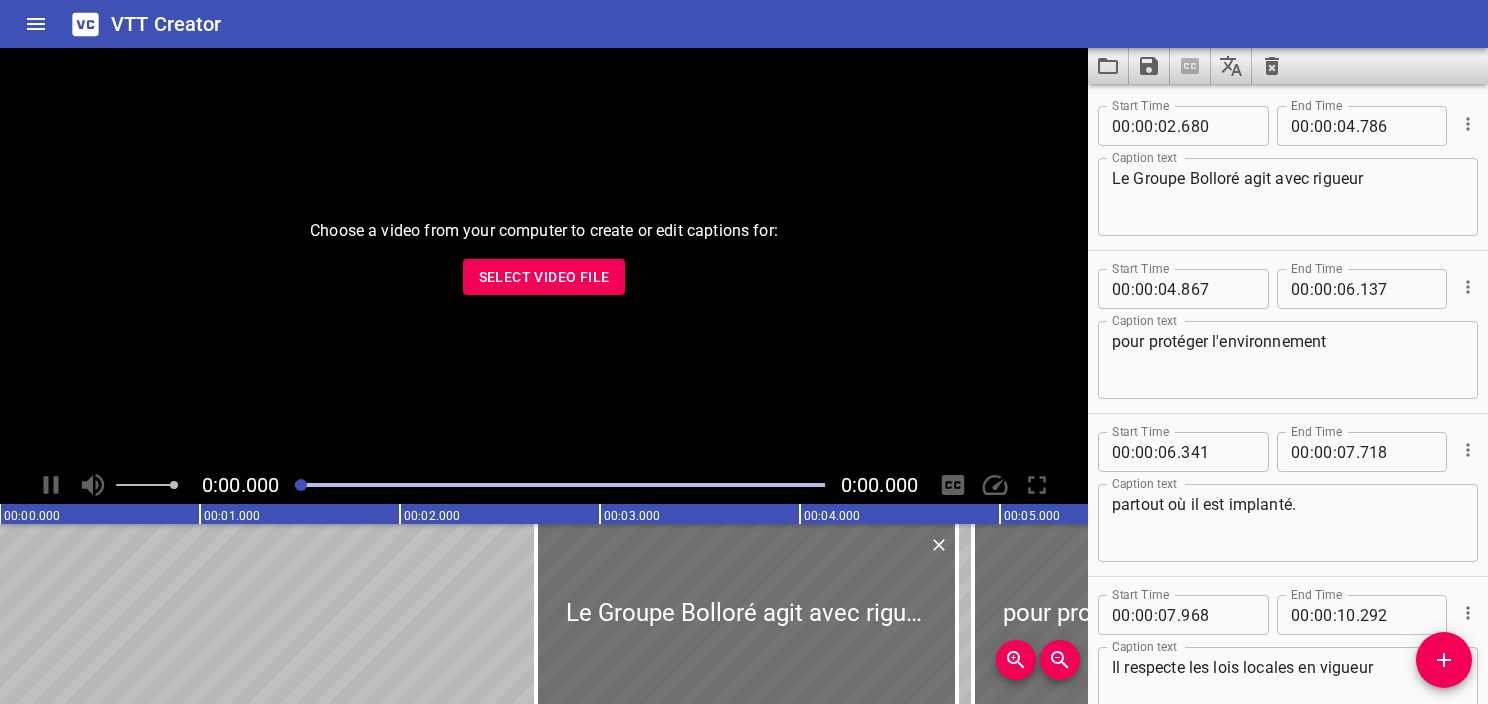 scroll, scrollTop: 0, scrollLeft: 0, axis: both 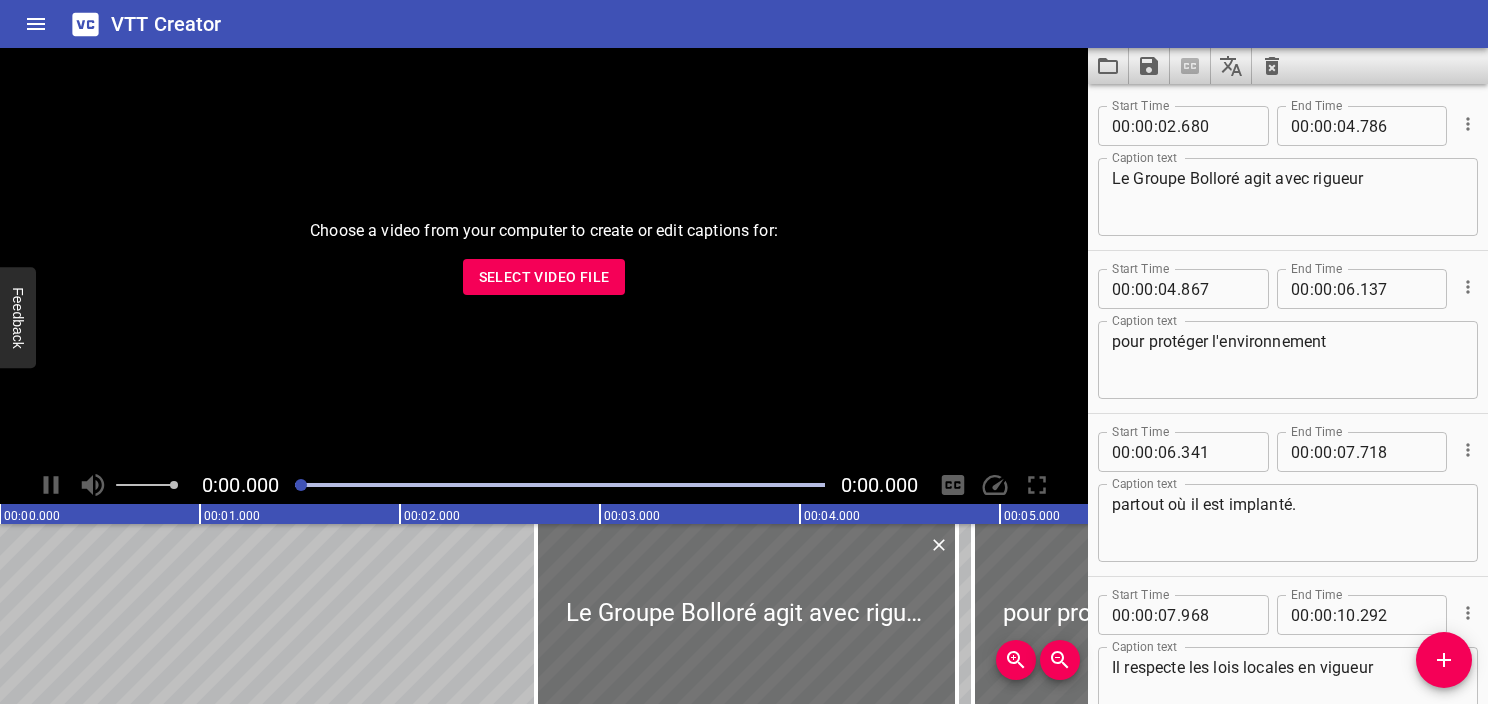 click on "Select Video File" at bounding box center [544, 277] 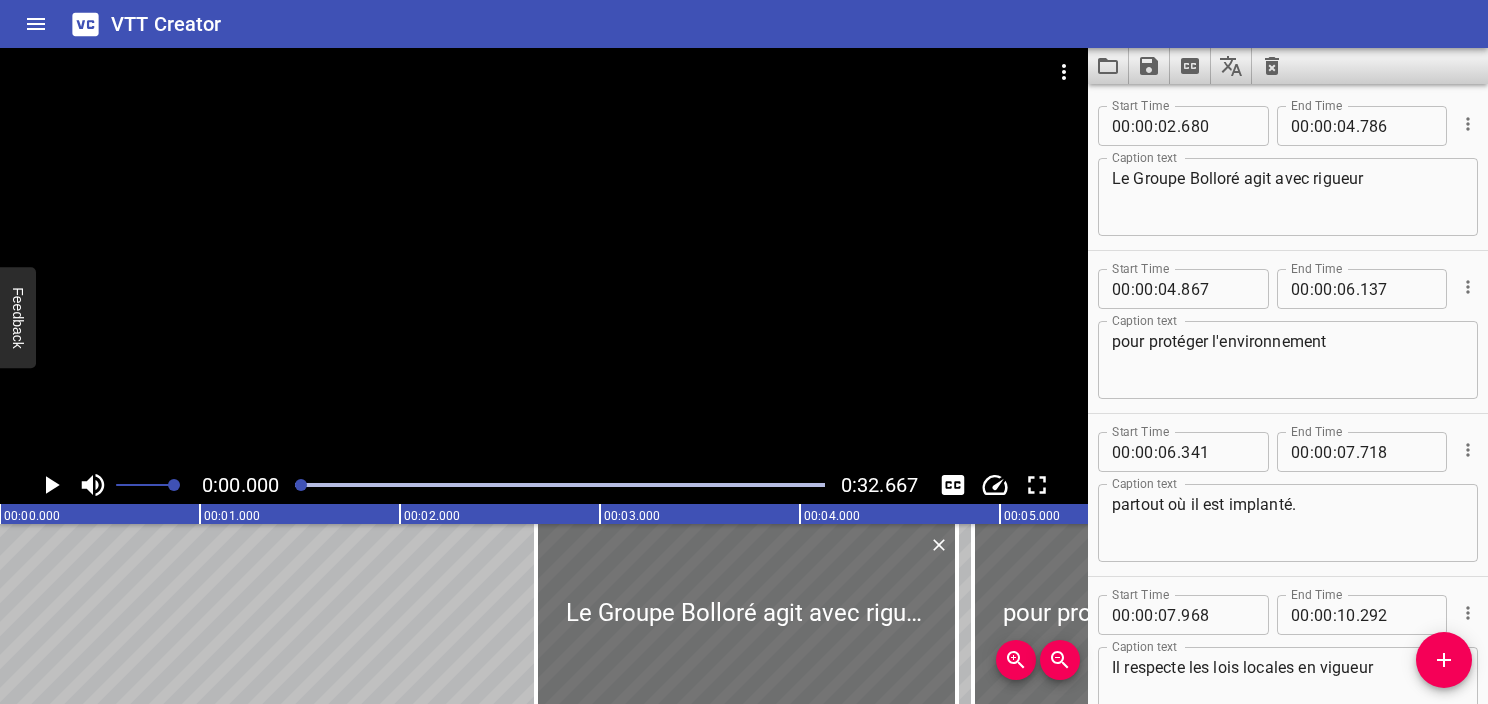 click at bounding box center [544, 257] 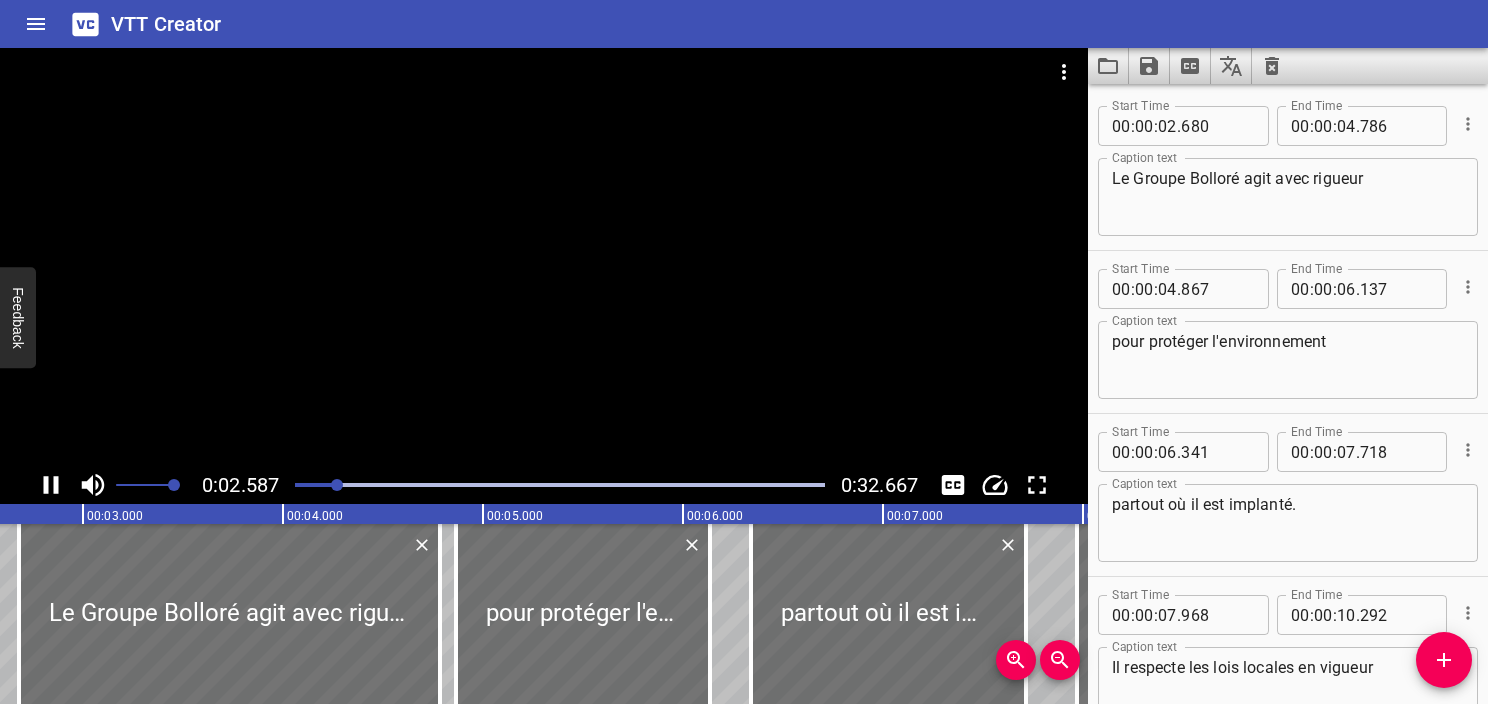 click at bounding box center [544, 257] 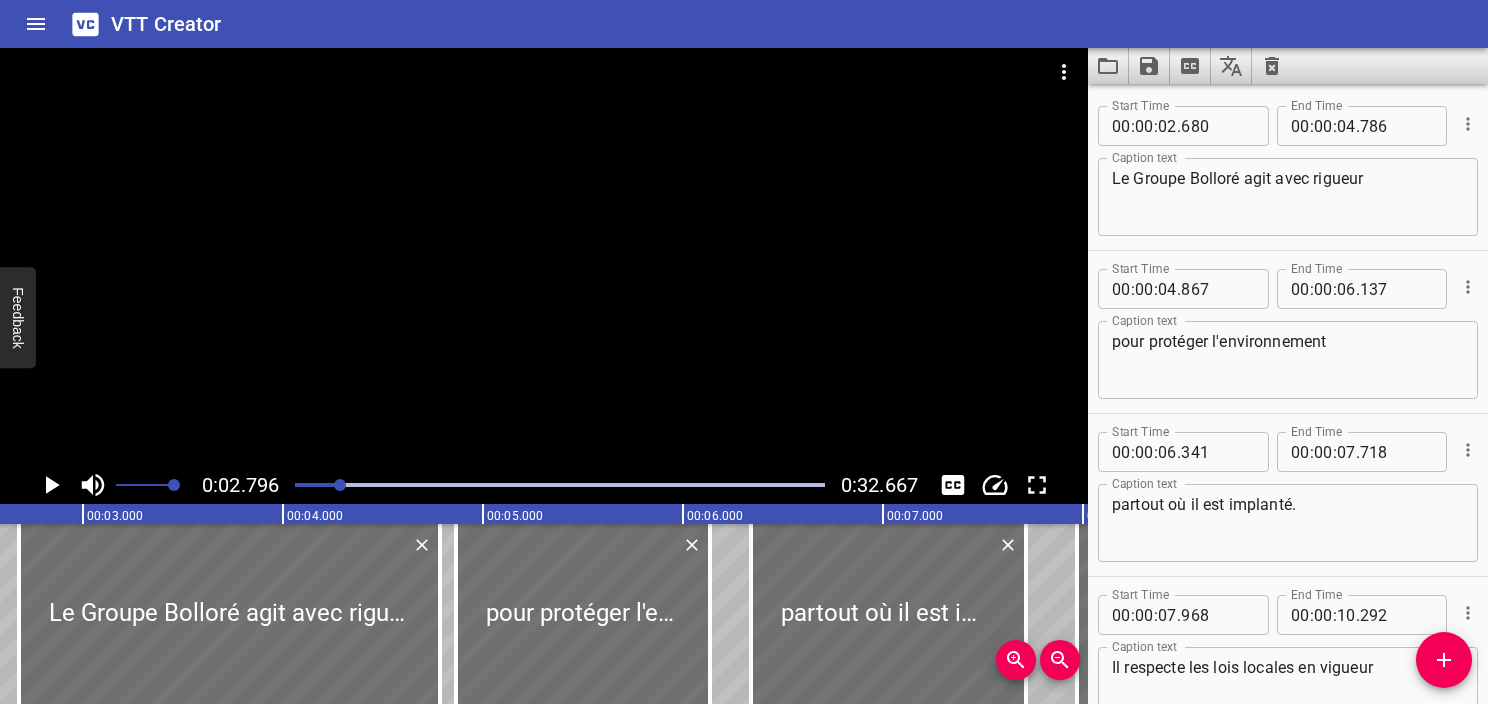 scroll, scrollTop: 0, scrollLeft: 559, axis: horizontal 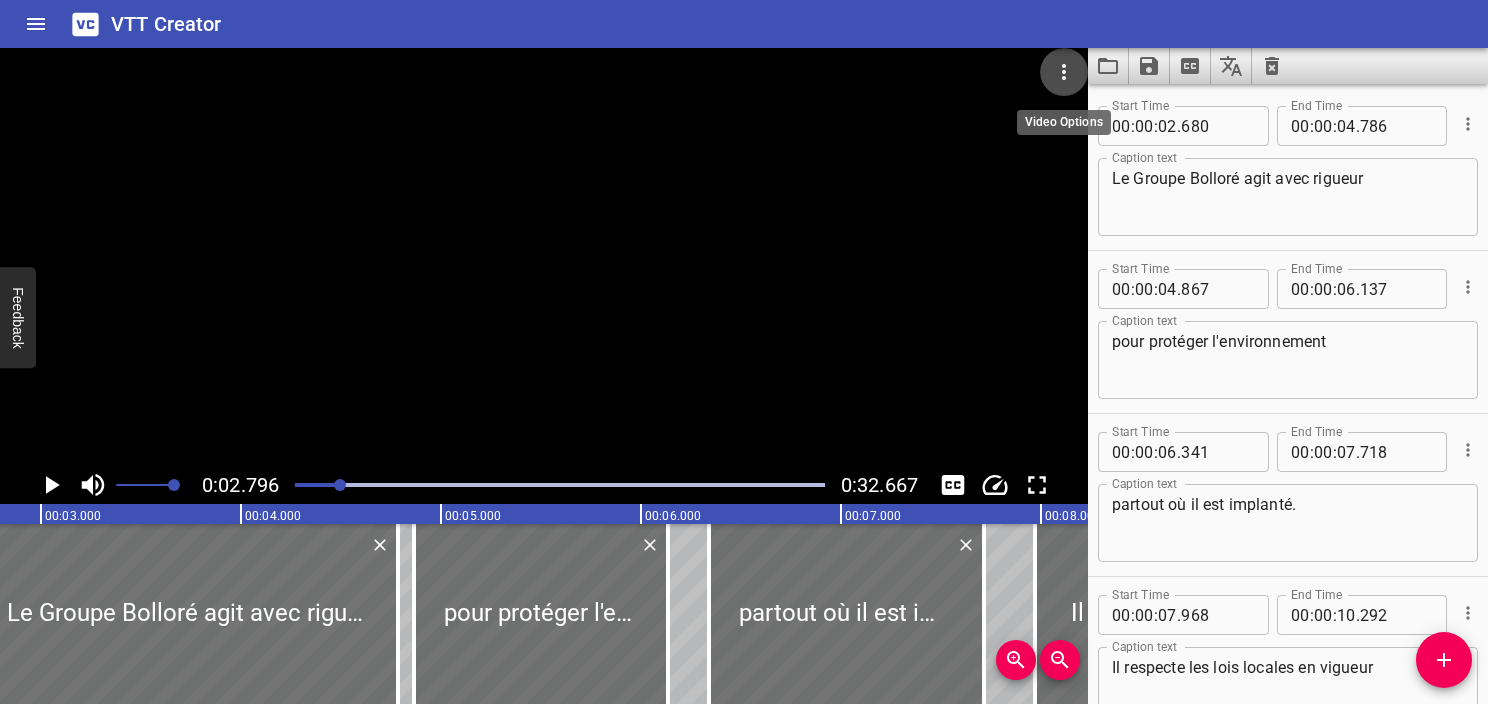 click 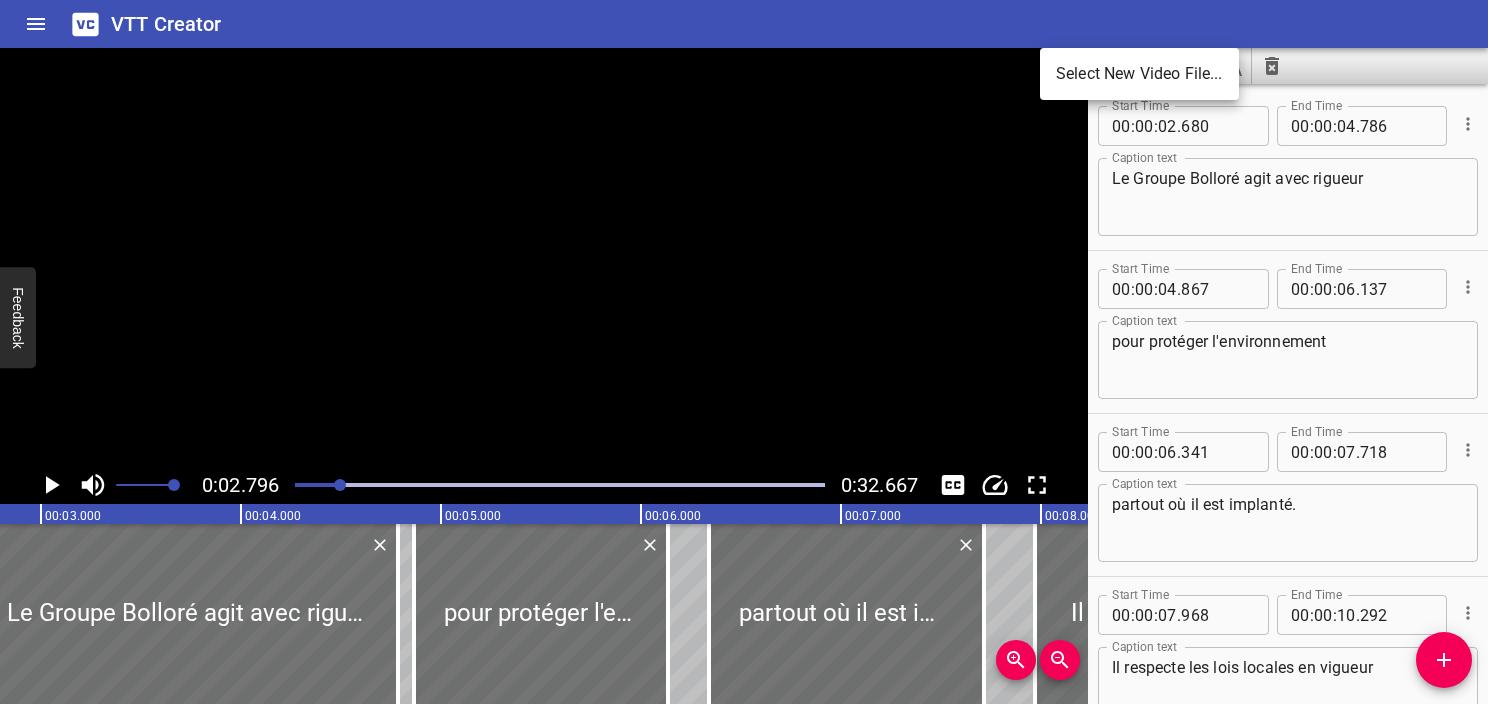 click on "Select New Video File..." at bounding box center (1139, 74) 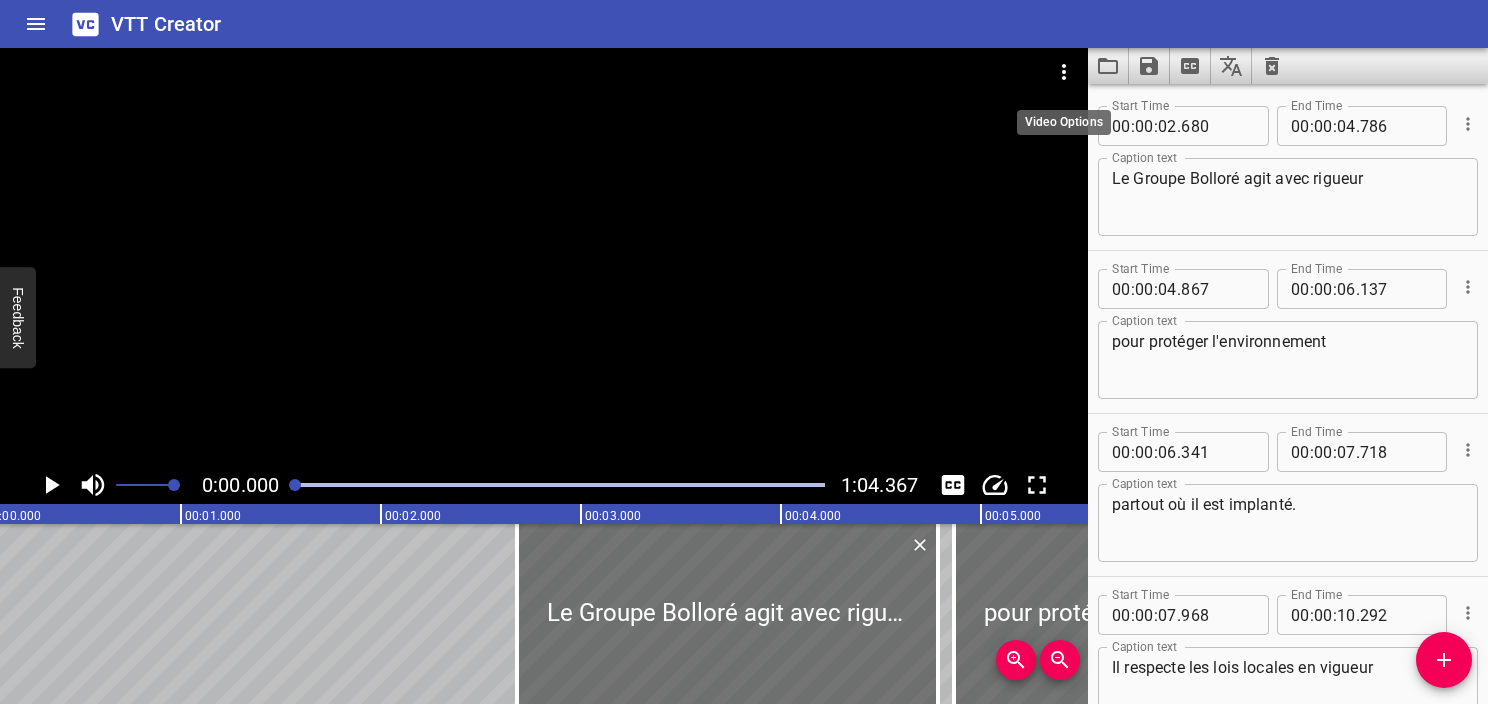 scroll, scrollTop: 0, scrollLeft: 0, axis: both 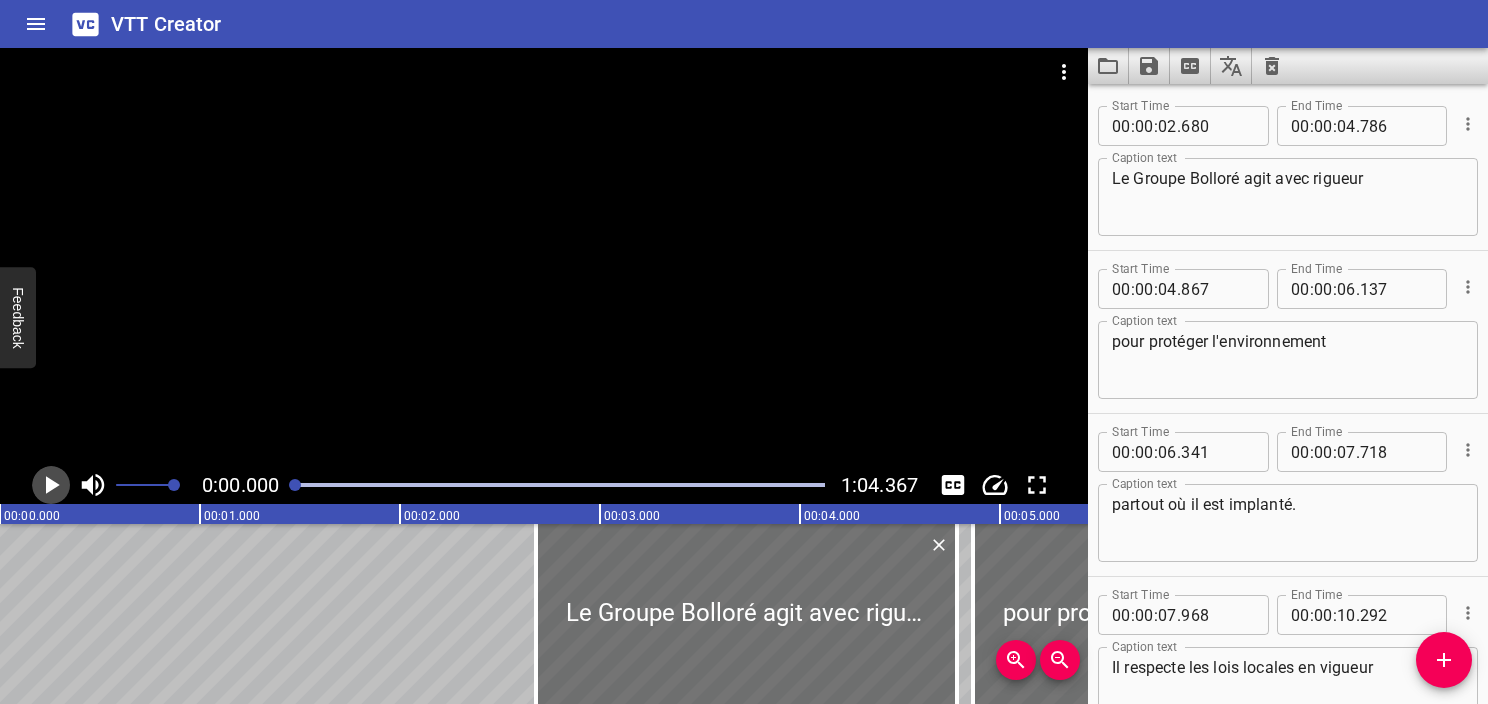 click 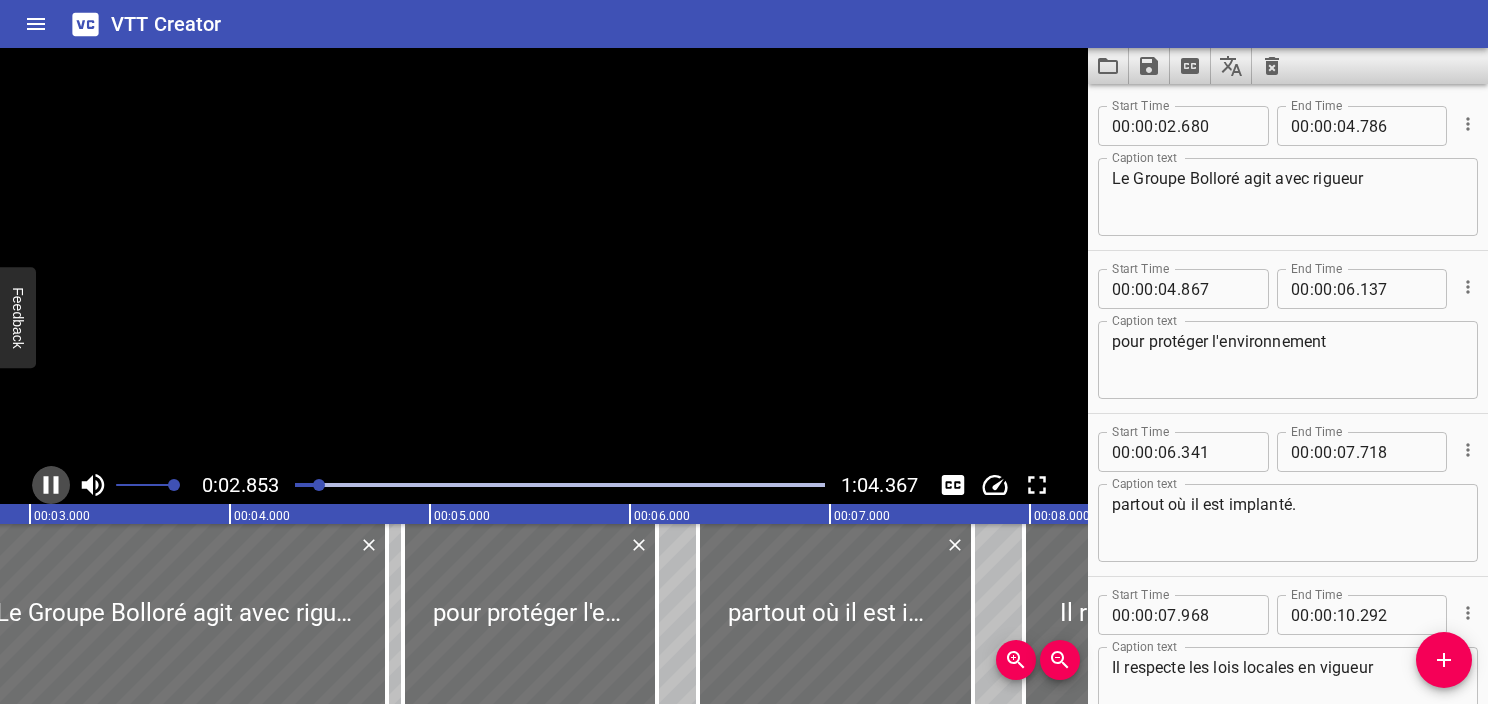 click 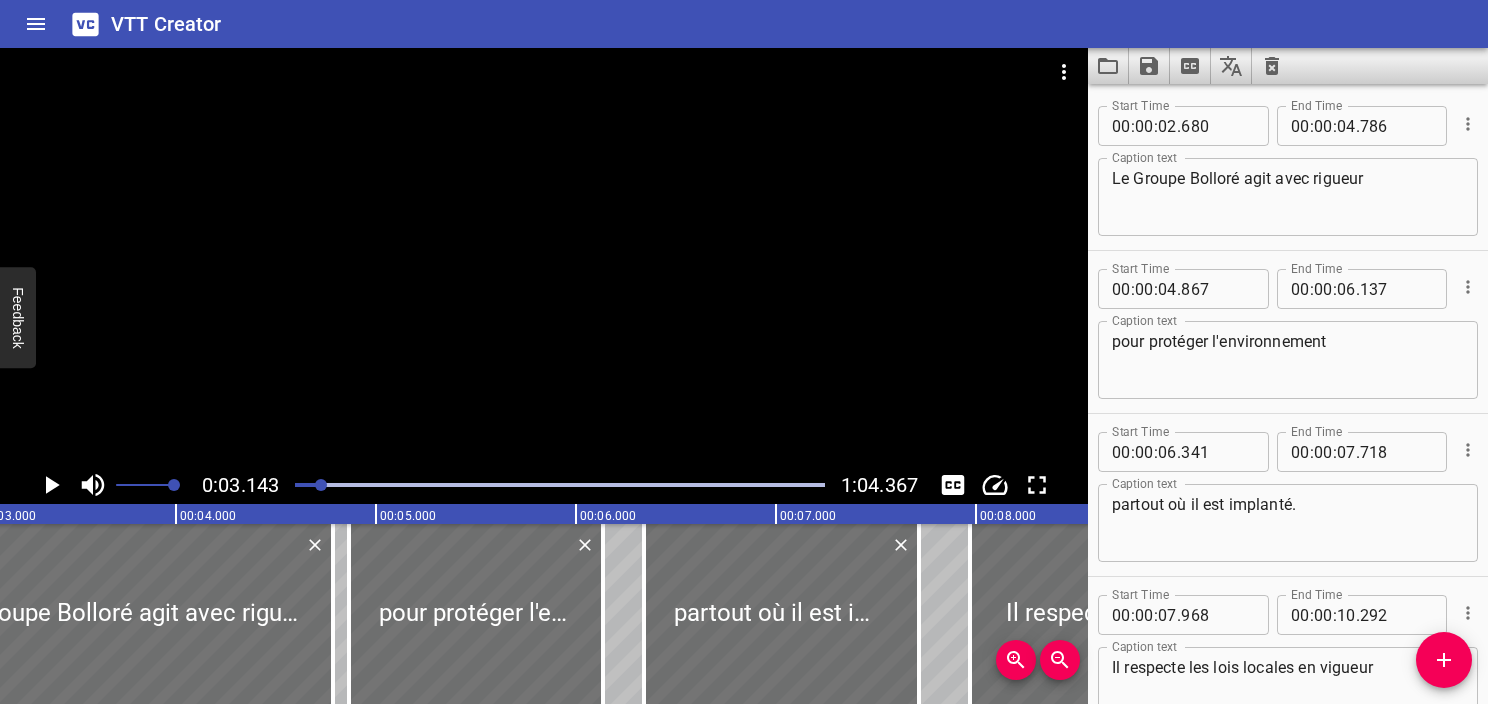 scroll, scrollTop: 0, scrollLeft: 628, axis: horizontal 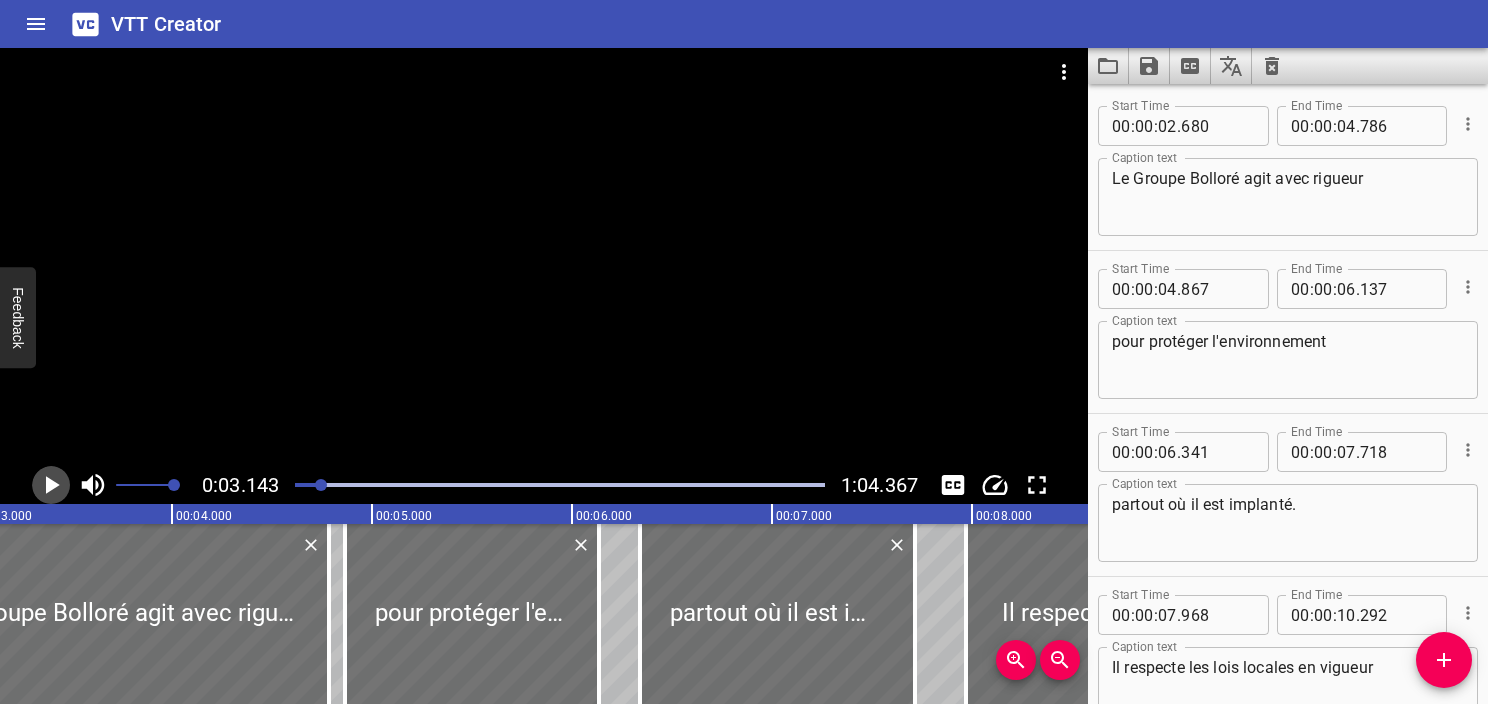 click 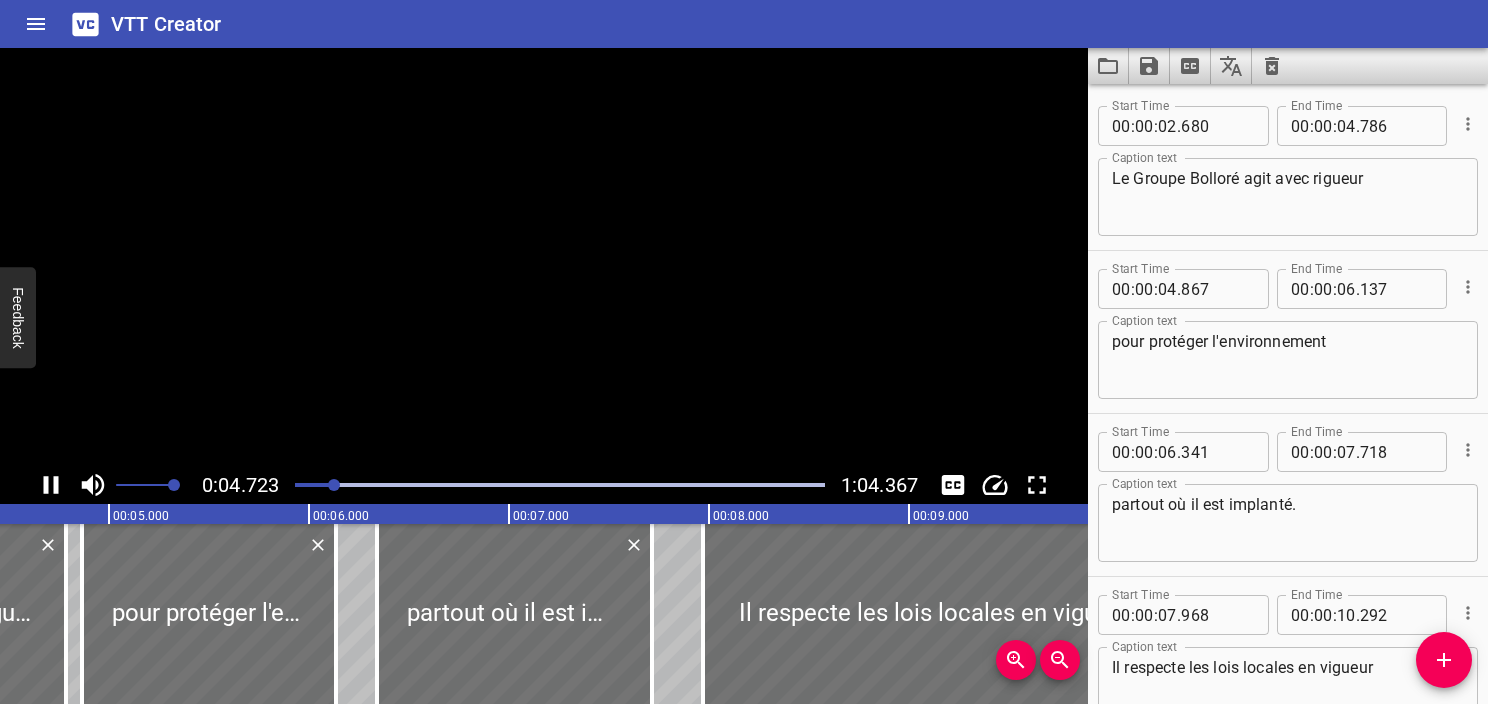 scroll, scrollTop: 0, scrollLeft: 944, axis: horizontal 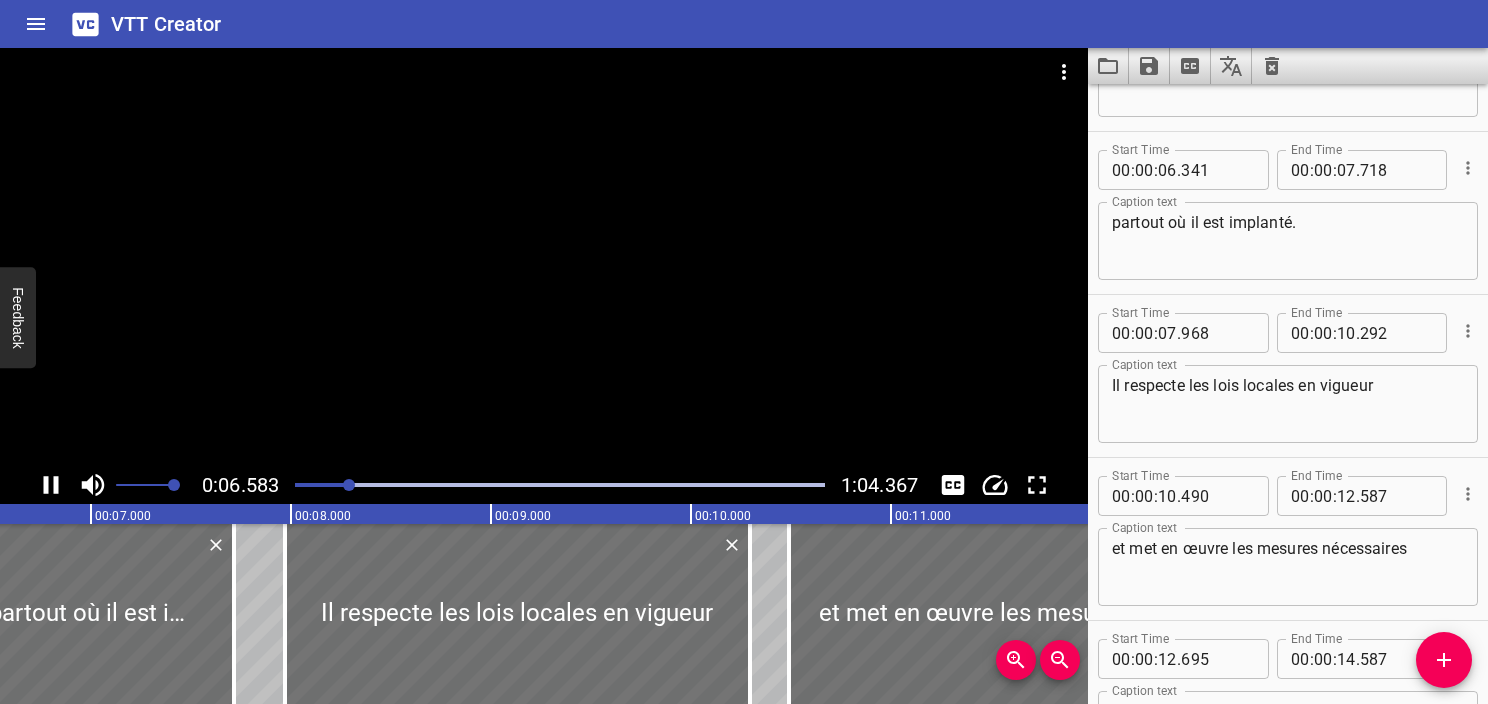 click at bounding box center [560, 485] 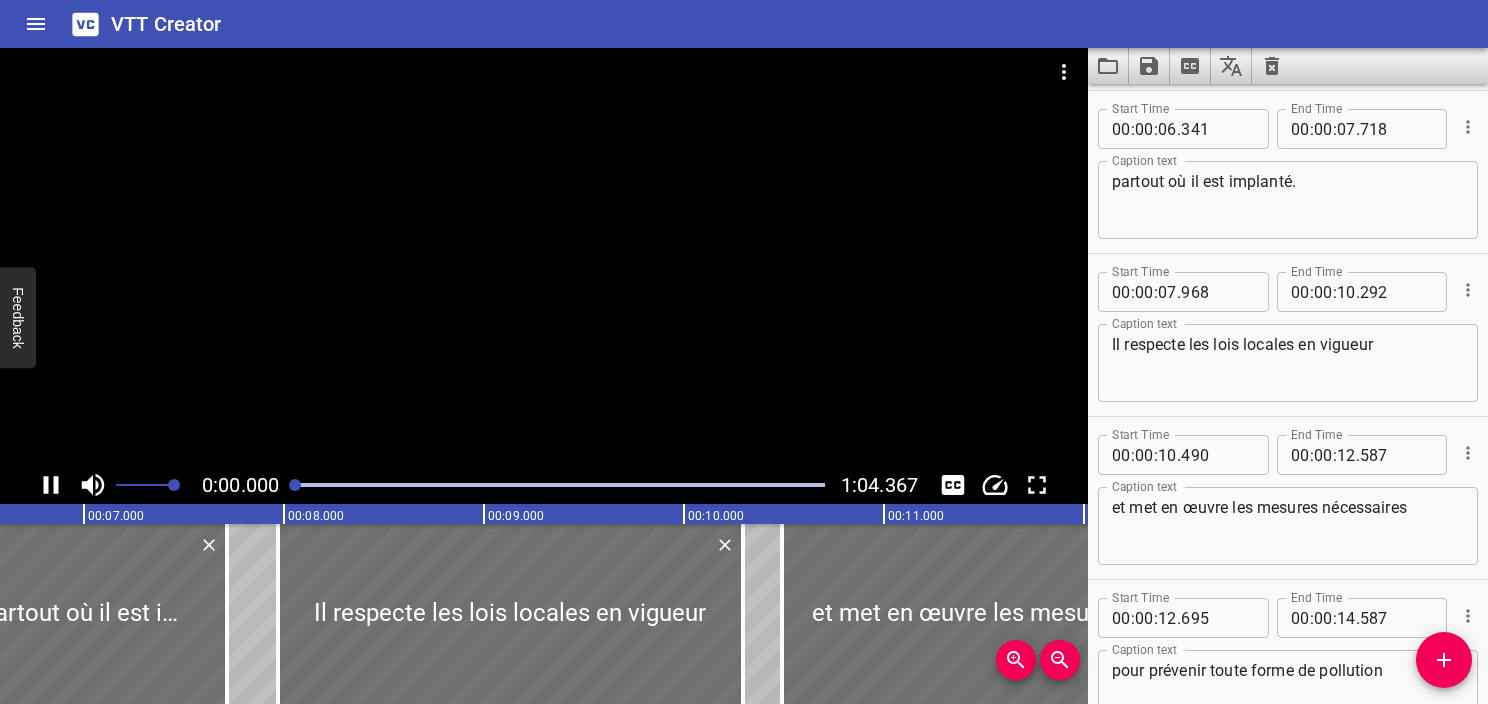 scroll, scrollTop: 326, scrollLeft: 0, axis: vertical 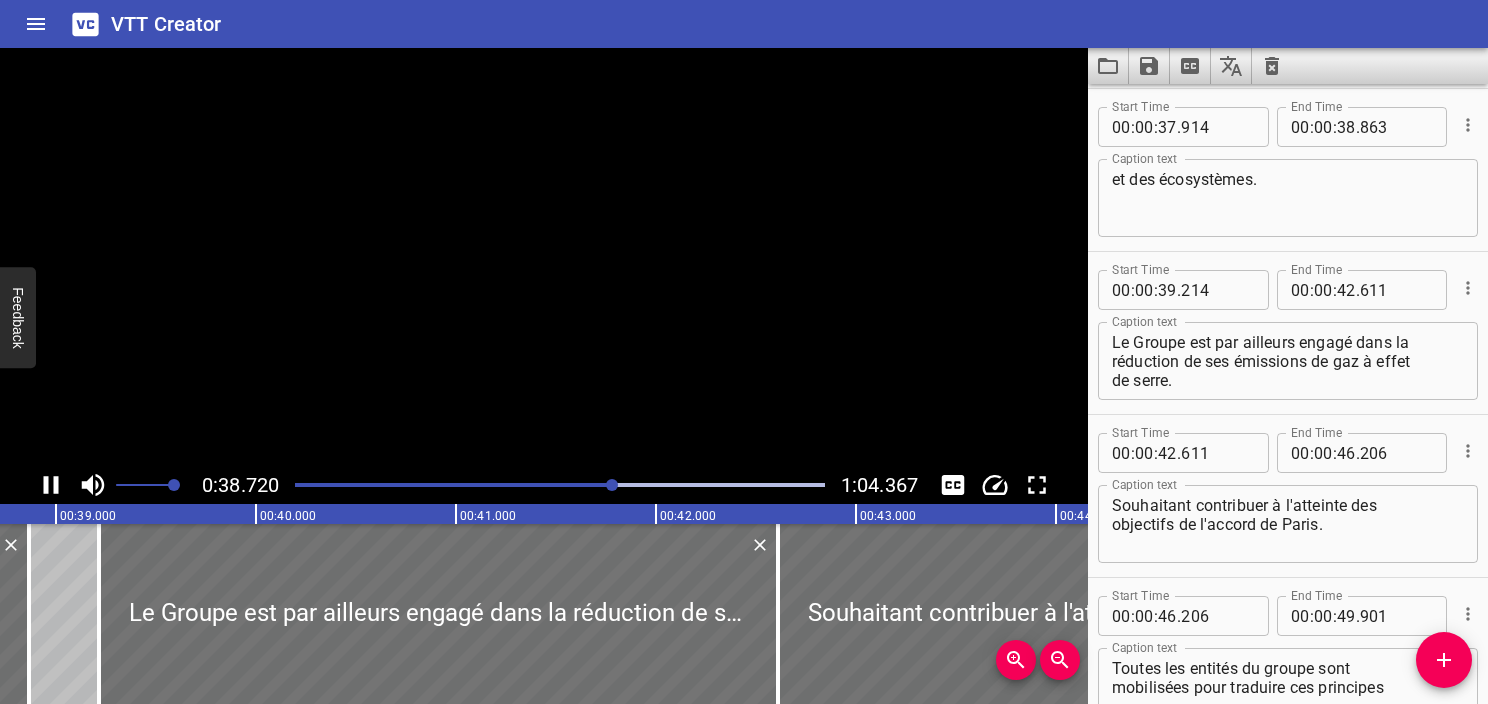 click 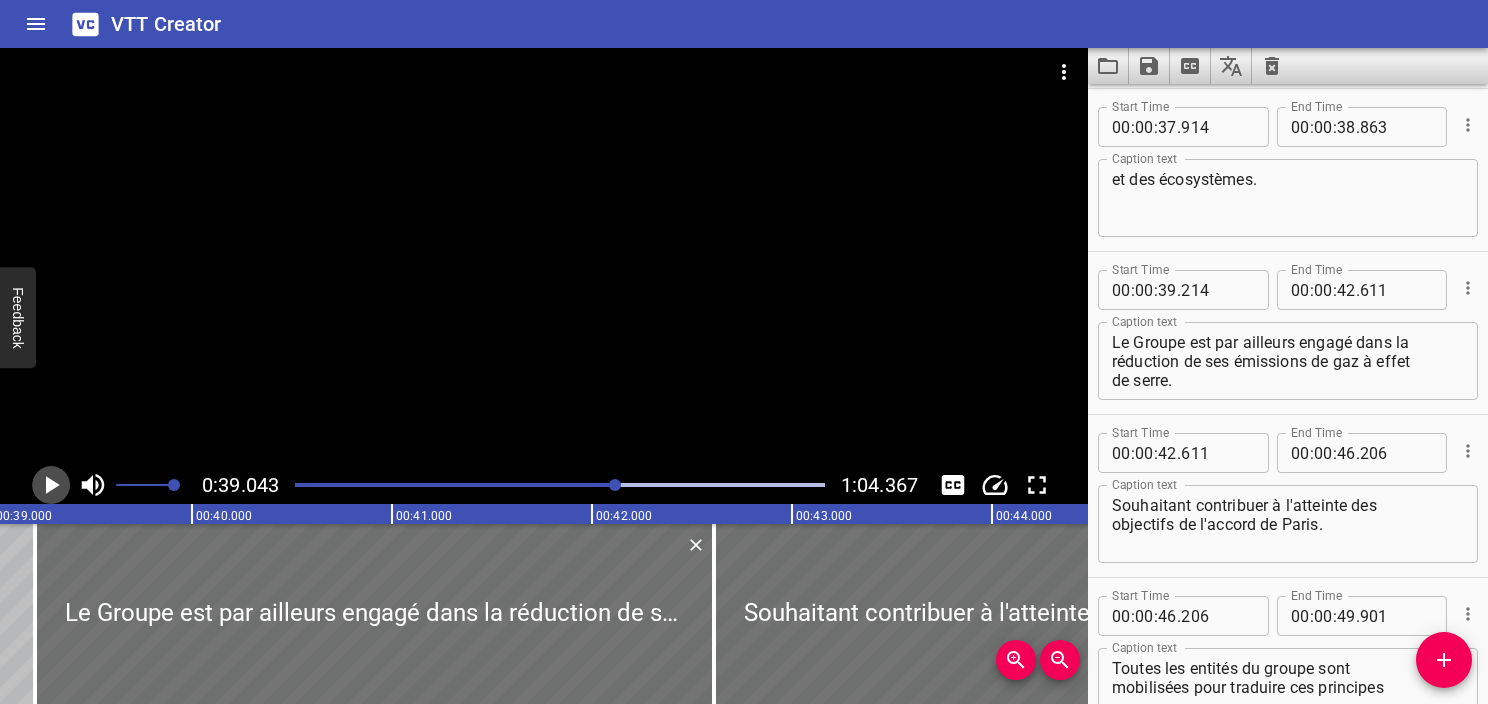click 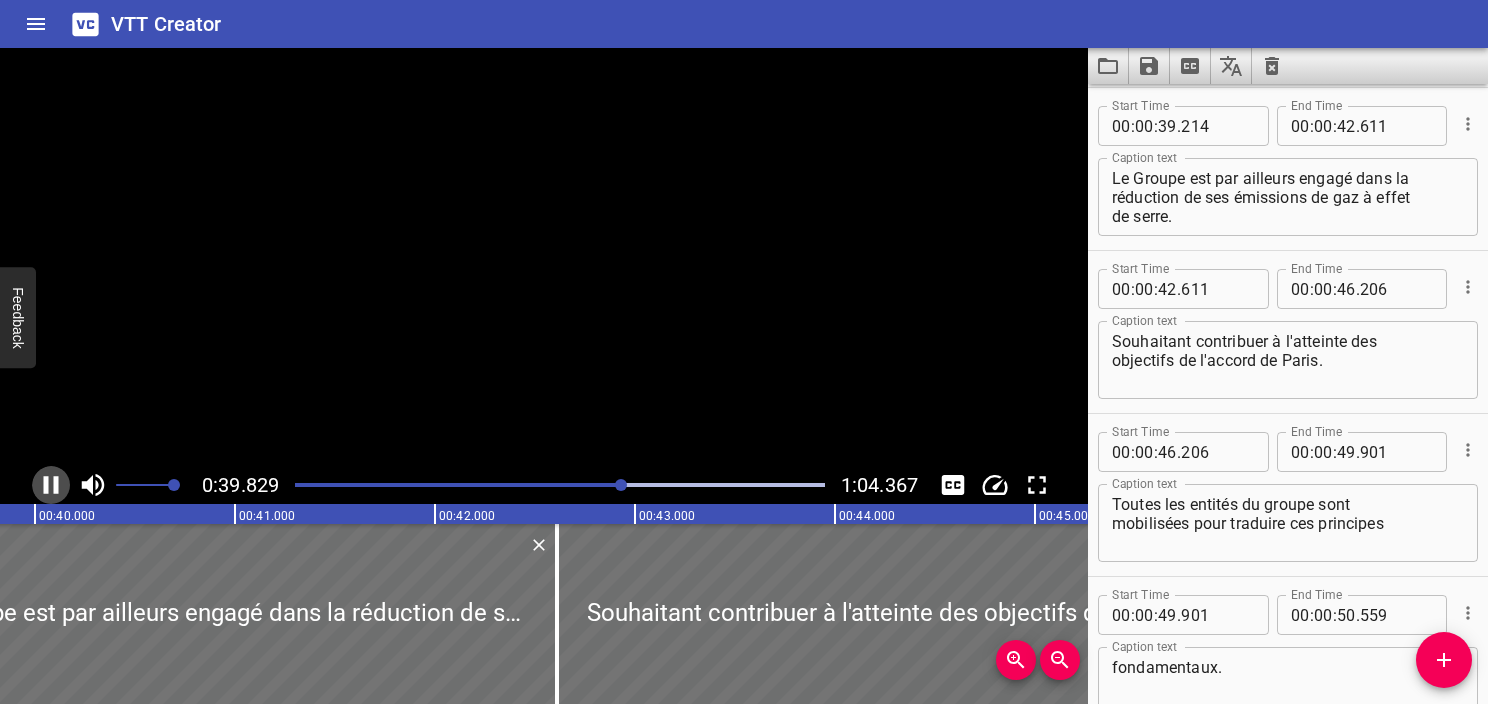 click 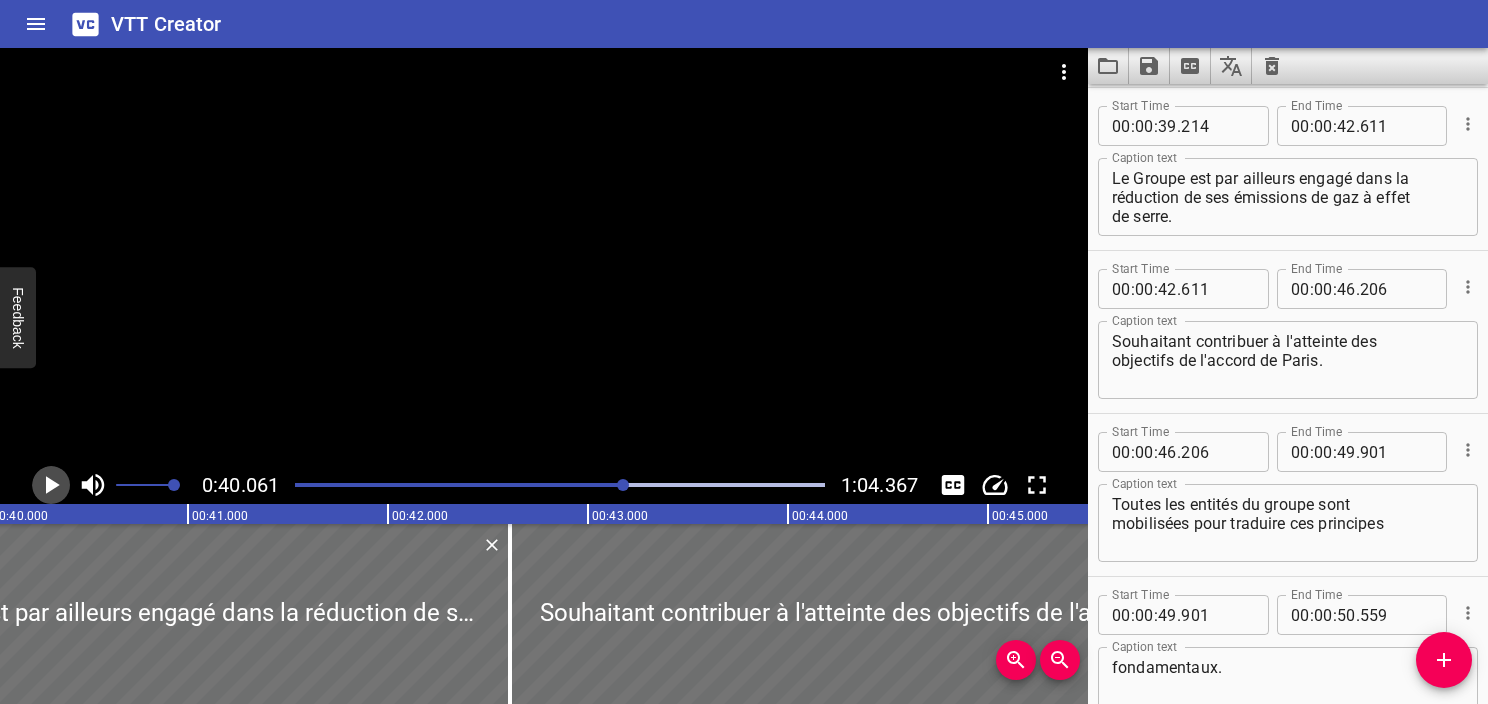 click 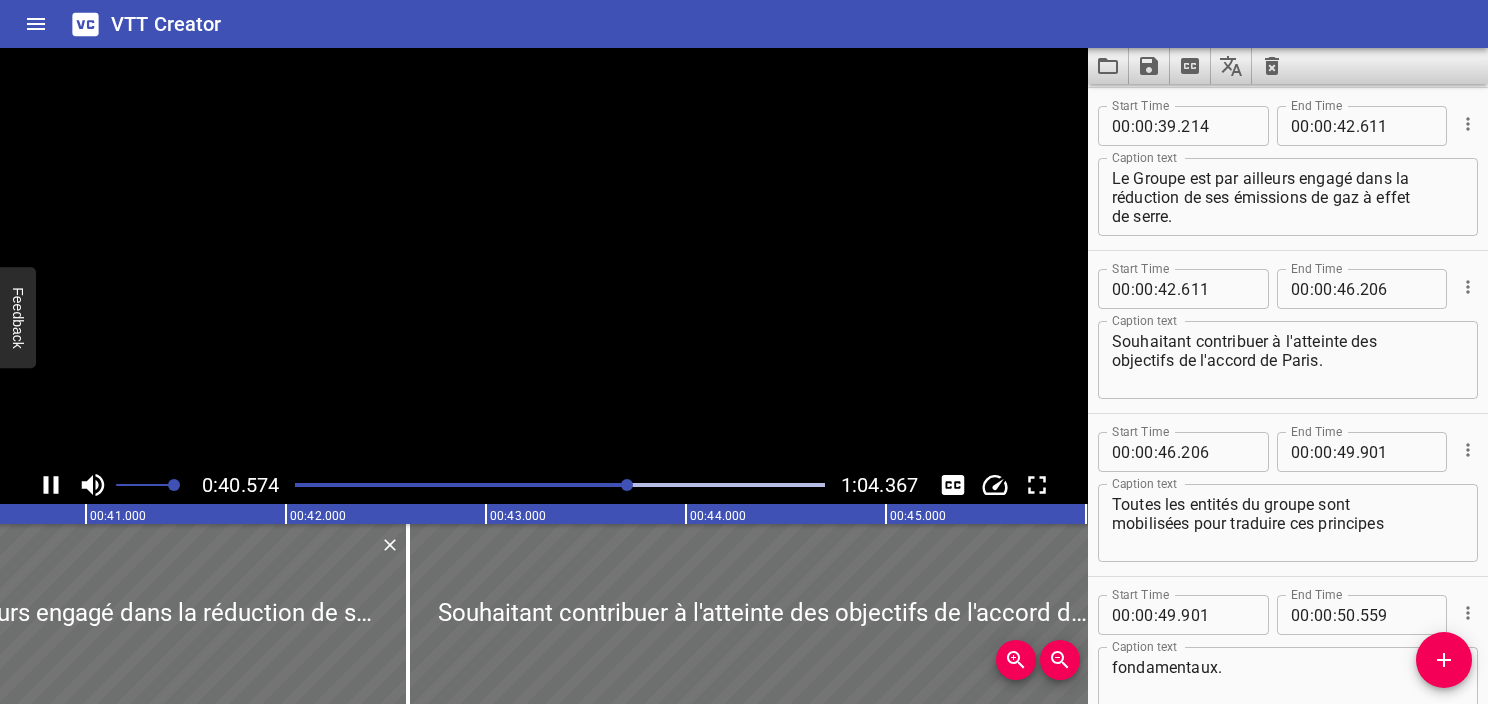 click 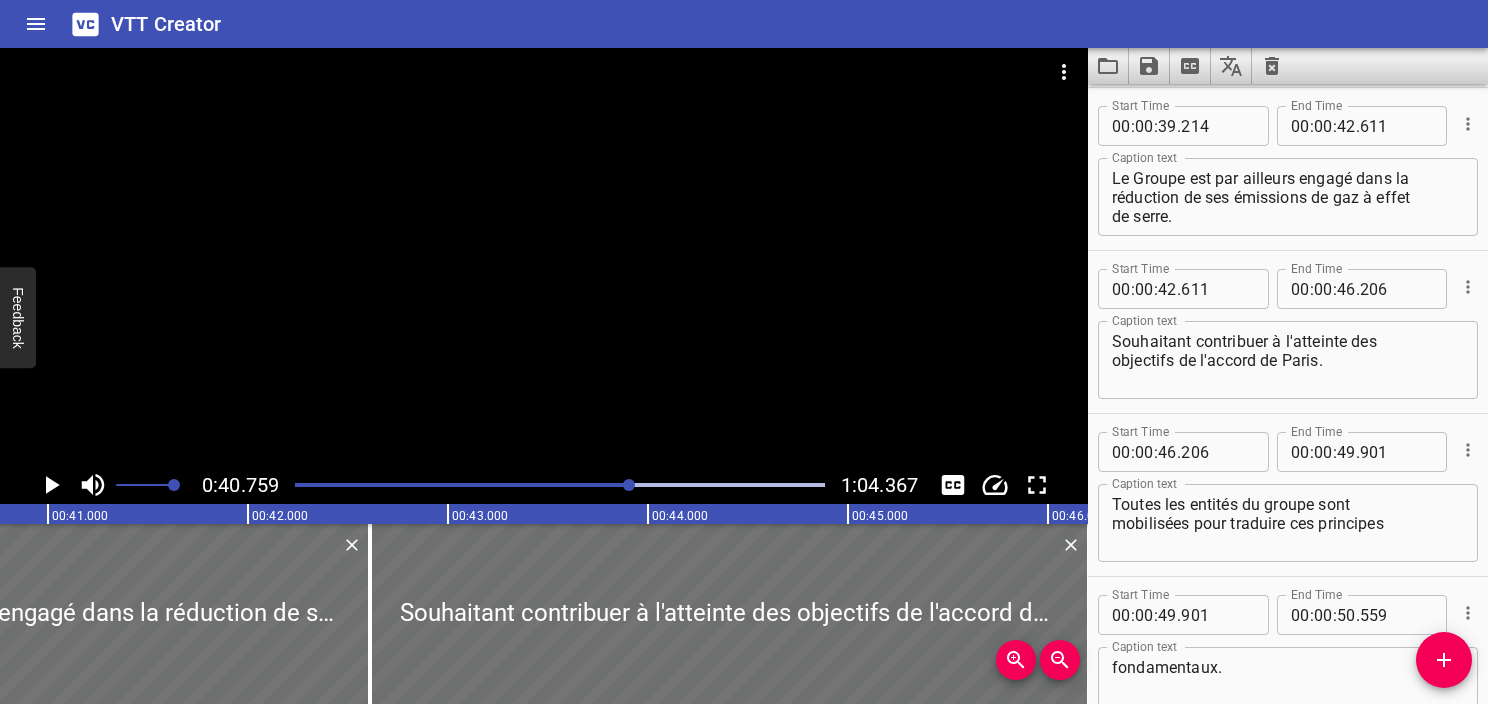 click 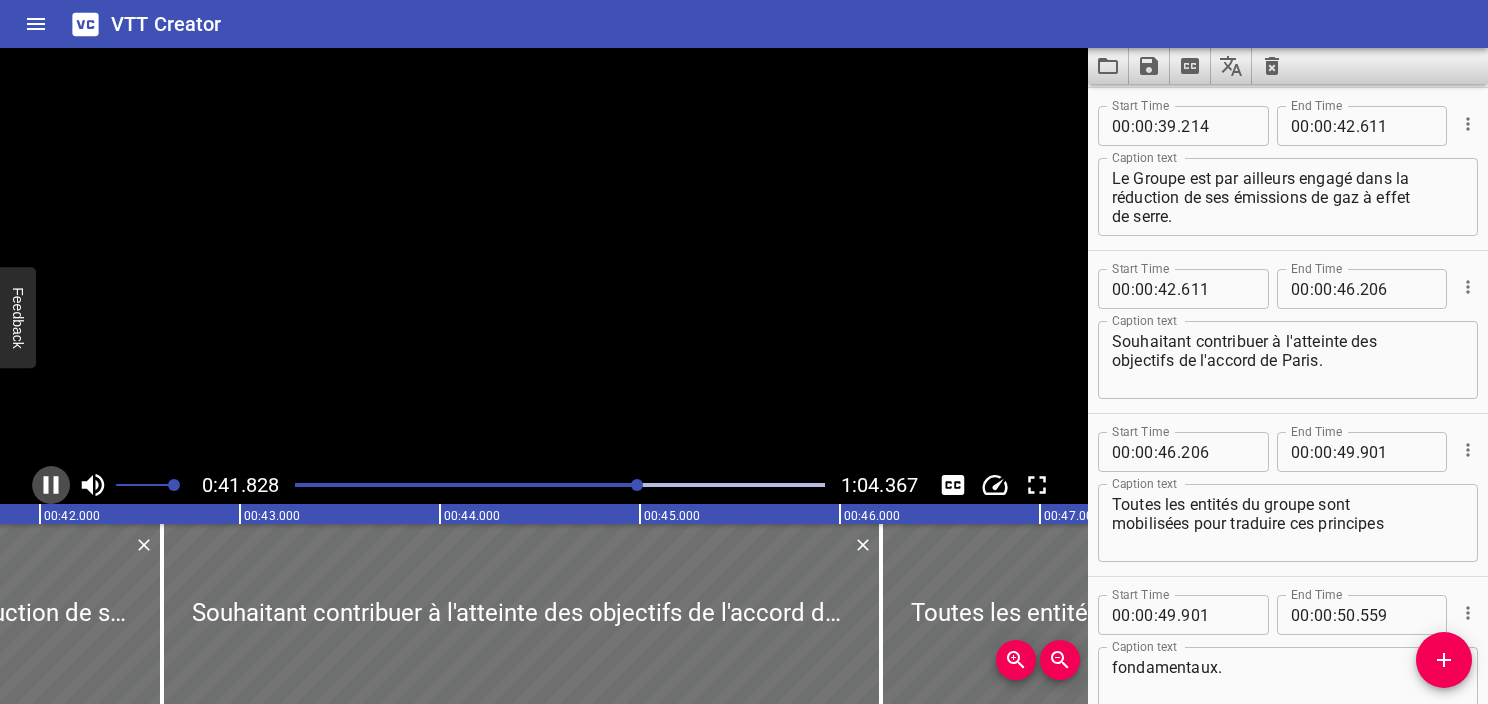 click 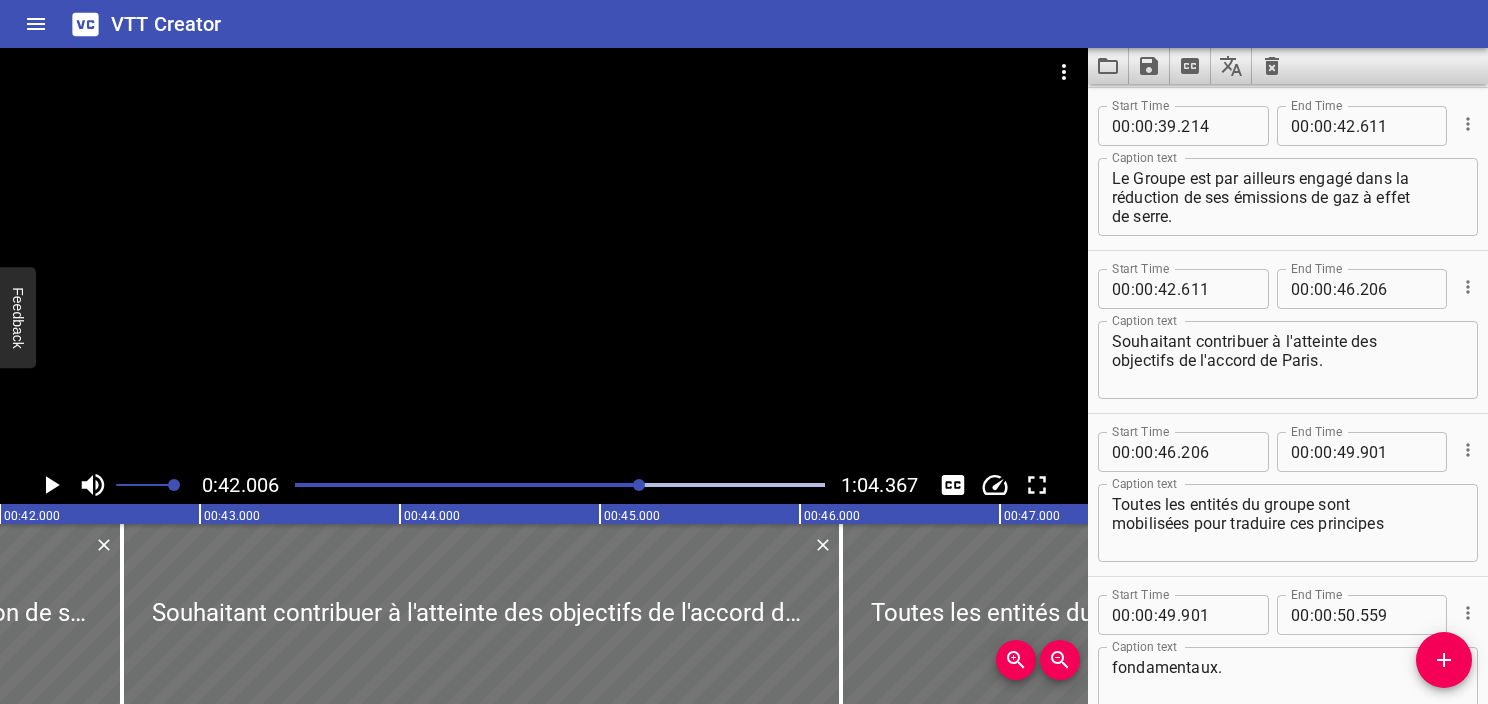 click at bounding box center (376, 485) 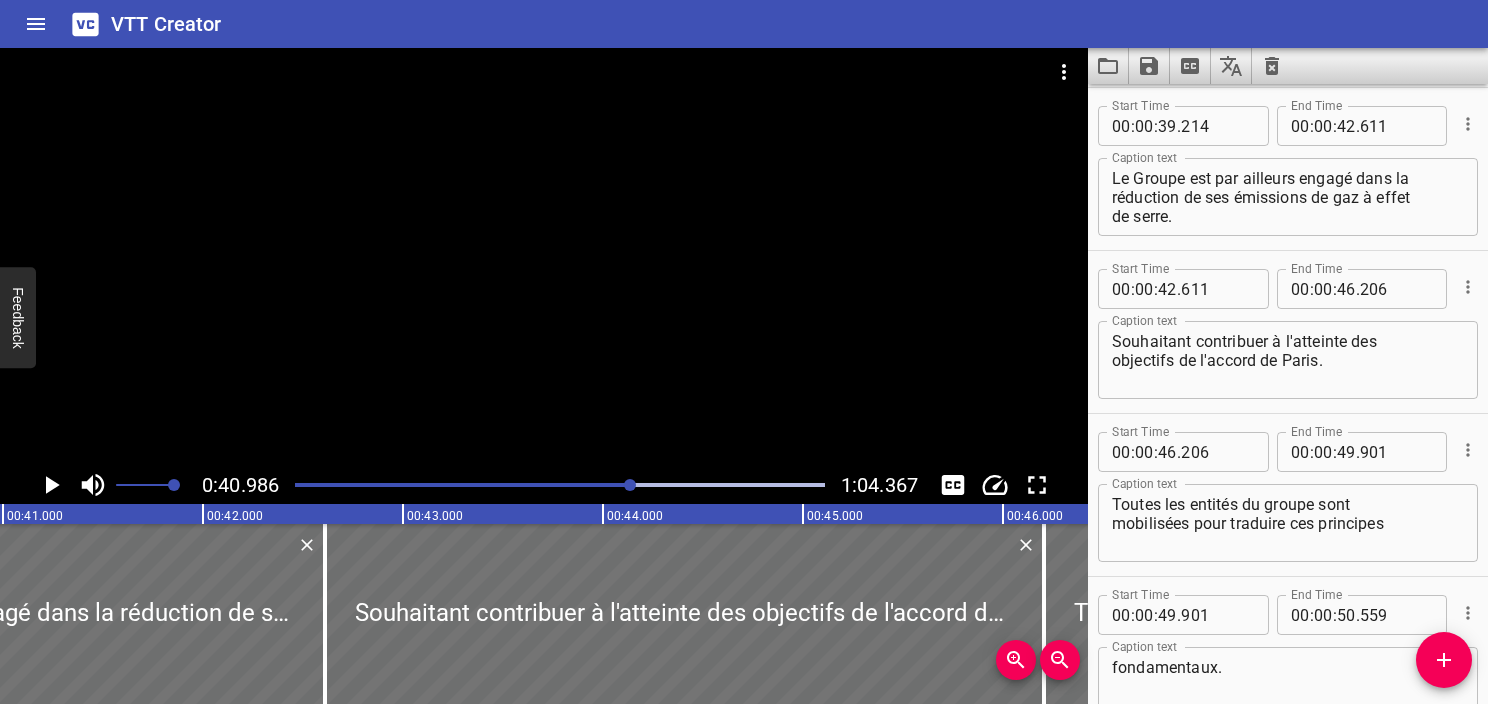 click at bounding box center [560, 485] 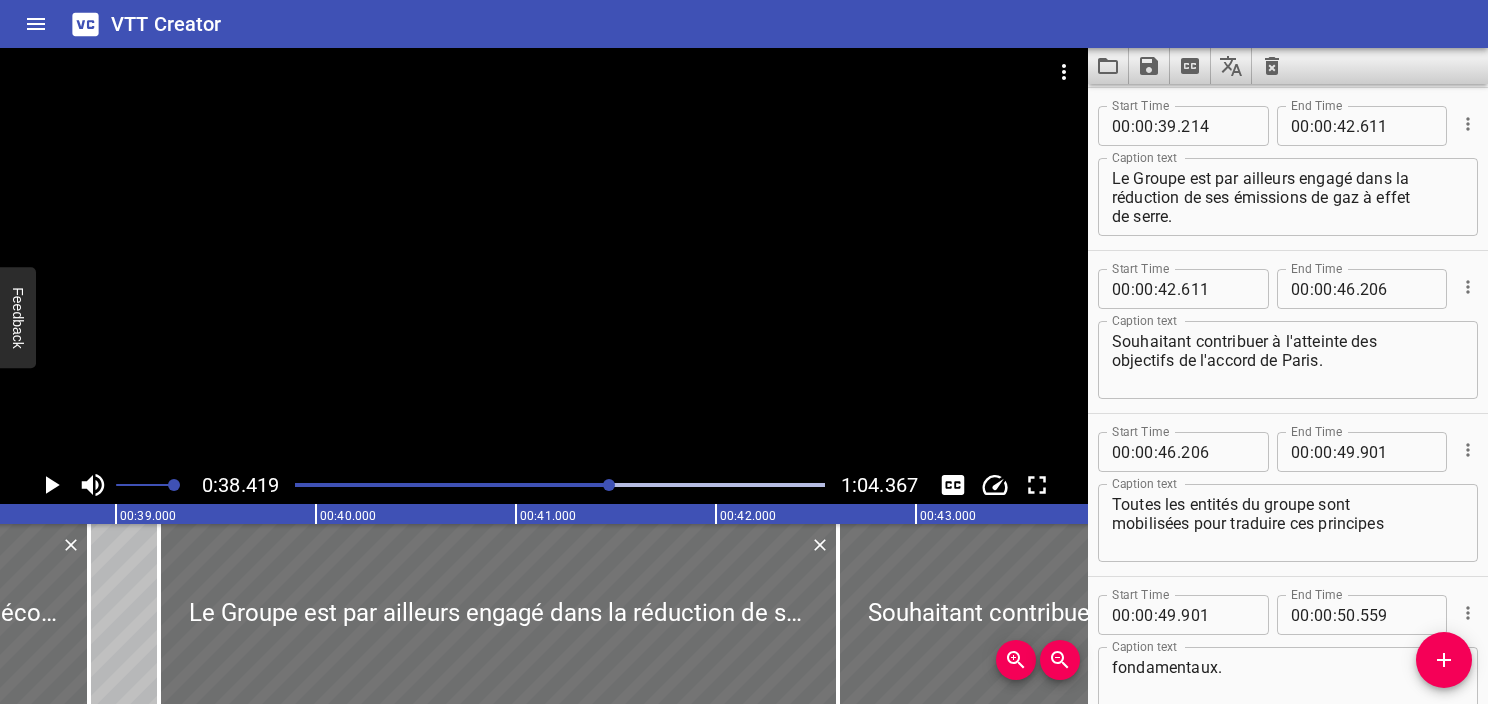 click on "Le Groupe est par ailleurs engagé dans la réduction de ses émissions de gaz à effet
de serre. Caption text" at bounding box center [1288, 197] 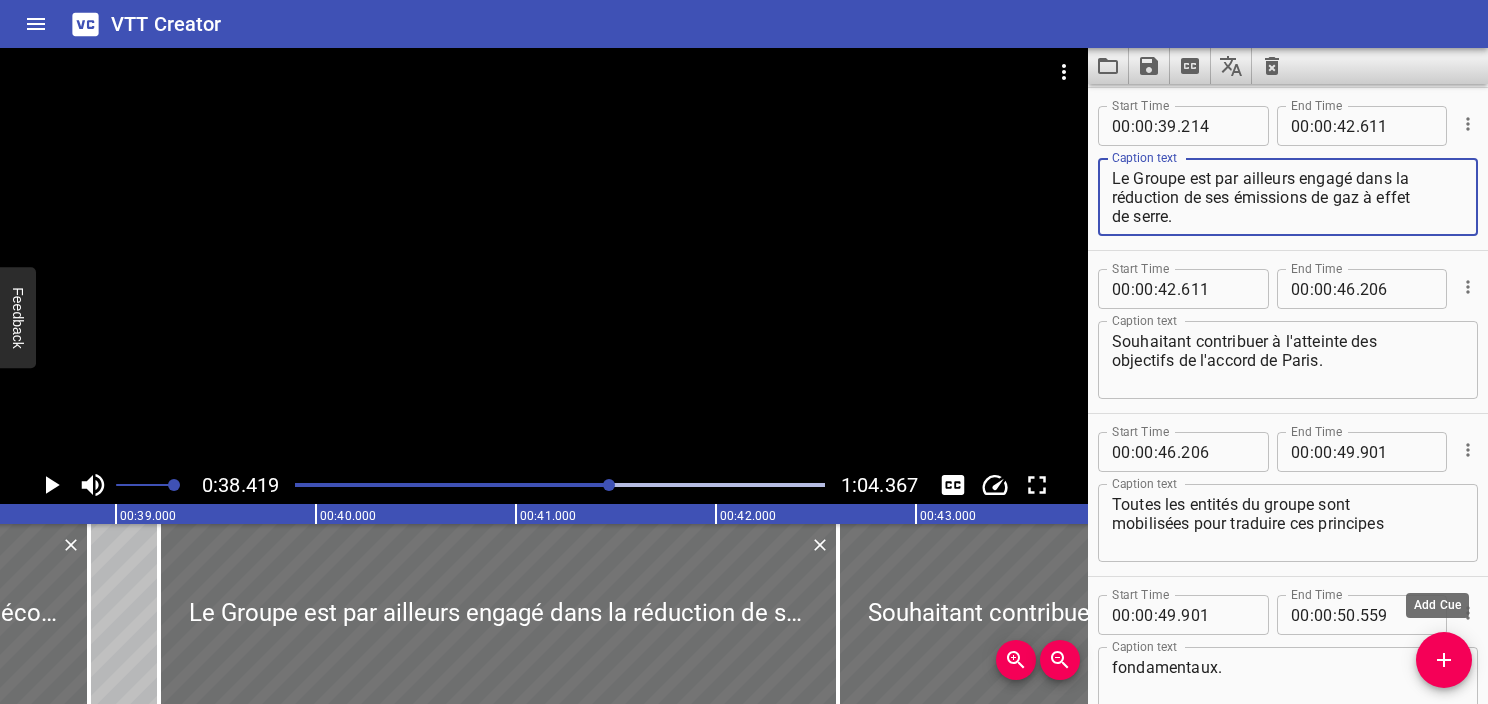 click 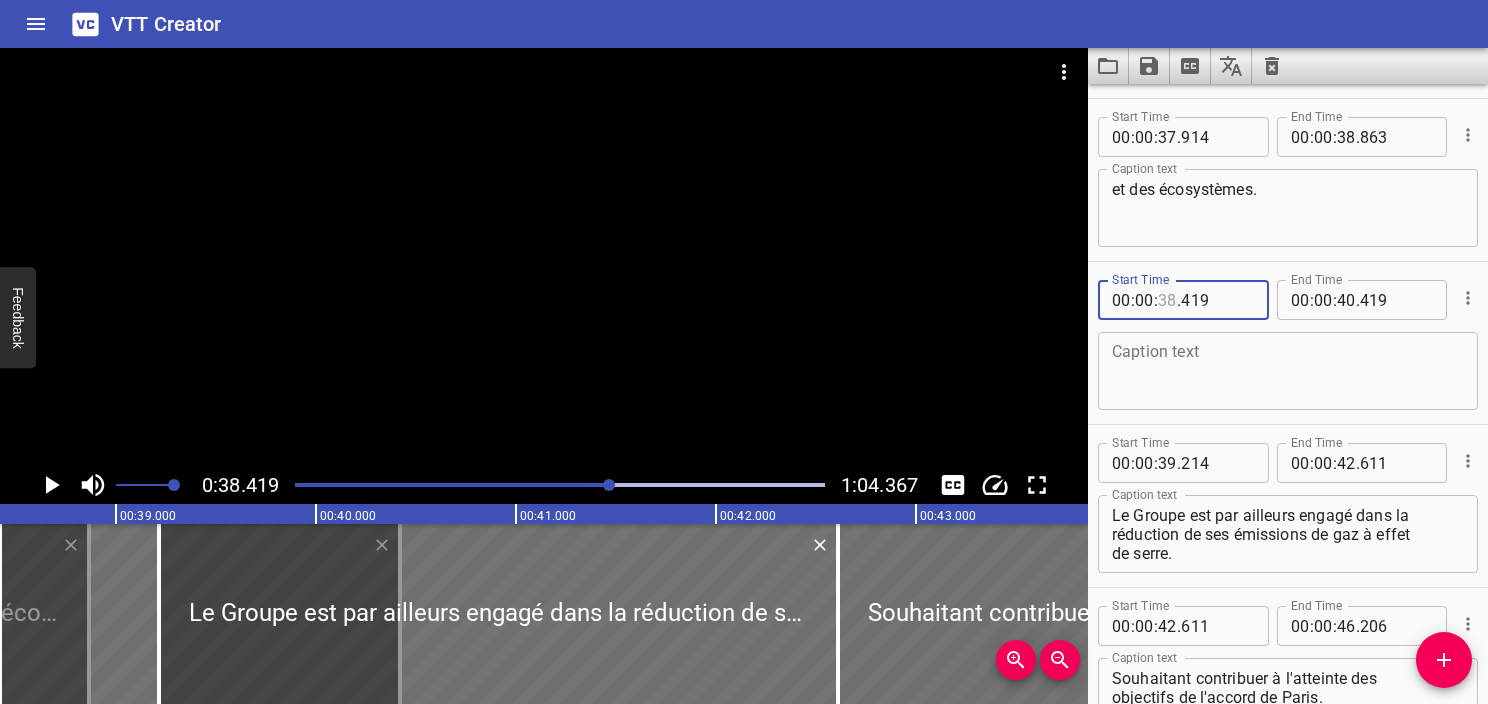 click at bounding box center [1167, 300] 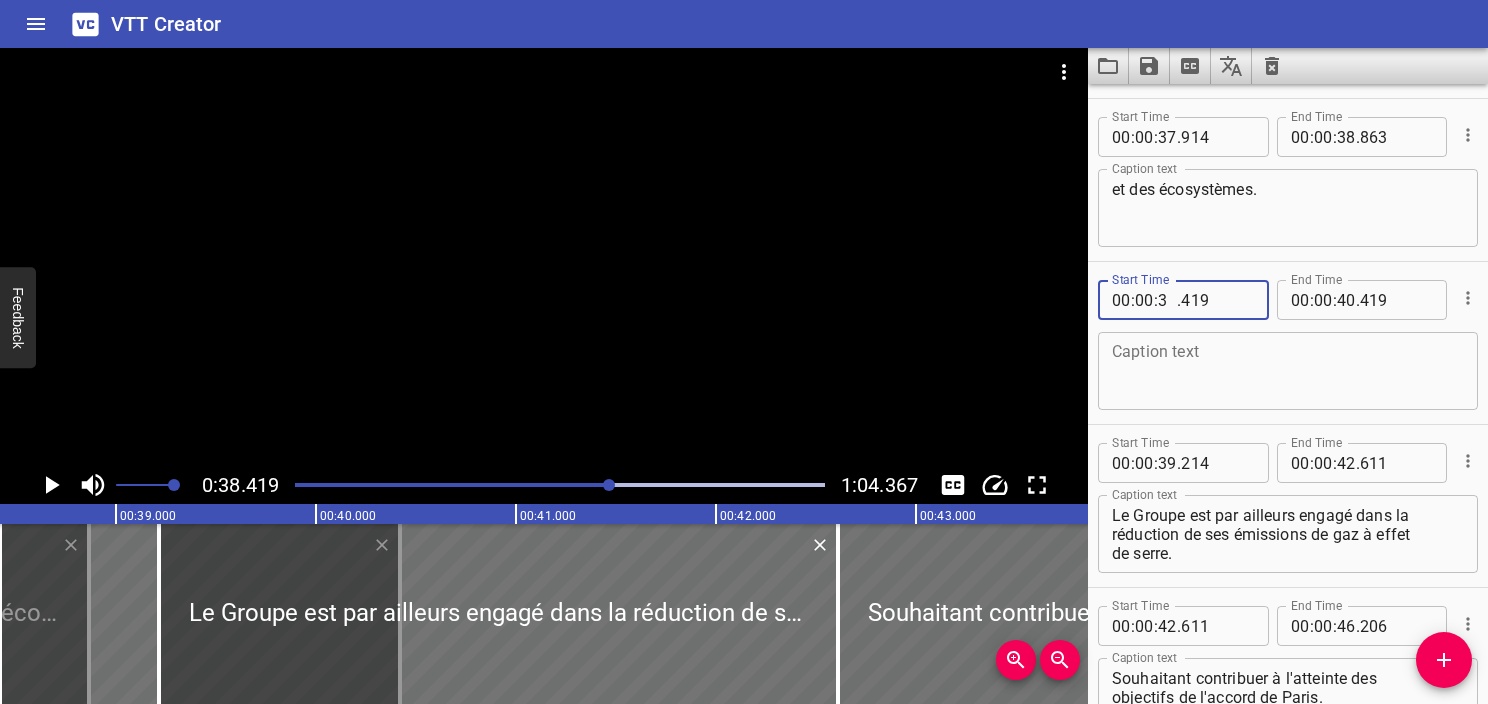 type on "39" 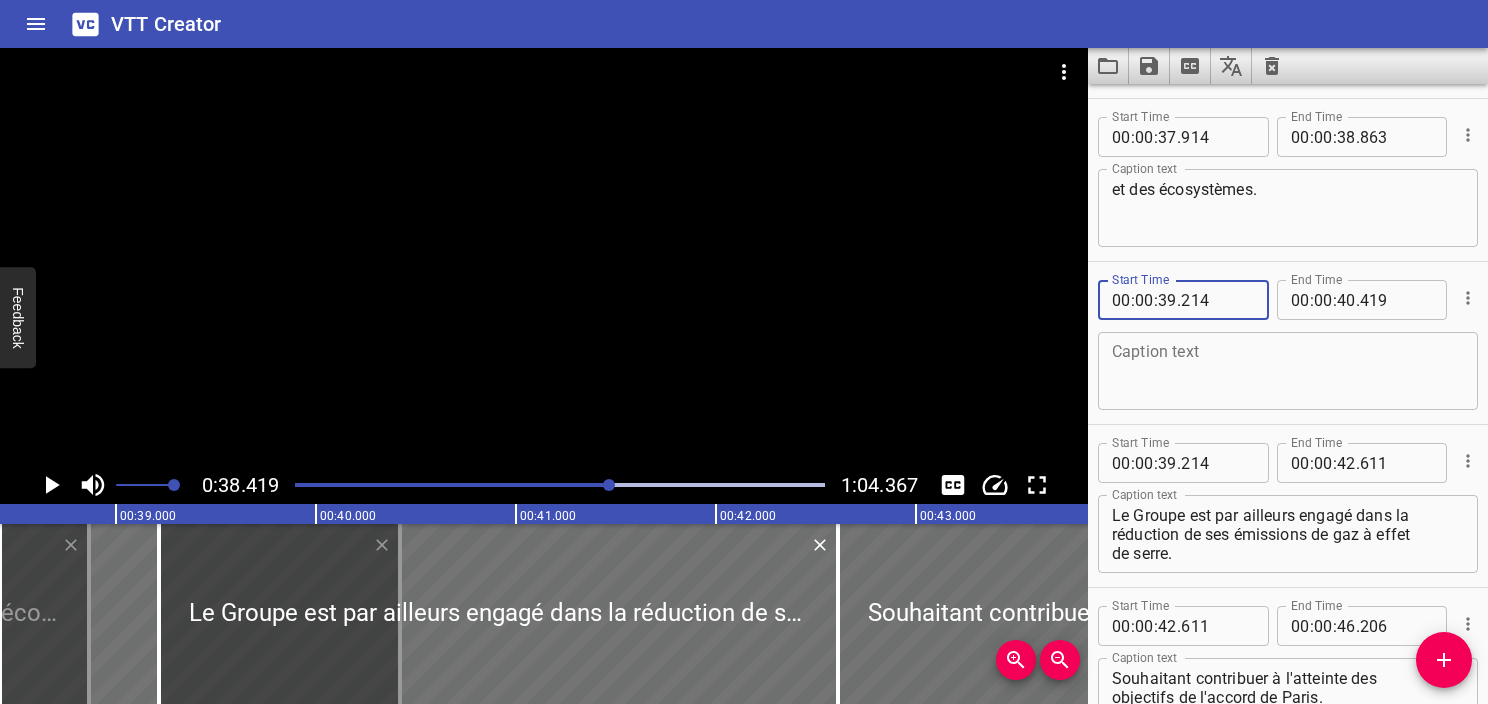 type on "214" 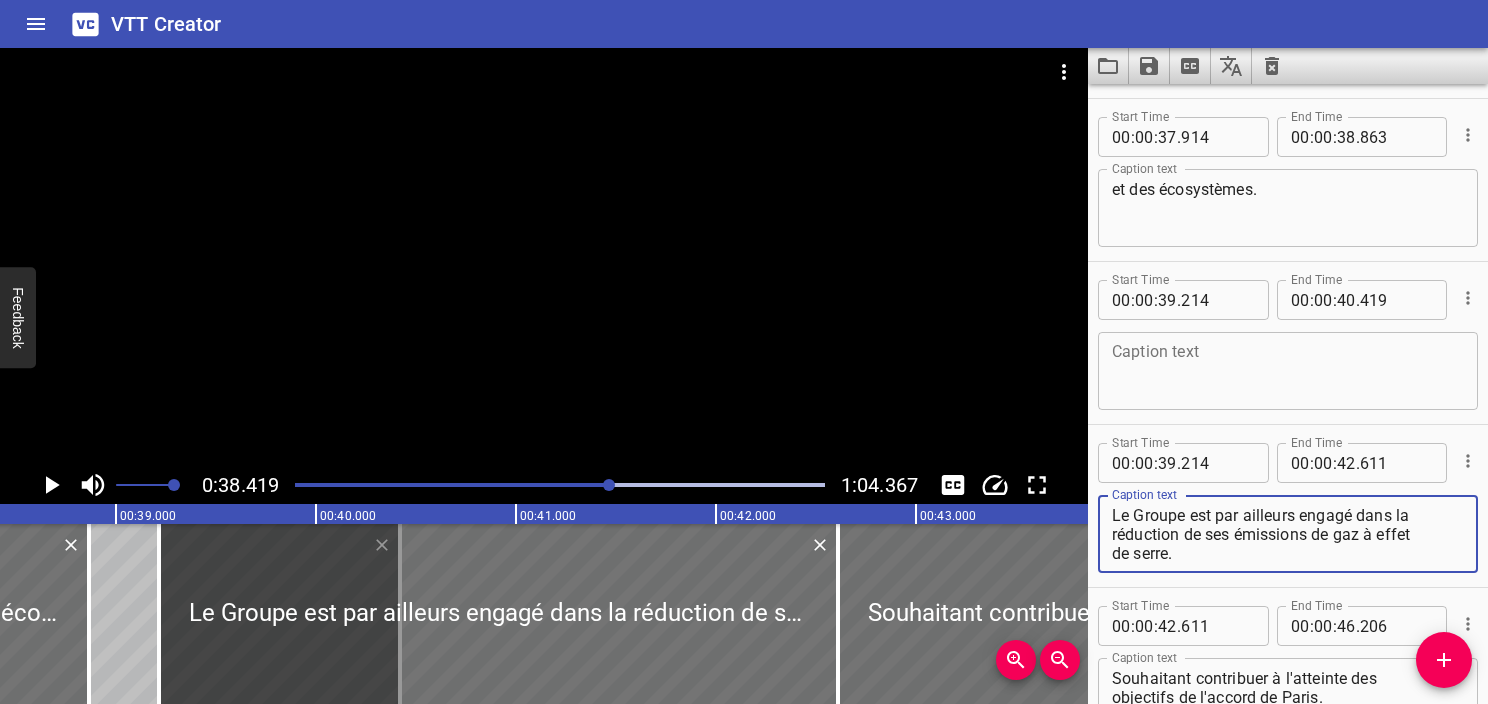 drag, startPoint x: 1118, startPoint y: 507, endPoint x: 1188, endPoint y: 513, distance: 70.256676 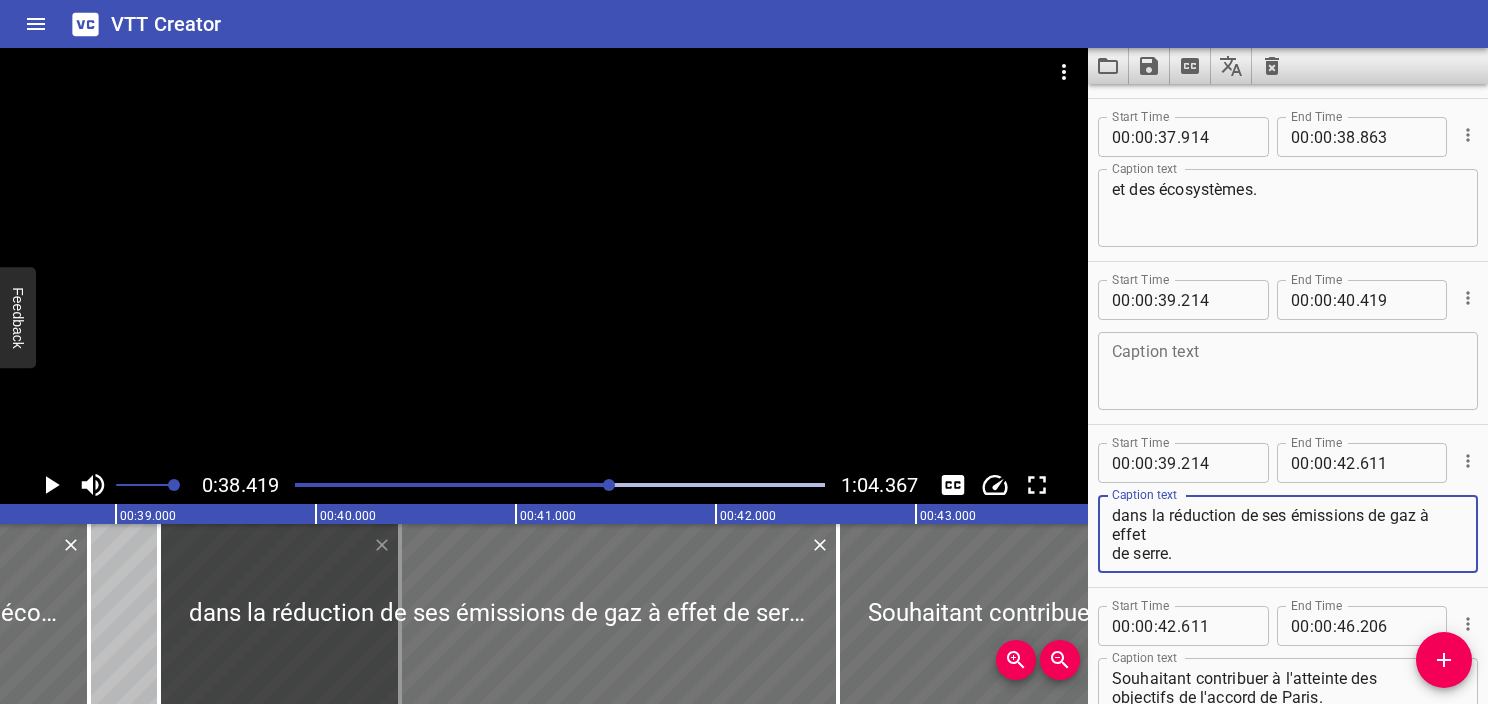 type on "dans la réduction de ses émissions de gaz à effet
de serre." 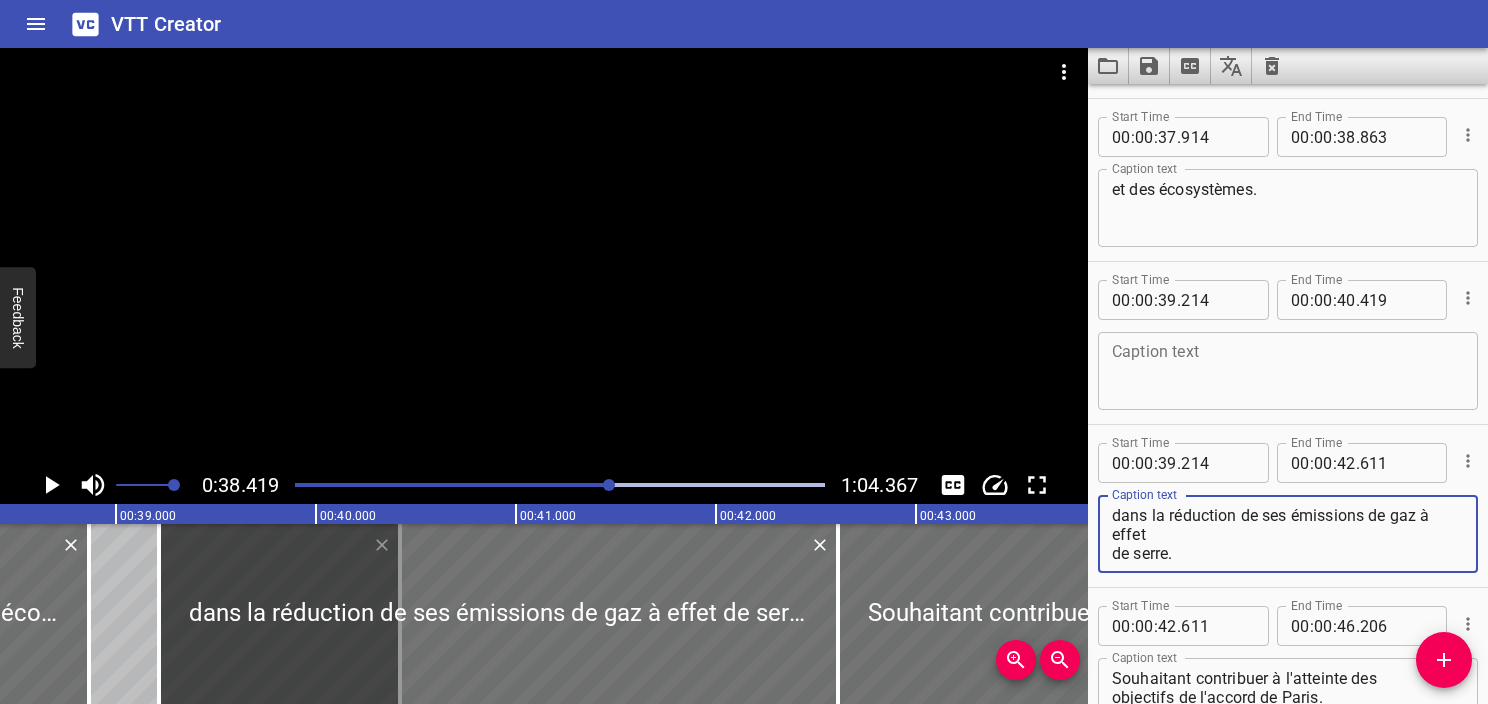 click at bounding box center (1288, 371) 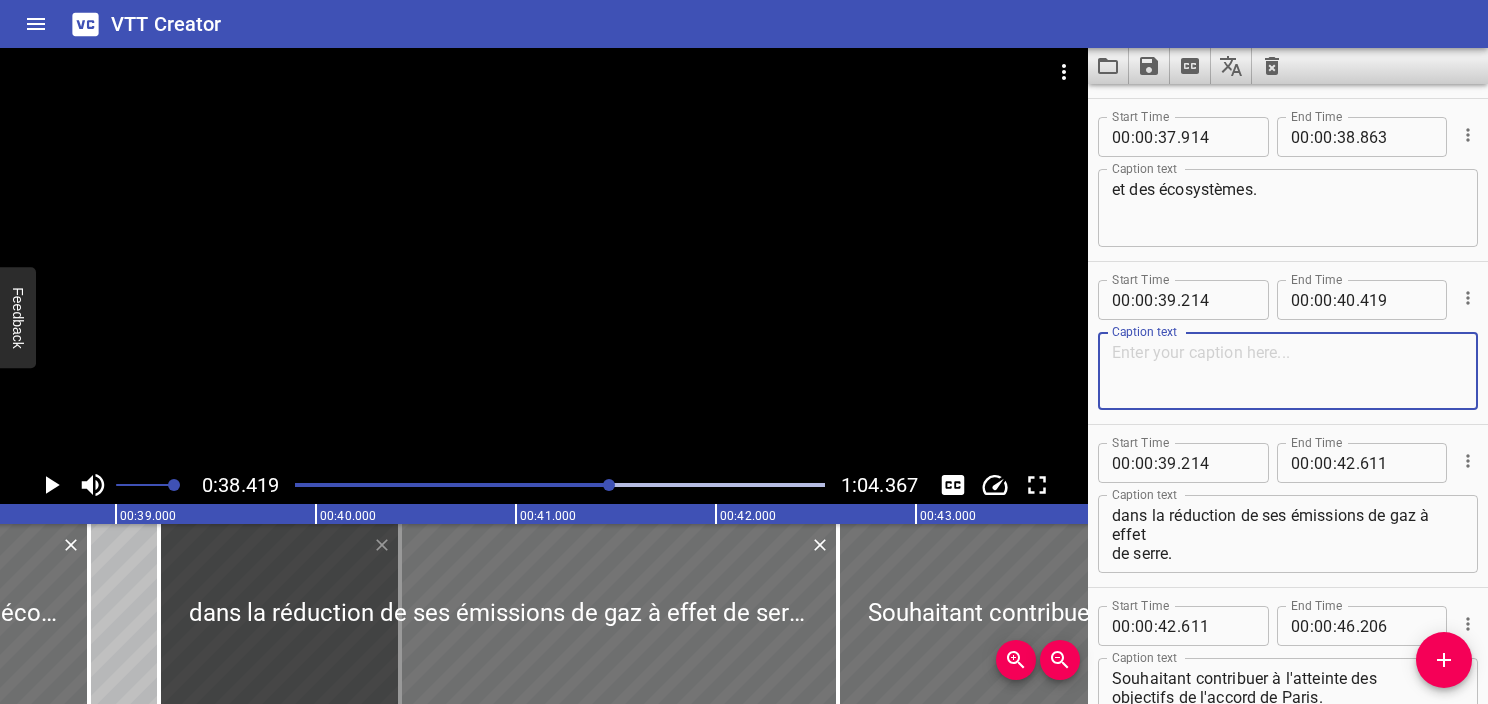 paste on "Le Groupe est par ailleurs engagé" 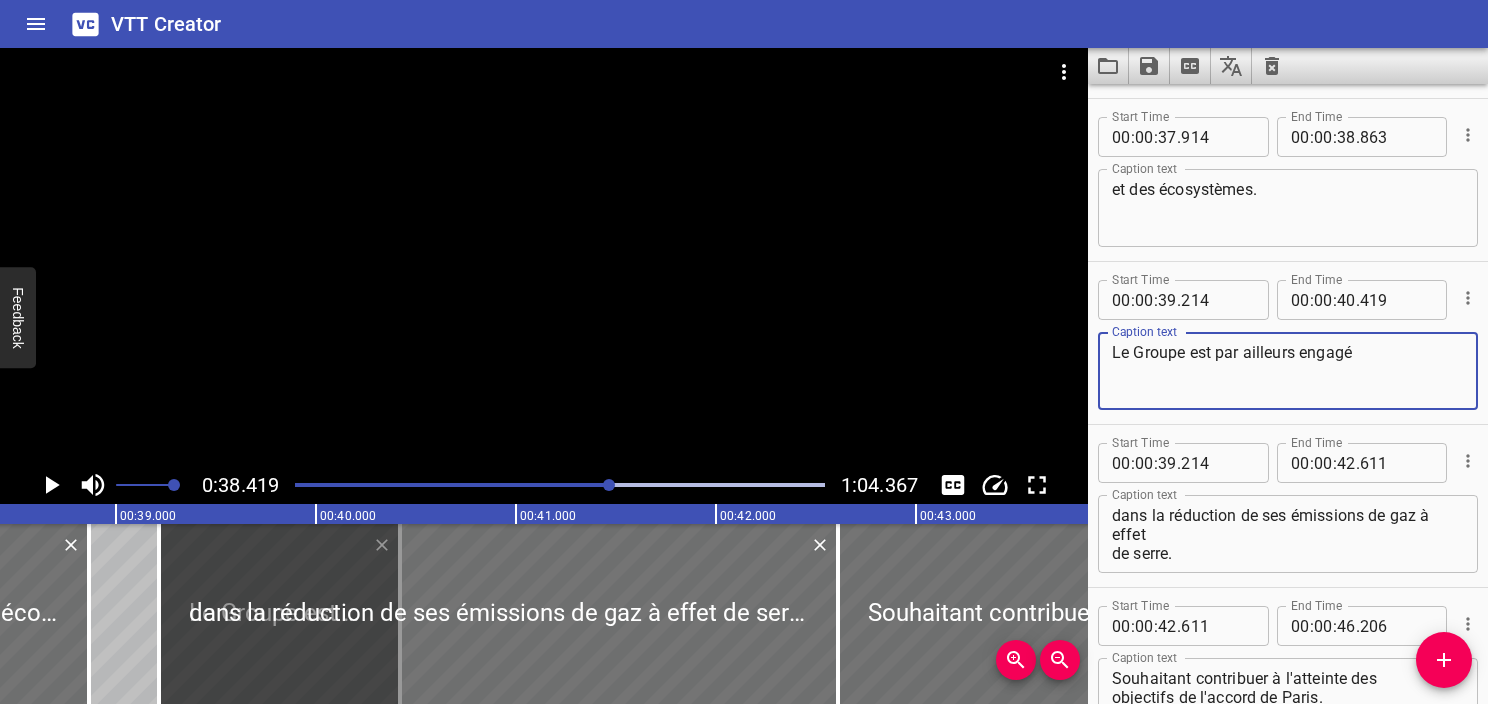 type on "Le Groupe est par ailleurs engagé" 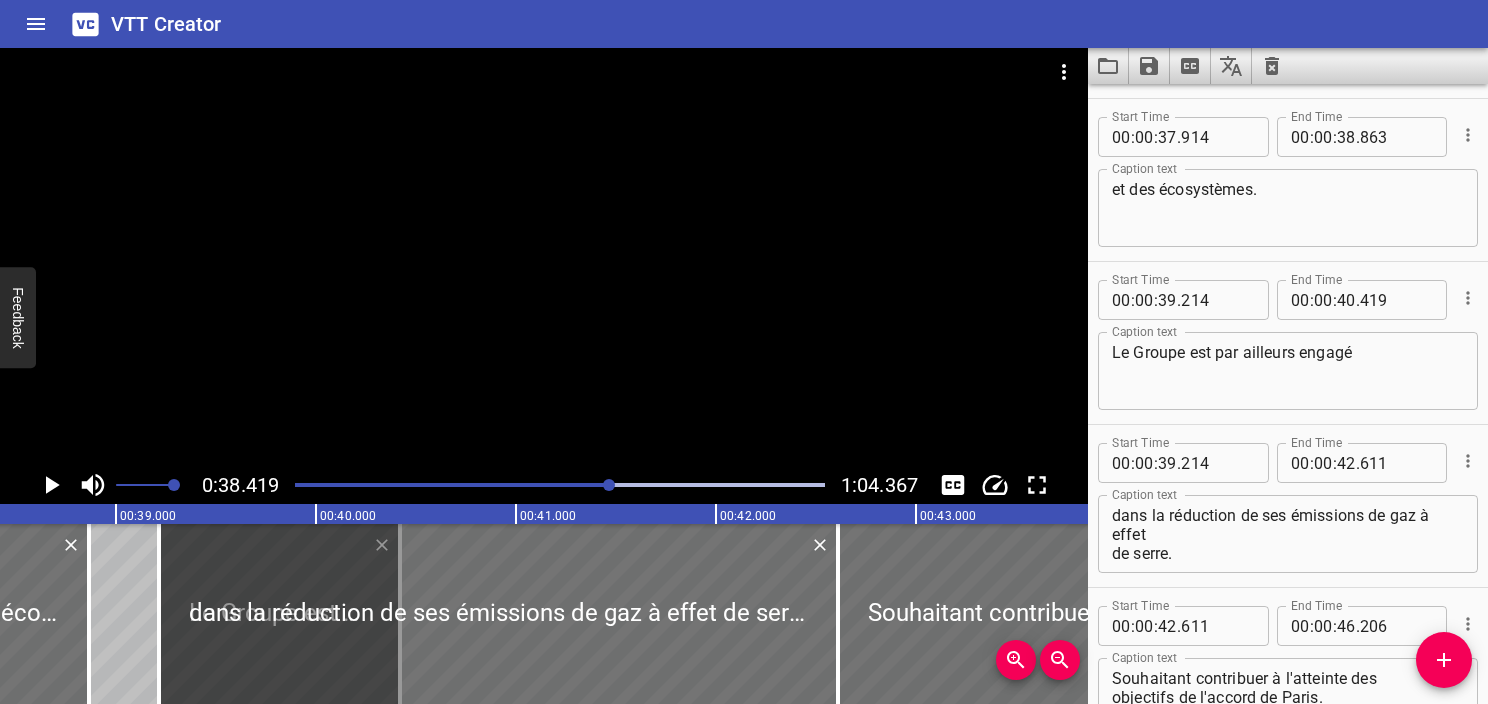 click at bounding box center [609, 485] 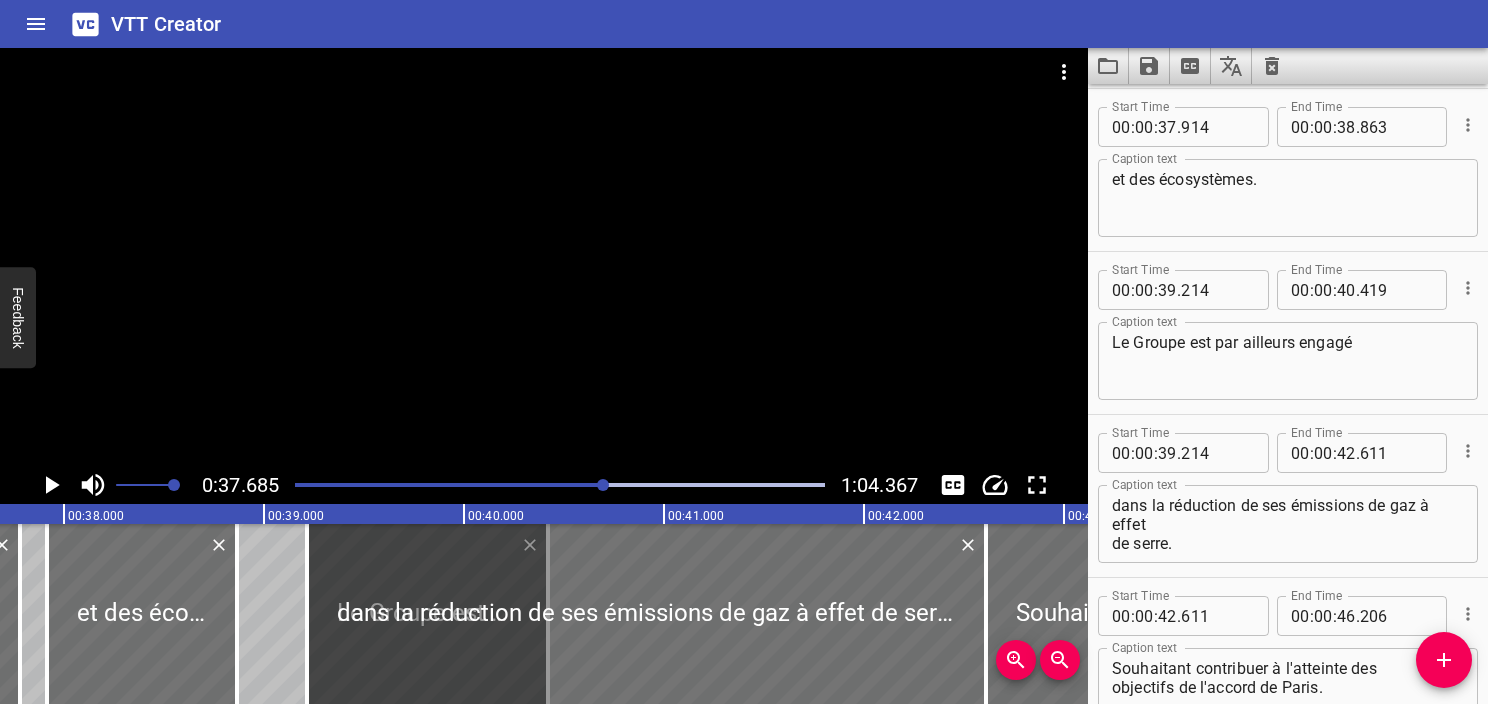 click at bounding box center (603, 485) 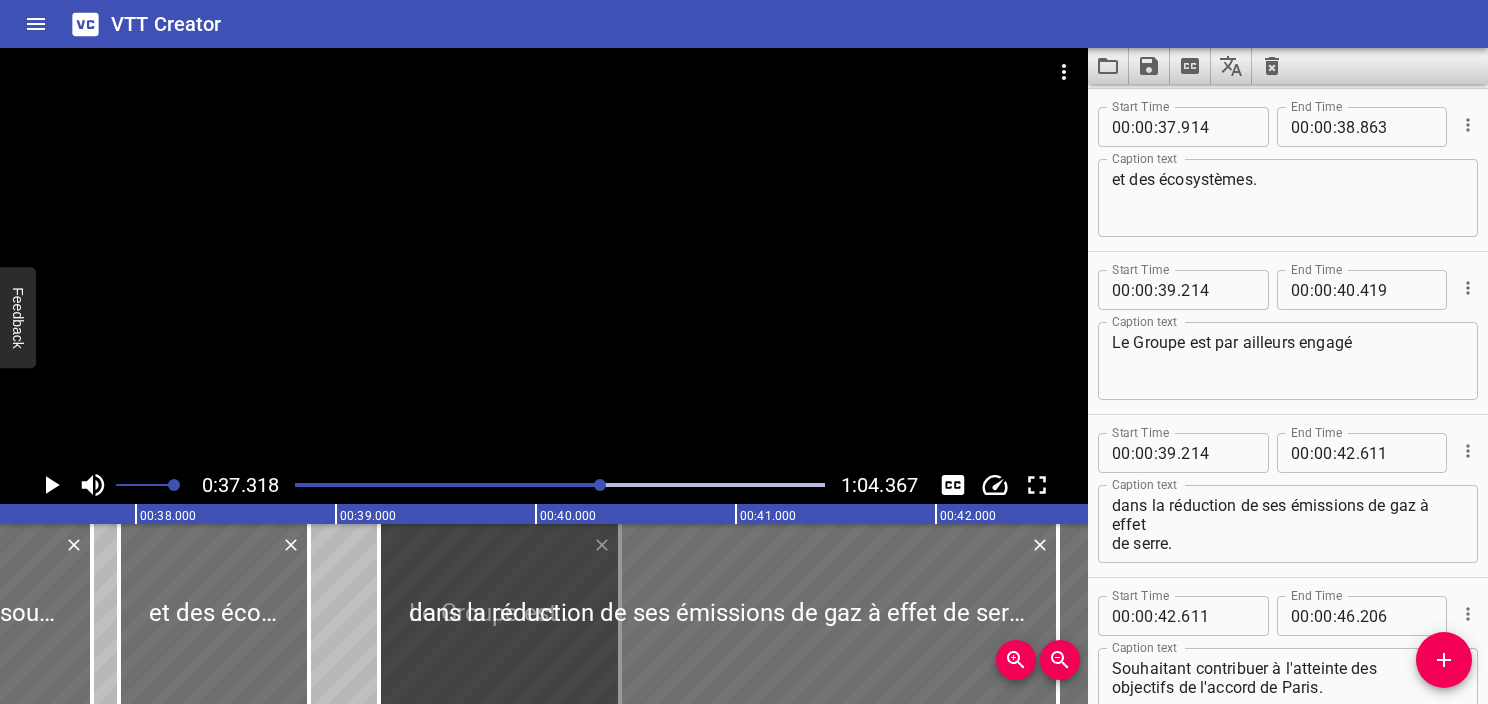 click at bounding box center (338, 485) 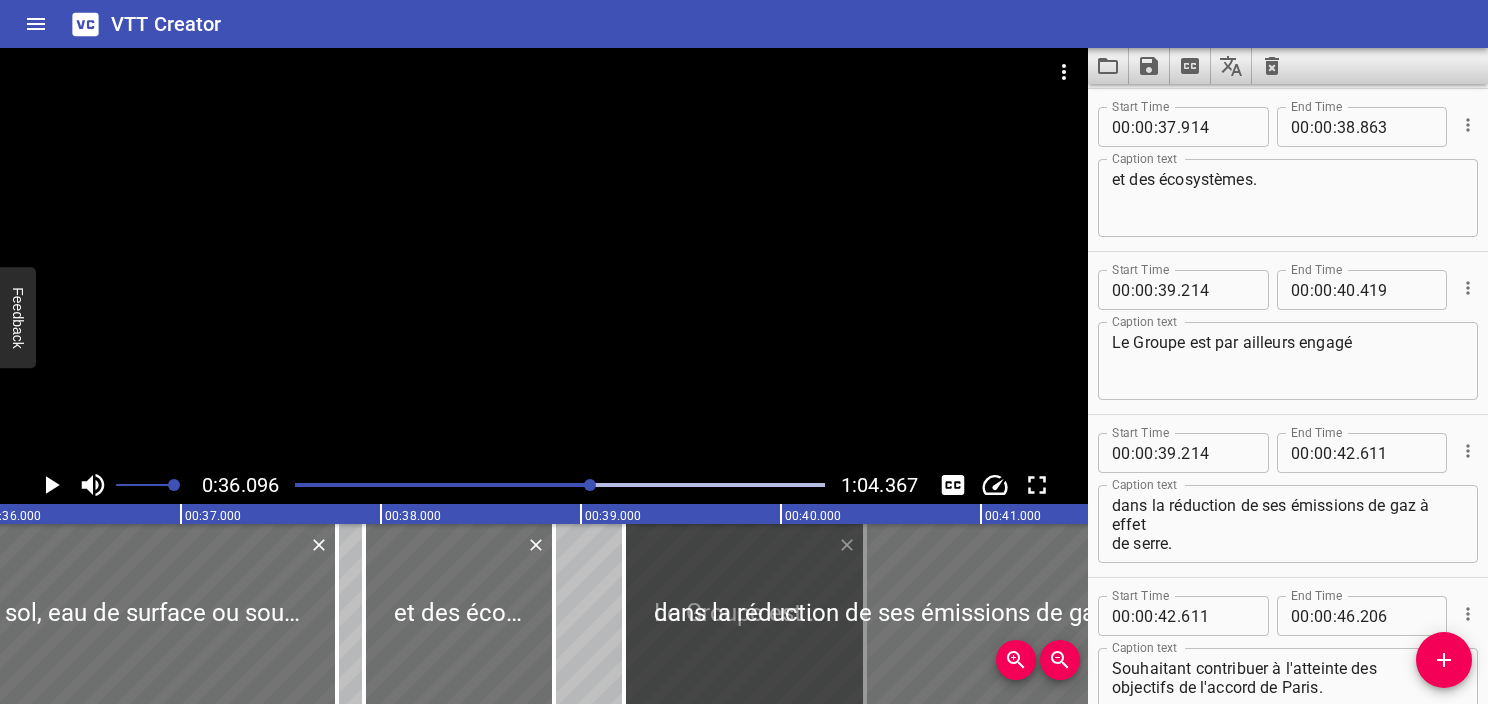 click at bounding box center [328, 485] 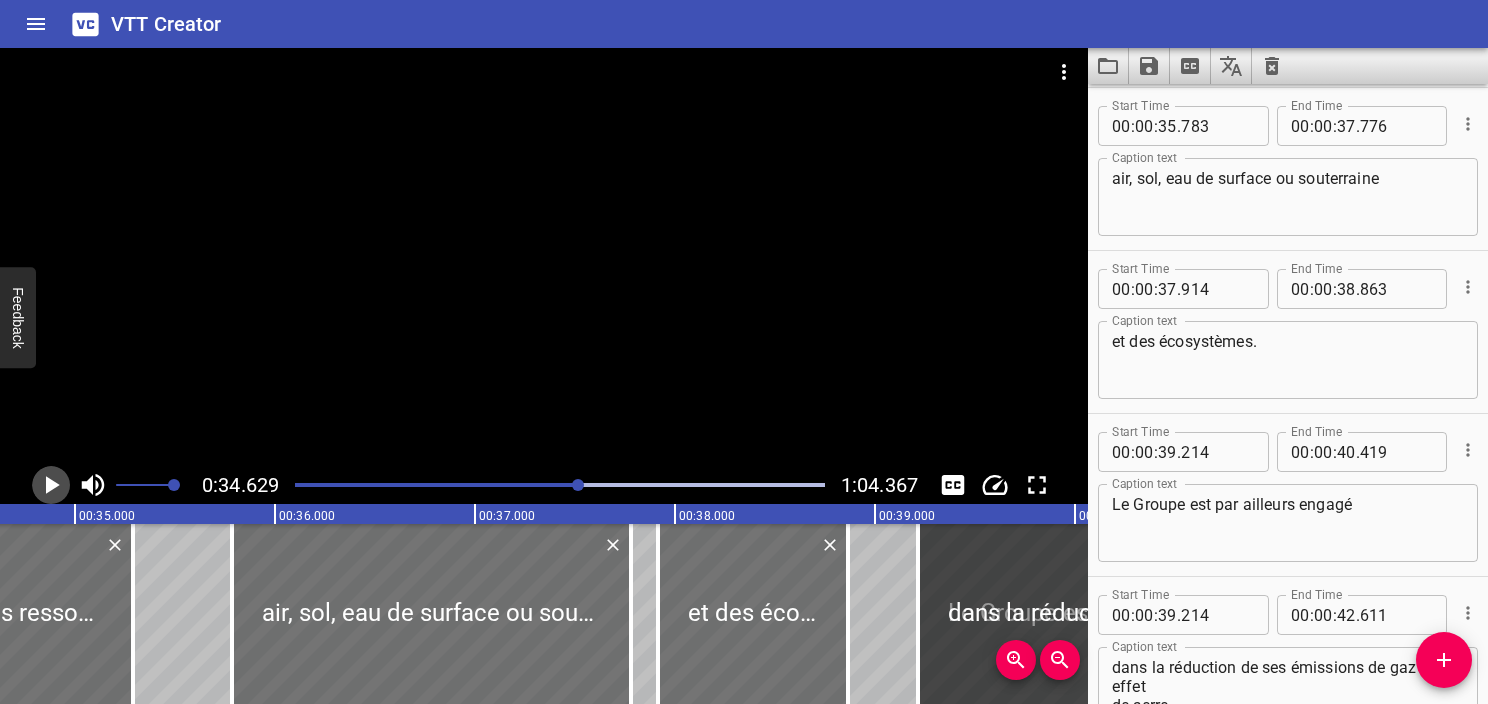 click 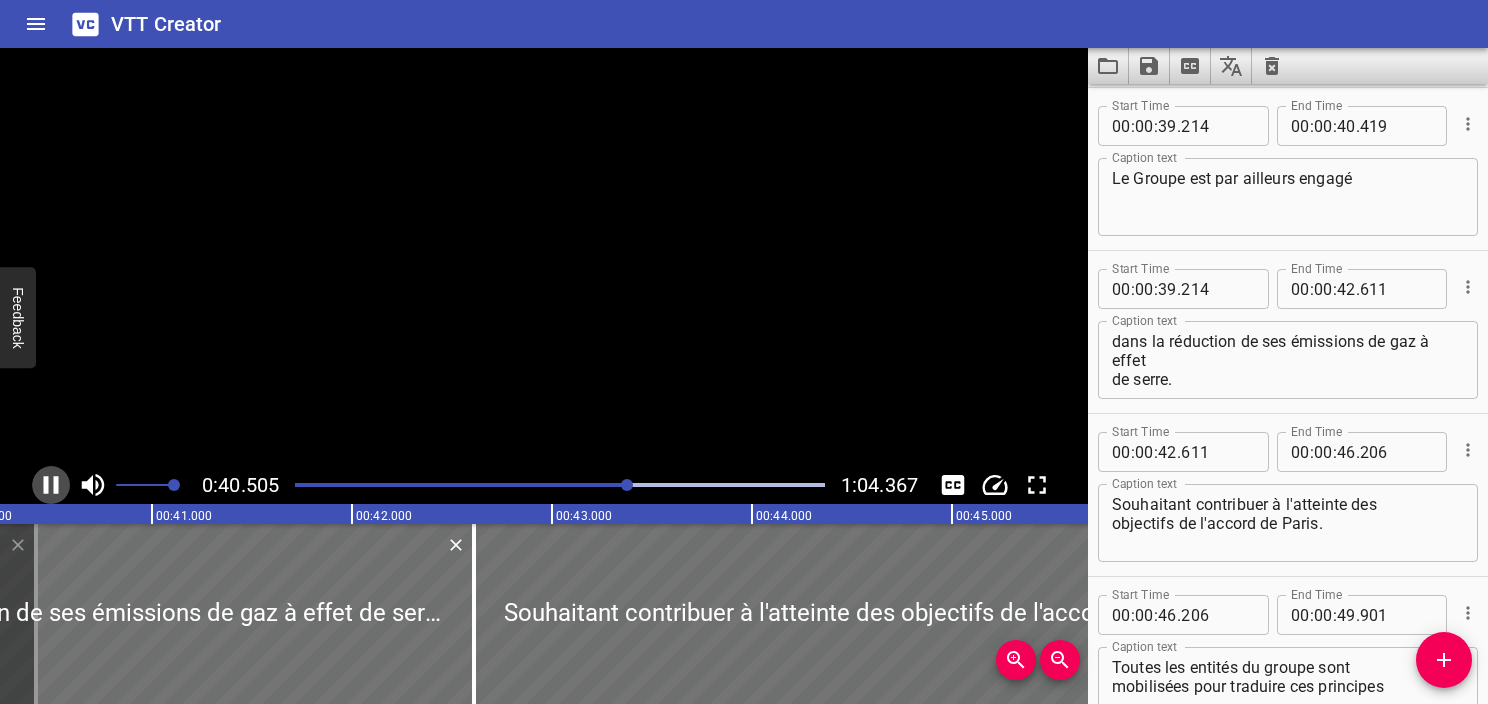click 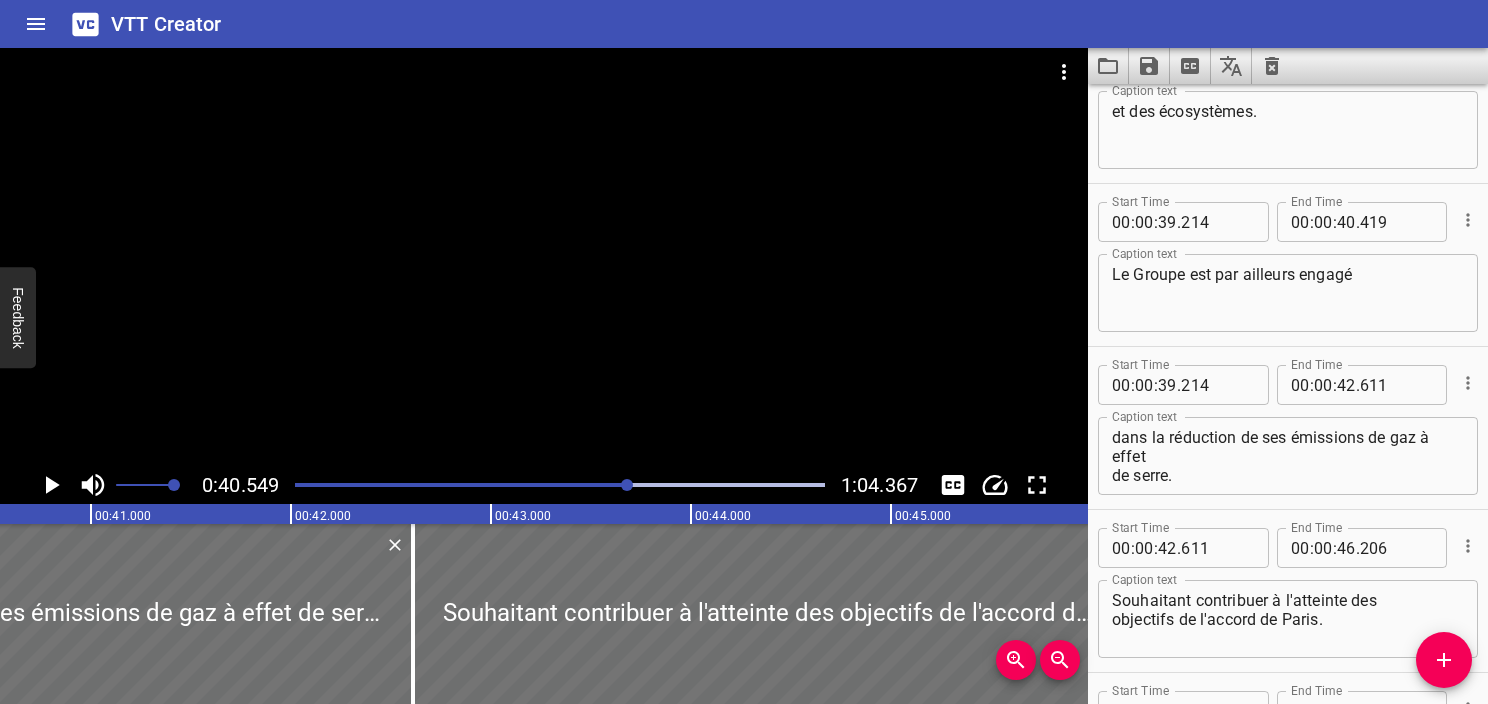 click at bounding box center [364, 485] 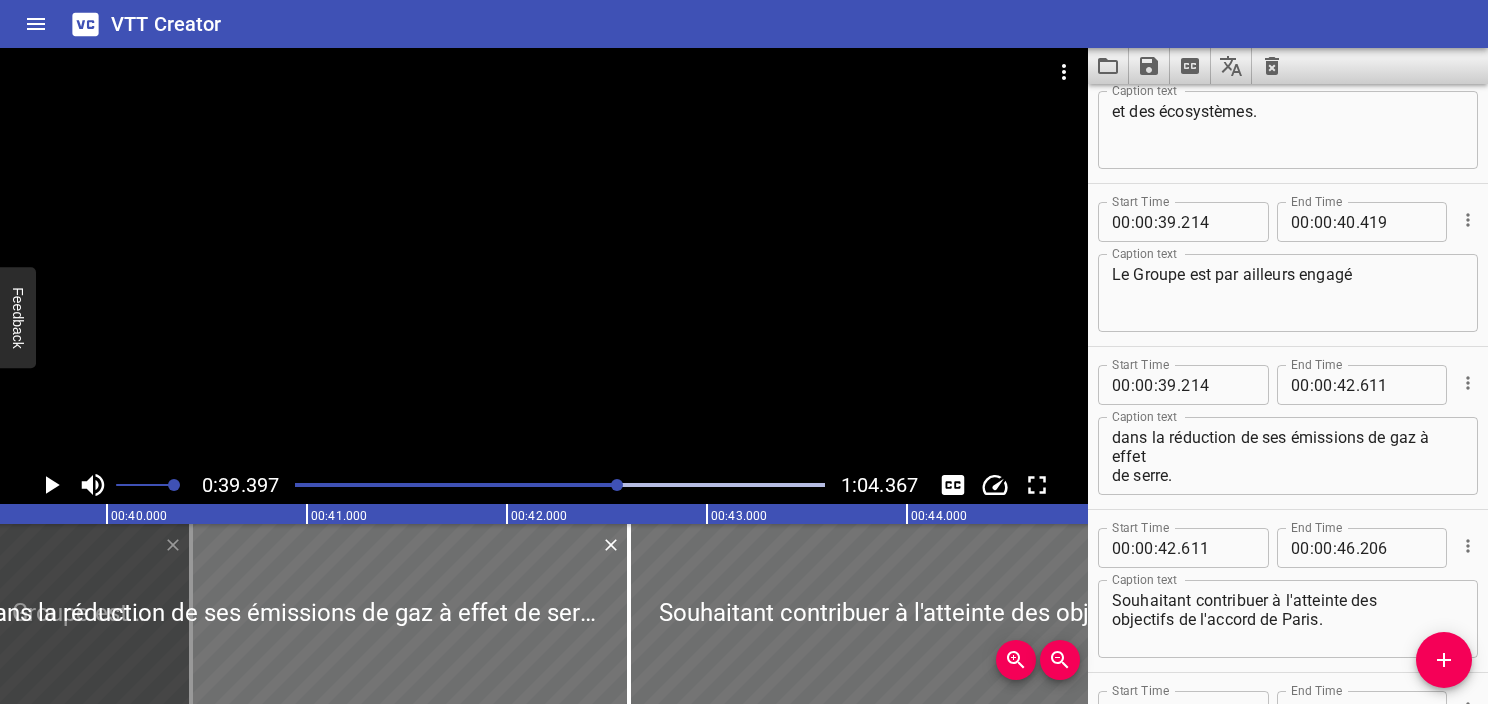 scroll, scrollTop: 0, scrollLeft: 7879, axis: horizontal 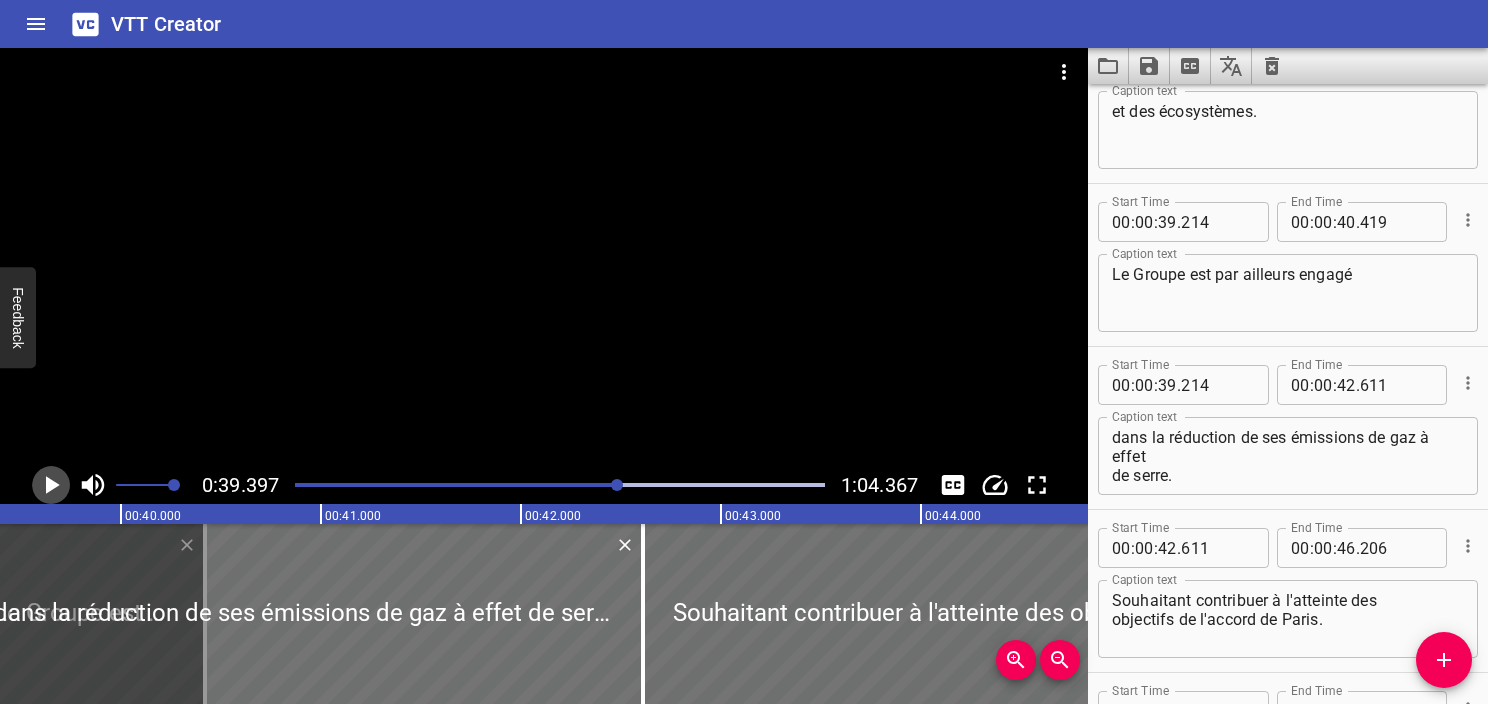 click 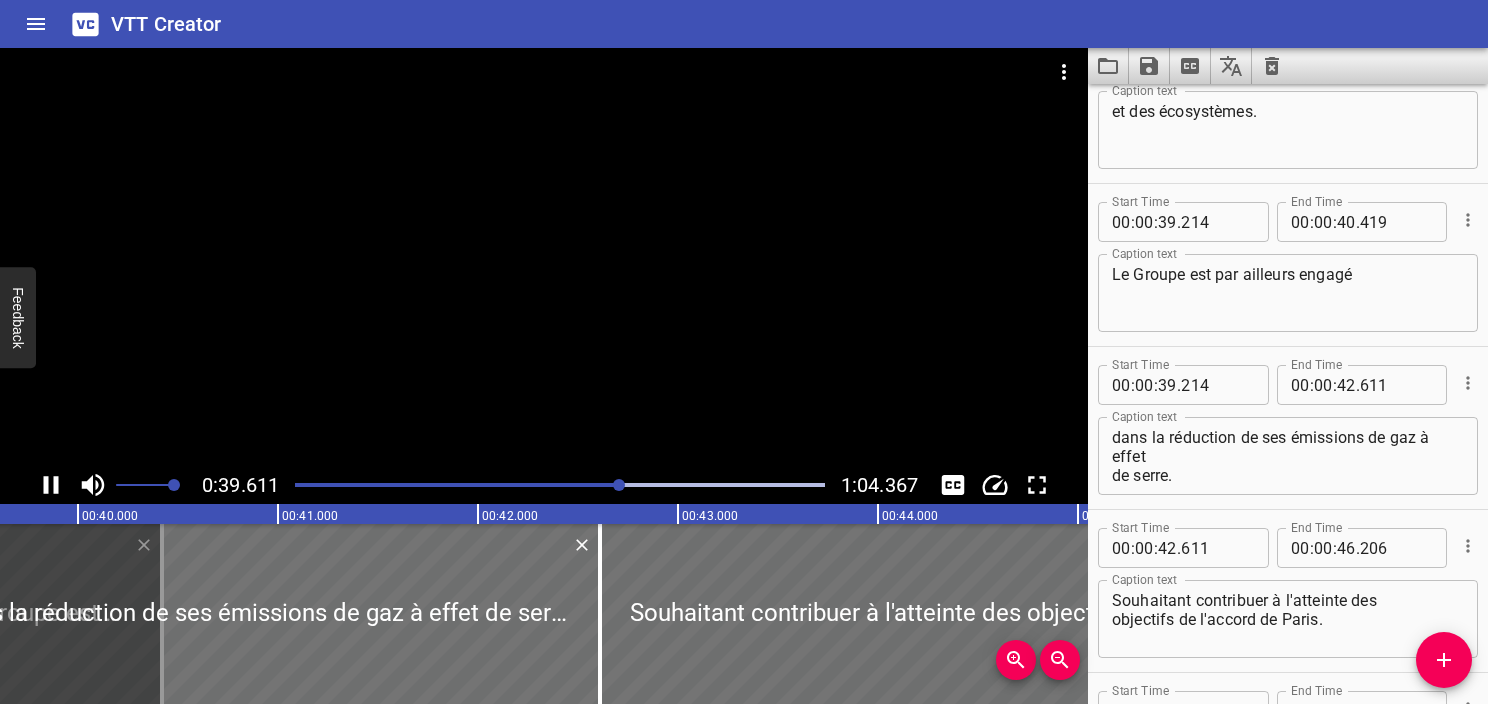 click 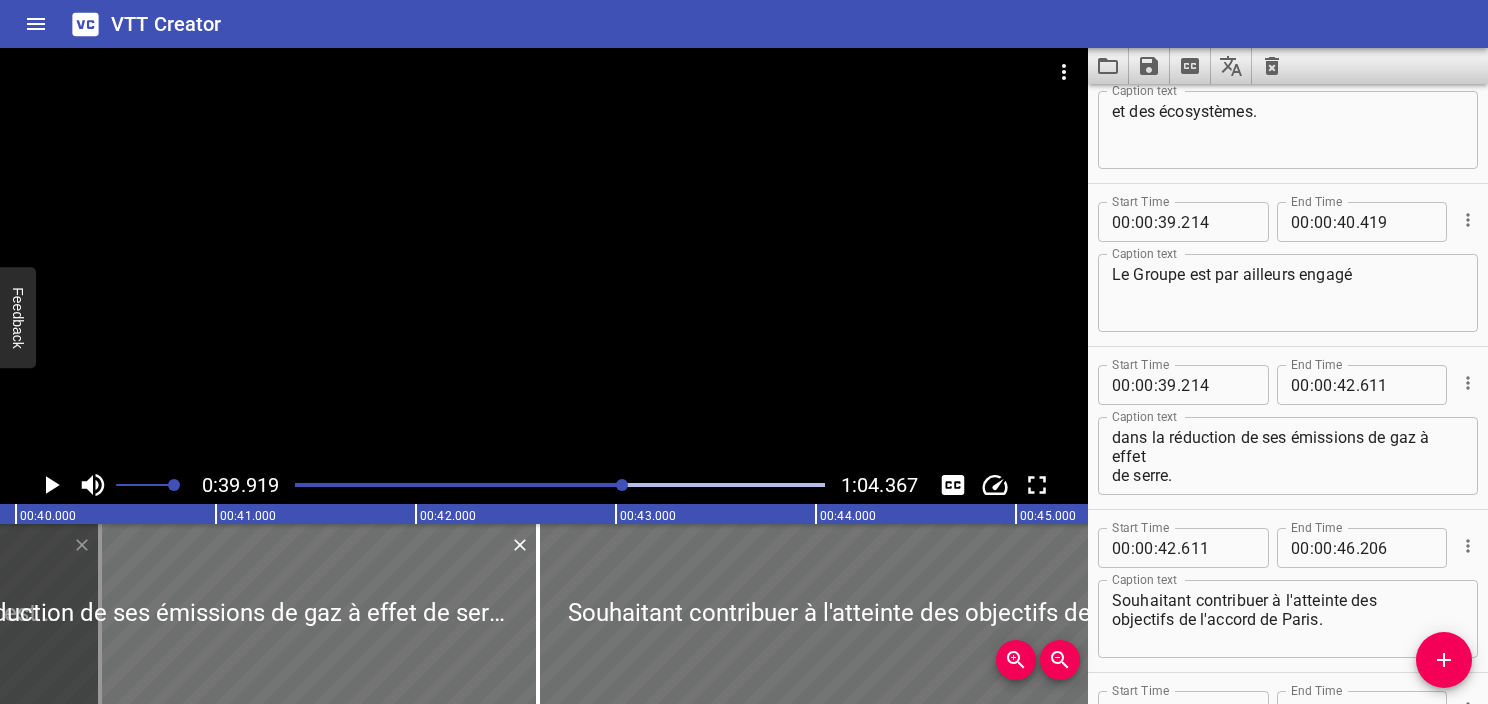 click 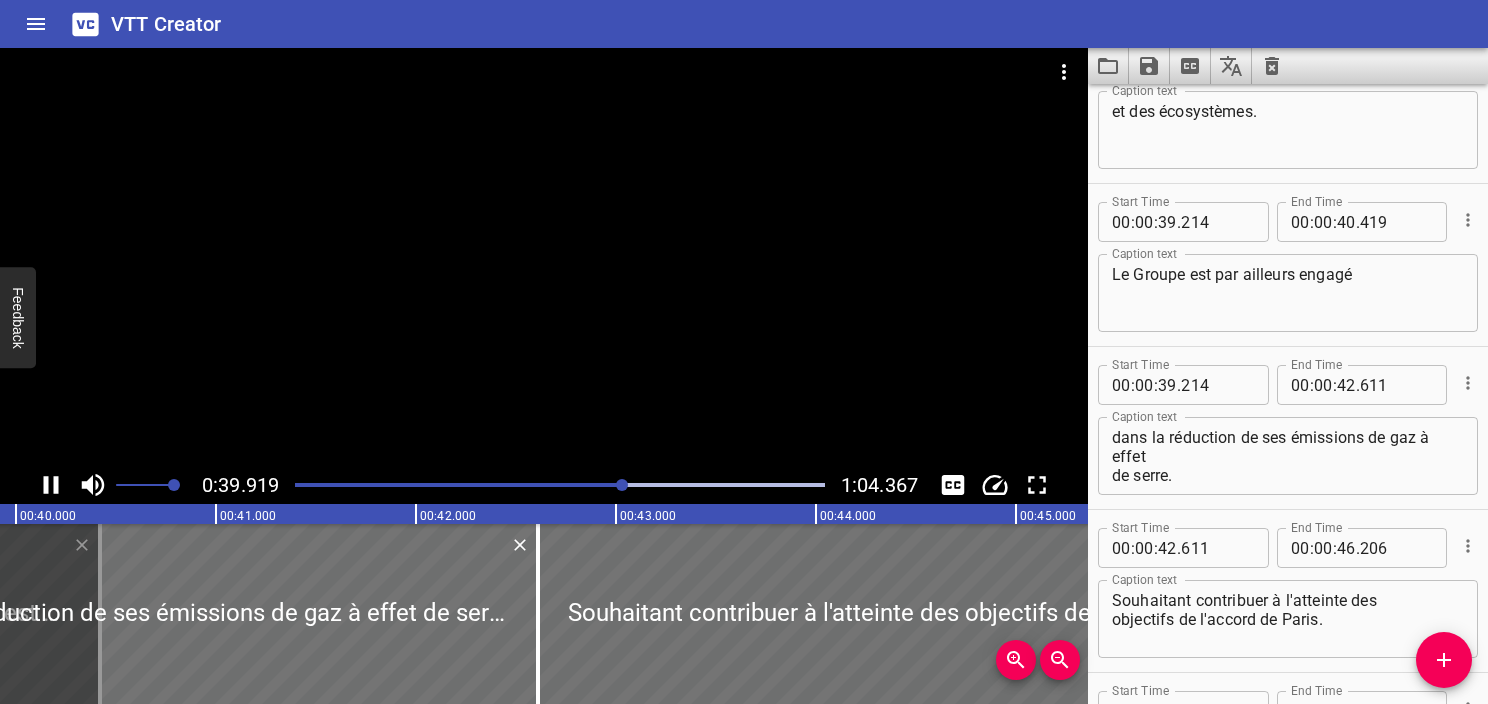click 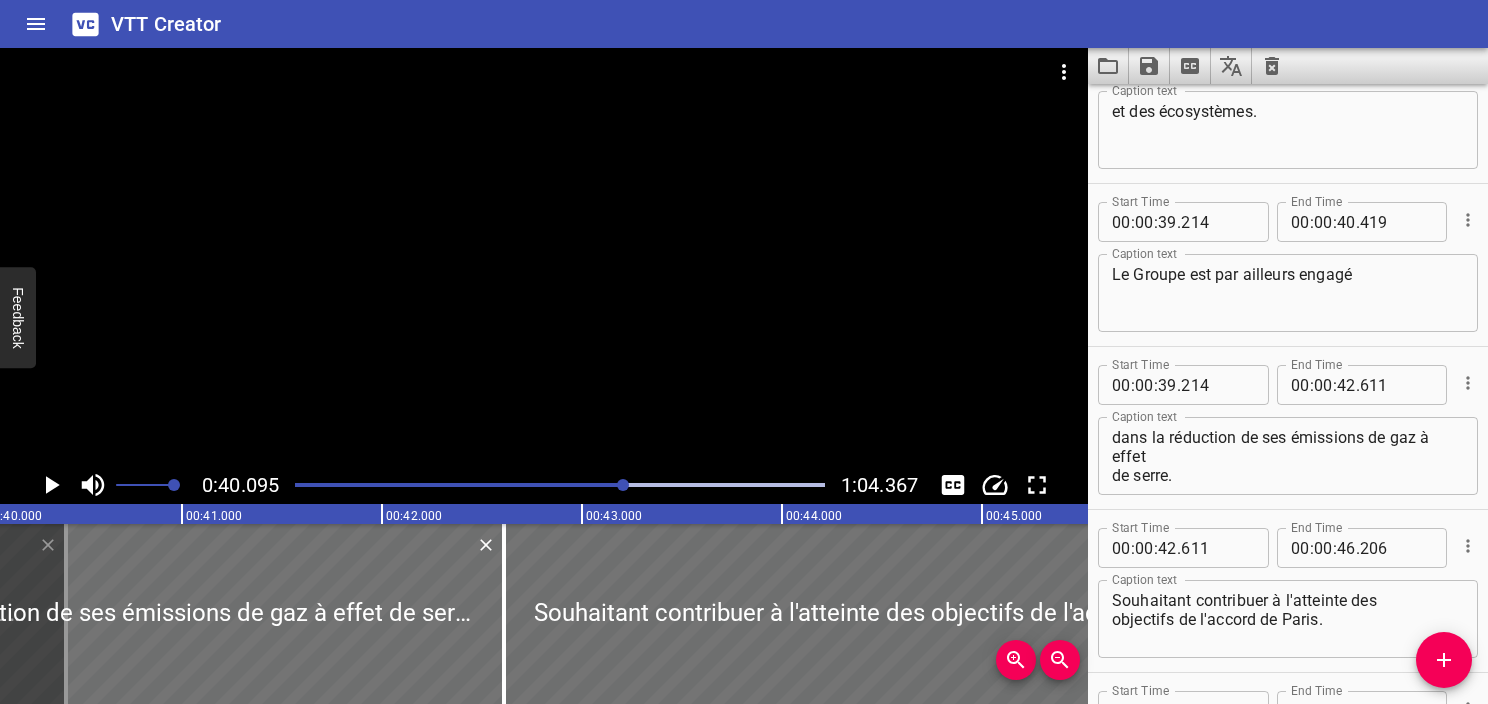click 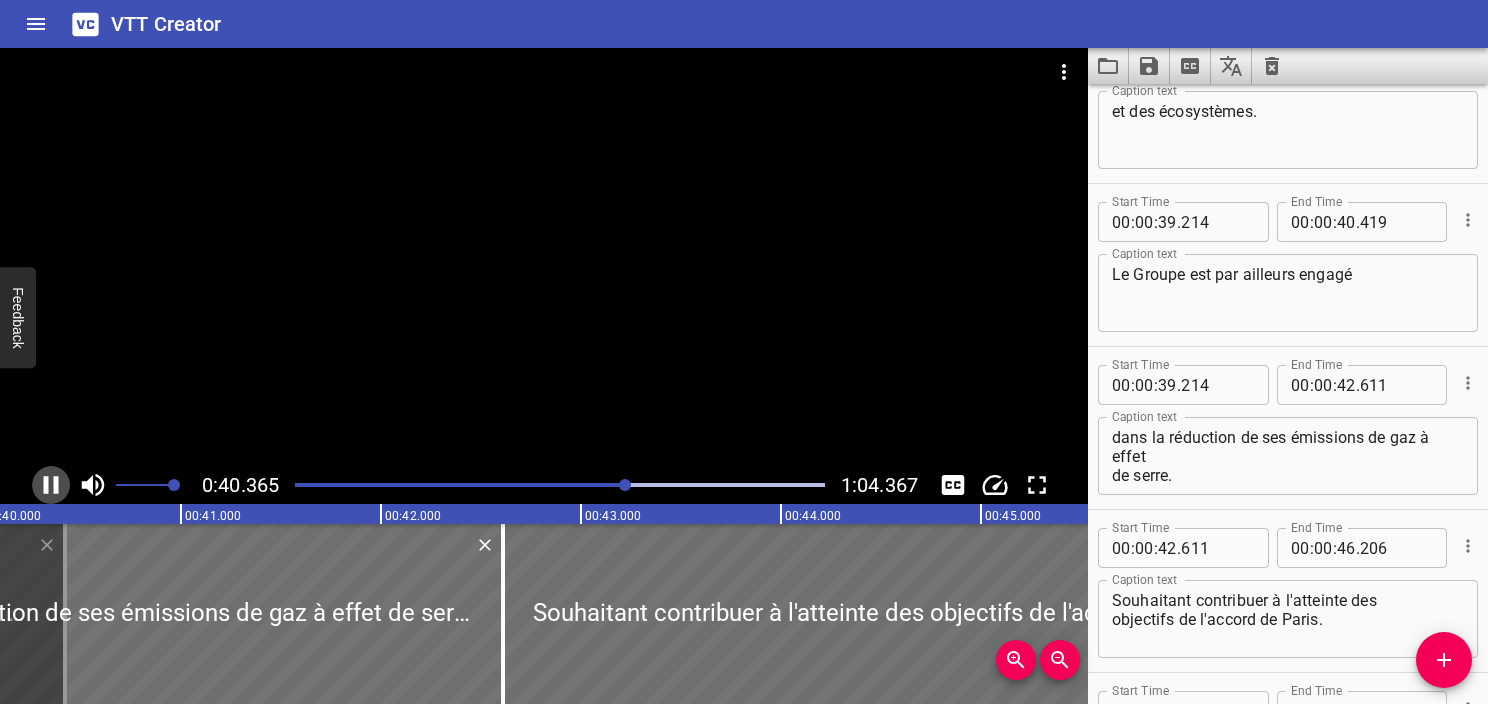 click 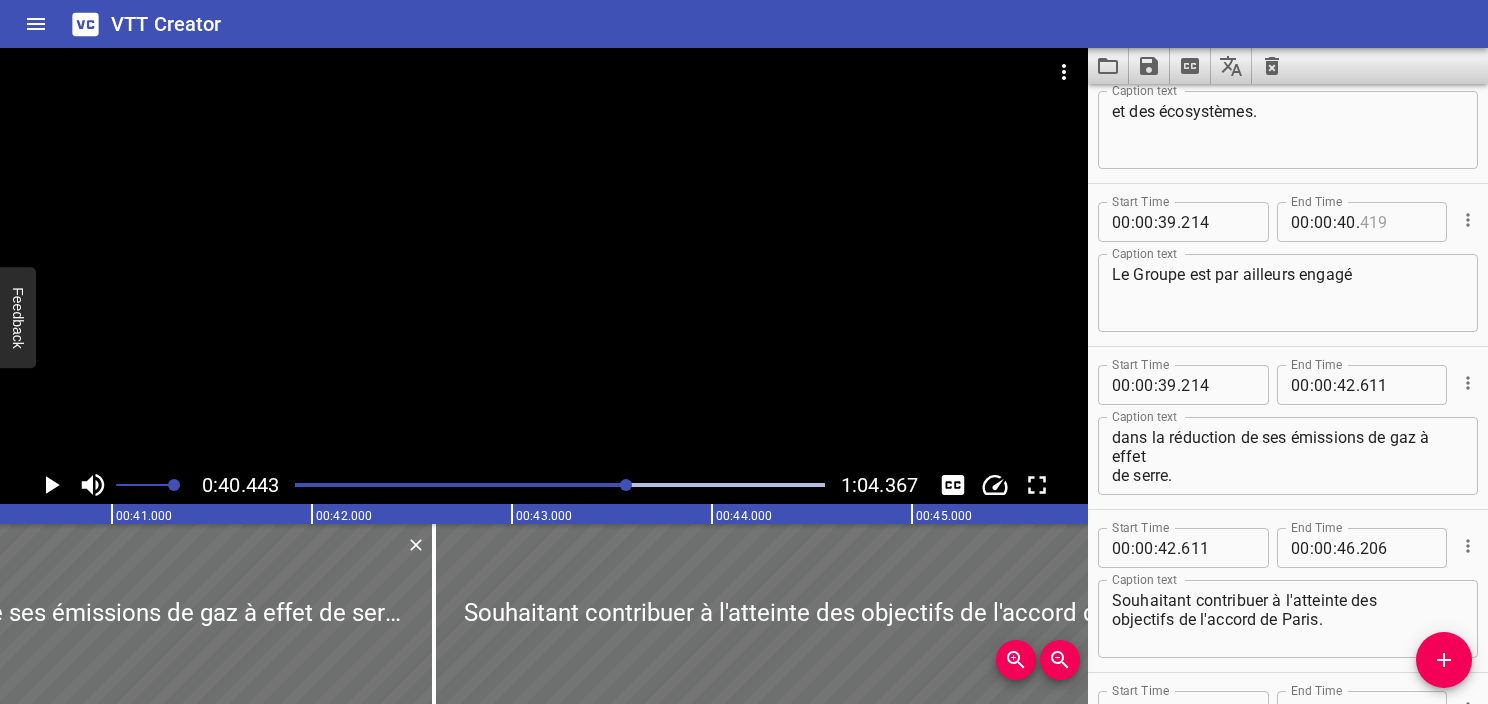 click at bounding box center [1396, 222] 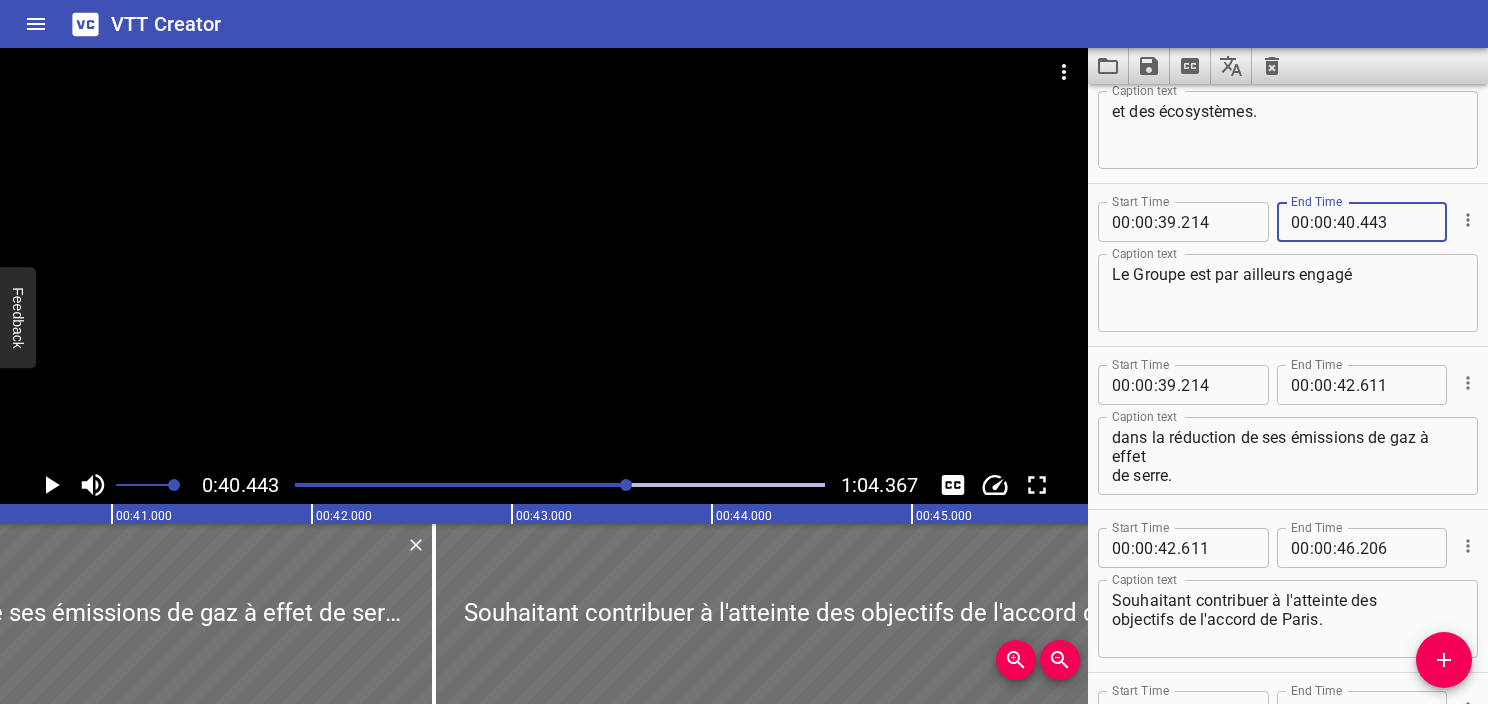 type on "443" 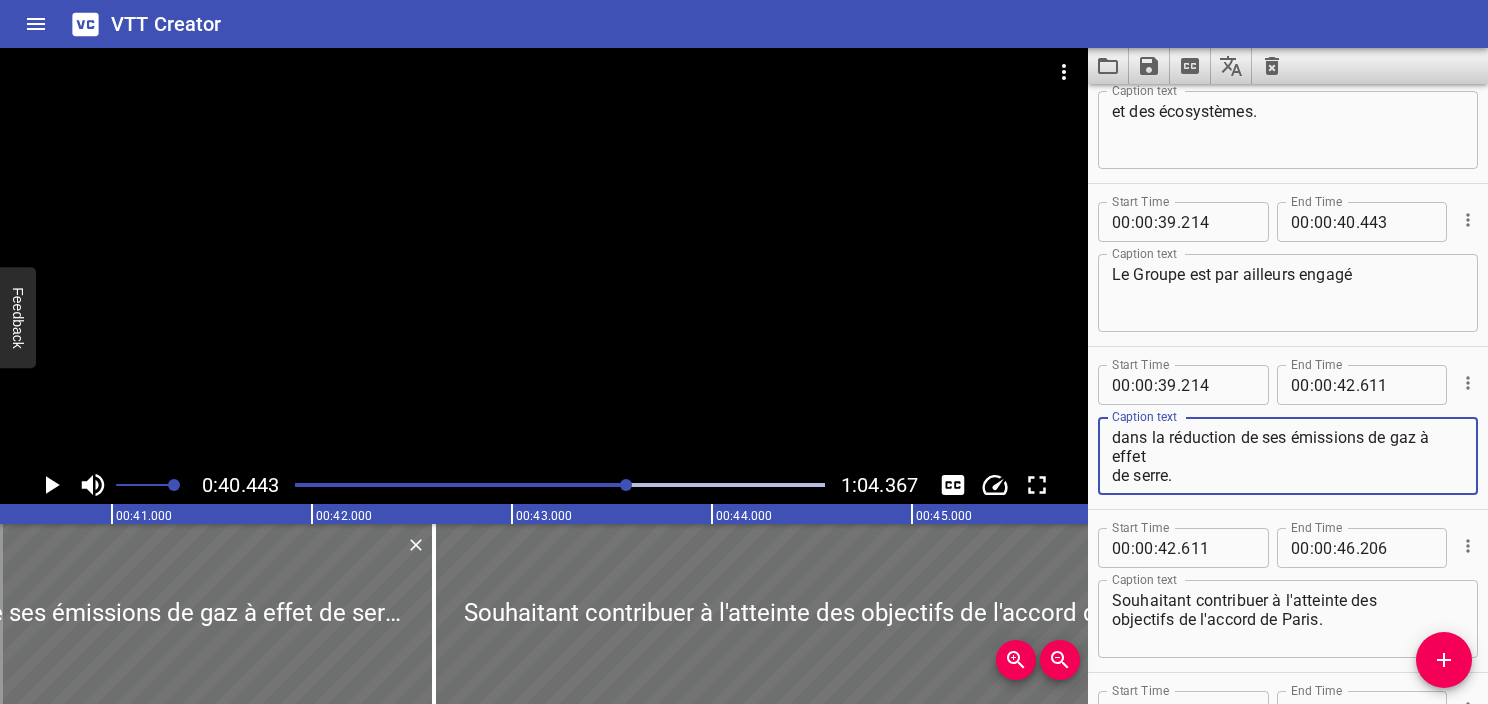 click 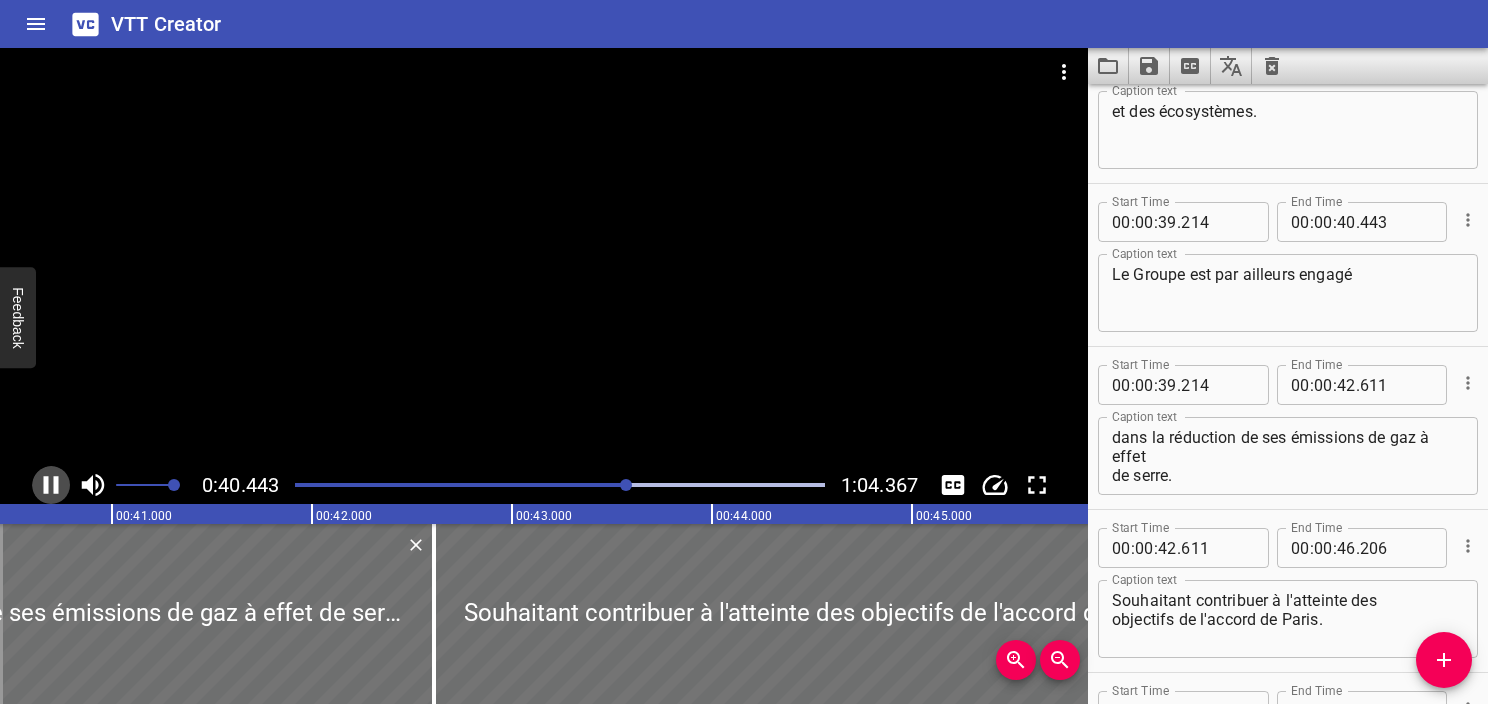 click 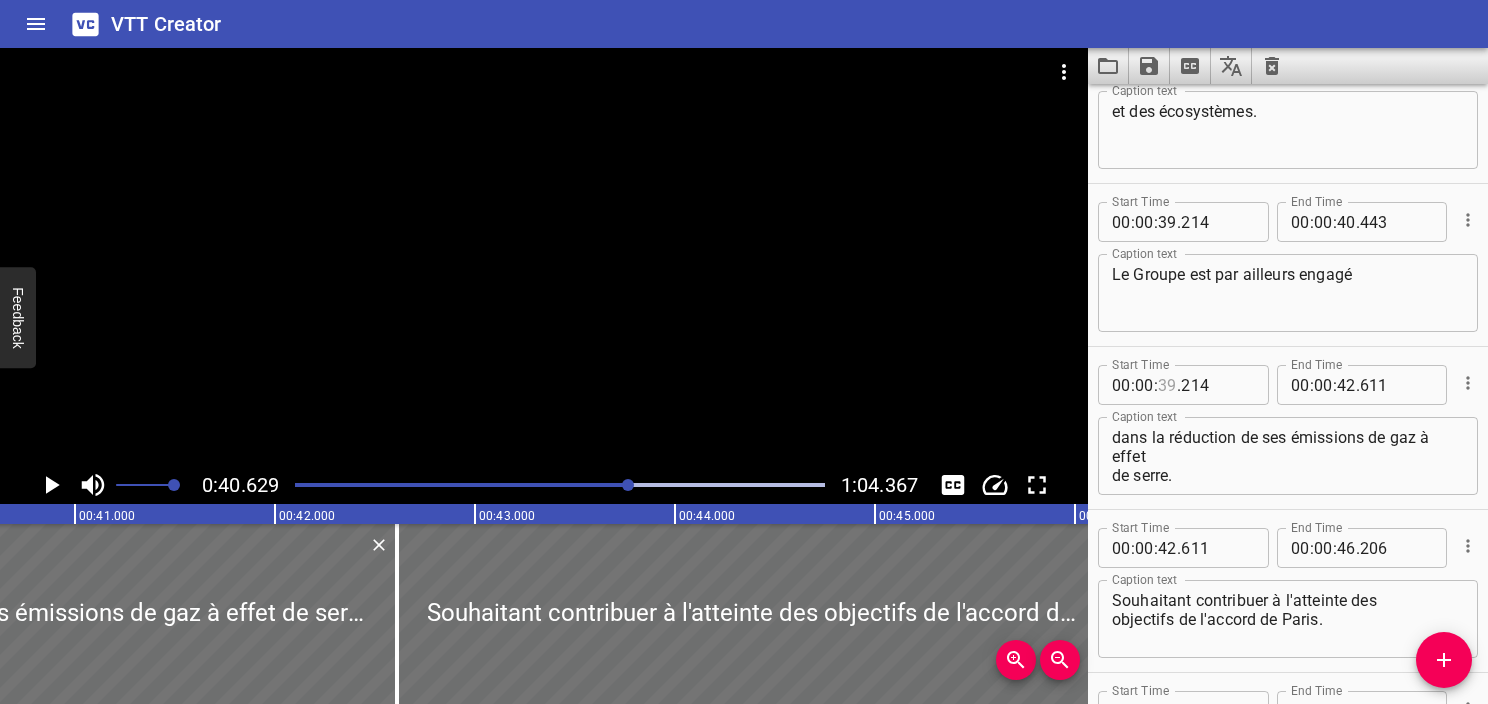 click at bounding box center [1167, 385] 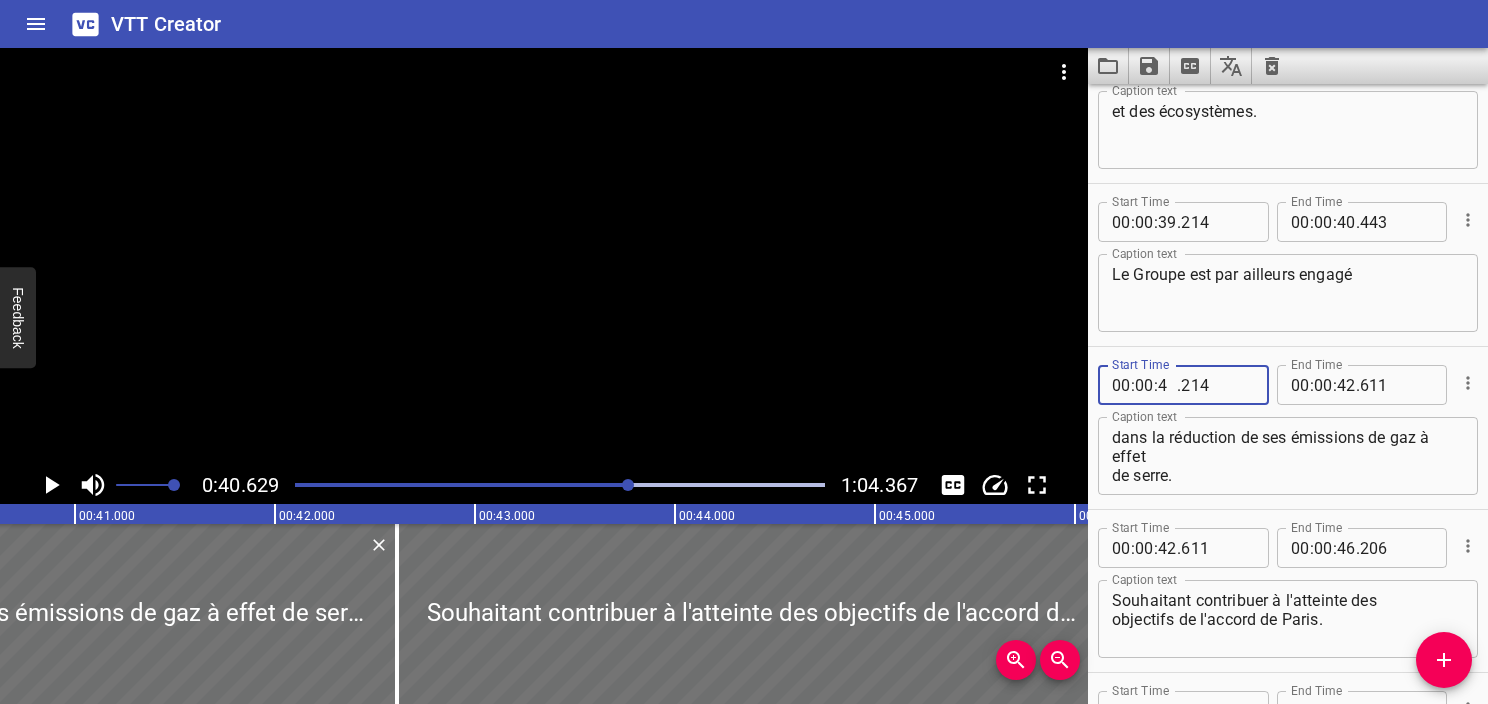type on "40" 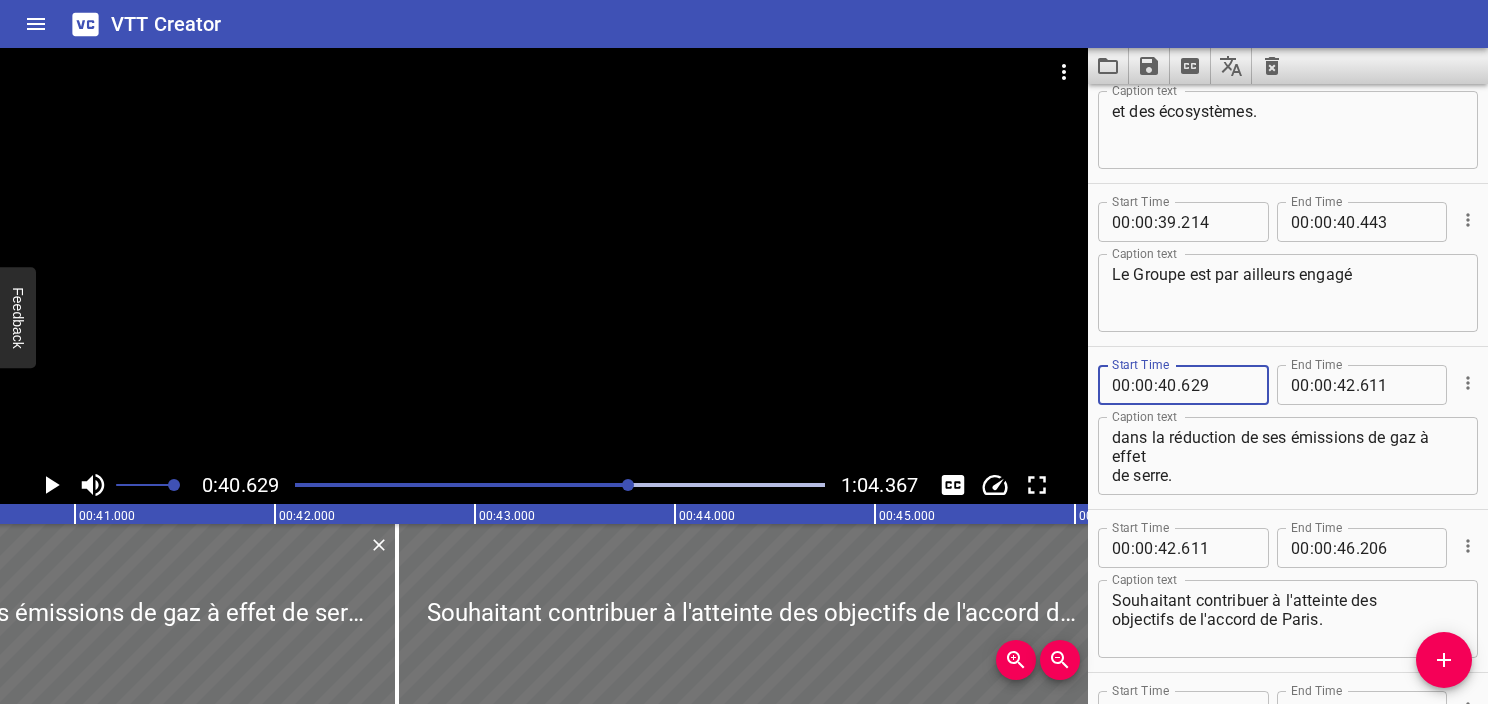 type on "629" 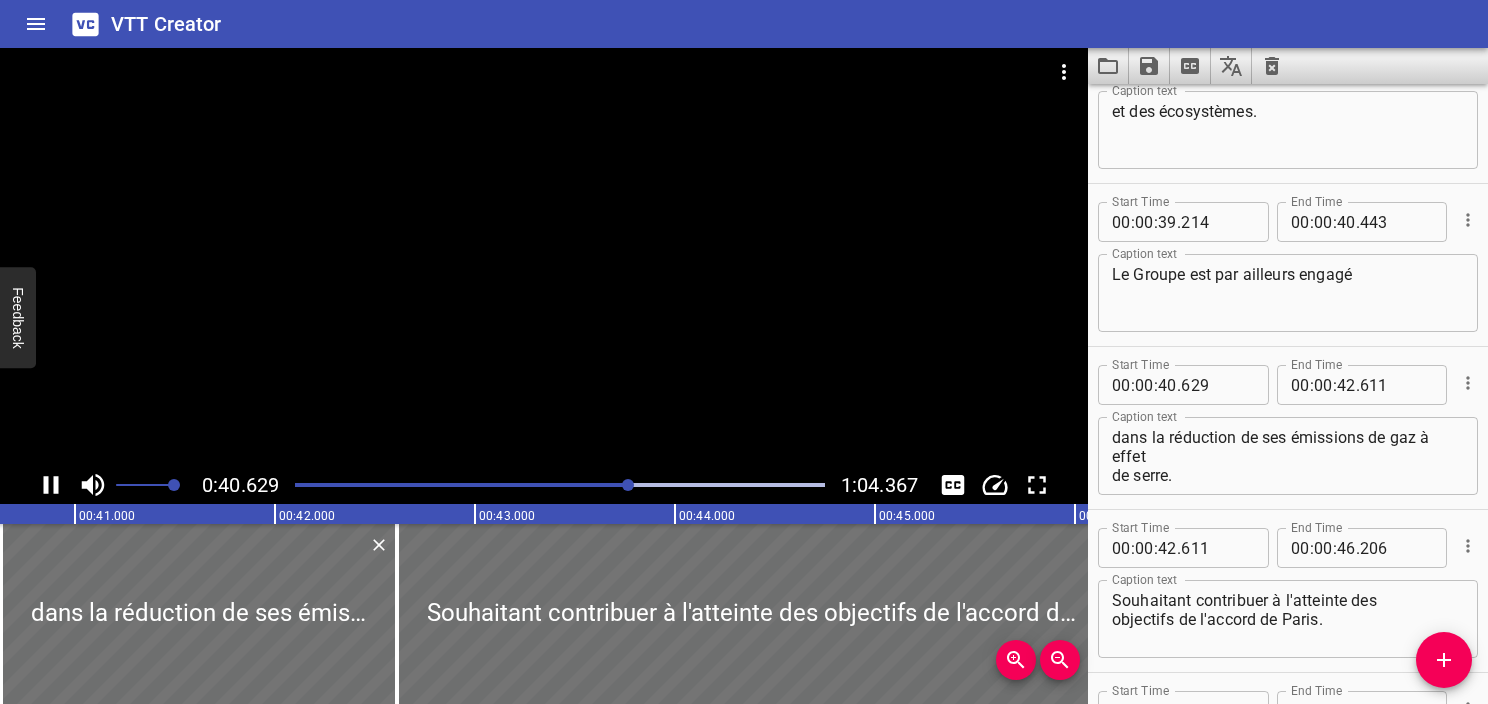 scroll, scrollTop: 2592, scrollLeft: 0, axis: vertical 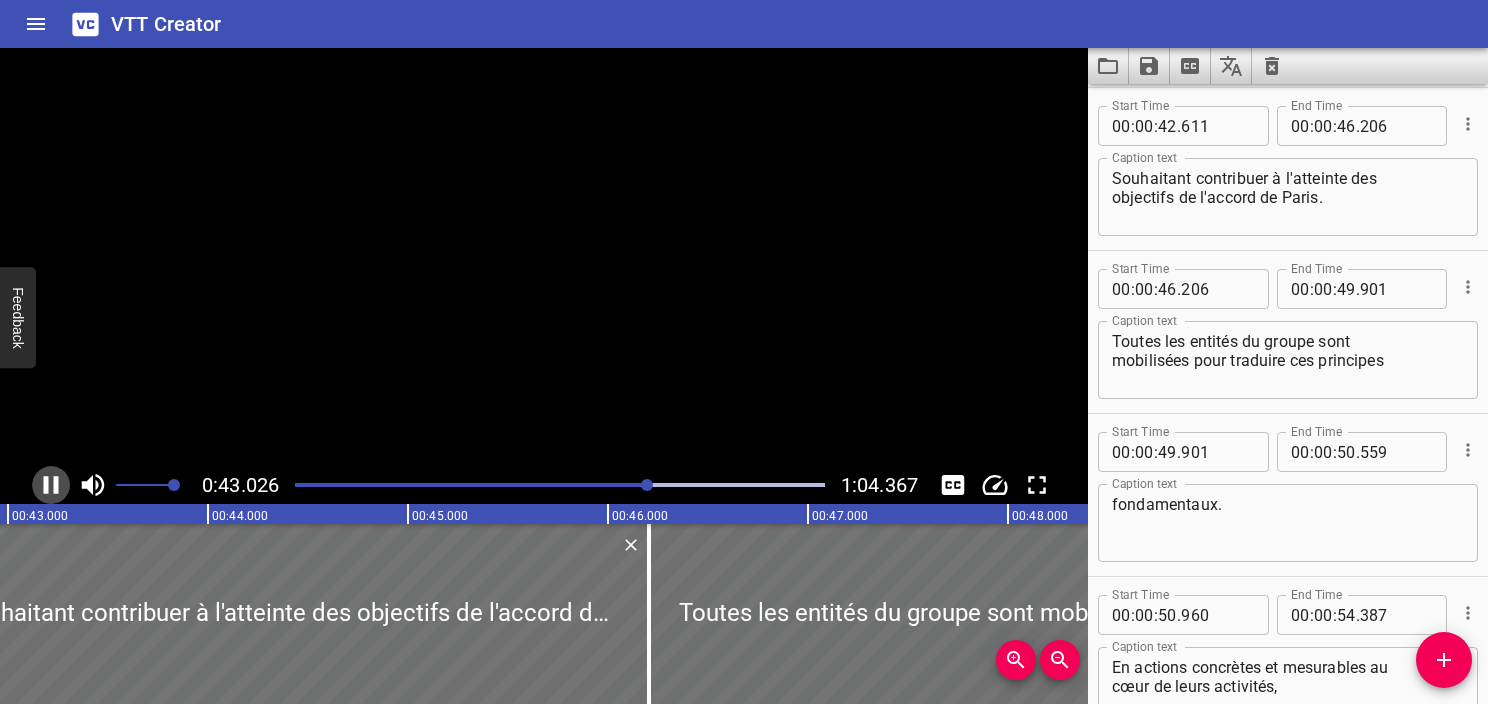 click 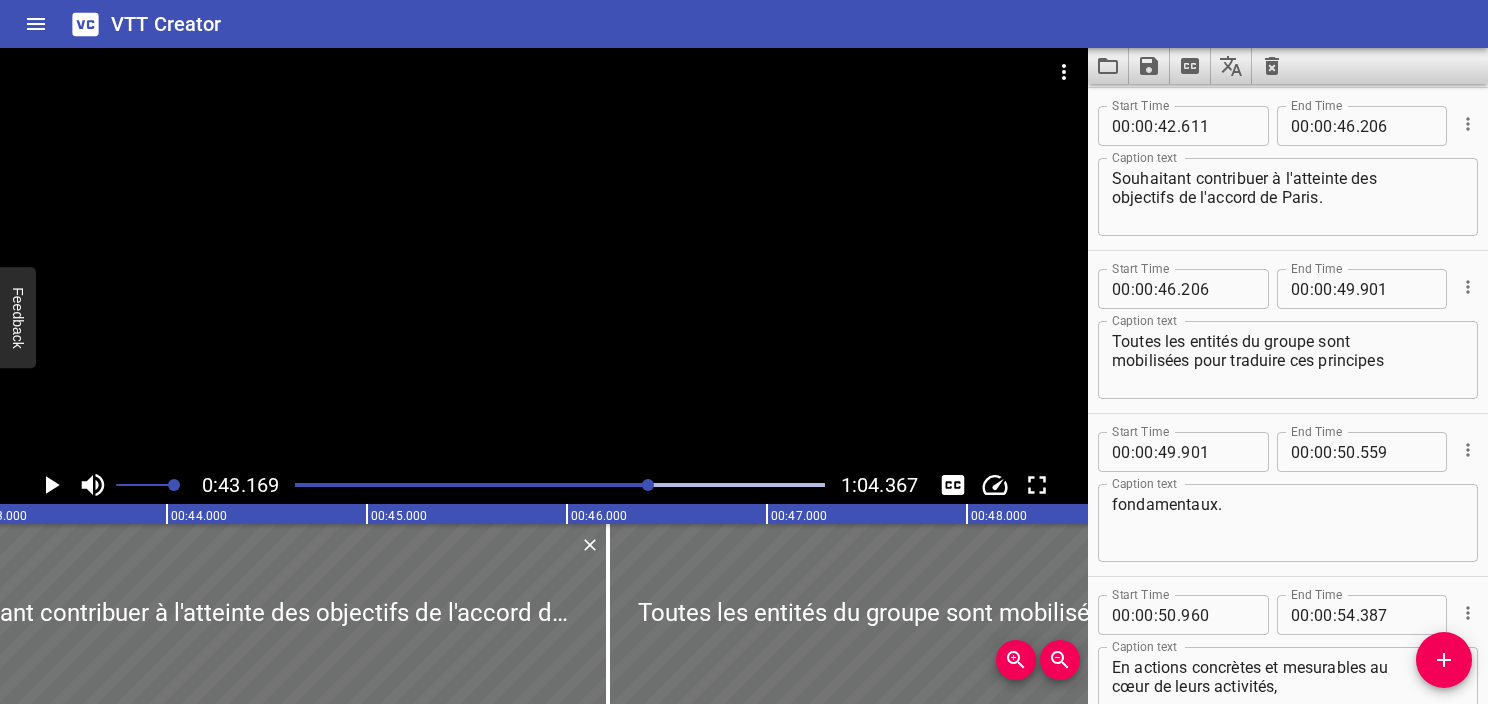 click 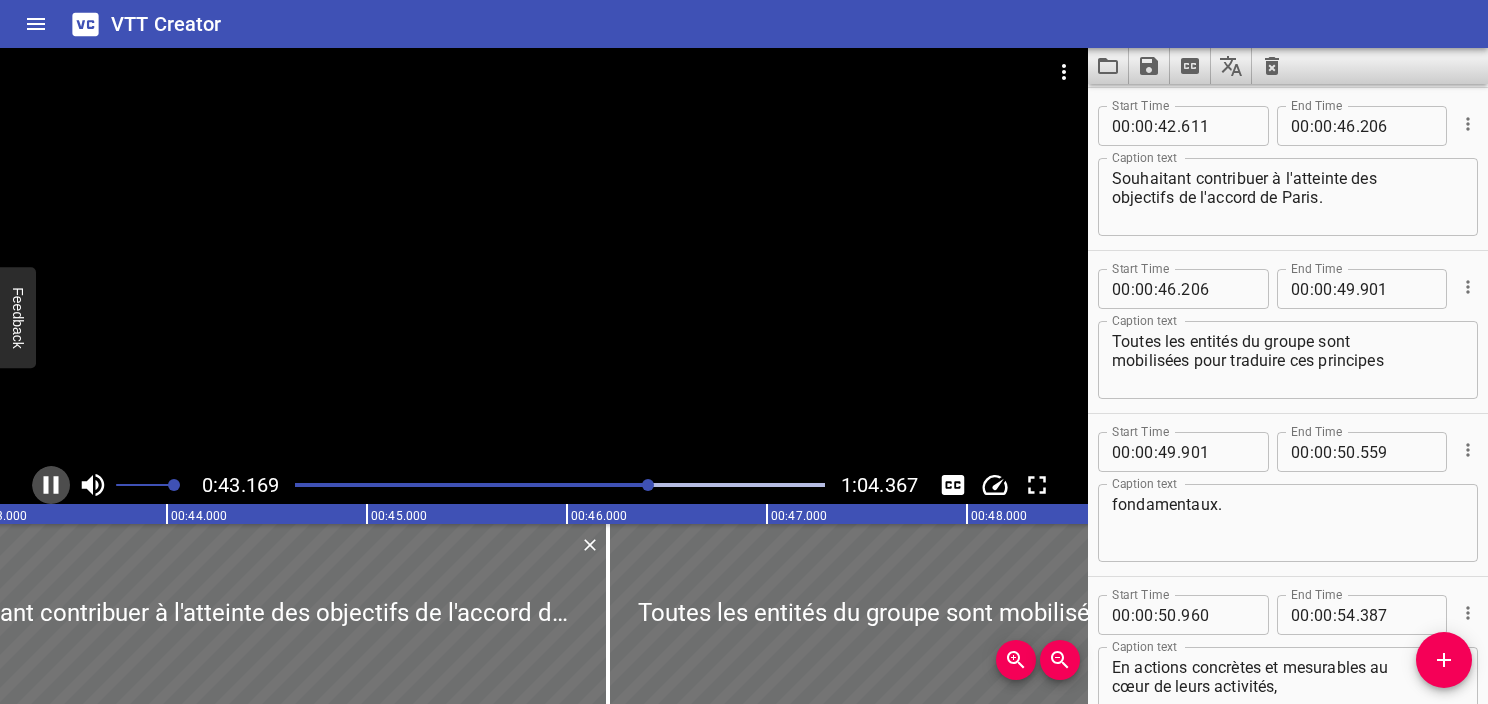 click 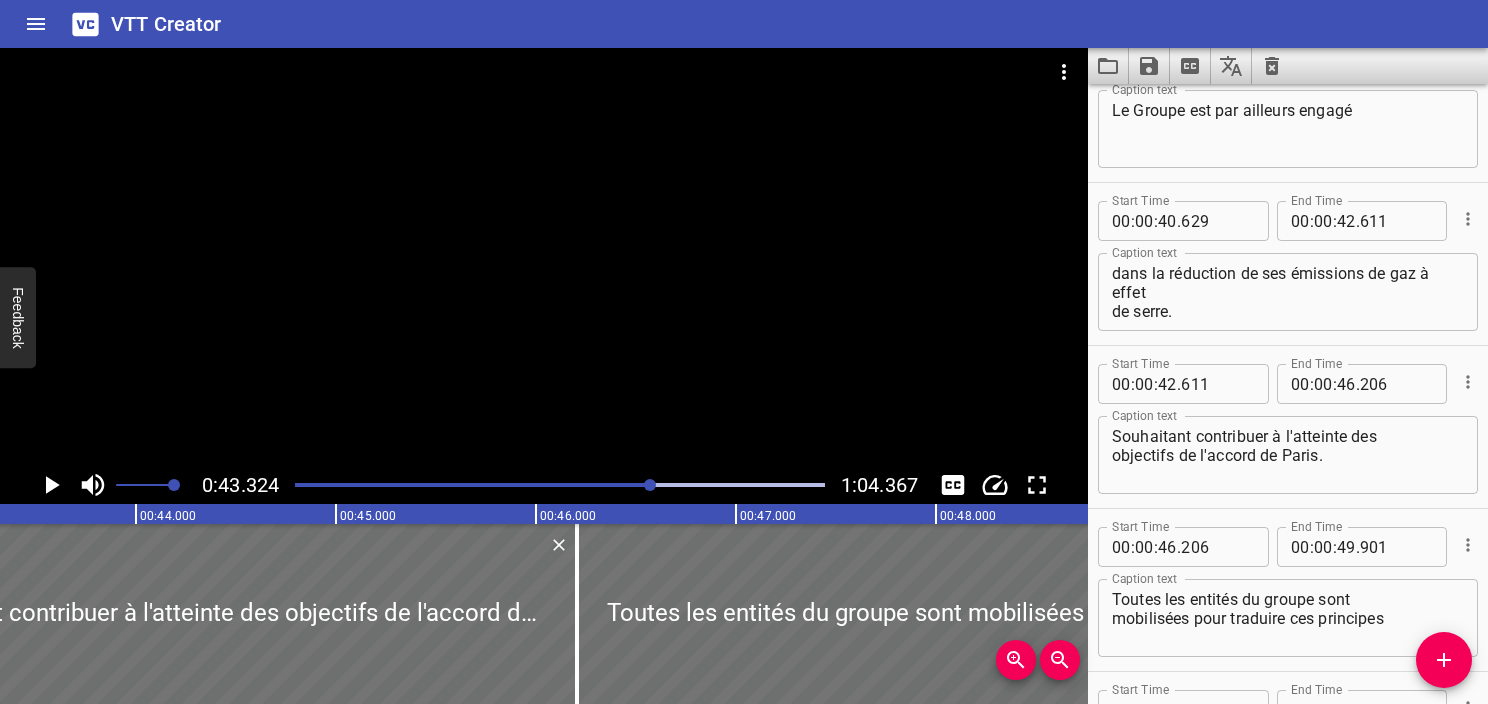 scroll, scrollTop: 2670, scrollLeft: 0, axis: vertical 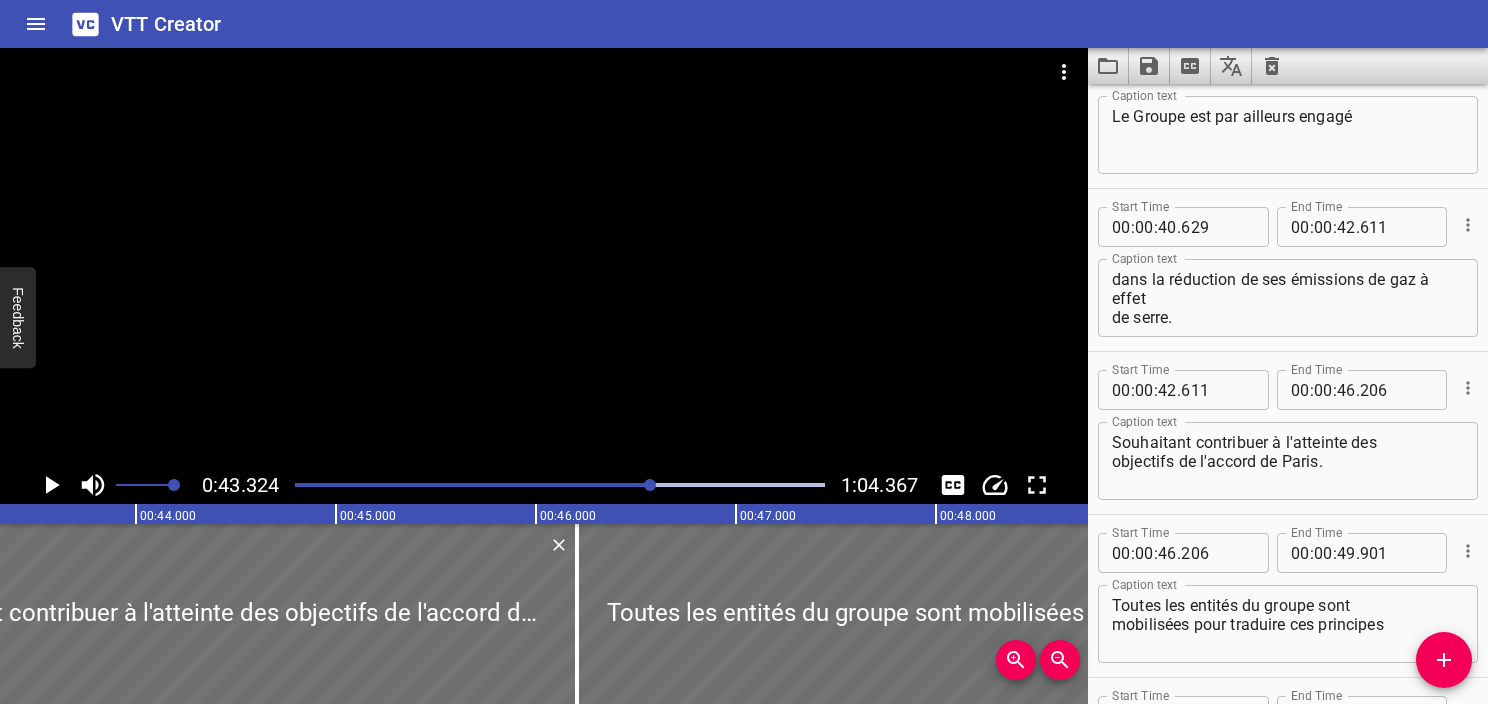 click on "dans la réduction de ses émissions de gaz à effet
de serre." at bounding box center [1288, 298] 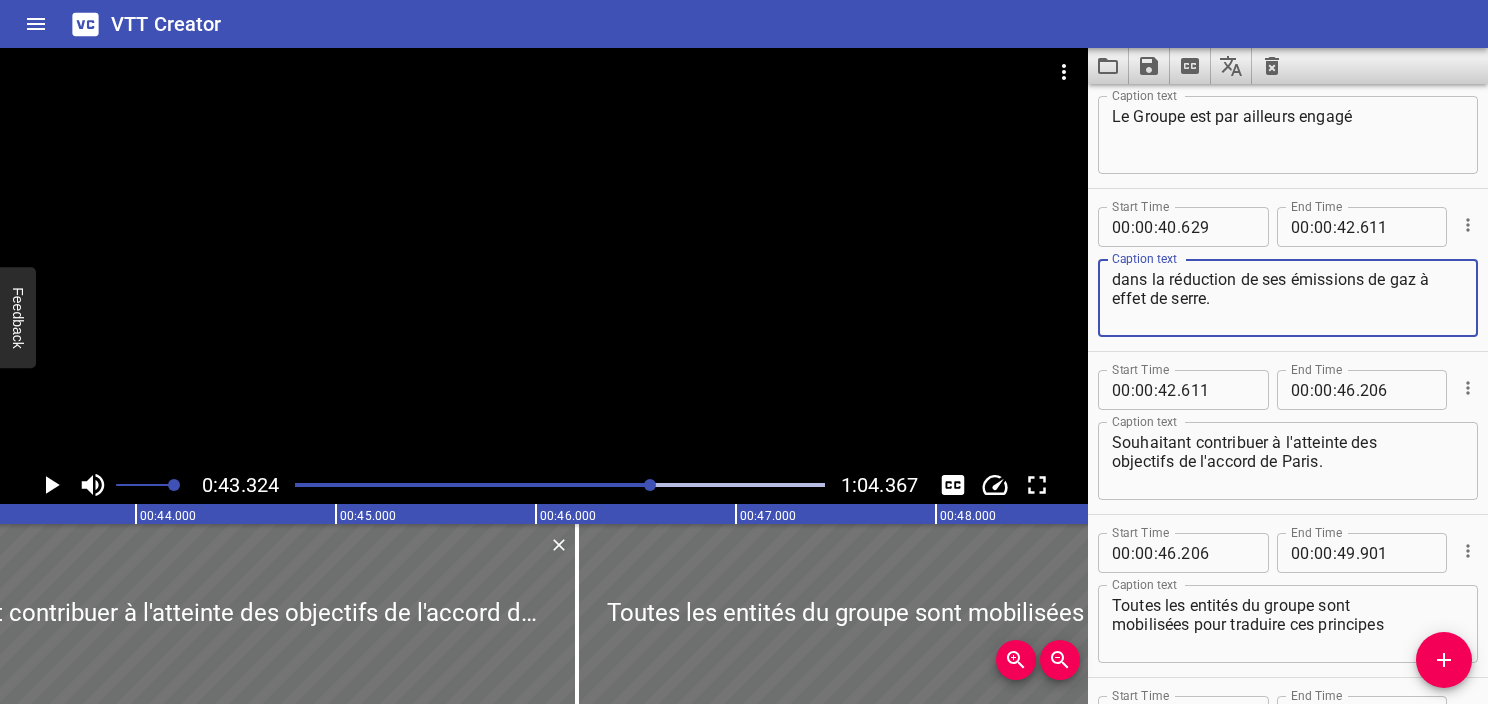 type on "dans la réduction de ses émissions de gaz à effet de serre." 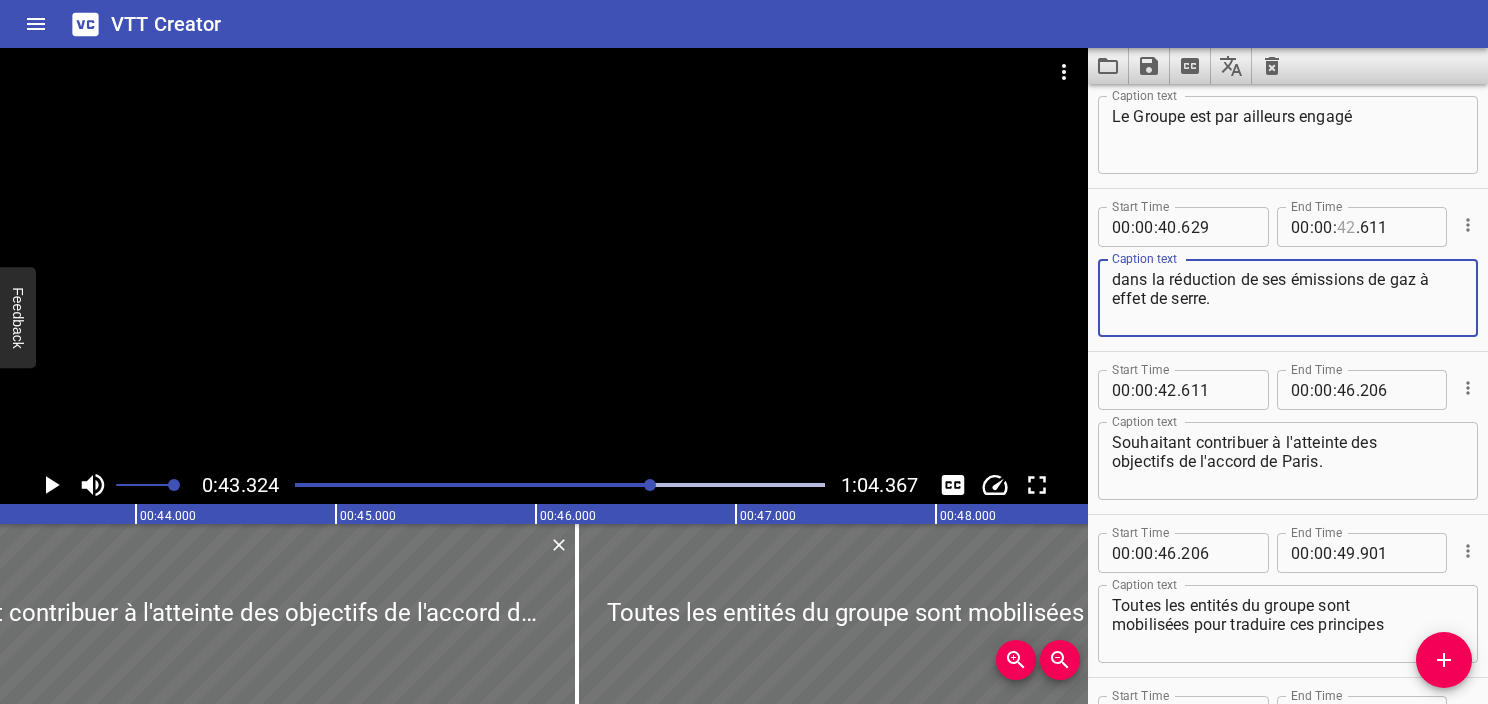 click at bounding box center [1346, 227] 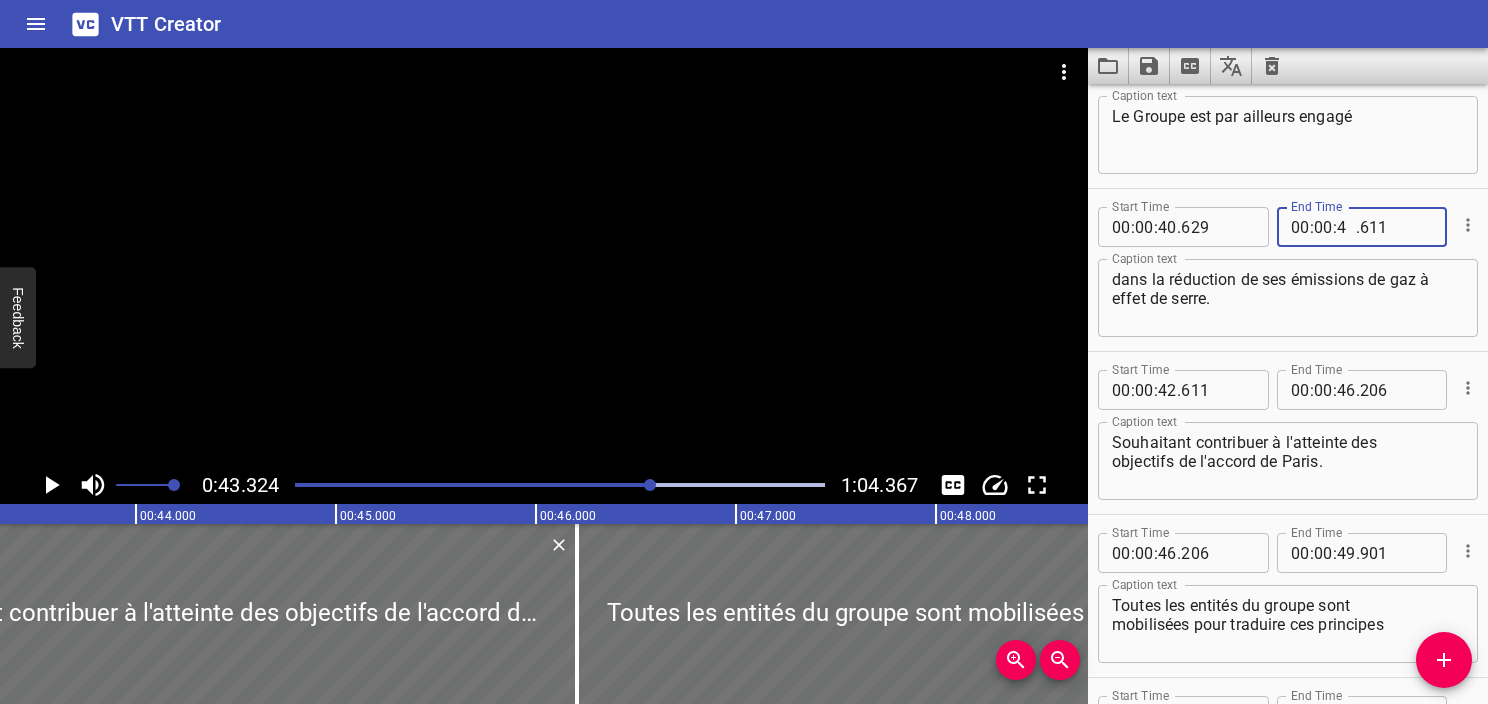 type on "43" 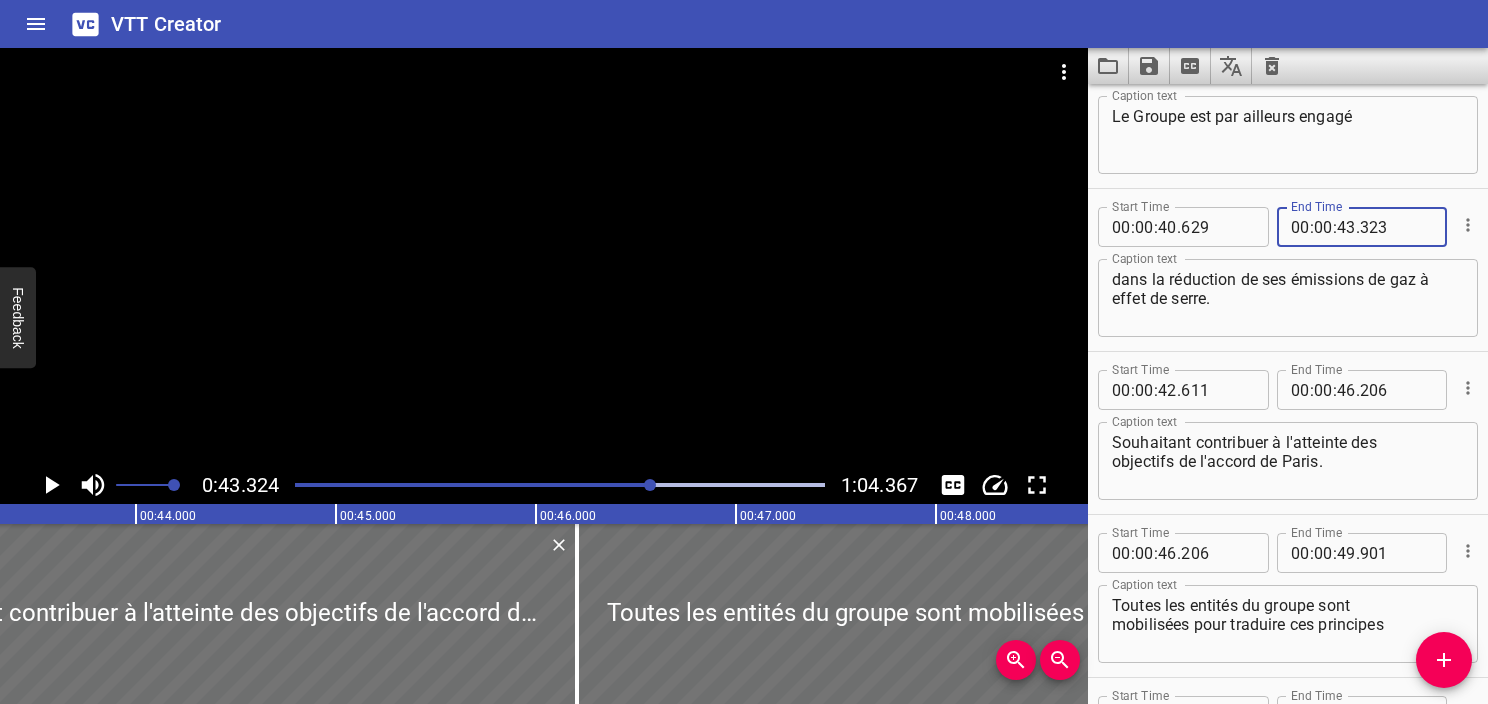 type on "323" 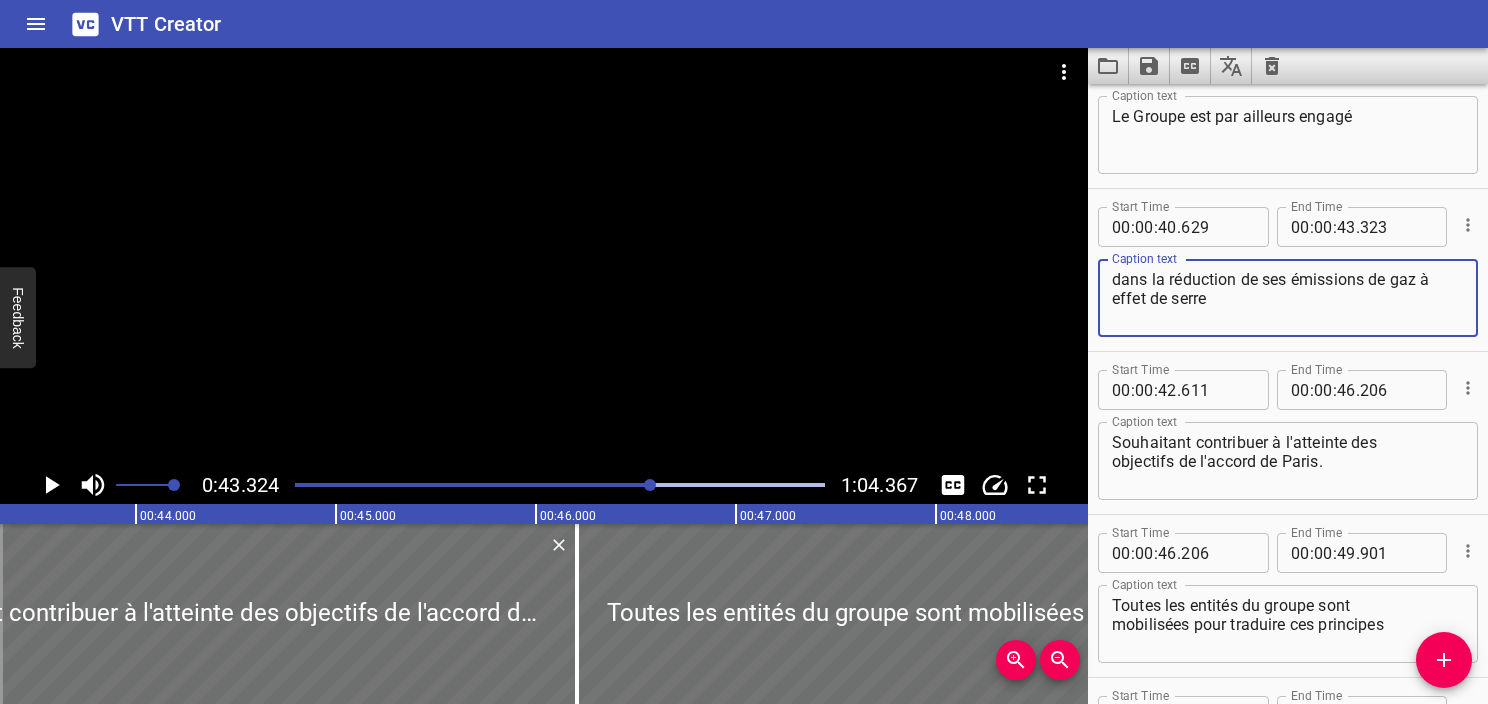 type on "dans la réduction de ses émissions de gaz à effet de serre" 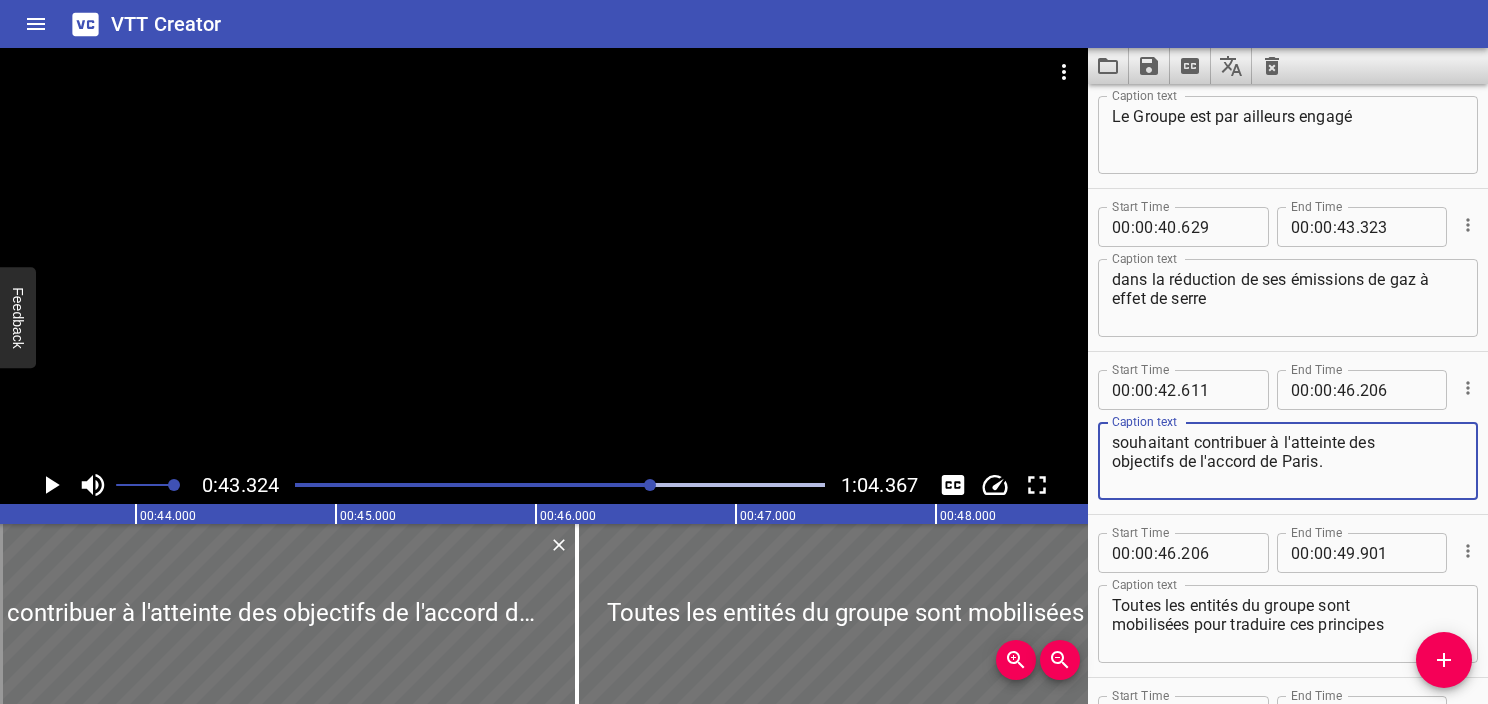 click on "souhaitant contribuer à l'atteinte des
objectifs de l'accord de Paris." at bounding box center [1288, 461] 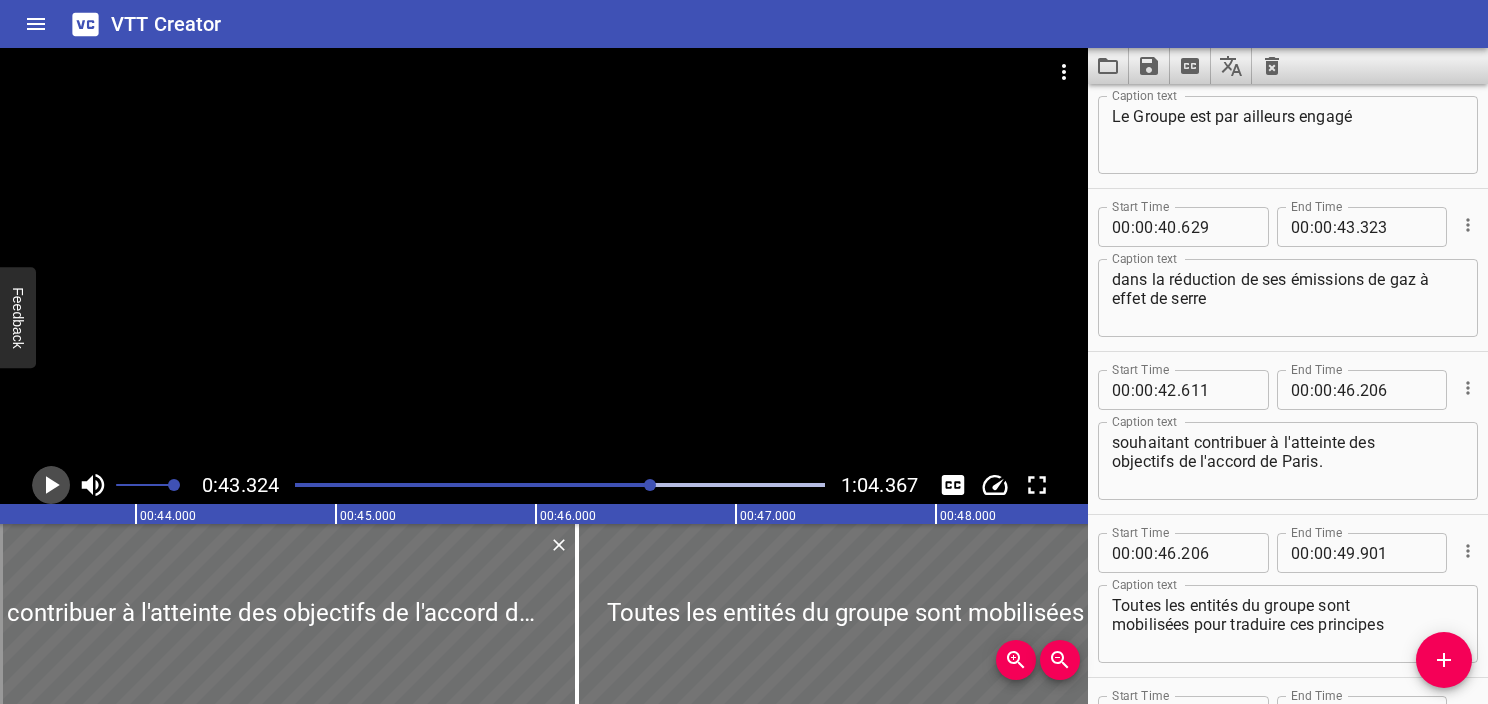 click 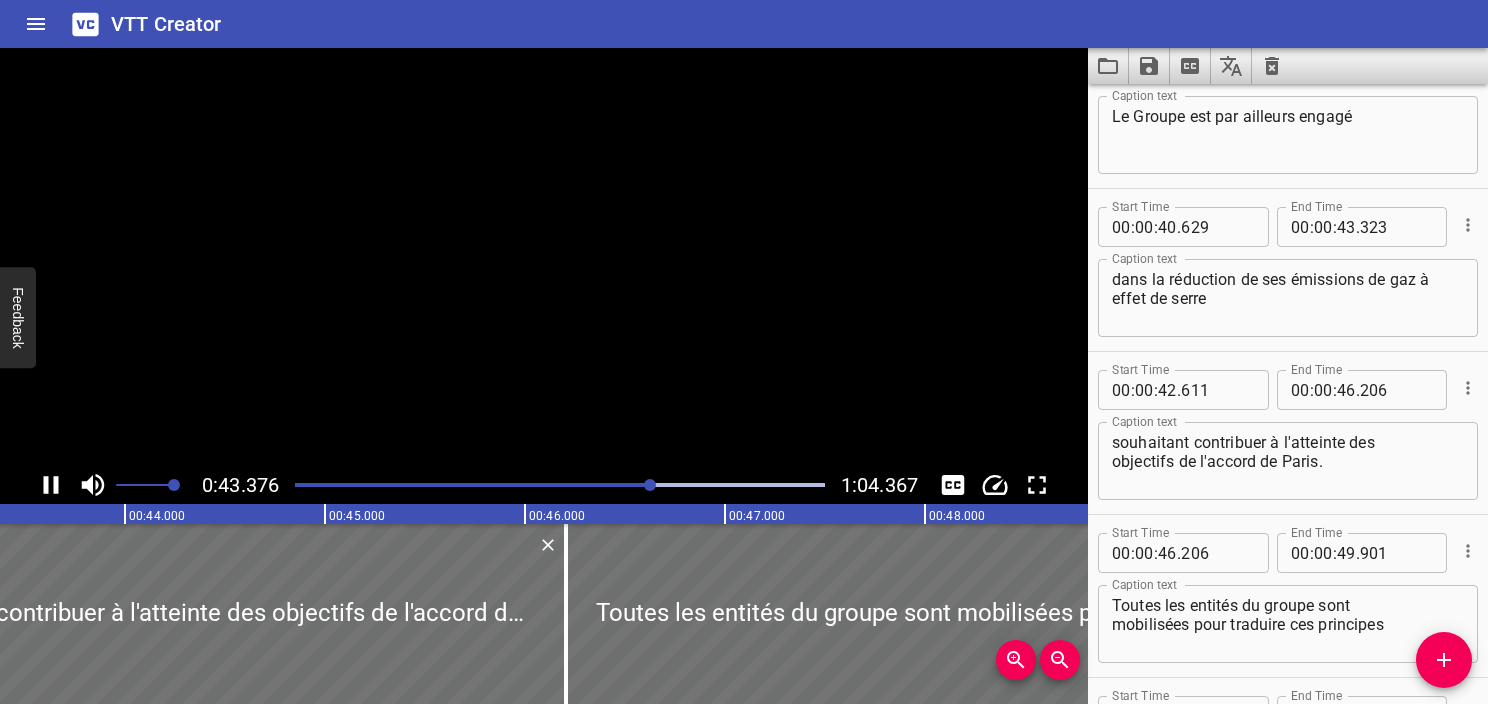 click 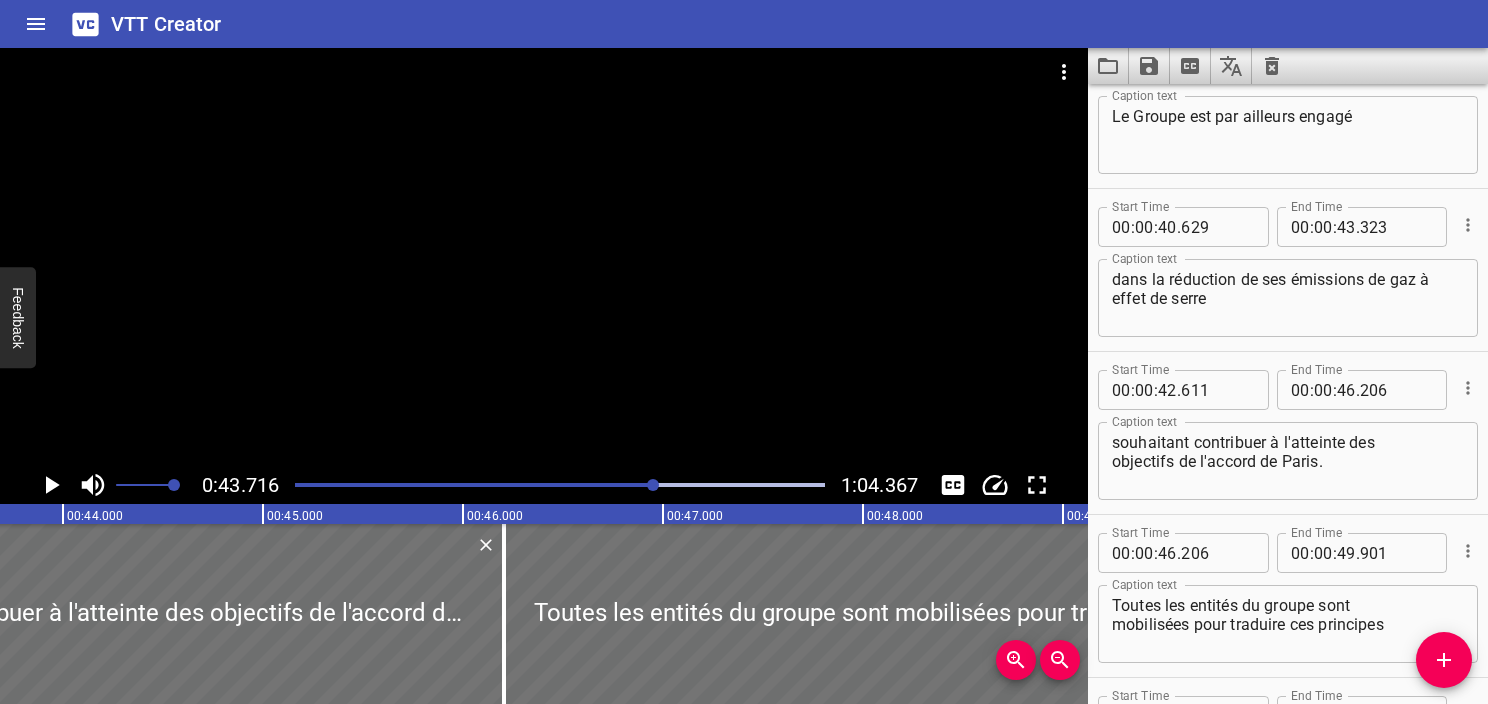scroll, scrollTop: 0, scrollLeft: 8743, axis: horizontal 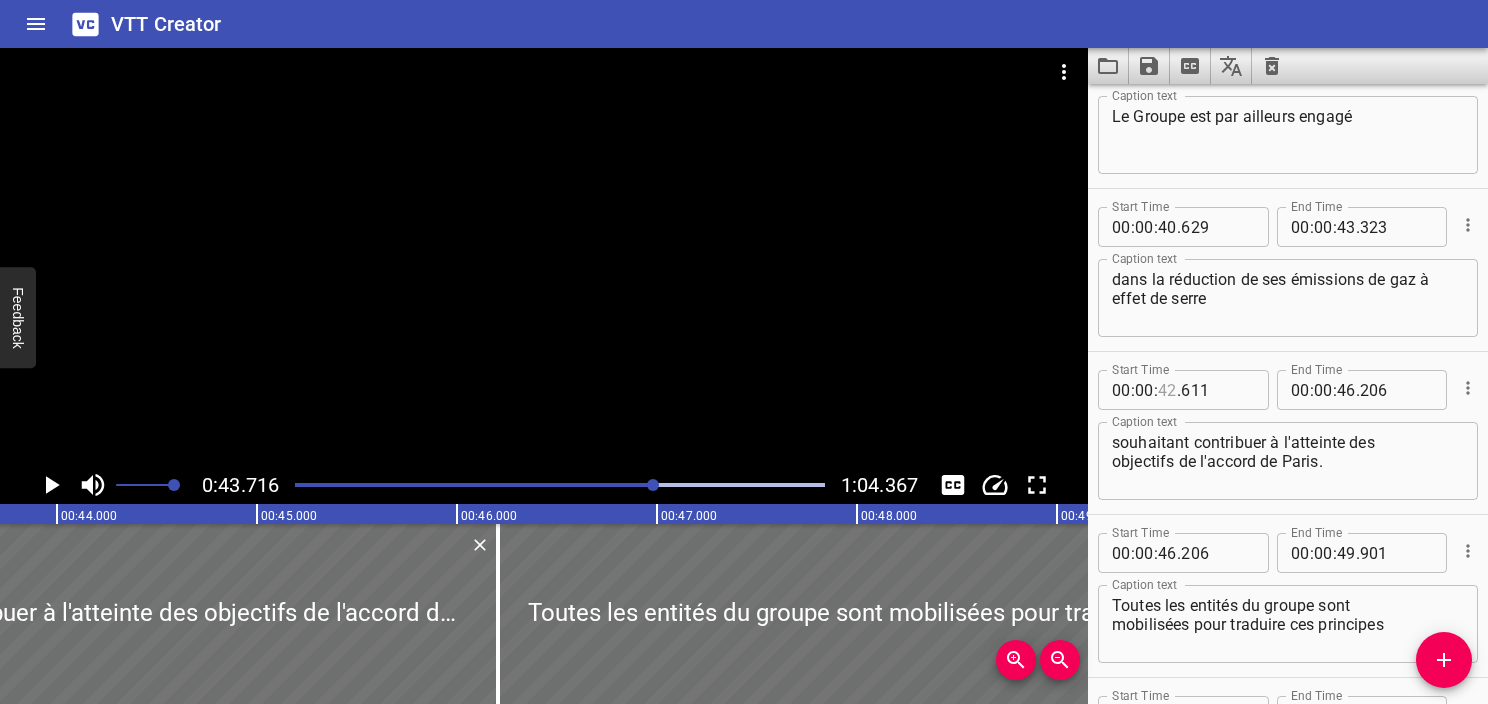 click at bounding box center (1167, 390) 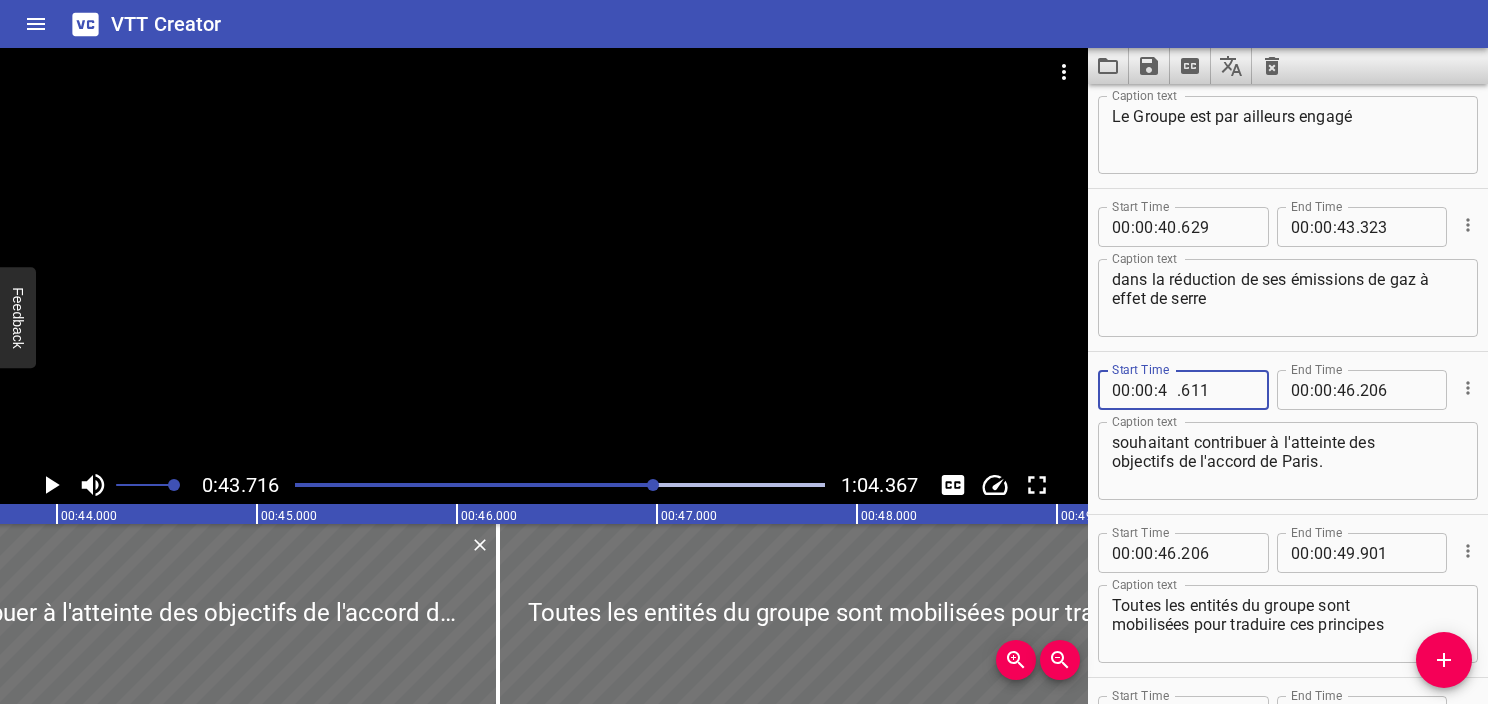type on "43" 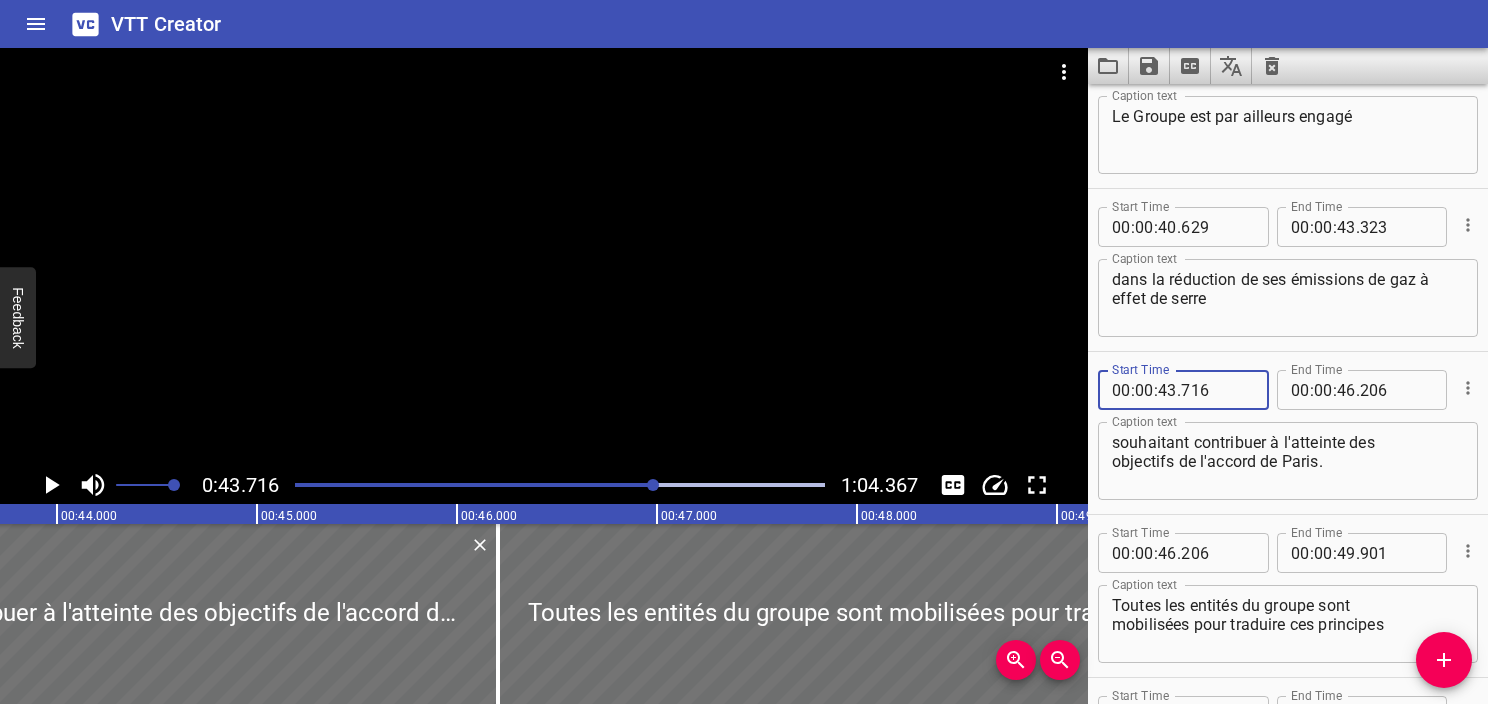 type on "716" 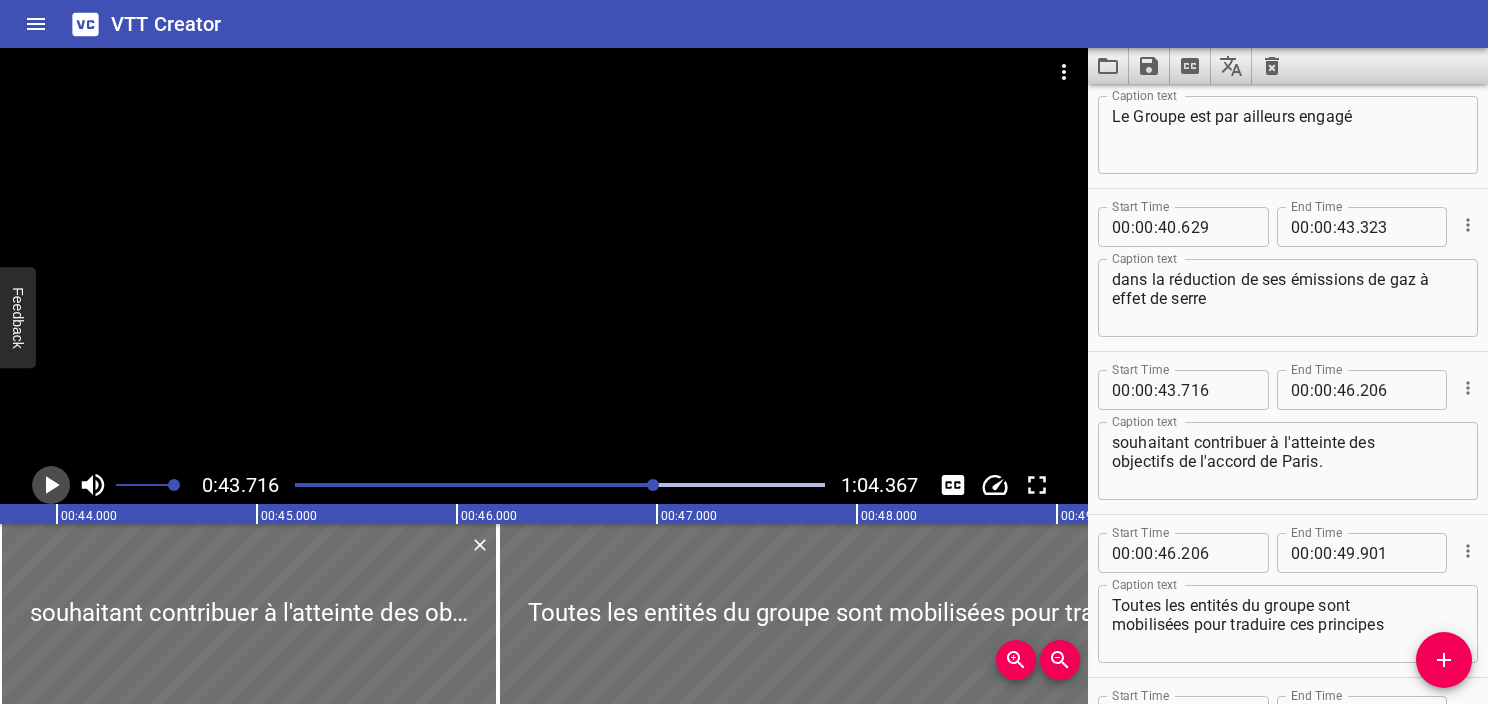click 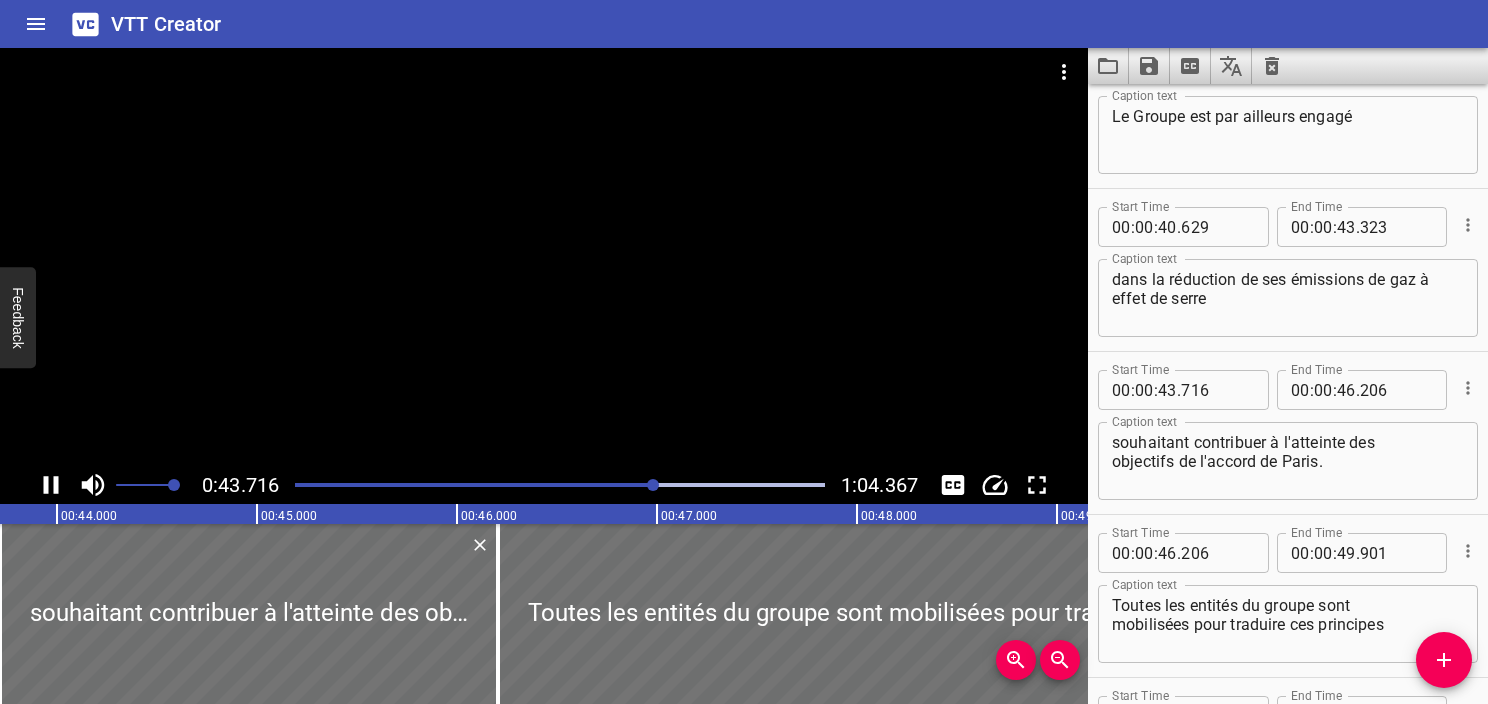 scroll, scrollTop: 2751, scrollLeft: 0, axis: vertical 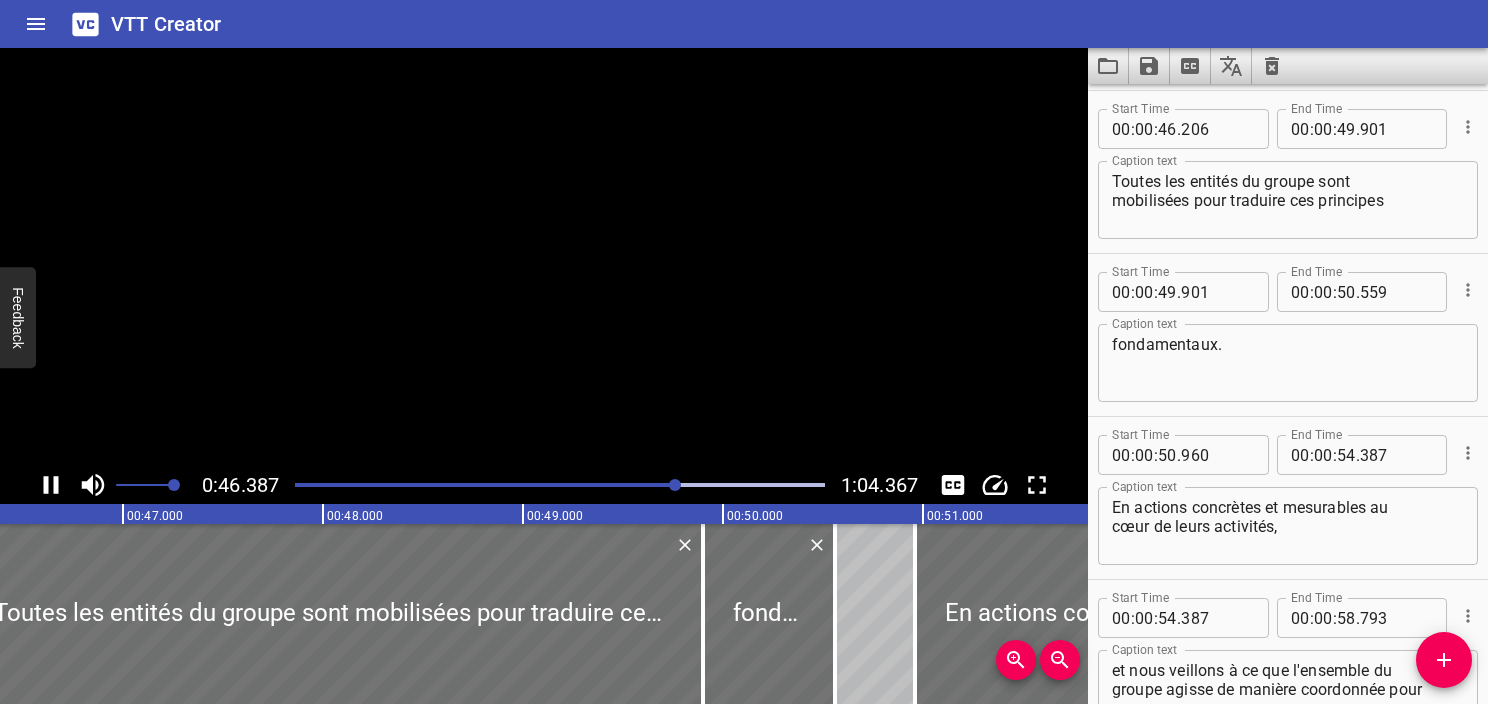 click 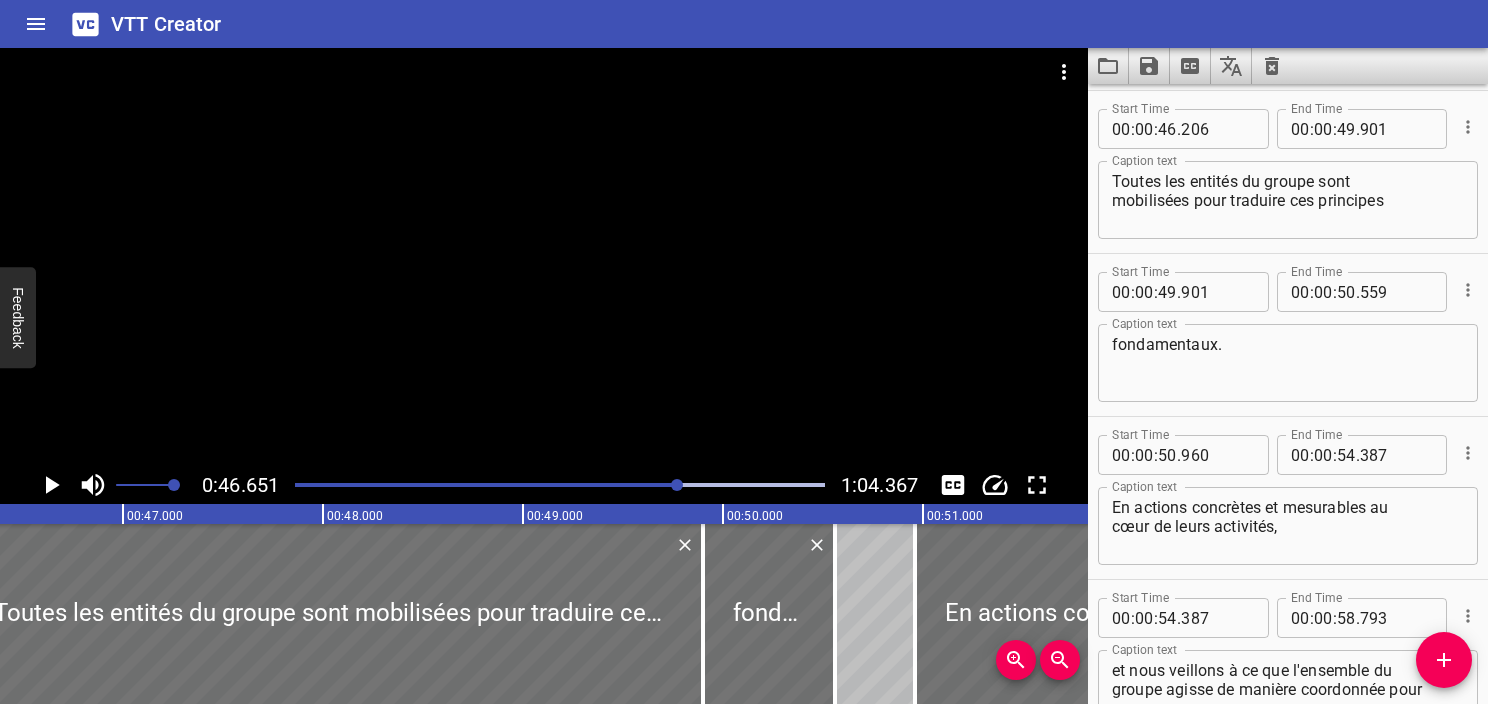 scroll, scrollTop: 3096, scrollLeft: 0, axis: vertical 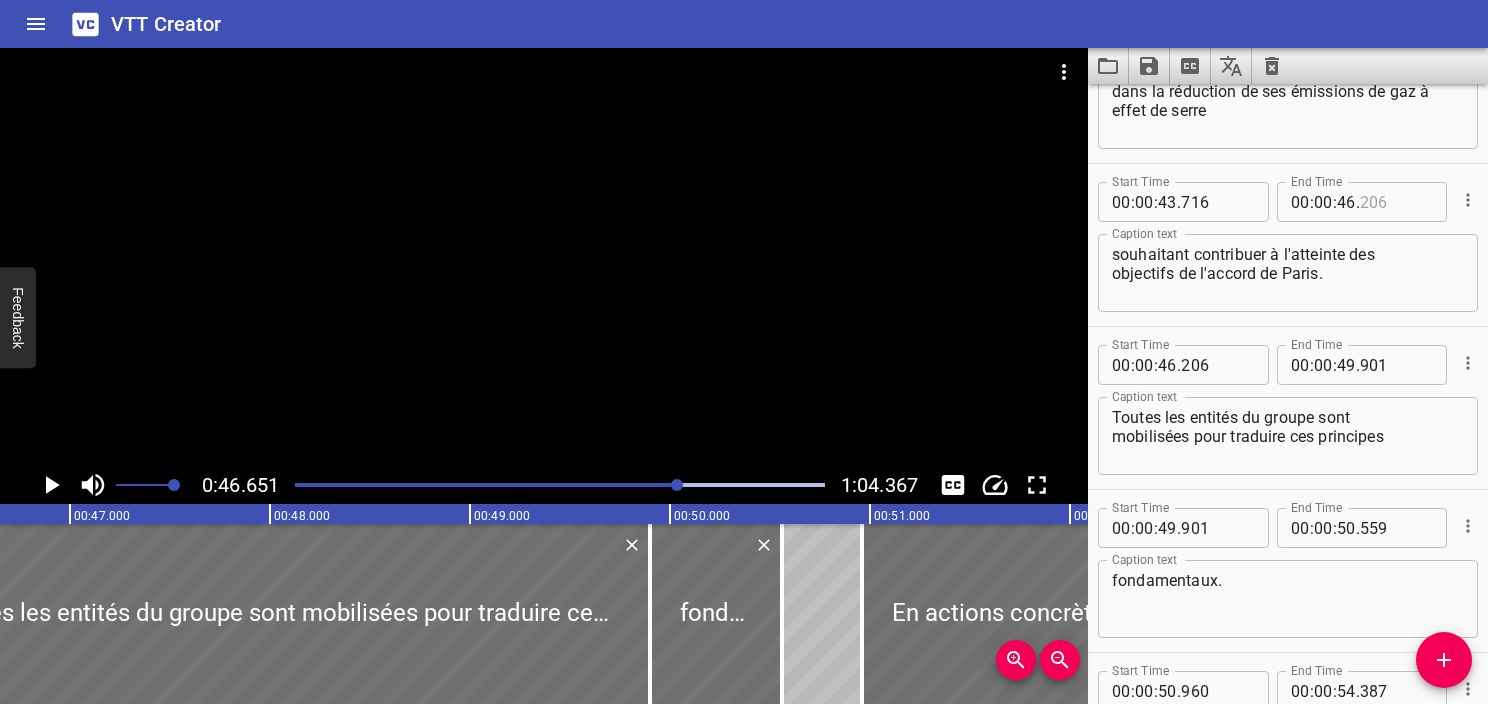 click at bounding box center (1396, 202) 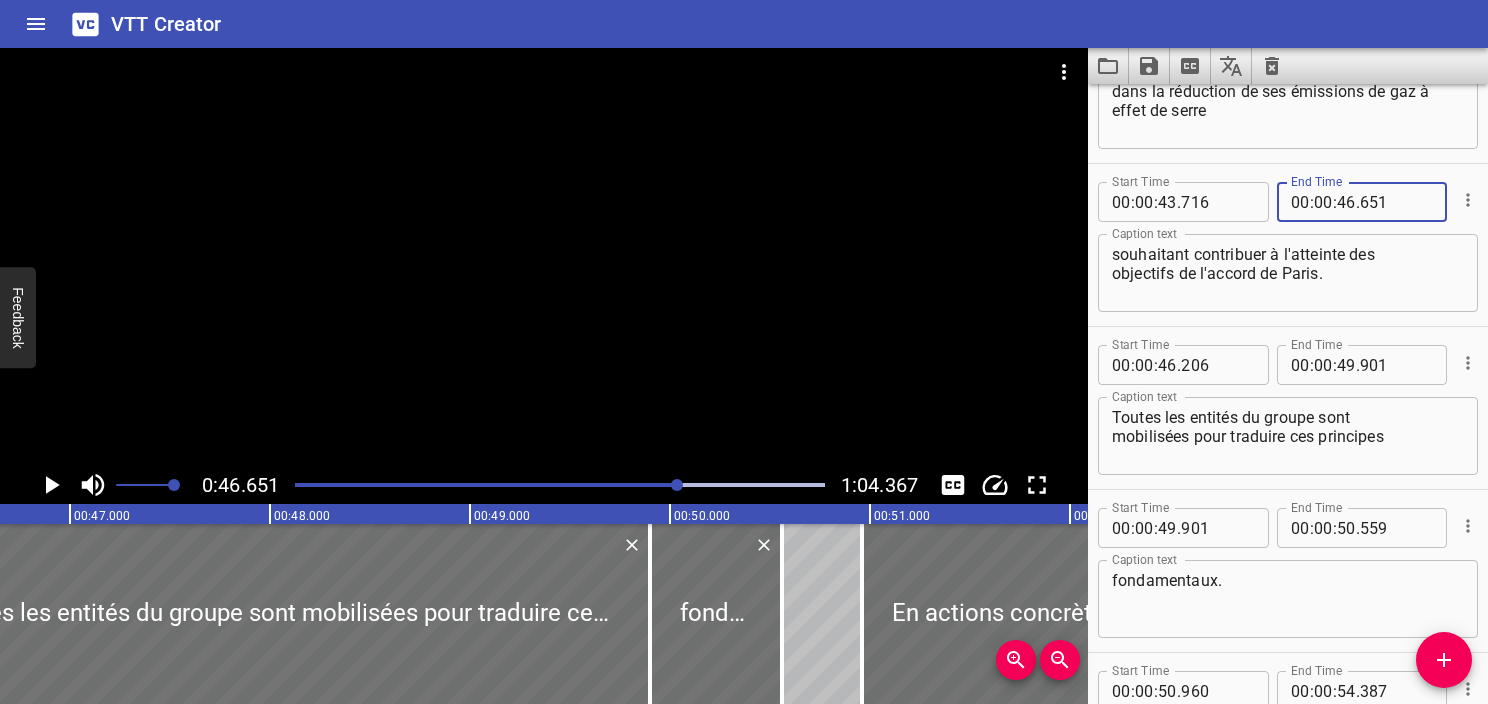 type on "651" 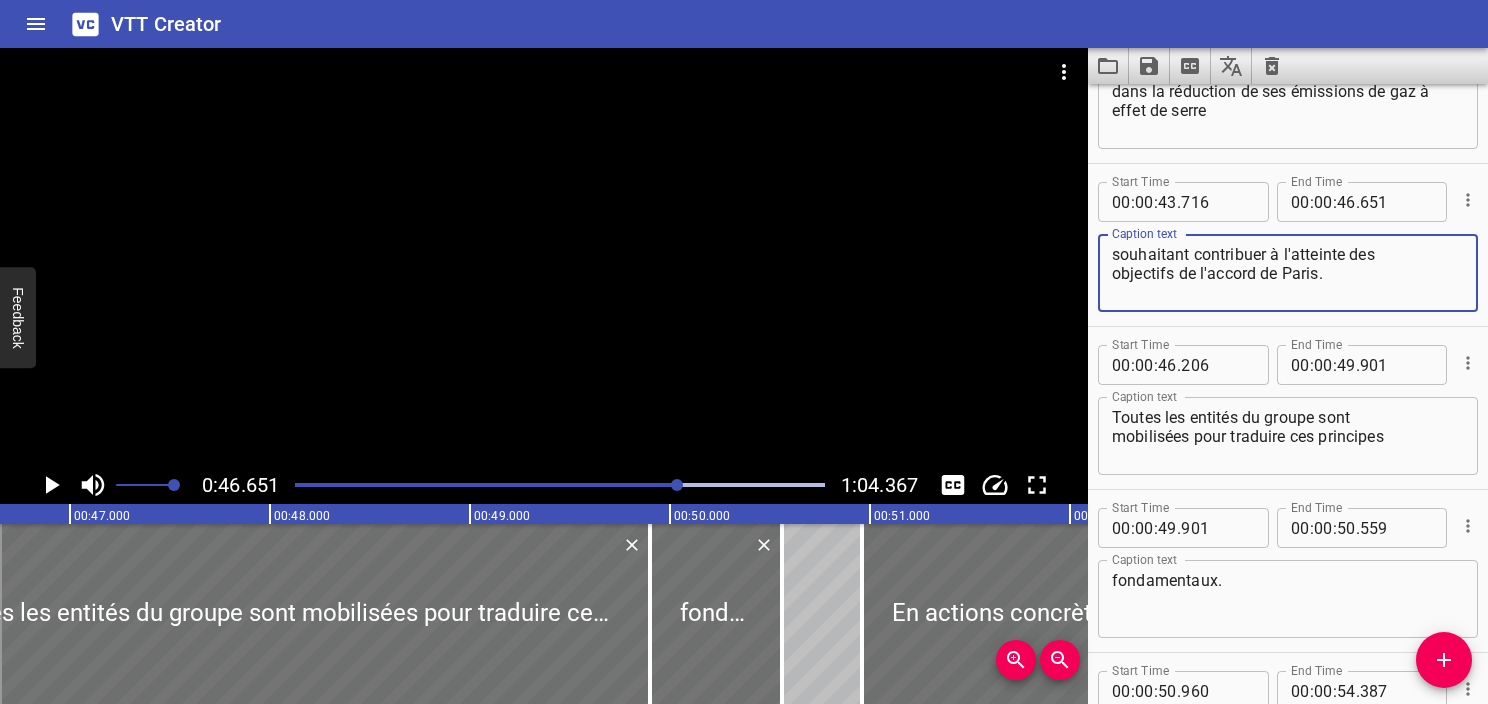 click on "souhaitant contribuer à l'atteinte des
objectifs de l'accord de Paris." at bounding box center [1288, 273] 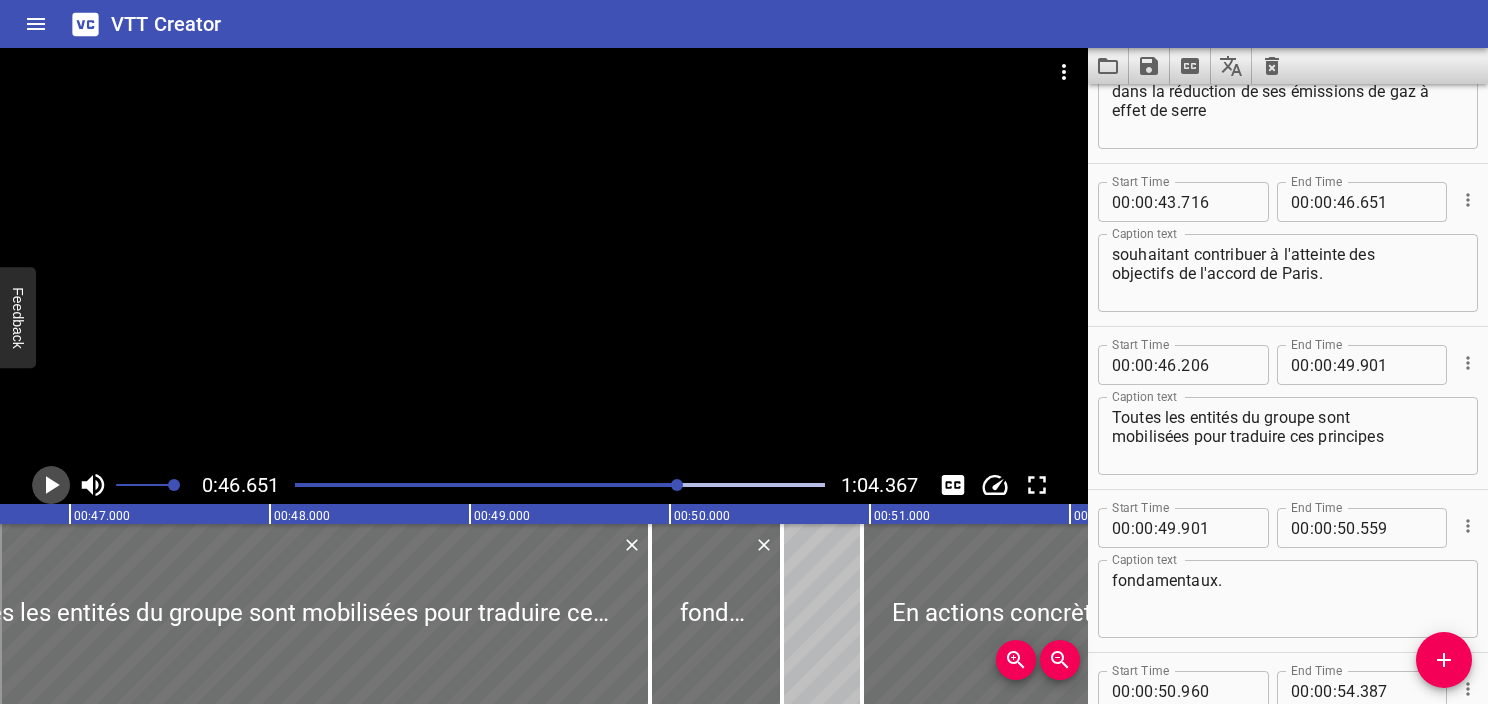 click 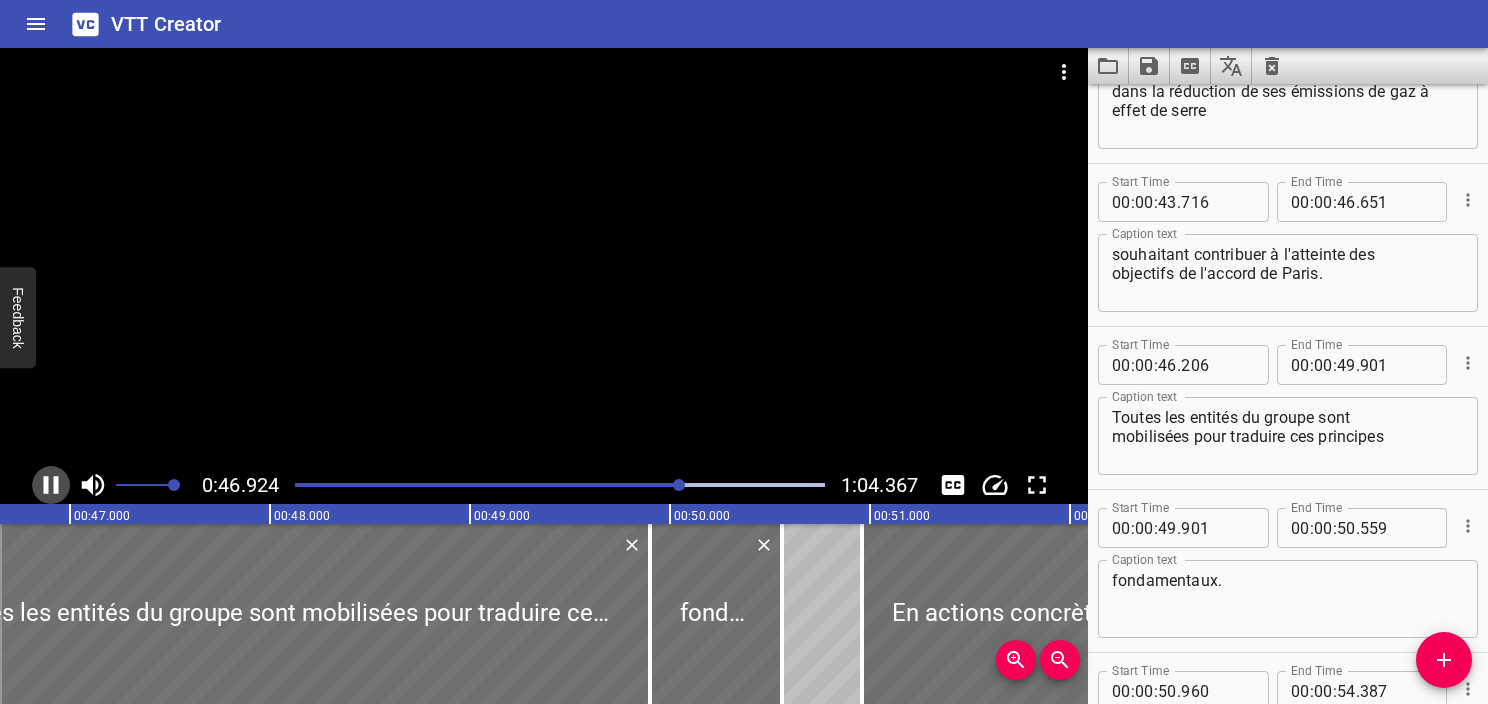 click 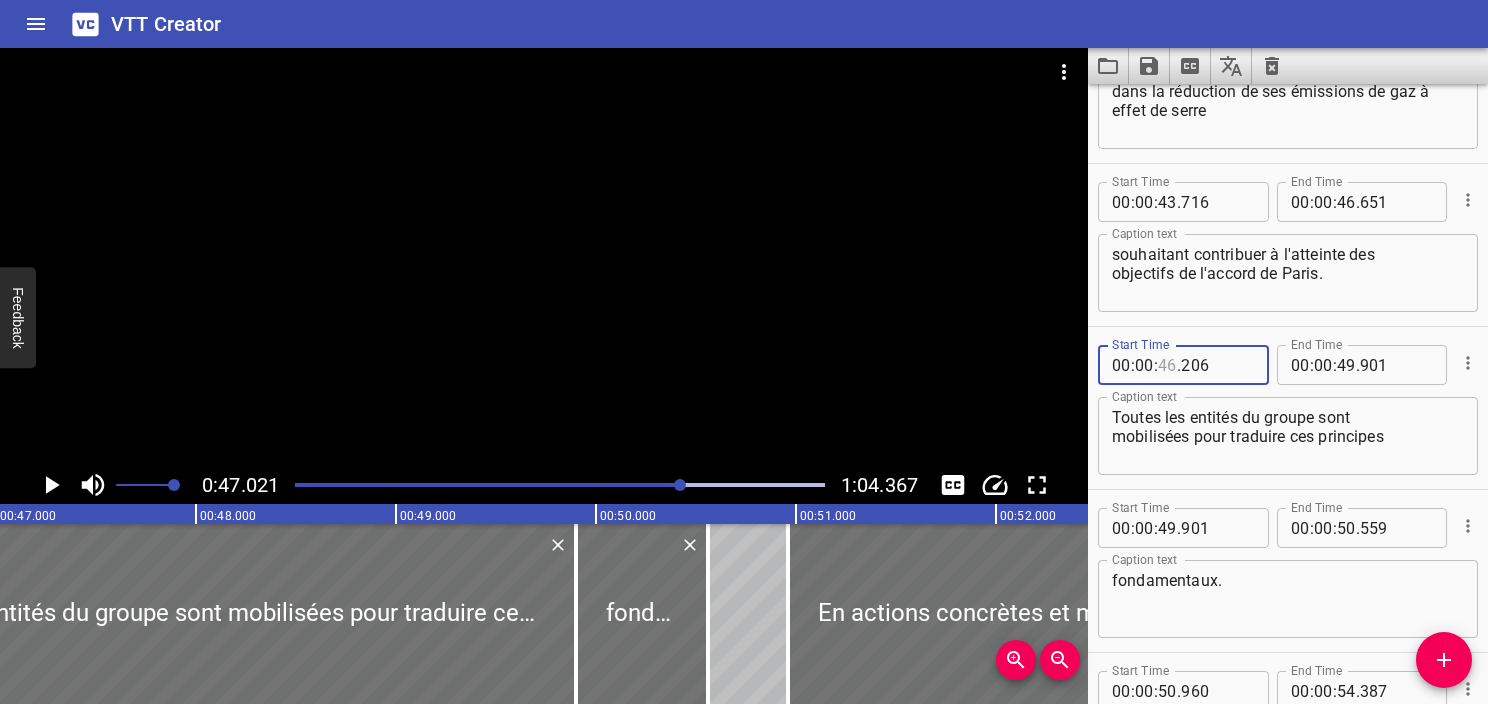 click at bounding box center [1167, 365] 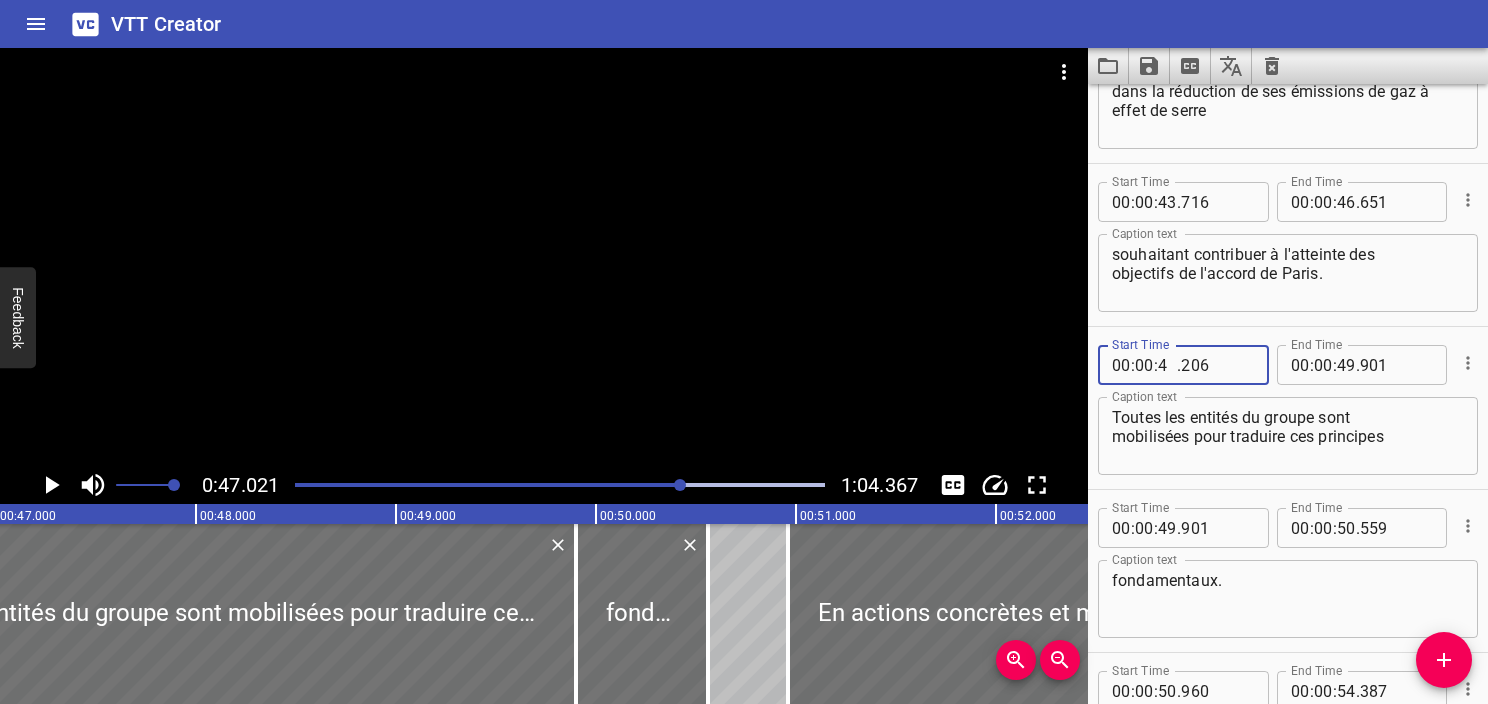 type on "47" 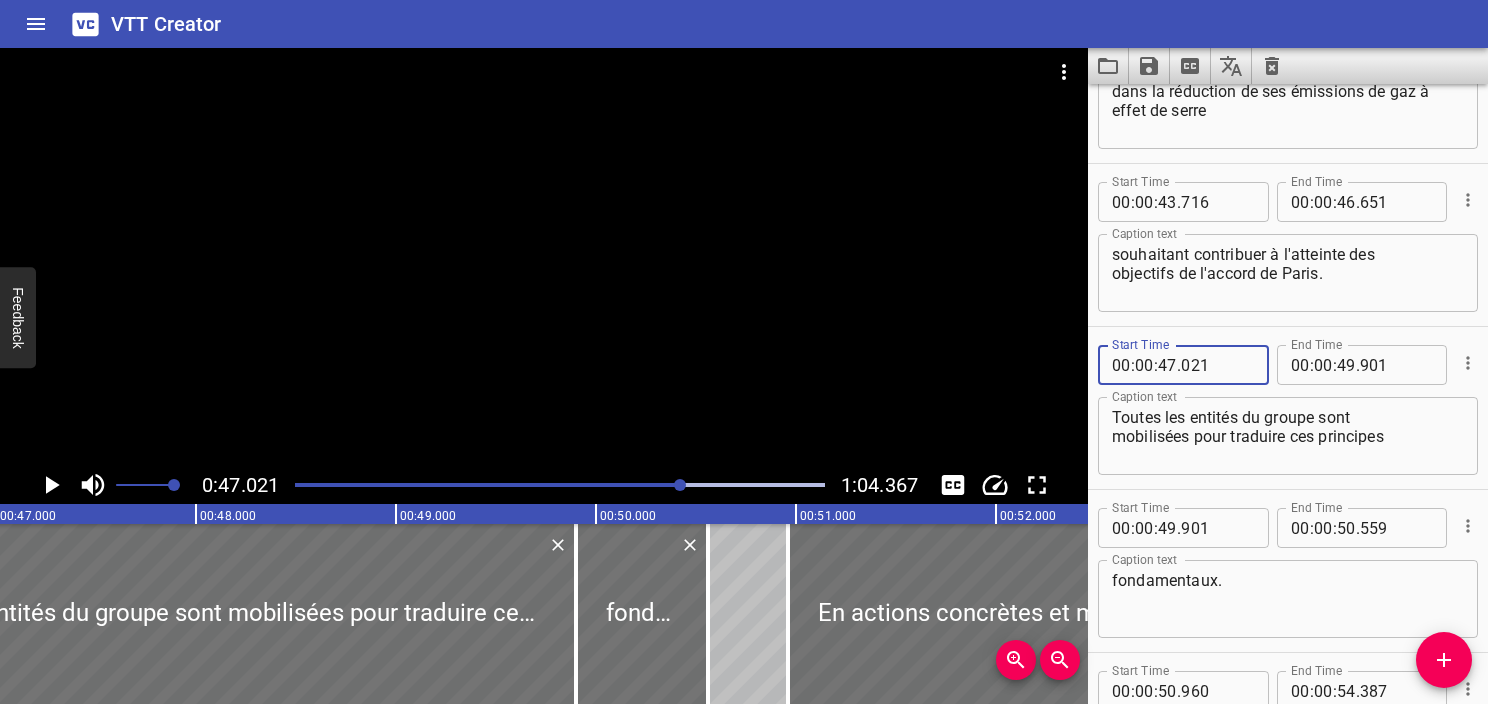 type on "021" 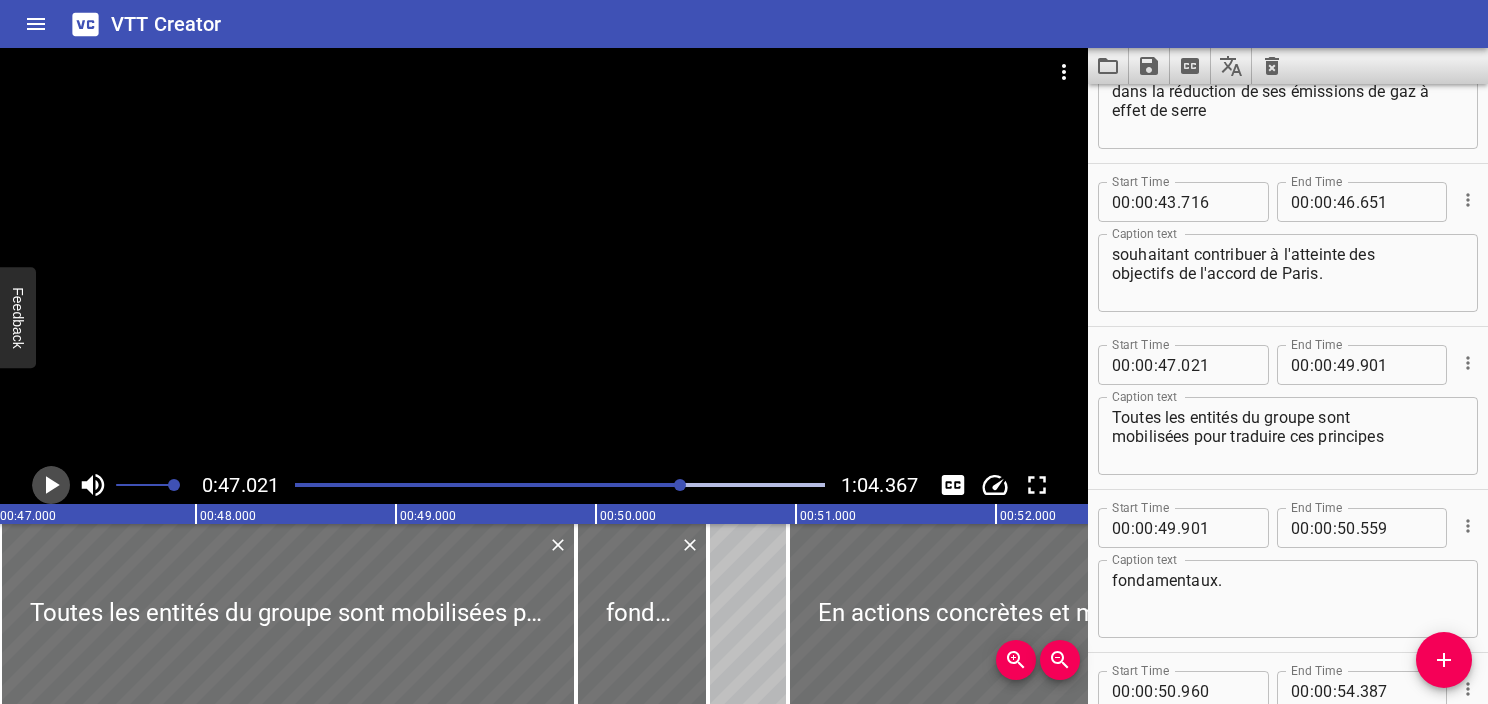 click 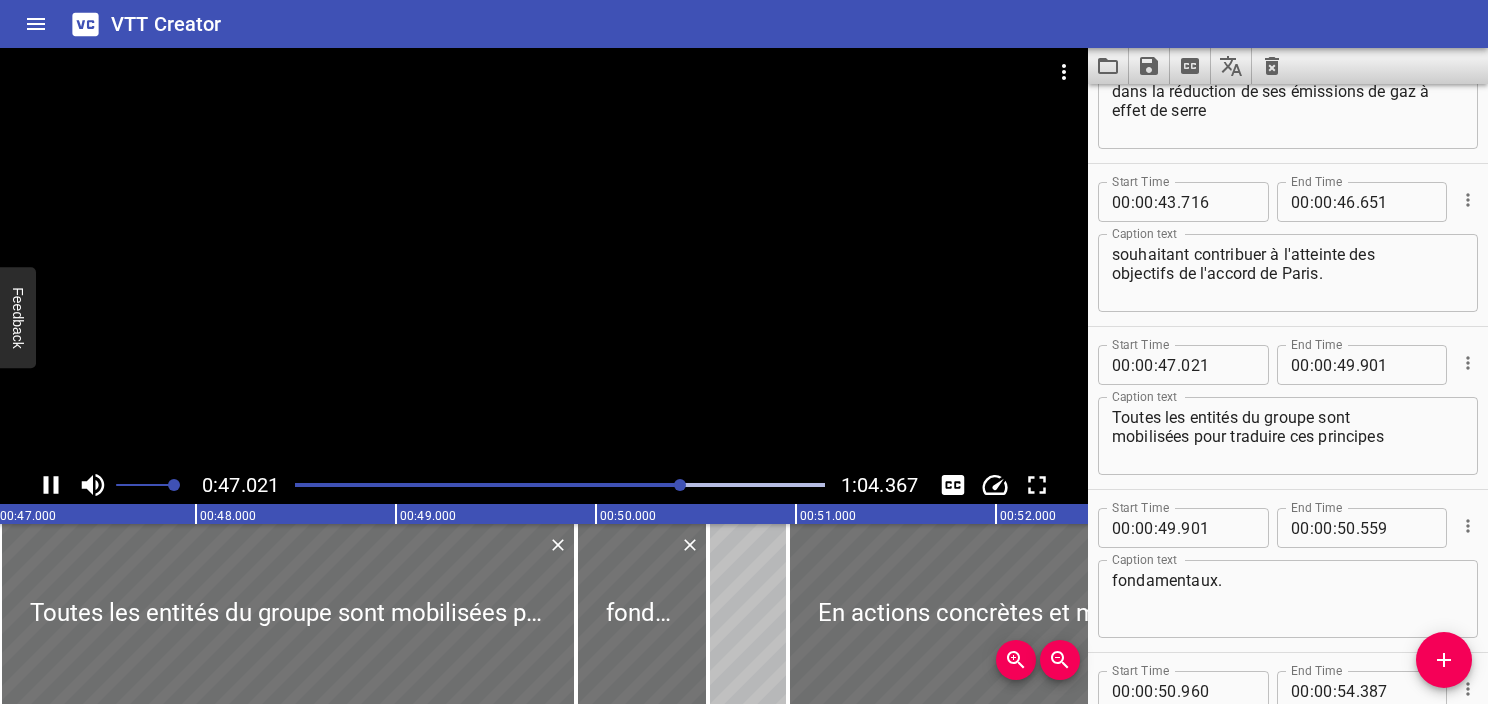 scroll, scrollTop: 2962, scrollLeft: 0, axis: vertical 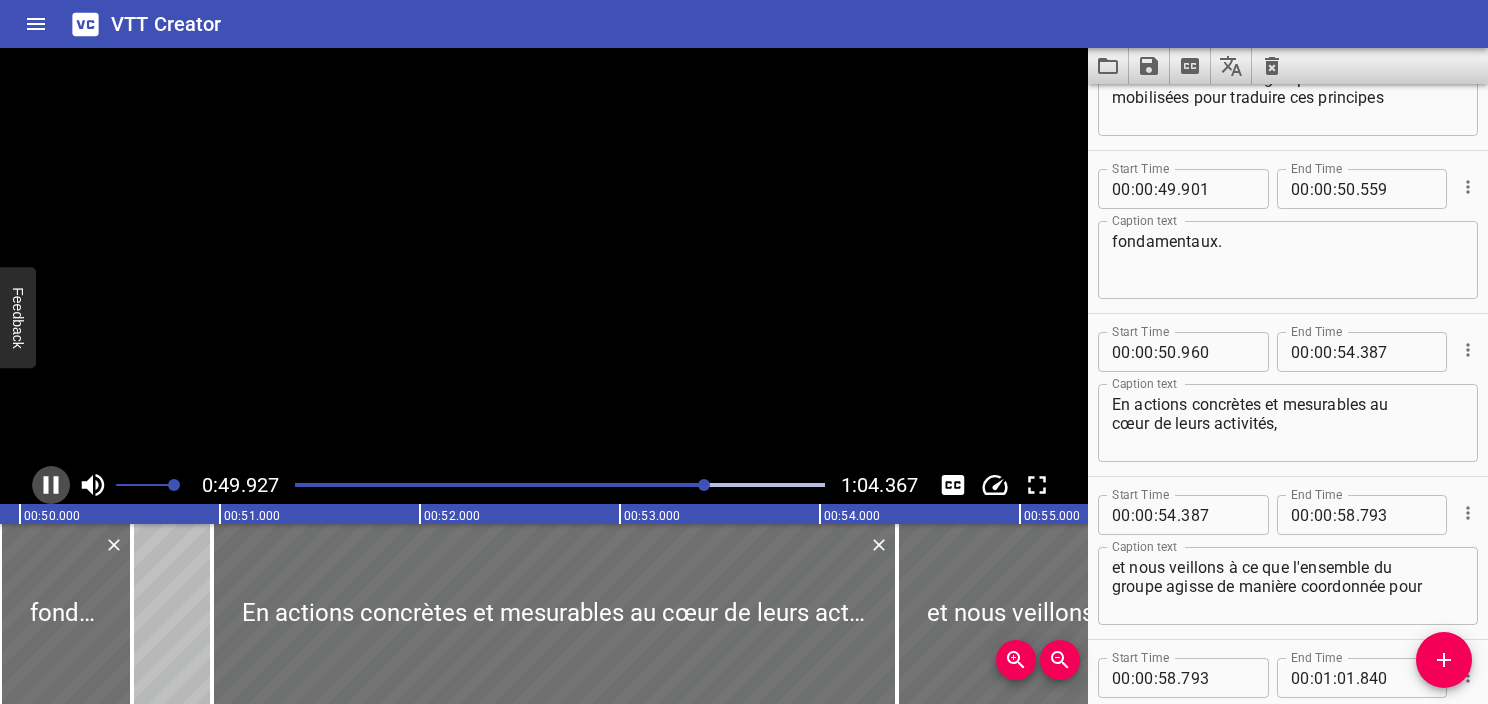 click 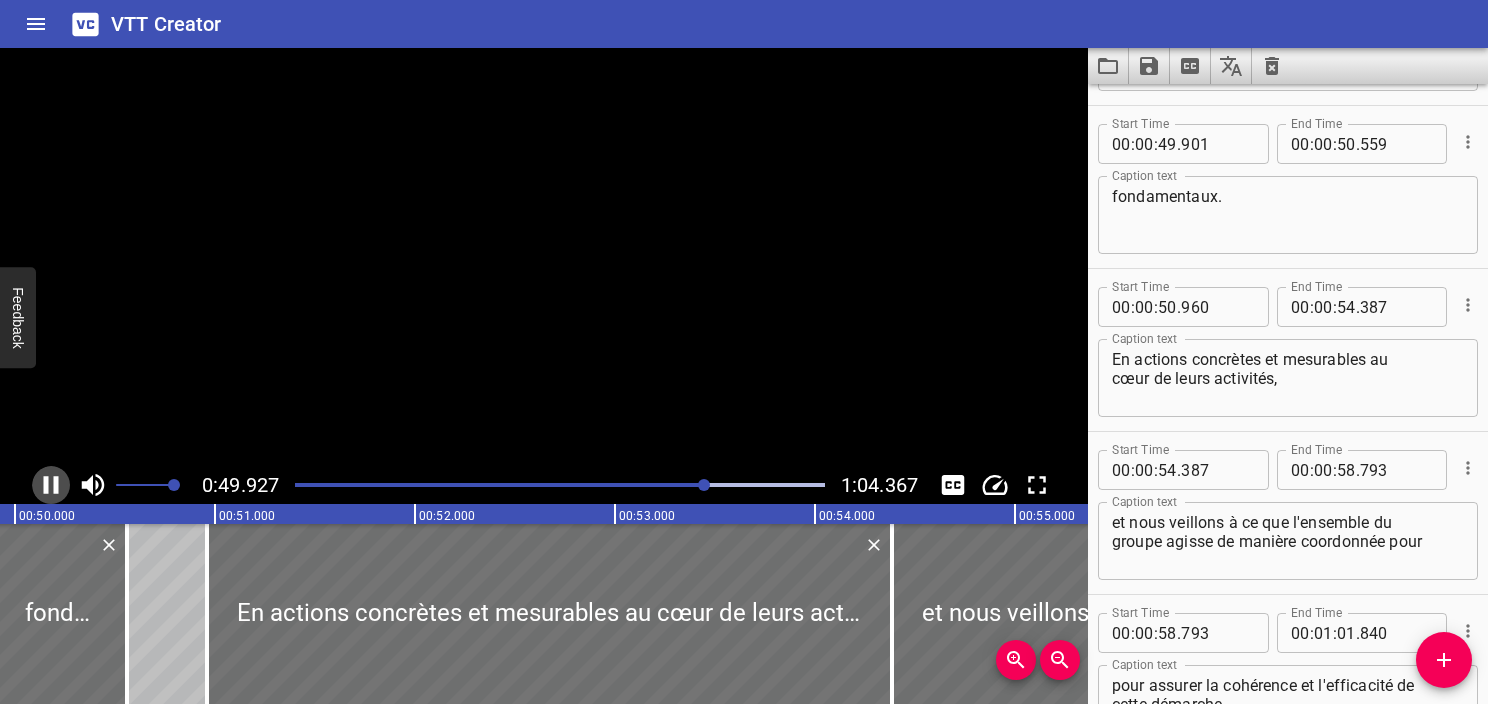 scroll, scrollTop: 3260, scrollLeft: 0, axis: vertical 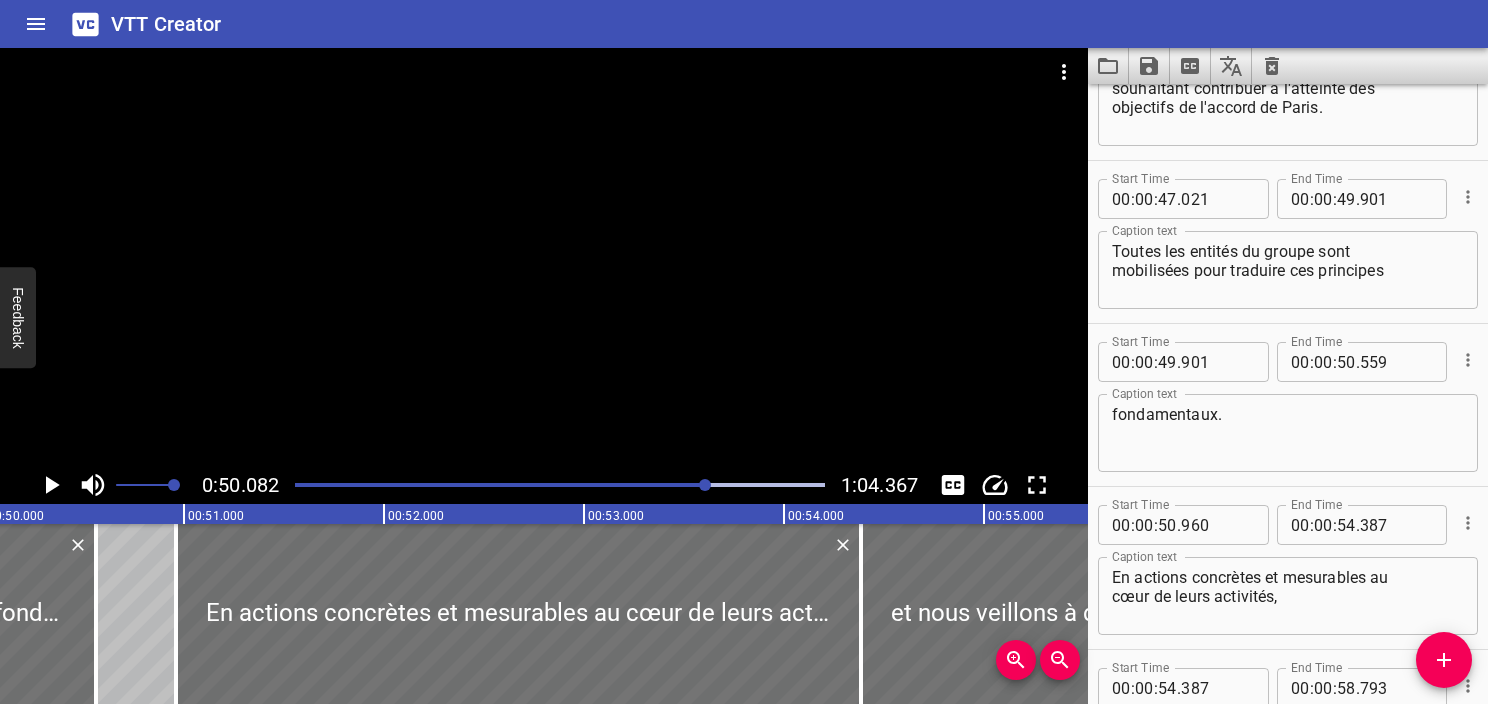 click on "Toutes les entités du groupe sont
mobilisées pour traduire ces principes" at bounding box center (1288, 270) 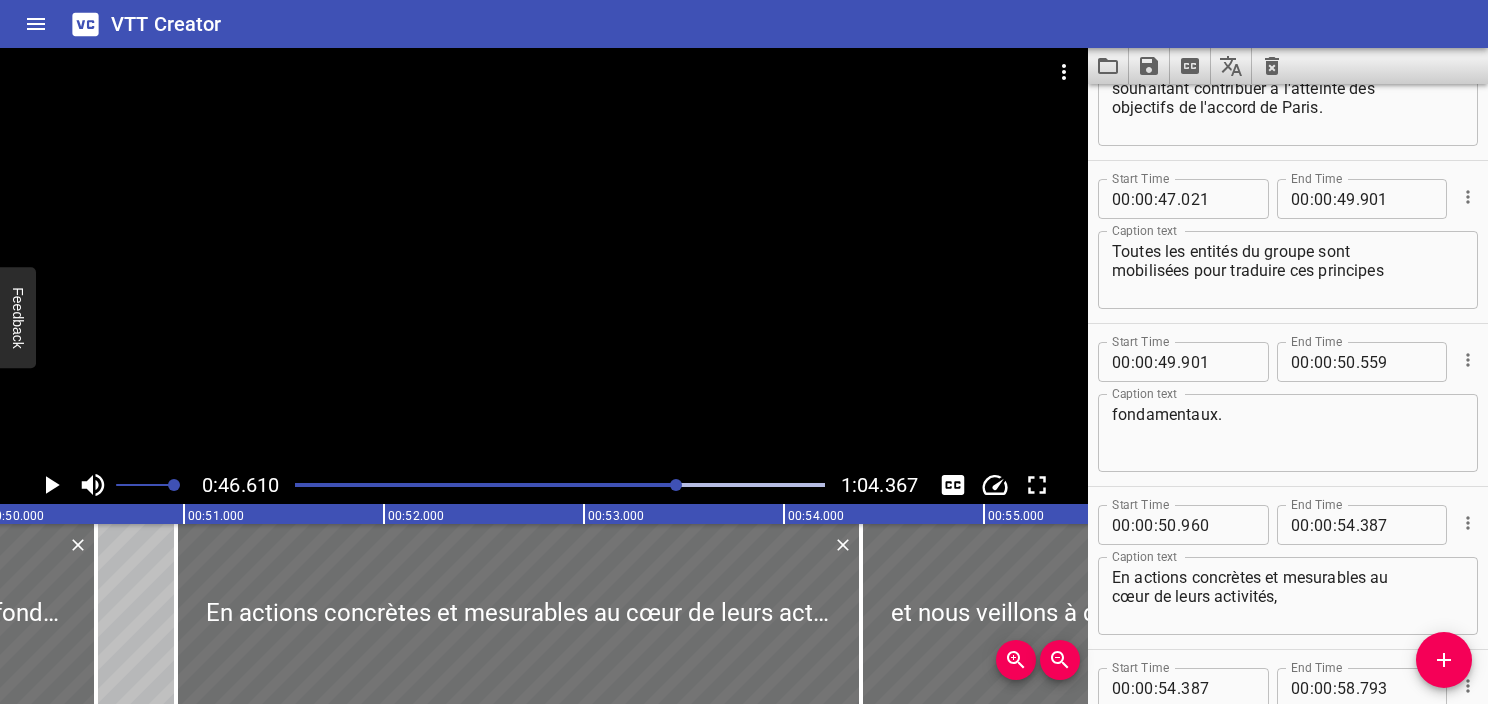 scroll, scrollTop: 3096, scrollLeft: 0, axis: vertical 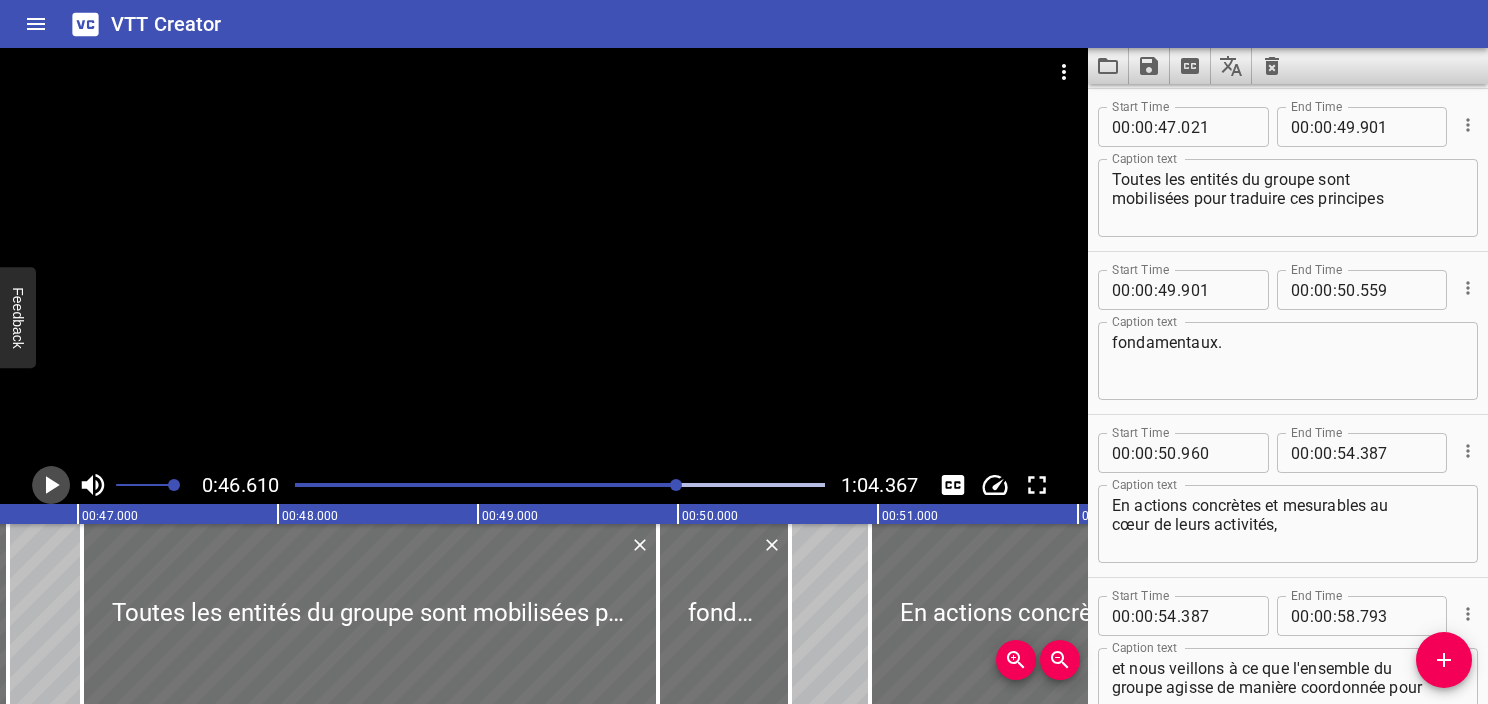 click 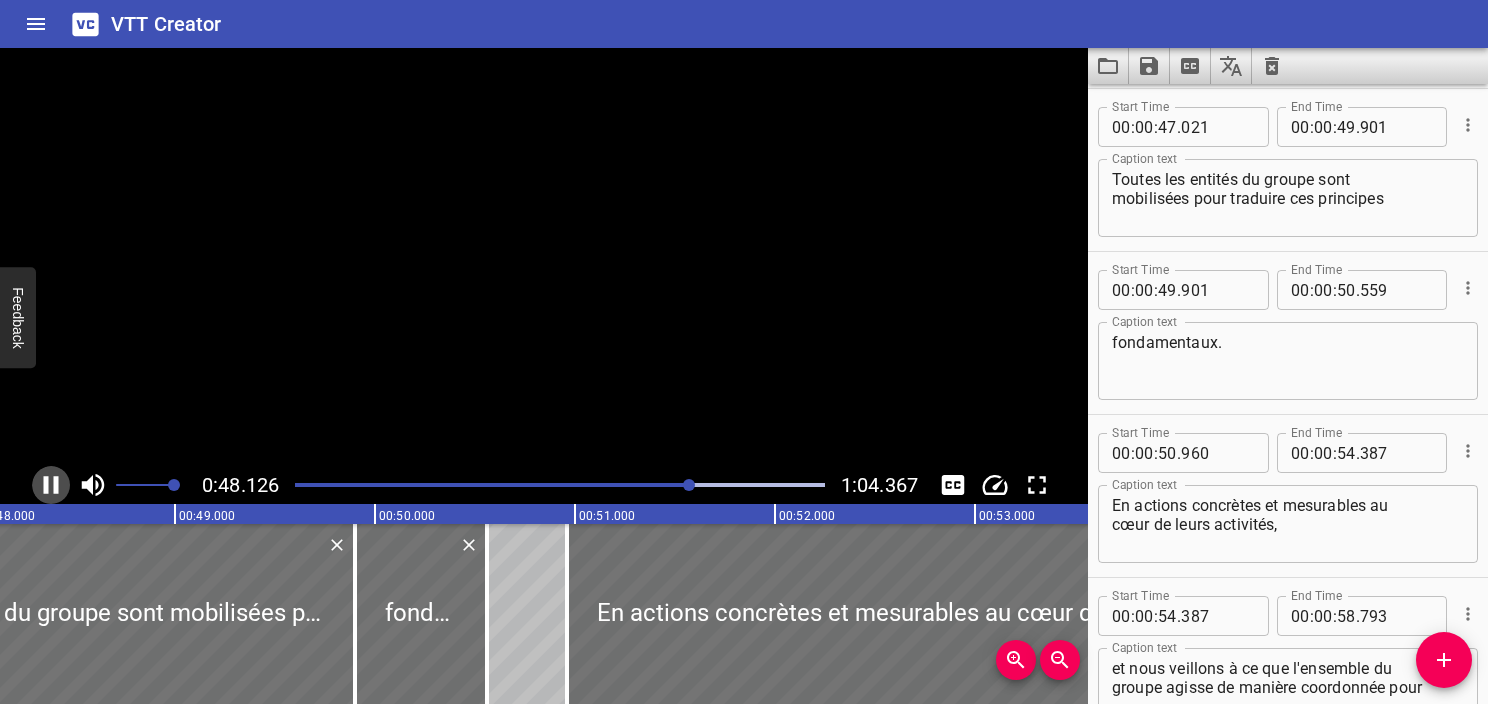 click 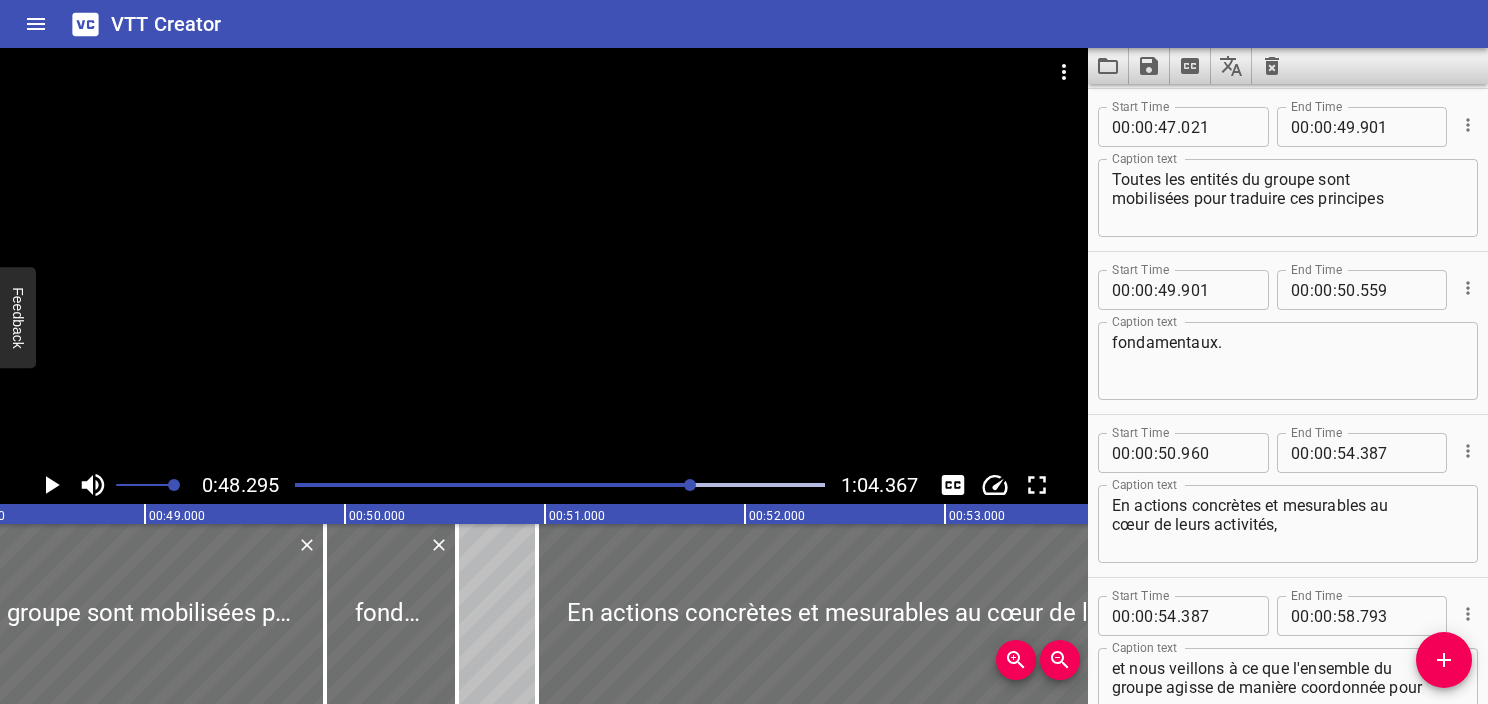 scroll, scrollTop: 0, scrollLeft: 9659, axis: horizontal 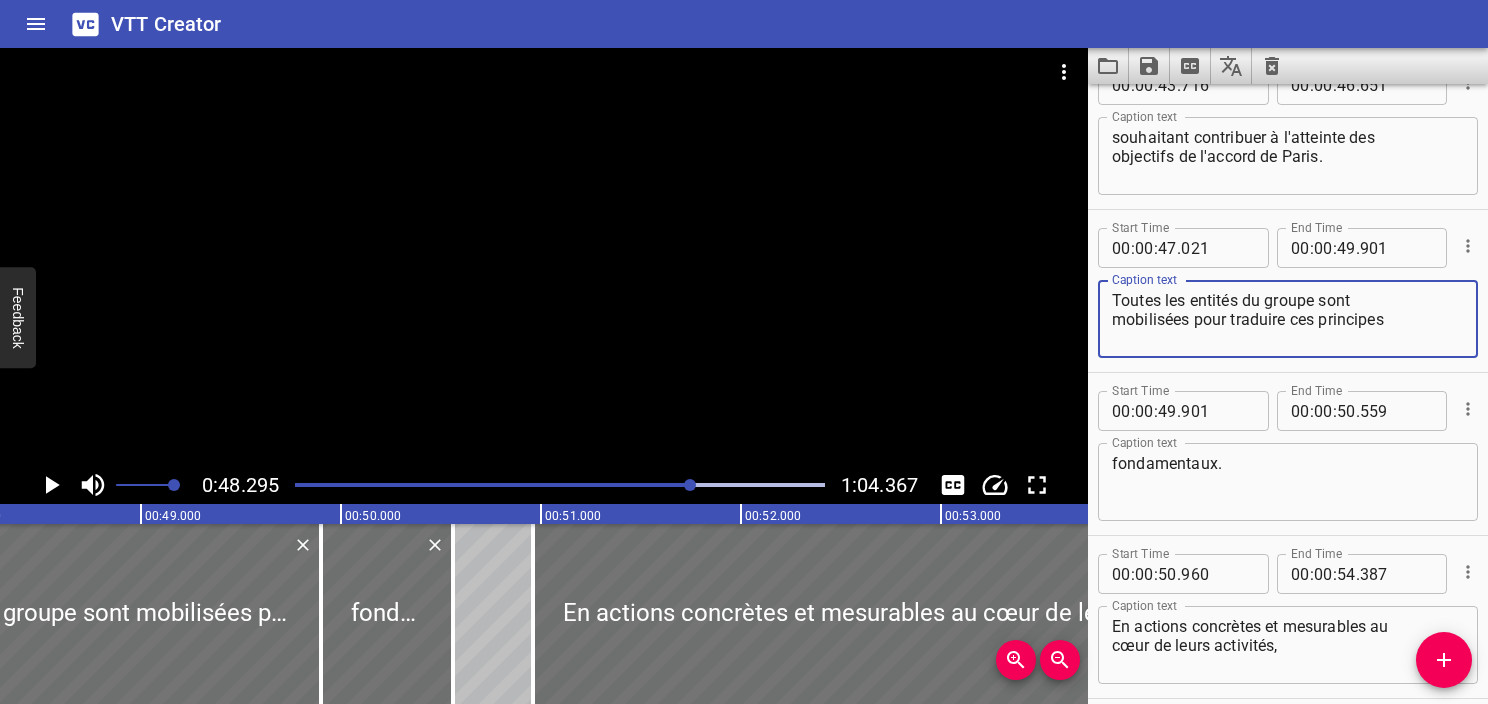 click on "Toutes les entités du groupe sont
mobilisées pour traduire ces principes" at bounding box center [1288, 319] 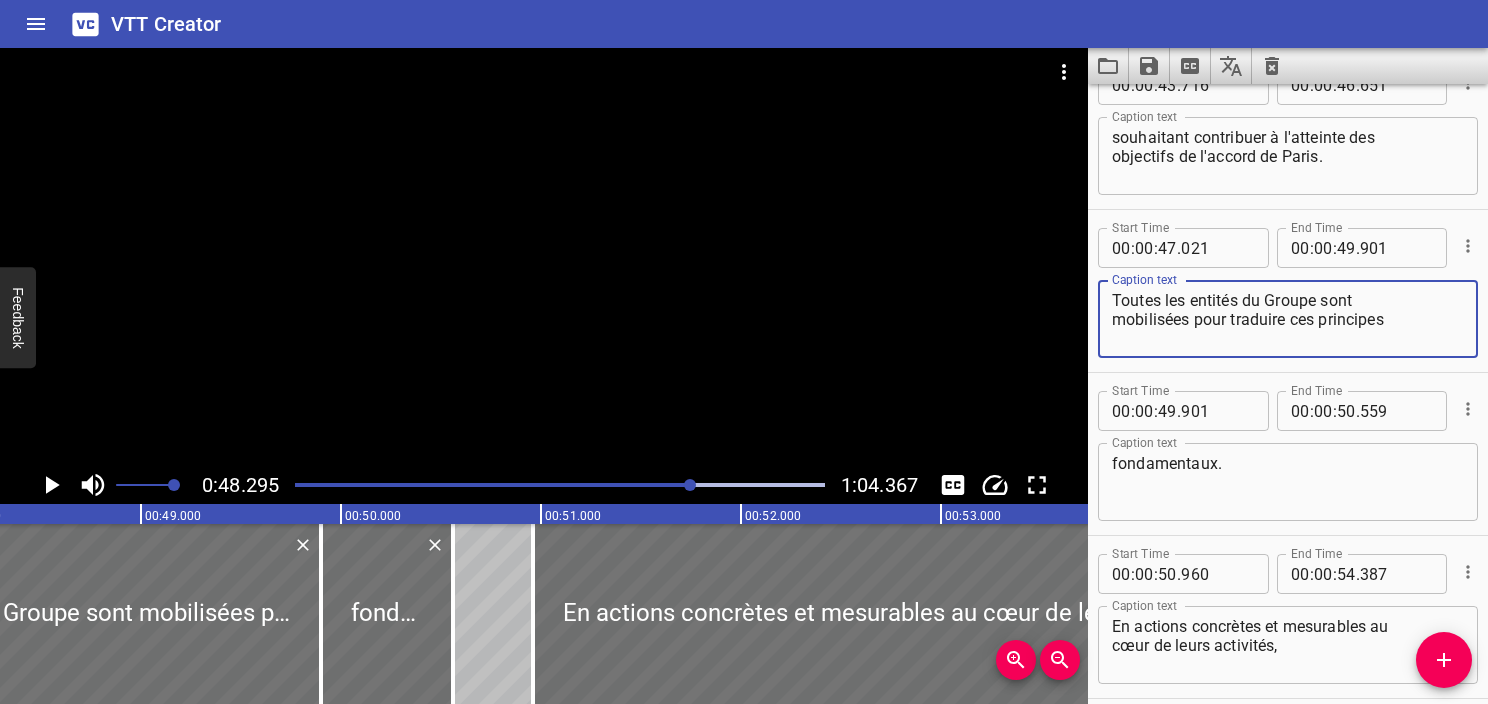 type on "Toutes les entités du Groupe sont
mobilisées pour traduire ces principes" 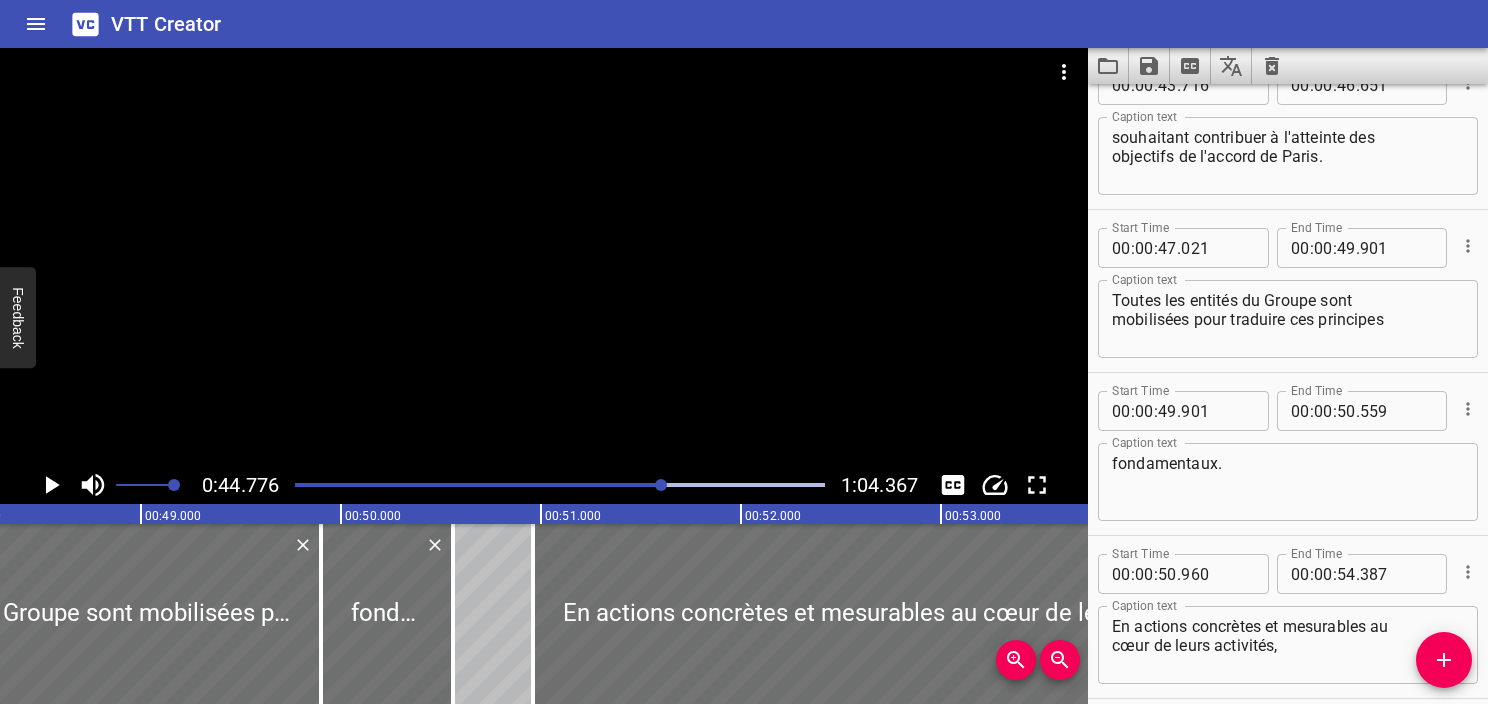 scroll, scrollTop: 3065, scrollLeft: 0, axis: vertical 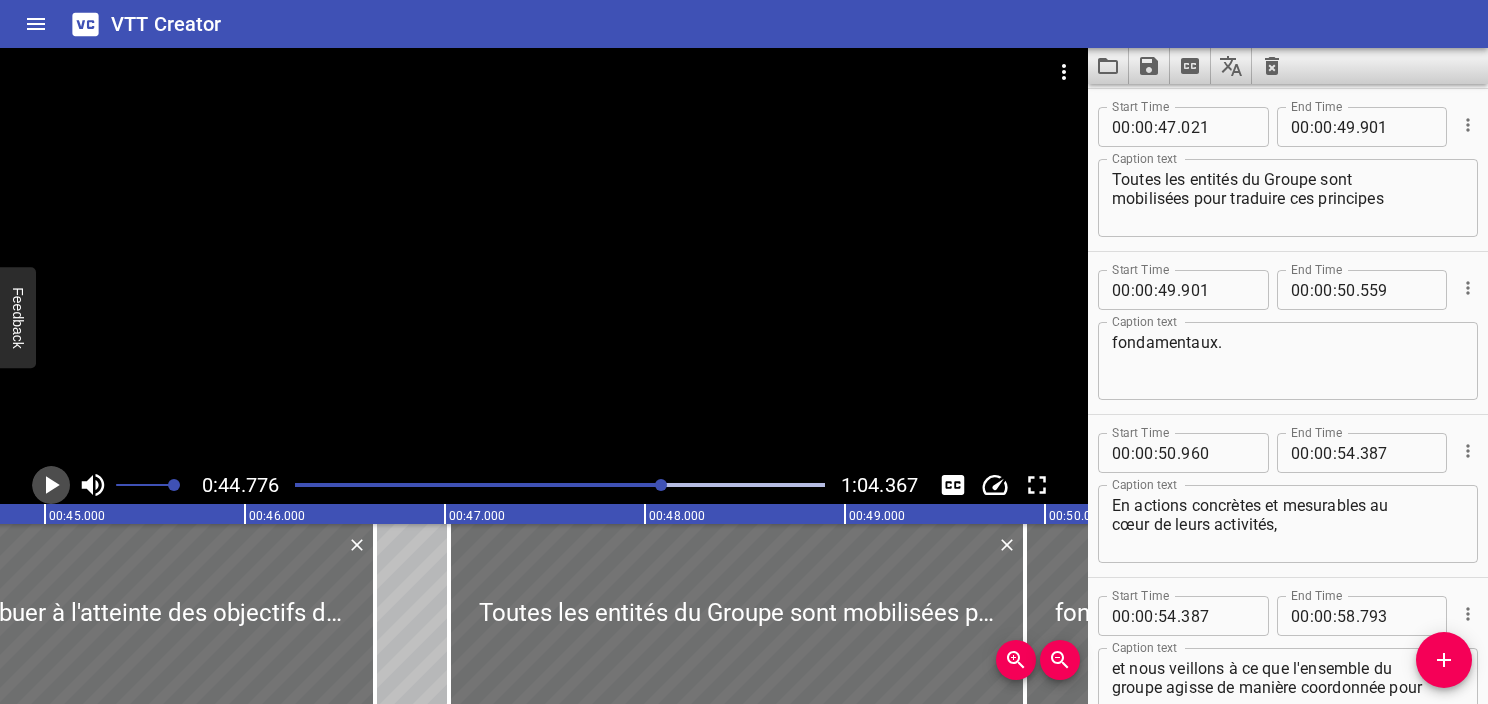 click 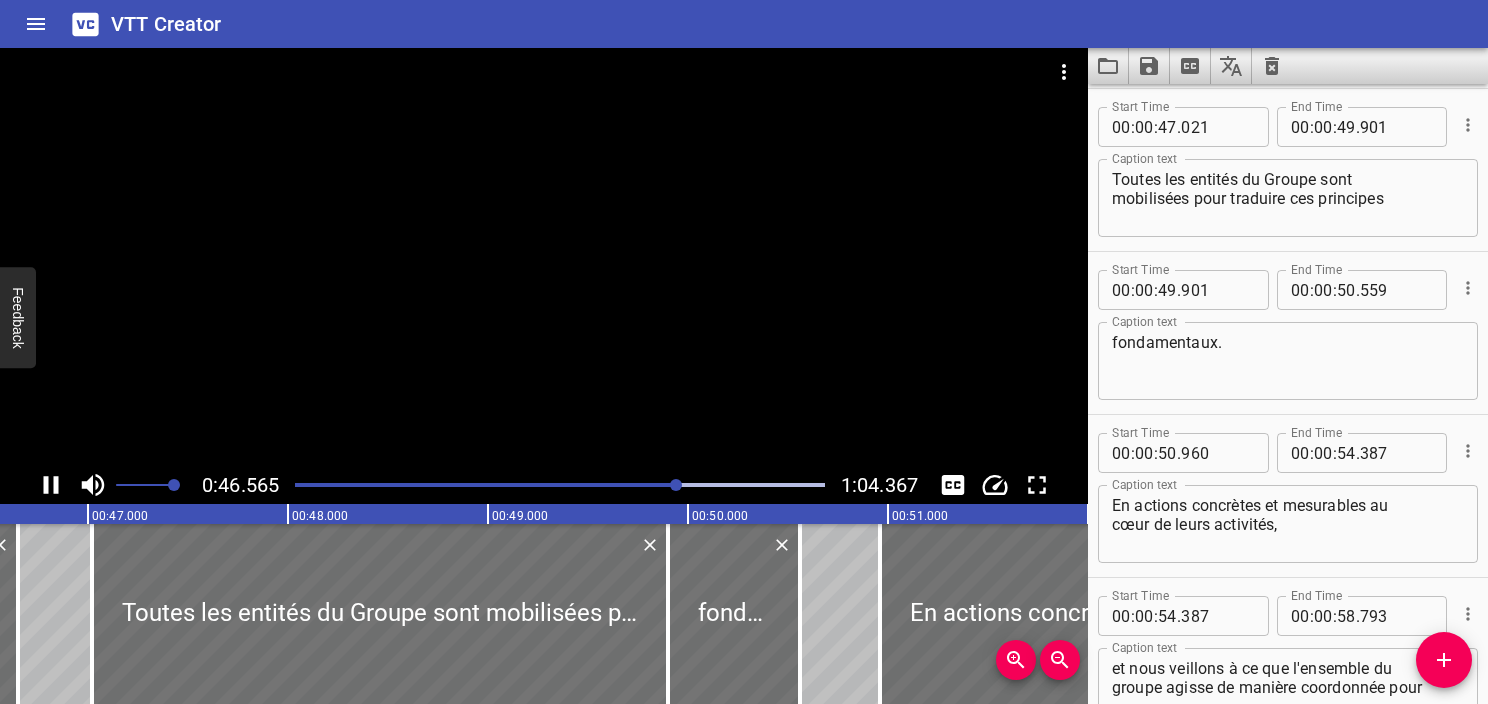 click 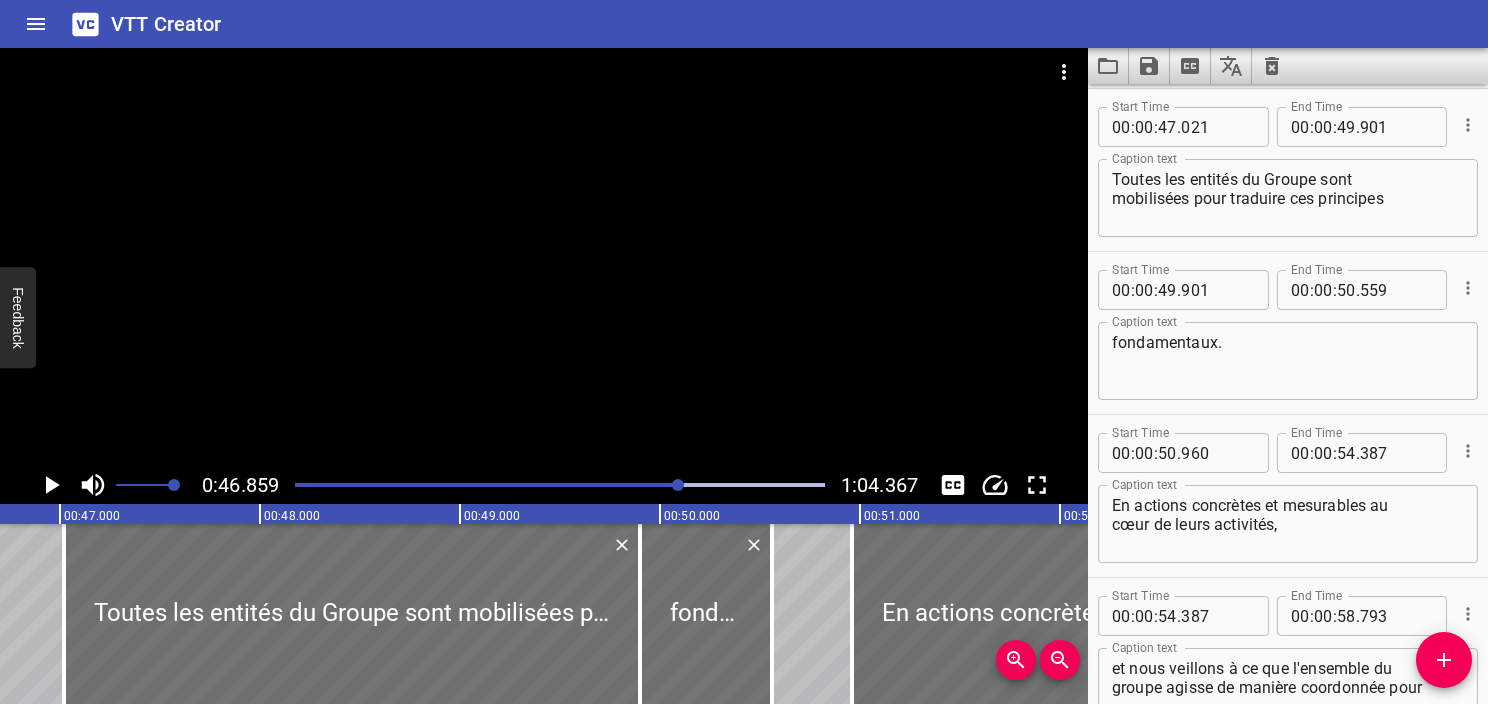 scroll, scrollTop: 0, scrollLeft: 9372, axis: horizontal 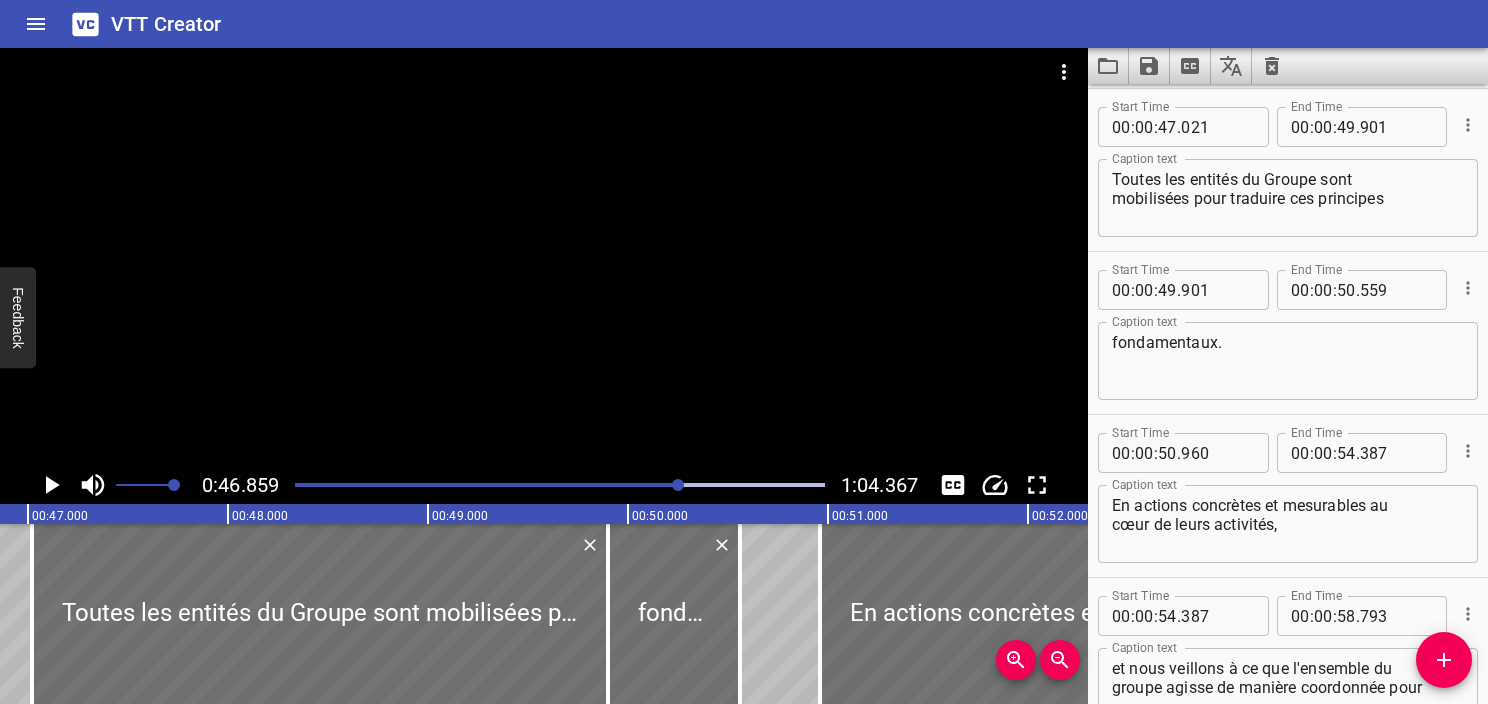 click at bounding box center (560, 485) 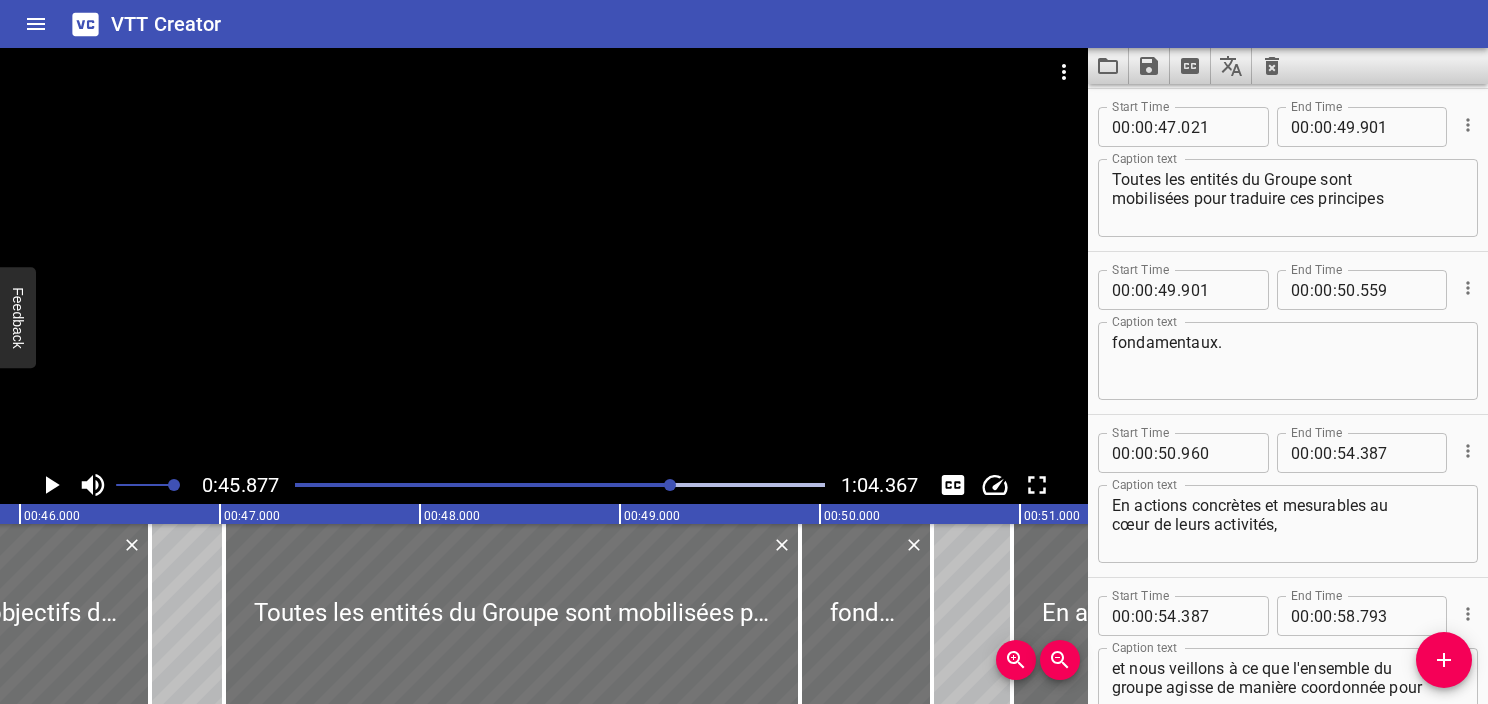 scroll, scrollTop: 0, scrollLeft: 9175, axis: horizontal 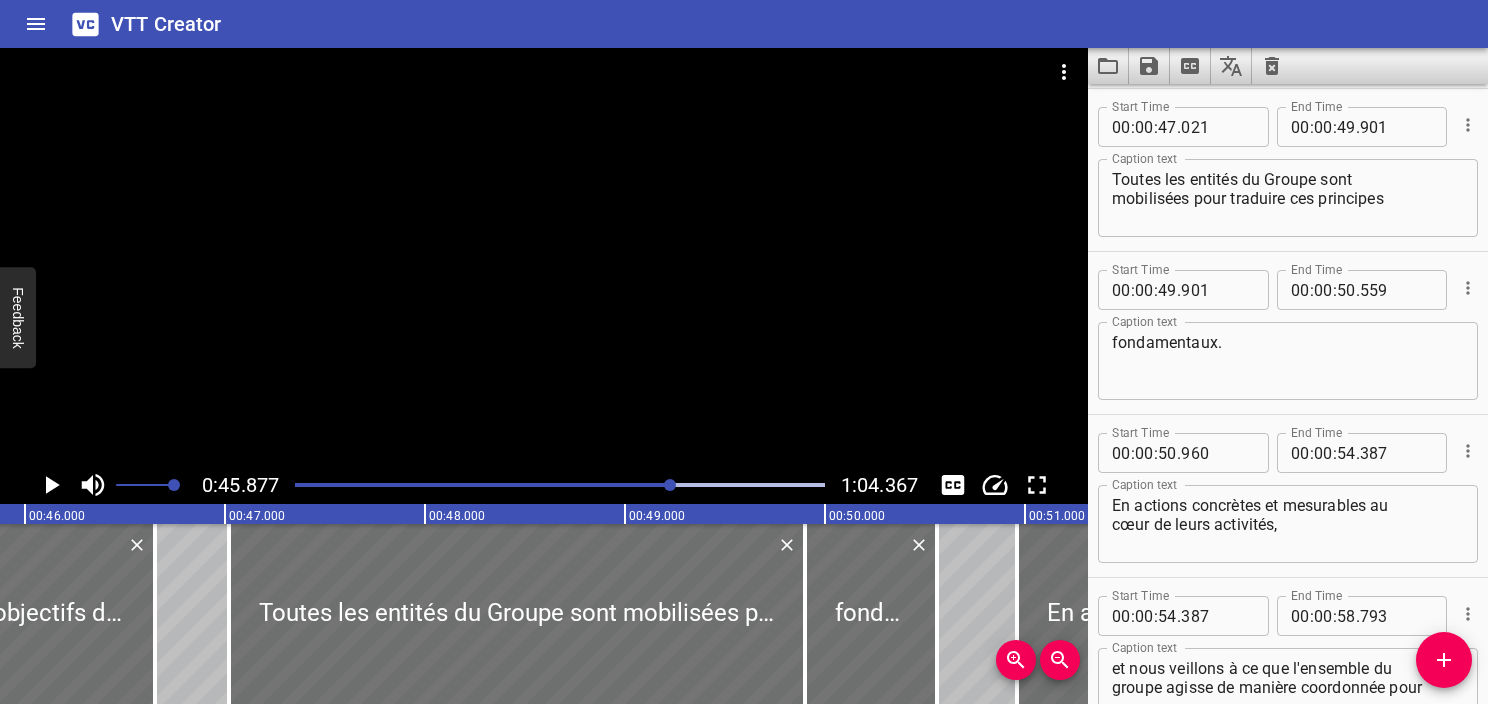 click 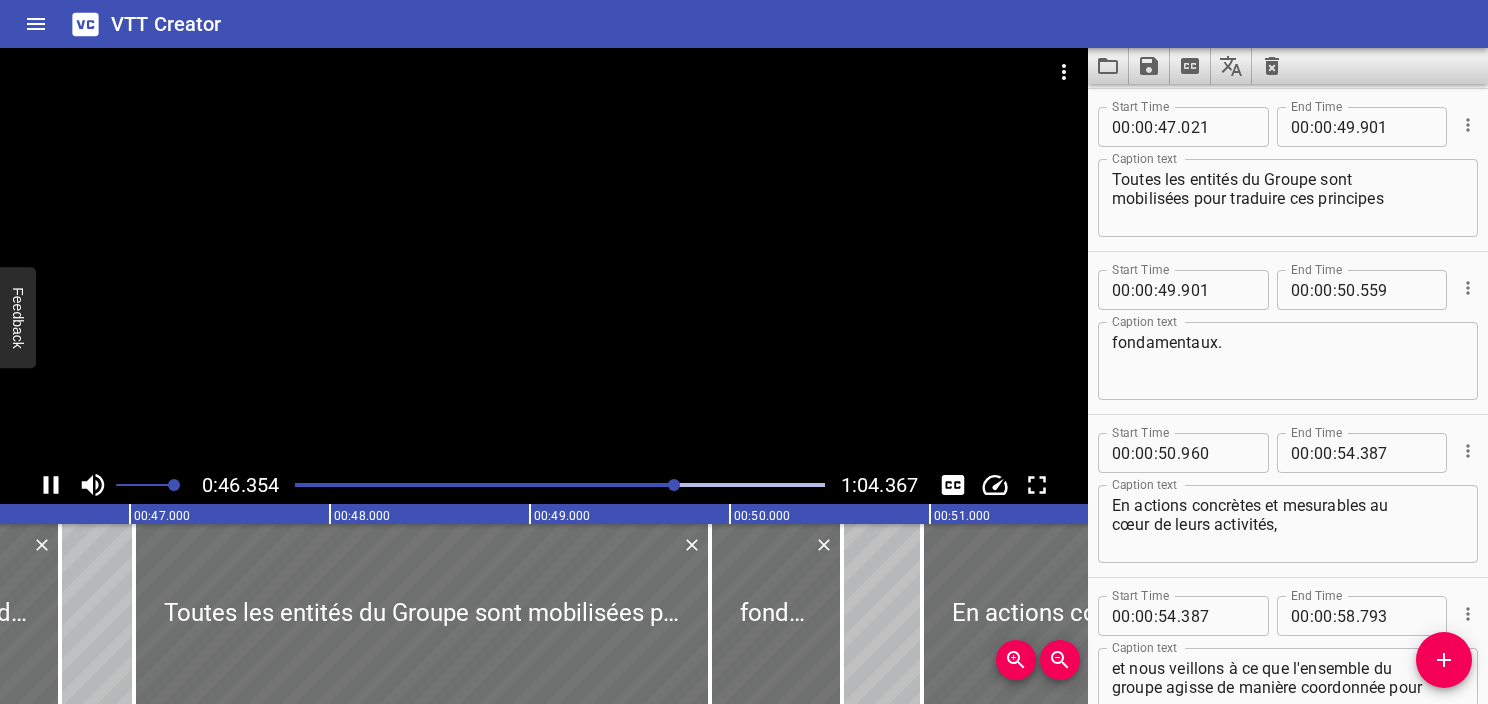 click 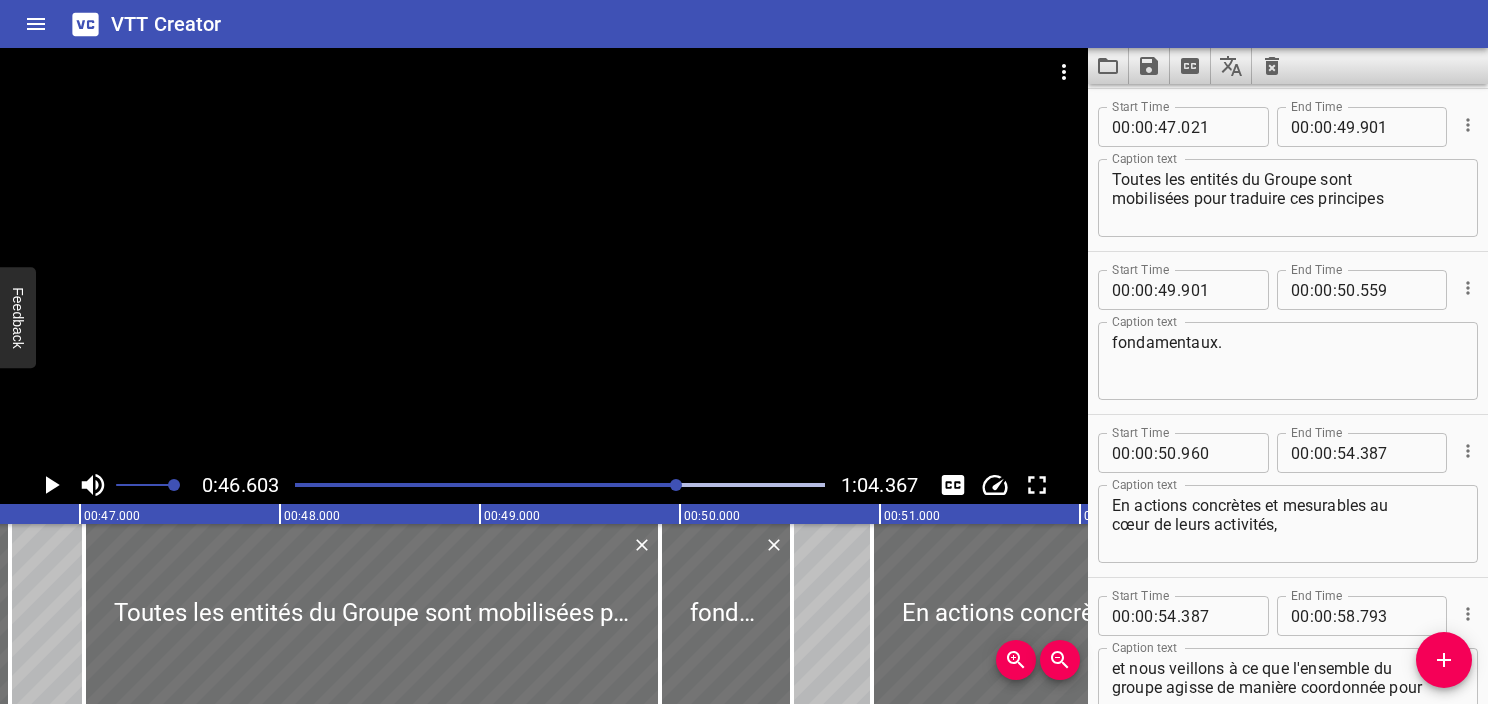 click 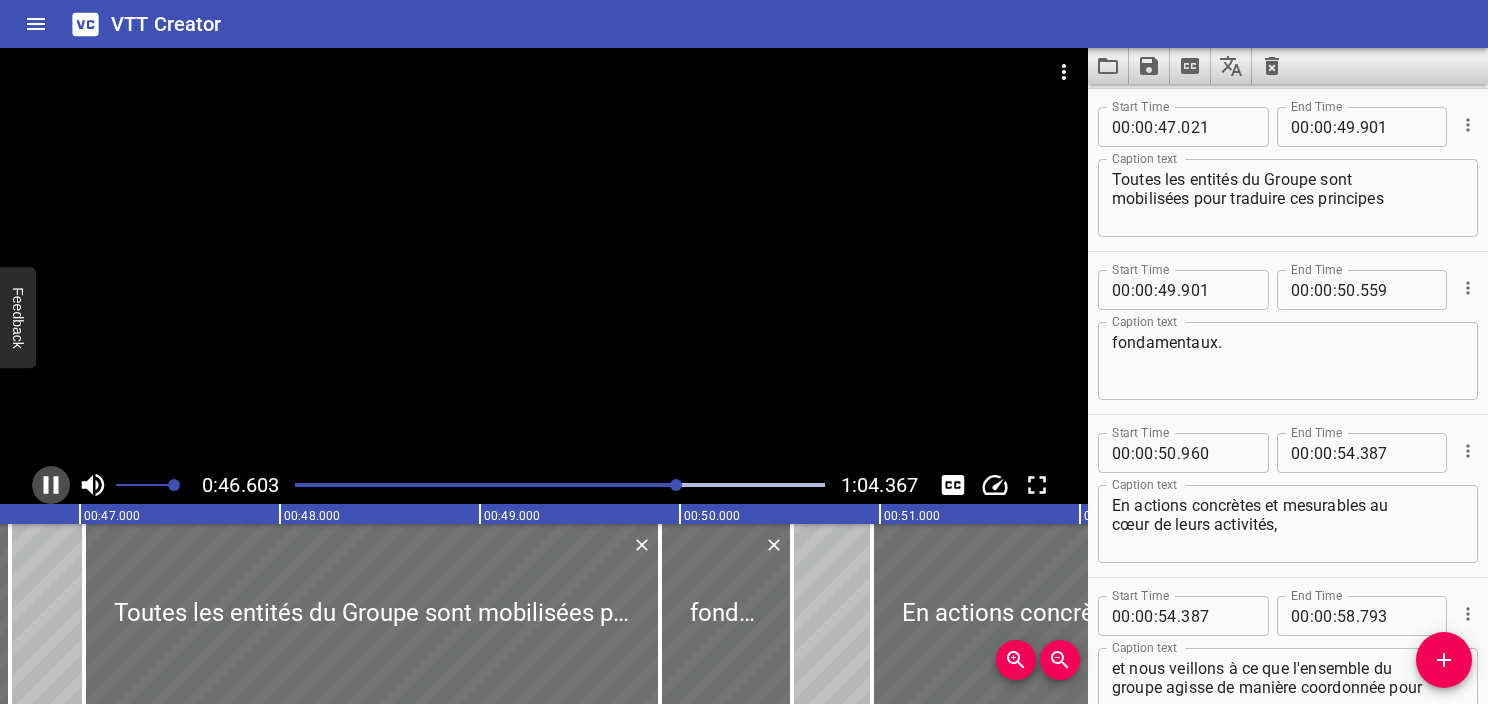 click 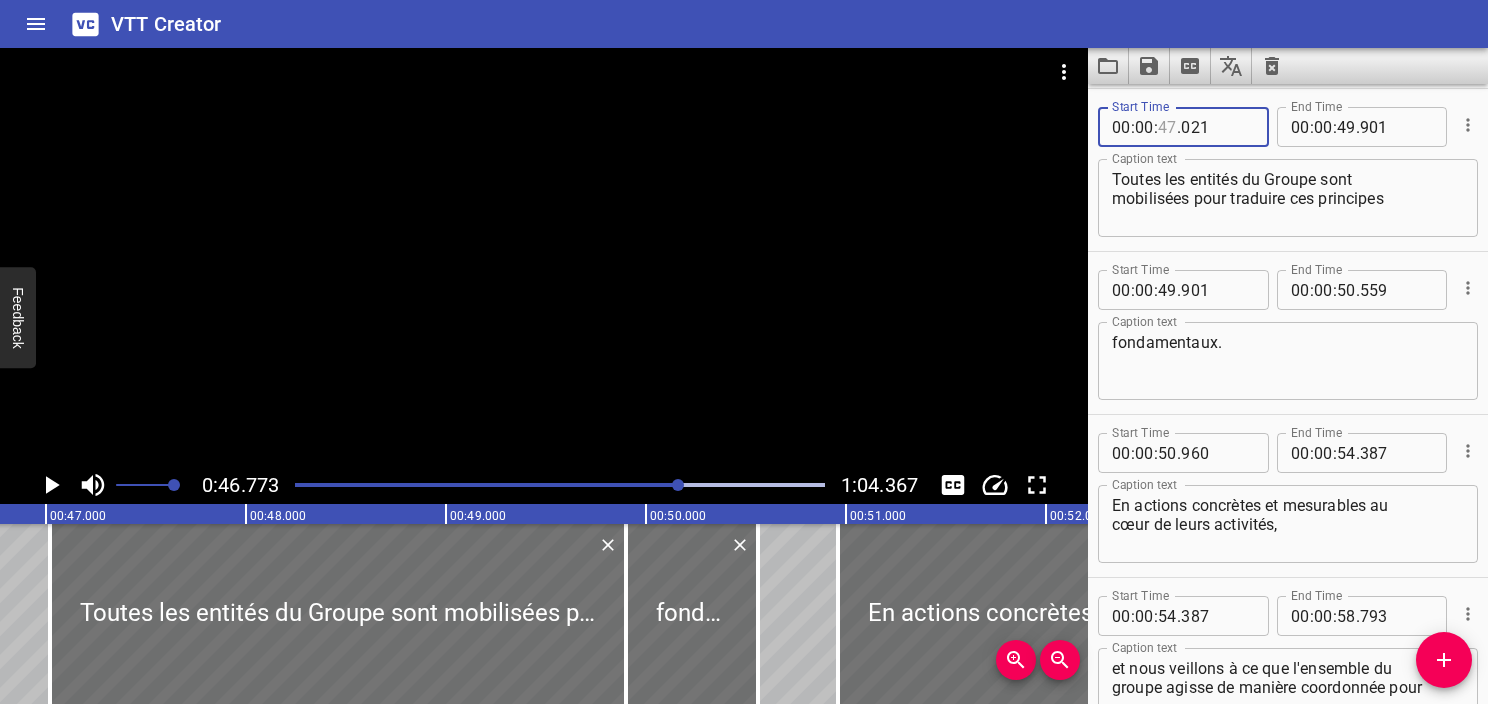 click at bounding box center [1167, 127] 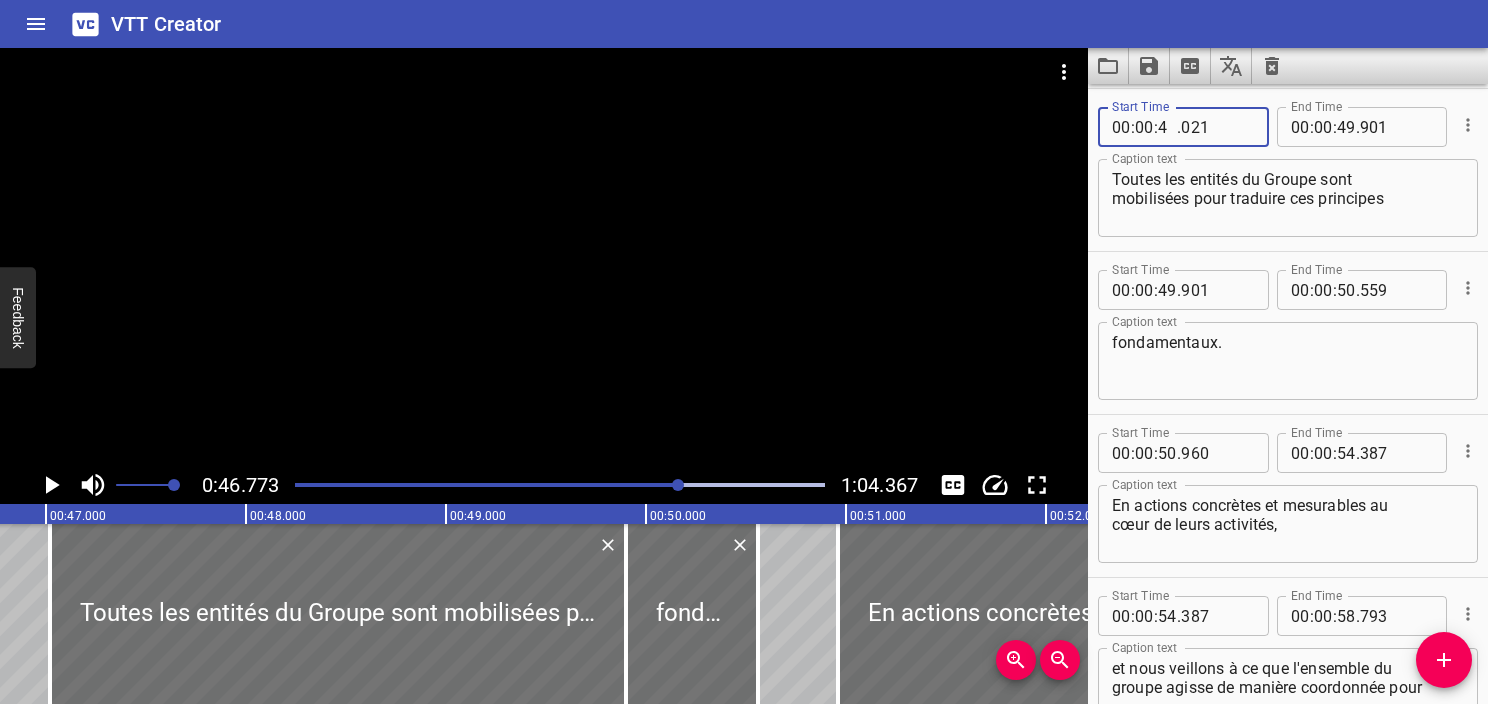 type on "46" 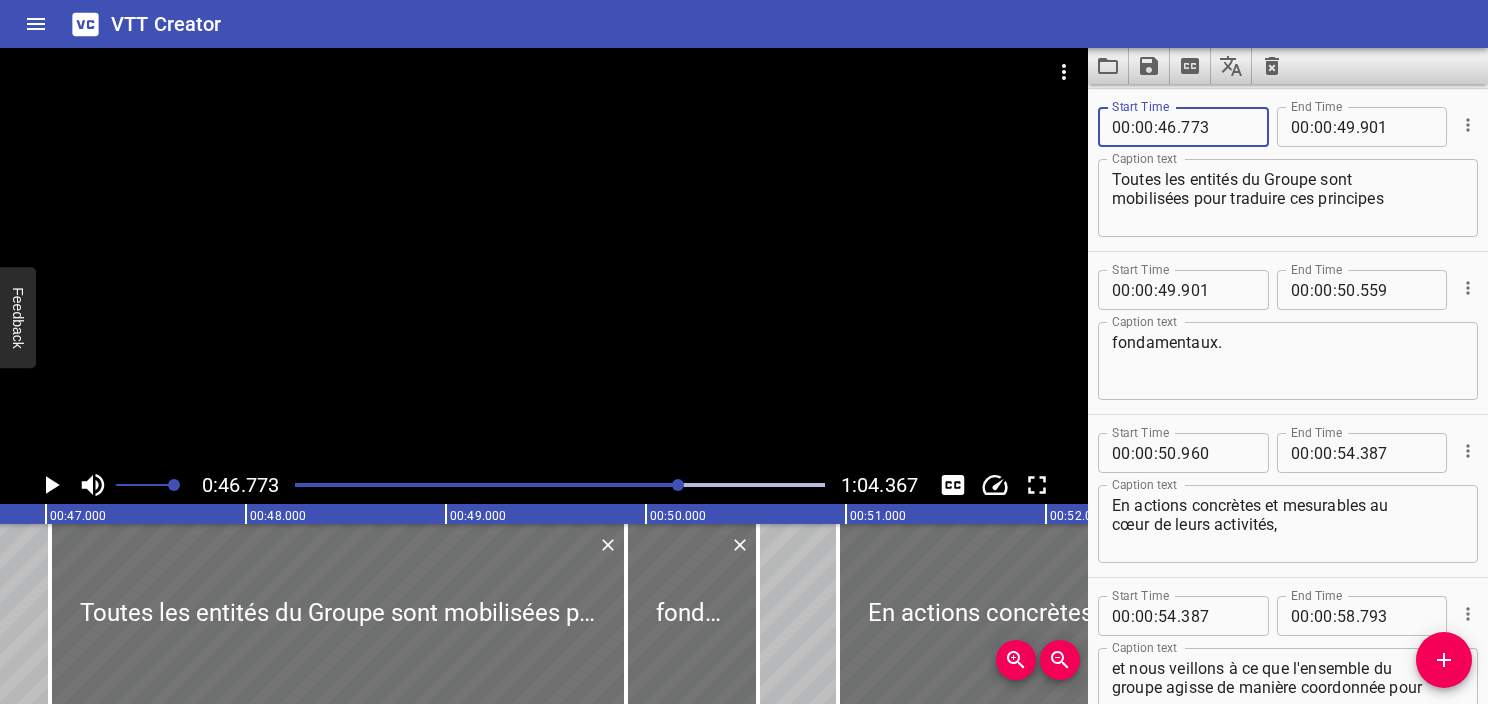 type on "773" 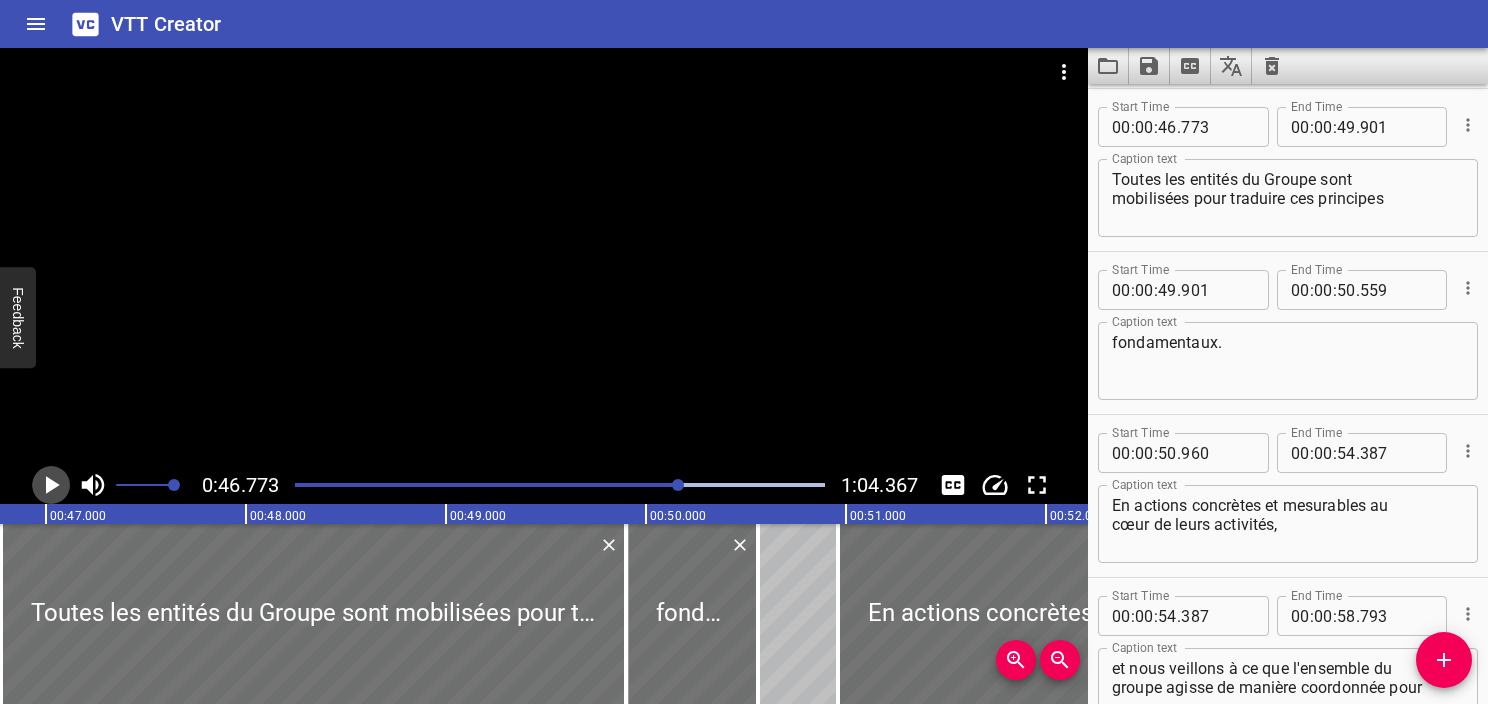 click 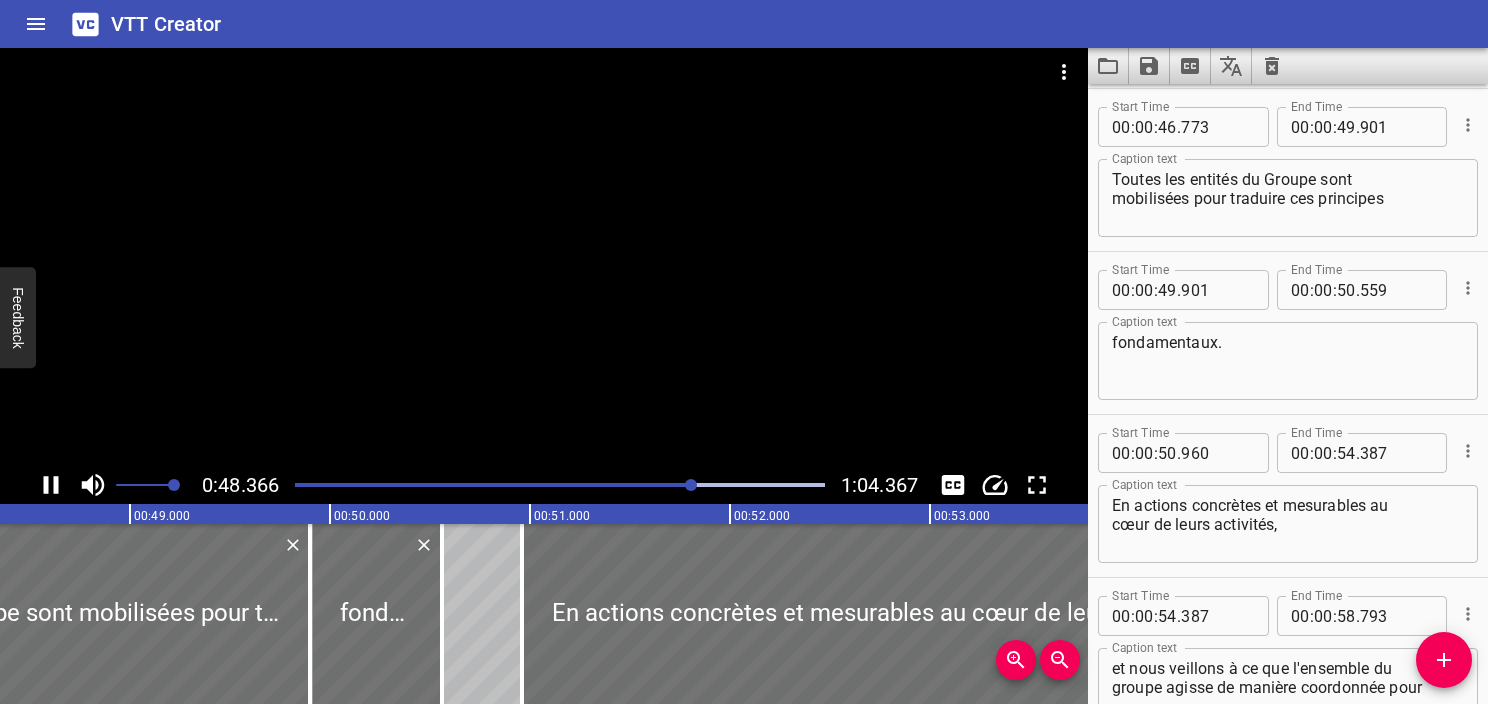 click 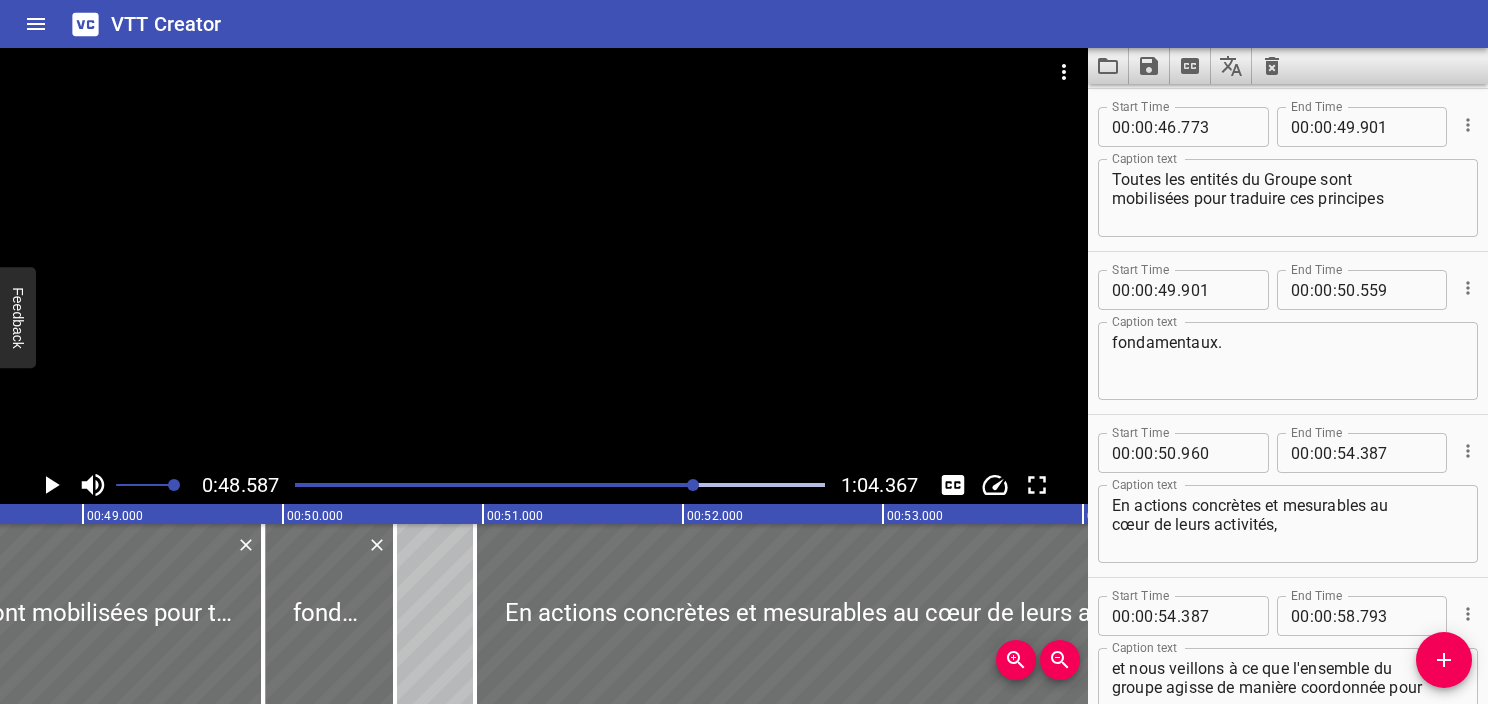 click on "Toutes les entités du Groupe sont
mobilisées pour traduire ces principes" at bounding box center [1288, 198] 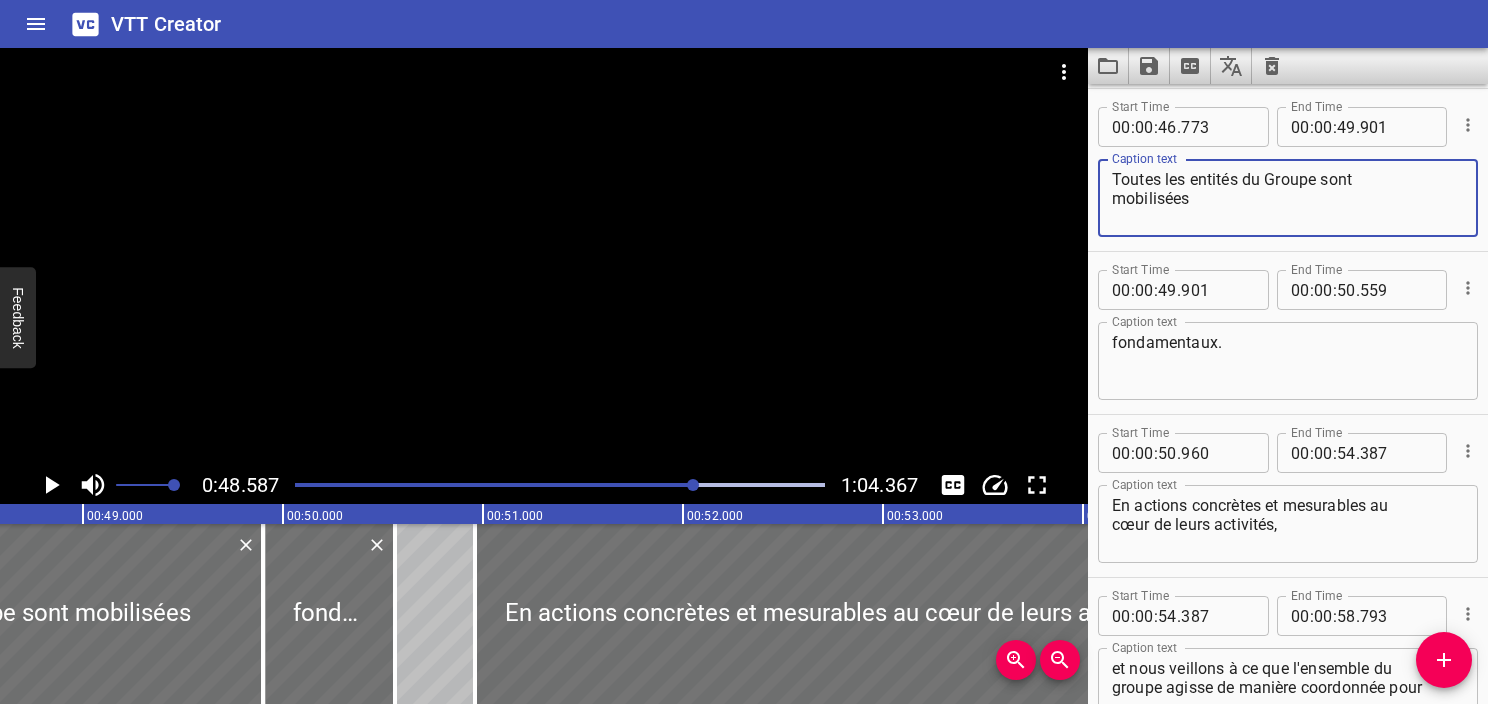 type on "Toutes les entités du Groupe sont
mobilisées" 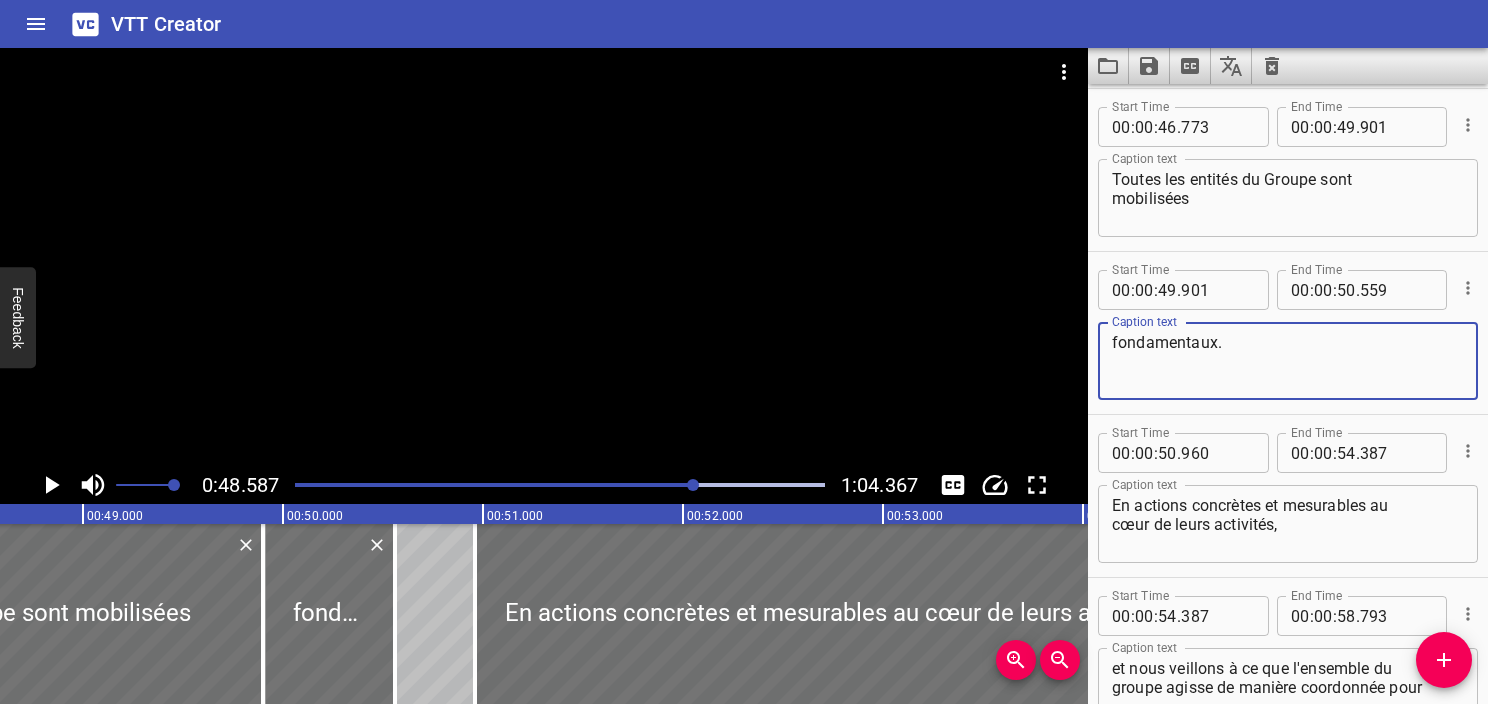 click on "fondamentaux." at bounding box center (1288, 361) 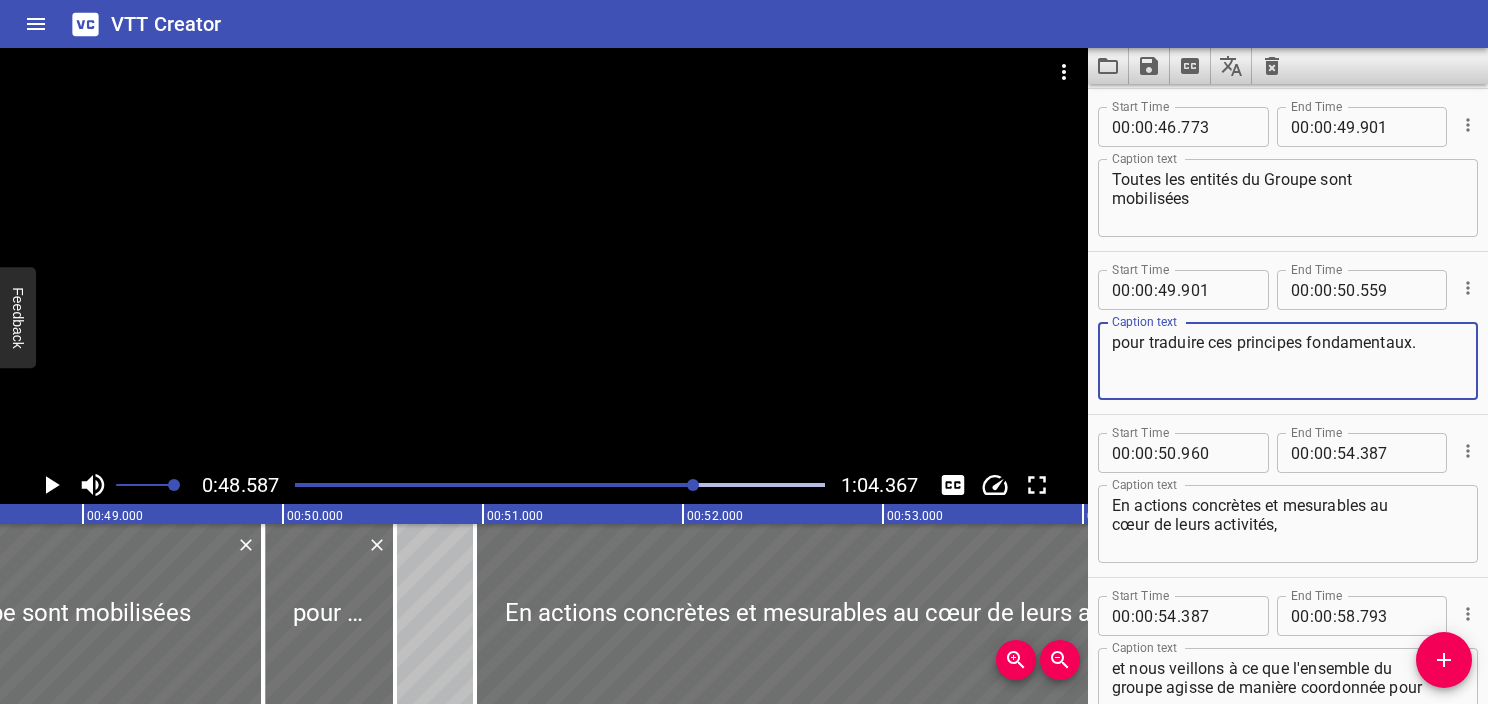 type on "pour traduire ces principes fondamentaux." 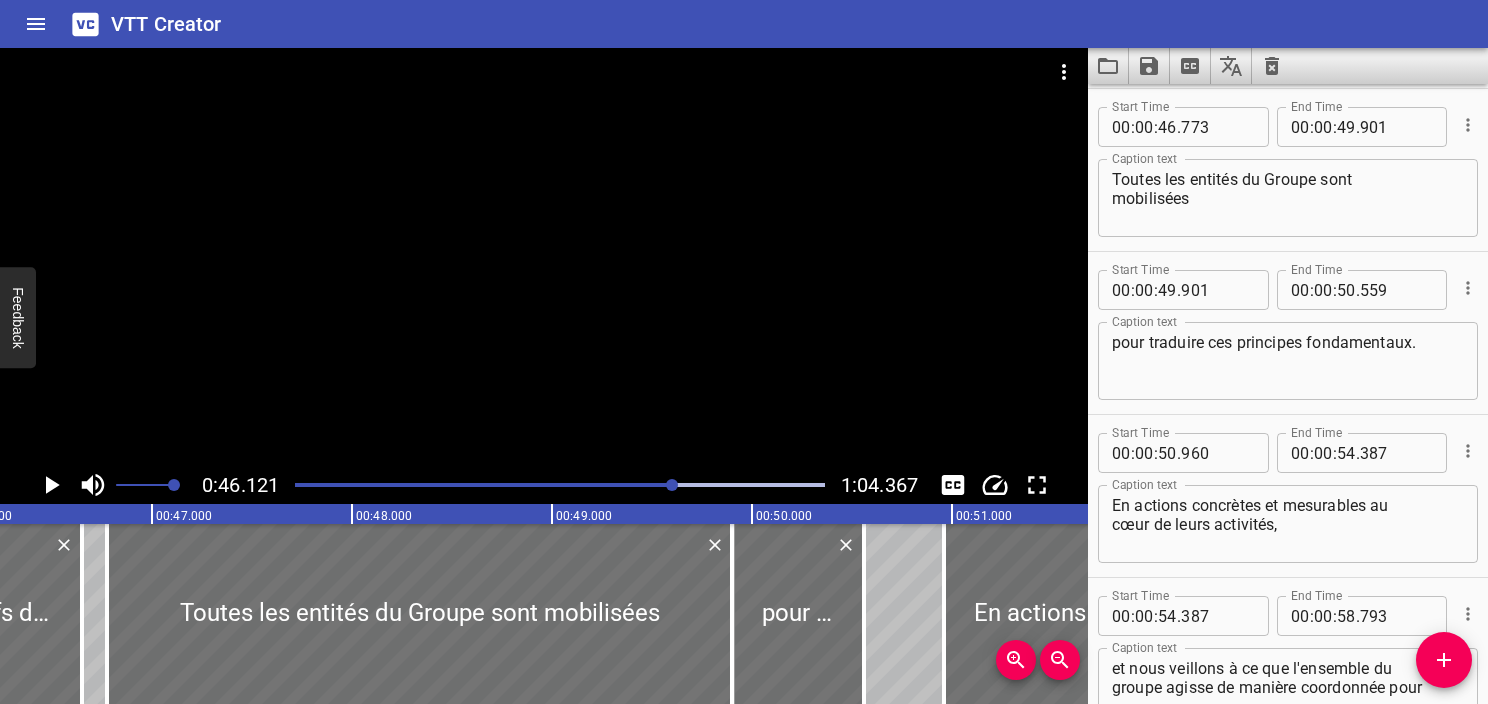 scroll, scrollTop: 0, scrollLeft: 9224, axis: horizontal 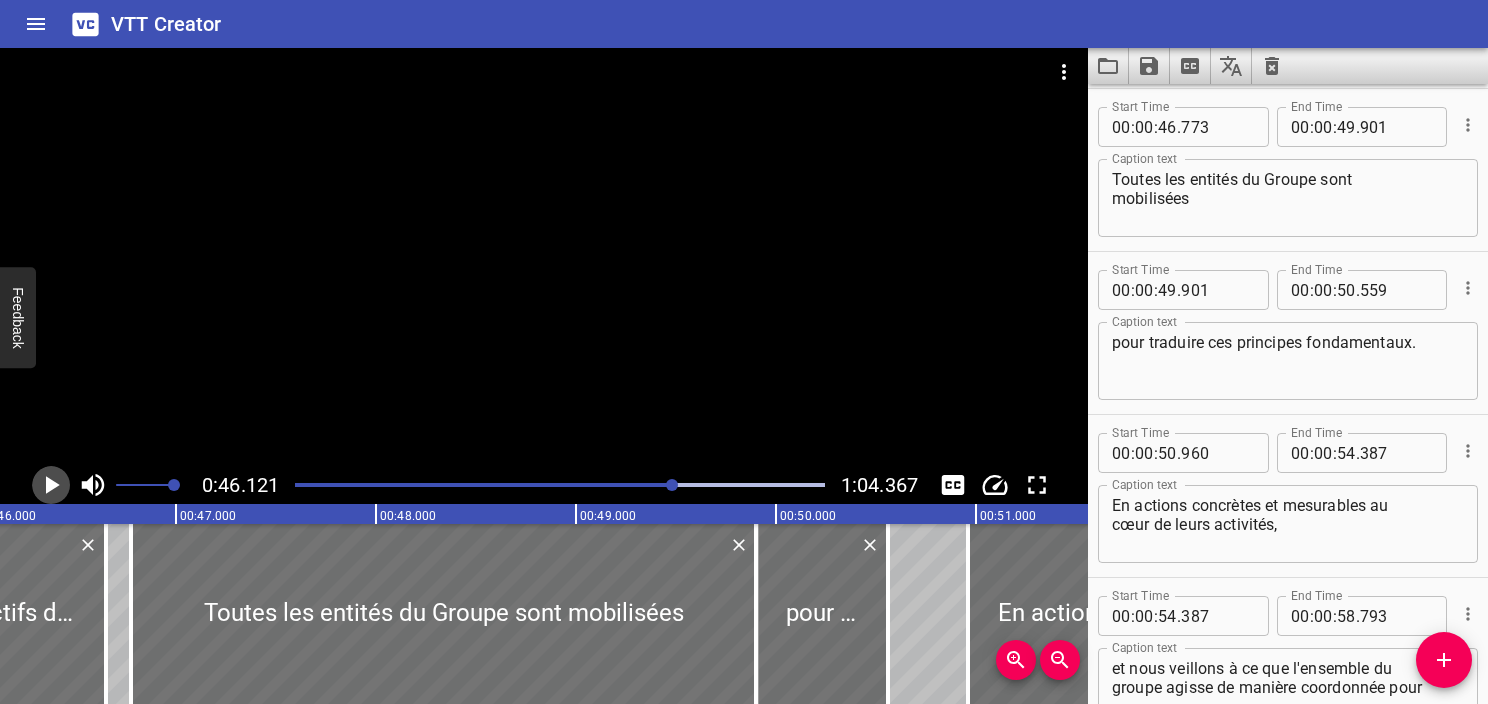 click 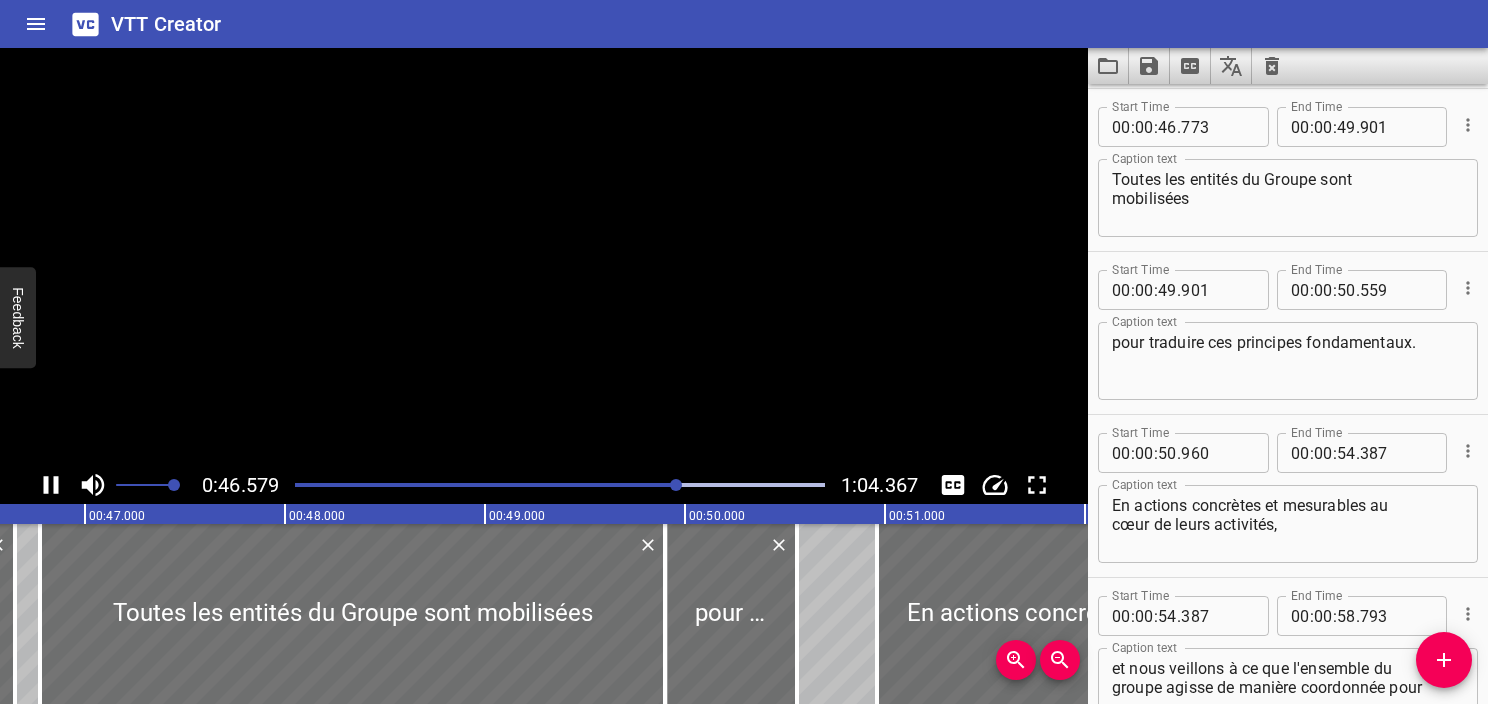 click 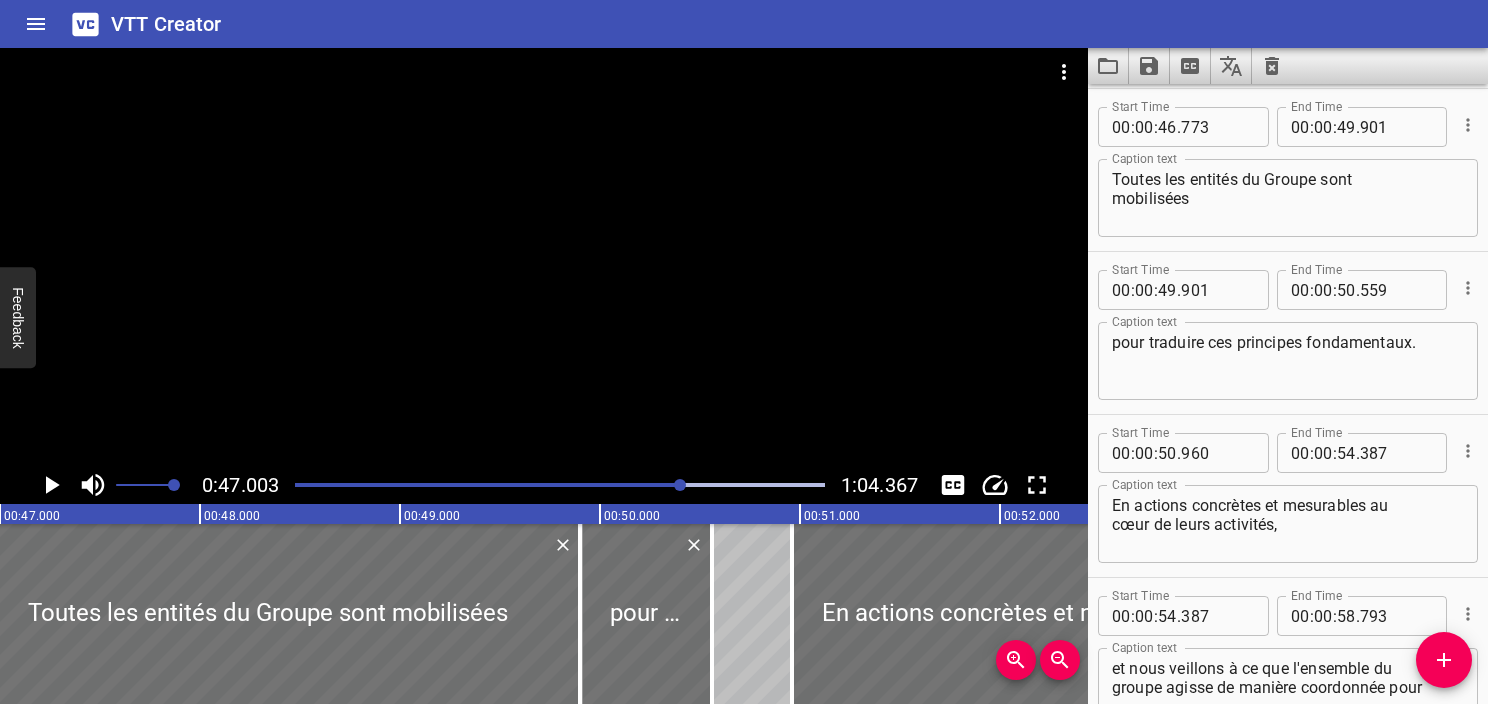 click 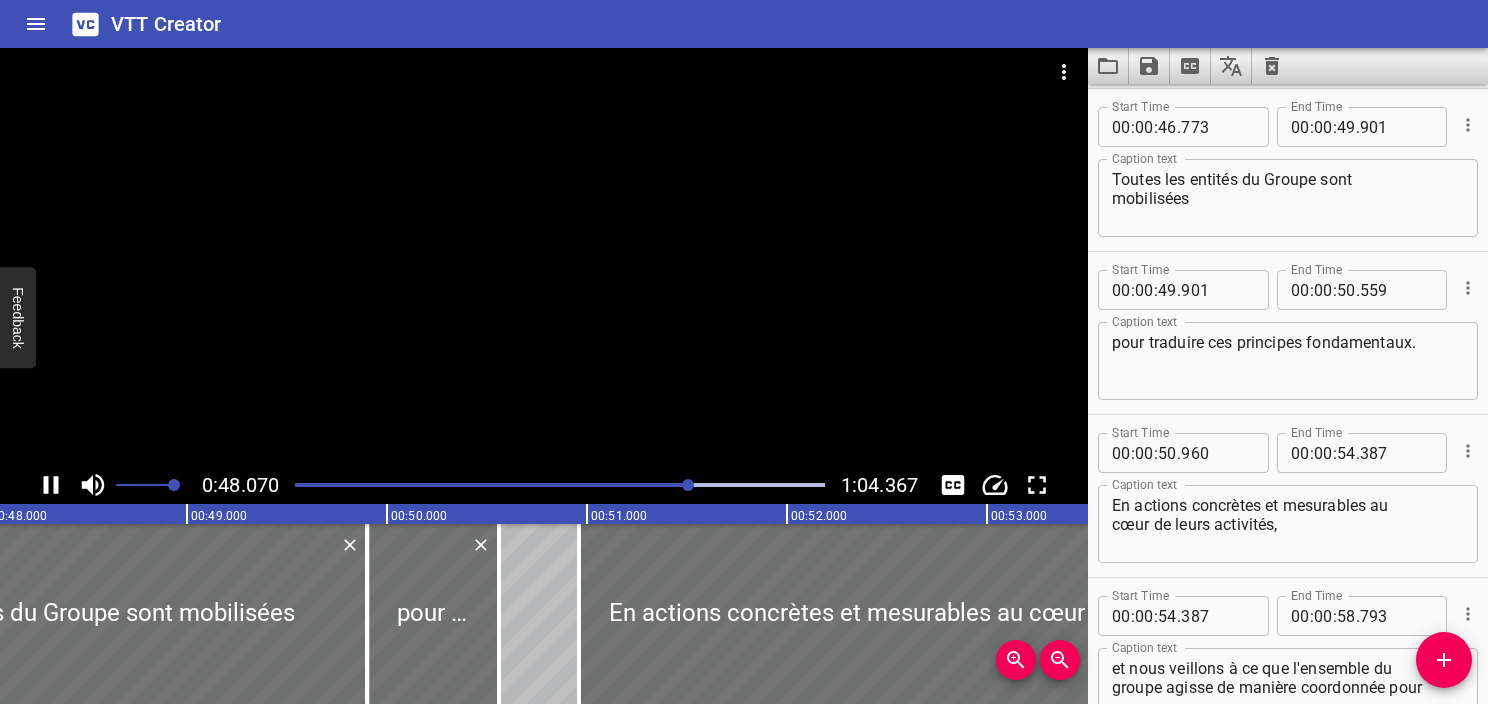 click 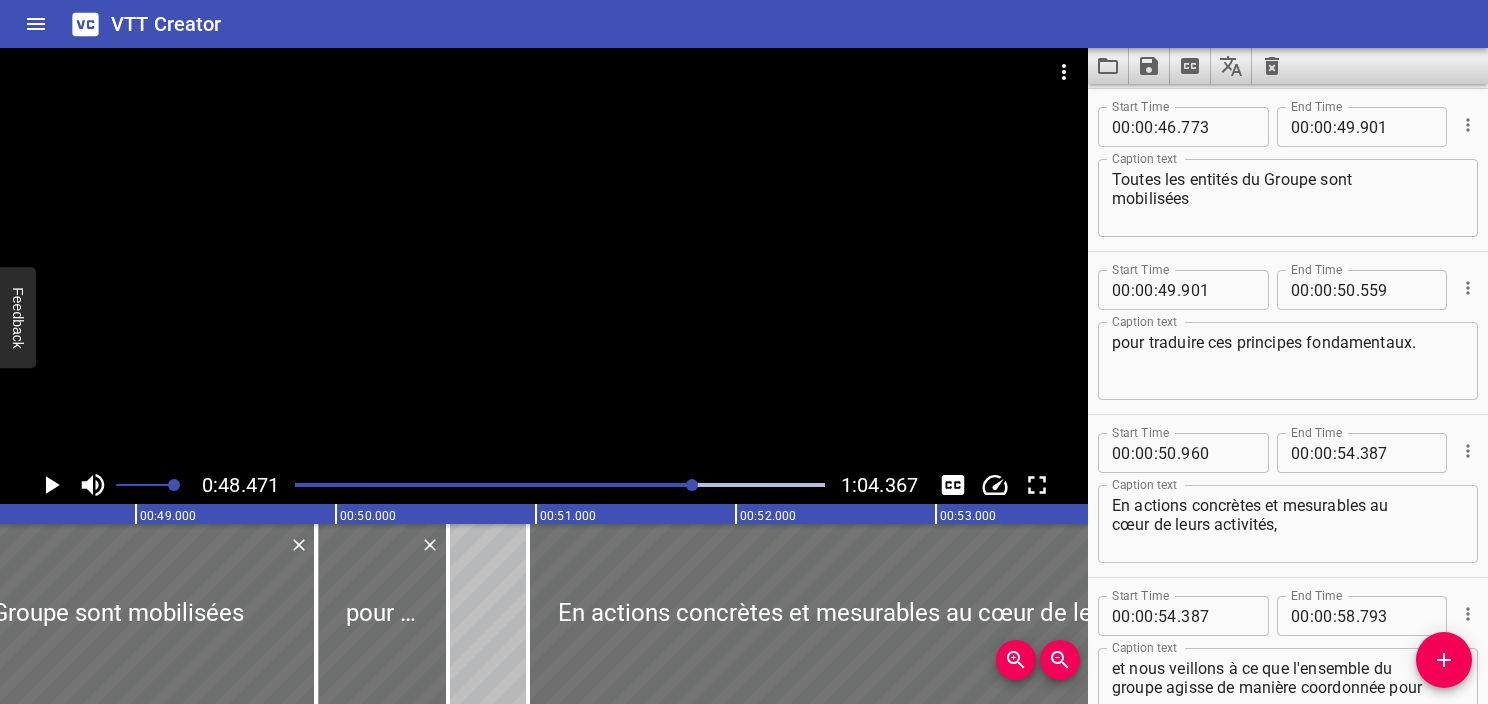 scroll, scrollTop: 0, scrollLeft: 9694, axis: horizontal 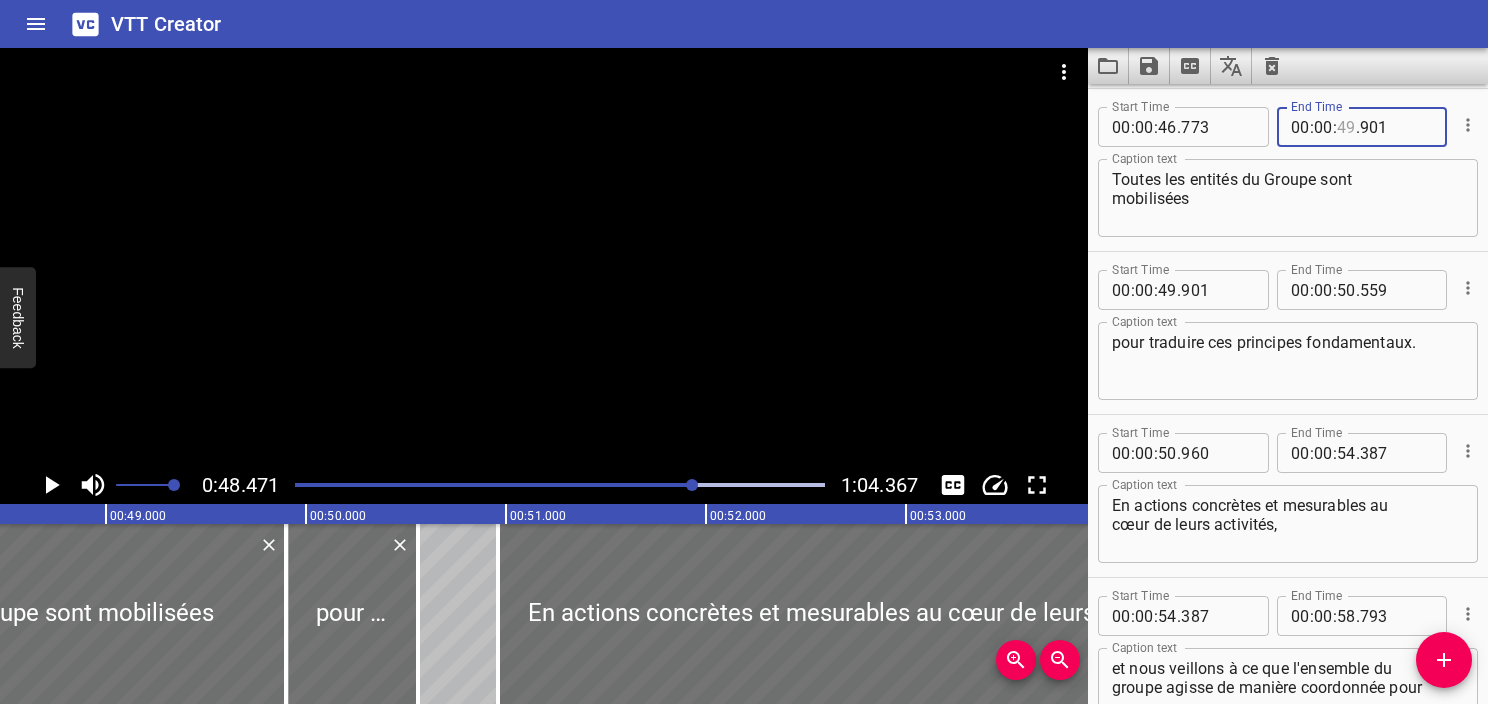 click at bounding box center [1346, 127] 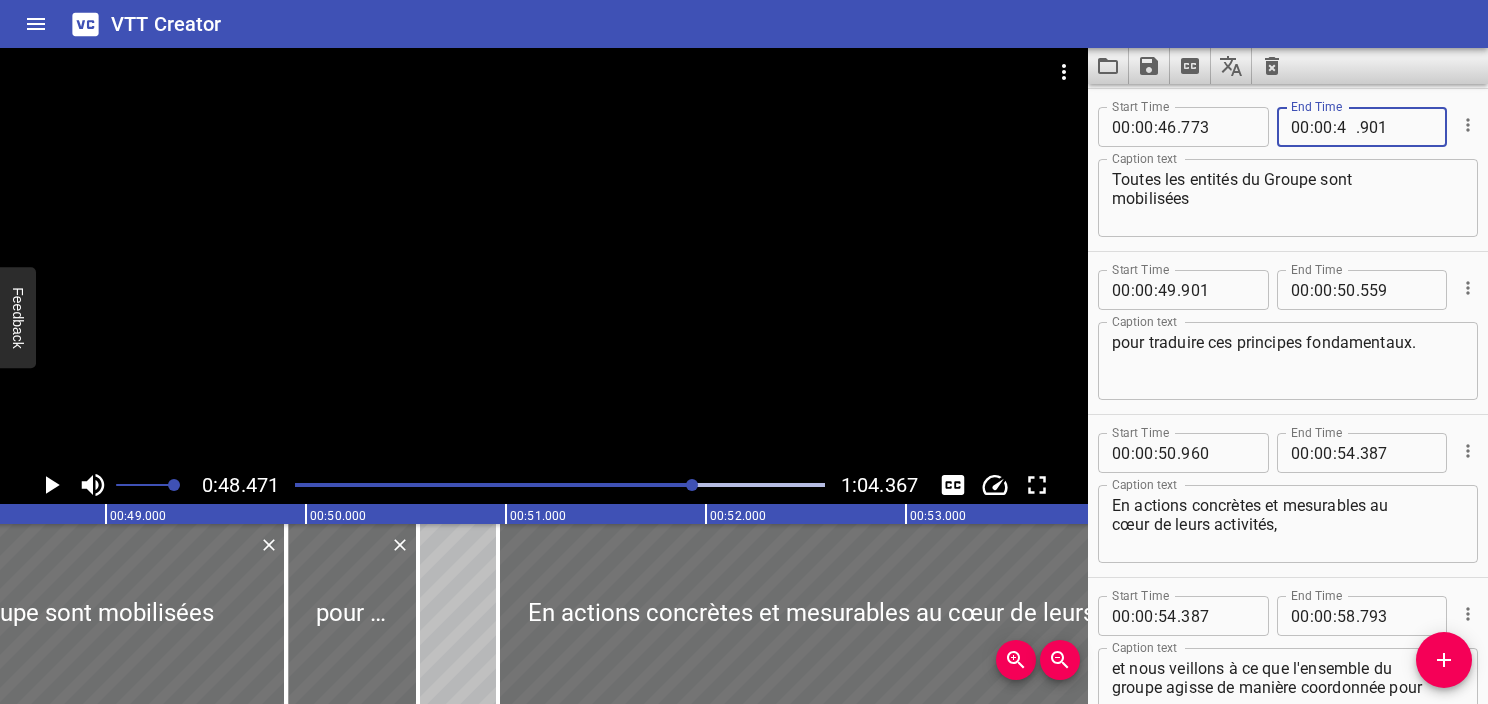 type on "48" 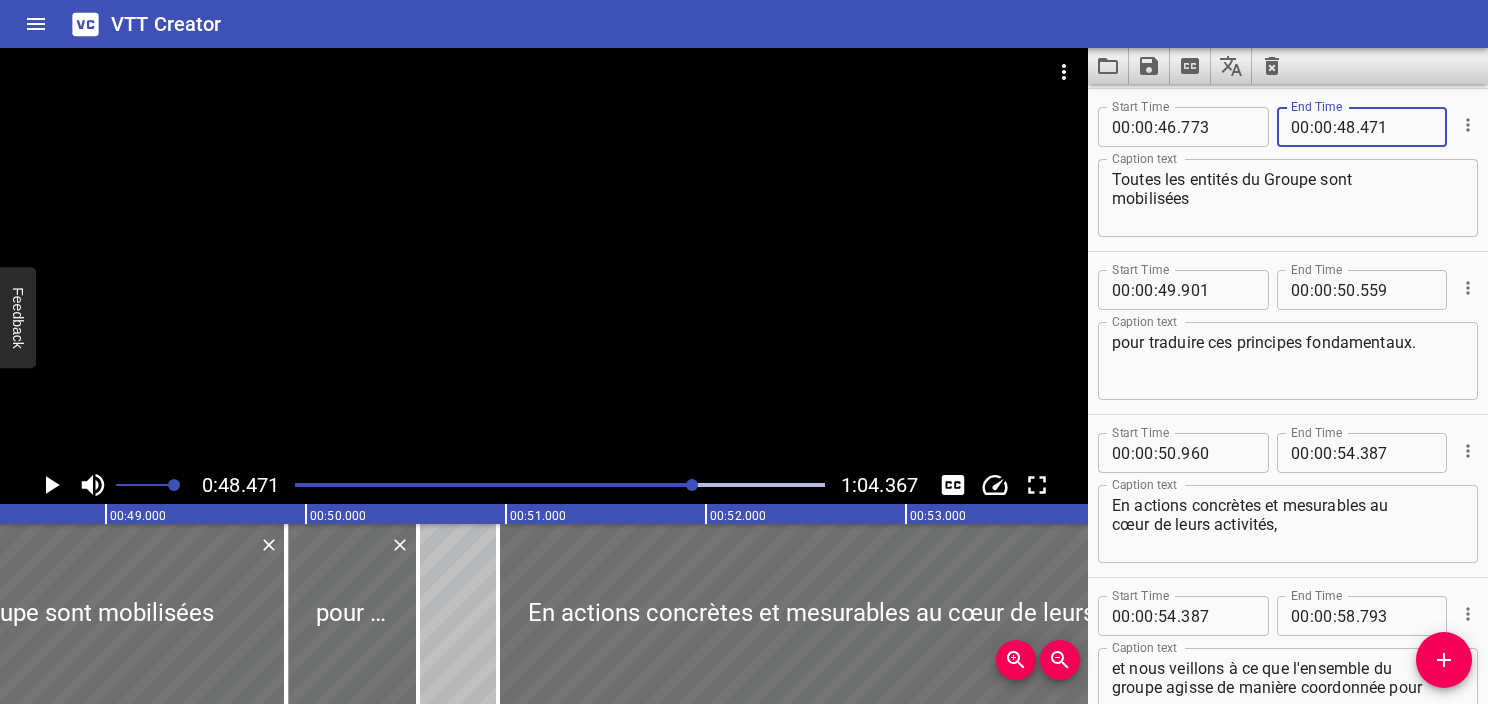type on "471" 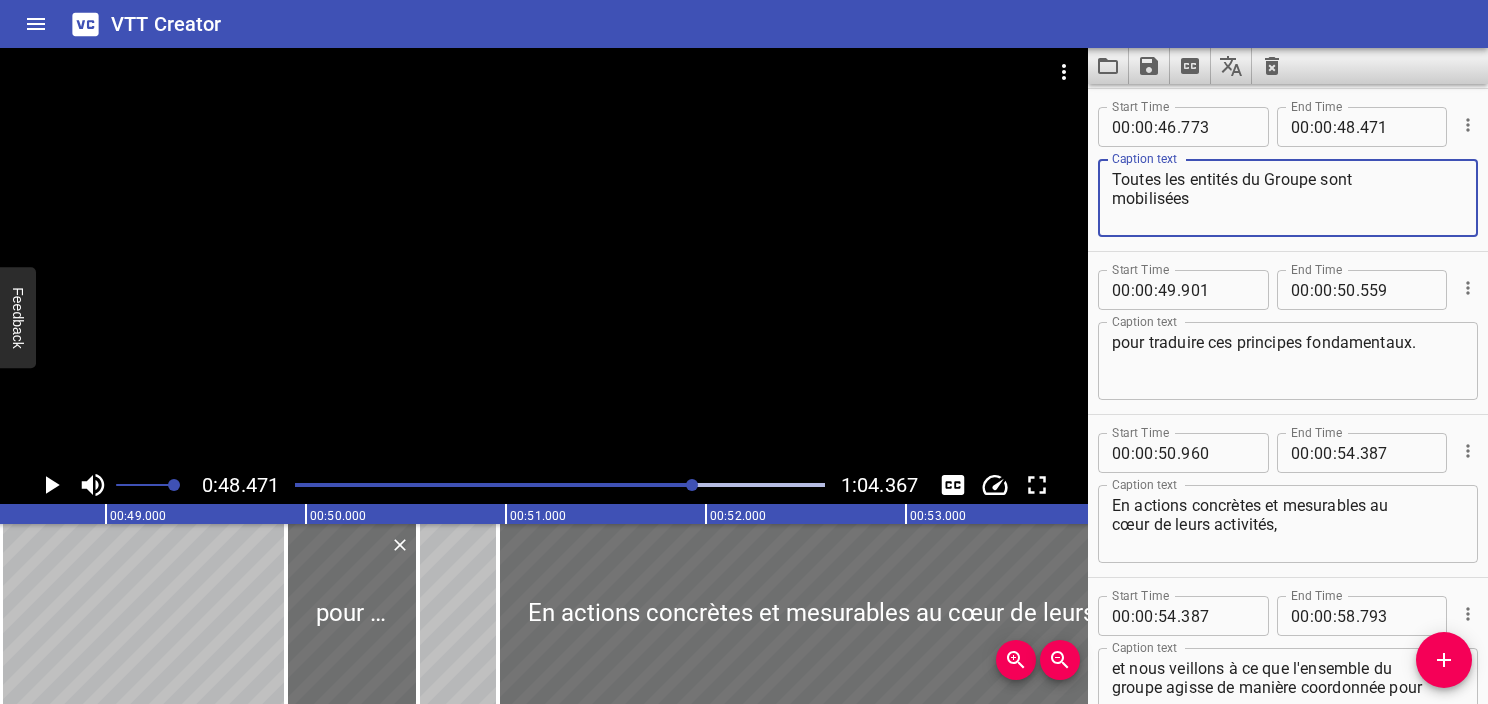 type on "Toutes les entités du Groupe sont
mobilisées" 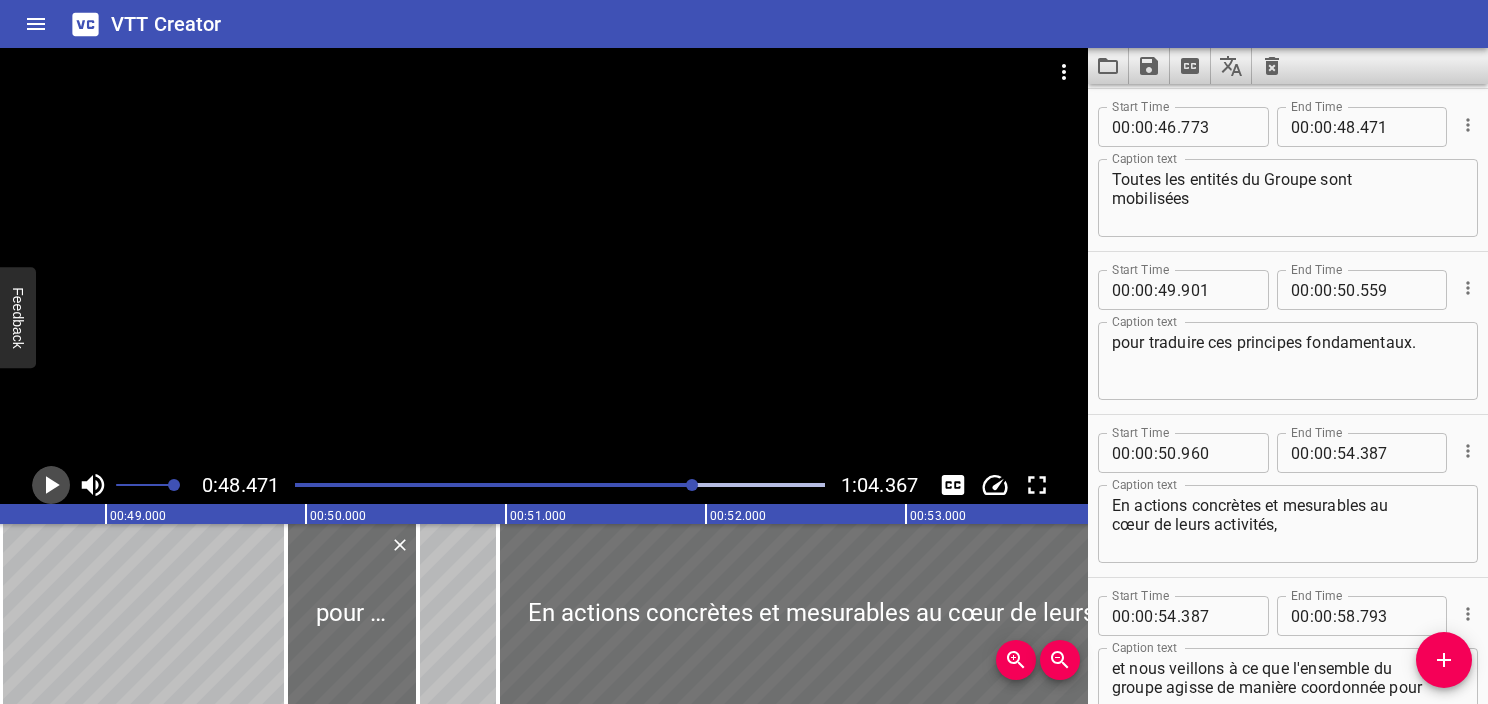click 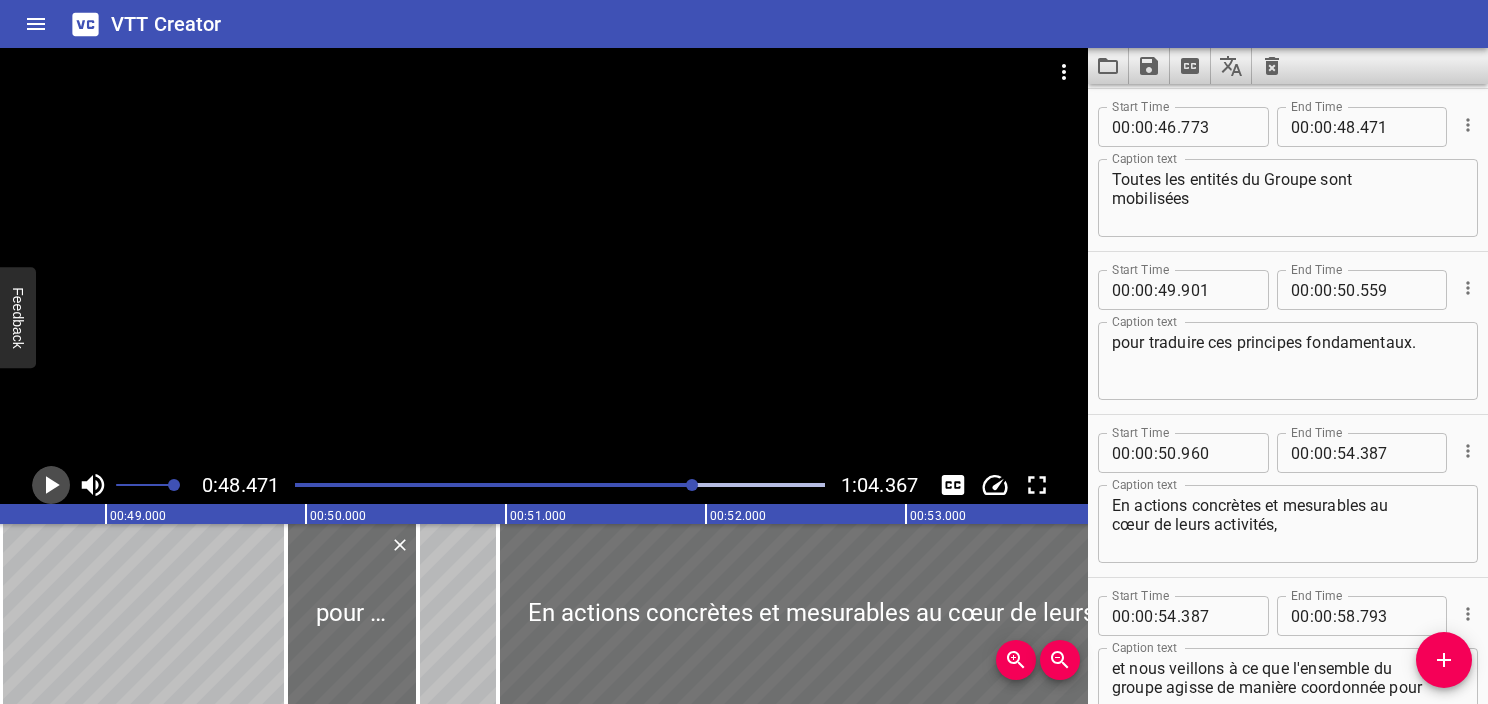 click 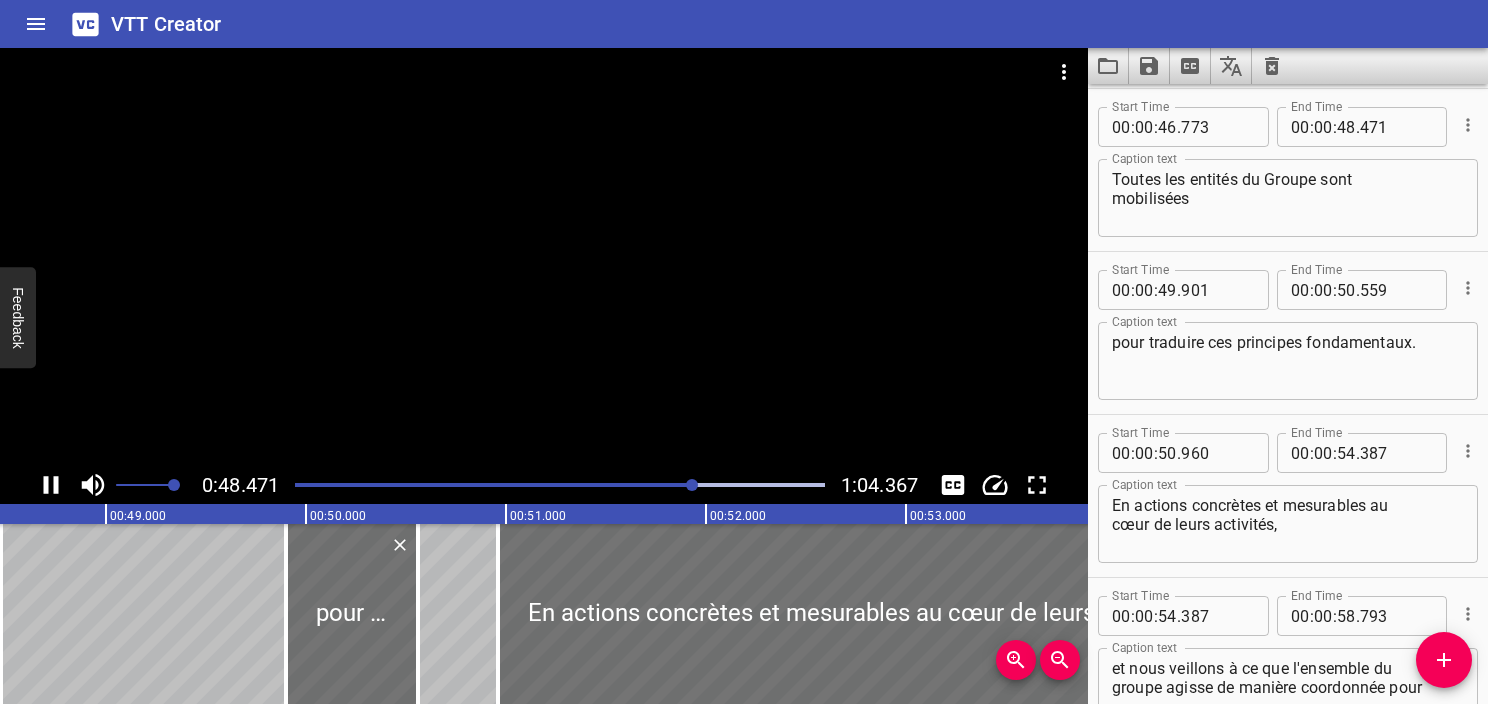 click 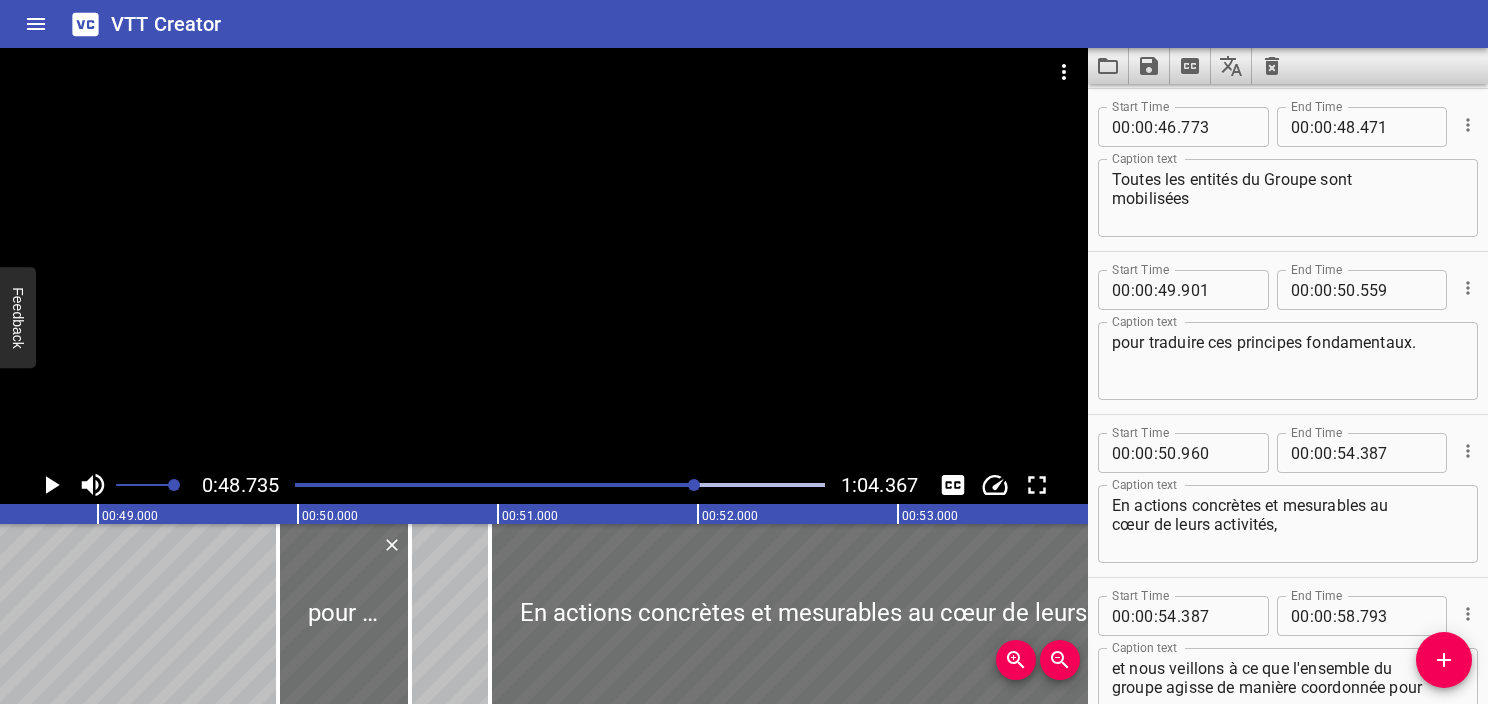 scroll, scrollTop: 0, scrollLeft: 9747, axis: horizontal 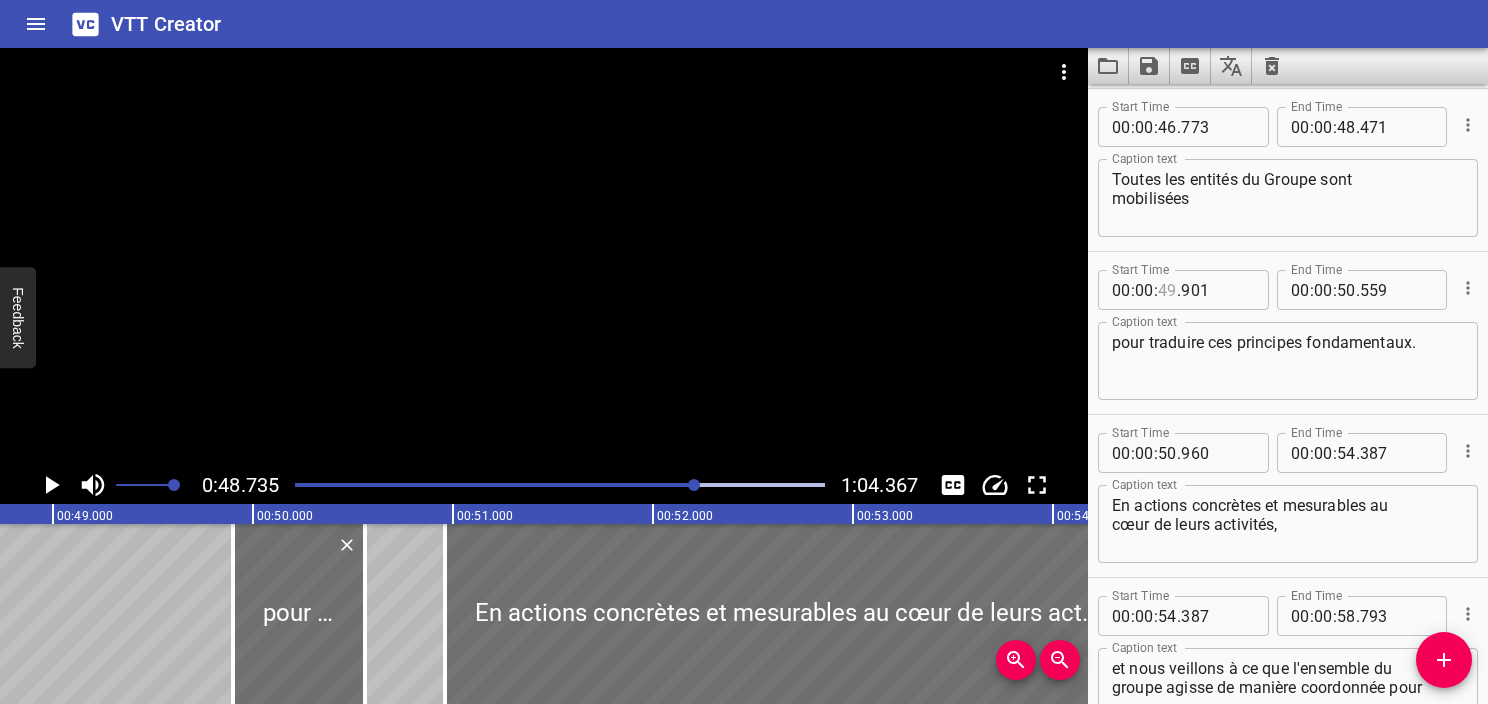 click at bounding box center [1167, 290] 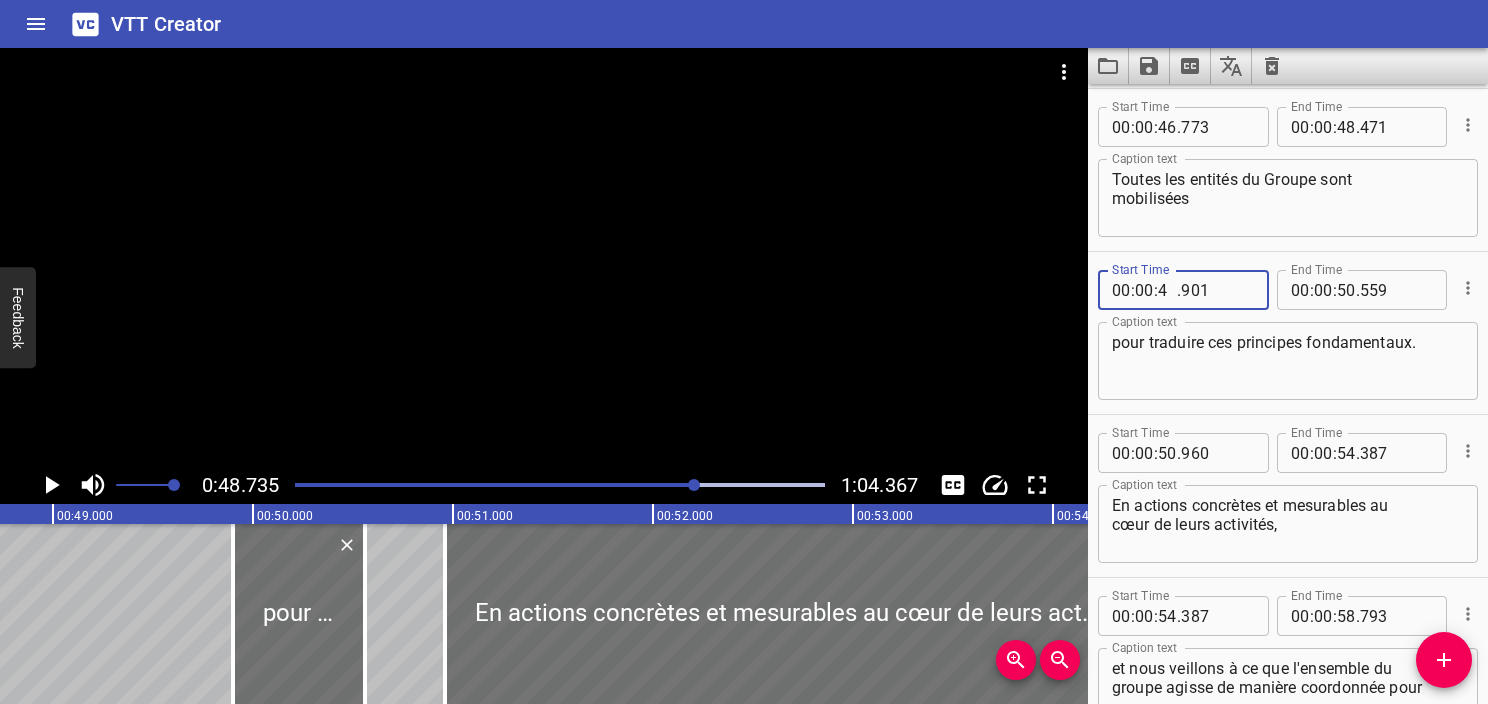 type on "48" 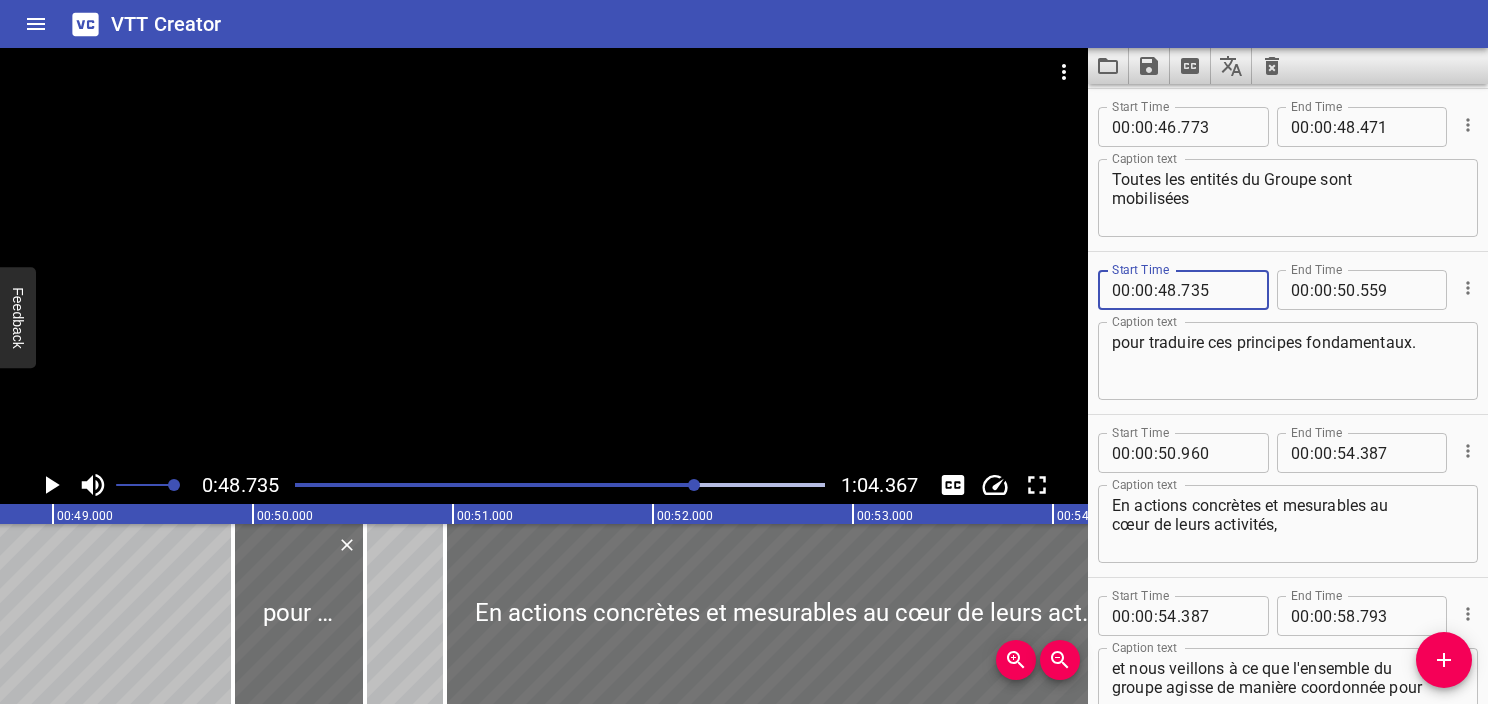 type on "735" 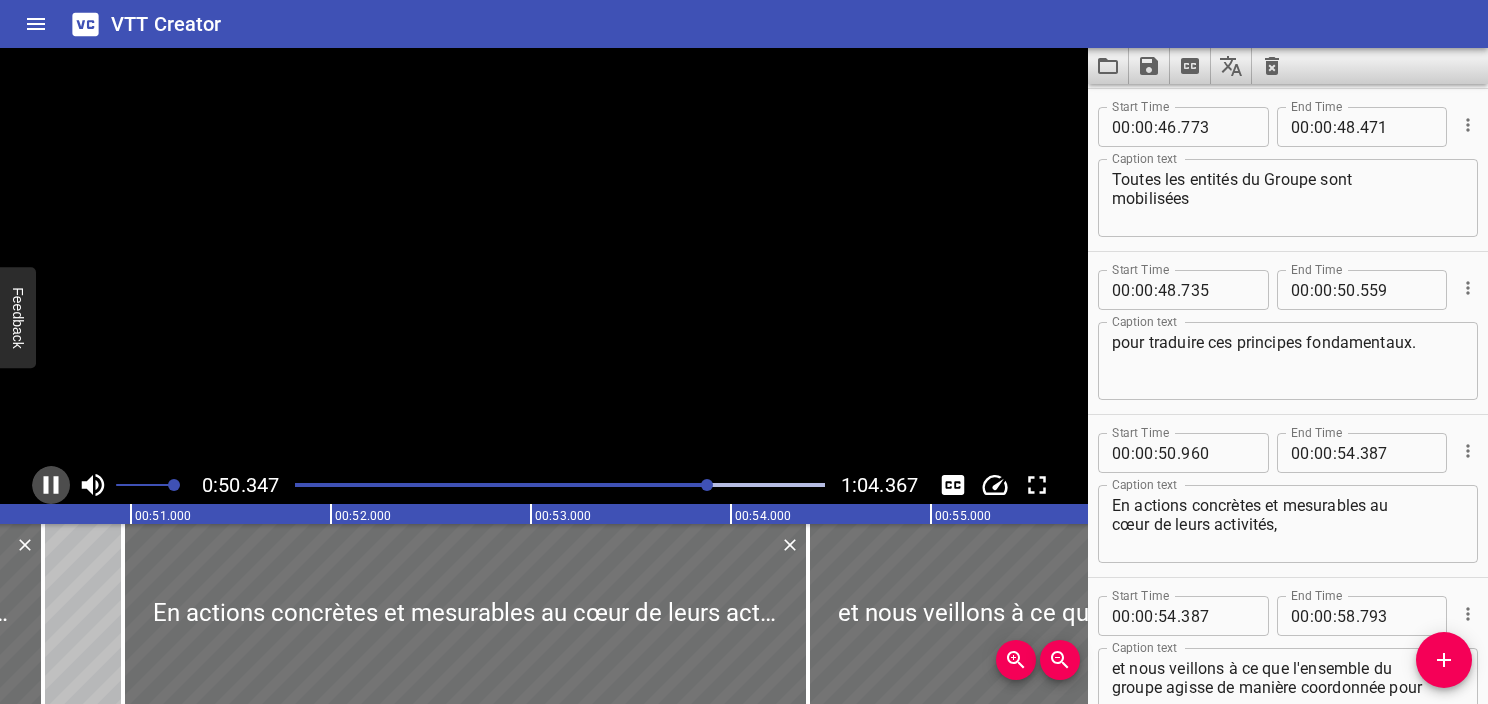 click 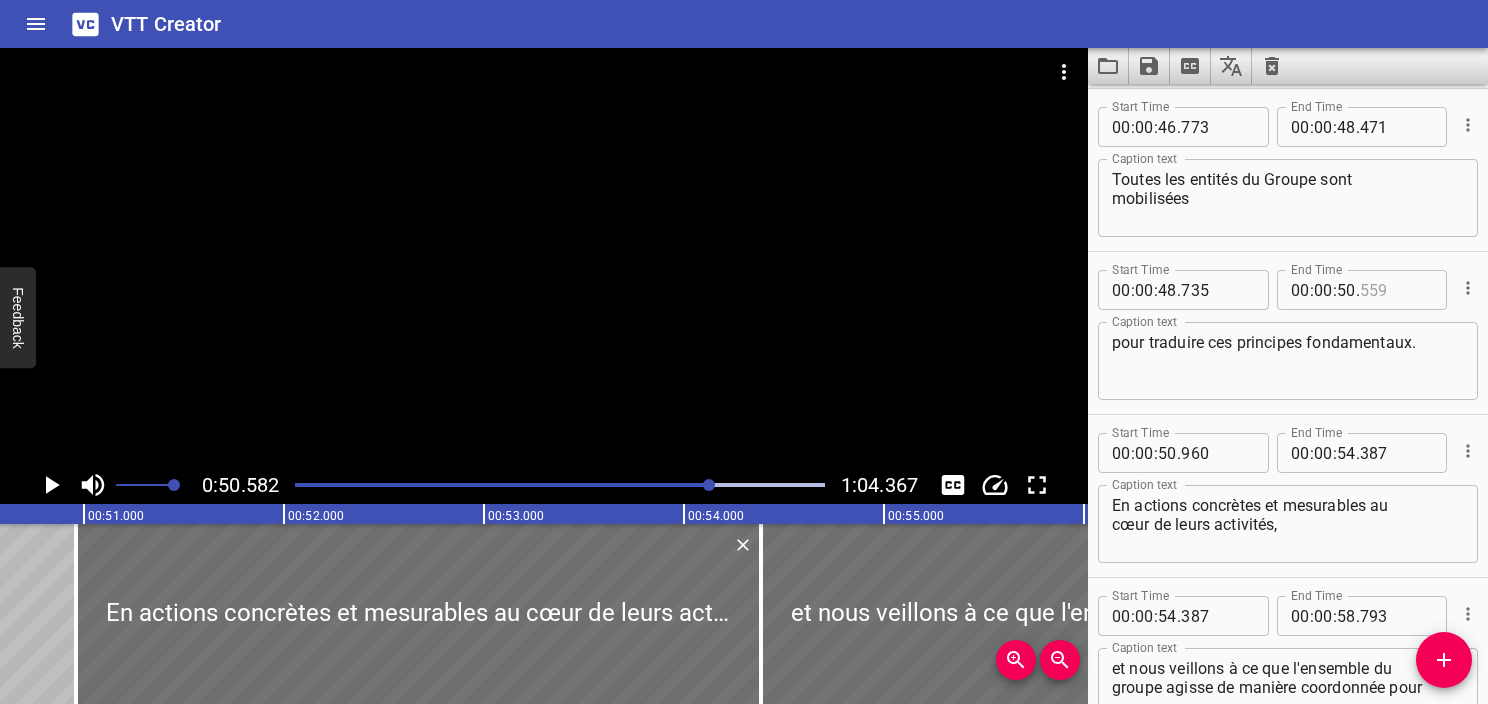 click at bounding box center (1396, 290) 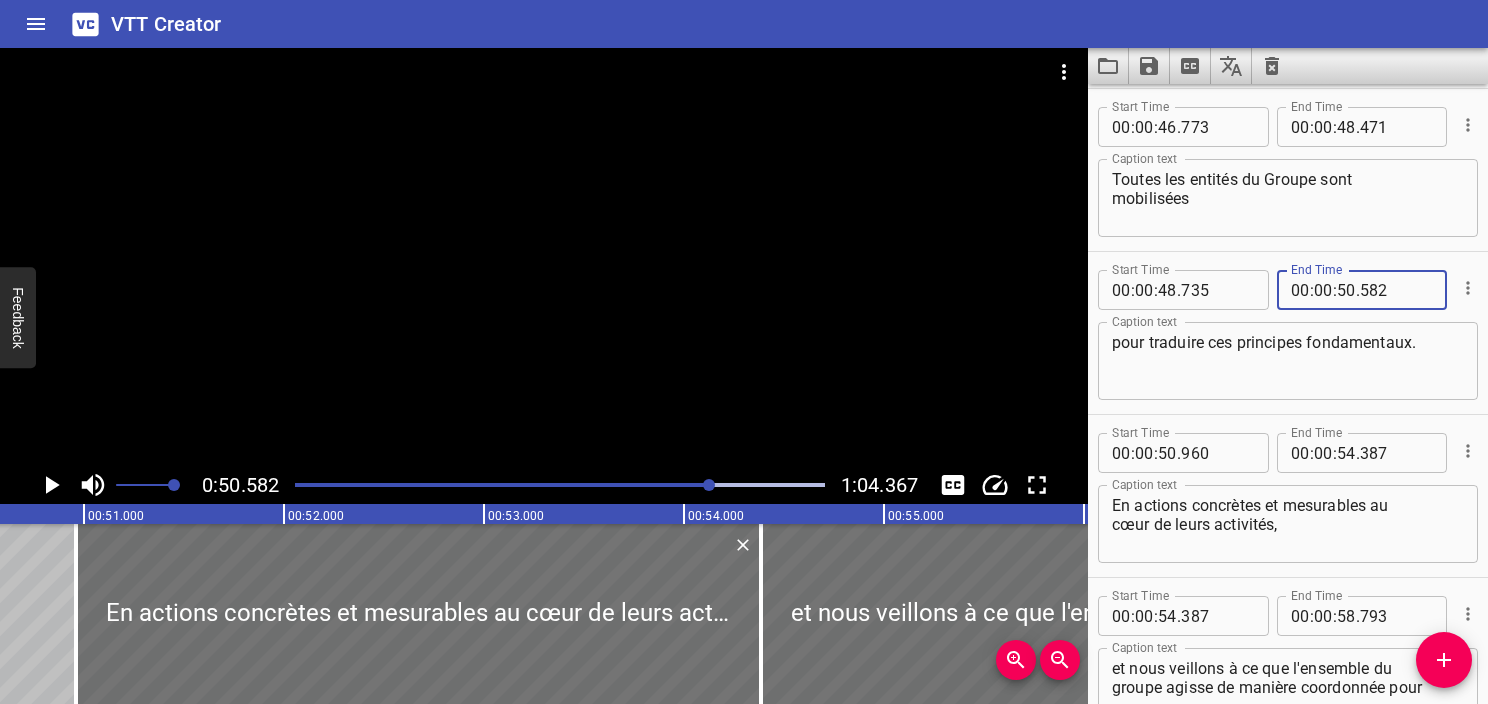type on "582" 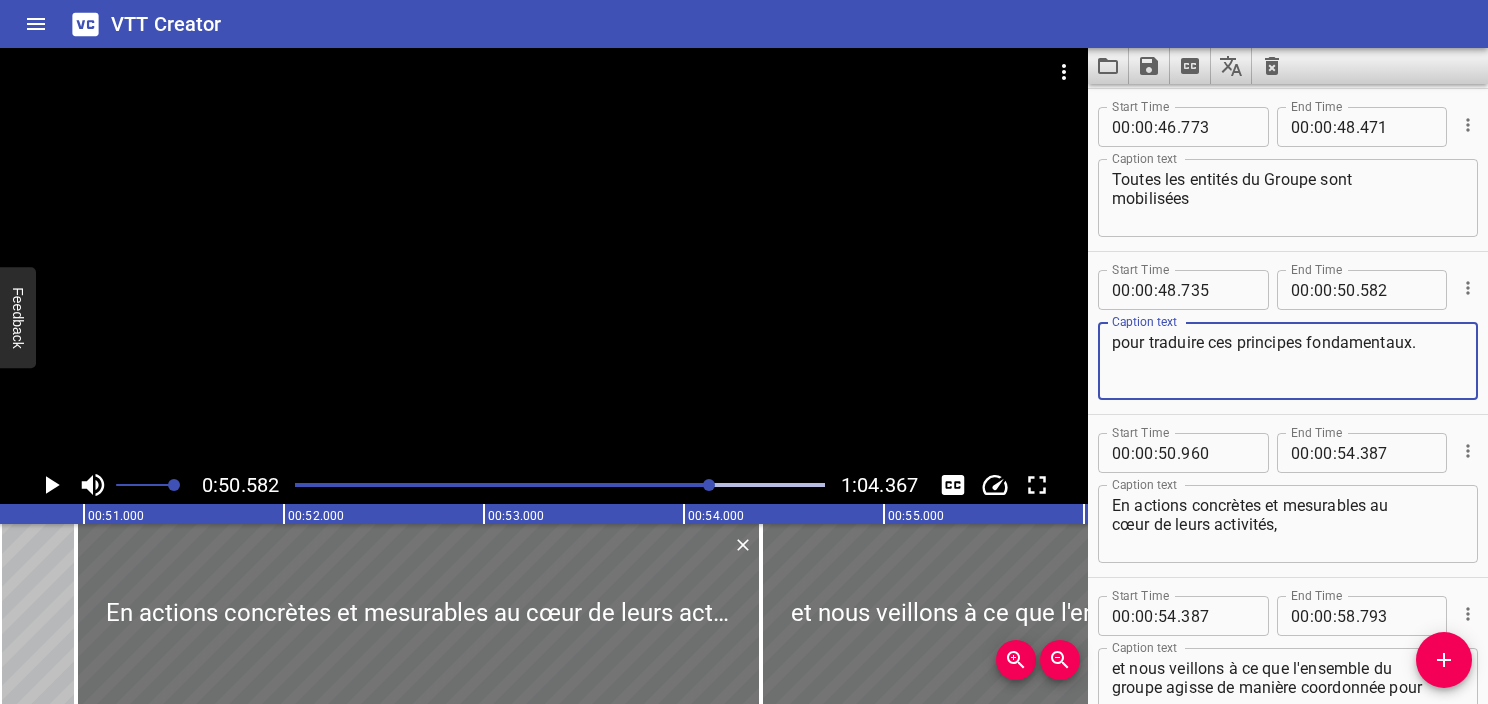 click on "pour traduire ces principes fondamentaux." at bounding box center [1288, 361] 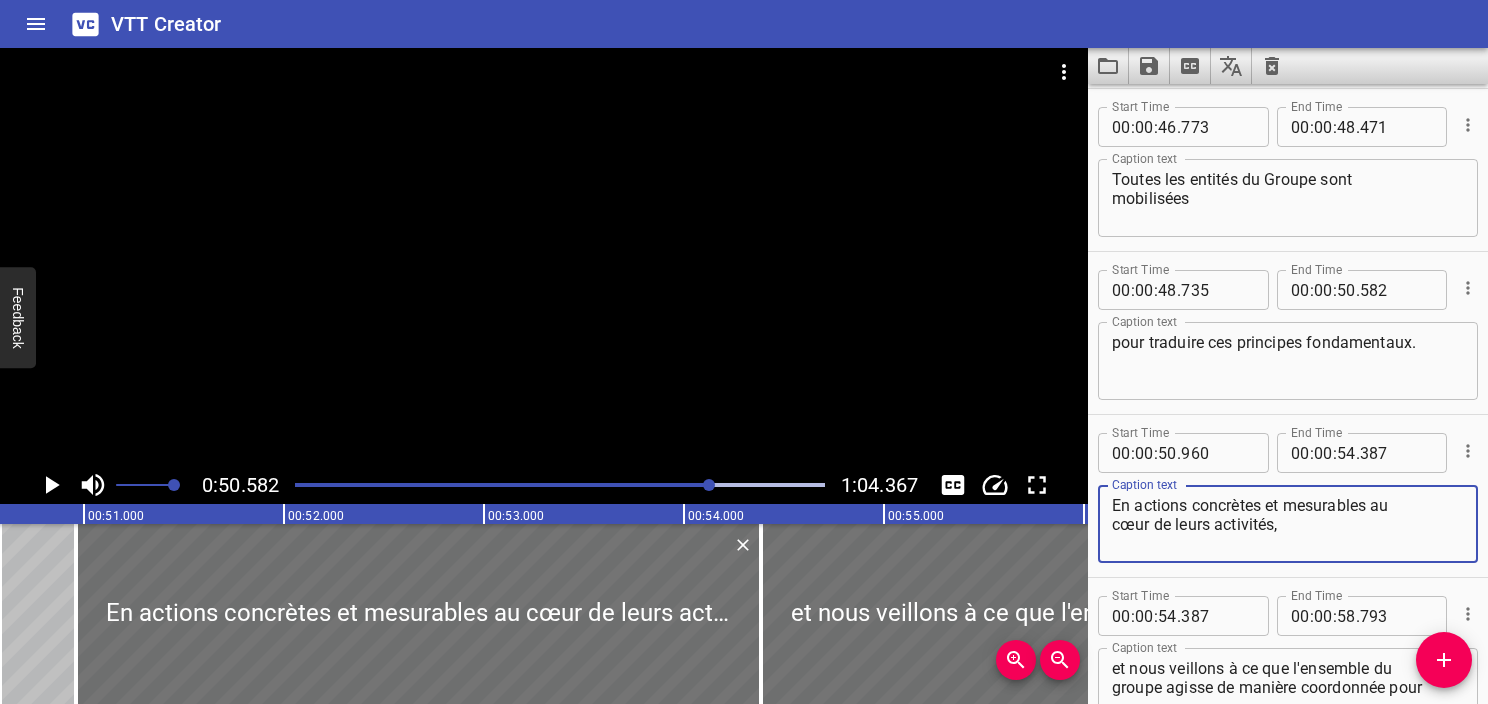 click on "En actions concrètes et mesurables au
cœur de leurs activités," at bounding box center [1288, 524] 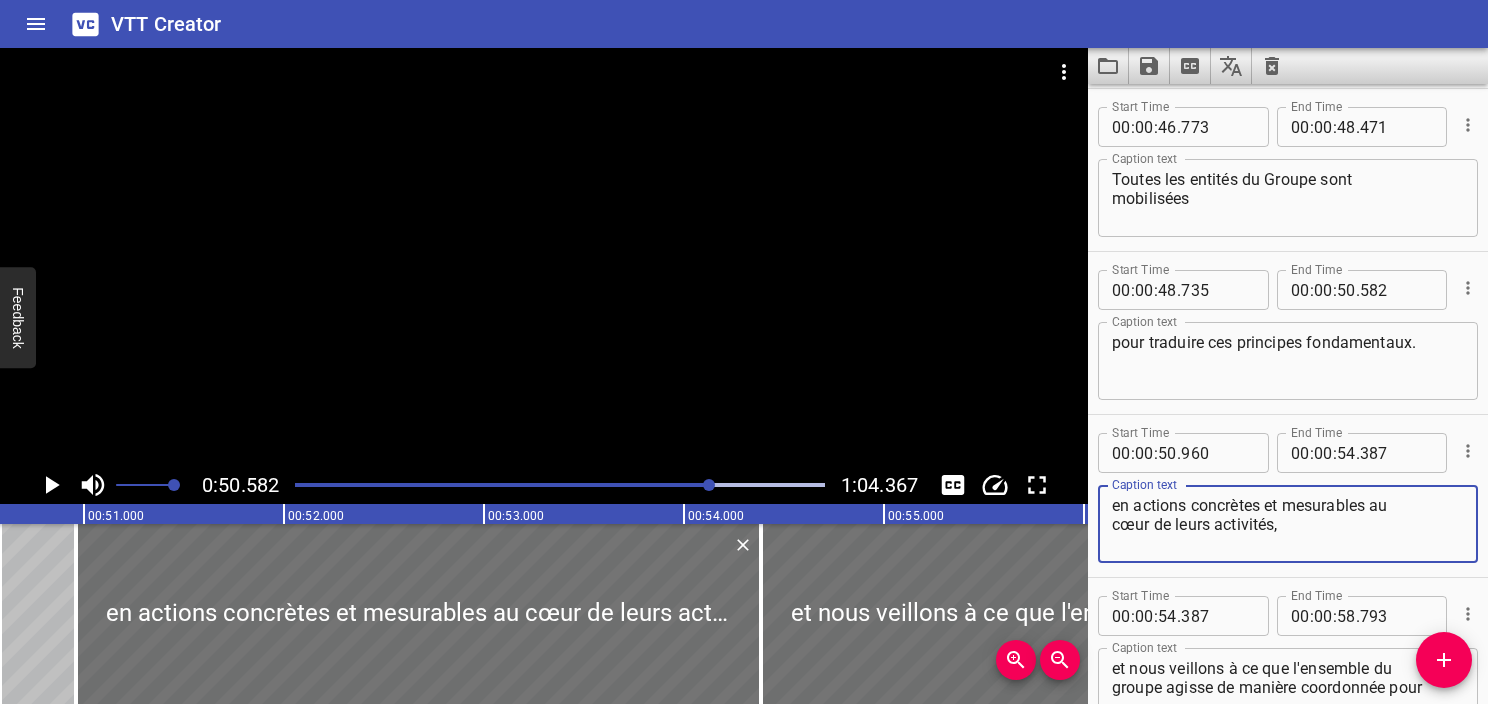 type on "en actions concrètes et mesurables au
cœur de leurs activités," 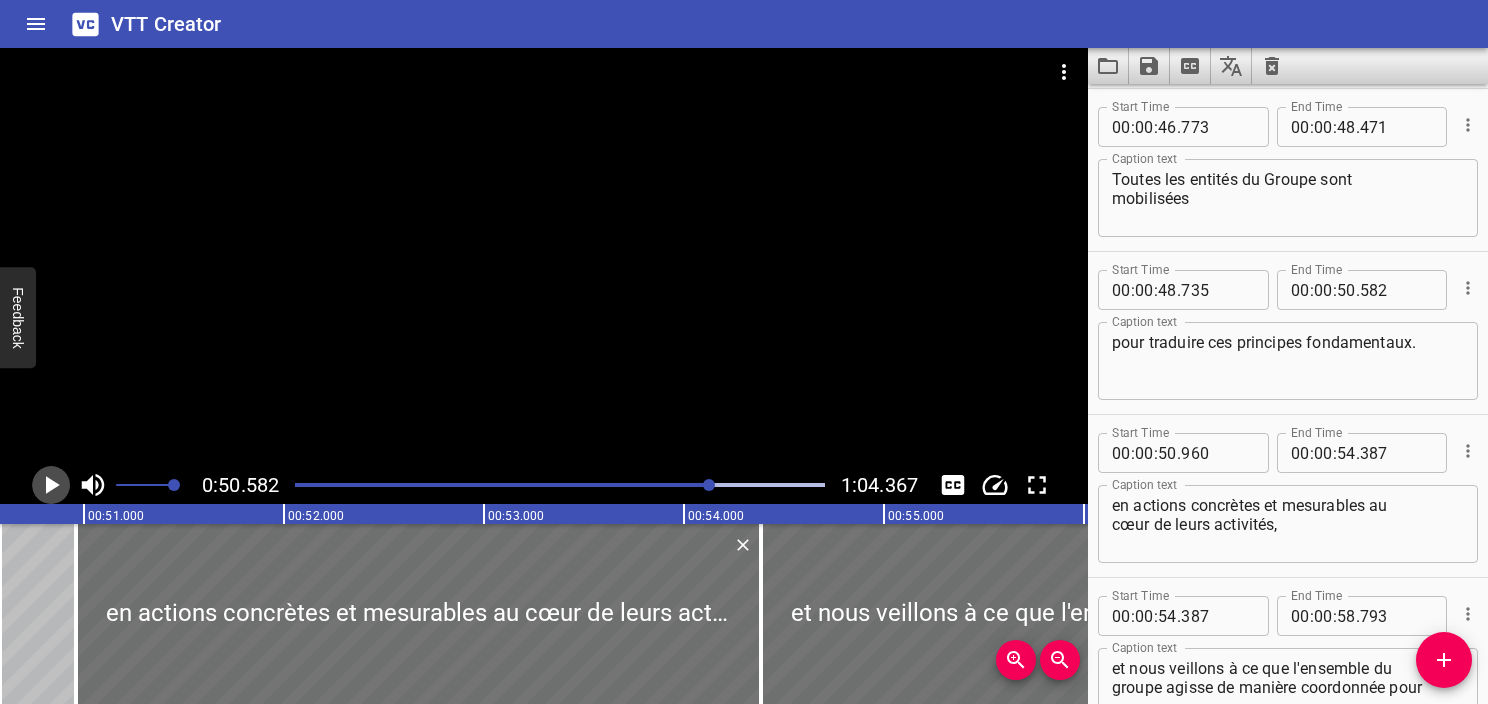 click 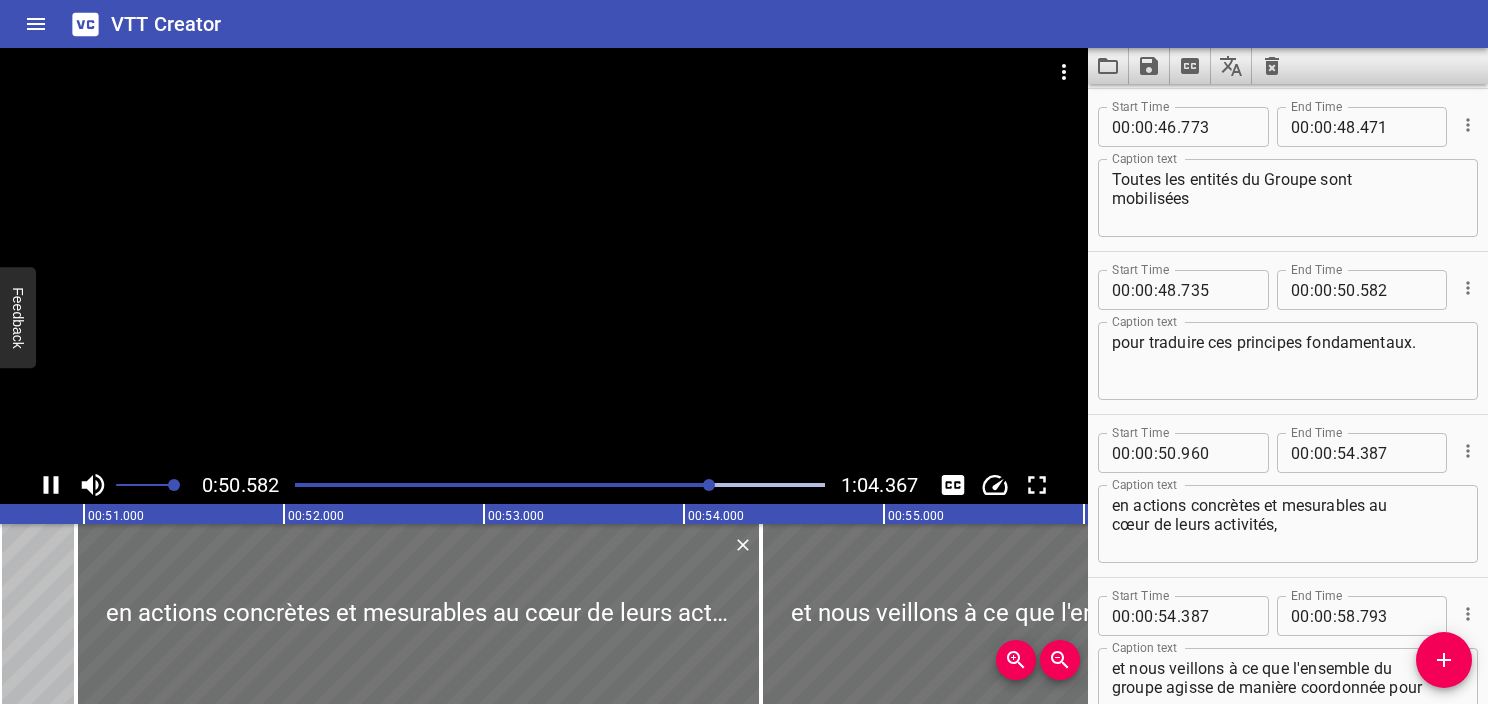 click 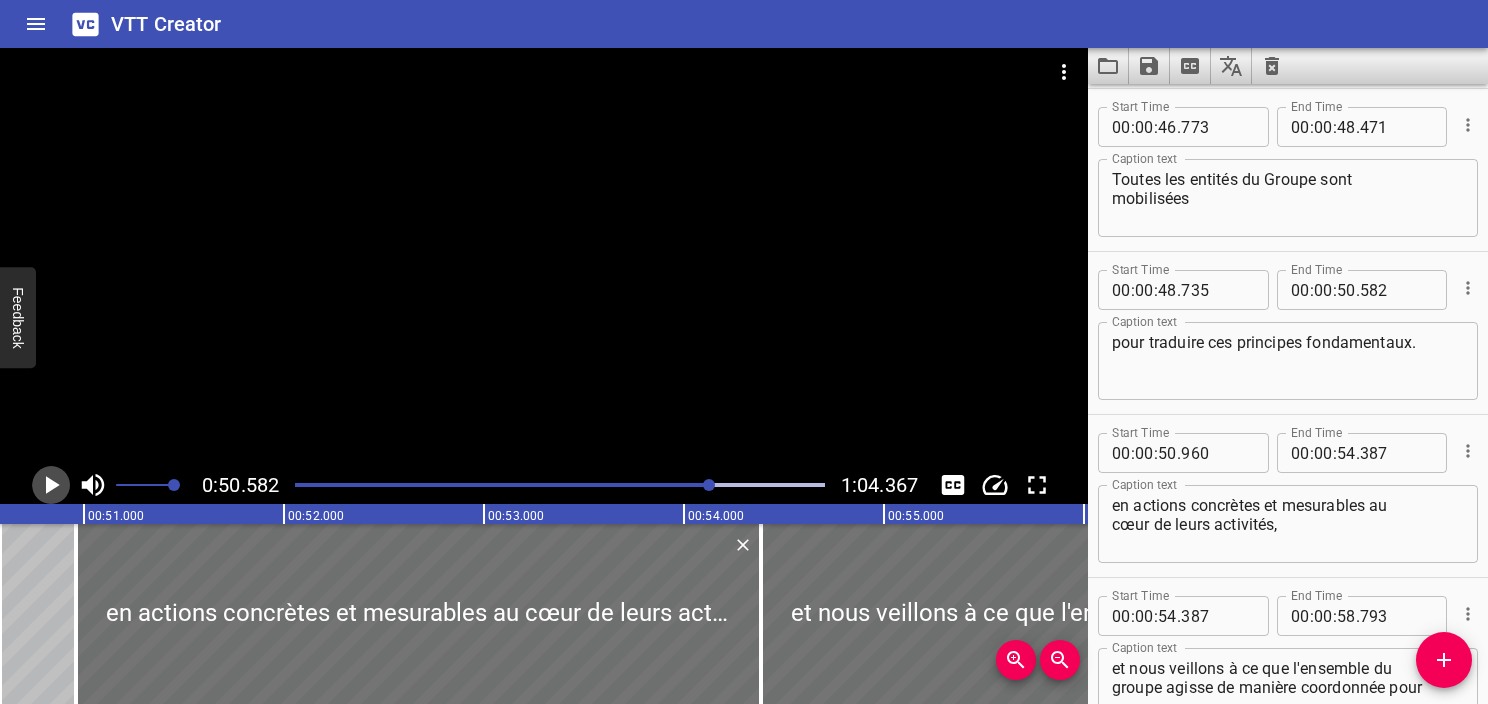 click 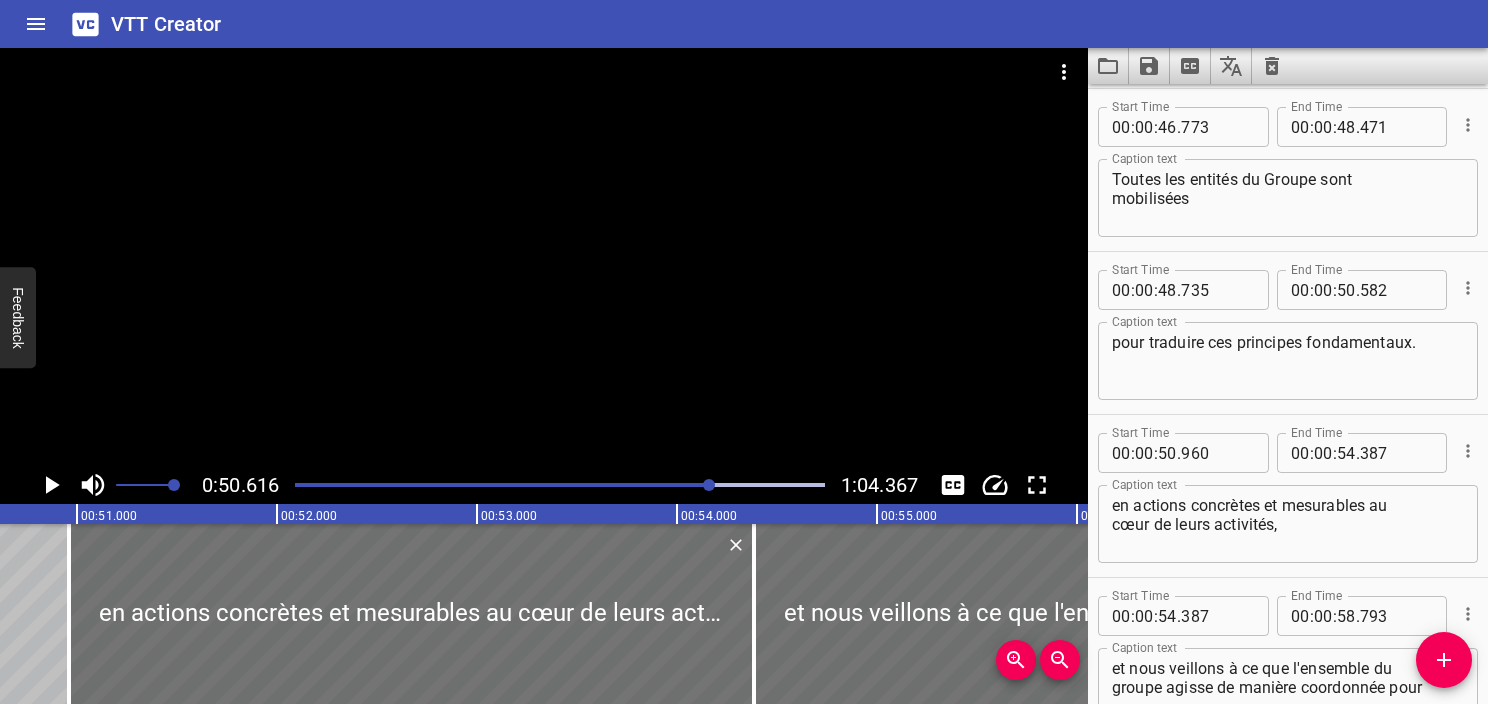 click 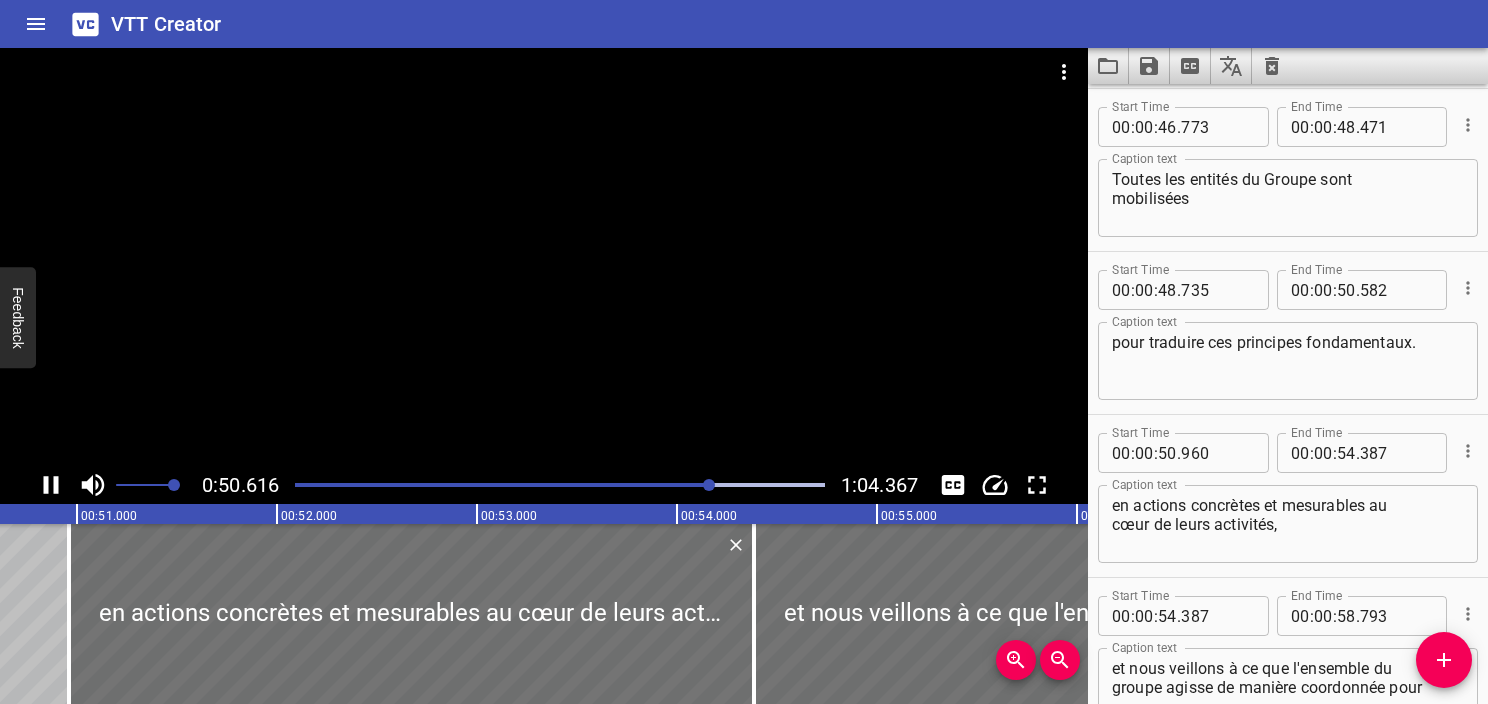 click 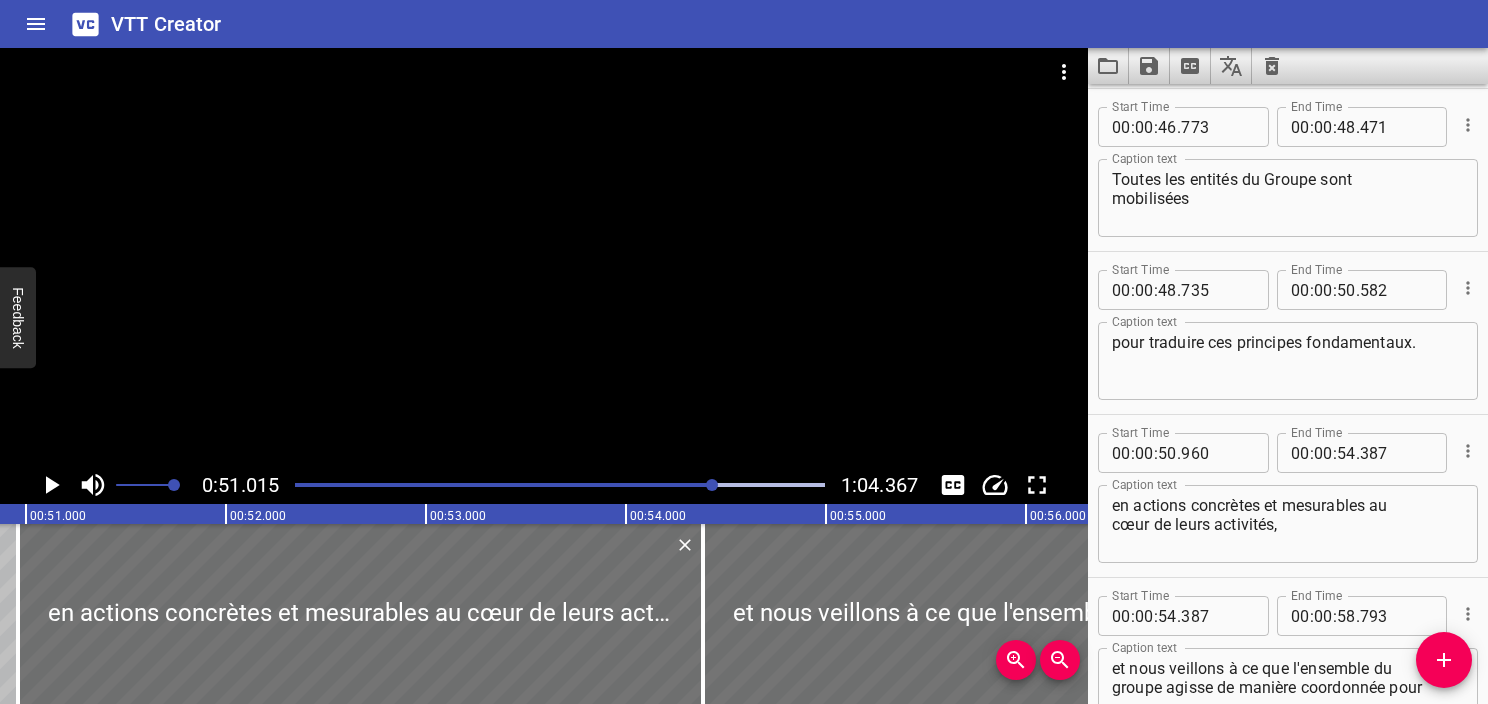 scroll, scrollTop: 3178, scrollLeft: 0, axis: vertical 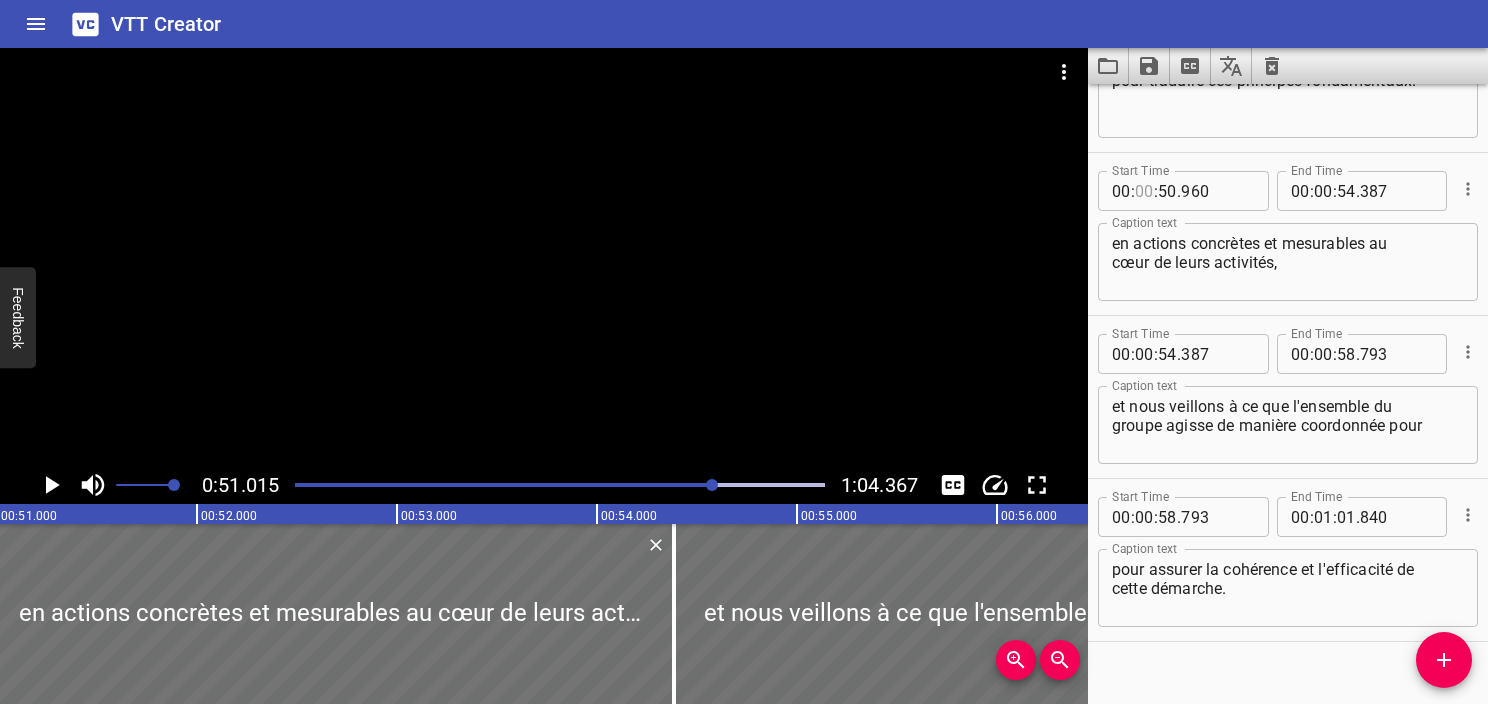 click at bounding box center (1144, 191) 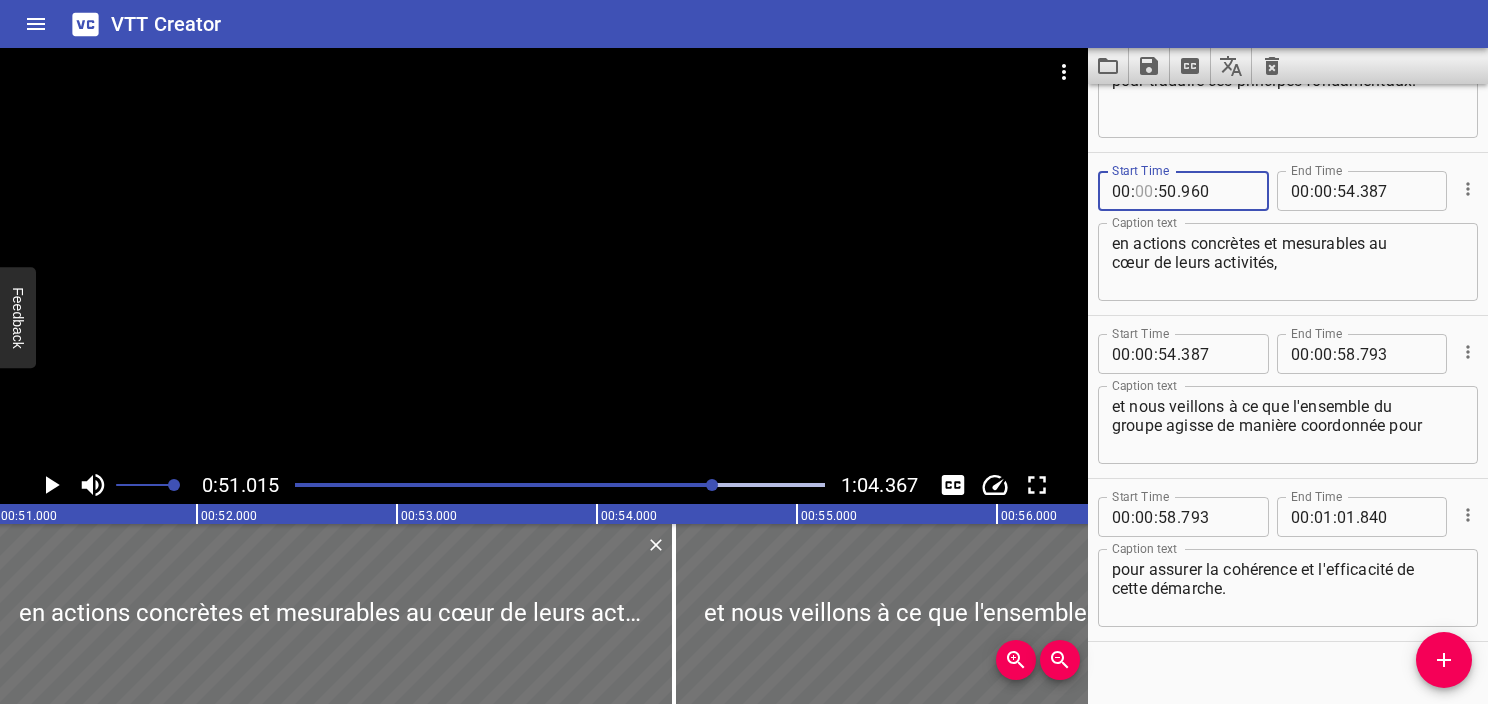 type on "00" 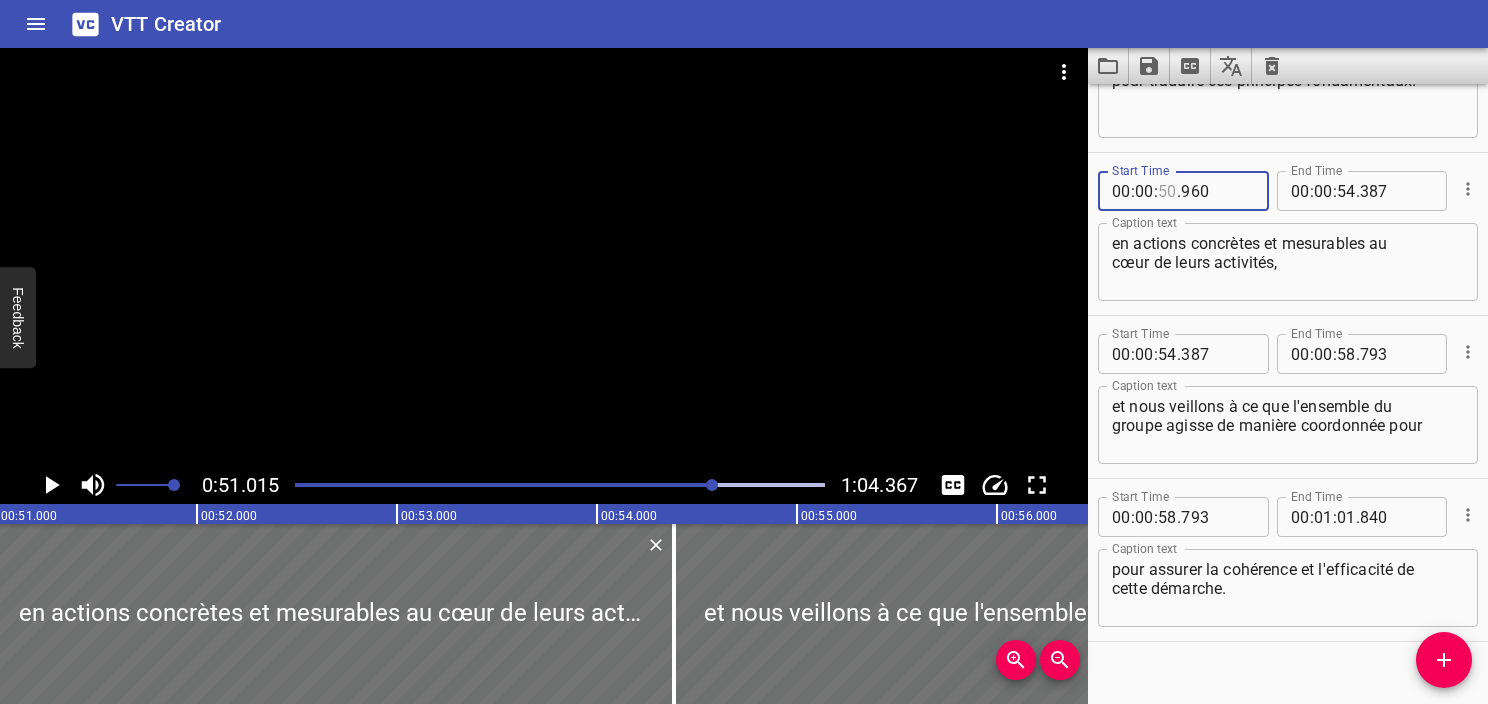 click at bounding box center (1167, 191) 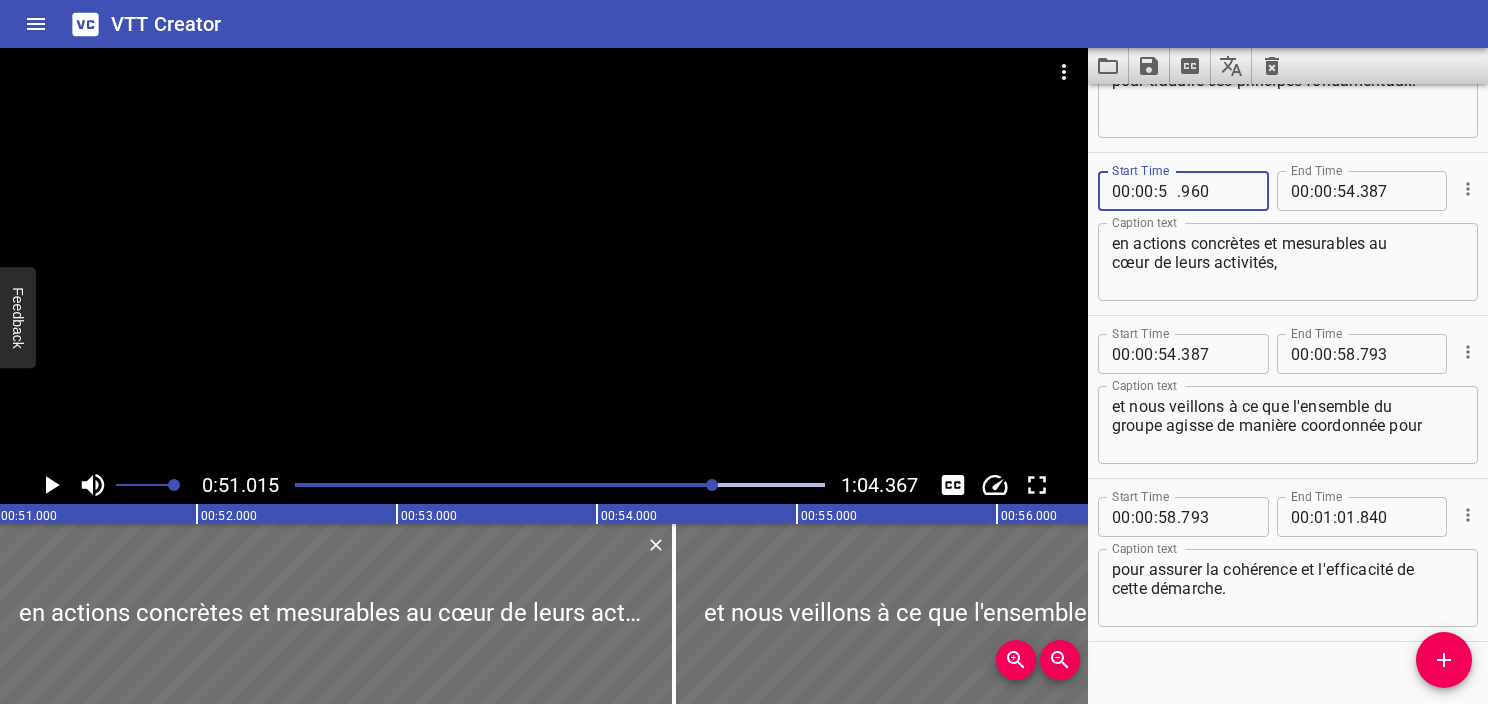 type on "51" 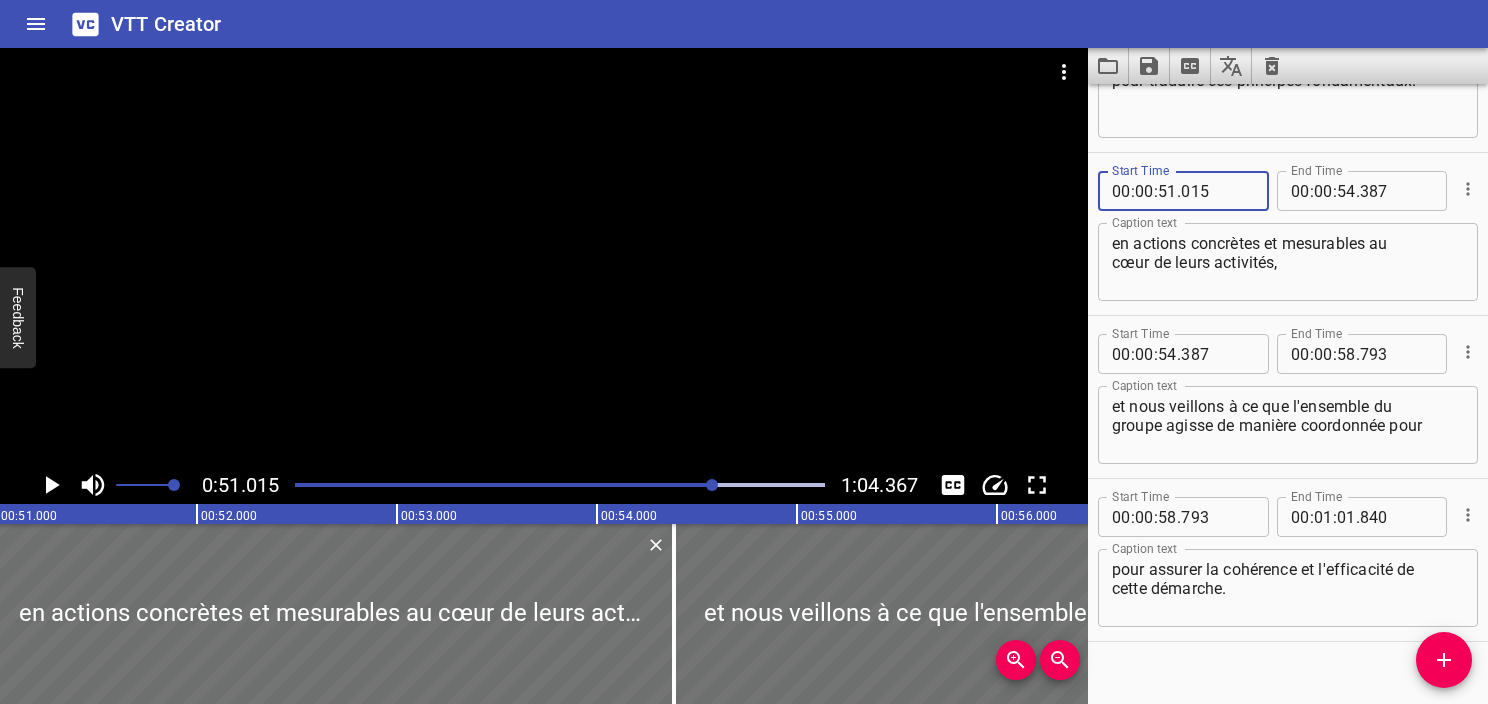 type on "015" 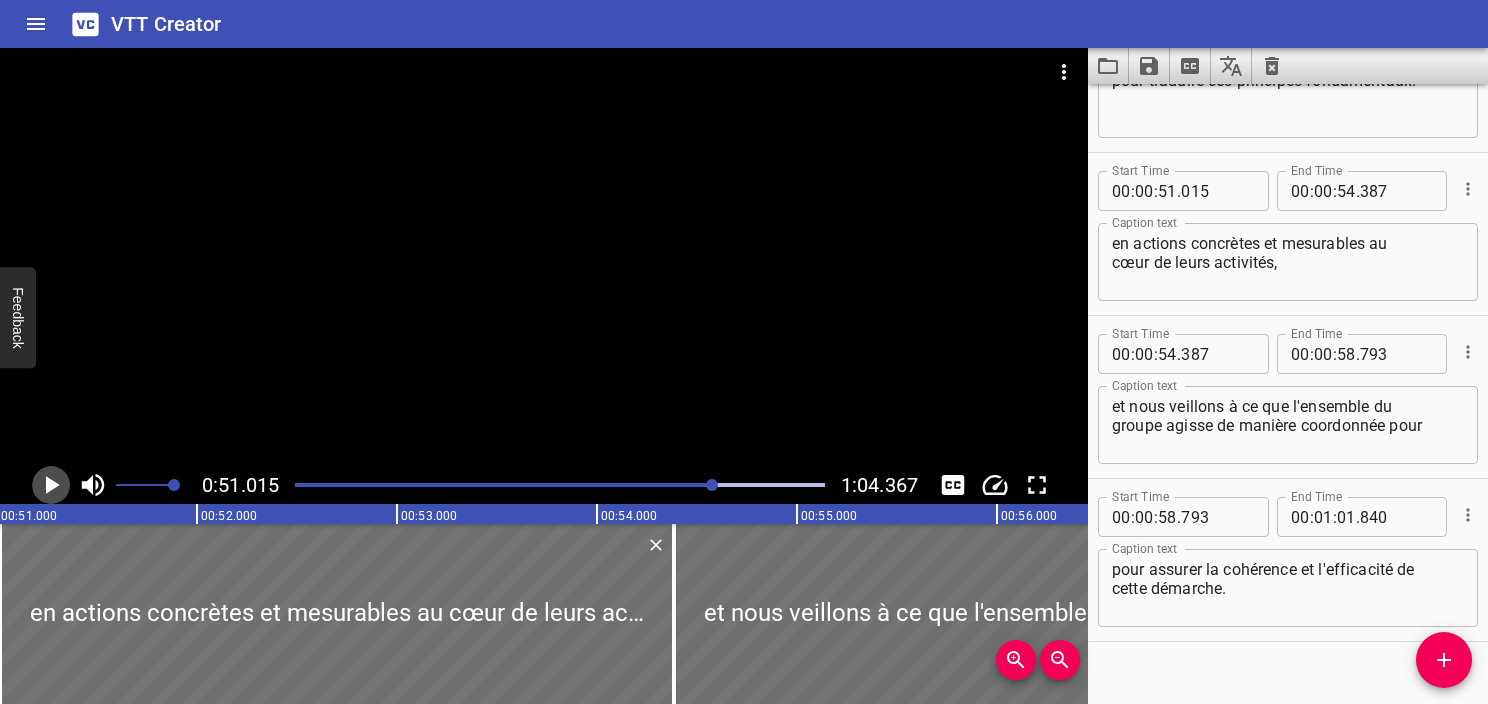 click 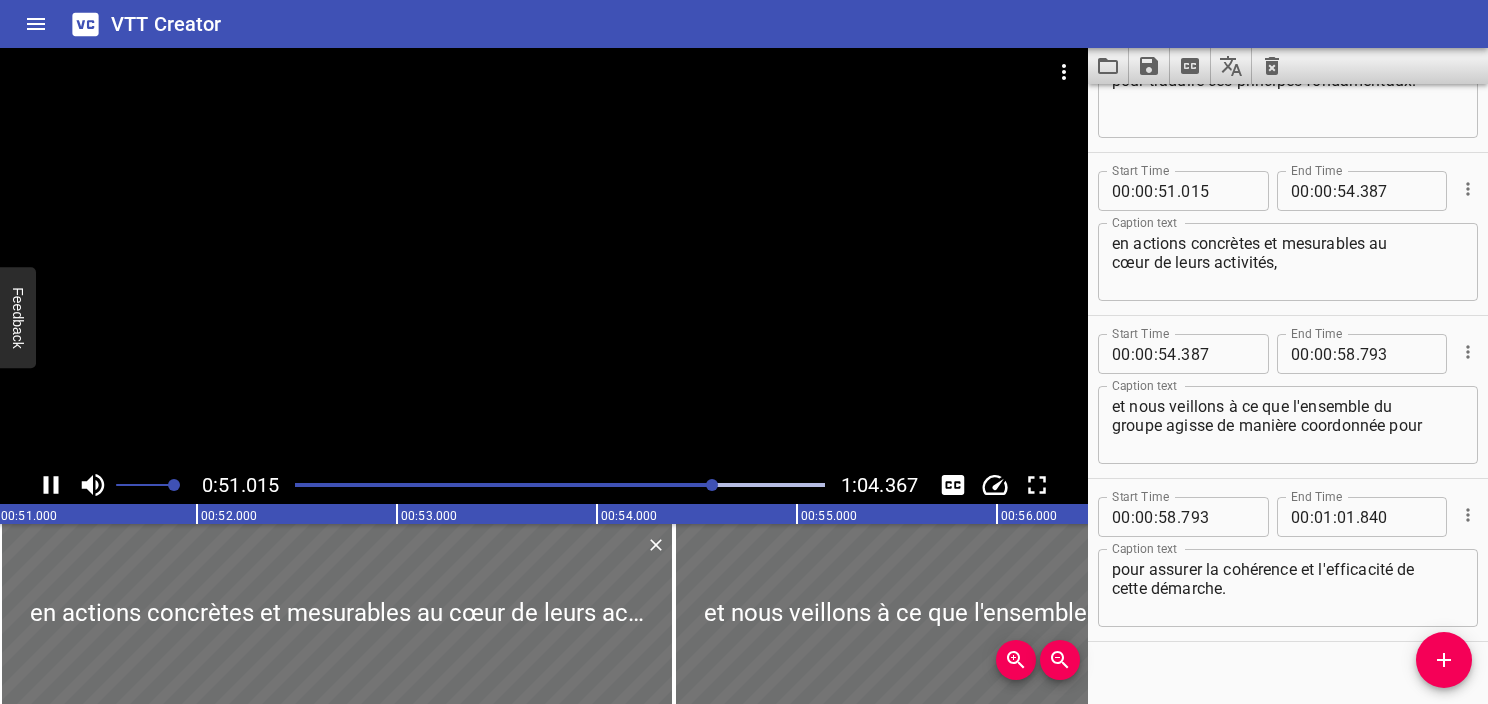 scroll, scrollTop: 3386, scrollLeft: 0, axis: vertical 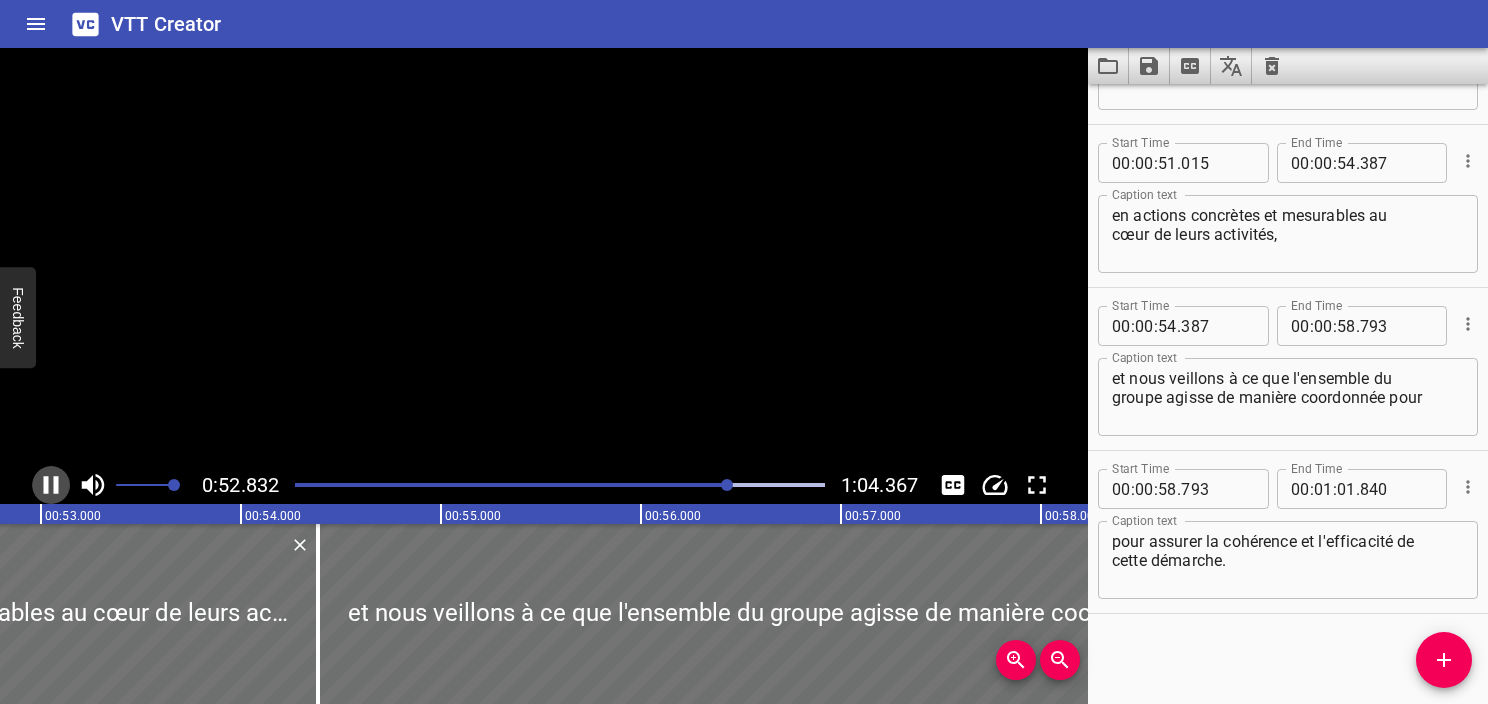 click 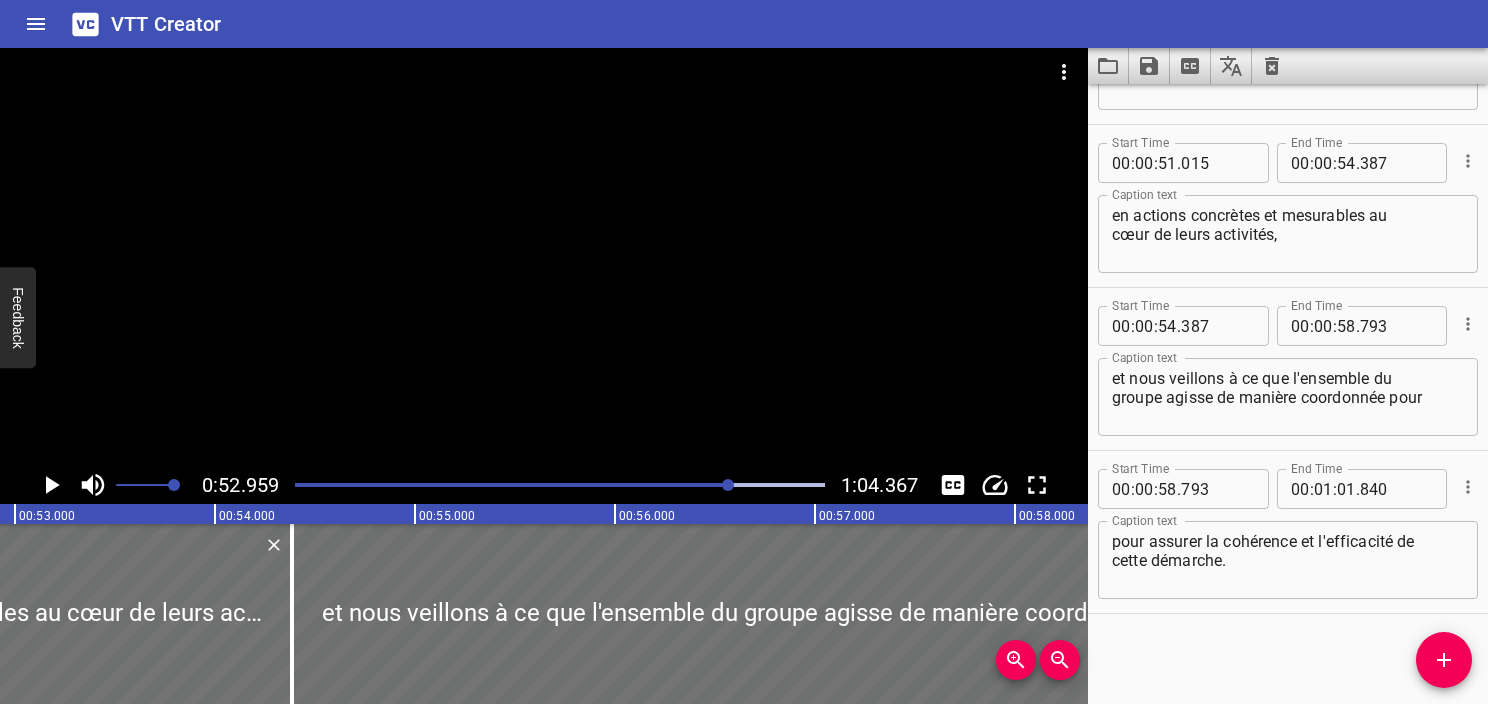 scroll, scrollTop: 0, scrollLeft: 10592, axis: horizontal 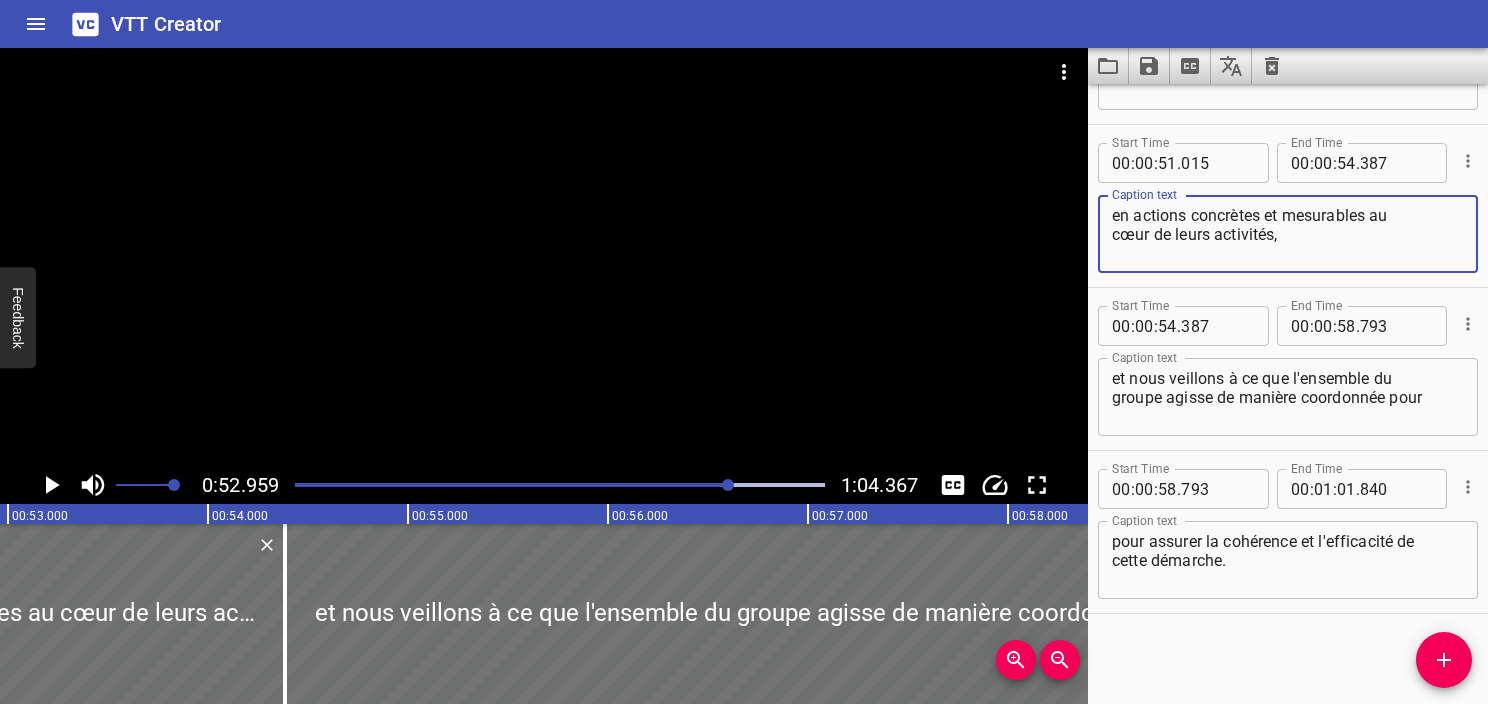 click on "en actions concrètes et mesurables au
cœur de leurs activités," at bounding box center [1288, 234] 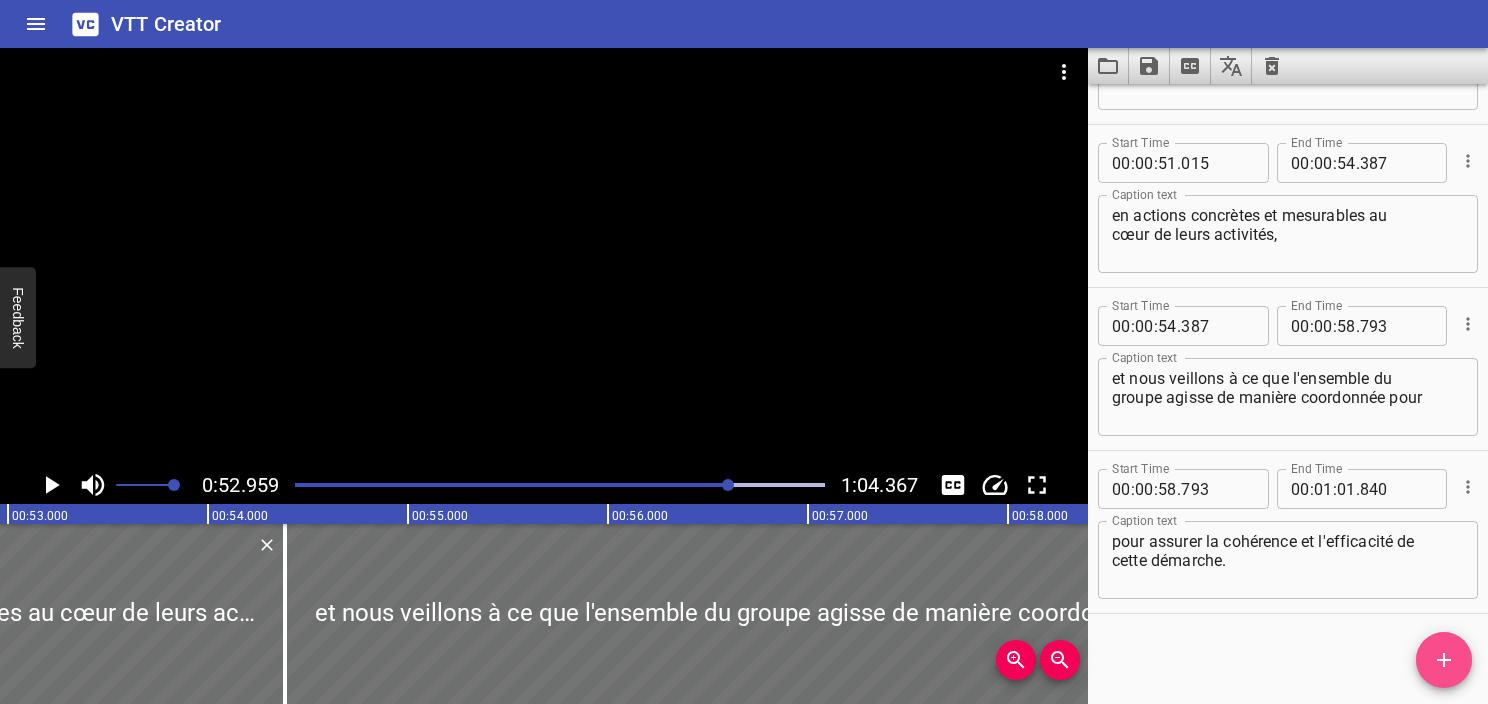 click 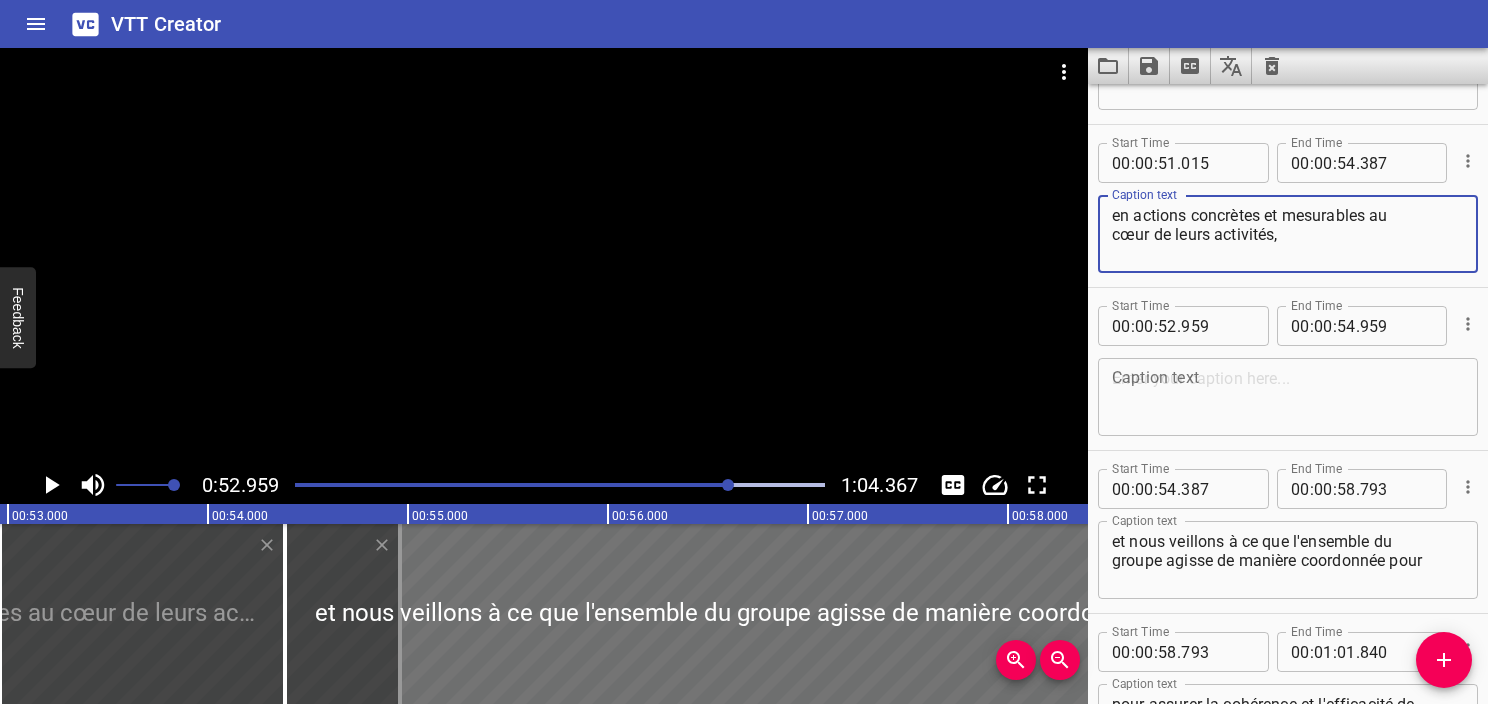 drag, startPoint x: 1374, startPoint y: 220, endPoint x: 1431, endPoint y: 296, distance: 95 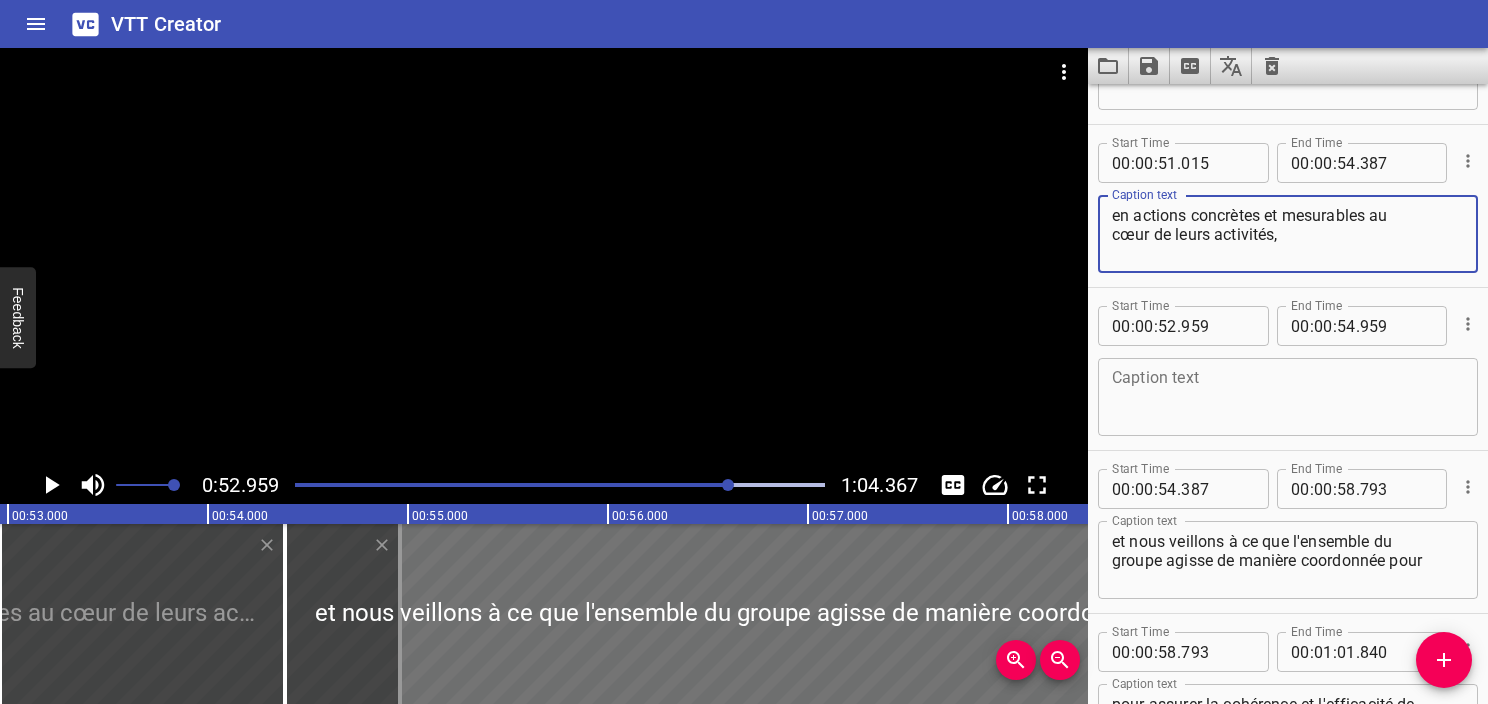 click on "Start Time 00 : 00 : 02 . 680 Start Time End Time 00 : 00 : 04 . 786 End Time Caption text Le Groupe Bolloré agit avec rigueur  Caption text Start Time 00 : 00 : 04 . 867 Start Time End Time 00 : 00 : 06 . 137 End Time Caption text pour protéger l'environnement  Caption text Start Time 00 : 00 : 06 . 341 Start Time End Time 00 : 00 : 07 . 718 End Time Caption text partout où il est implanté. Caption text Start Time 00 : 00 : 07 . 968 Start Time End Time 00 : 00 : 10 . 292 End Time Caption text Il respecte les lois locales en vigueur Caption text Start Time 00 : 00 : 10 . 490 Start Time End Time 00 : 00 : 12 . 587 End Time Caption text et met en œuvre les mesures nécessaires Caption text Start Time 00 : 00 : 12 . 695 Start Time End Time 00 : 00 : 14 . 587 End Time Caption text pour prévenir toute forme de pollution Caption text Start Time 00 : 00 : 15 . 056 Start Time End Time 00 : 00 : 17 . 914 End Time Caption text ou de dégradation des milieux naturels et
des écosystèmes. Caption text Start Time :" at bounding box center (1288, -1261) 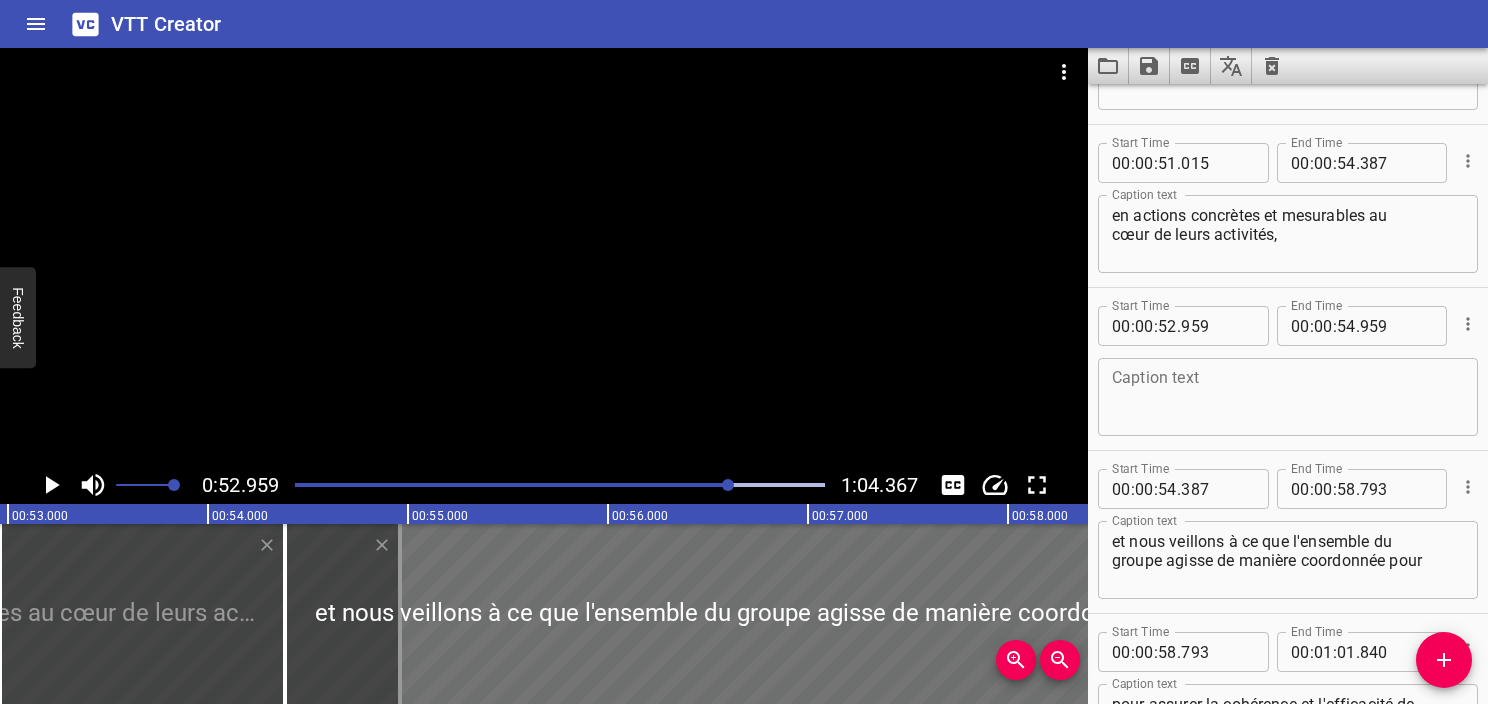 click on "Start Time 00 : 00 : 52 . 959 Start Time End Time 00 : 00 : 54 . 959 End Time Caption text Caption text" at bounding box center [1288, 369] 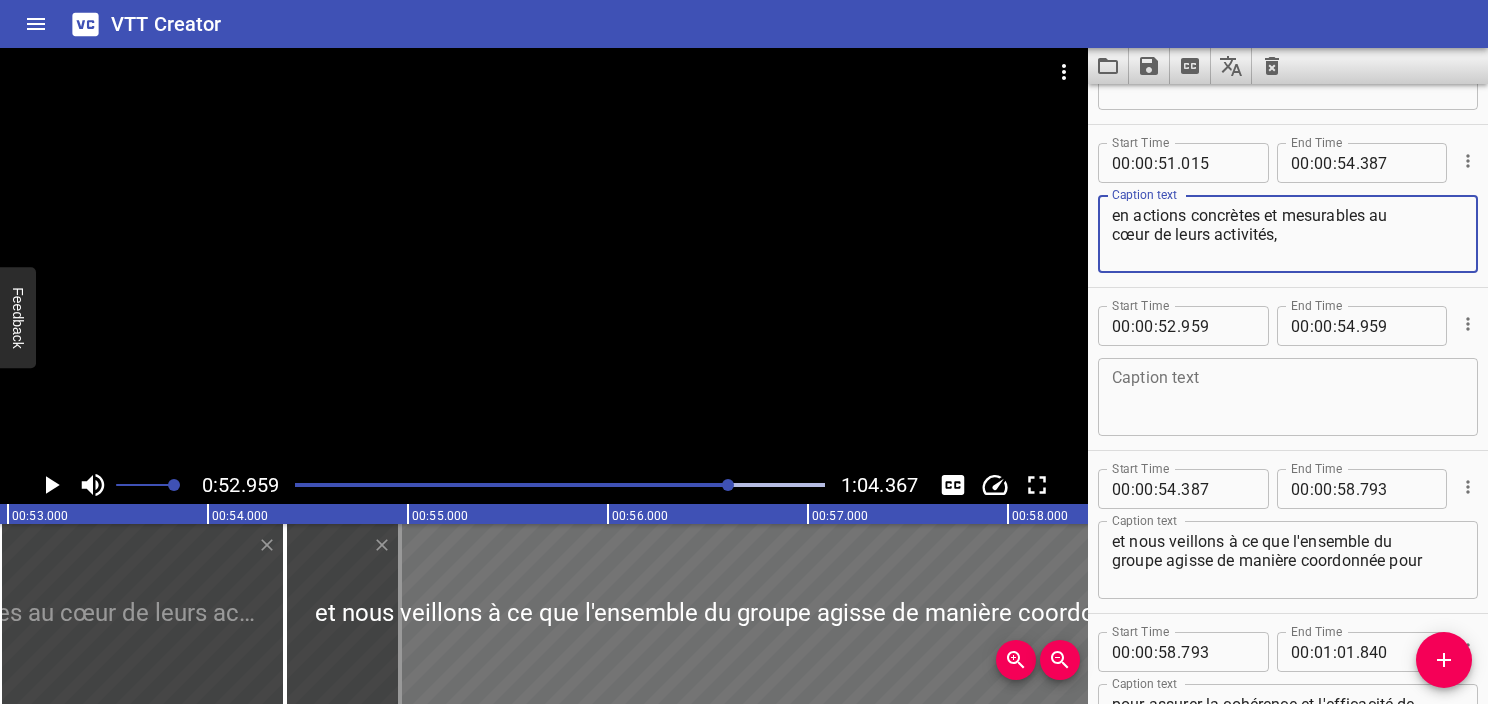 drag, startPoint x: 1371, startPoint y: 211, endPoint x: 1432, endPoint y: 260, distance: 78.24321 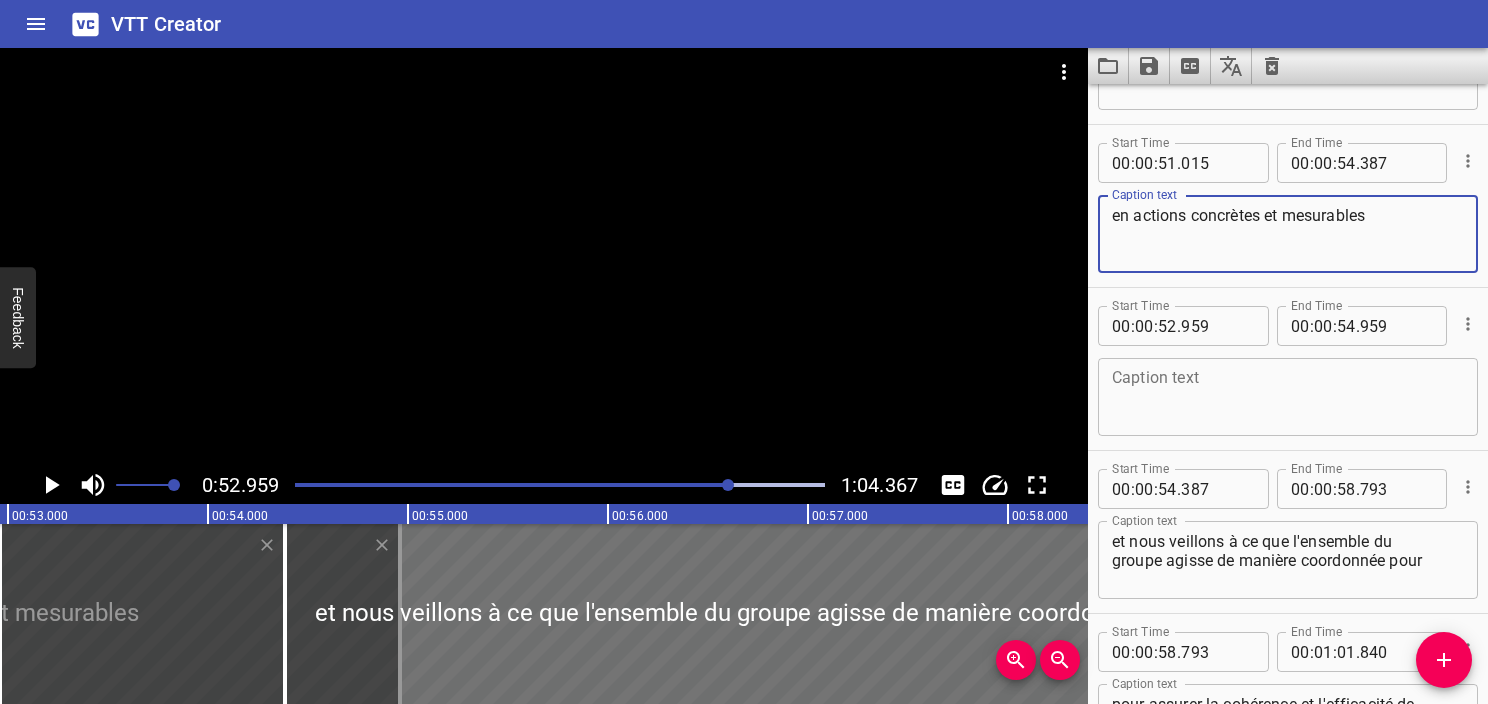type on "en actions concrètes et mesurables" 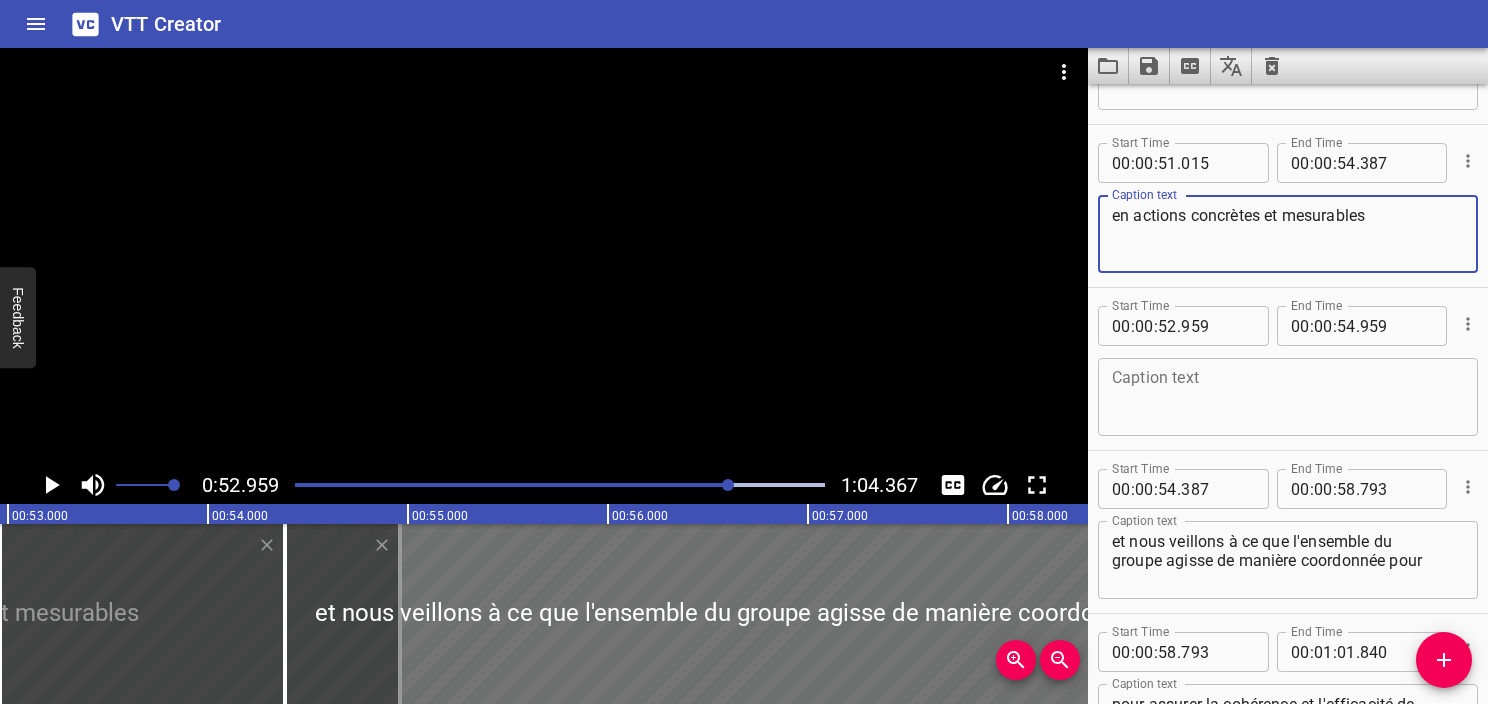 click at bounding box center [1288, 397] 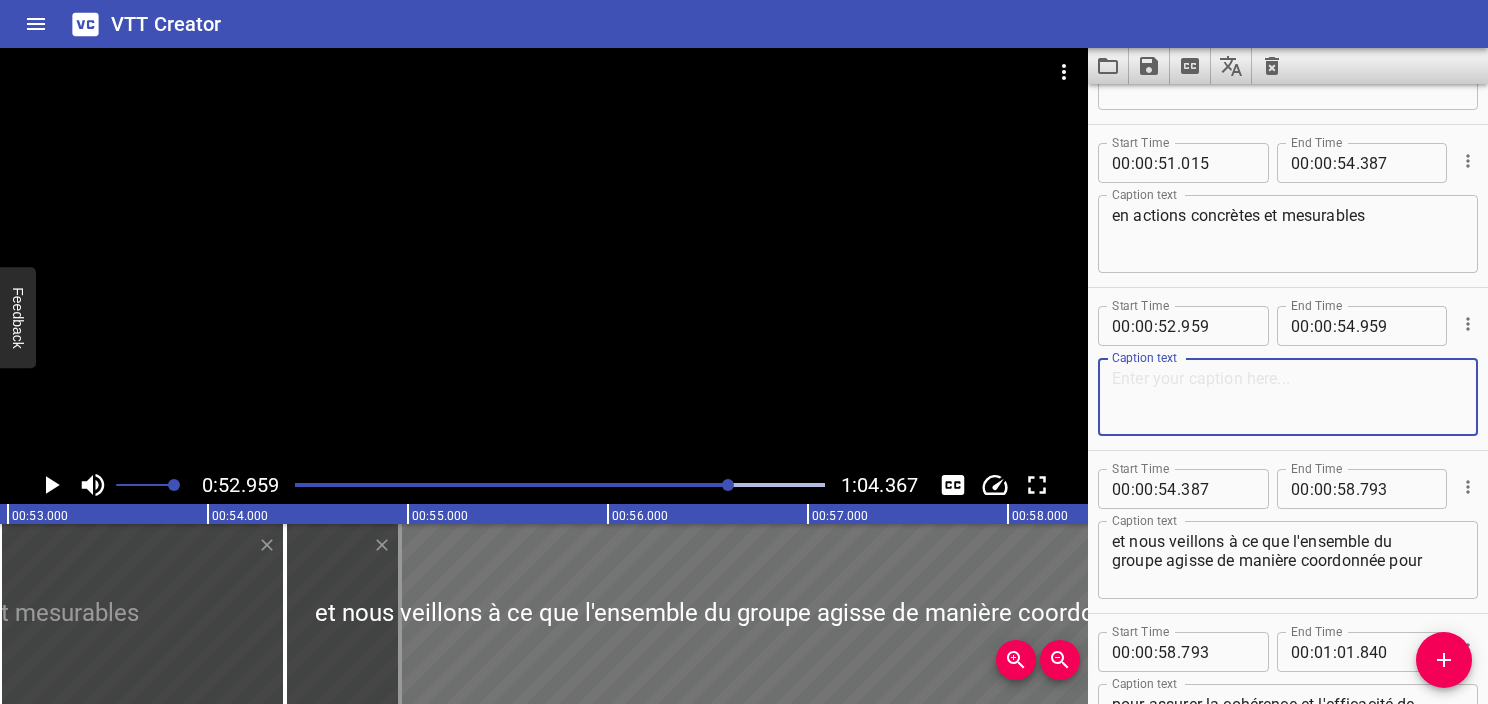 paste on "au
cœur de leurs activités," 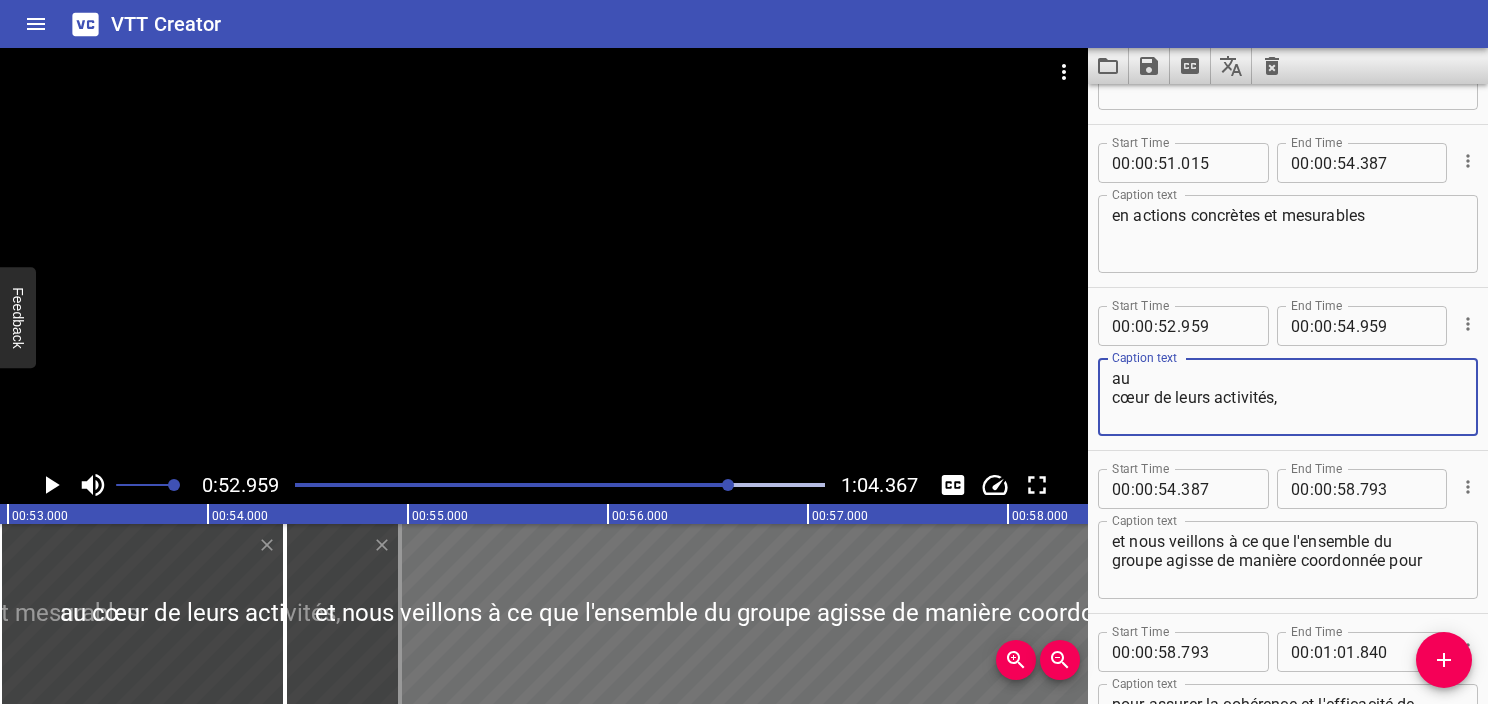 type on "au
cœur de leurs activités," 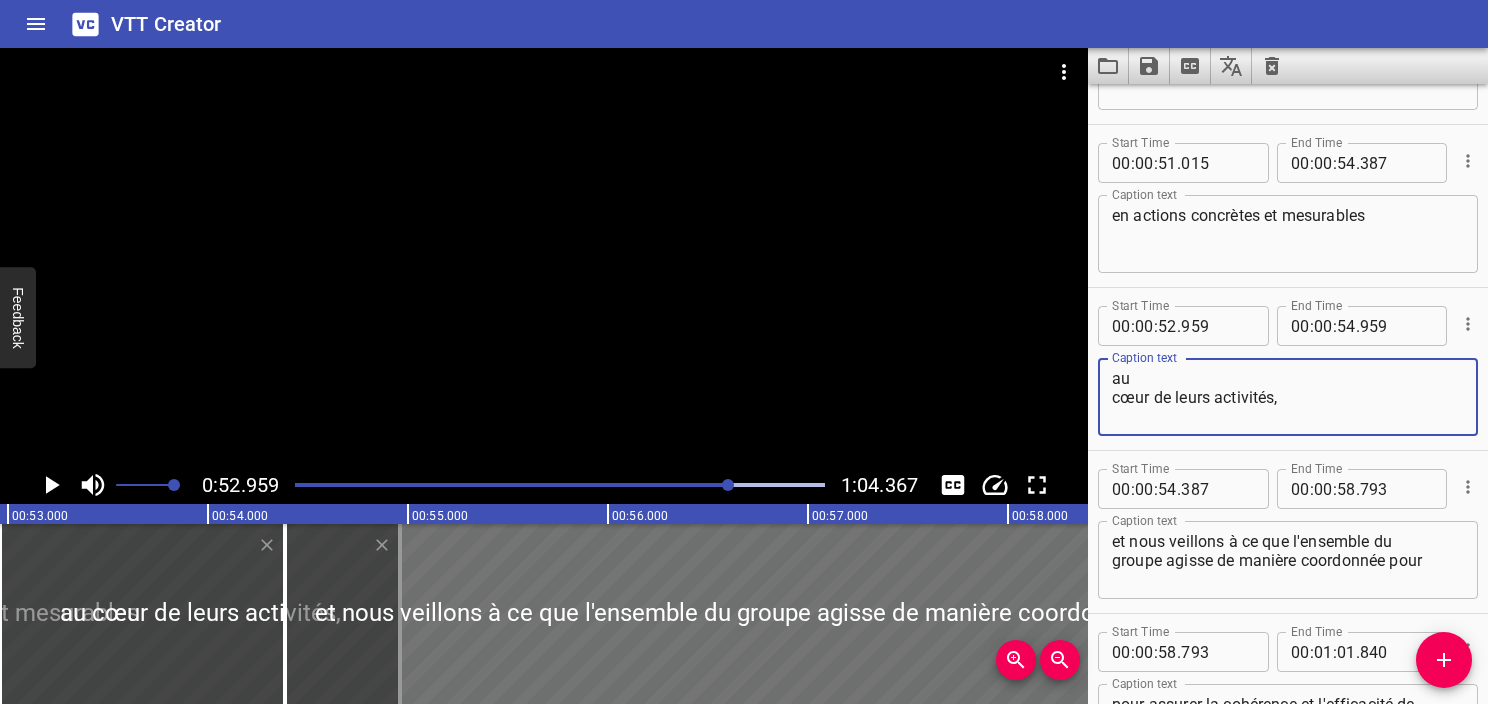 click on "en actions concrètes et mesurables" at bounding box center (1288, 234) 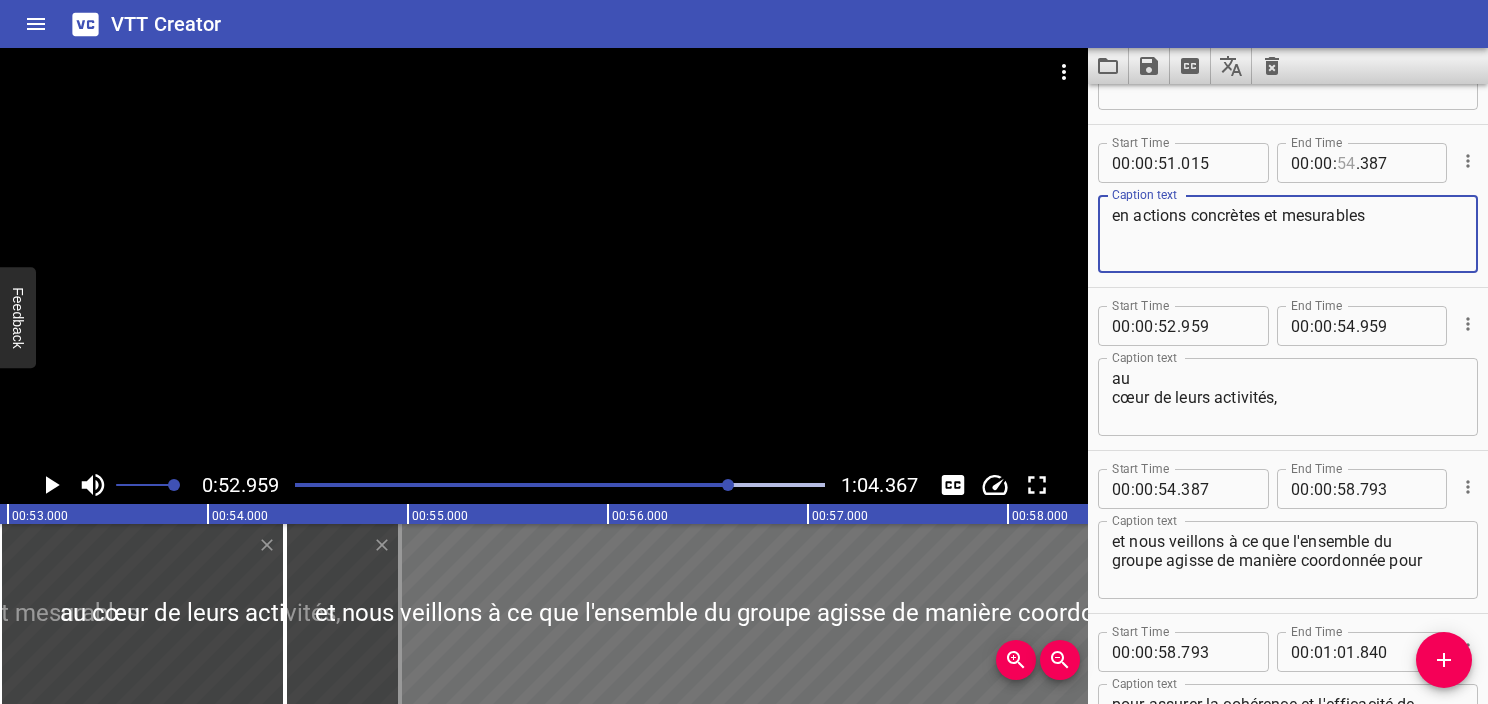 click at bounding box center (1346, 163) 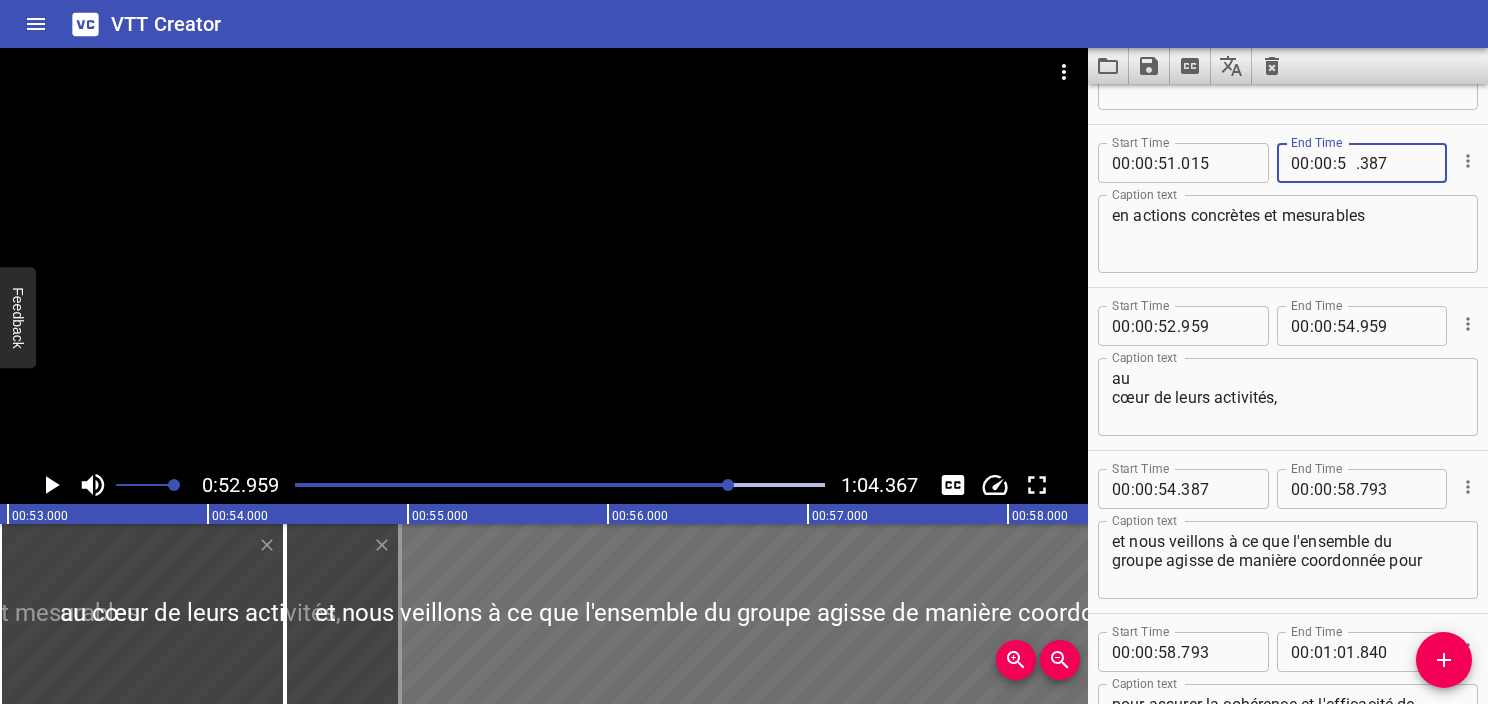 type on "52" 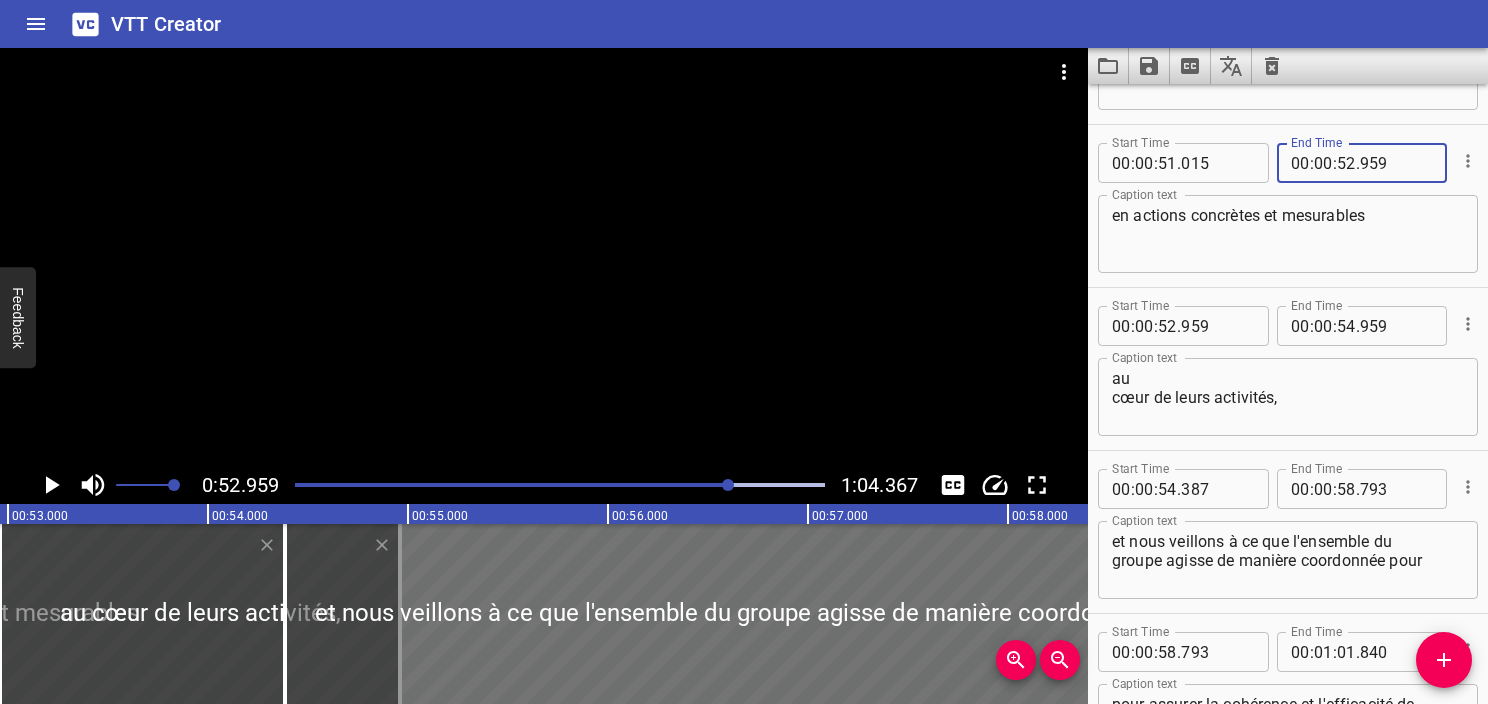 type on "959" 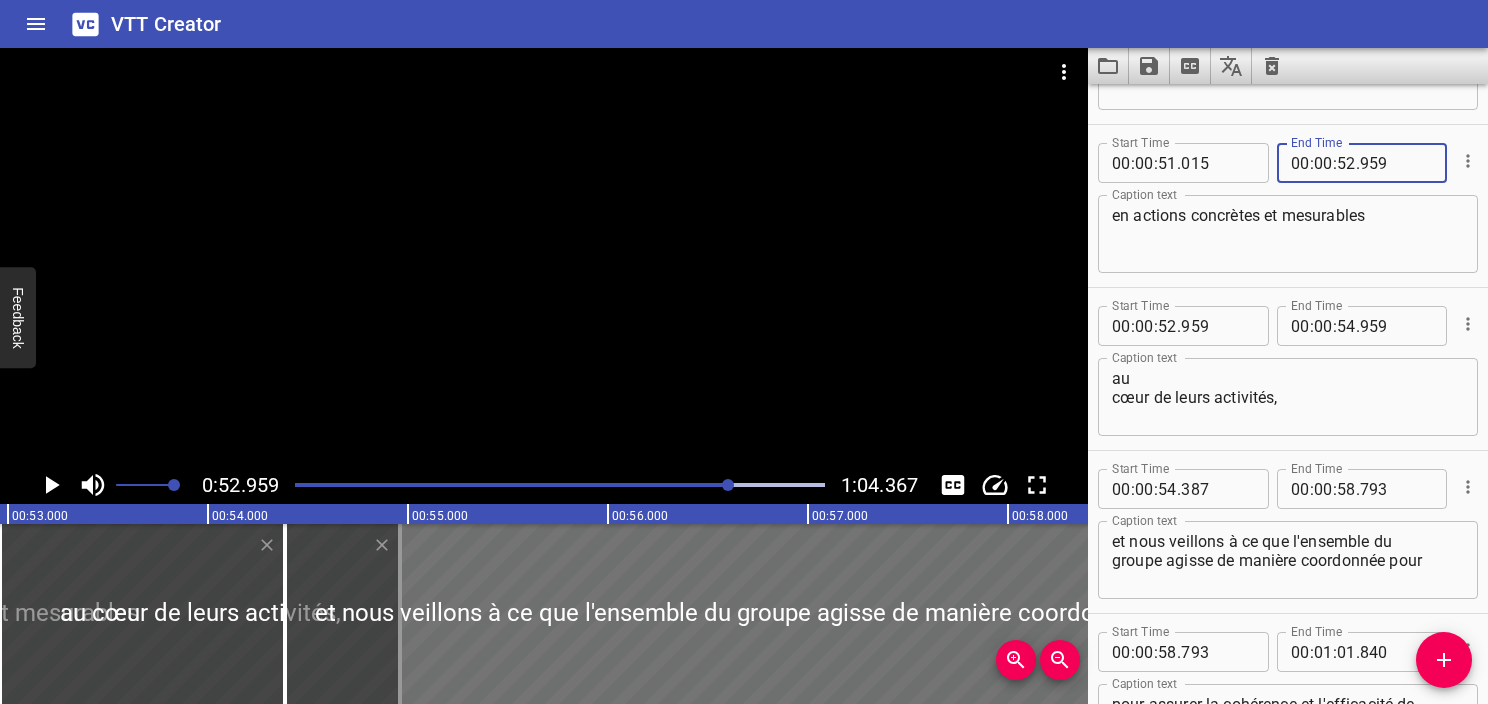 click on "en actions concrètes et mesurables" at bounding box center (1288, 234) 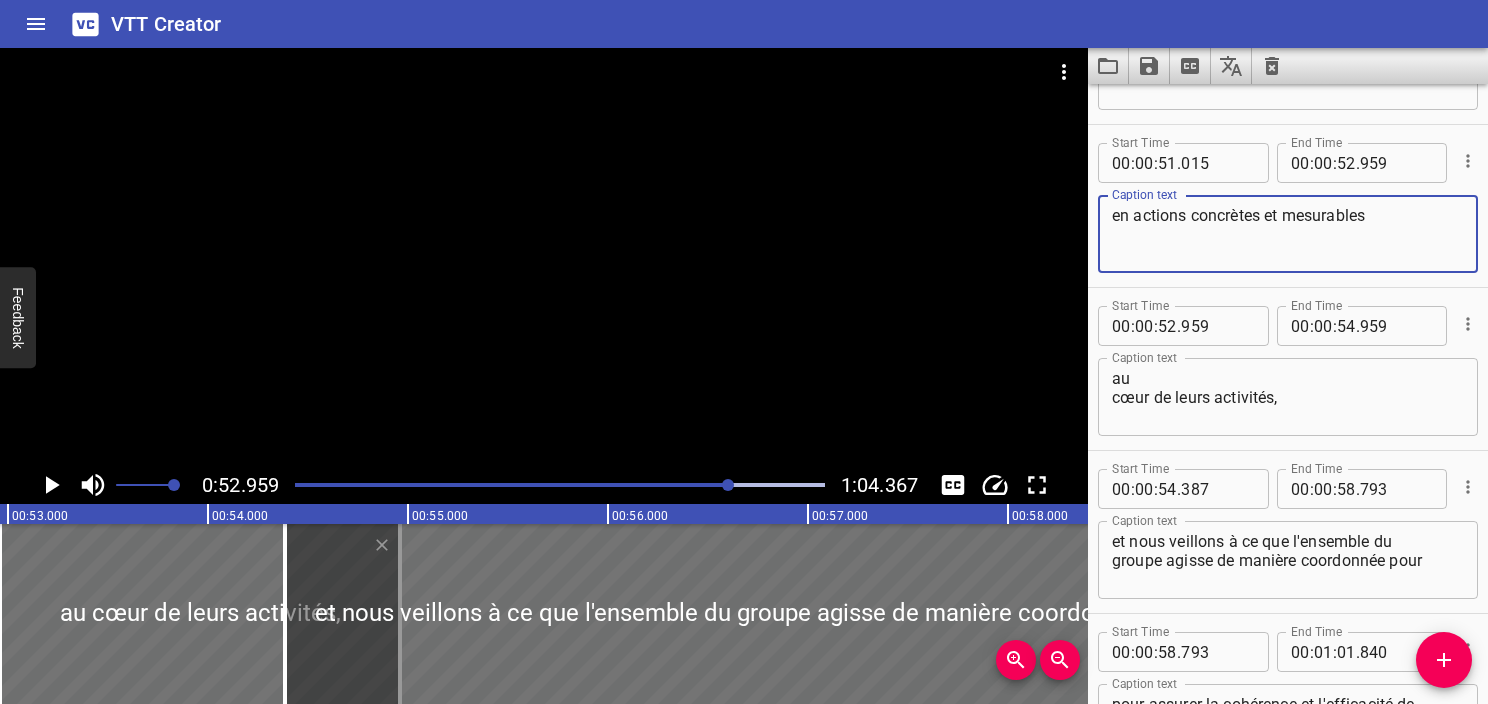 click on "au
cœur de leurs activités," at bounding box center [1288, 397] 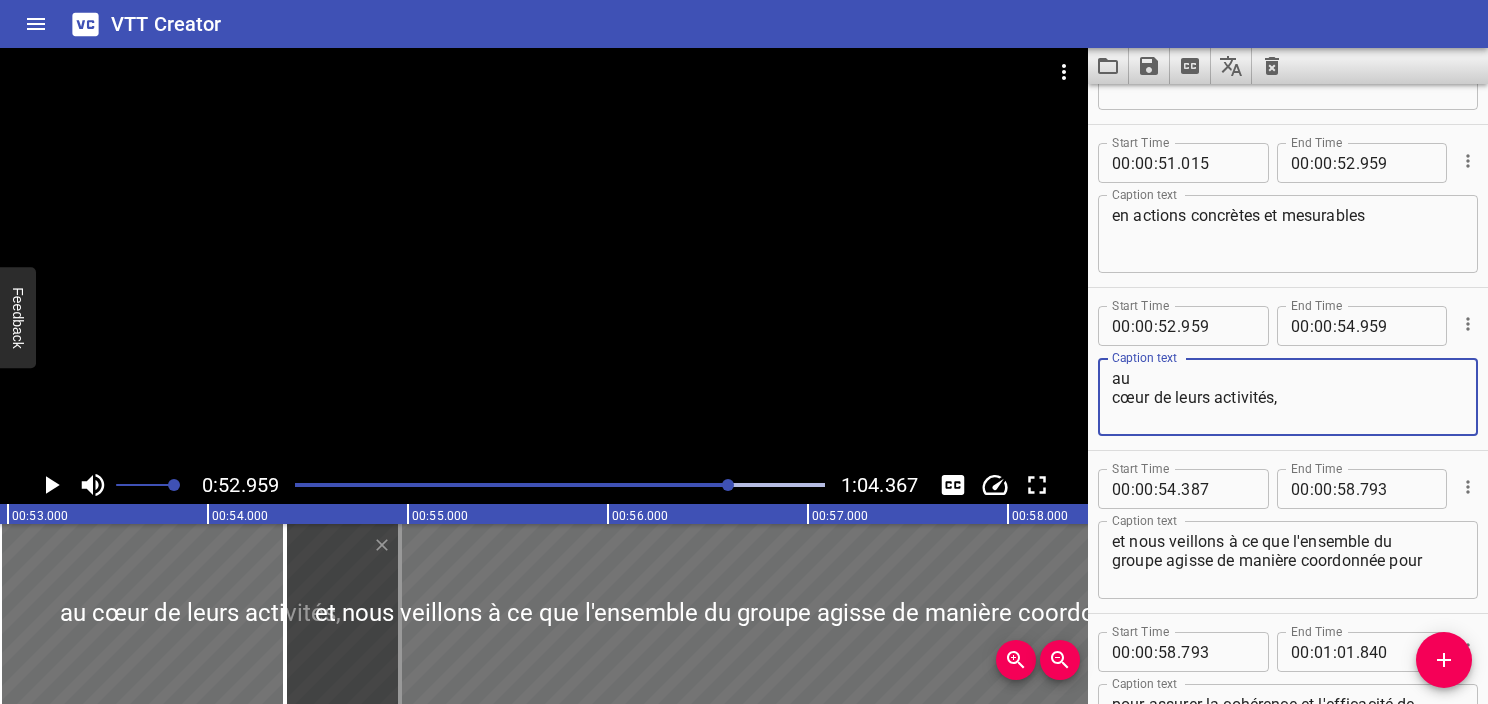 click on "au
cœur de leurs activités," at bounding box center [1288, 397] 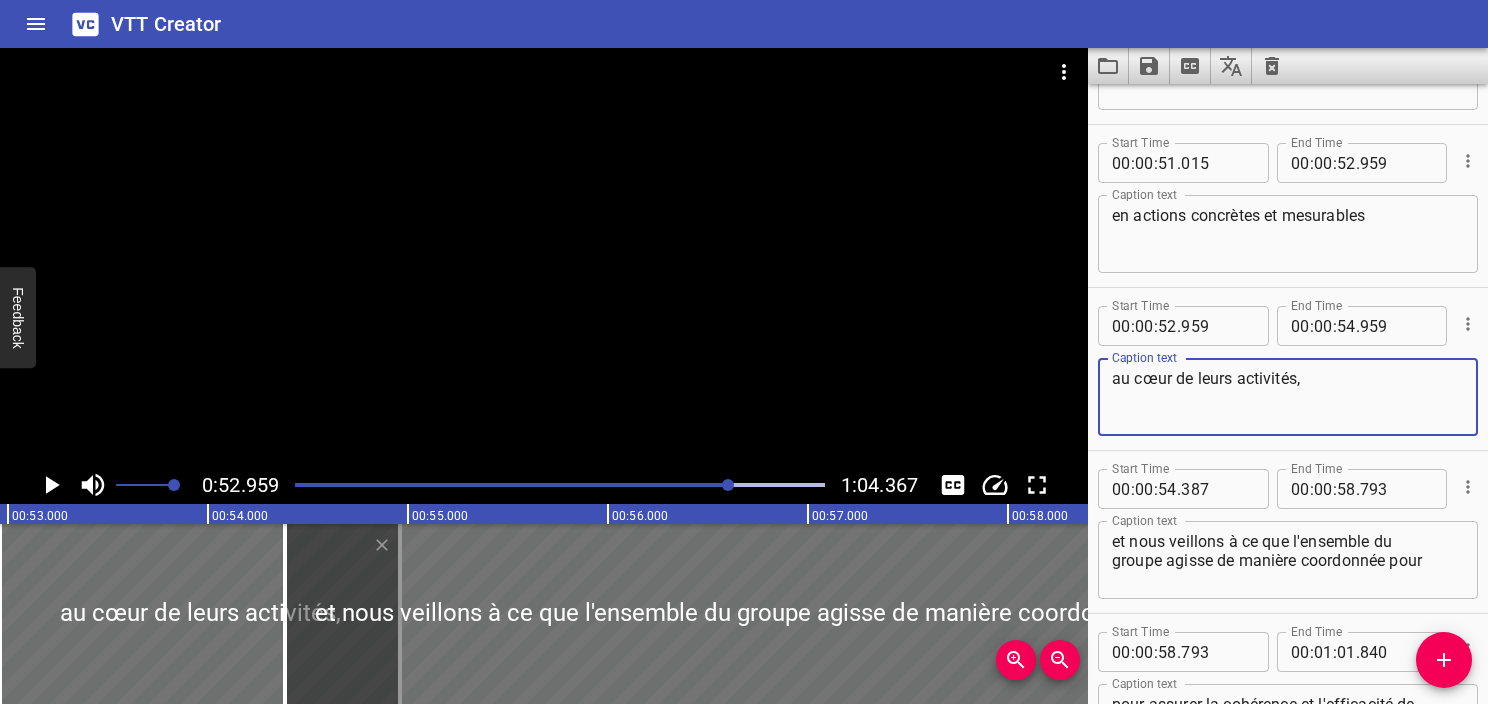 type on "au cœur de leurs activités," 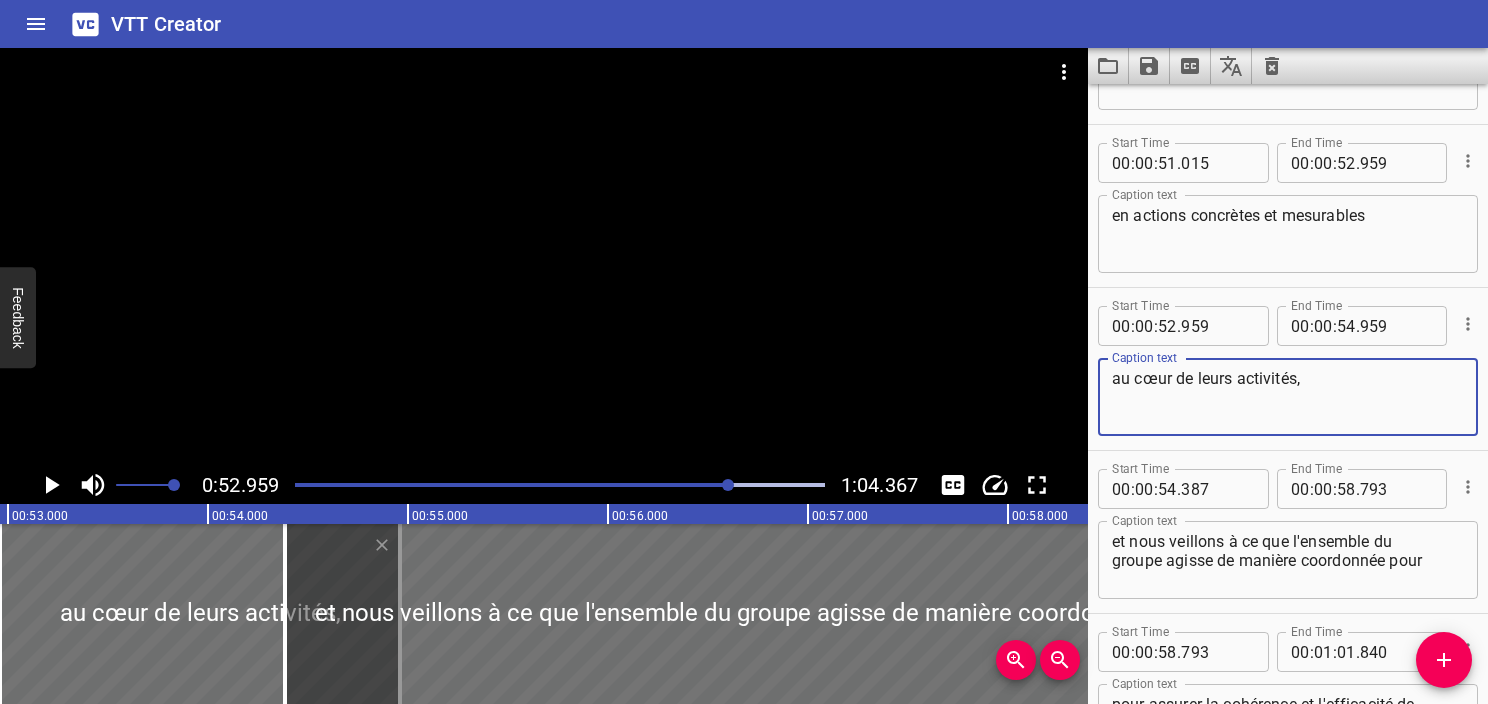 click 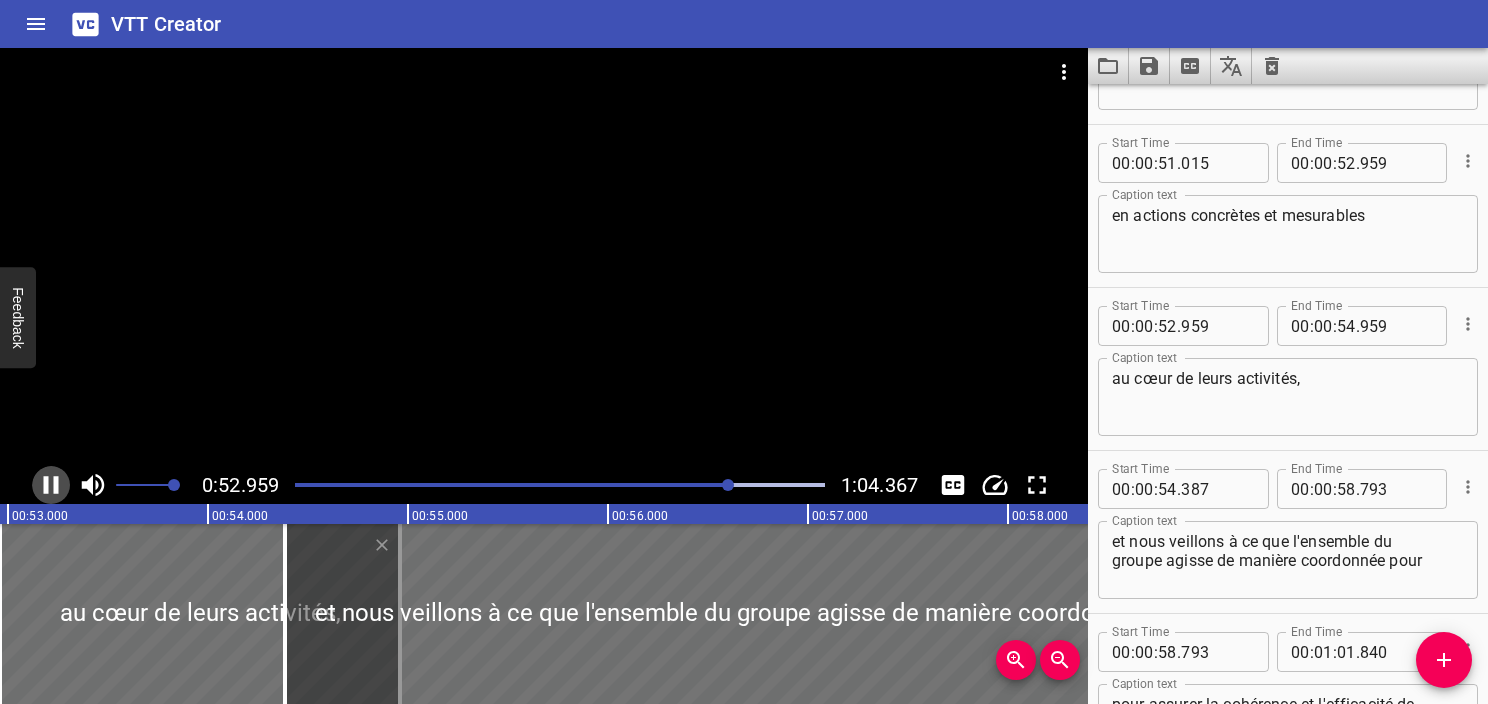 click 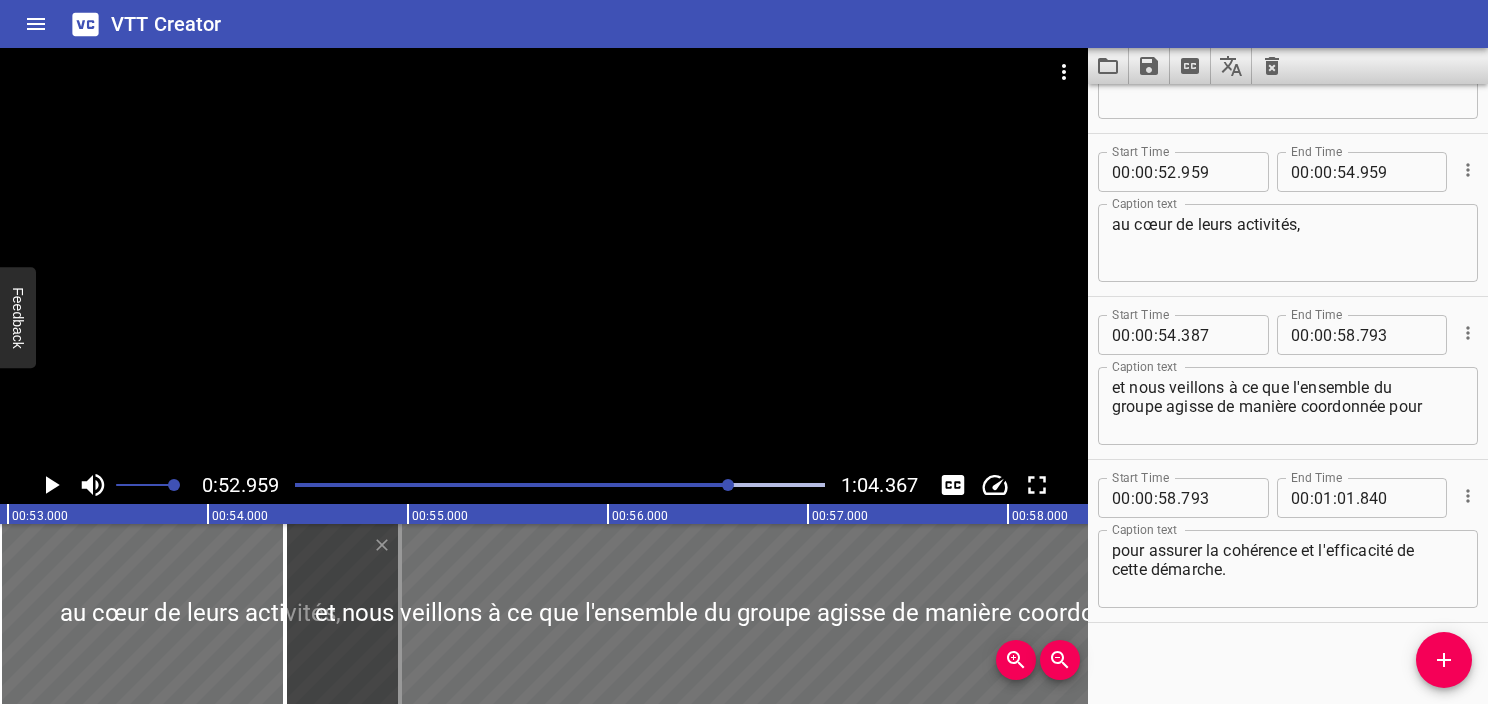 scroll, scrollTop: 3548, scrollLeft: 0, axis: vertical 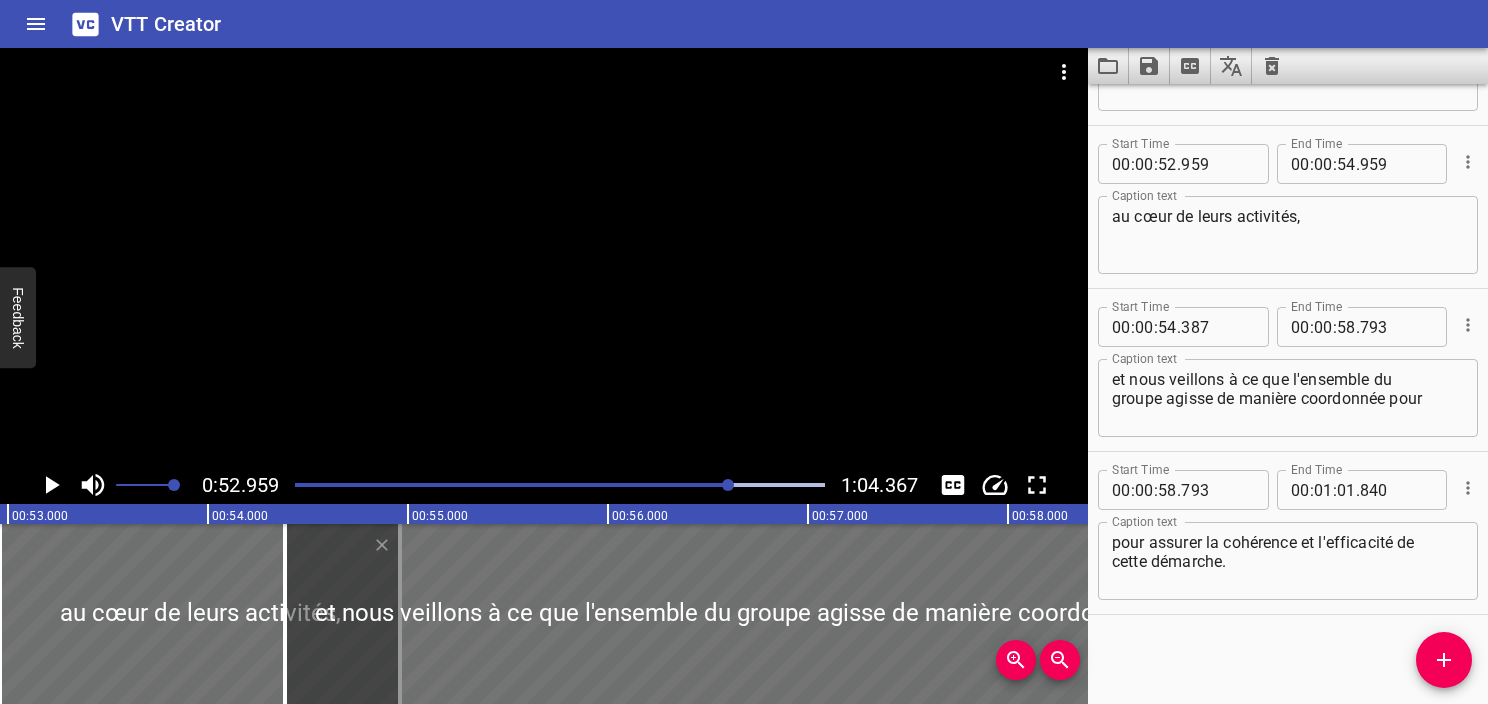 click 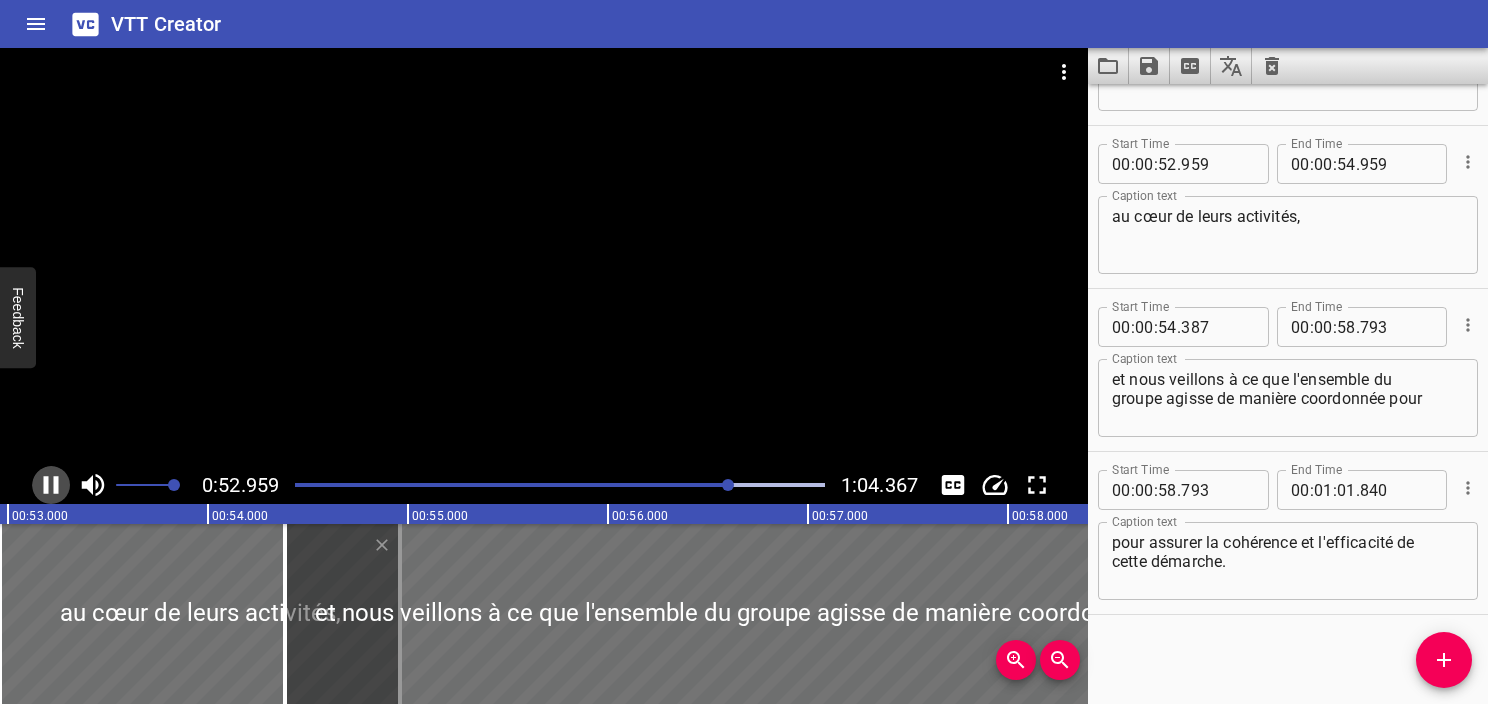 click 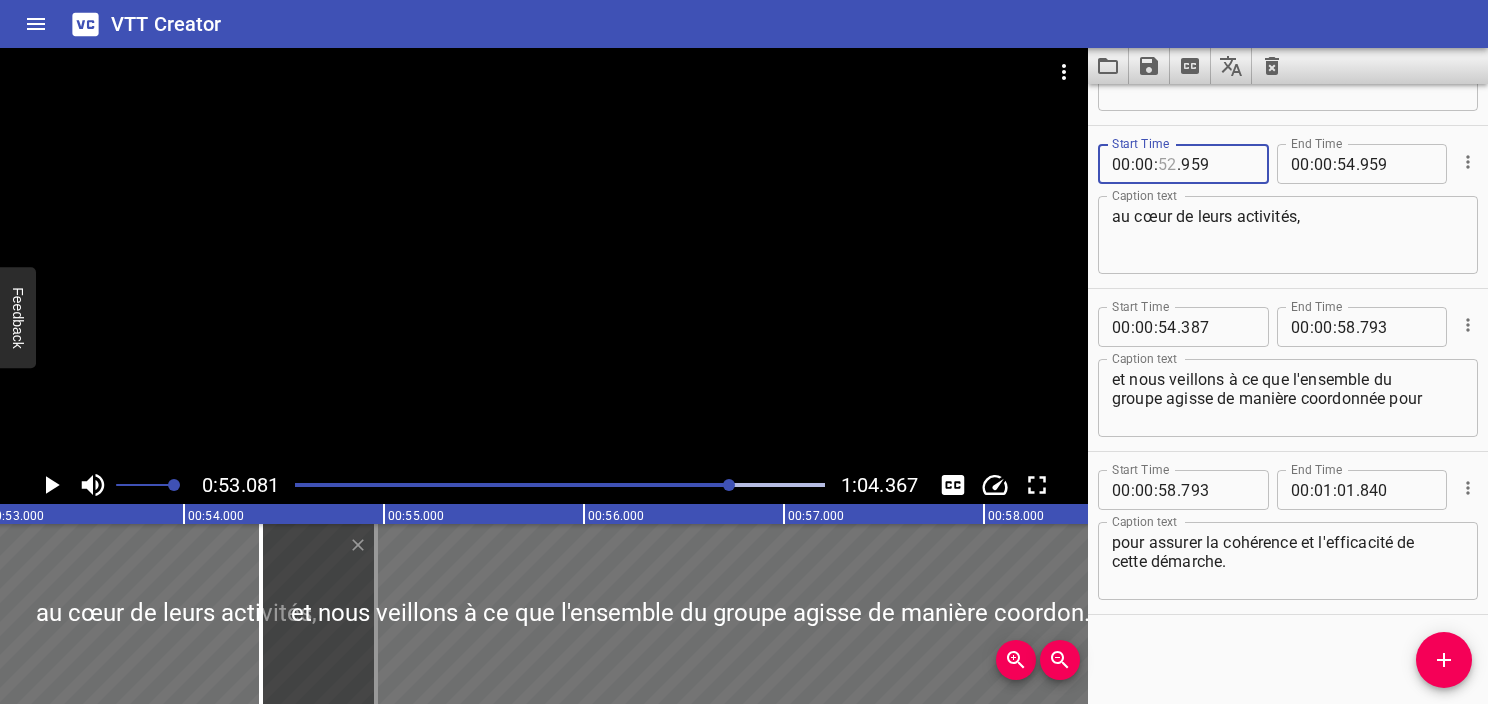 click at bounding box center [1167, 164] 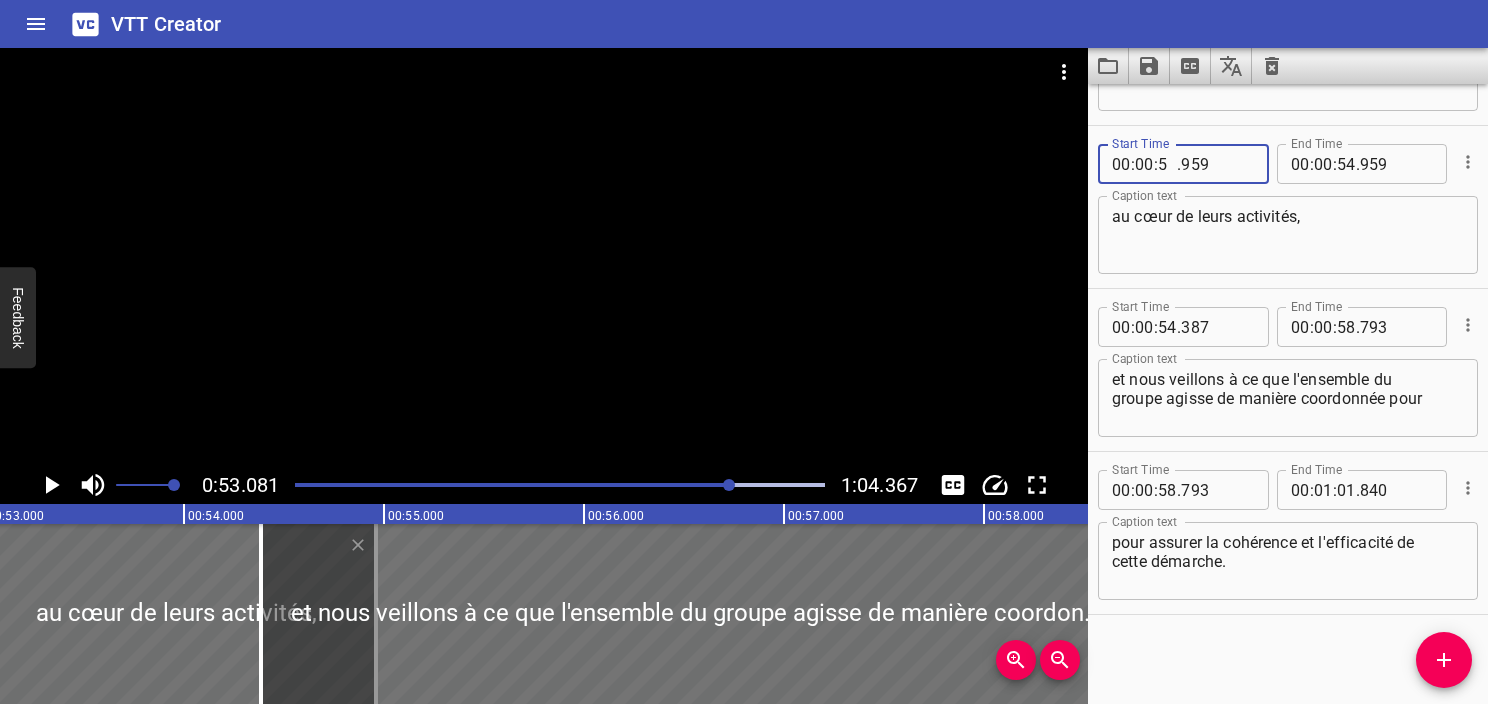 type on "53" 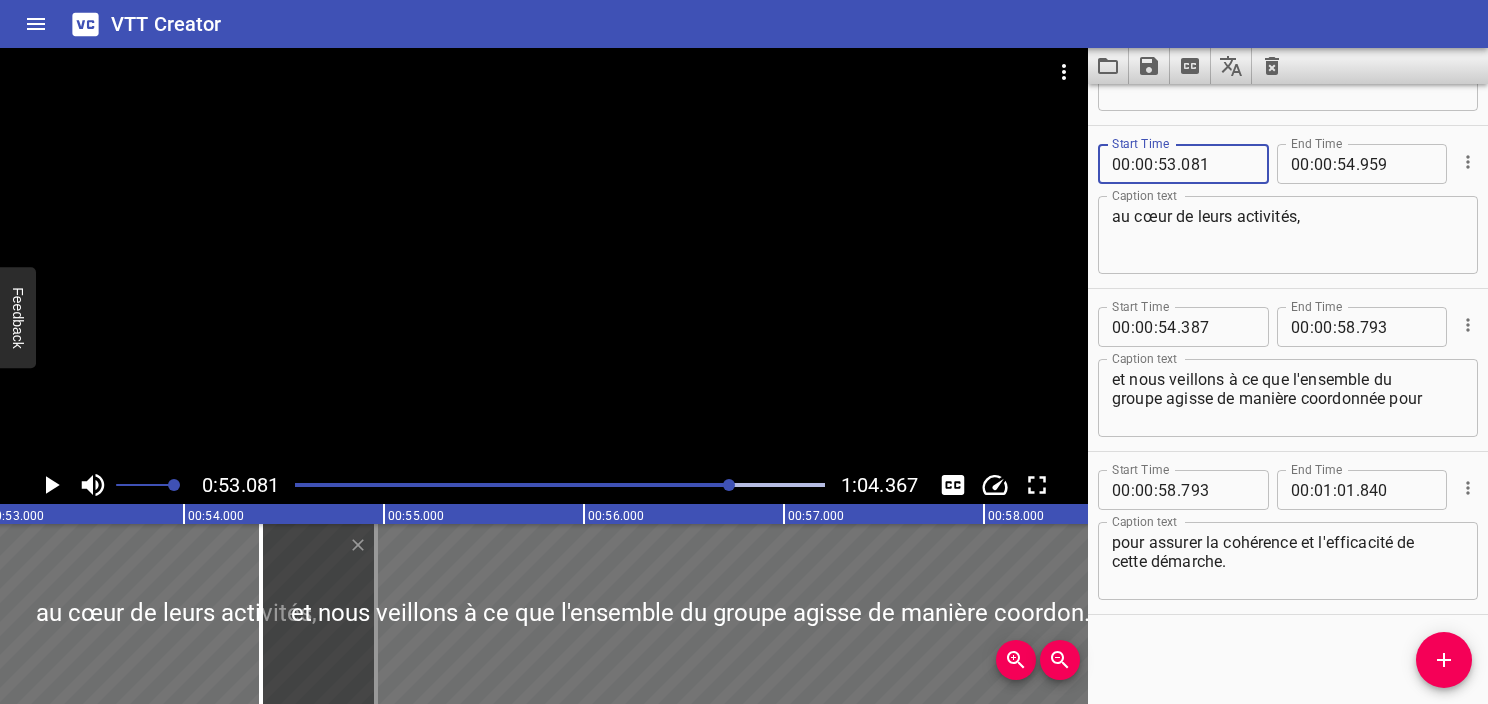 type on "081" 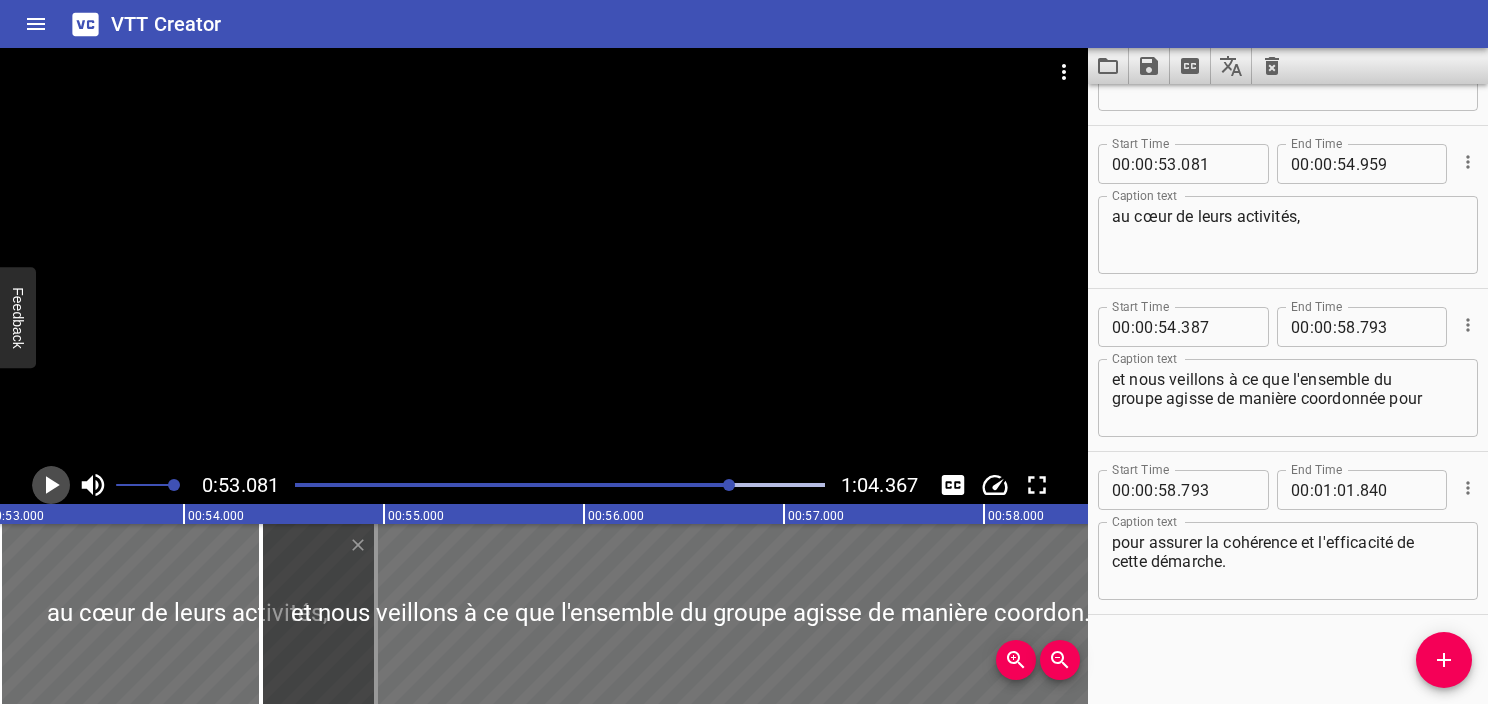 click 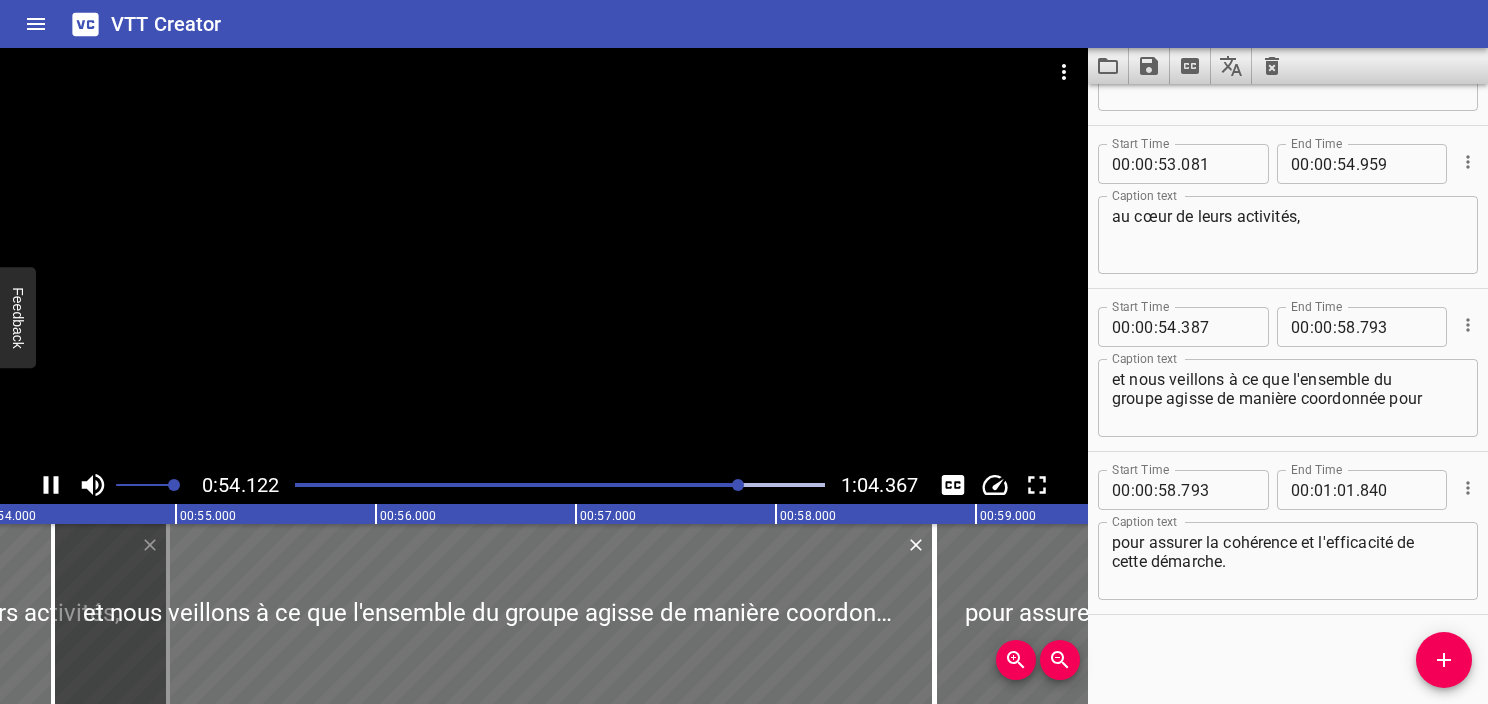 click 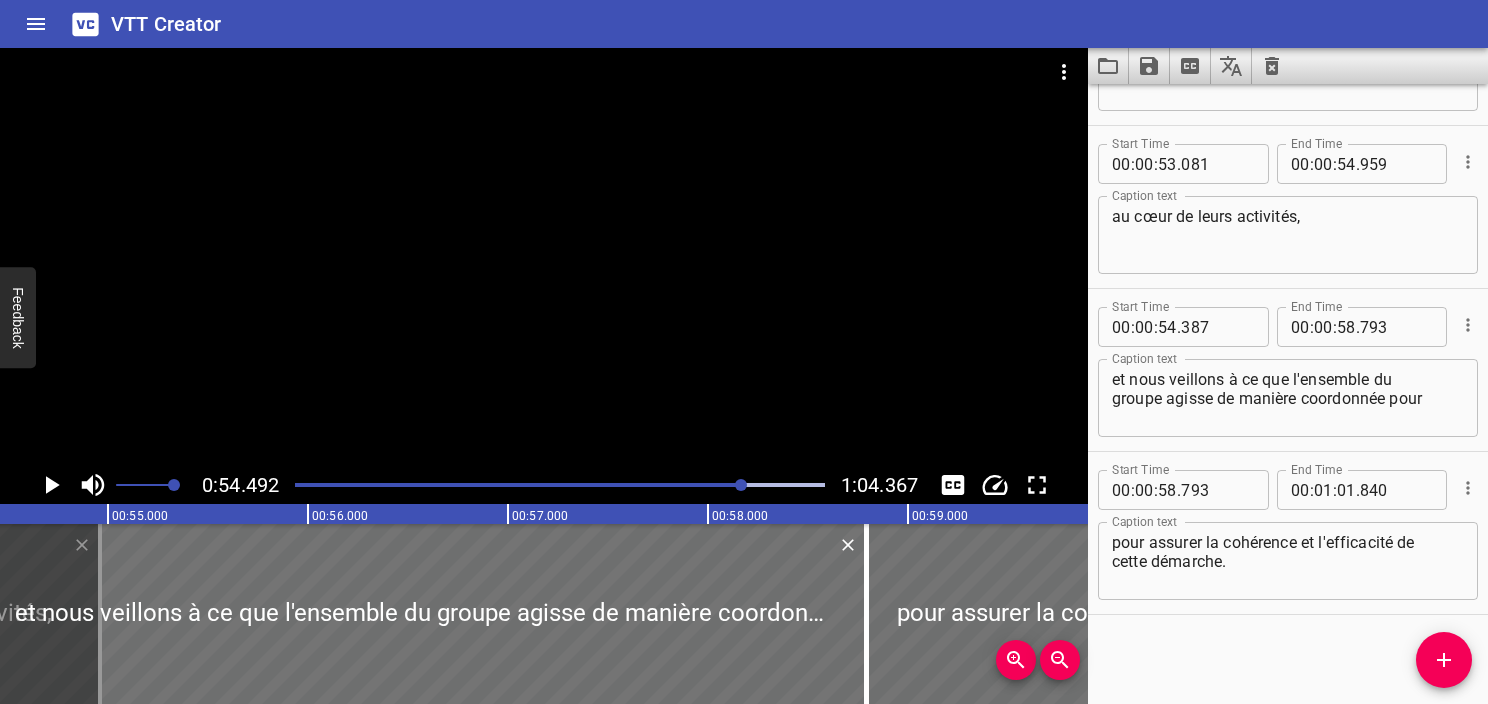 scroll, scrollTop: 0, scrollLeft: 10898, axis: horizontal 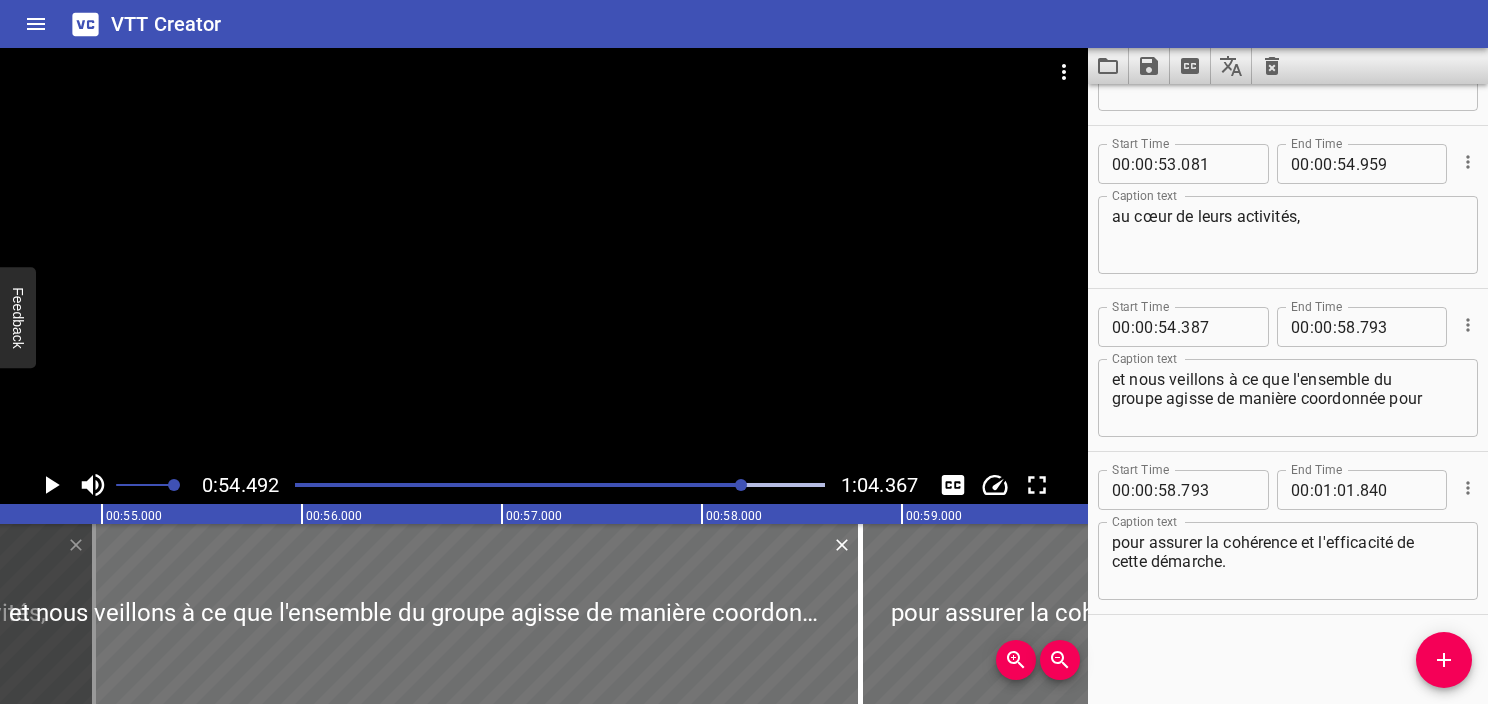 click at bounding box center [741, 485] 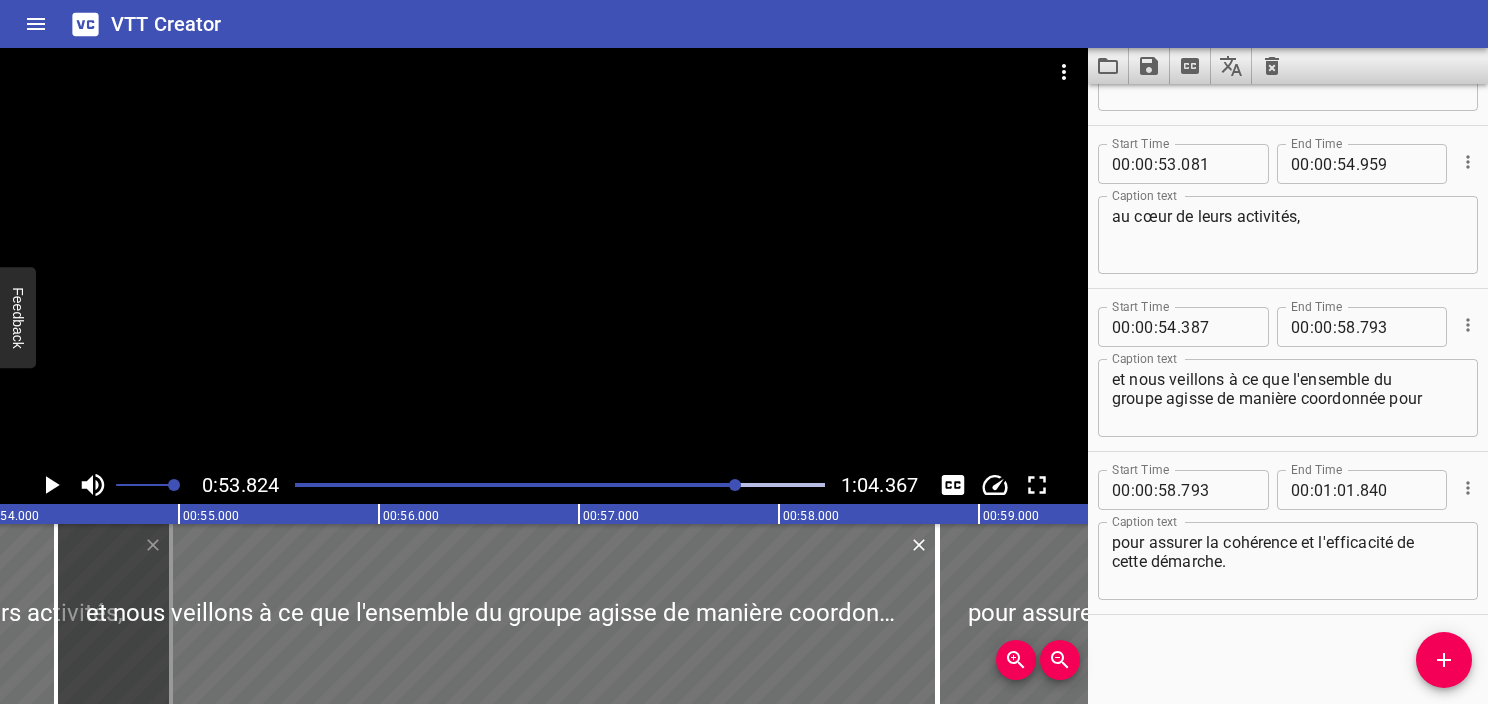 scroll, scrollTop: 0, scrollLeft: 10764, axis: horizontal 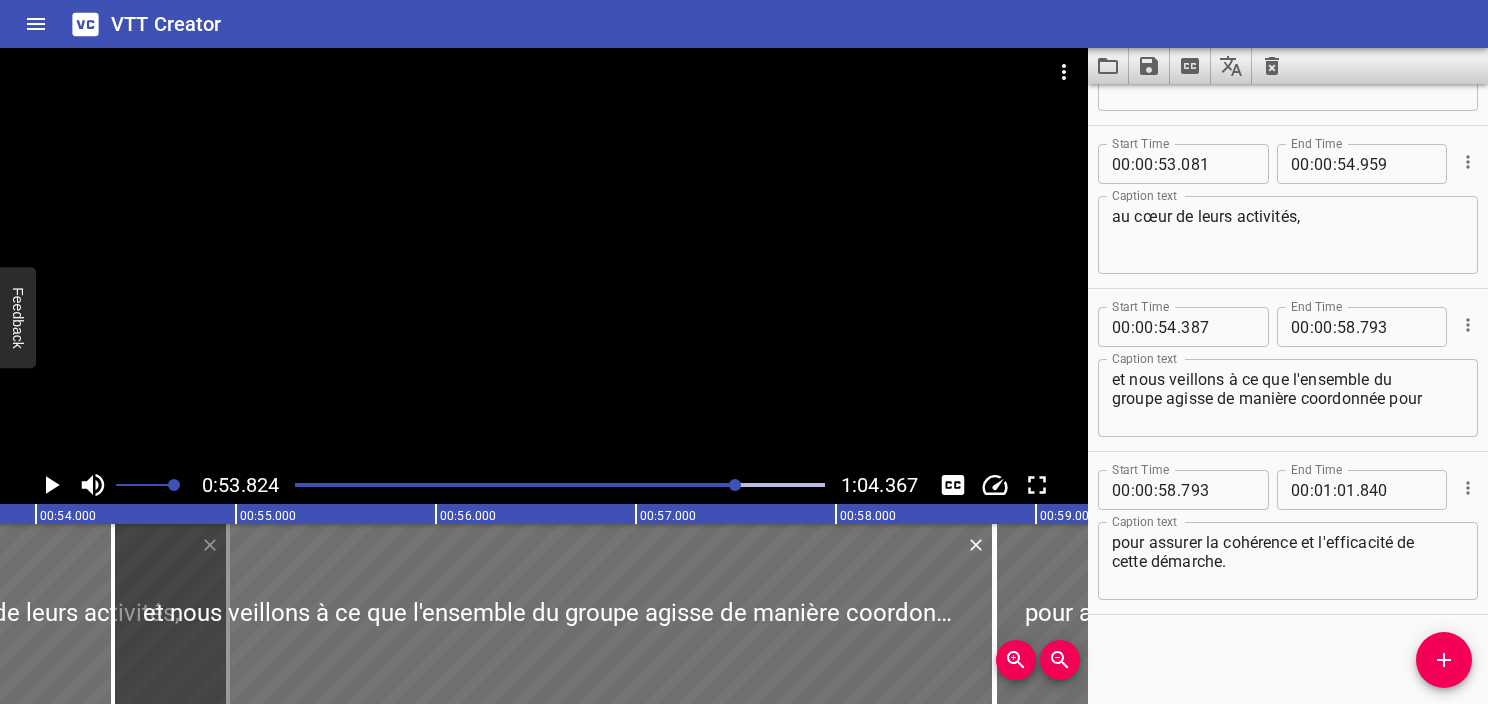 click 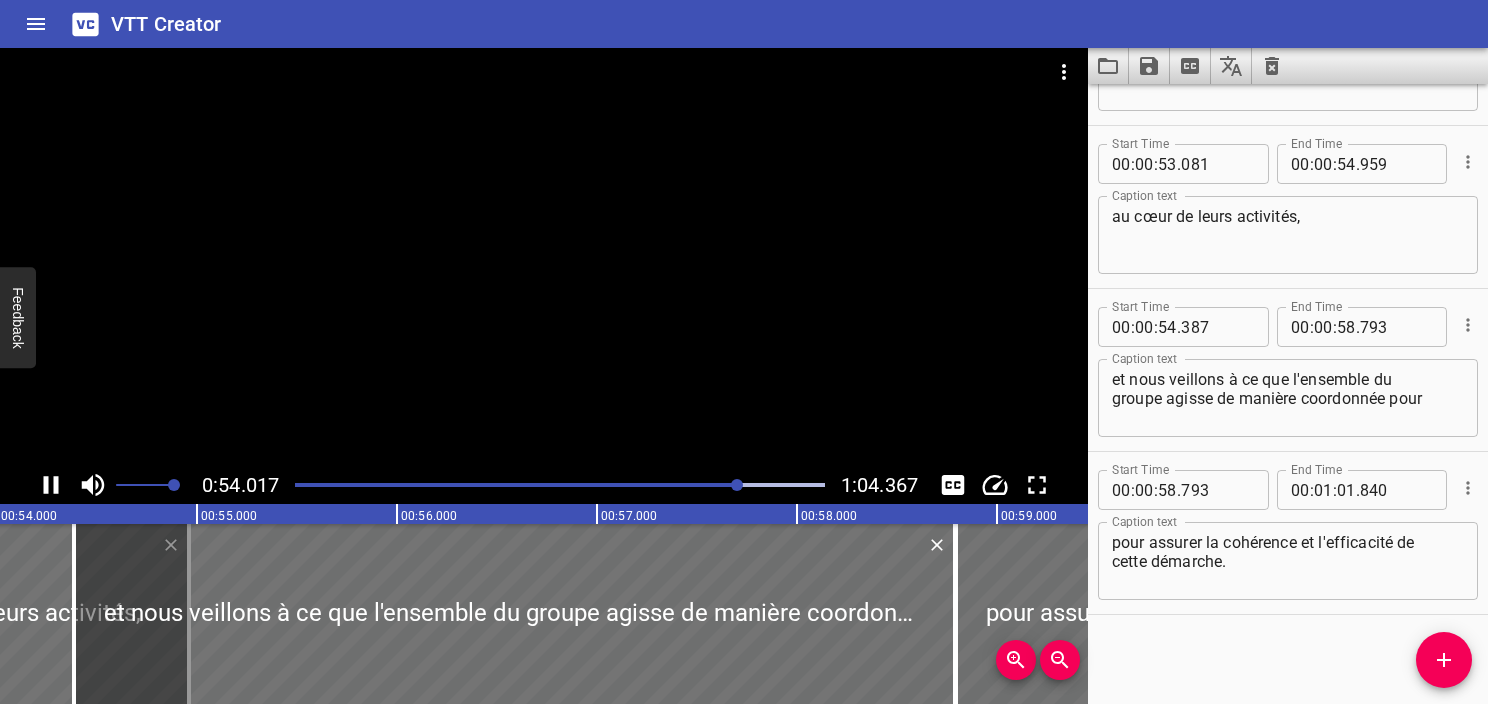click 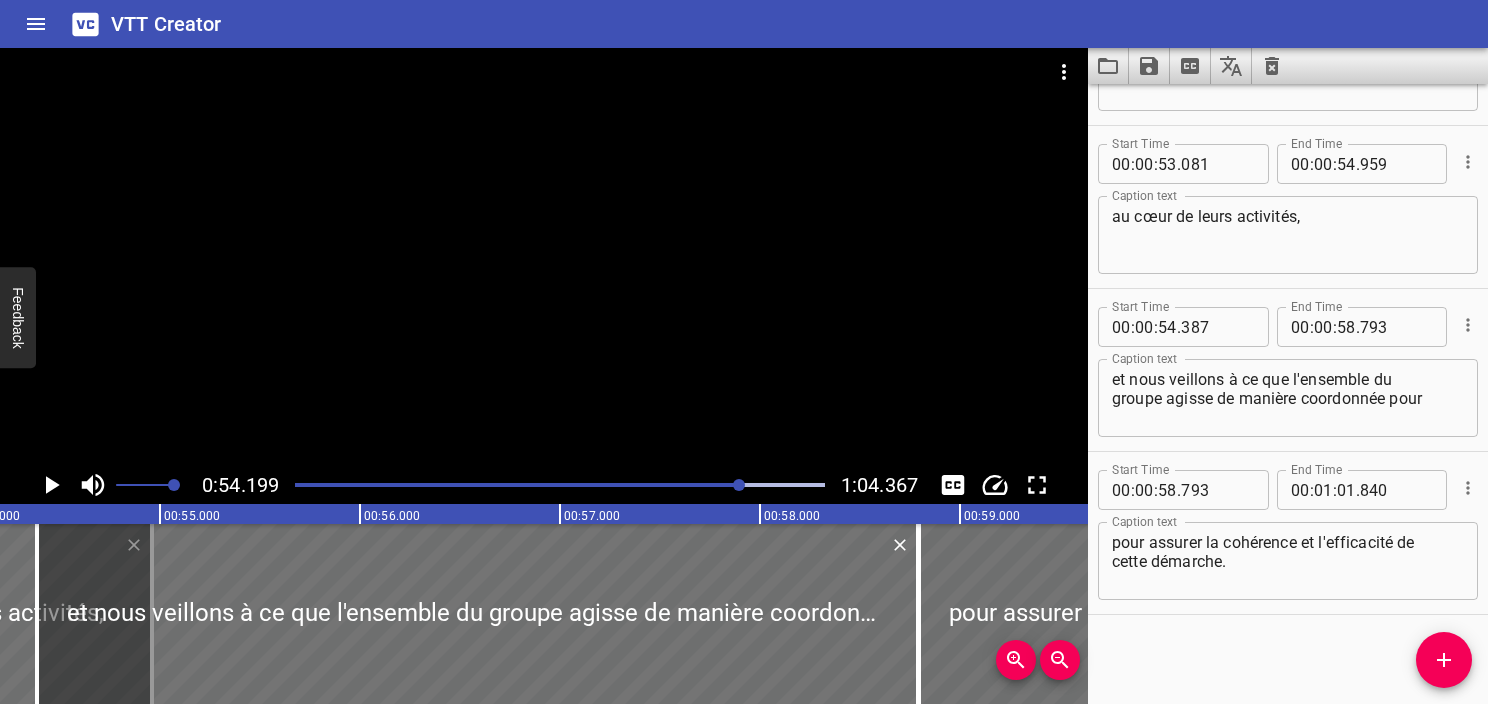 click 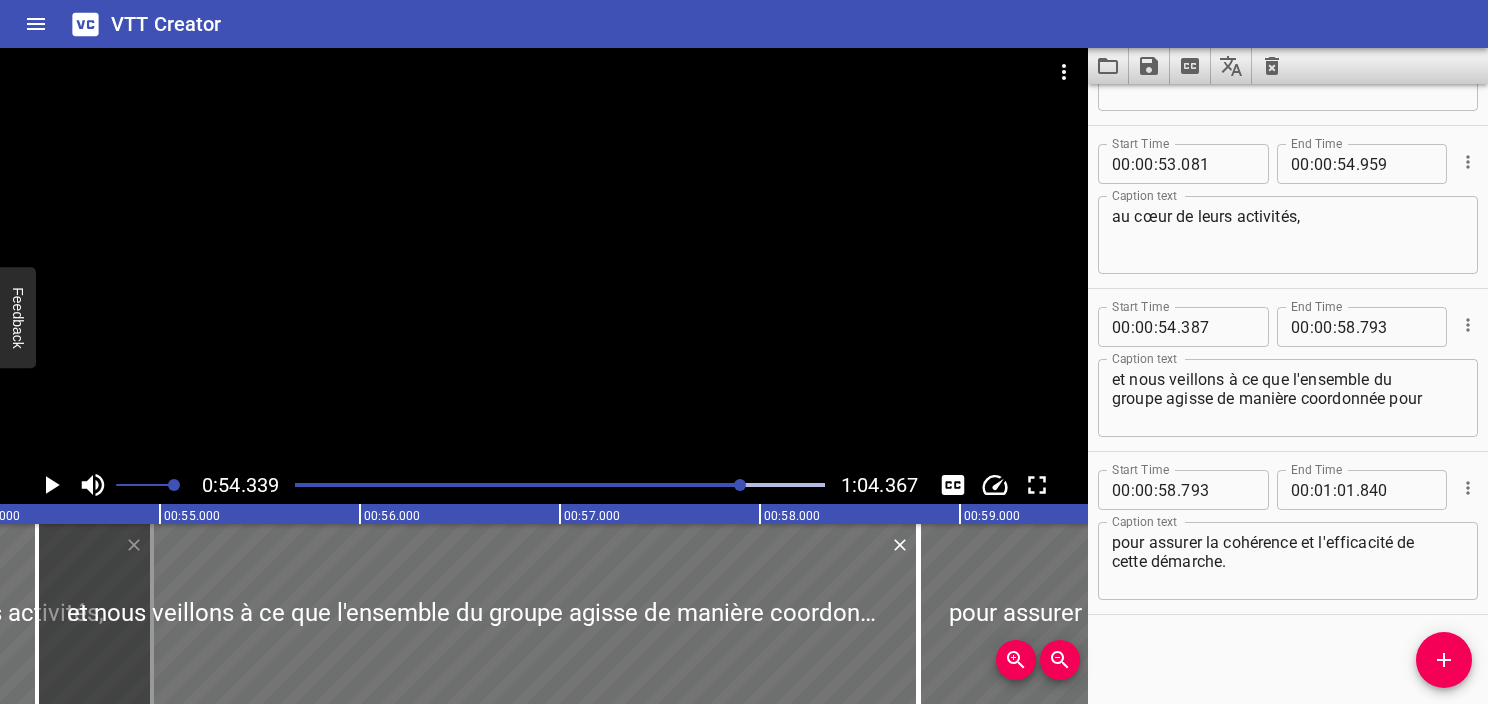 scroll, scrollTop: 0, scrollLeft: 10868, axis: horizontal 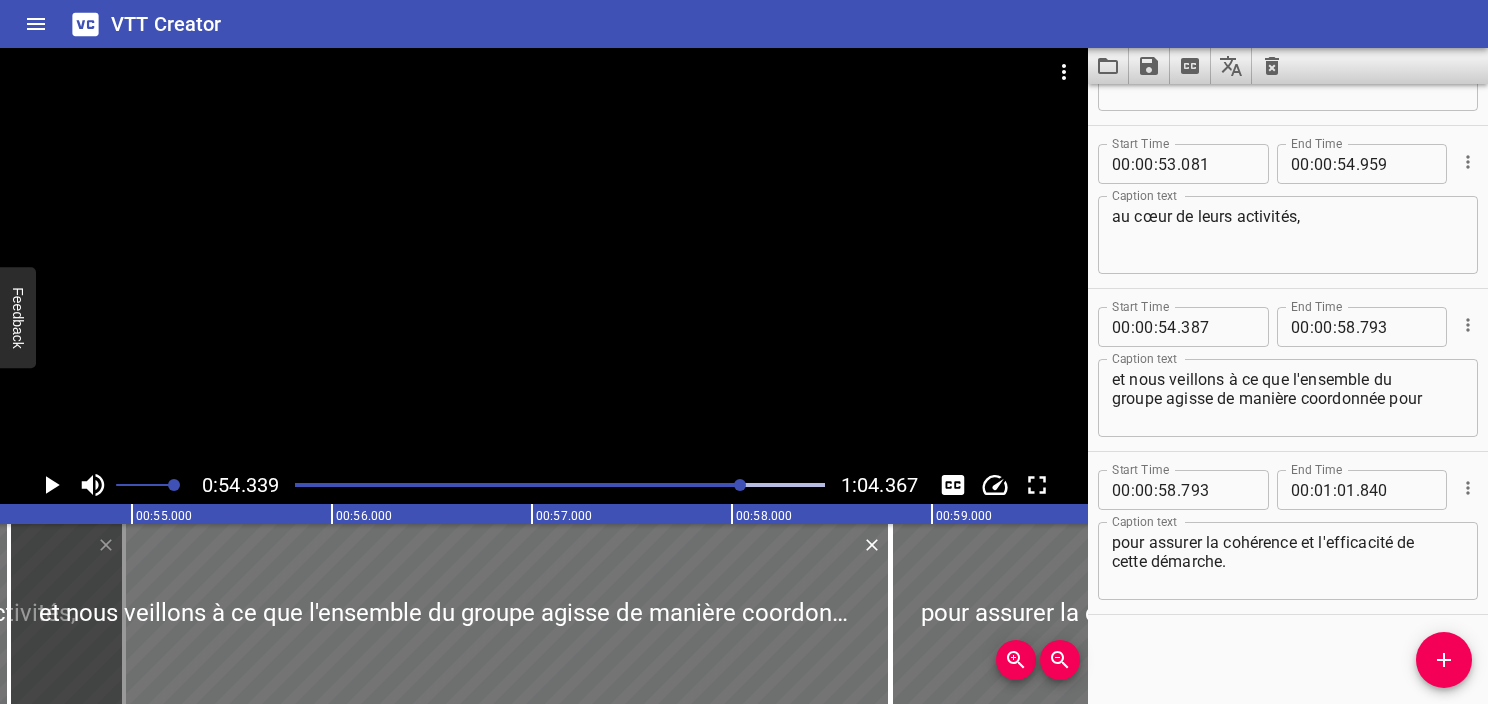 click on "au cœur de leurs activités," at bounding box center (1288, 235) 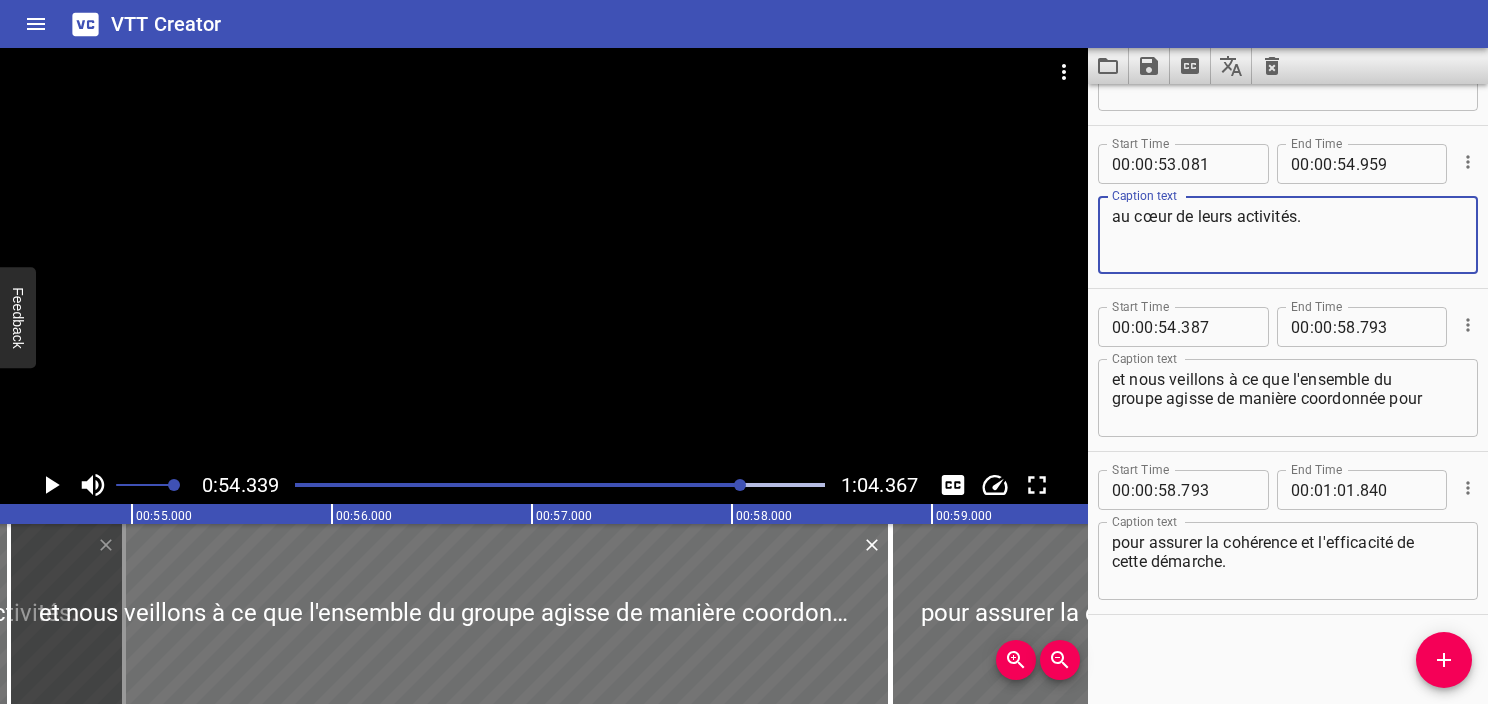 type on "au cœur de leurs activités." 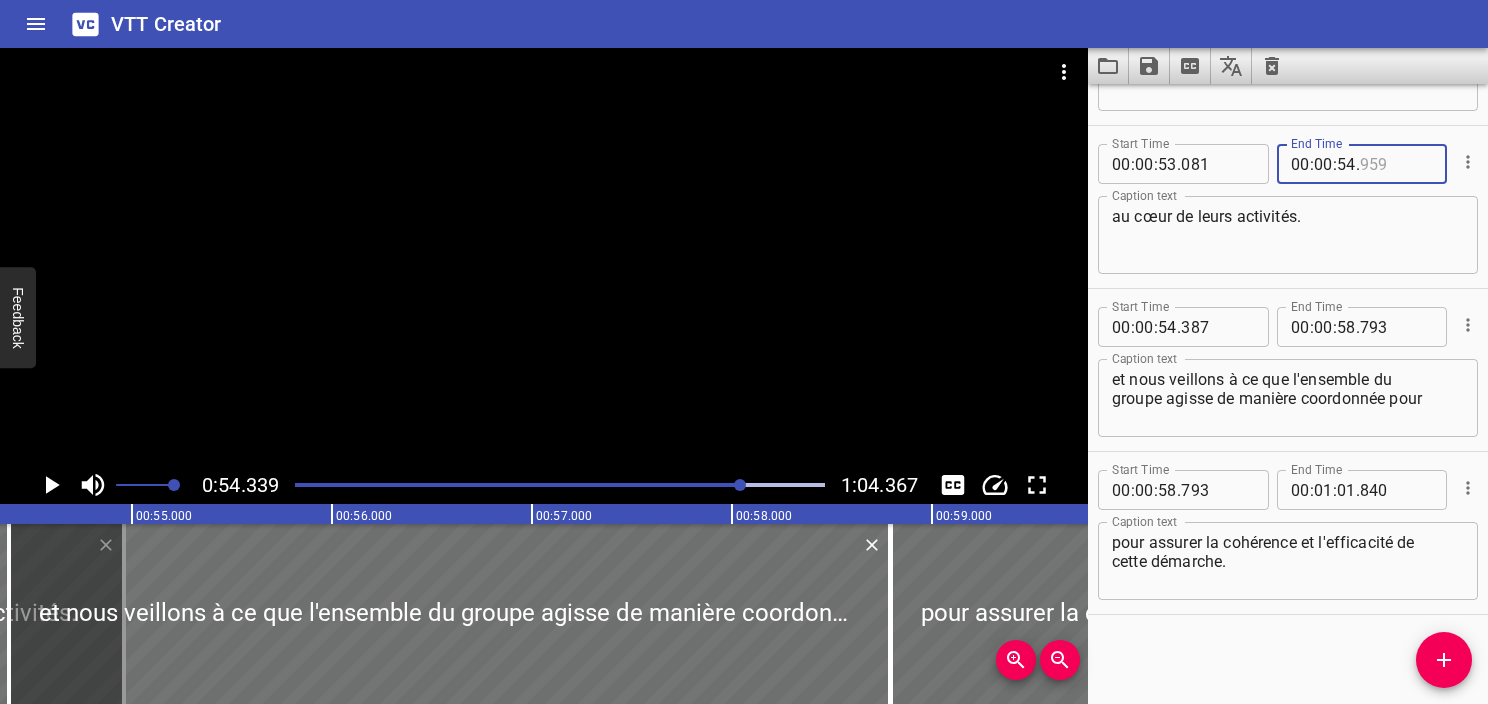 click at bounding box center (1396, 164) 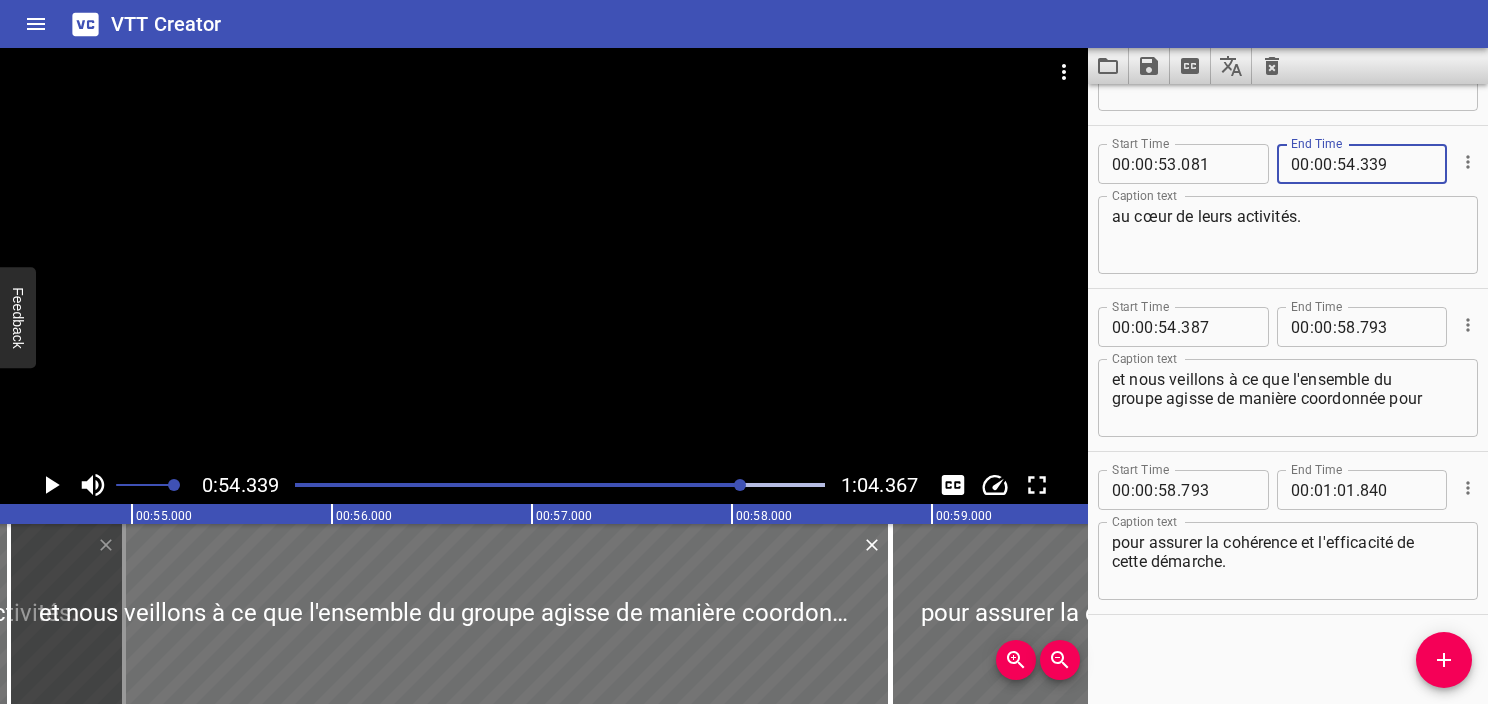 type on "339" 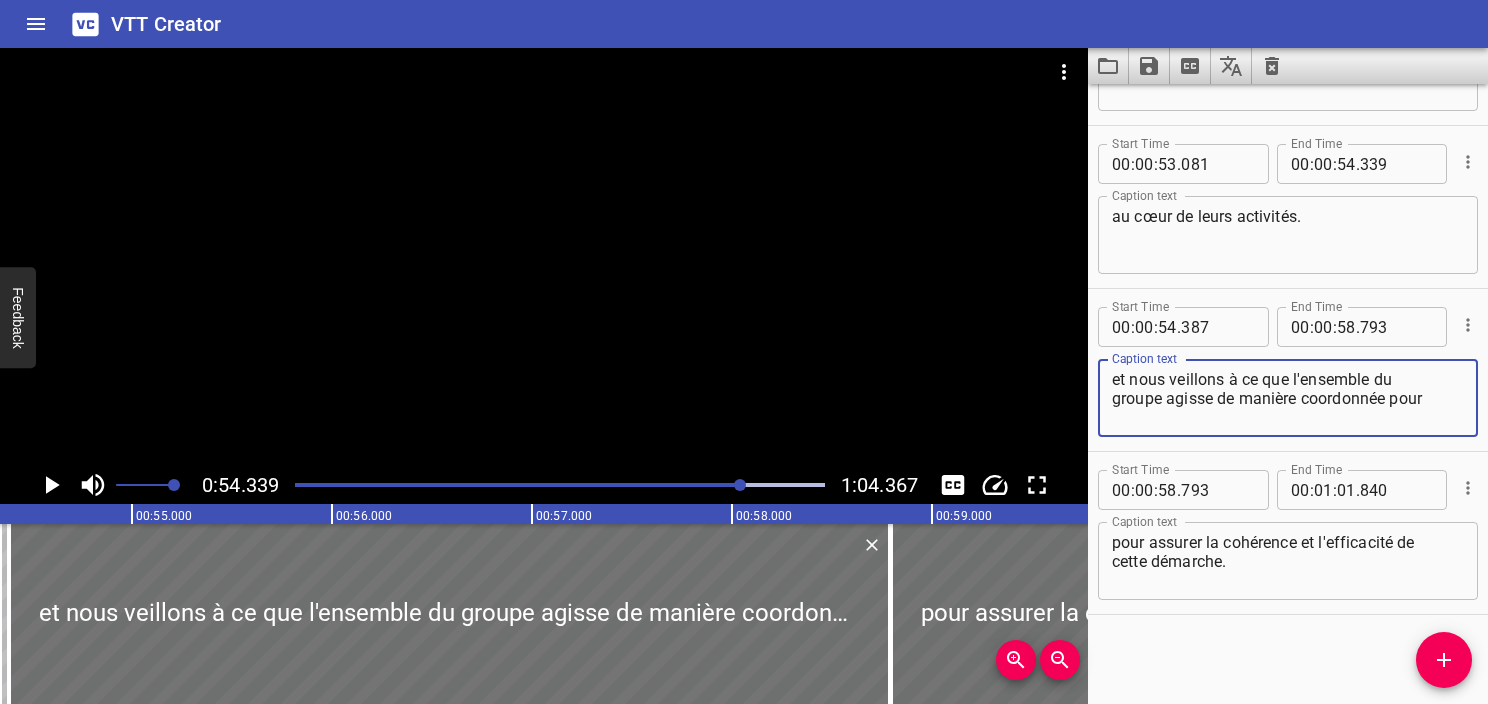 click on "et nous veillons à ce que l'ensemble du
groupe agisse de manière coordonnée pour" at bounding box center [1288, 398] 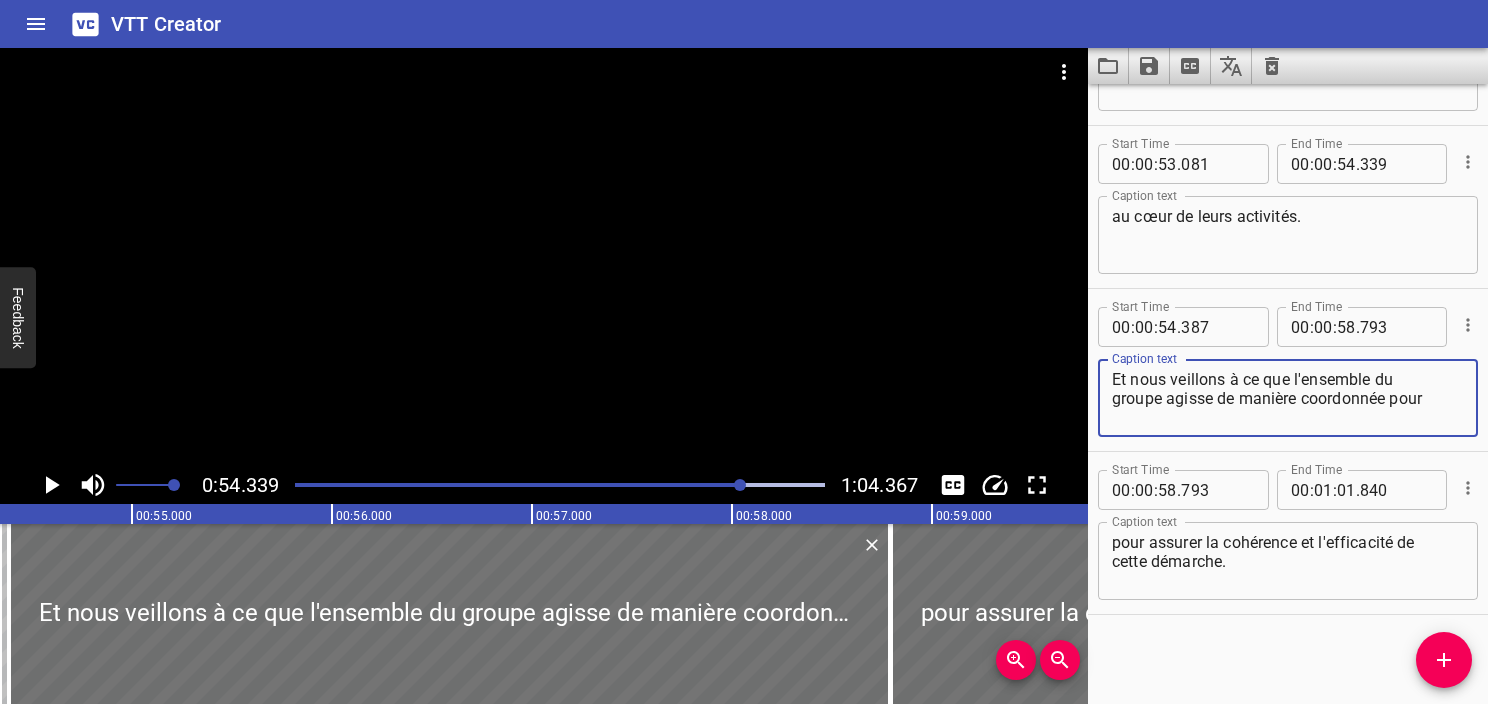 type on "Et nous veillons à ce que l'ensemble du
groupe agisse de manière coordonnée pour" 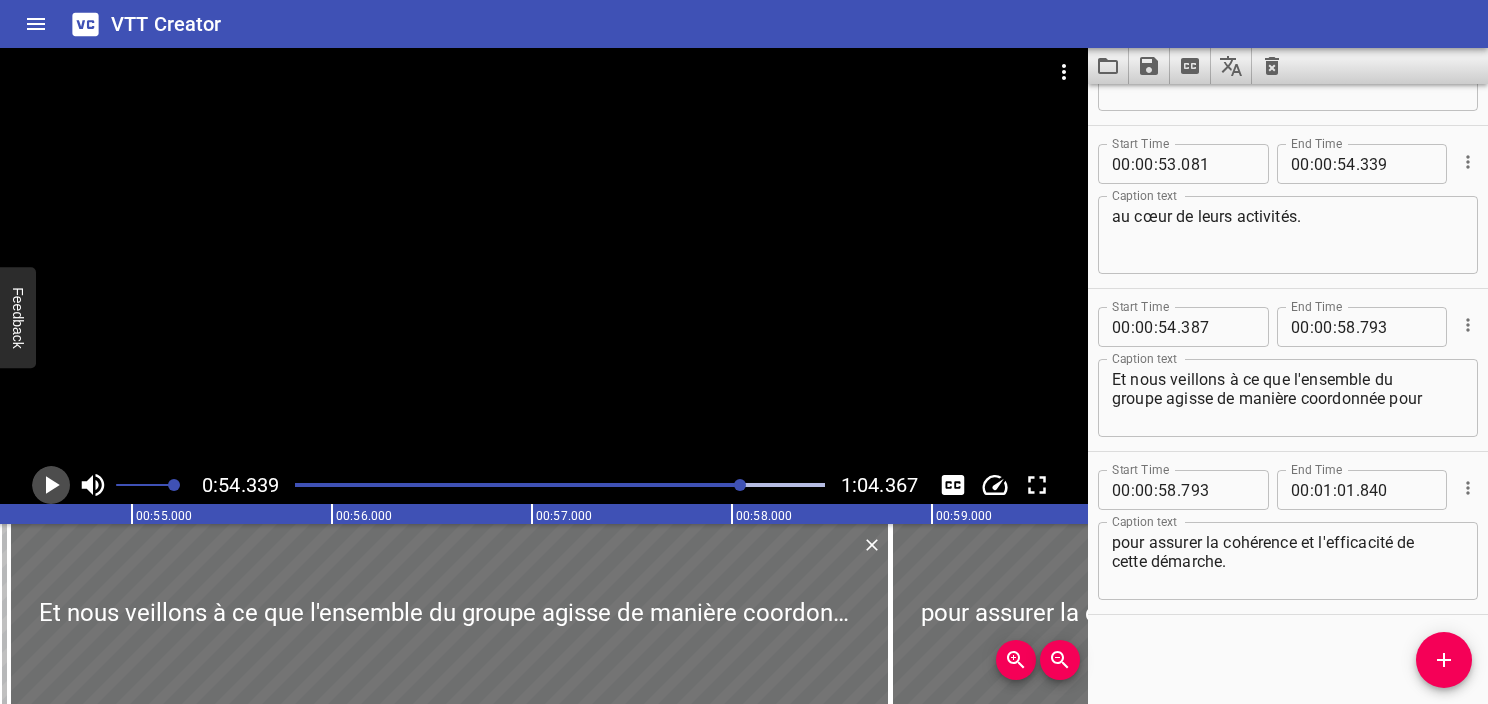 click 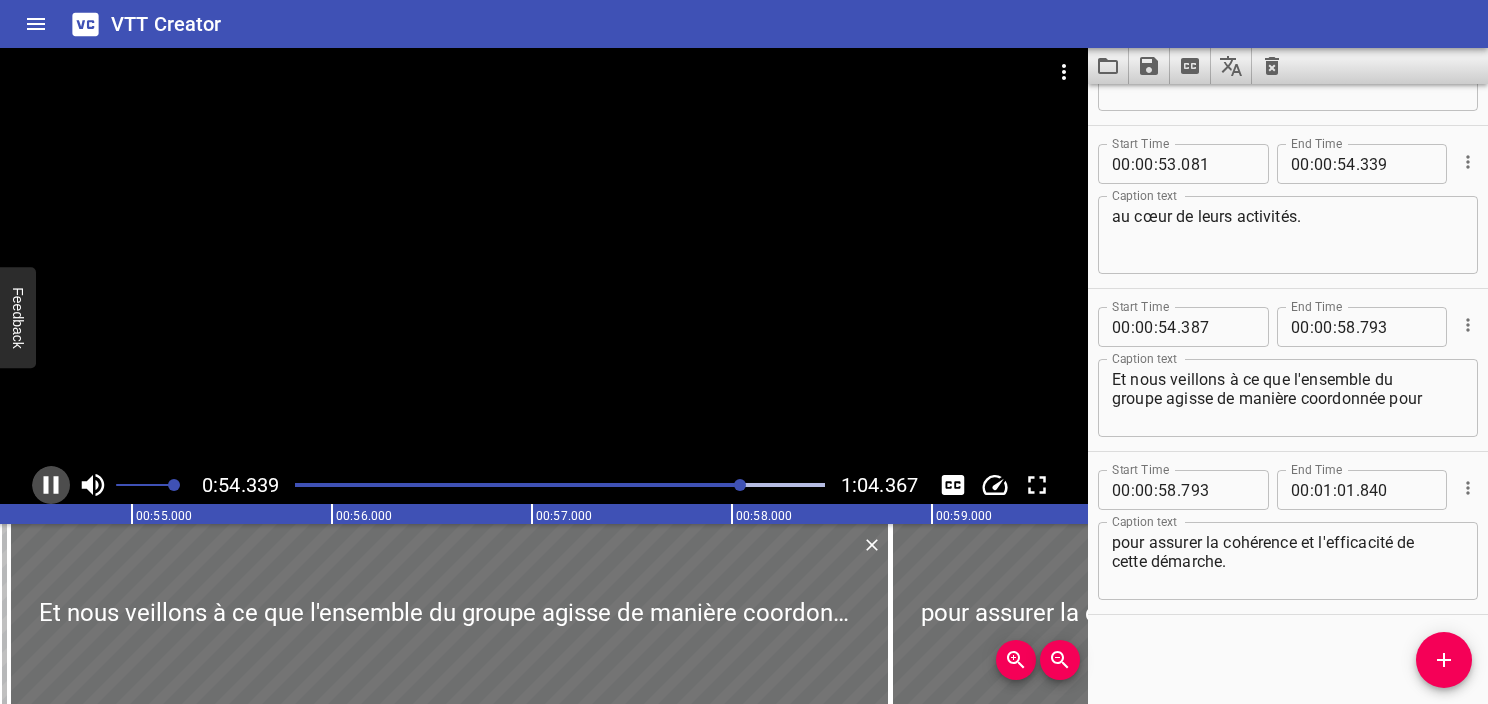 click 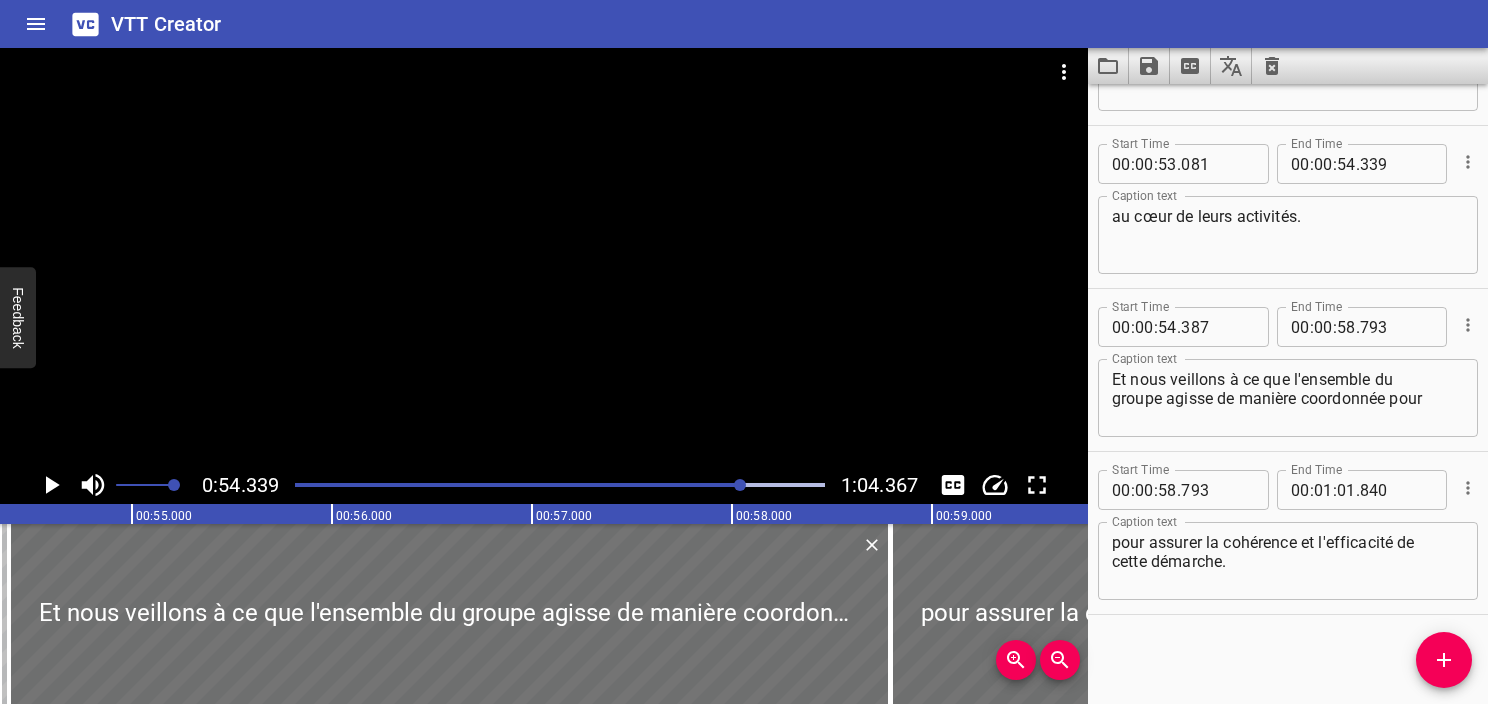 click 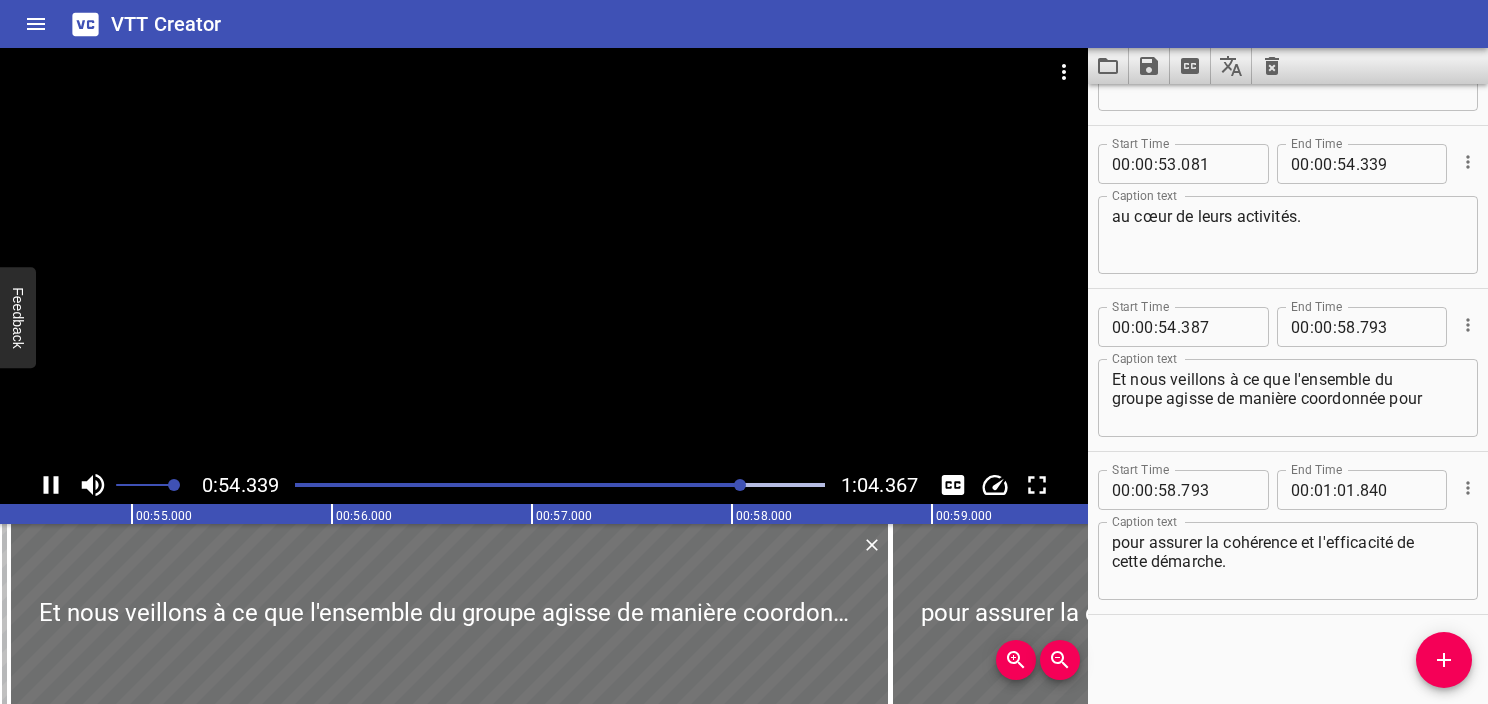 click 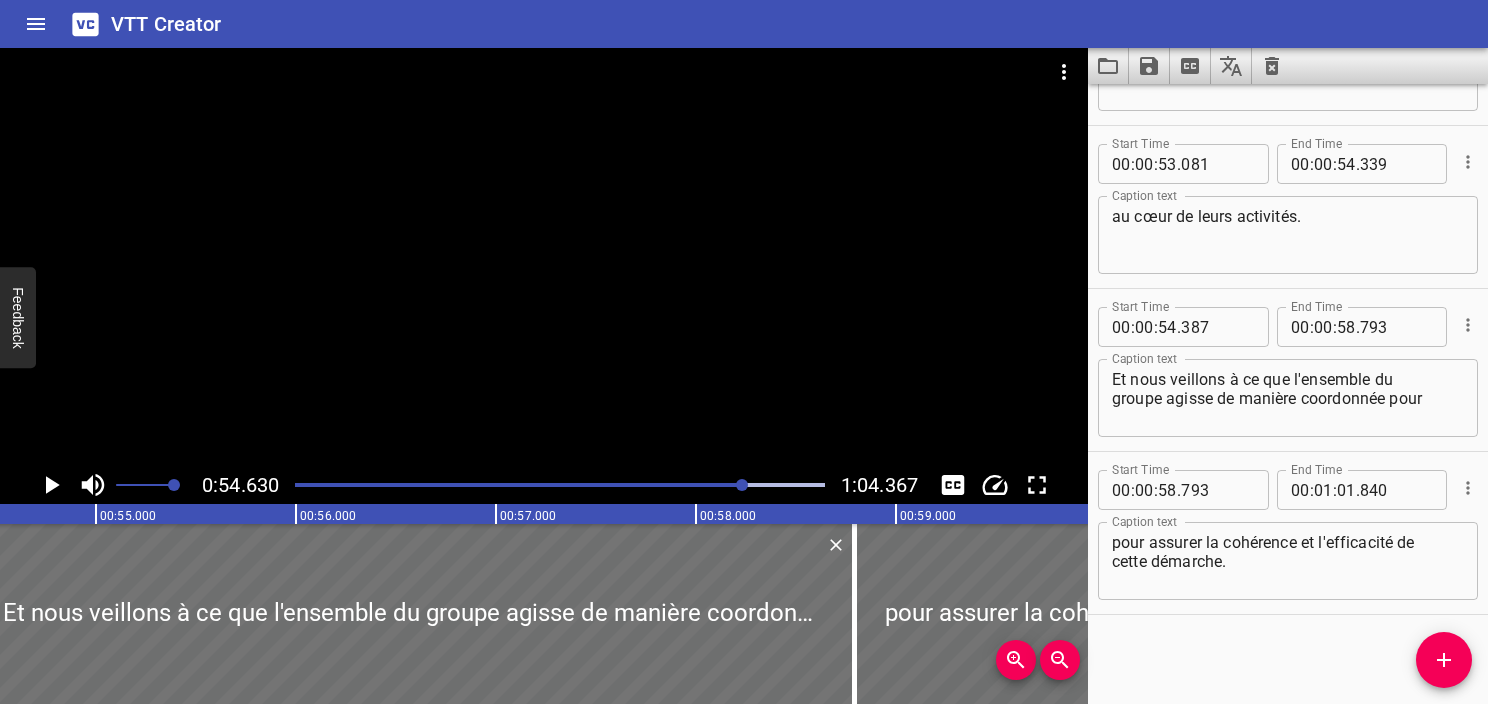 scroll, scrollTop: 0, scrollLeft: 10925, axis: horizontal 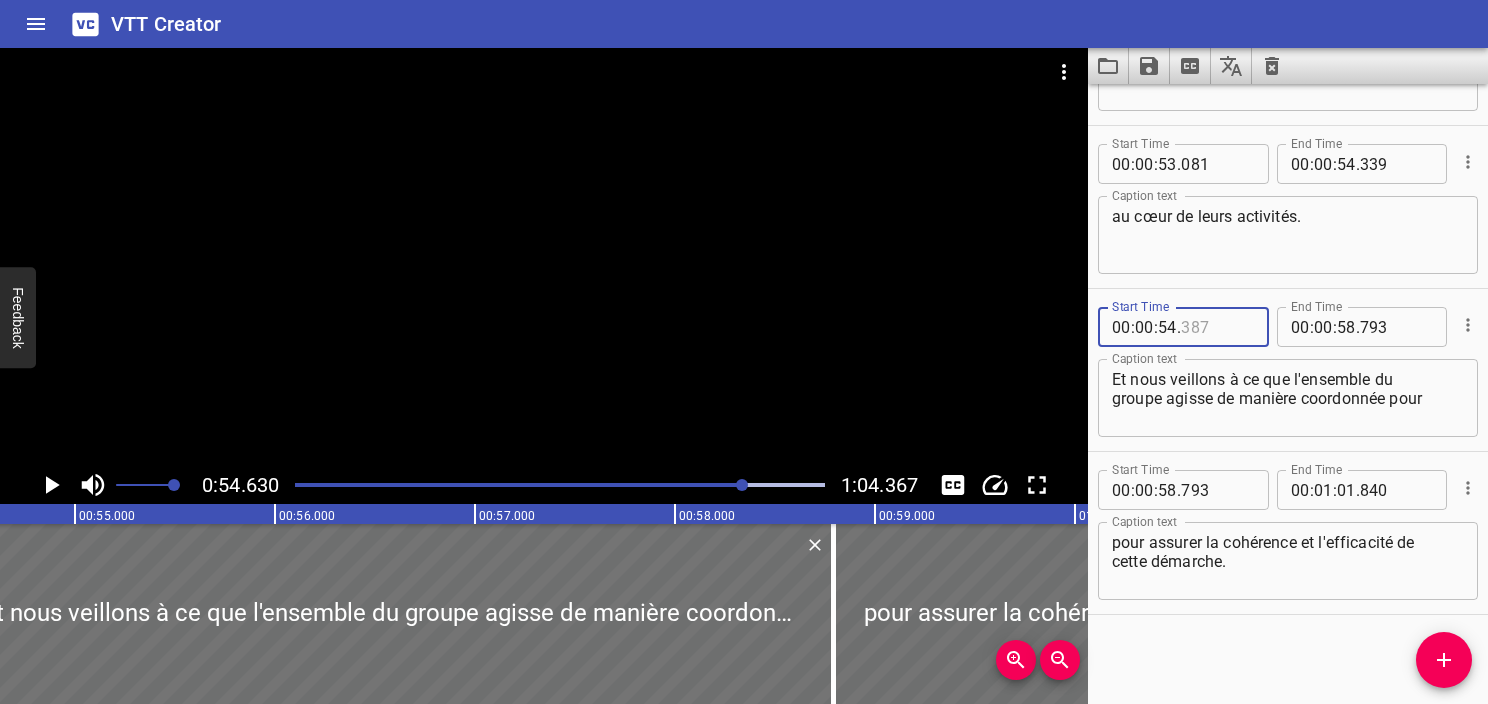 click at bounding box center [1217, 327] 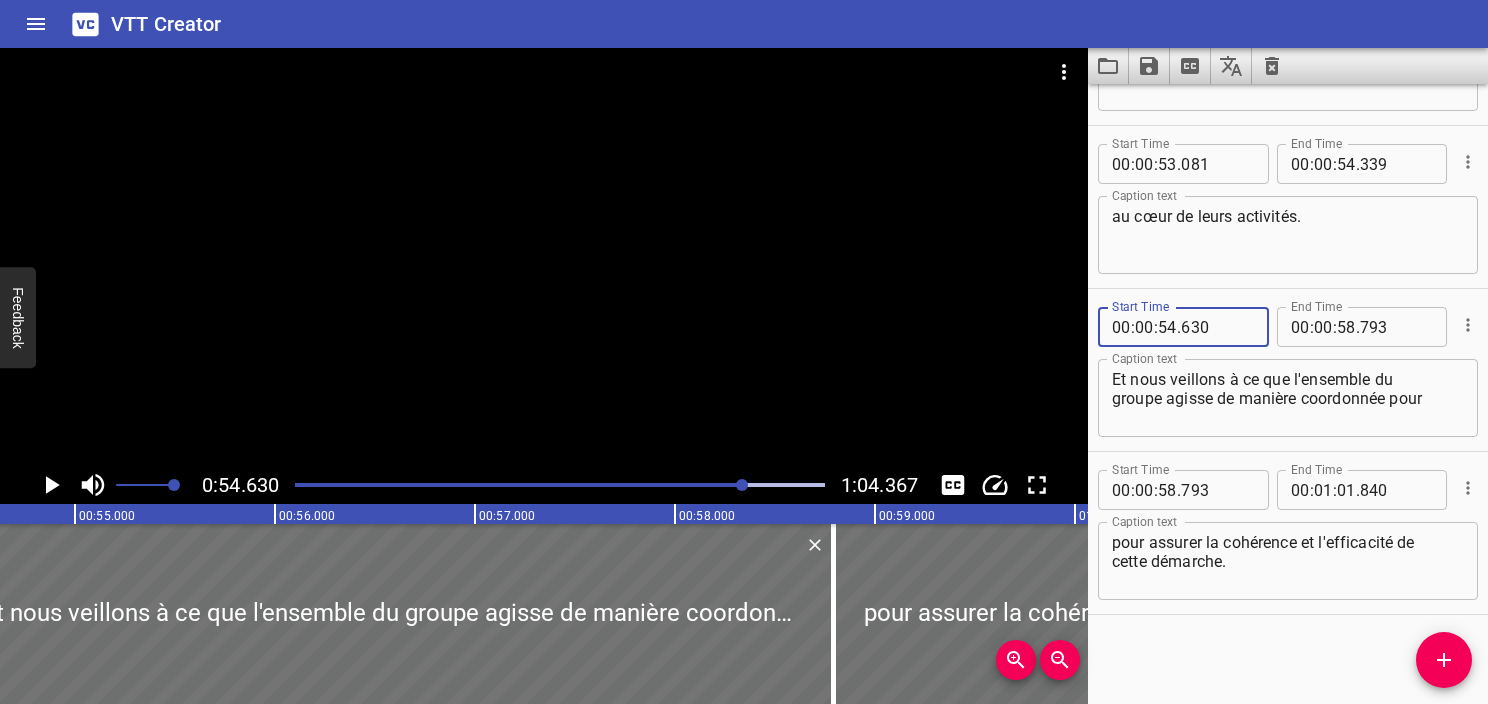 type on "630" 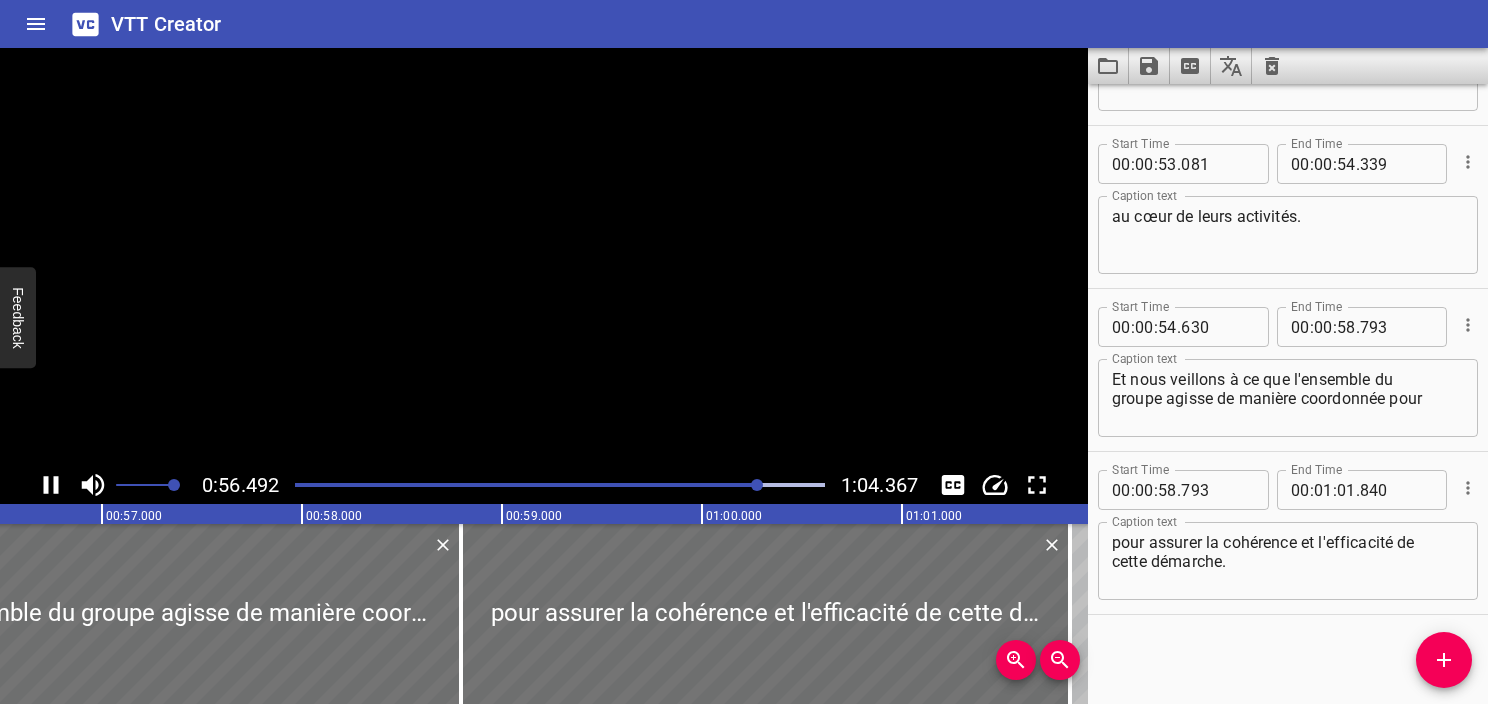 click 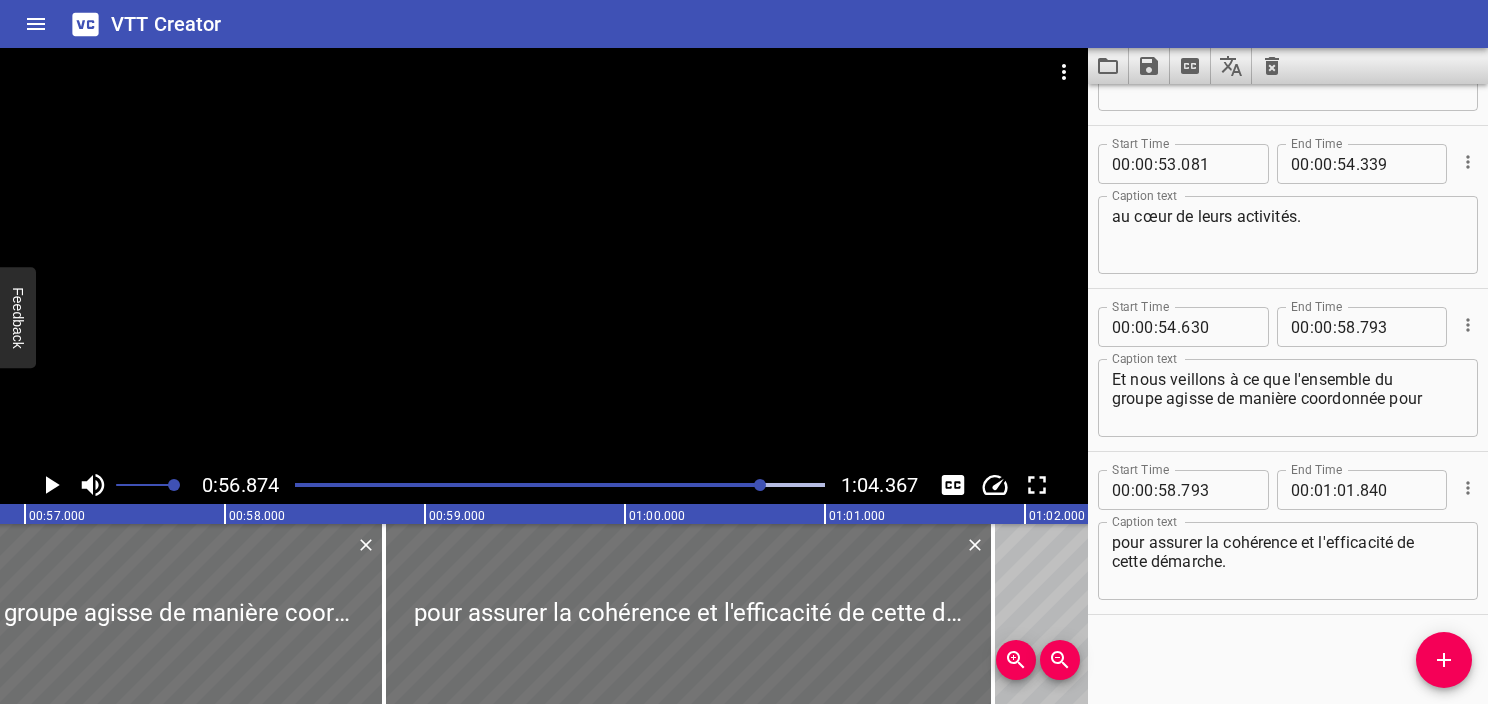 click 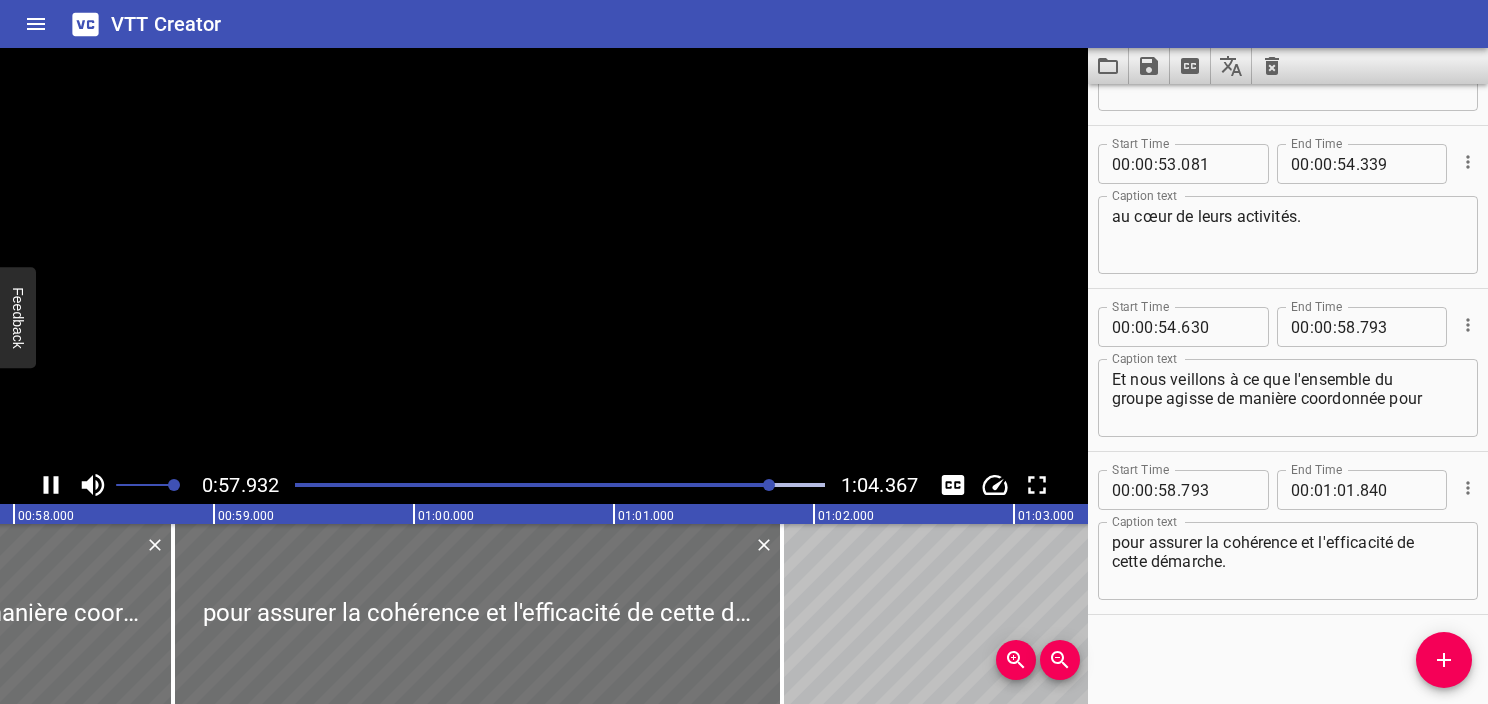 click 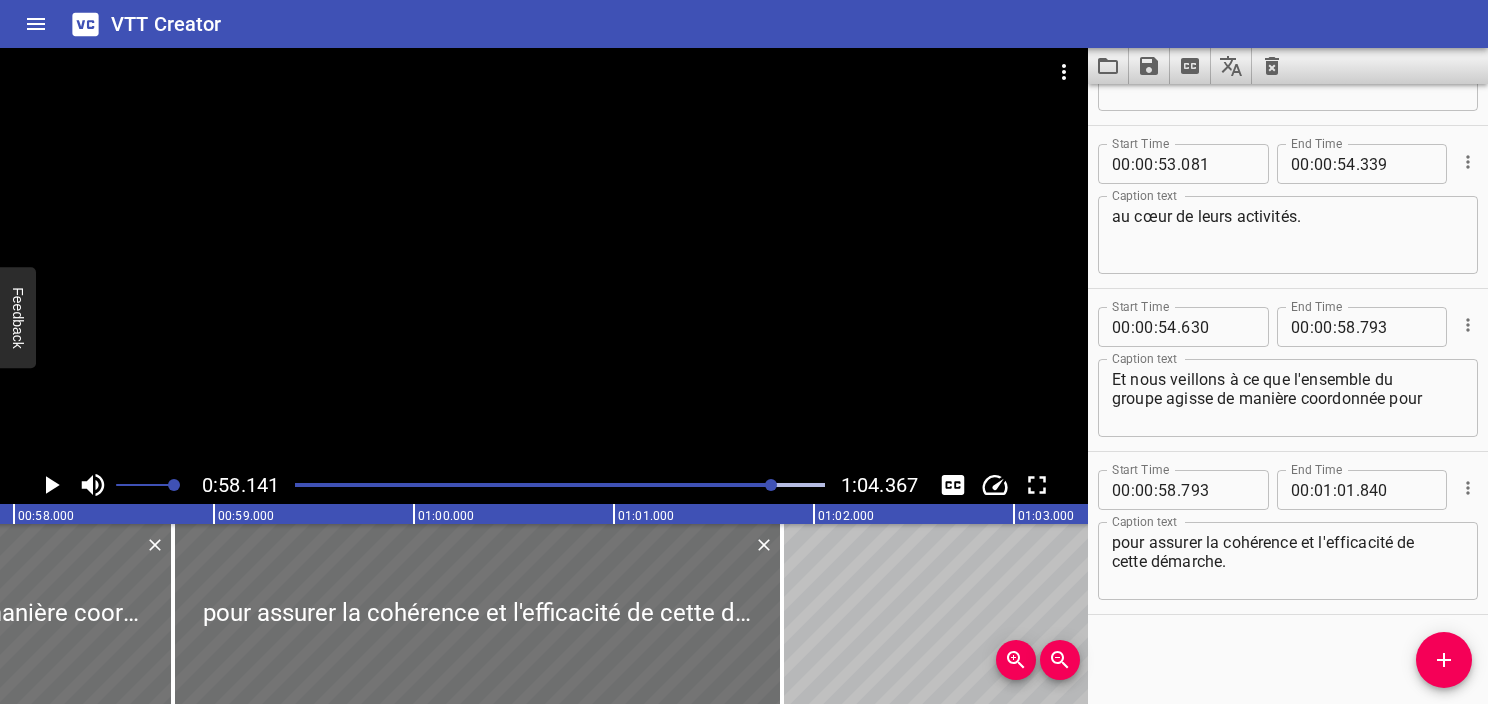 scroll, scrollTop: 0, scrollLeft: 11628, axis: horizontal 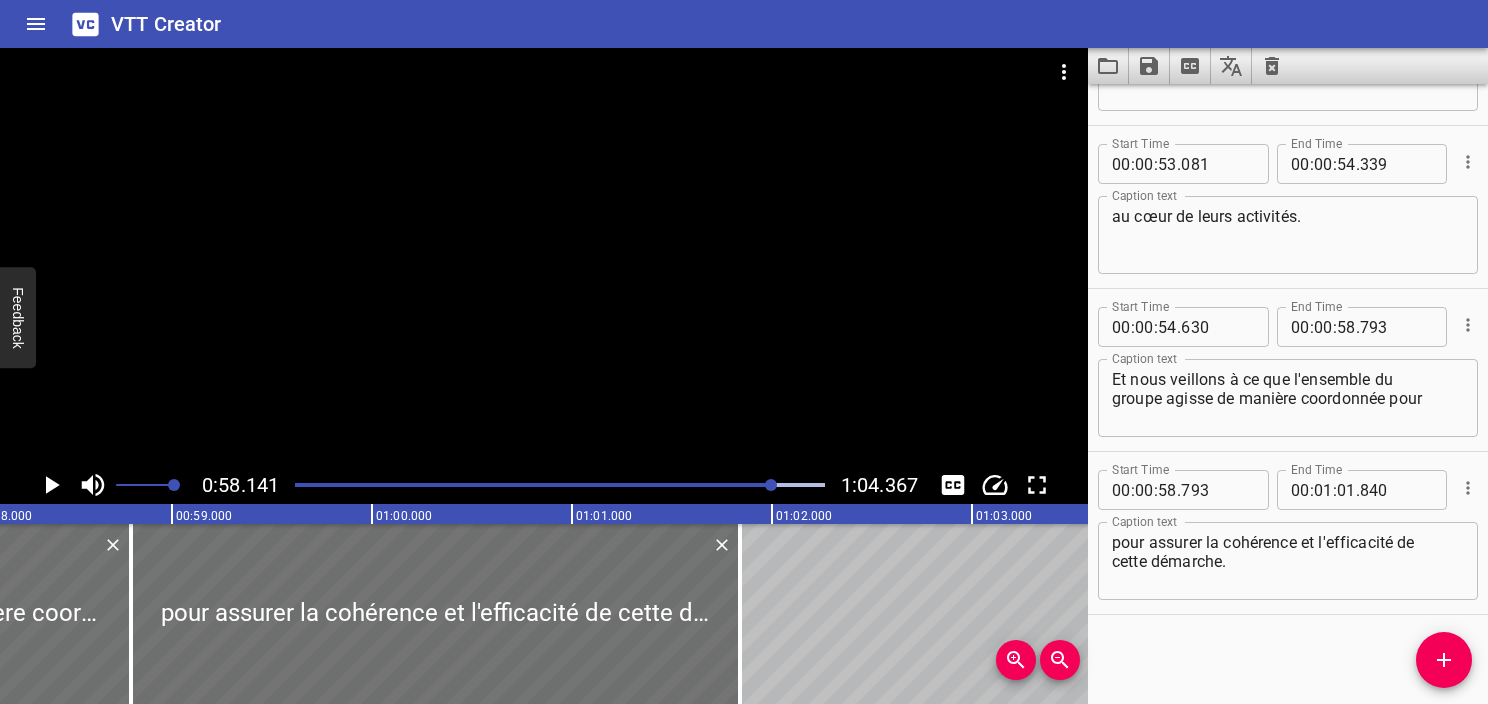 click at bounding box center (560, 485) 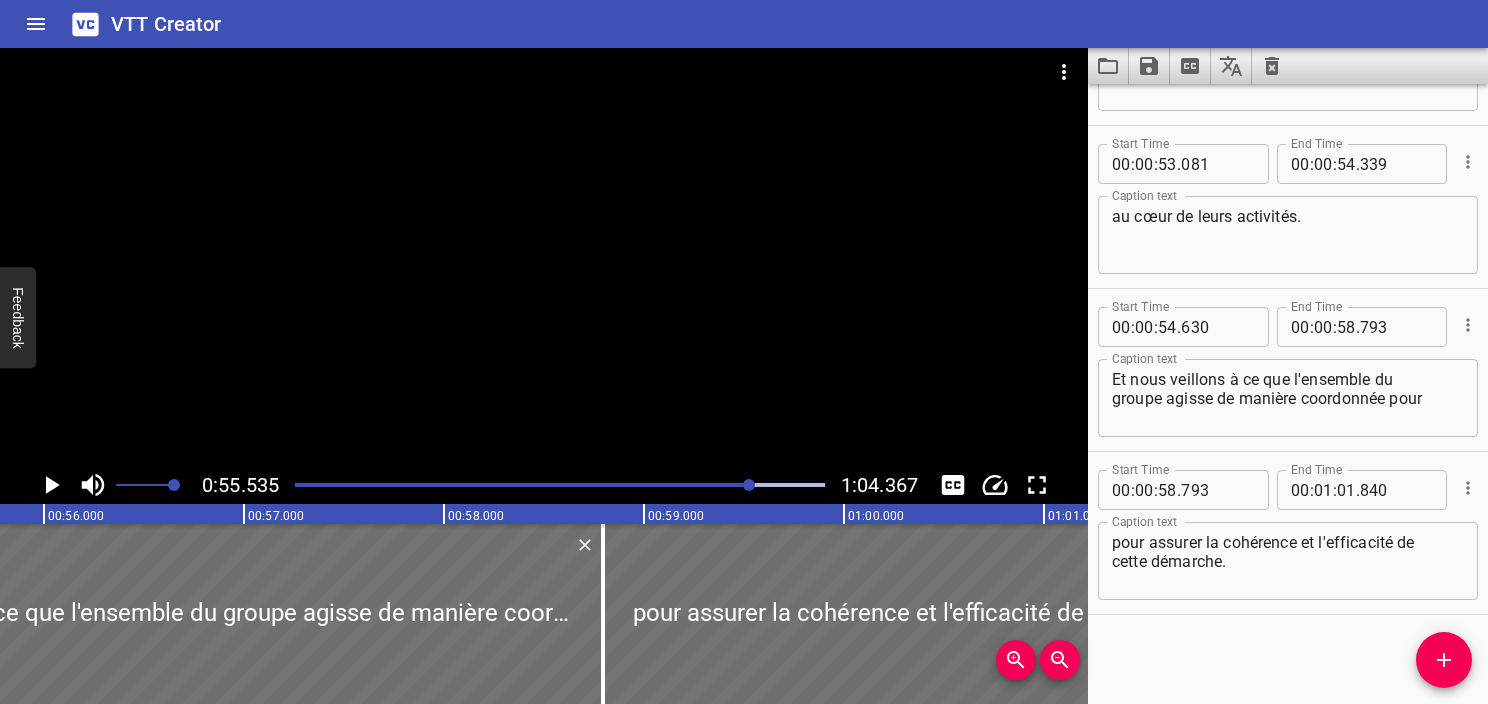 scroll, scrollTop: 0, scrollLeft: 11107, axis: horizontal 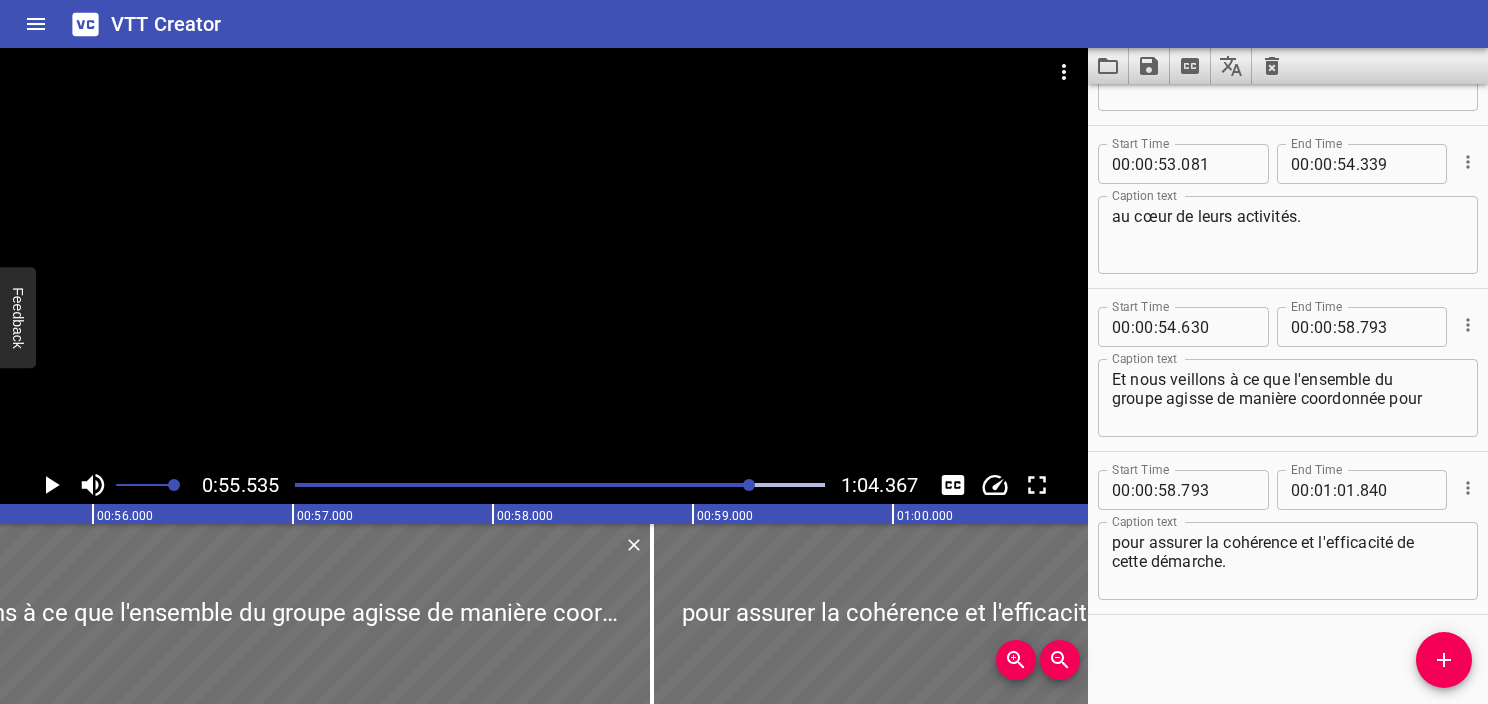 click 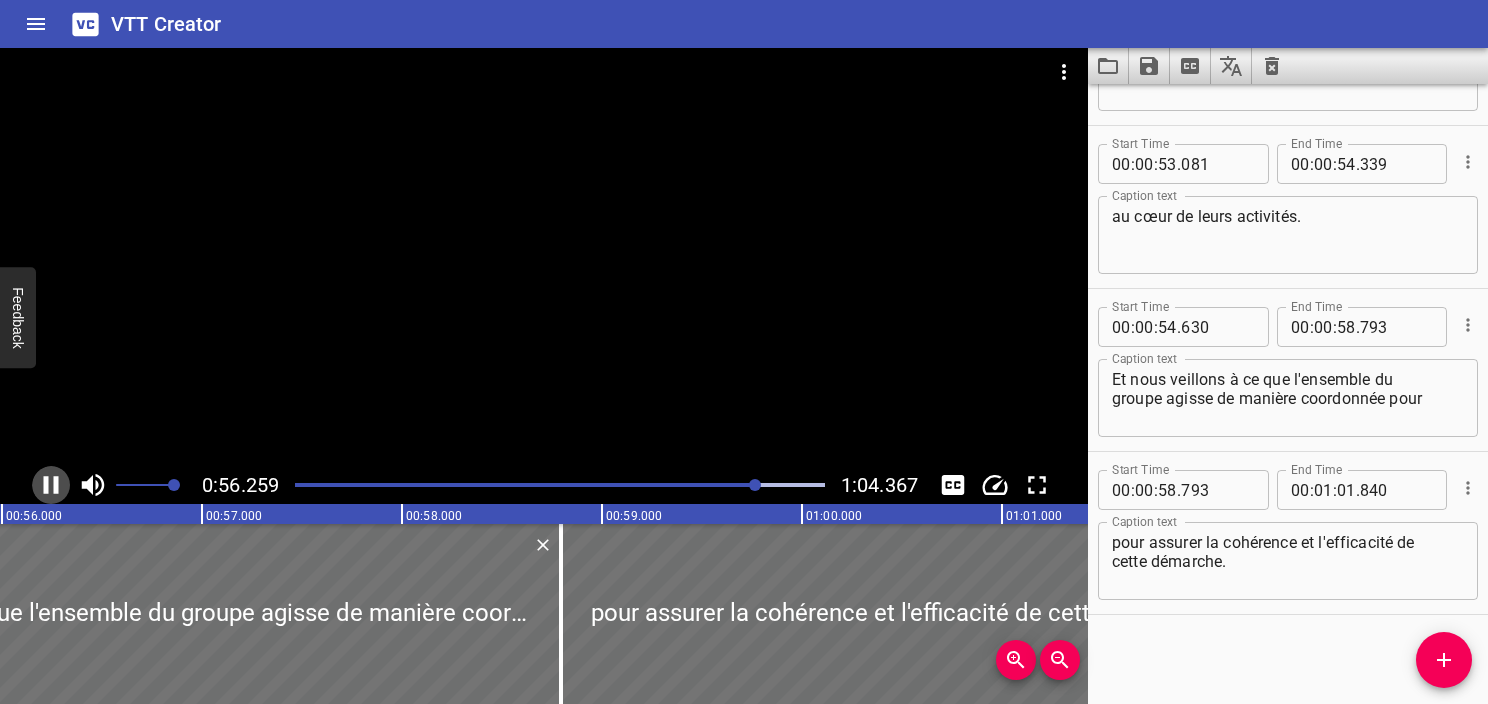 click 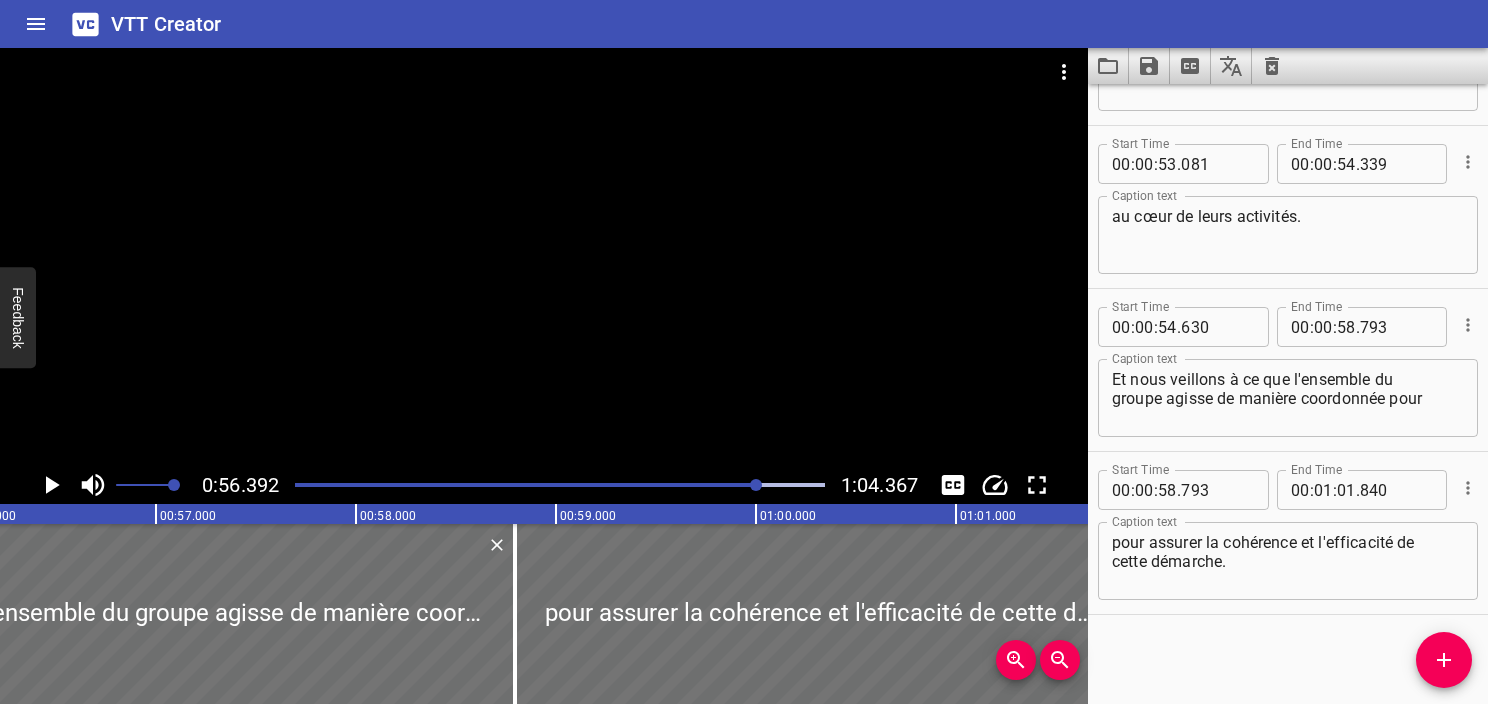 scroll, scrollTop: 0, scrollLeft: 11278, axis: horizontal 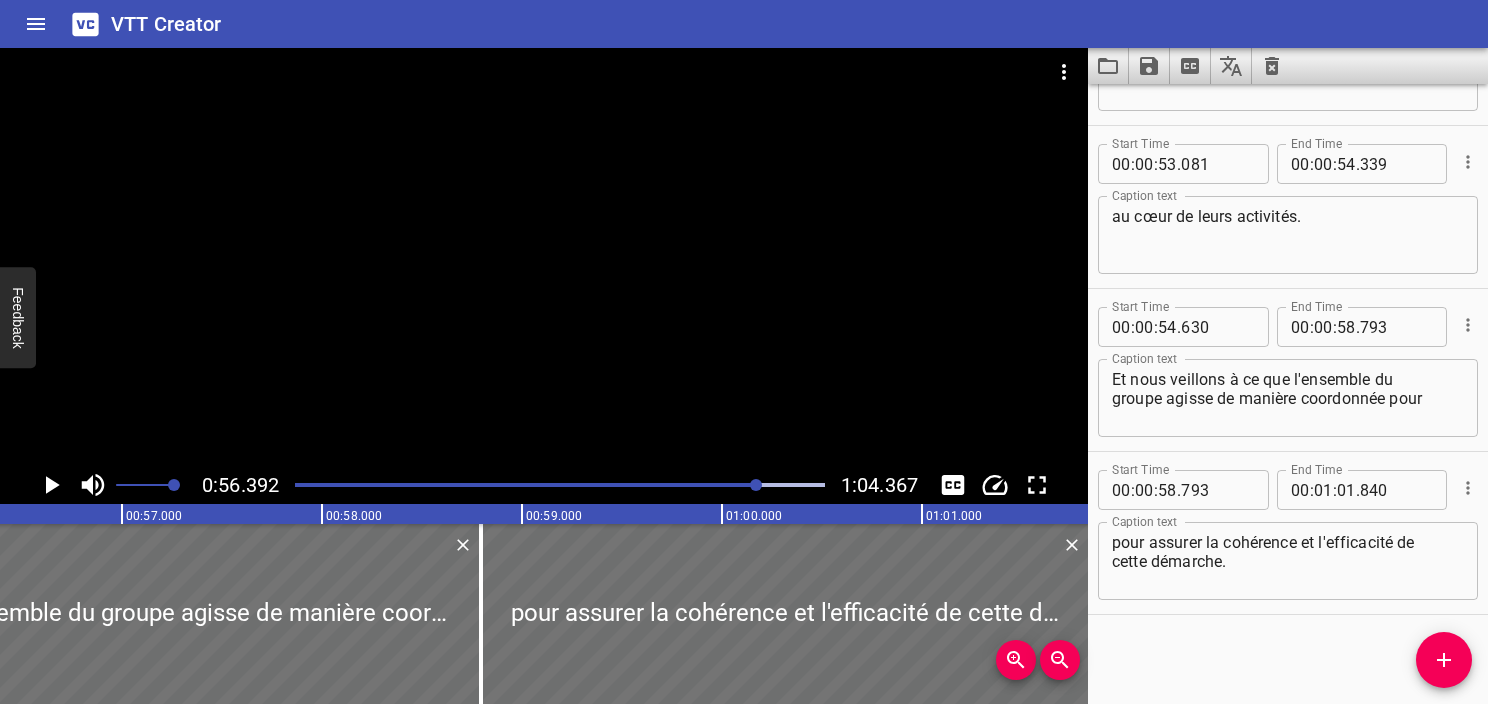 click on "Et nous veillons à ce que l'ensemble du
groupe agisse de manière coordonnée pour" at bounding box center [1288, 398] 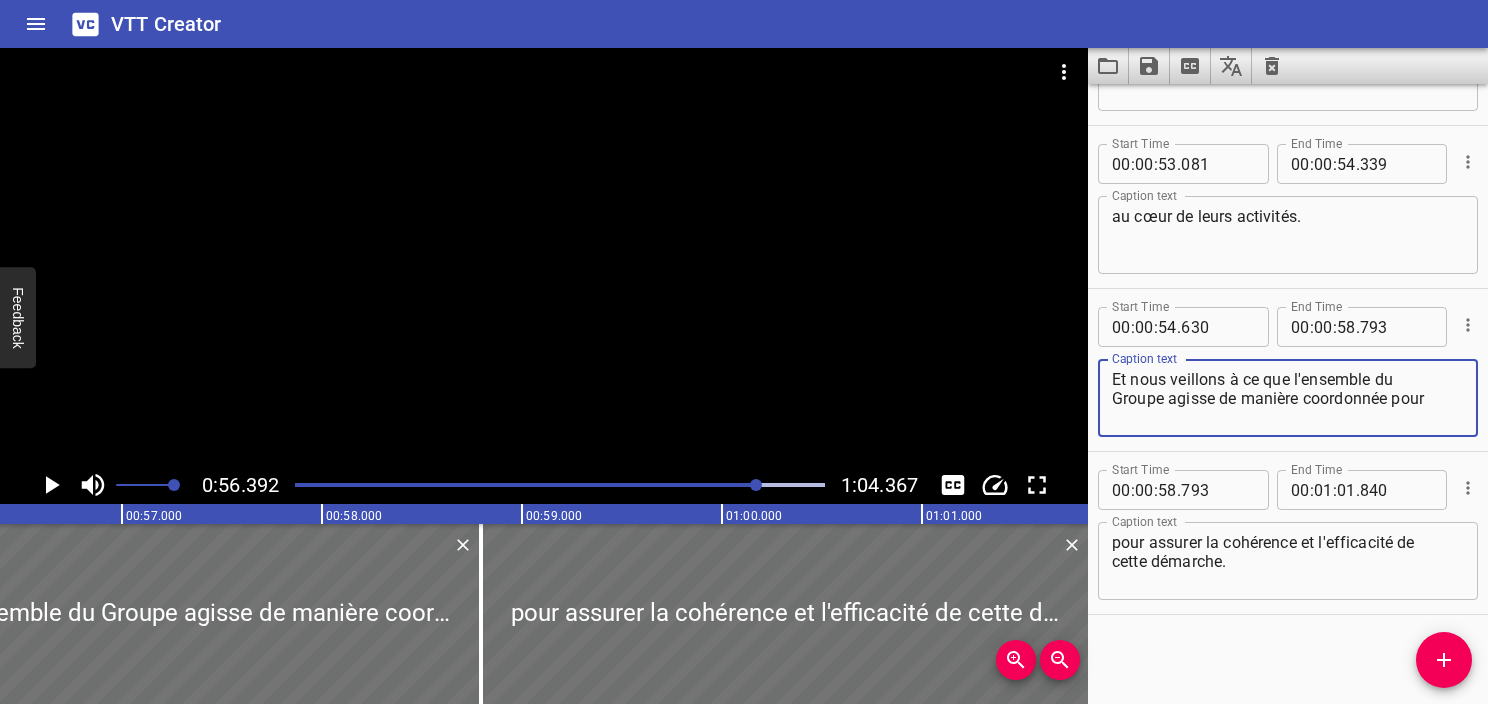 click at bounding box center (560, 485) 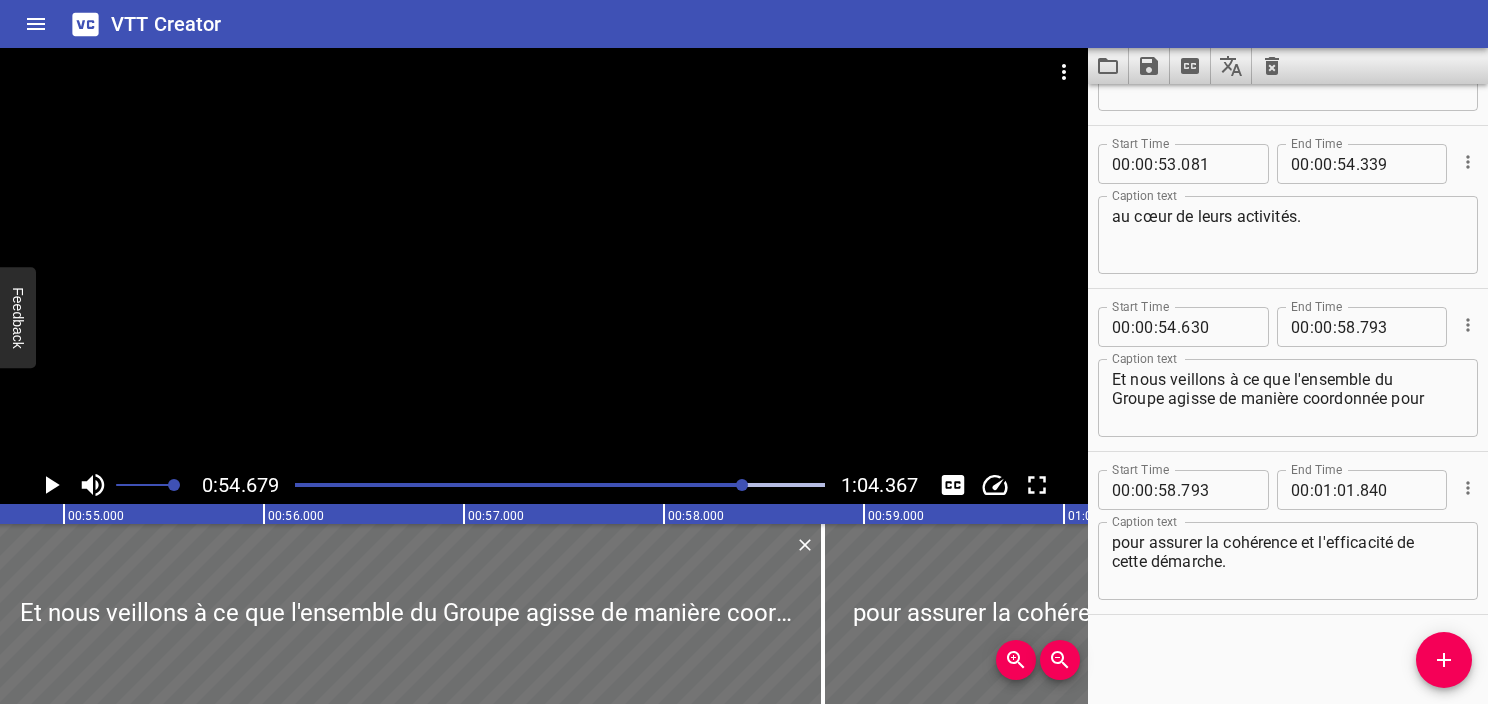 click at bounding box center [560, 485] 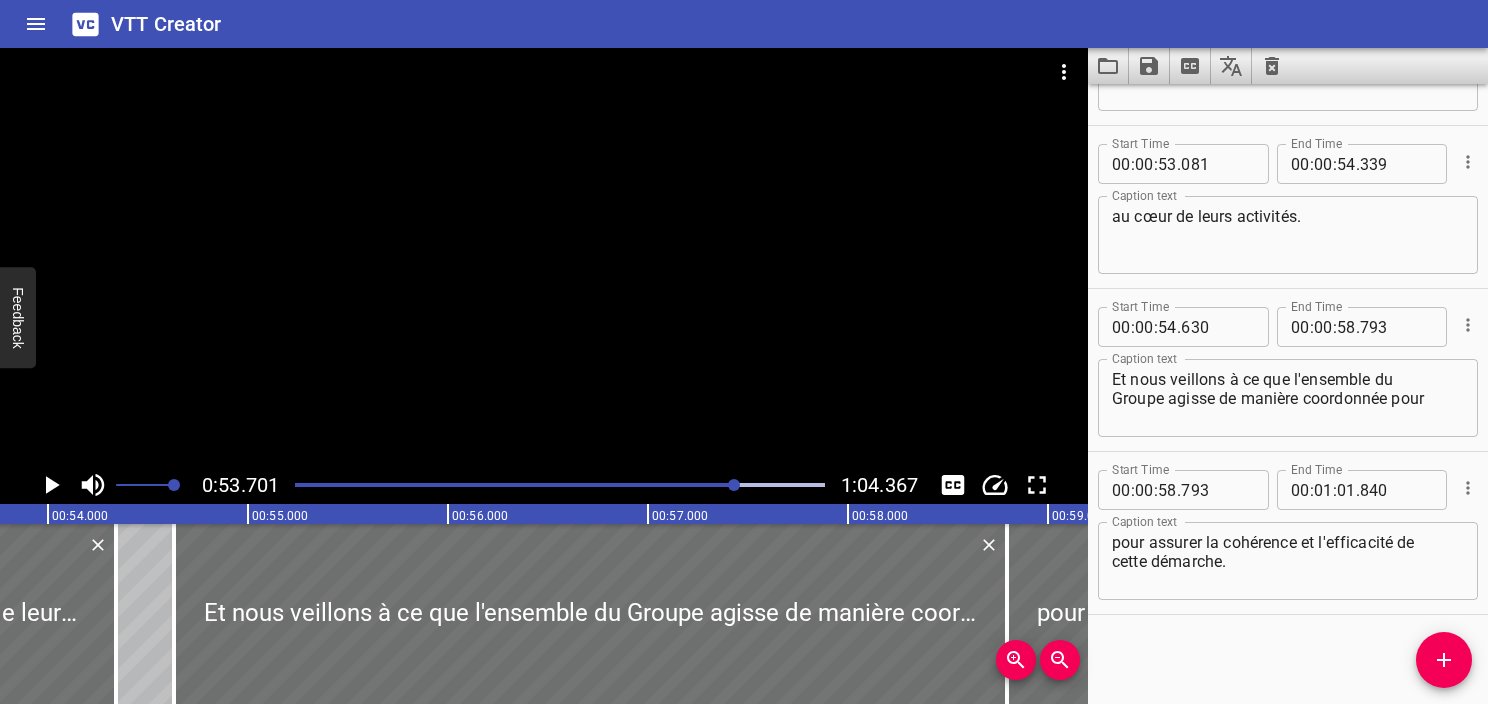 scroll, scrollTop: 0, scrollLeft: 10740, axis: horizontal 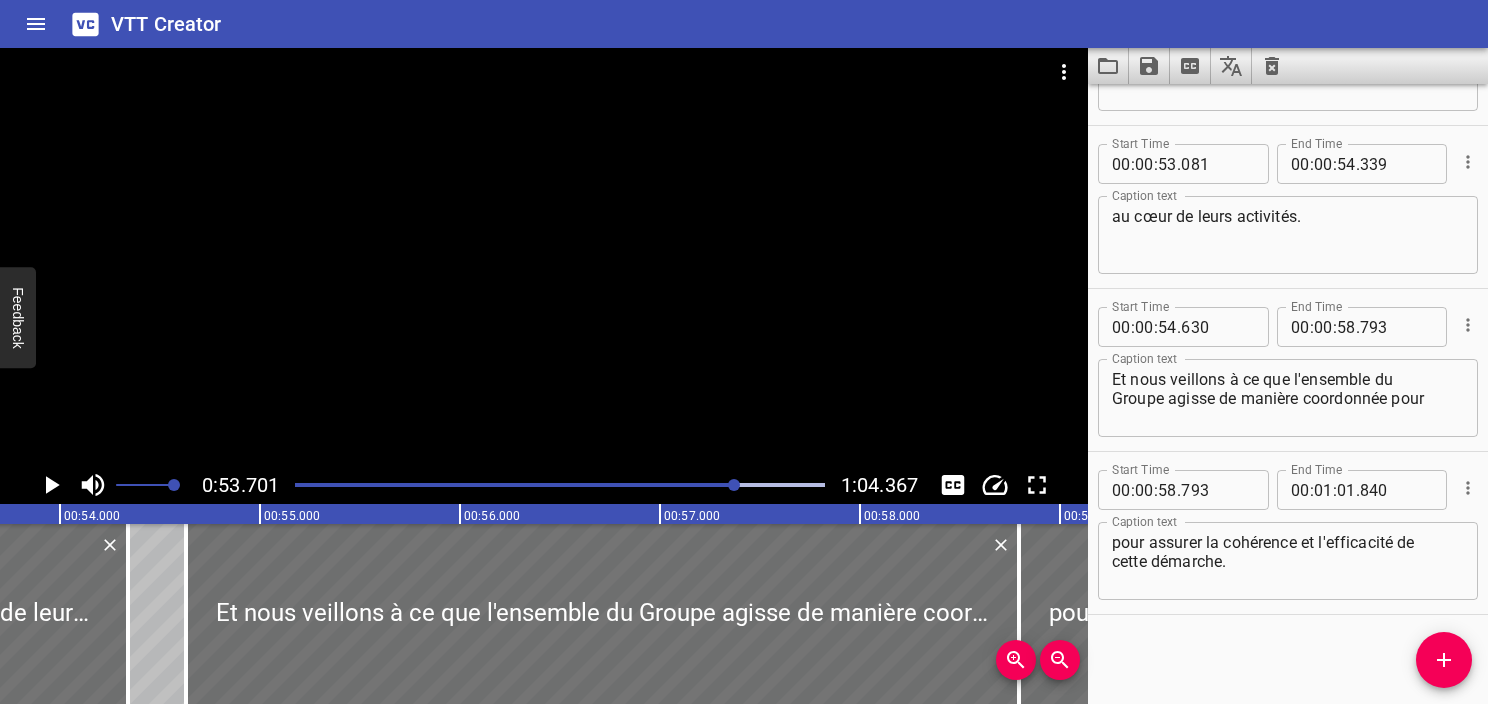 click 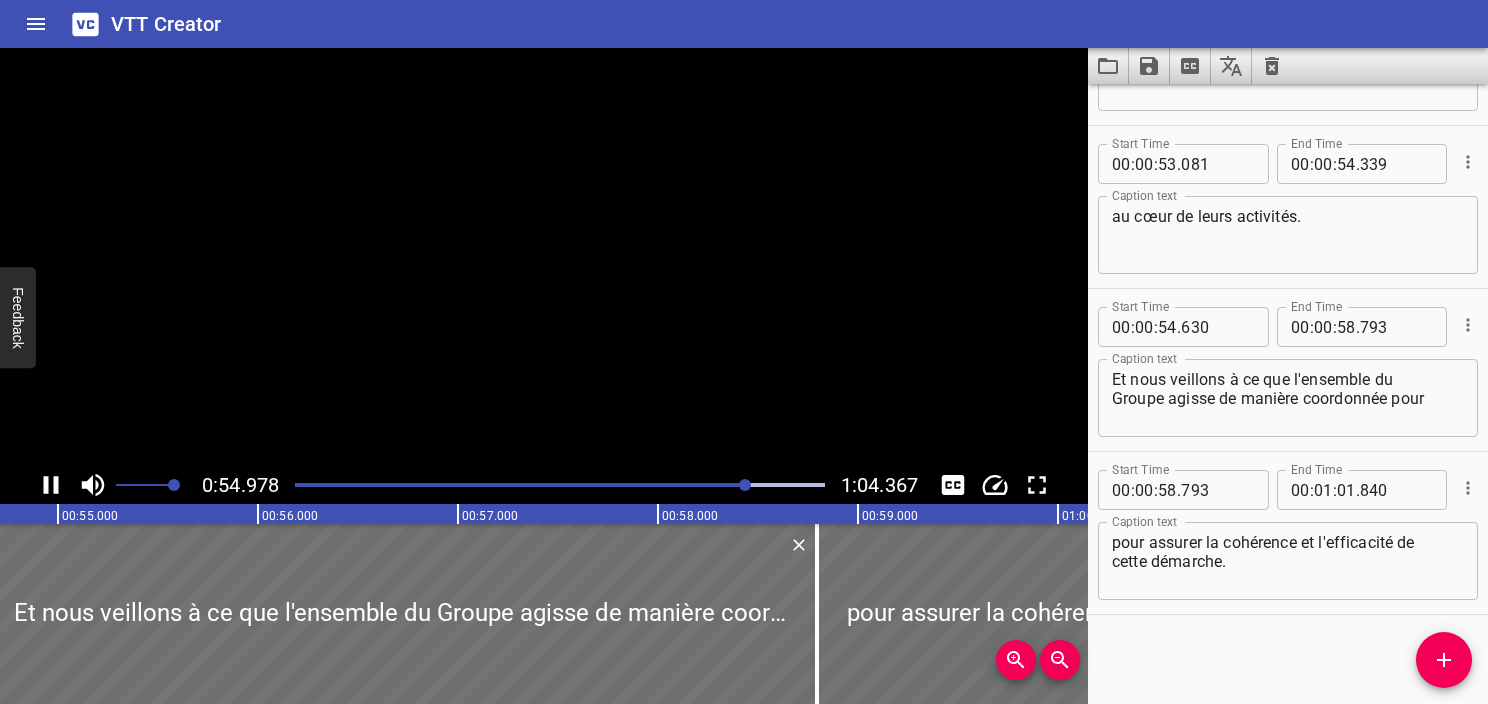 click 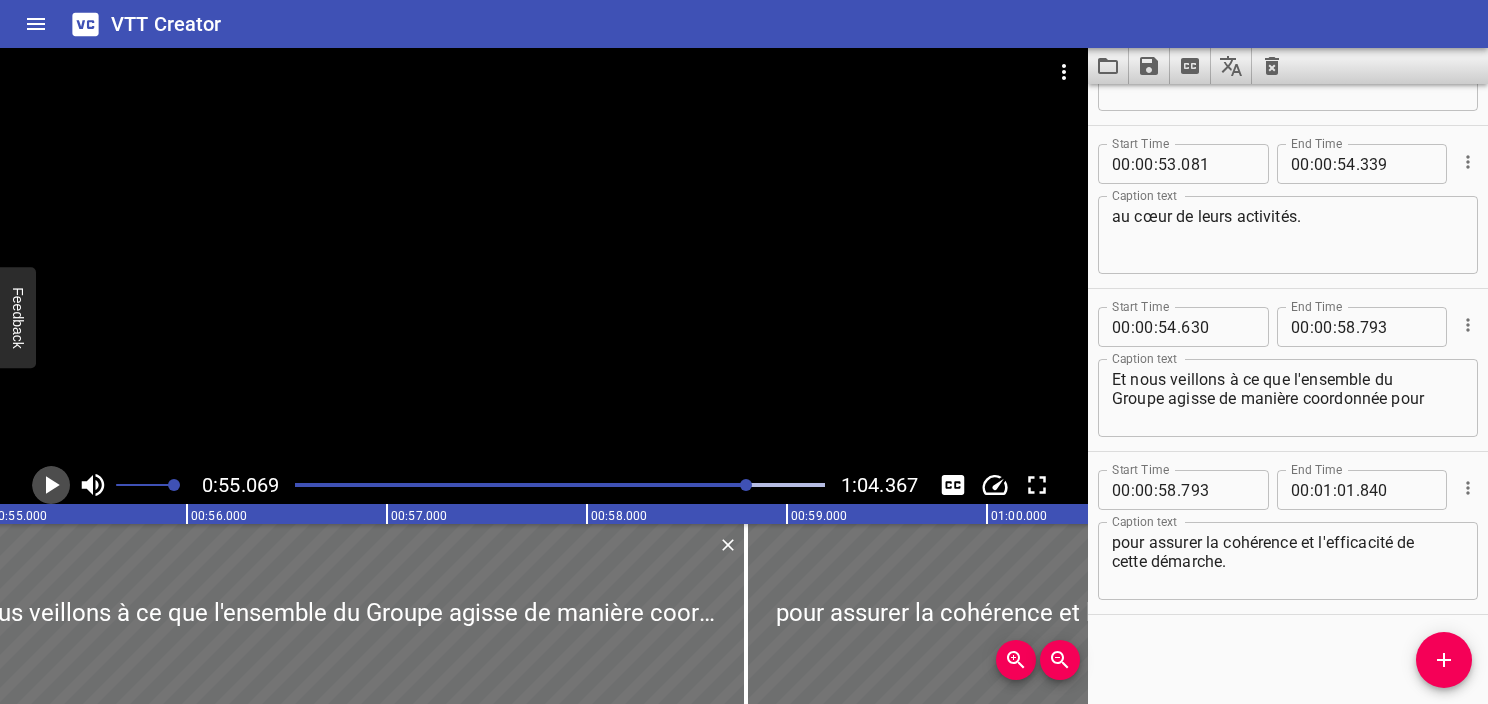 click 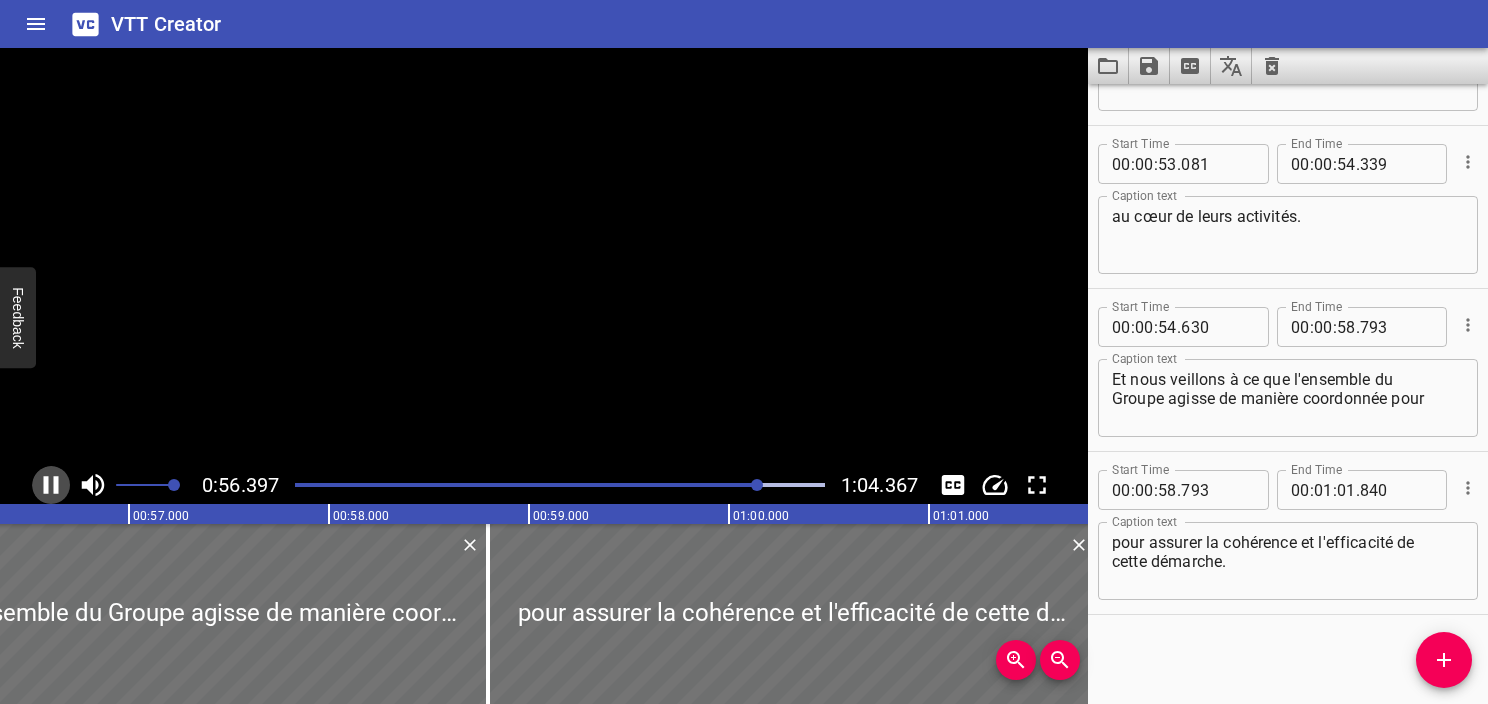 click 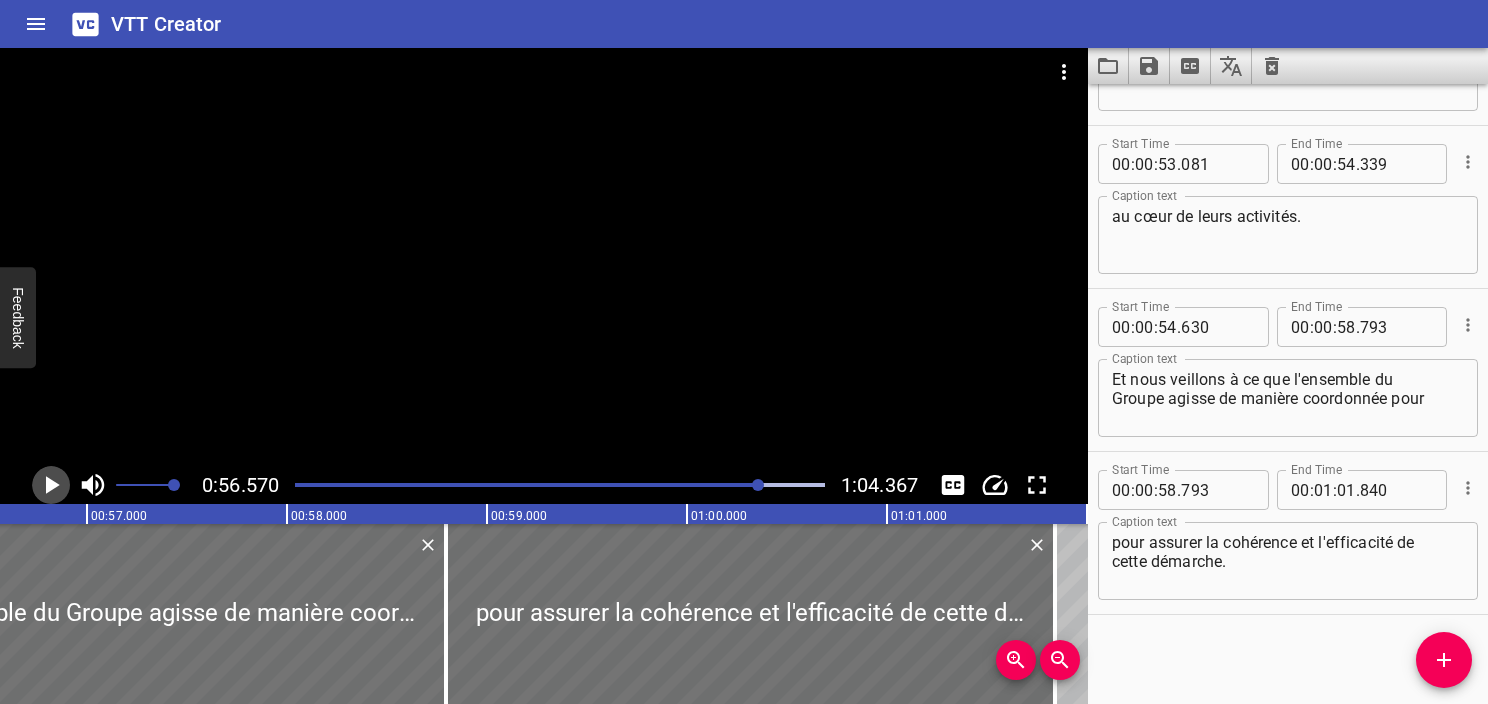 click 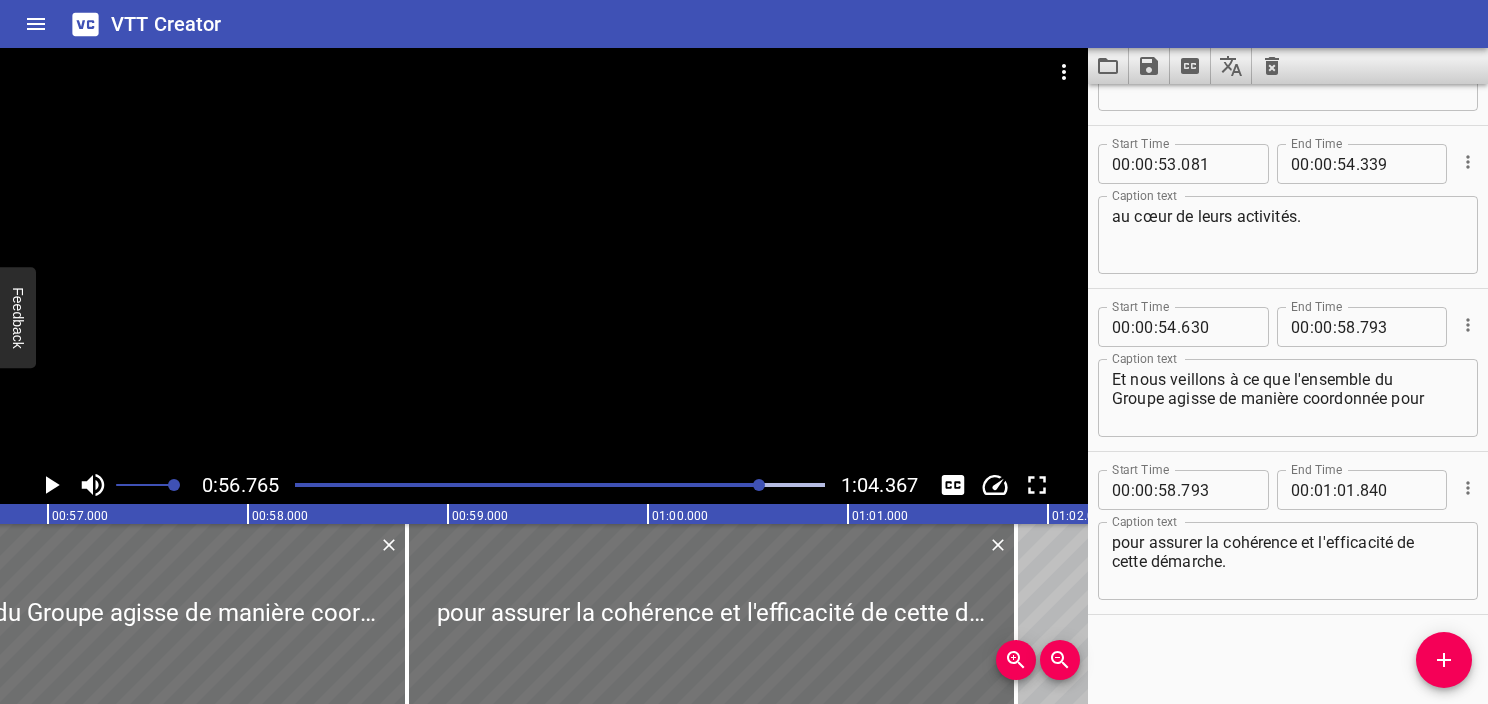click 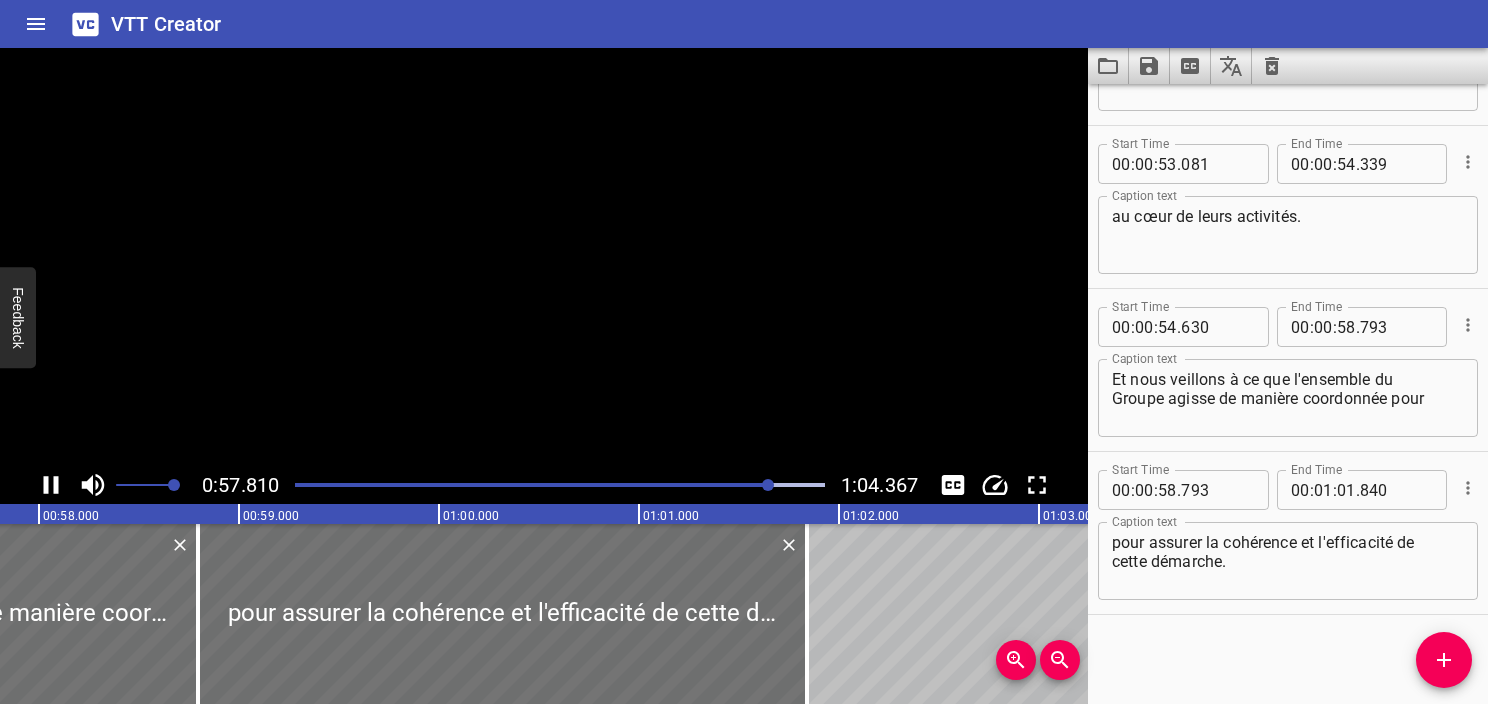 click 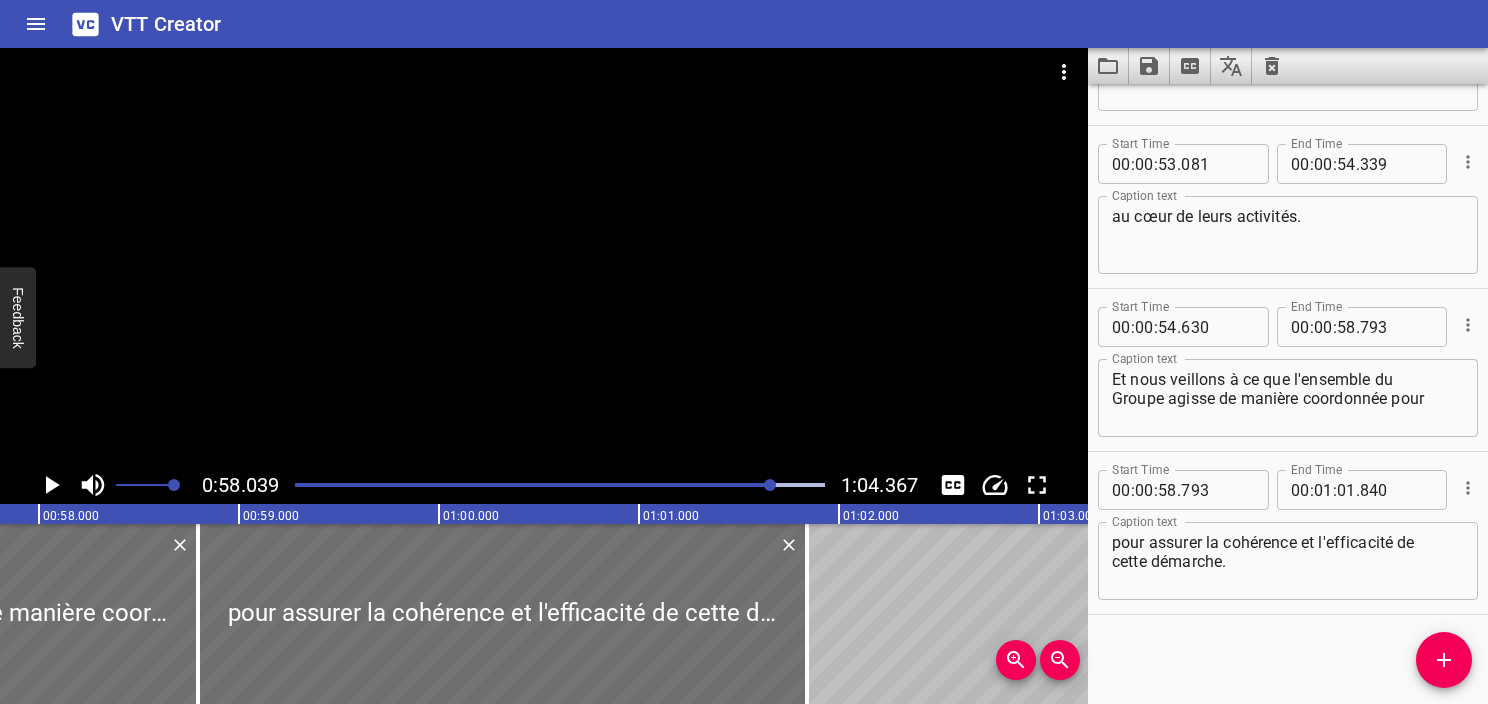 scroll, scrollTop: 0, scrollLeft: 11608, axis: horizontal 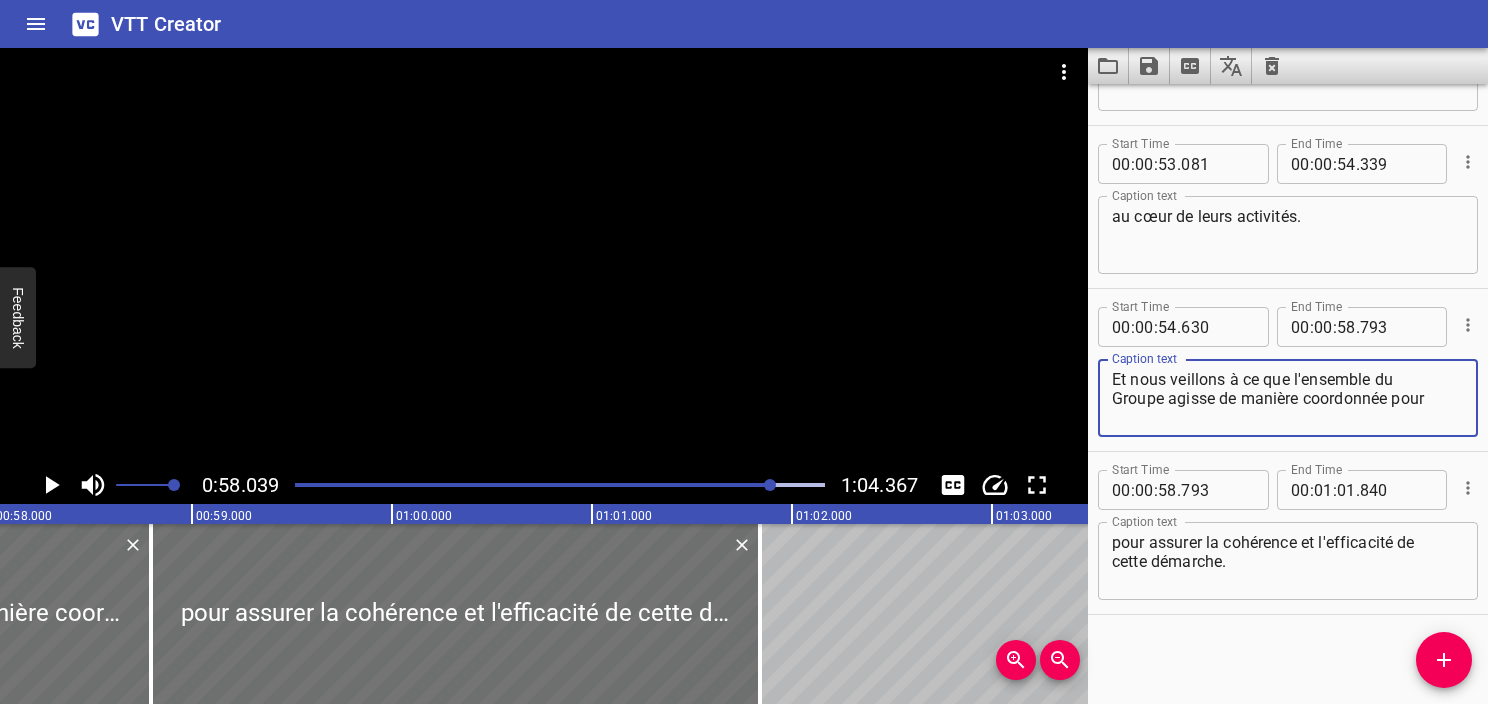 click on "Et nous veillons à ce que l'ensemble du
Groupe agisse de manière coordonnée pour" at bounding box center [1288, 398] 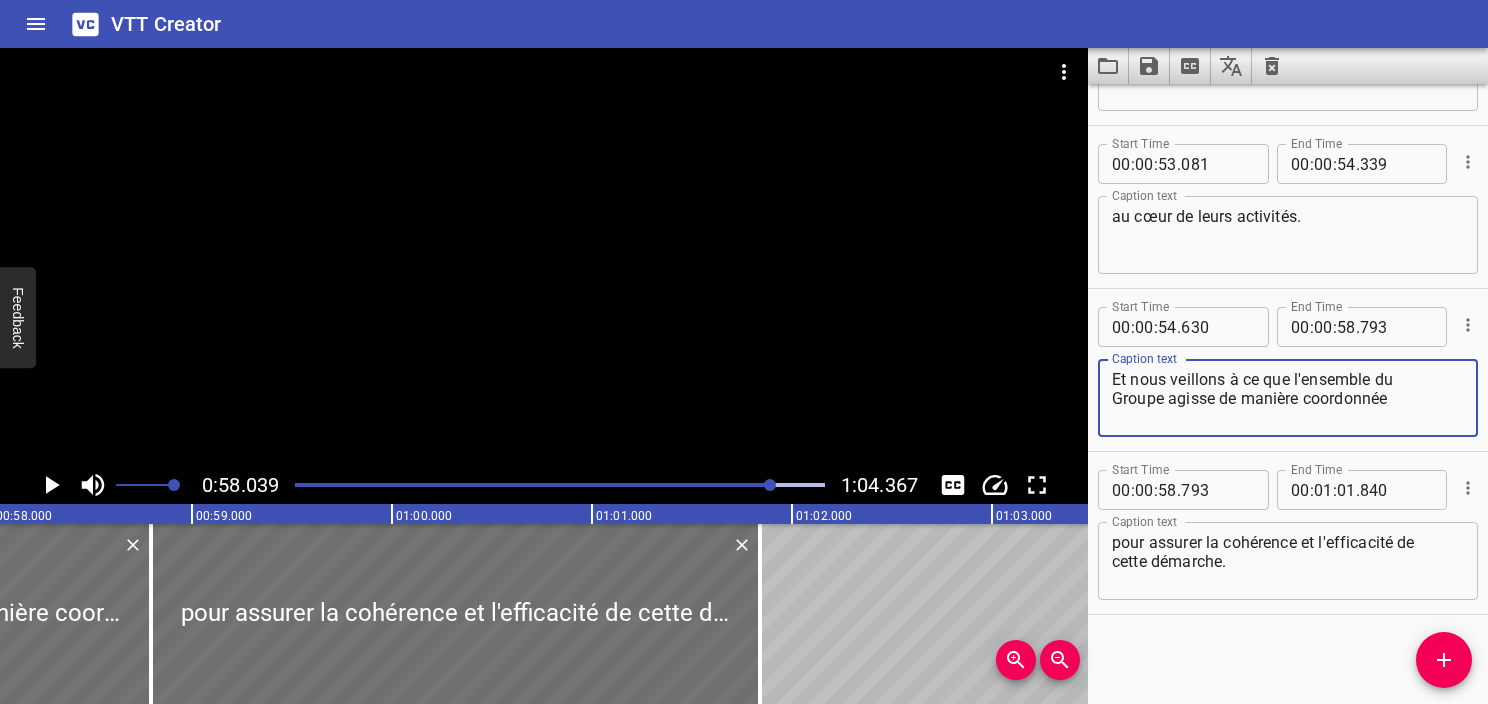 type on "Et nous veillons à ce que l'ensemble du
Groupe agisse de manière coordonnée" 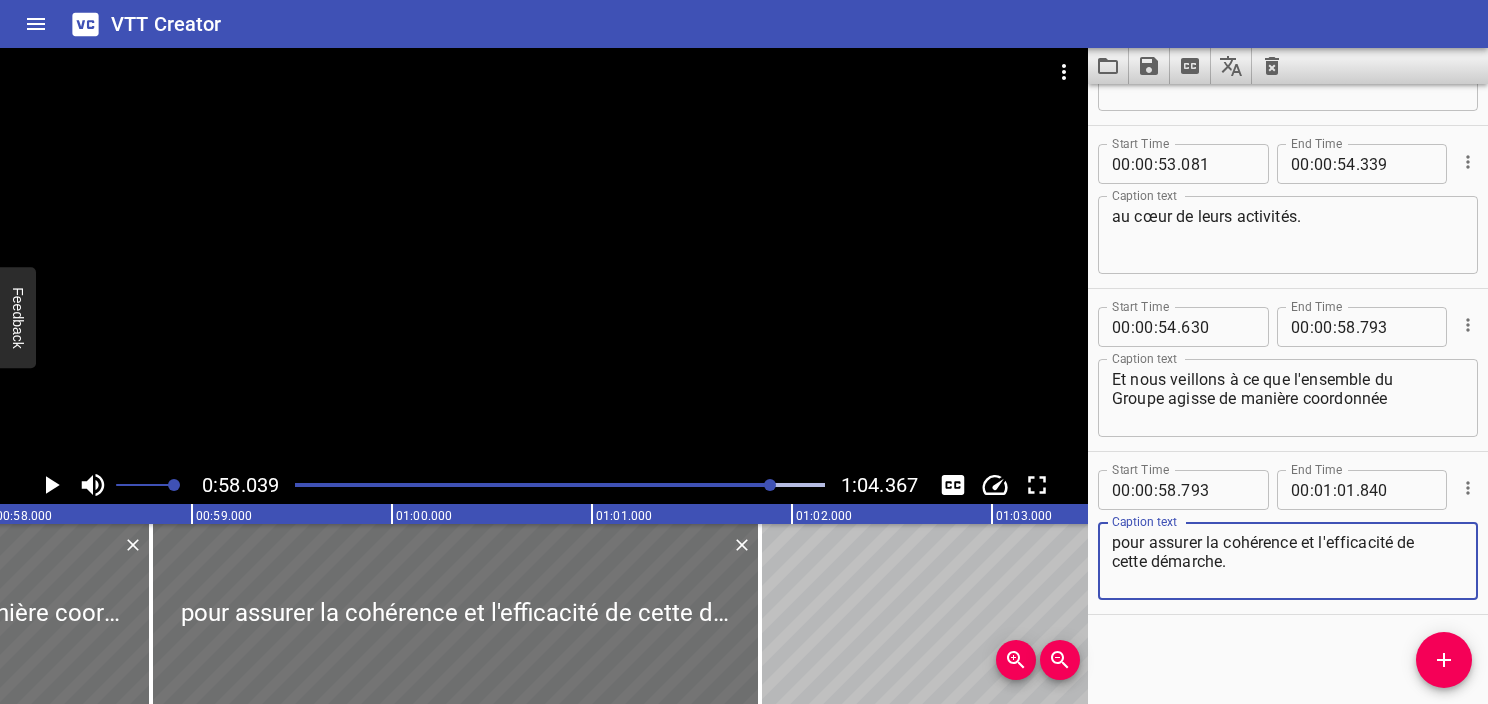 paste on "pour" 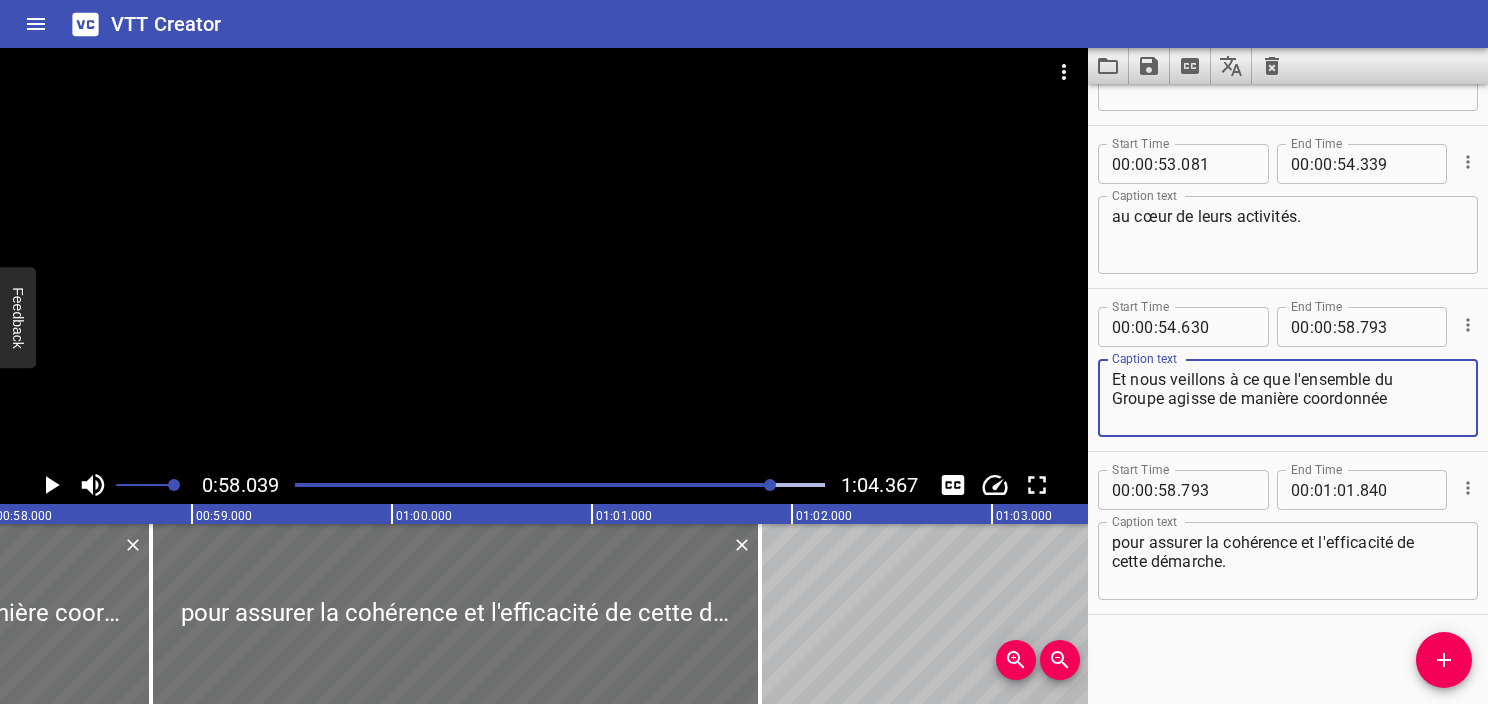 click on "Et nous veillons à ce que l'ensemble du
Groupe agisse de manière coordonnée" at bounding box center (1288, 398) 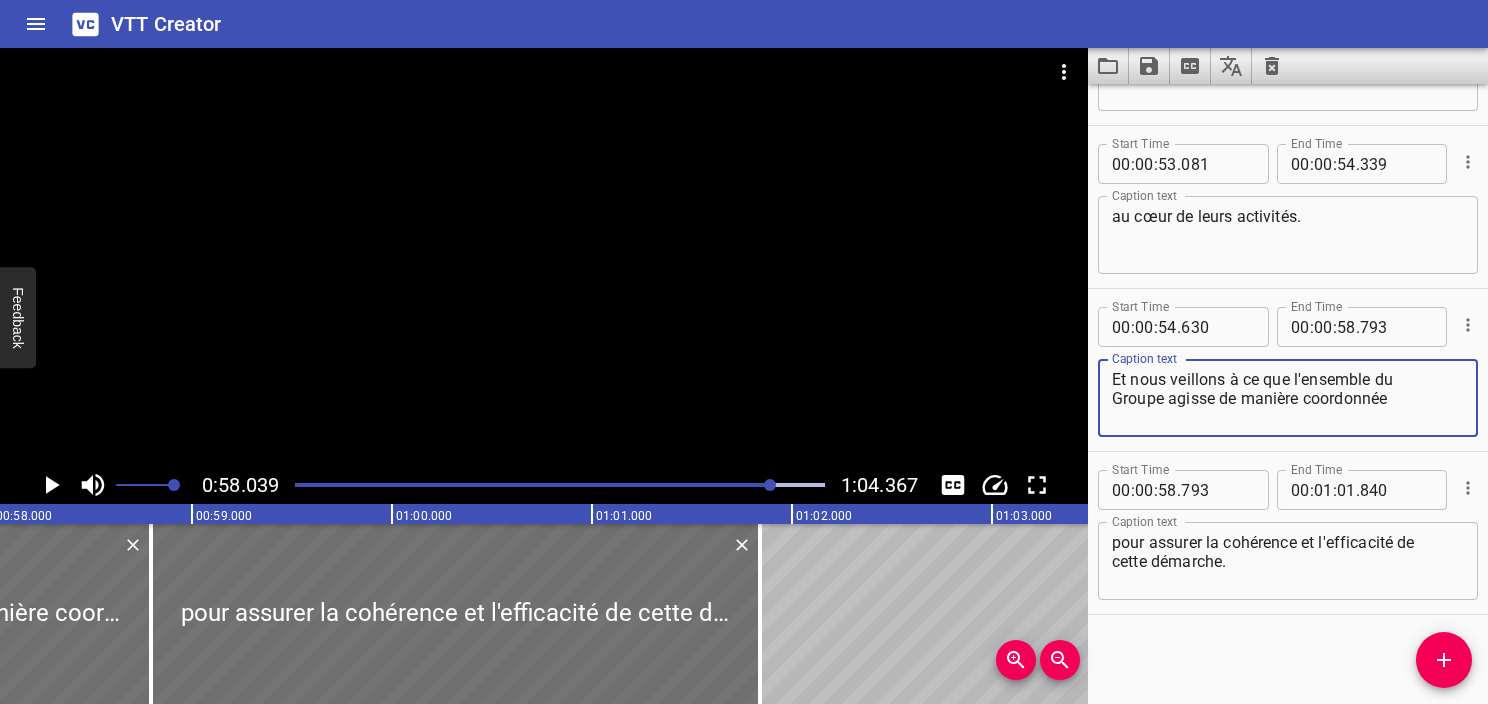 type on "Et nous veillons à ce que l'ensemble du
Groupe agisse de manière coordonnée" 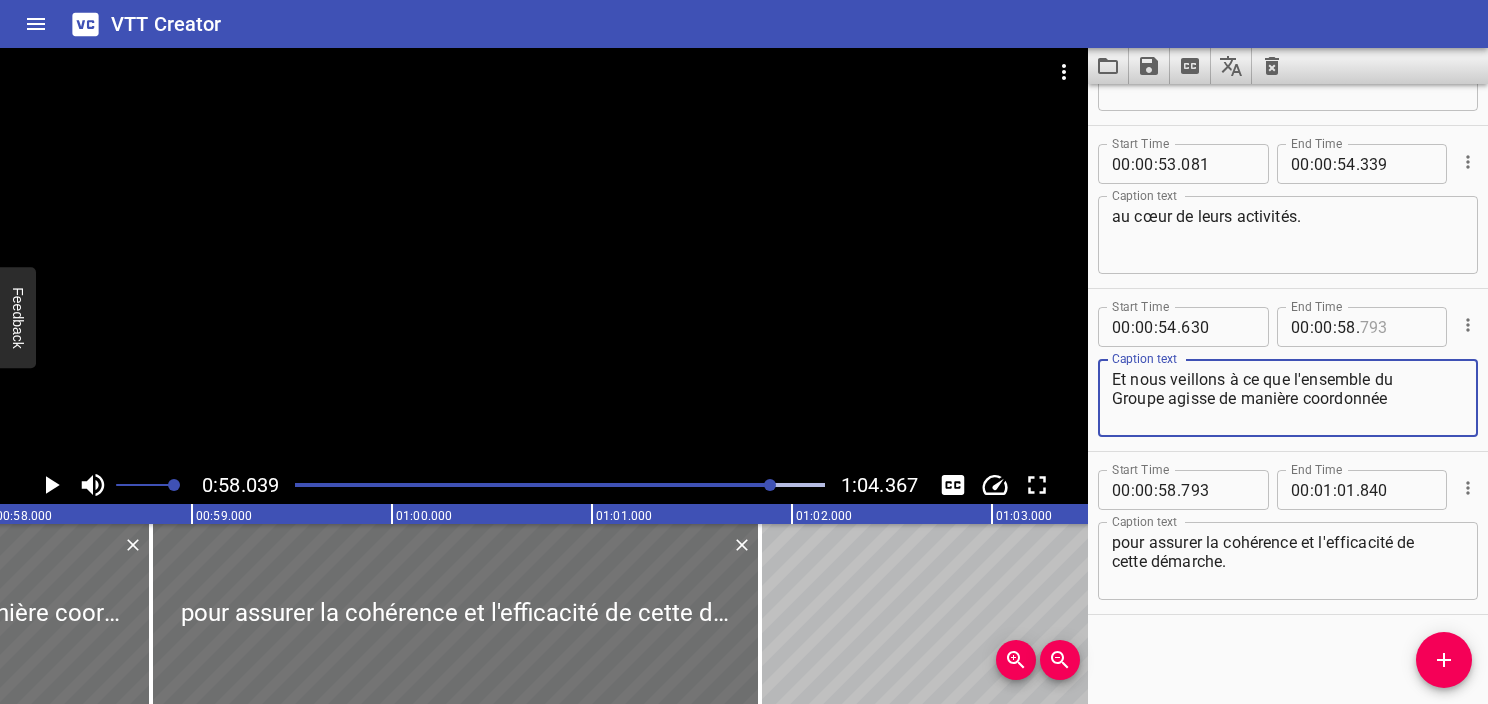 click at bounding box center (1396, 327) 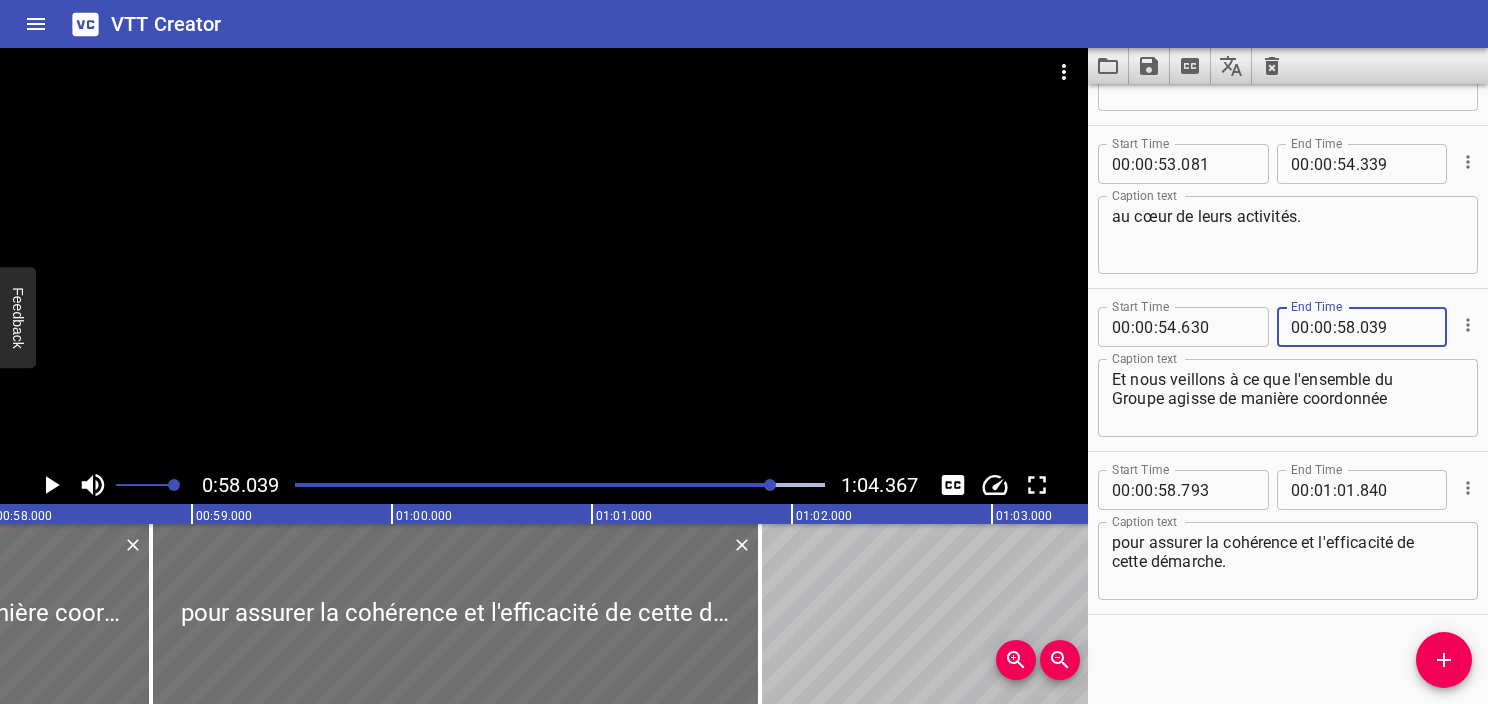 type on "039" 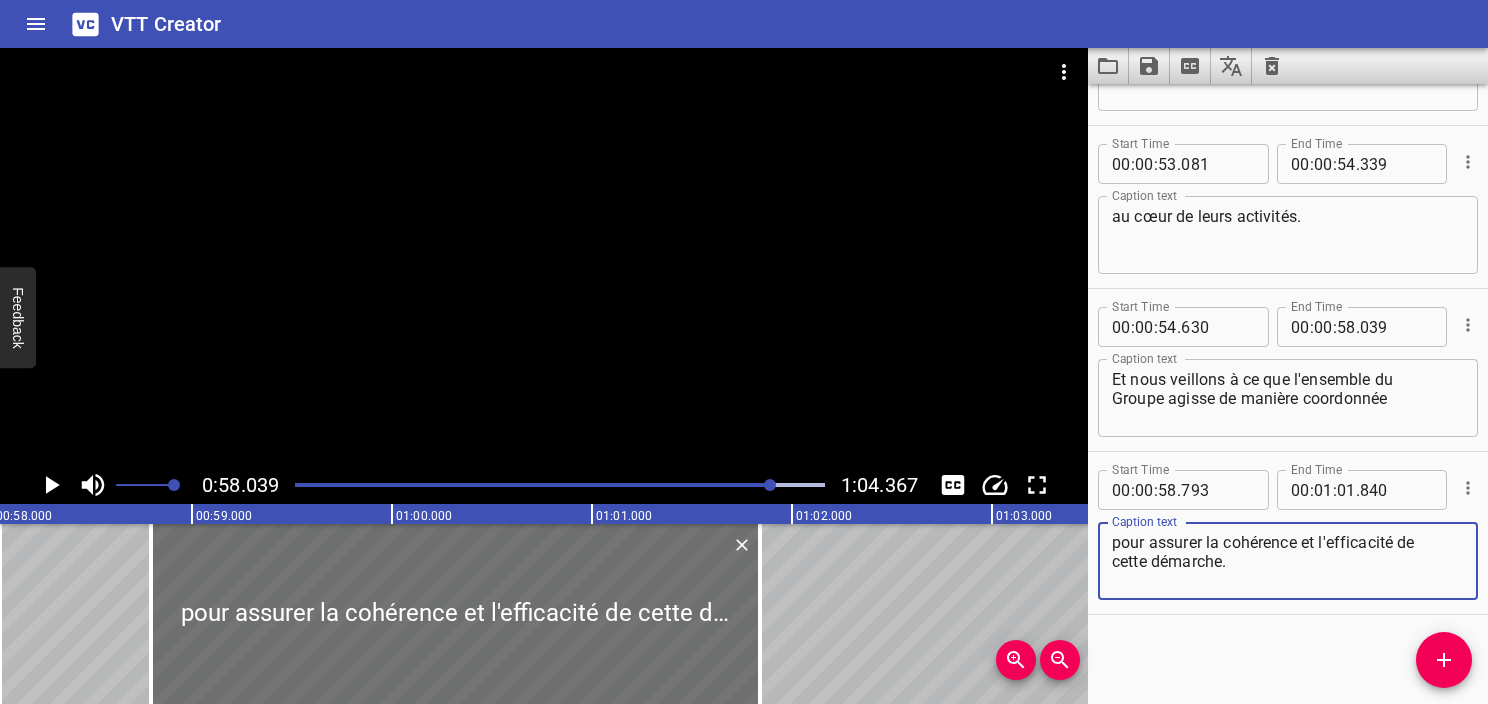 click 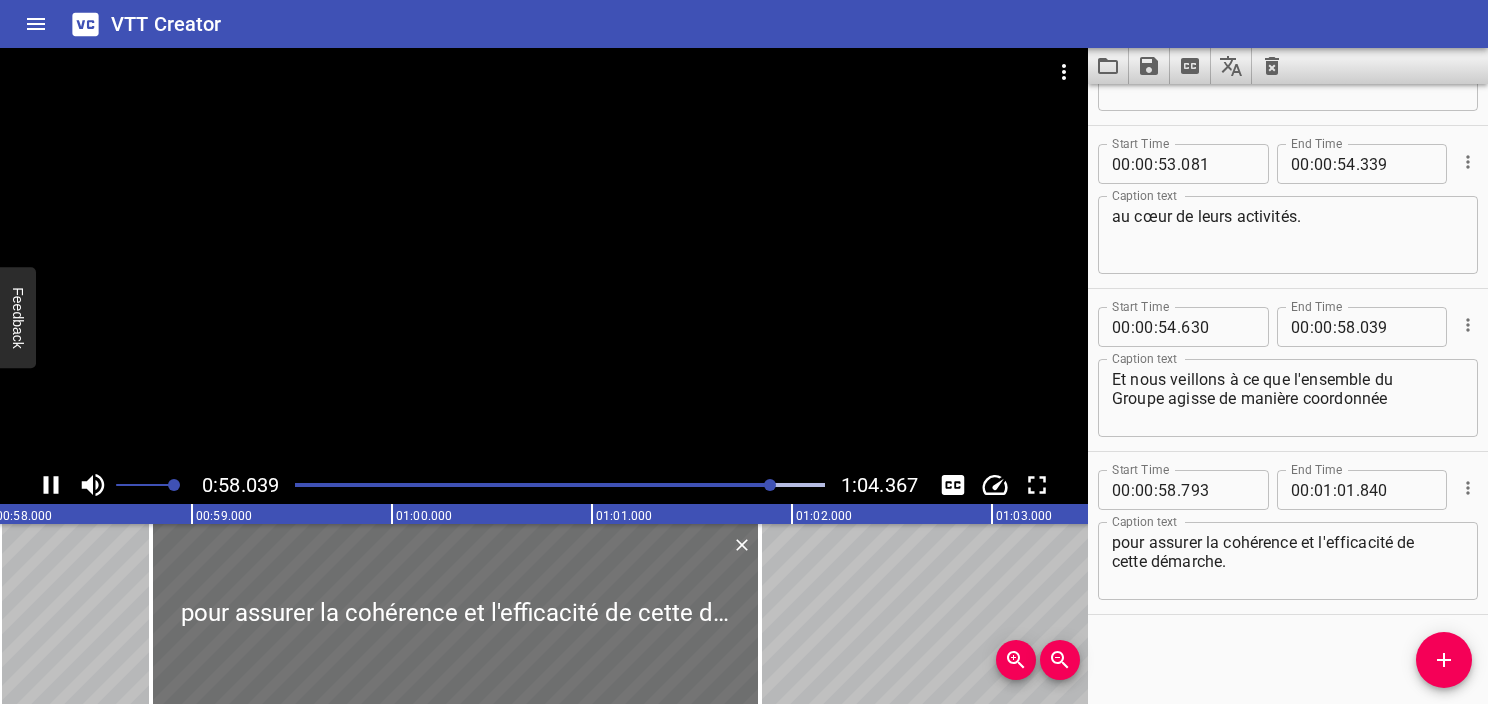 click 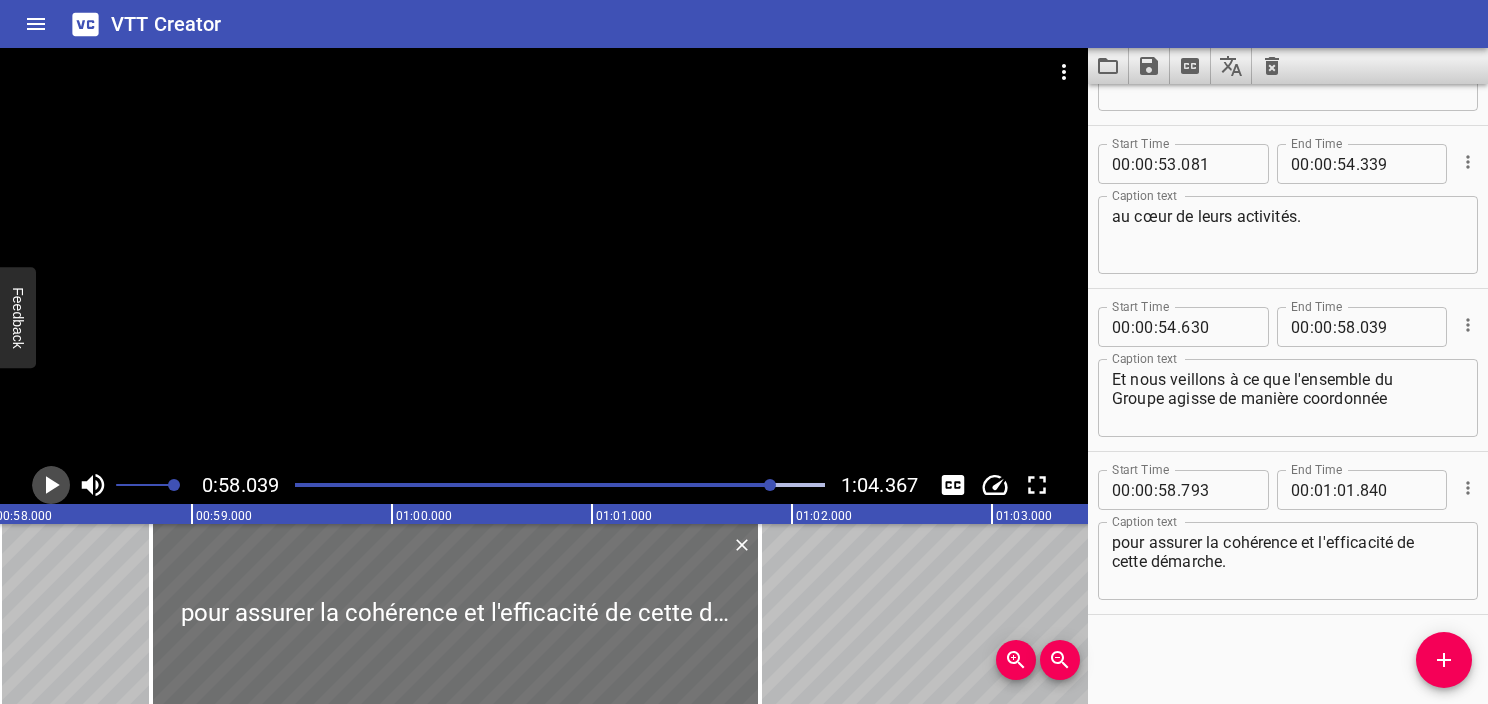 click 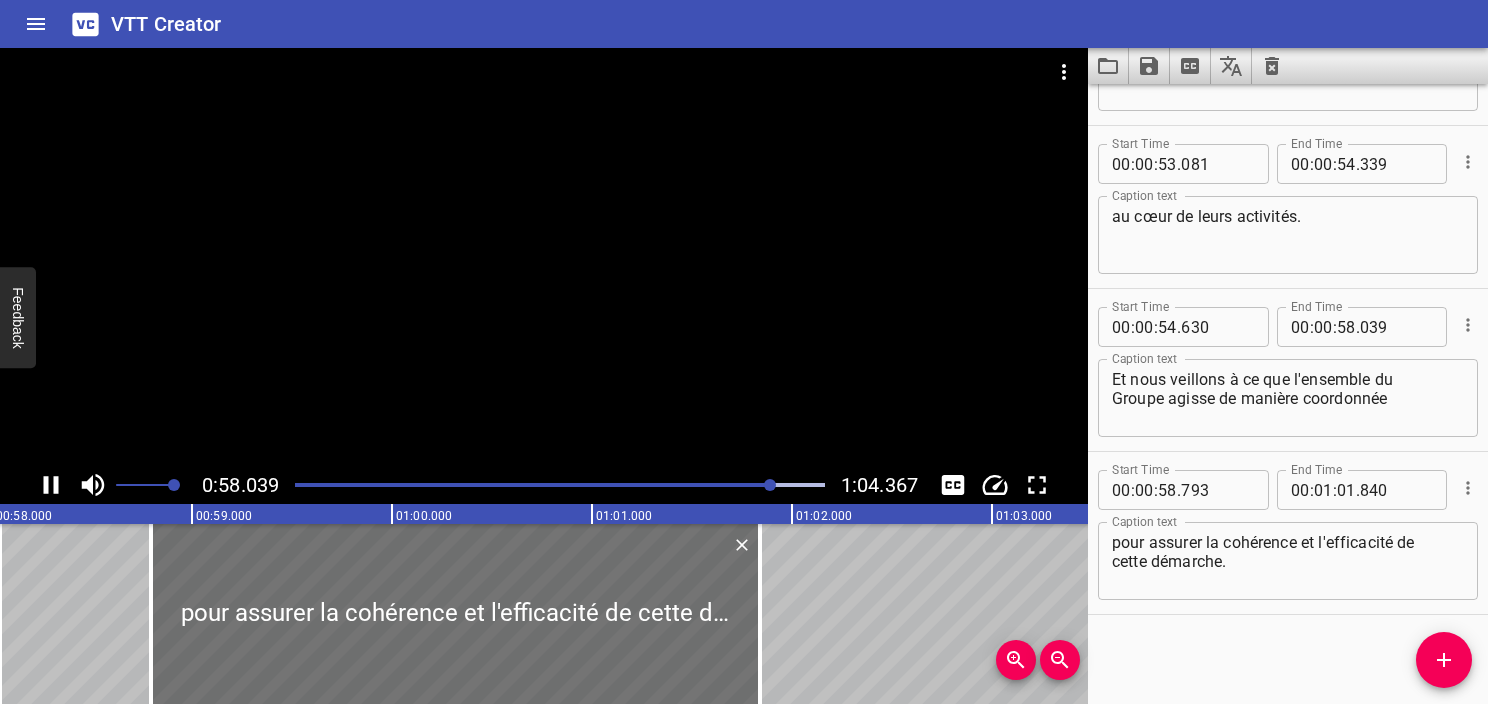 click 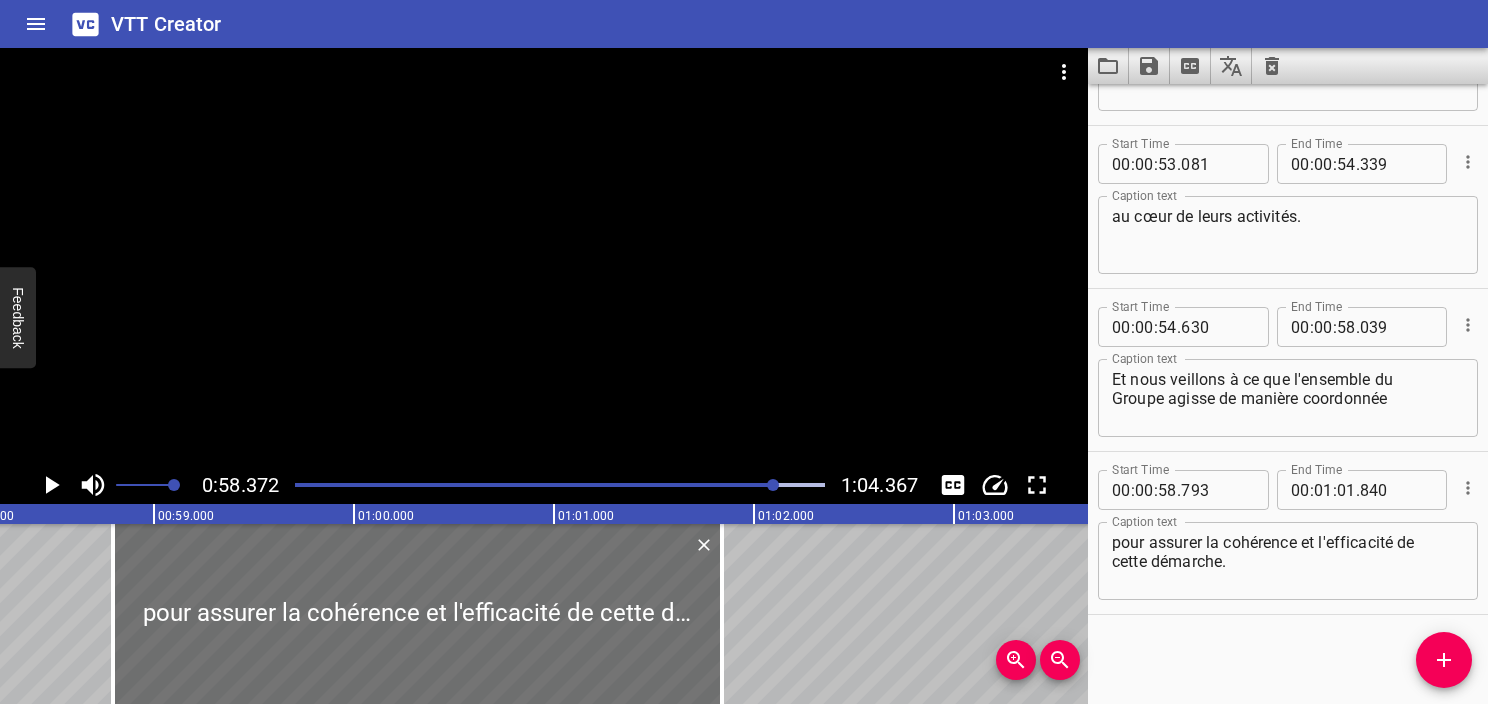scroll, scrollTop: 0, scrollLeft: 11674, axis: horizontal 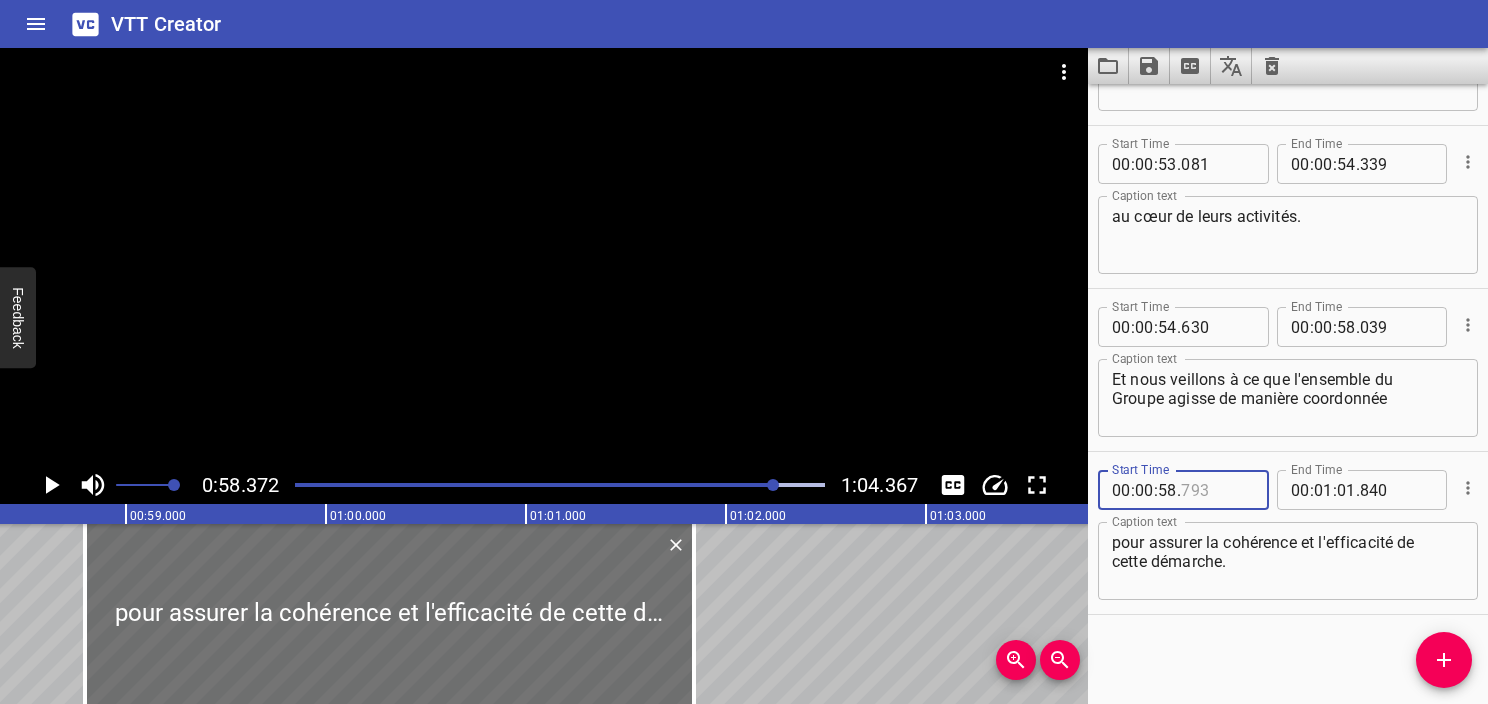 click at bounding box center (1217, 490) 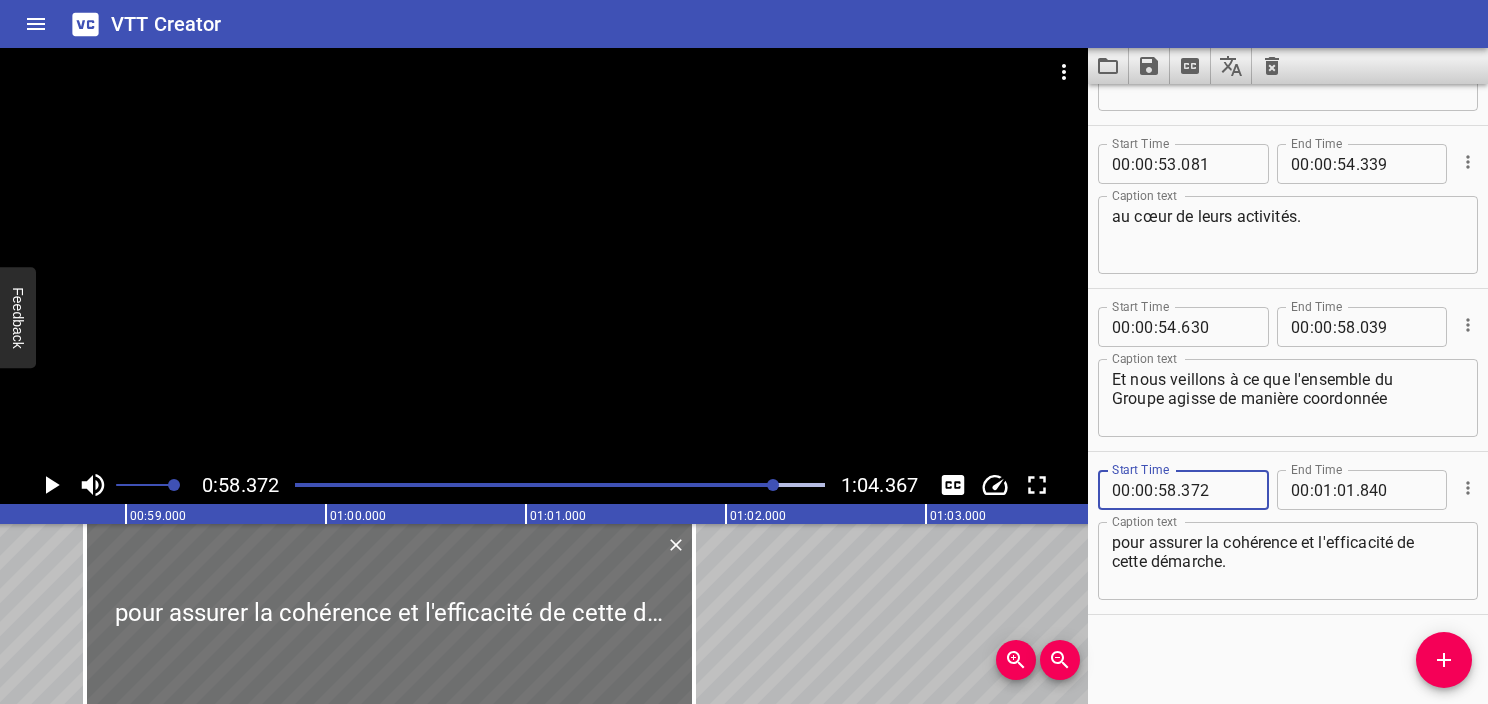 type on "372" 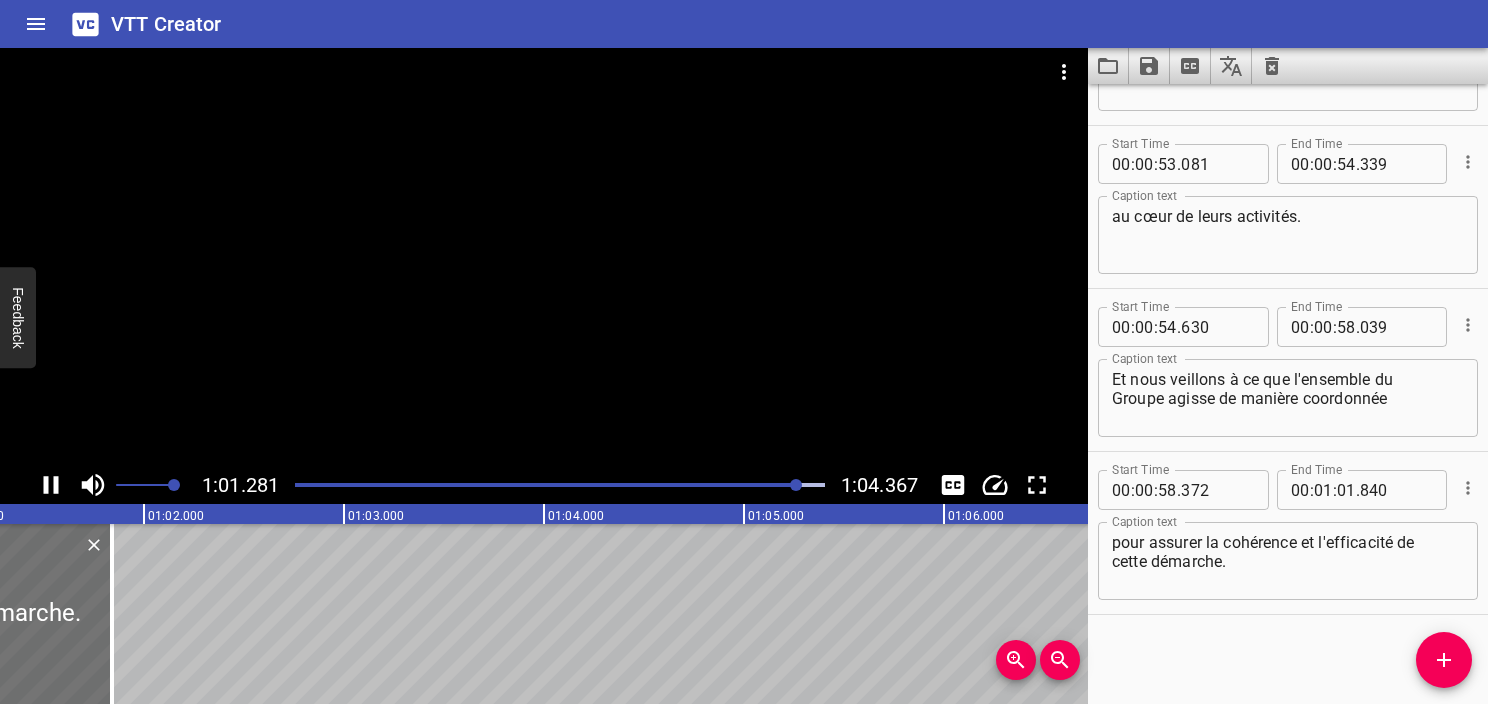 click 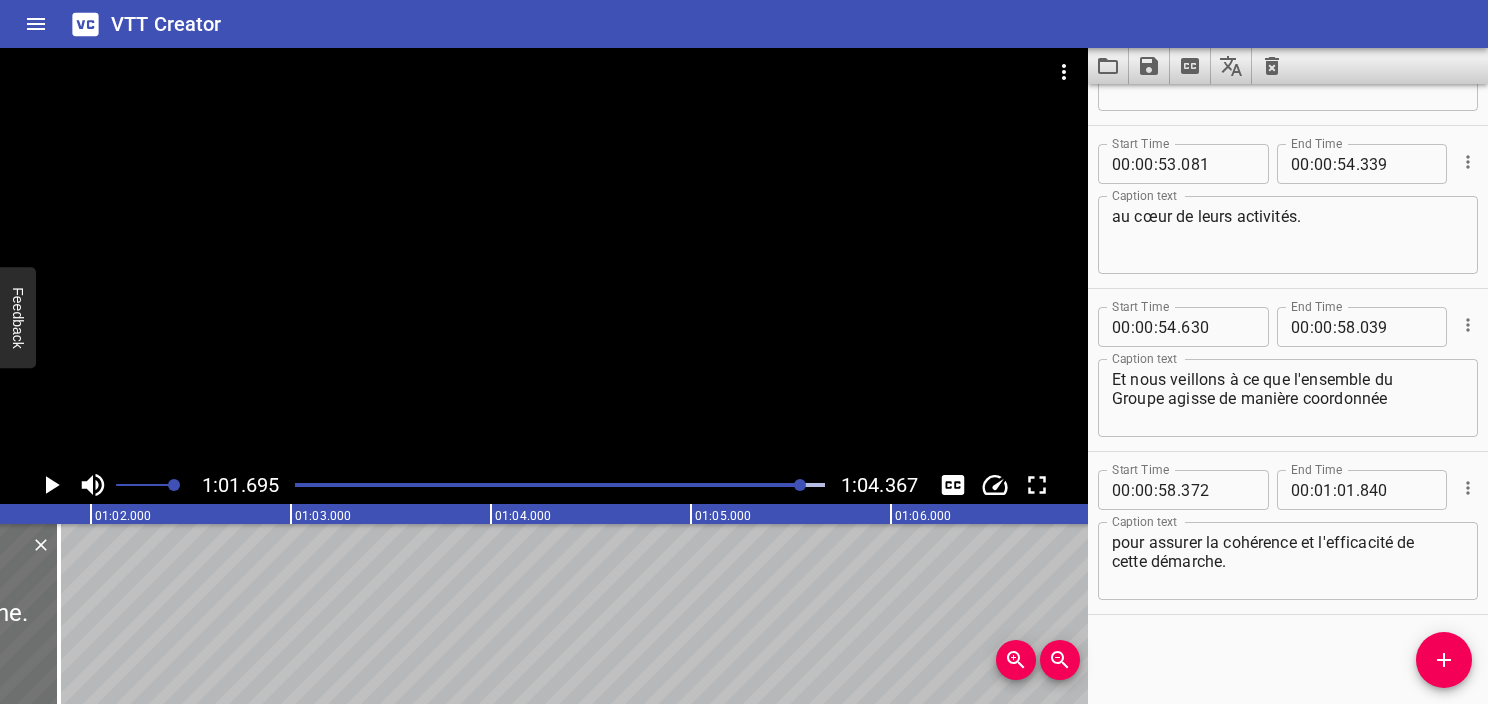 scroll, scrollTop: 0, scrollLeft: 12339, axis: horizontal 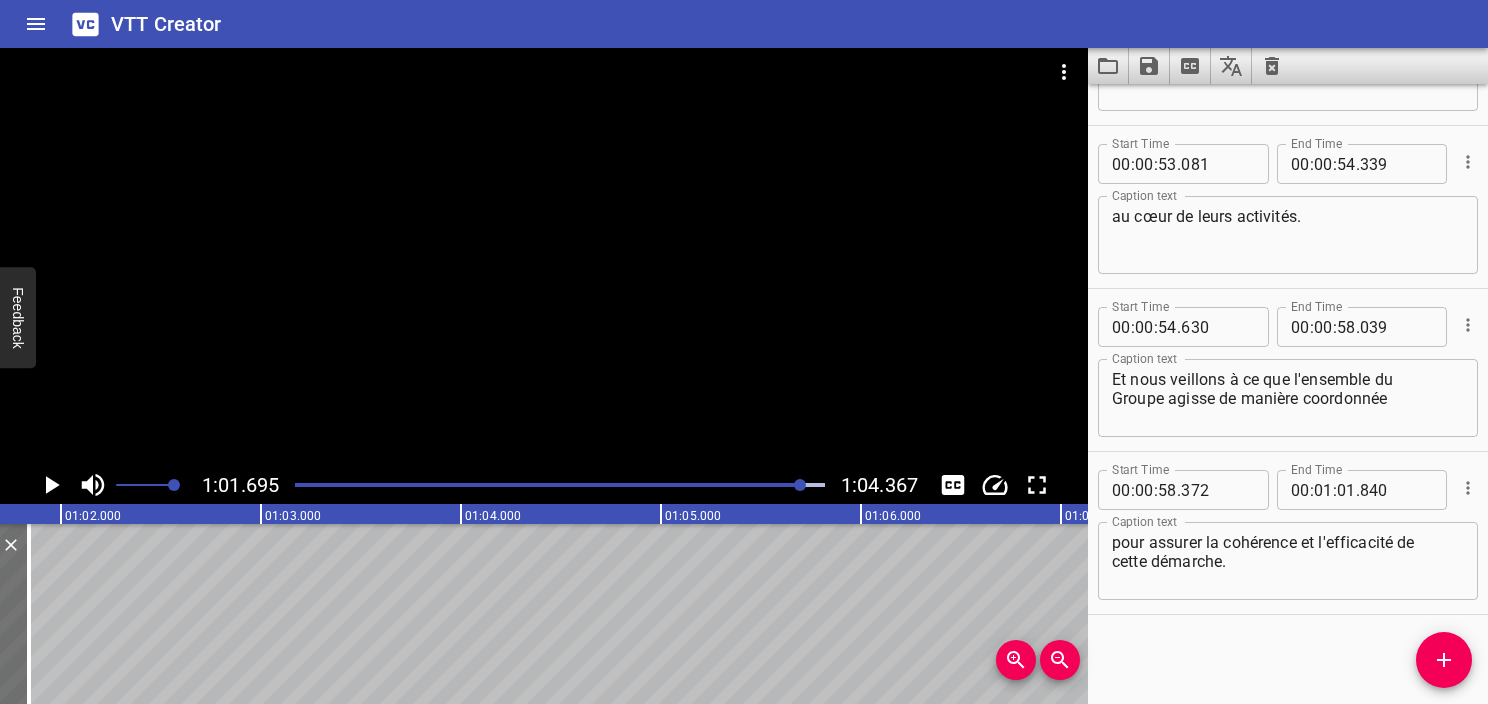 click on "pour assurer la cohérence et l'efficacité de
cette démarche." at bounding box center (1288, 561) 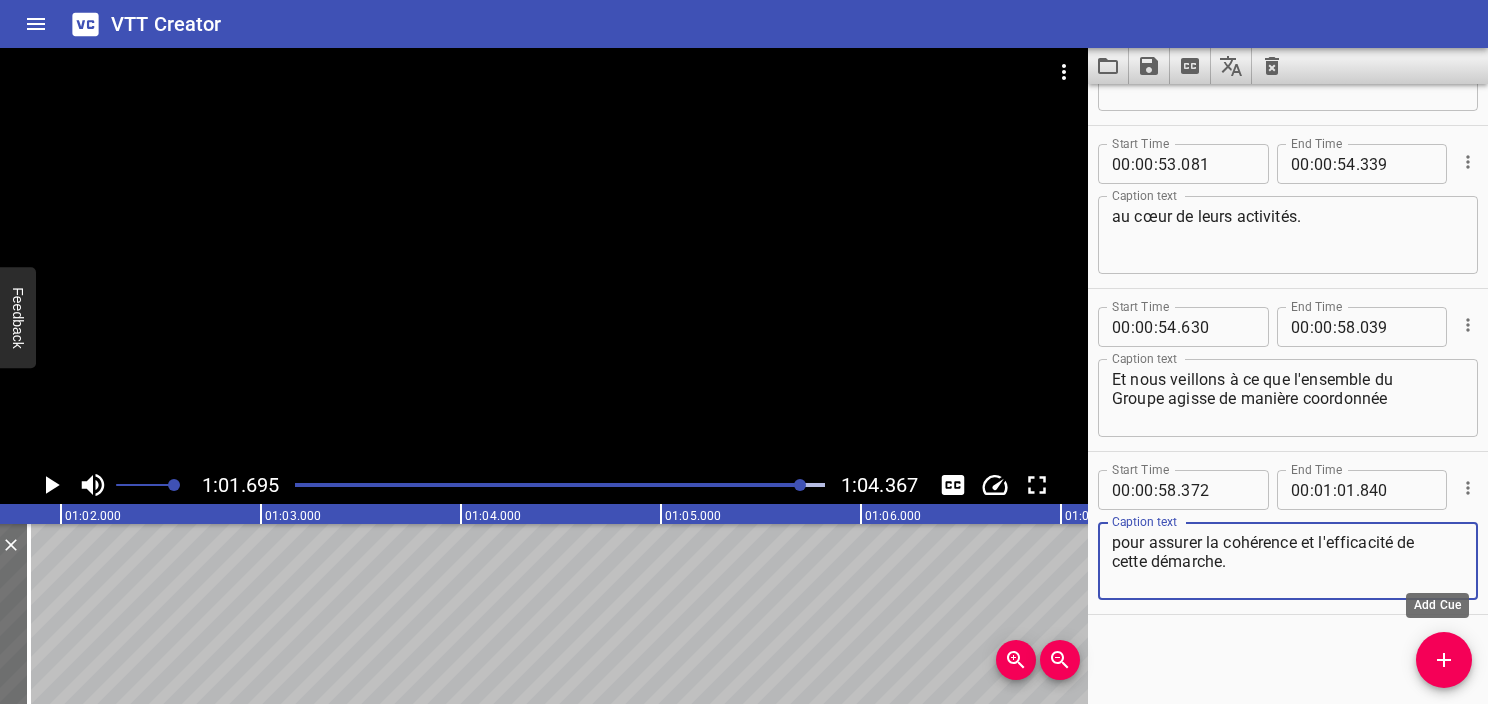 click 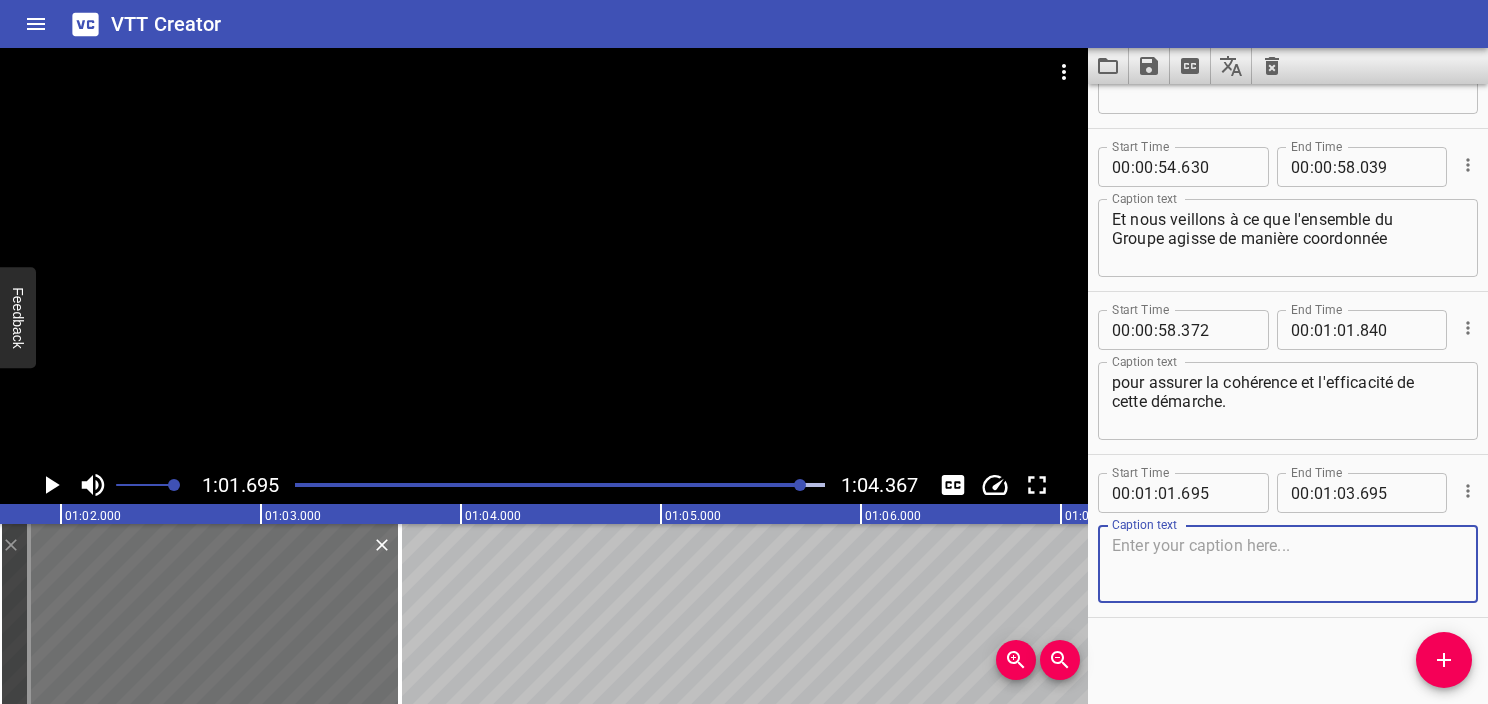 scroll, scrollTop: 3711, scrollLeft: 0, axis: vertical 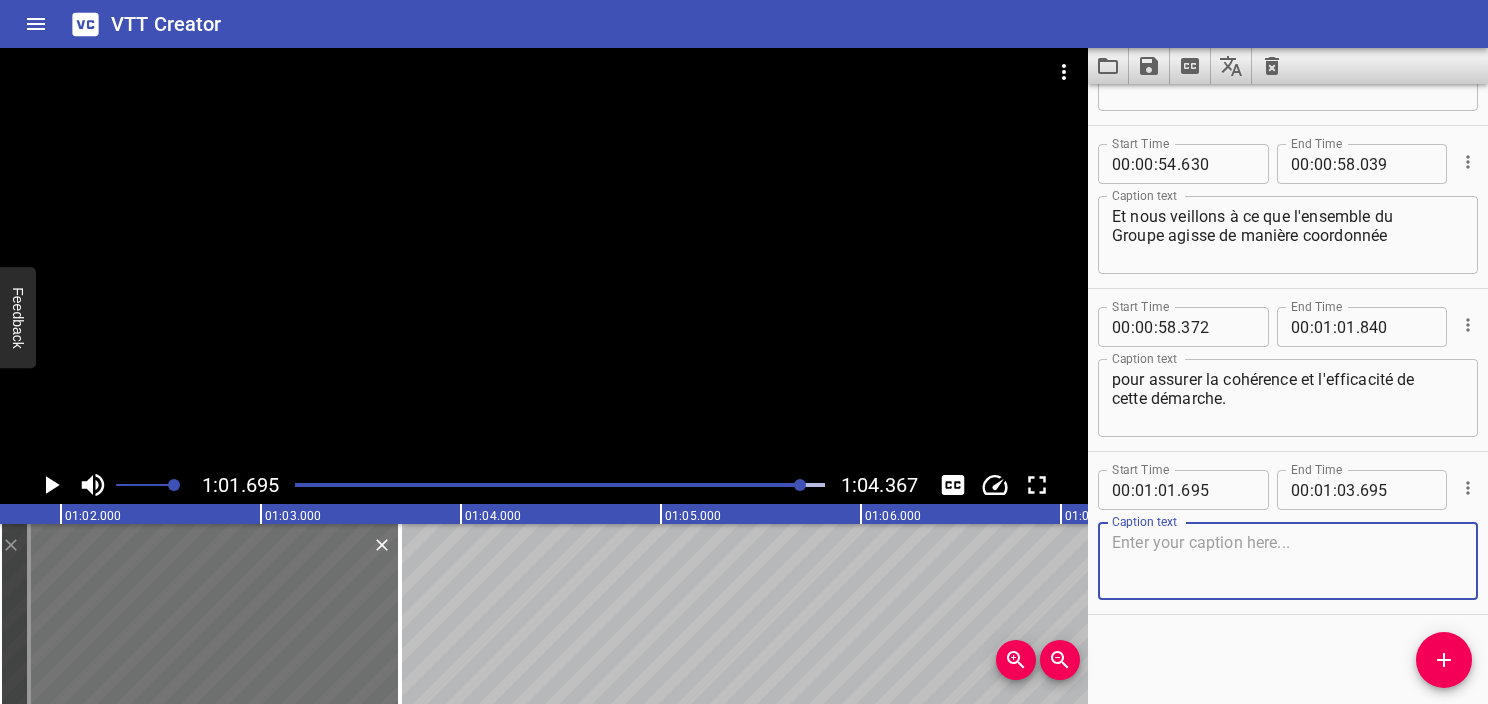 click on "pour assurer la cohérence et l'efficacité de
cette démarche." at bounding box center (1288, 398) 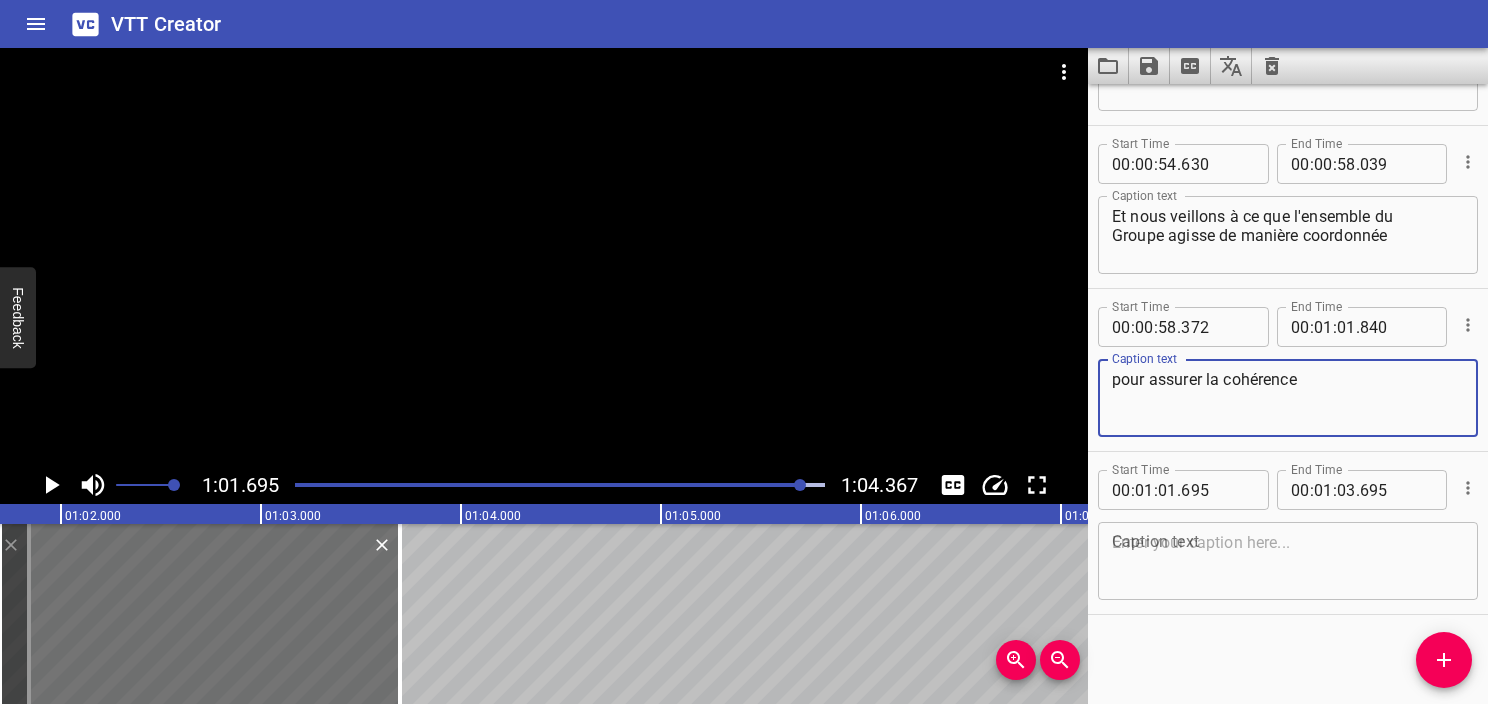 type on "pour assurer la cohérence" 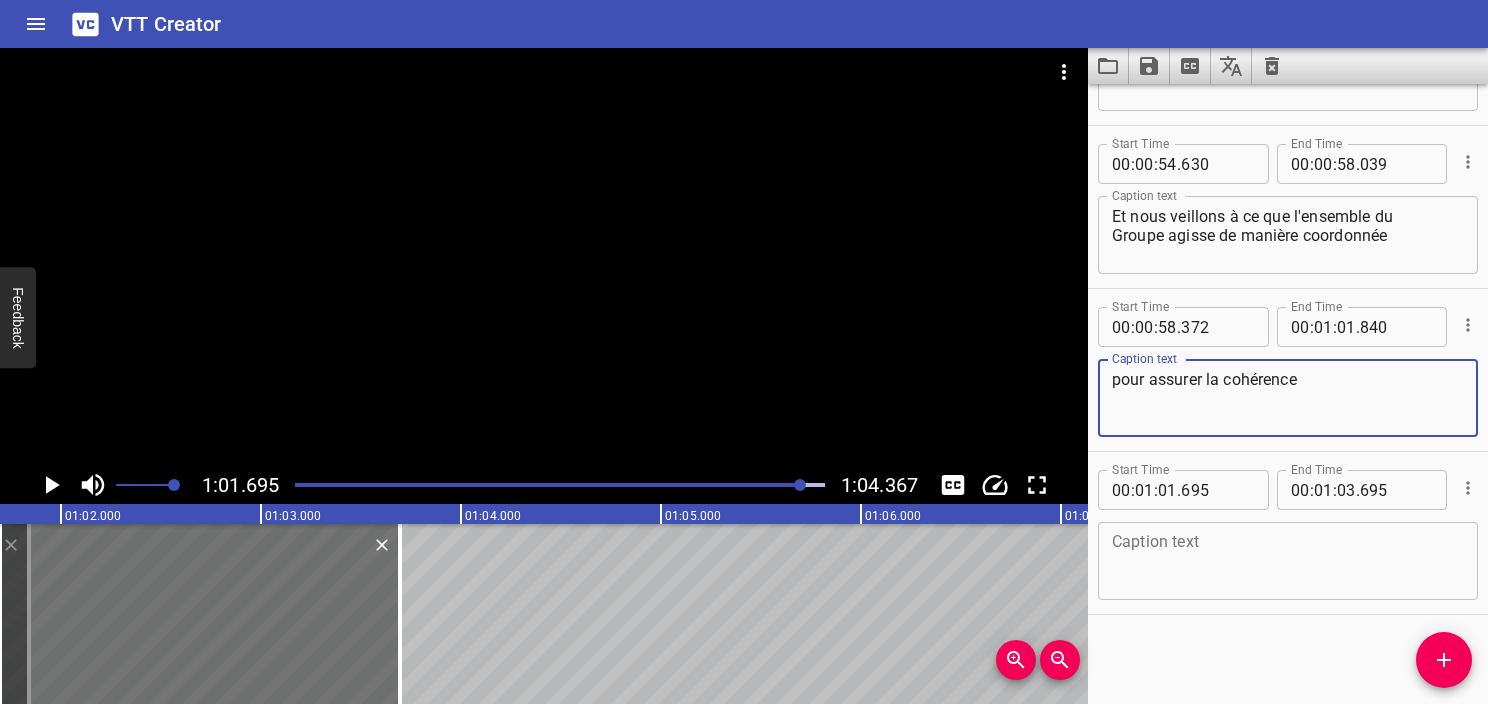 click at bounding box center (1288, 561) 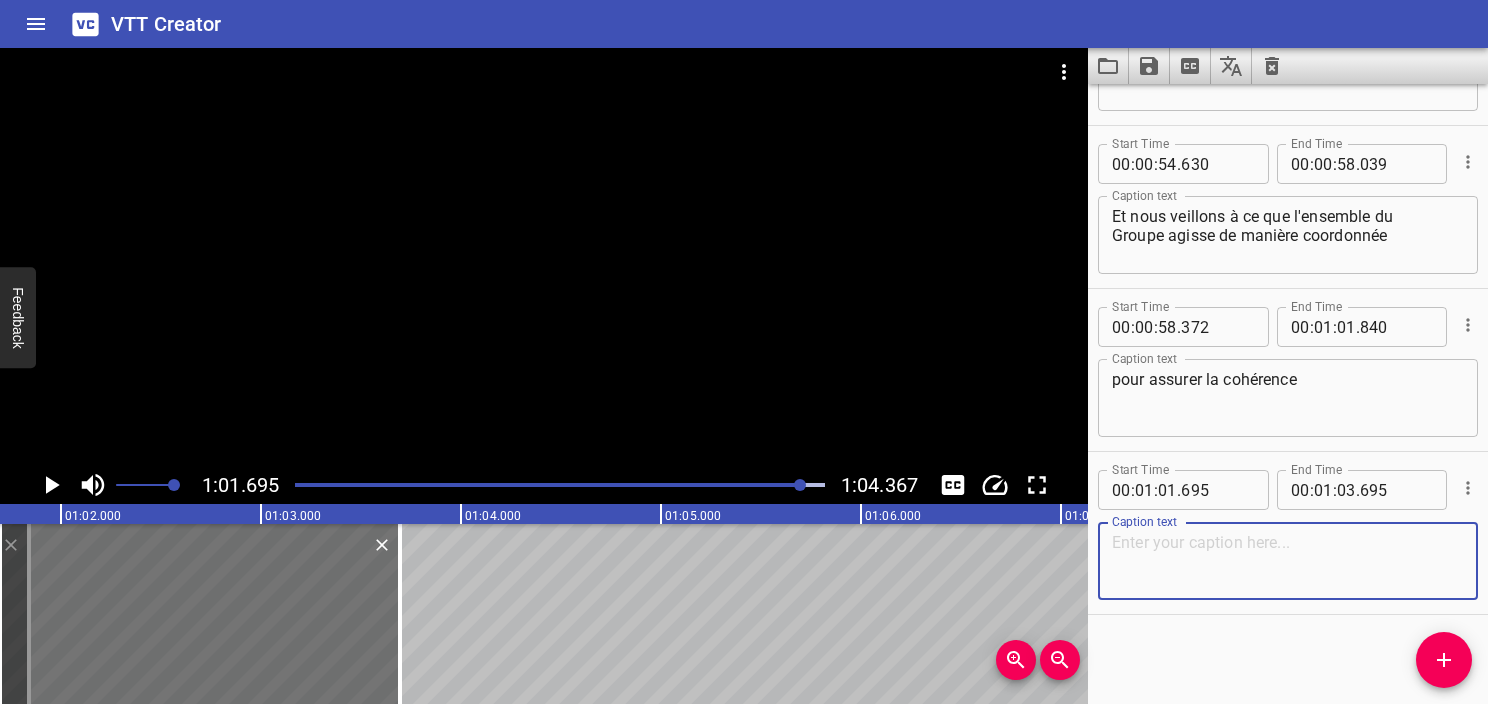 paste on "et l'efficacité de
cette démarche." 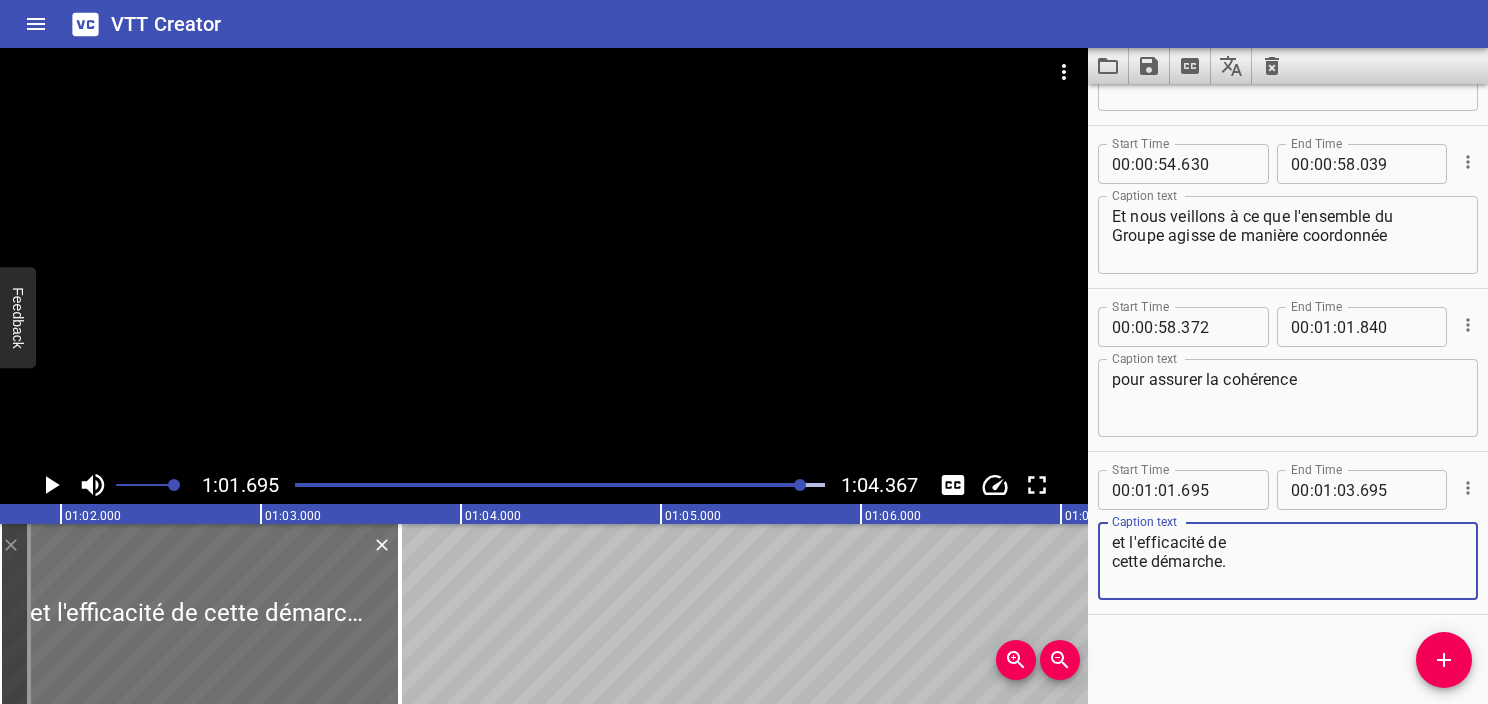 click on "et l'efficacité de
cette démarche." at bounding box center [1288, 561] 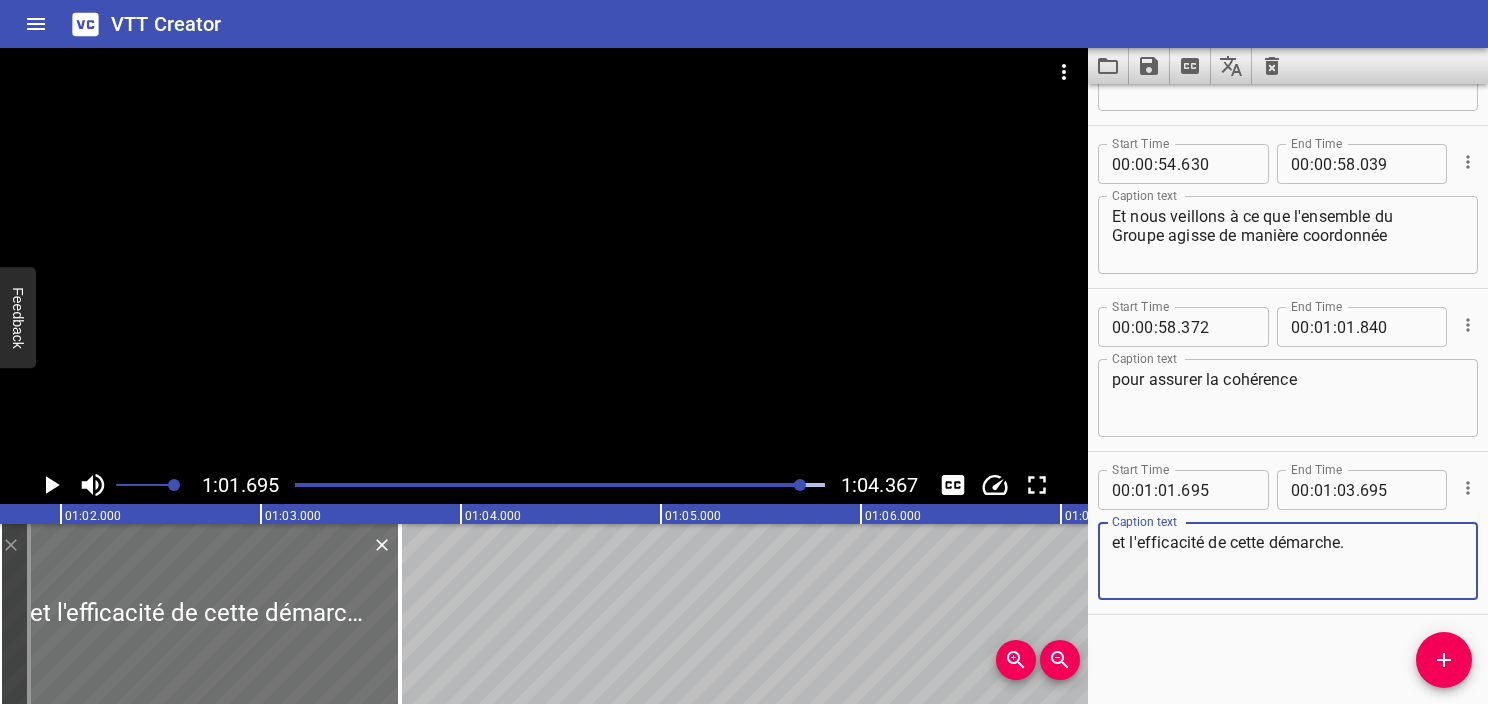 type on "et l'efficacité de cette démarche." 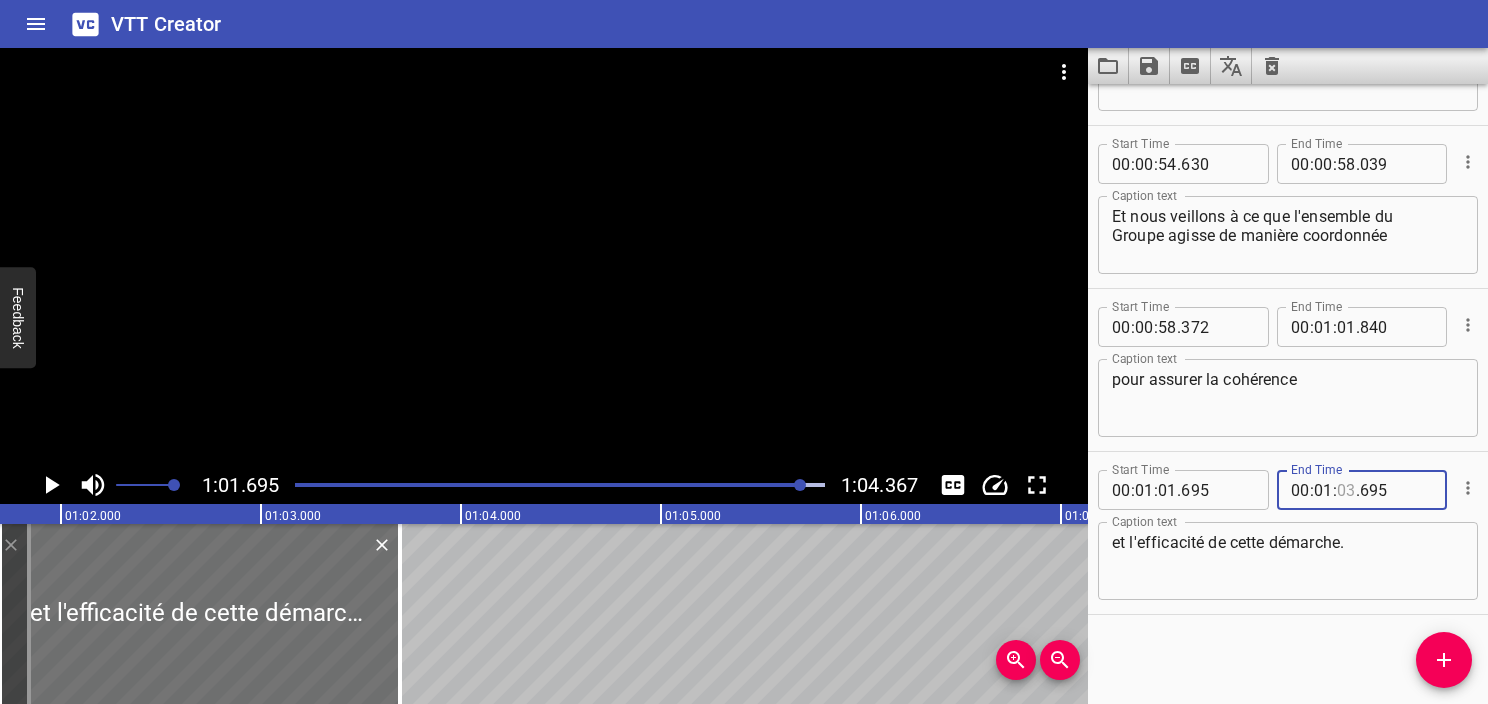 click at bounding box center (1346, 490) 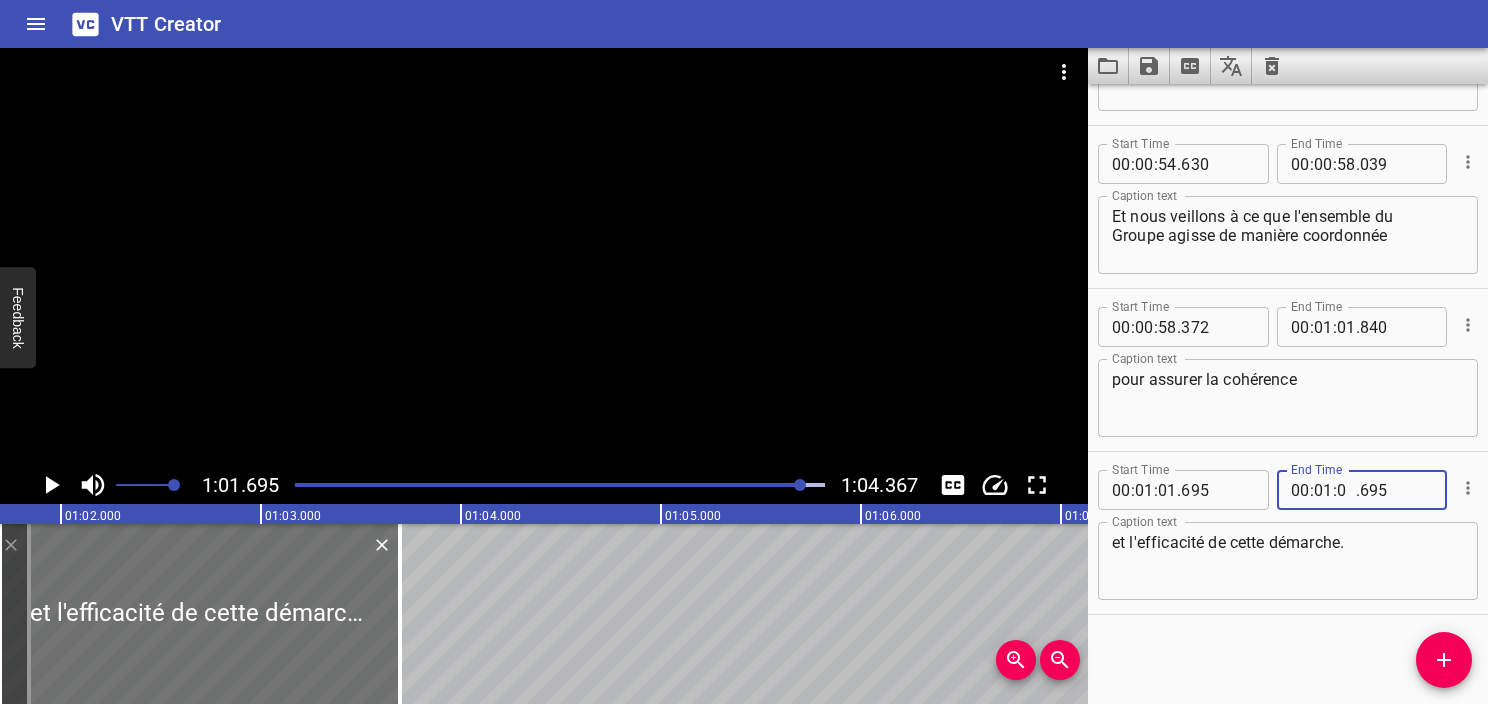 type on "01" 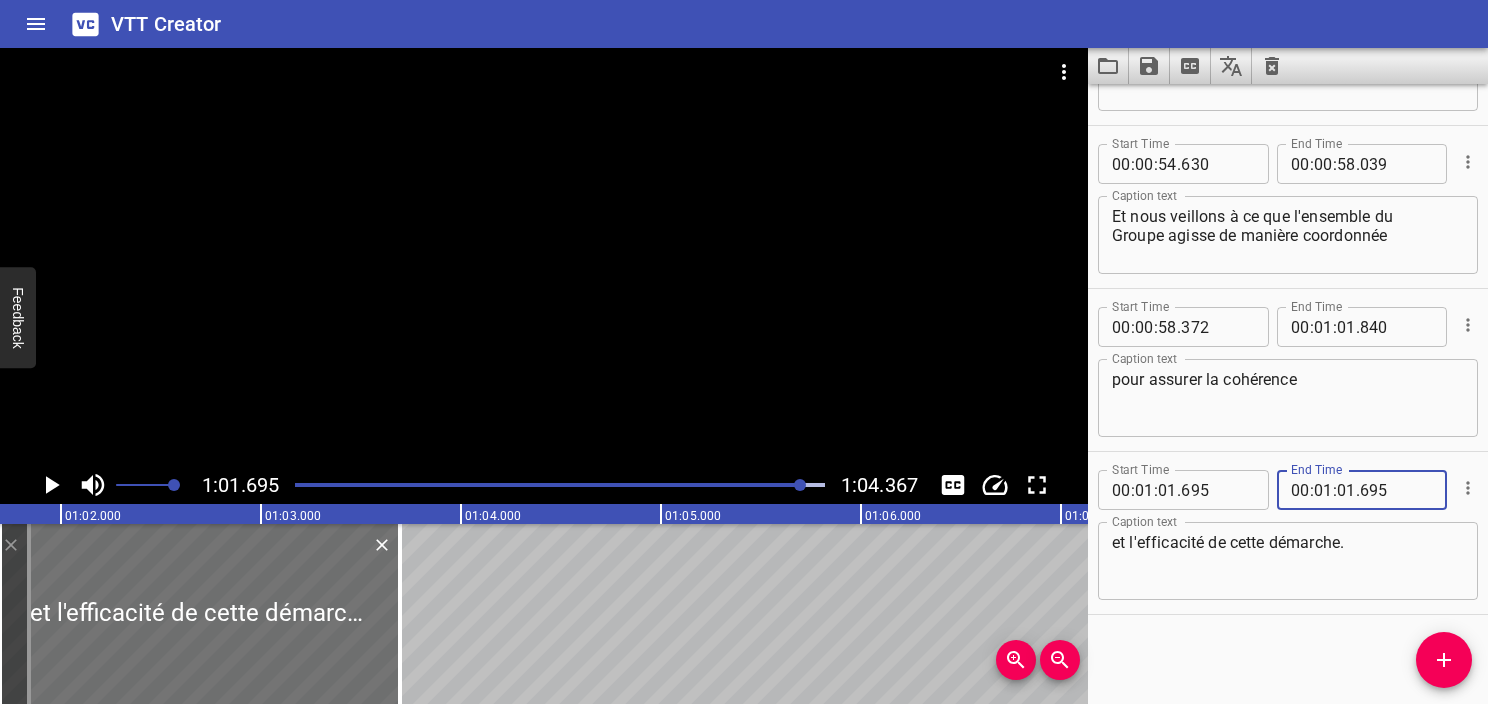 type on "695" 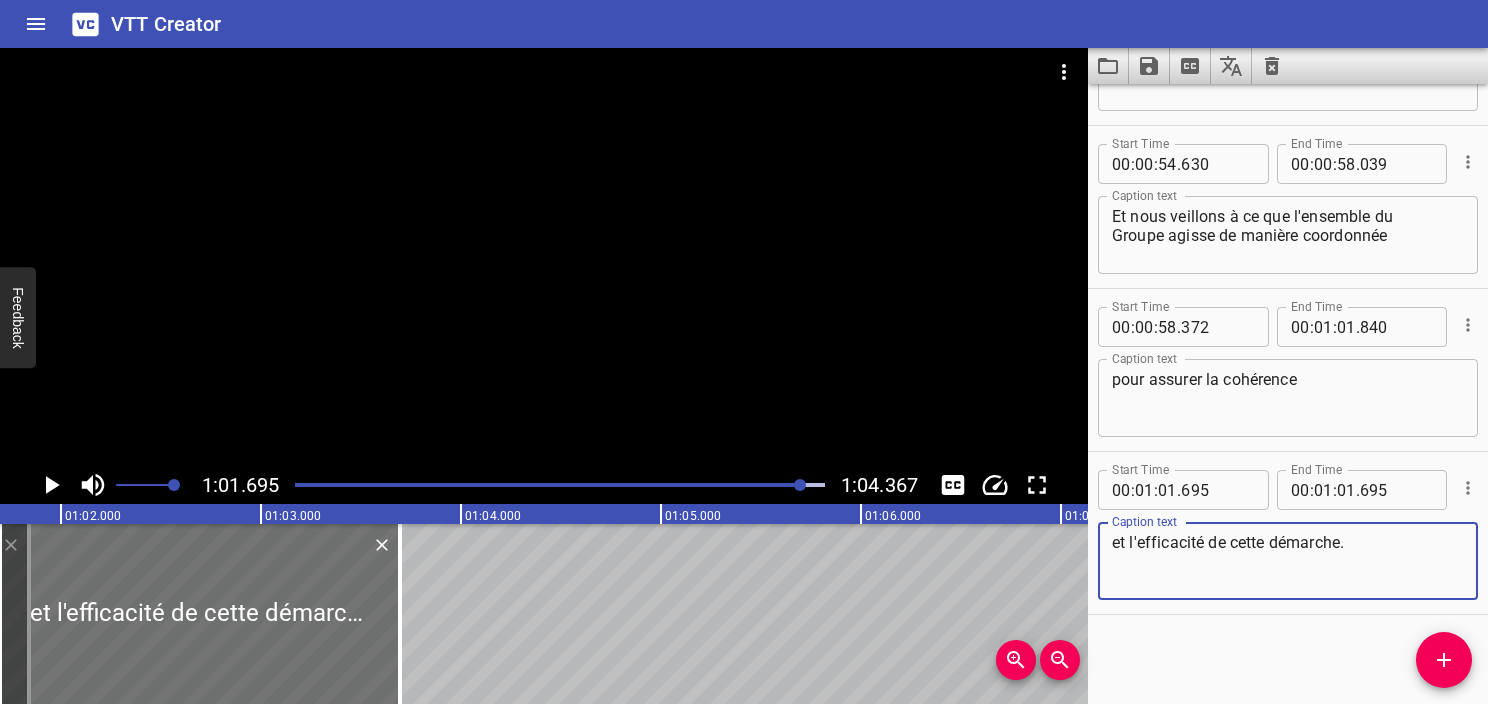click on "pour assurer la cohérence" at bounding box center (1288, 398) 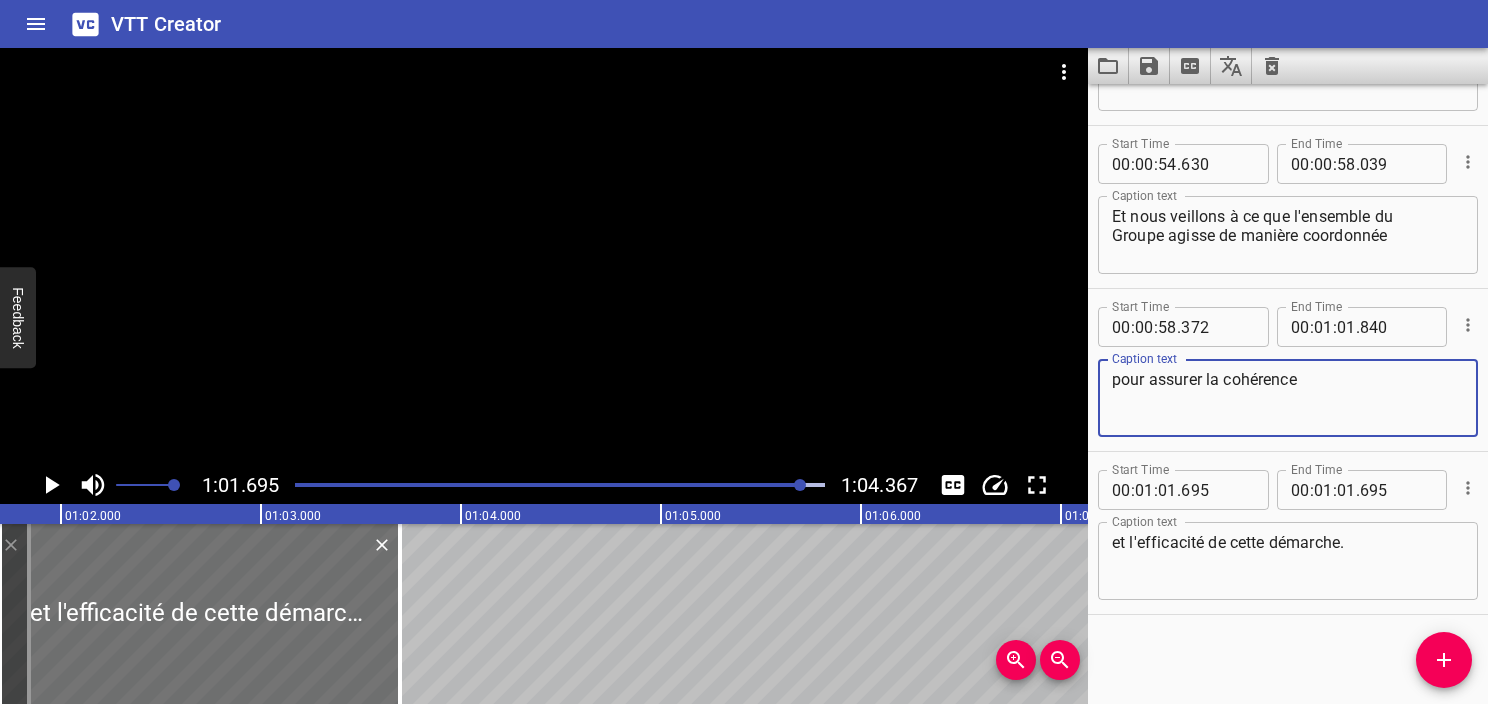 type on "pour assurer la cohérence" 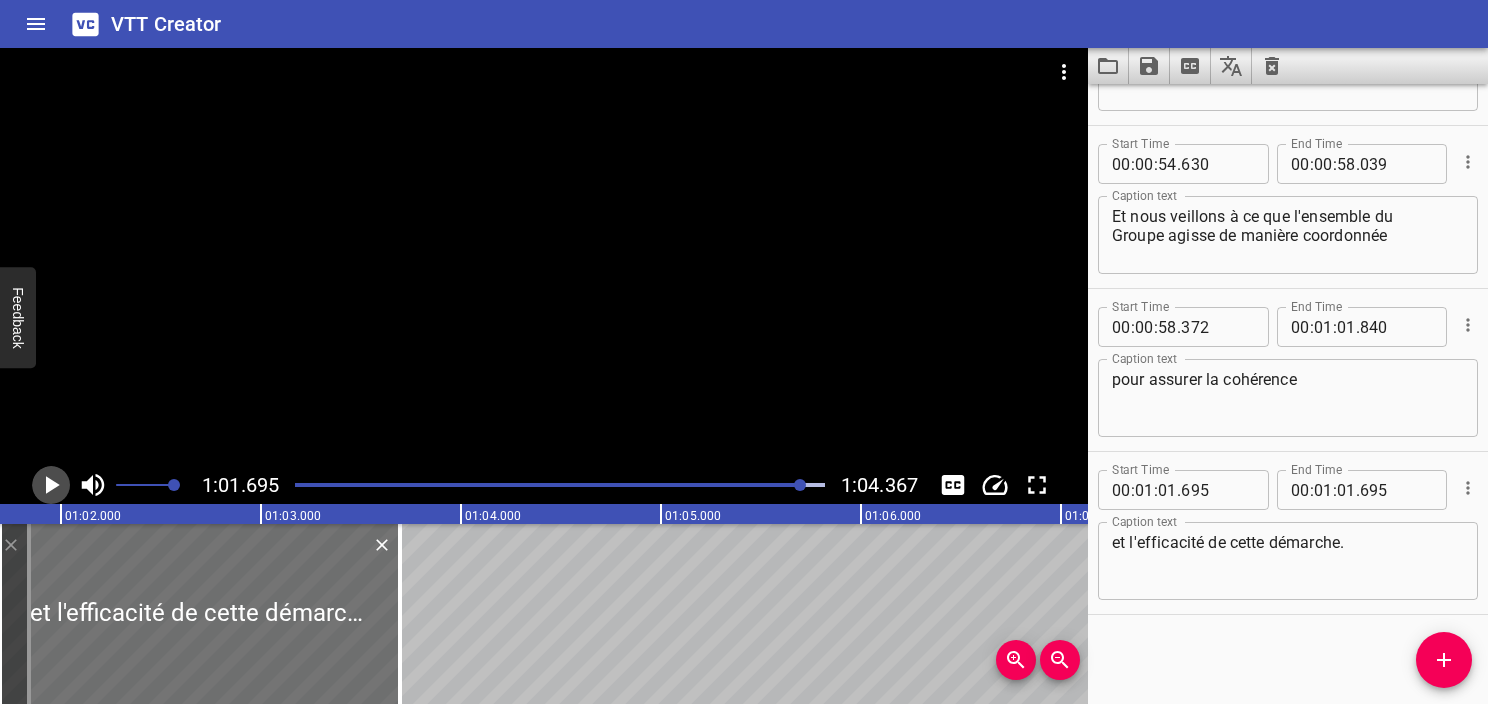 click 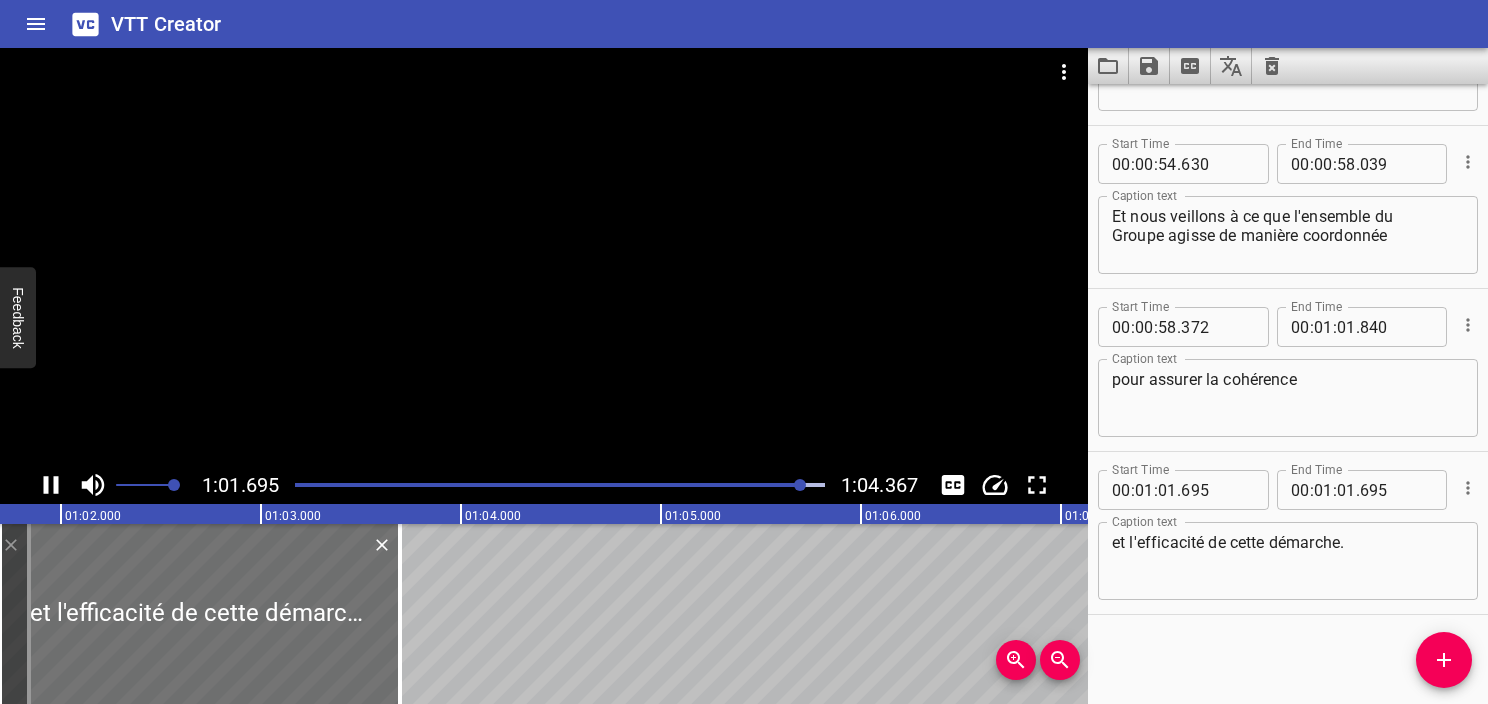 scroll, scrollTop: 3712, scrollLeft: 0, axis: vertical 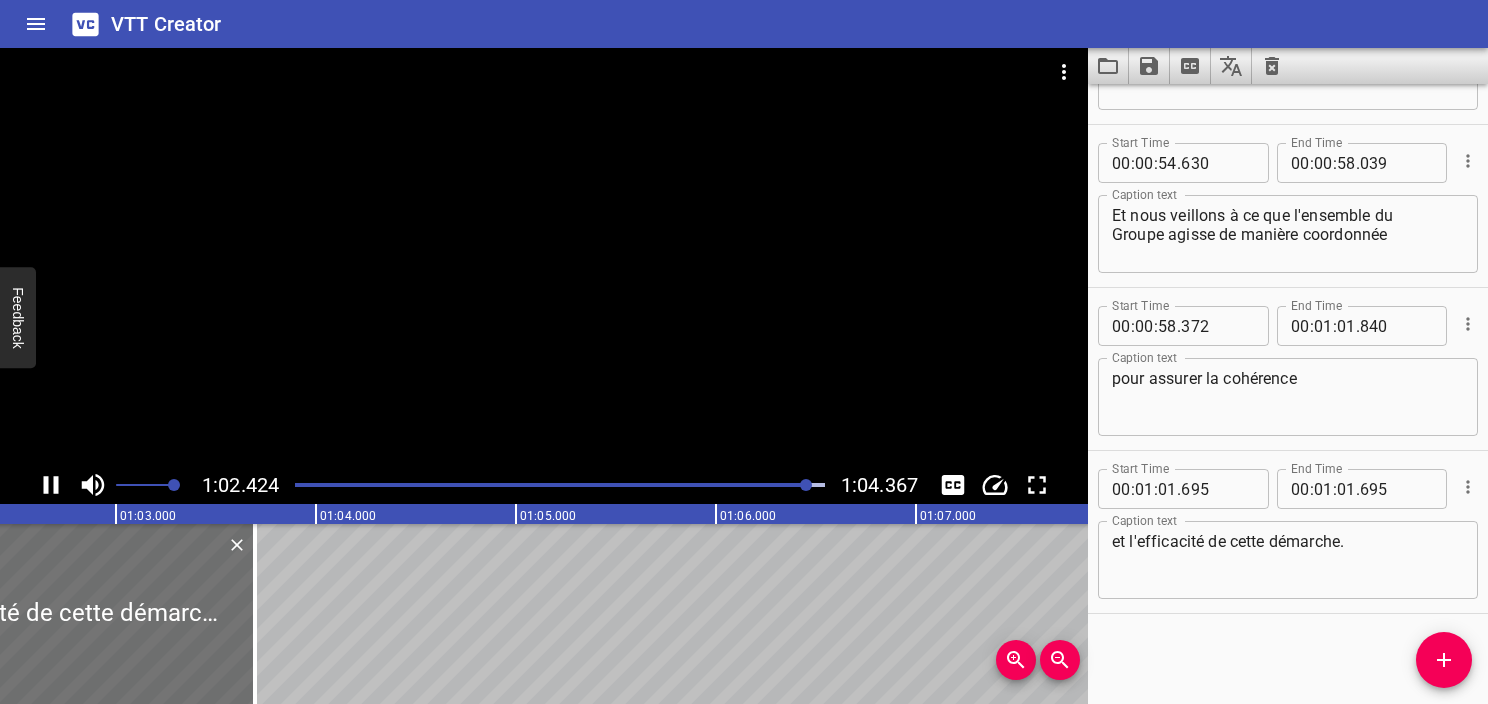 click at bounding box center [560, 485] 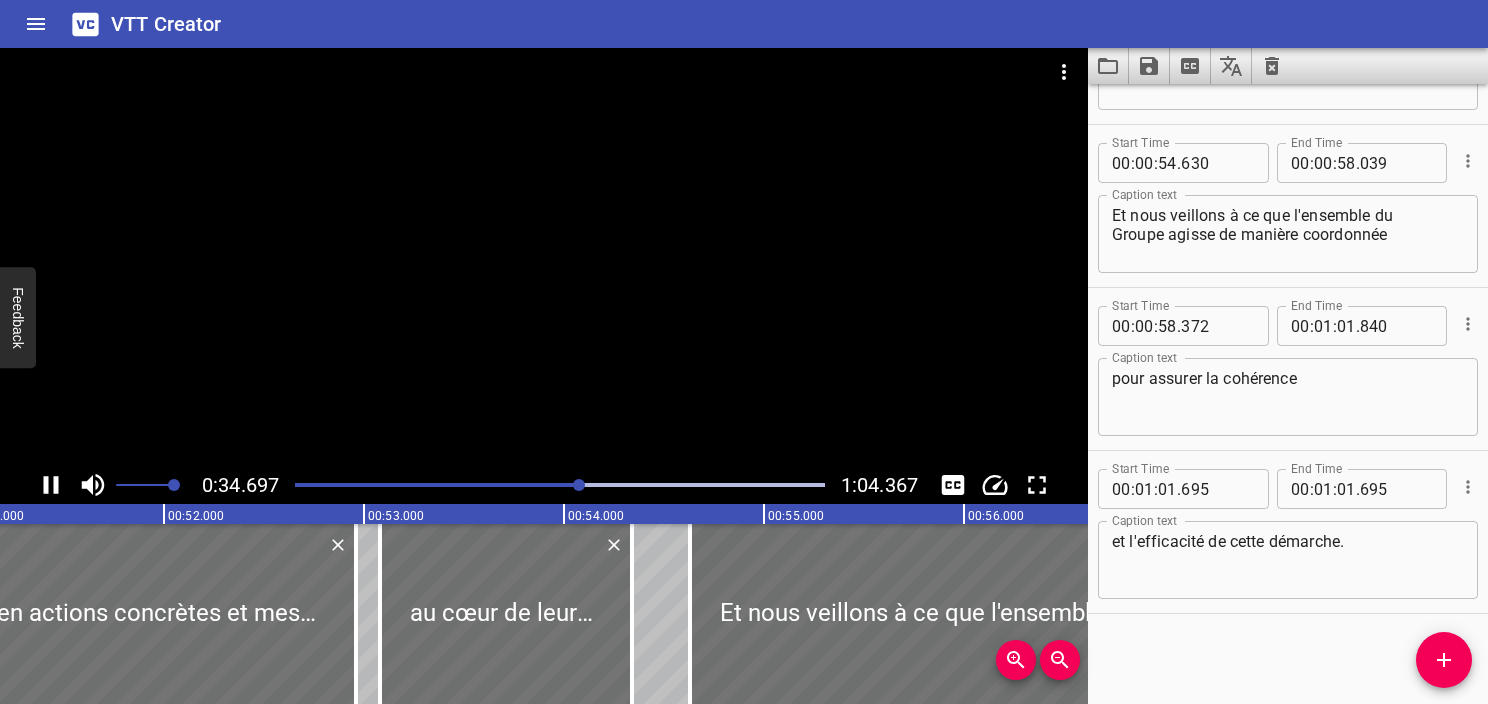 click at bounding box center (560, 485) 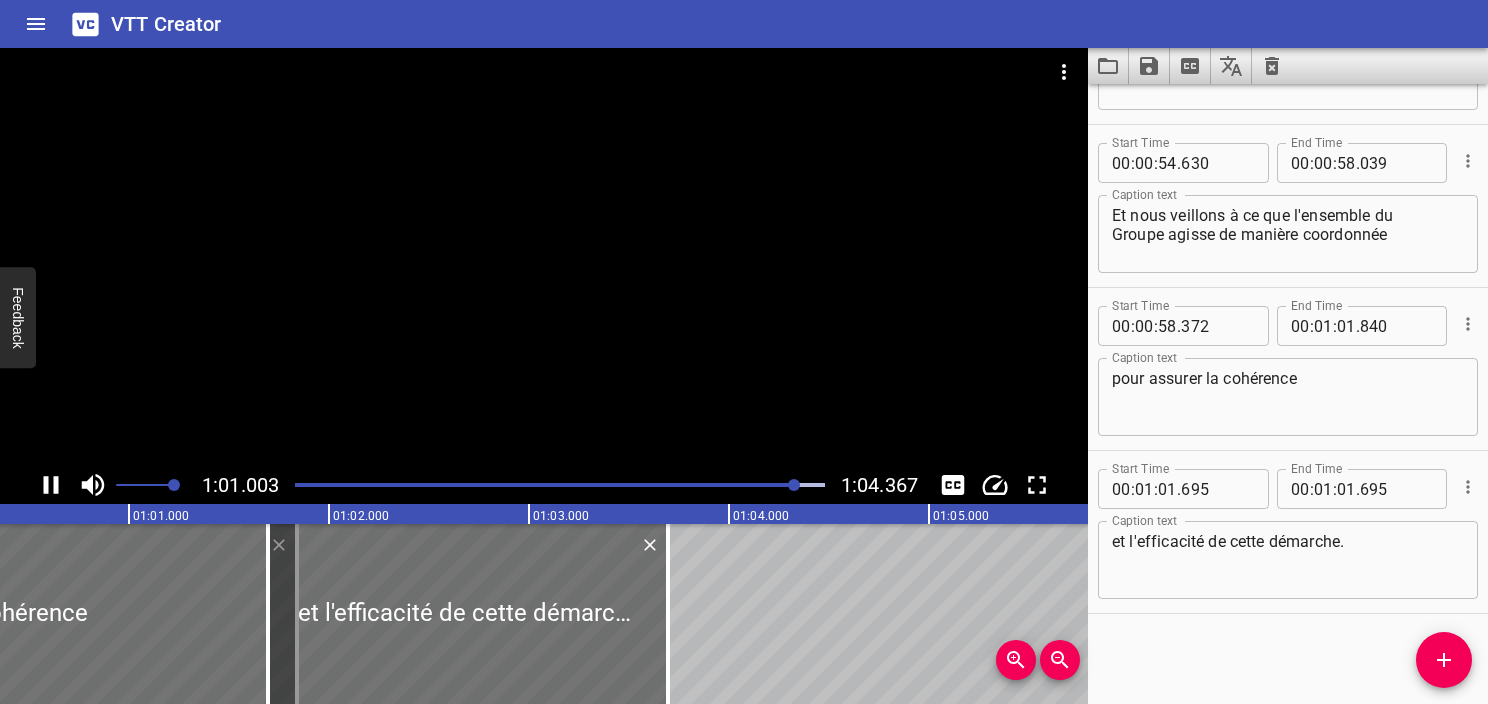 click at bounding box center (560, 485) 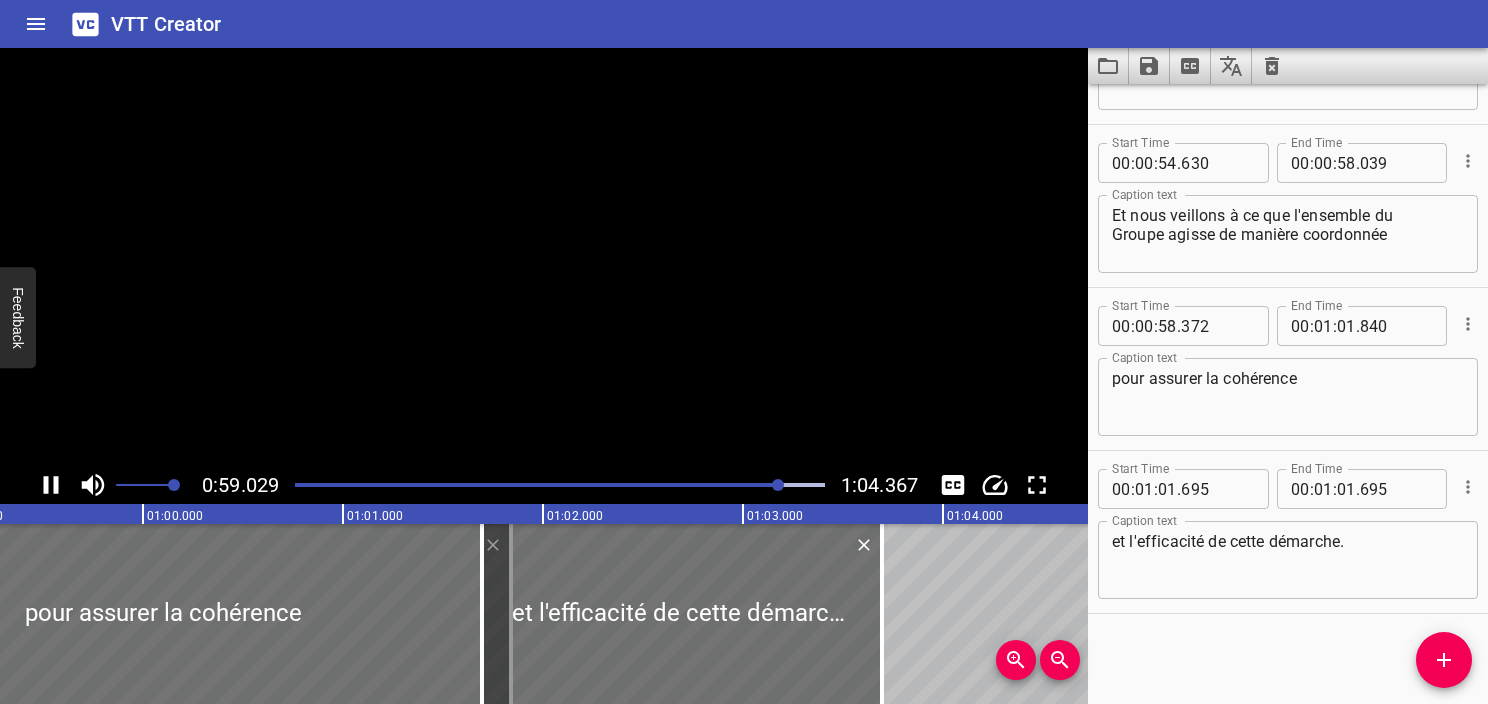 click 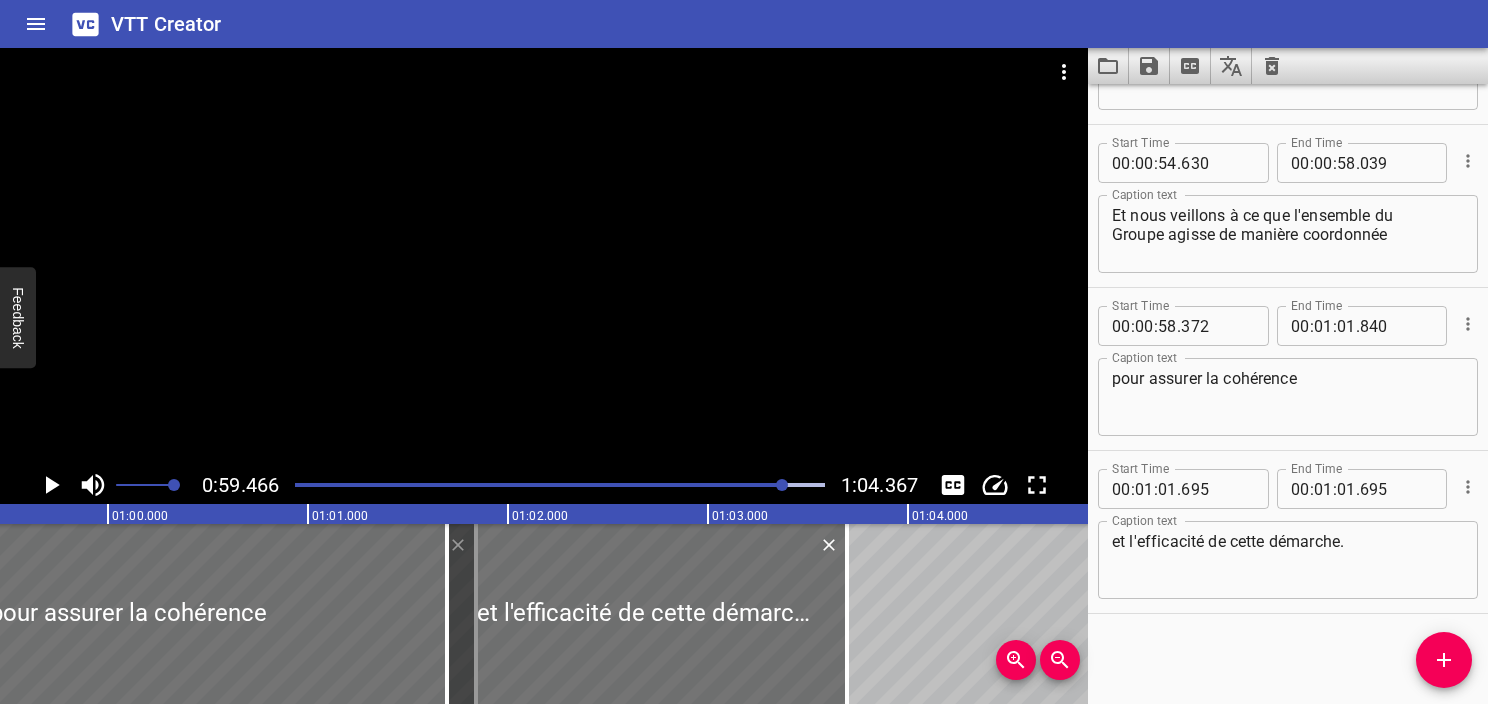 click 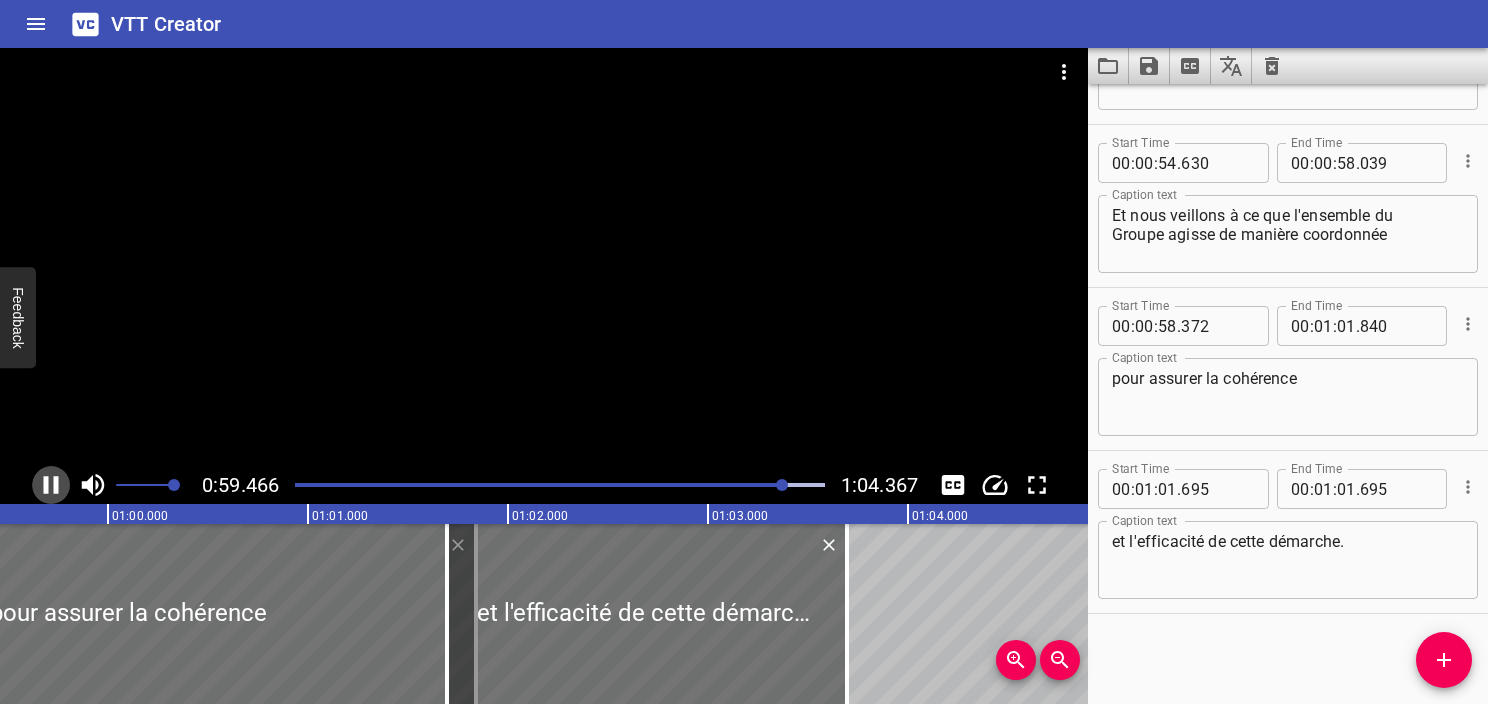 click 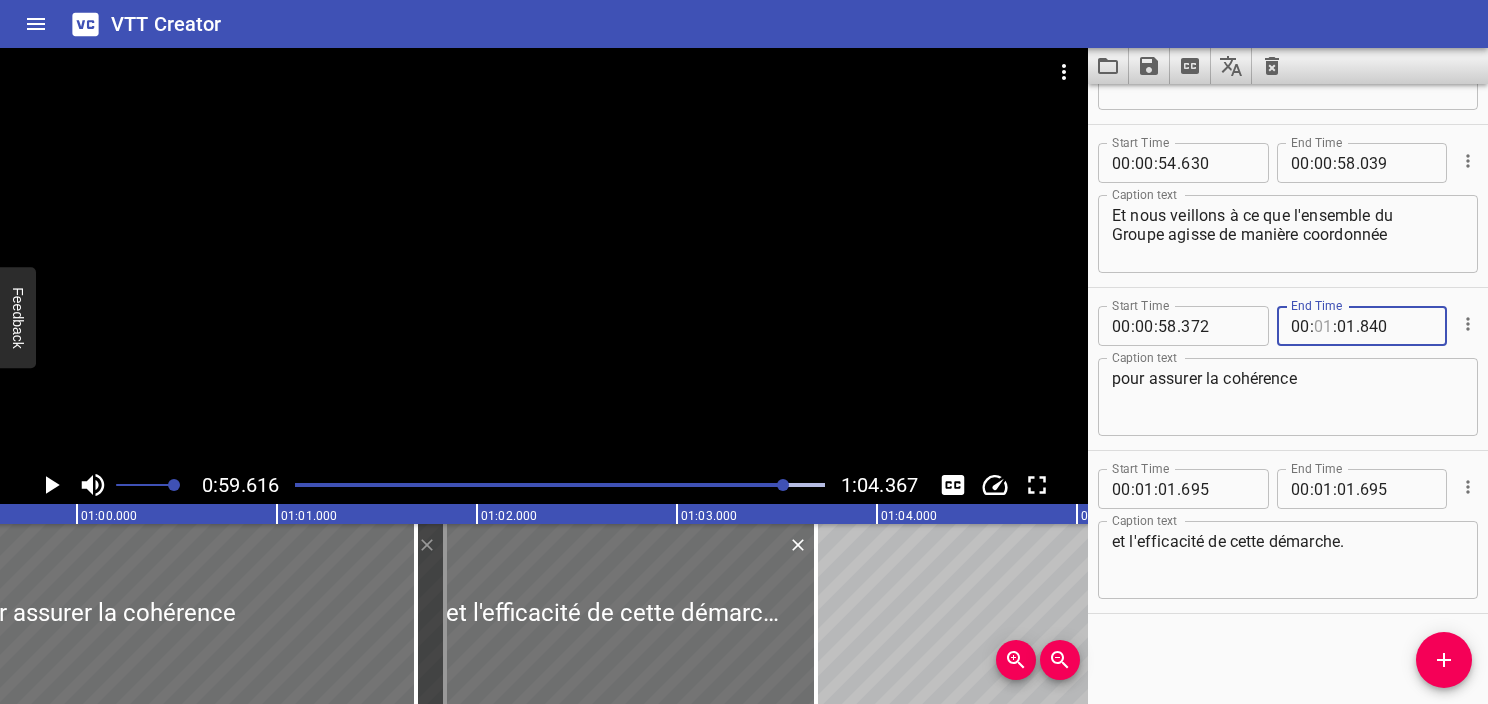 click at bounding box center [1323, 326] 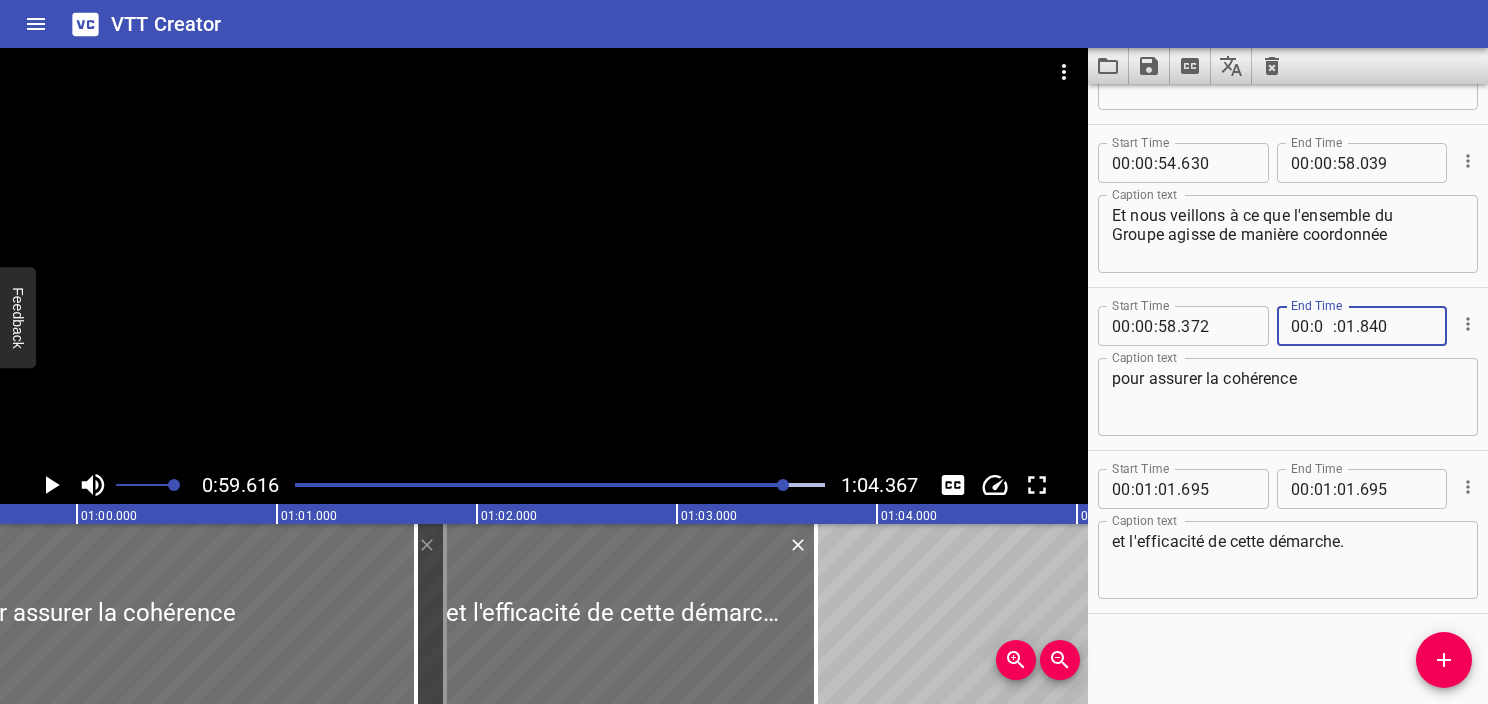 type on "00" 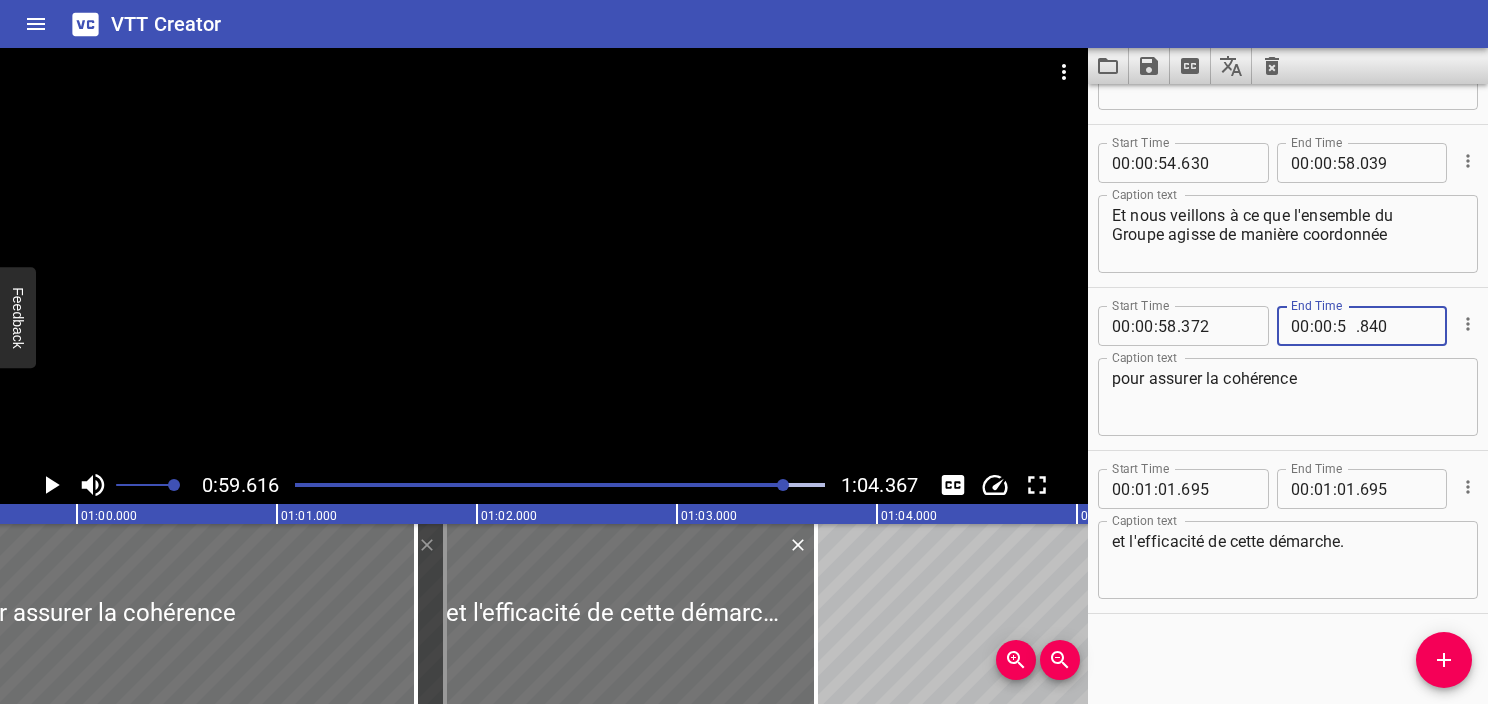 type on "59" 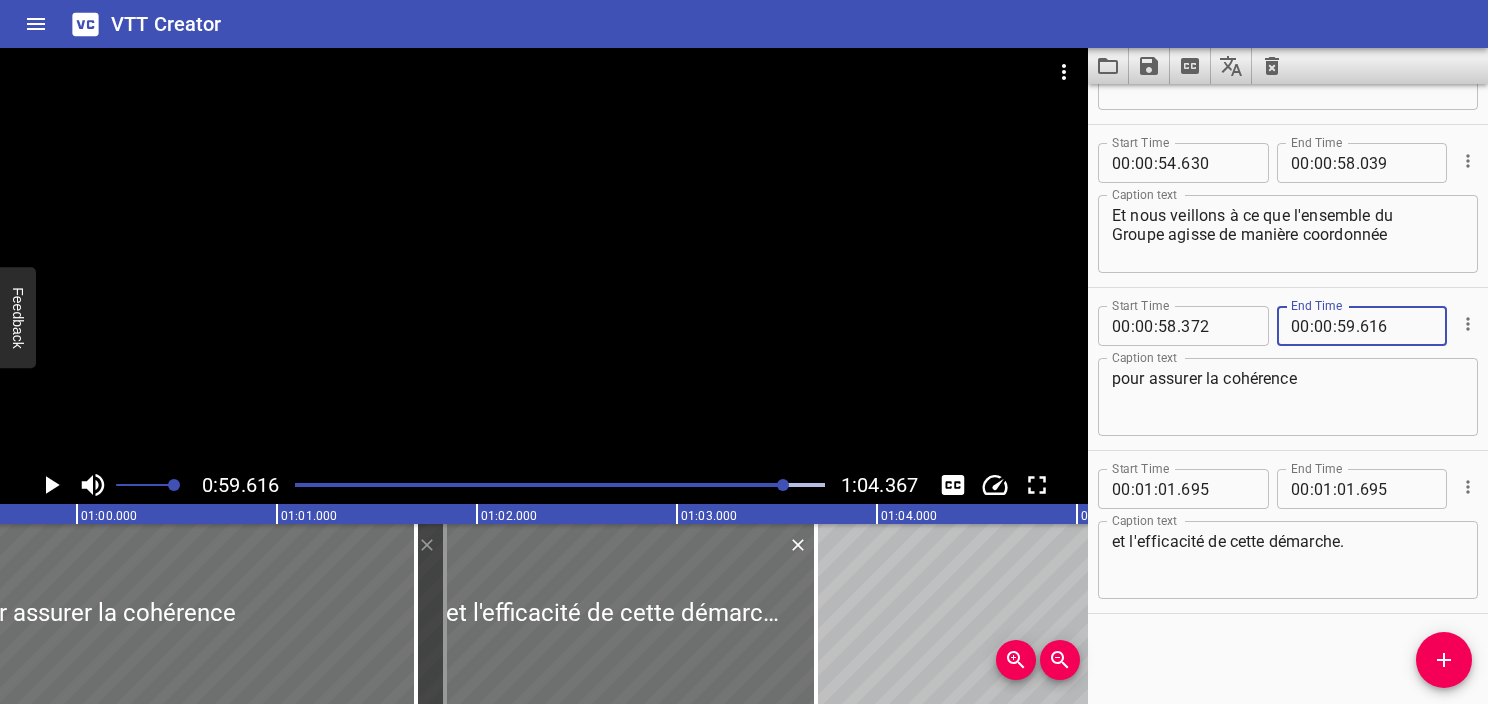 type on "616" 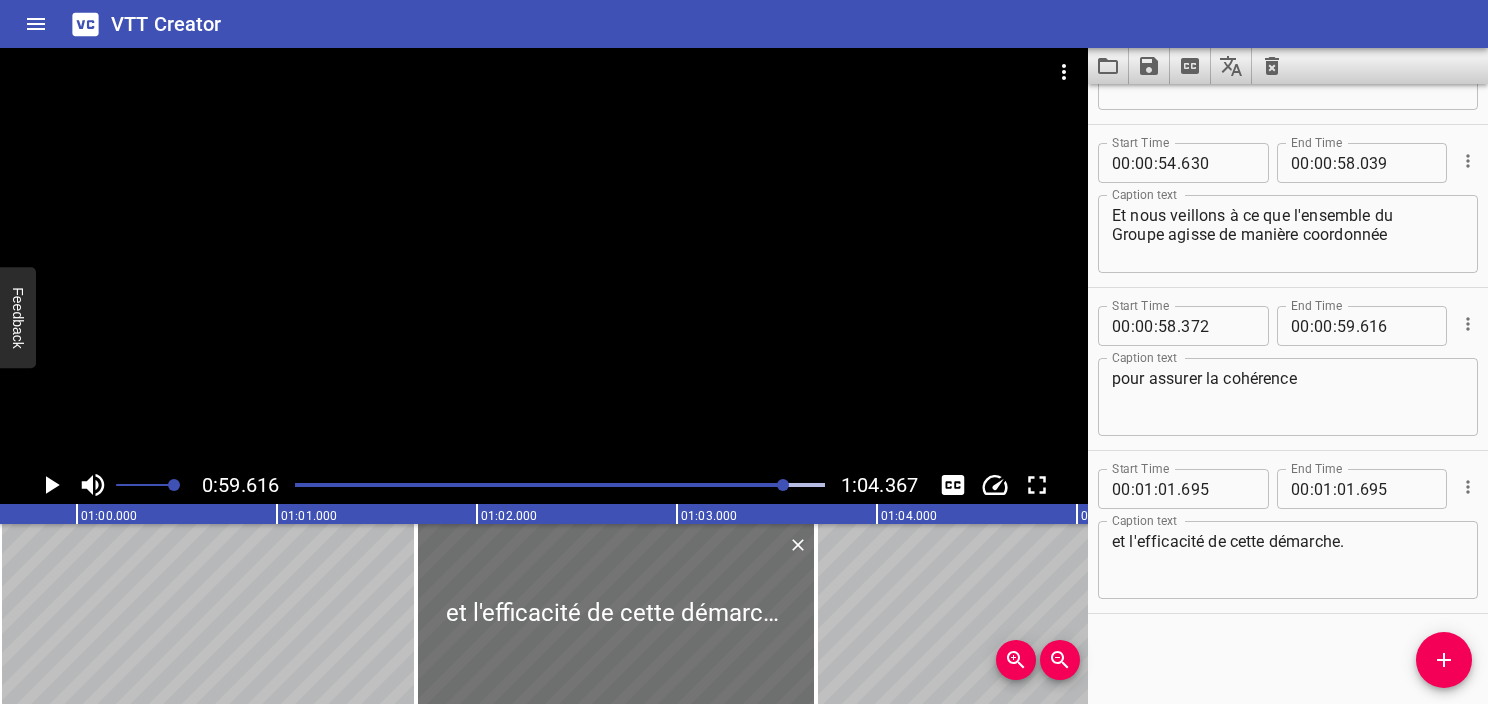 click 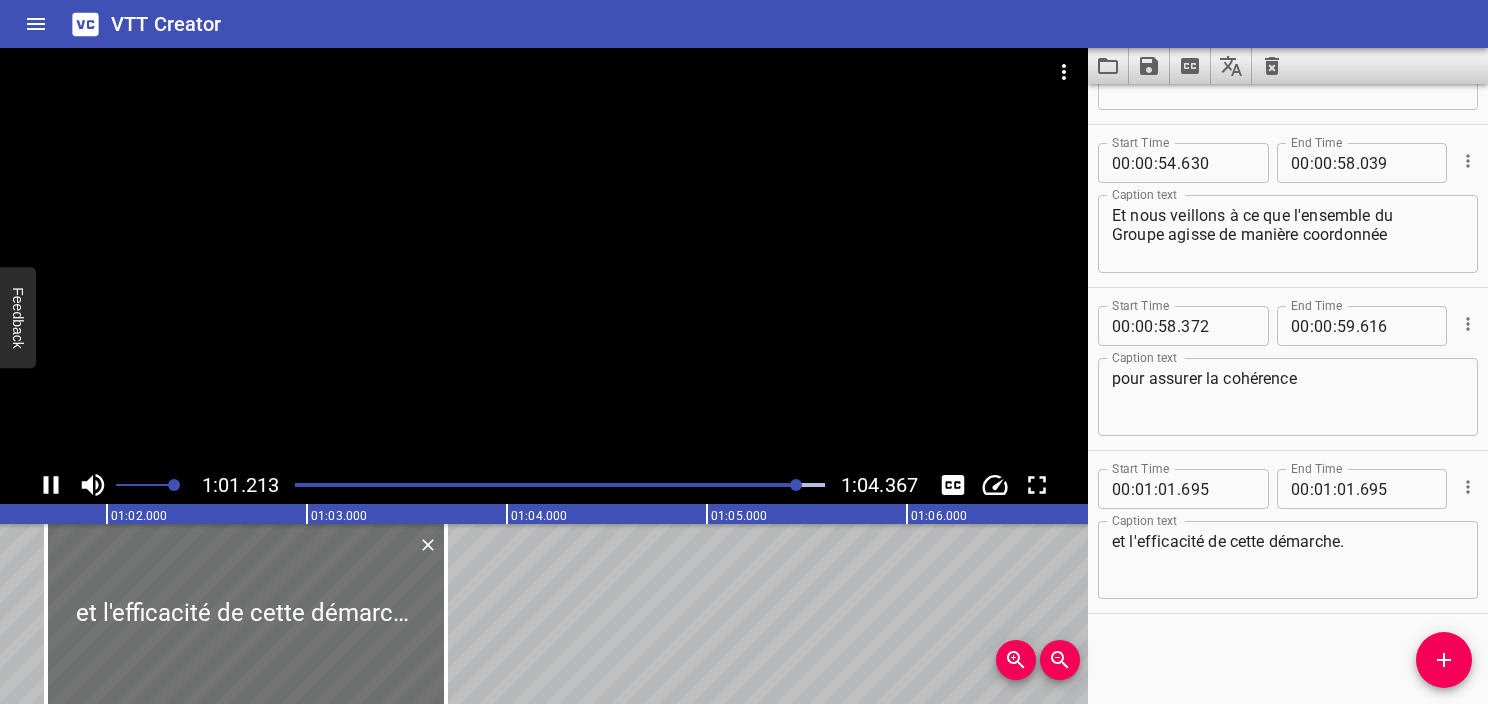 click 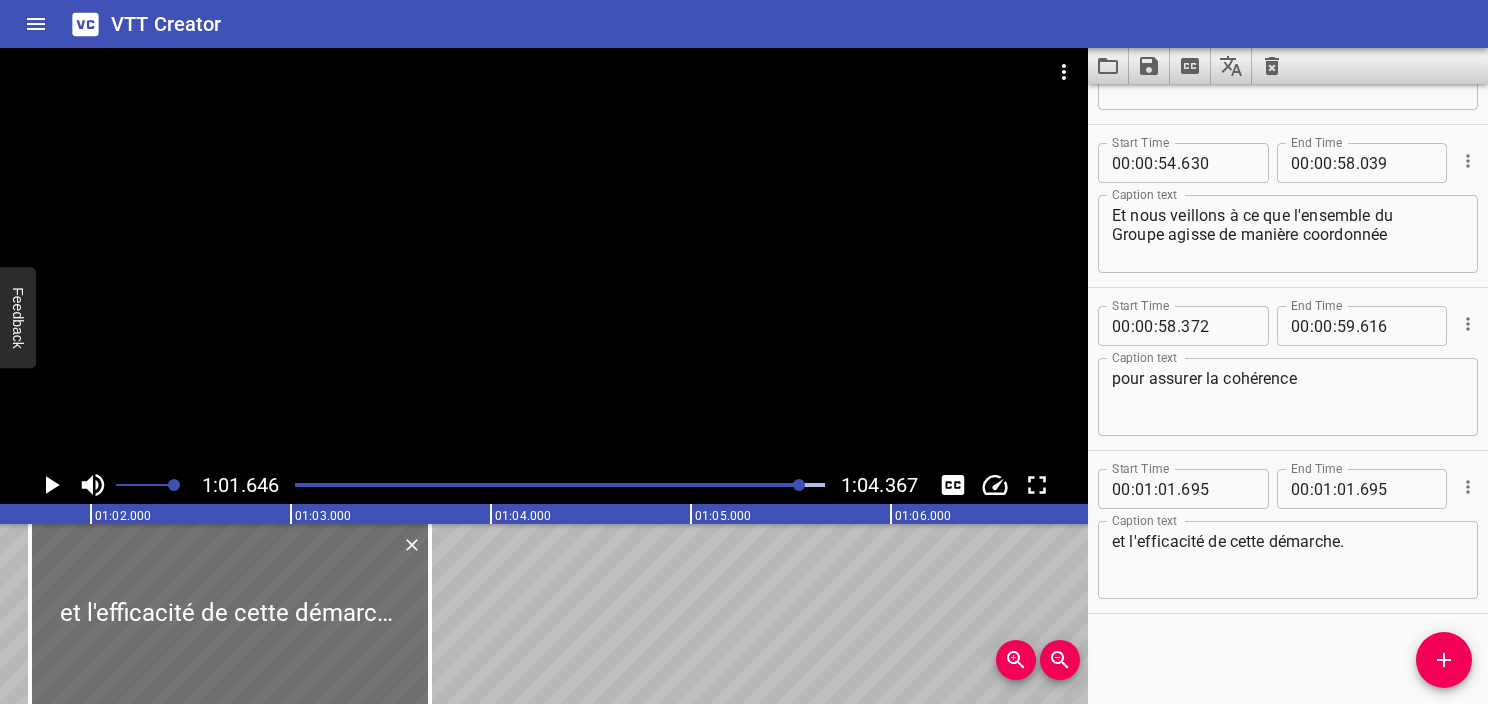 scroll, scrollTop: 0, scrollLeft: 12329, axis: horizontal 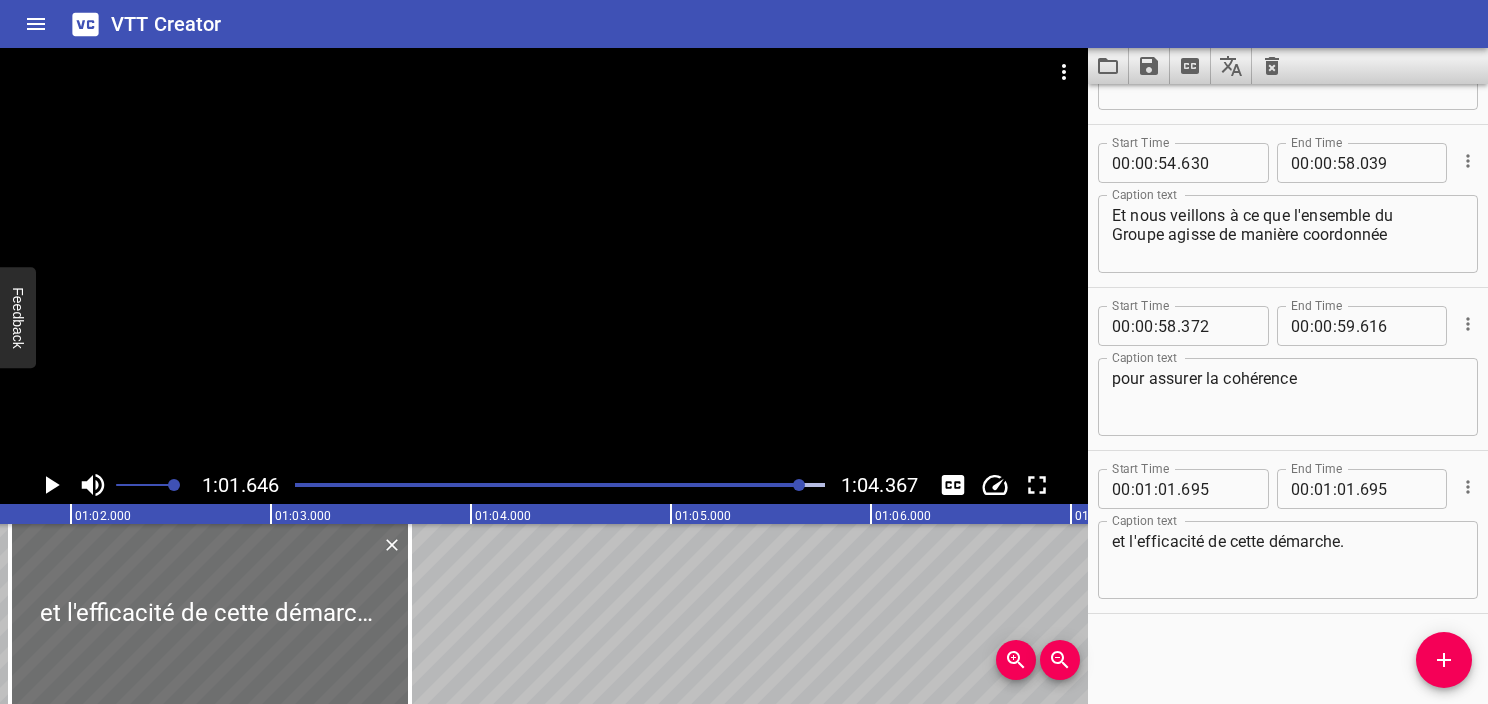 click at bounding box center [538, 485] 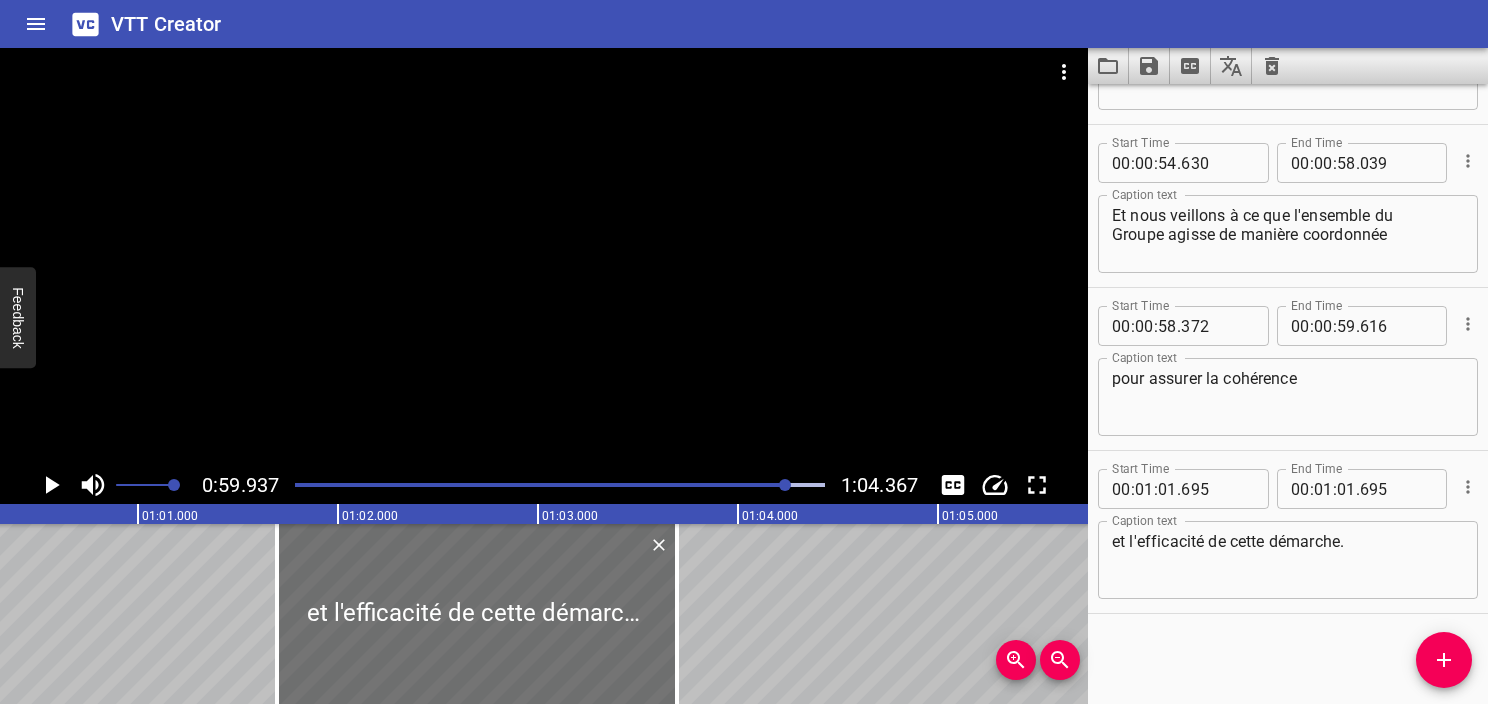 scroll, scrollTop: 0, scrollLeft: 11987, axis: horizontal 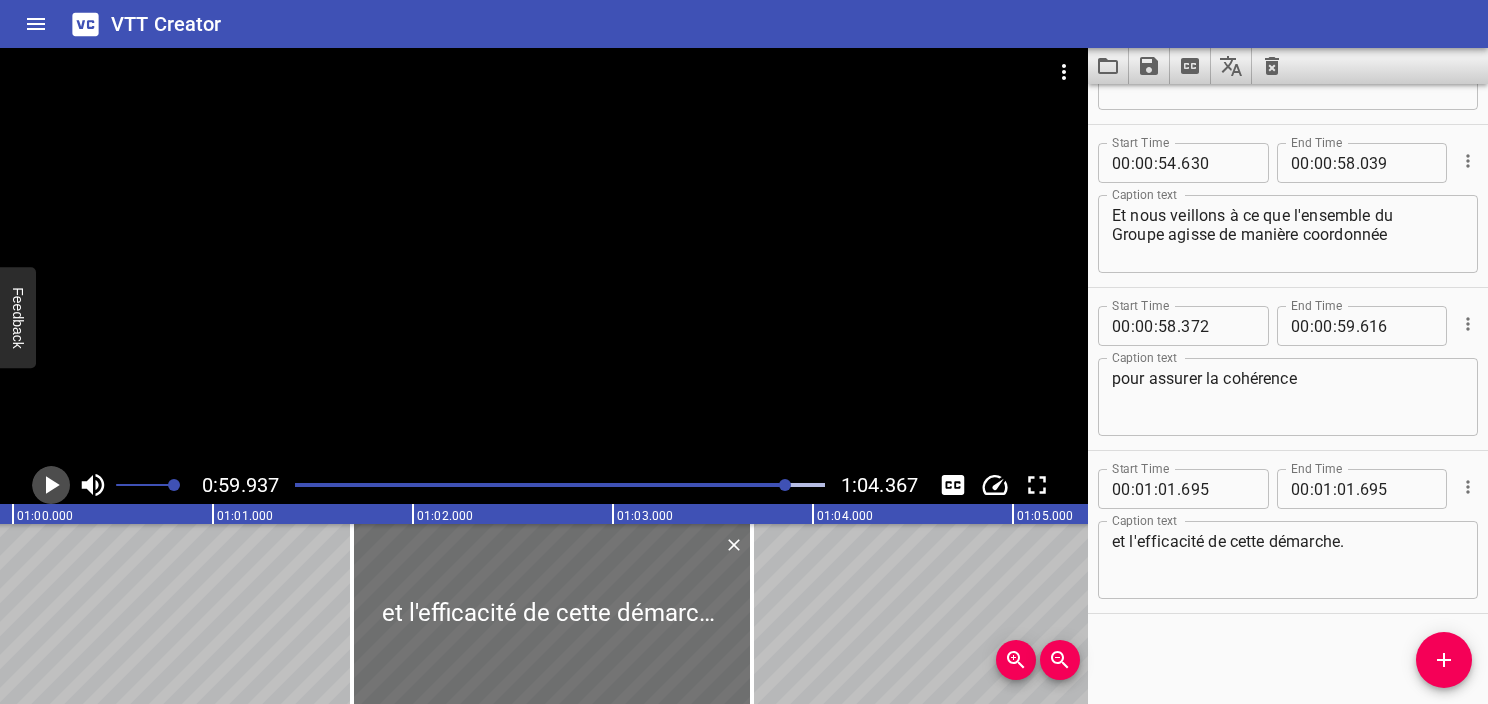 click 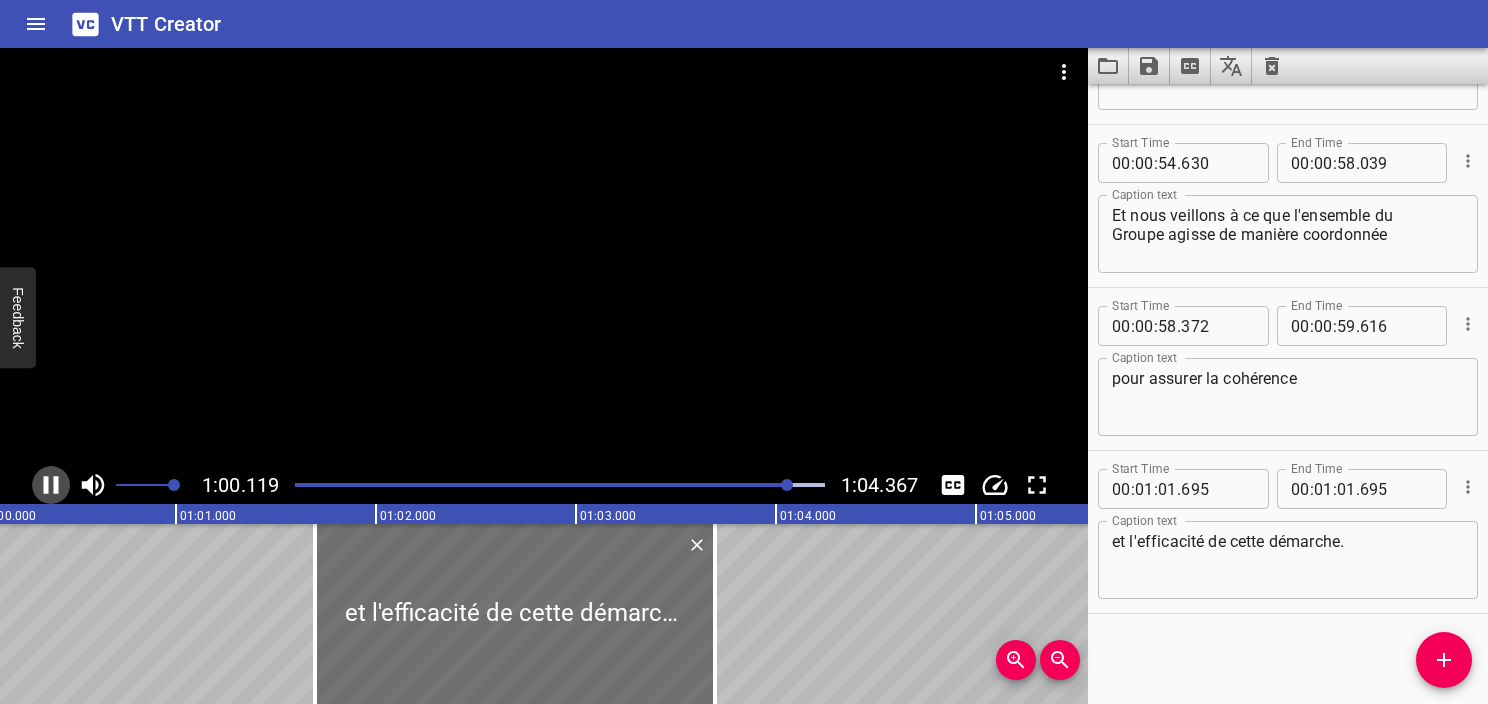 click 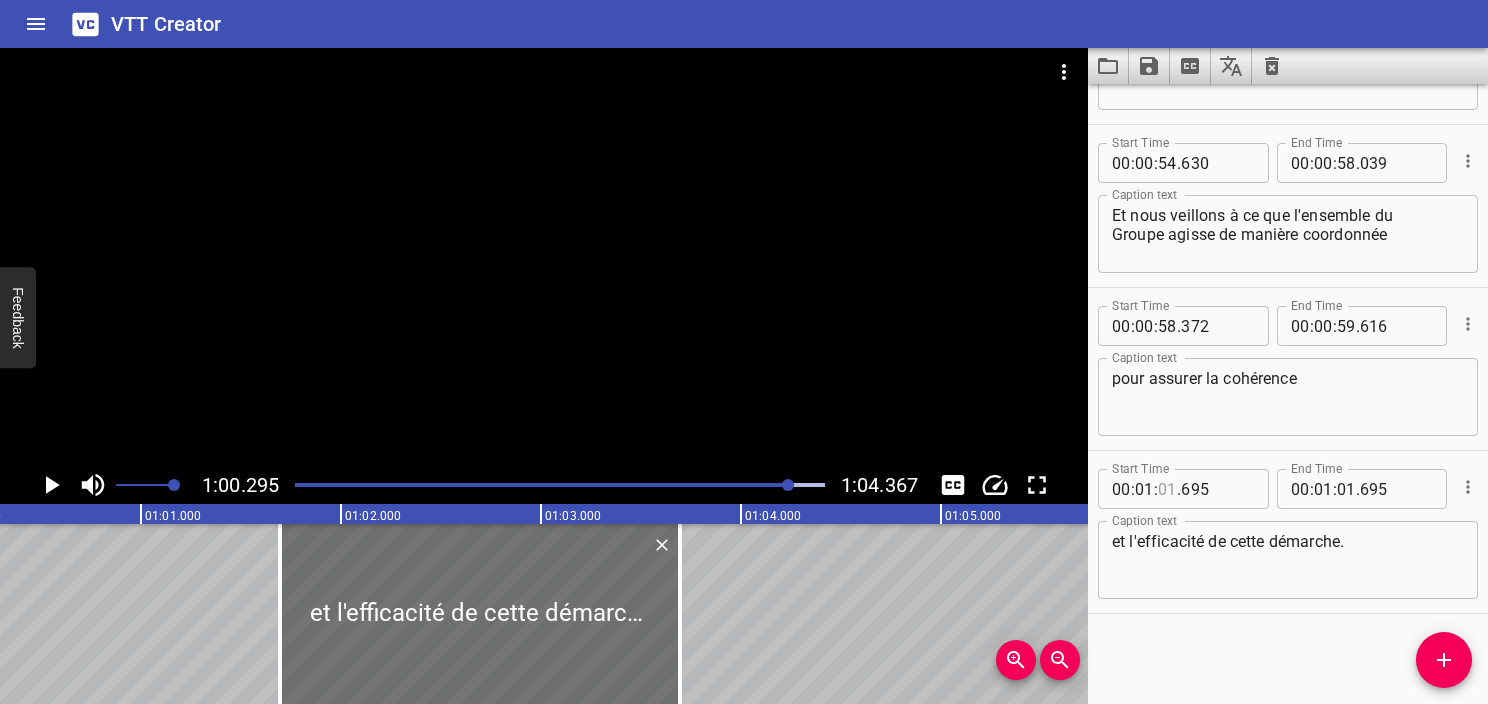 click at bounding box center [1167, 489] 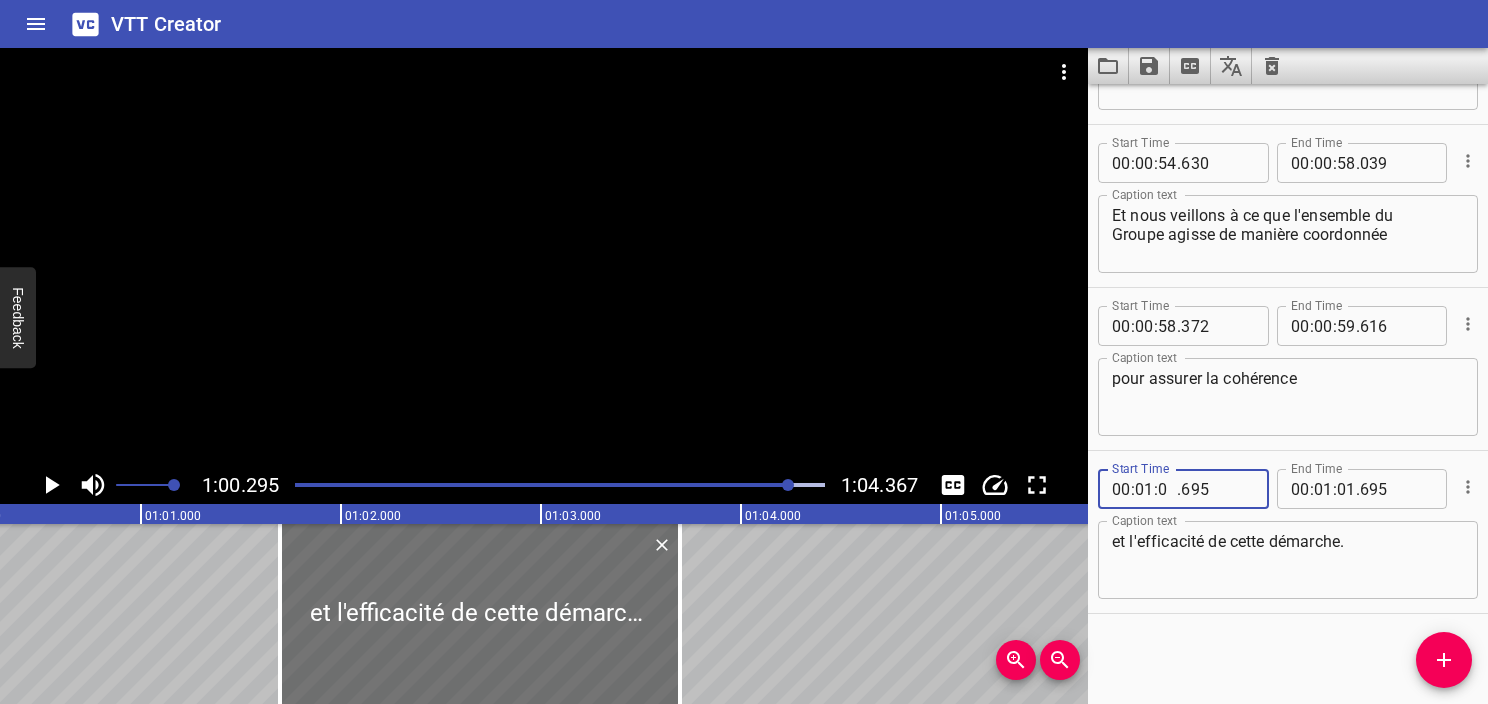 type on "00" 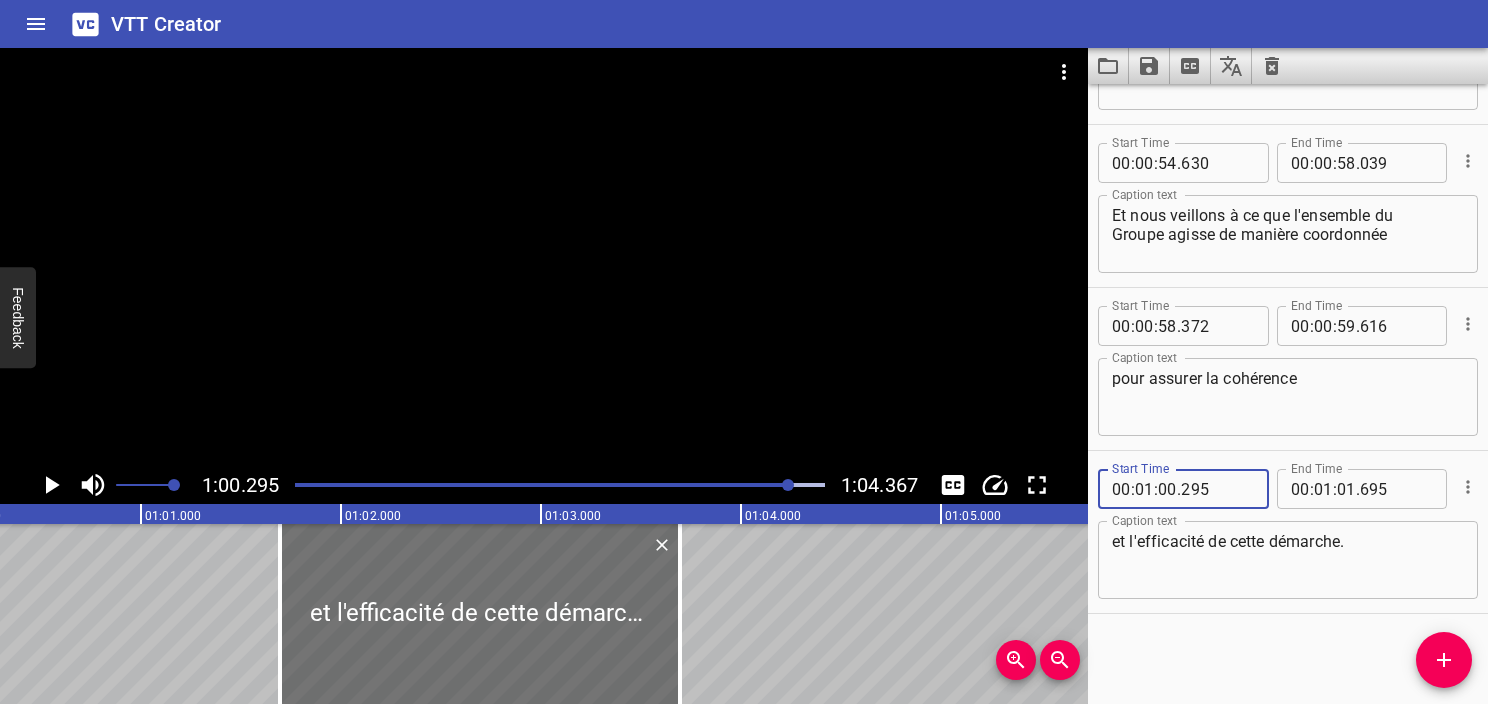 type on "295" 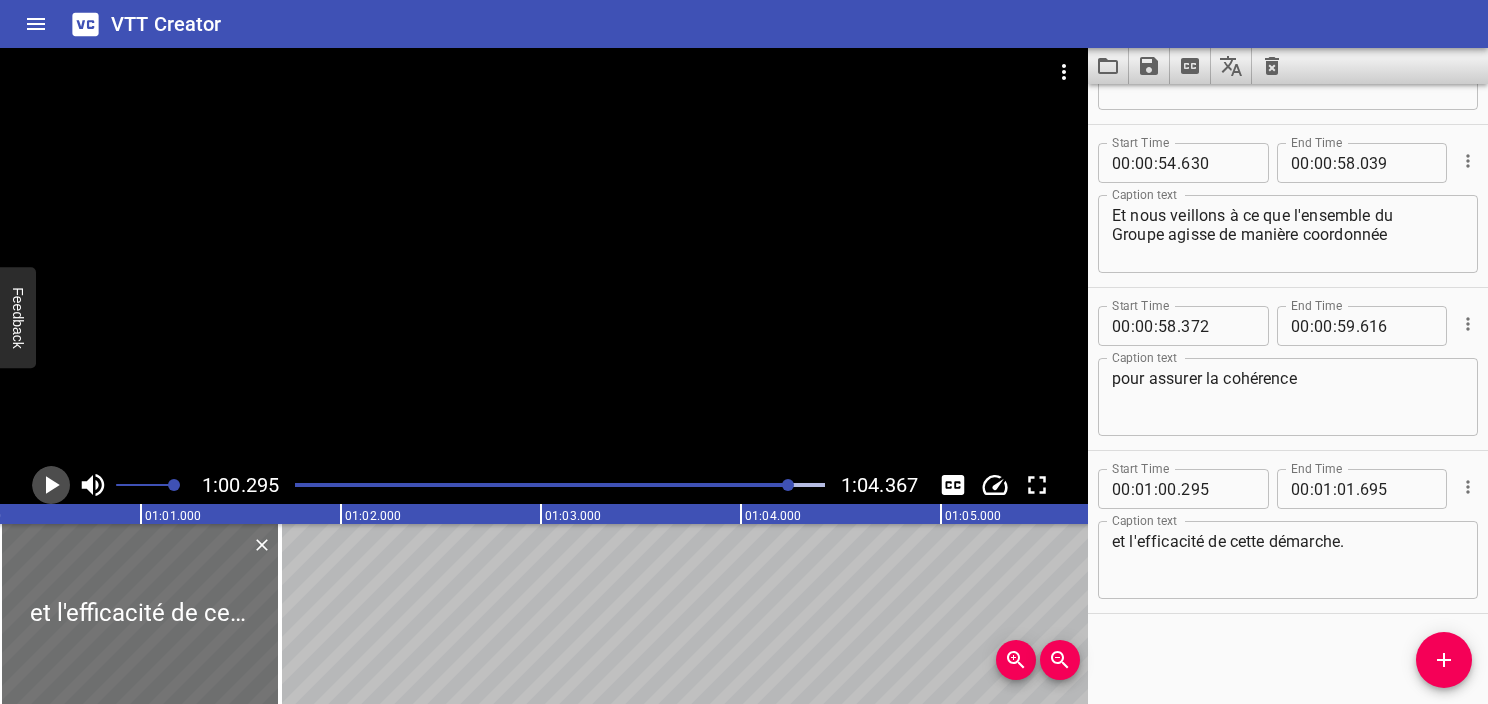 click 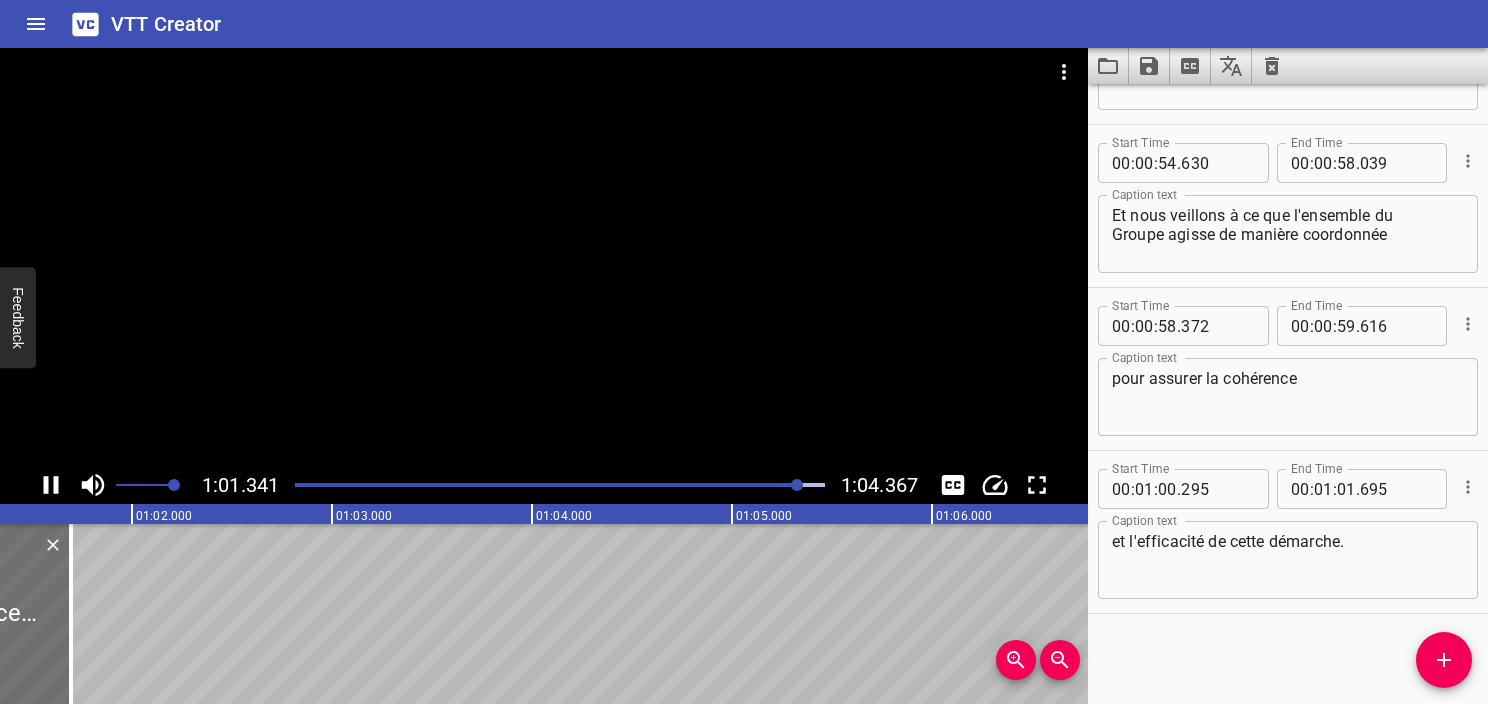 click 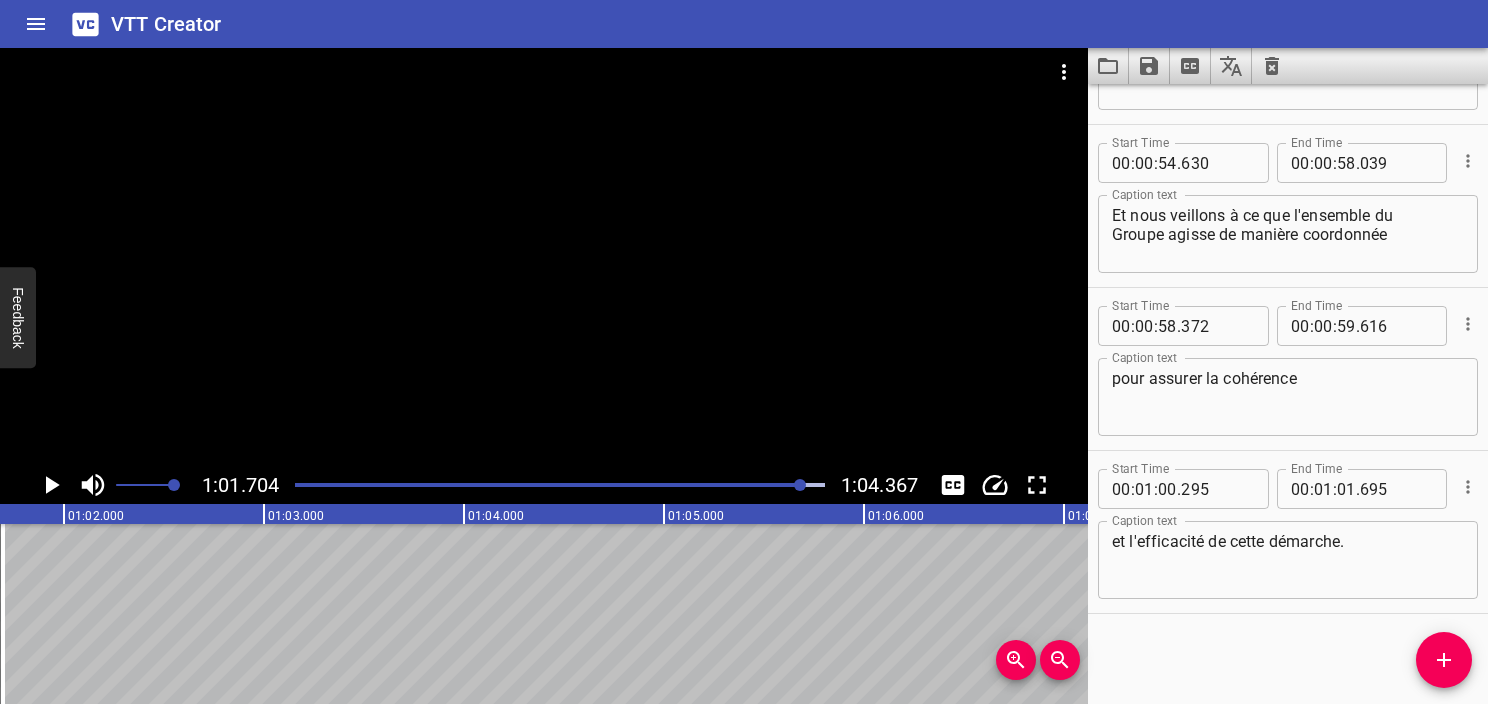 scroll, scrollTop: 0, scrollLeft: 12340, axis: horizontal 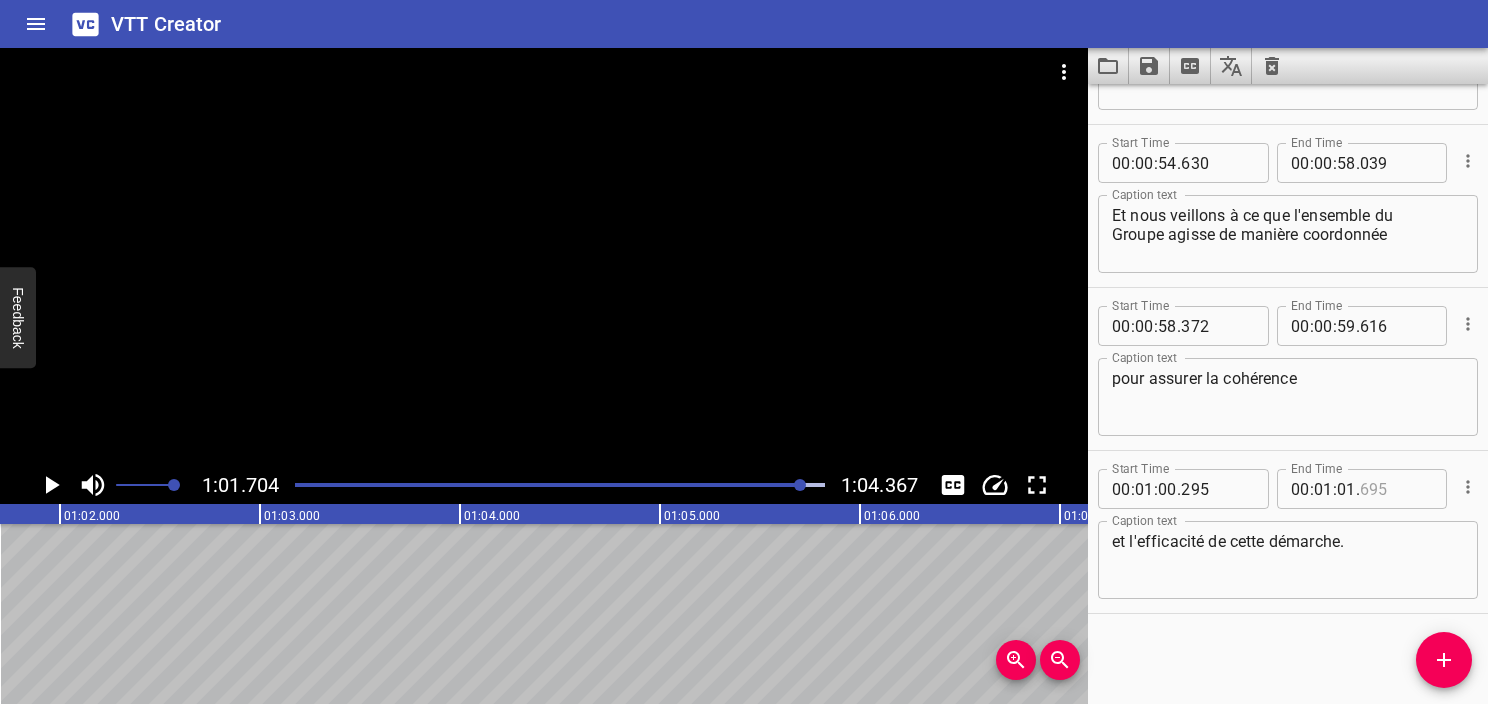 click at bounding box center (1396, 489) 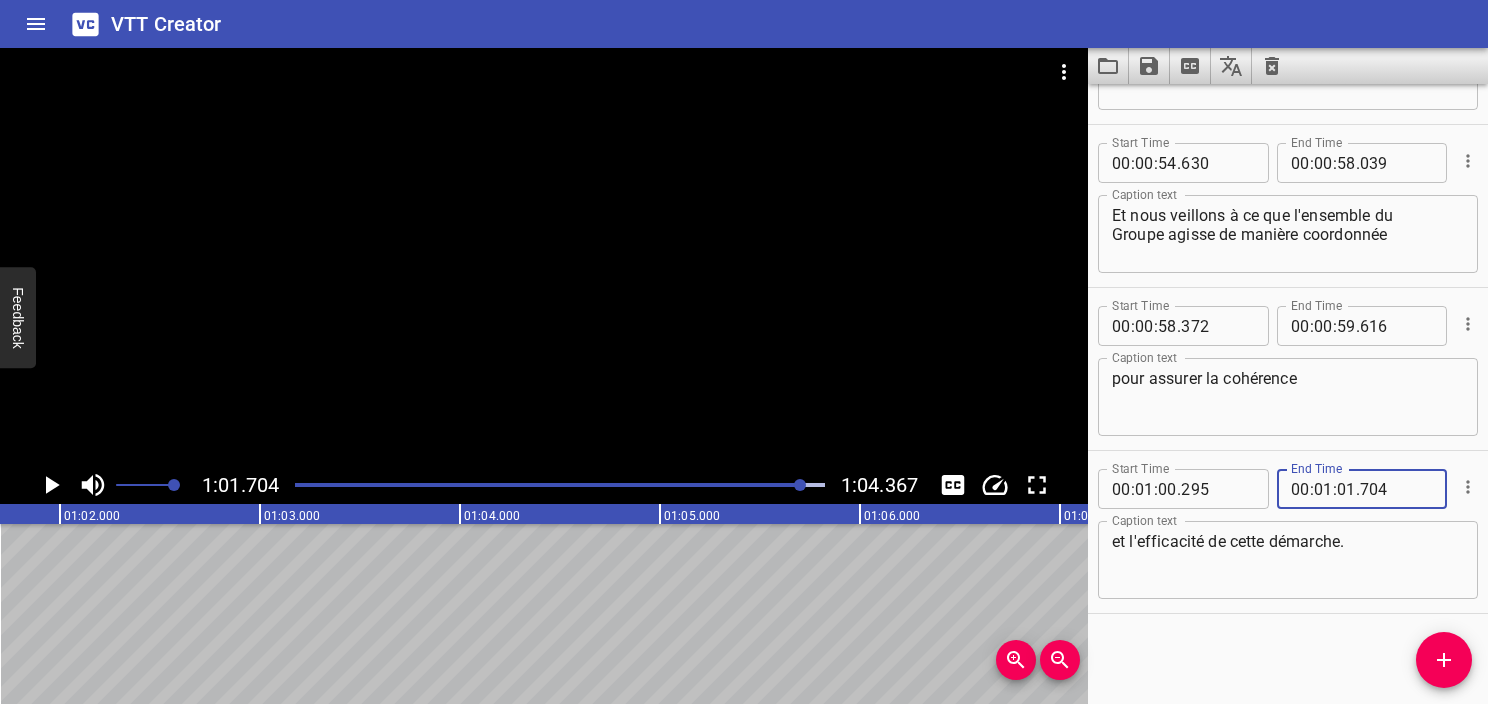 click on "704" at bounding box center (1396, 489) 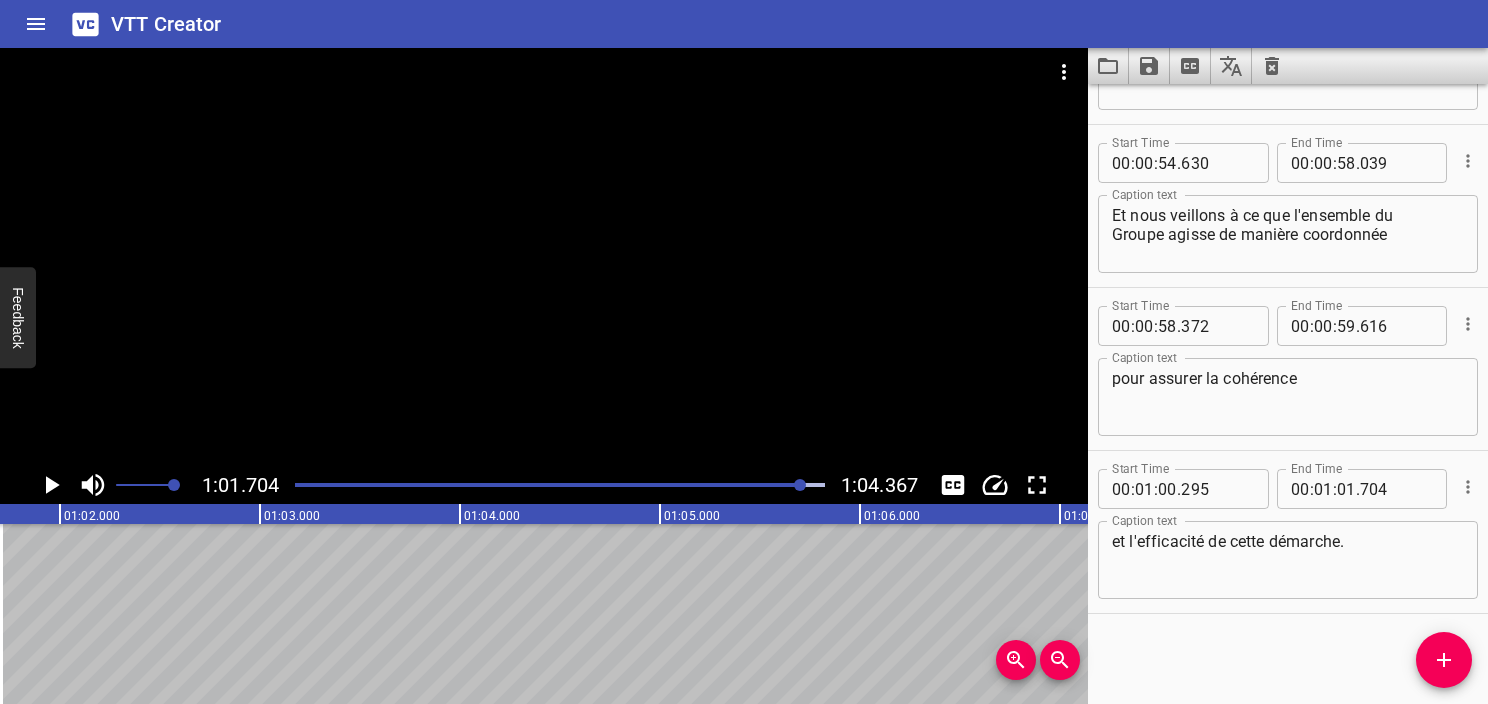 click on "Caption text et l'efficacité de cette démarche. Caption text" at bounding box center (1288, 558) 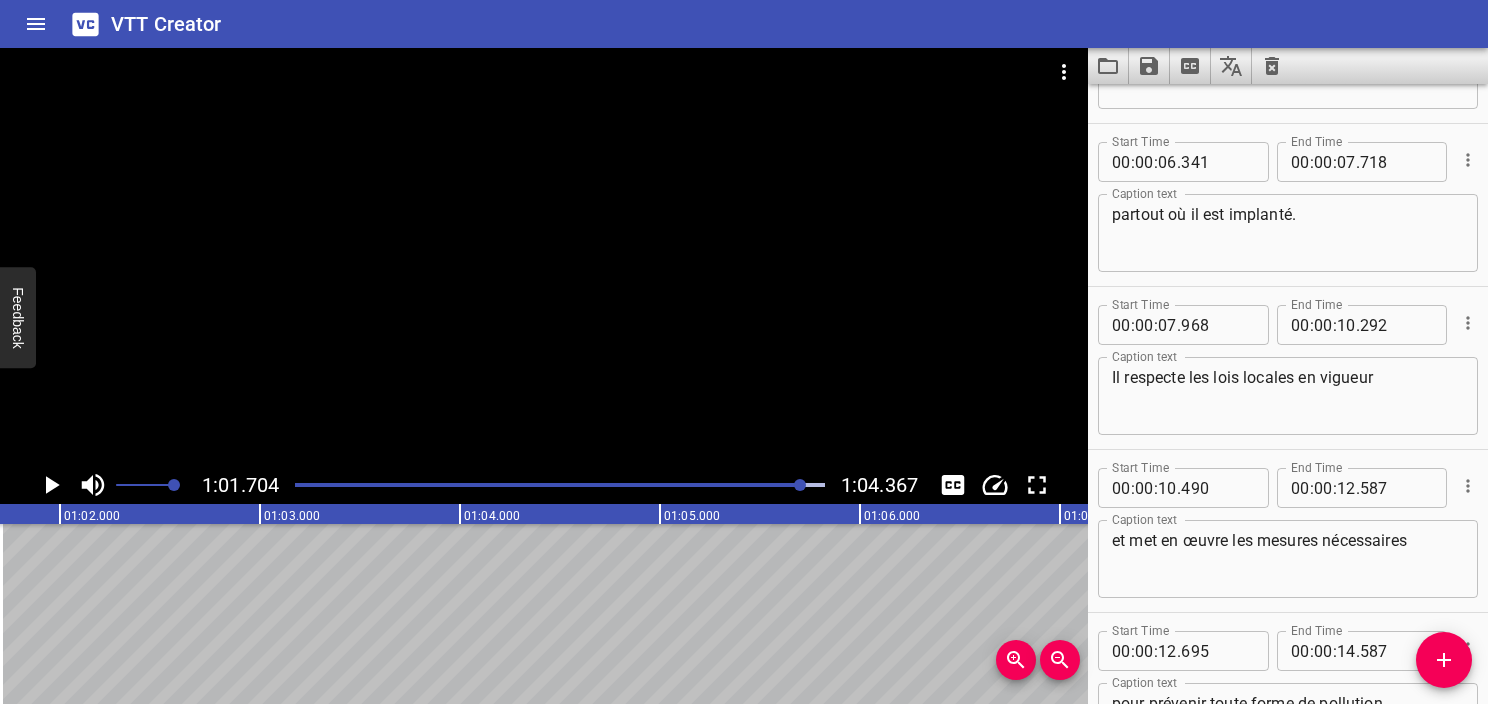 scroll, scrollTop: 0, scrollLeft: 0, axis: both 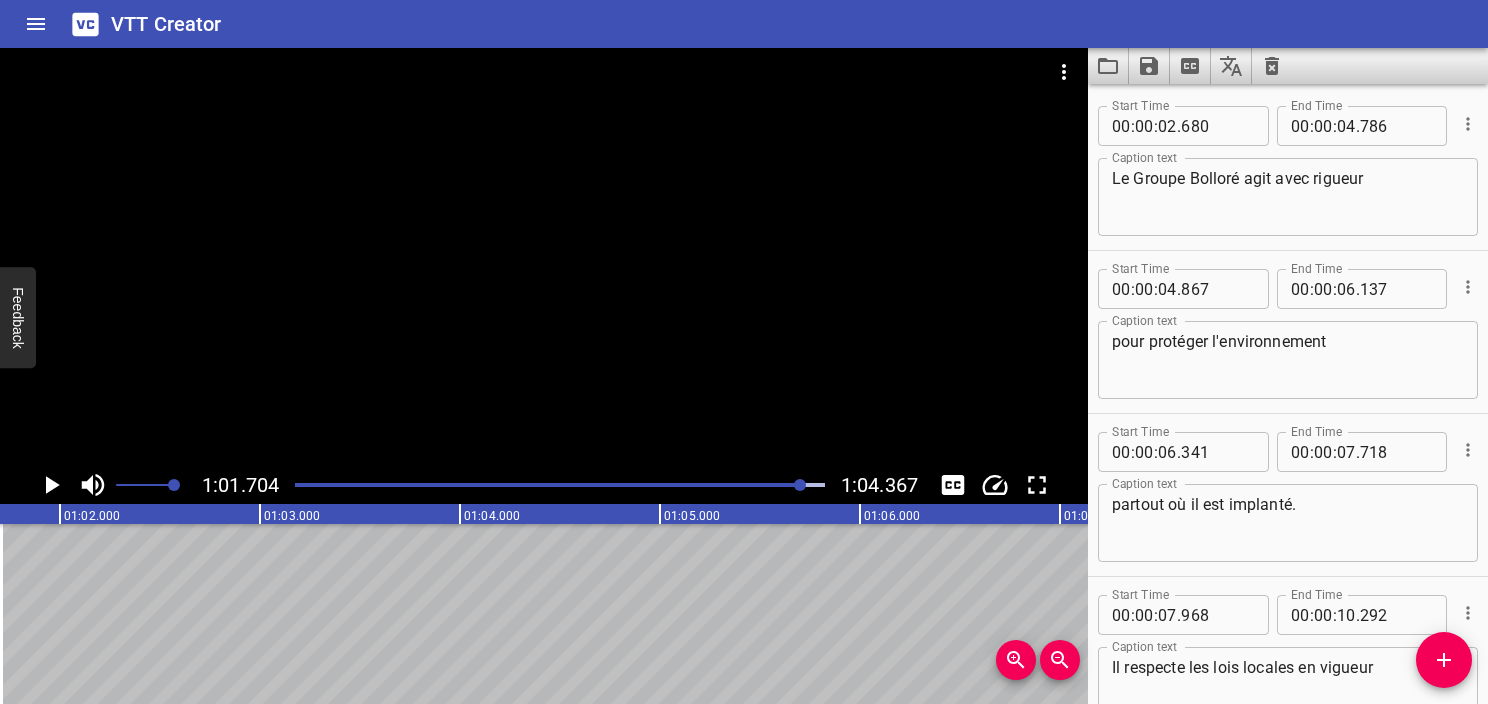 click on "Le Groupe Bolloré agit avec rigueur" at bounding box center (1288, 197) 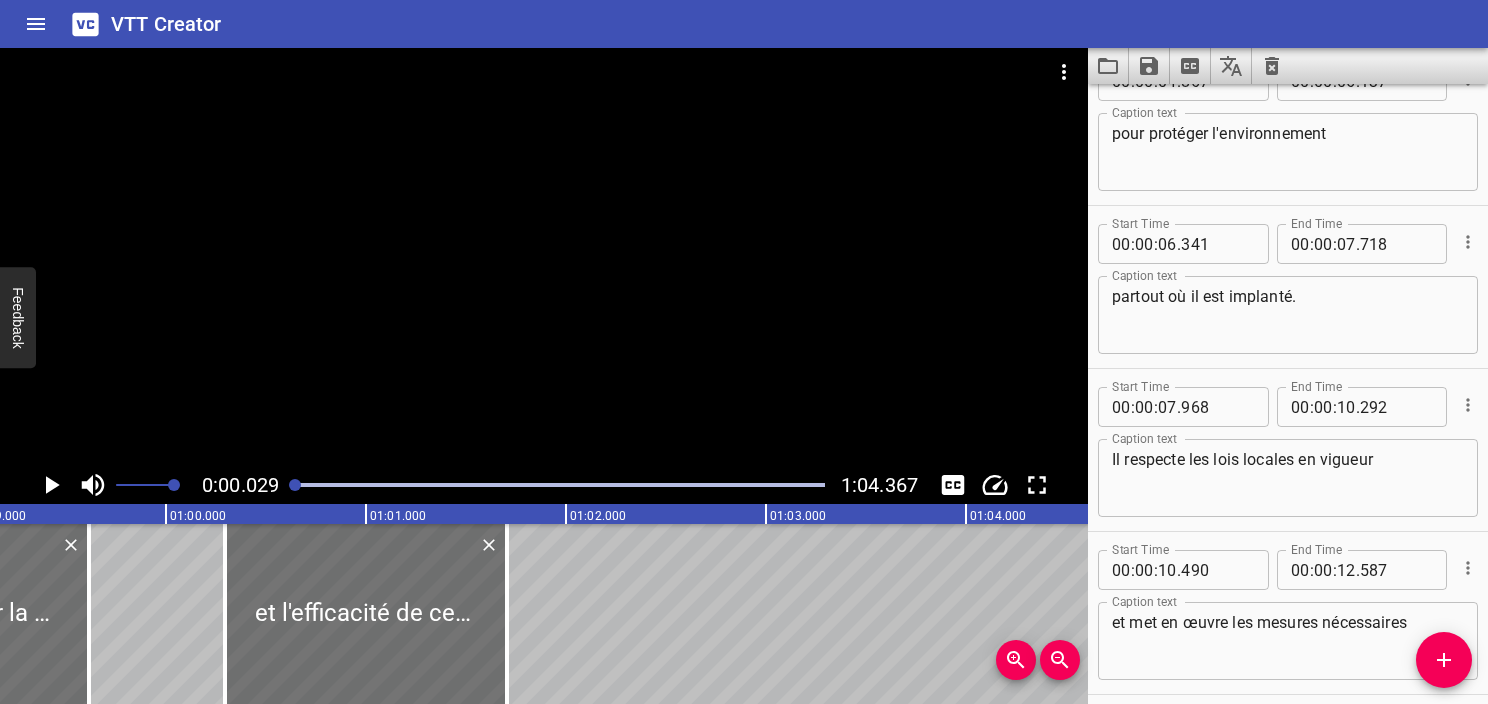 scroll, scrollTop: 860, scrollLeft: 0, axis: vertical 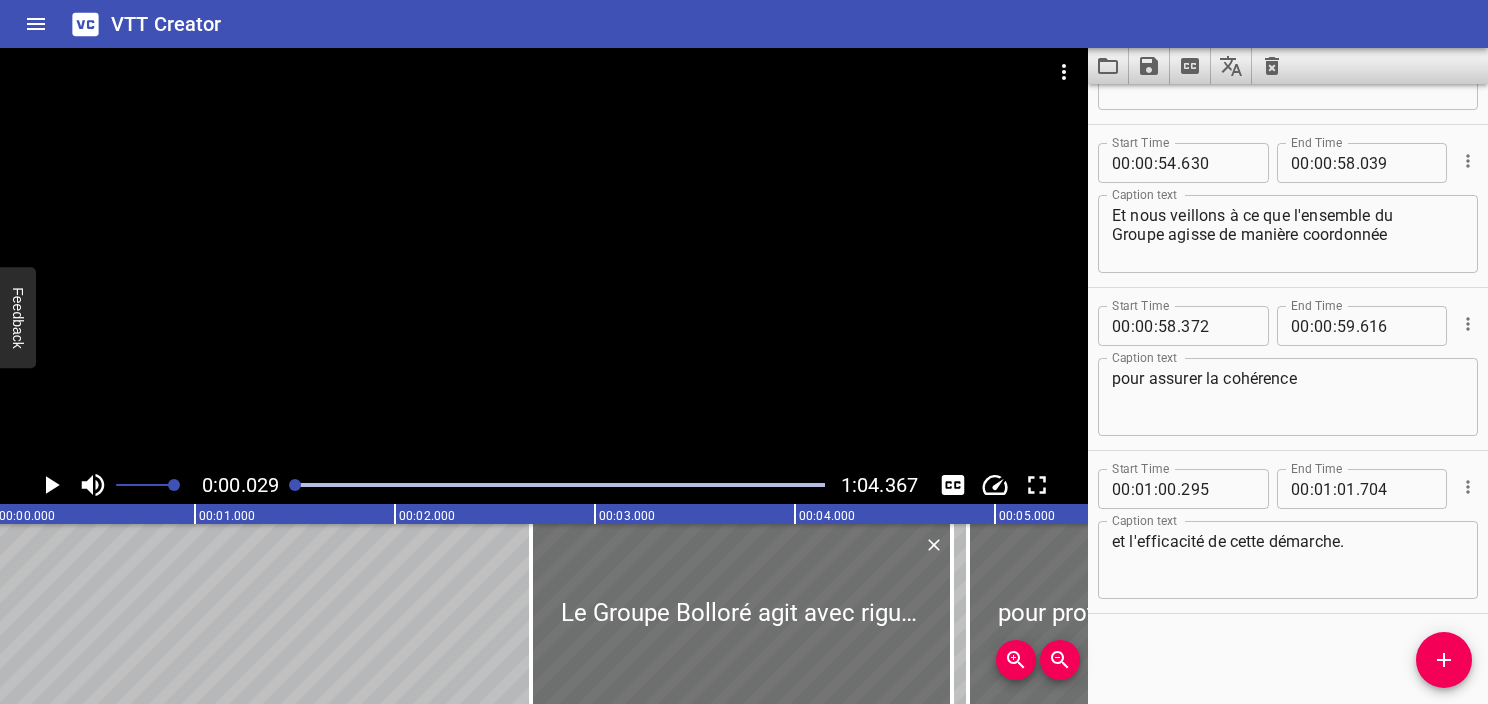 click 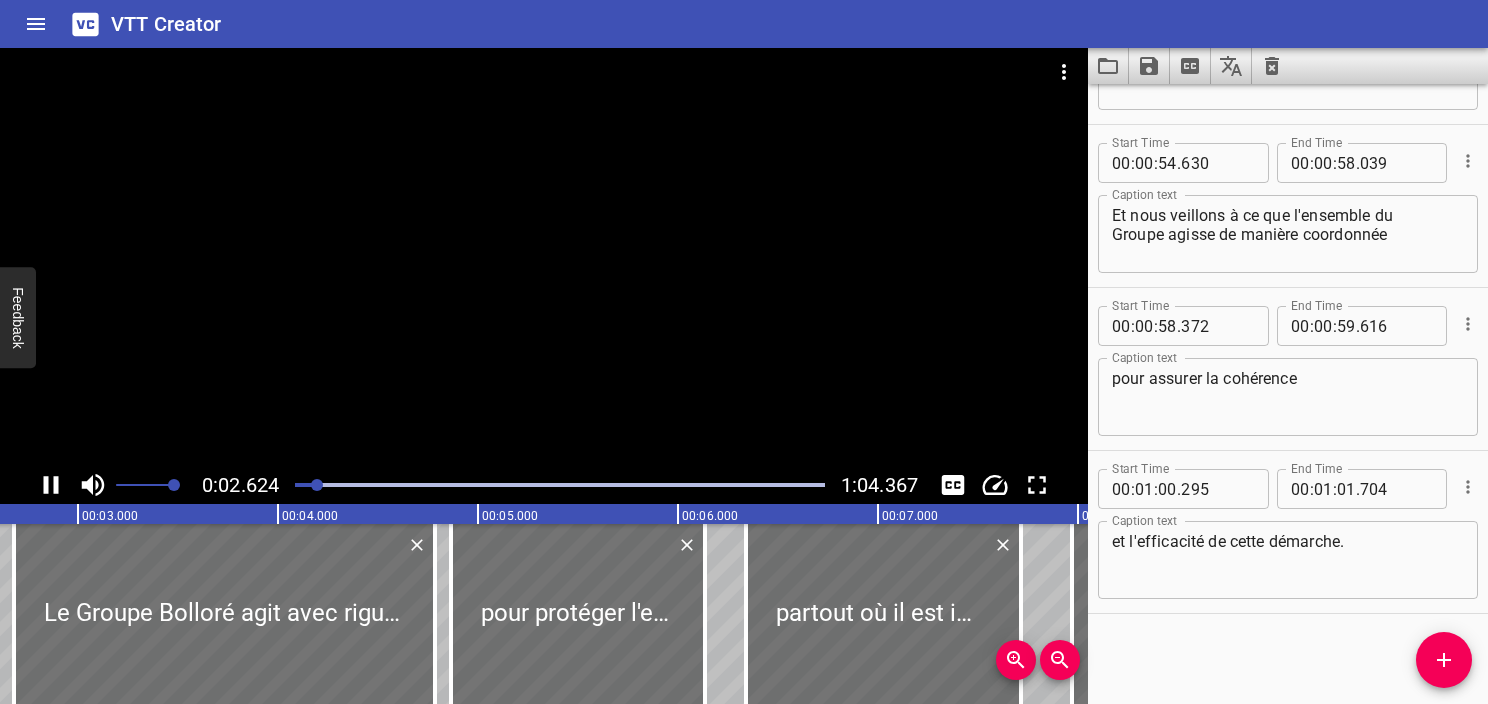 scroll, scrollTop: 0, scrollLeft: 524, axis: horizontal 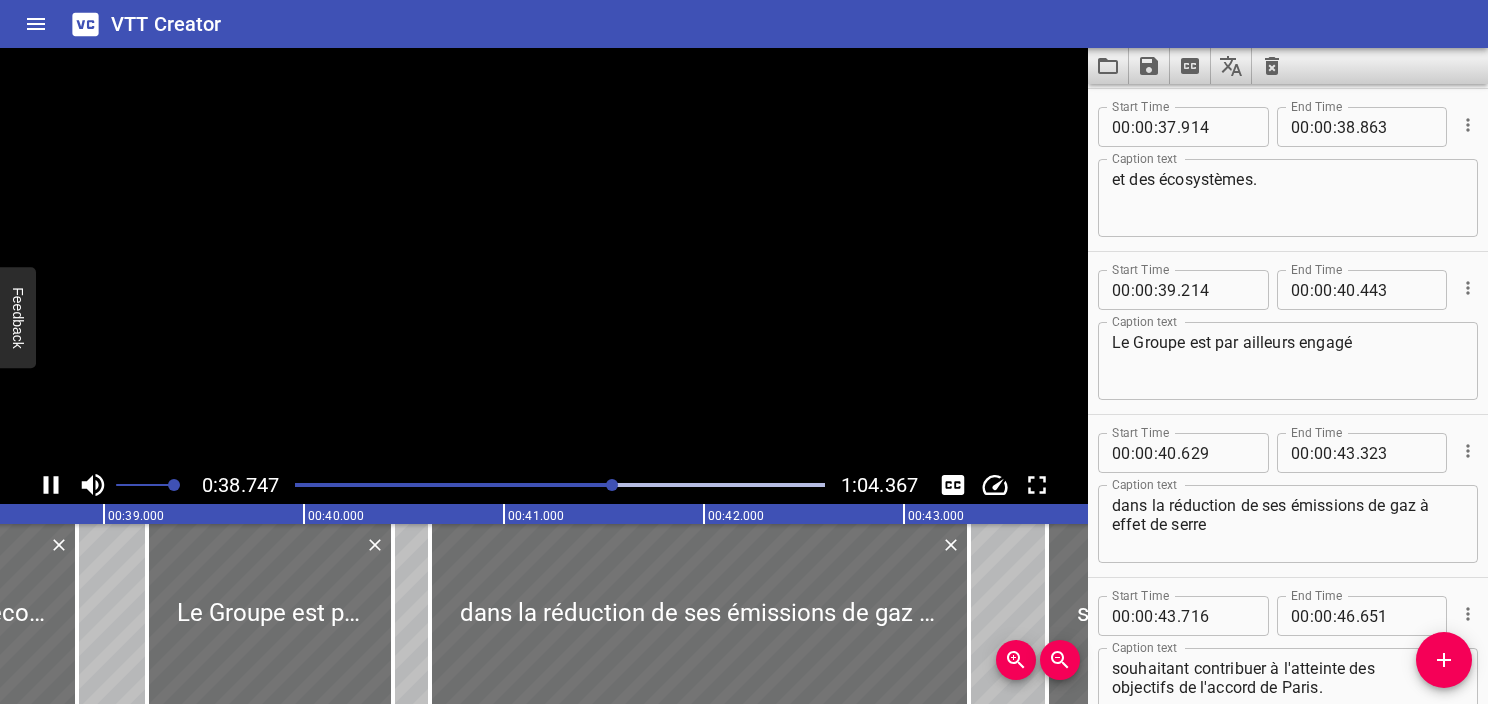 click on "Caption text Le Groupe est par ailleurs engagé Caption text" at bounding box center [1288, 359] 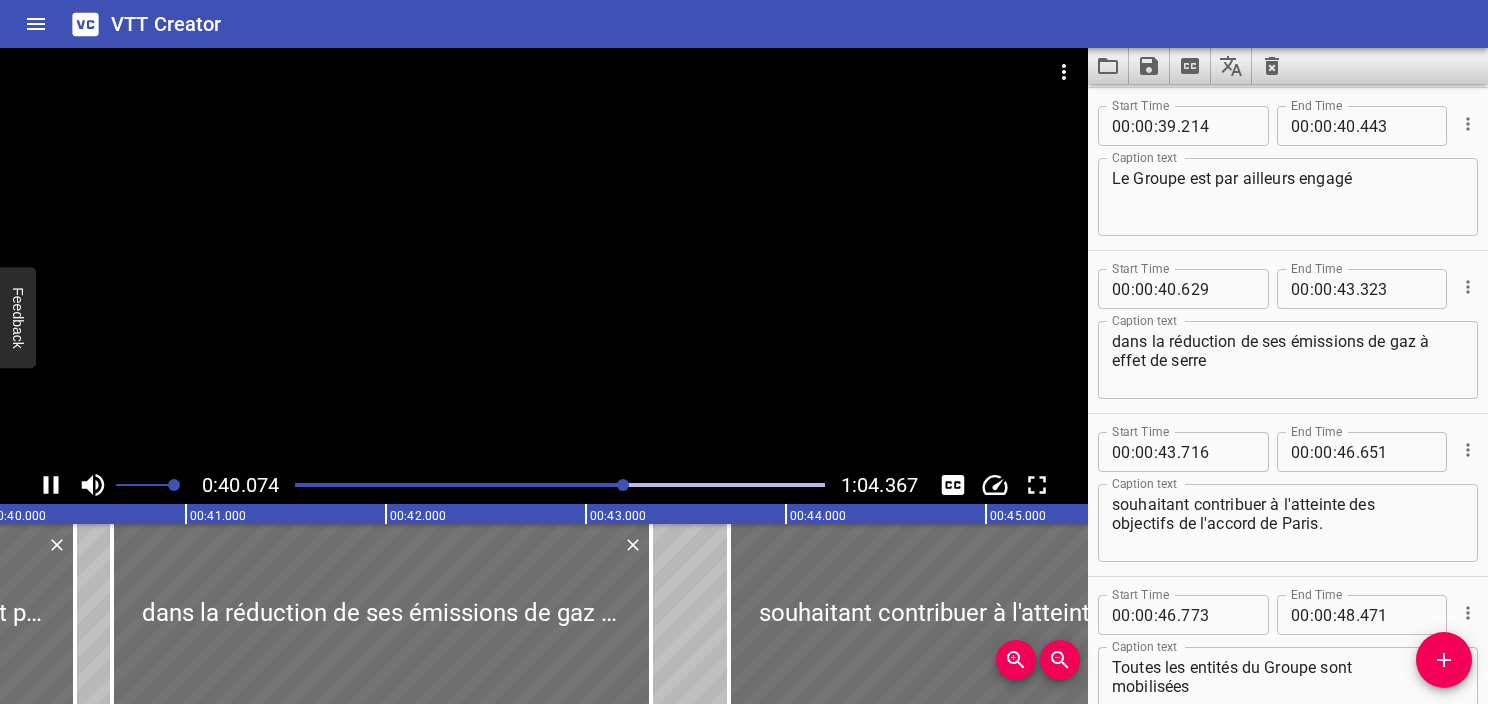 click at bounding box center [544, 257] 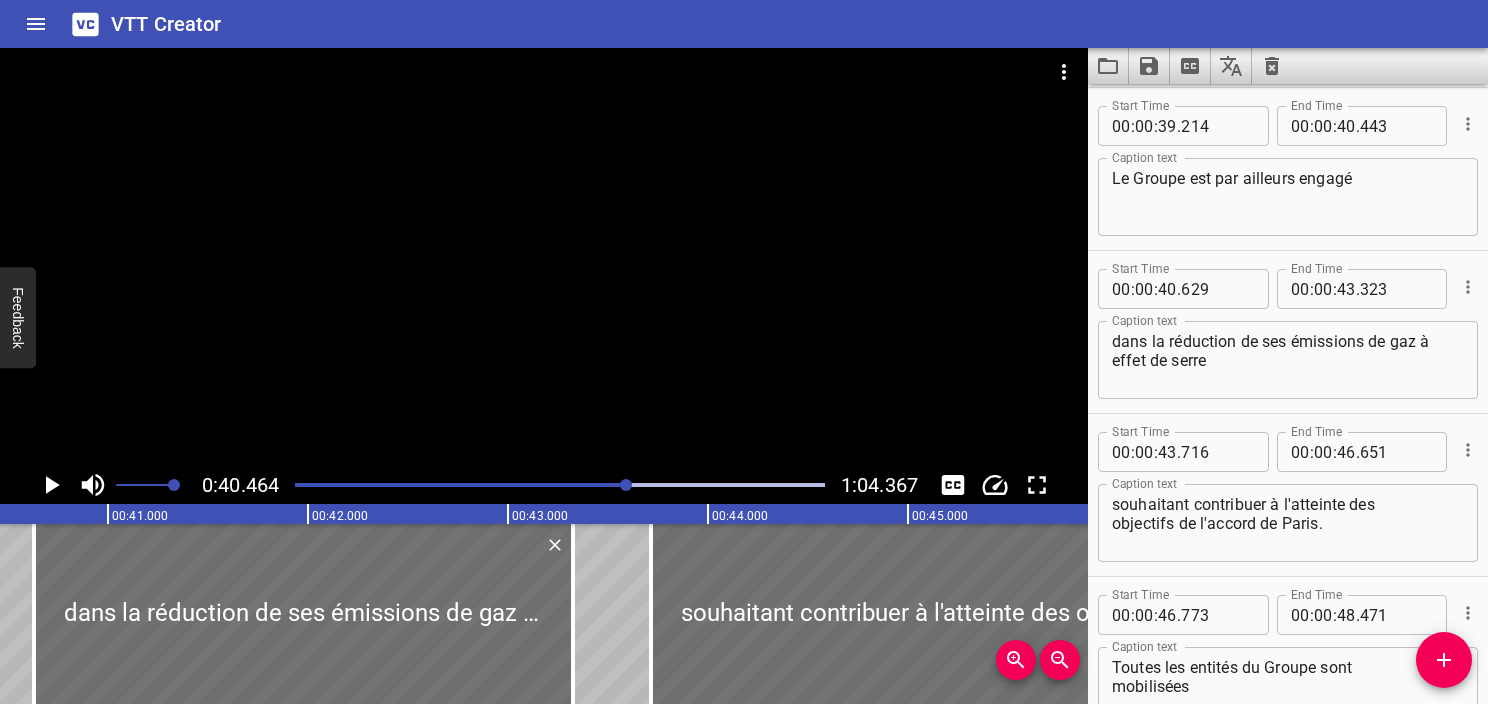 click at bounding box center (544, 257) 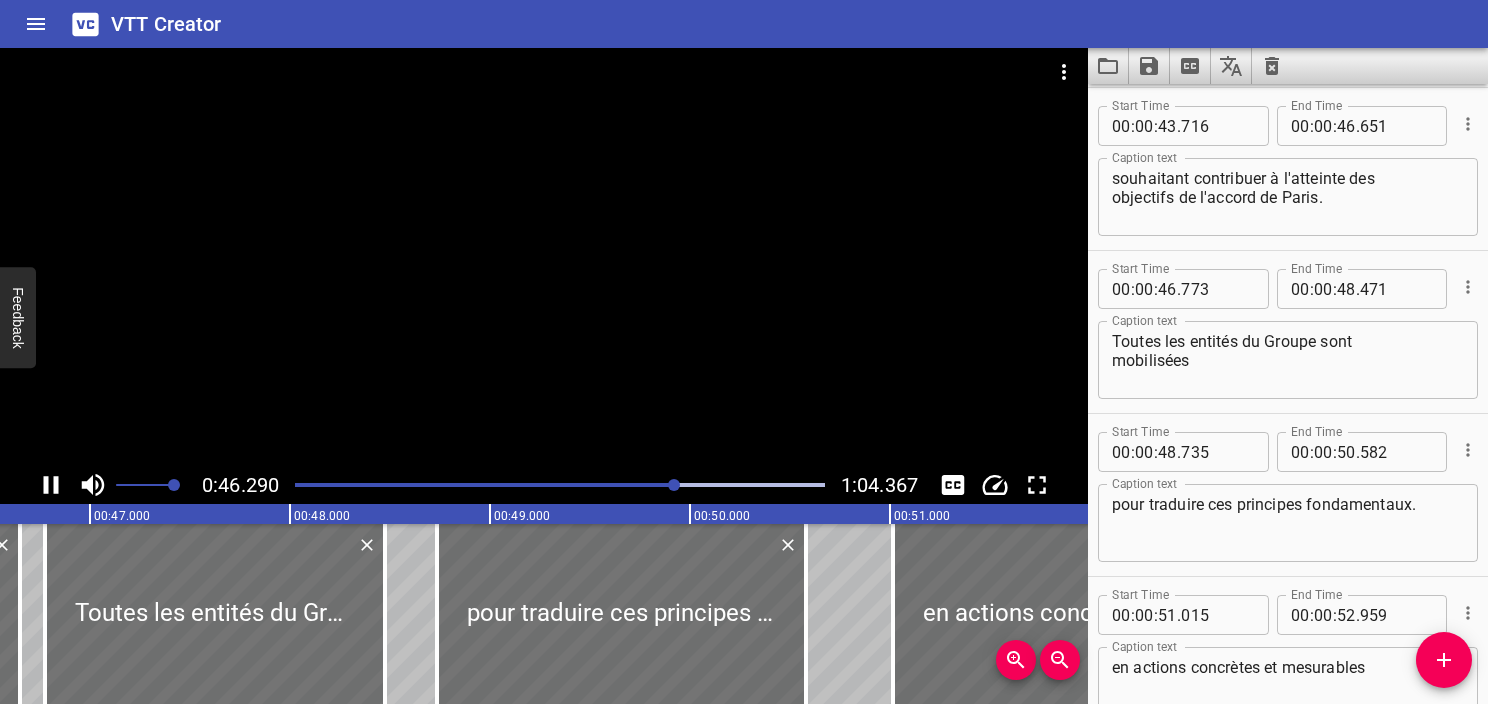click at bounding box center [544, 257] 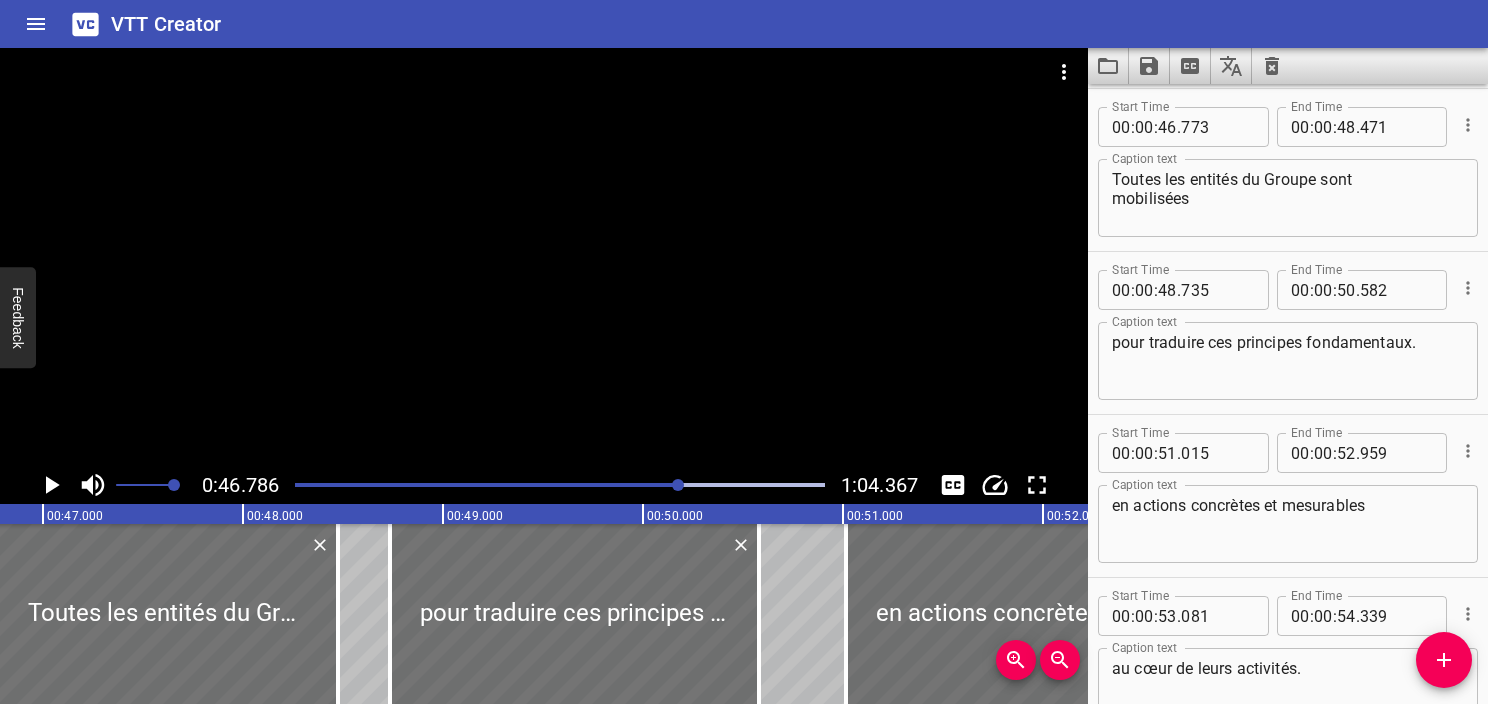 click at bounding box center [544, 257] 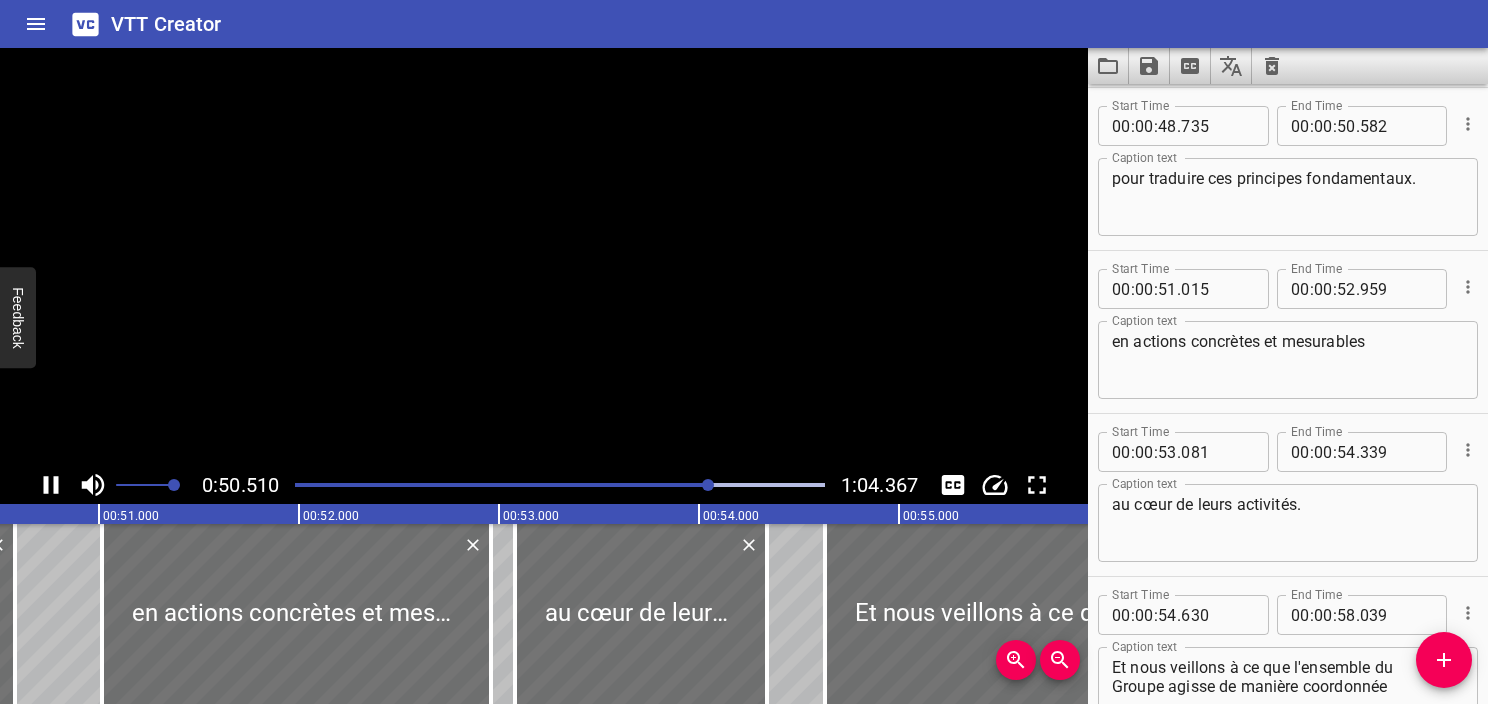 click at bounding box center (544, 257) 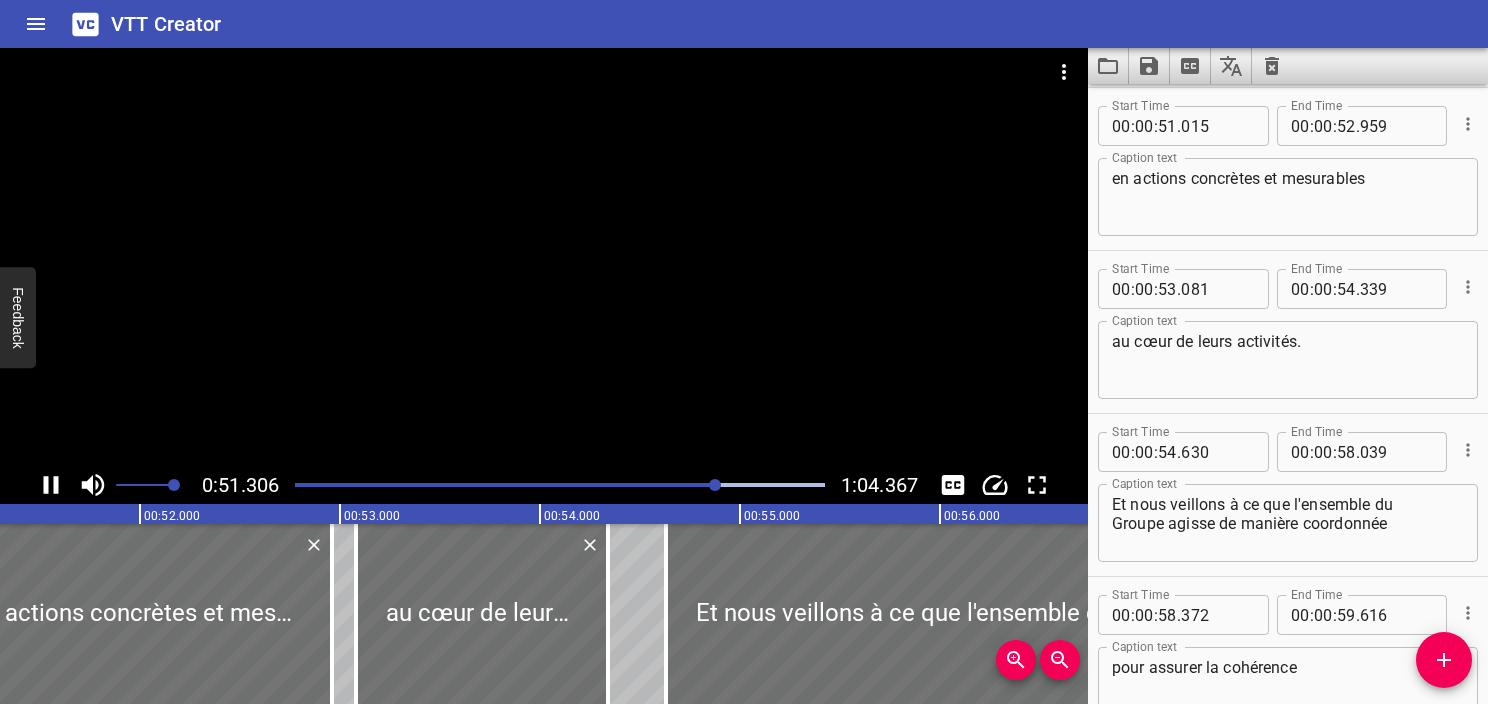 click at bounding box center (544, 257) 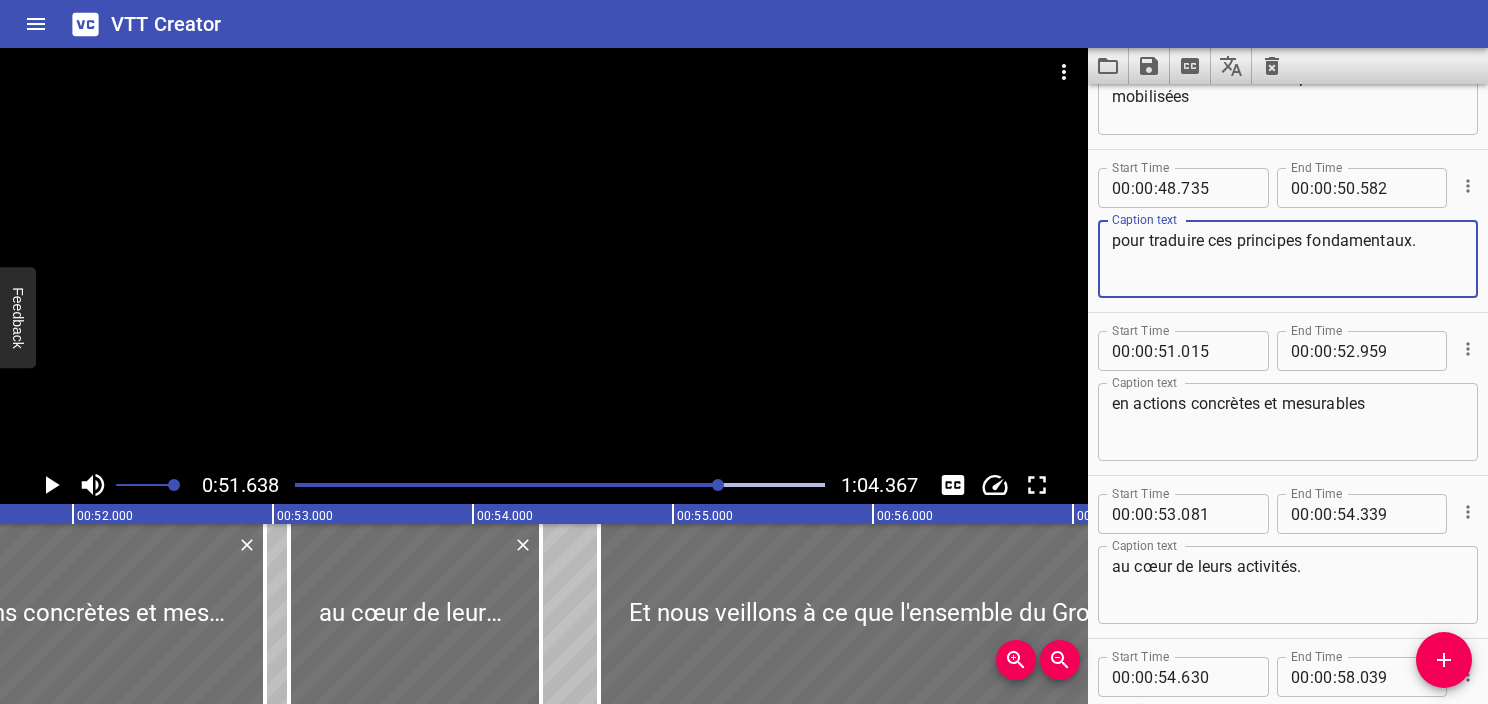 click on "pour traduire ces principes fondamentaux." at bounding box center [1288, 259] 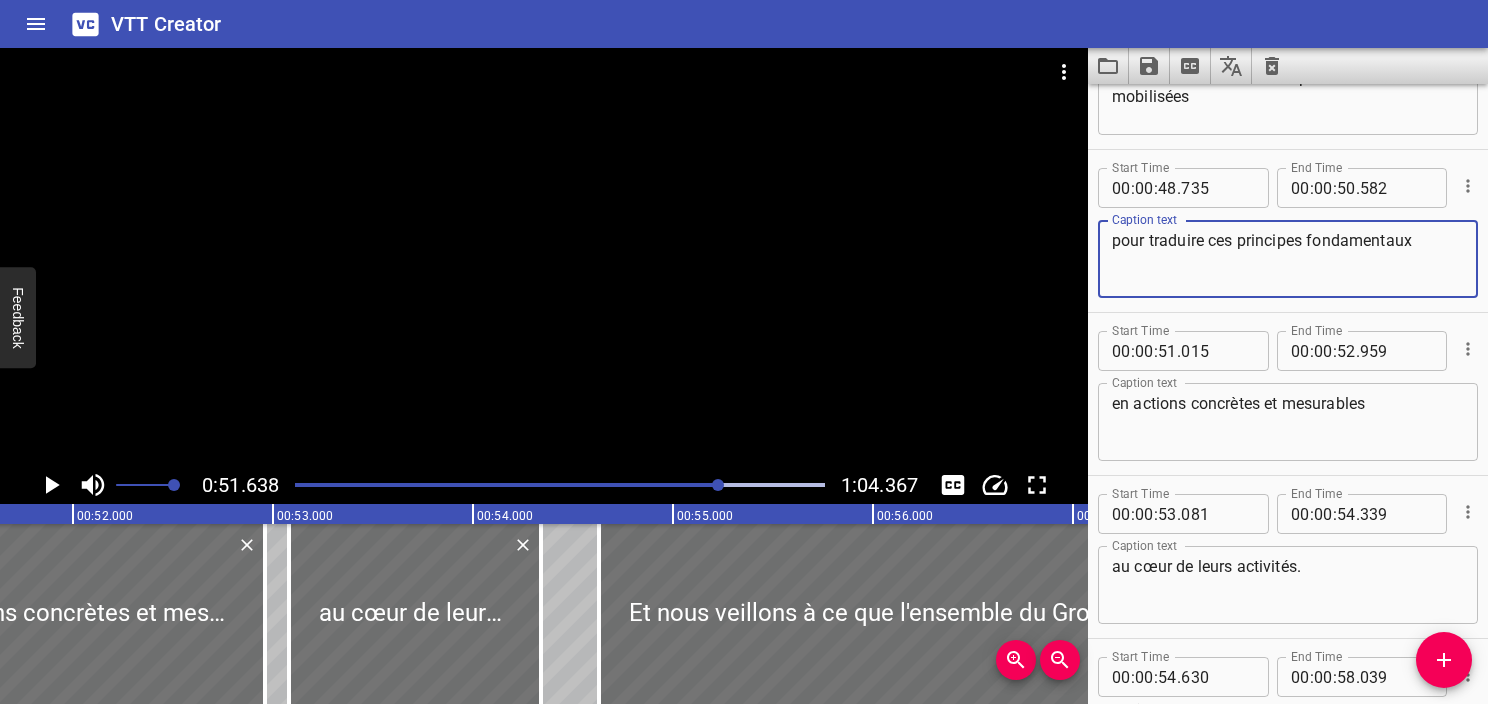 type on "pour traduire ces principes fondamentaux" 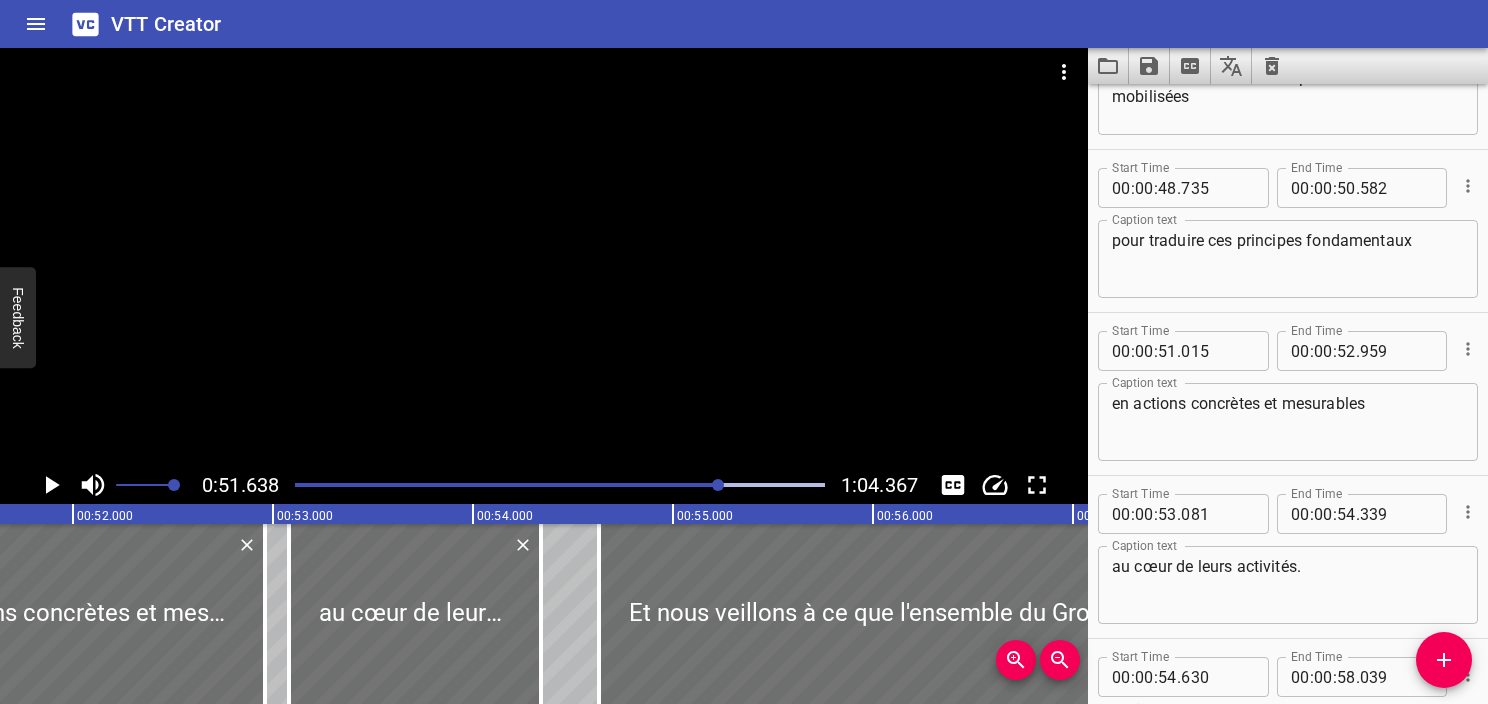 click at bounding box center [544, 257] 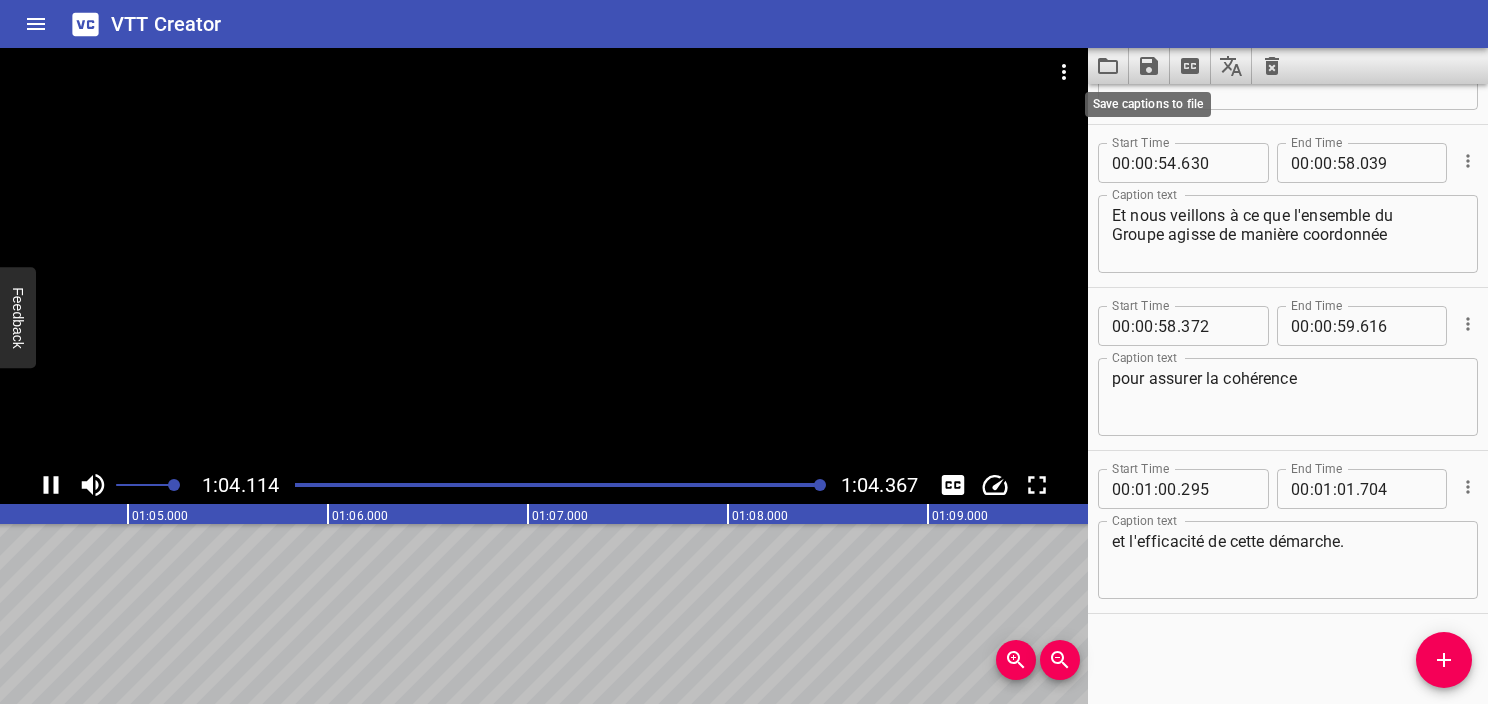 click 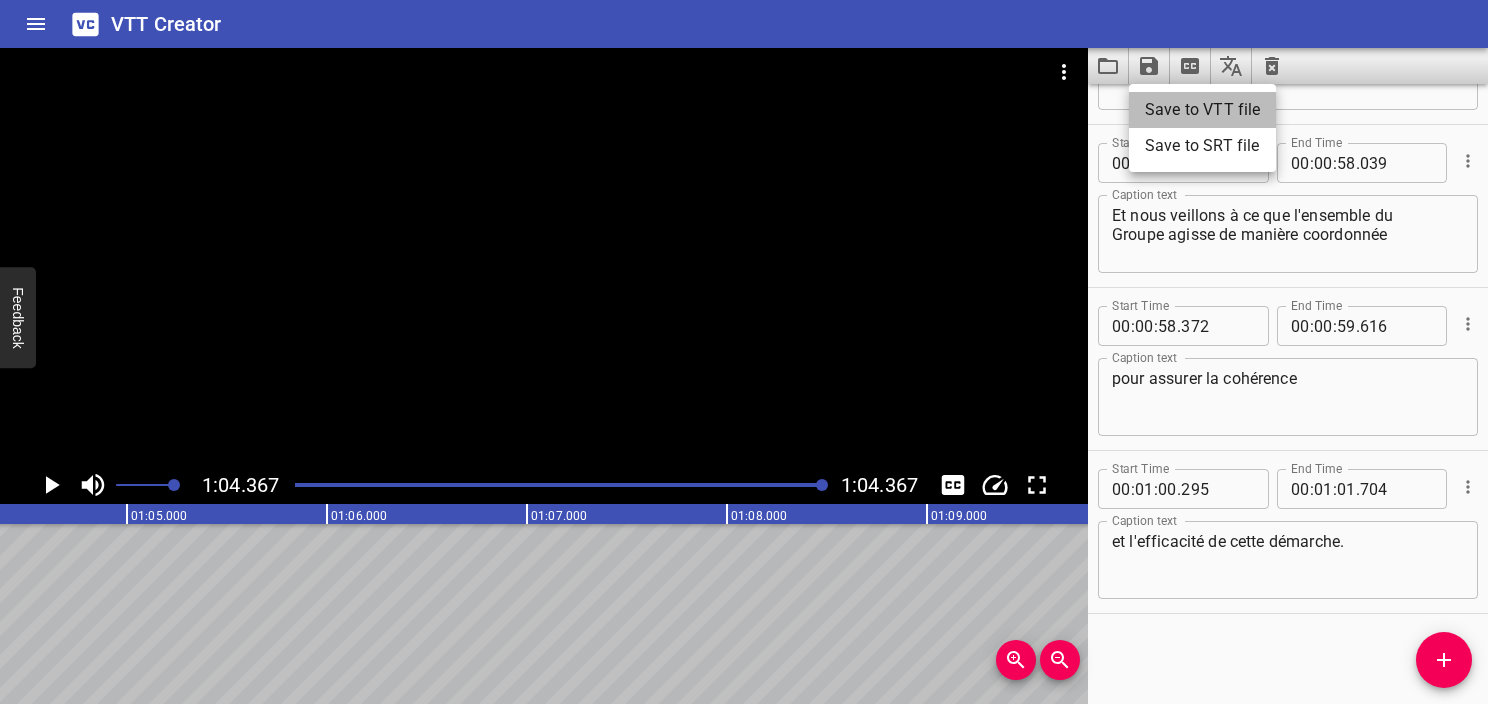 click on "Save to VTT file" at bounding box center (1202, 110) 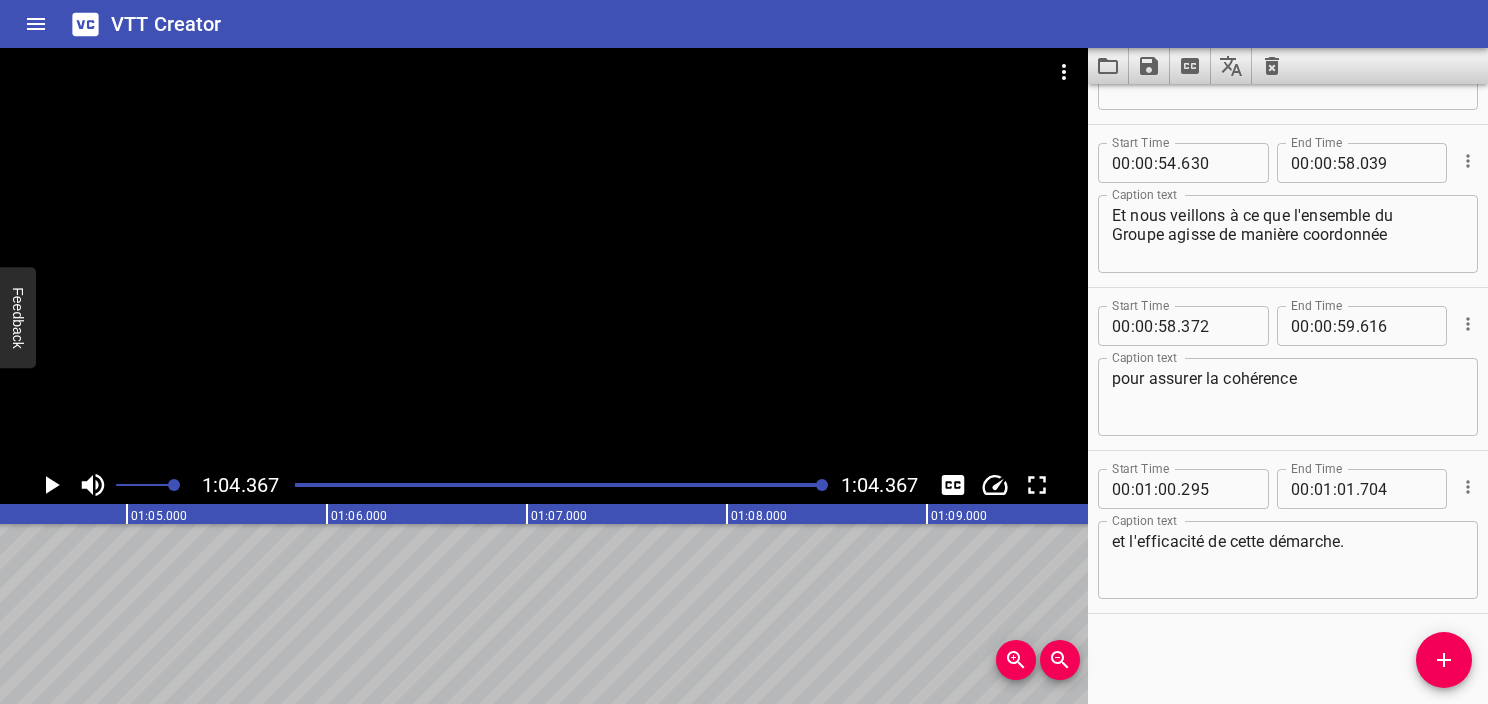 click 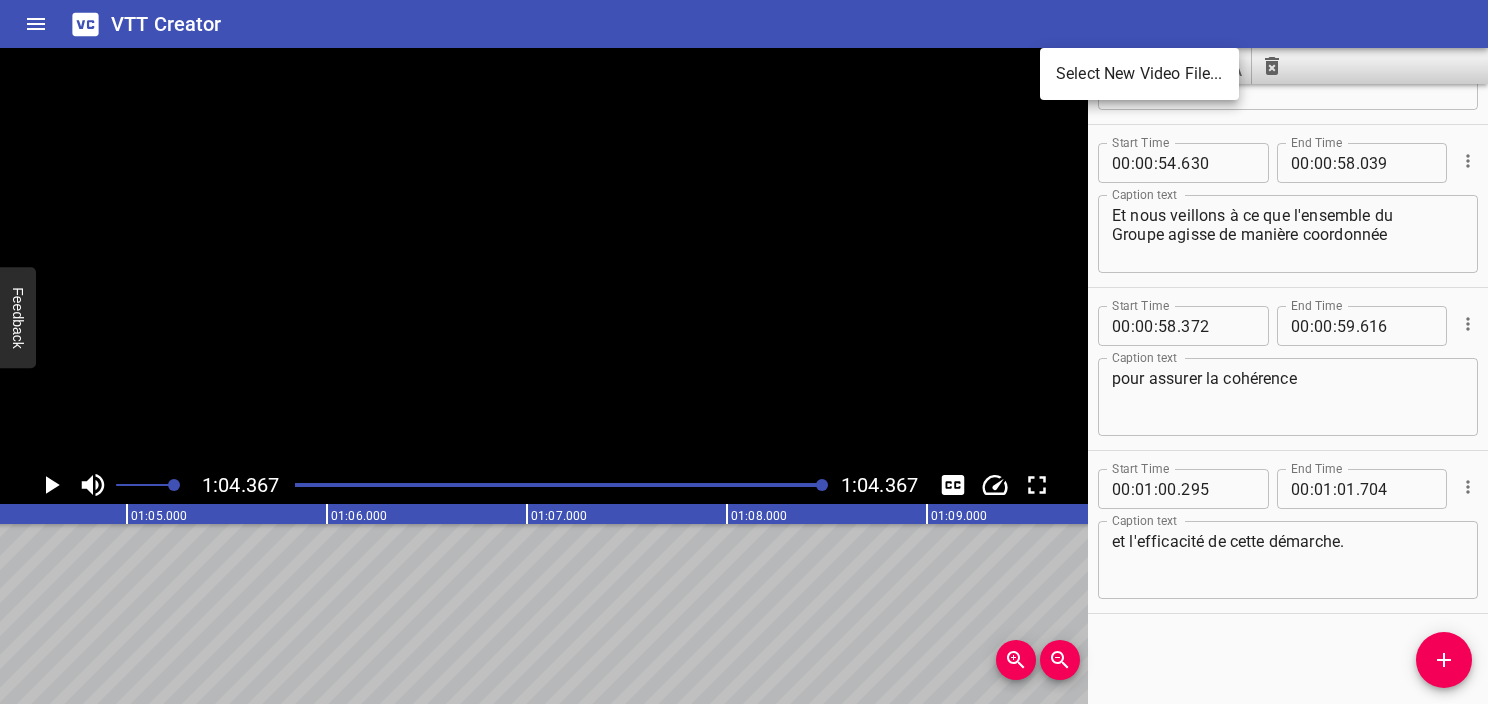 click on "Select New Video File..." at bounding box center [1139, 74] 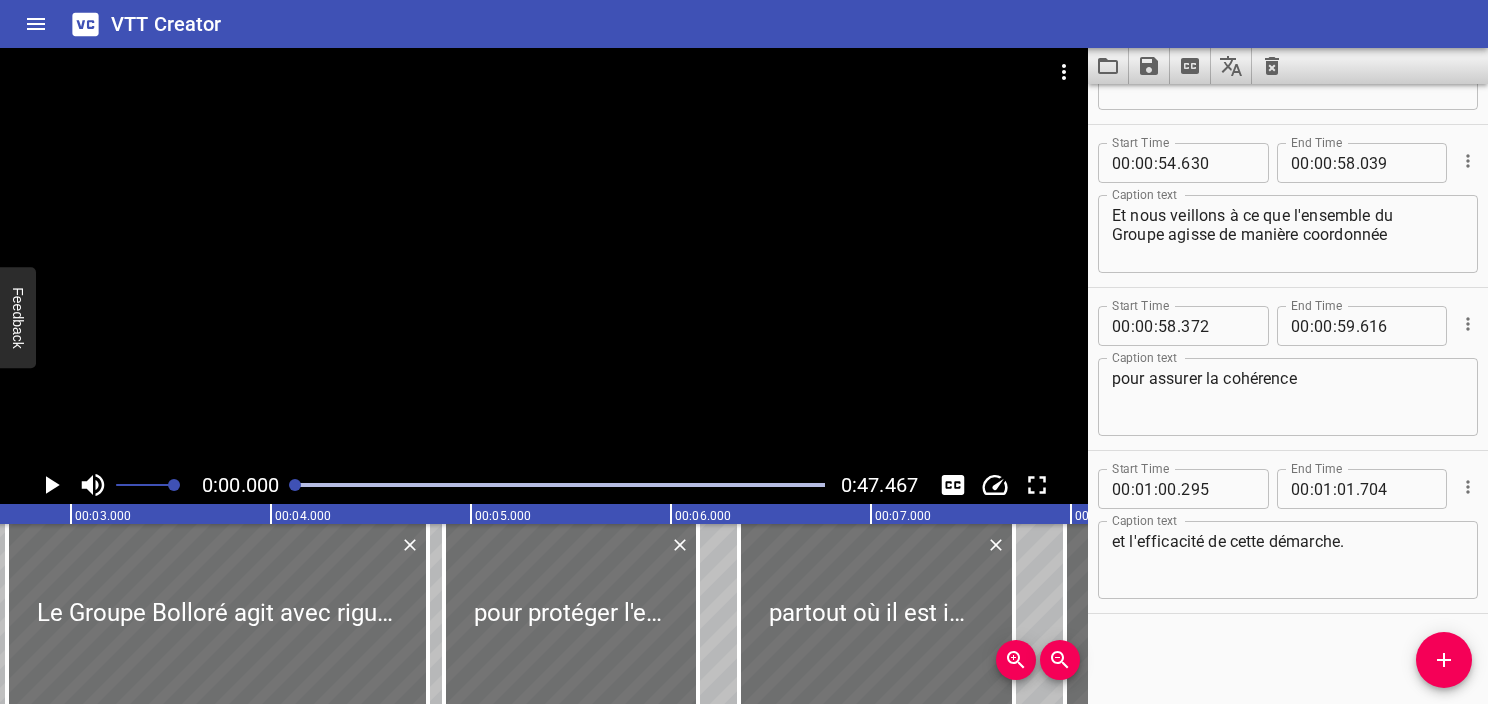 scroll, scrollTop: 0, scrollLeft: 0, axis: both 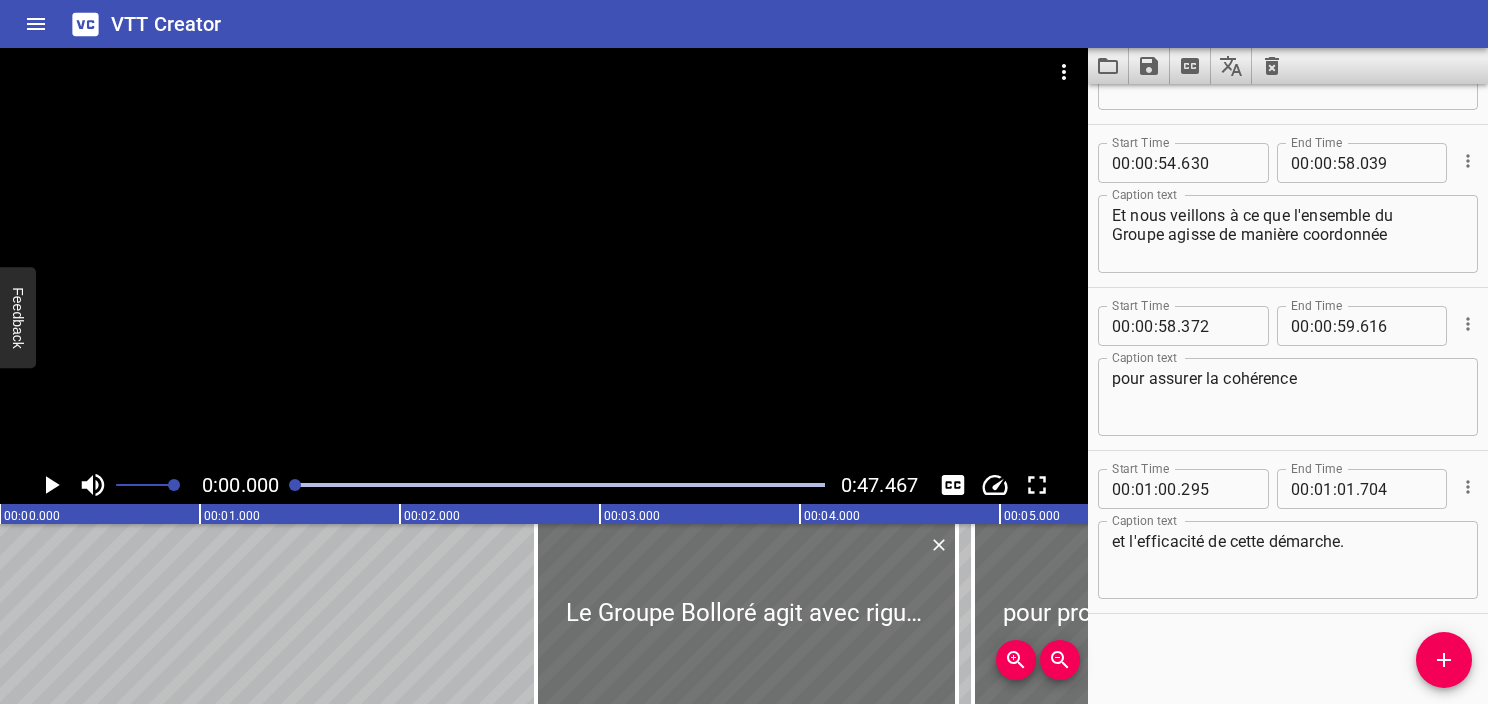 click at bounding box center (1272, 66) 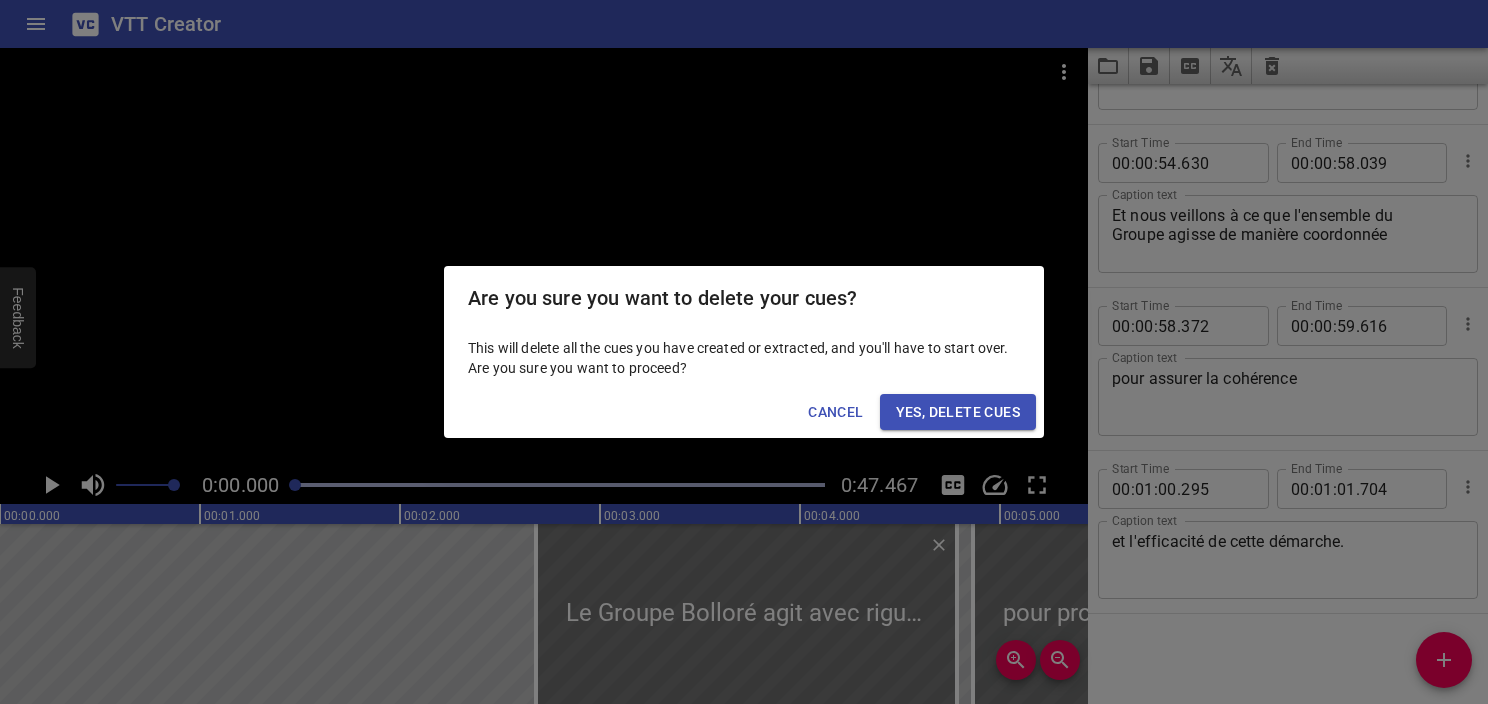 click on "Yes, Delete Cues" at bounding box center [958, 412] 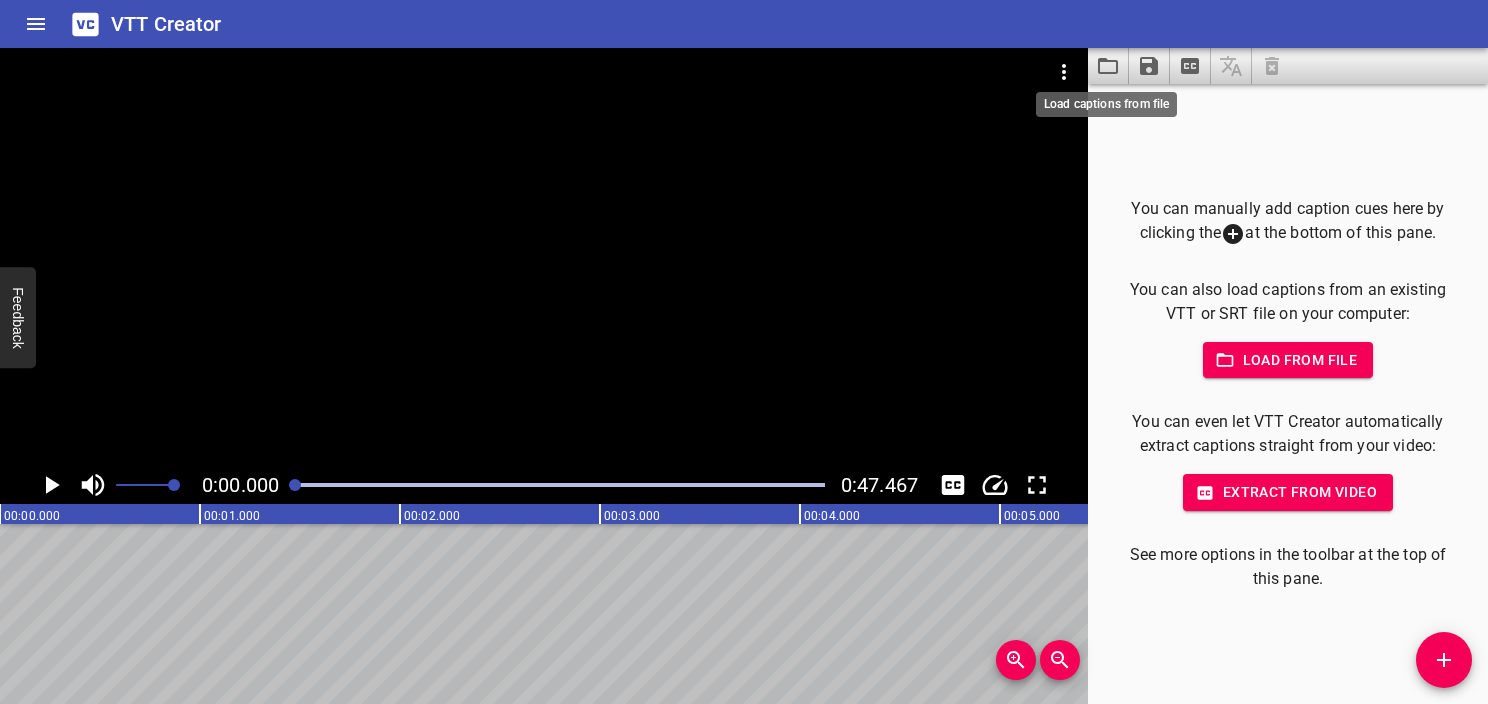 click 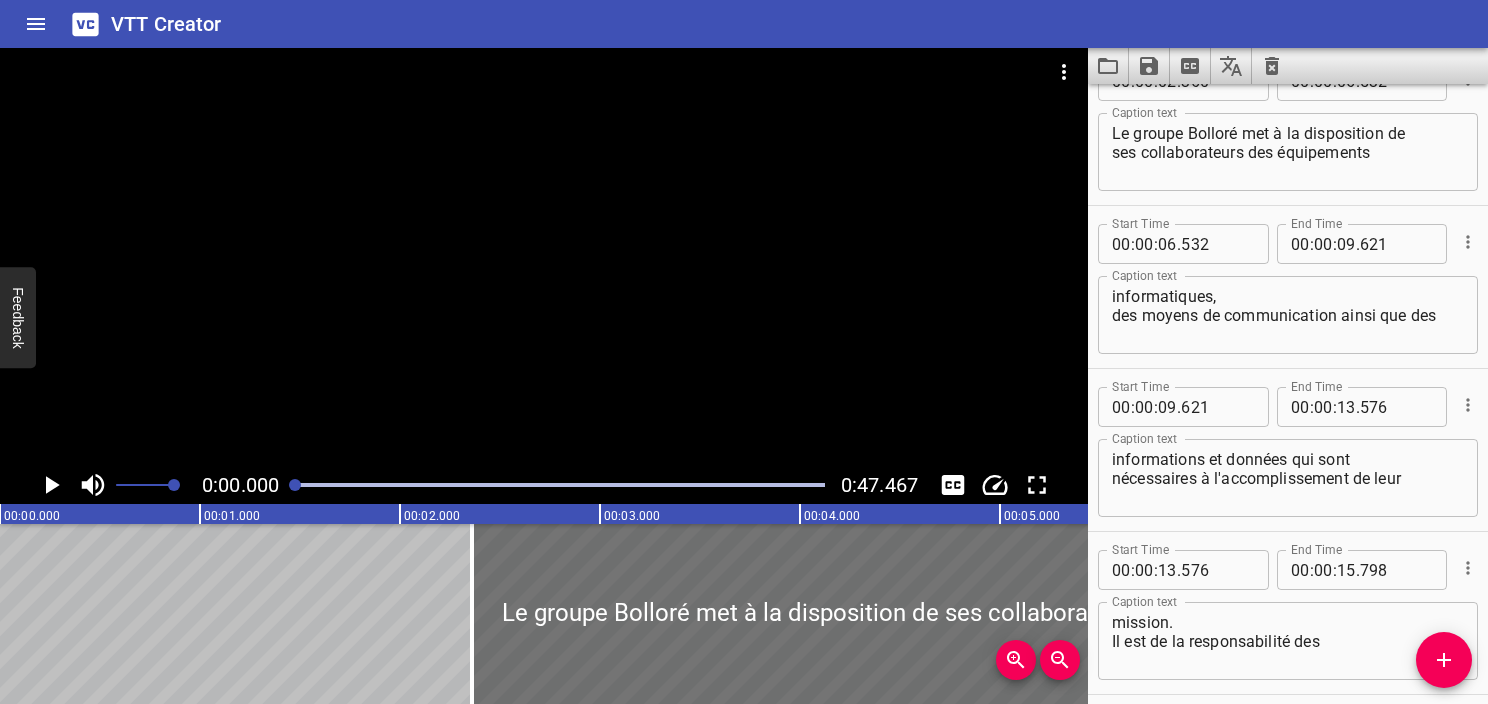 scroll, scrollTop: 0, scrollLeft: 0, axis: both 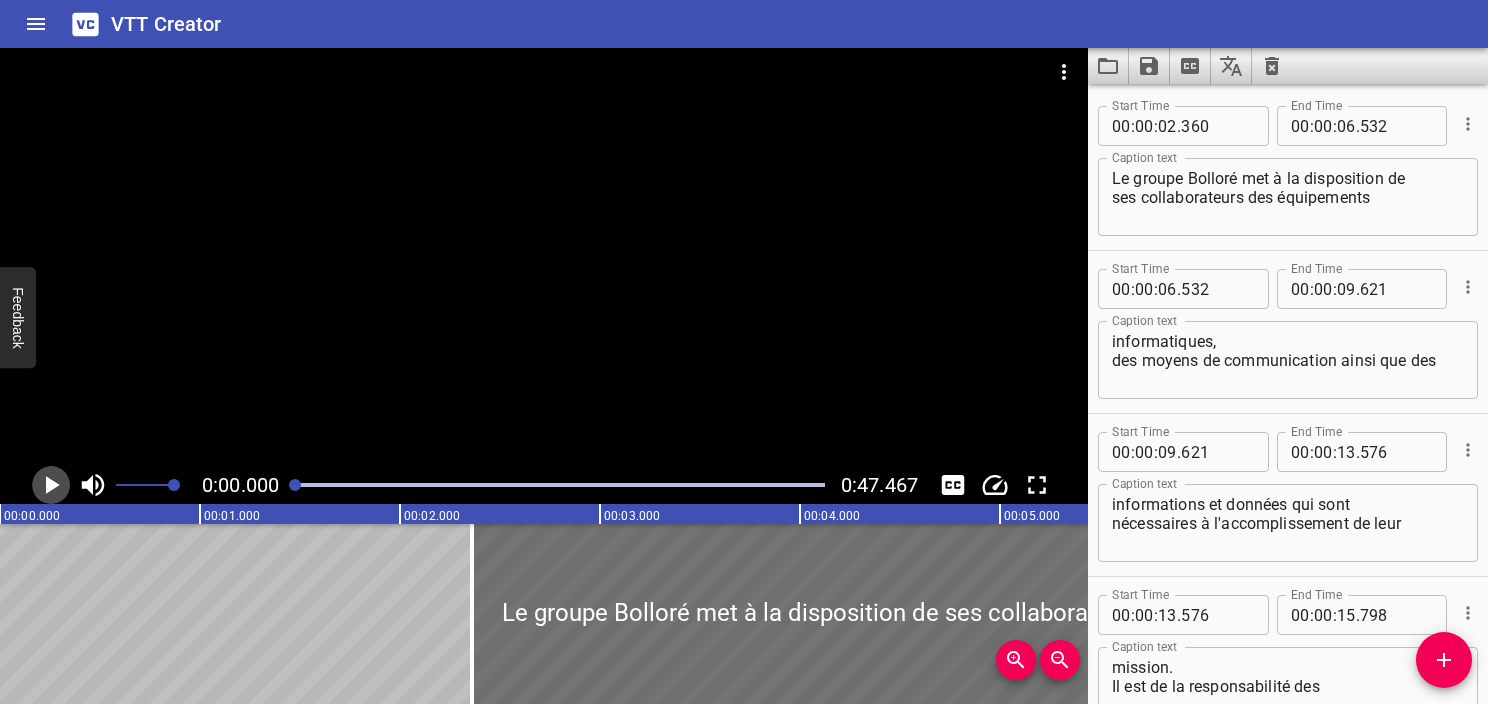 click 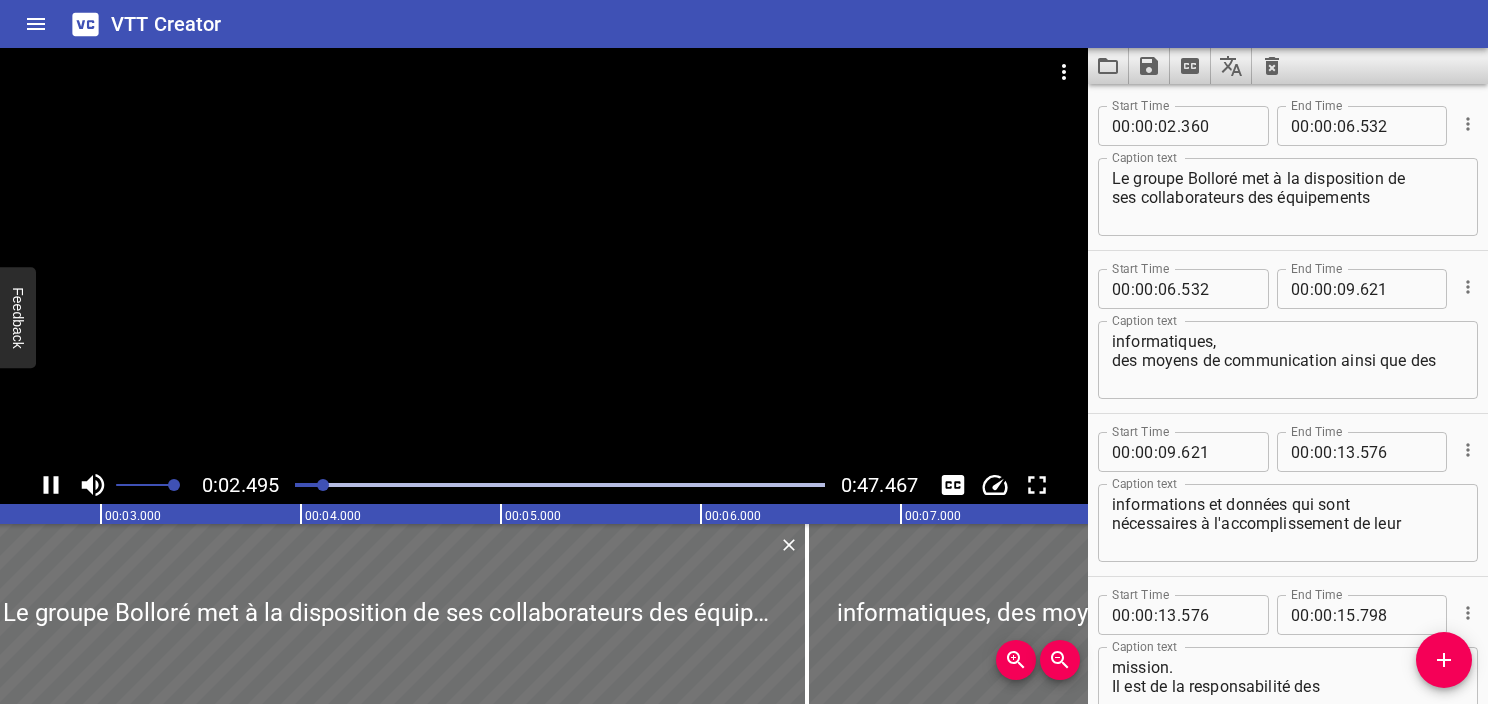 click 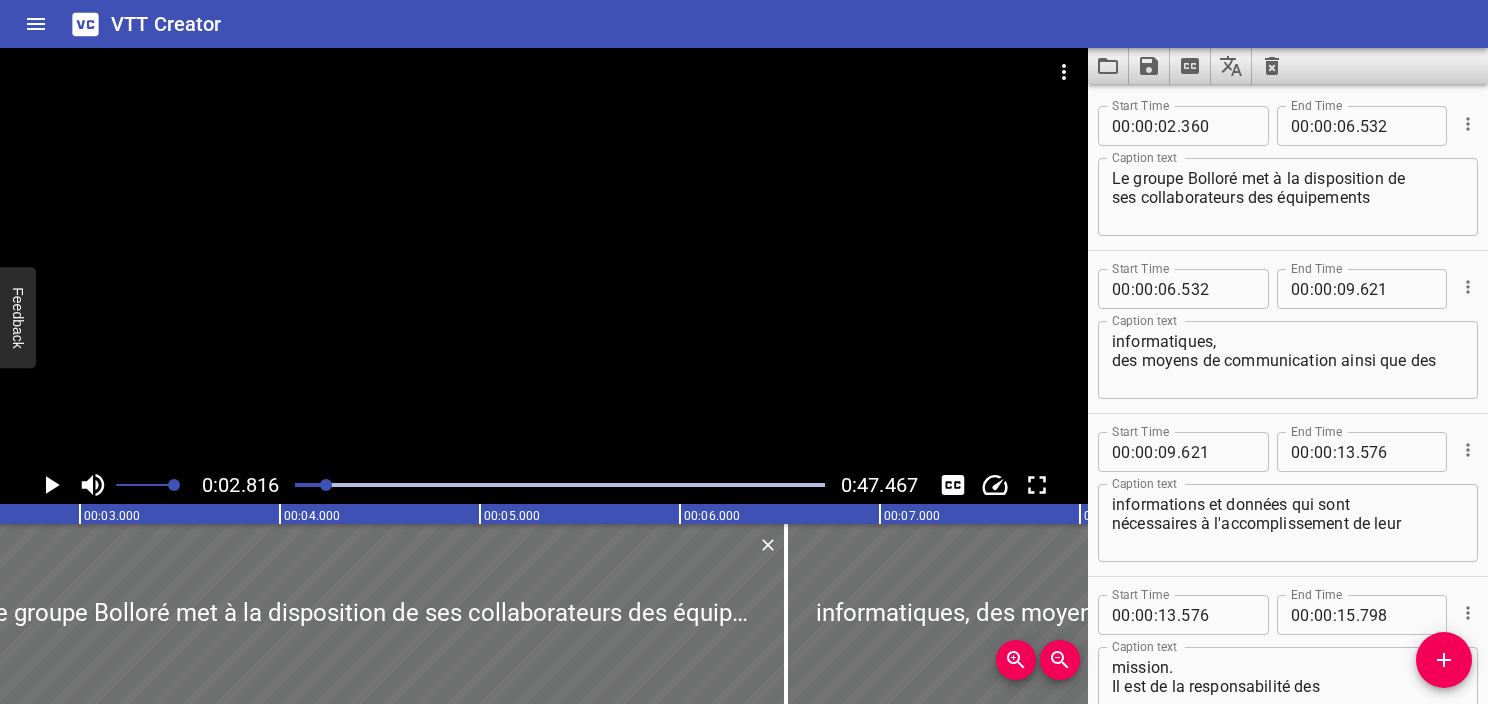scroll, scrollTop: 0, scrollLeft: 563, axis: horizontal 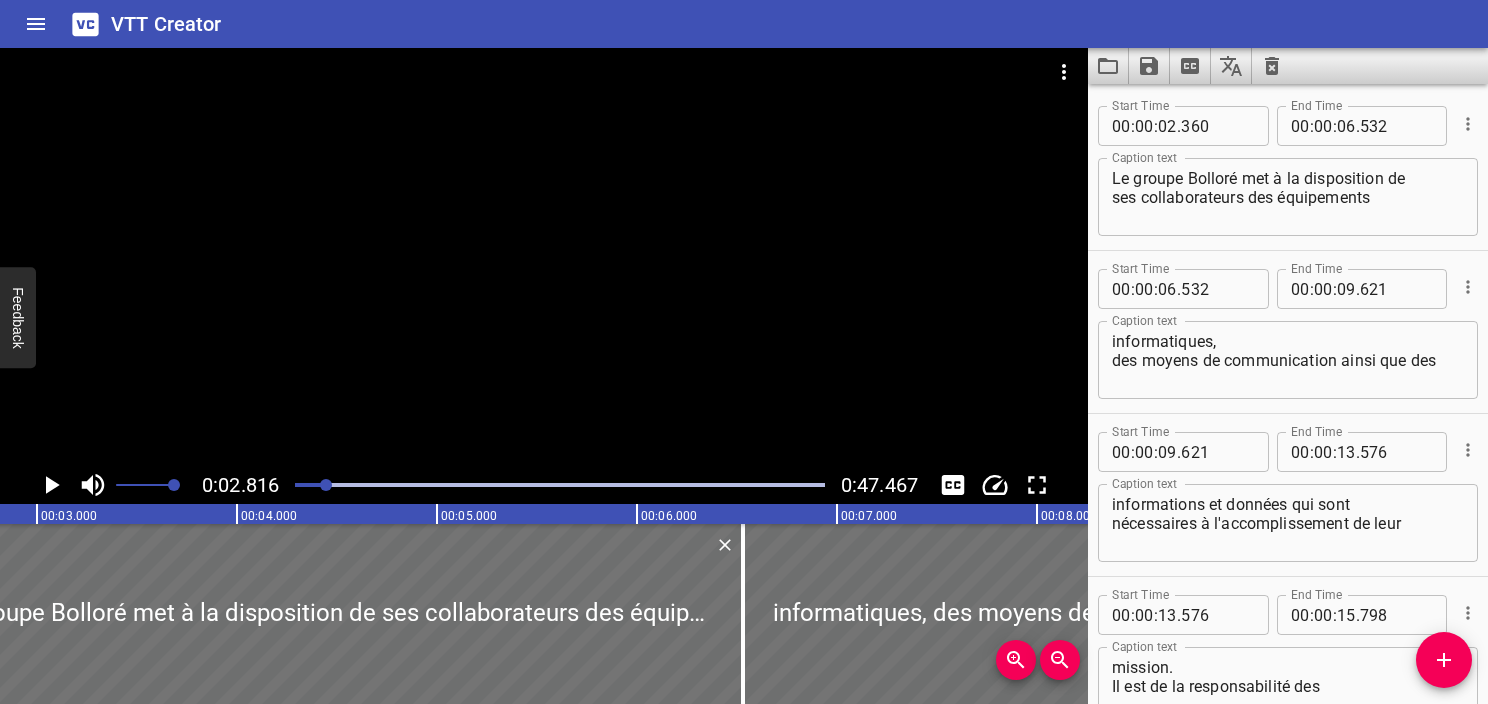 click on "Le groupe Bolloré met à la disposition de
ses collaborateurs des équipements" at bounding box center [1288, 197] 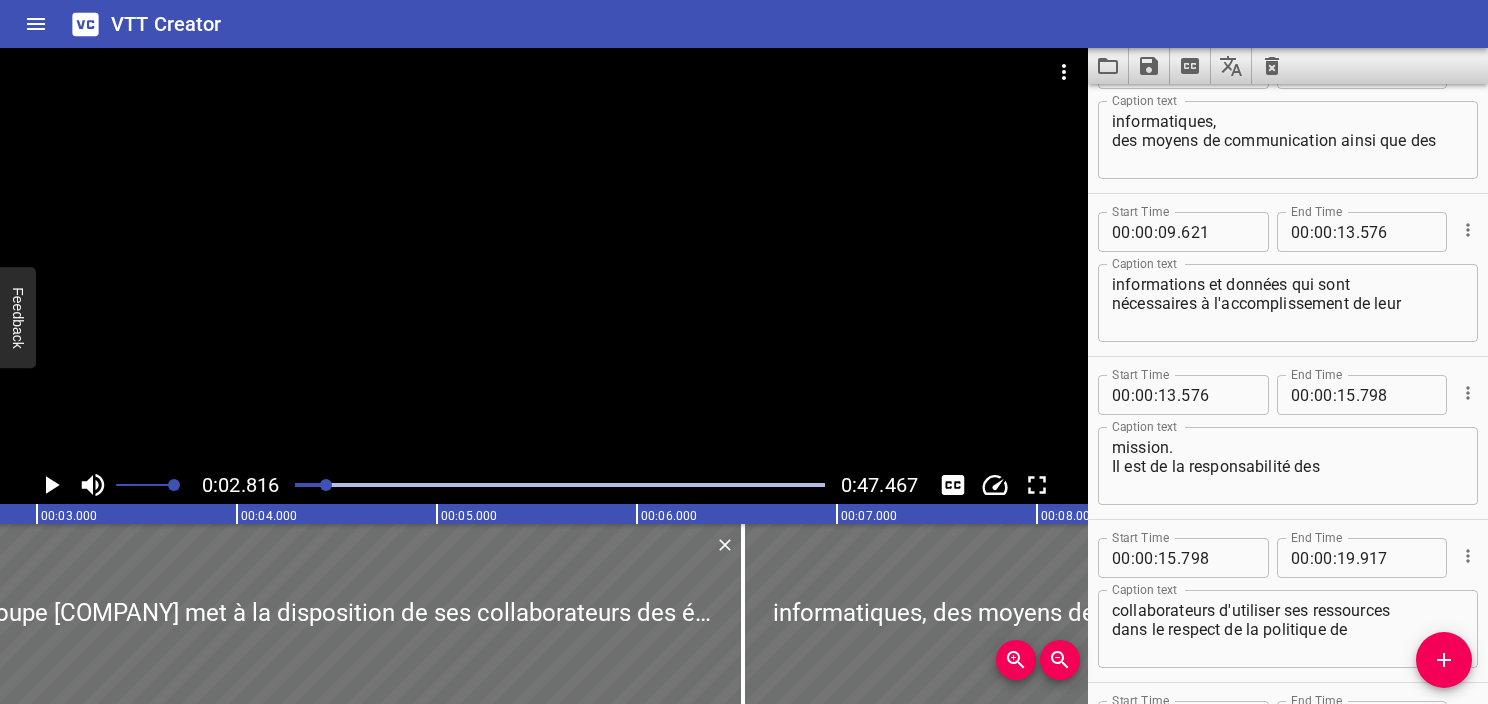 scroll, scrollTop: 0, scrollLeft: 0, axis: both 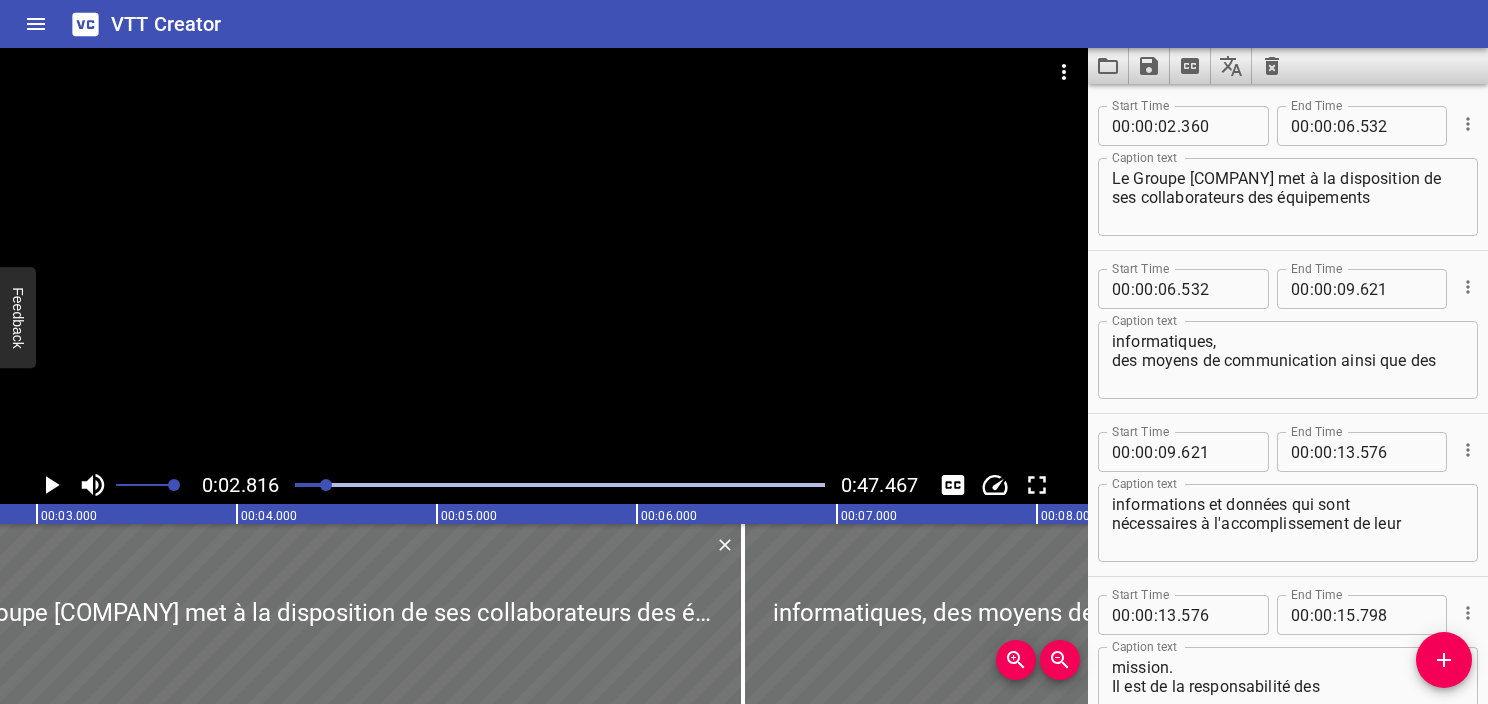 click at bounding box center (560, 485) 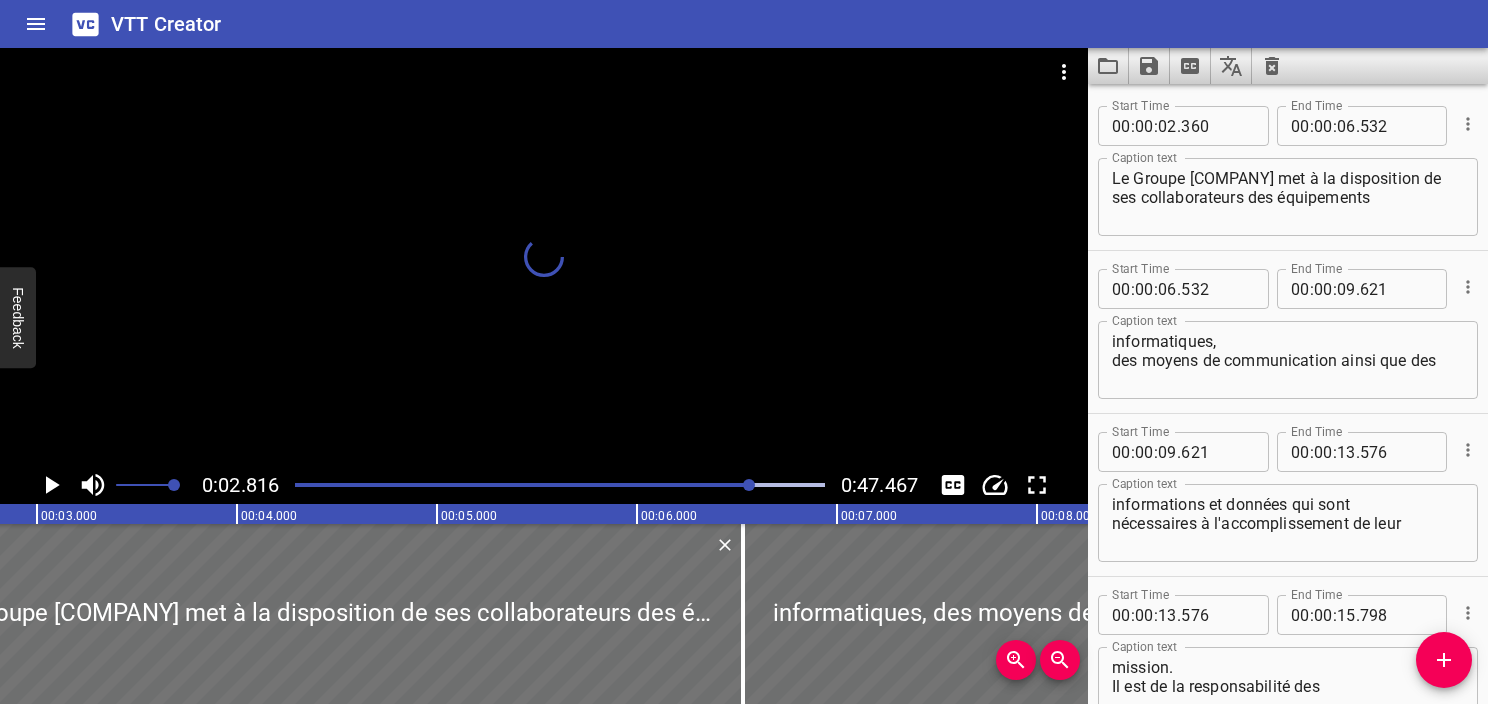 scroll, scrollTop: 80, scrollLeft: 0, axis: vertical 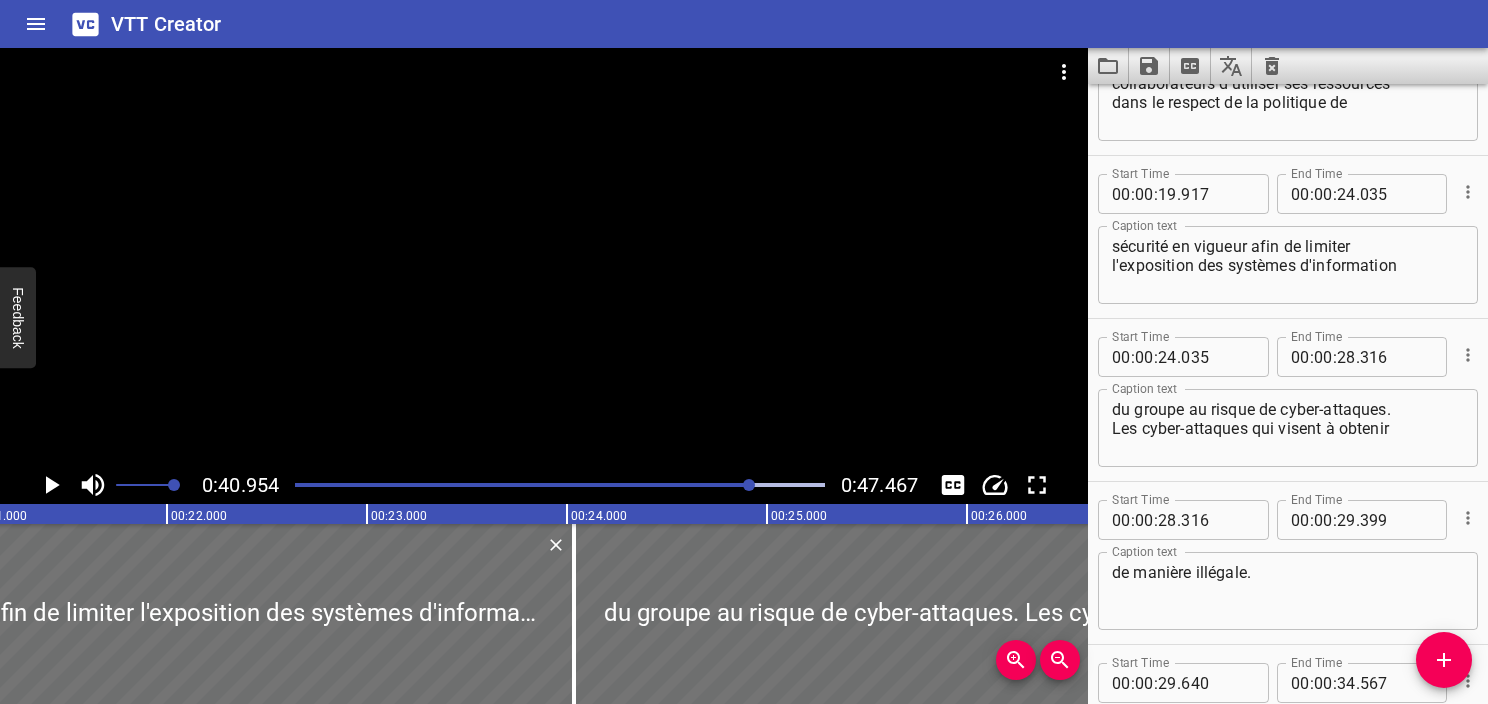 click at bounding box center [544, 257] 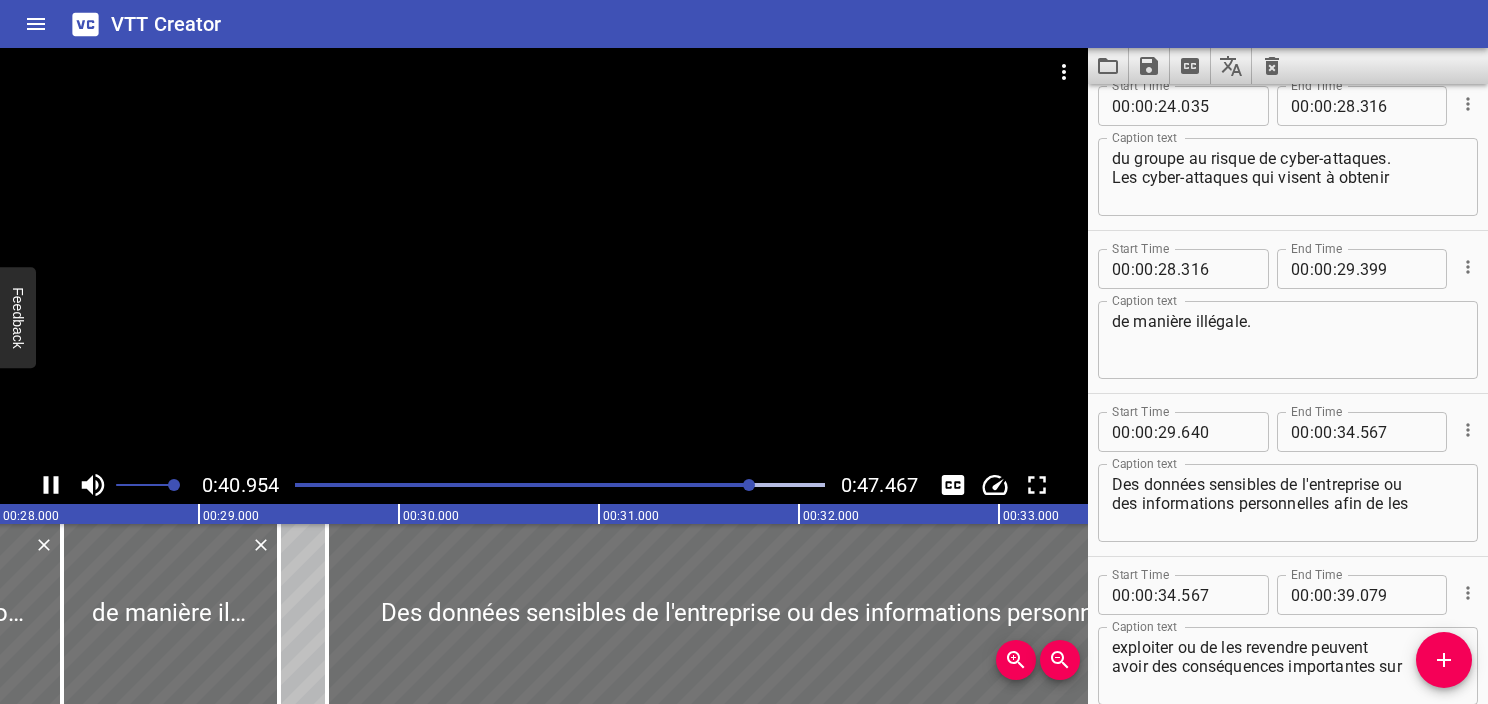 scroll, scrollTop: 1428, scrollLeft: 0, axis: vertical 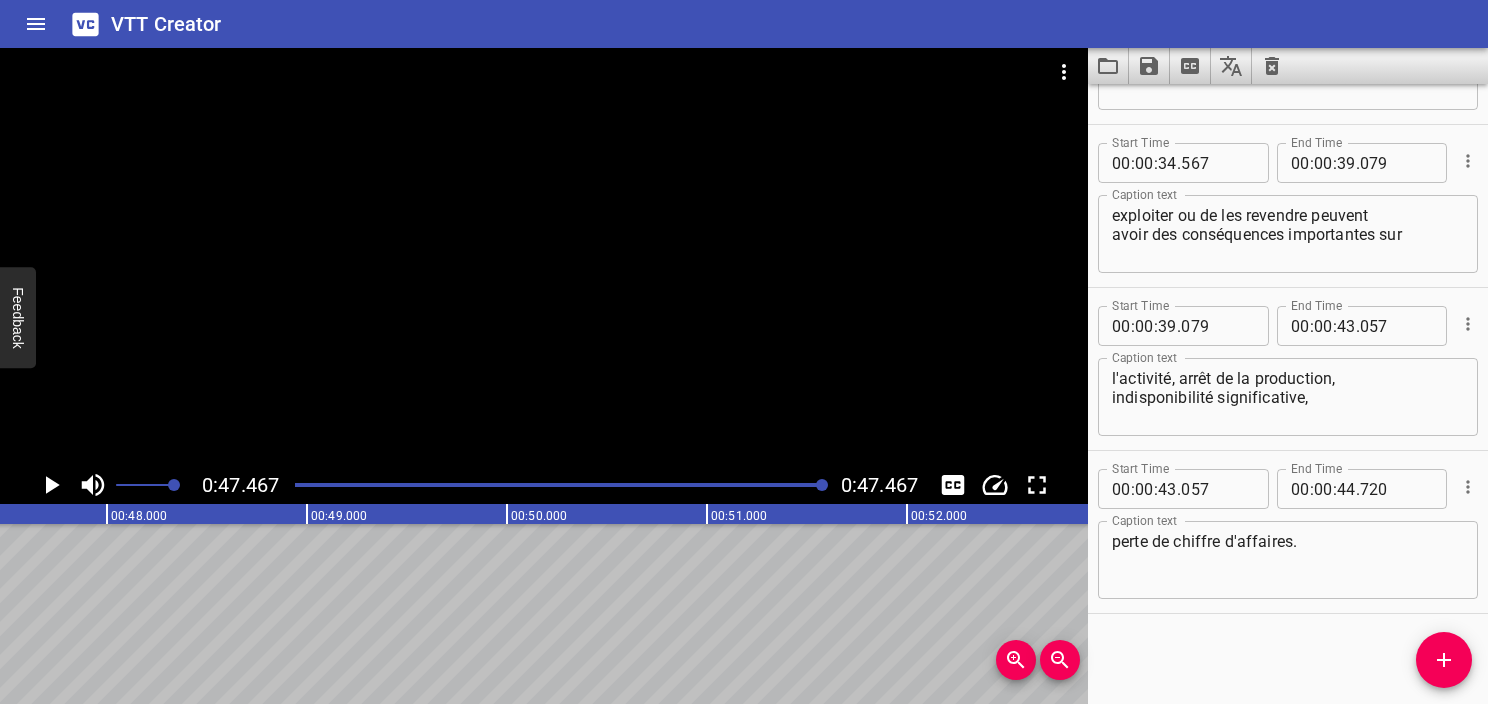 click at bounding box center (560, 485) 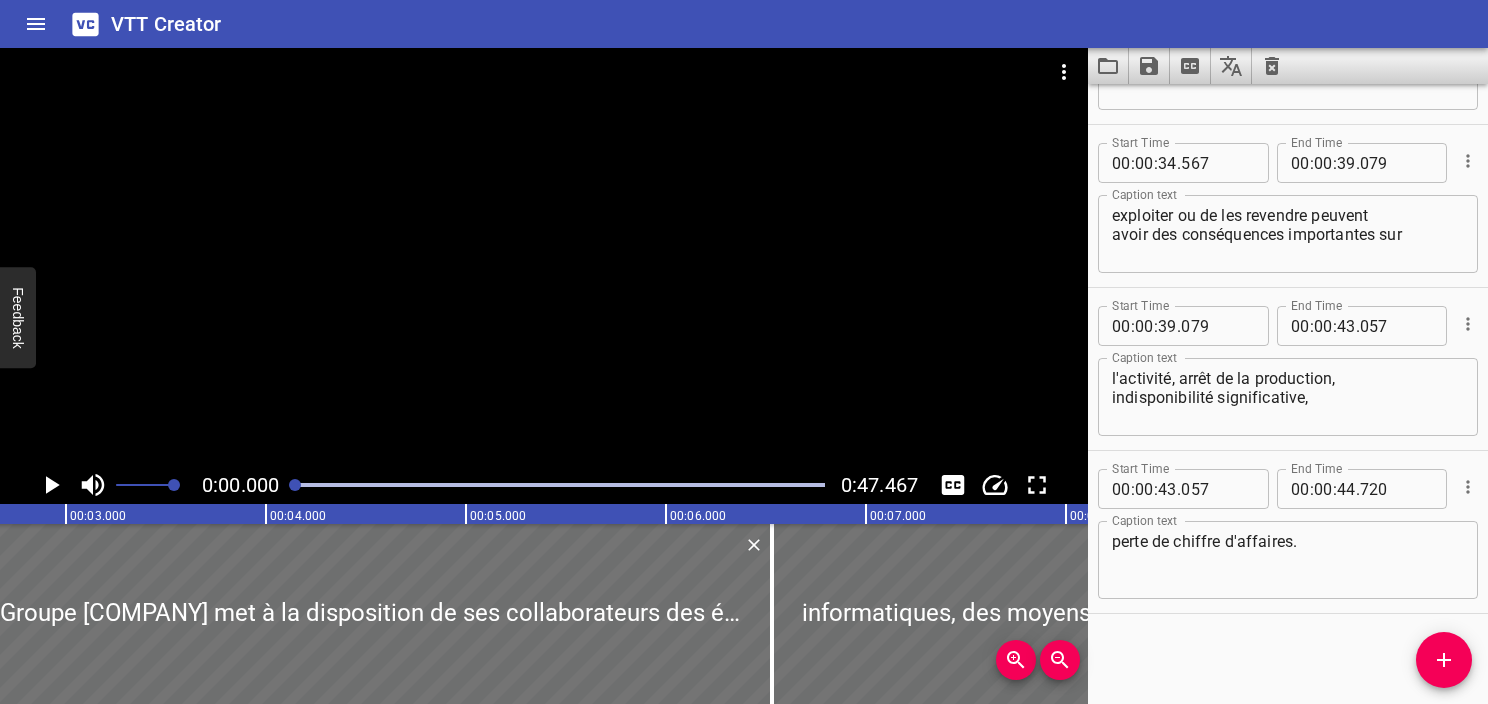 scroll, scrollTop: 0, scrollLeft: 0, axis: both 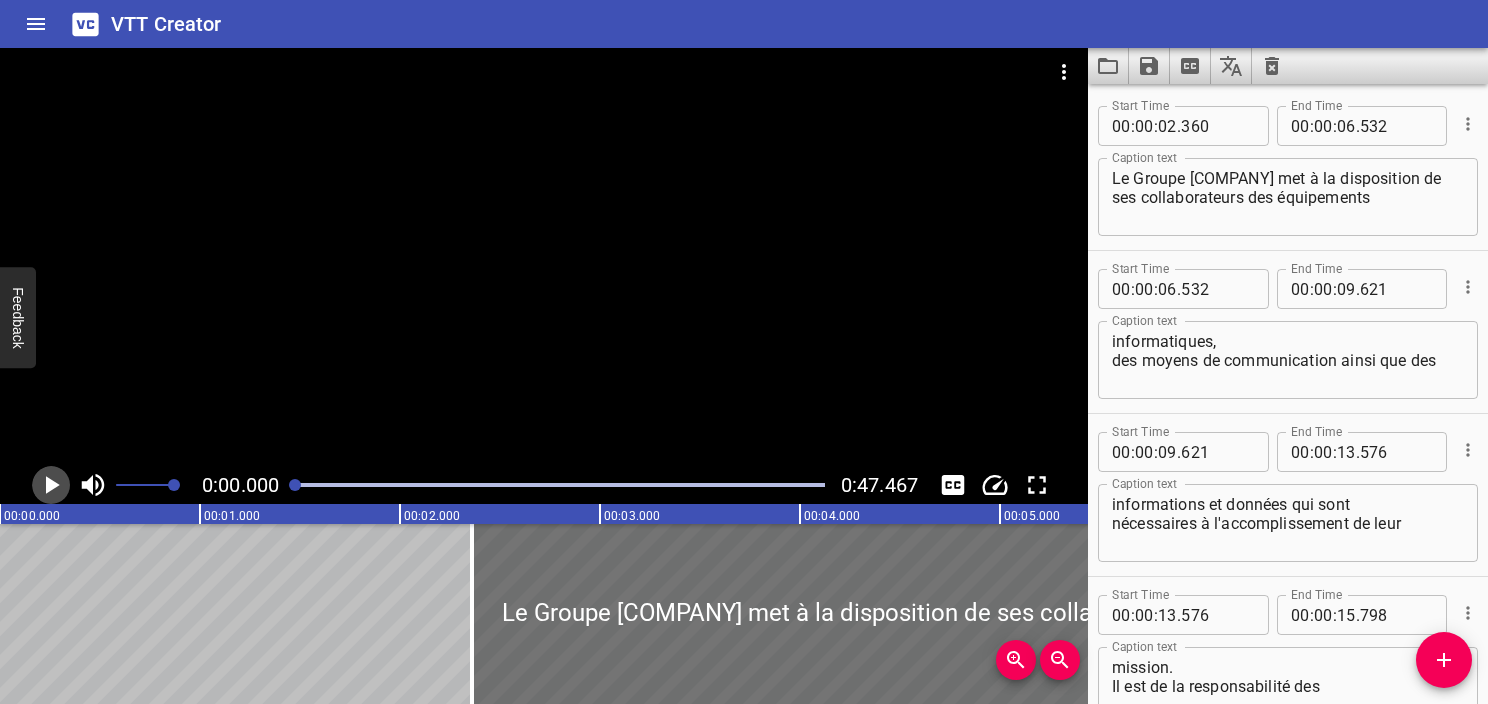 click 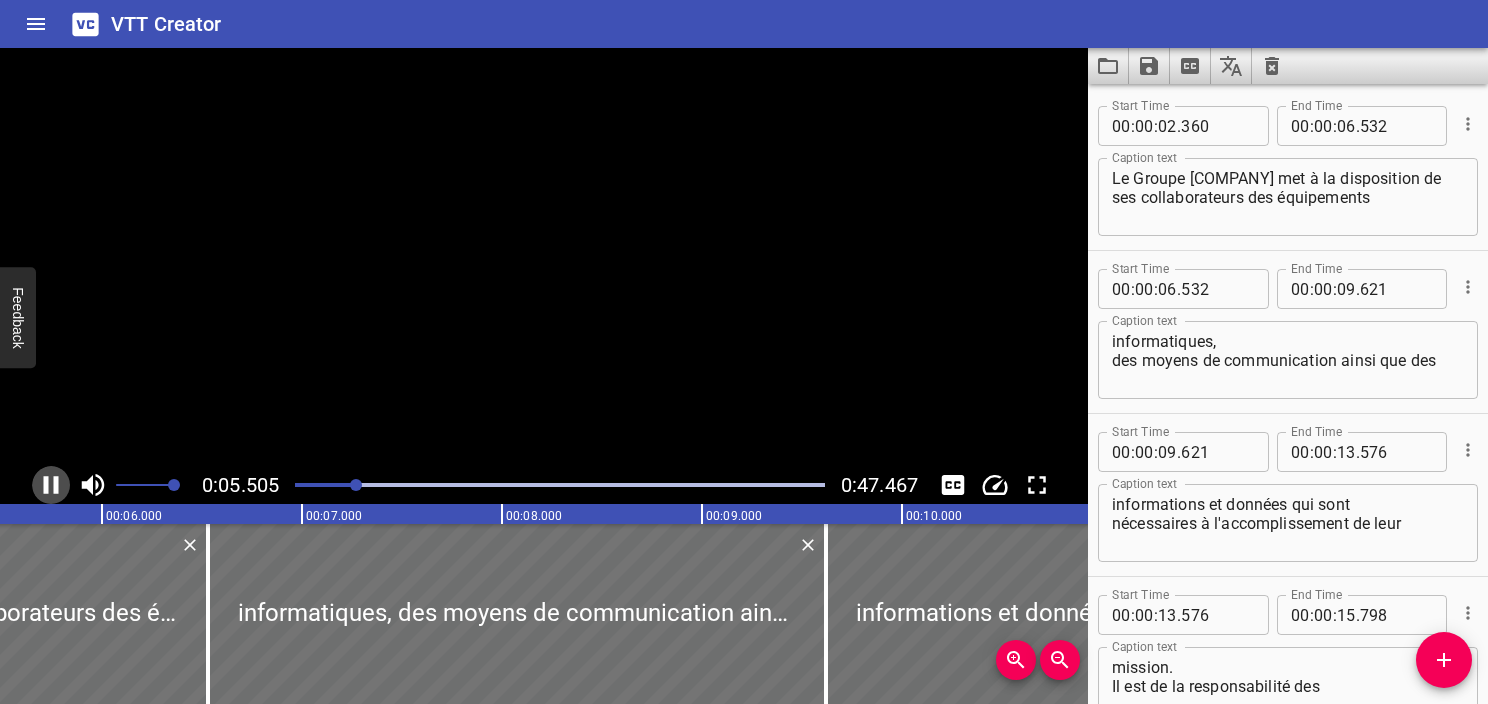 click 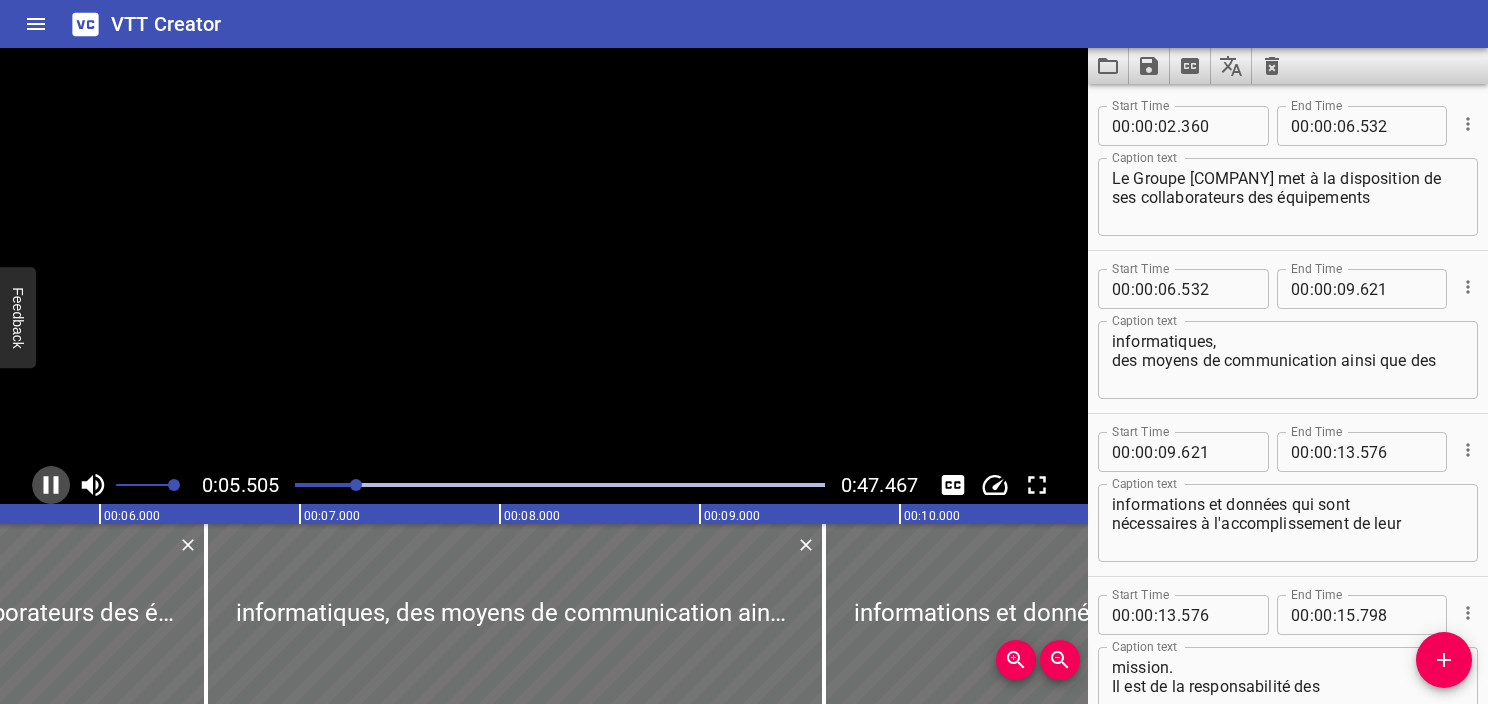 scroll, scrollTop: 0, scrollLeft: 1140, axis: horizontal 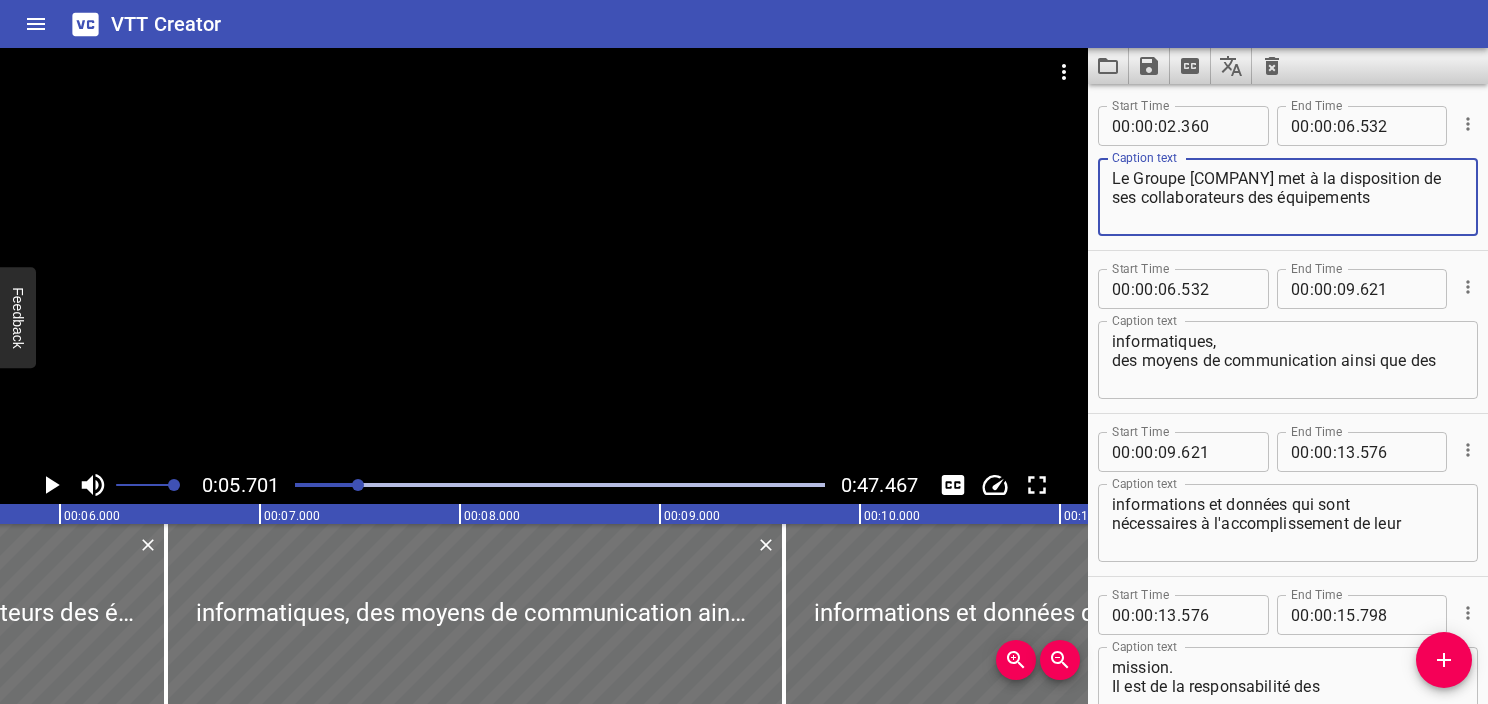 click on "Le Groupe [COMPANY] met à la disposition de
ses collaborateurs des équipements" at bounding box center (1288, 197) 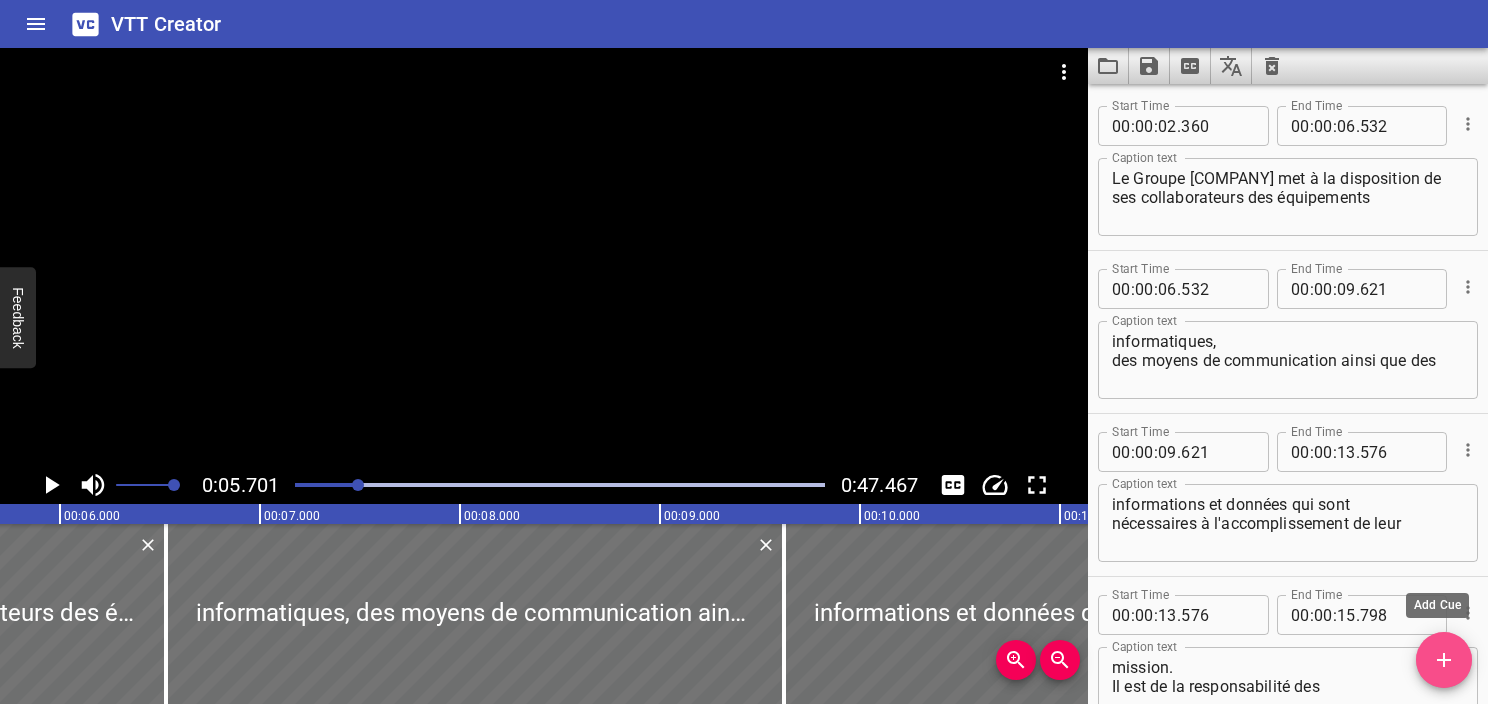 click 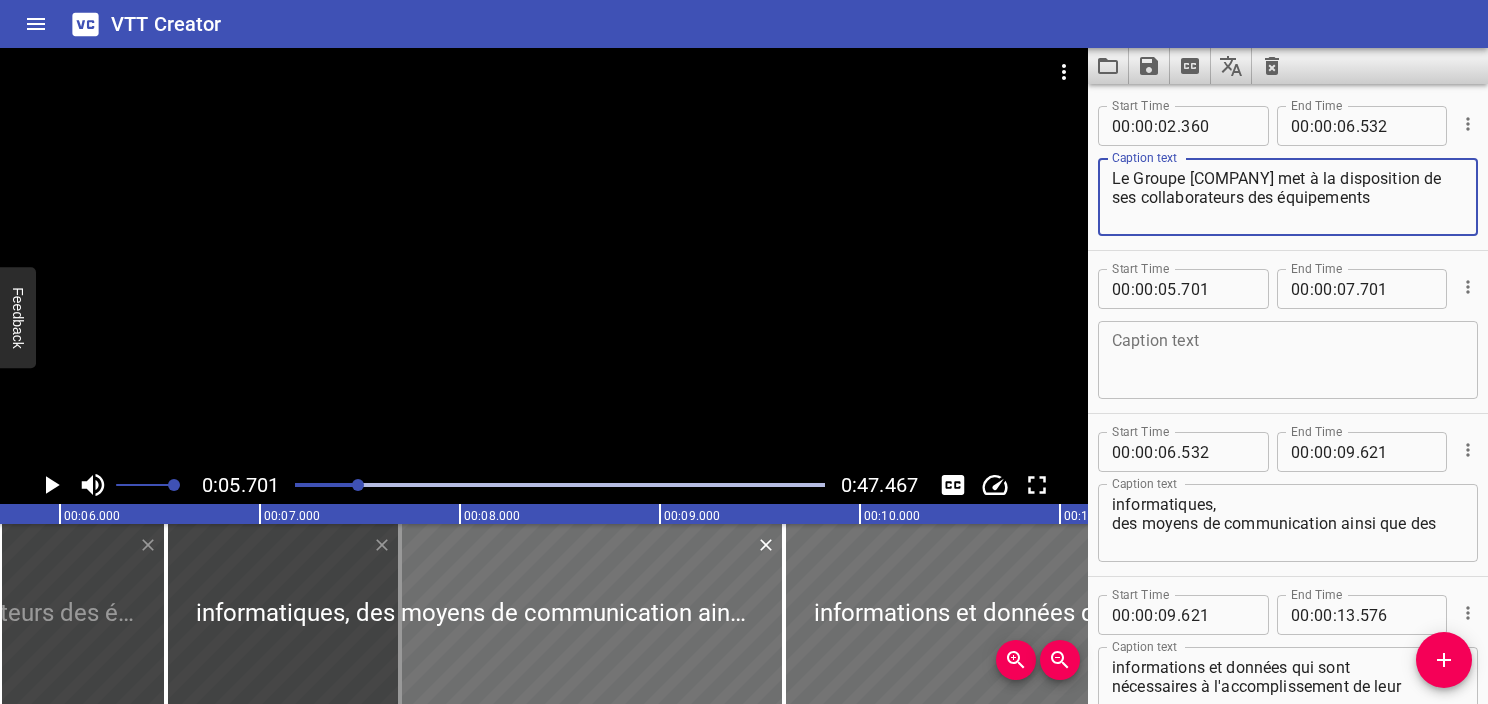 click on "Le Groupe [COMPANY] met à la disposition de
ses collaborateurs des équipements" at bounding box center [1288, 197] 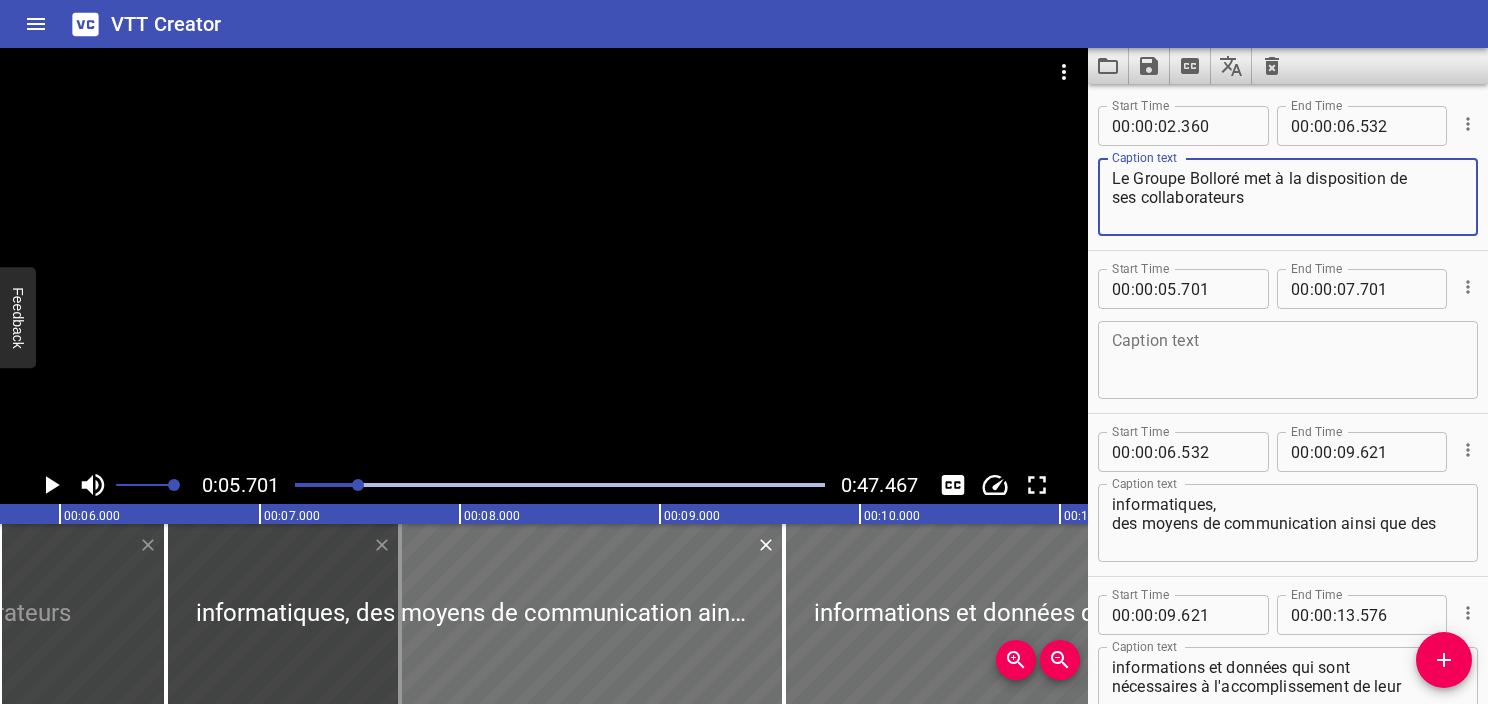 type on "Le Groupe Bolloré met à la disposition de
ses collaborateurs" 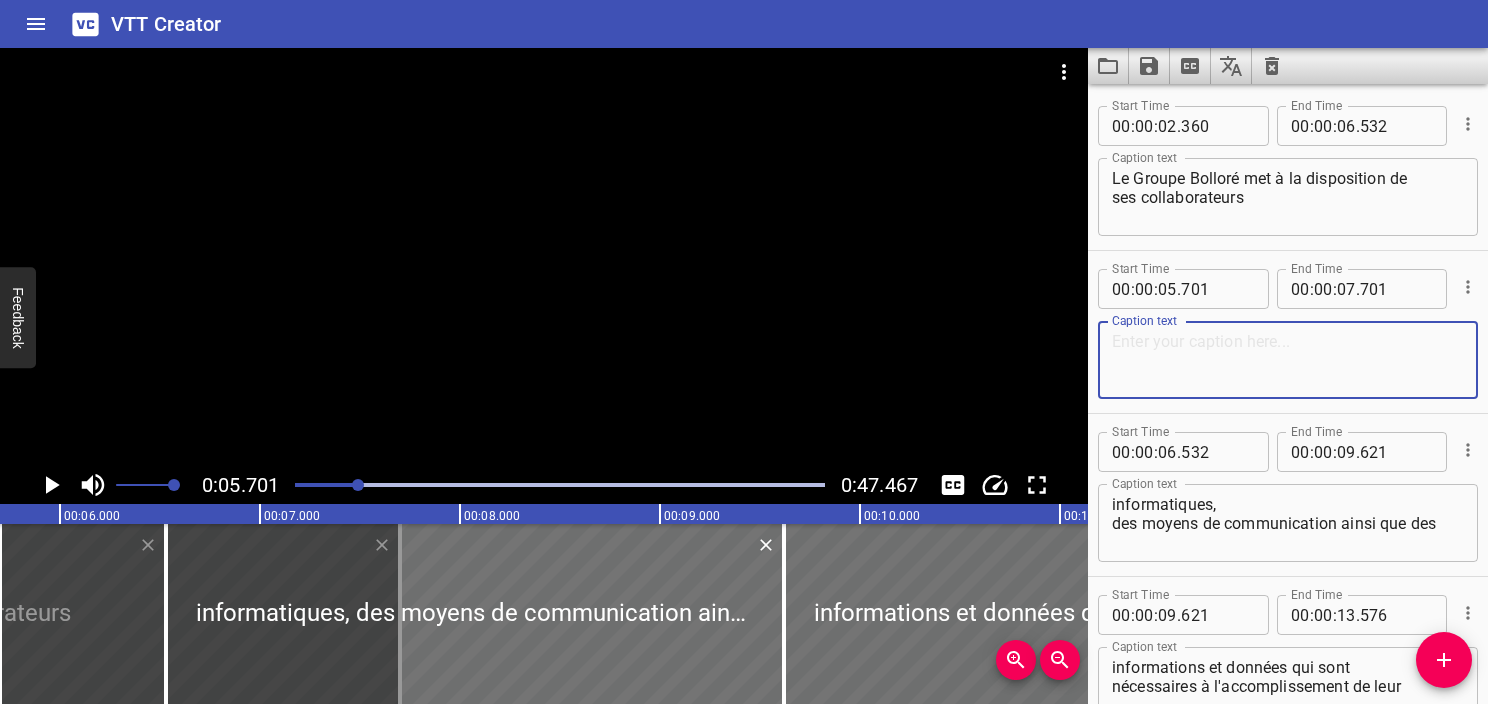 paste on "des équipements" 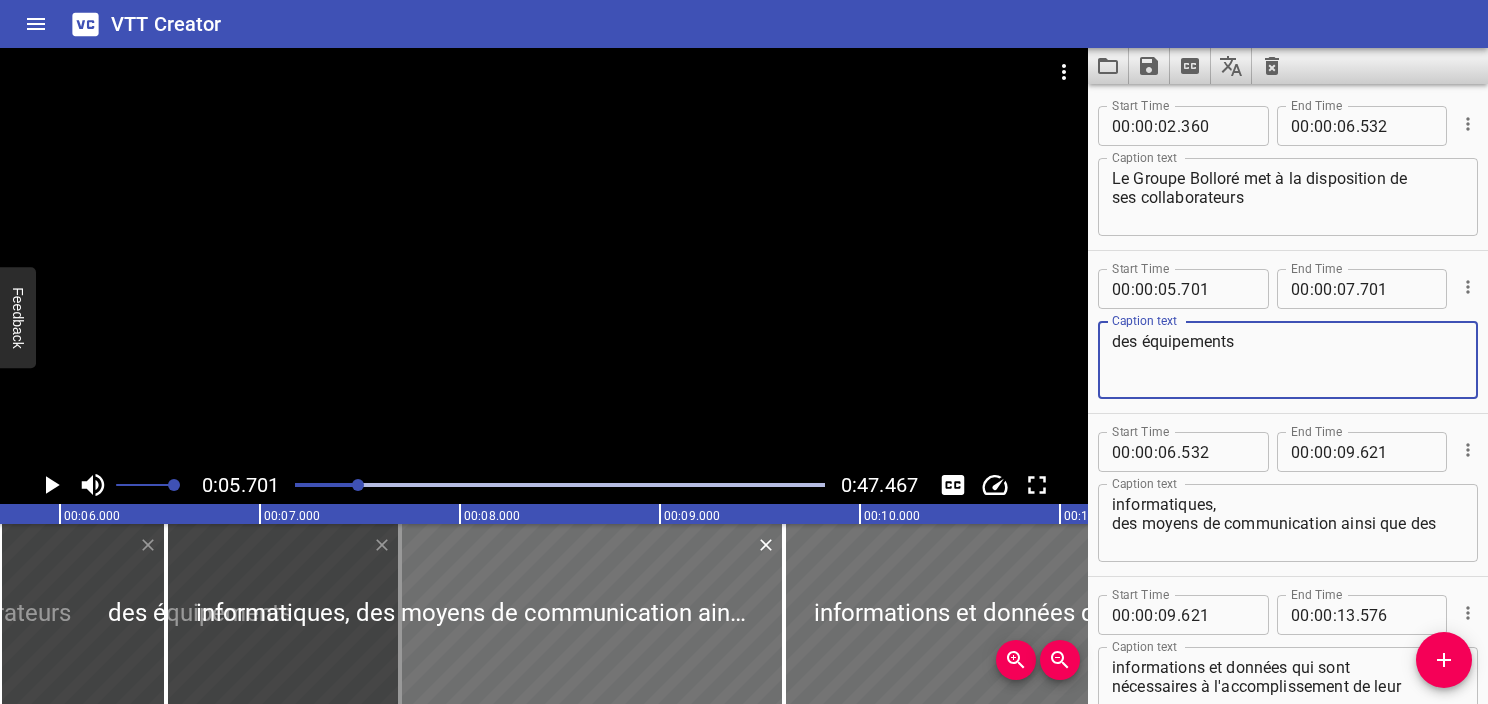 click on "des équipements" at bounding box center [1288, 360] 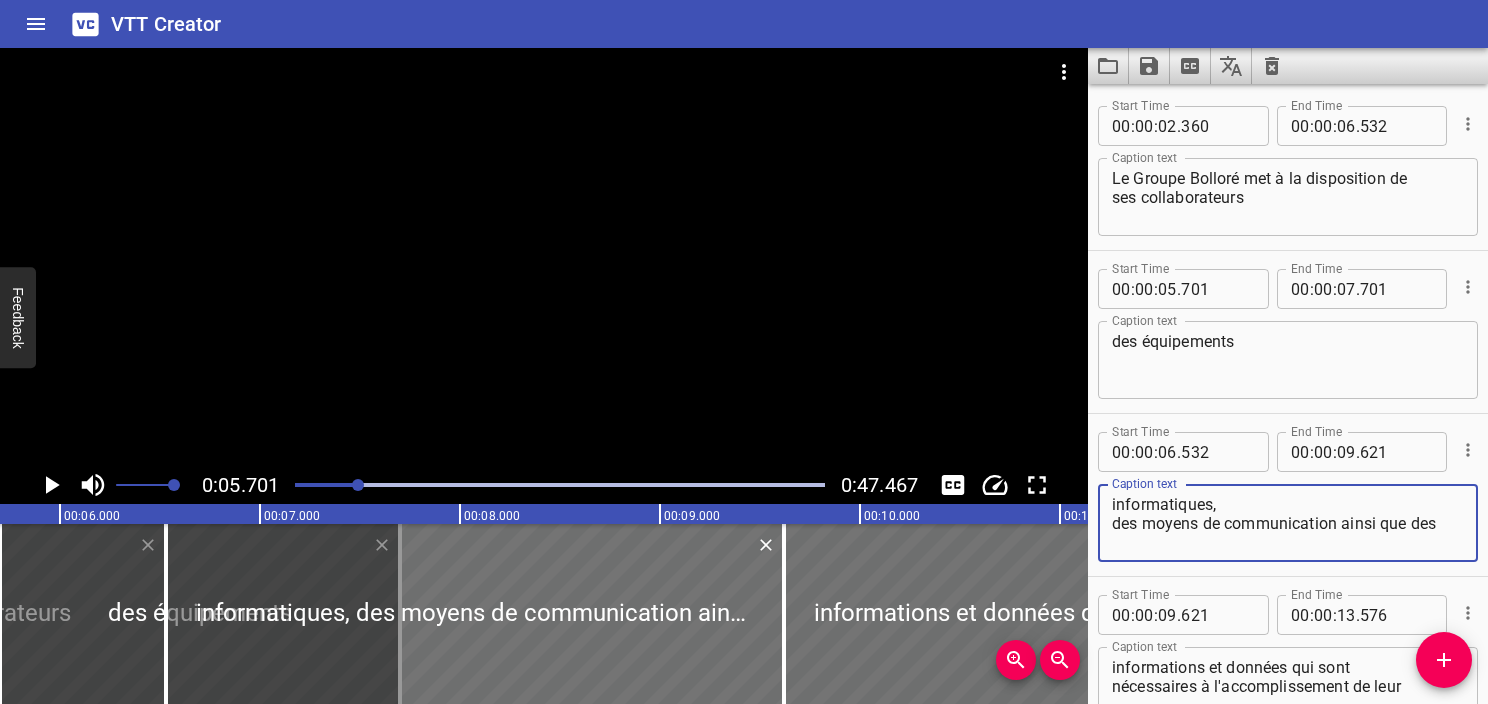 drag, startPoint x: 1224, startPoint y: 505, endPoint x: 1100, endPoint y: 492, distance: 124.67959 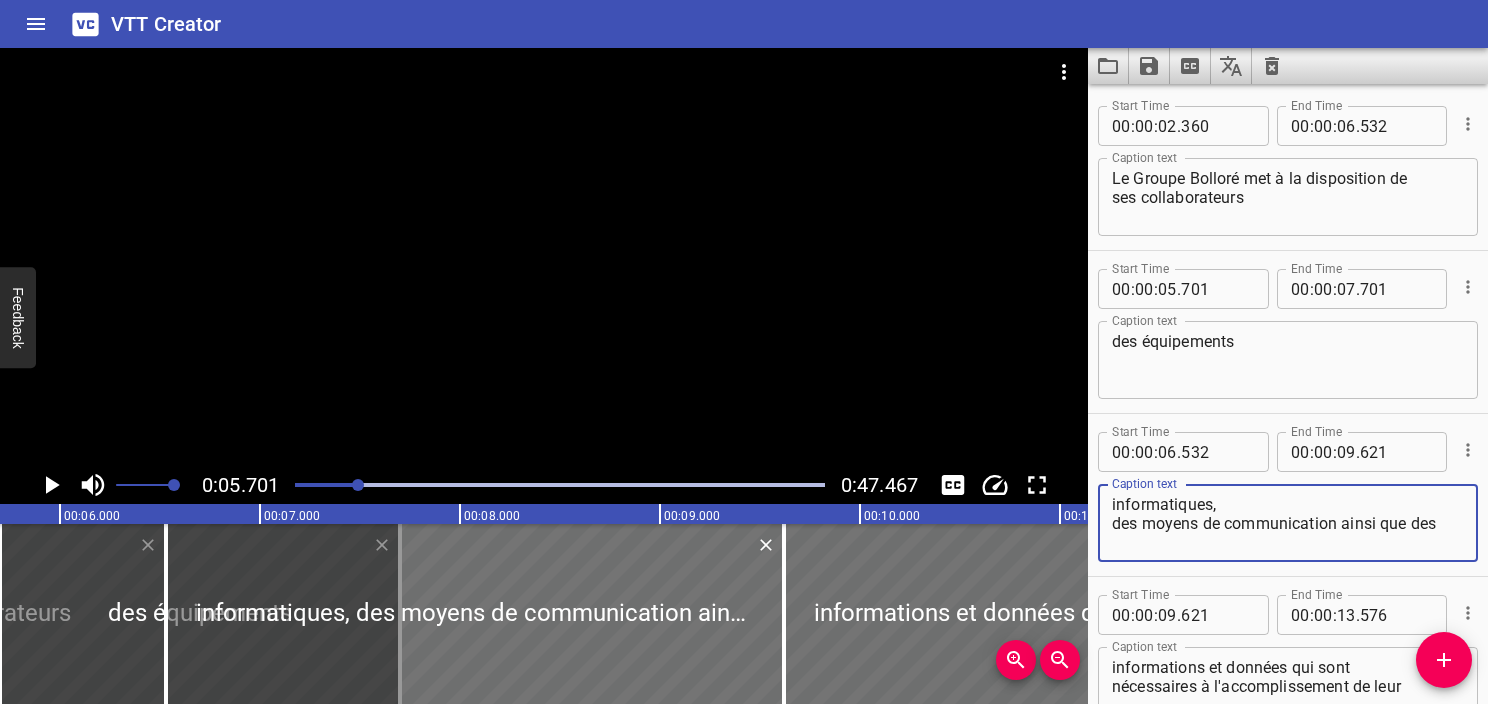 click on "informatiques,
des moyens de communication ainsi que des Caption text" at bounding box center (1288, 523) 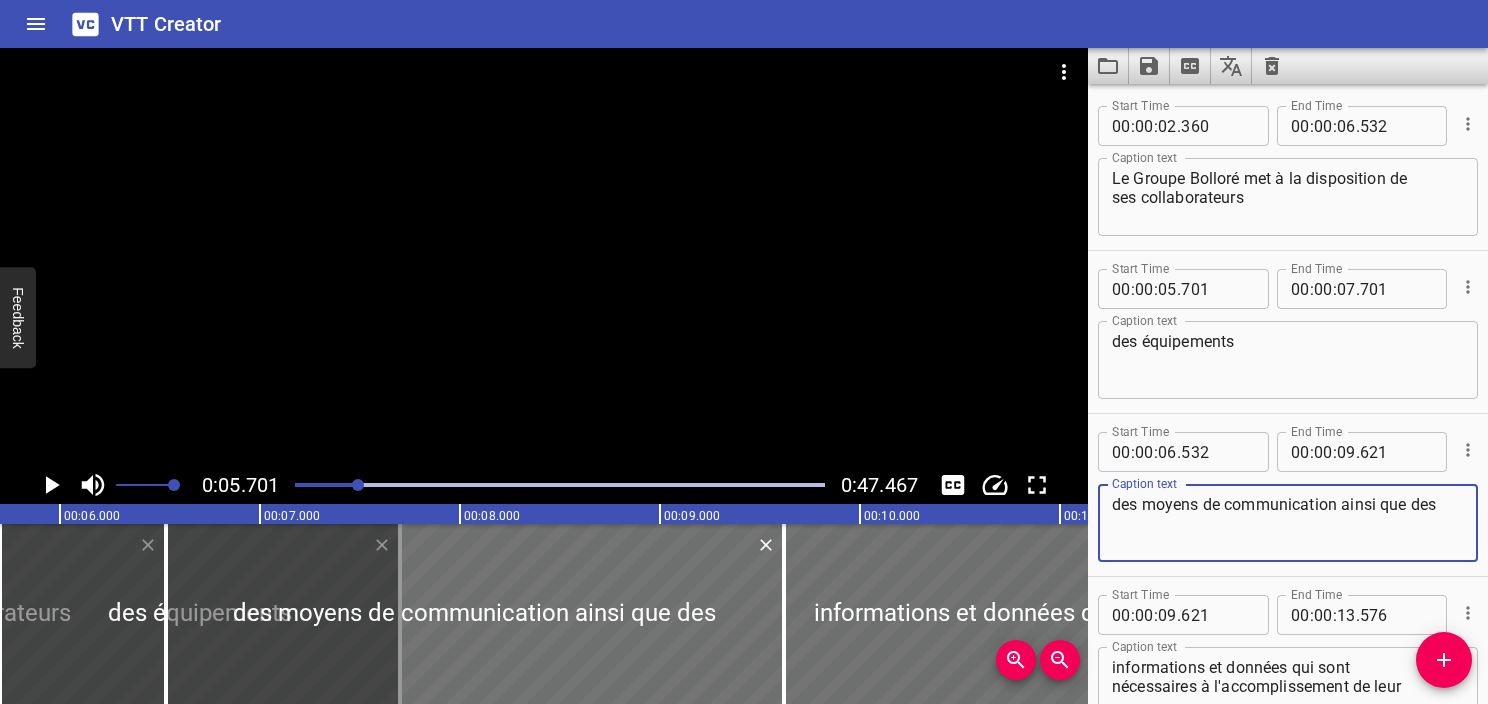 type on "des moyens de communication ainsi que des" 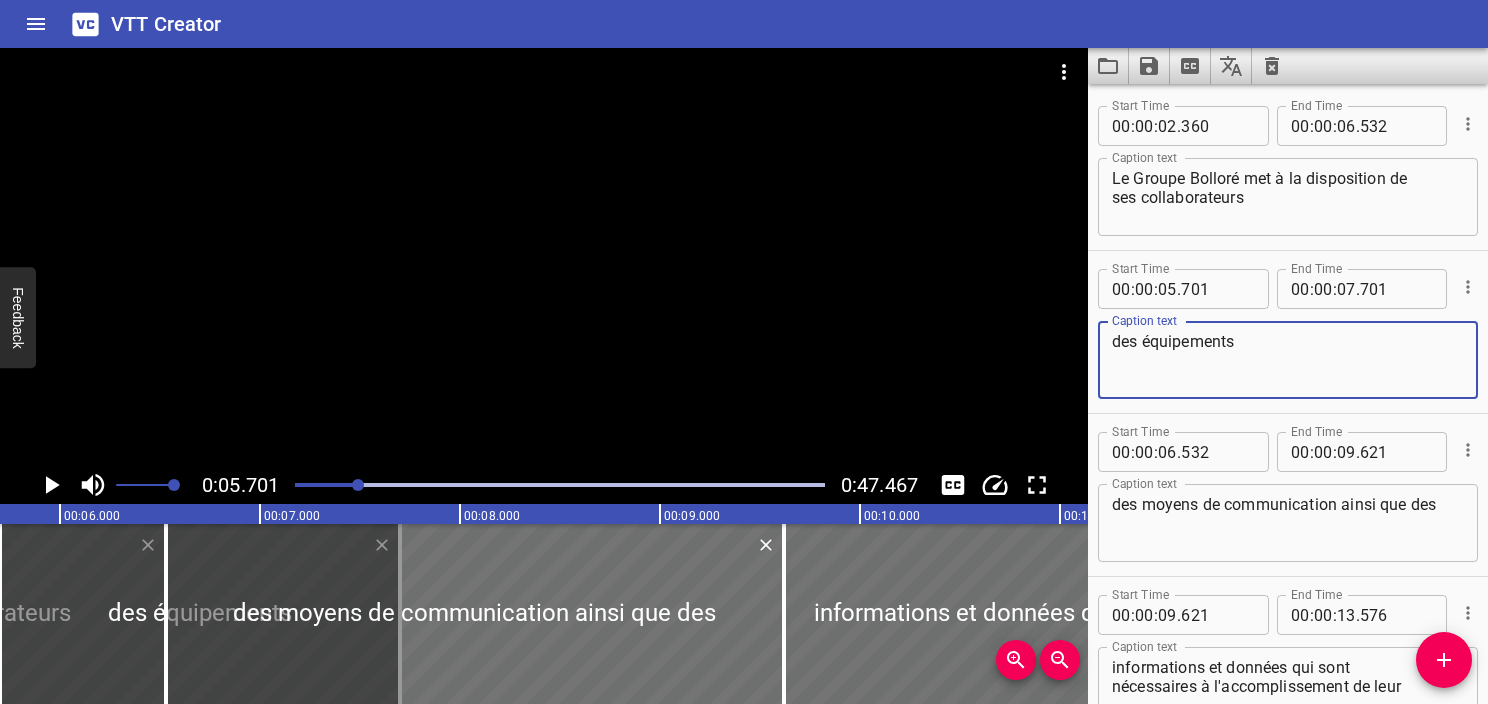 paste on "informatiques," 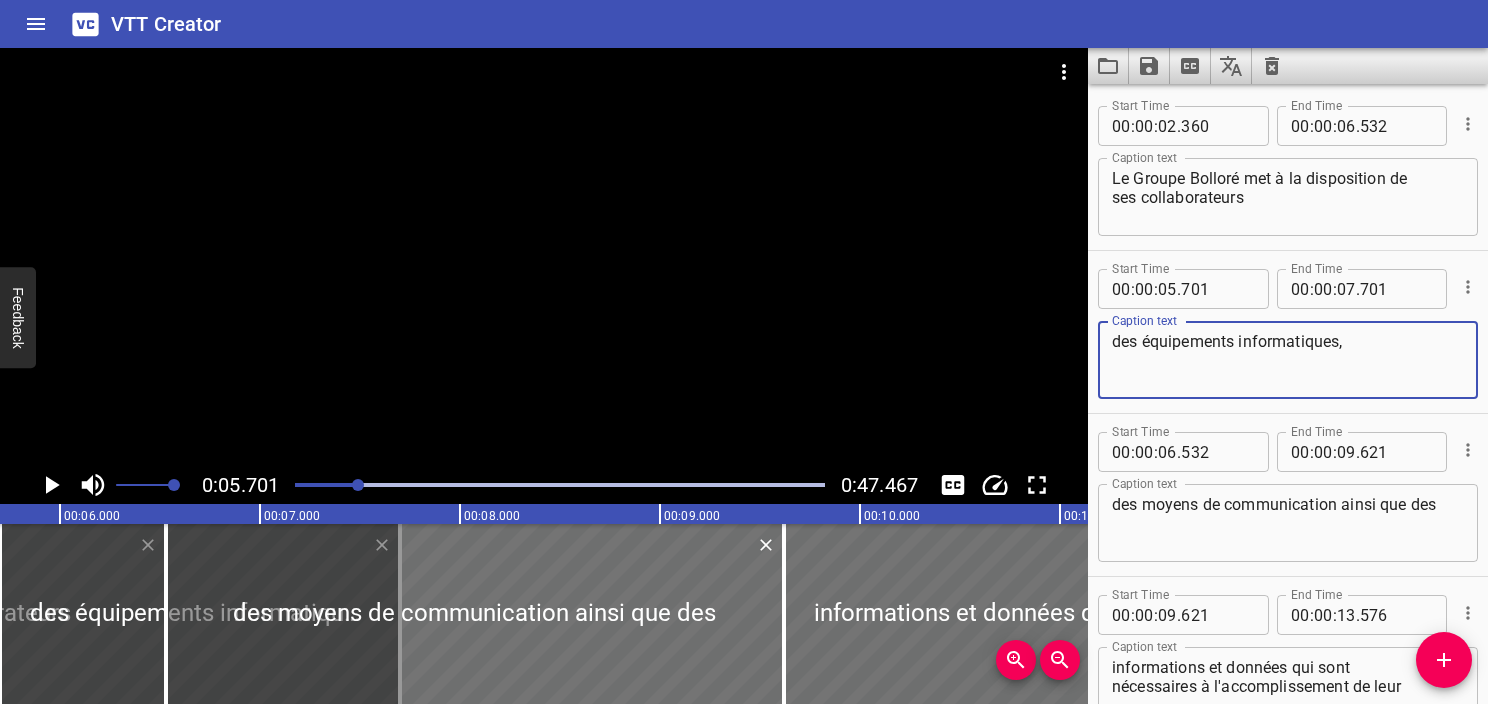 type on "des équipements informatiques," 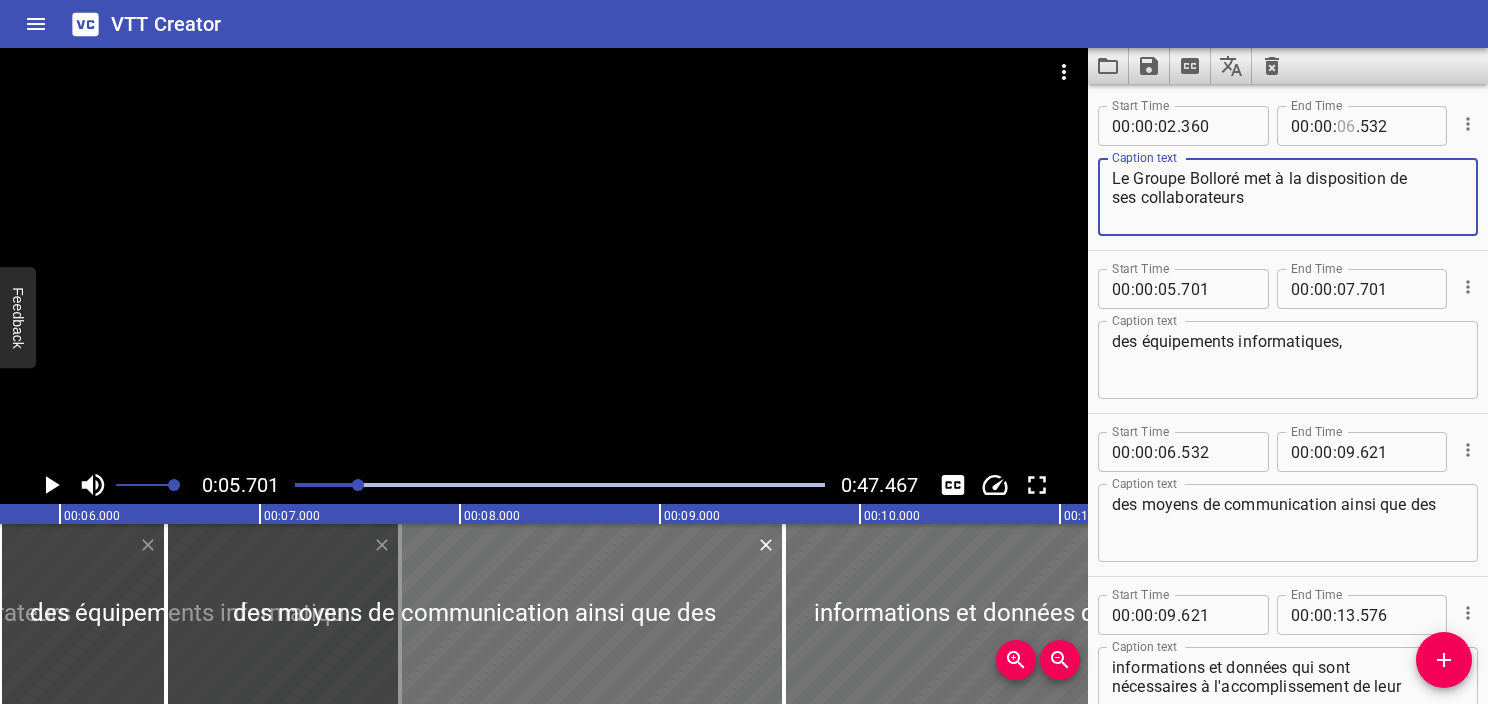 click at bounding box center [1346, 126] 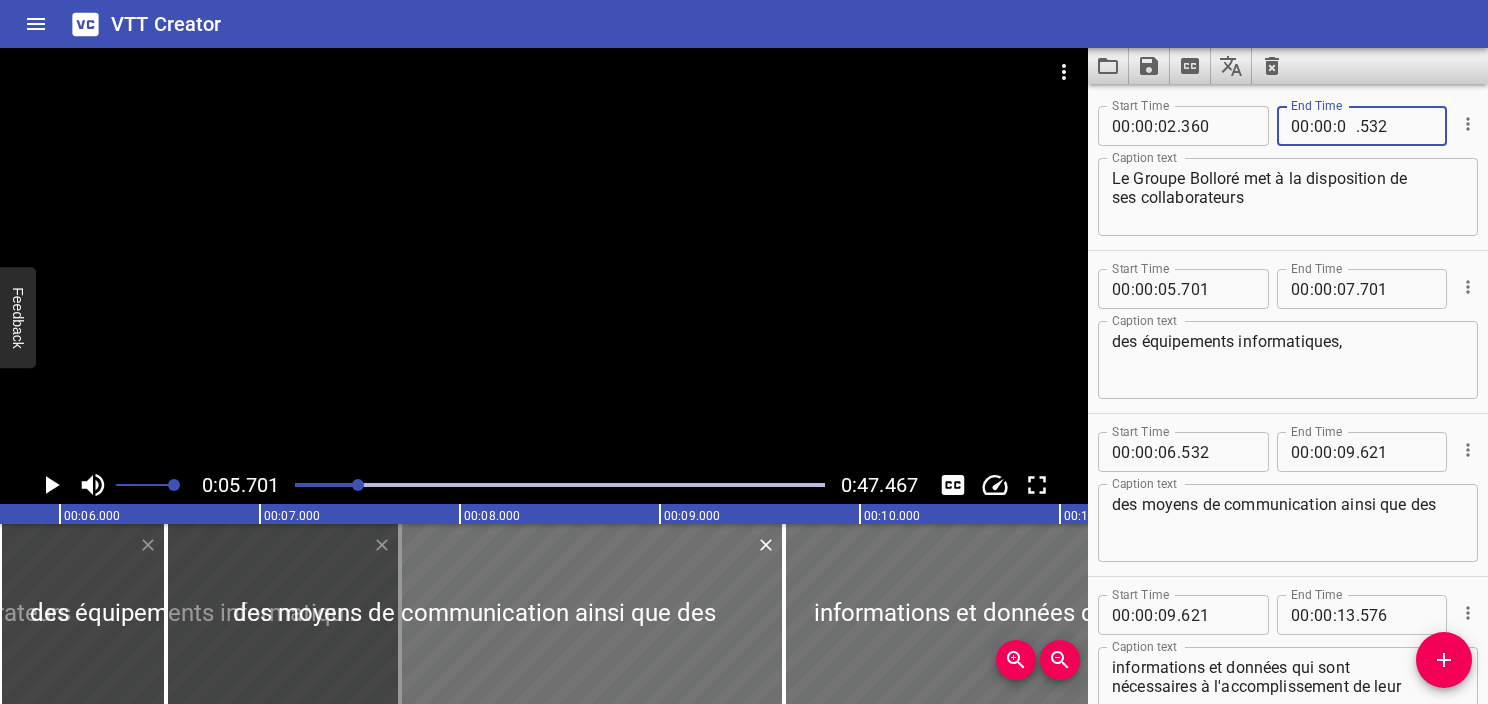 type on "05" 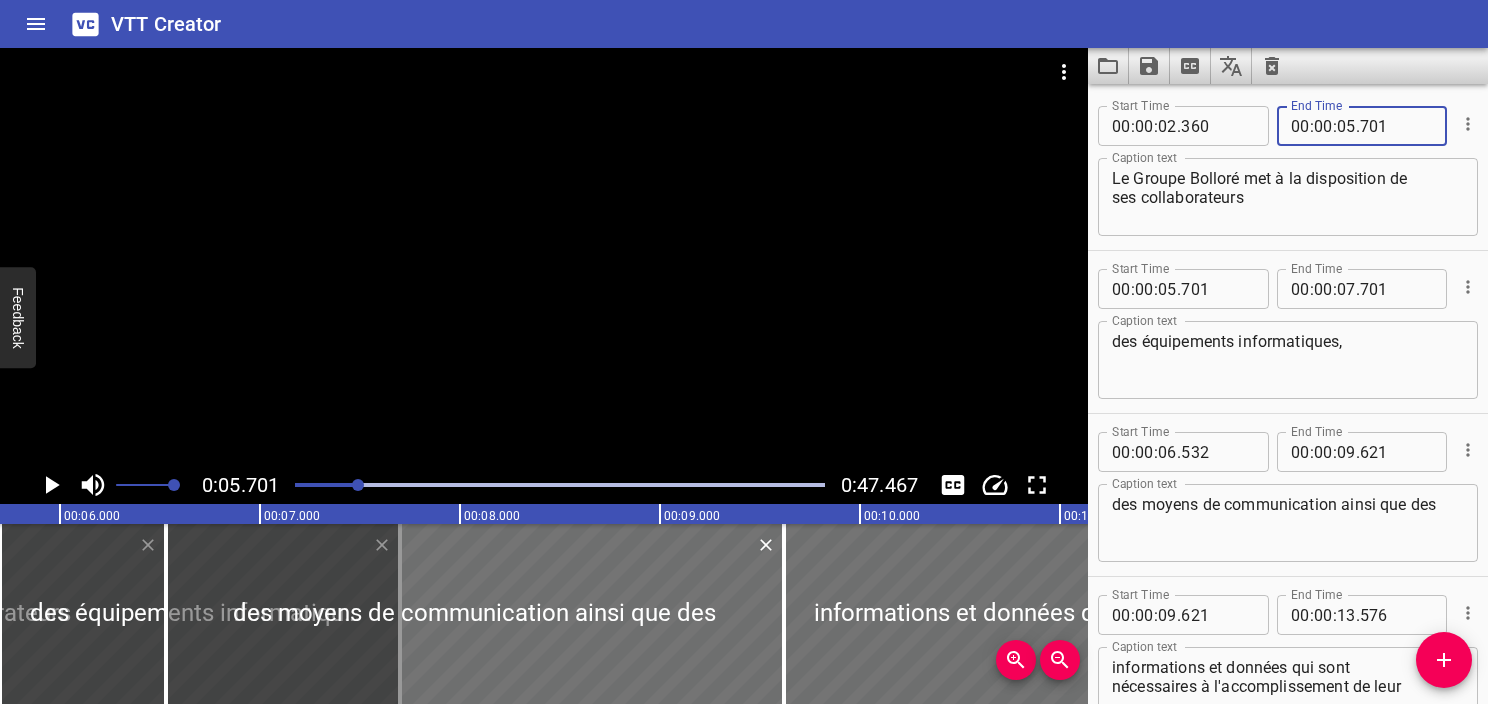 type on "701" 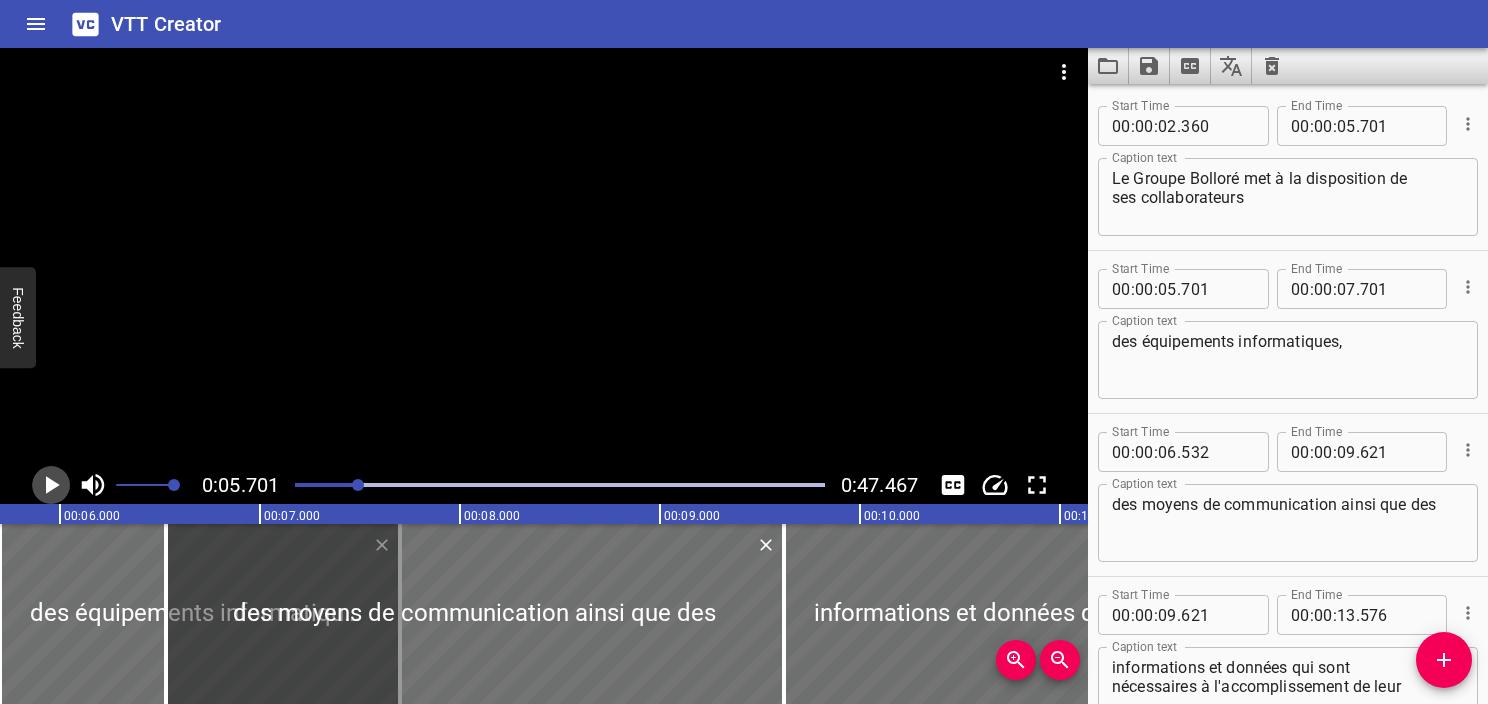 click 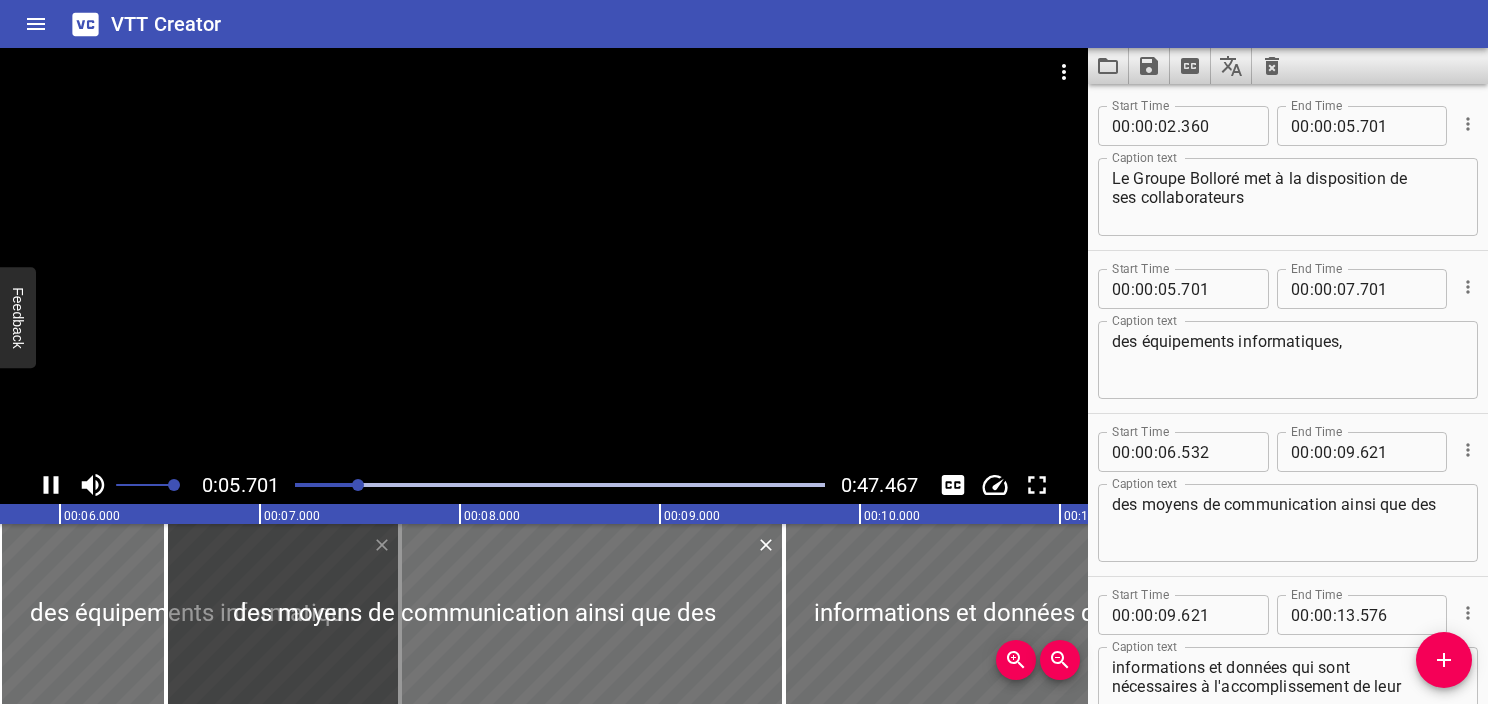 scroll, scrollTop: 59, scrollLeft: 0, axis: vertical 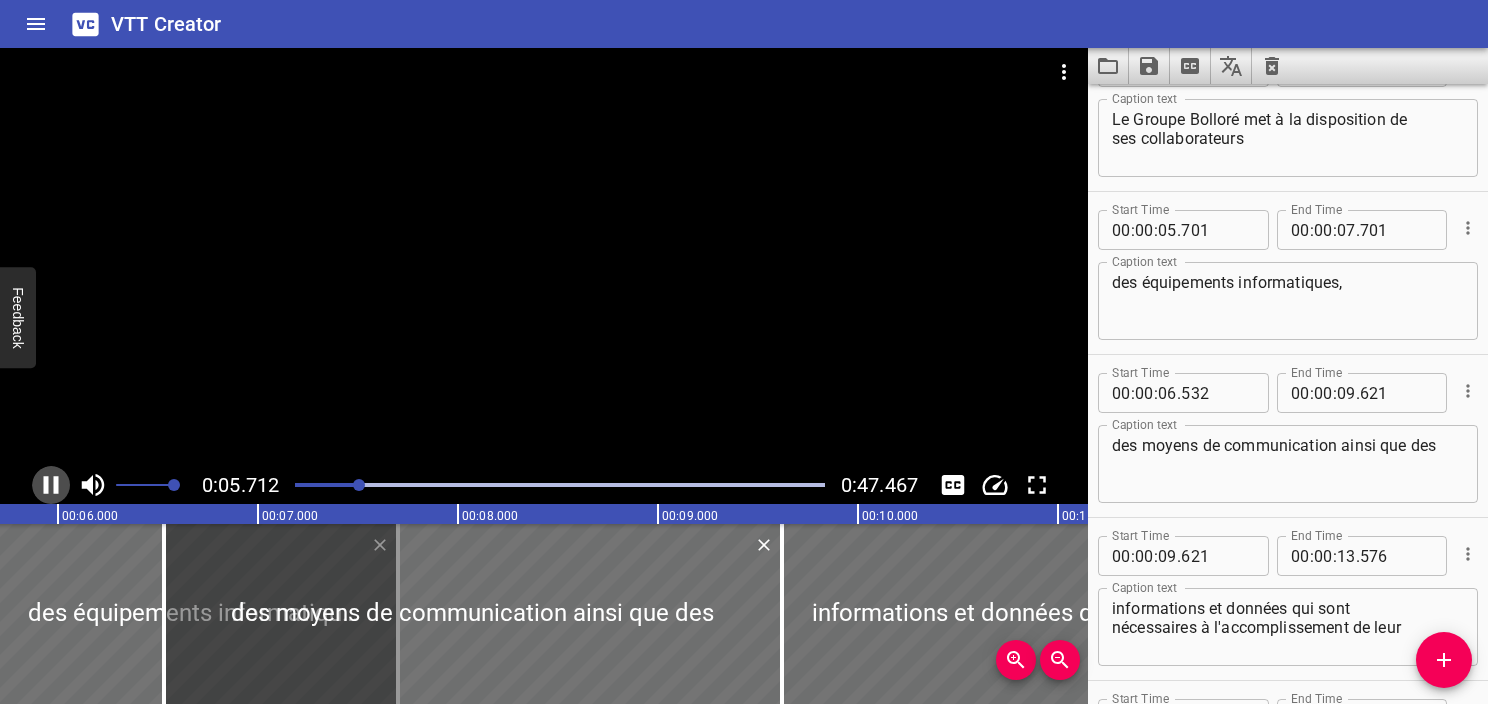 click 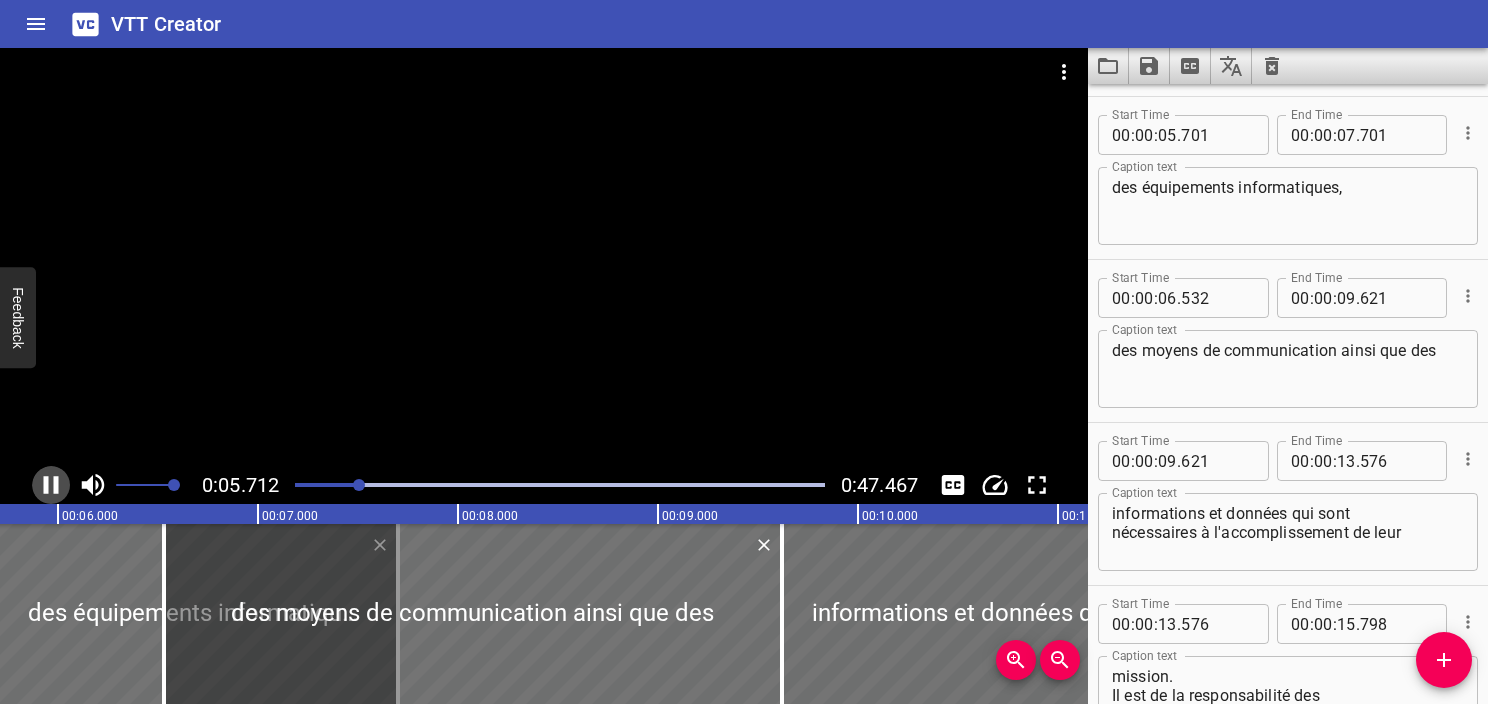 scroll, scrollTop: 163, scrollLeft: 0, axis: vertical 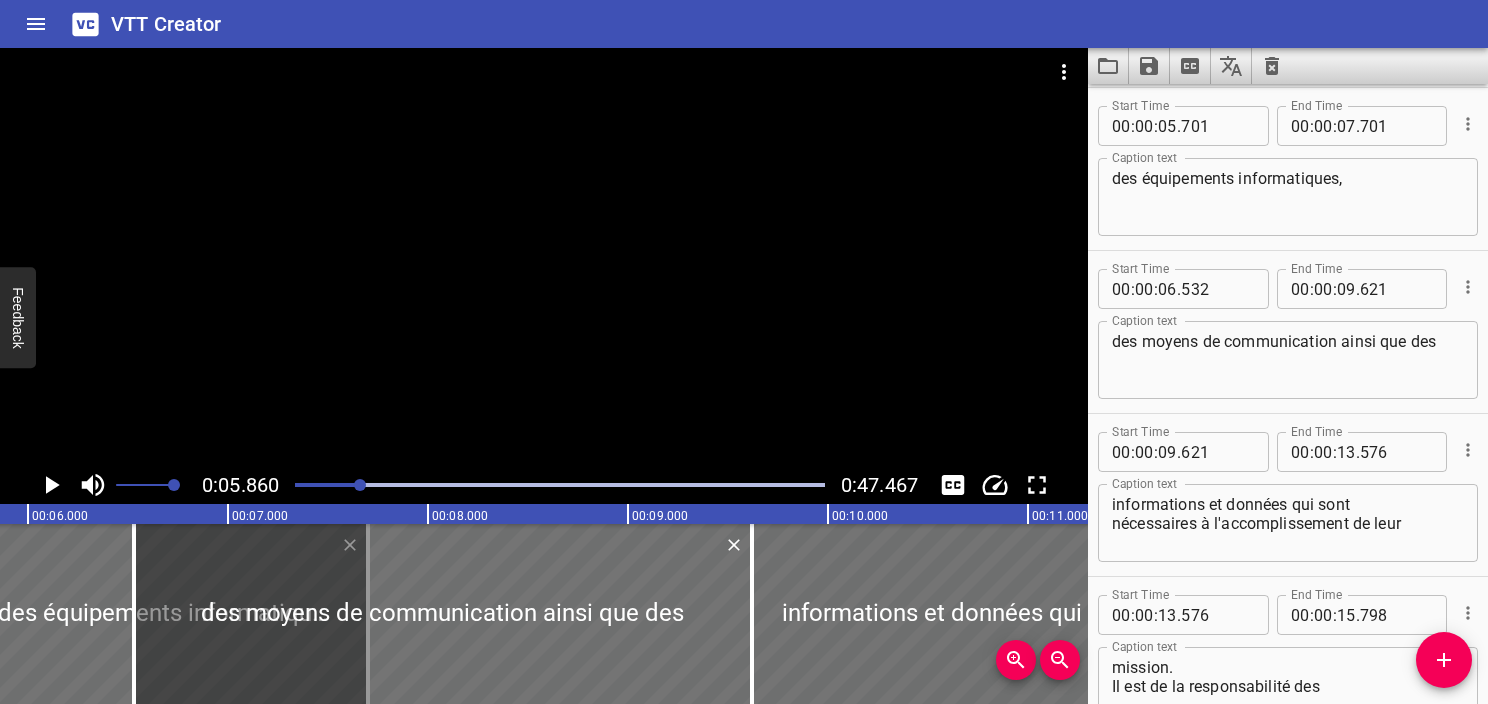 click 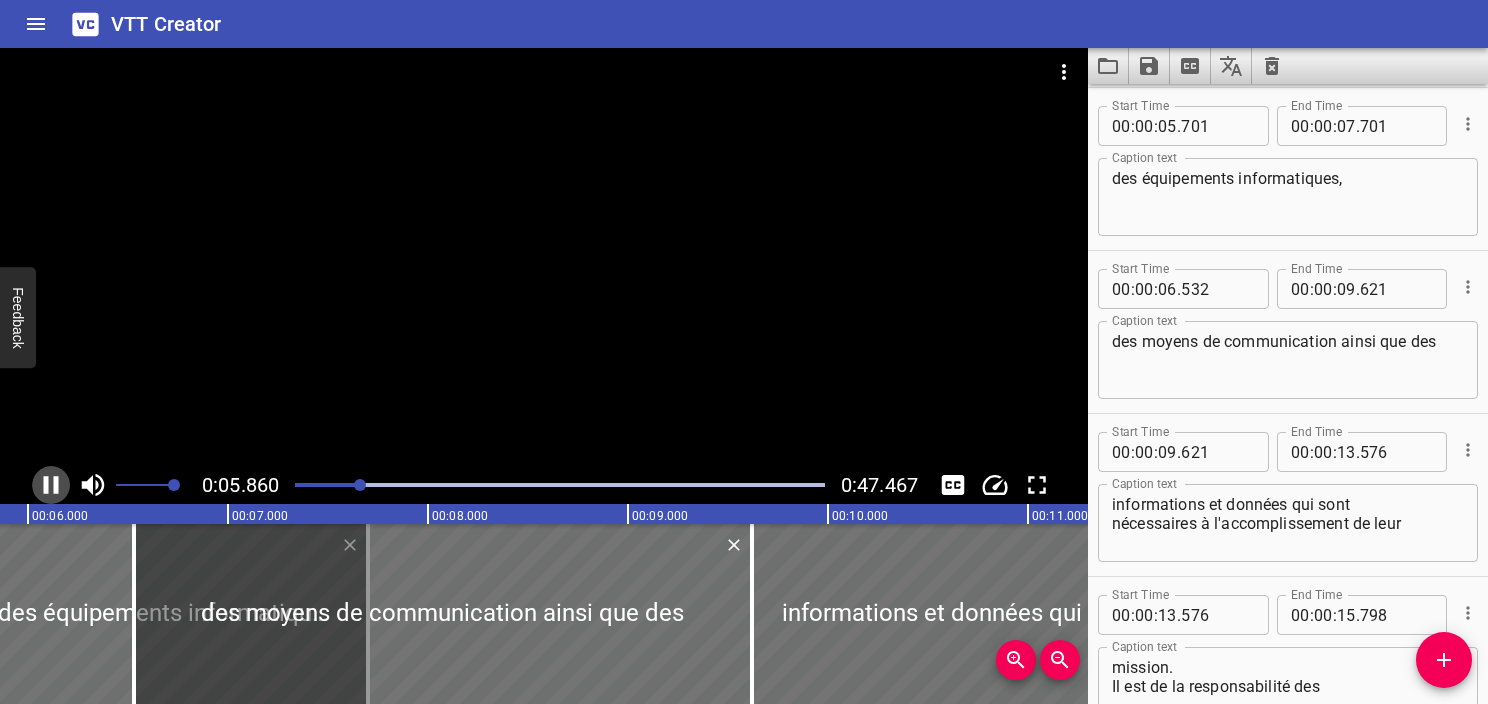 click 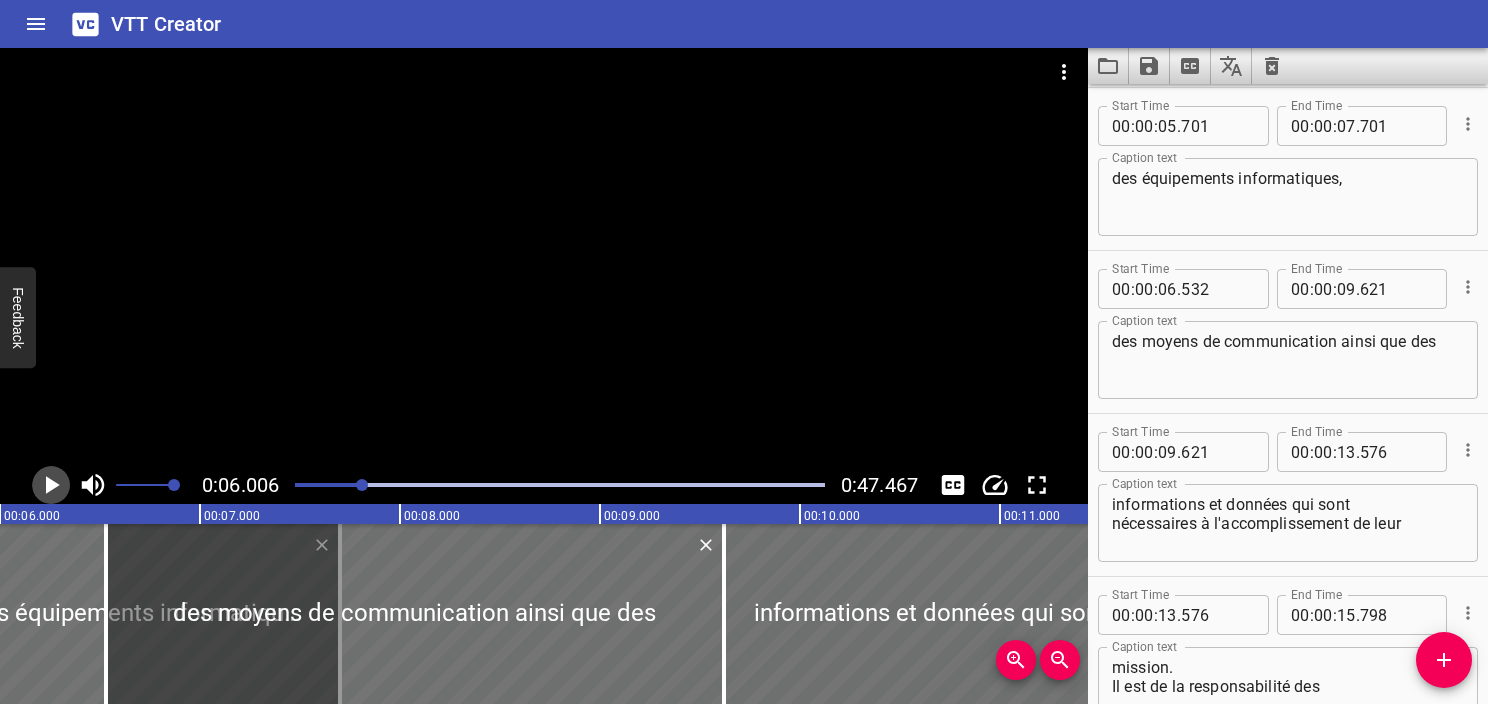 click 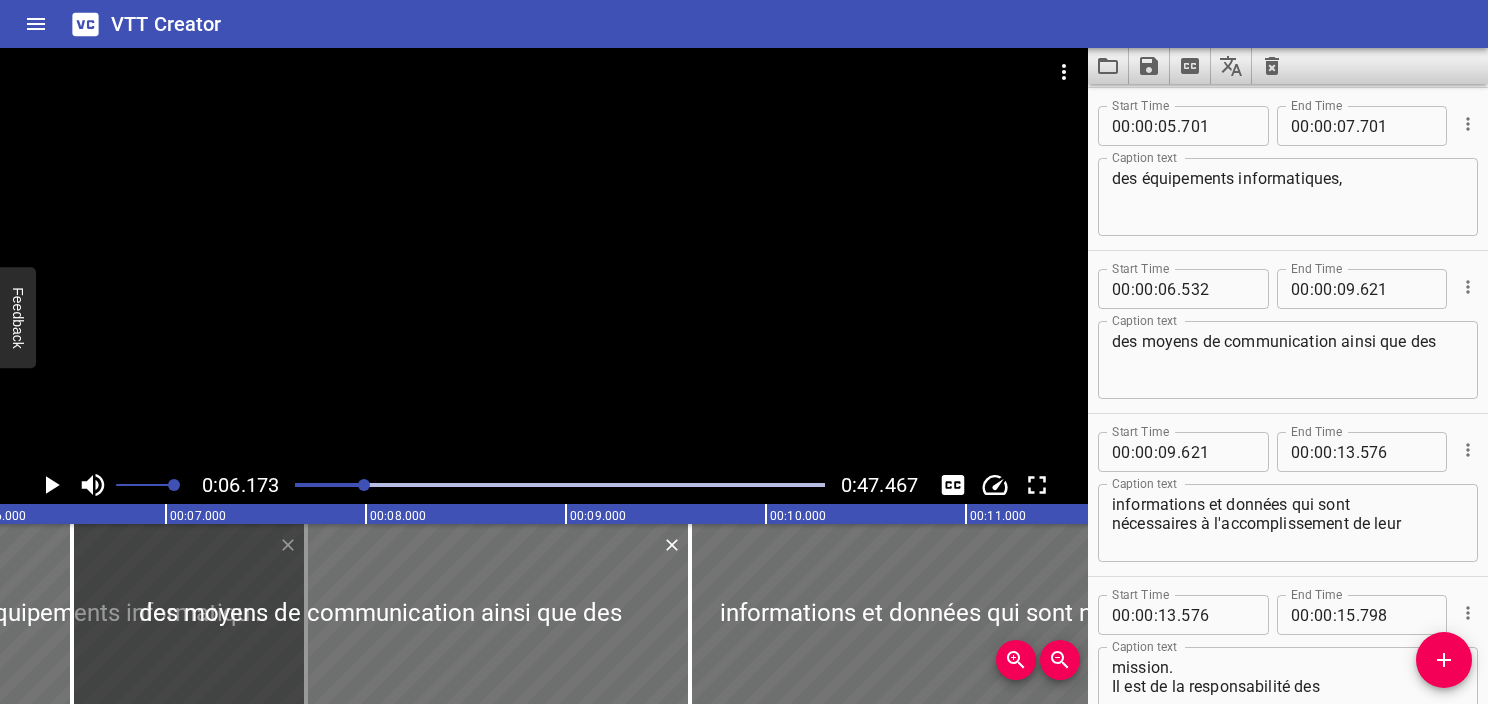 click 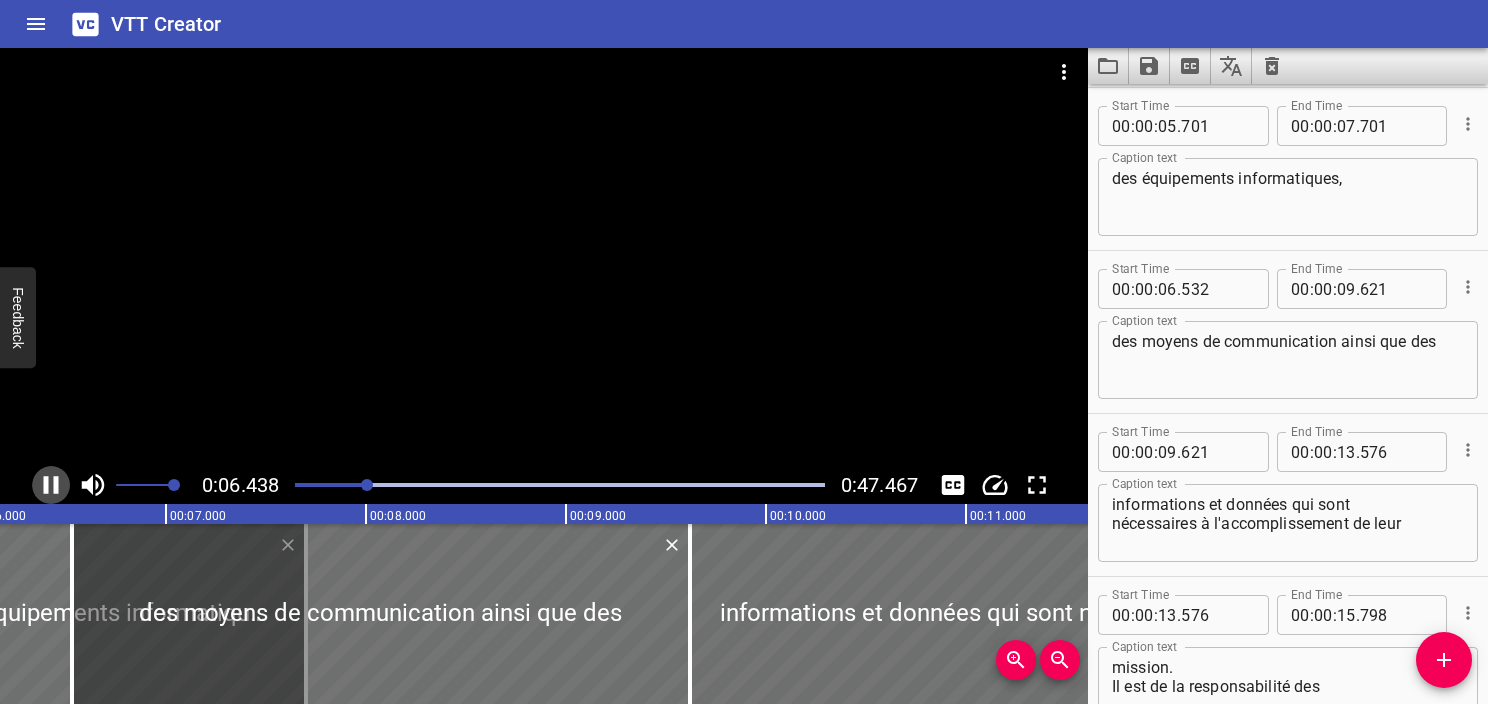 scroll, scrollTop: 0, scrollLeft: 1301, axis: horizontal 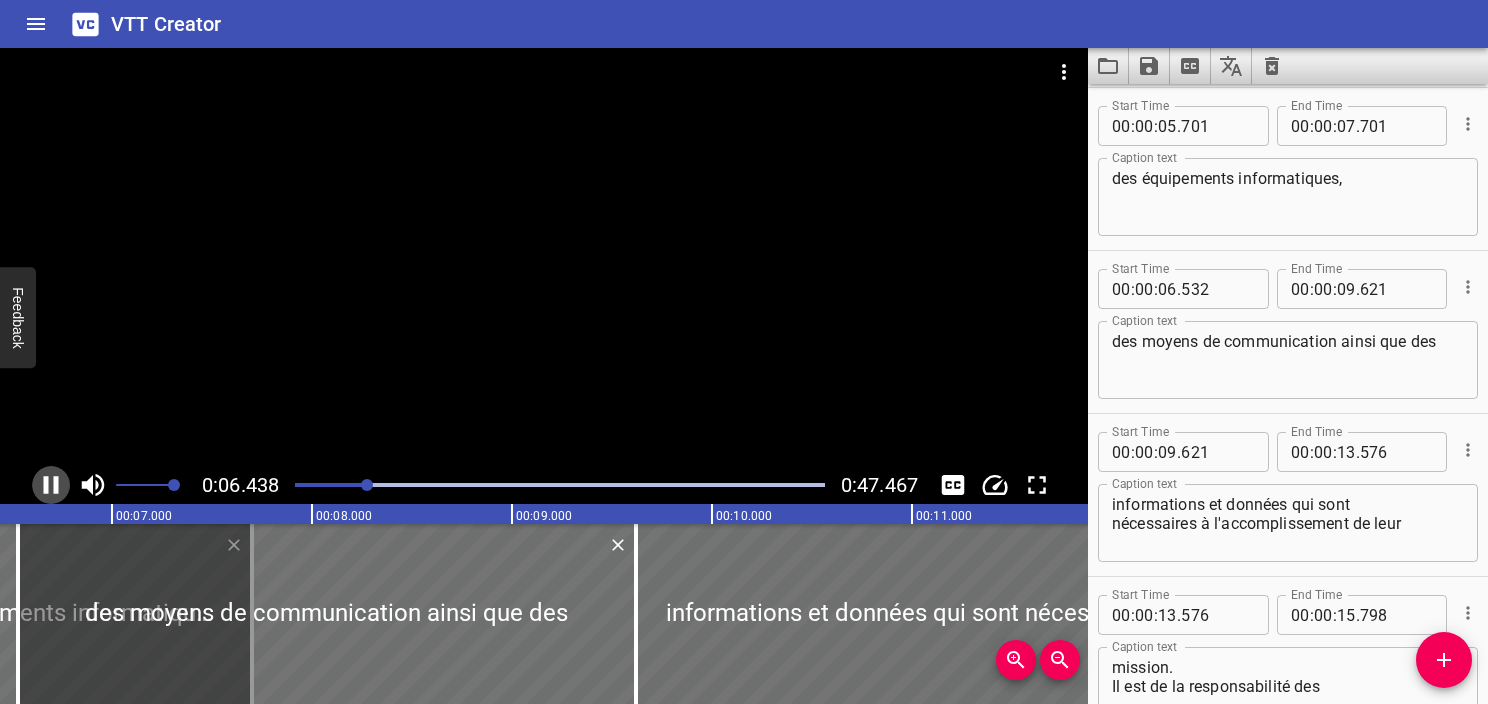 click 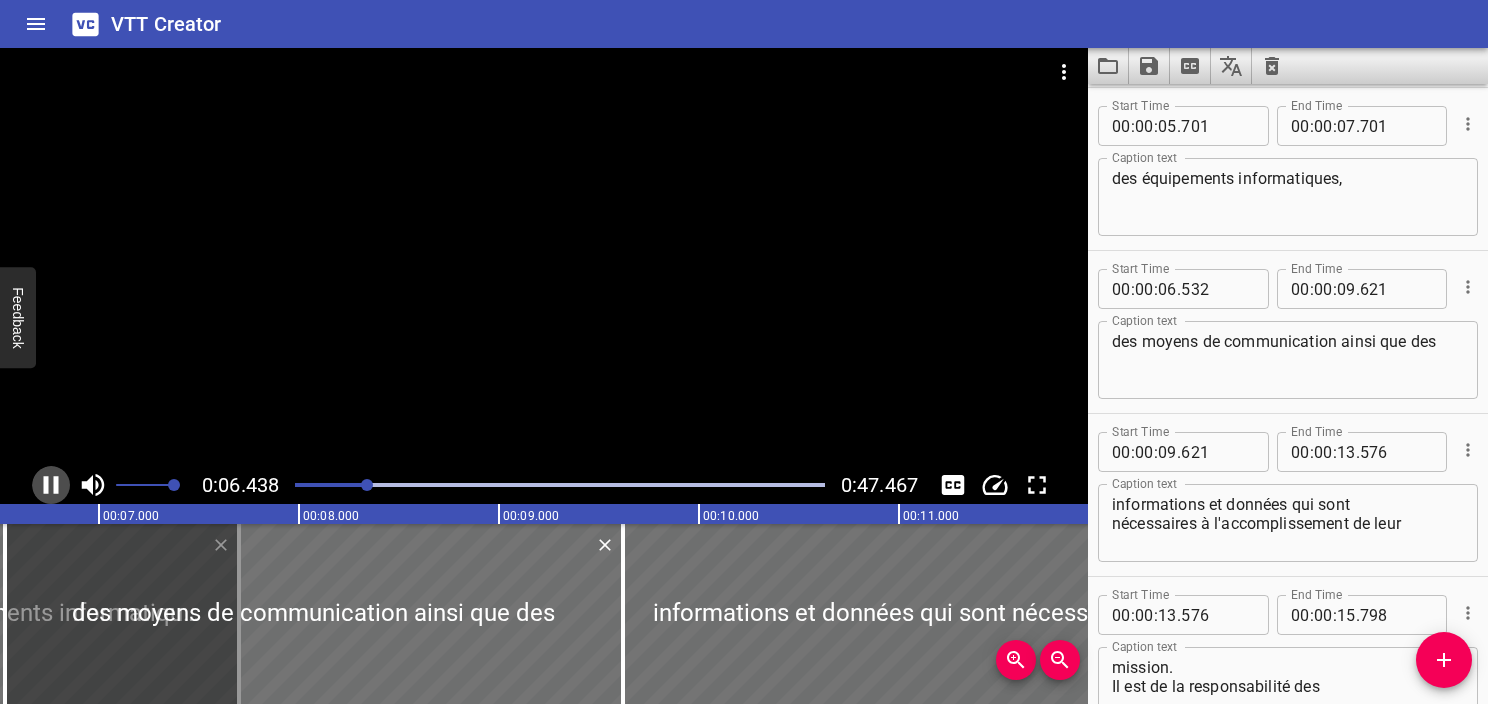 scroll, scrollTop: 242, scrollLeft: 0, axis: vertical 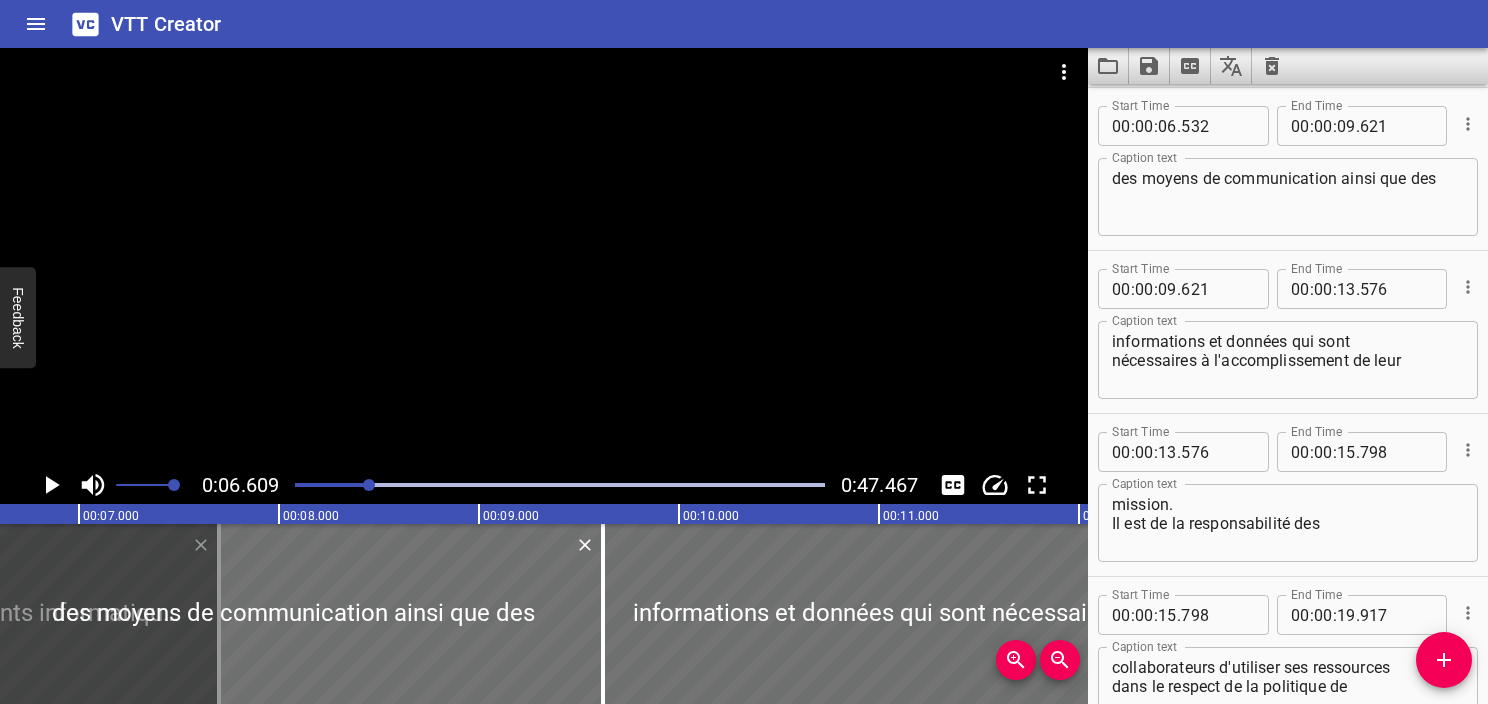 click at bounding box center (104, 485) 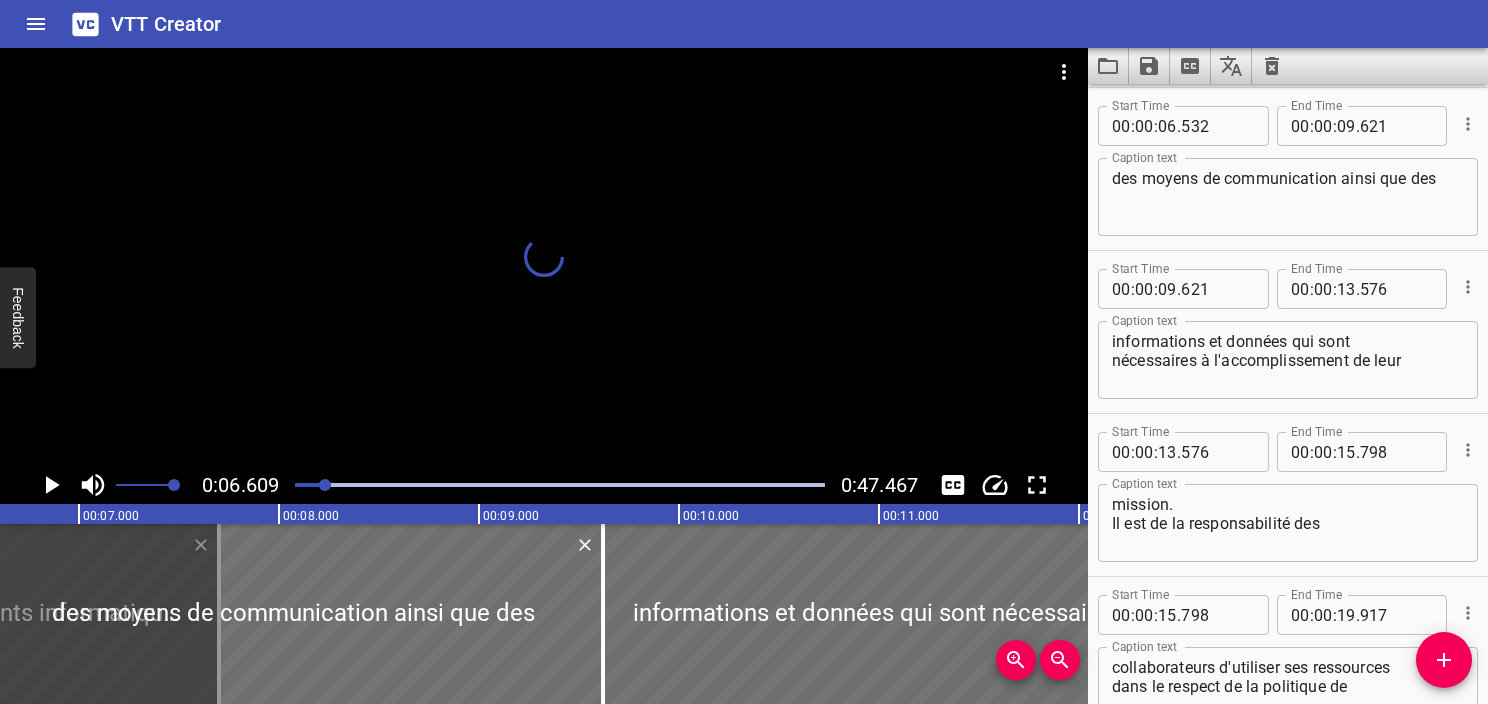 scroll, scrollTop: 248, scrollLeft: 0, axis: vertical 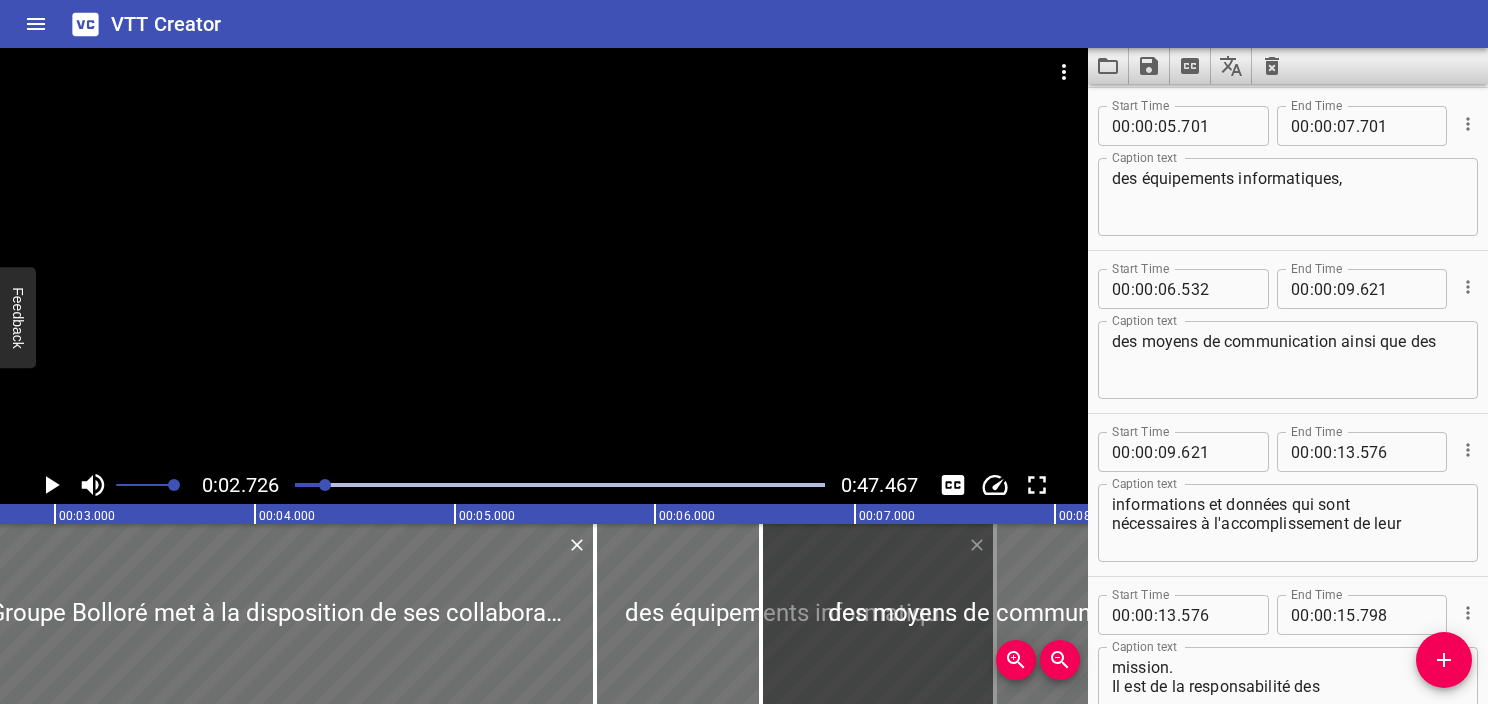 click 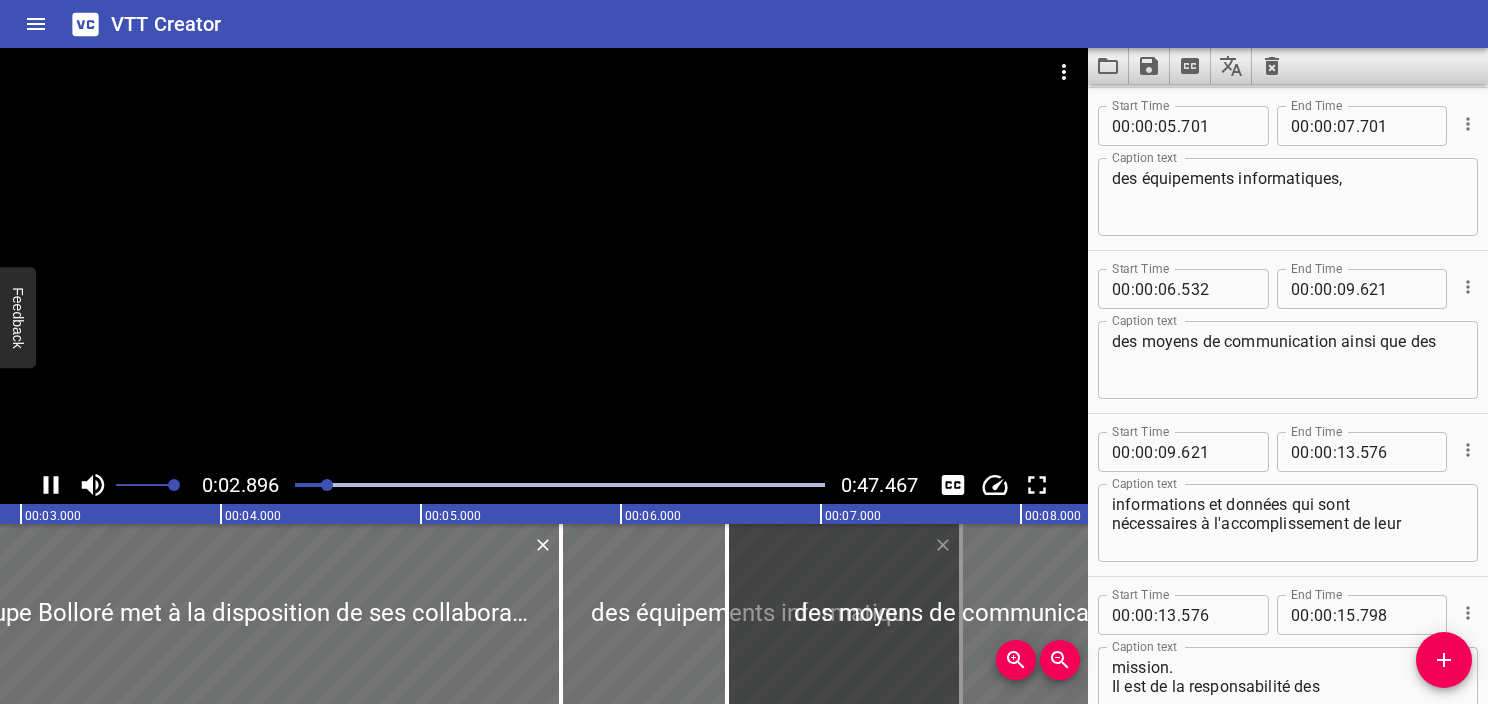 click 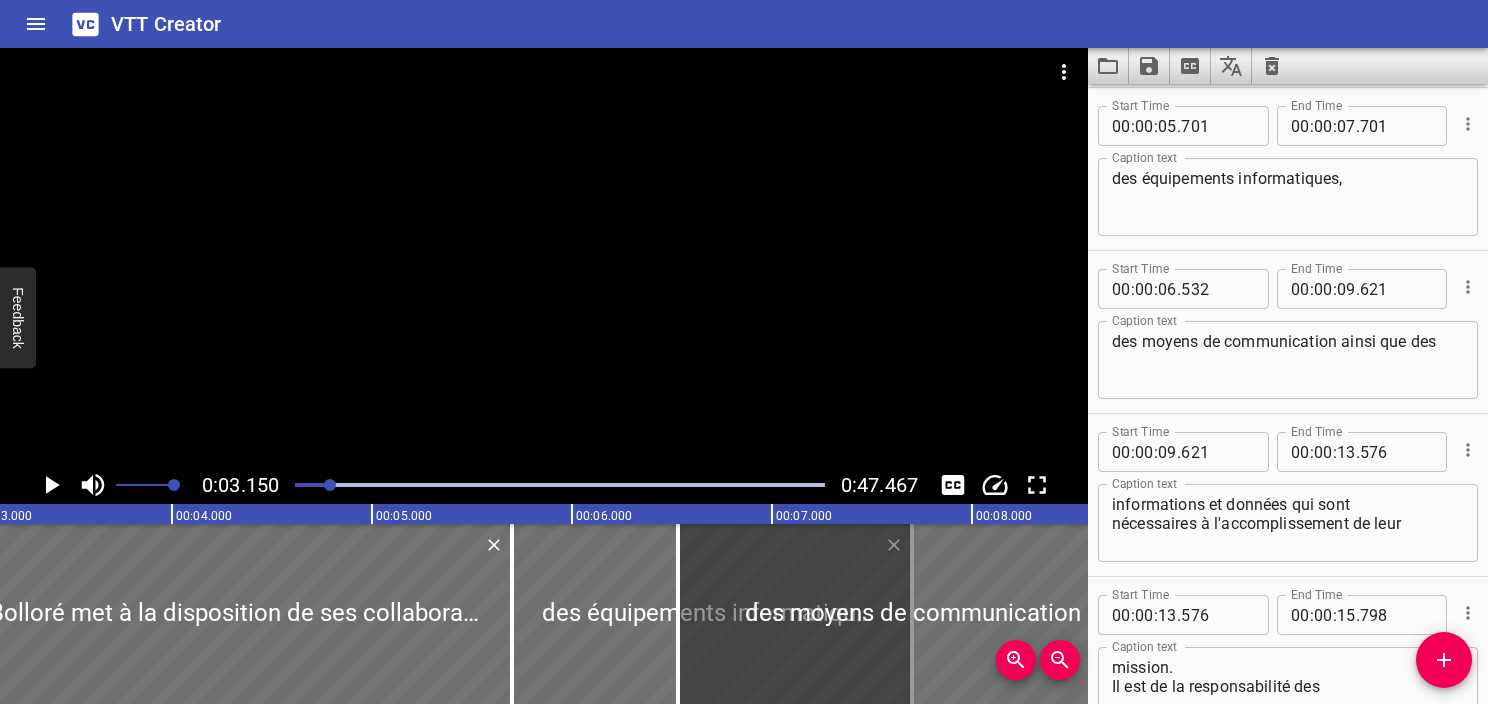 scroll, scrollTop: 0, scrollLeft: 629, axis: horizontal 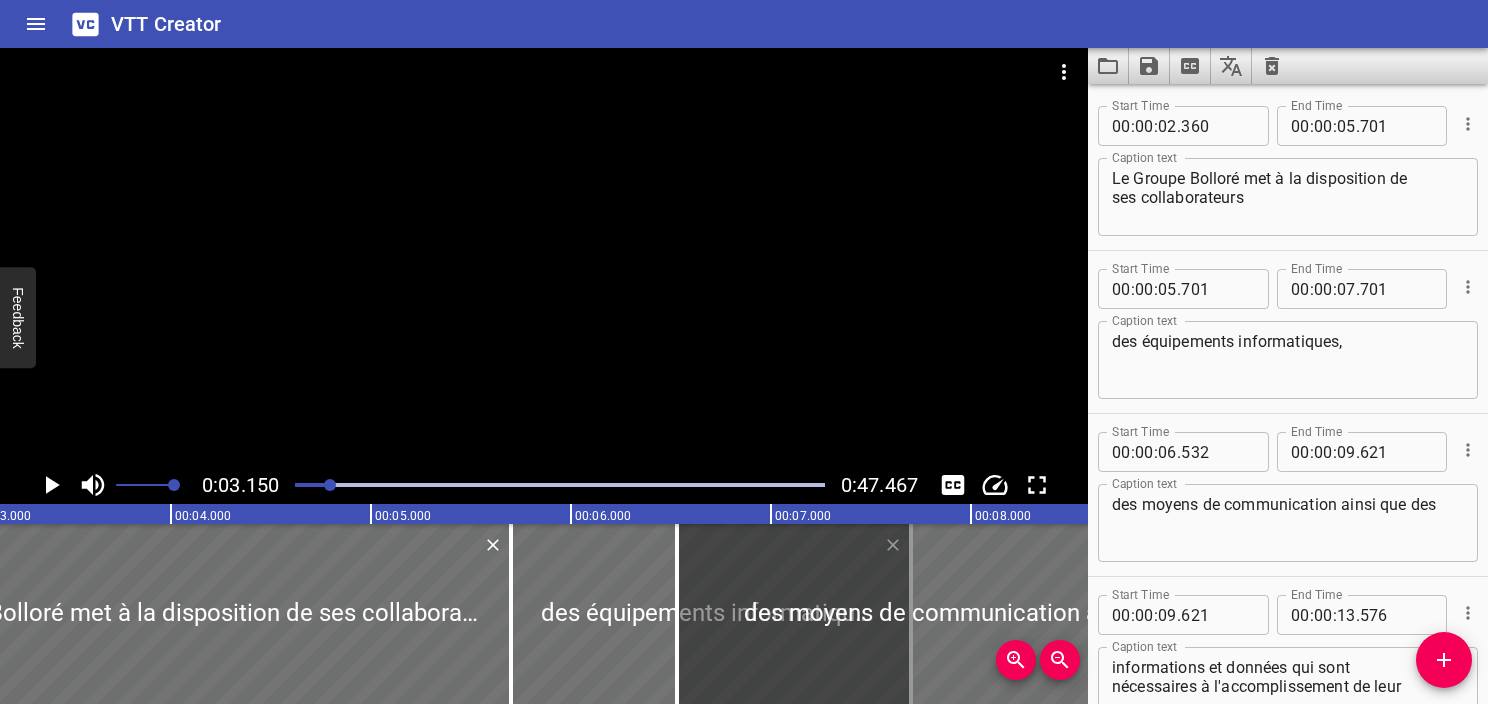click at bounding box center [66, 485] 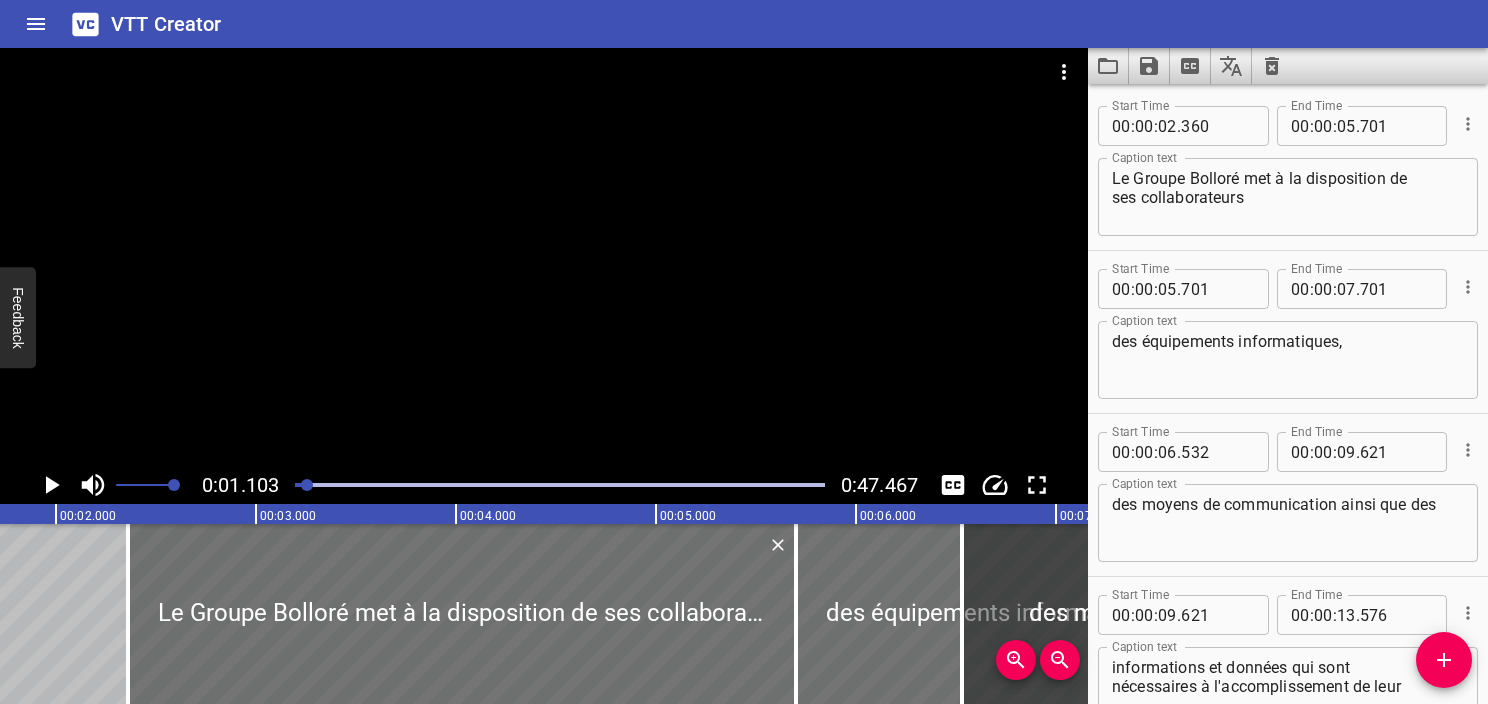 scroll, scrollTop: 0, scrollLeft: 220, axis: horizontal 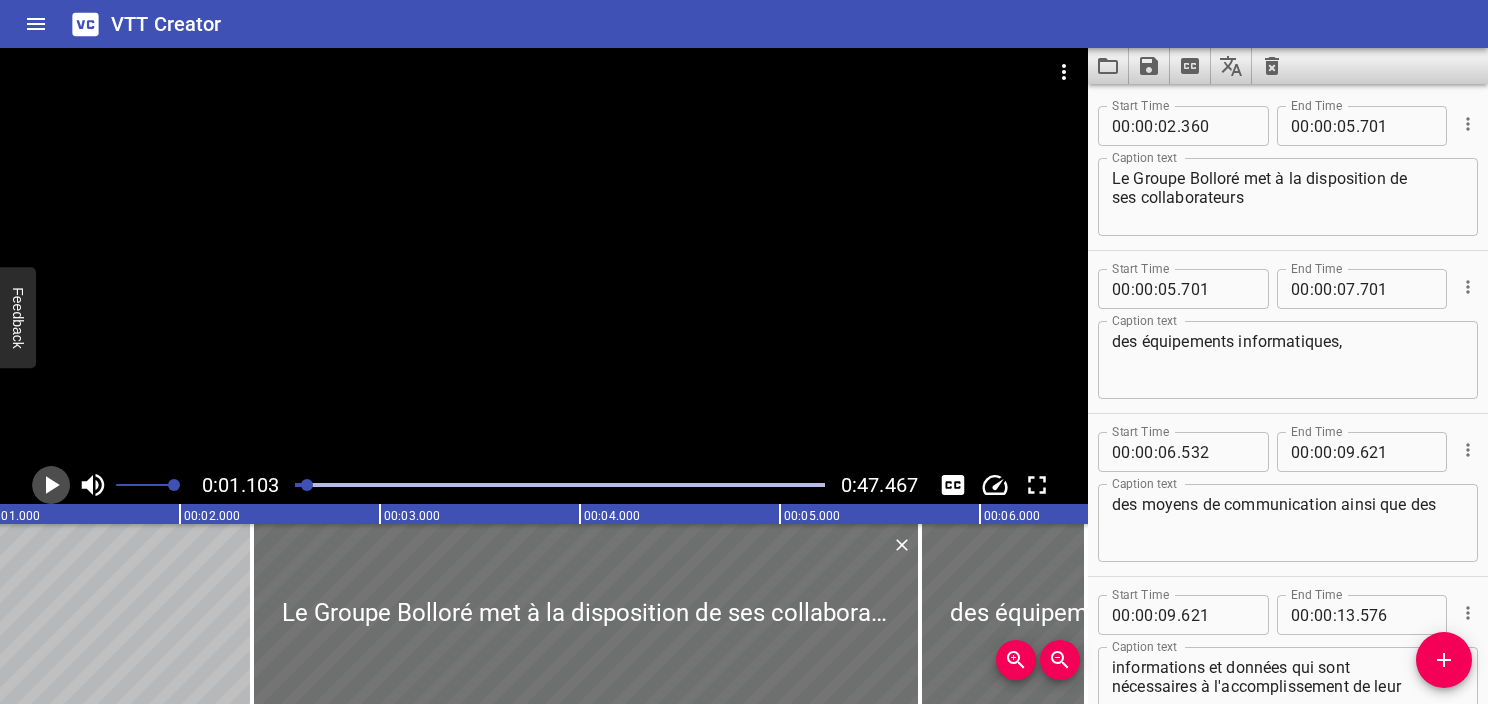 click 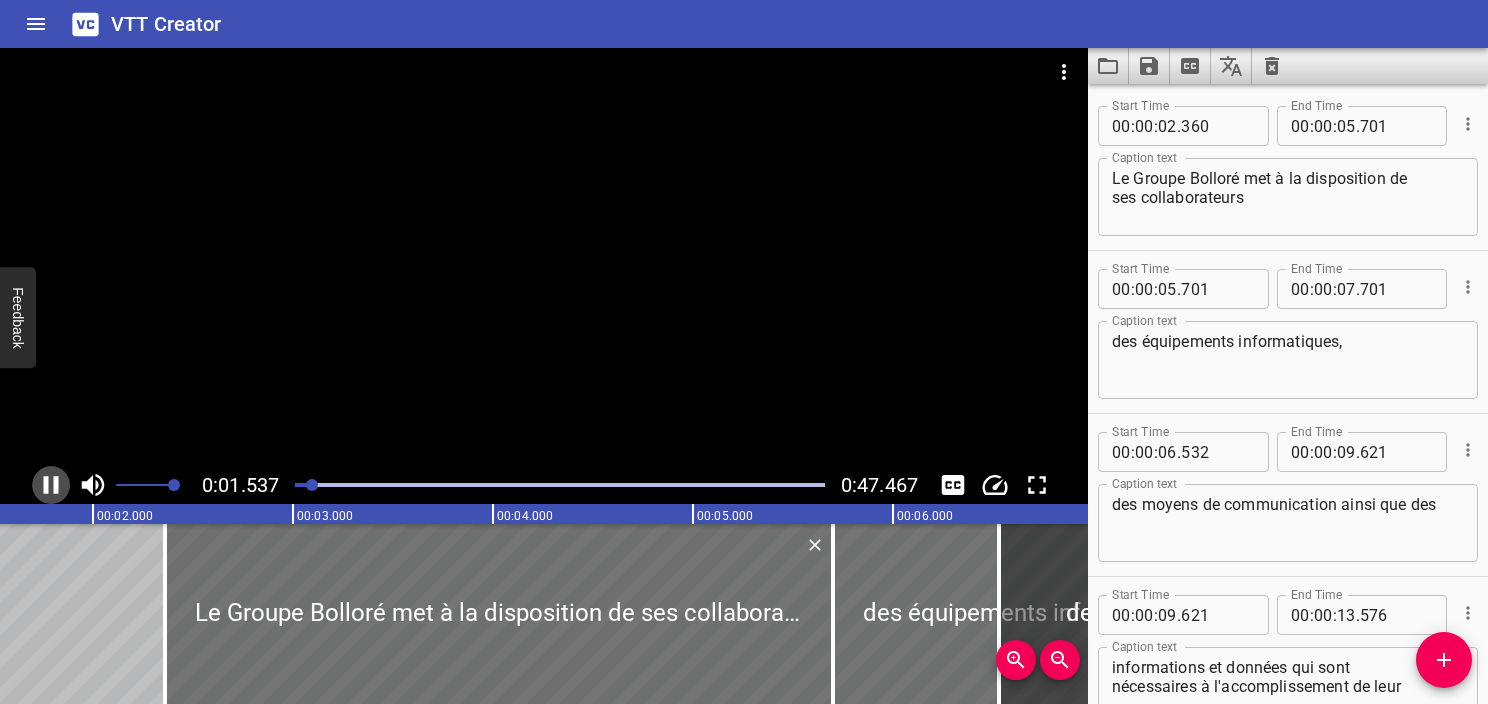 click 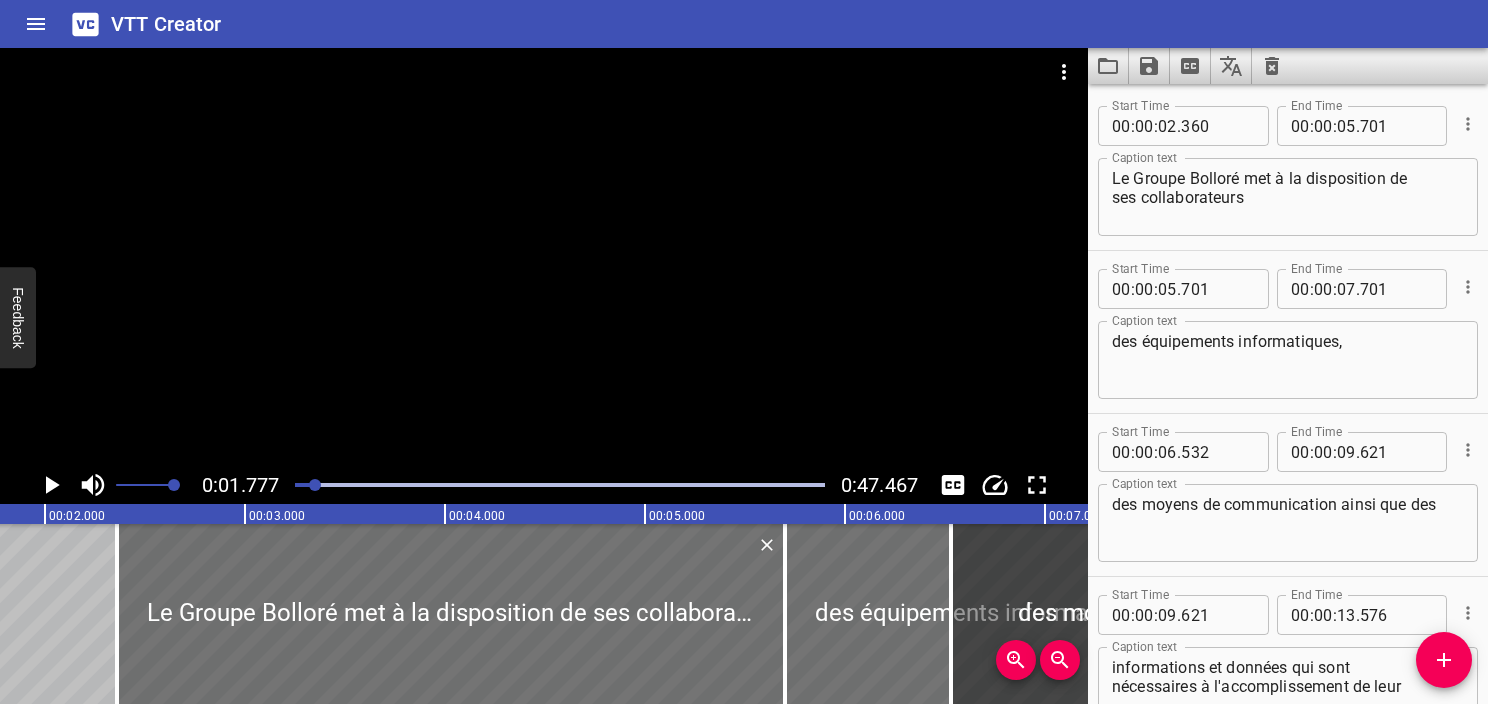 click 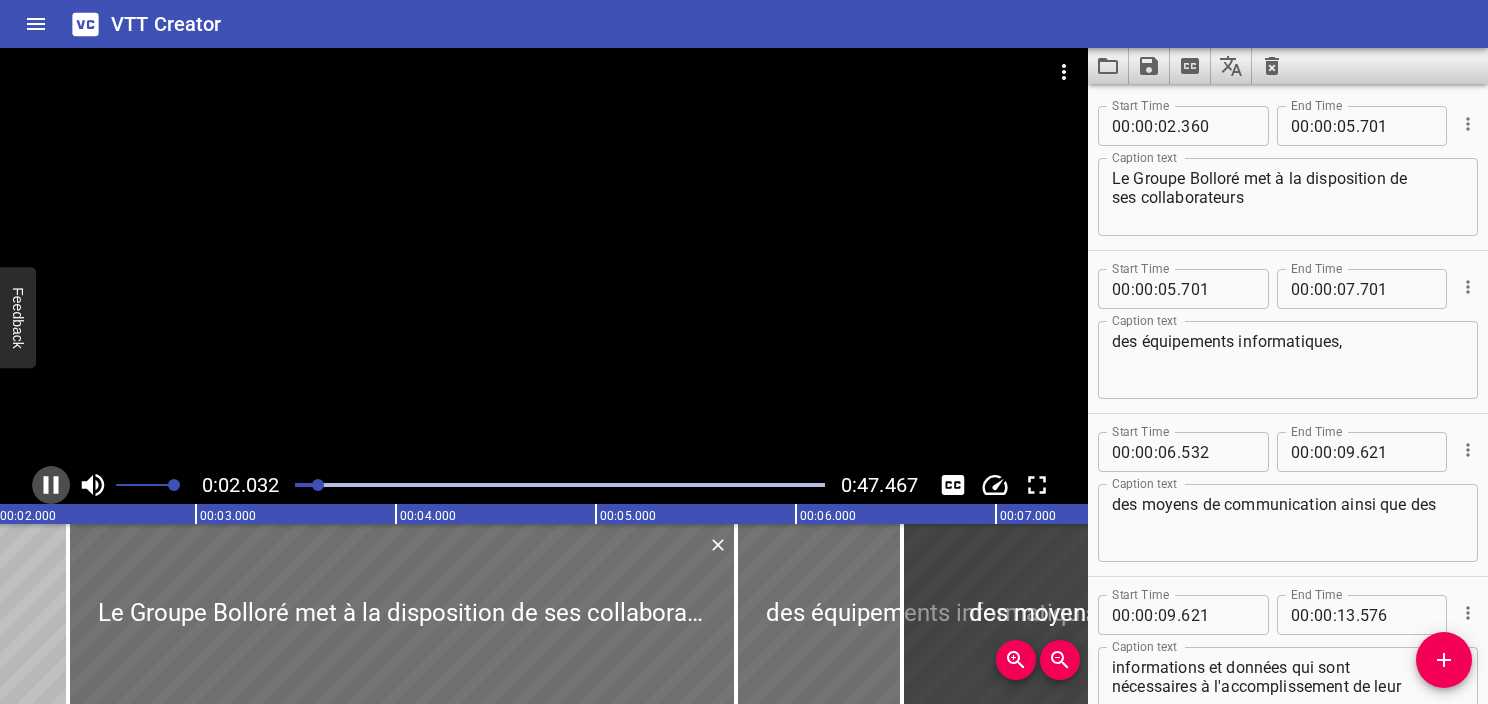 click 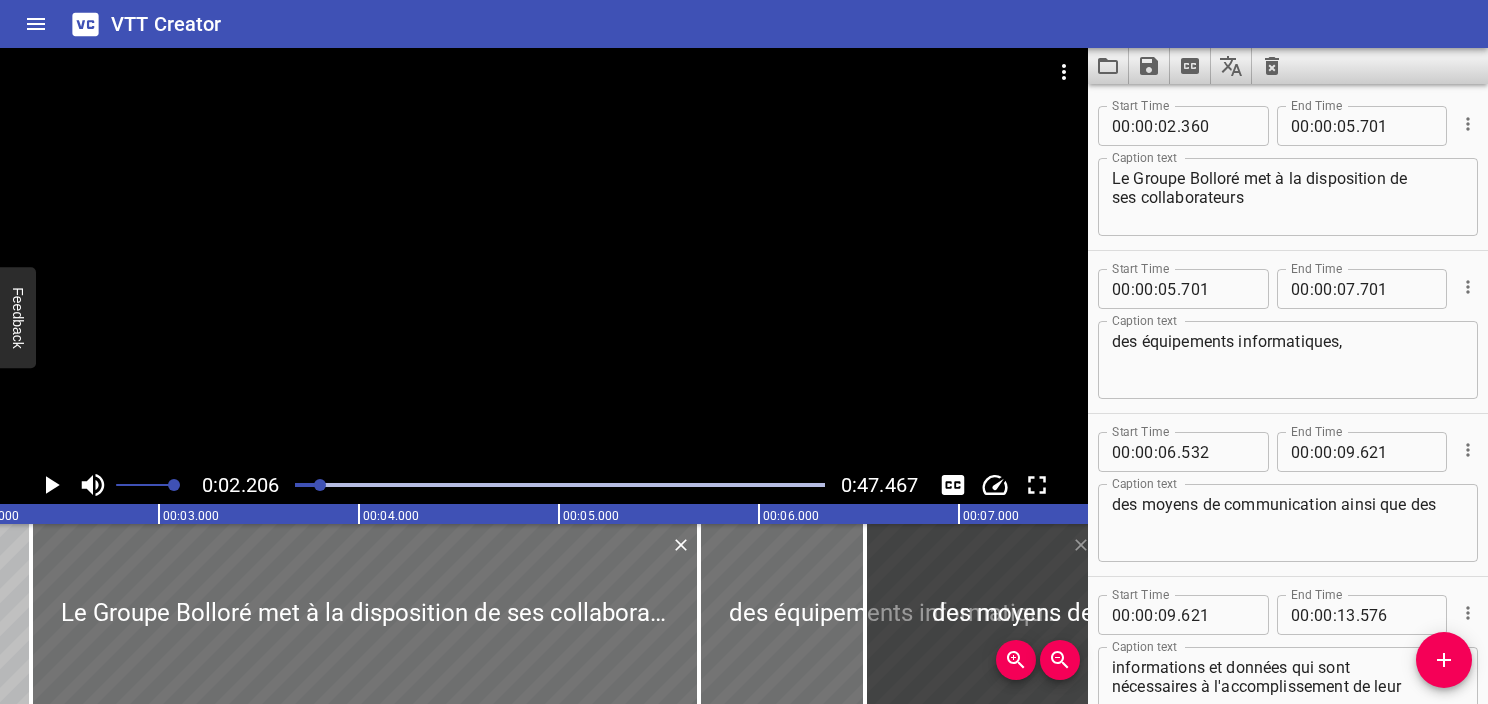 click 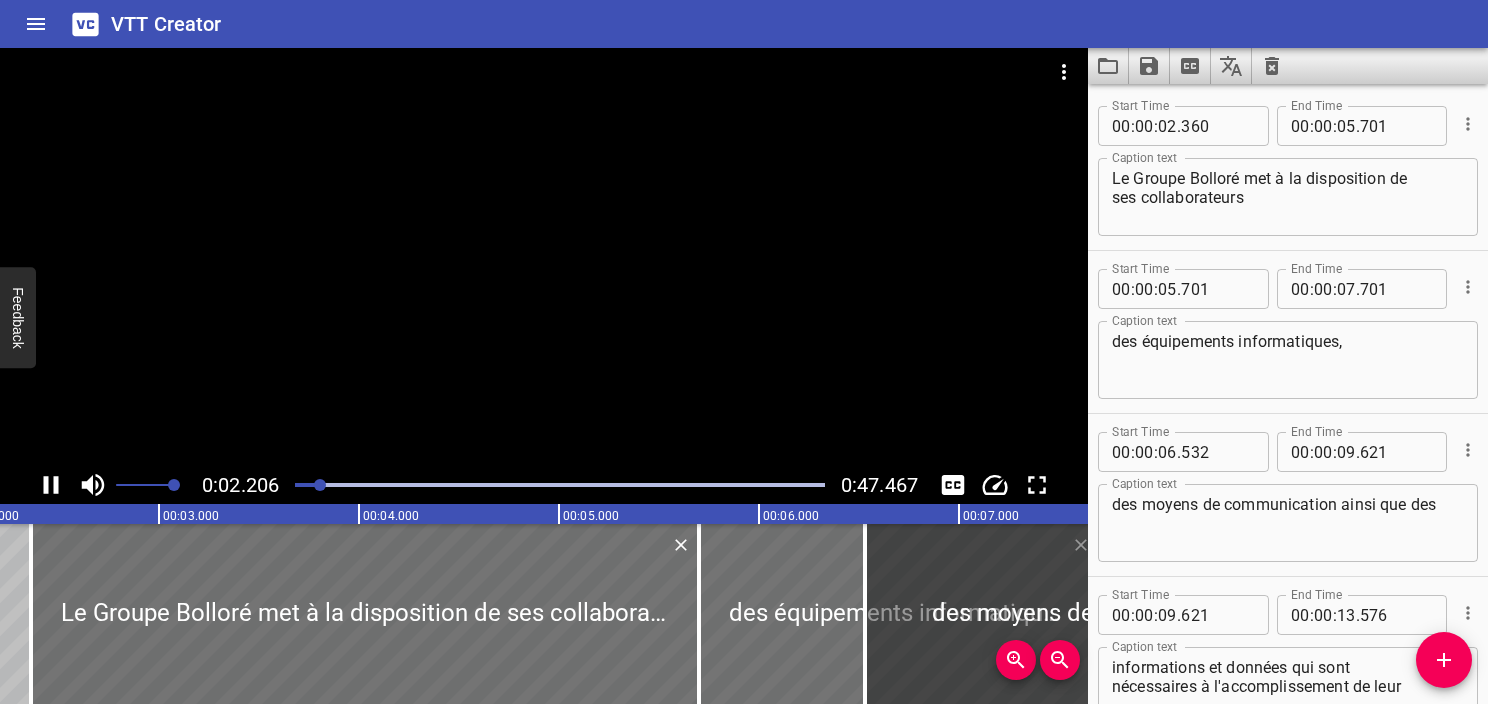 click 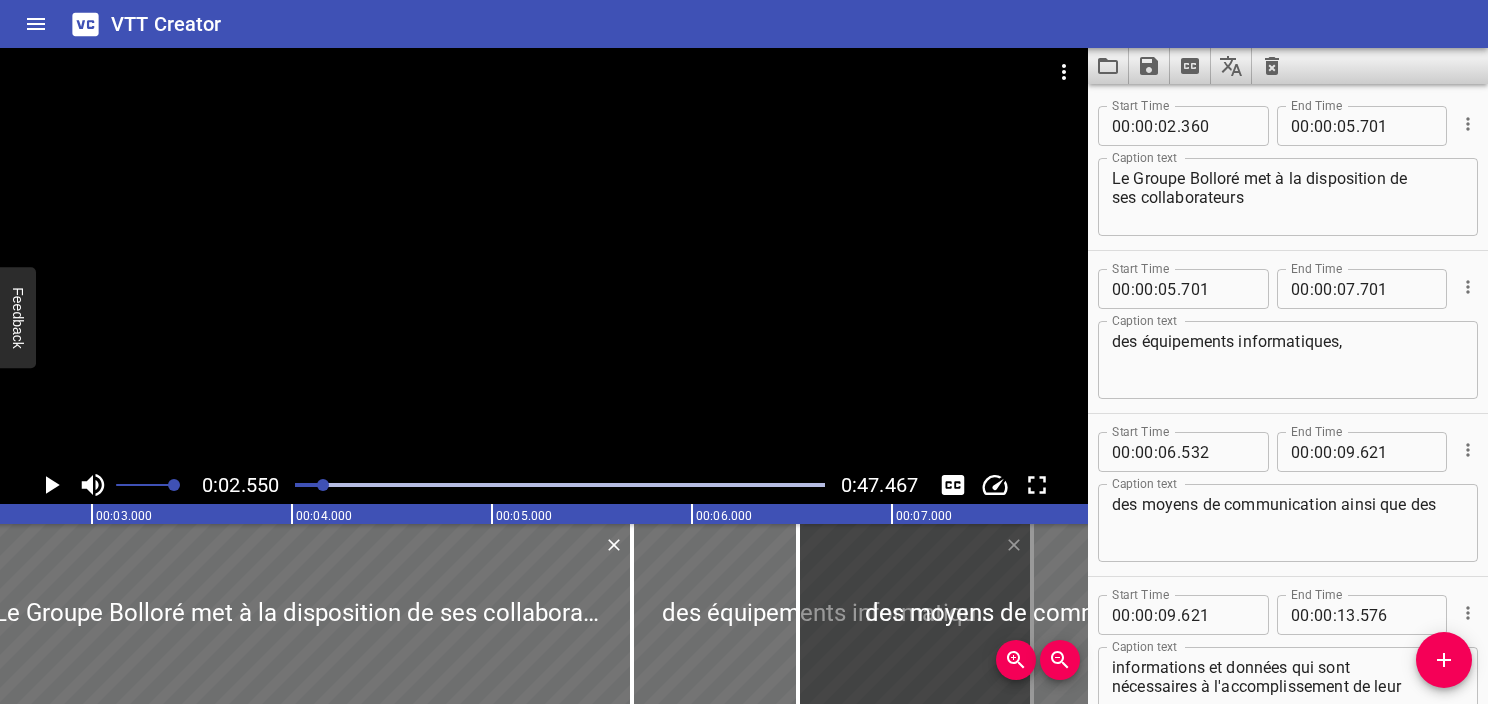 scroll, scrollTop: 0, scrollLeft: 510, axis: horizontal 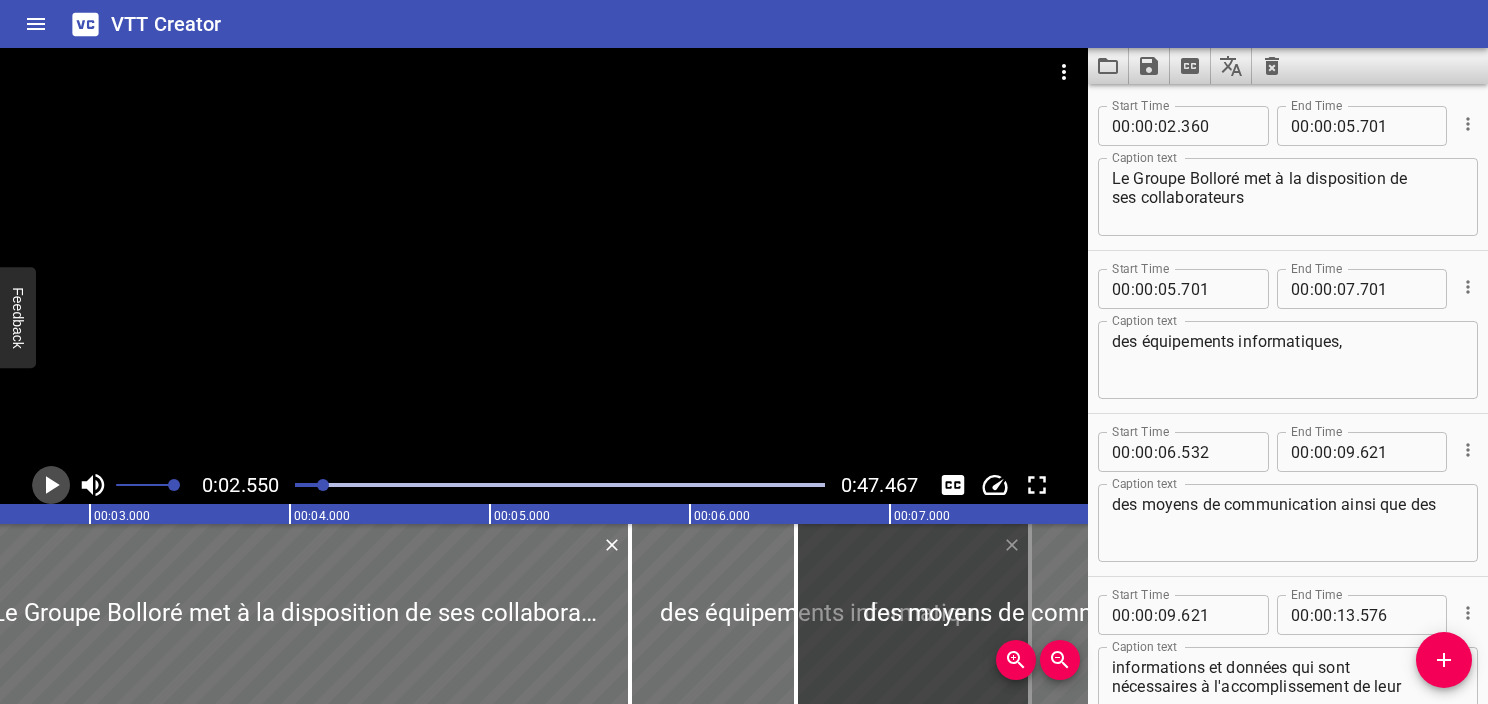 click 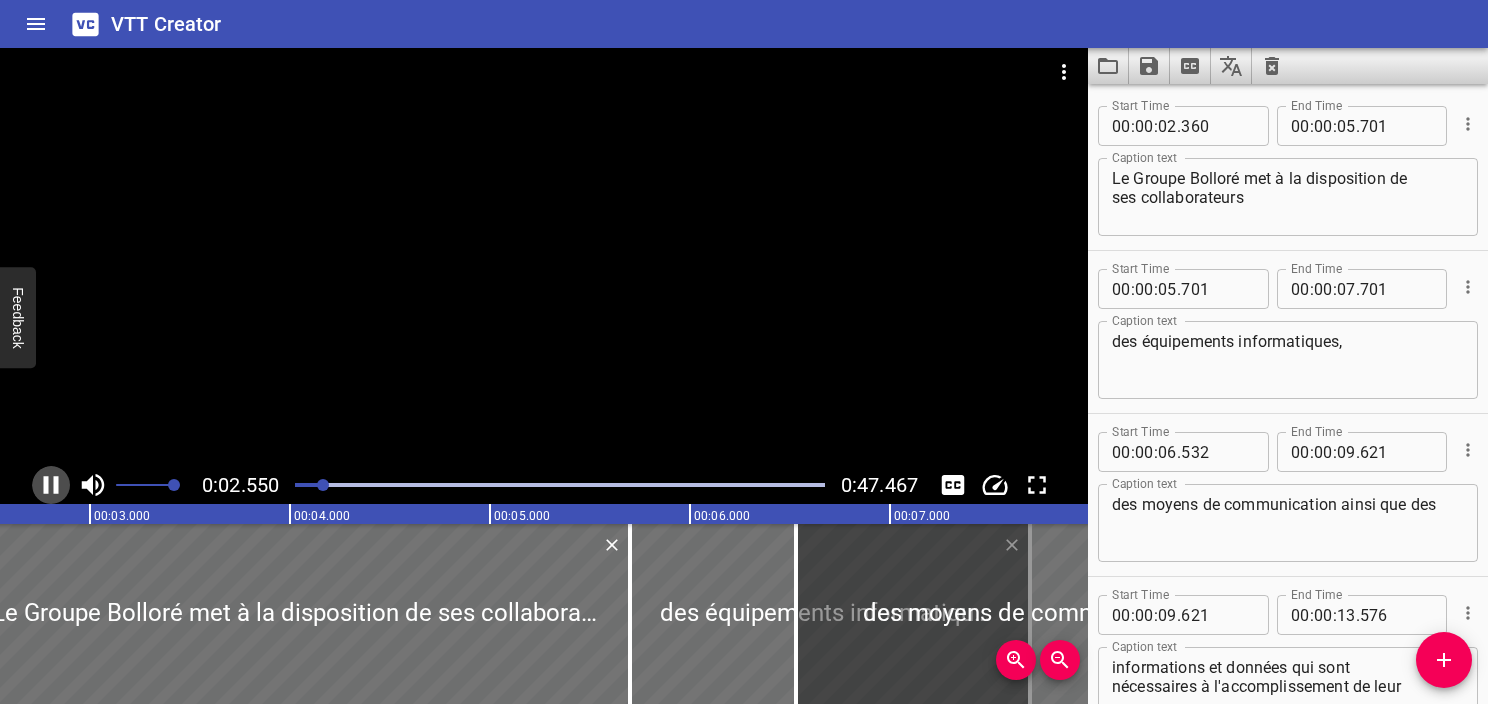 click 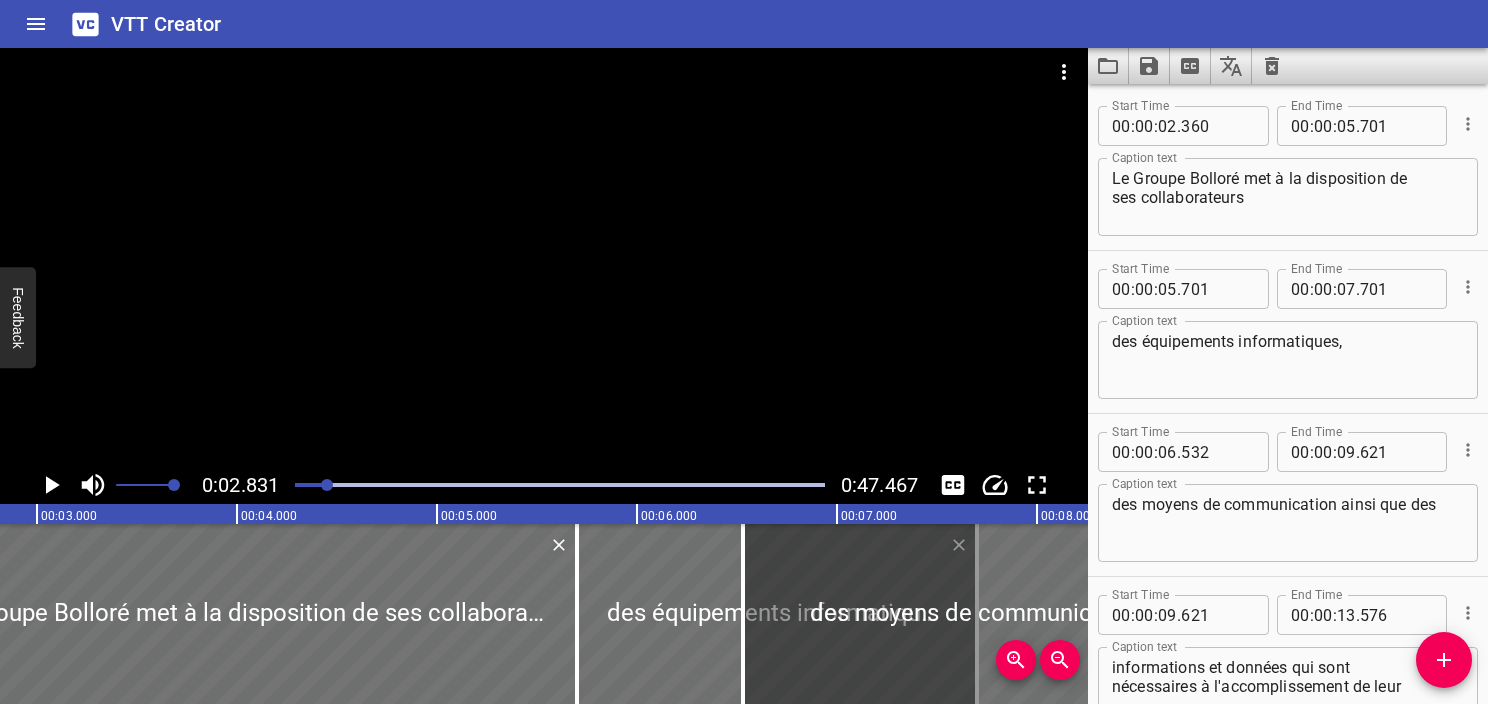 scroll, scrollTop: 0, scrollLeft: 566, axis: horizontal 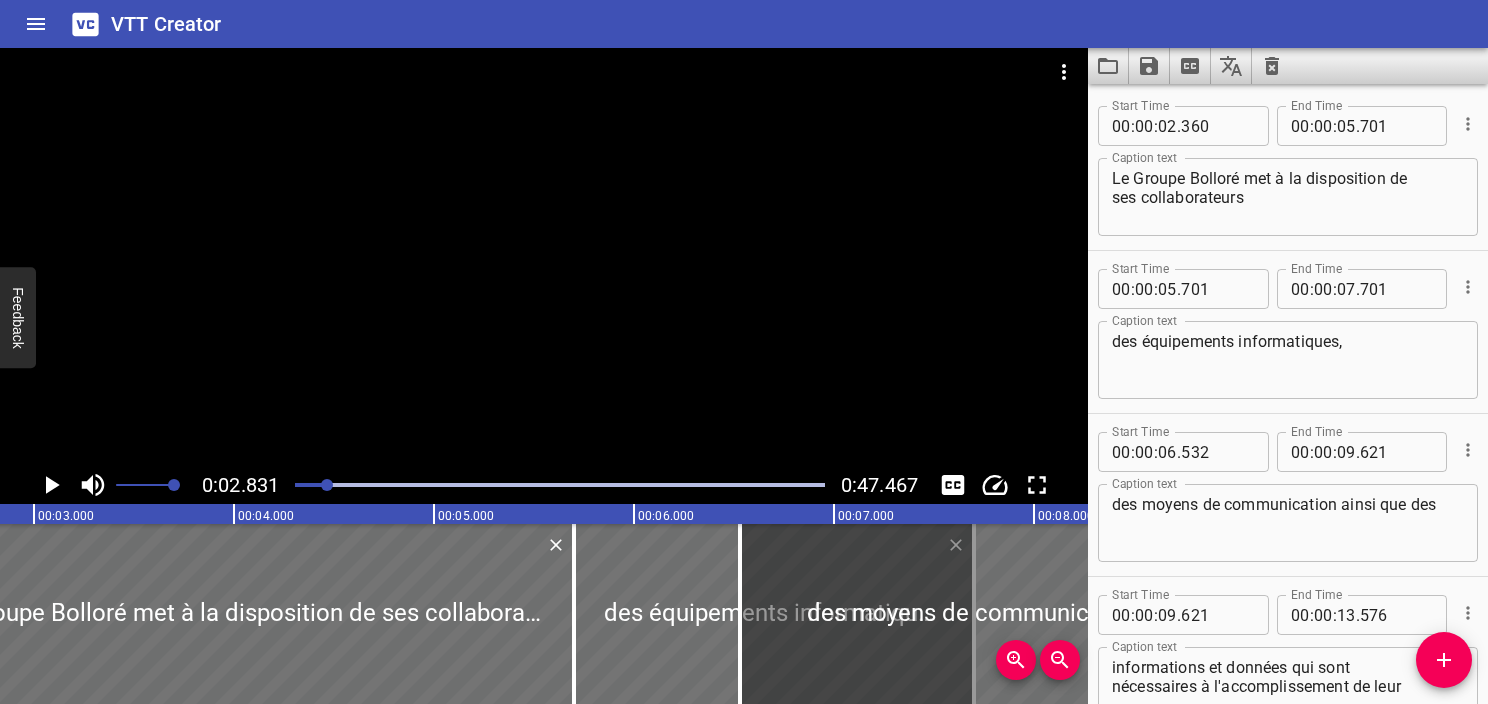click at bounding box center [560, 485] 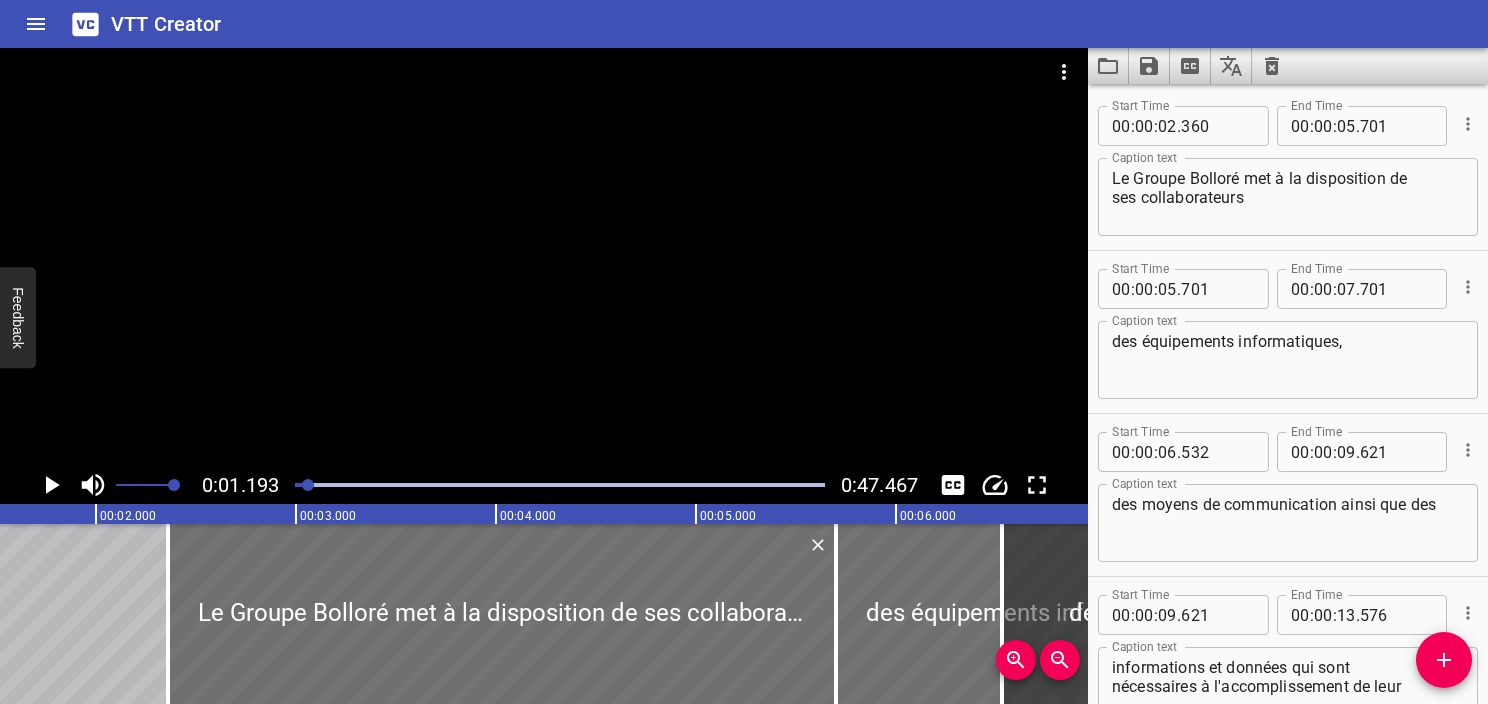 scroll, scrollTop: 0, scrollLeft: 238, axis: horizontal 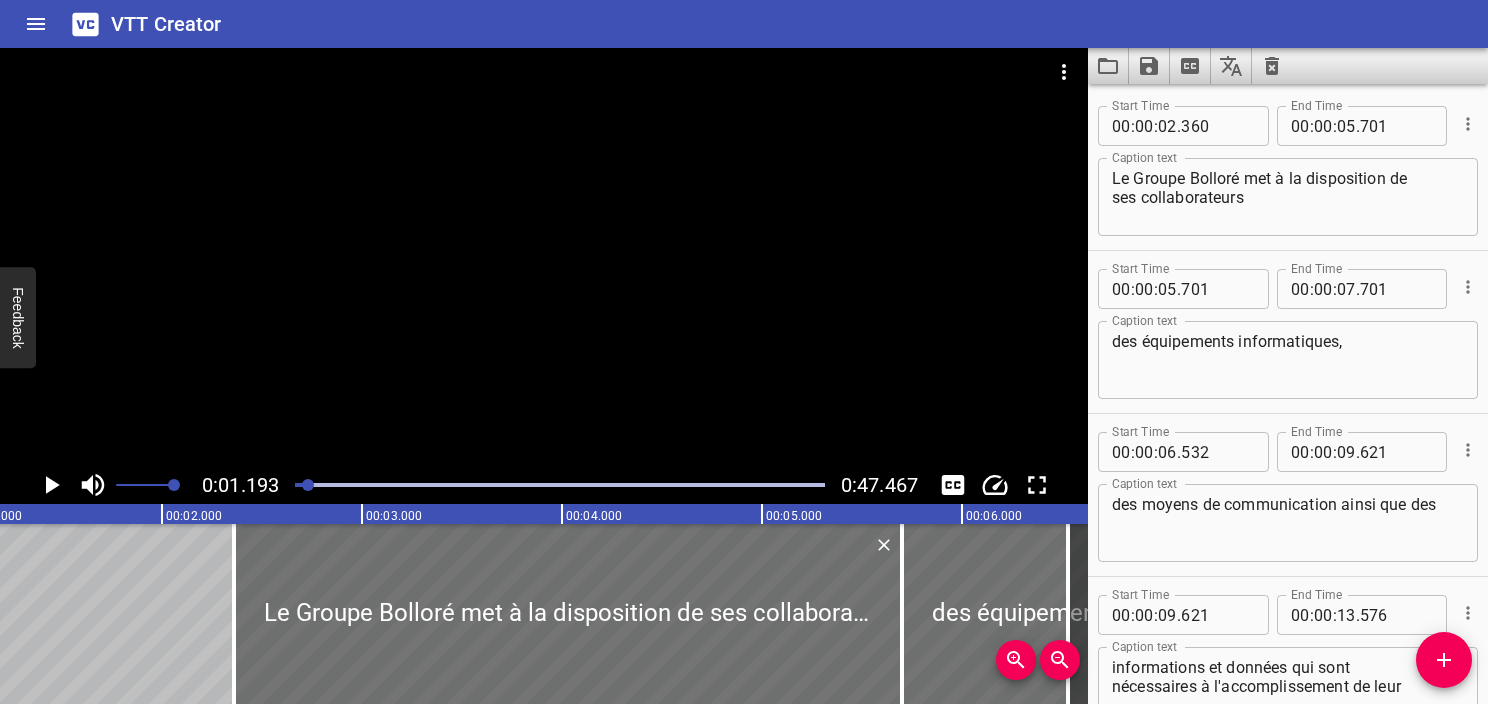 click at bounding box center [560, 485] 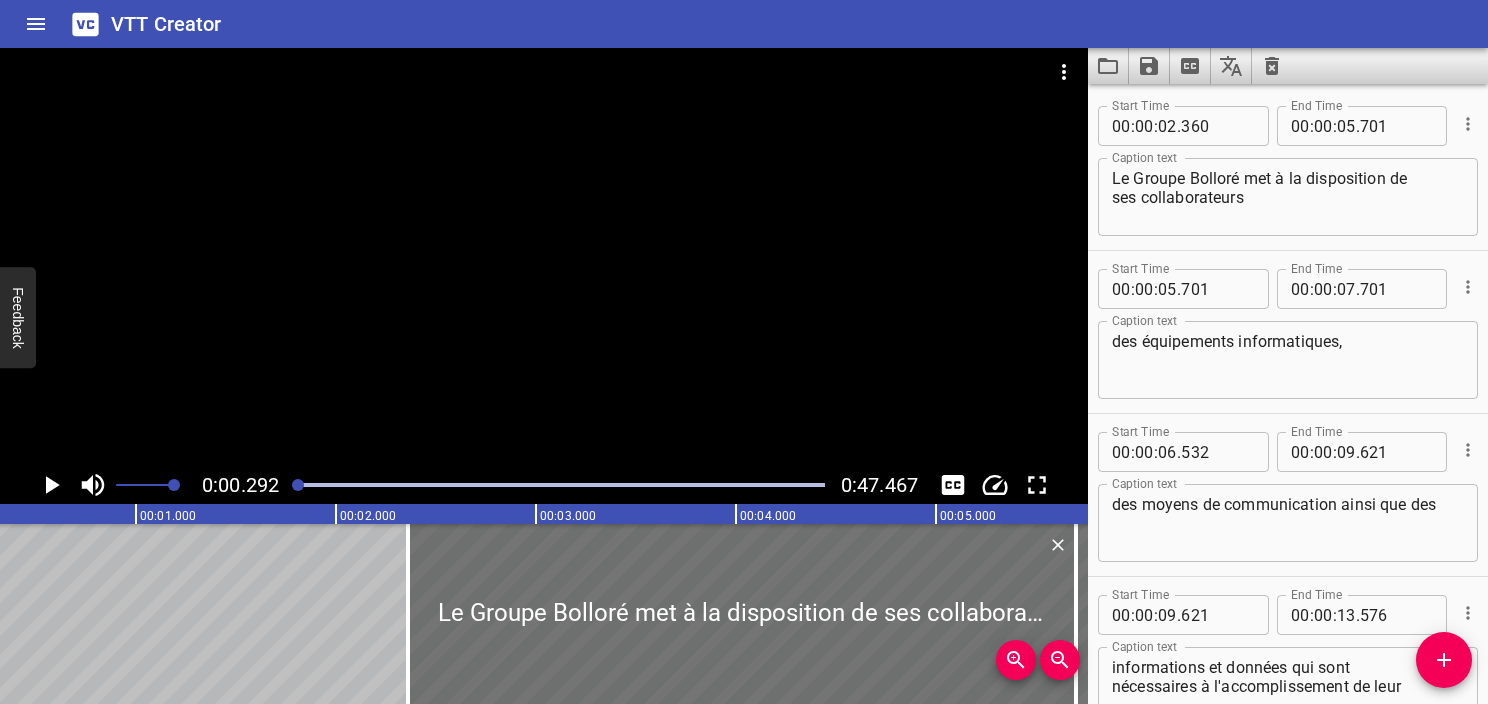 scroll, scrollTop: 0, scrollLeft: 58, axis: horizontal 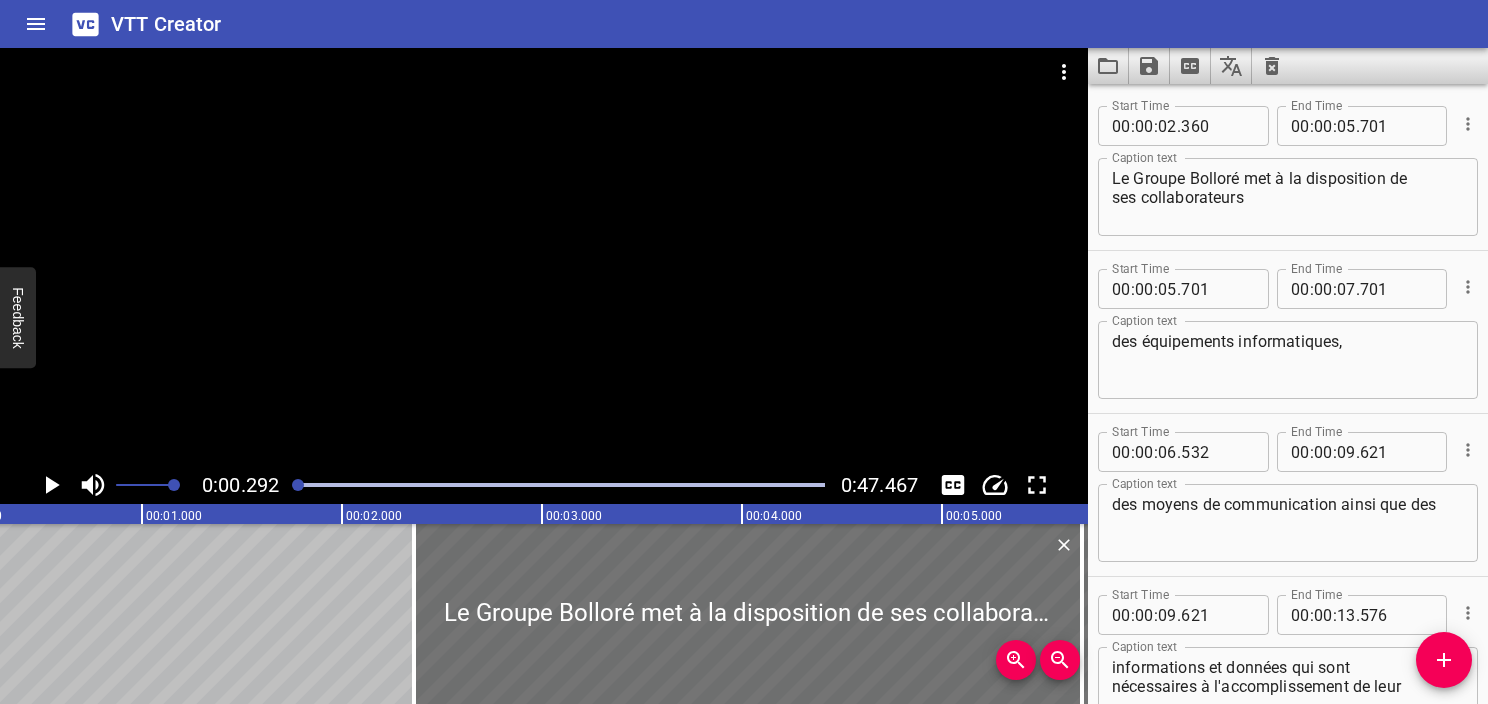 click 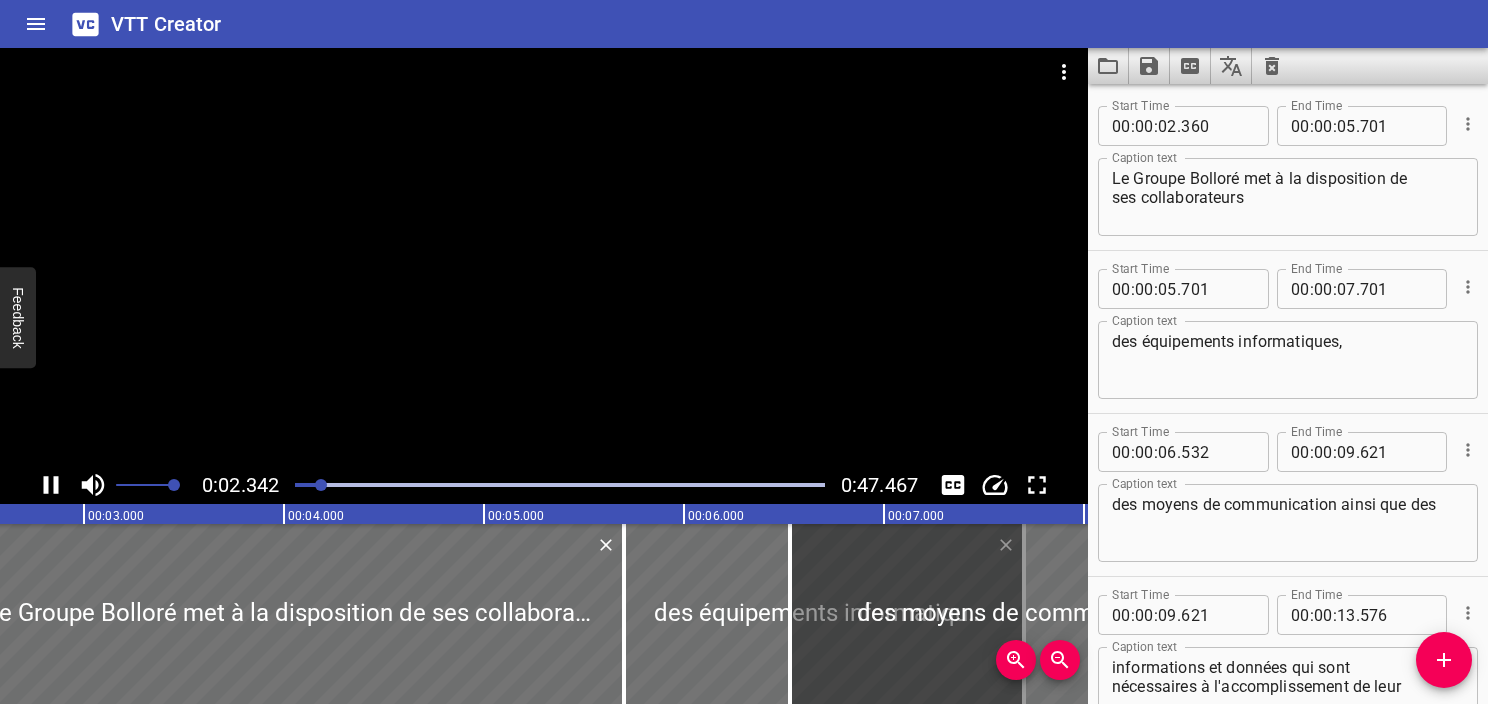 click 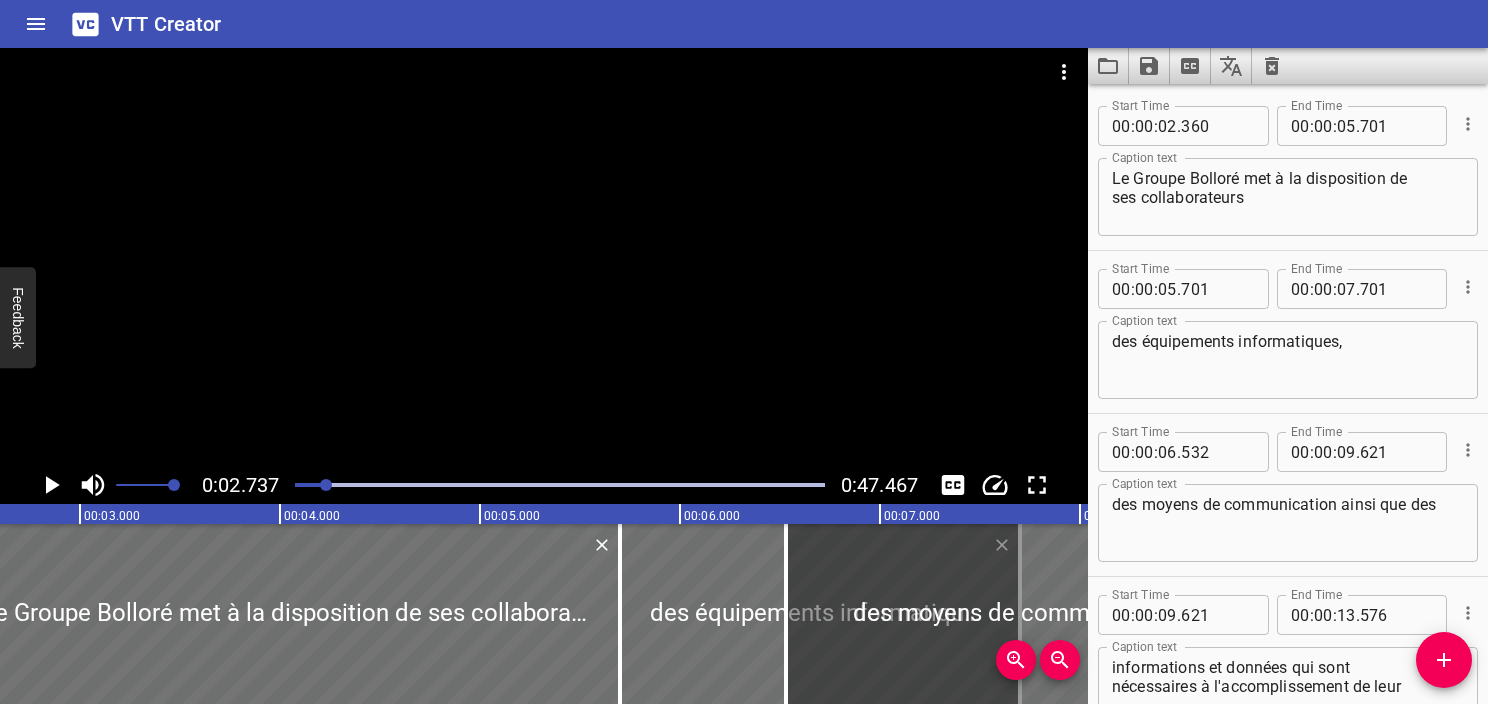 scroll, scrollTop: 0, scrollLeft: 547, axis: horizontal 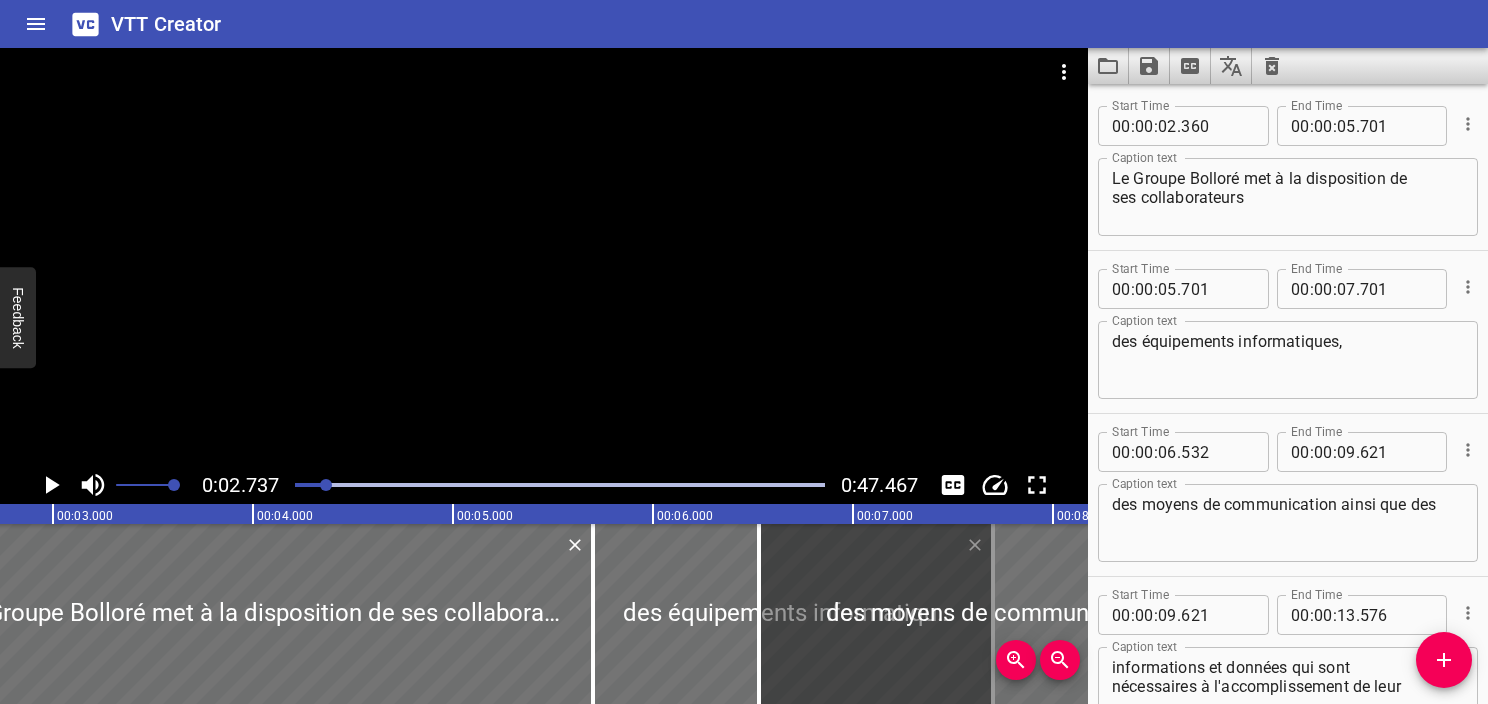 click 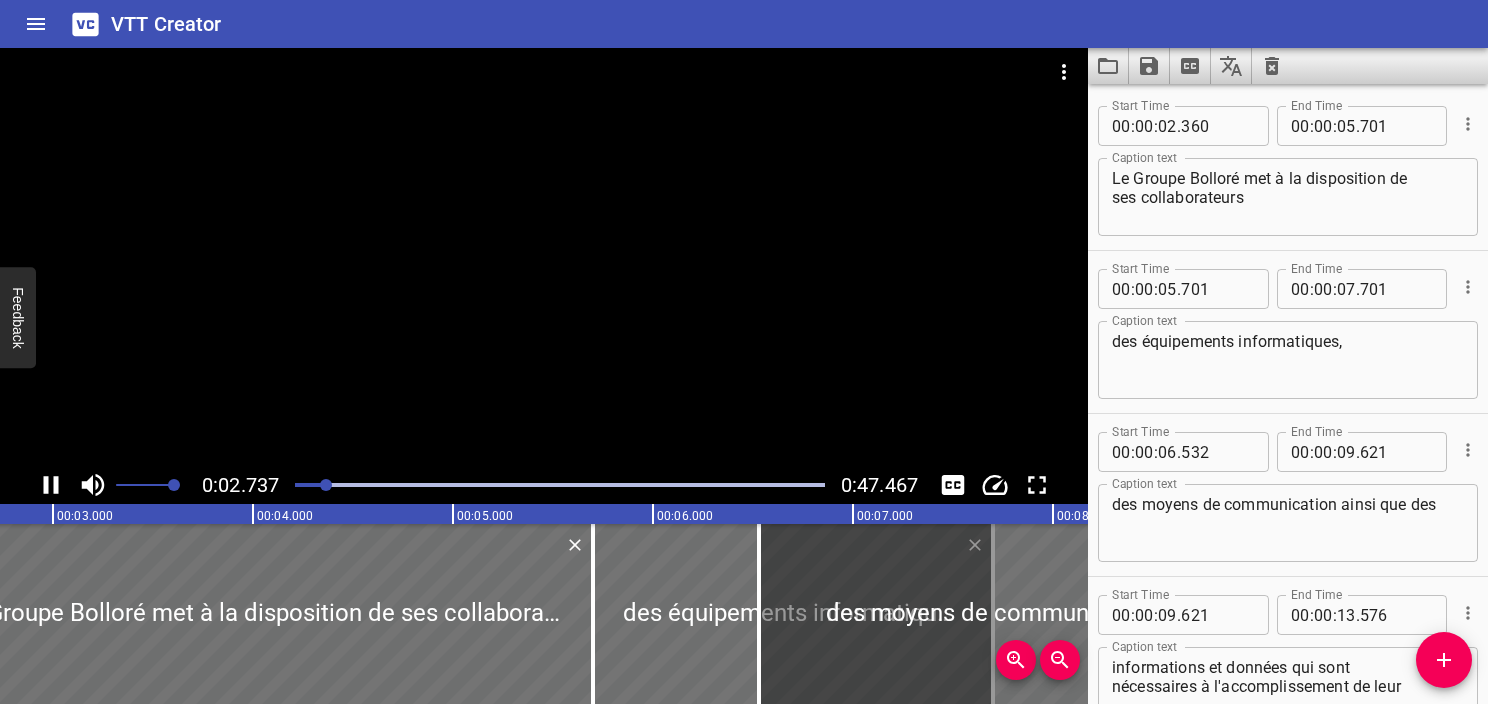 click 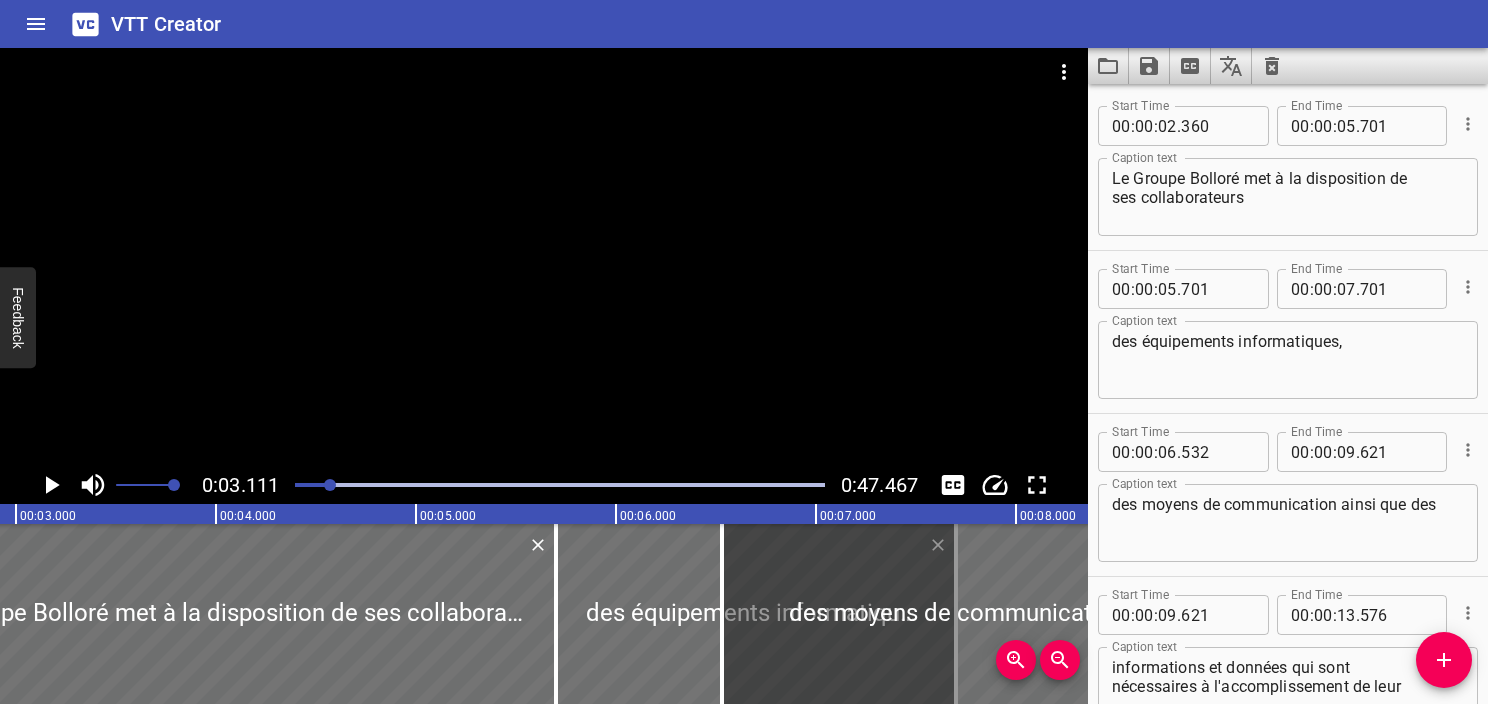 scroll, scrollTop: 0, scrollLeft: 622, axis: horizontal 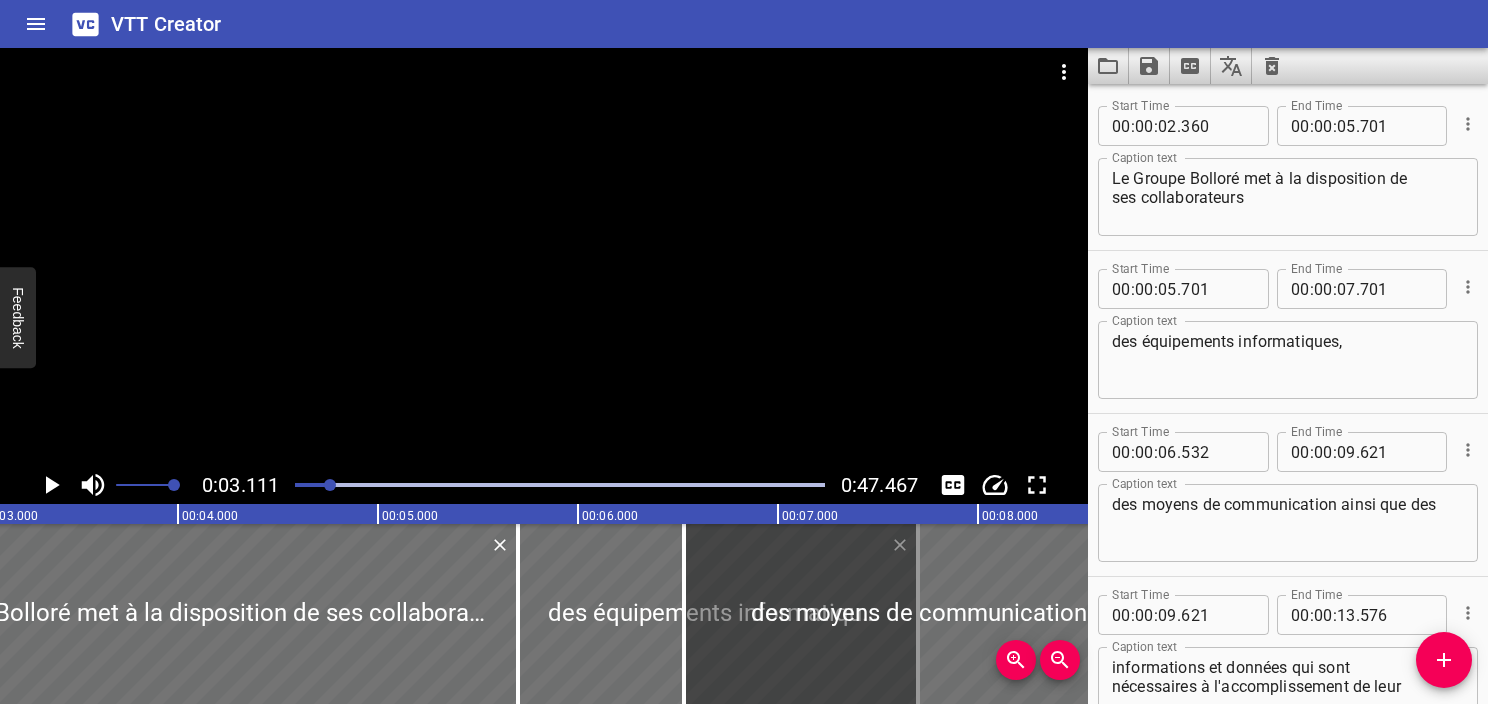 click at bounding box center (560, 485) 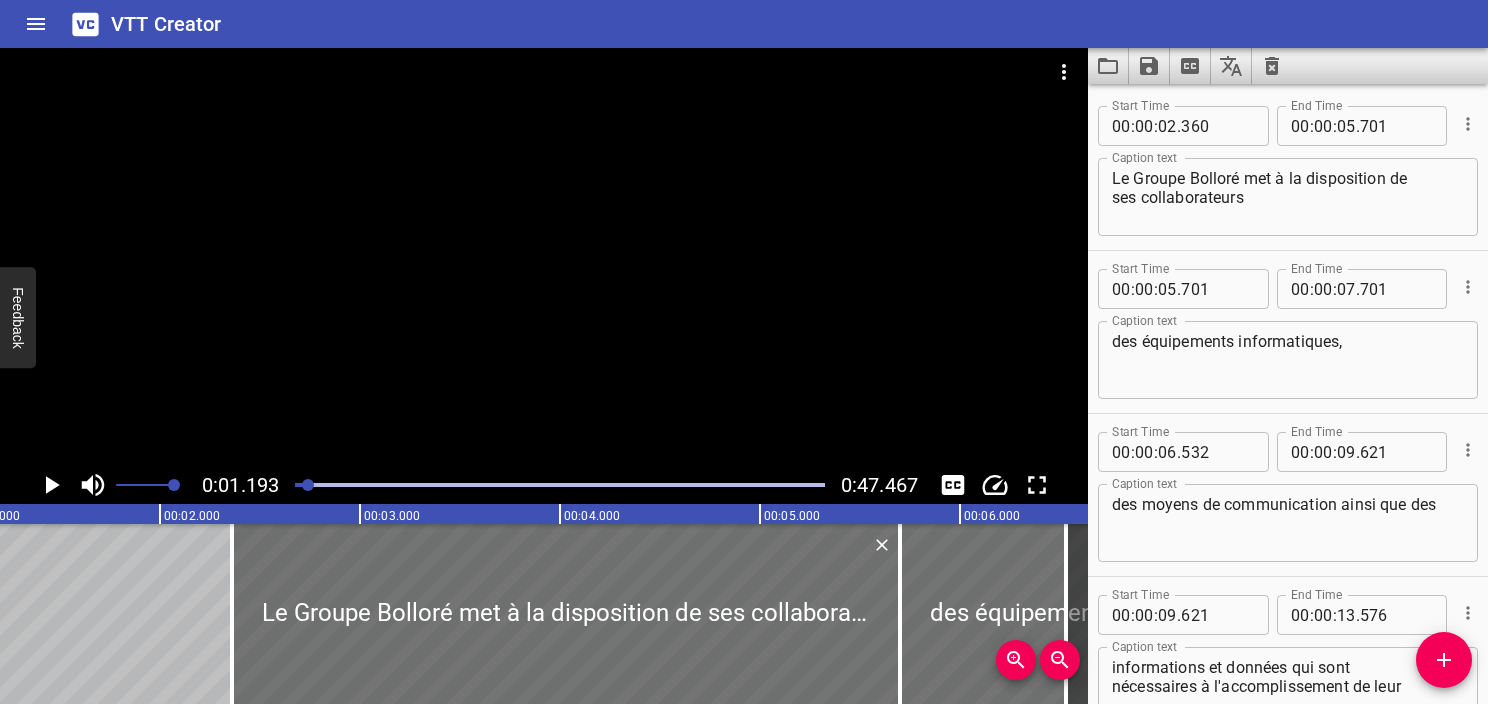 scroll, scrollTop: 0, scrollLeft: 238, axis: horizontal 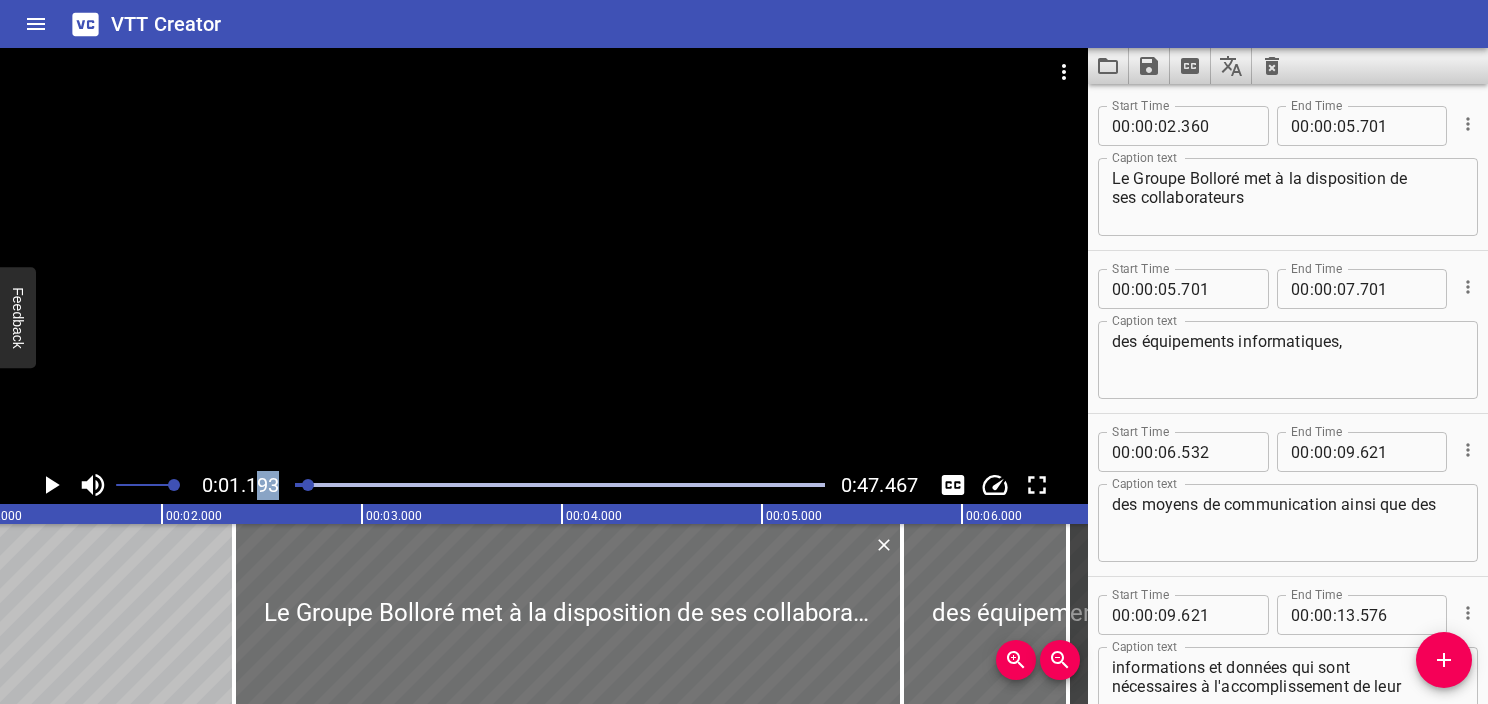 drag, startPoint x: 308, startPoint y: 492, endPoint x: 262, endPoint y: 500, distance: 46.69047 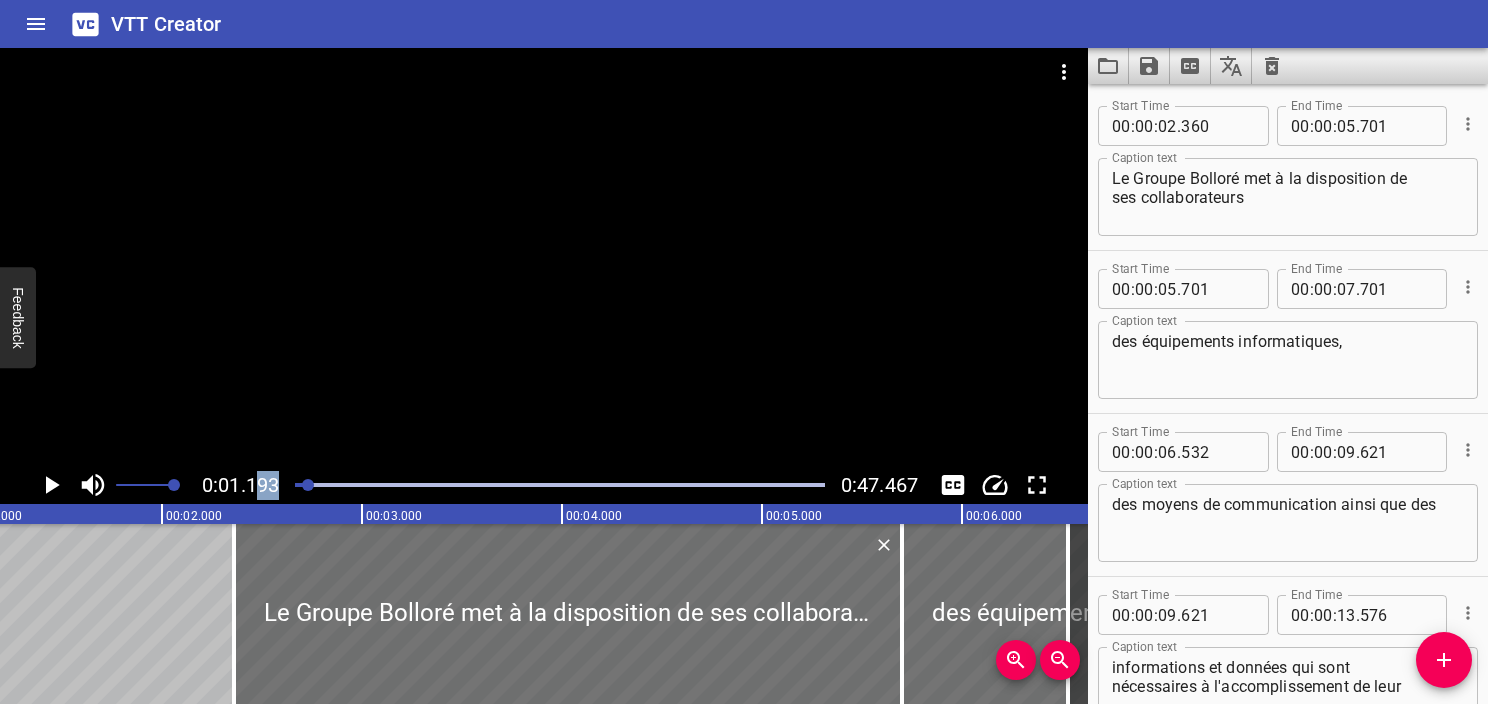 drag, startPoint x: 262, startPoint y: 500, endPoint x: 333, endPoint y: 500, distance: 71 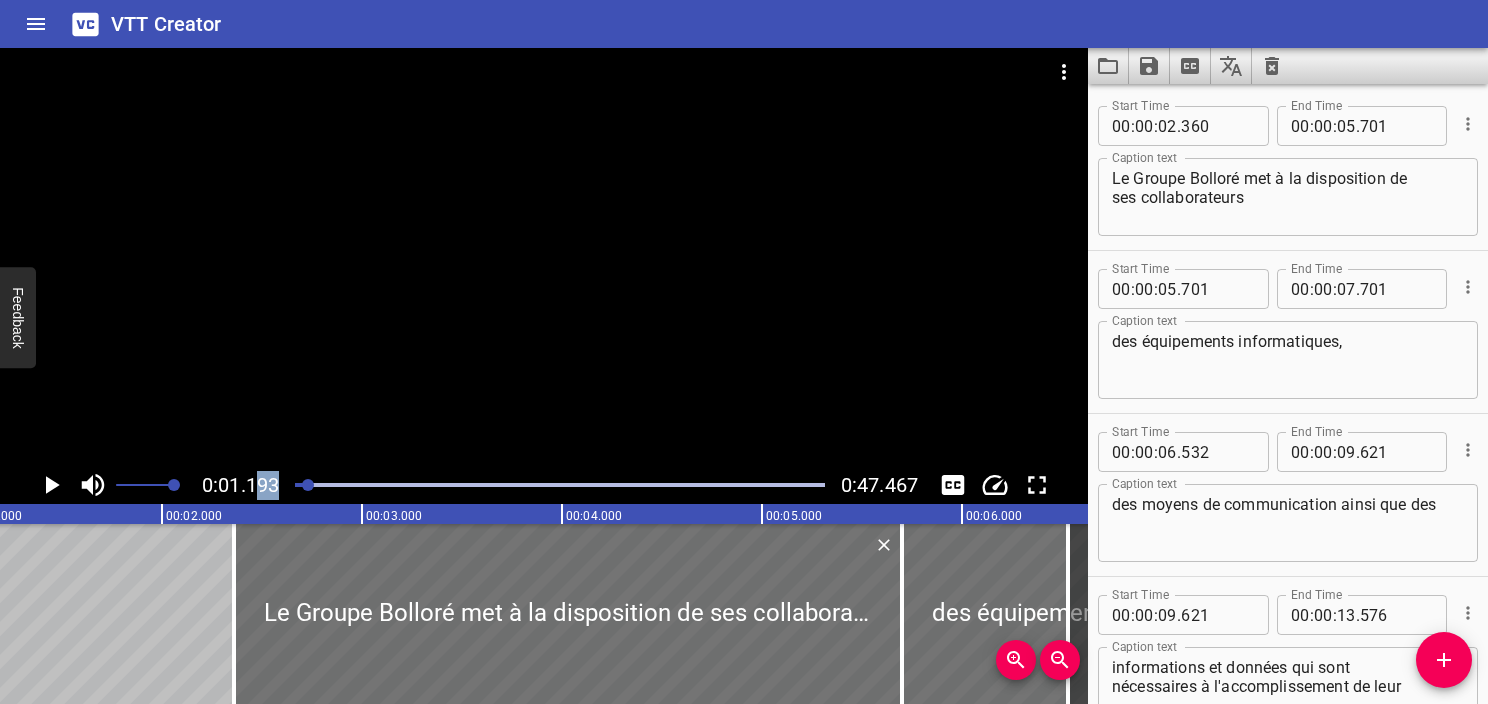click on "0:01.193 0:47.467" at bounding box center [544, 485] 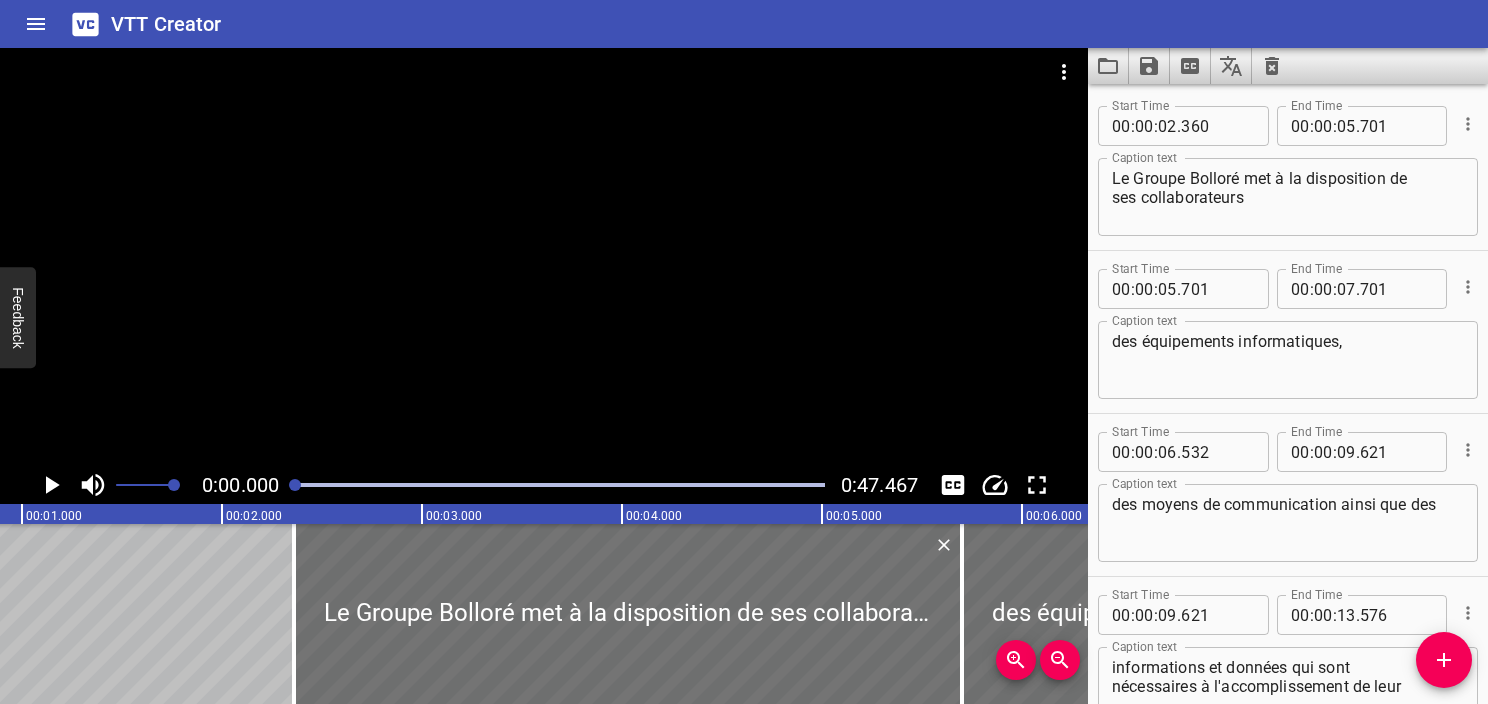 scroll, scrollTop: 0, scrollLeft: 4, axis: horizontal 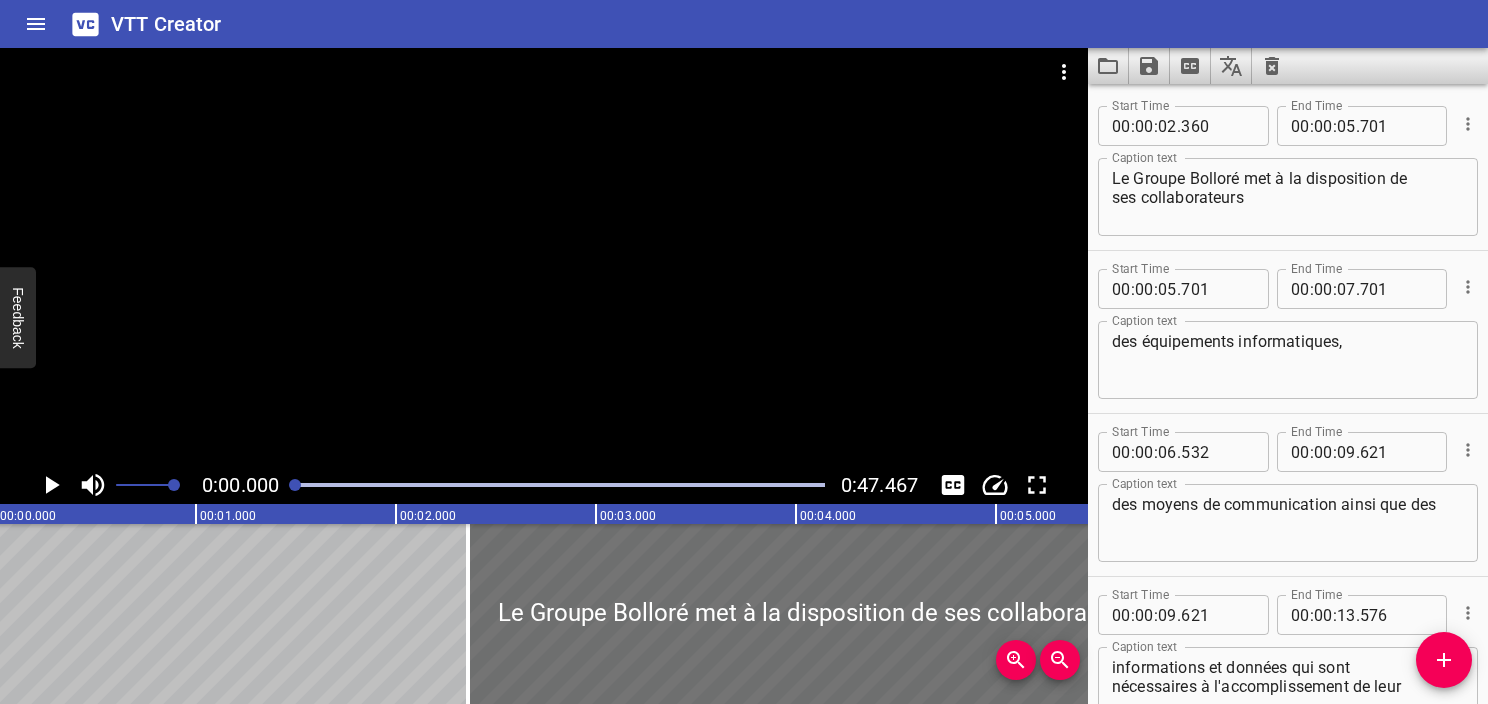 drag, startPoint x: 307, startPoint y: 484, endPoint x: 284, endPoint y: 484, distance: 23 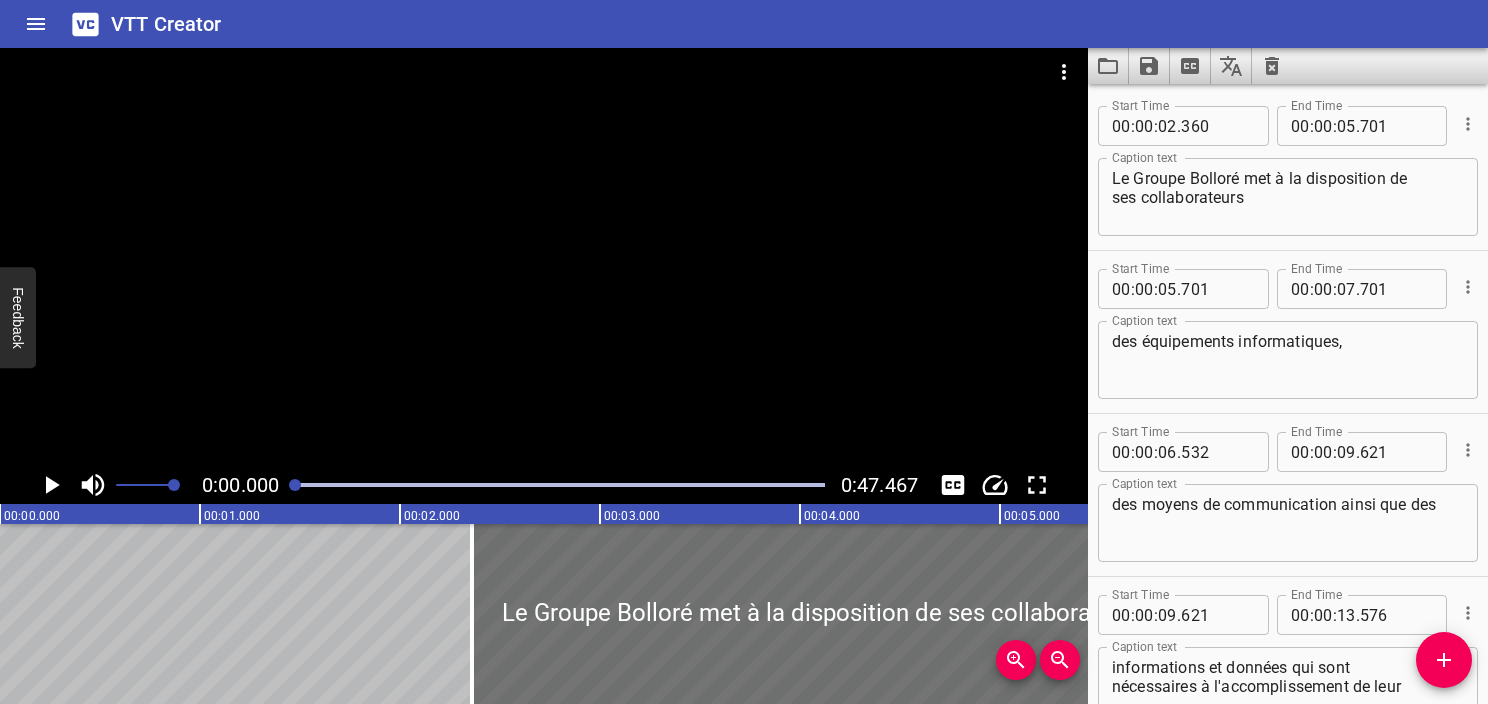 click 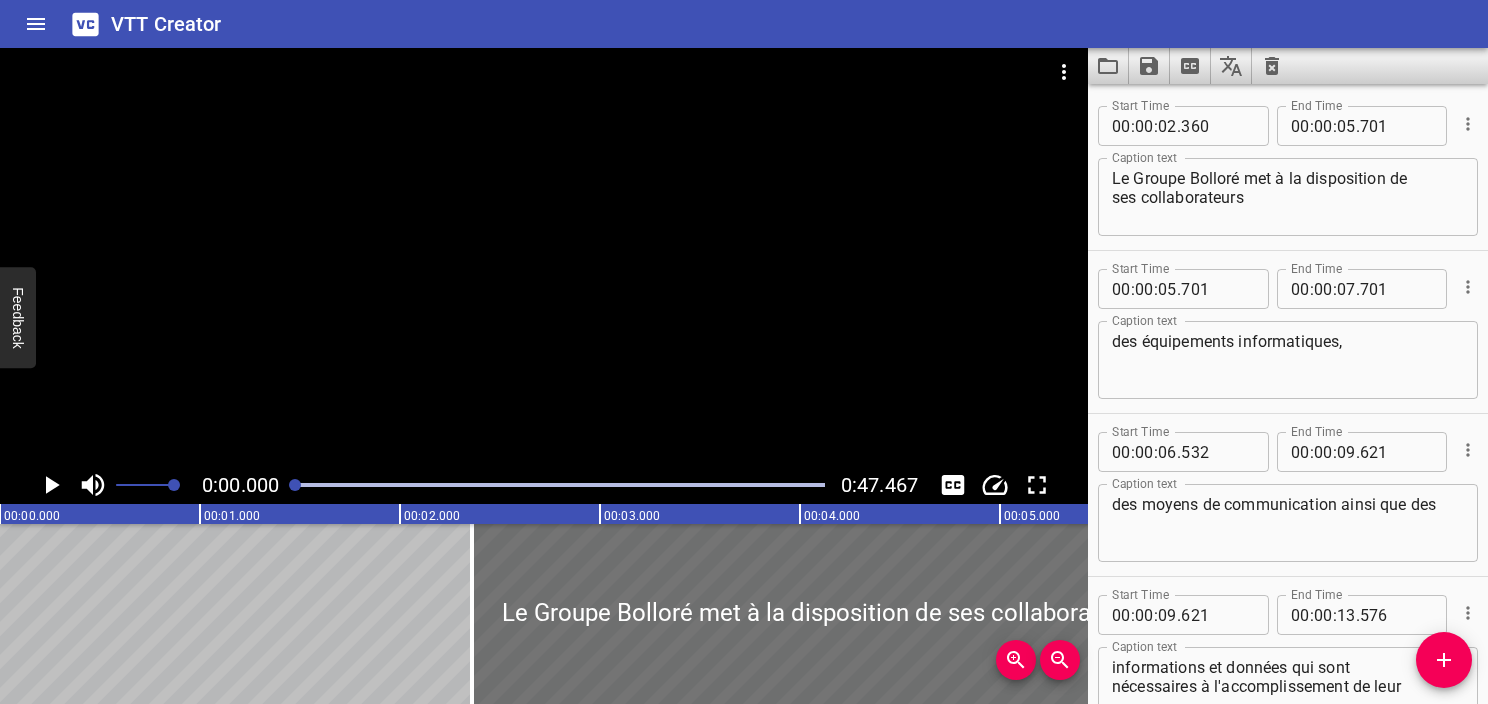 click on "0:00.000 0:47.467" at bounding box center [544, 485] 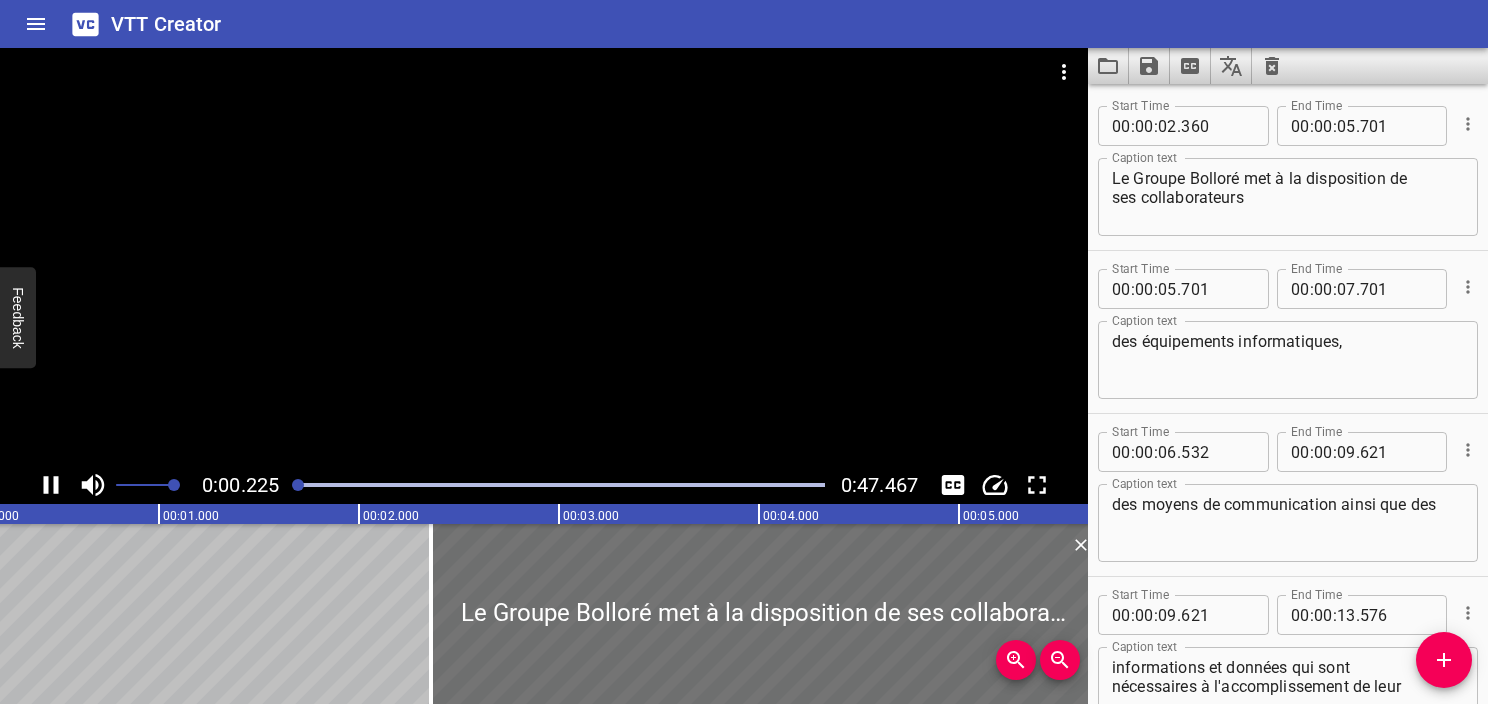 click 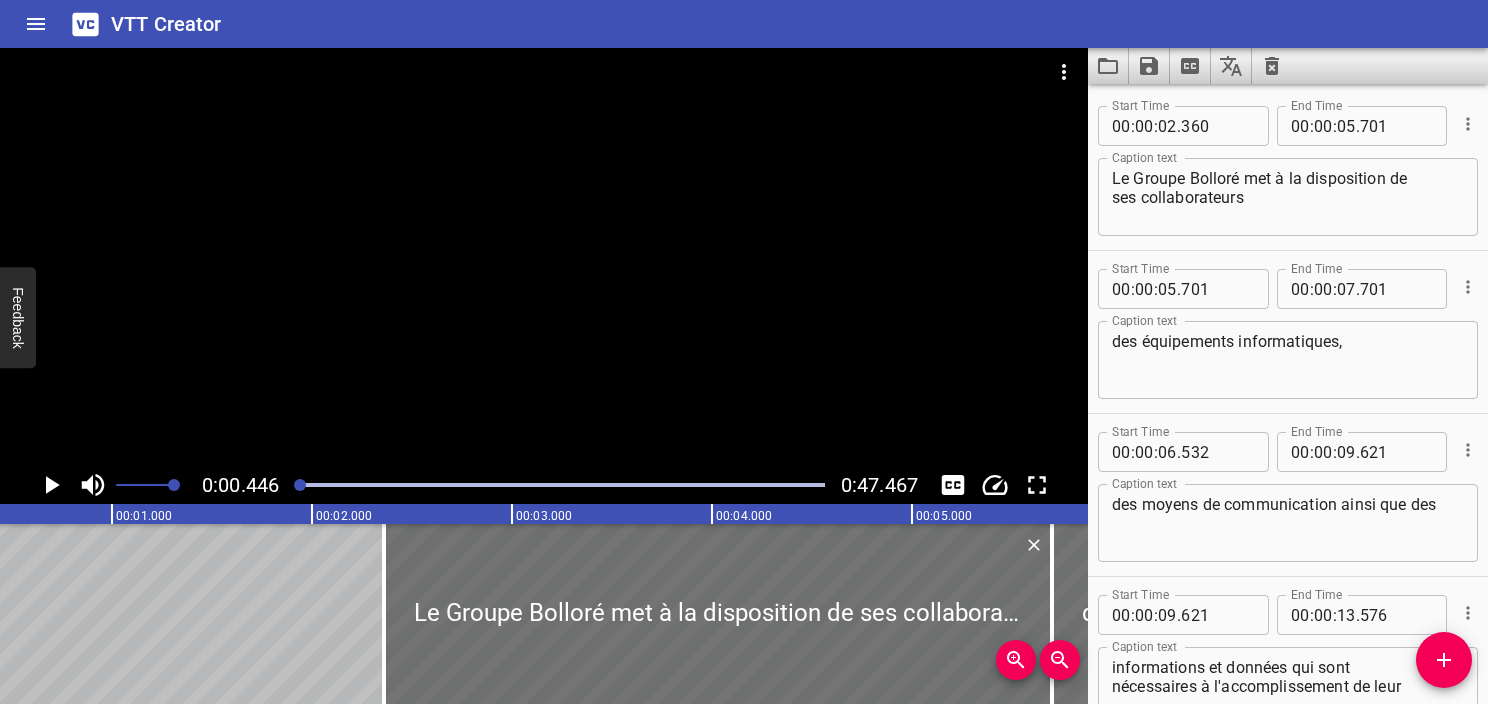 scroll, scrollTop: 0, scrollLeft: 89, axis: horizontal 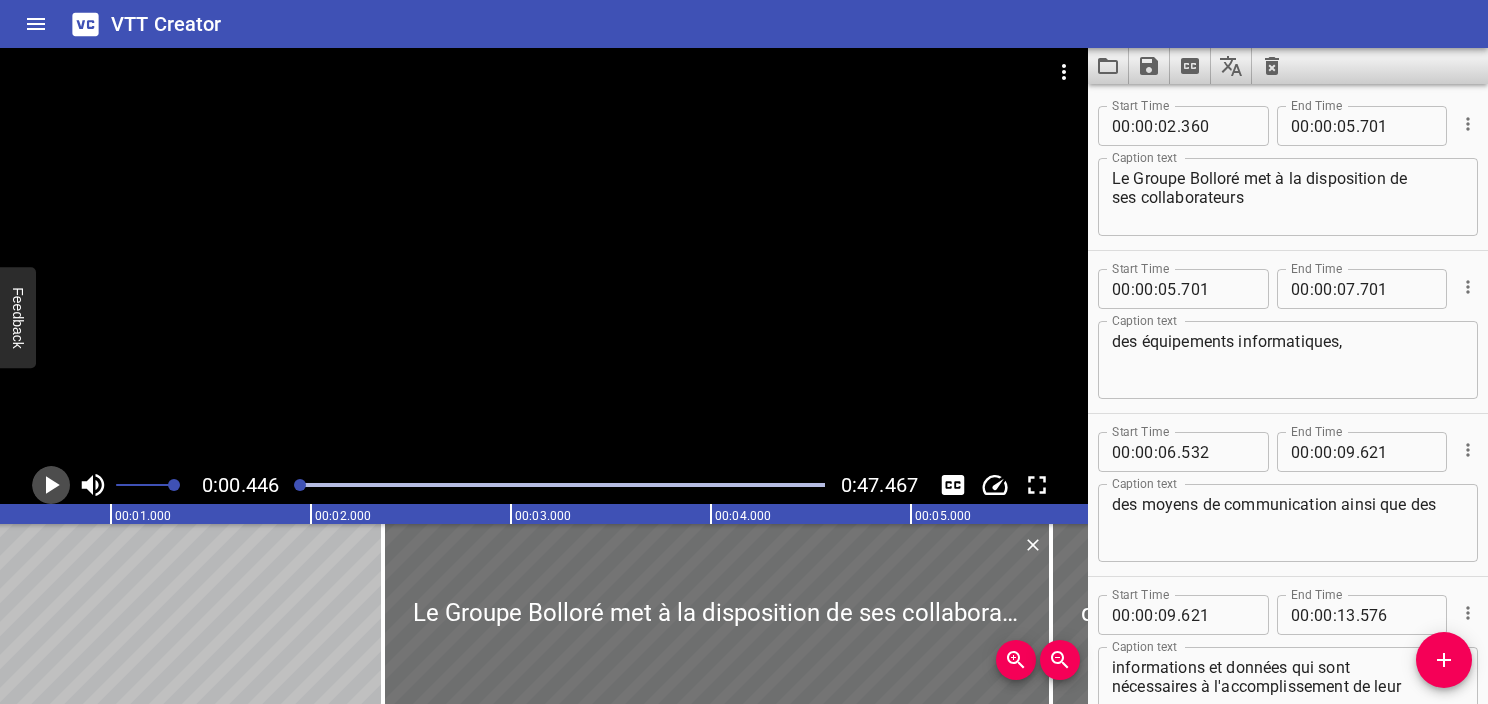 click 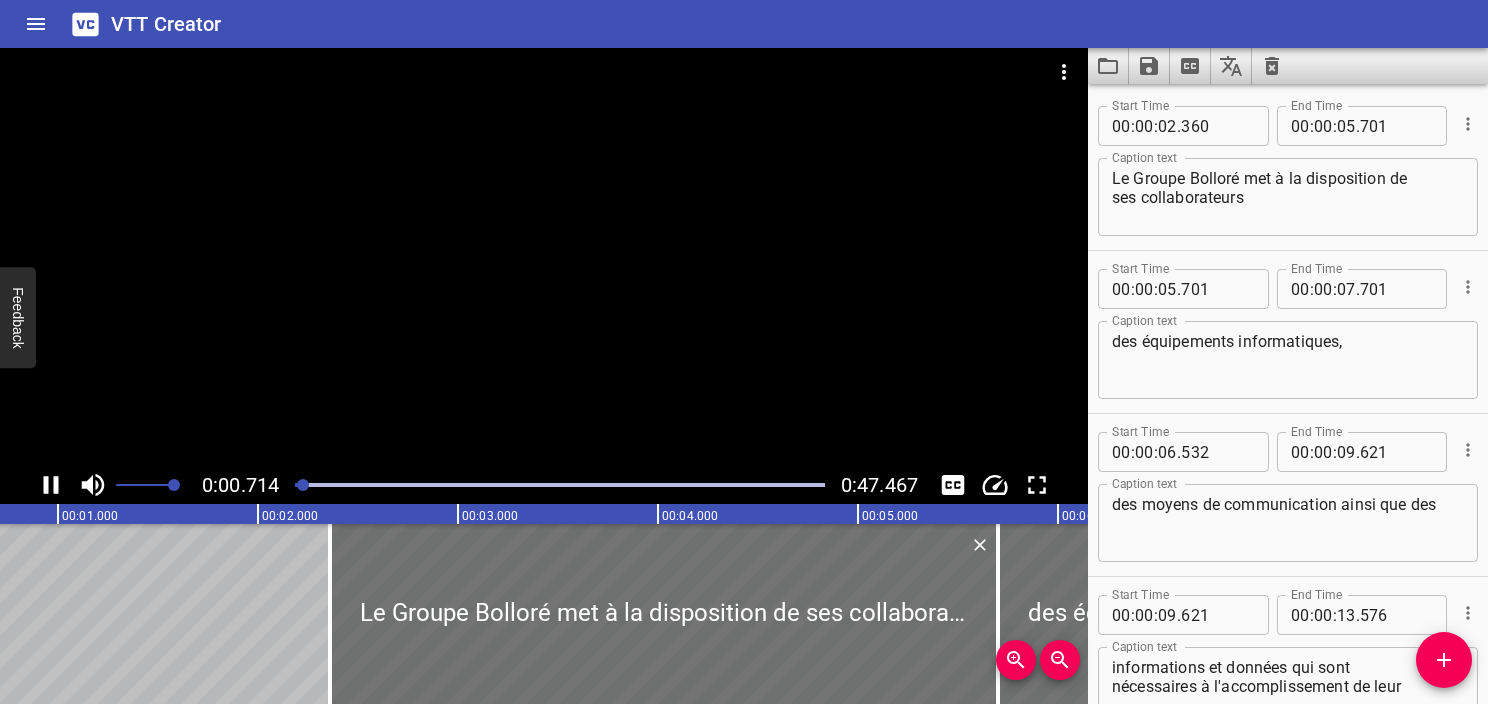 click 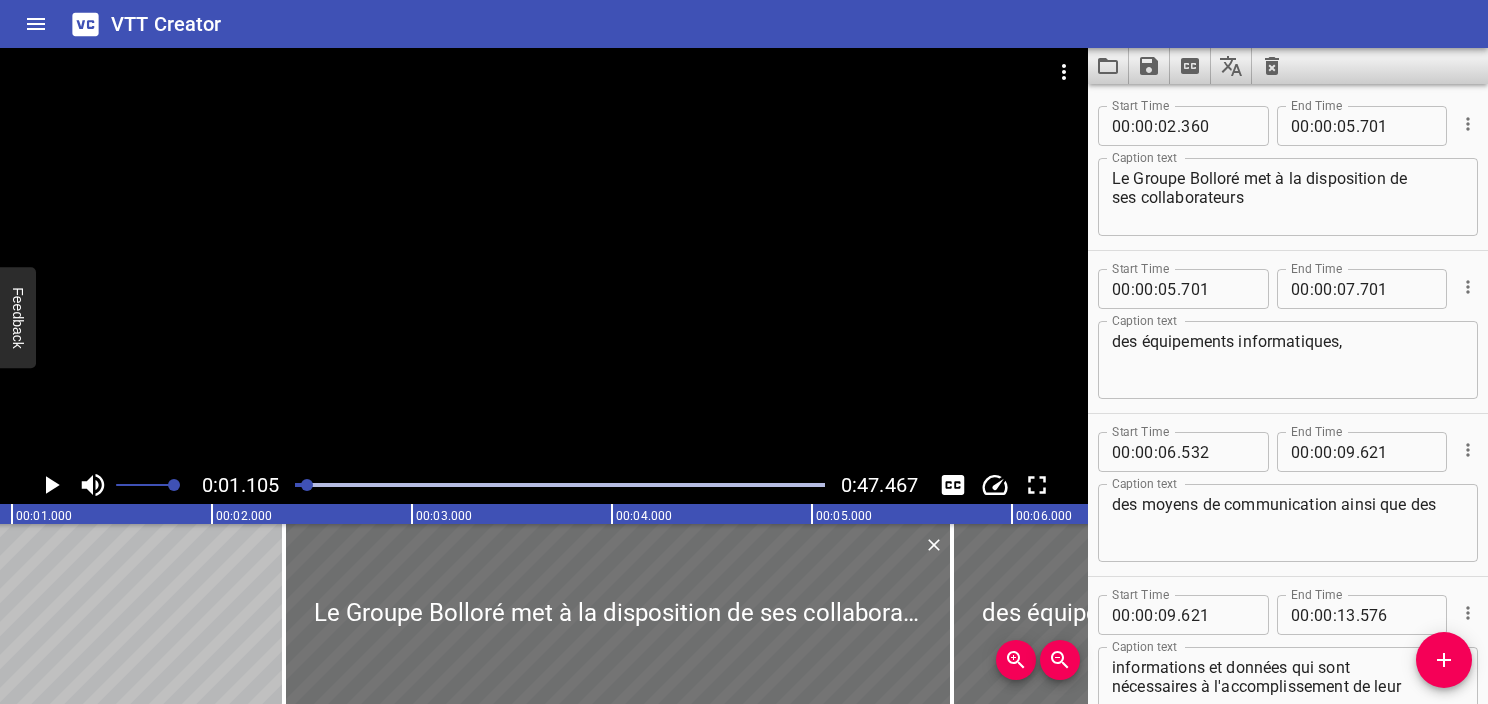 scroll, scrollTop: 0, scrollLeft: 220, axis: horizontal 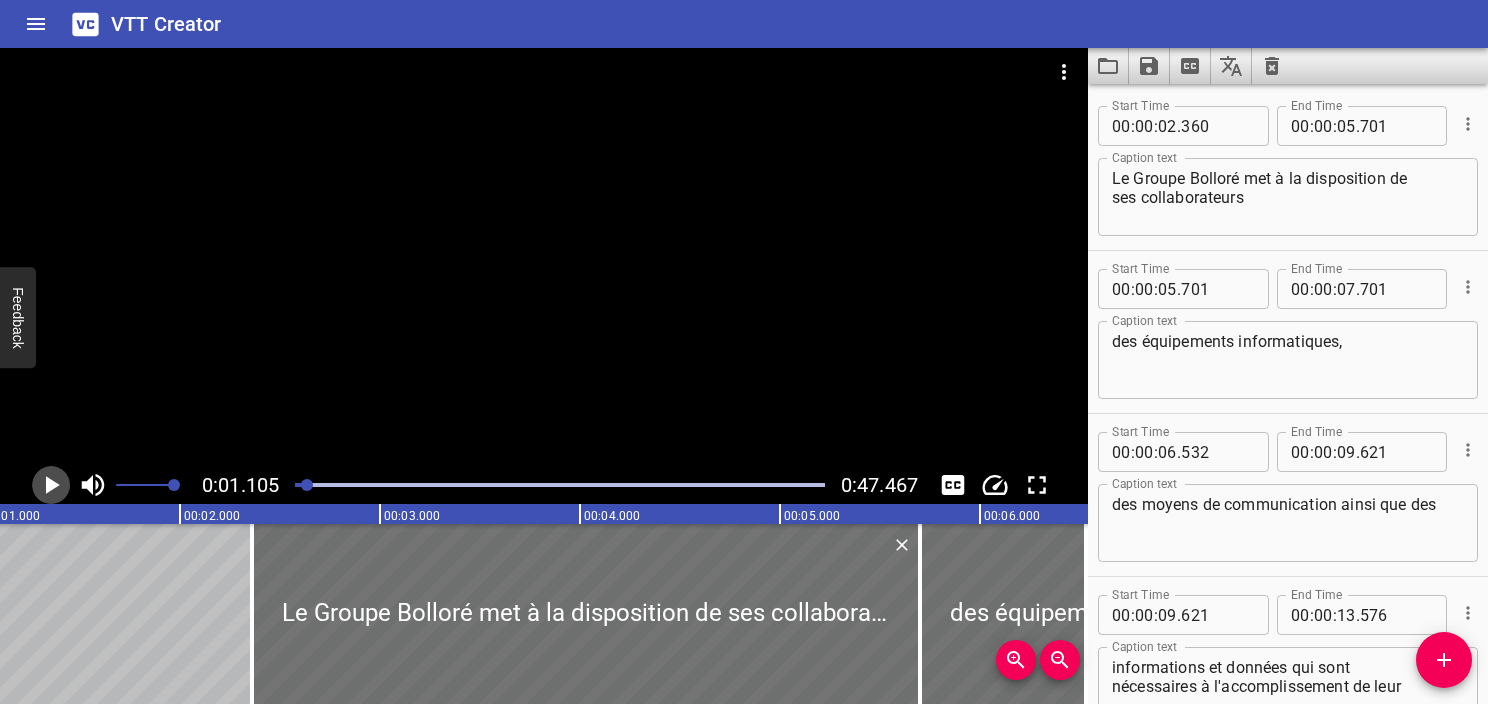 click 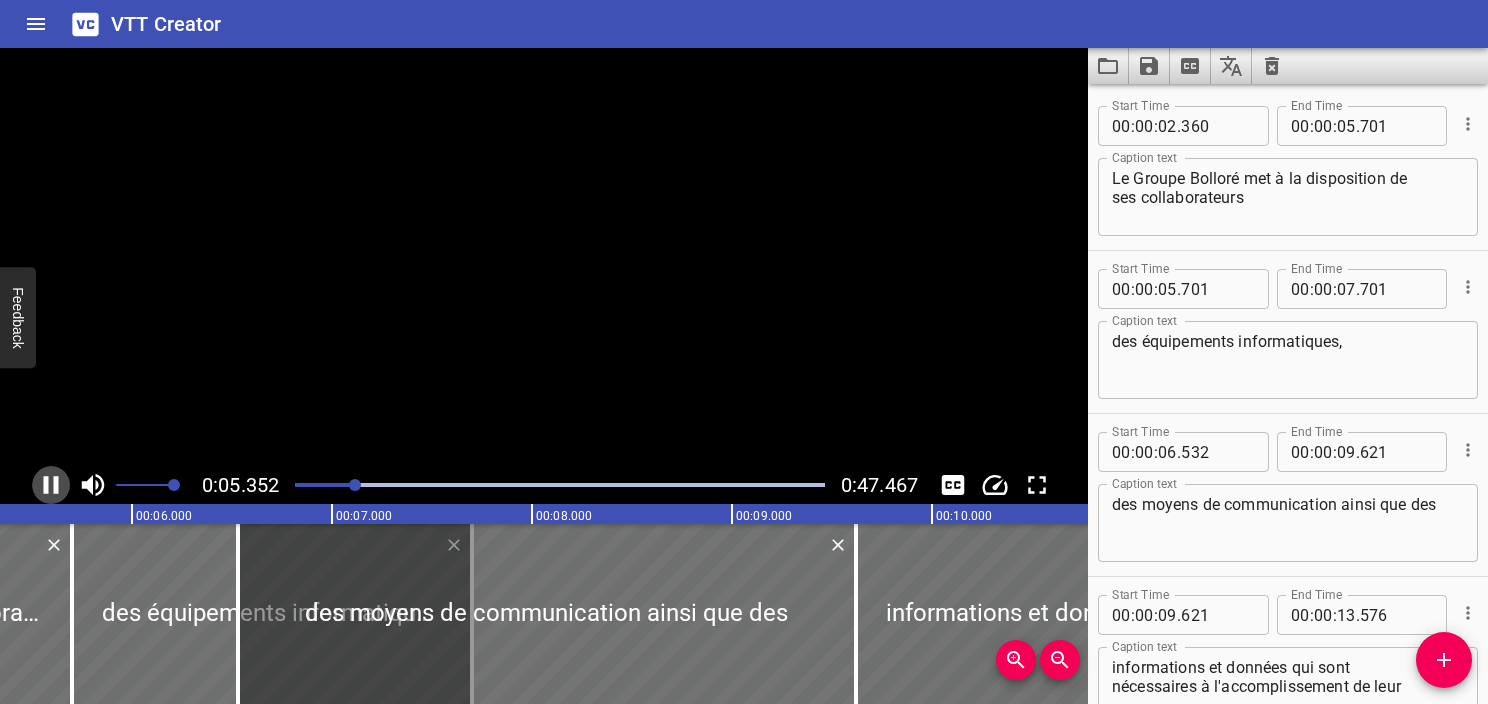 click 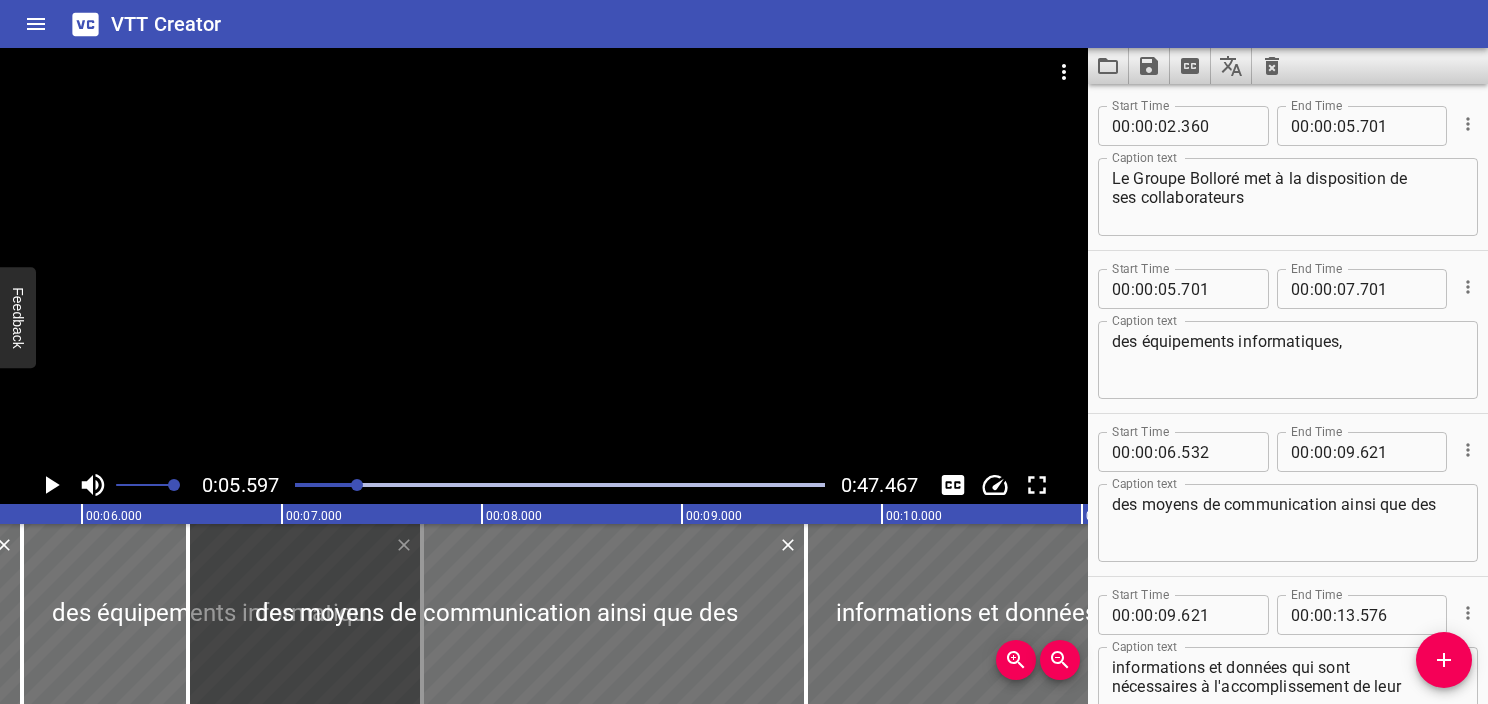 scroll, scrollTop: 0, scrollLeft: 1119, axis: horizontal 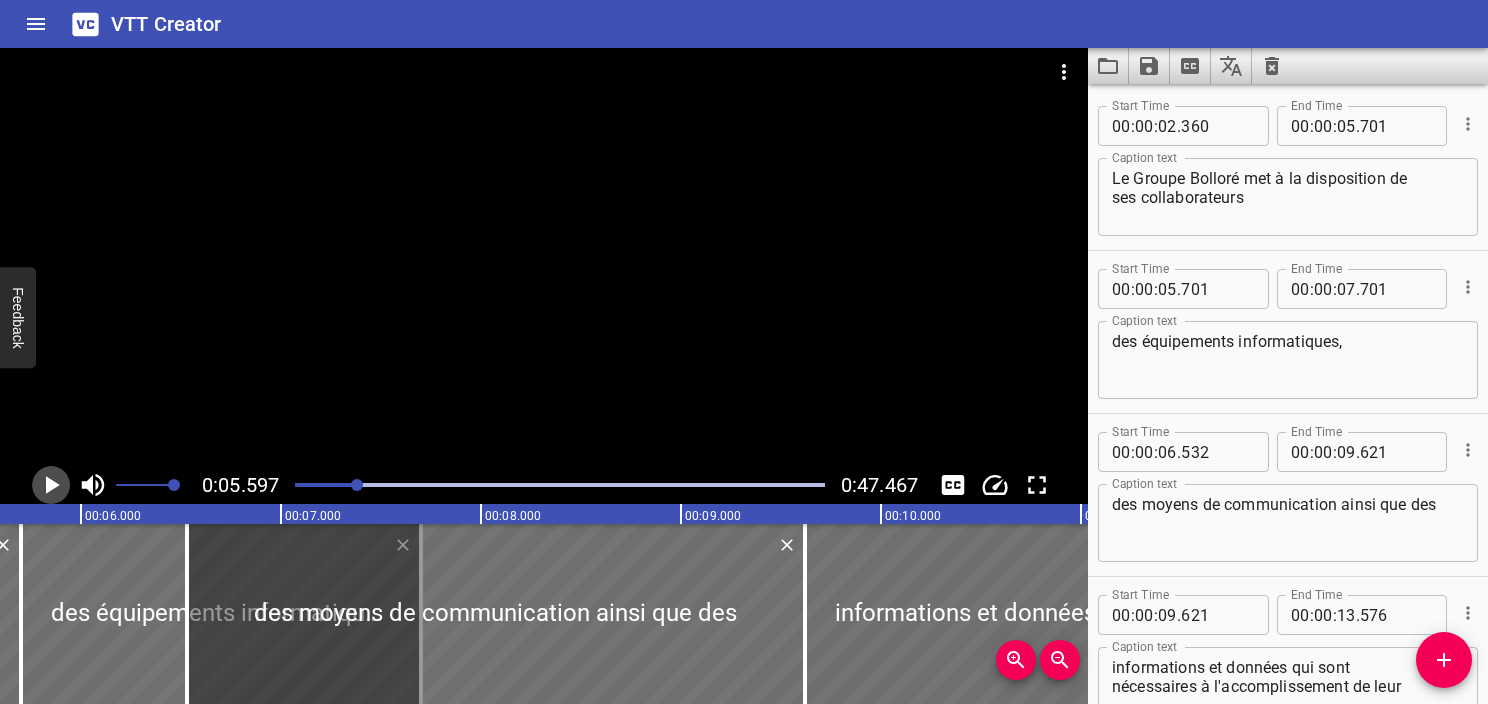 click 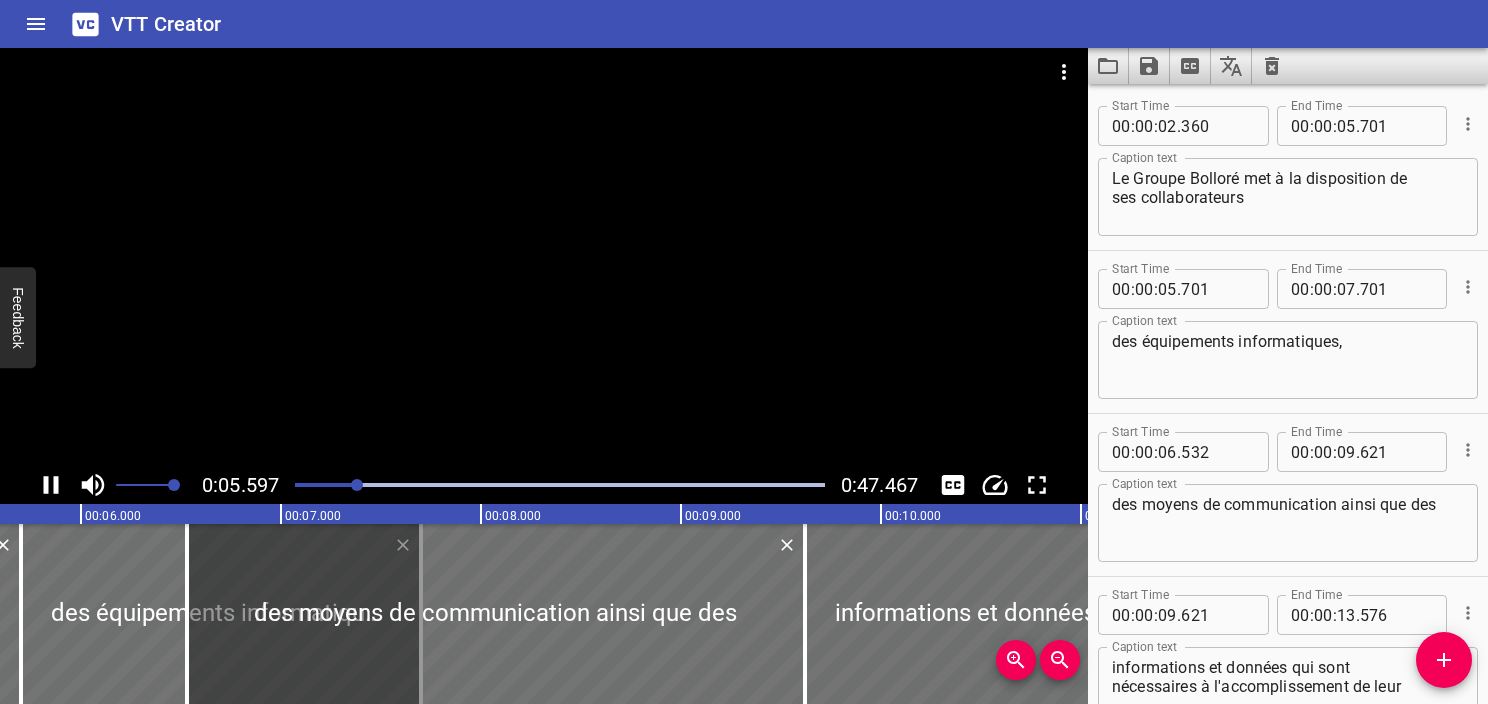 scroll, scrollTop: 78, scrollLeft: 0, axis: vertical 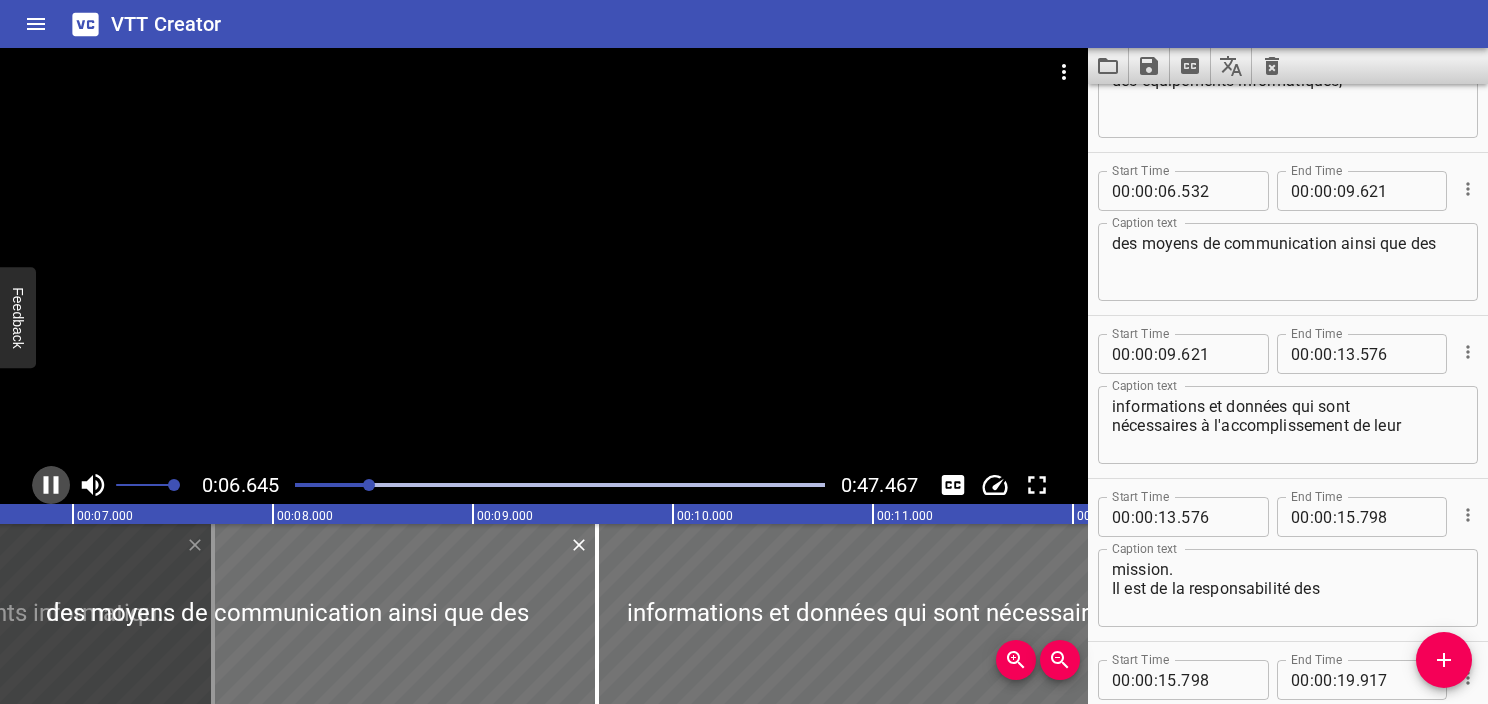 click 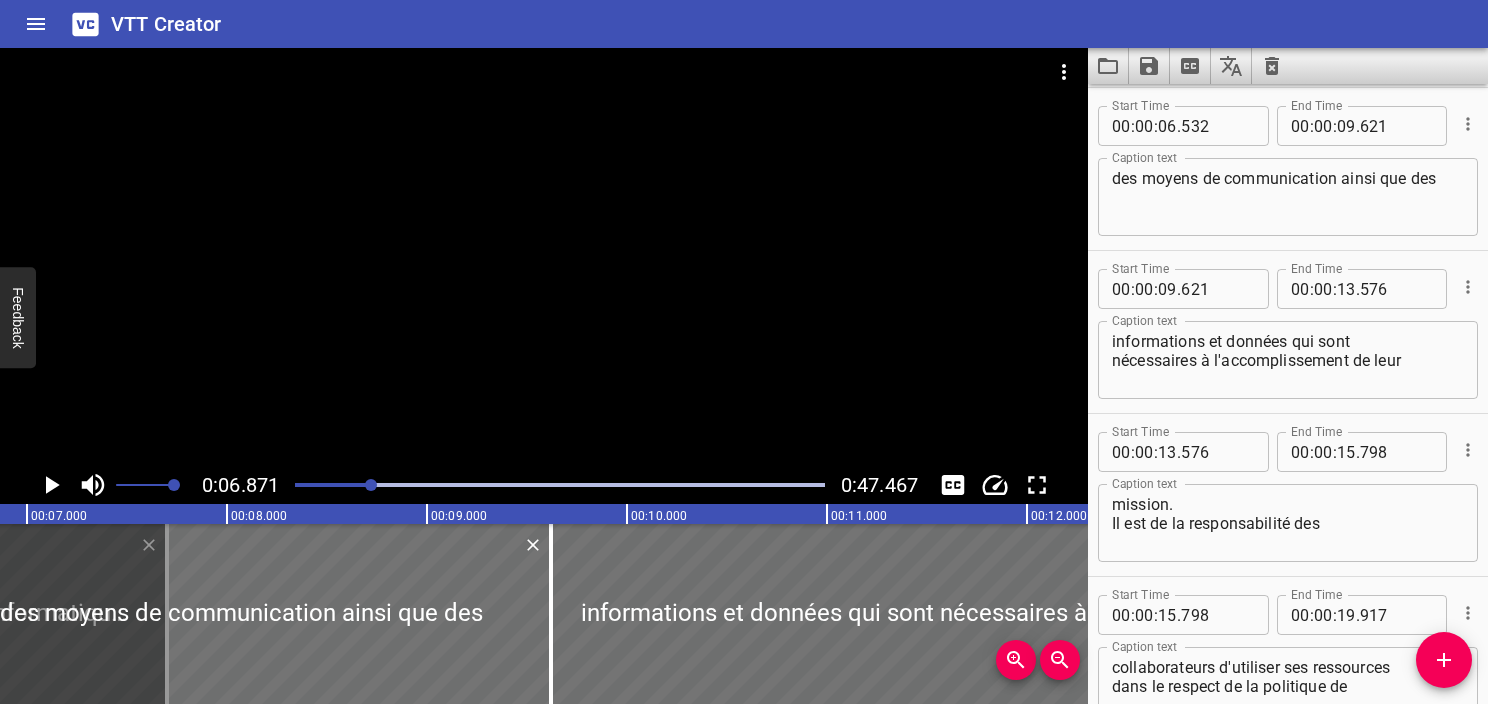 scroll, scrollTop: 0, scrollLeft: 1374, axis: horizontal 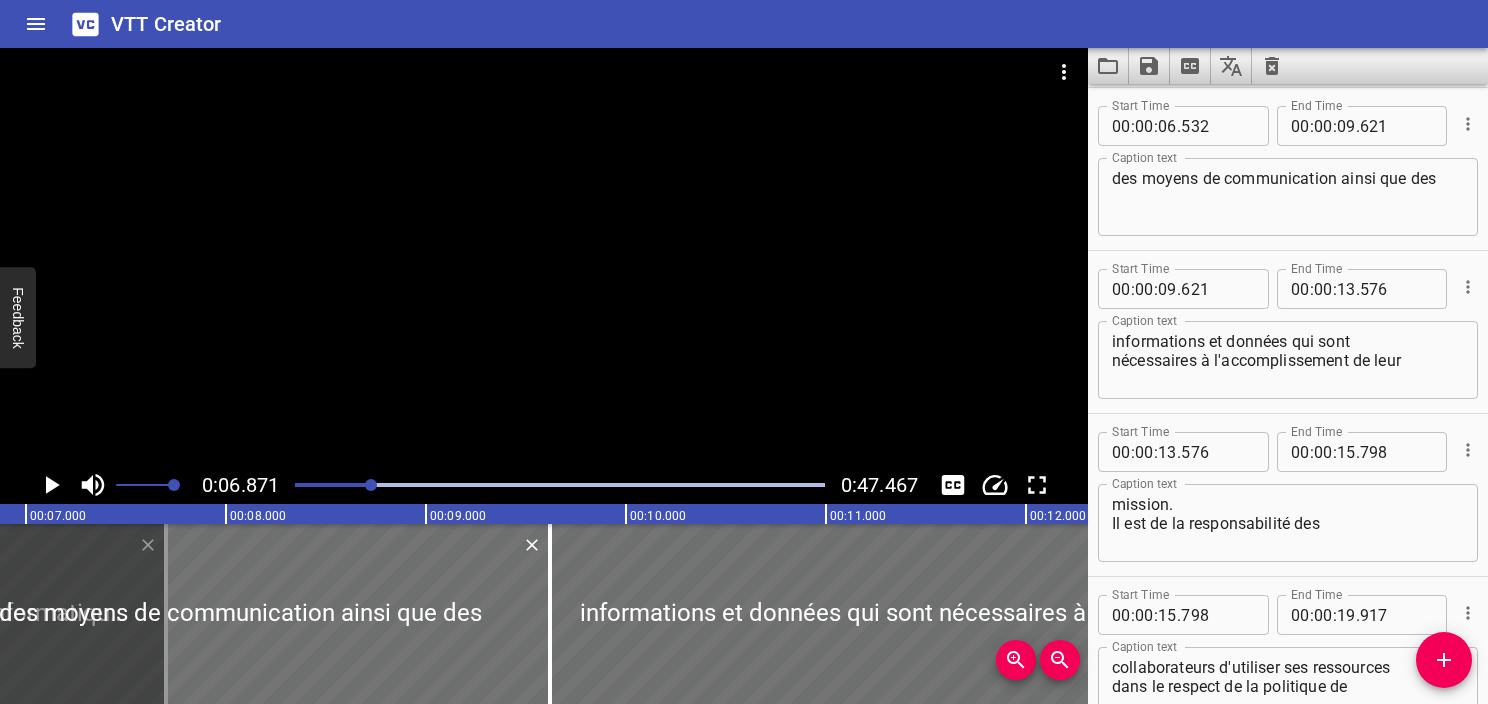 click at bounding box center [560, 485] 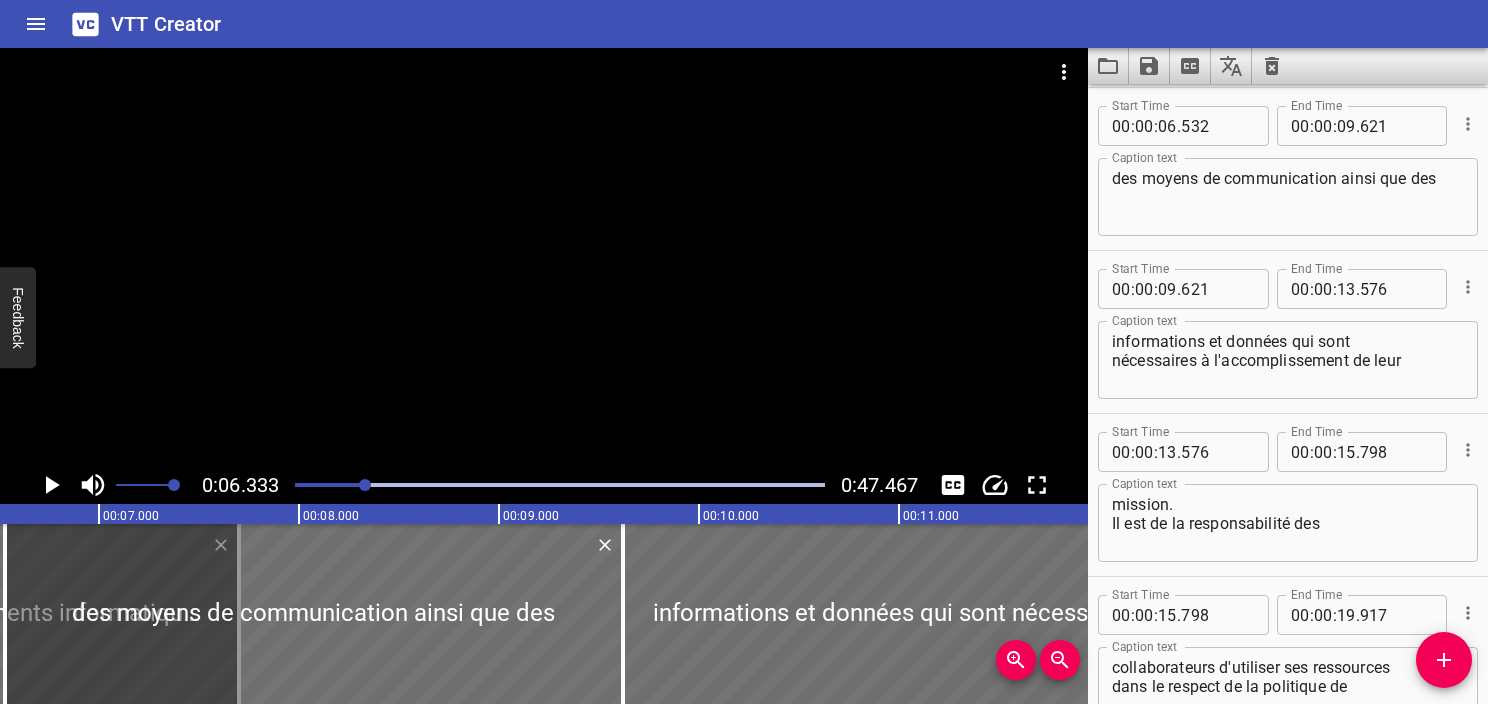 scroll, scrollTop: 0, scrollLeft: 1266, axis: horizontal 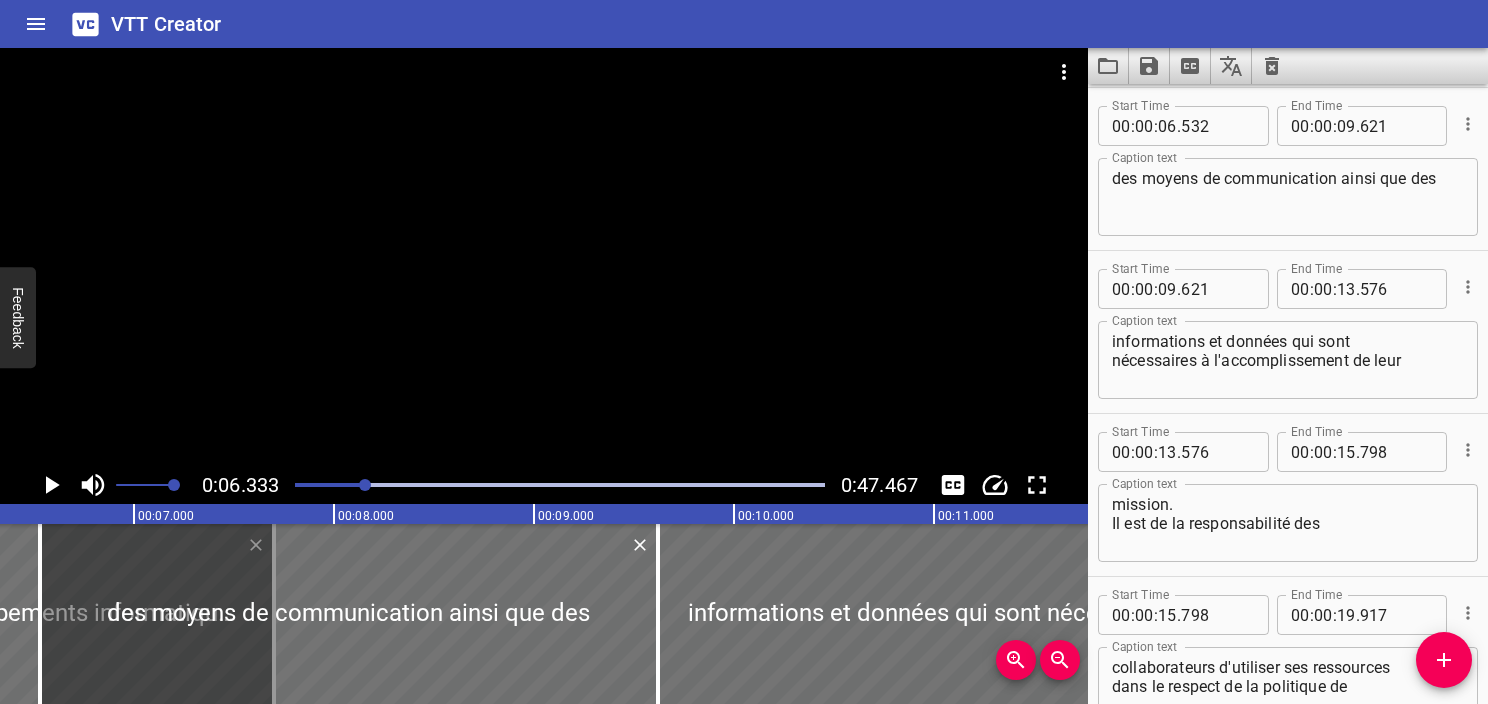 click at bounding box center (560, 485) 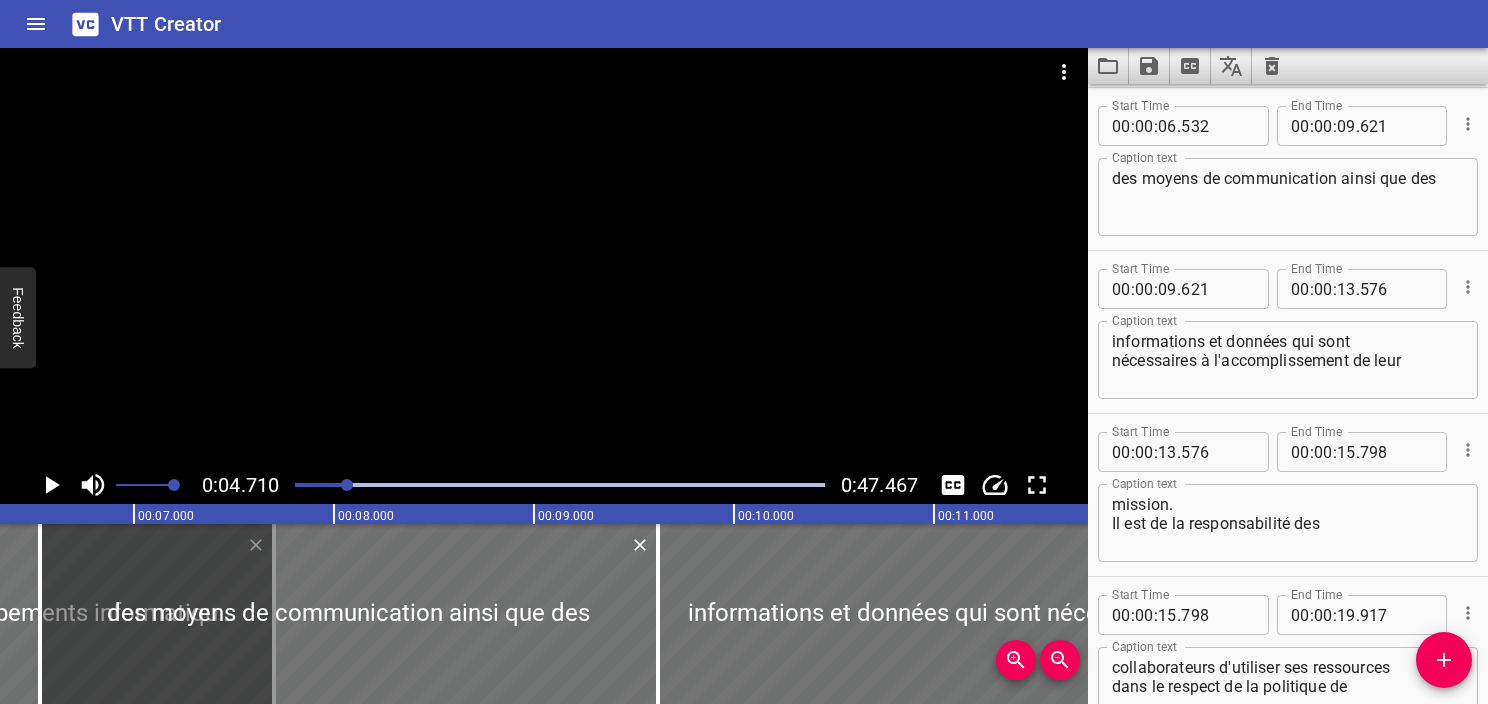 scroll, scrollTop: 165, scrollLeft: 0, axis: vertical 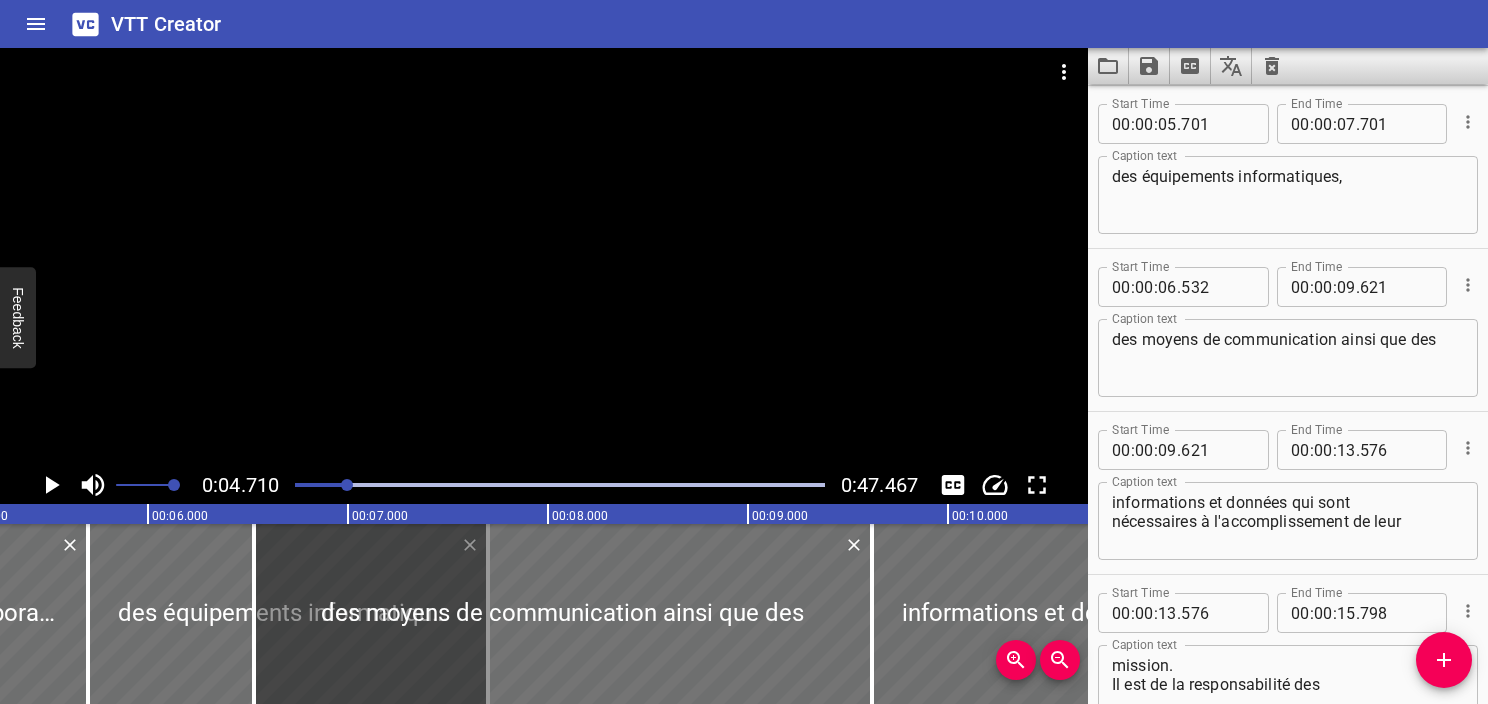 click at bounding box center (560, 485) 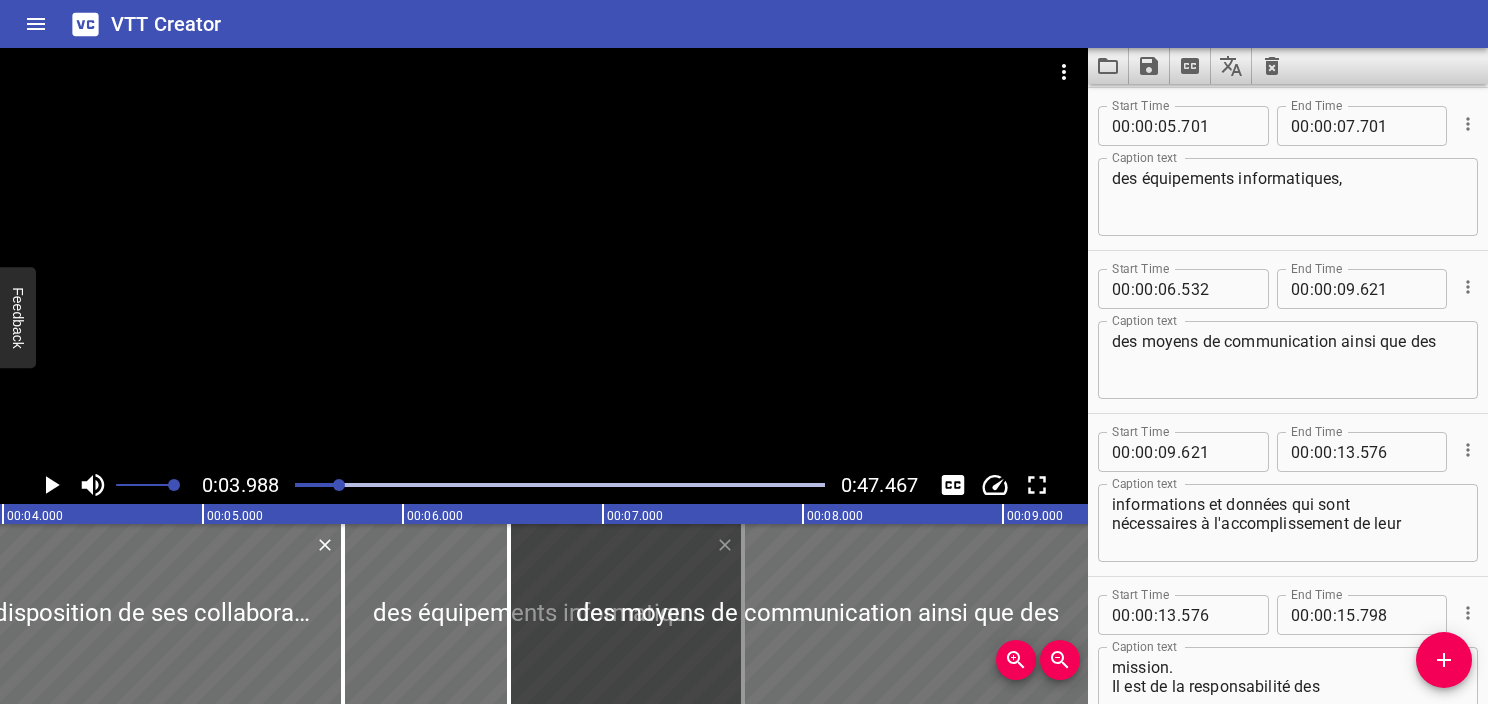 click 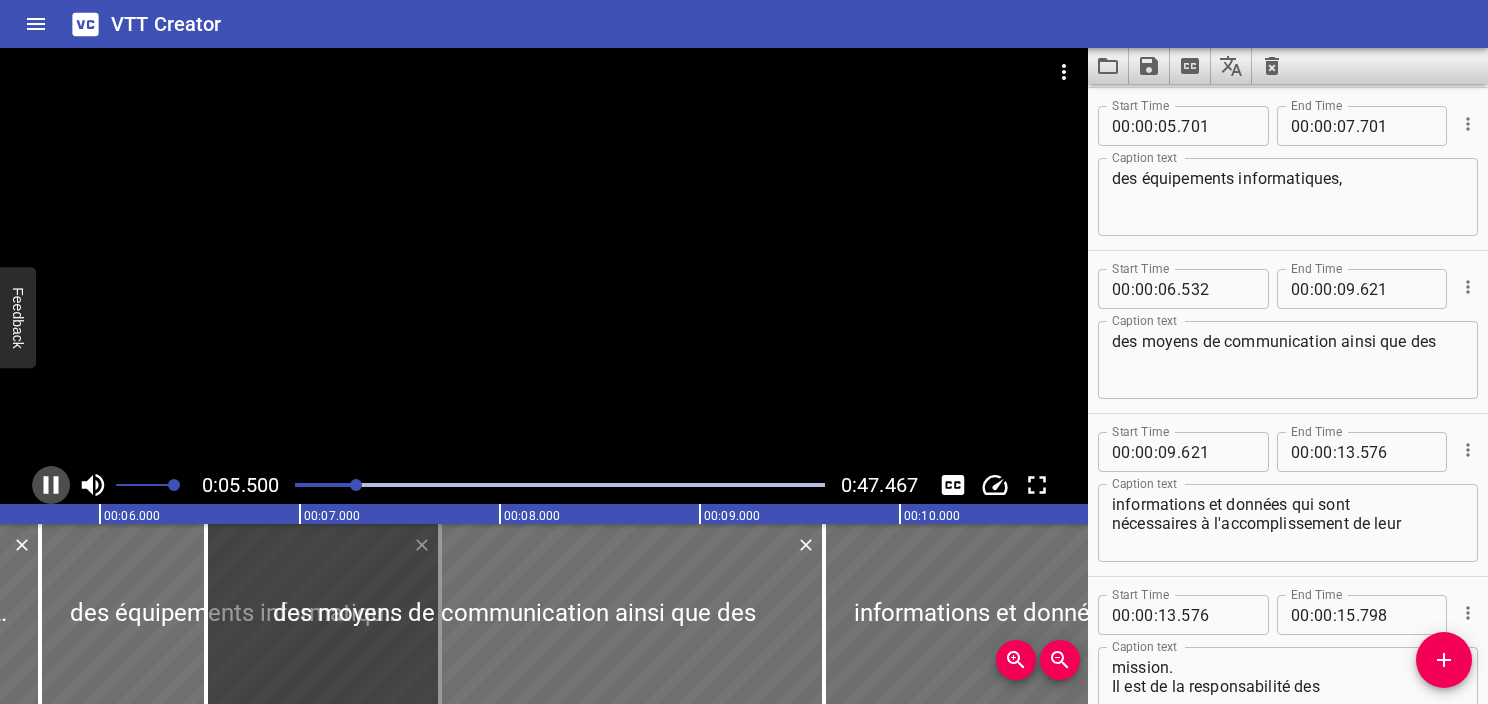click at bounding box center [51, 485] 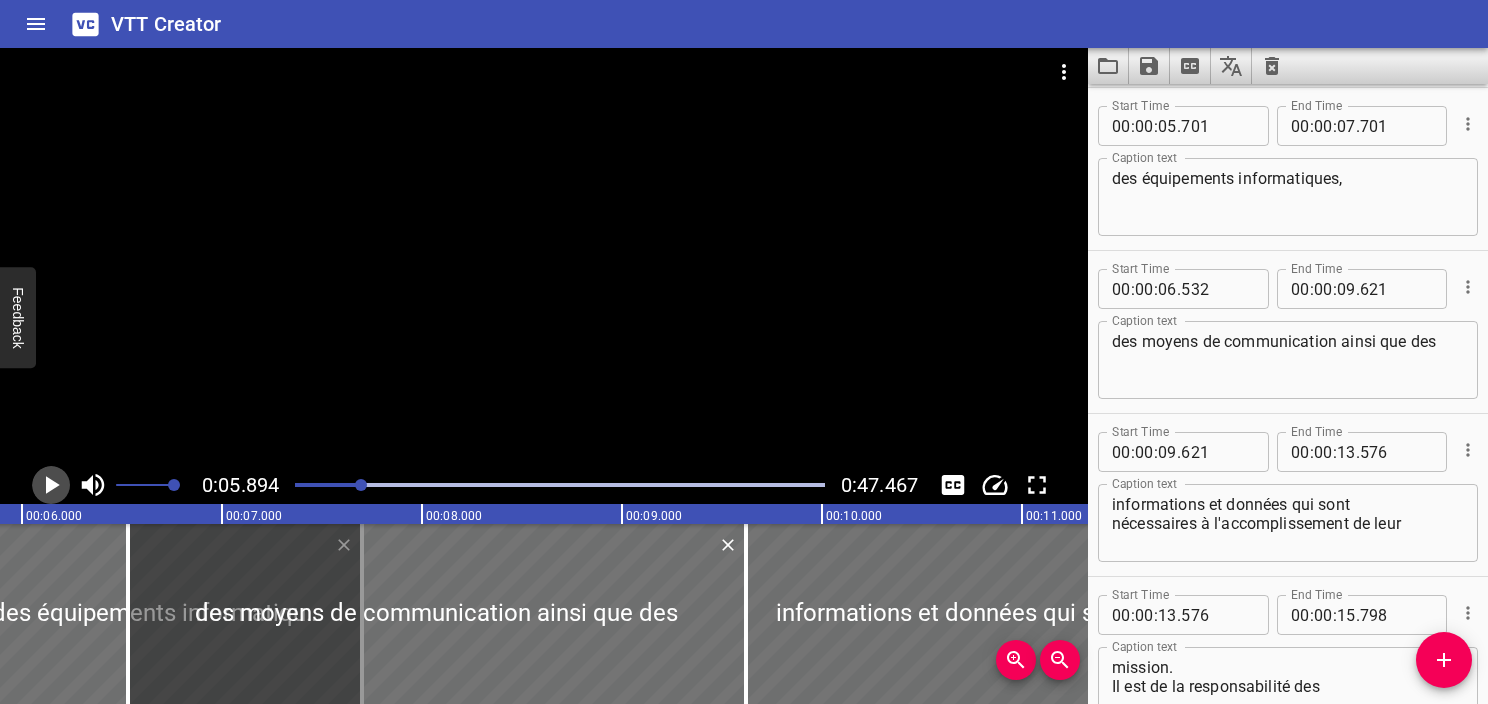 click at bounding box center [51, 485] 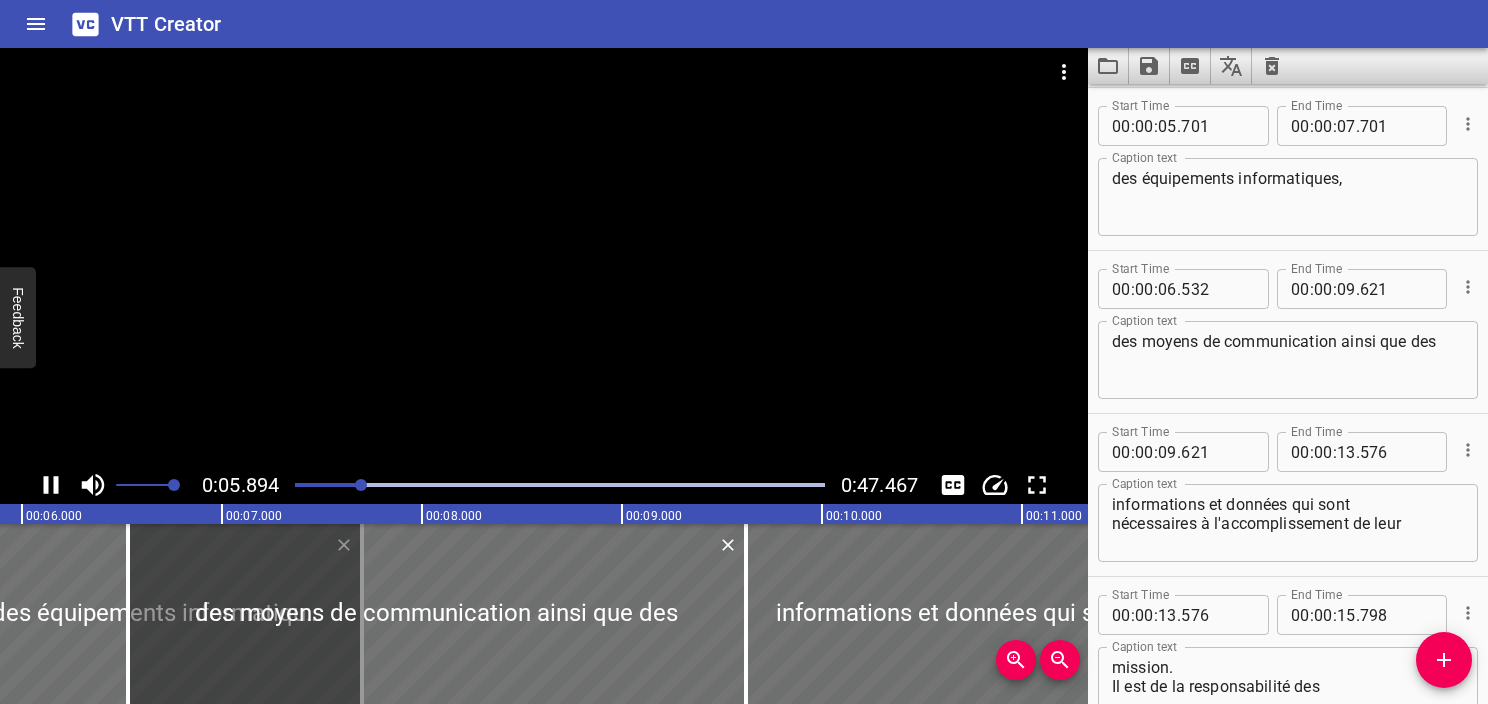 click at bounding box center [51, 485] 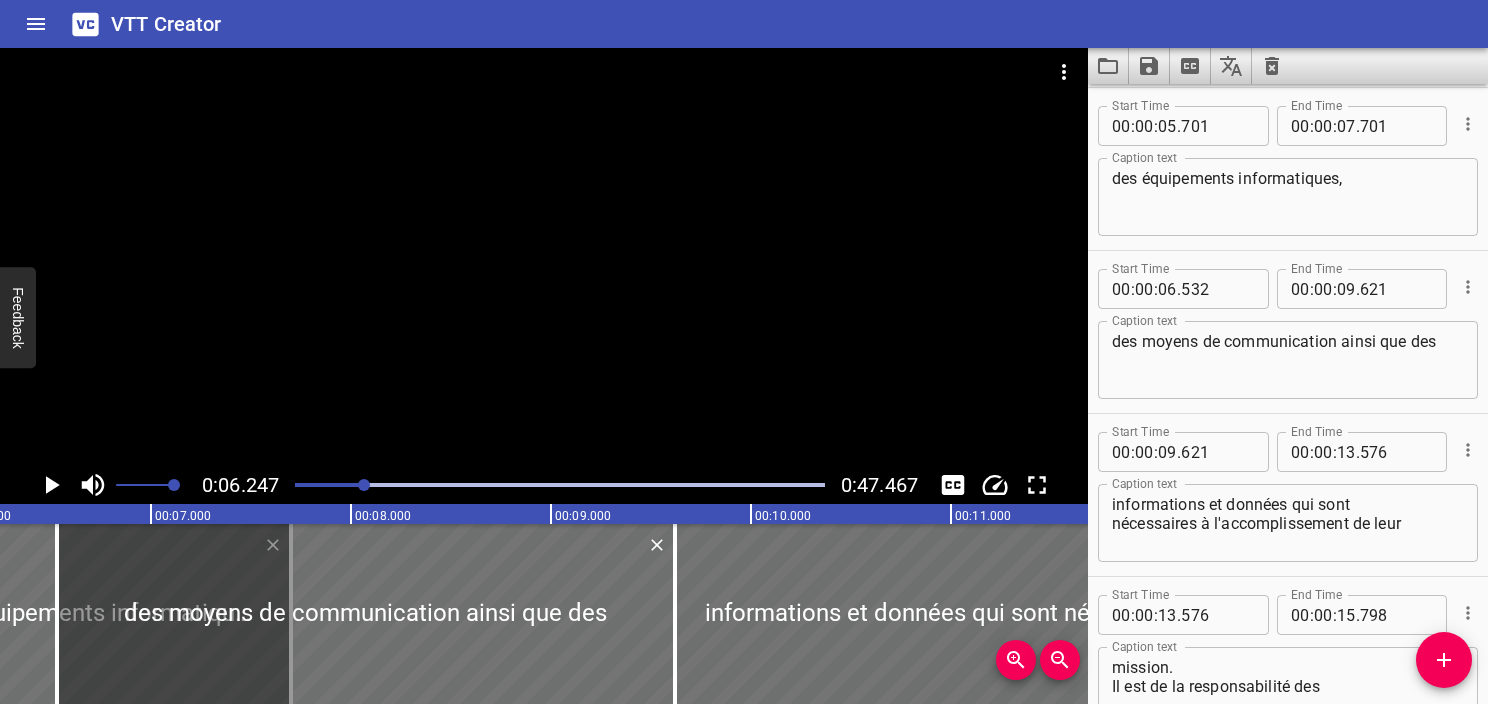 click at bounding box center (51, 485) 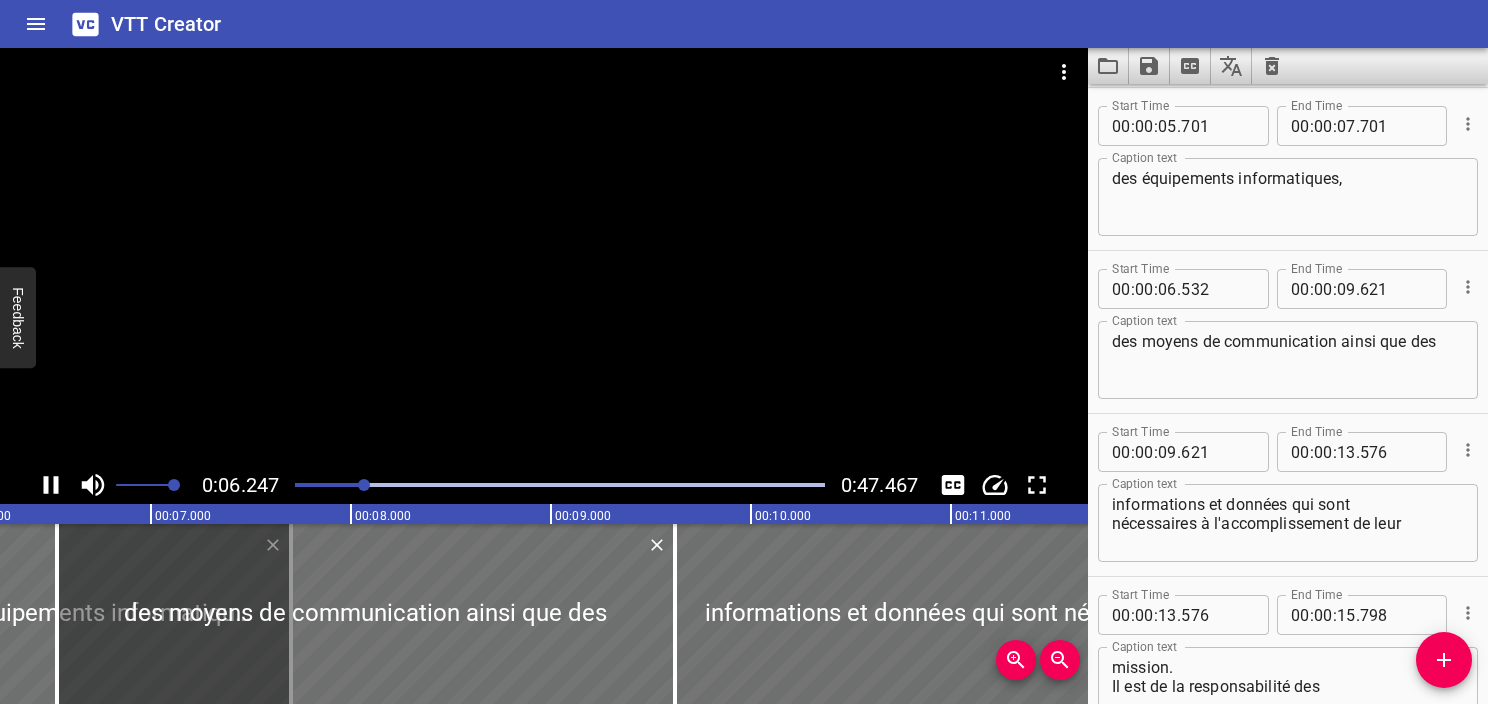 click at bounding box center [51, 485] 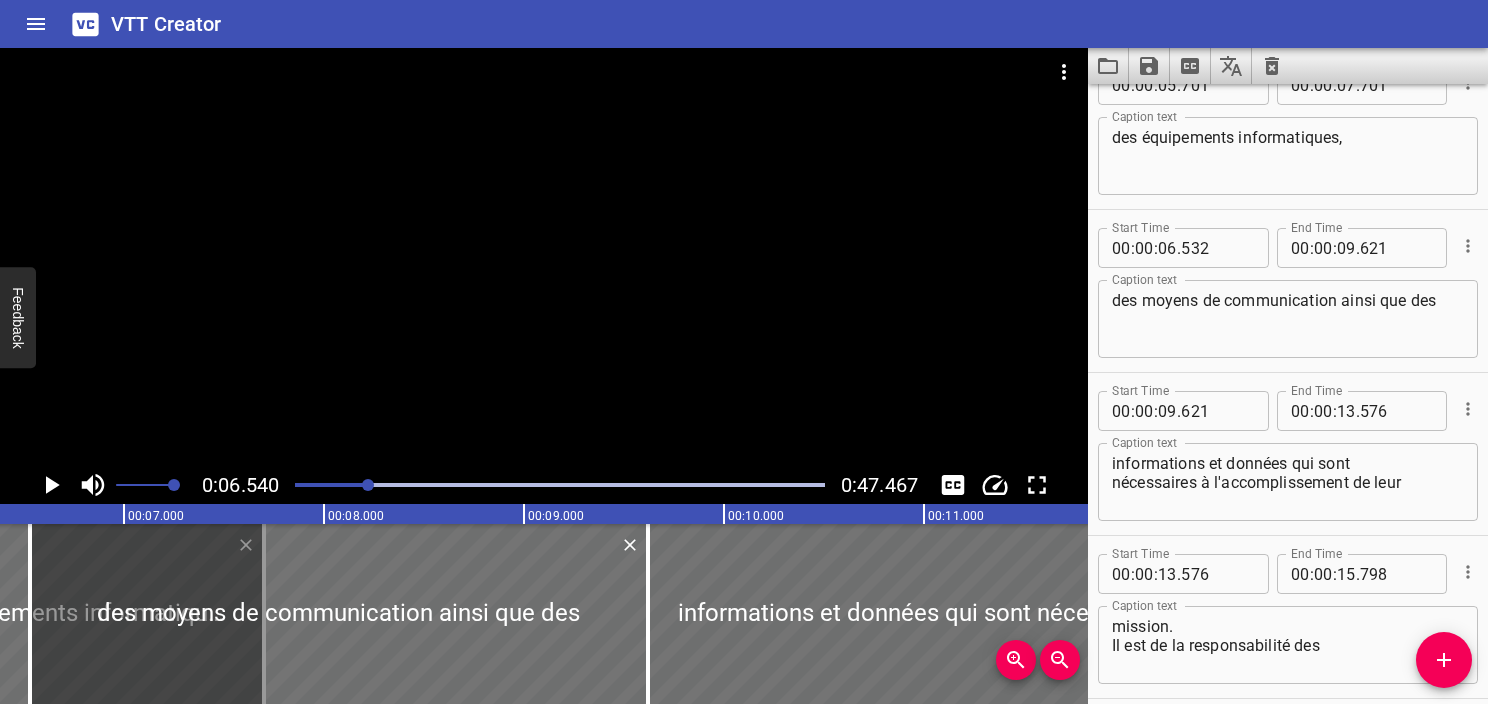 scroll, scrollTop: 317, scrollLeft: 0, axis: vertical 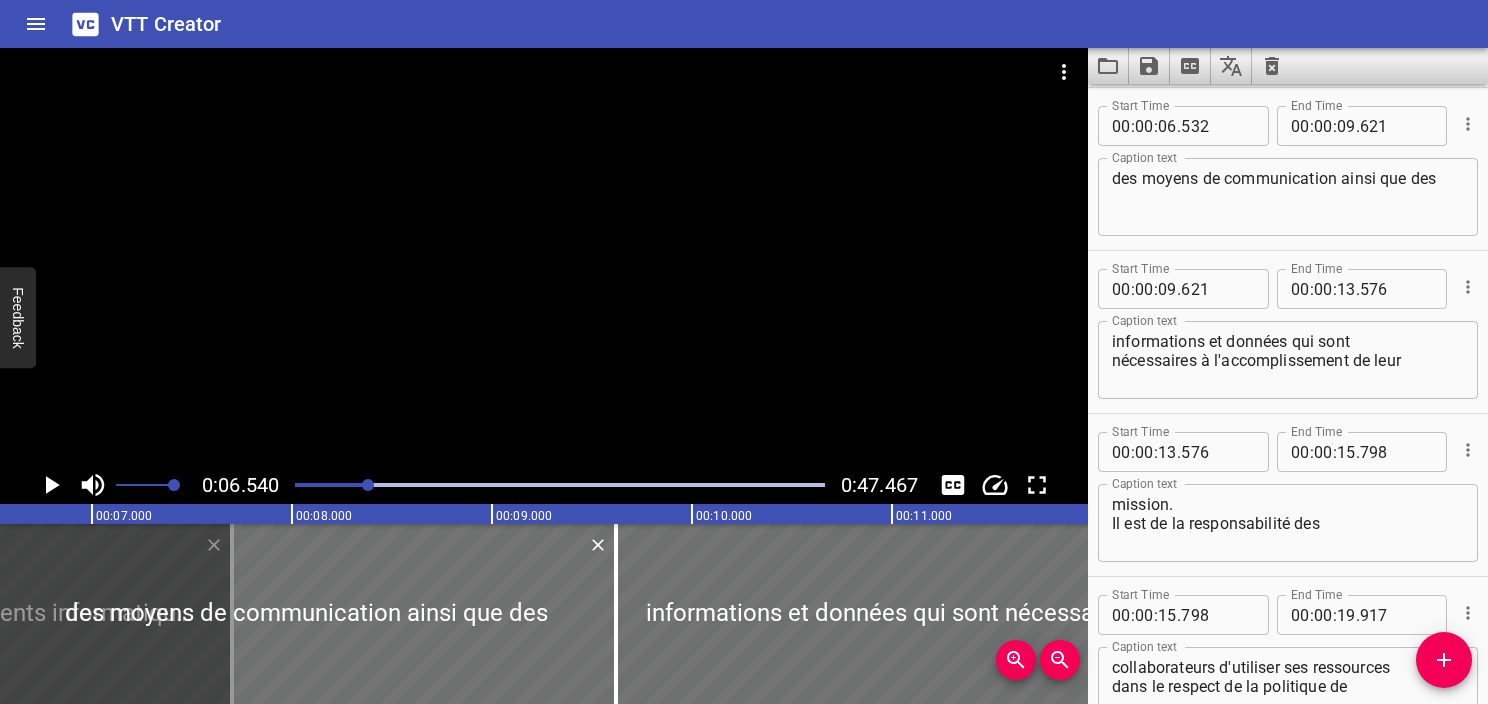 click at bounding box center (560, 485) 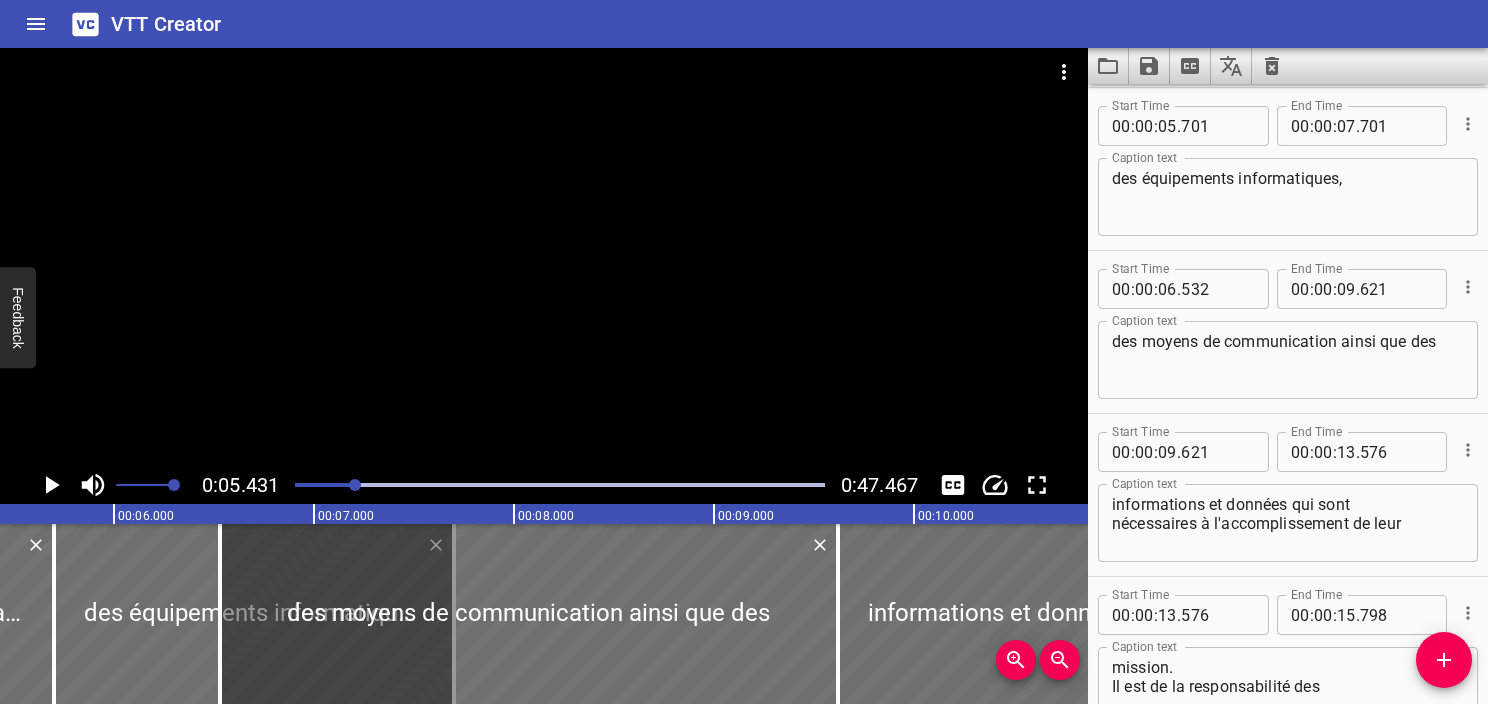 click 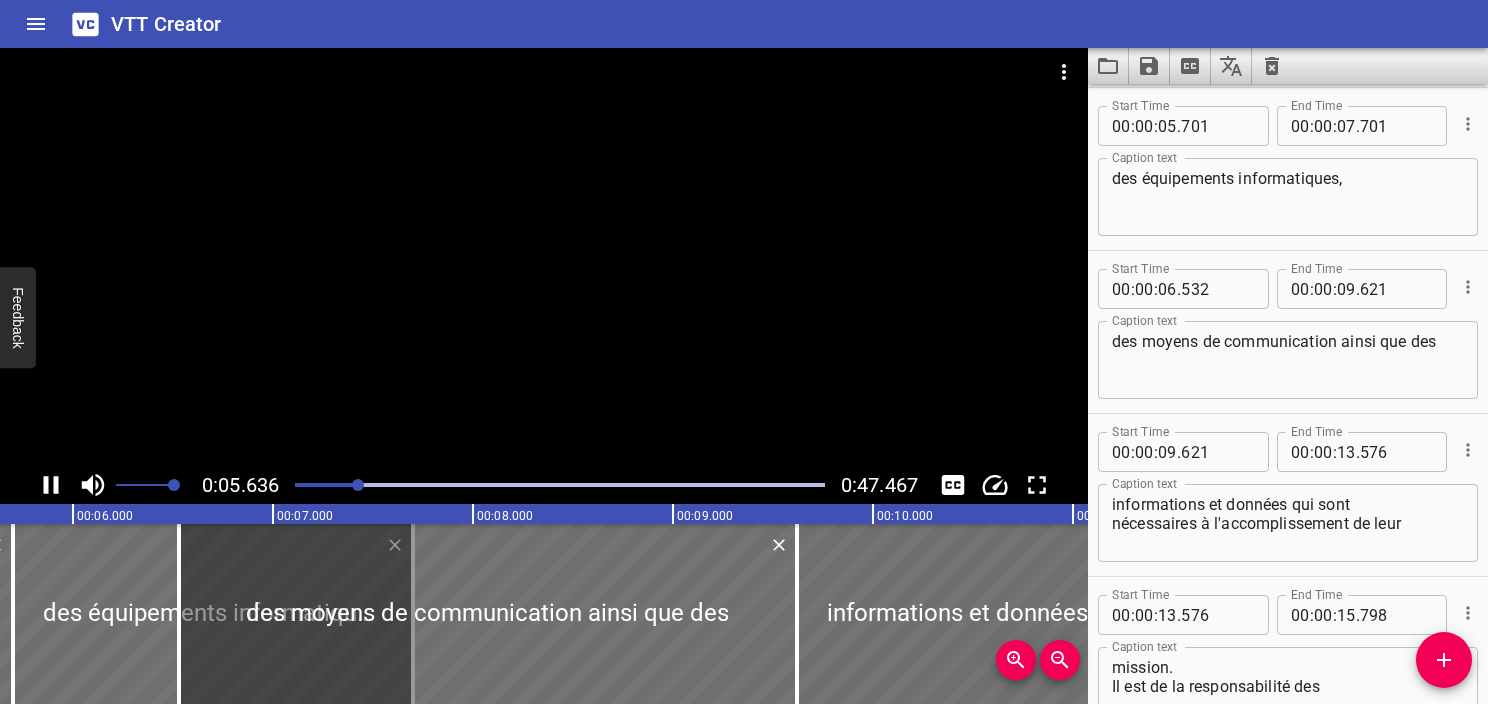 click 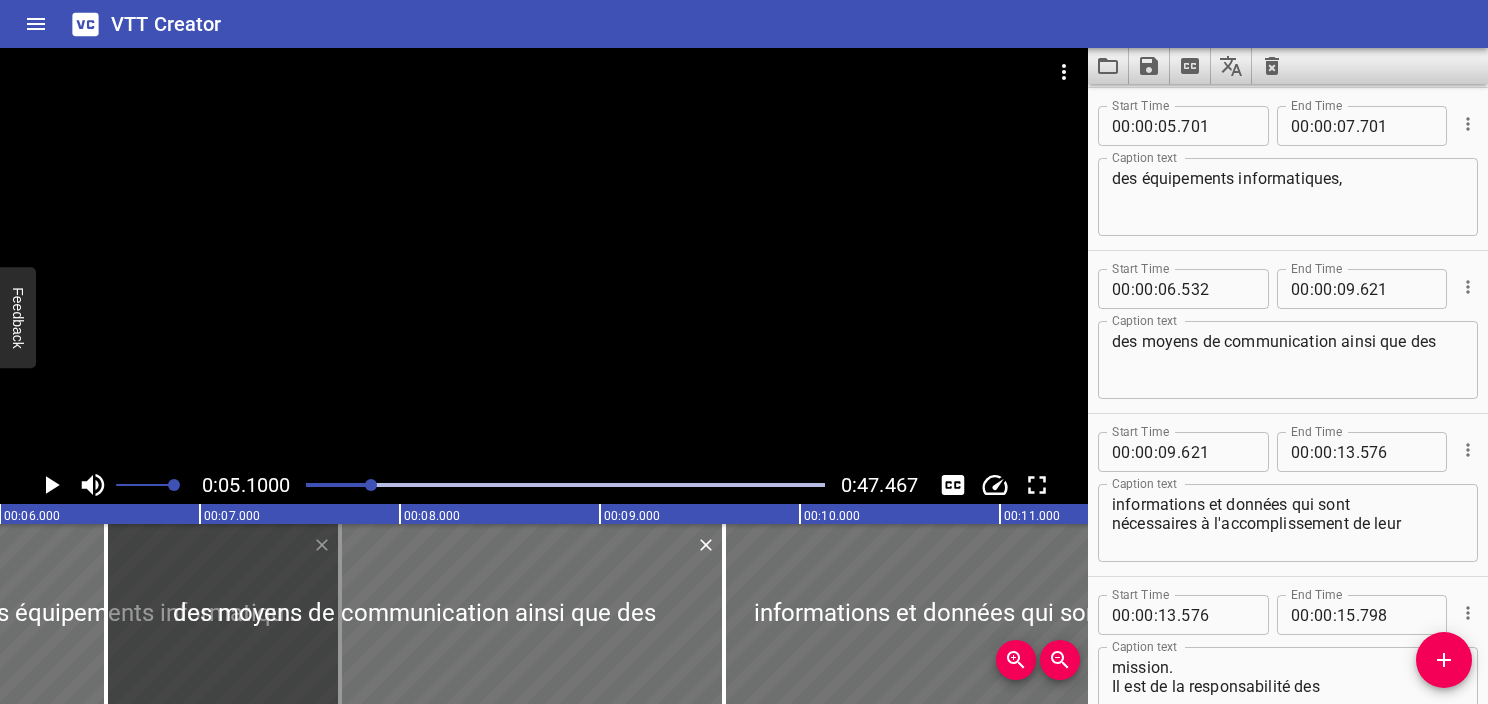 click 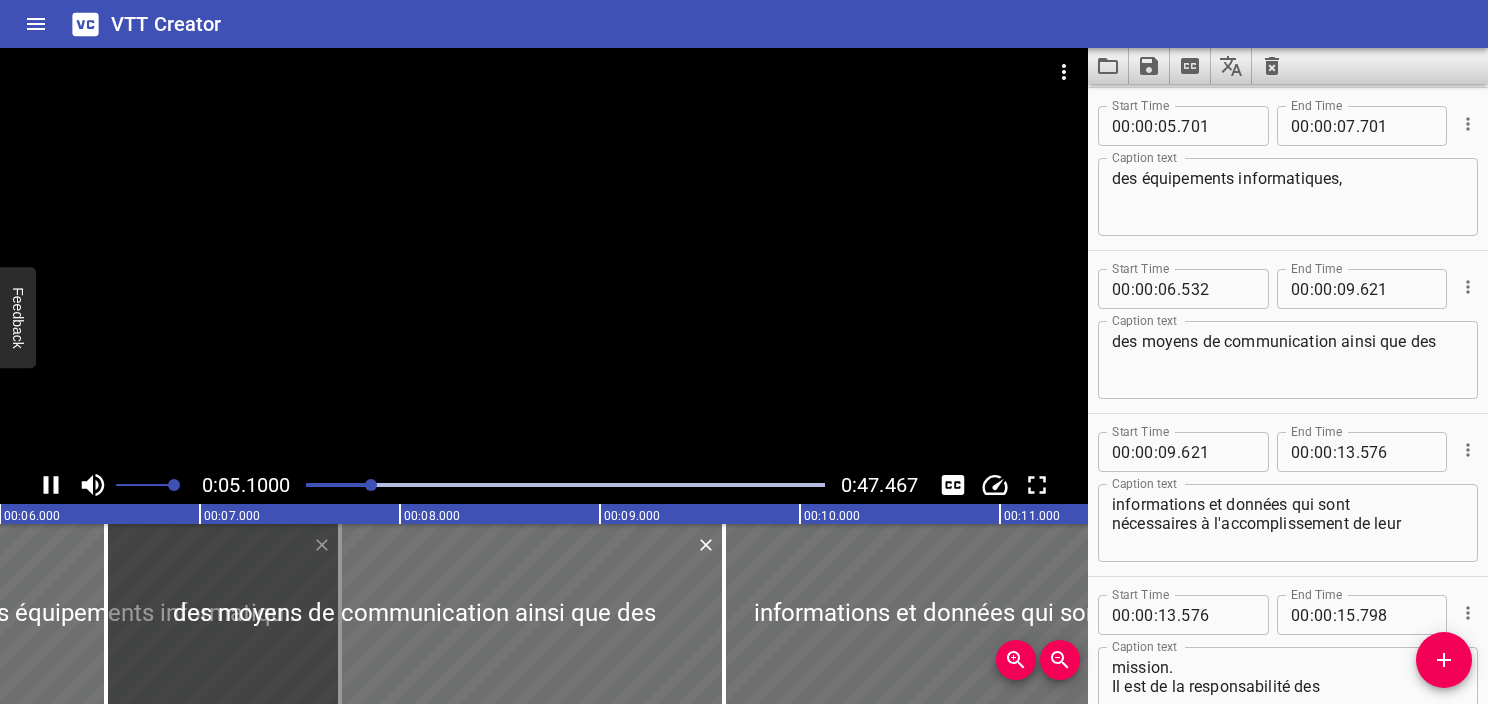 click 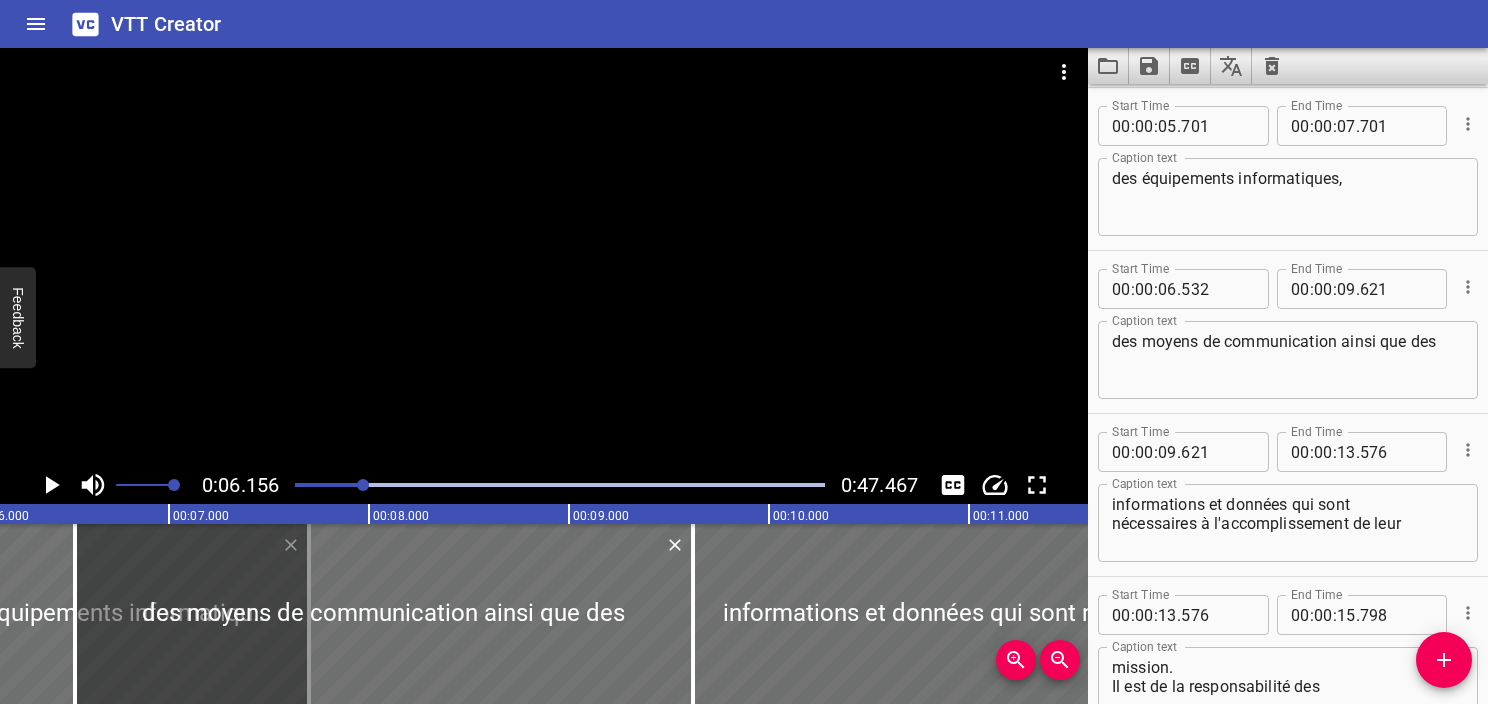 click 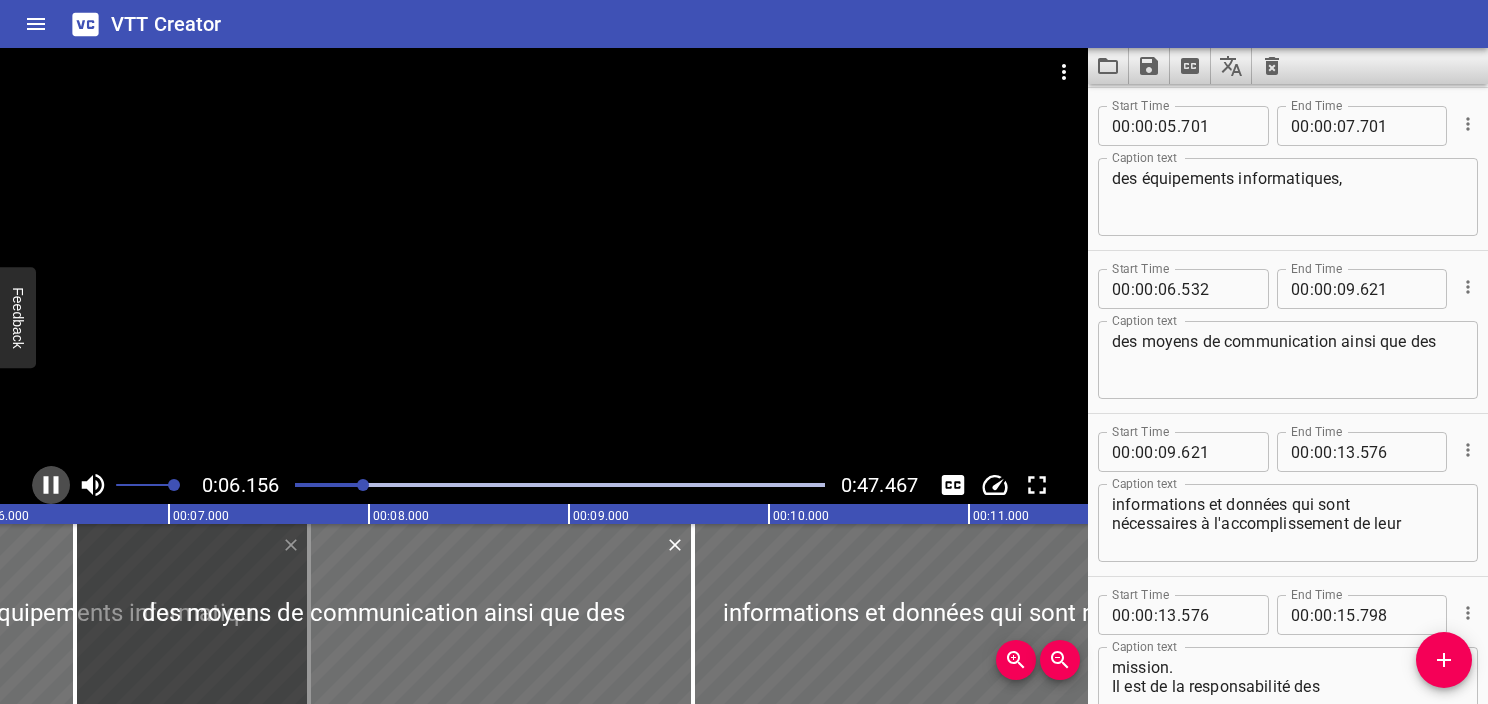 click 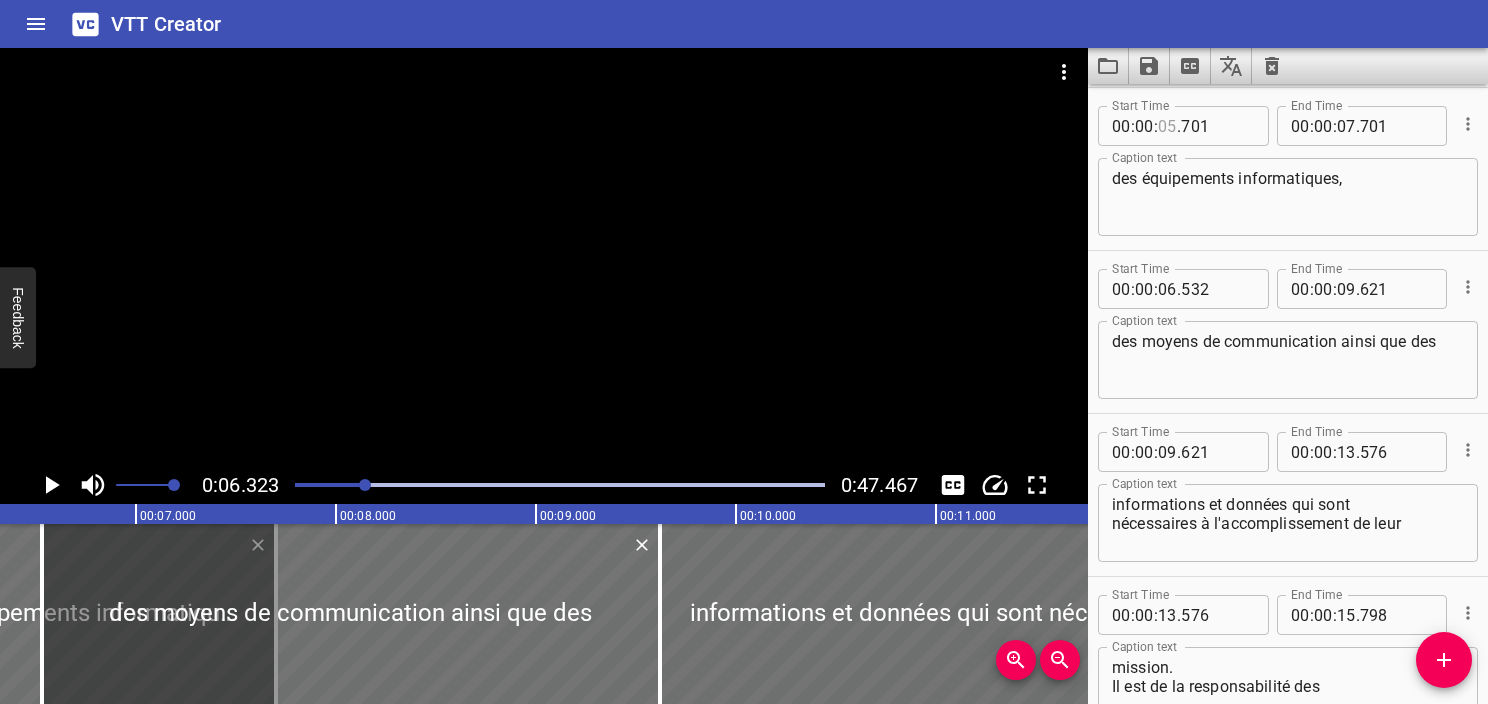 click at bounding box center (1167, 126) 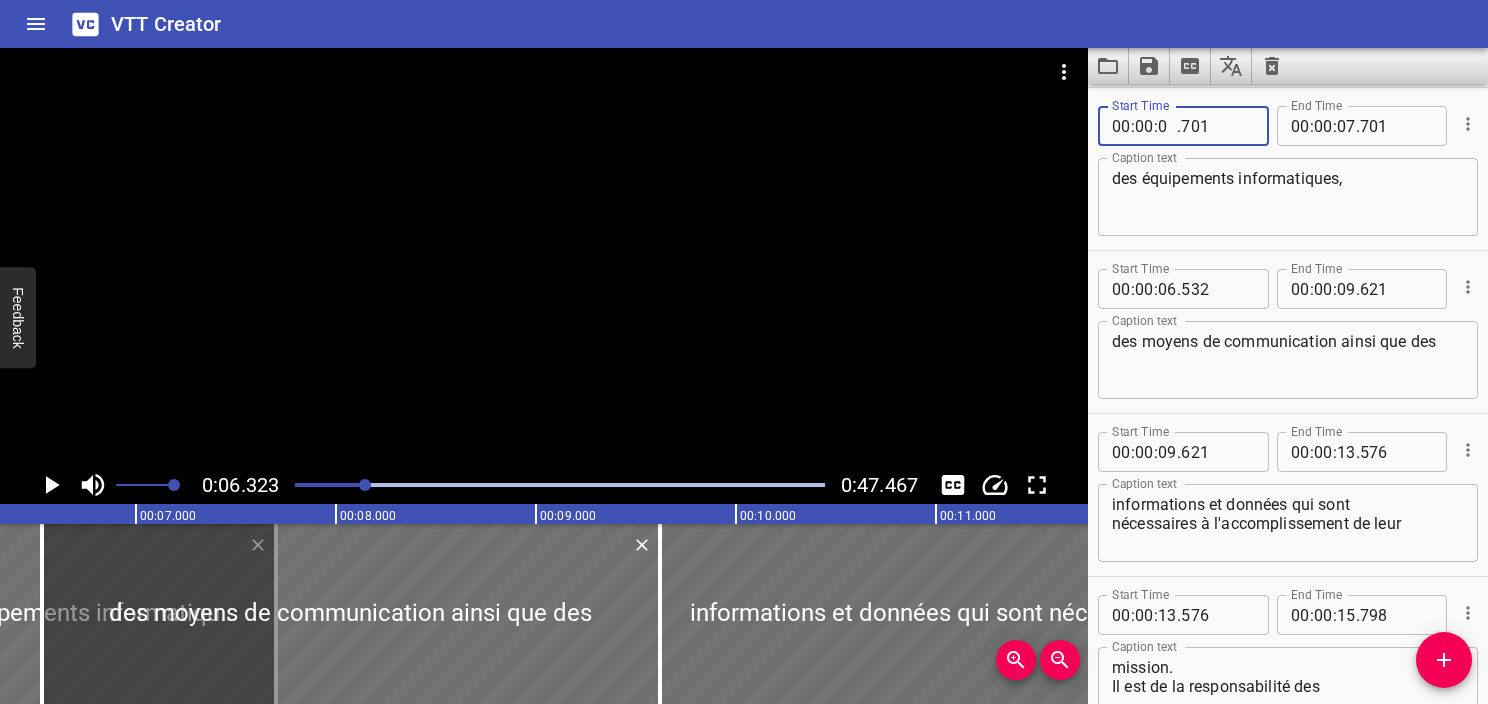 type on "06" 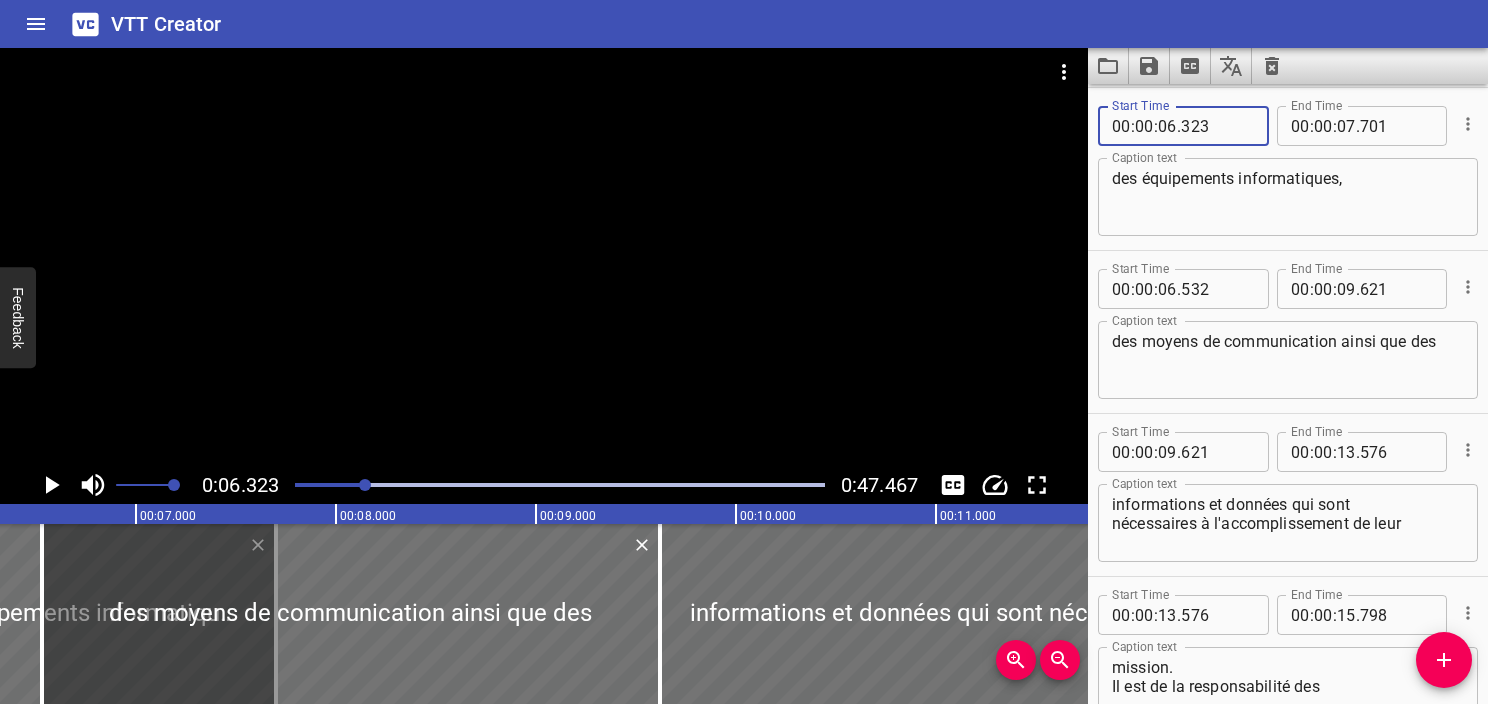 type on "323" 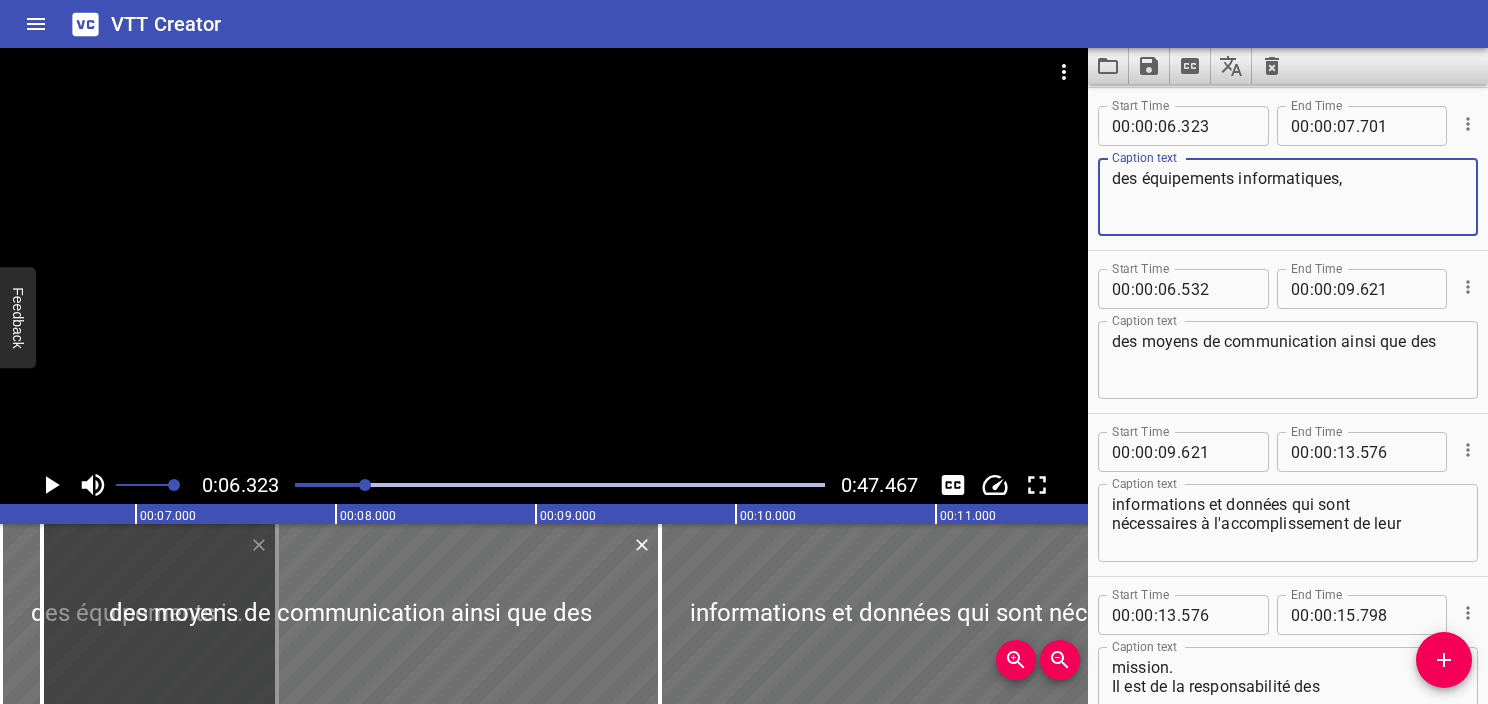 click on "des équipements informatiques," at bounding box center [1288, 197] 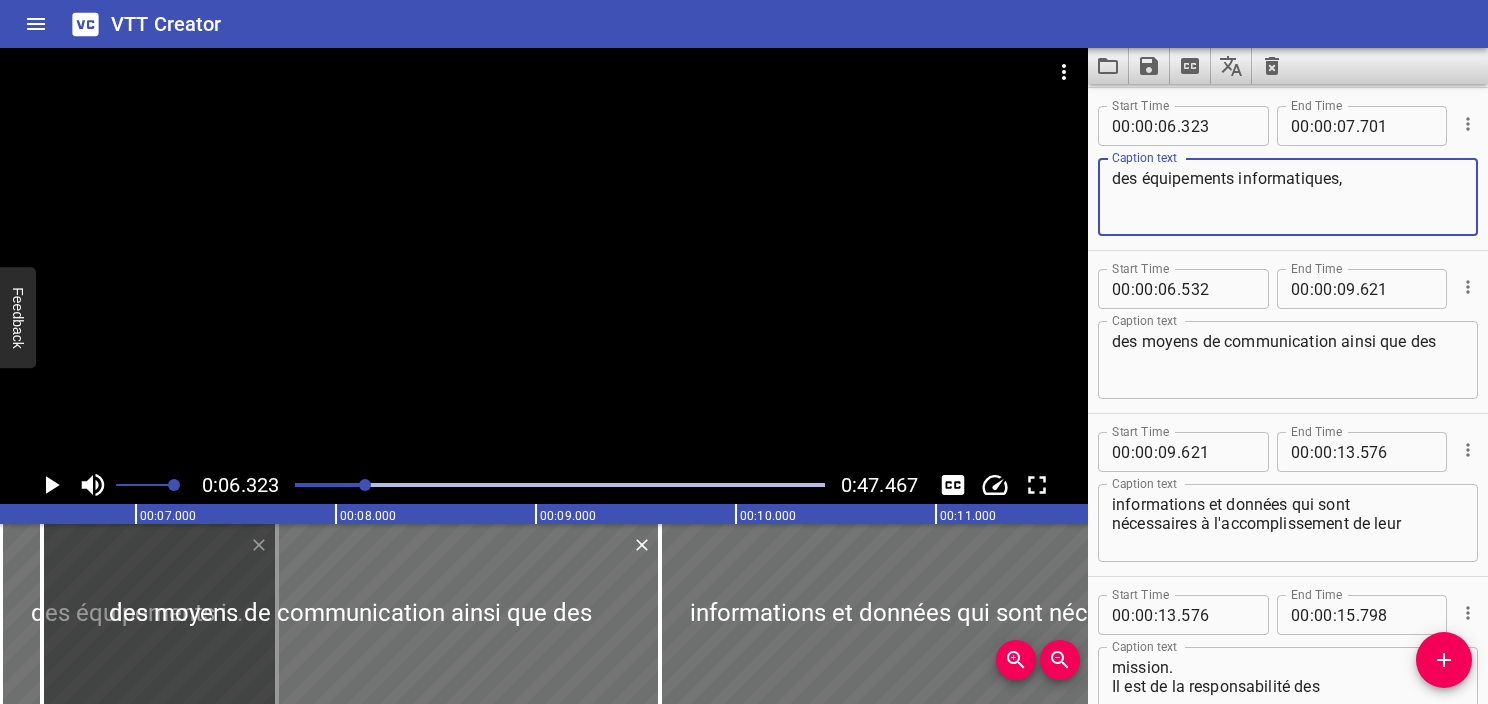 click 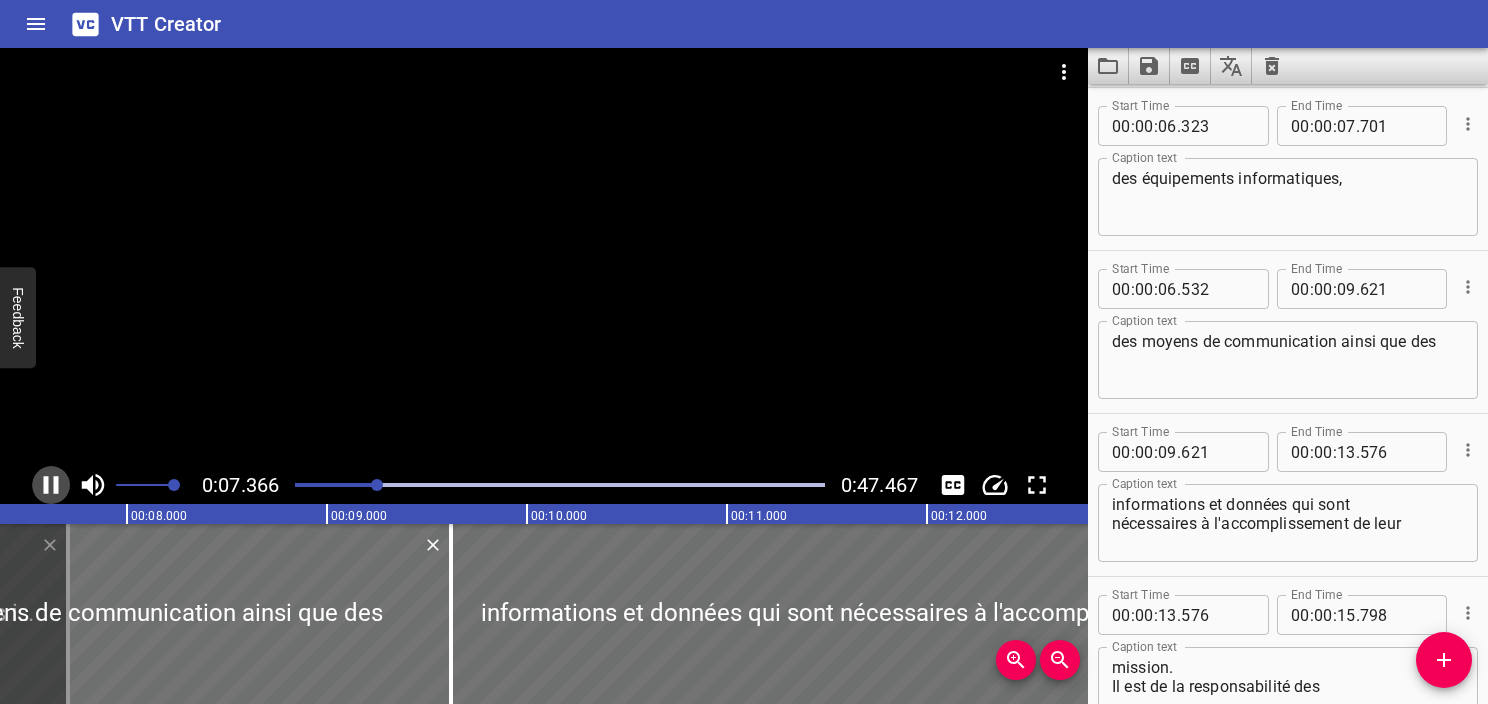 click 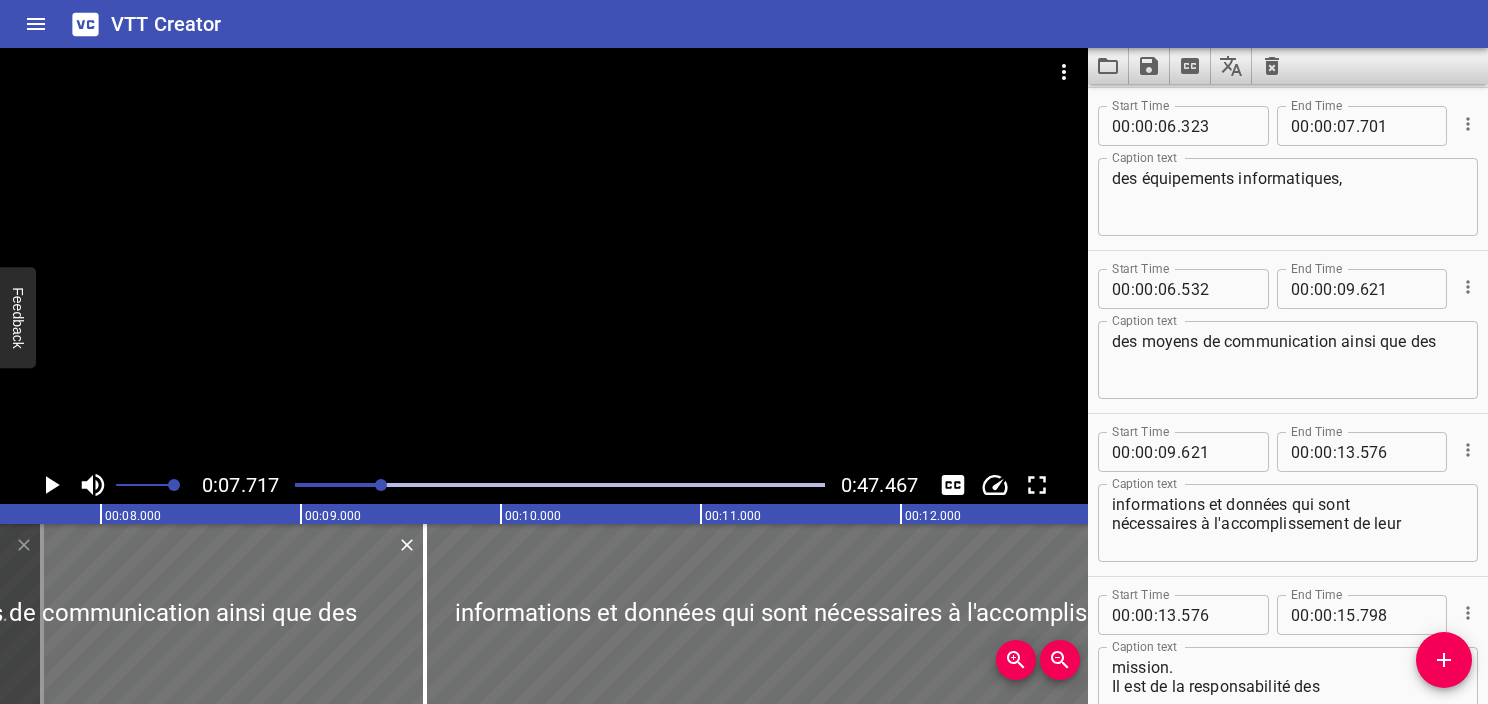 scroll, scrollTop: 0, scrollLeft: 1543, axis: horizontal 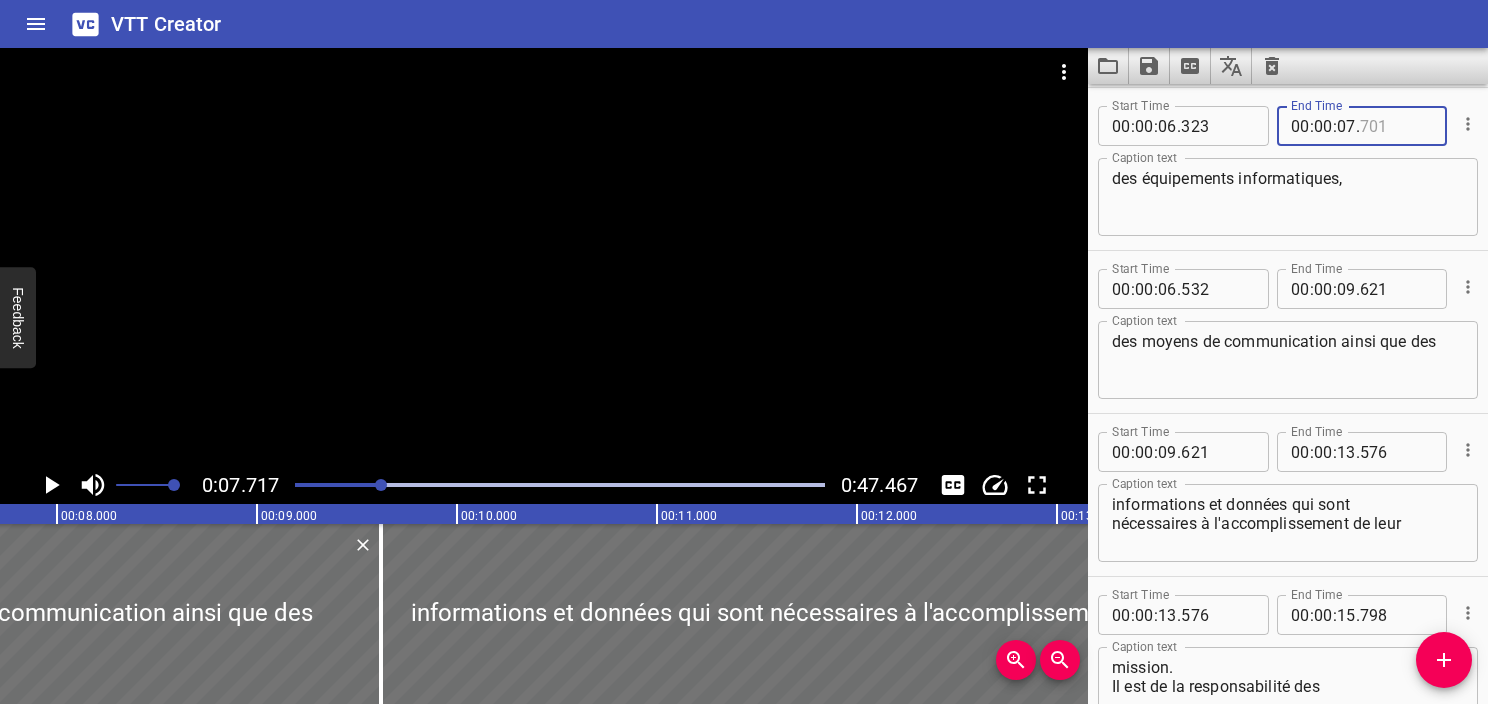 click at bounding box center [1396, 126] 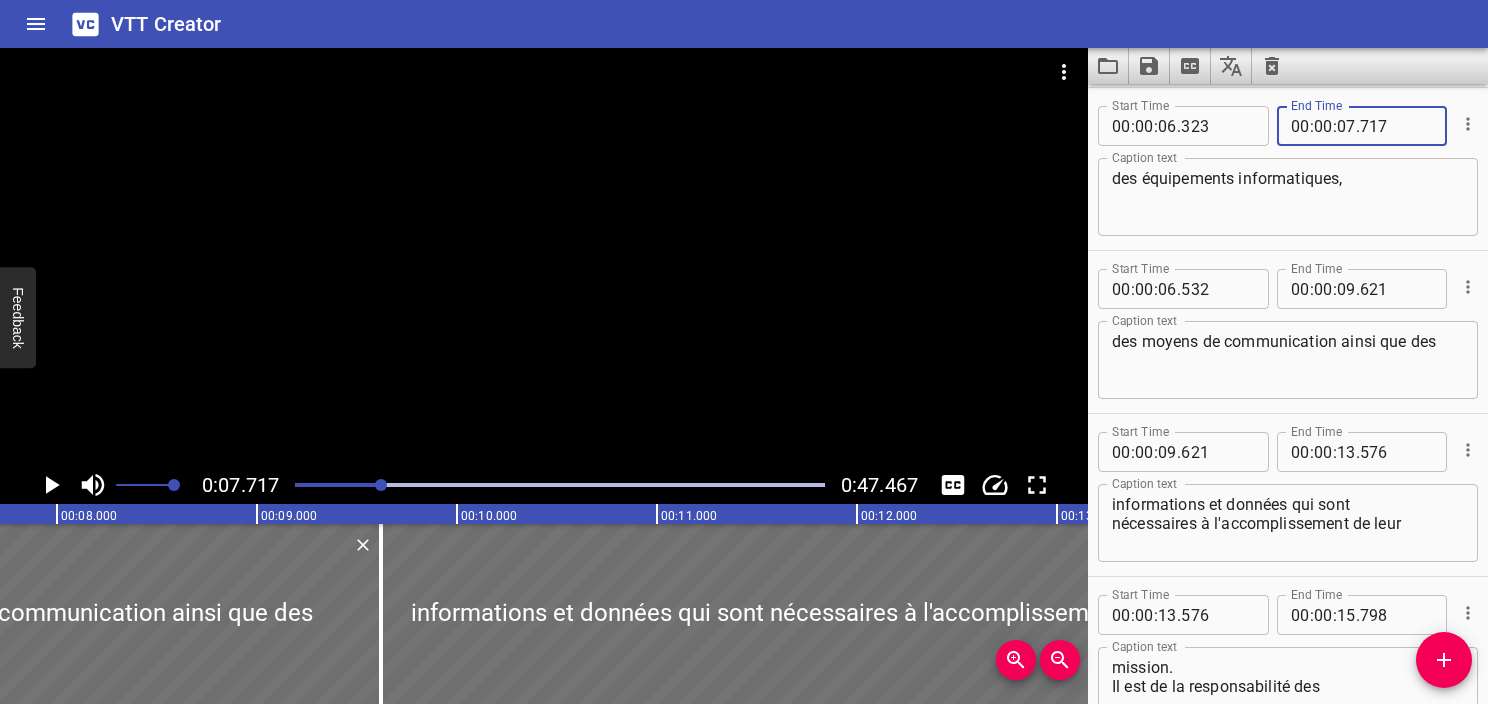 type on "717" 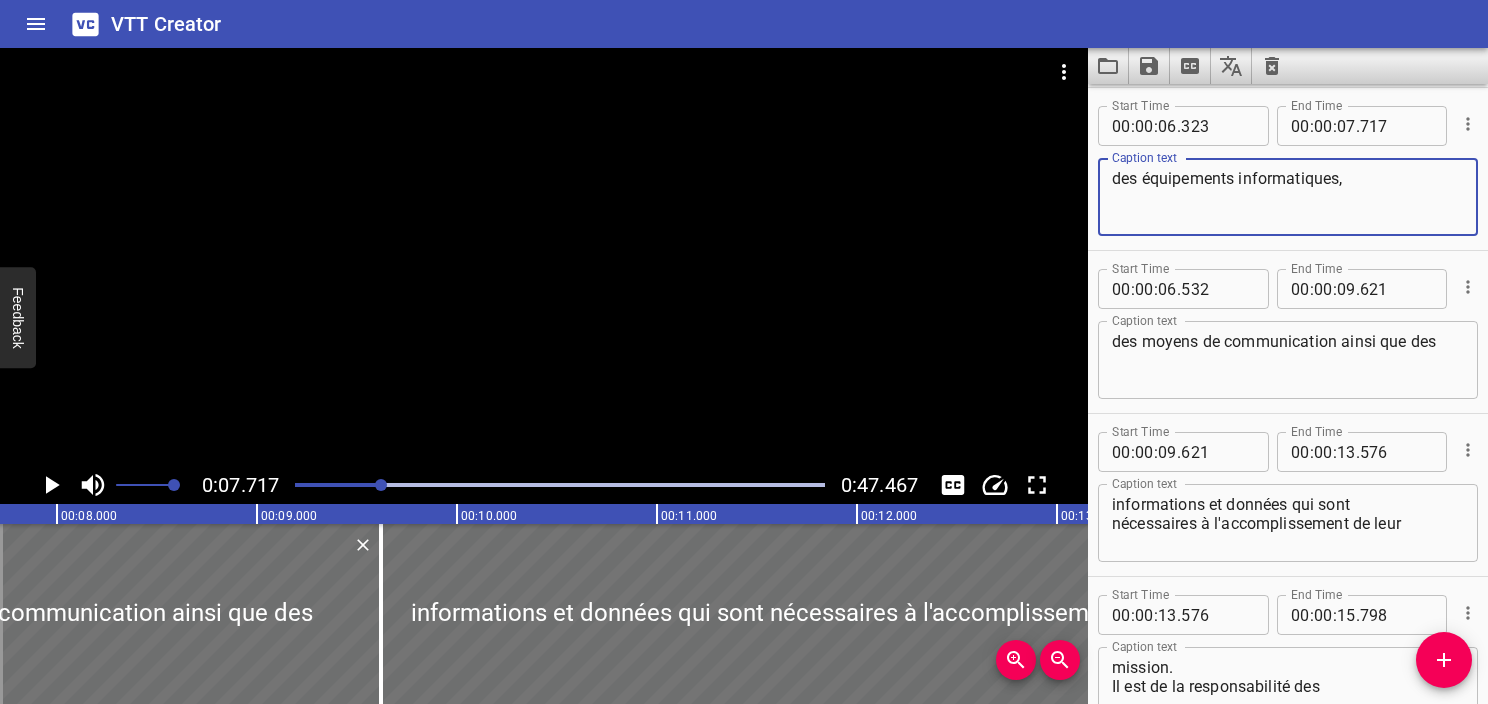 click on "des moyens de communication ainsi que des Caption text" at bounding box center (1288, 360) 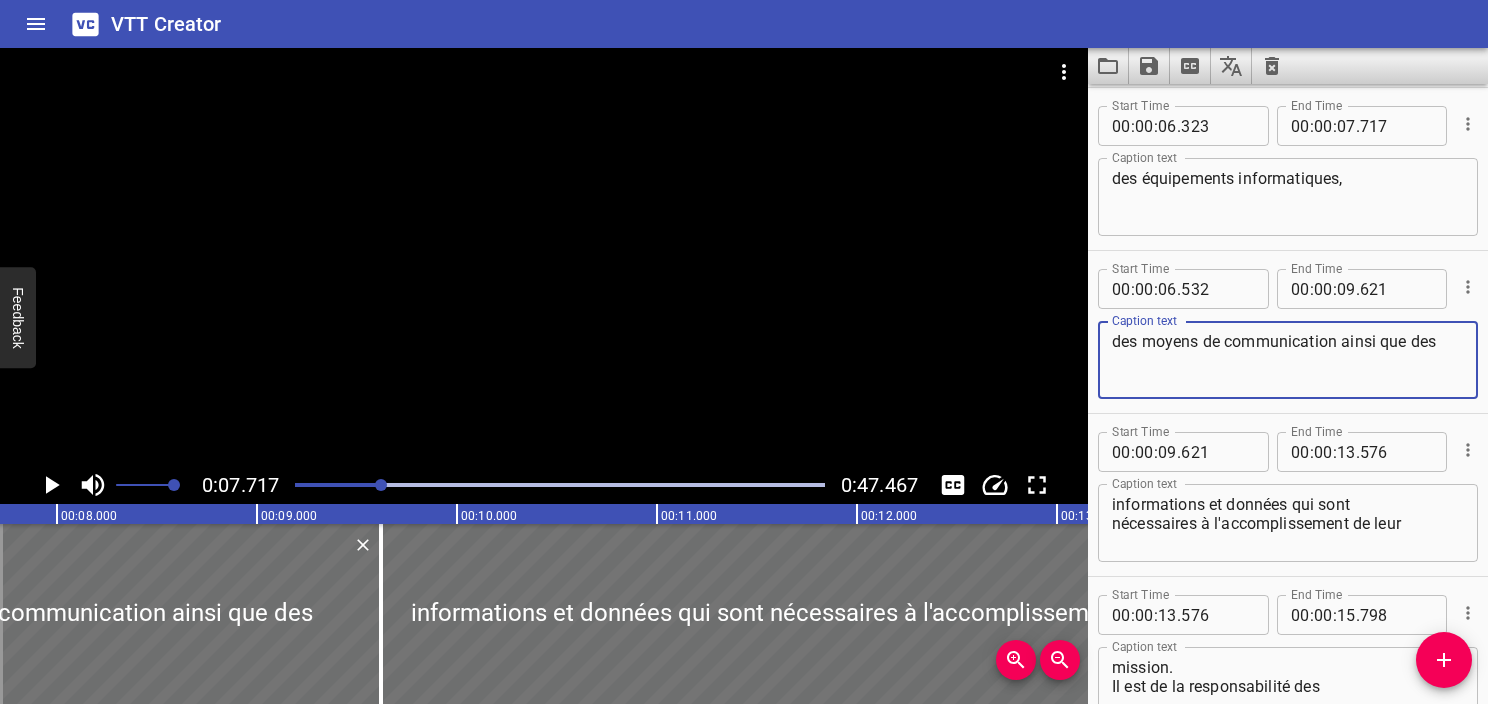 type on "des moyens de communication ainsi que des" 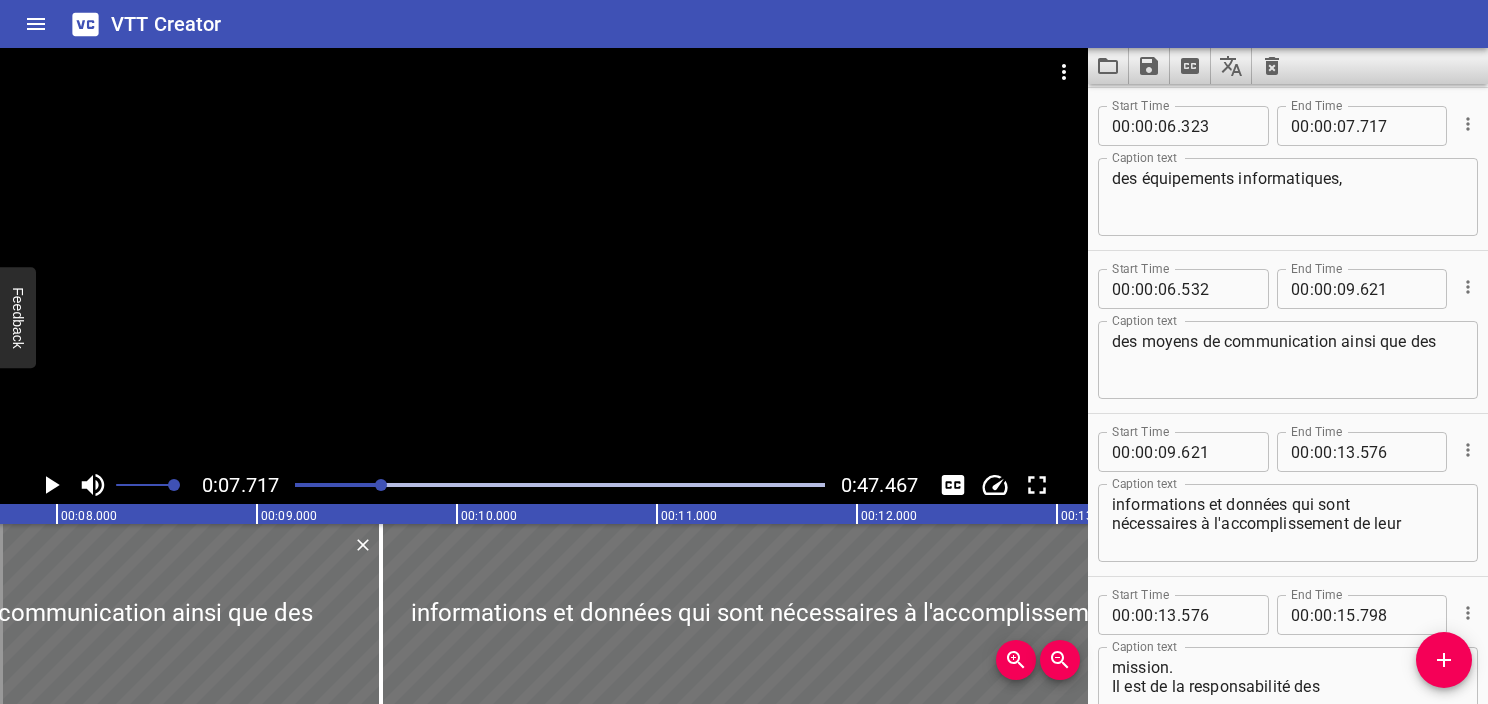 click 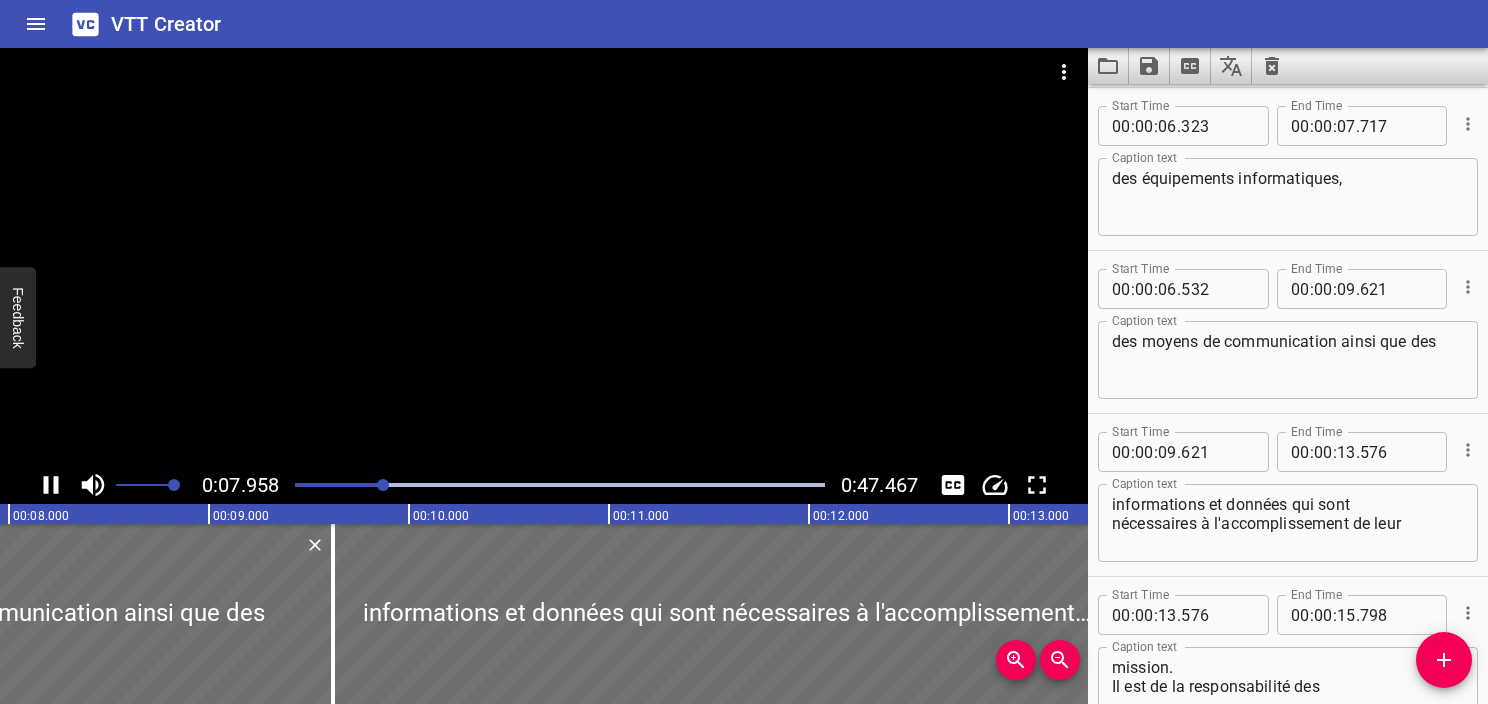 click 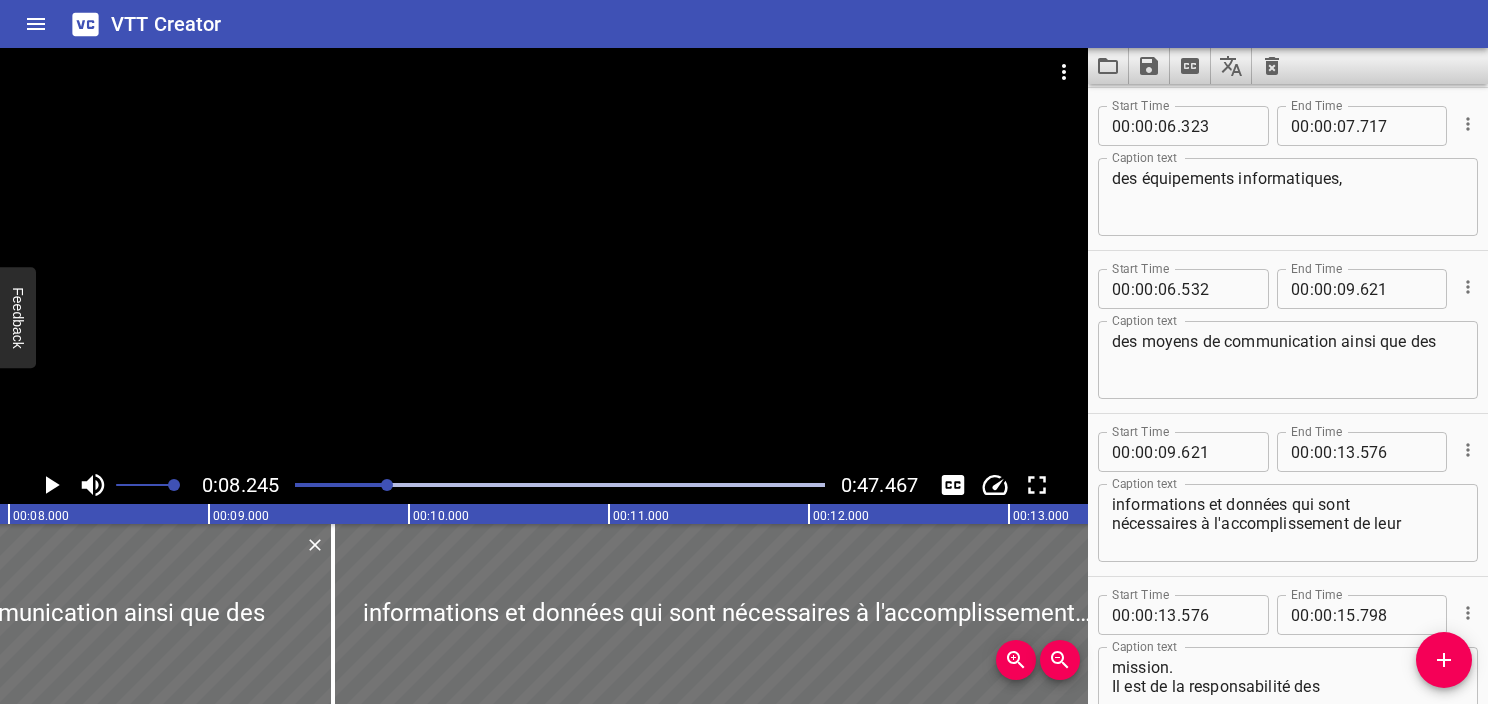 scroll, scrollTop: 0, scrollLeft: 1648, axis: horizontal 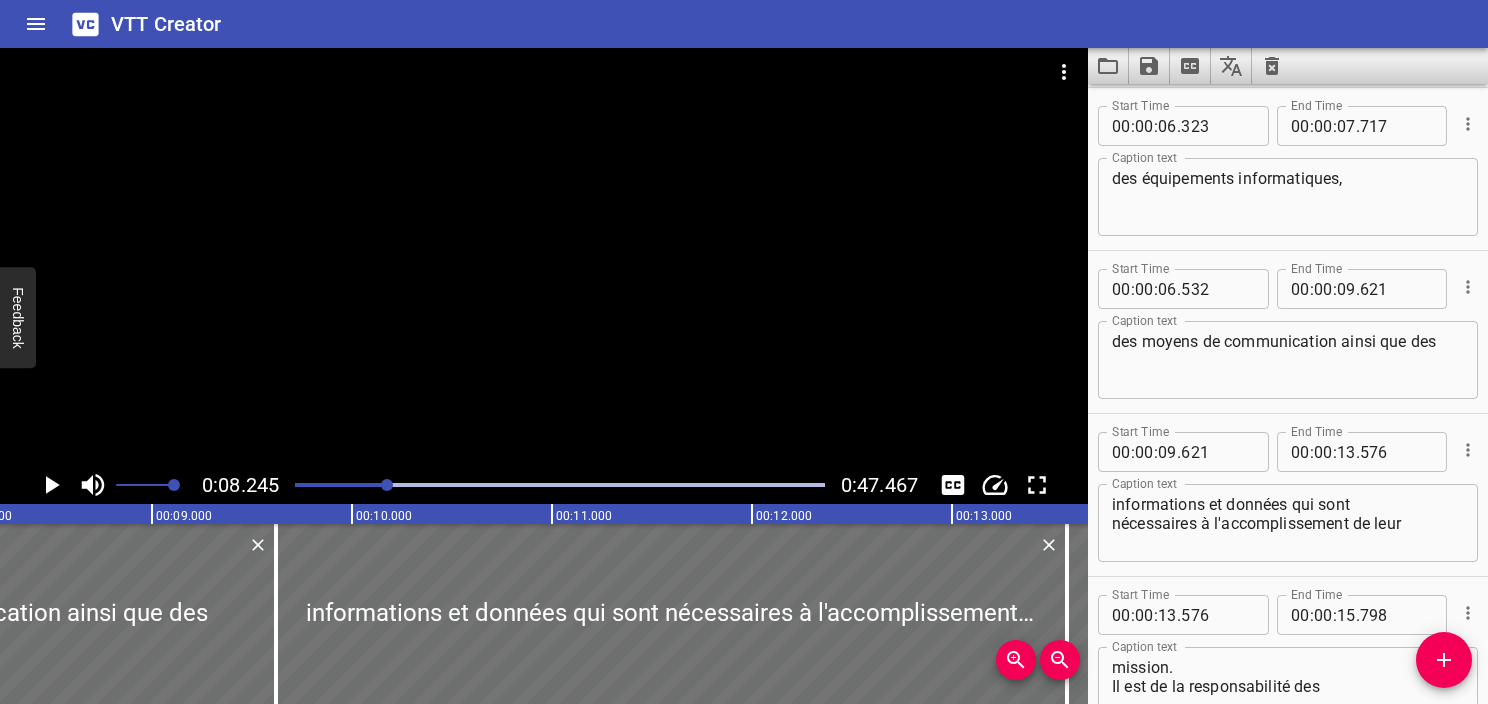 click at bounding box center [560, 485] 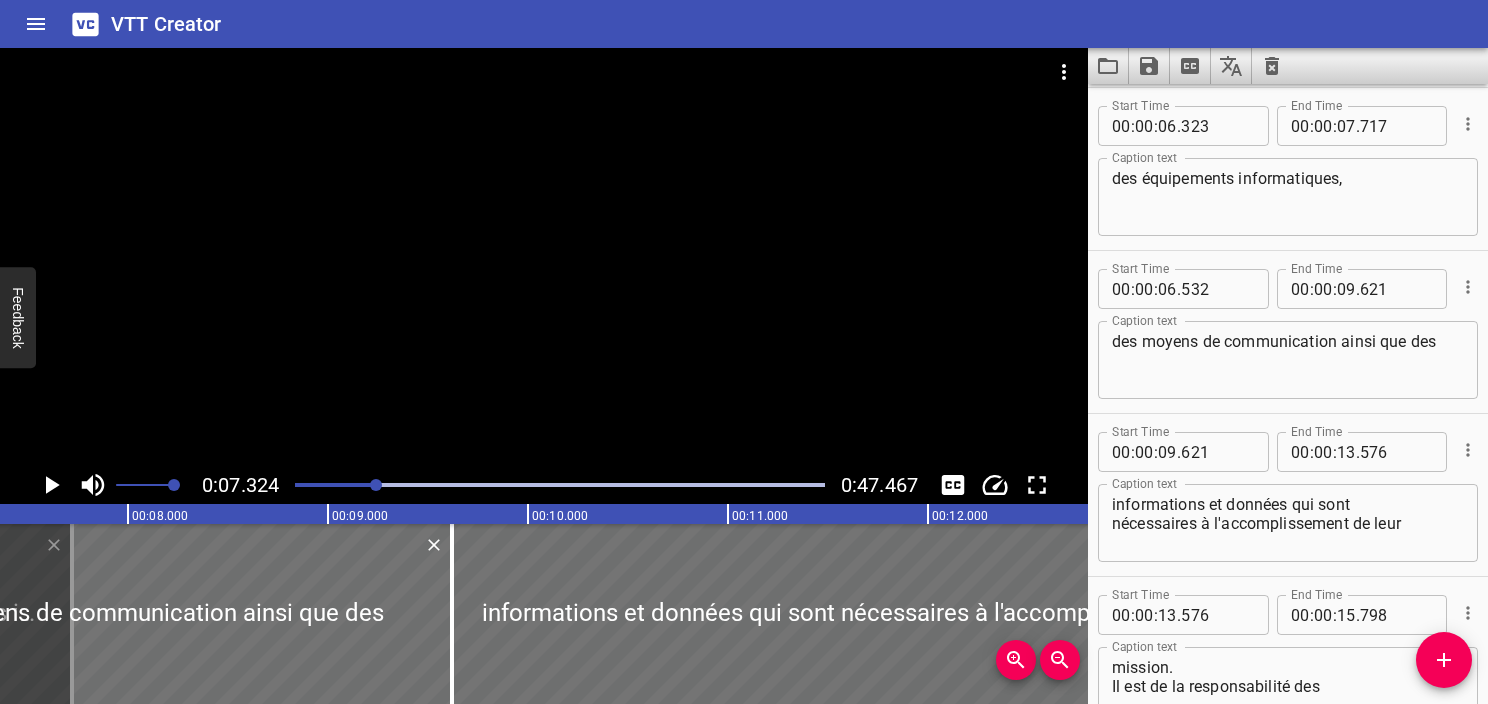 scroll, scrollTop: 0, scrollLeft: 1464, axis: horizontal 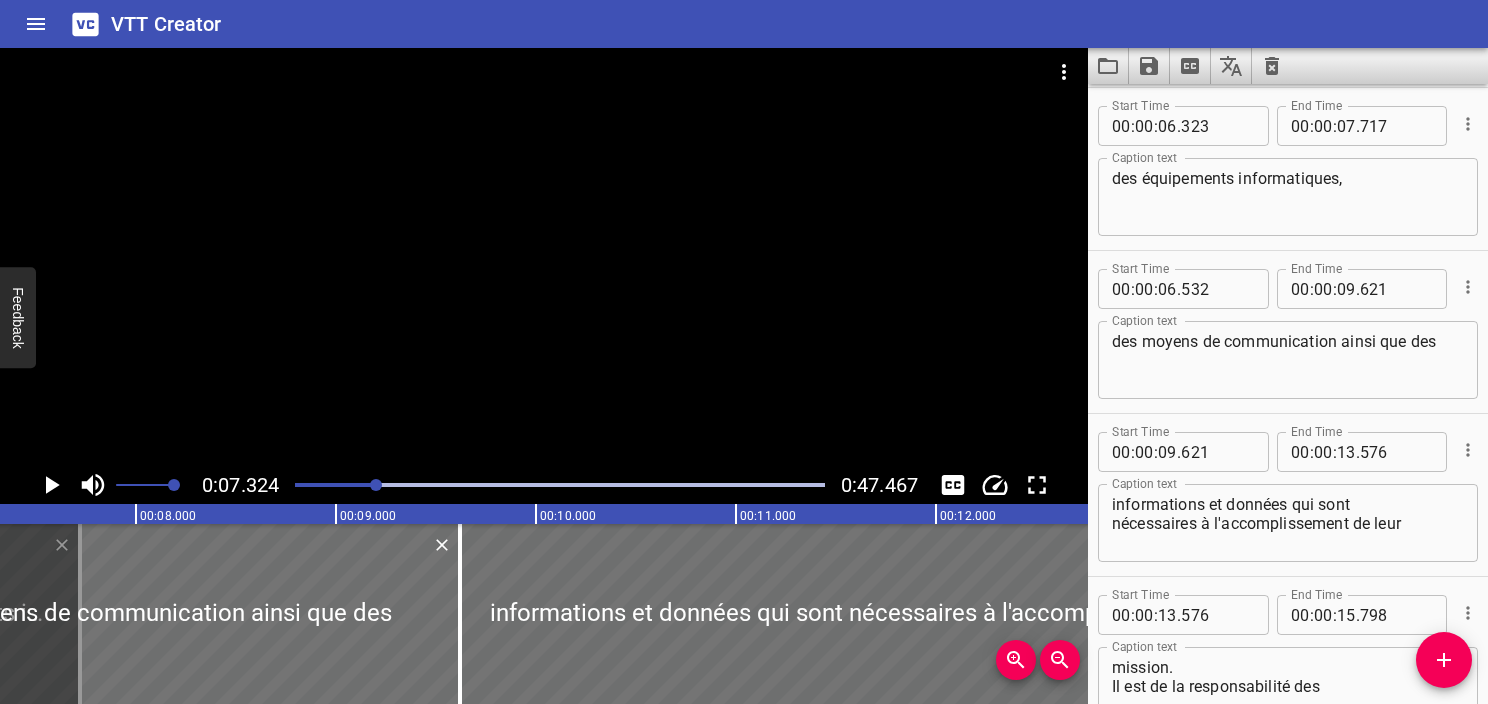 click at bounding box center (560, 485) 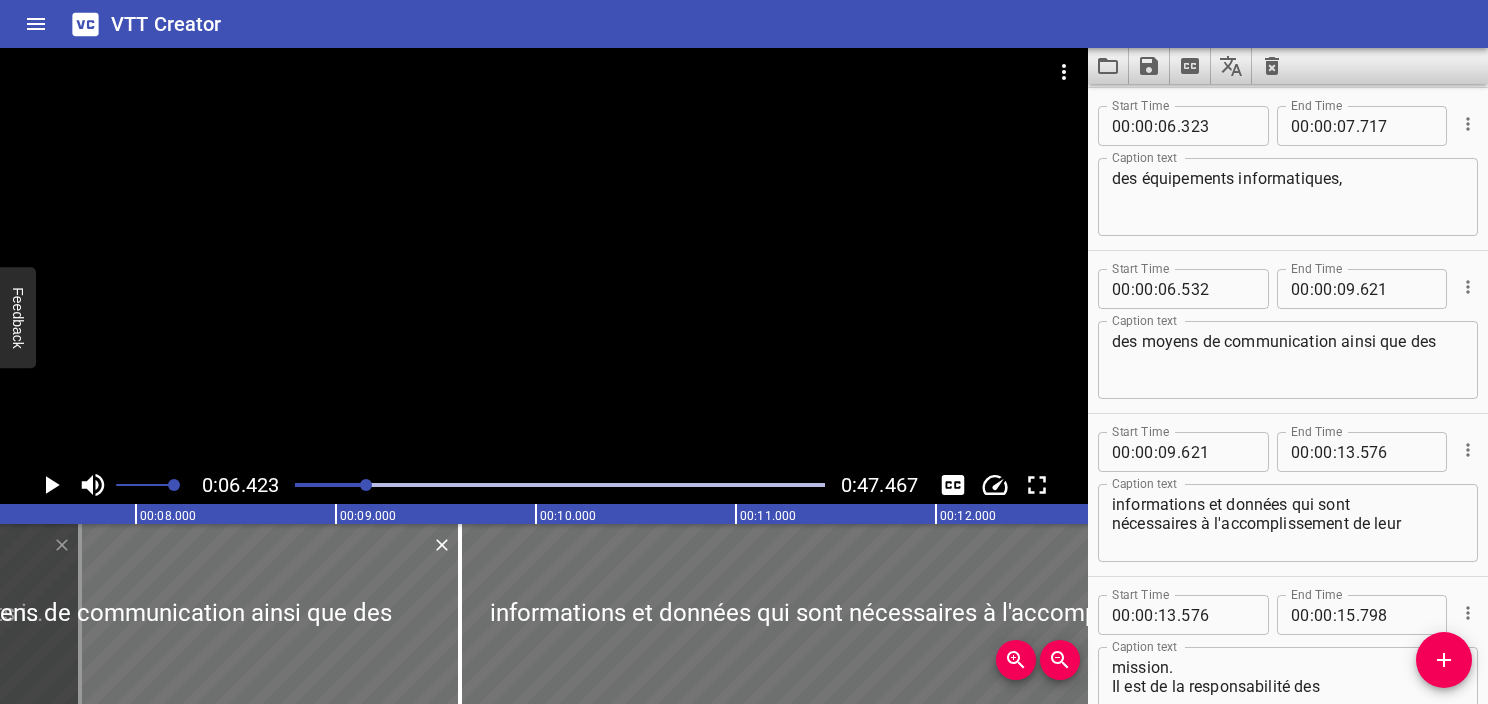 scroll, scrollTop: 317, scrollLeft: 0, axis: vertical 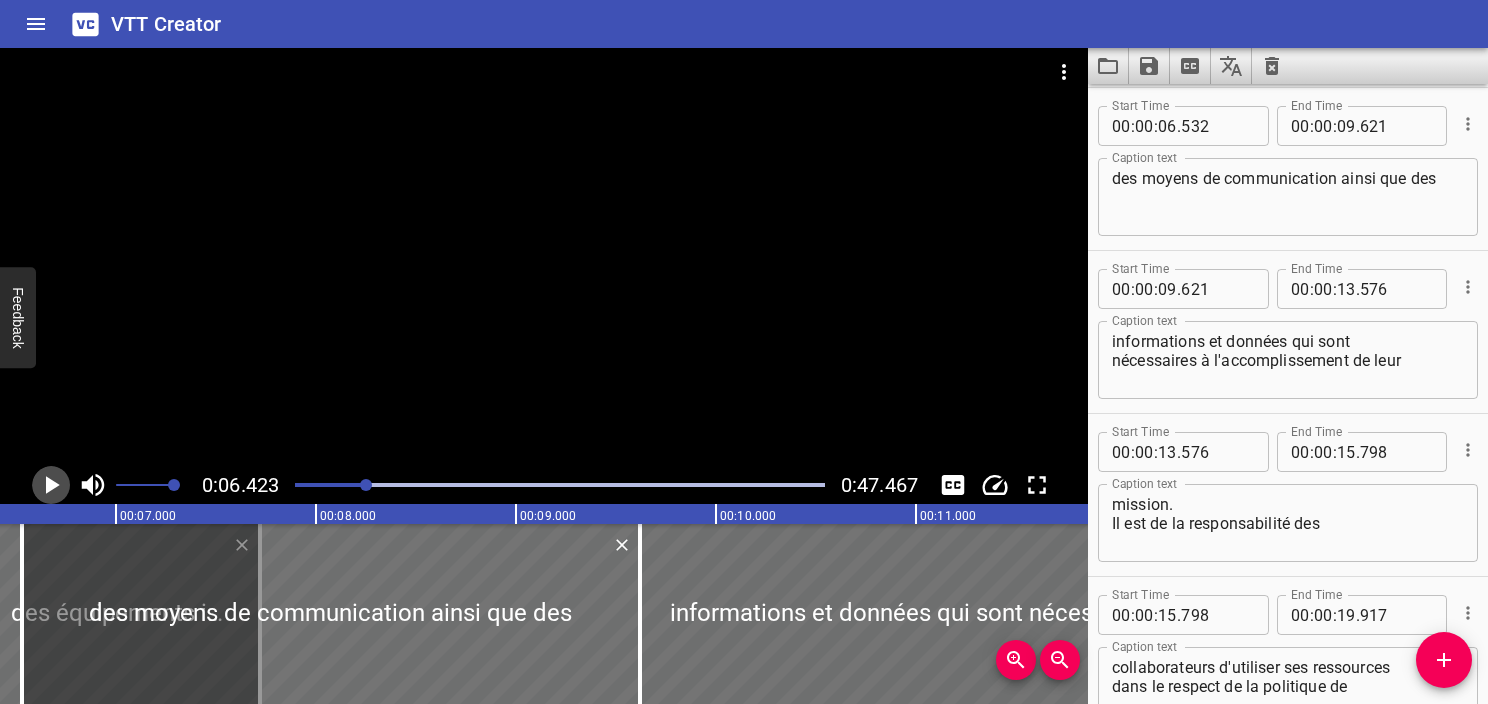 click 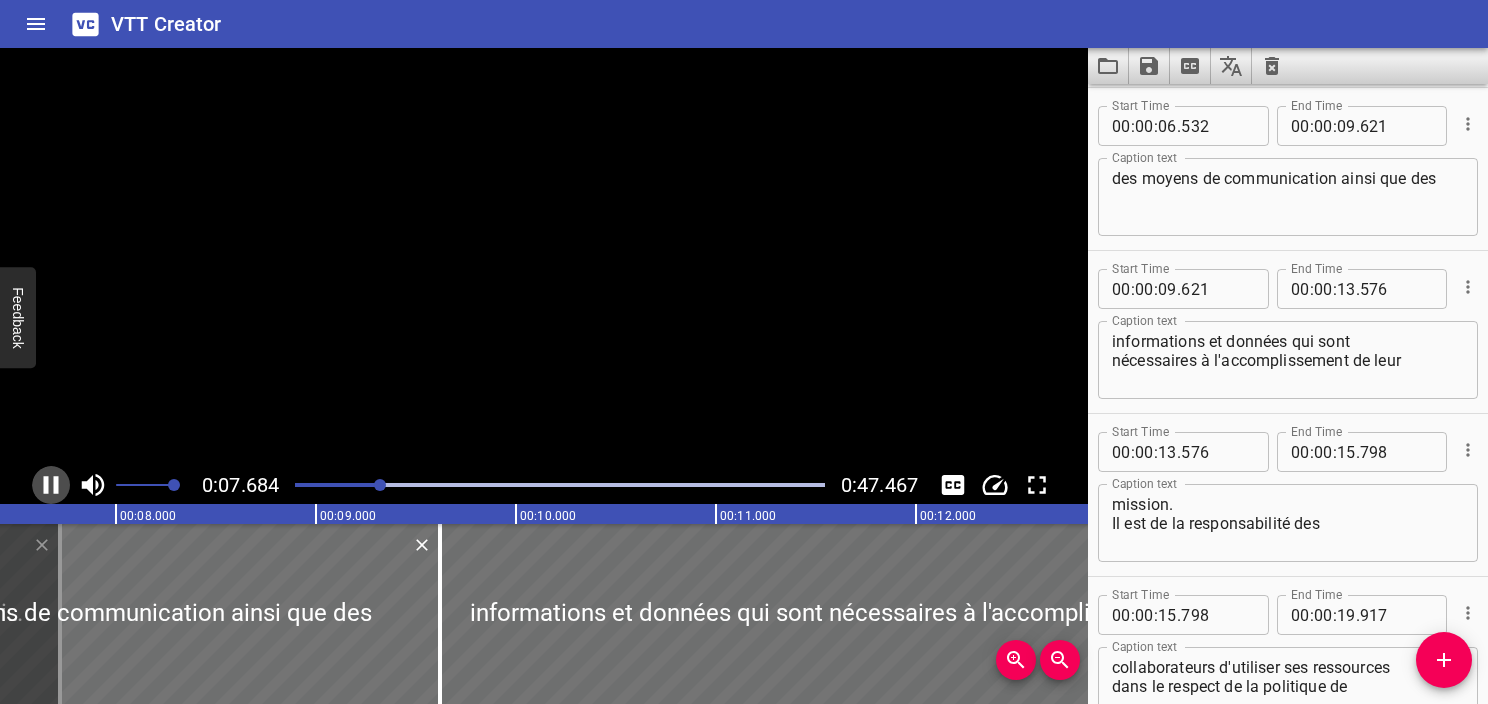 click 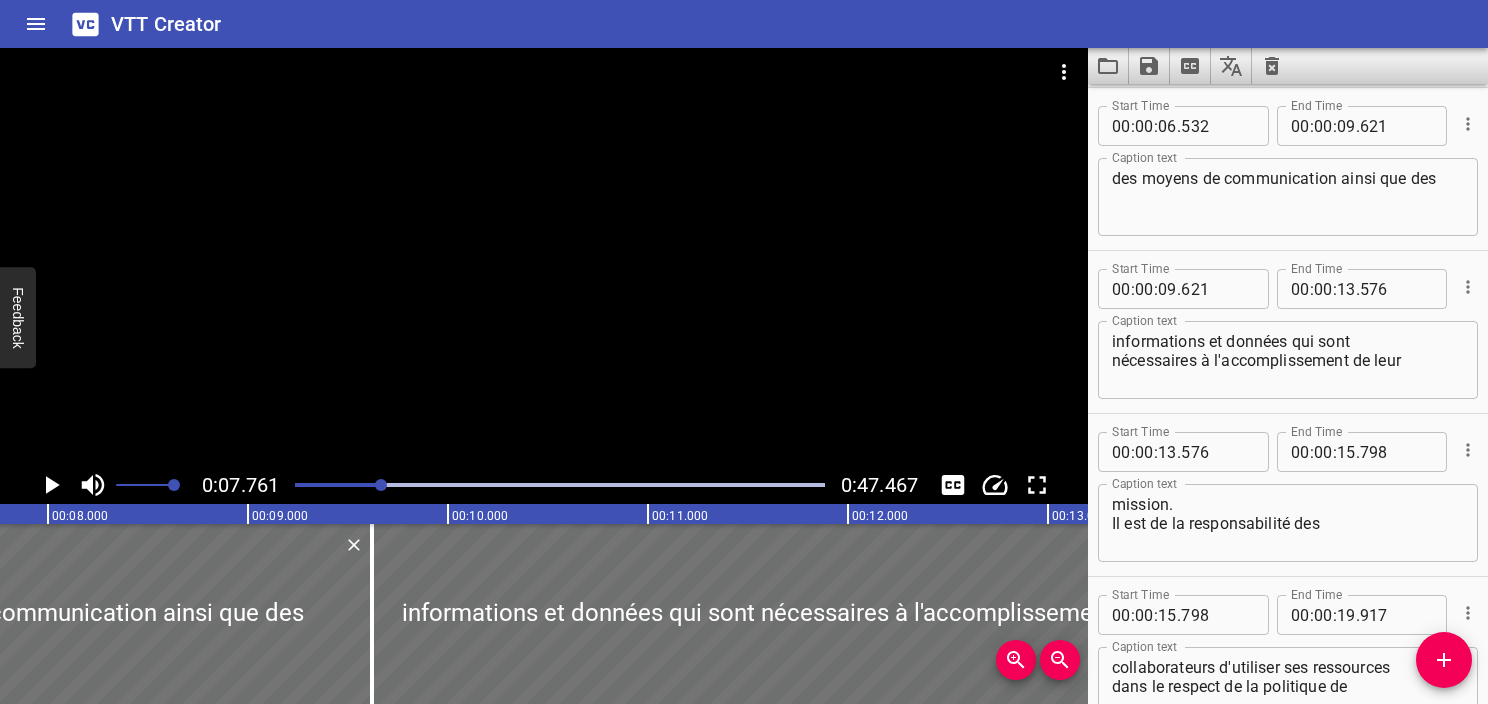click 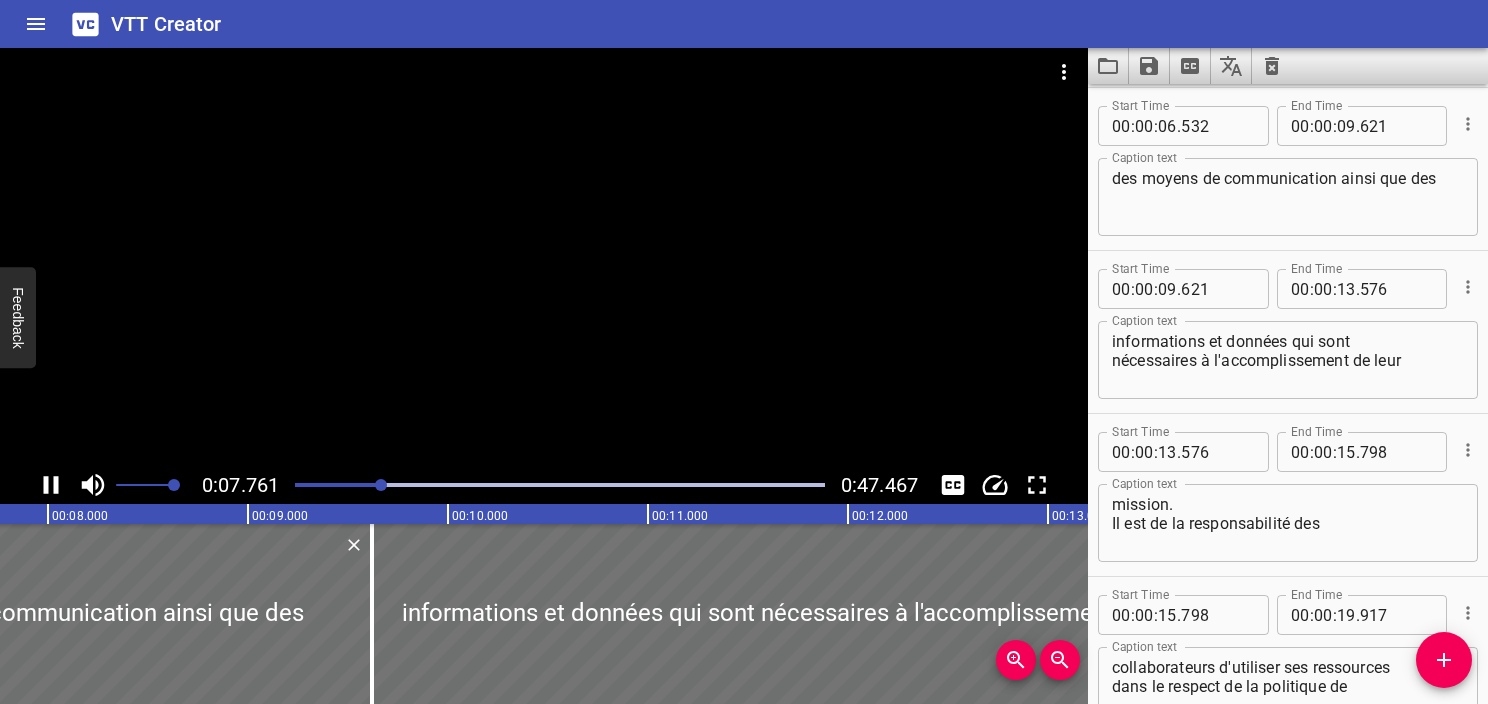 click 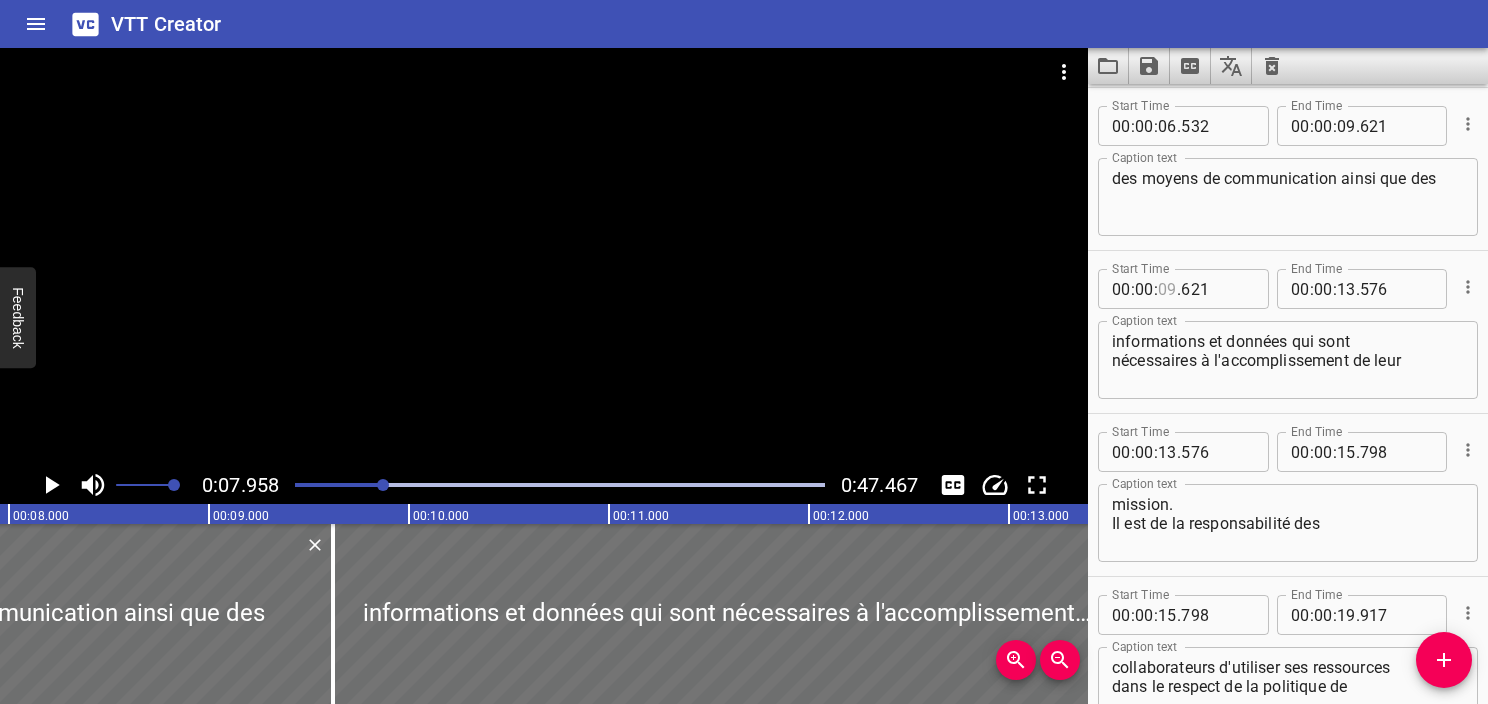 click at bounding box center [1167, 289] 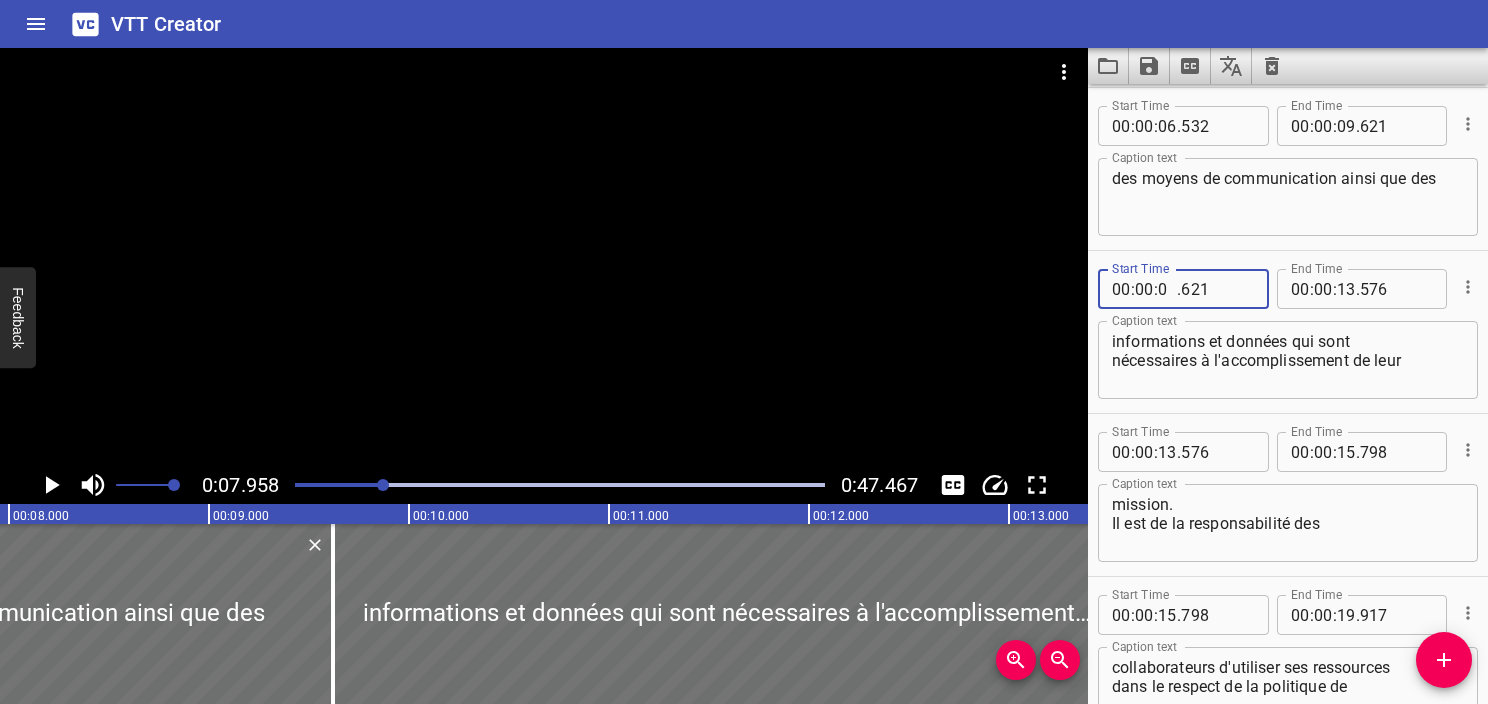 type on "07" 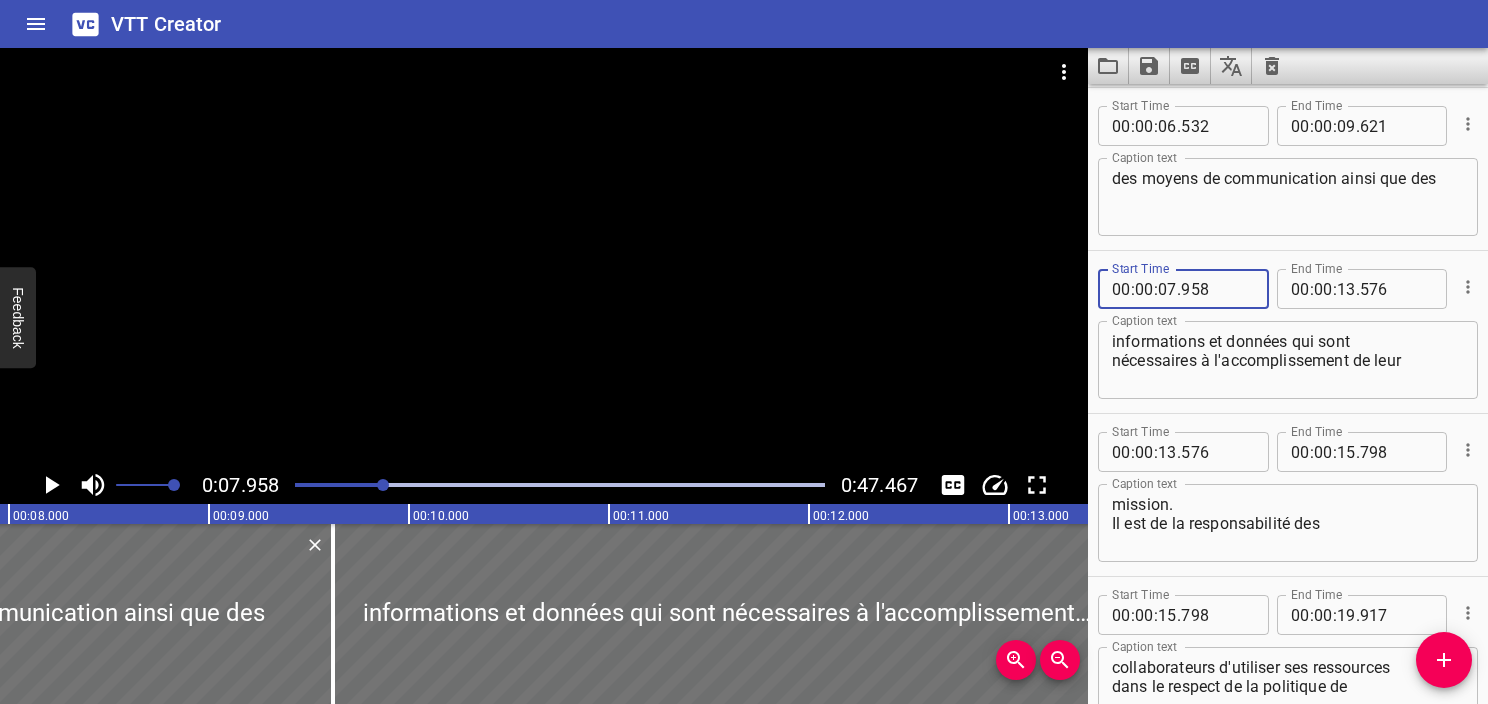 type on "958" 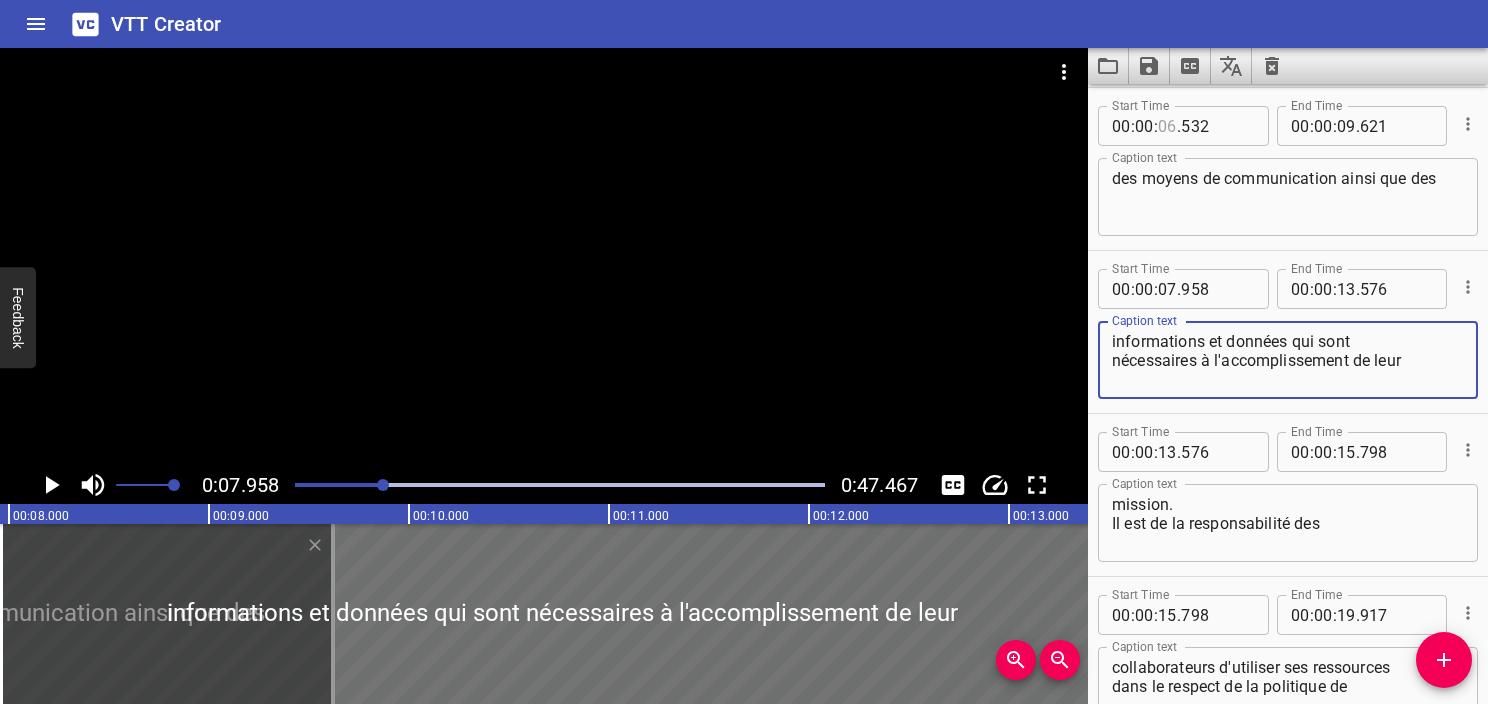click at bounding box center (1167, 126) 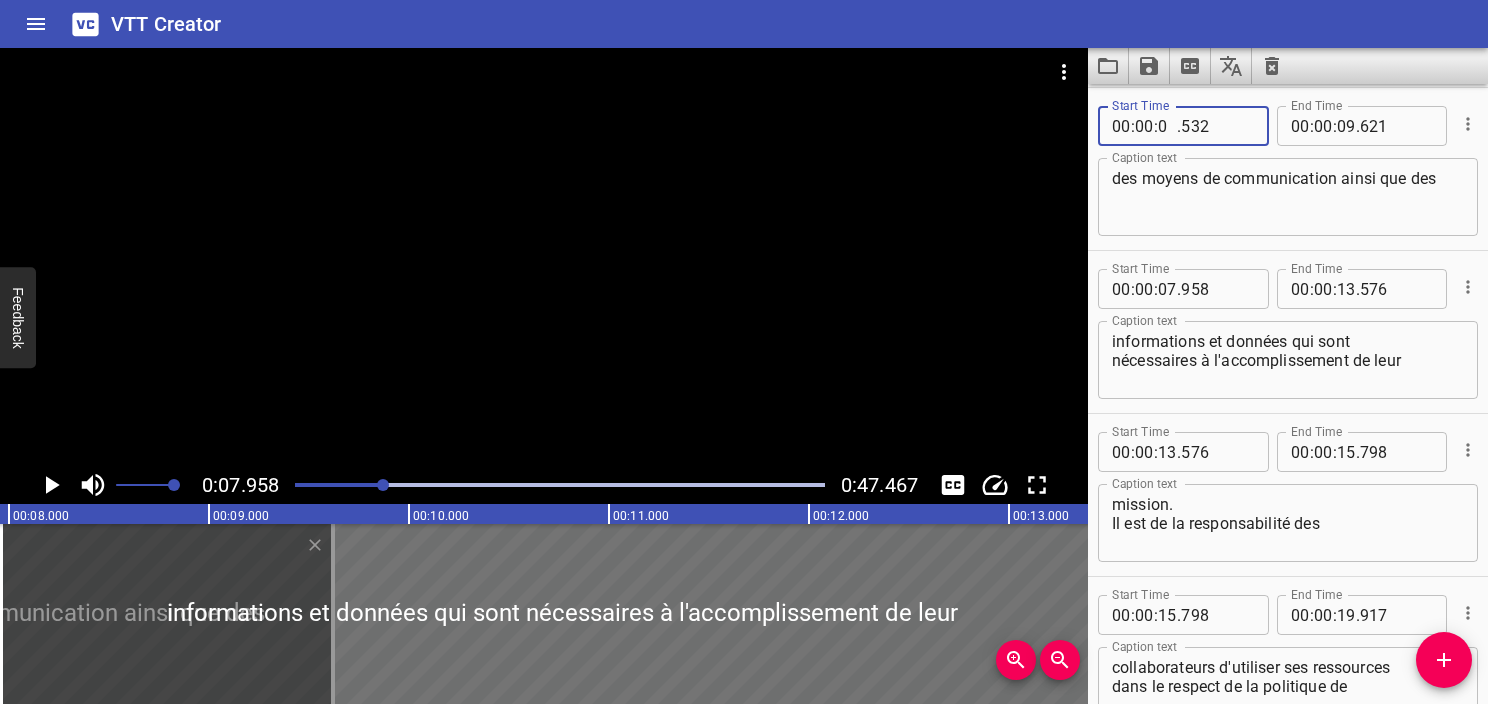 type on "07" 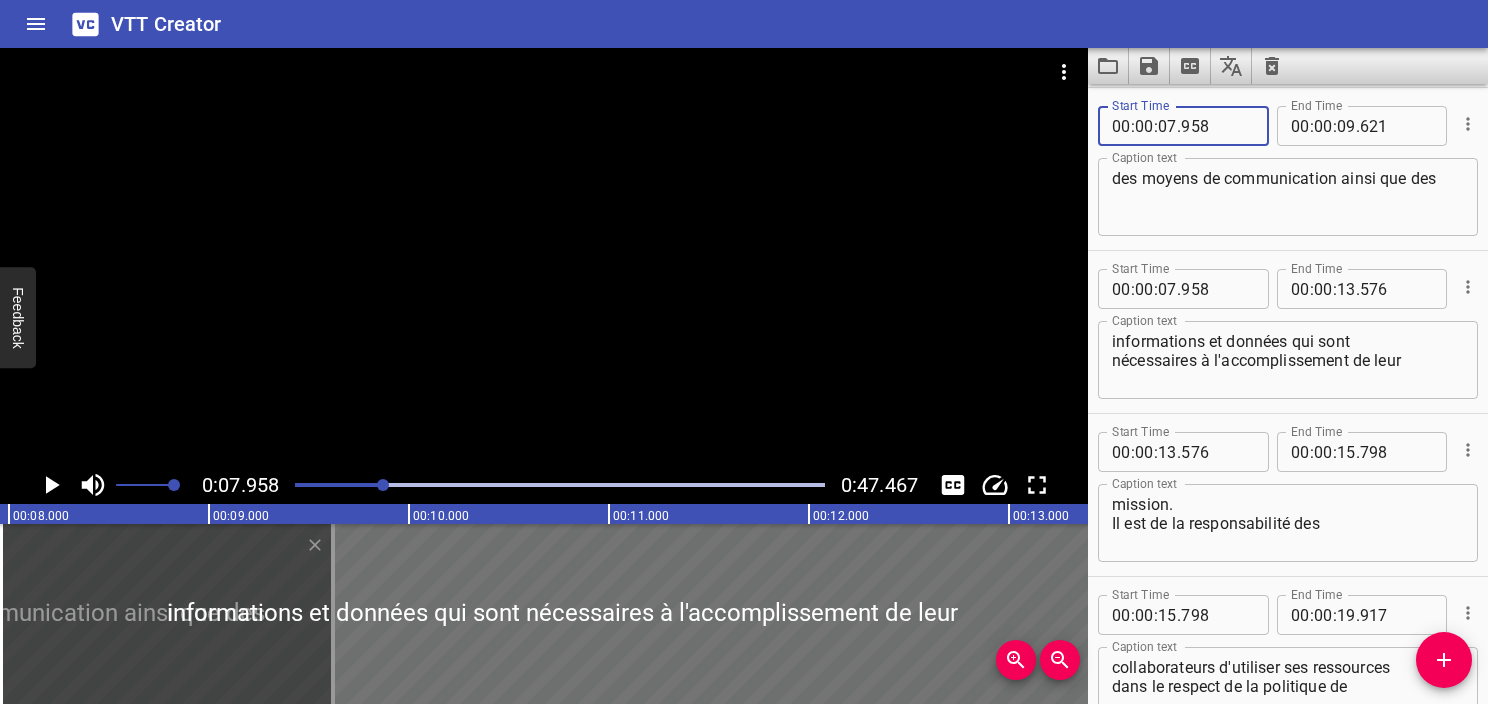 type on "958" 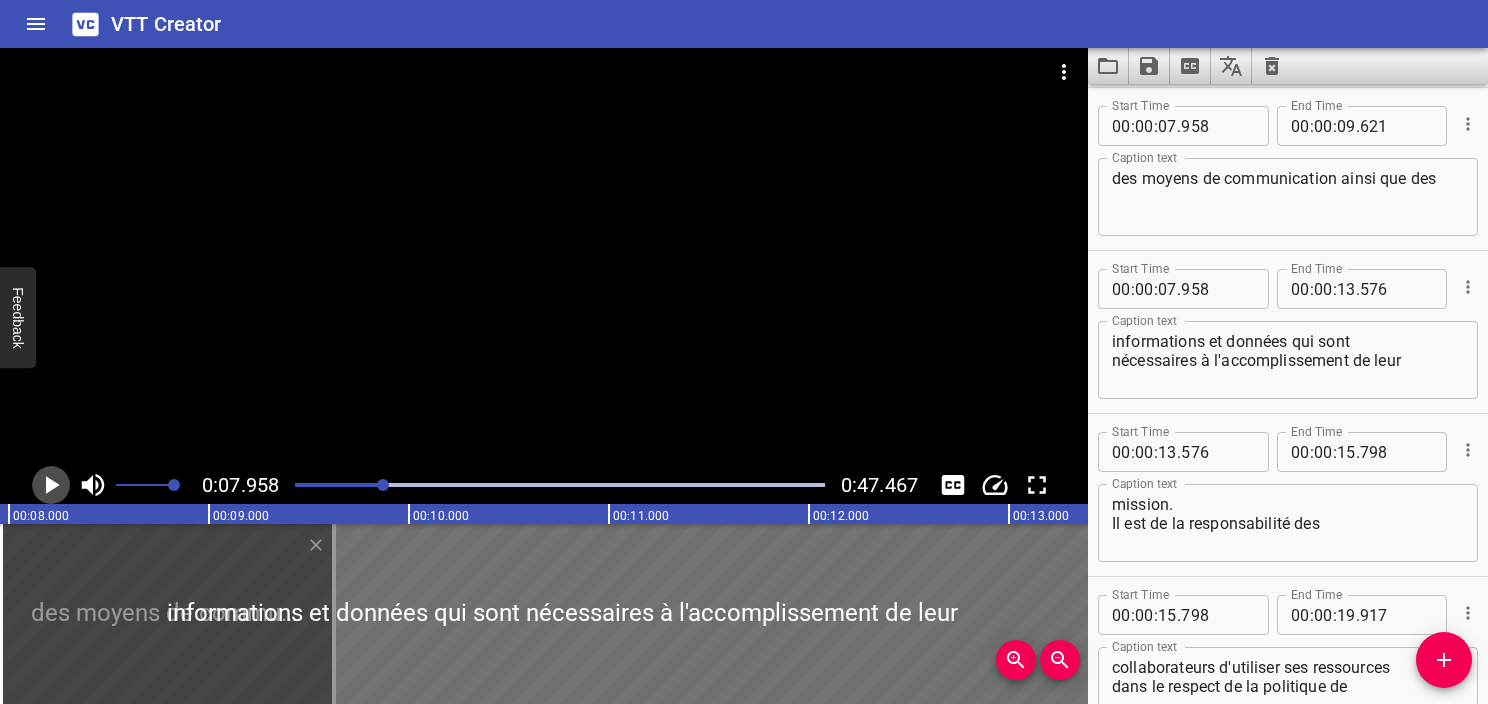 click 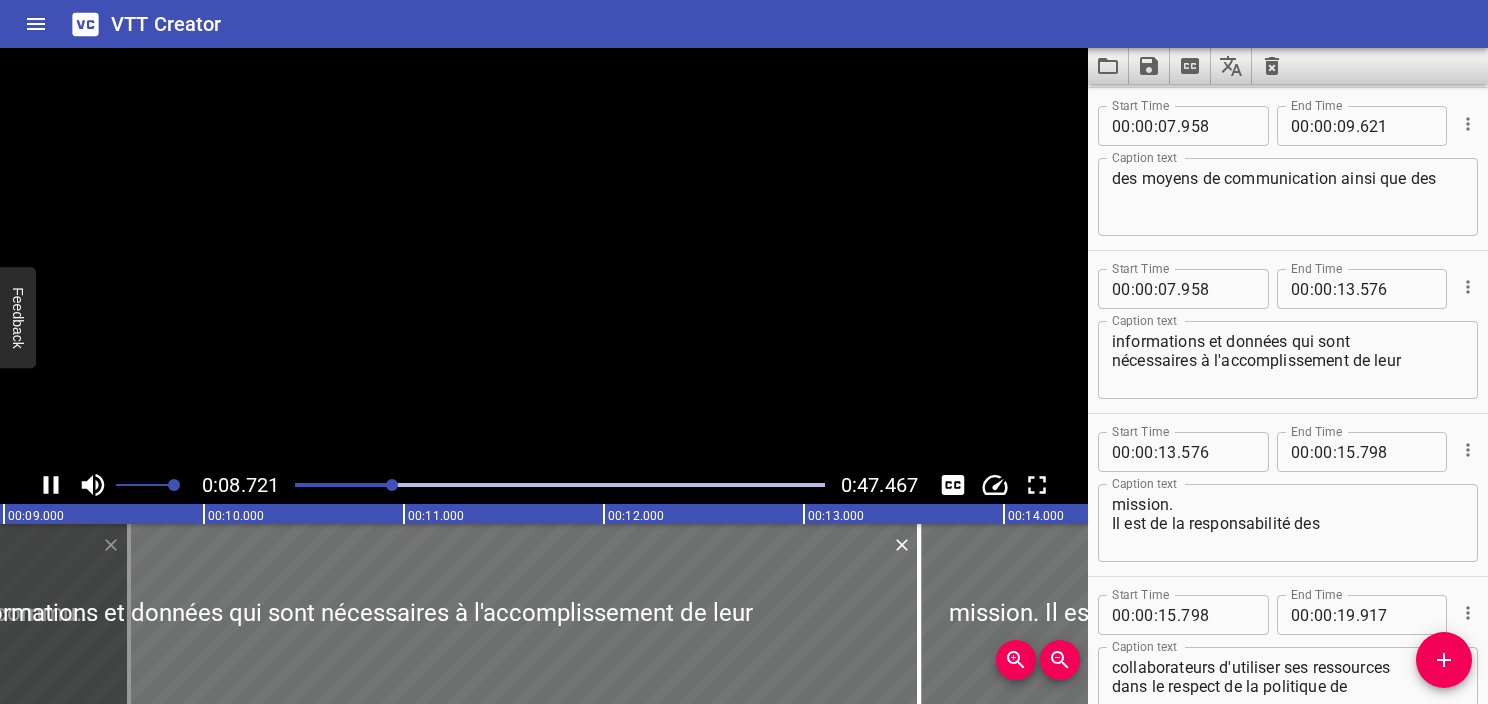 click 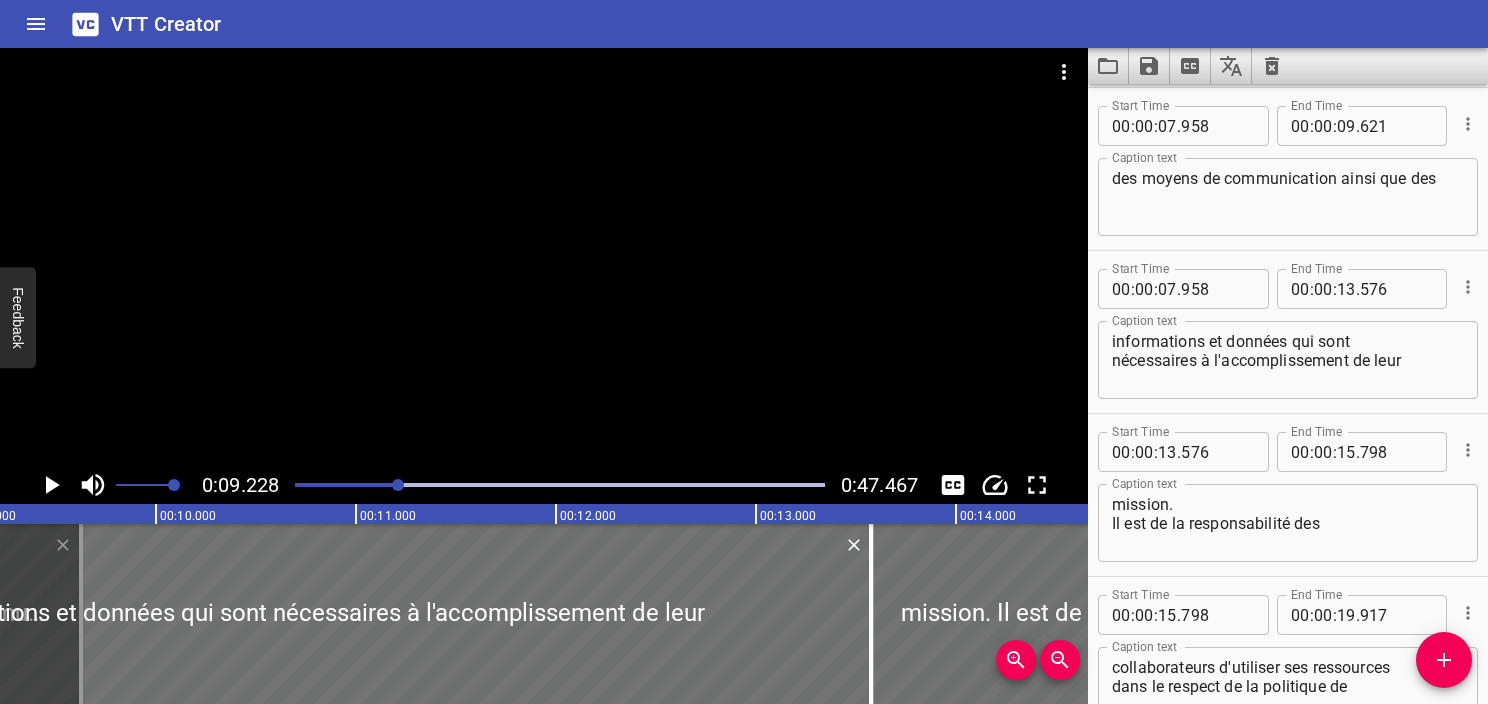 scroll, scrollTop: 0, scrollLeft: 1845, axis: horizontal 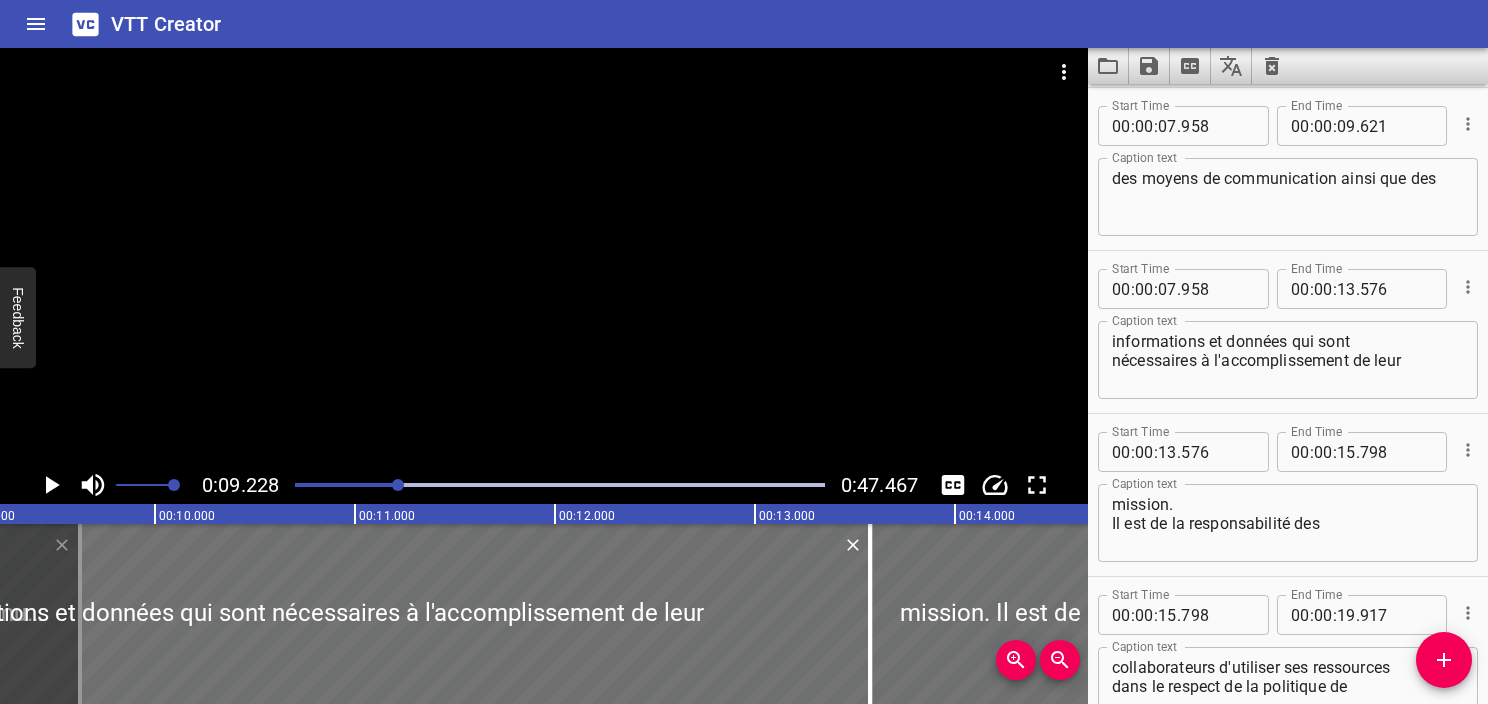 click at bounding box center (560, 485) 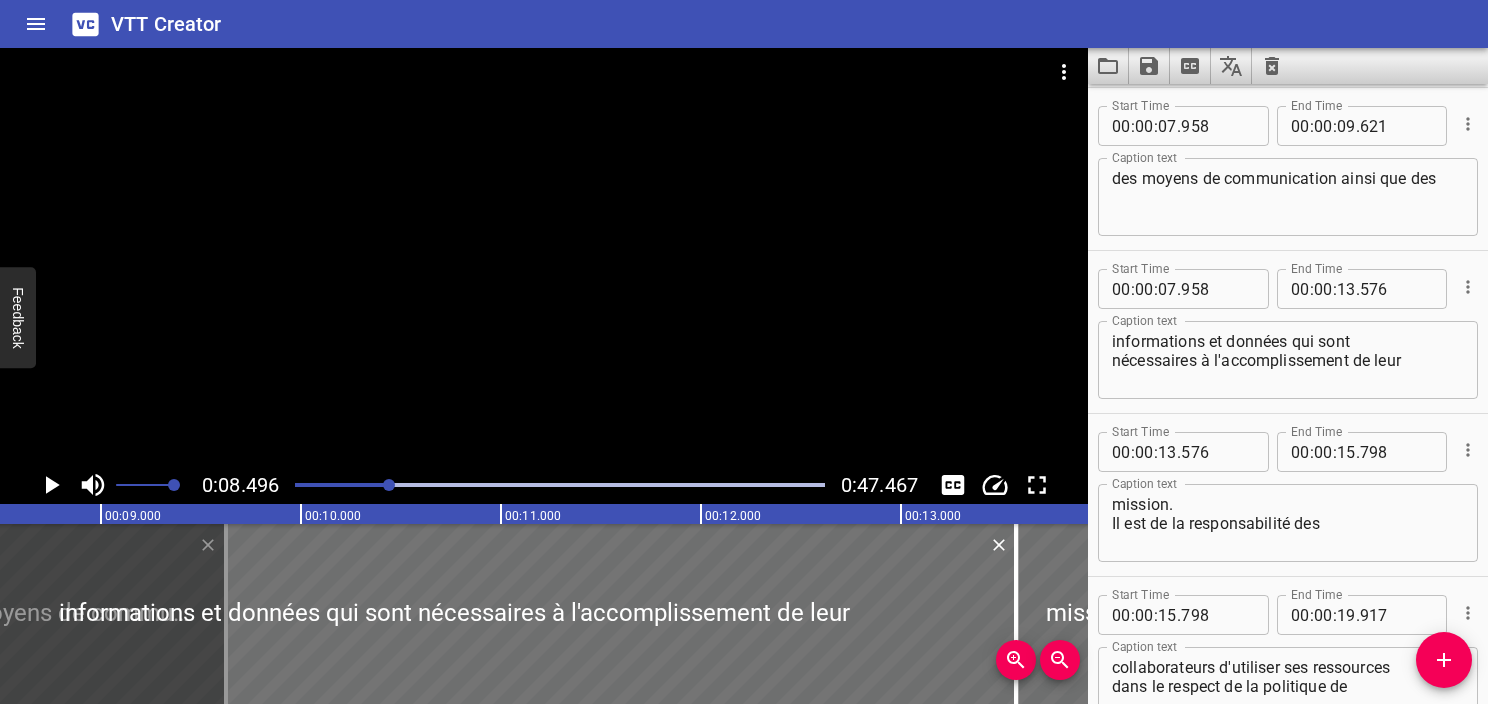 click at bounding box center [560, 485] 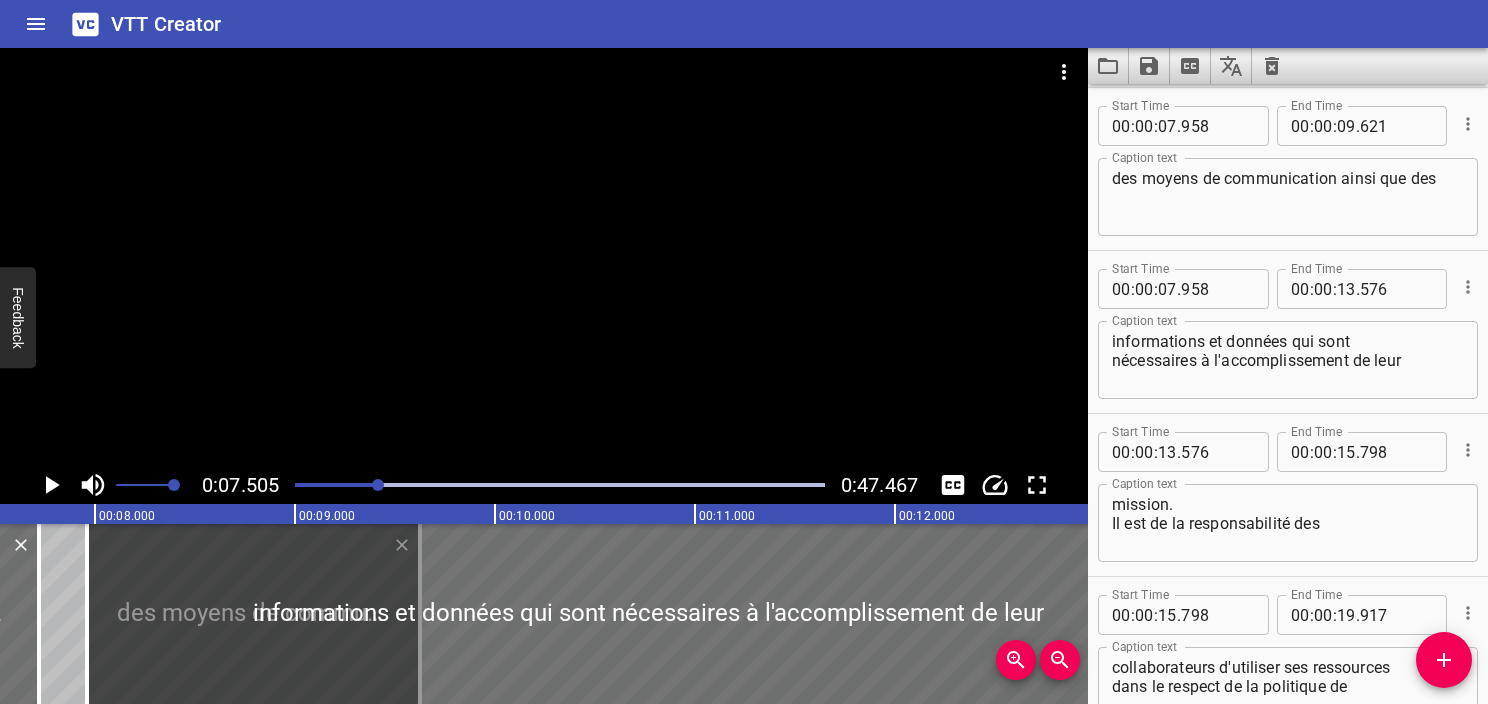 scroll, scrollTop: 0, scrollLeft: 1500, axis: horizontal 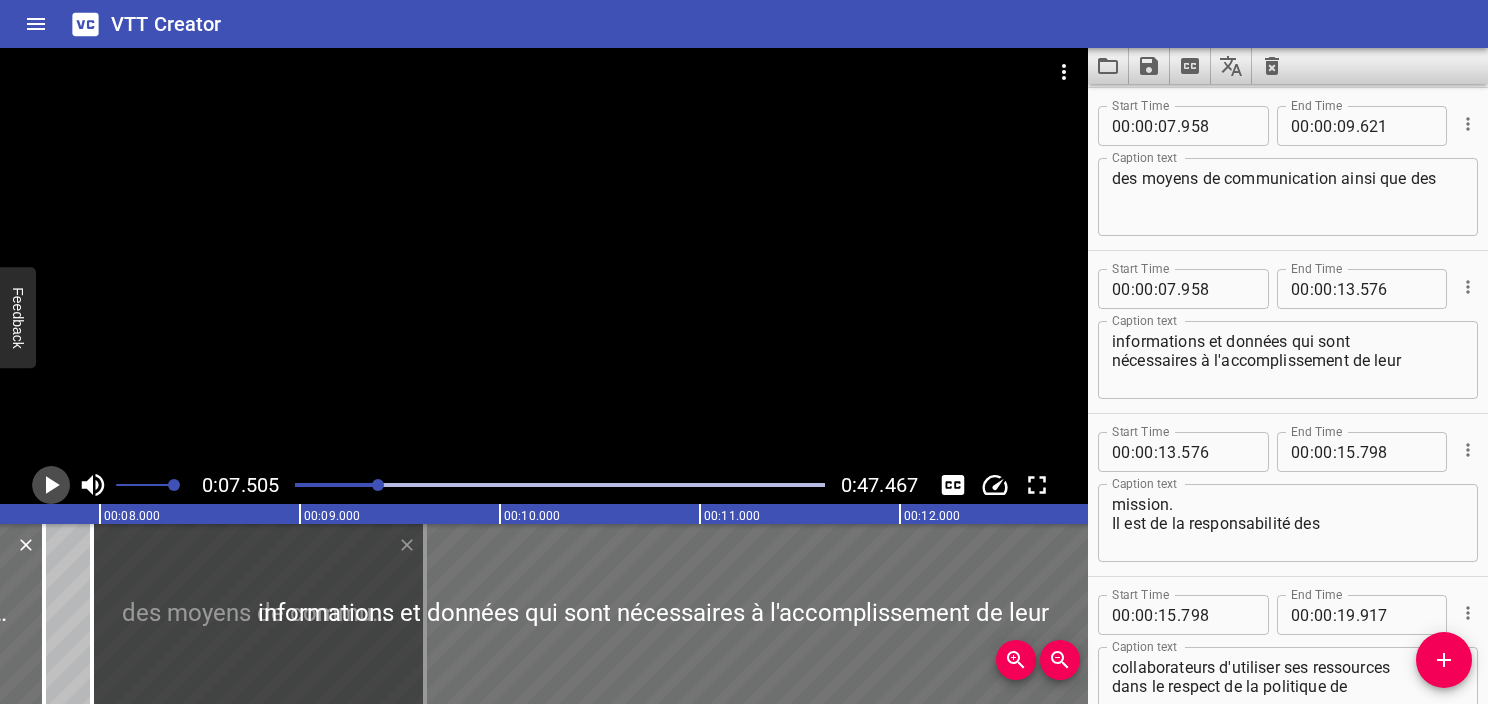 click 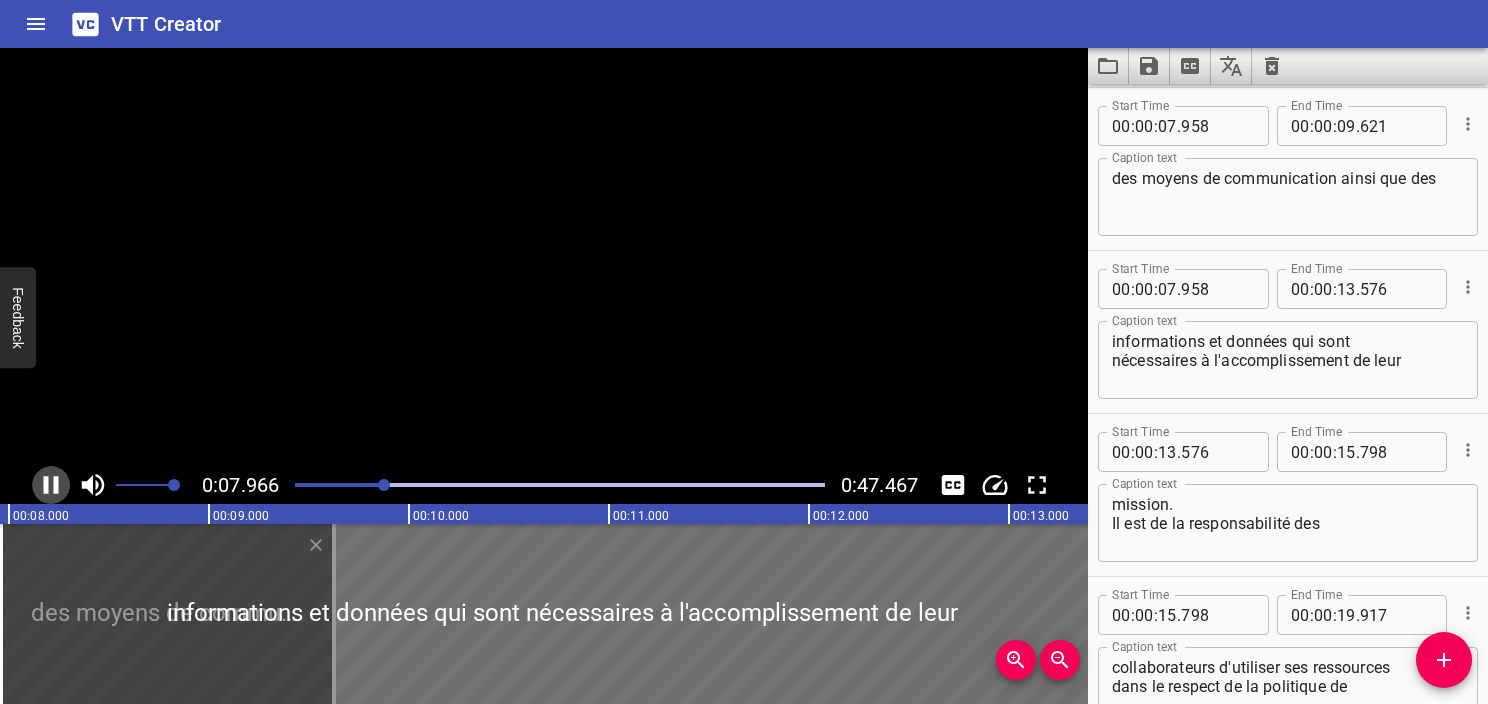 click 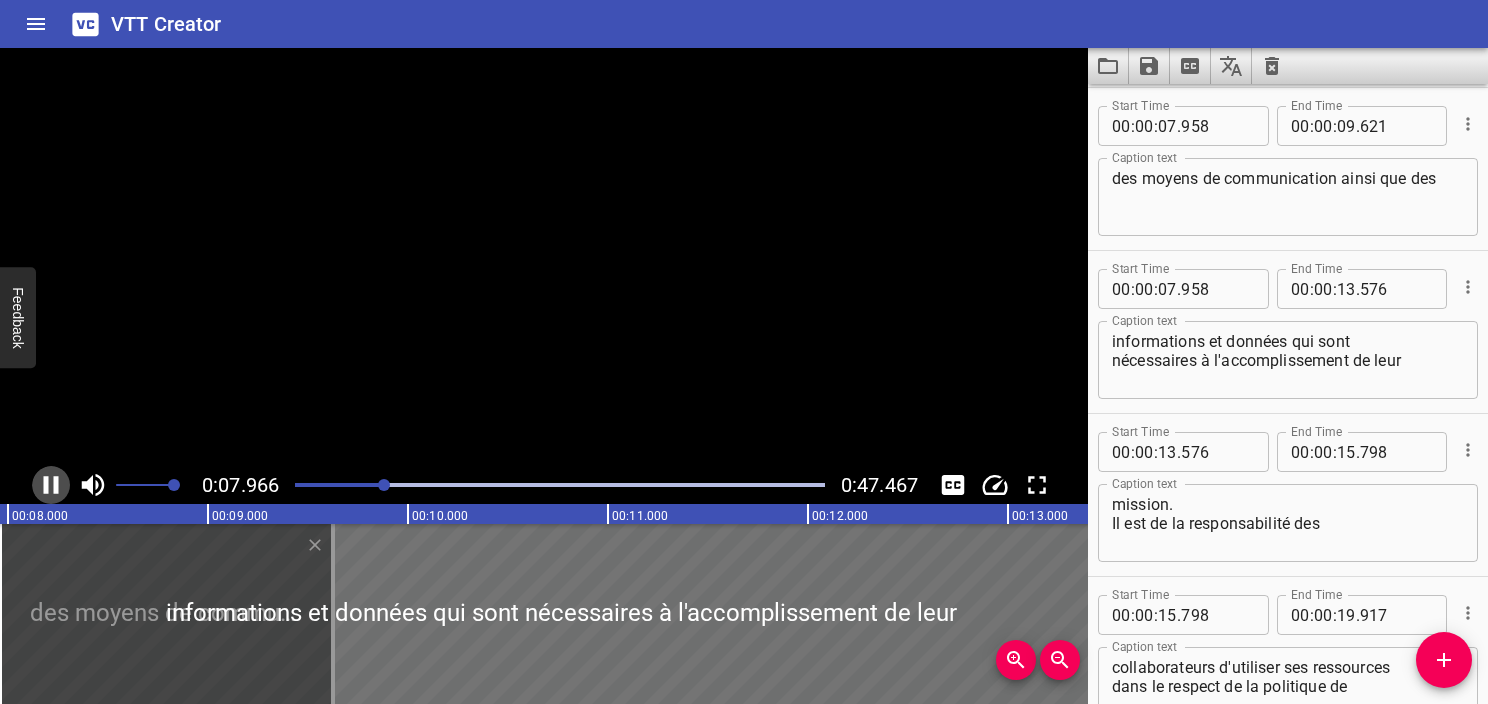 scroll, scrollTop: 0, scrollLeft: 1630, axis: horizontal 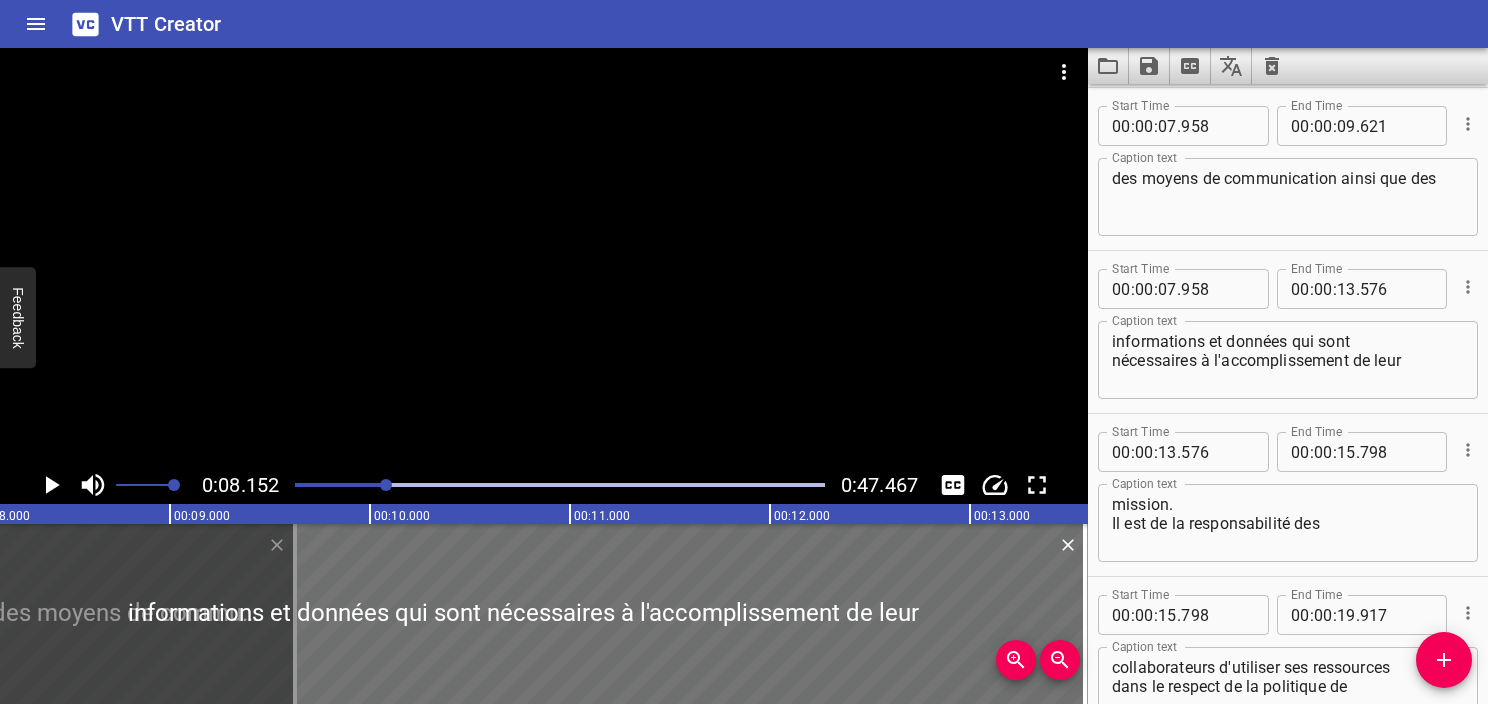 click 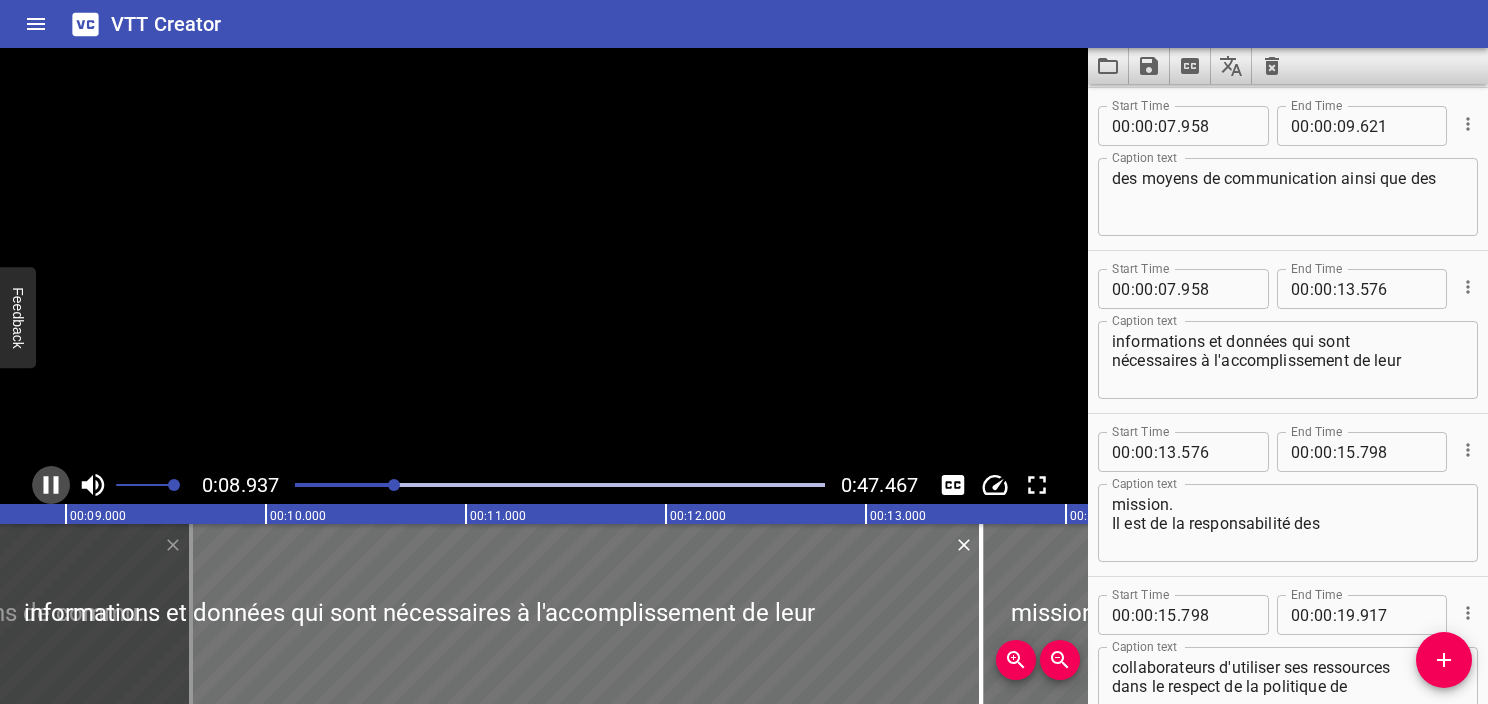 click 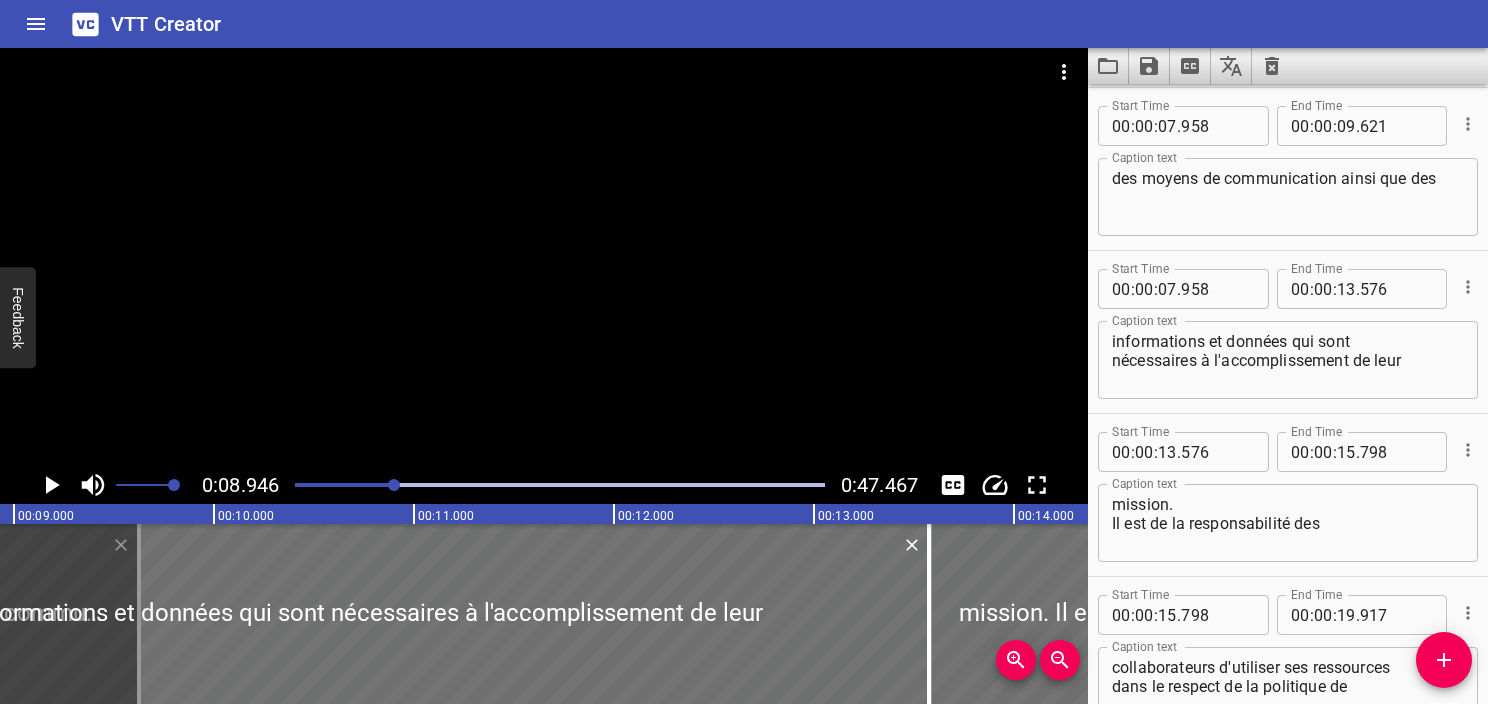 scroll, scrollTop: 0, scrollLeft: 1788, axis: horizontal 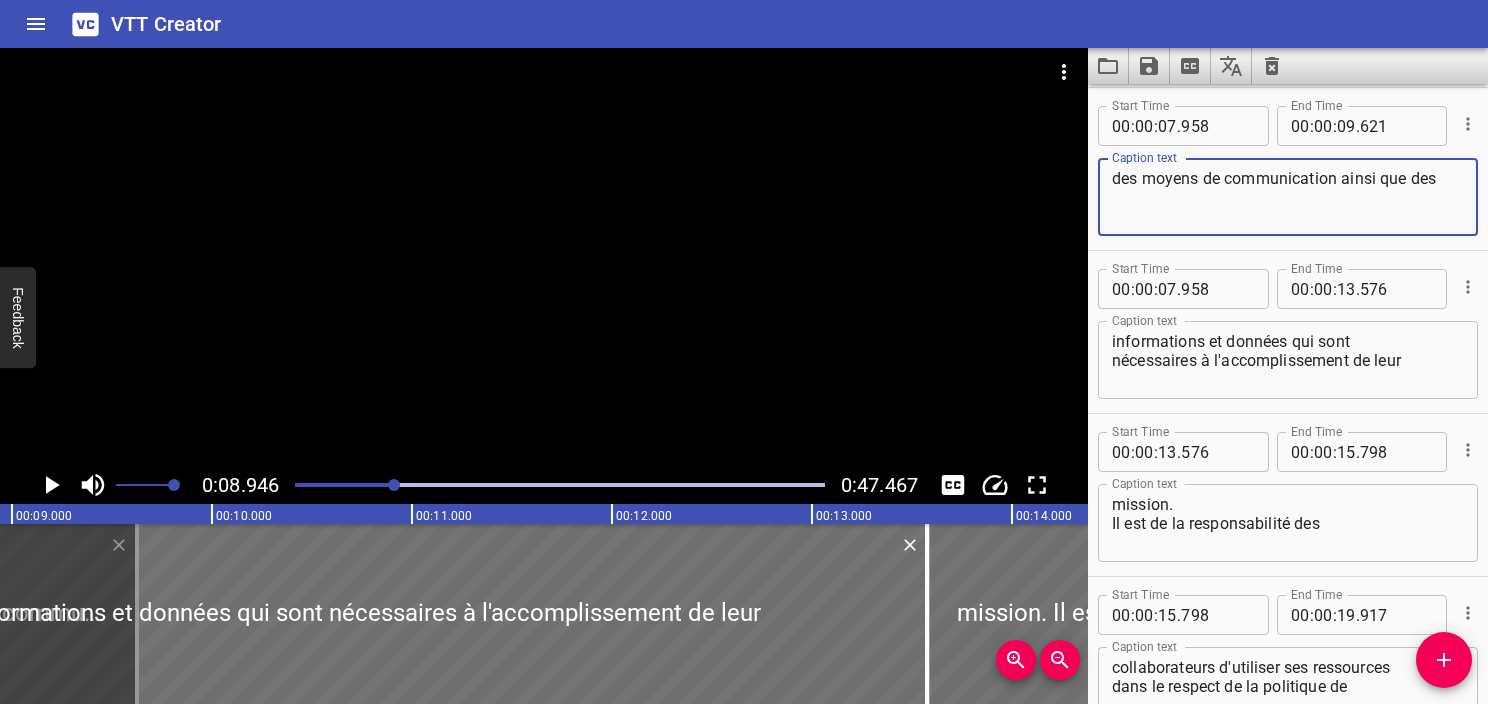 click on "des moyens de communication ainsi que des" at bounding box center (1288, 197) 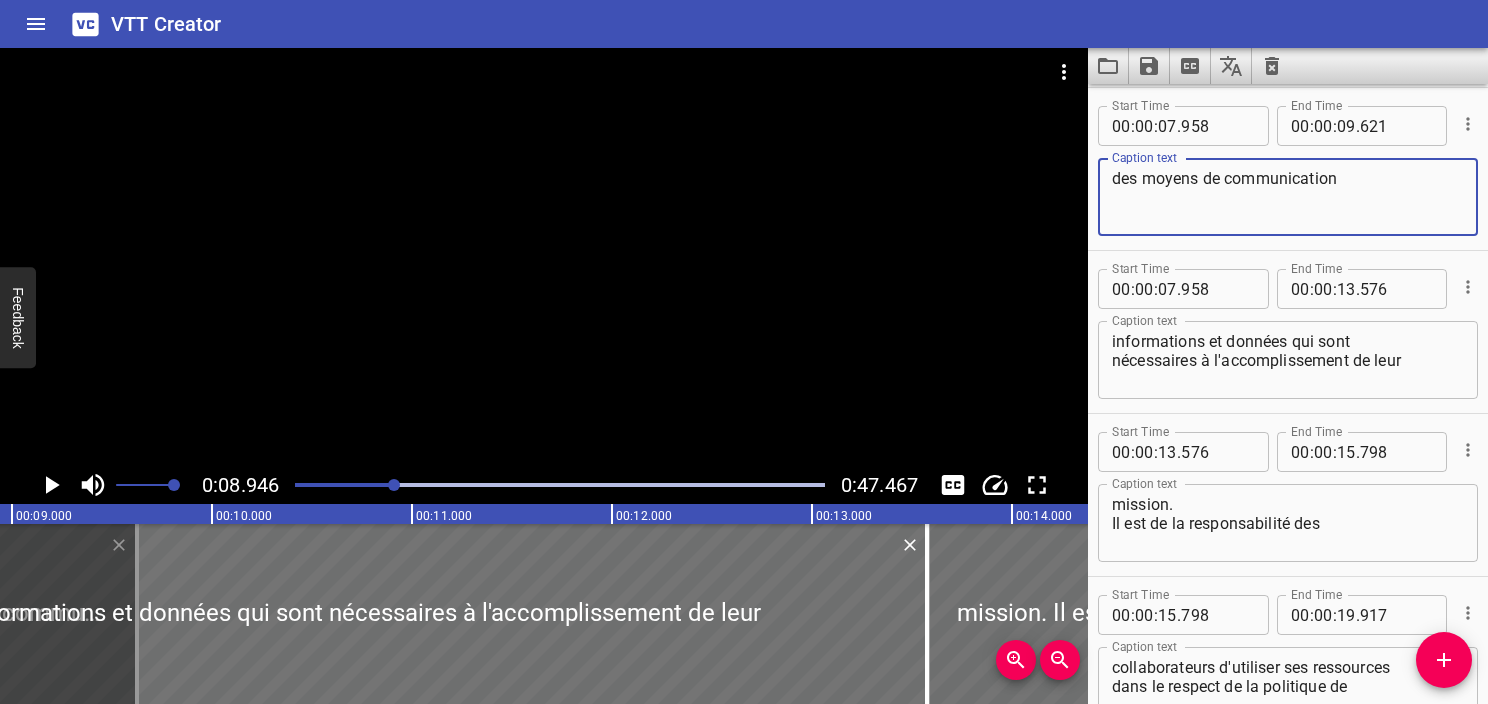 type on "des moyens de communication" 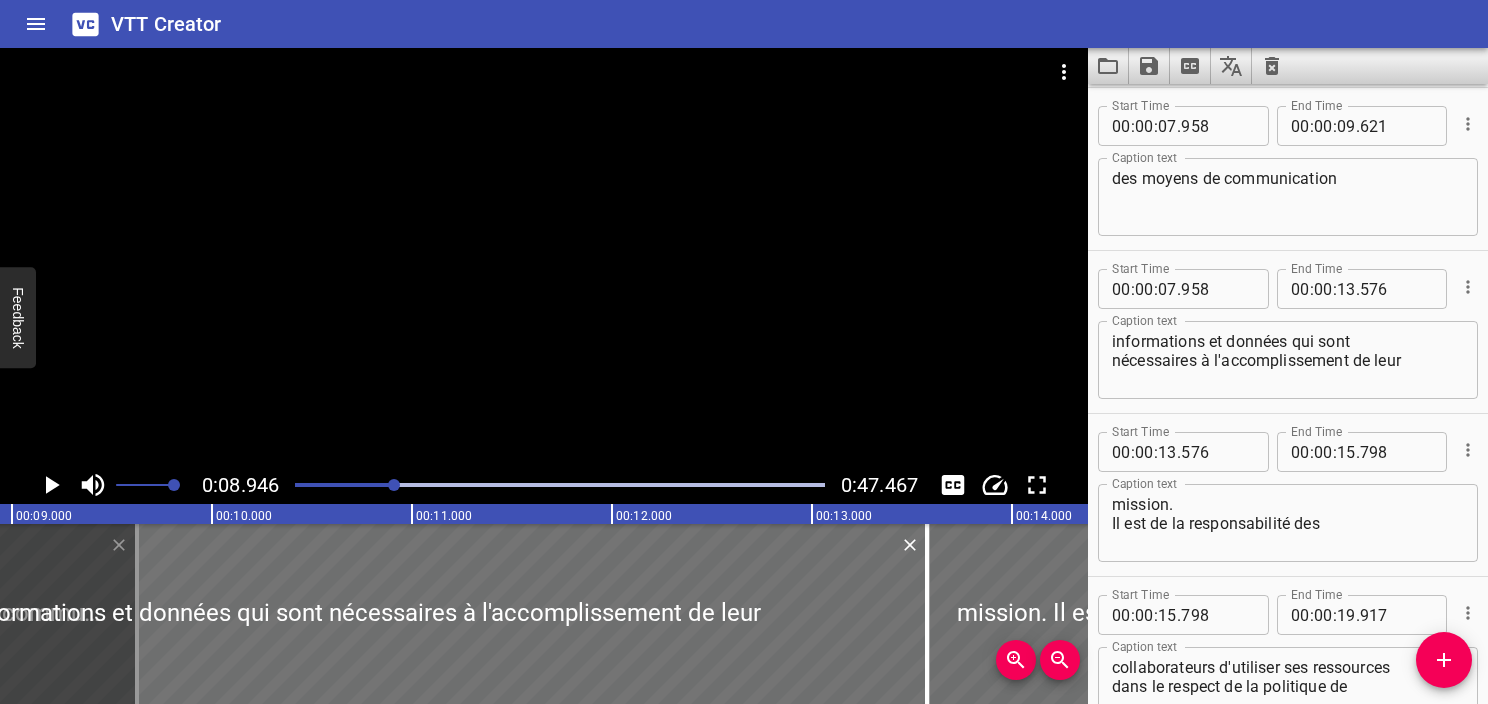 click on "informations et données qui sont
nécessaires à l'accomplissement de leur Caption text" at bounding box center (1288, 360) 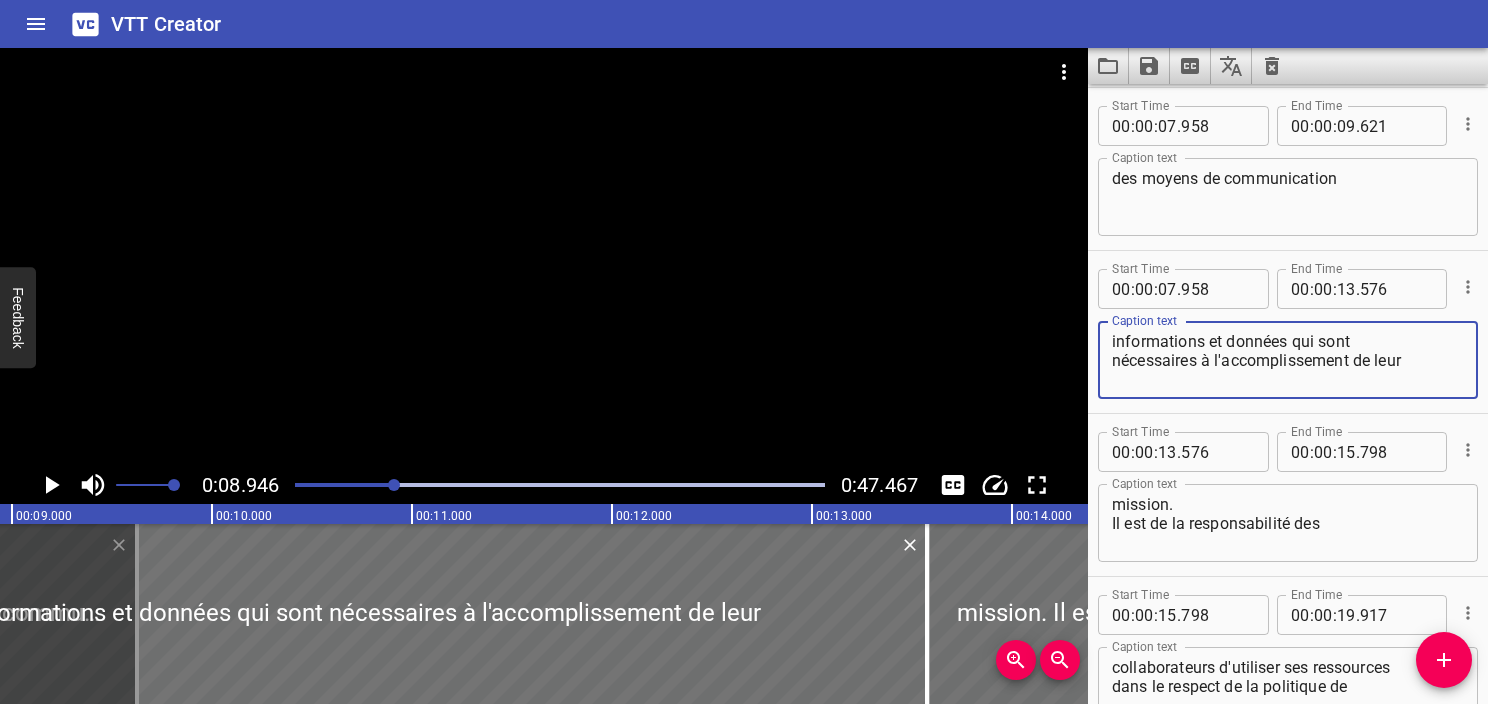 click on "informations et données qui sont
nécessaires à l'accomplissement de leur Caption text" at bounding box center (1288, 360) 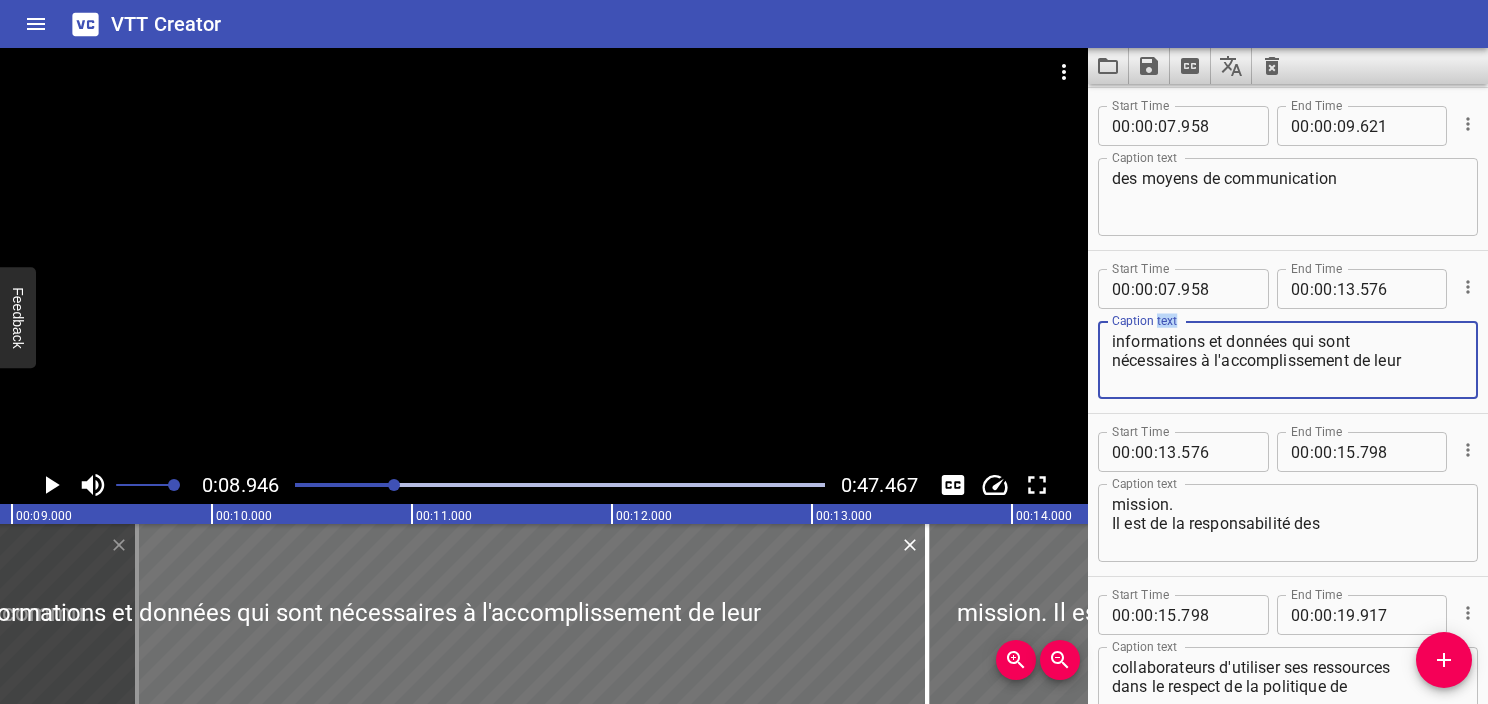 click on "informations et données qui sont
nécessaires à l'accomplissement de leur Caption text" at bounding box center [1288, 360] 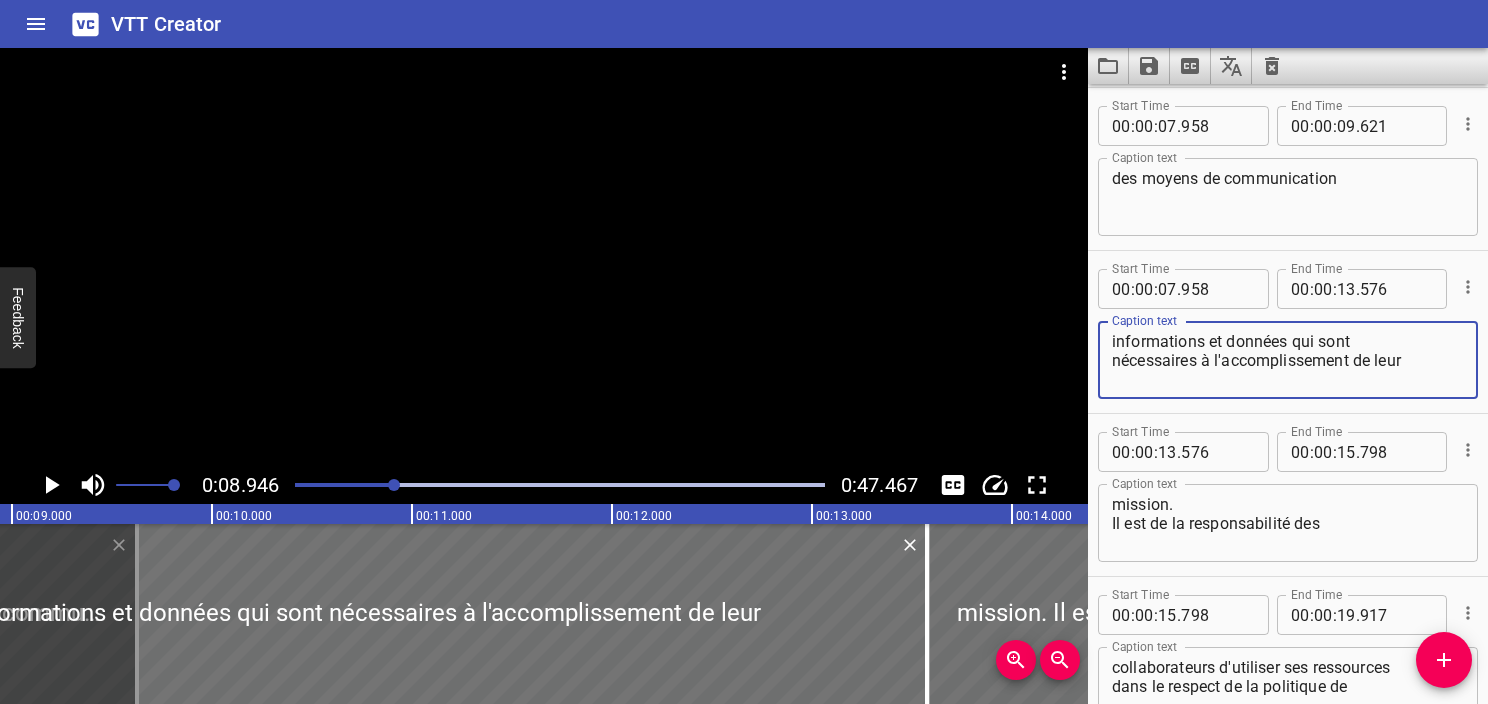 click on "informations et données qui sont
nécessaires à l'accomplissement de leur" at bounding box center [1288, 360] 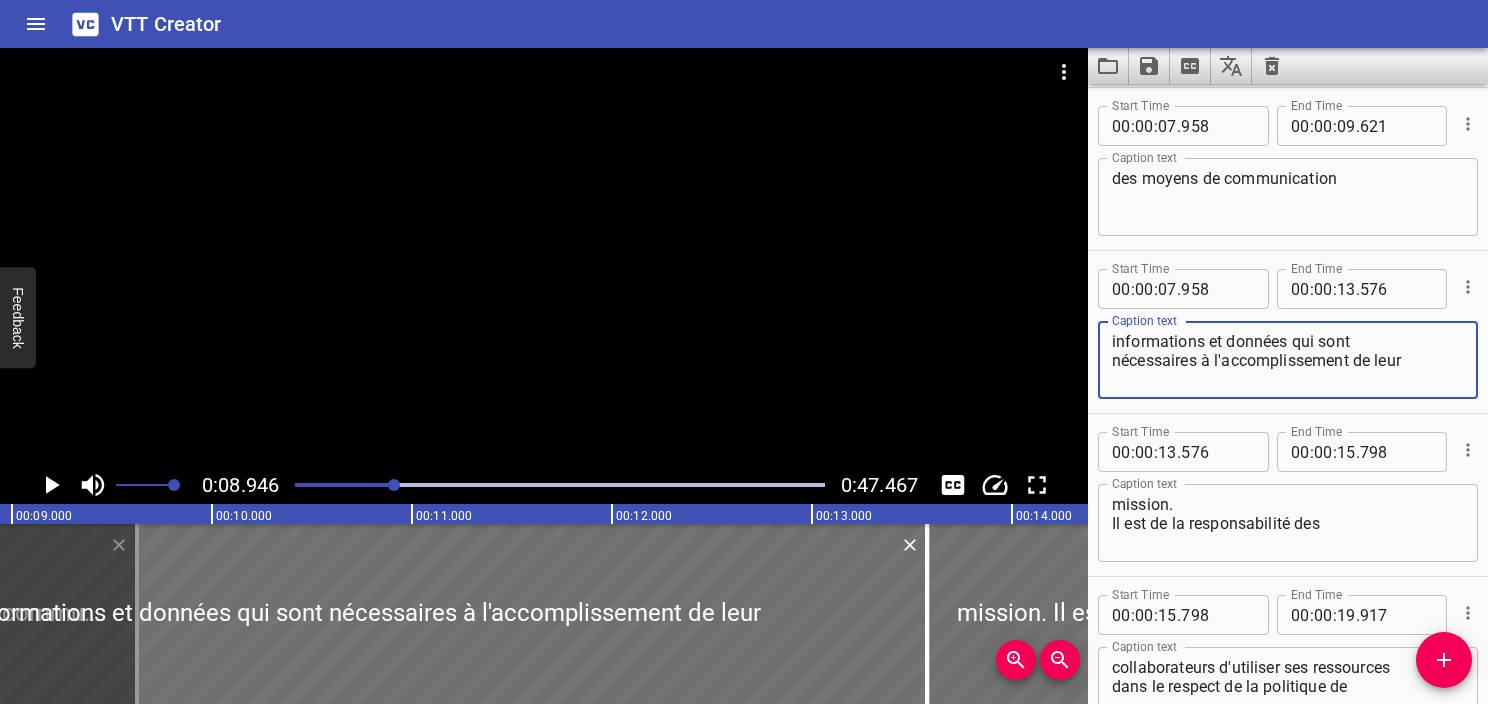 paste on "ainsi que des" 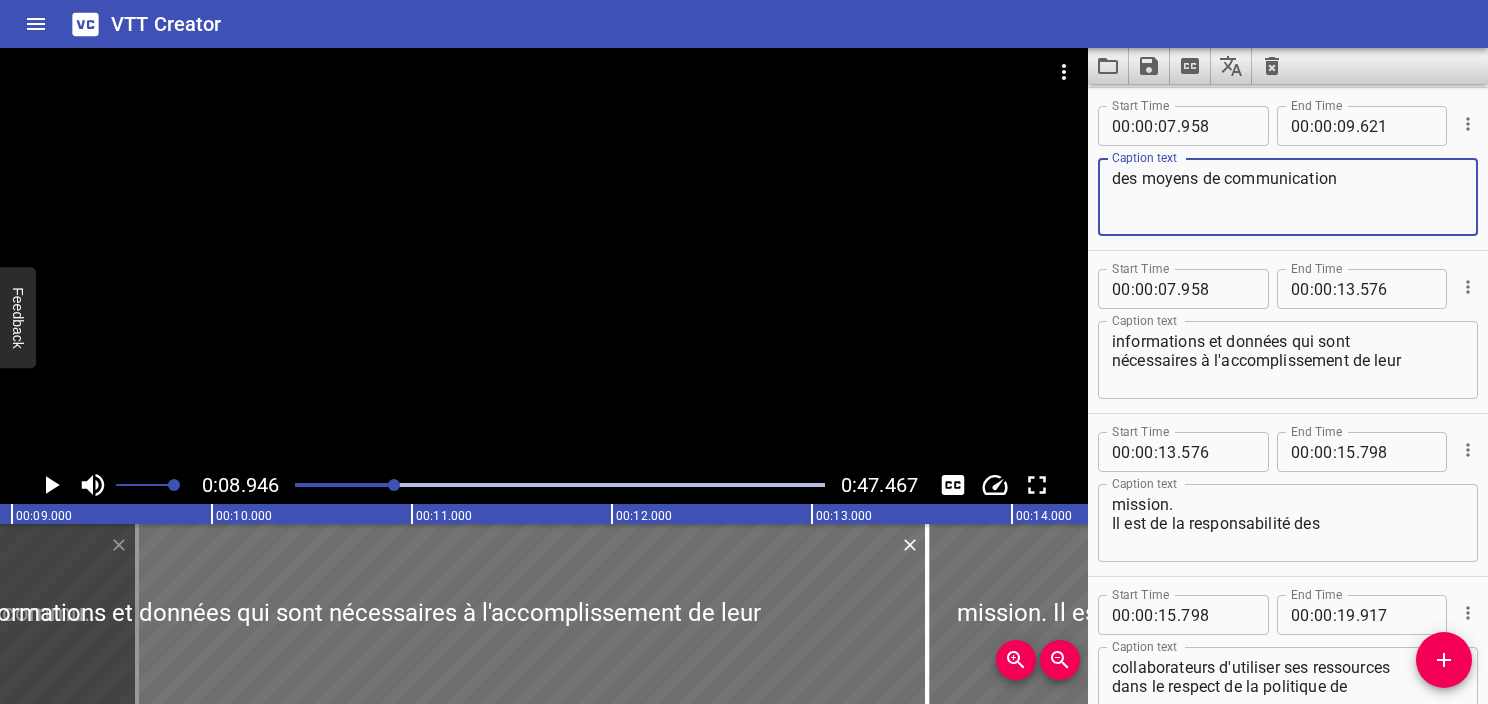type on "des moyens de communication" 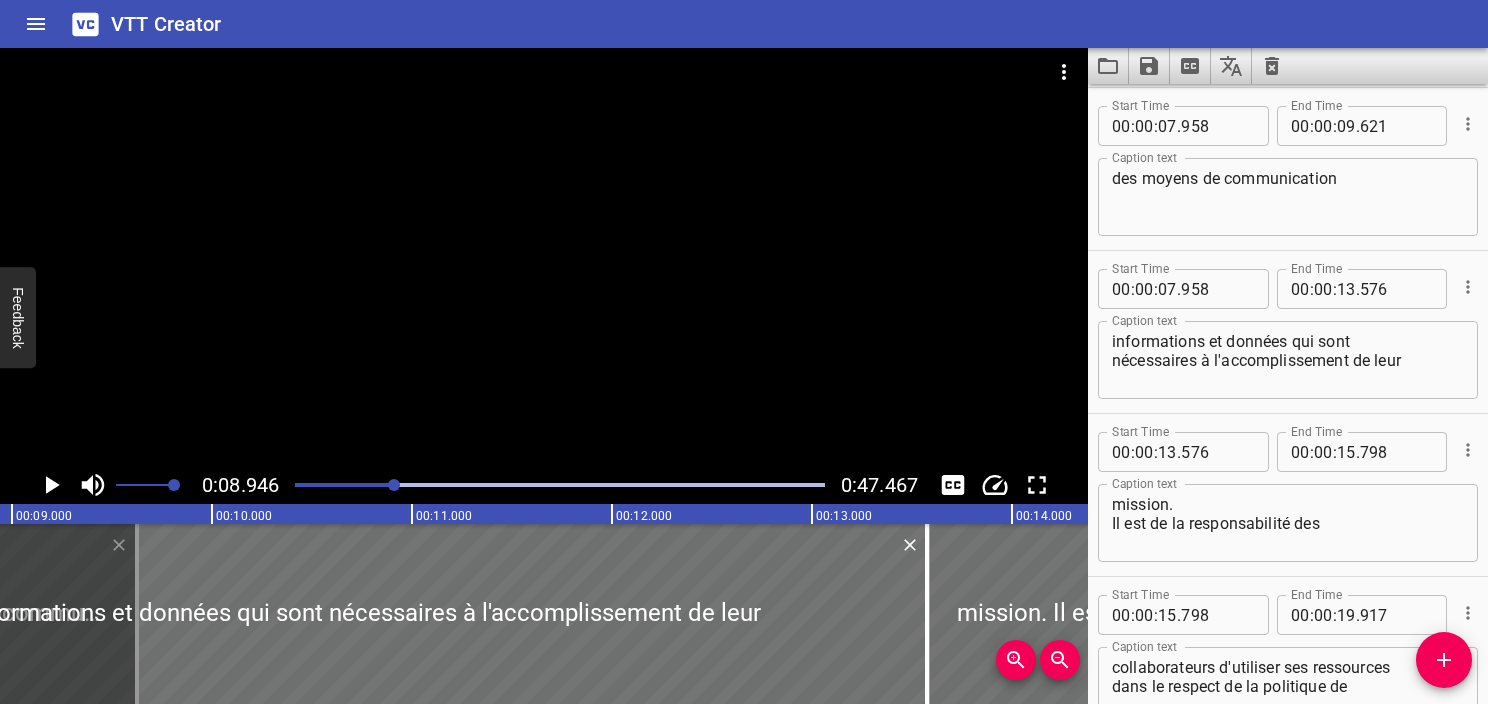 click at bounding box center (560, 485) 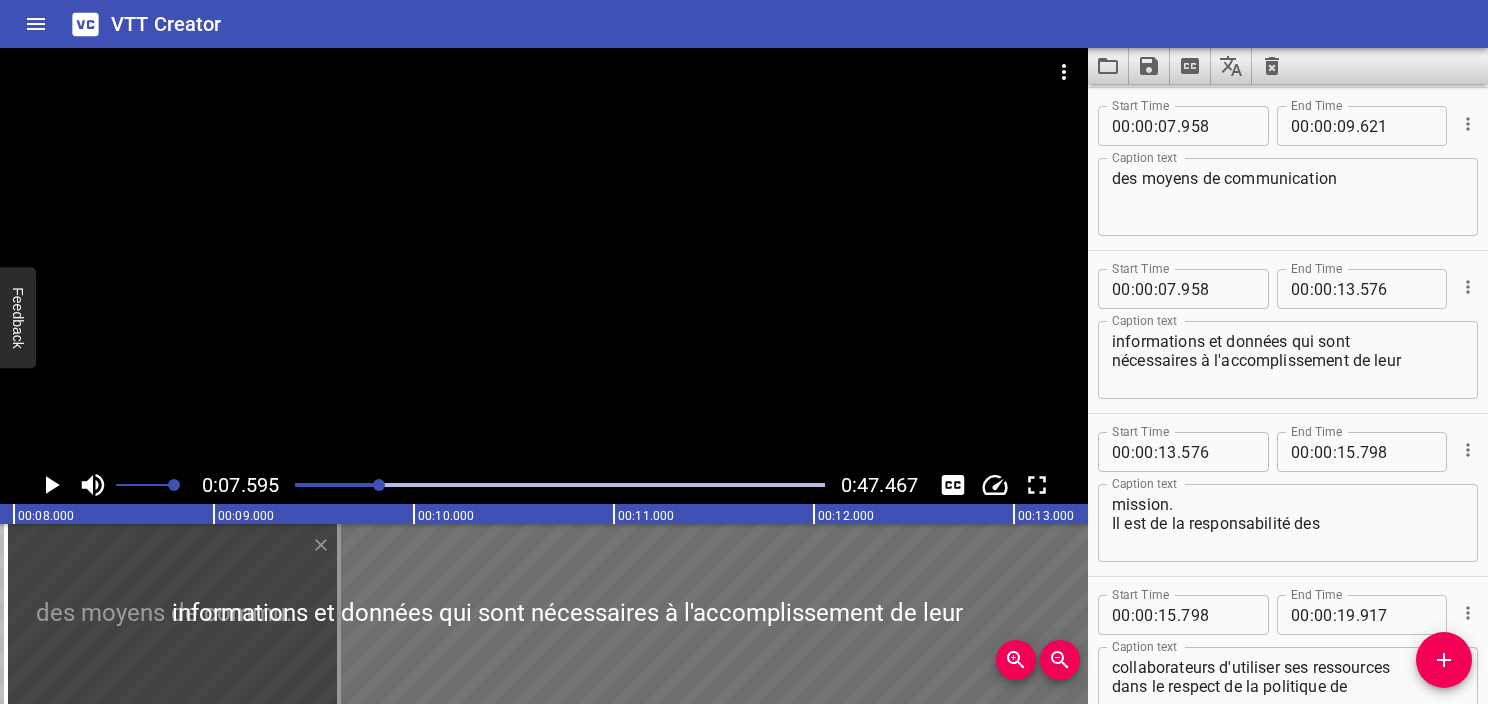 scroll, scrollTop: 0, scrollLeft: 1519, axis: horizontal 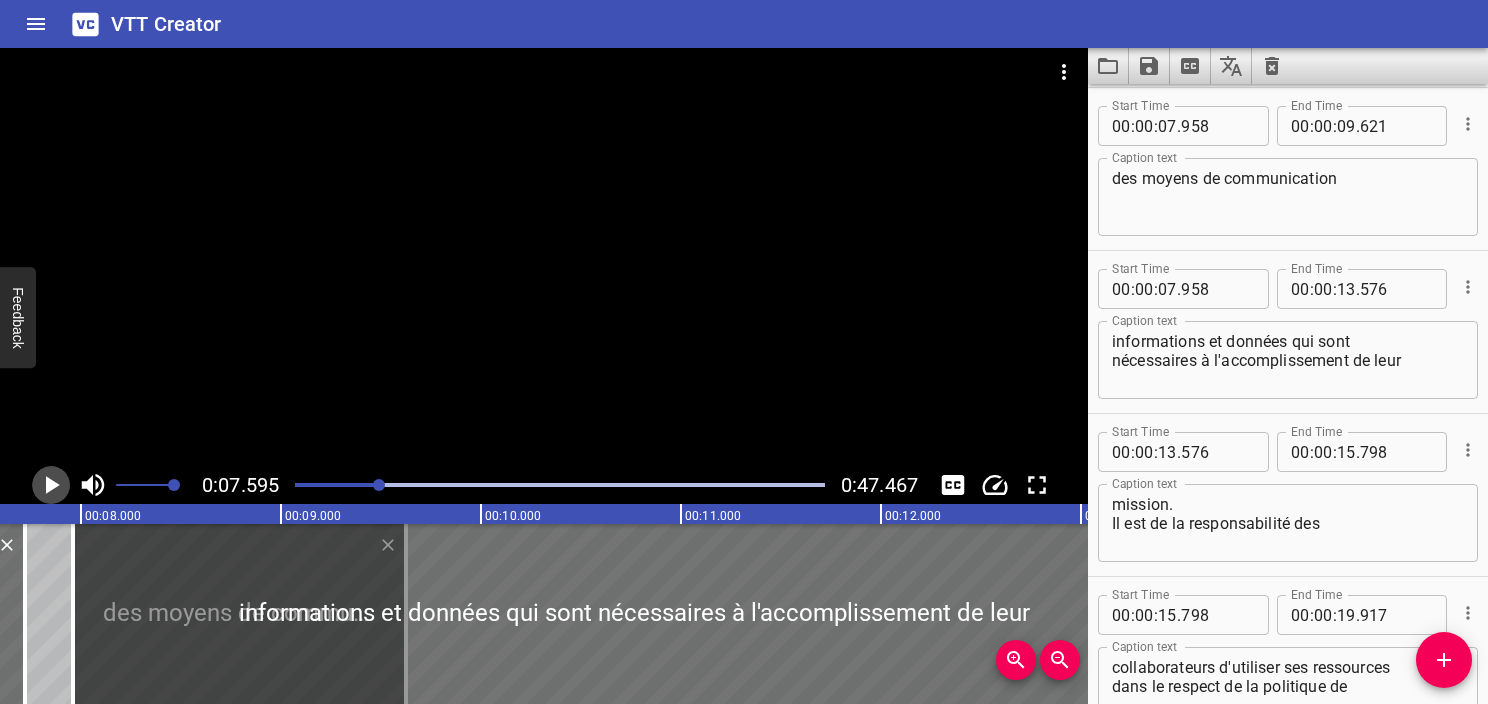 click 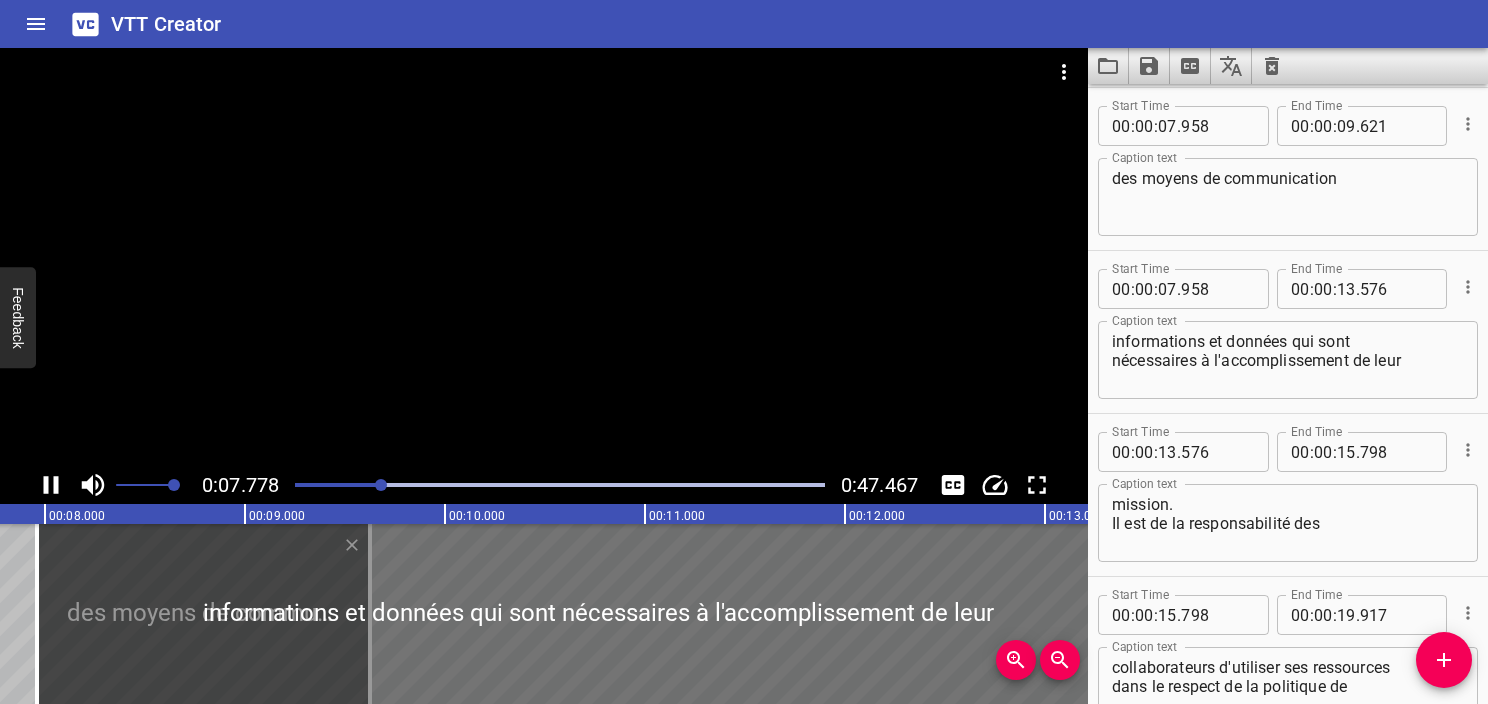 click 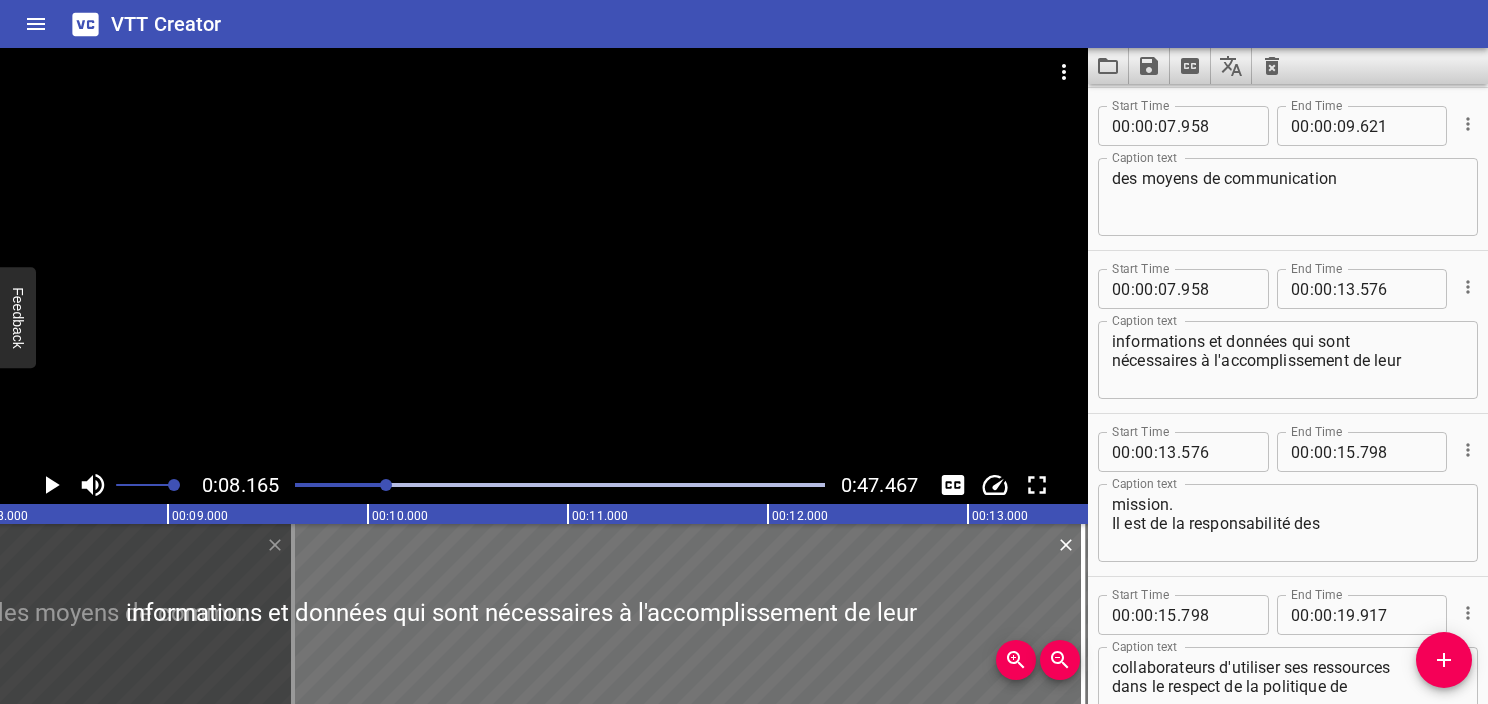 click 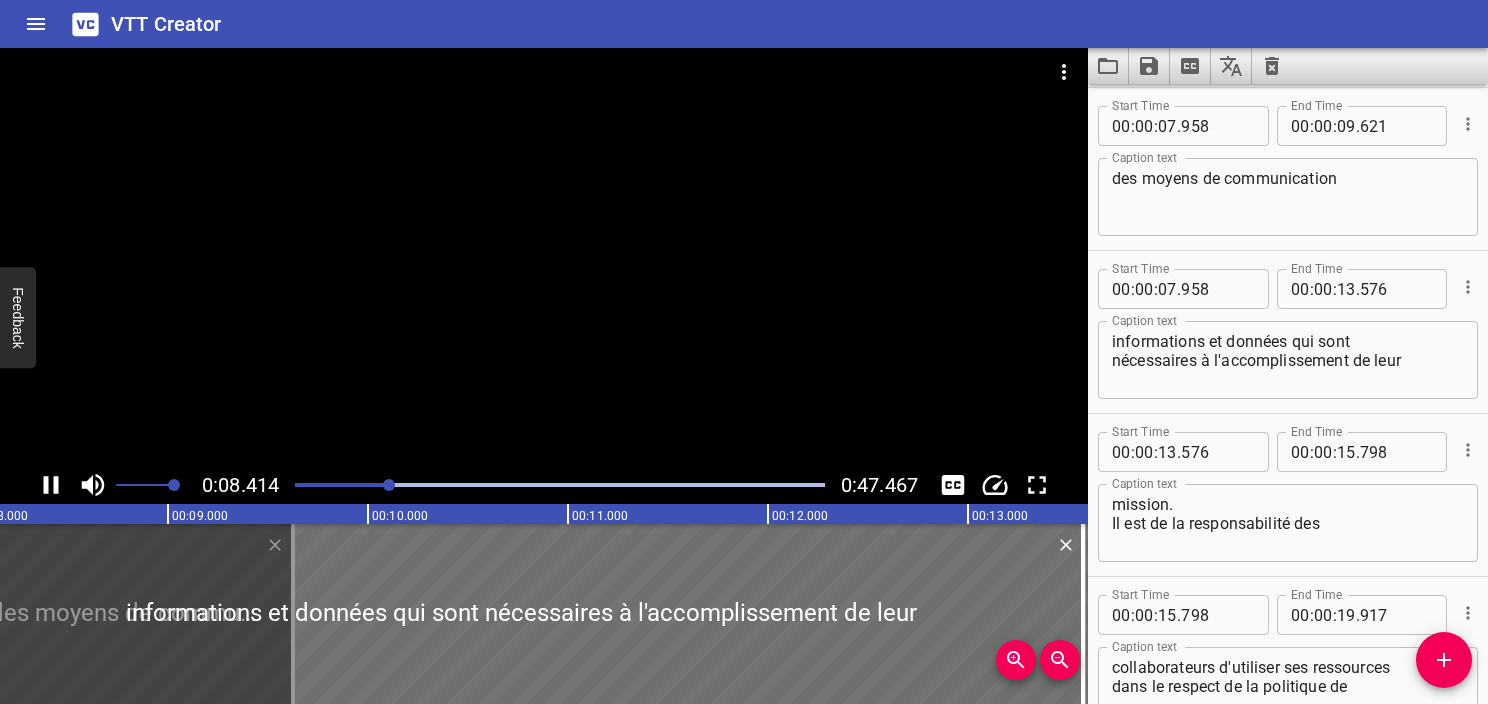 click 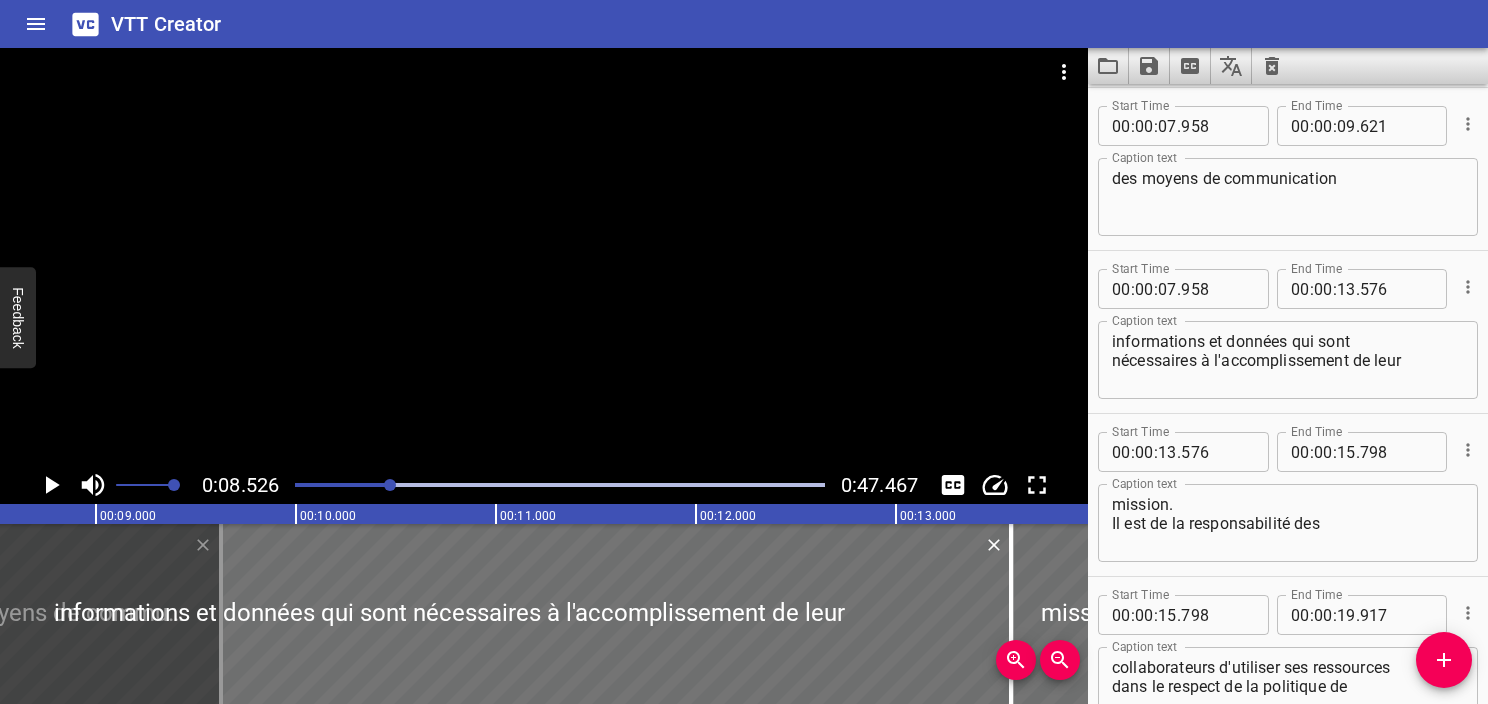 click 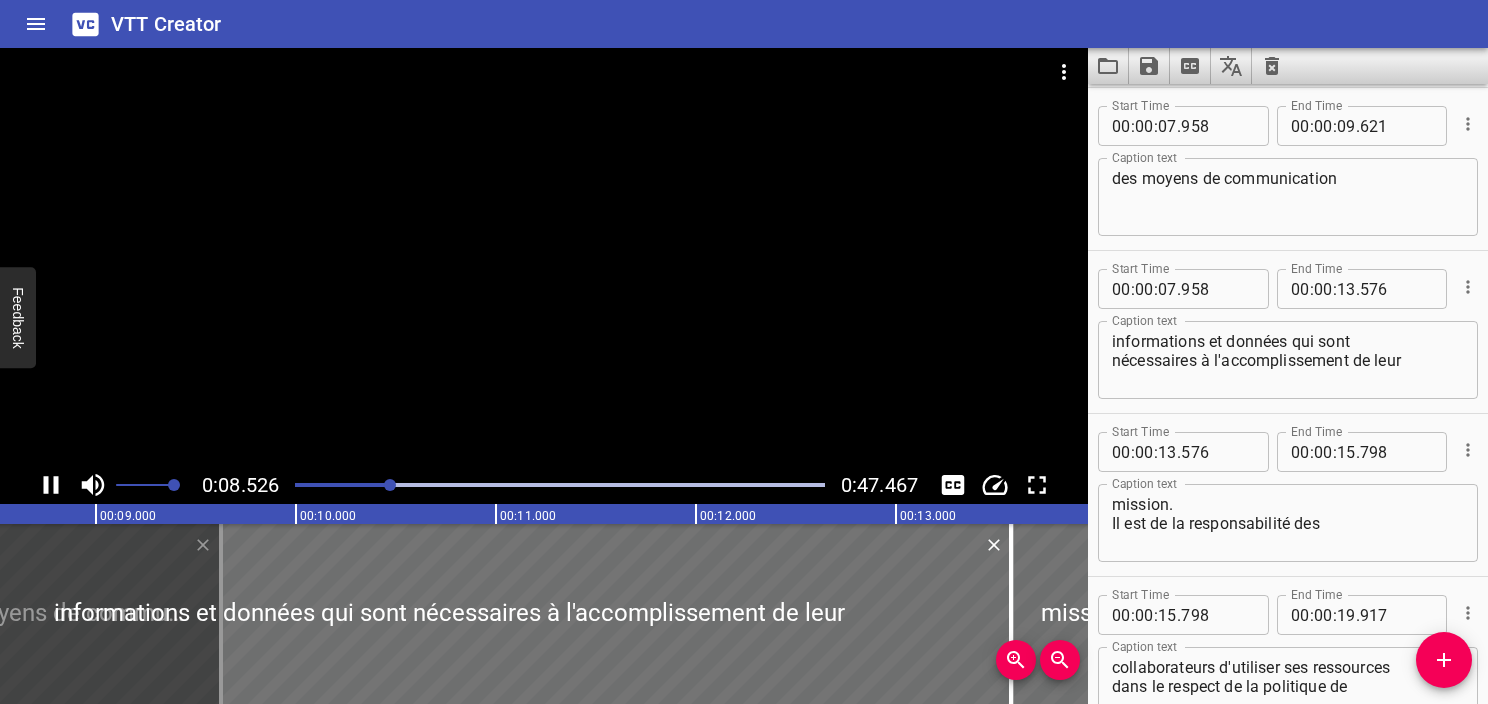 click 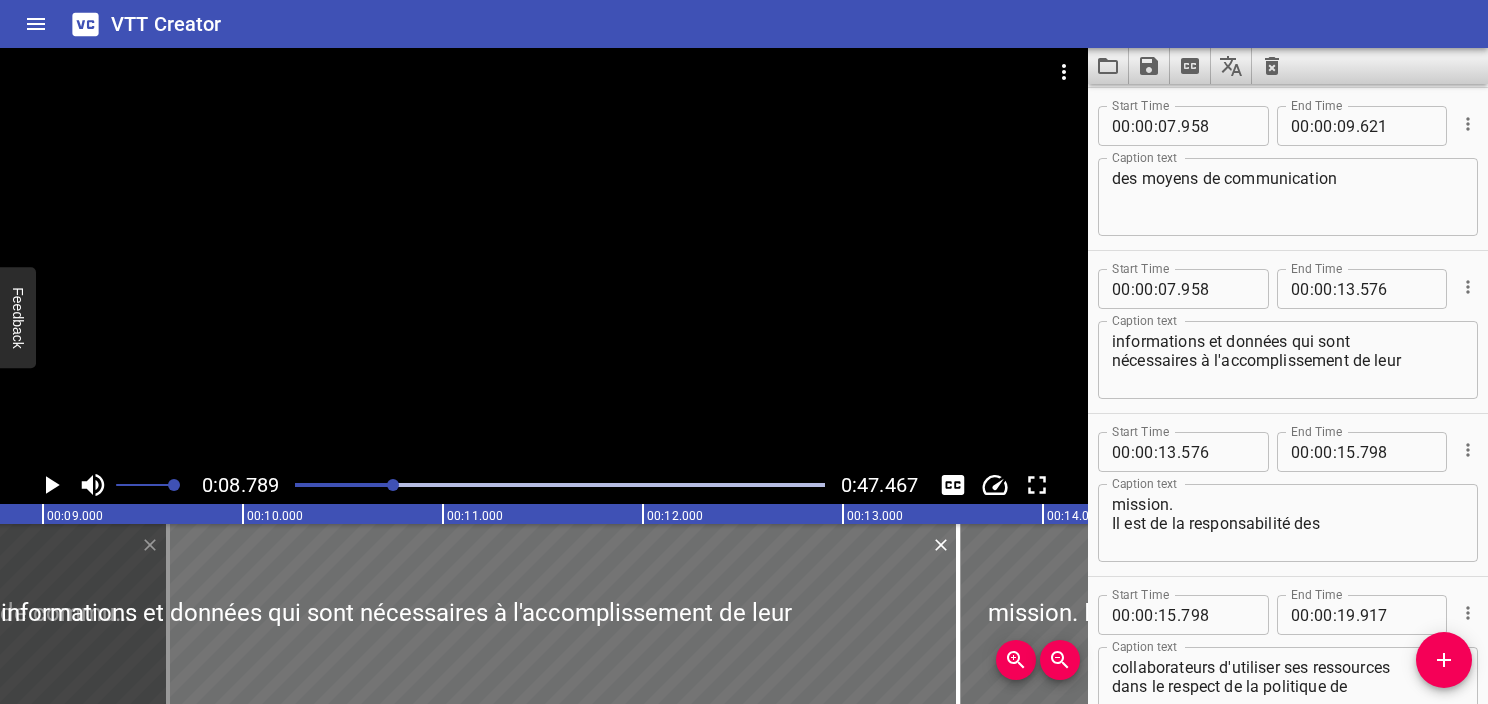 click 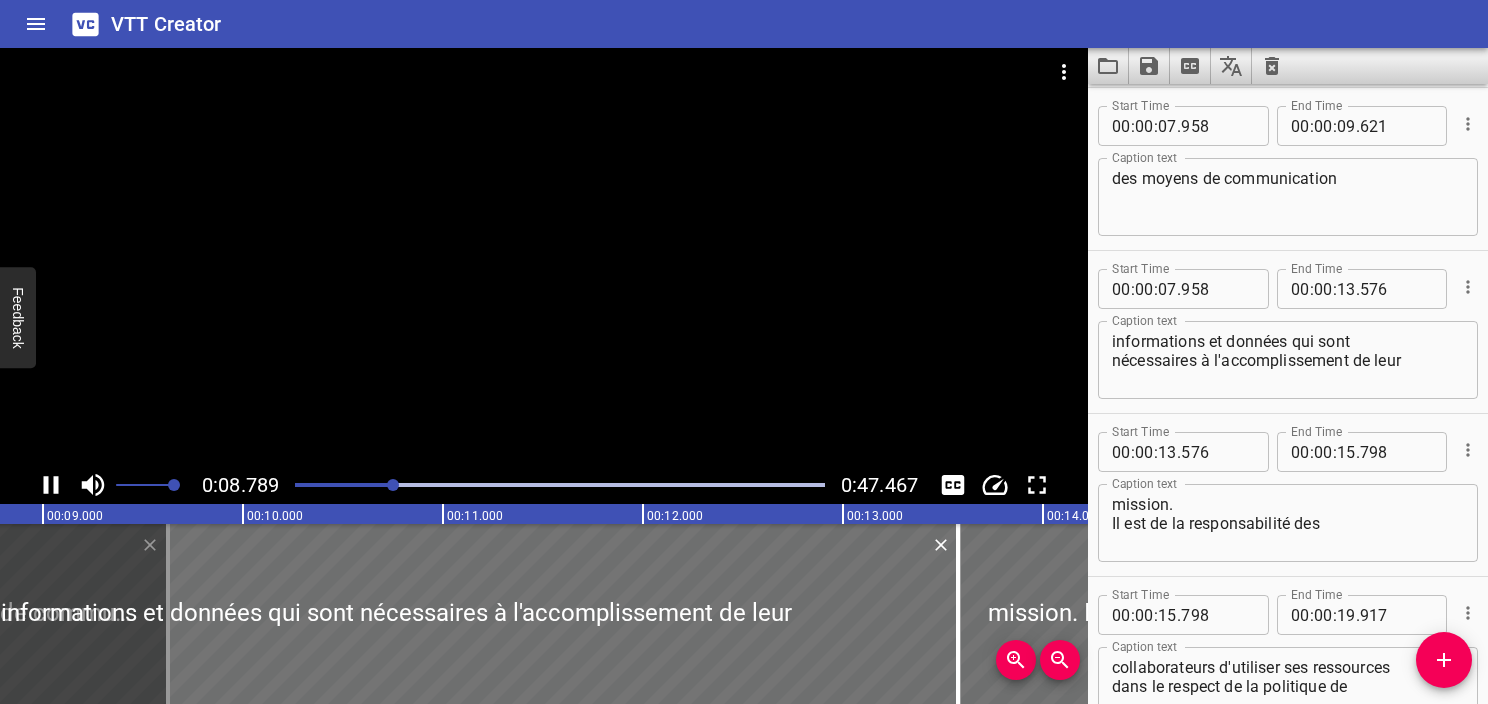 click 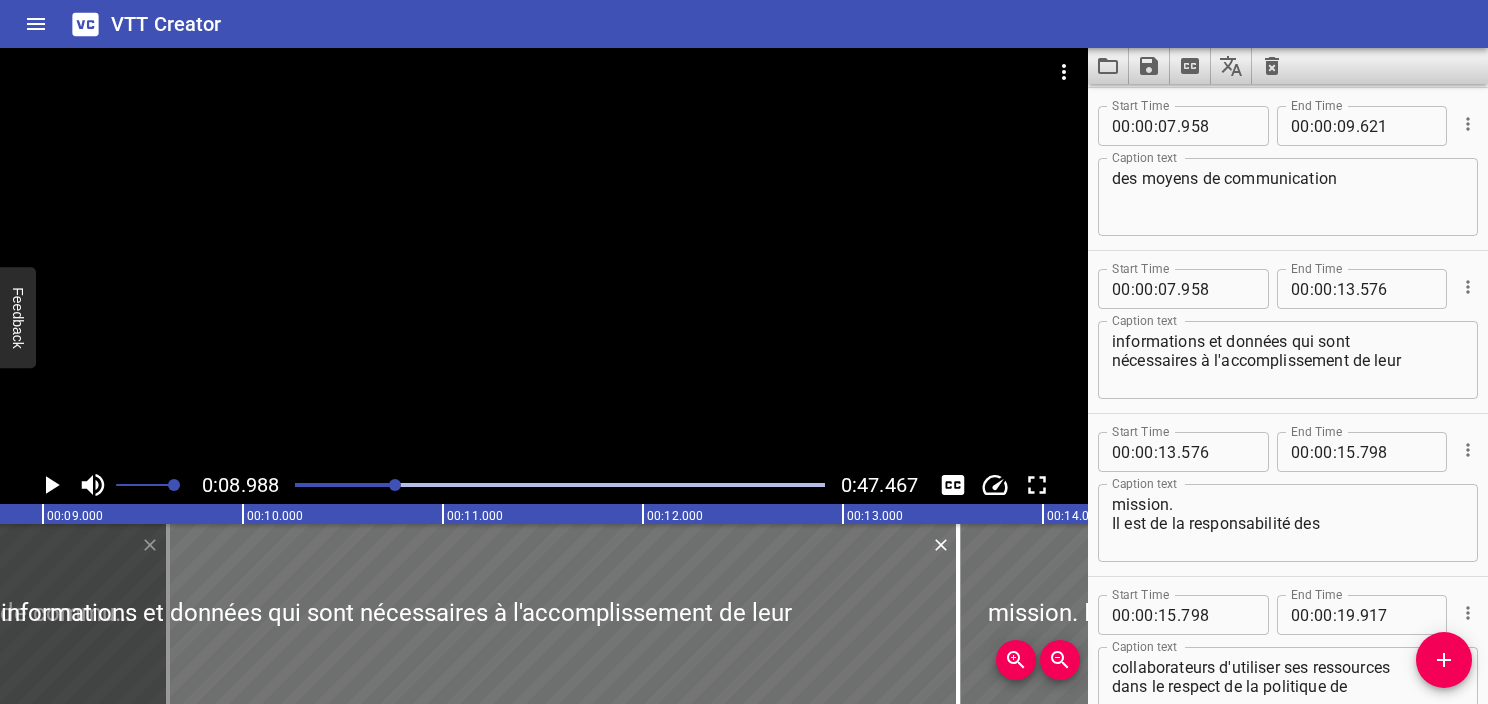 scroll, scrollTop: 0, scrollLeft: 1797, axis: horizontal 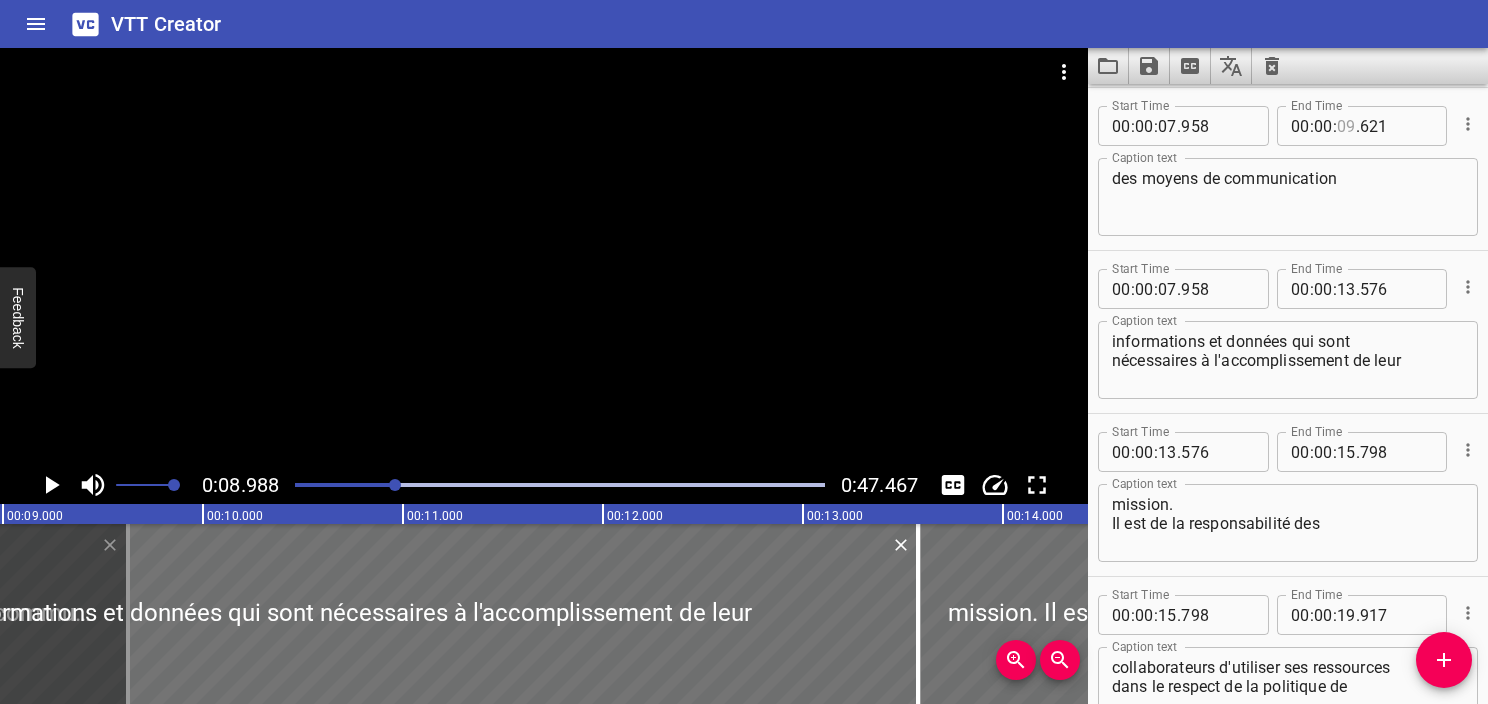 click at bounding box center [1346, 126] 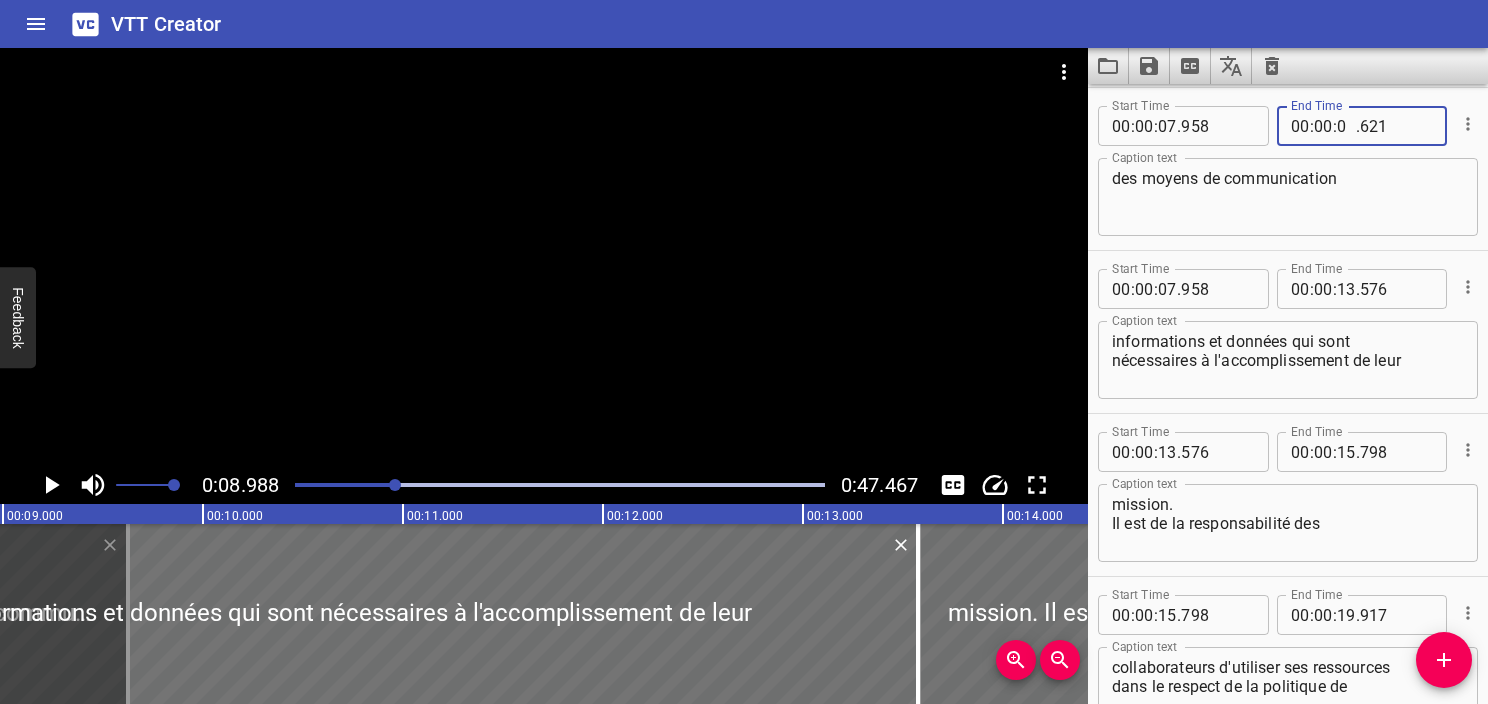 type on "08" 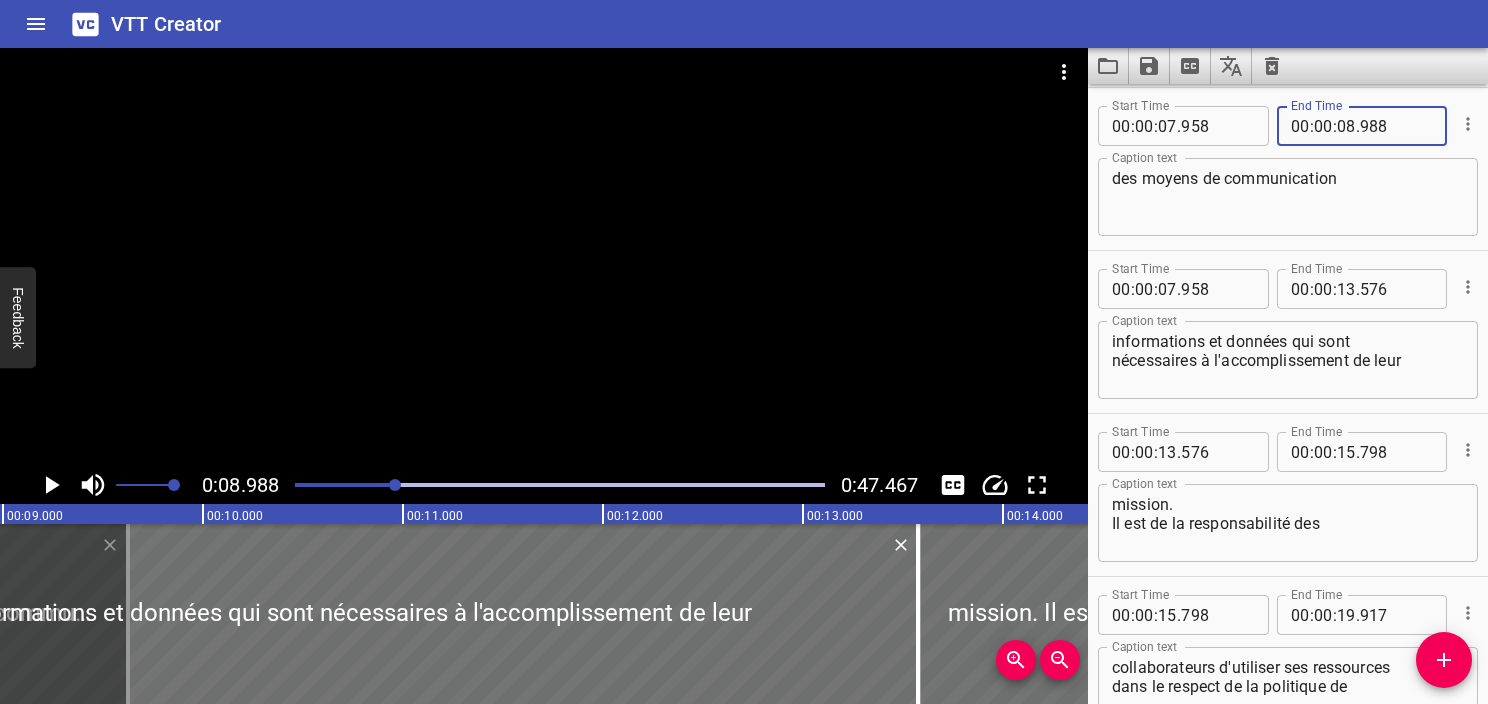 type on "988" 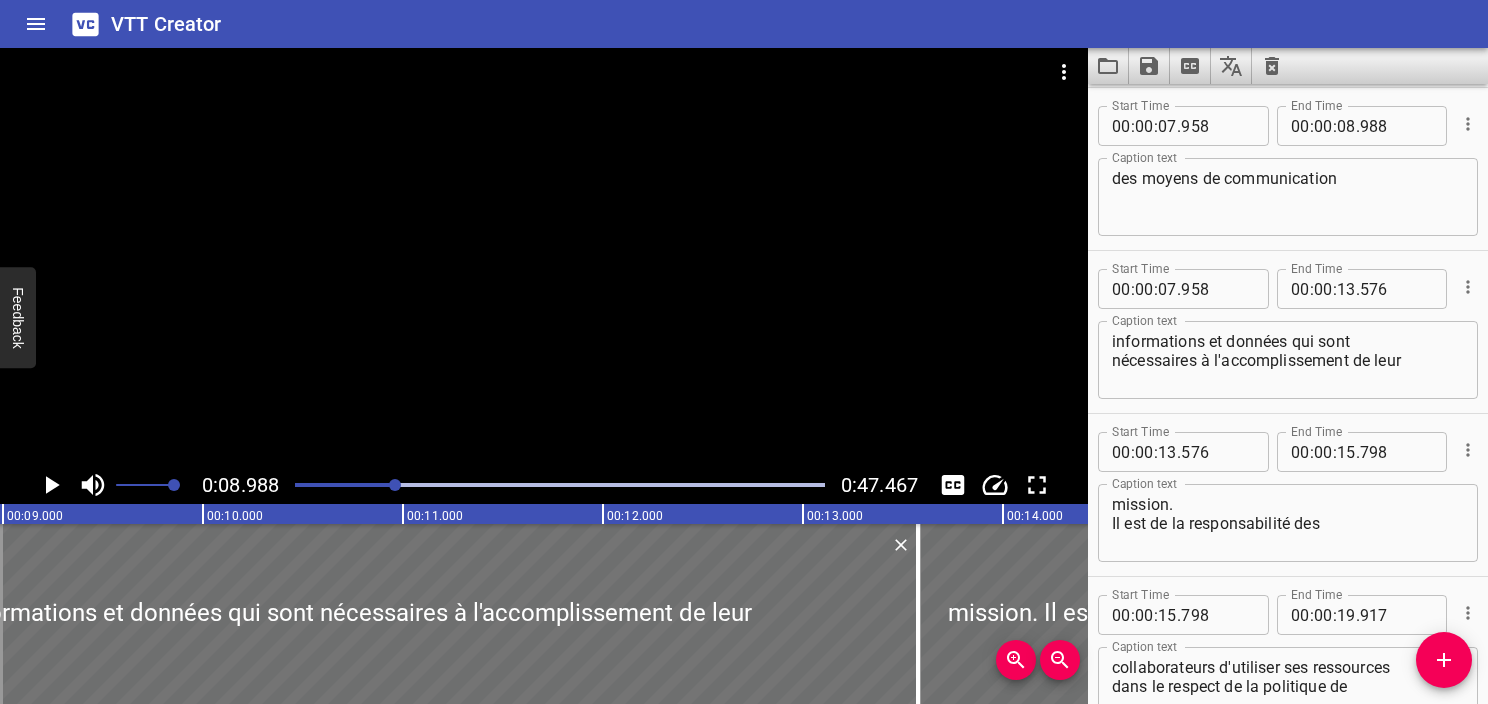 click at bounding box center [560, 485] 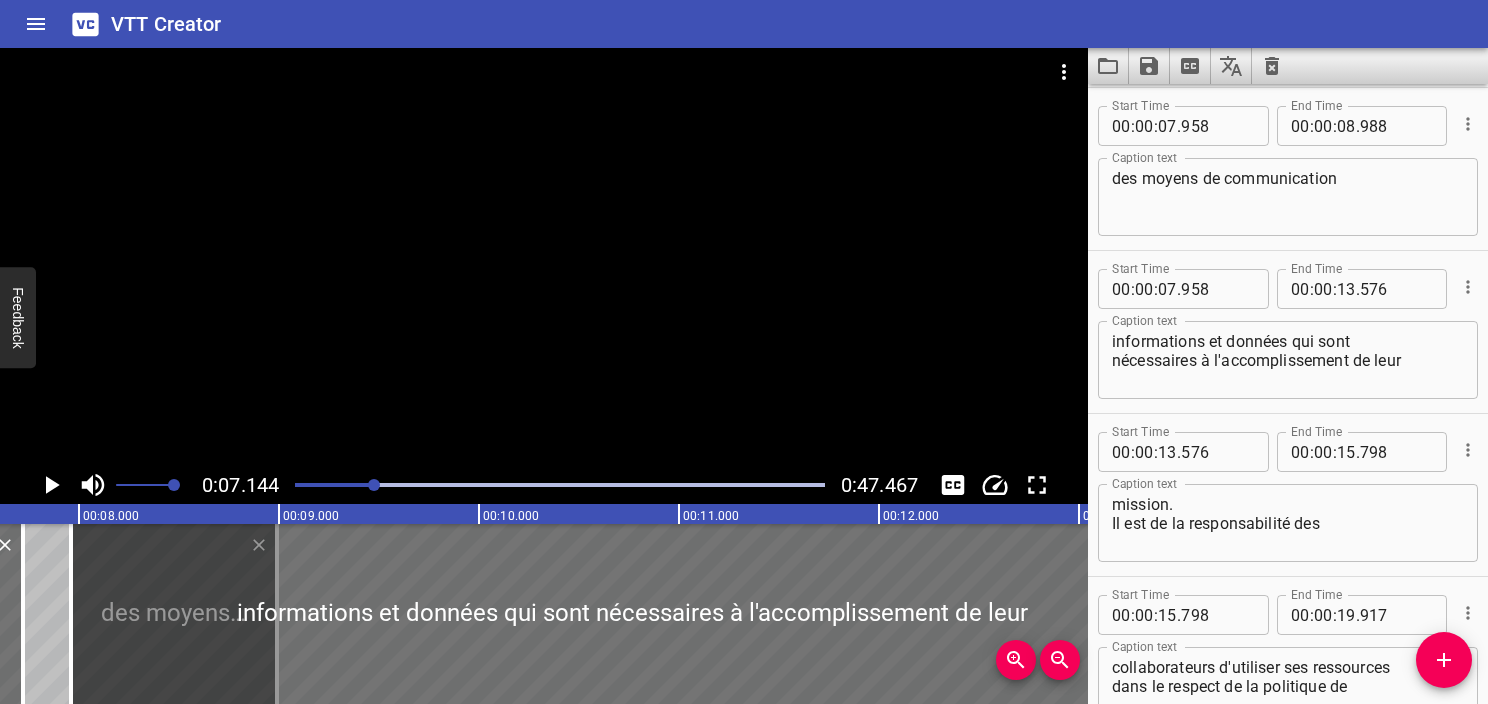 scroll, scrollTop: 0, scrollLeft: 1428, axis: horizontal 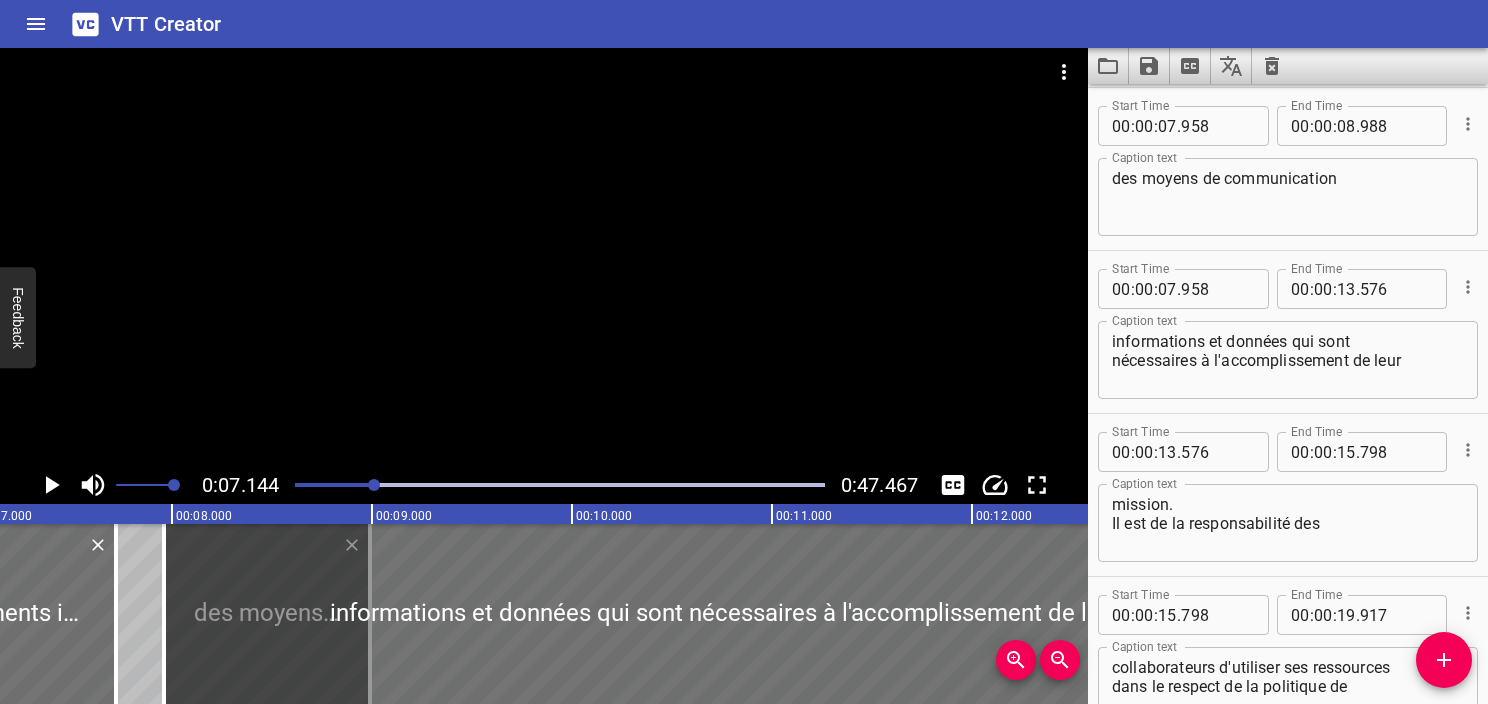 click on "ainsi que des informations et données qui sont
nécessaires à l'accomplissement de leur Caption text" at bounding box center [1288, 360] 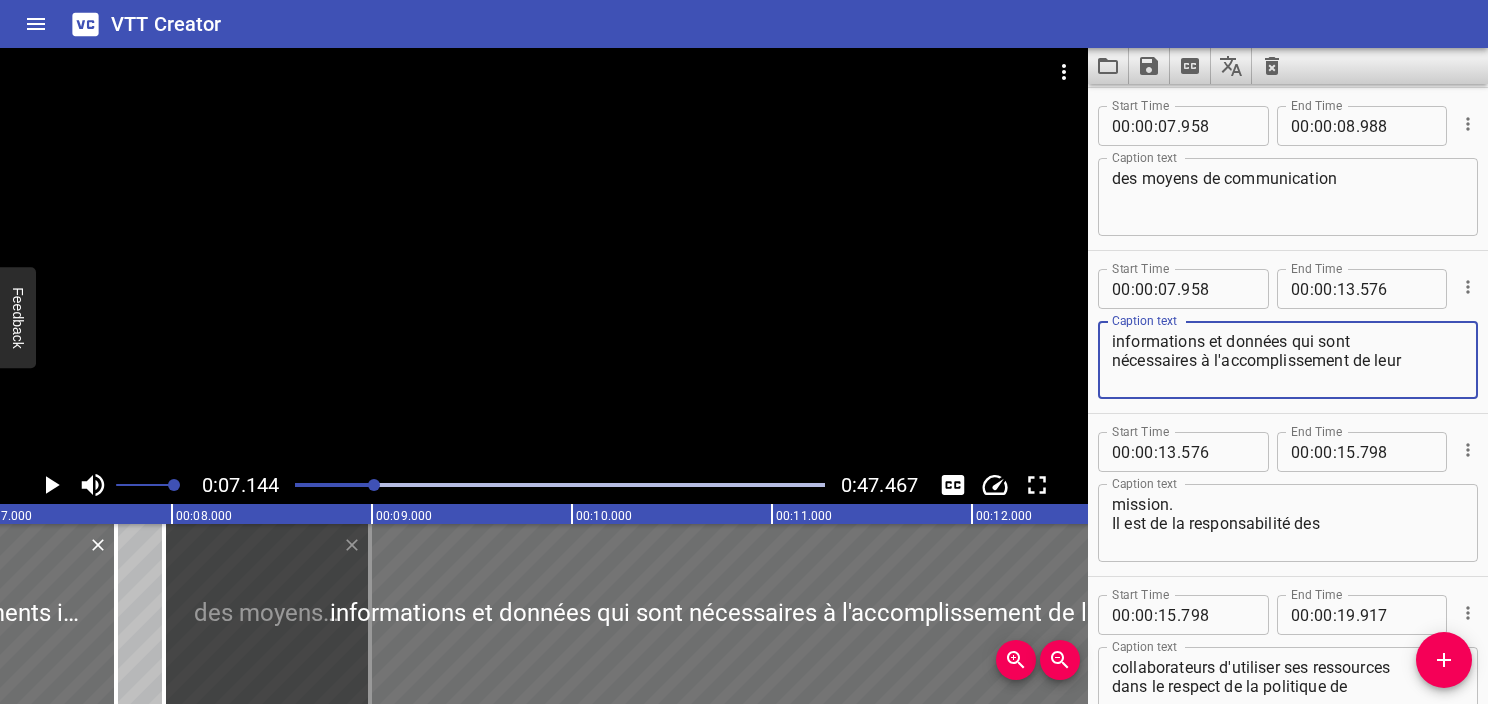 click on "informations et données qui sont
nécessaires à l'accomplissement de leur" at bounding box center [1288, 360] 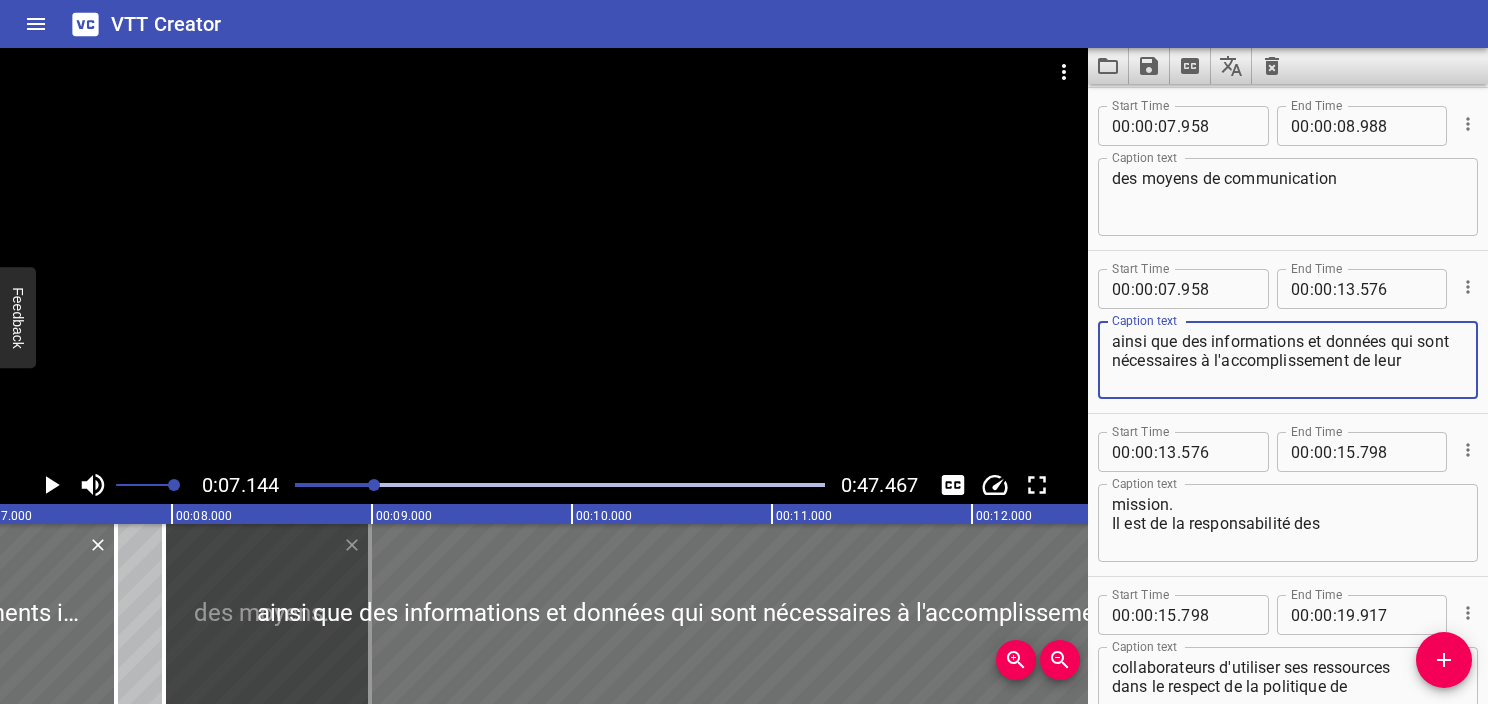 scroll, scrollTop: 0, scrollLeft: 0, axis: both 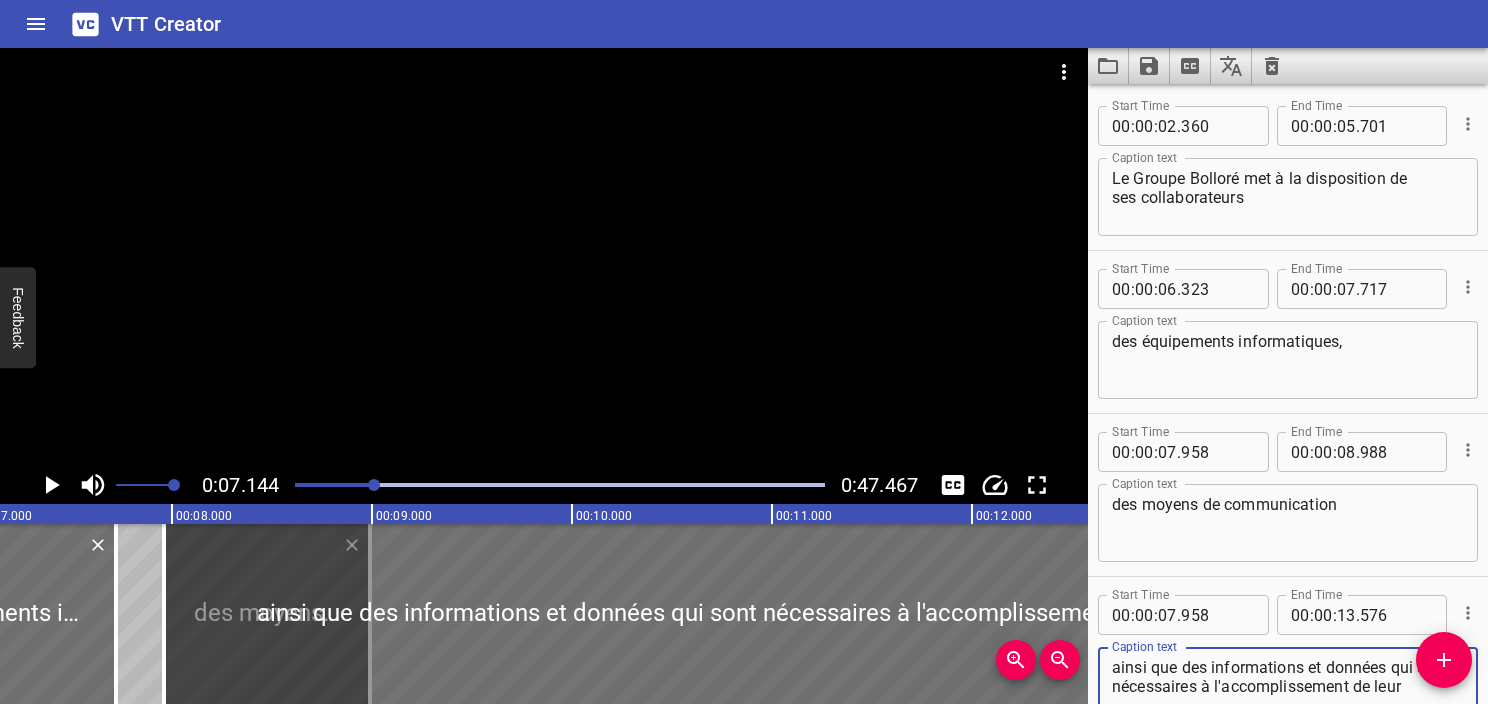 type on "ainsi que des informations et données qui sont nécessaires à l'accomplissement de leur" 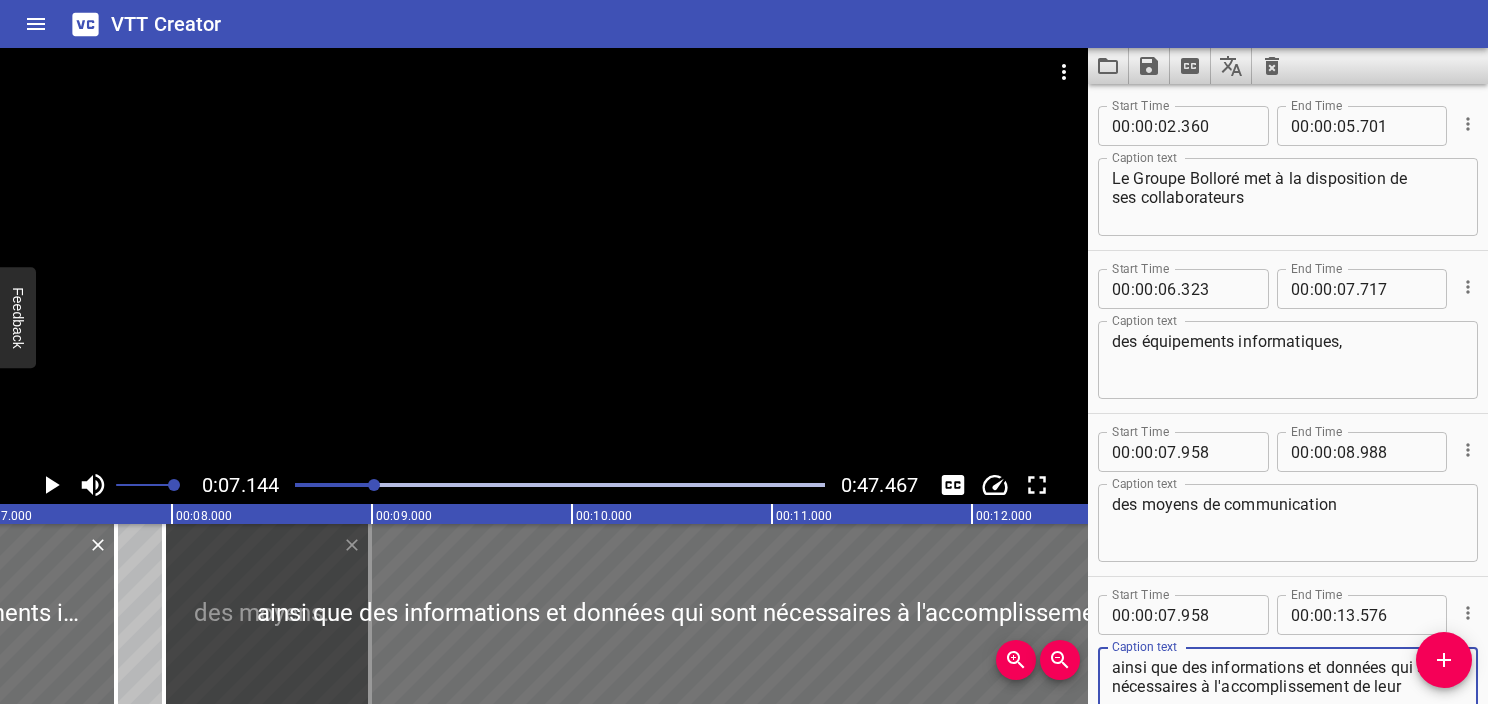 click at bounding box center [110, 485] 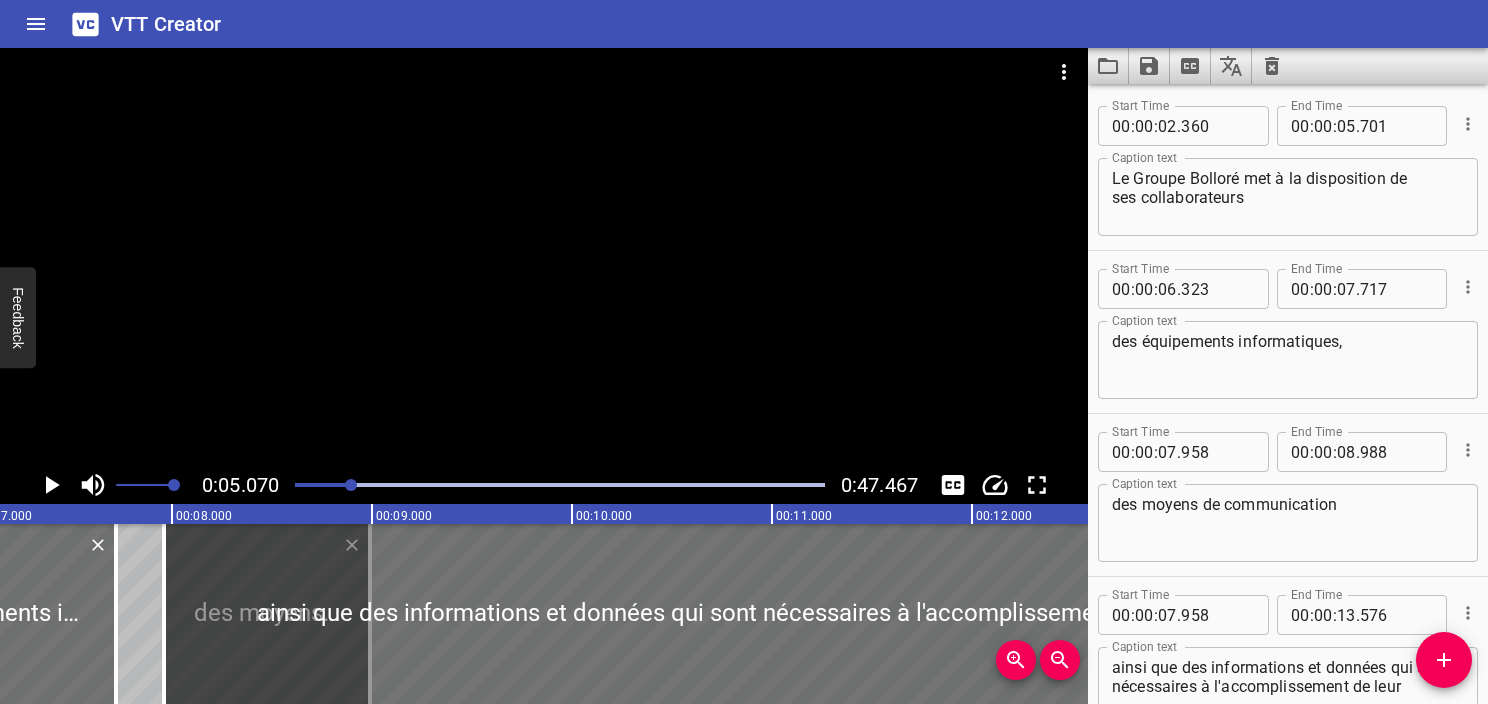 scroll, scrollTop: 163, scrollLeft: 0, axis: vertical 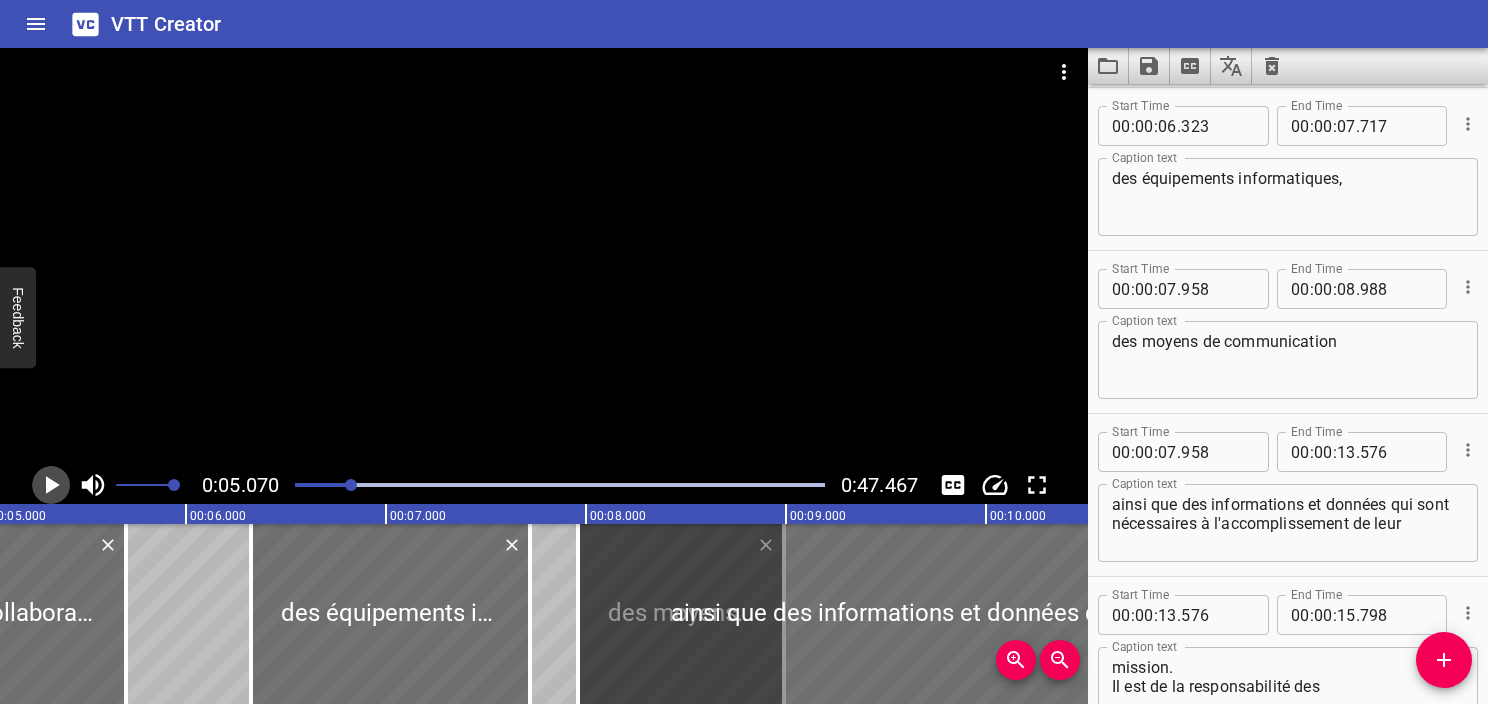 click 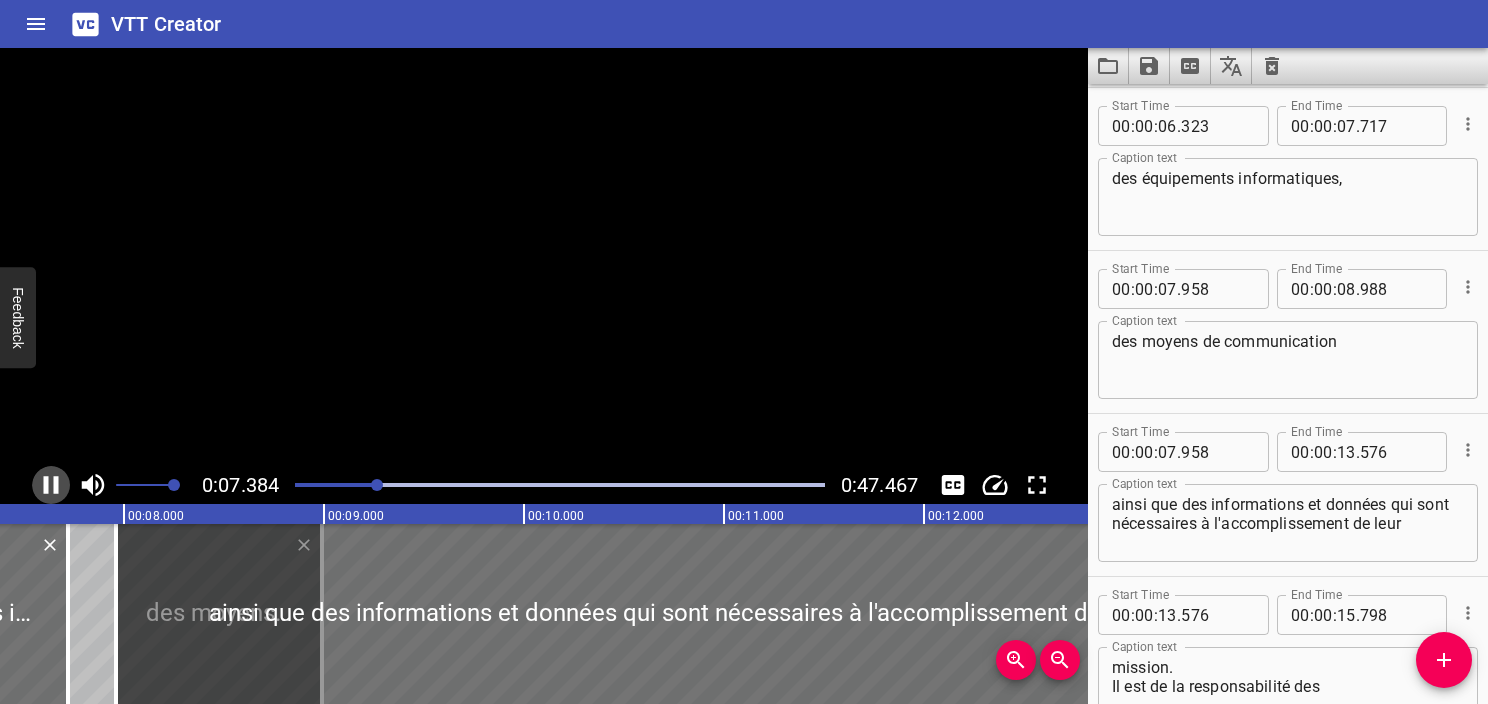click 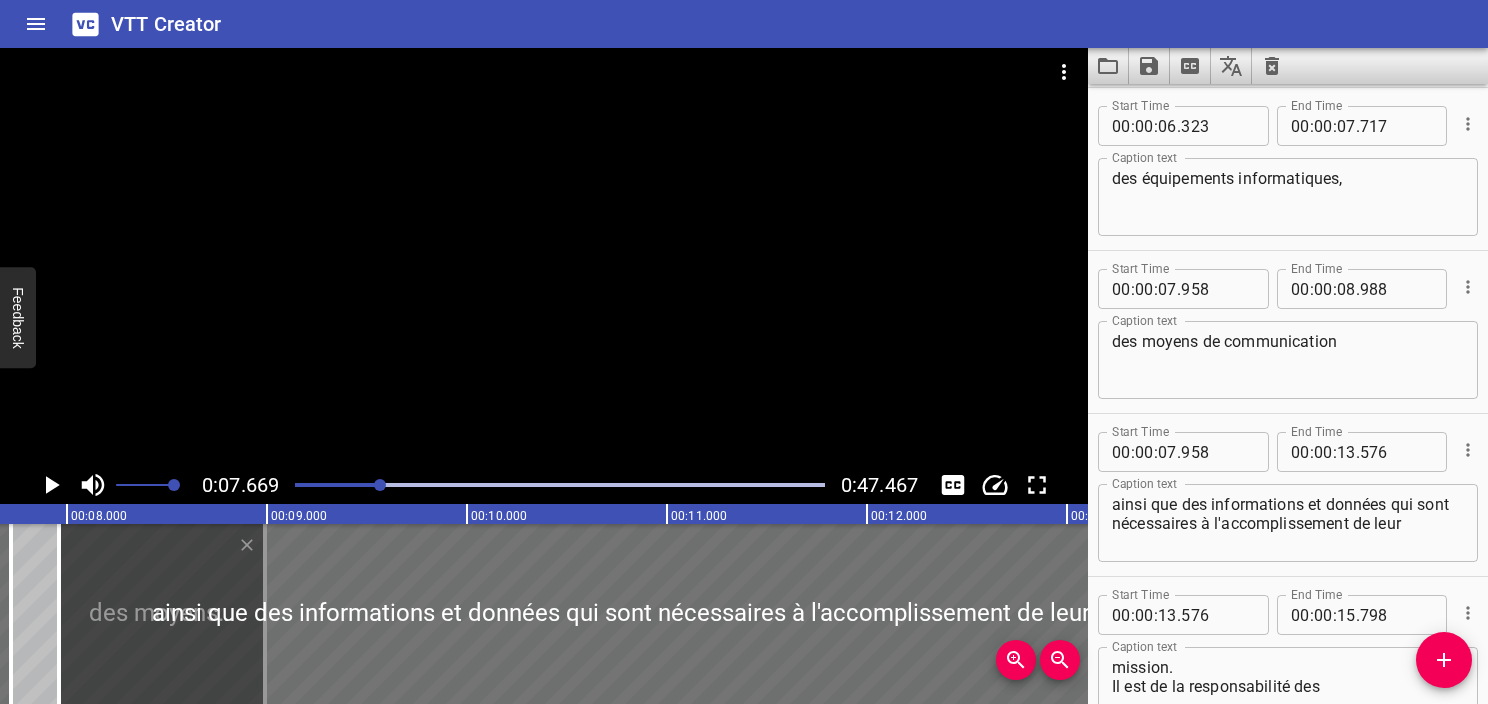 click 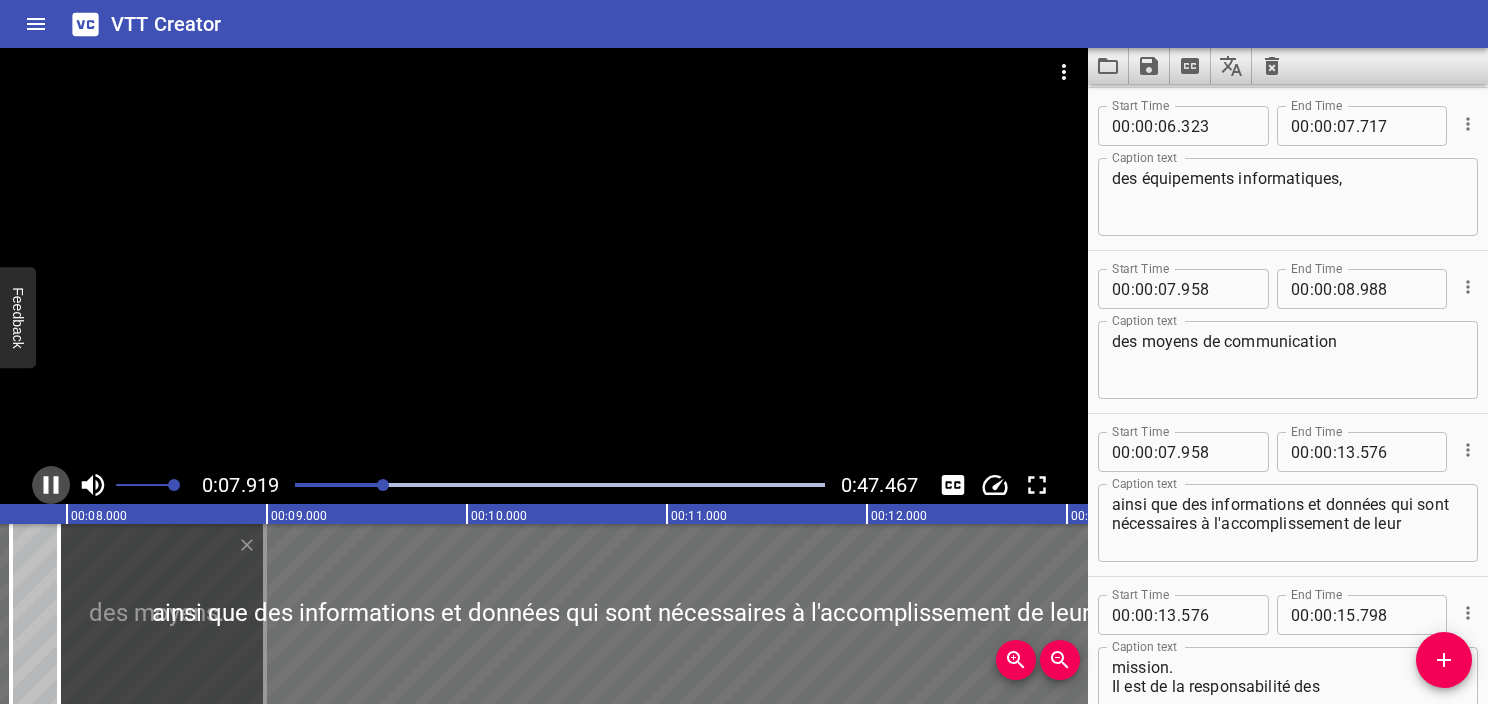click 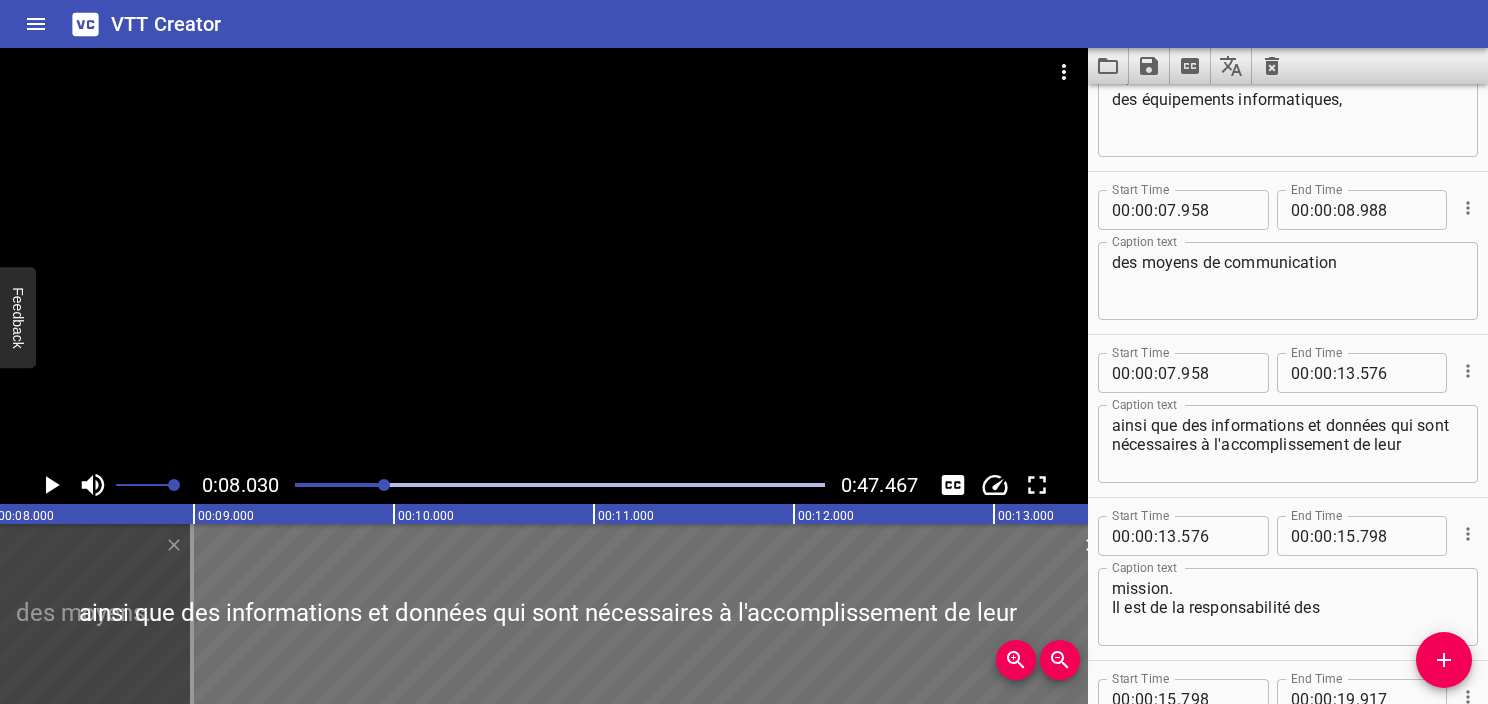 scroll, scrollTop: 326, scrollLeft: 0, axis: vertical 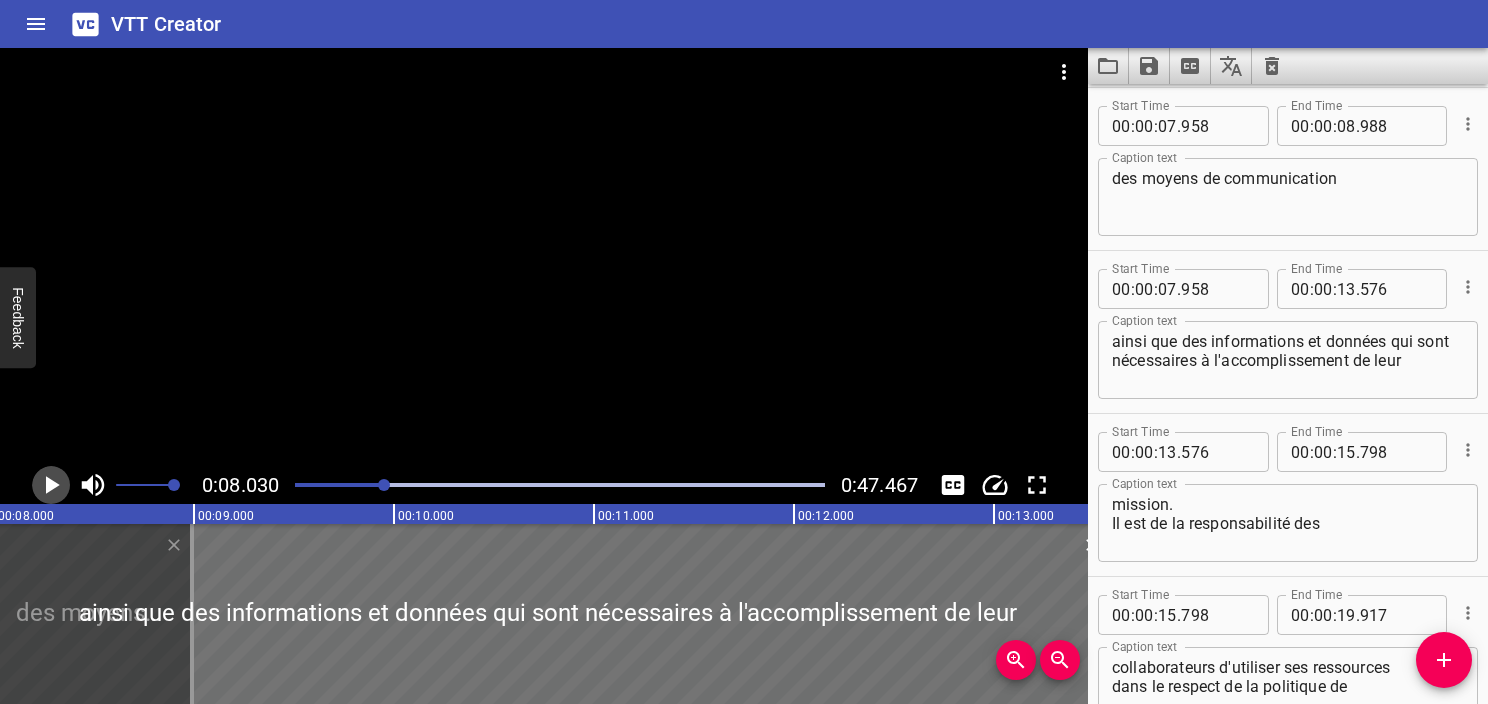 click 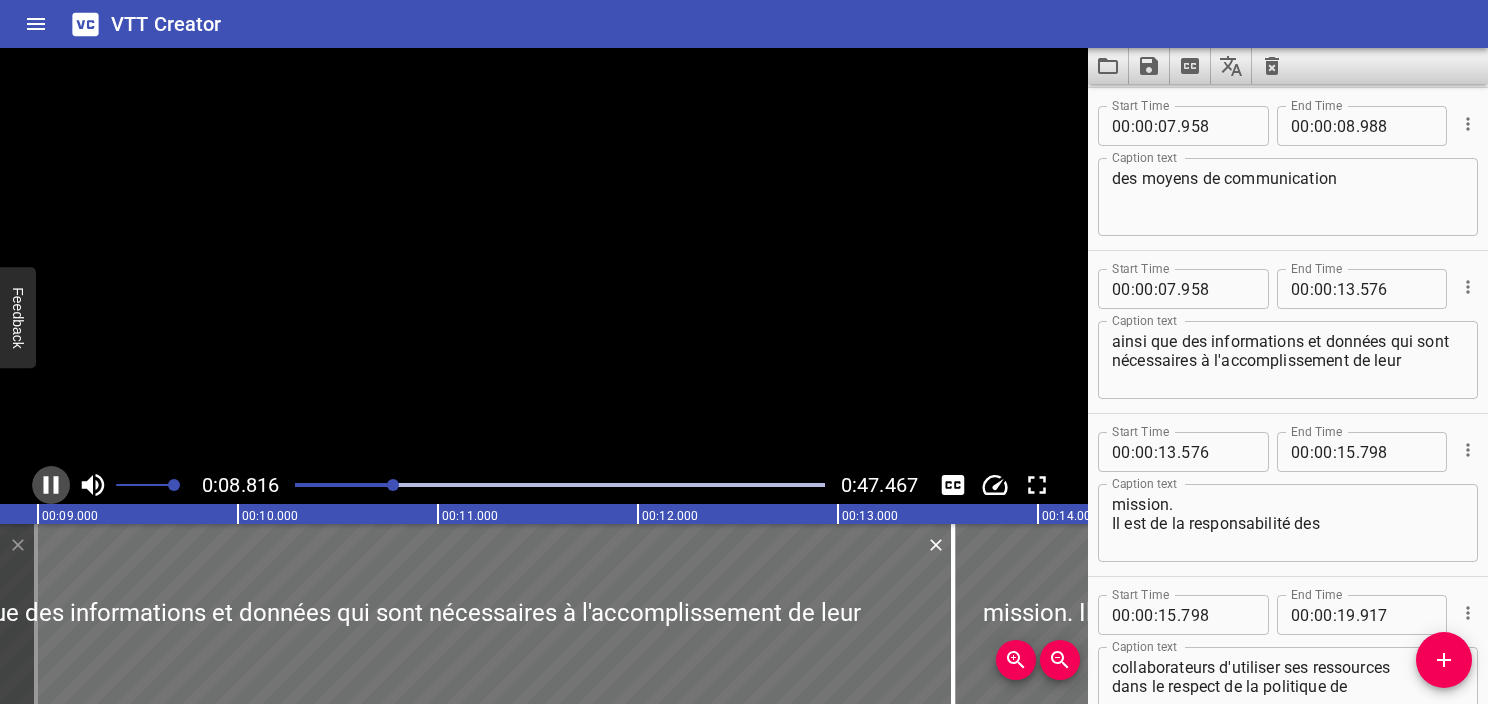 click 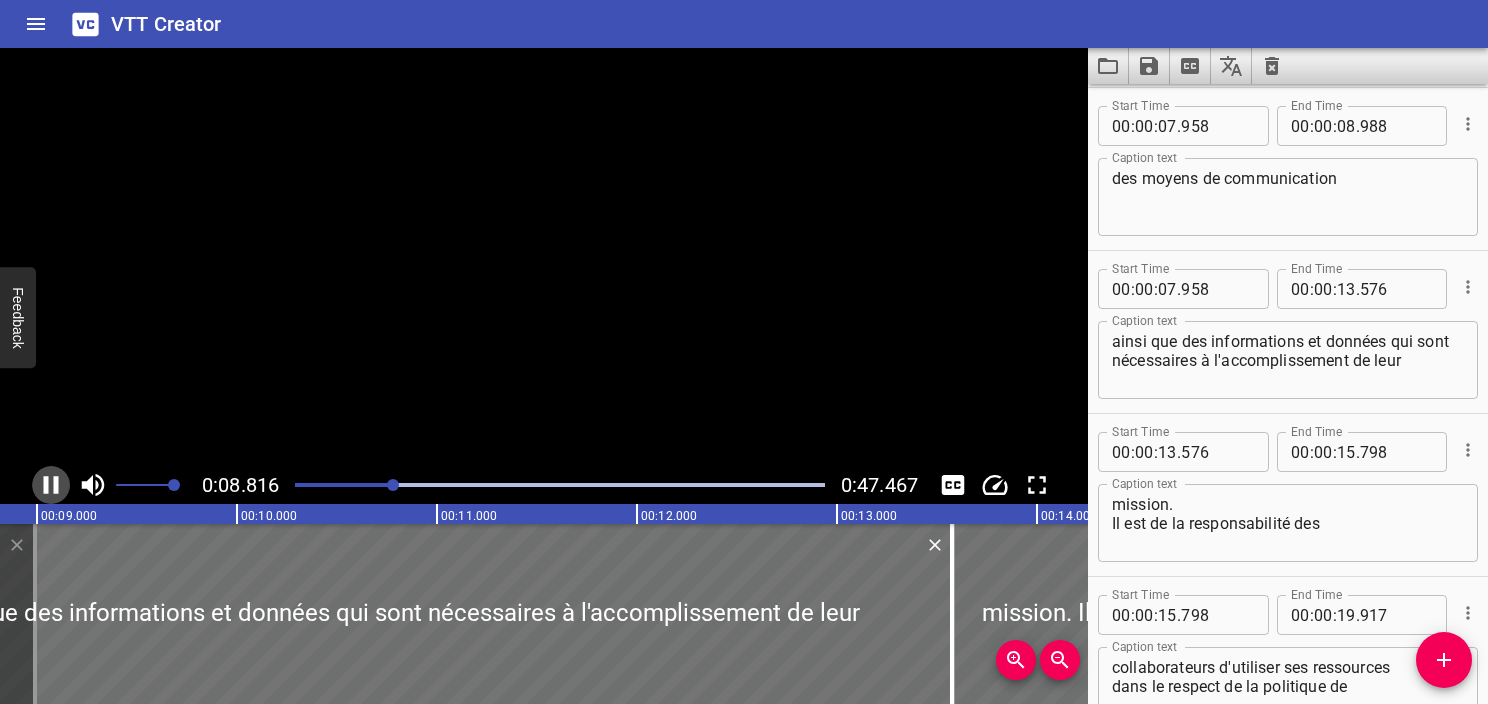 scroll, scrollTop: 0, scrollLeft: 1803, axis: horizontal 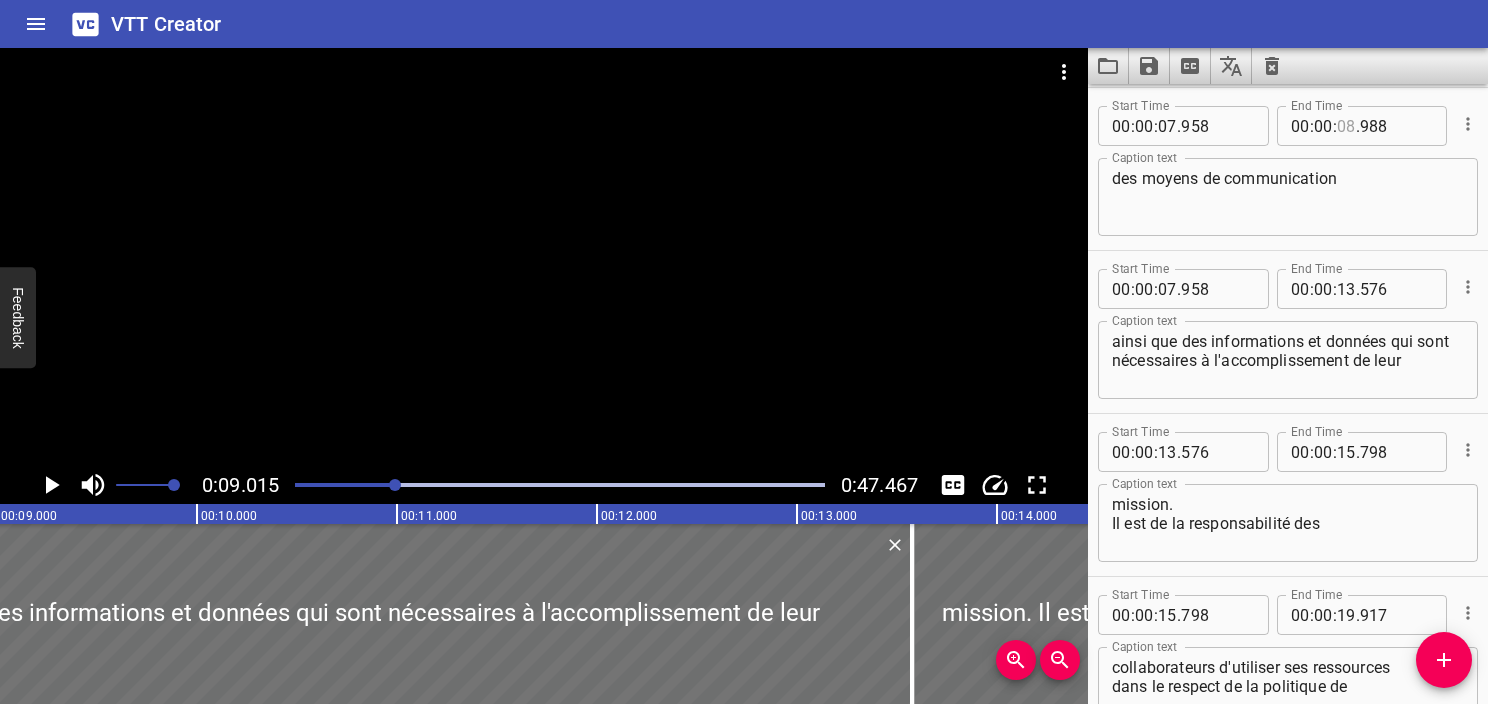 click at bounding box center (1346, 126) 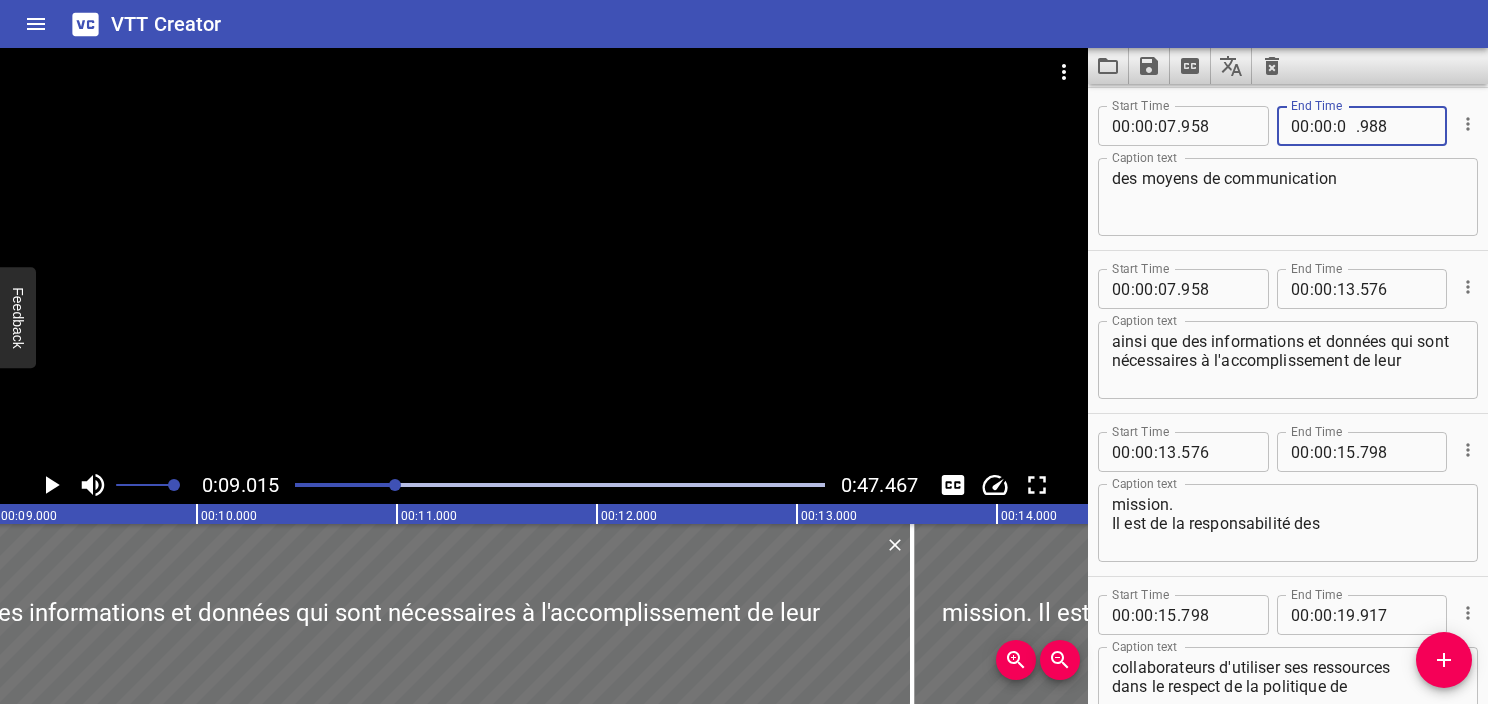 type on "09" 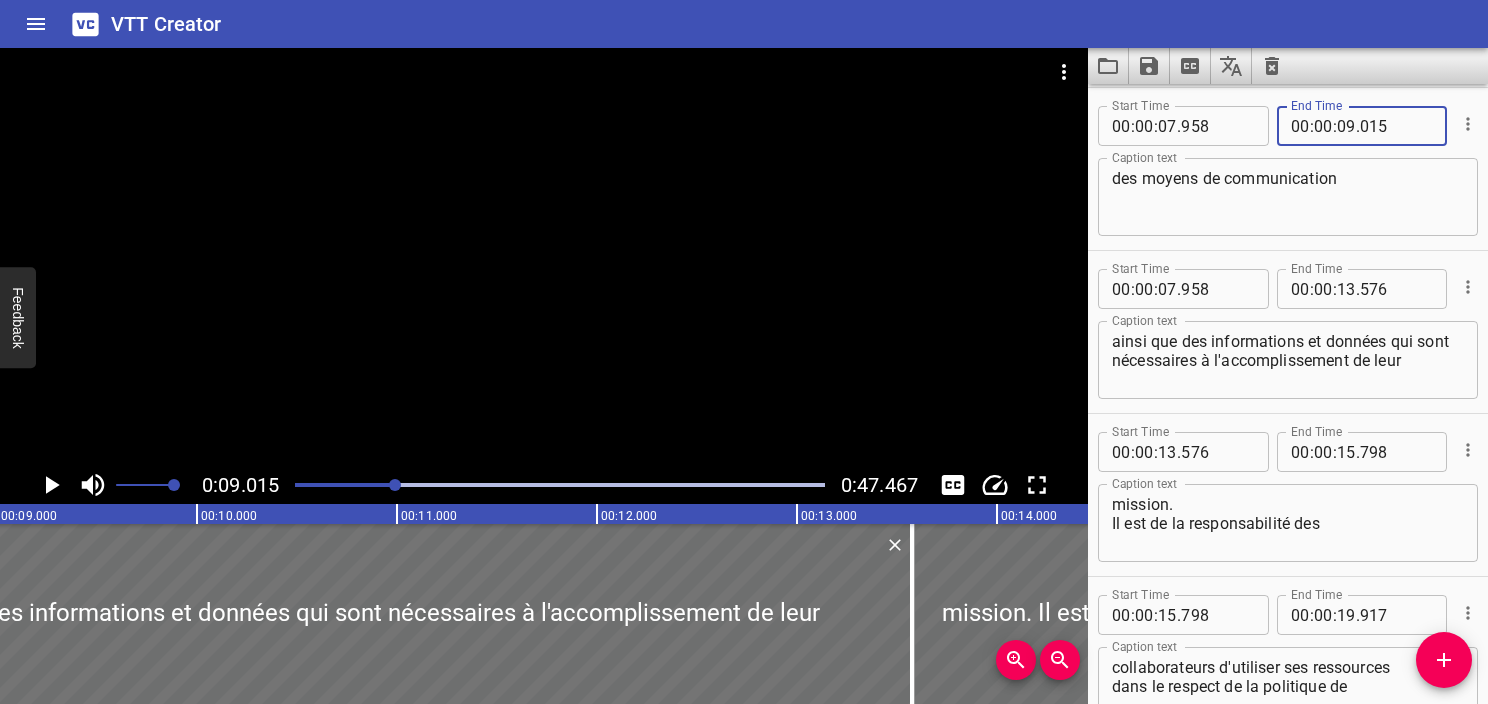 type on "015" 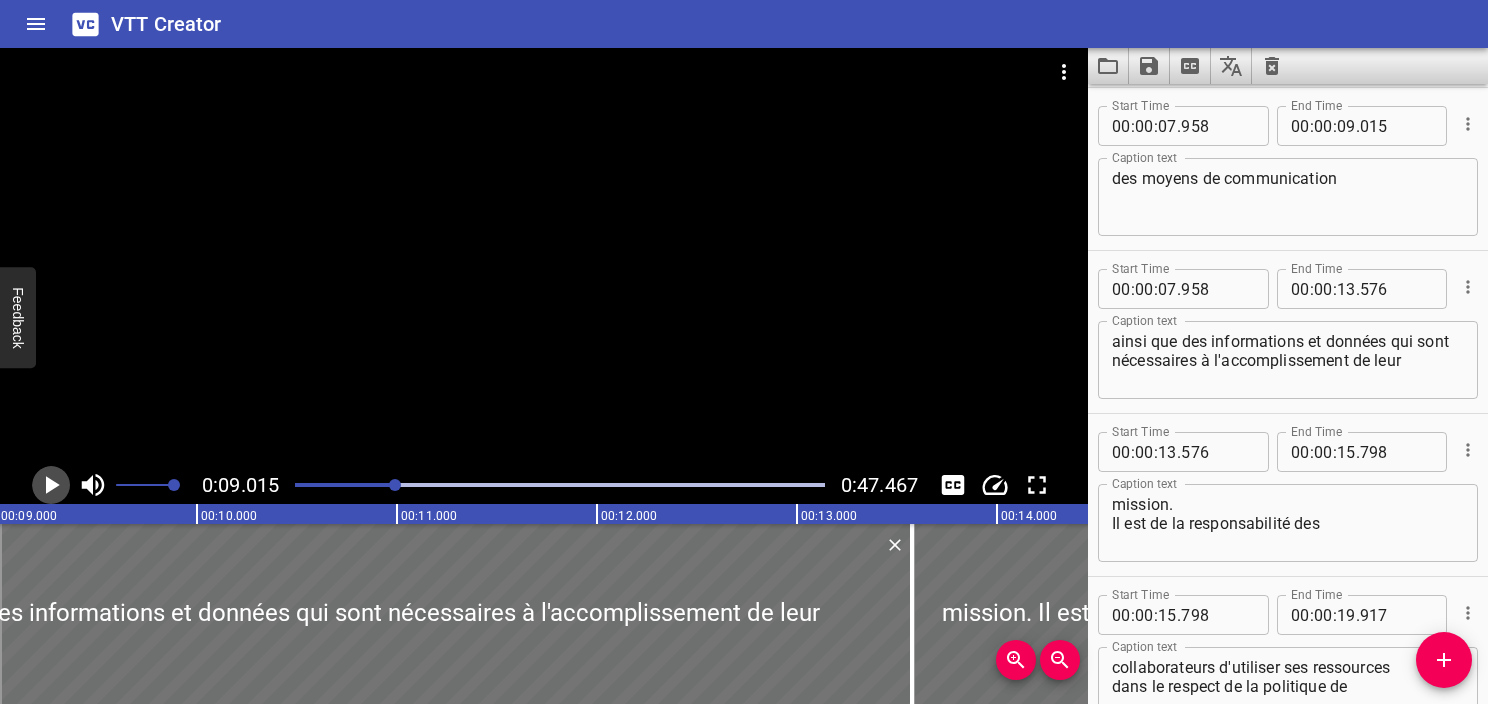 click 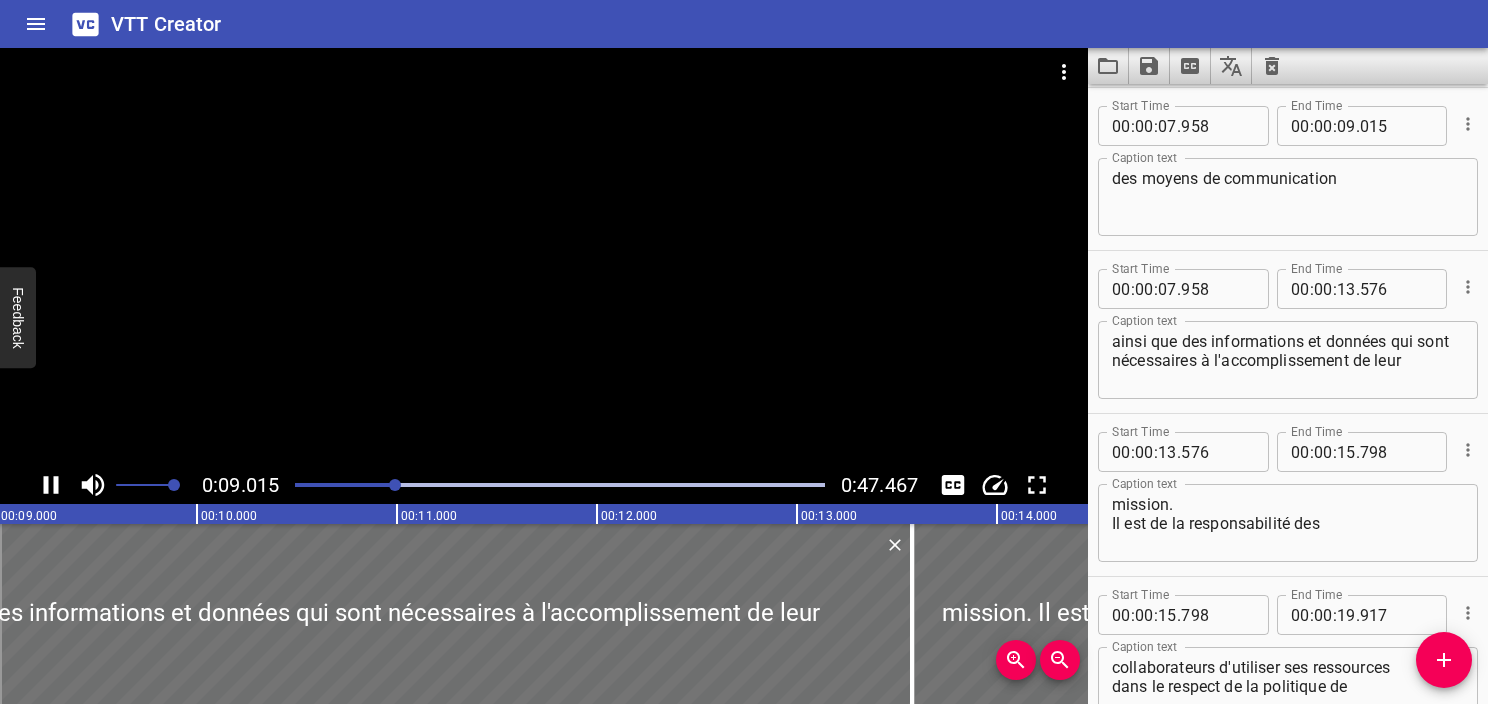 click 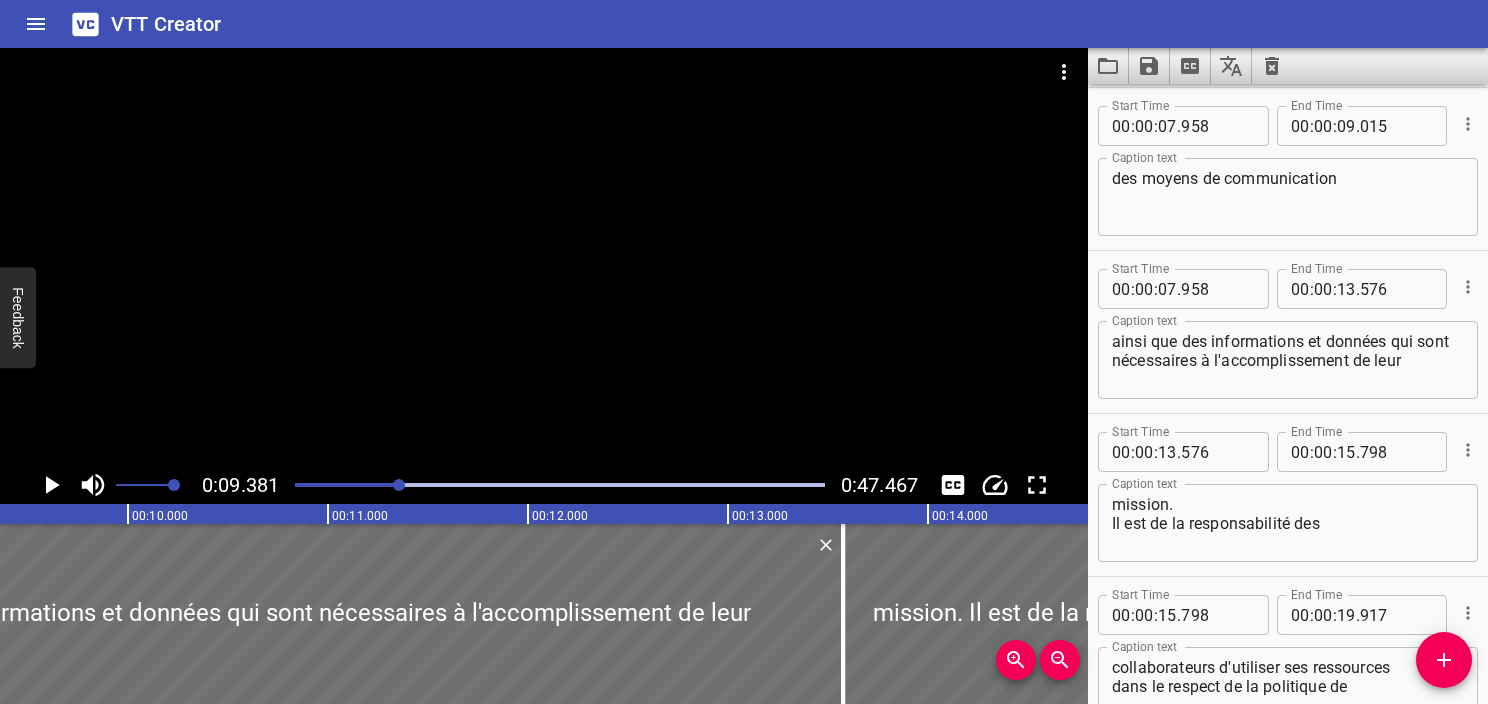 scroll, scrollTop: 0, scrollLeft: 1876, axis: horizontal 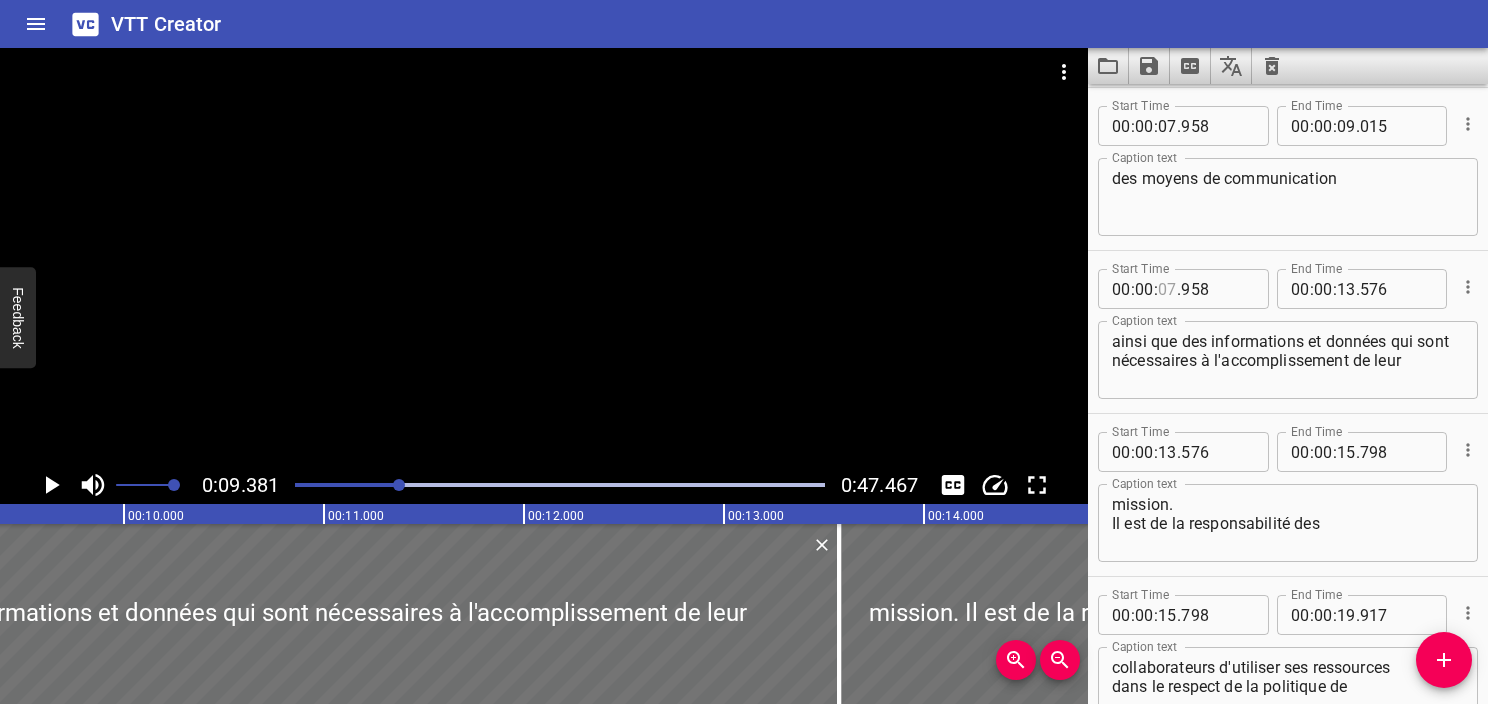 click at bounding box center (1167, 289) 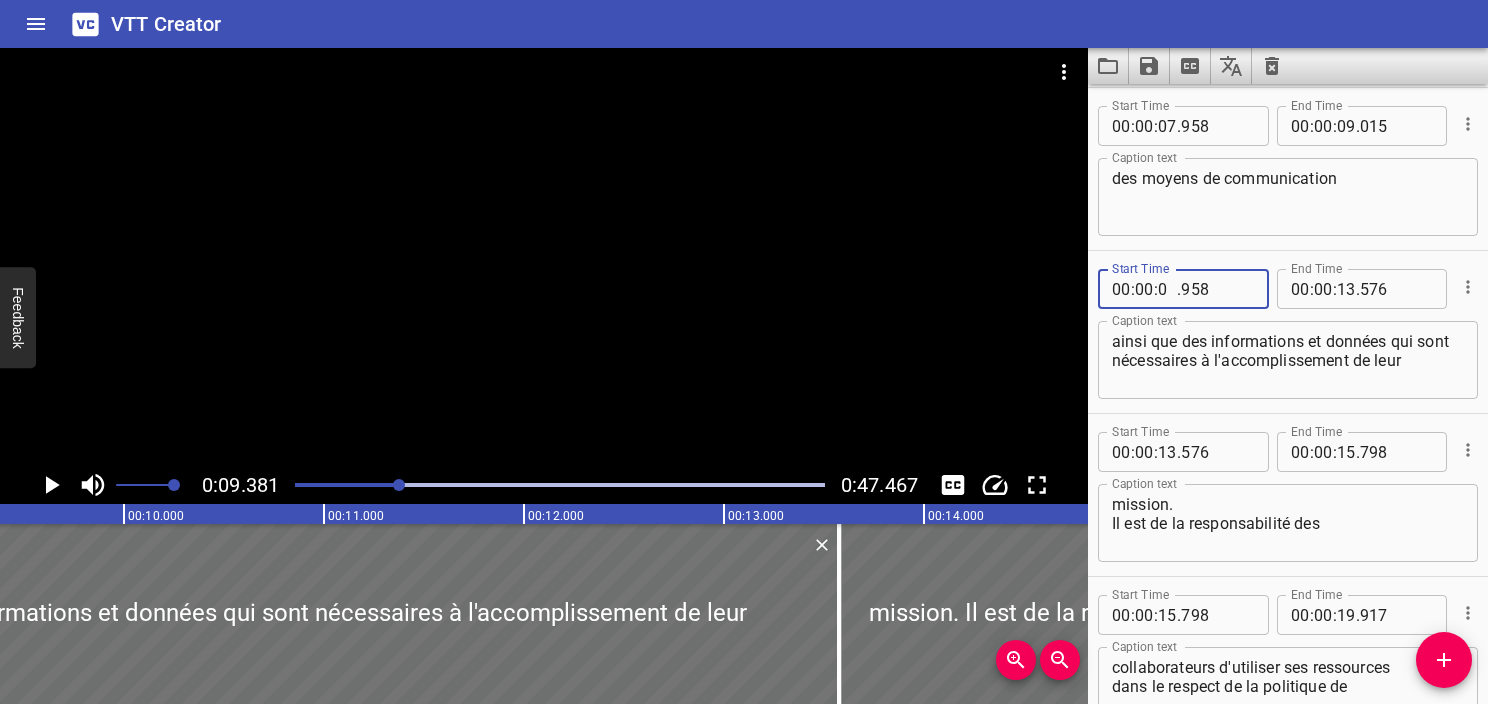 type on "09" 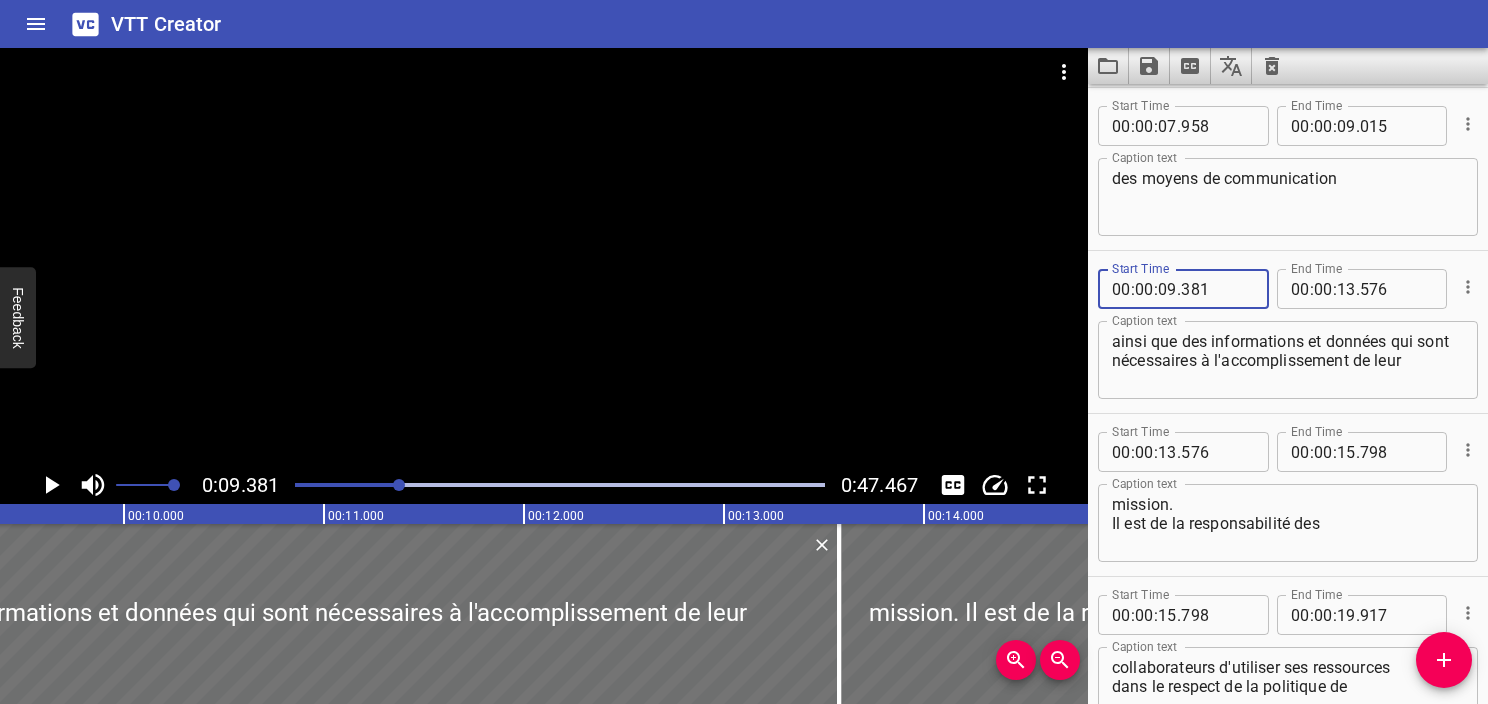 type on "381" 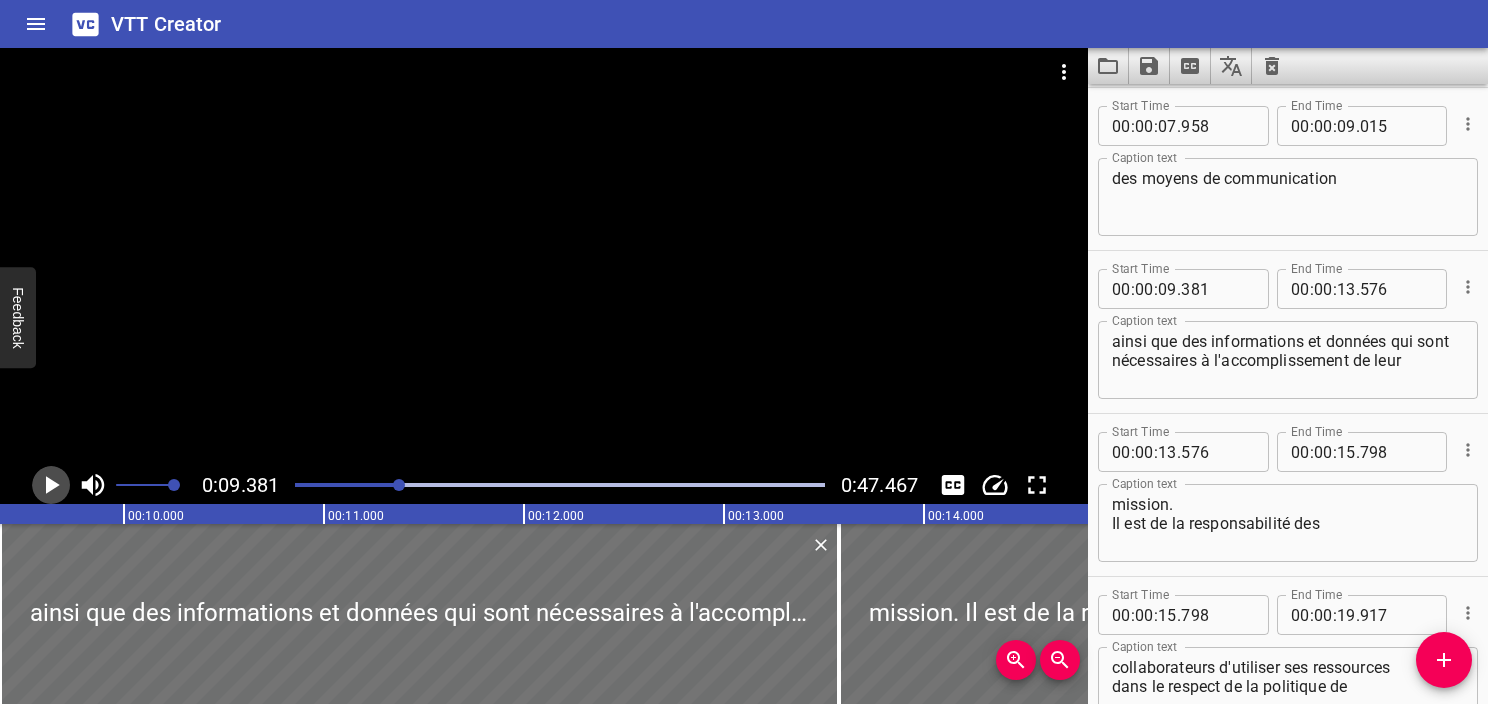 click 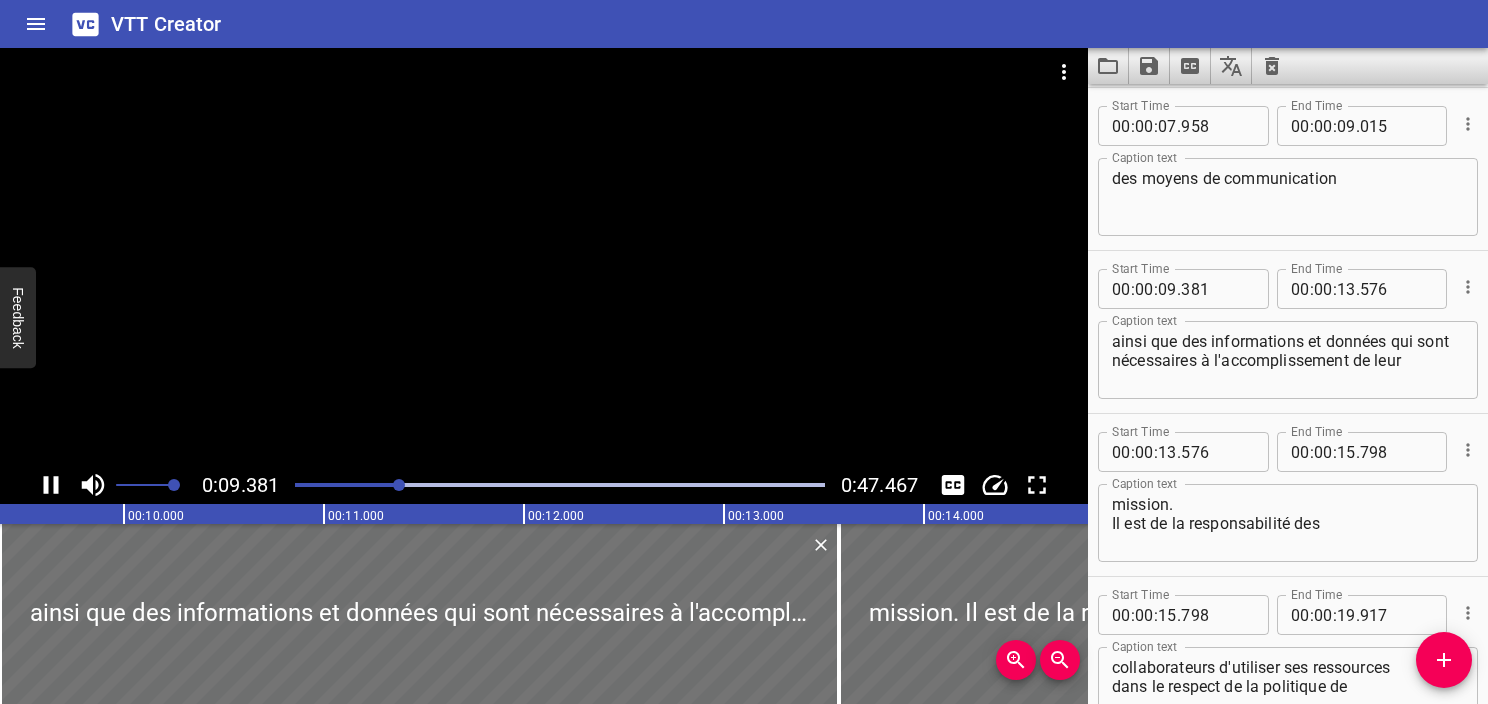 scroll, scrollTop: 404, scrollLeft: 0, axis: vertical 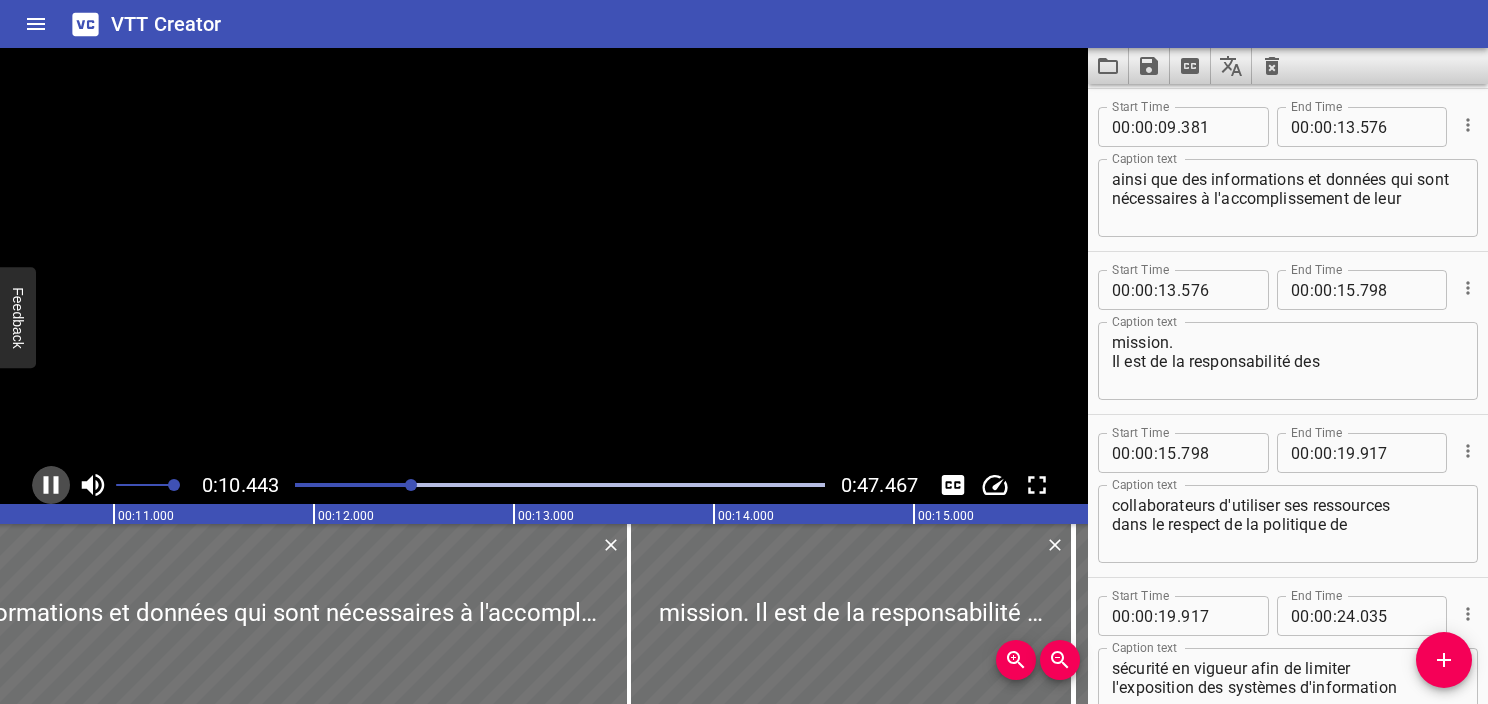 click 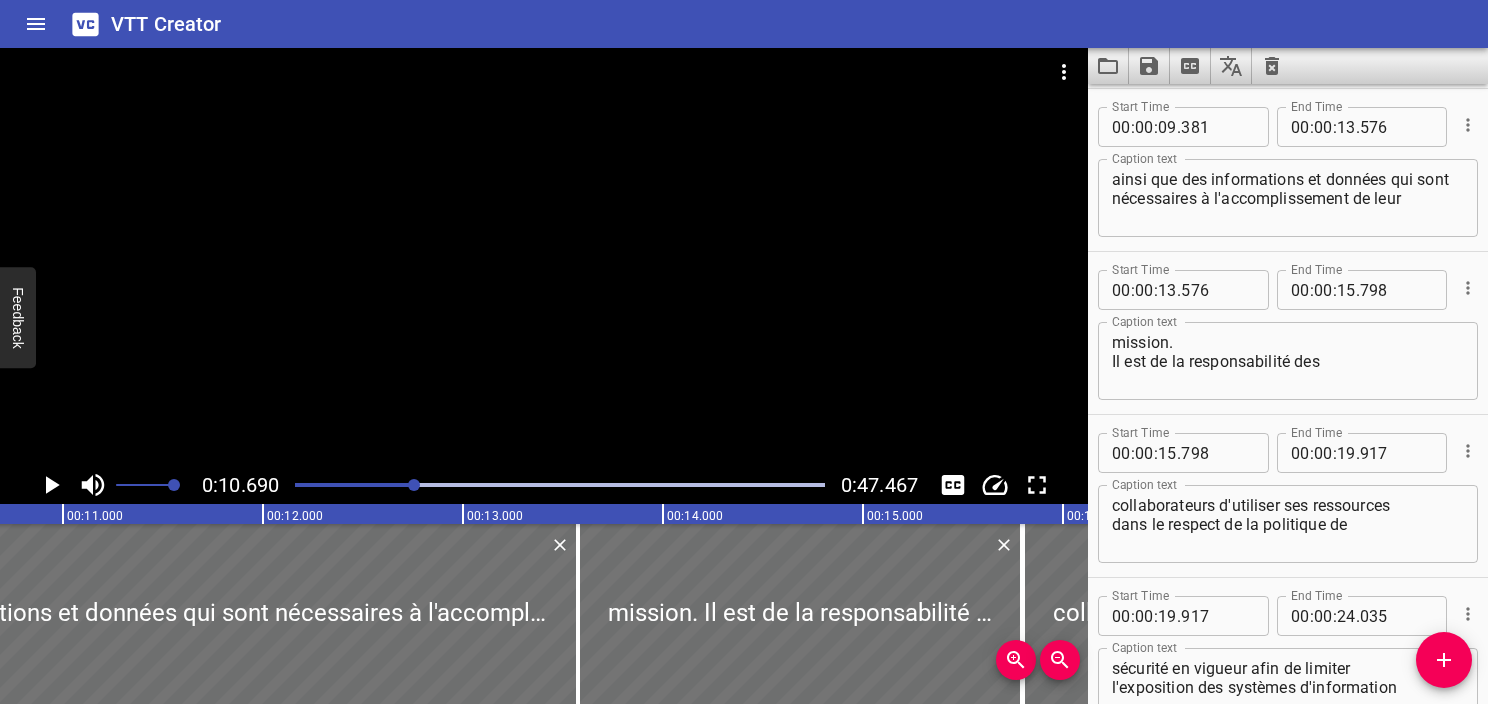 click 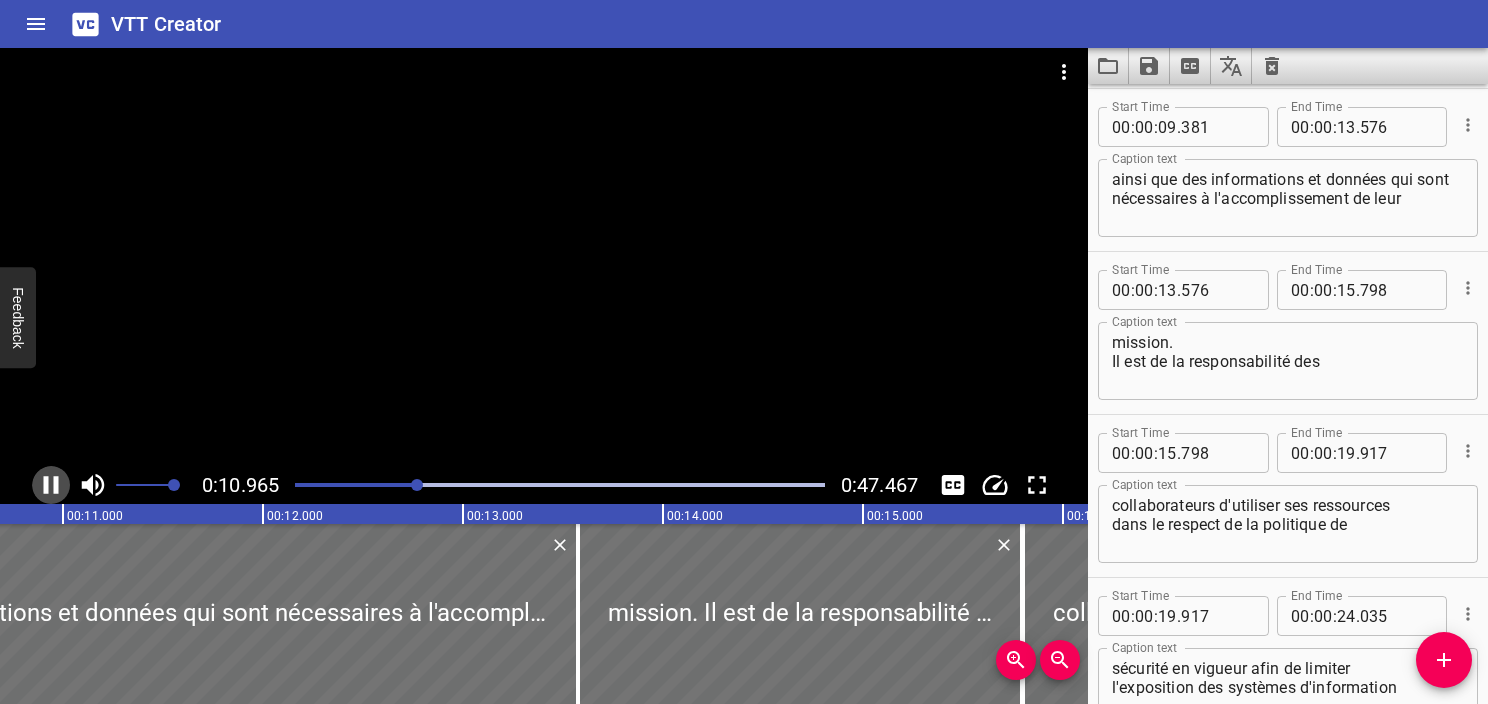 click 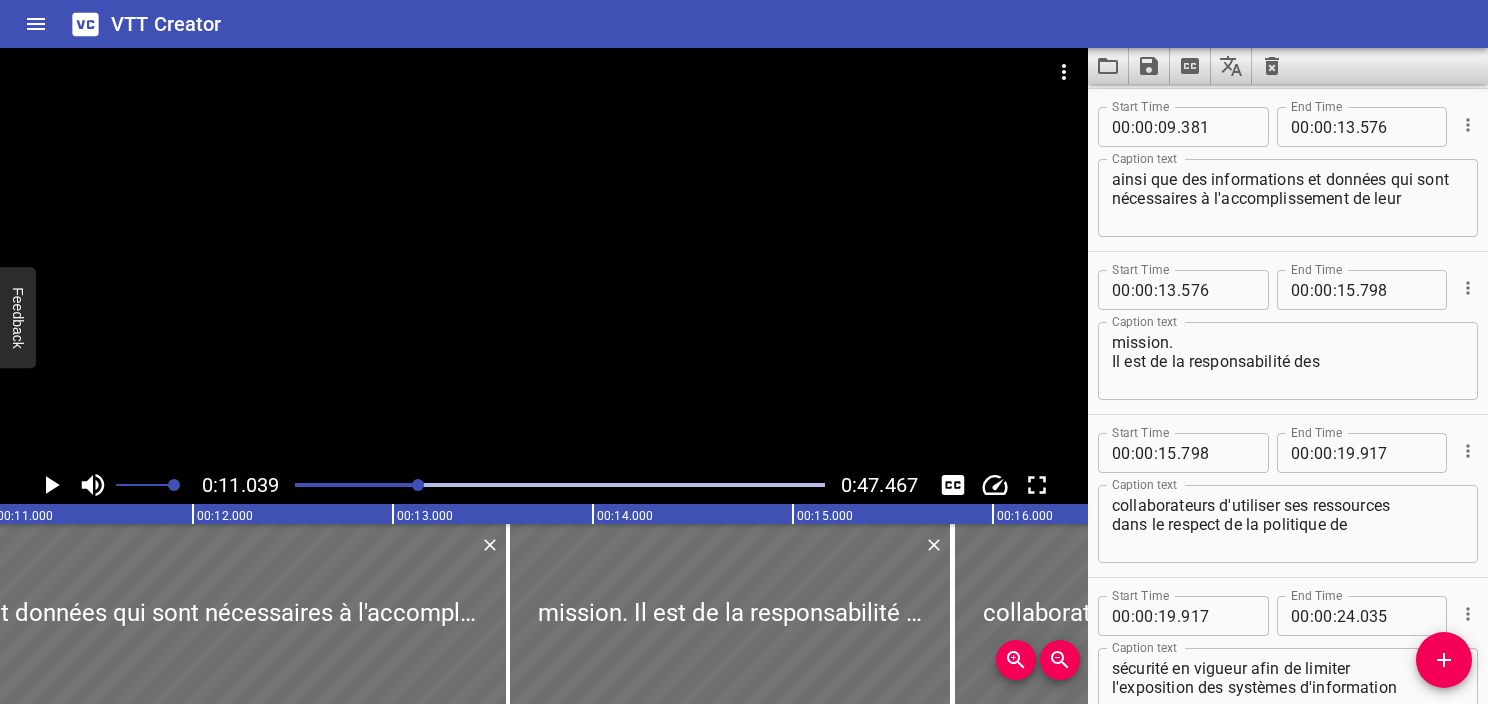 scroll, scrollTop: 0, scrollLeft: 2208, axis: horizontal 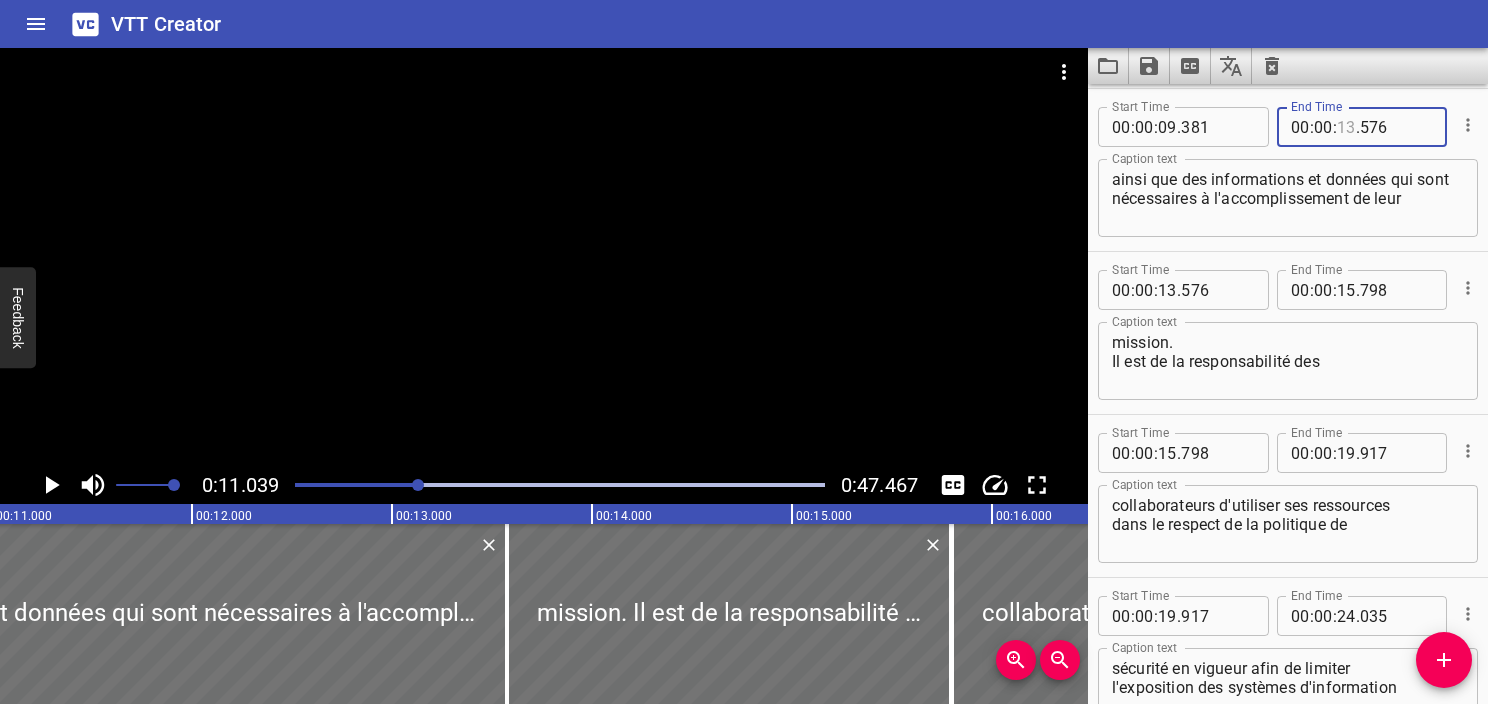 click at bounding box center [1346, 127] 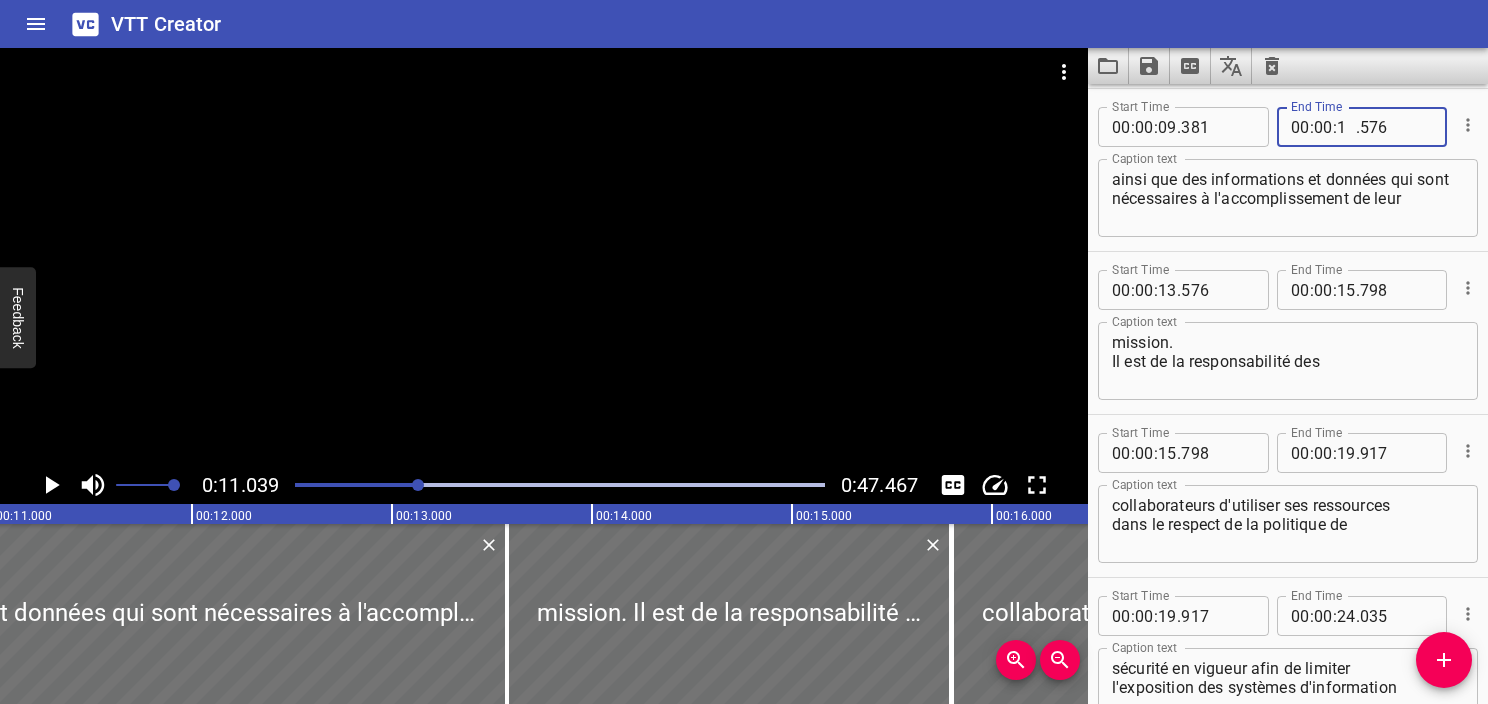 type on "11" 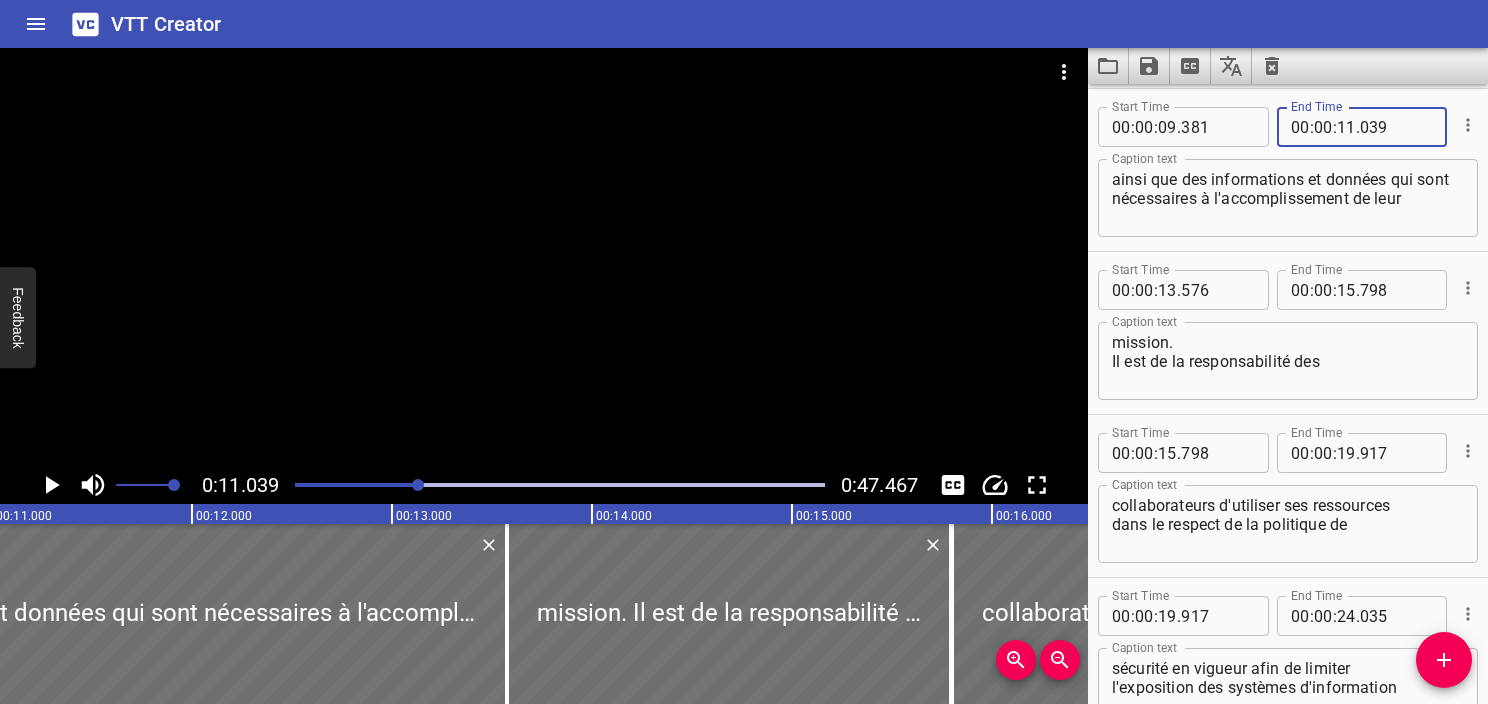 type on "039" 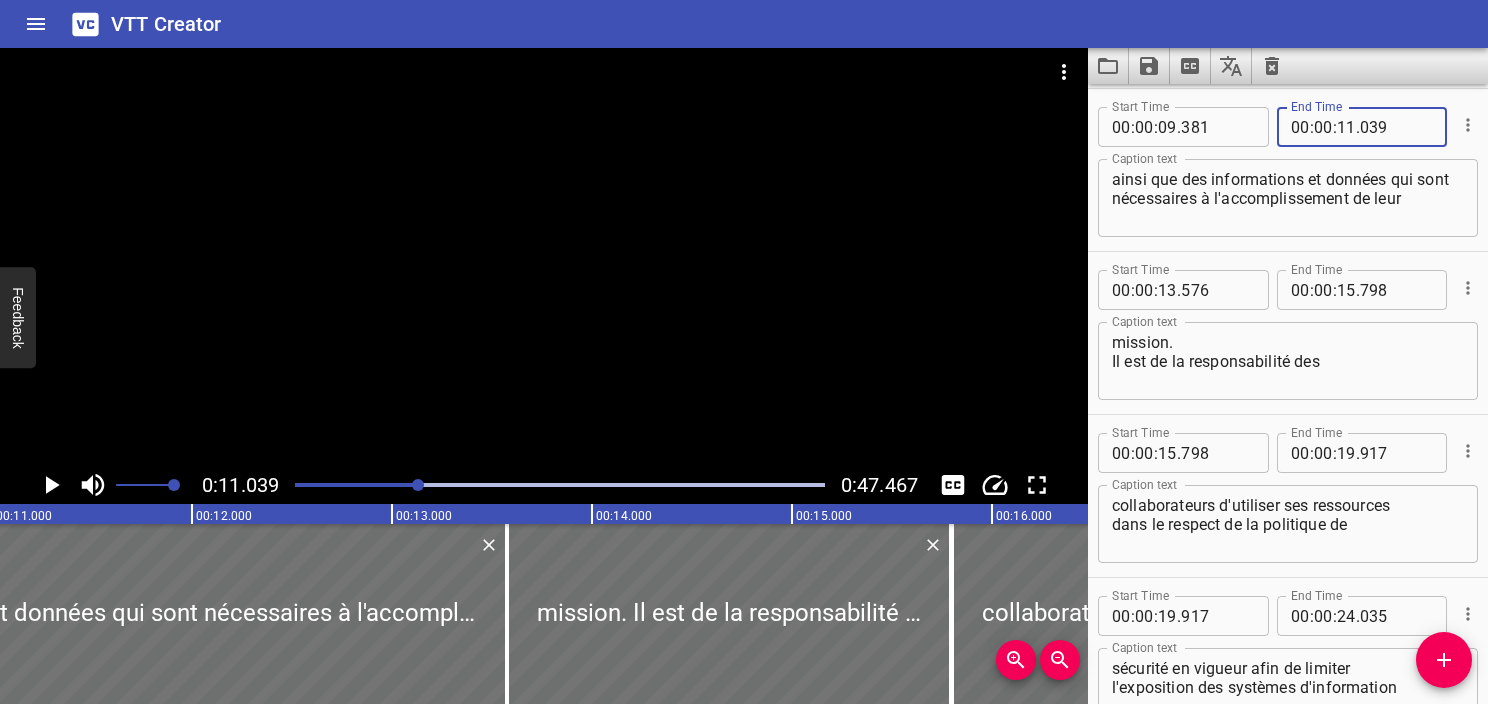 click on "ainsi que des informations et données qui sont nécessaires à l'accomplissement de leur" at bounding box center (1288, 198) 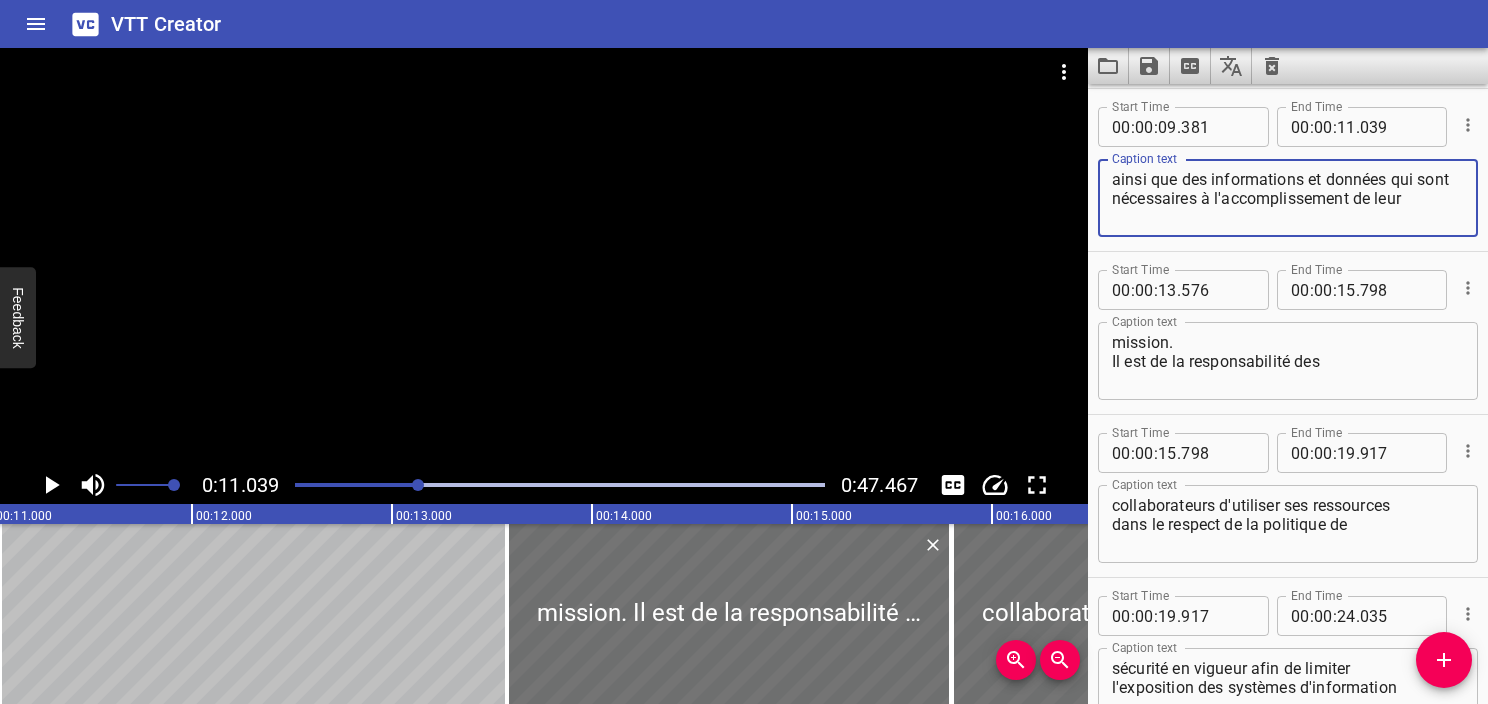 click on "ainsi que des informations et données qui sont nécessaires à l'accomplissement de leur" at bounding box center (1288, 198) 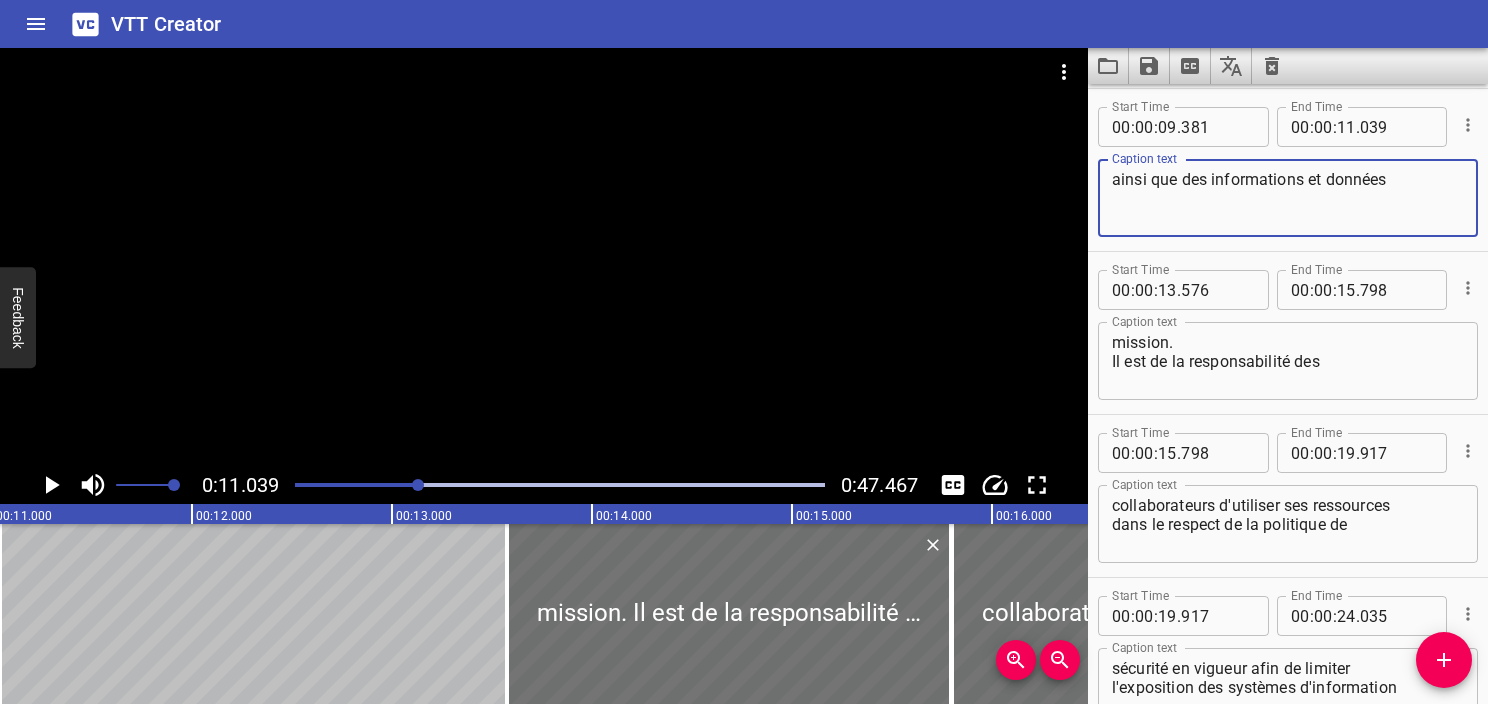 type on "ainsi que des informations et données" 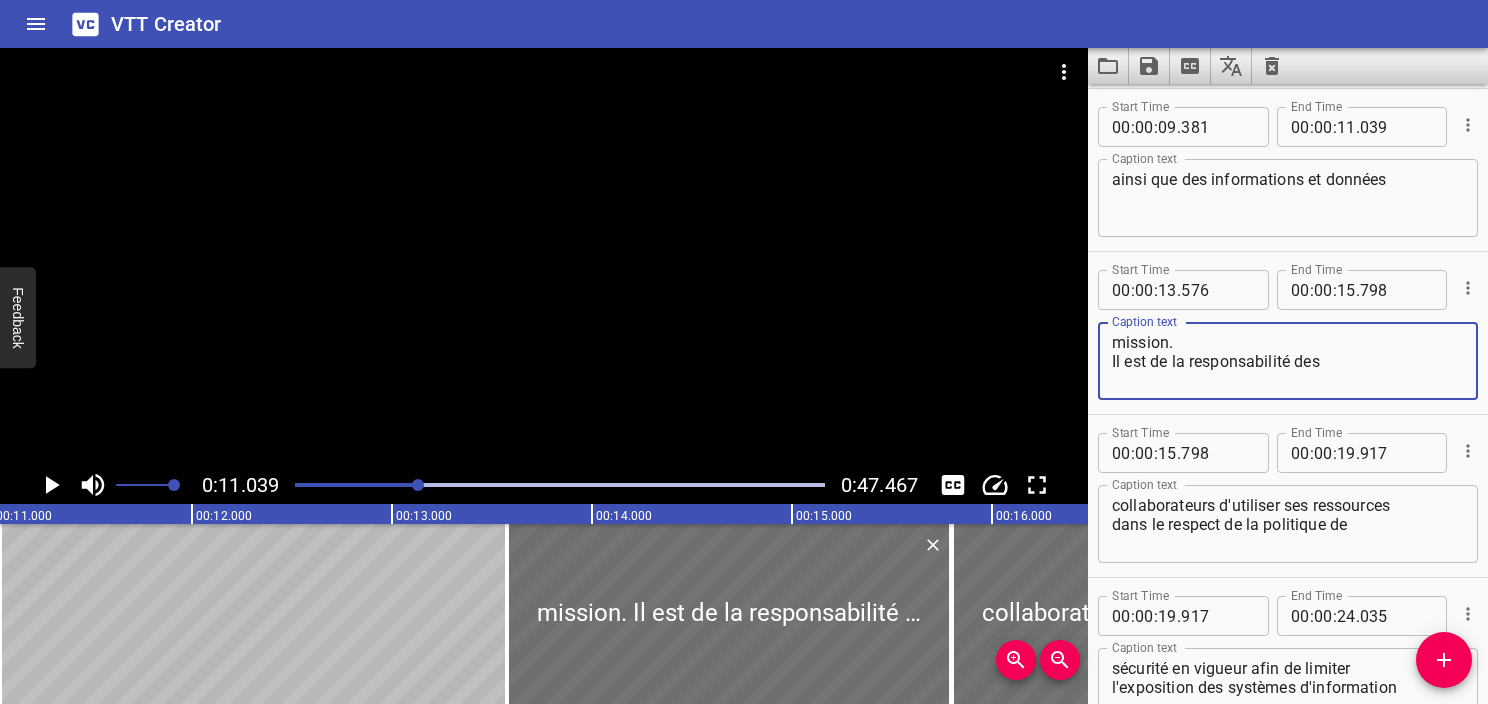 paste on "qui sont nécessaires à l'accomplissement de leur" 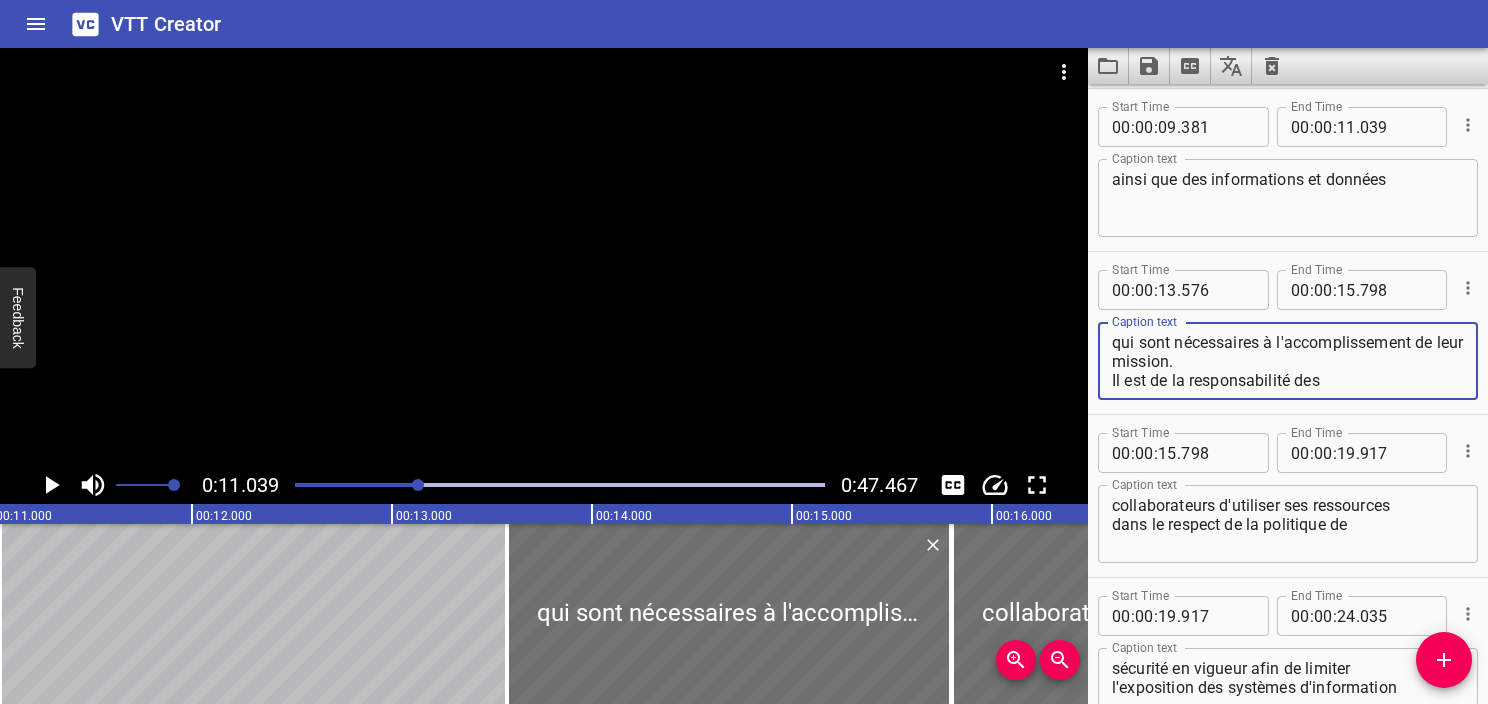 type on "qui sont nécessaires à l'accomplissement de leur mission.
Il est de la responsabilité des" 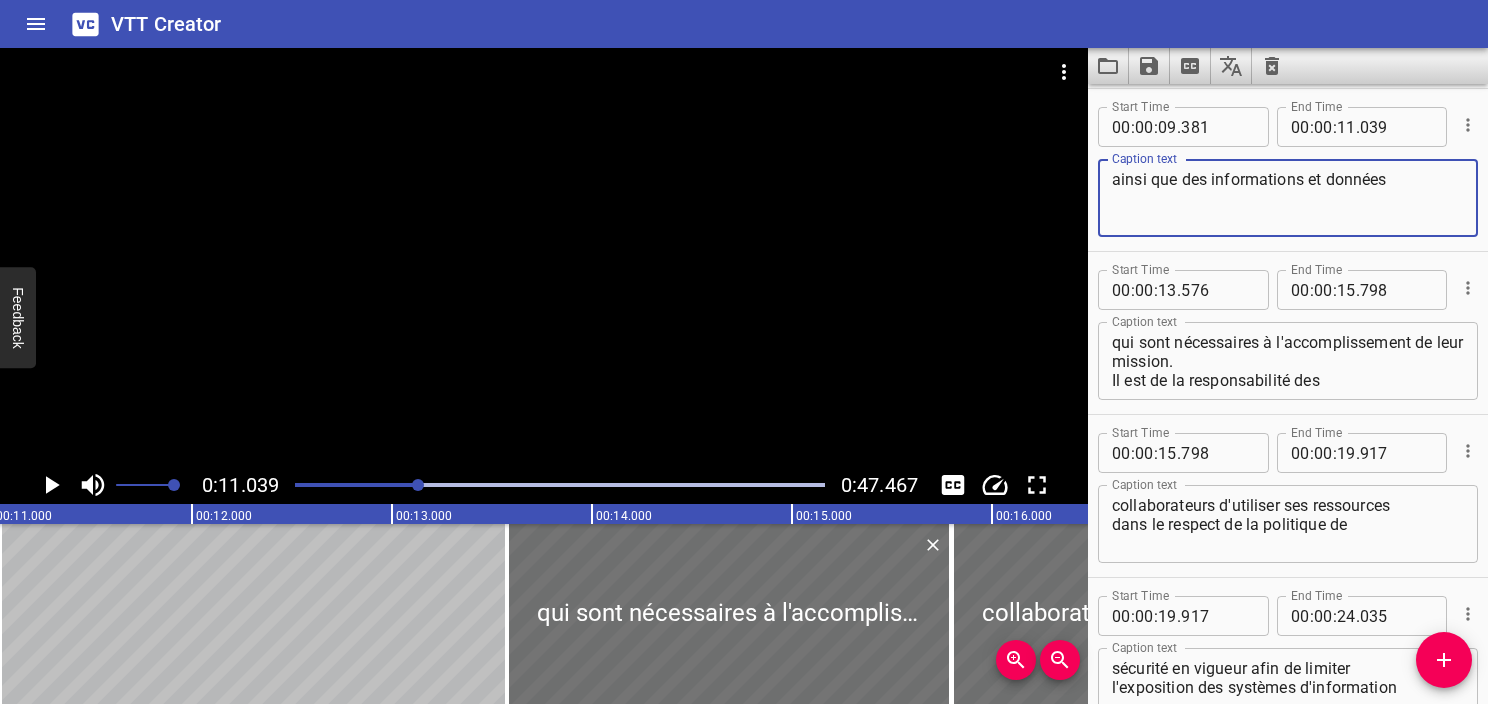 click on "ainsi que des informations et données" at bounding box center [1288, 198] 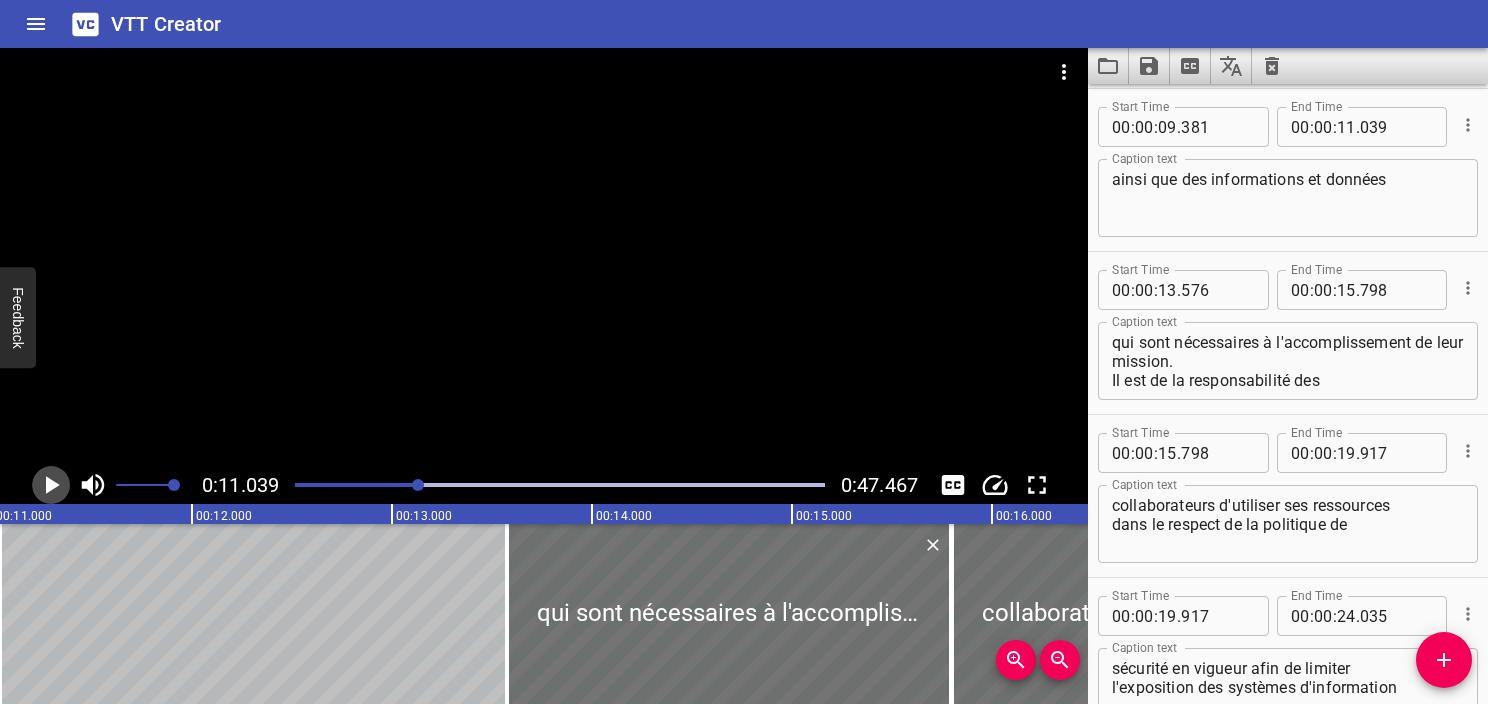 click 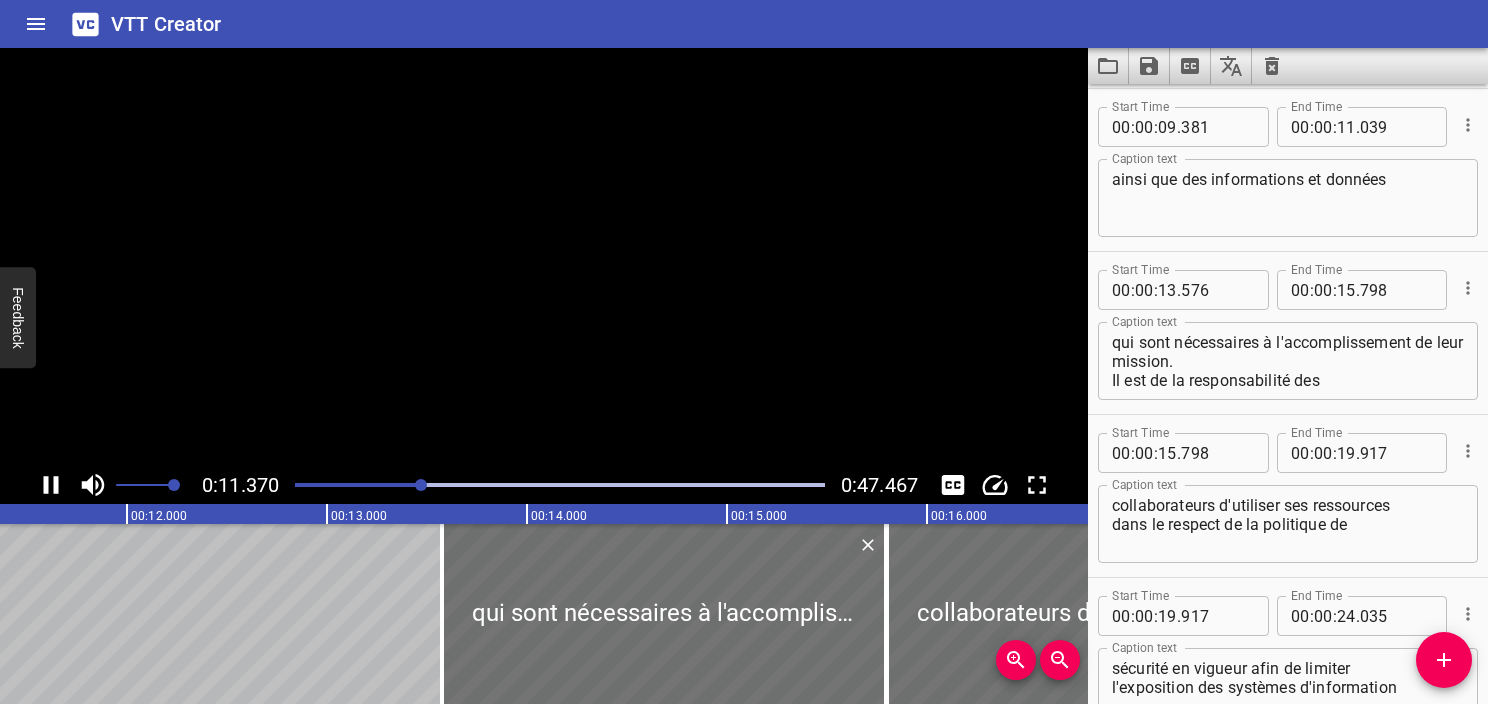 click 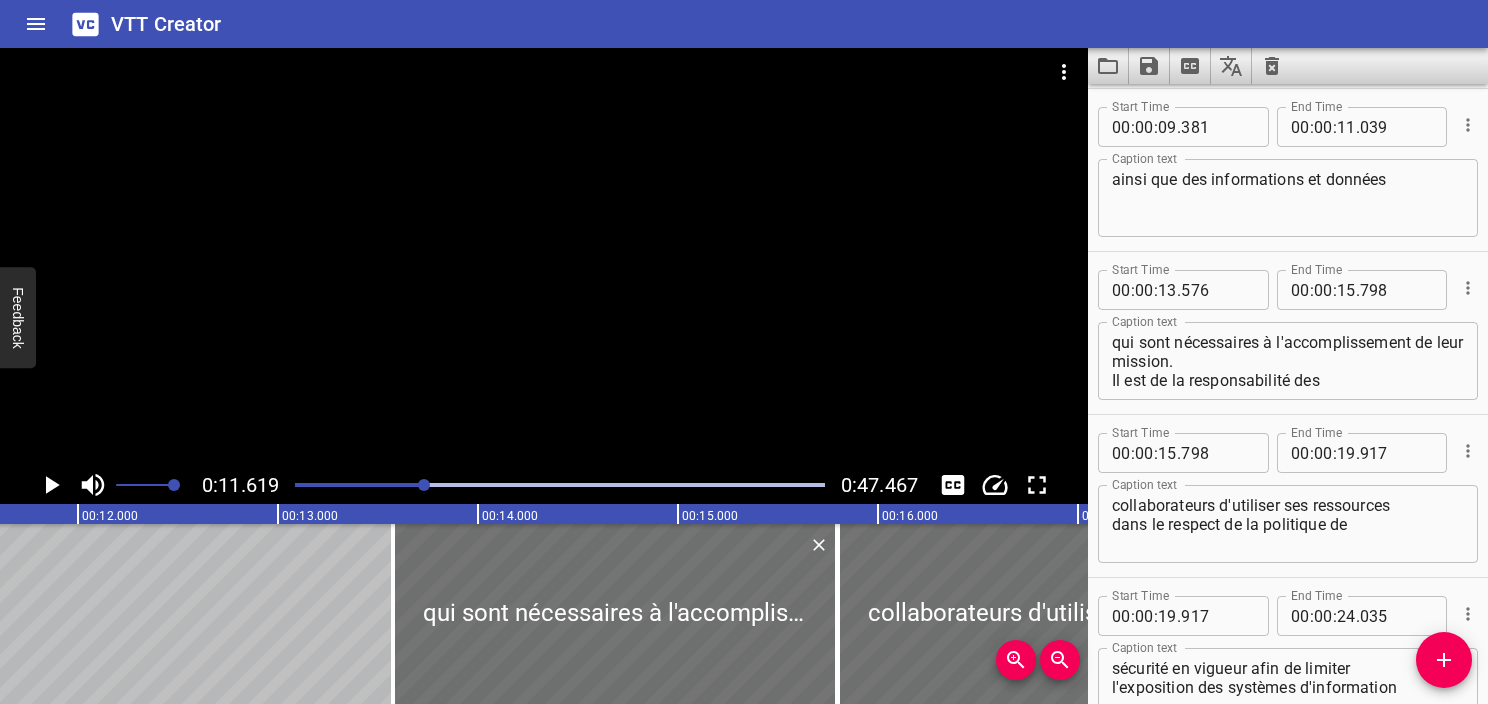 scroll, scrollTop: 0, scrollLeft: 2324, axis: horizontal 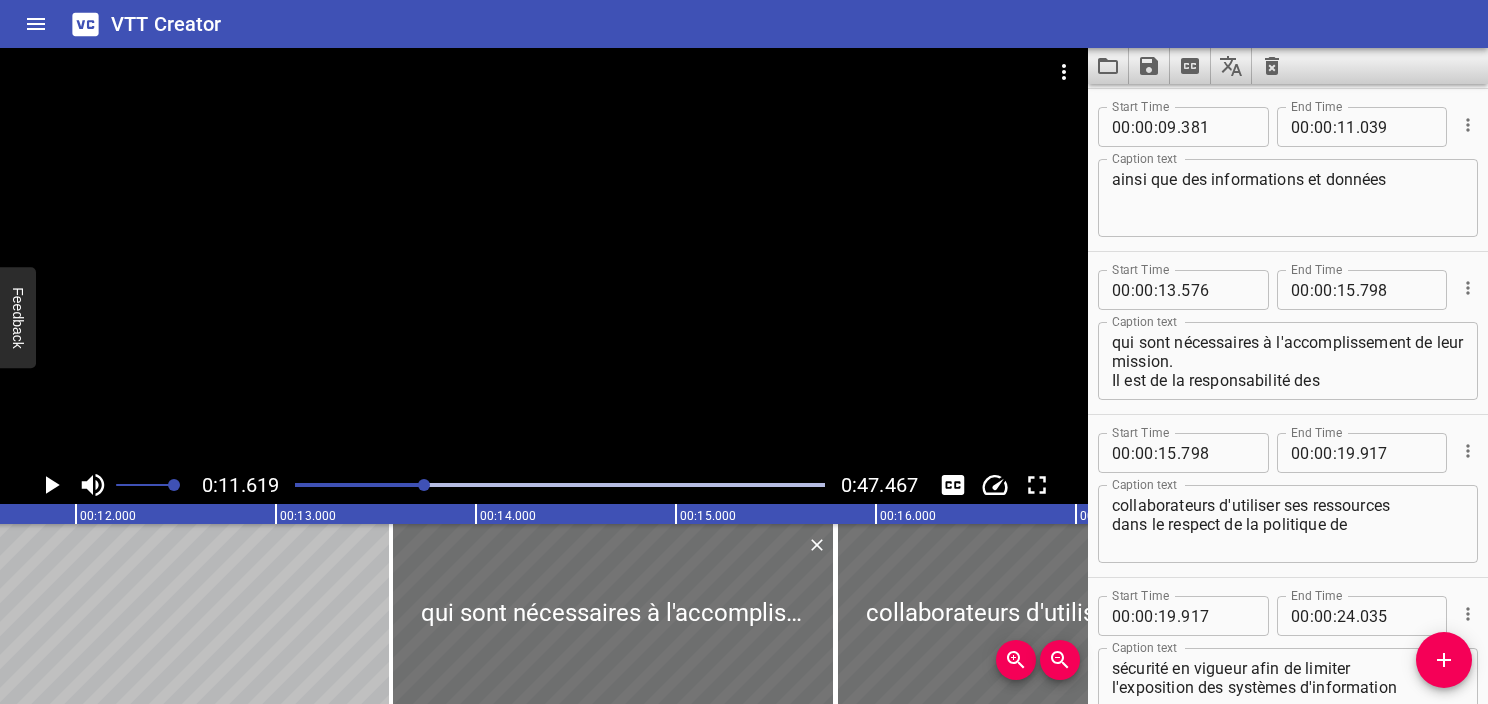 click at bounding box center (560, 485) 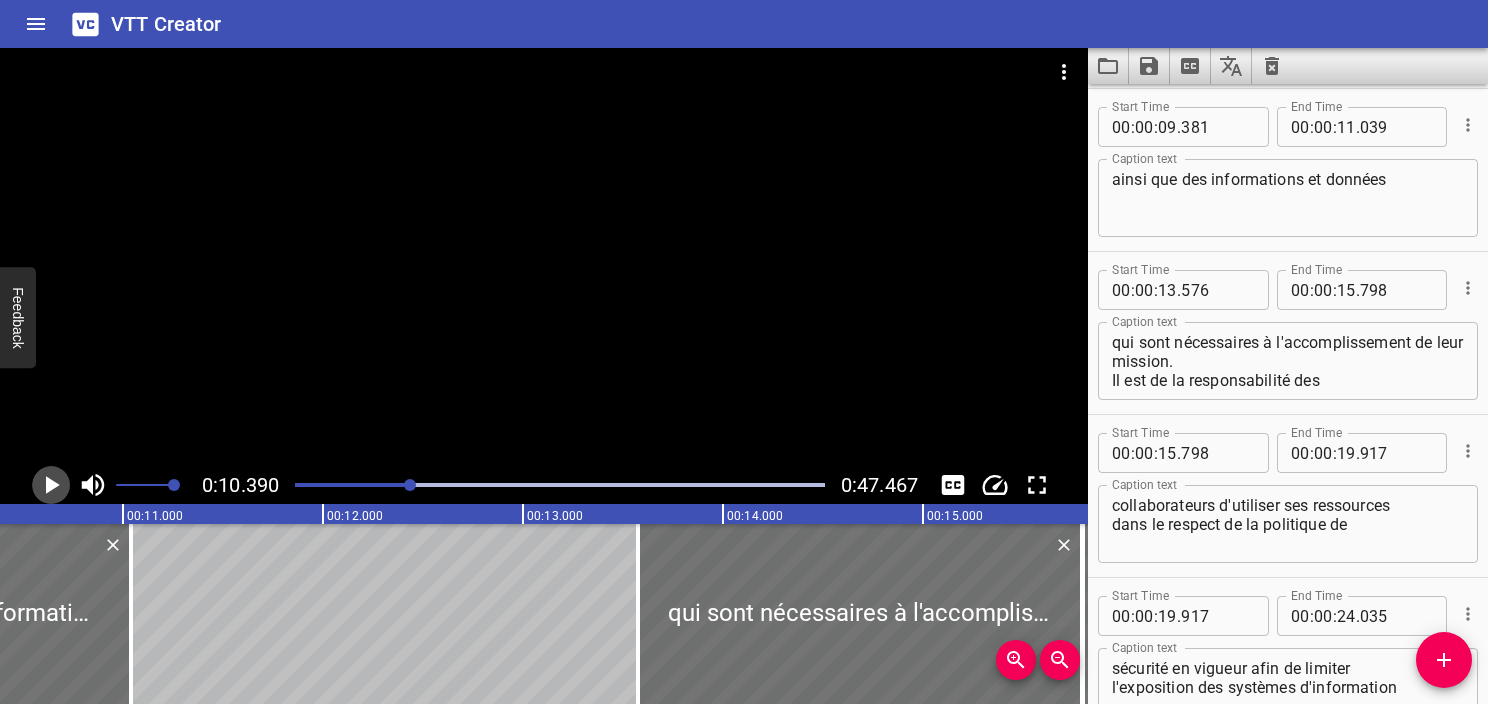 click 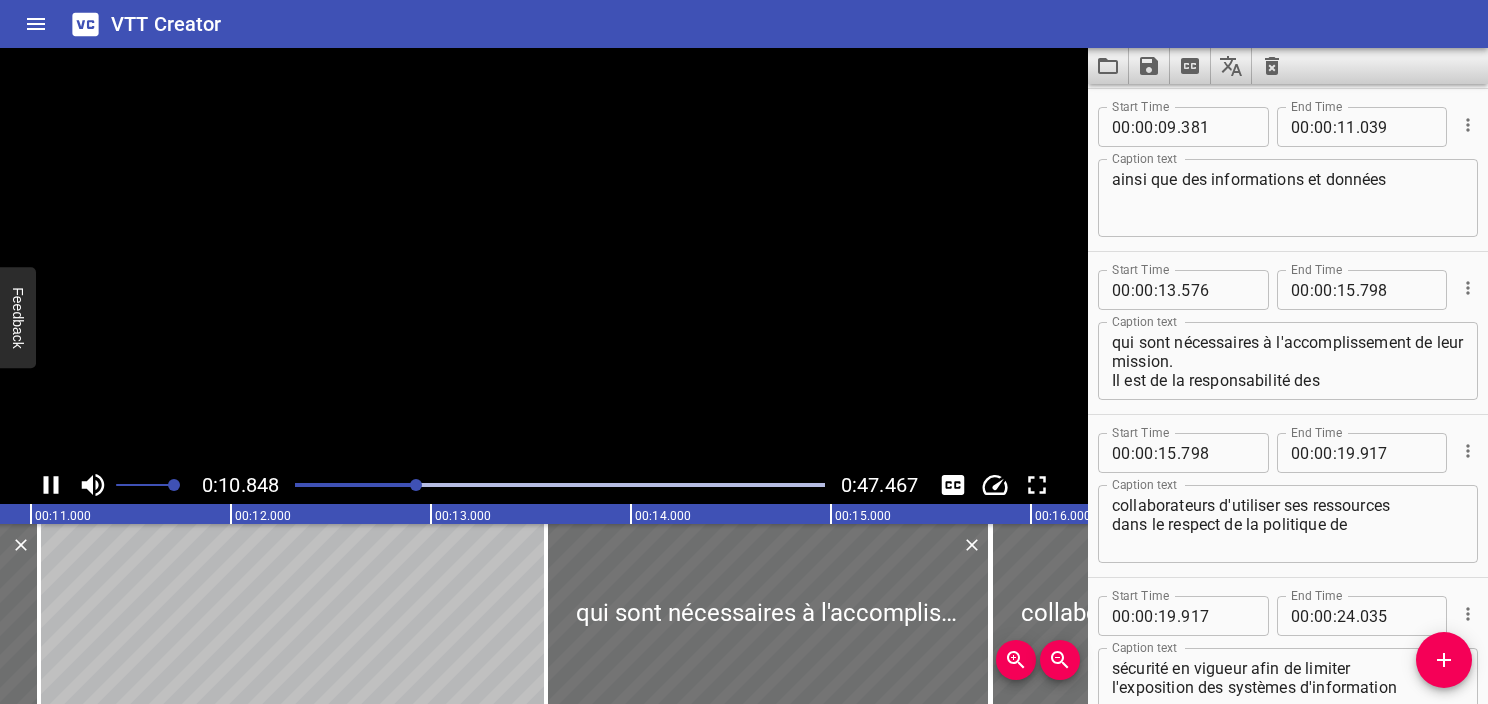 click 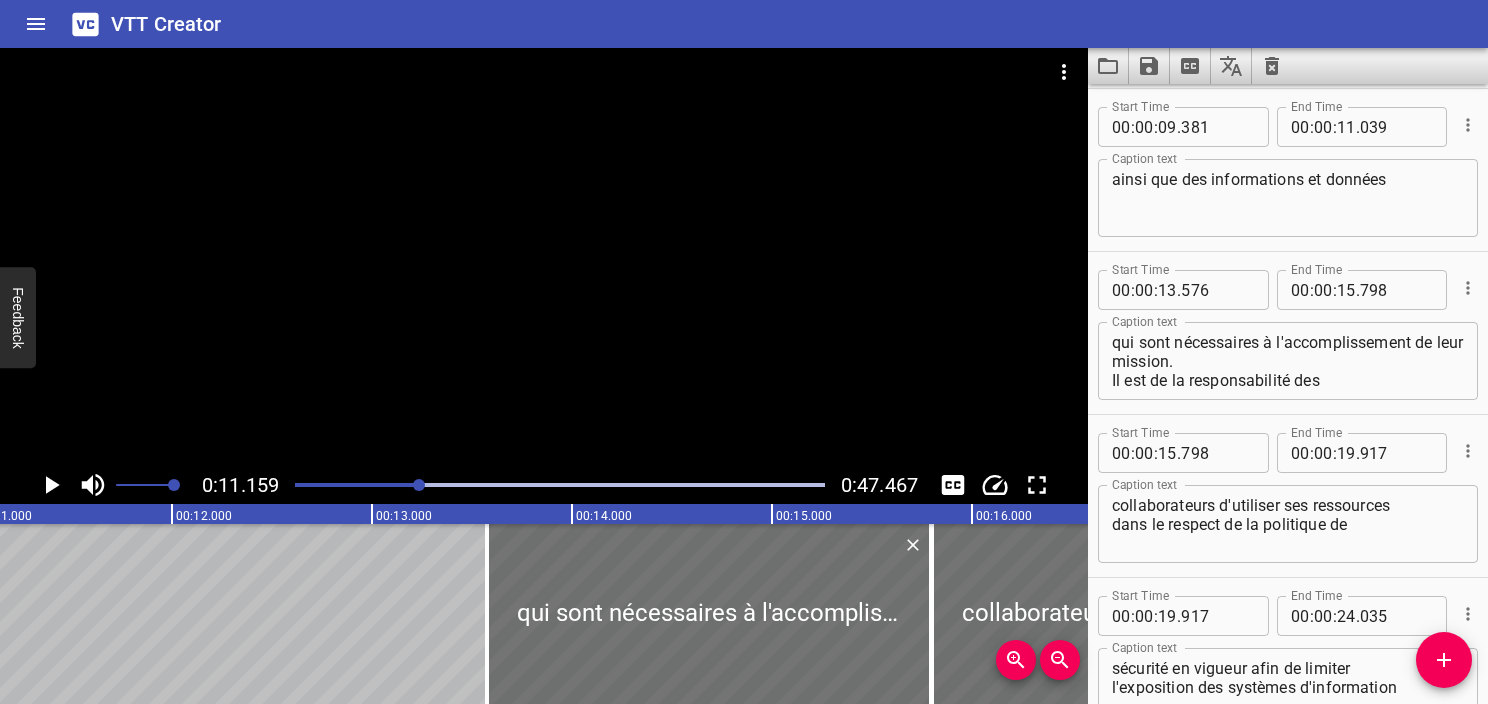 scroll, scrollTop: 0, scrollLeft: 2232, axis: horizontal 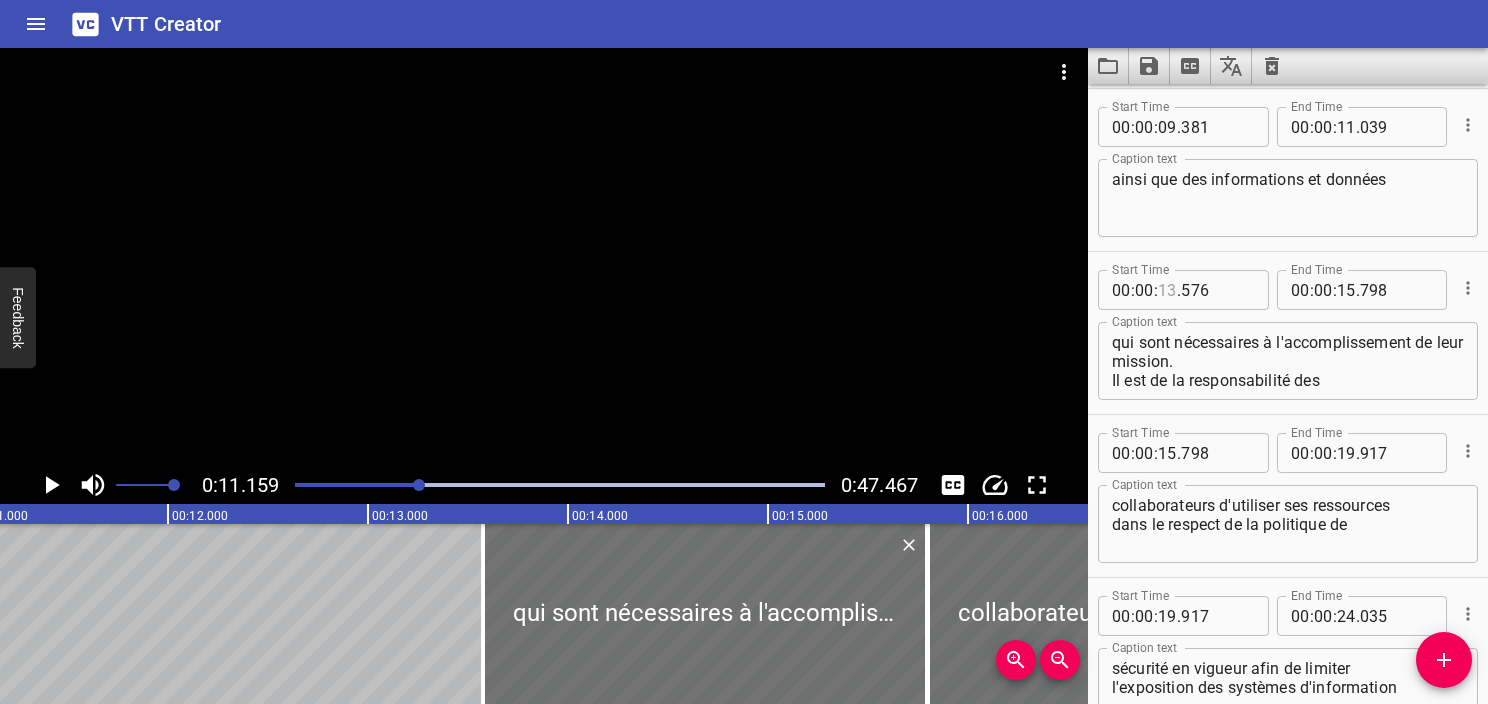 click at bounding box center (1167, 290) 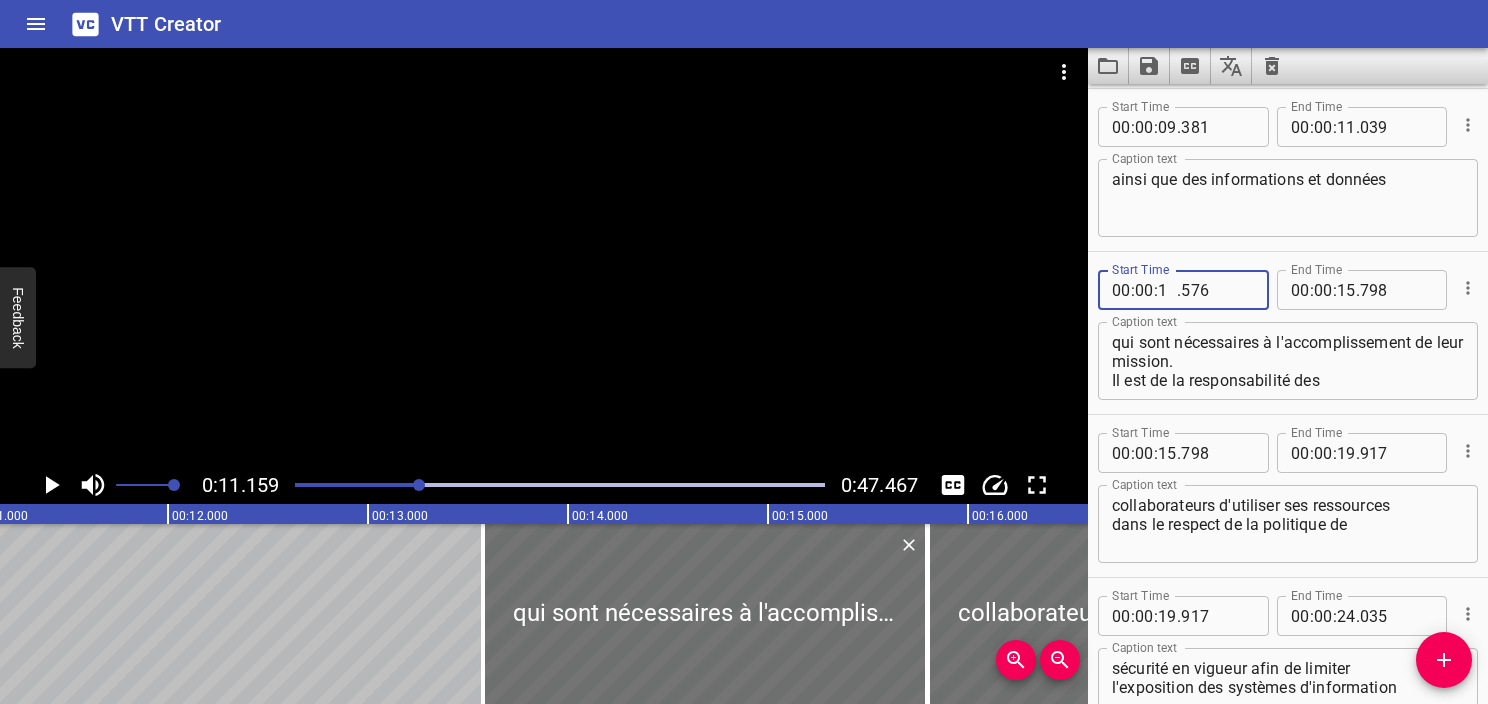 type on "11" 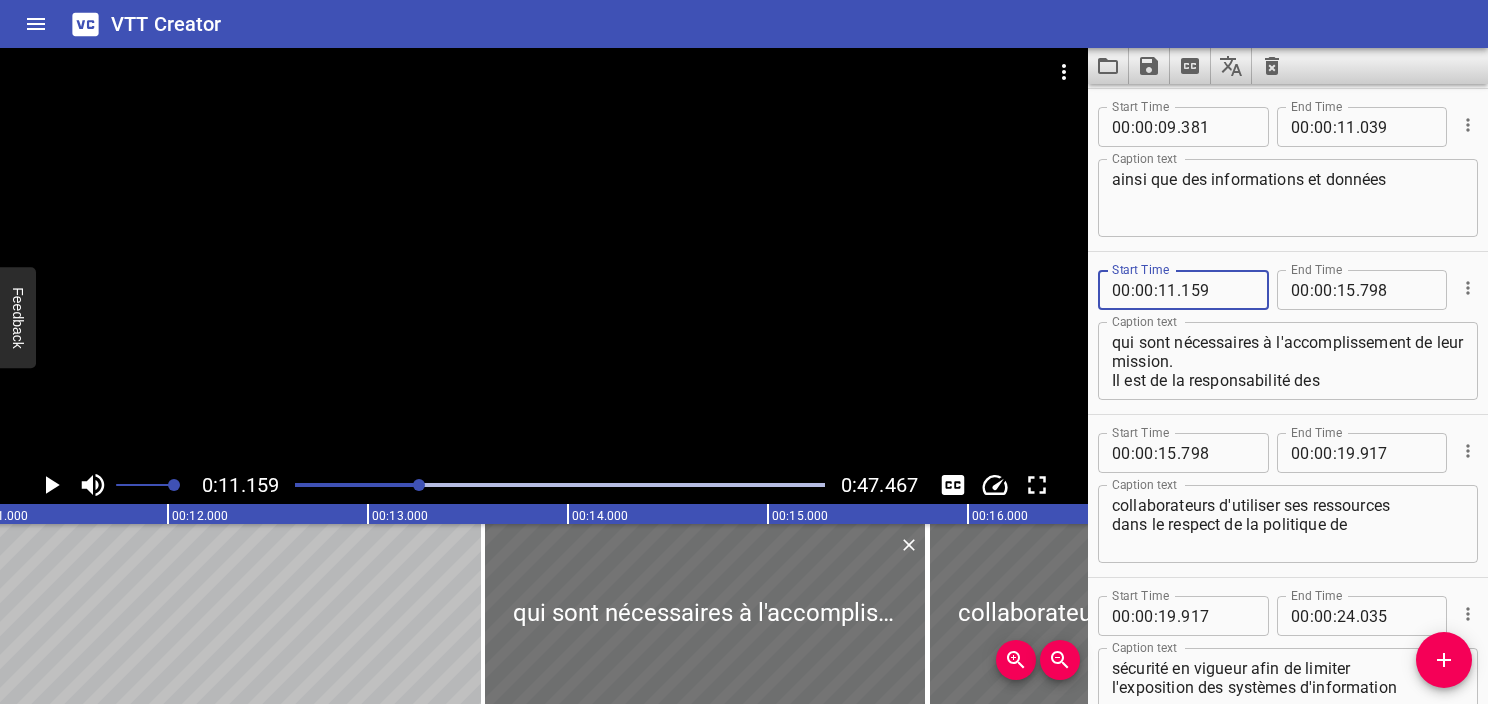 type on "159" 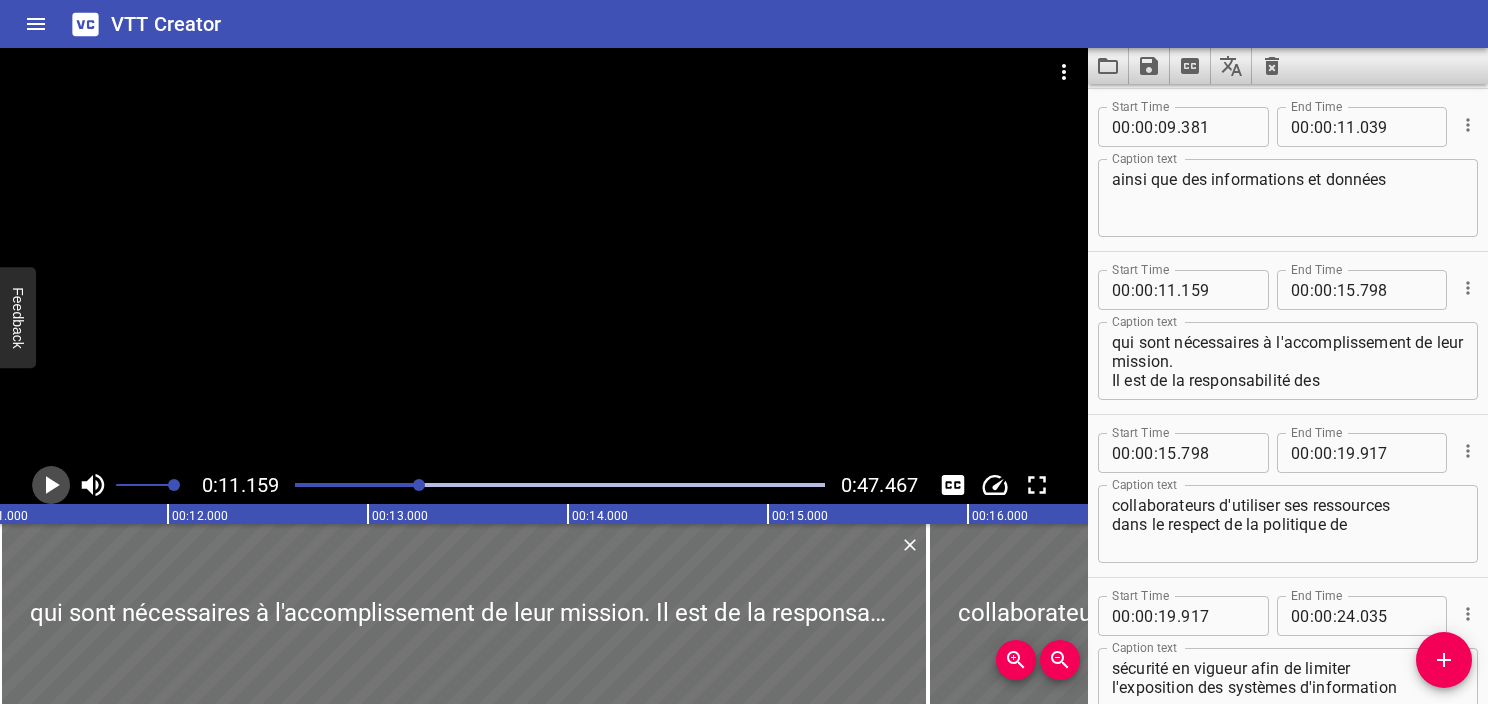 click 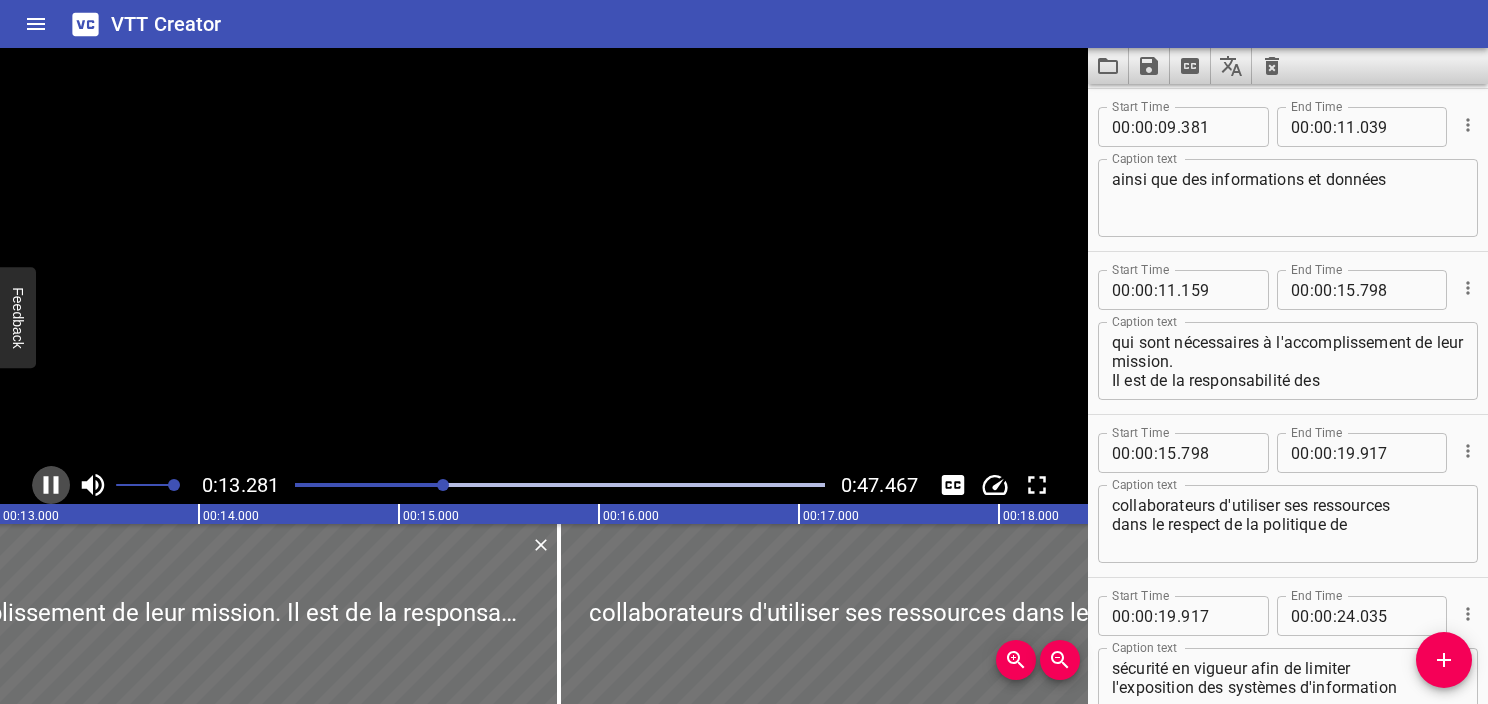 click 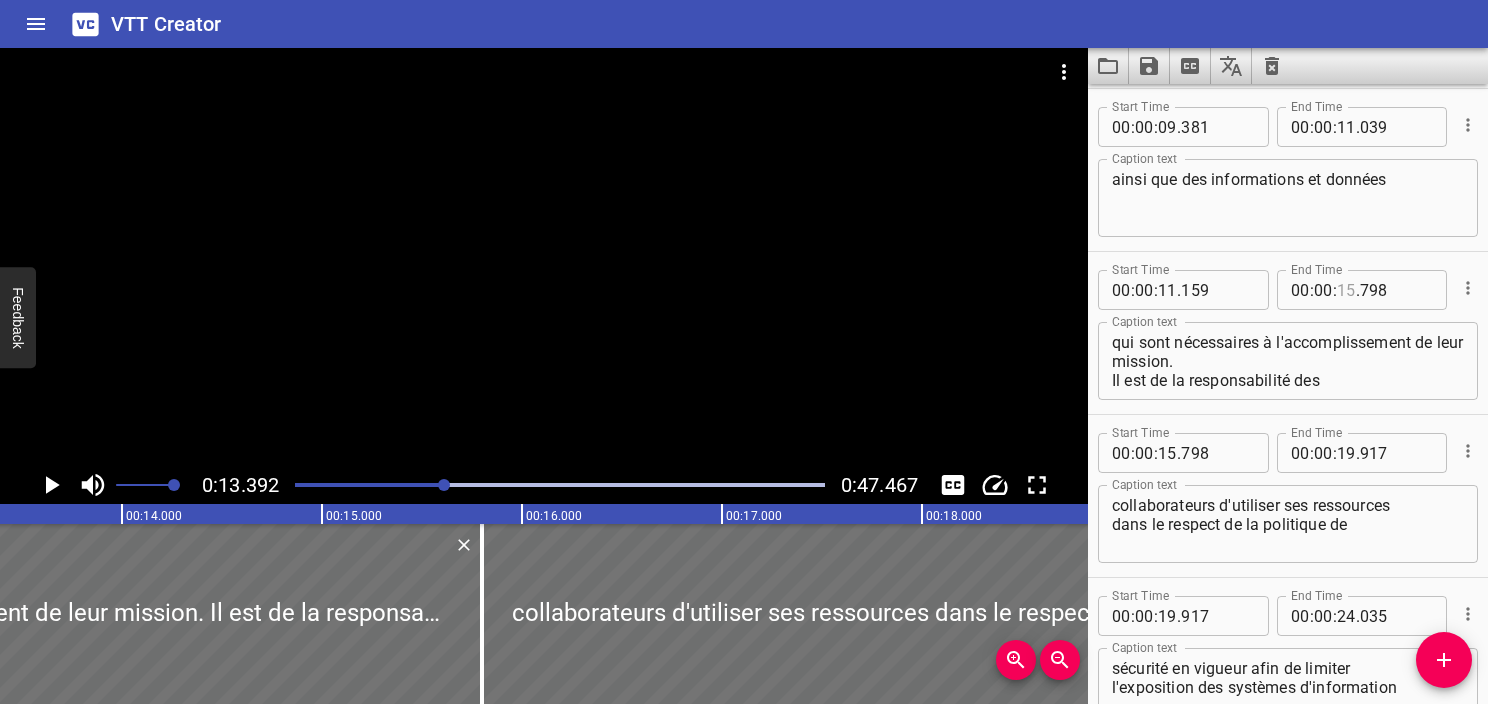 click at bounding box center (1346, 290) 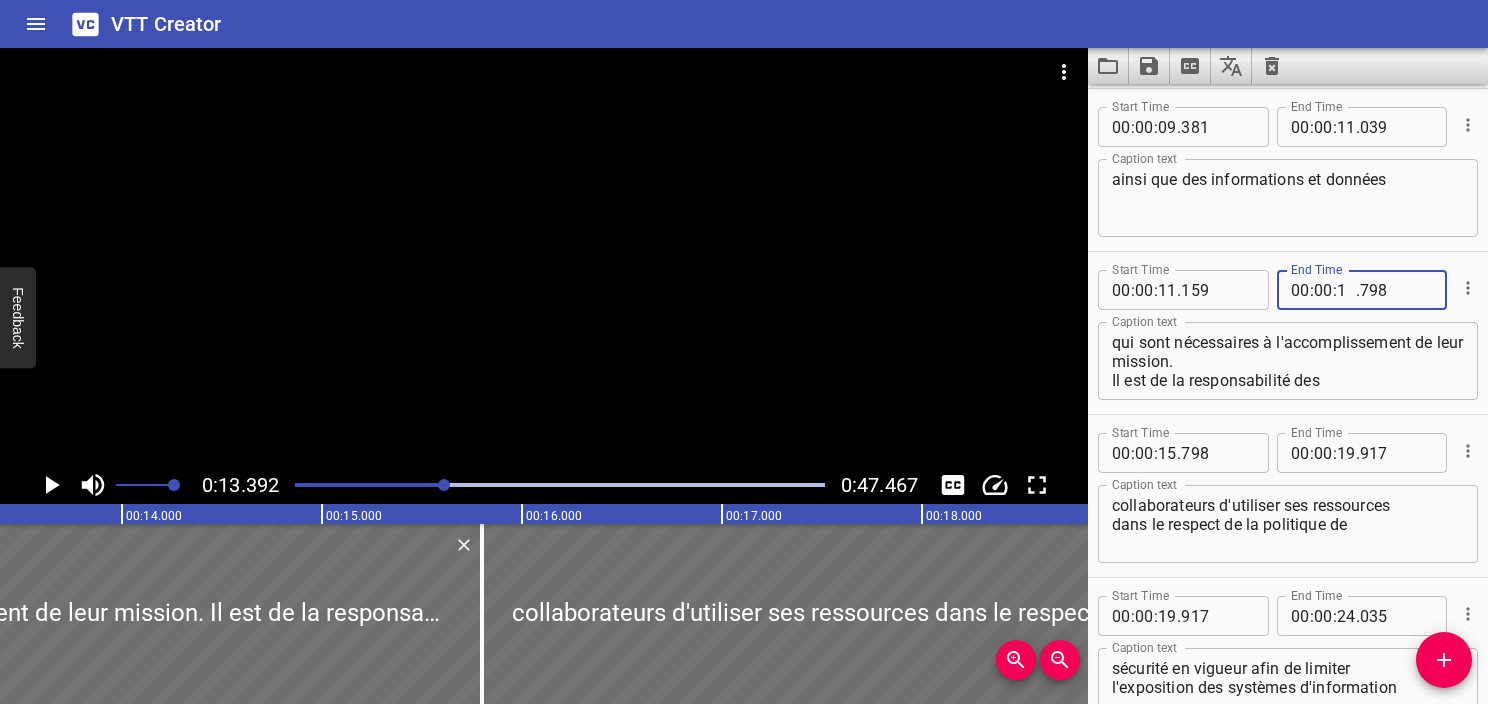 type on "13" 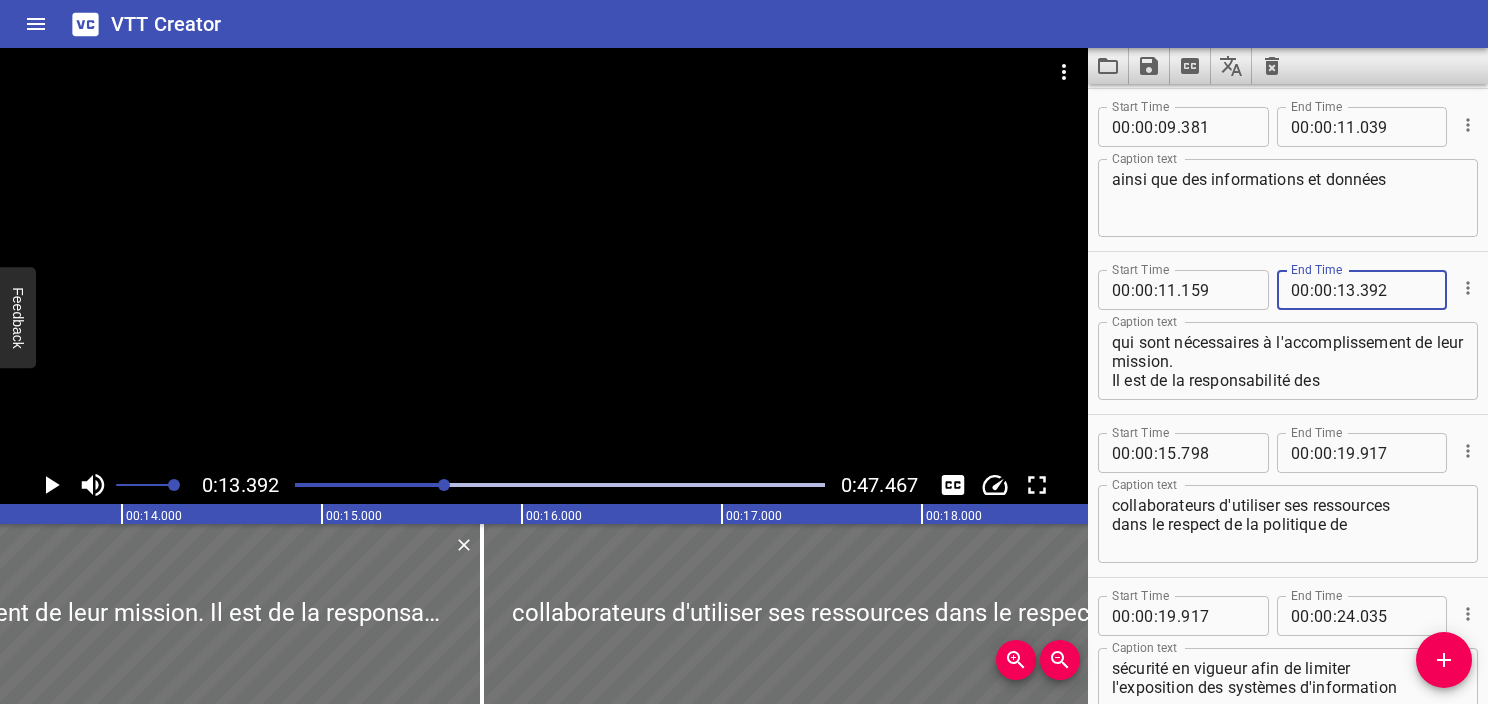 type on "392" 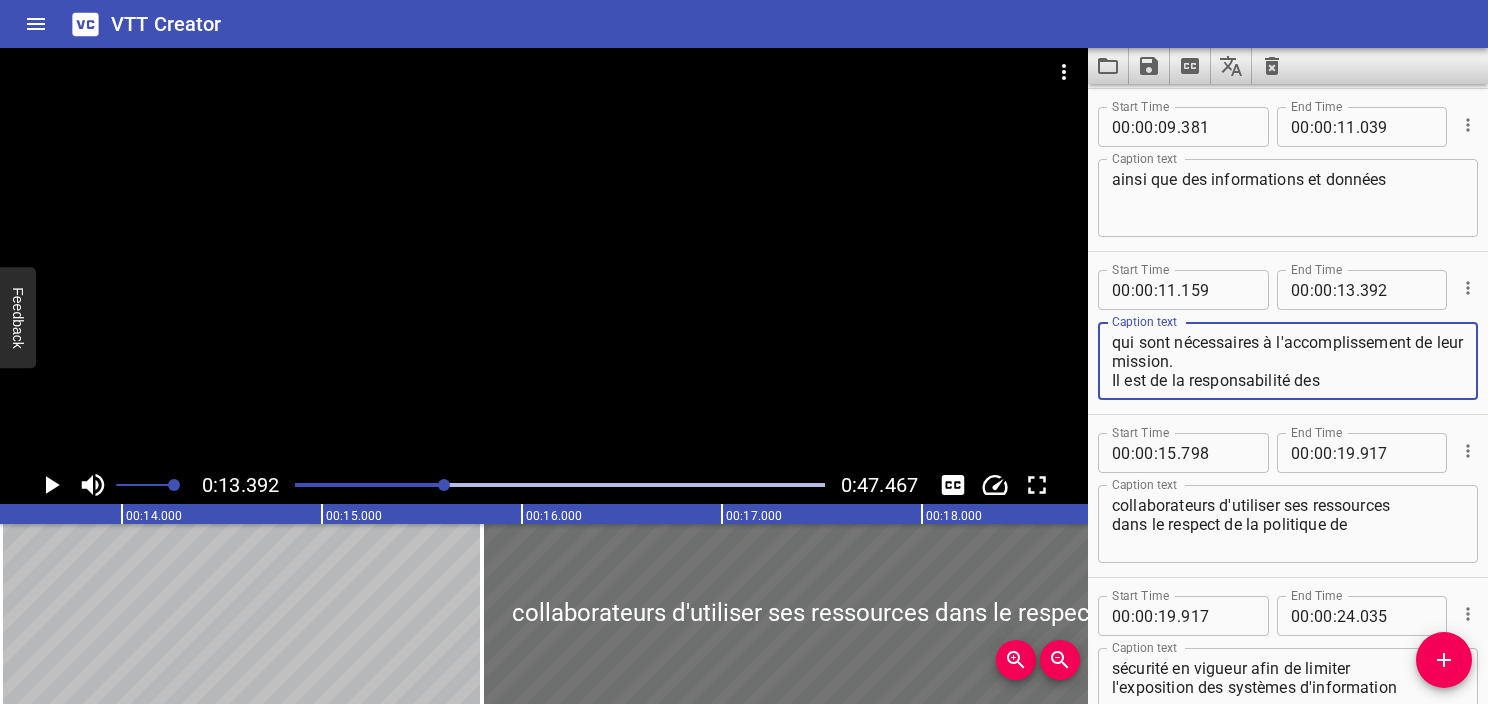 click on "qui sont nécessaires à l'accomplissement de leur mission.
Il est de la responsabilité des" at bounding box center [1288, 361] 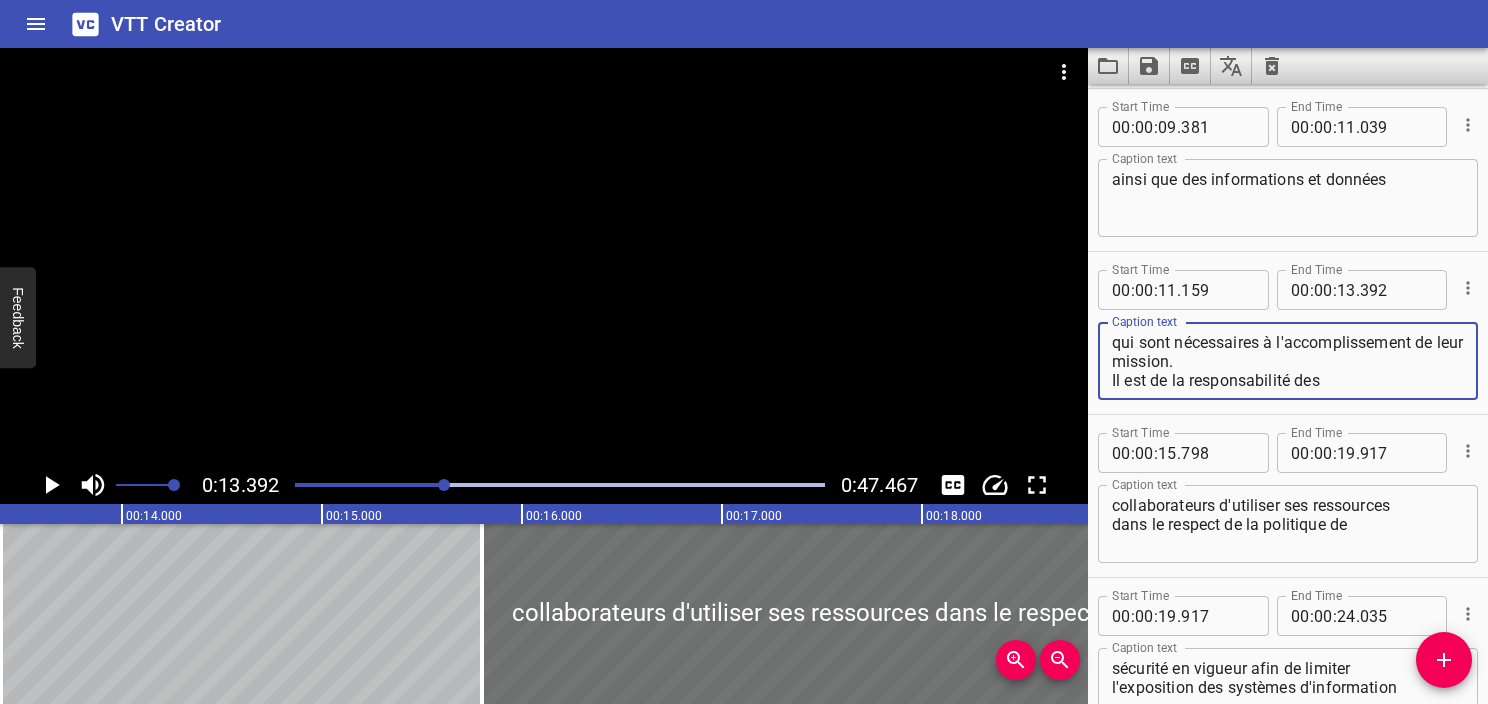 click on "qui sont nécessaires à l'accomplissement de leur mission.
Il est de la responsabilité des" at bounding box center [1288, 361] 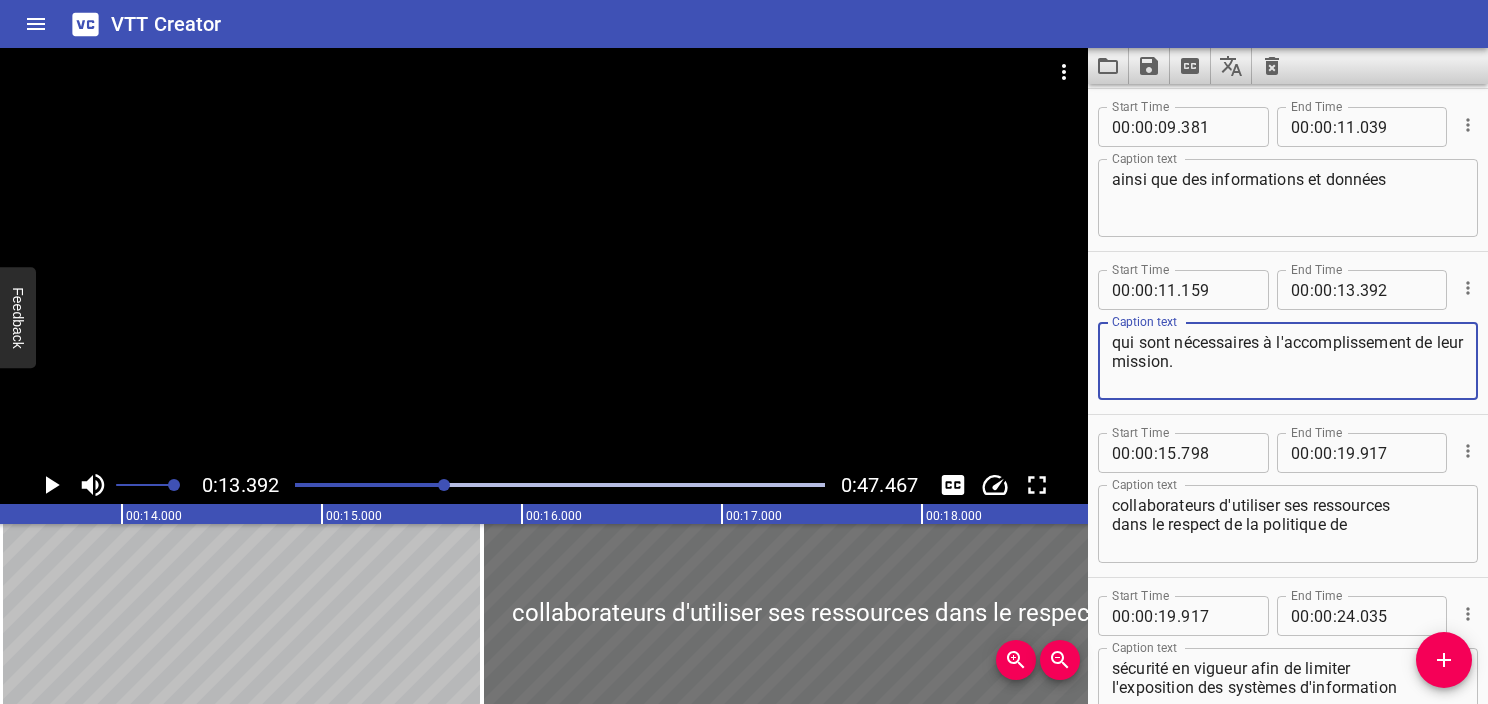 type on "qui sont nécessaires à l'accomplissement de leur mission." 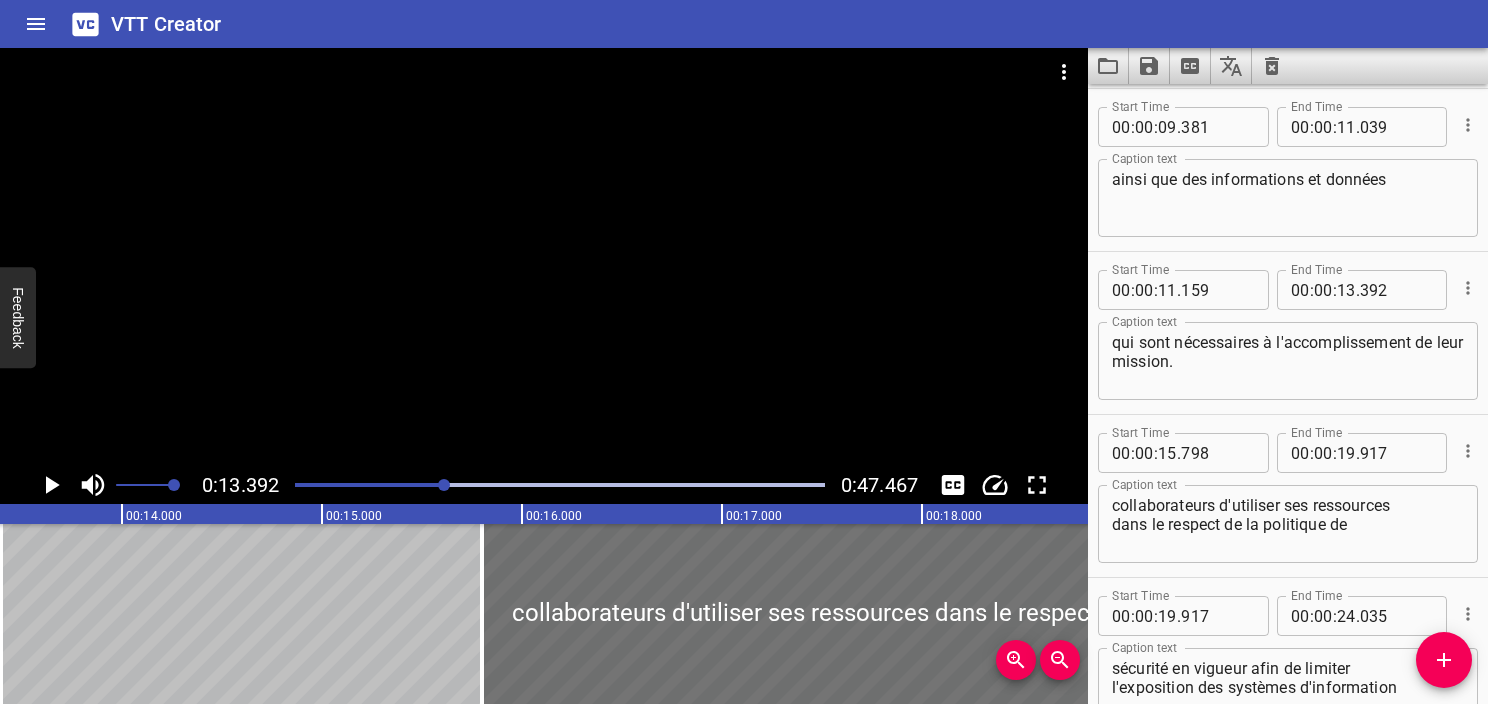 click on "collaborateurs d'utiliser ses ressources
dans le respect de la politique de Caption text" at bounding box center [1288, 524] 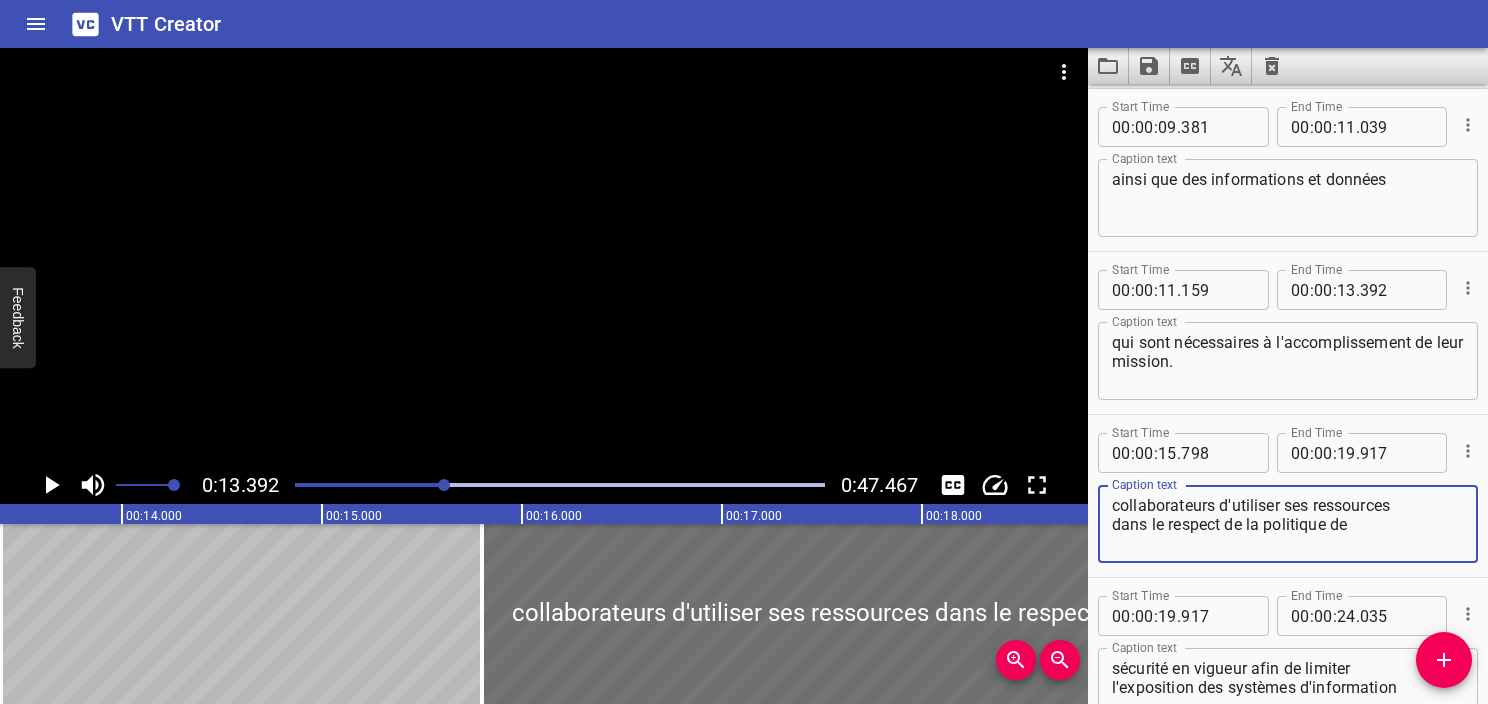 paste on "Il est de la responsabilité des" 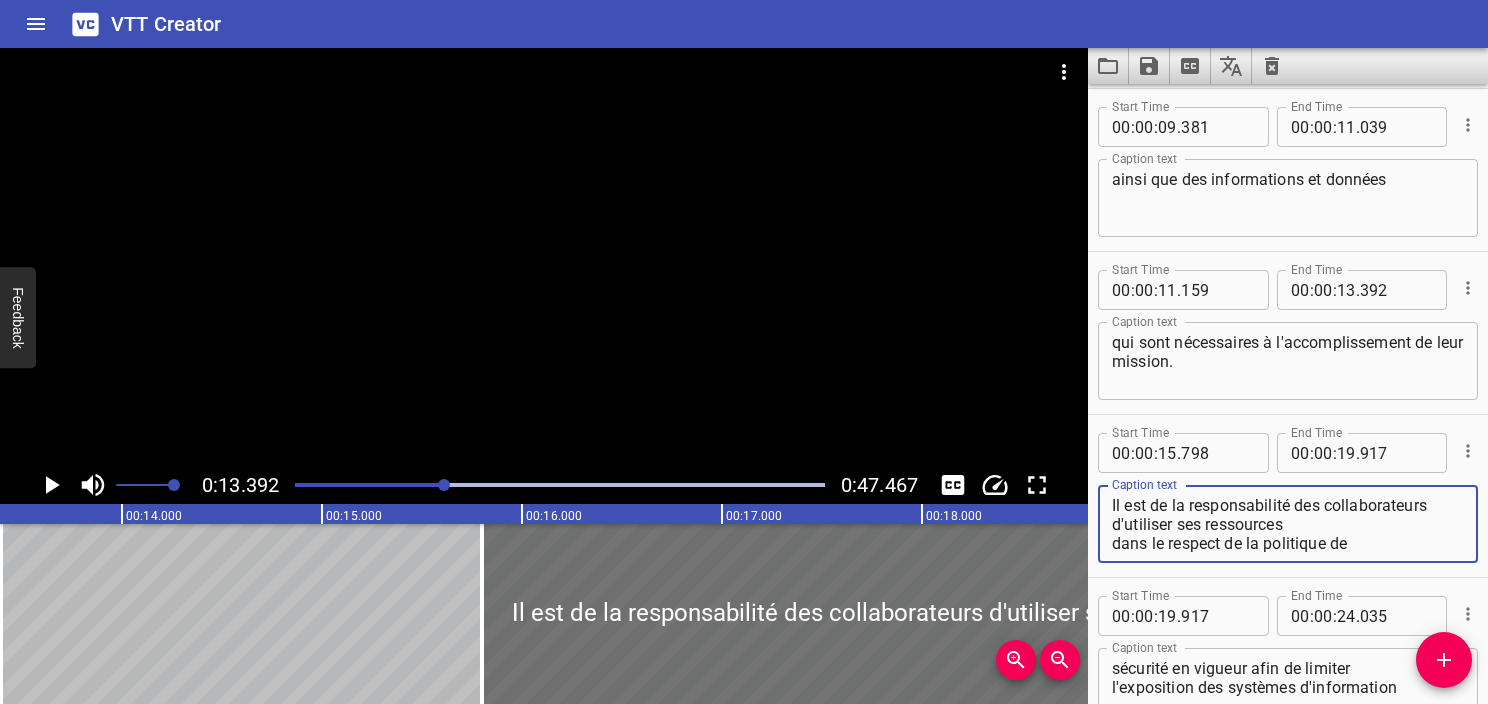 type on "Il est de la responsabilité des collaborateurs d'utiliser ses ressources
dans le respect de la politique de" 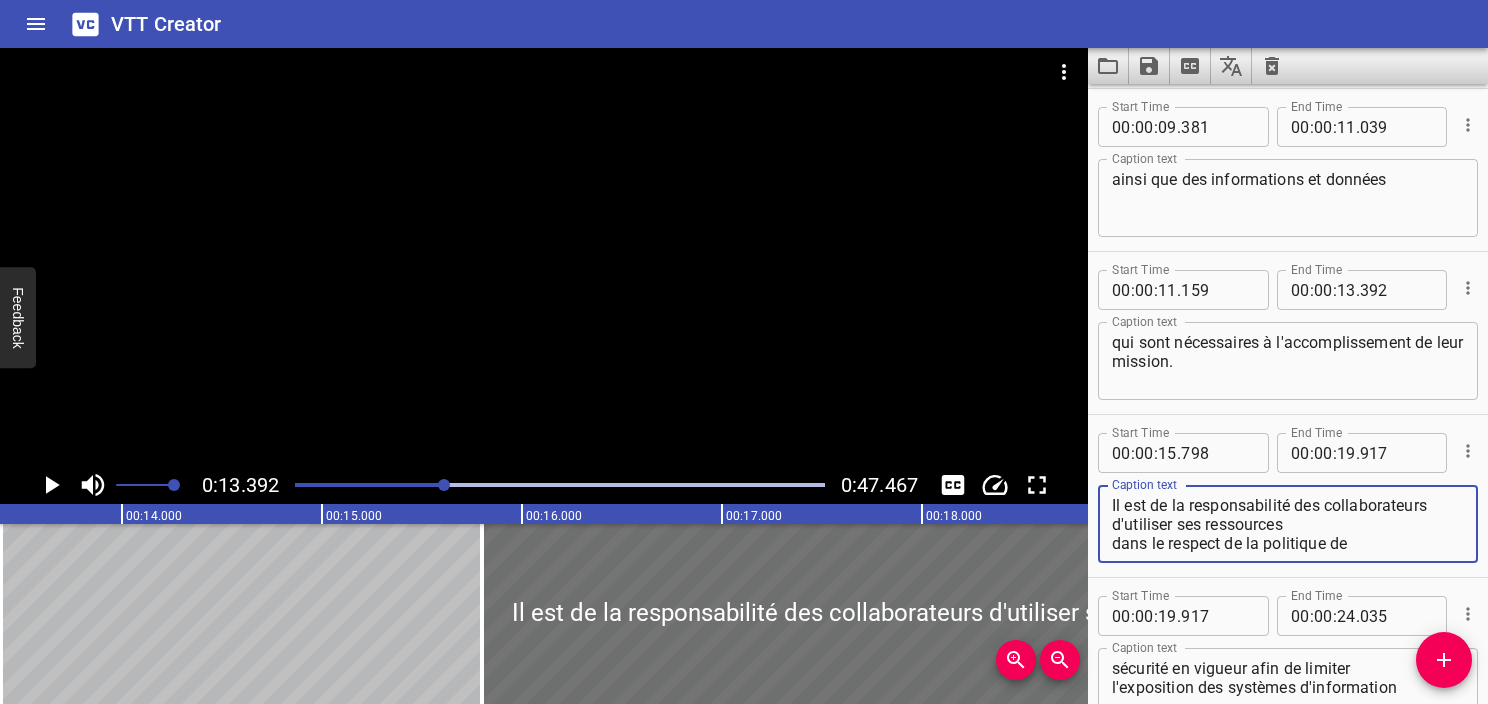 click on "Caption text qui sont nécessaires à l'accomplissement de leur mission.
Caption text" at bounding box center [1288, 359] 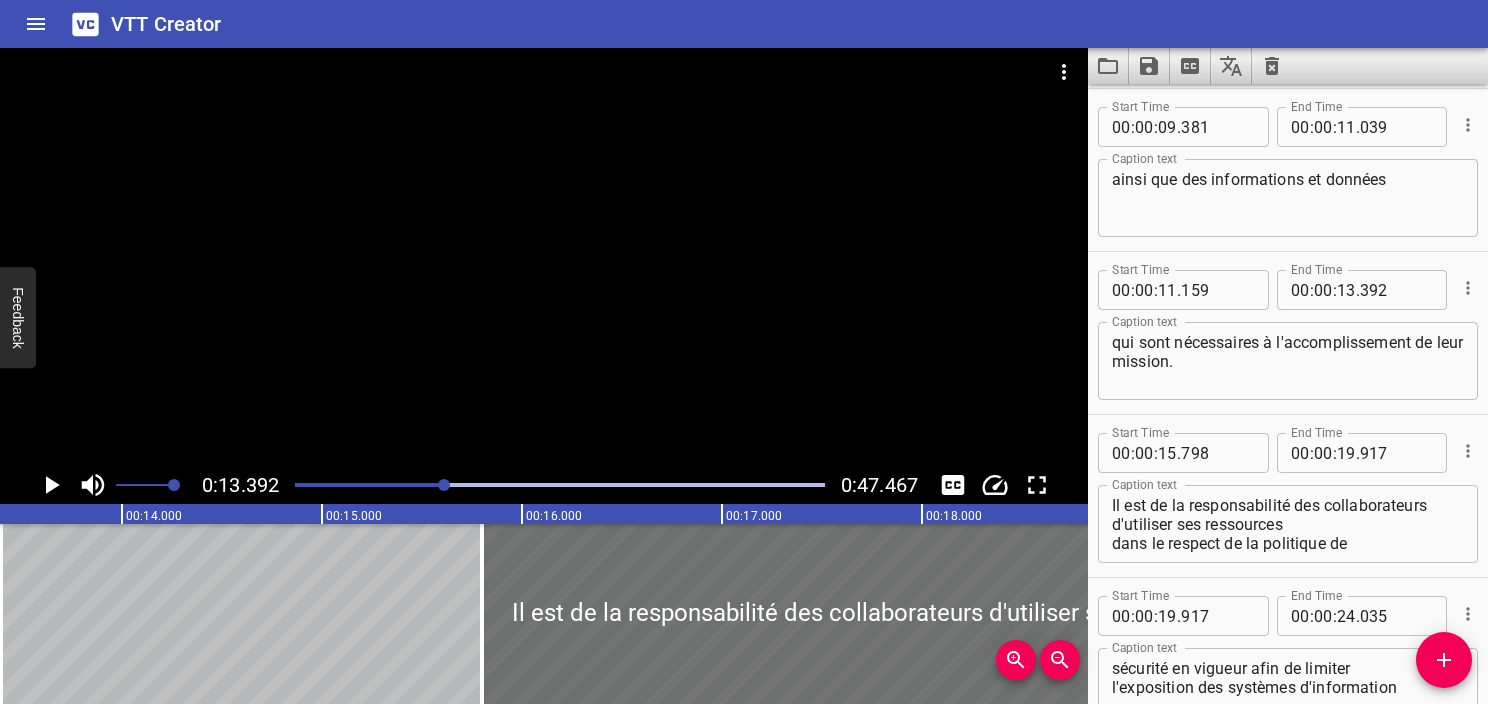 click on "qui sont nécessaires à l'accomplissement de leur mission." at bounding box center [1288, 361] 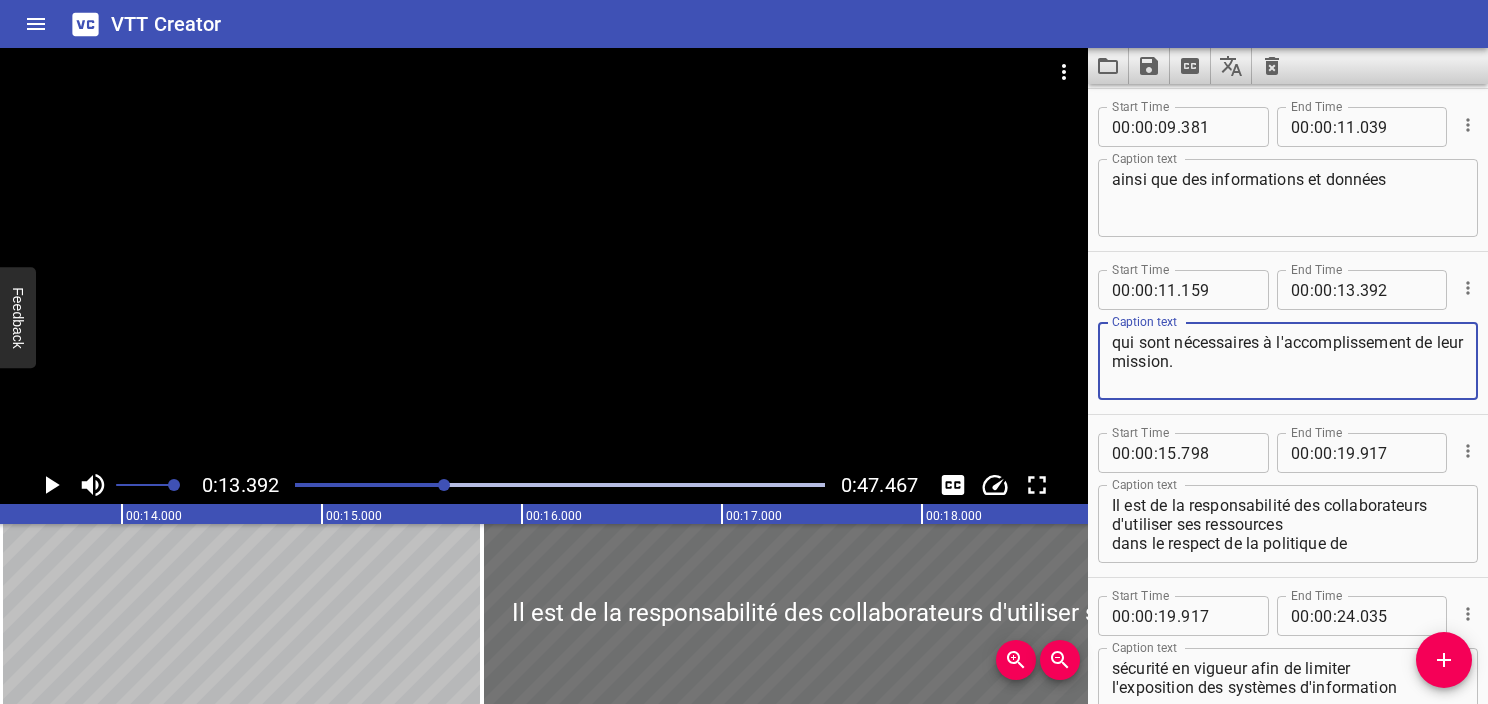 type on "qui sont nécessaires à l'accomplissement de leur mission." 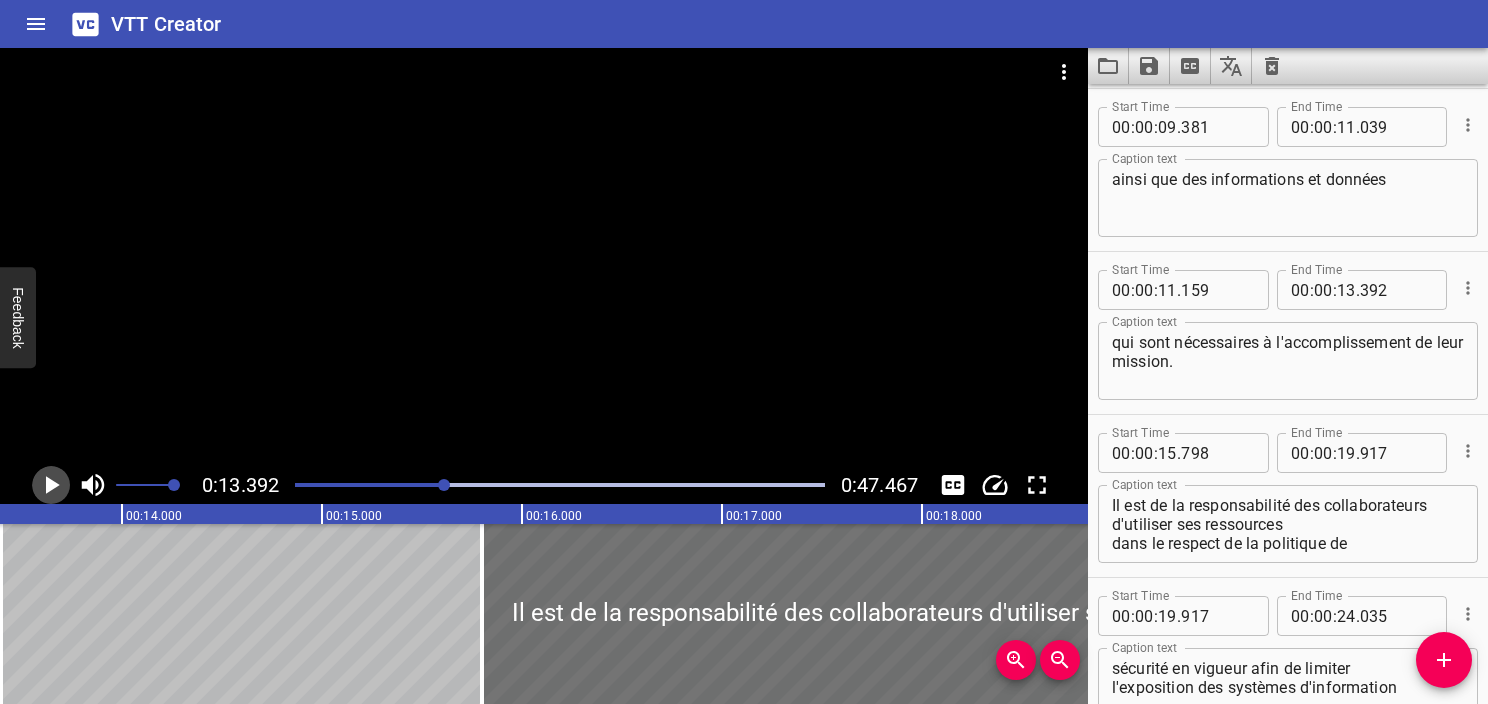 click 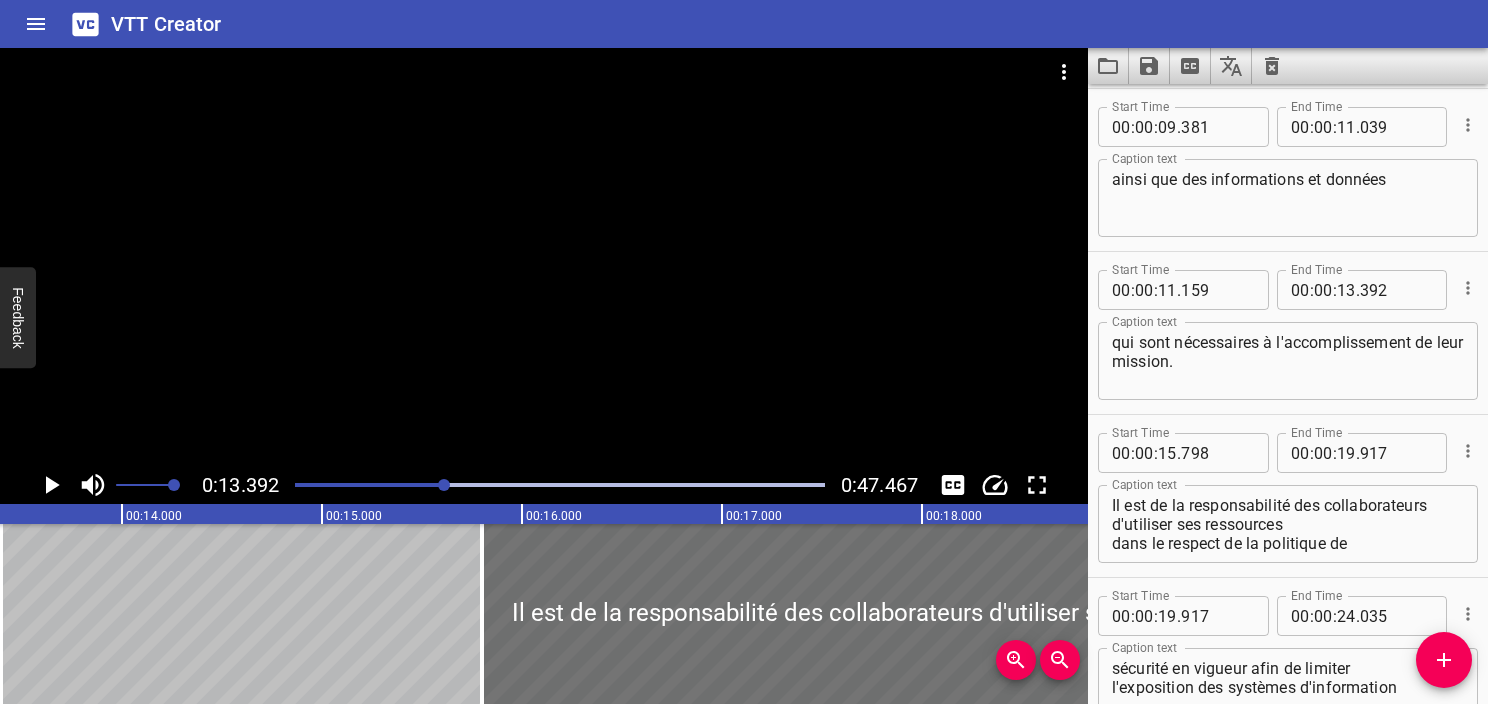 click 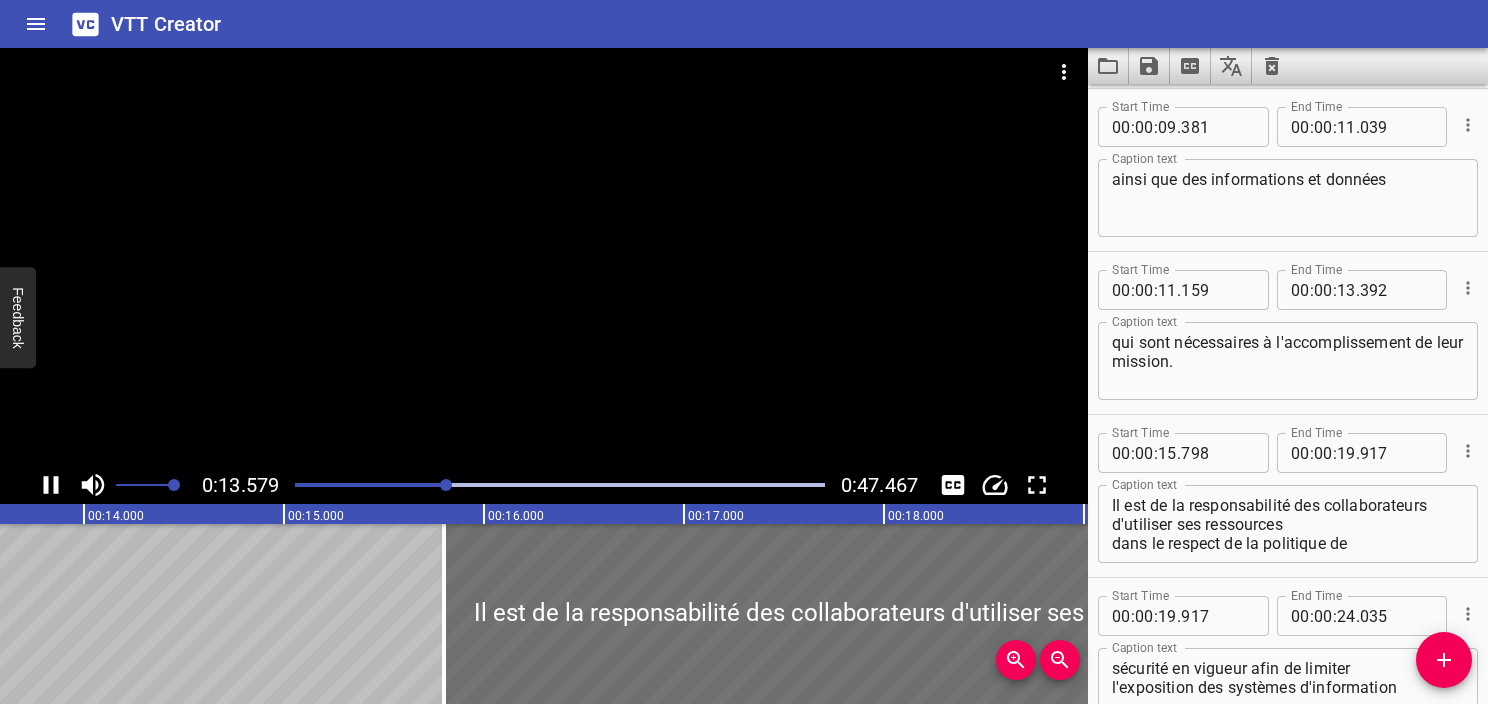 click 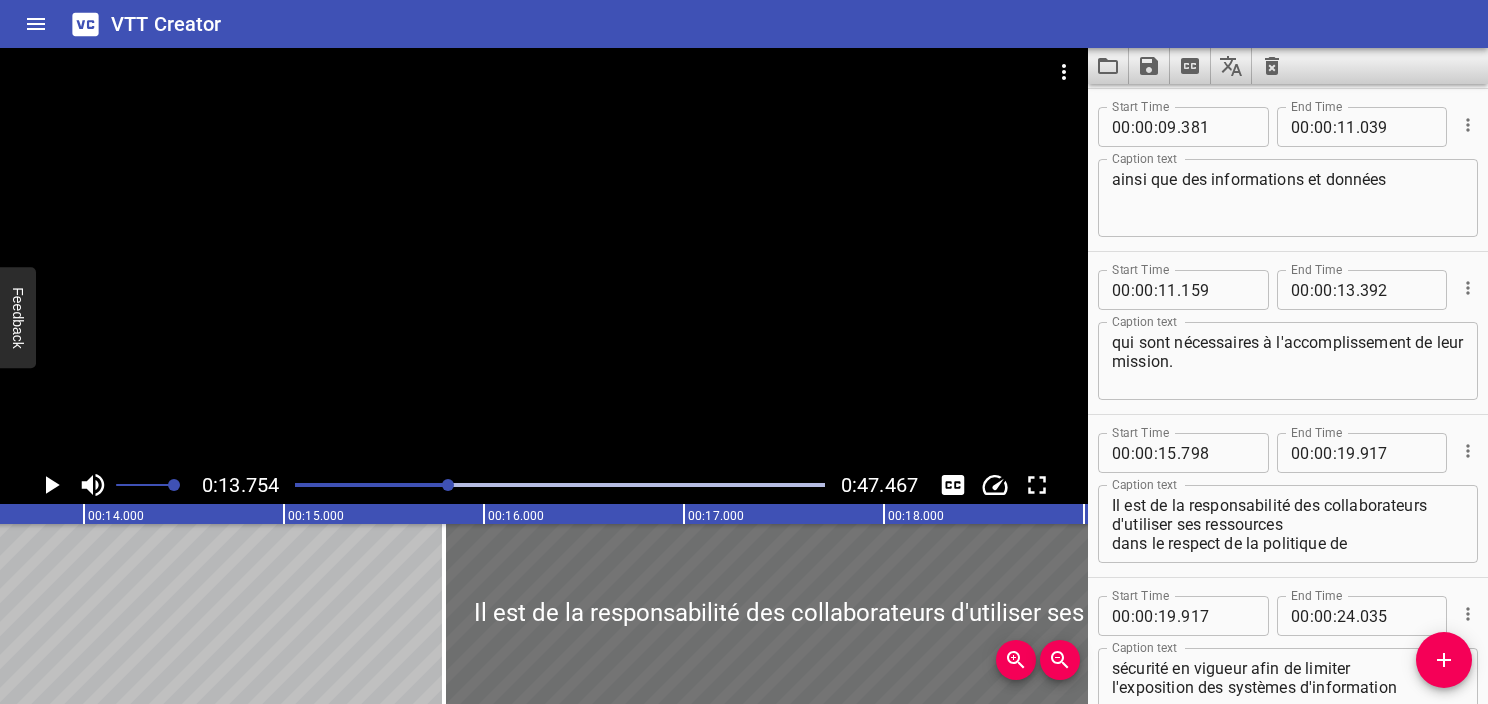 scroll, scrollTop: 0, scrollLeft: 2751, axis: horizontal 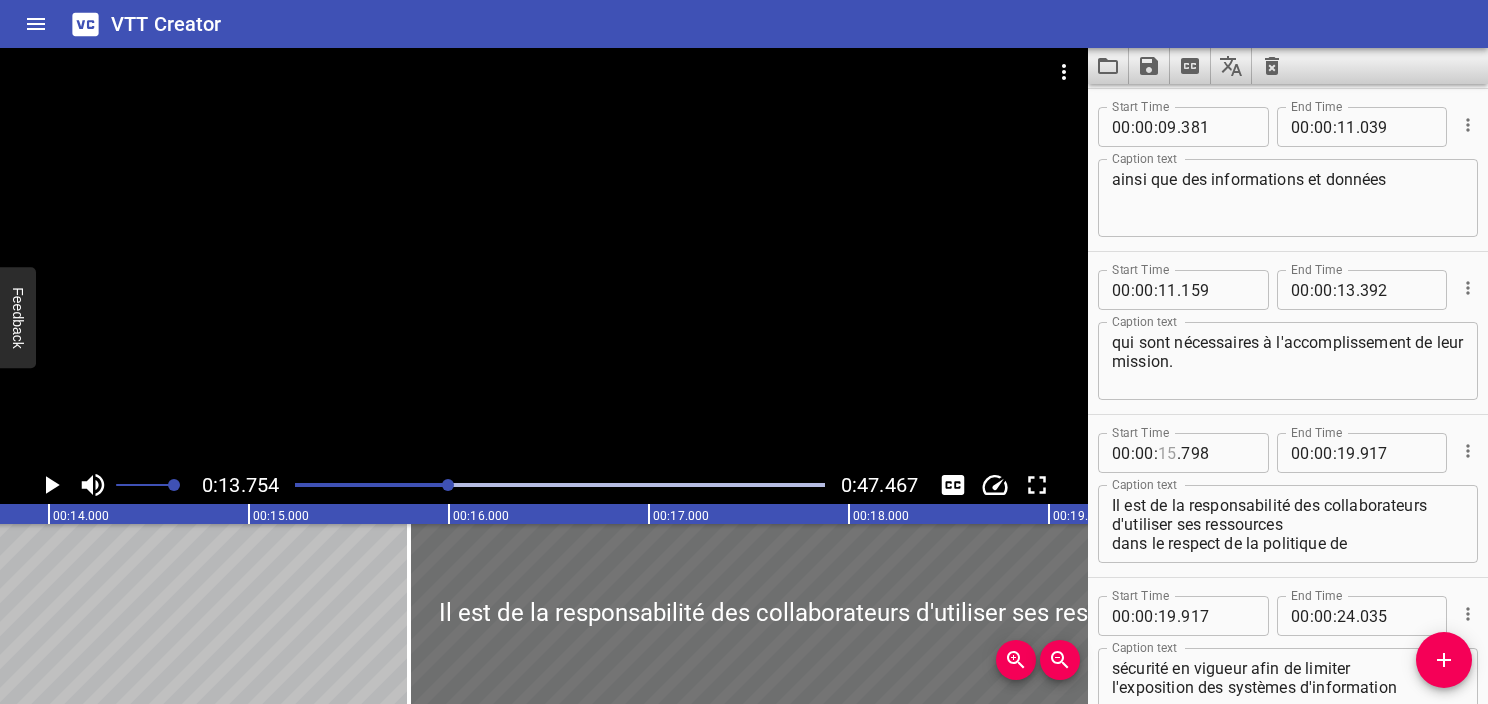 click at bounding box center (1167, 453) 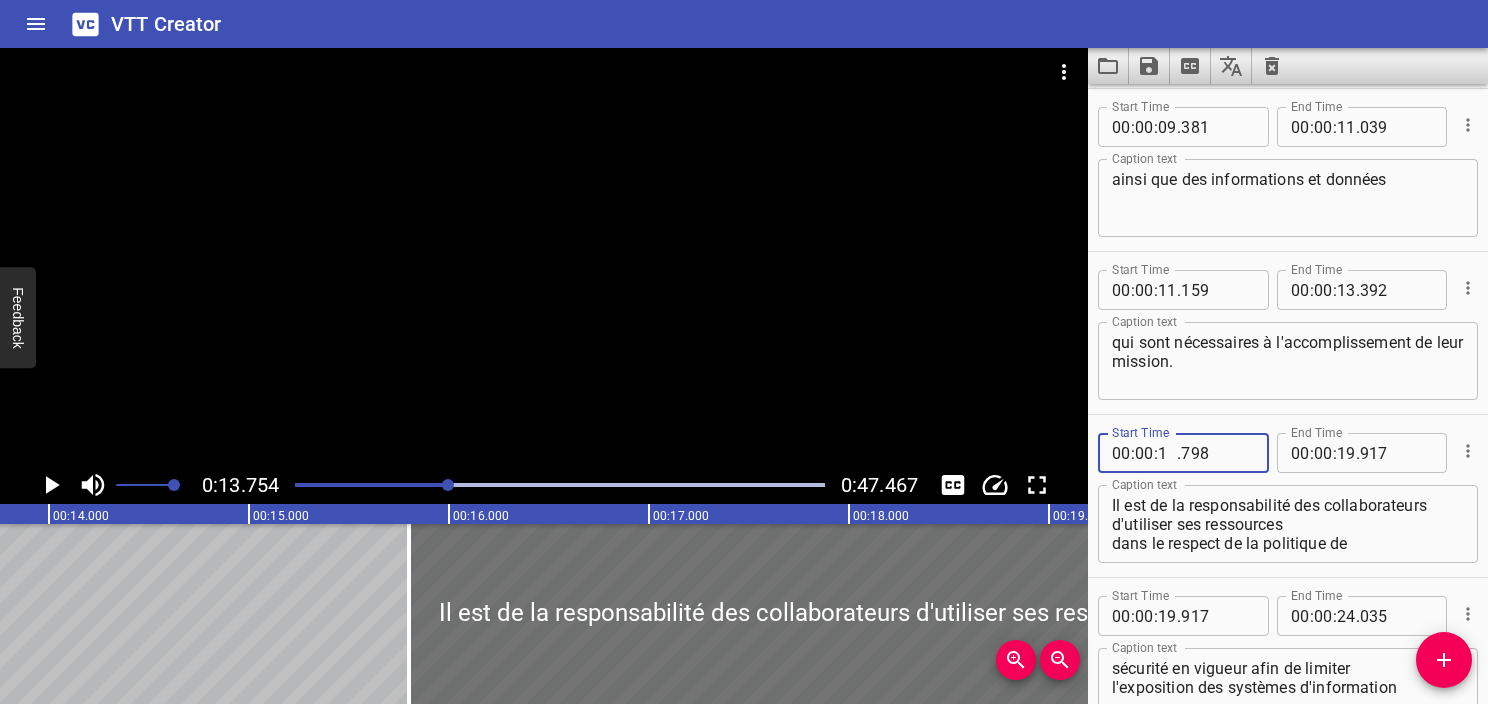 type on "13" 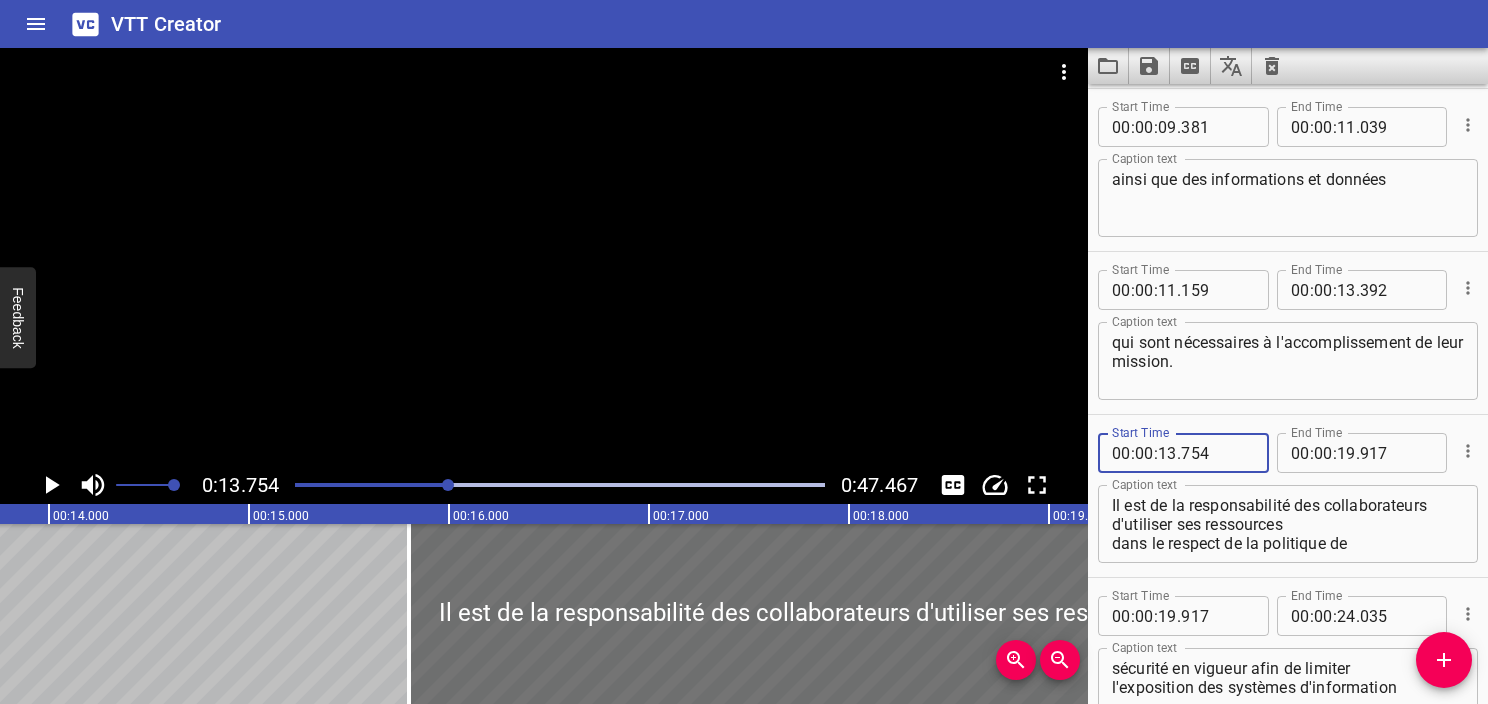 type on "754" 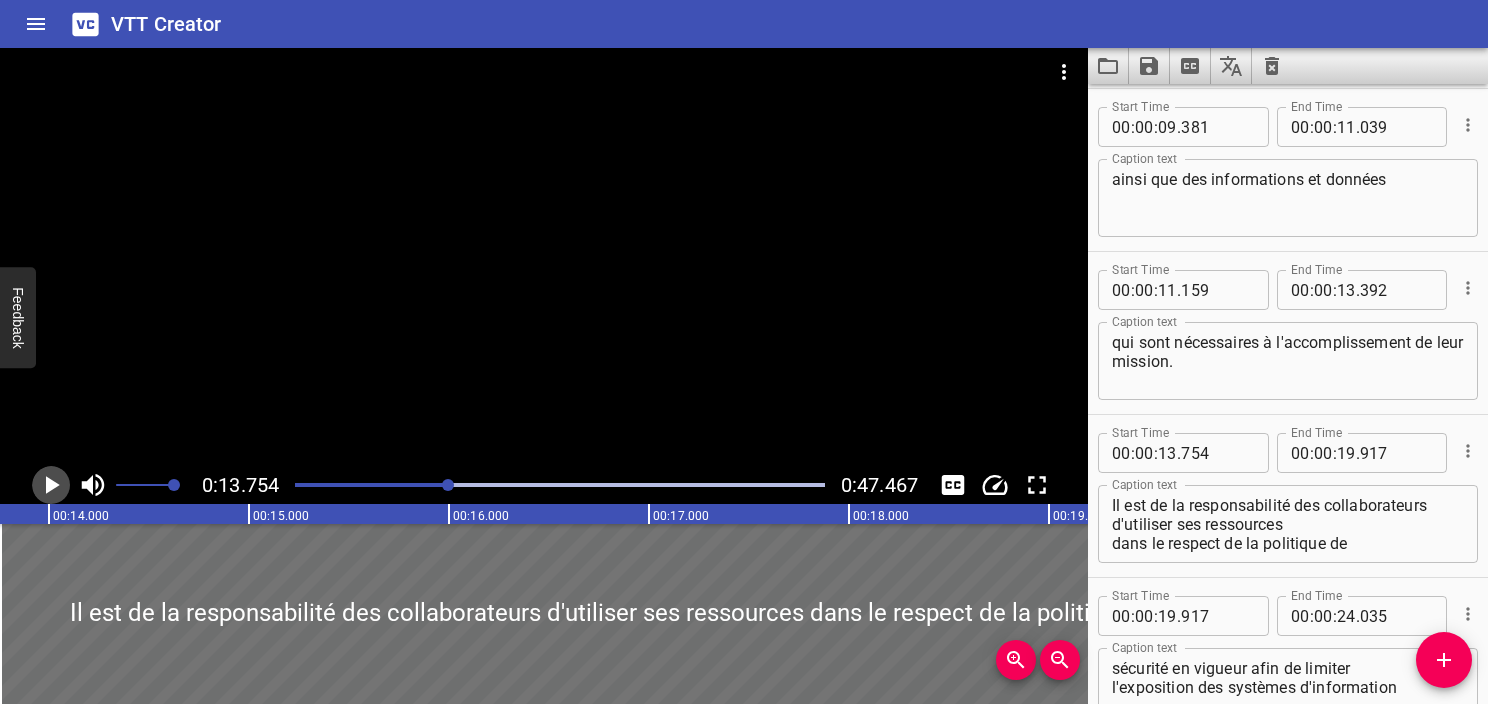 click 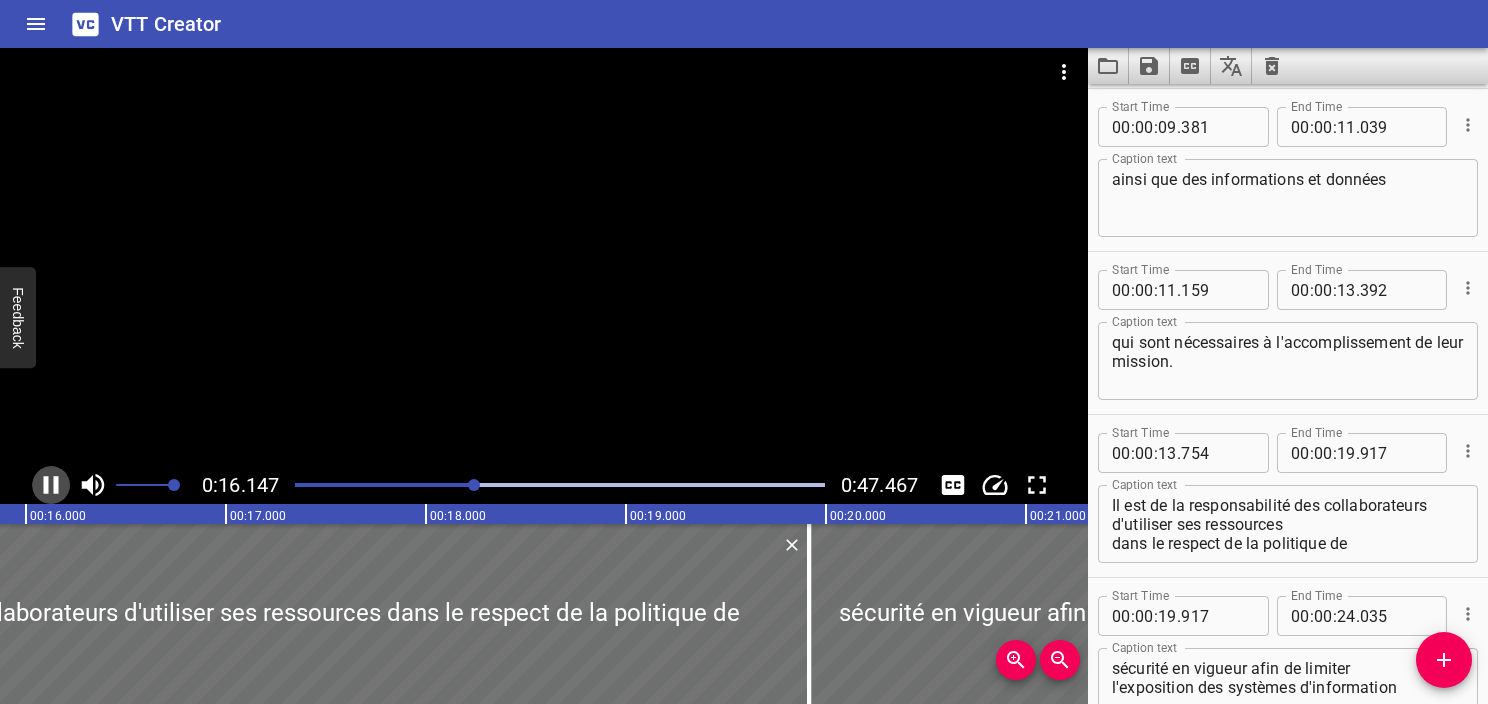 click 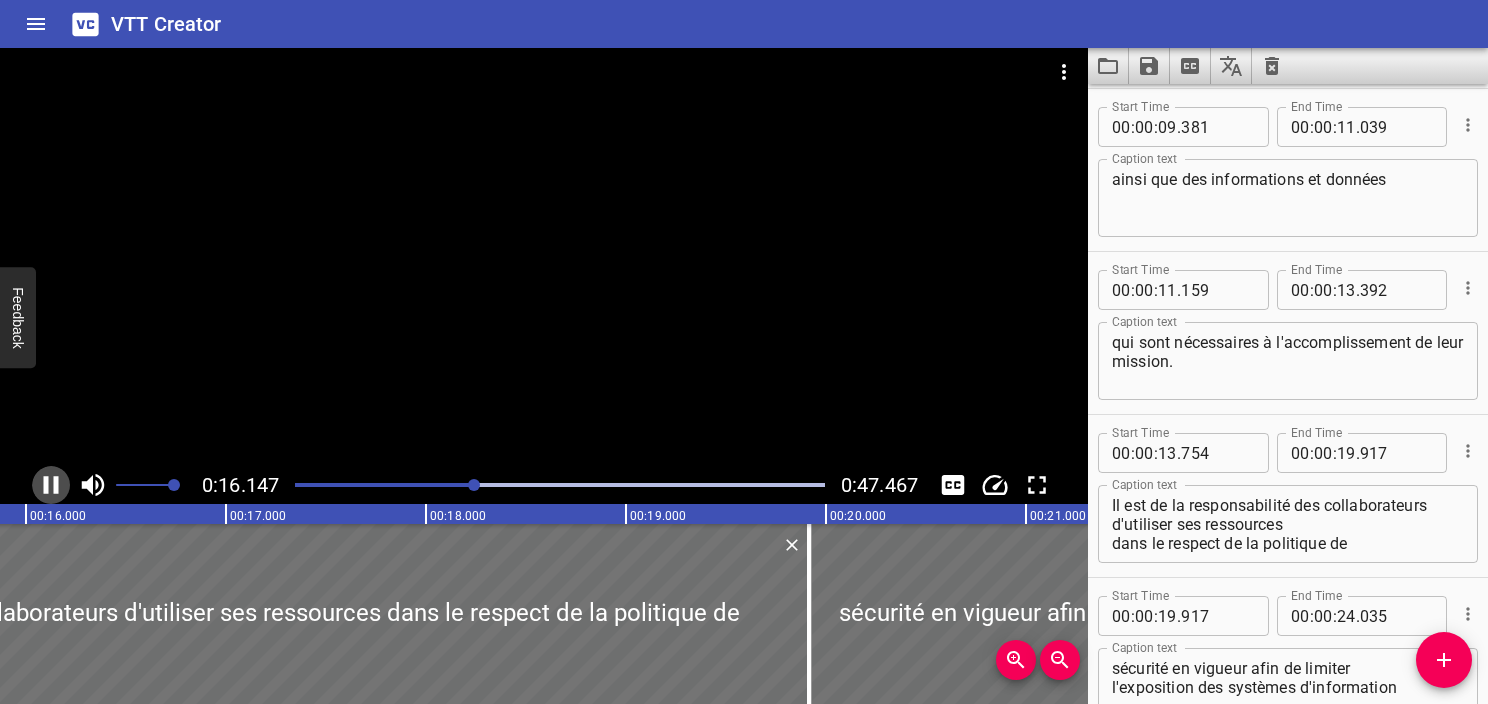 scroll, scrollTop: 0, scrollLeft: 3244, axis: horizontal 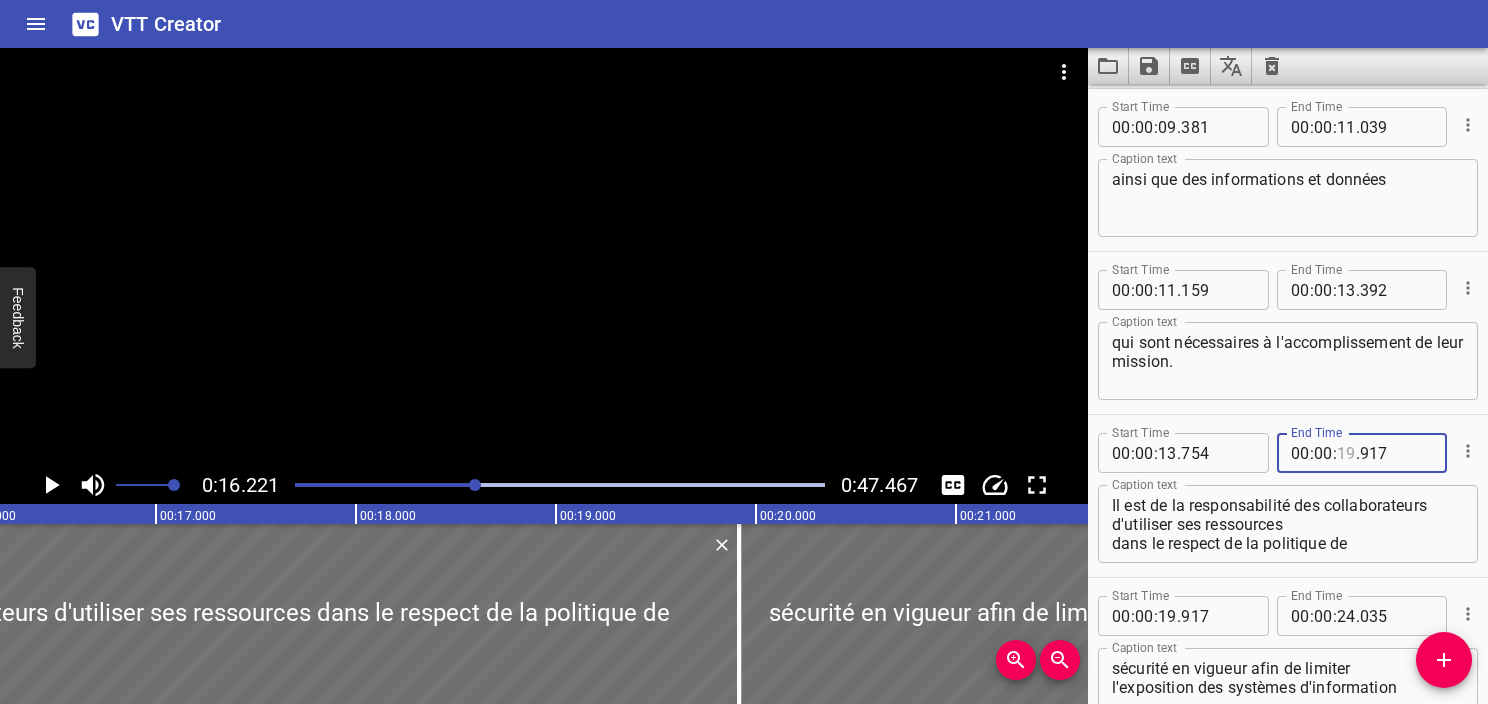 click at bounding box center [1346, 453] 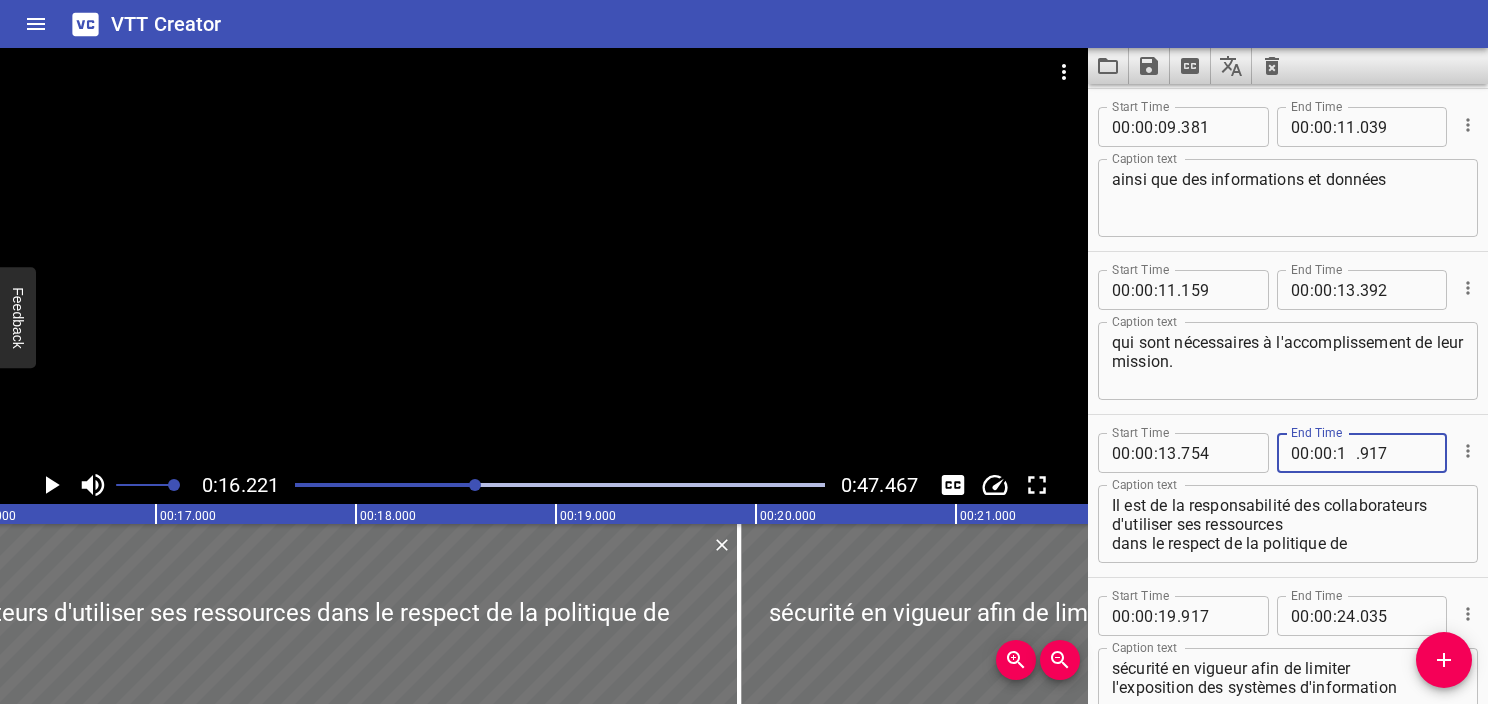 type on "16" 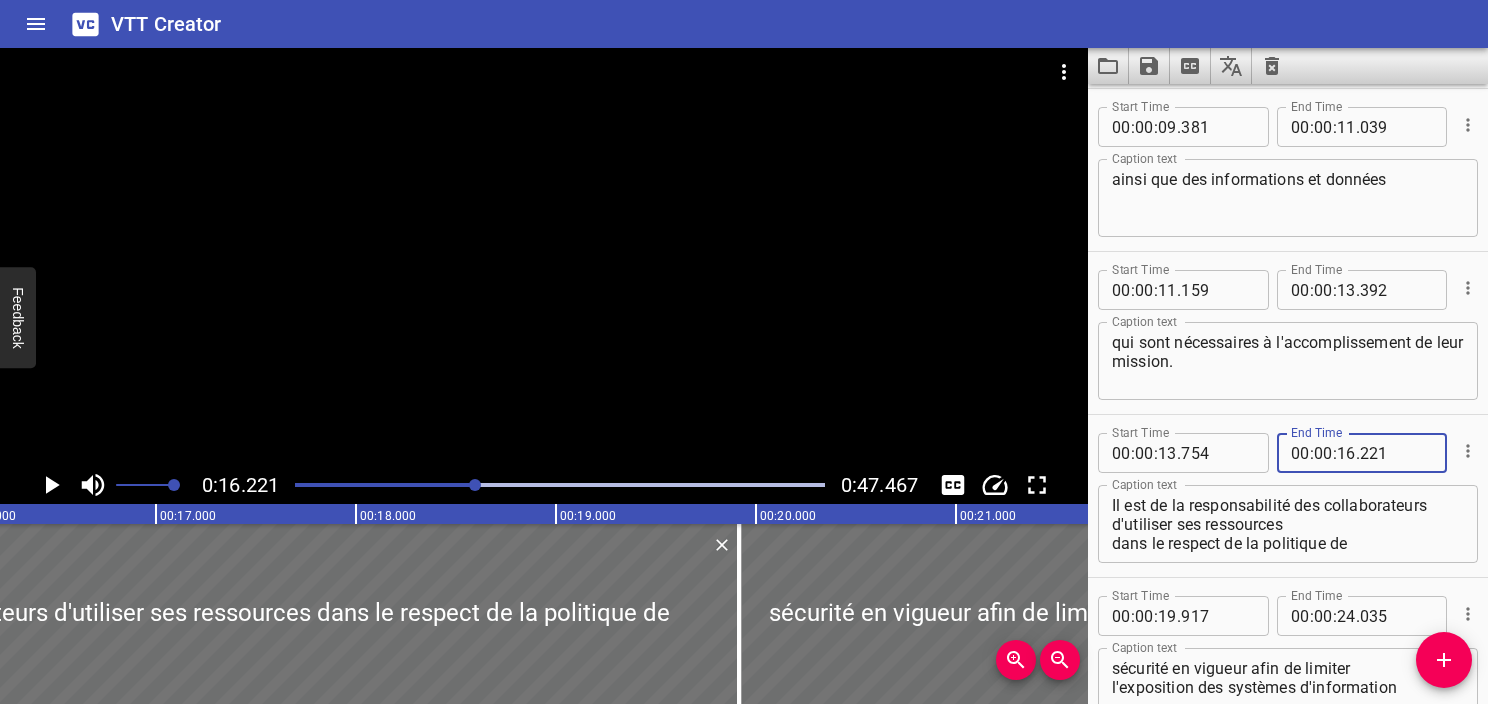 type on "221" 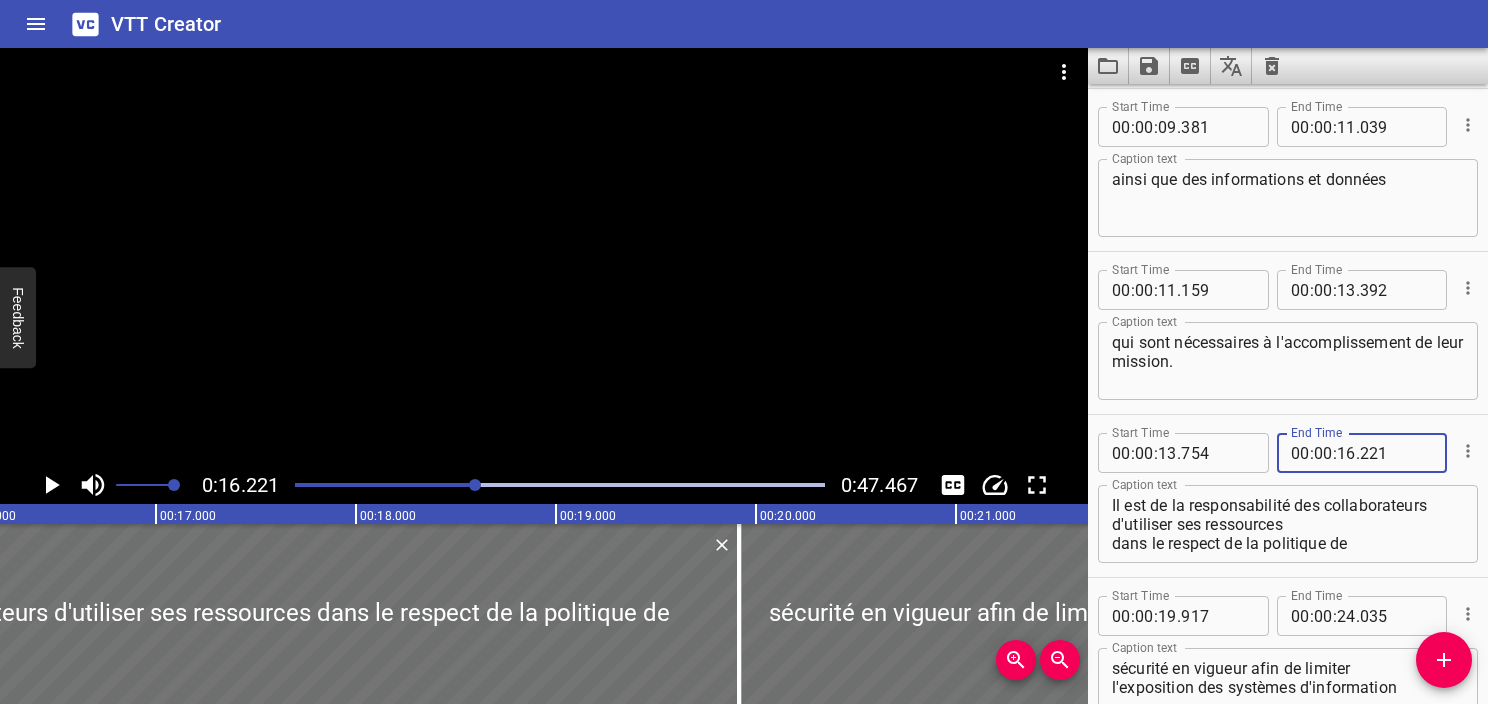 click on "Il est de la responsabilité des collaborateurs d'utiliser ses ressources
dans le respect de la politique de" at bounding box center [1288, 524] 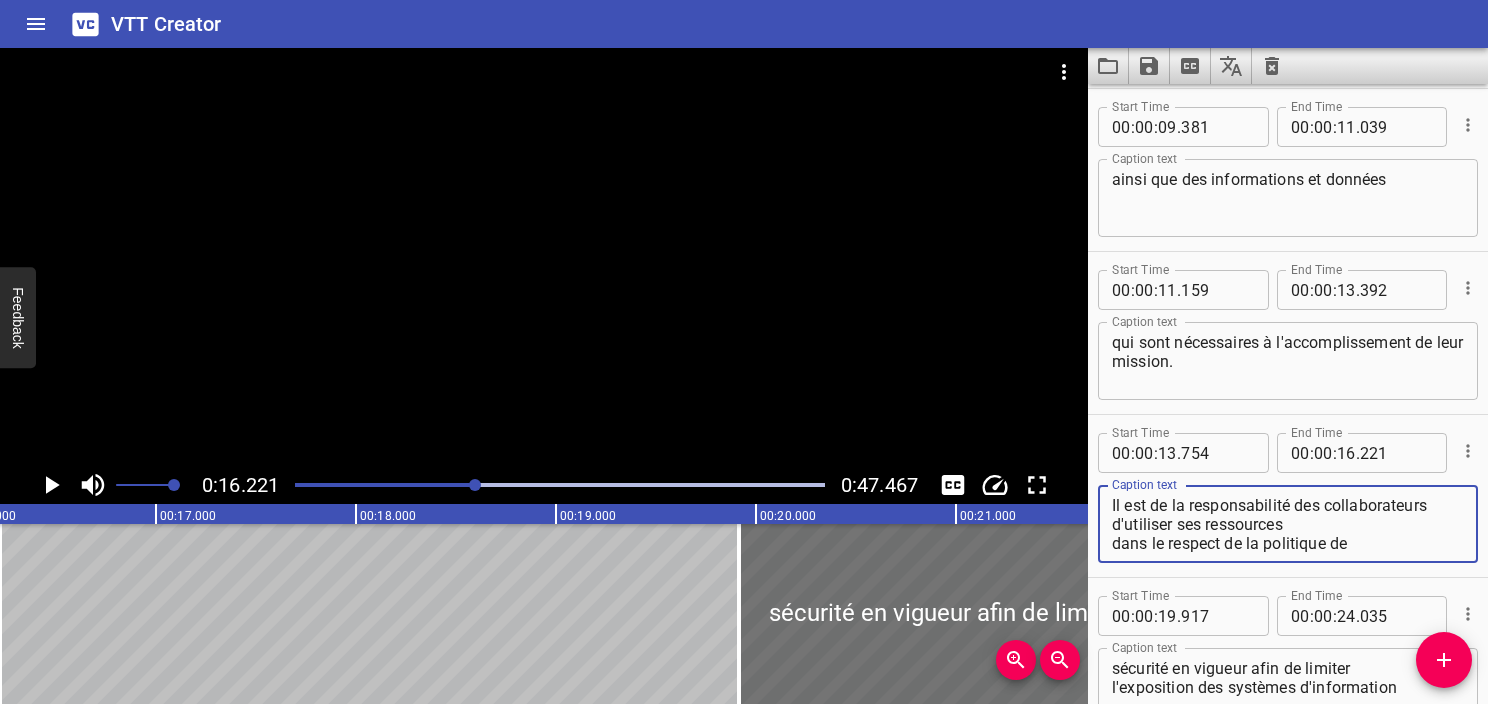 click at bounding box center [1444, 660] 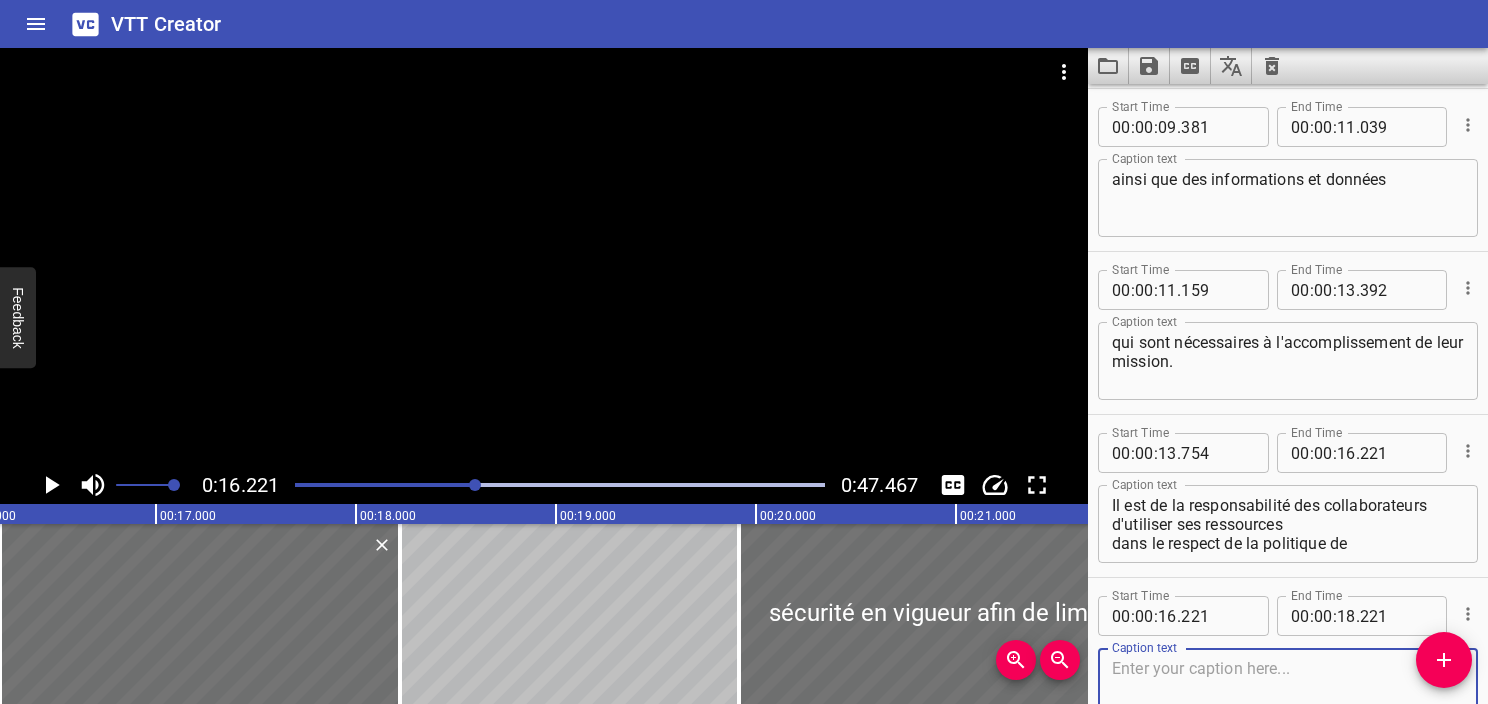 scroll, scrollTop: 592, scrollLeft: 0, axis: vertical 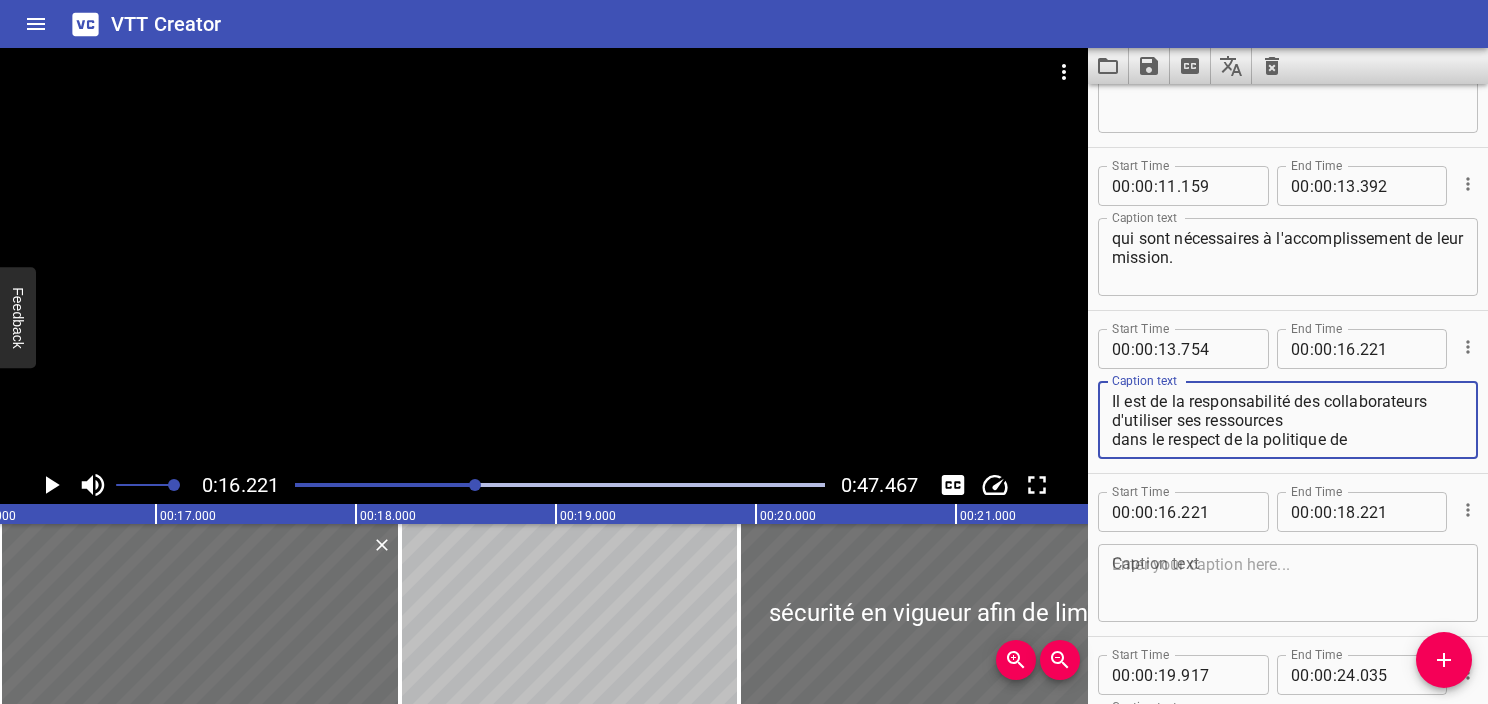 click on "Il est de la responsabilité des collaborateurs d'utiliser ses ressources
dans le respect de la politique de" at bounding box center [1288, 420] 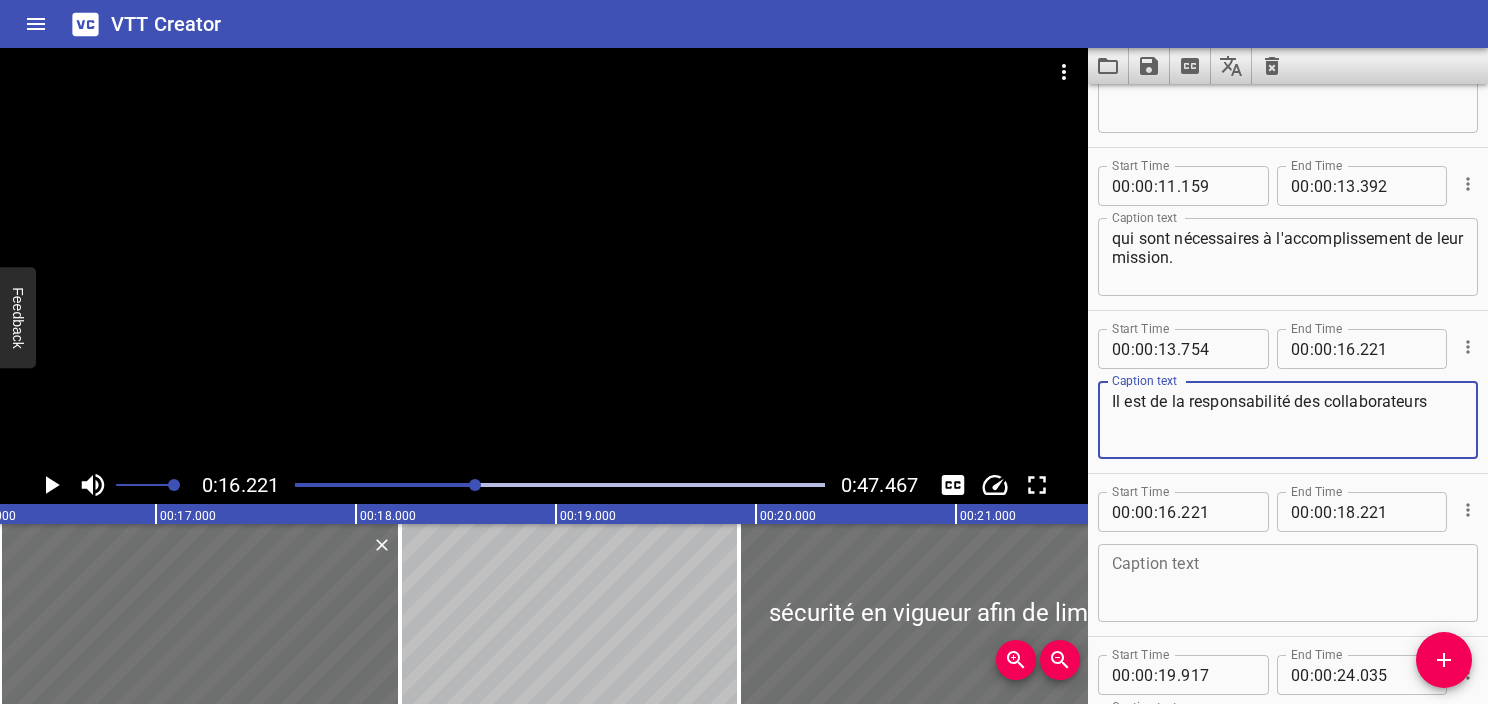 type on "Il est de la responsabilité des collaborateurs" 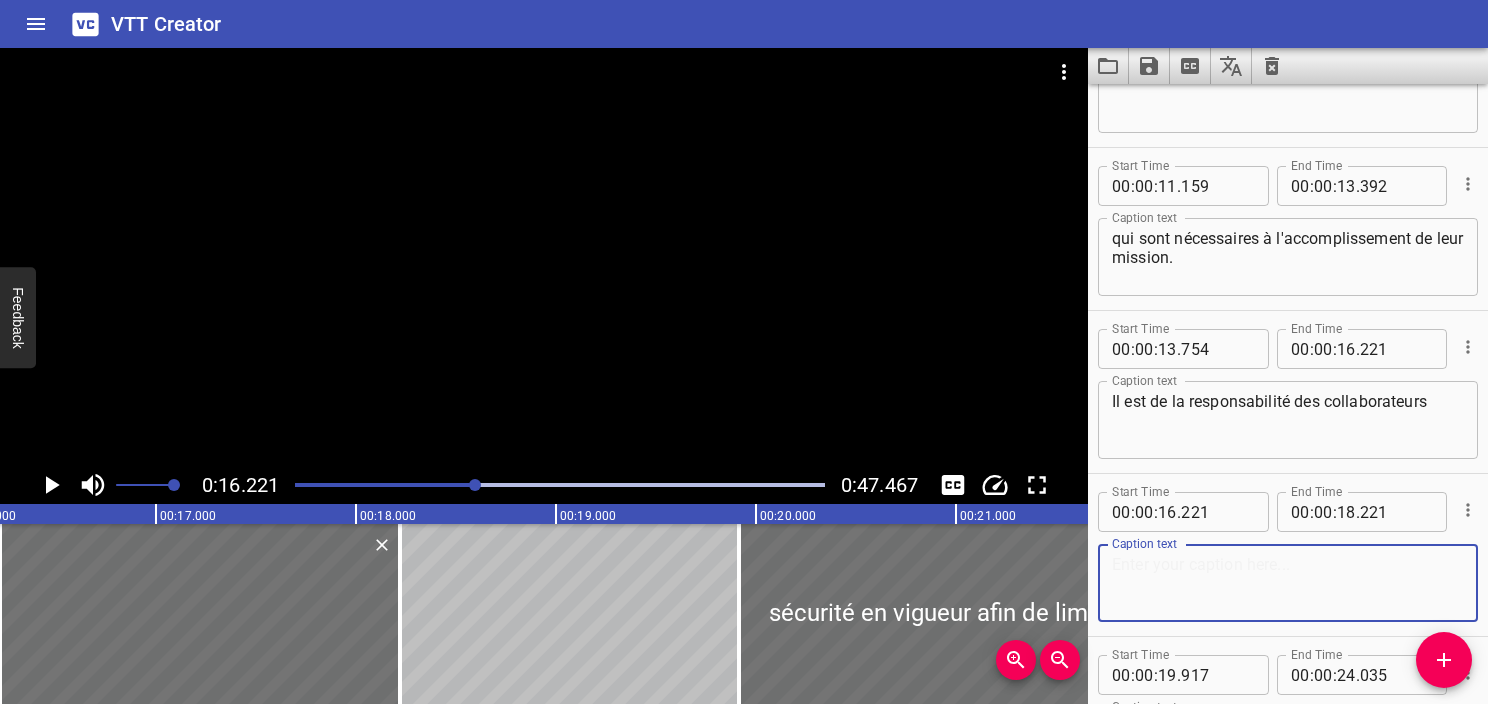 paste on "d'utiliser ses ressources
dans le respect de la politique de" 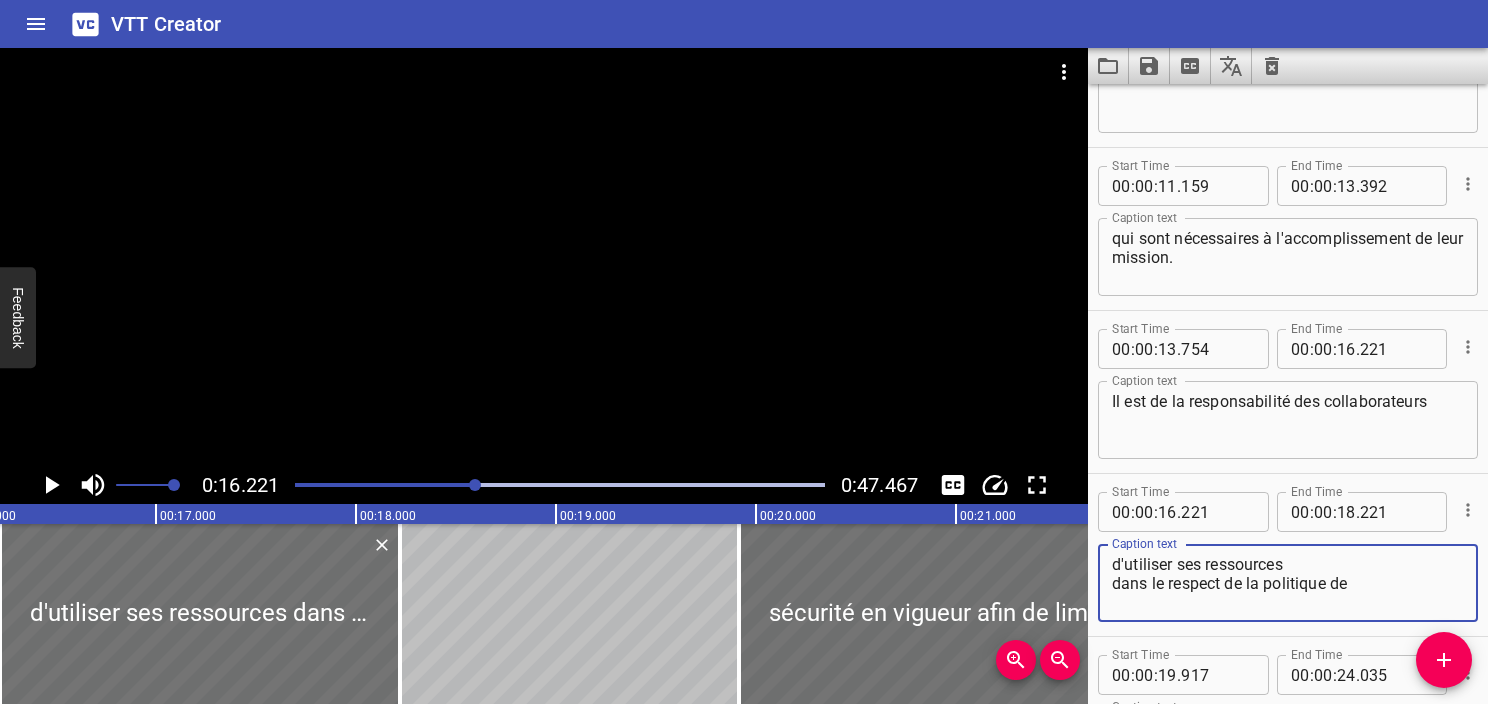 type on "d'utiliser ses ressources
dans le respect de la politique de" 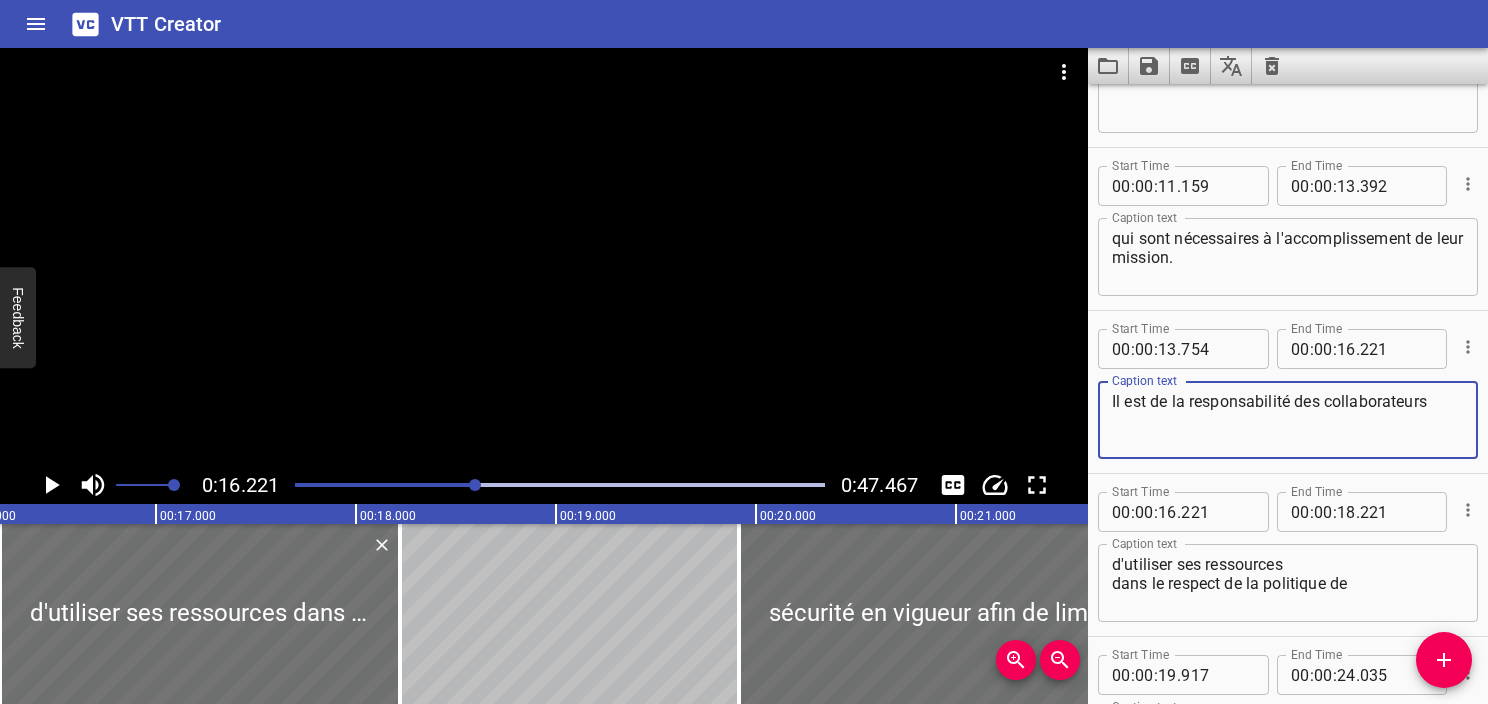 click on "Il est de la responsabilité des collaborateurs" at bounding box center (1288, 420) 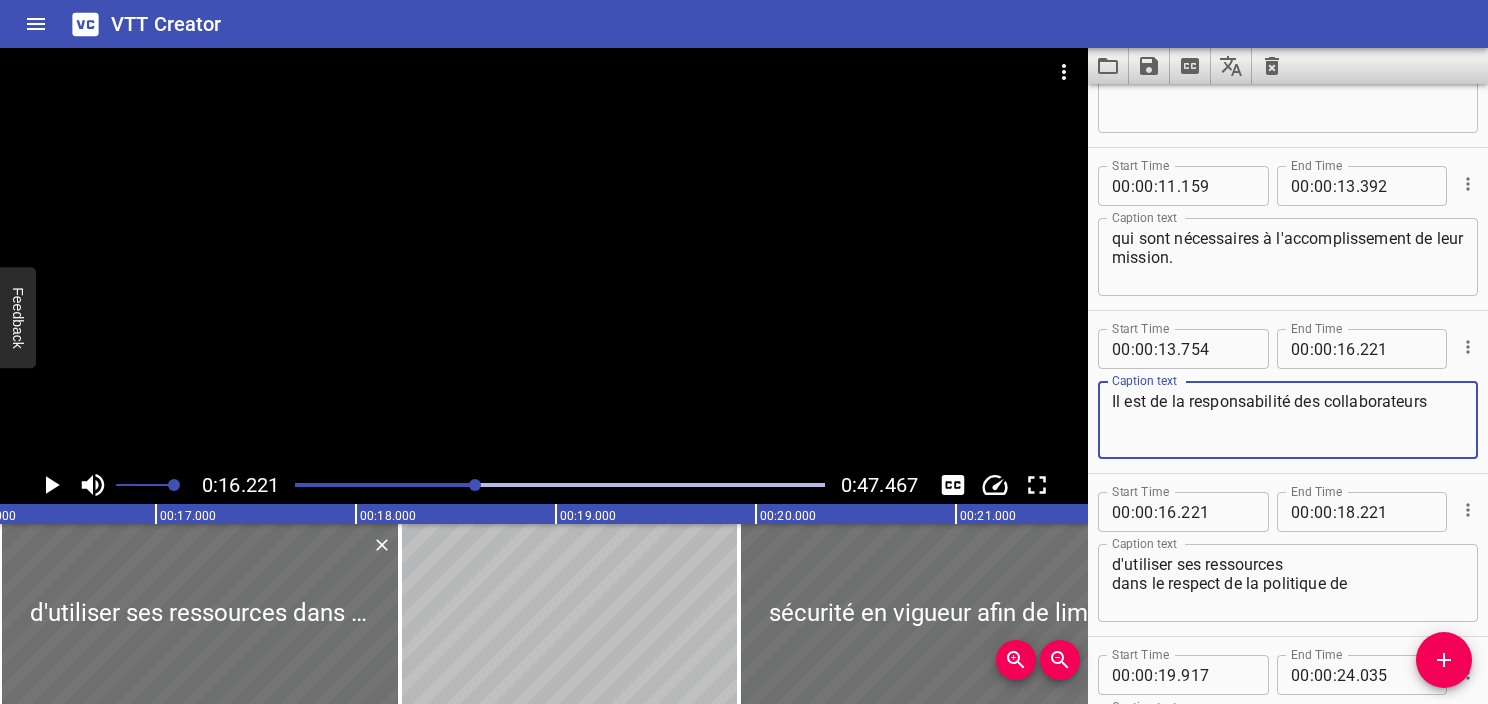 click on "Il est de la responsabilité des collaborateurs" at bounding box center (1288, 420) 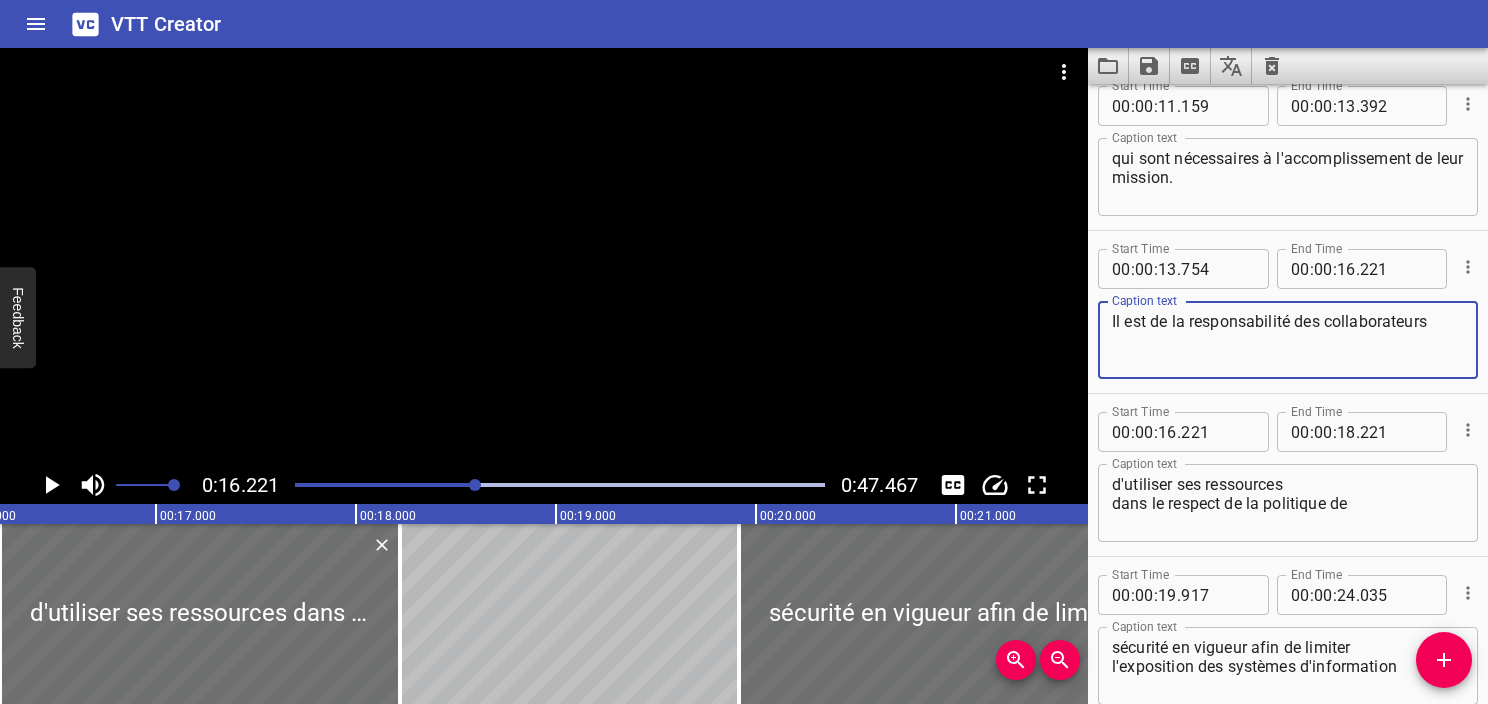 type on "Il est de la responsabilité des collaborateurs" 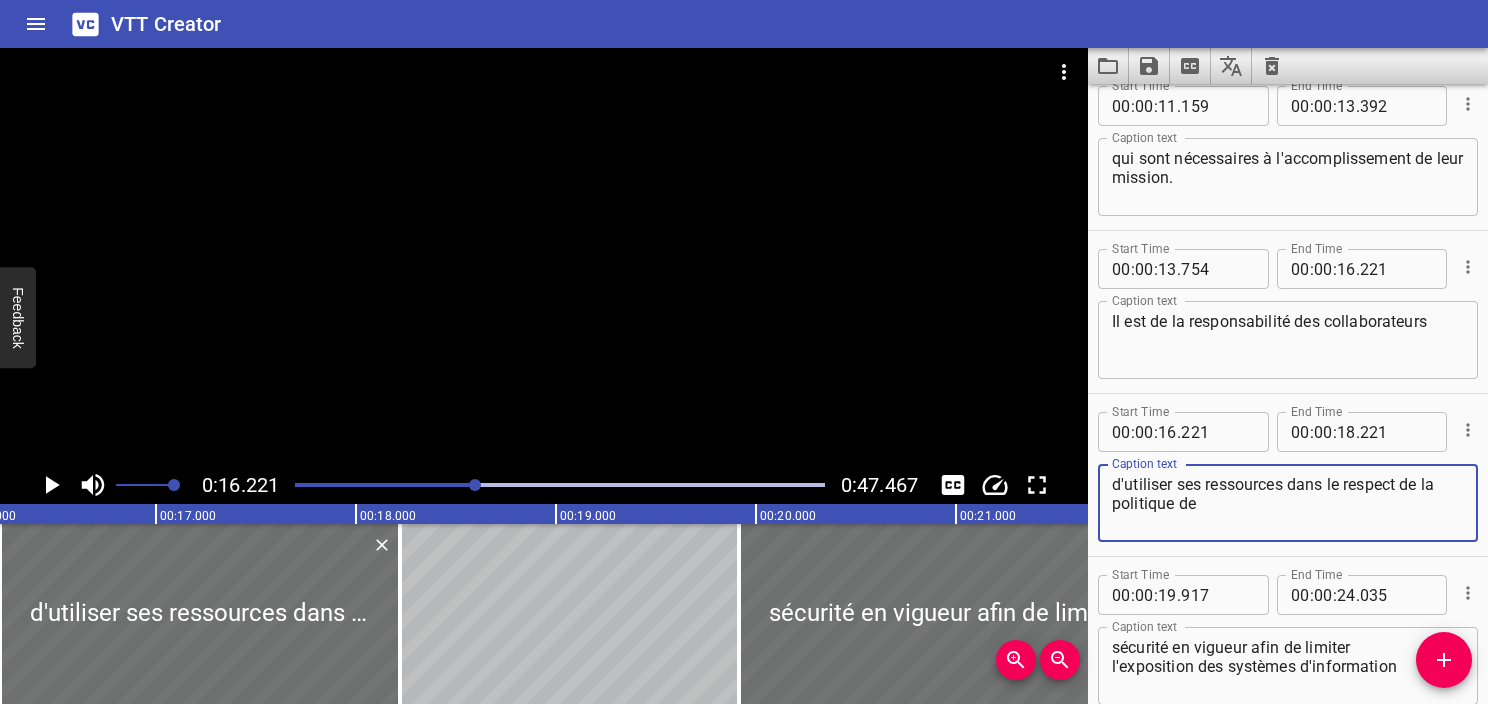 click on "d'utiliser ses ressources dans le respect de la politique de" at bounding box center (1288, 503) 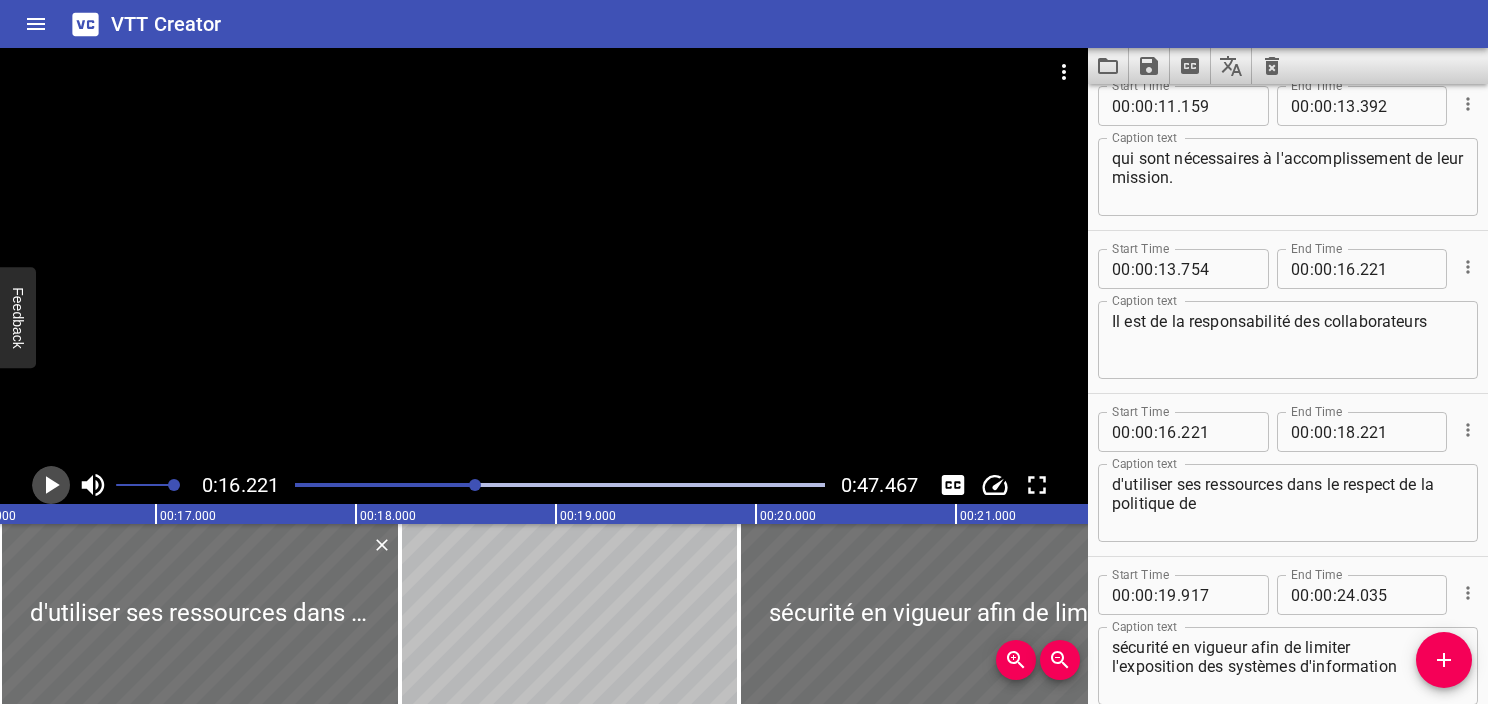 click 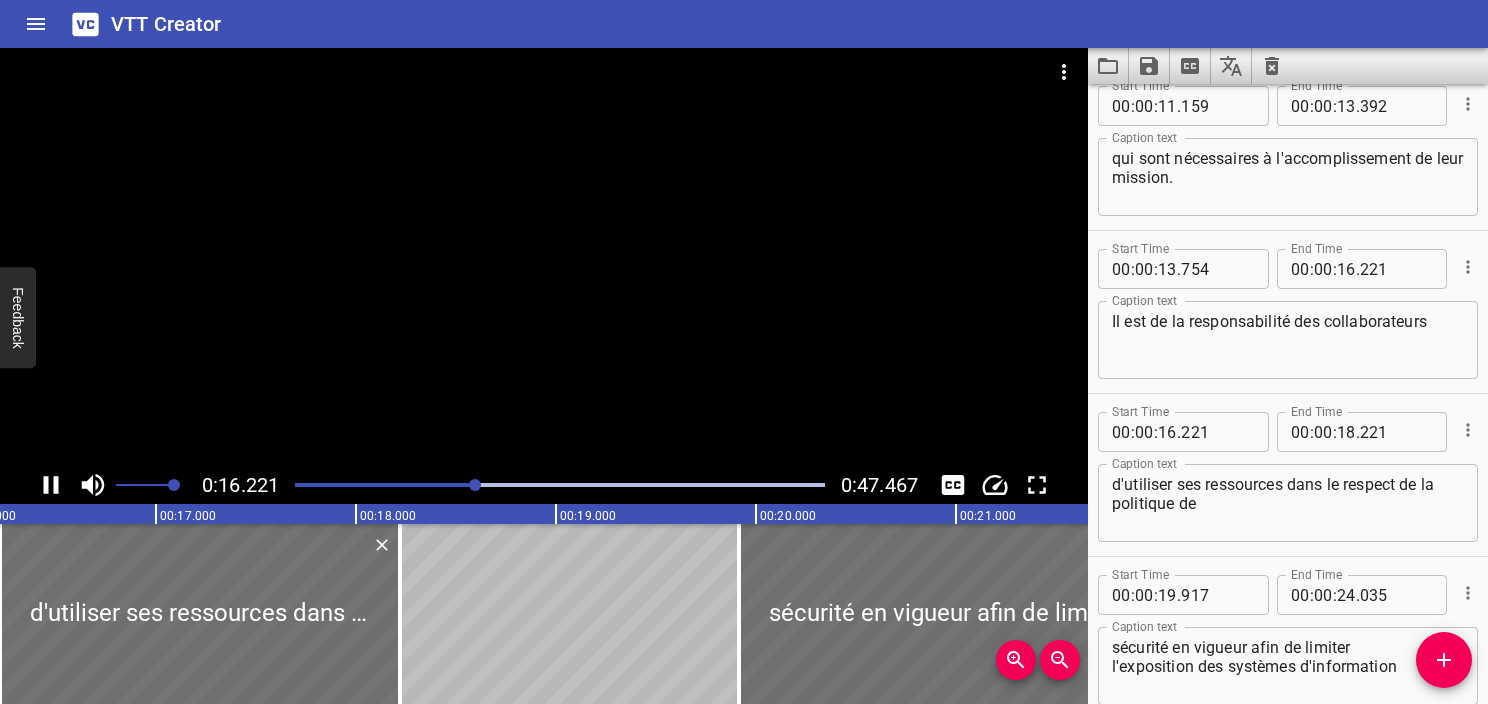 click 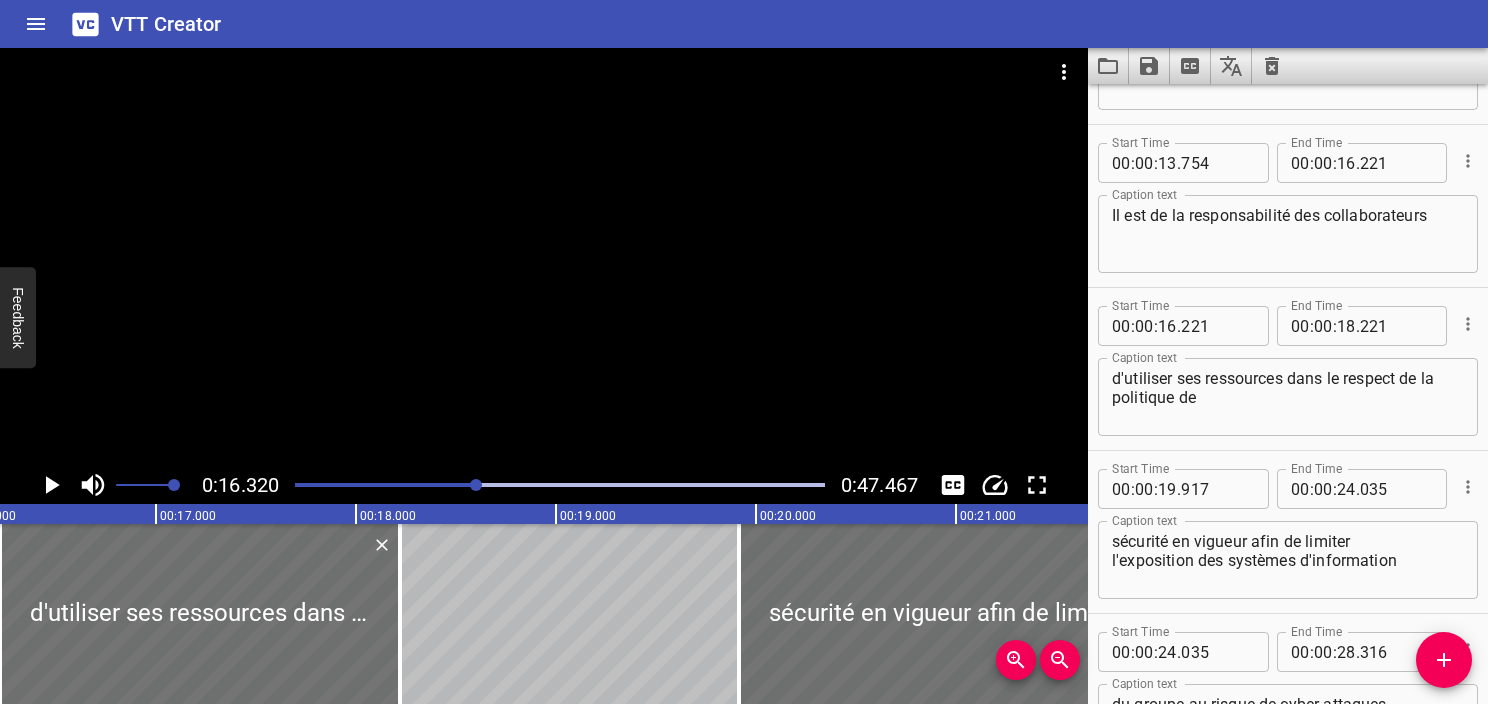 scroll, scrollTop: 944, scrollLeft: 0, axis: vertical 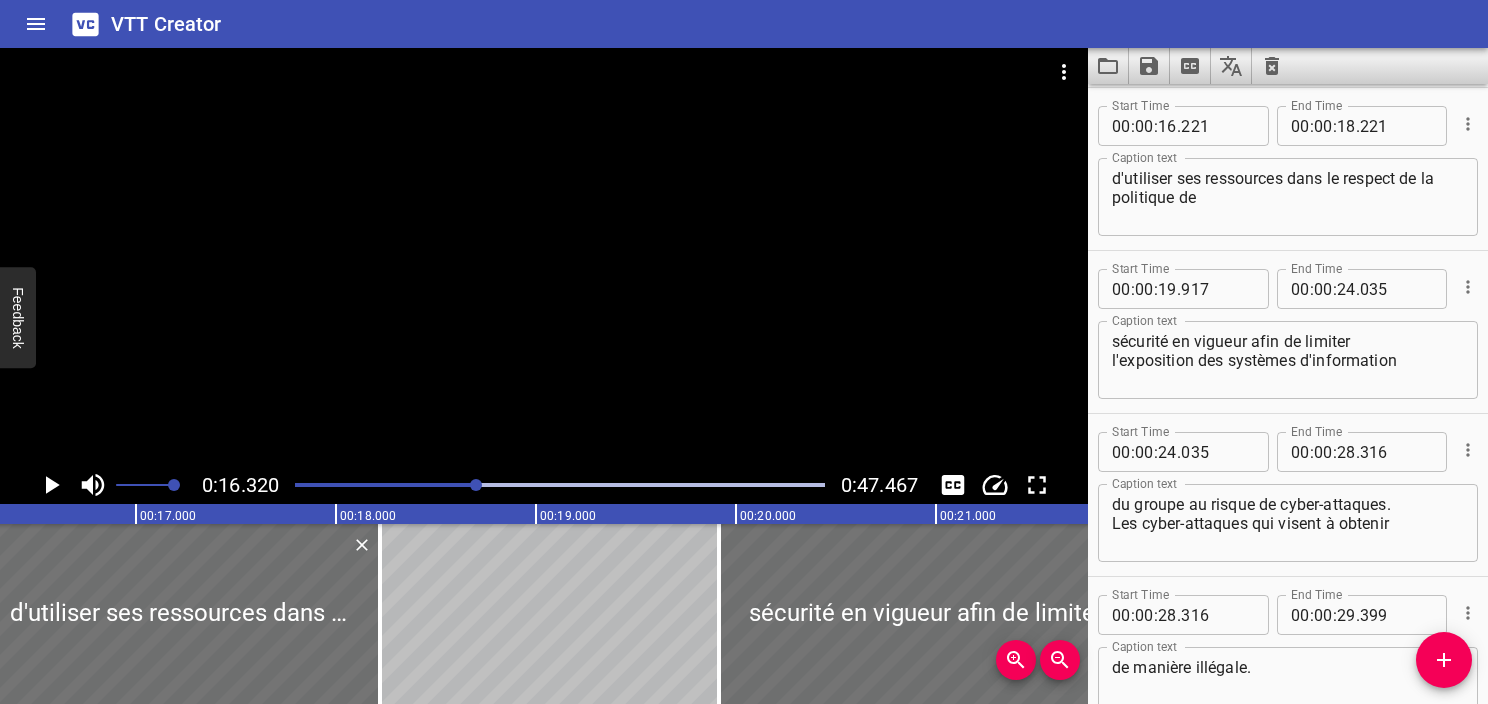 click 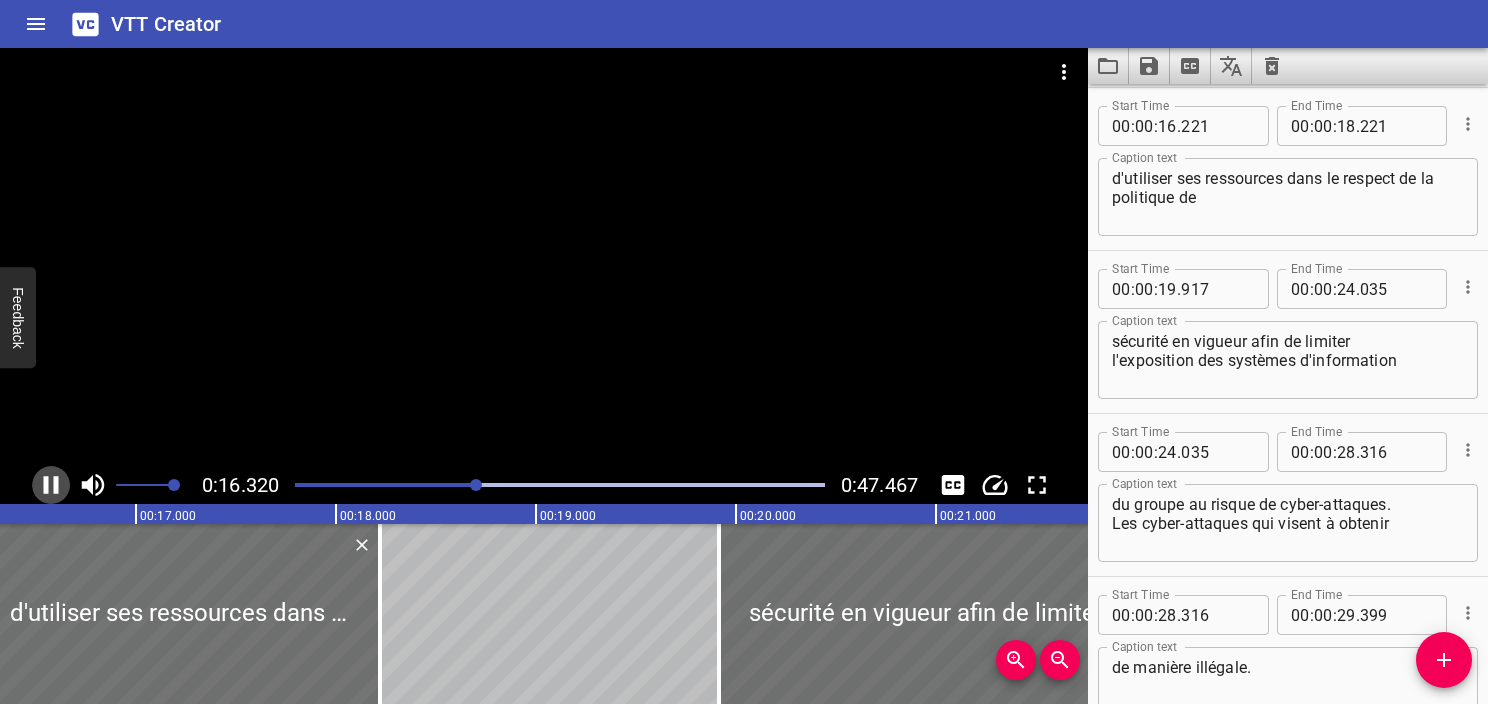 click 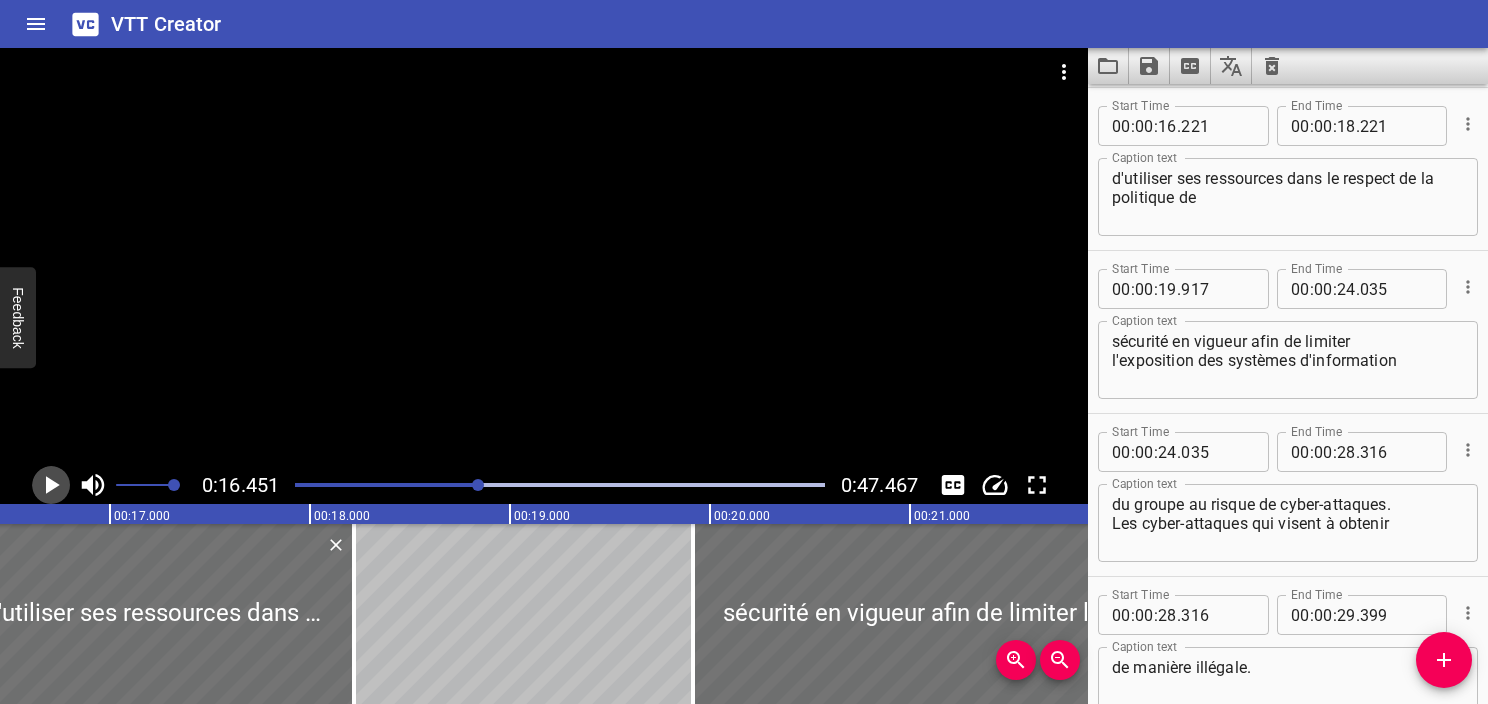 click 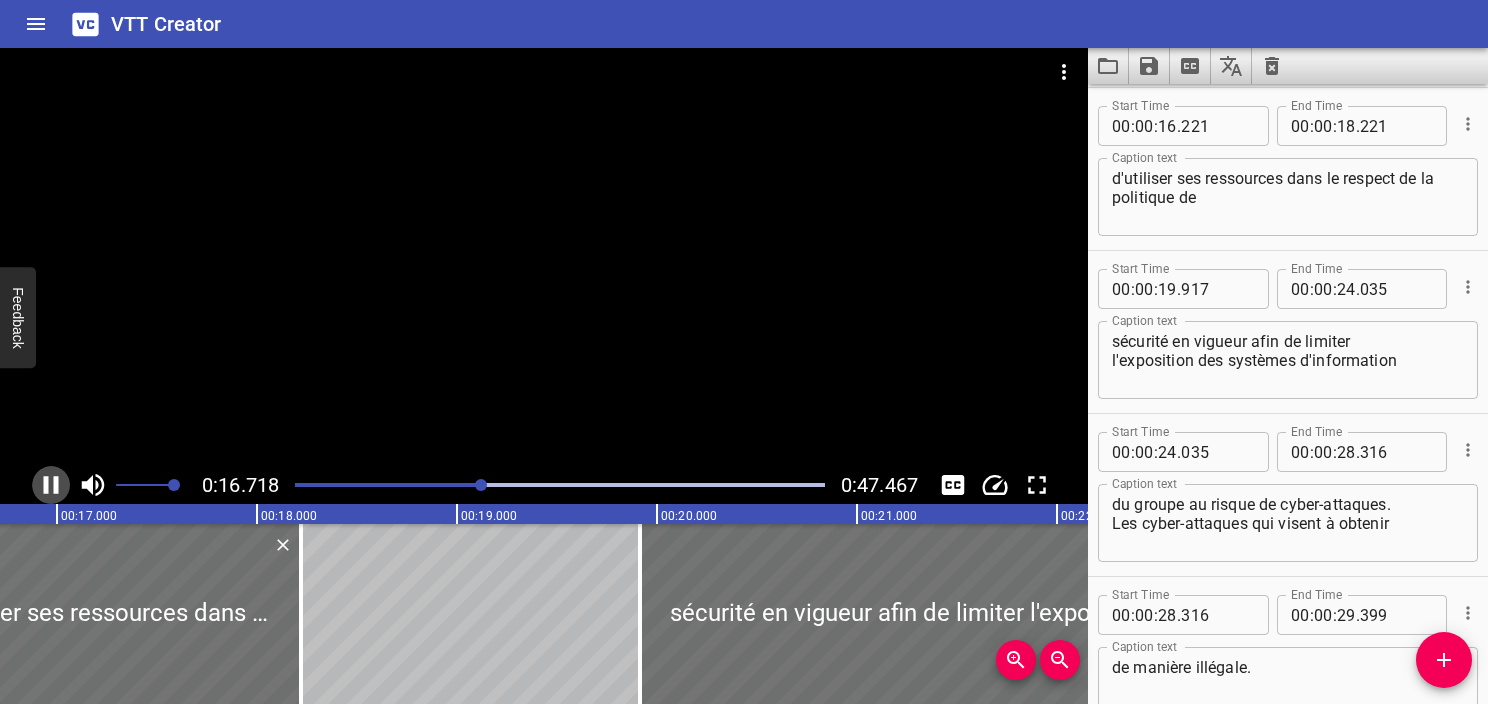 click 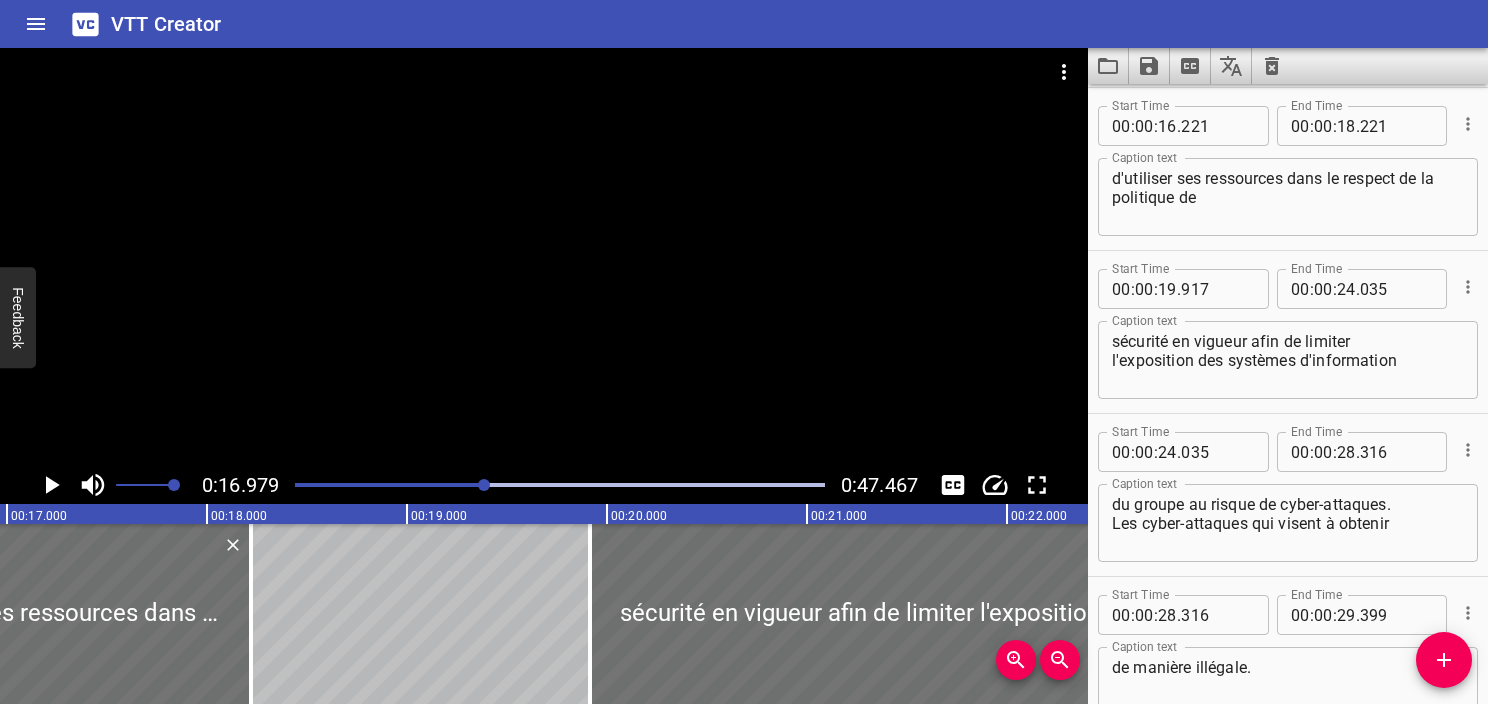 scroll, scrollTop: 0, scrollLeft: 3396, axis: horizontal 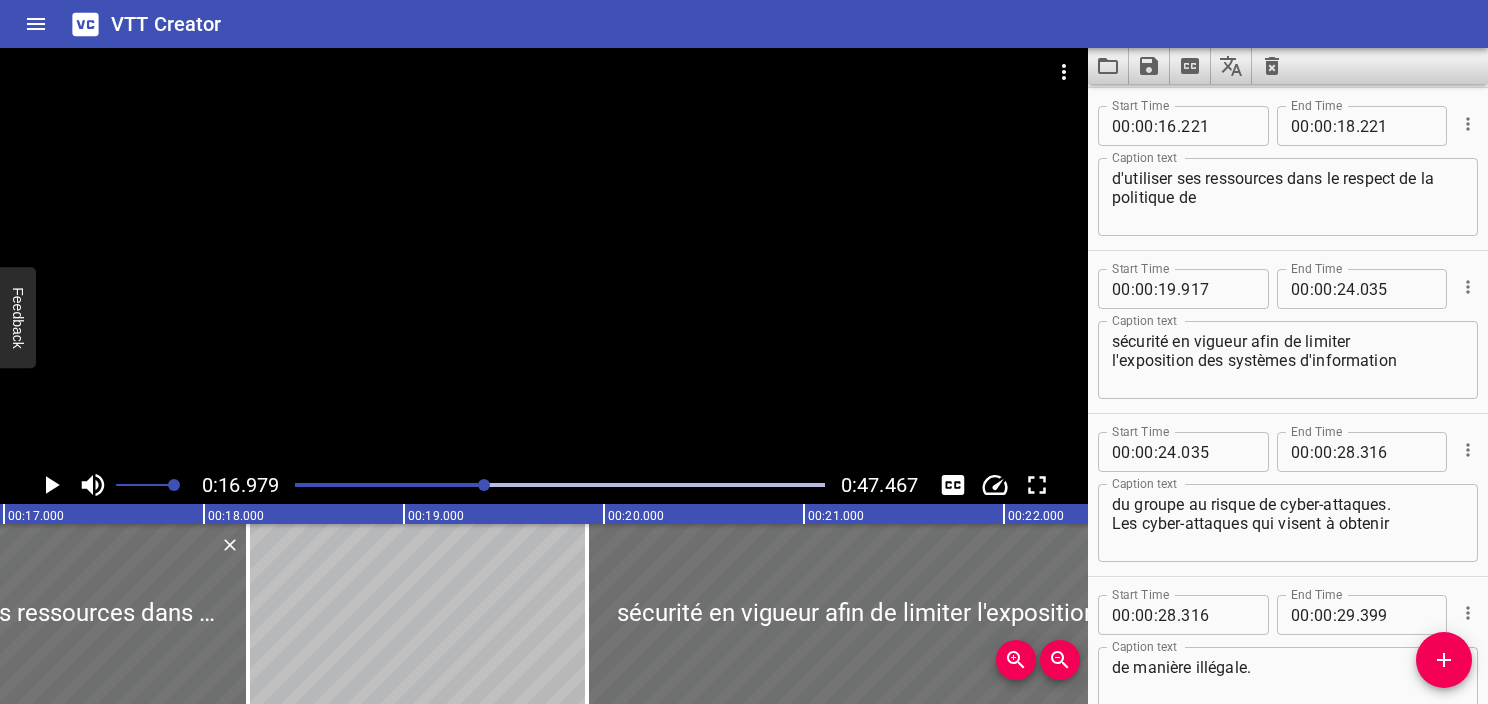 click at bounding box center [220, 485] 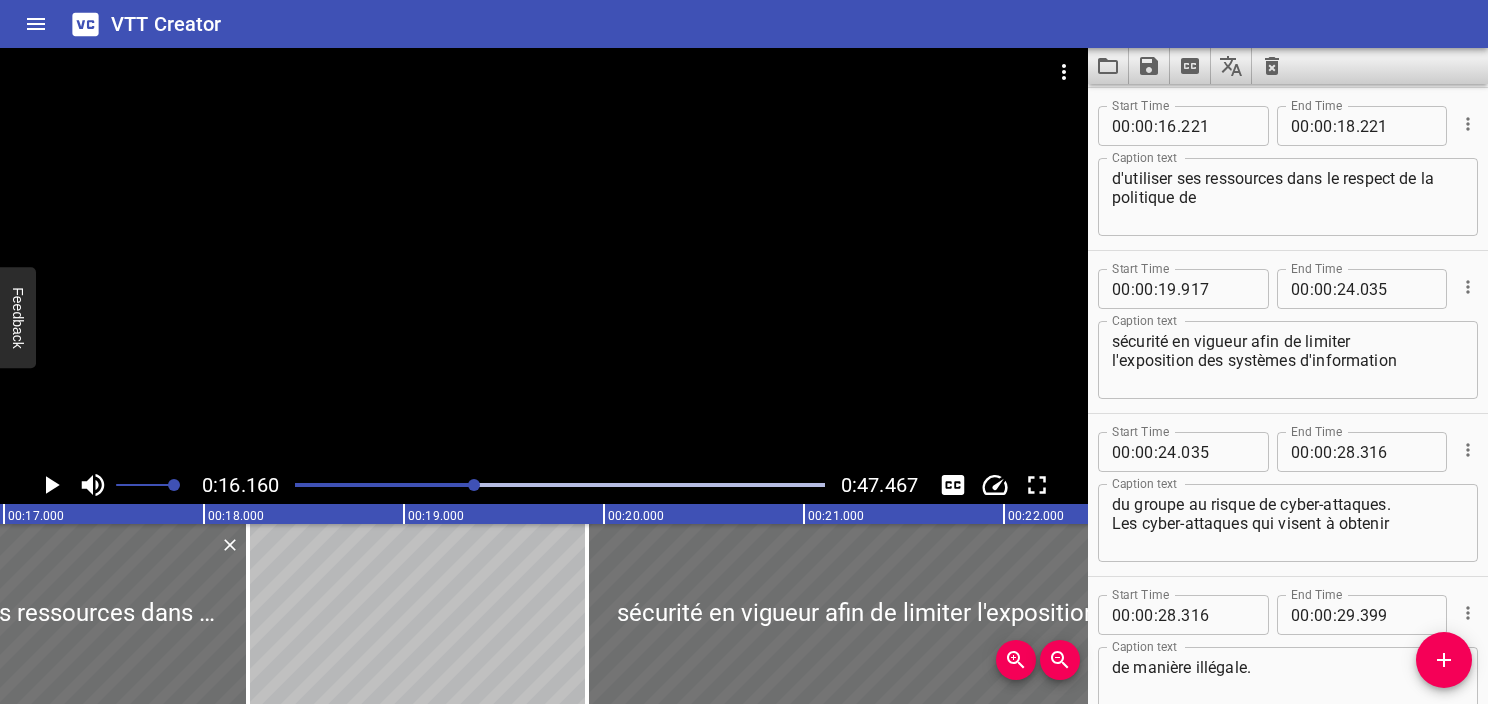 scroll, scrollTop: 0, scrollLeft: 3232, axis: horizontal 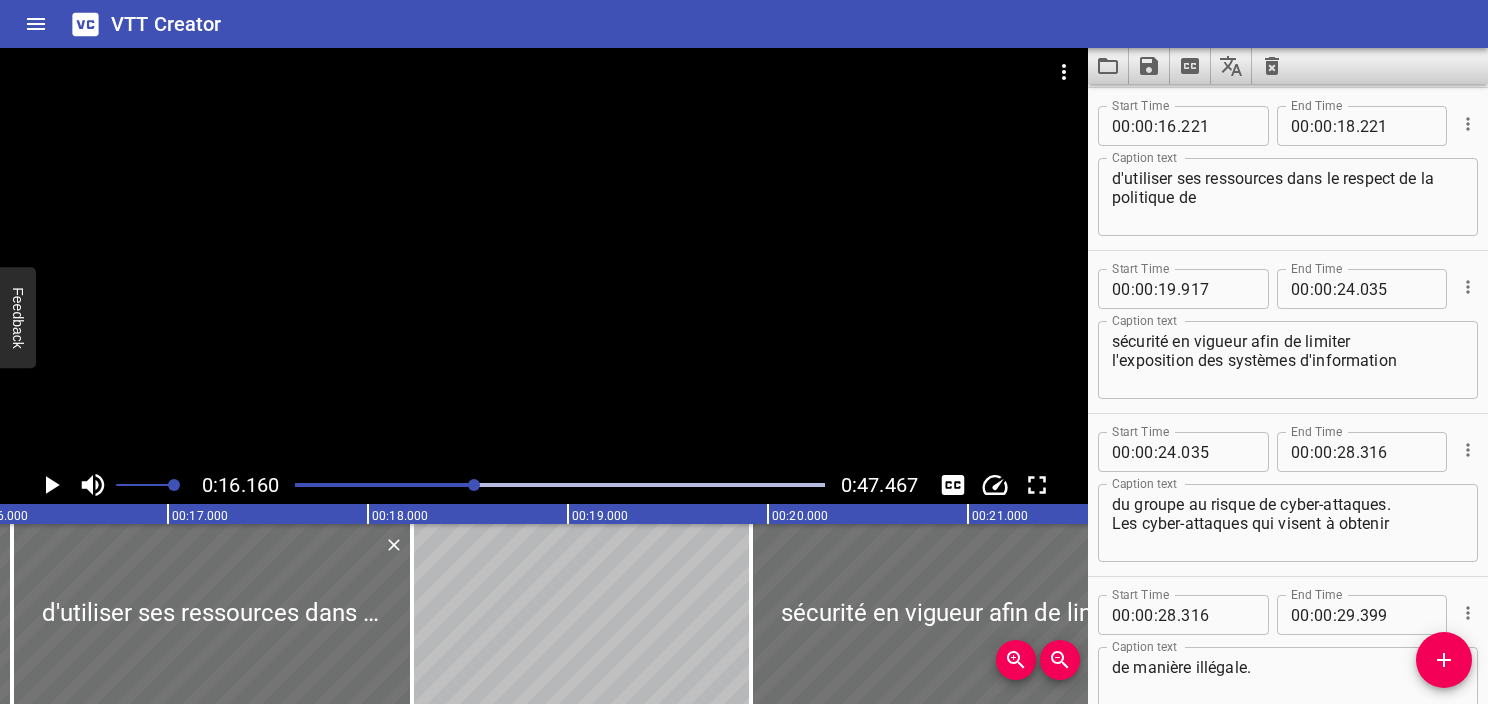 click 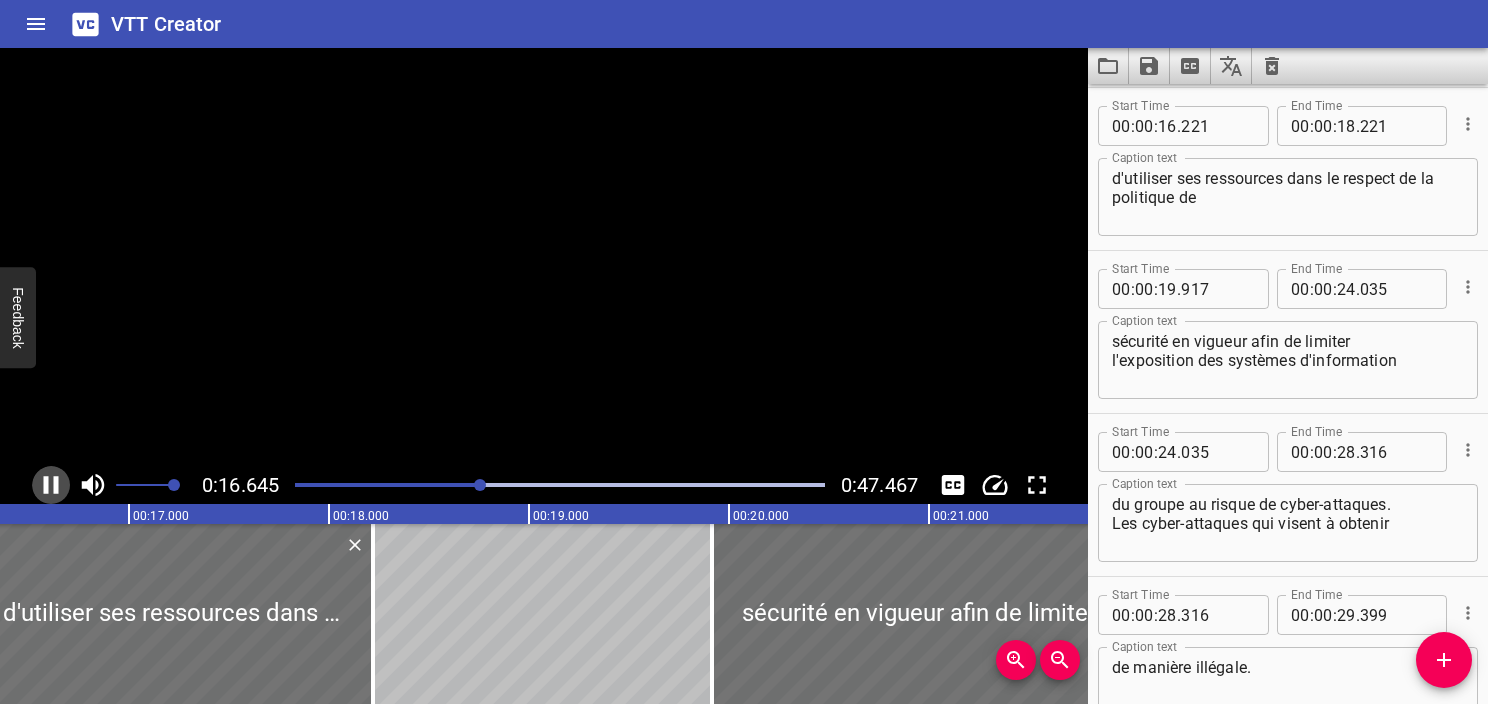 click 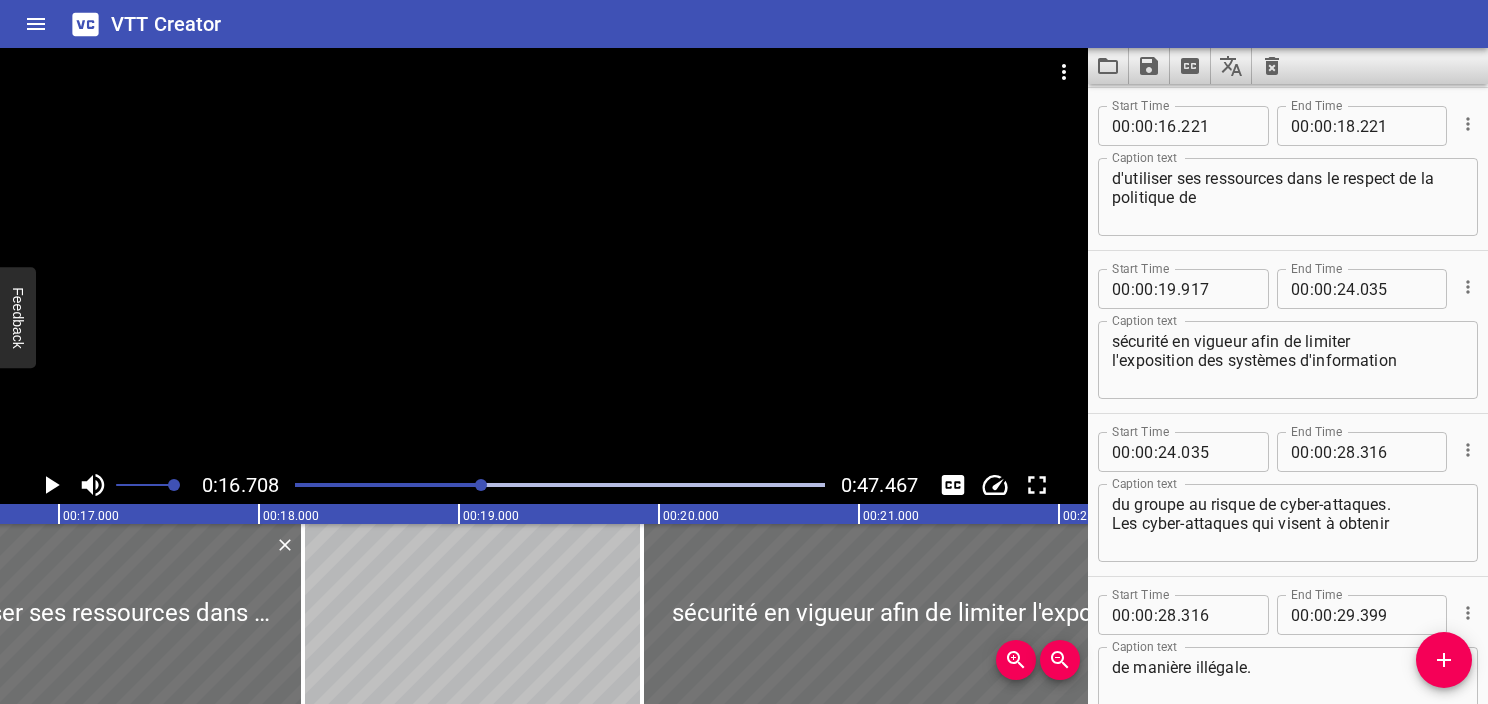 click at bounding box center (217, 485) 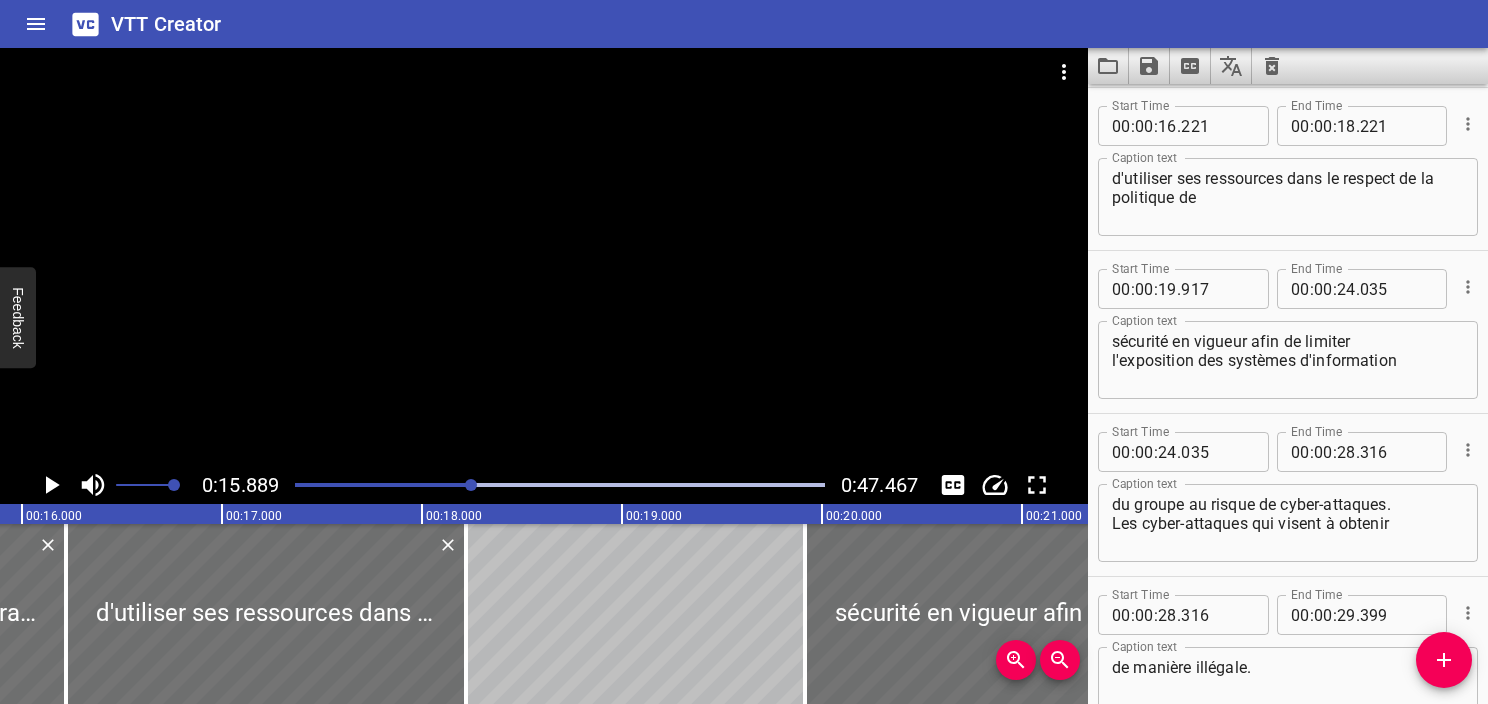 scroll, scrollTop: 0, scrollLeft: 3177, axis: horizontal 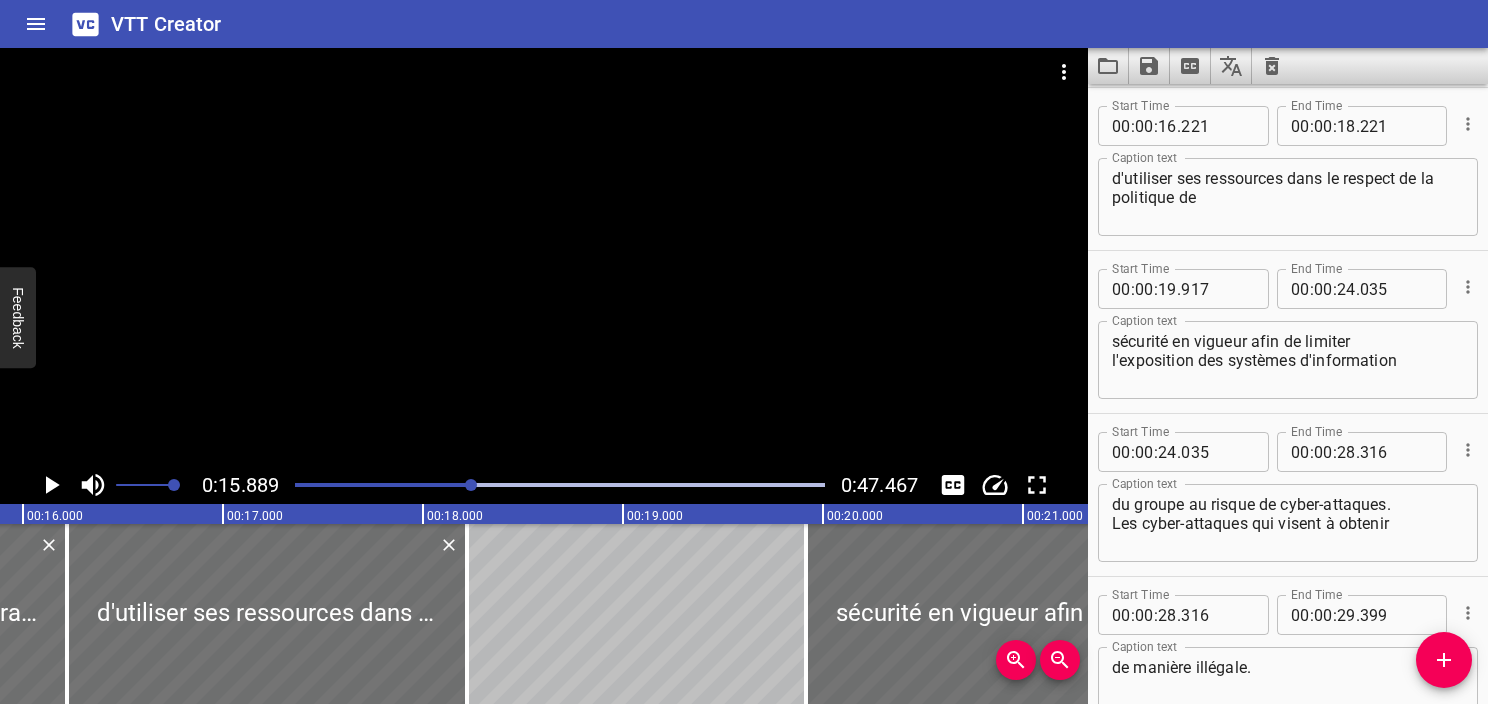 click 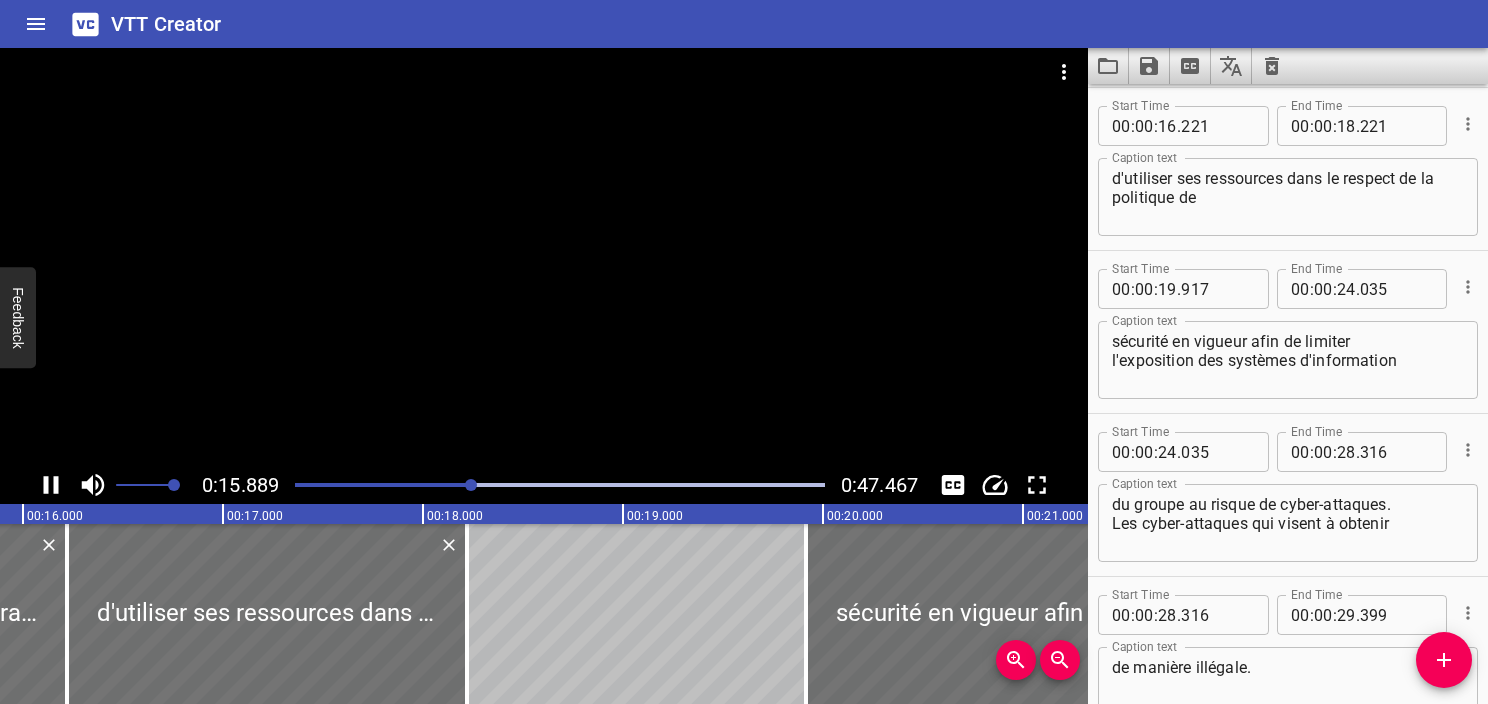 click 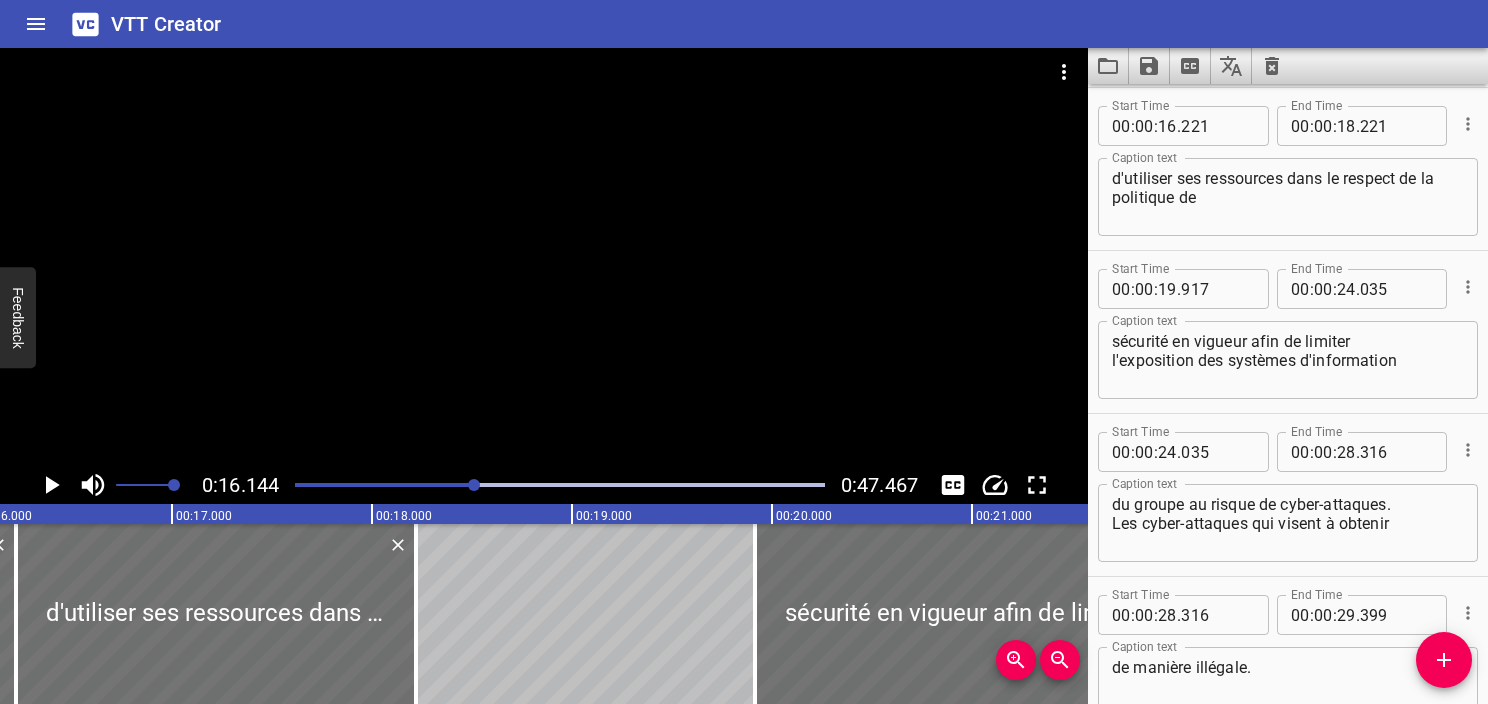 click 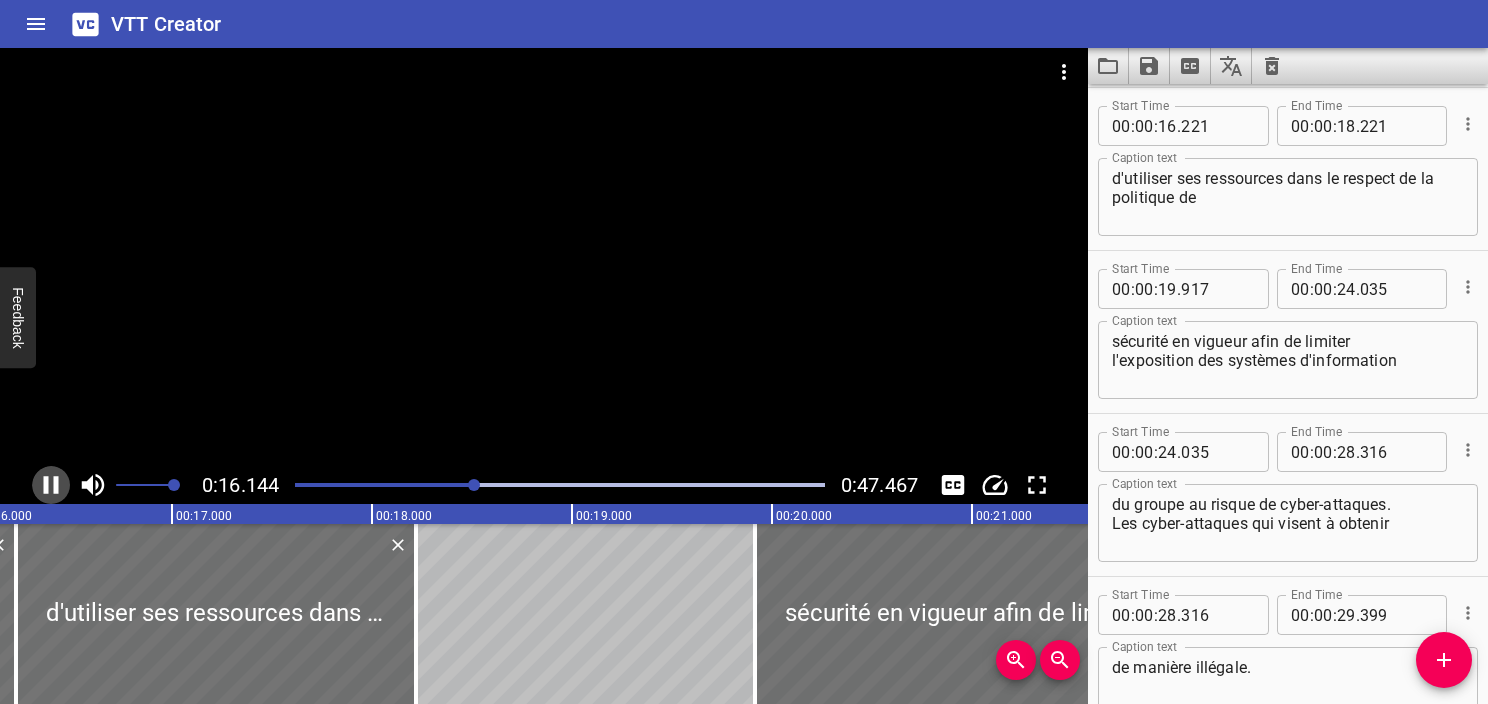 click 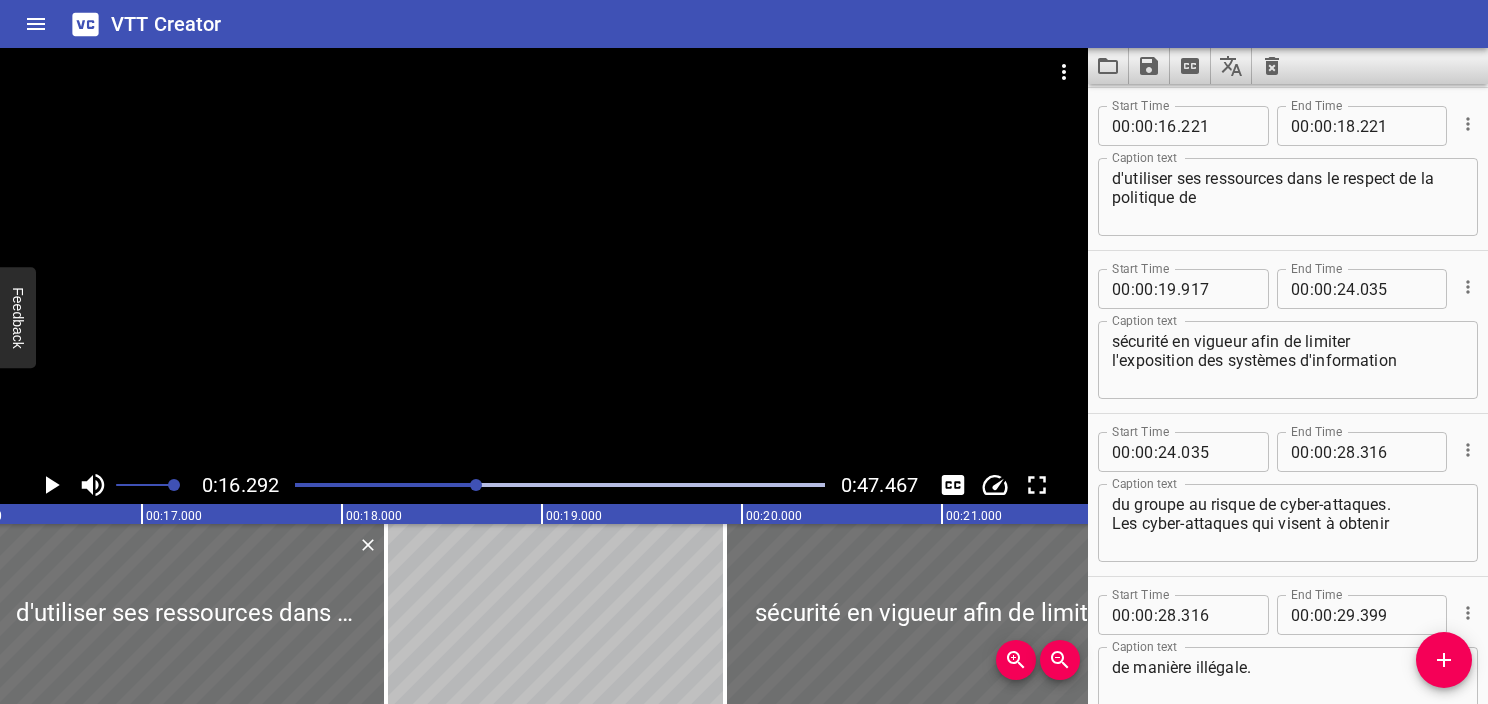 click 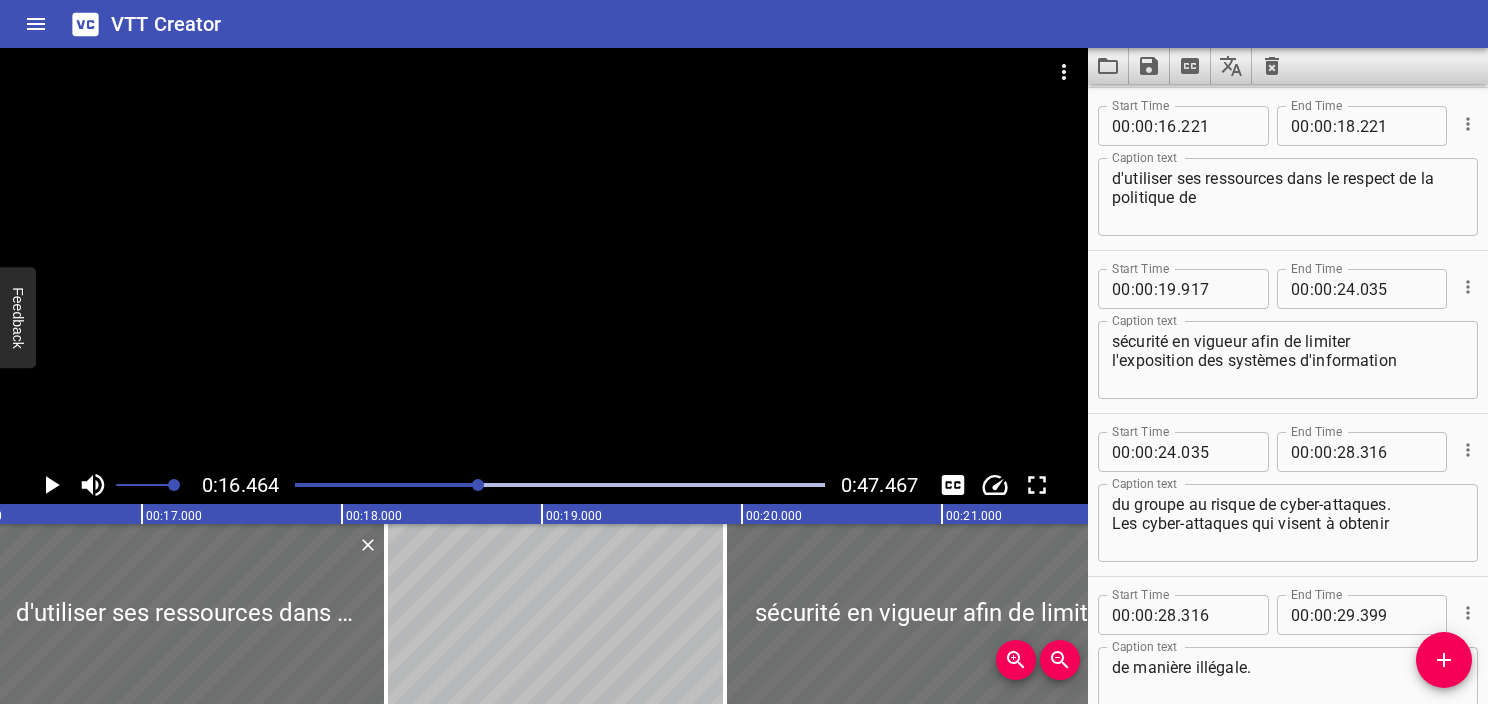 scroll, scrollTop: 0, scrollLeft: 3292, axis: horizontal 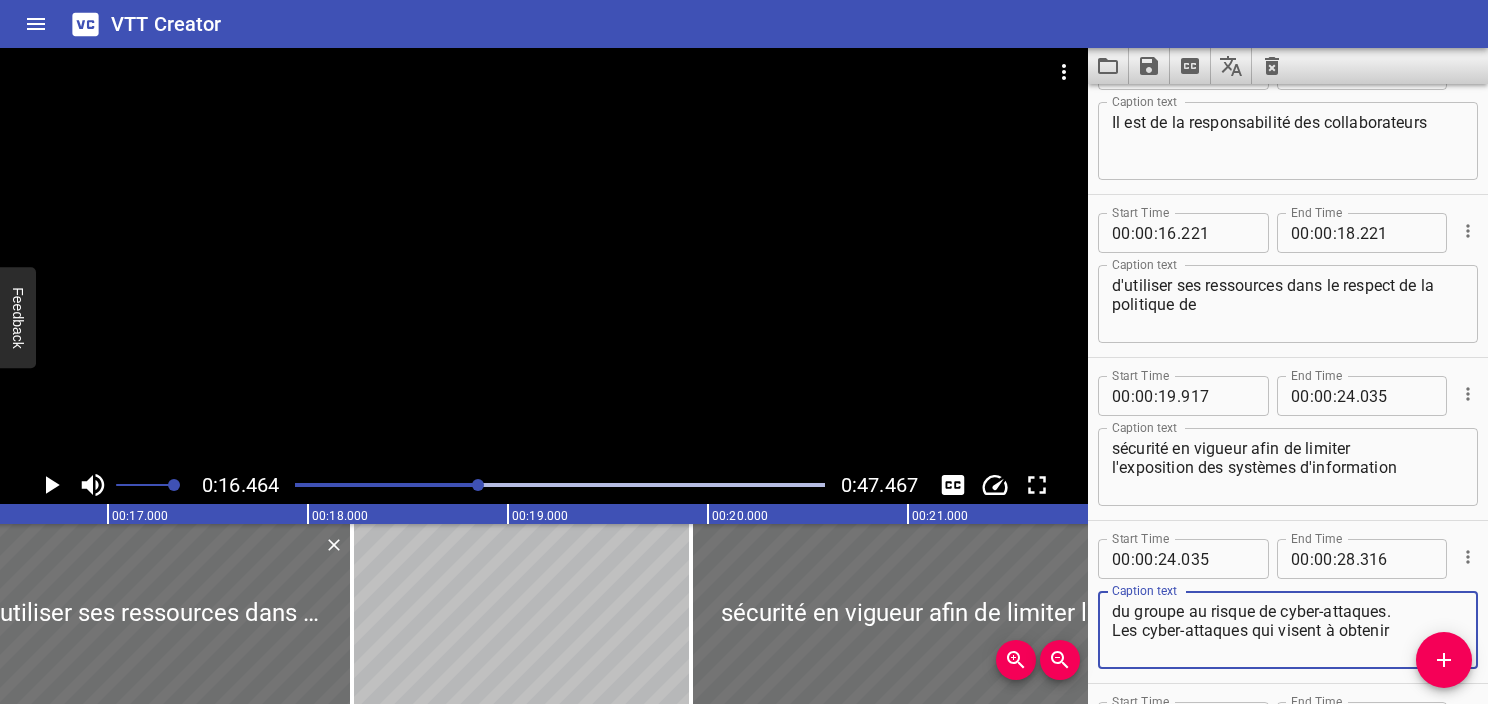click on "du groupe au risque de cyber-attaques.
Les cyber-attaques qui visent à obtenir" at bounding box center [1288, 630] 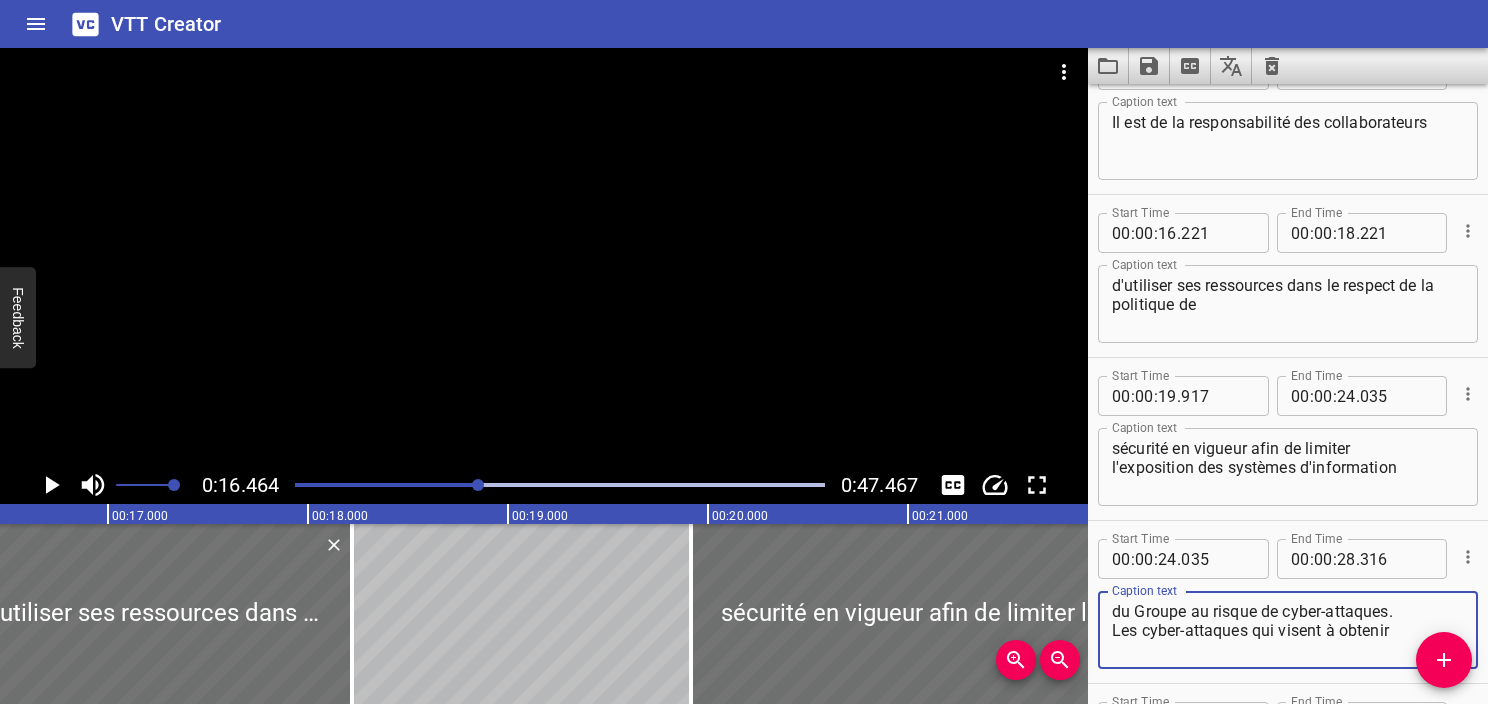 type on "du Groupe au risque de cyber-attaques.
Les cyber-attaques qui visent à obtenir" 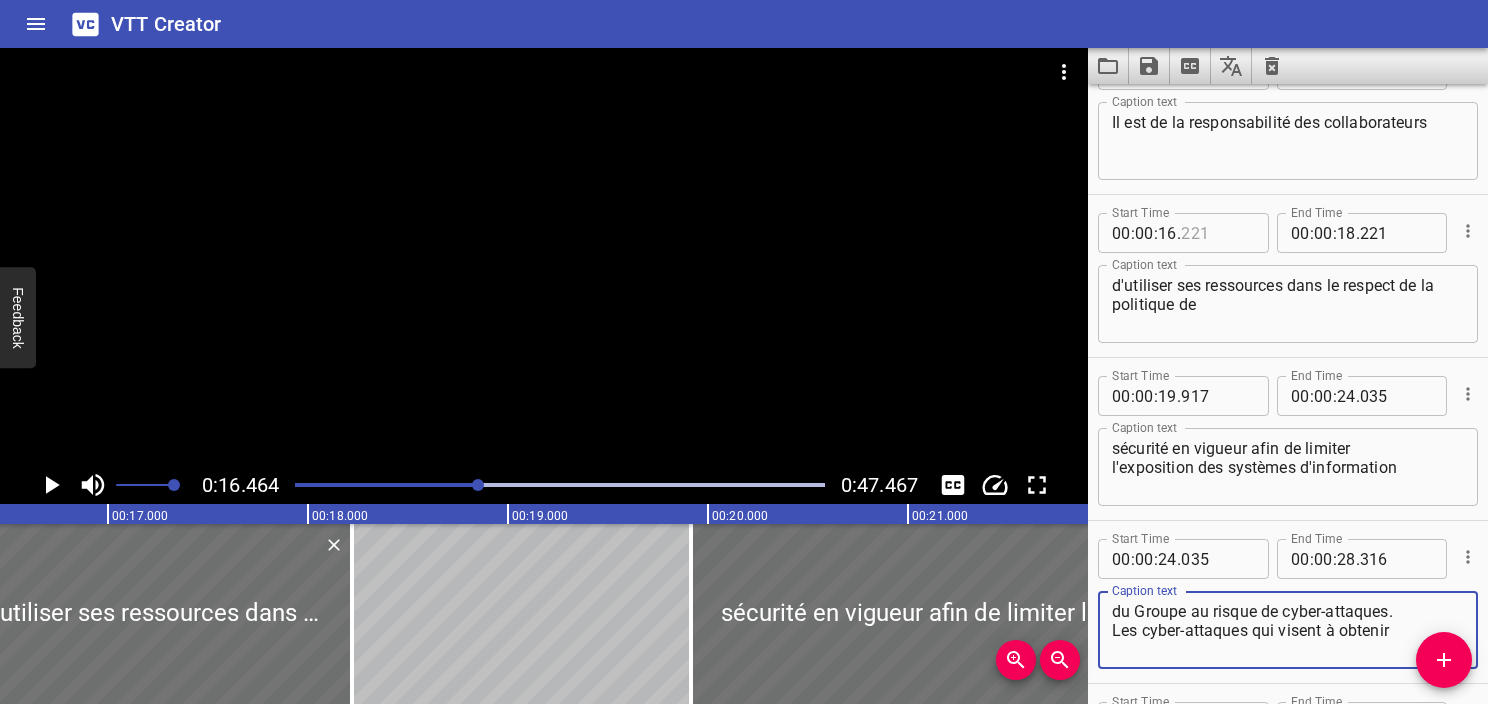 click at bounding box center [1217, 233] 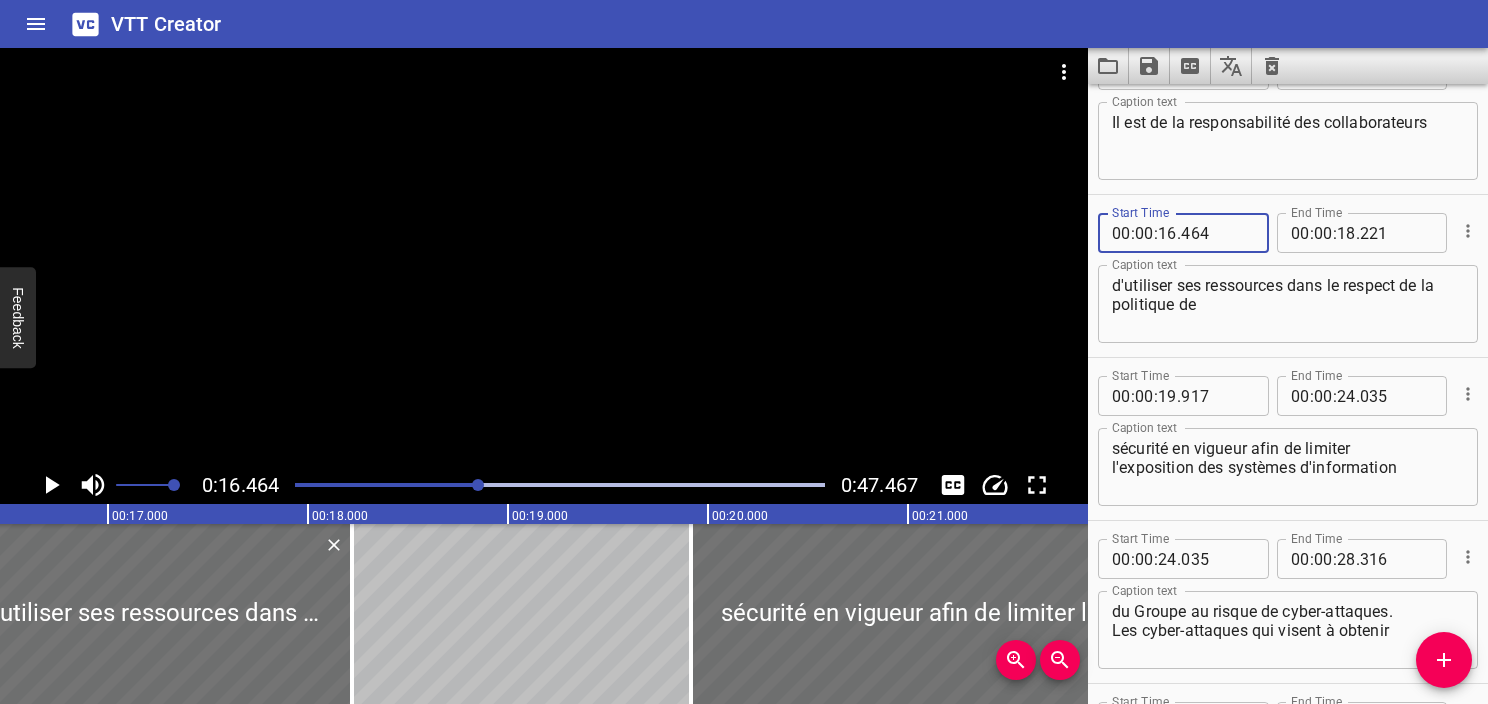 type on "464" 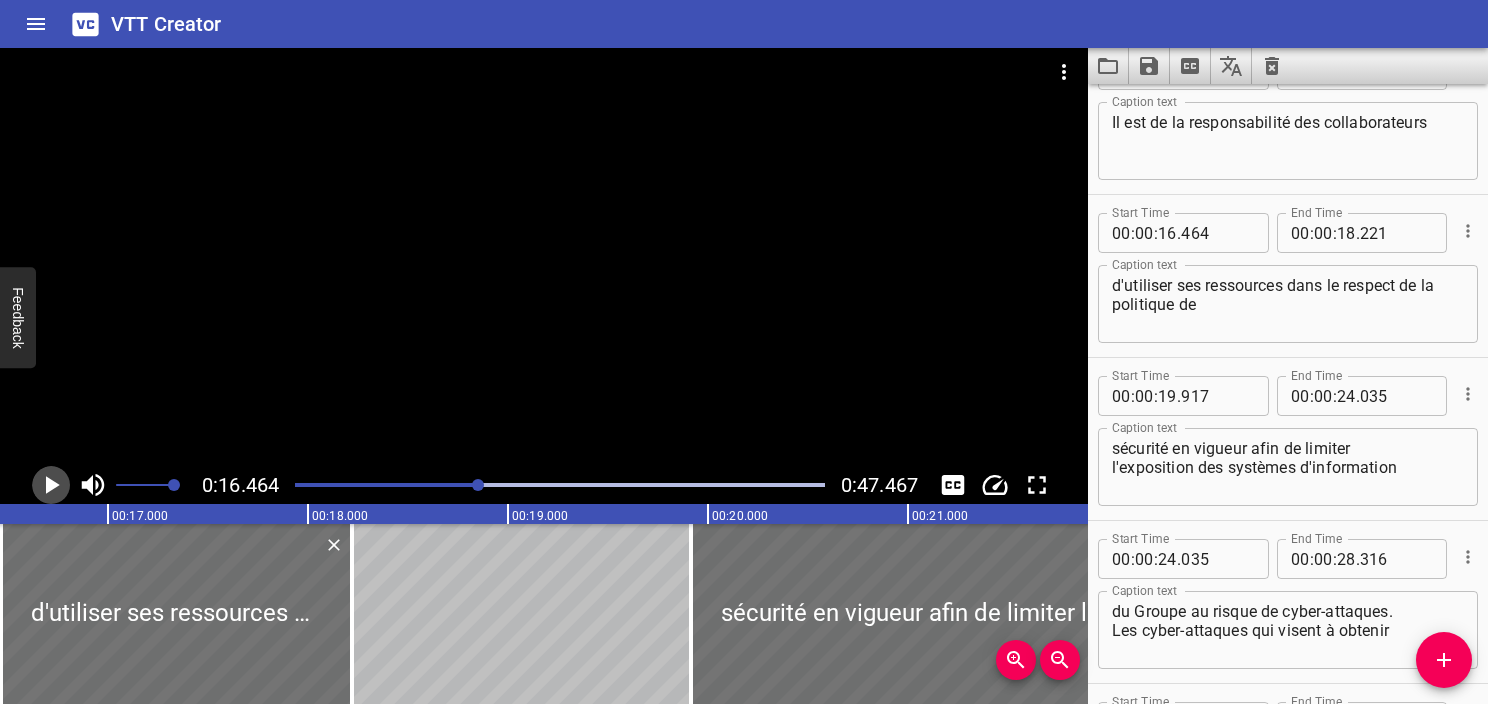 click 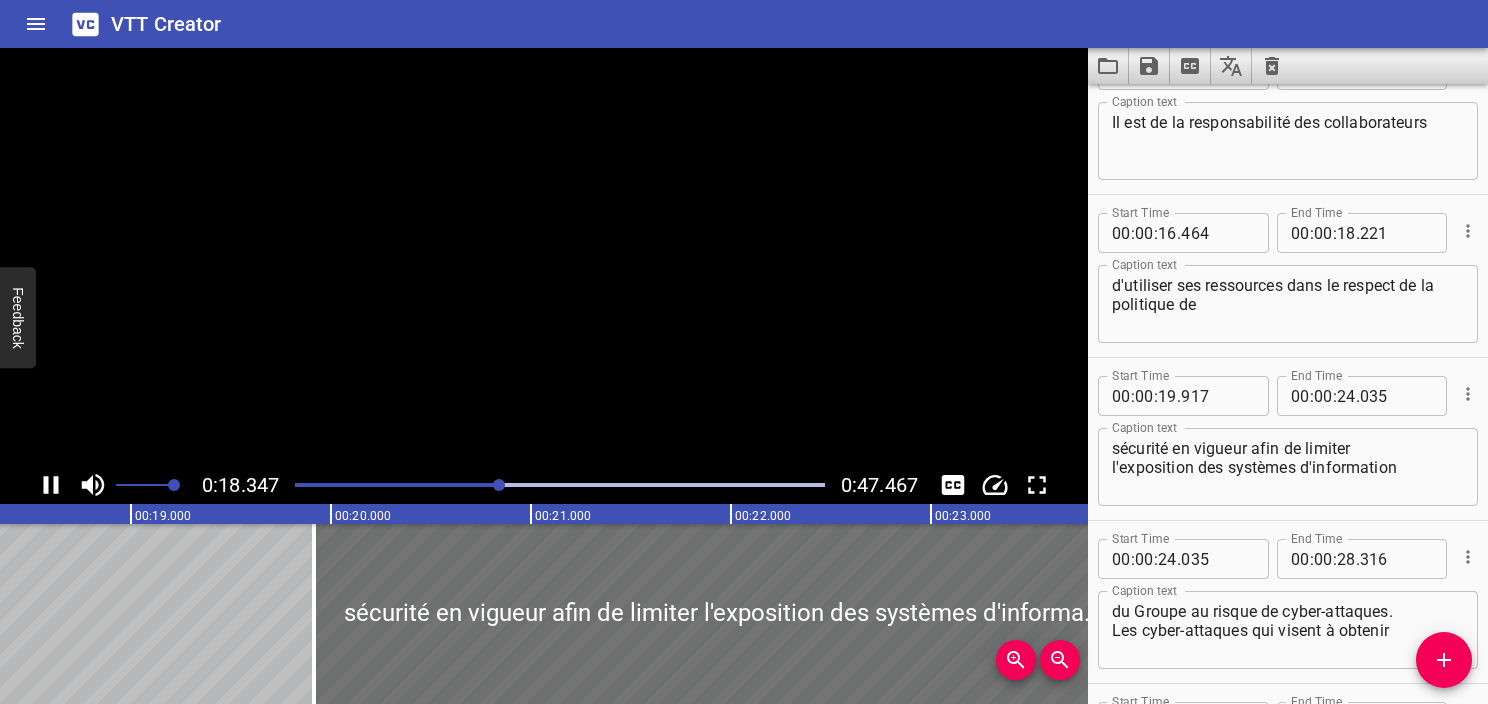 click 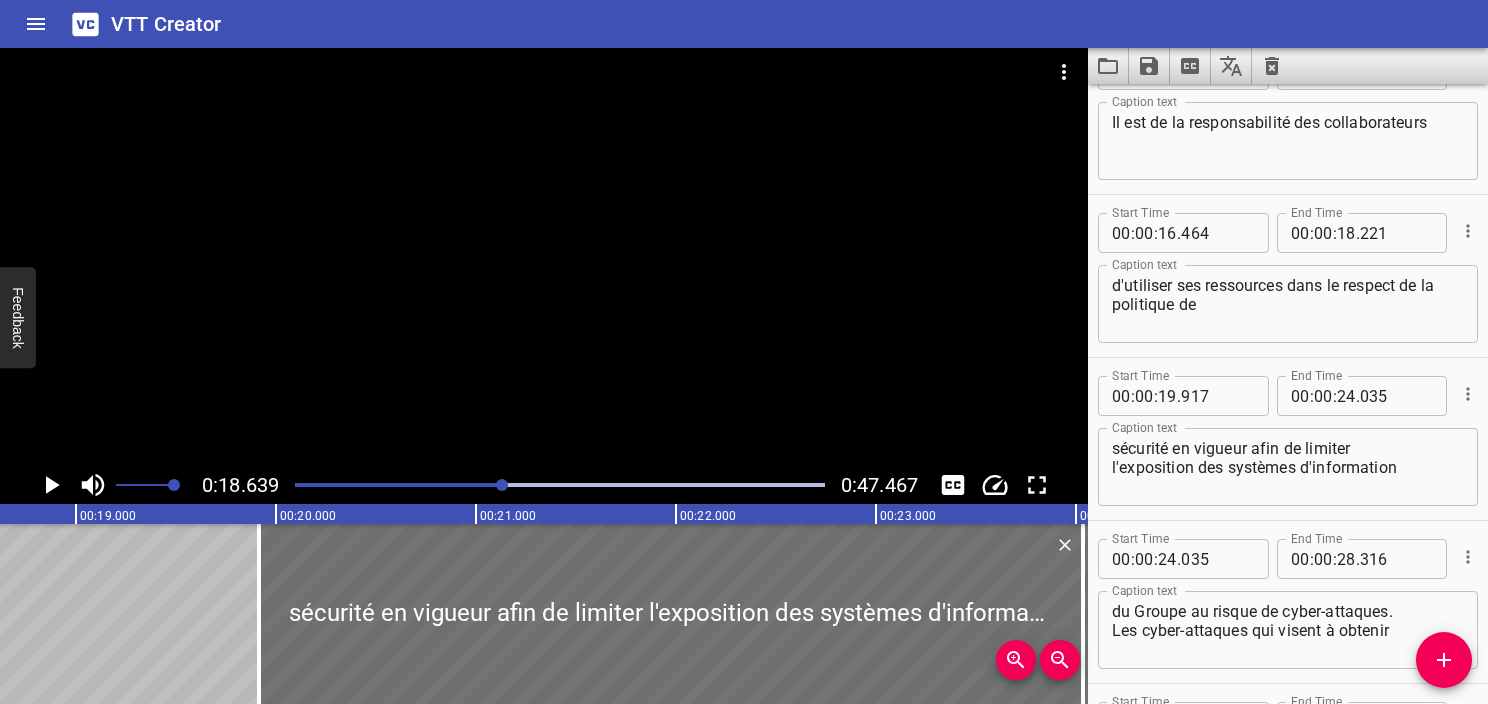 scroll, scrollTop: 0, scrollLeft: 3728, axis: horizontal 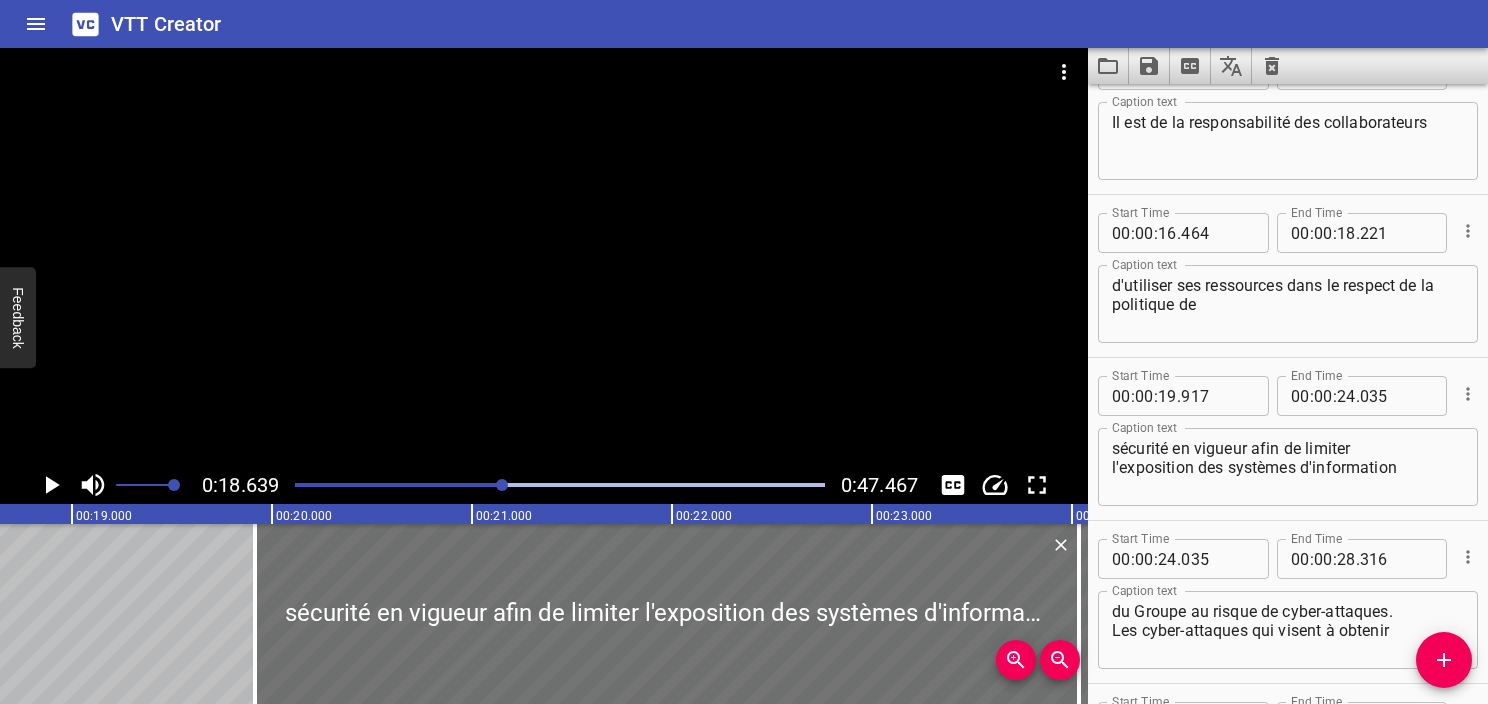 click 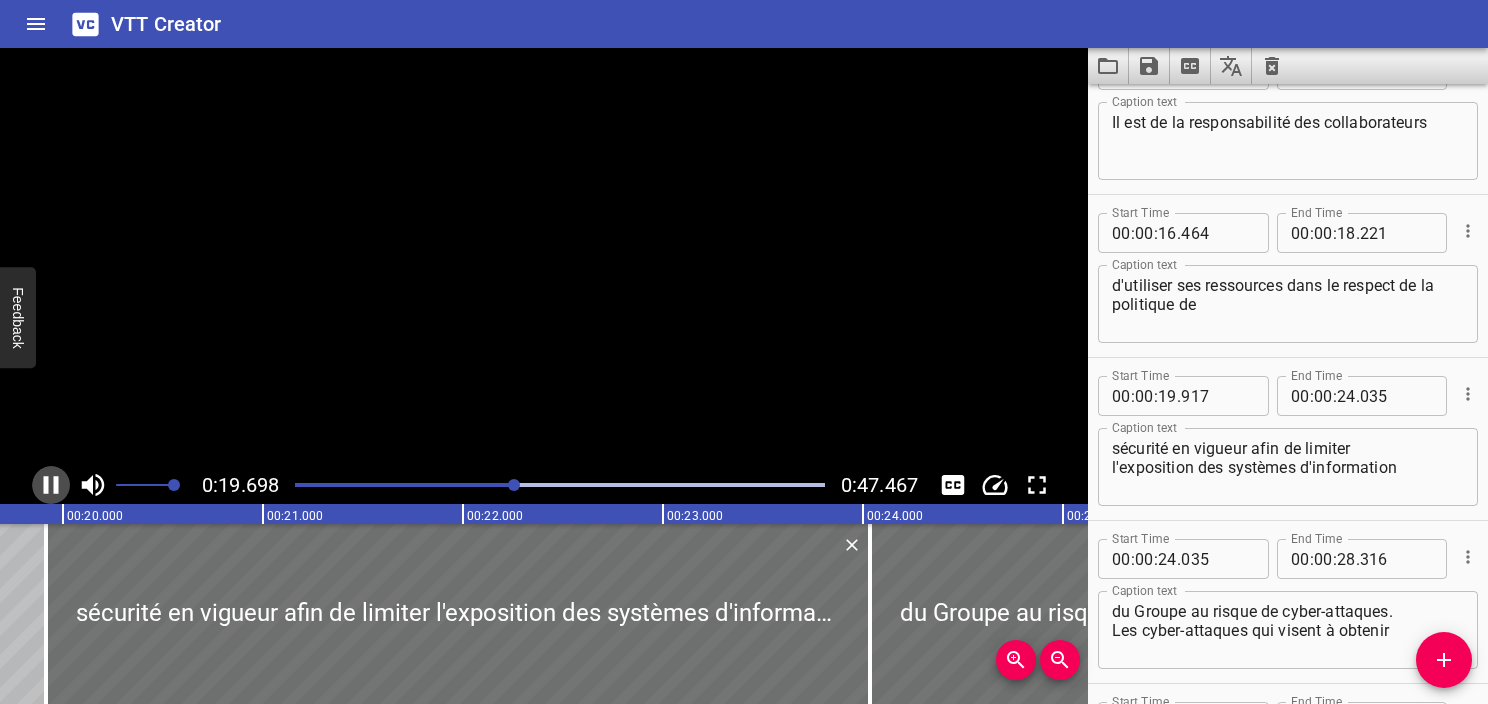 scroll, scrollTop: 0, scrollLeft: 3940, axis: horizontal 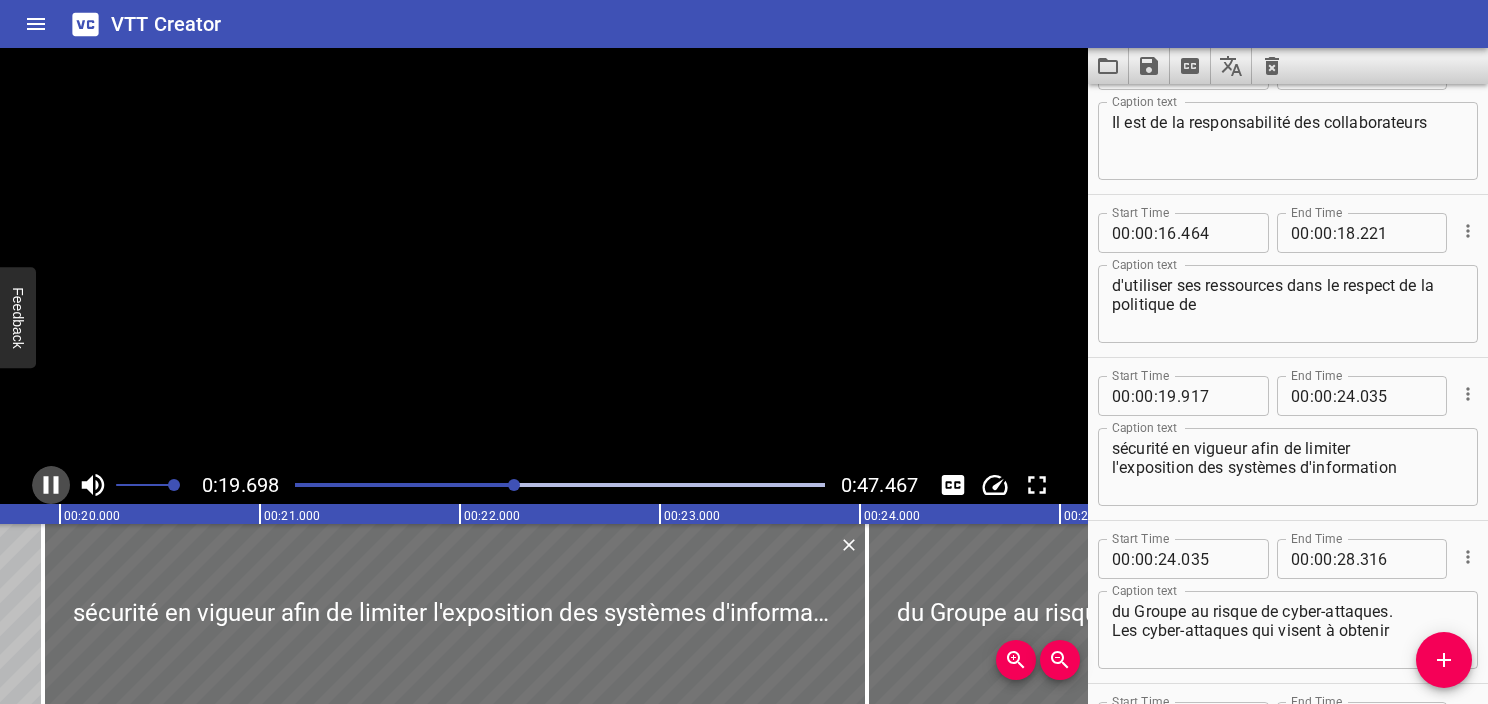 click 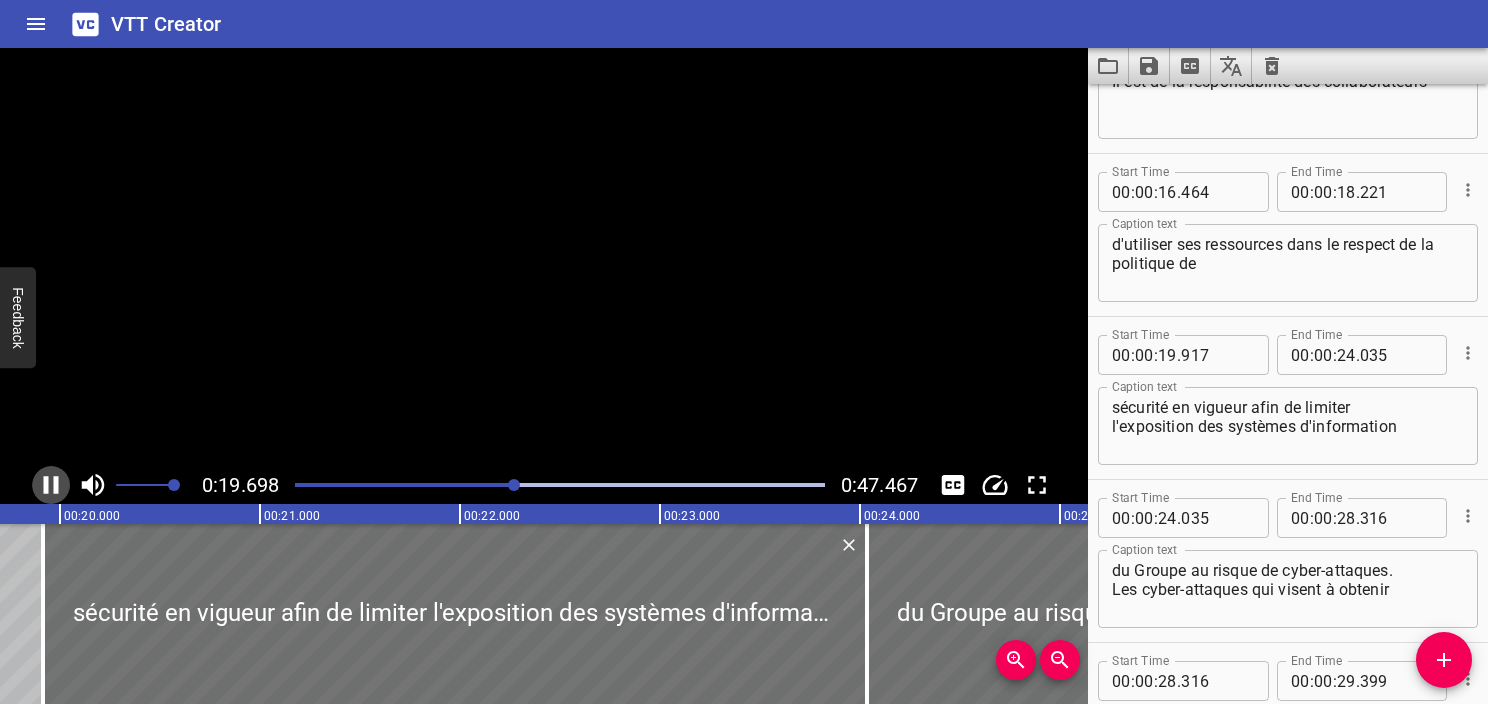 scroll, scrollTop: 0, scrollLeft: 3961, axis: horizontal 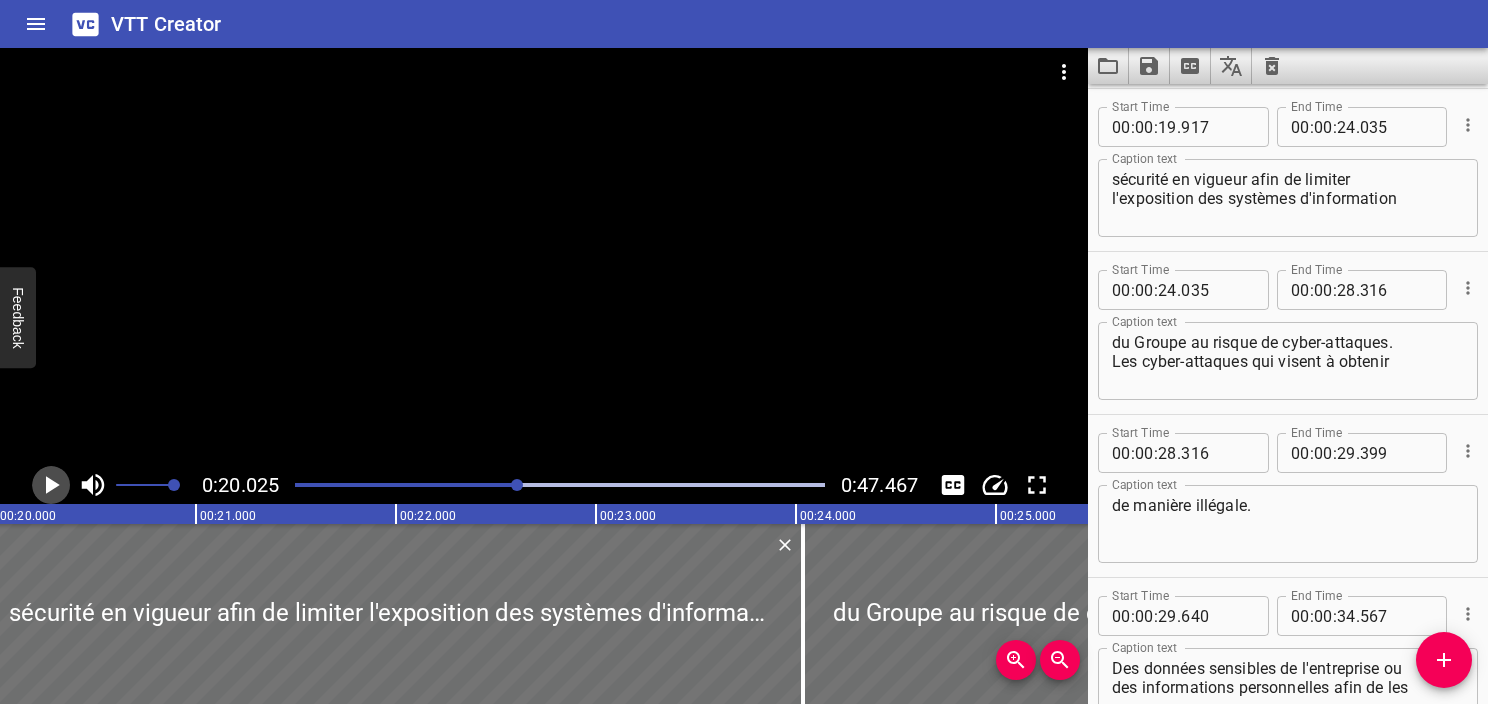 click 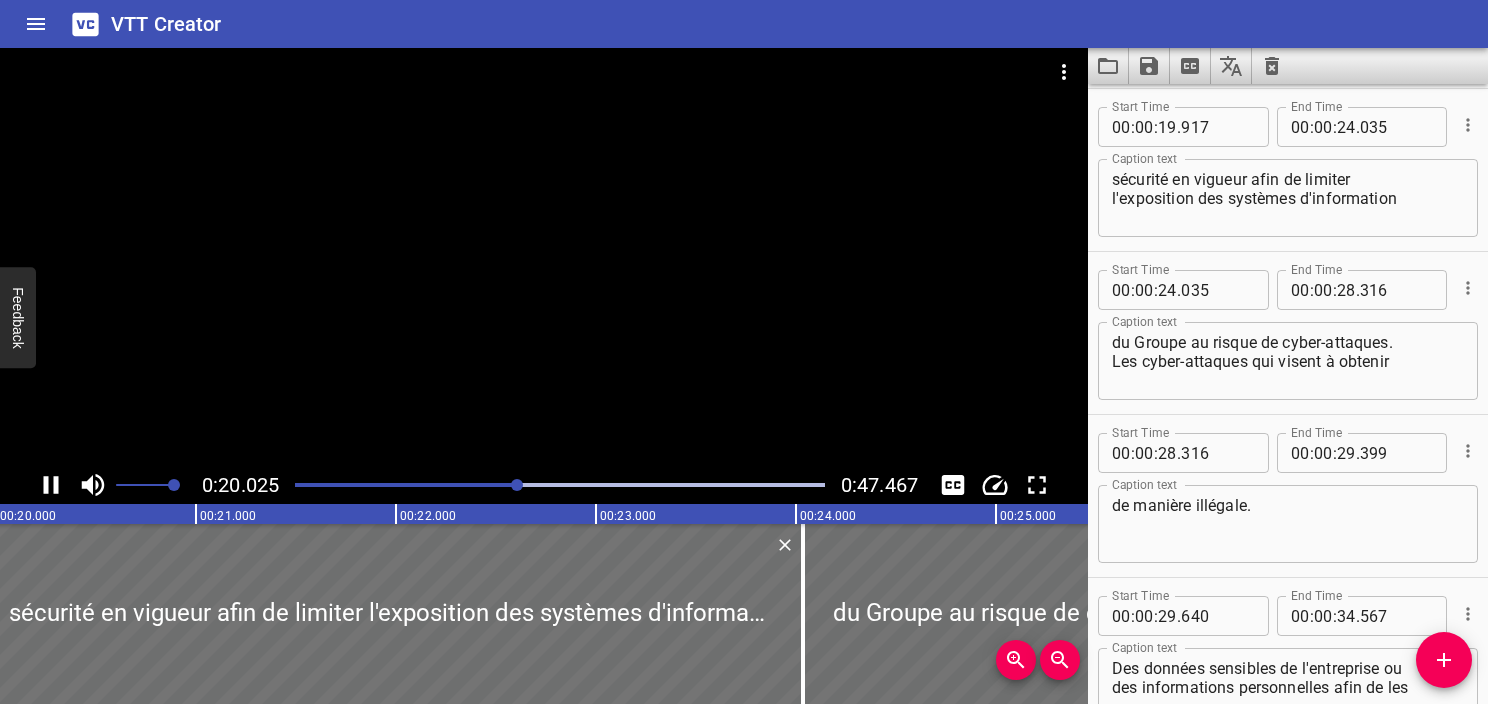 click 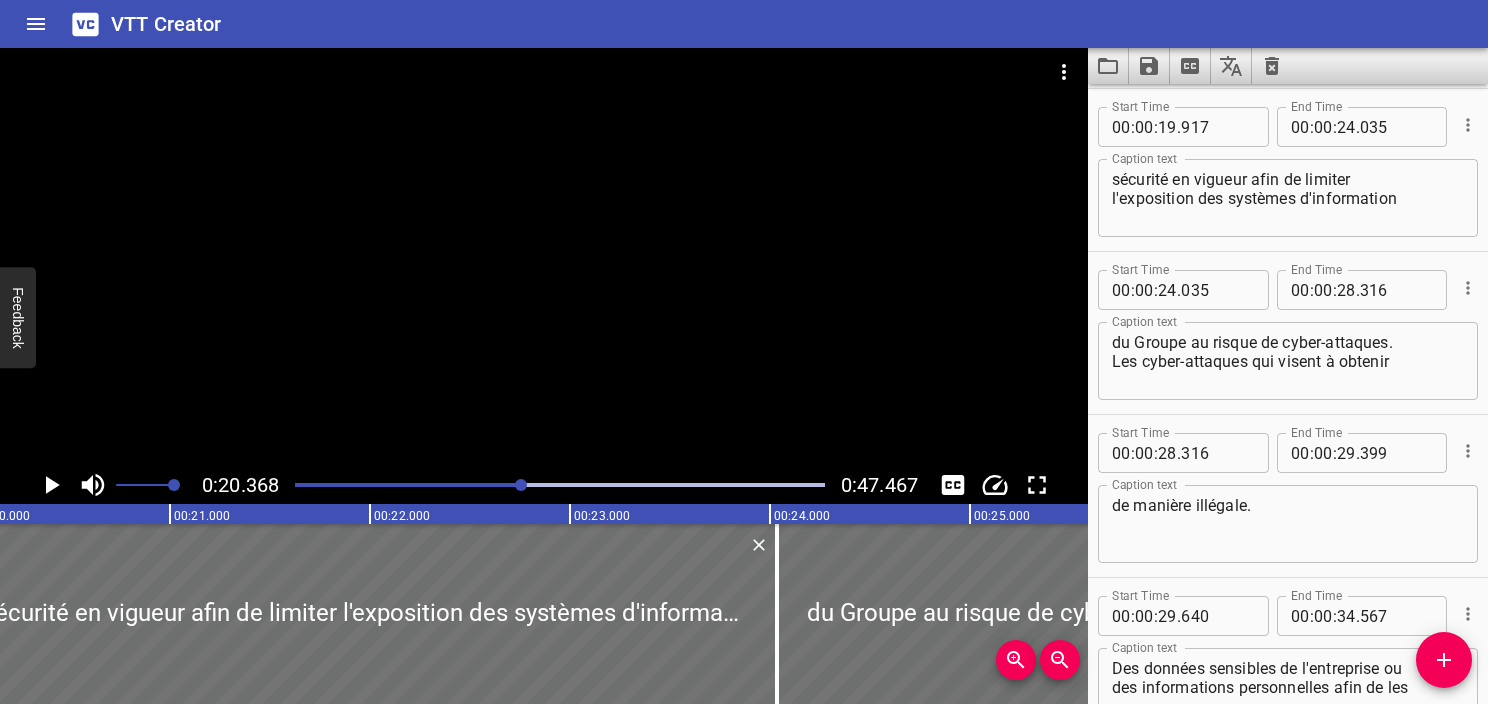 scroll, scrollTop: 0, scrollLeft: 4073, axis: horizontal 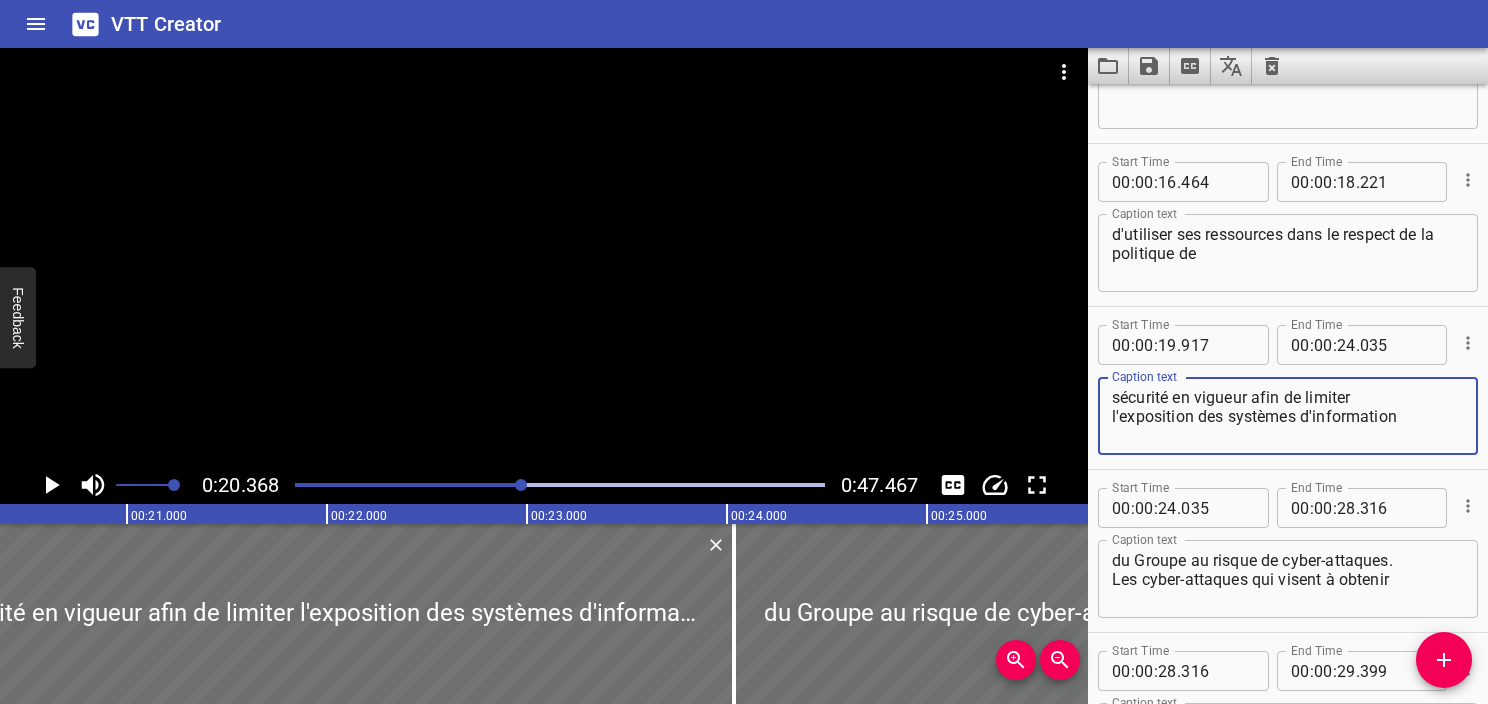 click on "sécurité en vigueur afin de limiter
l'exposition des systèmes d'information" at bounding box center (1288, 416) 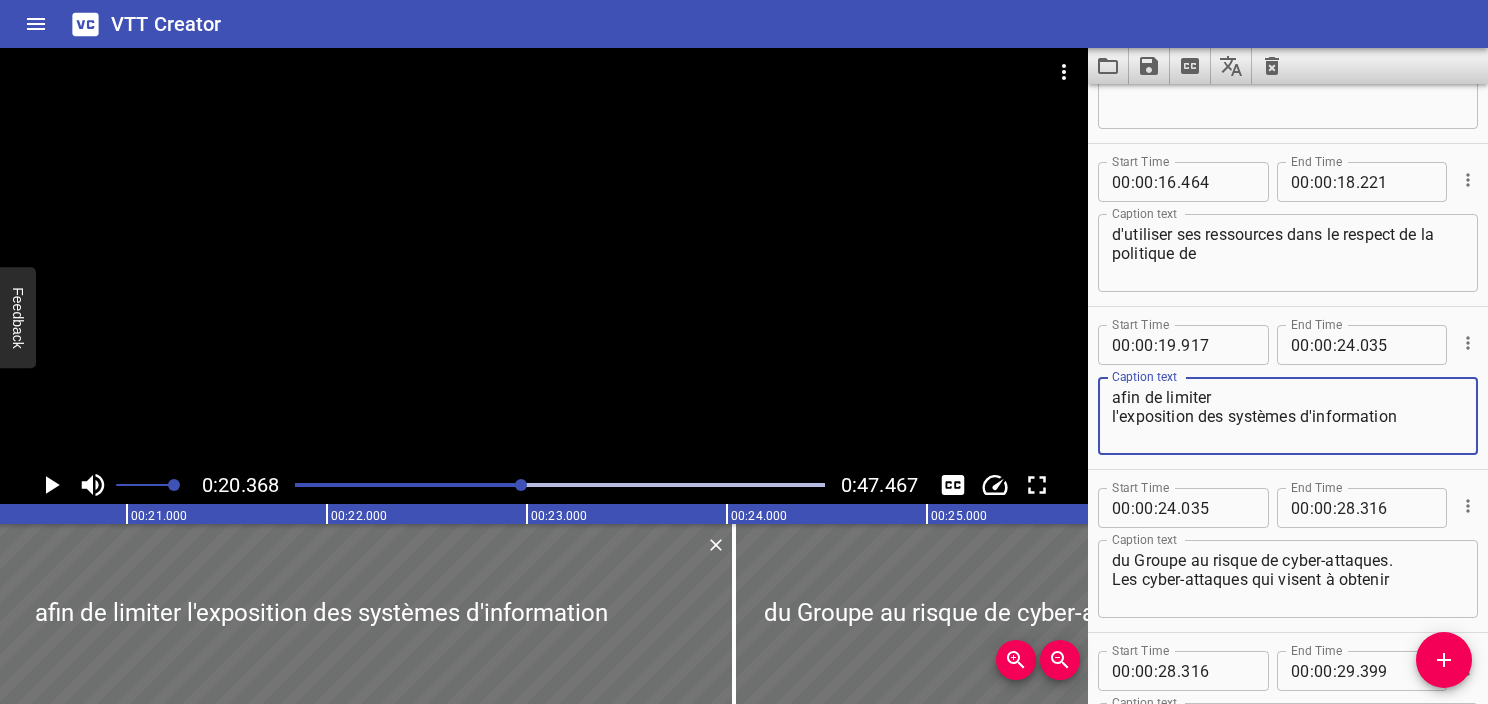 type on "afin de limiter
l'exposition des systèmes d'information" 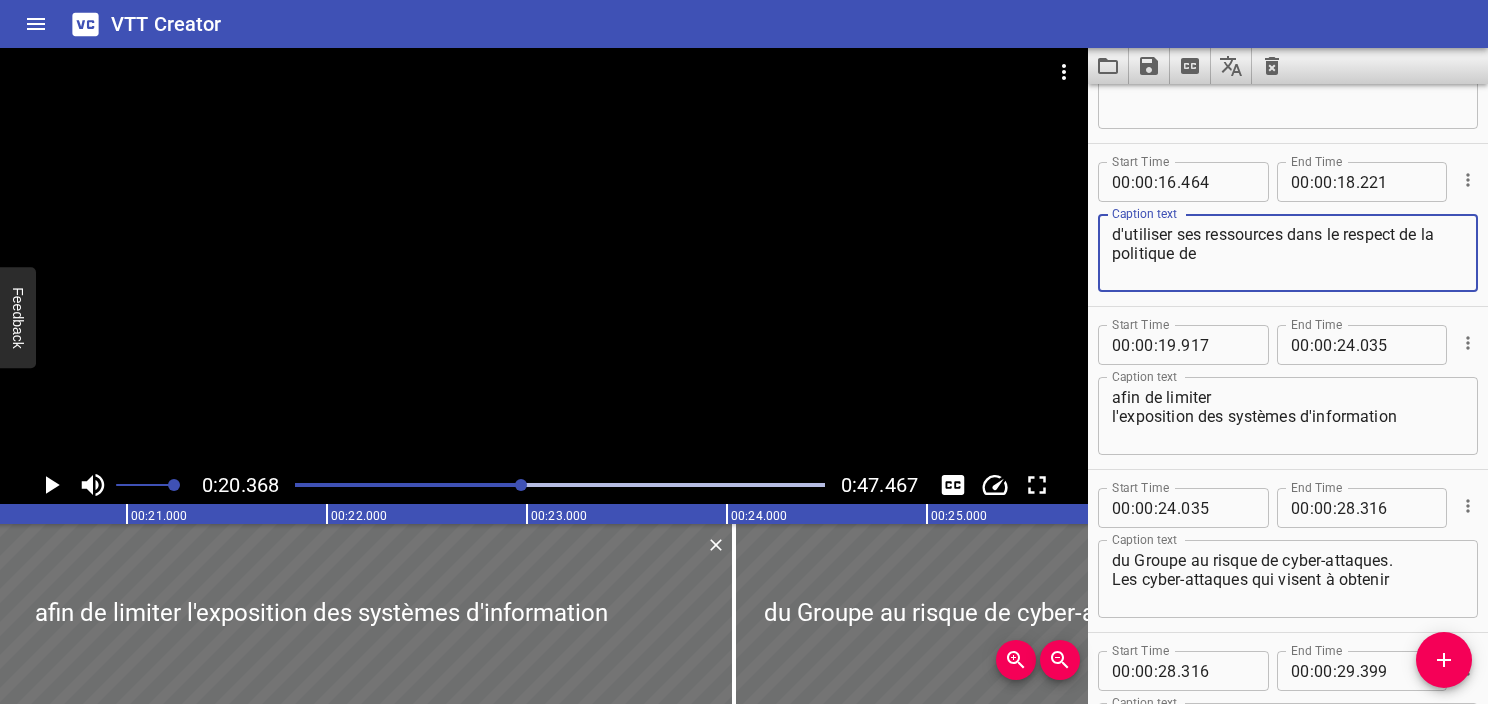 paste on "sécurité en vigueur" 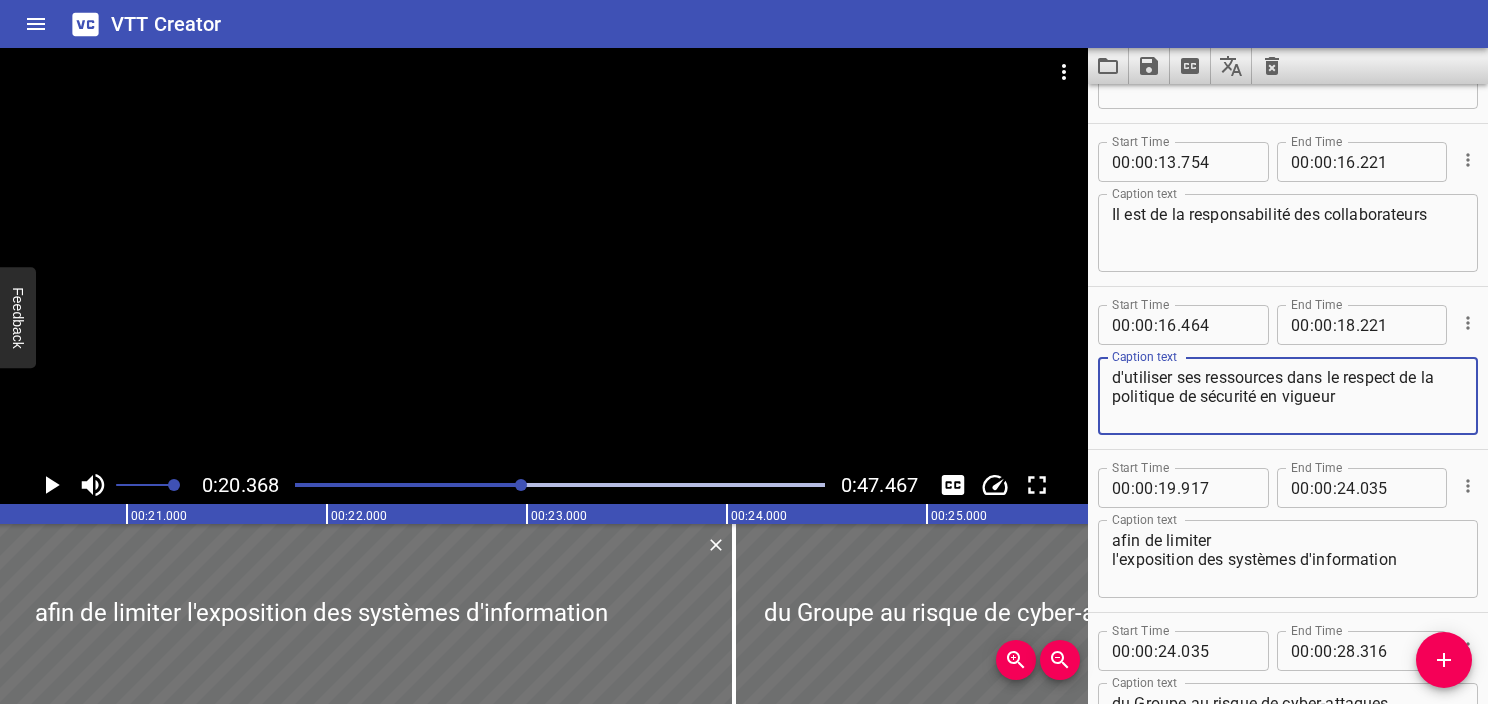 scroll, scrollTop: 782, scrollLeft: 0, axis: vertical 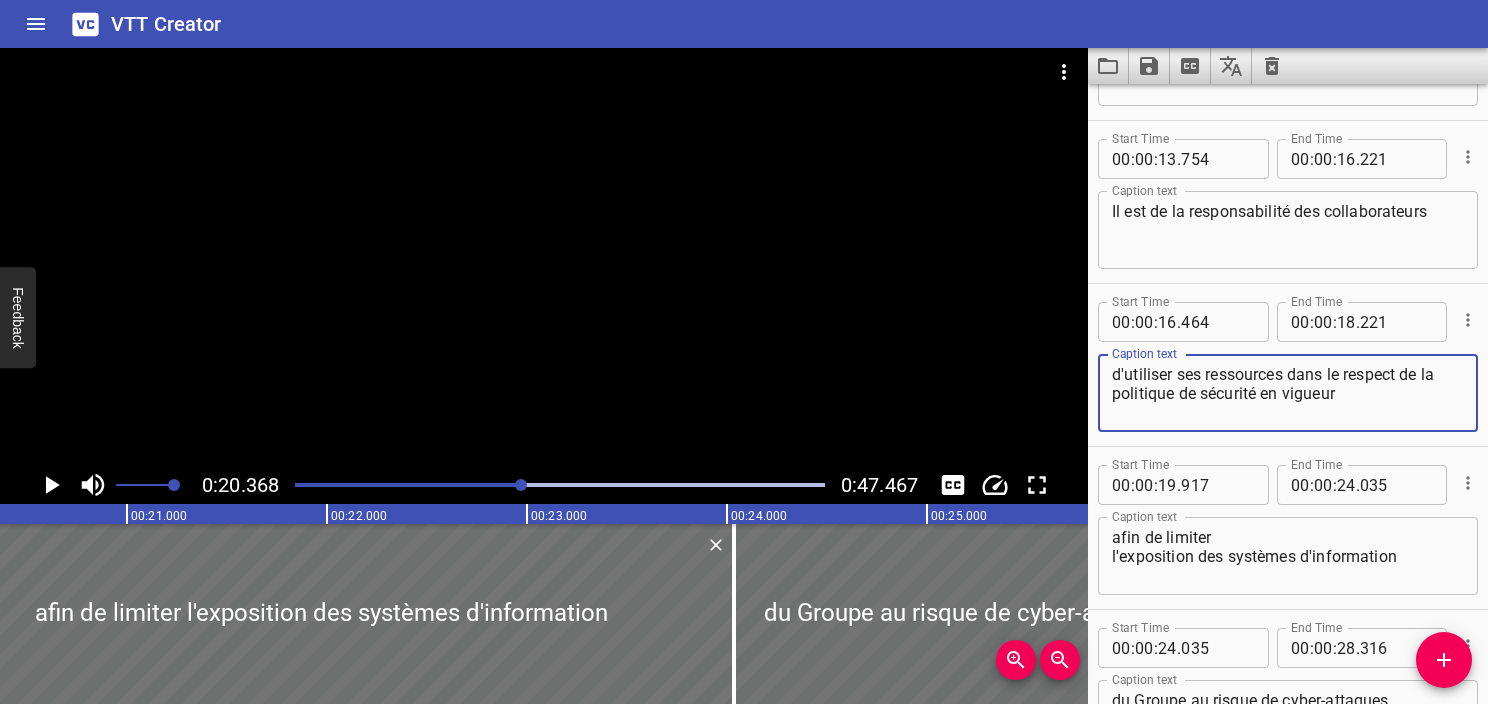 click on "d'utiliser ses ressources dans le respect de la politique de sécurité en vigueur" at bounding box center [1288, 393] 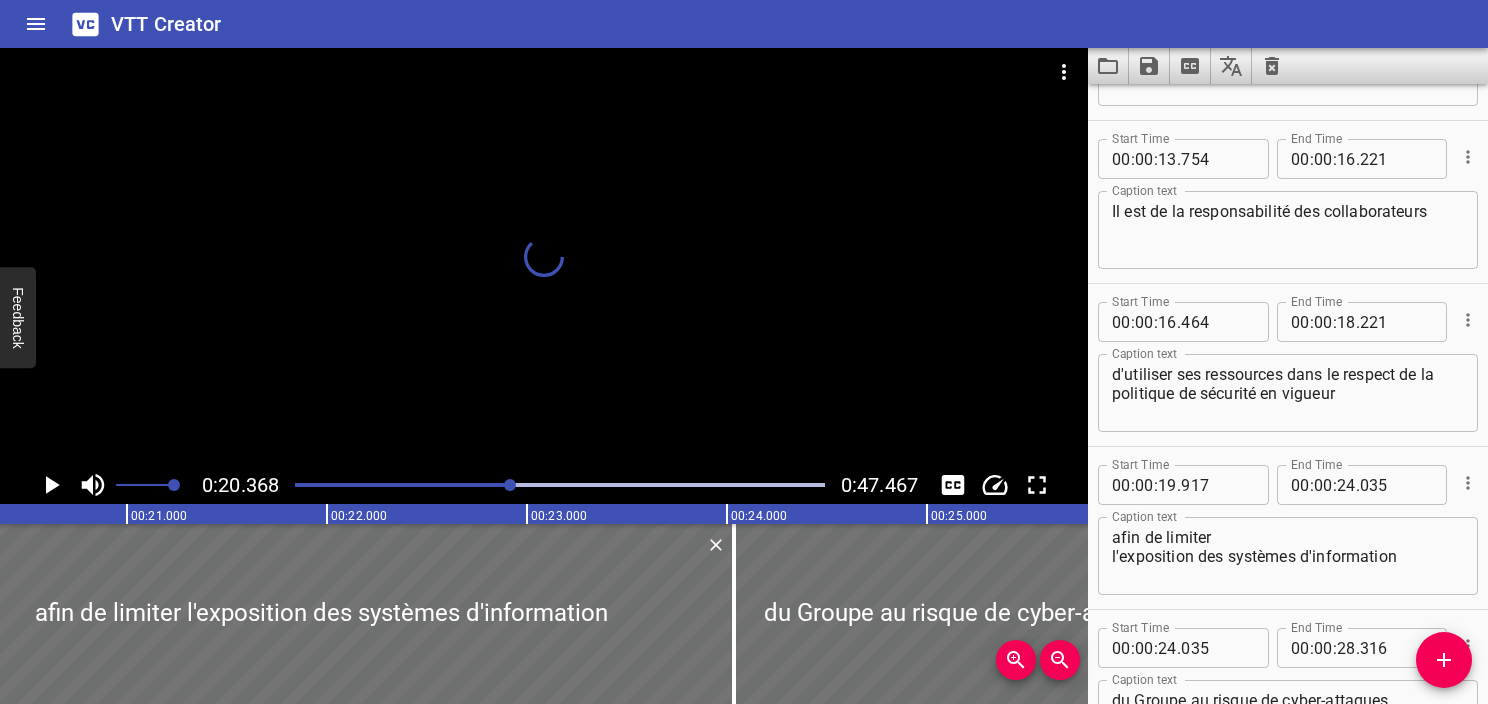 scroll, scrollTop: 864, scrollLeft: 0, axis: vertical 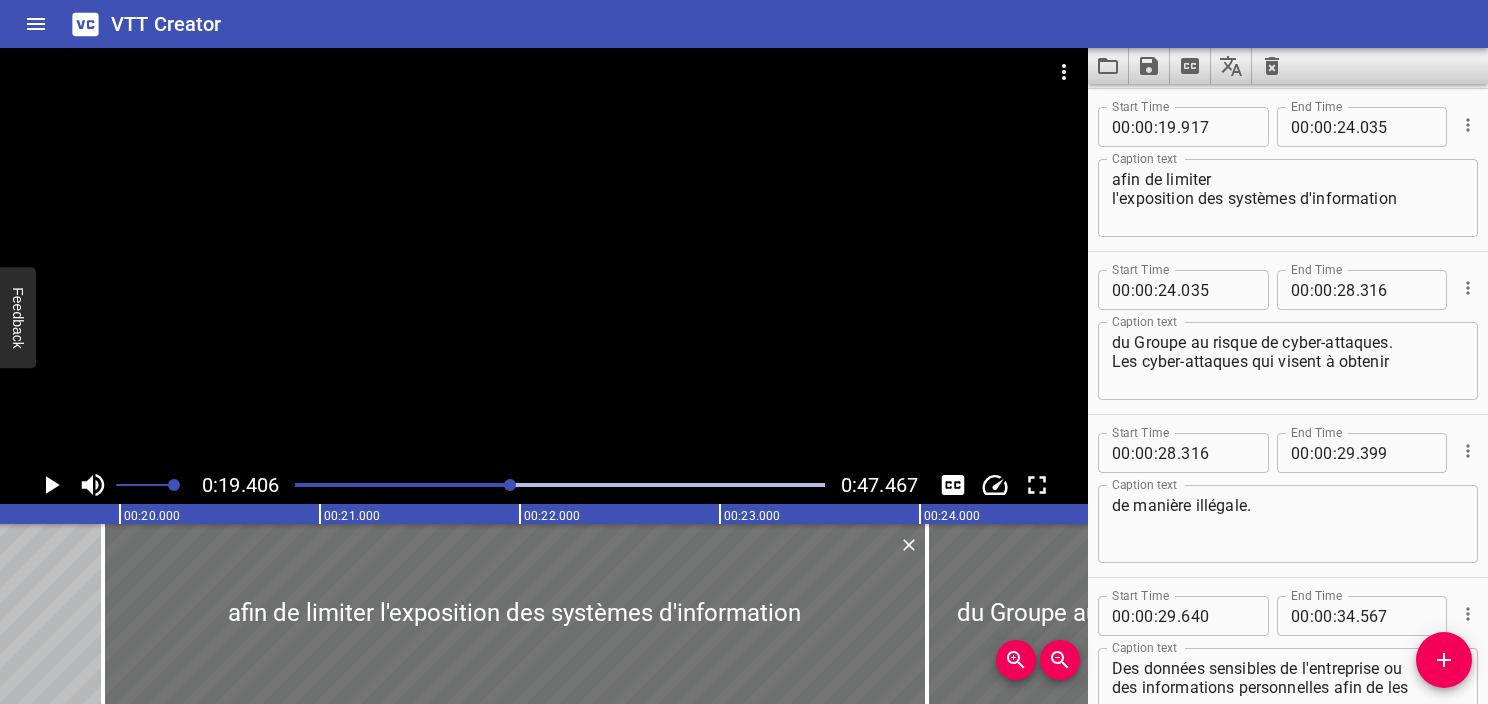 click 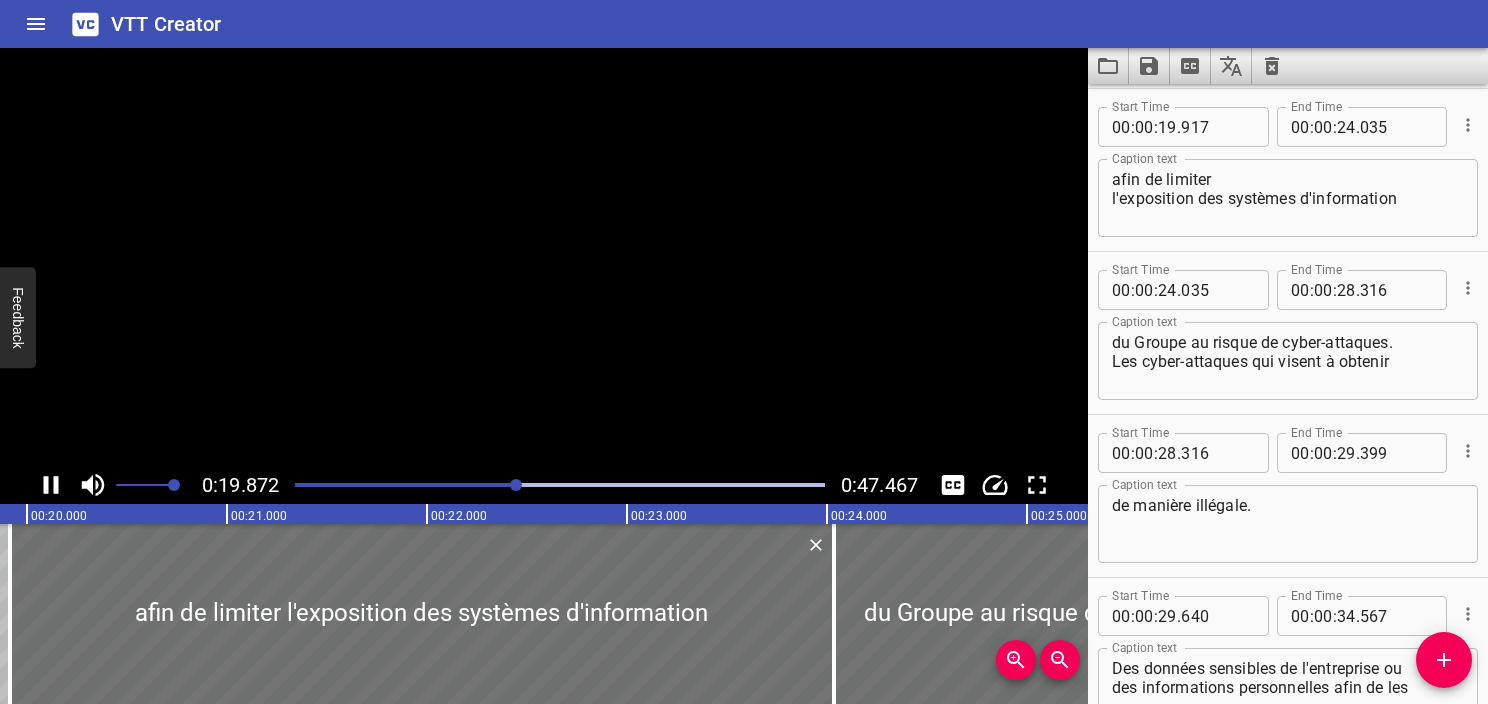 click 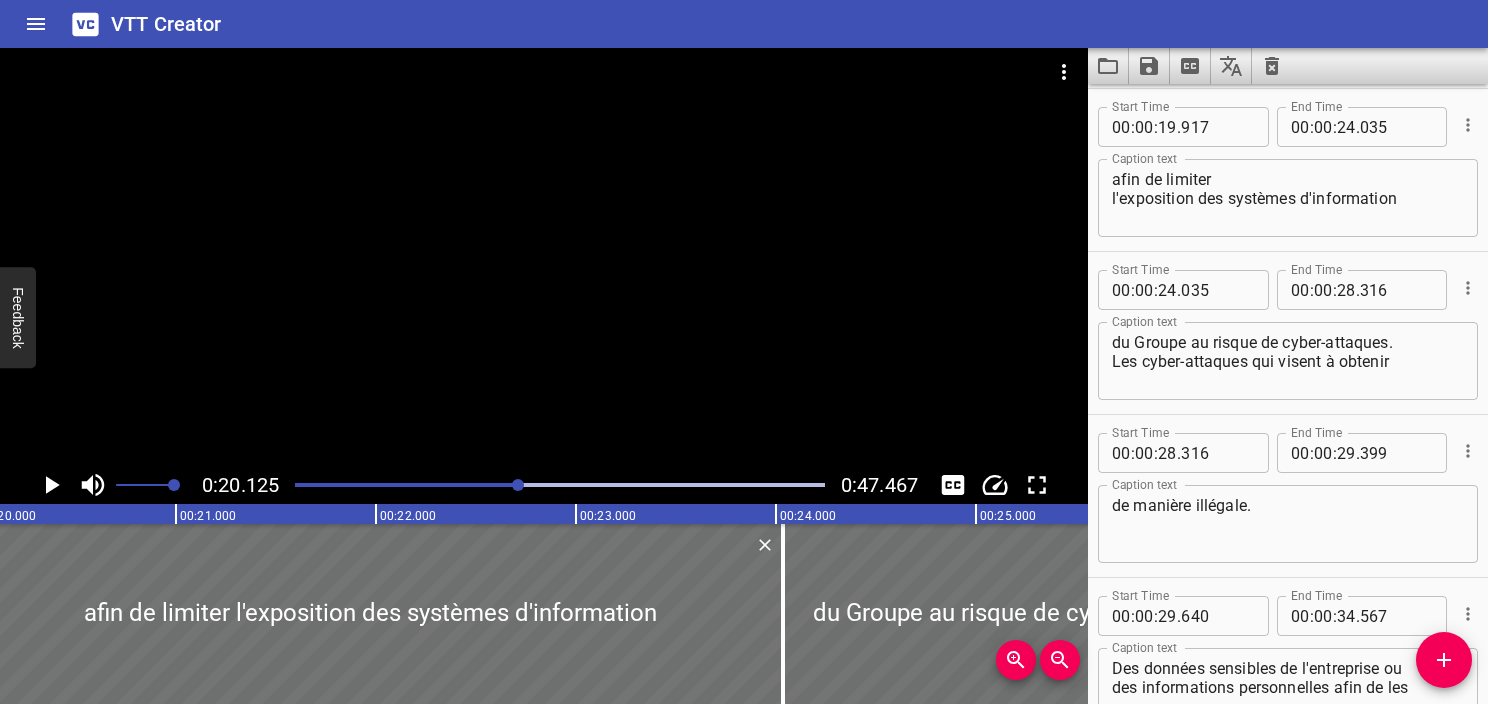 scroll, scrollTop: 0, scrollLeft: 4024, axis: horizontal 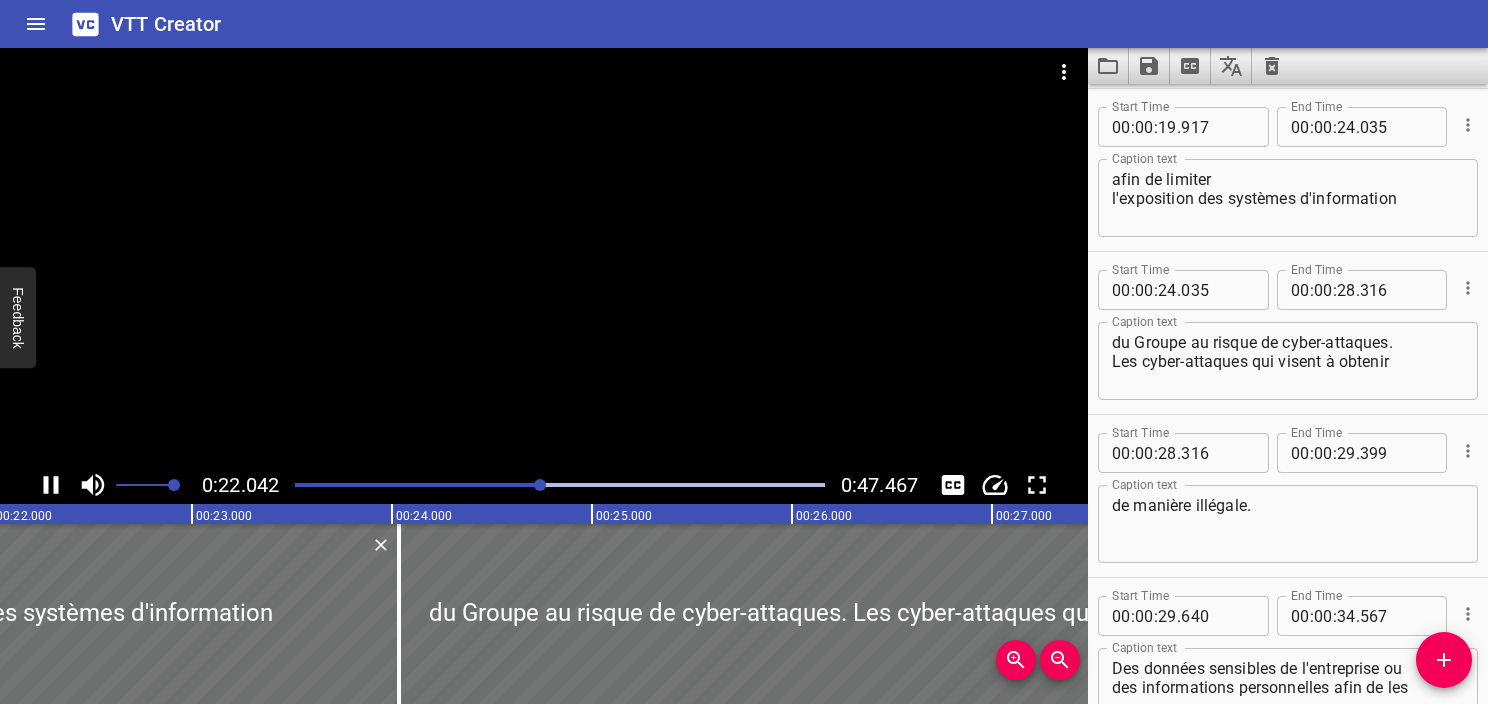 click at bounding box center [560, 485] 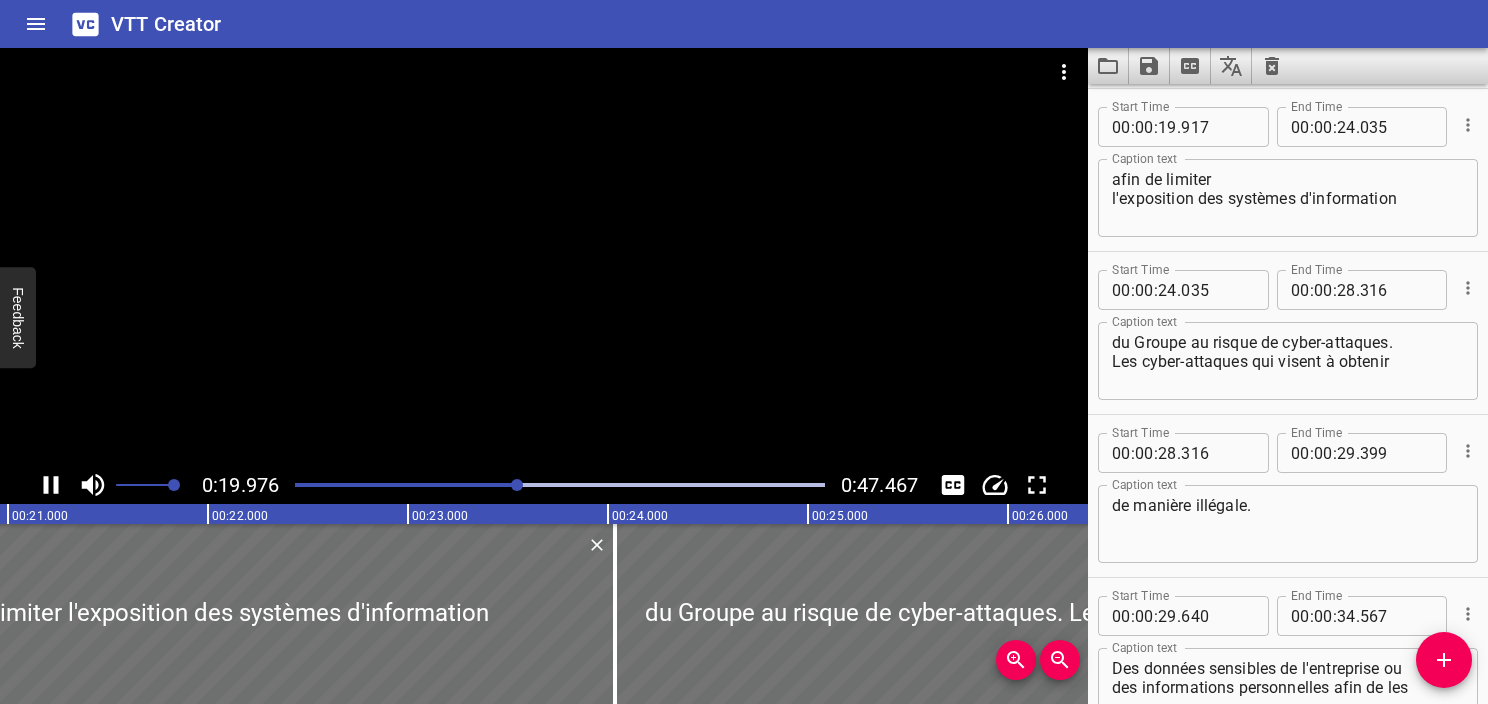 click at bounding box center (560, 485) 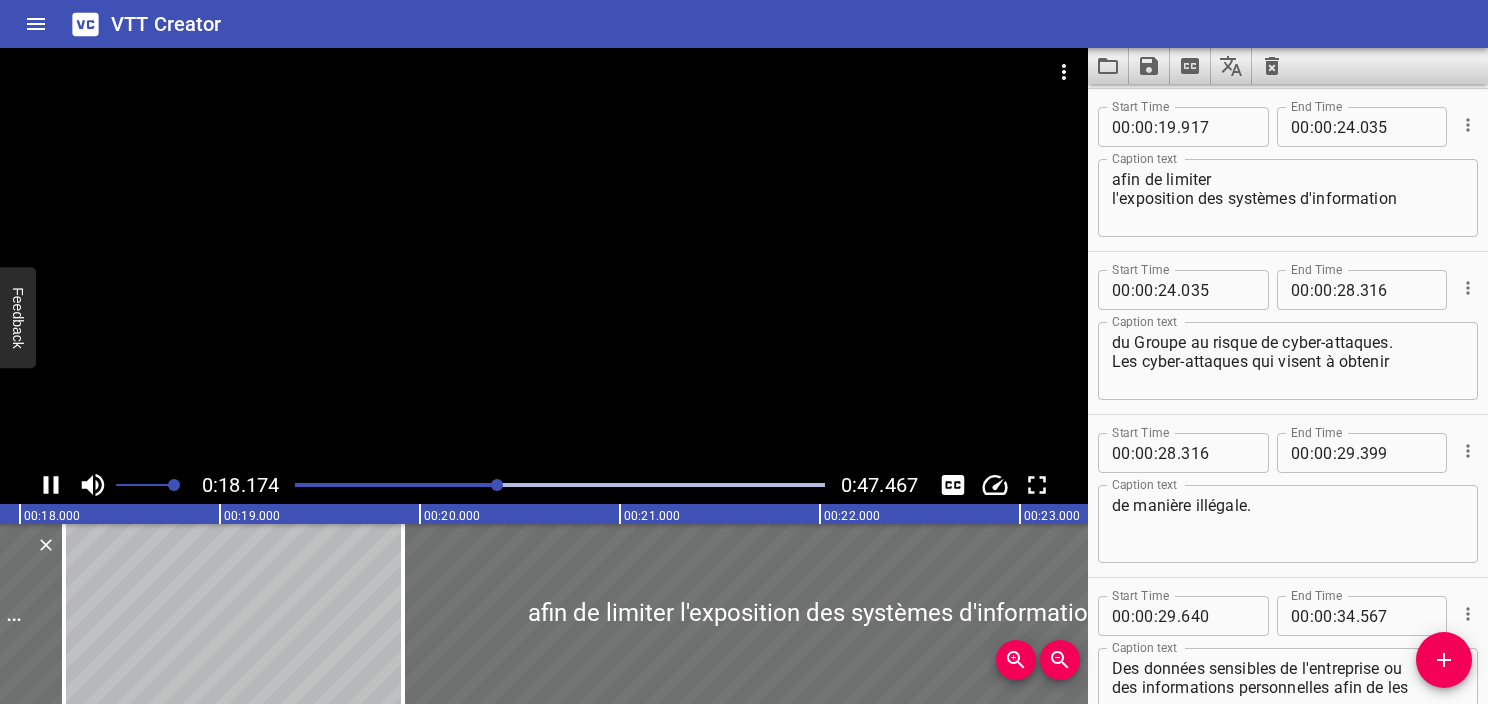 click at bounding box center [544, 257] 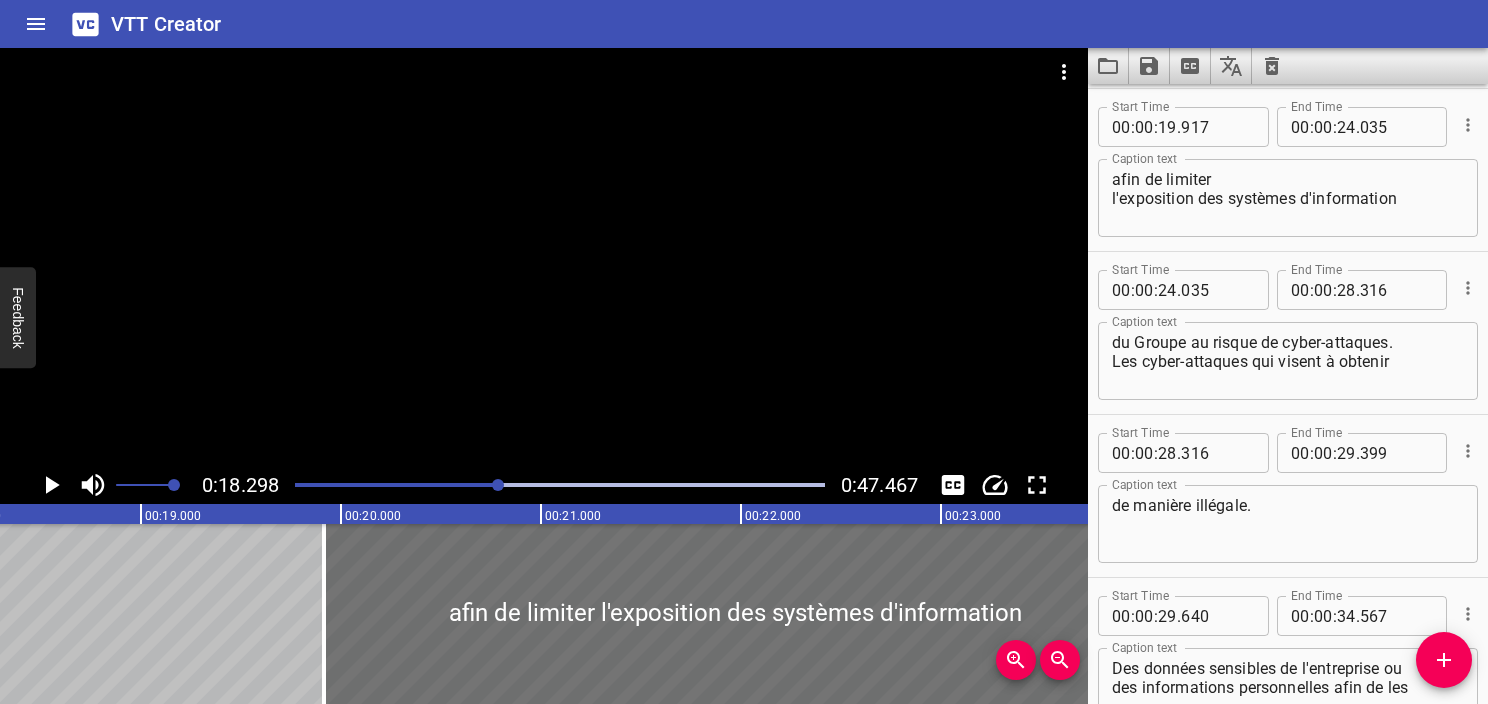 click on "afin de limiter
l'exposition des systèmes d'information" at bounding box center (1288, 198) 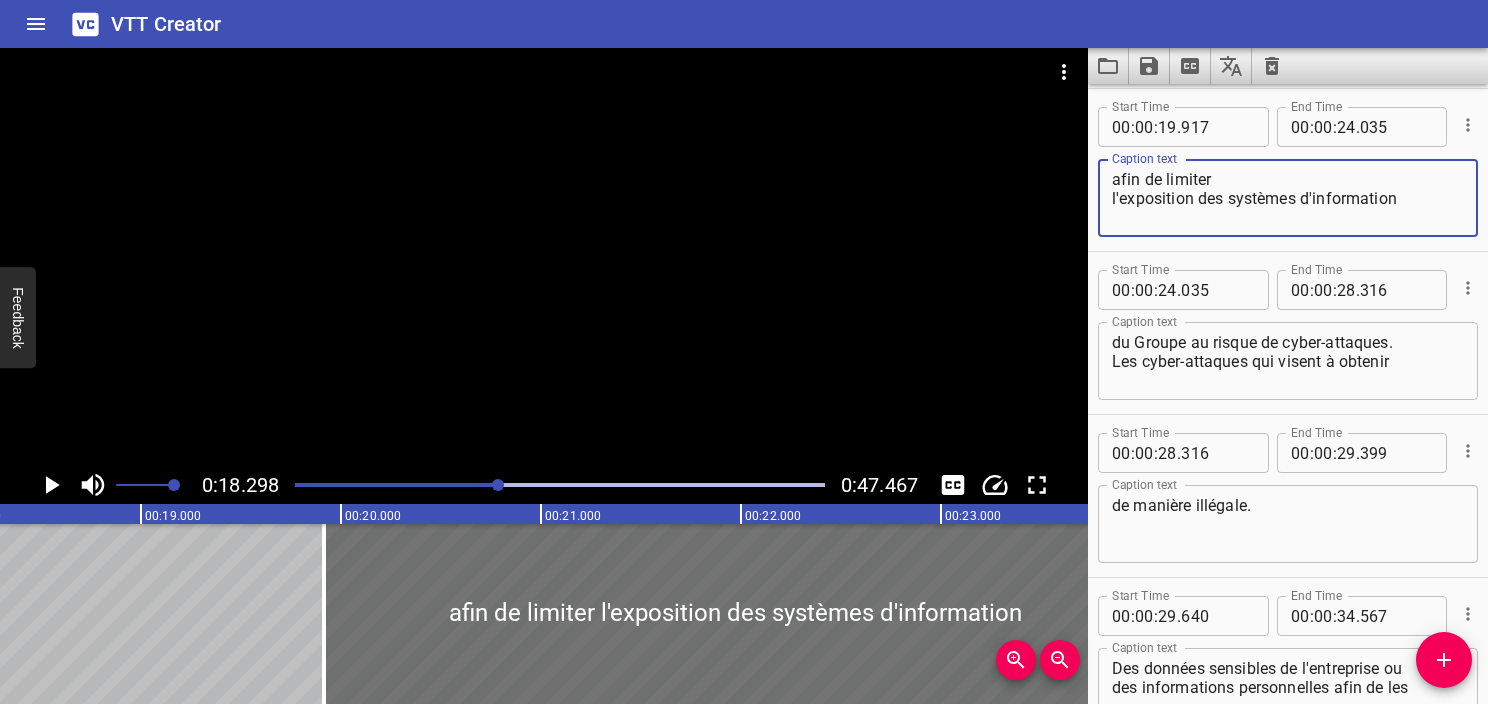 click on "afin de limiter
l'exposition des systèmes d'information Caption text" at bounding box center [1288, 198] 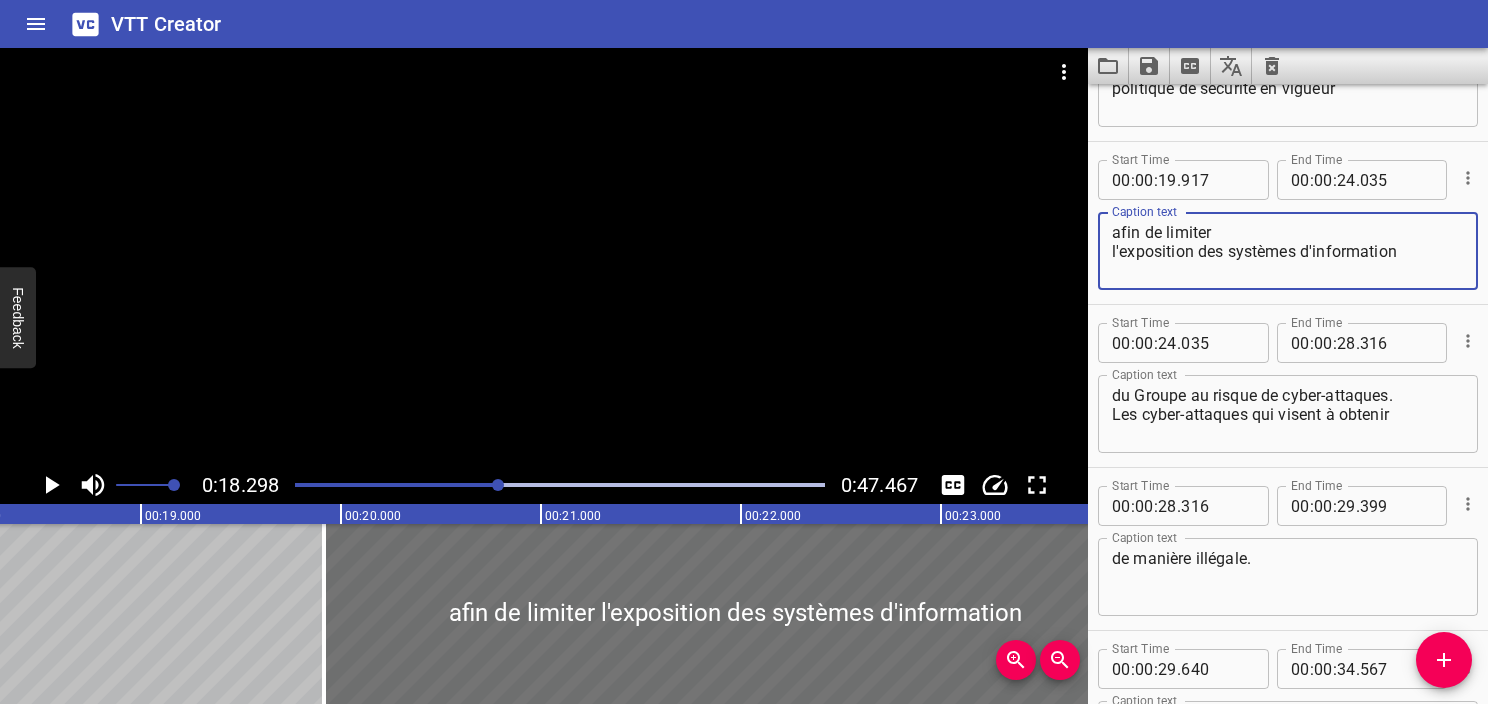 scroll, scrollTop: 1040, scrollLeft: 0, axis: vertical 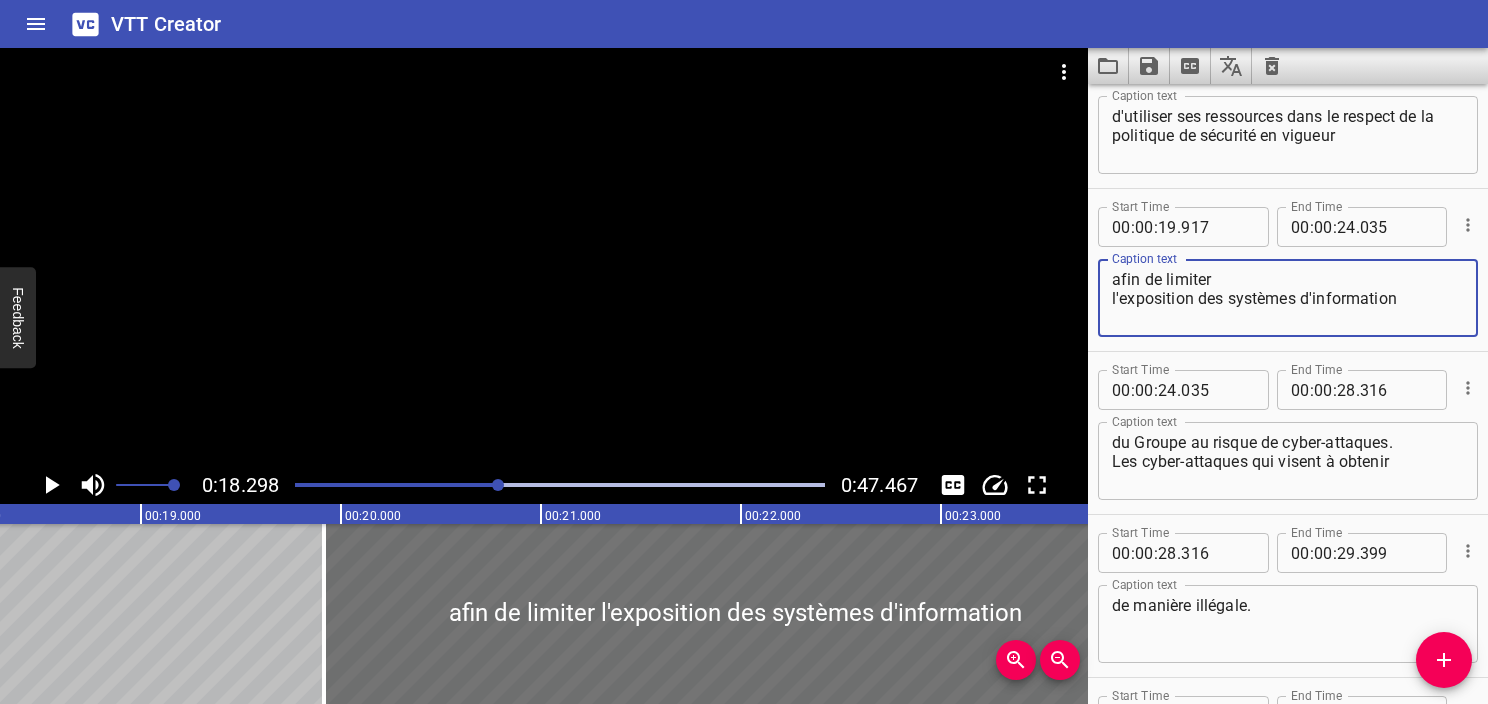 type on "afin de limiter
l'exposition des systèmes d'information" 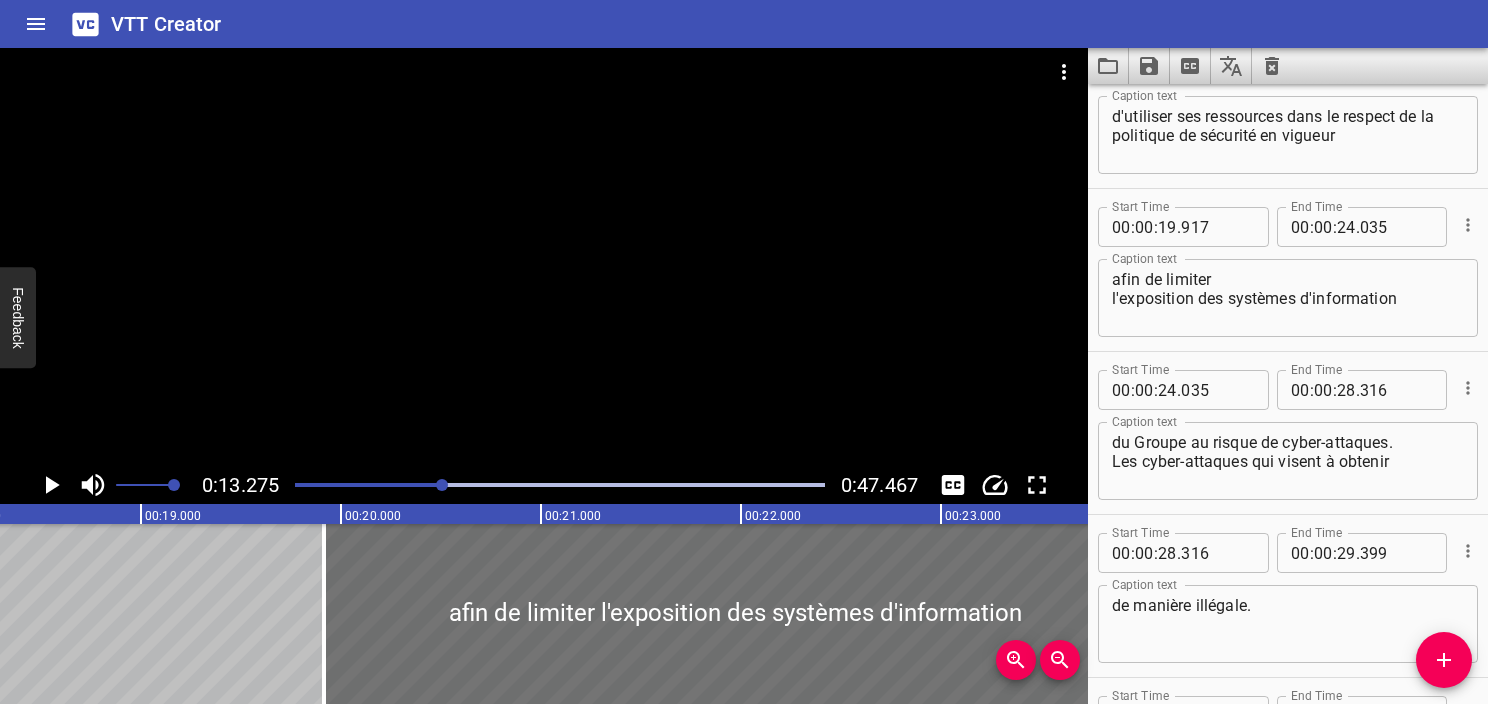 scroll, scrollTop: 1002, scrollLeft: 0, axis: vertical 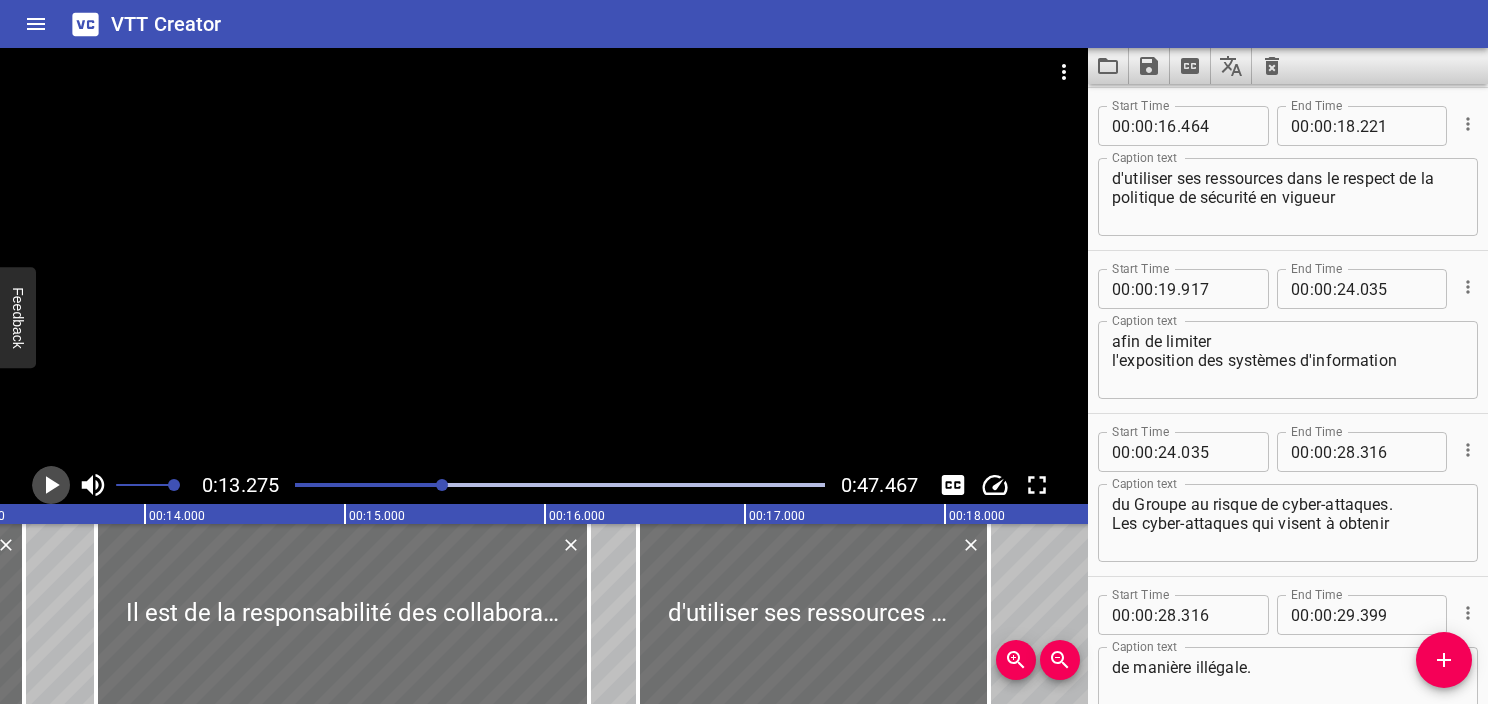 click 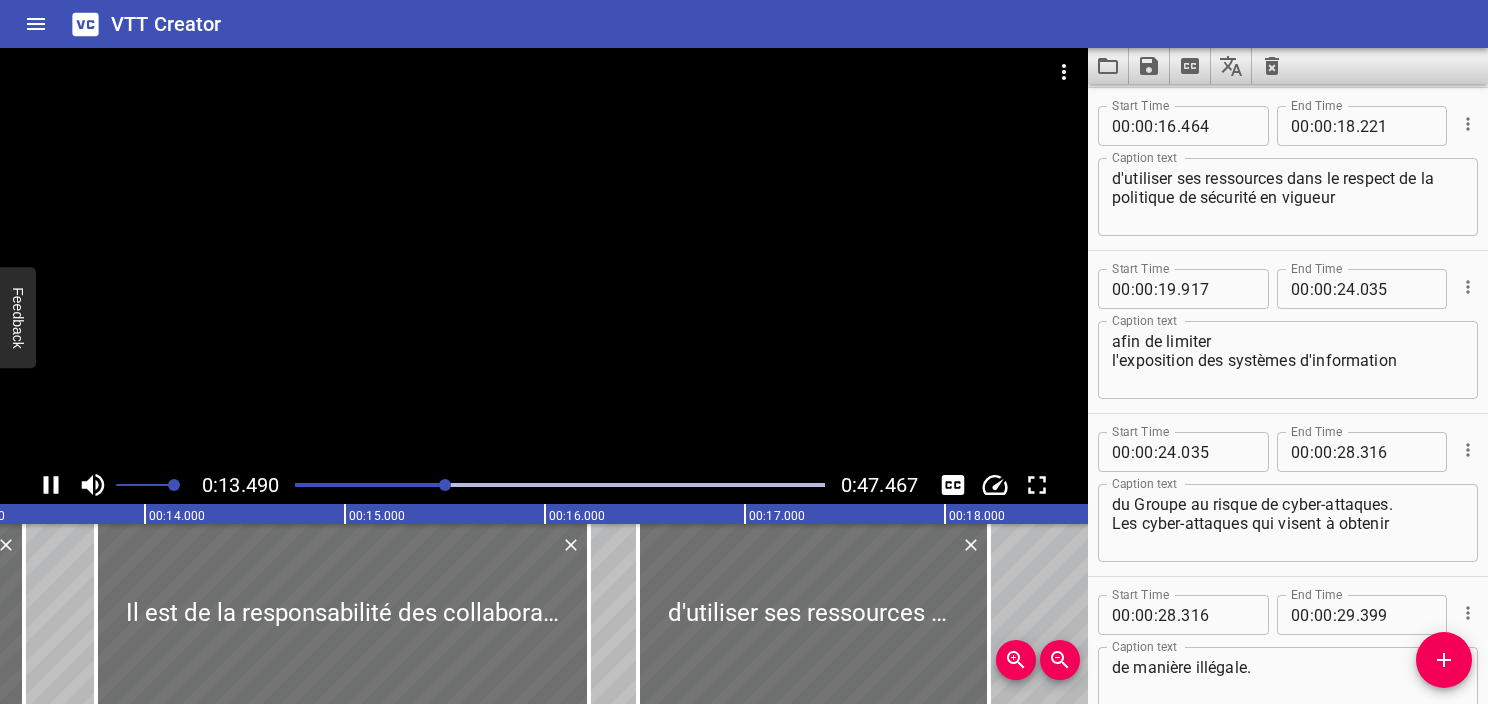 scroll, scrollTop: 0, scrollLeft: 2697, axis: horizontal 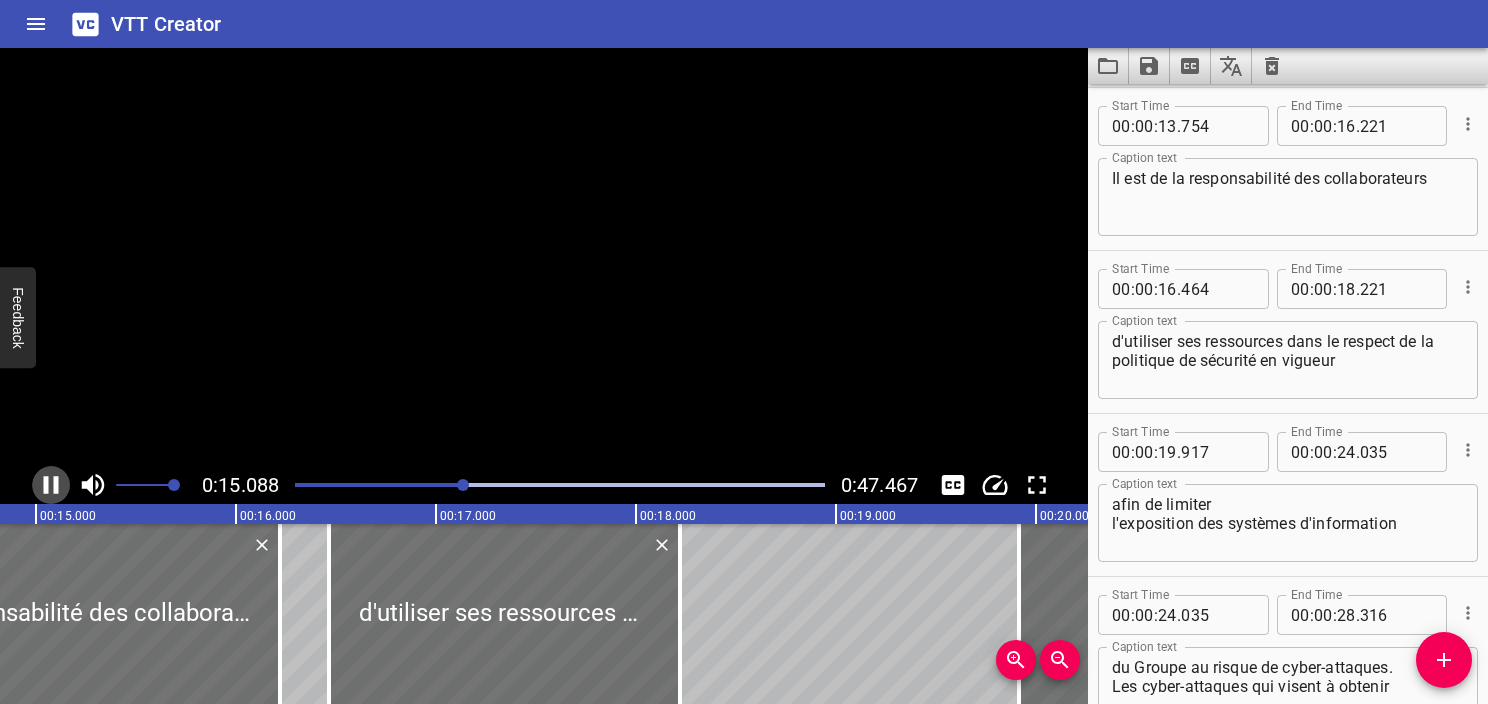 click 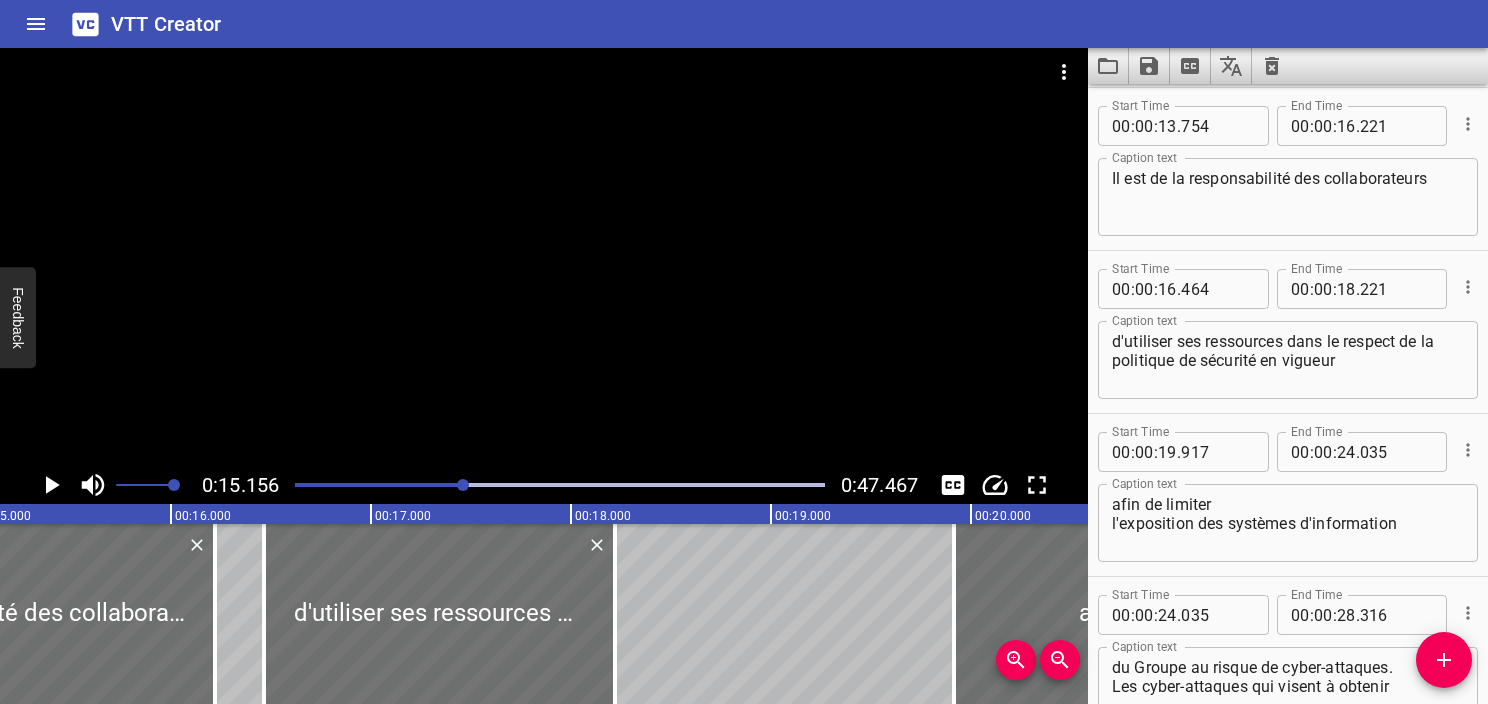 scroll, scrollTop: 0, scrollLeft: 3031, axis: horizontal 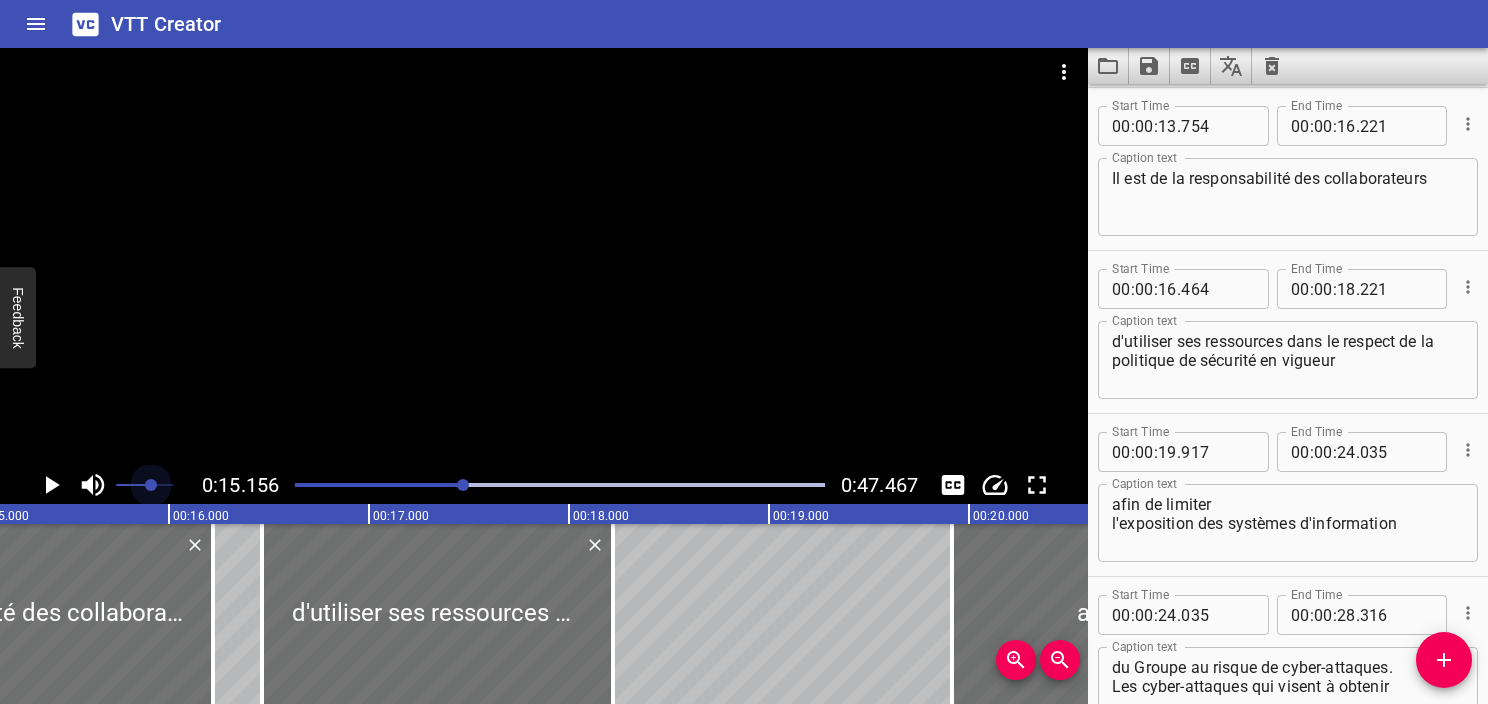 click at bounding box center (145, 485) 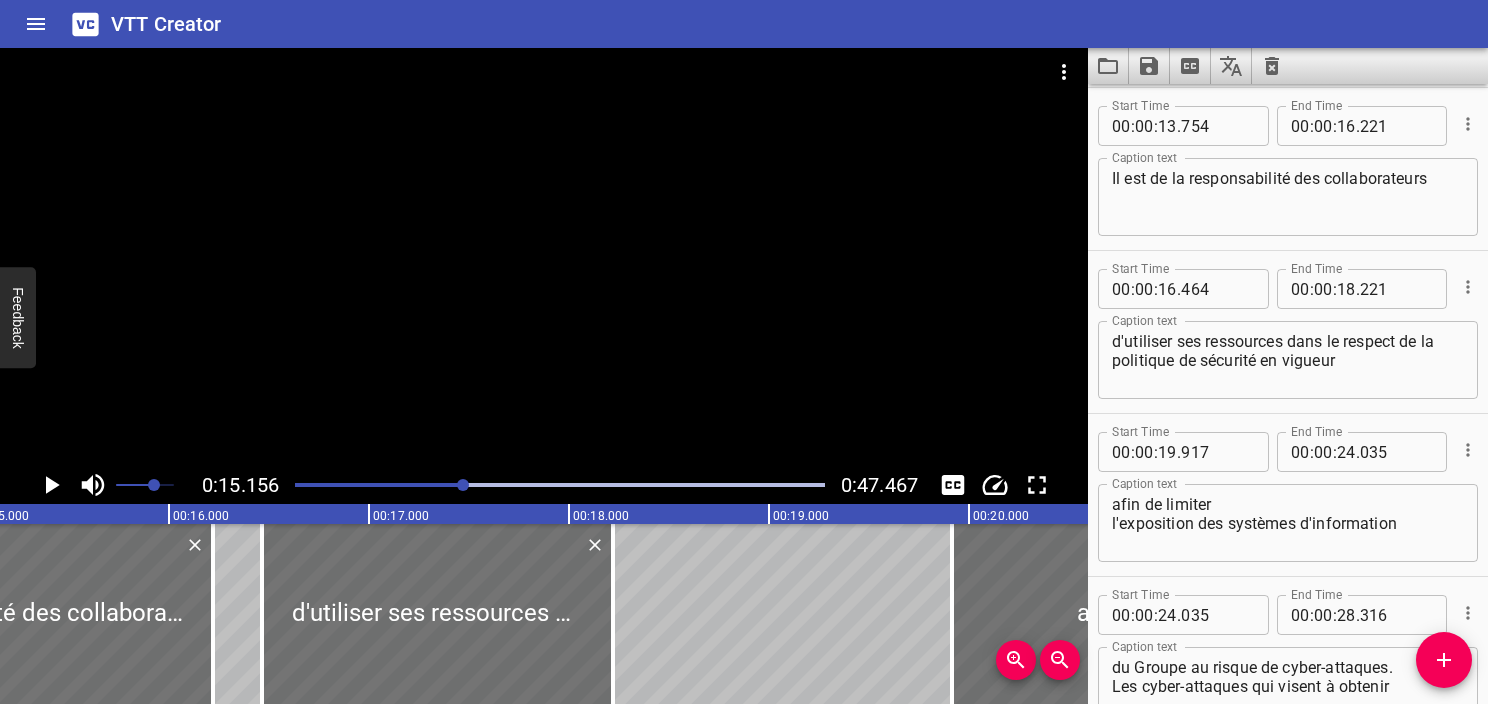 click at bounding box center (154, 485) 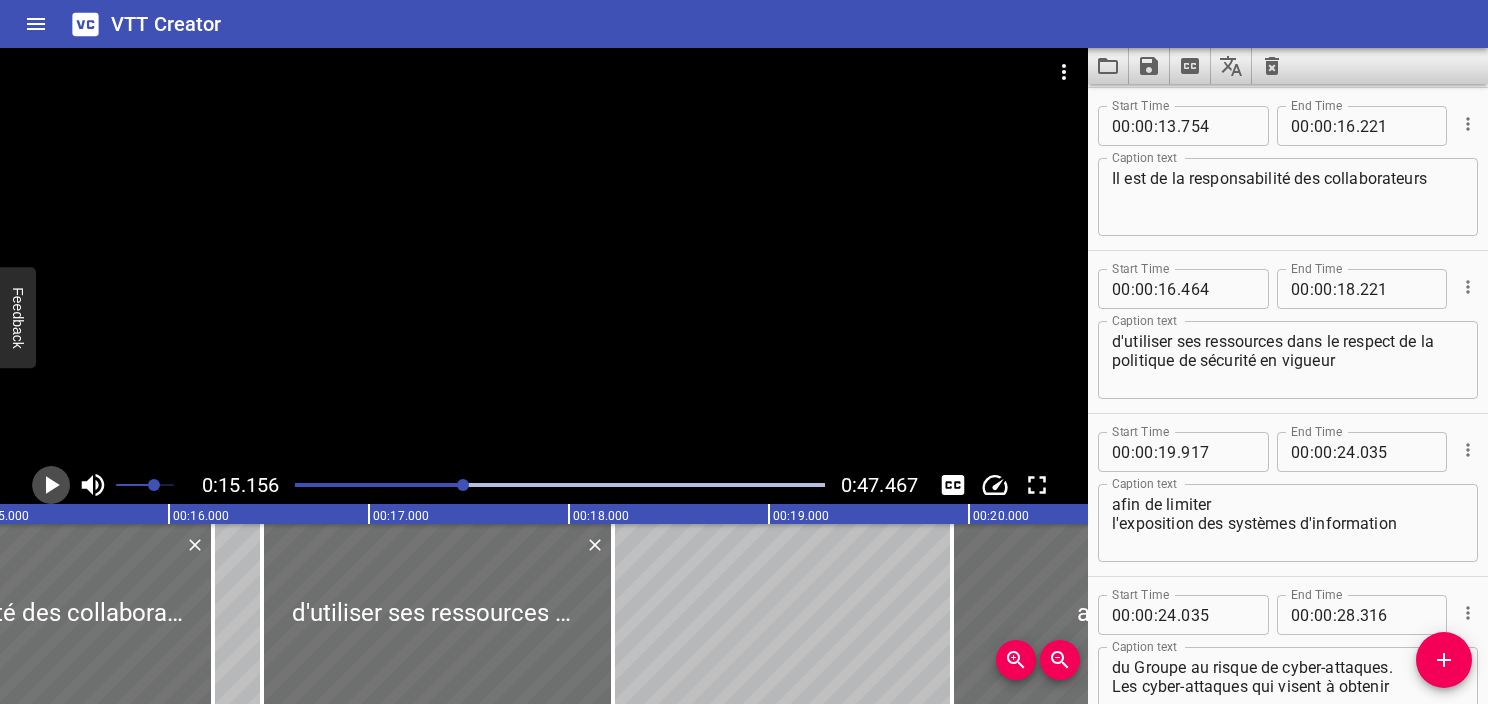 click 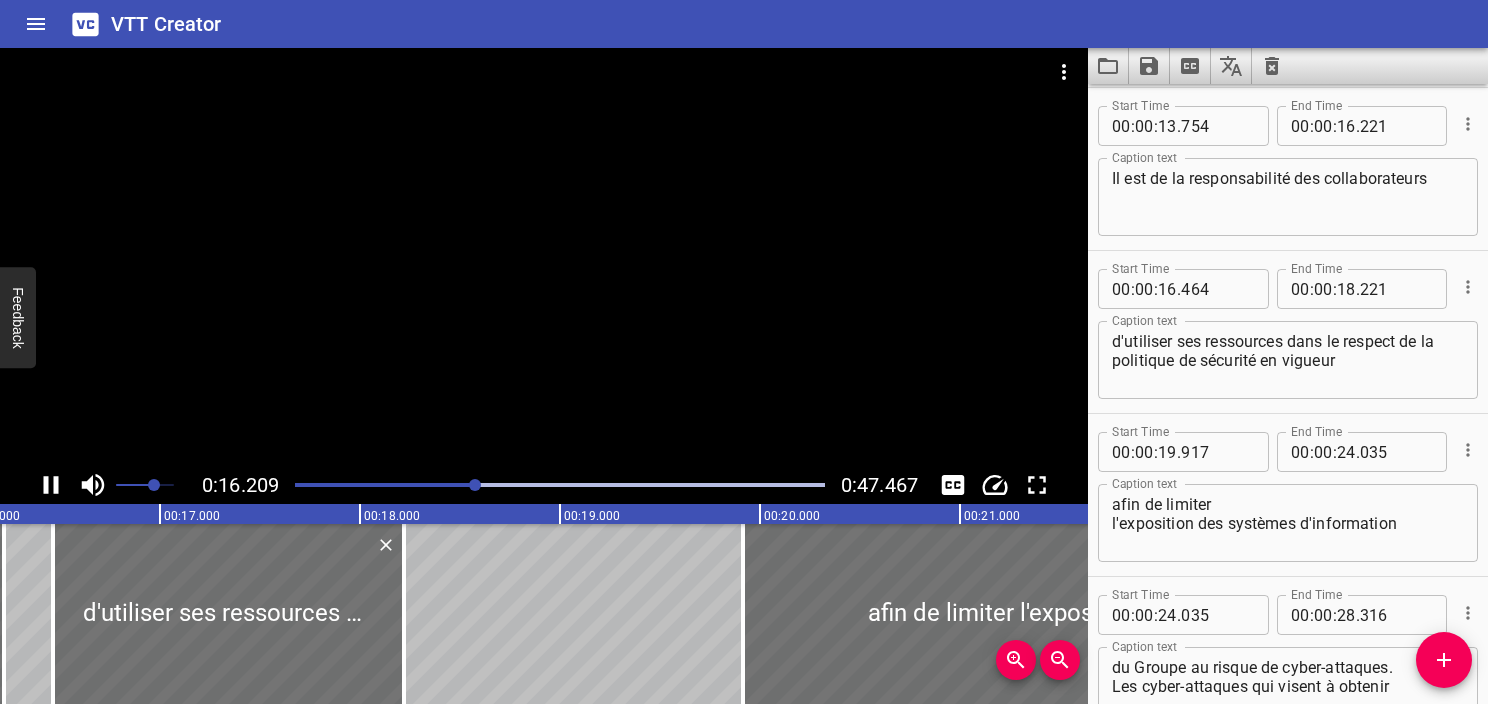 scroll, scrollTop: 0, scrollLeft: 3241, axis: horizontal 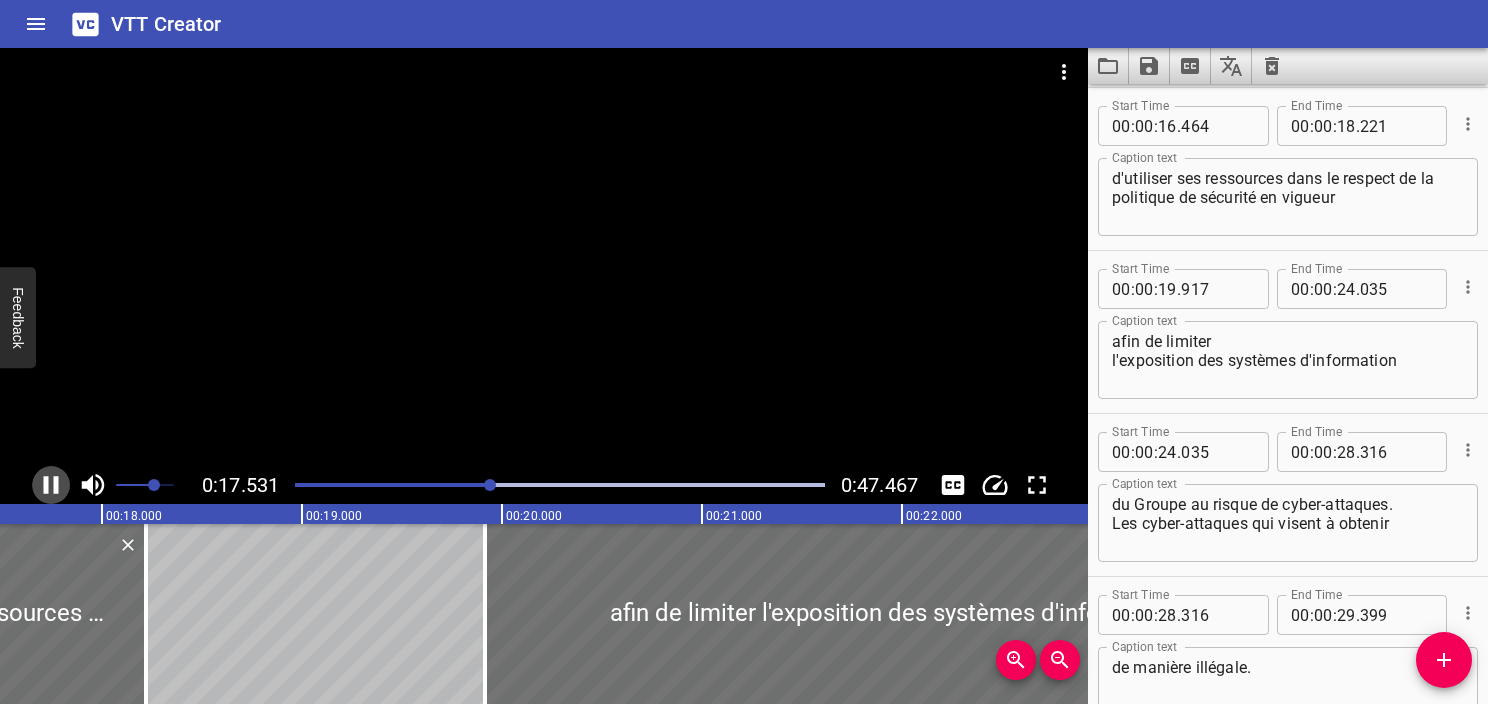 click 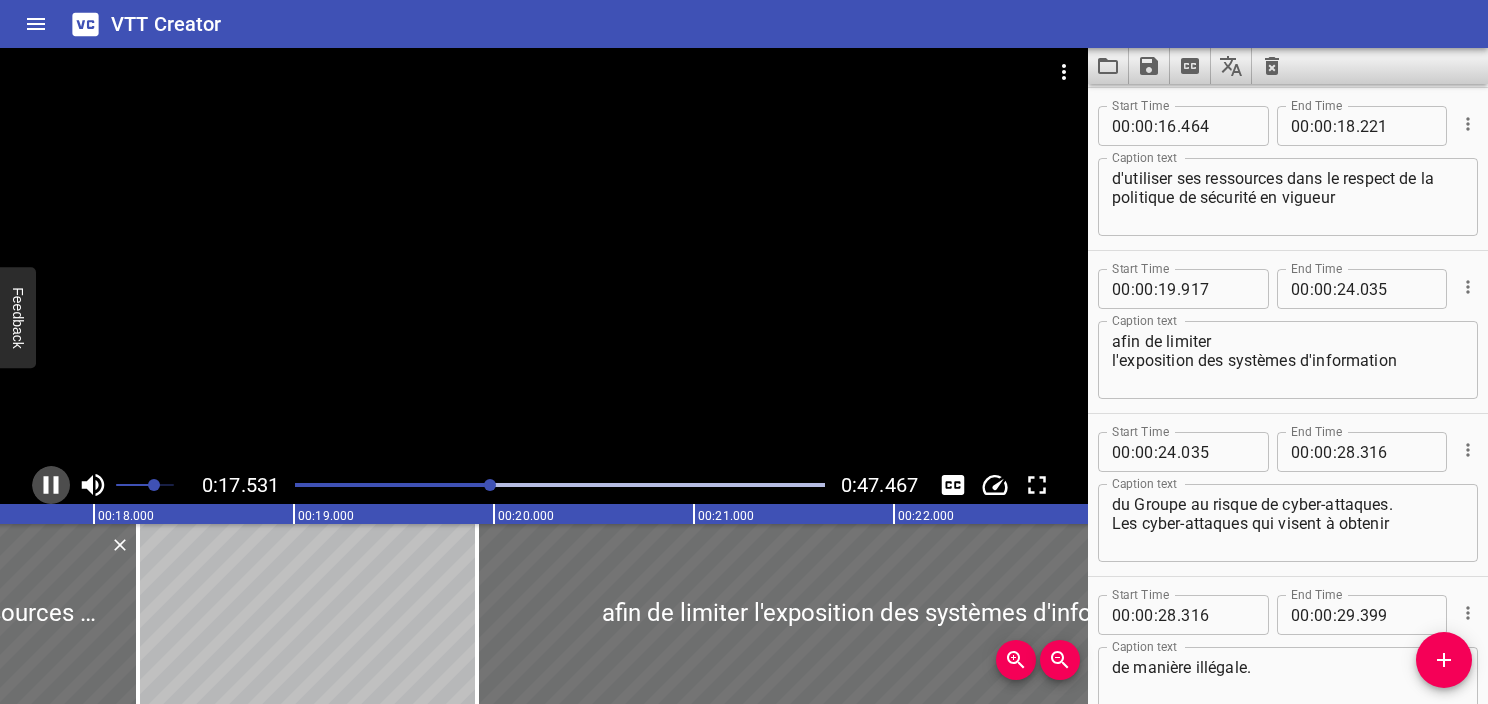 scroll, scrollTop: 0, scrollLeft: 3540, axis: horizontal 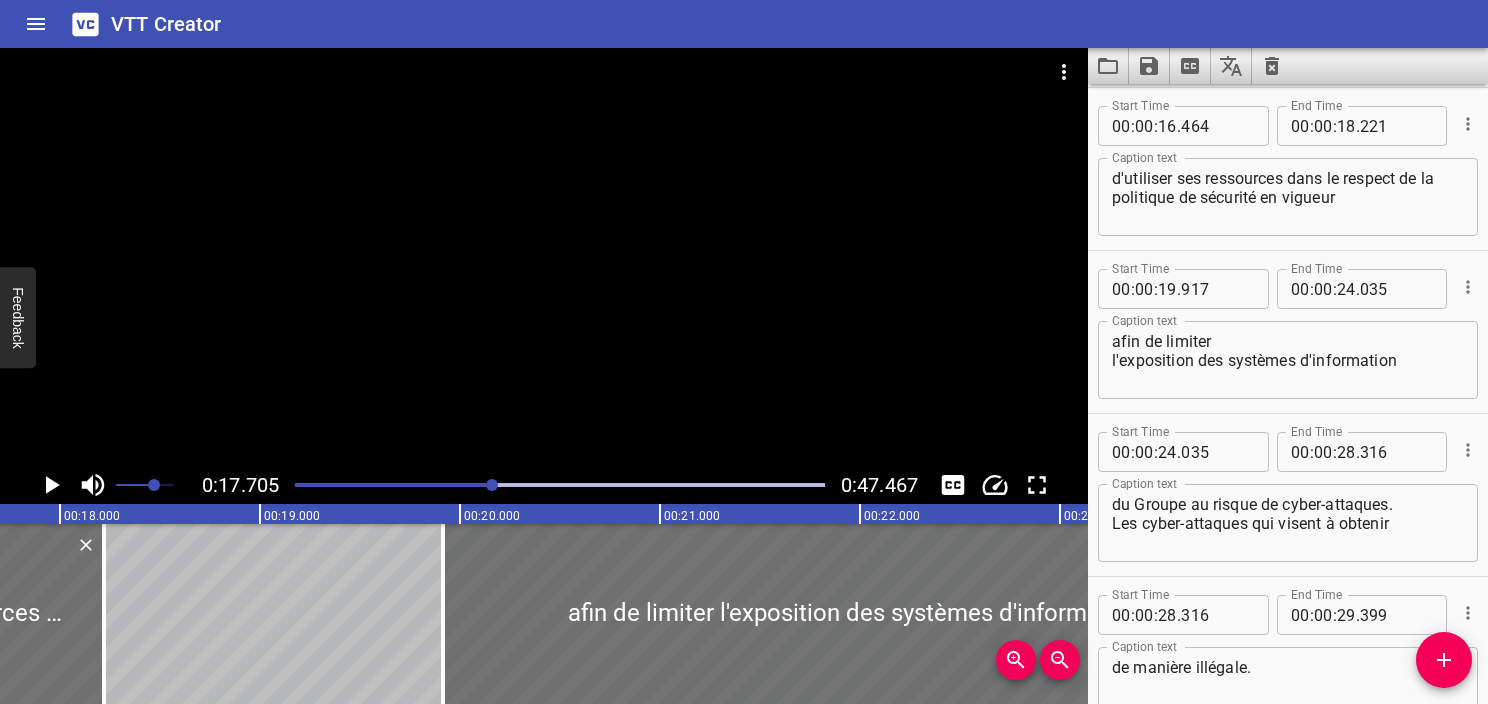 click at bounding box center (560, 485) 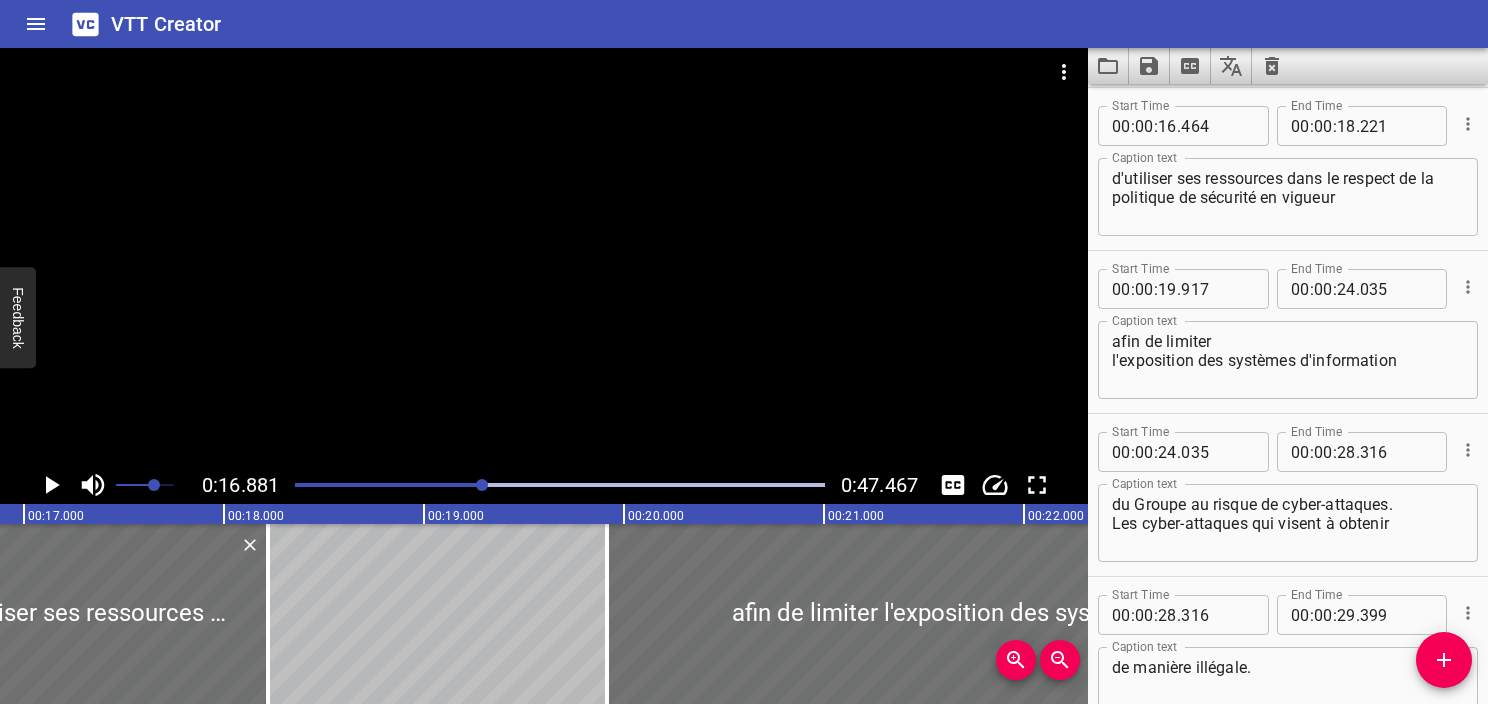 scroll, scrollTop: 0, scrollLeft: 3376, axis: horizontal 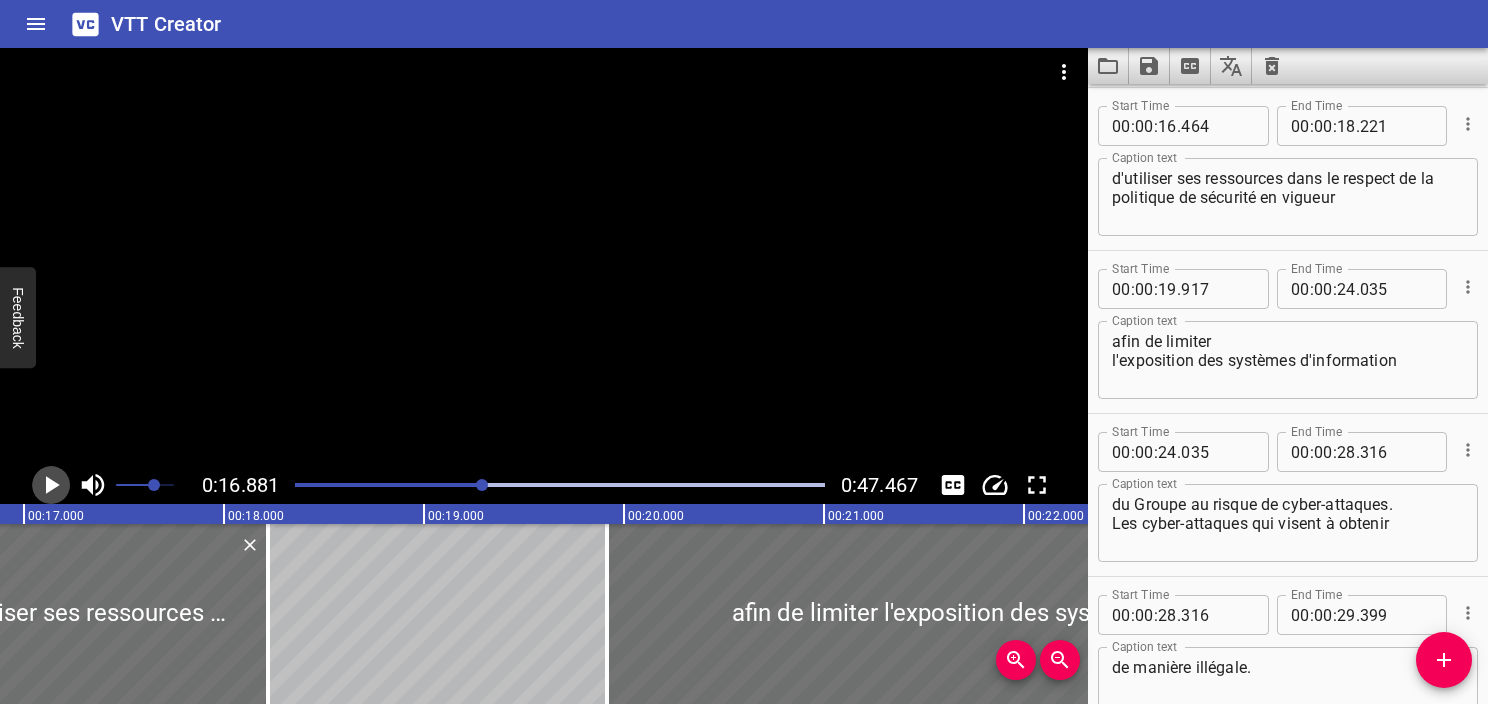 click 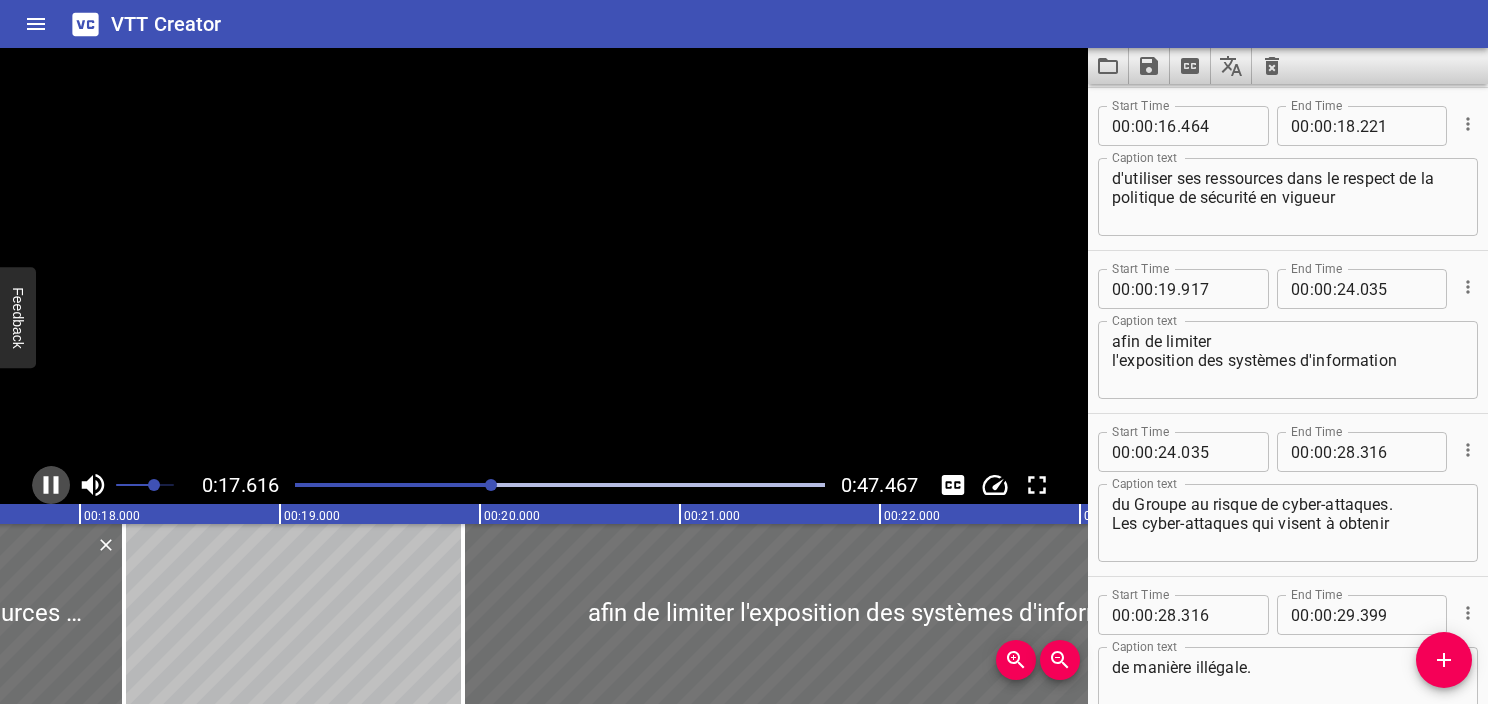 click 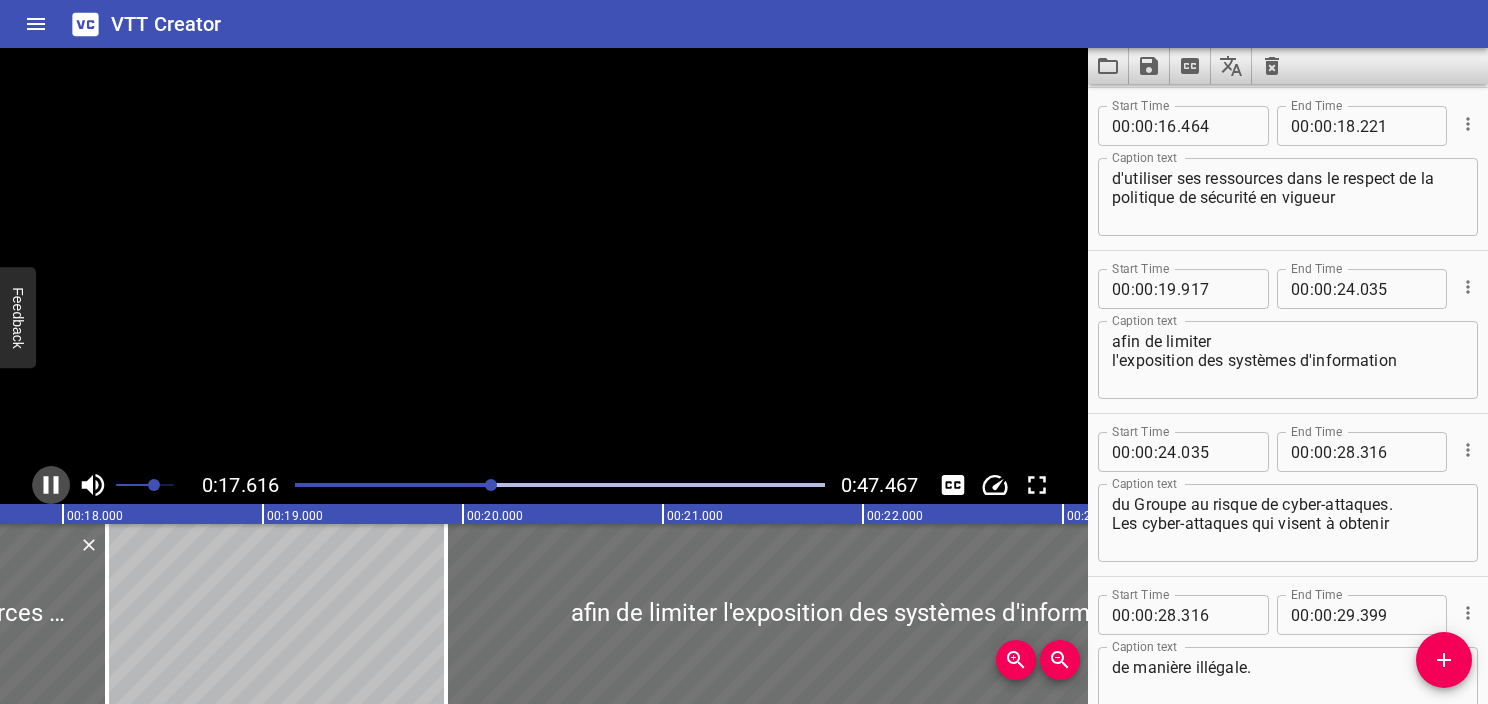 scroll, scrollTop: 0, scrollLeft: 3556, axis: horizontal 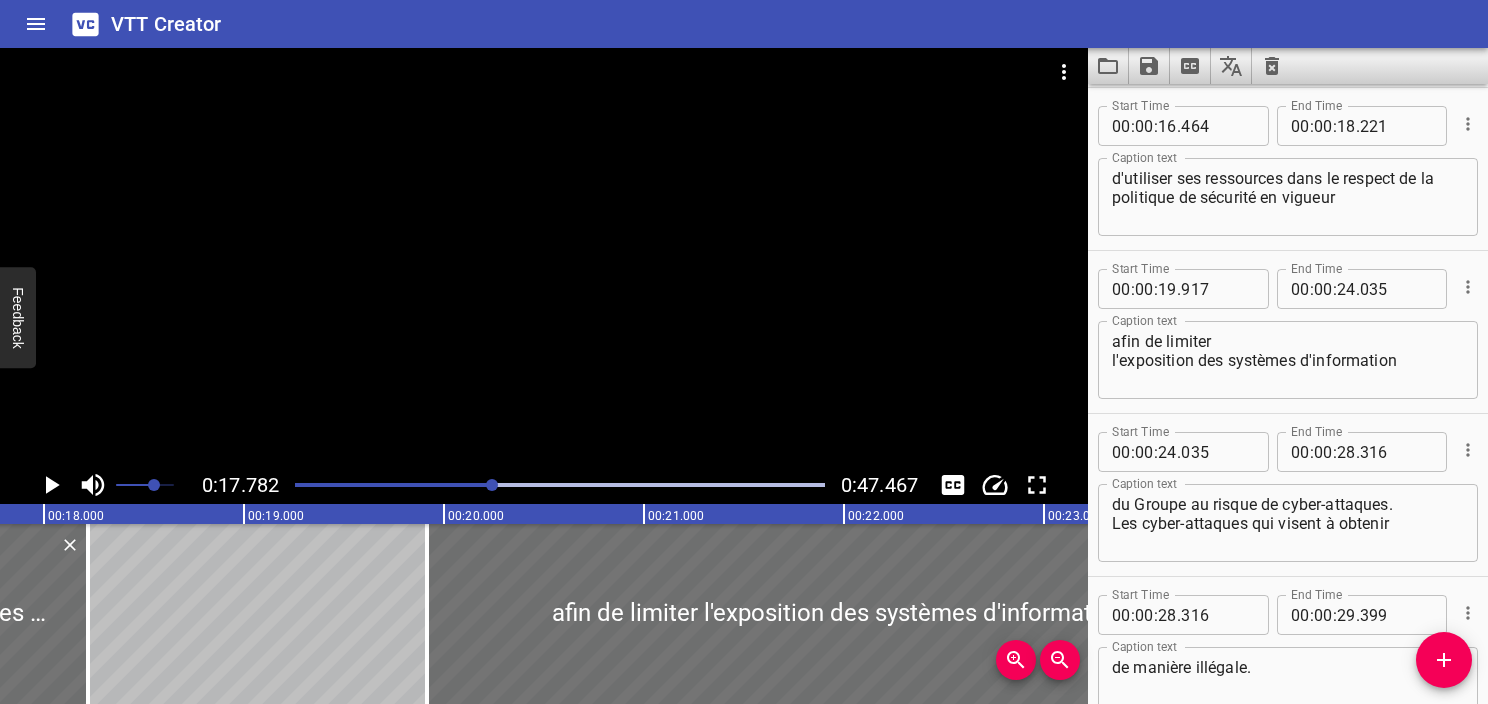 click 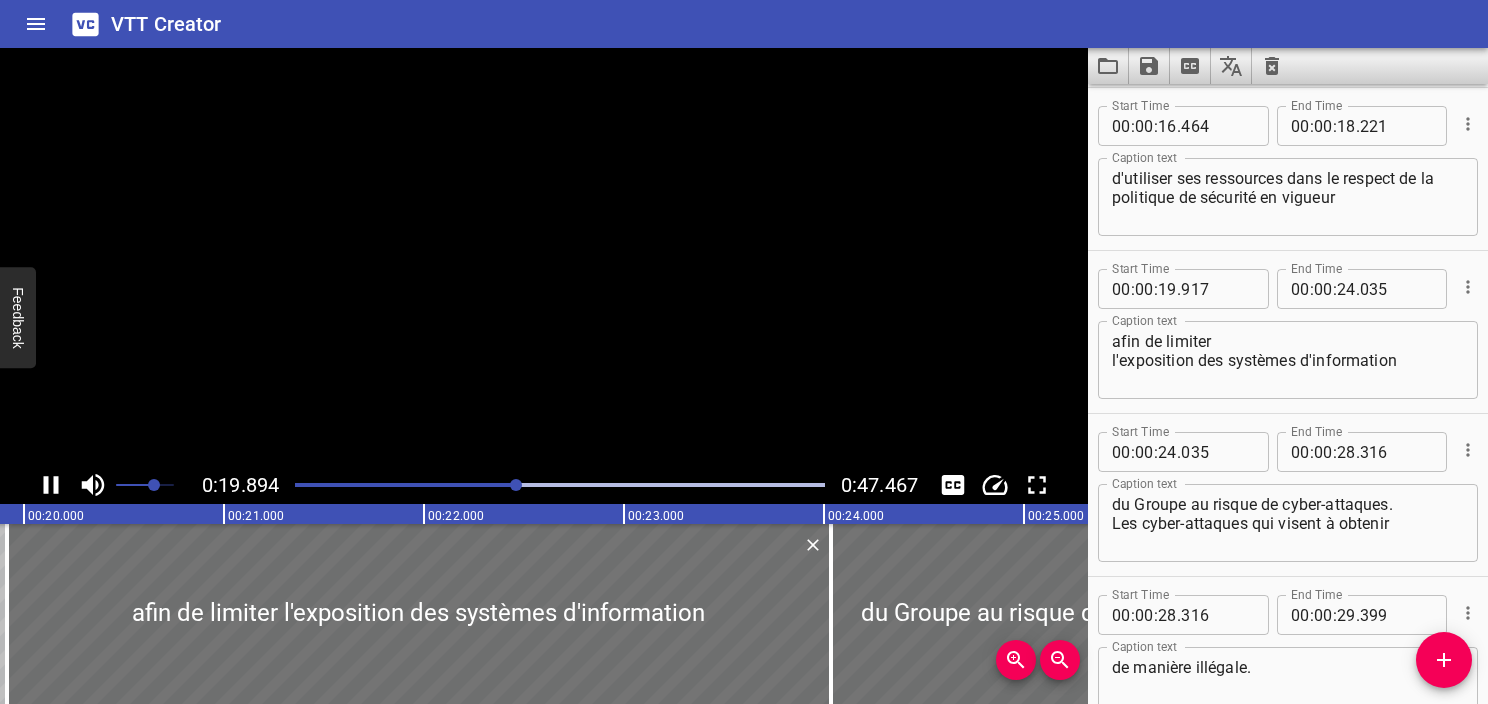 scroll, scrollTop: 0, scrollLeft: 3978, axis: horizontal 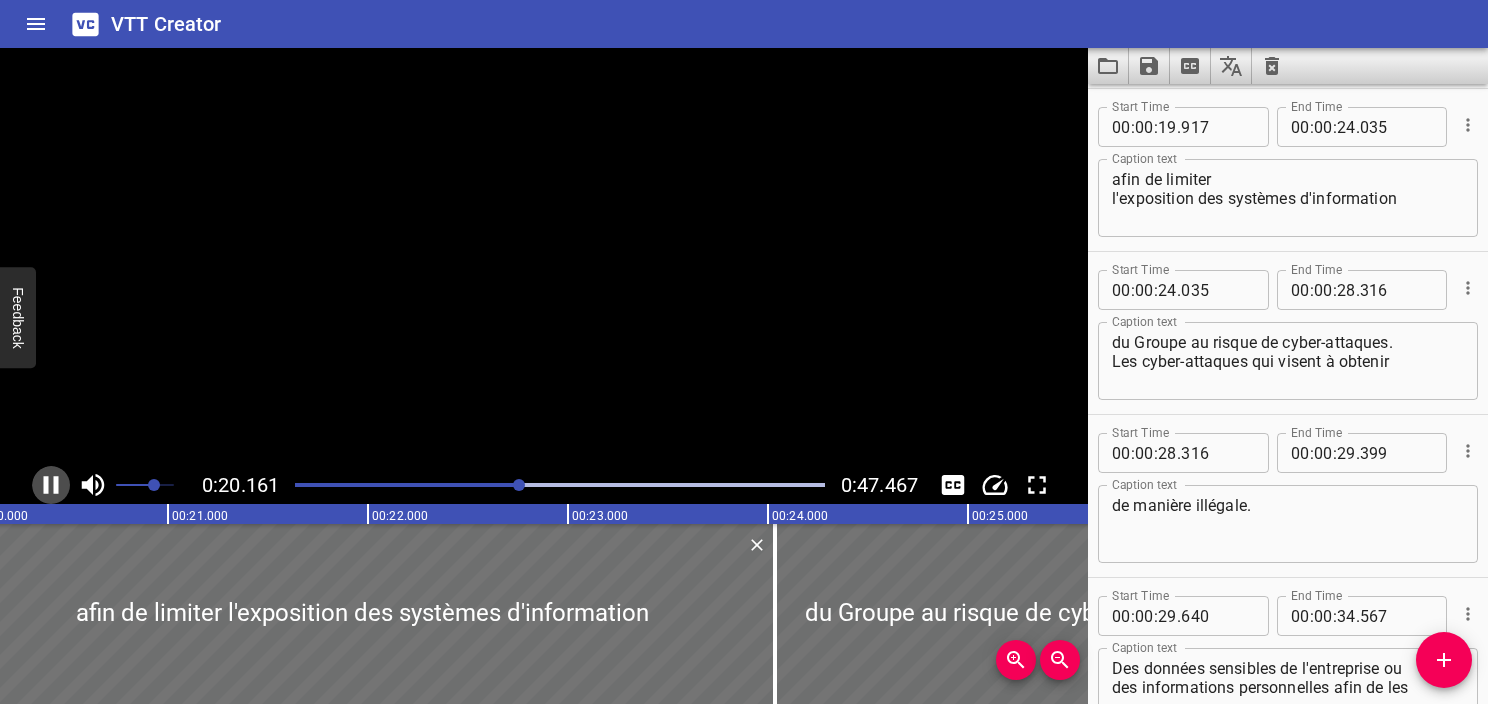 click 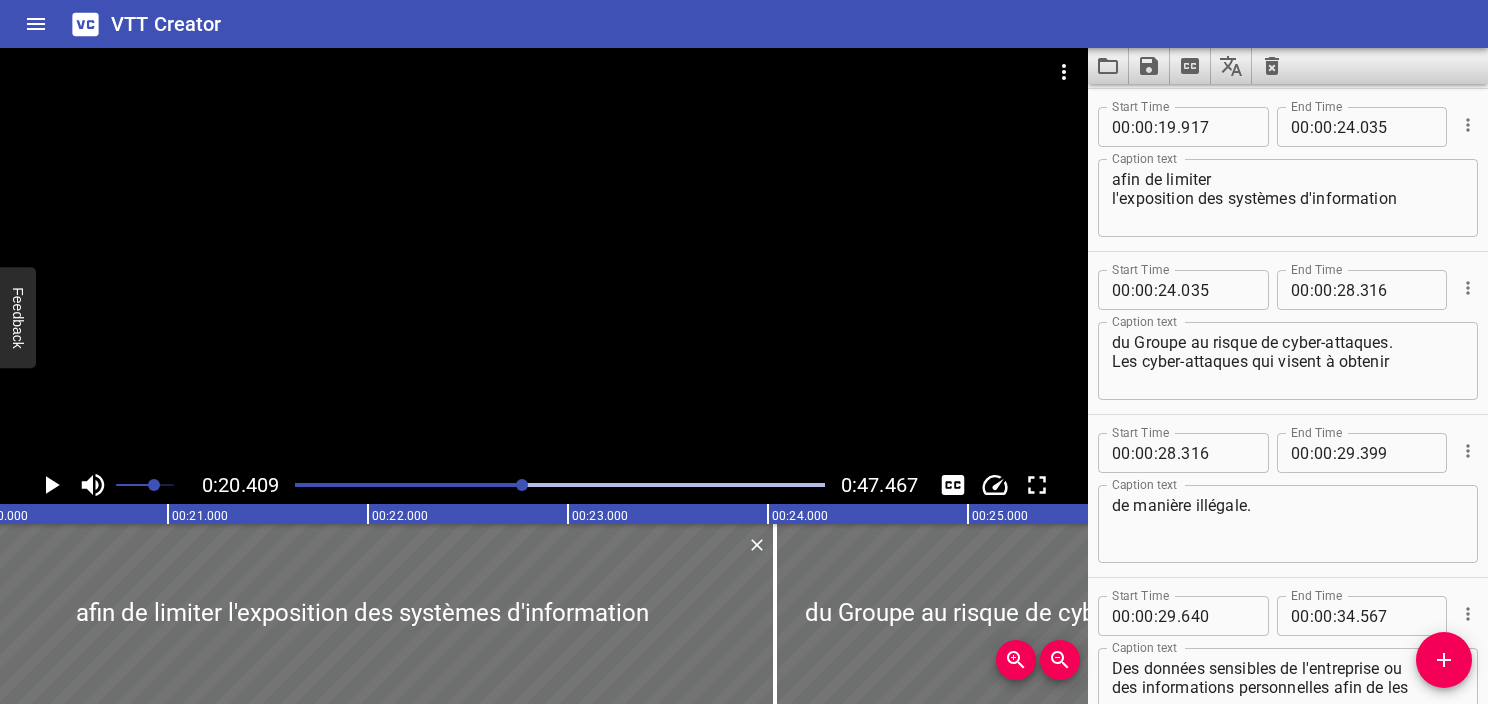 scroll, scrollTop: 0, scrollLeft: 4081, axis: horizontal 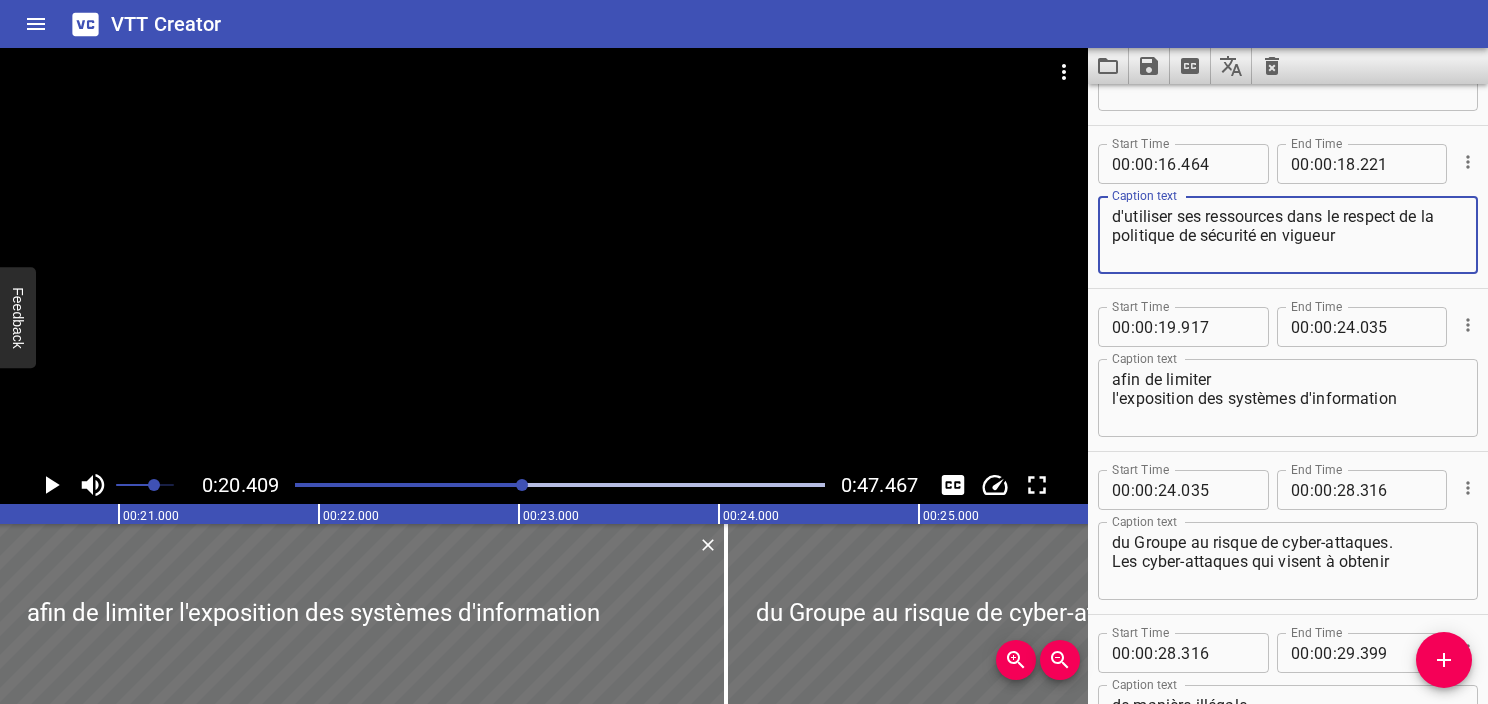 click on "d'utiliser ses ressources dans le respect de la politique de sécurité en vigueur" at bounding box center [1288, 235] 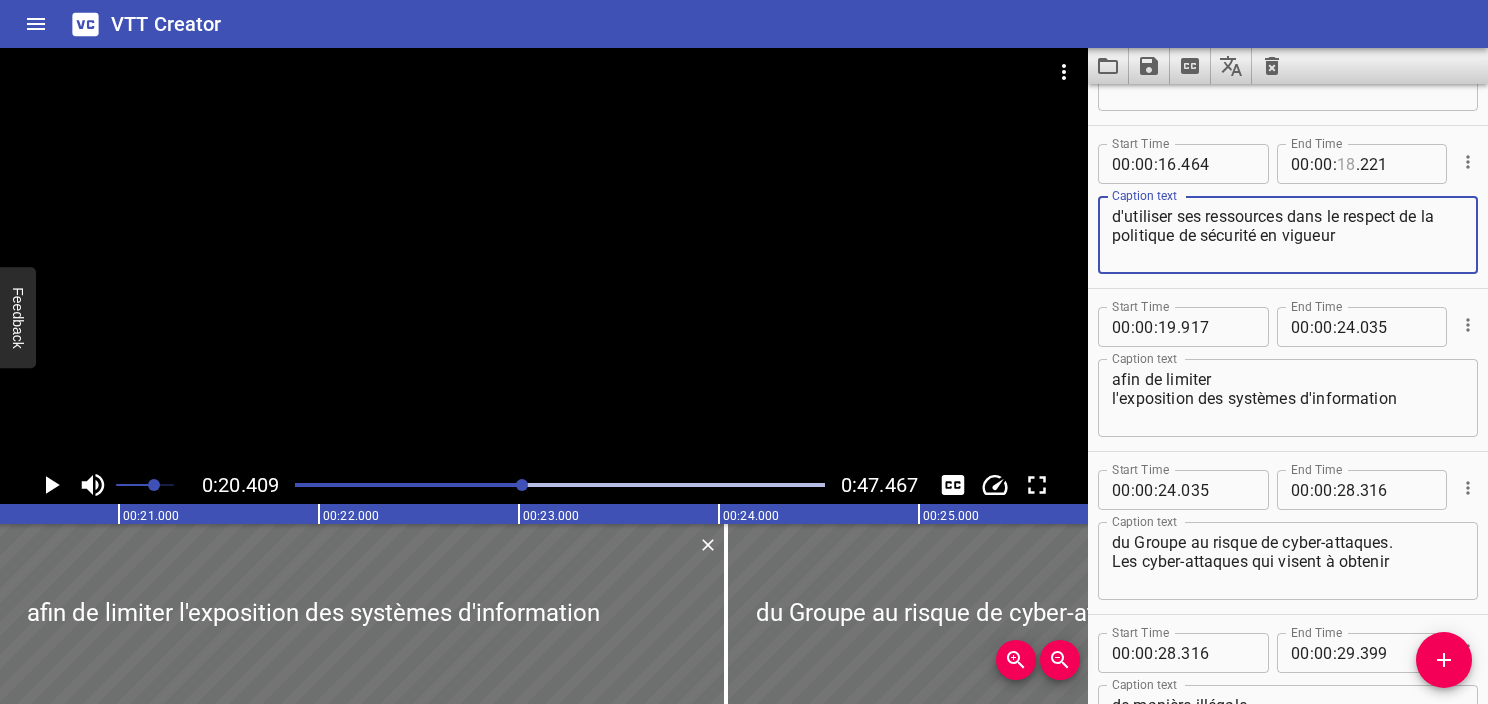 click at bounding box center (1346, 164) 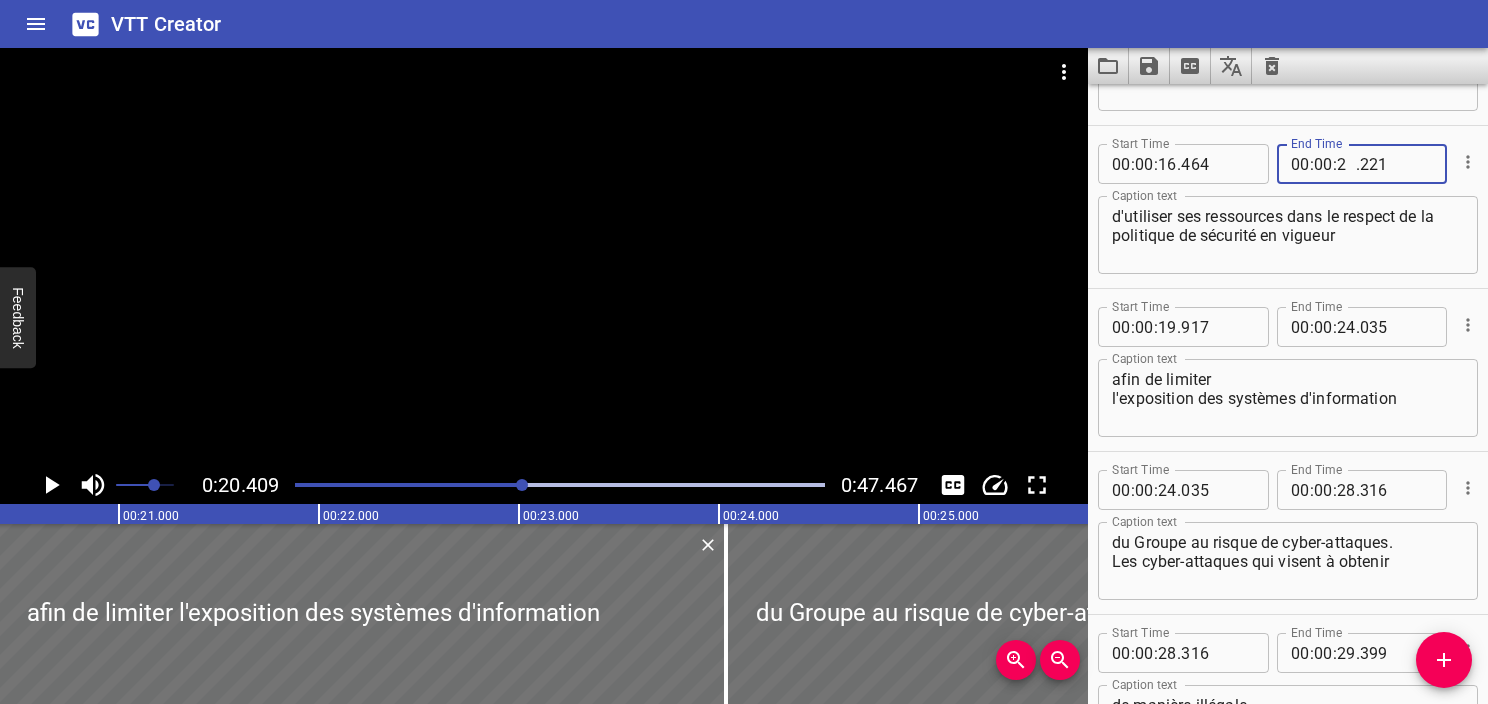 type on "20" 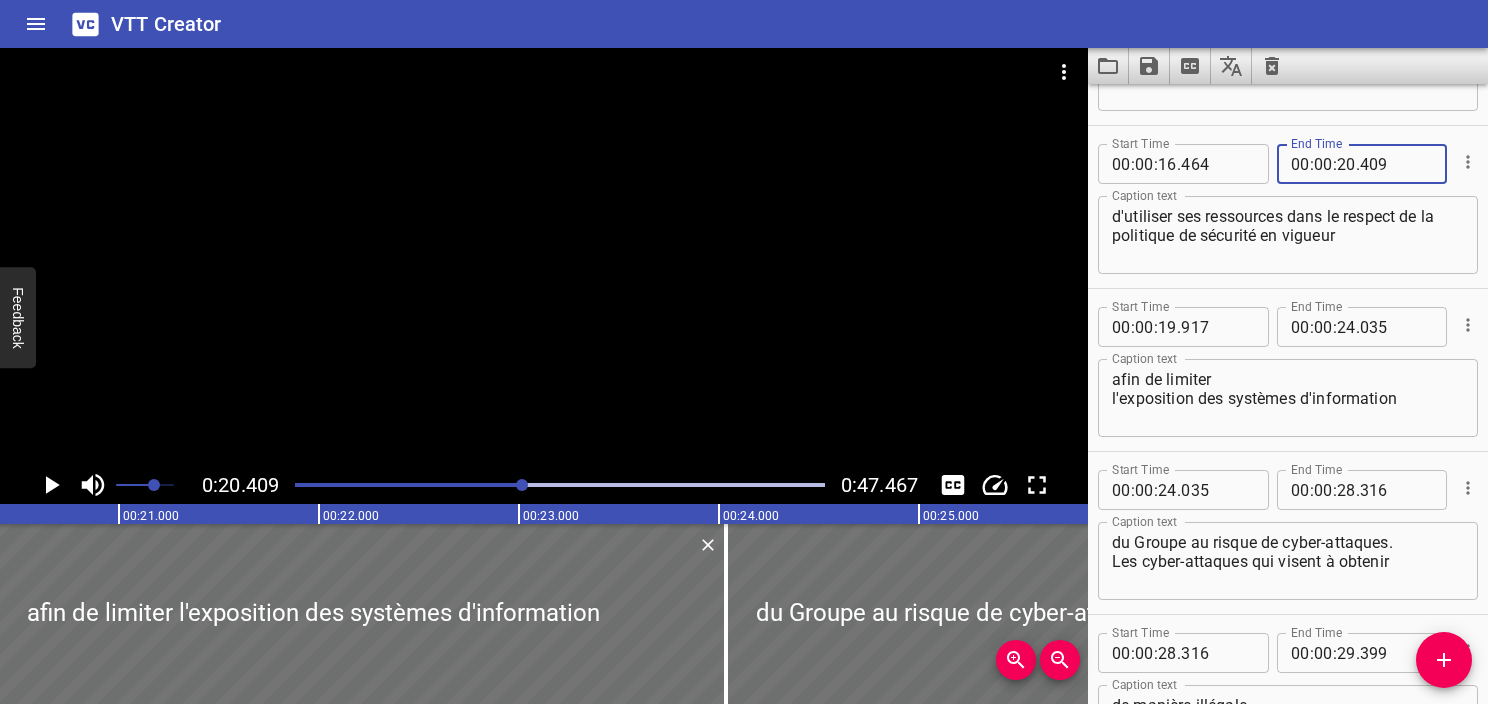 type on "409" 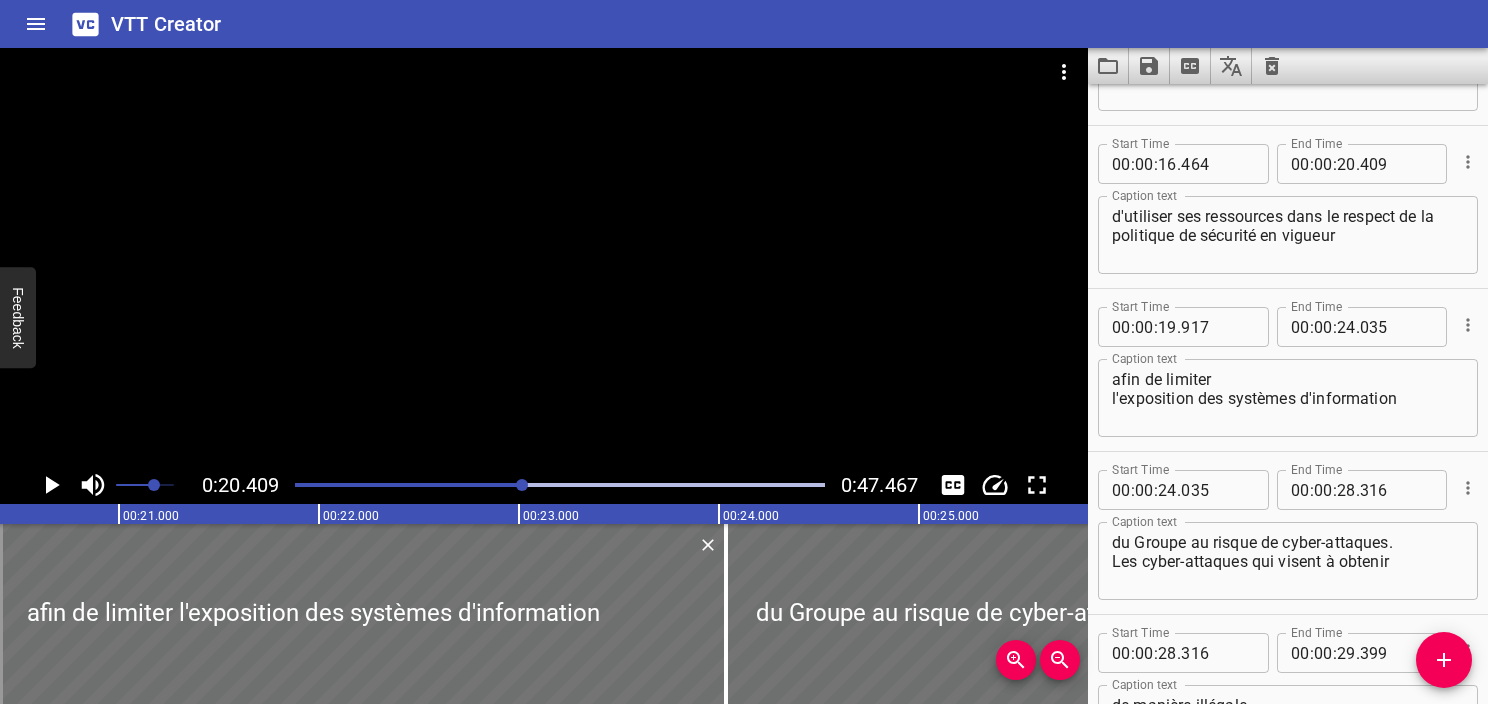 drag, startPoint x: 466, startPoint y: 485, endPoint x: 452, endPoint y: 488, distance: 14.3178215 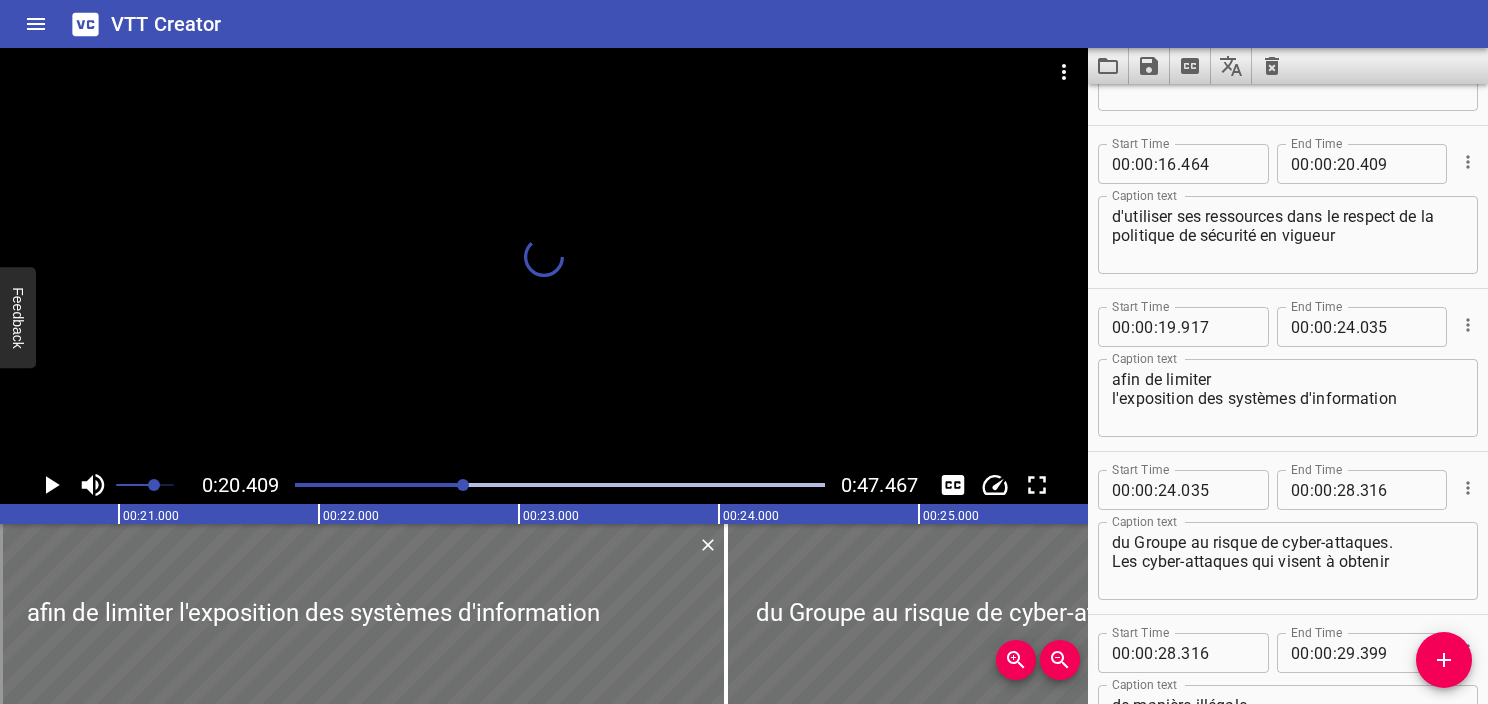 scroll, scrollTop: 978, scrollLeft: 0, axis: vertical 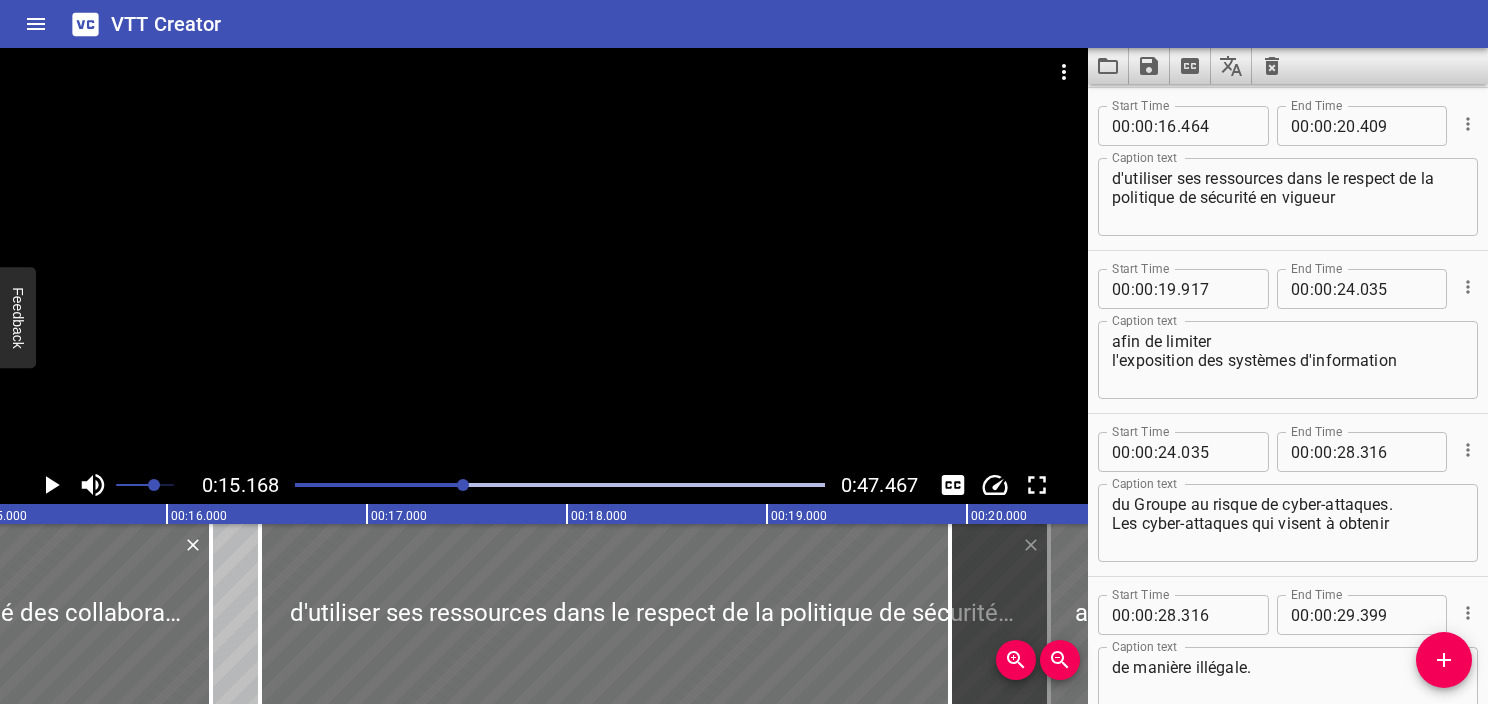click 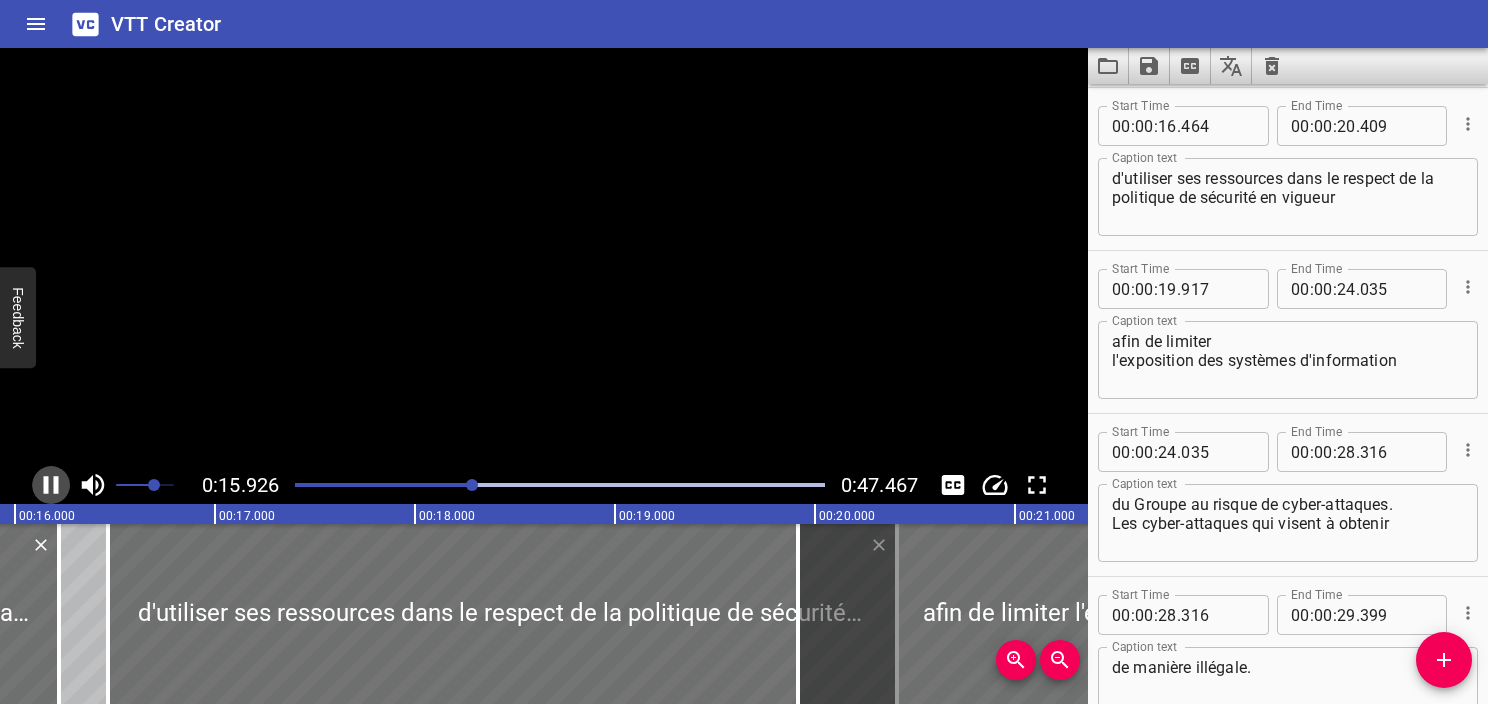 click 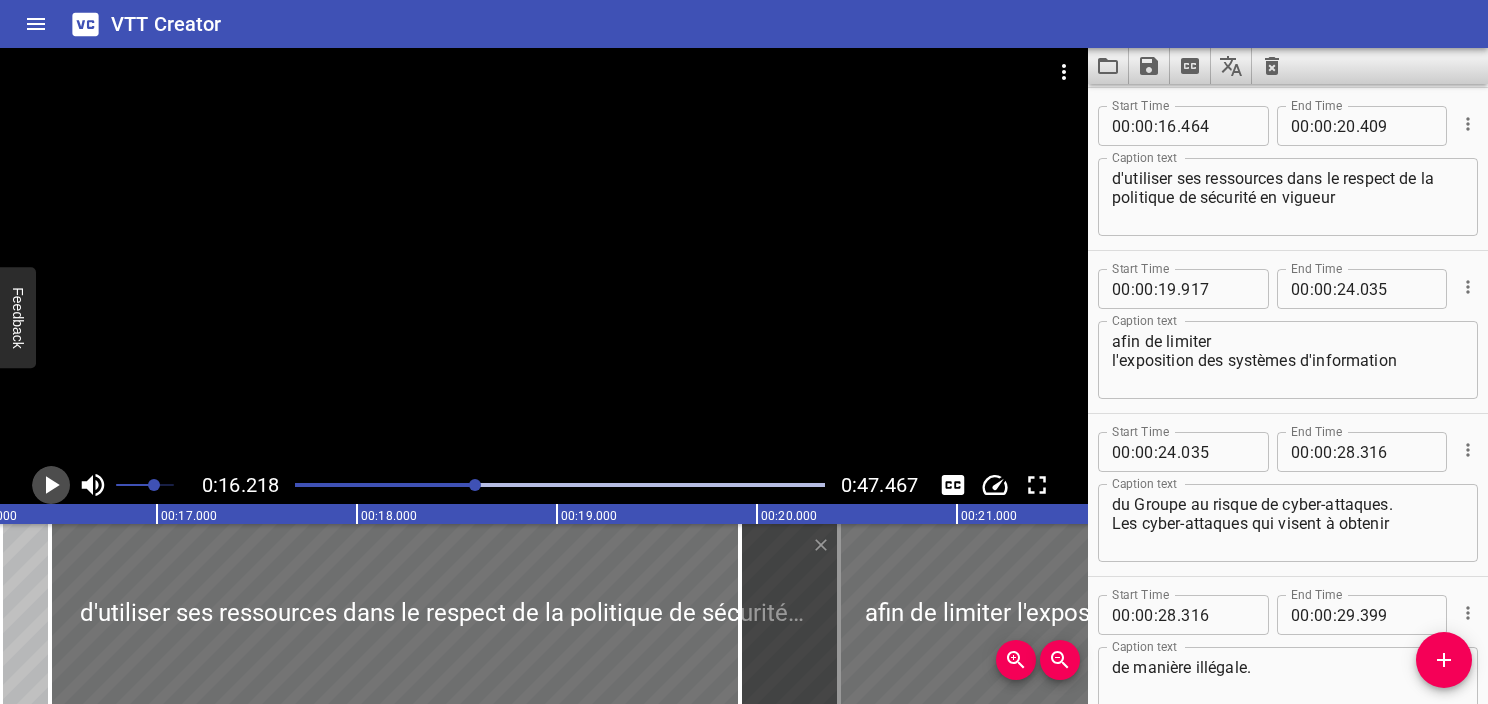 click 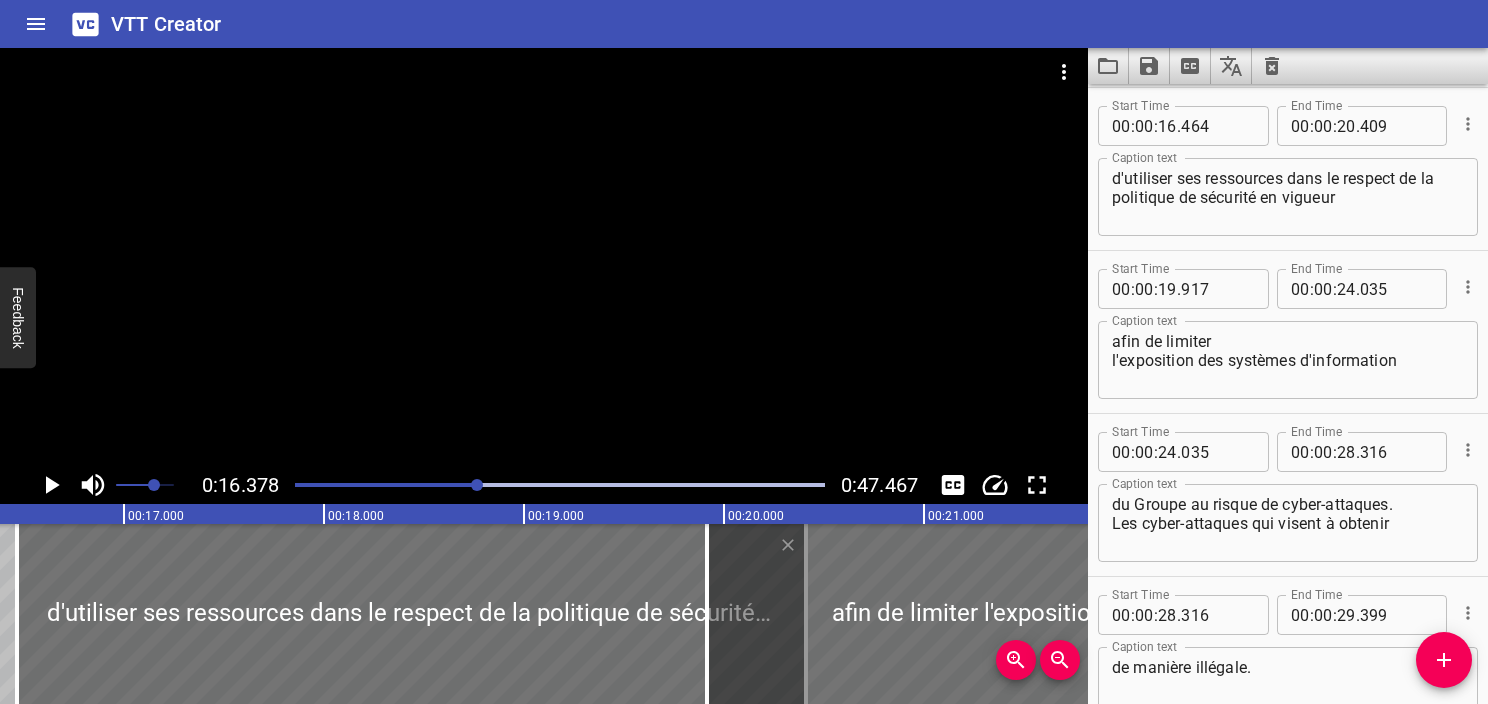 click 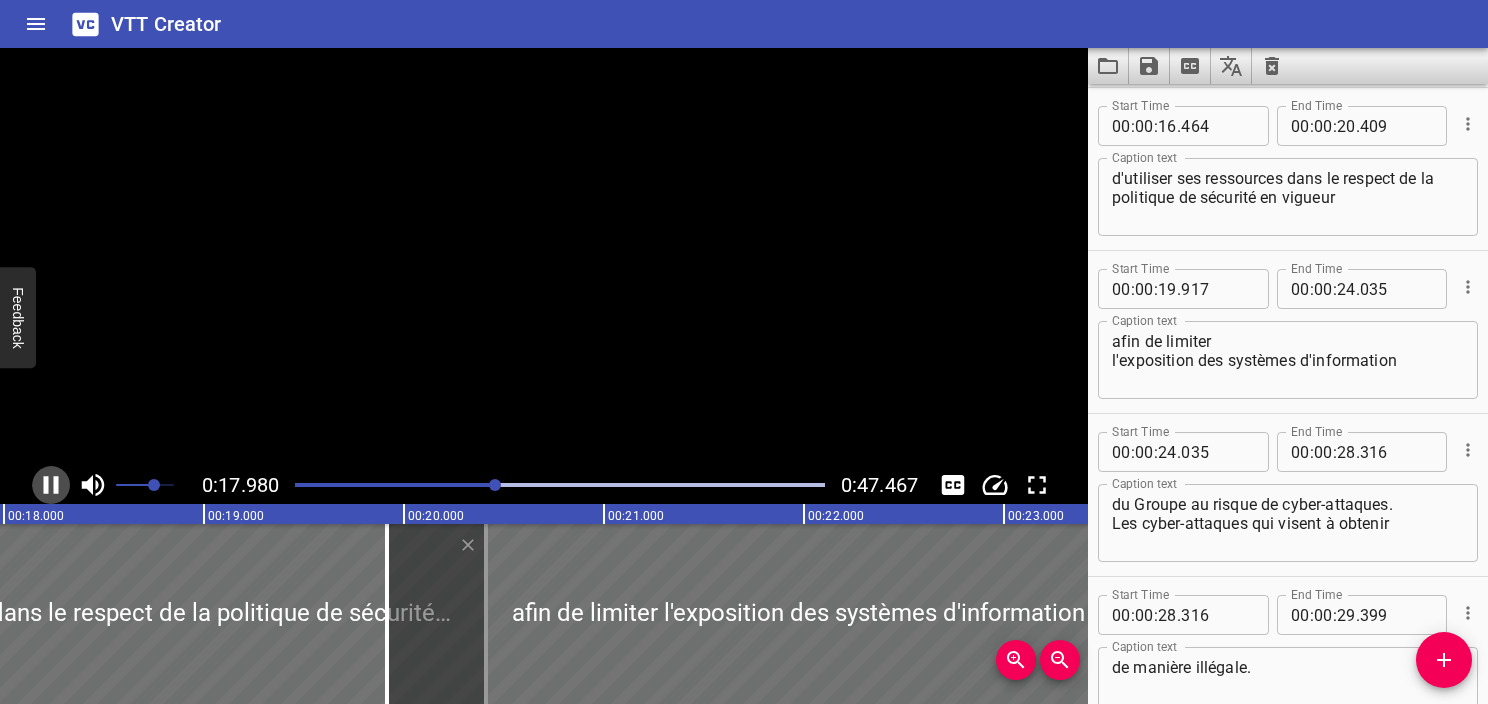 click 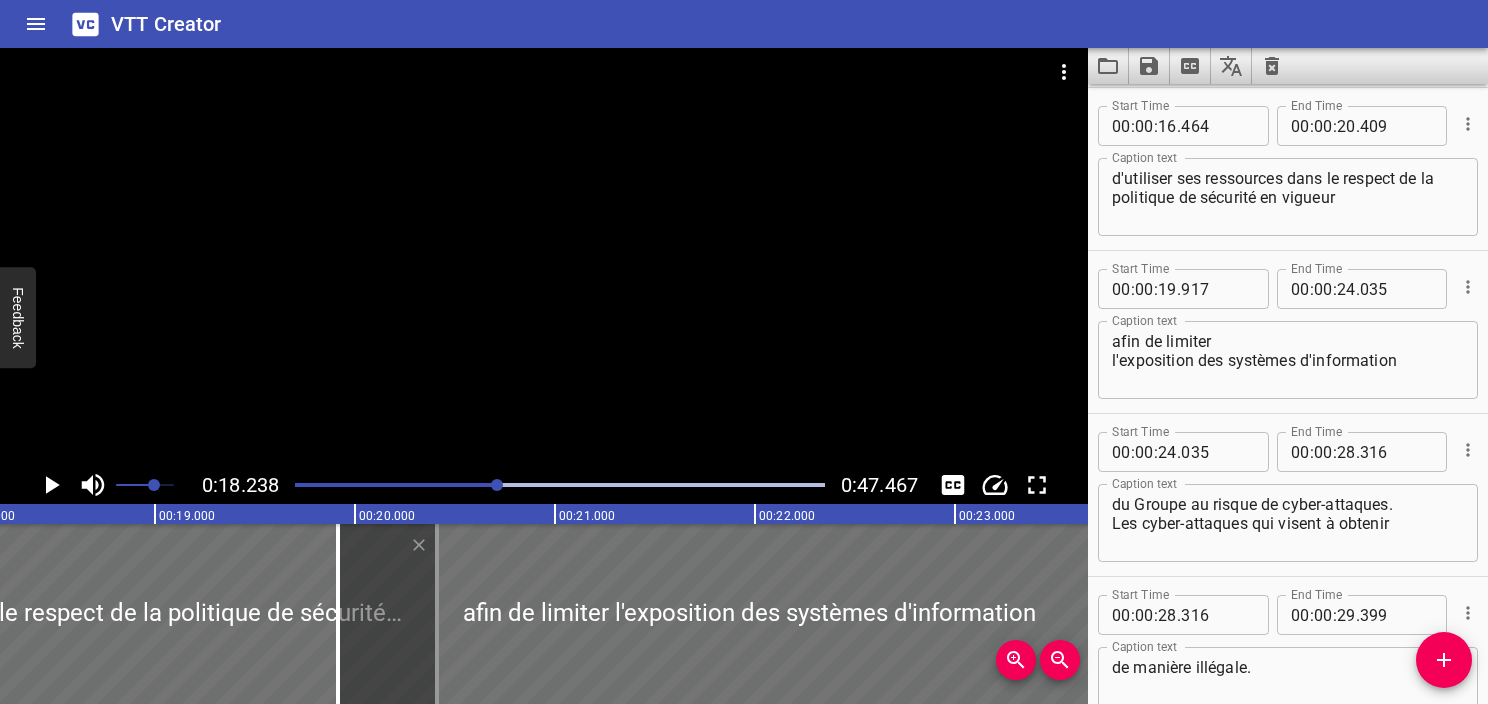 scroll, scrollTop: 0, scrollLeft: 3647, axis: horizontal 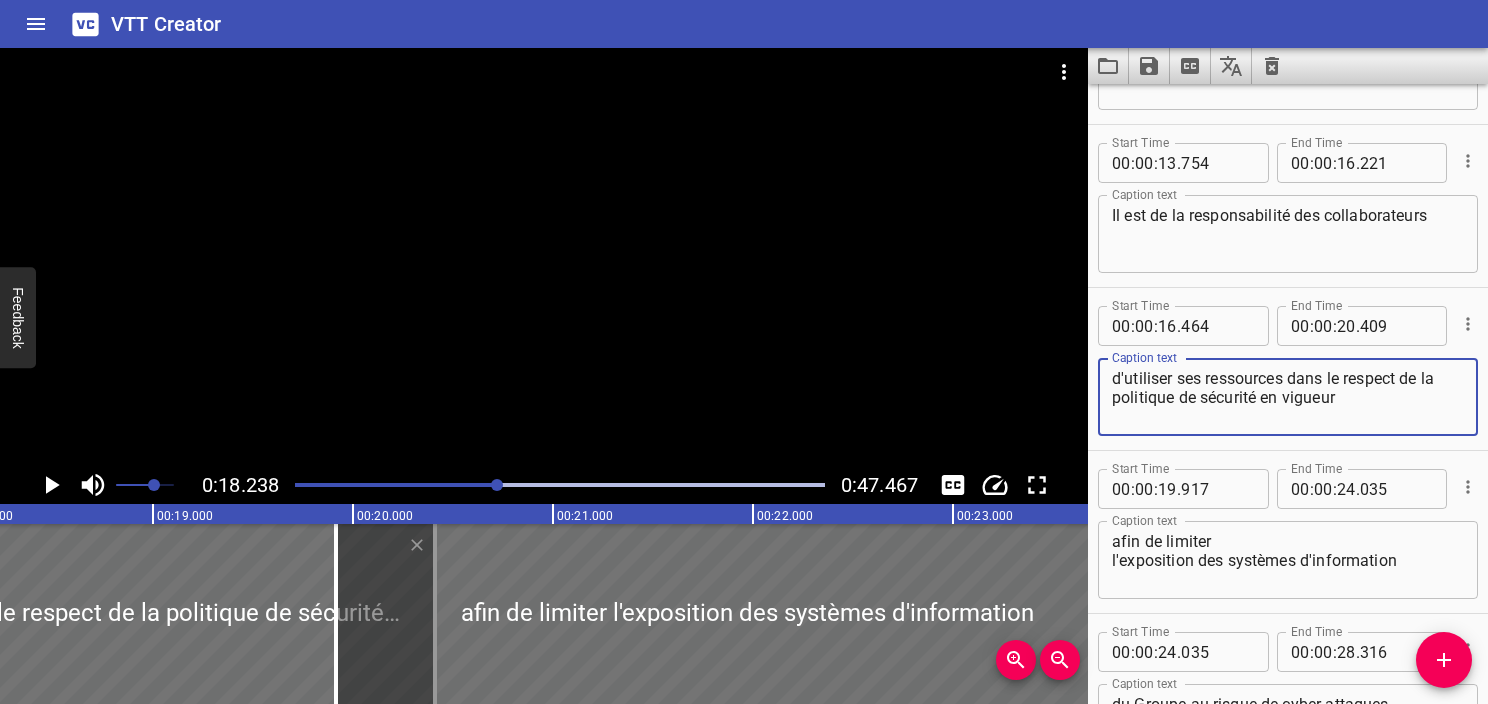 drag, startPoint x: 1406, startPoint y: 374, endPoint x: 1441, endPoint y: 418, distance: 56.22277 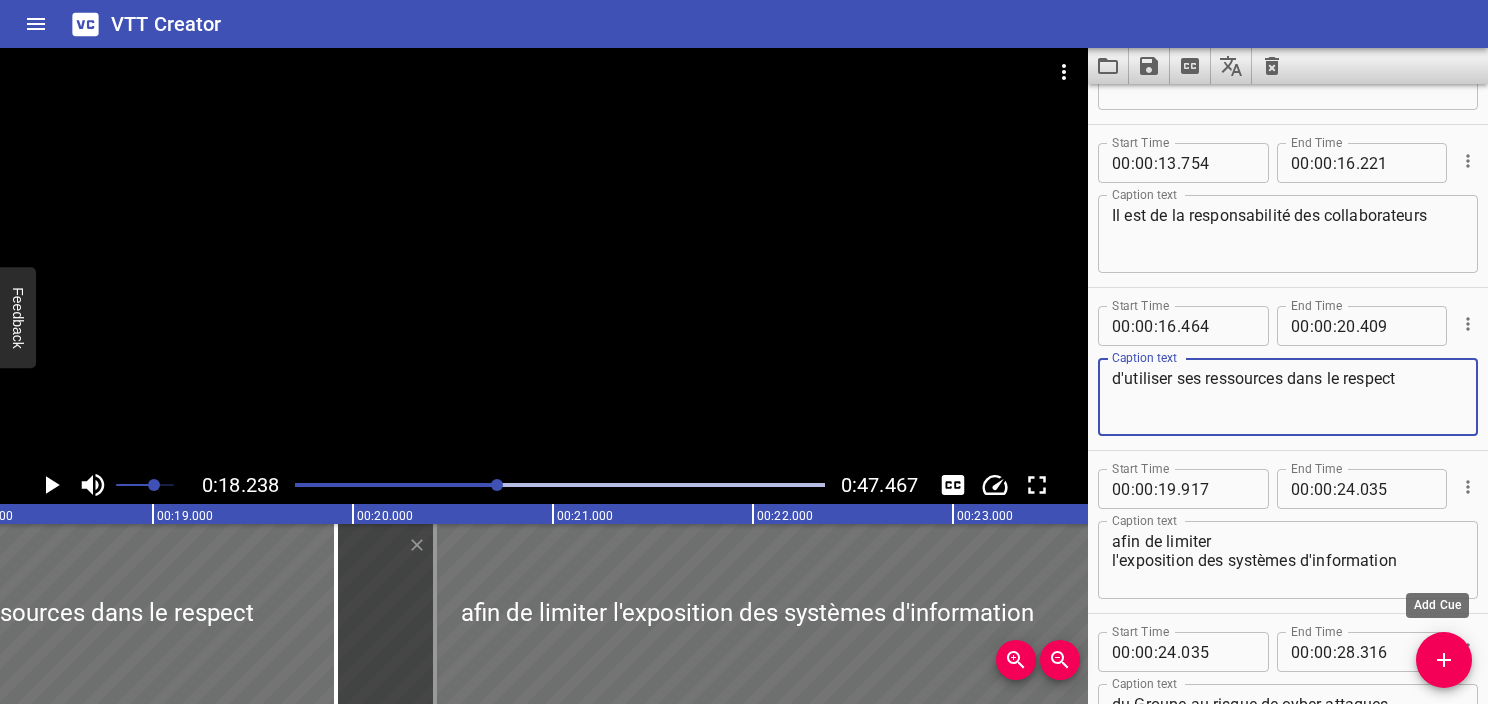 type on "d'utiliser ses ressources dans le respect" 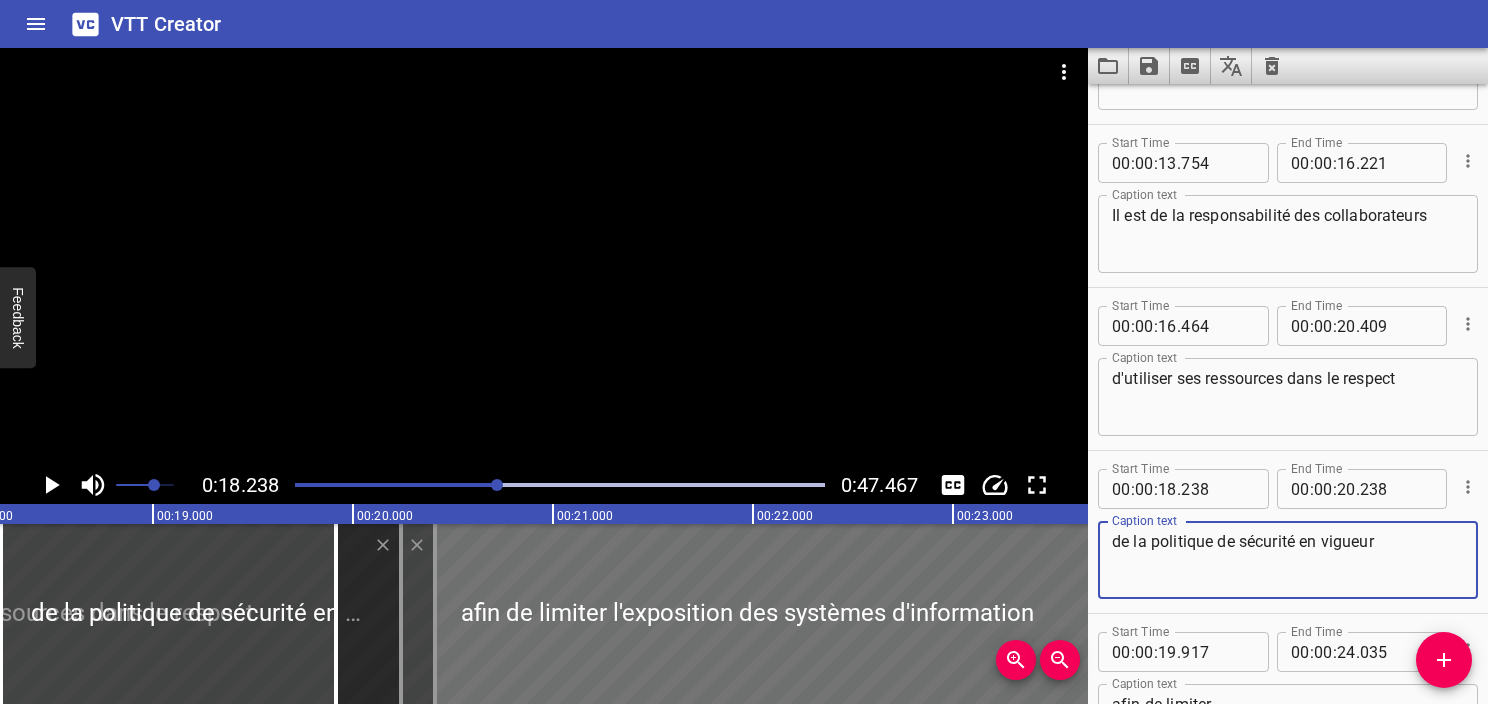 type on "de la politique de sécurité en vigueur" 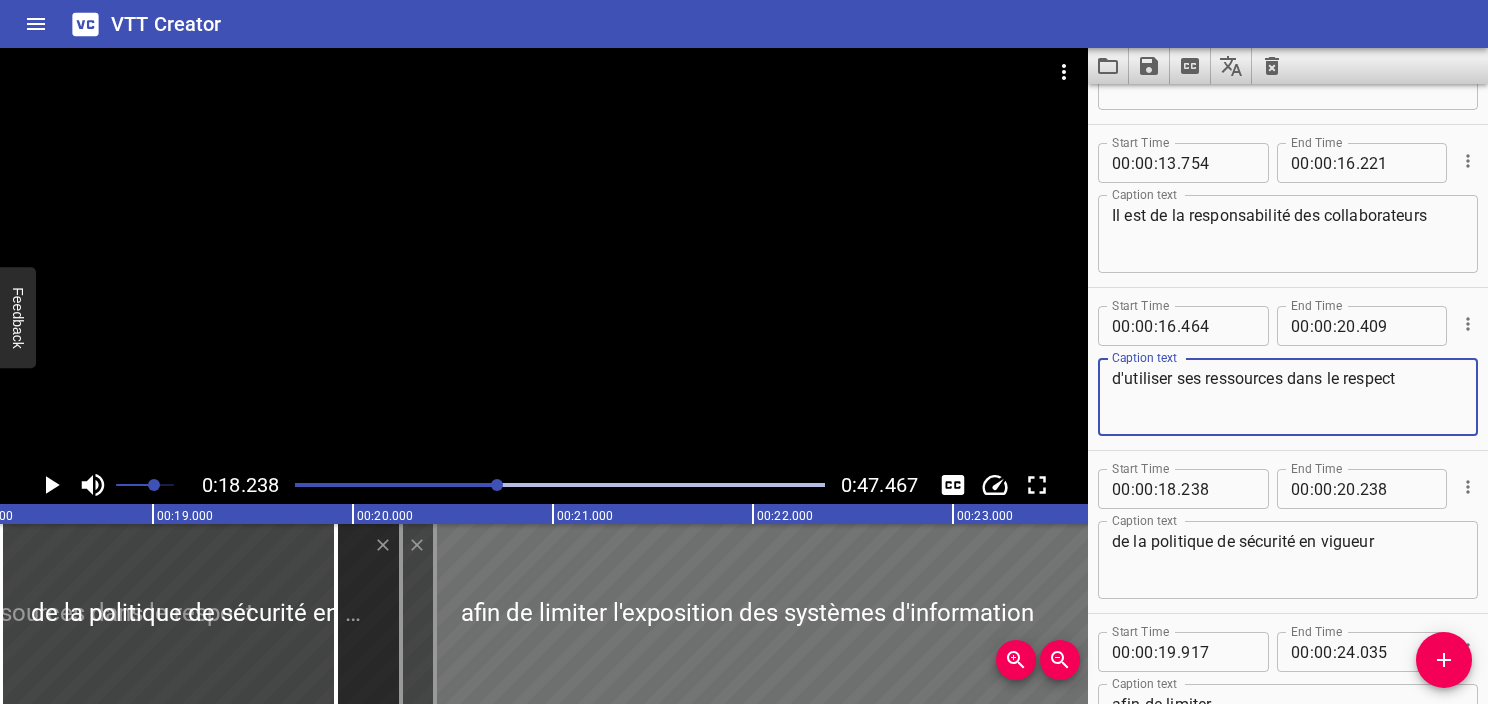 type on "d'utiliser ses ressources dans le respect" 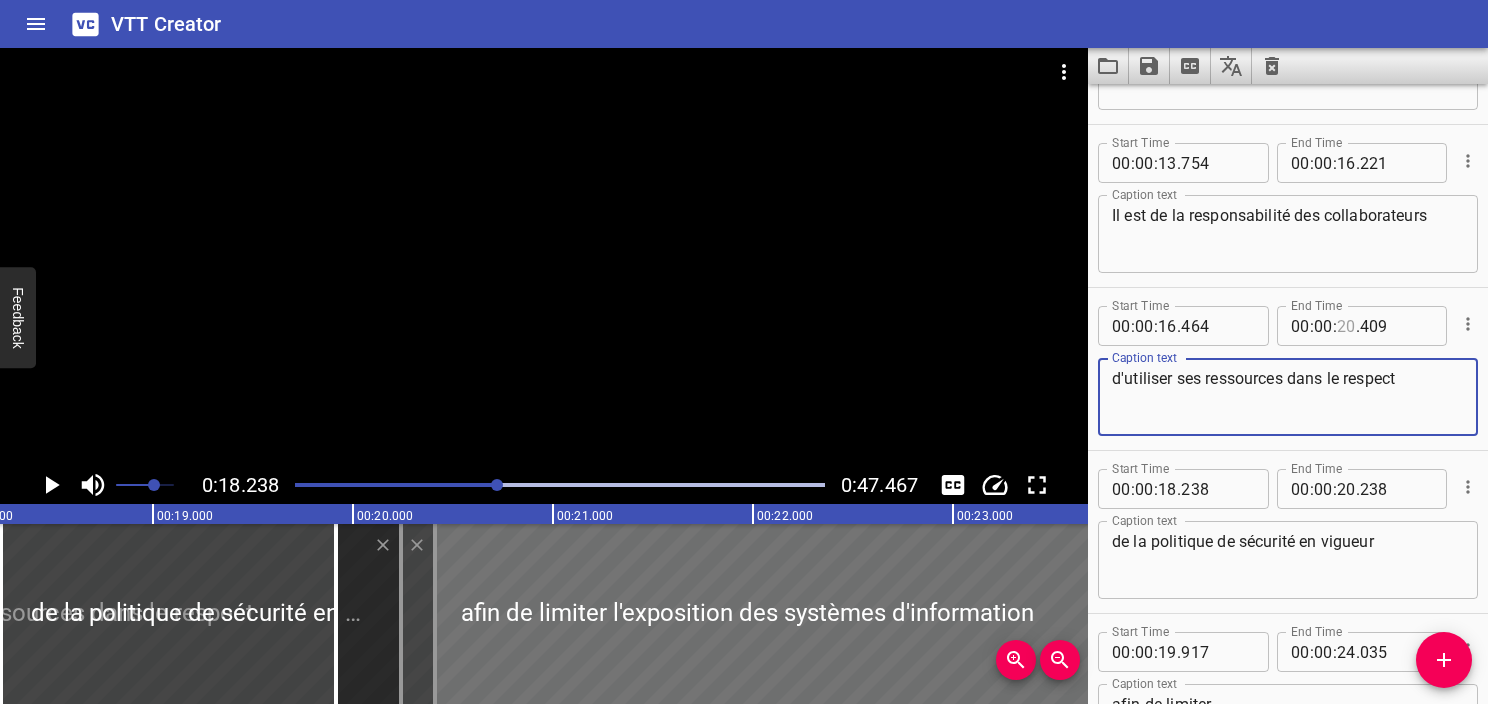 click at bounding box center [1346, 326] 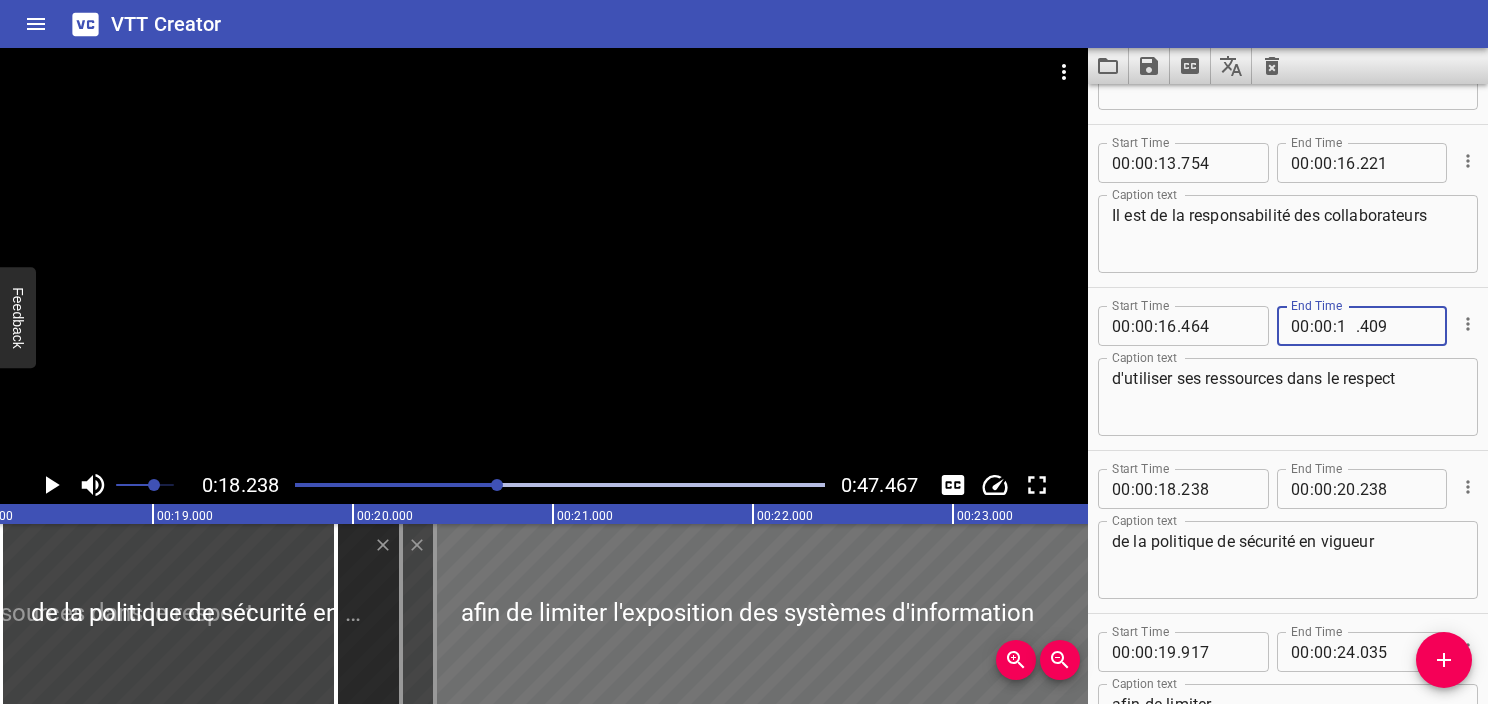 type on "18" 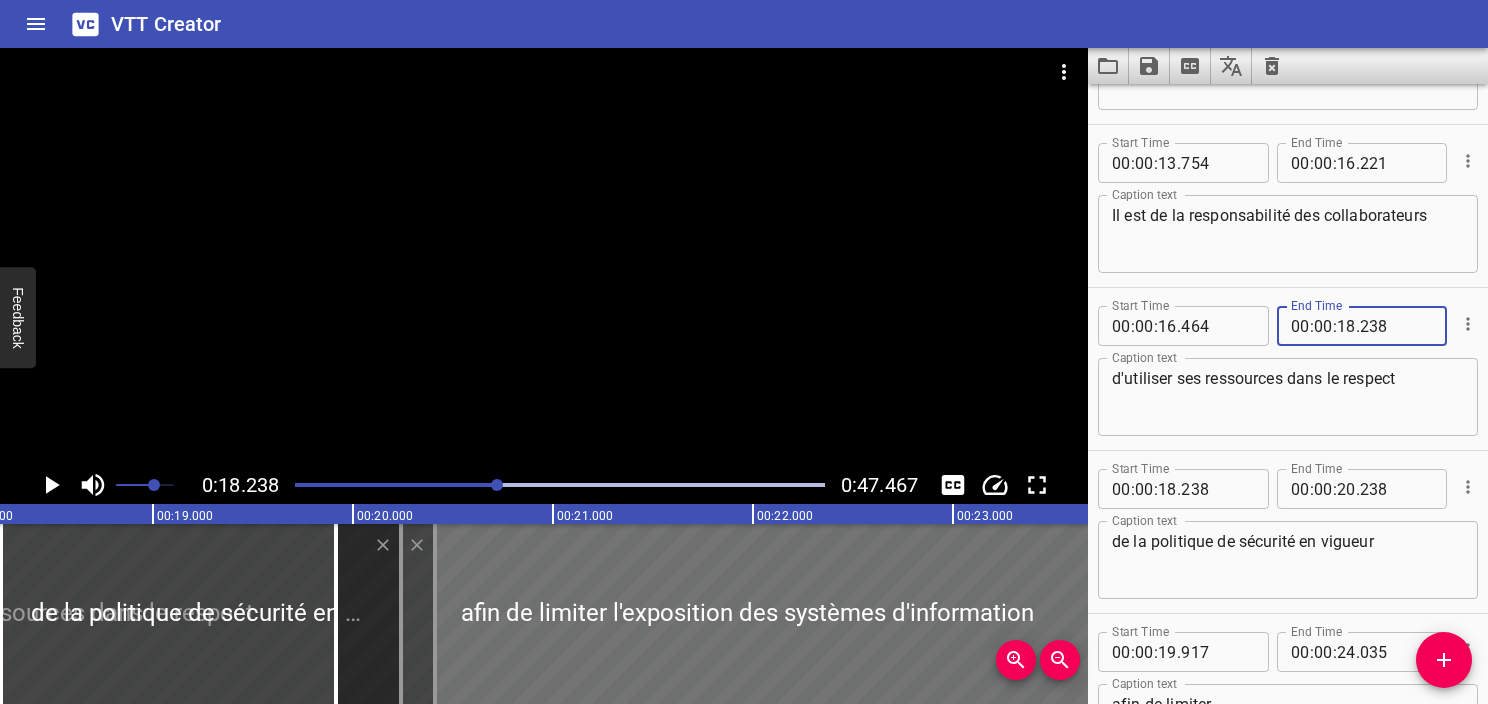 type on "238" 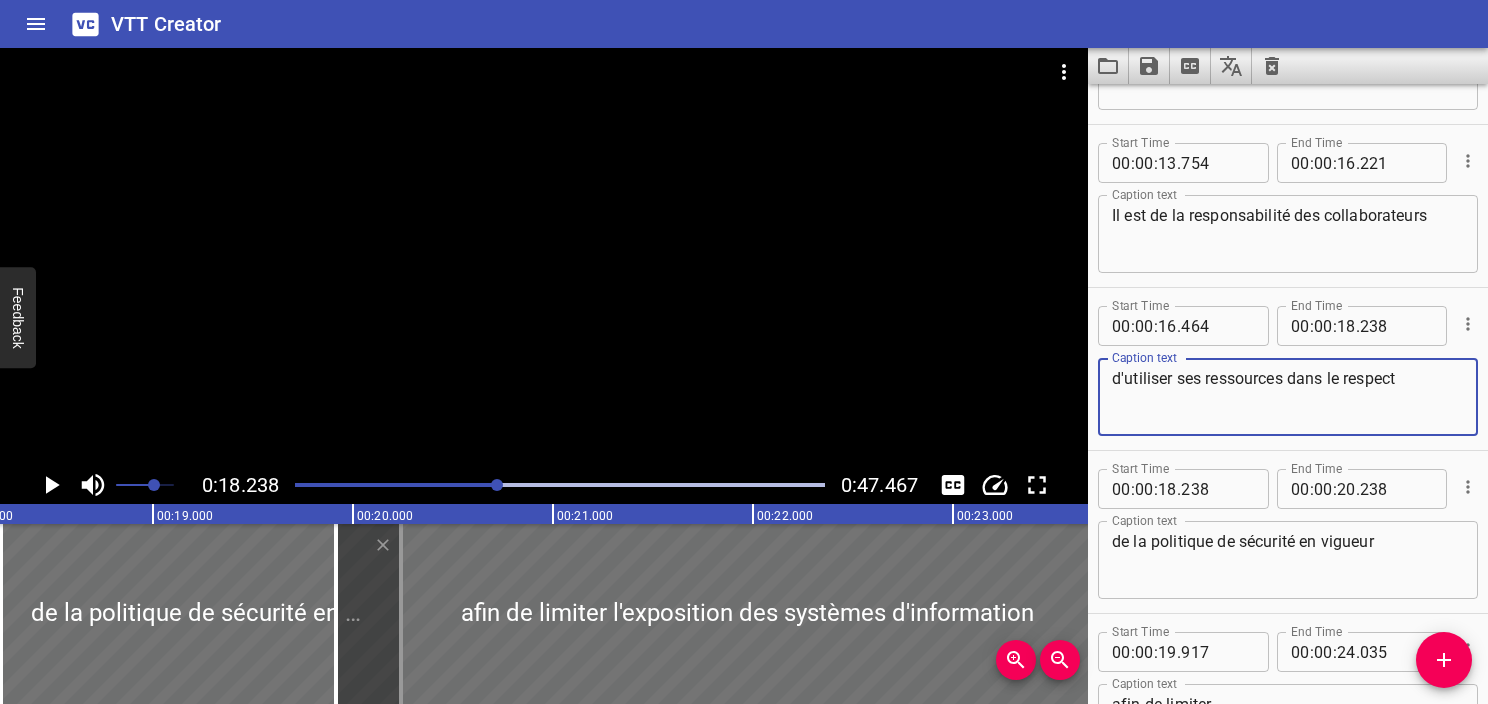 drag, startPoint x: 1408, startPoint y: 365, endPoint x: 1408, endPoint y: 378, distance: 13 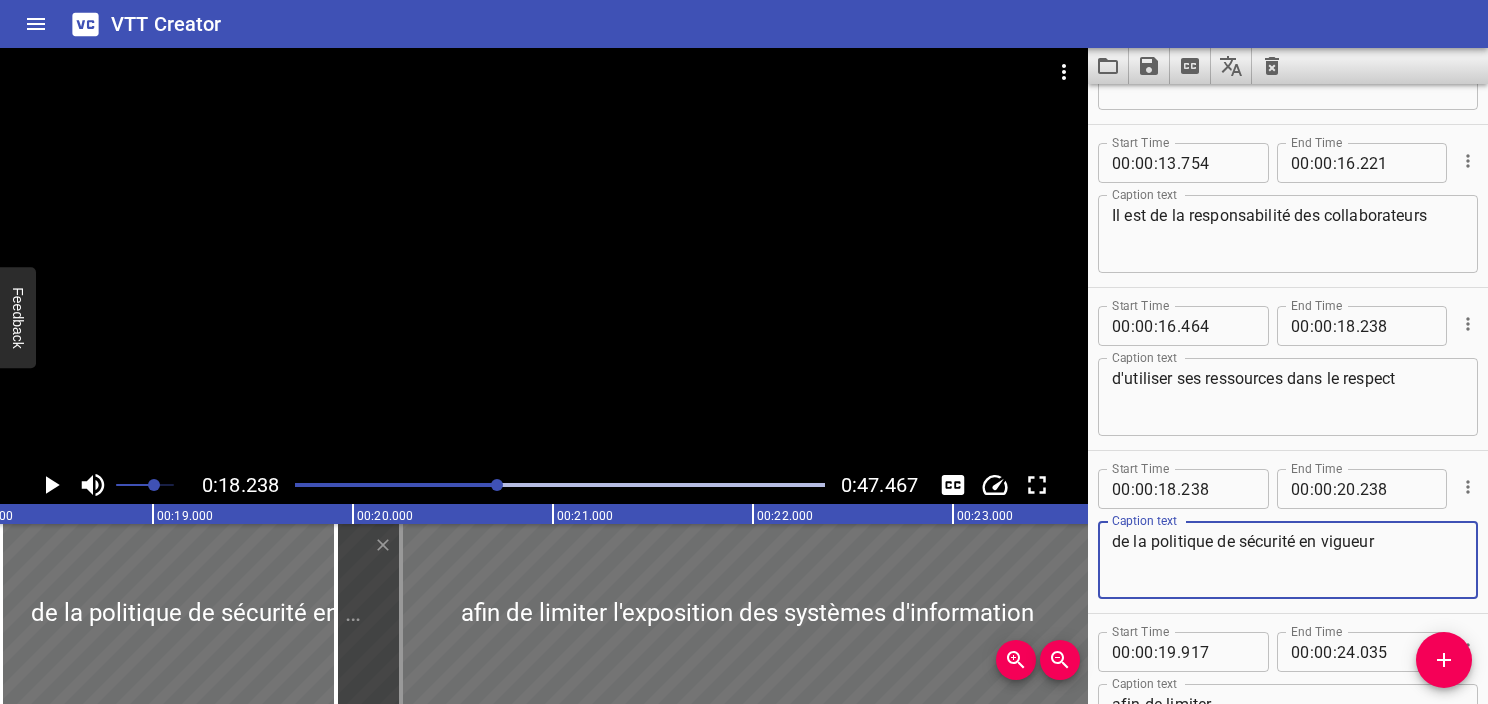 click on "de la politique de sécurité en vigueur" at bounding box center [1288, 560] 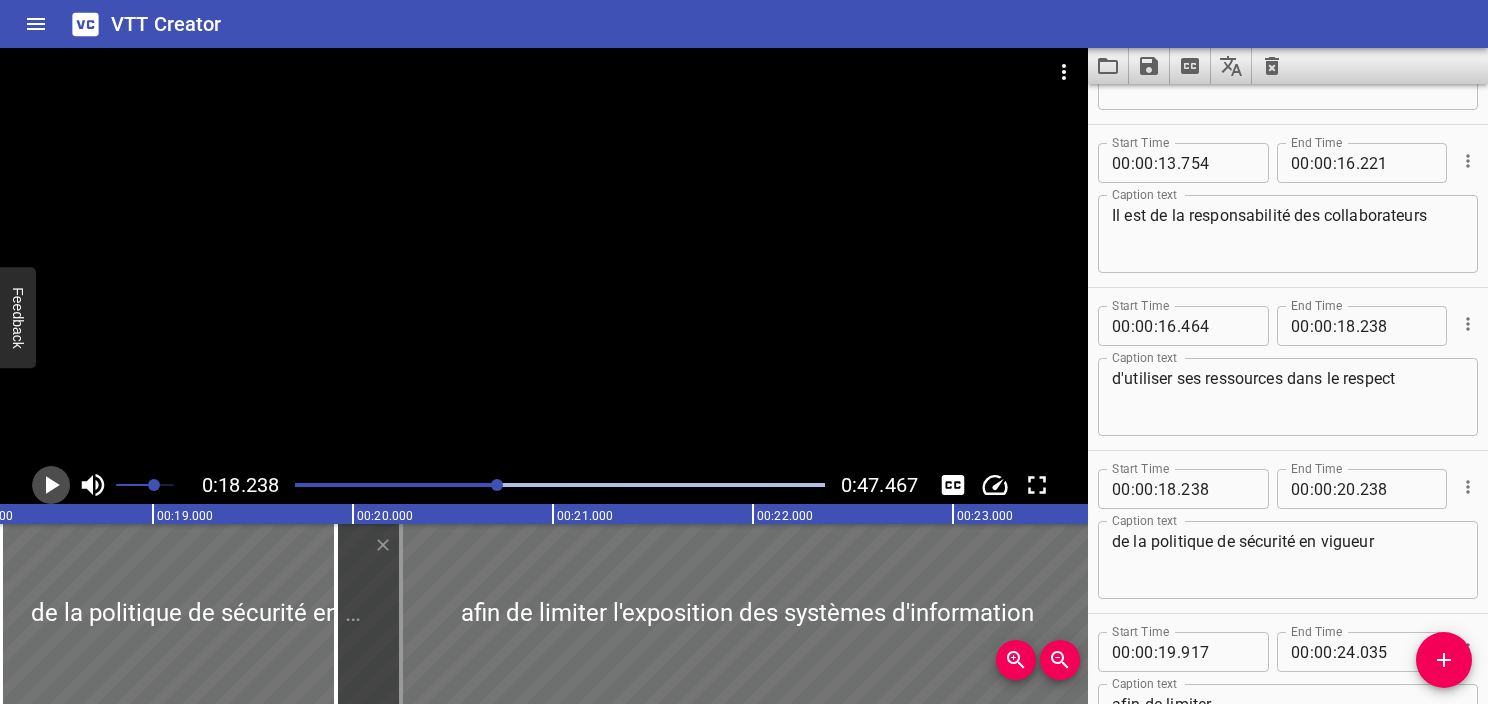 click 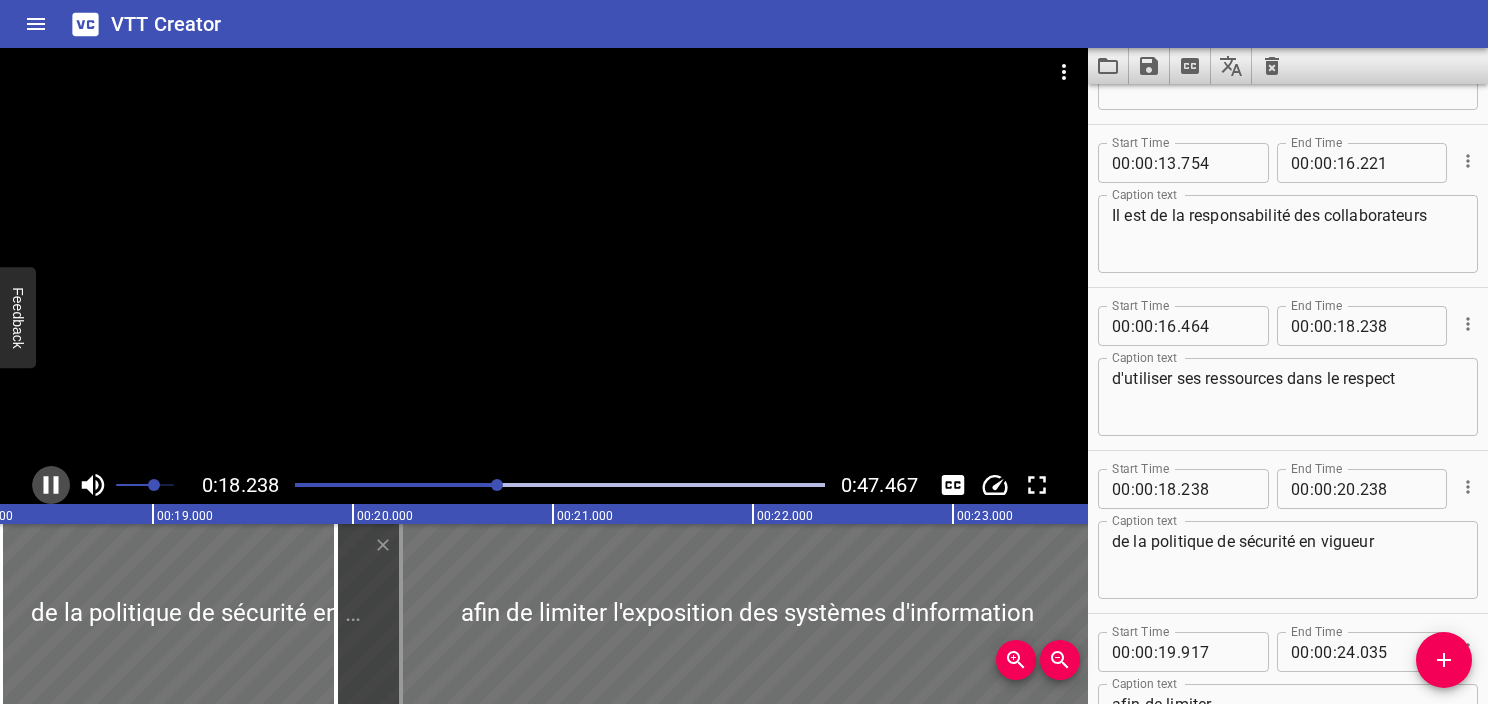 click 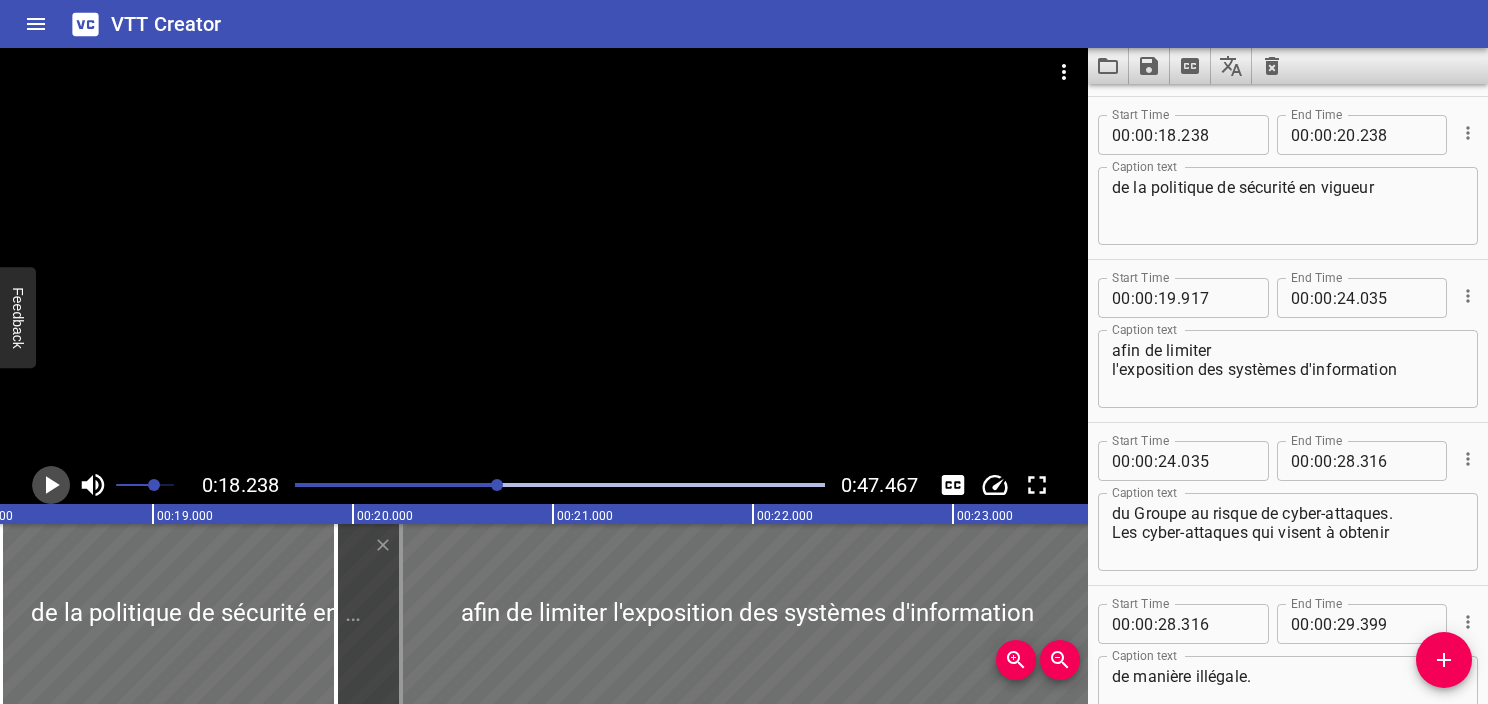 scroll, scrollTop: 1140, scrollLeft: 0, axis: vertical 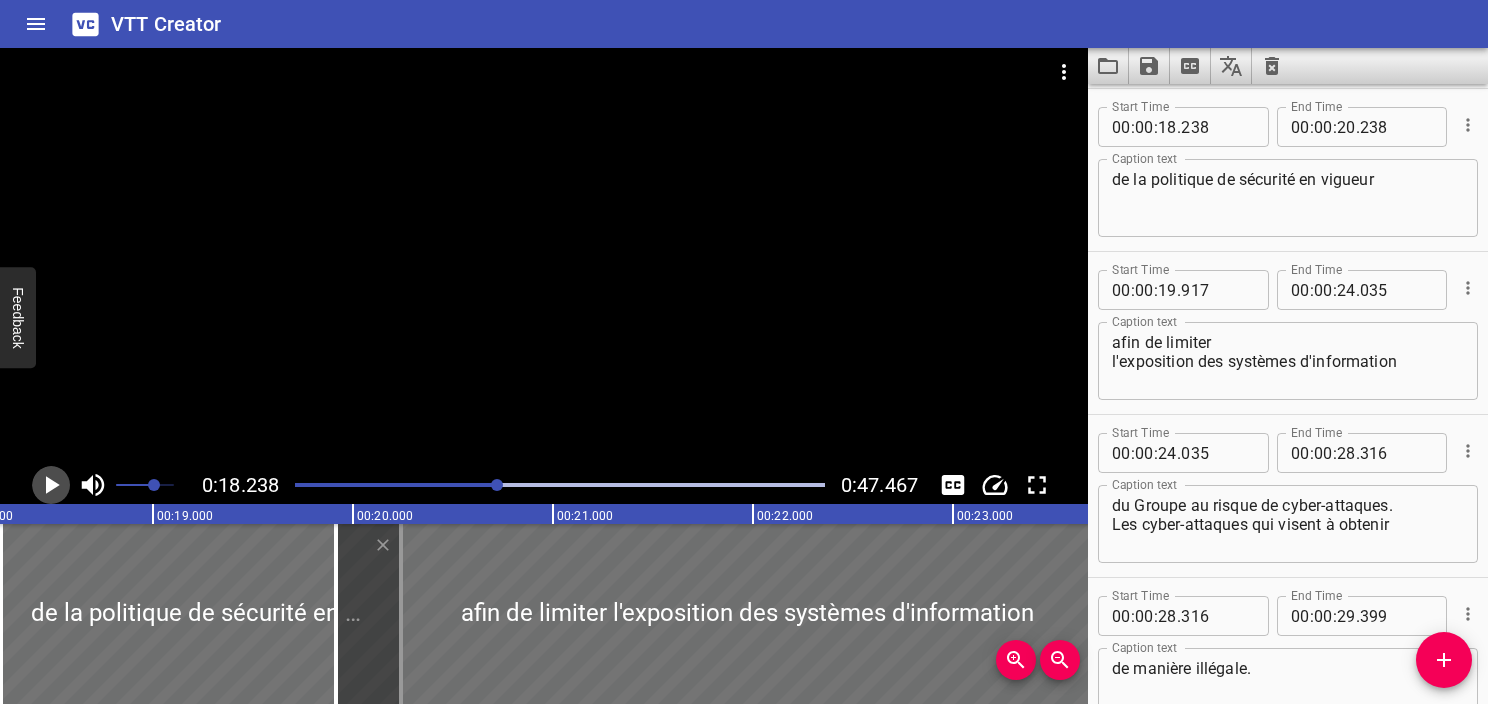 click 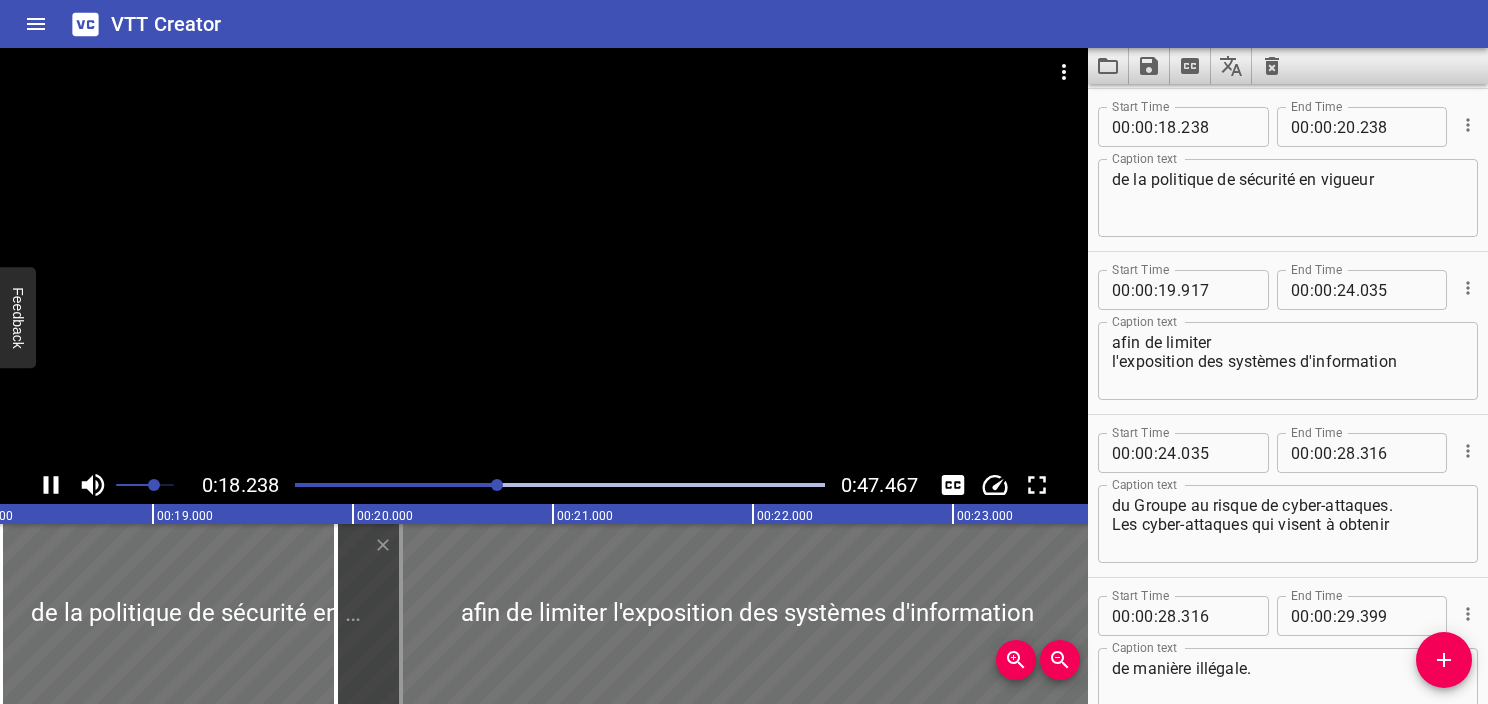 click 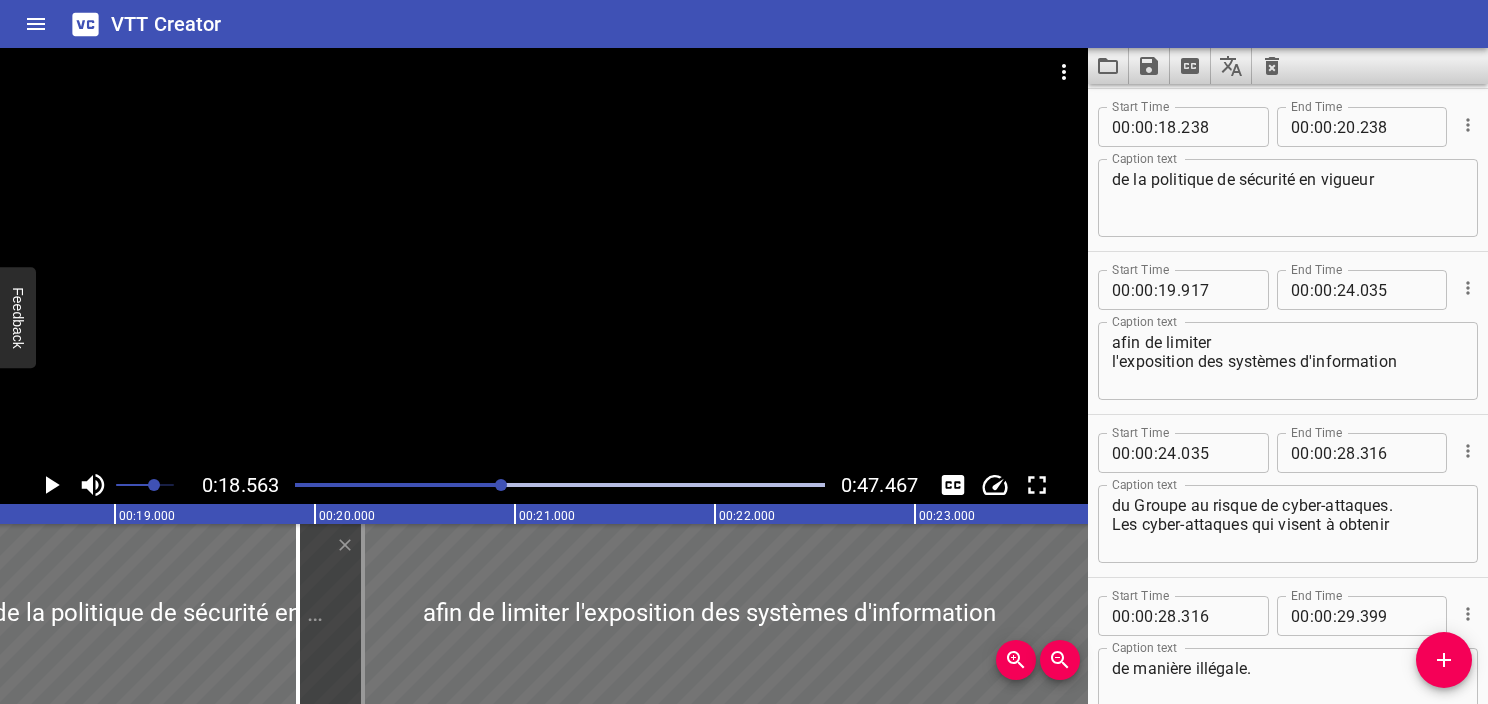 scroll, scrollTop: 0, scrollLeft: 3712, axis: horizontal 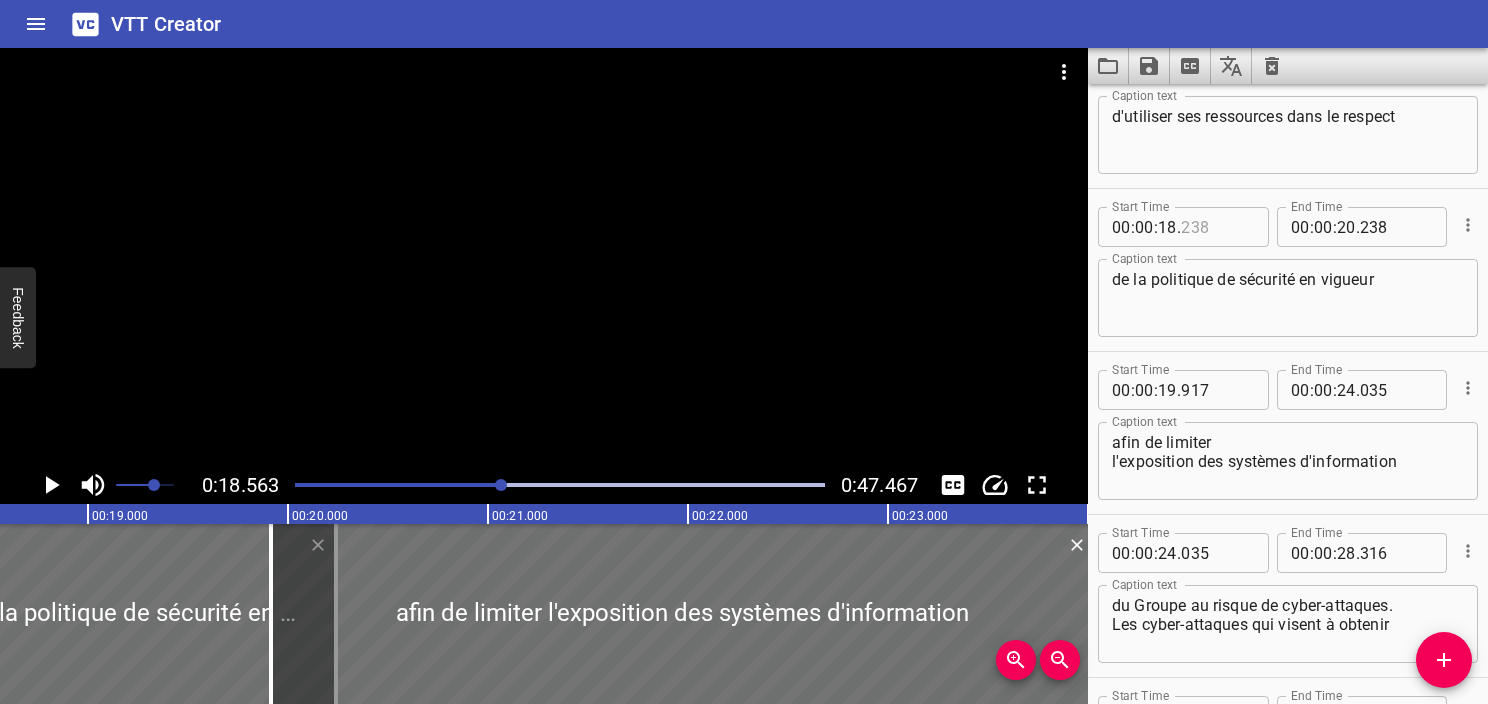 click at bounding box center (1217, 227) 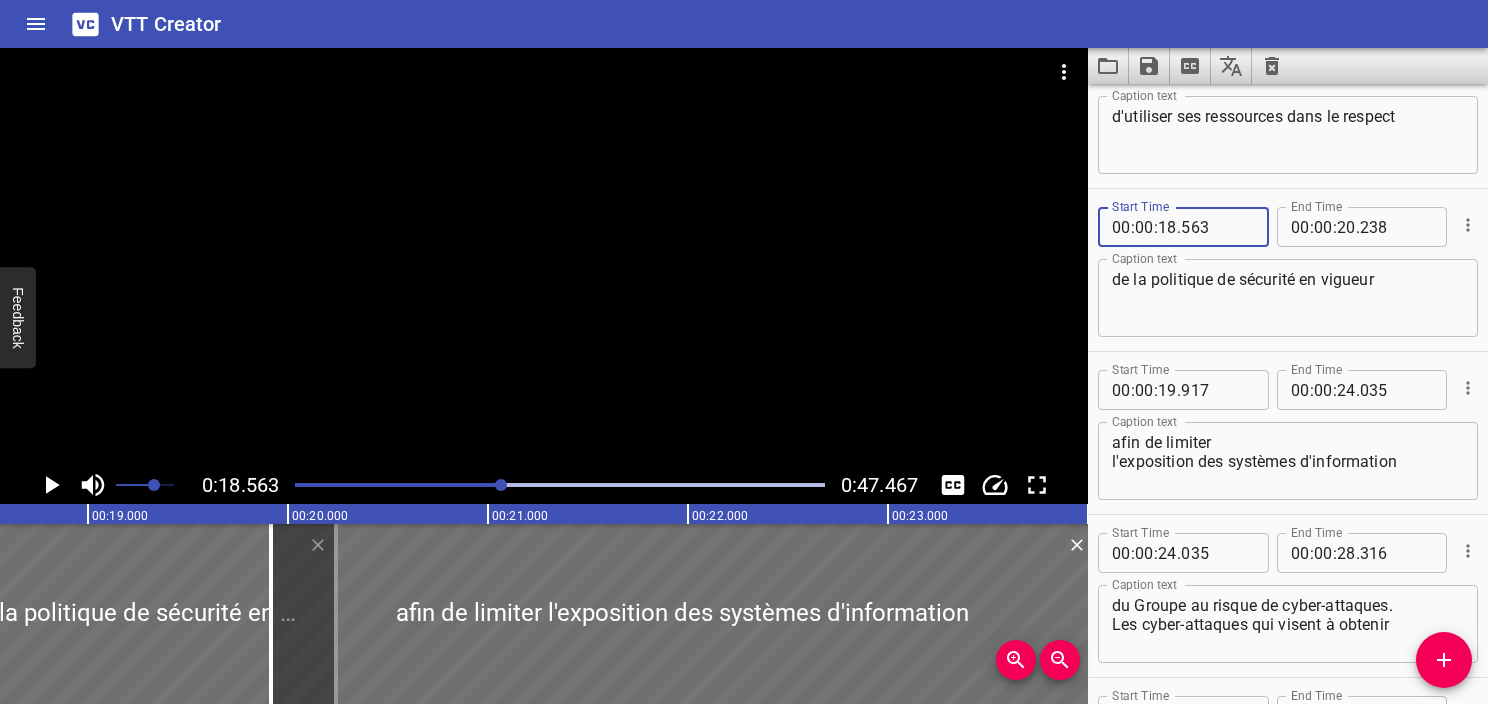 type on "563" 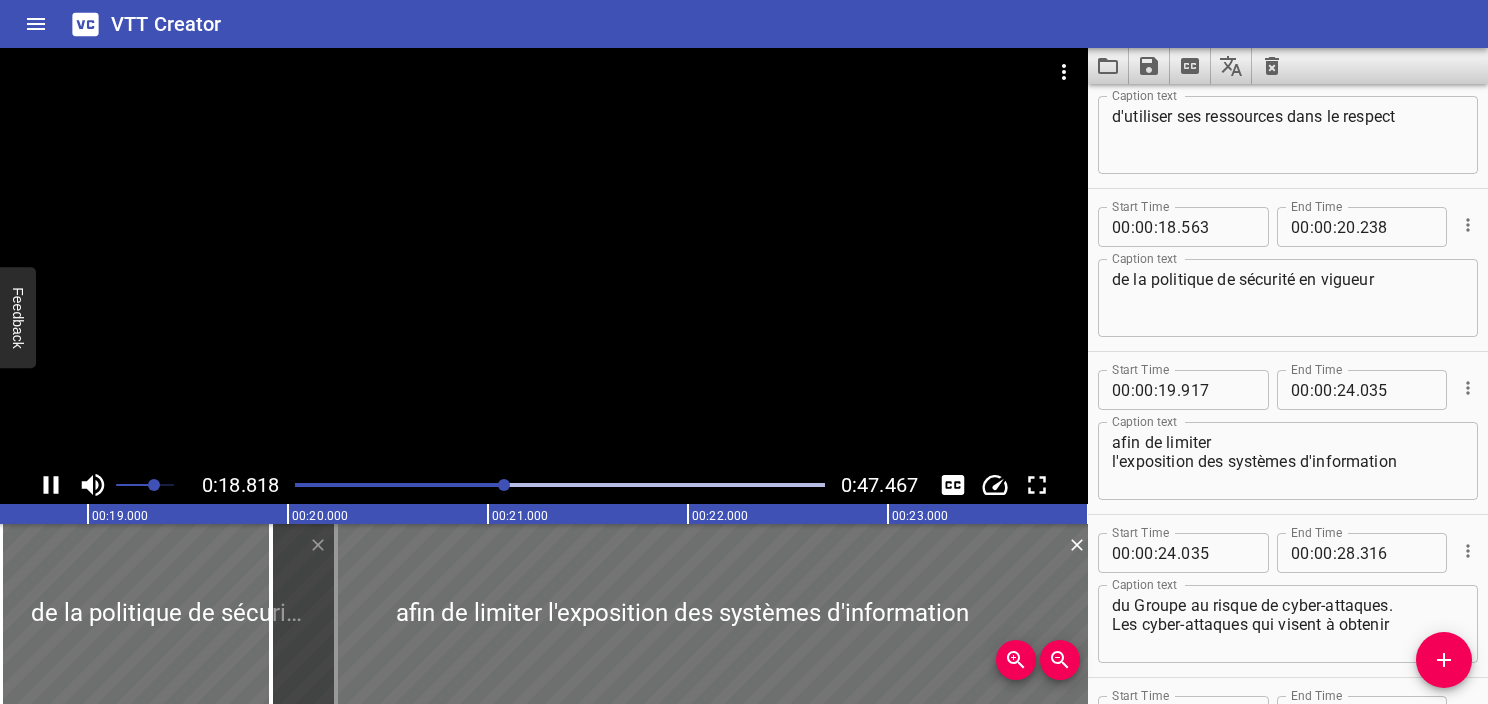 scroll, scrollTop: 1112, scrollLeft: 0, axis: vertical 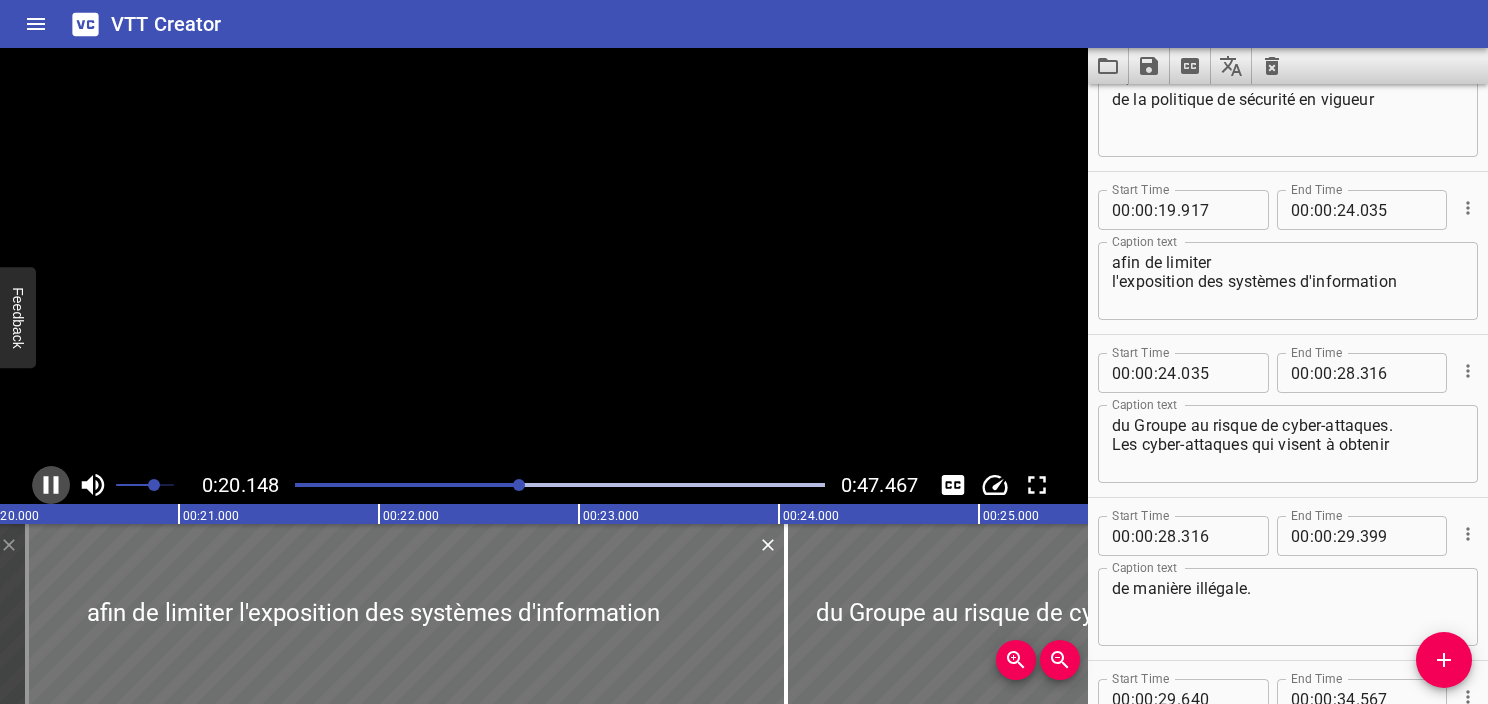click 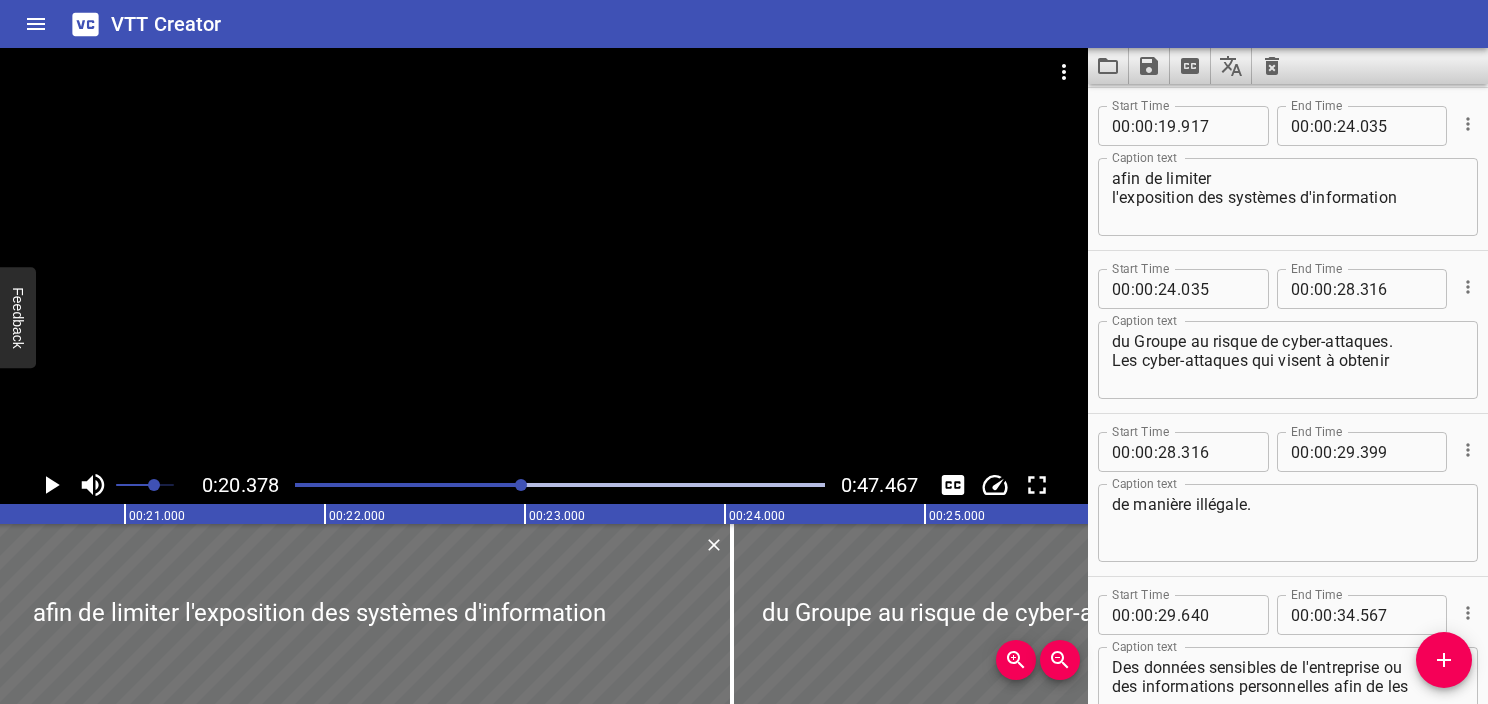 scroll, scrollTop: 0, scrollLeft: 4076, axis: horizontal 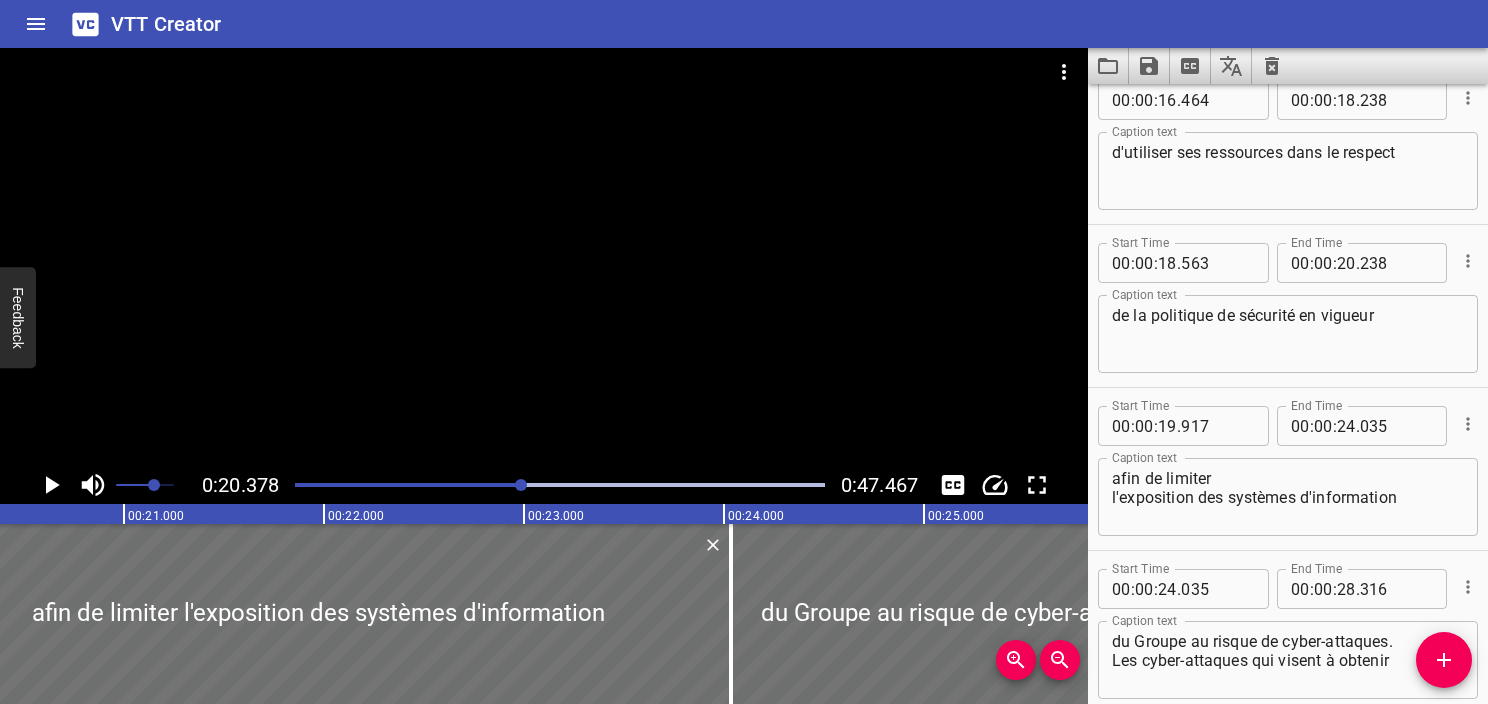click on "de la politique de sécurité en vigueur" at bounding box center (1288, 334) 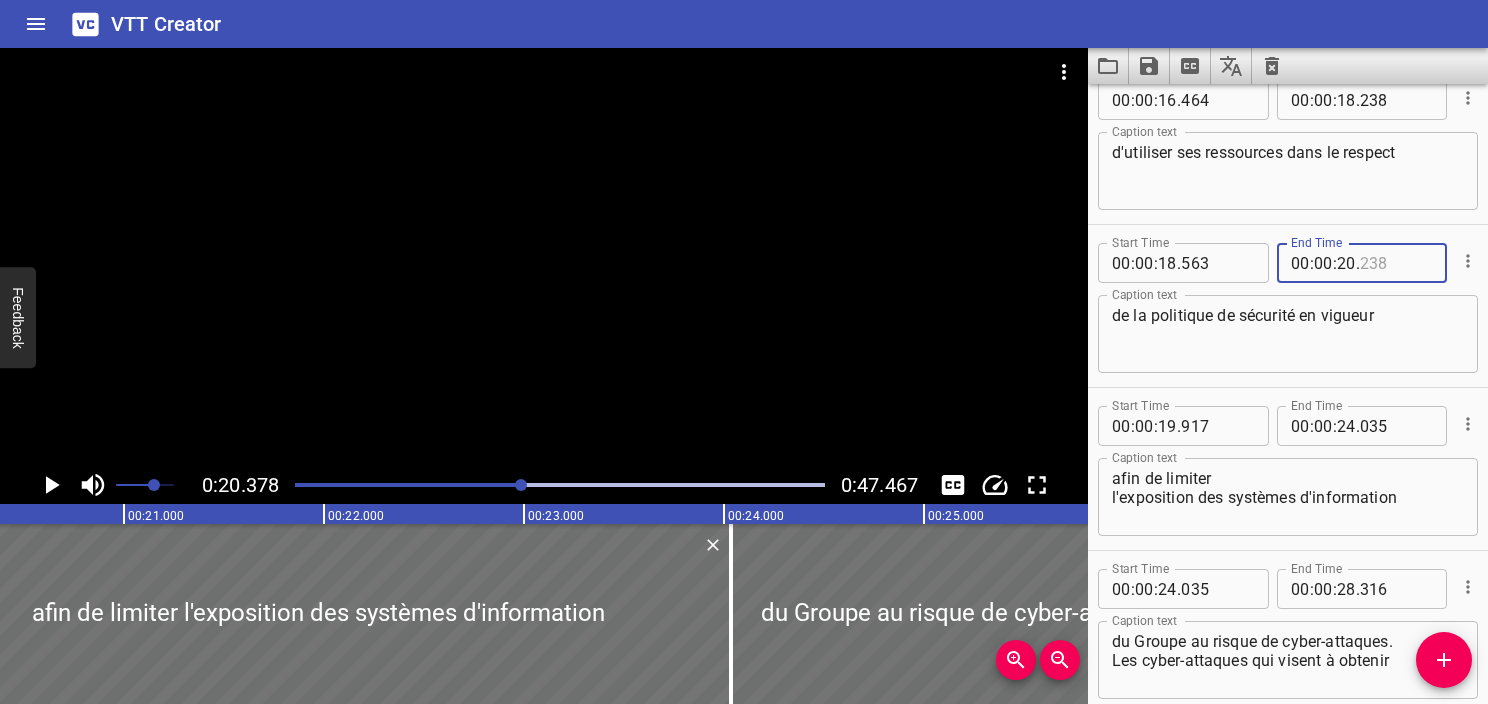 click at bounding box center (1396, 263) 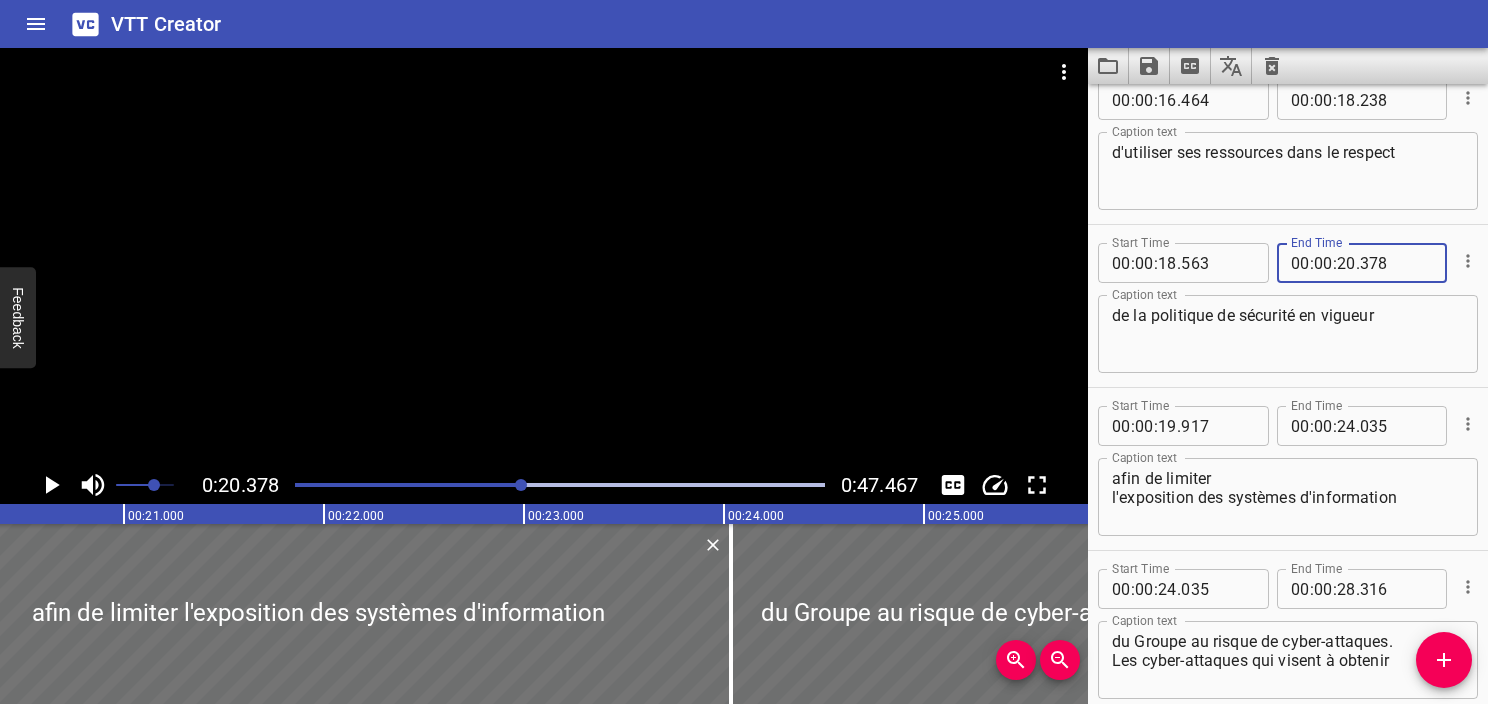 type on "378" 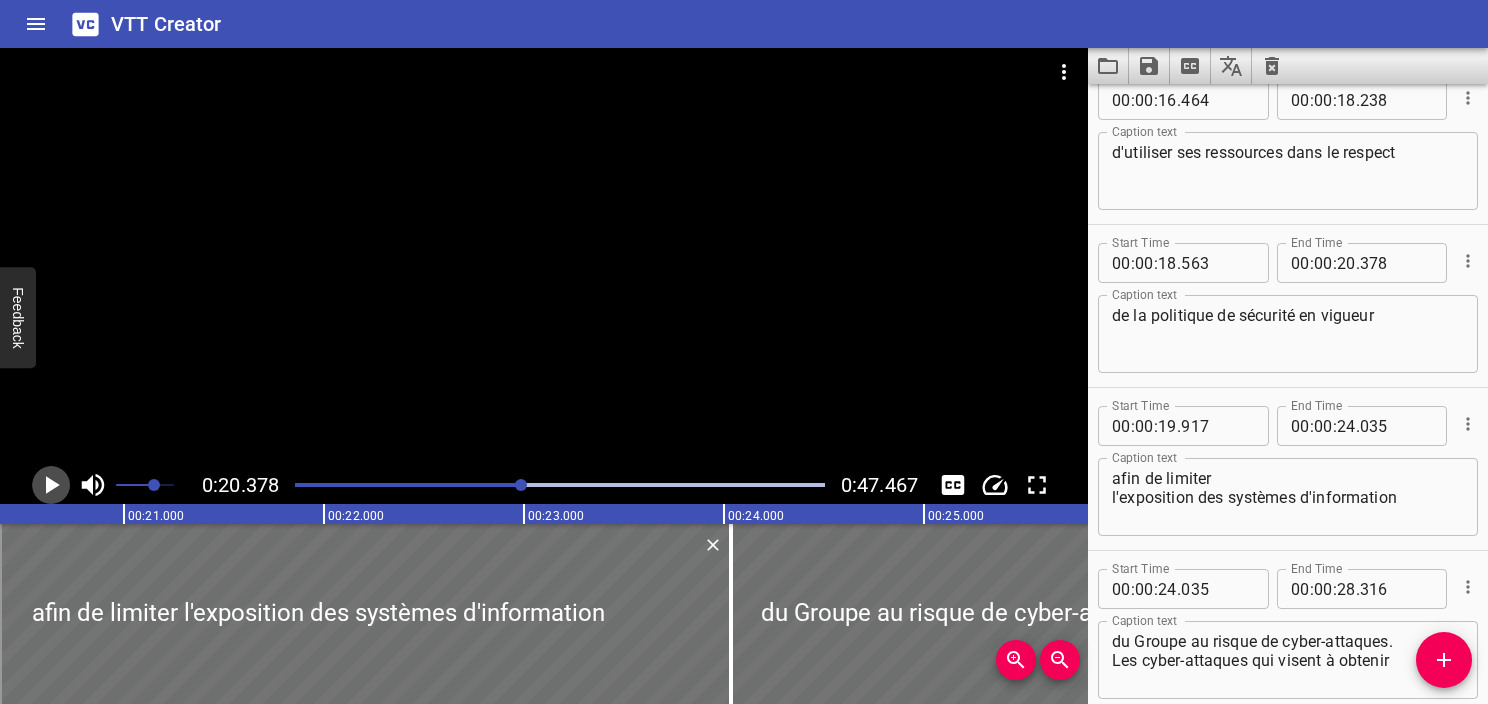 click 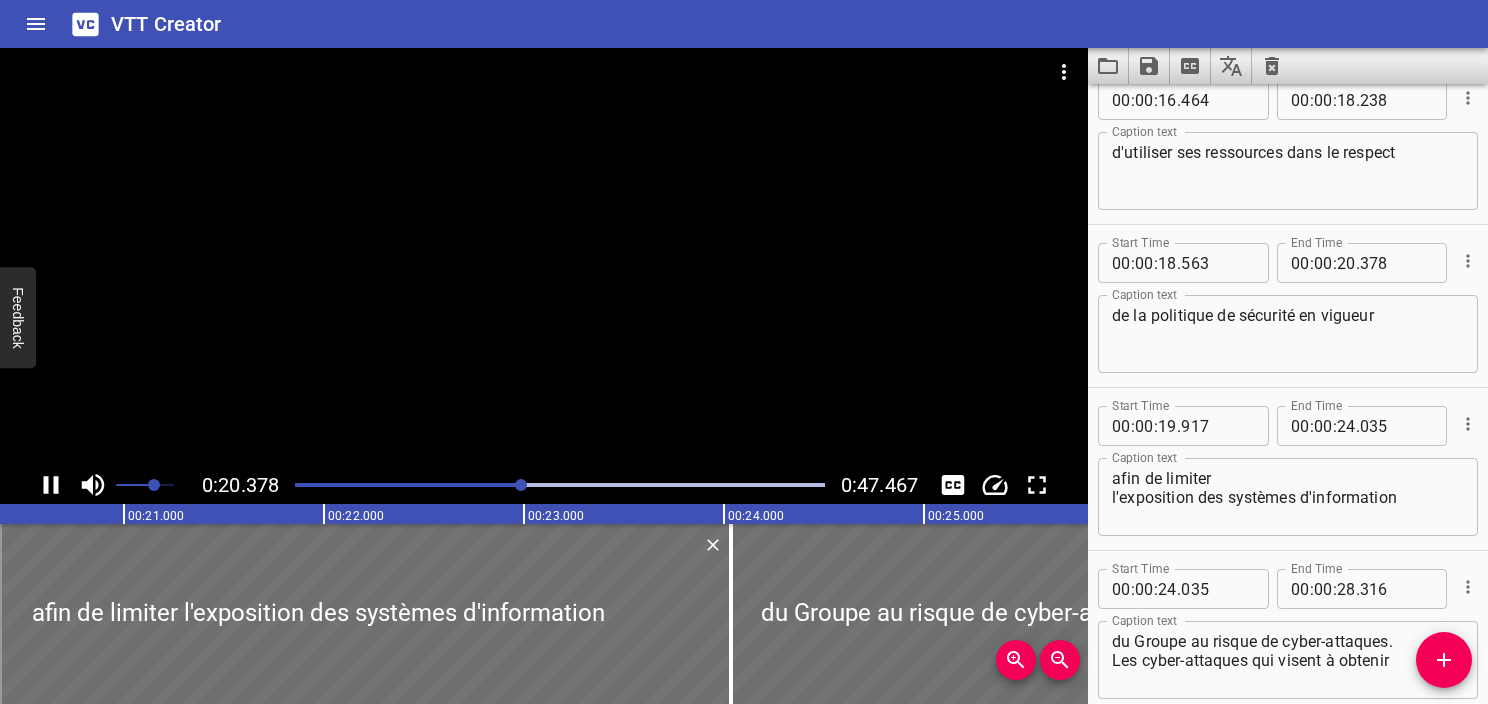 click 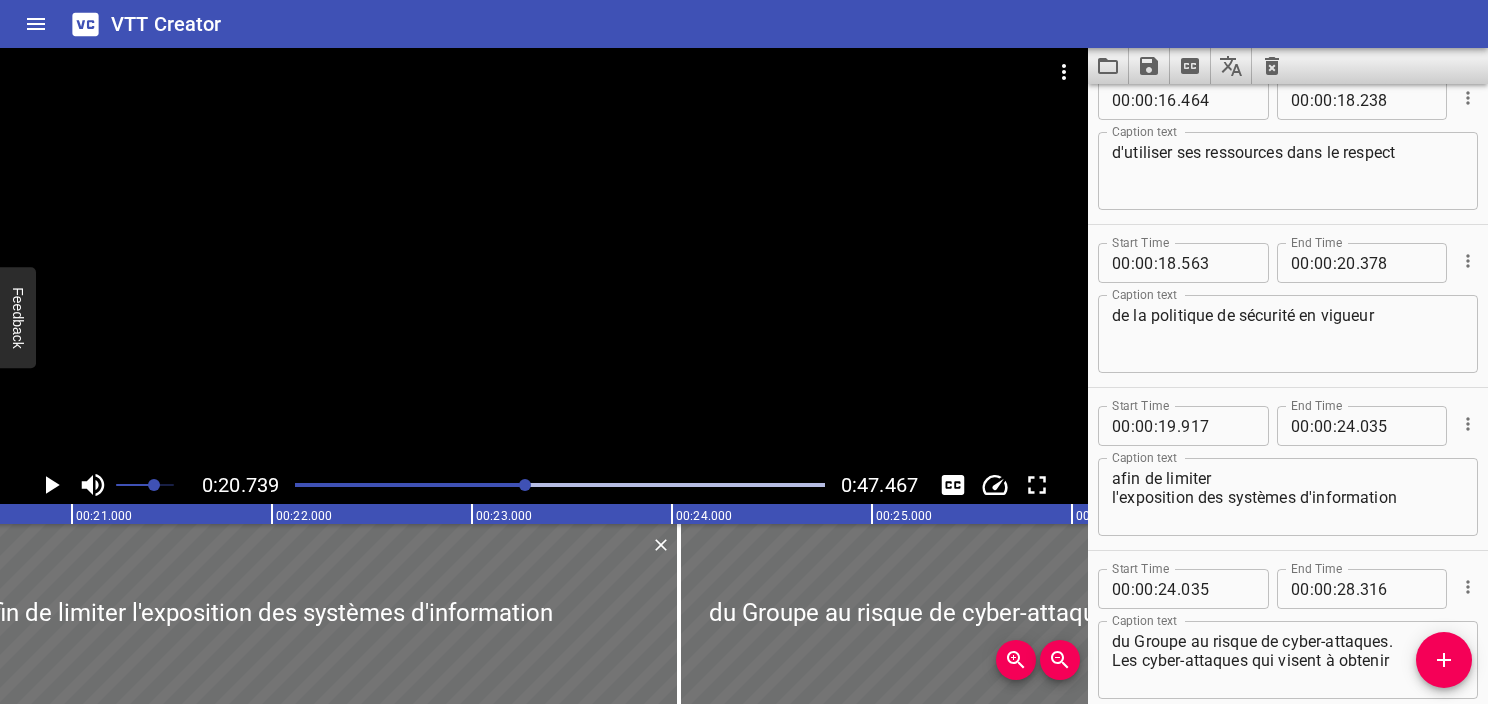 scroll, scrollTop: 0, scrollLeft: 4148, axis: horizontal 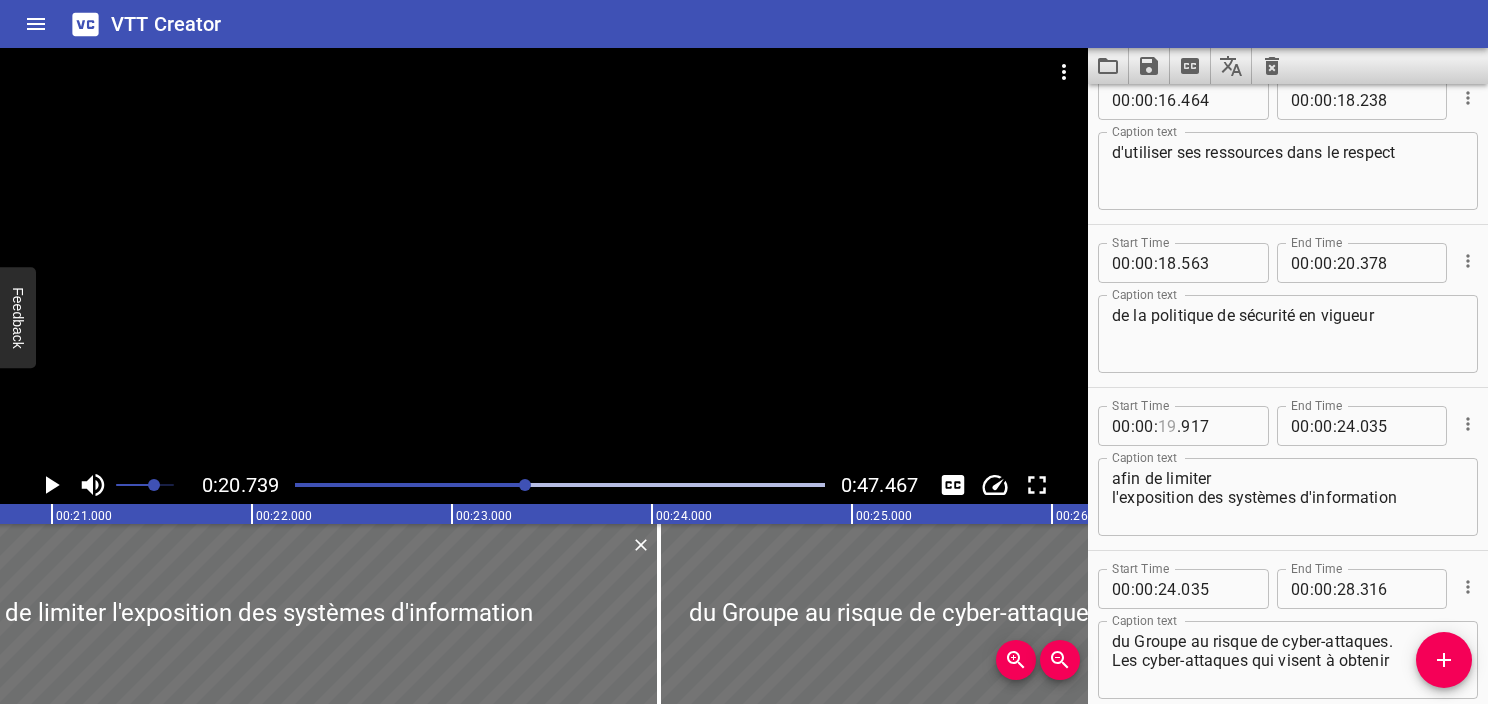 click at bounding box center (1167, 426) 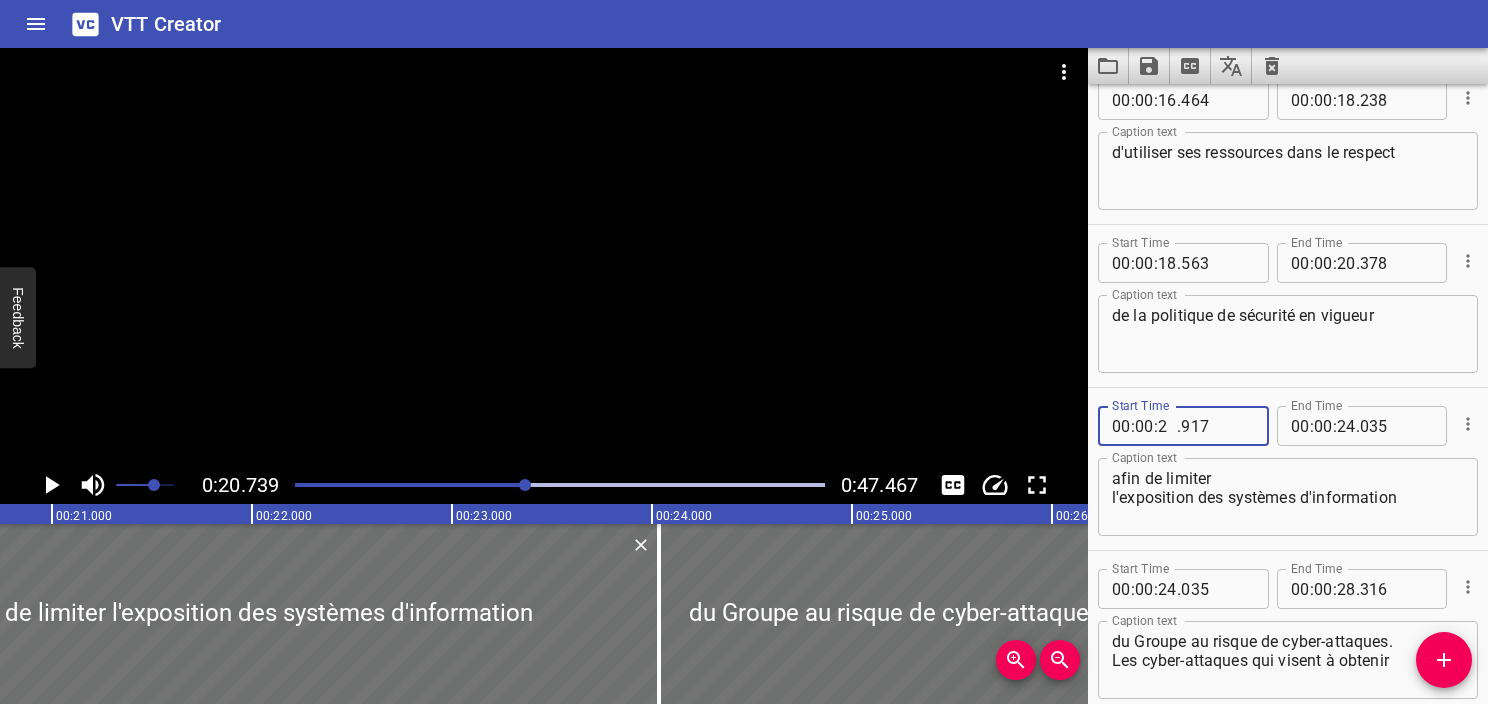 type on "20" 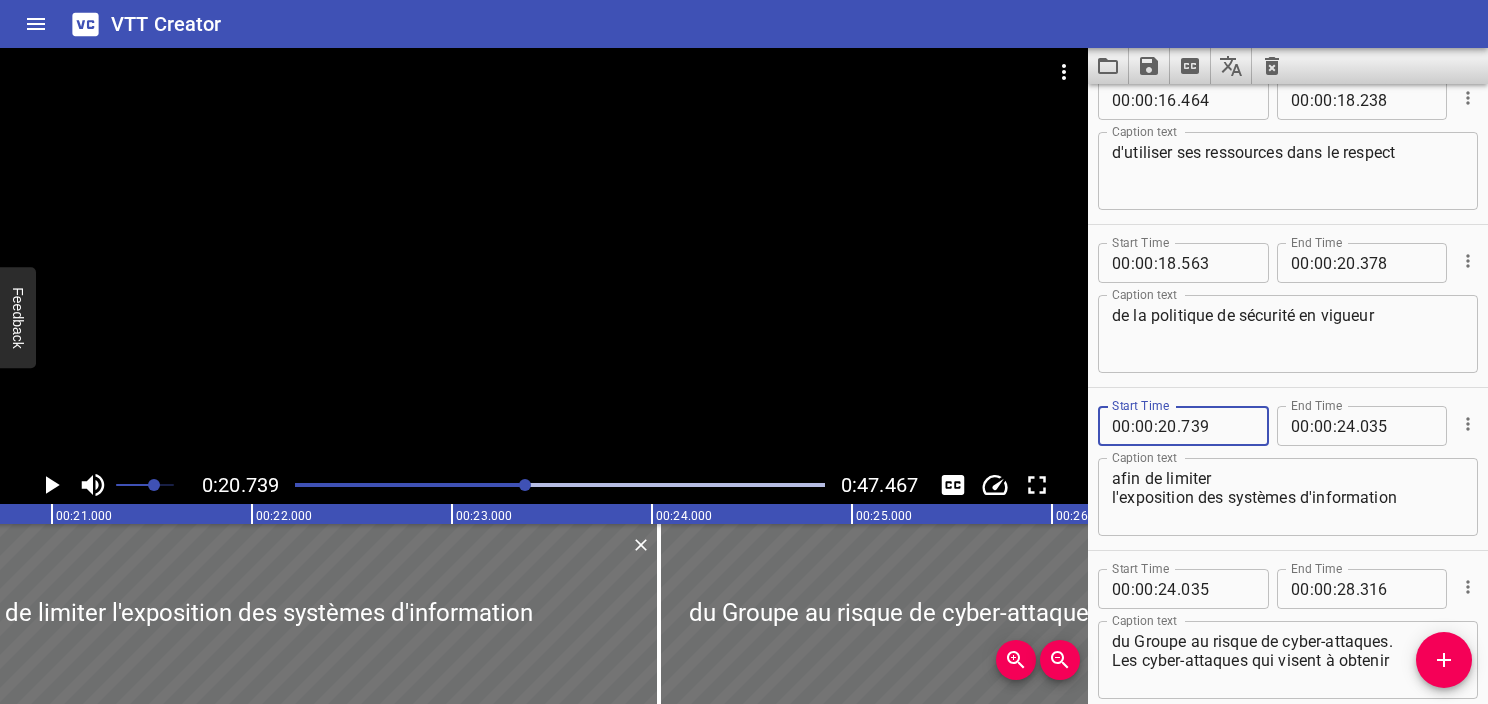 type on "739" 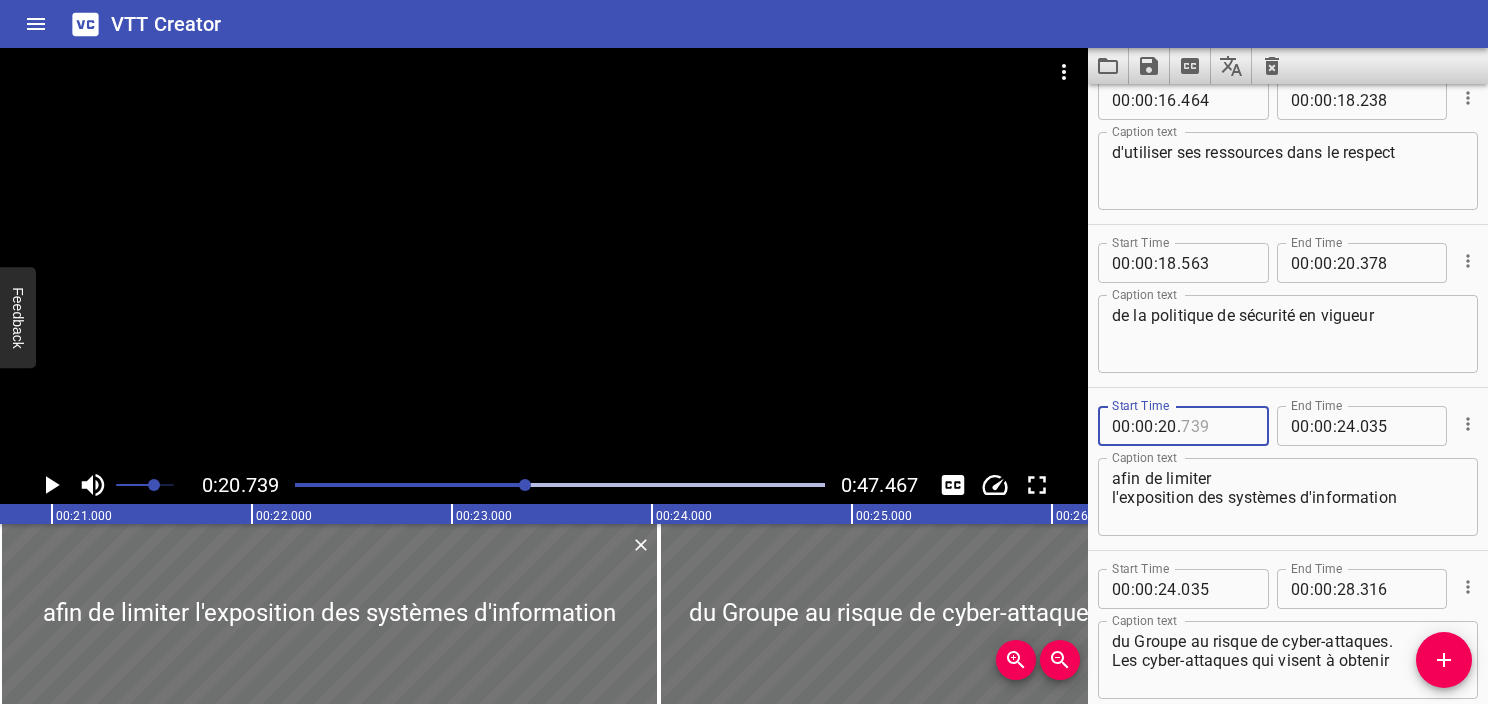 type on "739" 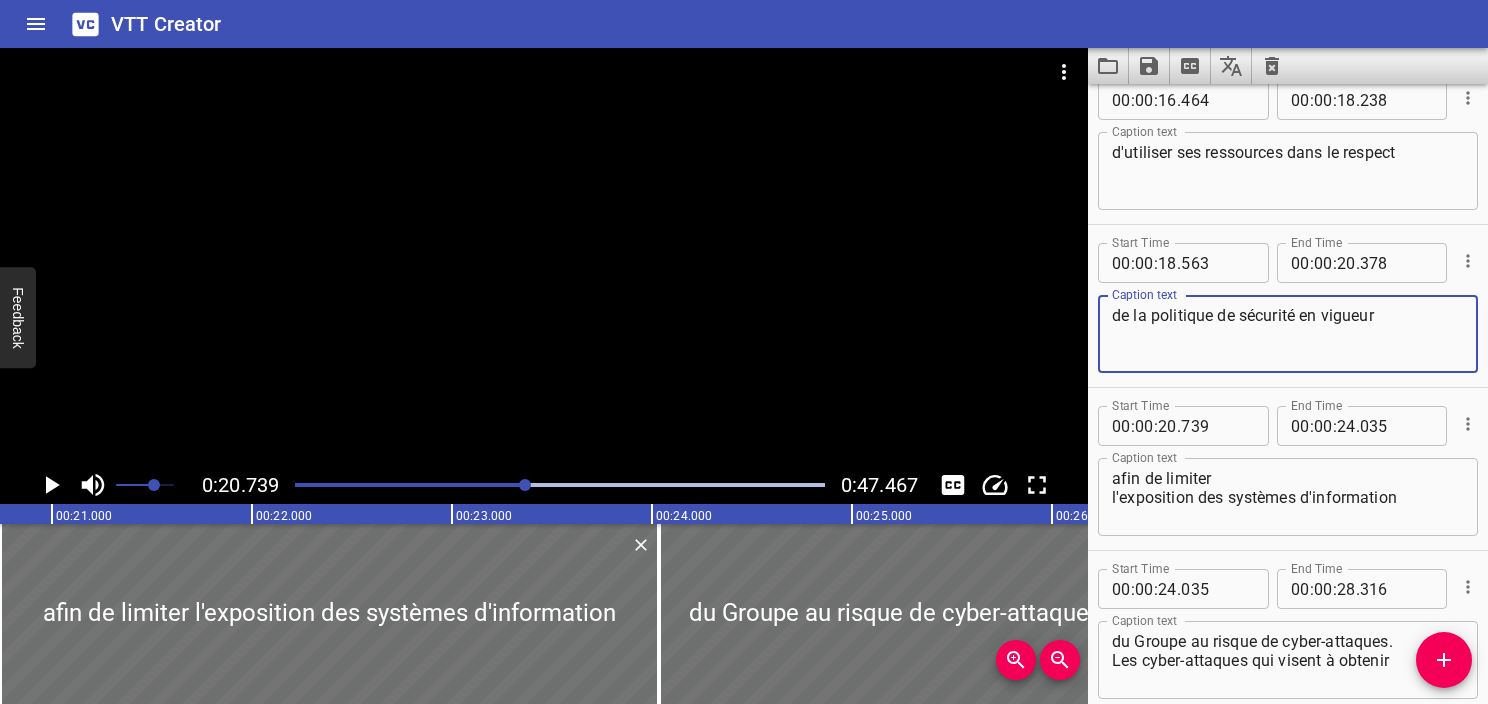click on "de la politique de sécurité en vigueur" at bounding box center (1288, 334) 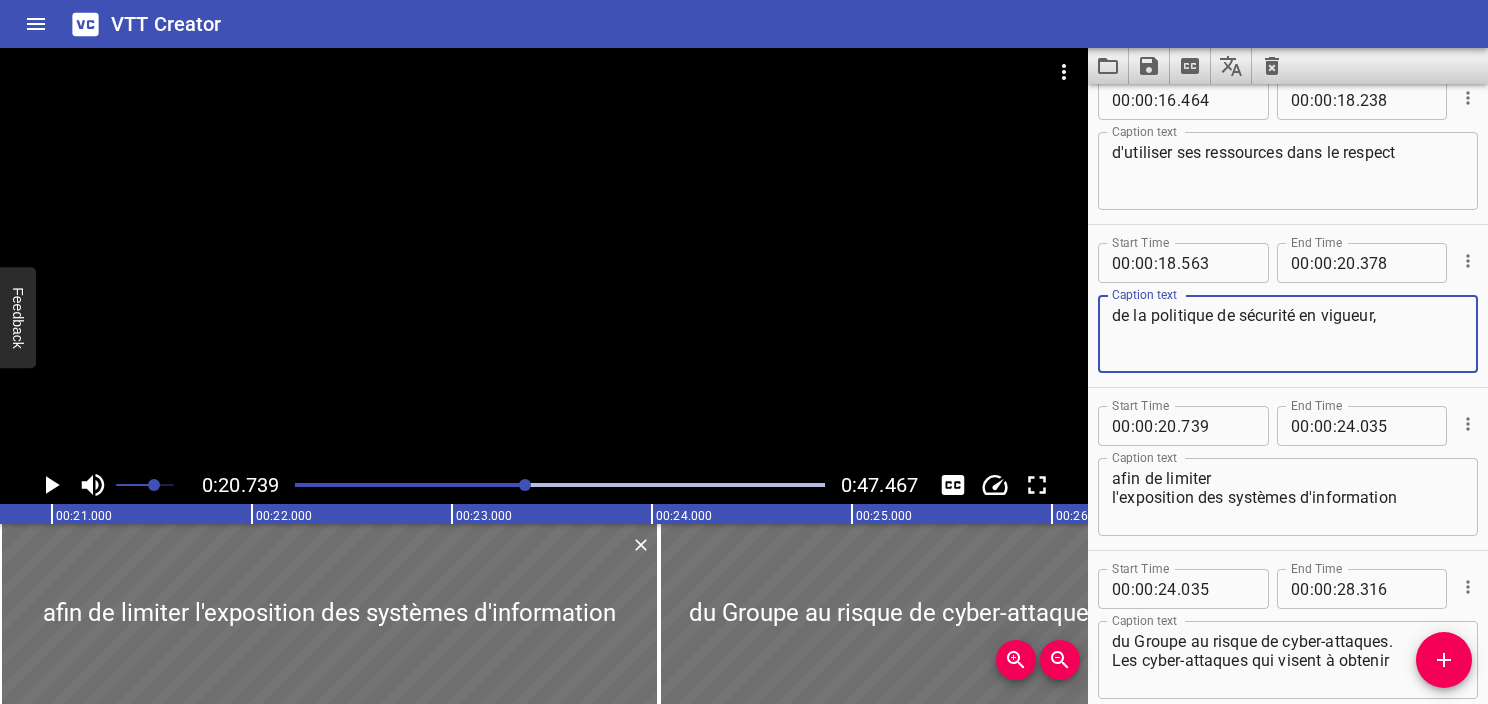 type on "de la politique de sécurité en vigueur," 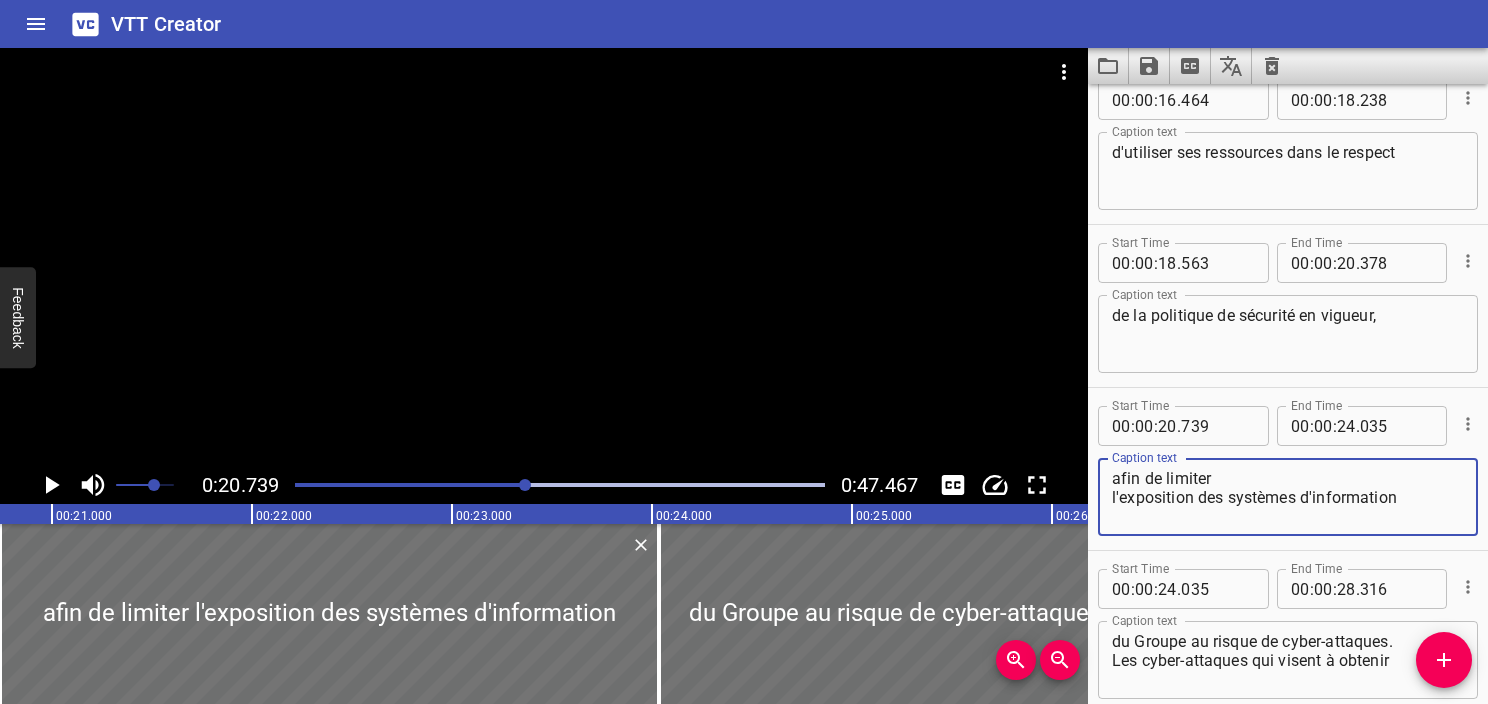 drag, startPoint x: 1112, startPoint y: 485, endPoint x: 1112, endPoint y: 497, distance: 12 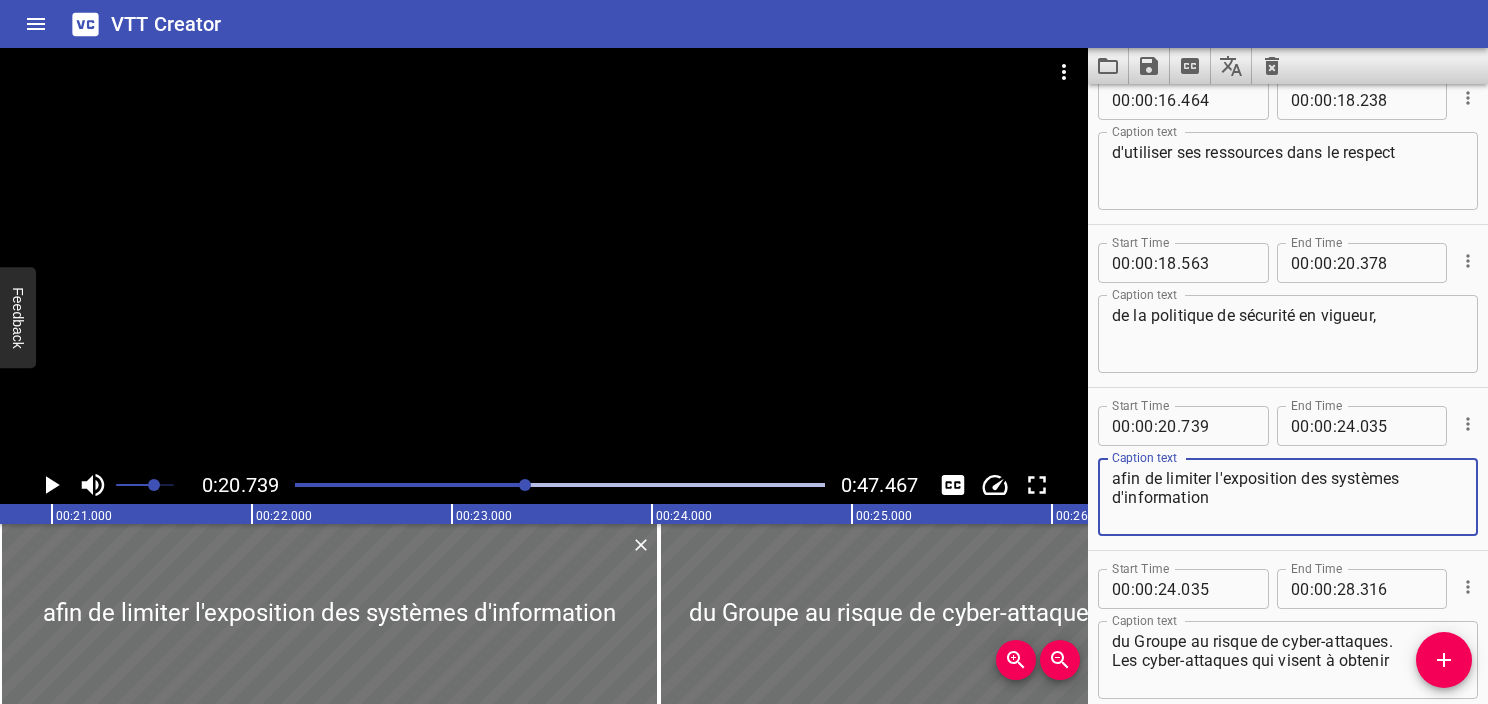 click on "afin de limiter l'exposition des systèmes d'information" at bounding box center [1288, 497] 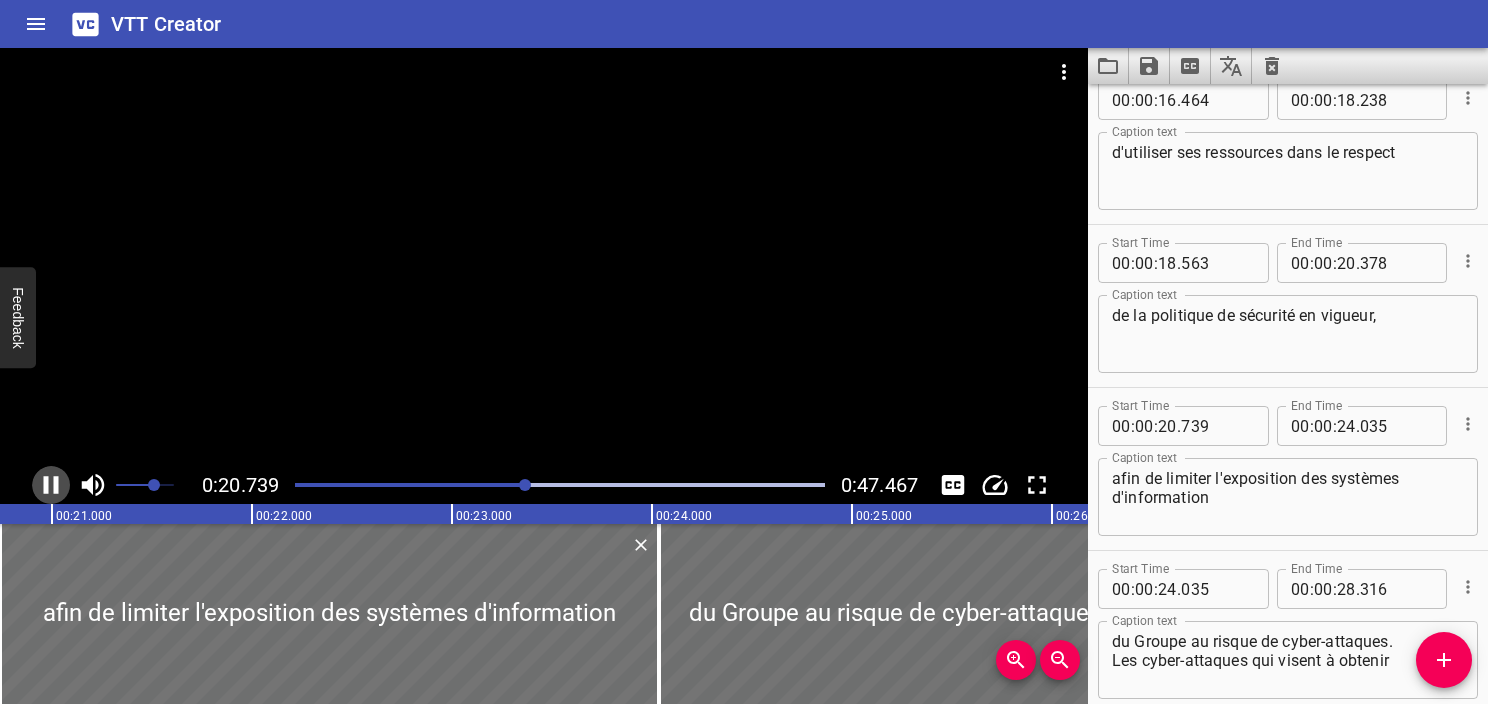 click 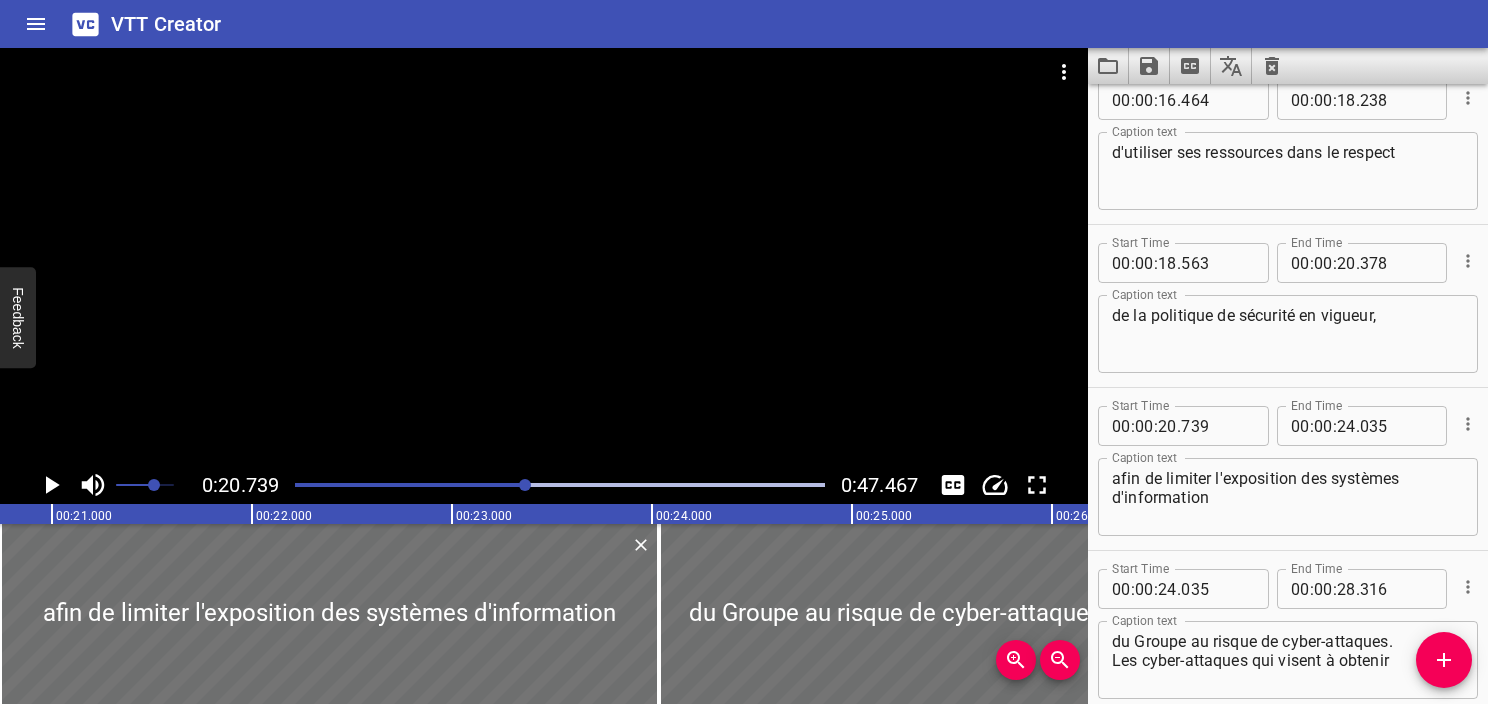 click 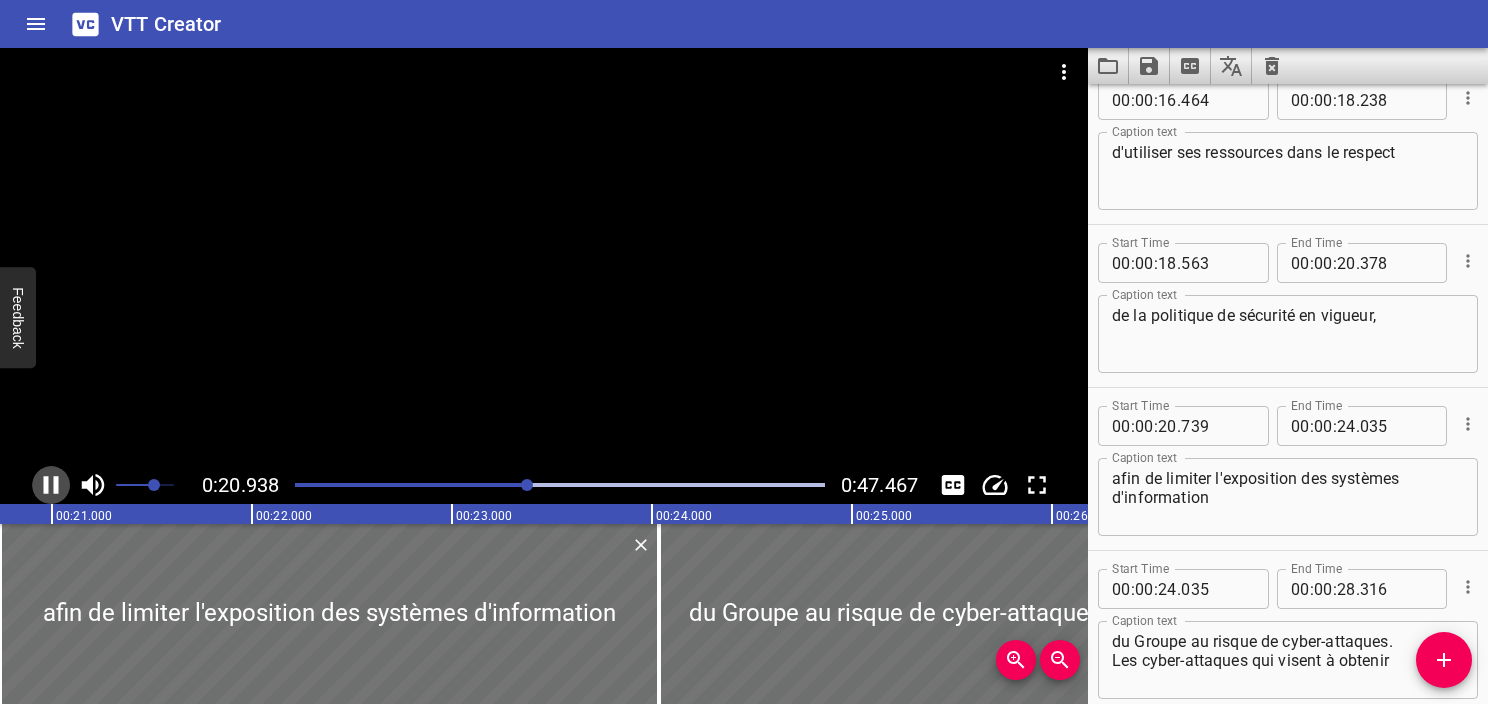 scroll, scrollTop: 1213, scrollLeft: 0, axis: vertical 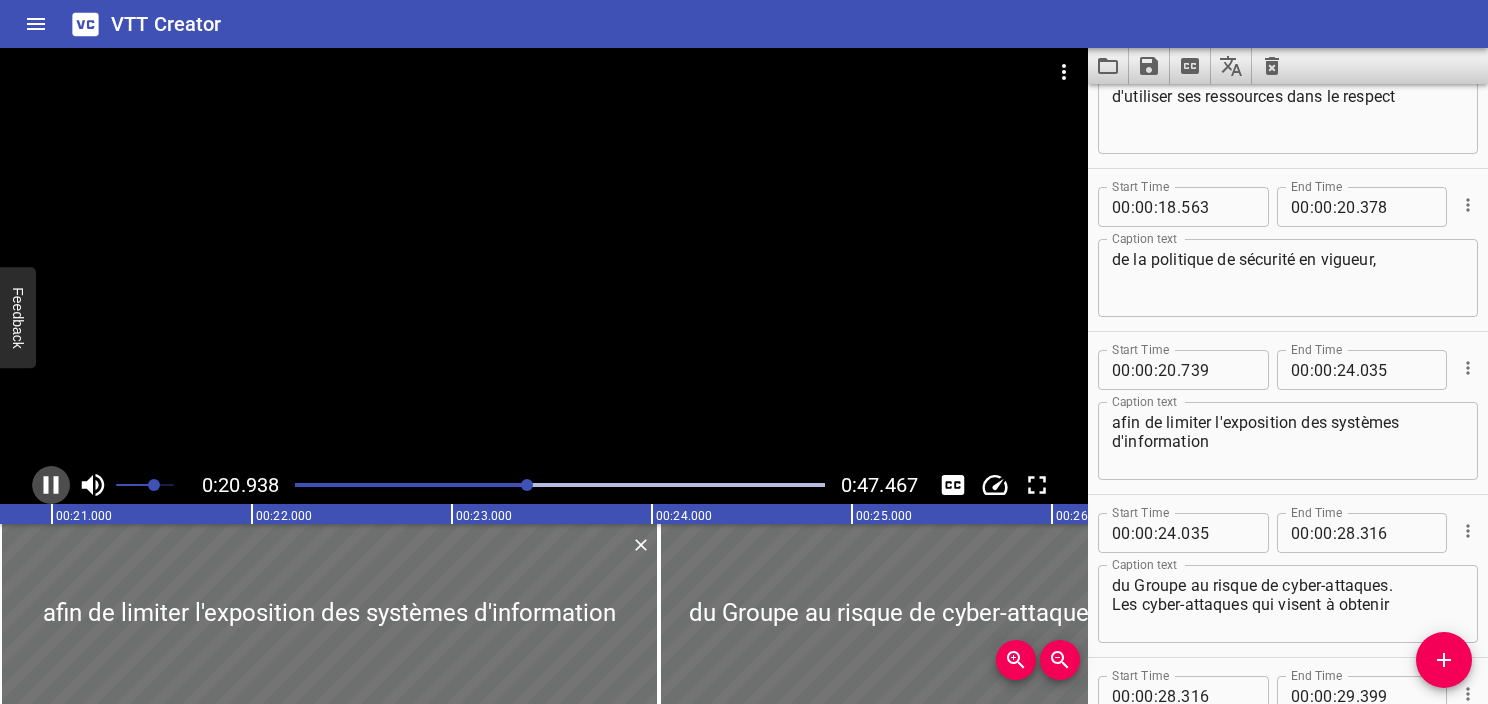 click 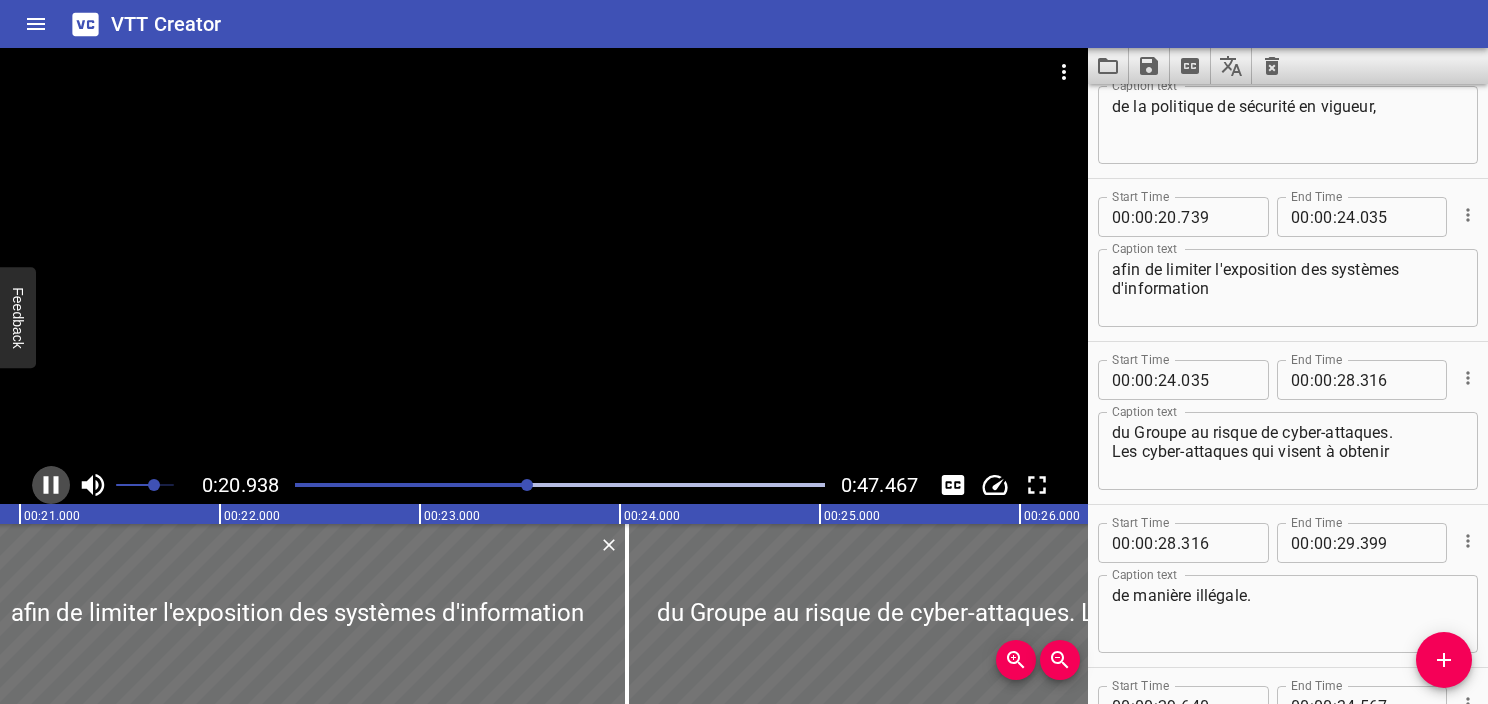 scroll, scrollTop: 0, scrollLeft: 4208, axis: horizontal 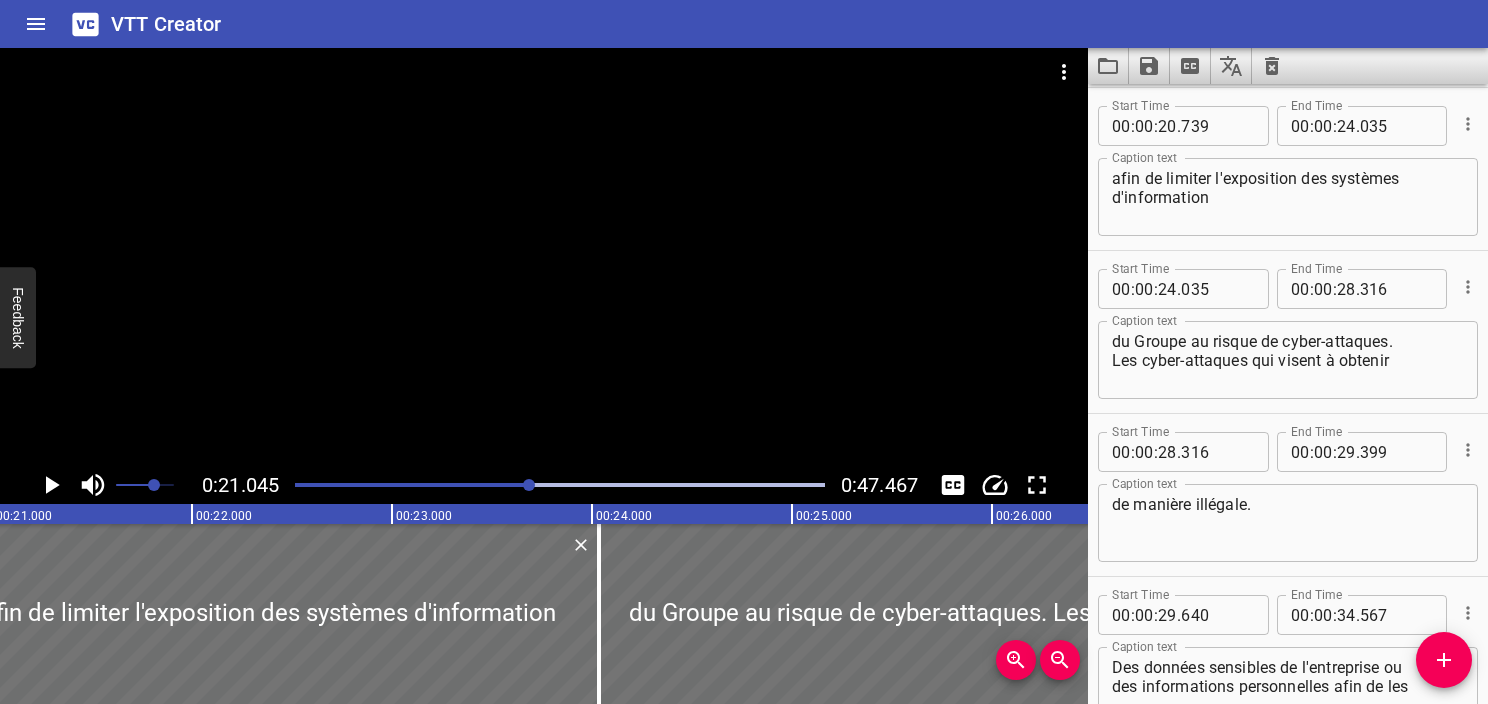 click at bounding box center (265, 485) 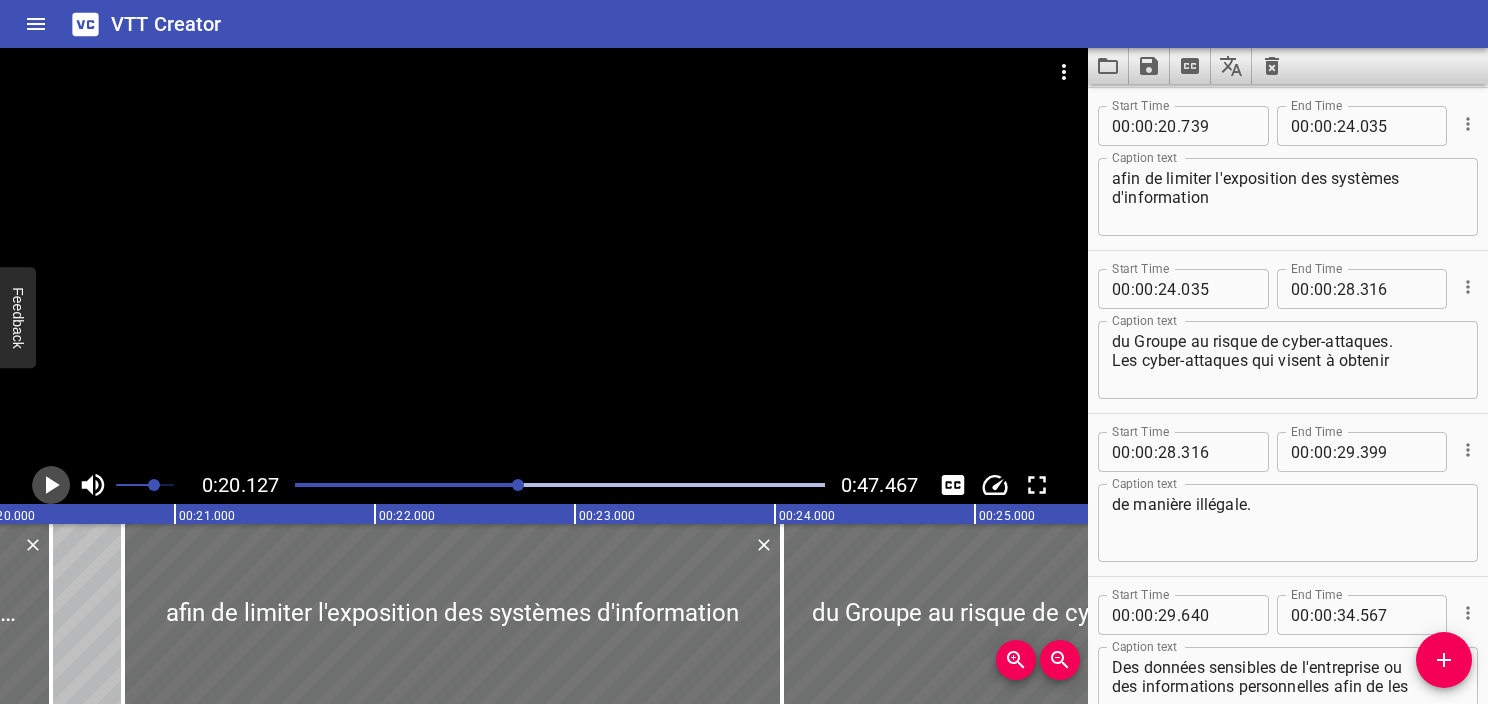 click 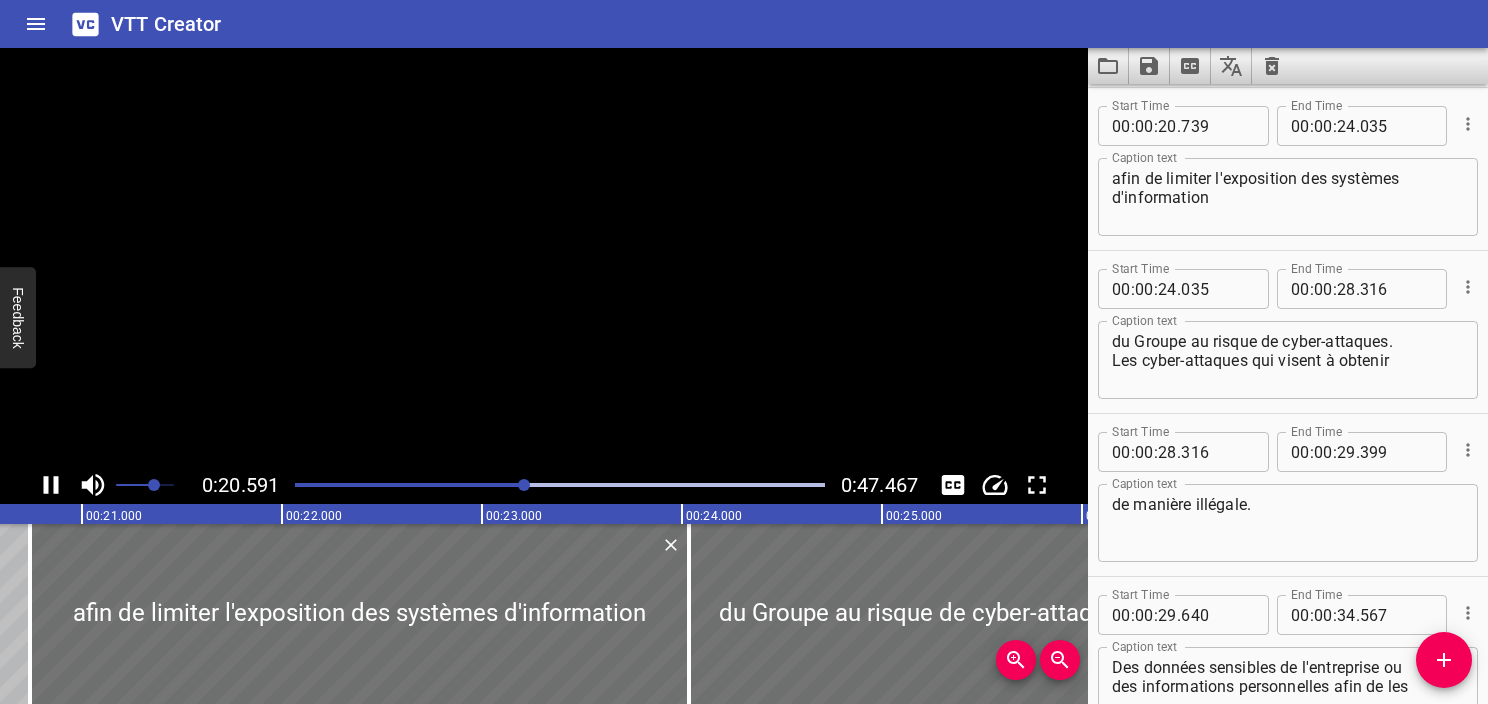 click 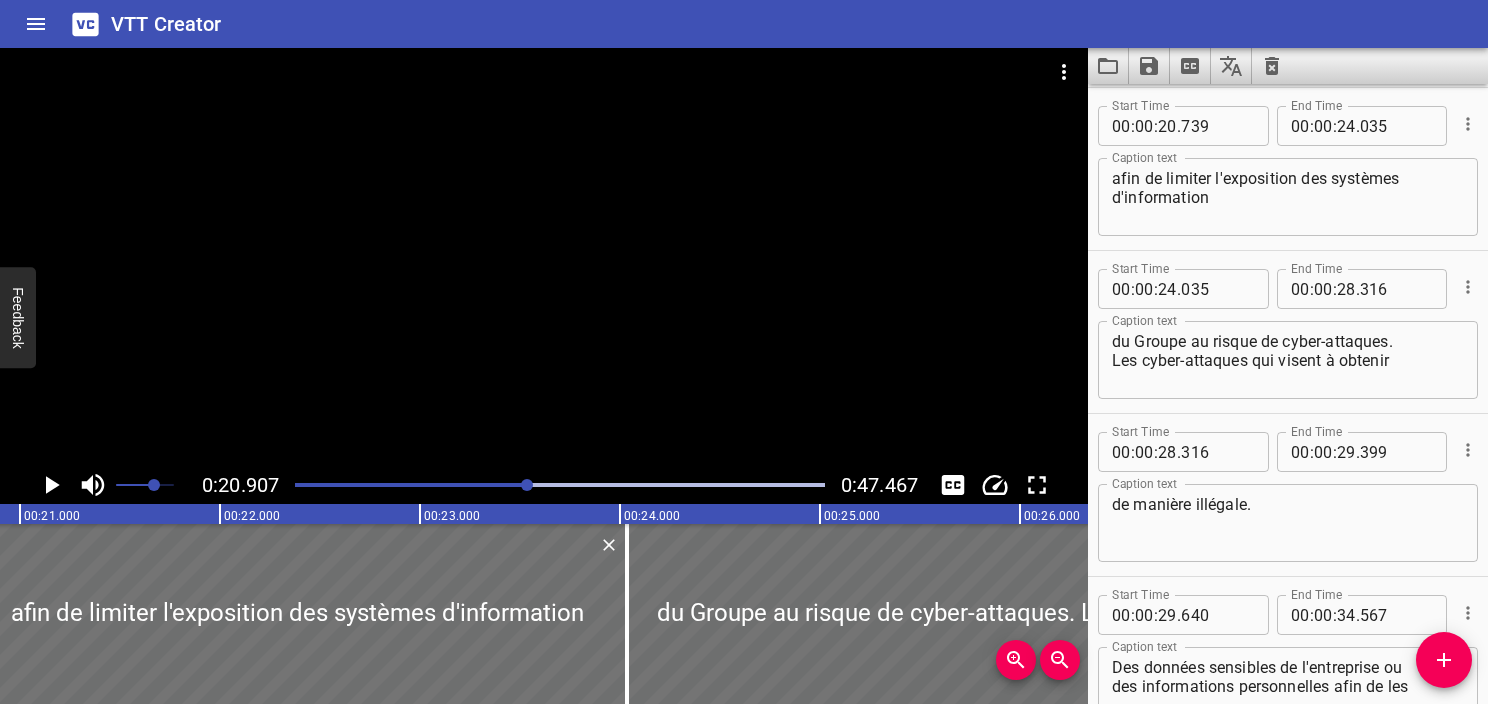scroll, scrollTop: 0, scrollLeft: 4181, axis: horizontal 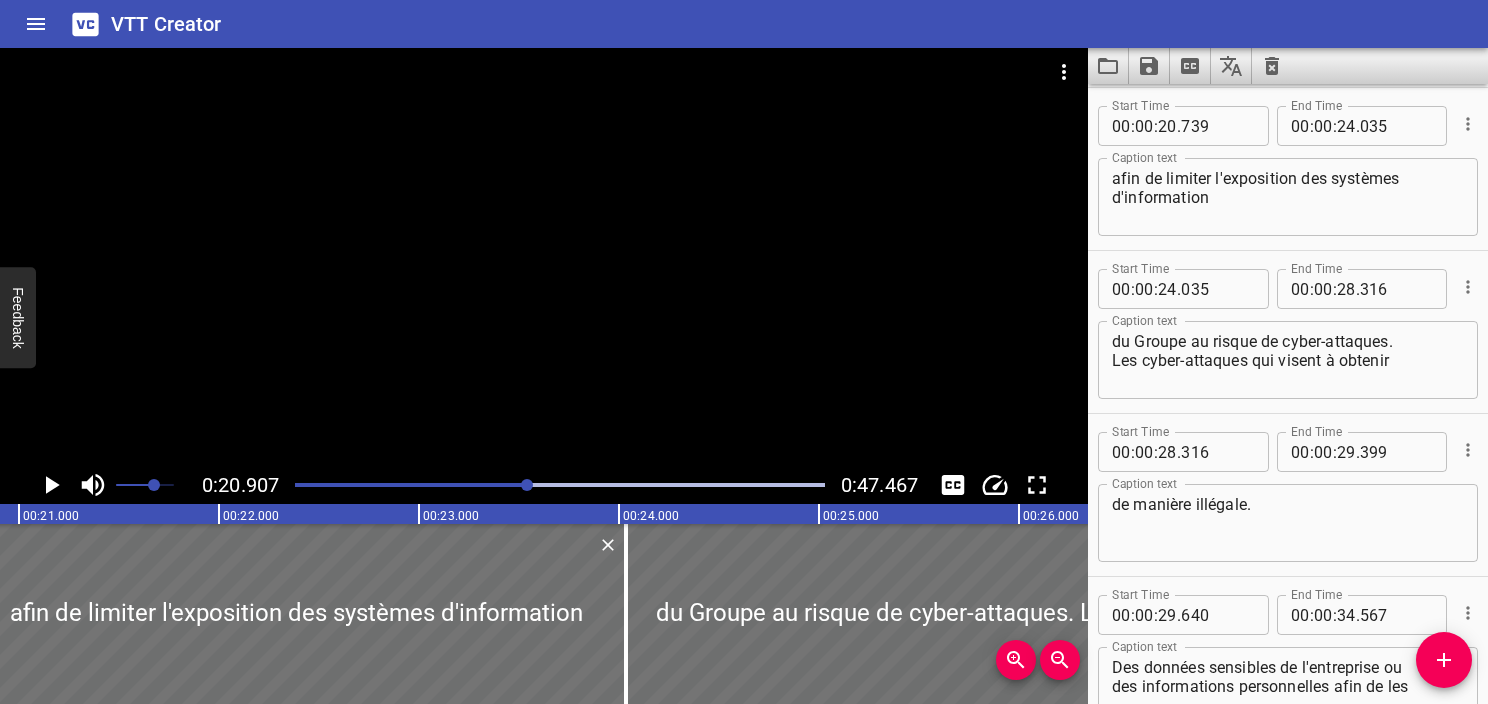 click at bounding box center [264, 485] 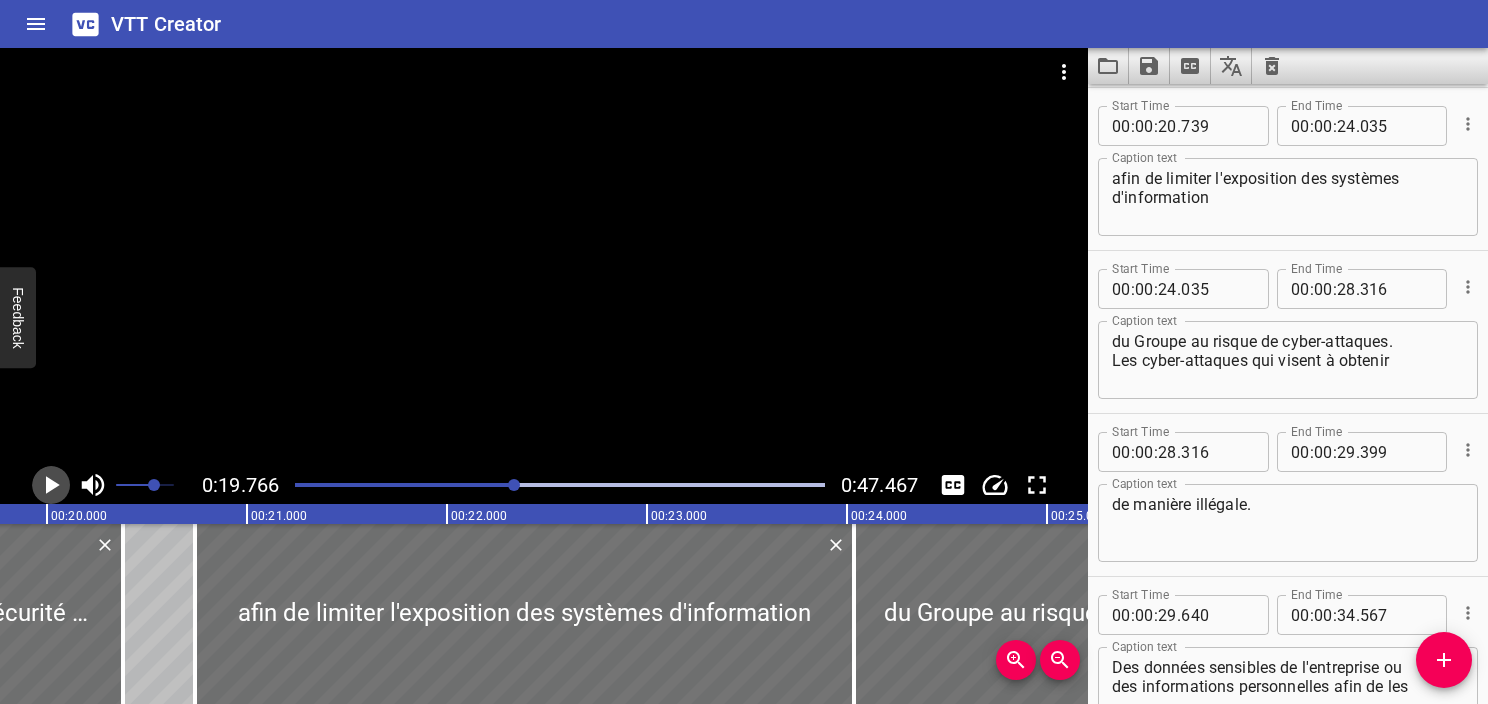 click 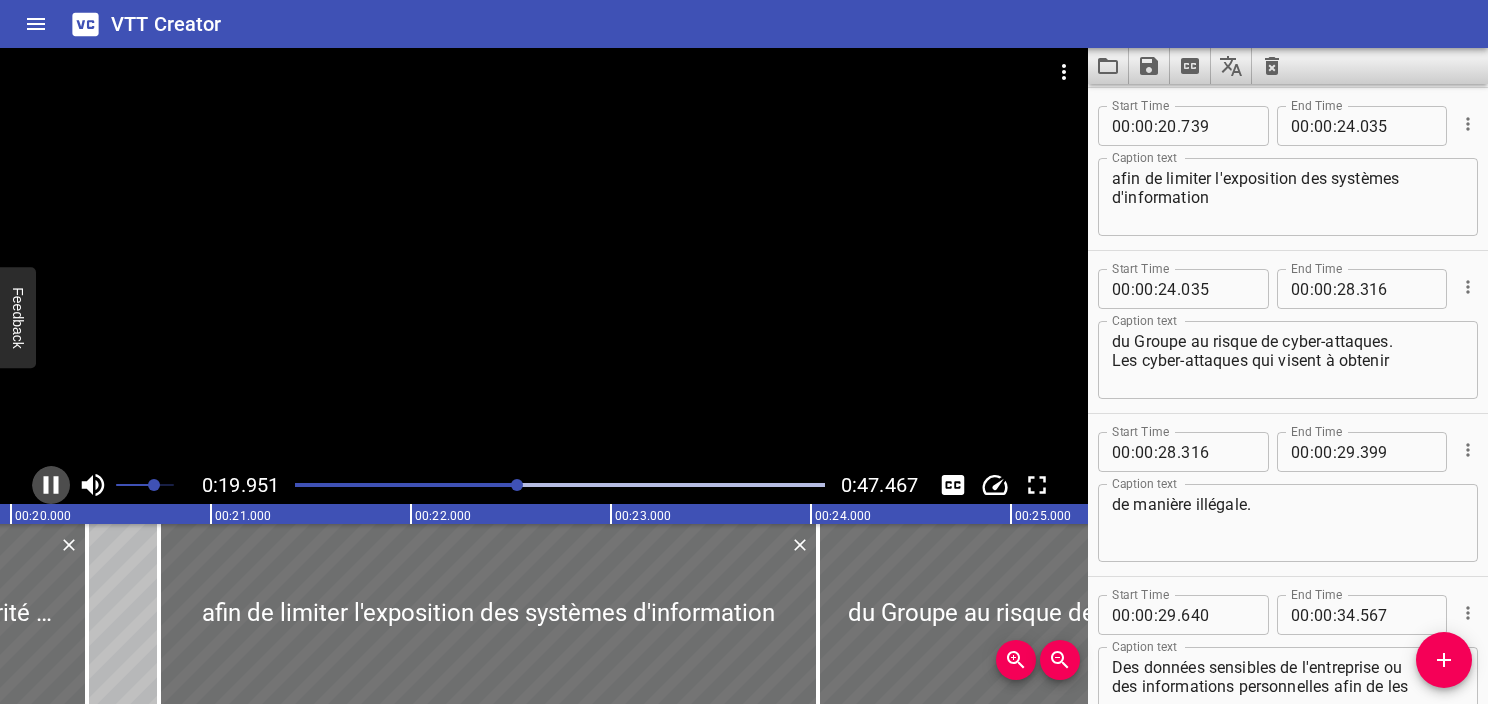 click 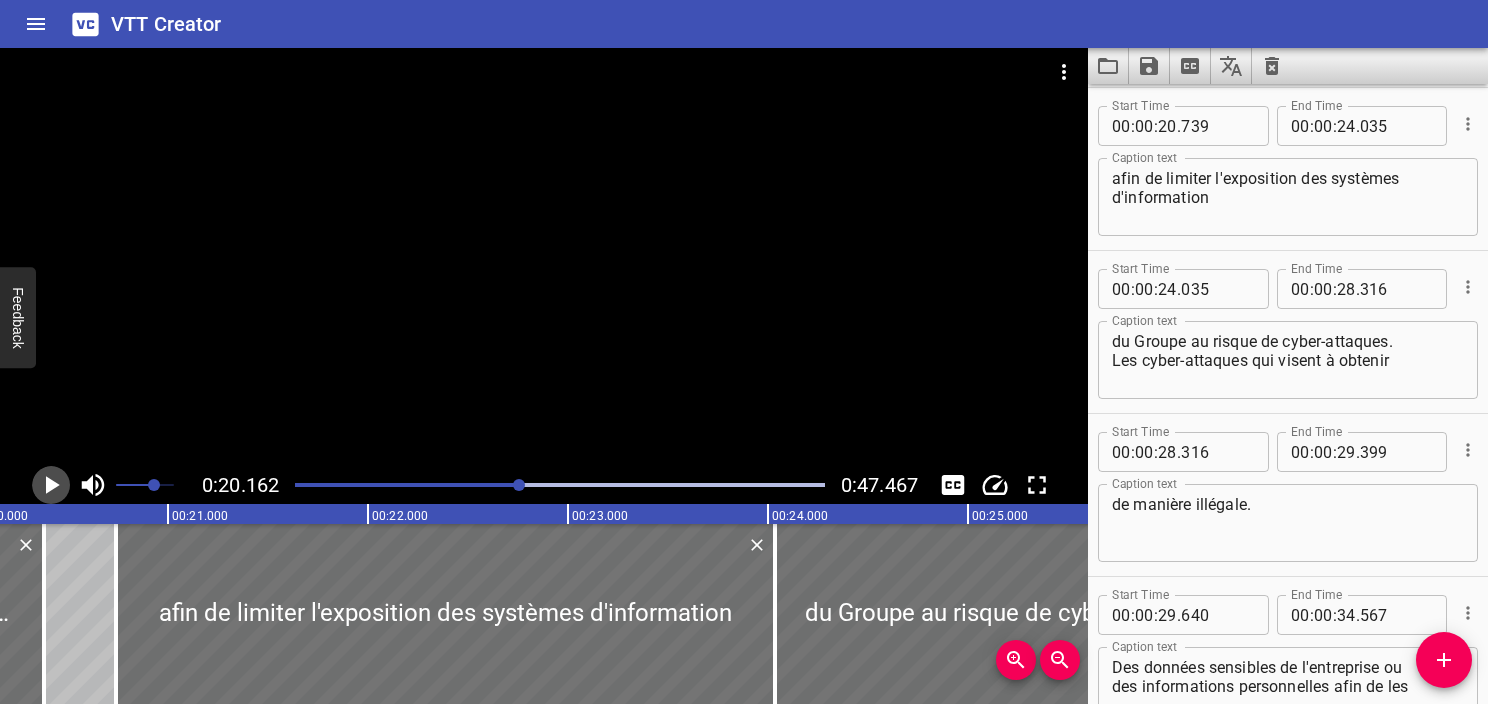 click 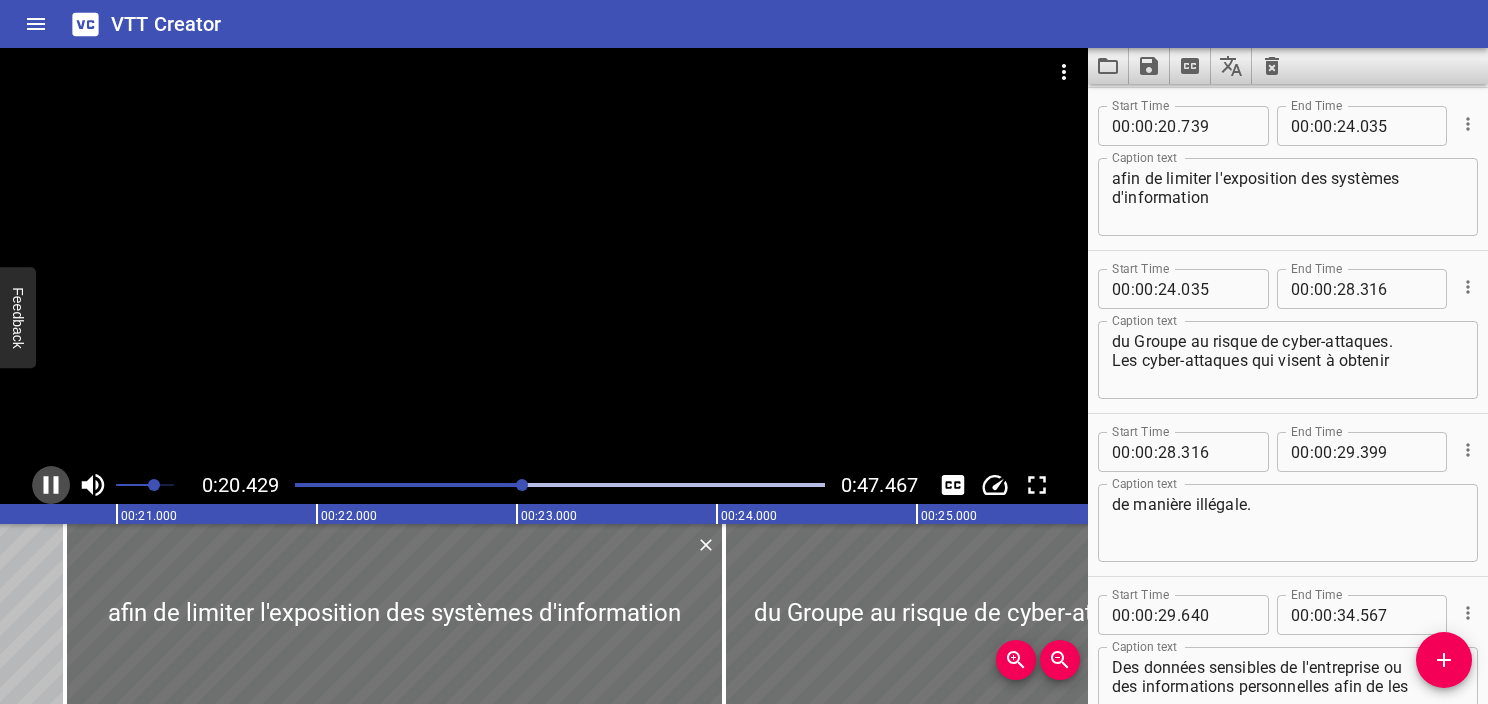 click 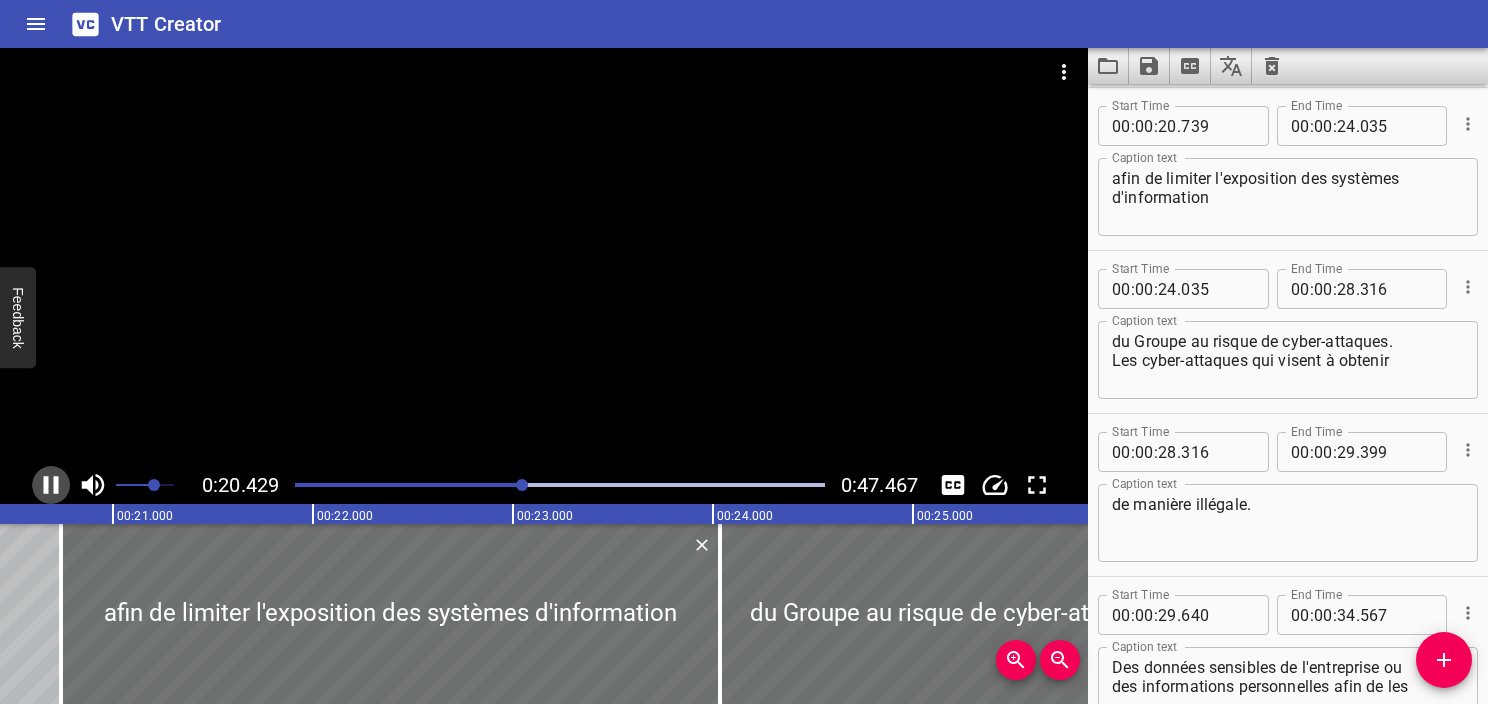 scroll, scrollTop: 0, scrollLeft: 4130, axis: horizontal 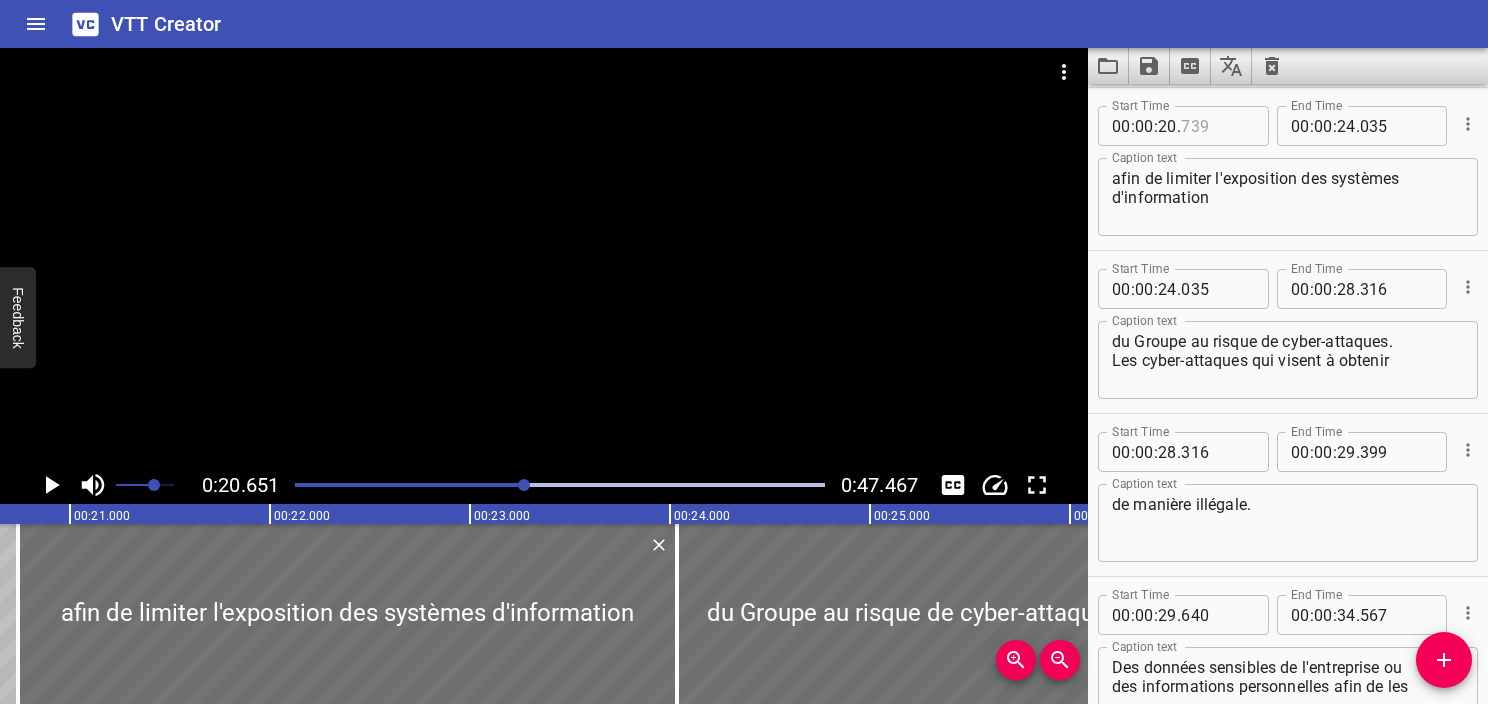 click at bounding box center (1217, 126) 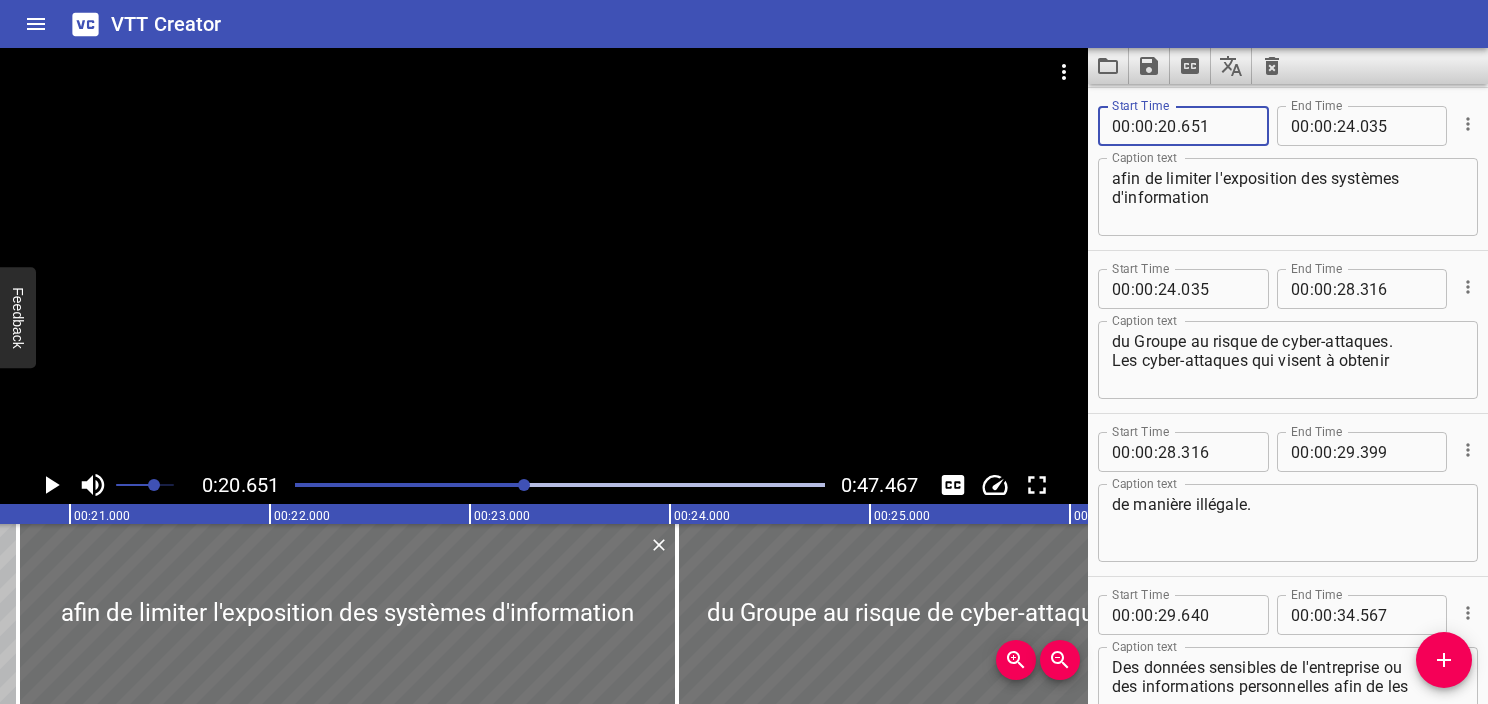 type on "651" 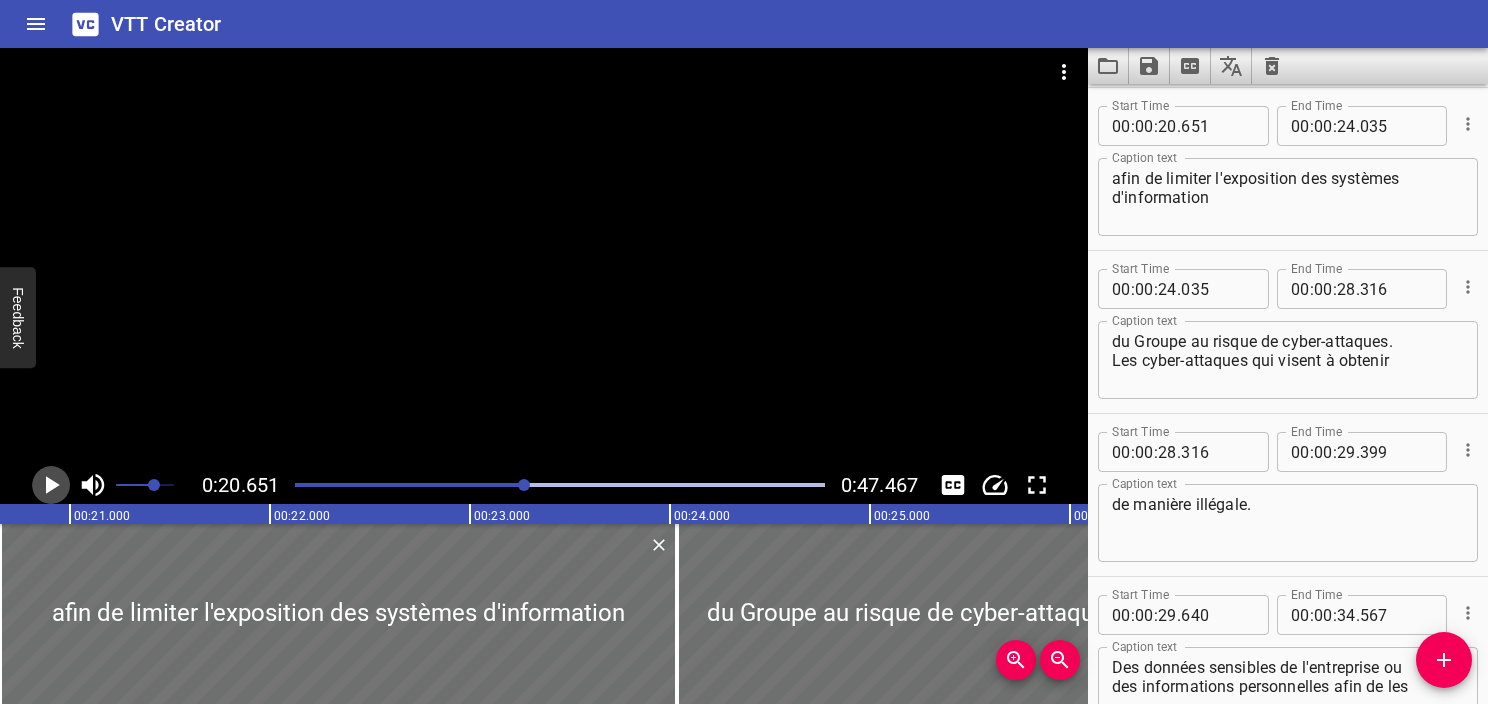click 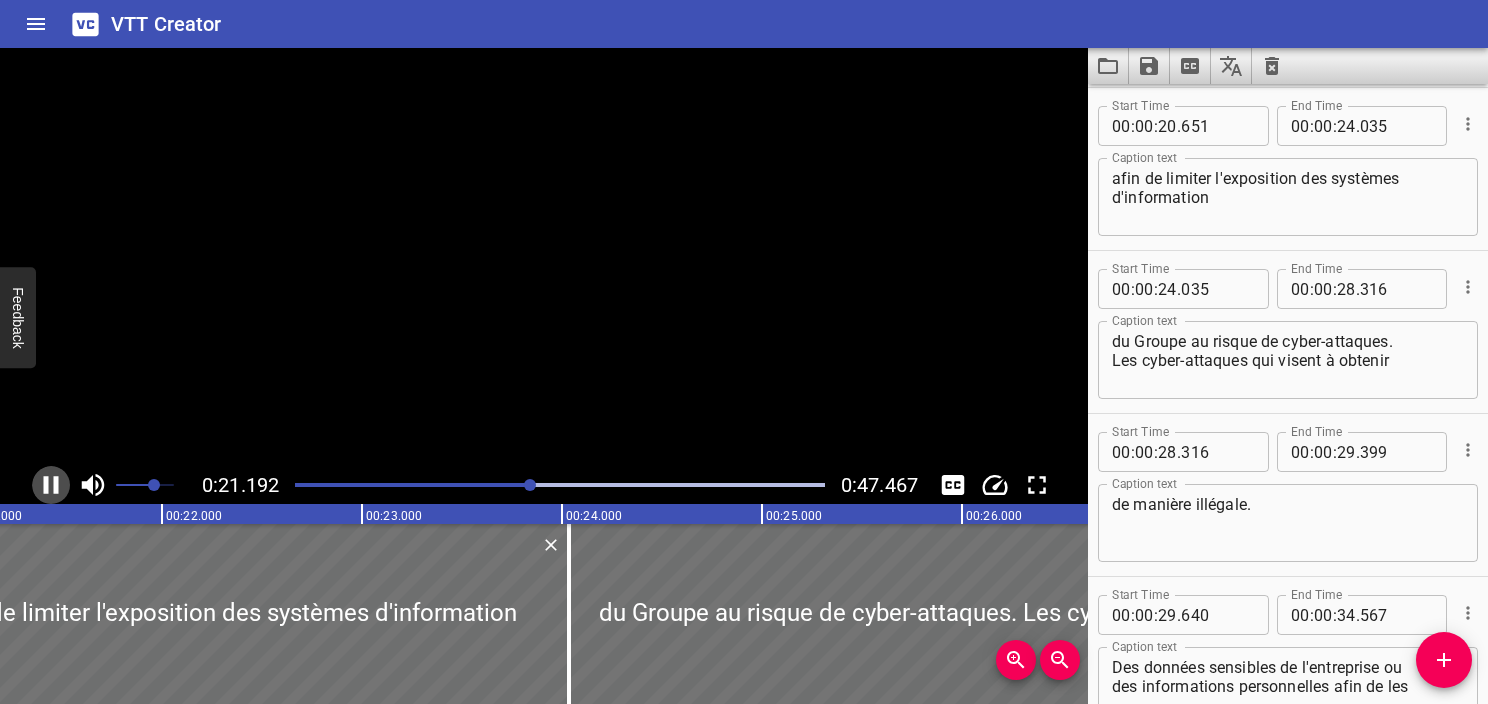 click 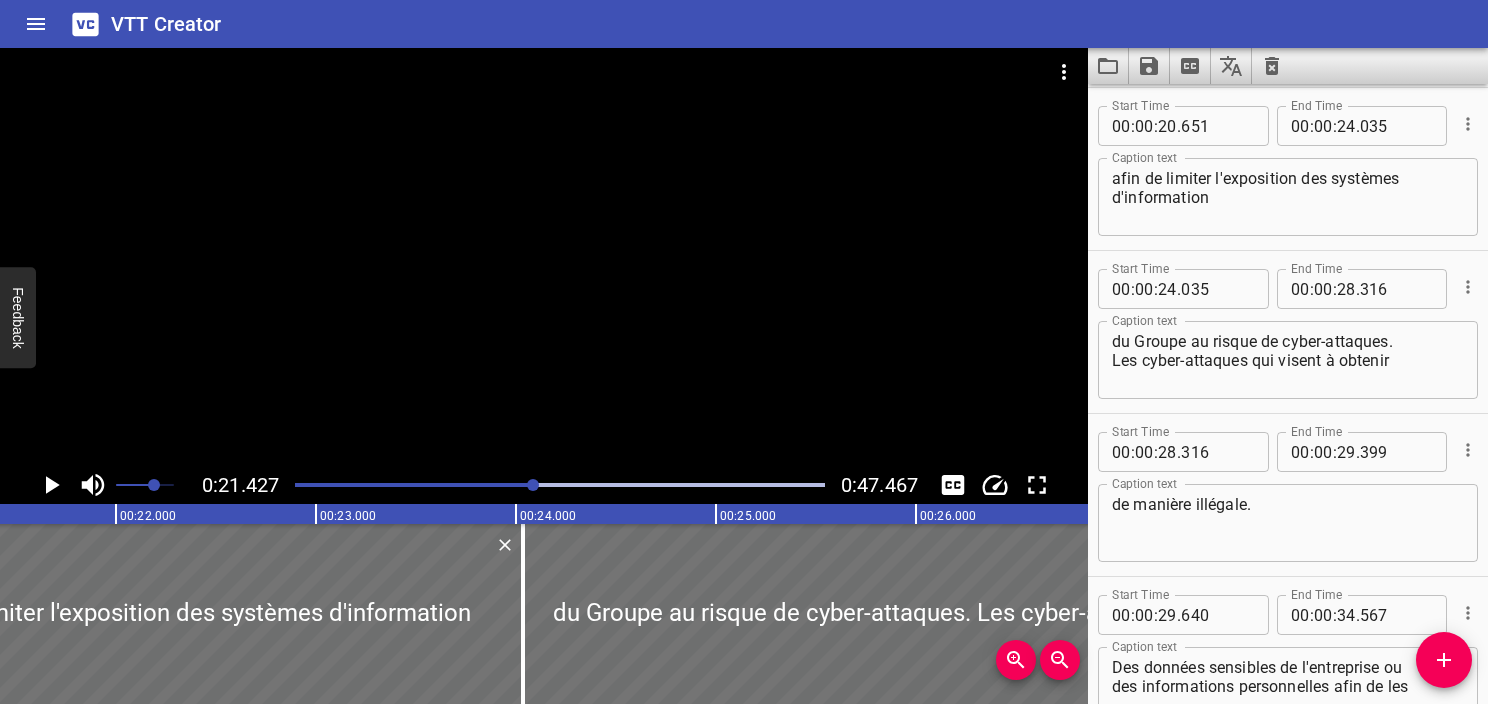 scroll, scrollTop: 0, scrollLeft: 4285, axis: horizontal 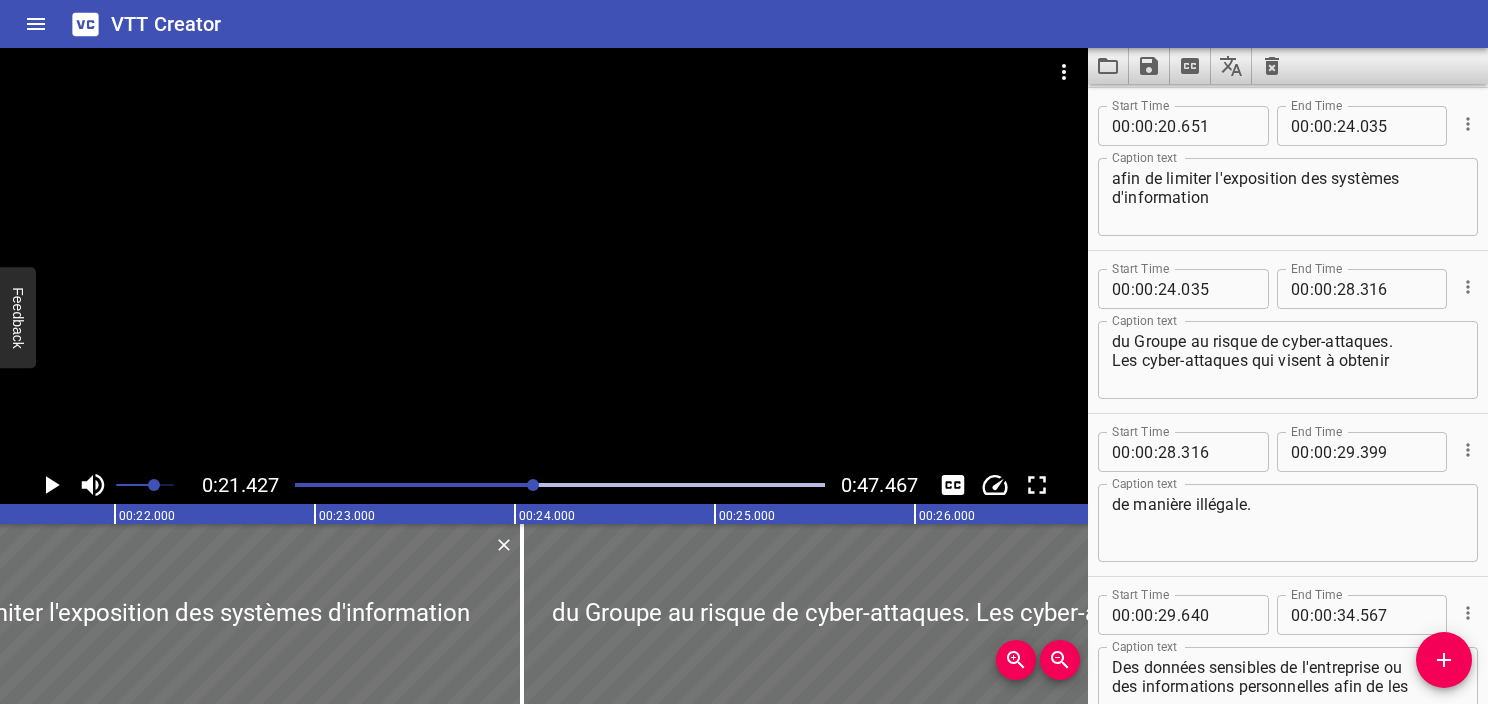 click 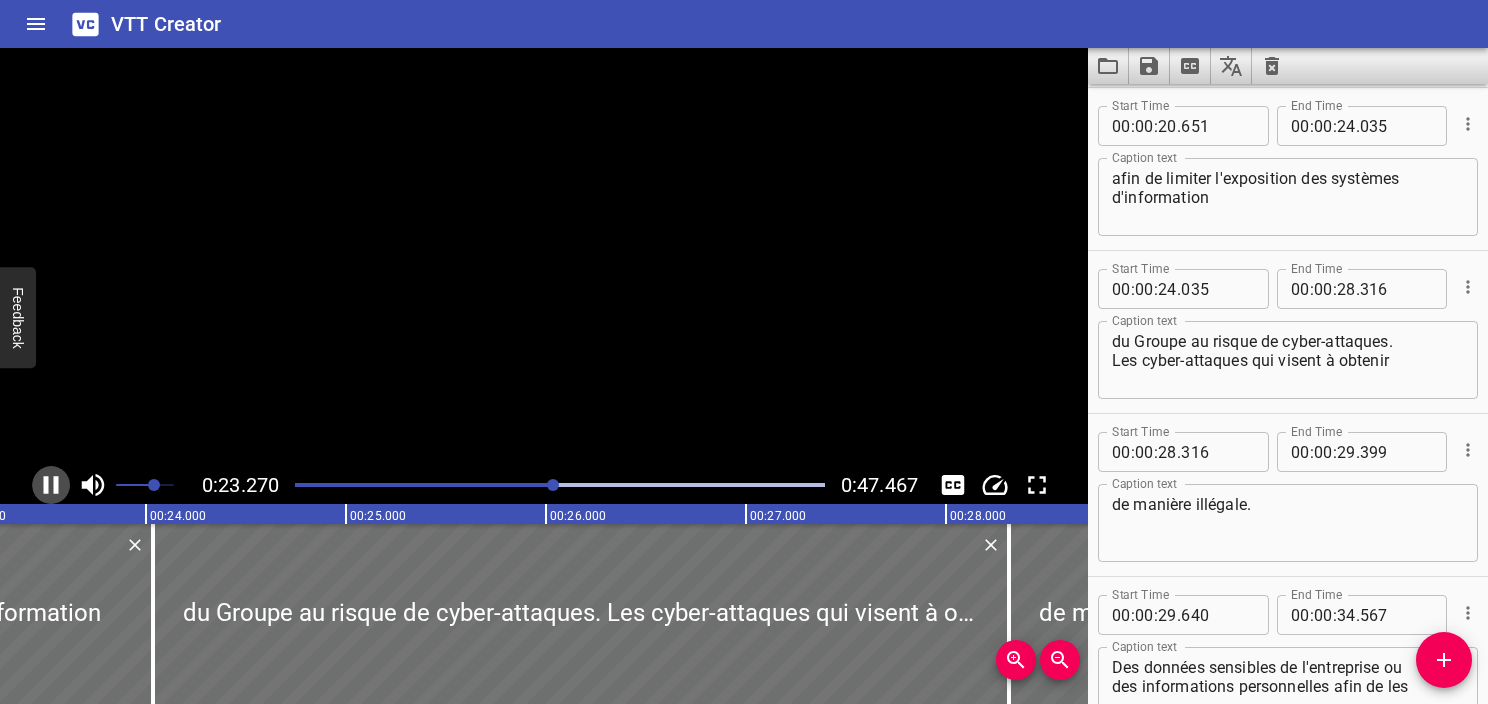 click 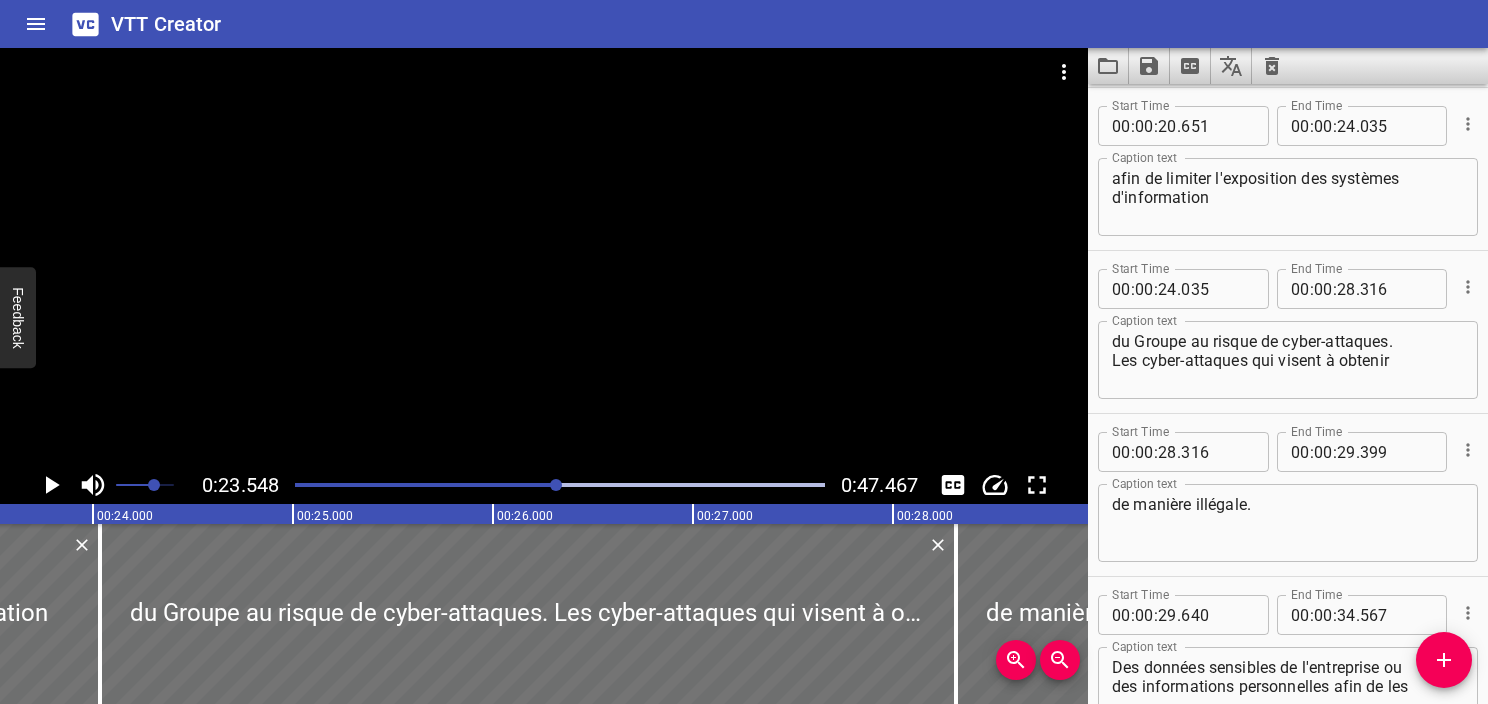 scroll, scrollTop: 0, scrollLeft: 4709, axis: horizontal 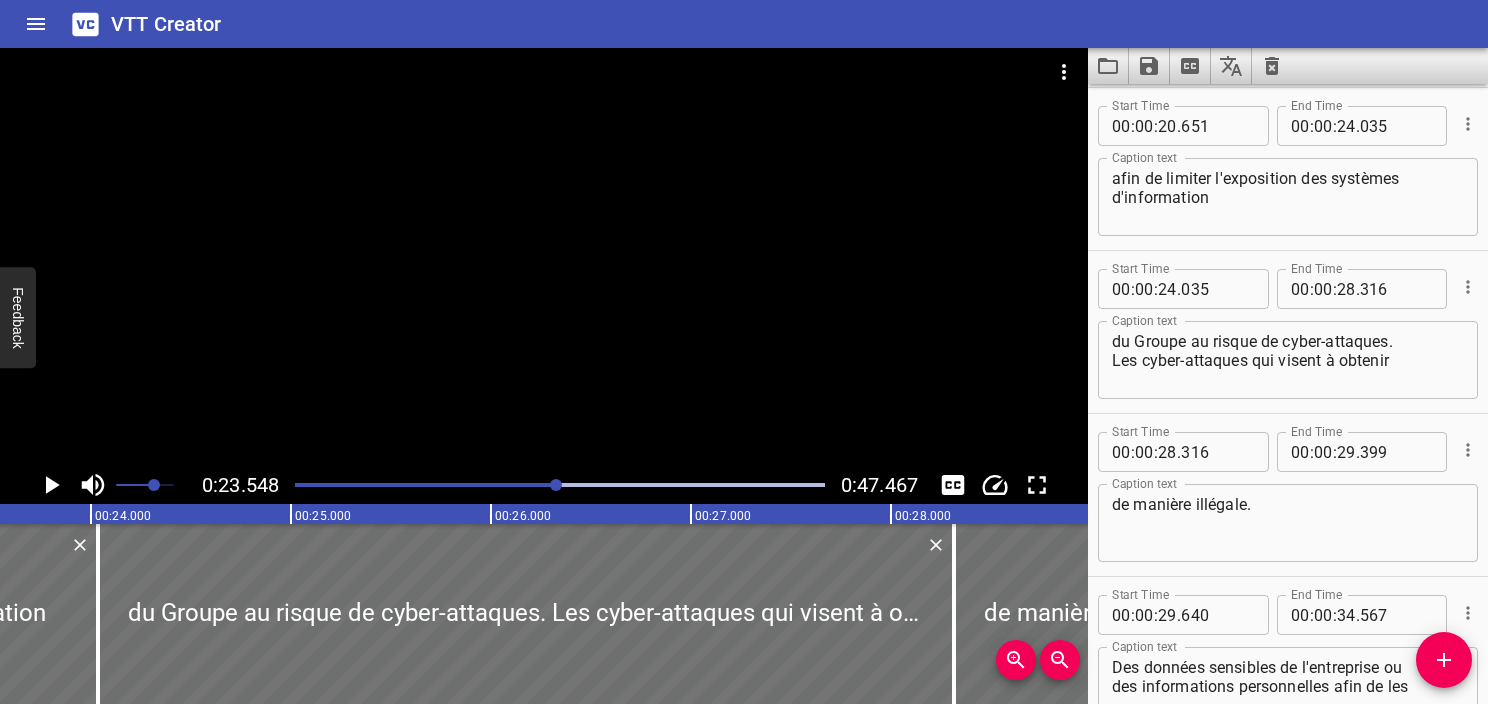 click 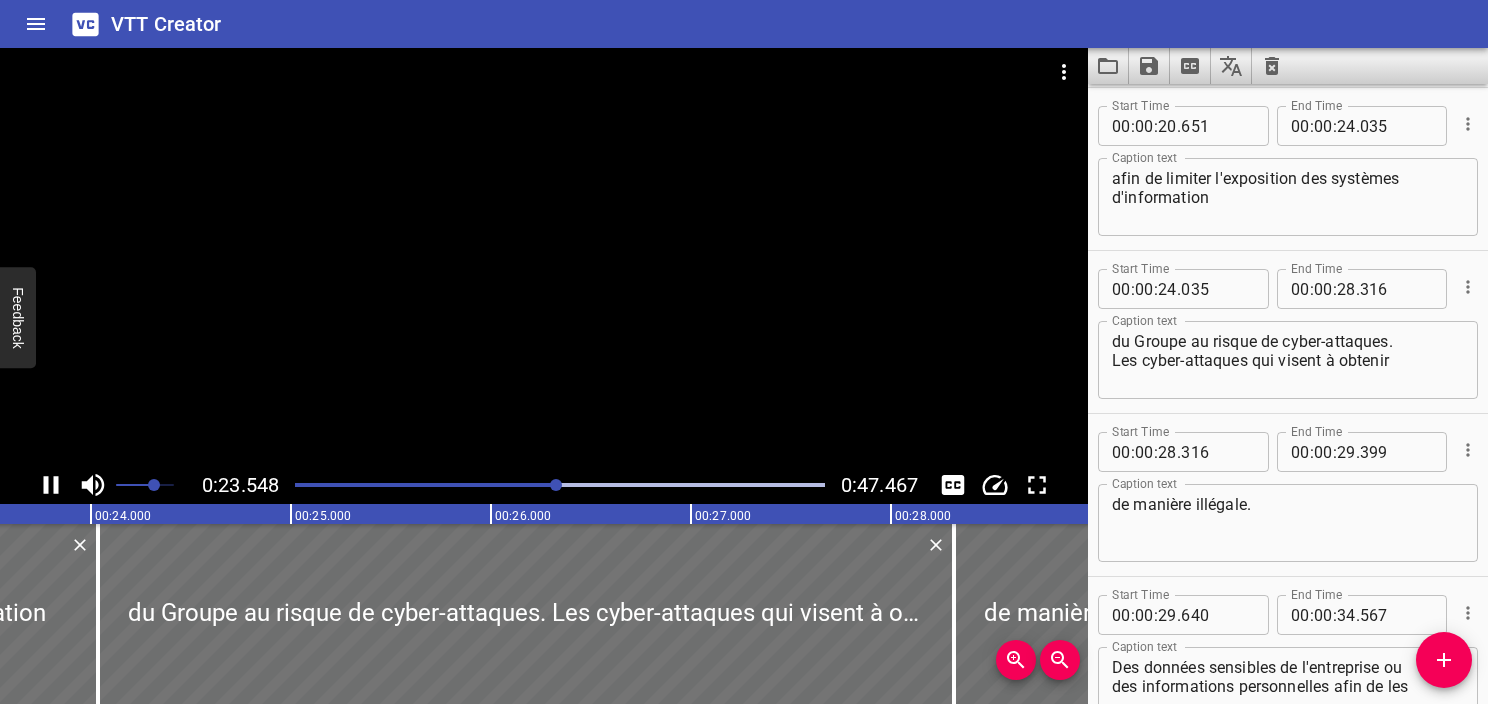 click 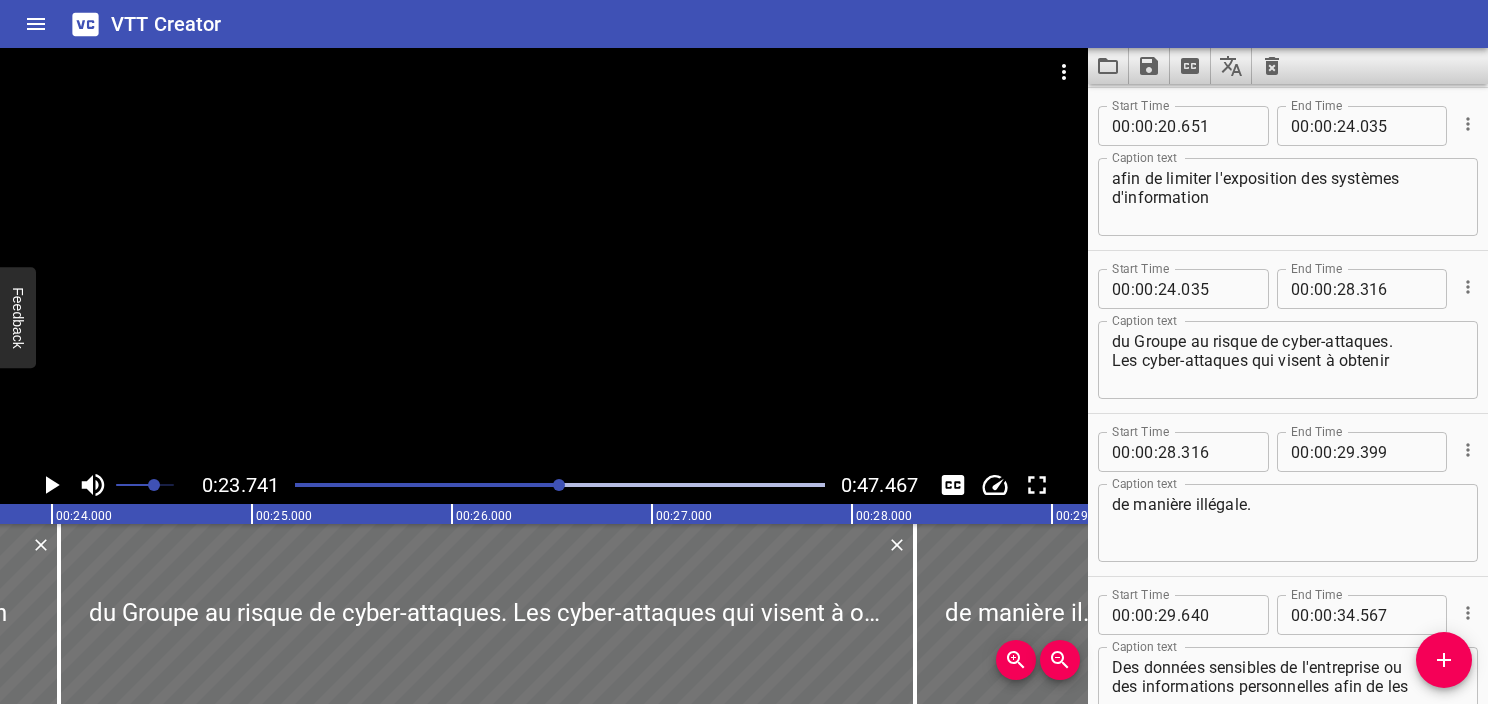click 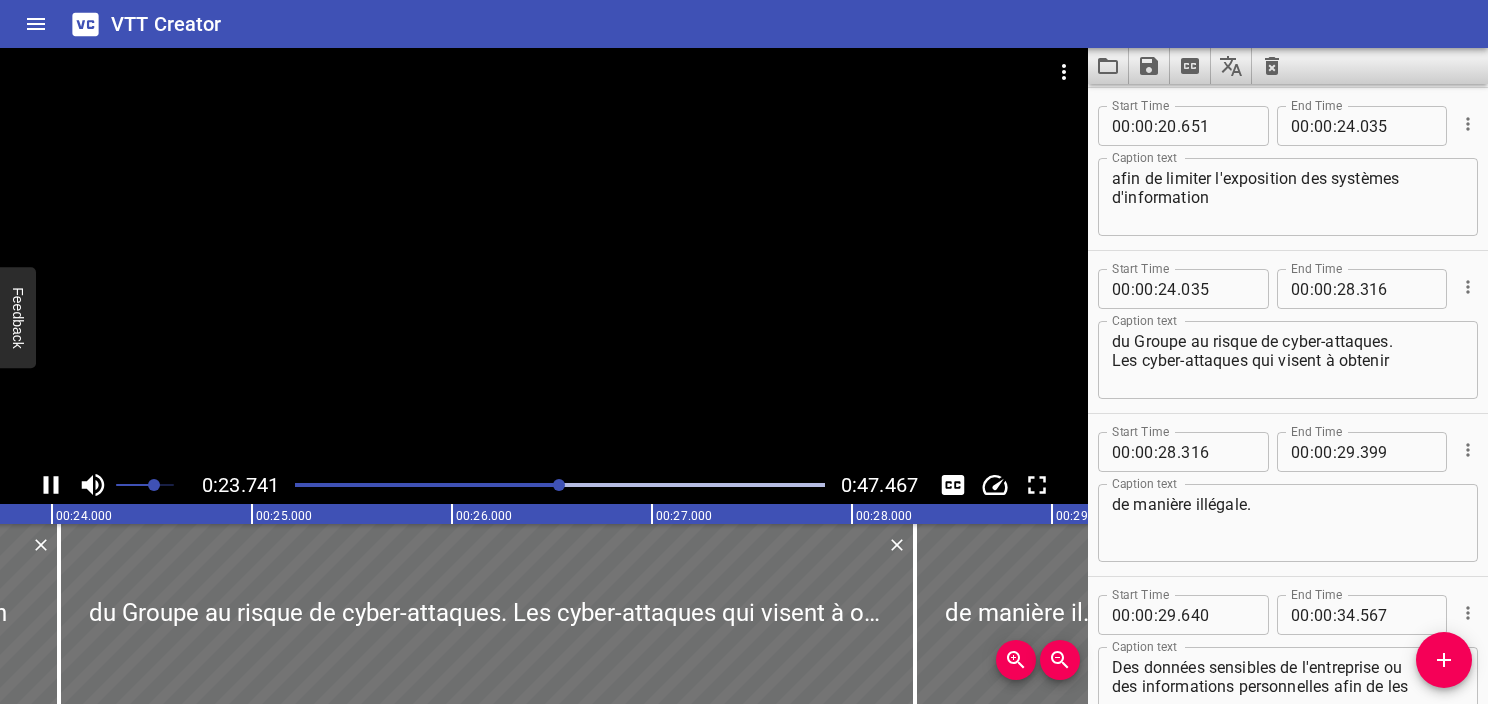 click 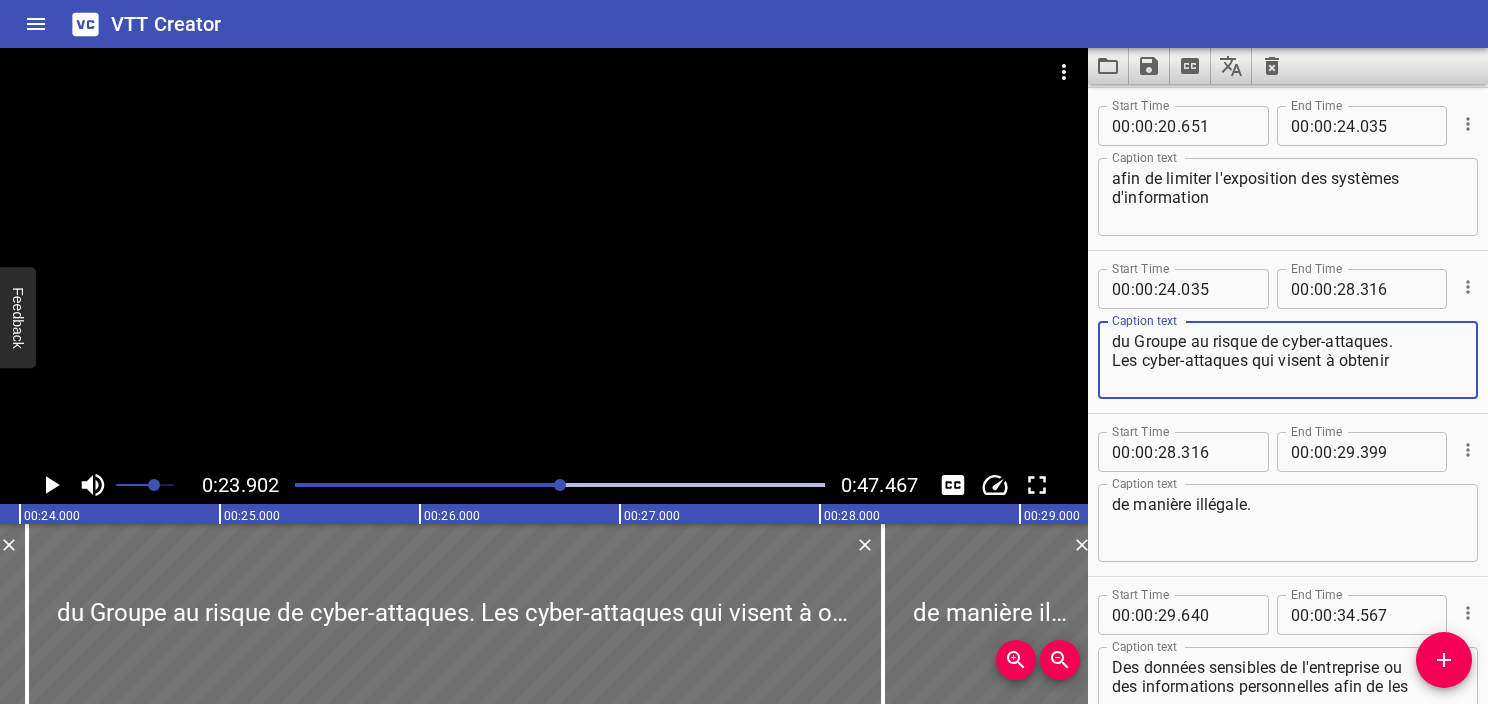 click on "du Groupe au risque de cyber-attaques.
Les cyber-attaques qui visent à obtenir" at bounding box center (1288, 360) 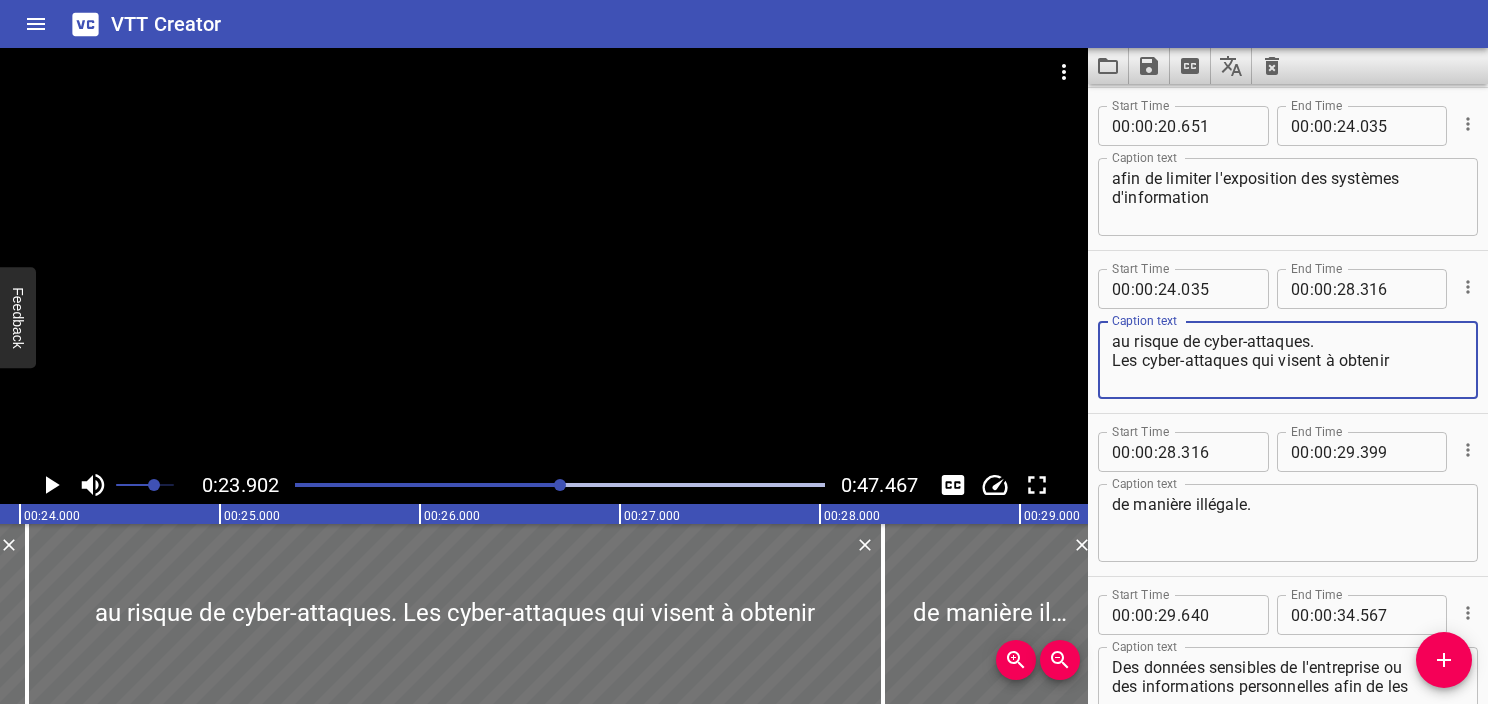 type on "au risque de cyber-attaques.
Les cyber-attaques qui visent à obtenir" 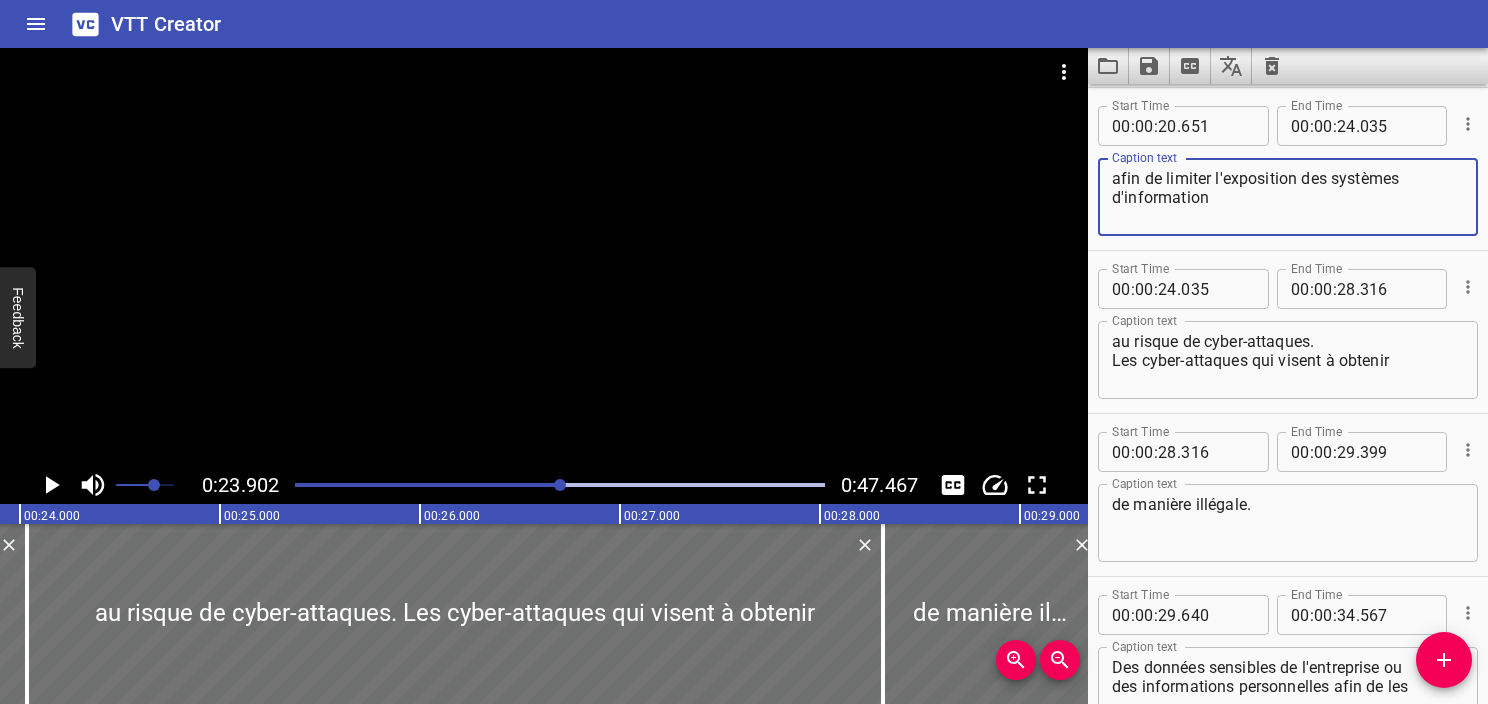 click on "afin de limiter l'exposition des systèmes d'information" at bounding box center (1288, 197) 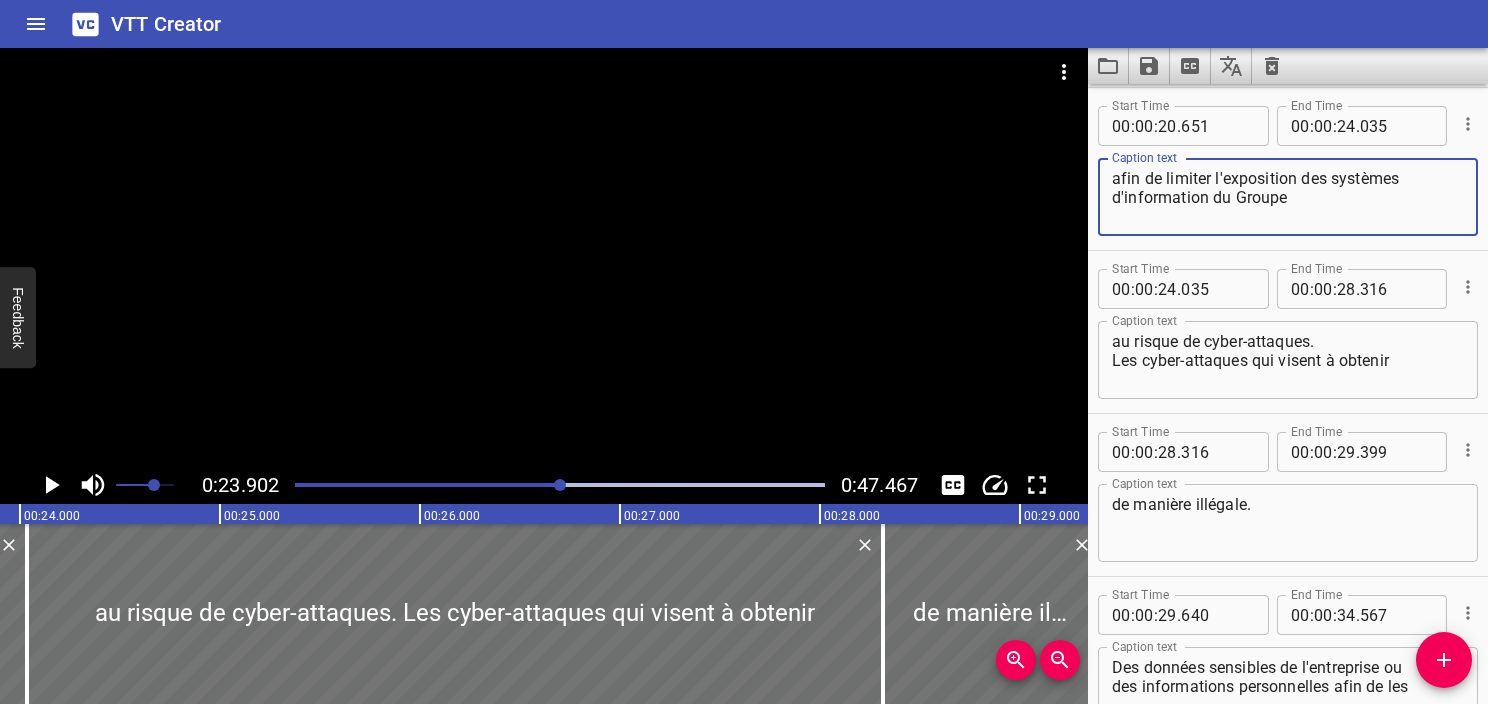 type on "afin de limiter l'exposition des systèmes d'information du Groupe" 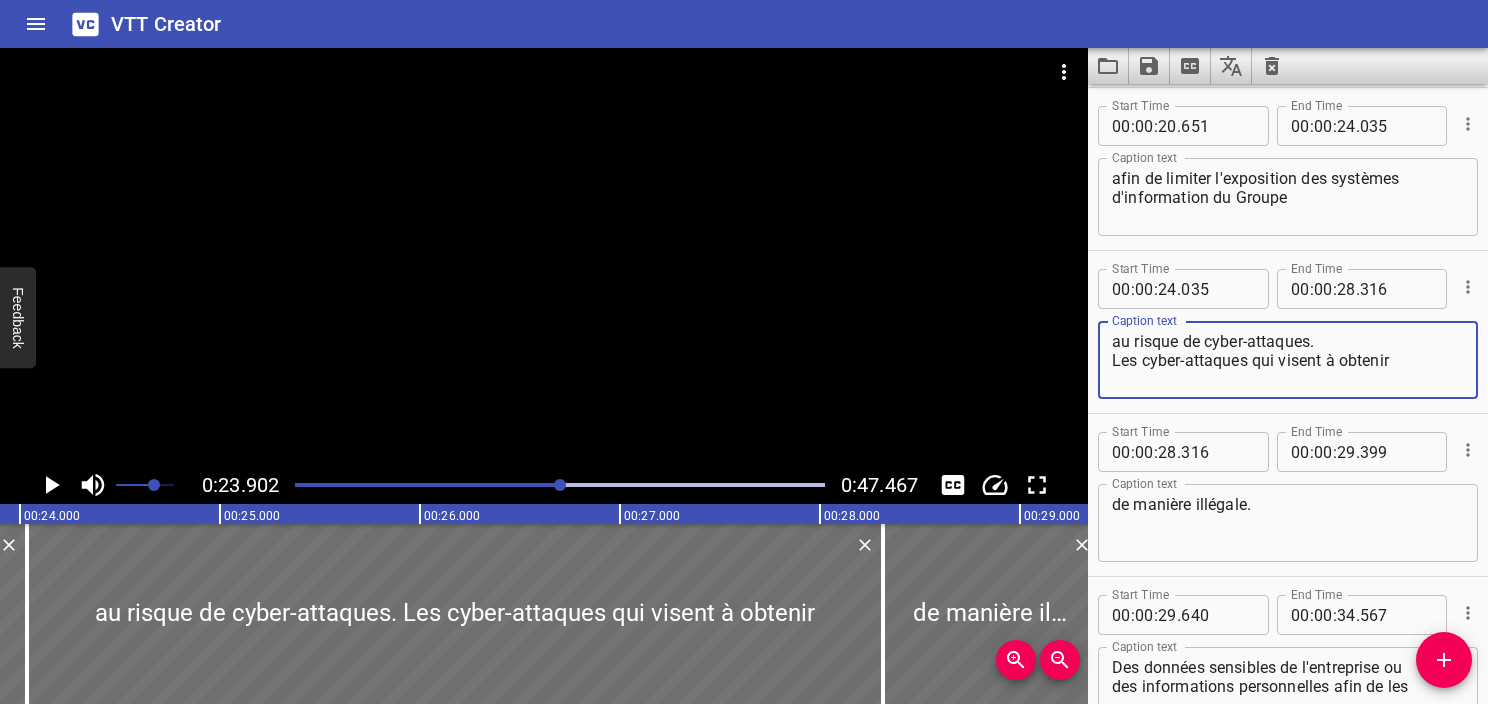 type on "au risque de cyber-attaques.
Les cyber-attaques qui visent à obtenir" 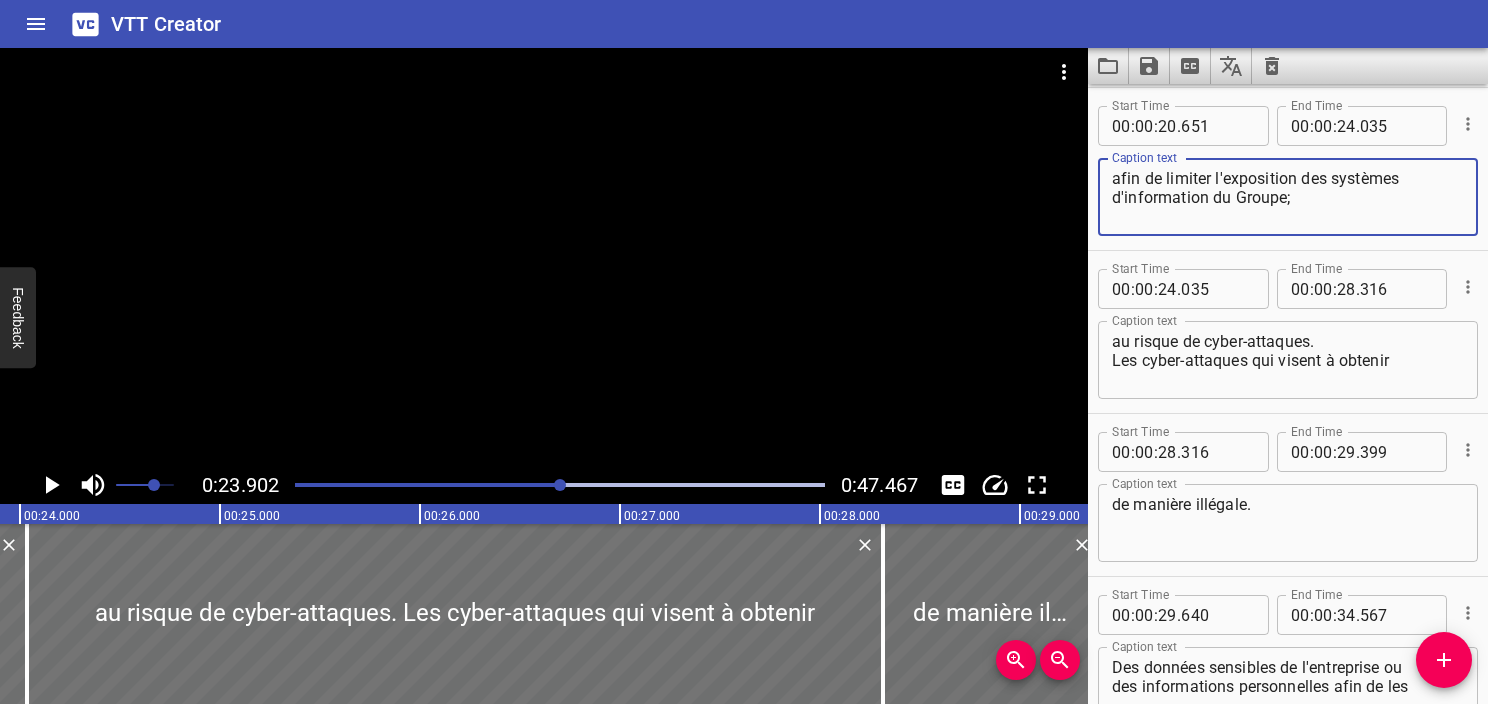 type on "afin de limiter l'exposition des systèmes d'information du Groupe;" 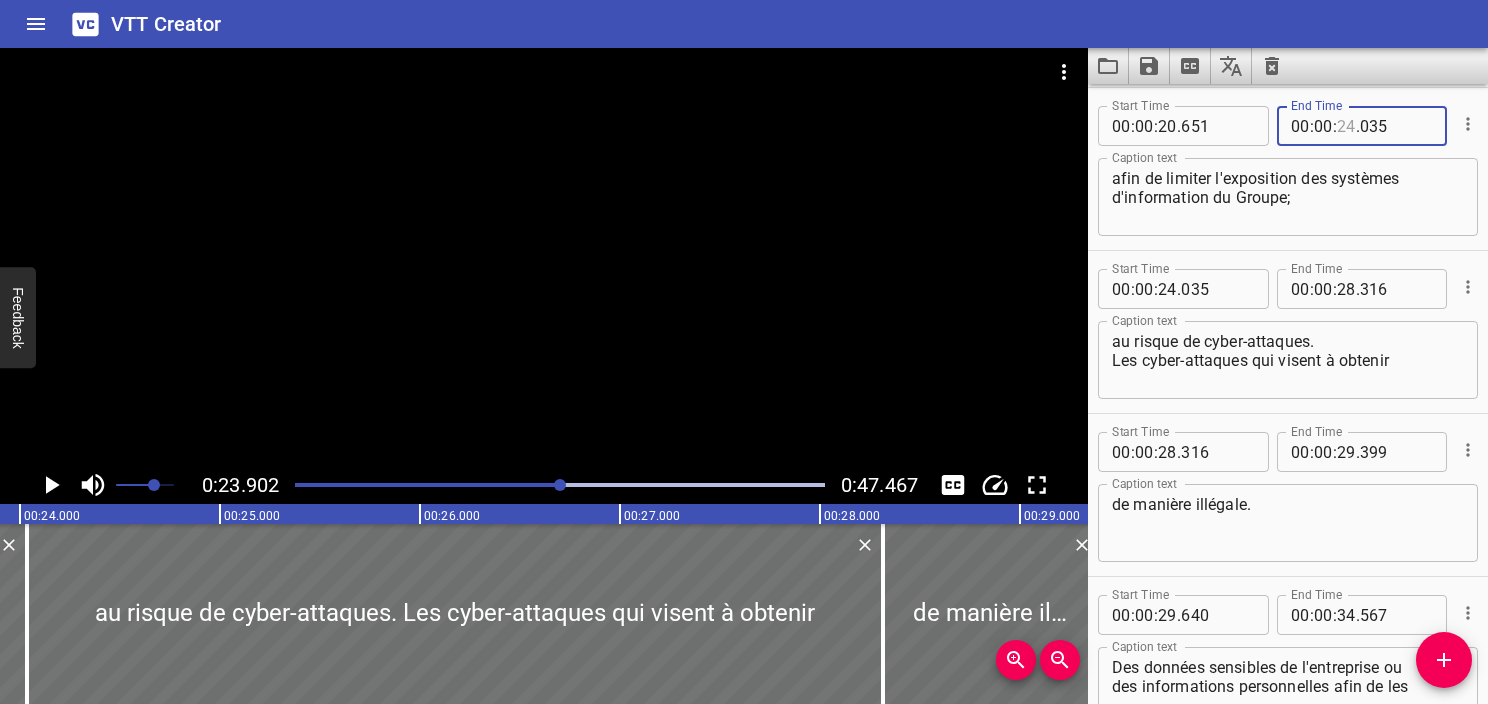 click at bounding box center [1346, 126] 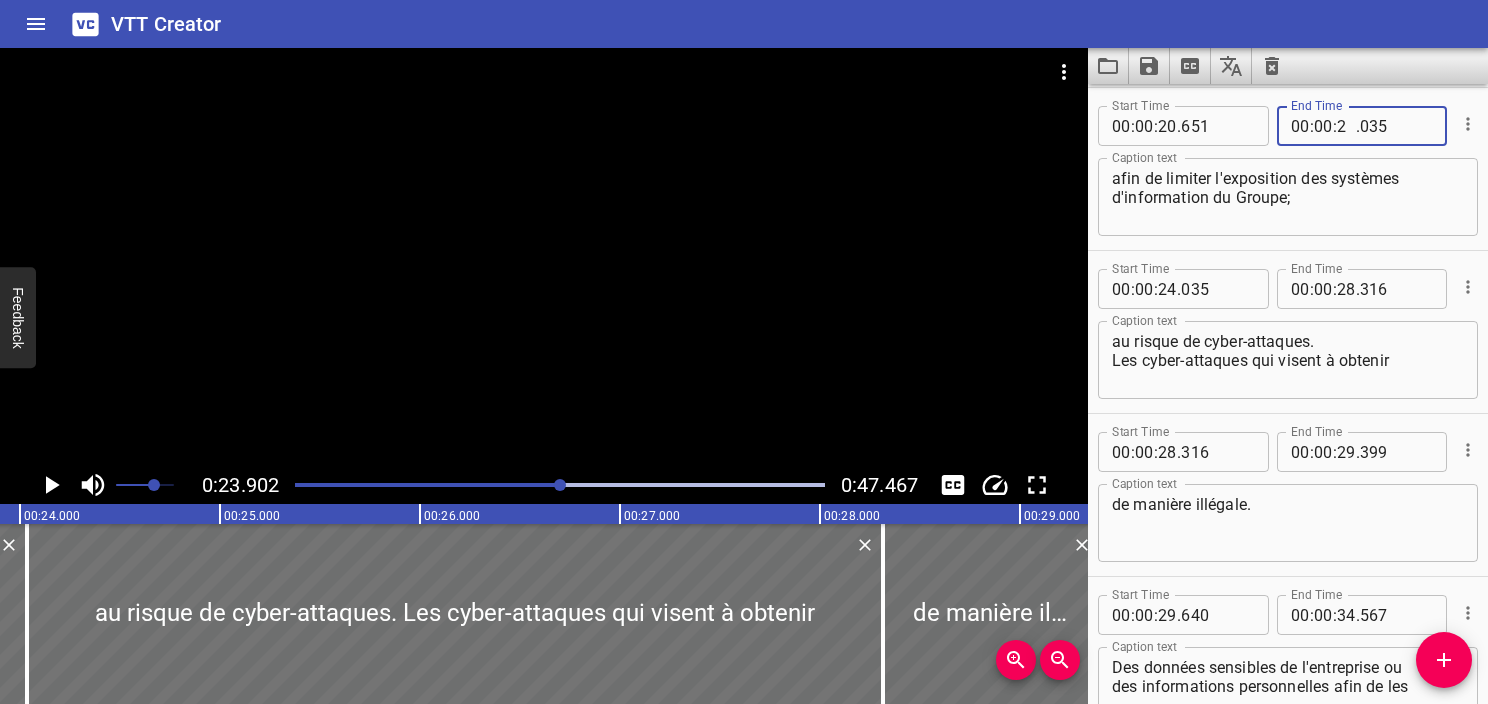 type on "23" 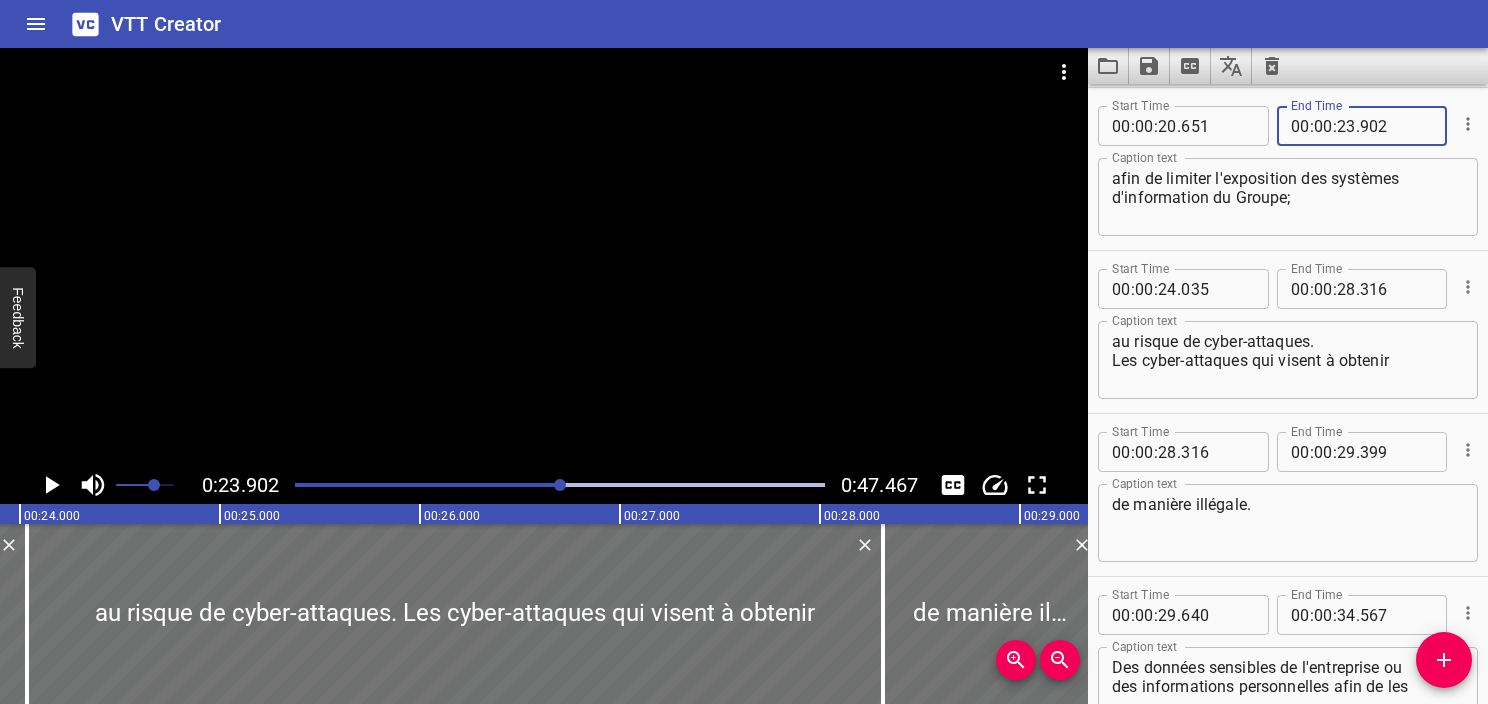type on "902" 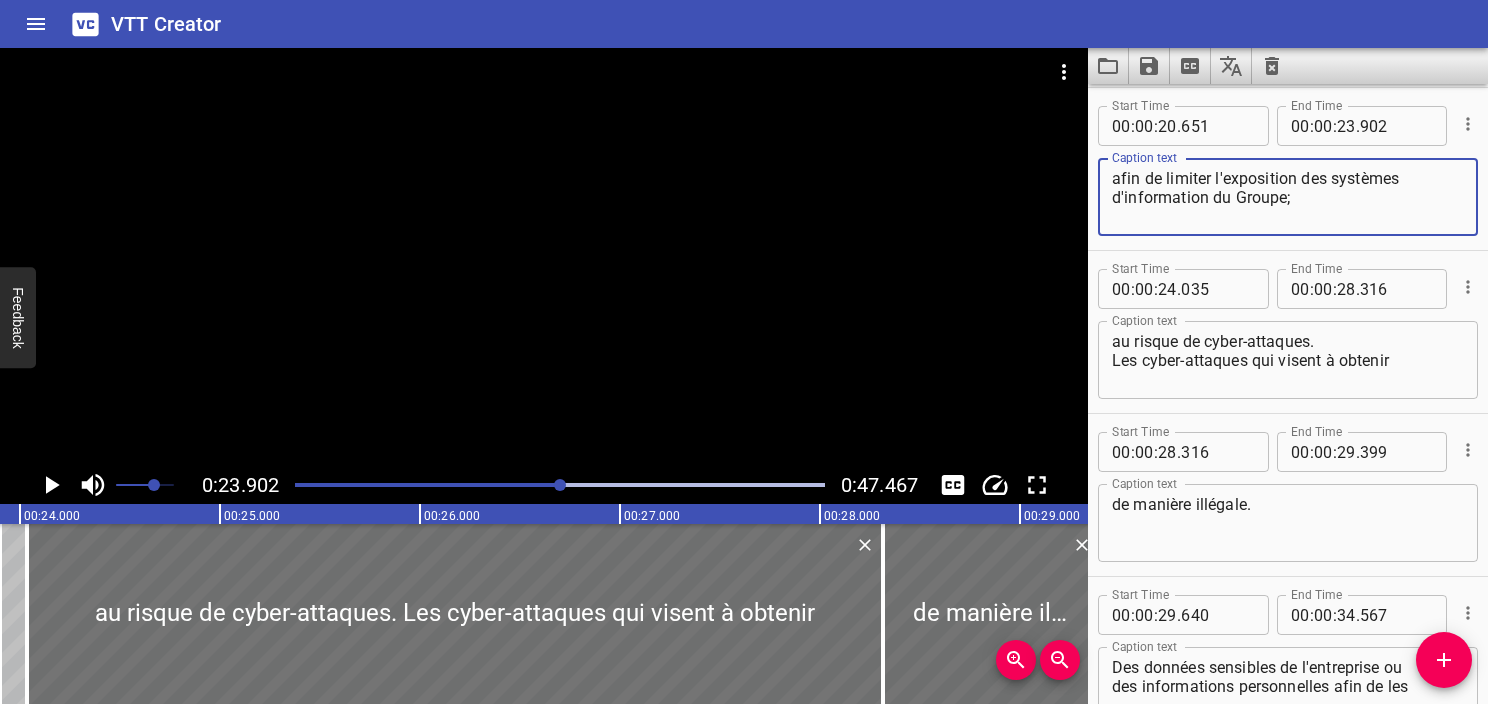 click on "au risque de cyber-attaques.
Les cyber-attaques qui visent à obtenir" at bounding box center [1288, 360] 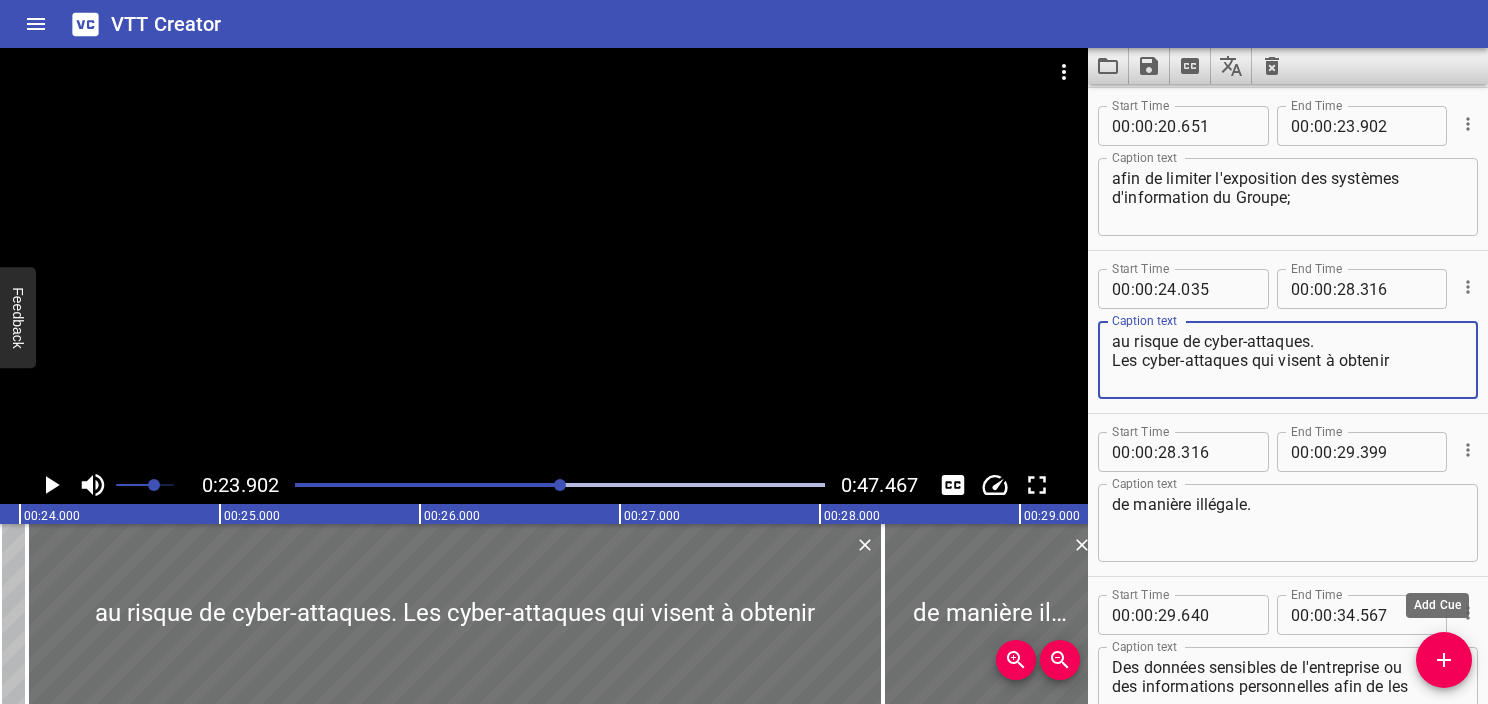 click at bounding box center (1444, 660) 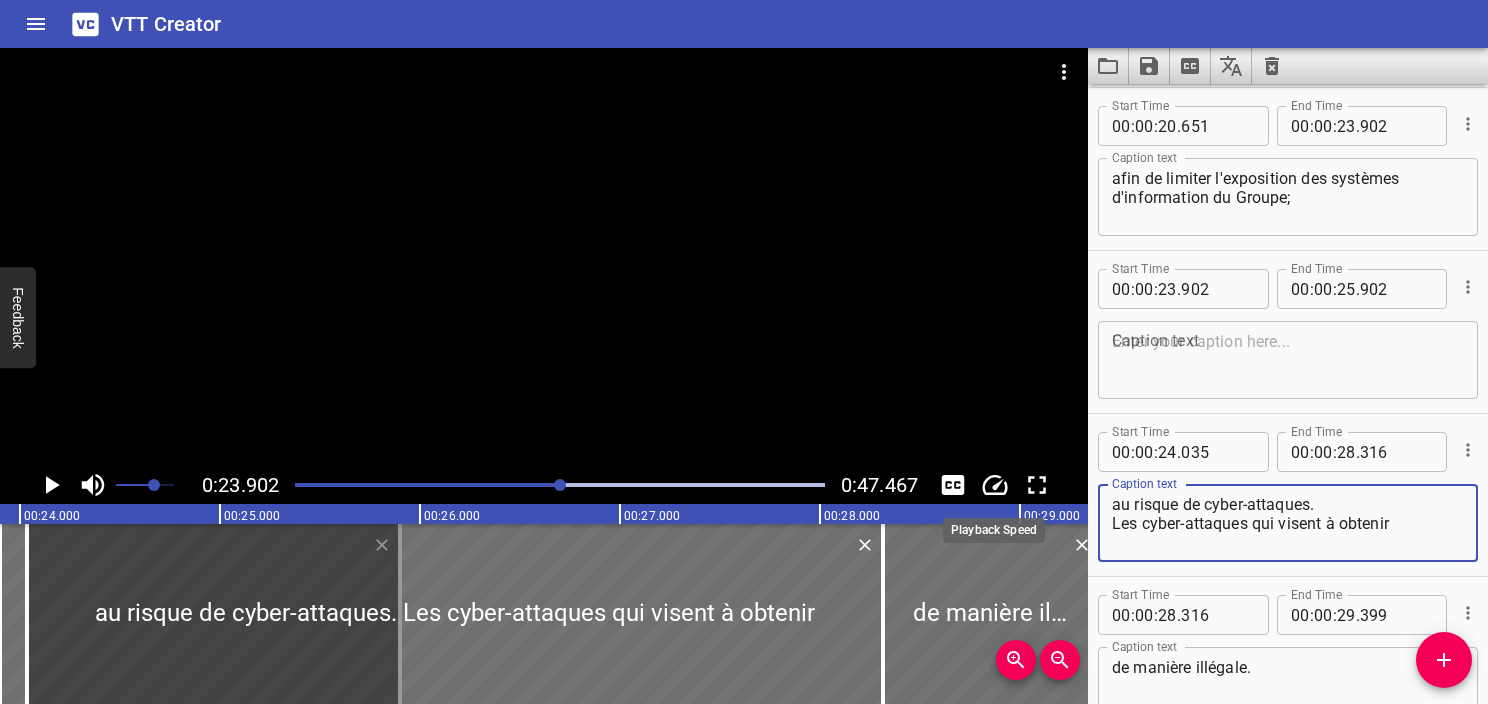 drag, startPoint x: 1333, startPoint y: 507, endPoint x: 1009, endPoint y: 496, distance: 324.18668 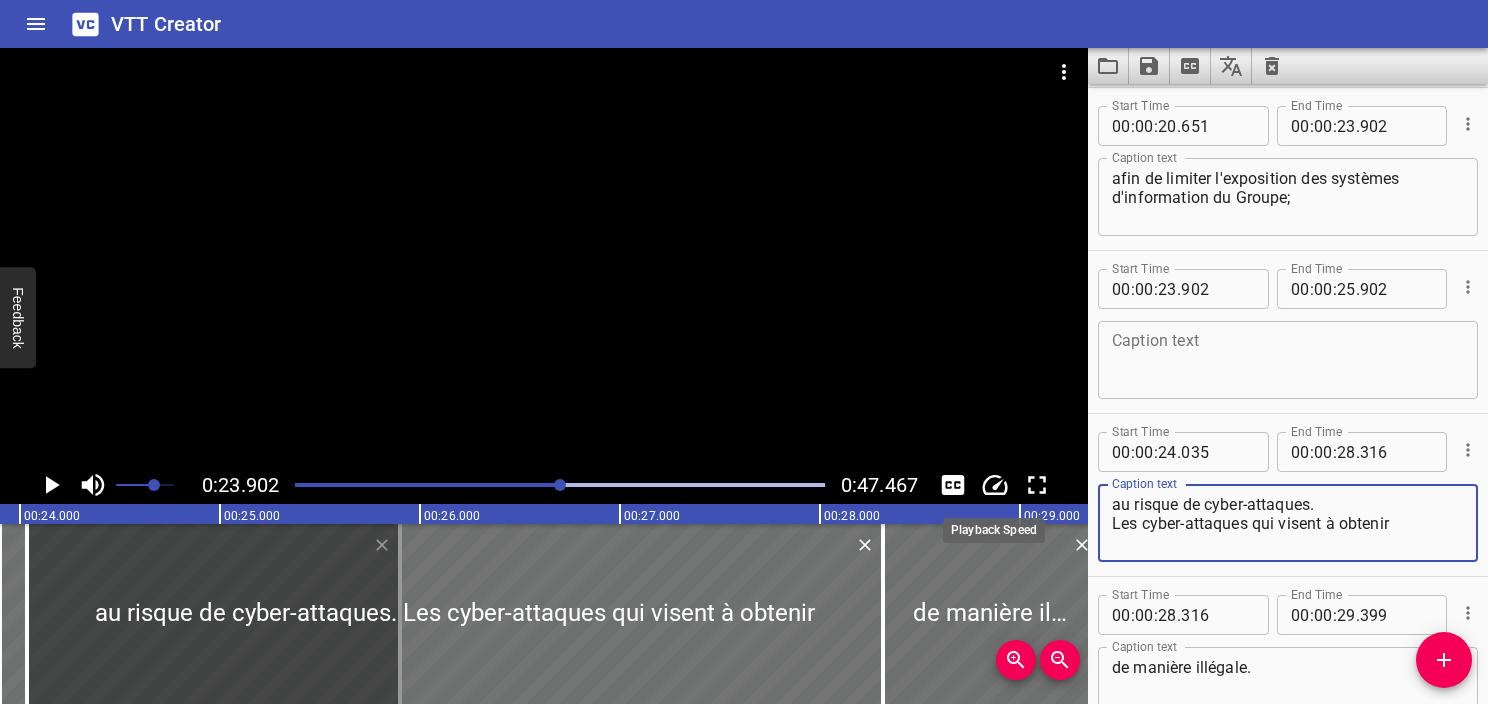 click on "00:00.000 00:01.000 00:02.000 00:03.000 00:04.000 00:05.000 00:06.000 00:07.000 00:08.000 00:09.000 00:10.000 00:11.000 00:12.000 00:13.000 00:14.000 00:15.000 00:16.000 00:17.000 00:18.000 00:19.000 00:20.000 00:21.000 00:22.000 00:23.000 00:24.000 00:25.000 00:25.000 00:26.000 00:27.000 00:28.000 00:29.000 00:30.000 00:31.000 00:32.000 00:33.000 00:34.000 00:35.000 00:36.000 00:37.000 00:38.000 00:39.000 00:40.000 00:41.000 00:42.000 00:43.000 00:44.000 00:45.000 00:46.000 00:47.000 00:48.000 00:49.000 00:50.000 00:50.000 00:51.000 00:52.000 00:53.000 00:54.000 00:55.000 00:56.000 00:57.000 00:58.000 00:59.000 01:00.000 Le Groupe [COMPANY] met à la disposition de
ses collaborateurs des équipements informatiques, des moyens de communication ainsi que des informations et données qui sont nécessaires à l'accomplissement de leur mission. Il est de la responsabilité des collaborateurs d'utiliser ses ressources dans le respect de la politique de sécurité en vigueur, de manière illégale." at bounding box center (744, 376) 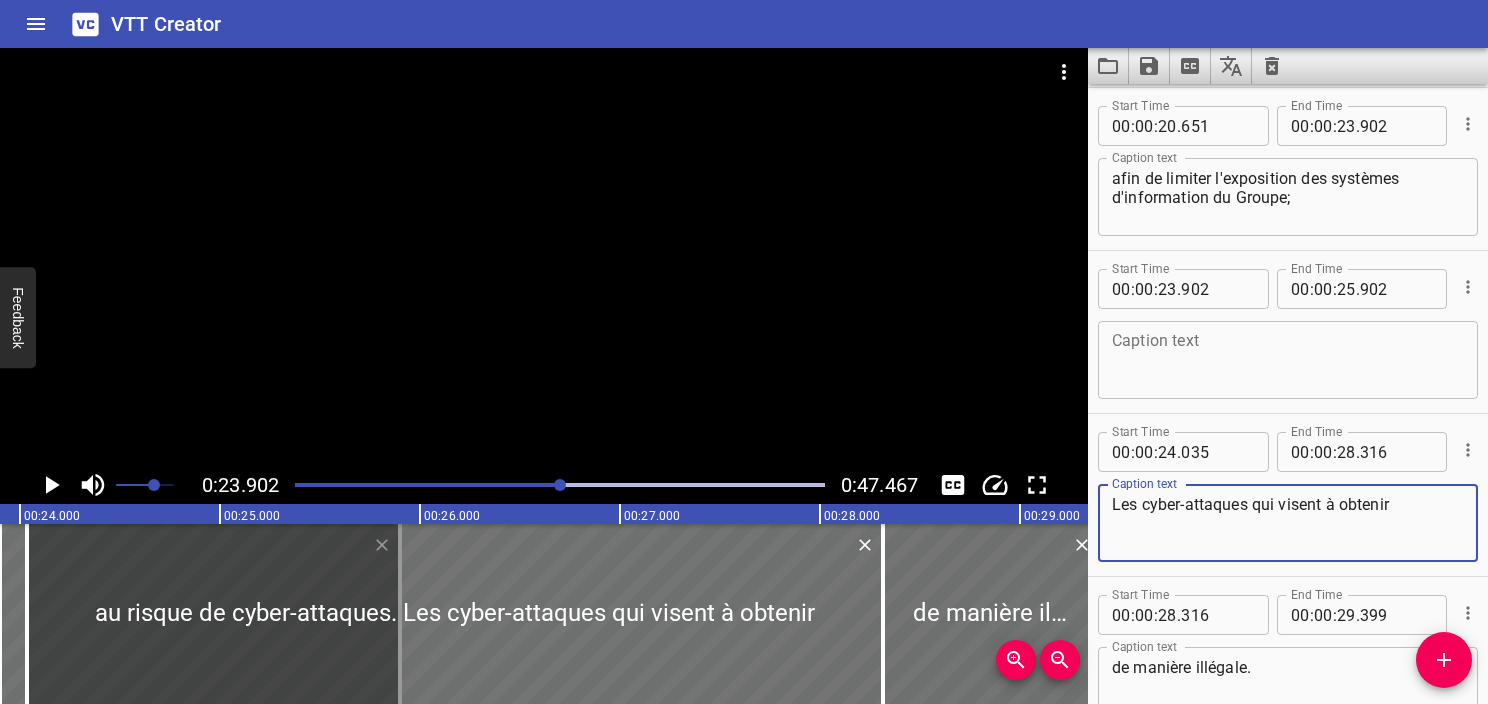 type on "Les cyber-attaques qui visent à obtenir" 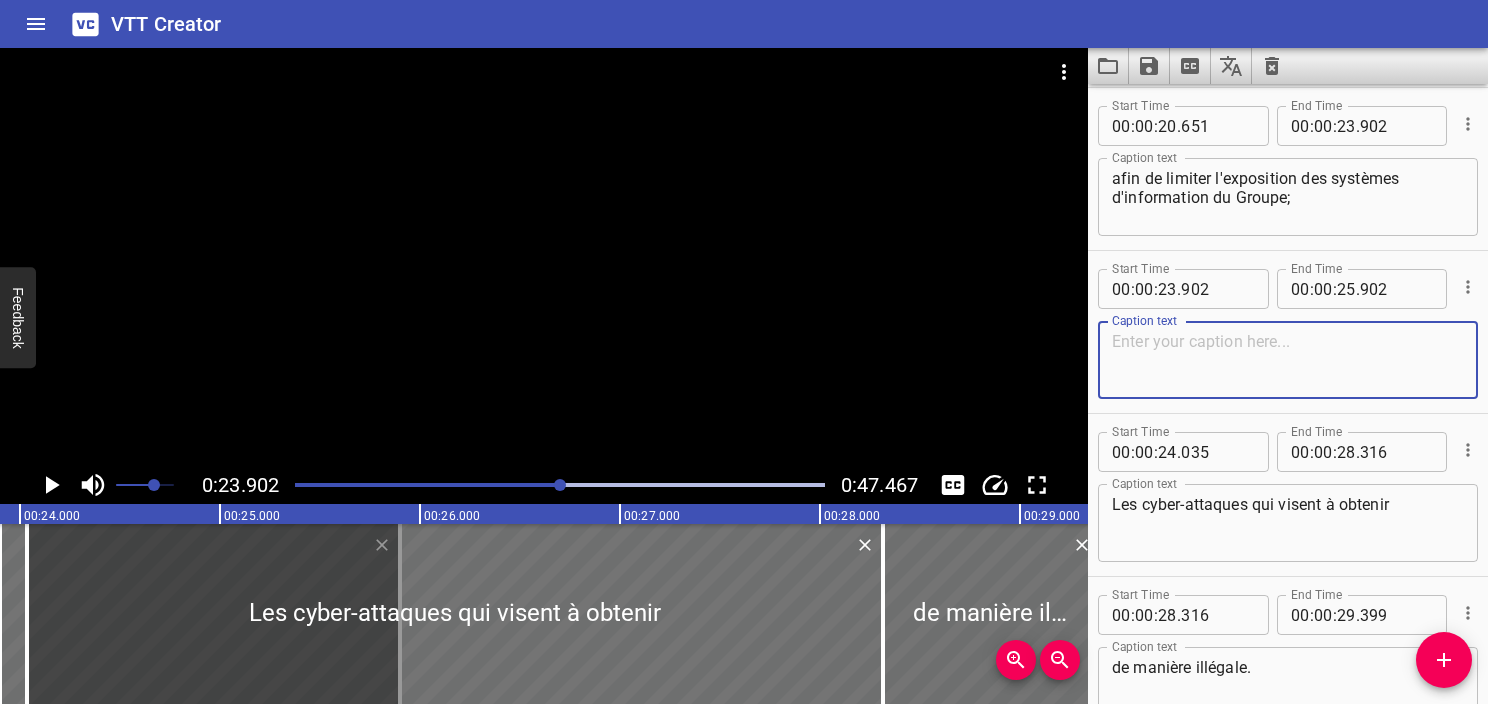 paste on "au risque de cyber-attaques." 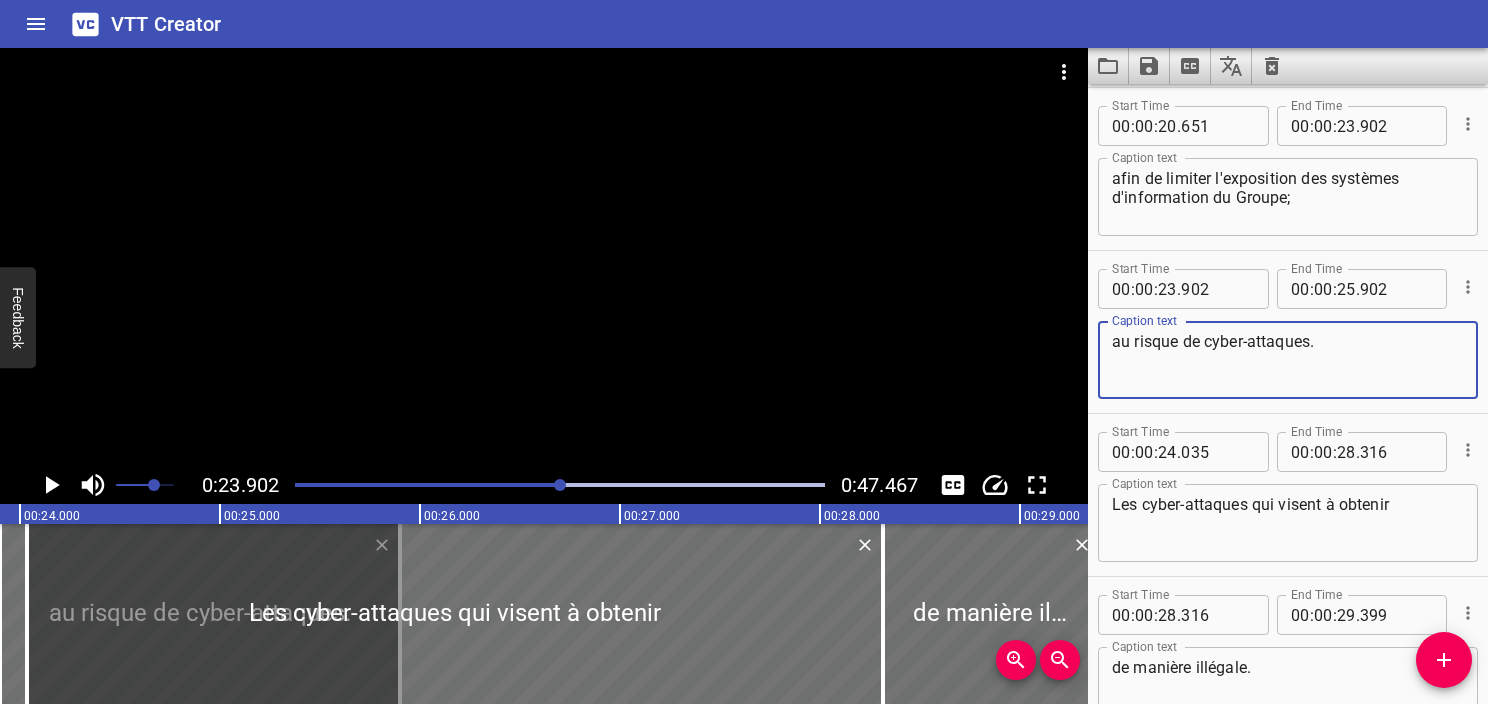 drag, startPoint x: 1178, startPoint y: 375, endPoint x: 1141, endPoint y: 339, distance: 51.62364 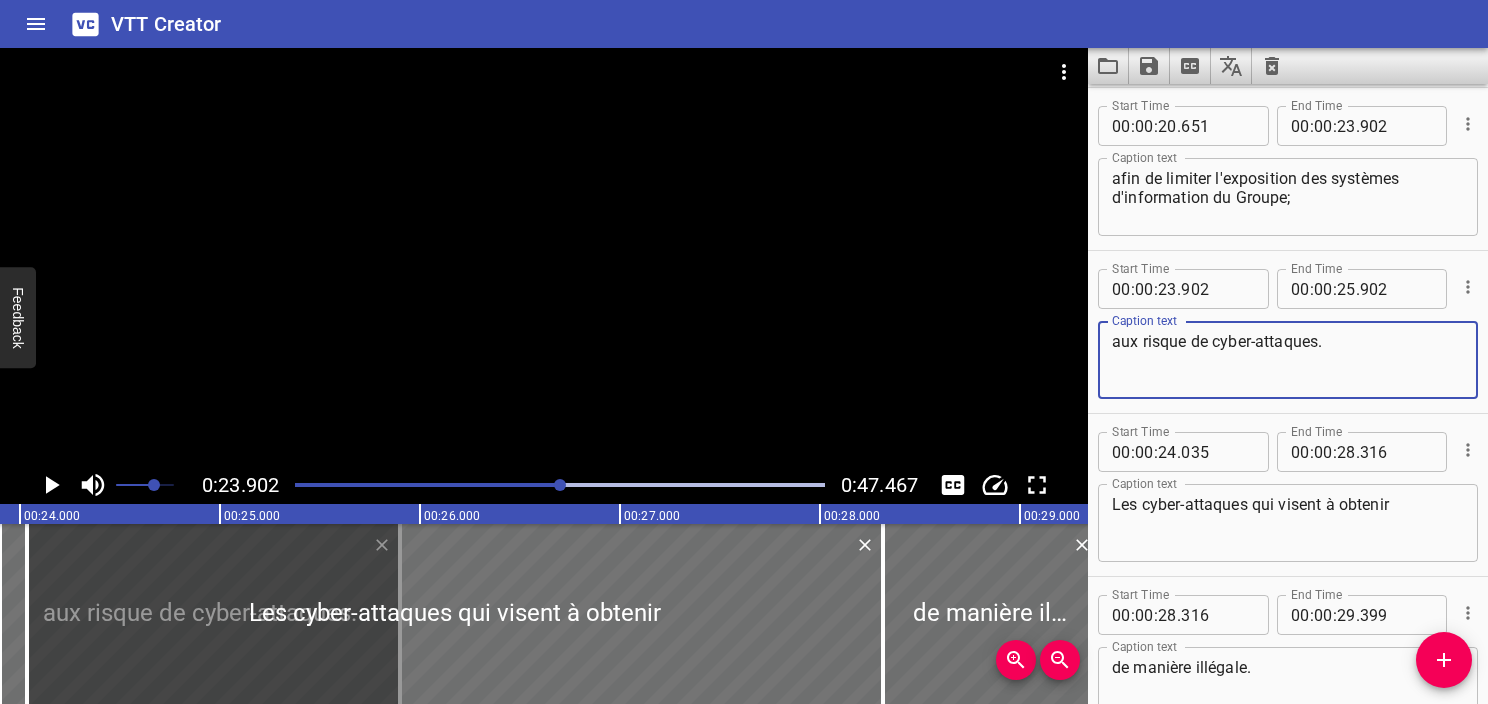 click on "aux risque de cyber-attaques." at bounding box center [1288, 360] 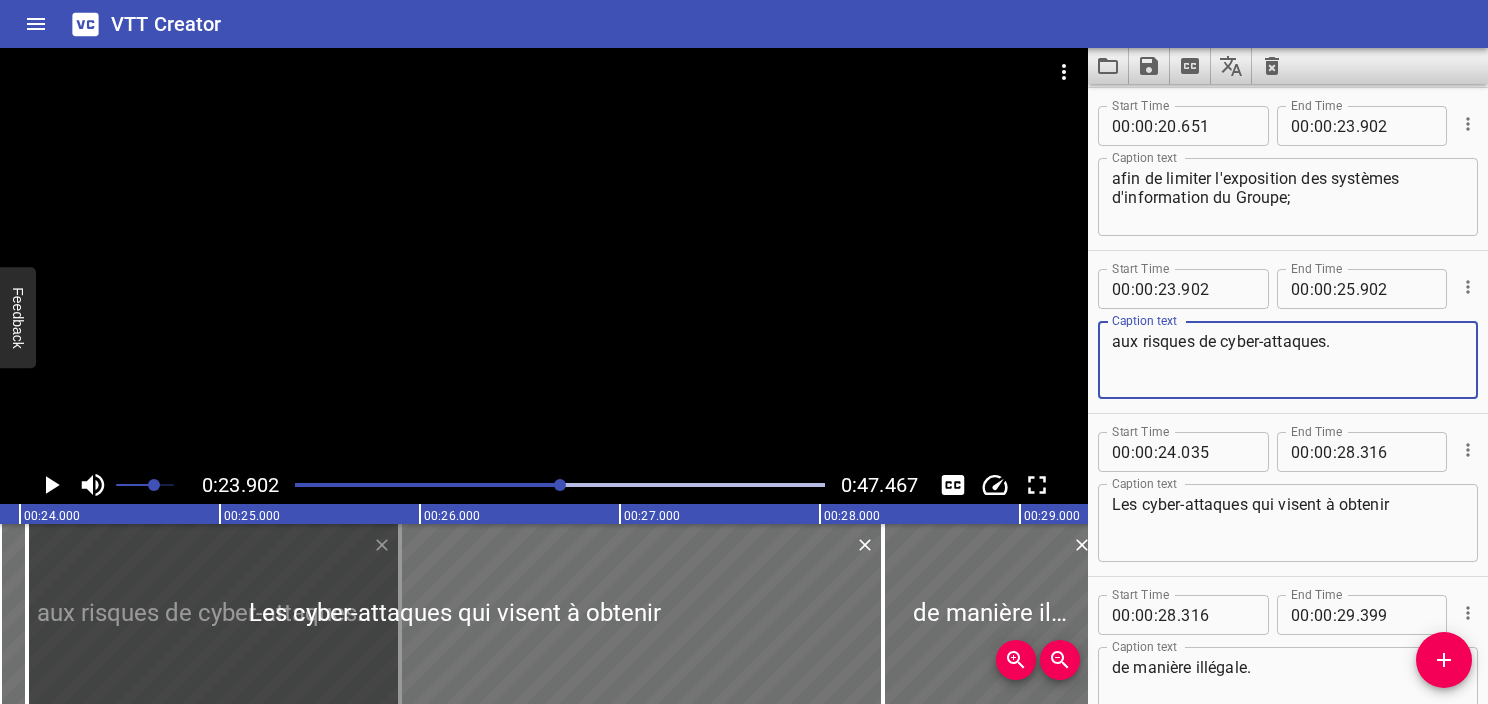 click on "aux risques de cyber-attaques." at bounding box center [1288, 360] 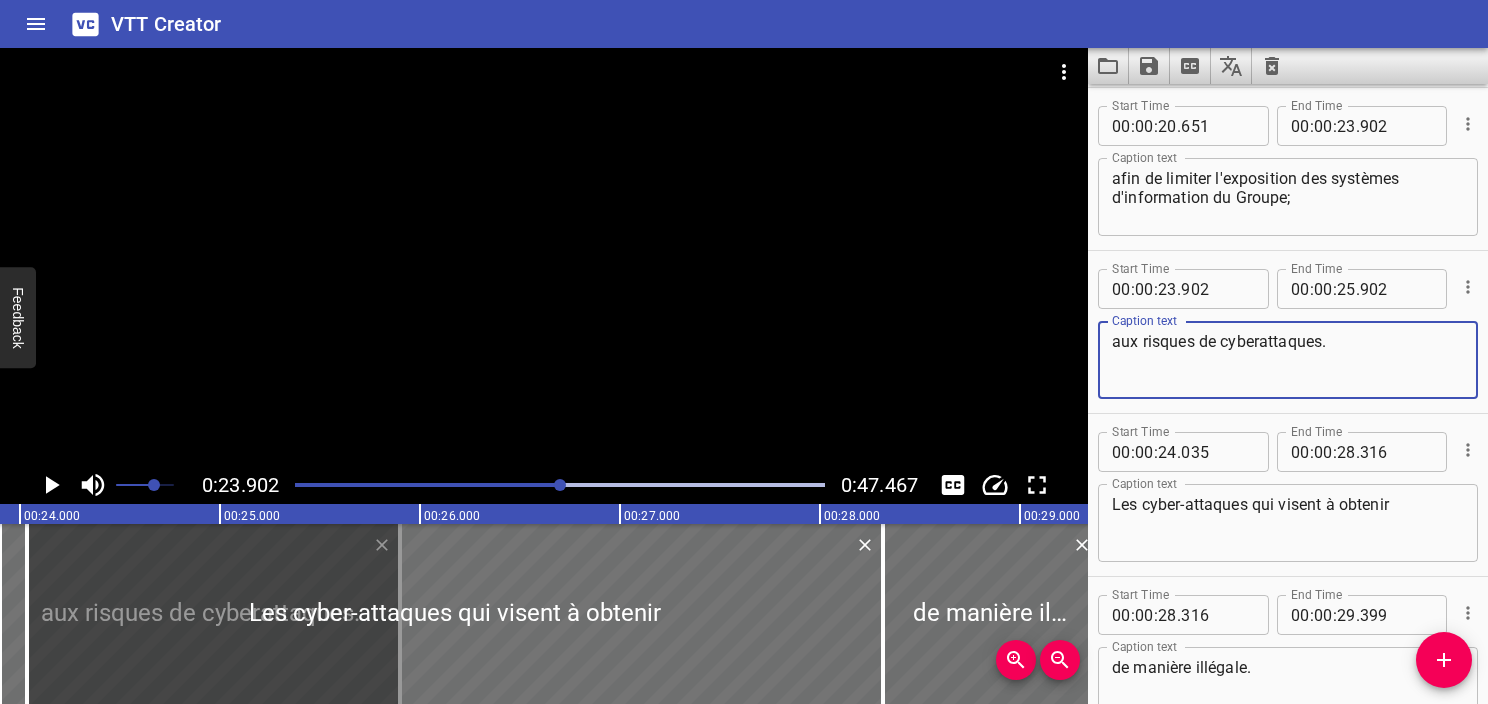 click on "aux risques de cyberattaques." at bounding box center (1288, 360) 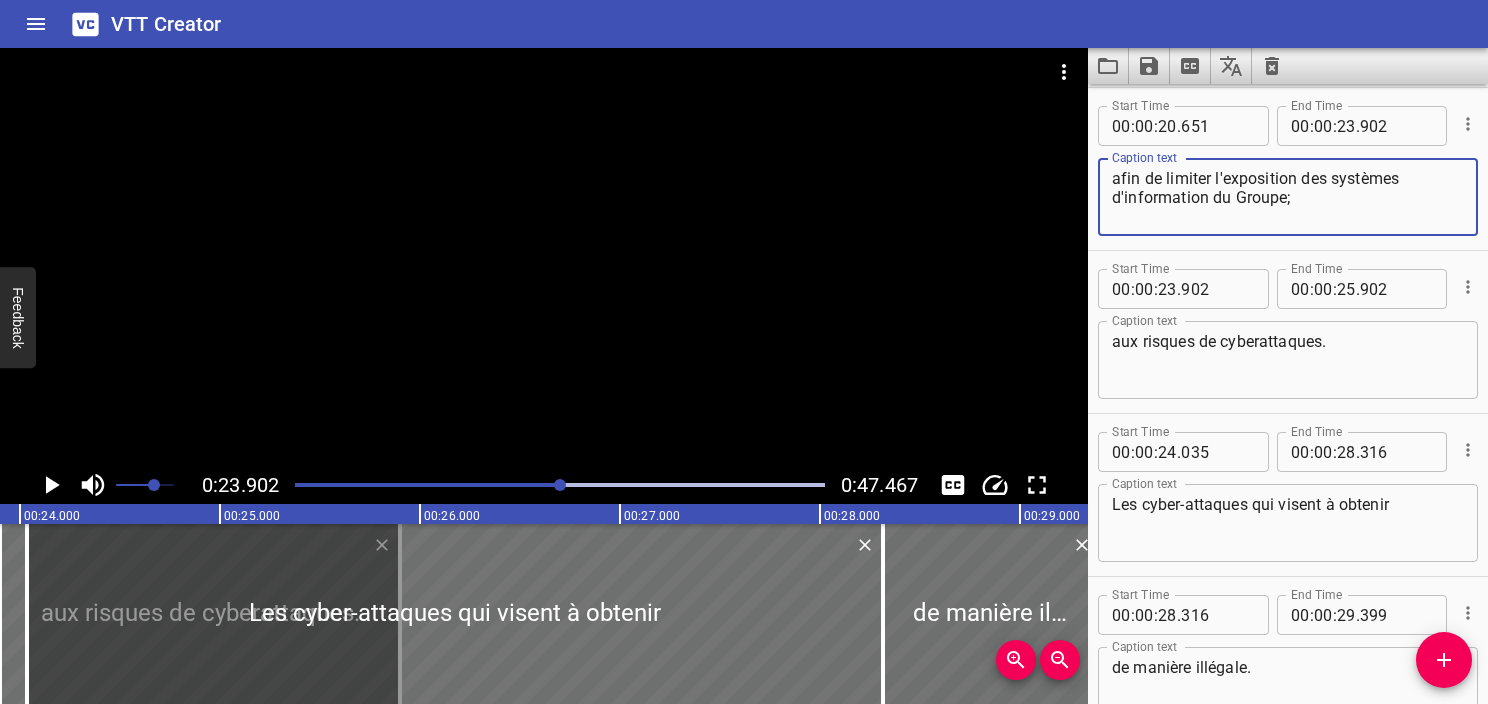 scroll, scrollTop: 1204, scrollLeft: 0, axis: vertical 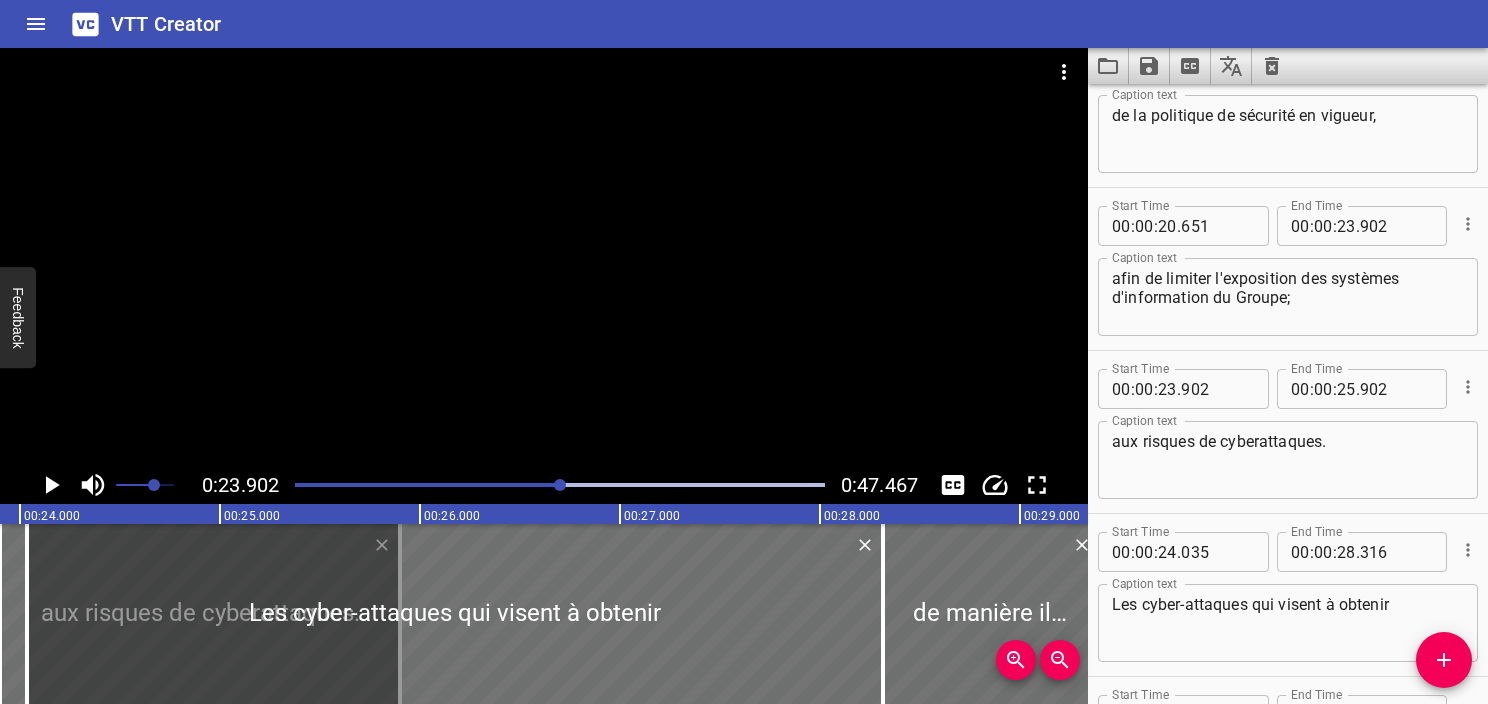 click at bounding box center [297, 485] 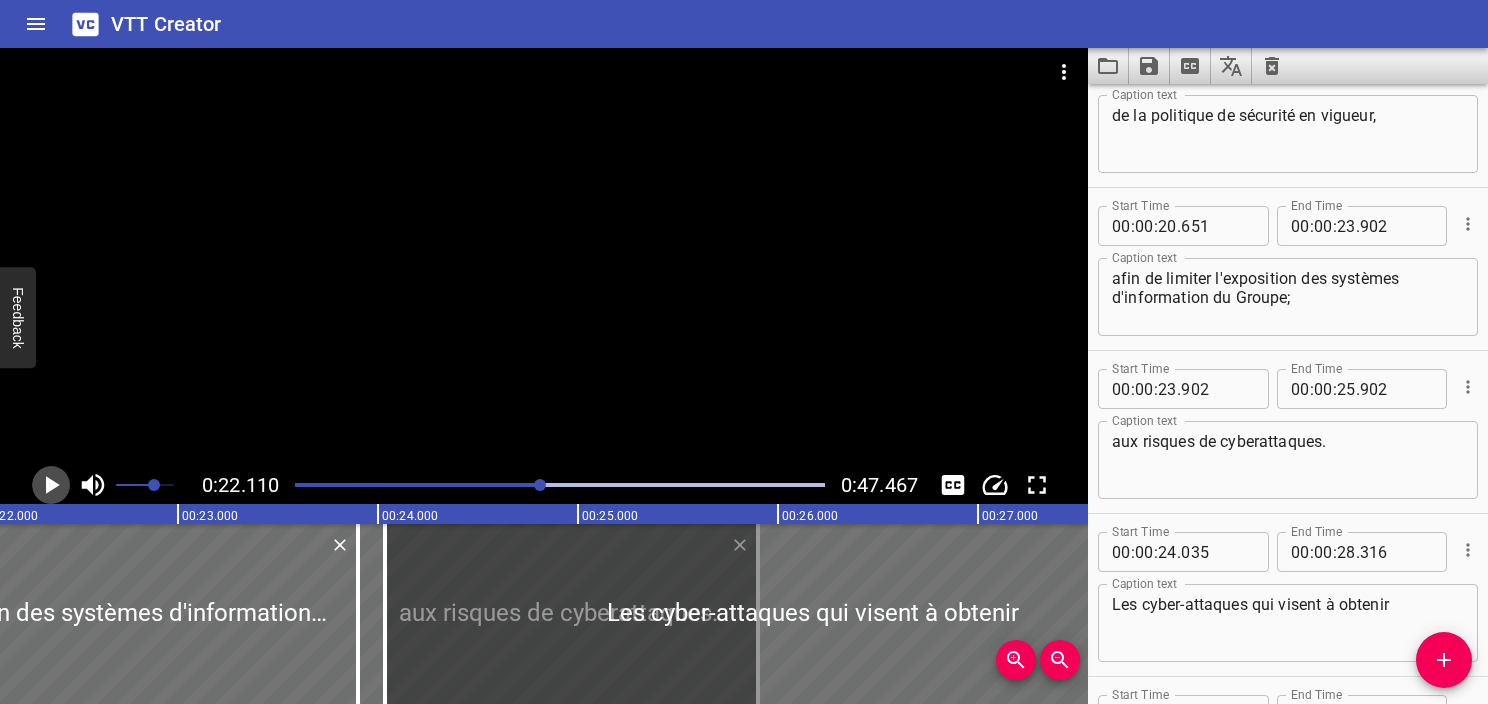 click 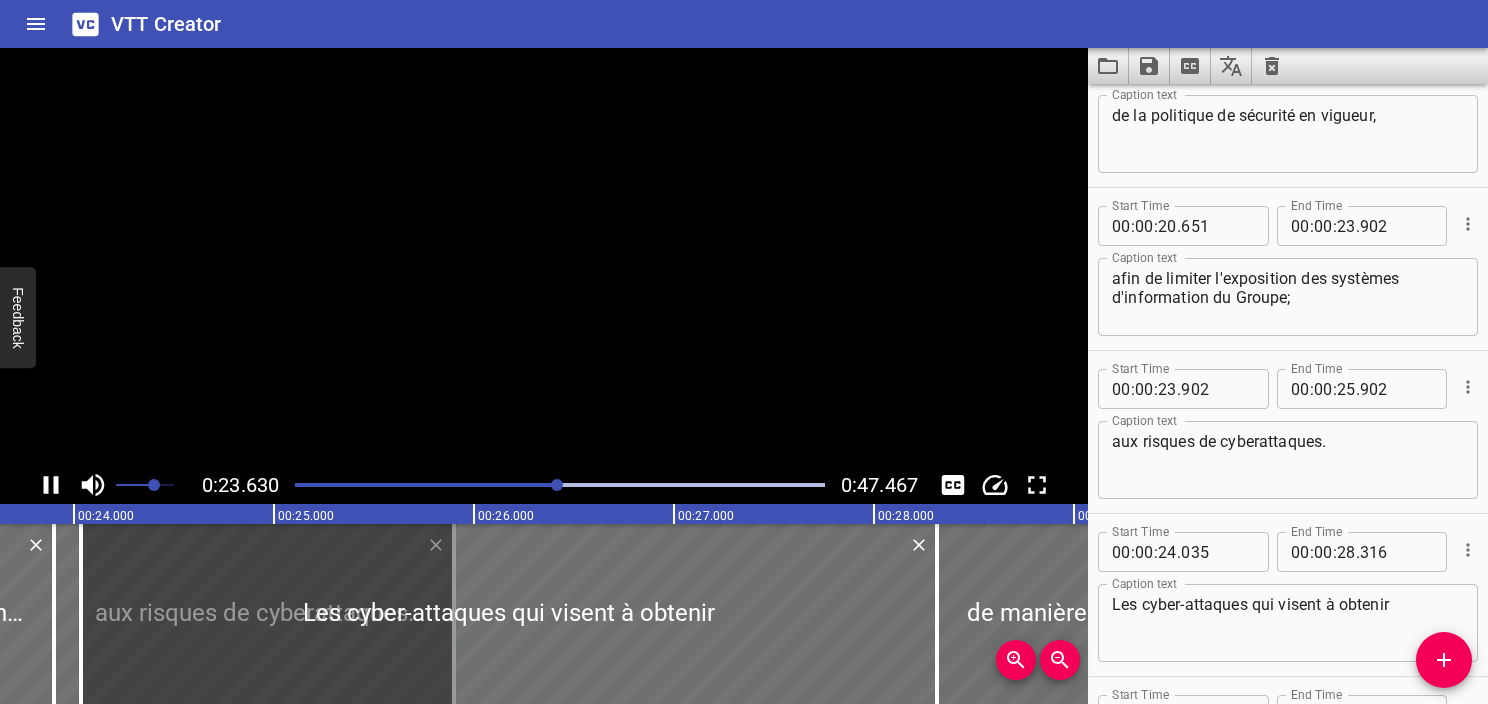 click 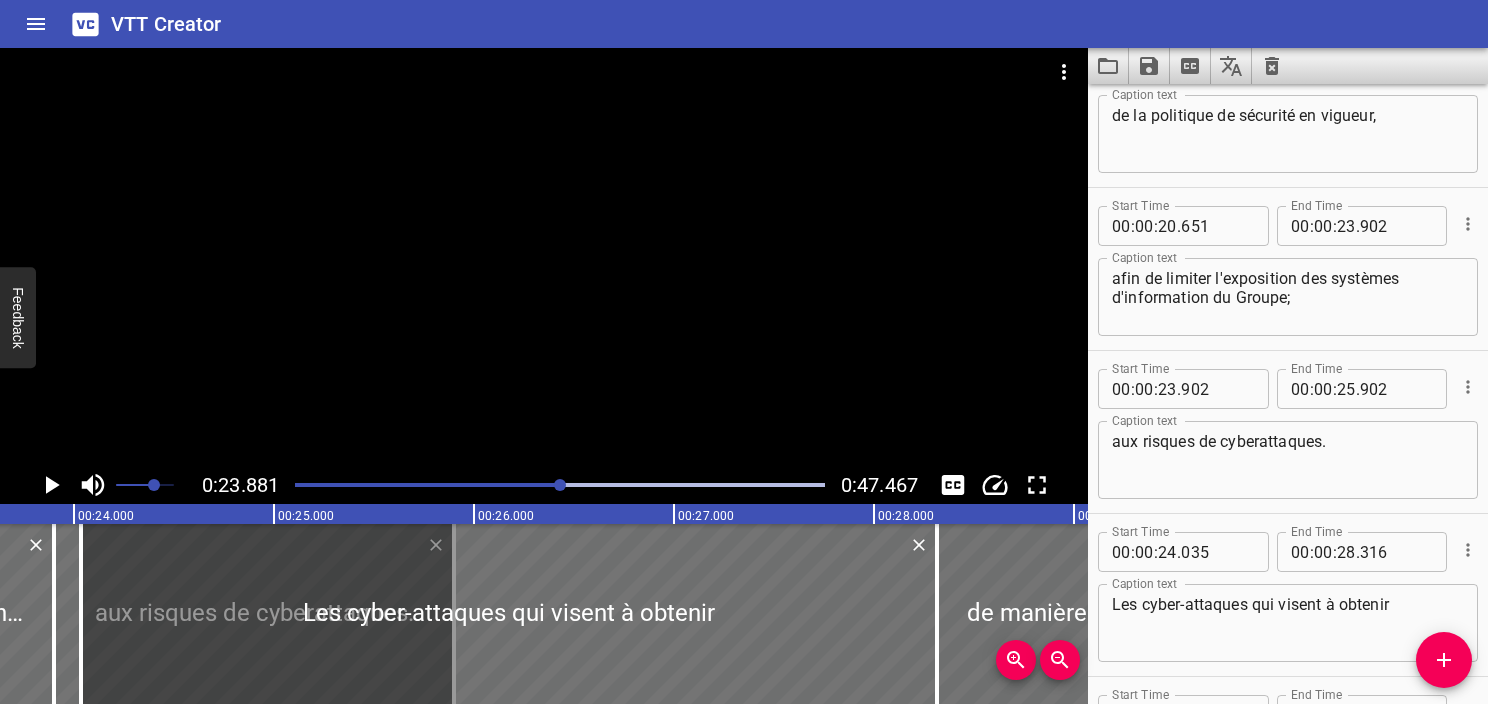 scroll, scrollTop: 0, scrollLeft: 4776, axis: horizontal 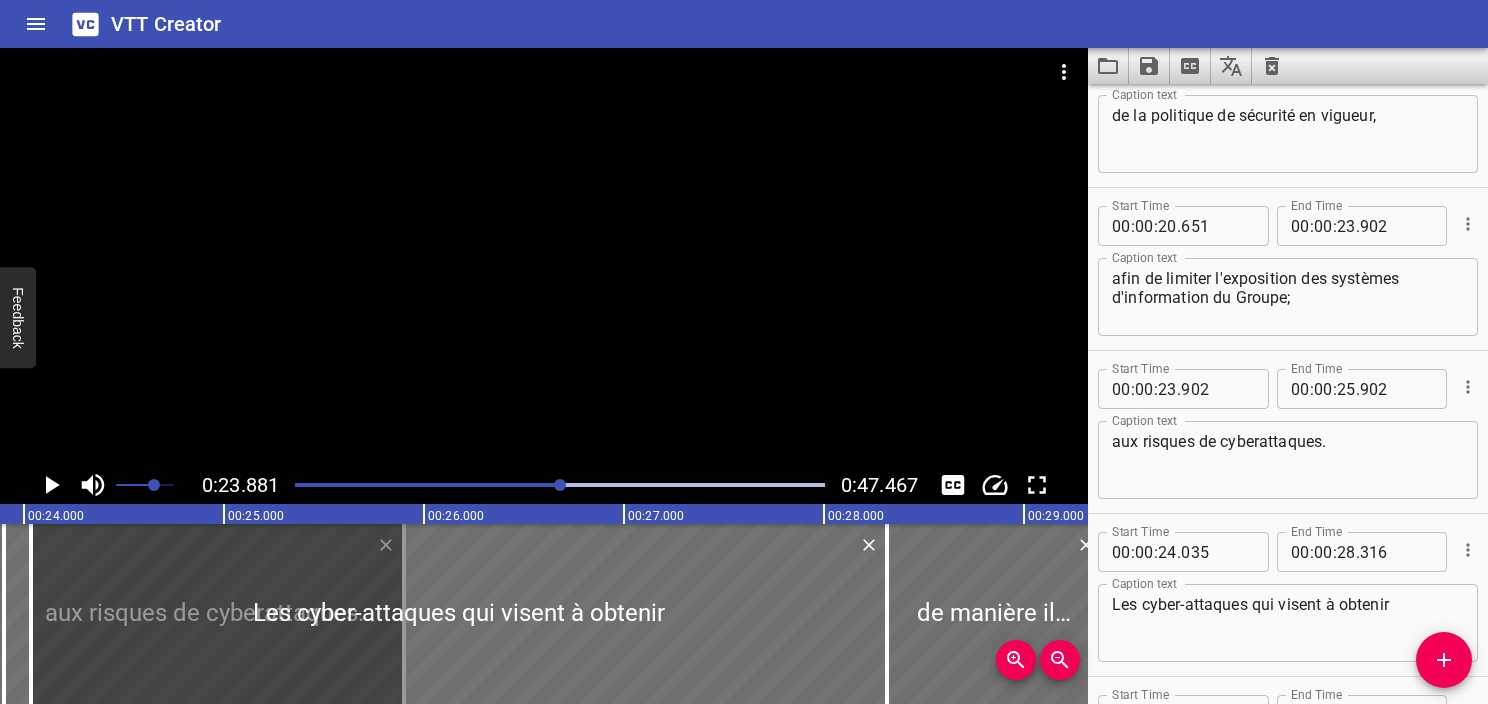 click on "afin de limiter l'exposition des systèmes d'information du Groupe;" at bounding box center [1288, 297] 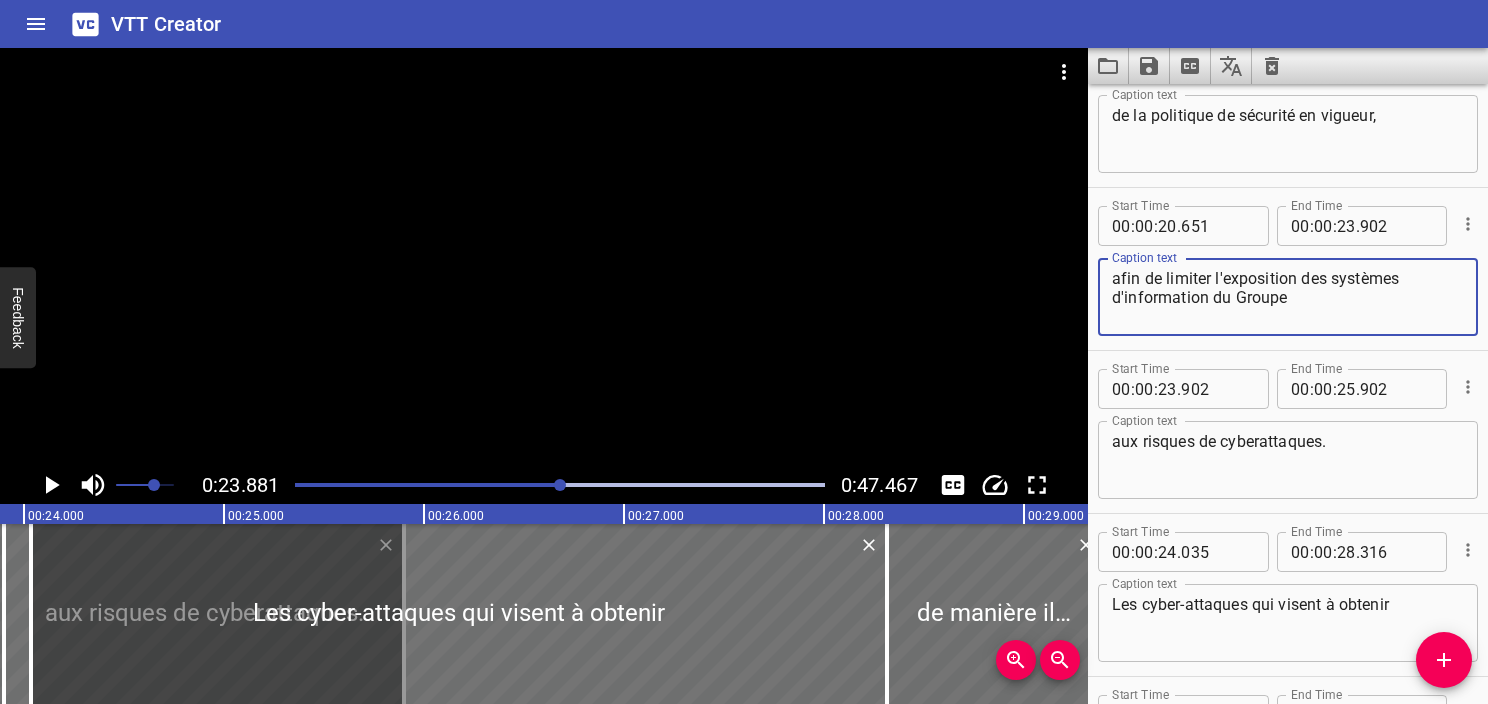 type on "afin de limiter l'exposition des systèmes d'information du Groupe" 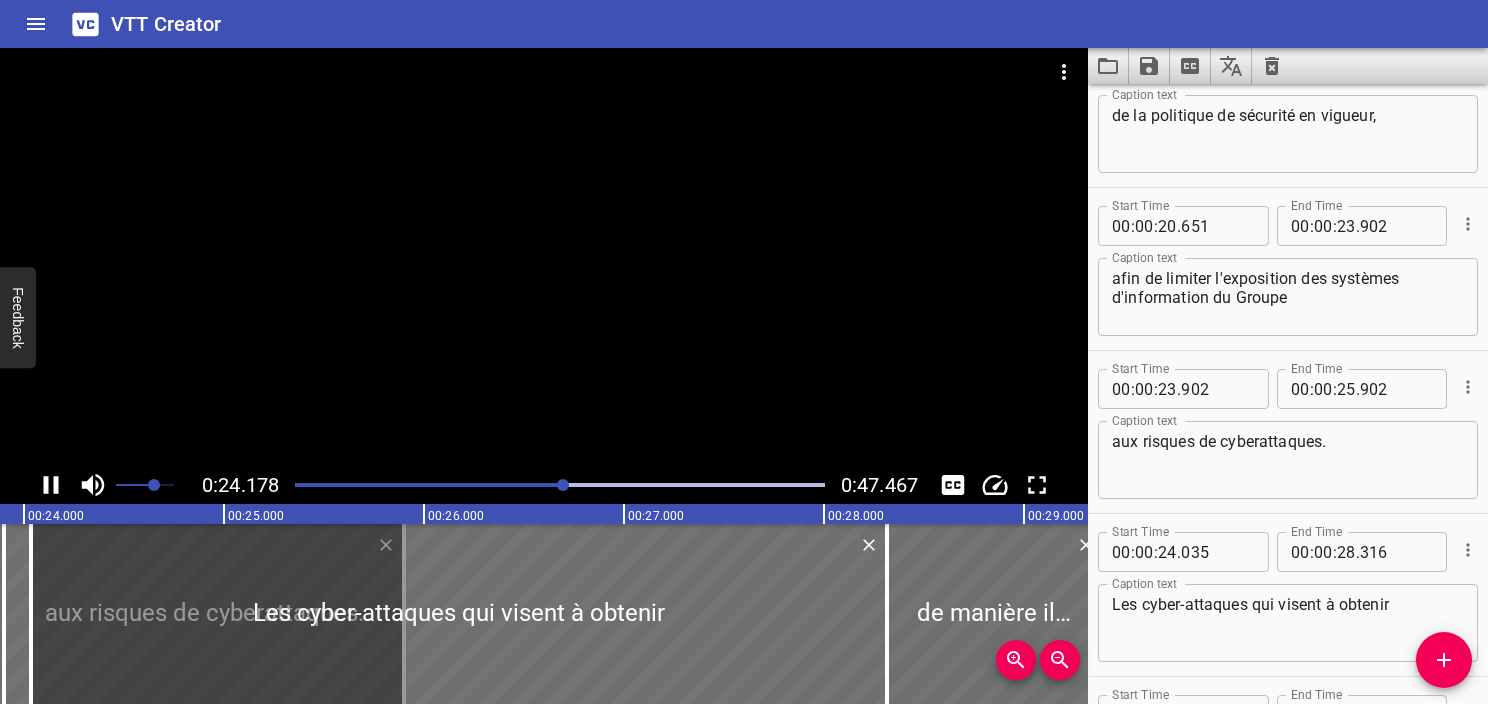 scroll, scrollTop: 1404, scrollLeft: 0, axis: vertical 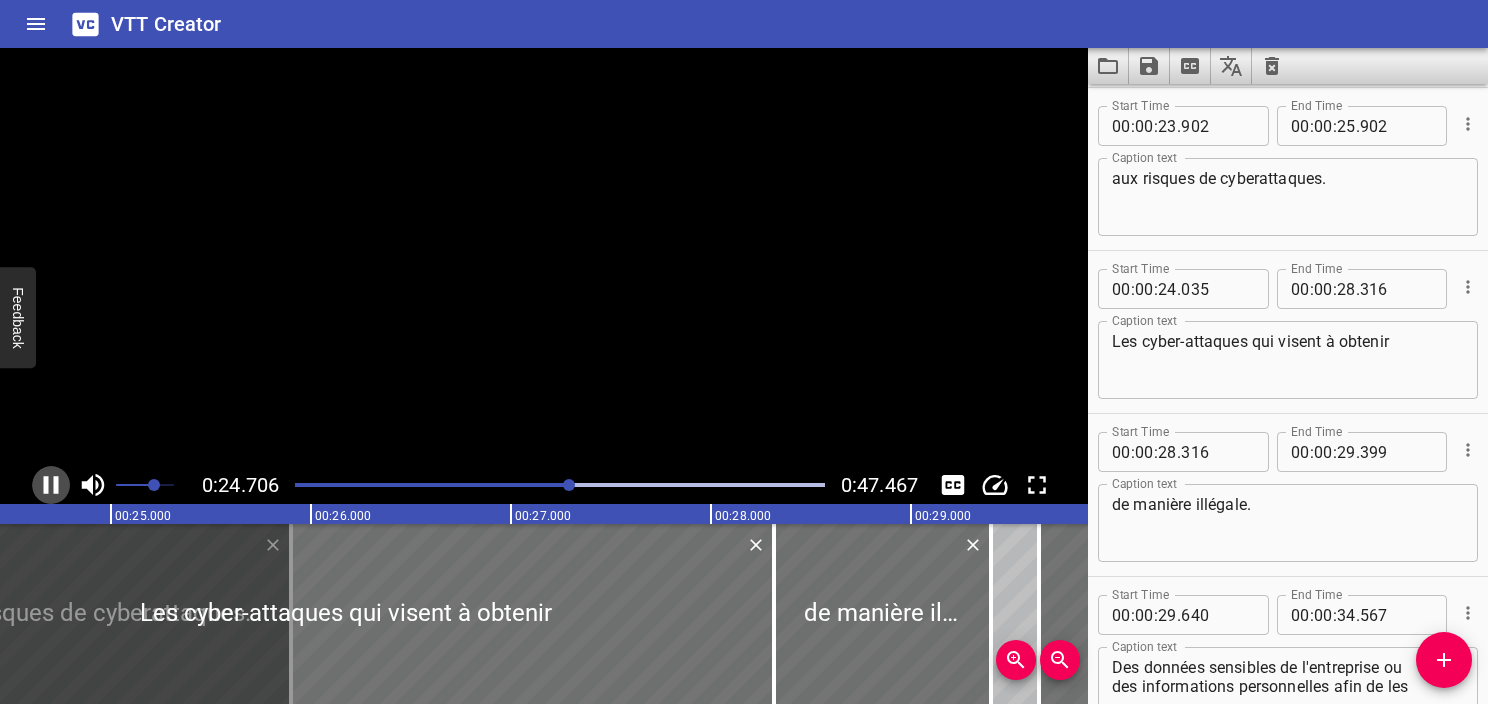 click 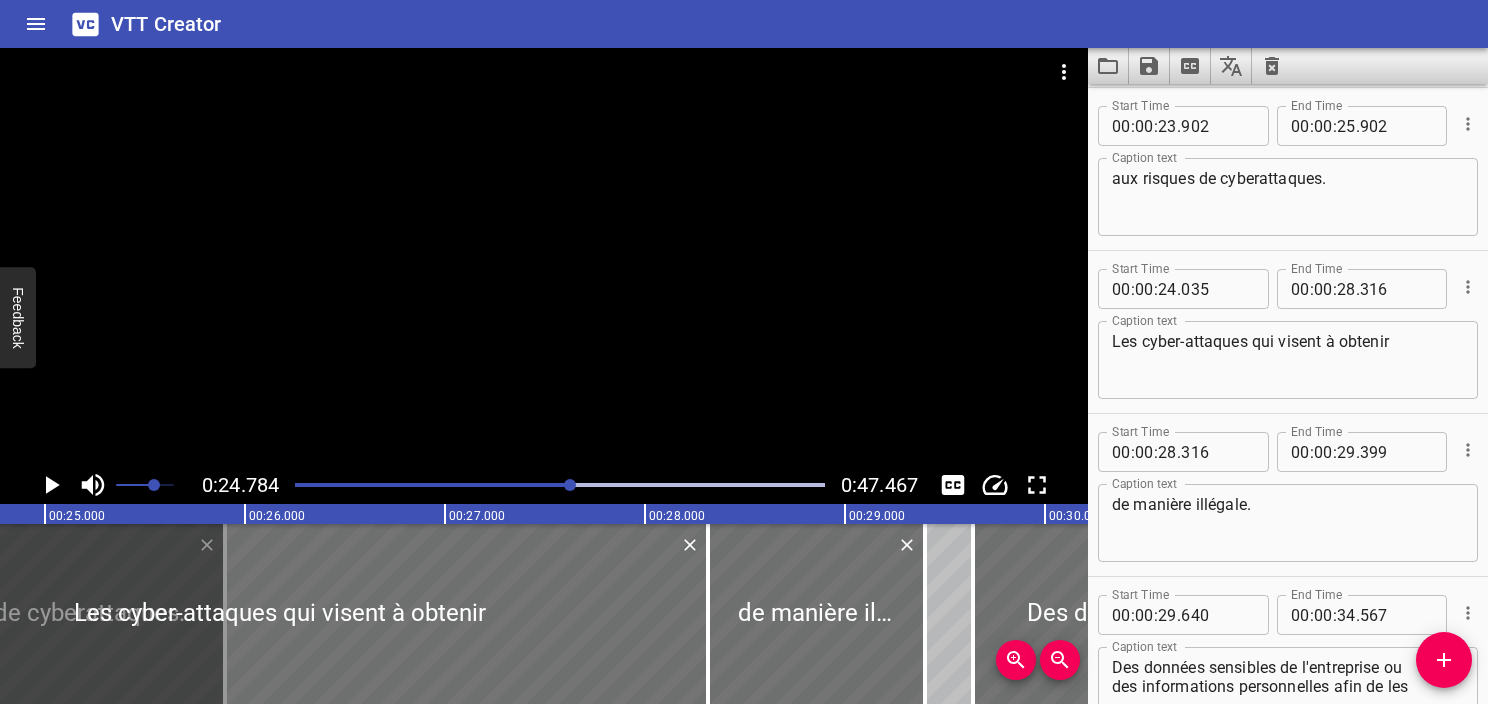 scroll, scrollTop: 0, scrollLeft: 4956, axis: horizontal 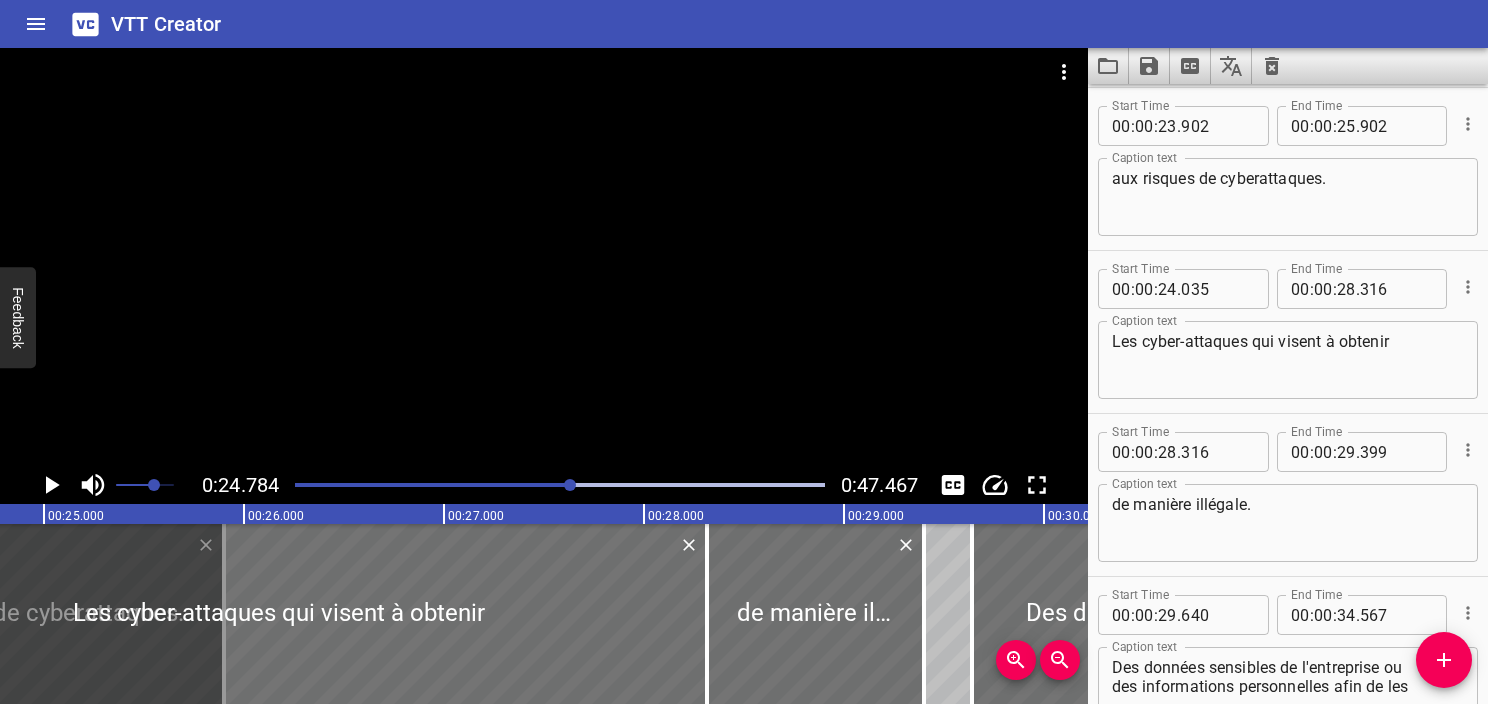 click on "aux risques de cyberattaques." at bounding box center [1288, 197] 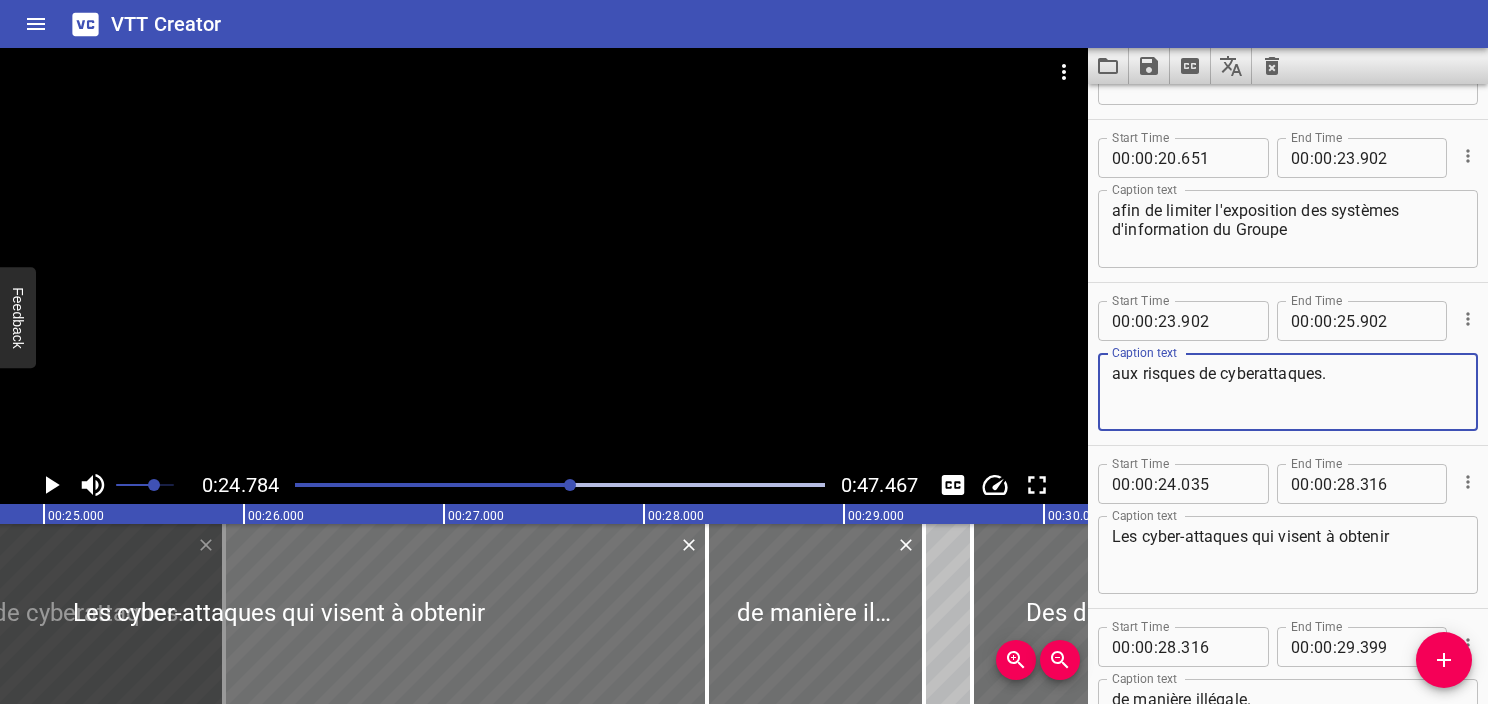 scroll, scrollTop: 1267, scrollLeft: 0, axis: vertical 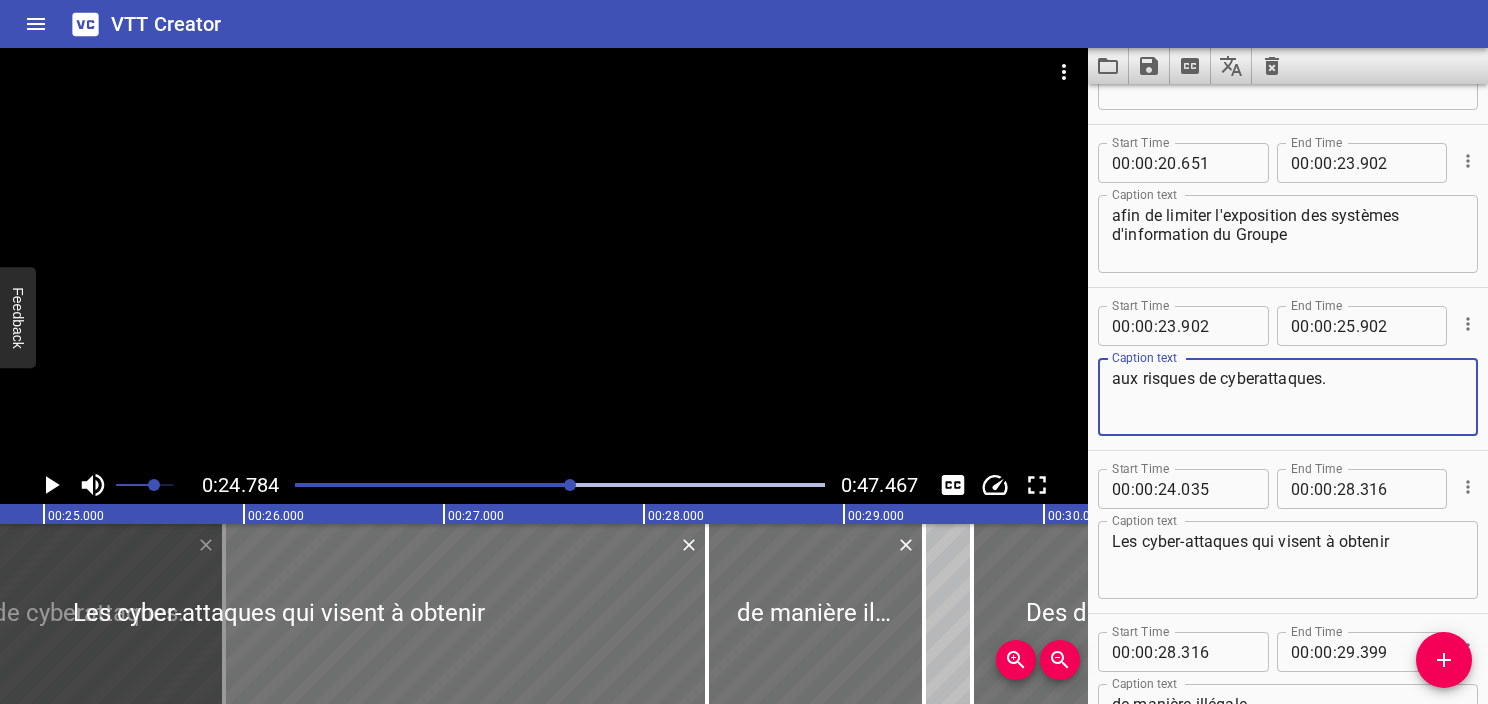 click on "afin de limiter l'exposition des systèmes d'information du Groupe" at bounding box center [1288, 234] 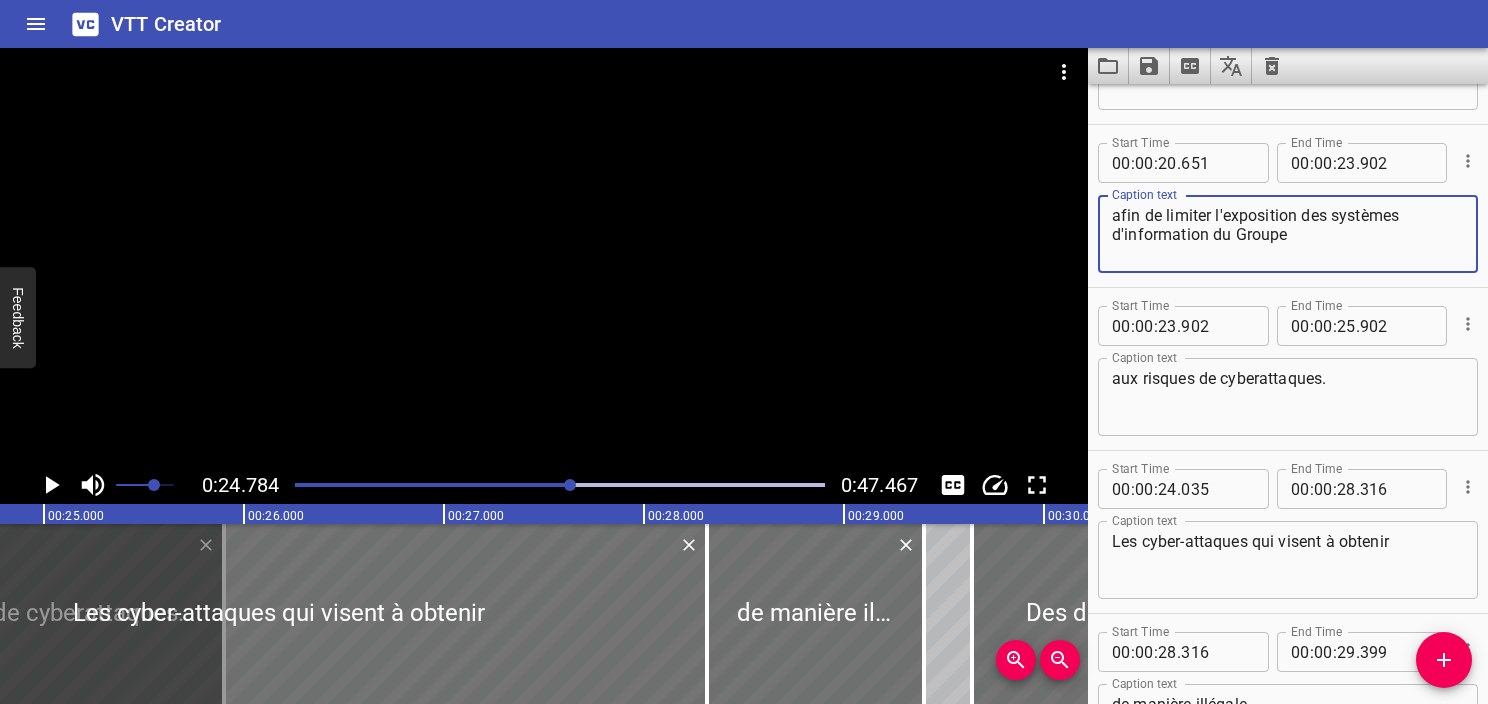 click on "afin de limiter l'exposition des systèmes d'information du Groupe" at bounding box center (1288, 234) 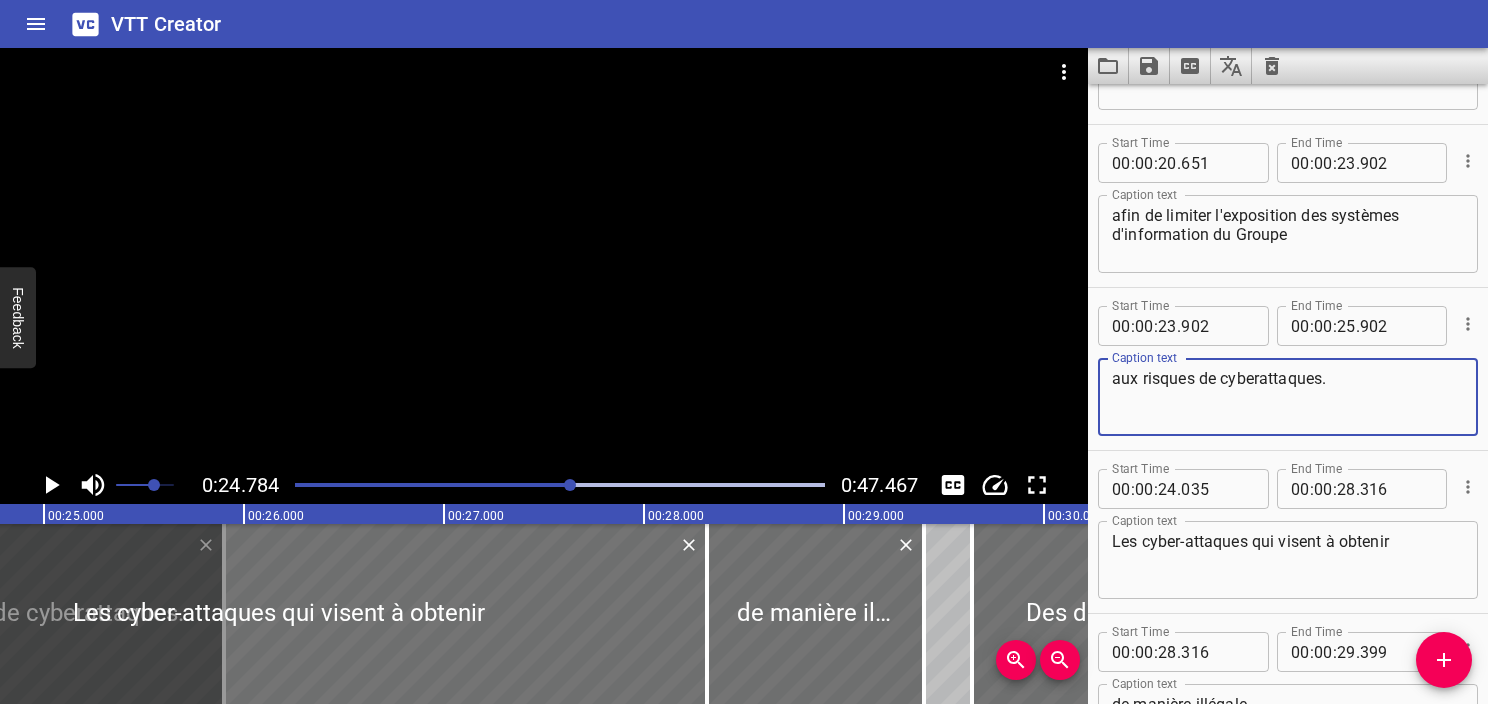 click on "aux risques de cyberattaques." at bounding box center (1288, 397) 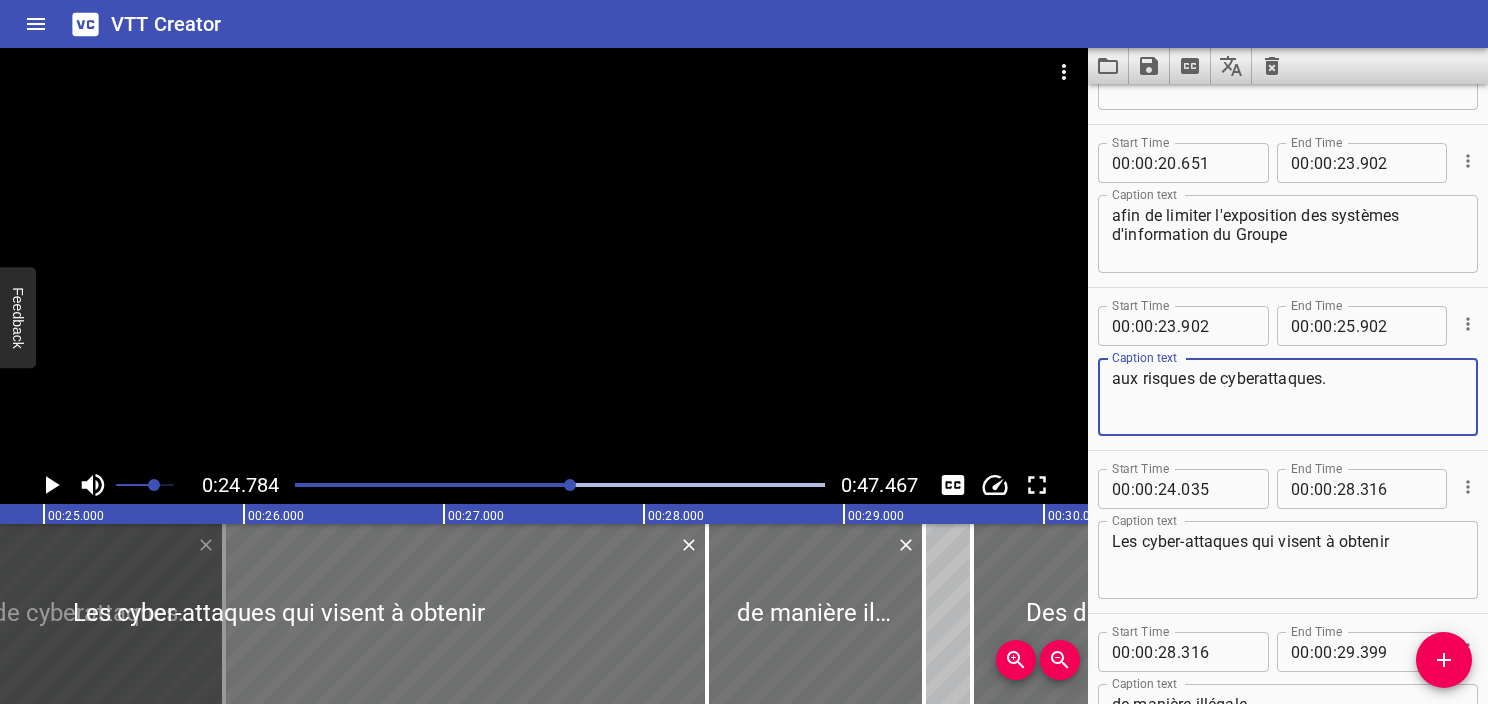 type on "aux risques de cyberattaques." 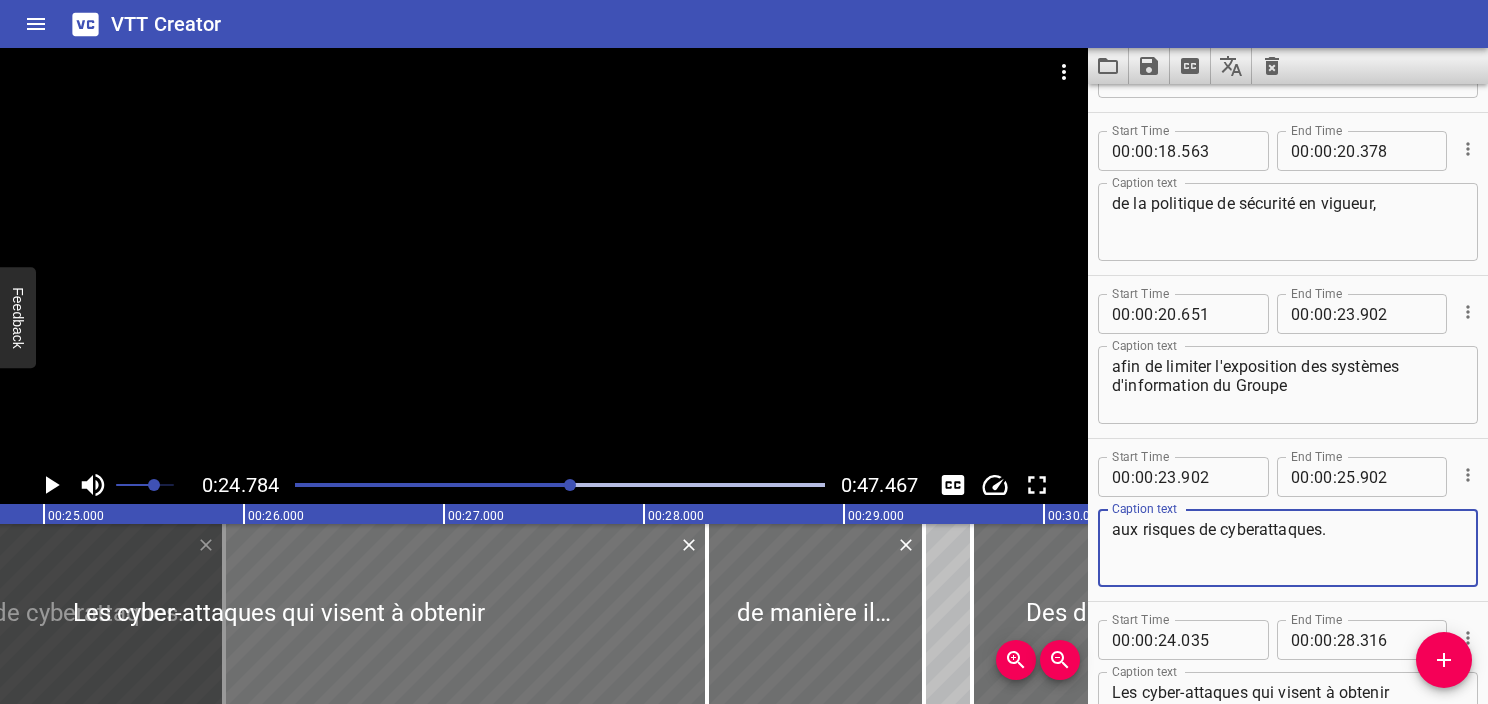 scroll, scrollTop: 1067, scrollLeft: 0, axis: vertical 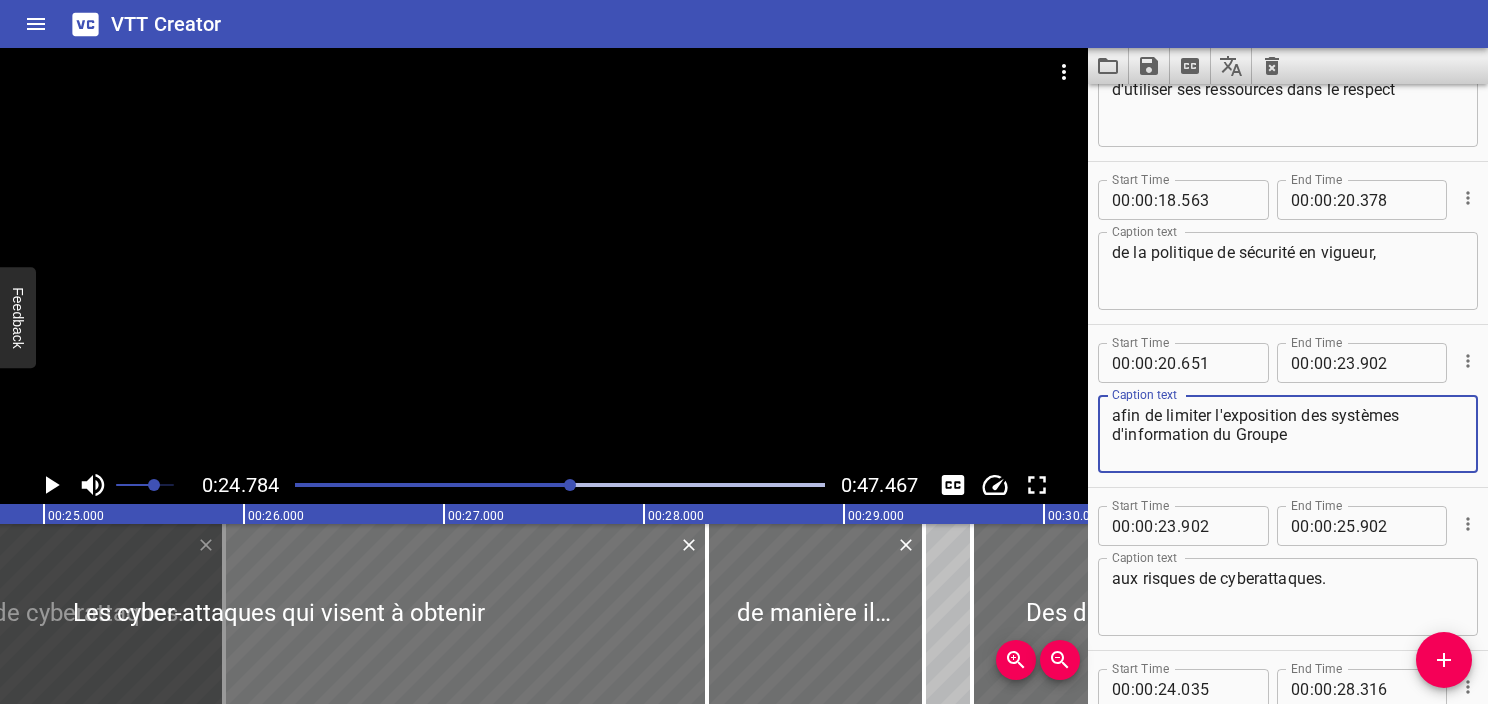 click on "afin de limiter l'exposition des systèmes d'information du Groupe" at bounding box center (1288, 434) 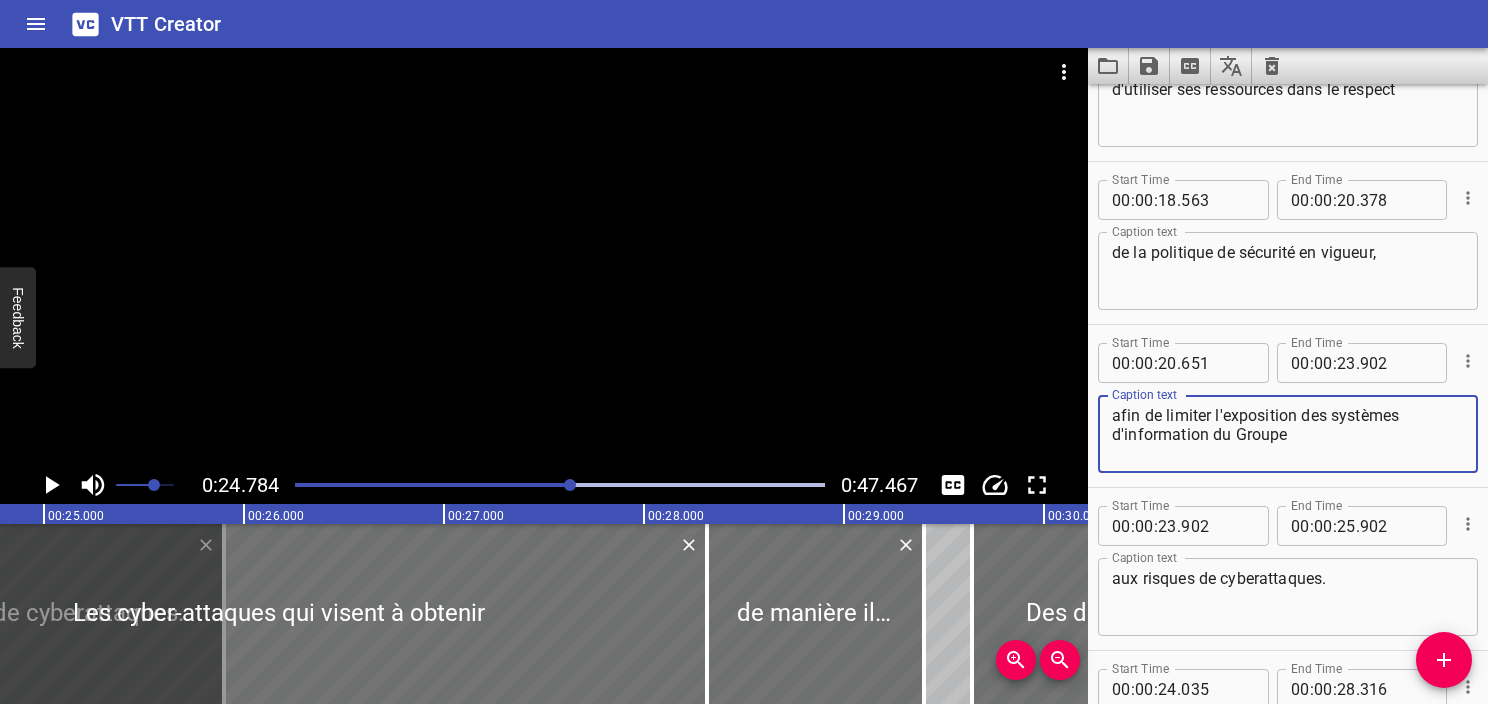 click 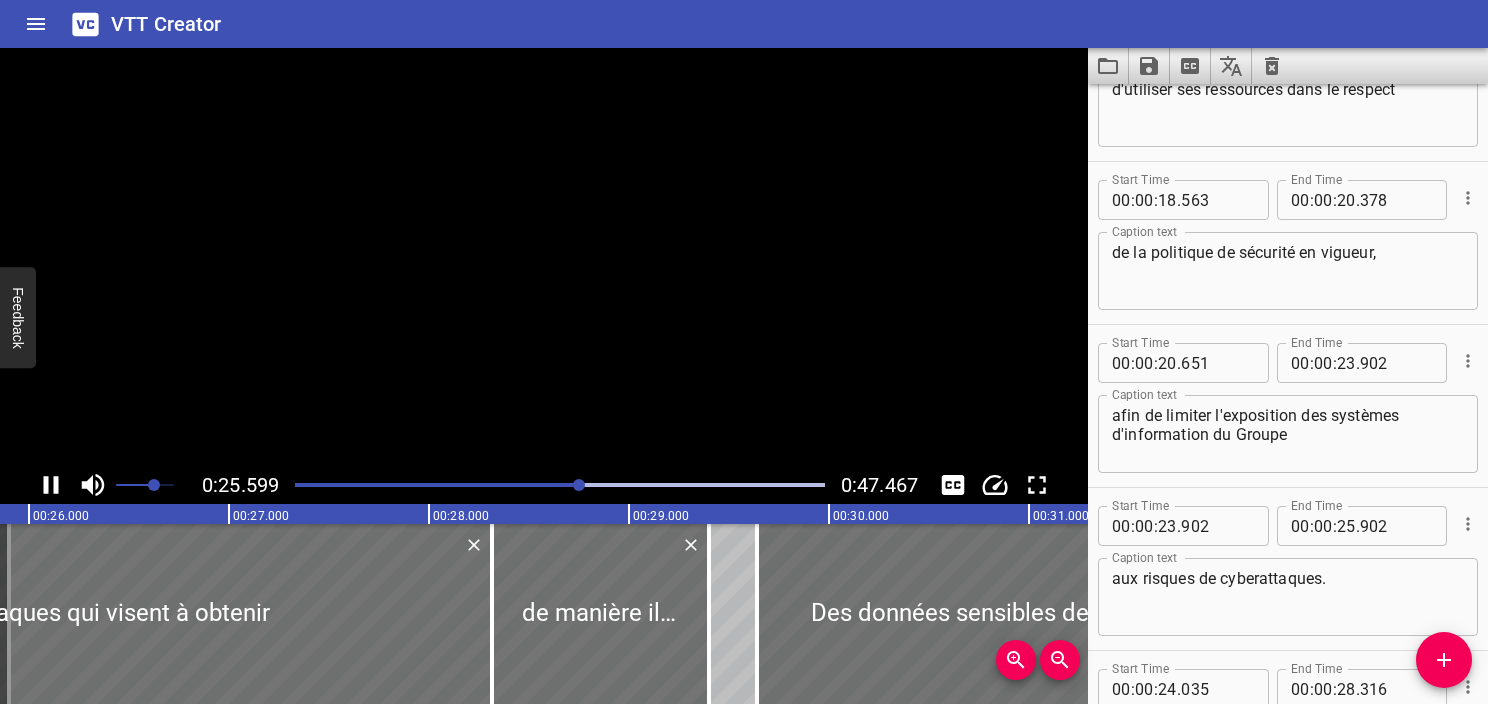 click 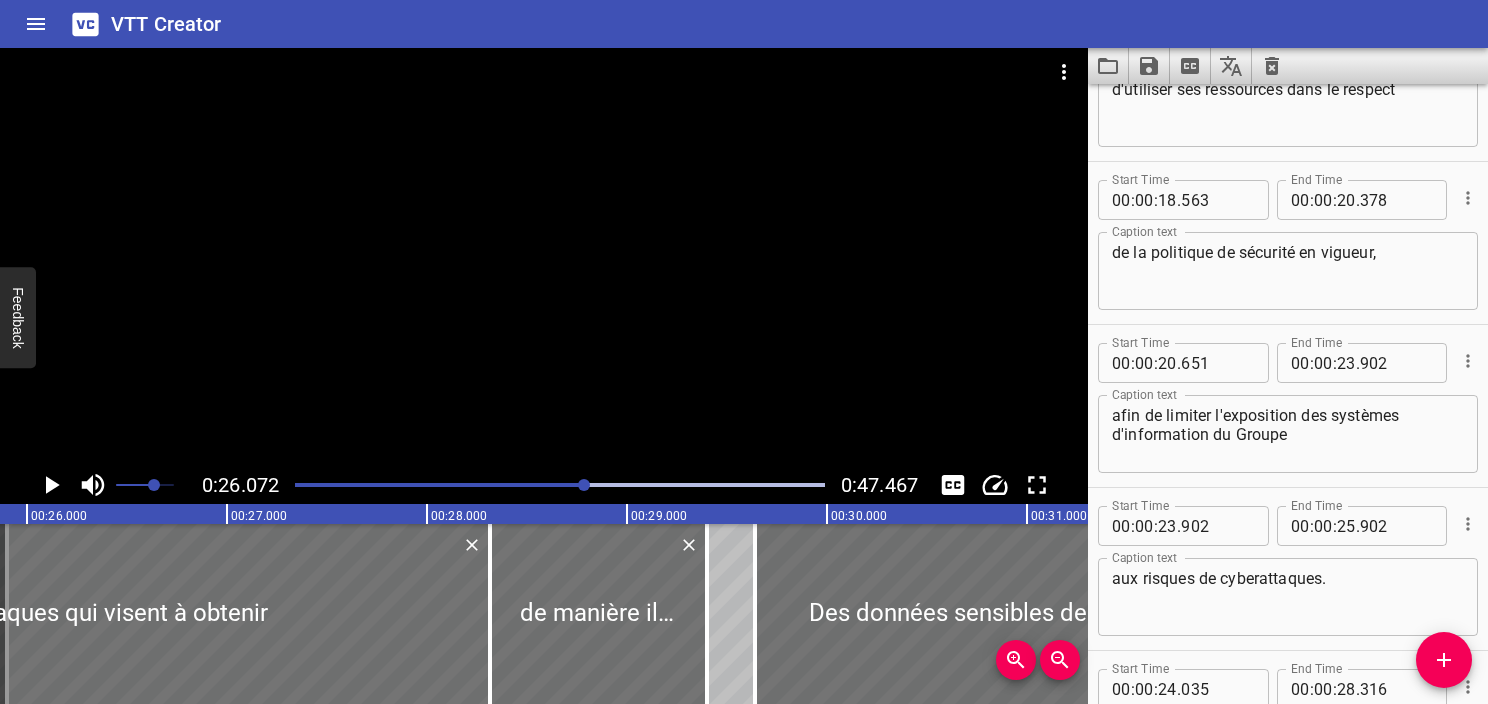 scroll, scrollTop: 0, scrollLeft: 5214, axis: horizontal 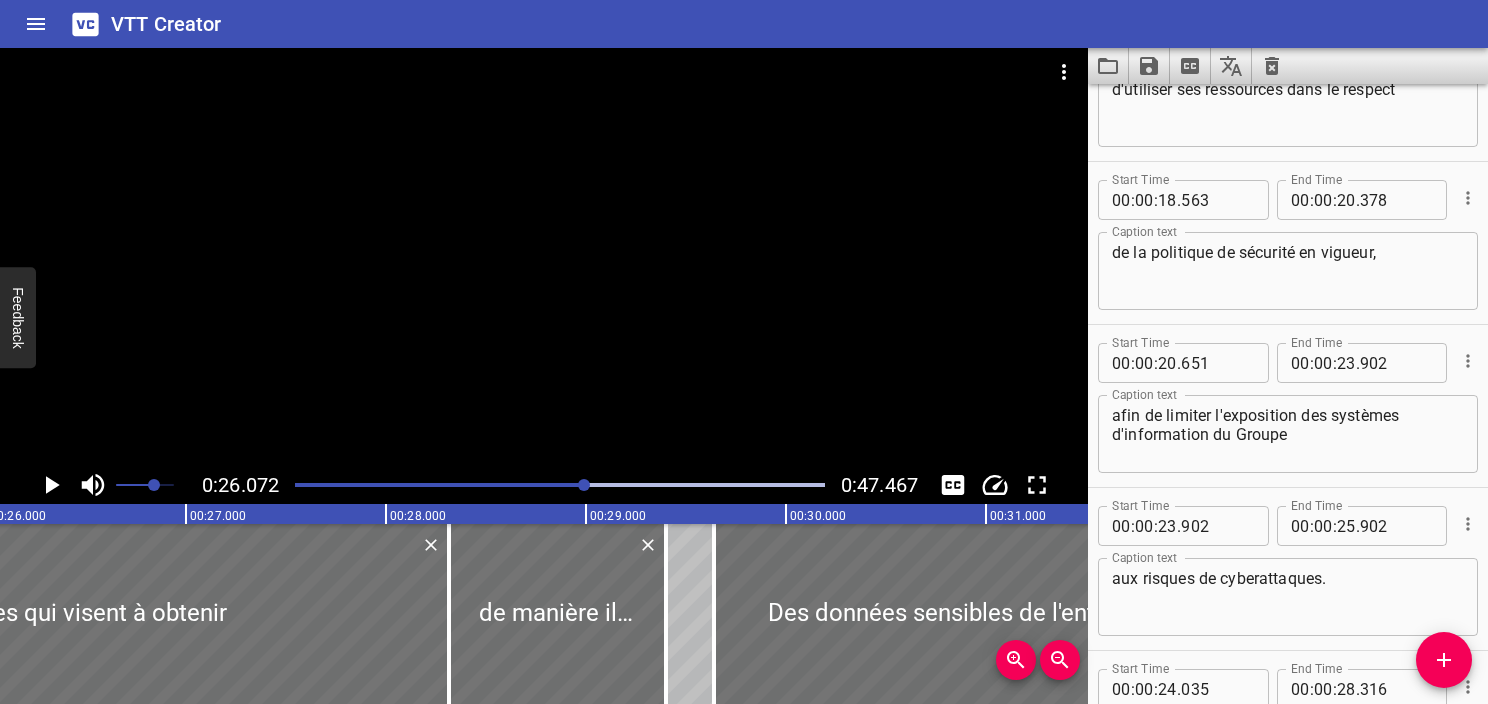 click at bounding box center (560, 485) 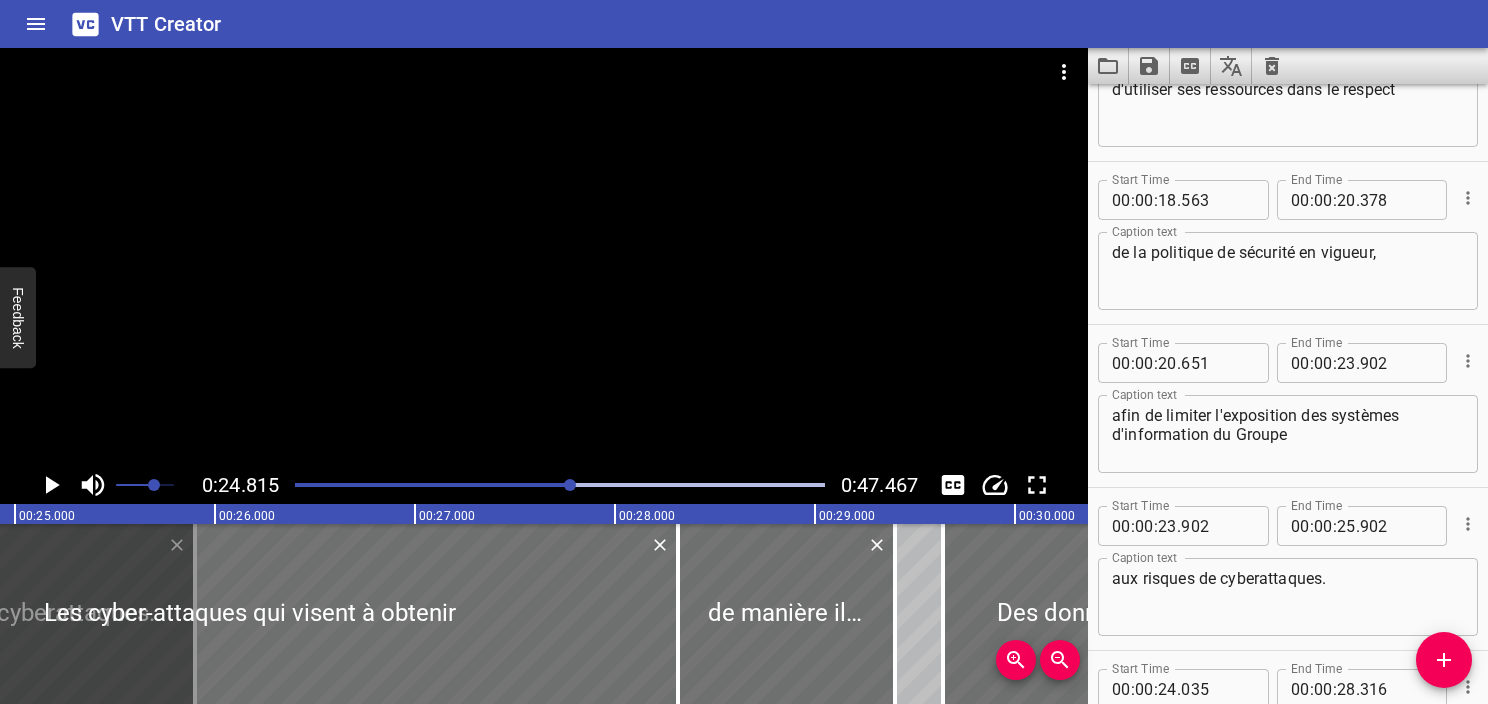 scroll, scrollTop: 0, scrollLeft: 4963, axis: horizontal 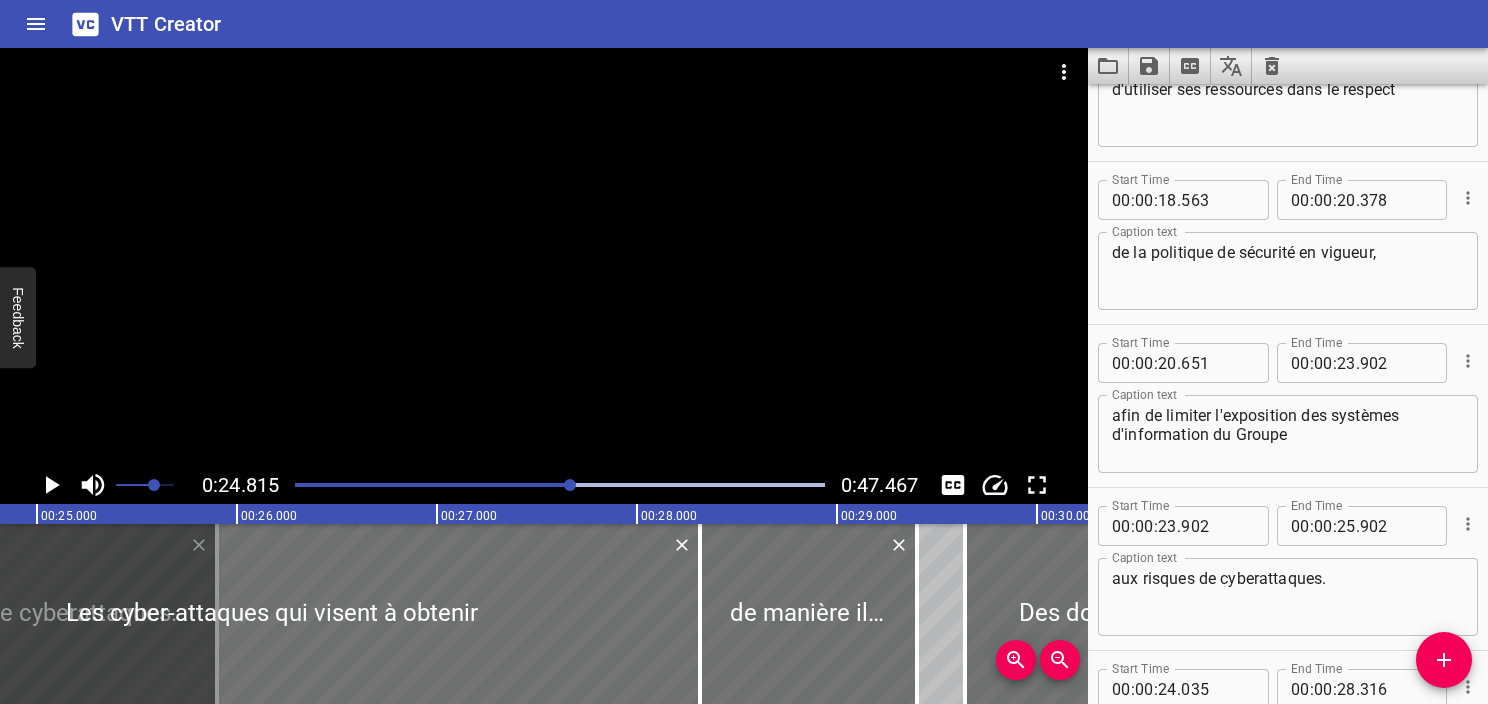 click 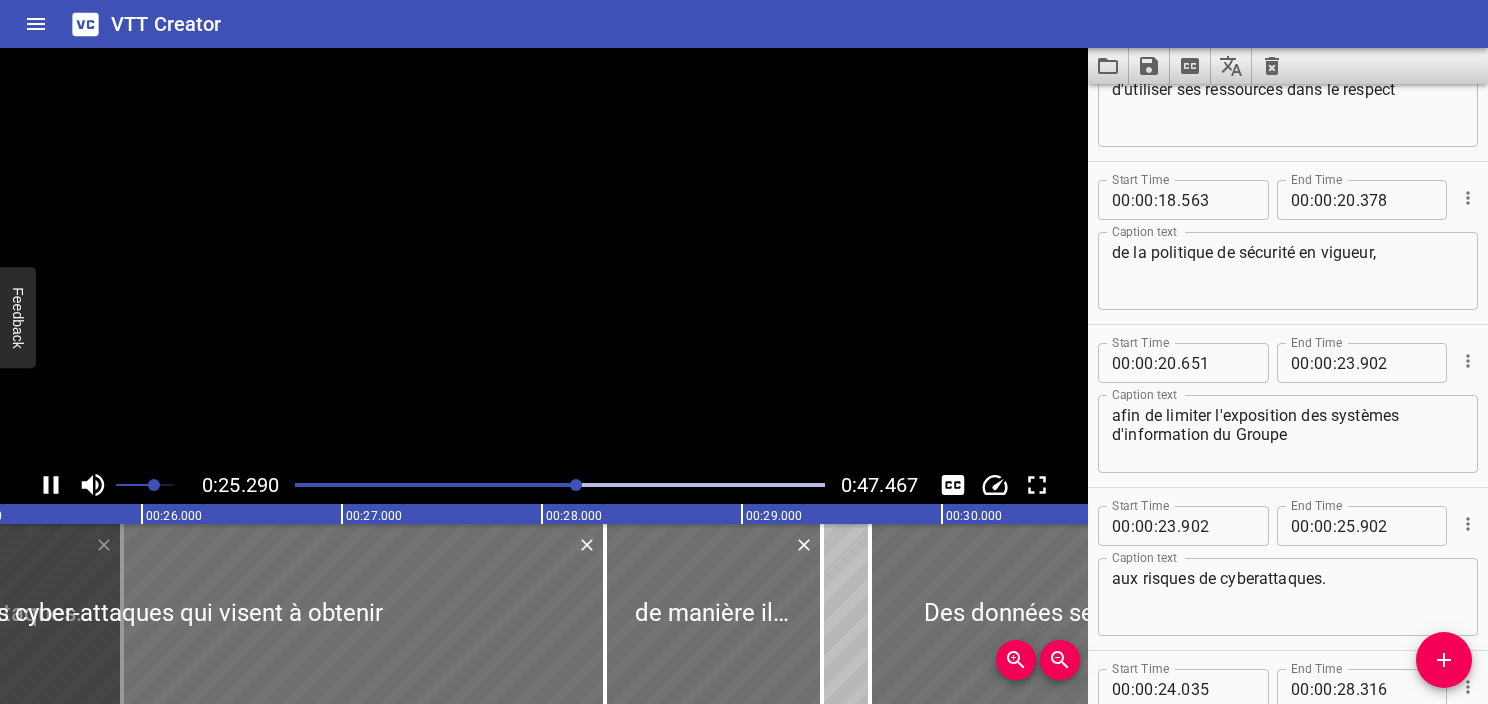 click 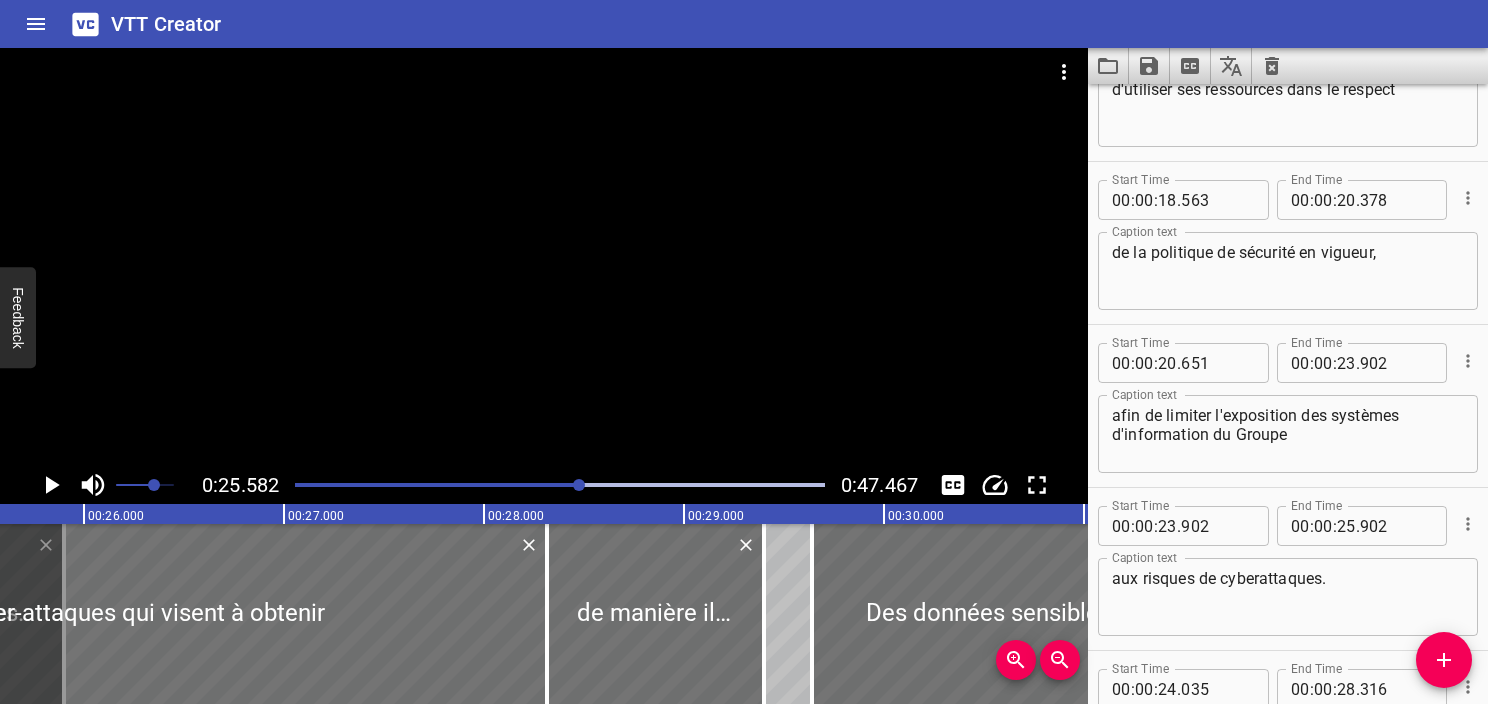 click 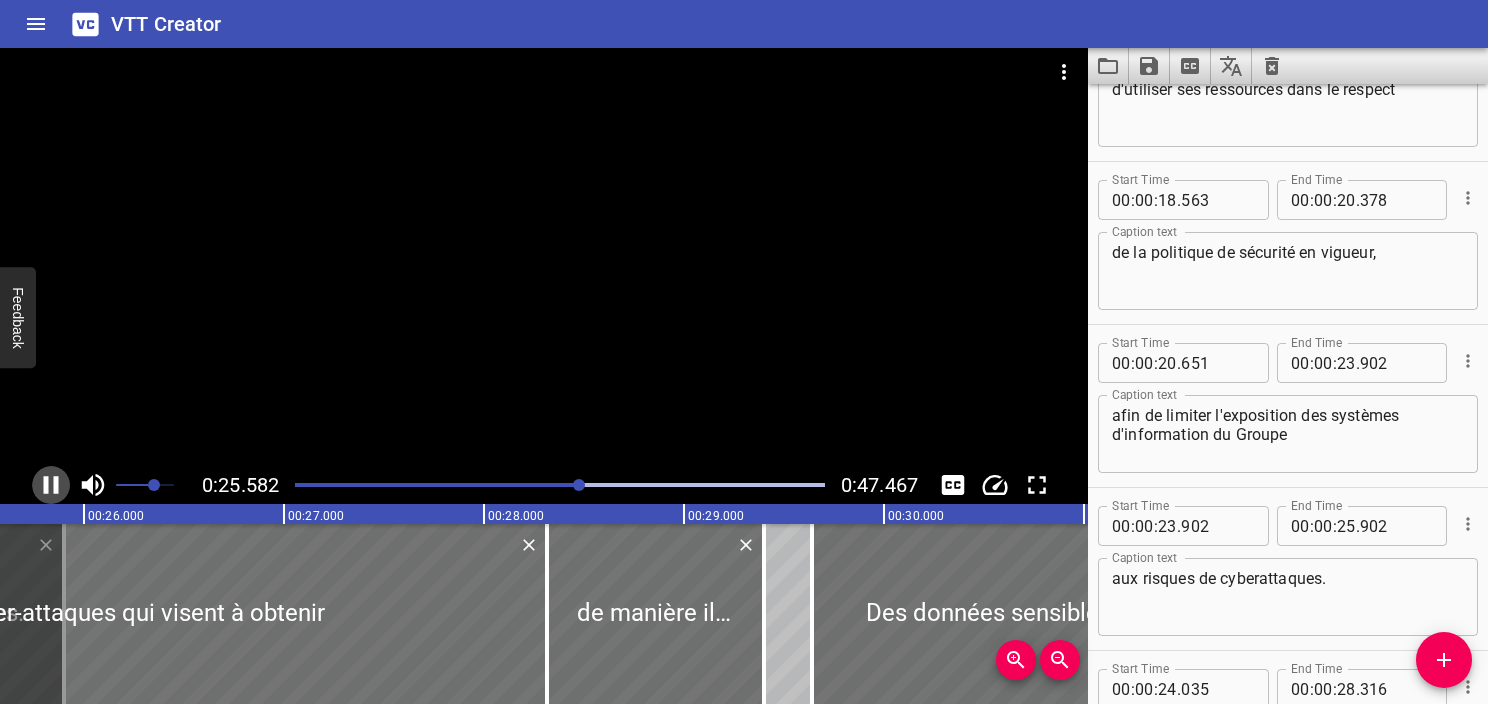 click 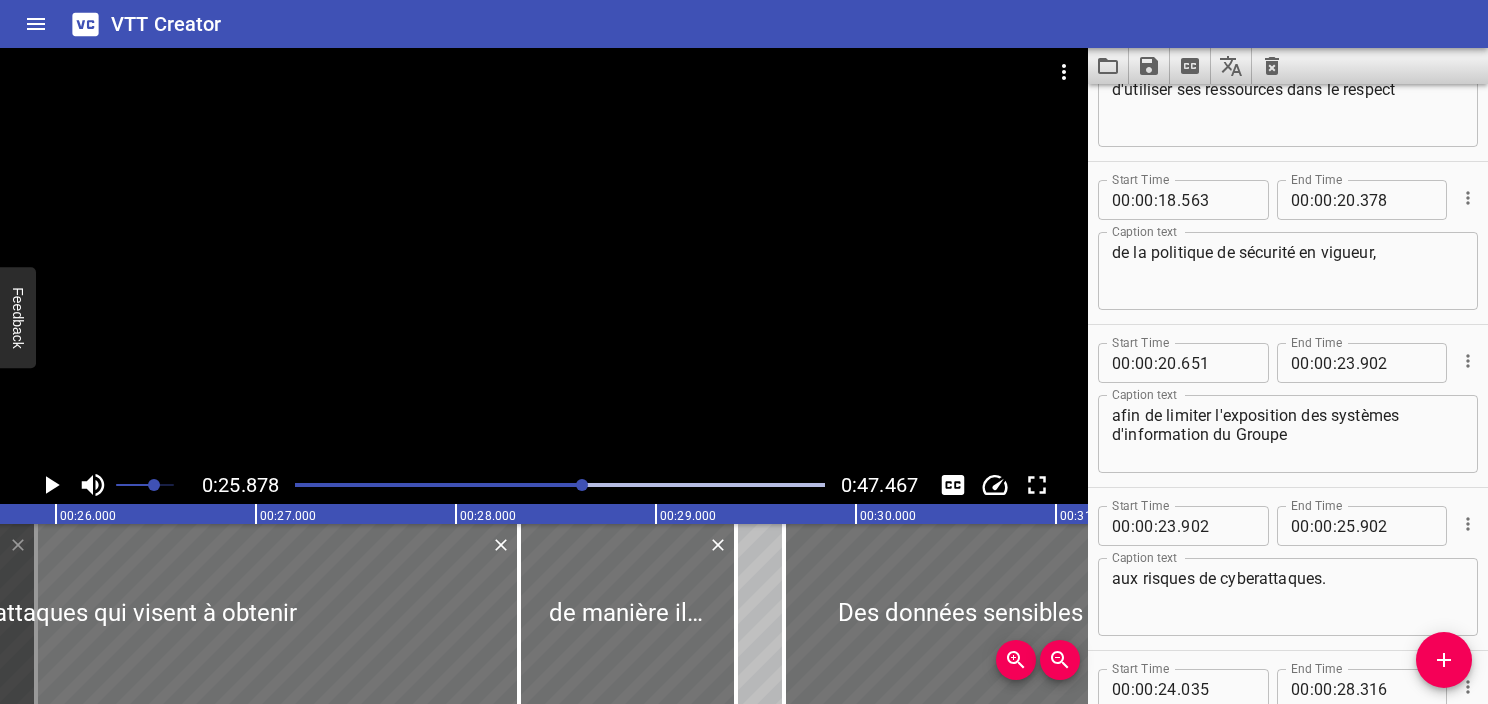 scroll, scrollTop: 0, scrollLeft: 5176, axis: horizontal 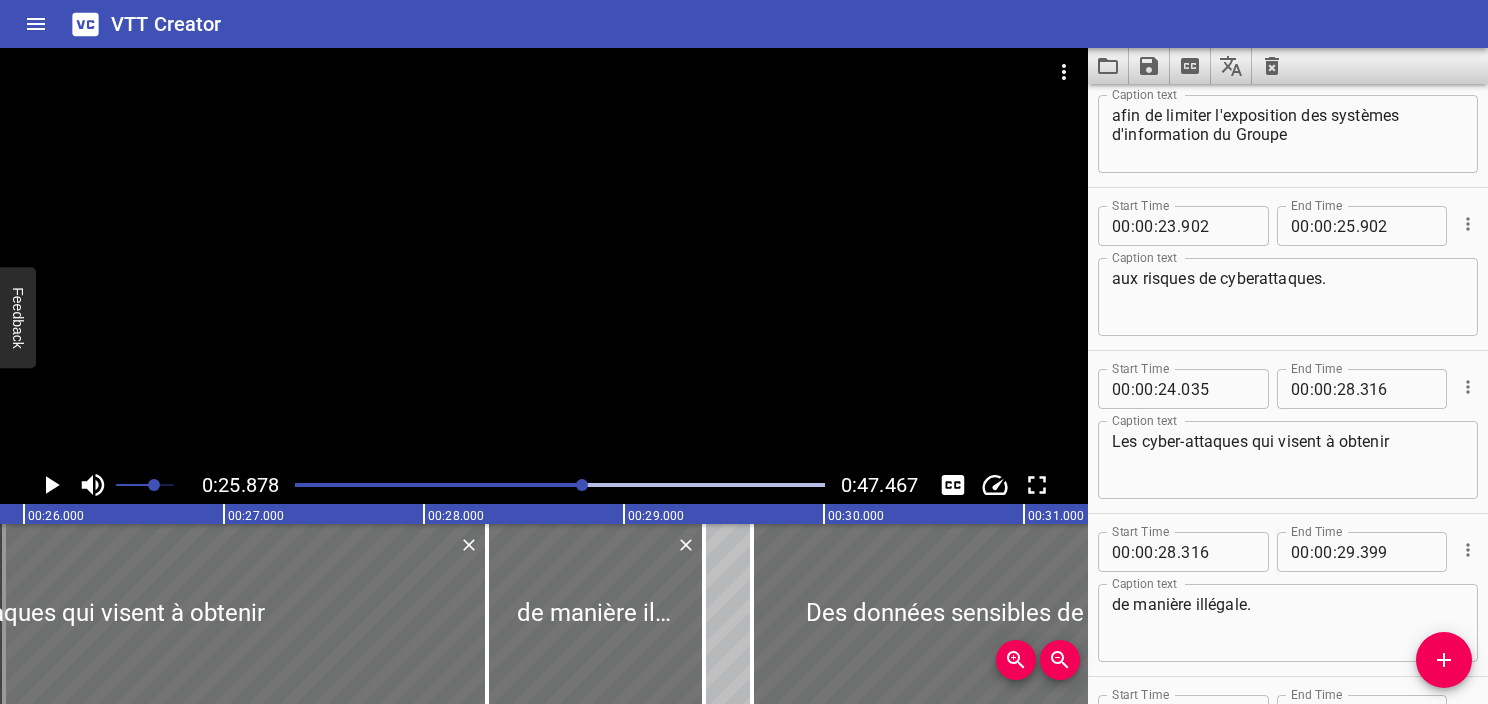click on "Les cyber-attaques qui visent à obtenir" at bounding box center [1288, 460] 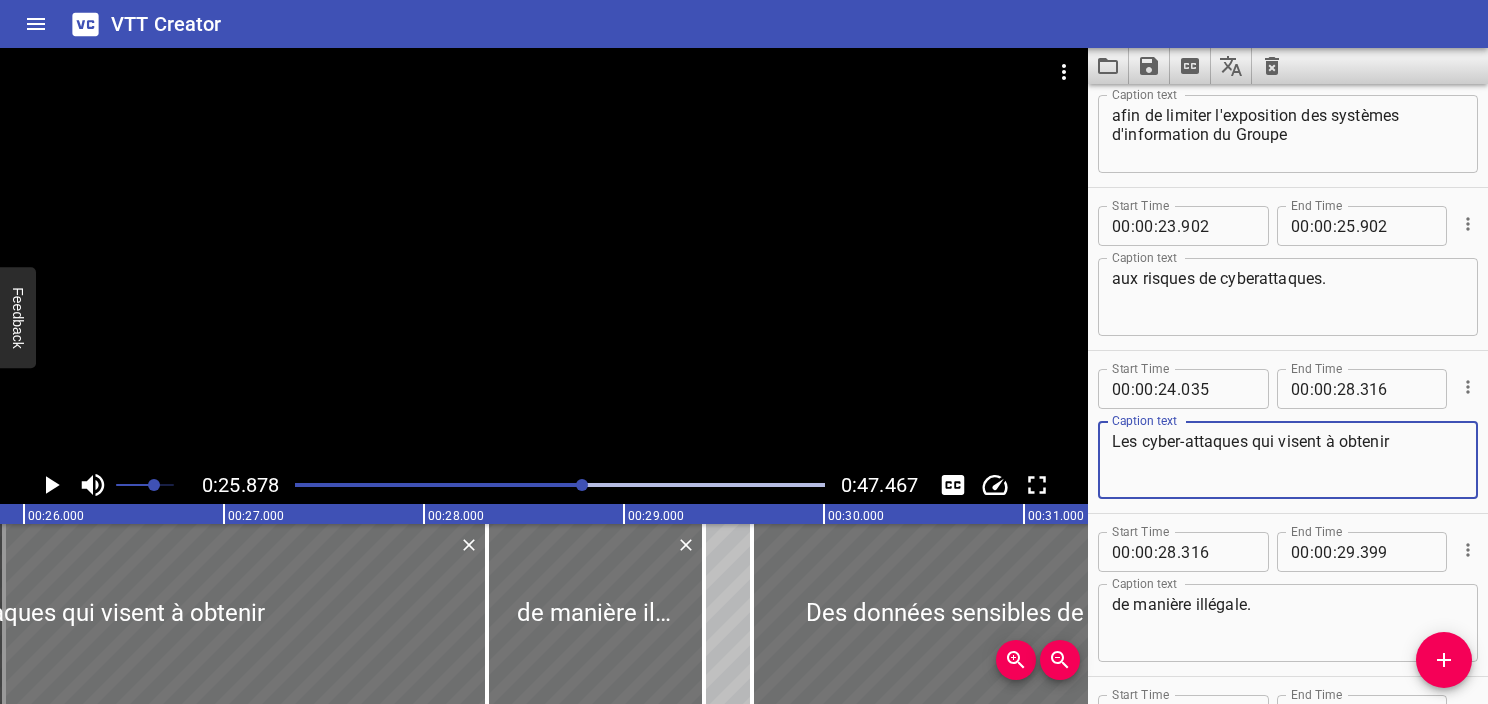 type on "Les cyber-attaques qui visent à obtenir" 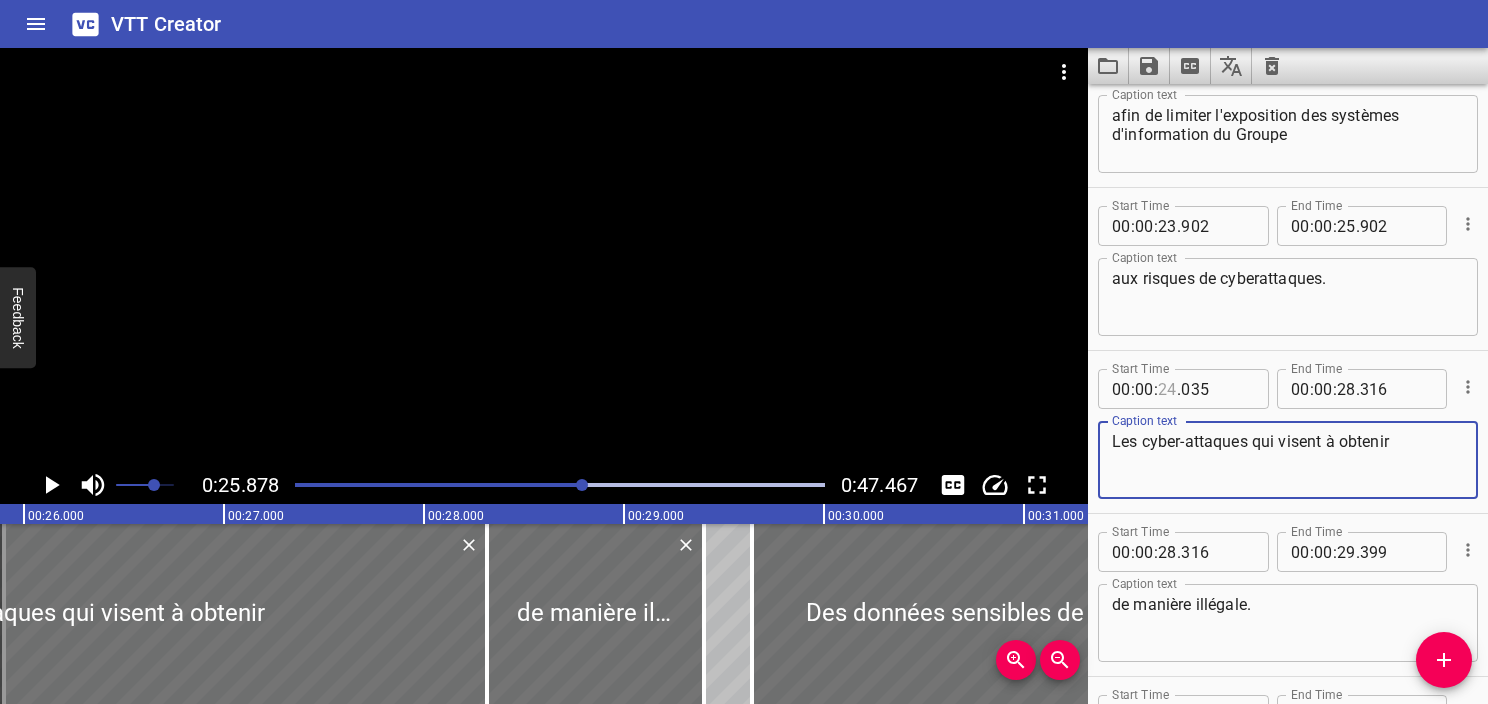 click at bounding box center [1167, 389] 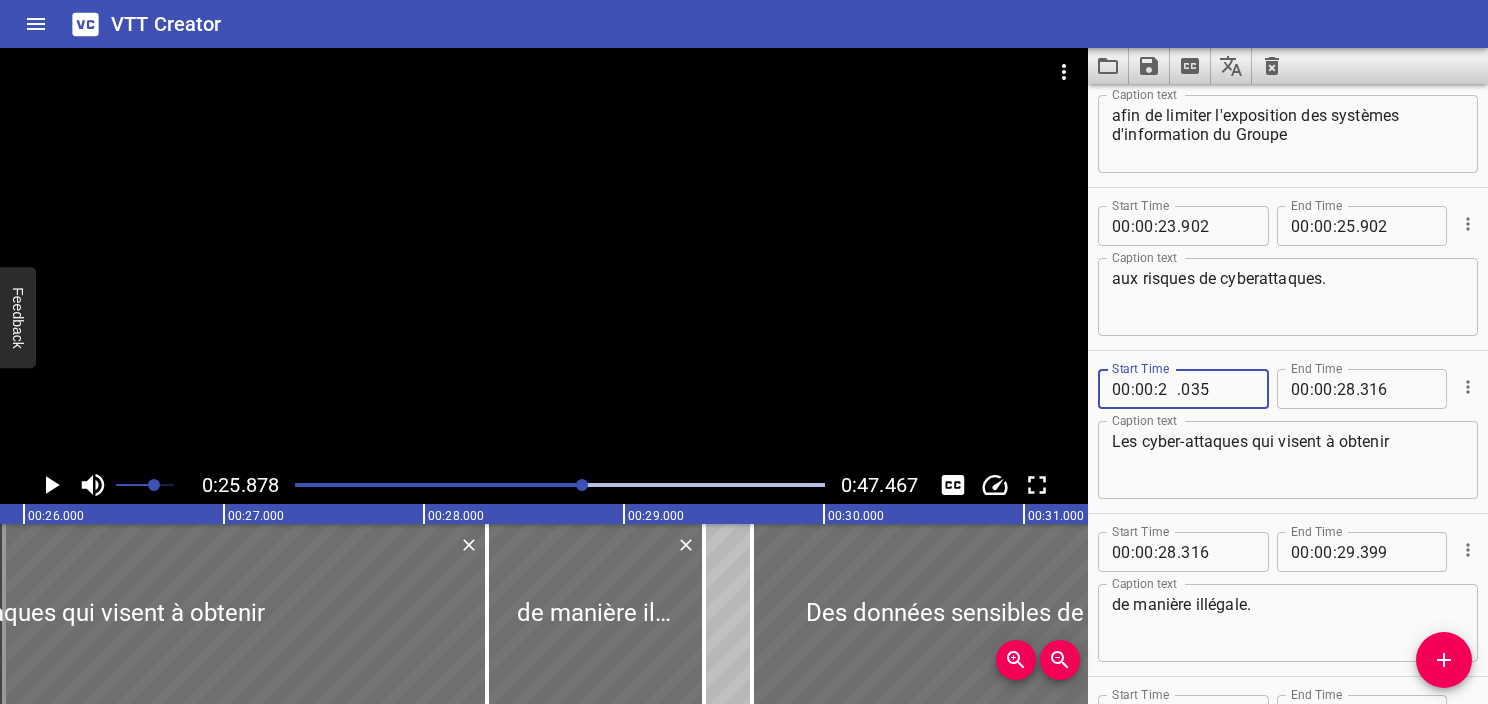 type on "25" 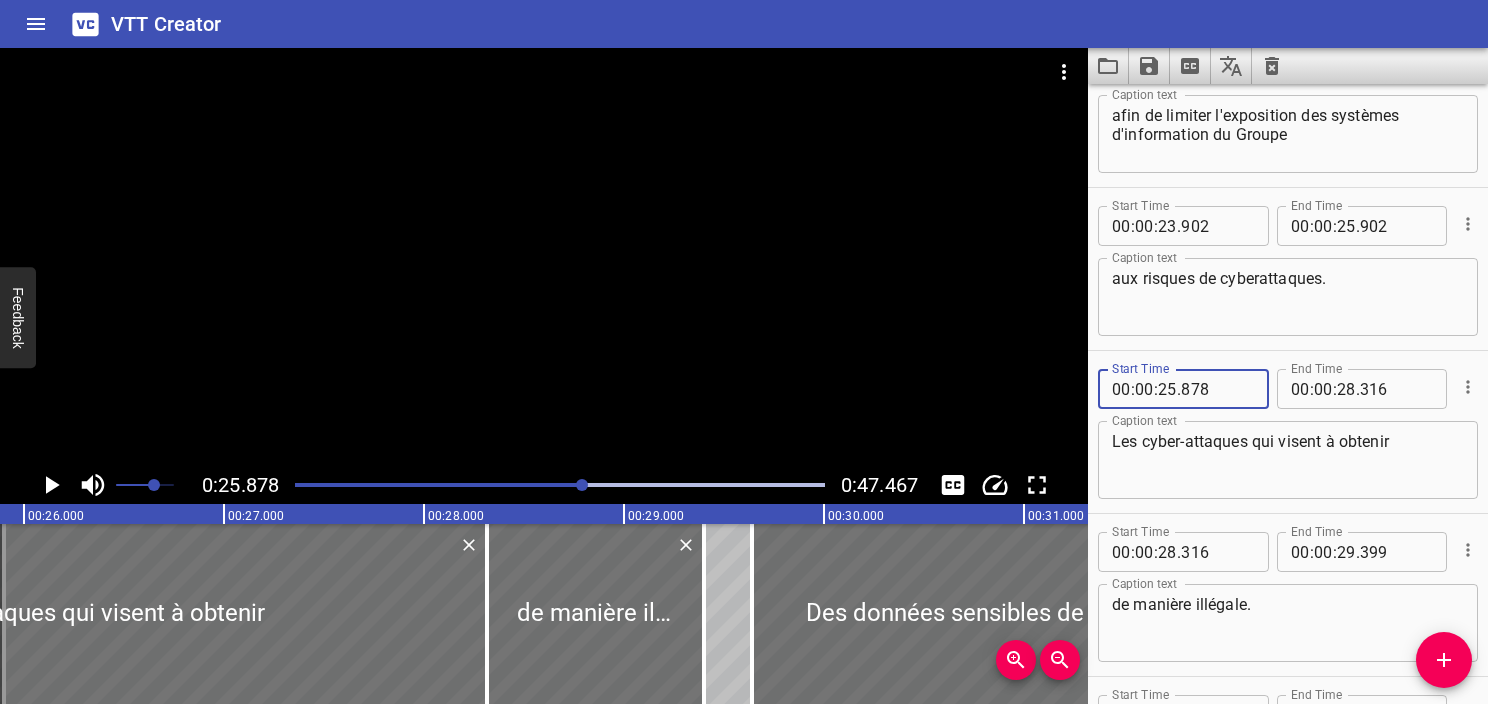 type on "878" 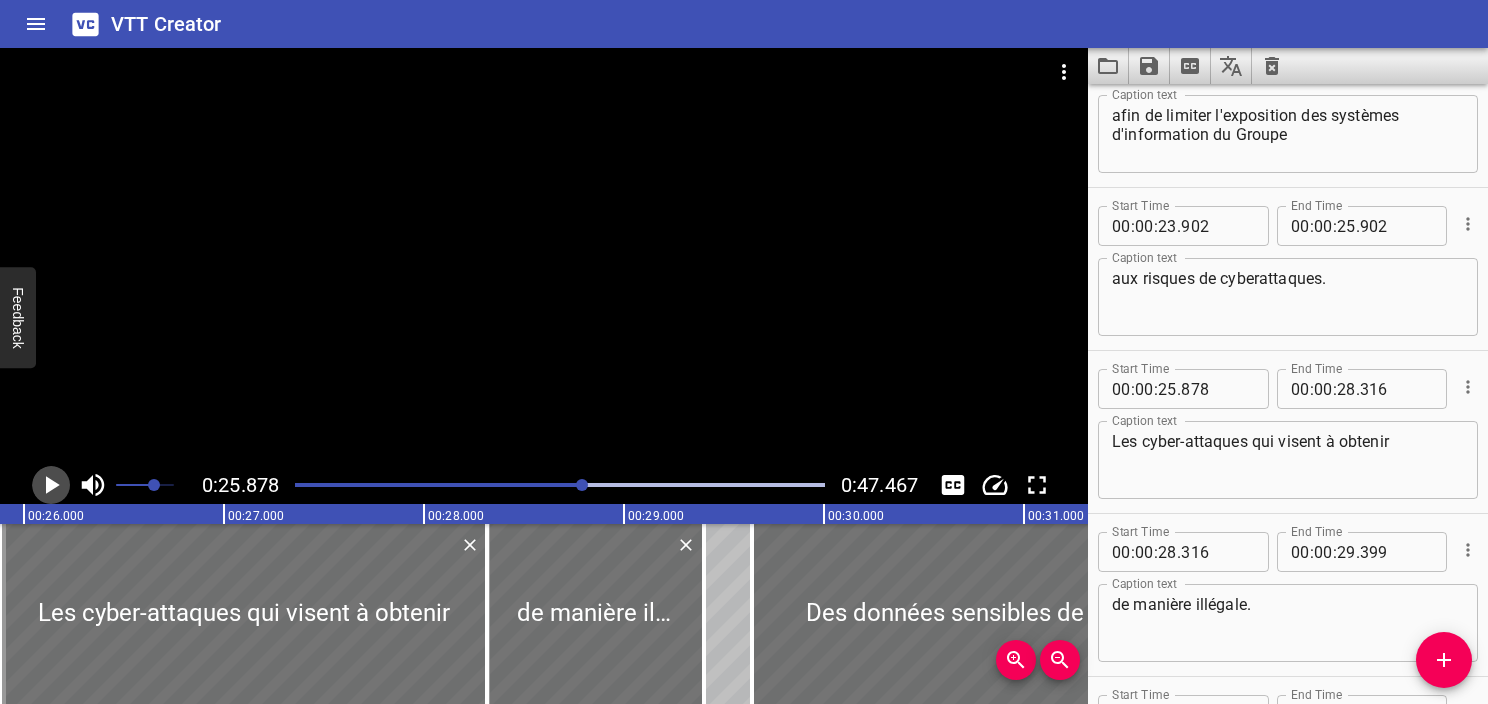 click 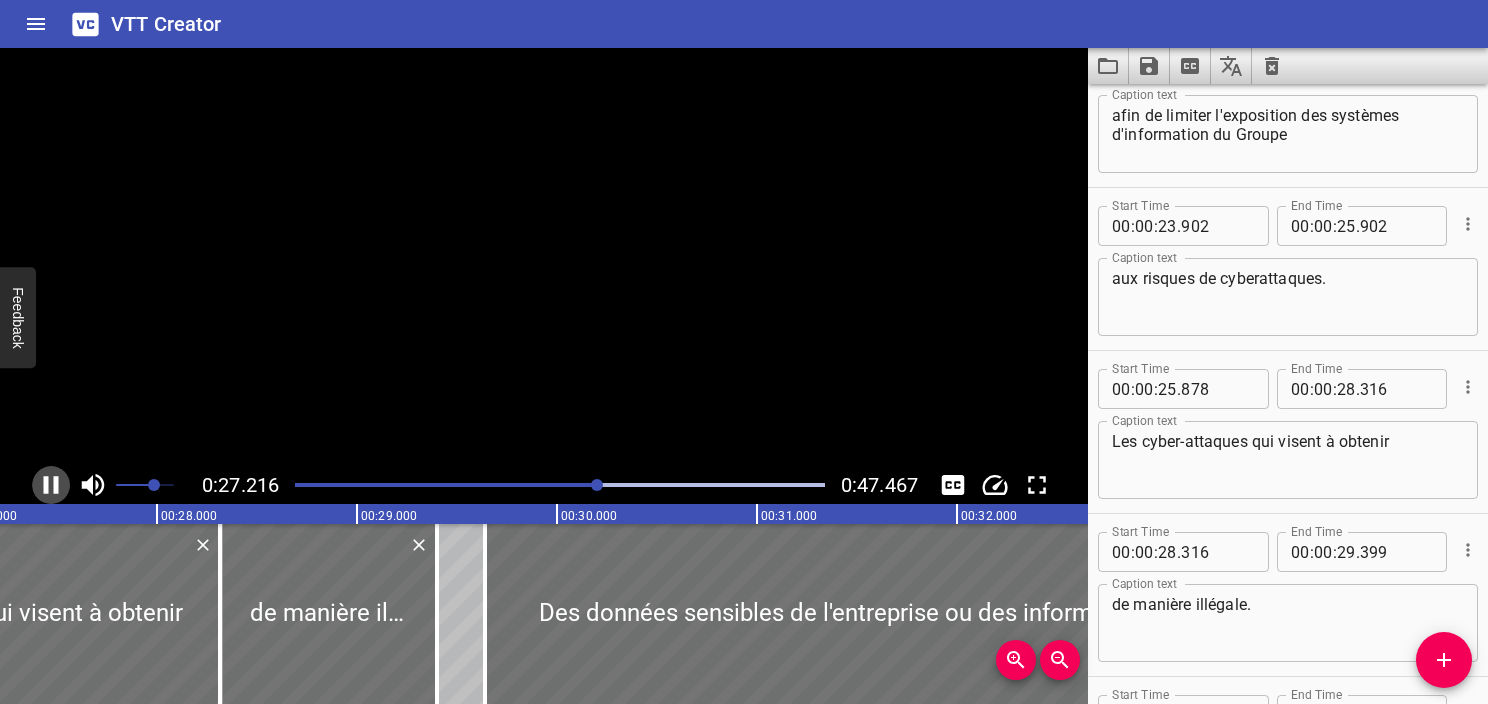 click 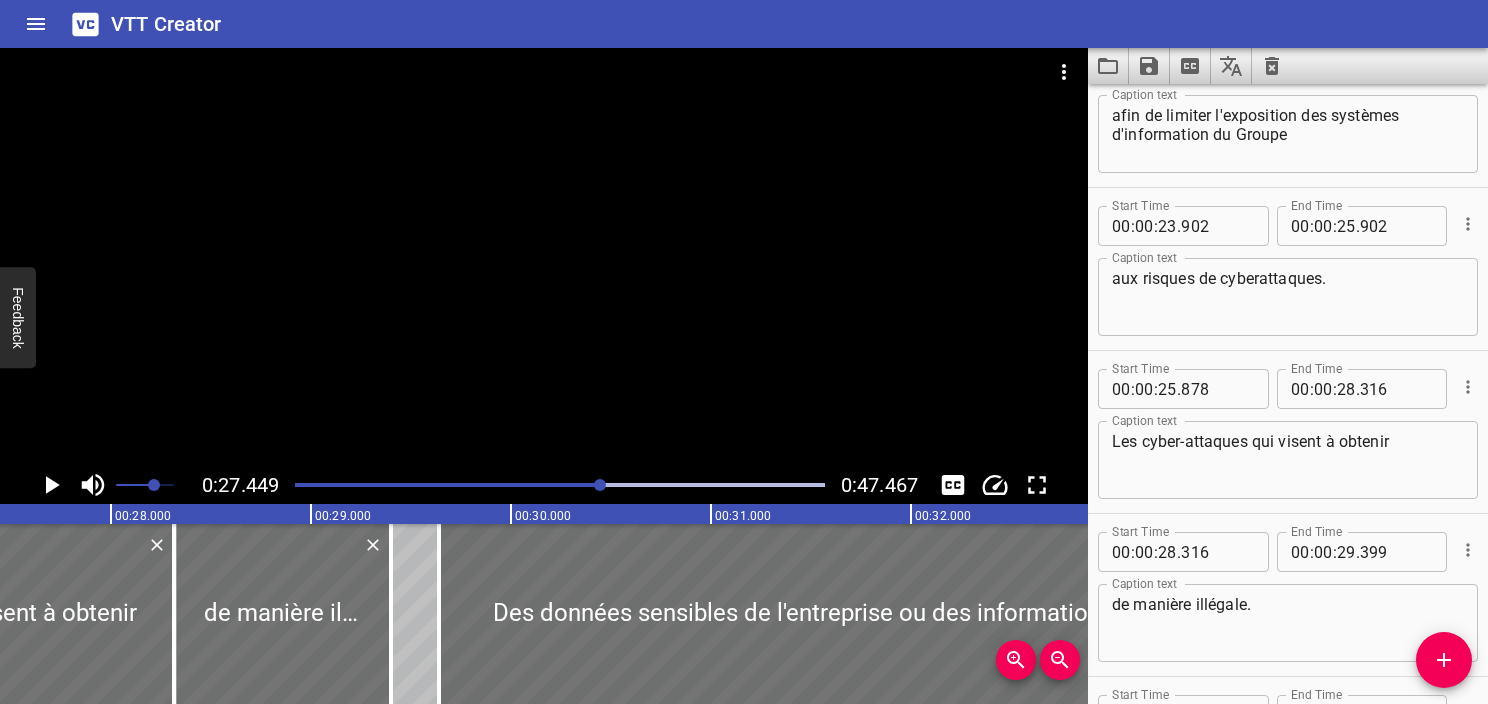 click 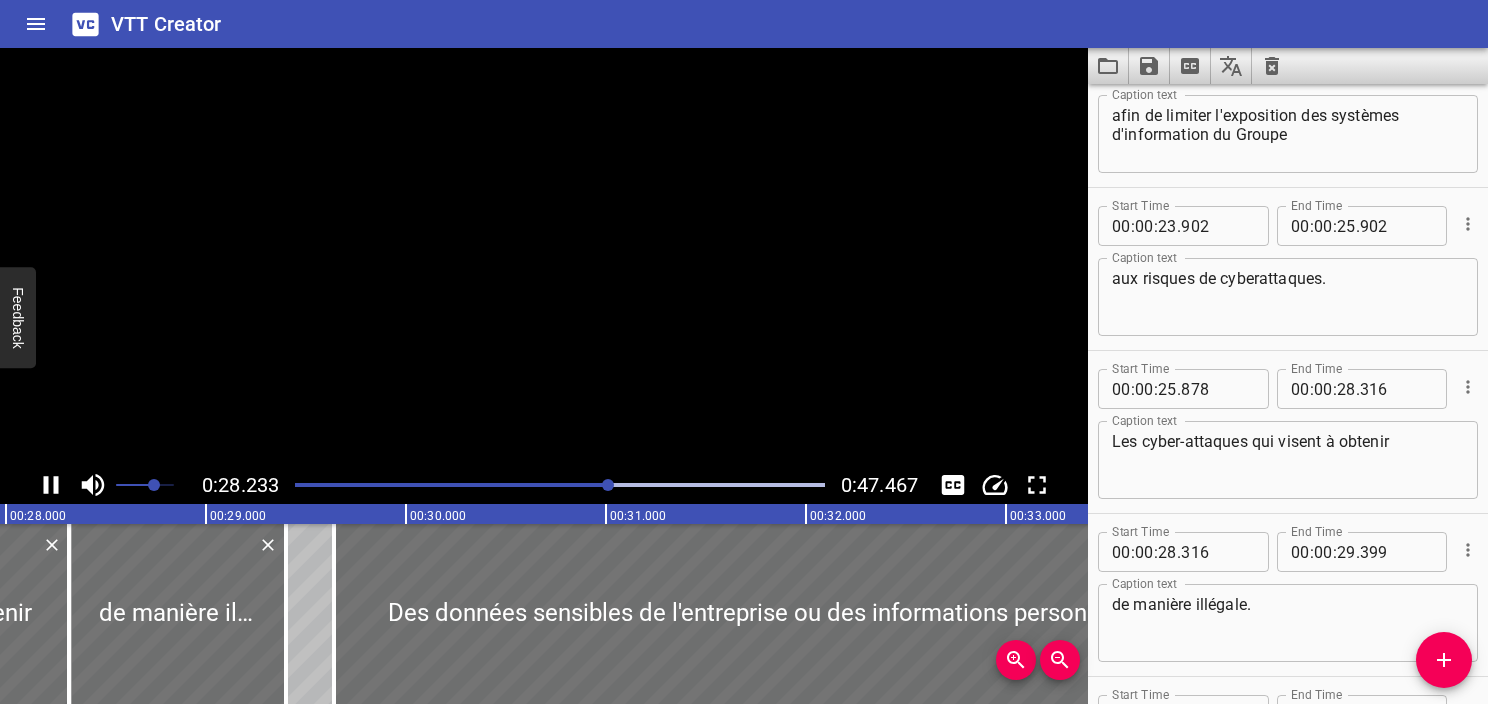 scroll, scrollTop: 0, scrollLeft: 5646, axis: horizontal 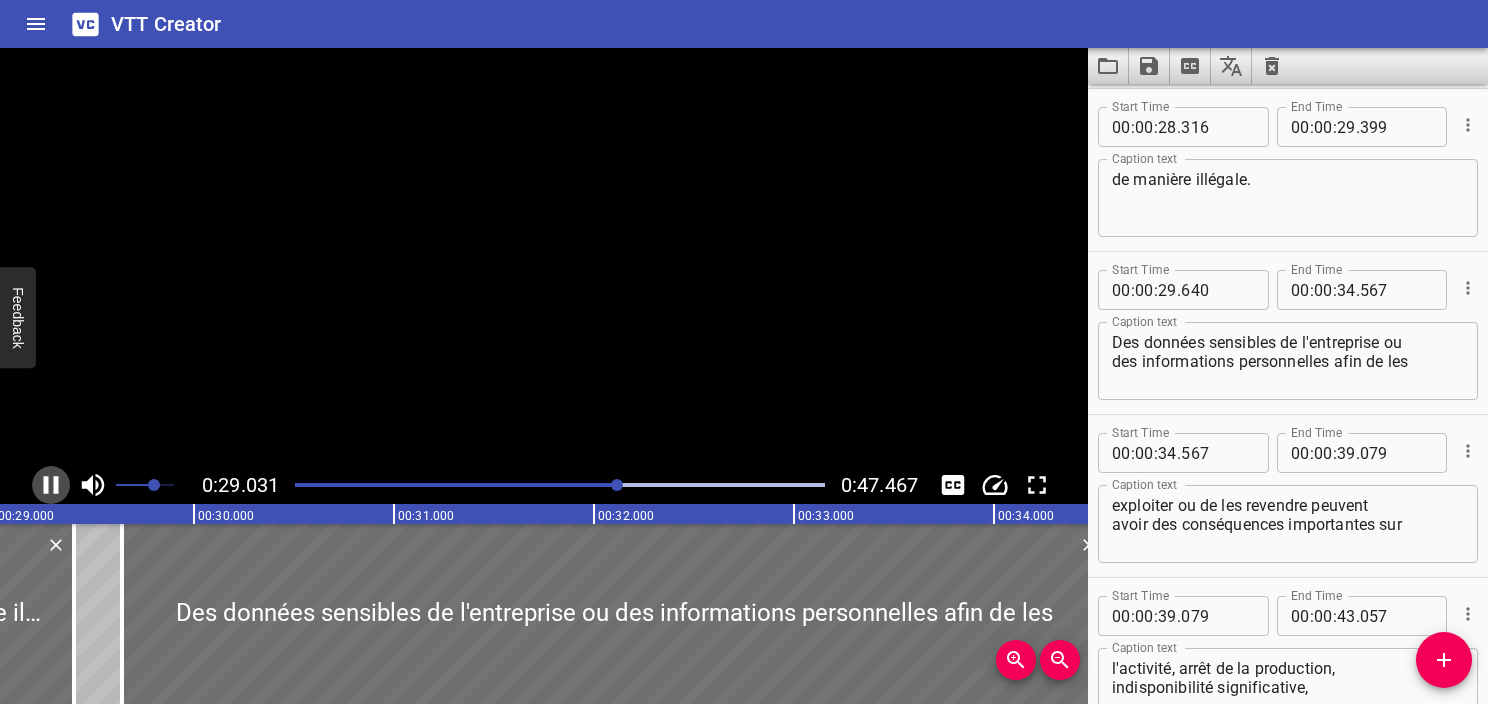 click 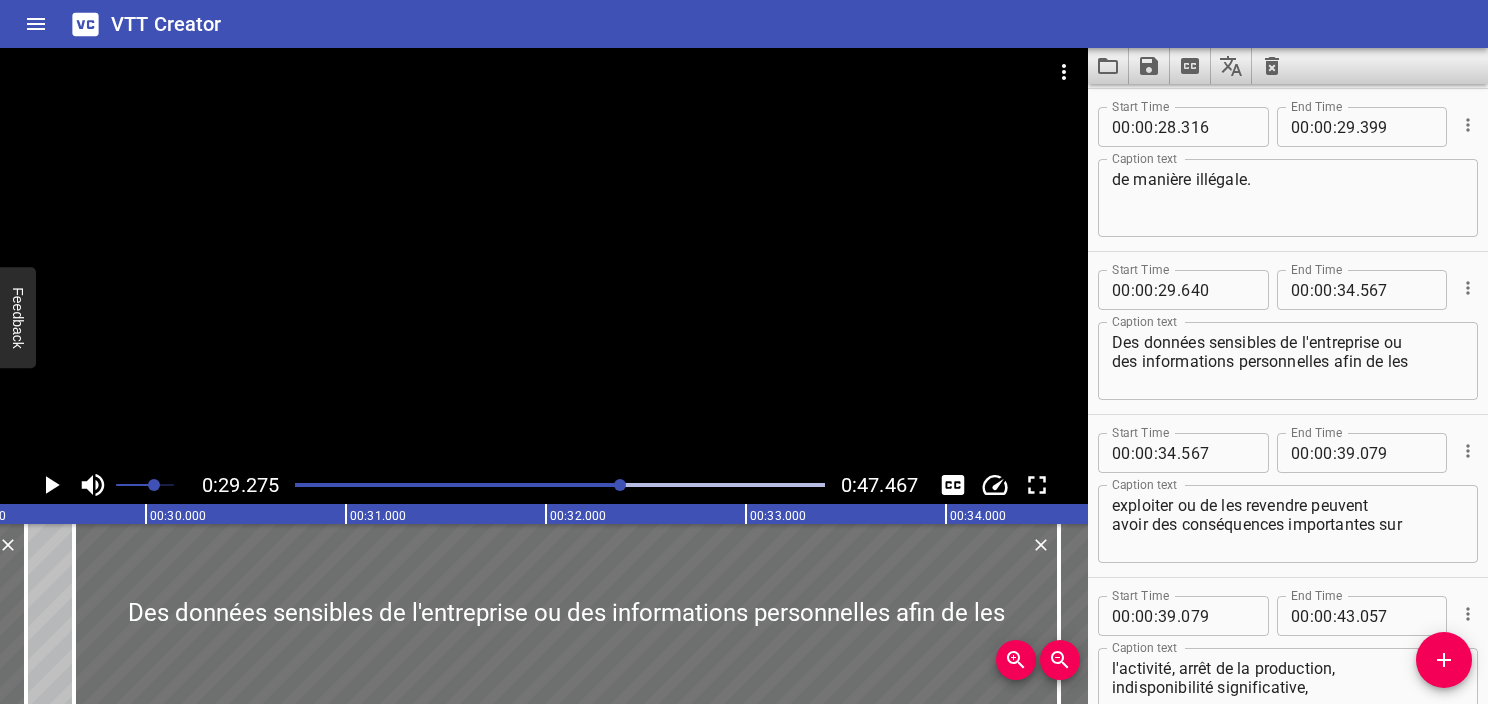 scroll, scrollTop: 0, scrollLeft: 5855, axis: horizontal 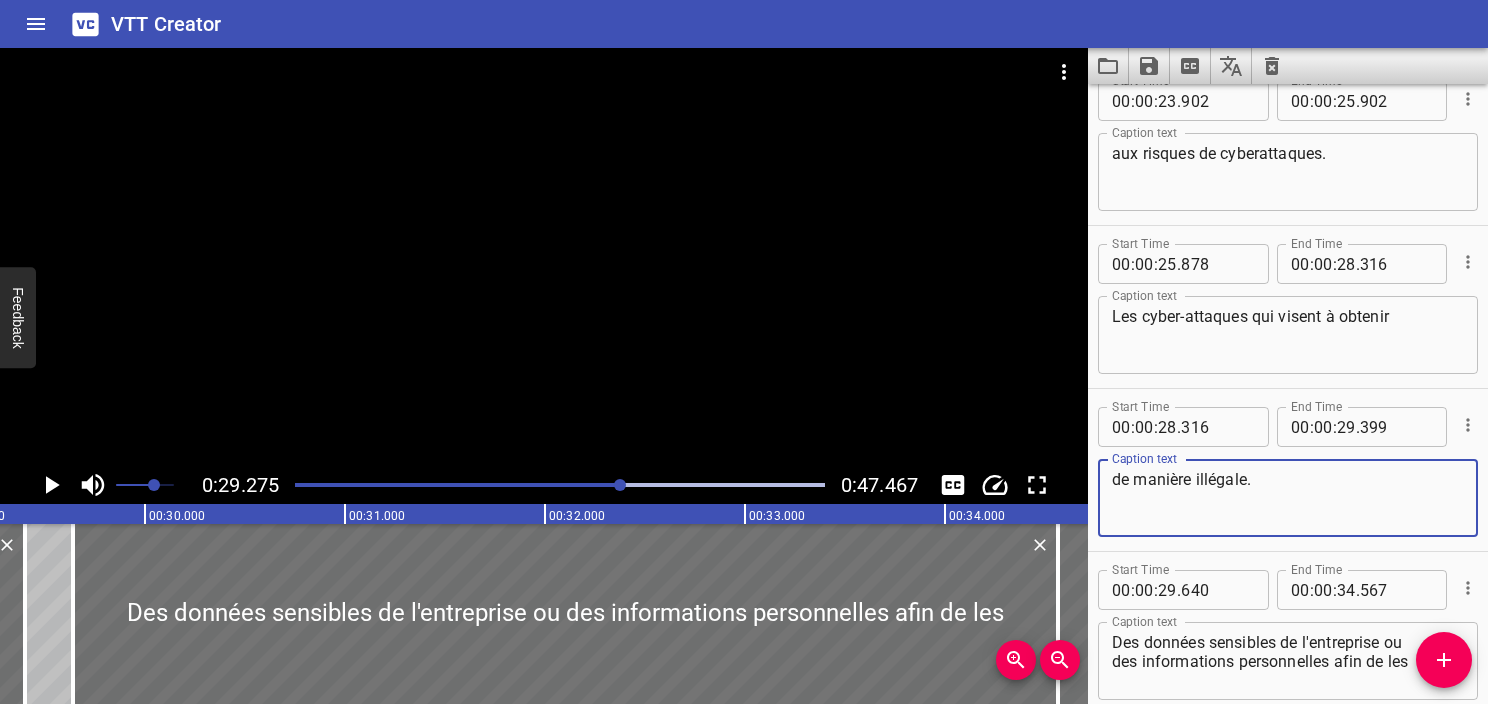 drag, startPoint x: 1262, startPoint y: 473, endPoint x: 1061, endPoint y: 501, distance: 202.94087 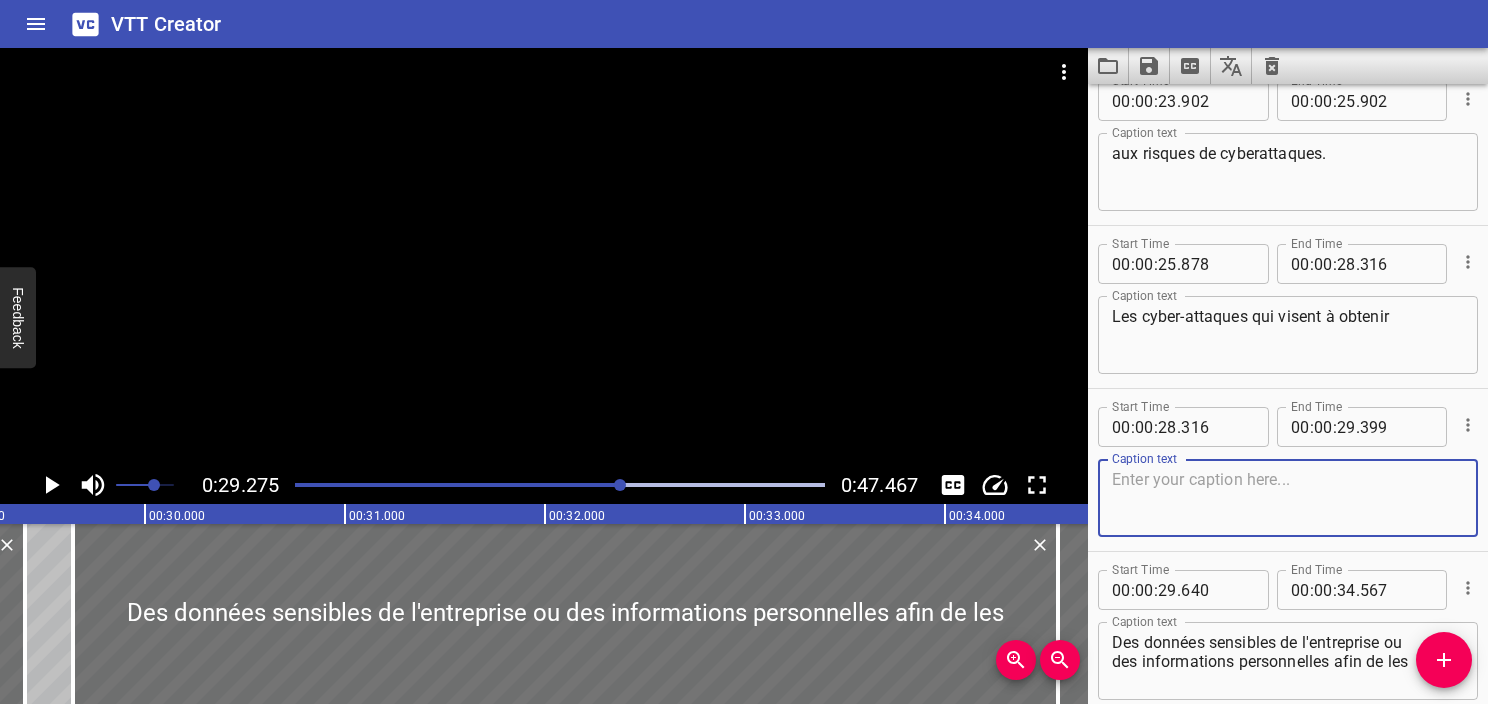 type 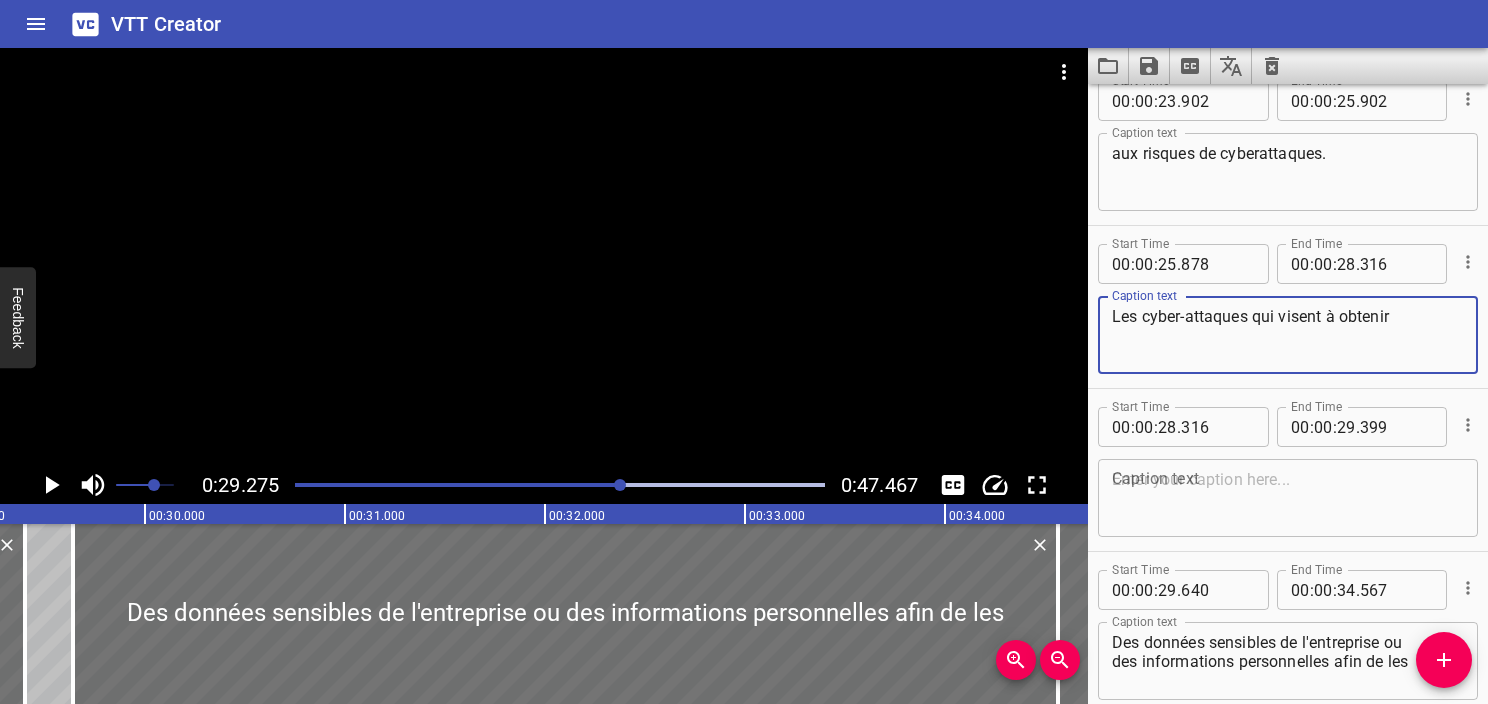paste on "de manière illégale." 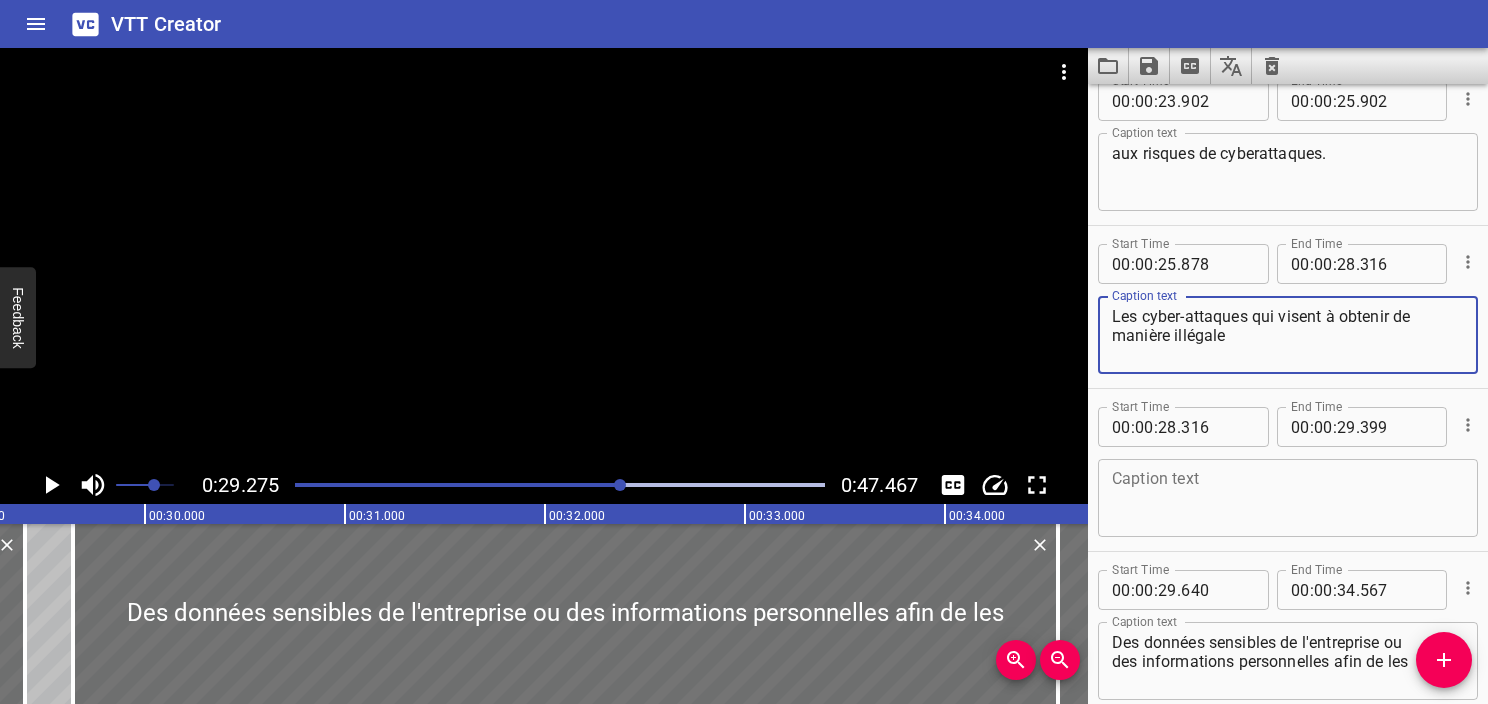 type on "Les cyber-attaques qui visent à obtenir de manière illégale" 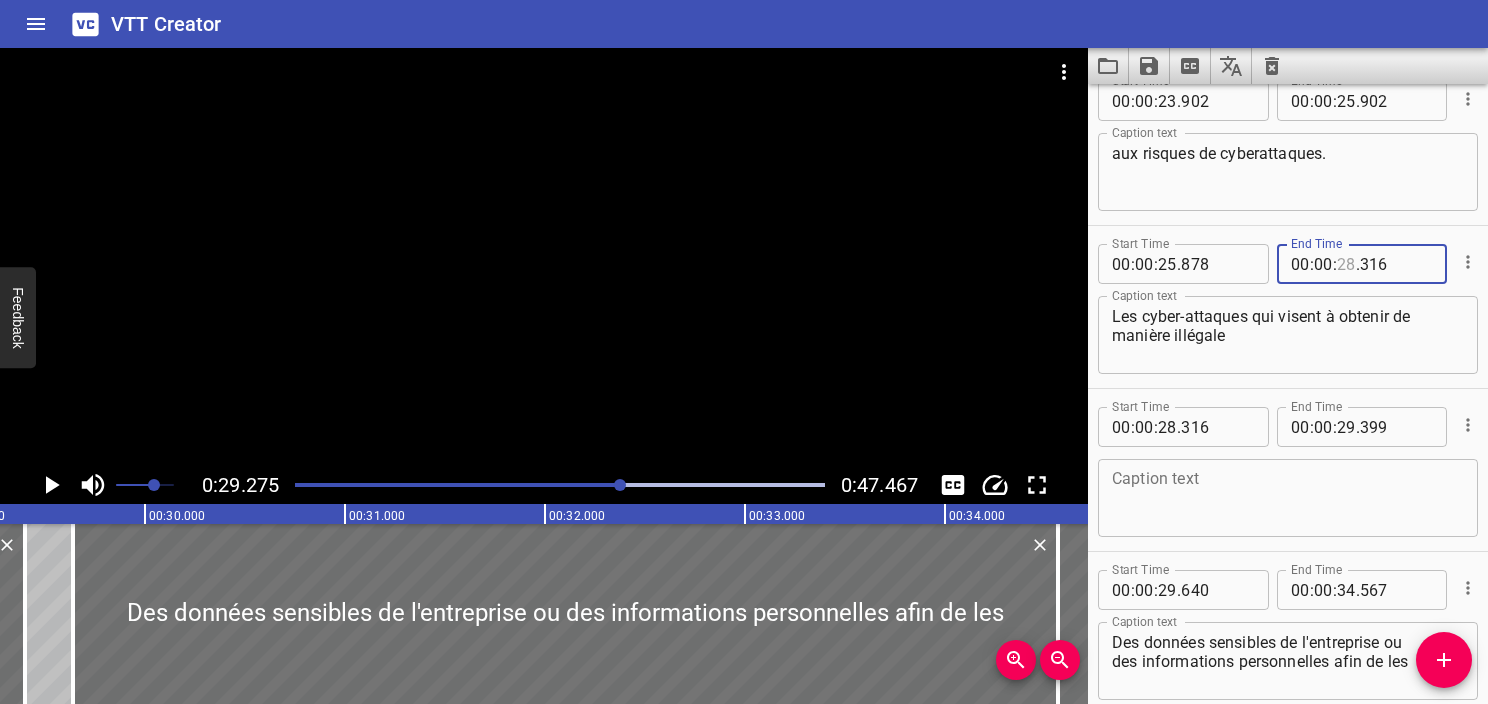 click at bounding box center (1346, 264) 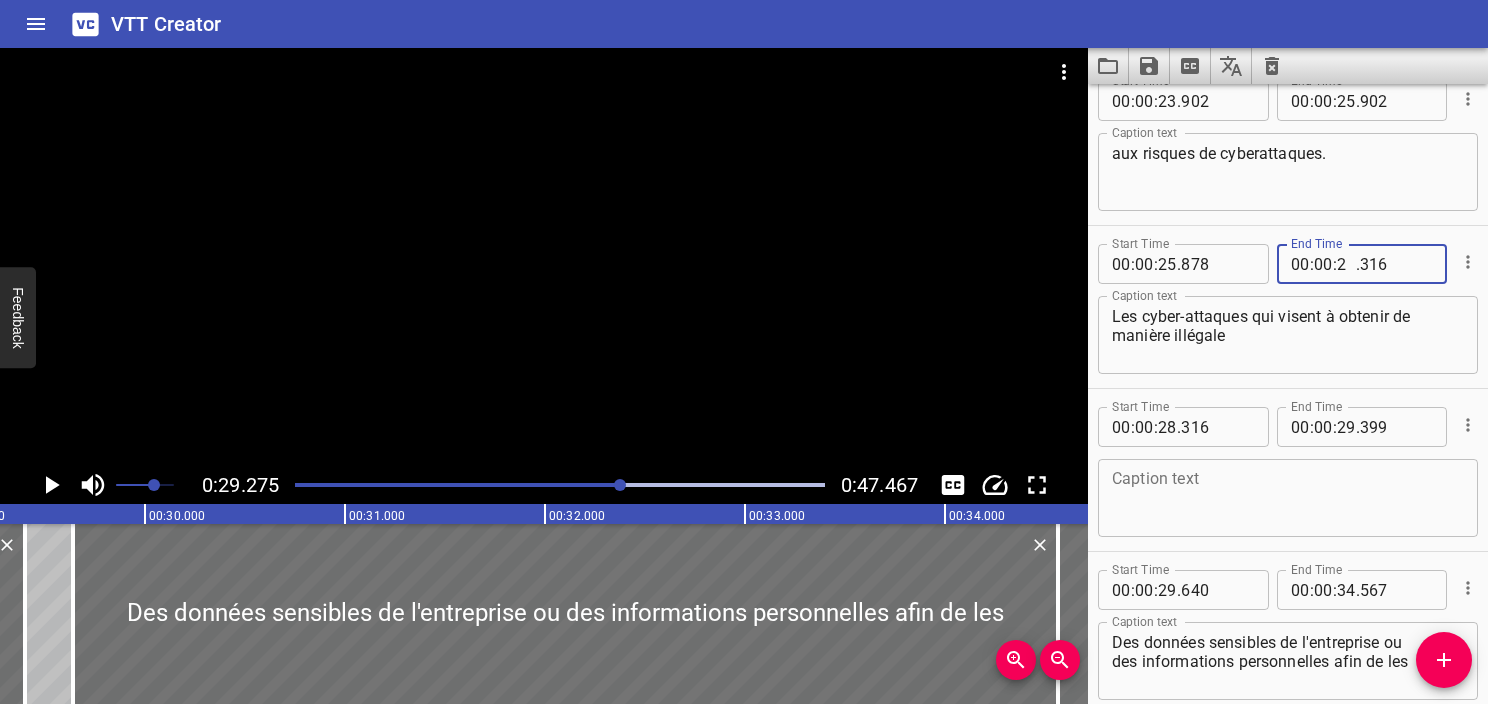 type on "29" 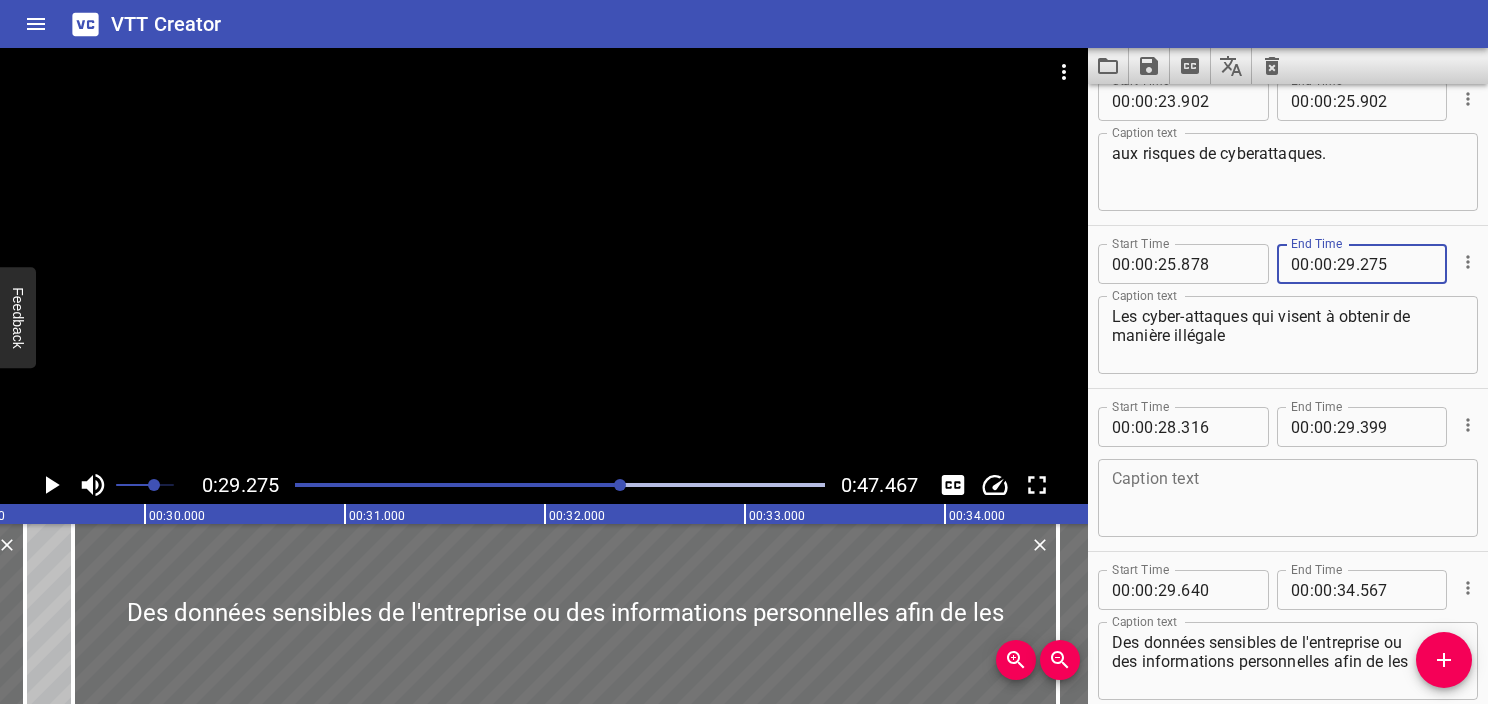 type on "275" 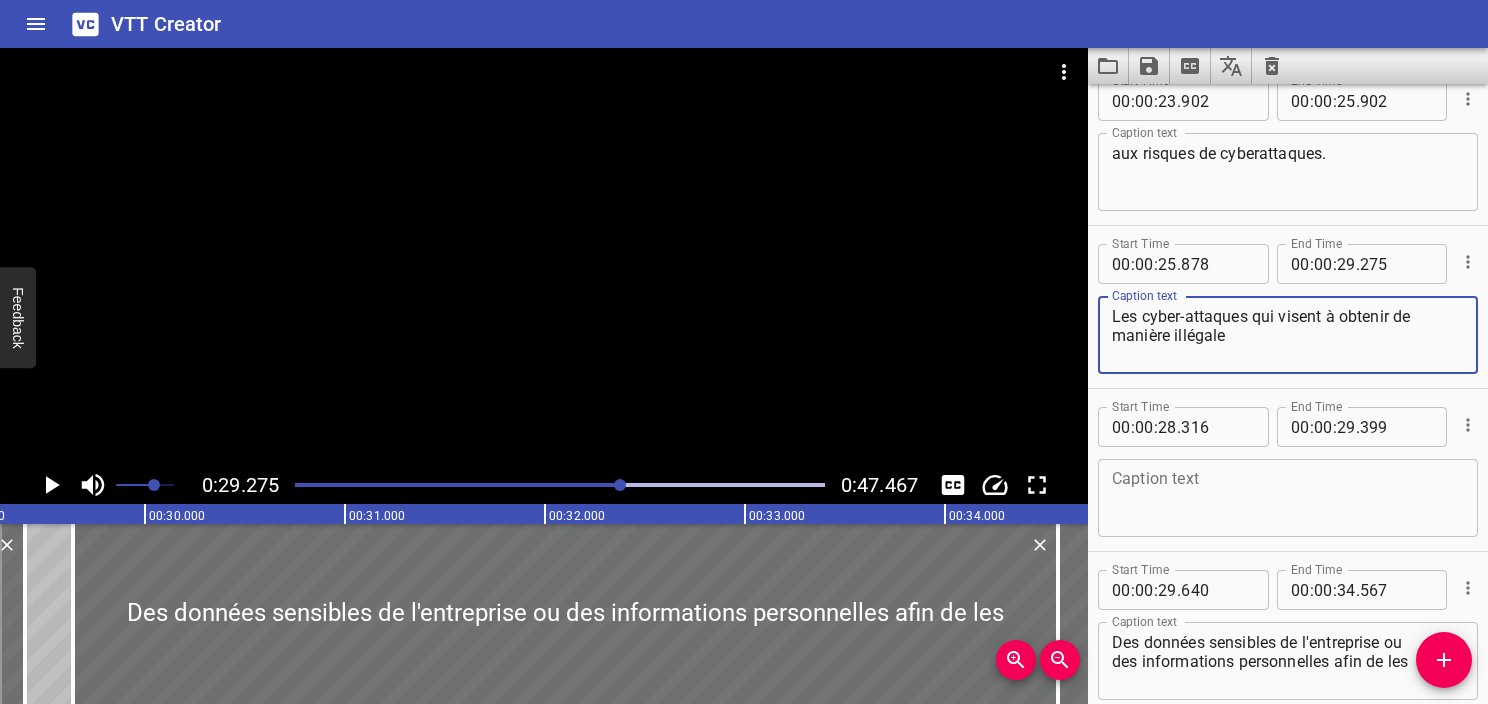 click at bounding box center (1288, 498) 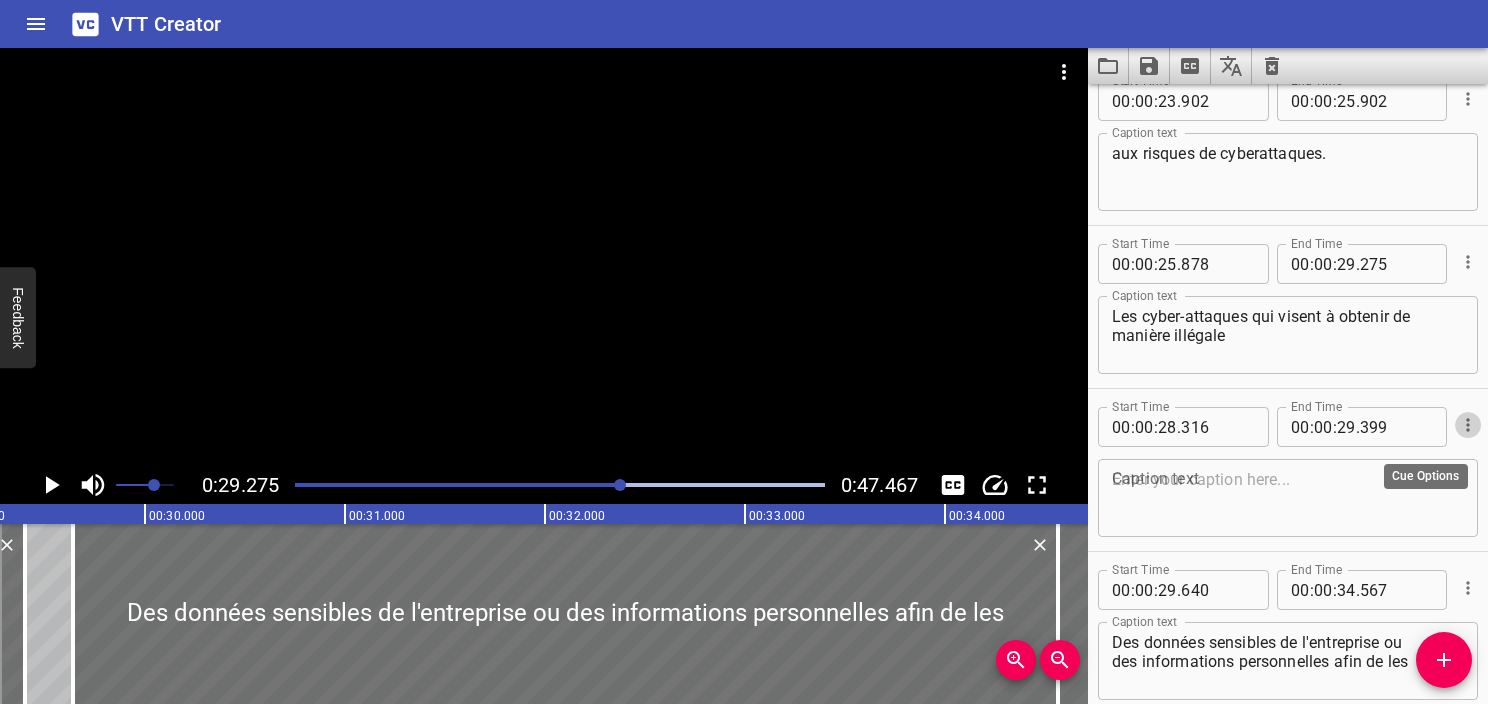 click 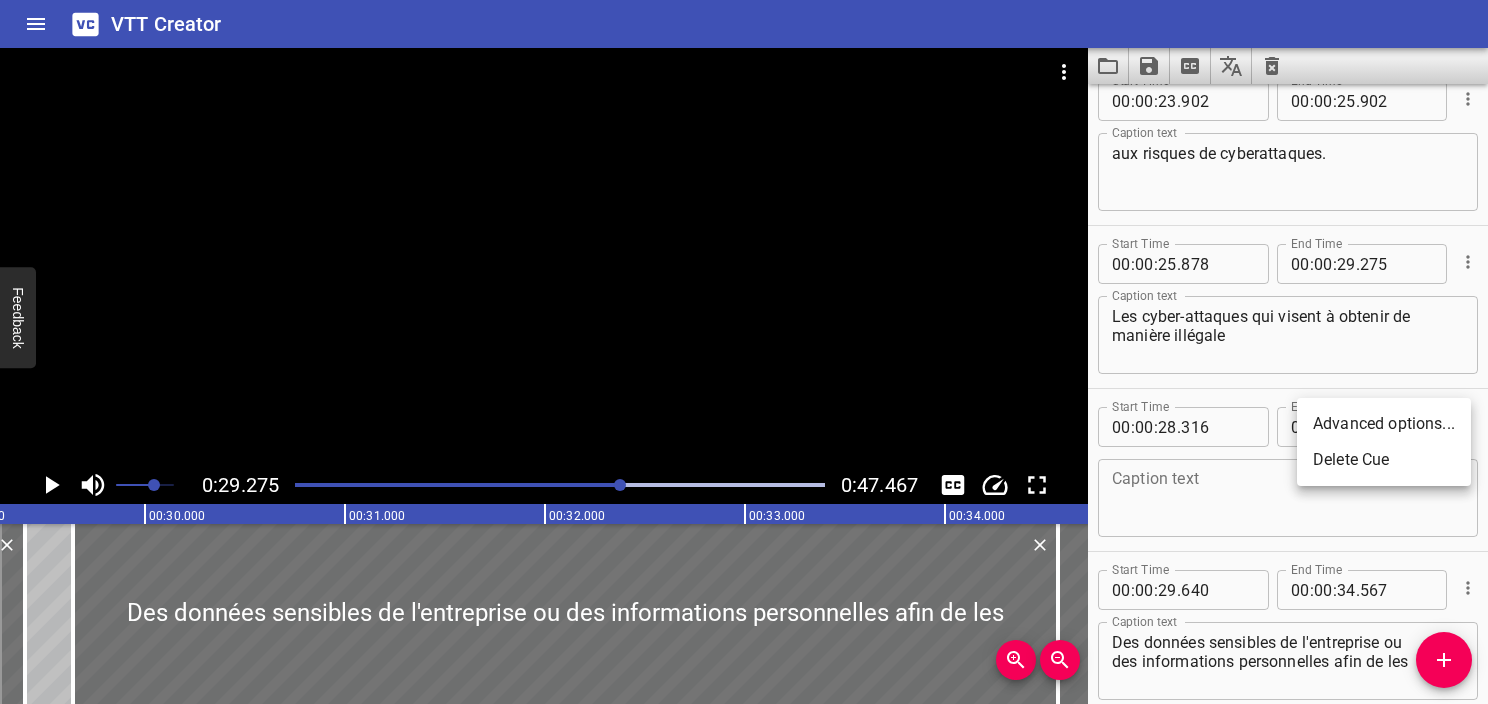 click on "Delete Cue" at bounding box center (1384, 460) 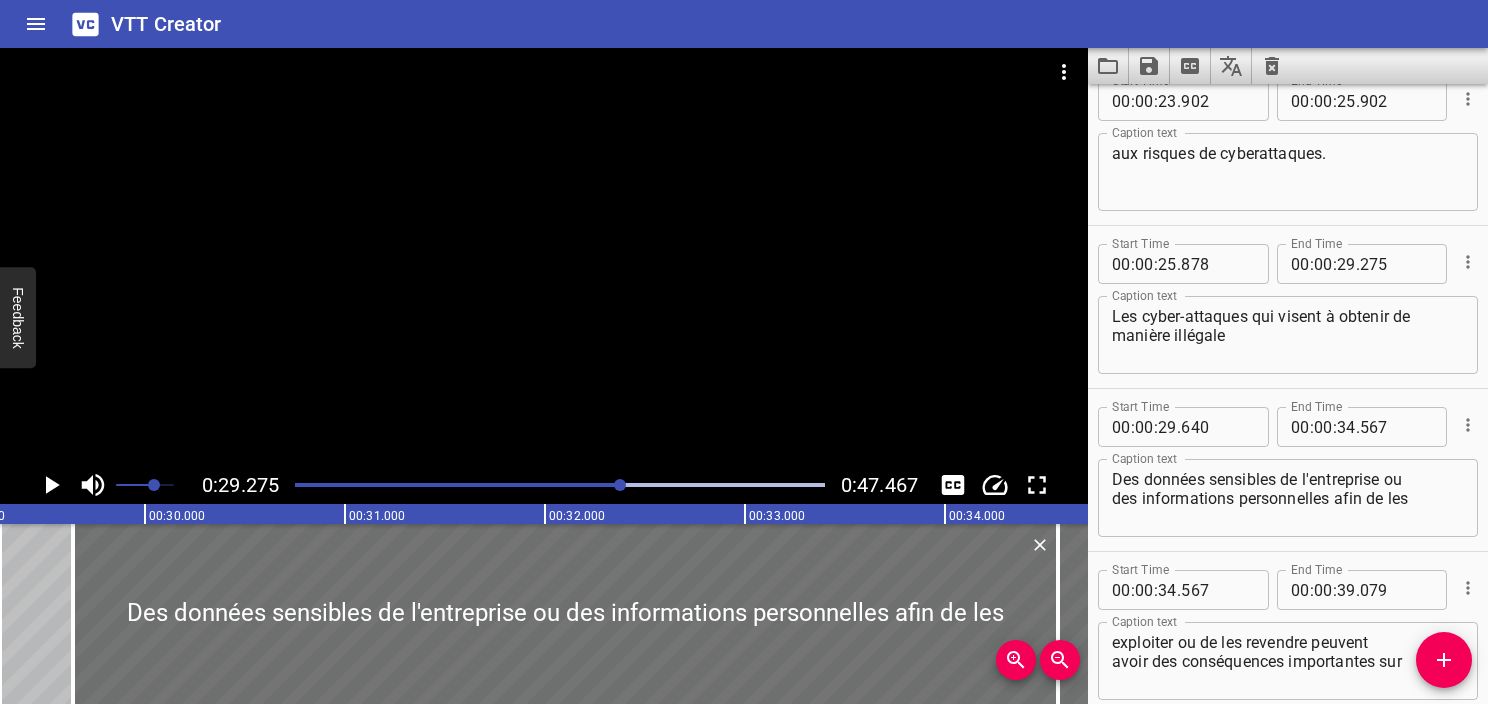 click on "Les cyber-attaques qui visent à obtenir de manière illégale" at bounding box center [1288, 335] 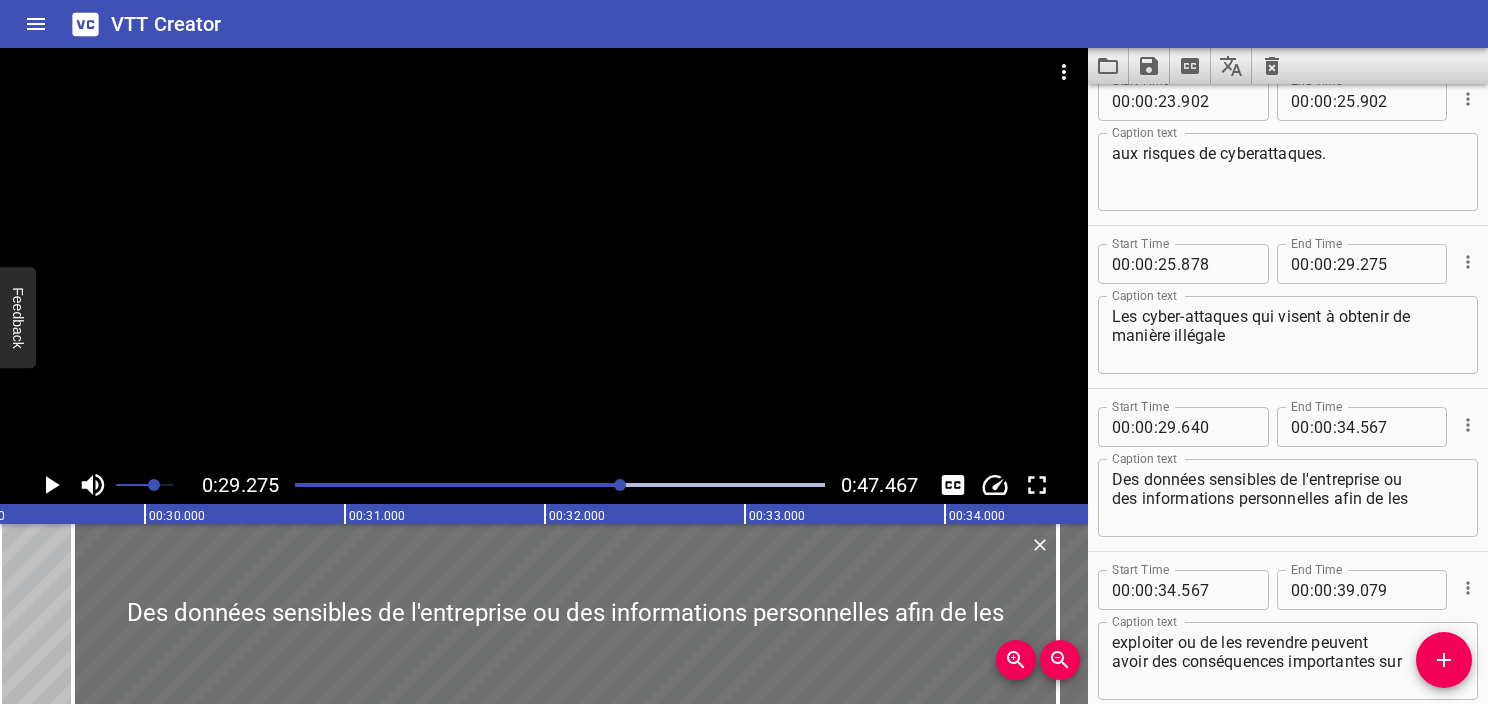 click at bounding box center (560, 485) 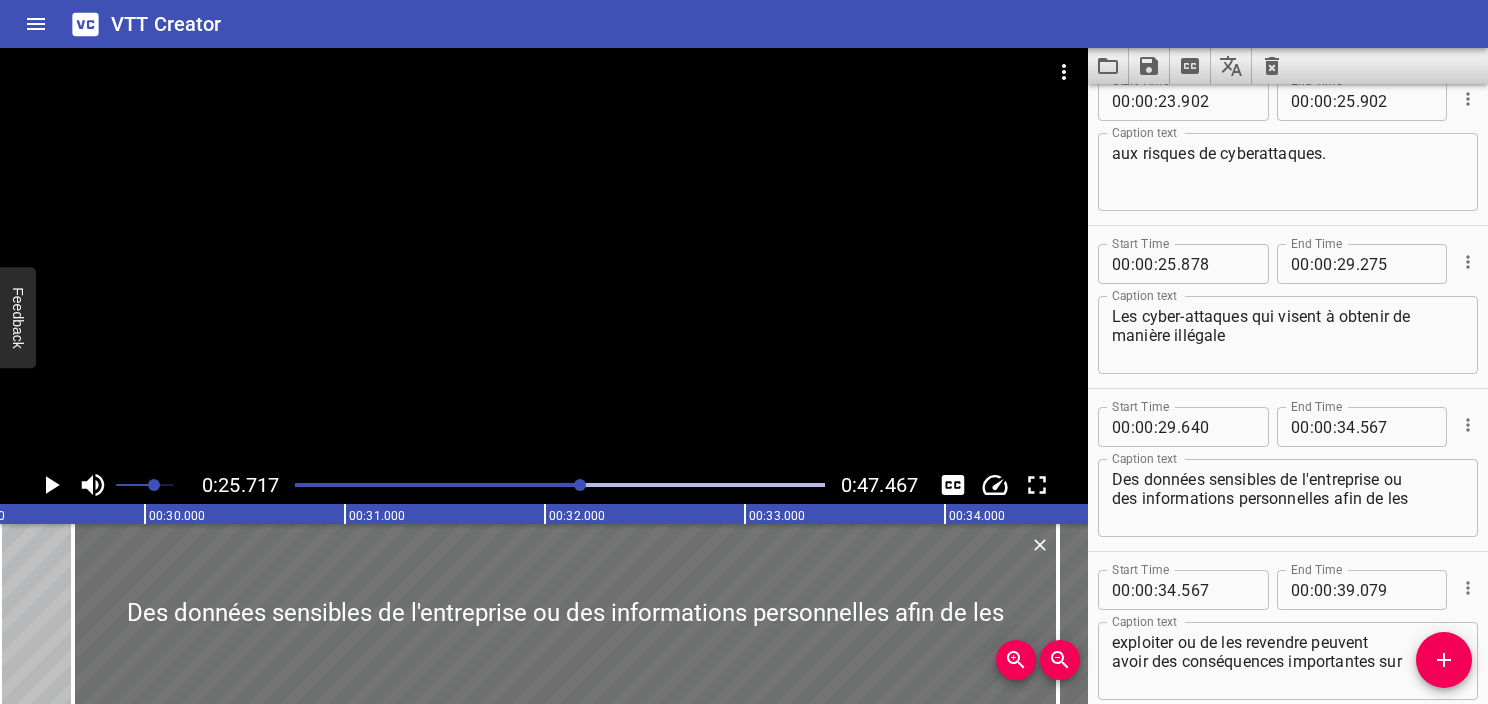scroll, scrollTop: 1630, scrollLeft: 0, axis: vertical 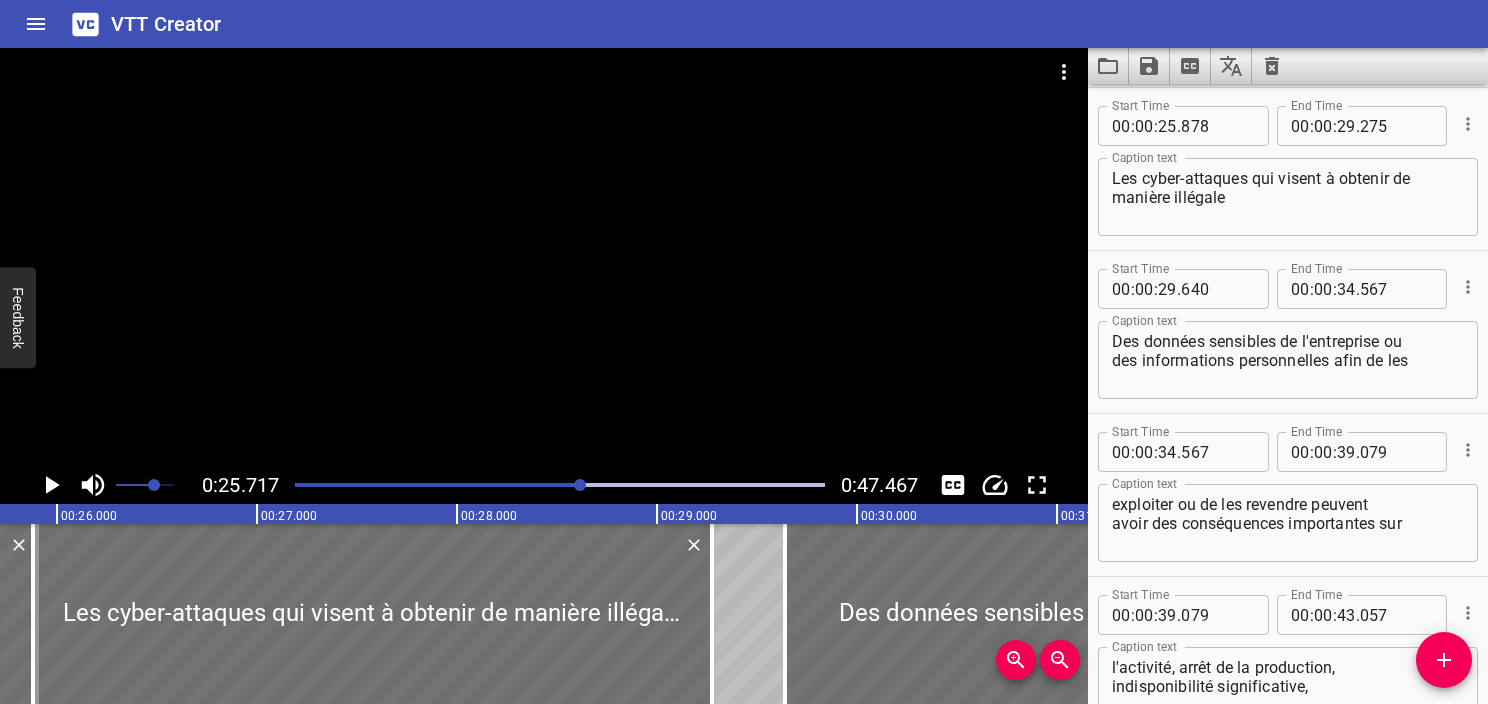 click 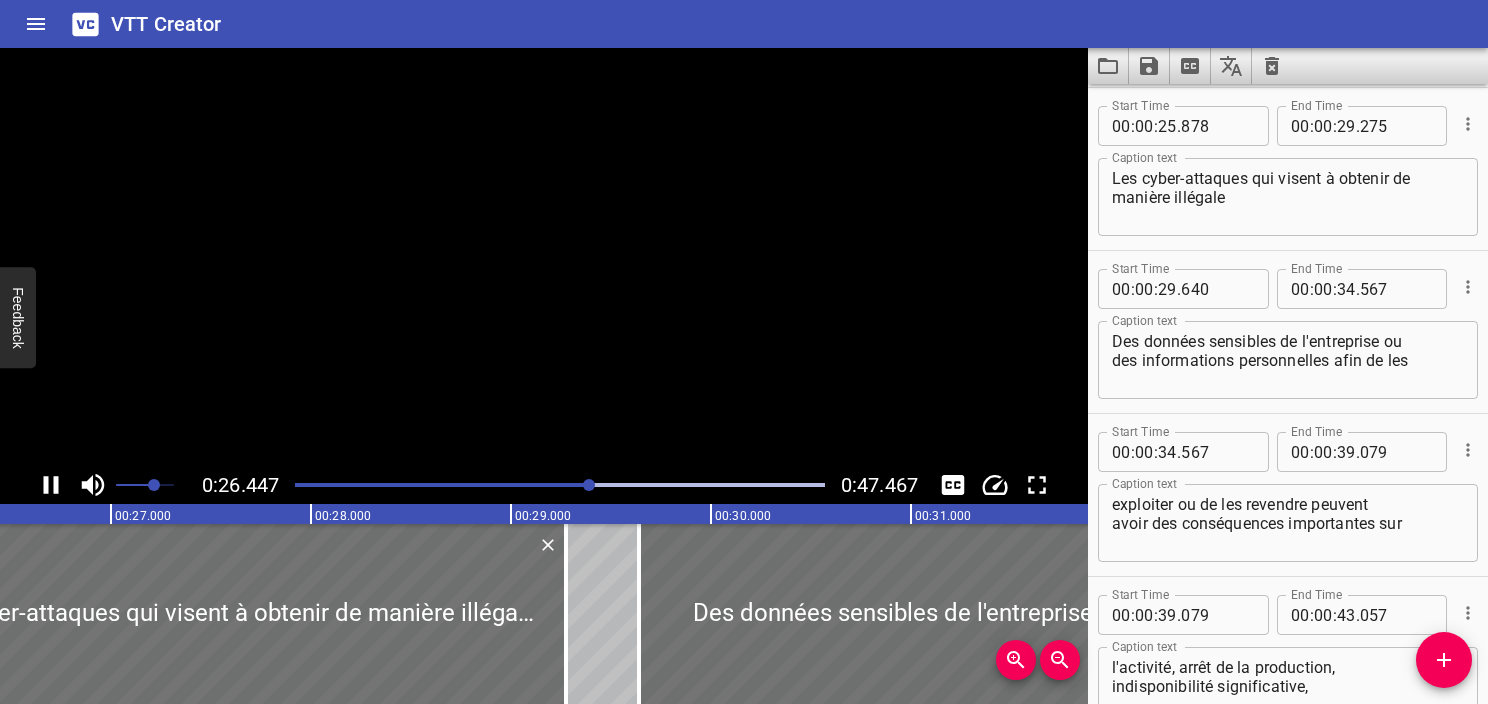 click 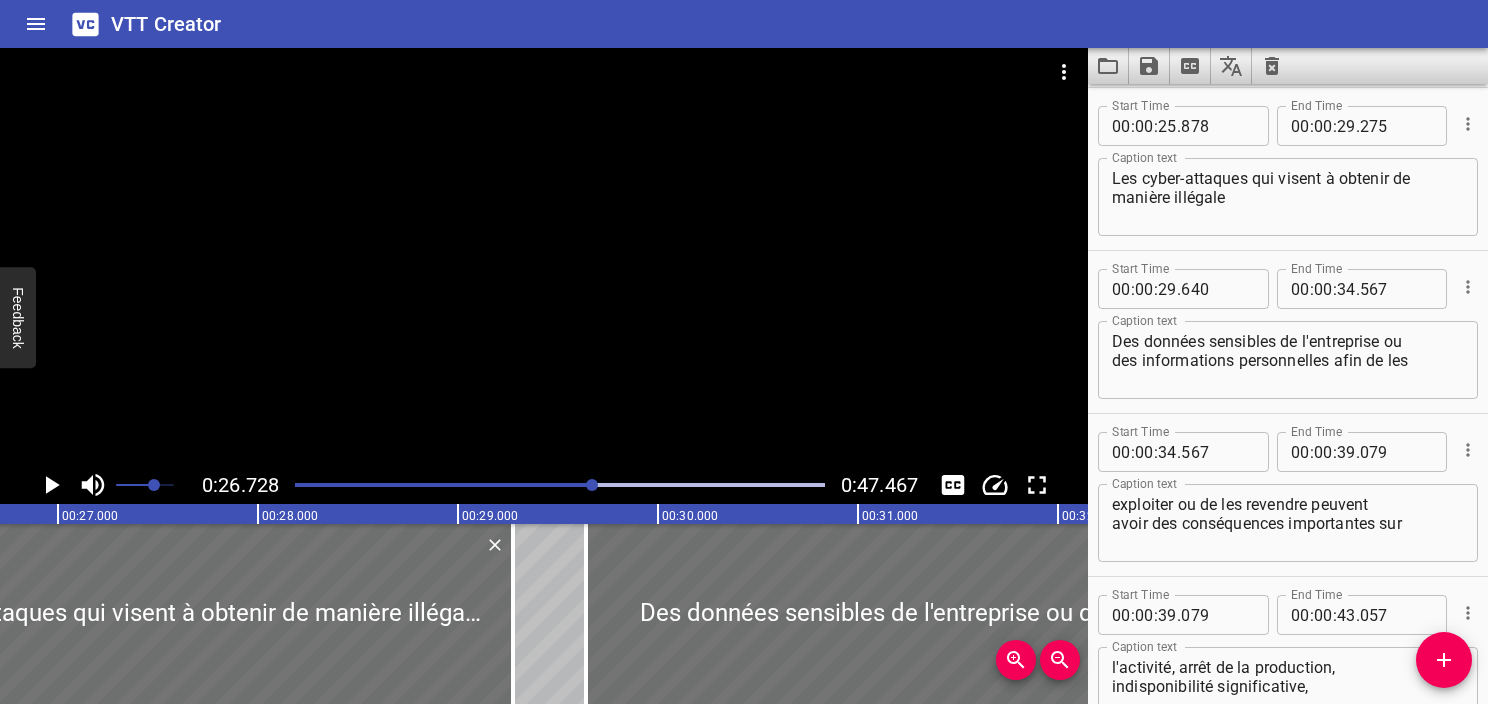 scroll, scrollTop: 0, scrollLeft: 5345, axis: horizontal 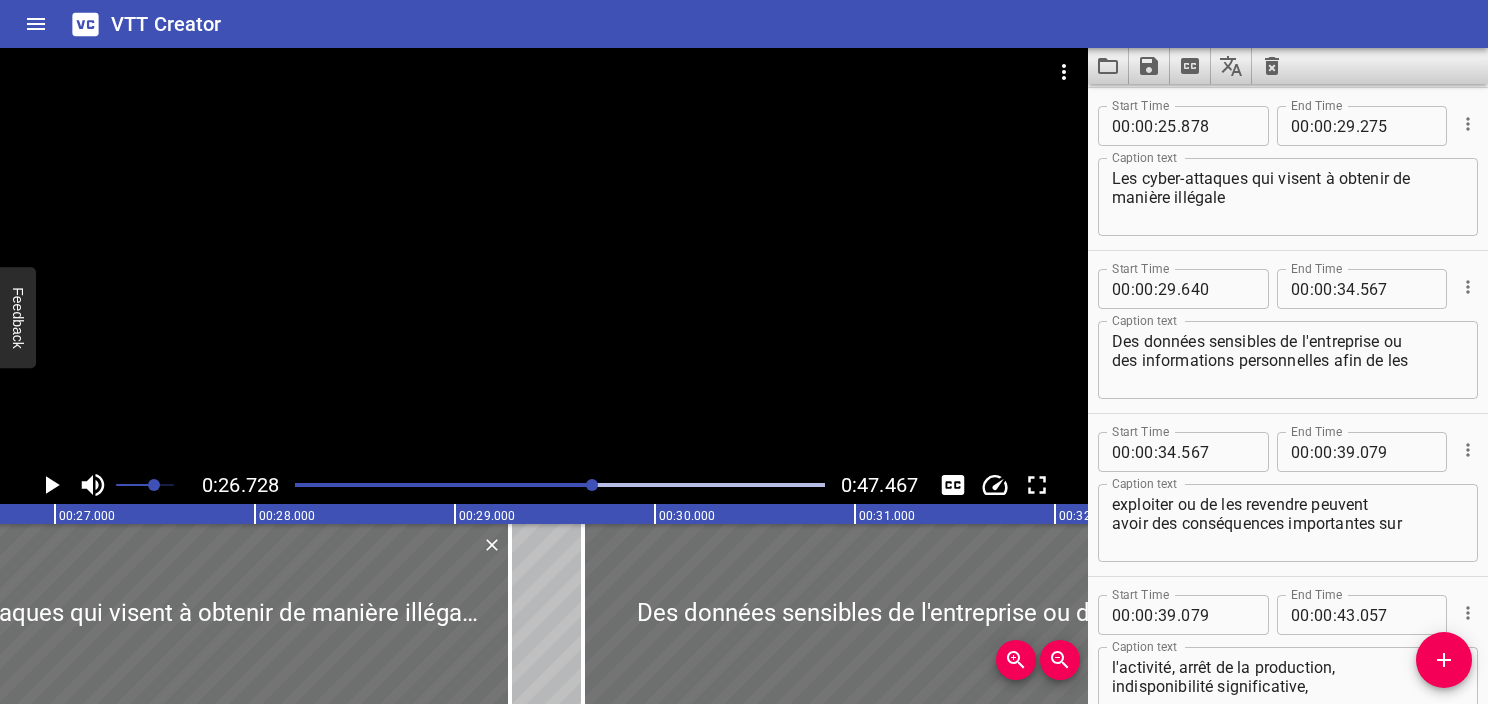 click 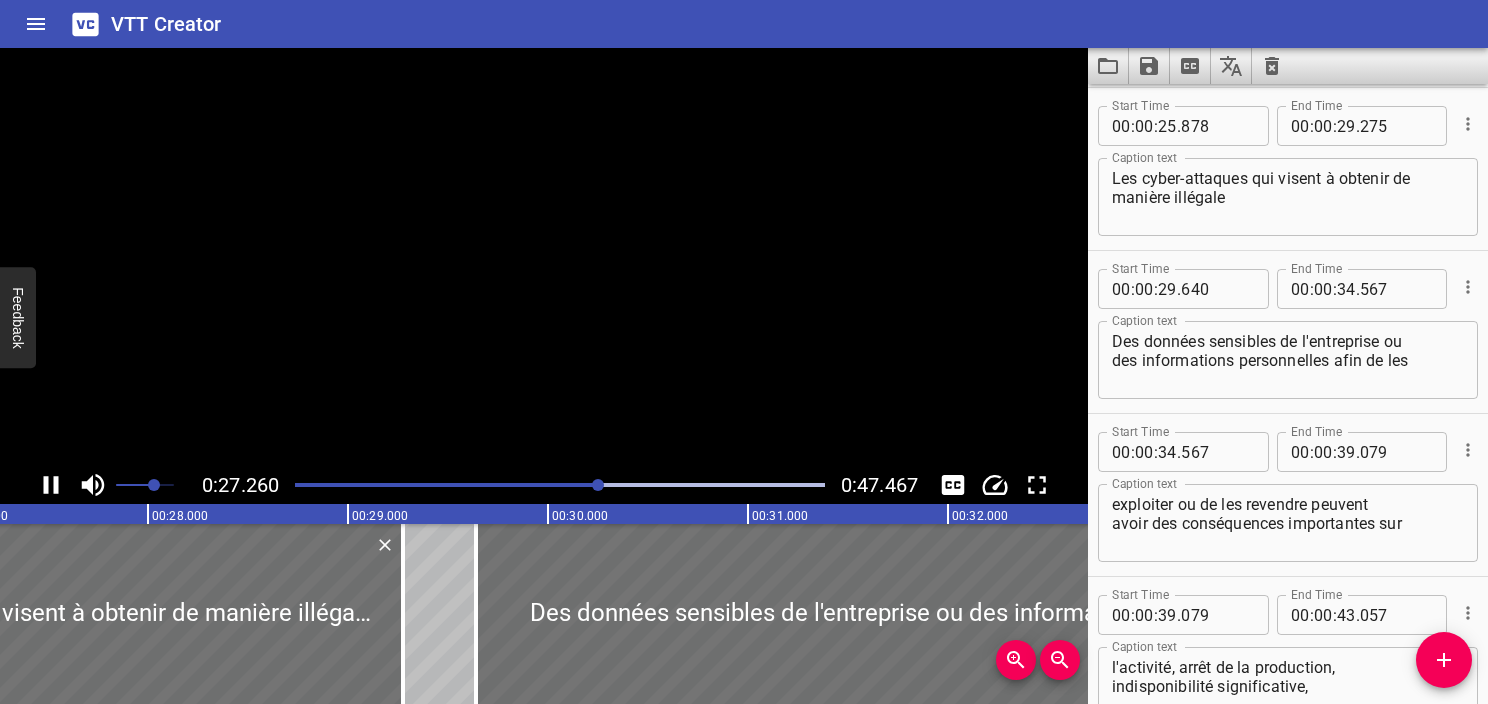 click 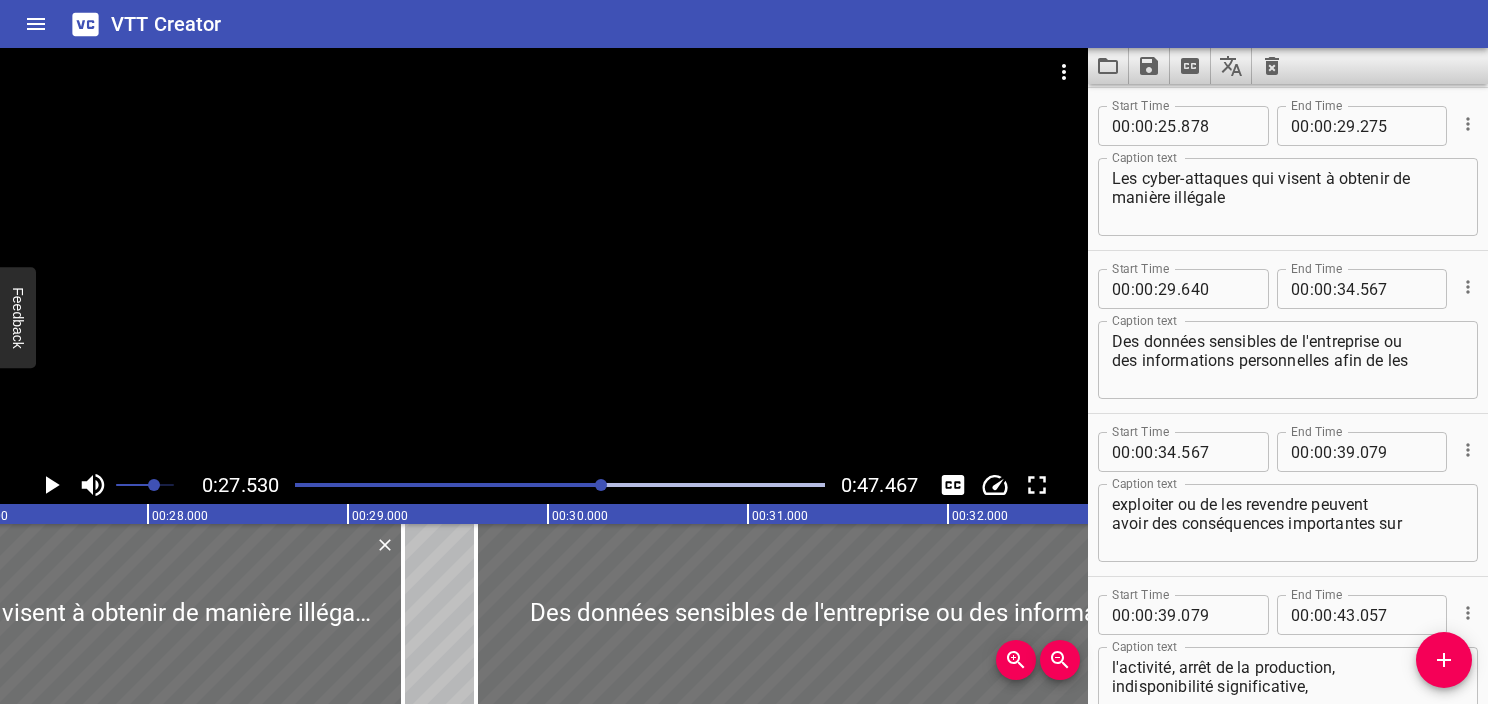 scroll, scrollTop: 0, scrollLeft: 5505, axis: horizontal 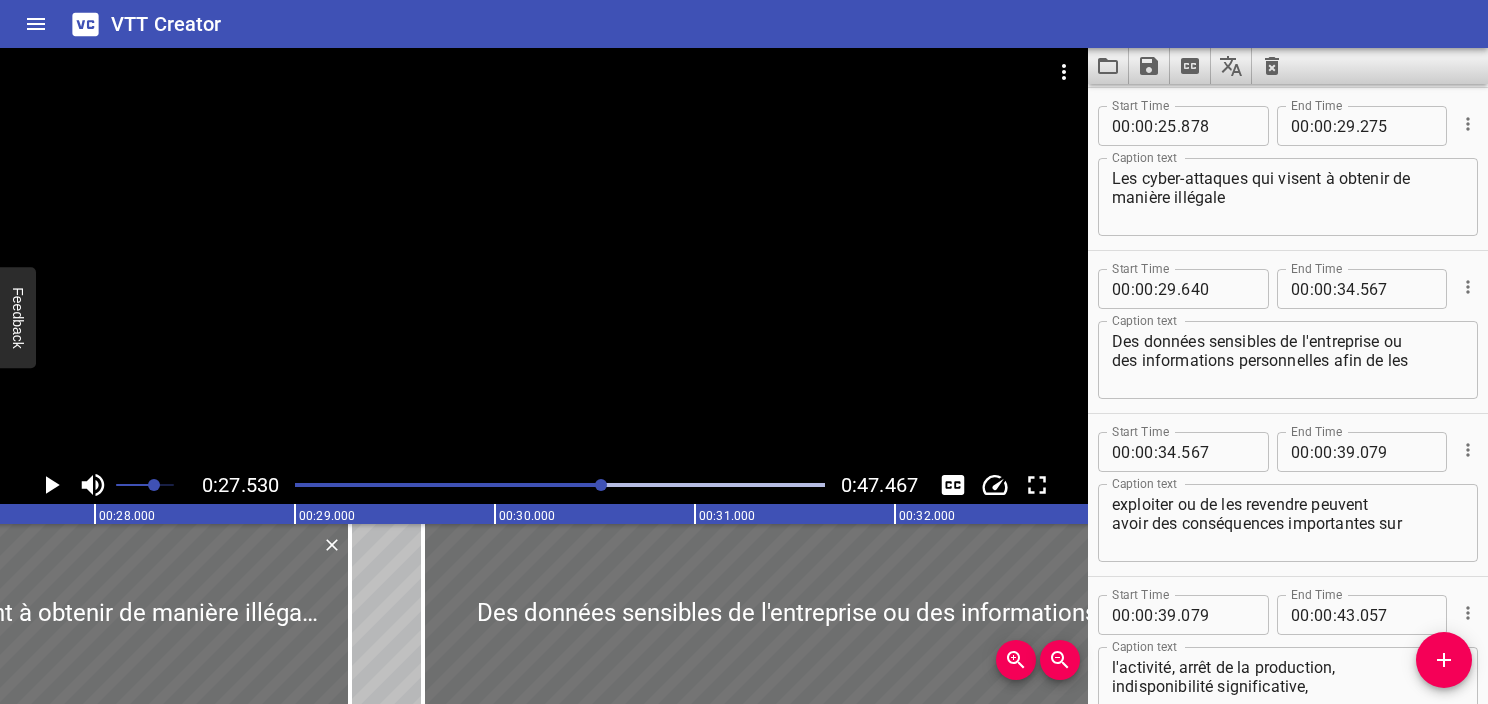 click on "Les cyber-attaques qui visent à obtenir de manière illégale" at bounding box center [1288, 197] 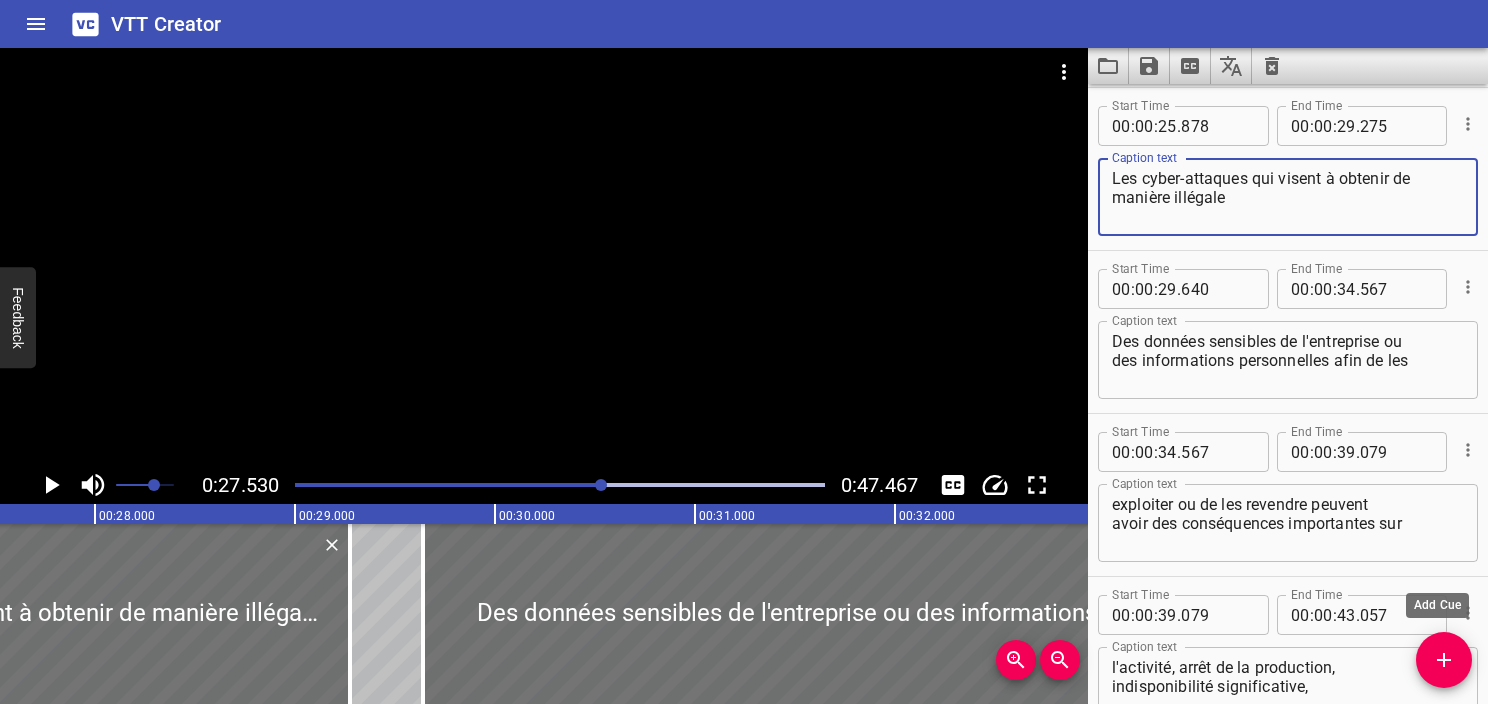 click at bounding box center (1444, 660) 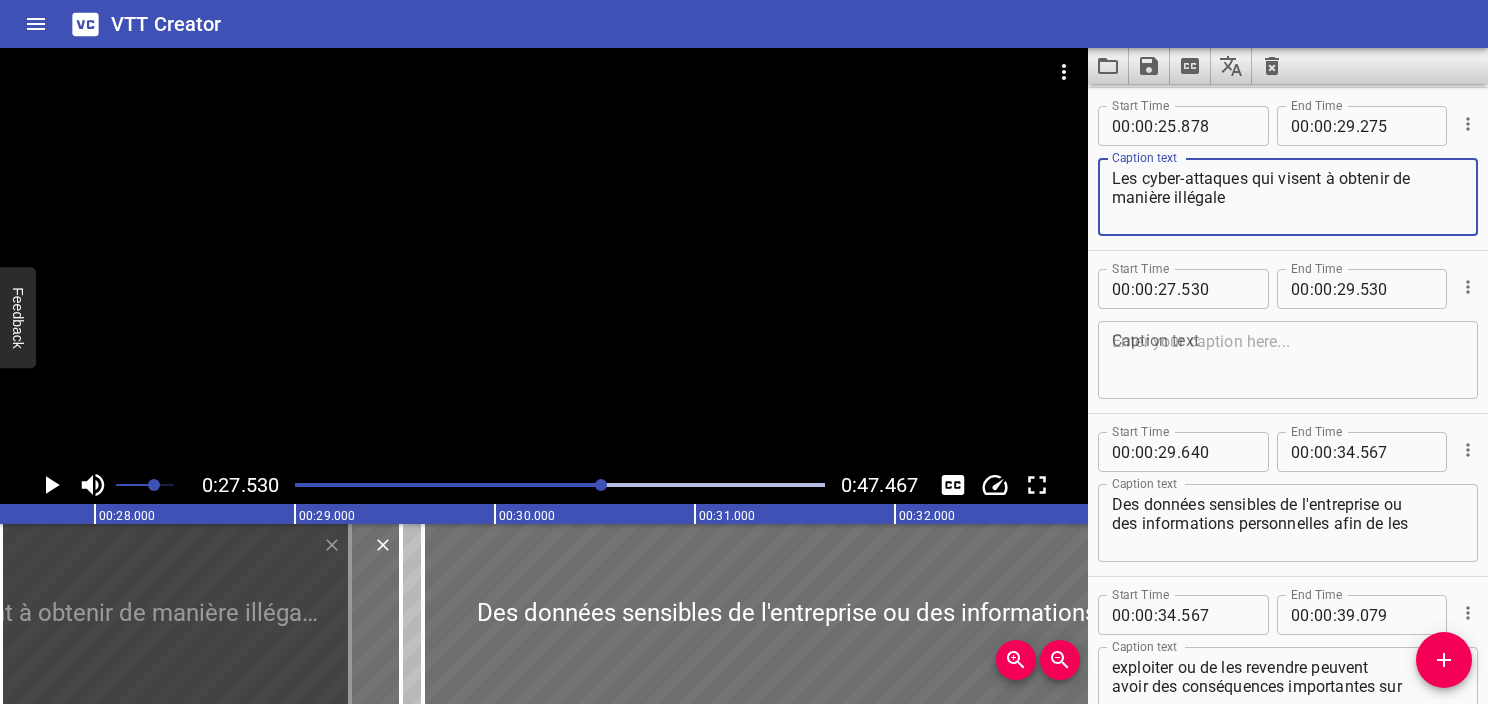 drag, startPoint x: 1250, startPoint y: 172, endPoint x: 1296, endPoint y: 234, distance: 77.201035 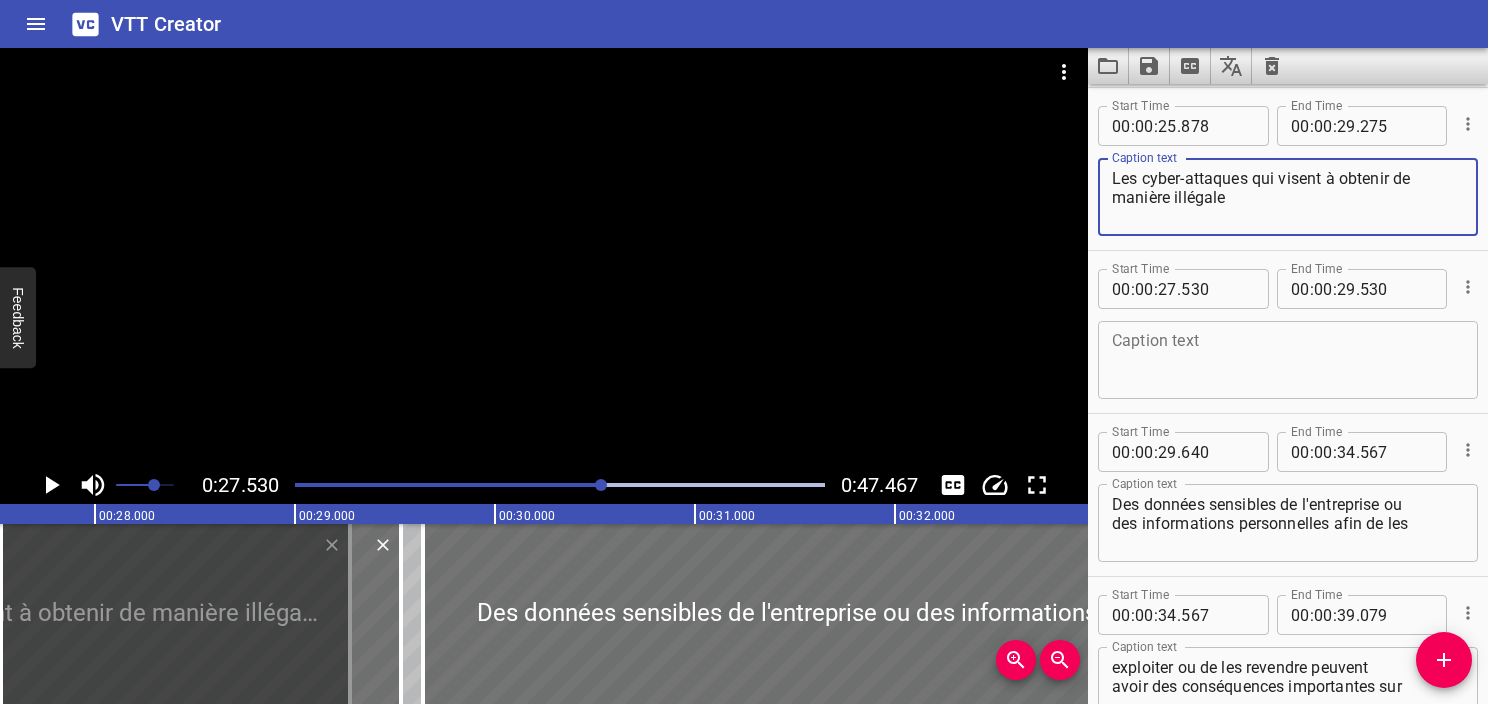 click on "Les cyber-attaques qui visent à obtenir de manière illégale" at bounding box center [1288, 197] 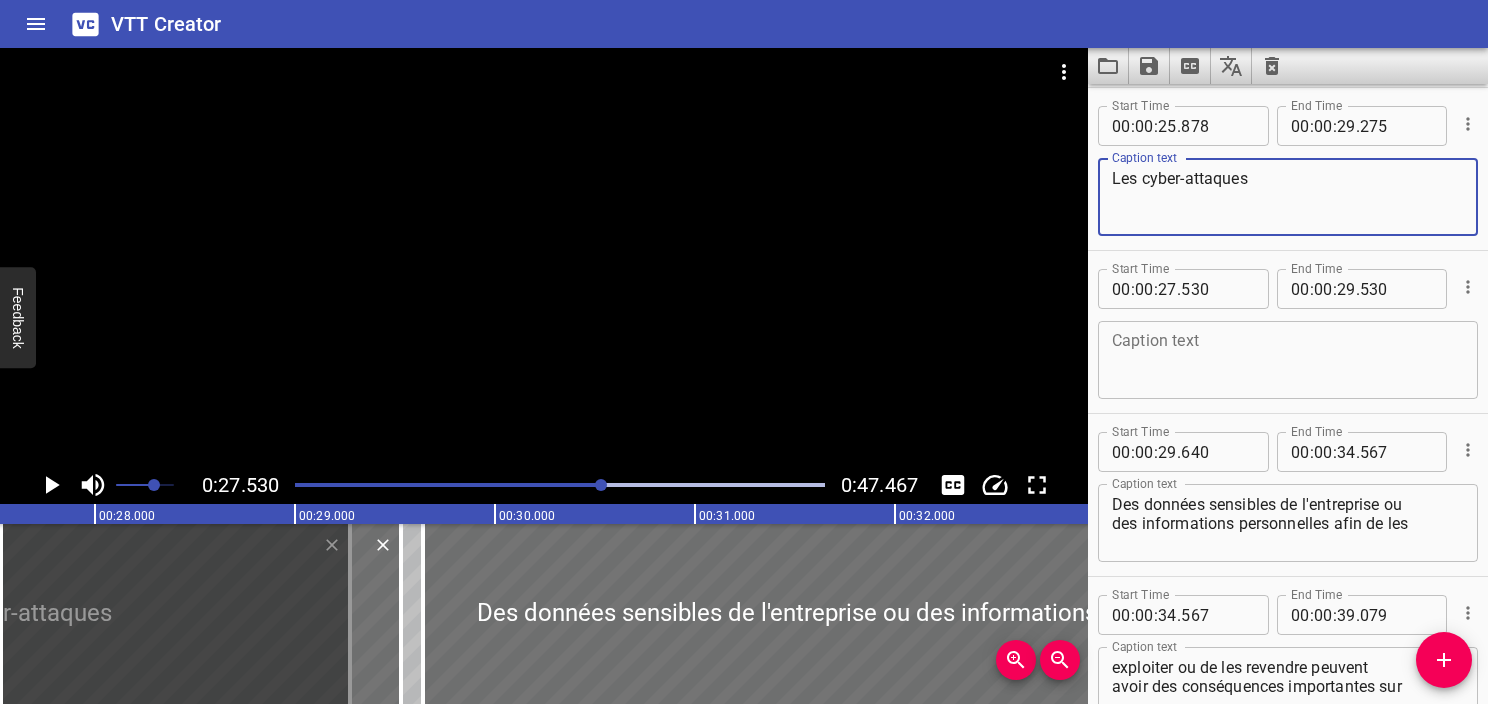 type on "Les cyber-attaques" 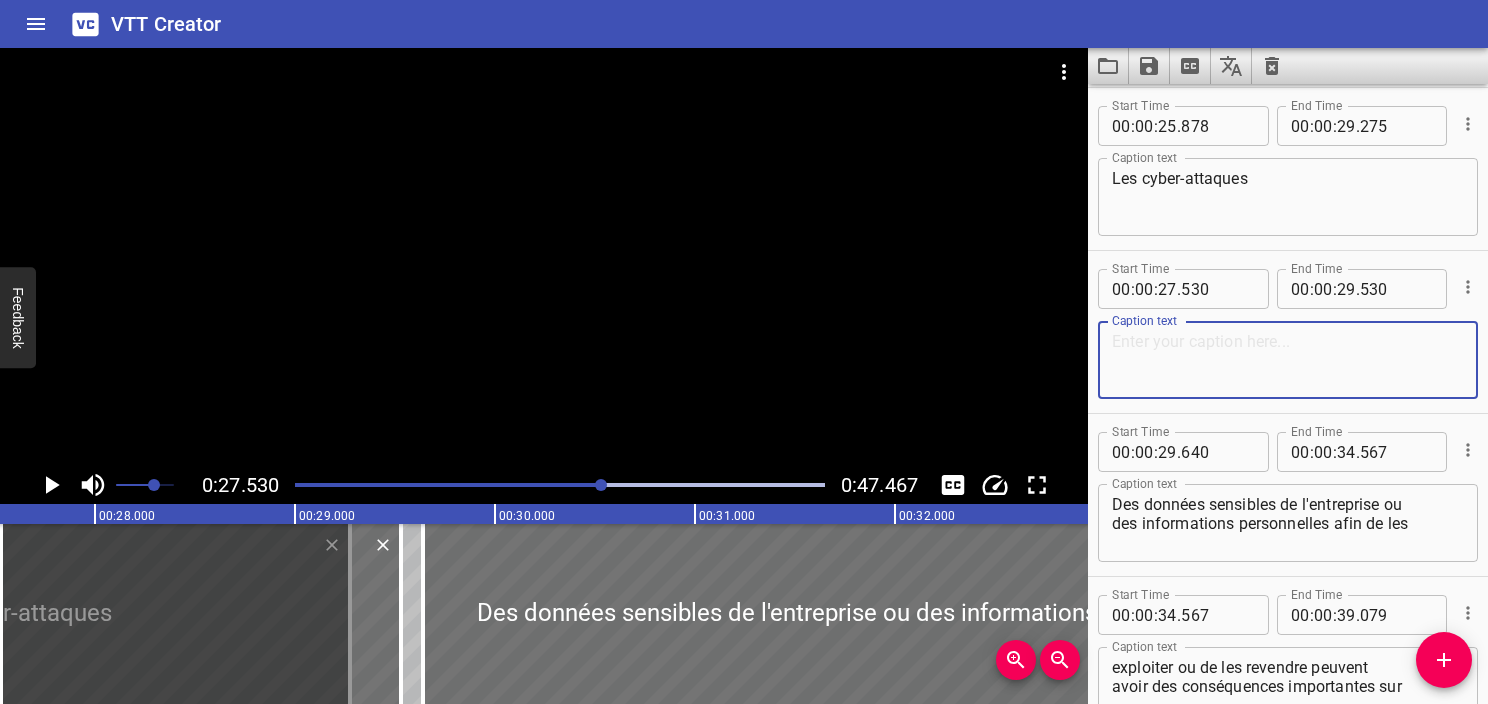 paste on "qui visent à obtenir de manière illégale" 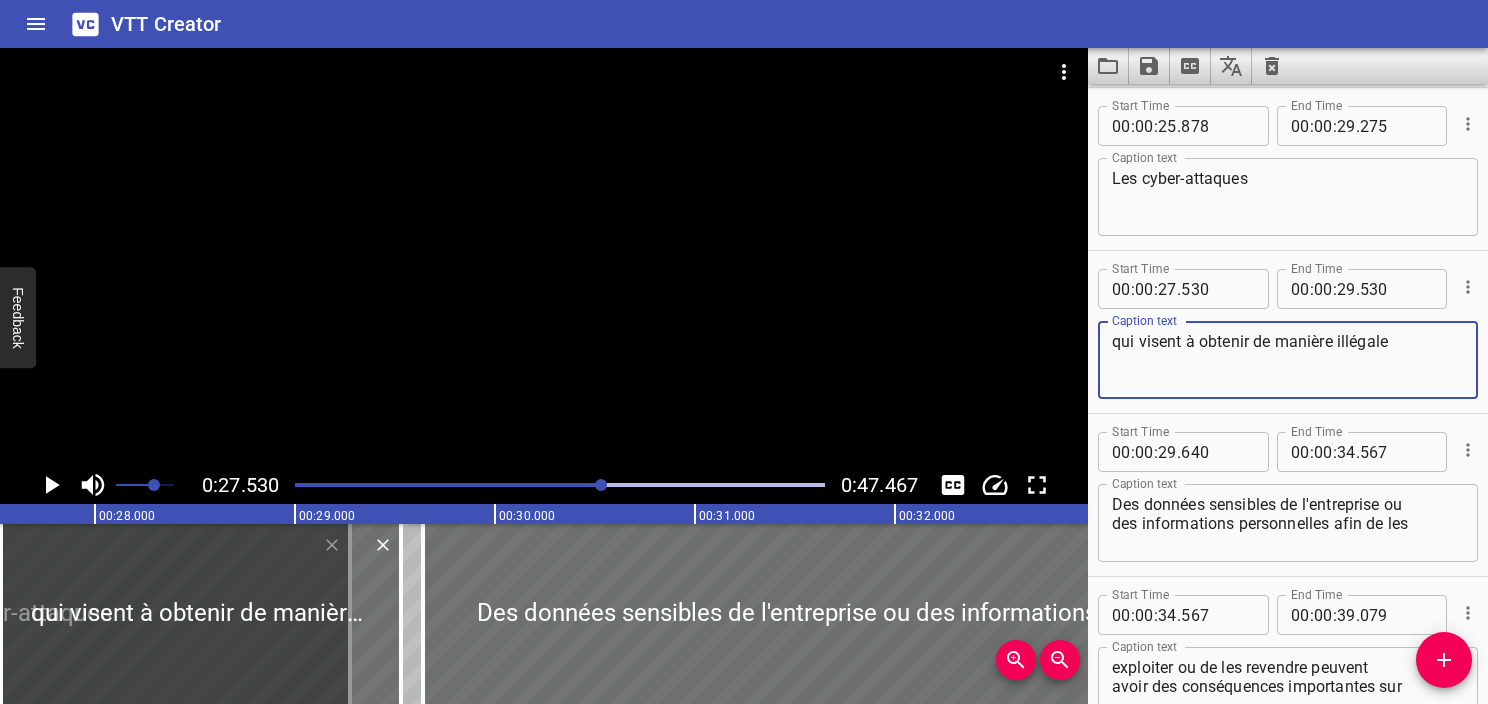 type on "qui visent à obtenir de manière illégale" 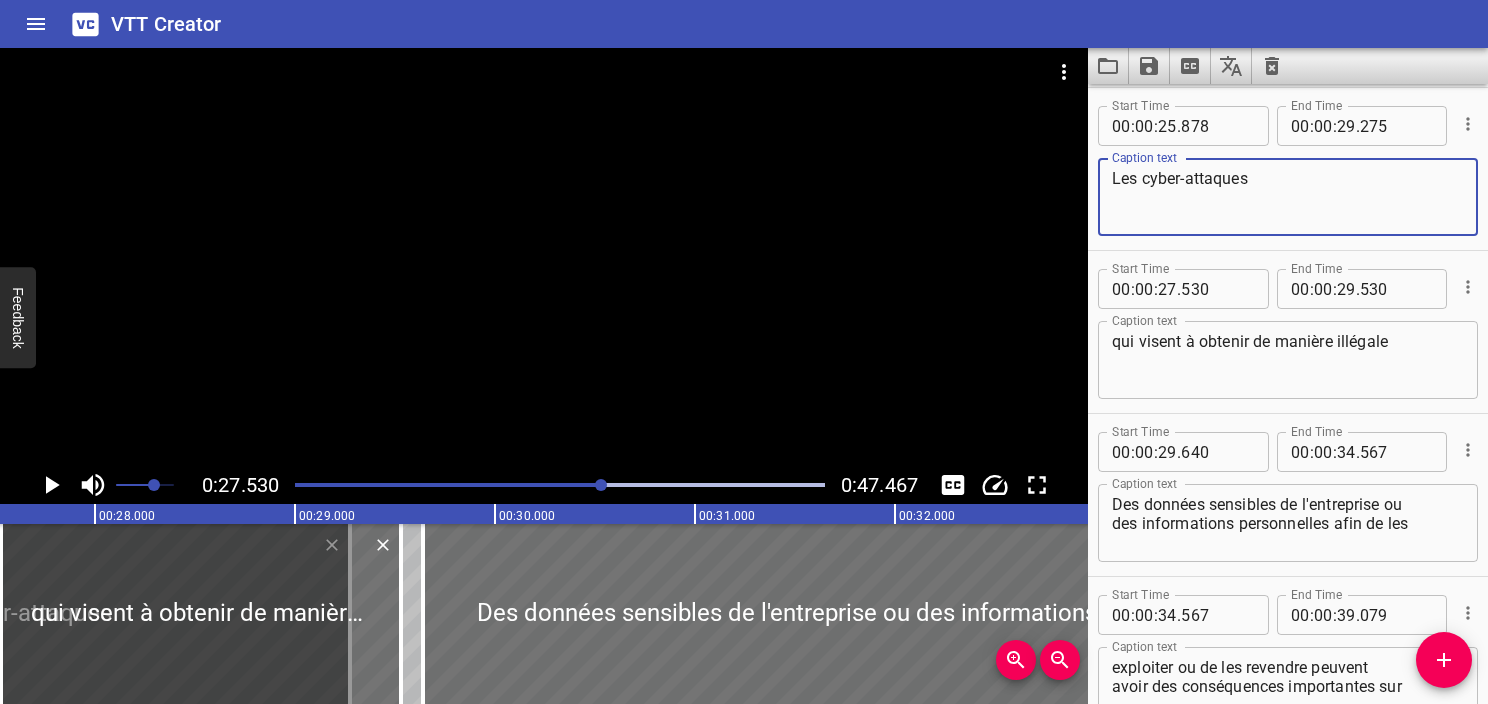 click at bounding box center (560, 485) 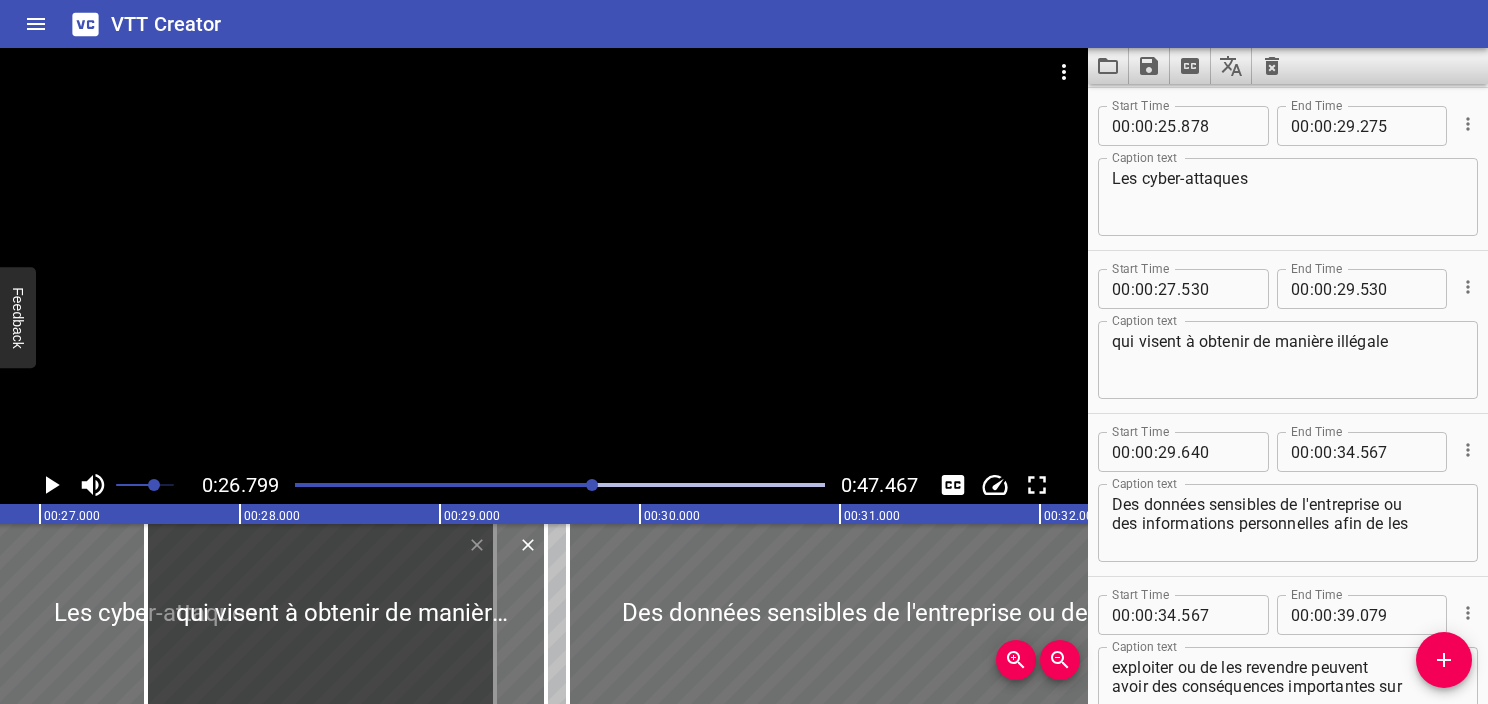 click at bounding box center (560, 485) 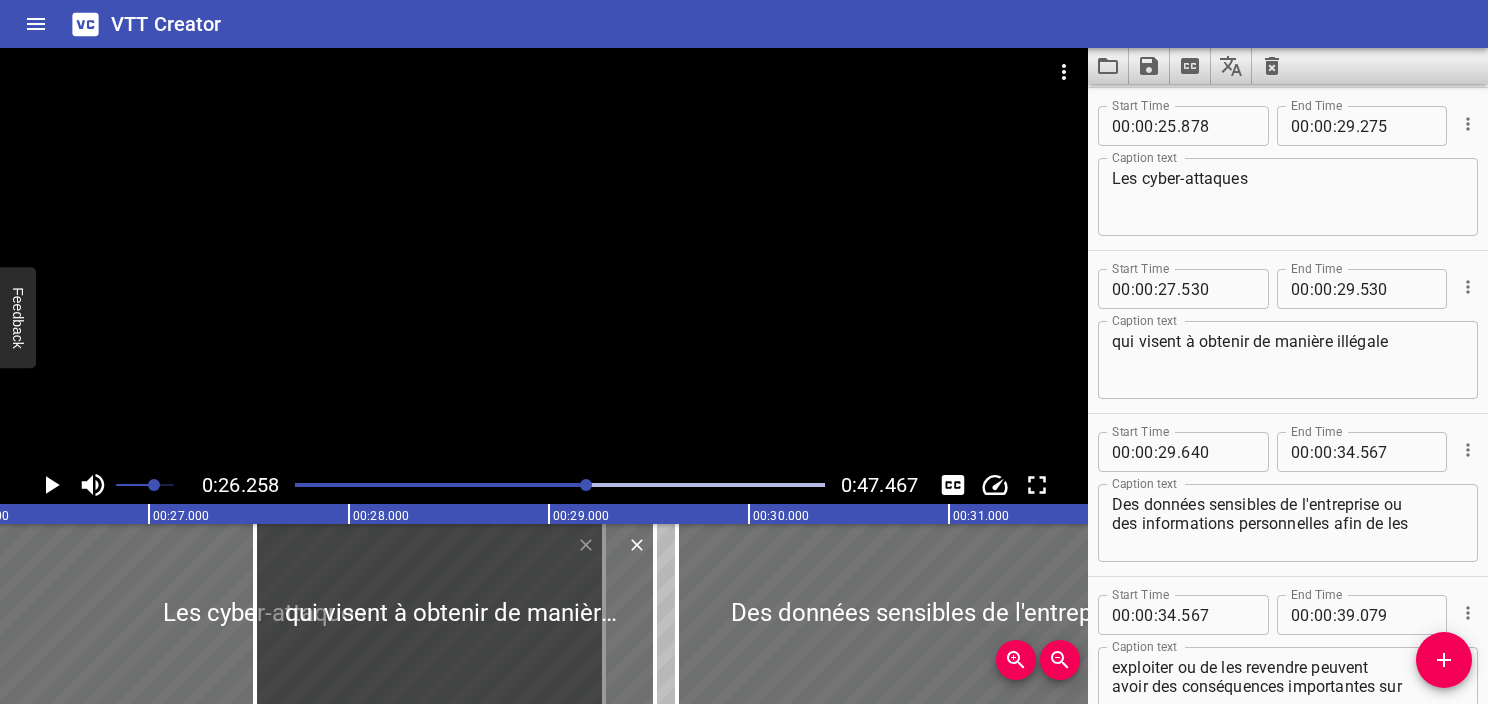 click at bounding box center [560, 485] 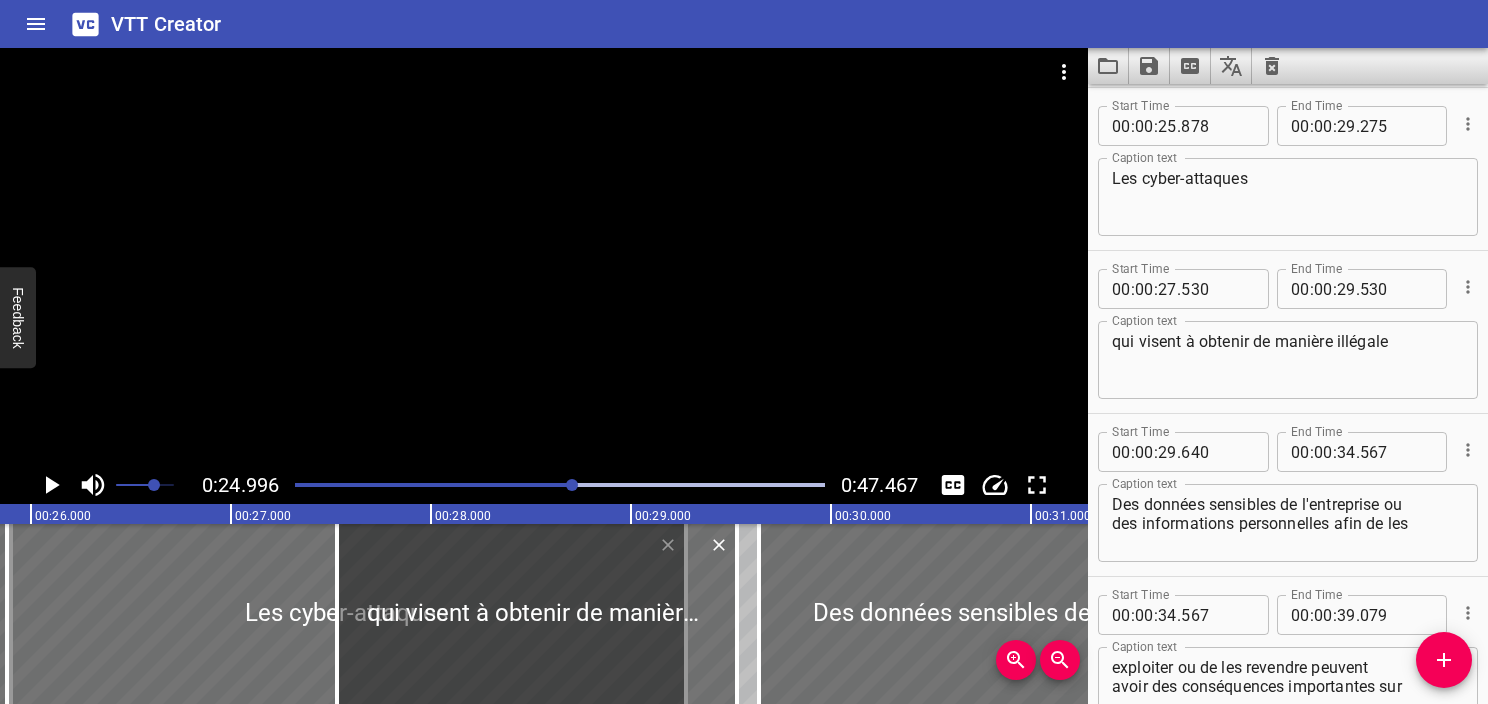 scroll, scrollTop: 0, scrollLeft: 4999, axis: horizontal 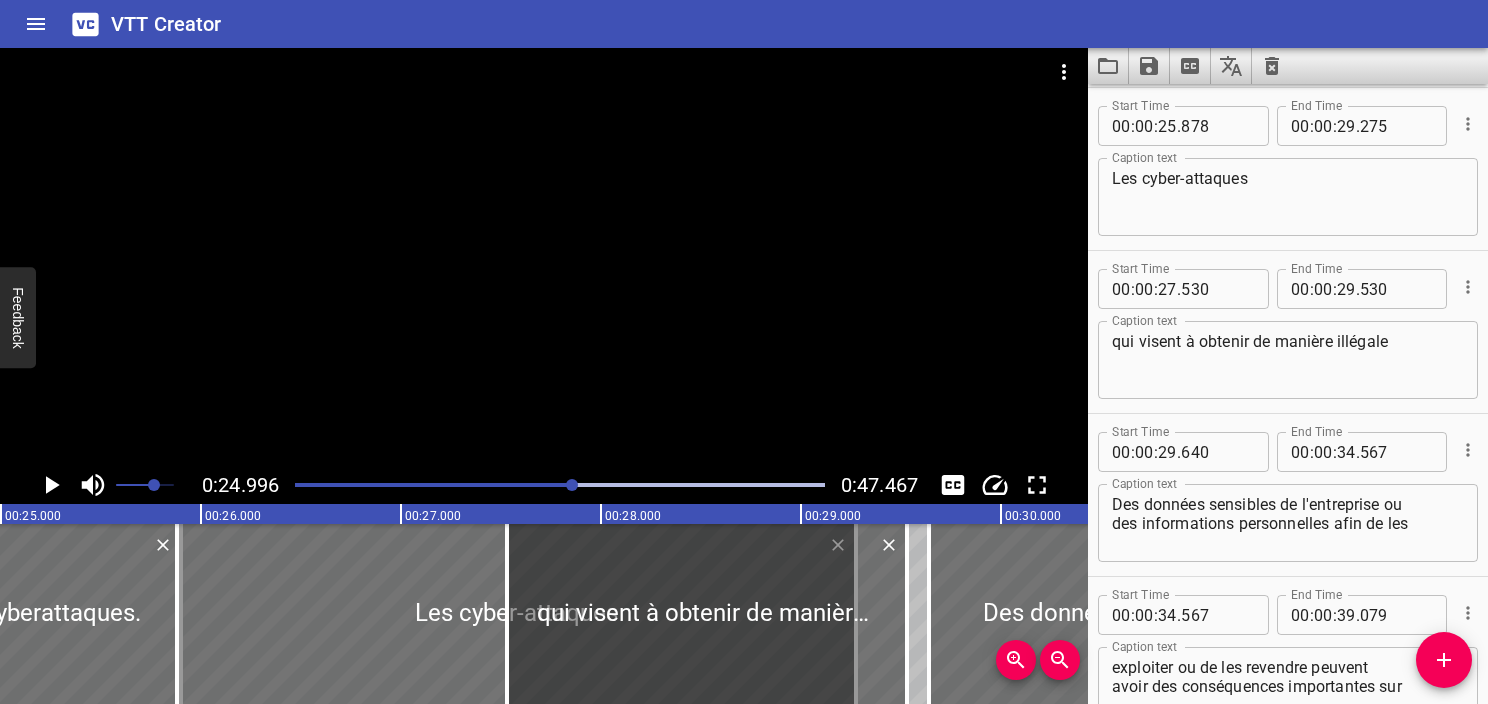 click 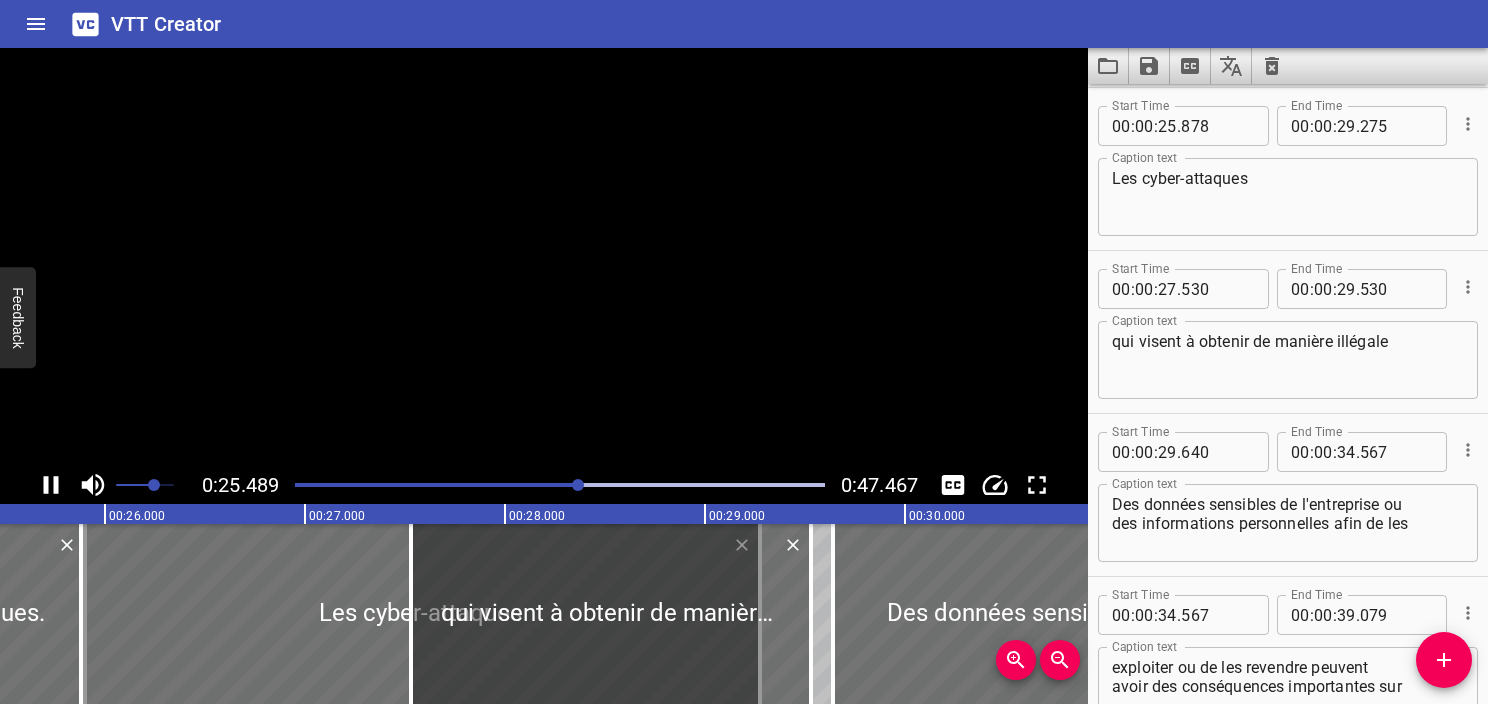 click 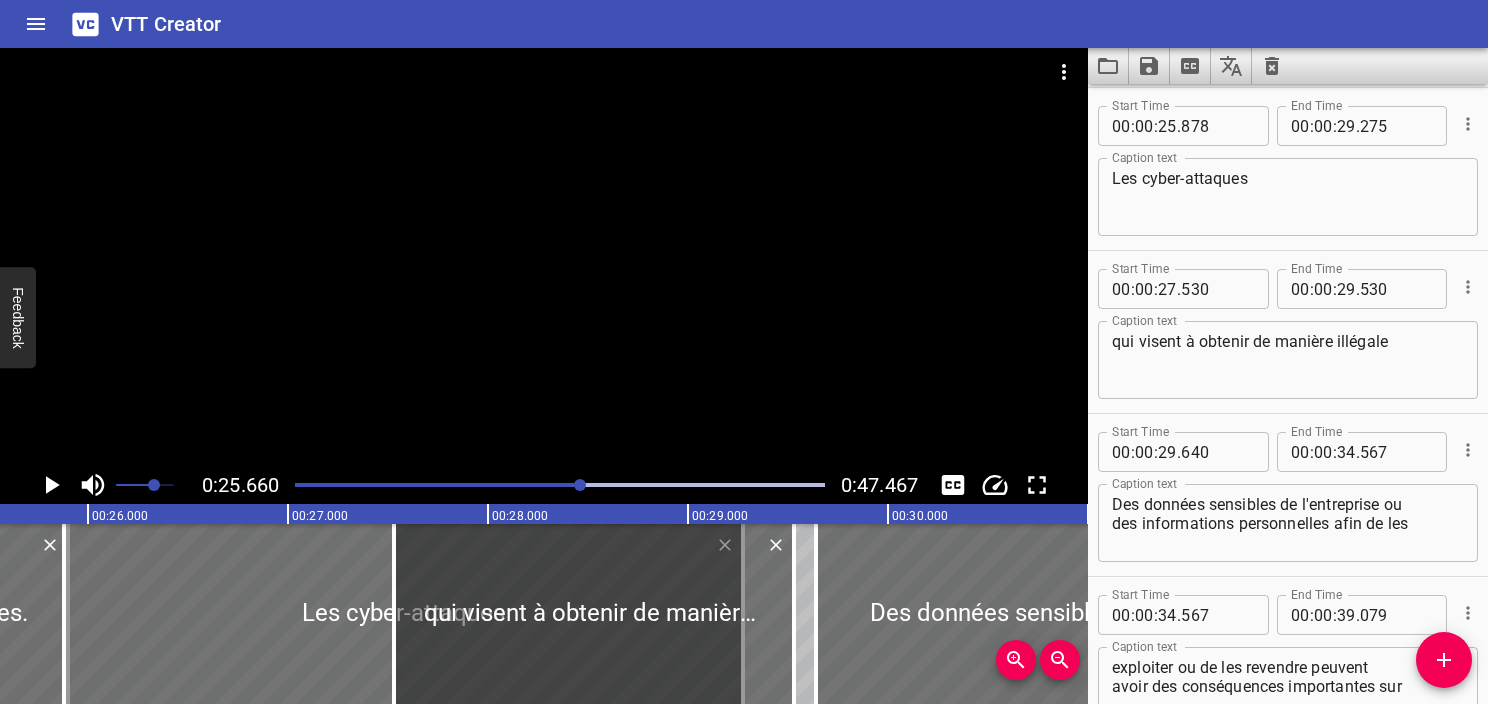 scroll, scrollTop: 0, scrollLeft: 5132, axis: horizontal 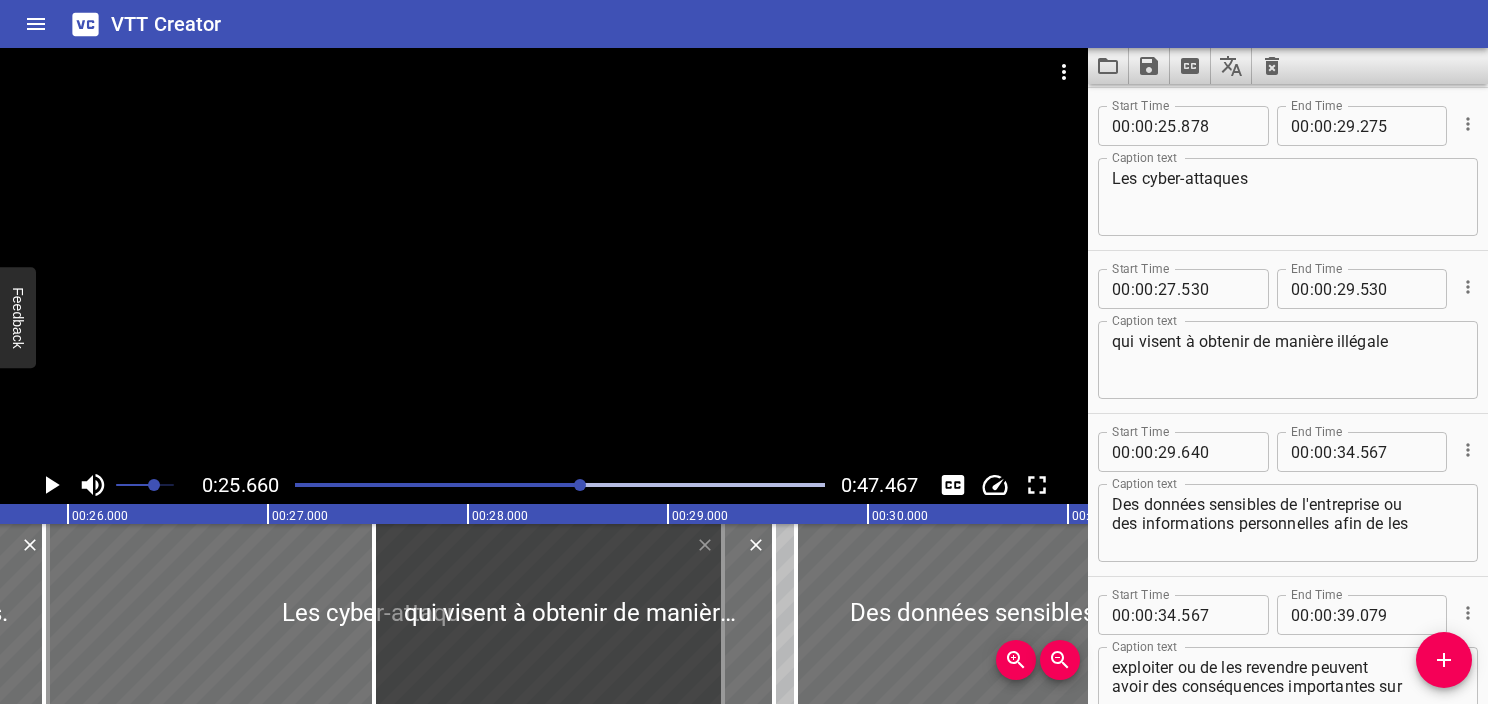 click 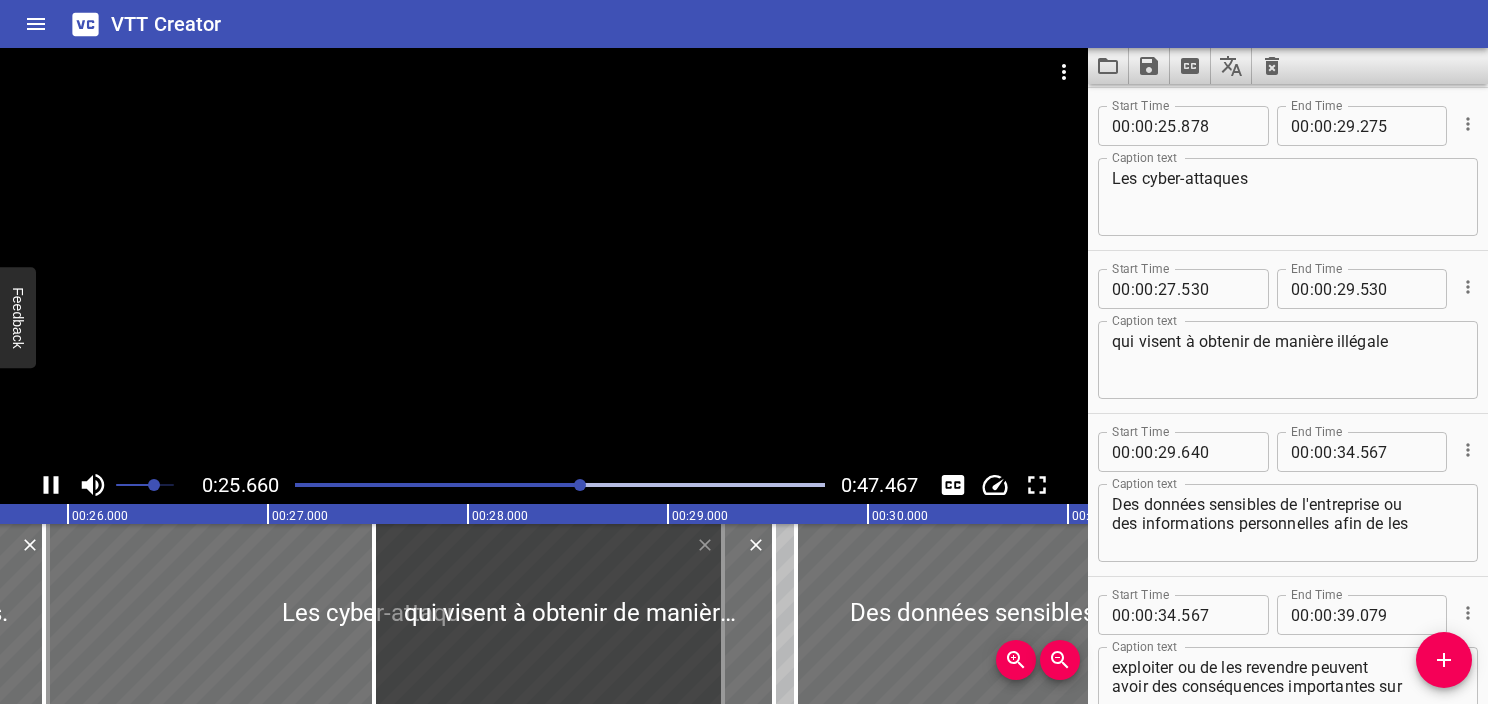 click 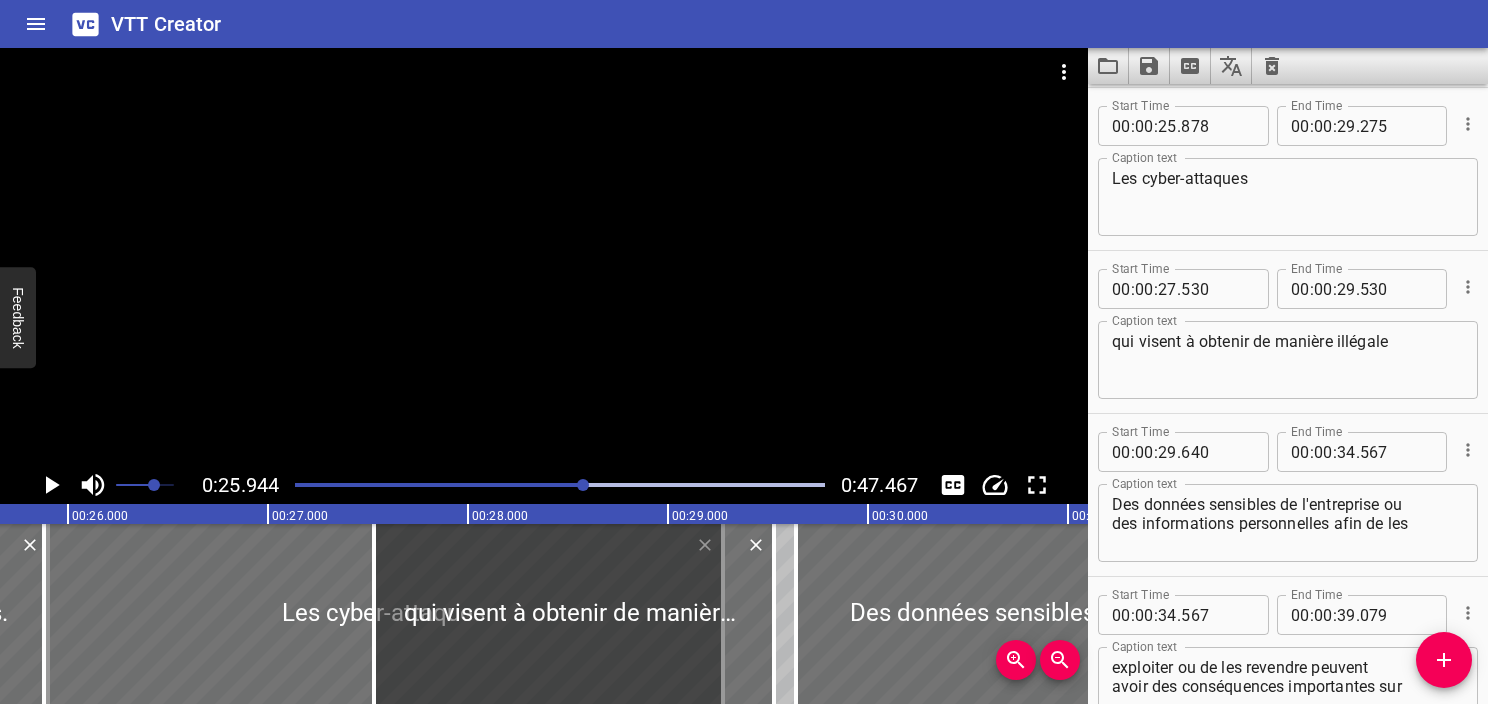 scroll, scrollTop: 0, scrollLeft: 5188, axis: horizontal 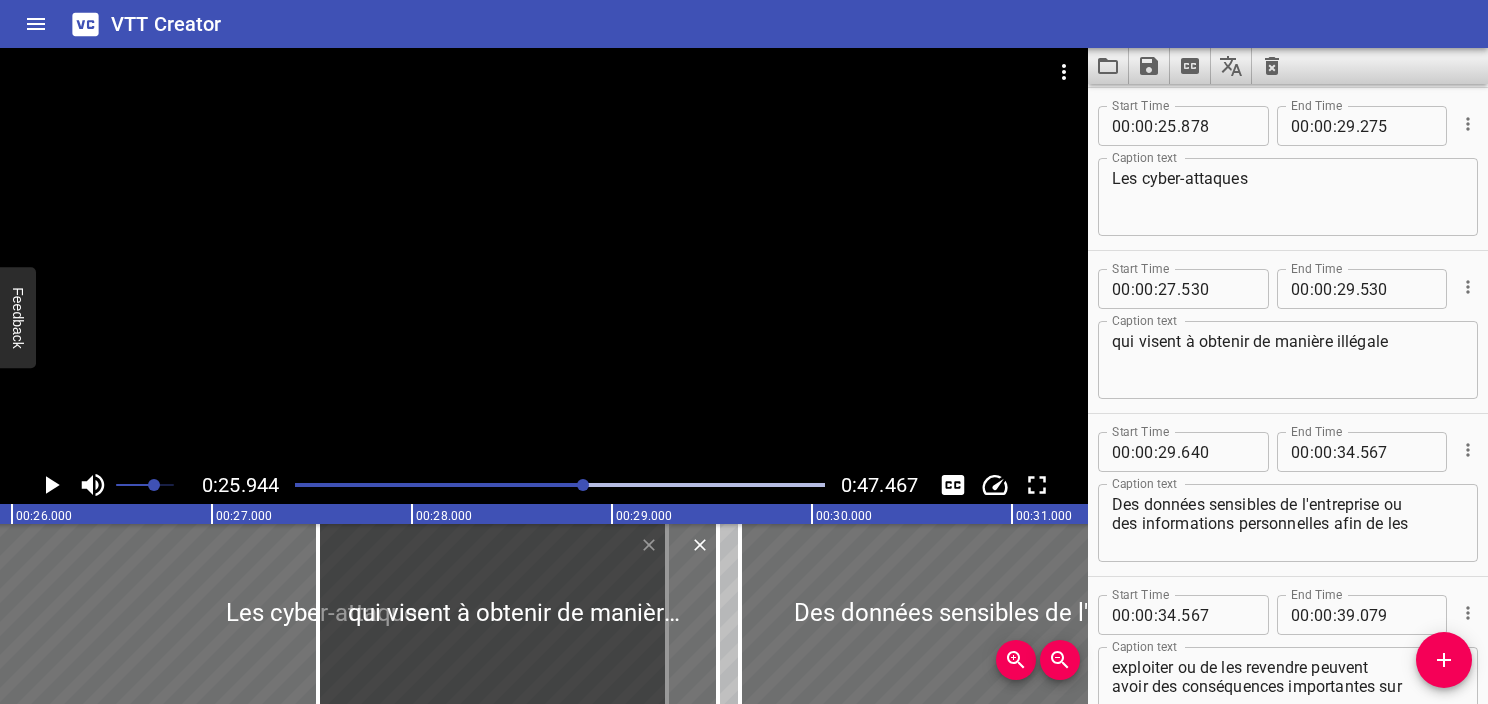 click 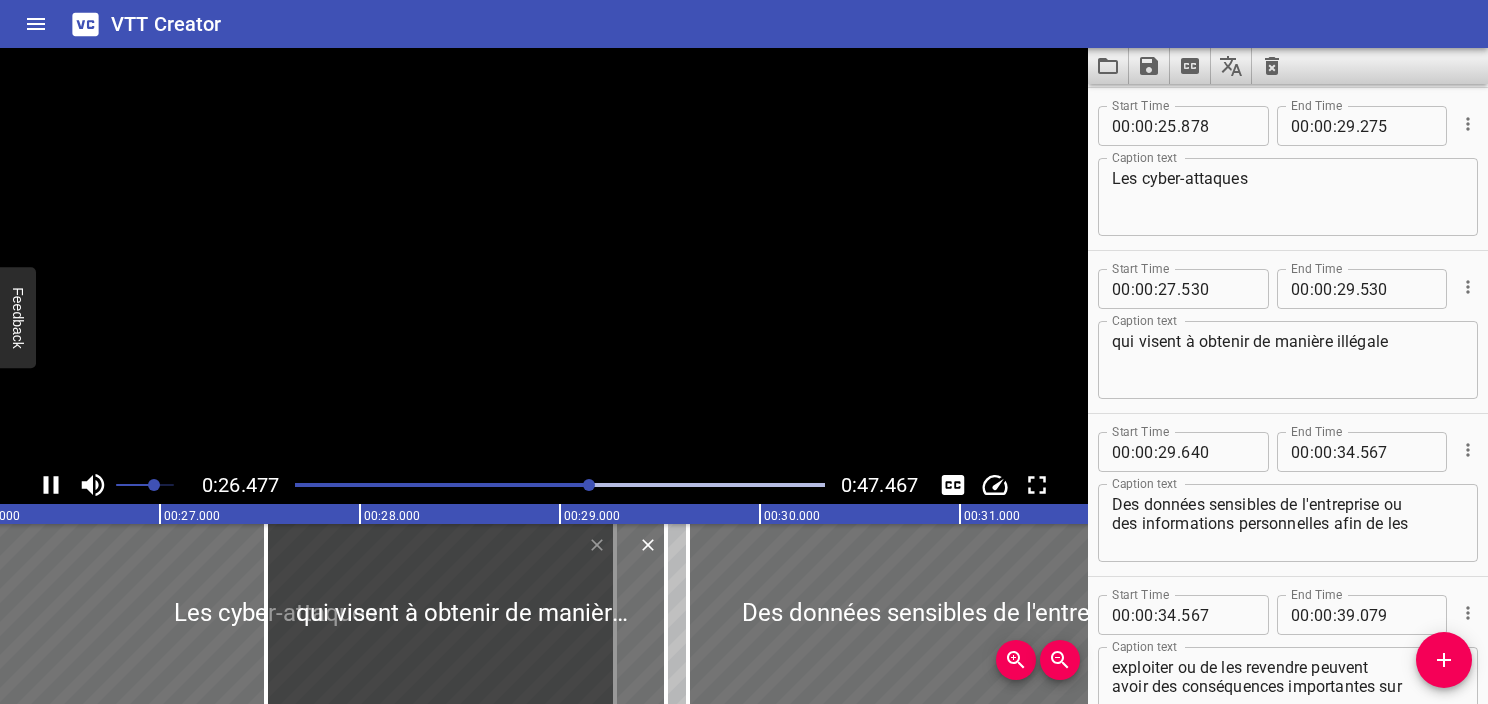 click 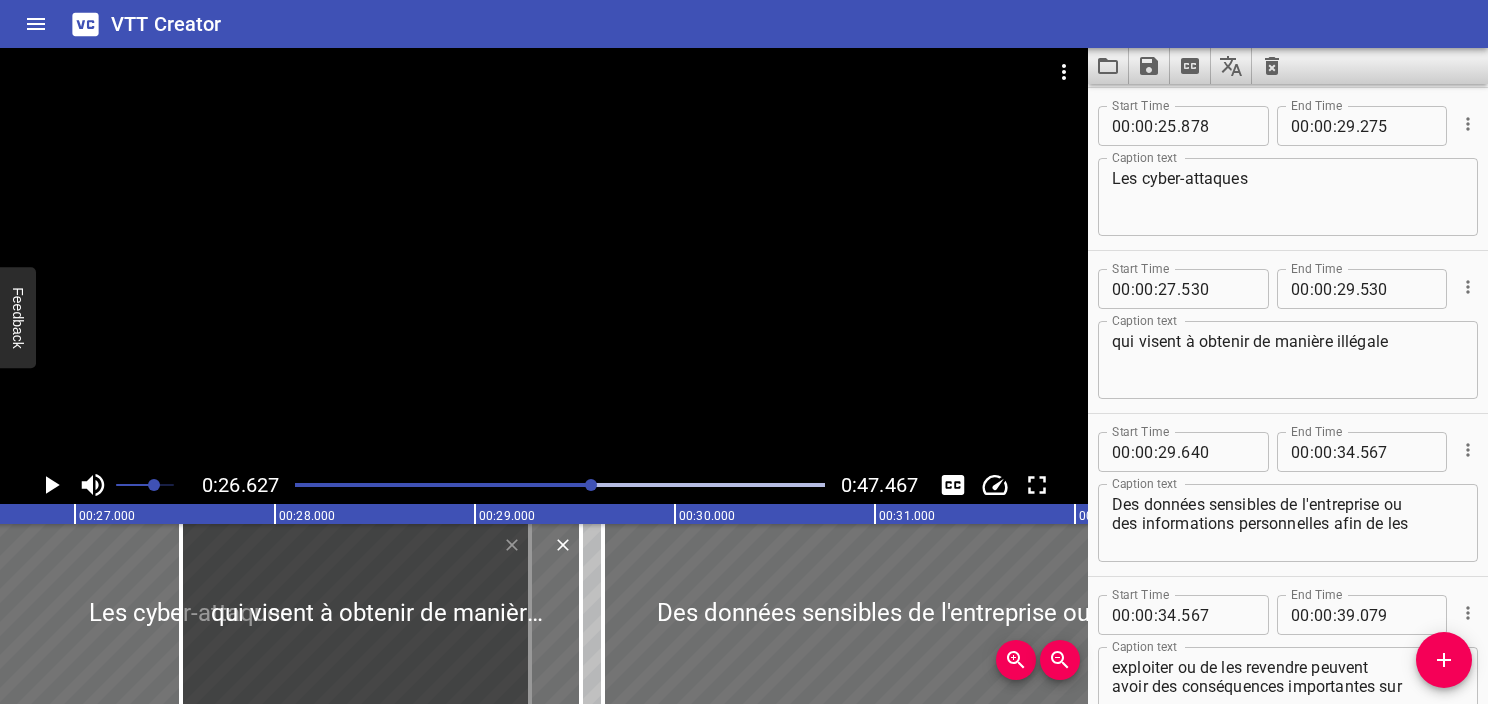 click 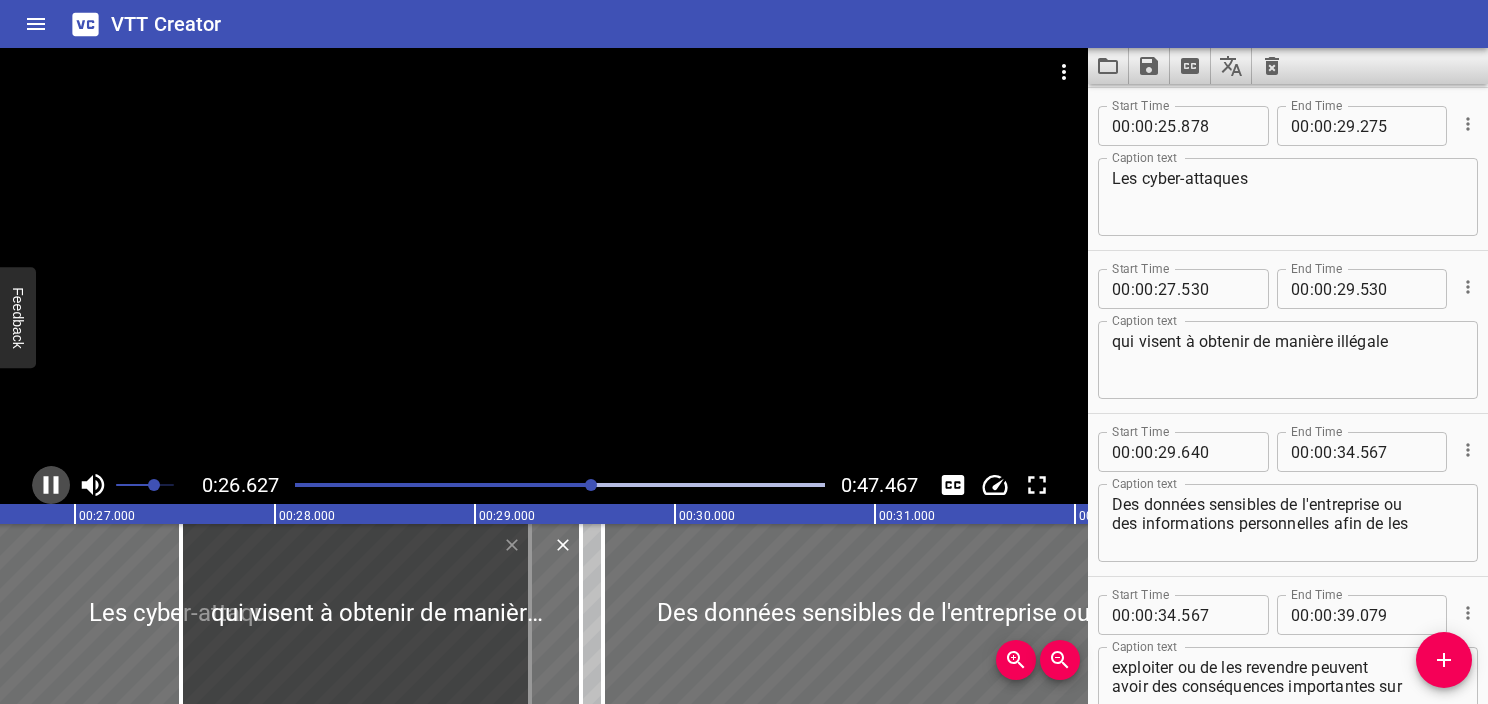 click 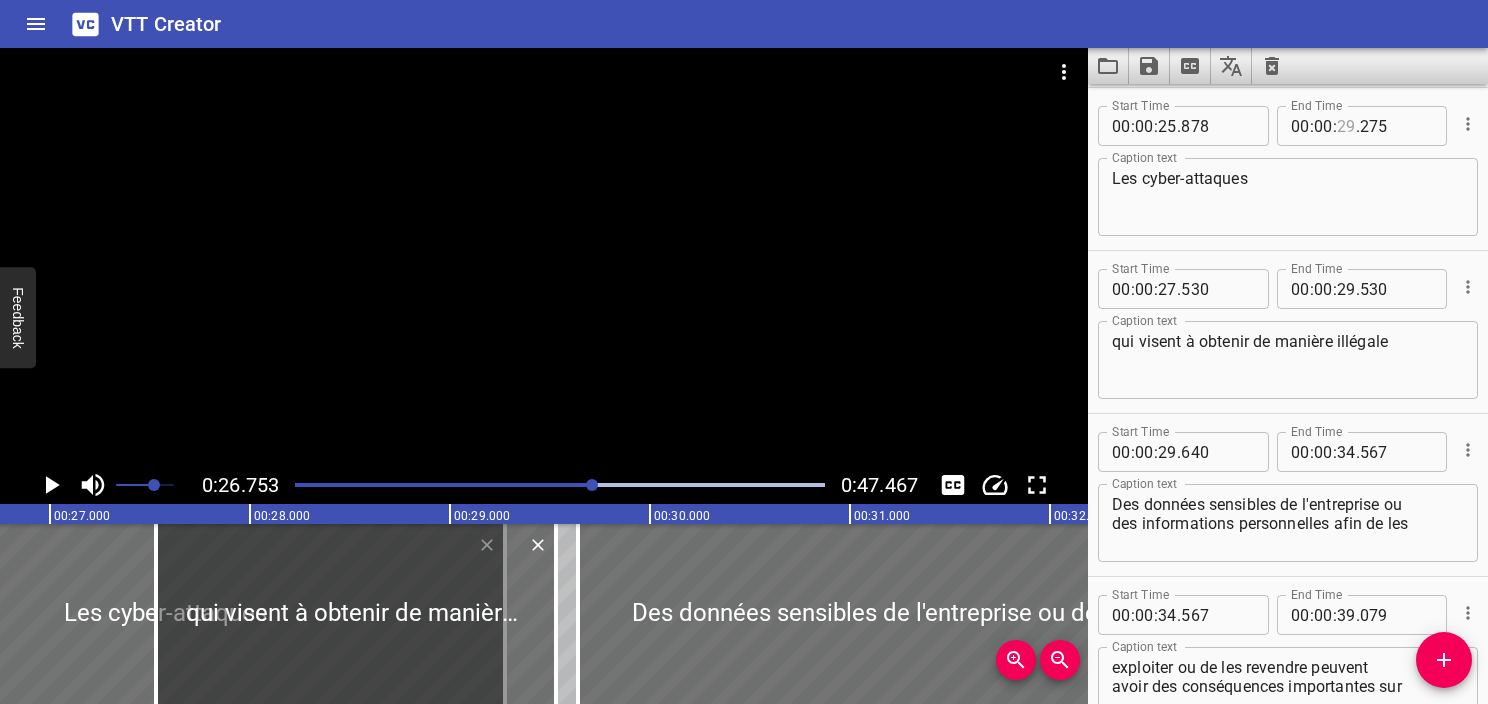 click at bounding box center (1346, 126) 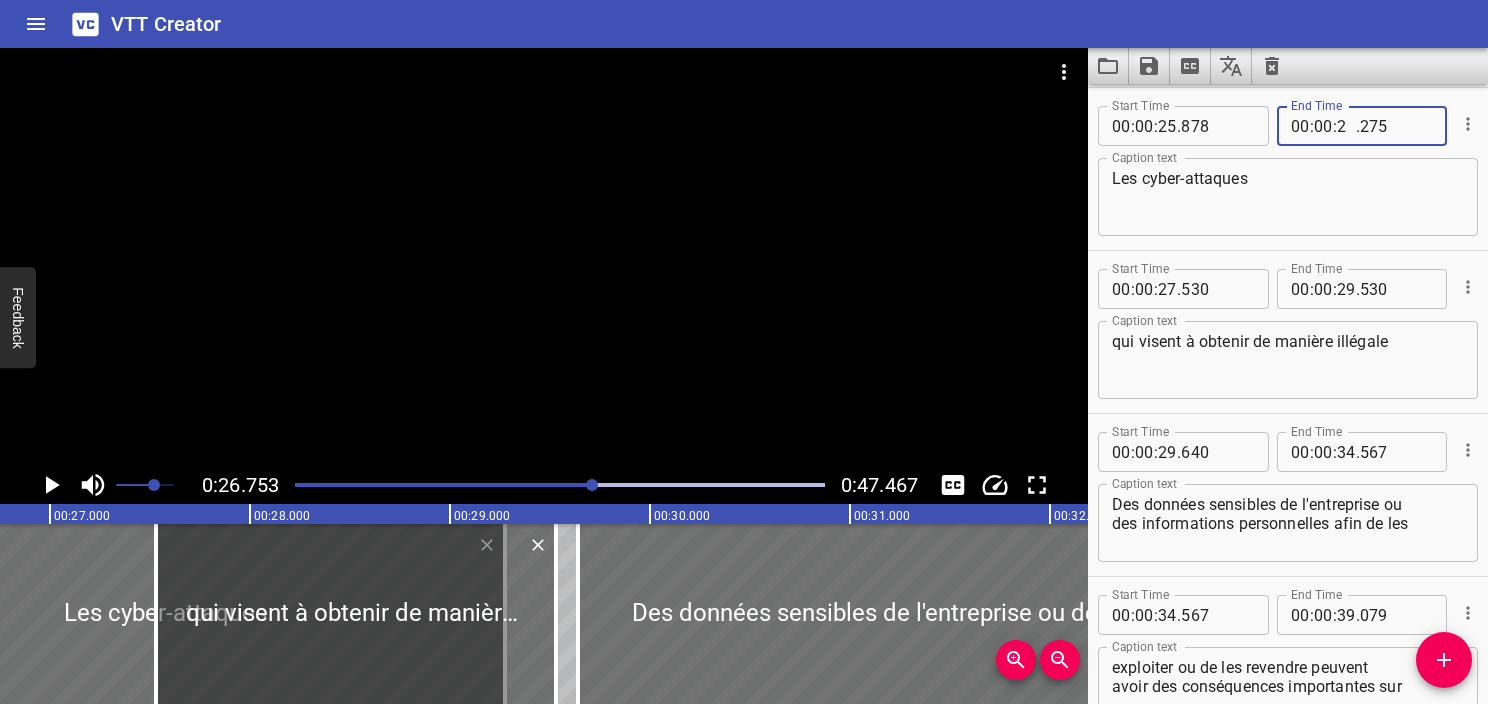 type on "26" 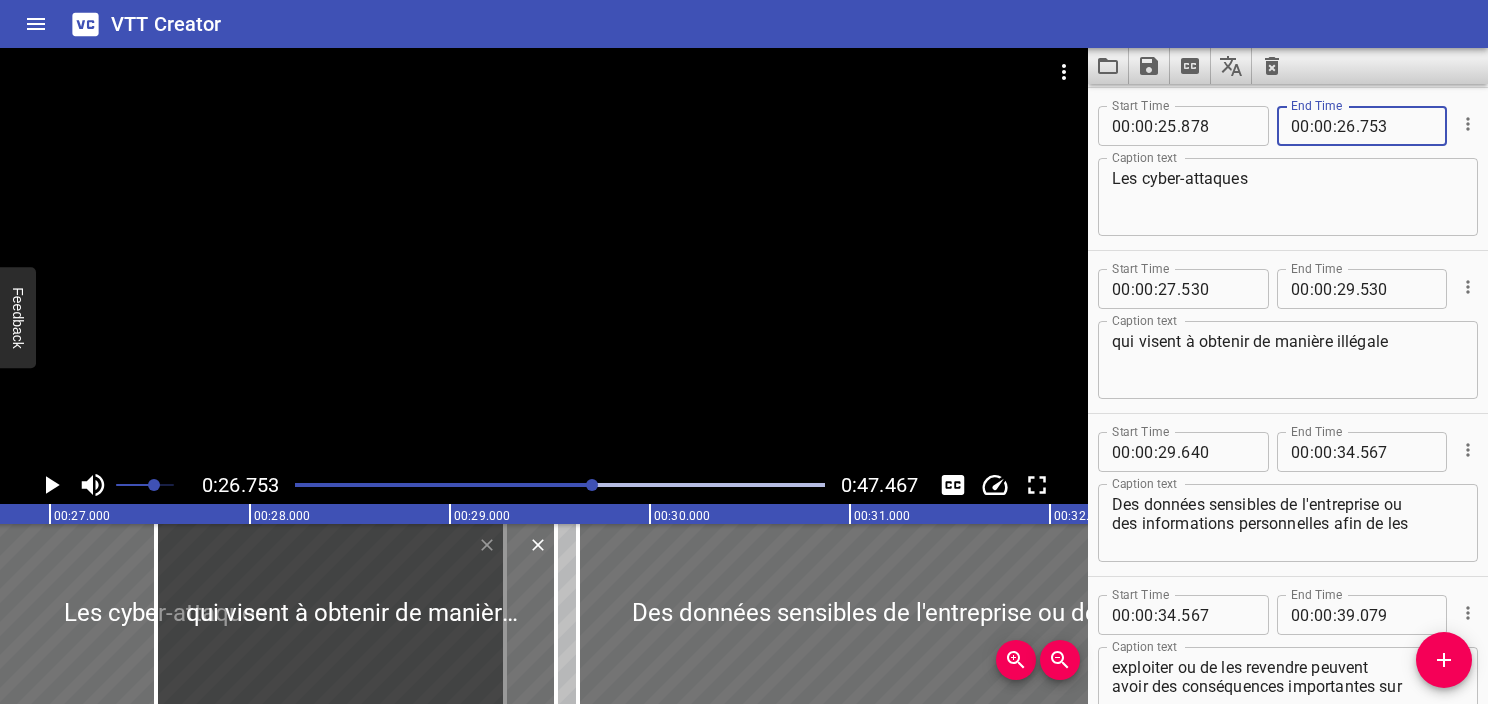 type on "753" 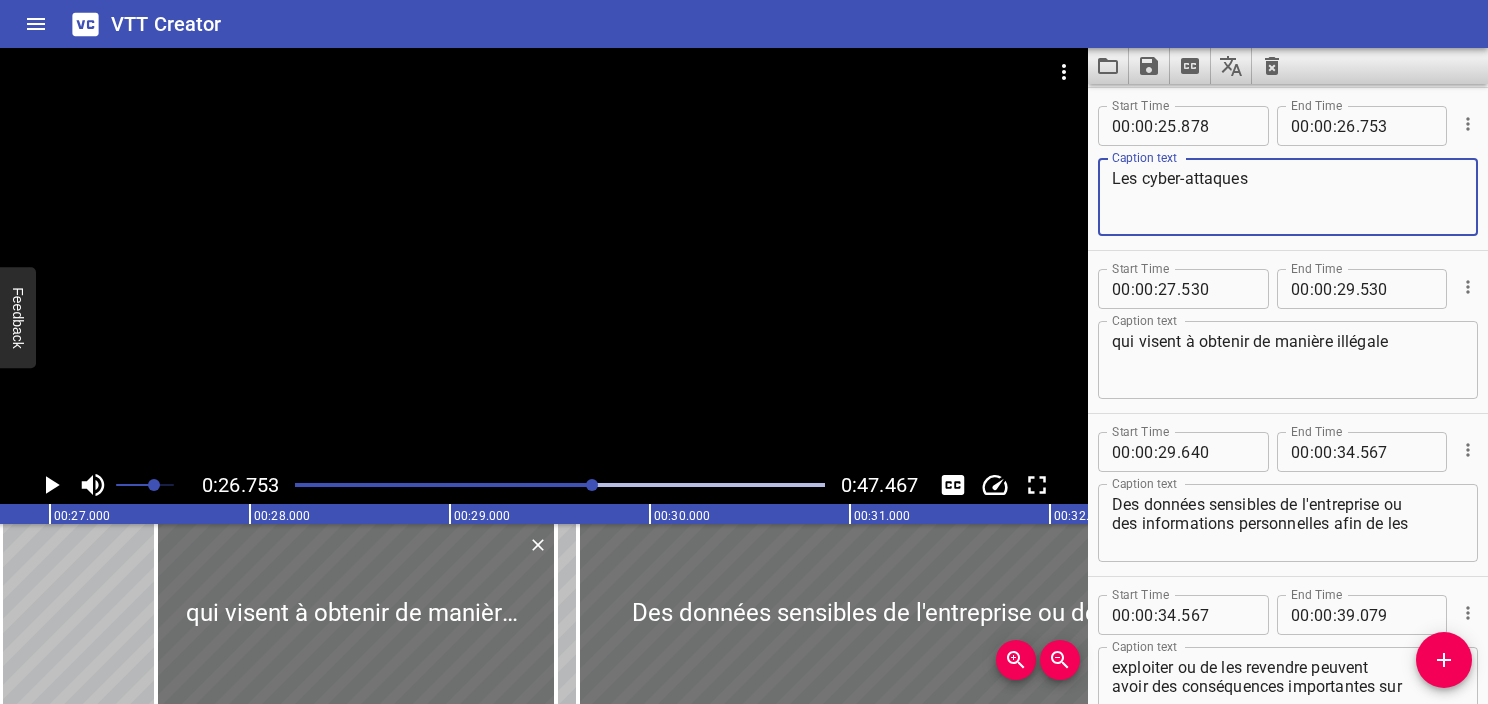 click on "qui visent à obtenir de manière illégale" at bounding box center [1288, 360] 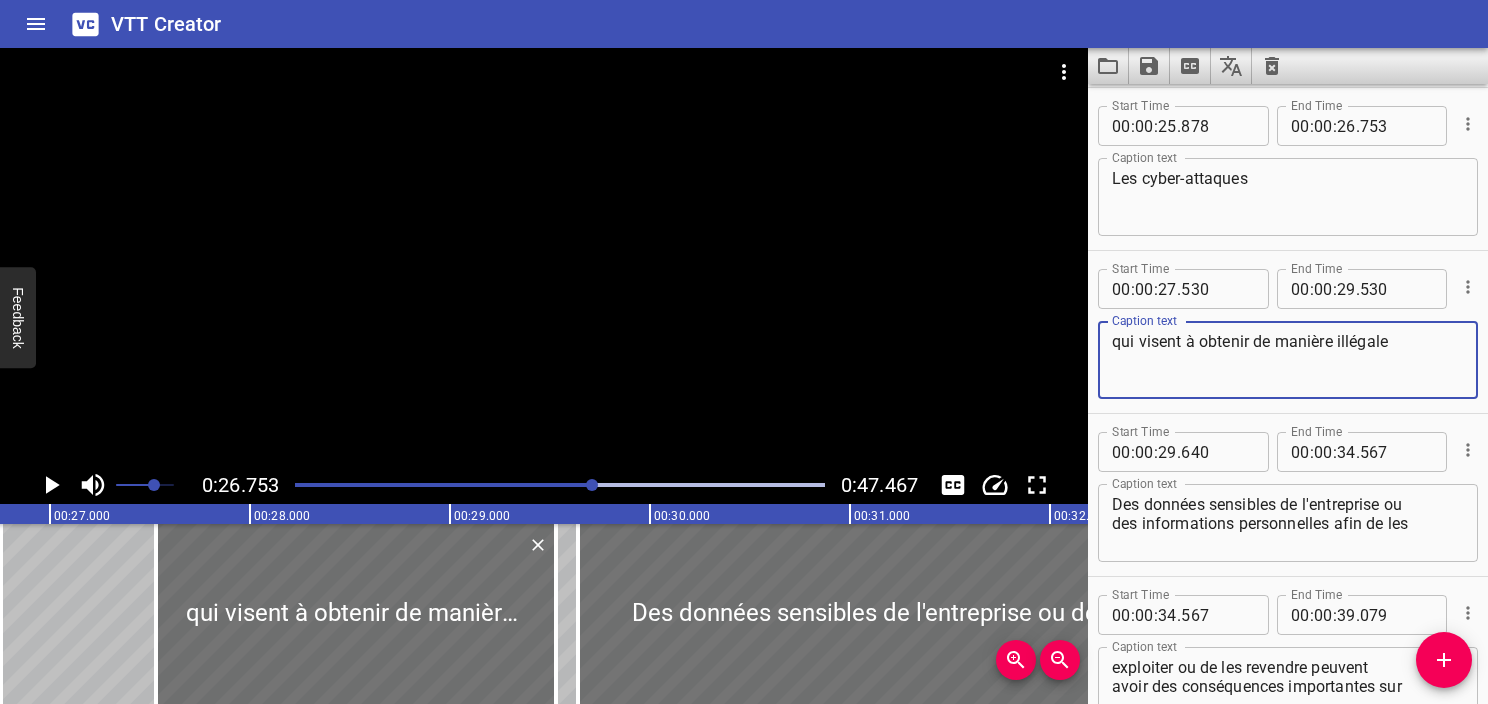 type on "qui visent à obtenir de manière illégale" 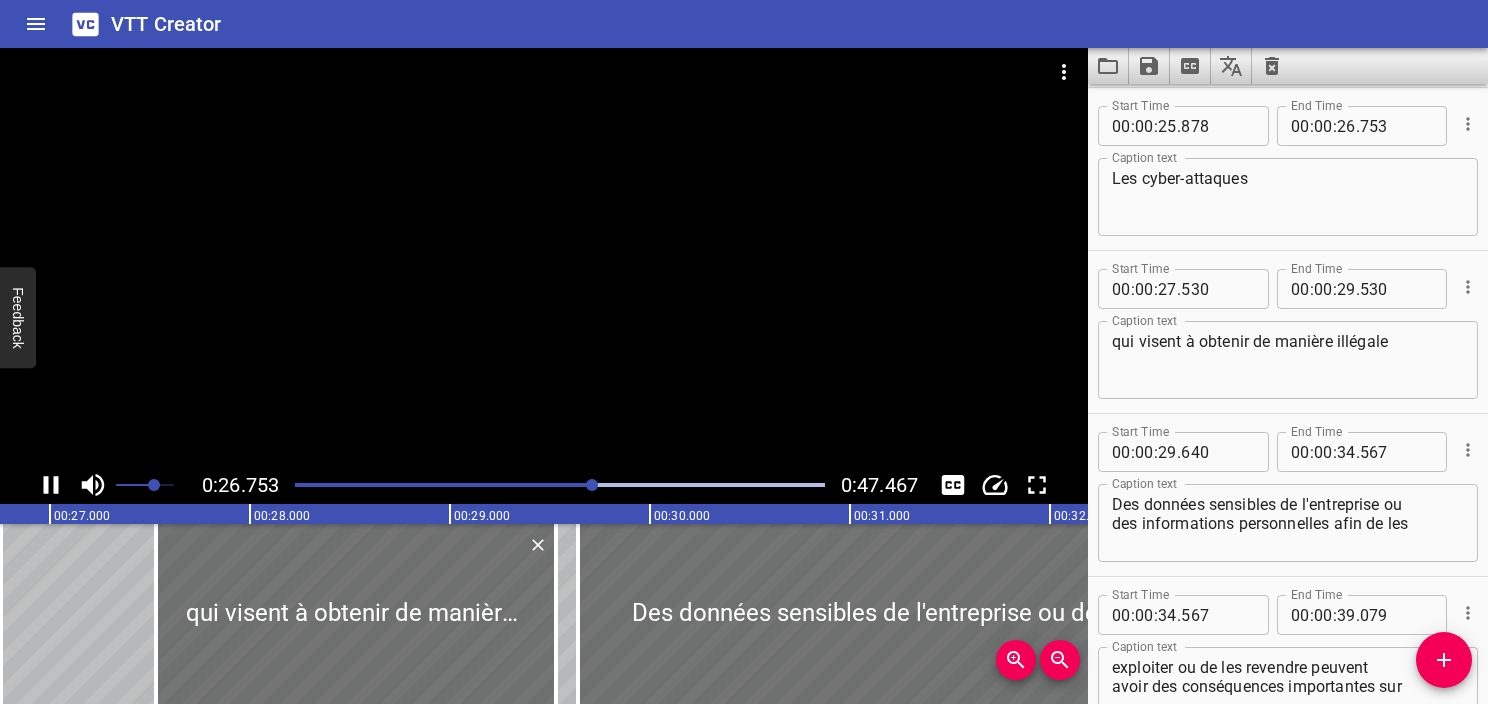 click 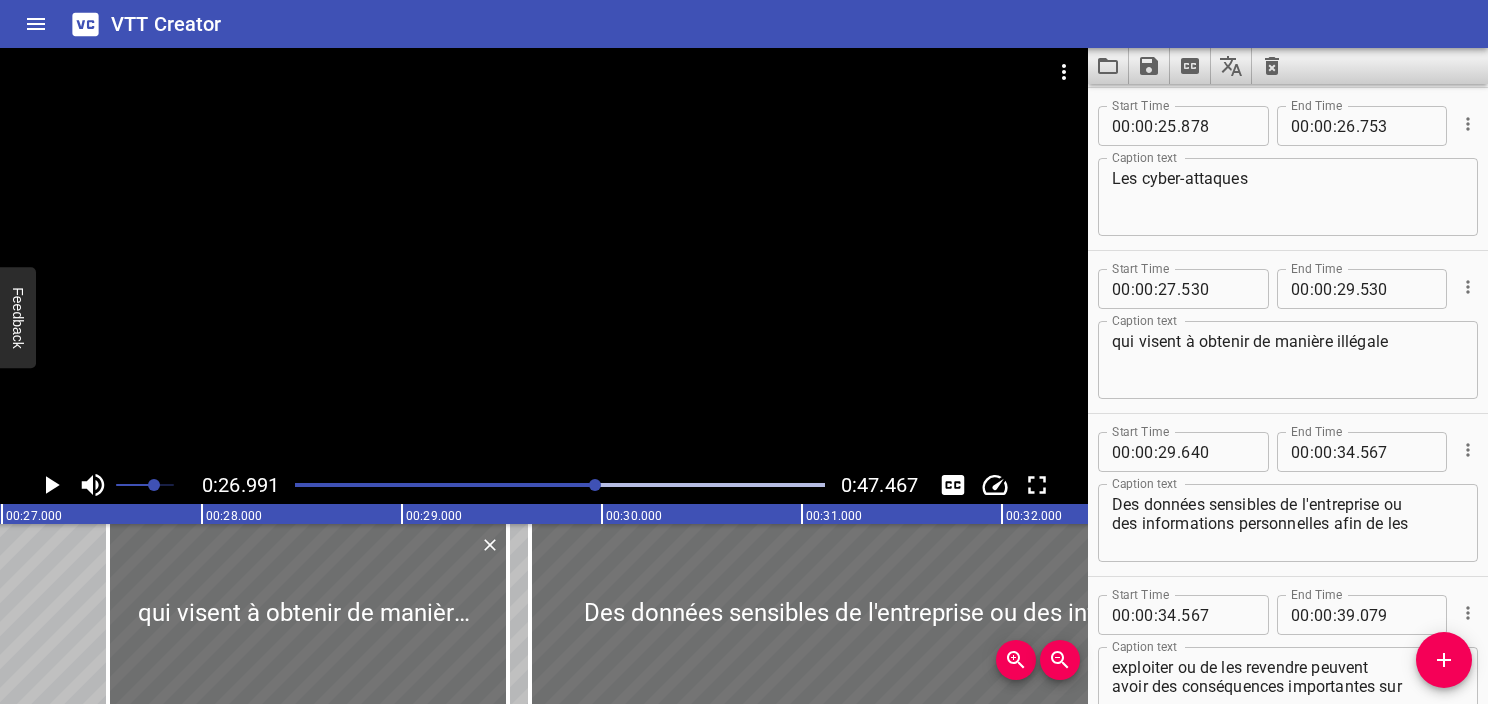 click 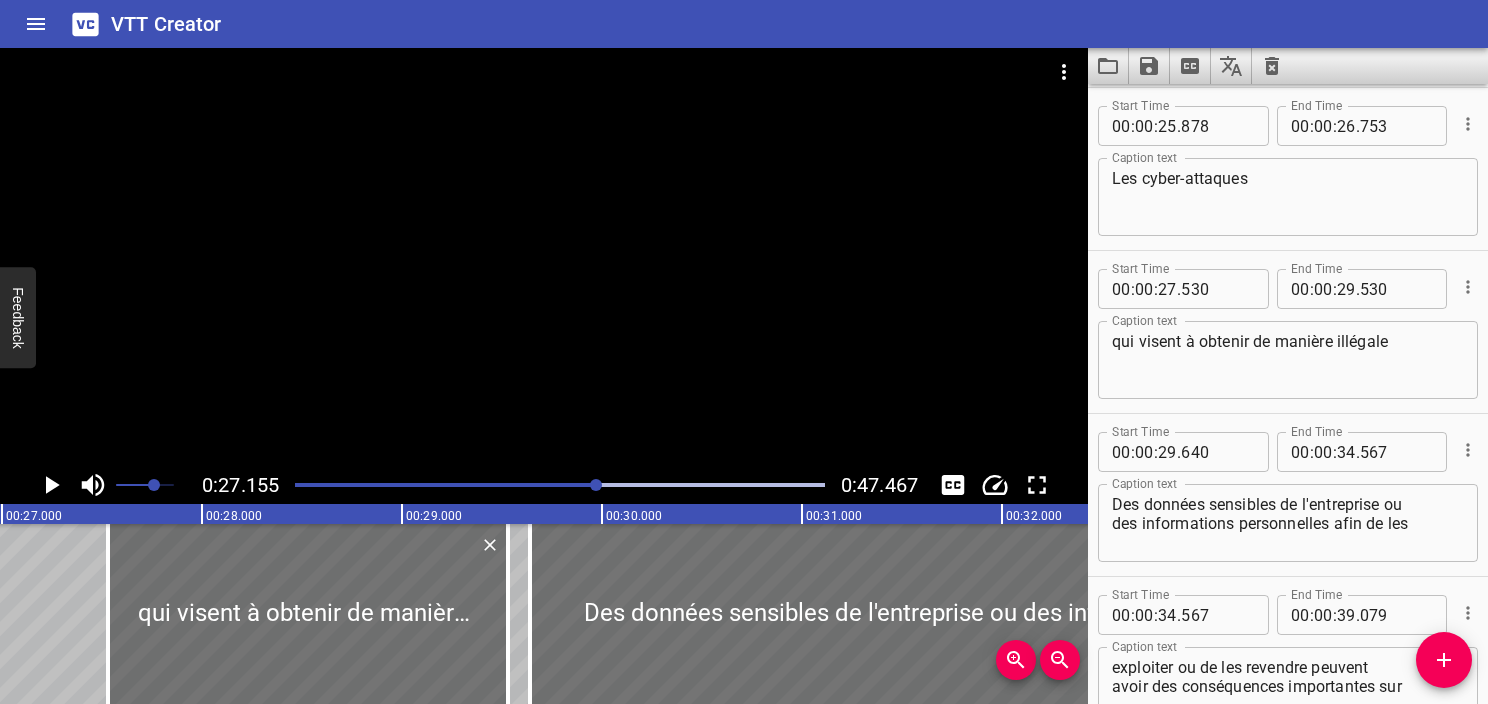 scroll, scrollTop: 0, scrollLeft: 5431, axis: horizontal 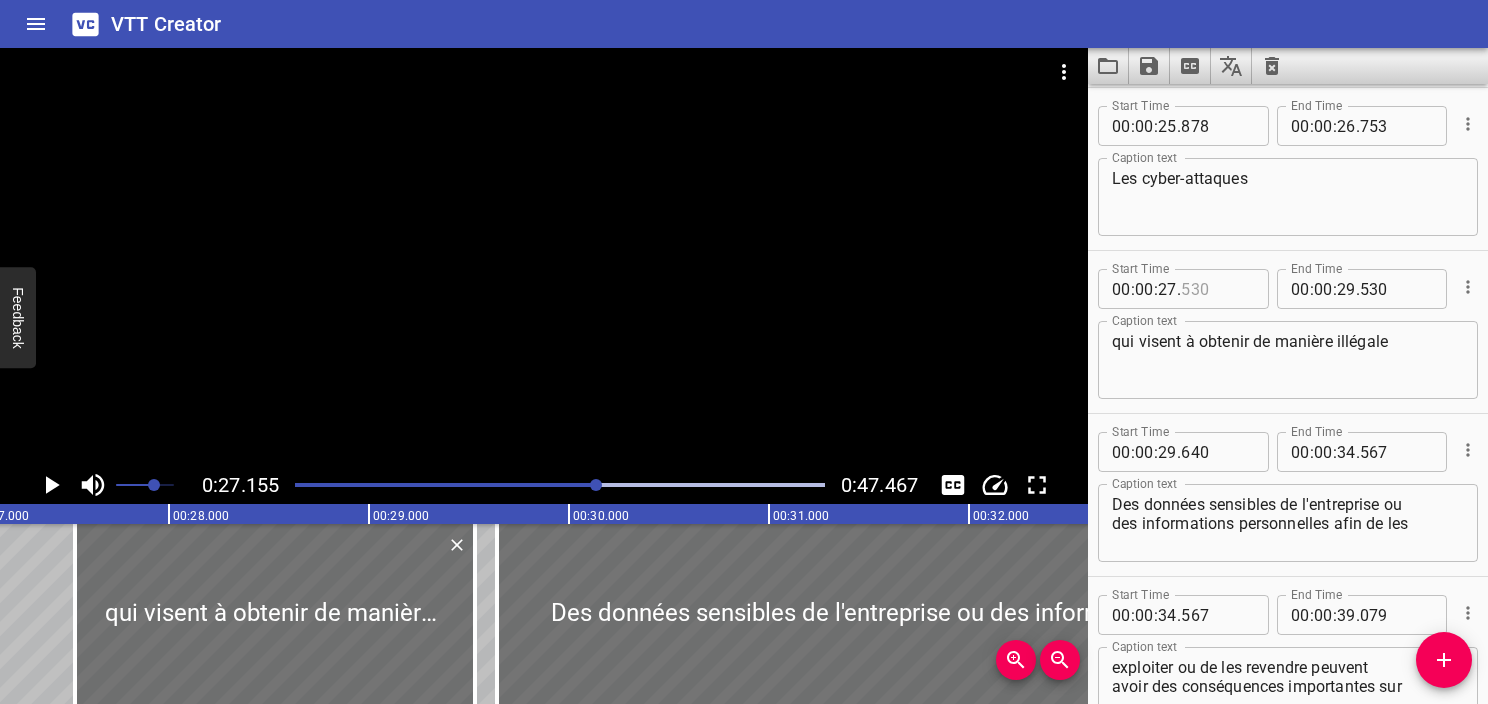 click at bounding box center [1217, 289] 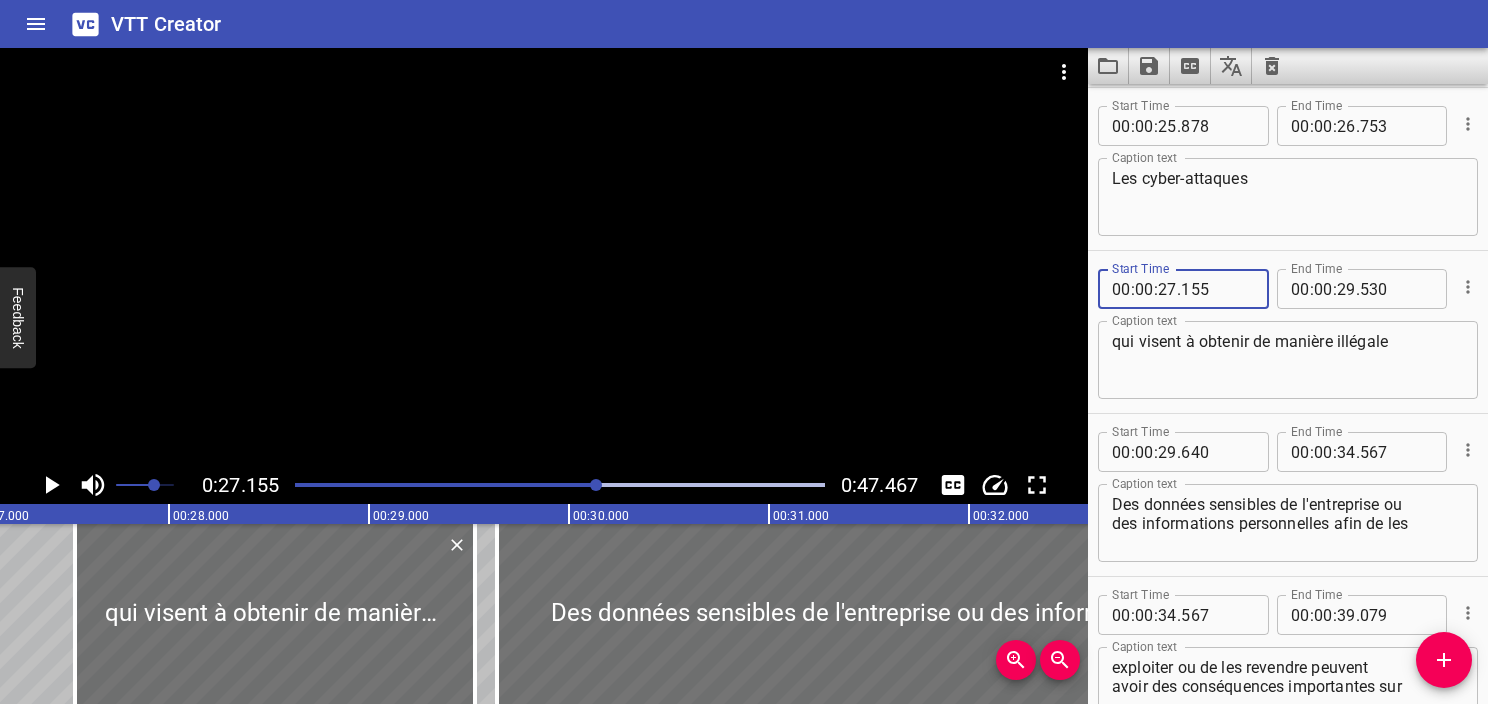 type on "155" 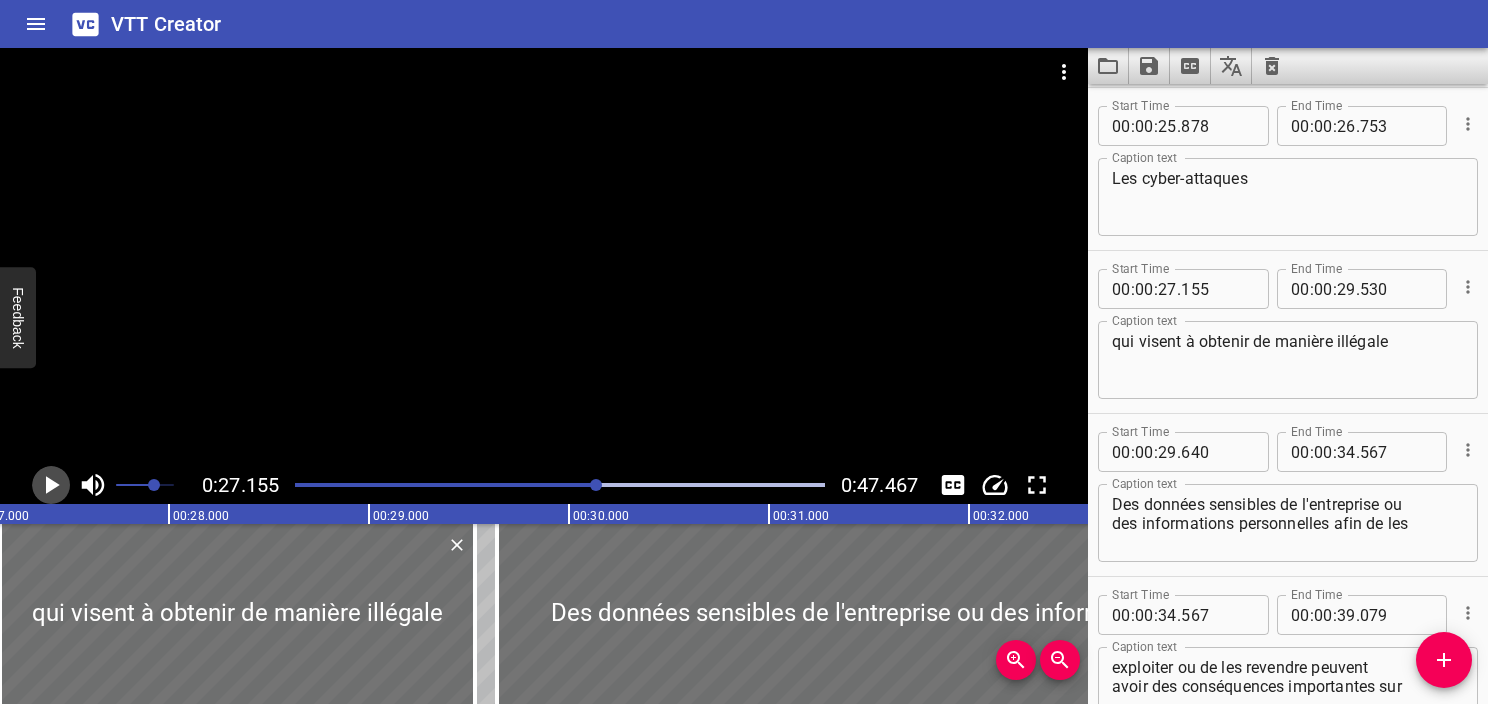 click 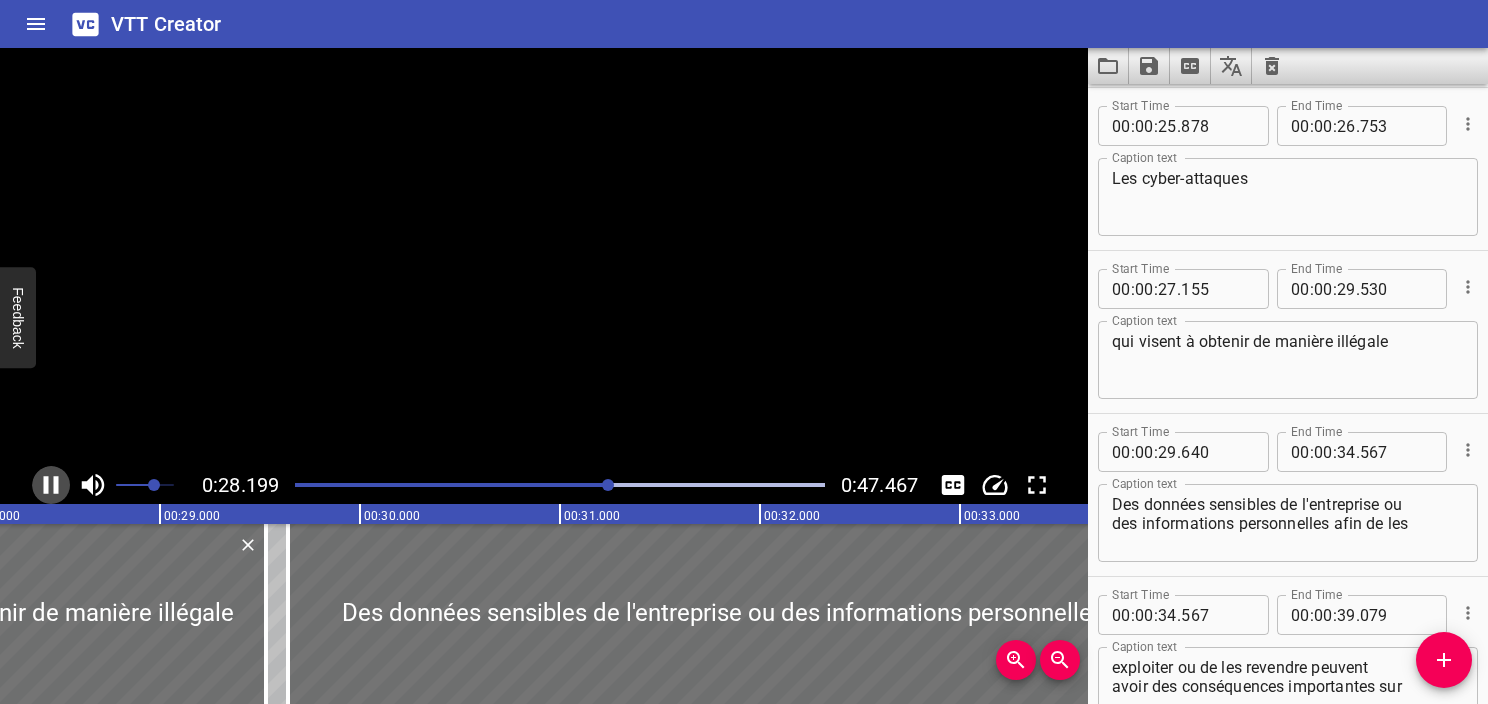click 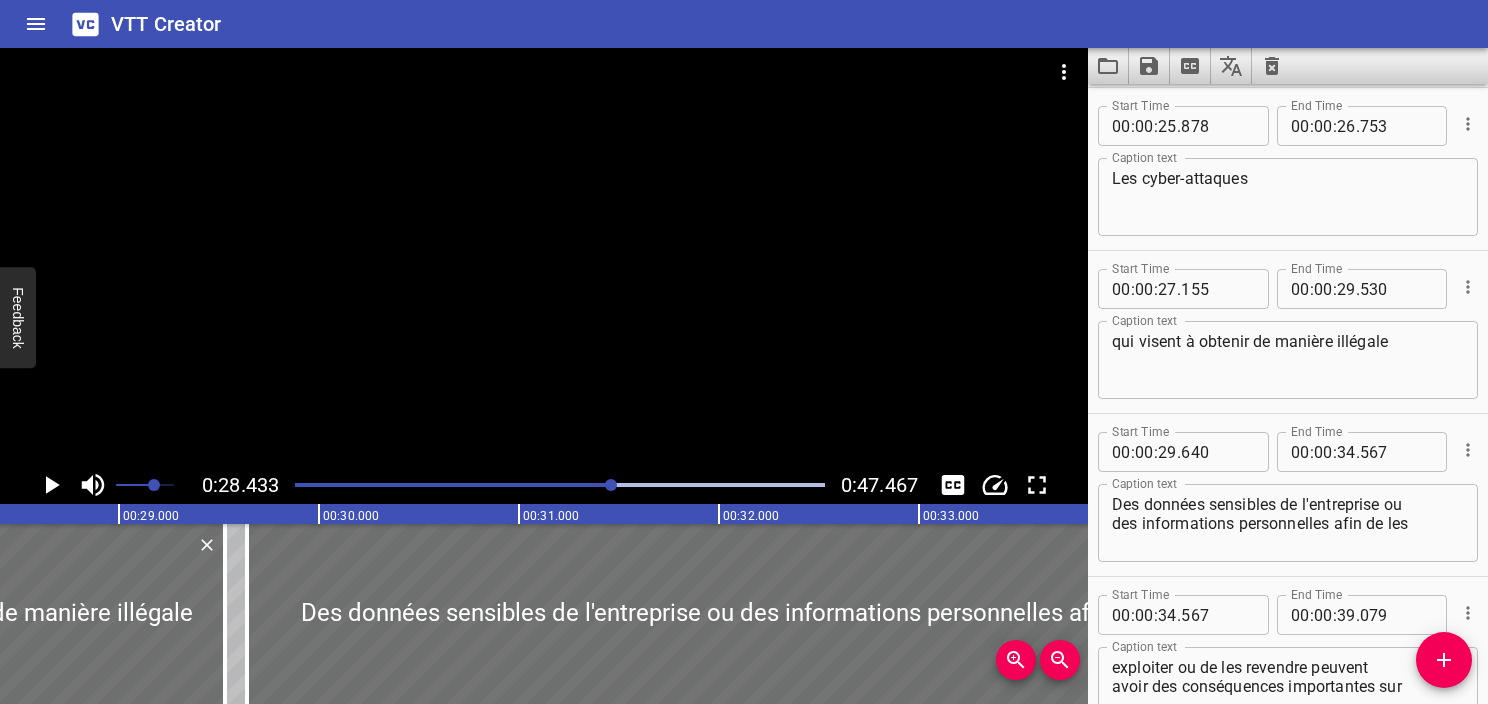 click 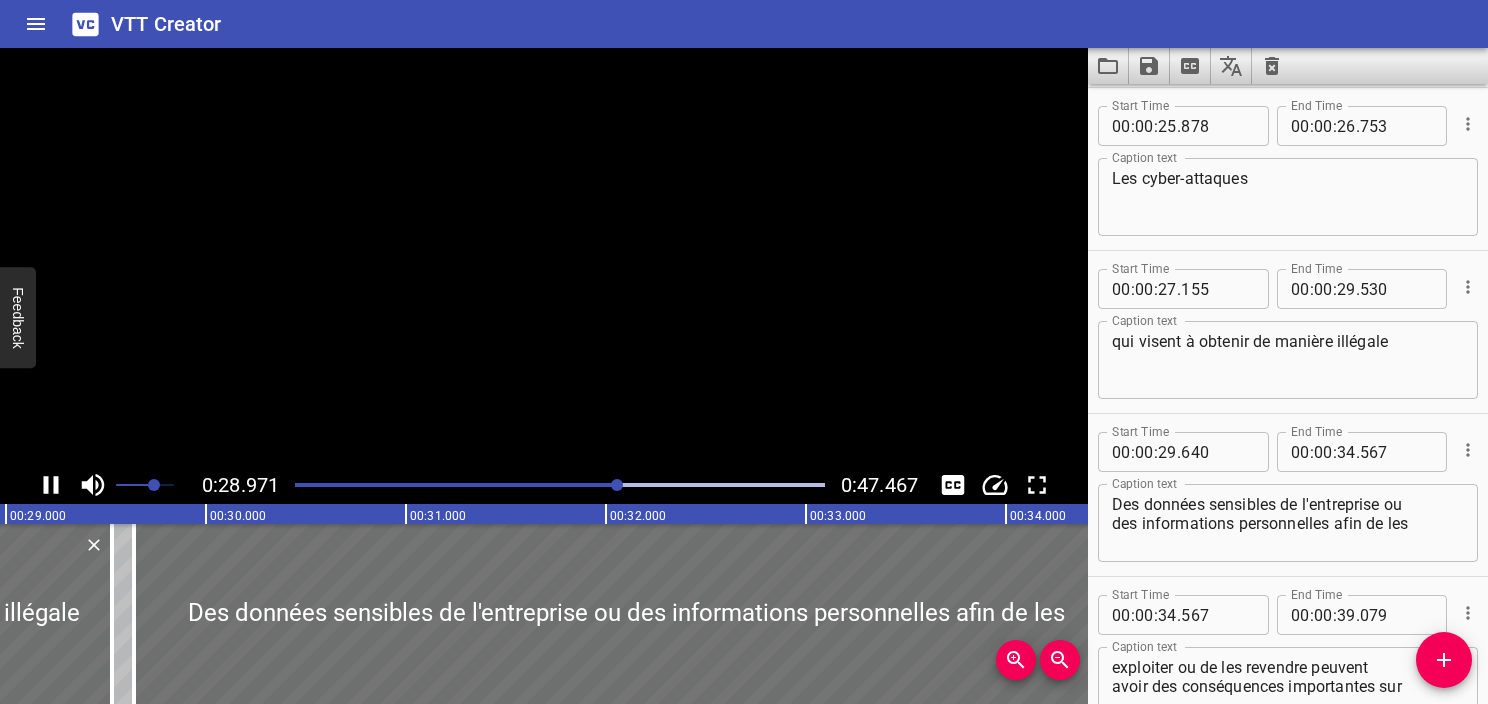 click 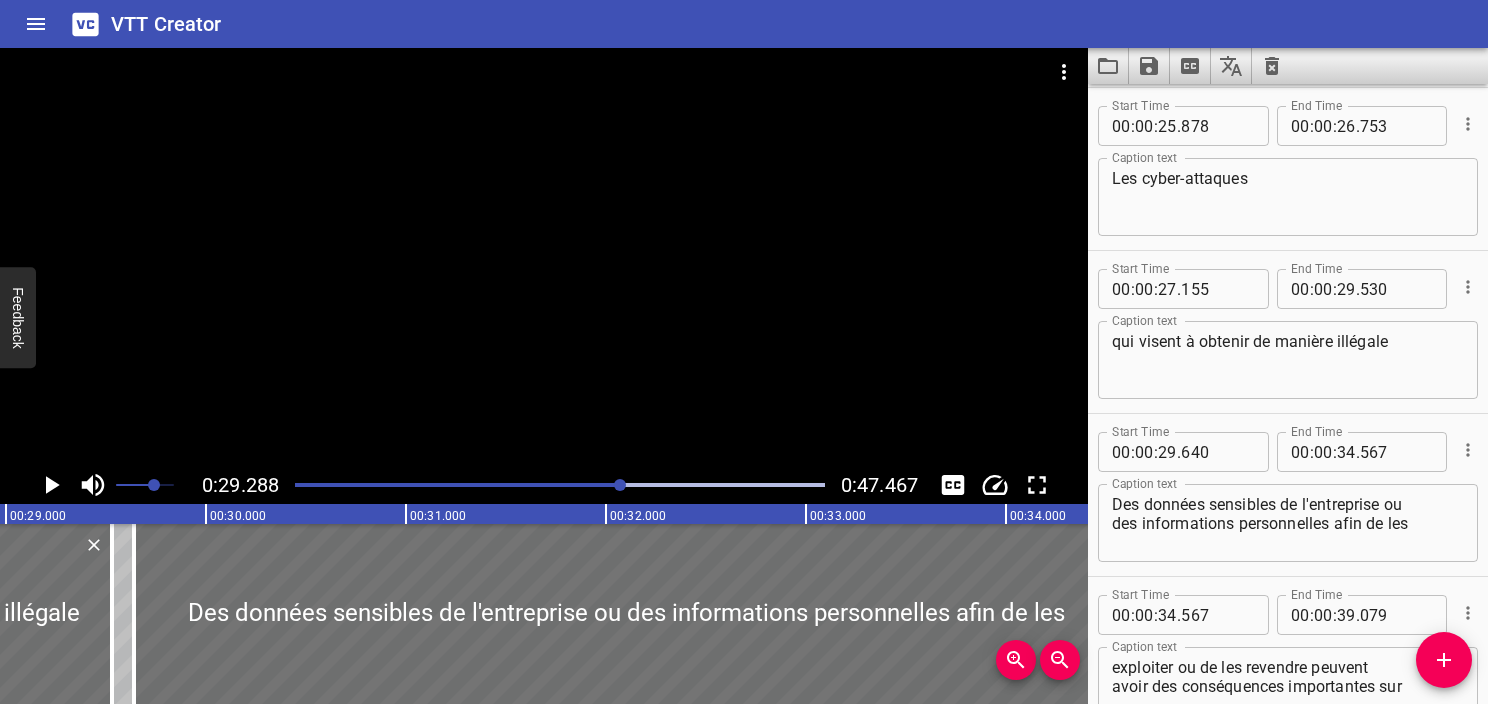 scroll, scrollTop: 0, scrollLeft: 5857, axis: horizontal 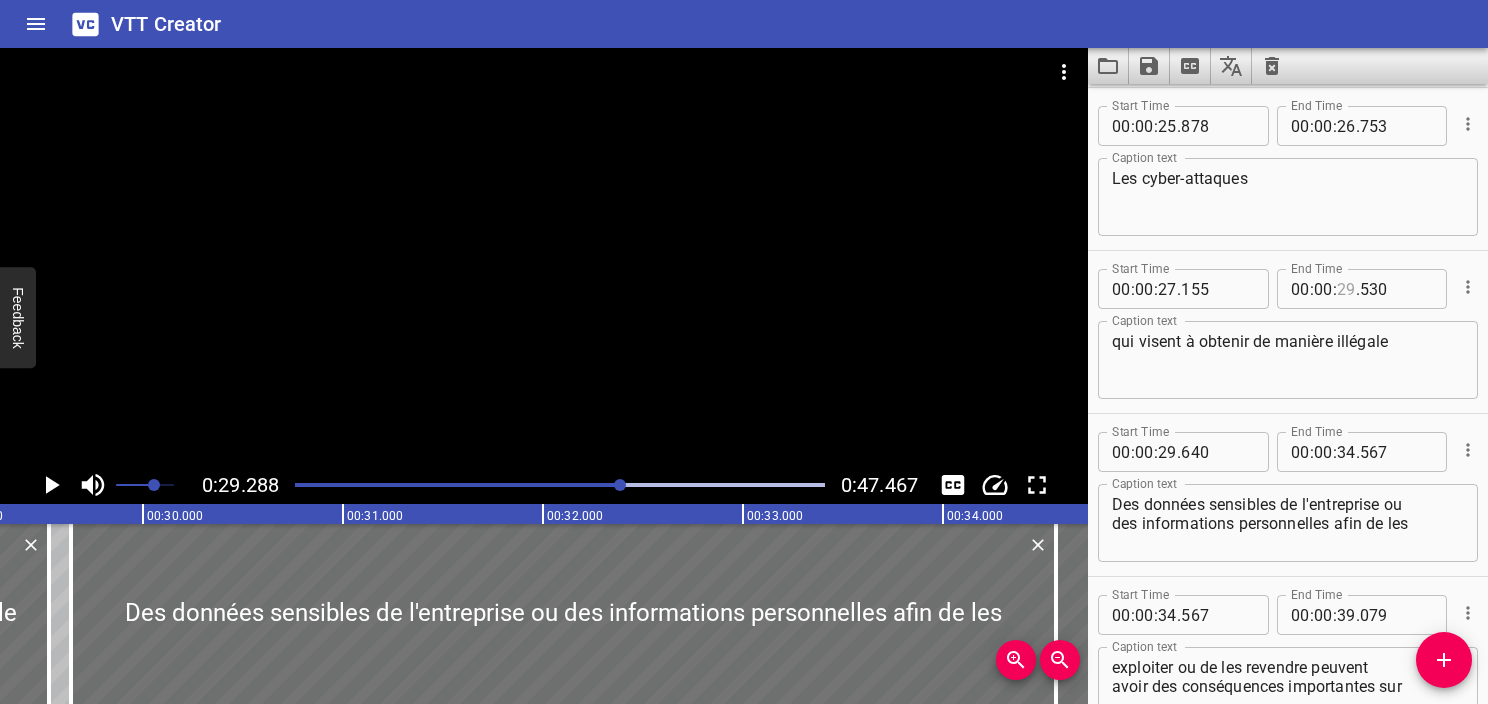 click at bounding box center [1346, 289] 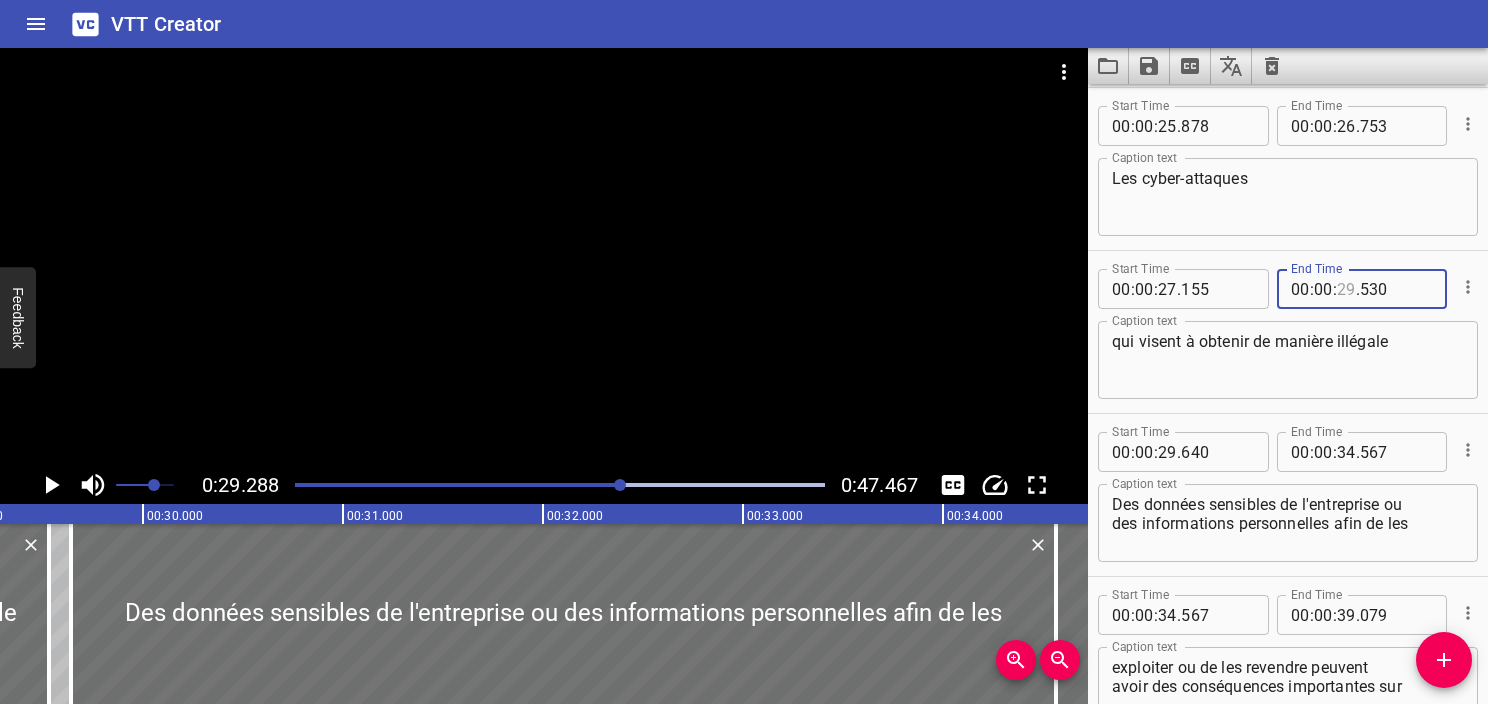 type on "29" 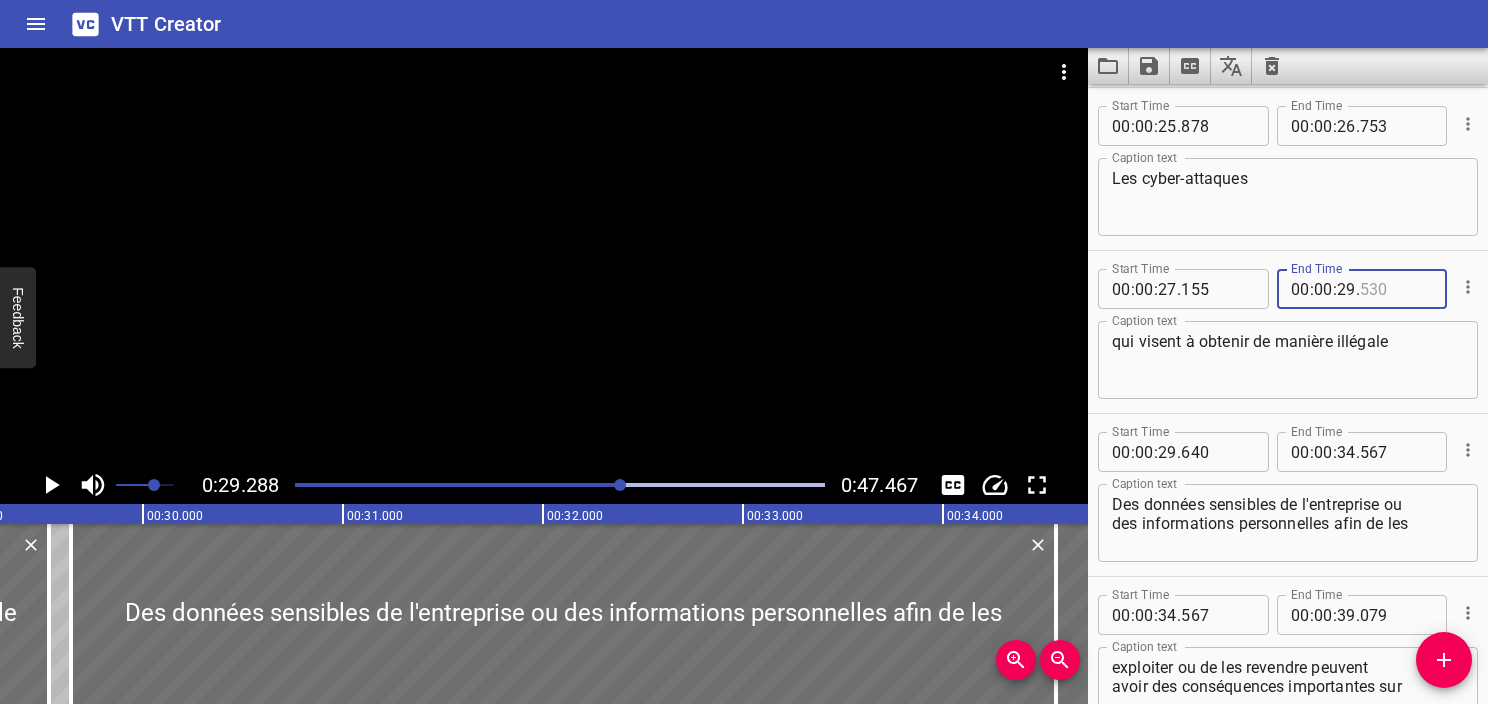 click at bounding box center [1396, 289] 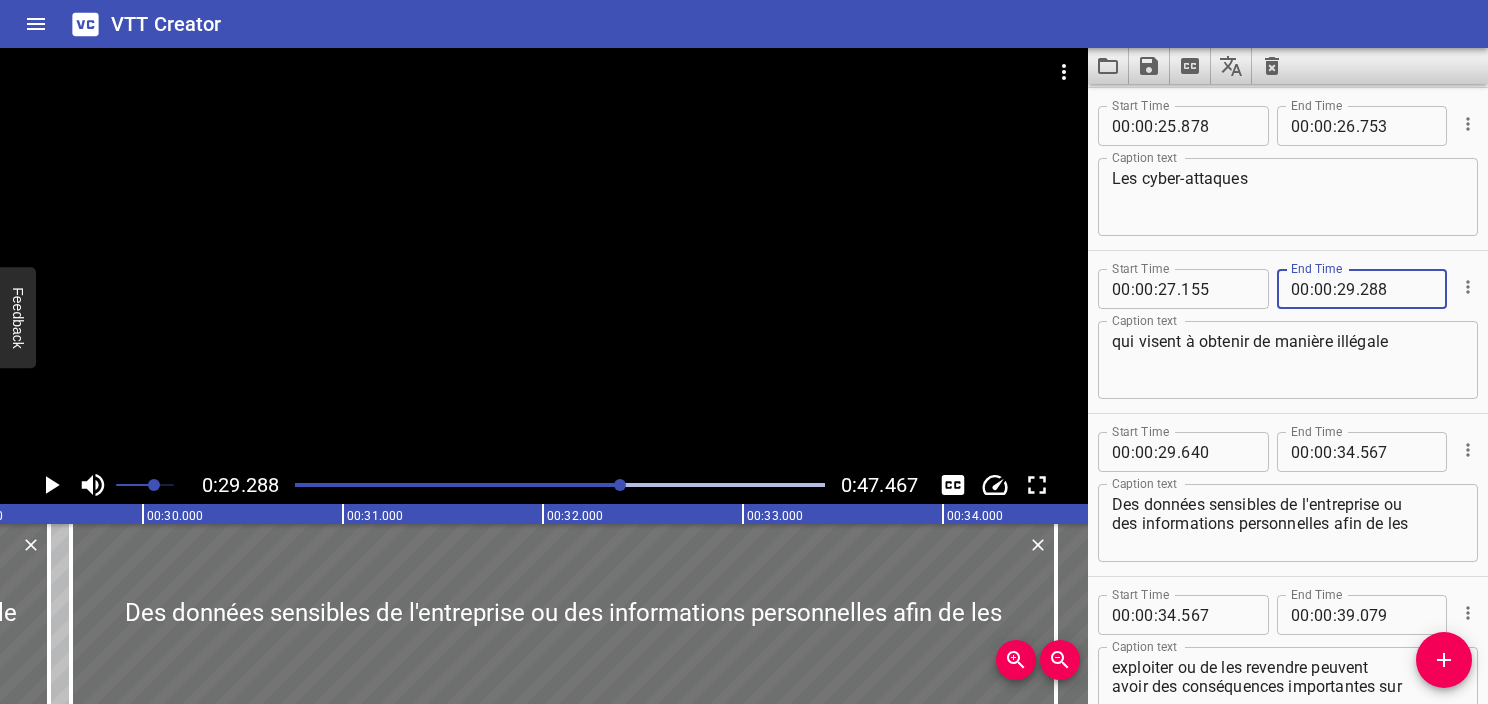 type on "288" 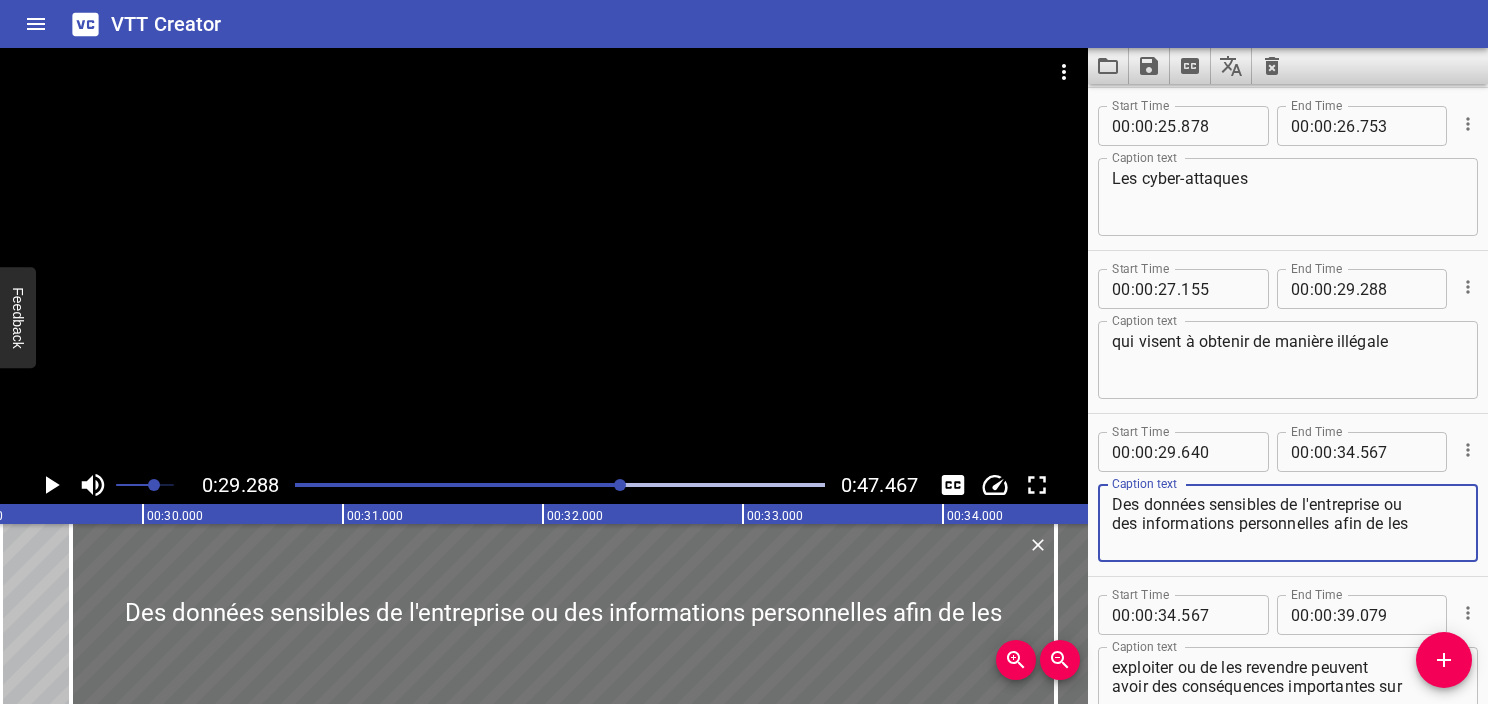 click on "Des données sensibles de l'entreprise ou
des informations personnelles afin de les" at bounding box center (1288, 523) 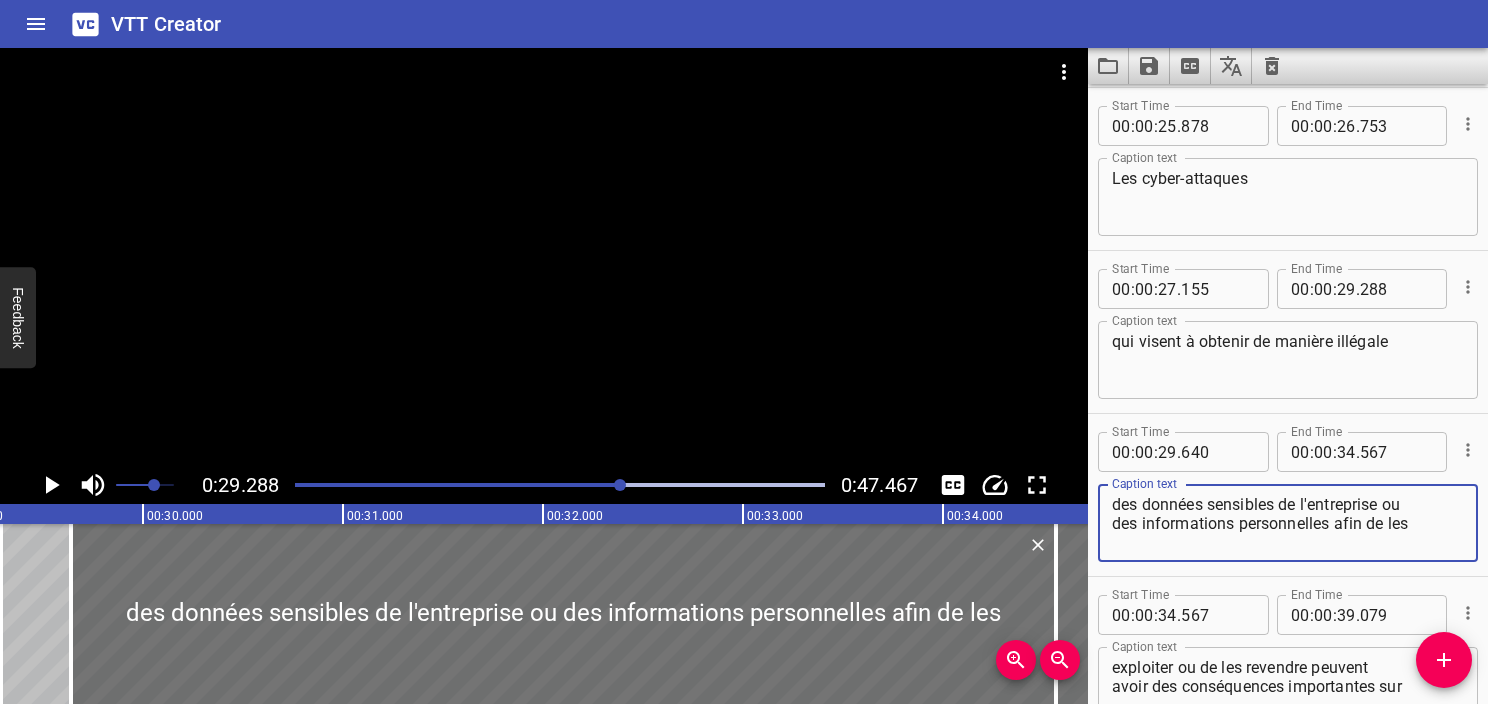 click on "des données sensibles de l'entreprise ou
des informations personnelles afin de les" at bounding box center [1288, 523] 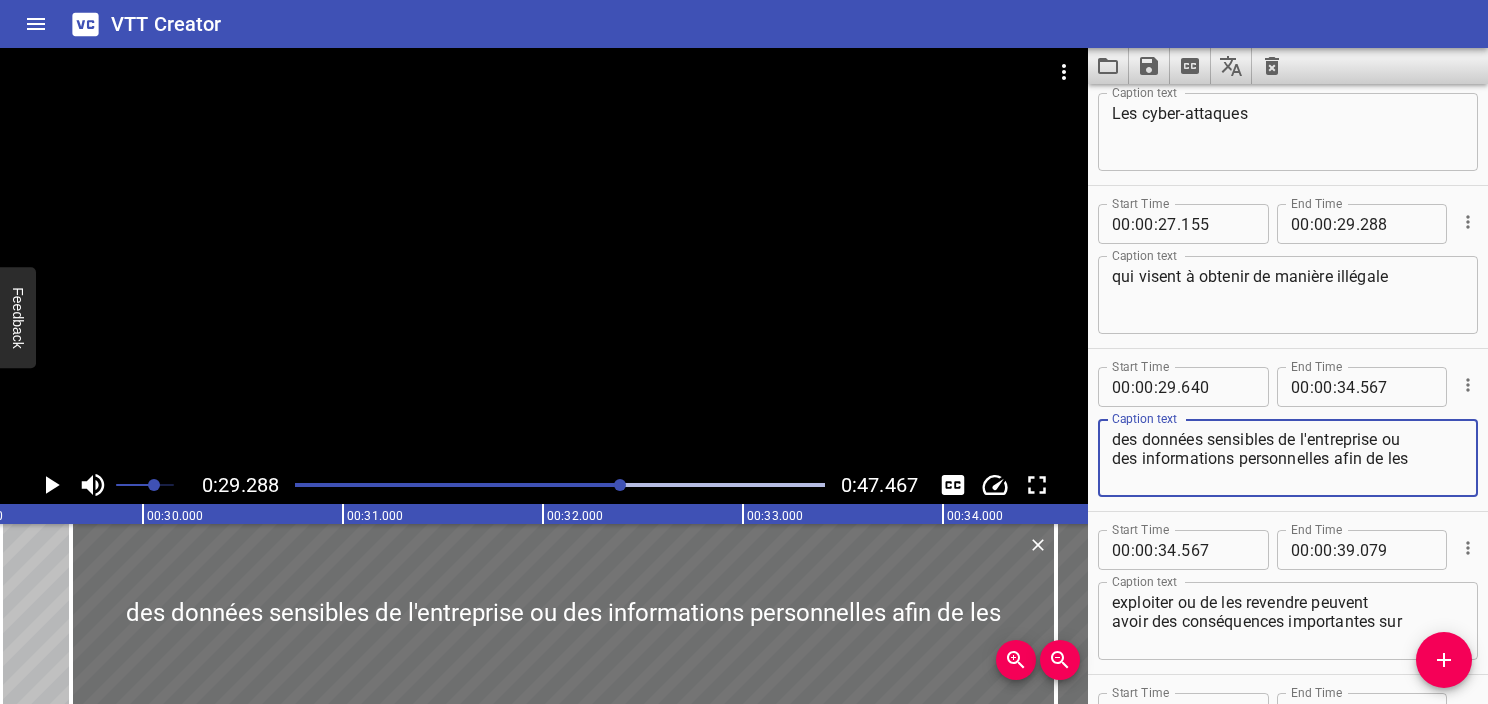 scroll, scrollTop: 1730, scrollLeft: 0, axis: vertical 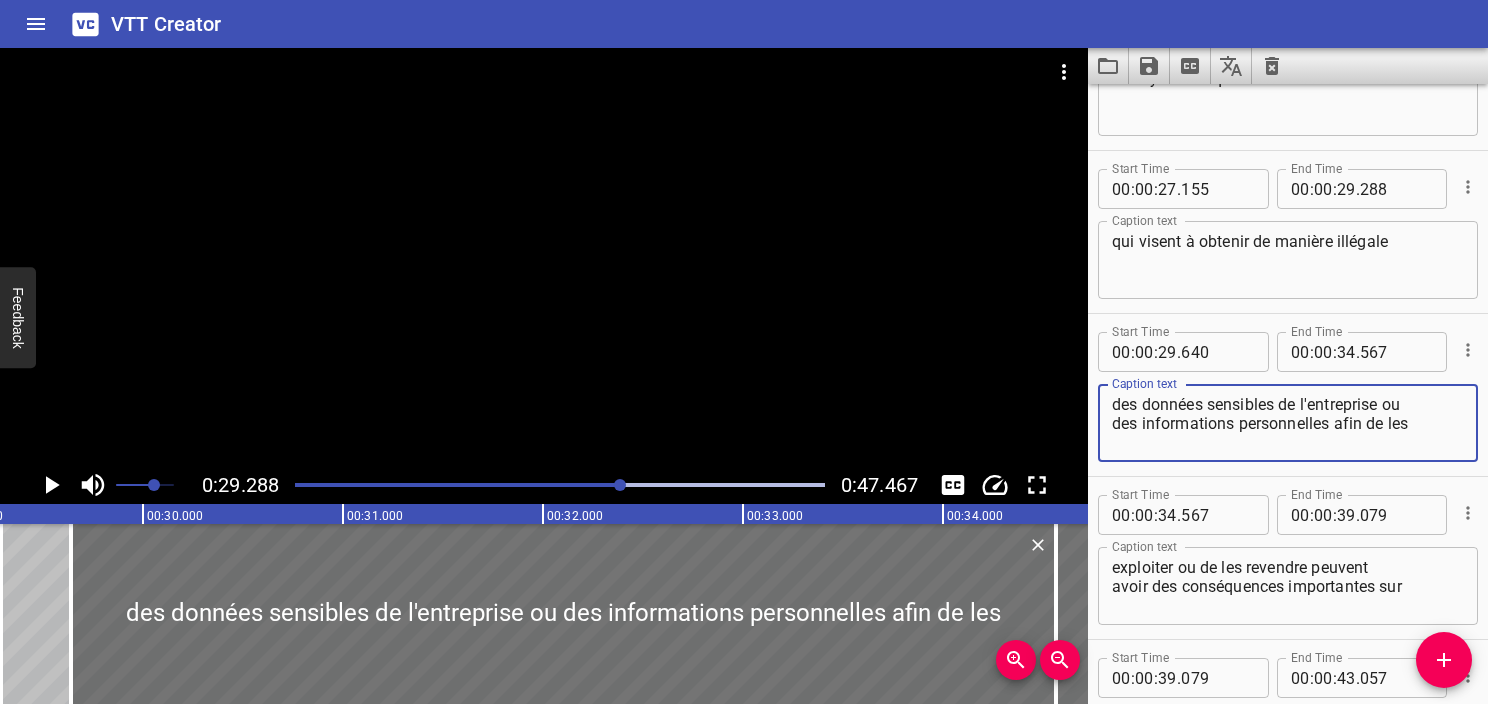 type on "des données sensibles de l'entreprise ou
des informations personnelles afin de les" 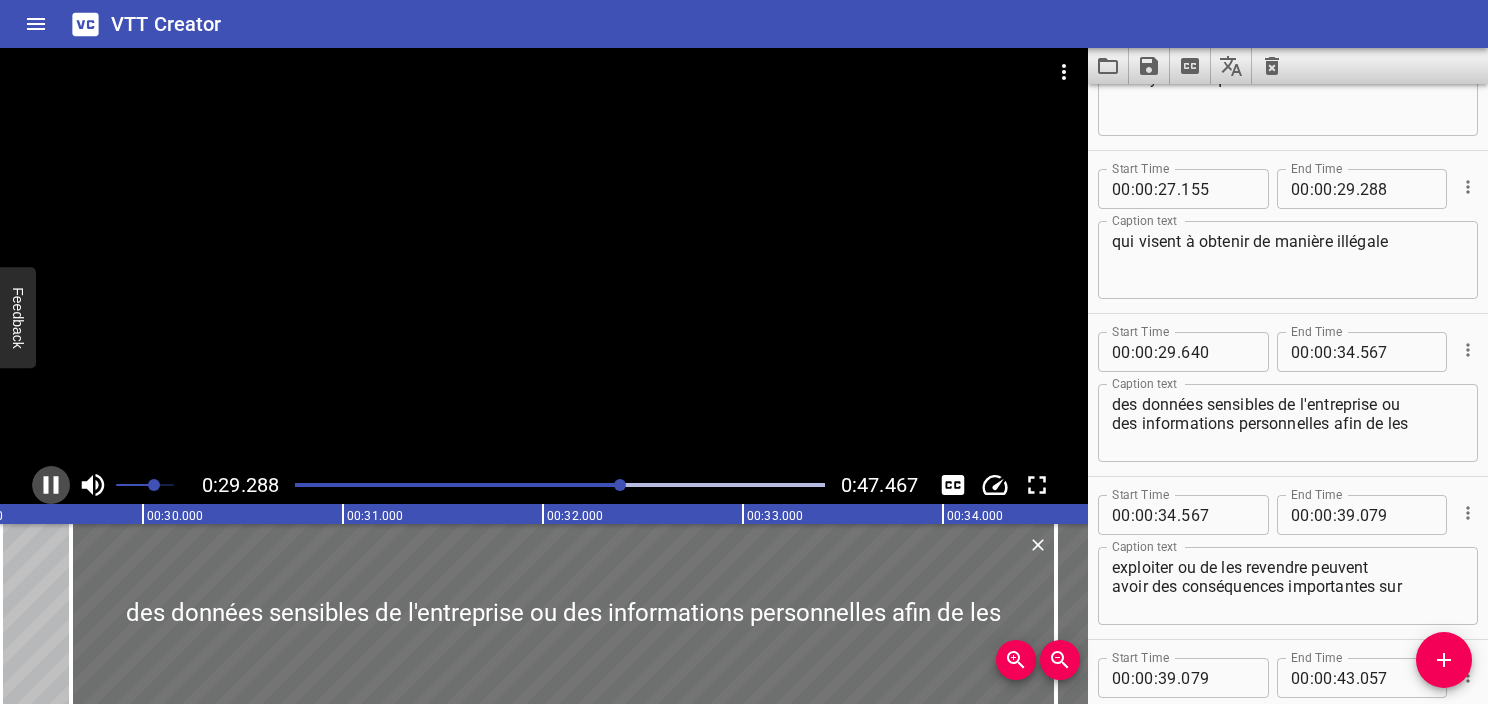 click 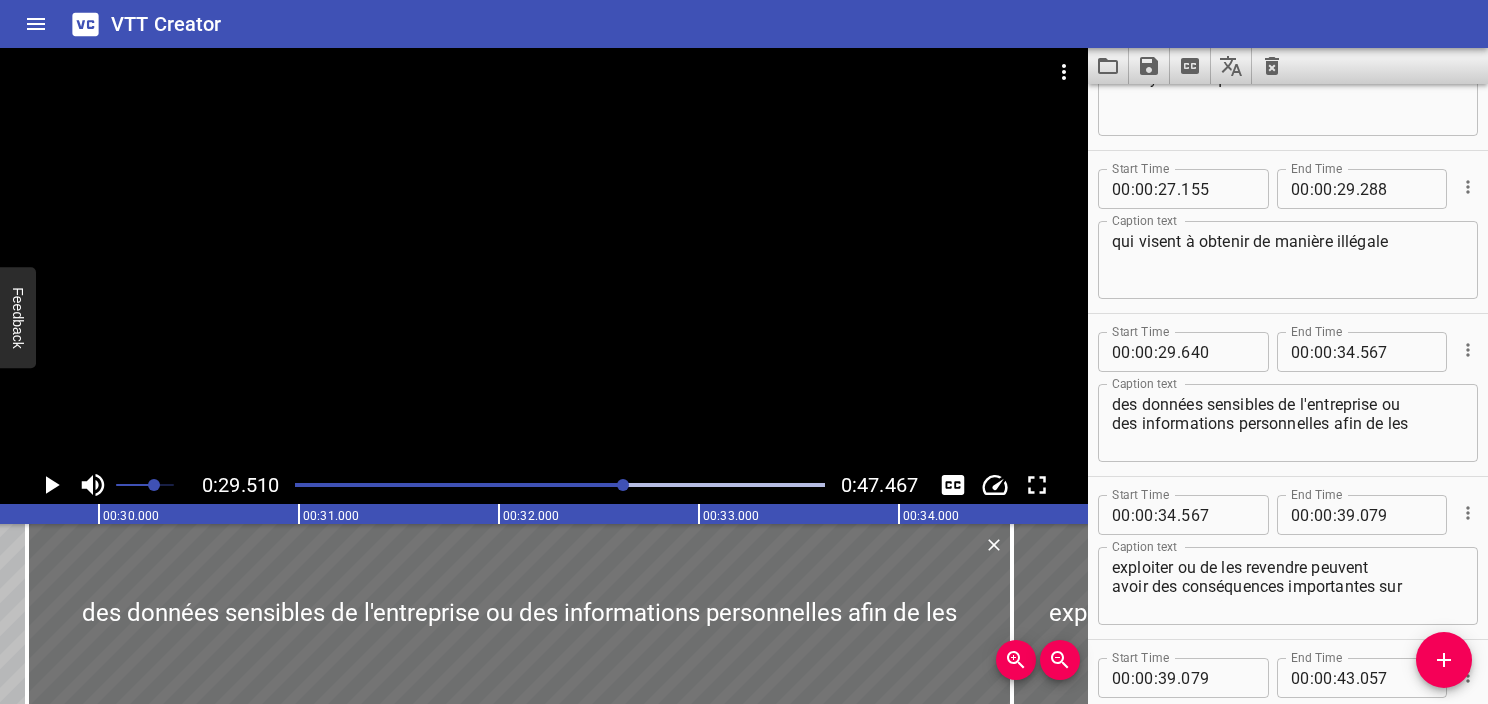 click 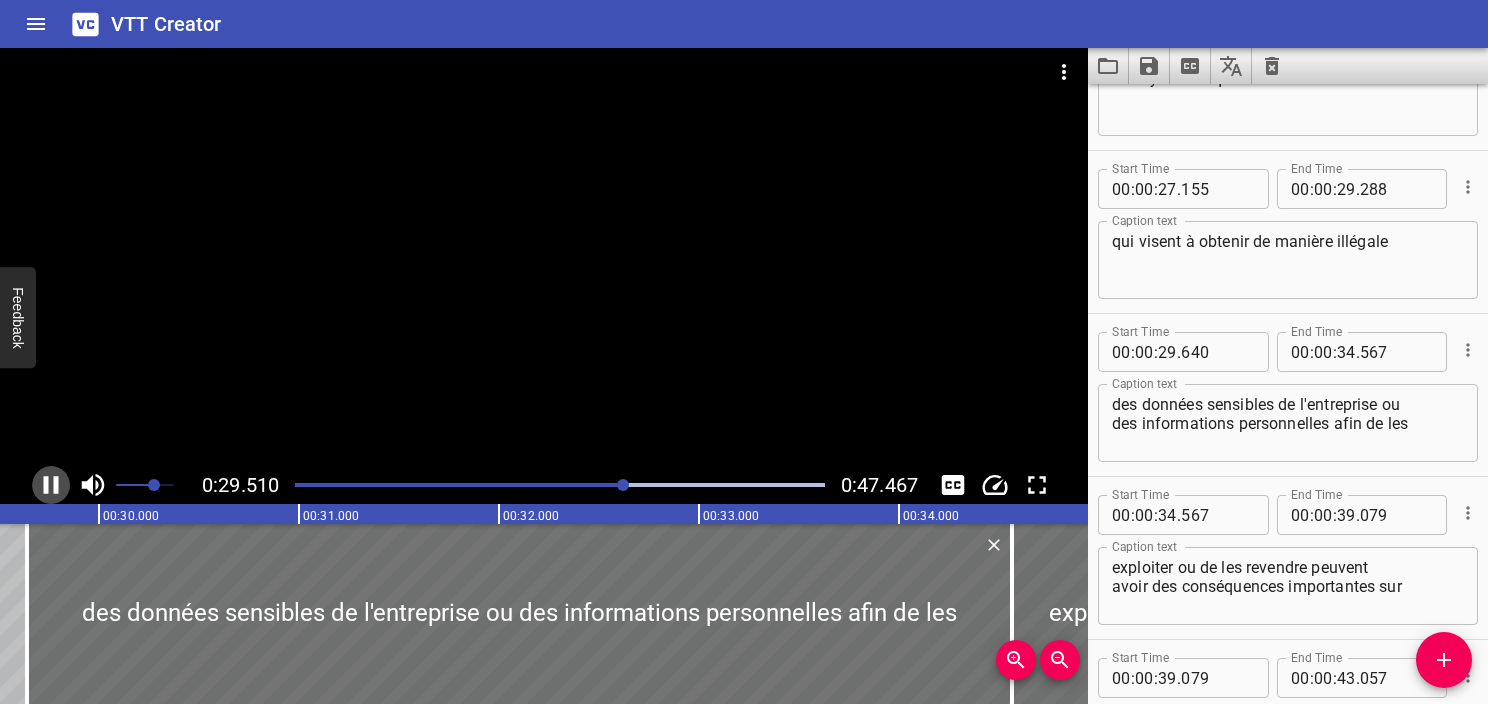 click 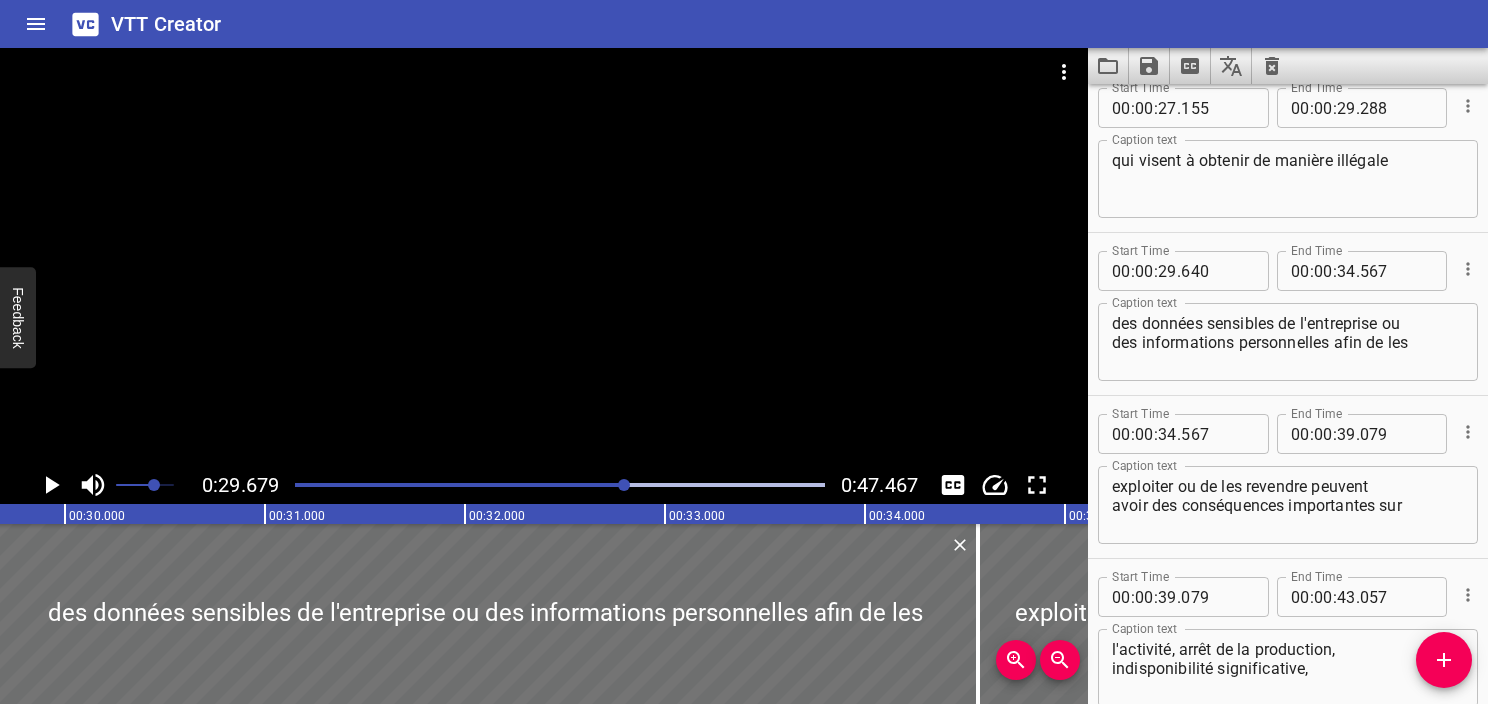 scroll, scrollTop: 1917, scrollLeft: 0, axis: vertical 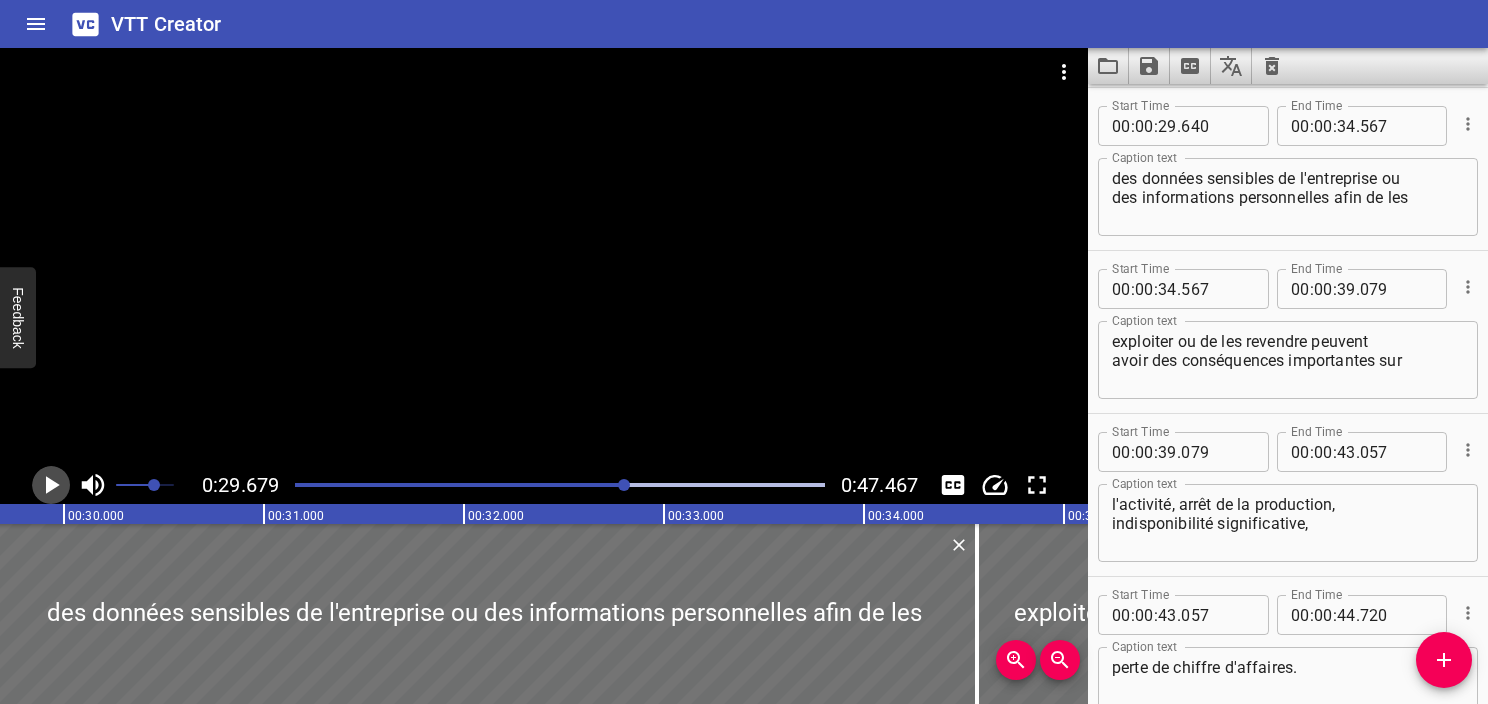 click 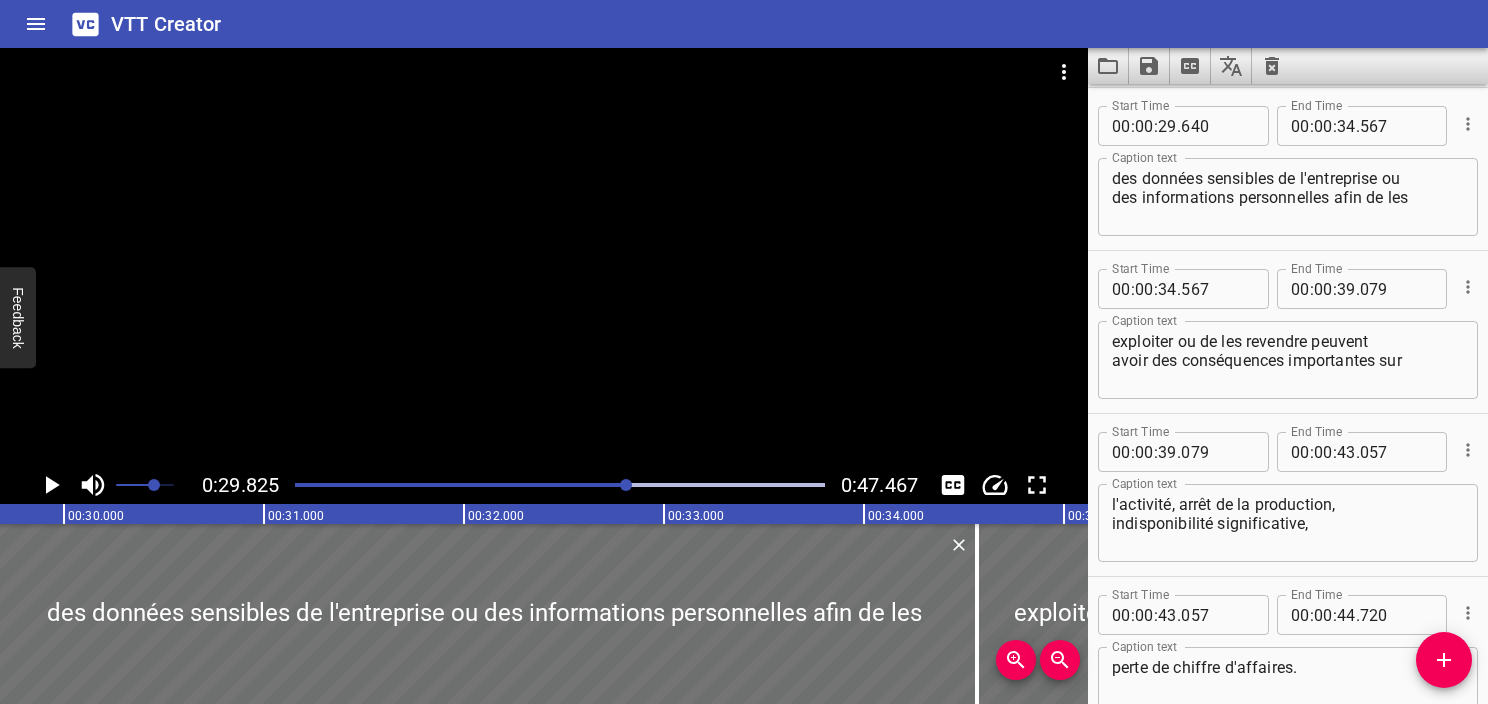scroll, scrollTop: 0, scrollLeft: 5964, axis: horizontal 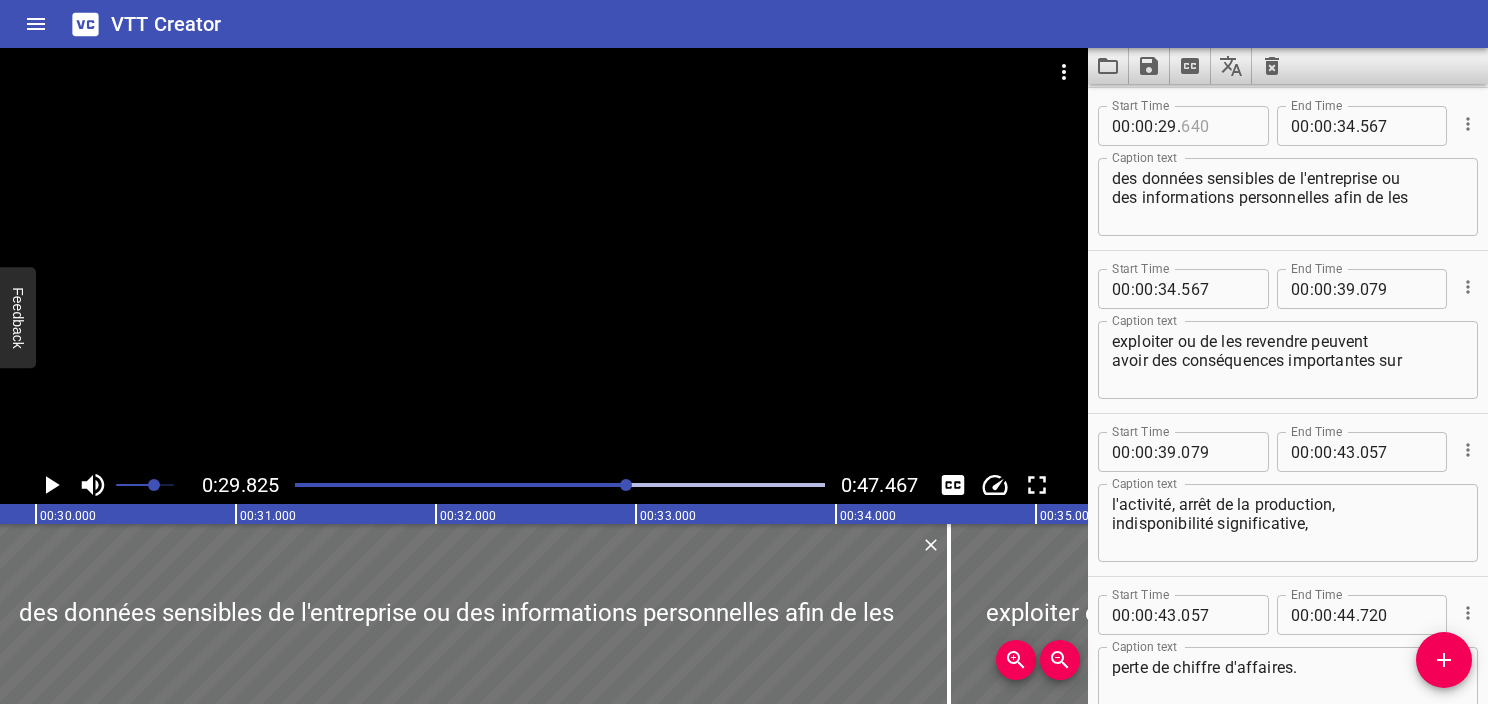 click at bounding box center (1217, 126) 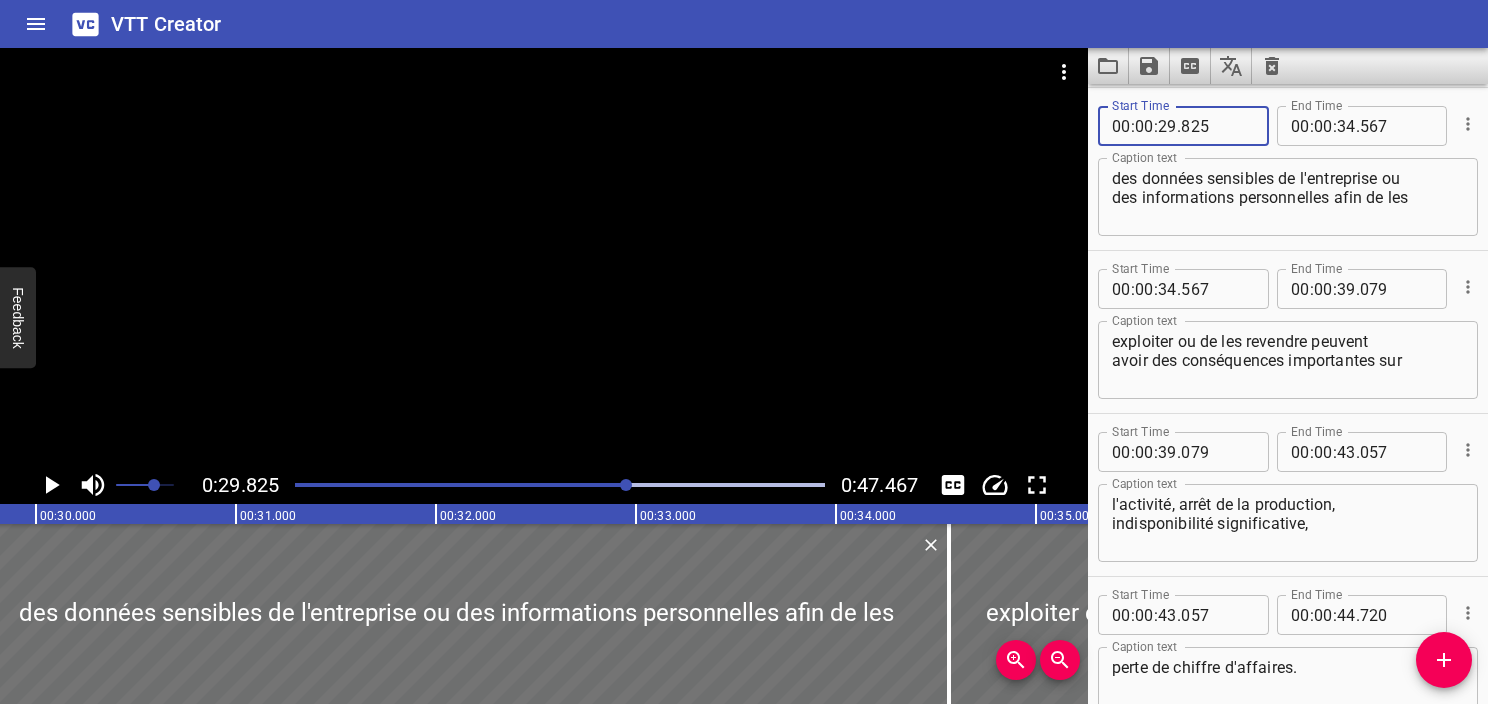 type on "825" 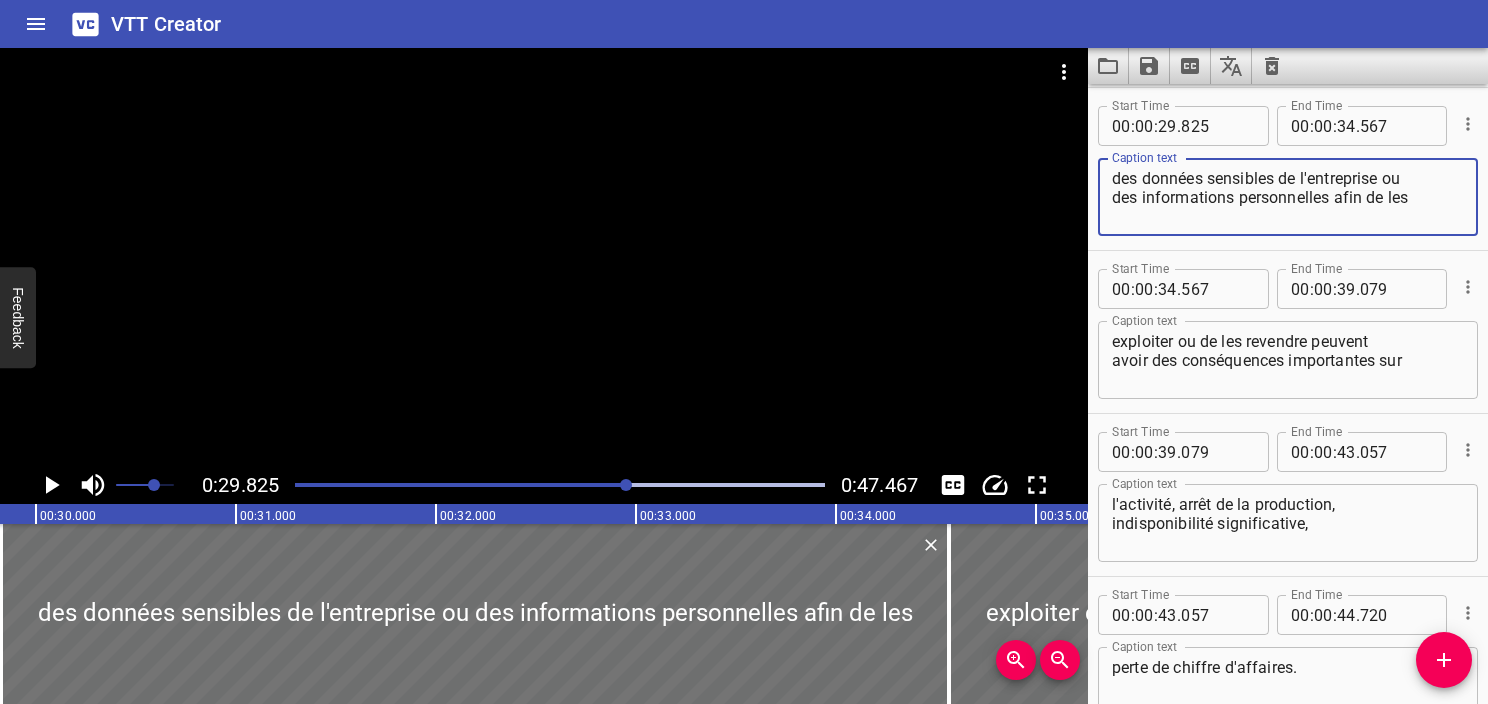 click on "des données sensibles de l'entreprise ou
des informations personnelles afin de les" at bounding box center [1288, 197] 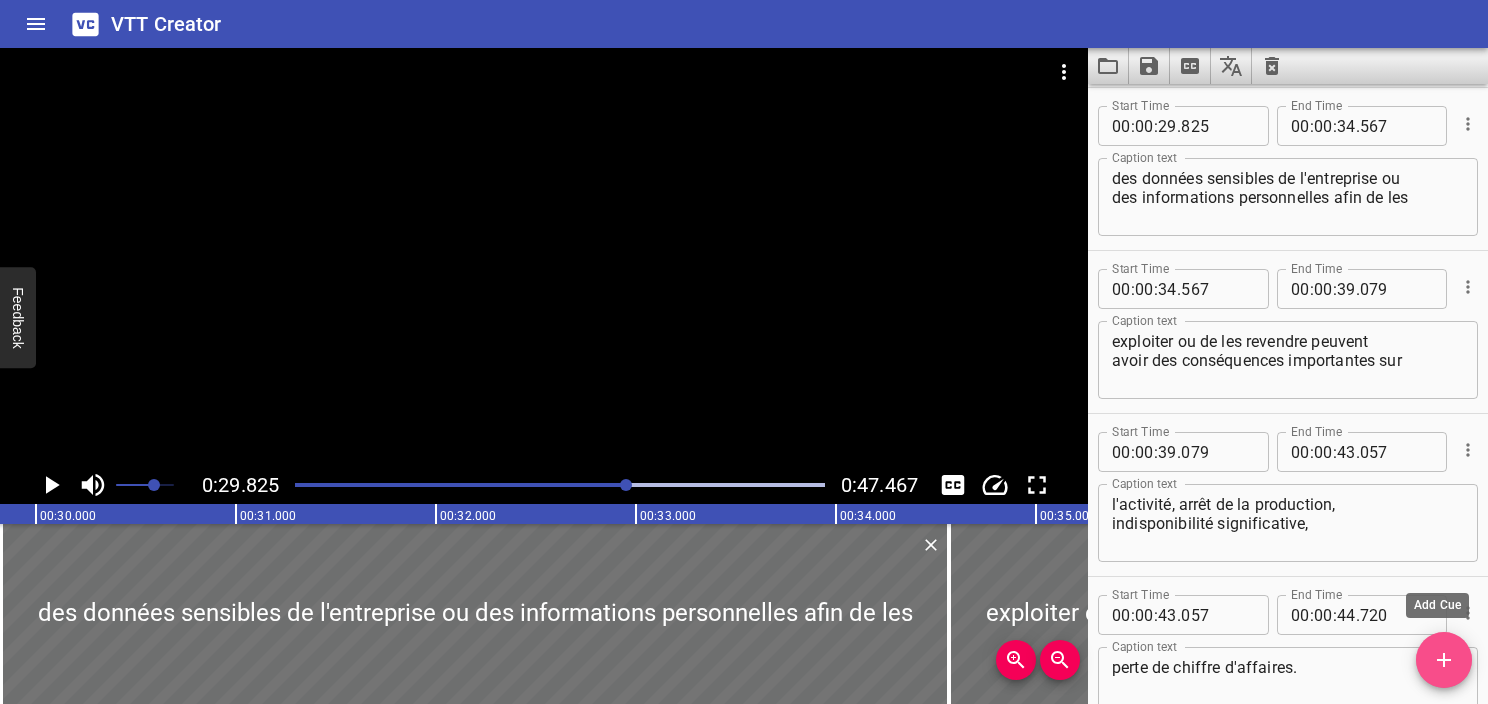 click at bounding box center (1444, 660) 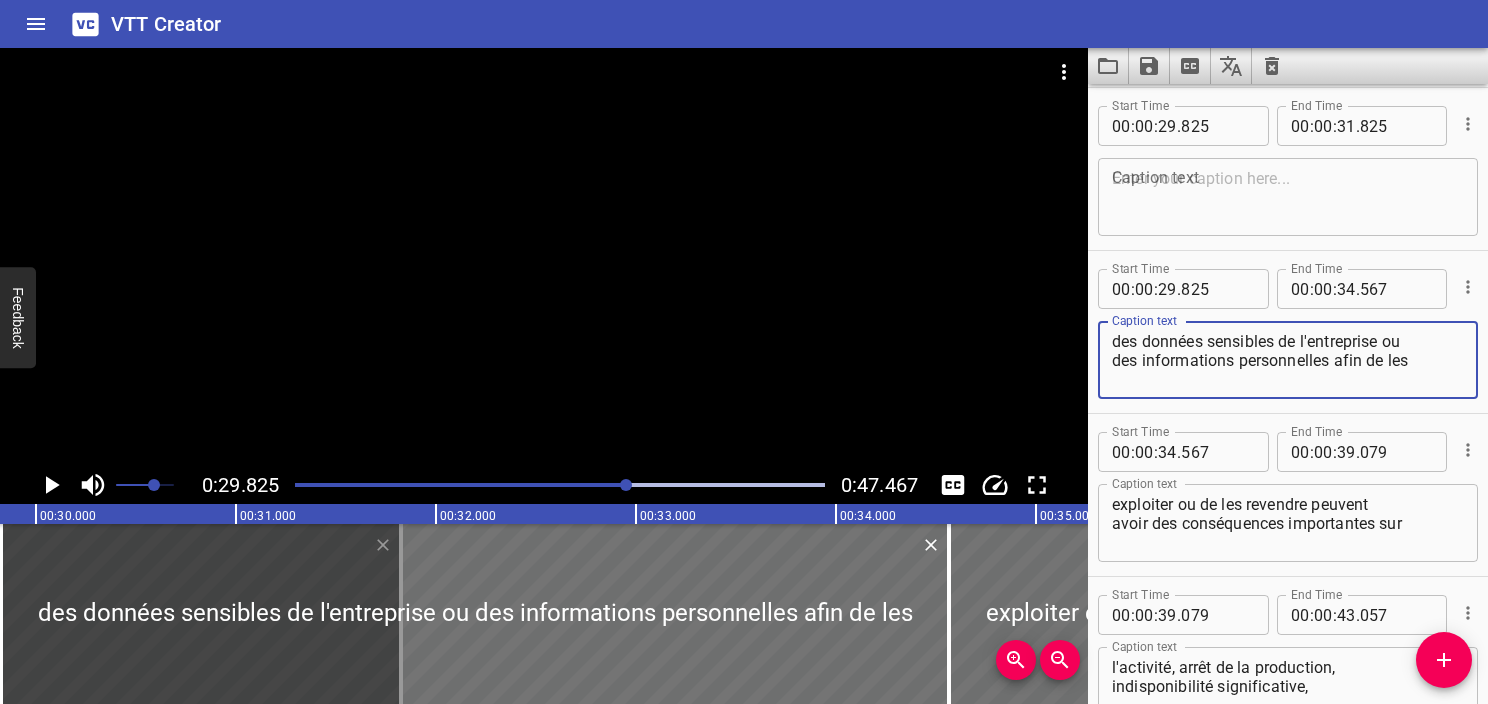 drag, startPoint x: 1381, startPoint y: 338, endPoint x: 1097, endPoint y: 340, distance: 284.00705 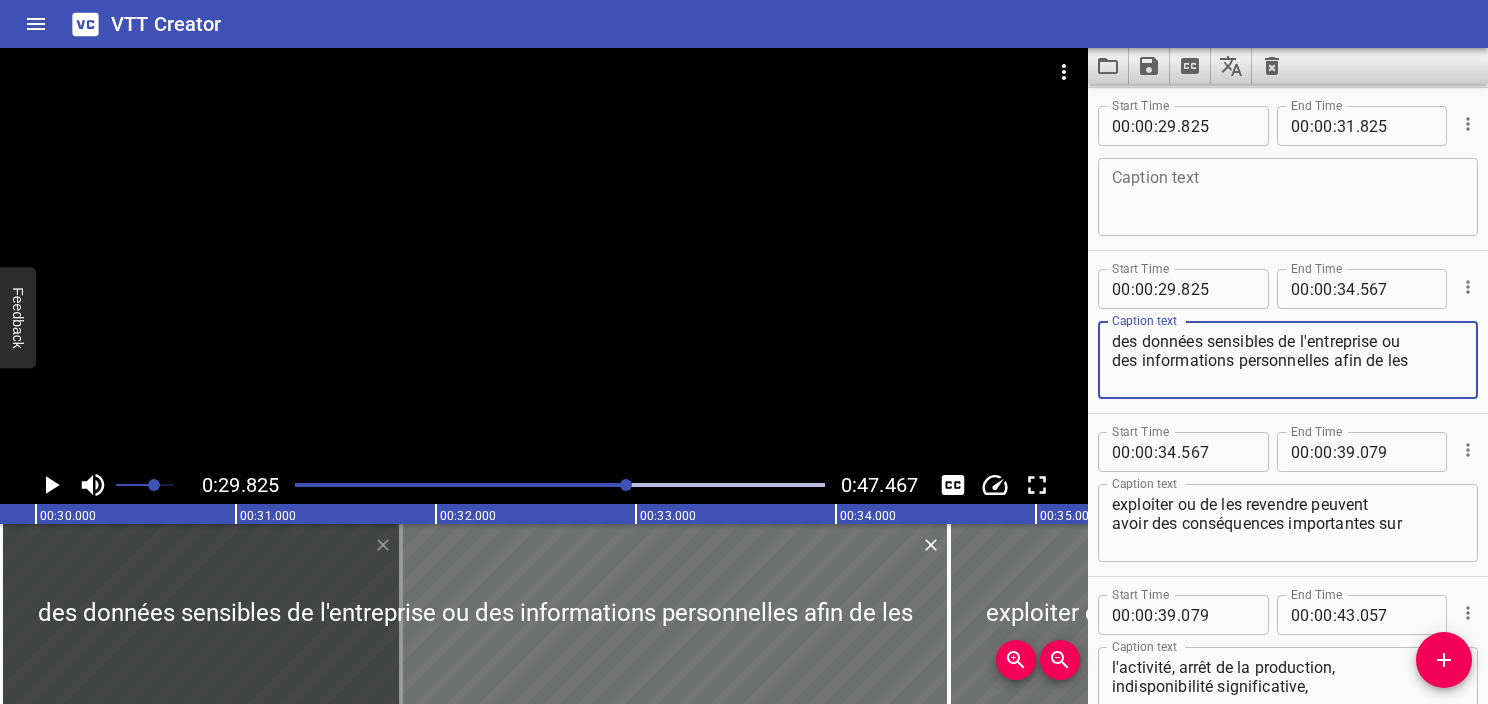 click on "des données sensibles de l'entreprise ou
des informations personnelles afin de les Caption text" at bounding box center (1288, 360) 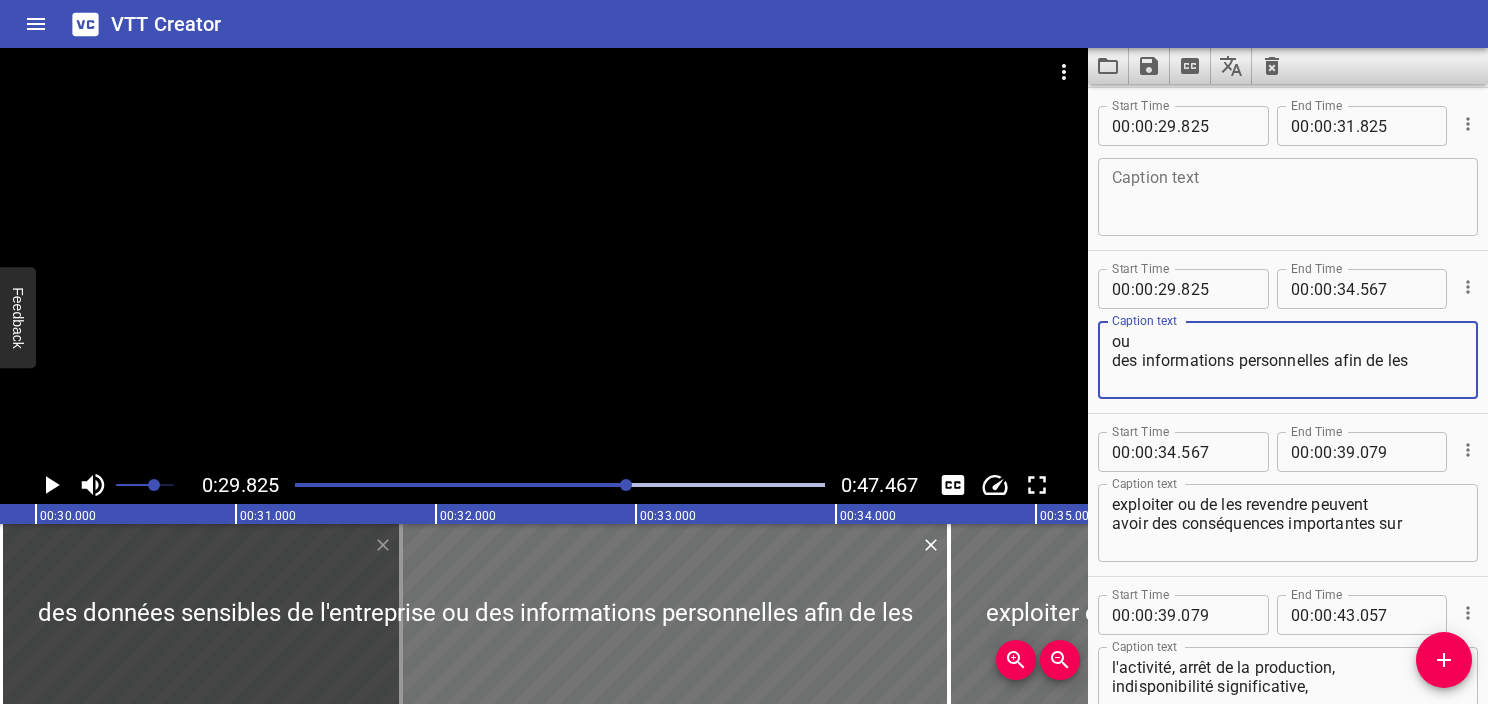 type on "ou
des informations personnelles afin de les" 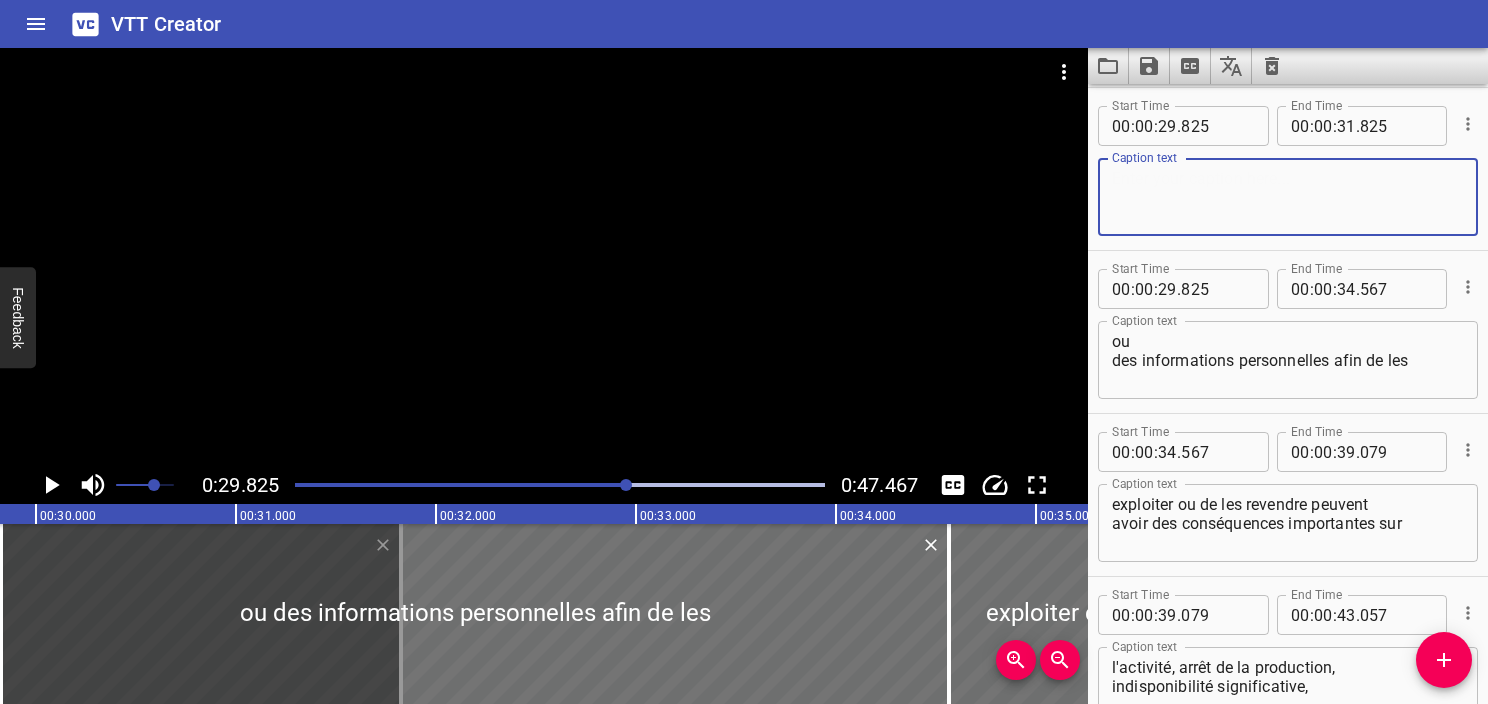 click at bounding box center (1288, 197) 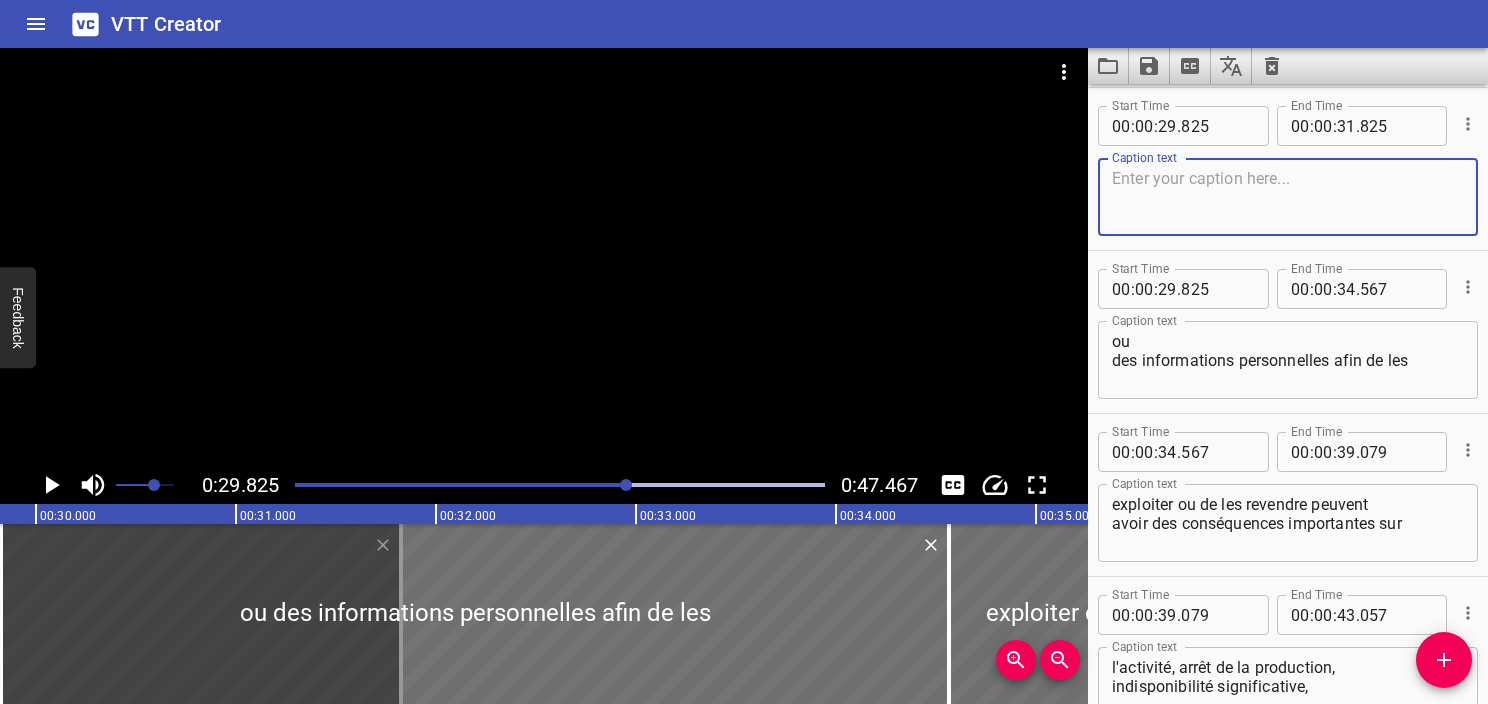 paste on "des données sensibles de l'entreprise" 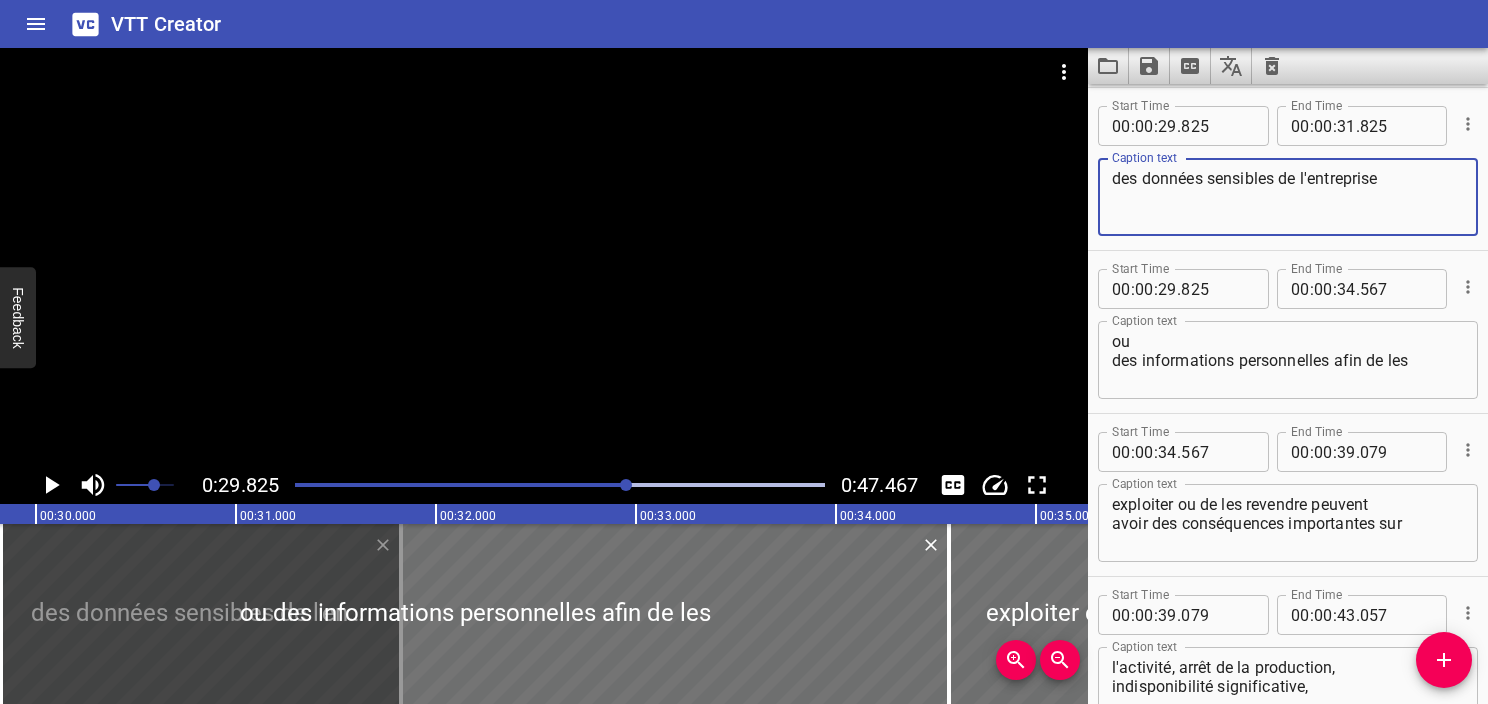 type on "des données sensibles de l'entreprise" 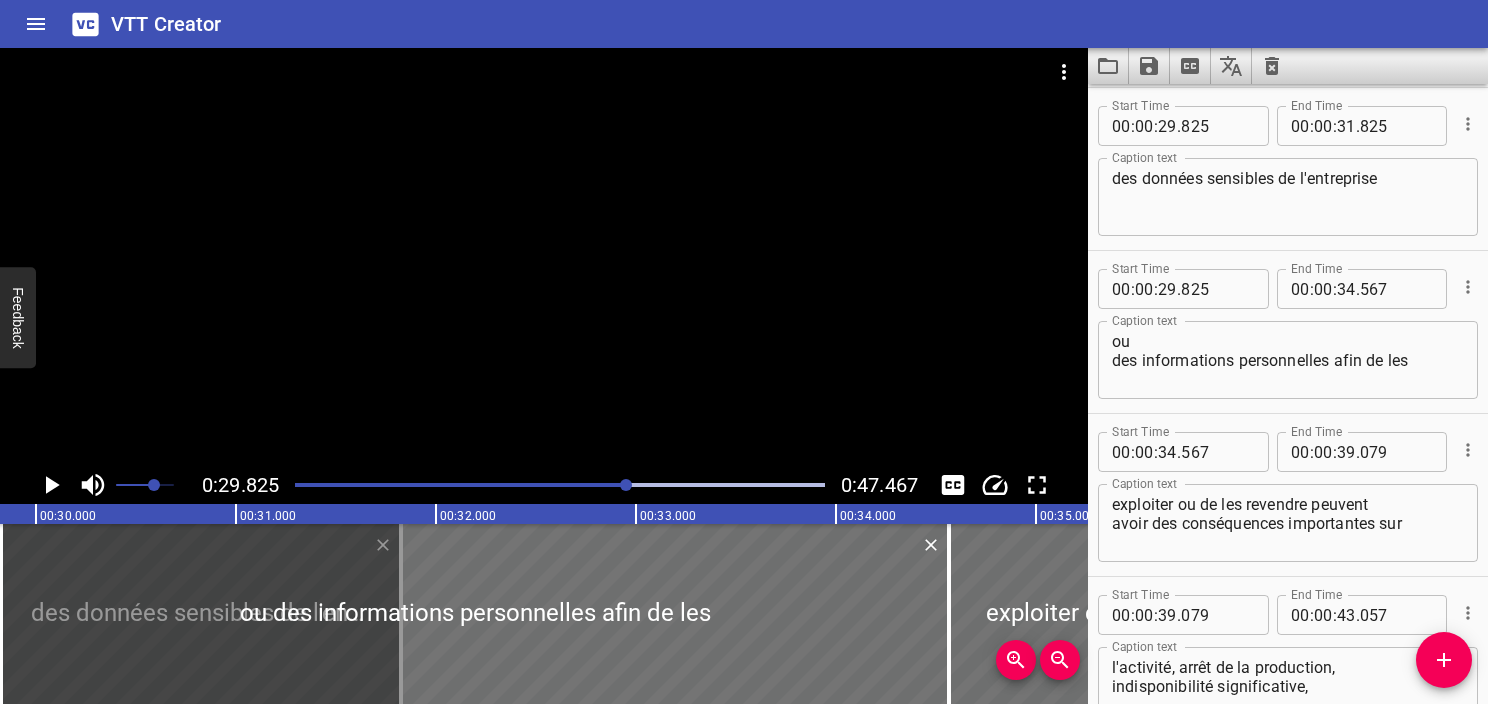 click on "ou
des informations personnelles afin de les Caption text" at bounding box center [1288, 360] 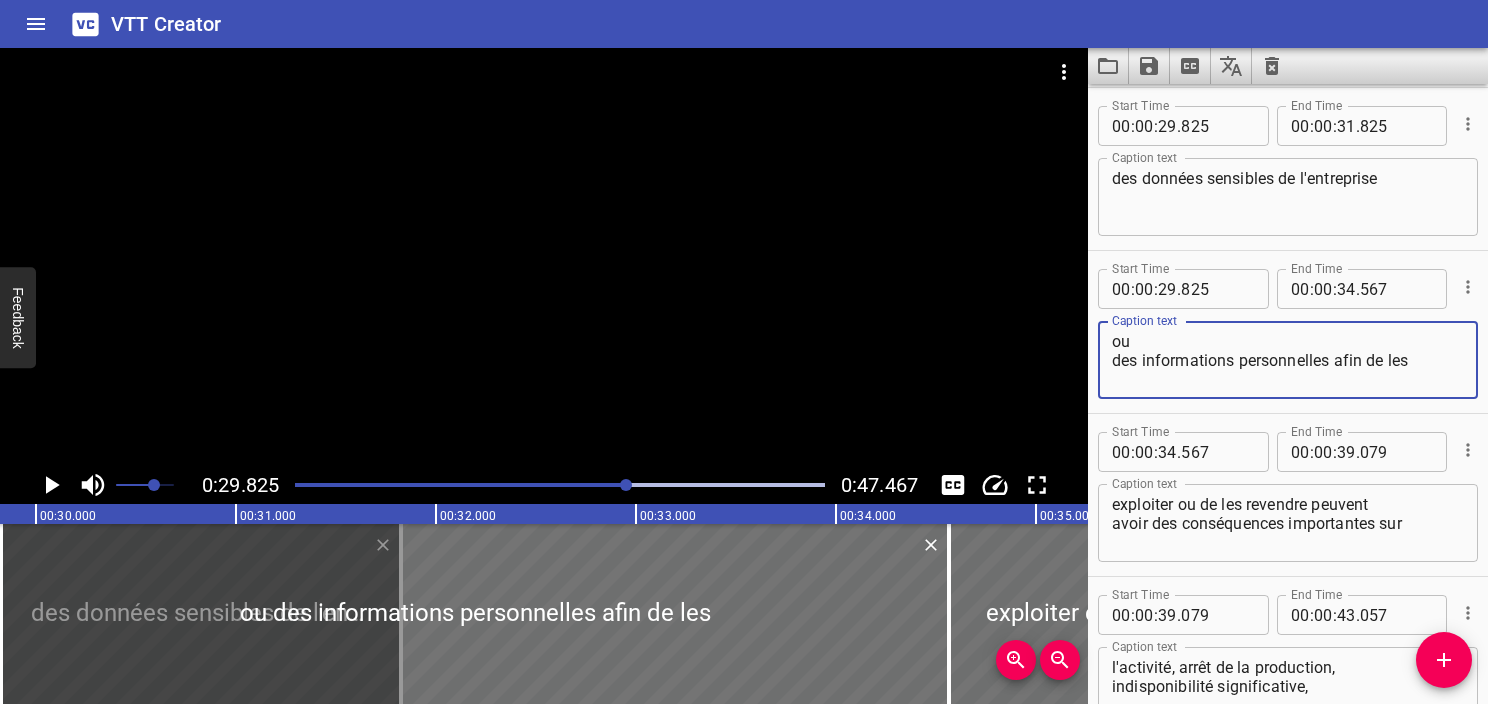 click on "ou
des informations personnelles afin de les" at bounding box center (1288, 360) 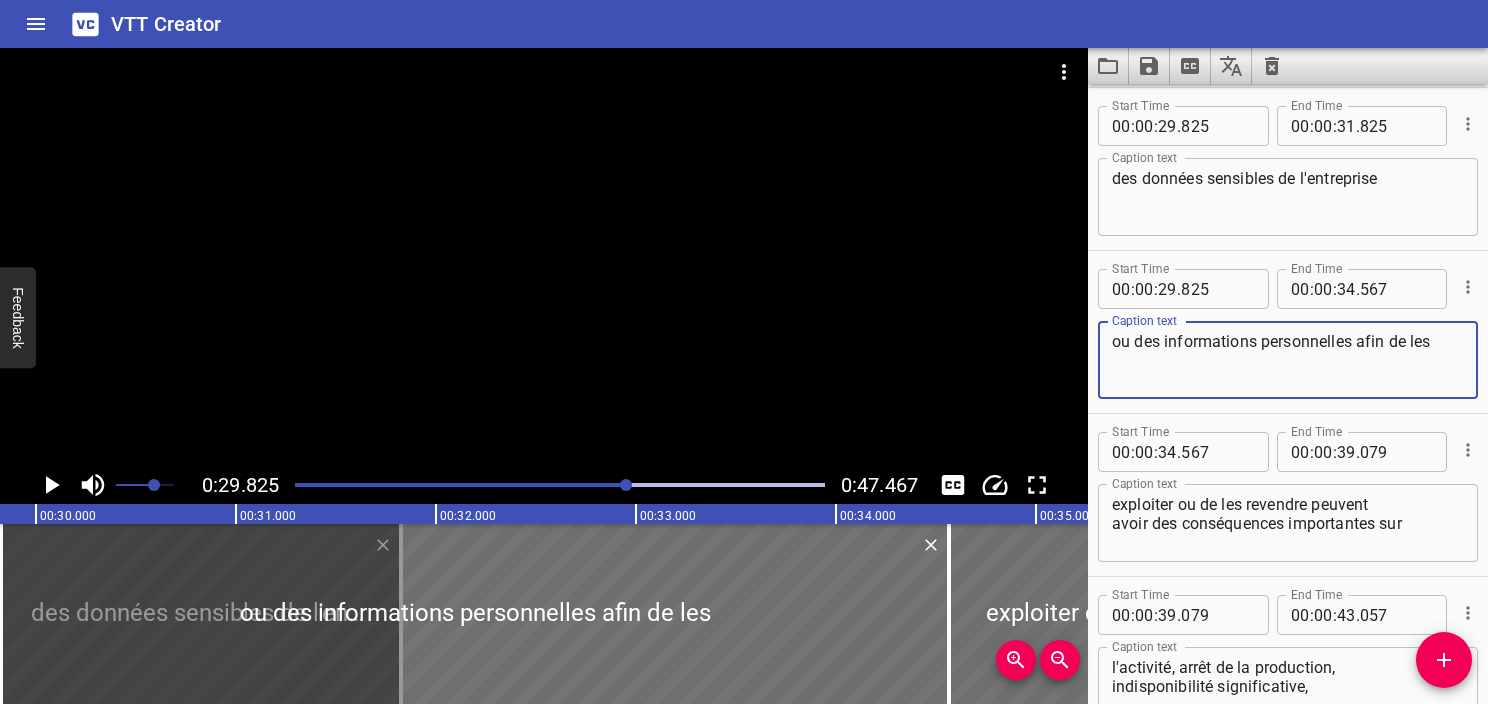 click on "ou des informations personnelles afin de les" at bounding box center [1288, 360] 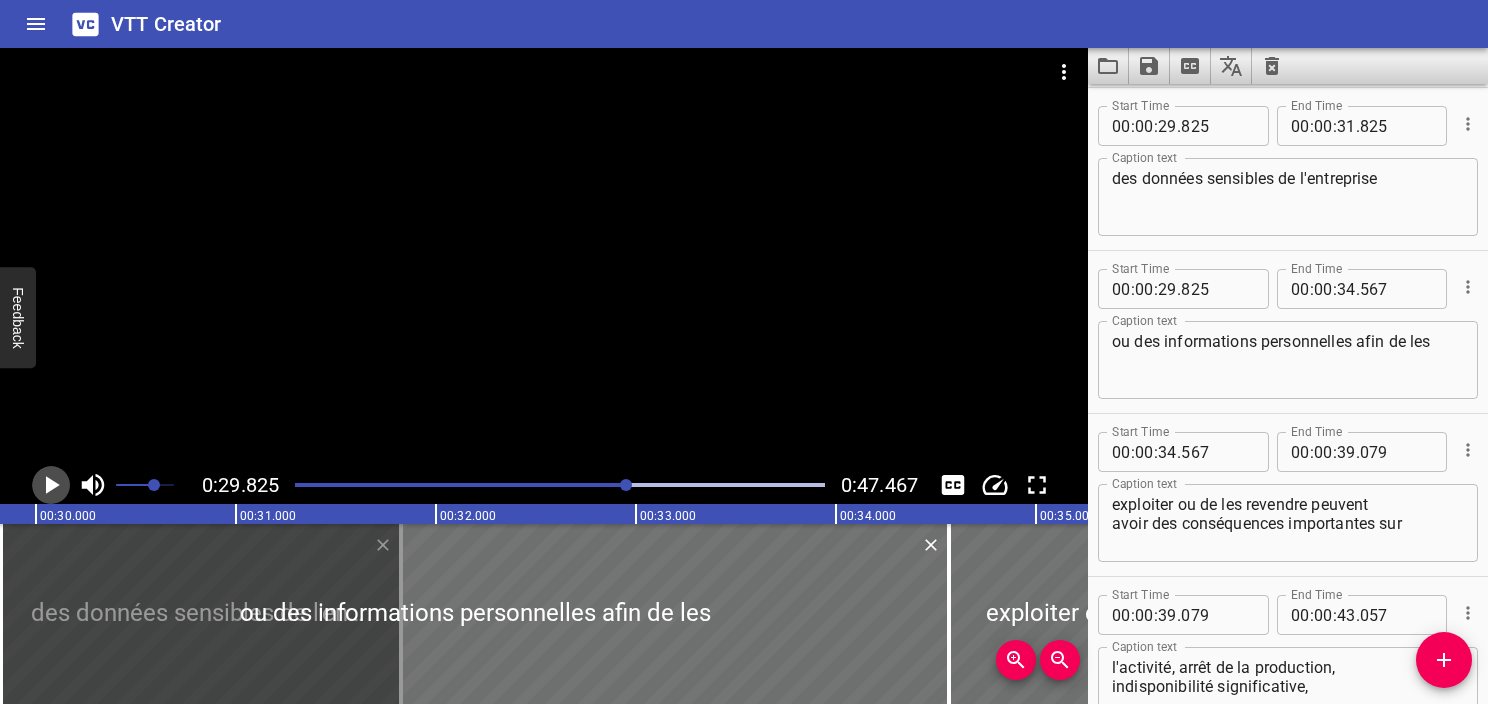click 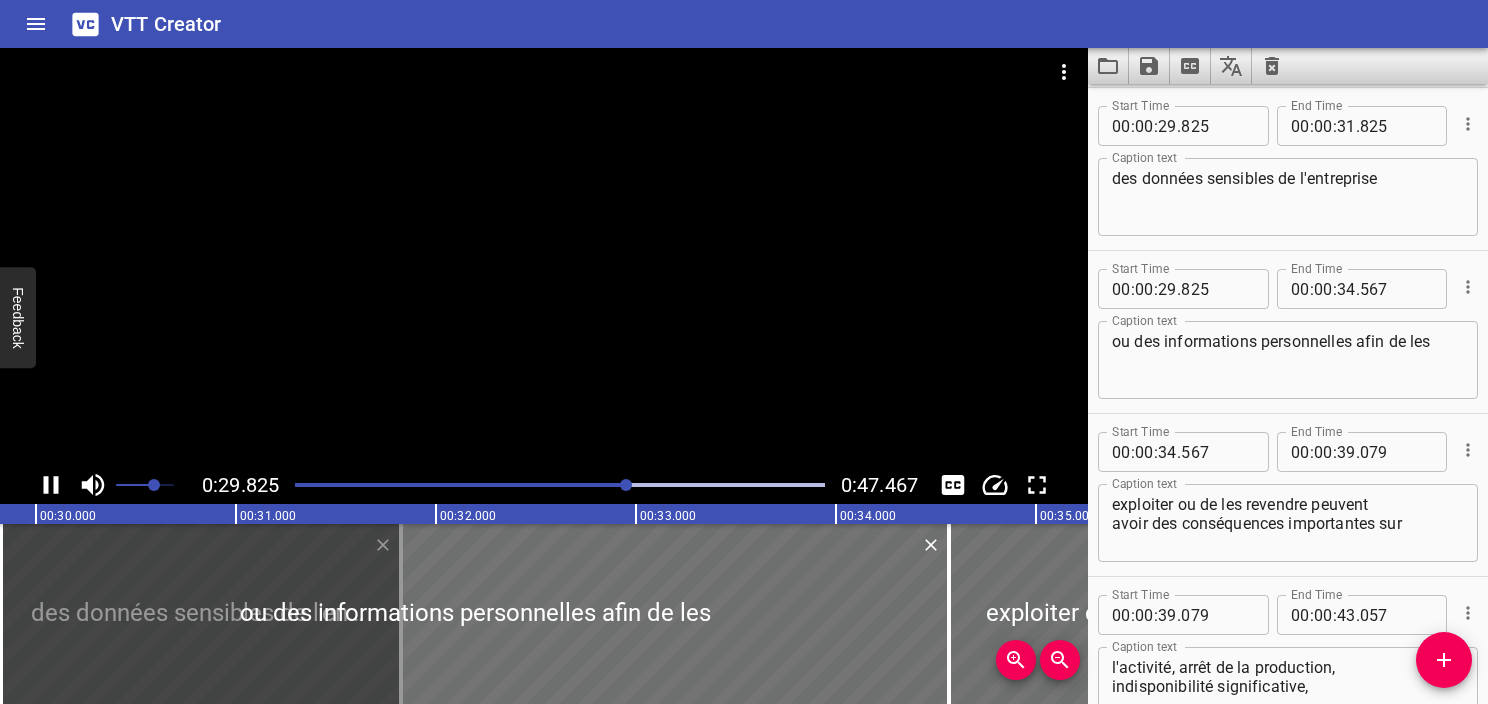 click 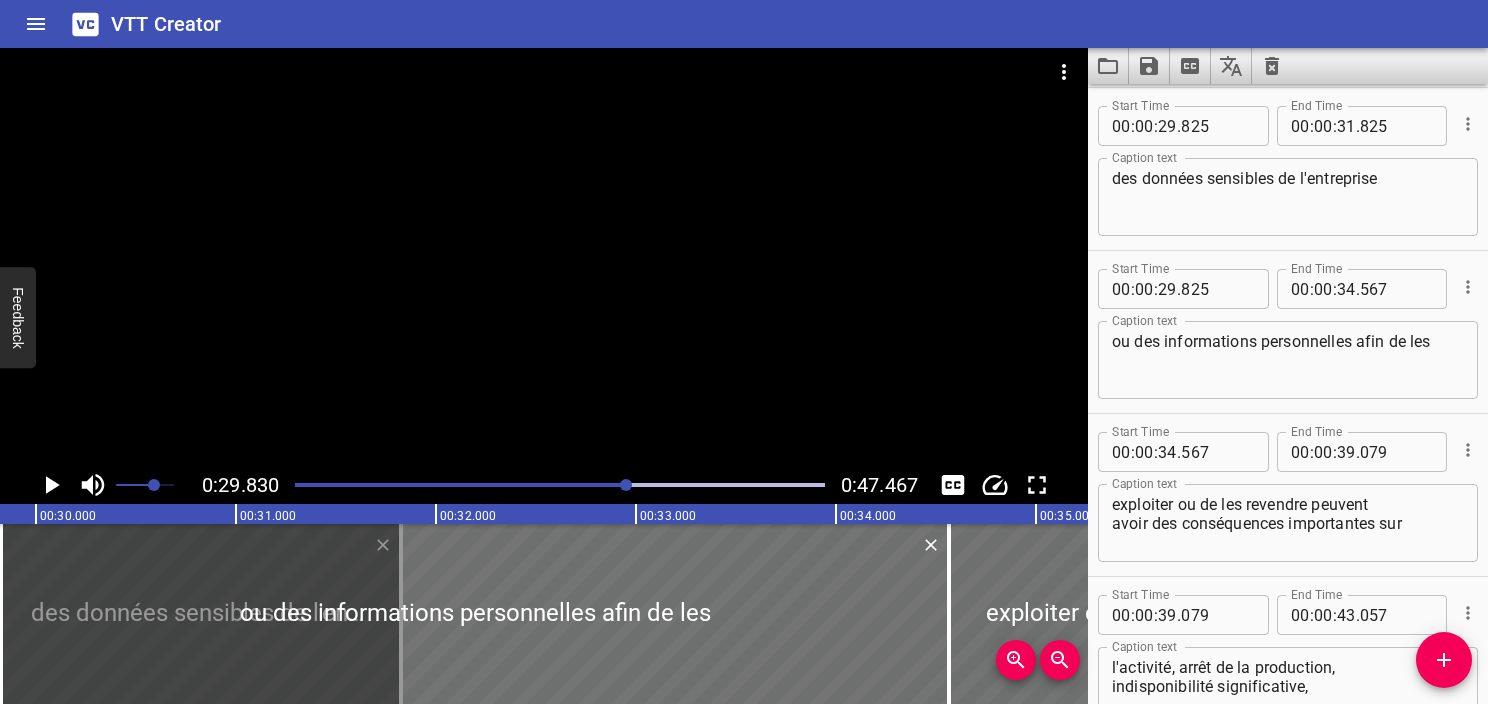 scroll, scrollTop: 2116, scrollLeft: 0, axis: vertical 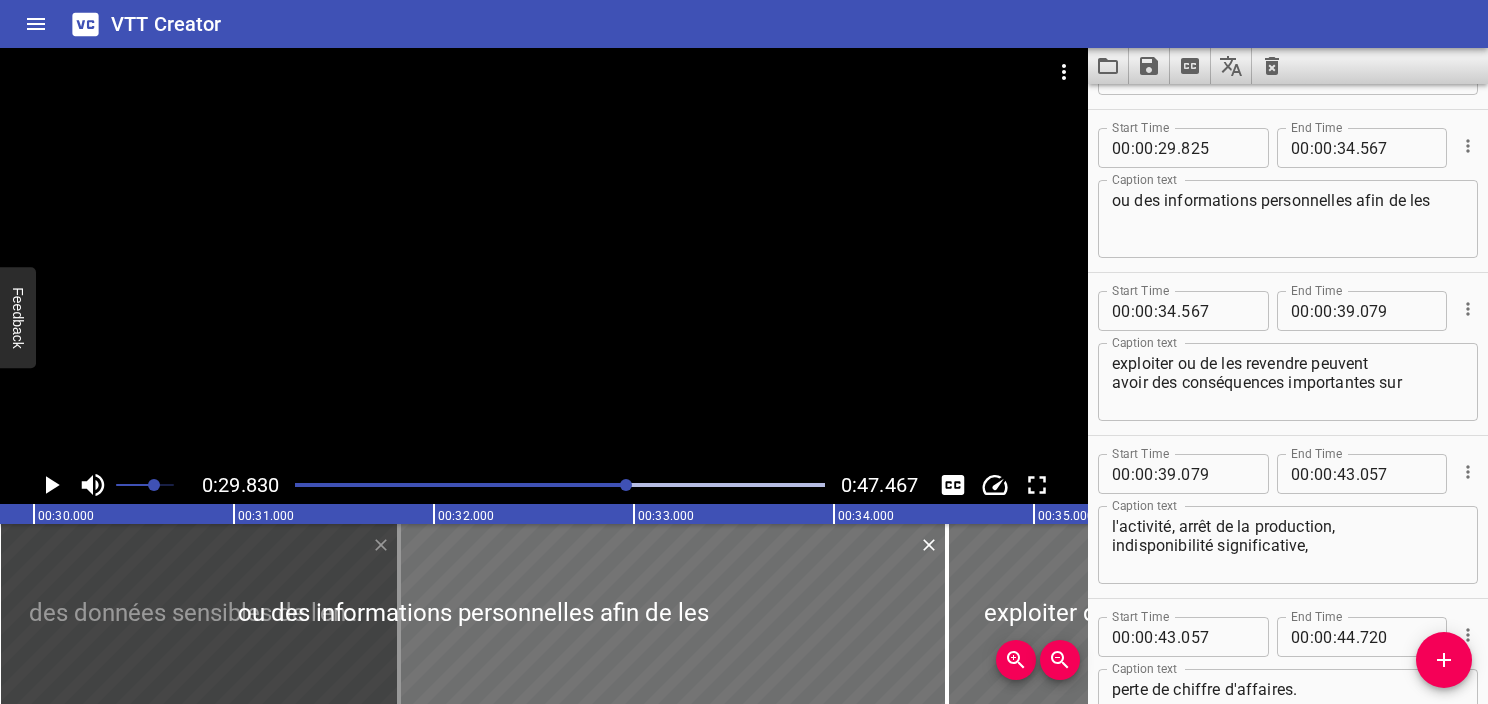 click 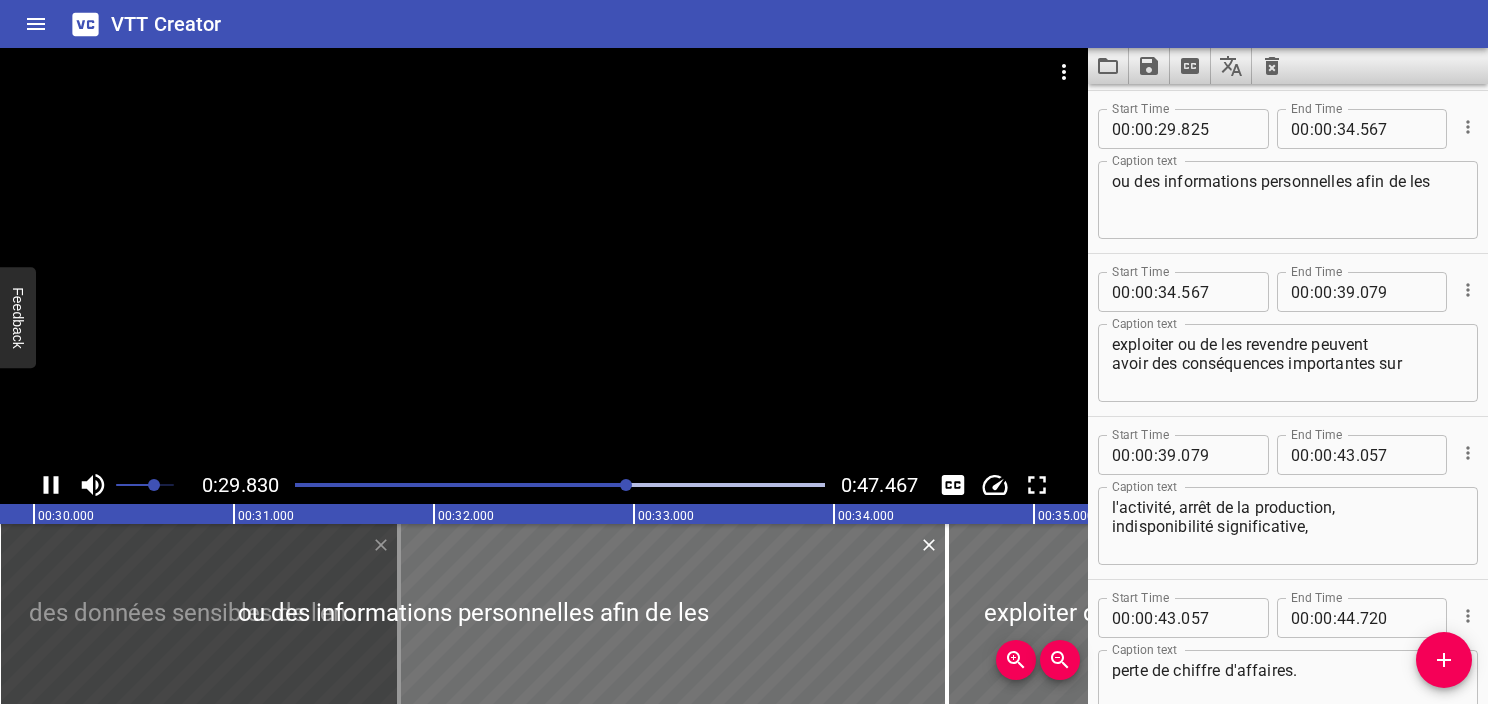 scroll, scrollTop: 2119, scrollLeft: 0, axis: vertical 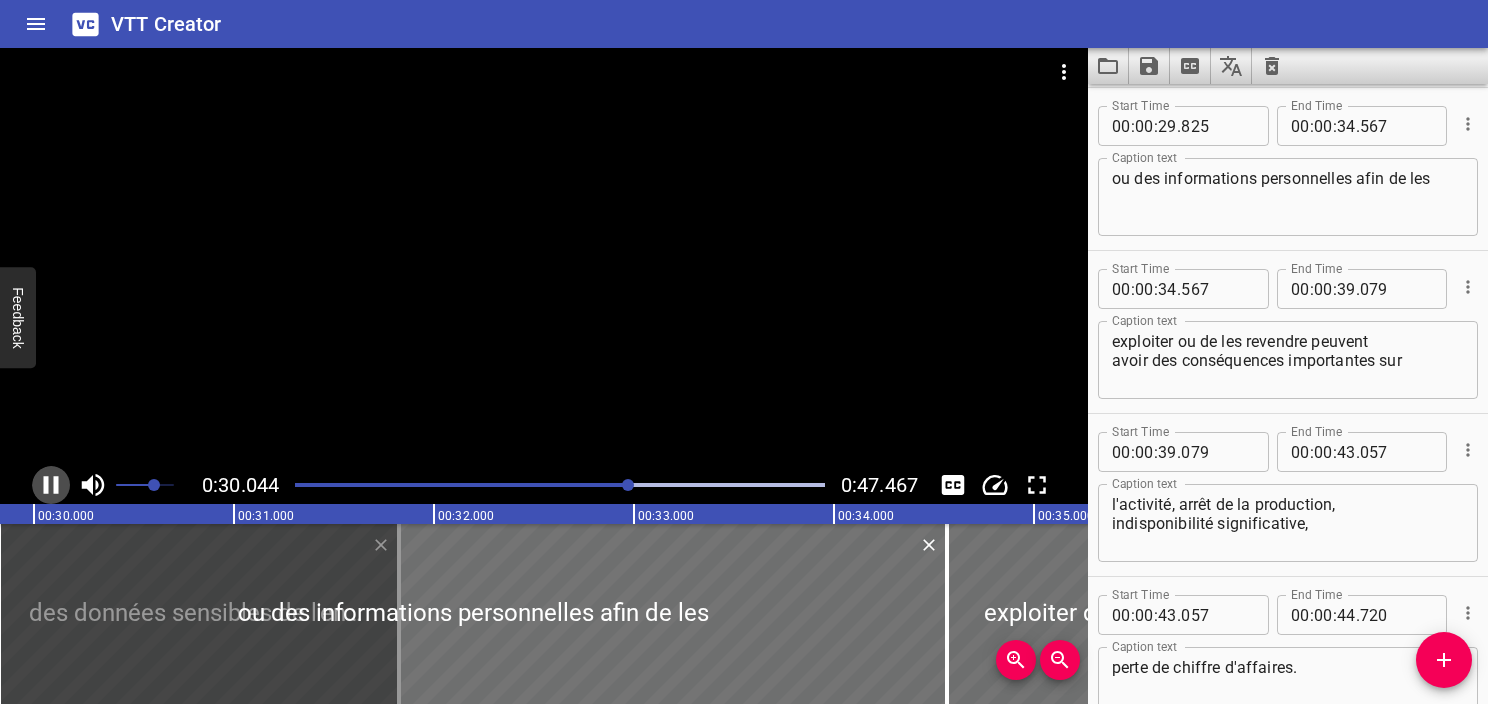 click 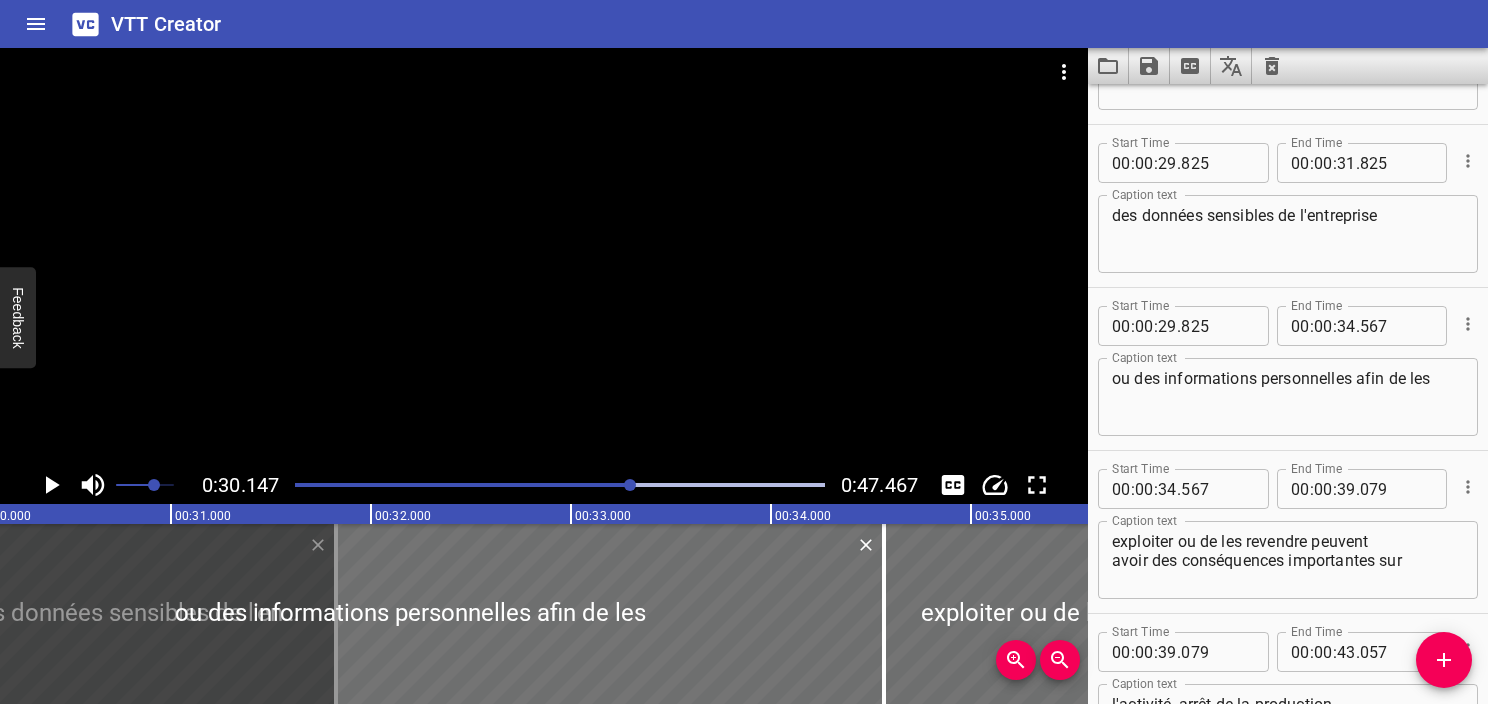 scroll, scrollTop: 1819, scrollLeft: 0, axis: vertical 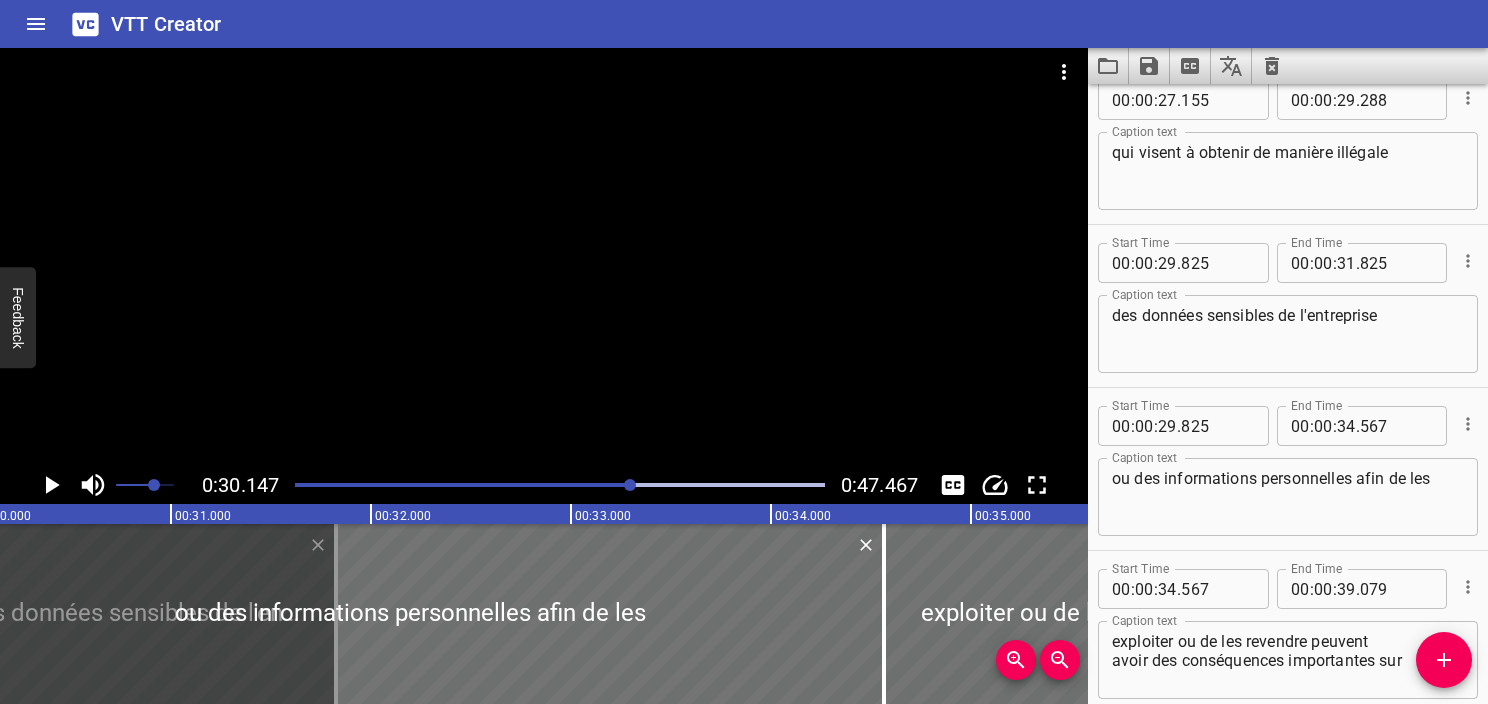 click at bounding box center [560, 485] 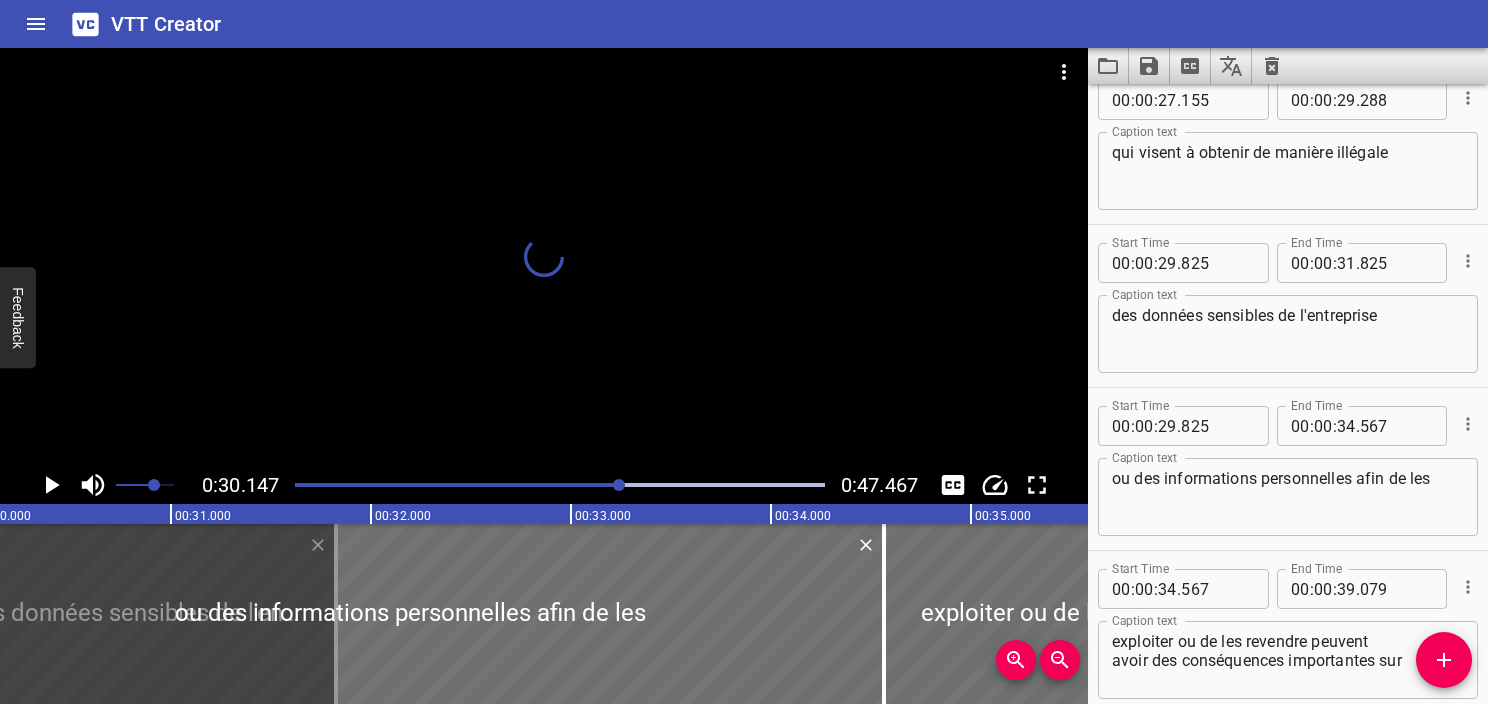 scroll, scrollTop: 1896, scrollLeft: 0, axis: vertical 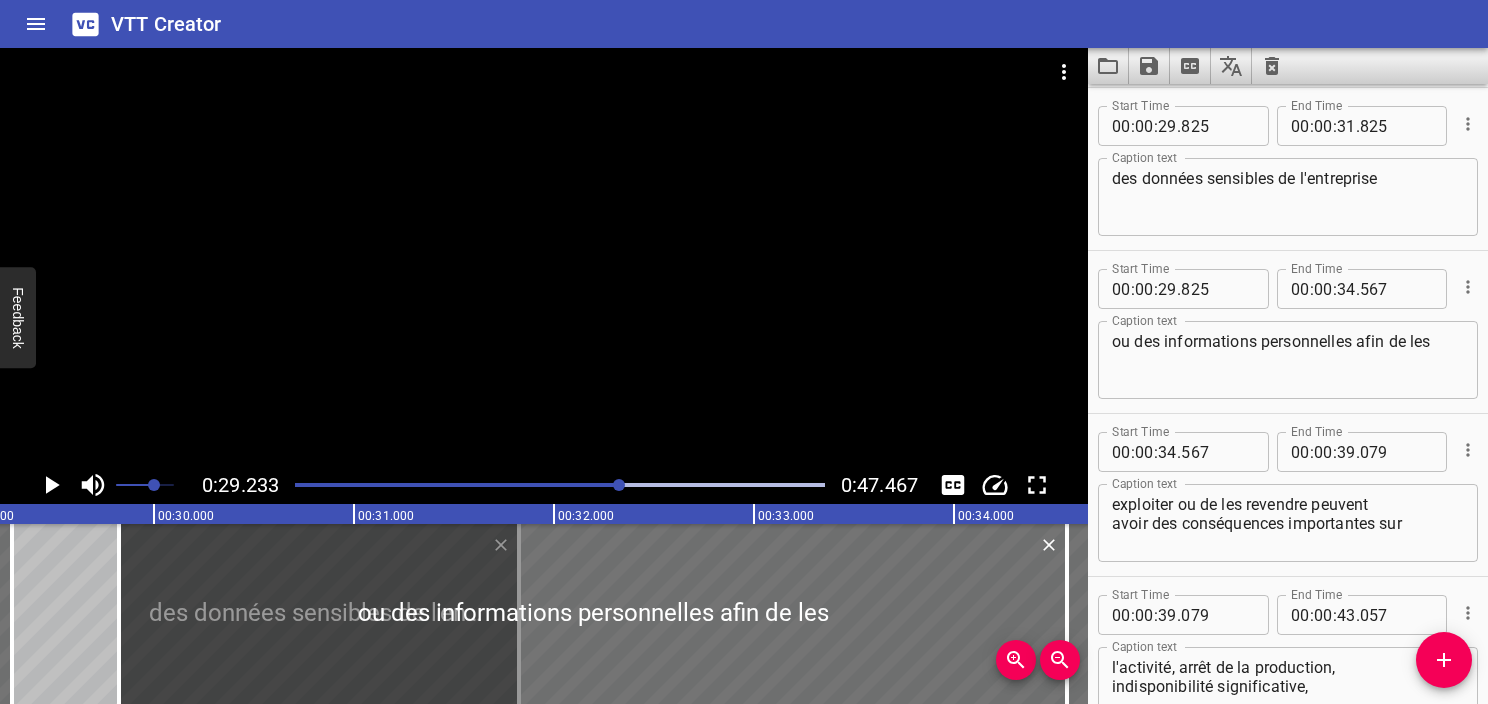 click at bounding box center (357, 485) 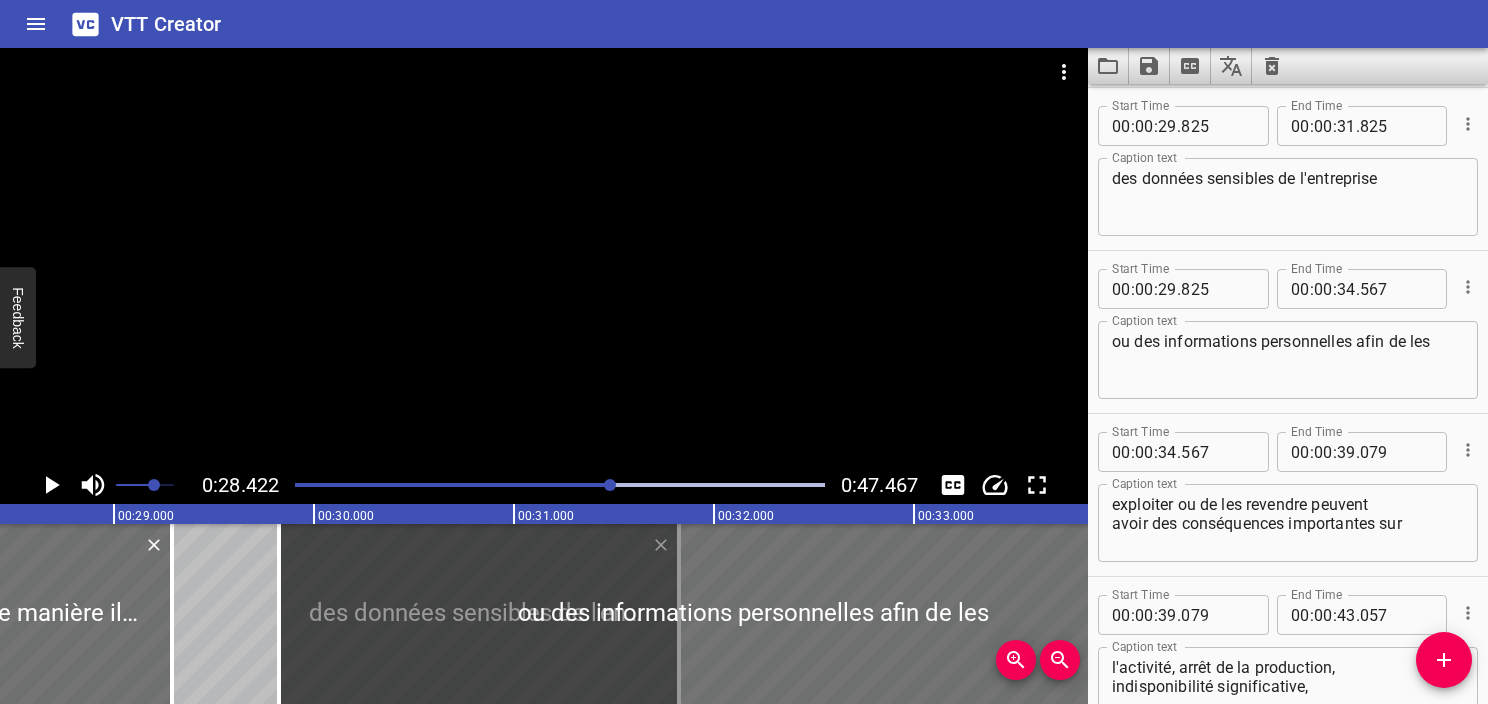 scroll, scrollTop: 0, scrollLeft: 5684, axis: horizontal 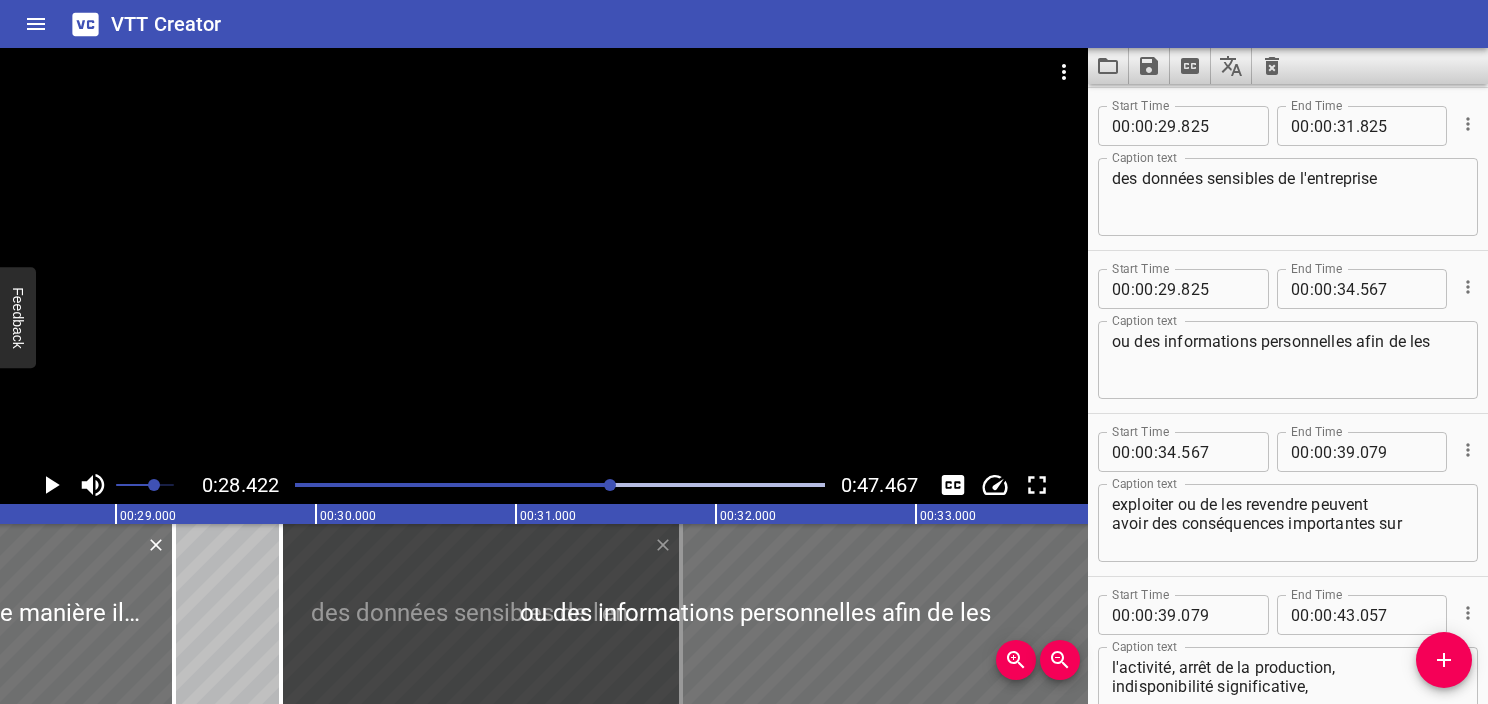 click 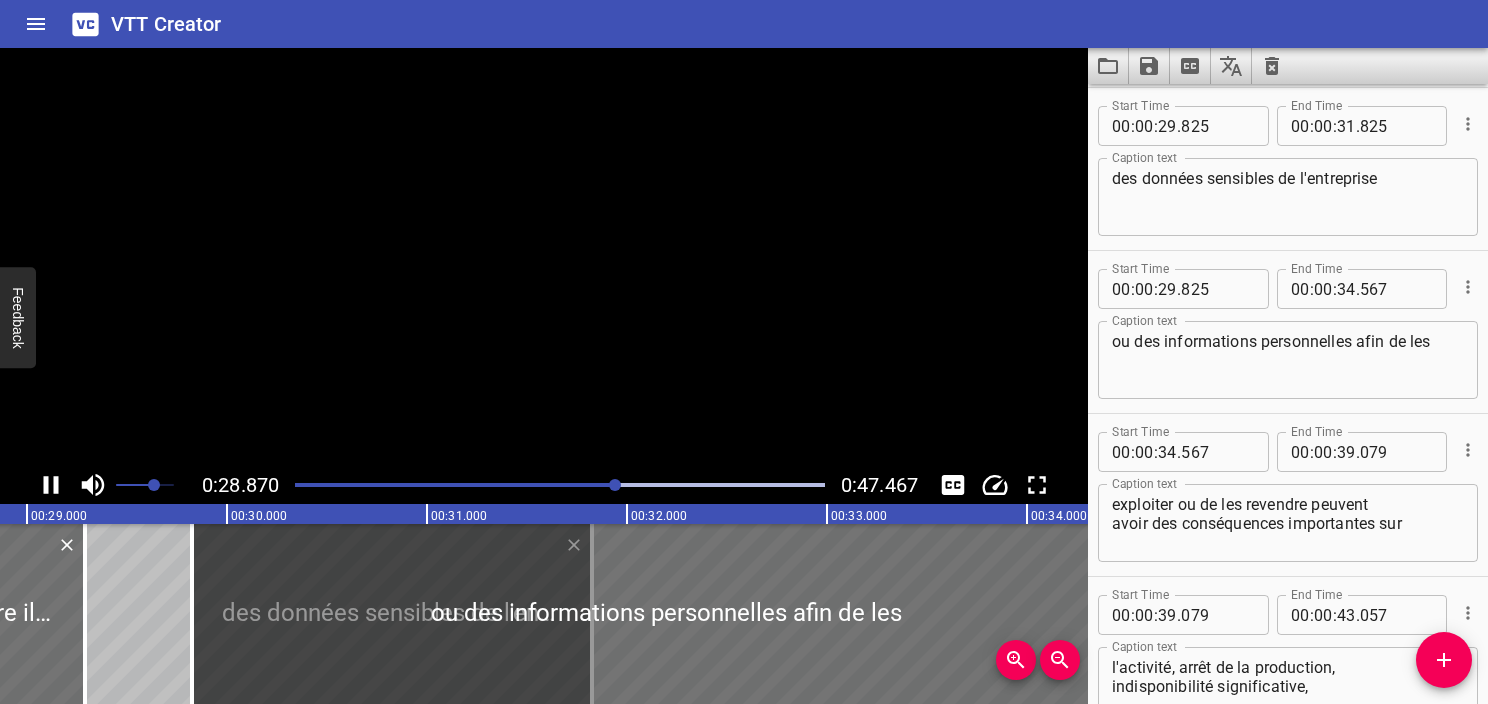 click 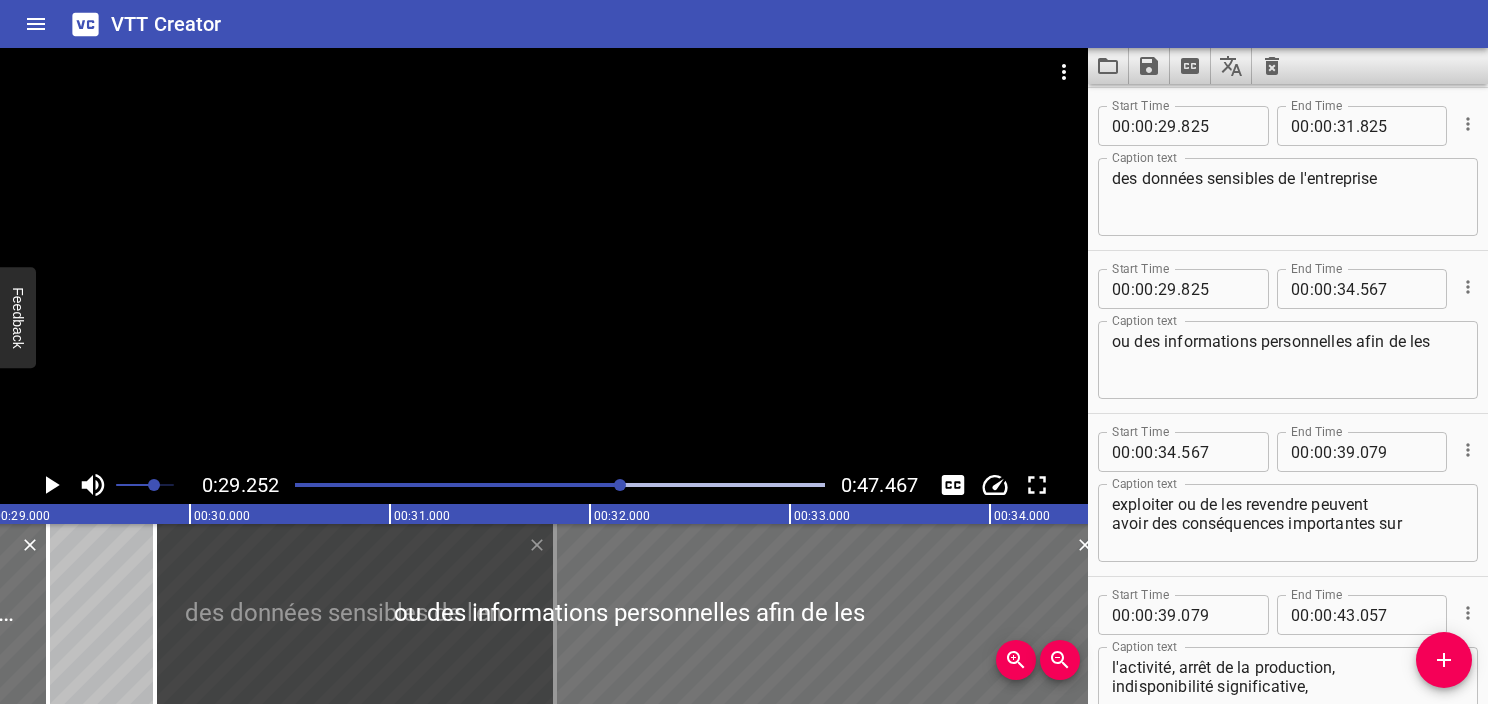scroll, scrollTop: 0, scrollLeft: 5850, axis: horizontal 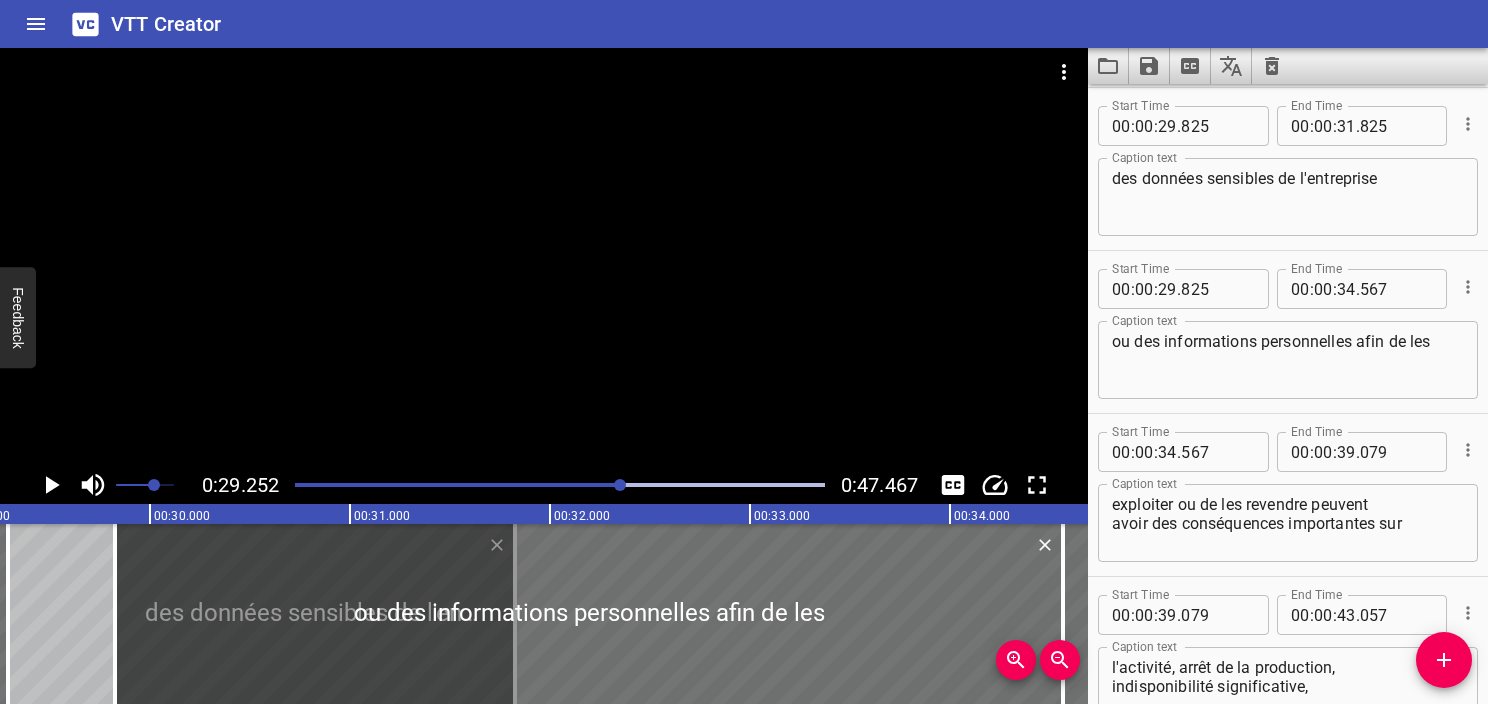 click 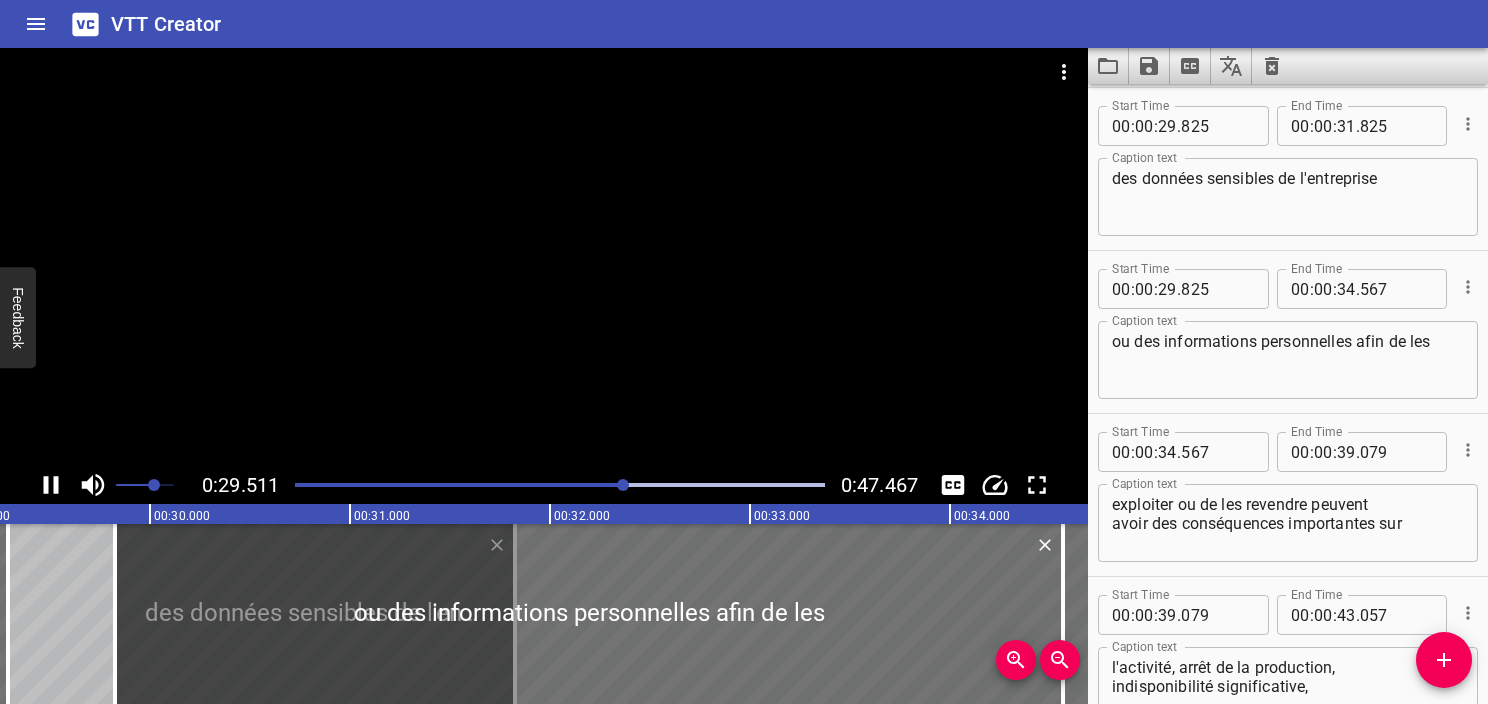 click 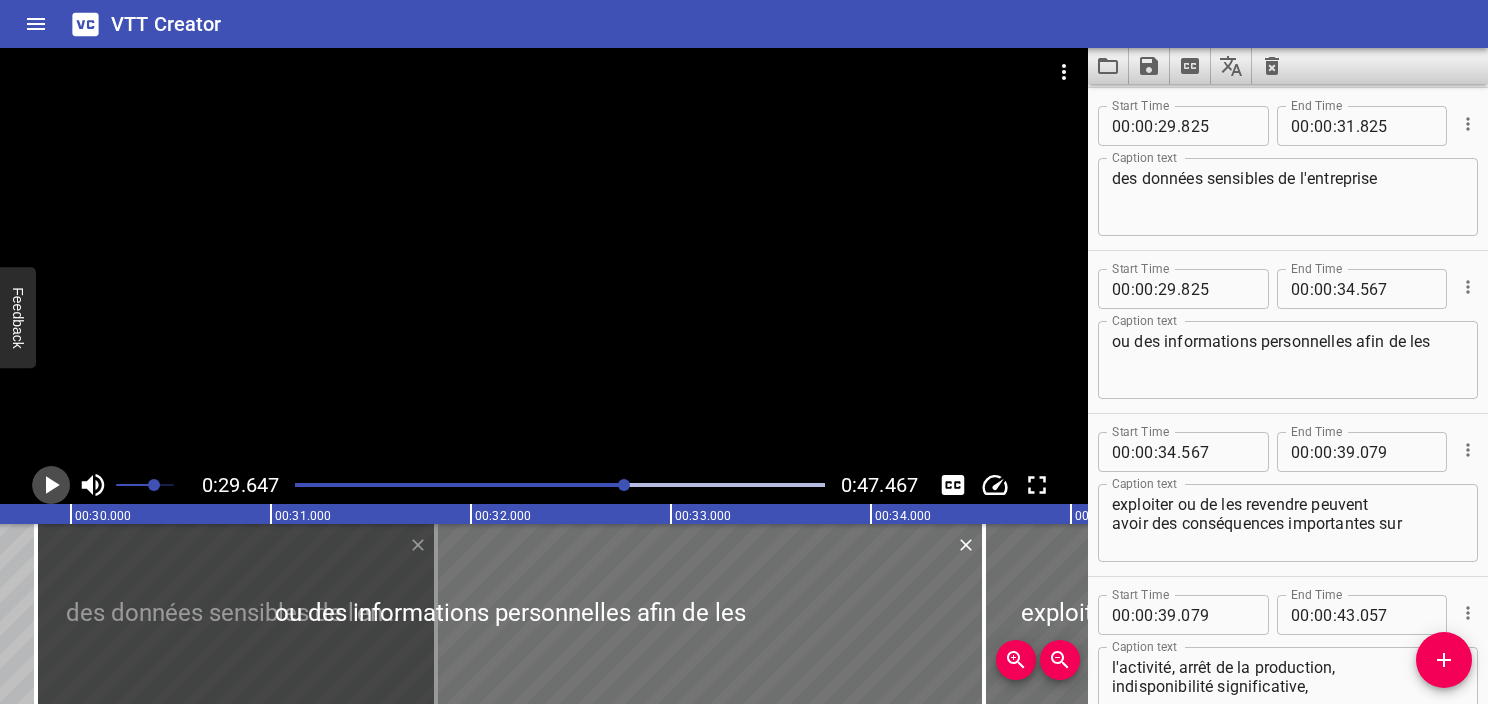 click 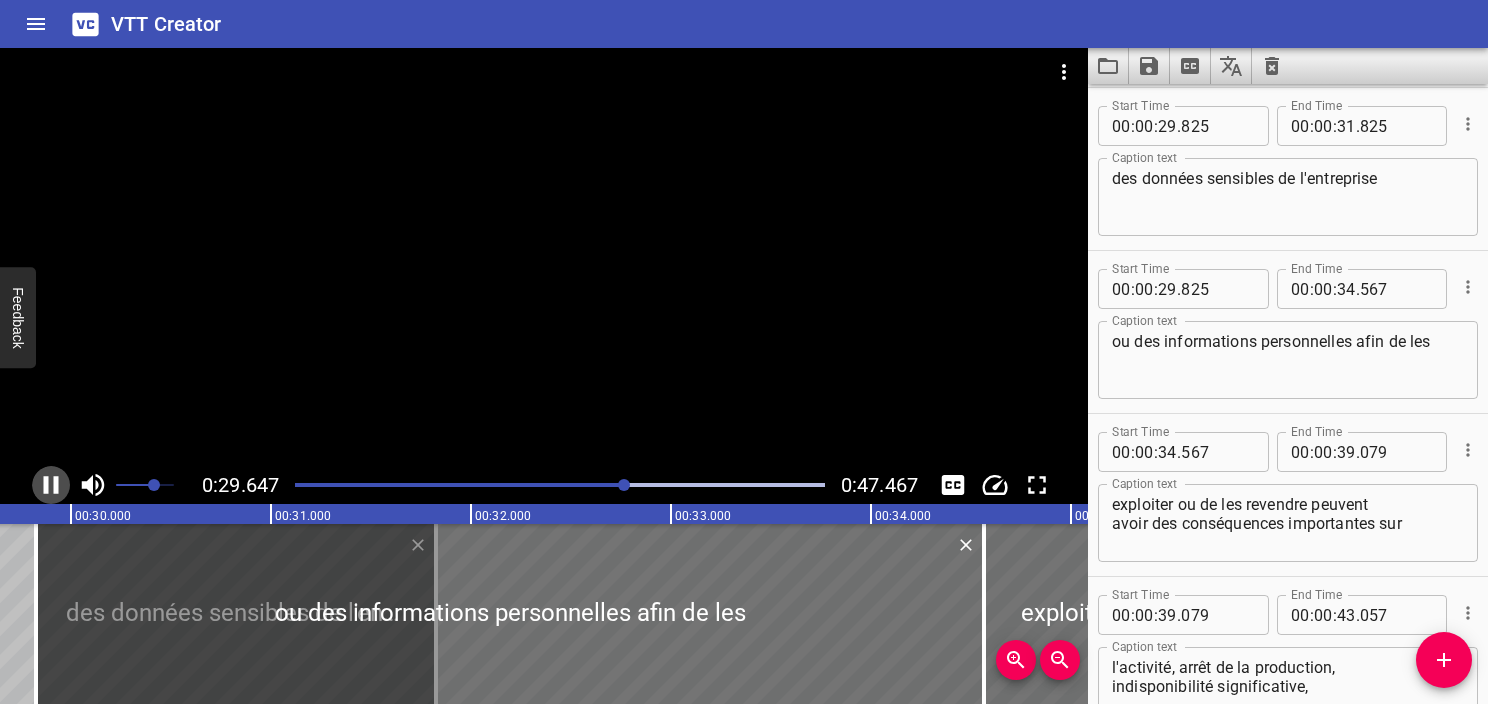 click 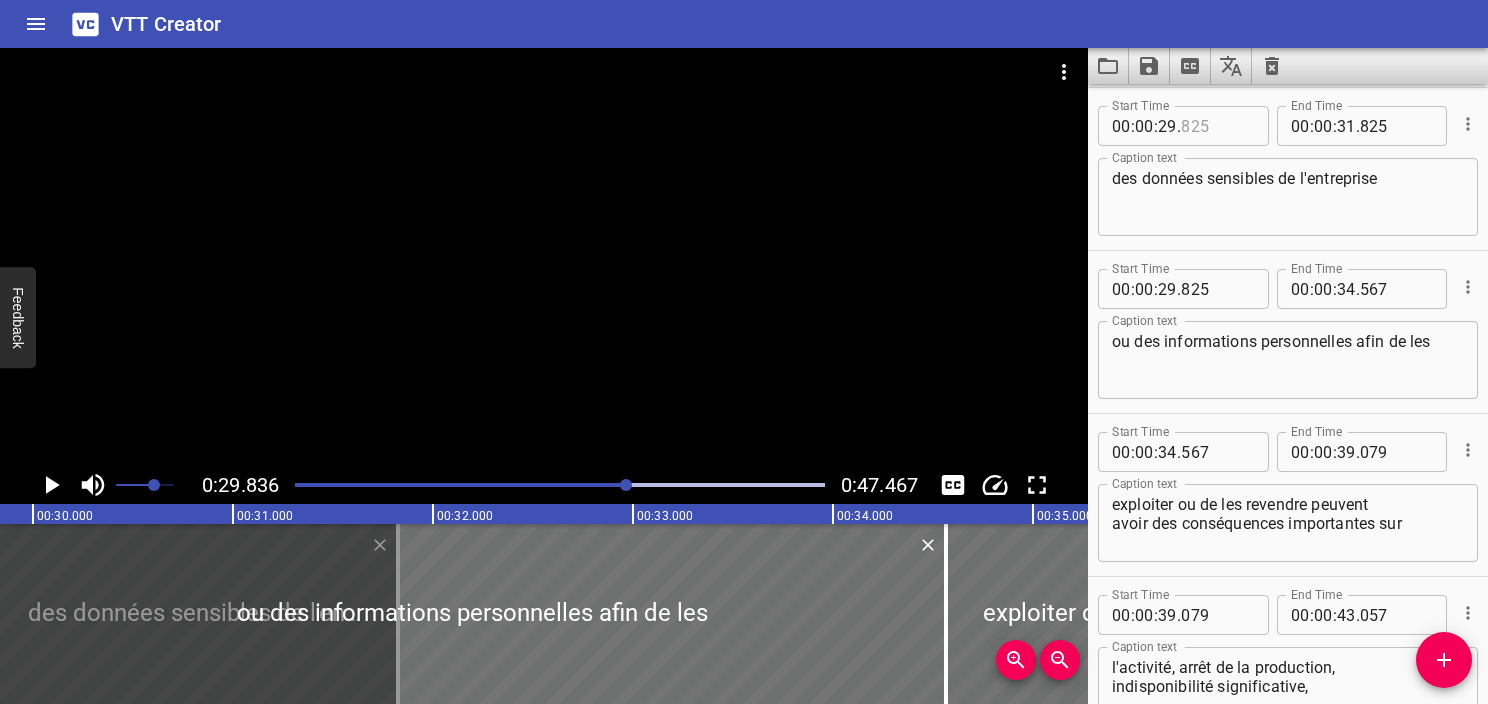 click at bounding box center [1217, 126] 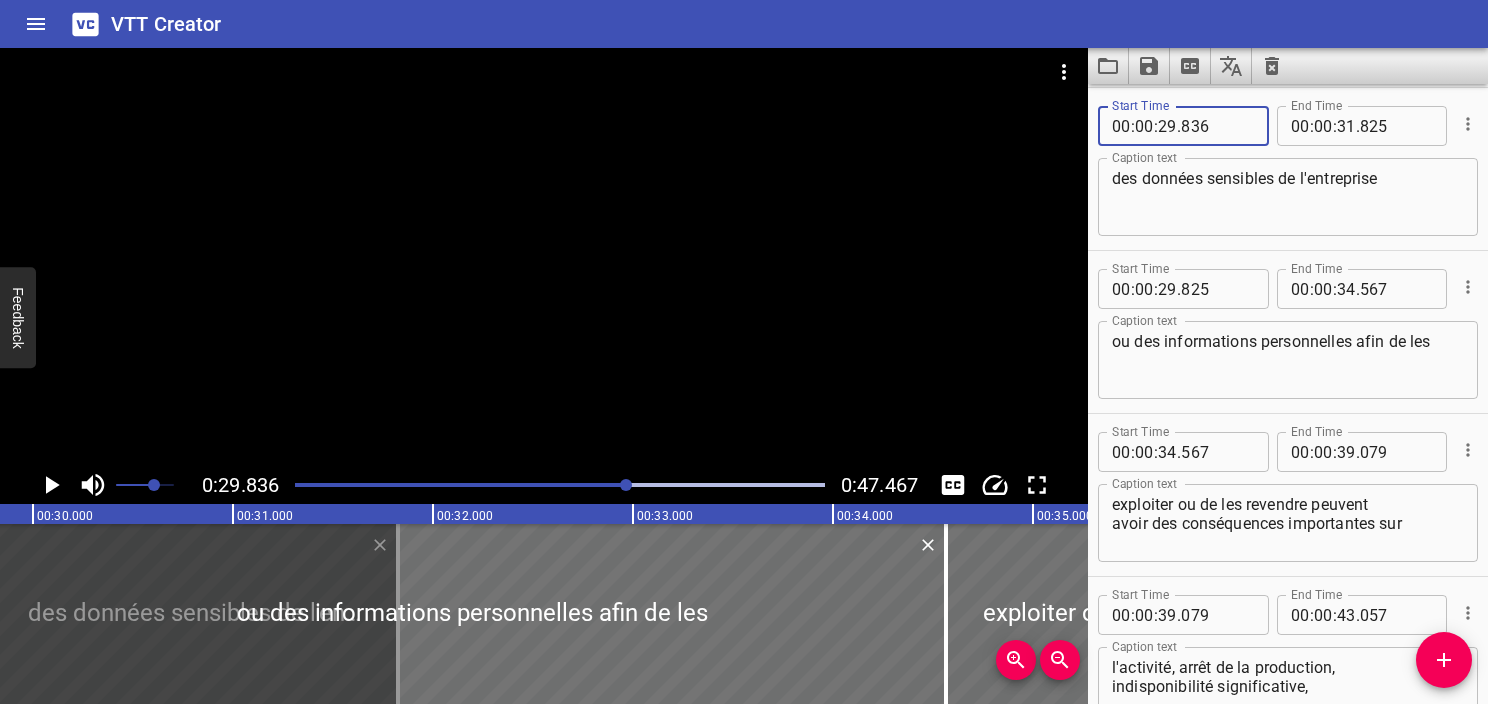 type on "836" 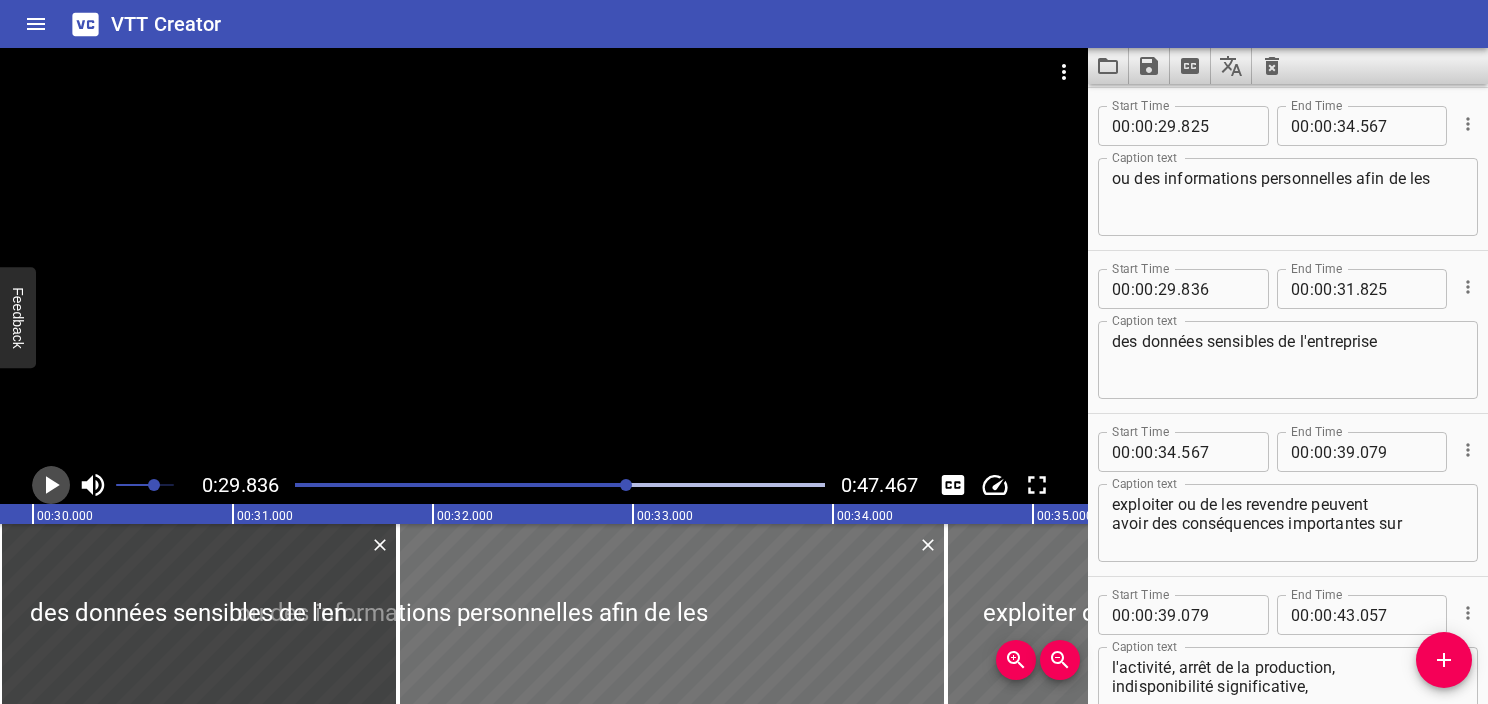 click 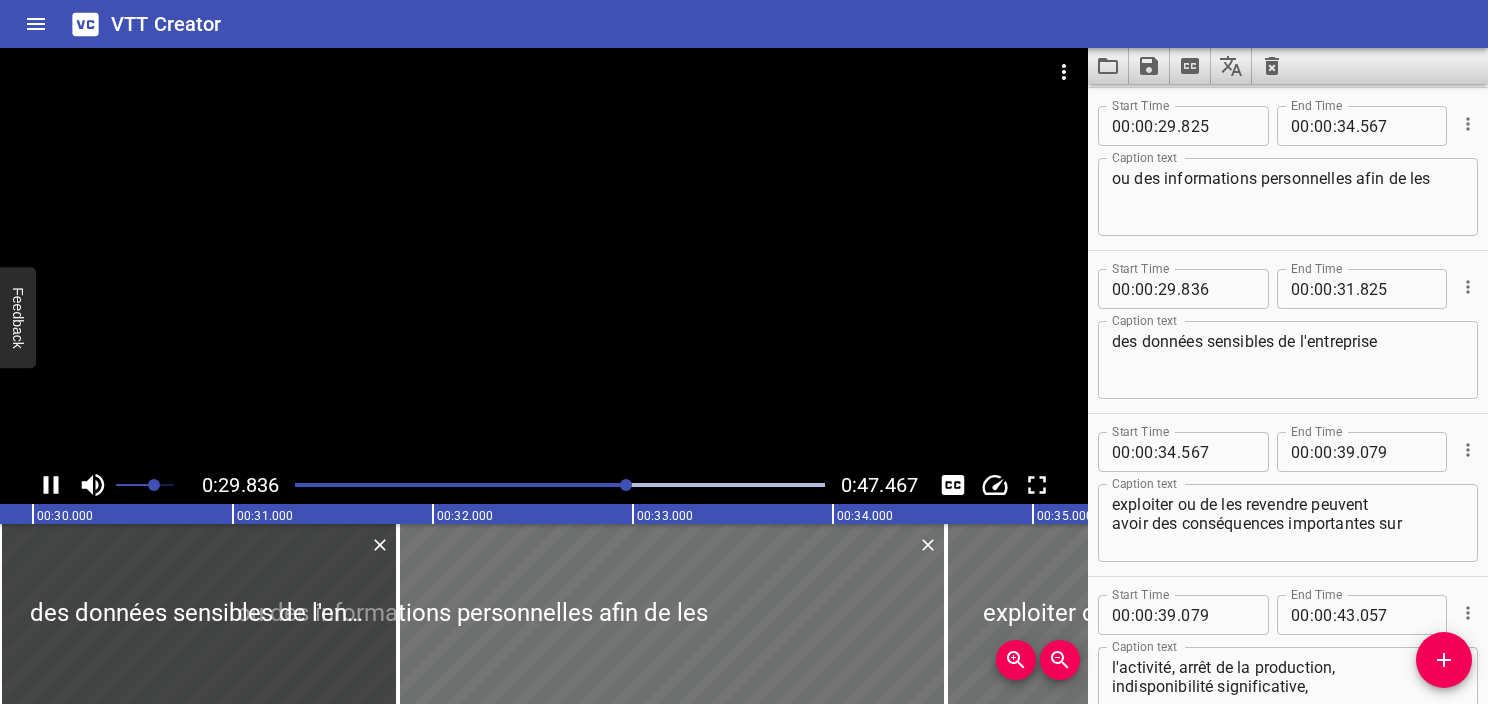 scroll, scrollTop: 2035, scrollLeft: 0, axis: vertical 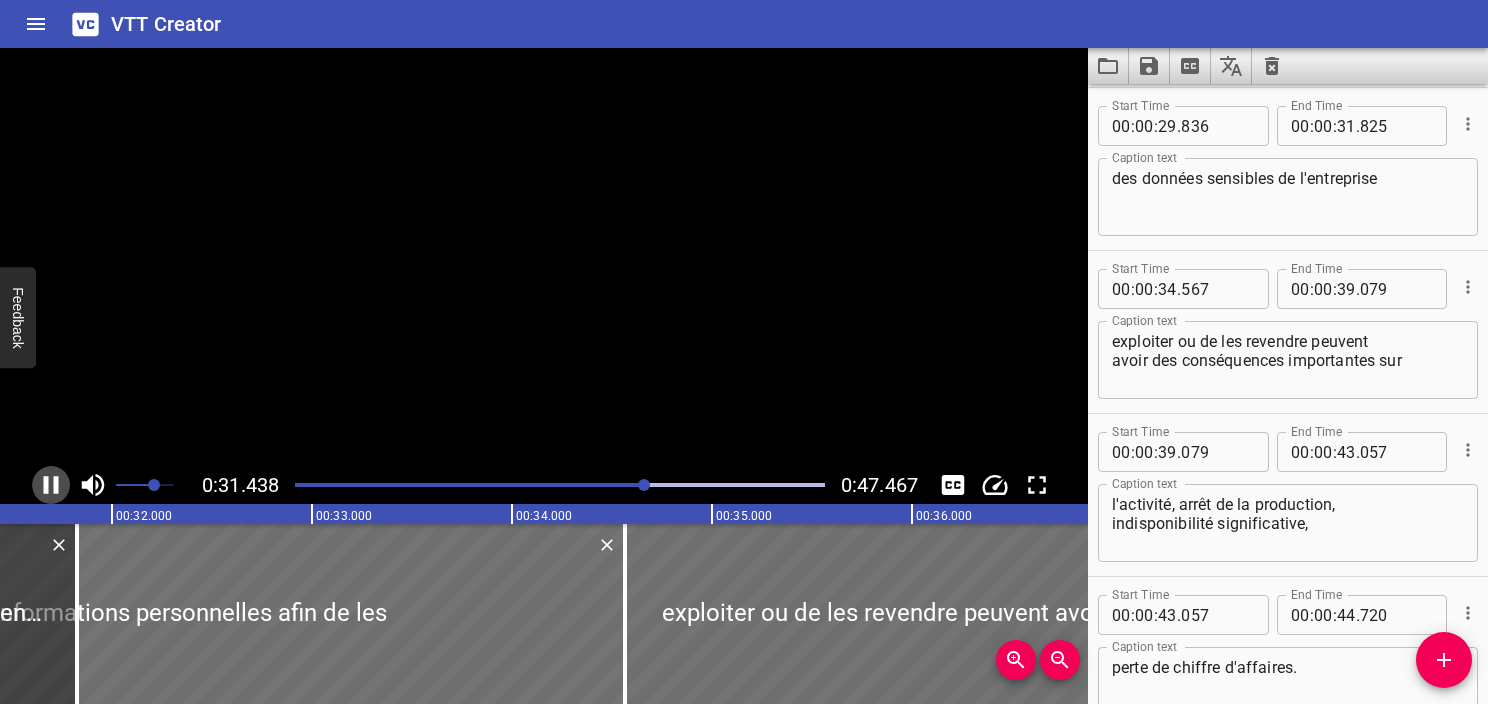 click 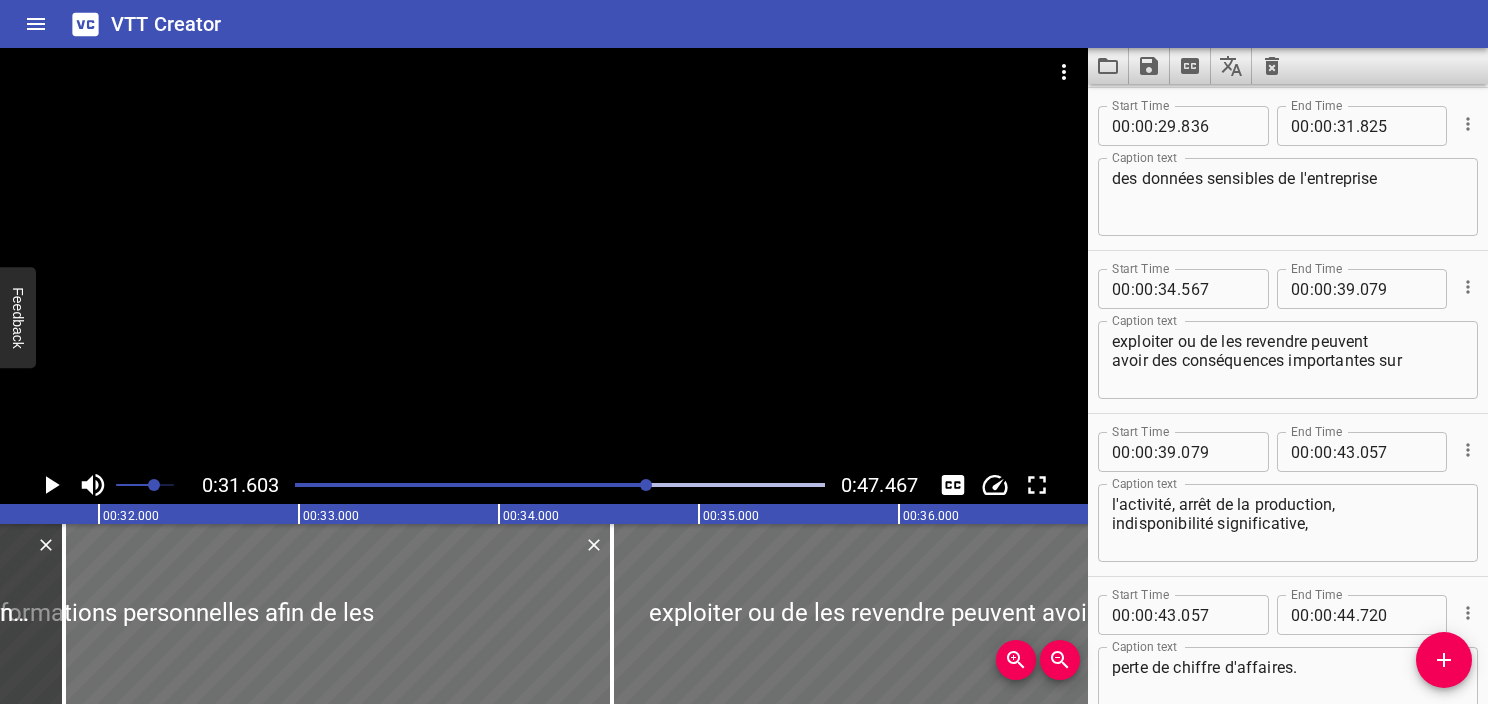 scroll, scrollTop: 0, scrollLeft: 6320, axis: horizontal 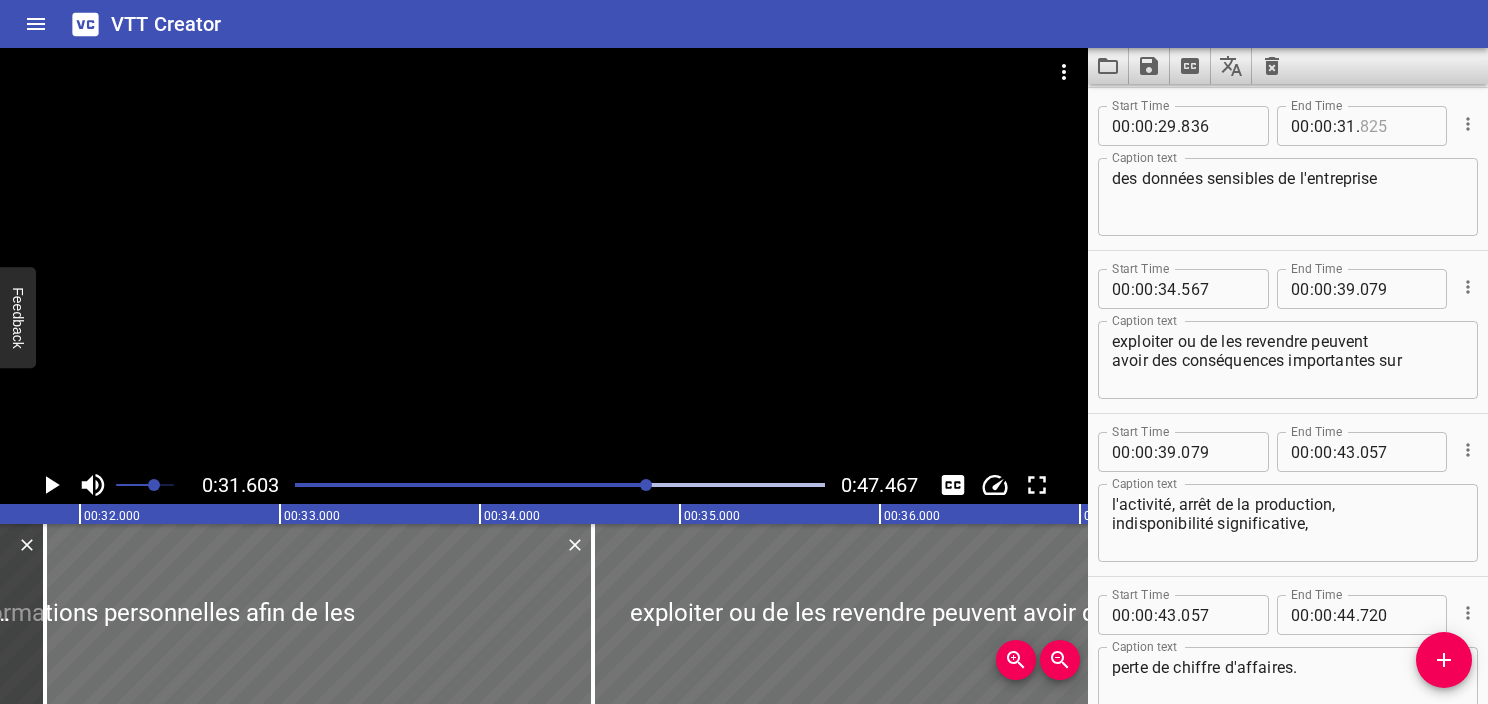 click at bounding box center [1396, 126] 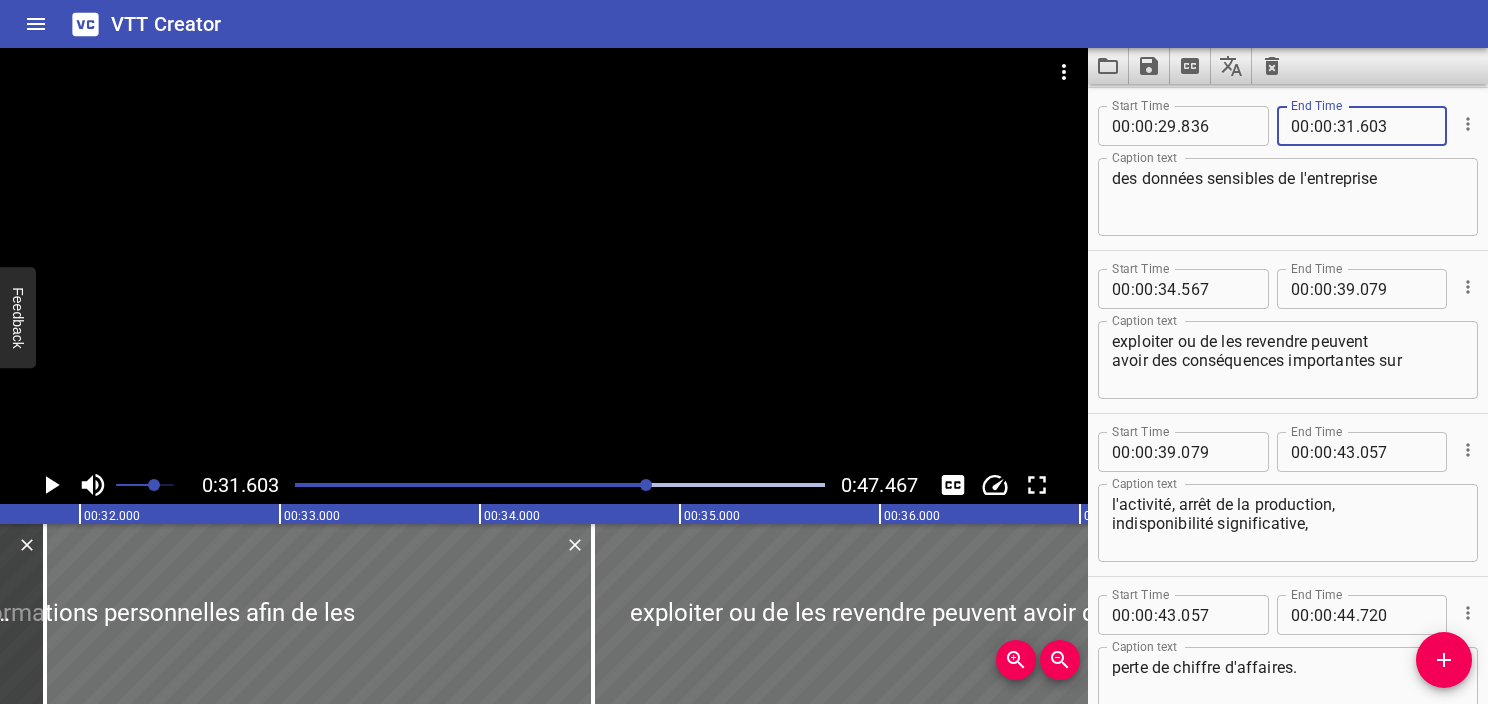 type on "603" 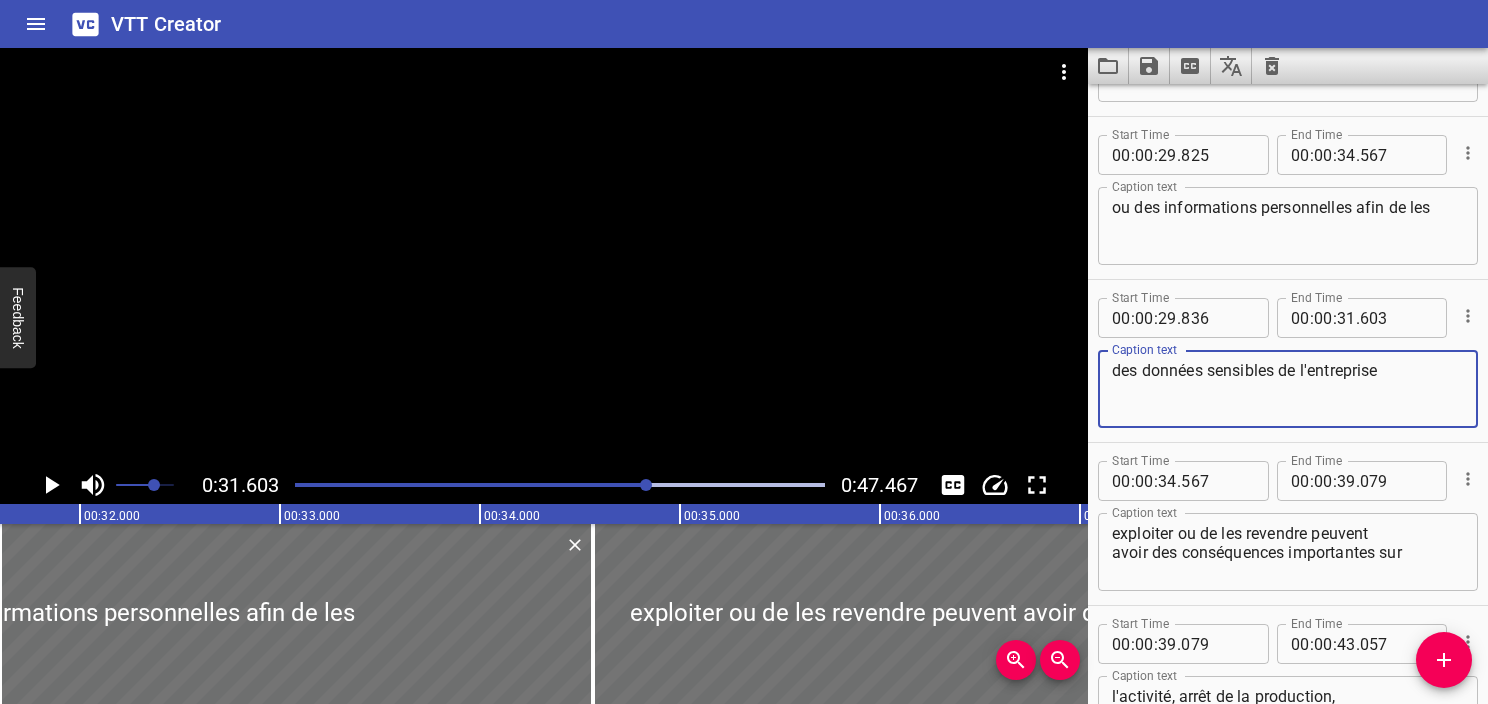 scroll, scrollTop: 1919, scrollLeft: 0, axis: vertical 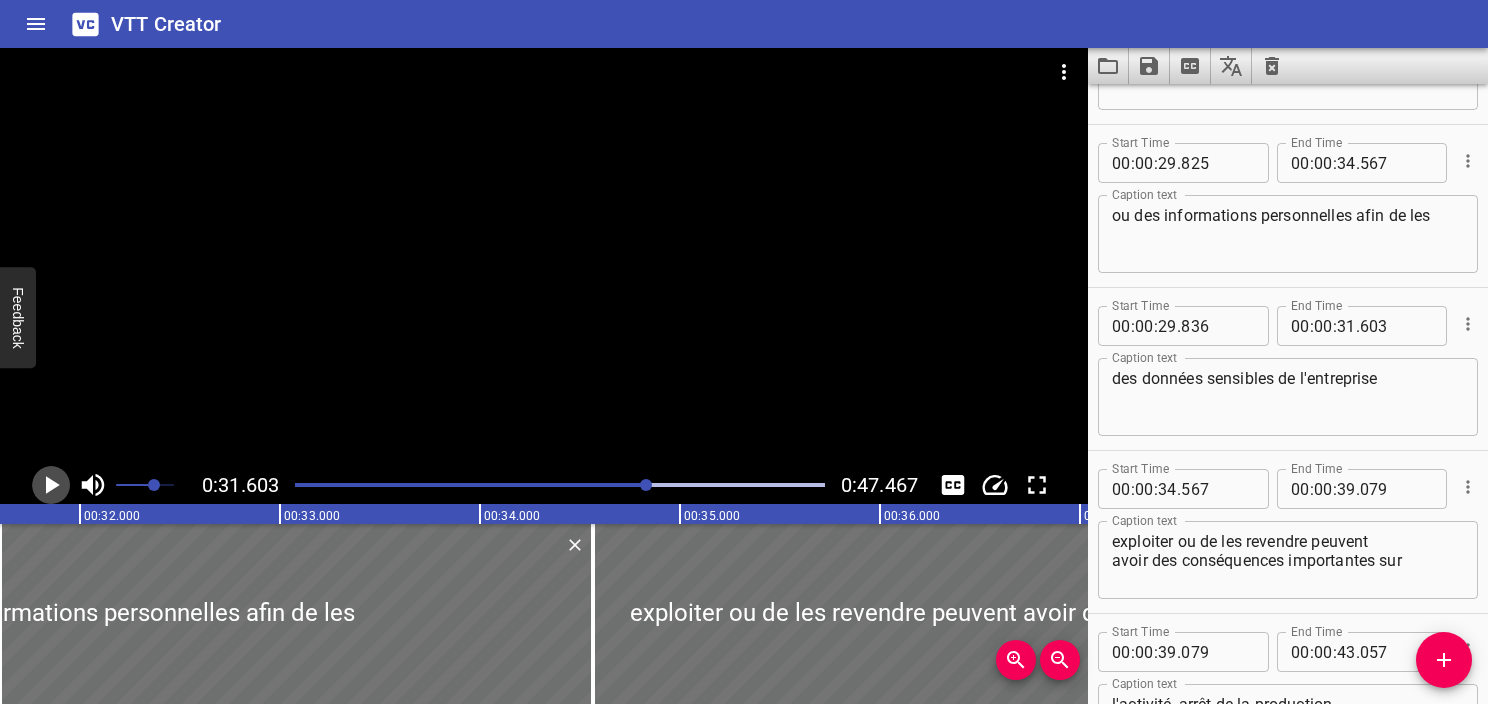 click 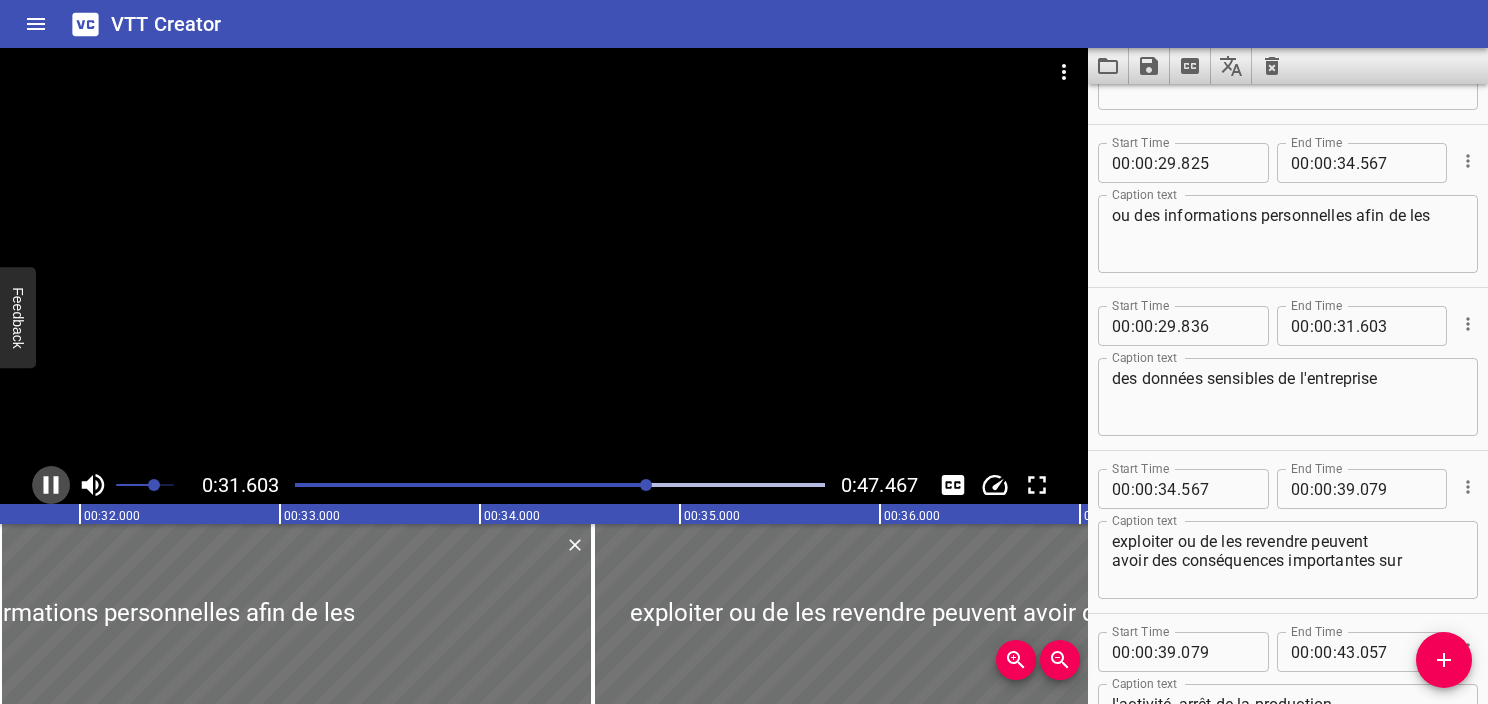 click 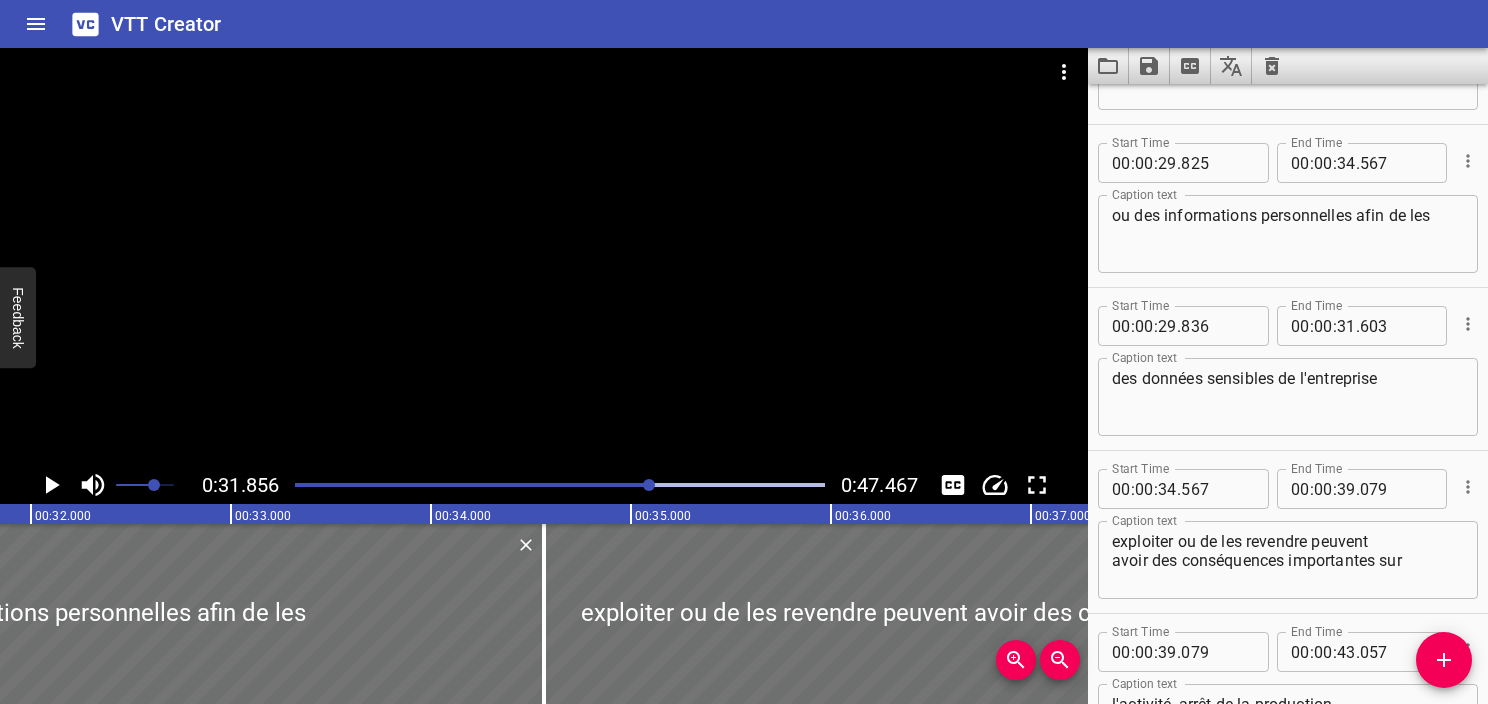 scroll, scrollTop: 0, scrollLeft: 6371, axis: horizontal 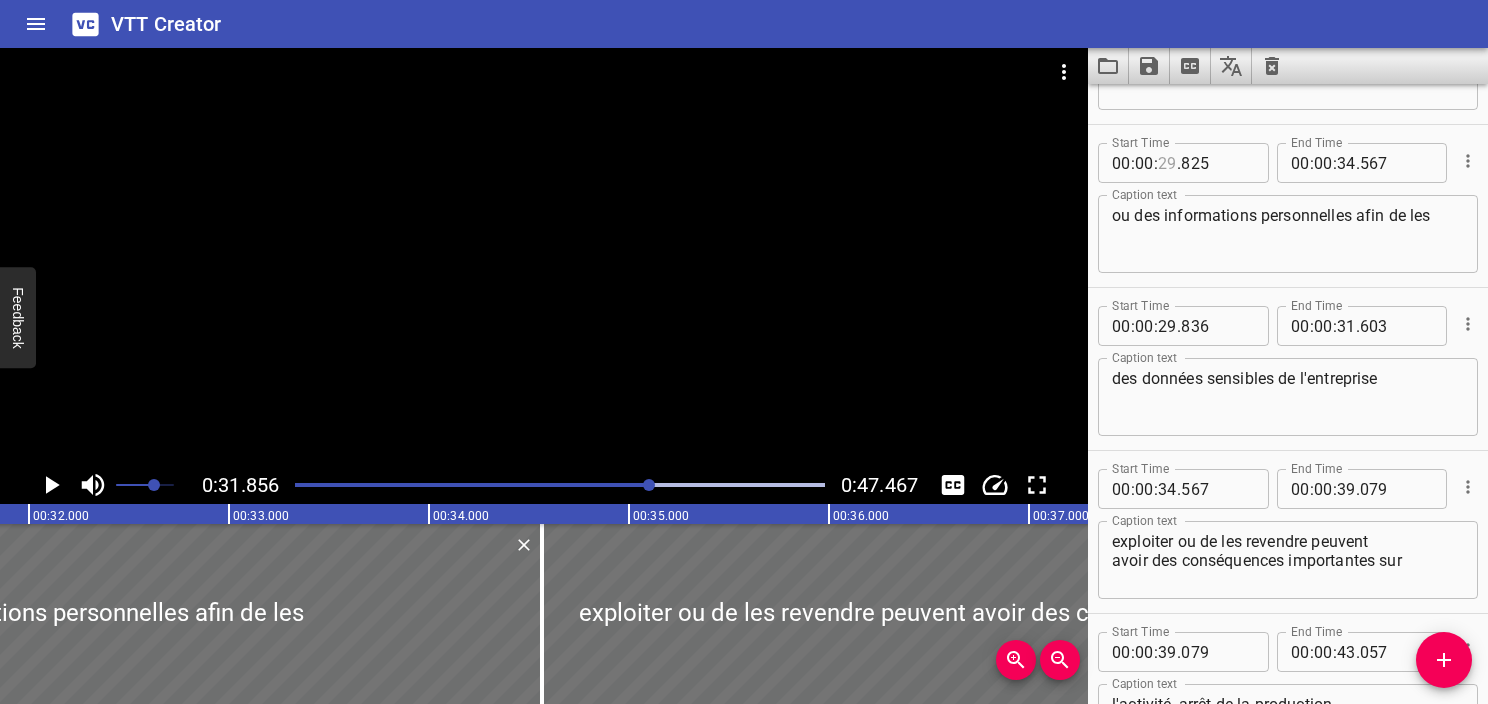 click at bounding box center [1167, 163] 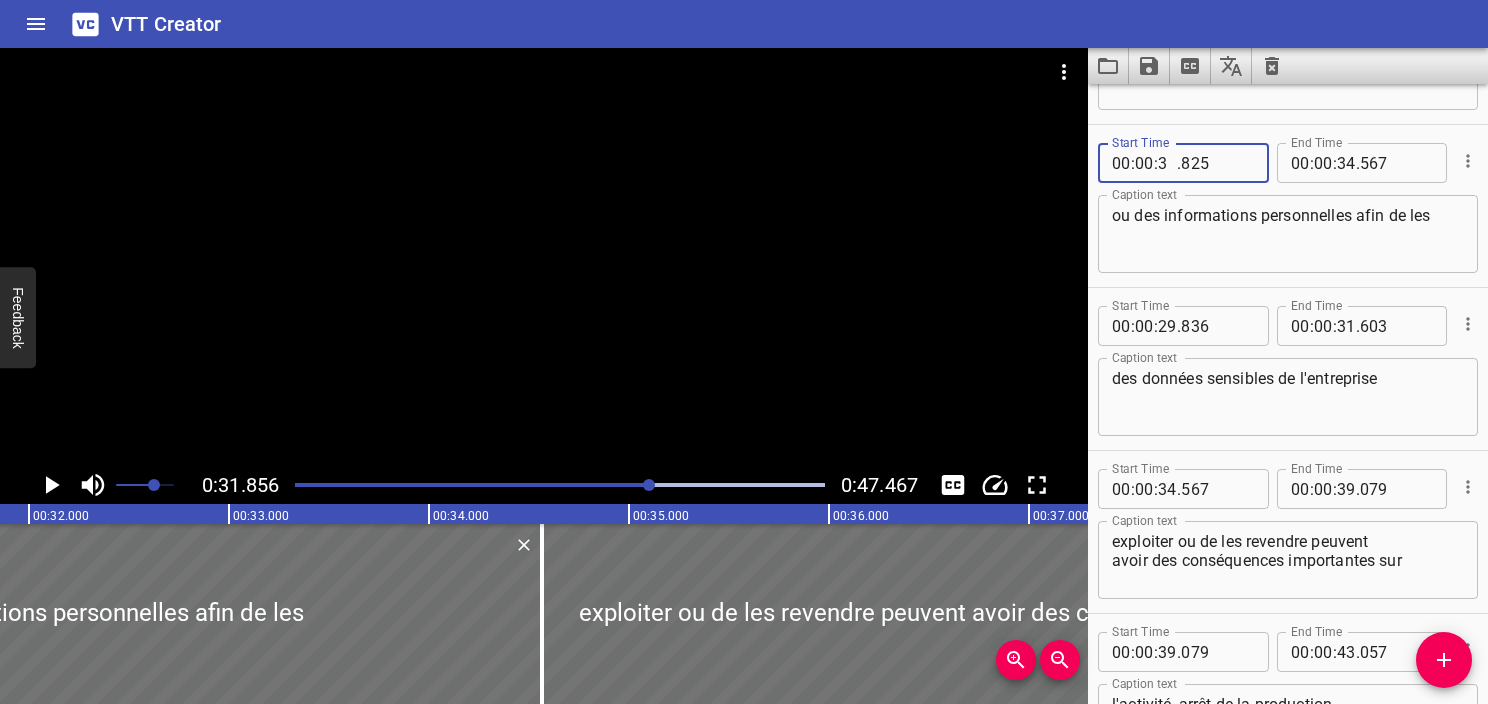 type on "31" 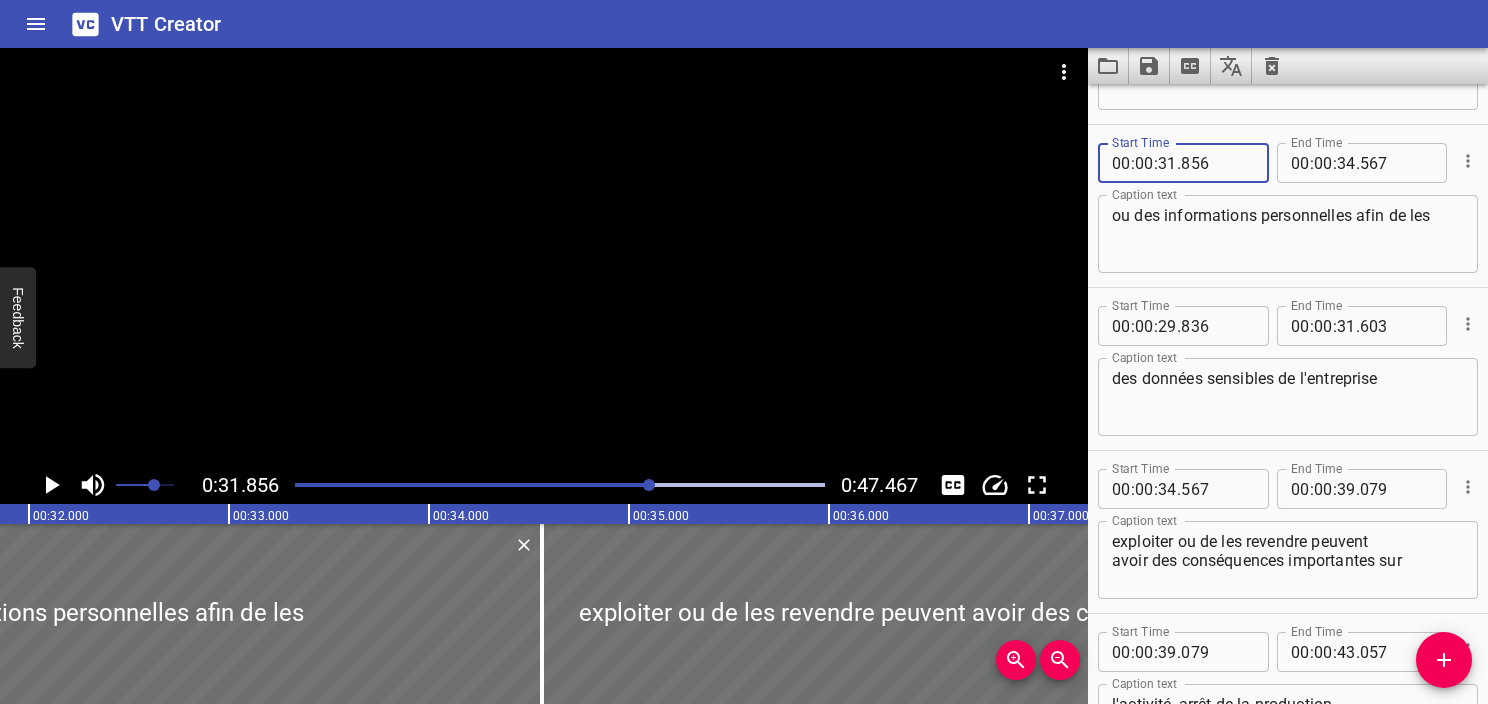 type on "856" 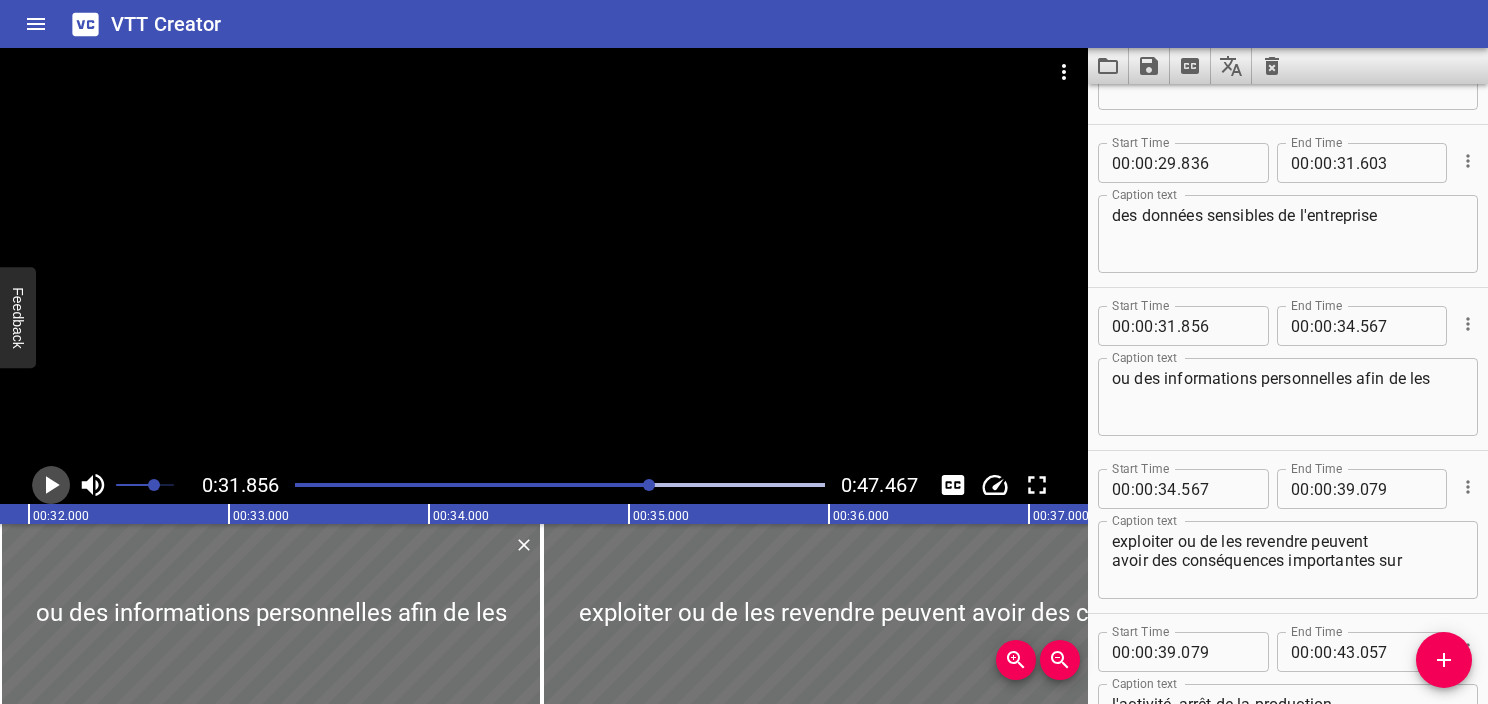 click 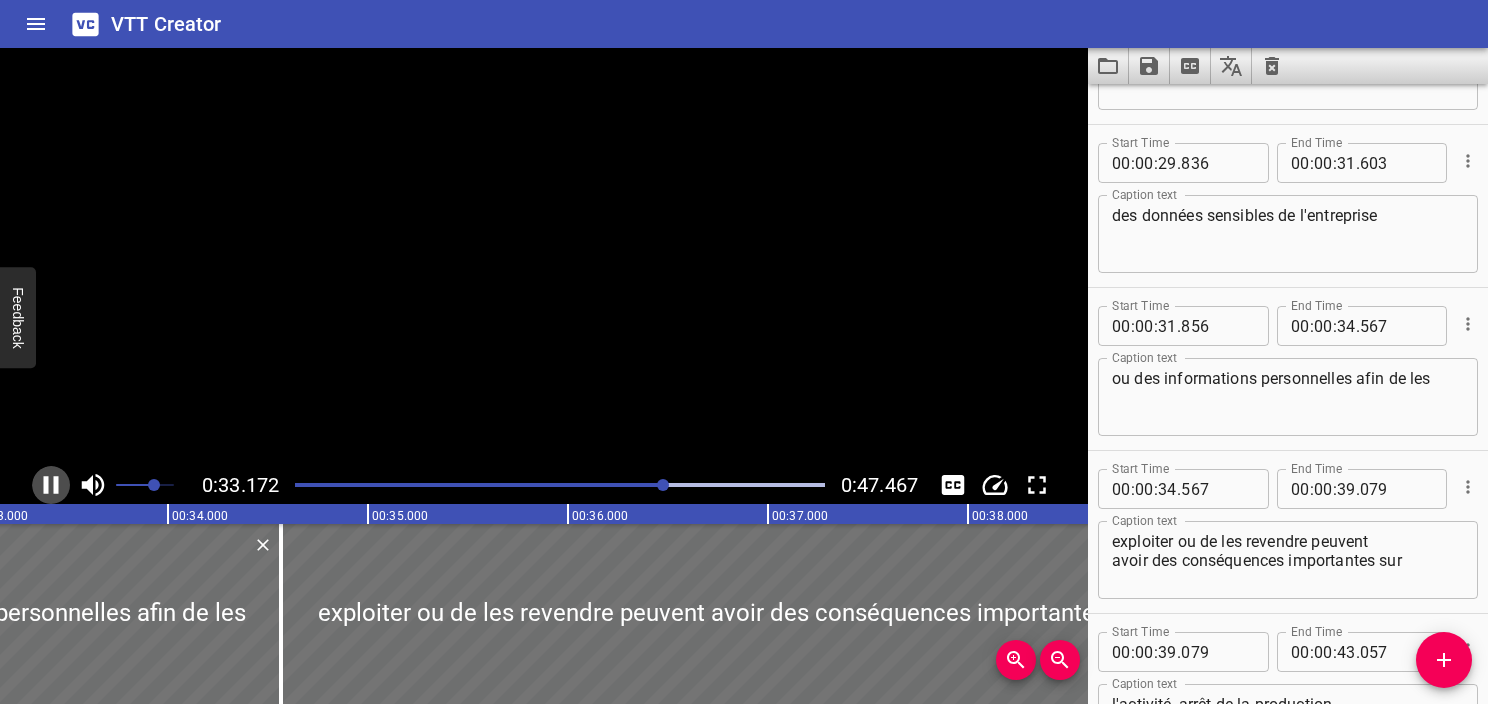 click 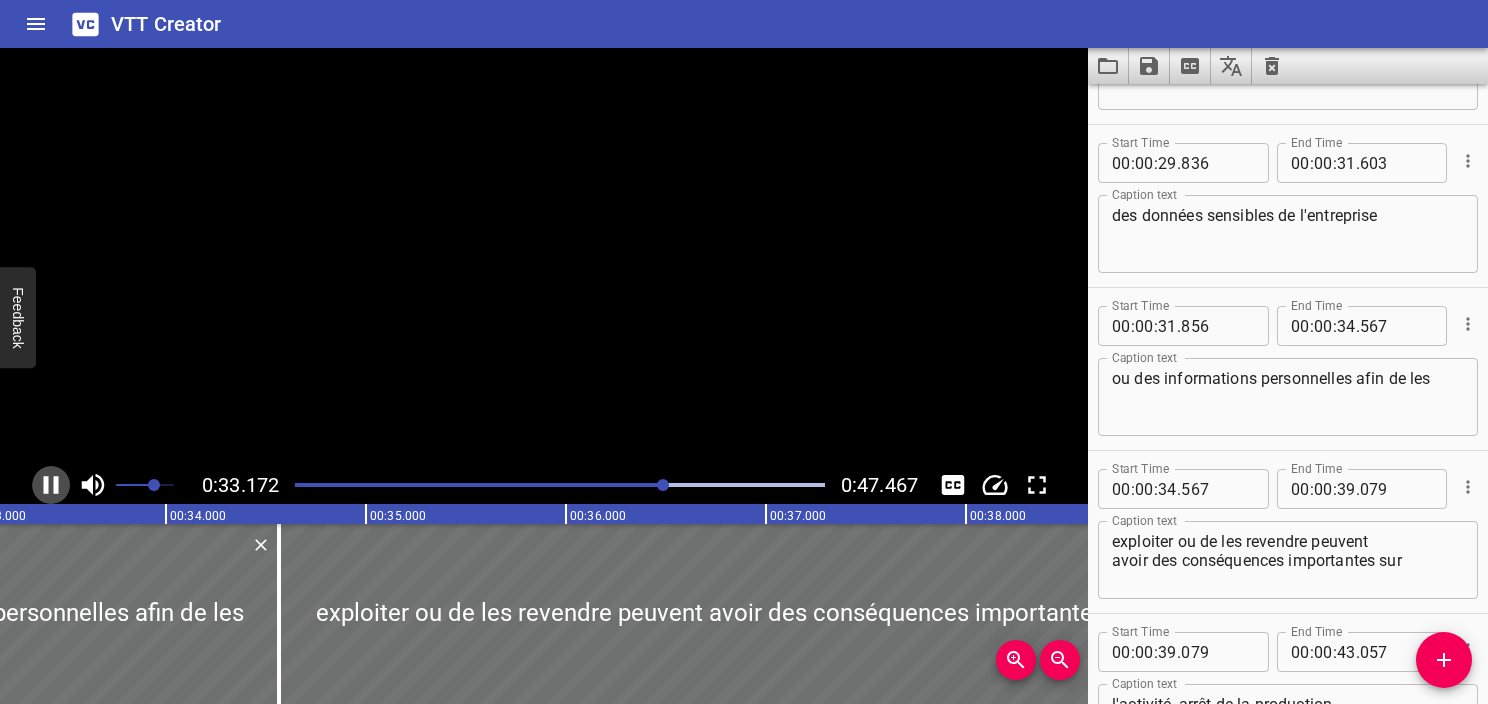 scroll, scrollTop: 0, scrollLeft: 6670, axis: horizontal 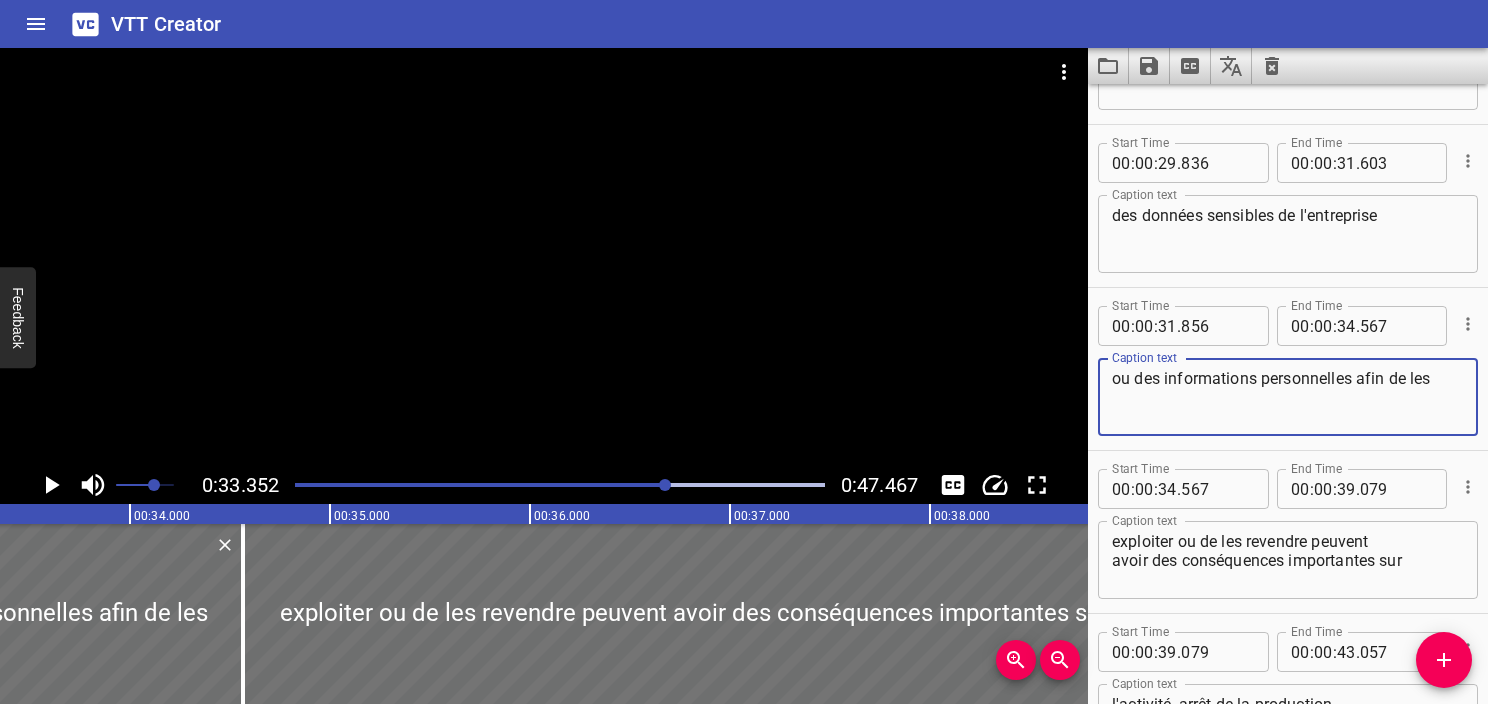 click on "ou des informations personnelles afin de les" at bounding box center [1288, 397] 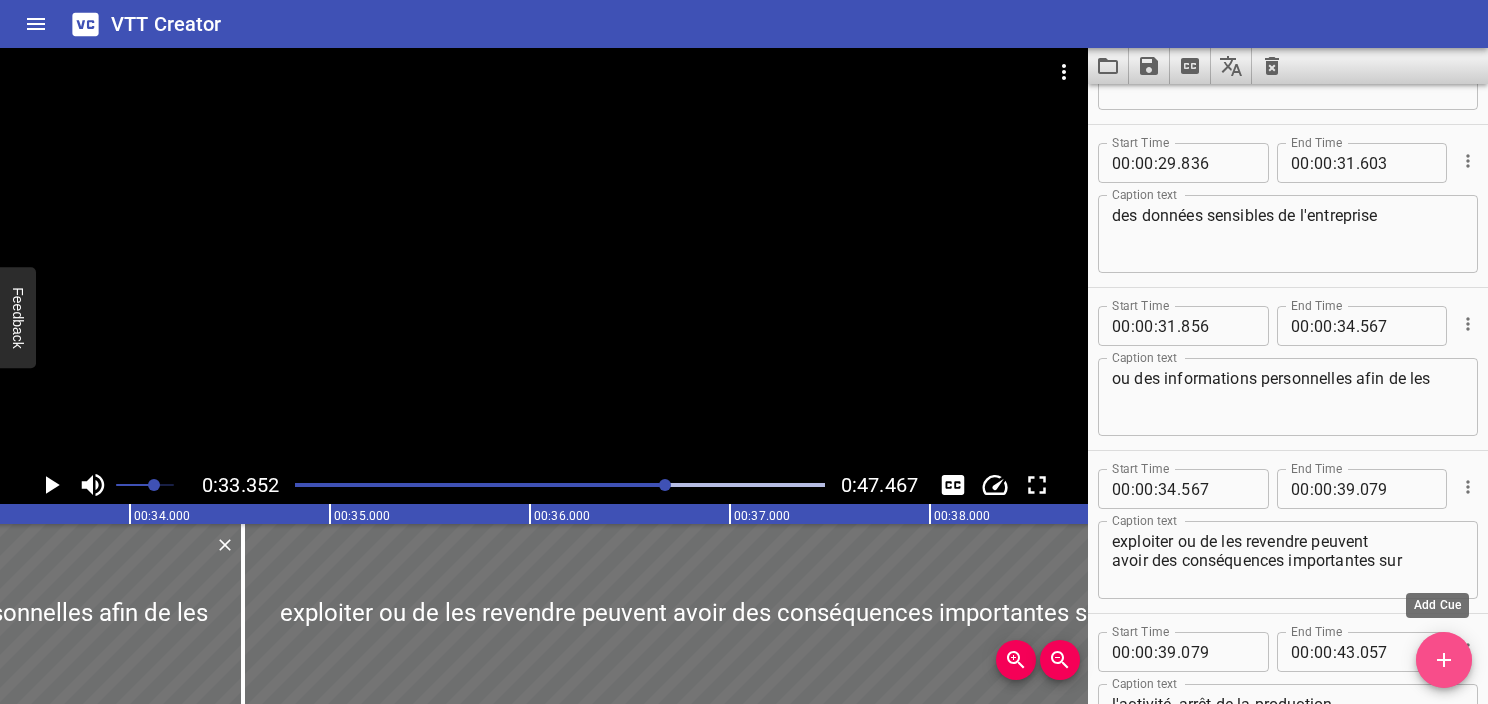 click 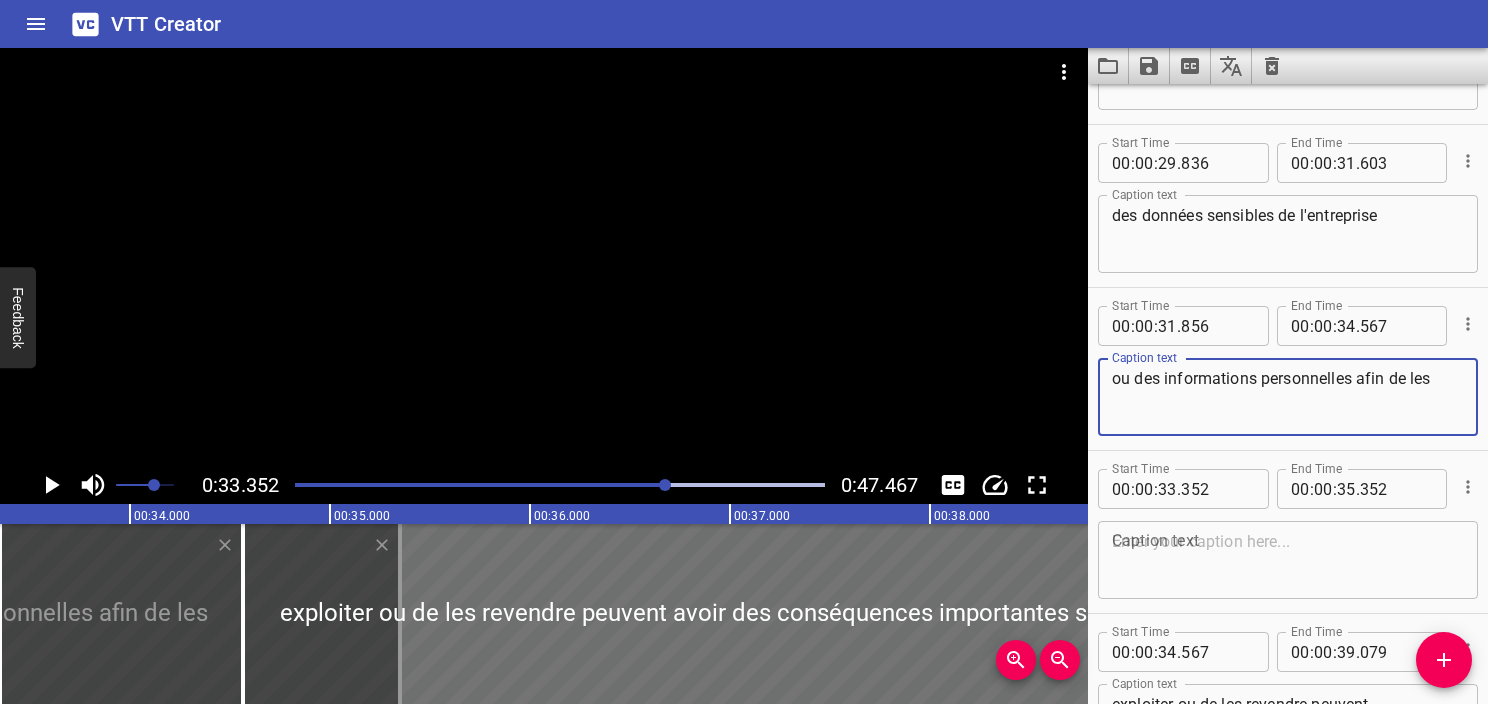 drag, startPoint x: 1362, startPoint y: 376, endPoint x: 1434, endPoint y: 453, distance: 105.41821 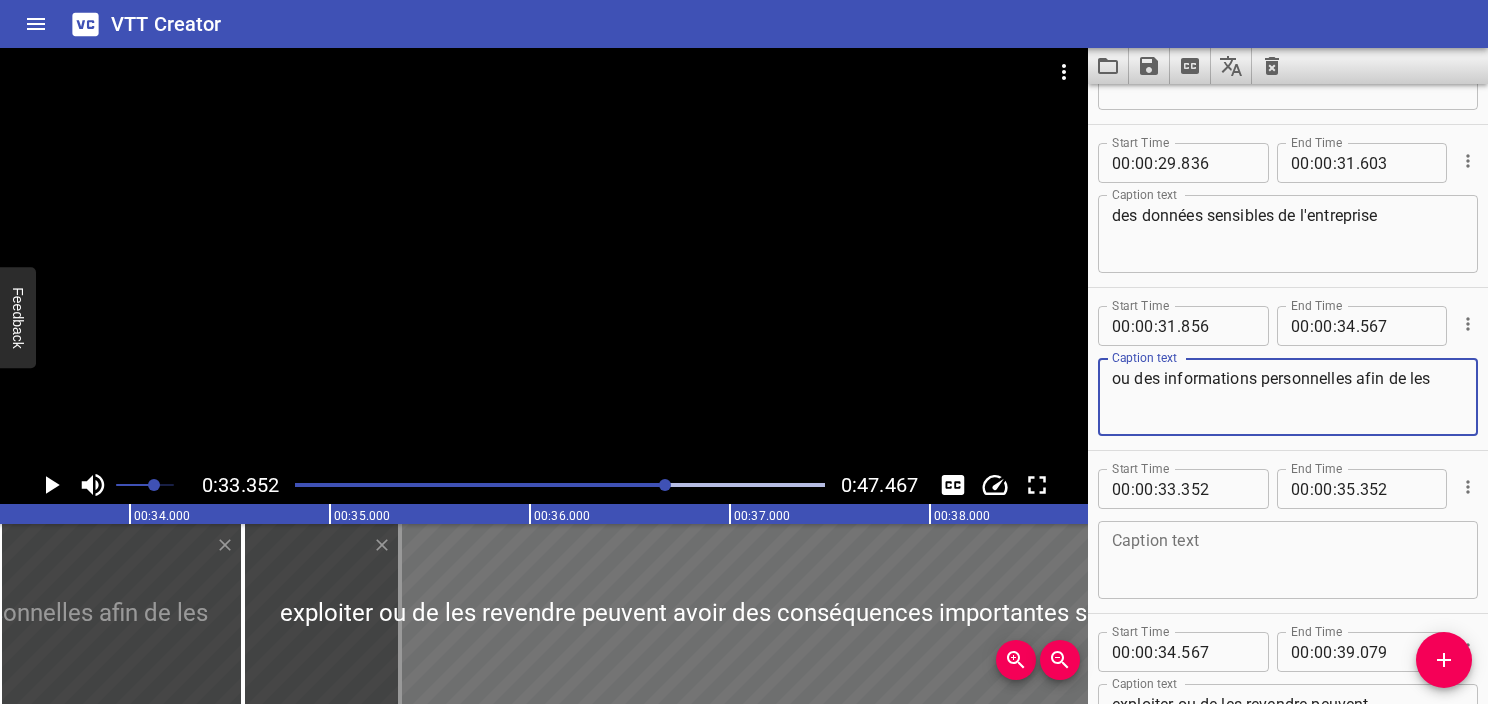 click on "Start Time 00 : 00 : 02 . 360 Start Time End Time 00 : 00 : 05 . 701 End Time Caption text Le Groupe Bolloré met à la disposition de
ses collaborateurs Caption text Start Time 00 : 00 : 06 . 323 Start Time End Time 00 : 00 : 07 . 717 End Time Caption text des équipements informatiques, Caption text Start Time 00 : 00 : 07 . 958 Start Time End Time 00 : 00 : 09 . 015 End Time Caption text des moyens de communication Caption text Start Time 00 : 00 : 09 . 381 Start Time End Time 00 : 00 : 11 . 039 End Time Caption text ainsi que des informations et données Caption text Start Time 00 : 00 : 11 . 159 Start Time End Time 00 : 00 : 13 . 392 End Time Caption text qui sont nécessaires à l'accomplissement de leur mission. Caption text Start Time 00 : 00 : 13 . 754 Start Time End Time 00 : 00 : 16 . 221 End Time Caption text Il est de la responsabilité des collaborateurs Caption text Start Time 00 : 00 : 16 . 464 Start Time End Time 00 : 00 : 18 ." at bounding box center [1288, -364] 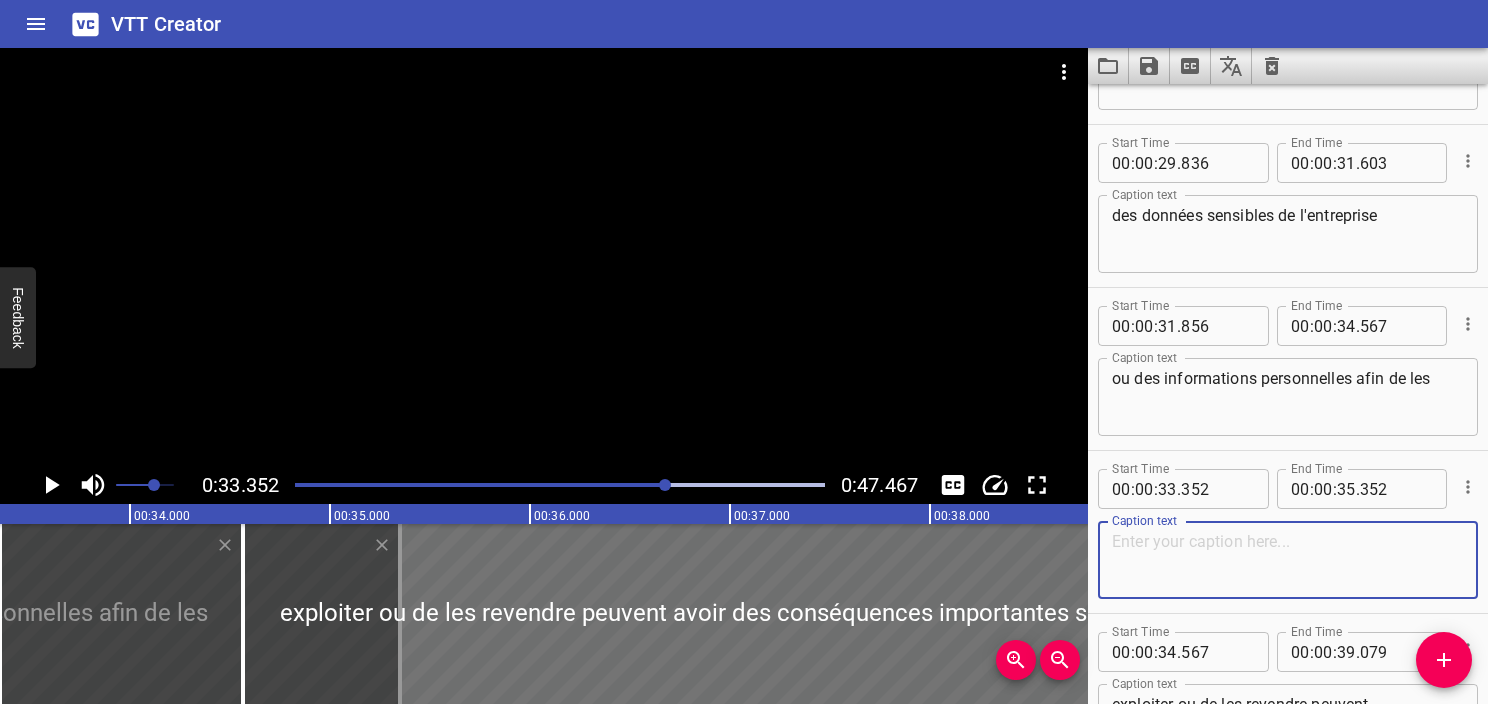 click at bounding box center (1288, 560) 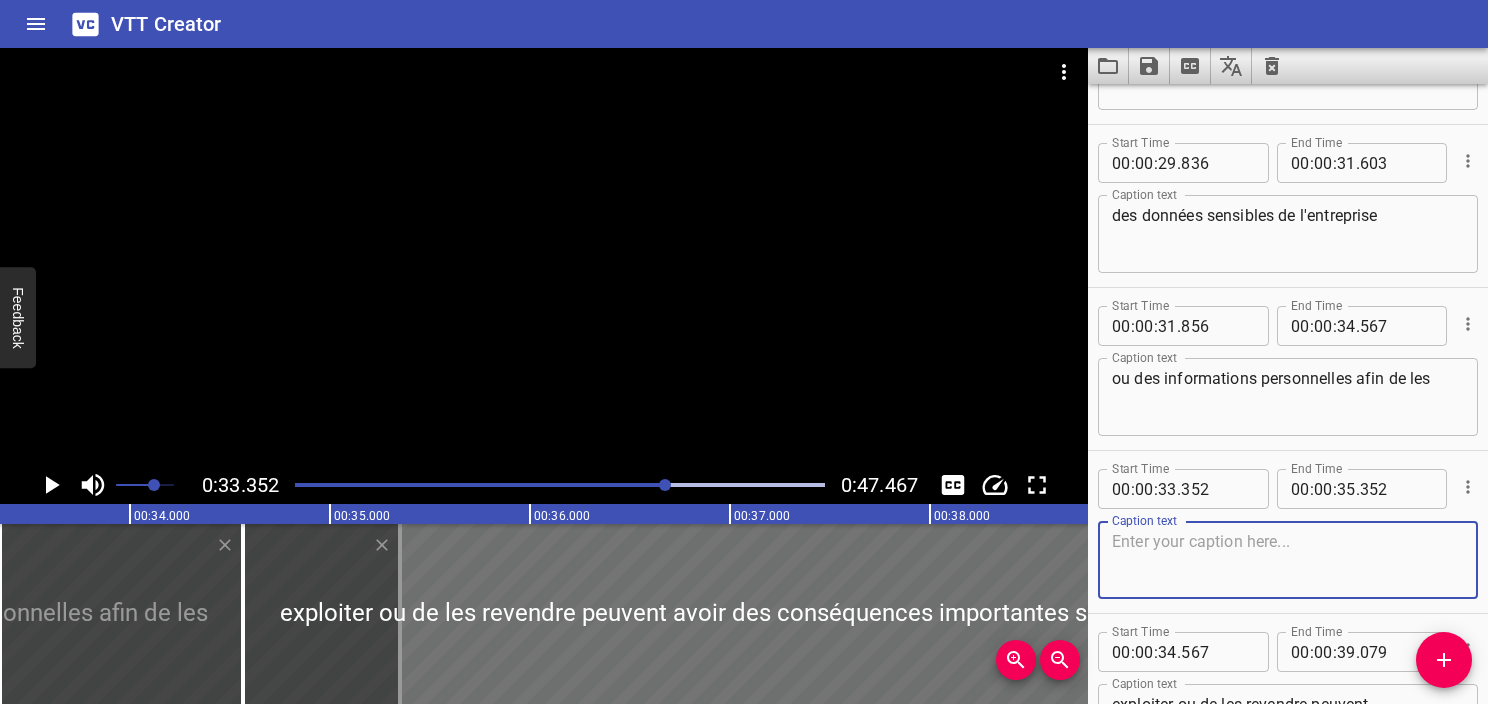 paste on "afin de les" 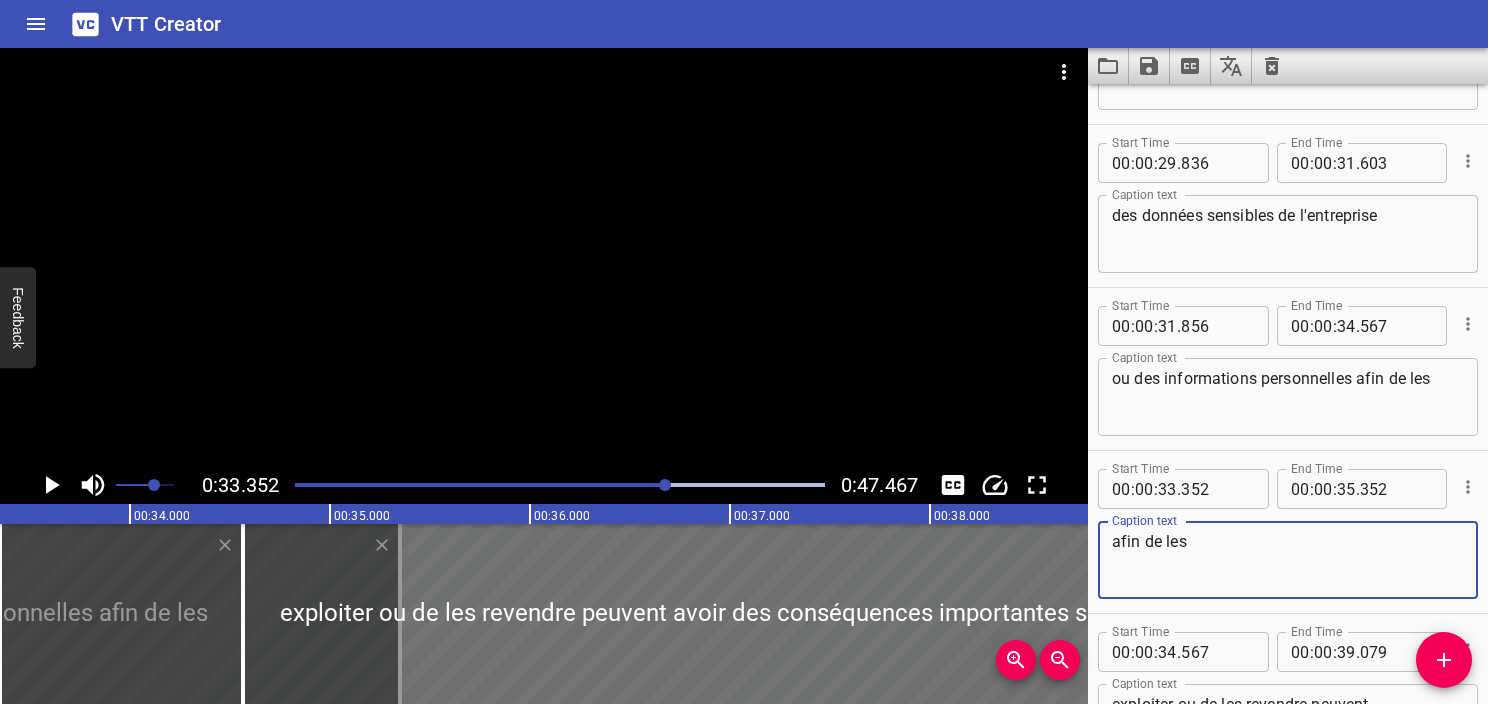type on "afin de les" 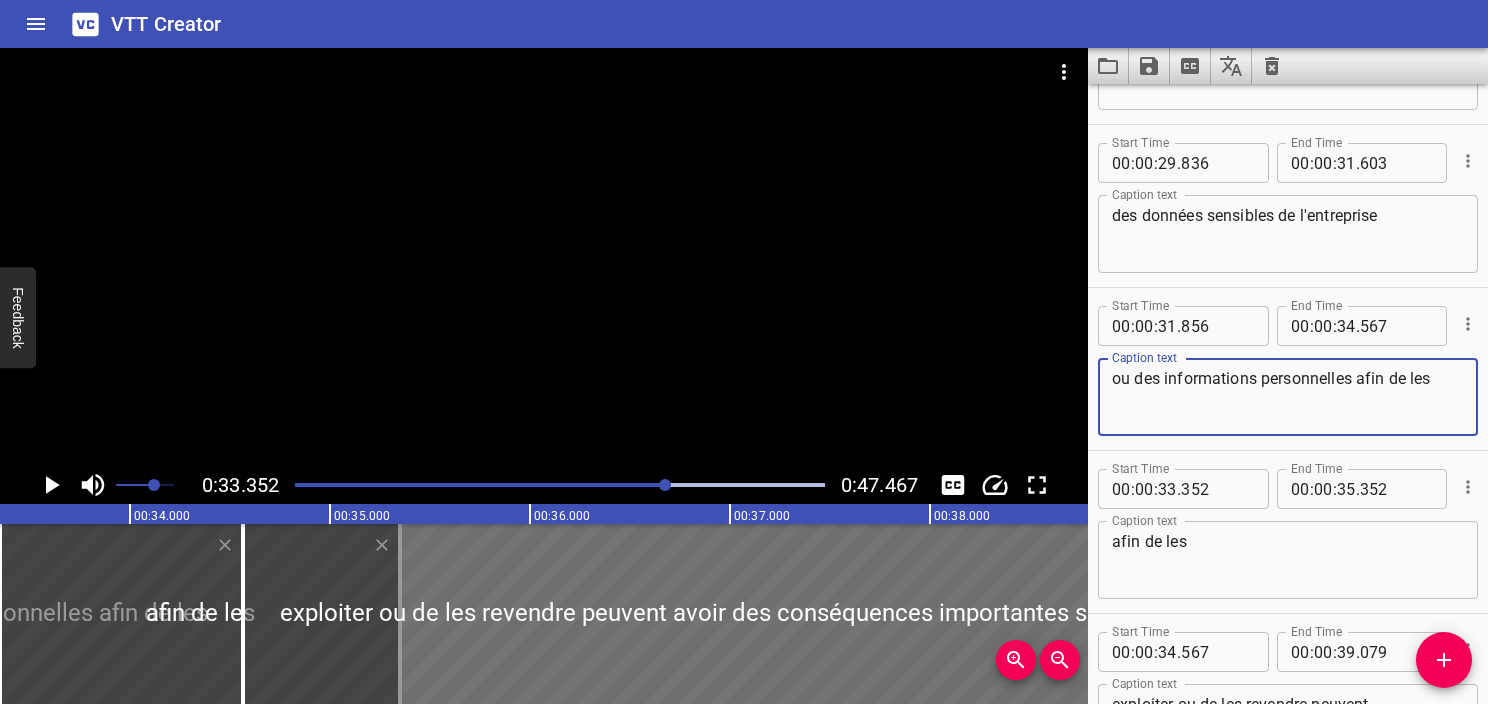 click on "ou des informations personnelles afin de les" at bounding box center (1288, 397) 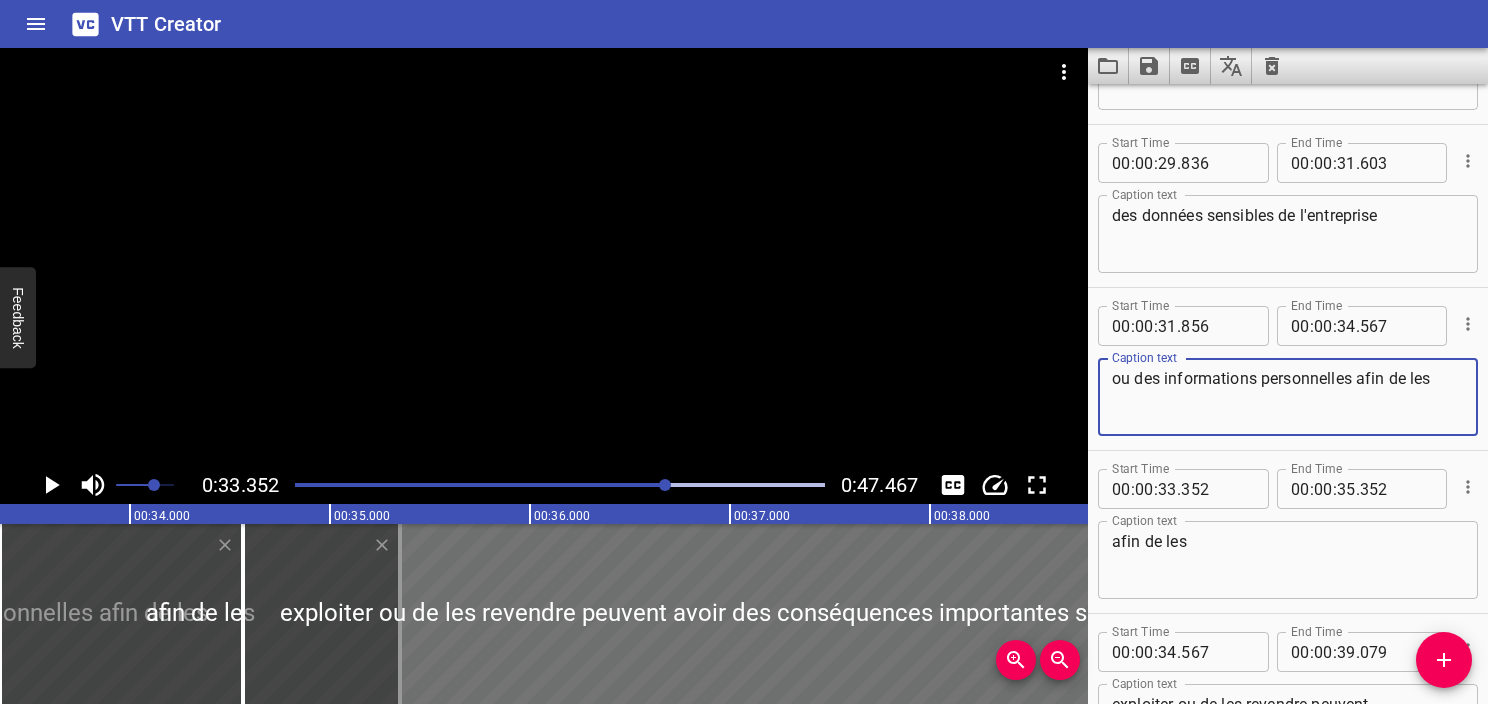 type on "ou des informations personnelles afin de les" 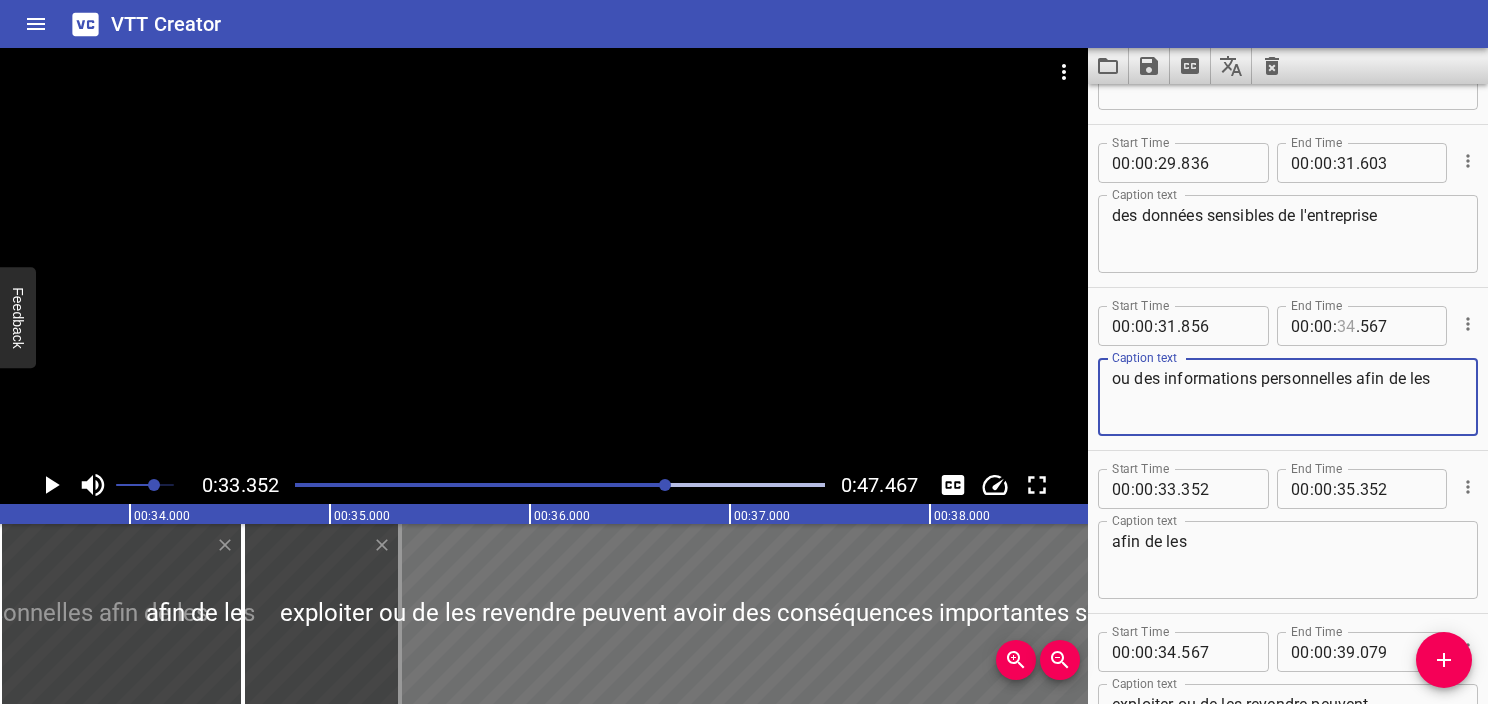 click at bounding box center (1346, 326) 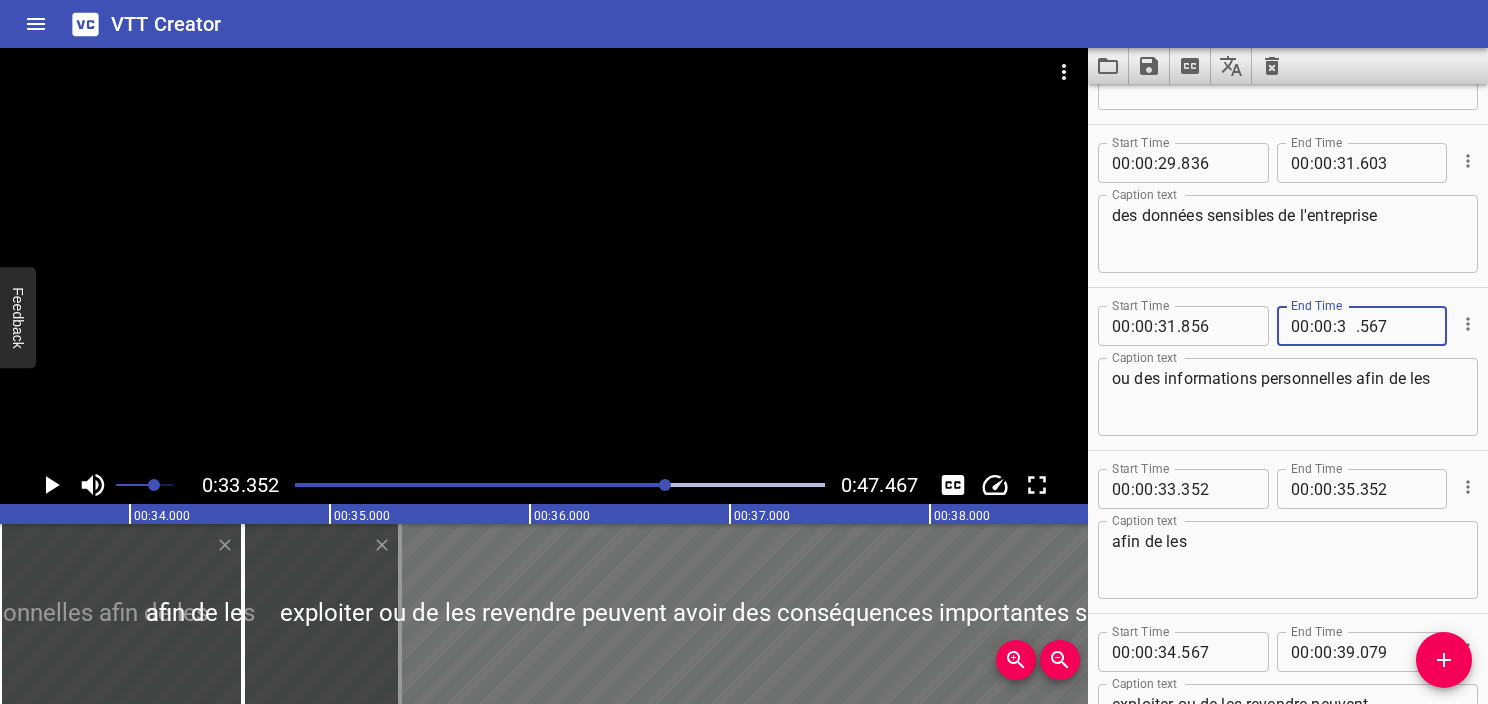 type on "33" 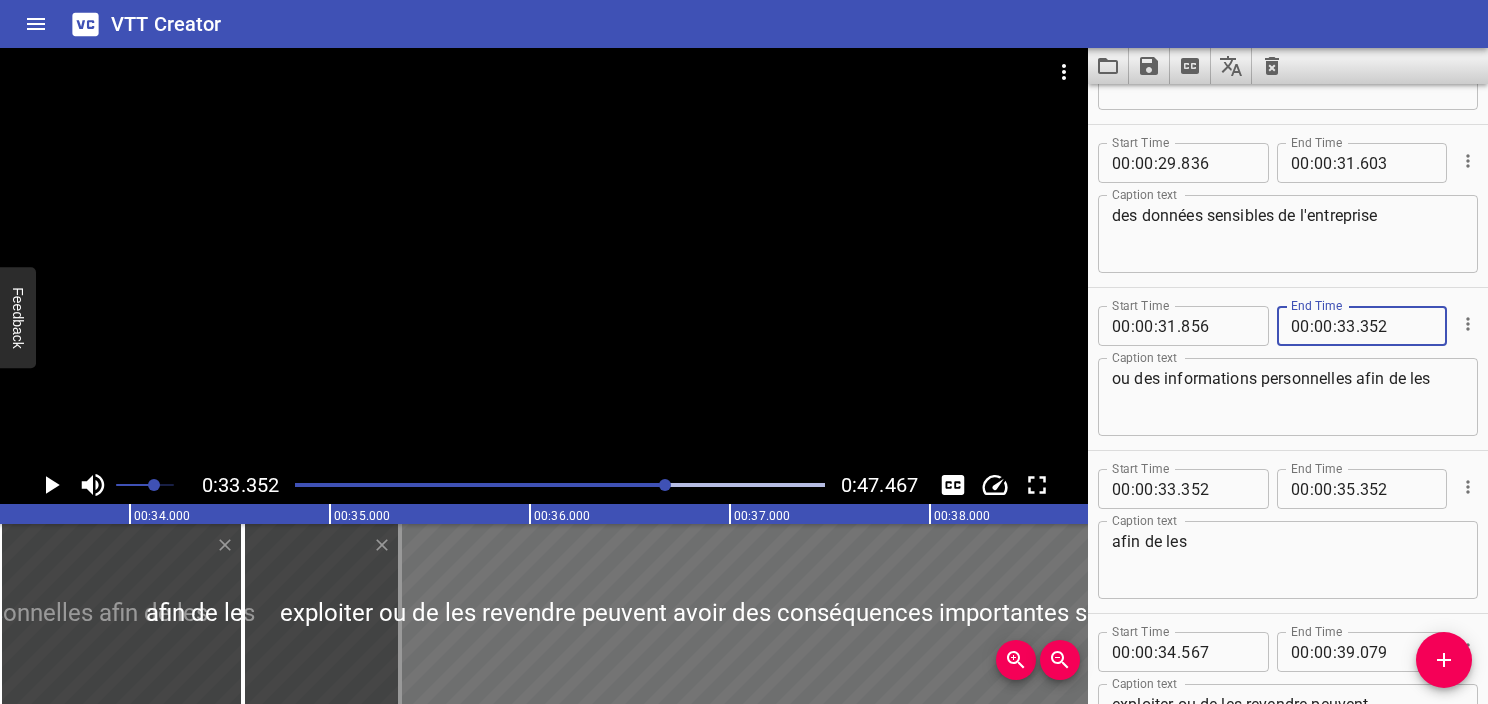 type on "352" 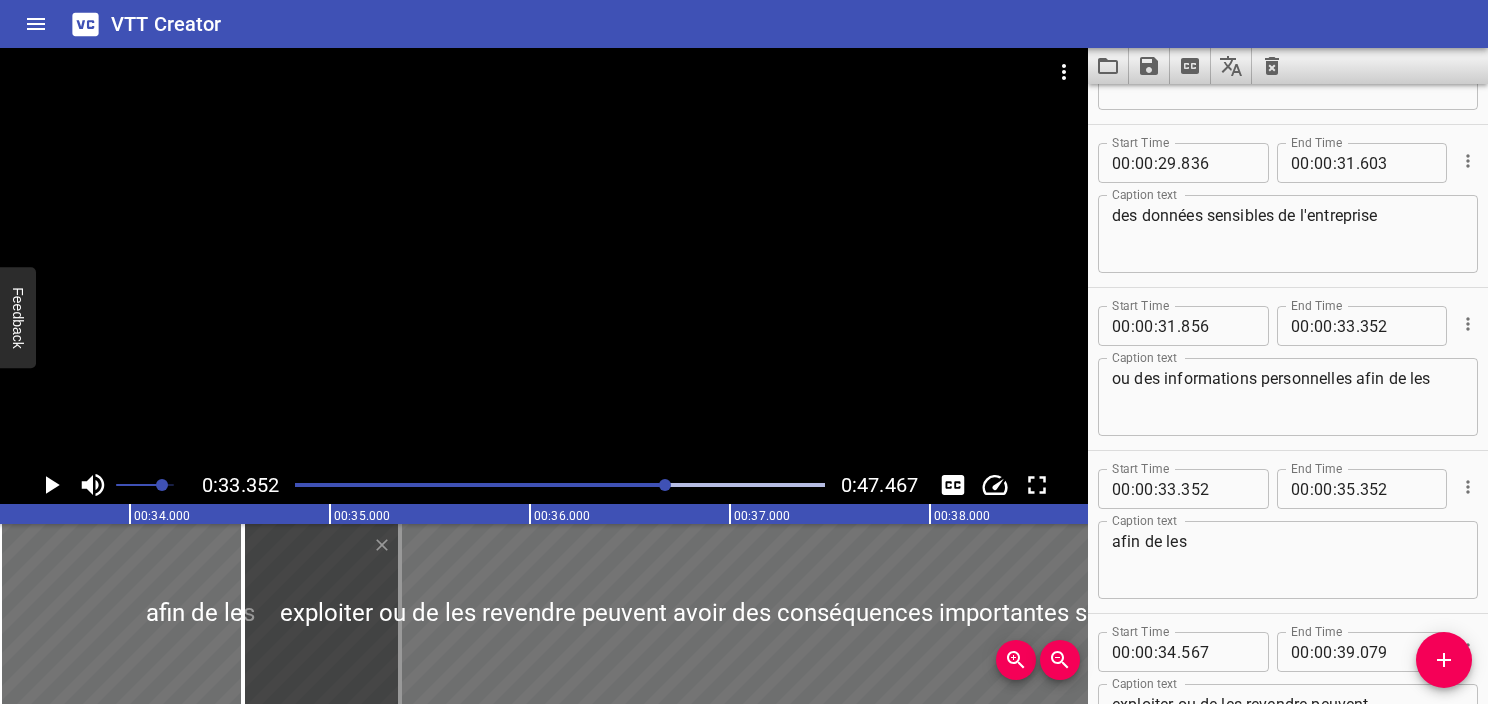 click at bounding box center (162, 485) 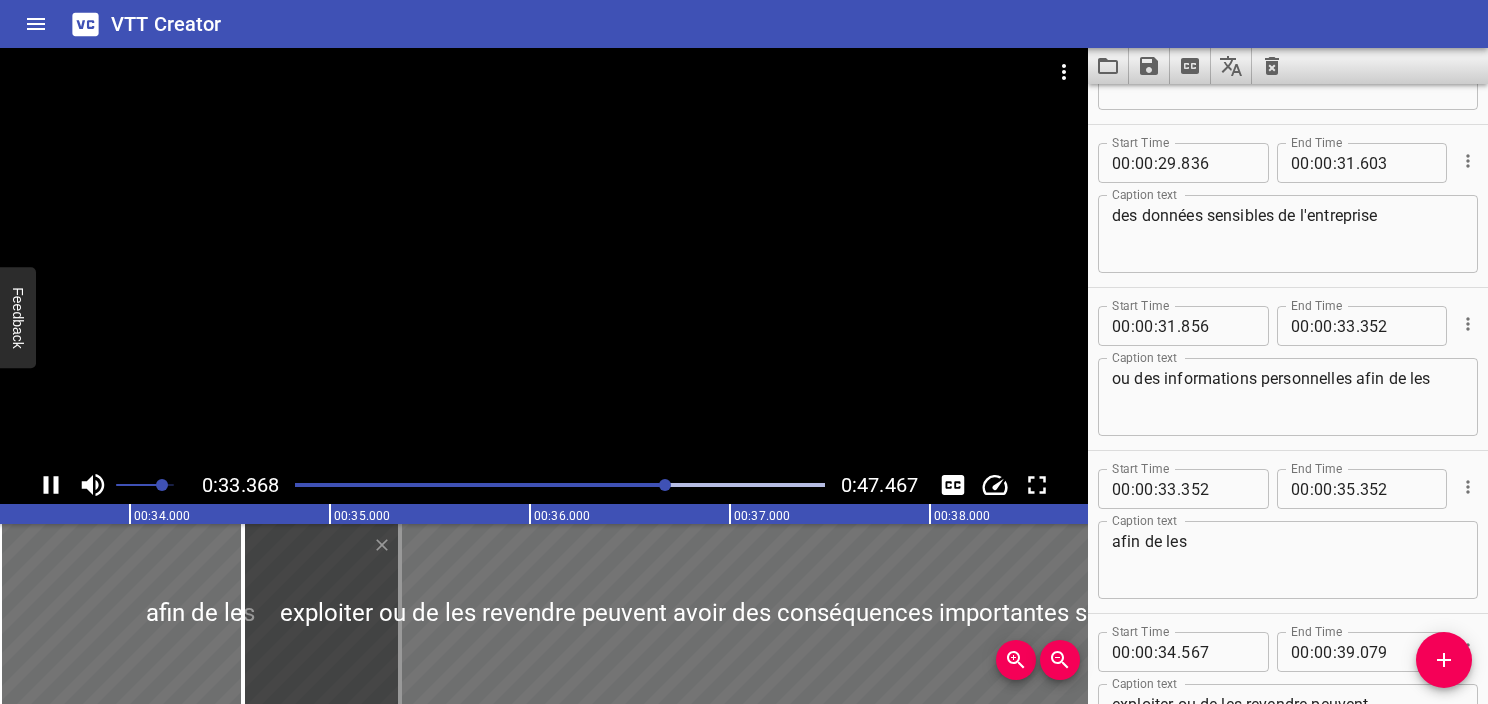 scroll, scrollTop: 2140, scrollLeft: 0, axis: vertical 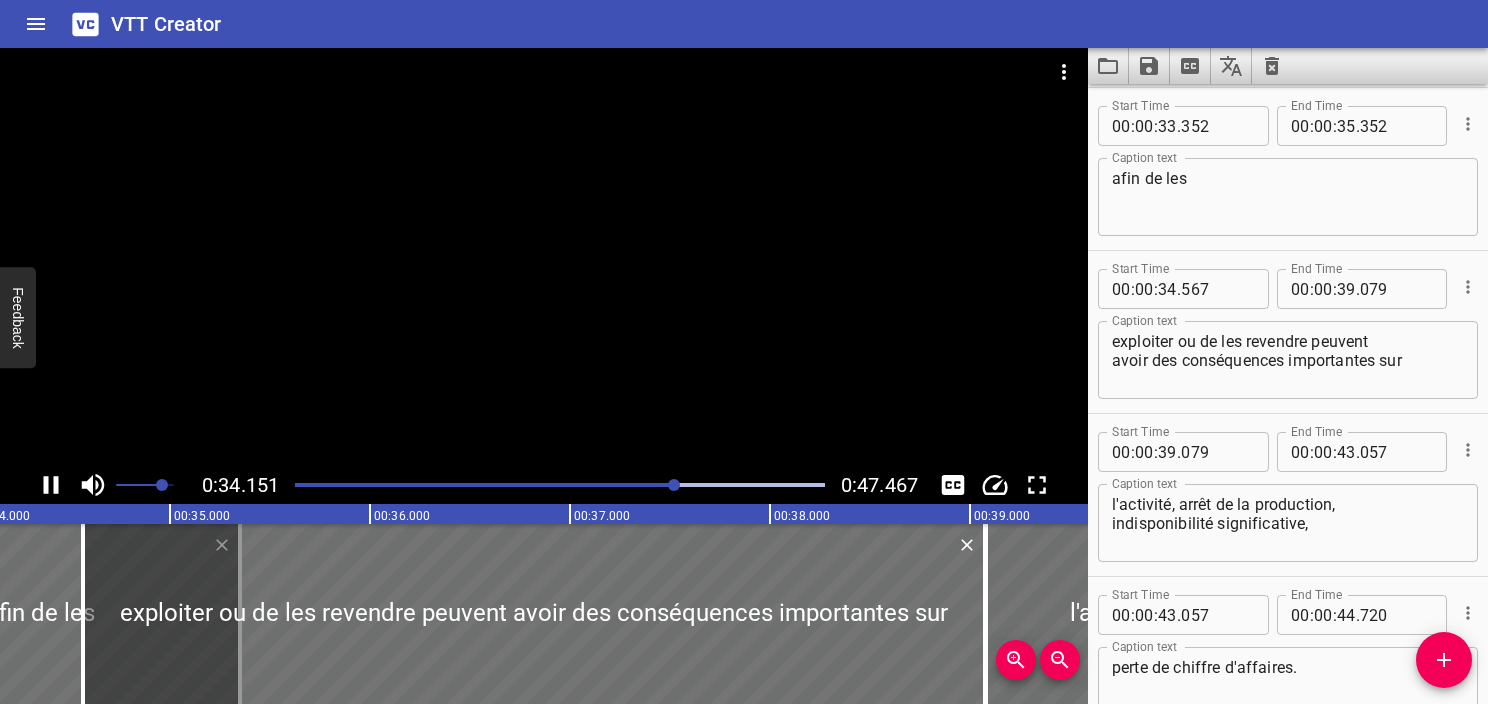 click 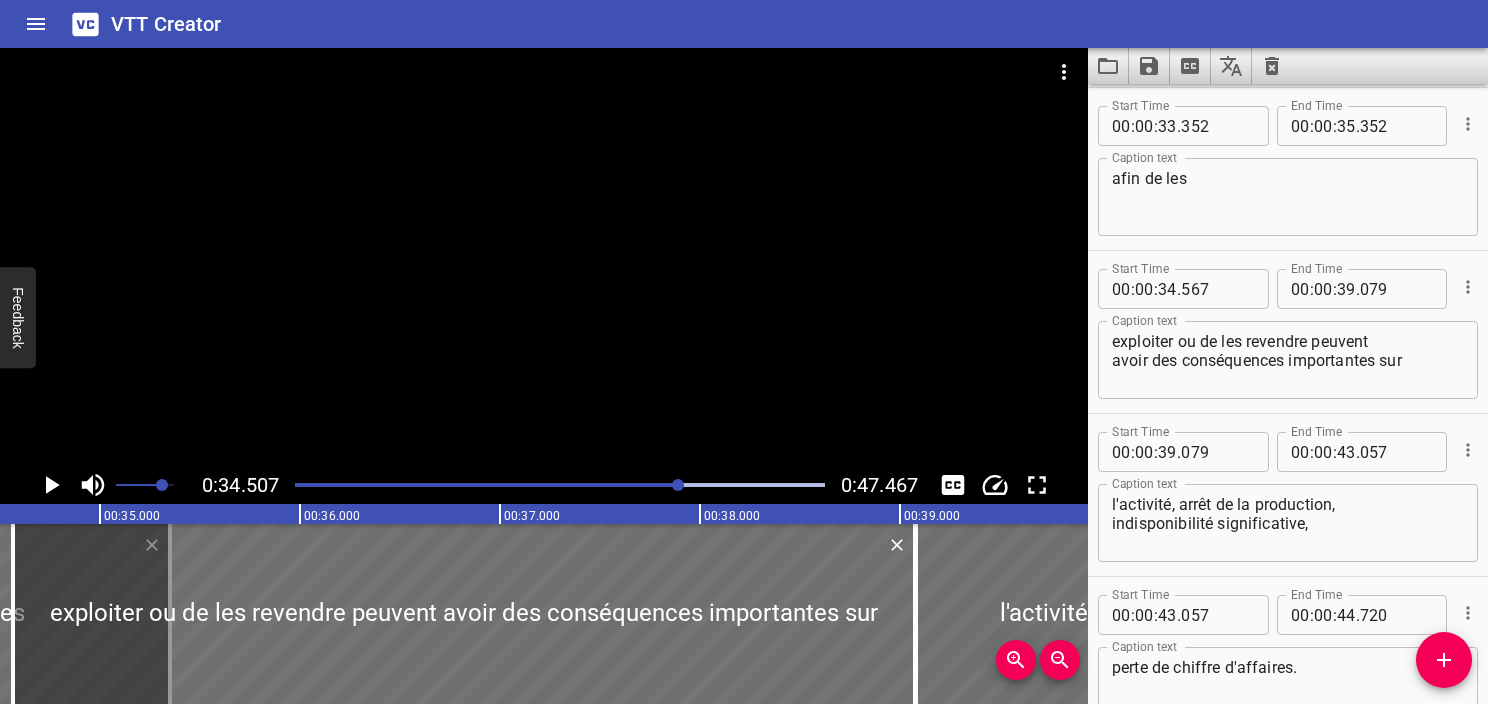 scroll, scrollTop: 0, scrollLeft: 6901, axis: horizontal 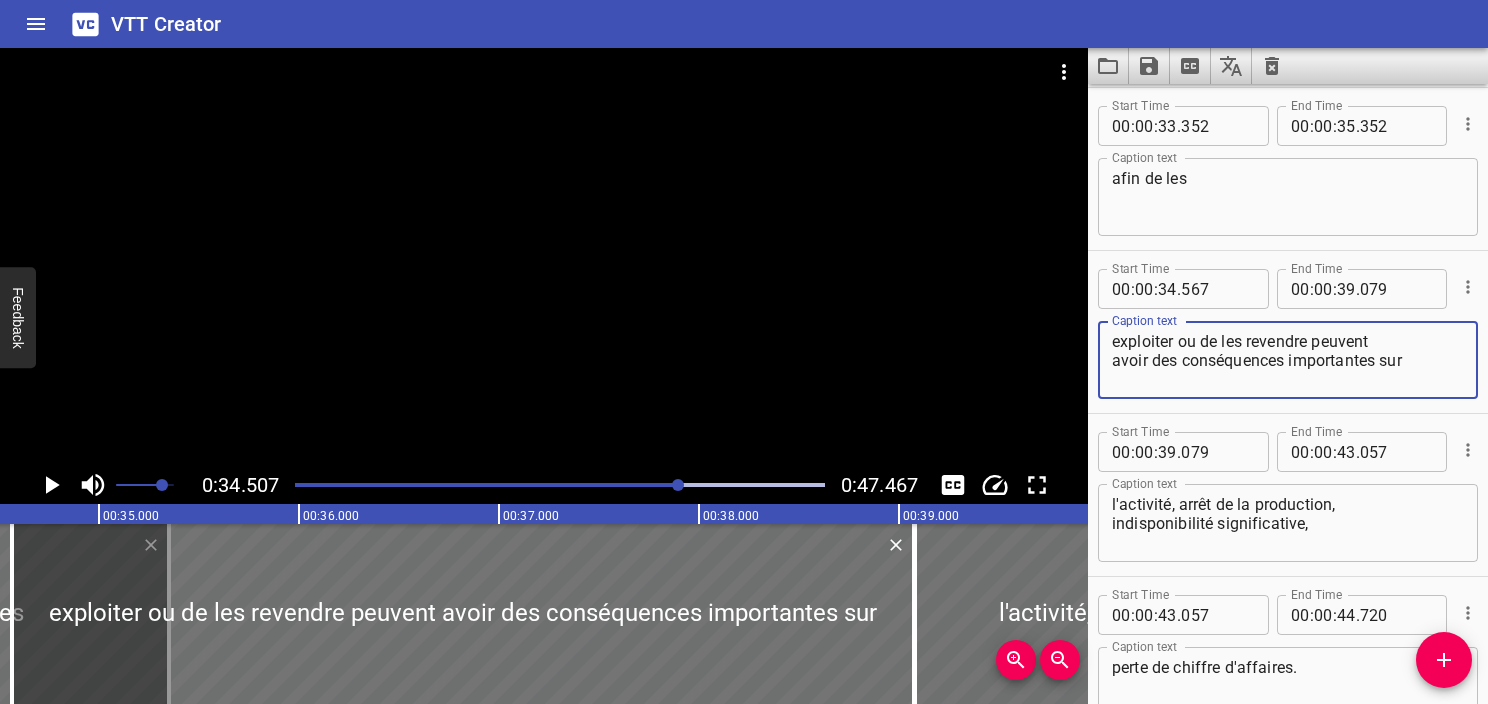 drag, startPoint x: 1175, startPoint y: 344, endPoint x: 1081, endPoint y: 332, distance: 94.76286 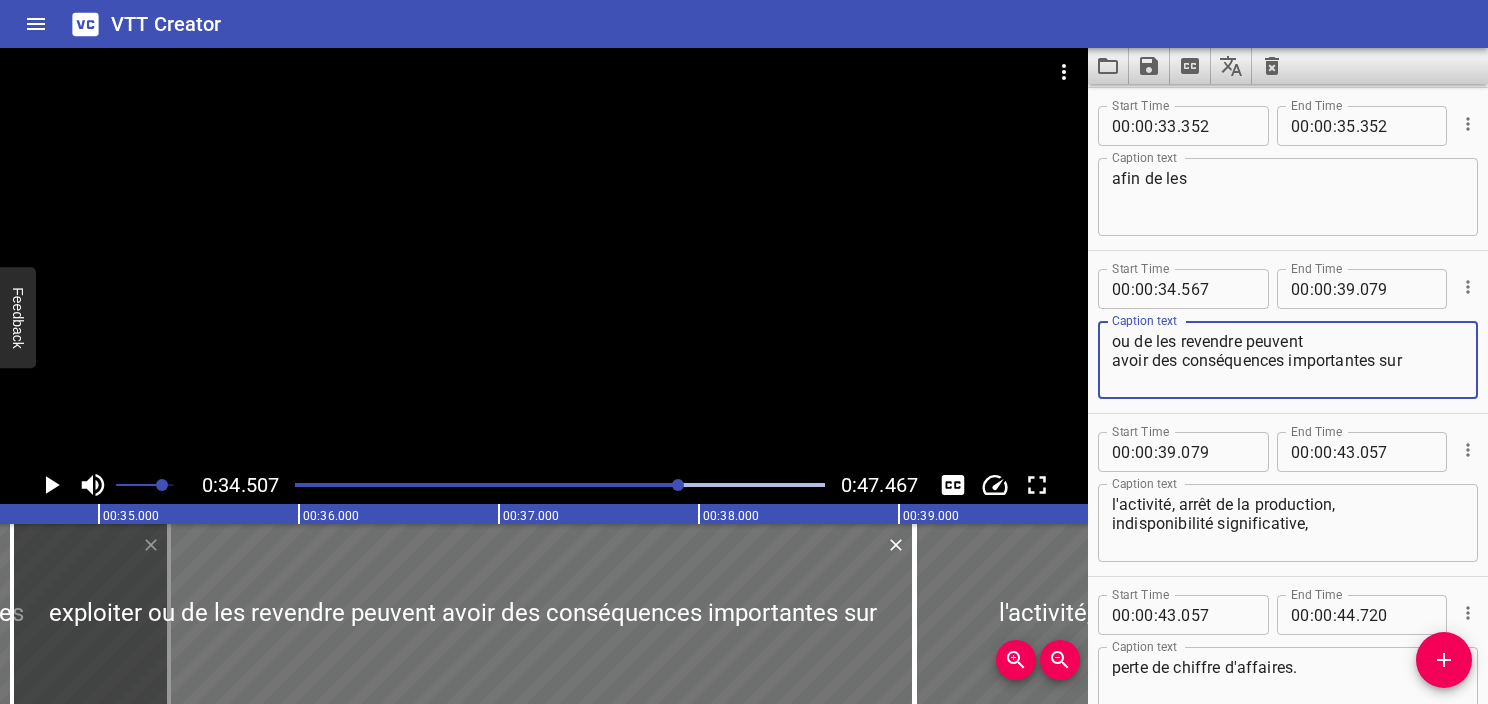type on "ou de les revendre peuvent
avoir des conséquences importantes sur" 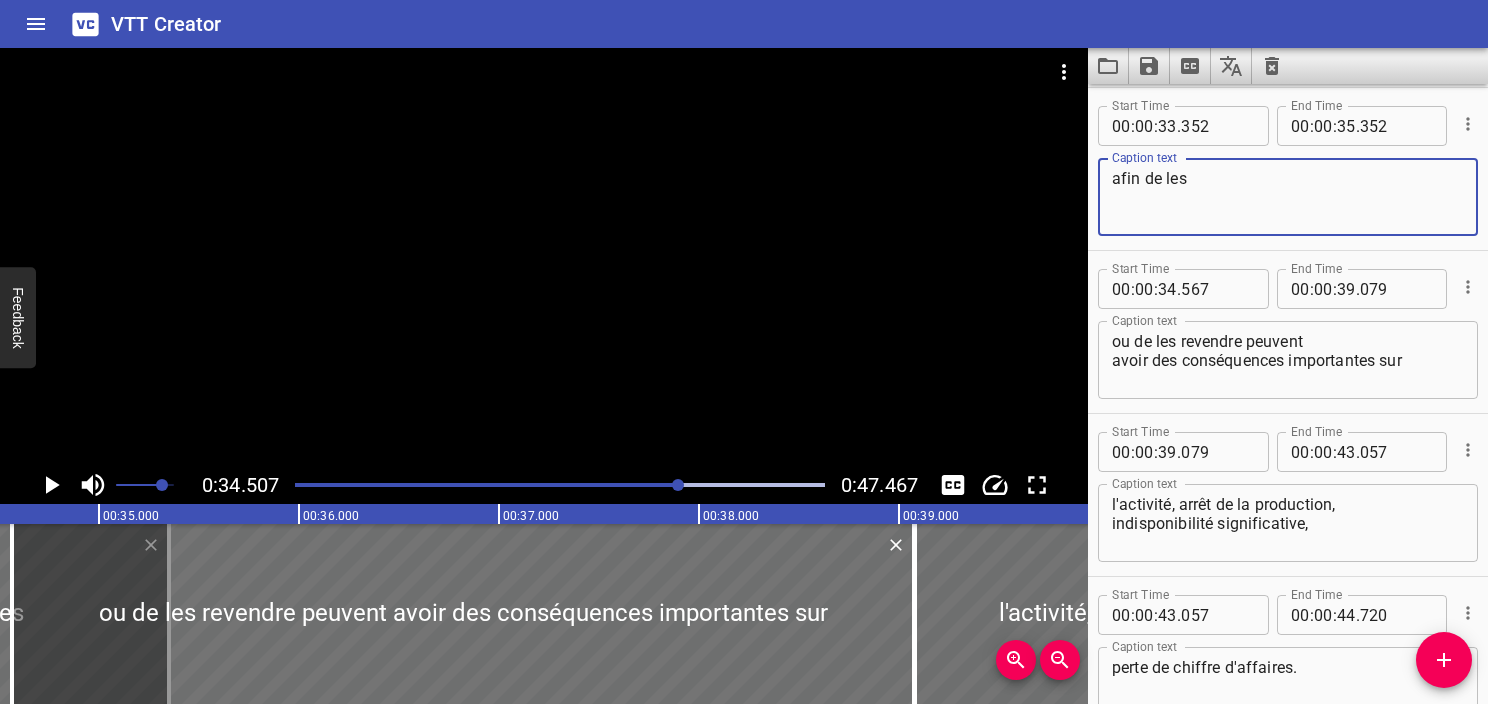 click on "afin de les" at bounding box center [1288, 197] 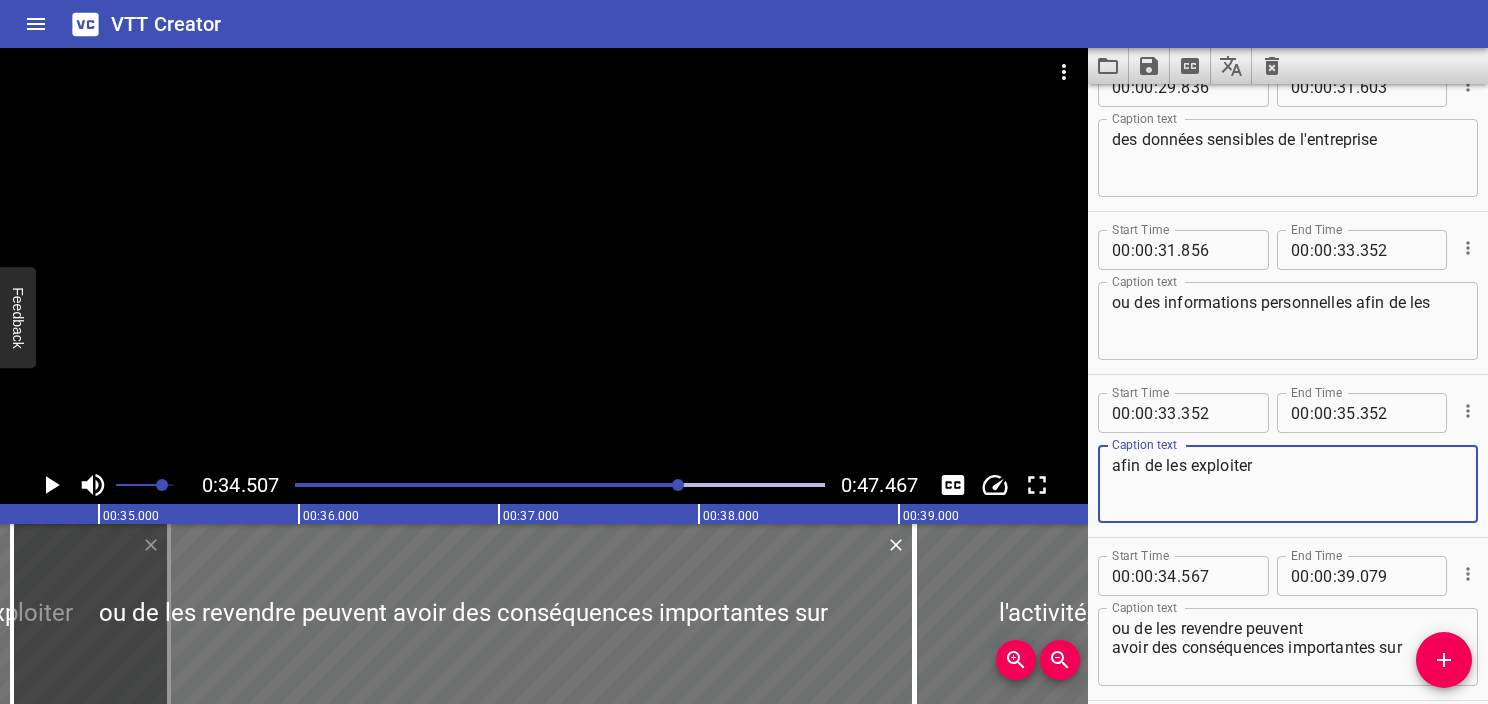 scroll, scrollTop: 1982, scrollLeft: 0, axis: vertical 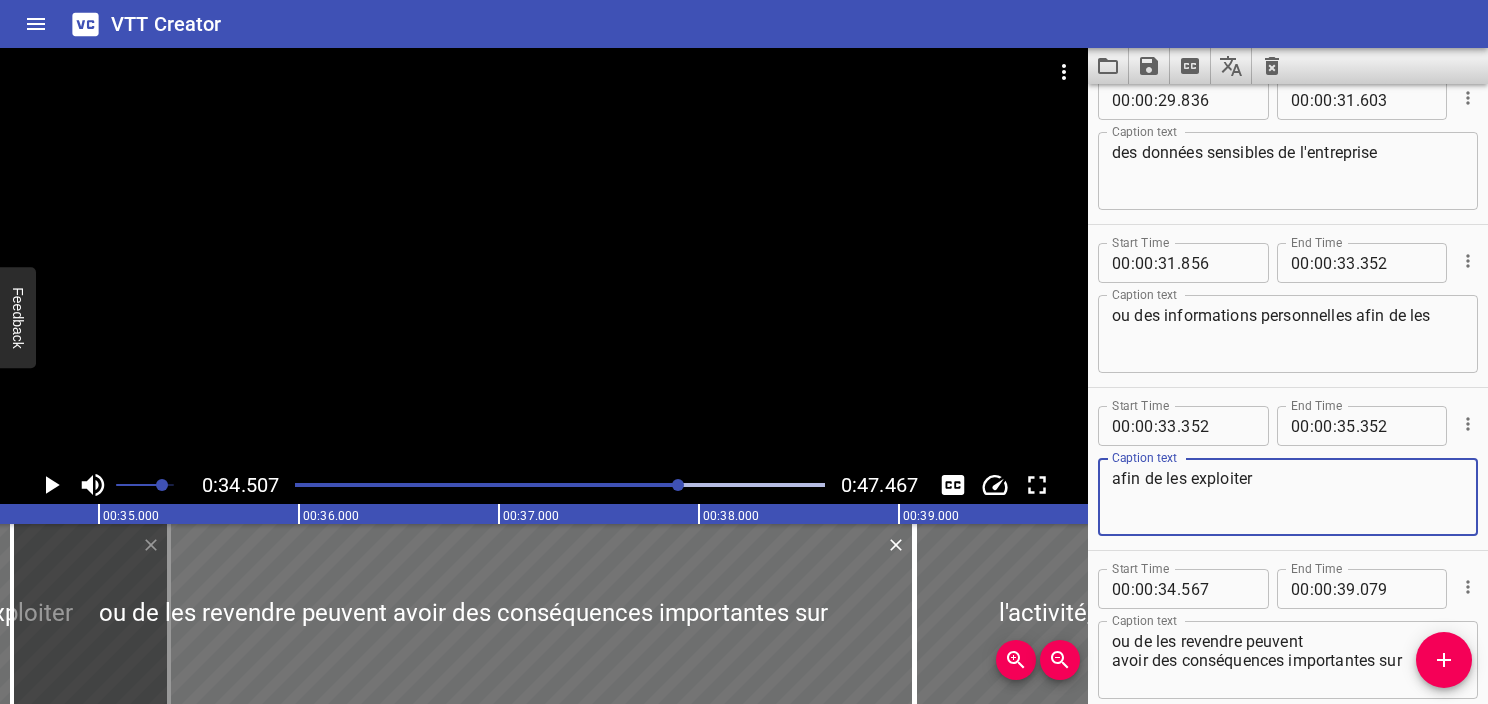 type on "afin de les exploiter" 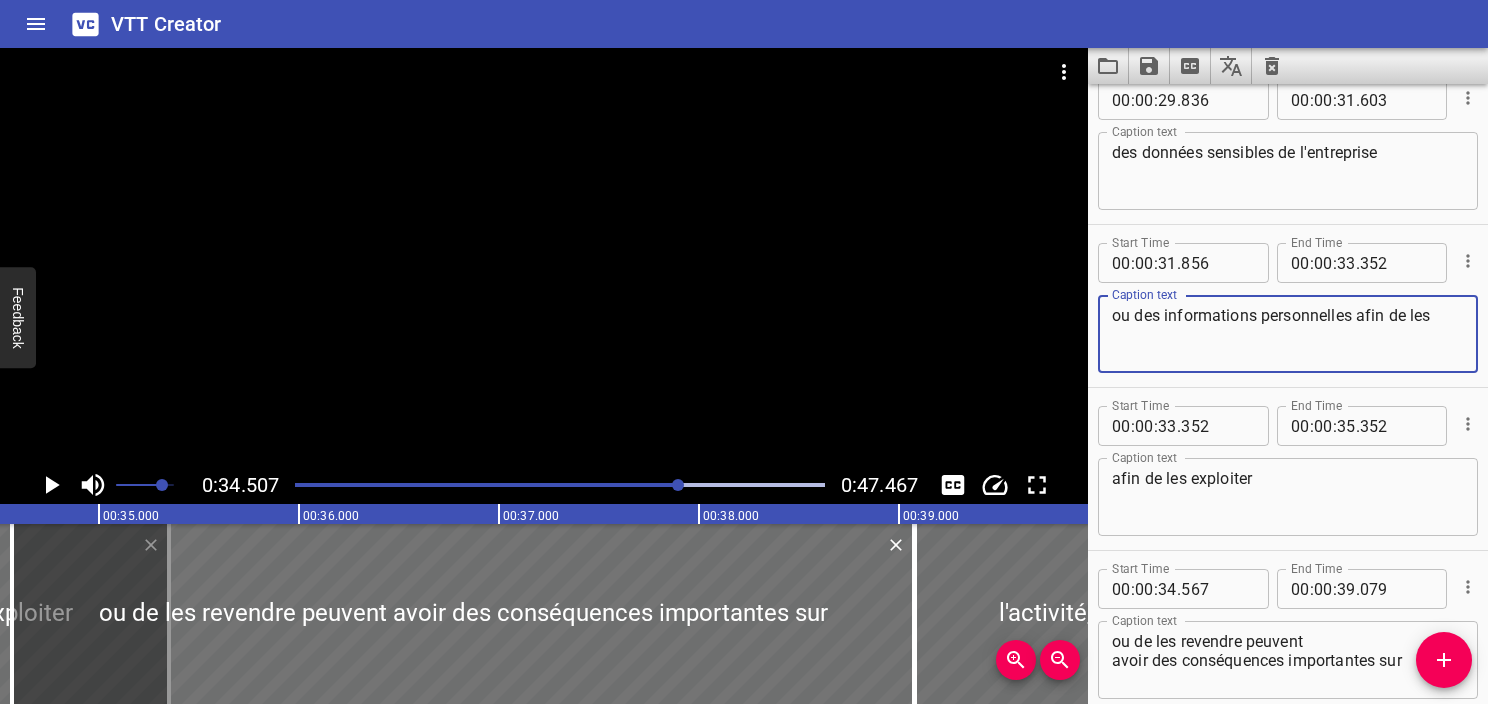 click on "ou des informations personnelles afin de les" at bounding box center [1288, 334] 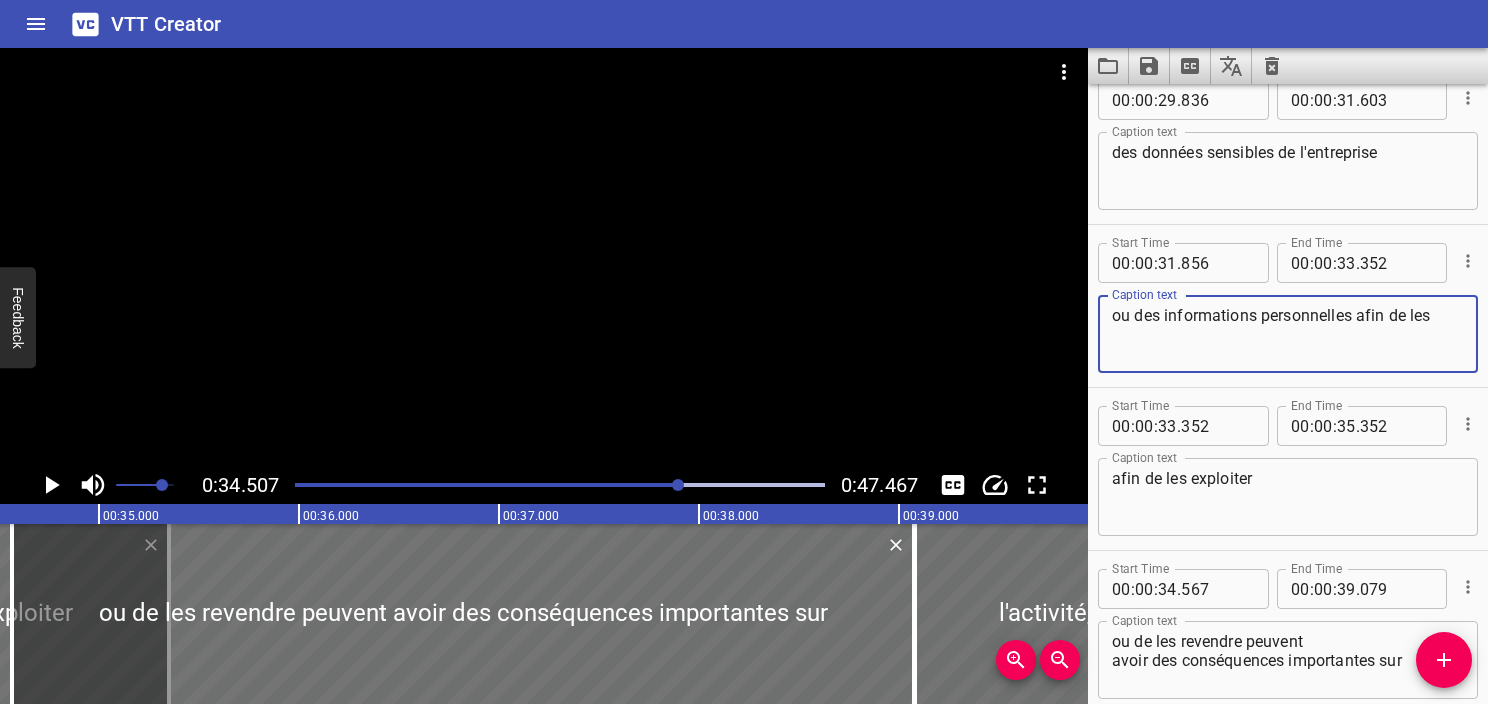 click at bounding box center (560, 485) 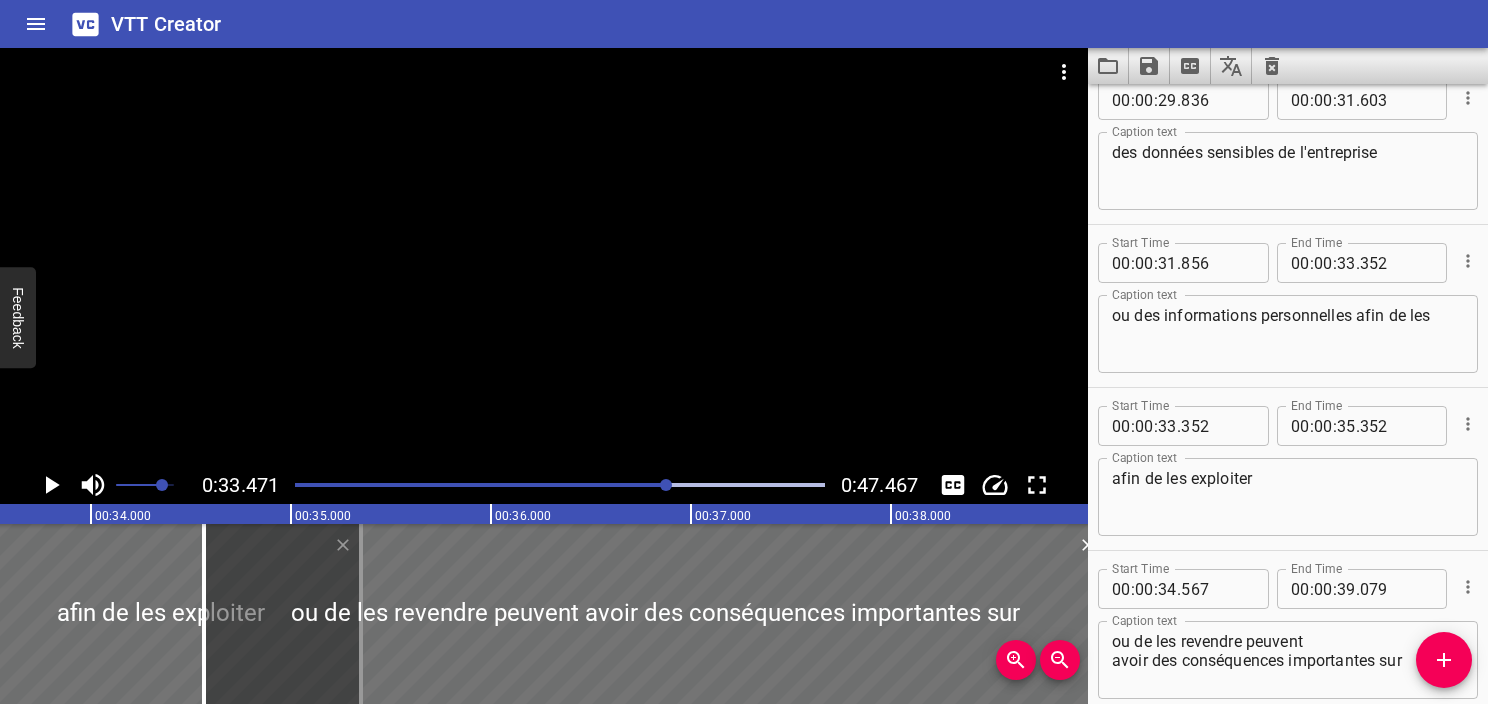 scroll, scrollTop: 0, scrollLeft: 6694, axis: horizontal 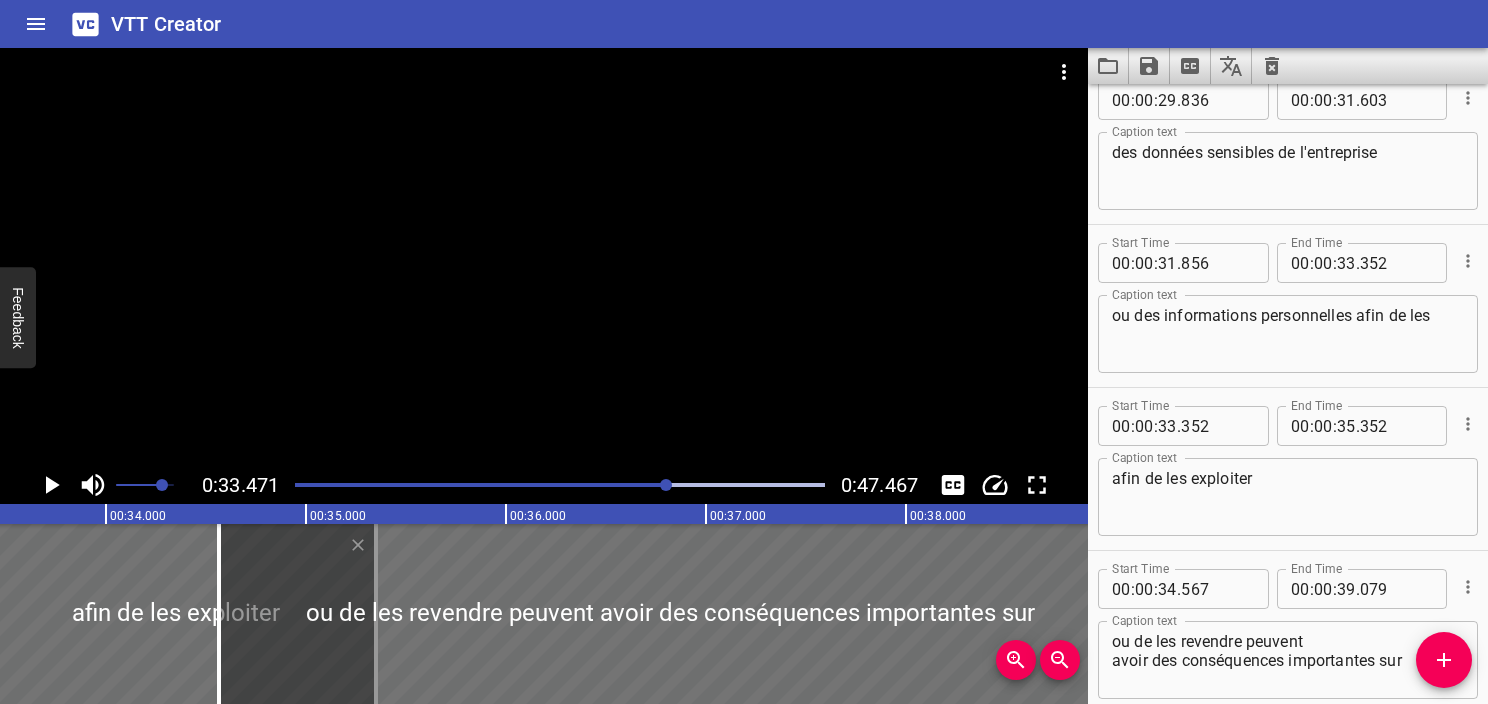 click at bounding box center [666, 485] 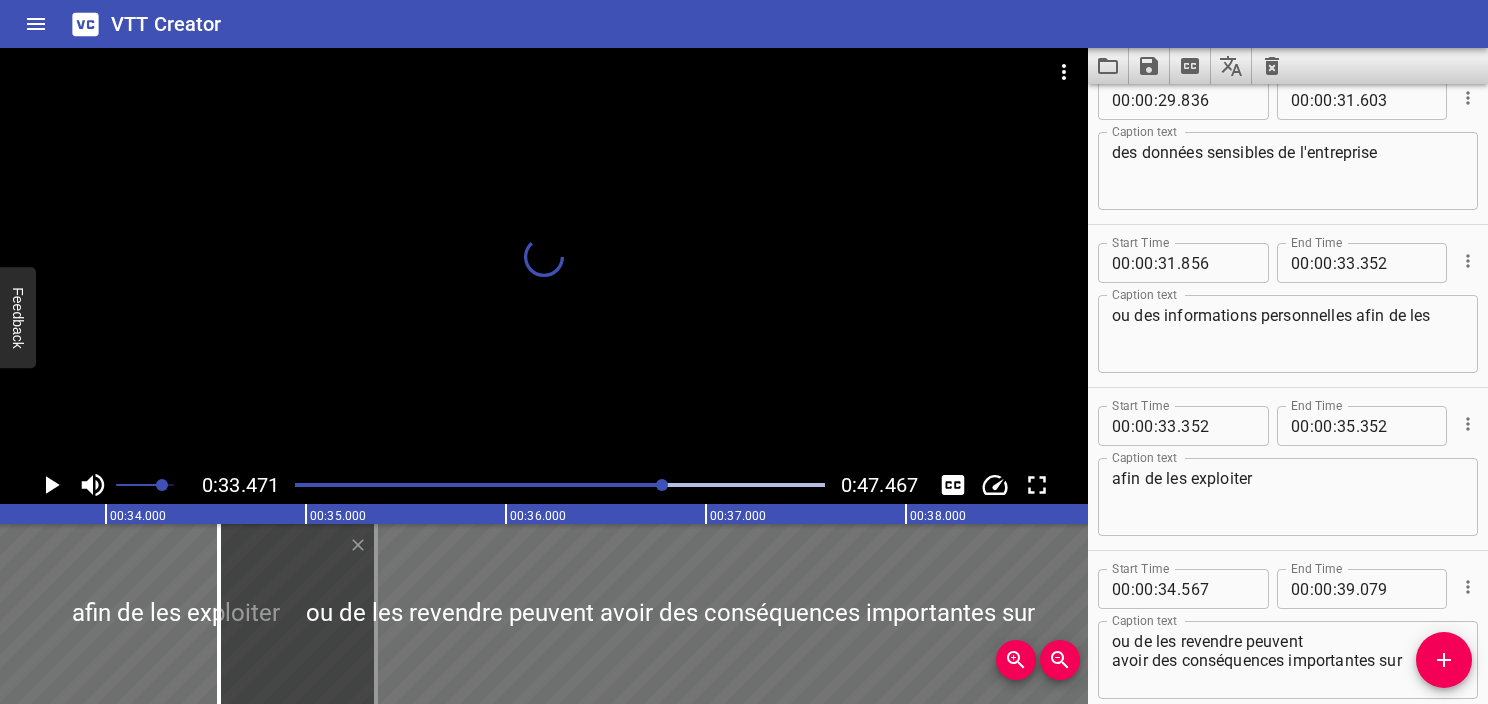 scroll, scrollTop: 2064, scrollLeft: 0, axis: vertical 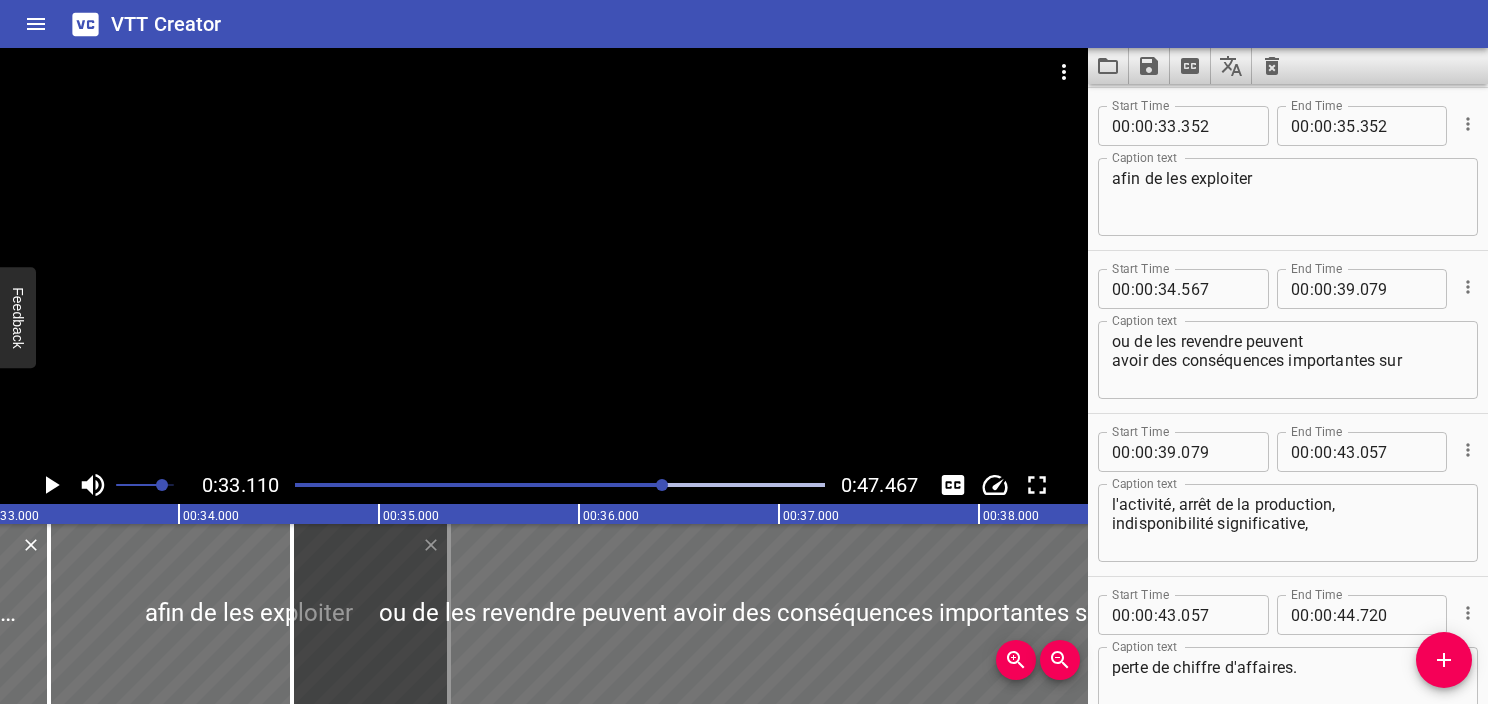 click 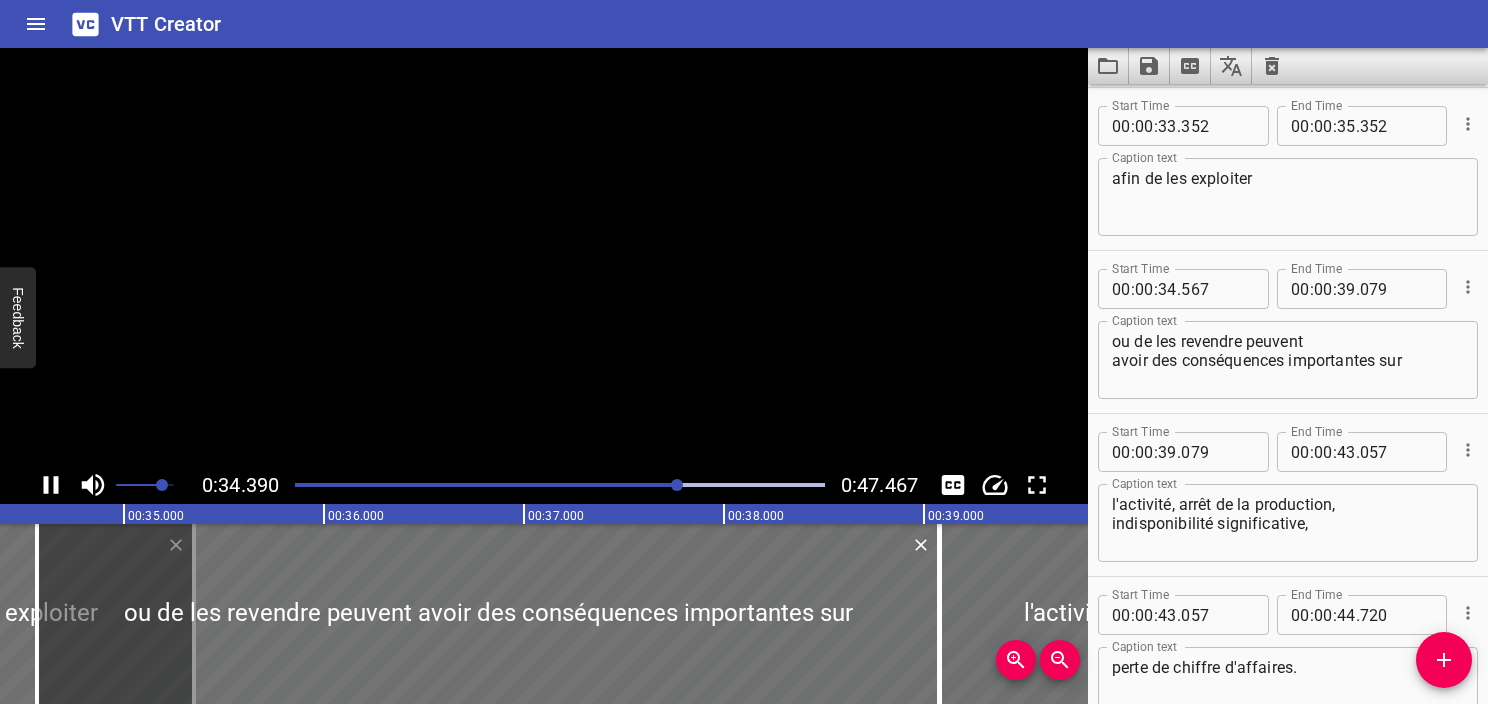 scroll, scrollTop: 0, scrollLeft: 6877, axis: horizontal 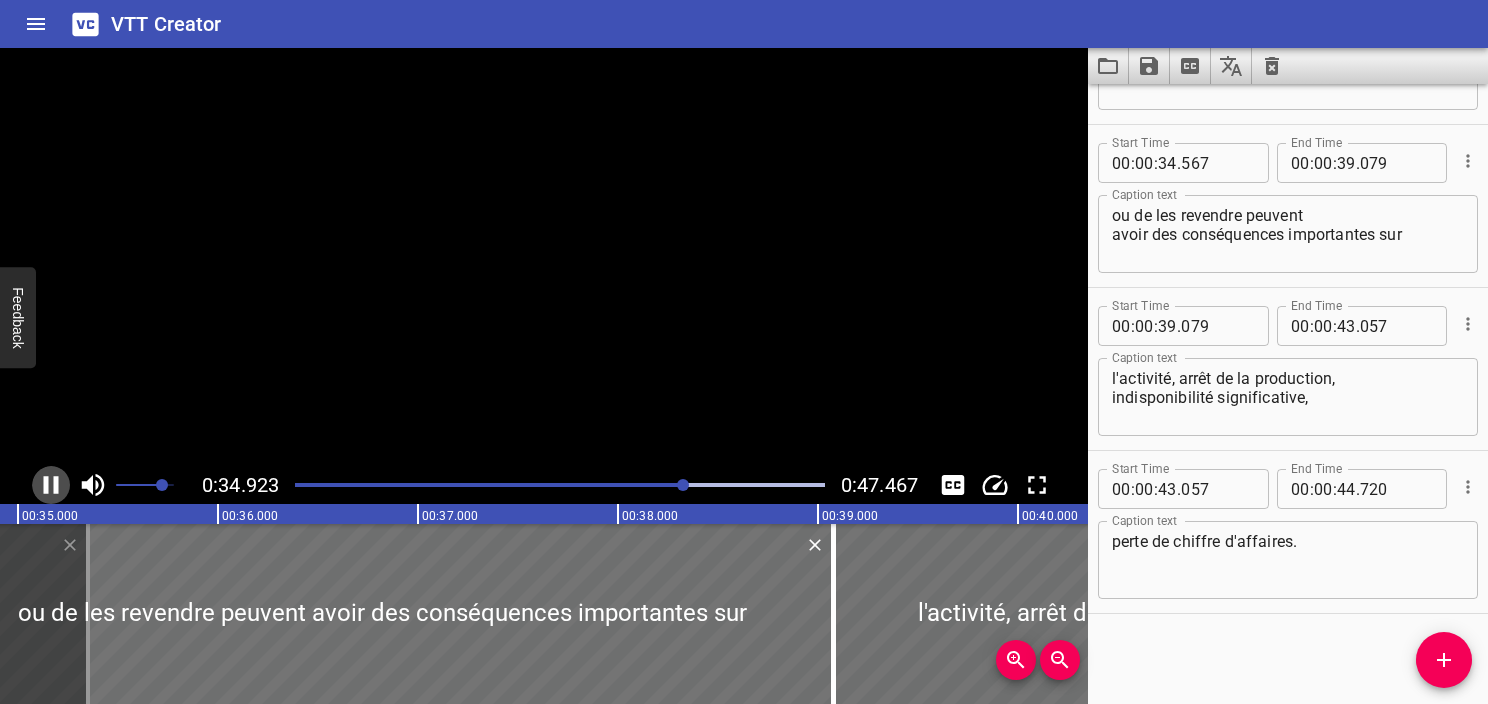 click 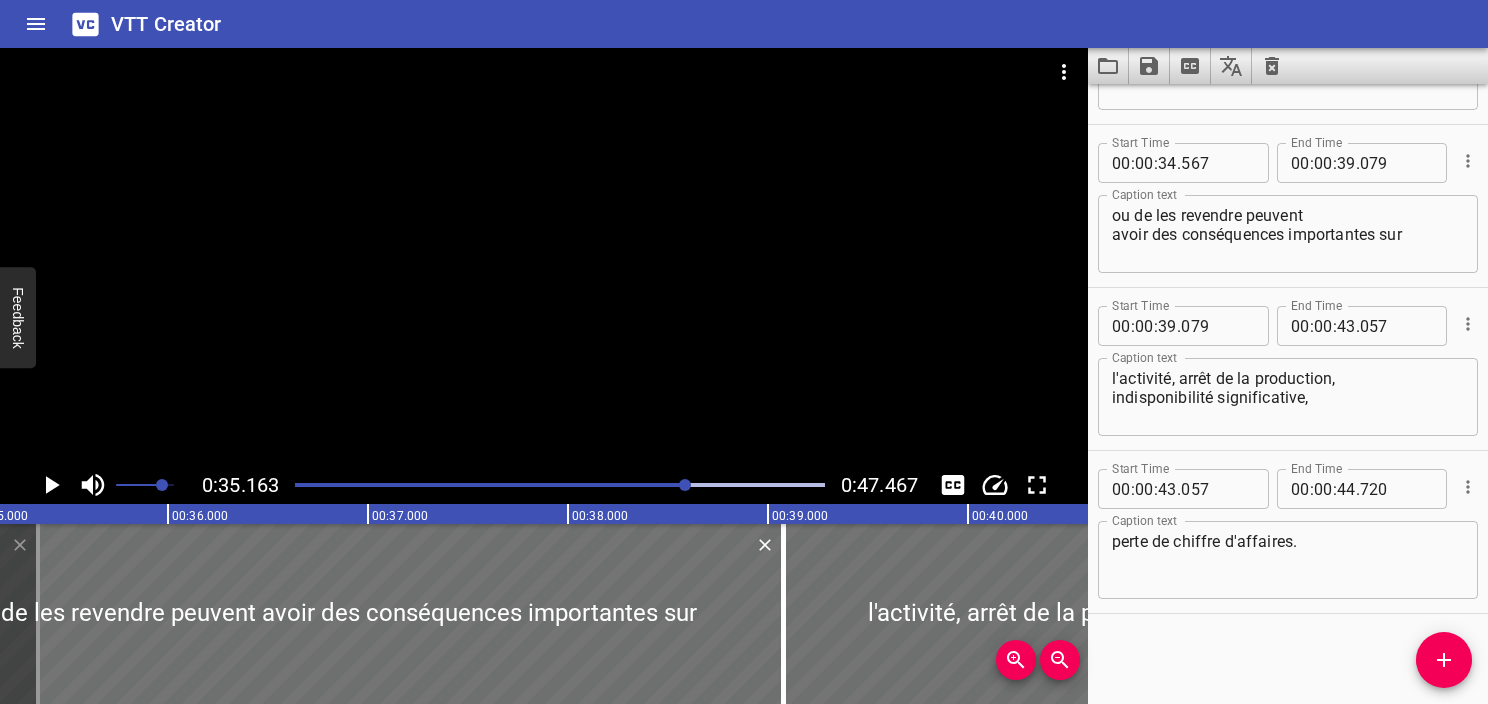 scroll, scrollTop: 0, scrollLeft: 7032, axis: horizontal 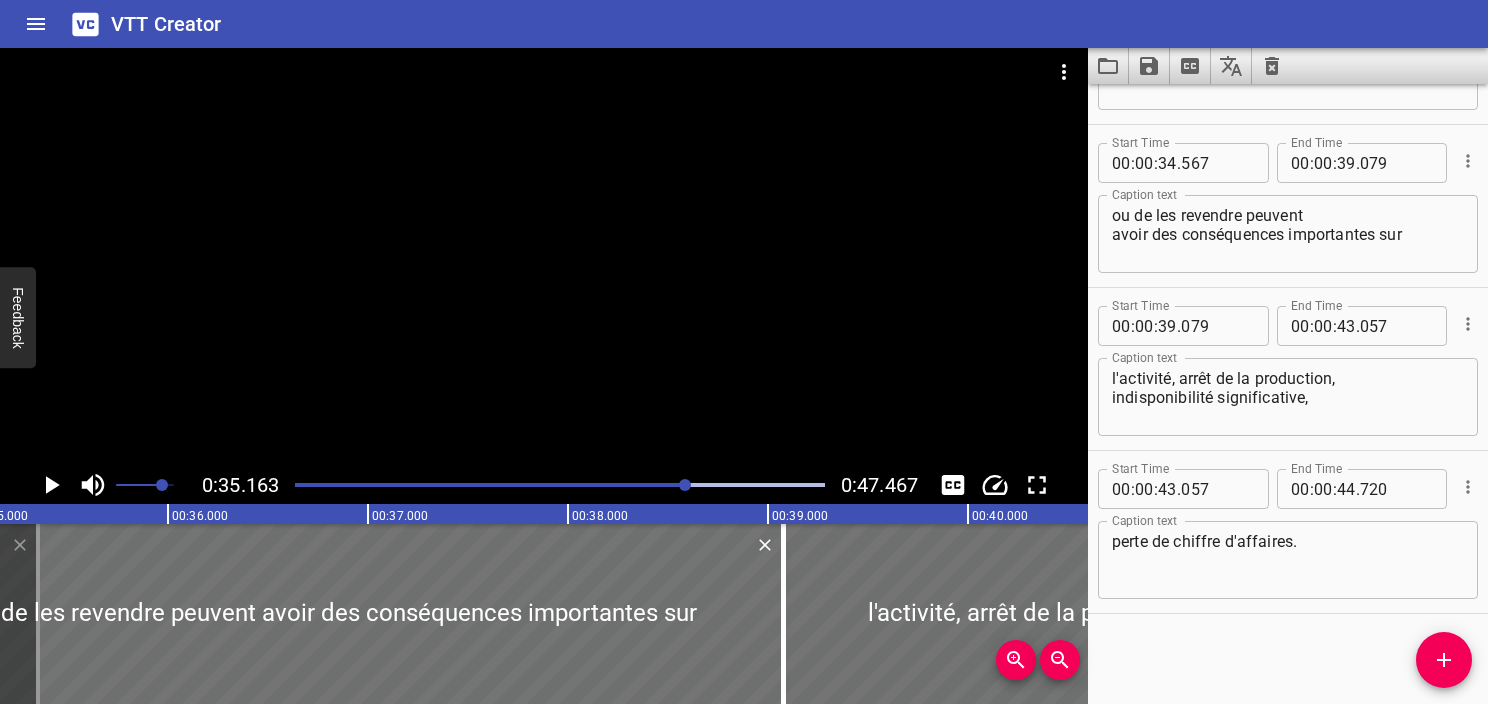 click 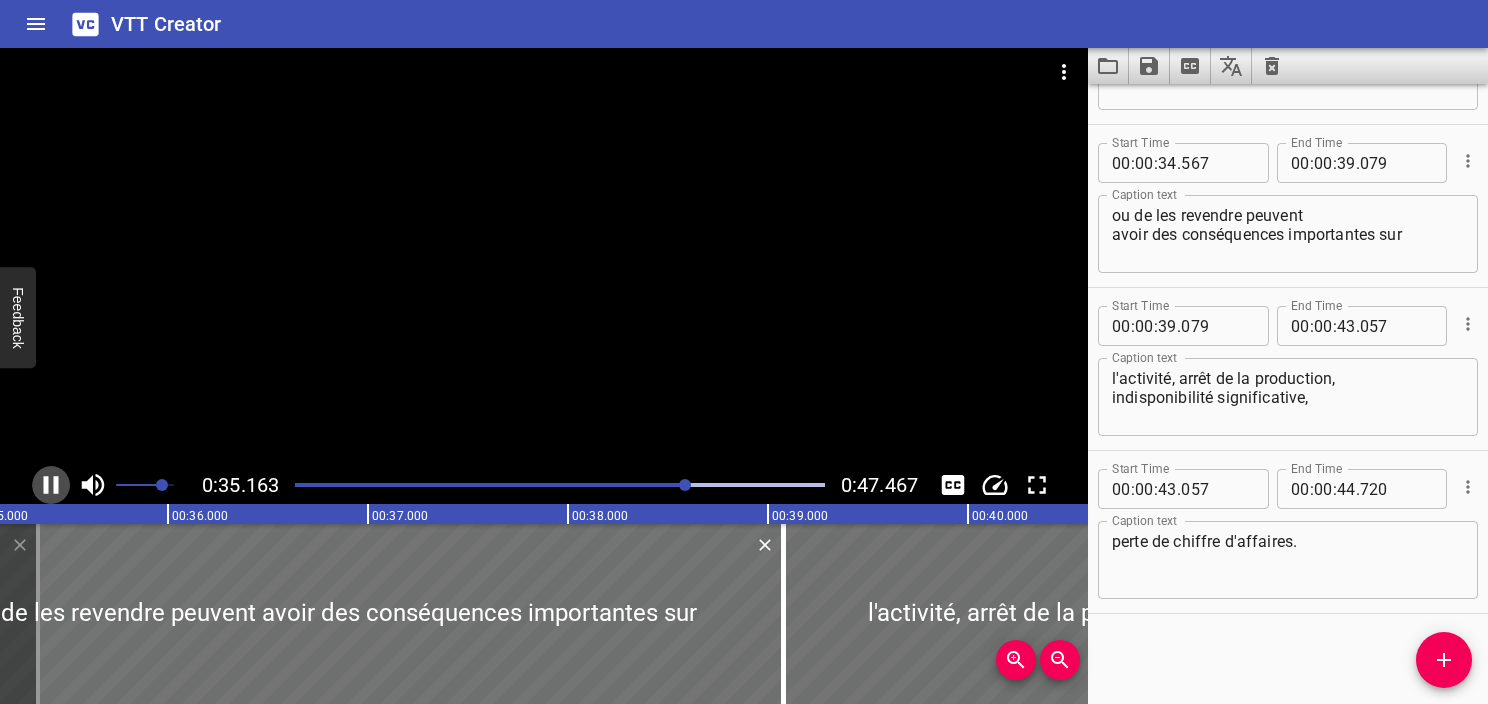 click 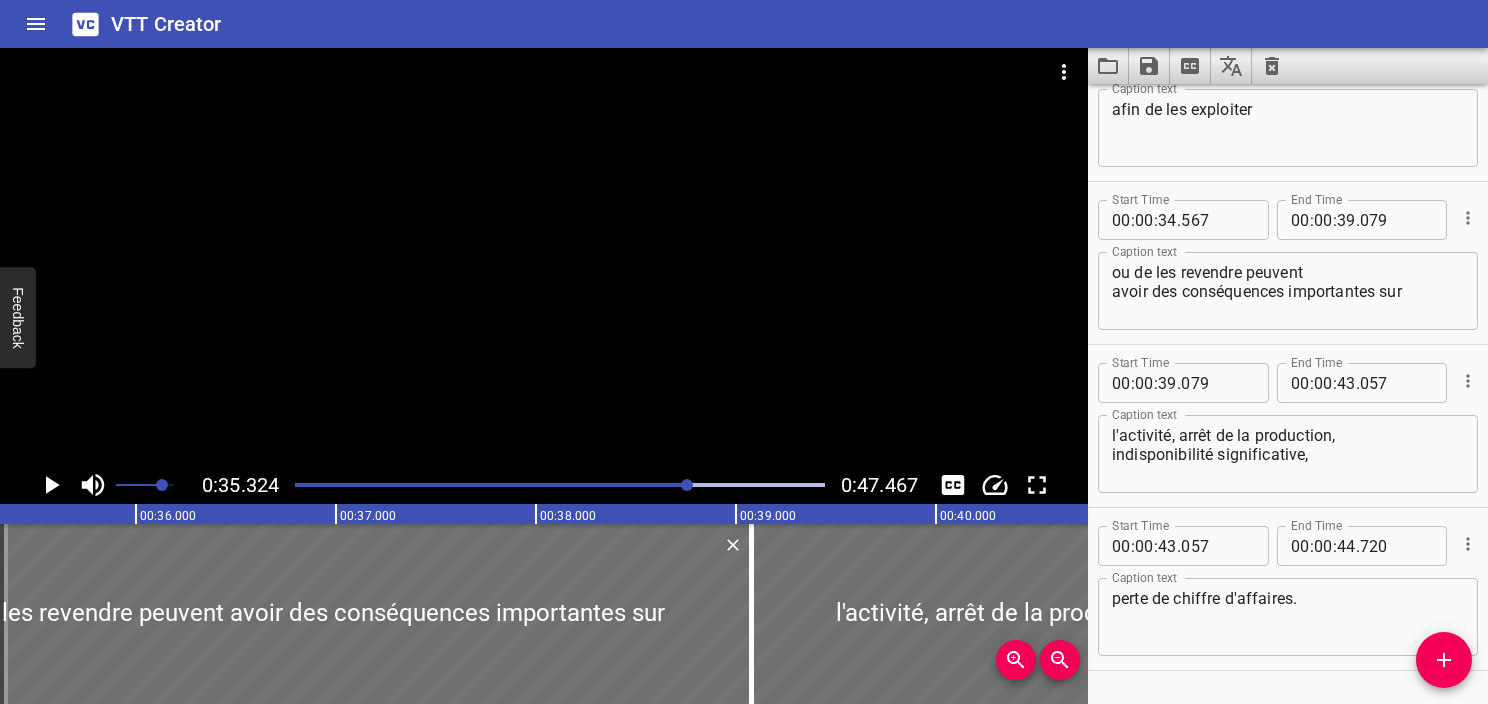 scroll, scrollTop: 2308, scrollLeft: 0, axis: vertical 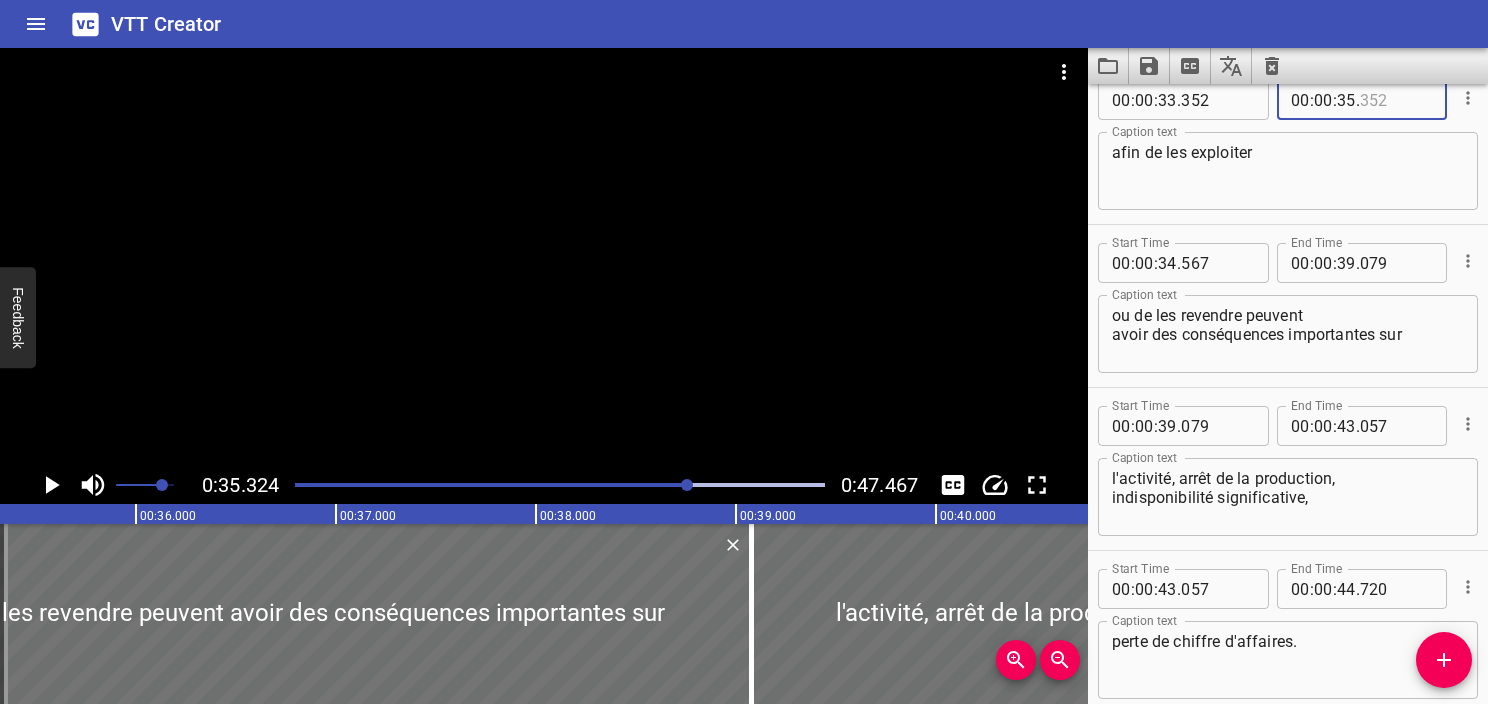 click at bounding box center [1396, 100] 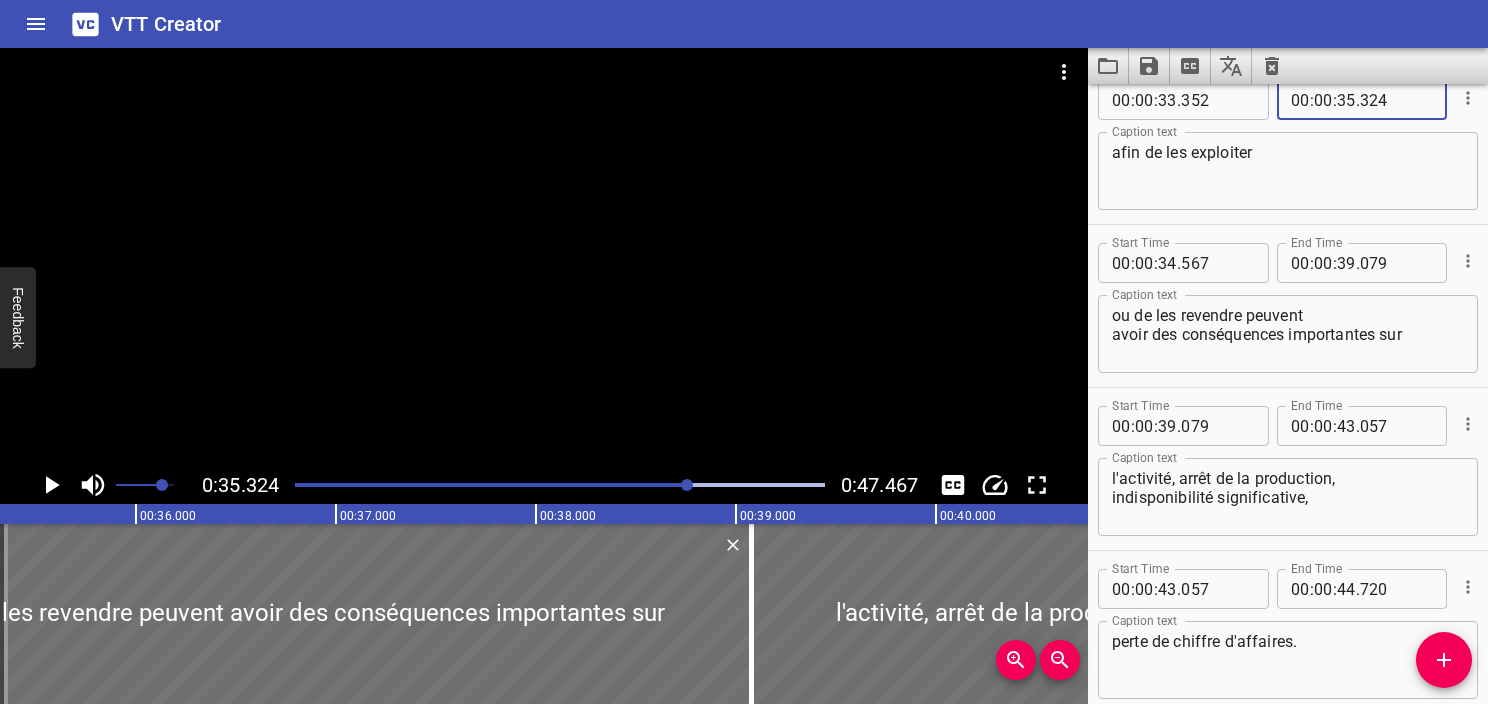 type on "324" 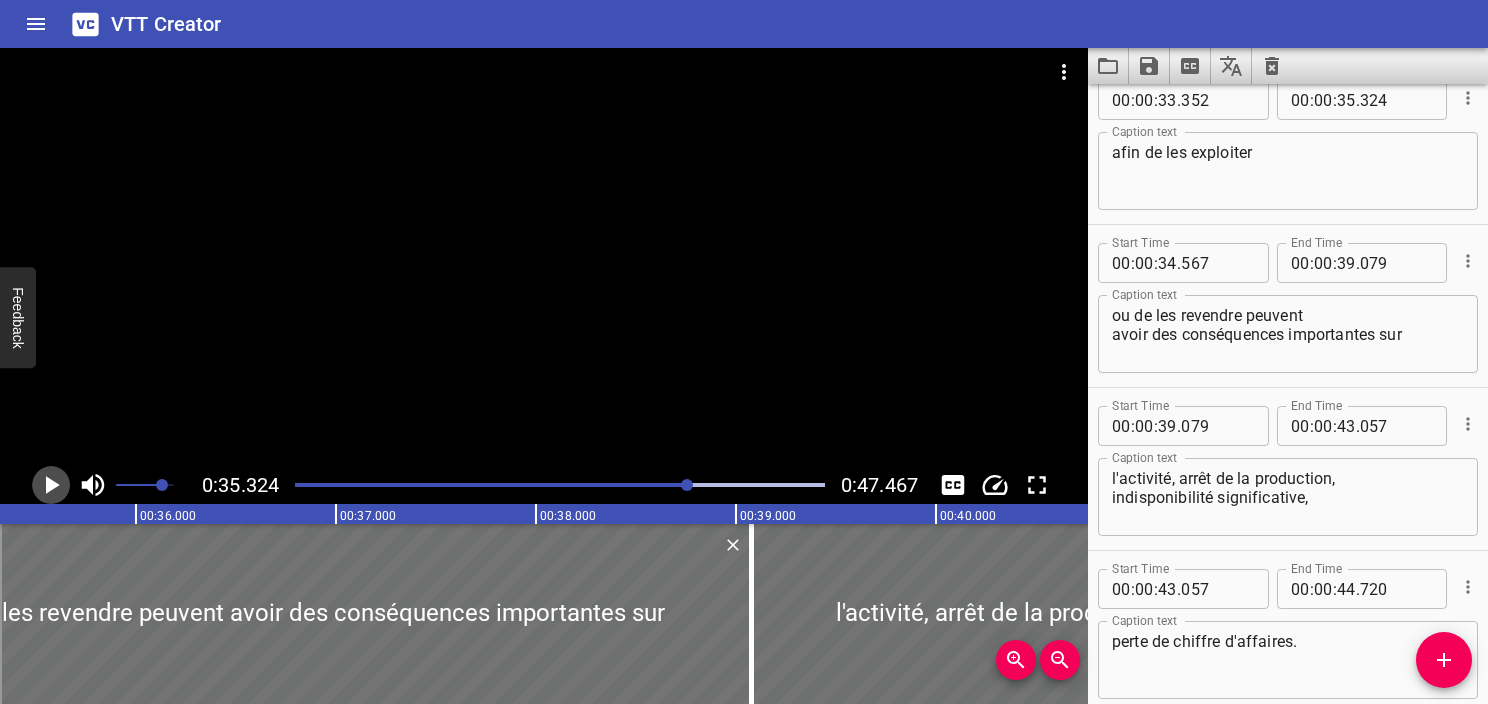click 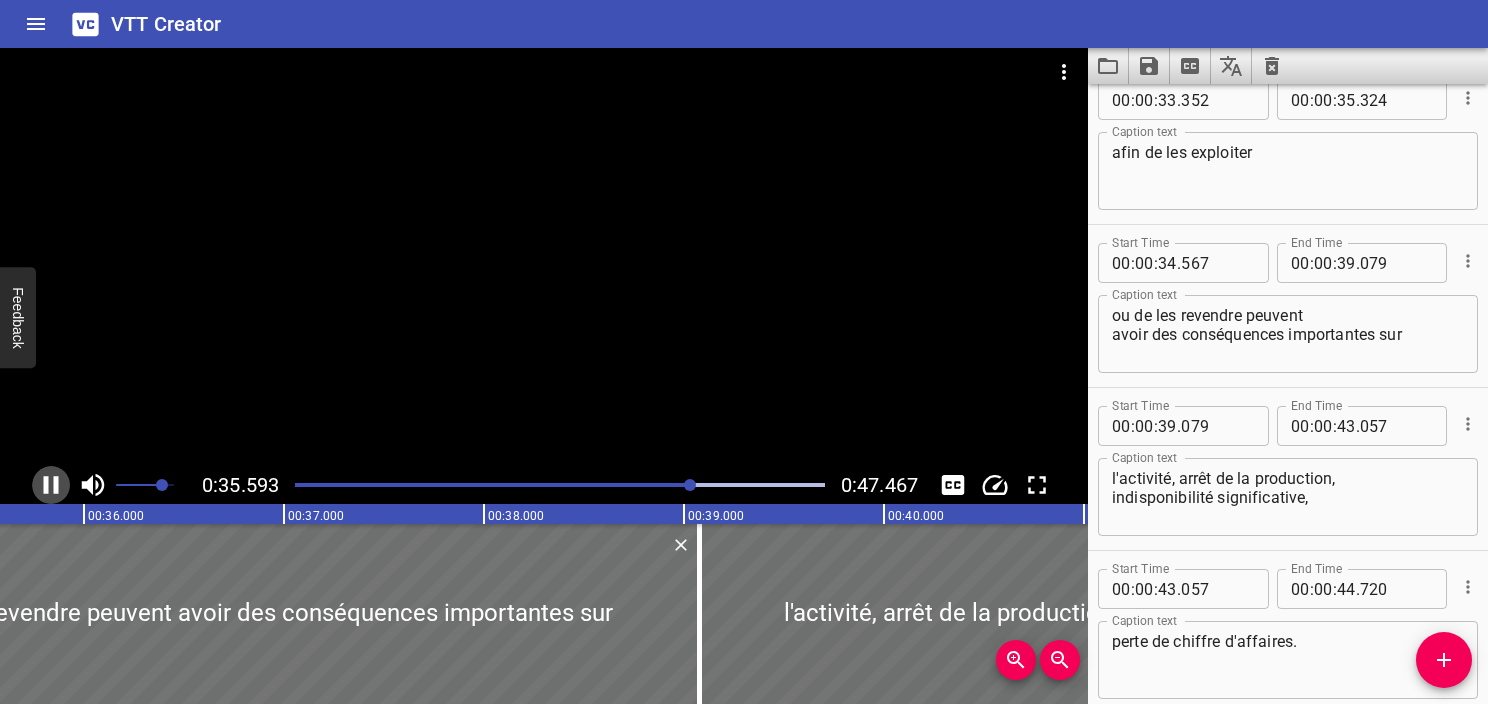 click 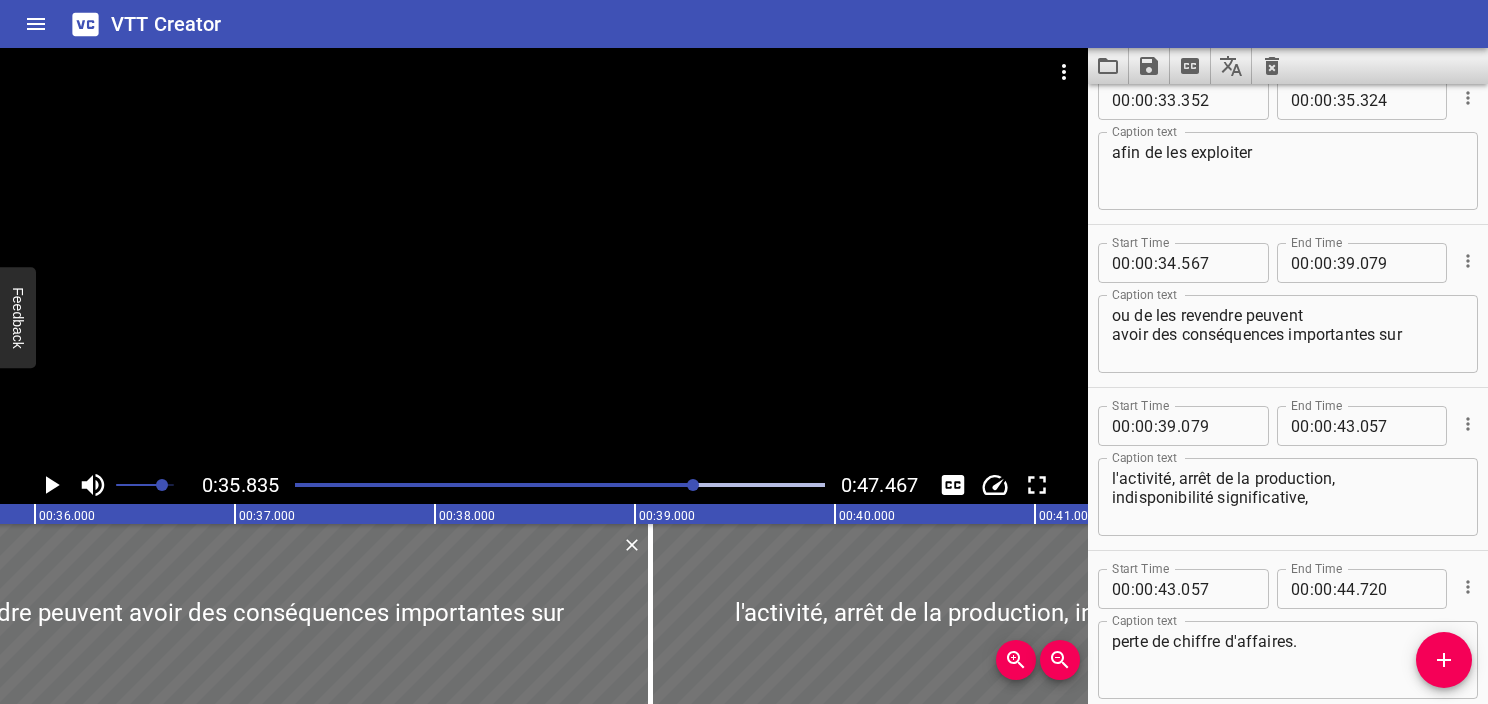 scroll, scrollTop: 0, scrollLeft: 7167, axis: horizontal 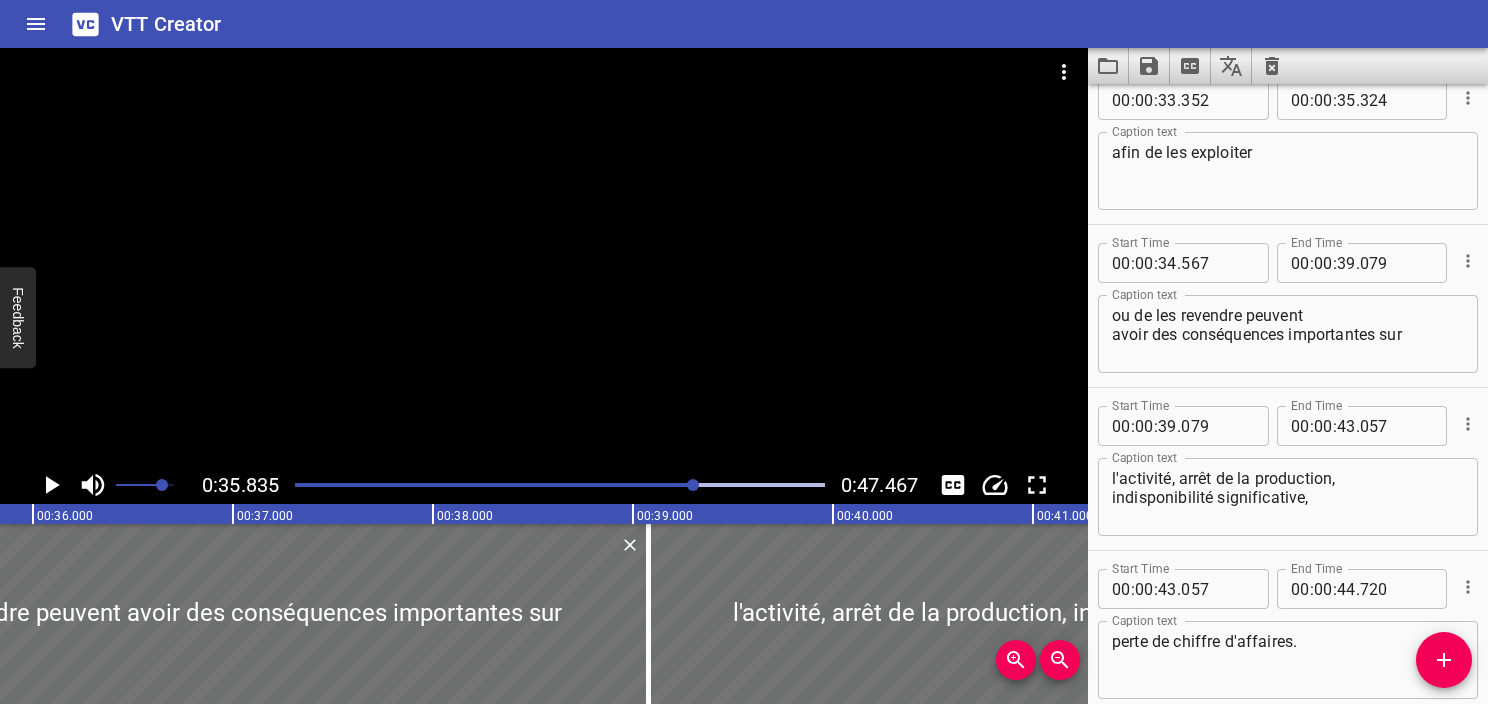click at bounding box center (560, 485) 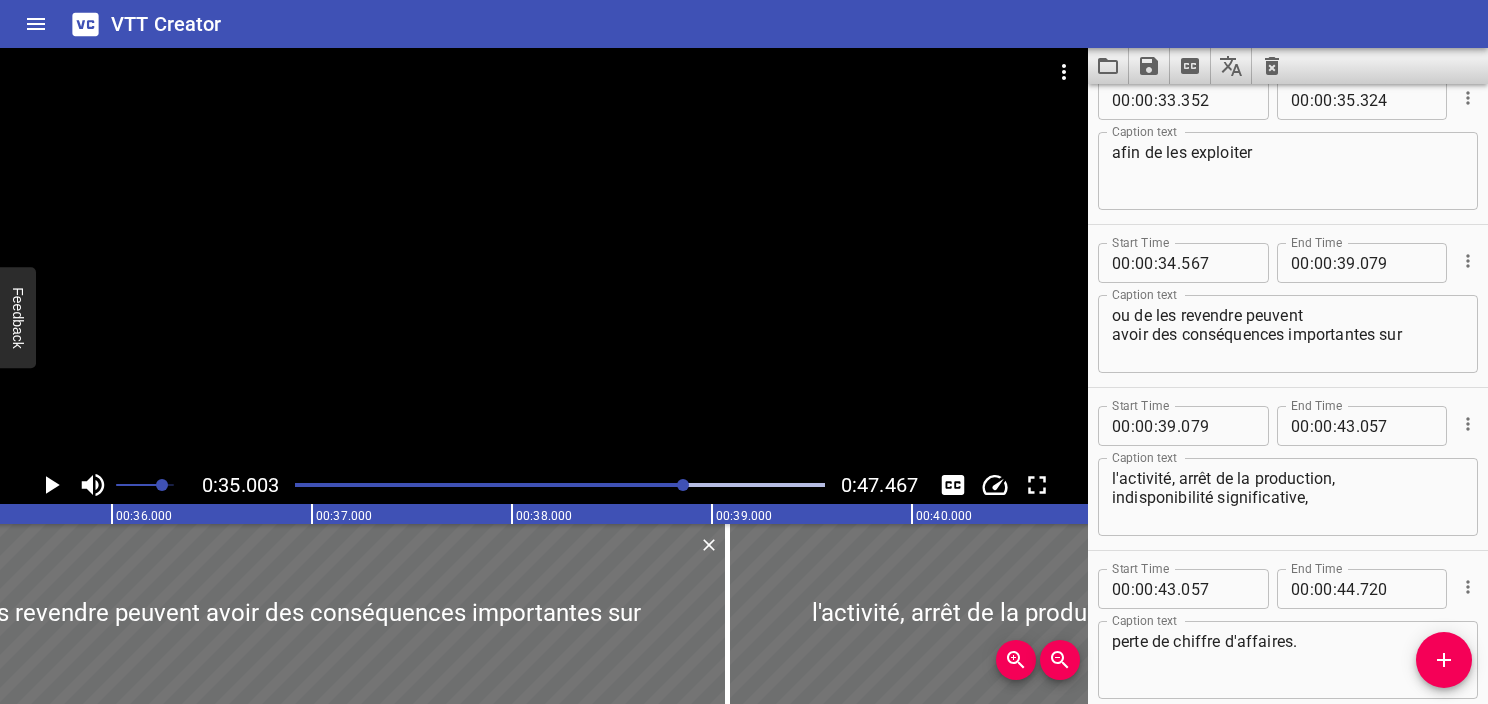 scroll, scrollTop: 0, scrollLeft: 7000, axis: horizontal 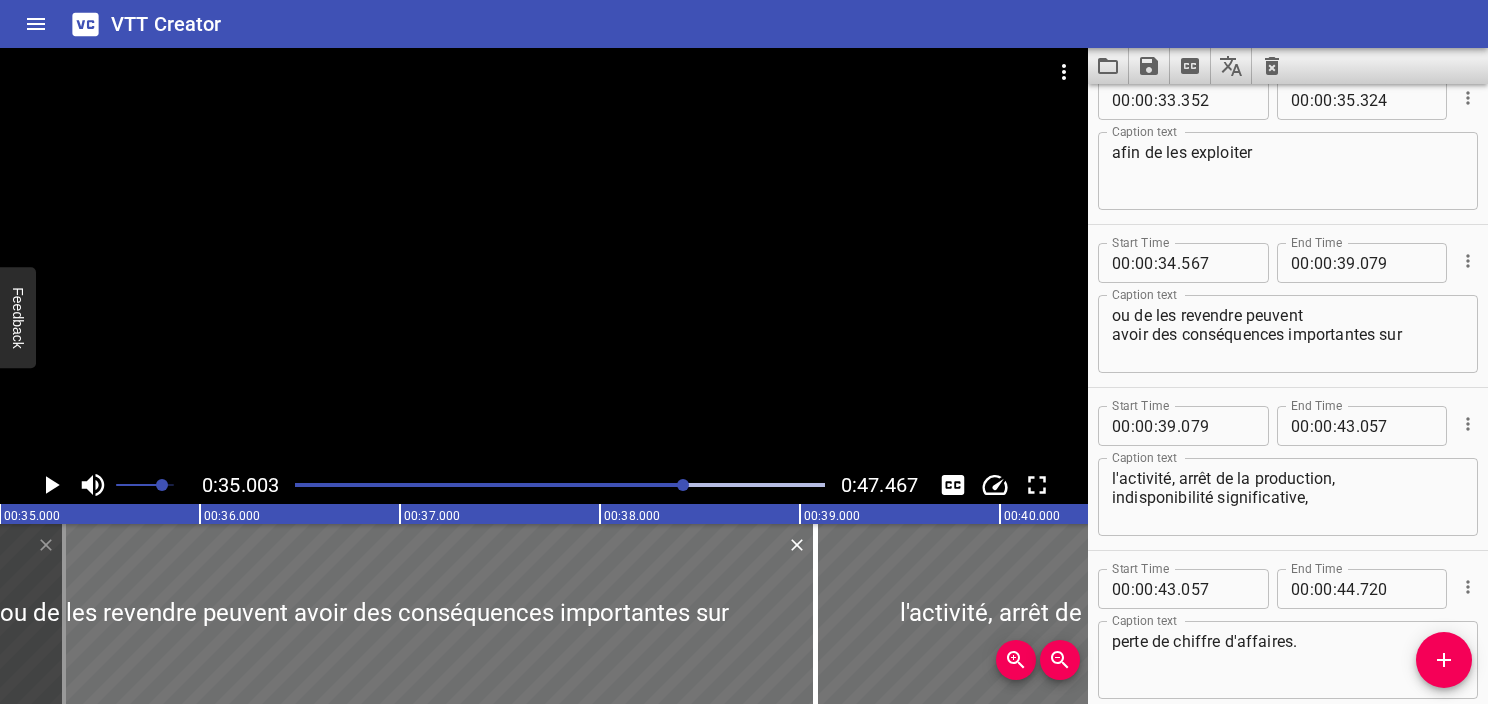 click 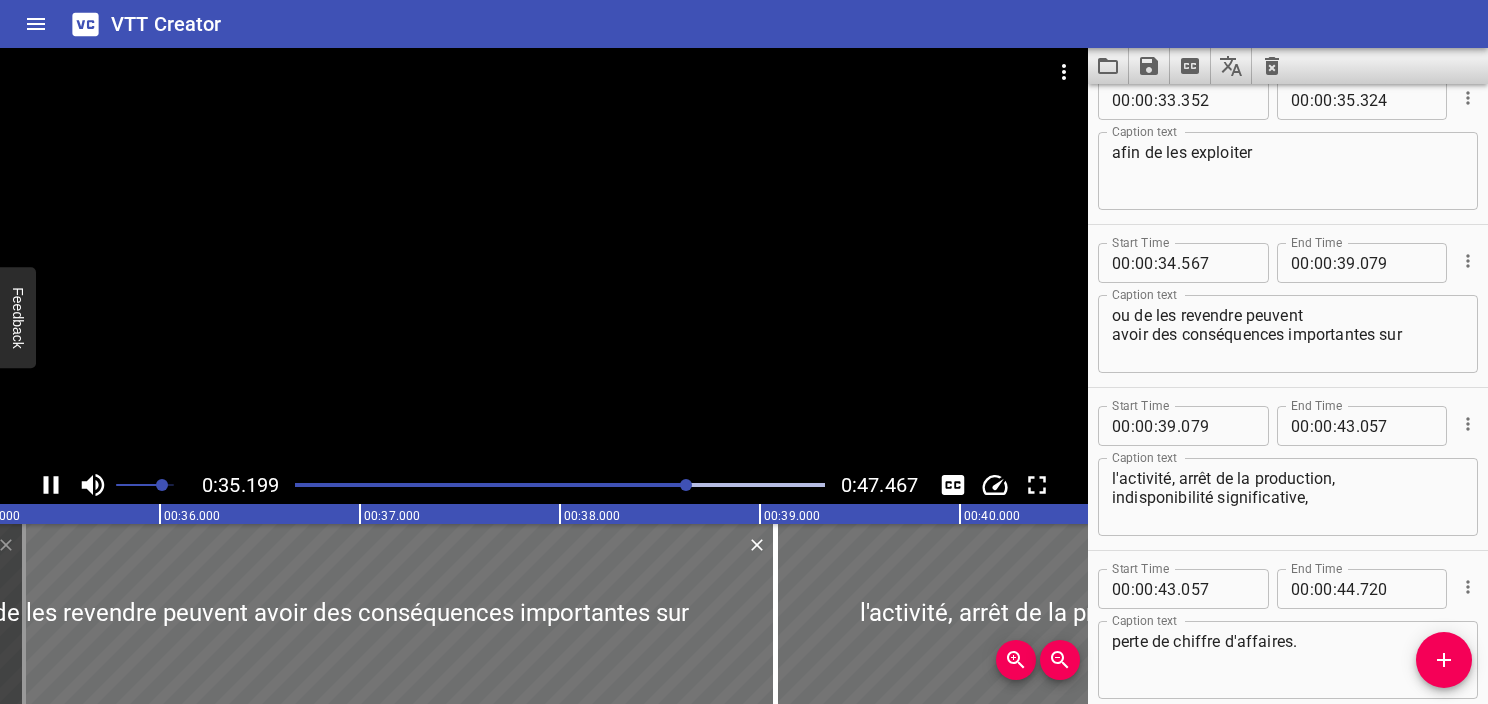 click 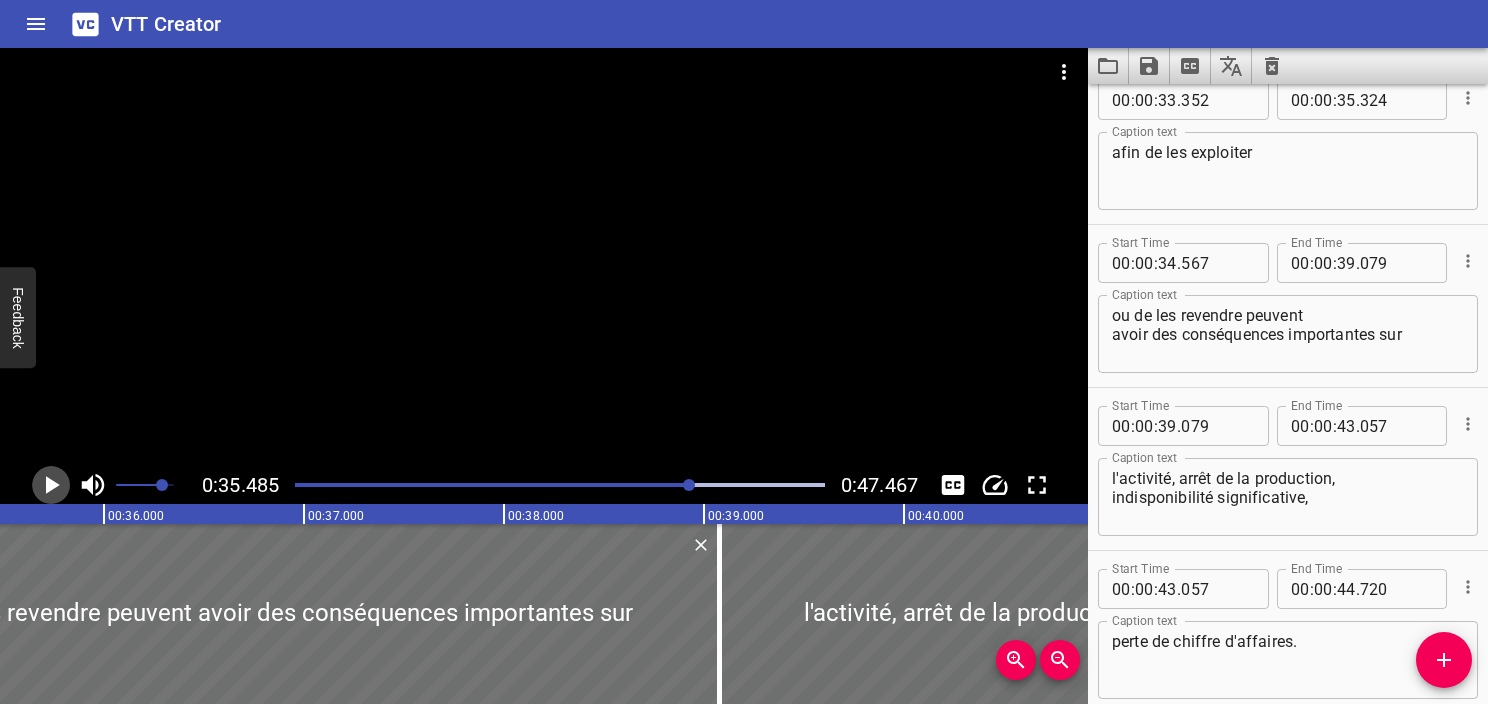 click 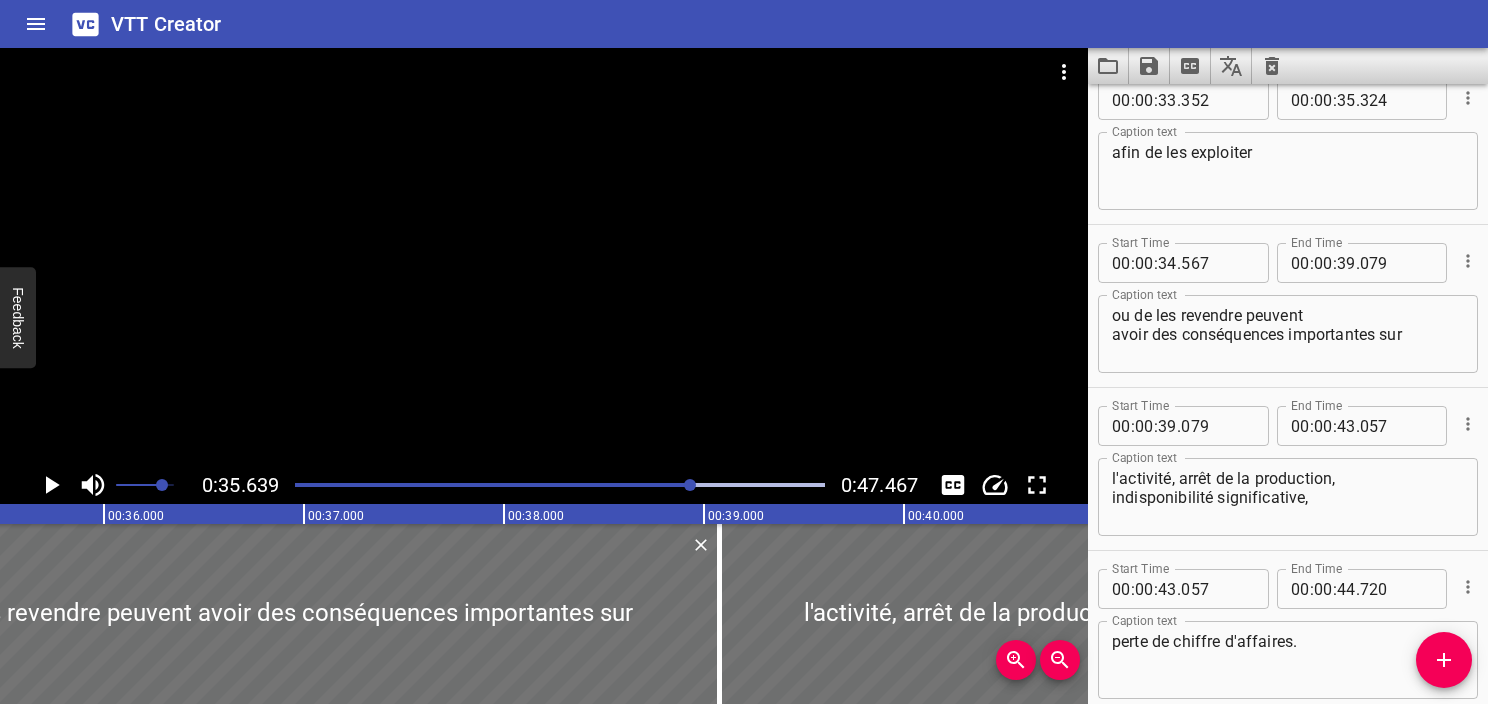 scroll, scrollTop: 0, scrollLeft: 7128, axis: horizontal 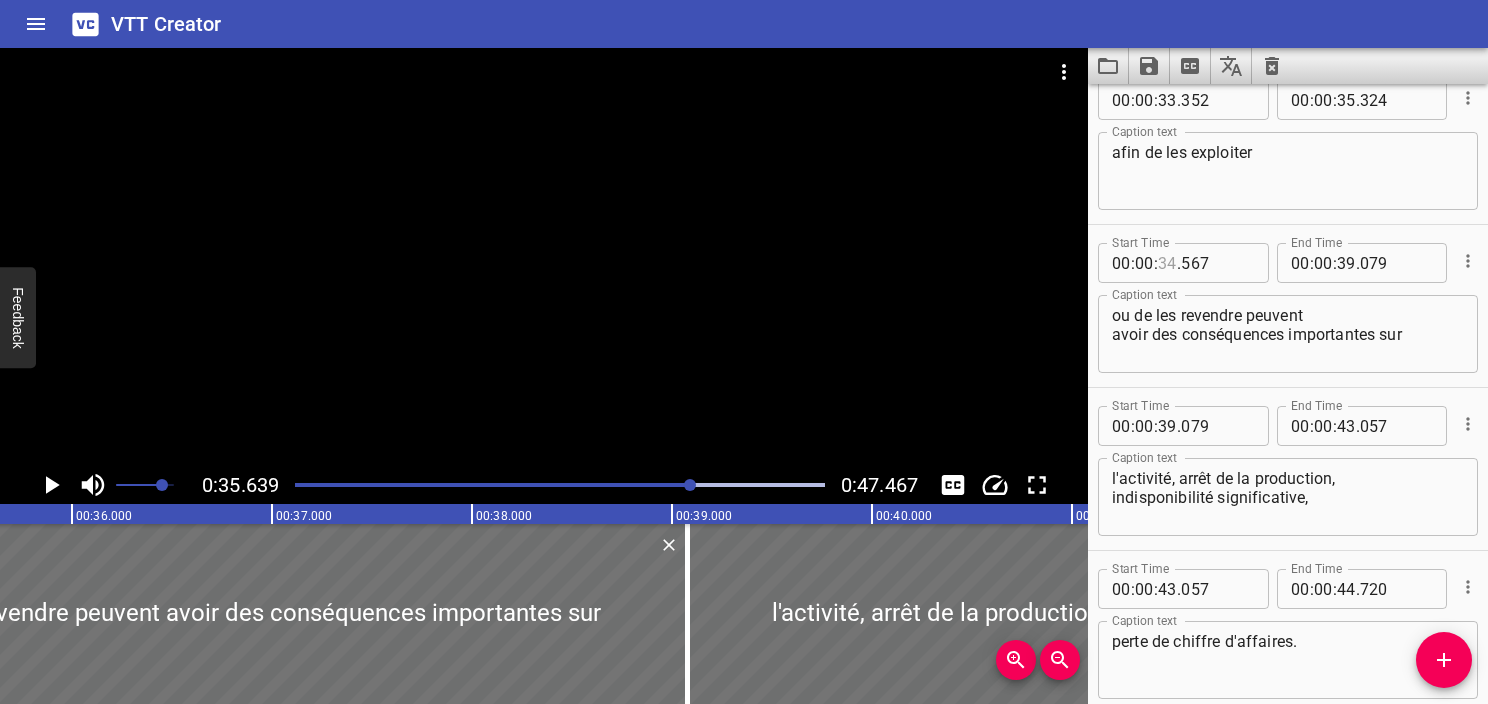 click at bounding box center [1167, 263] 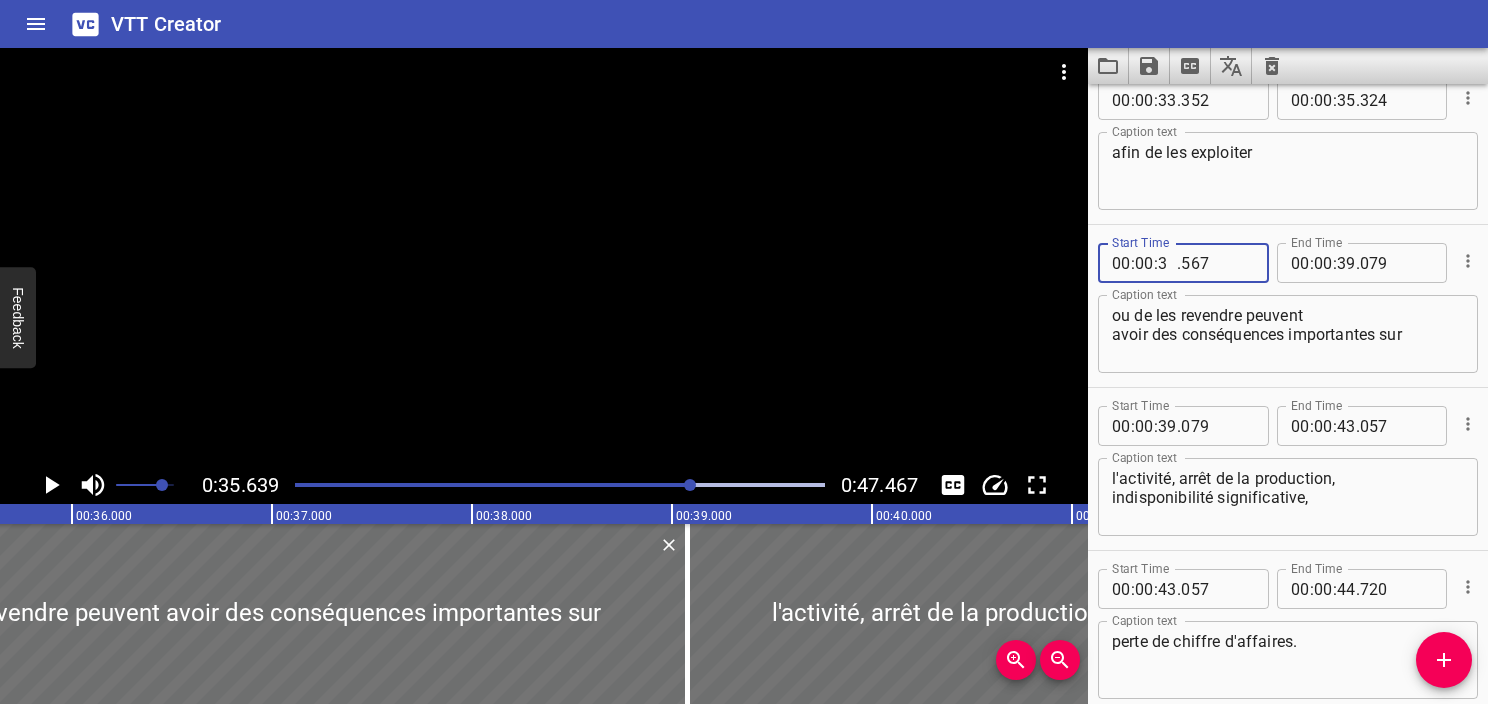type on "35" 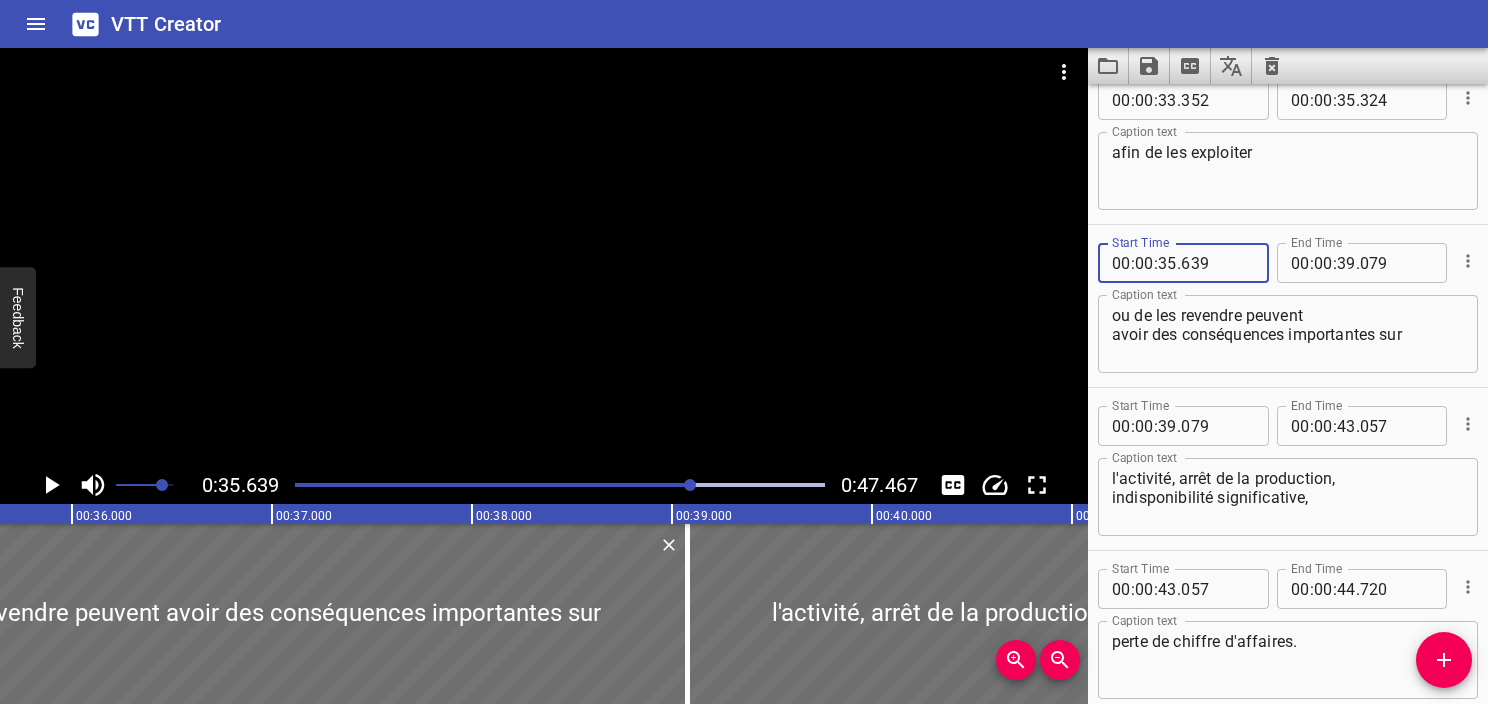 type on "639" 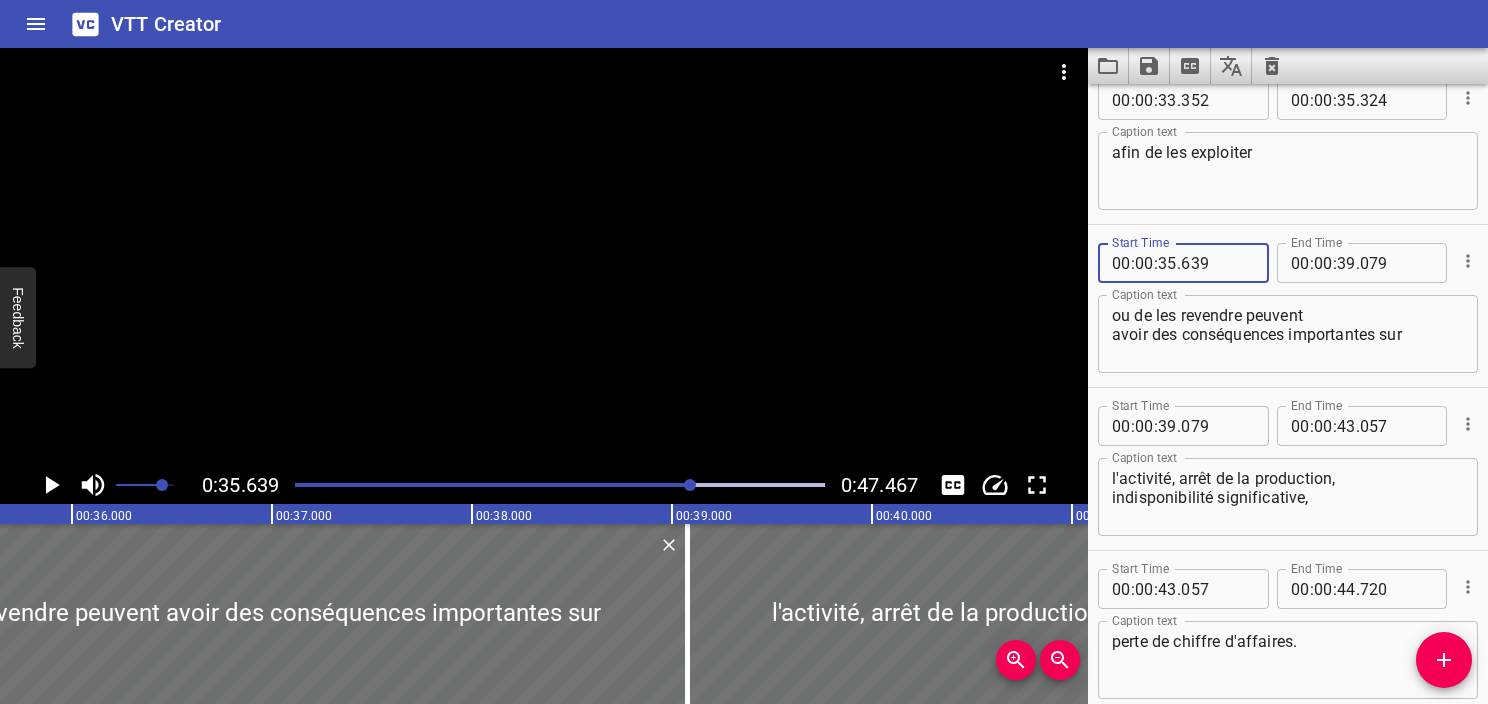 click on "ou de les revendre peuvent
avoir des conséquences importantes sur" at bounding box center (1288, 334) 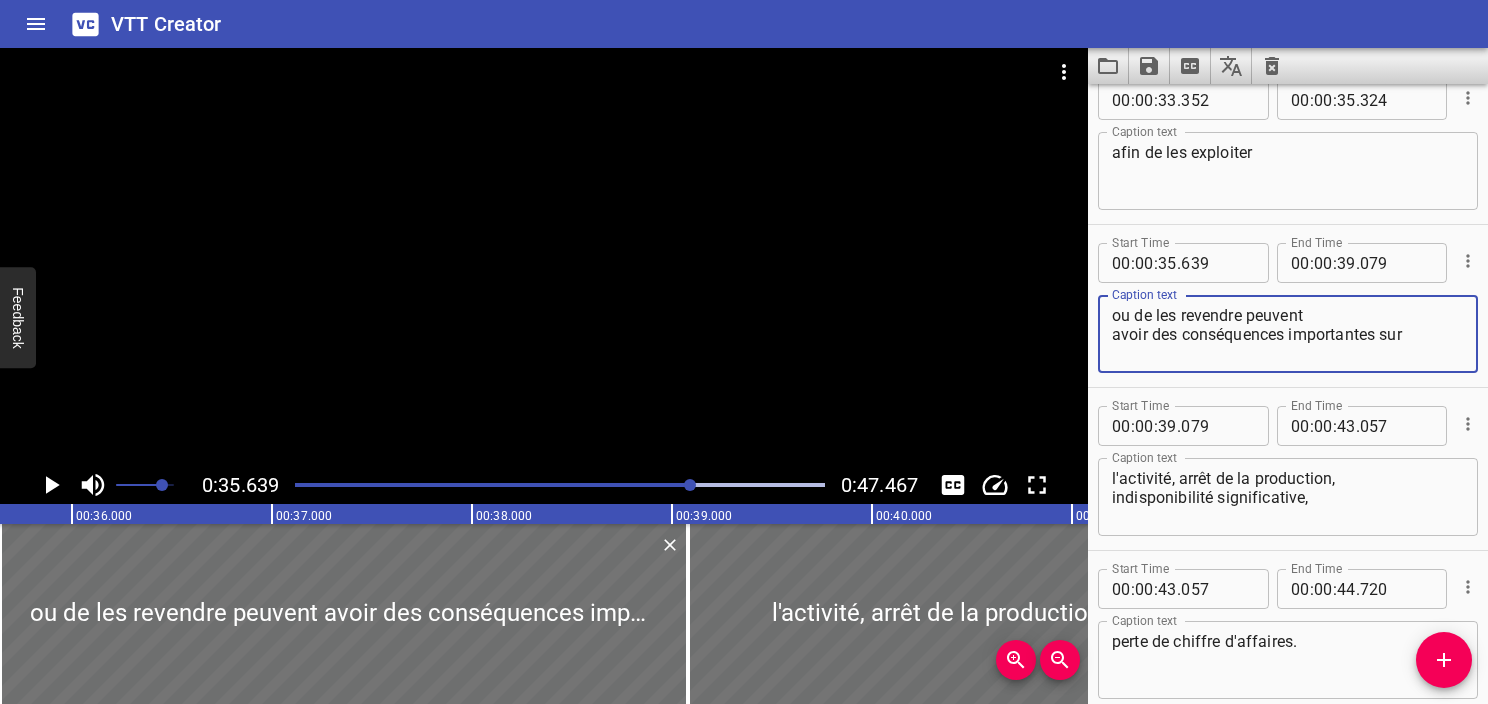 click 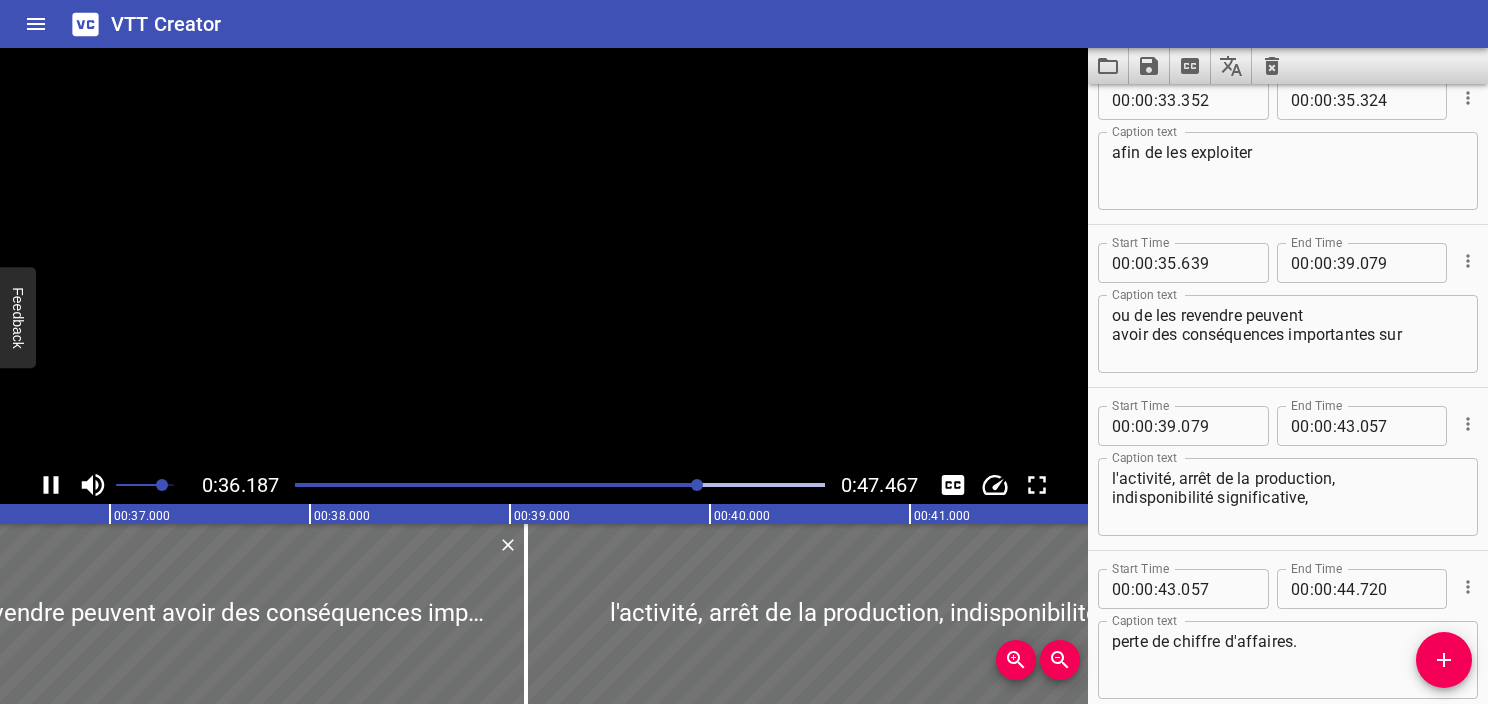 click 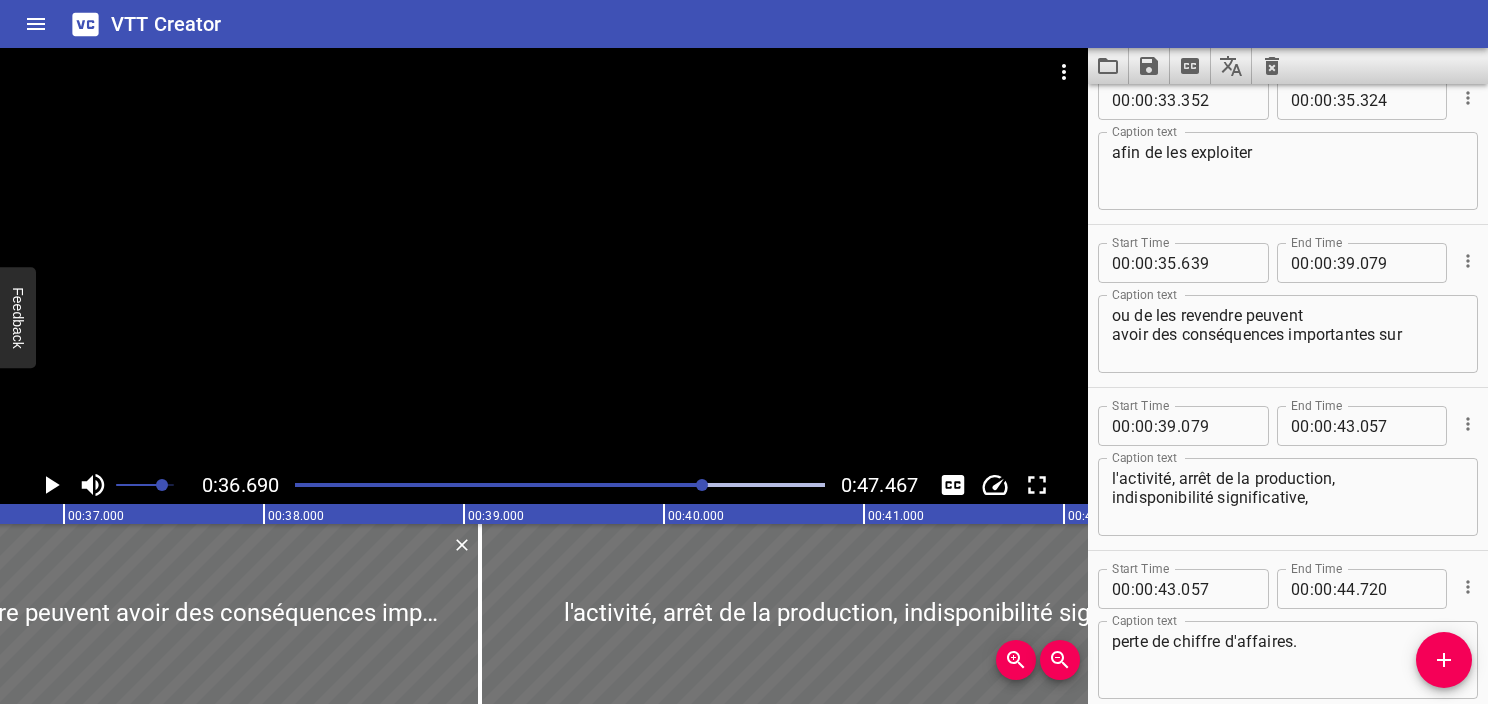 scroll, scrollTop: 0, scrollLeft: 7337, axis: horizontal 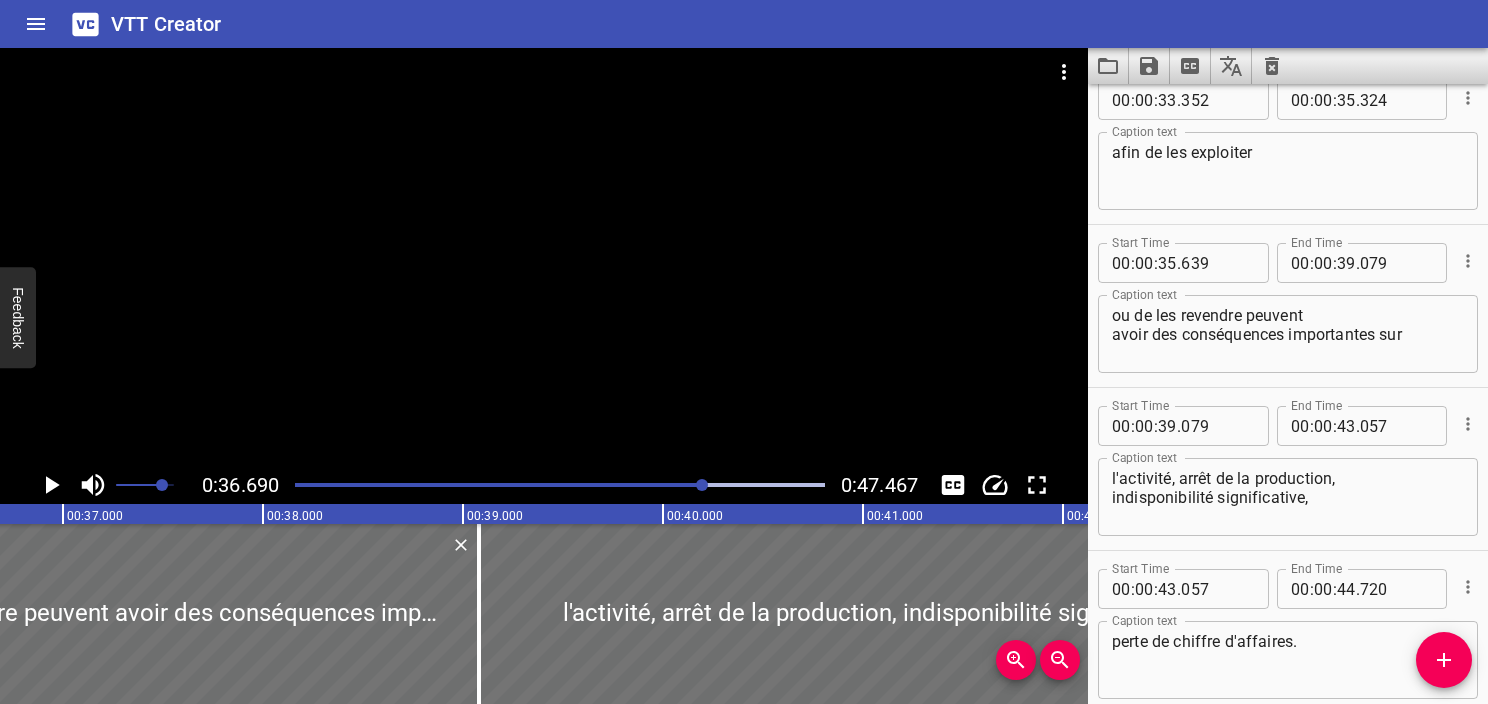 click on "ou de les revendre peuvent
avoir des conséquences importantes sur" at bounding box center [1288, 334] 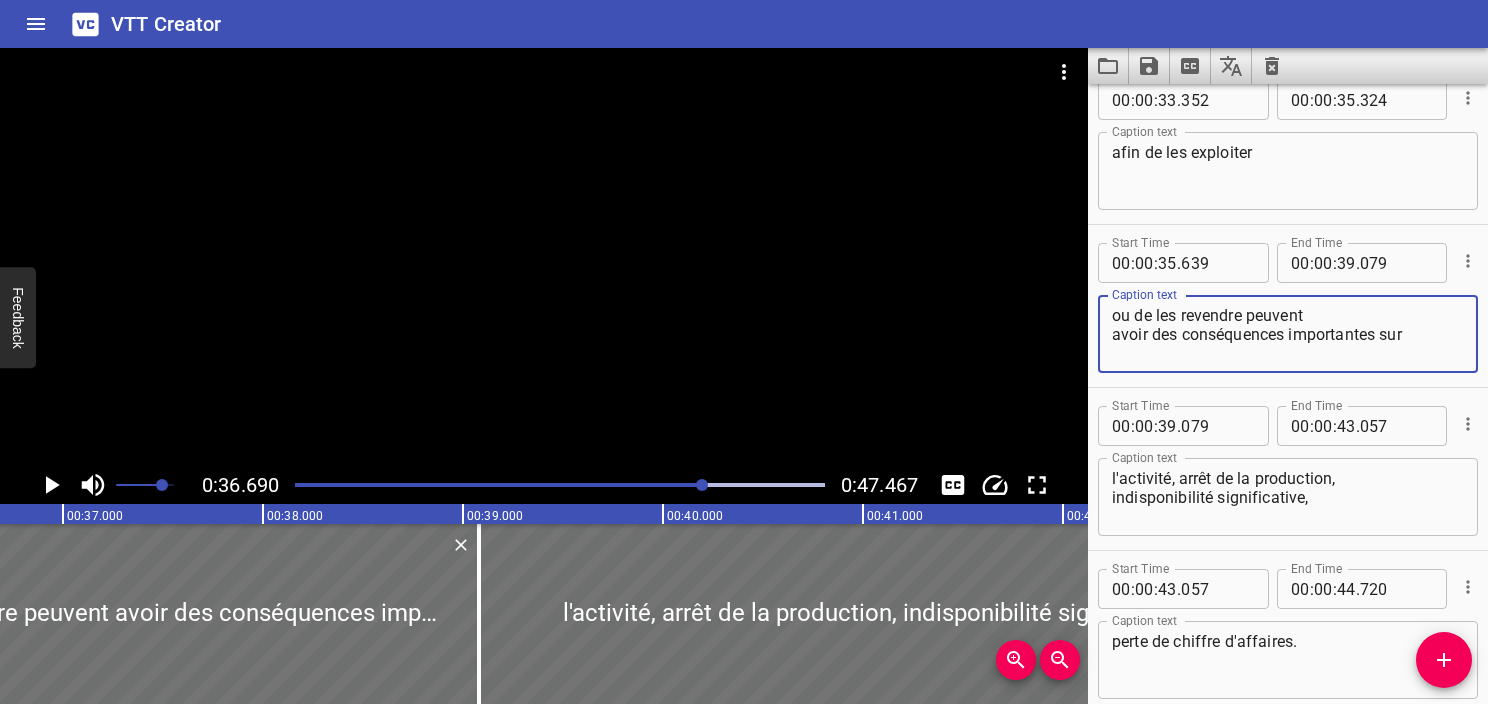 click at bounding box center [1444, 660] 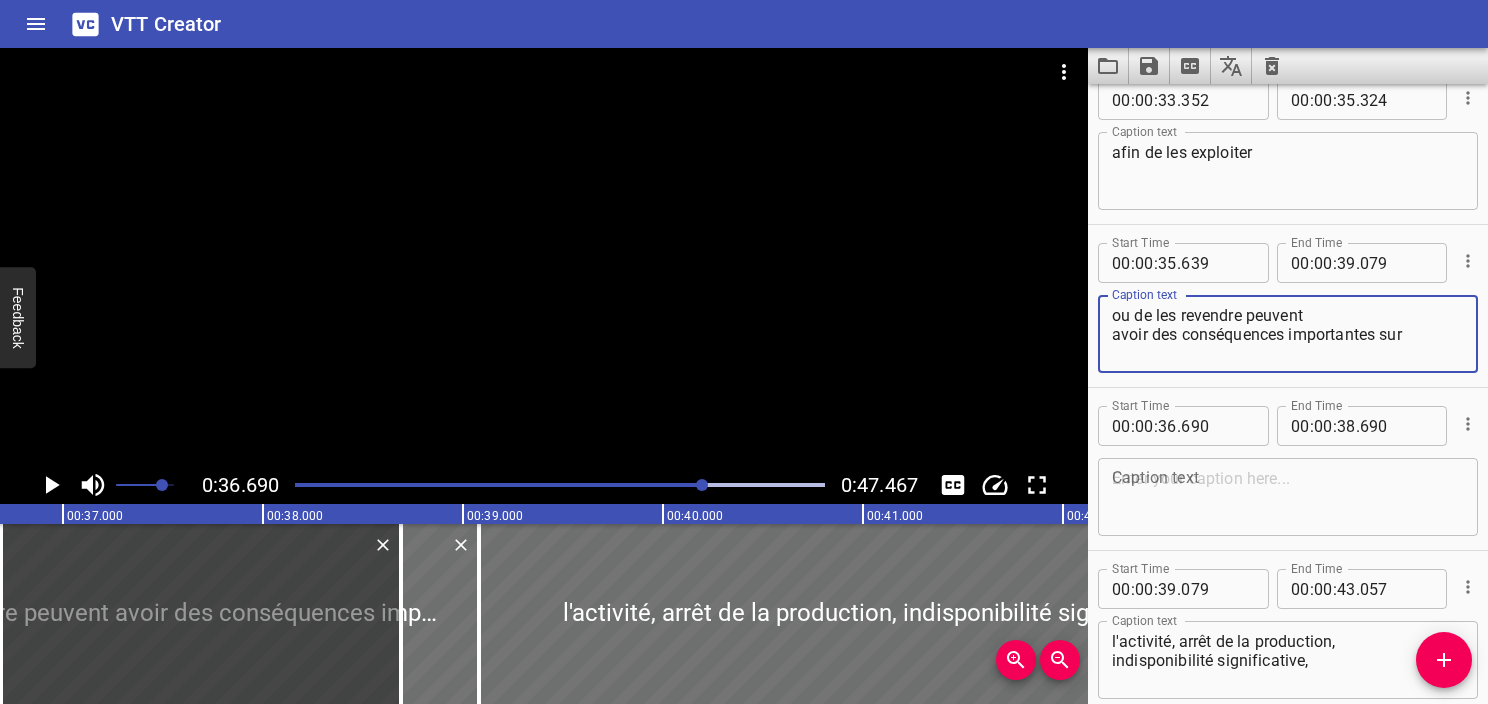 drag, startPoint x: 1245, startPoint y: 312, endPoint x: 1464, endPoint y: 383, distance: 230.22163 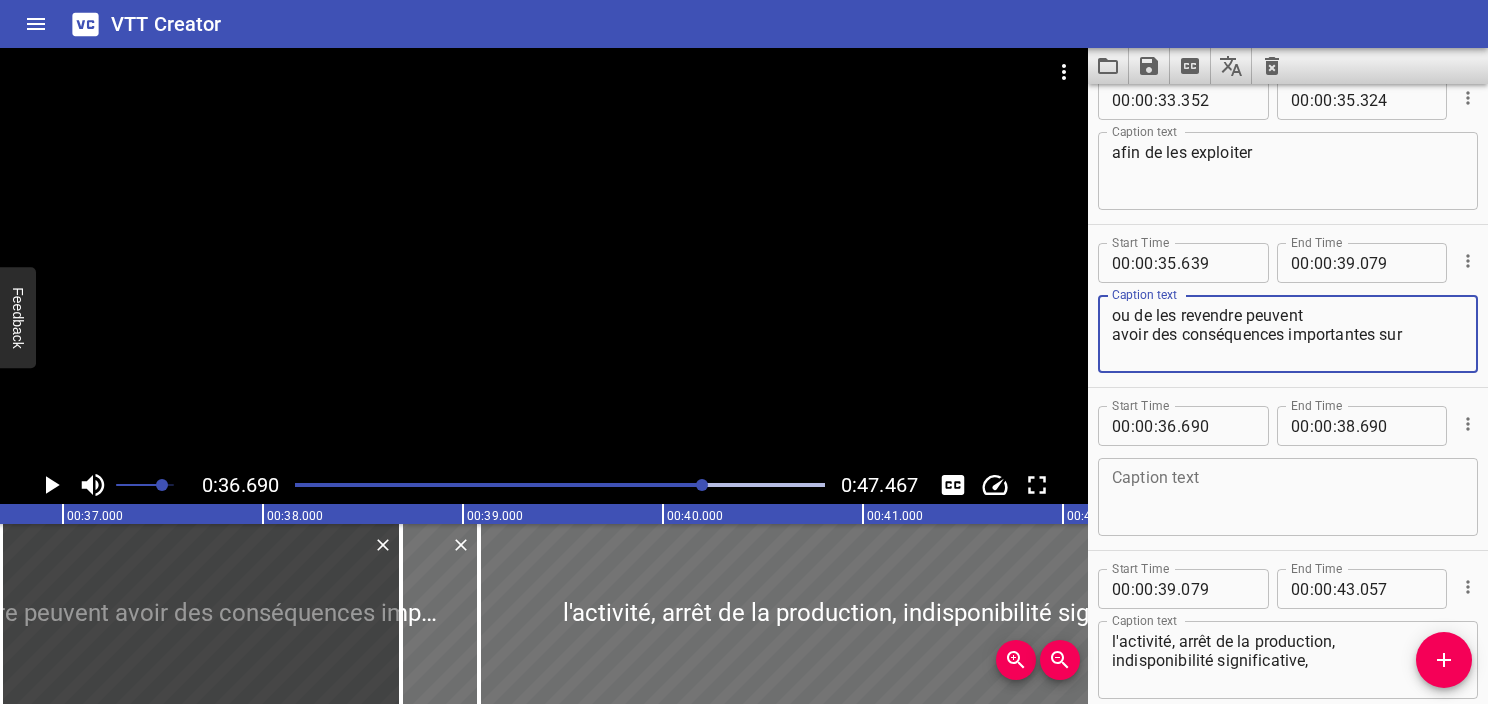 click on "Start Time 00 : 00 : 35 . 639 Start Time End Time 00 : 00 : 39 . 079 End Time Caption text ou de les revendre peuvent
avoir des conséquences importantes sur Caption text" at bounding box center (1288, 306) 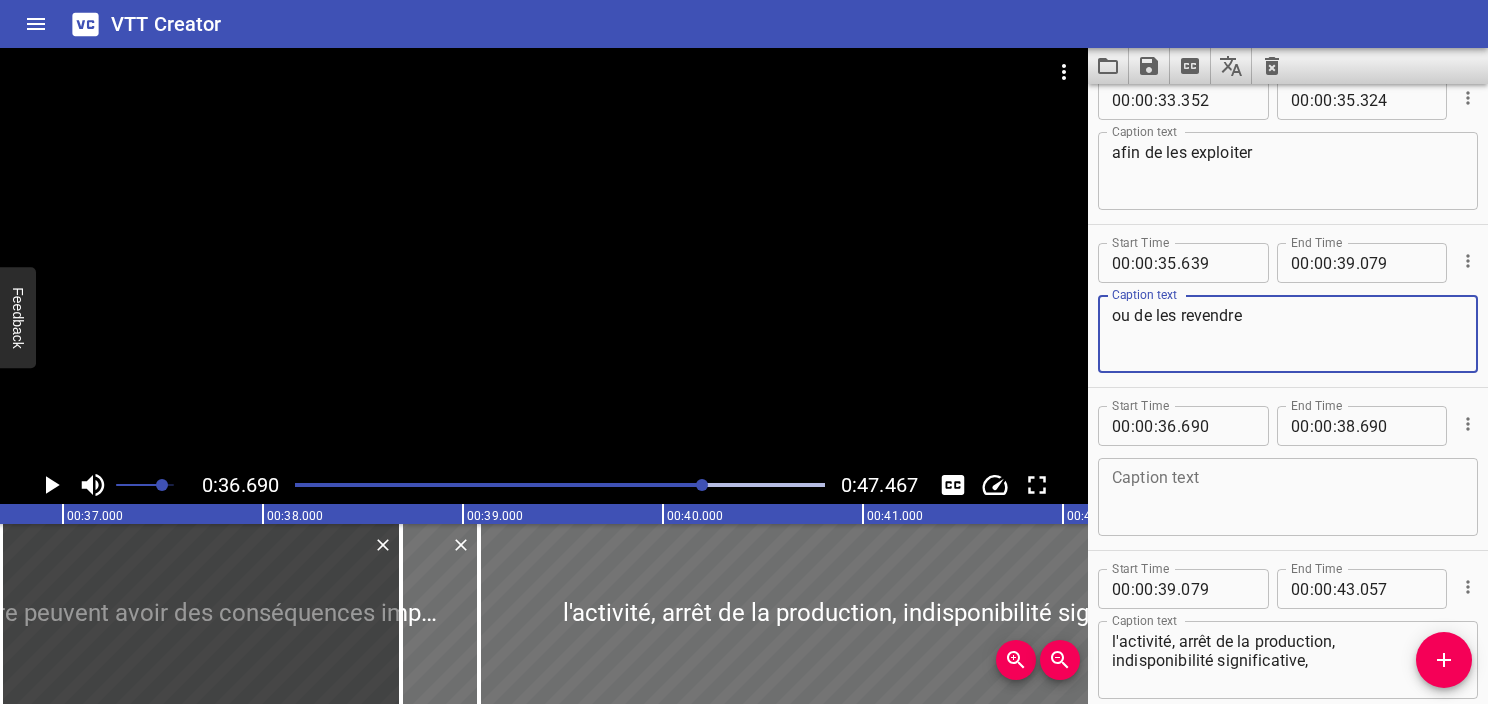 type on "ou de les revendre" 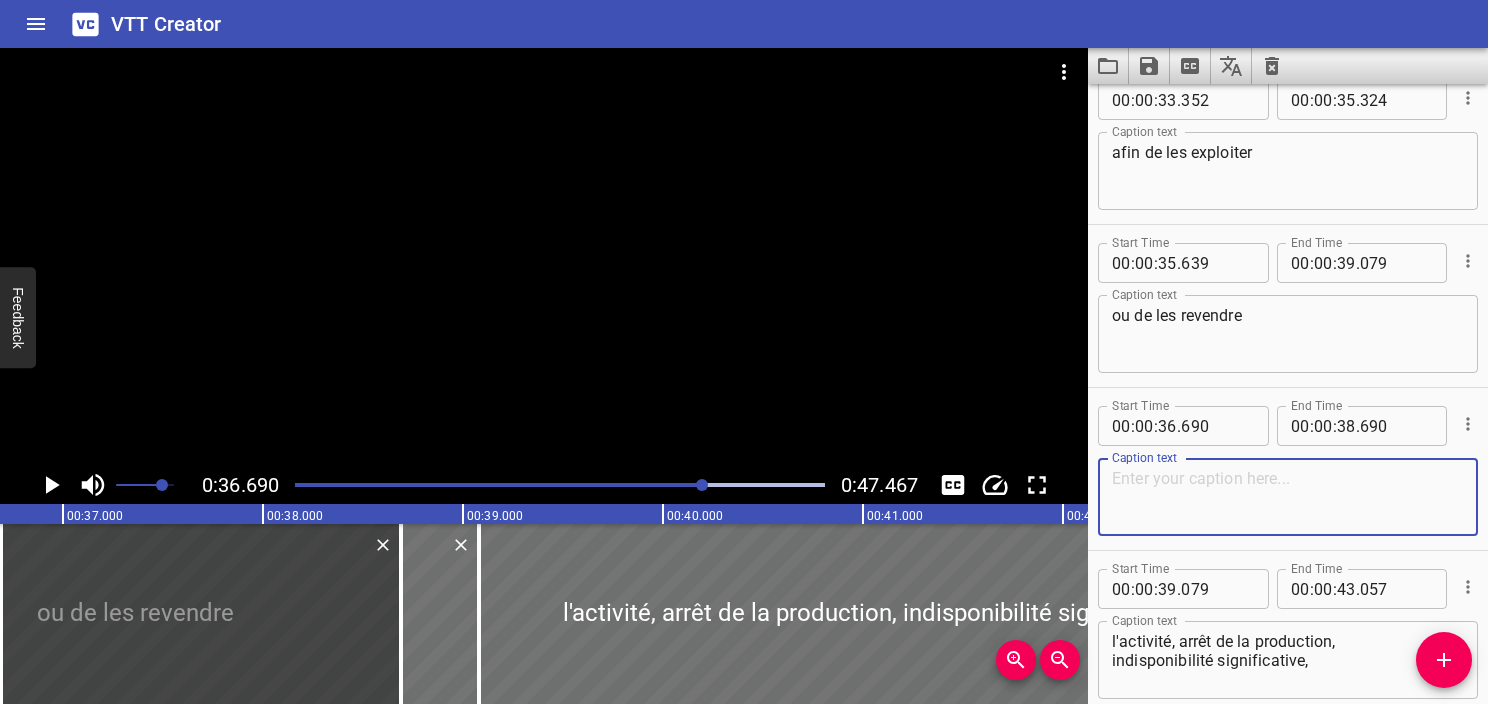paste on "peuvent
avoir des conséquences importantes sur" 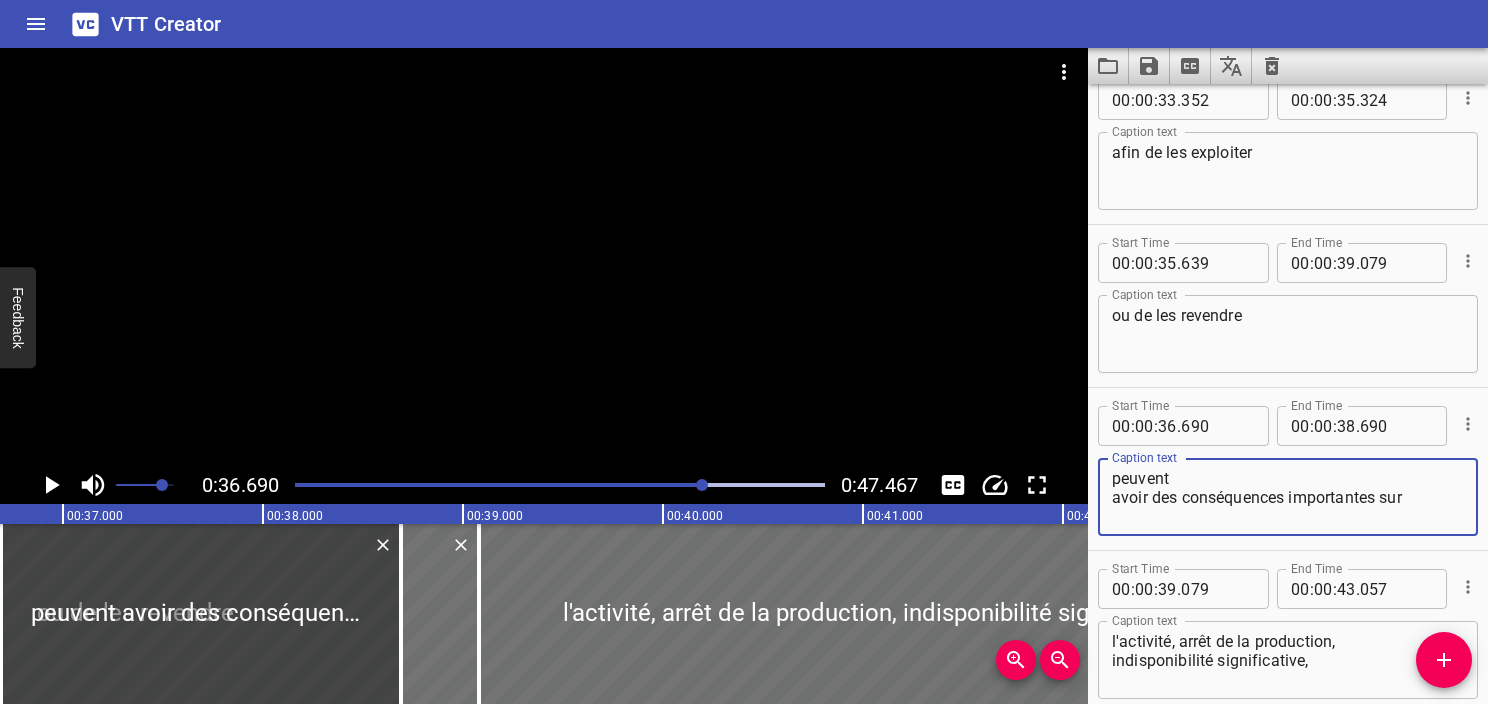 click on "peuvent
avoir des conséquences importantes sur" at bounding box center (1288, 497) 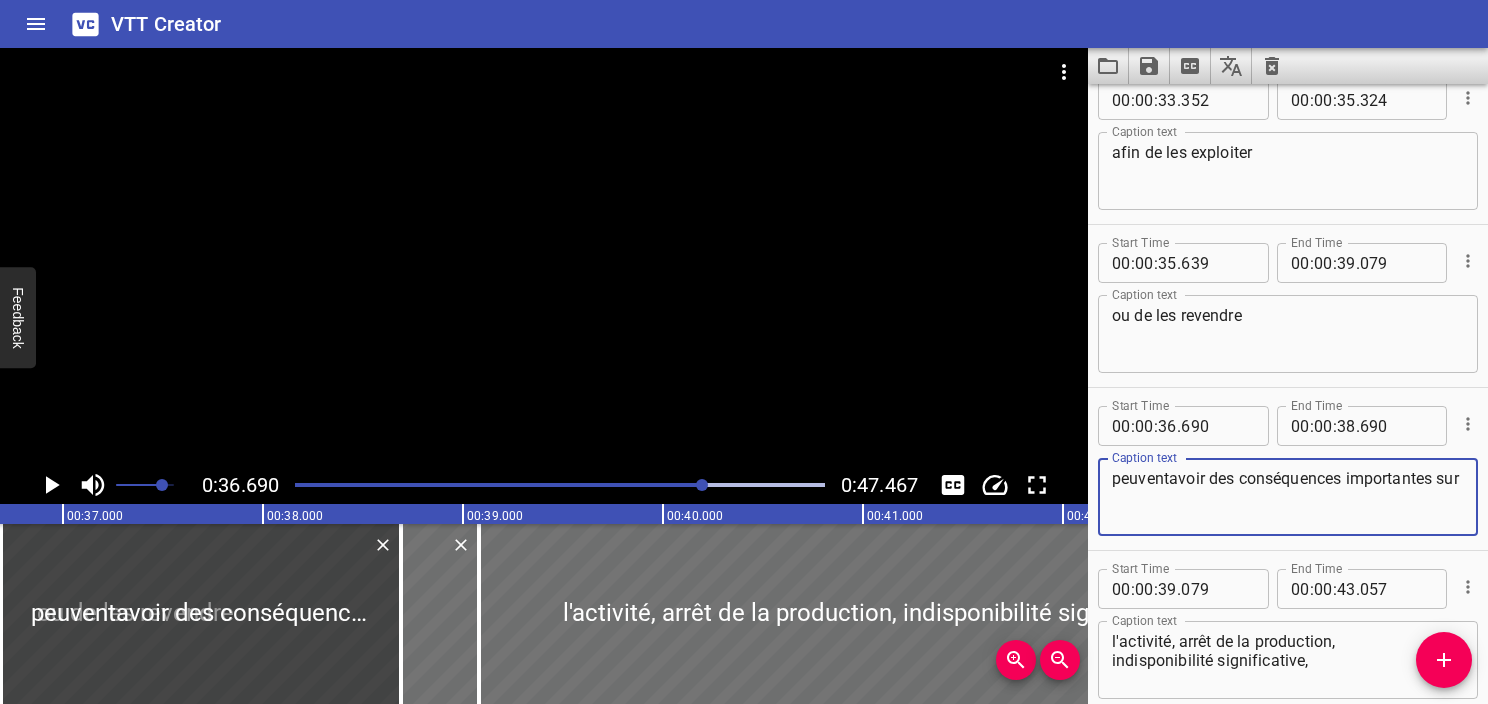 click on "peuventavoir des conséquences importantes sur" at bounding box center [1288, 497] 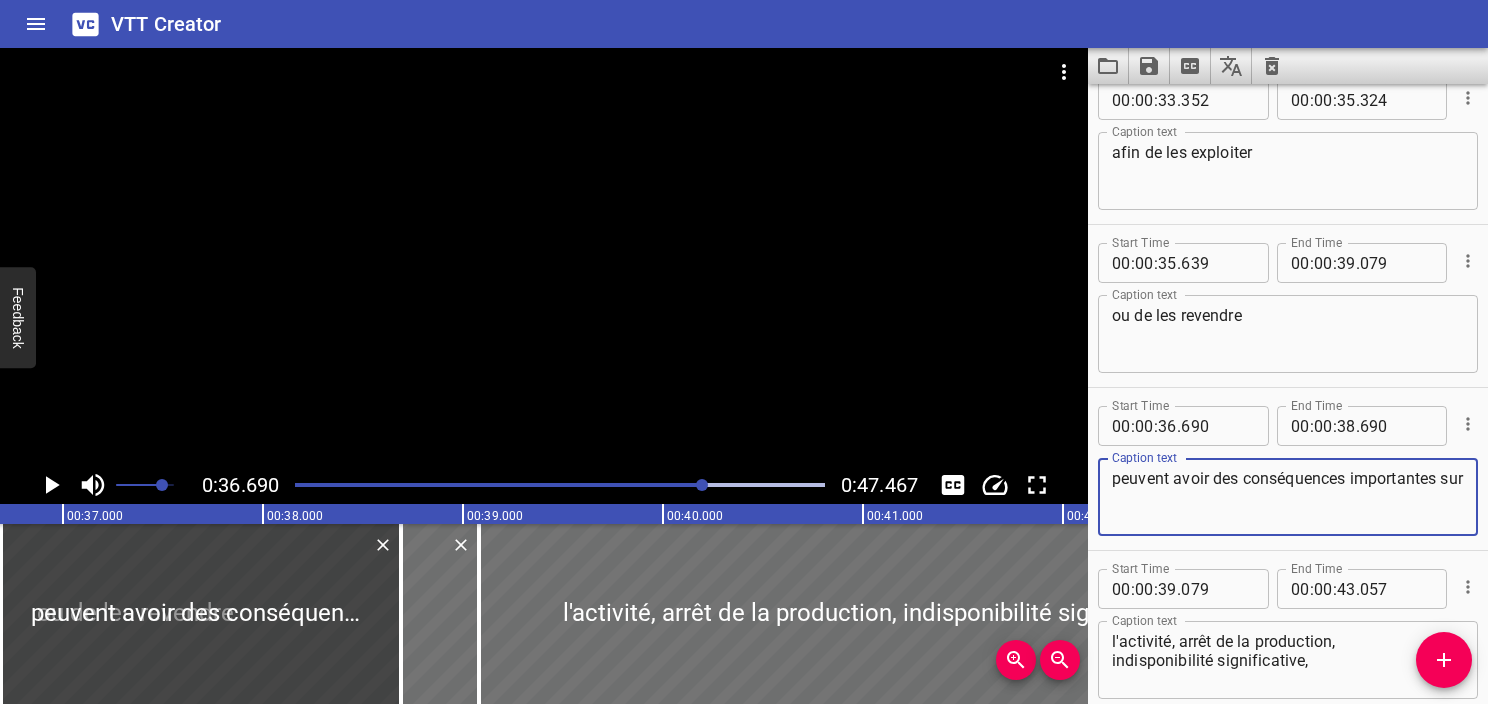 type on "peuvent avoir des conséquences importantes sur" 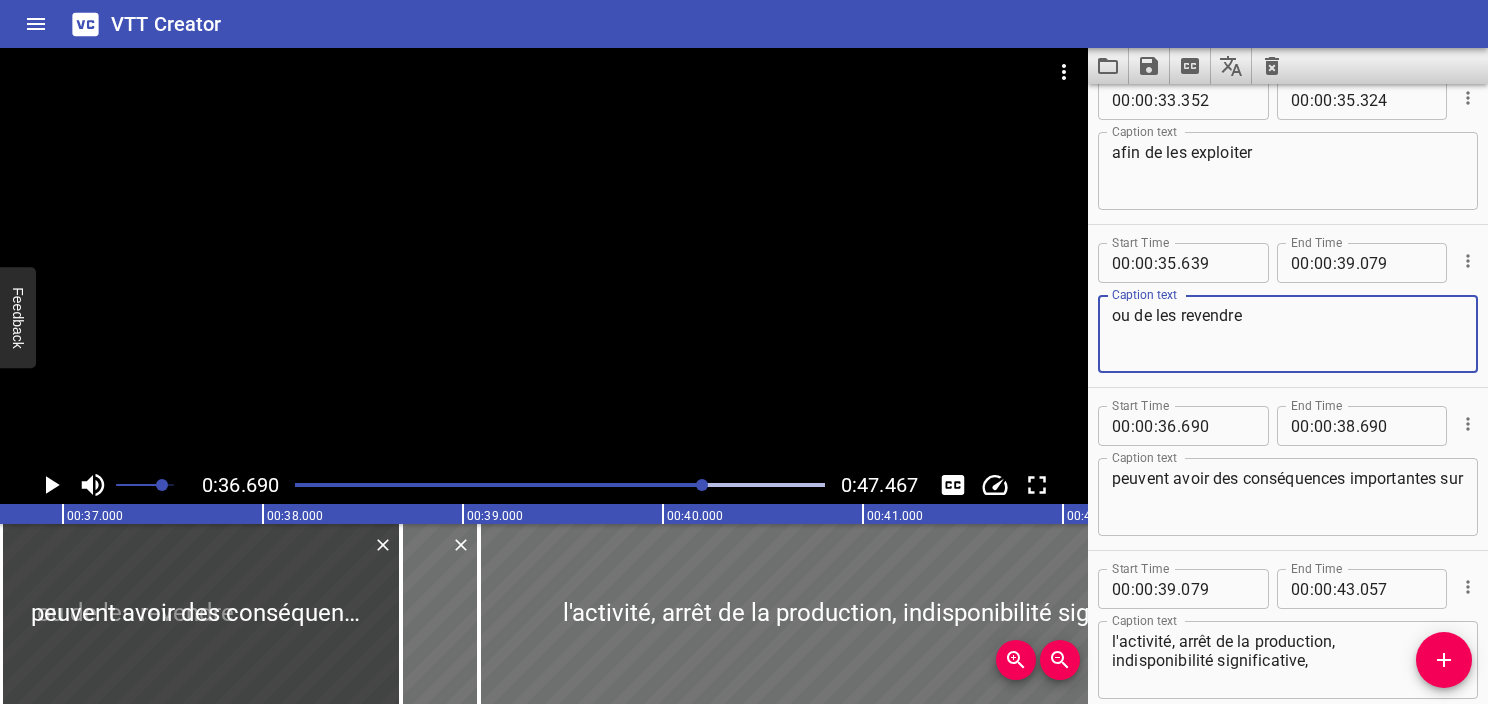 click at bounding box center (560, 485) 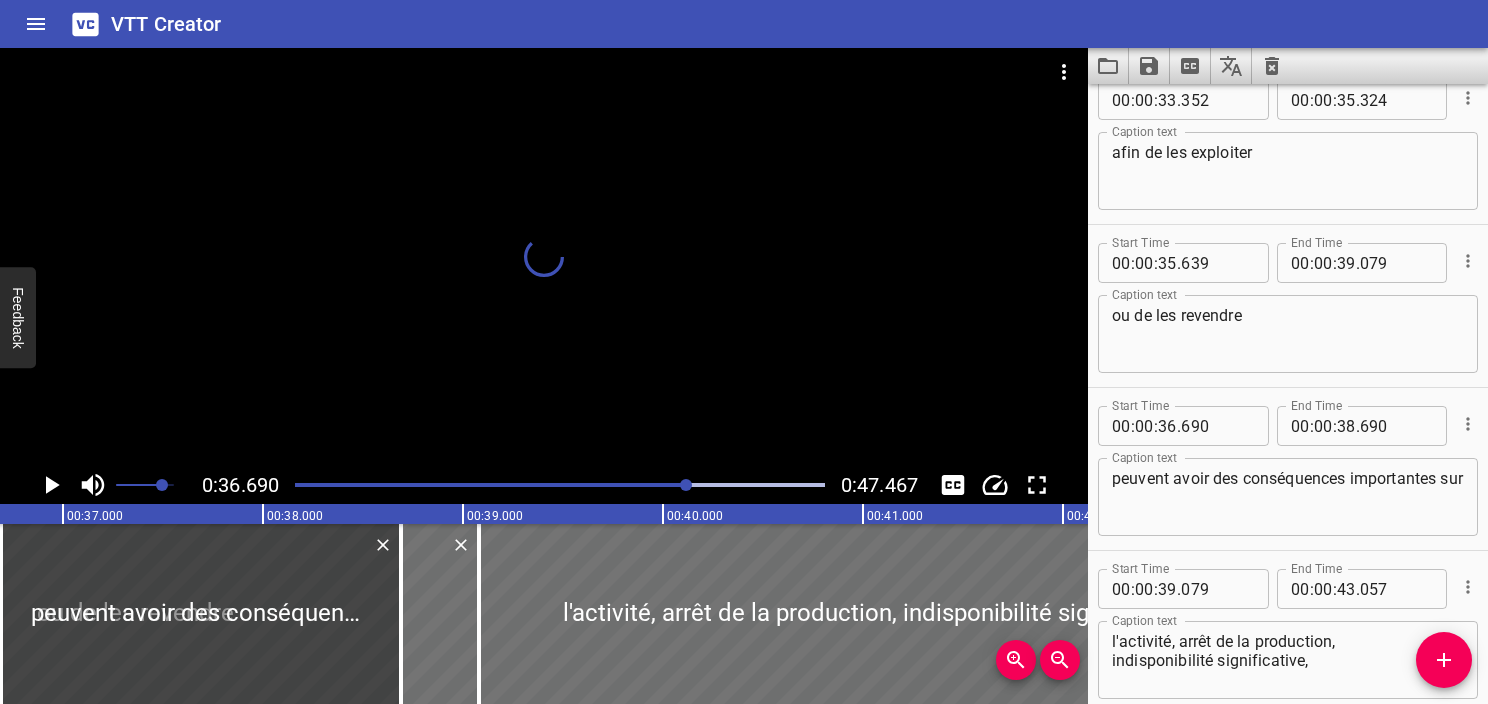 scroll, scrollTop: 2384, scrollLeft: 0, axis: vertical 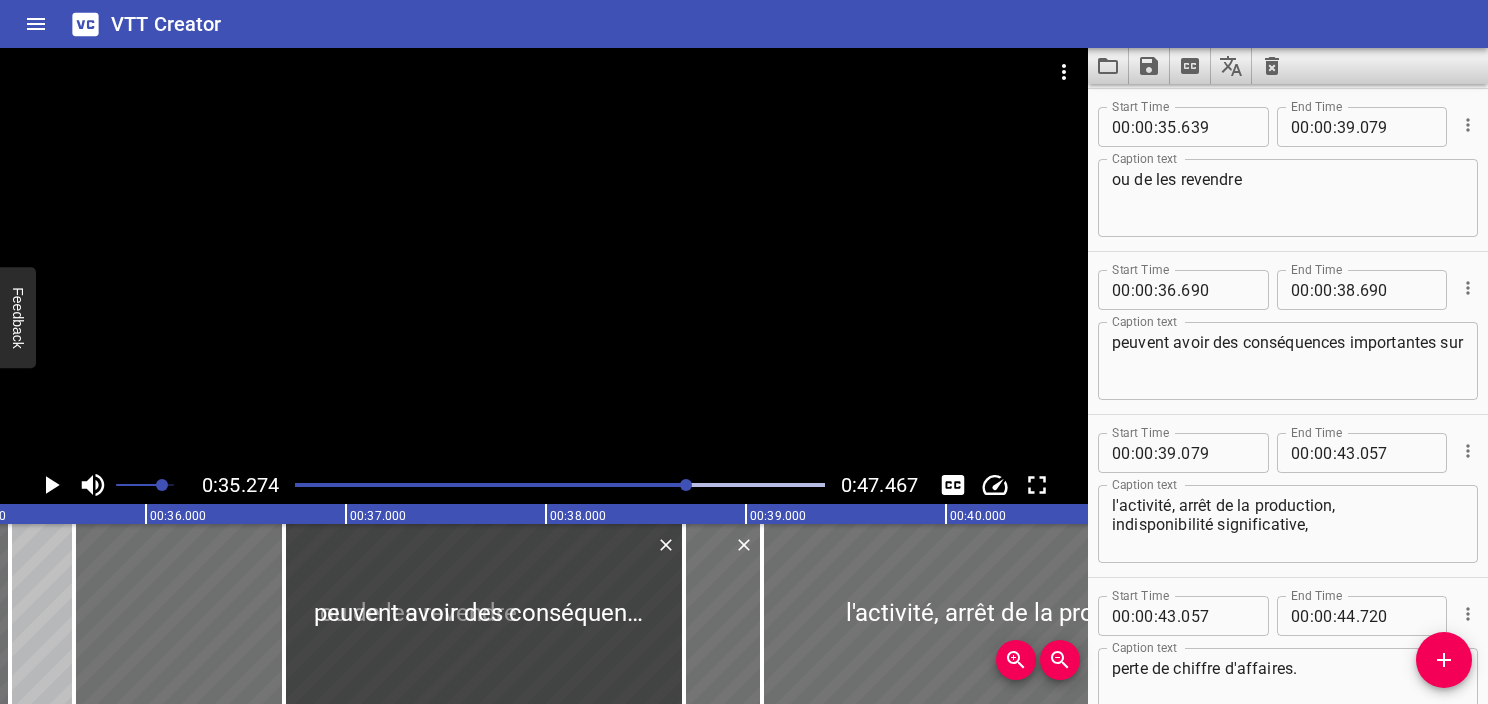 click 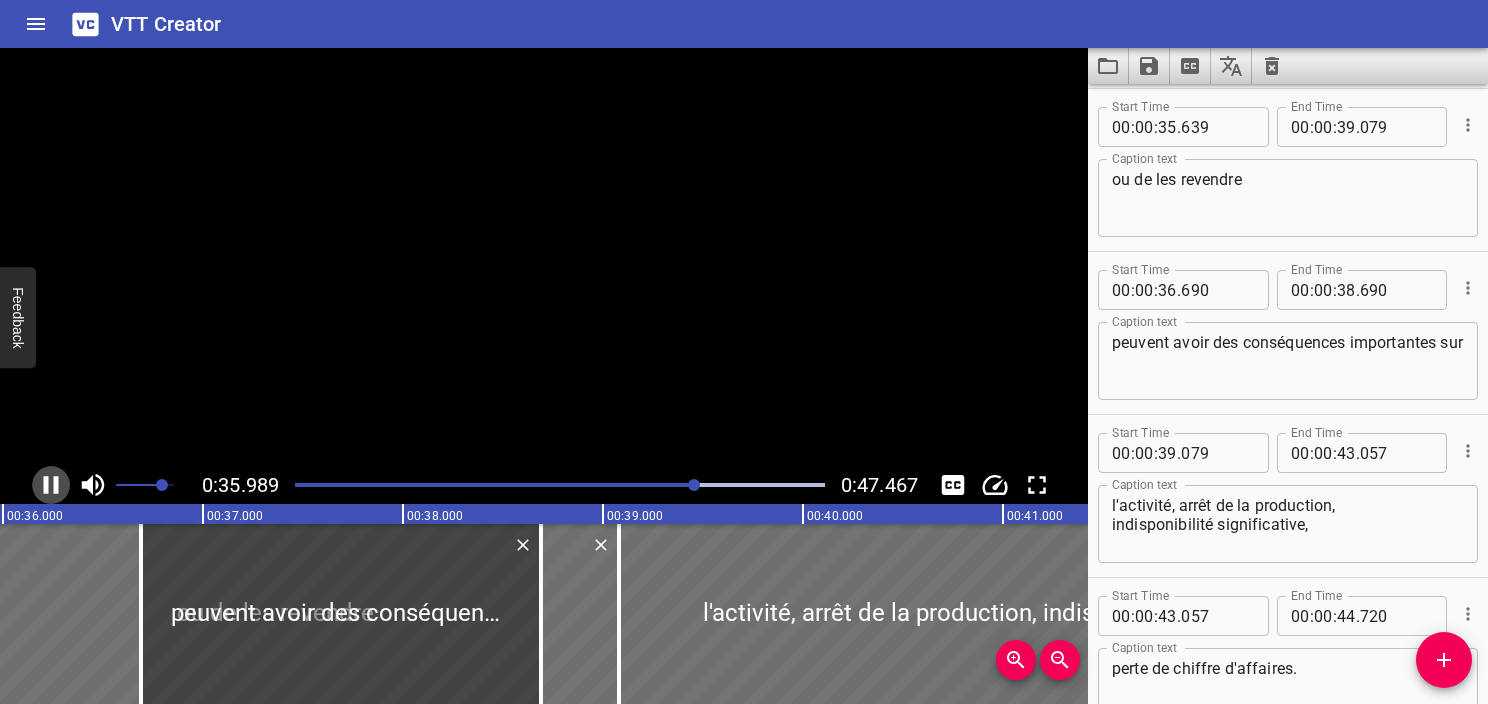 click 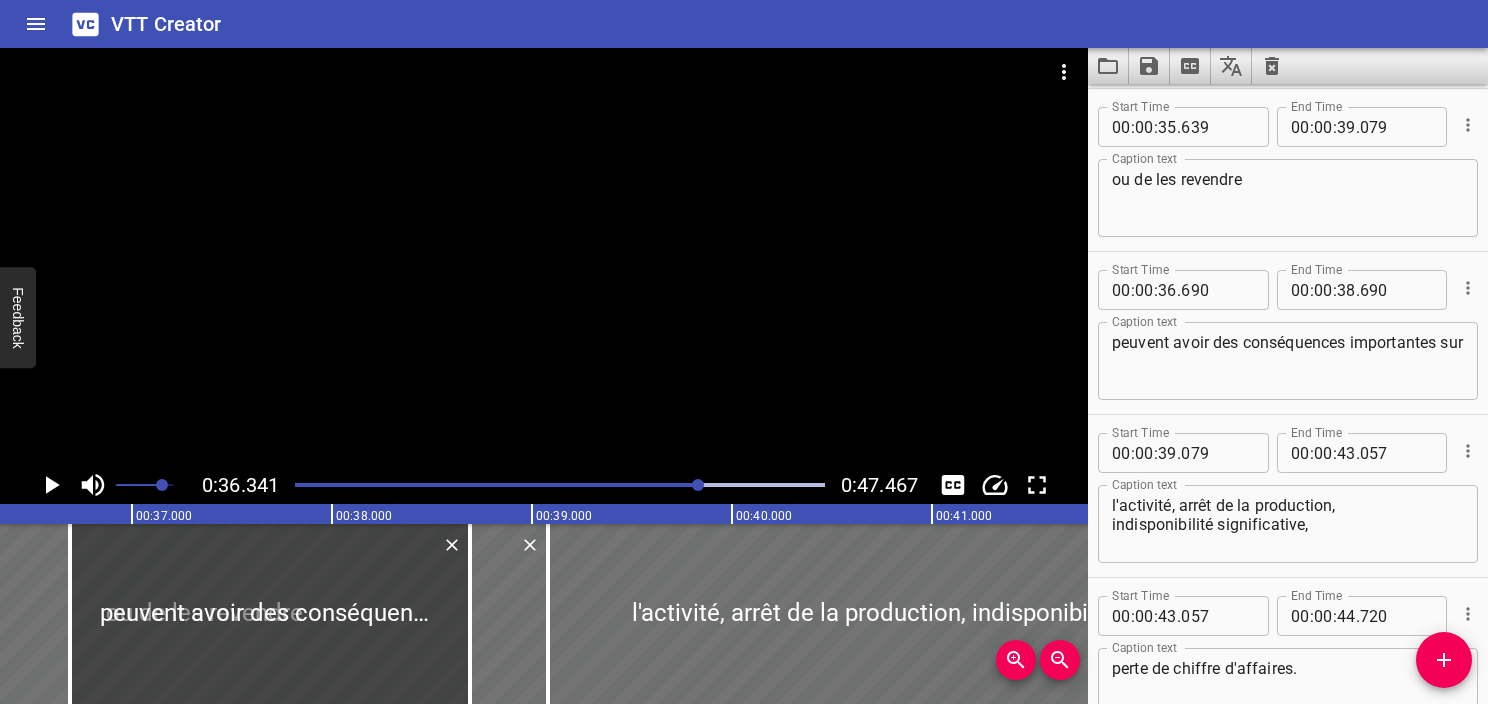 click 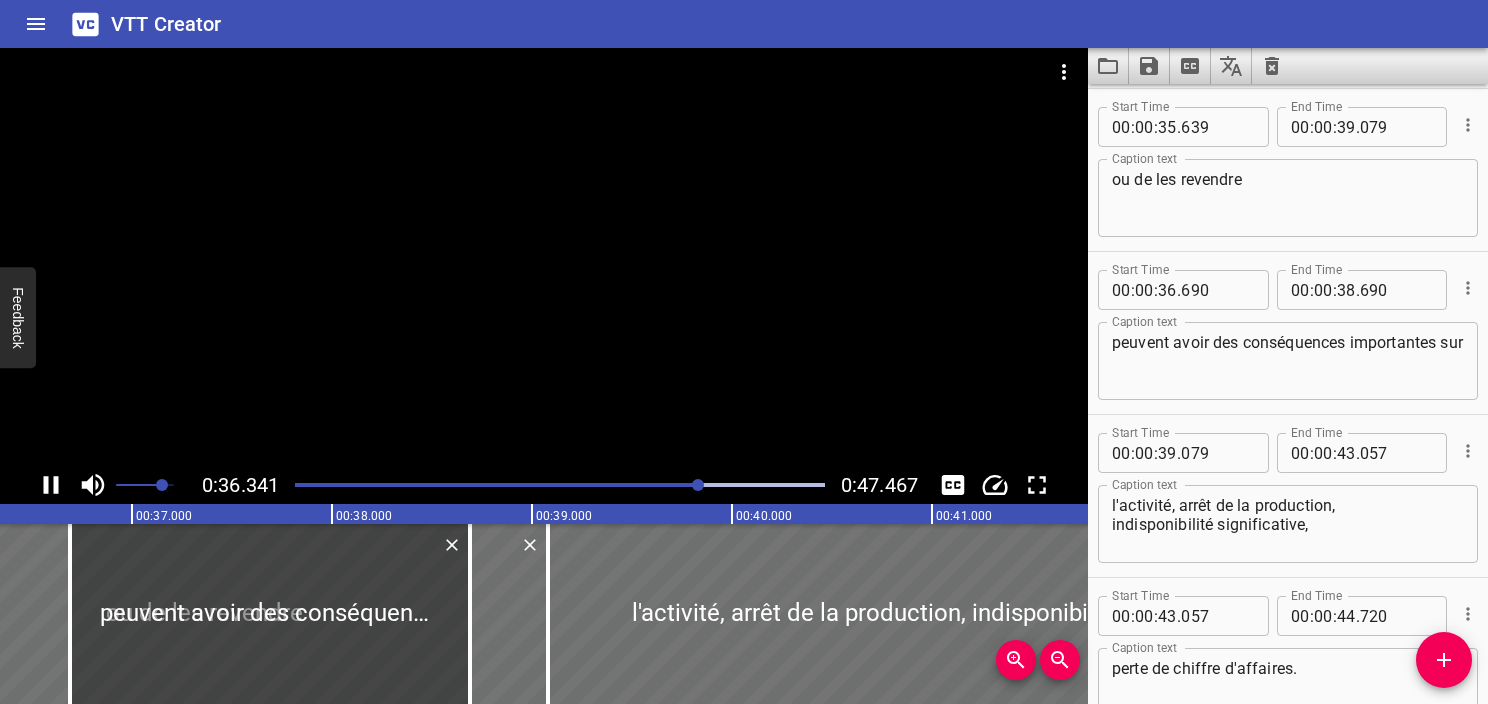 click 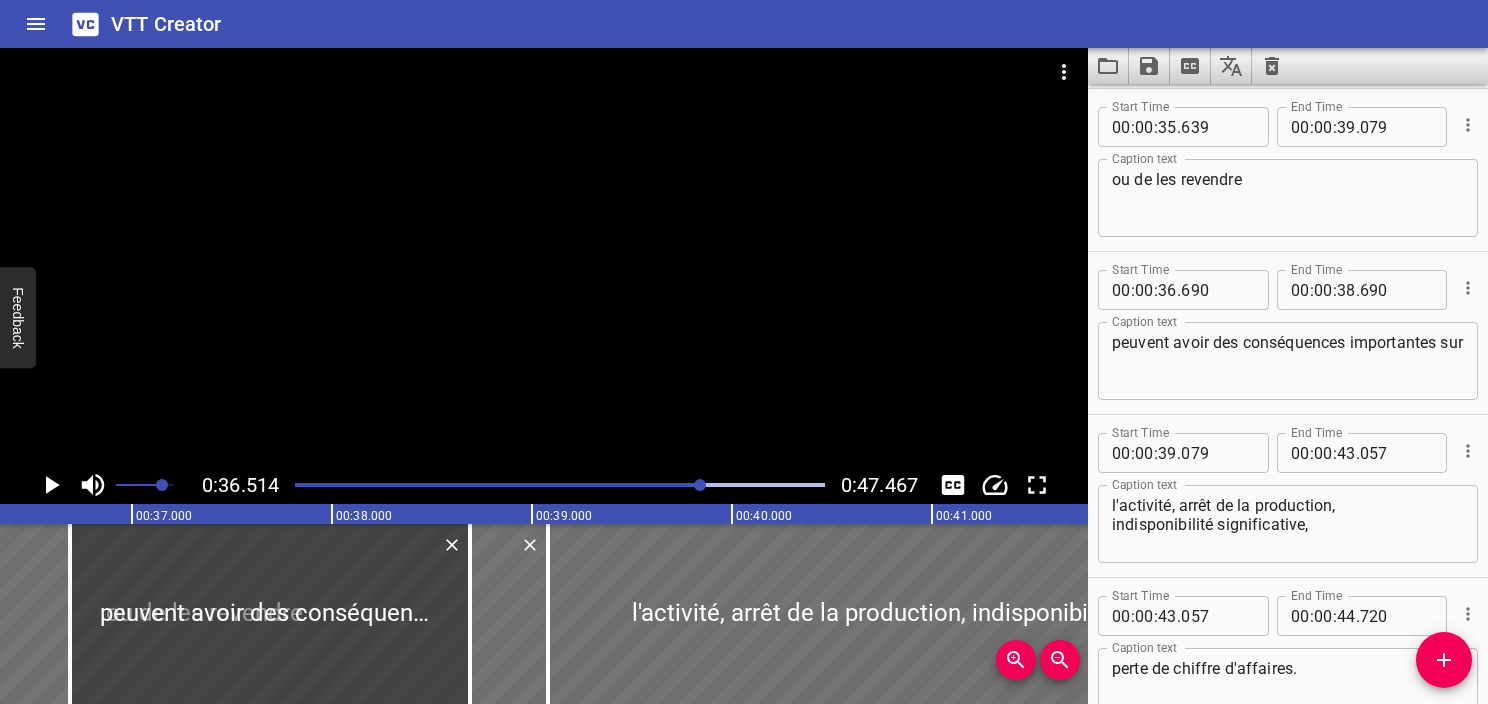 scroll, scrollTop: 0, scrollLeft: 7302, axis: horizontal 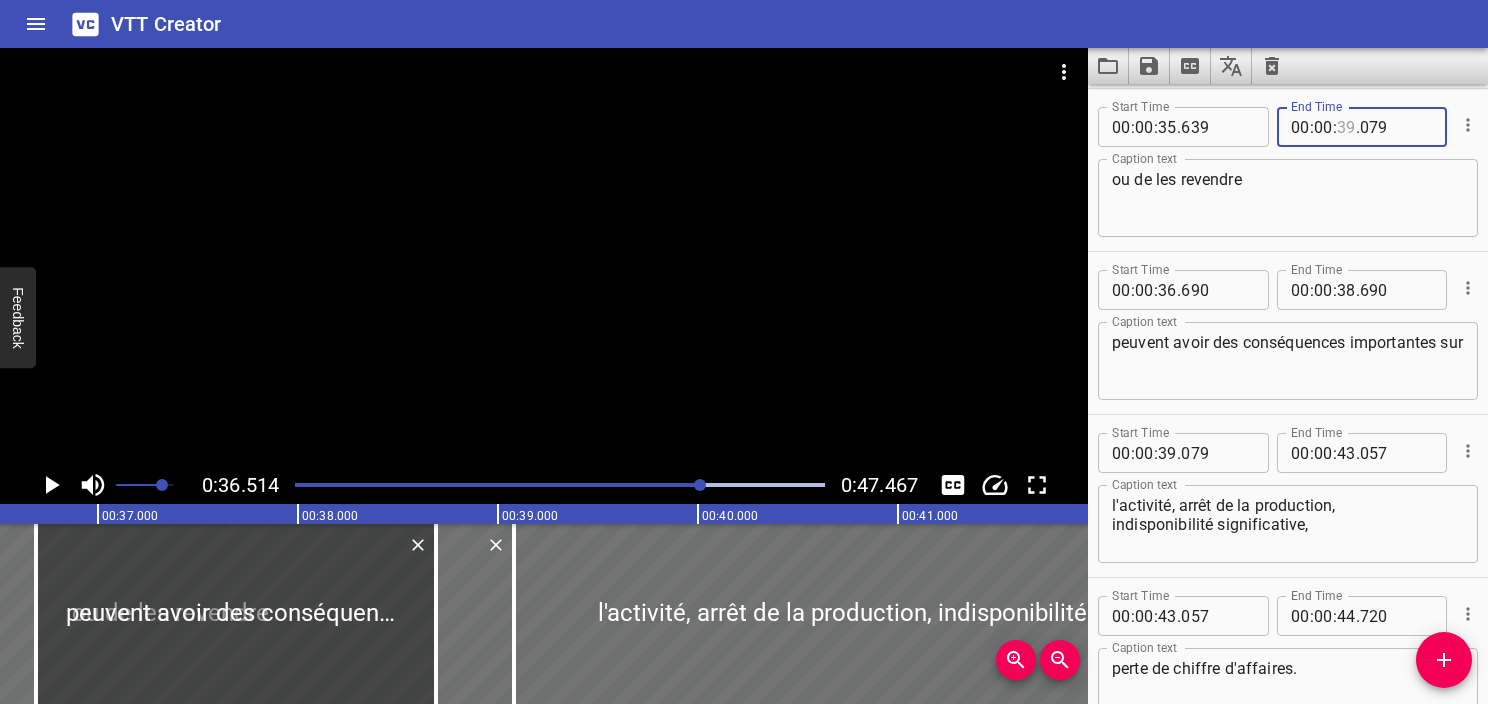 click at bounding box center [1346, 127] 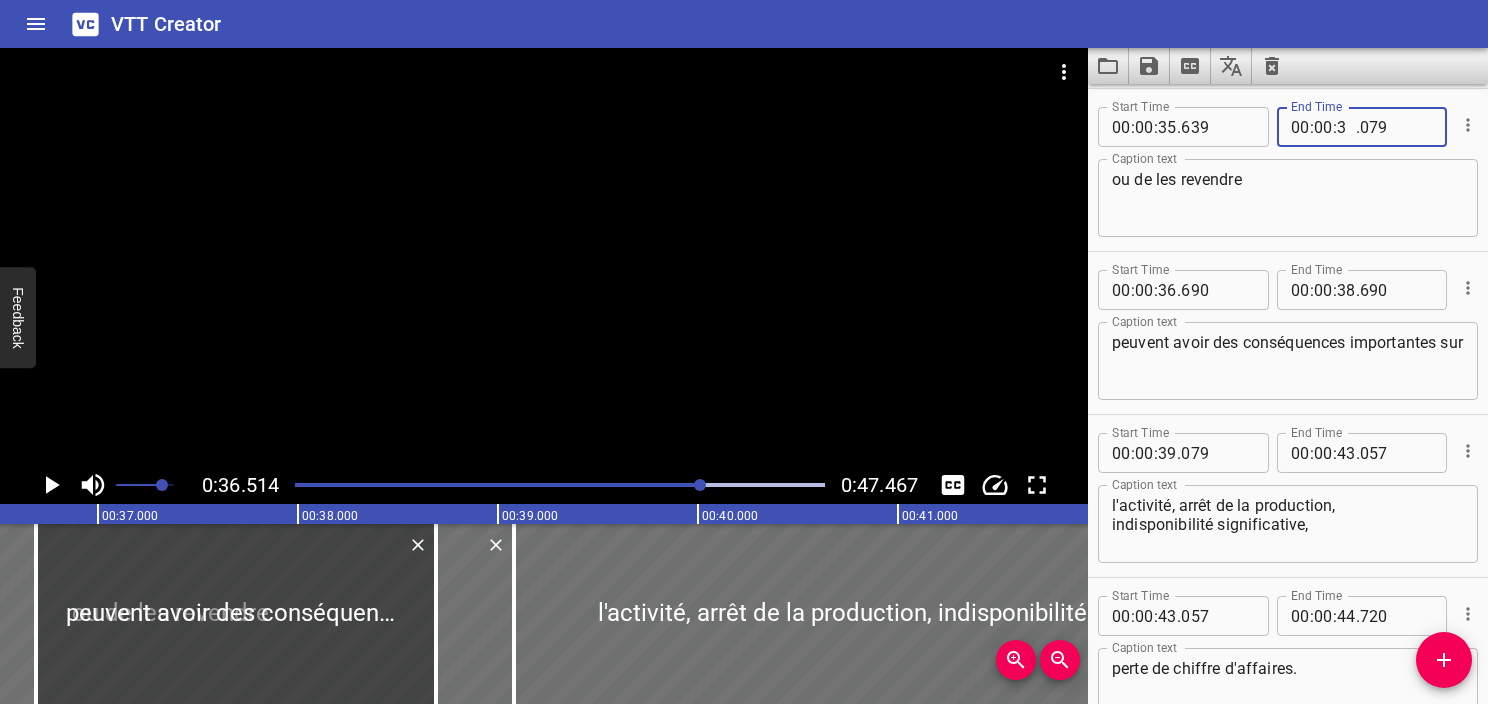type on "36" 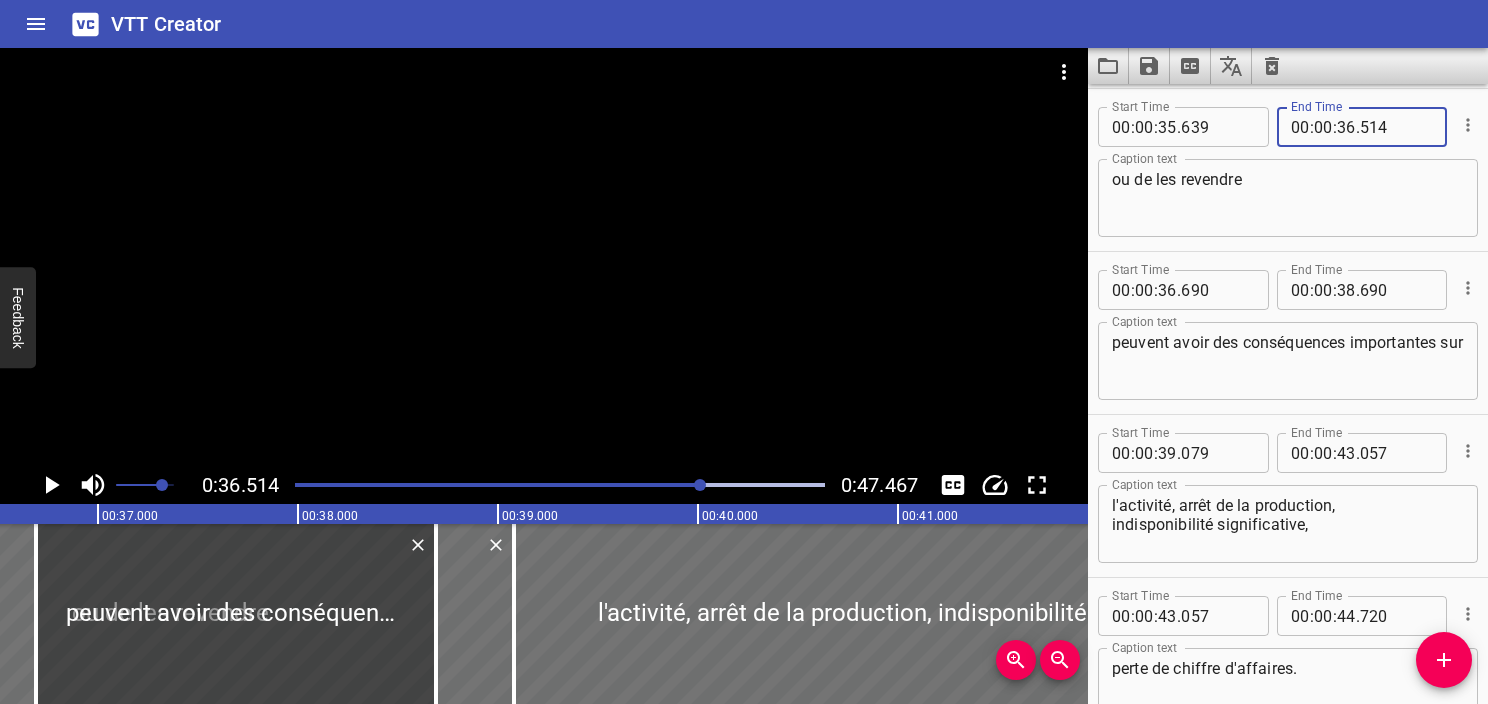 type on "514" 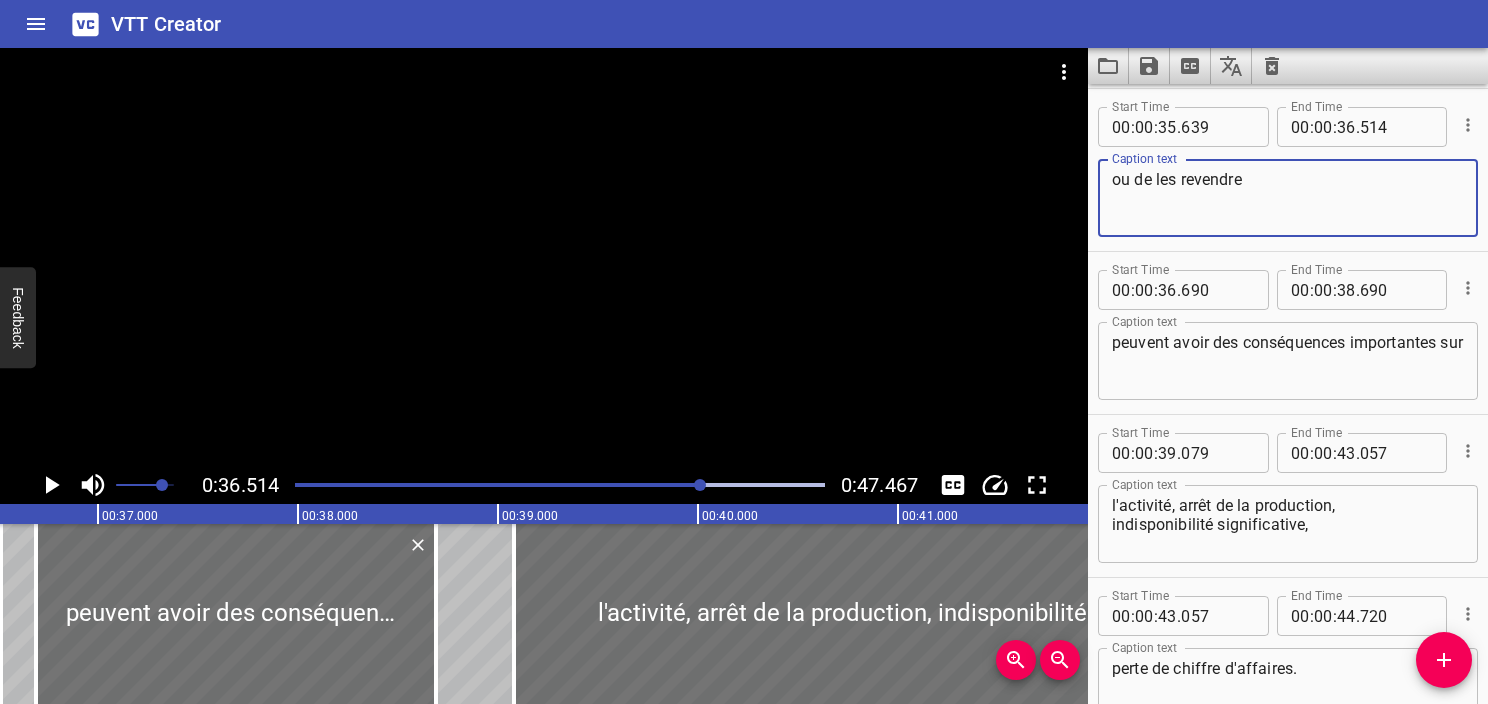 click 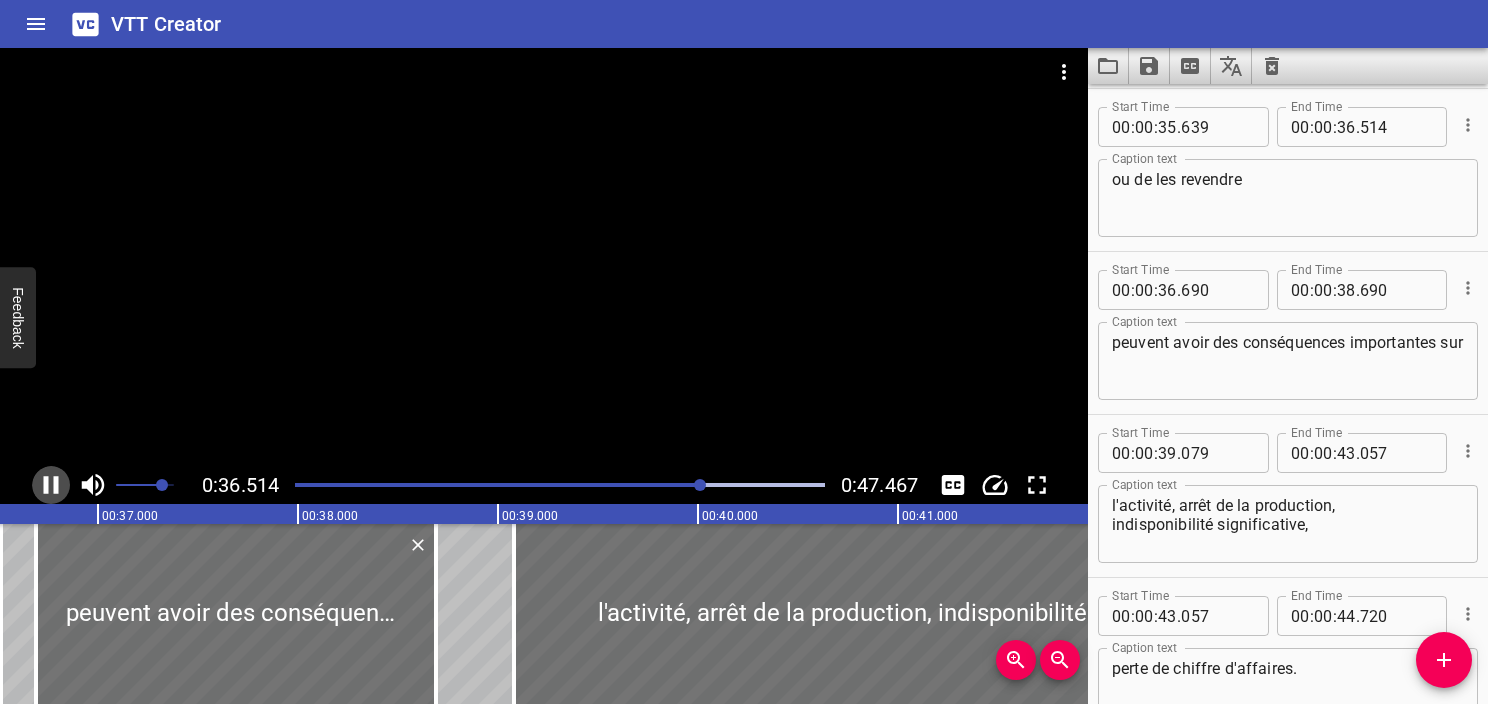 click 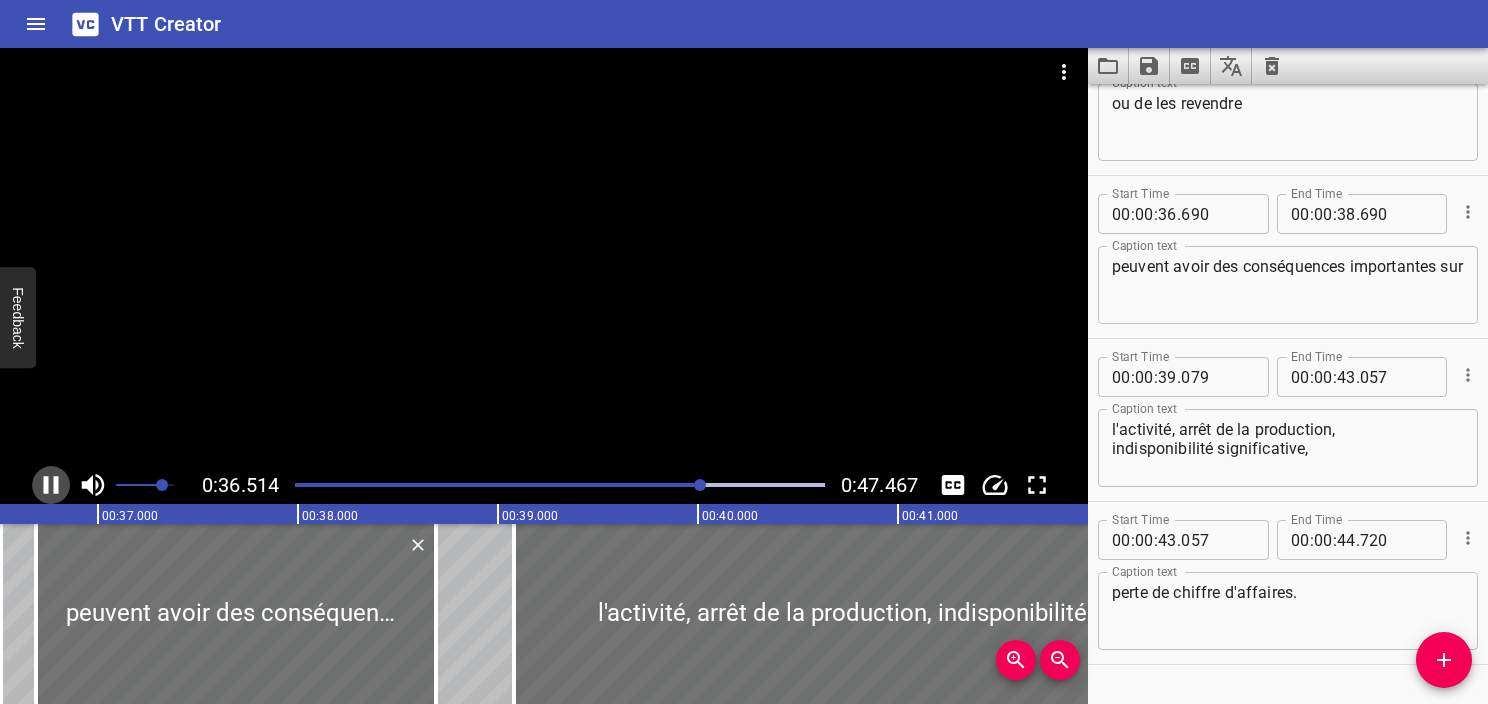 scroll, scrollTop: 0, scrollLeft: 7340, axis: horizontal 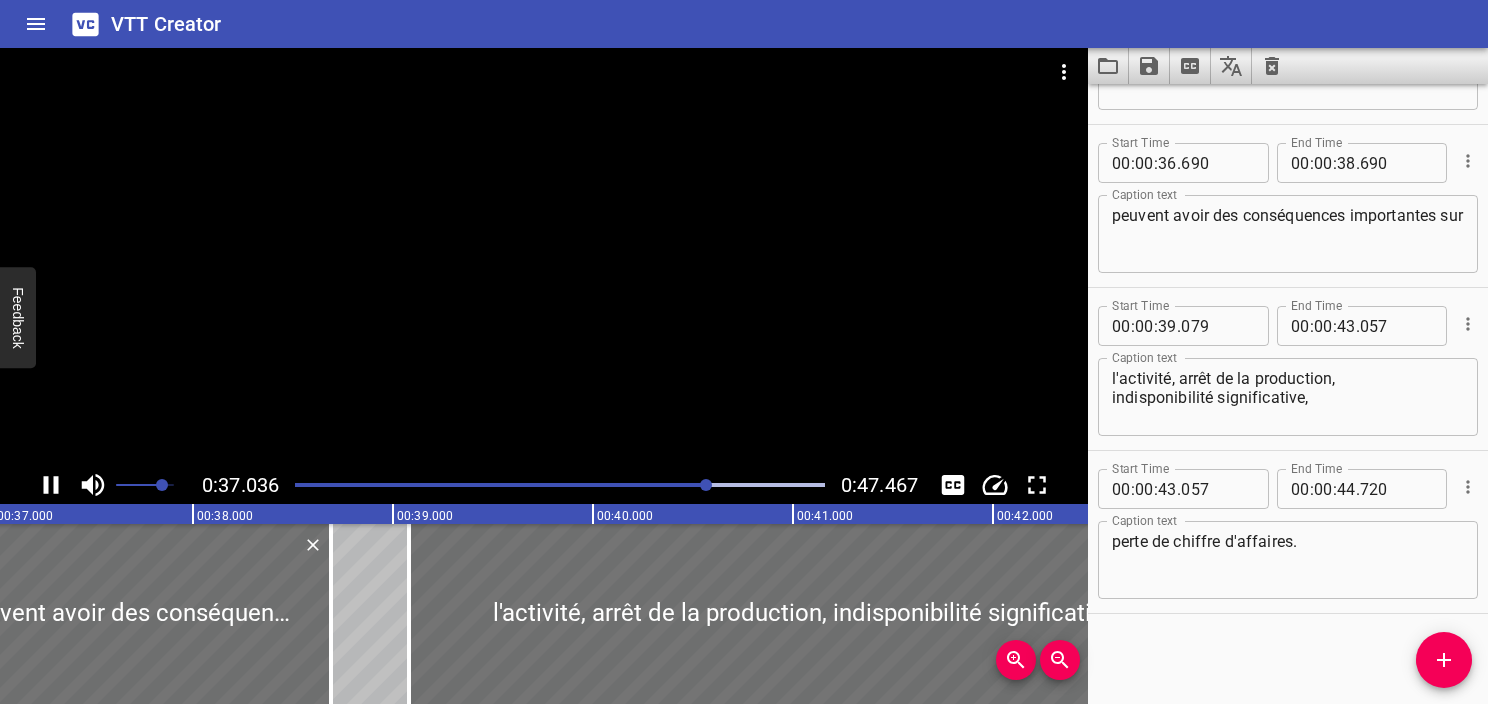 click 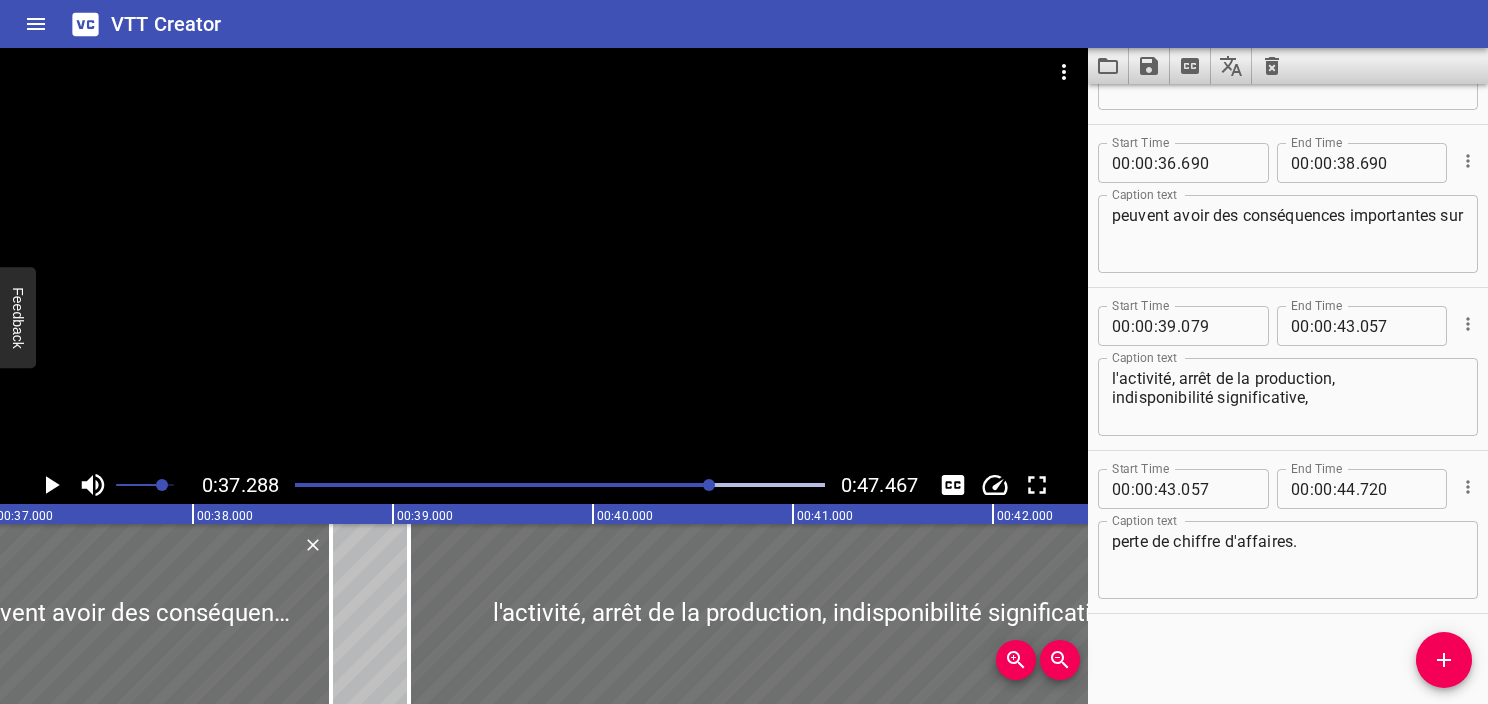 scroll, scrollTop: 0, scrollLeft: 7457, axis: horizontal 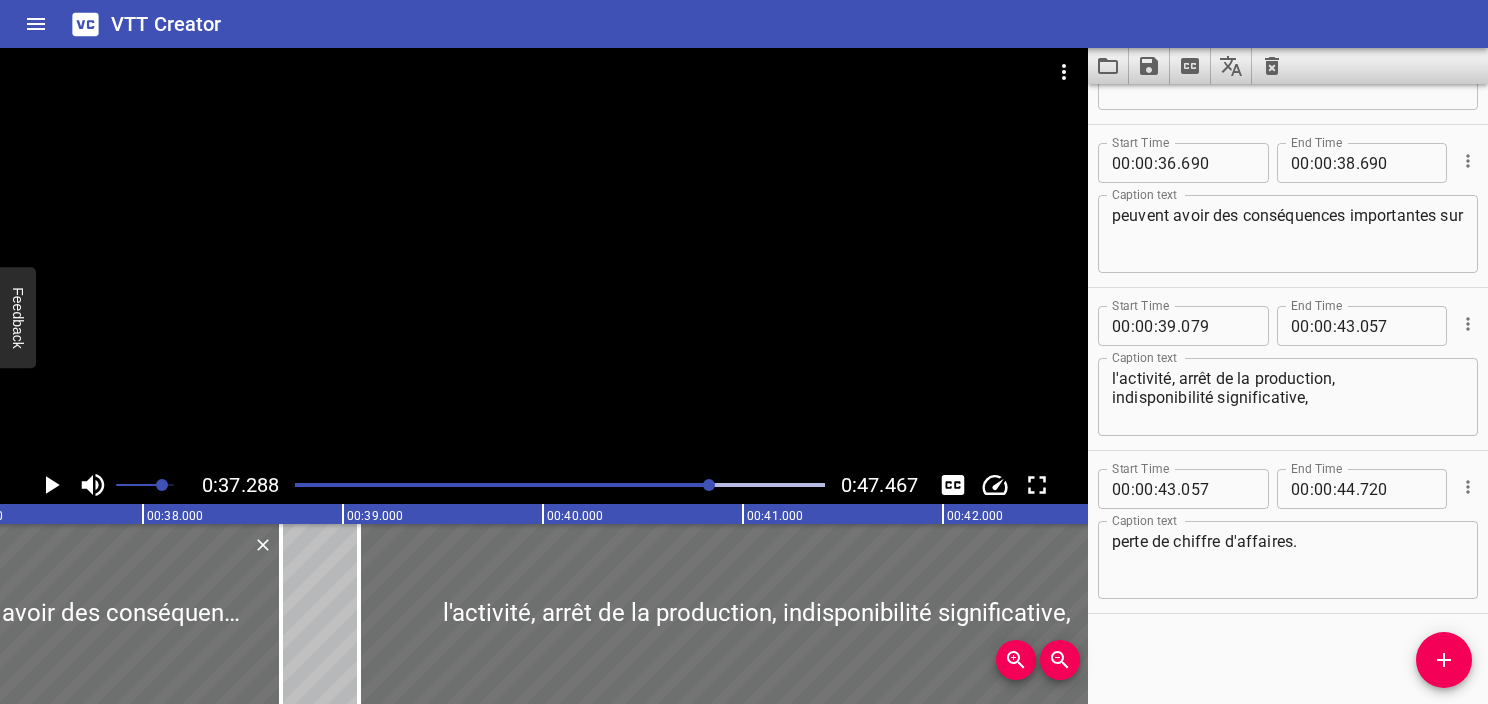 click at bounding box center (447, 485) 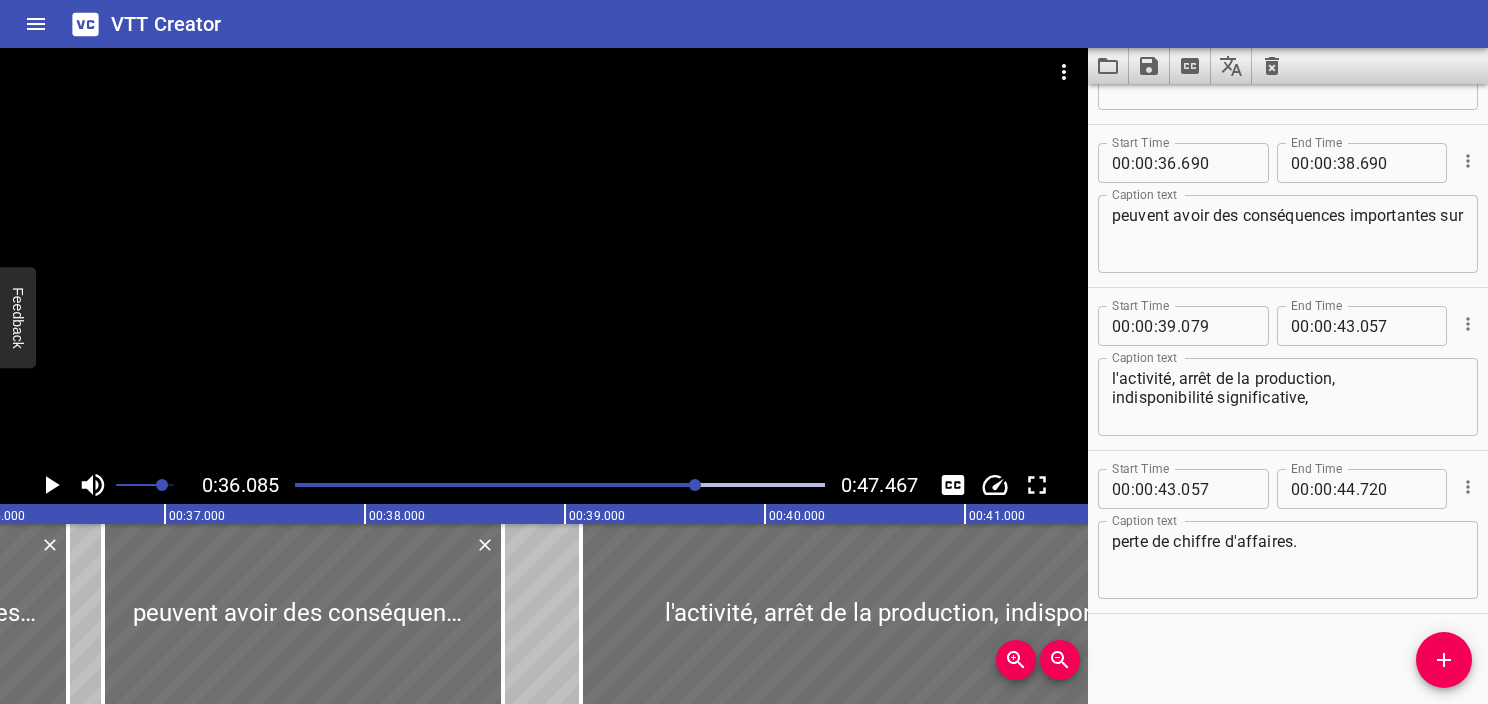 scroll, scrollTop: 0, scrollLeft: 7216, axis: horizontal 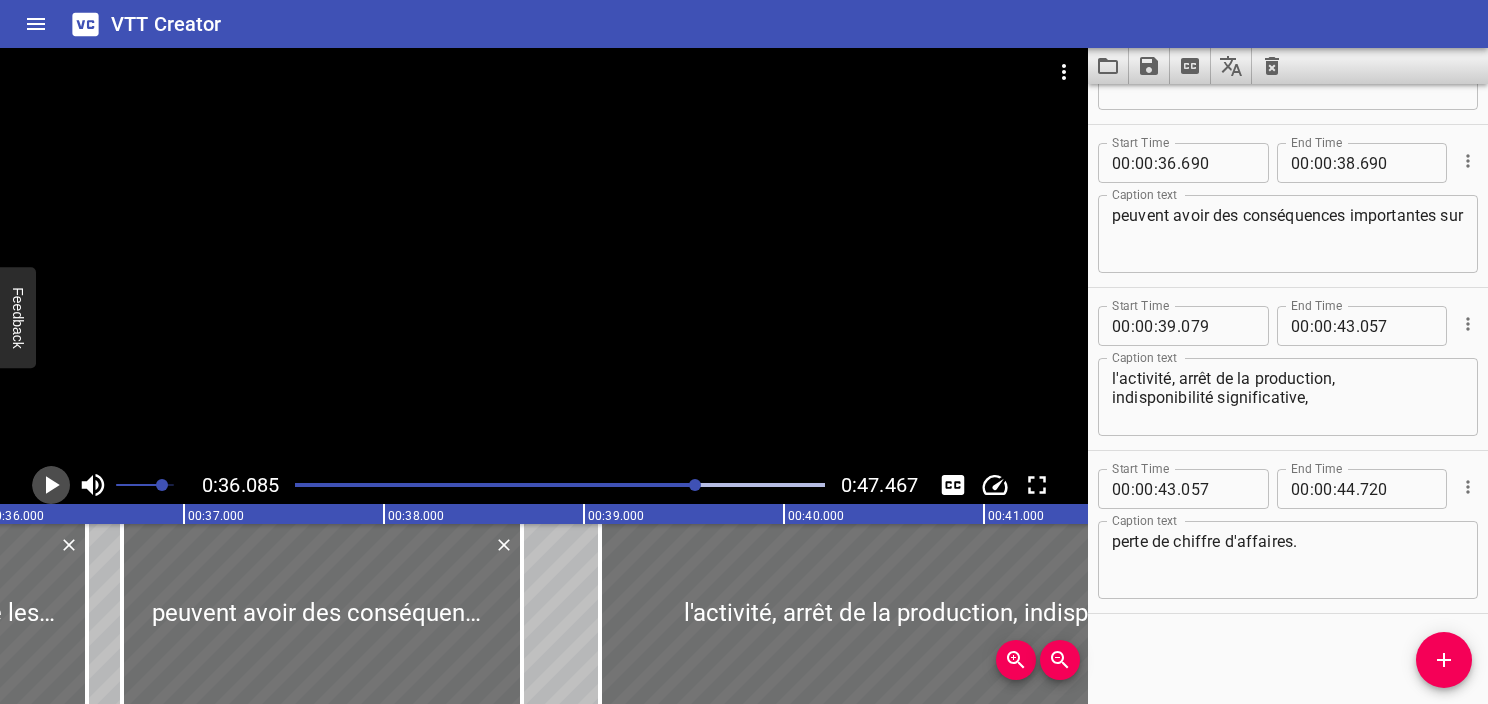 click 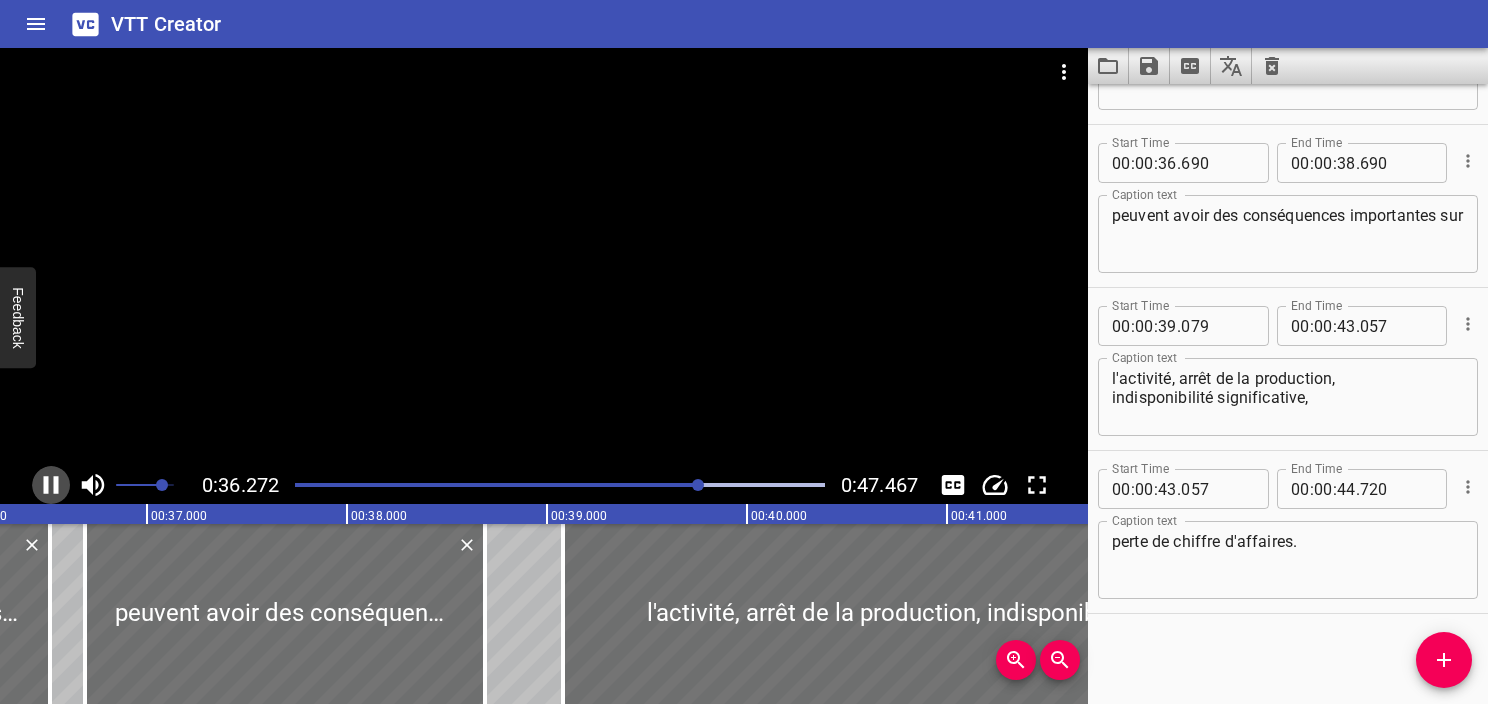 click 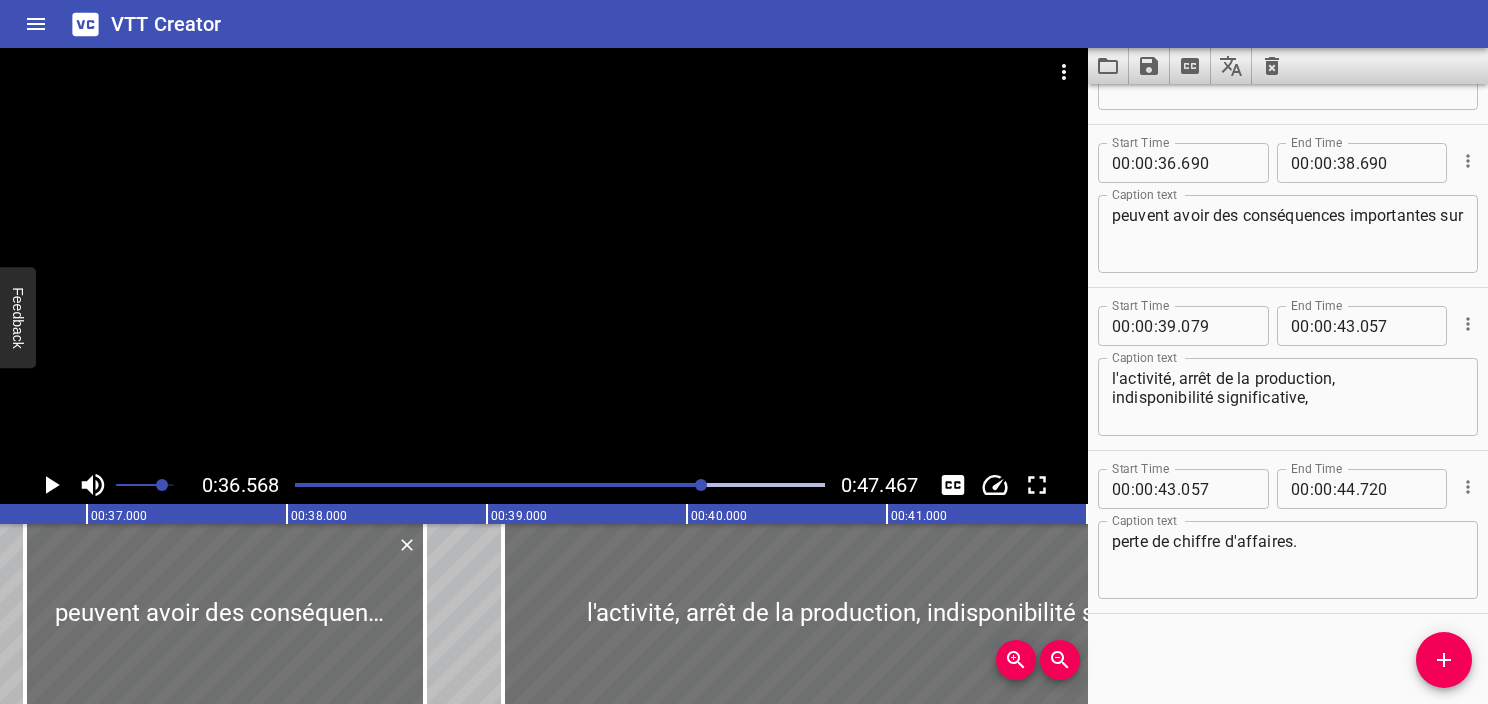 click 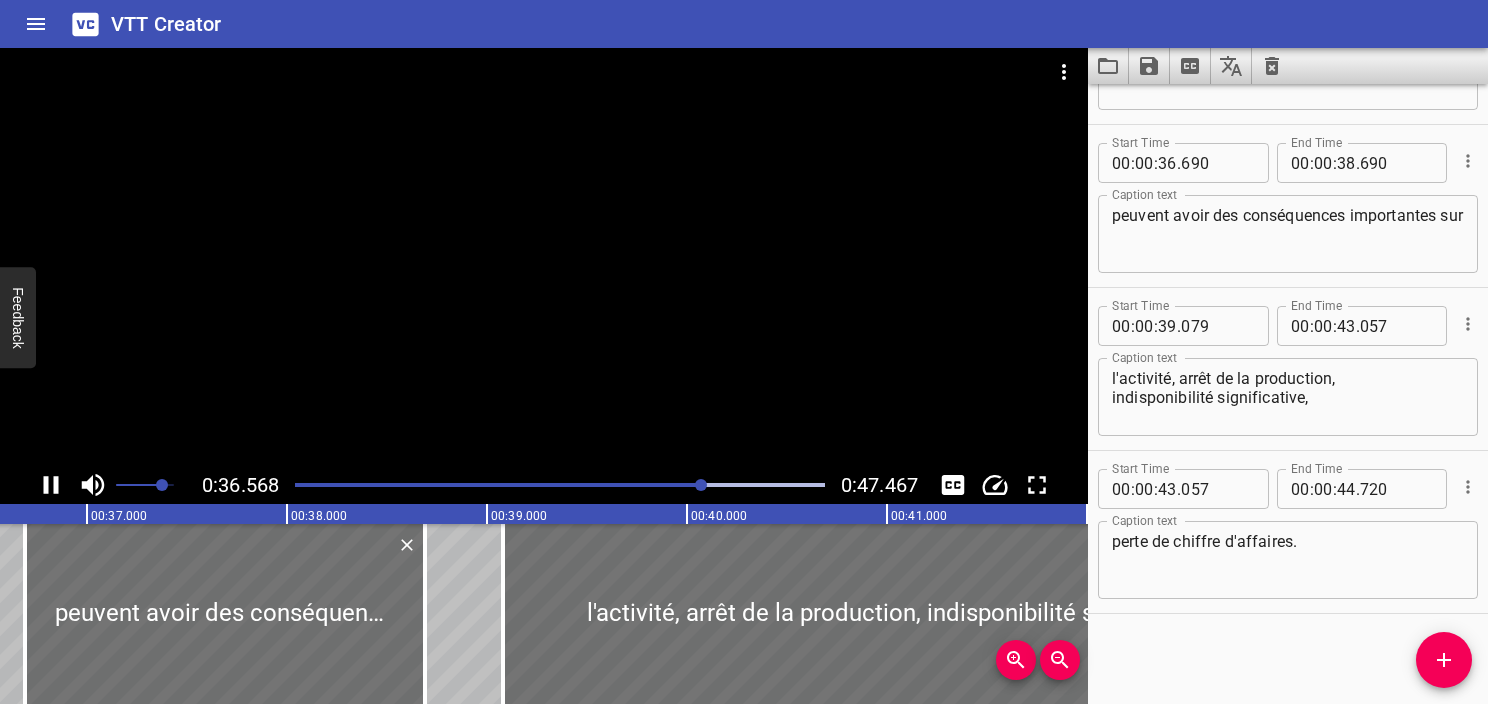 click 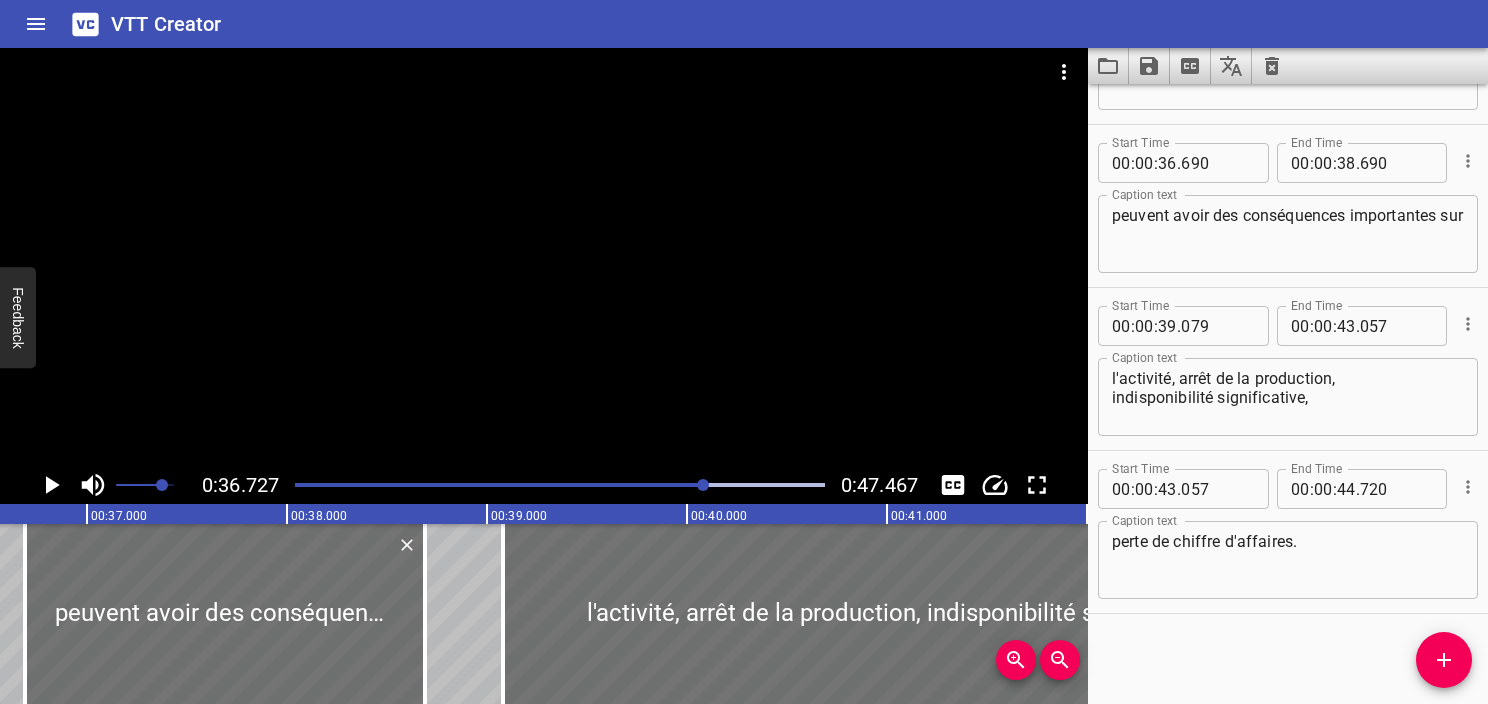 scroll, scrollTop: 0, scrollLeft: 7345, axis: horizontal 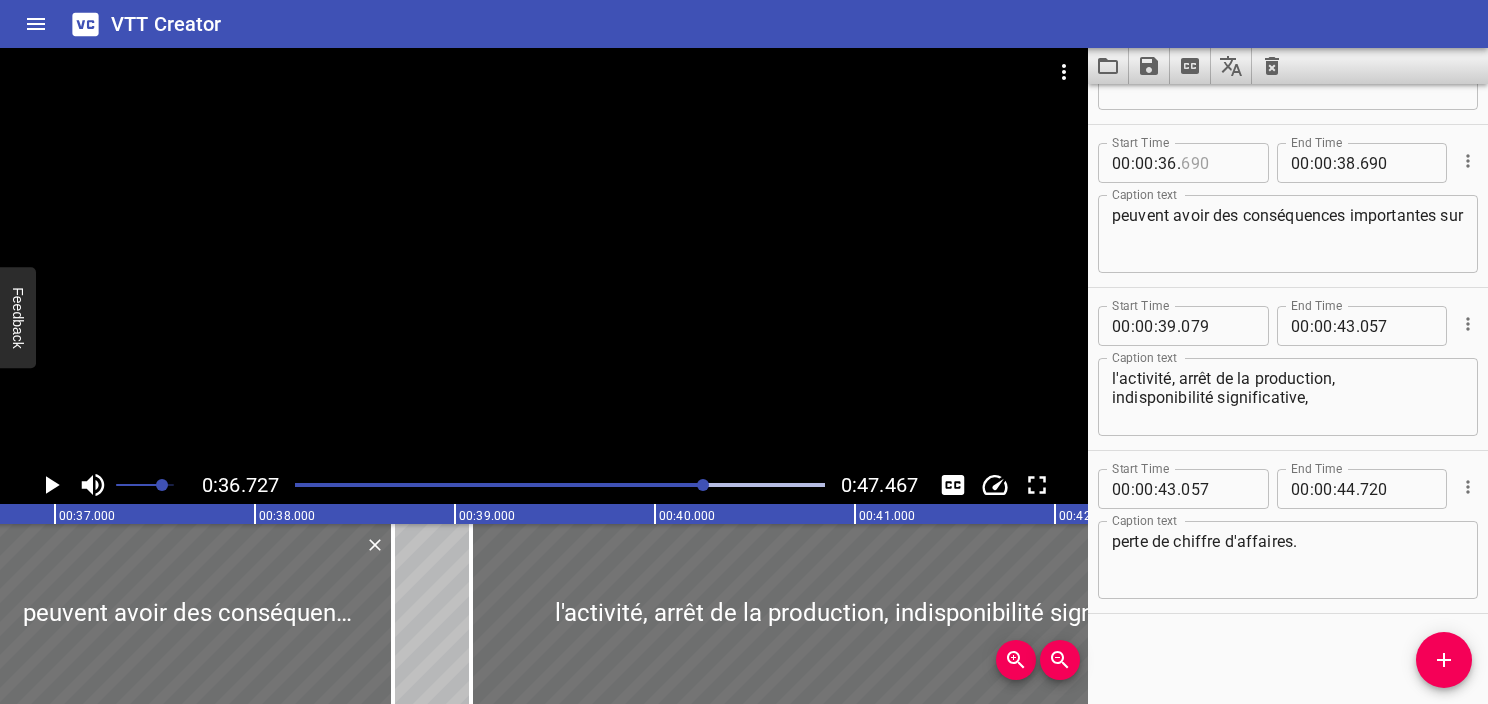 click at bounding box center [1217, 163] 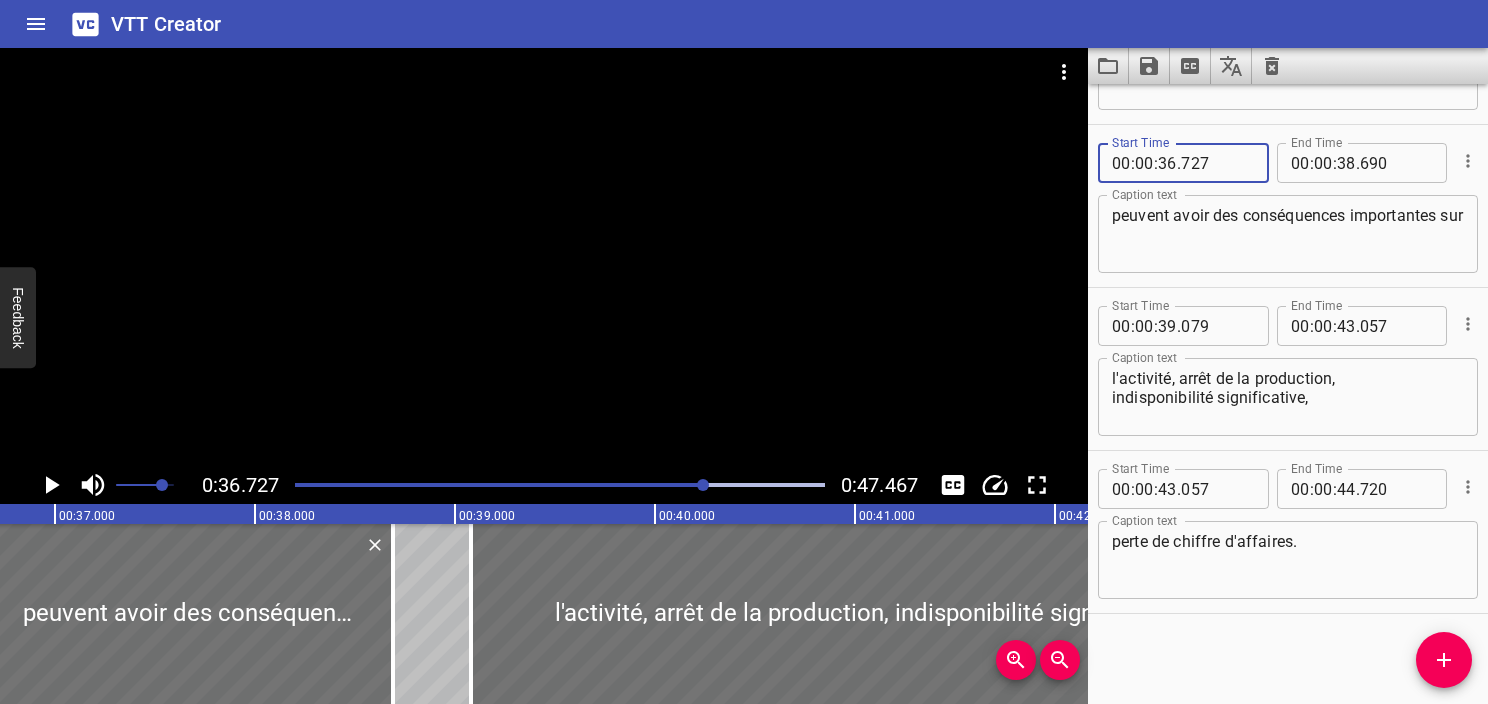 type on "727" 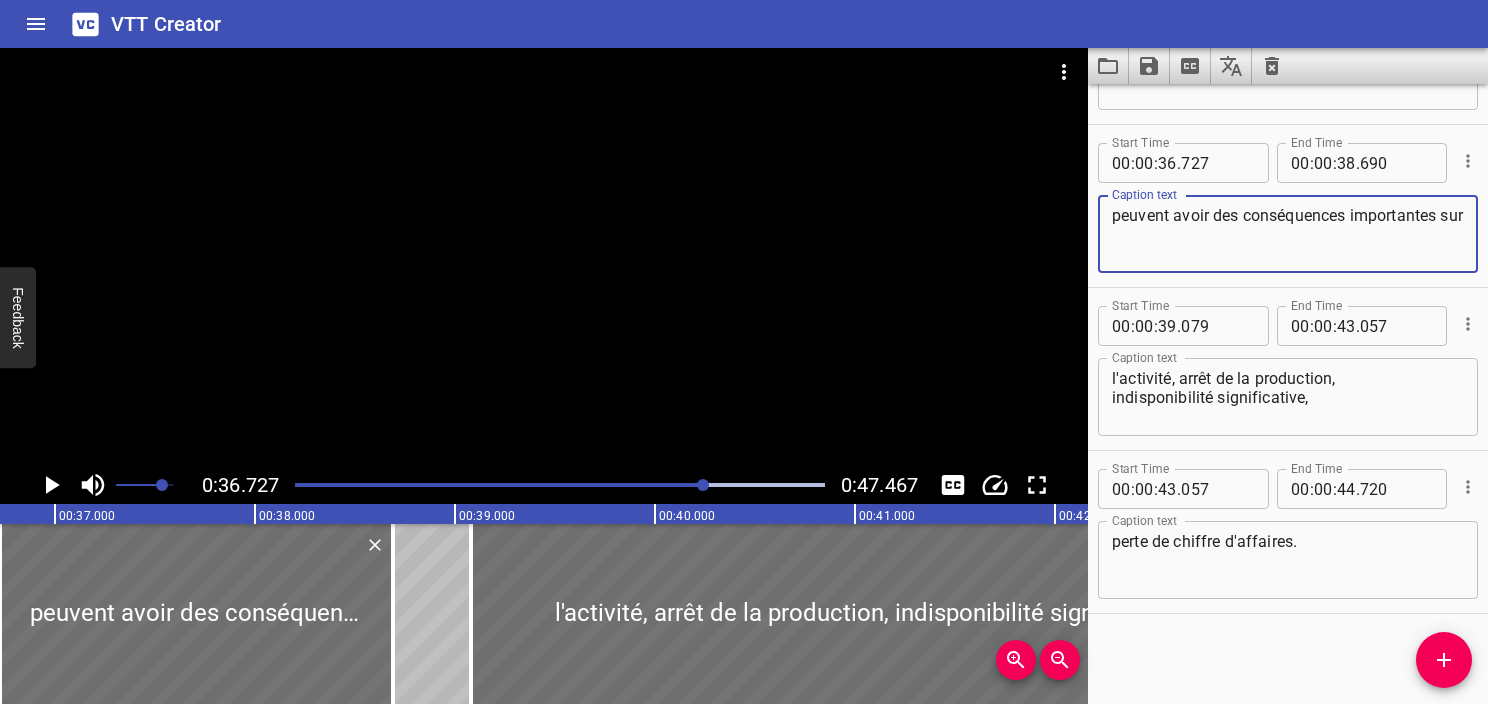 click 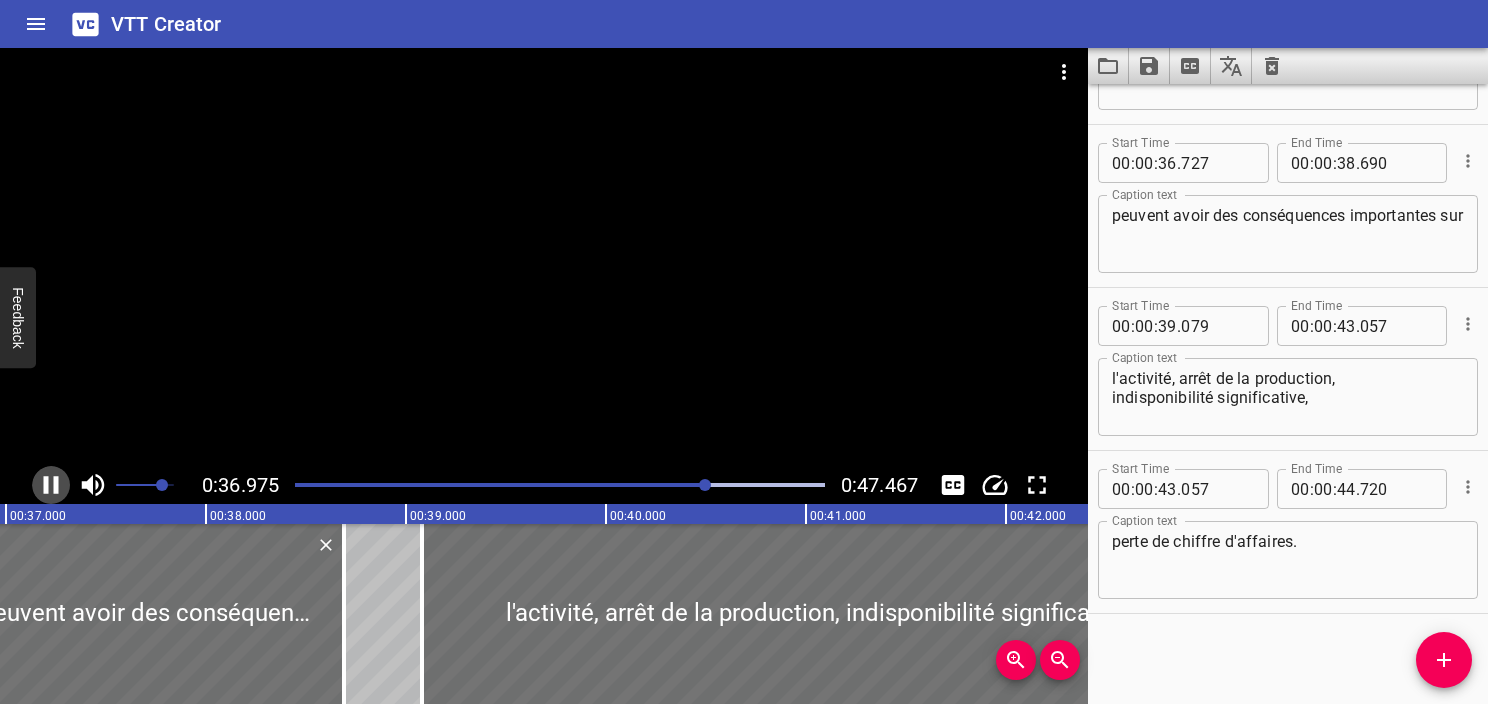 click 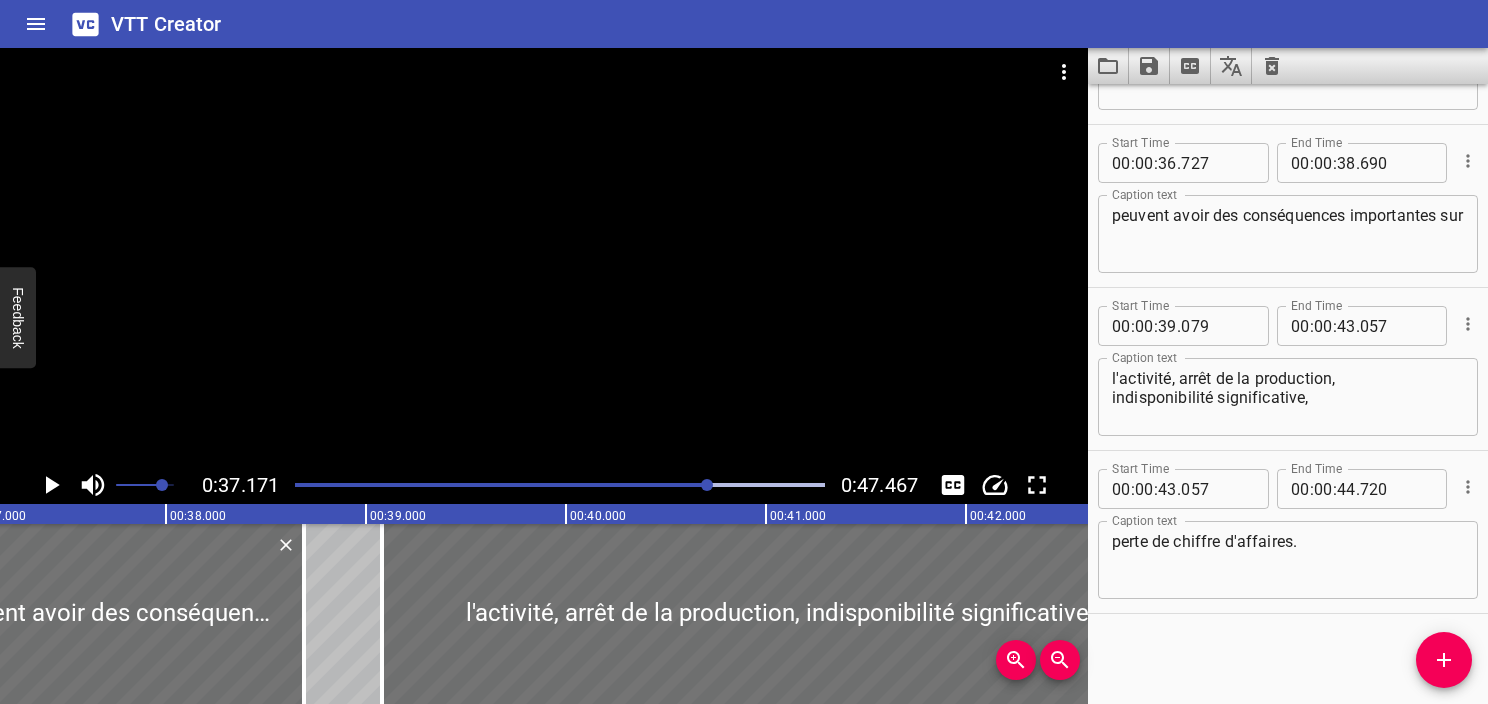 click 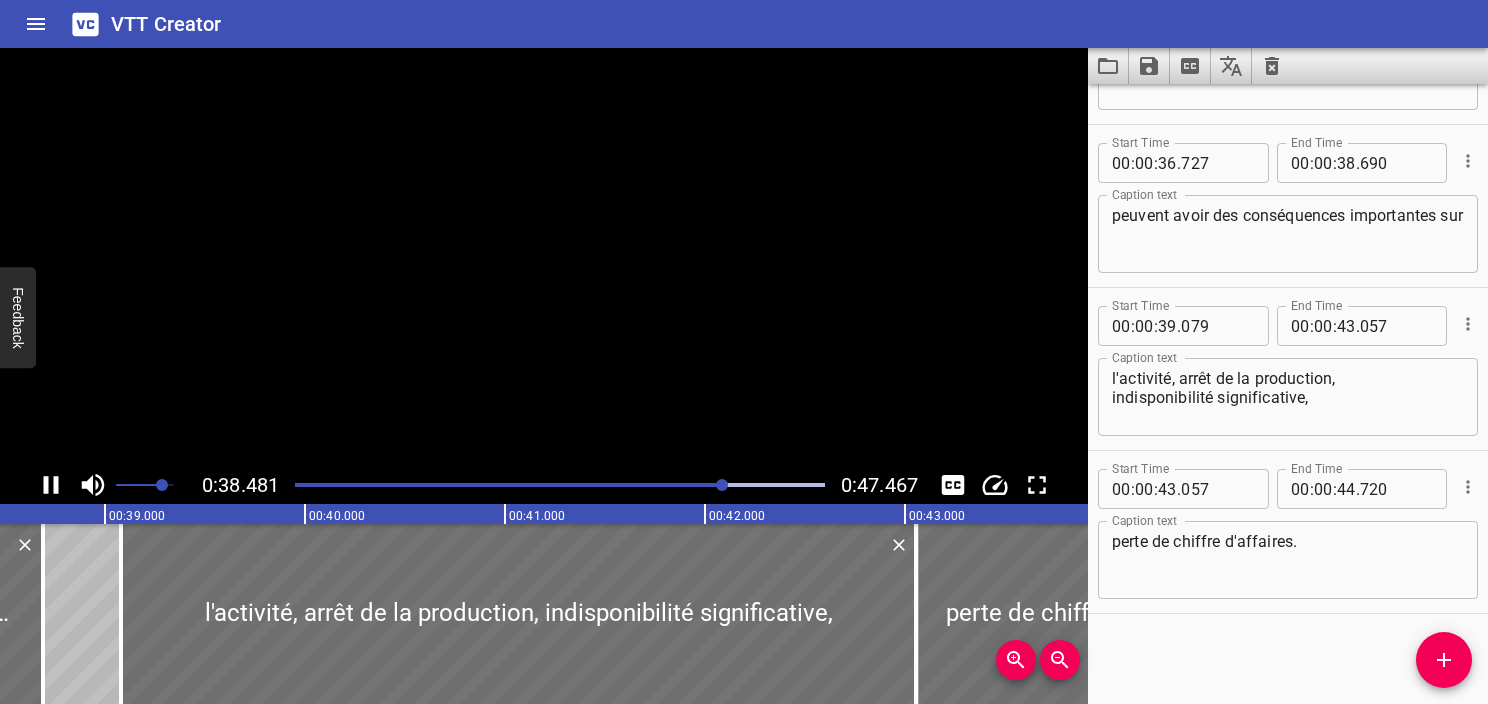 click 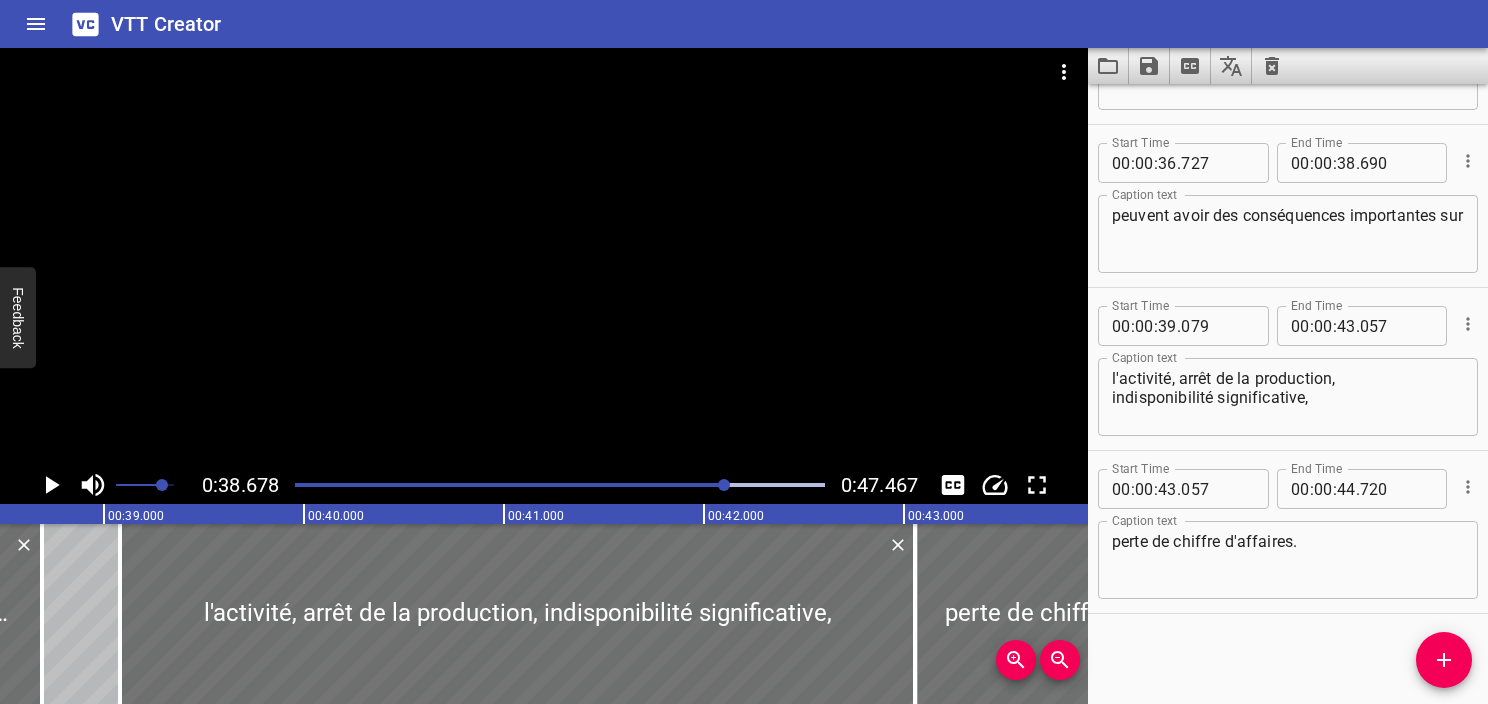 scroll, scrollTop: 0, scrollLeft: 7735, axis: horizontal 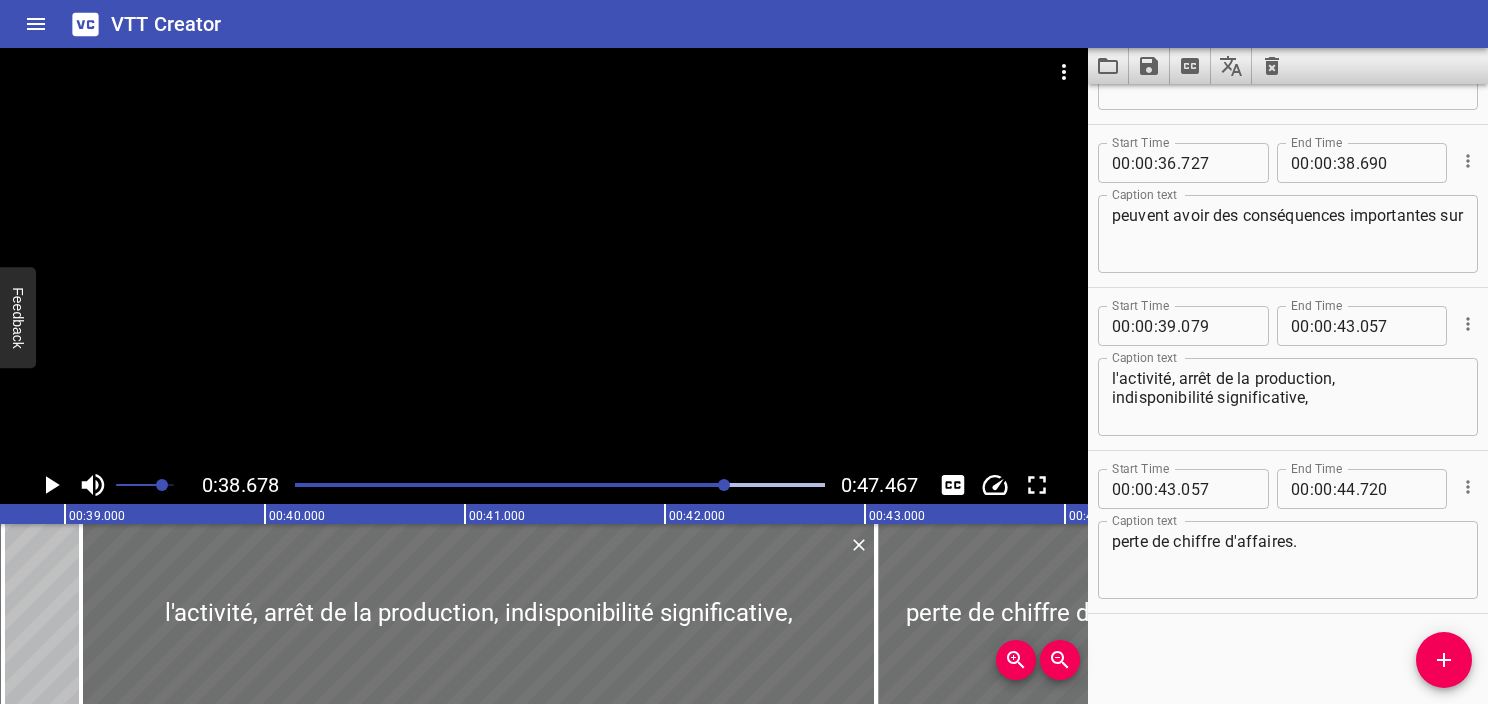 click 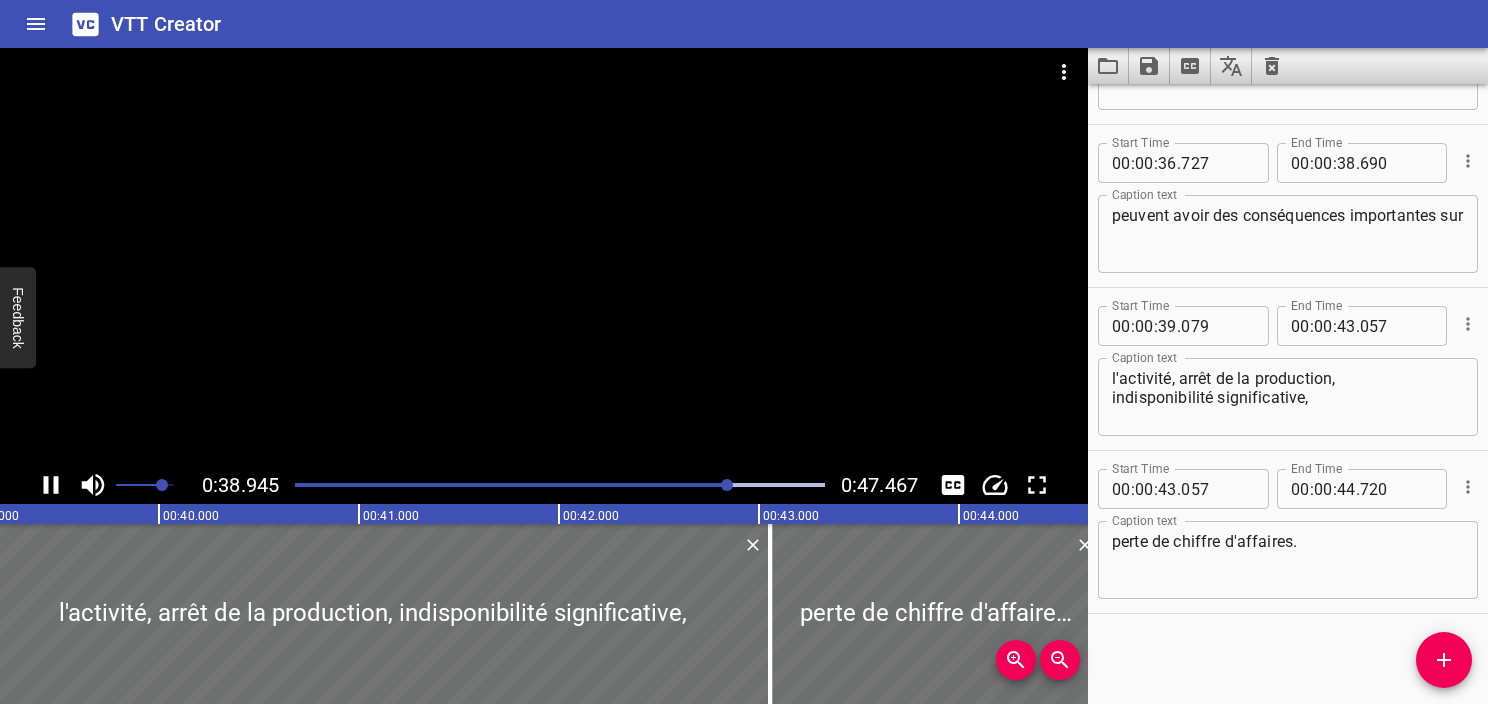 click 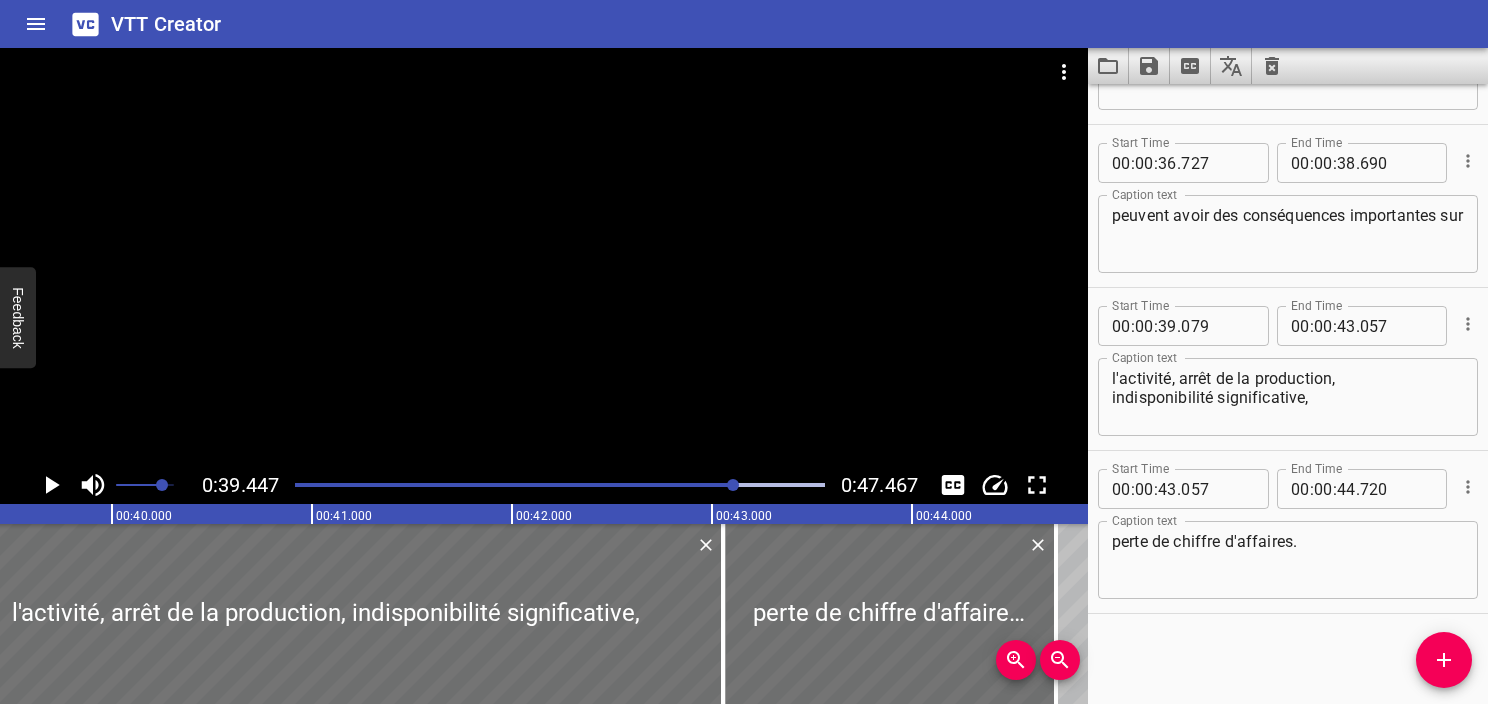 scroll, scrollTop: 0, scrollLeft: 7889, axis: horizontal 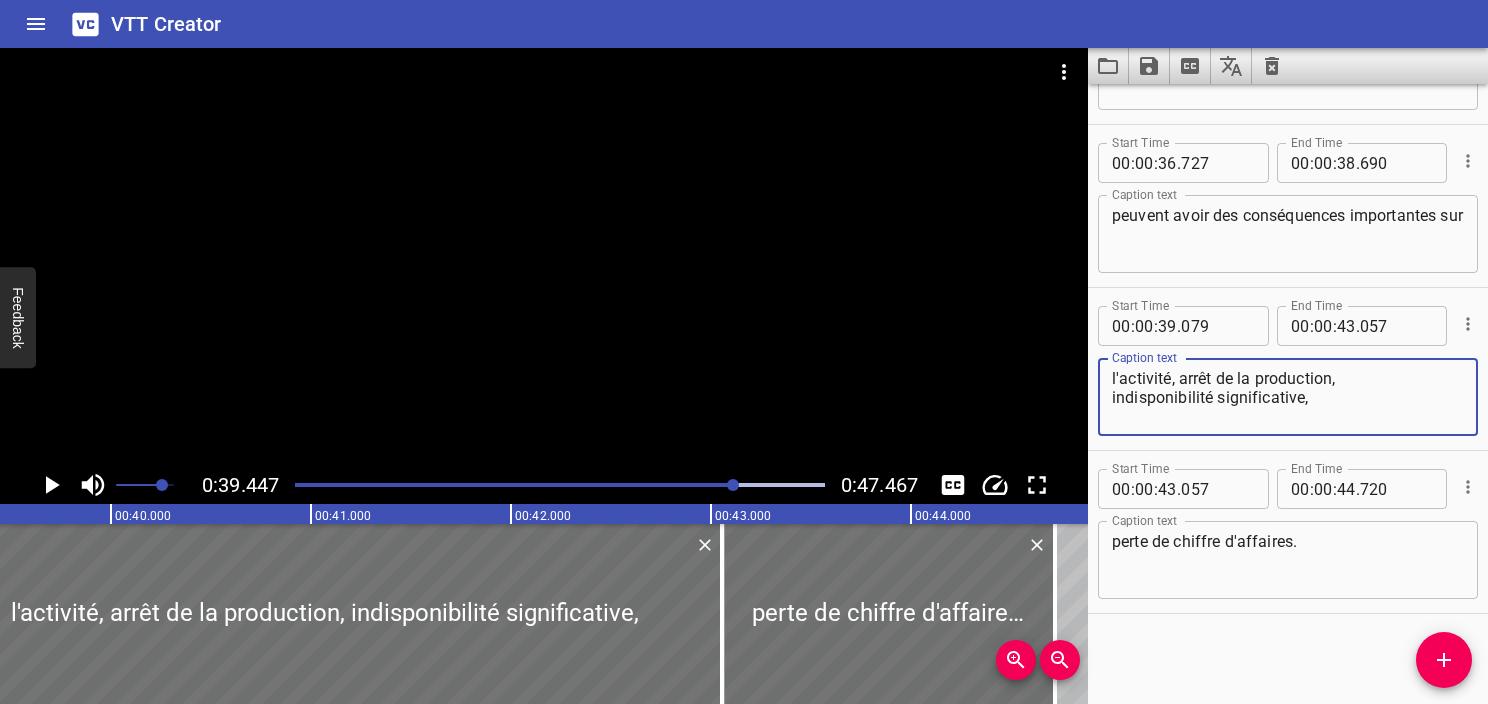 drag, startPoint x: 1168, startPoint y: 379, endPoint x: 1067, endPoint y: 384, distance: 101.12369 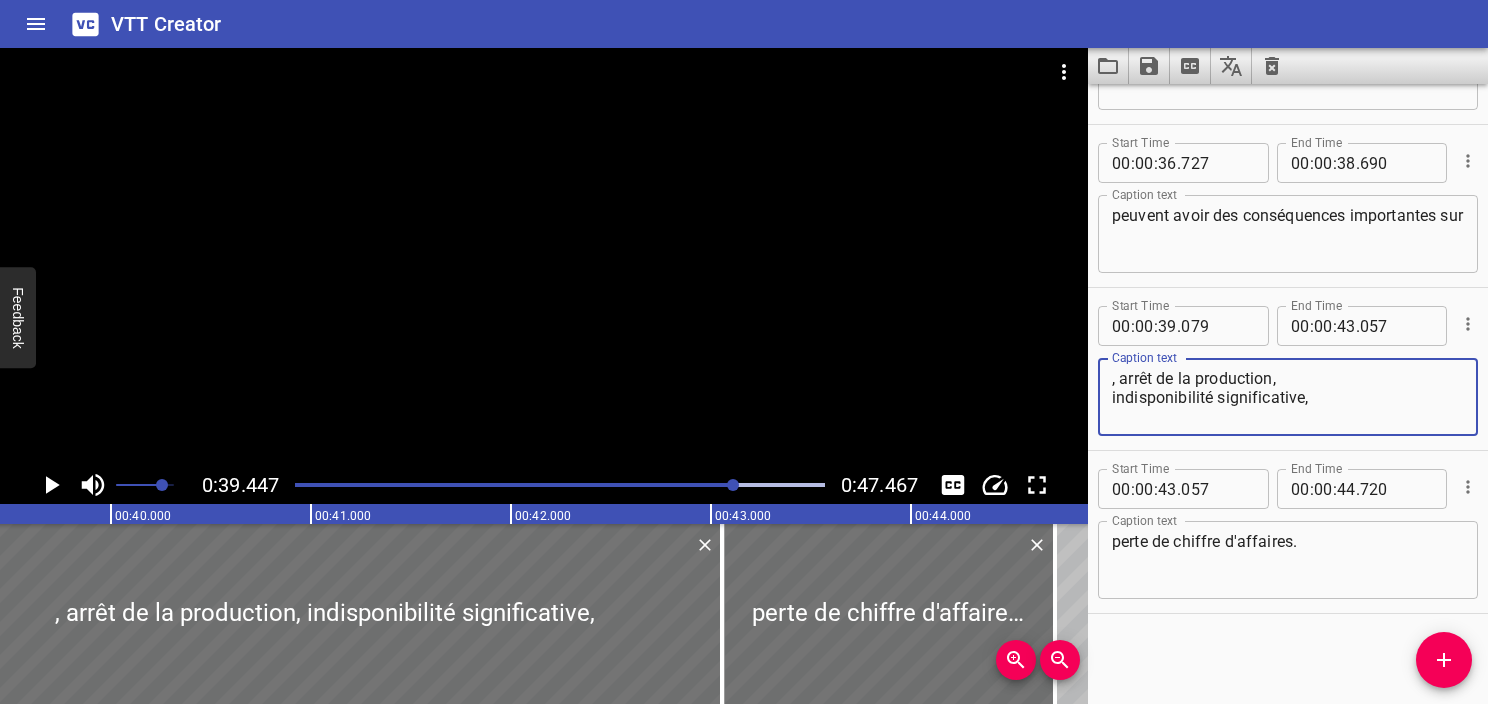 type on ", arrêt de la production,
indisponibilité significative," 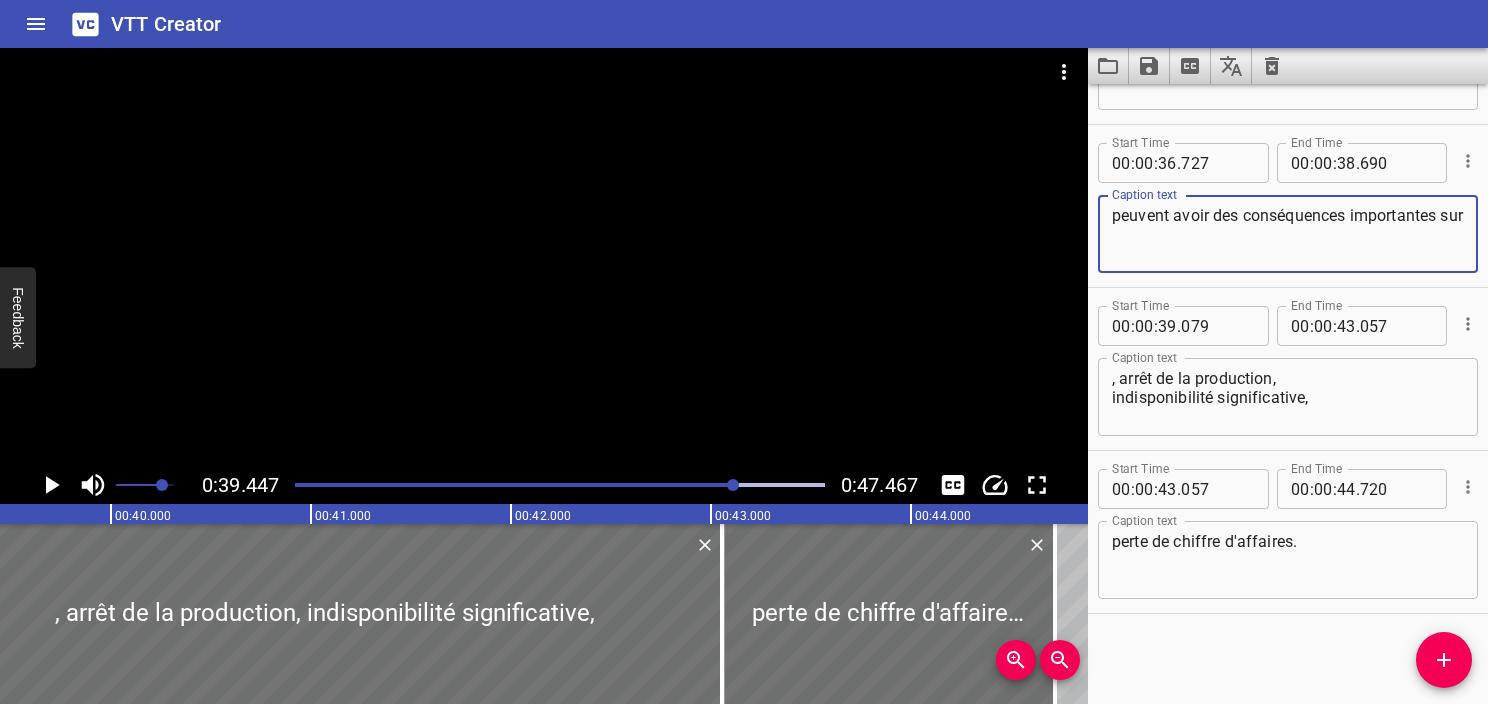 paste on "l'activité" 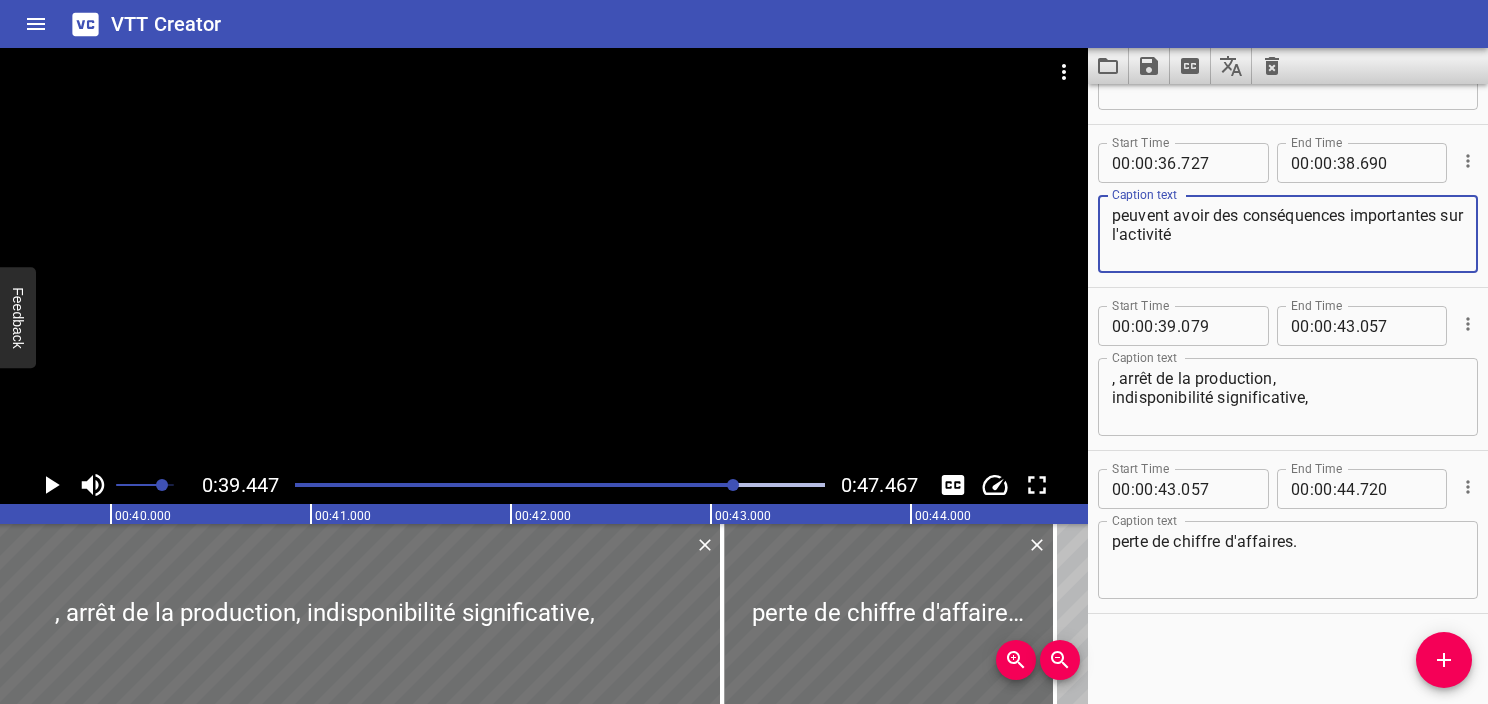 click on "peuvent avoir des conséquences importantes sur l'activité" at bounding box center [1288, 234] 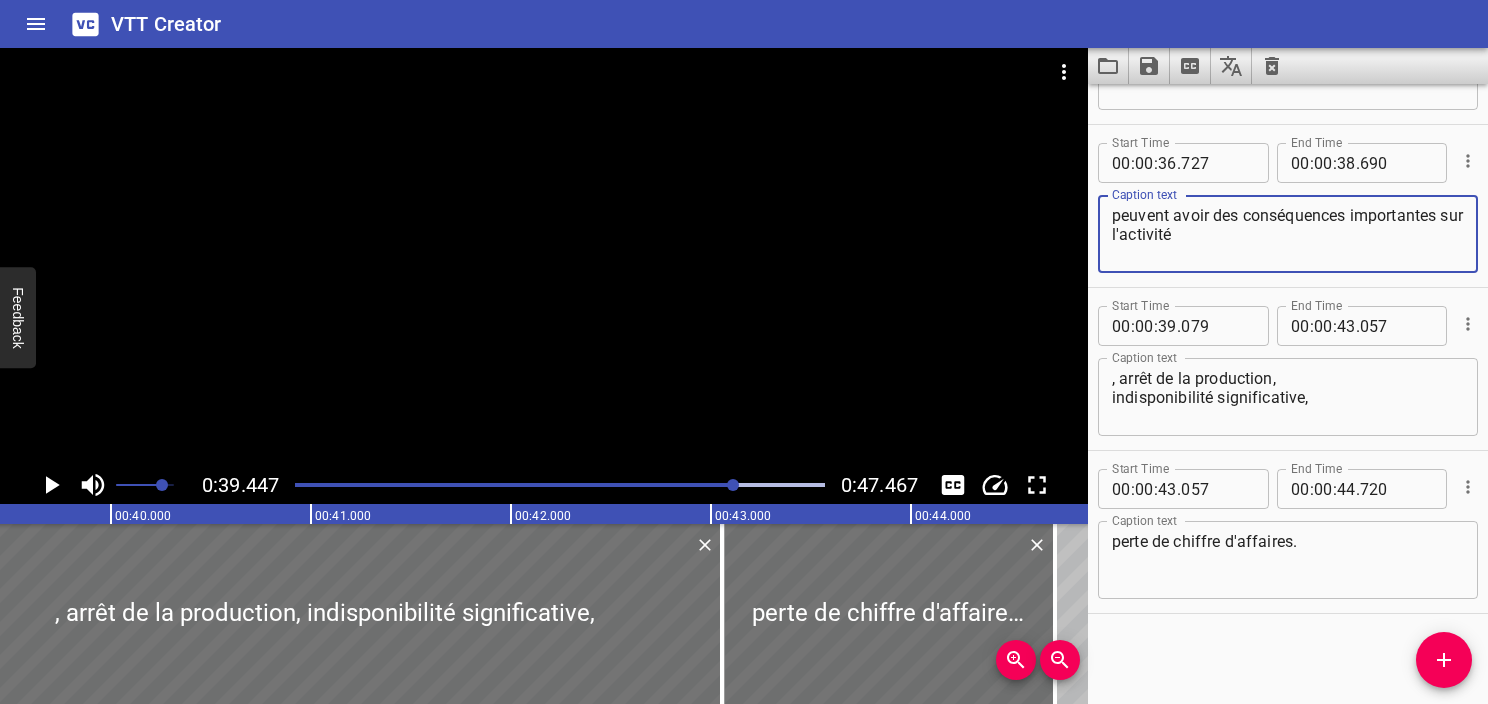 type on "peuvent avoir des conséquences importantes sur l'activité" 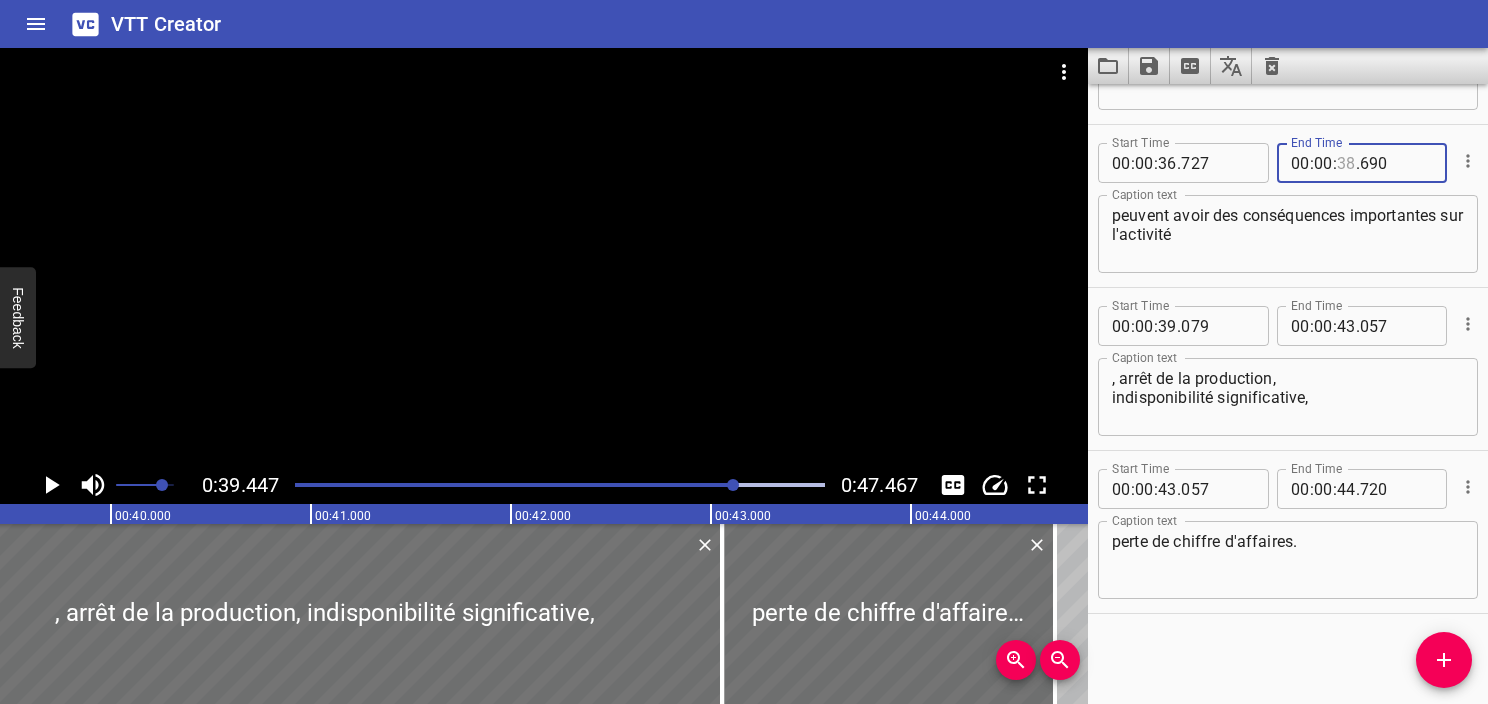 click at bounding box center (1346, 163) 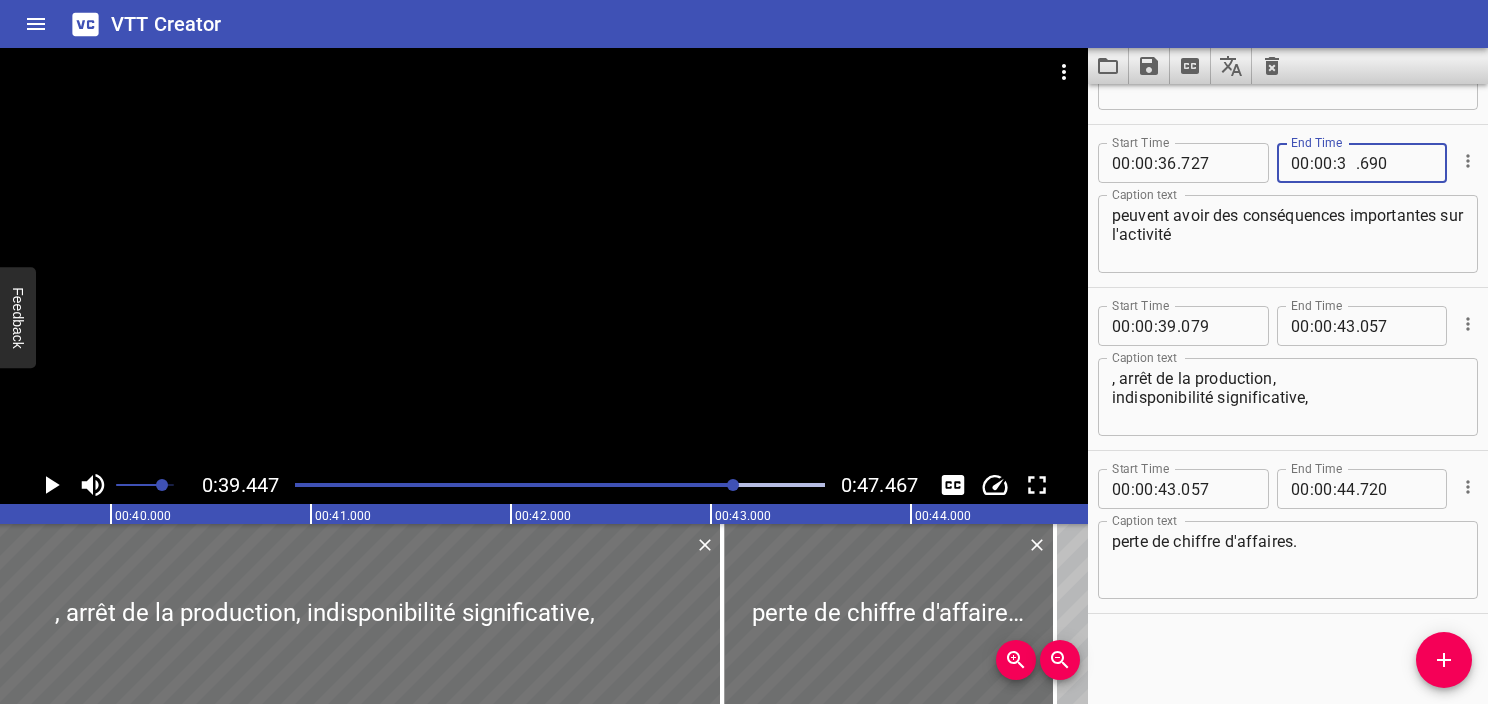 type on "39" 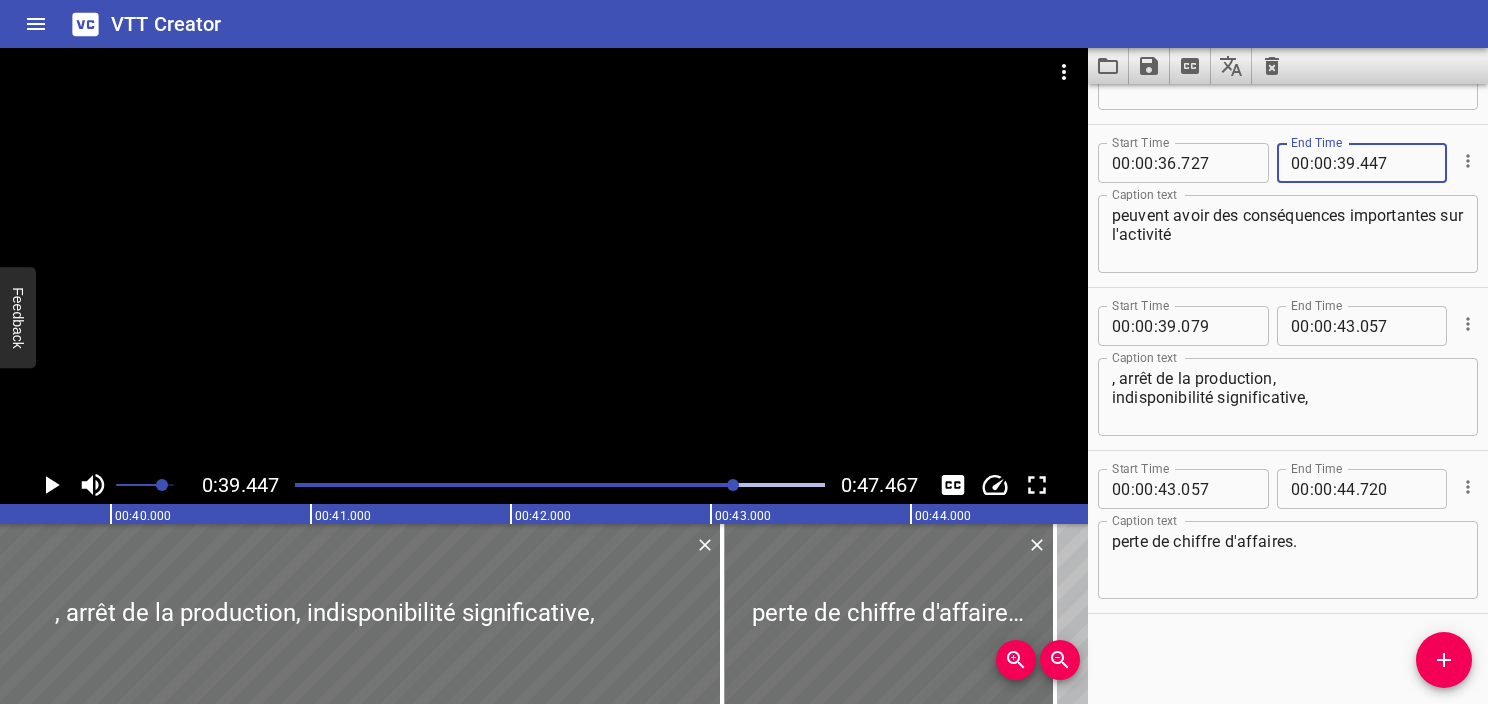 type on "447" 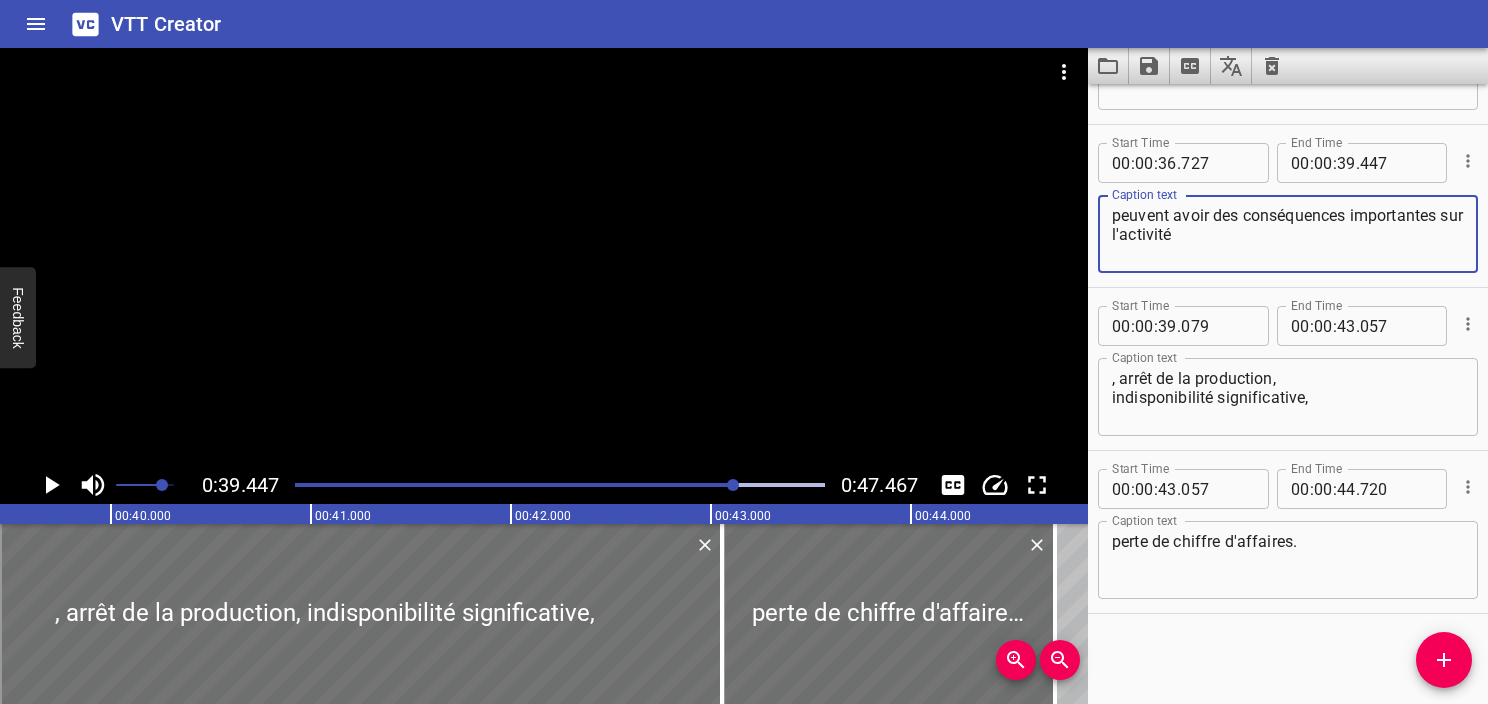 click on "peuvent avoir des conséquences importantes sur l'activité" at bounding box center (1288, 234) 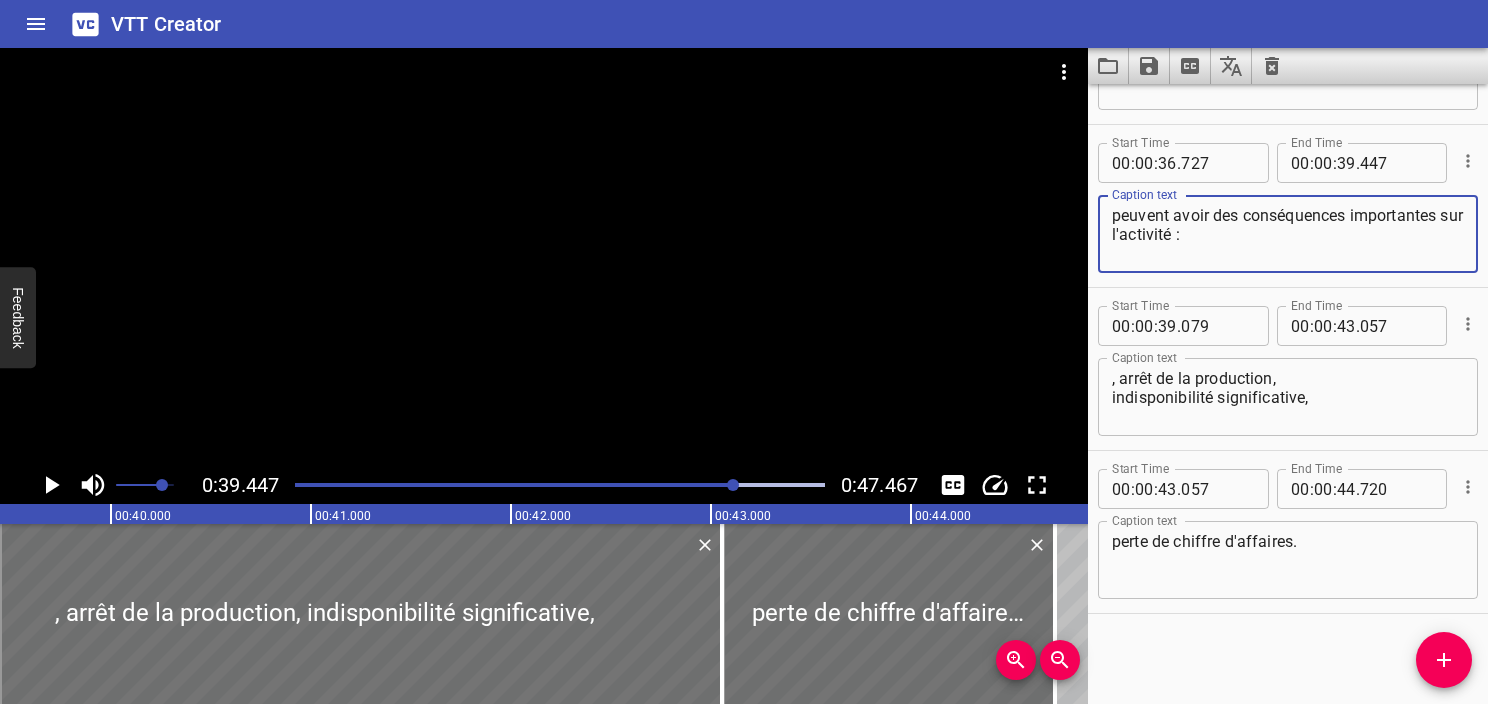 type on "peuvent avoir des conséquences importantes sur l'activité :" 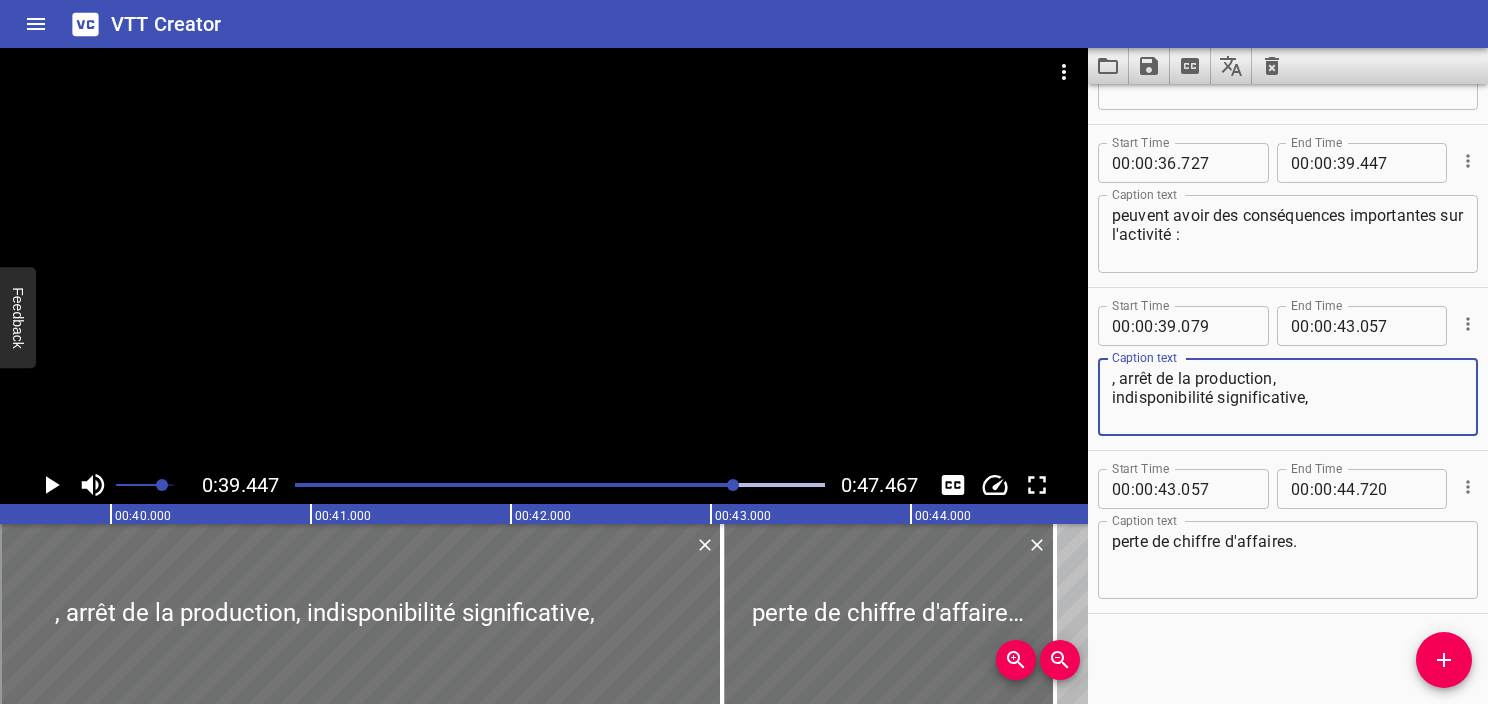 click on ", arrêt de la production,
indisponibilité significative," at bounding box center (1288, 397) 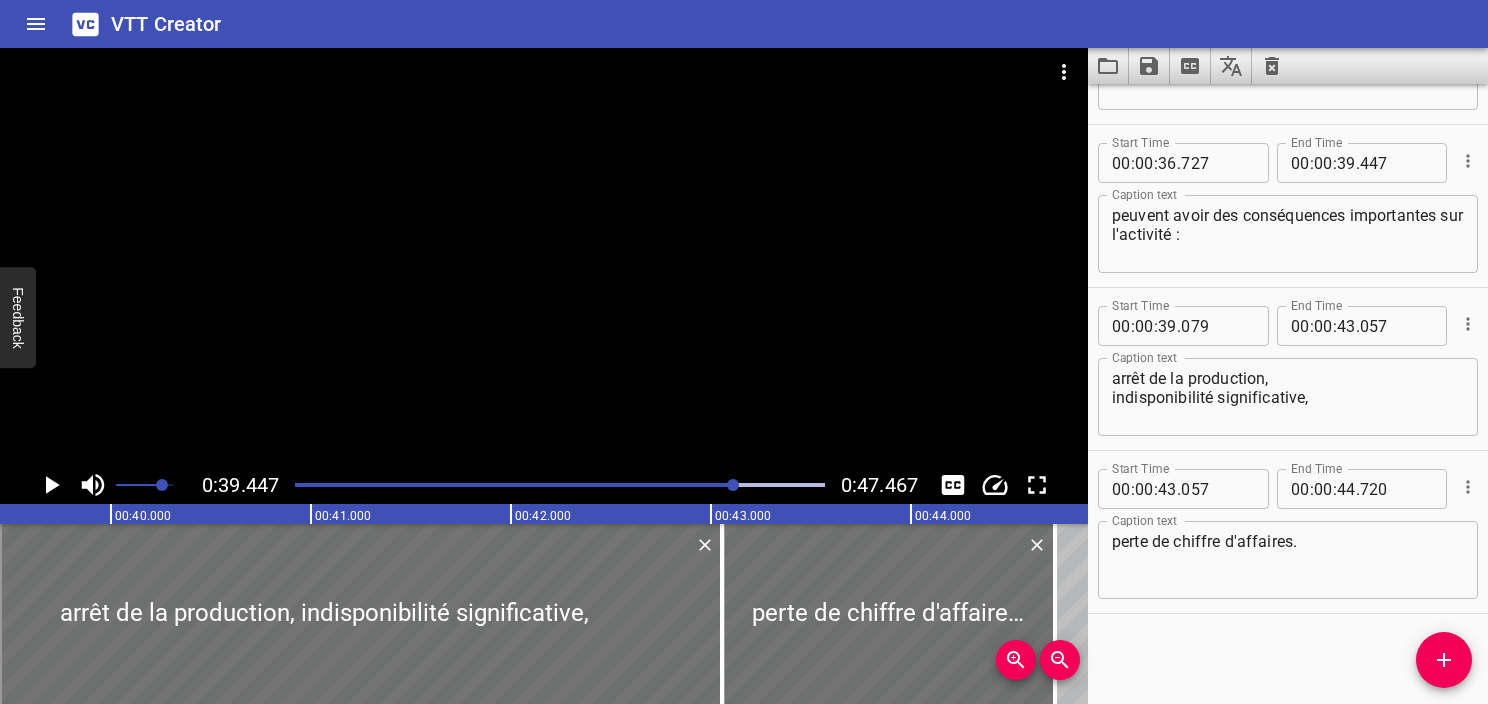 click on "arrêt de la production,
indisponibilité significative, Caption text" at bounding box center (1288, 397) 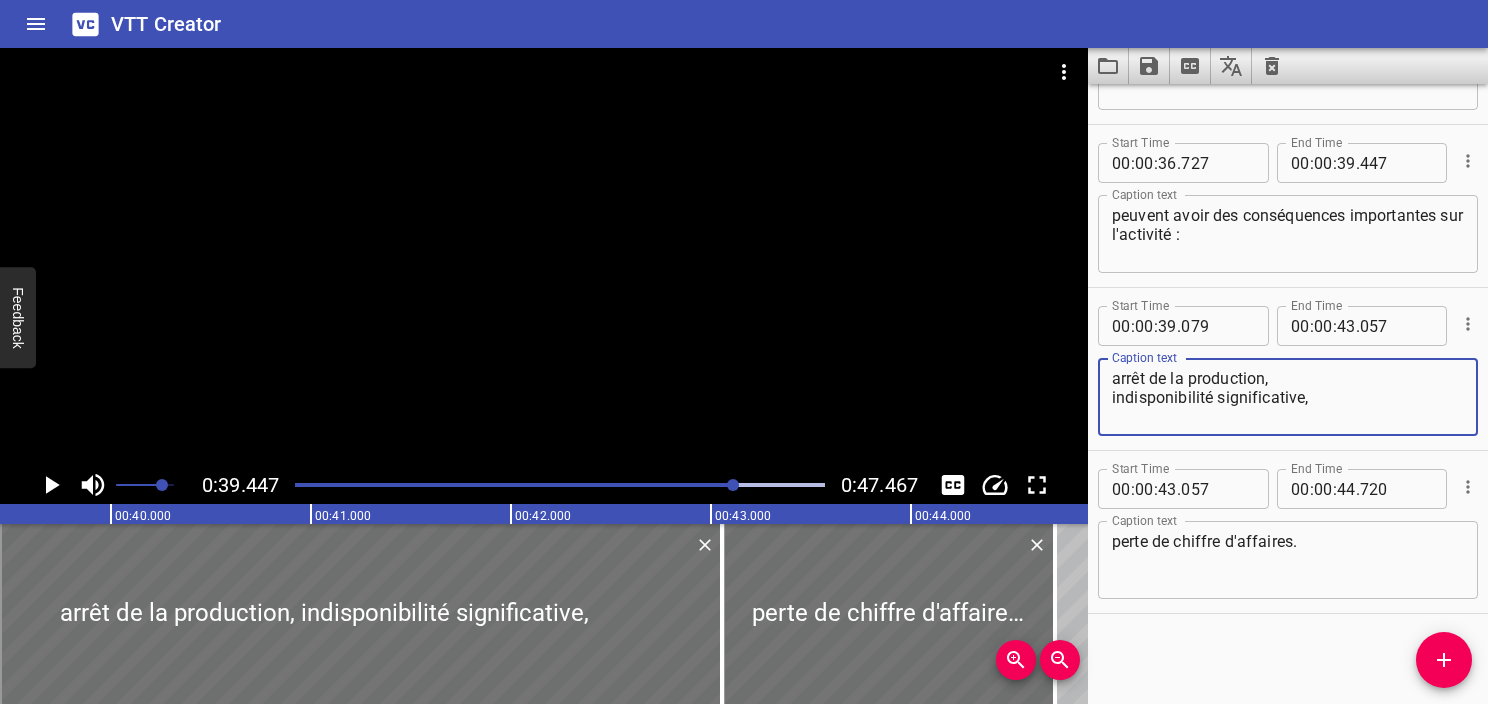 click on "arrêt de la production,
indisponibilité significative," at bounding box center (1288, 397) 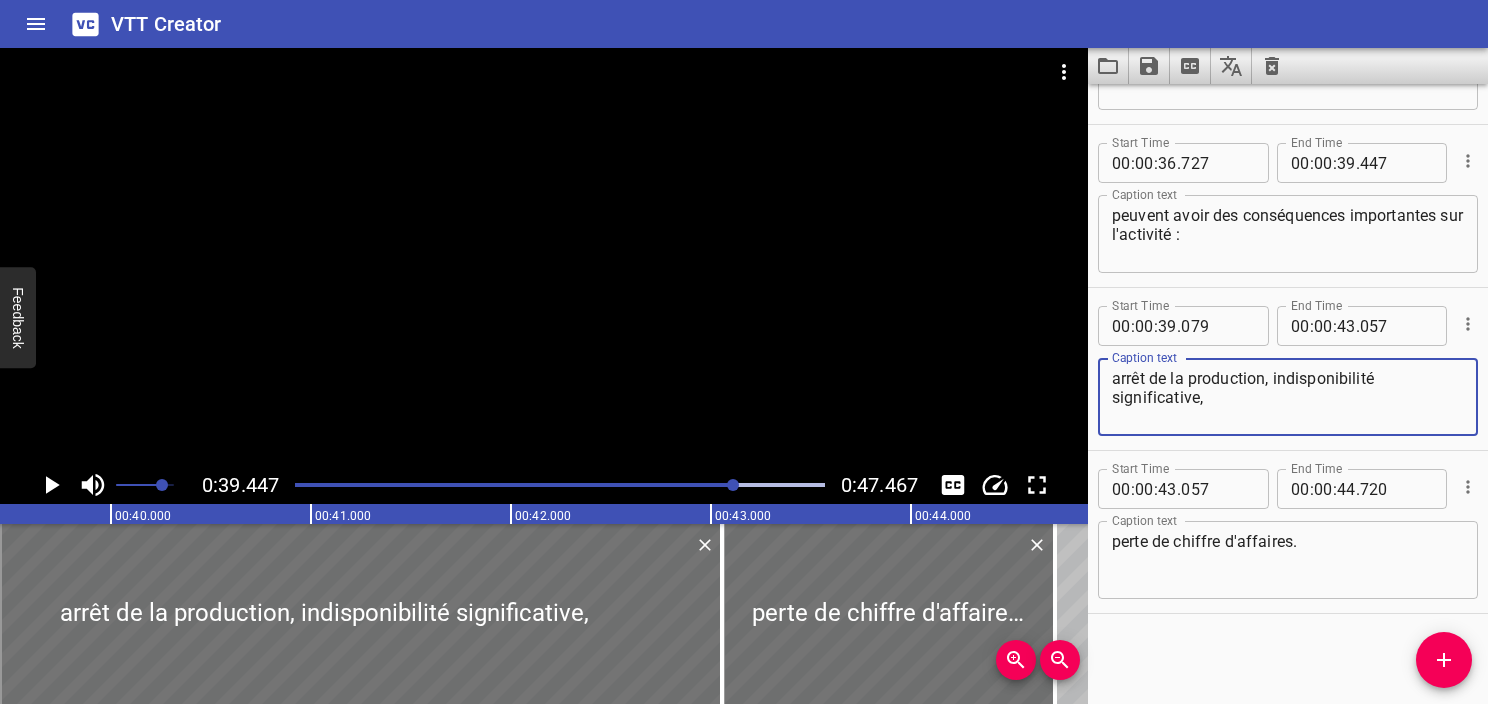 type on "arrêt de la production, indisponibilité significative," 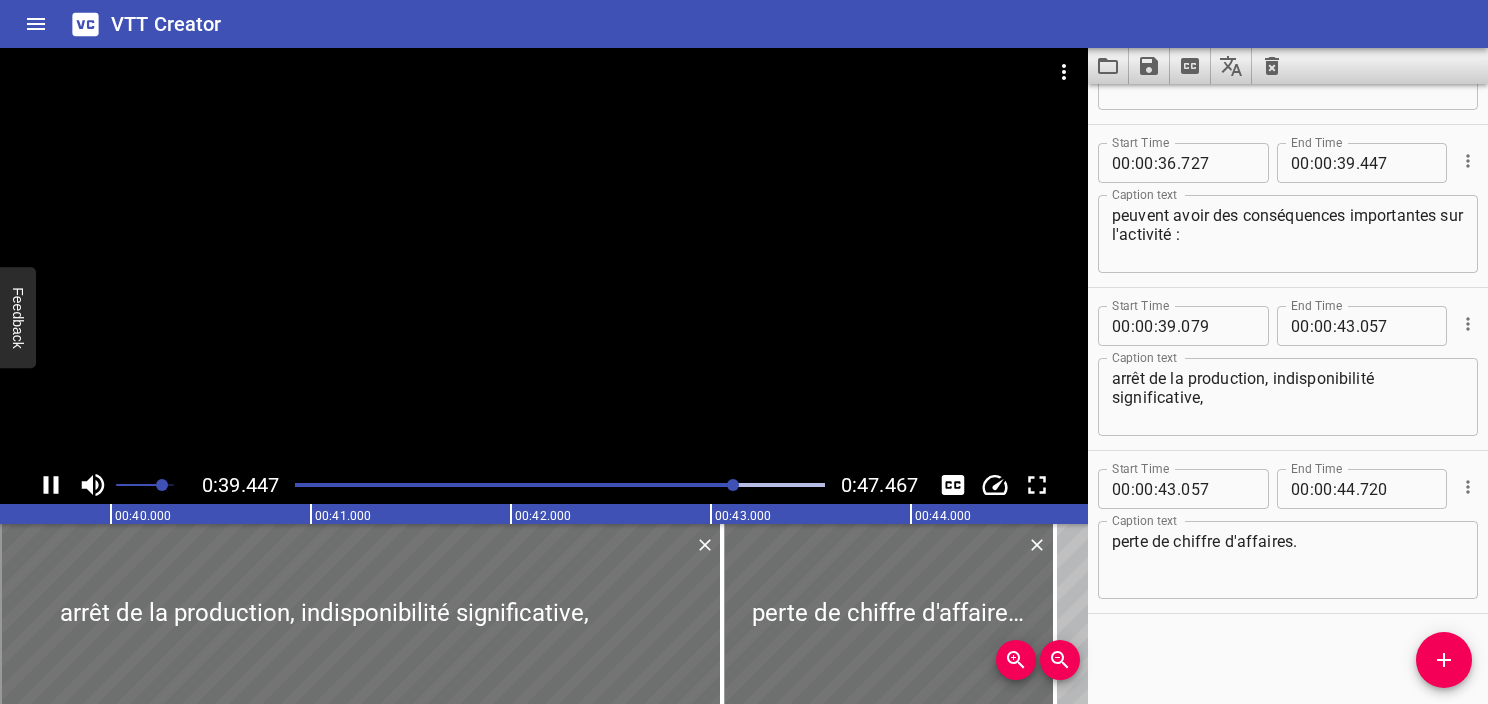 click 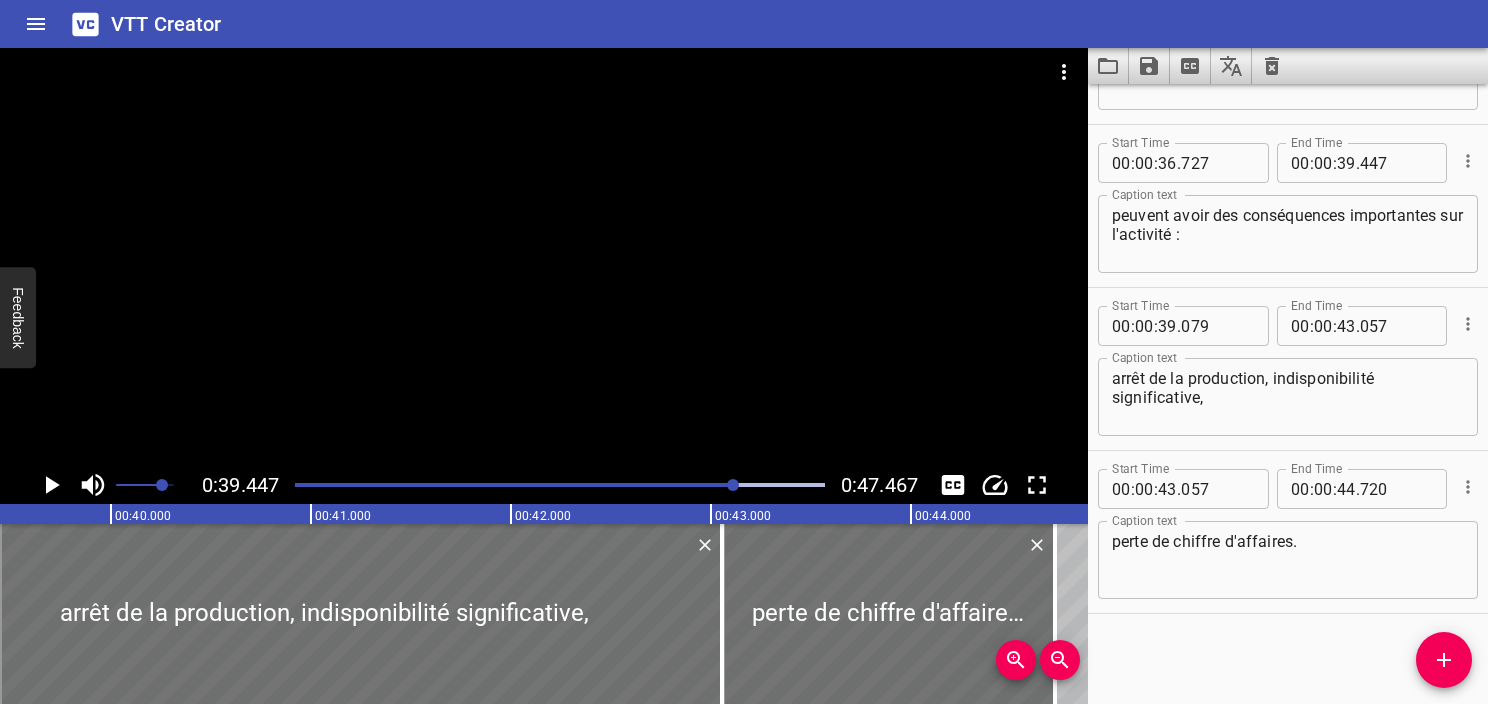 click 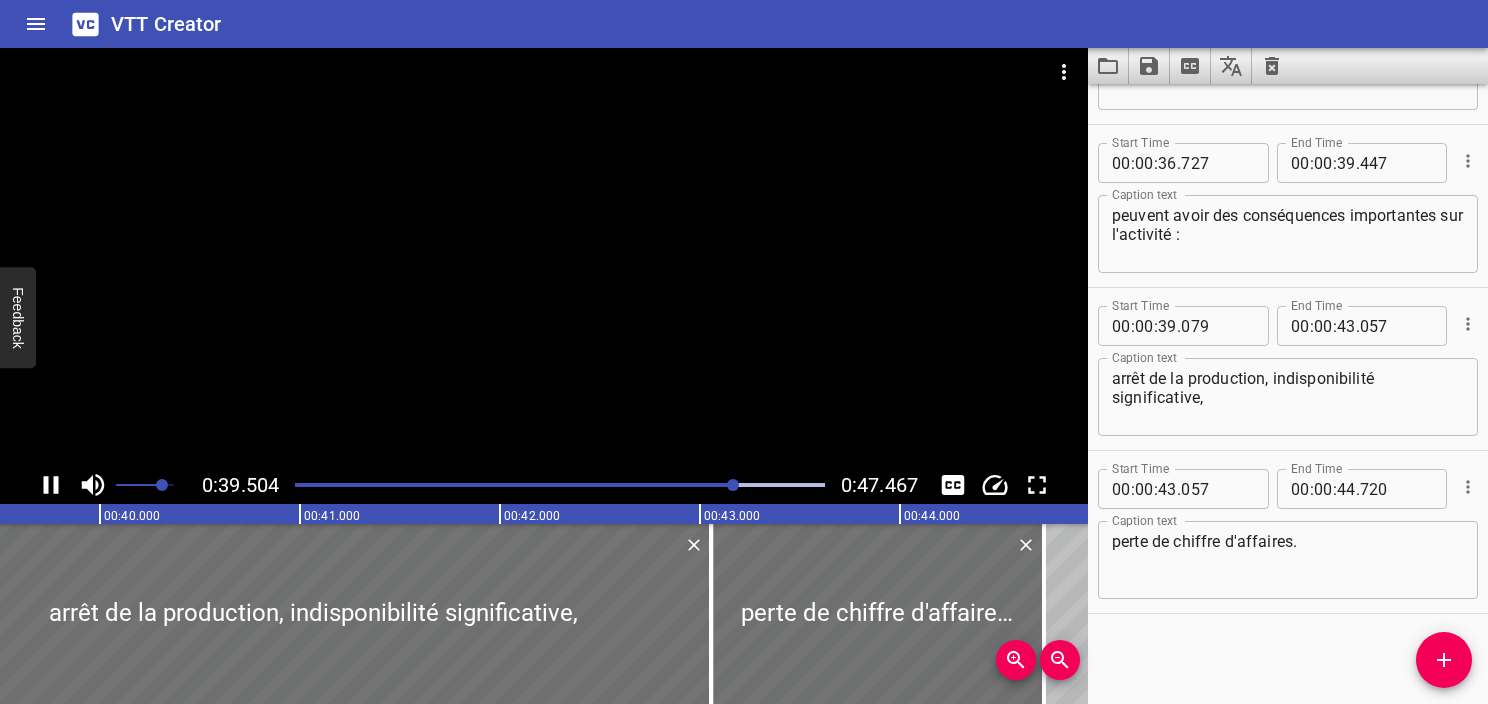 click 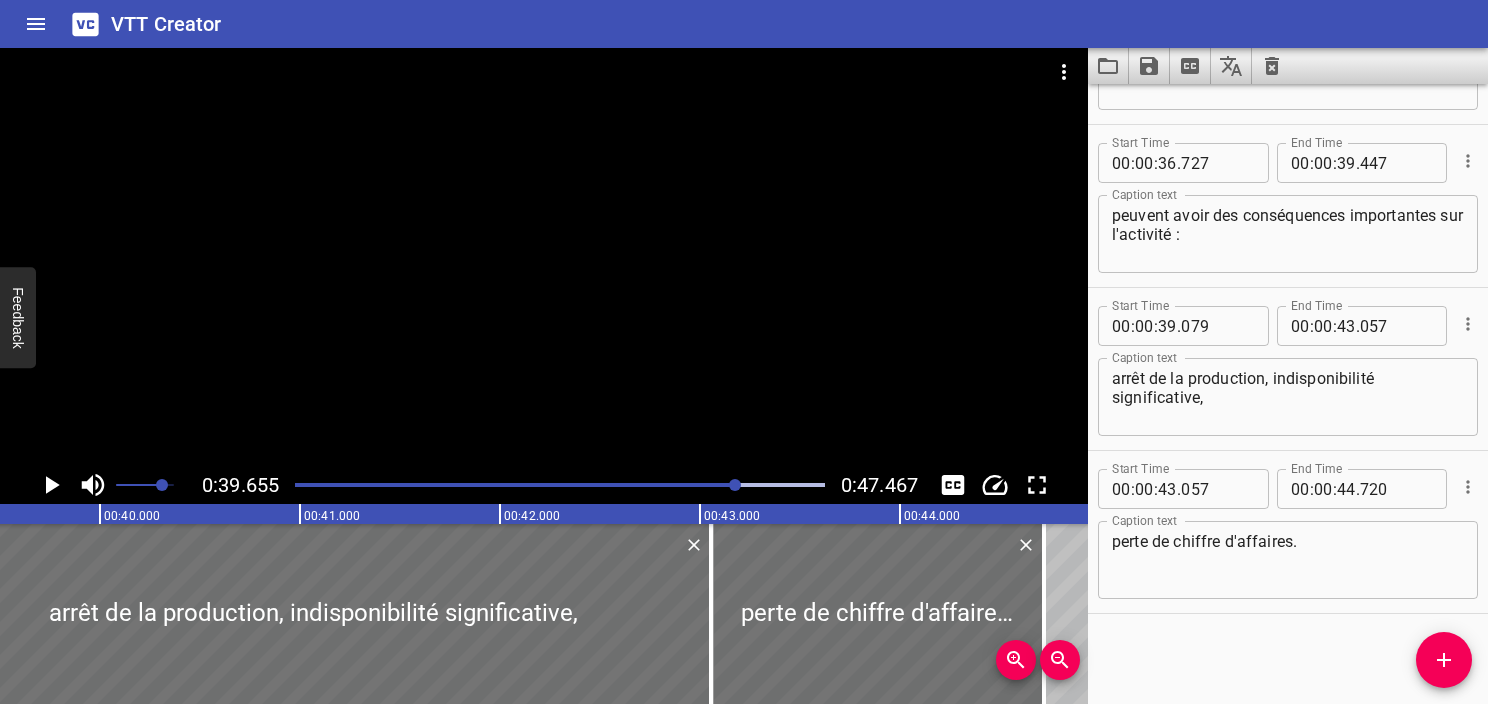 scroll, scrollTop: 0, scrollLeft: 7931, axis: horizontal 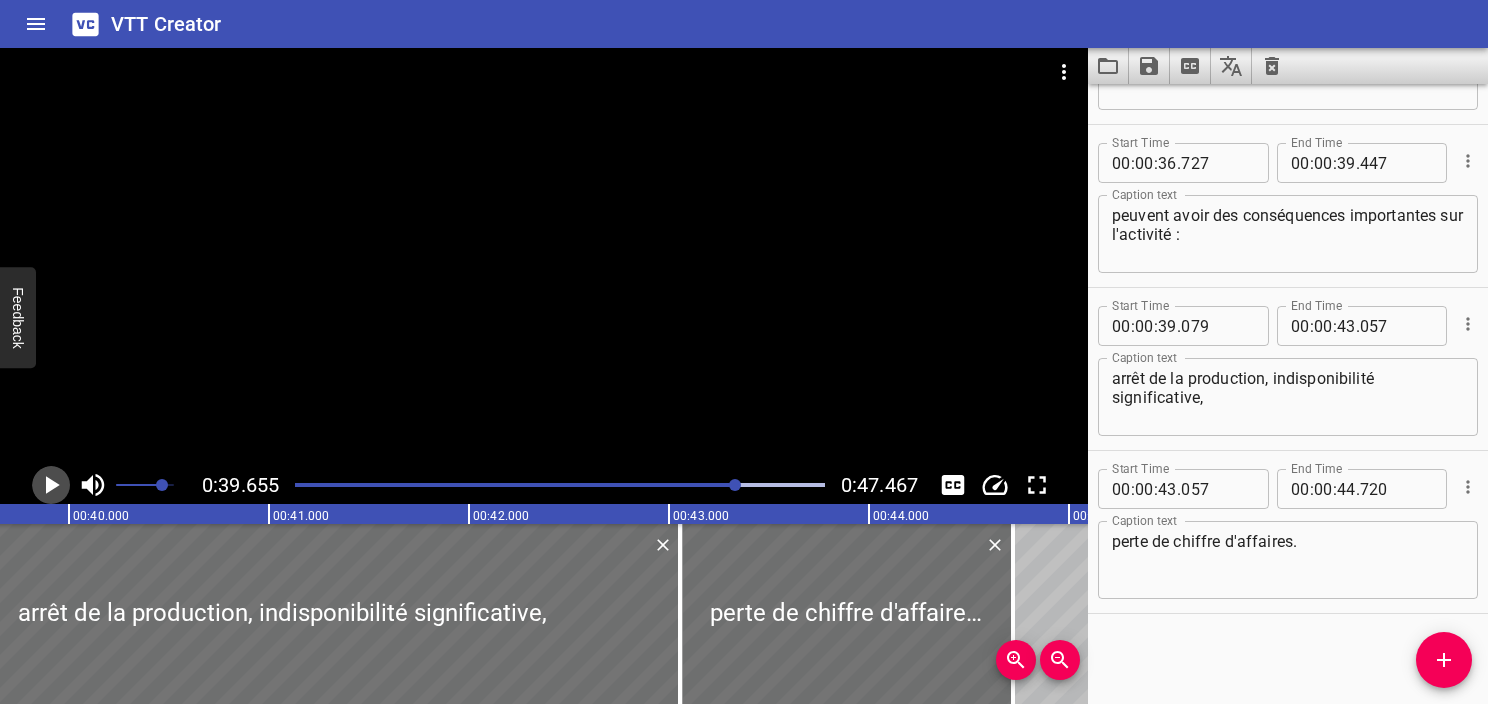 click 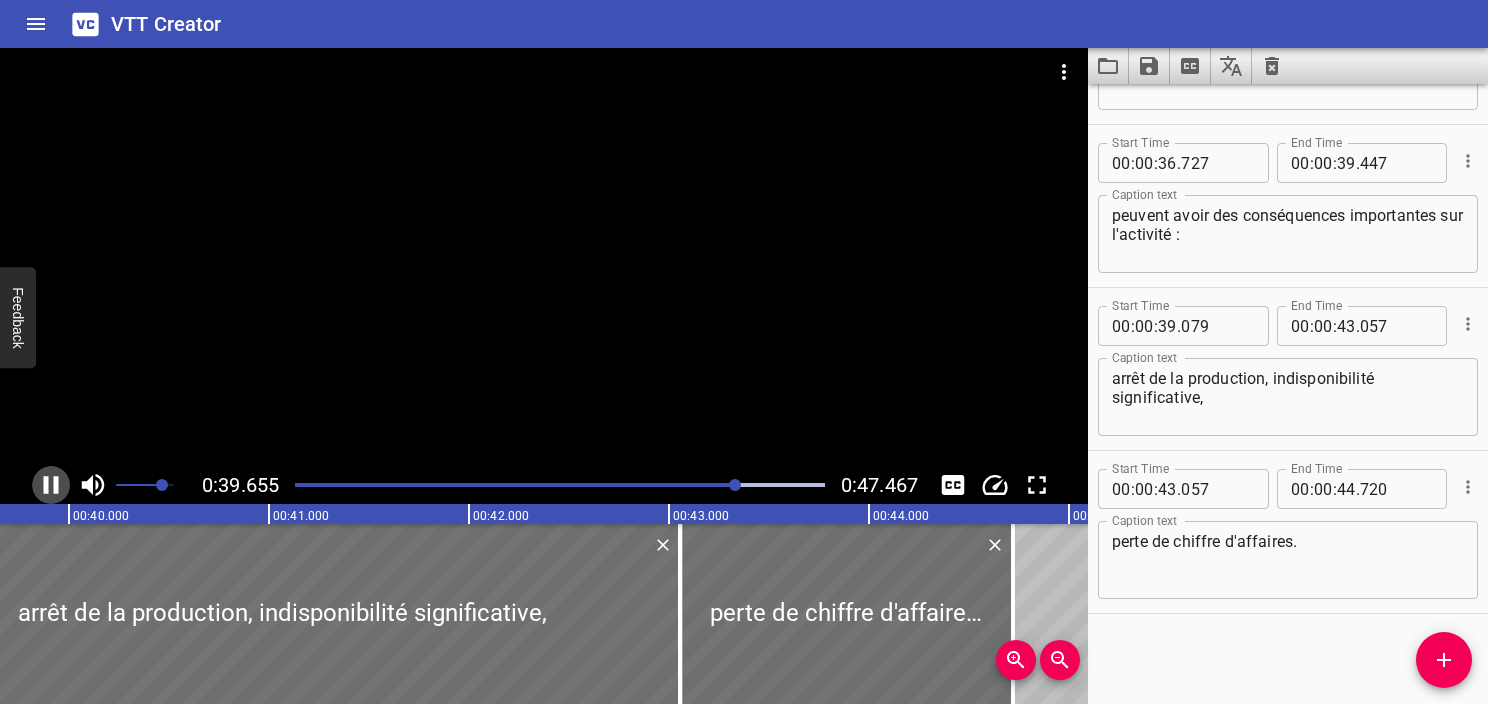 click 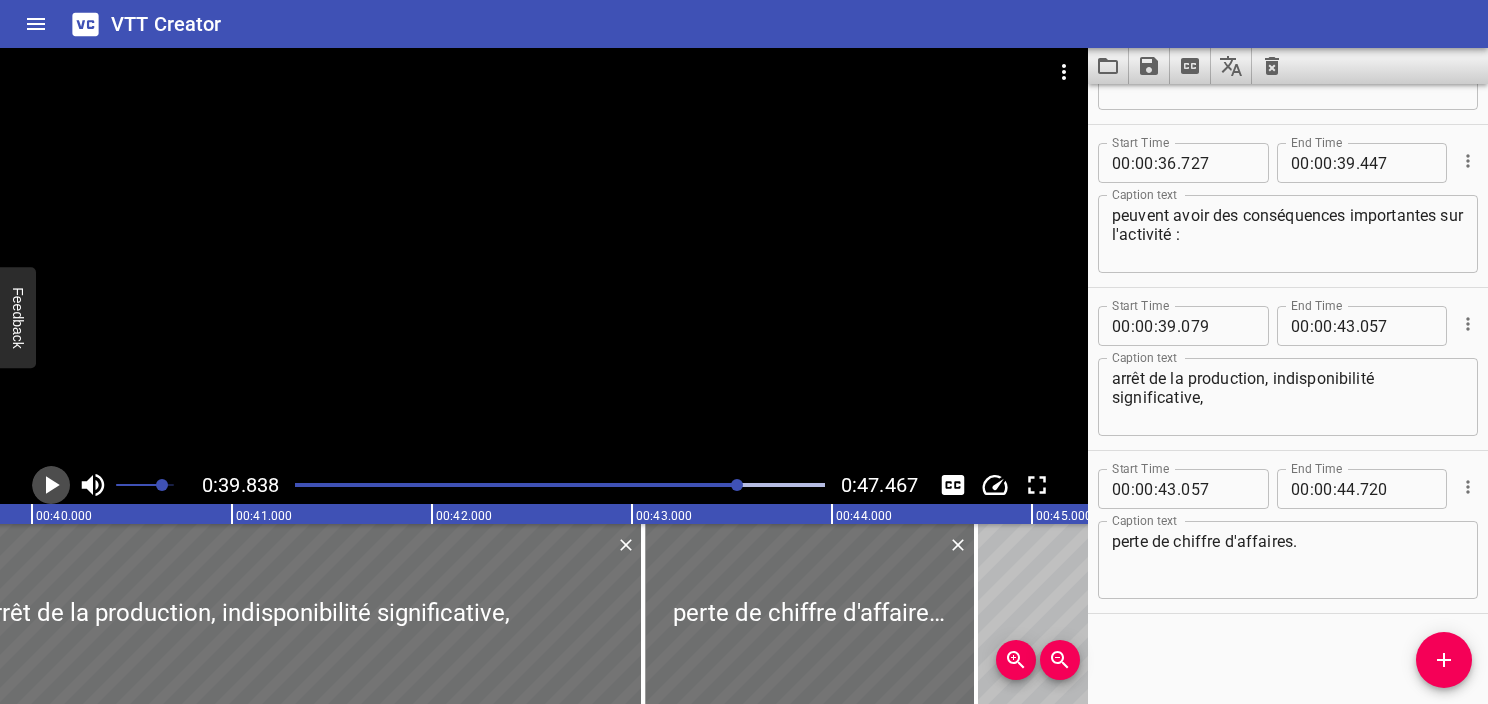 click 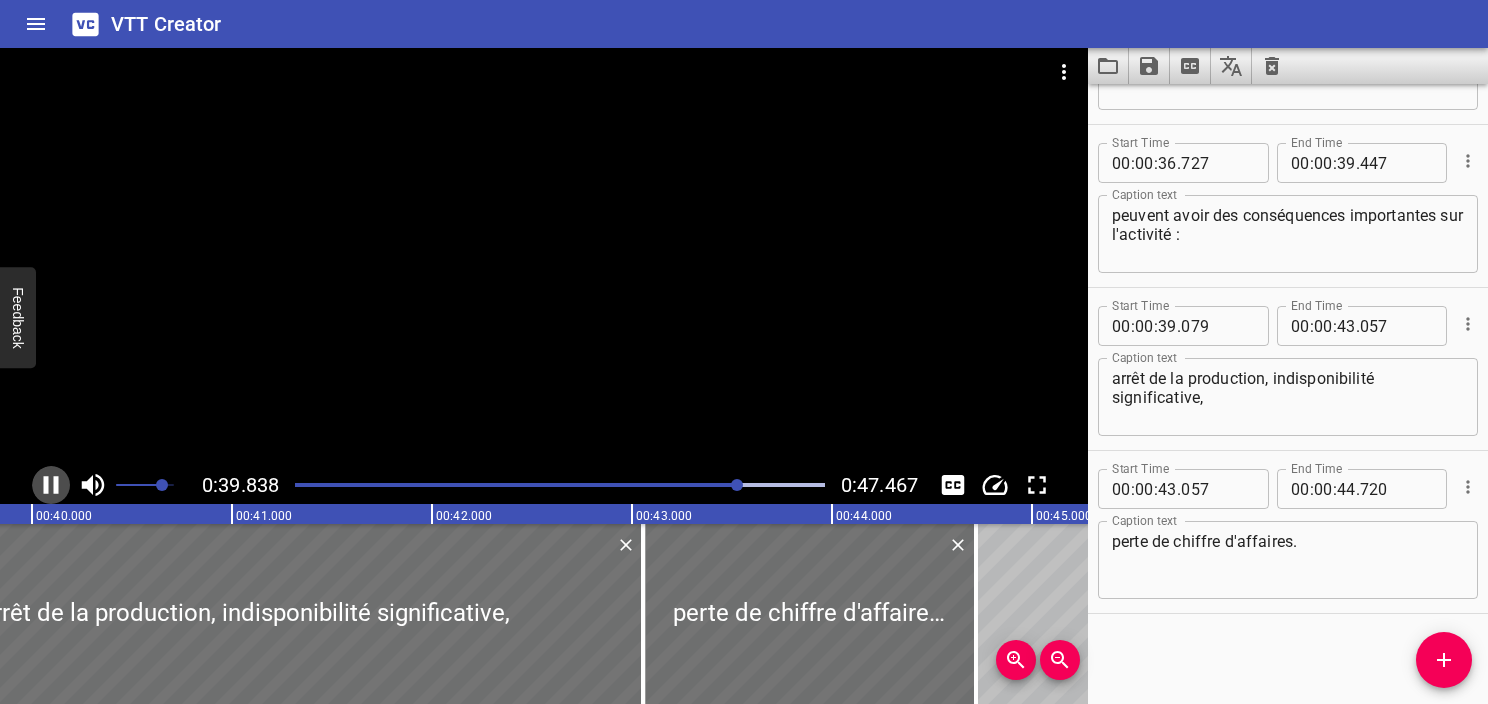 click 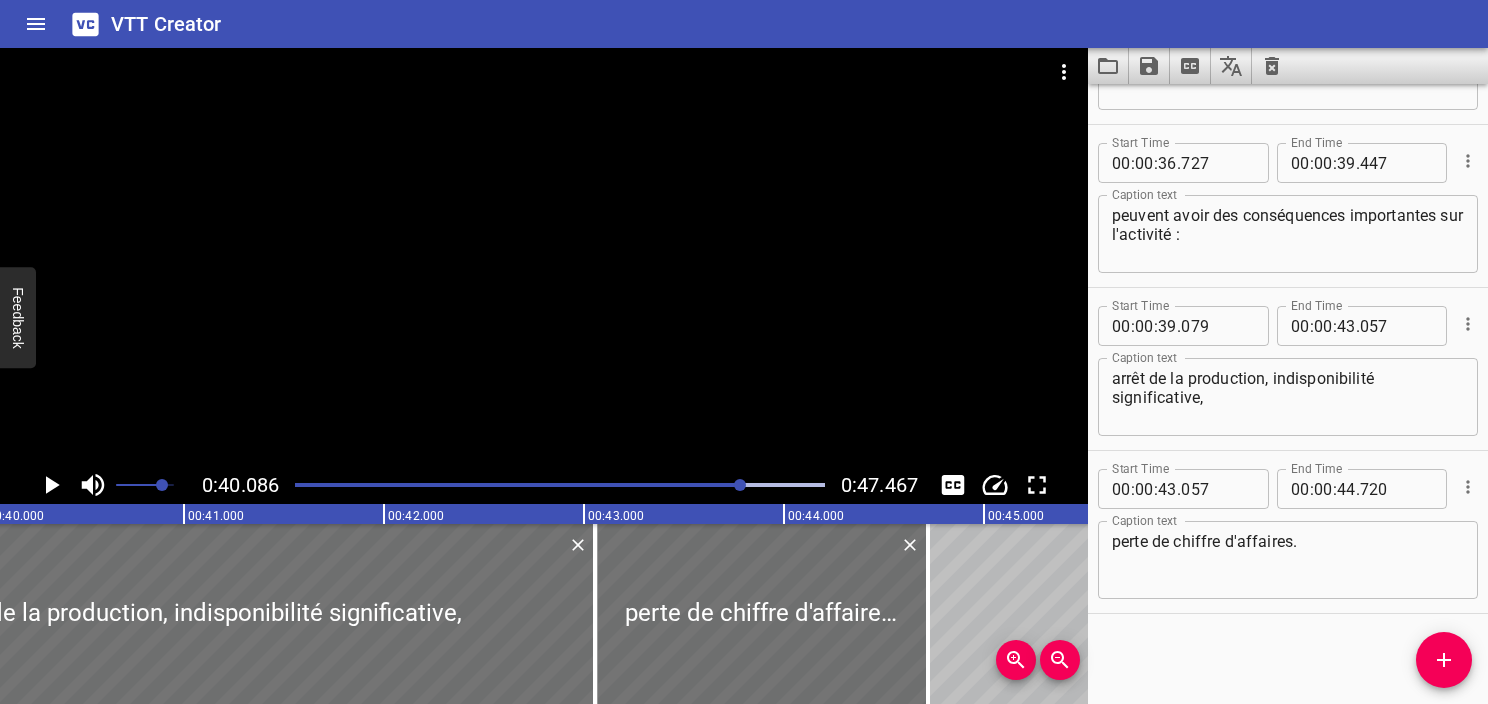 scroll, scrollTop: 0, scrollLeft: 8017, axis: horizontal 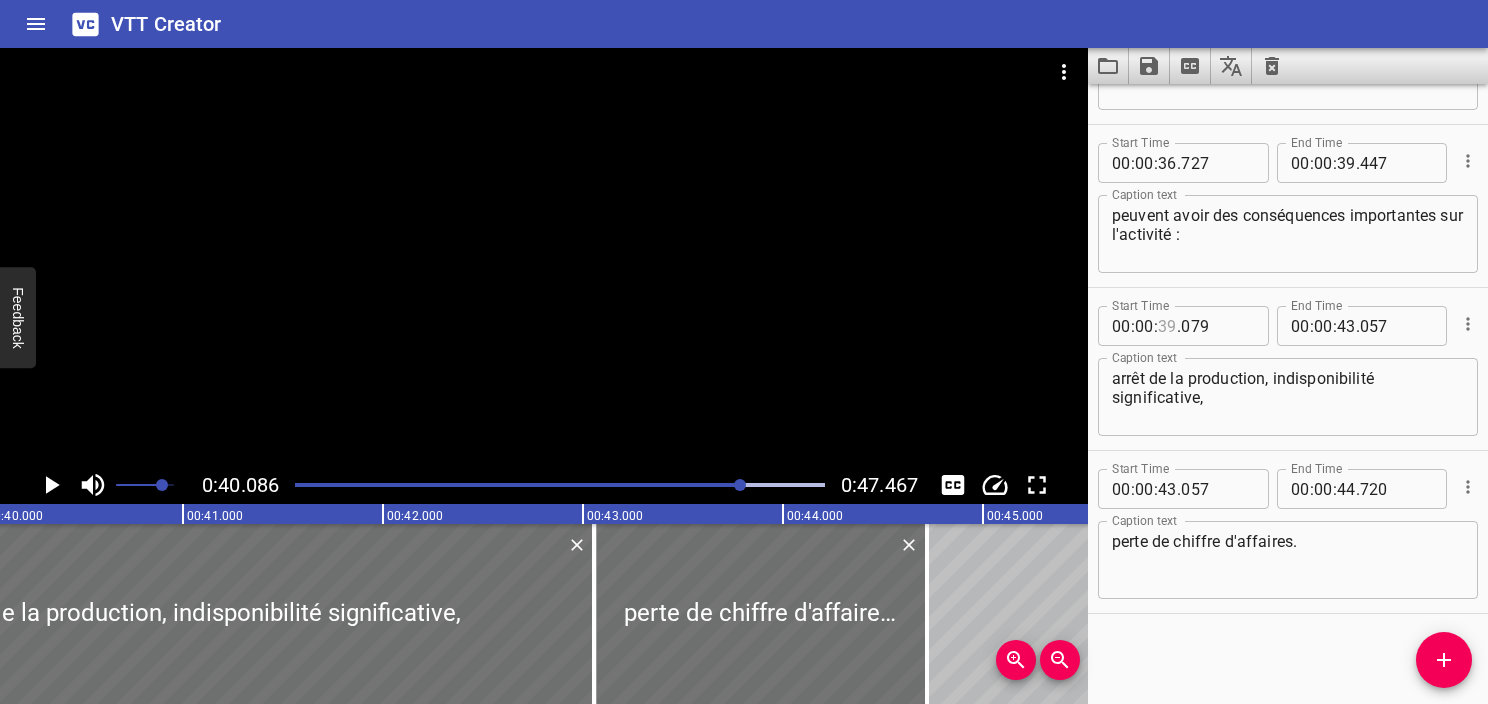 click at bounding box center [1167, 326] 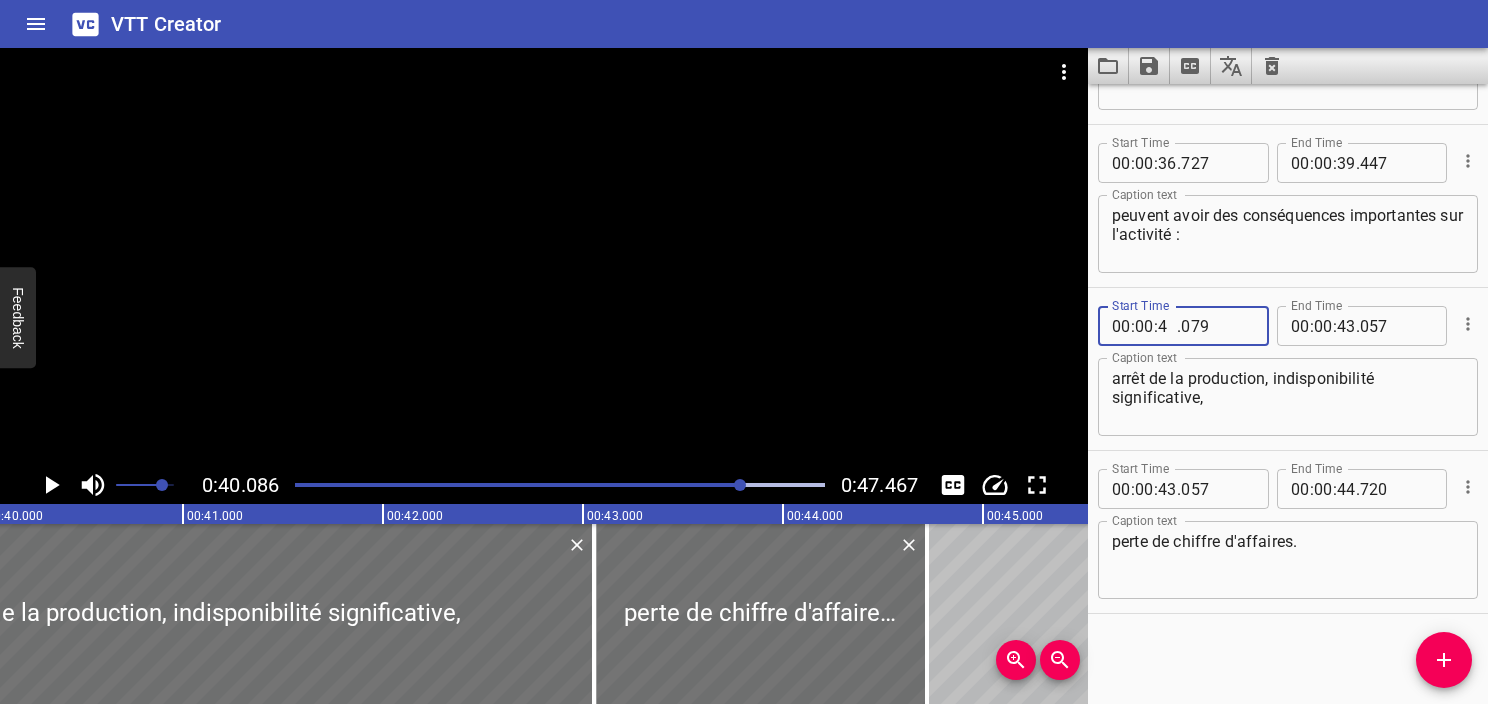 type on "40" 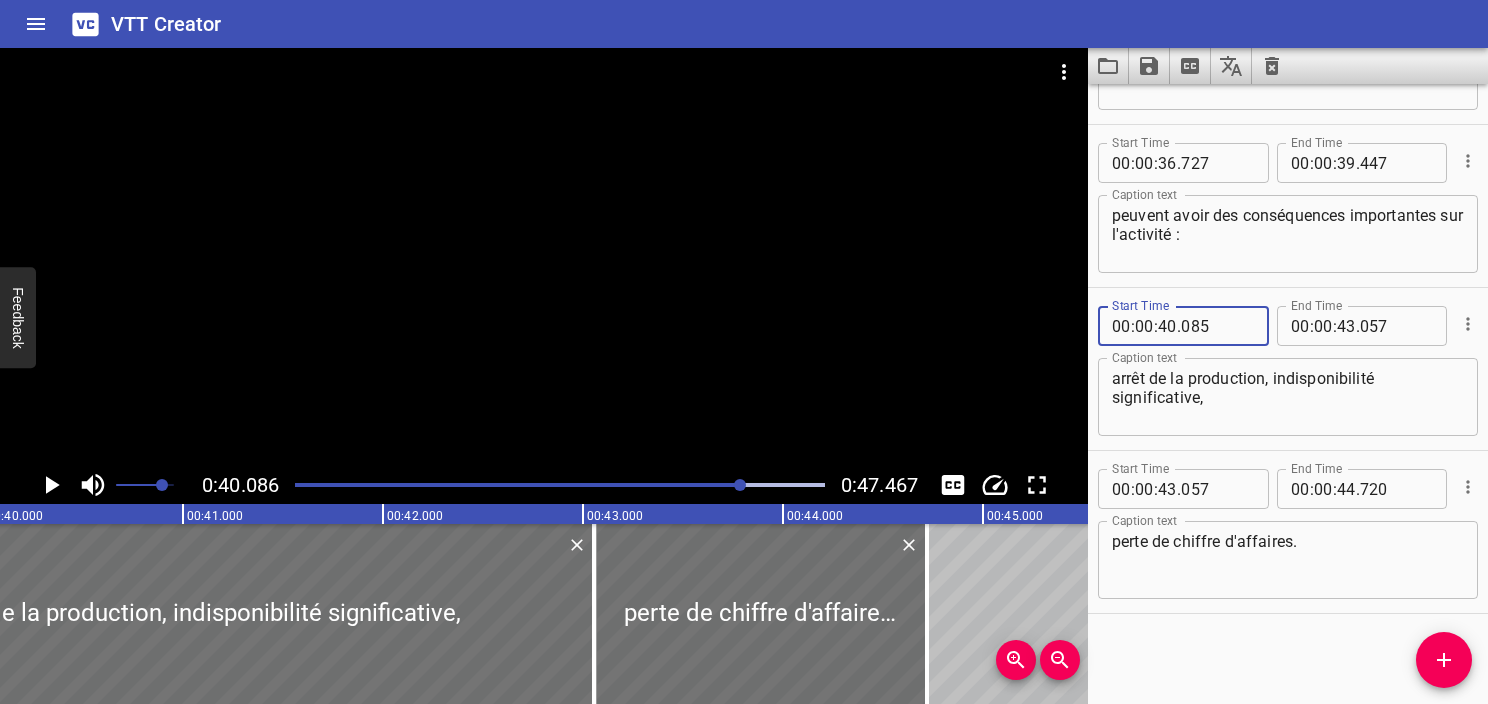 type on "085" 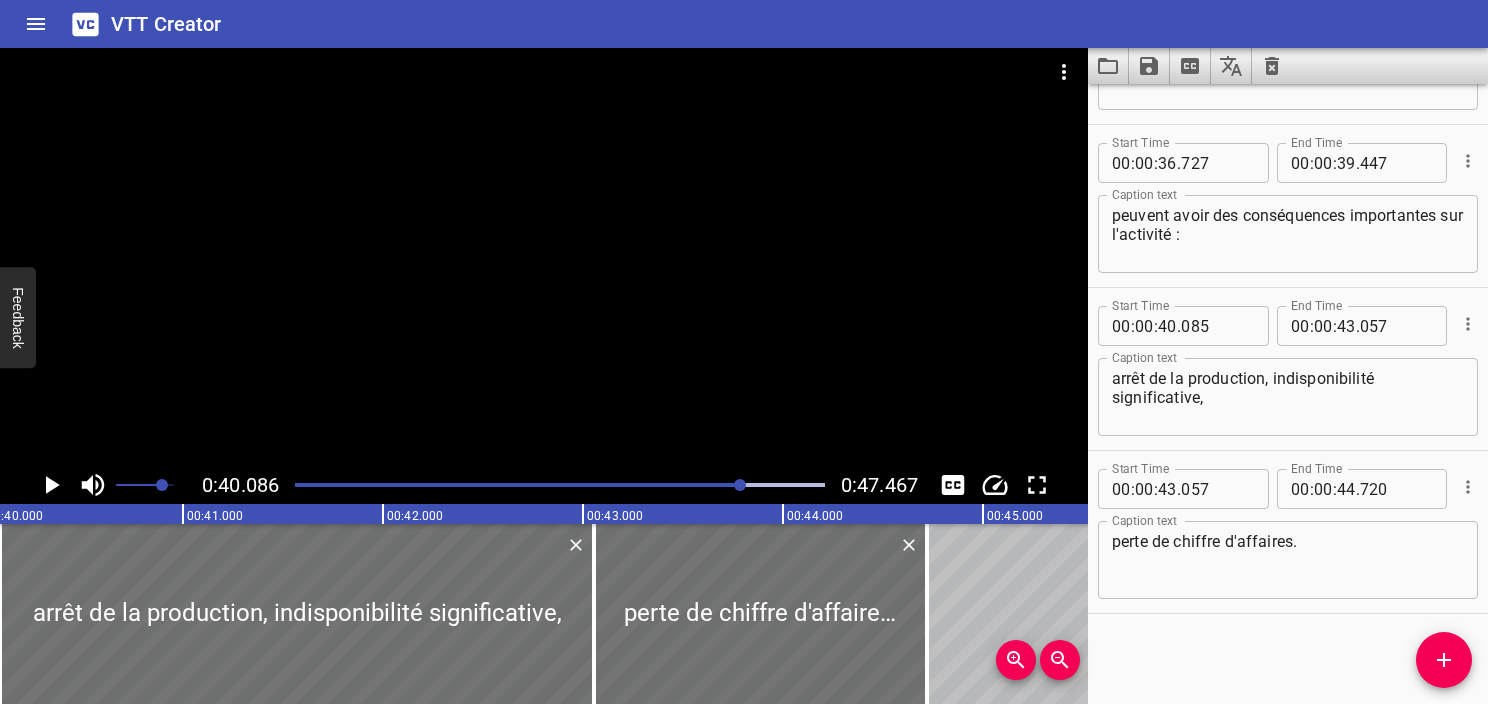 click on "0:40.086 0:47.467" at bounding box center [544, 485] 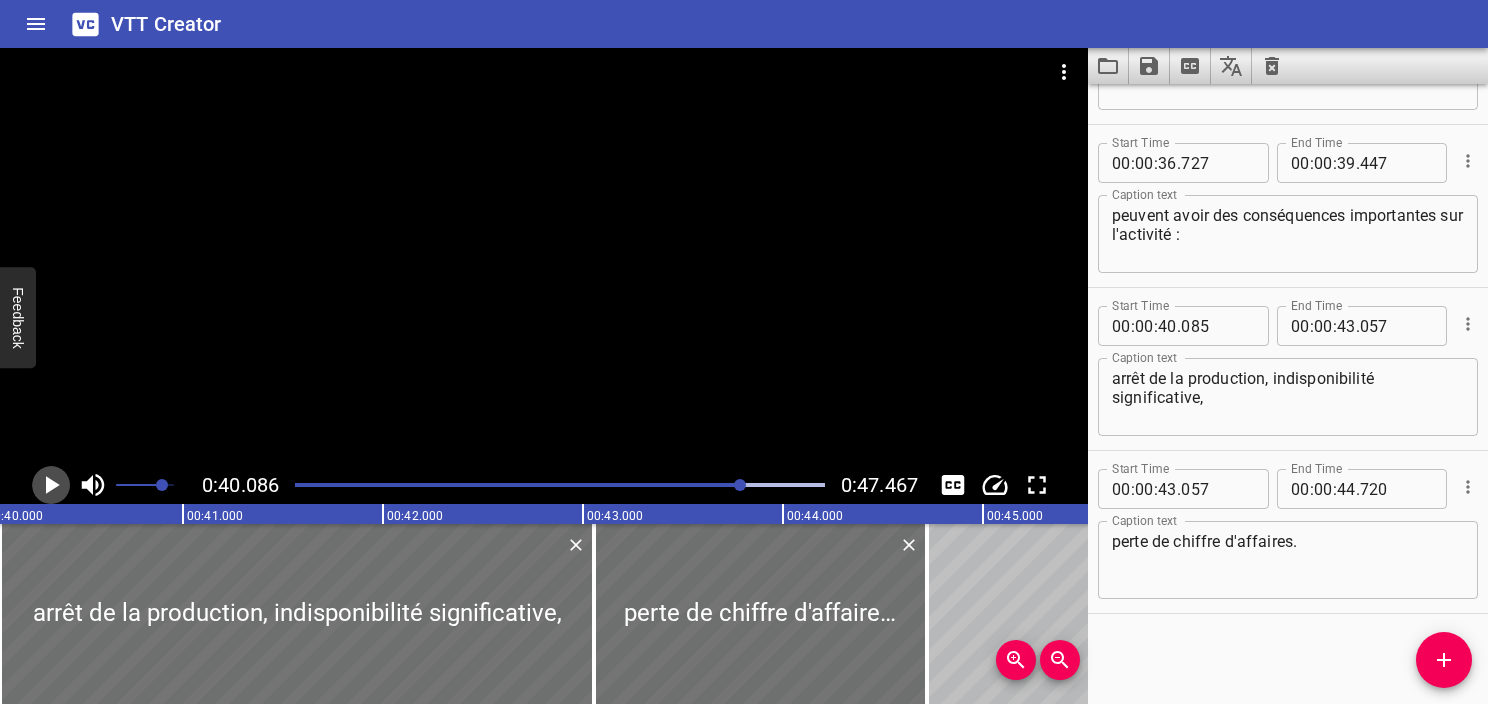 click 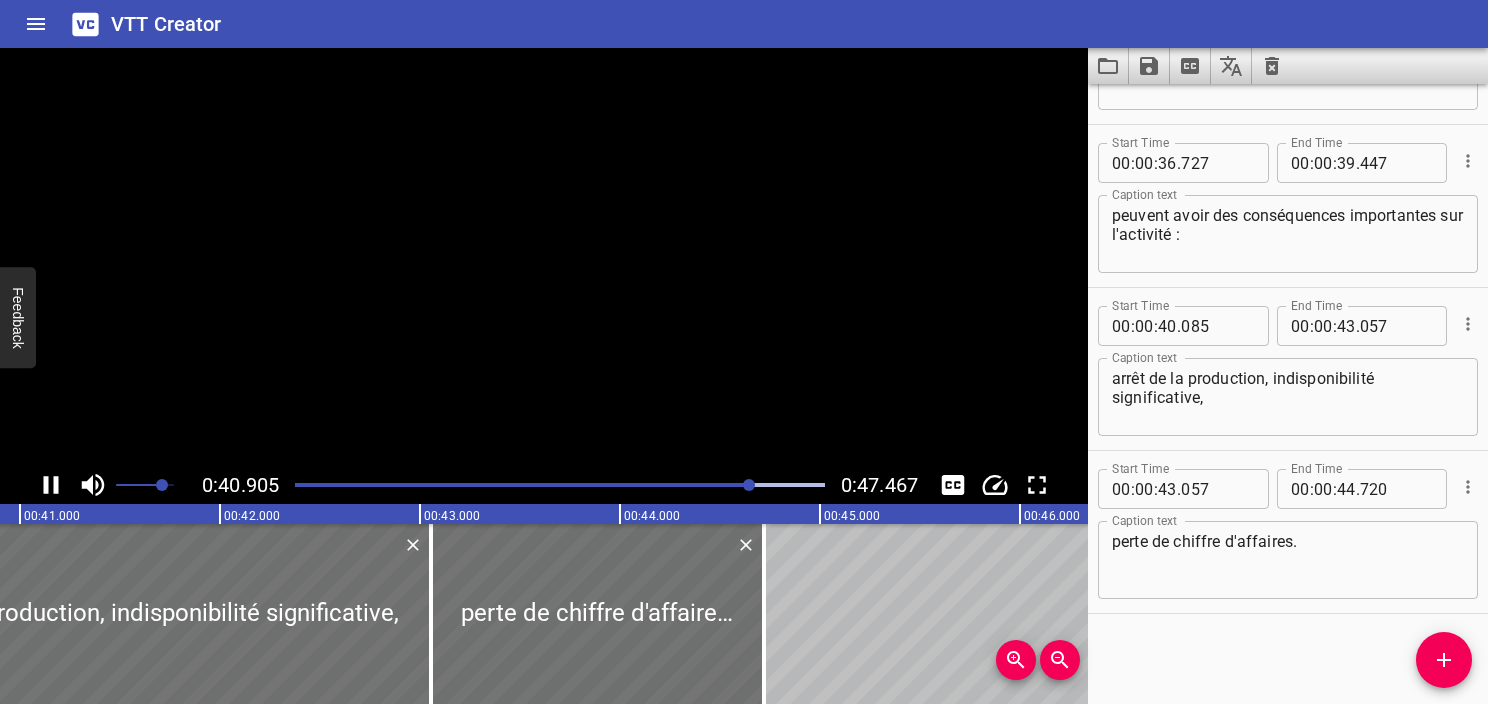 click 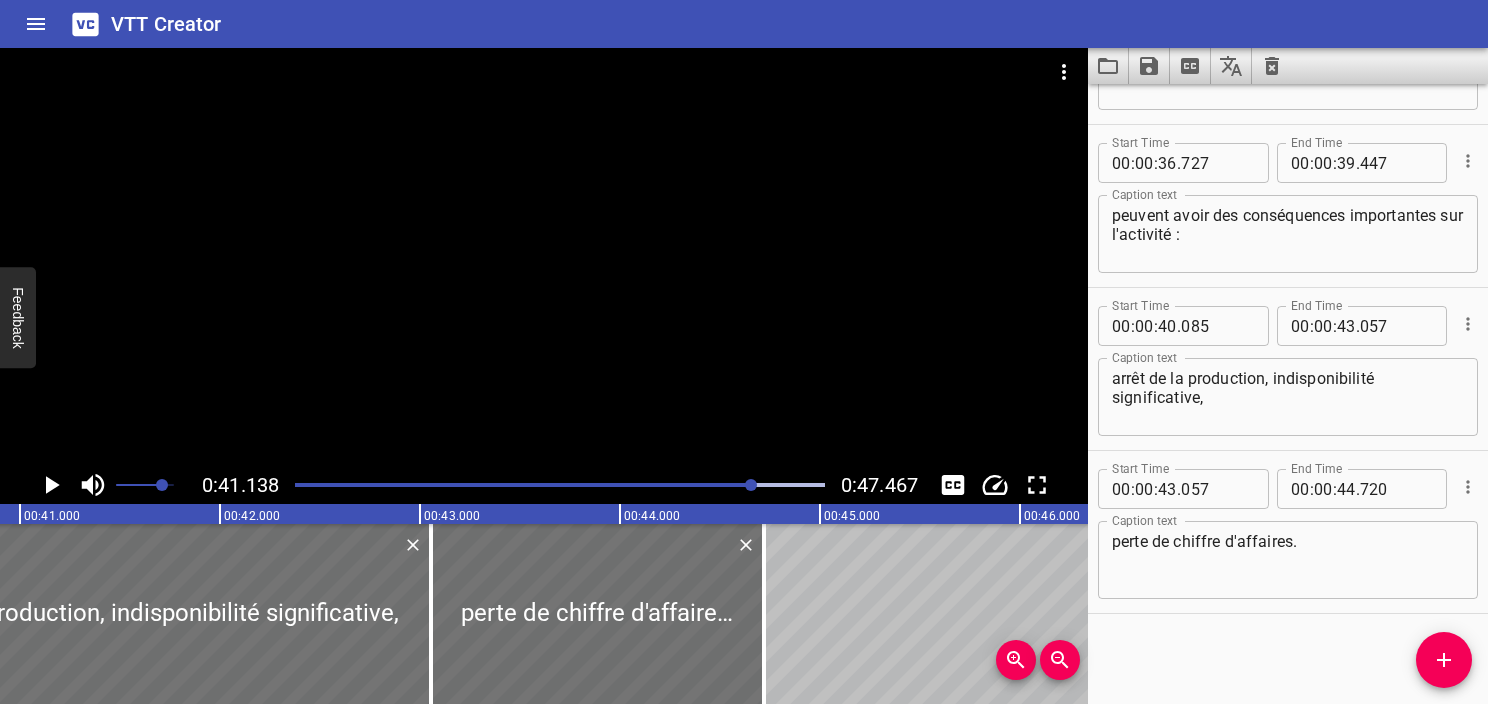 scroll, scrollTop: 0, scrollLeft: 8227, axis: horizontal 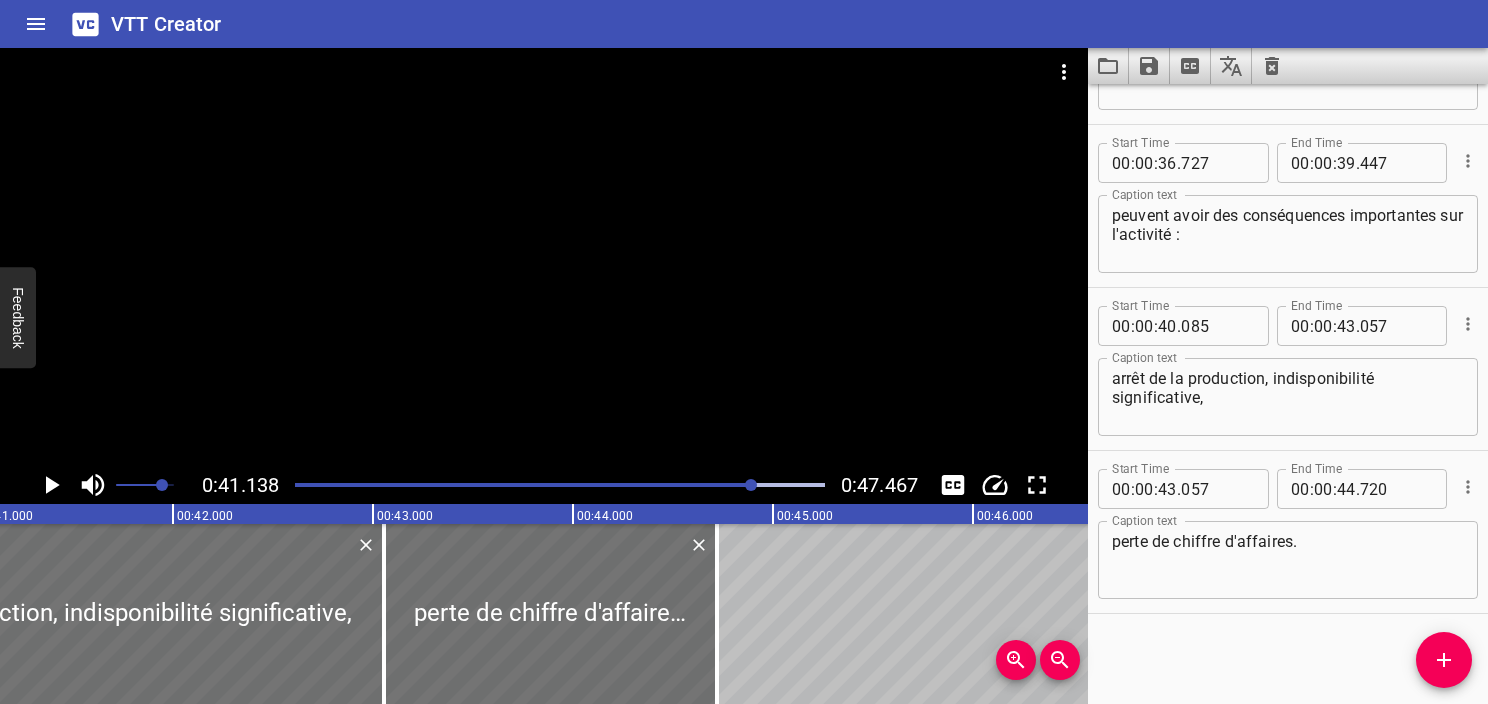 click on "arrêt de la production, indisponibilité significative," at bounding box center [1288, 397] 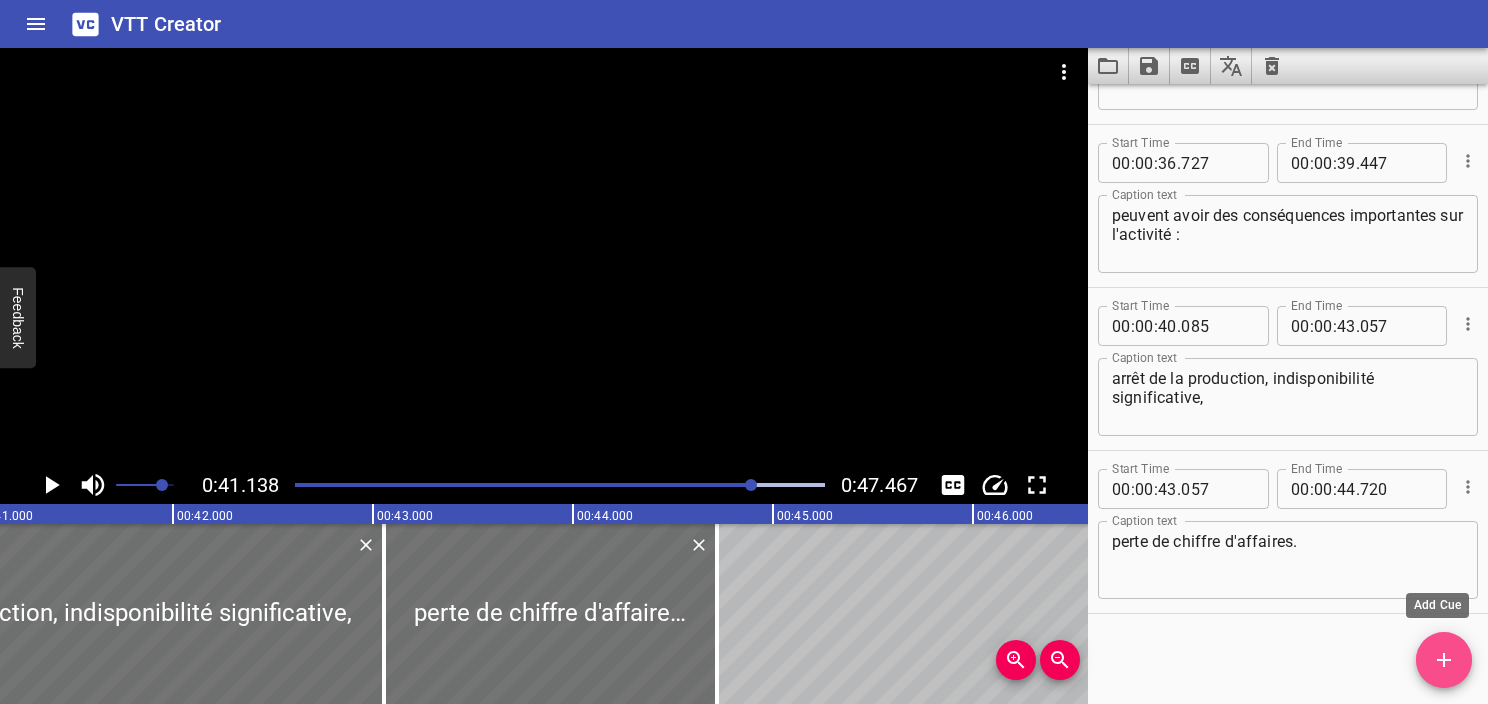 click at bounding box center (1444, 660) 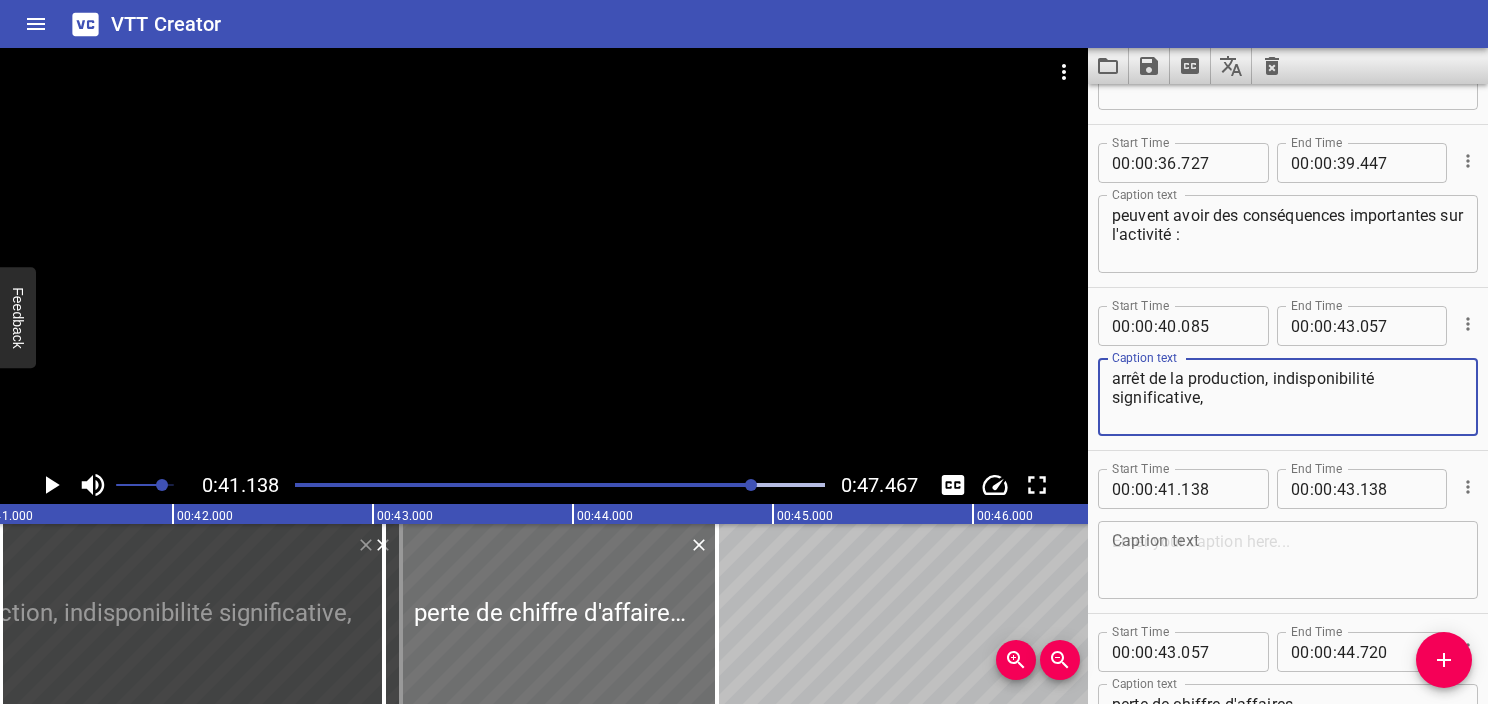 drag, startPoint x: 1274, startPoint y: 372, endPoint x: 1356, endPoint y: 416, distance: 93.05912 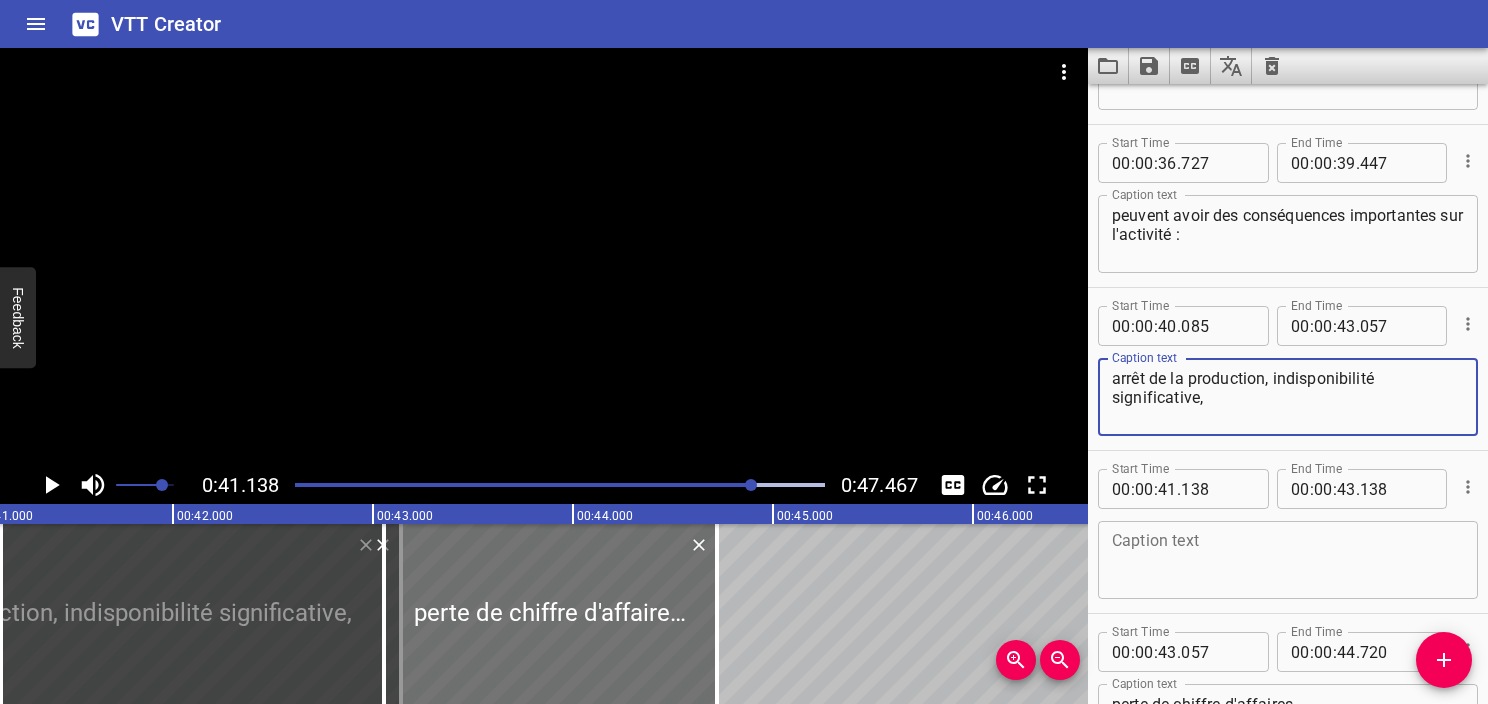 click on "arrêt de la production, indisponibilité significative," at bounding box center [1288, 397] 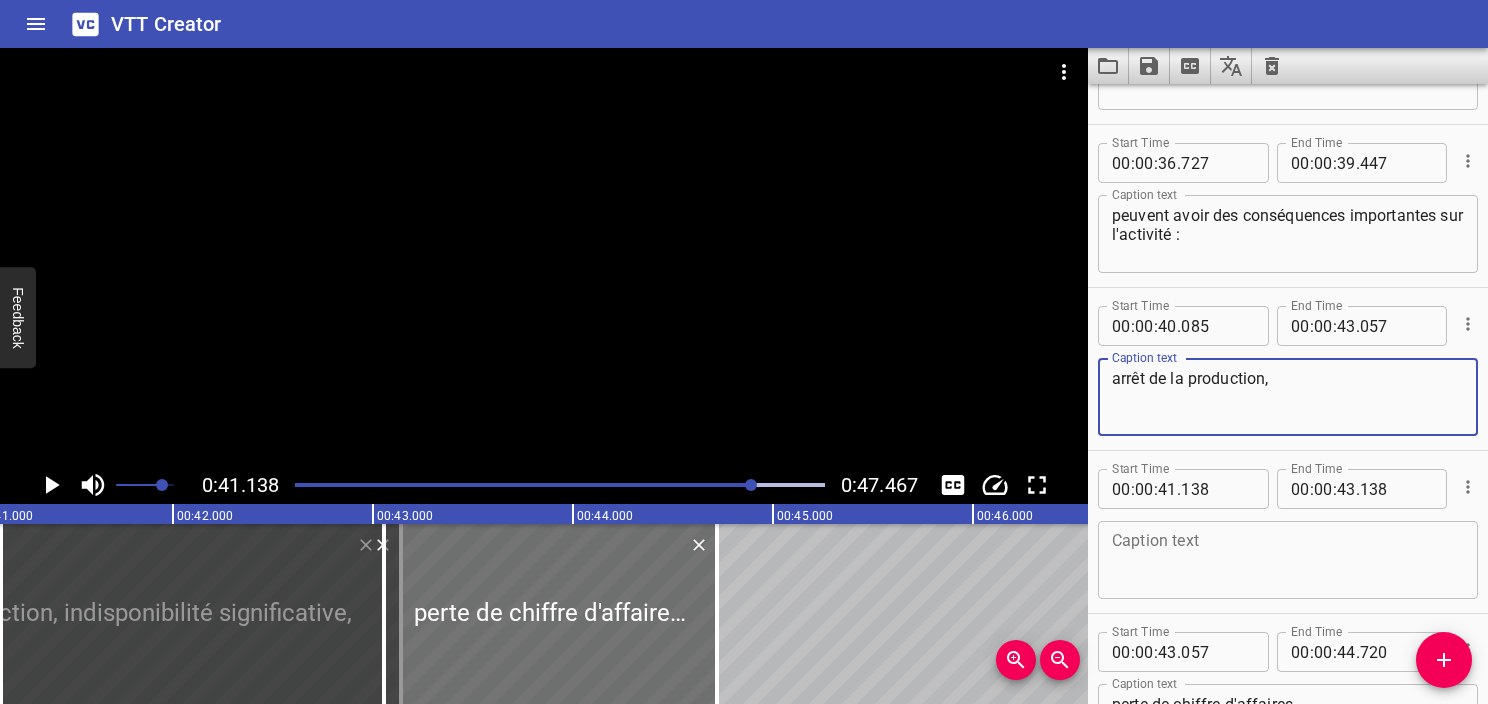 type on "arrêt de la production," 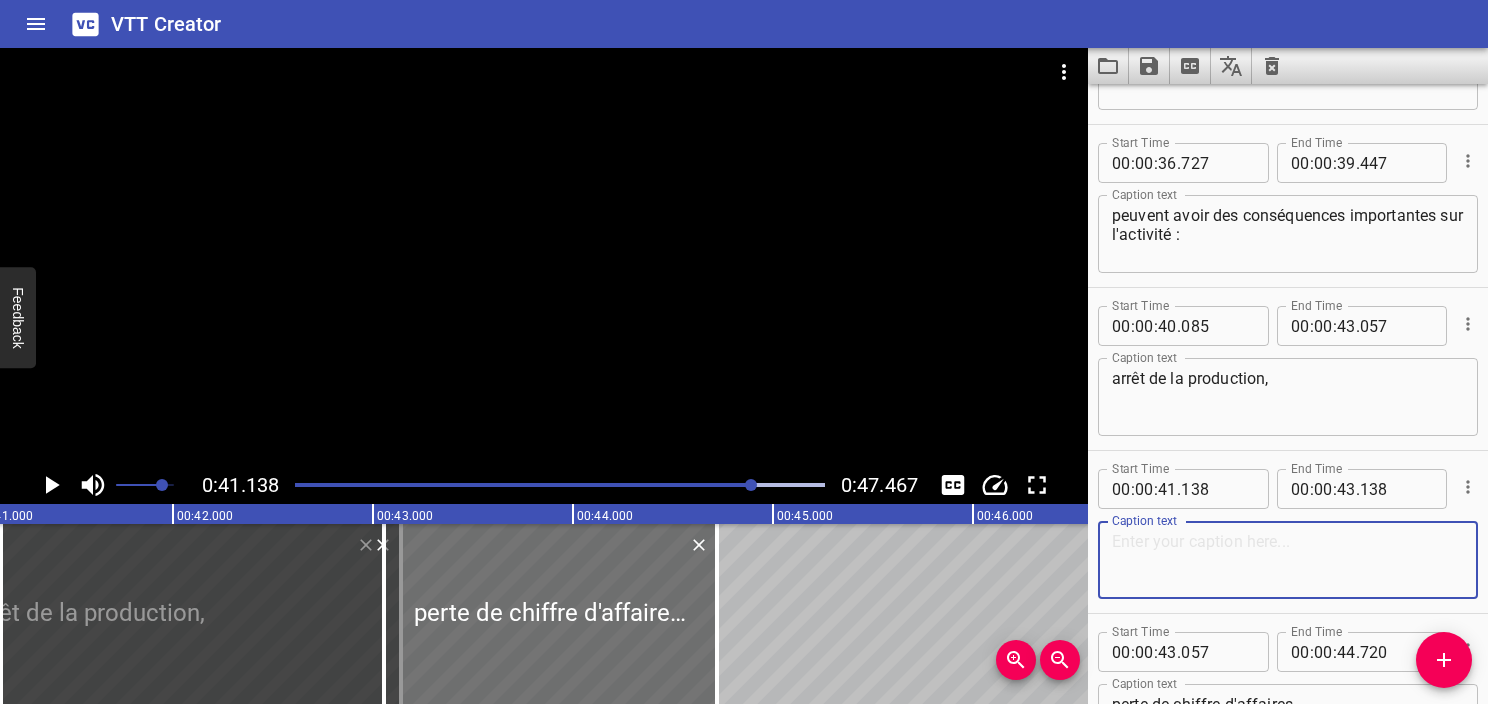click at bounding box center (1288, 560) 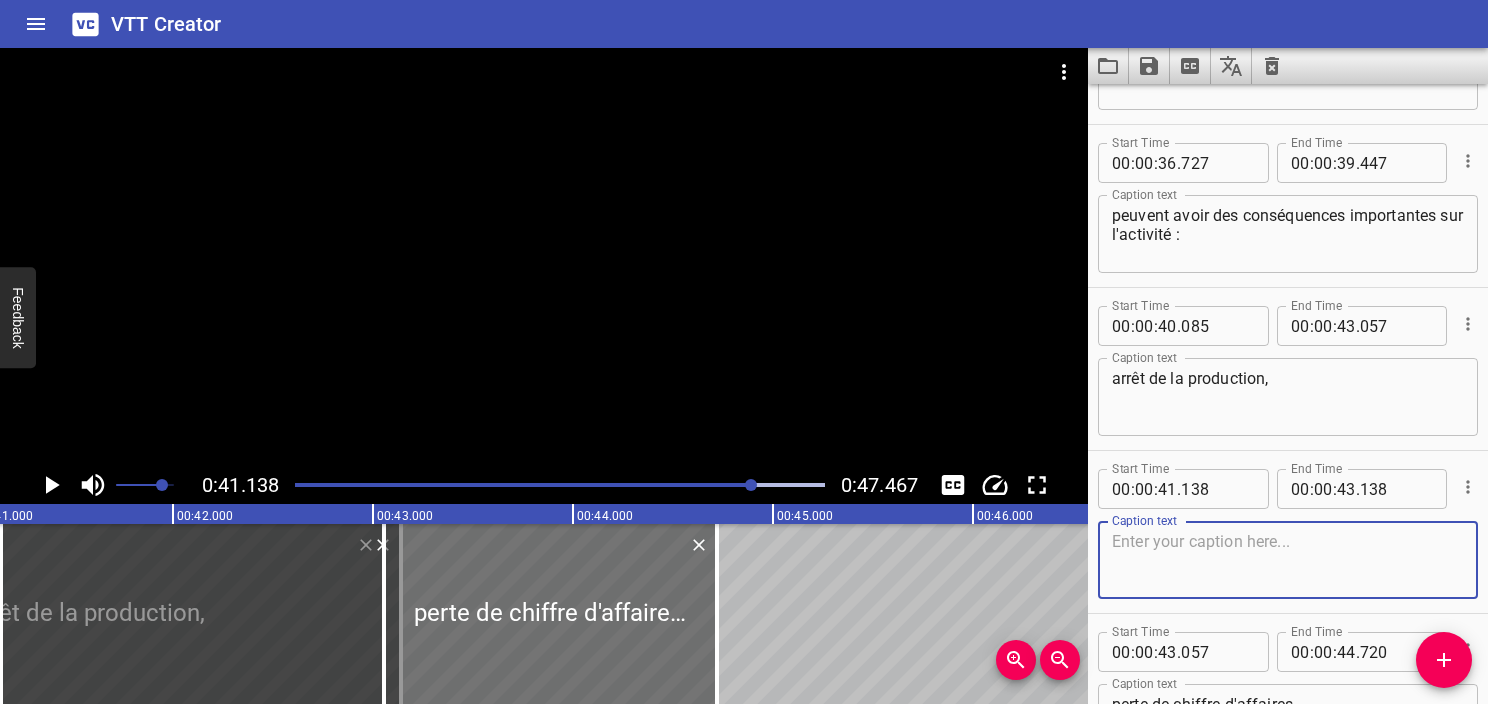 paste on "indisponibilité significative," 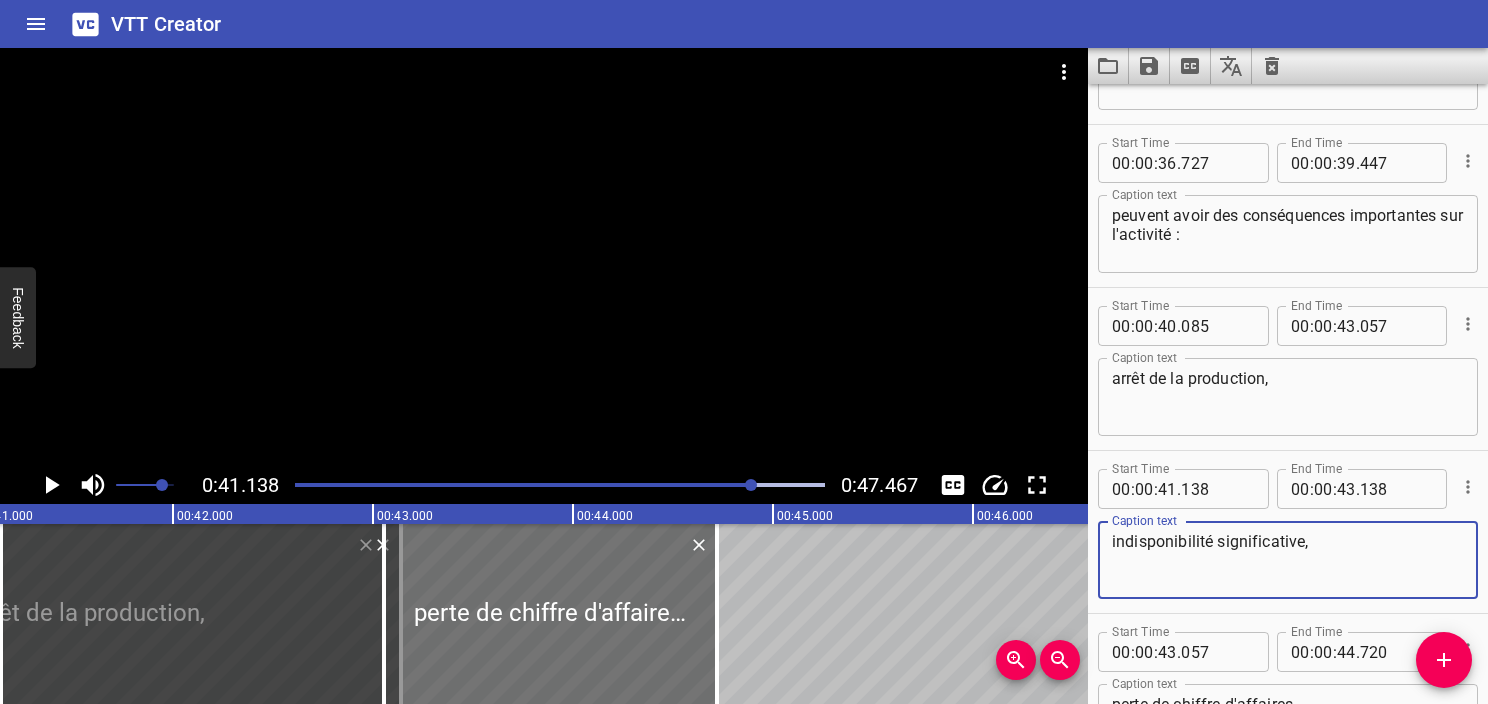 type on "indisponibilité significative," 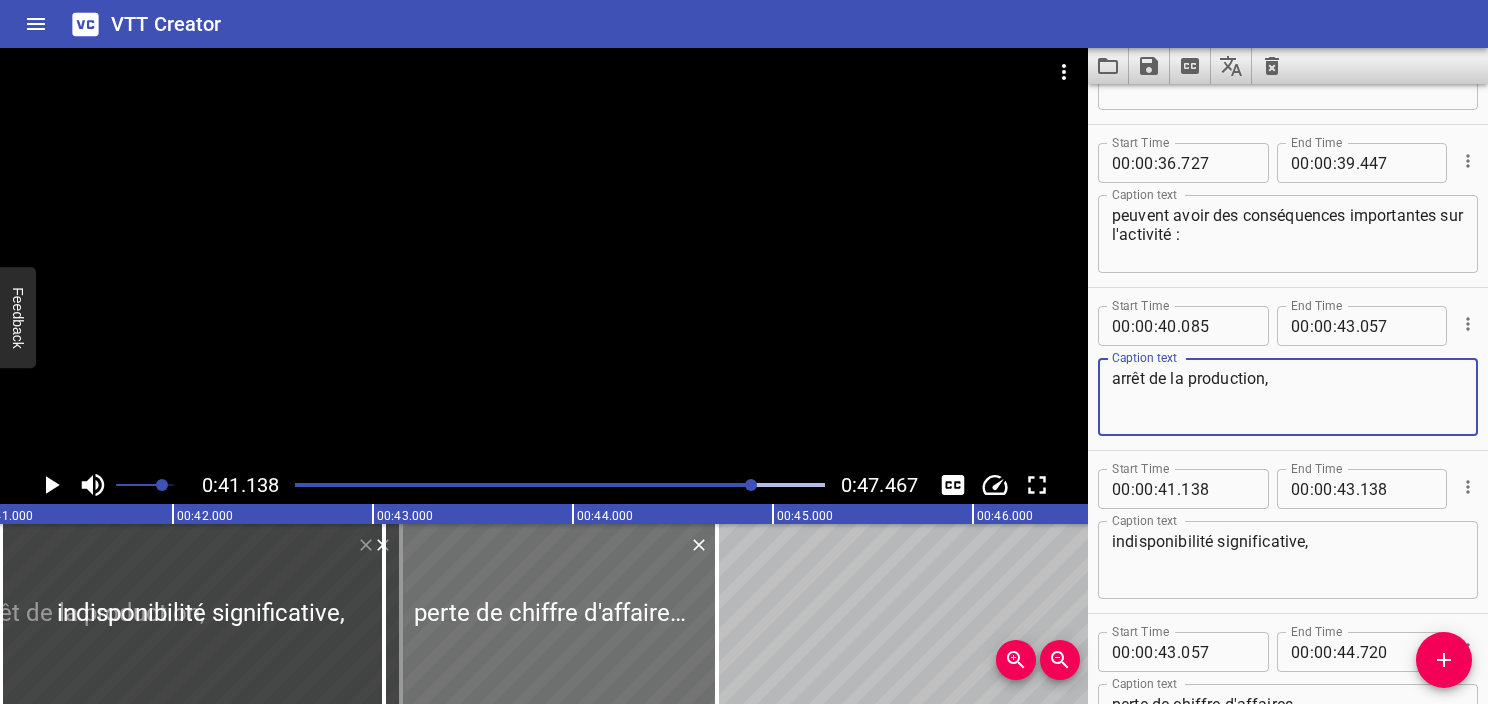 type on "arrêt de la production," 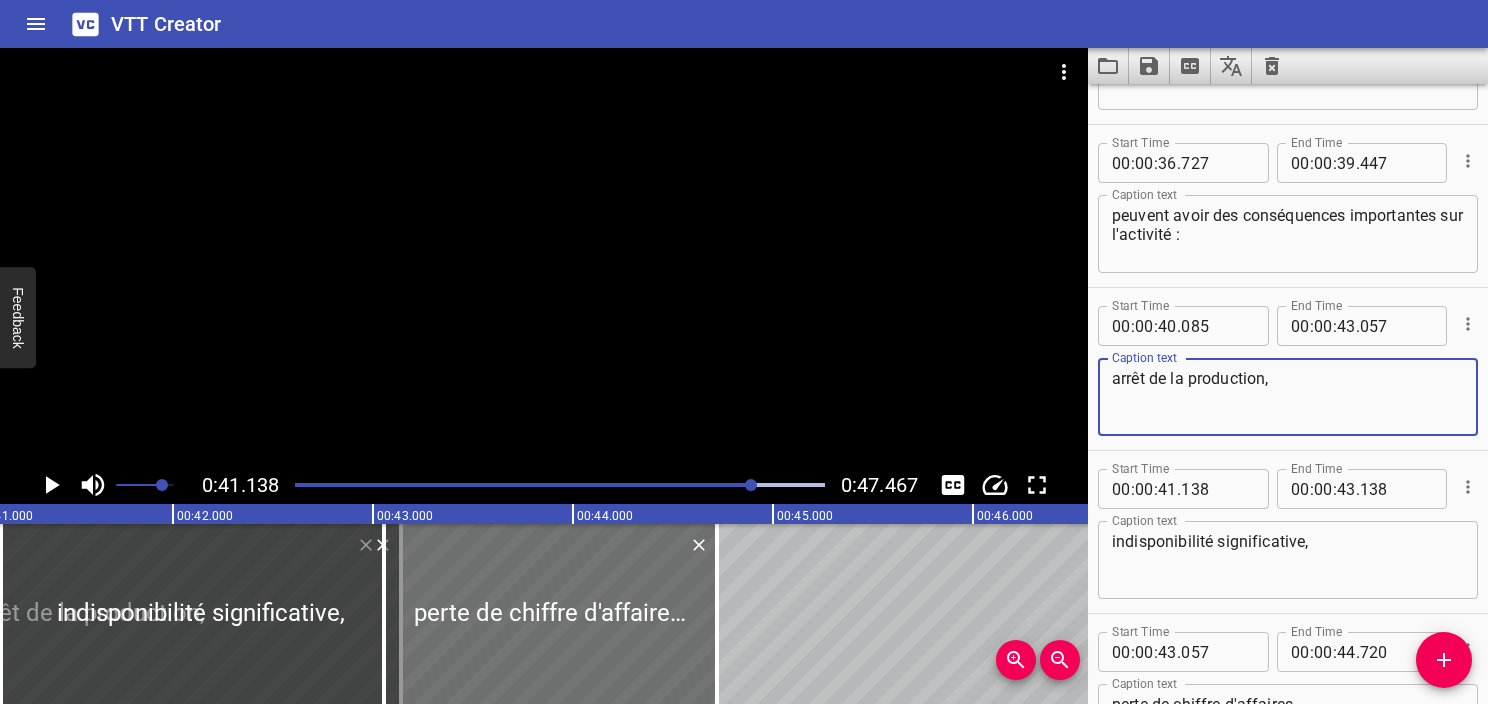 click on ":" at bounding box center [1335, 326] 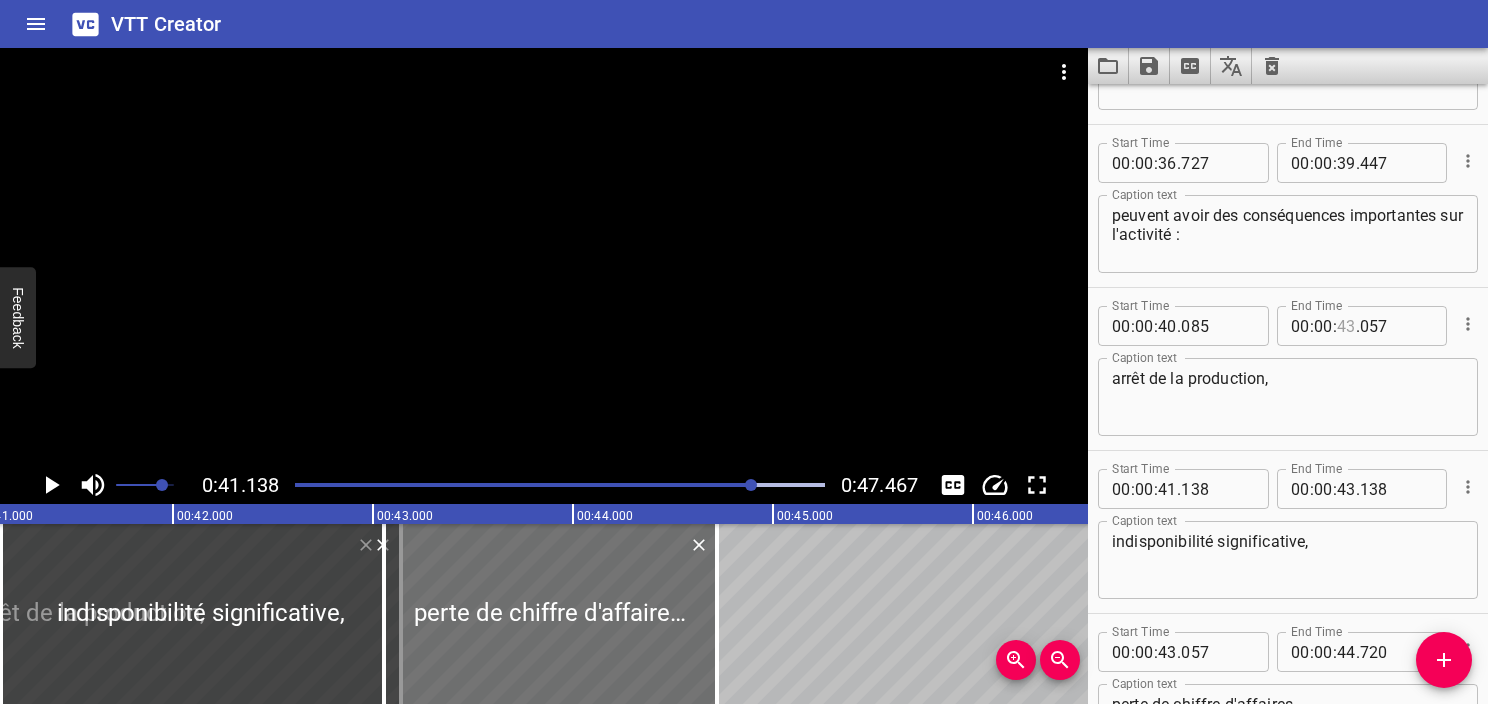 click at bounding box center (1346, 326) 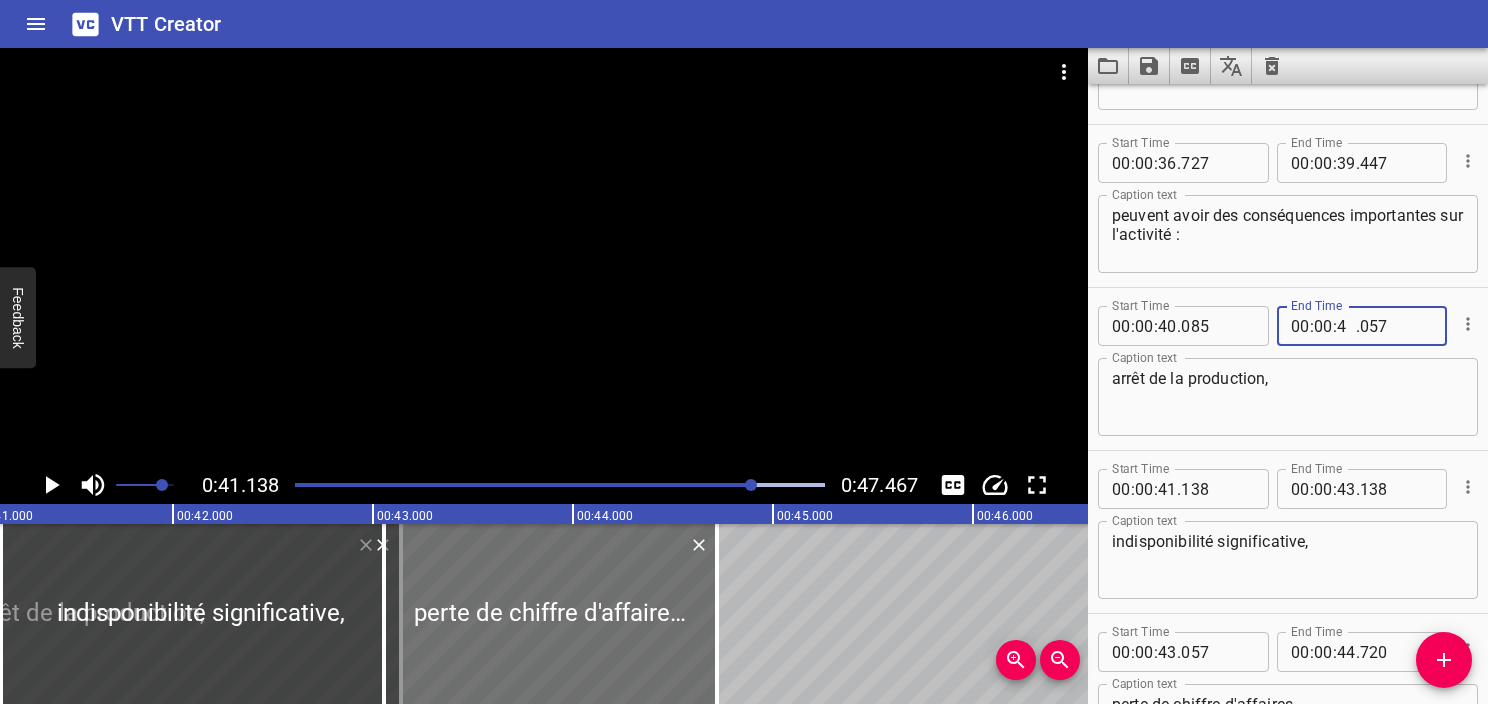 type on "41" 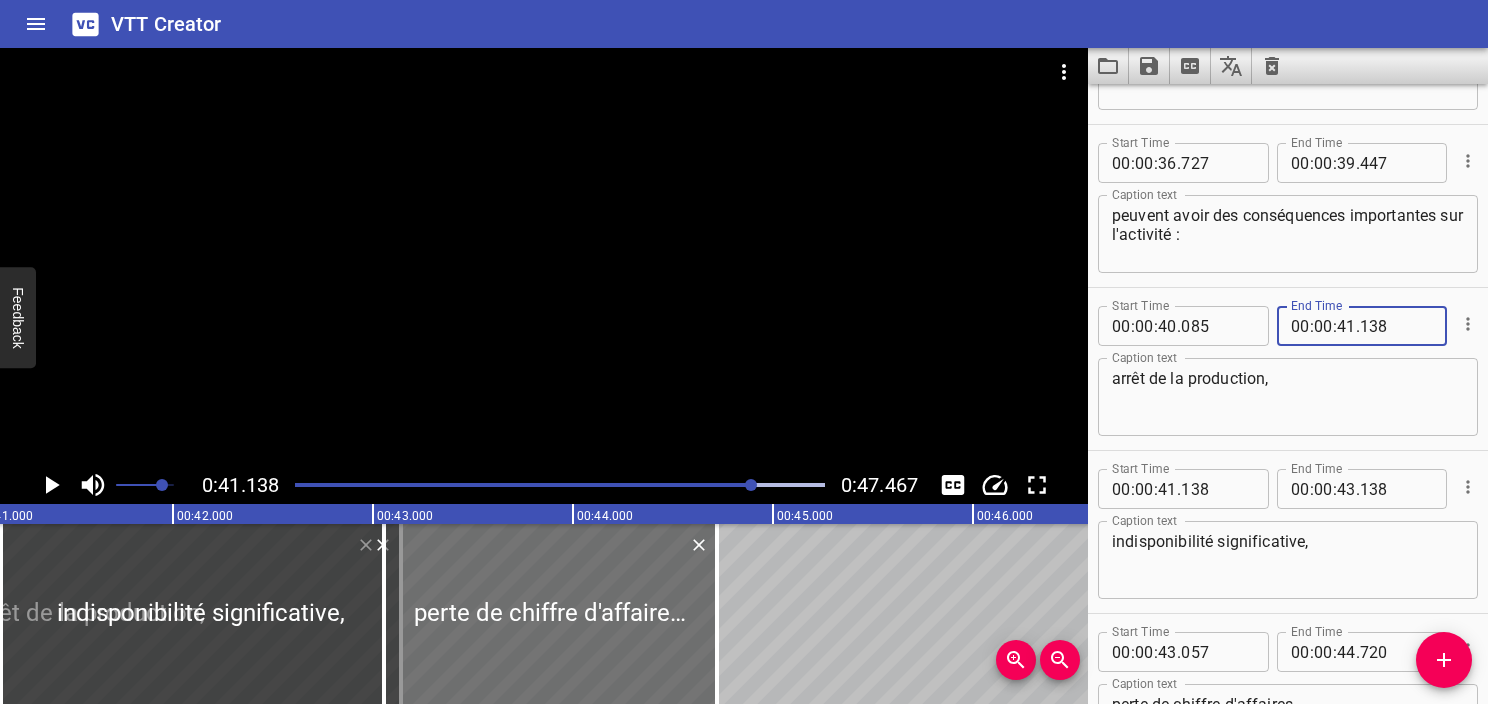 type on "138" 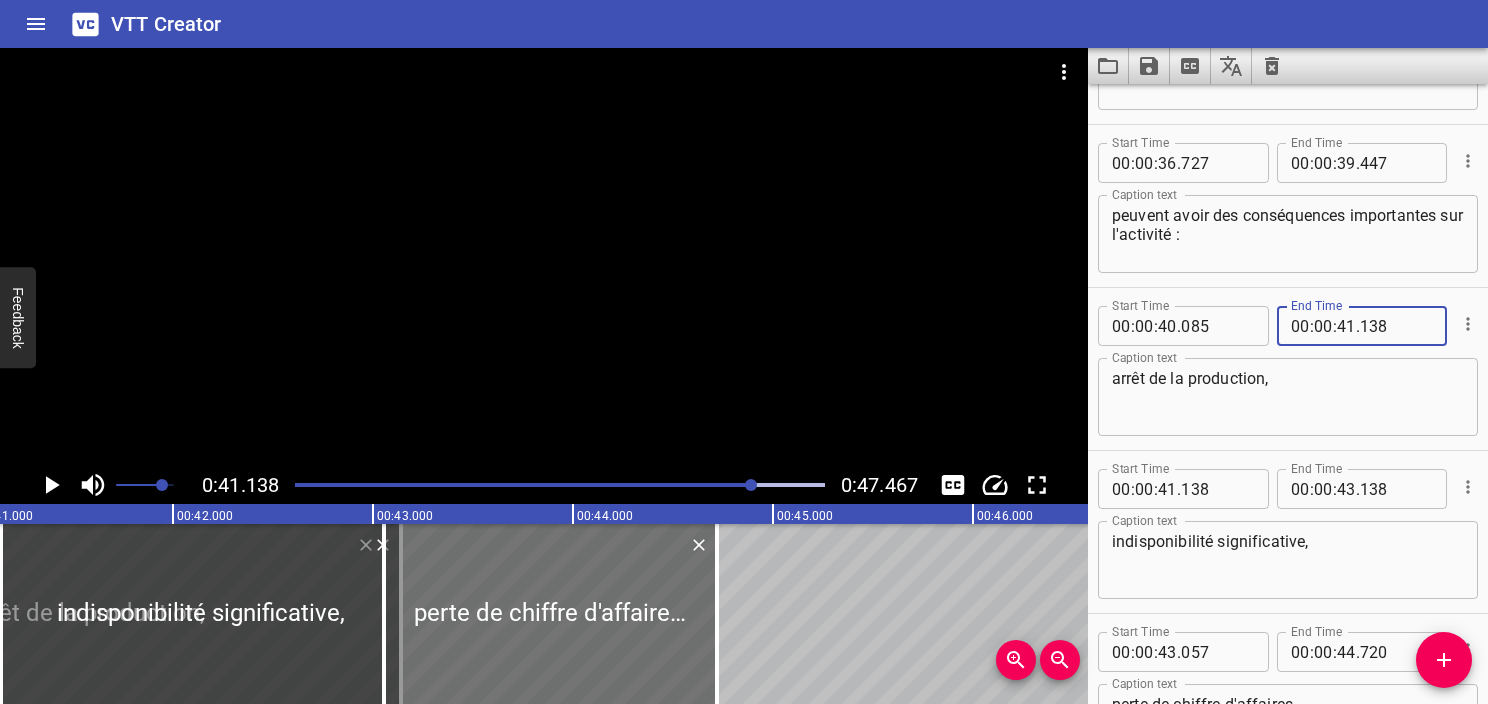 click on "arrêt de la production," at bounding box center [1288, 397] 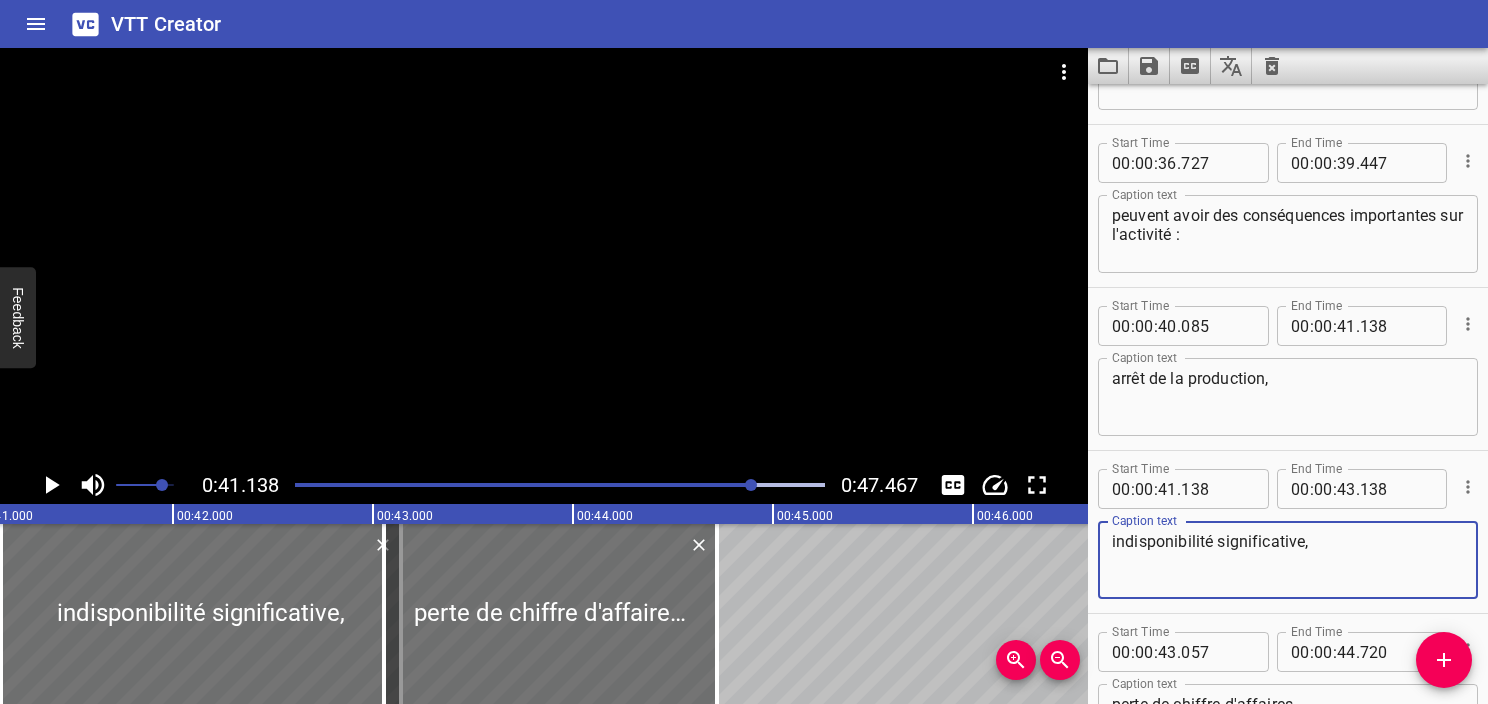 click on "indisponibilité significative," at bounding box center (1288, 560) 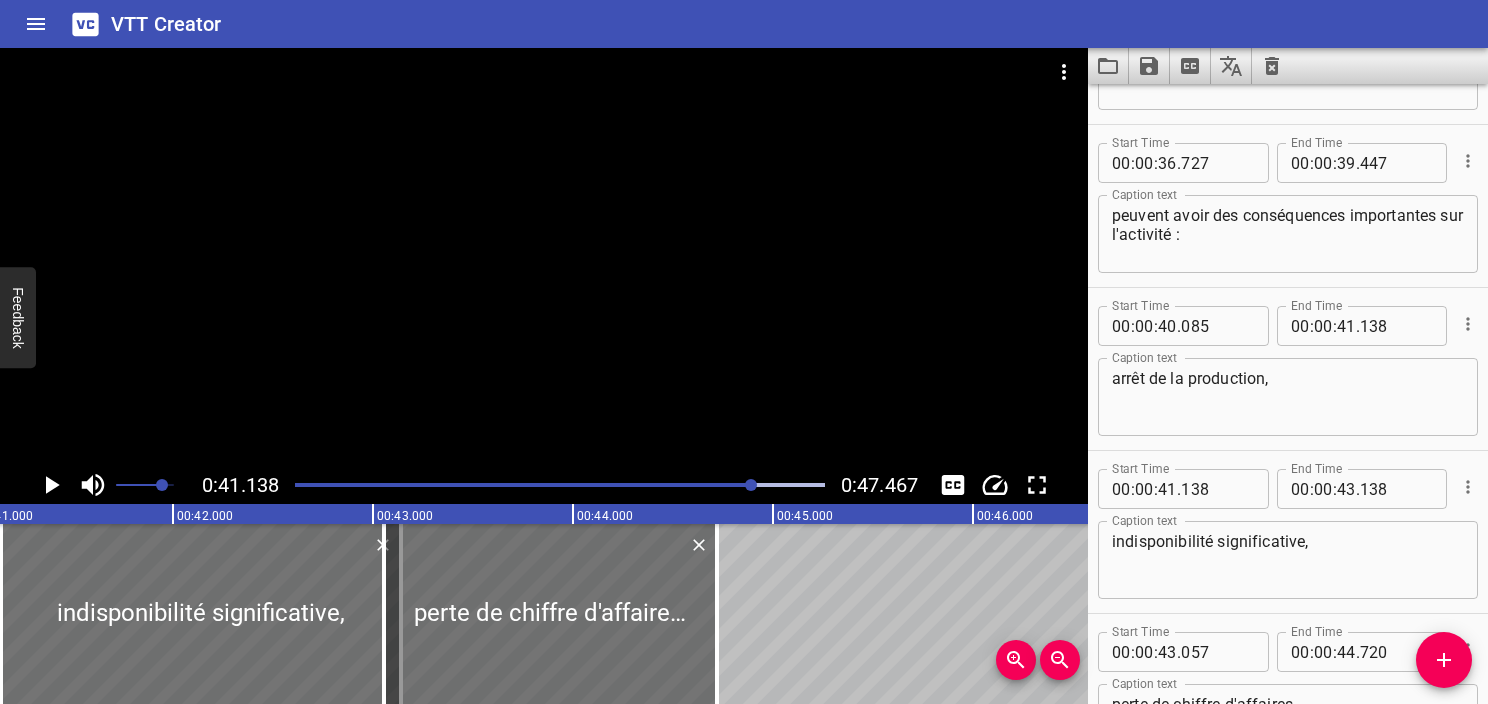 click on "indisponibilité significative, Caption text" at bounding box center (1288, 560) 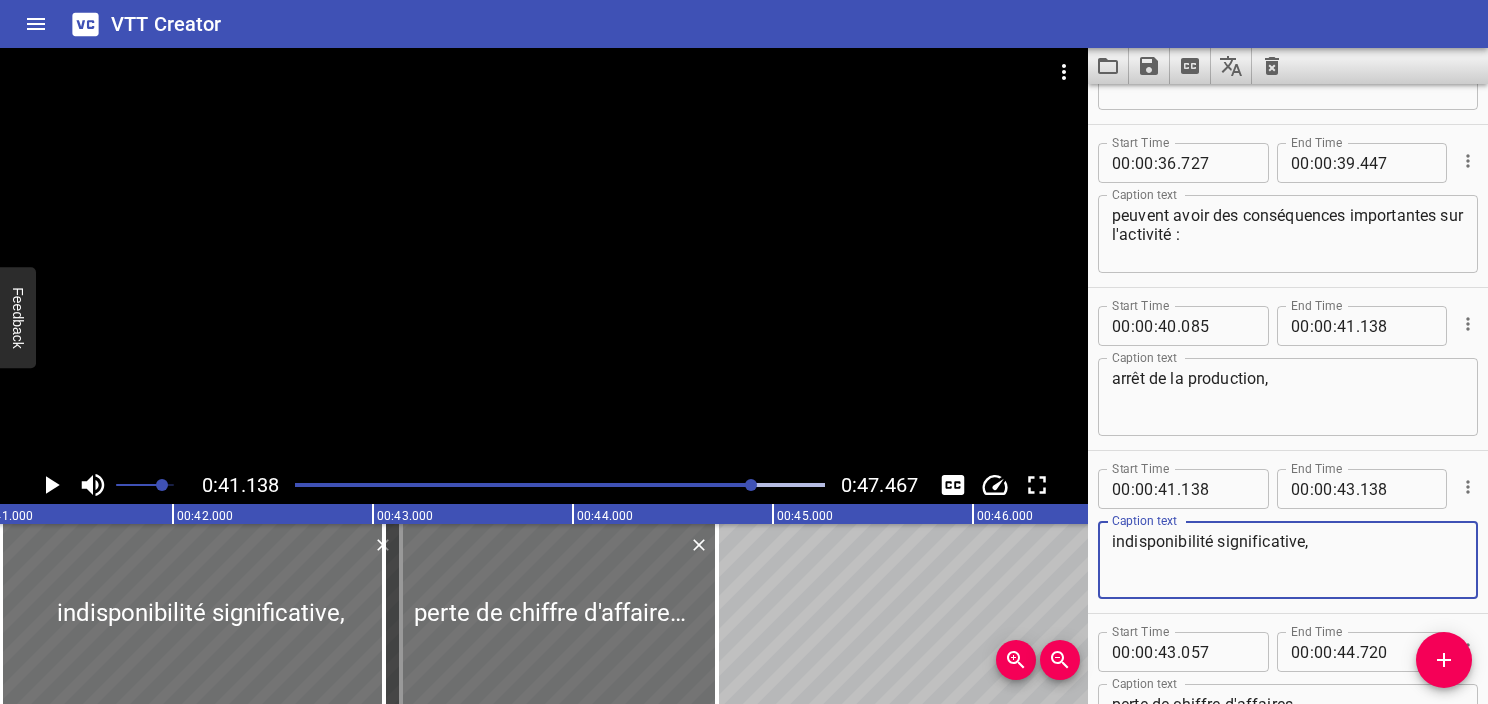click on "indisponibilité significative," at bounding box center (1288, 560) 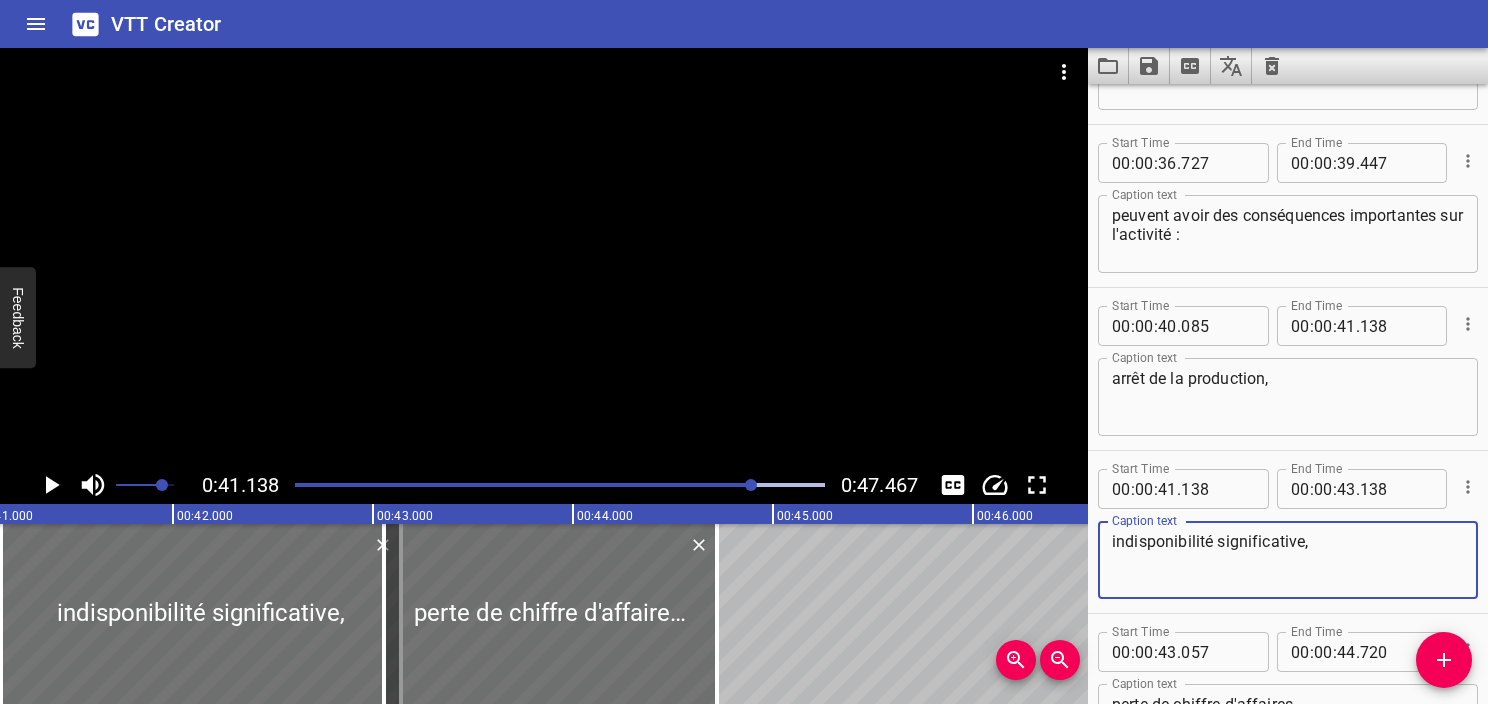 click 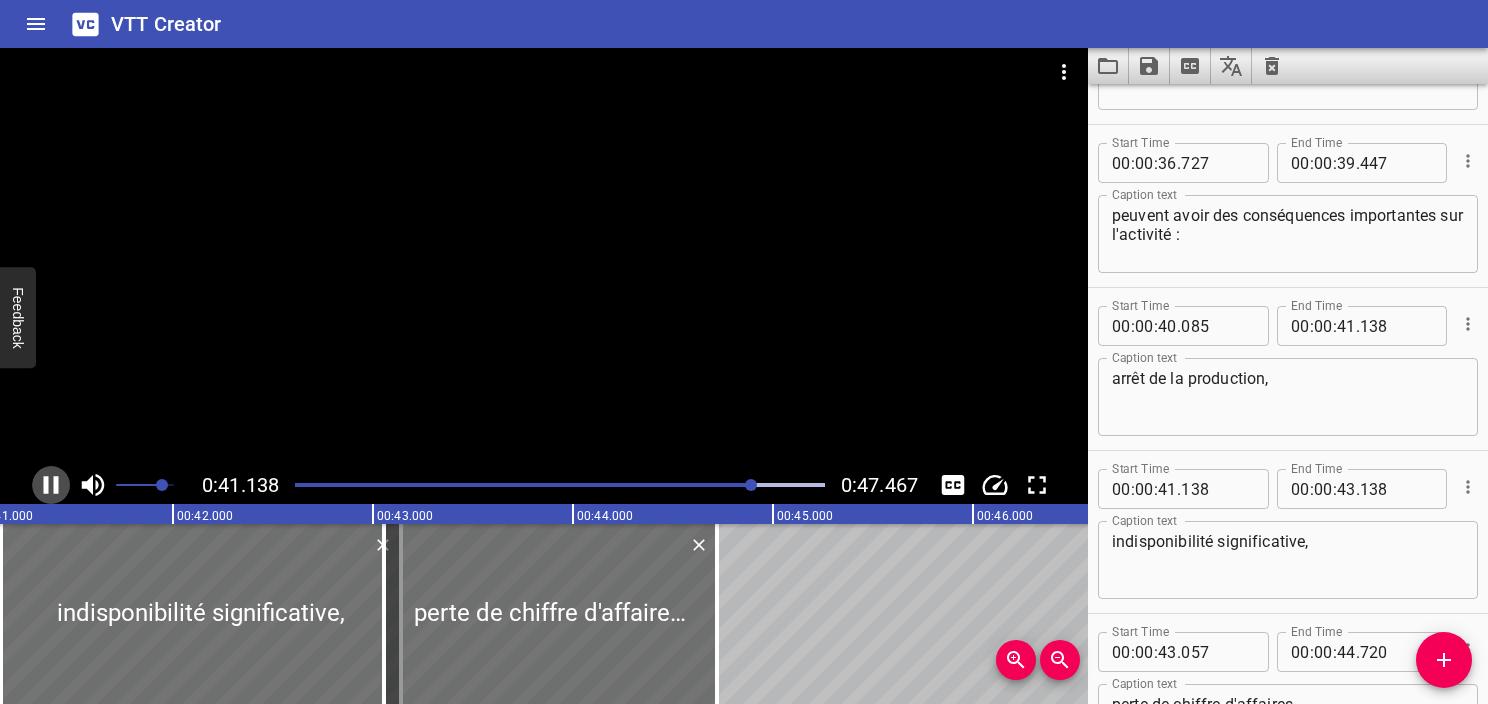 click 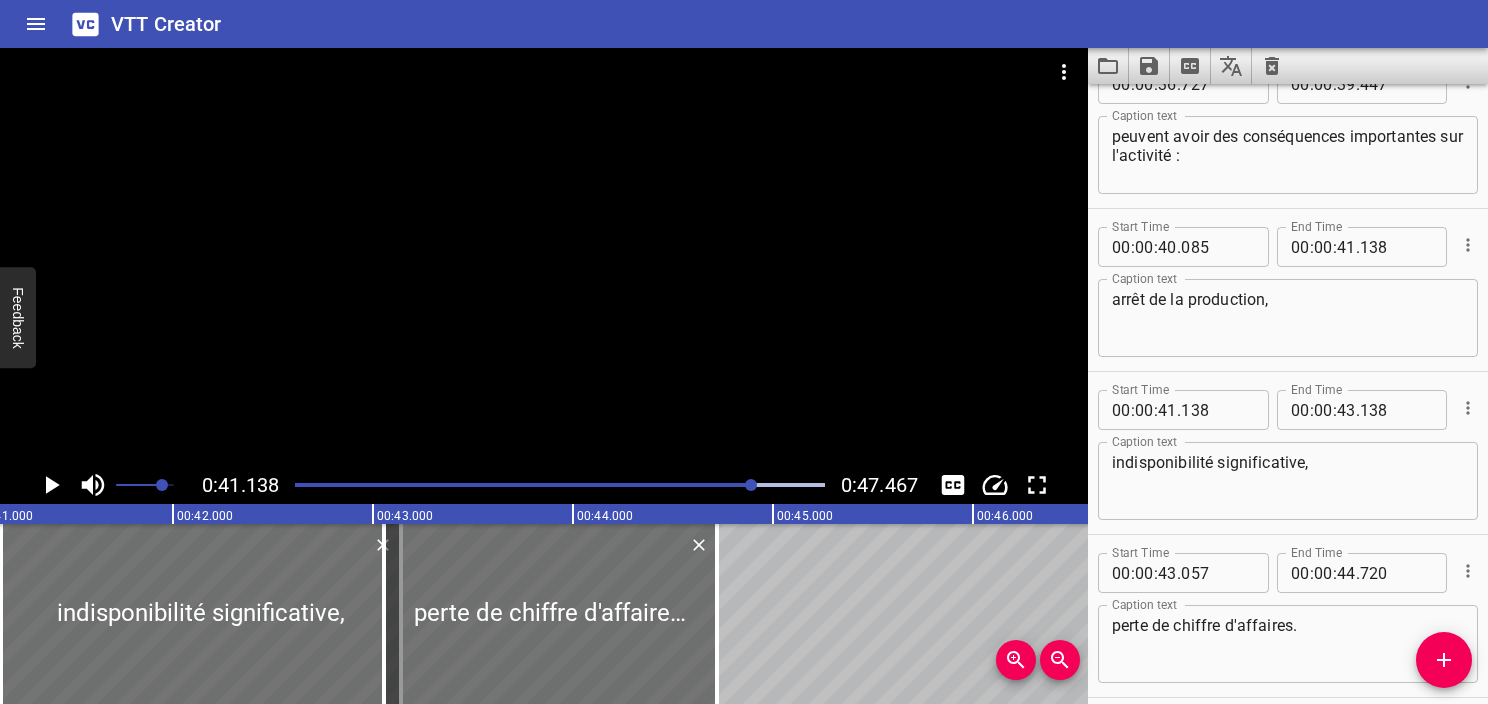 scroll, scrollTop: 2734, scrollLeft: 0, axis: vertical 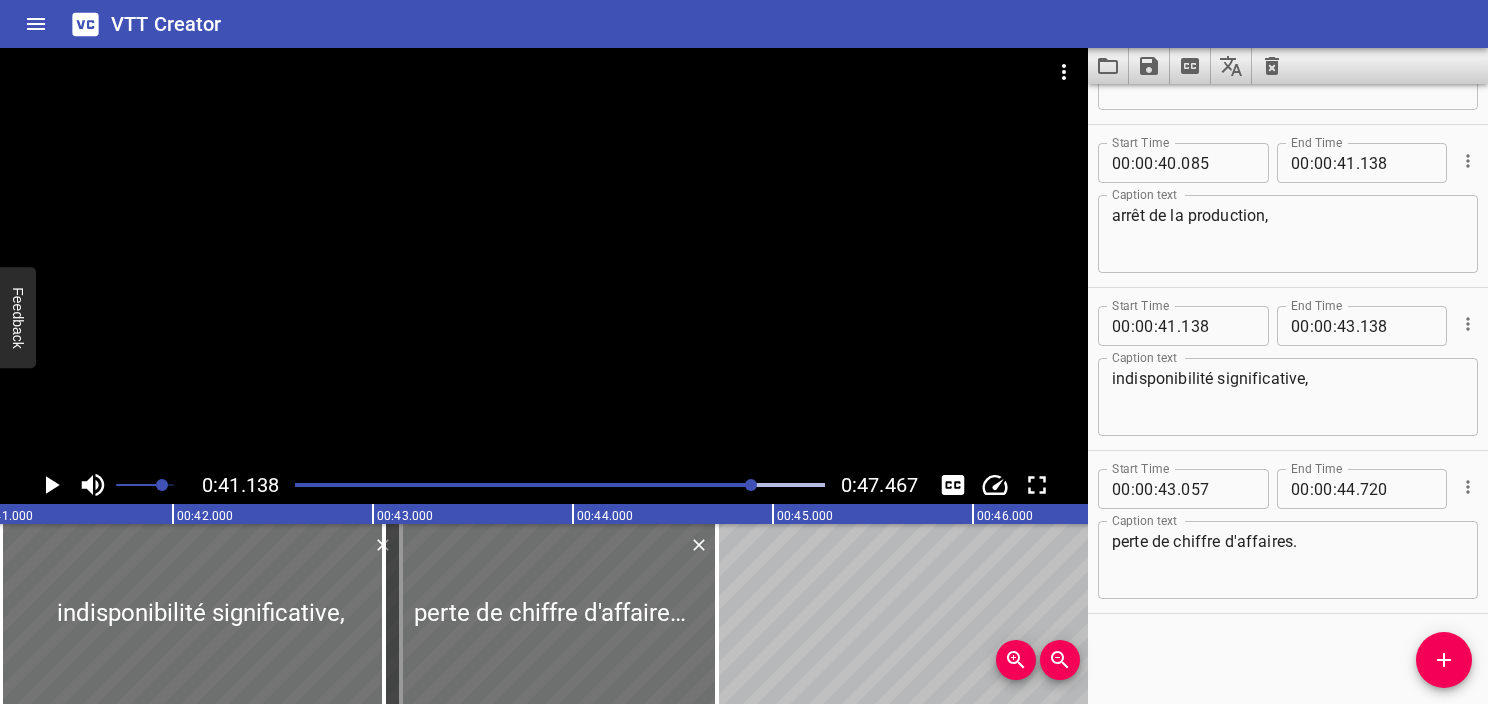 click 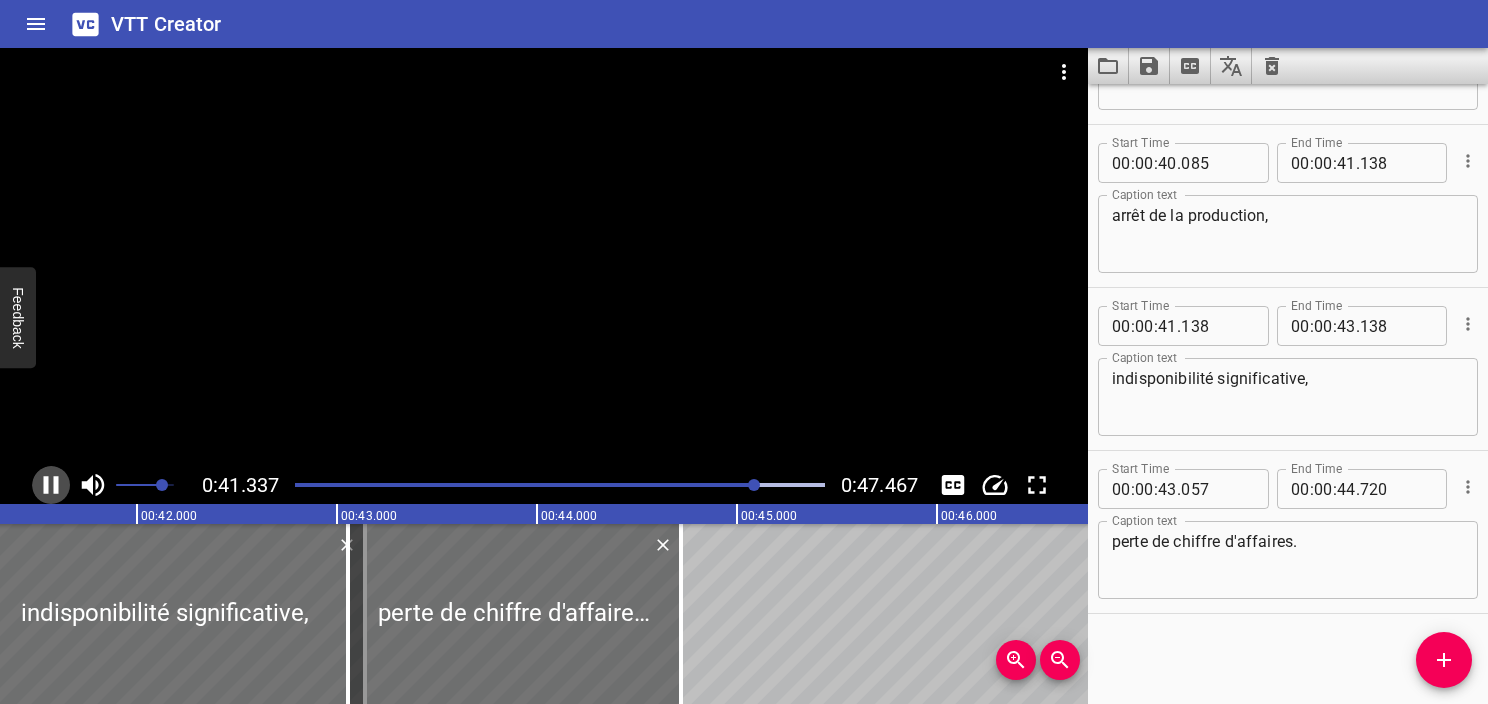 click 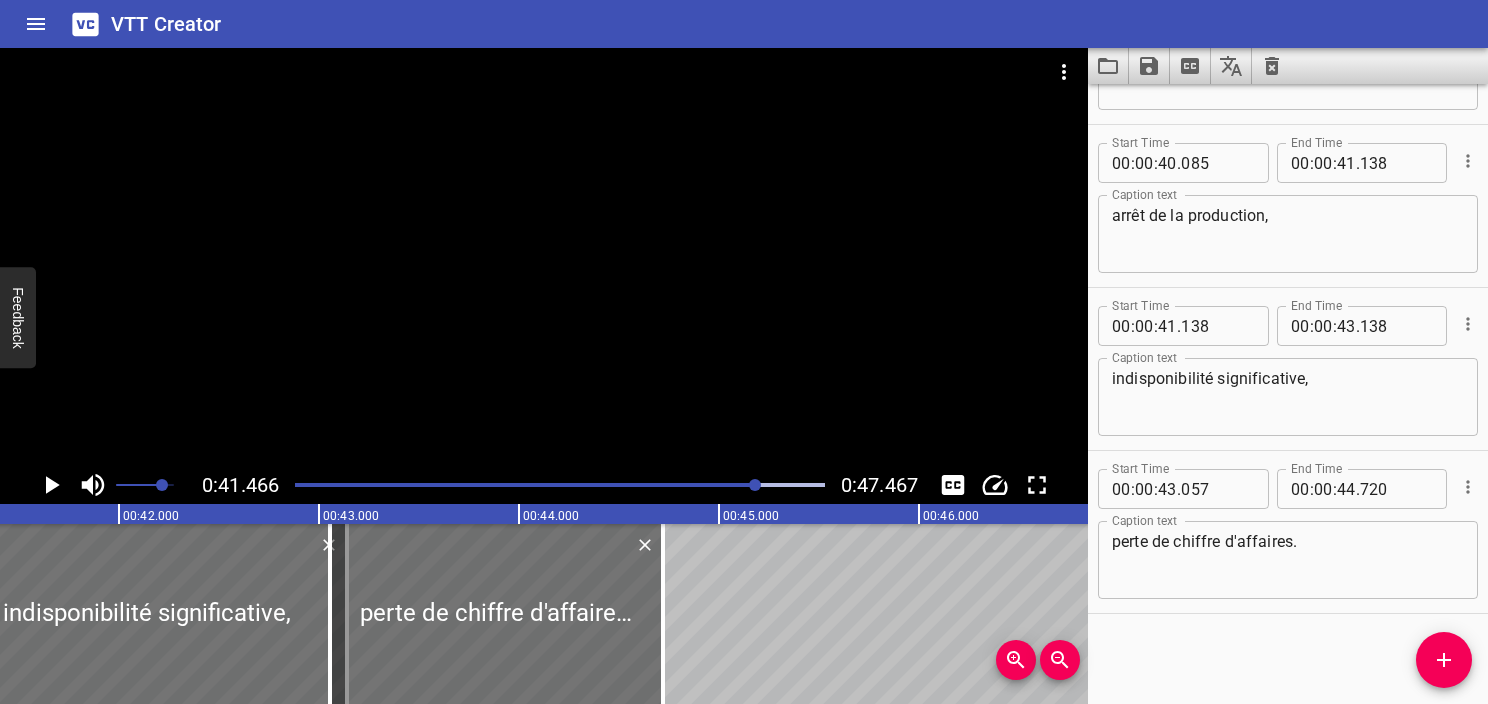scroll, scrollTop: 0, scrollLeft: 8293, axis: horizontal 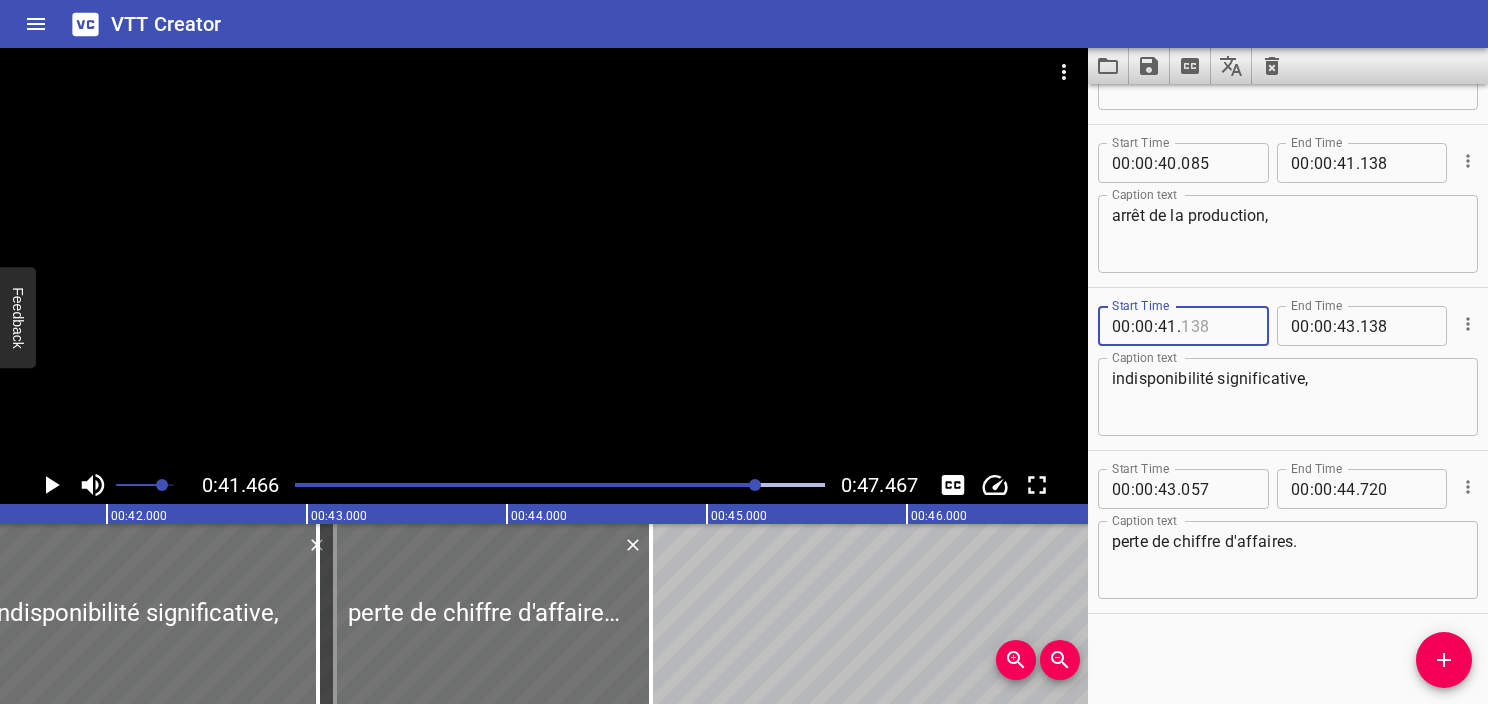 click at bounding box center [1217, 326] 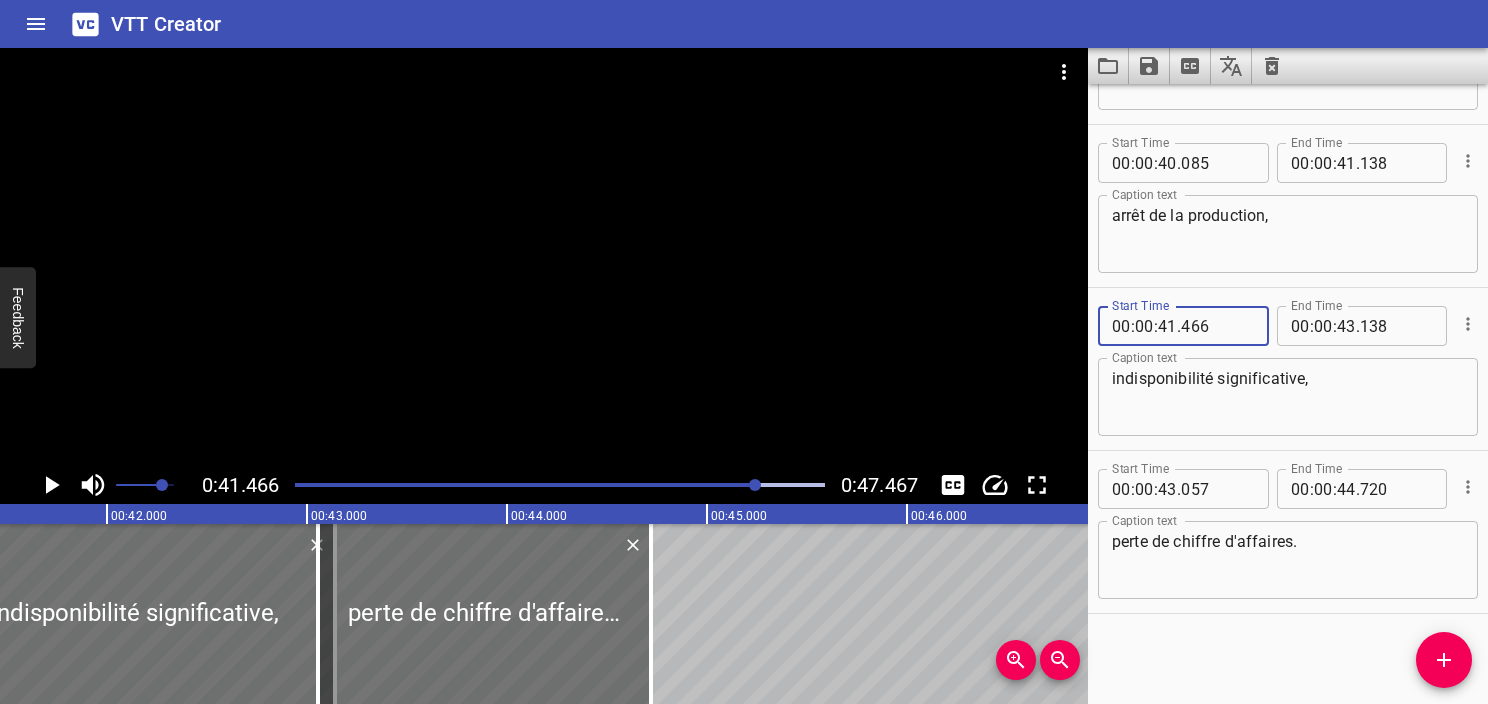 type on "466" 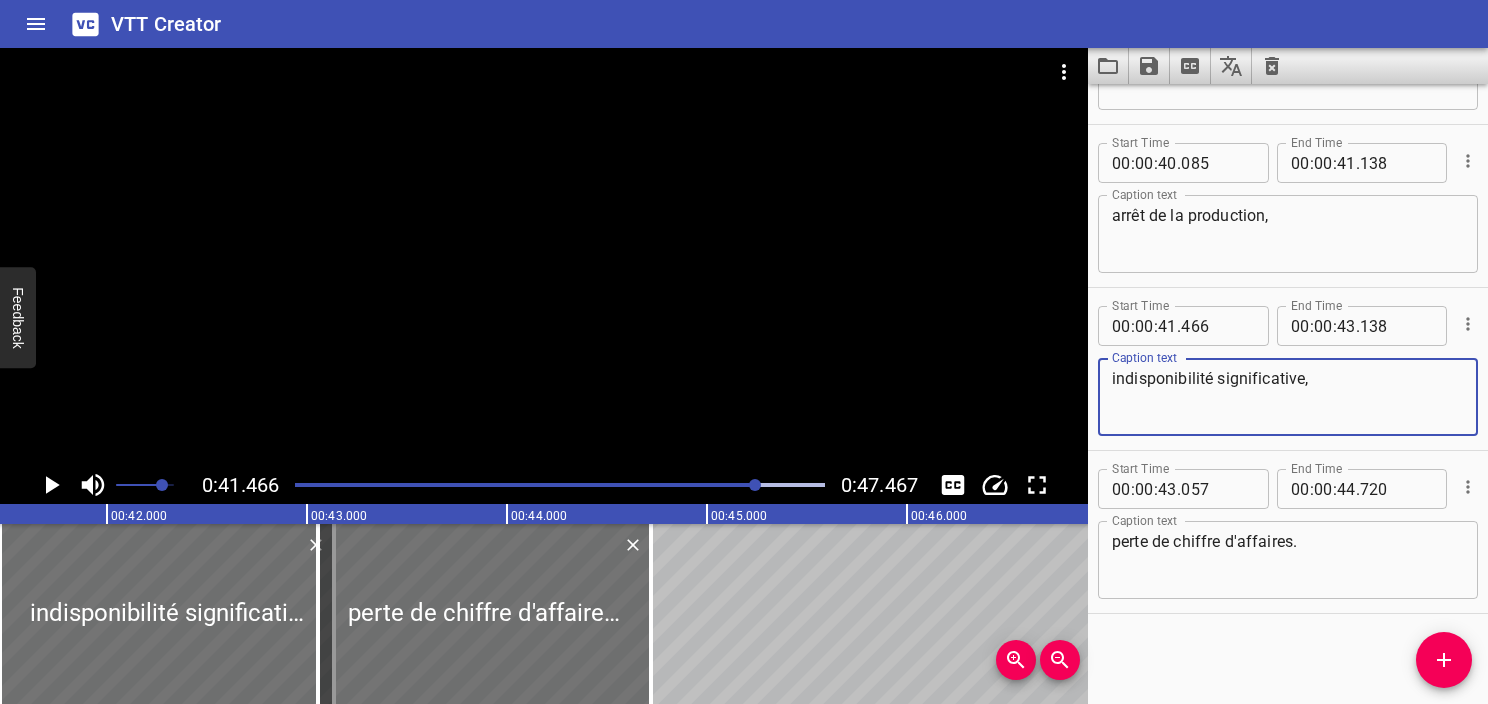 click on "indisponibilité significative," at bounding box center (1288, 397) 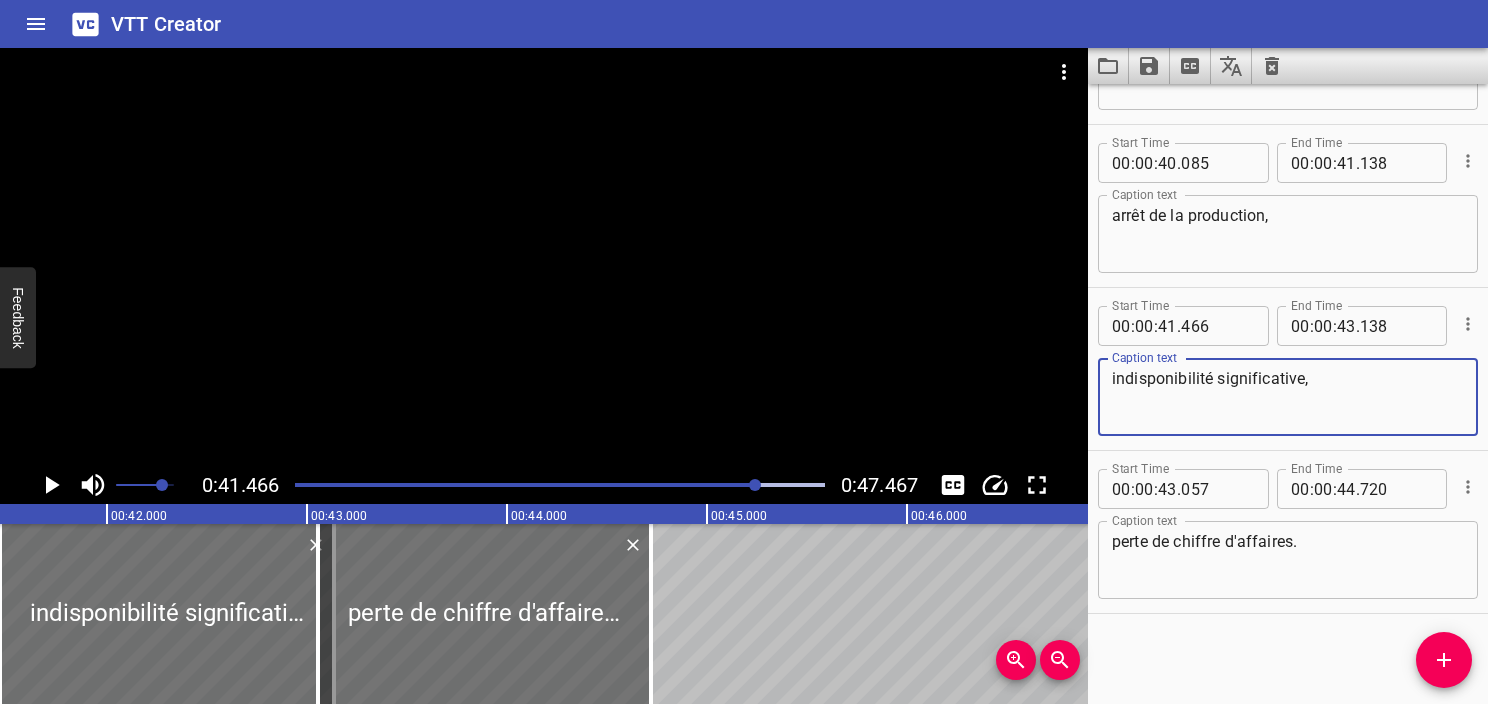 click 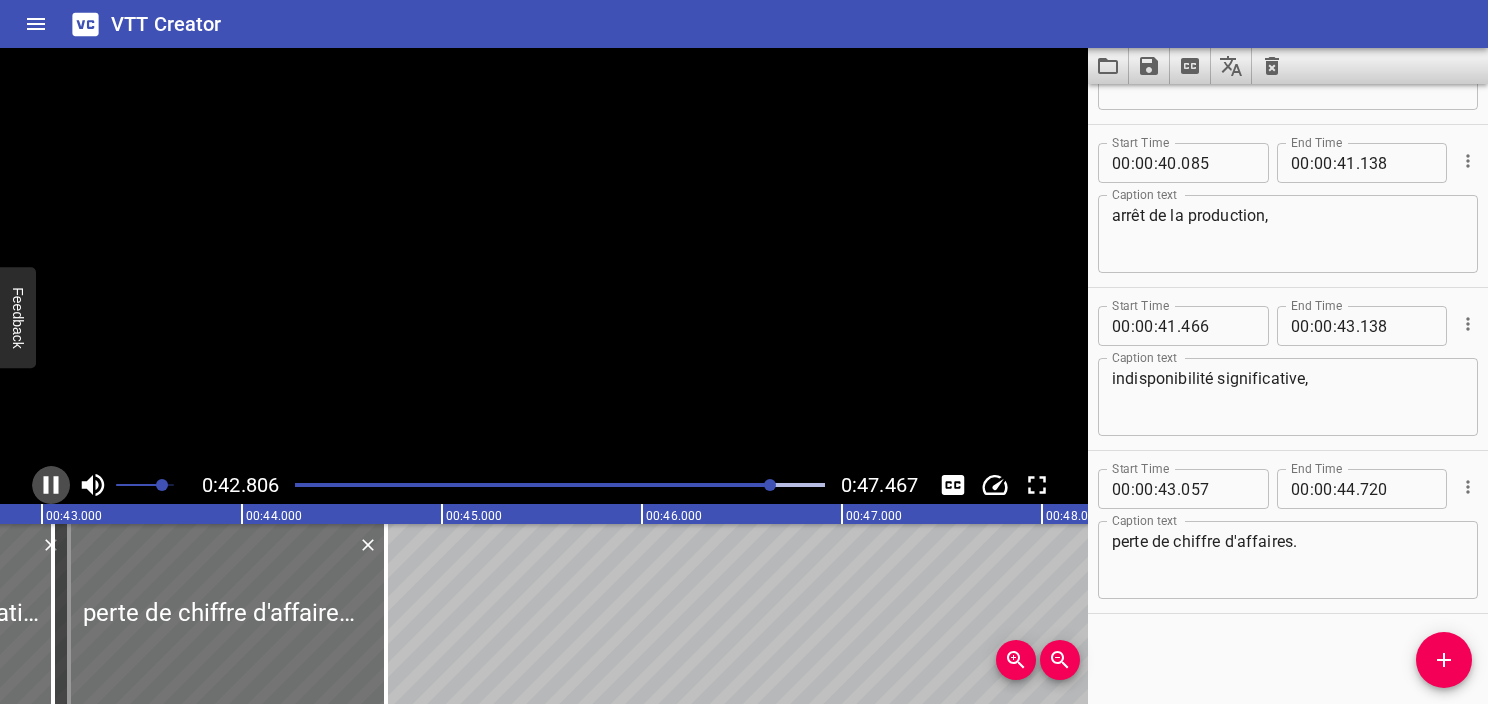 click 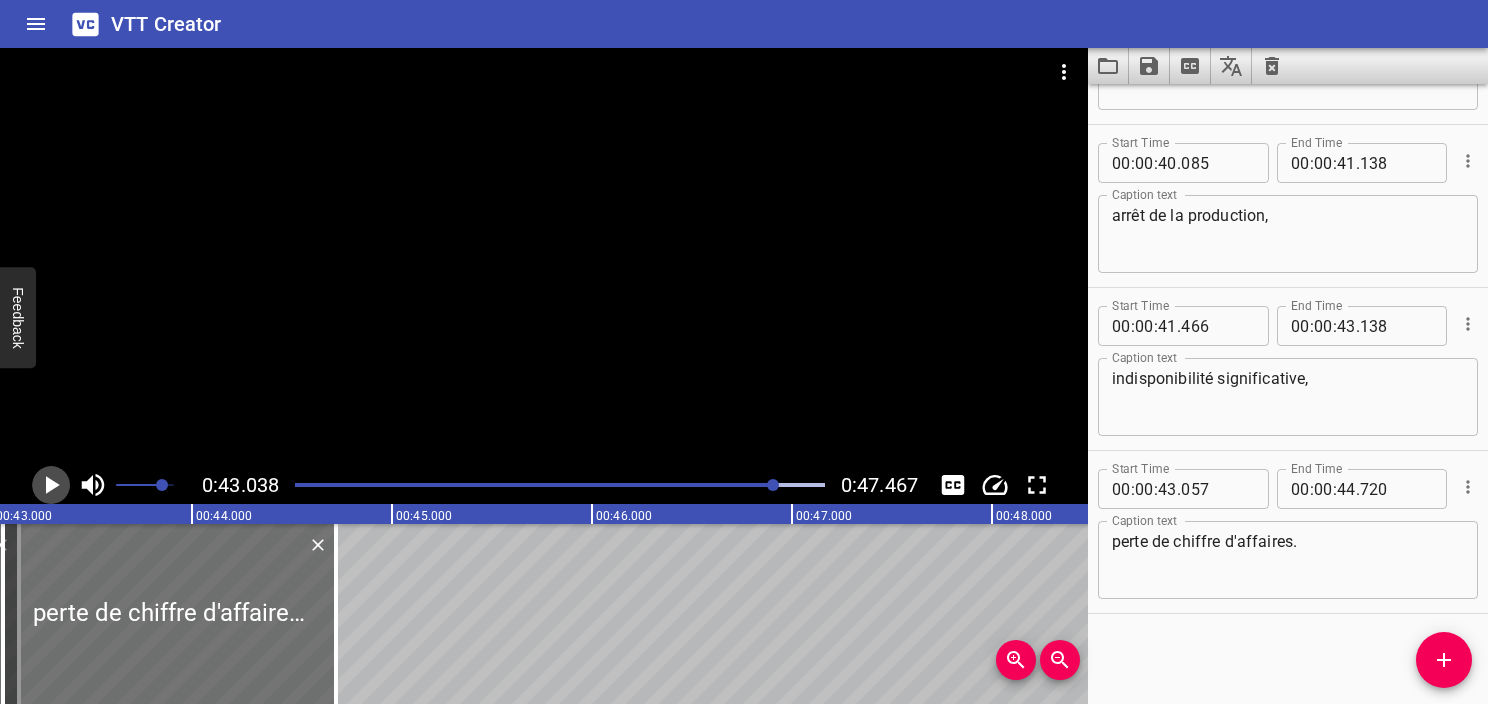 click 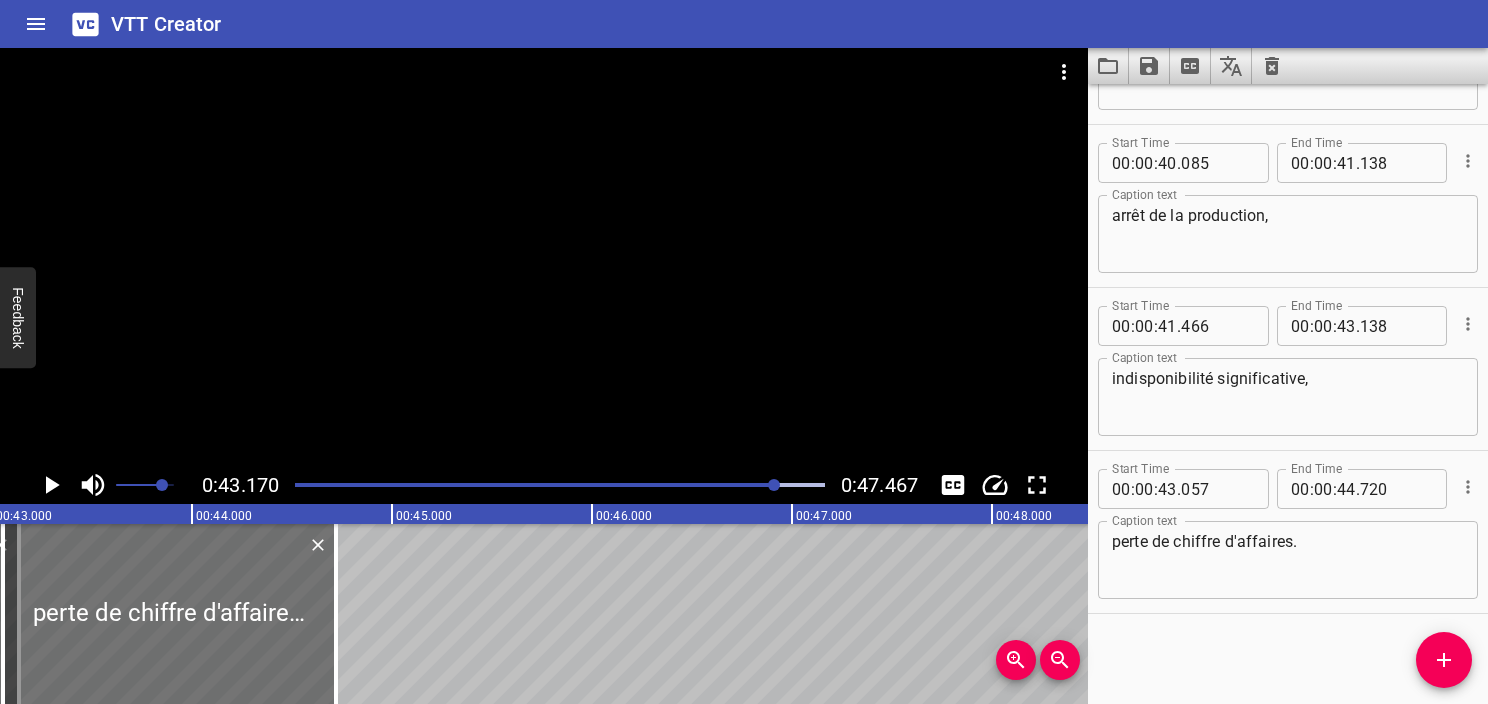 scroll, scrollTop: 0, scrollLeft: 8634, axis: horizontal 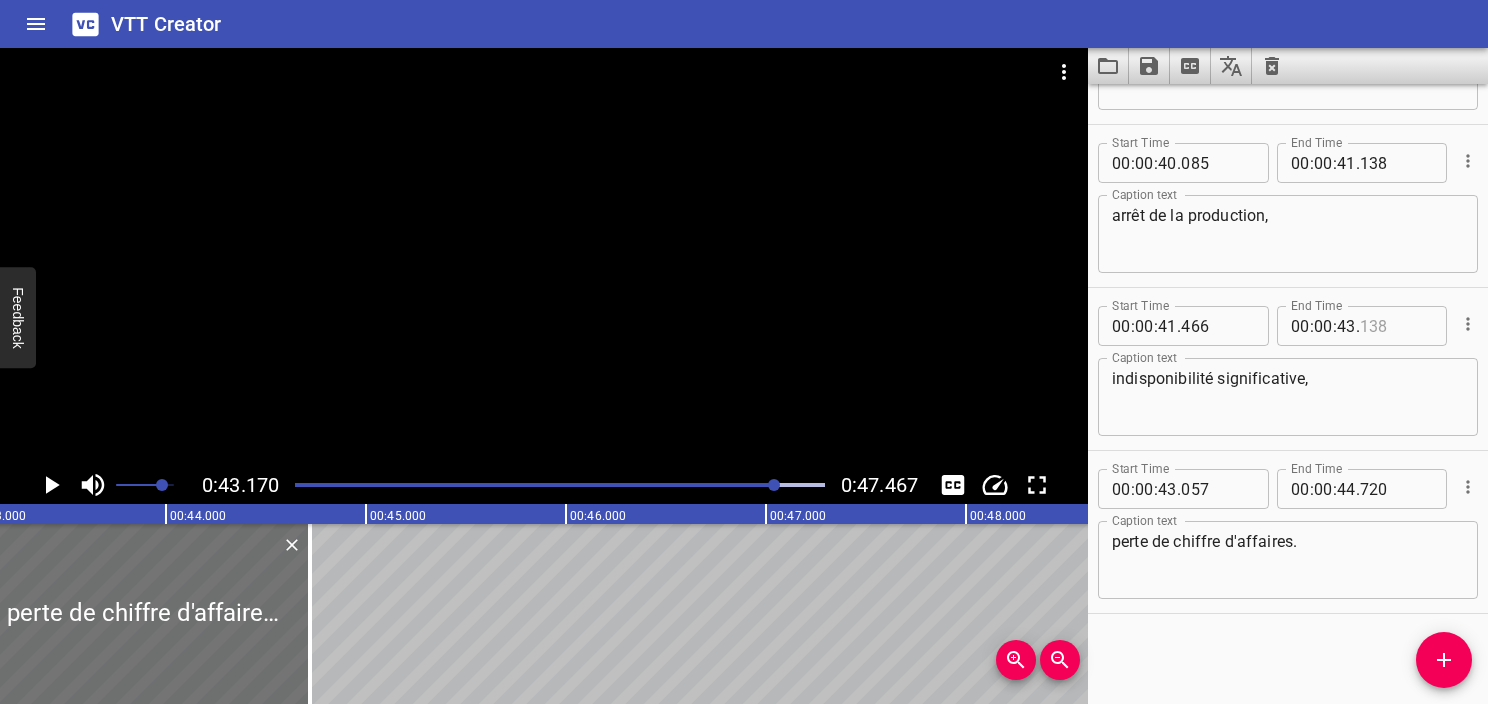click at bounding box center [1396, 326] 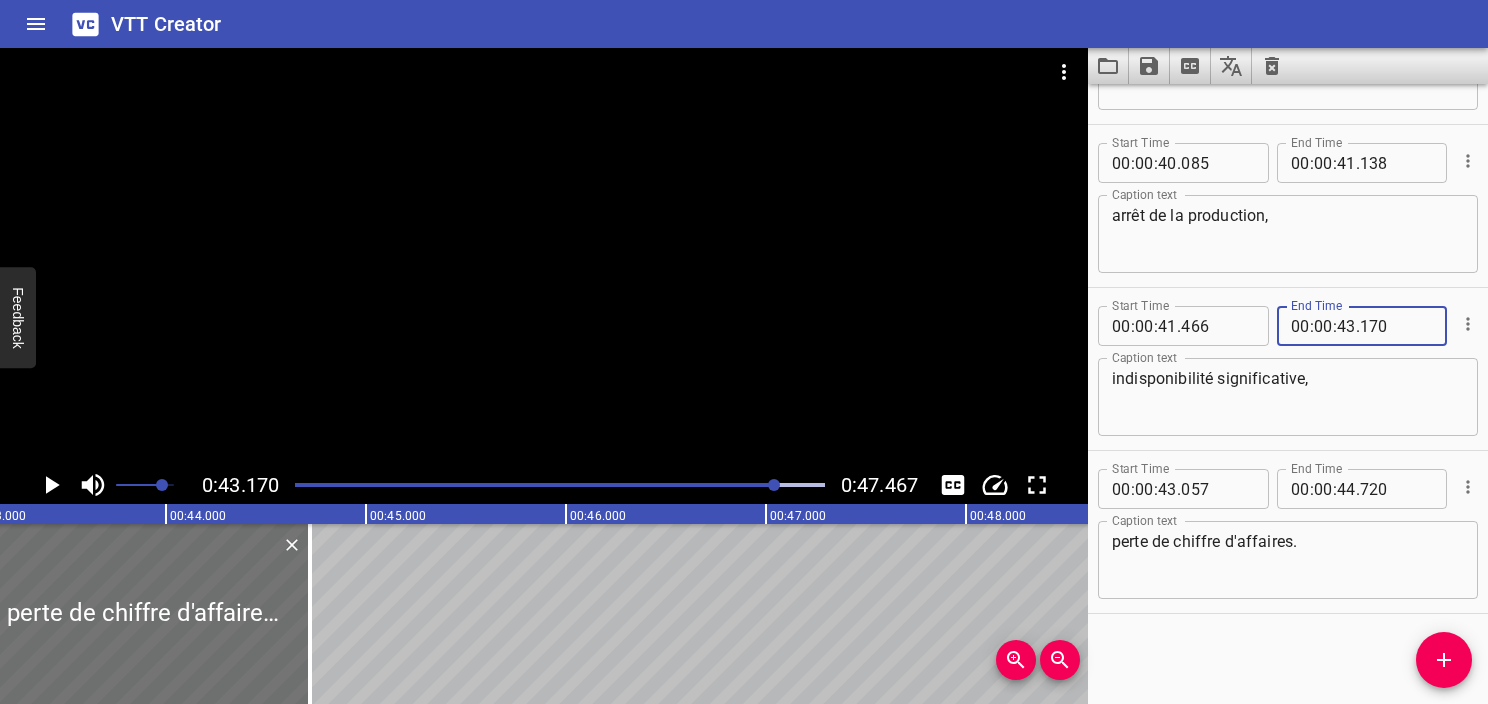 type on "170" 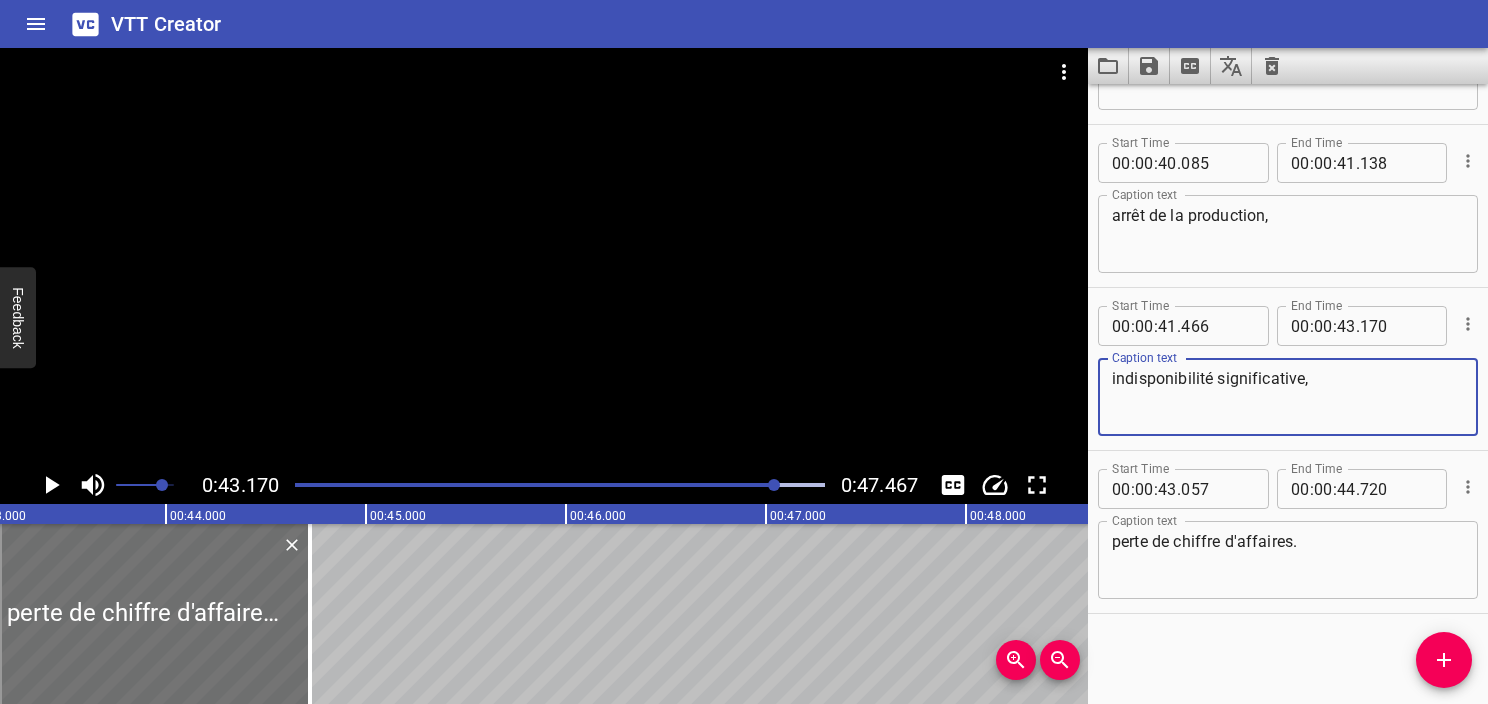 click on "indisponibilité significative," at bounding box center (1288, 397) 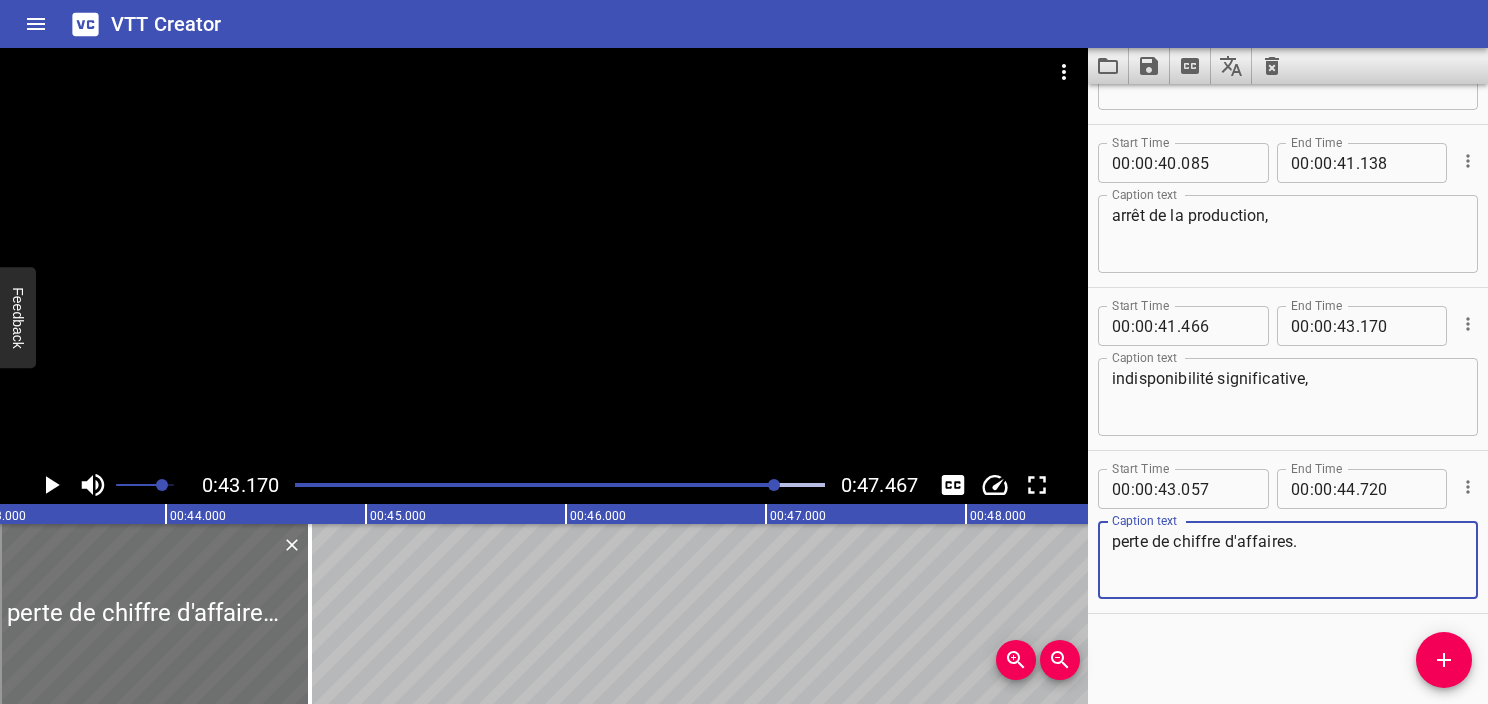 click on "perte de chiffre d'affaires." at bounding box center (1288, 560) 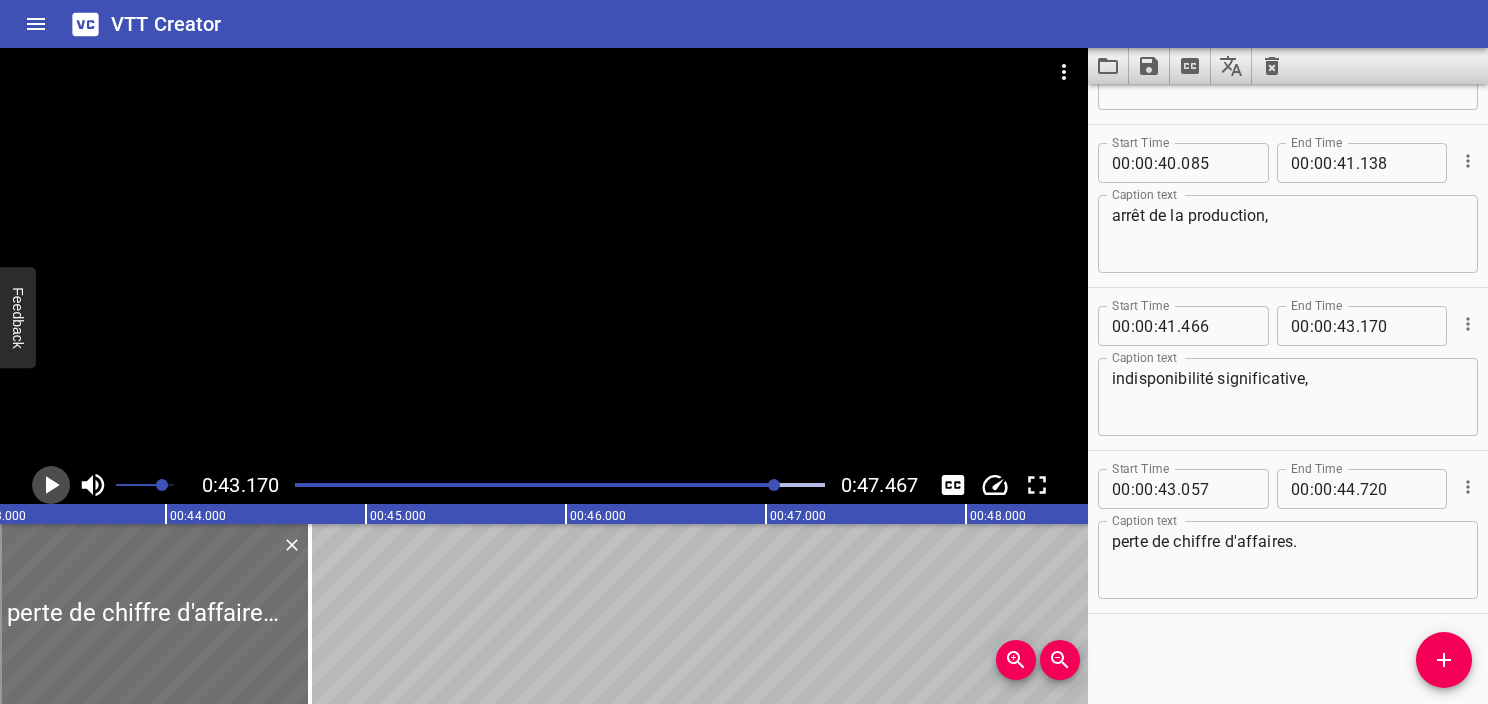 click 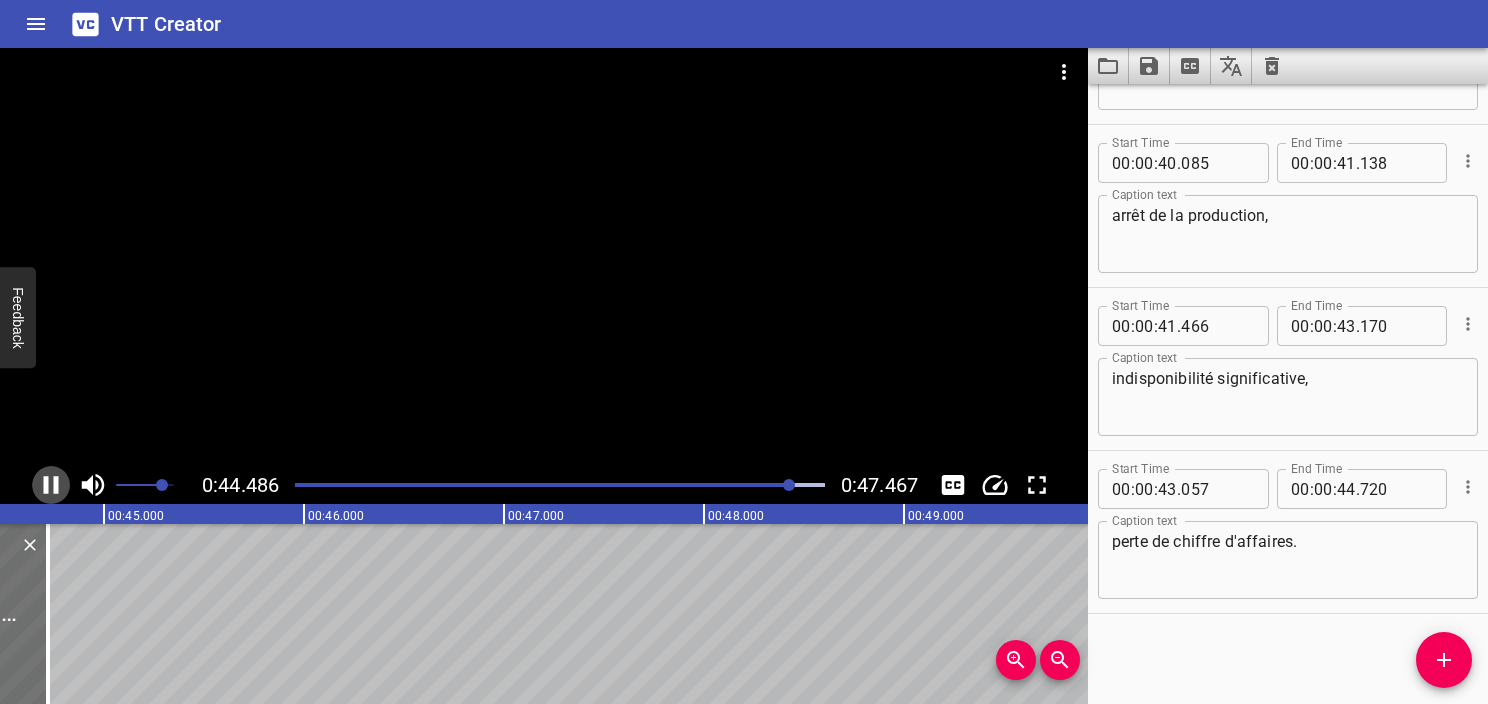 click 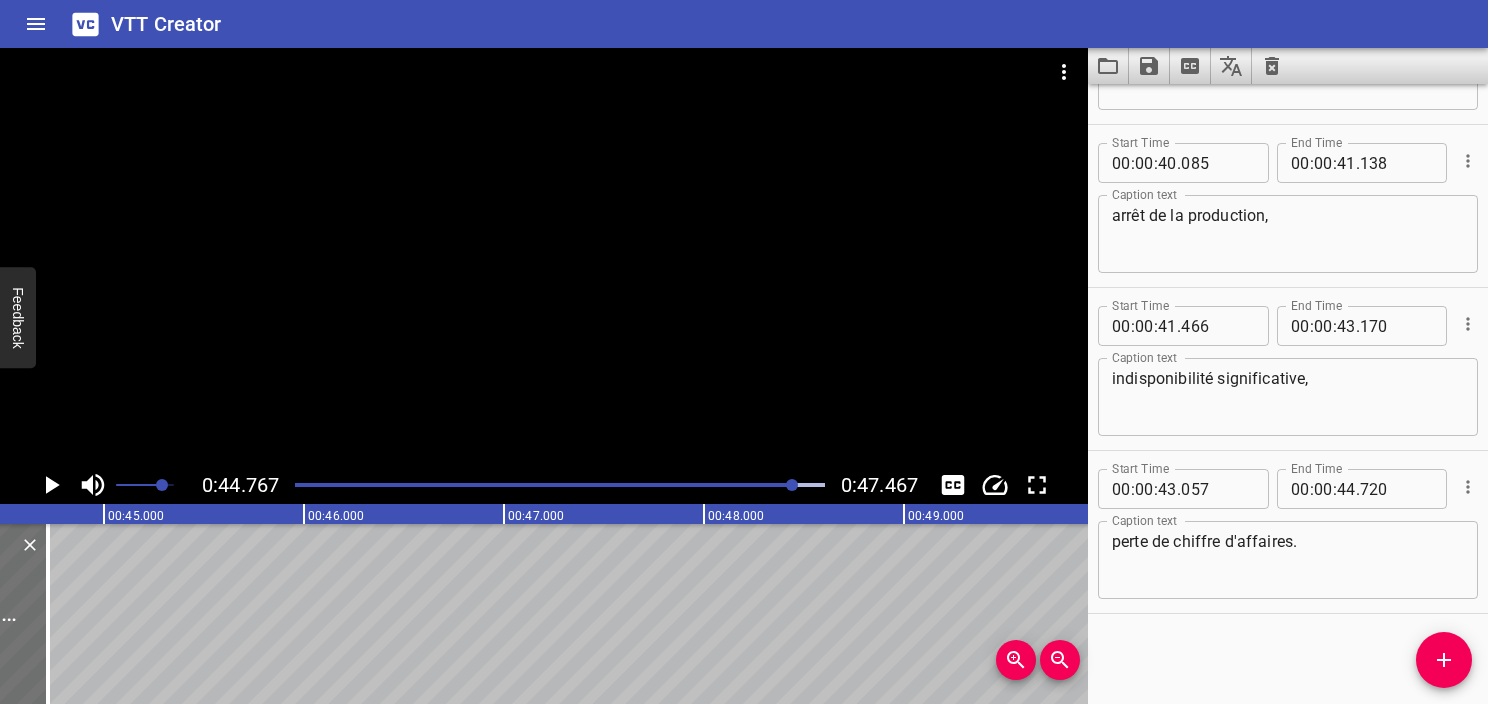 scroll, scrollTop: 0, scrollLeft: 8953, axis: horizontal 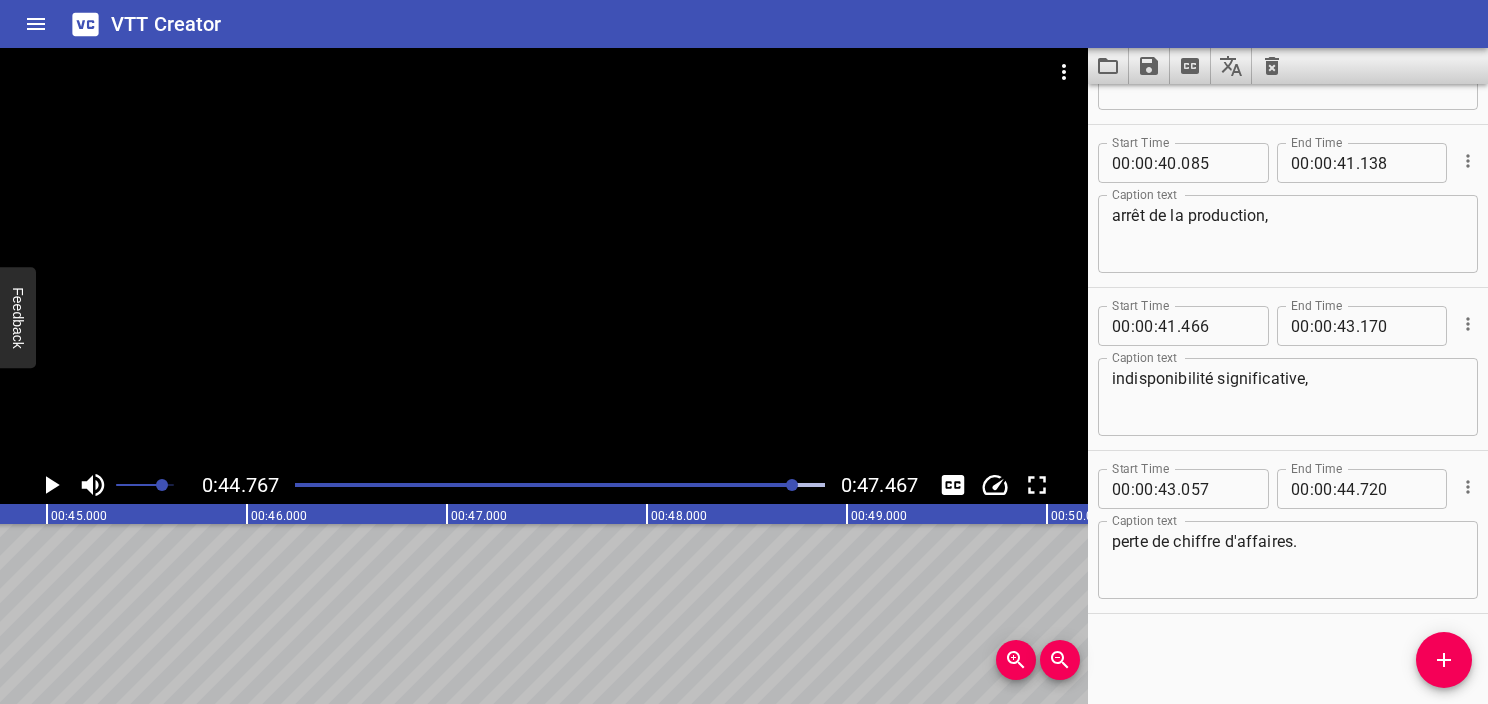click at bounding box center [560, 485] 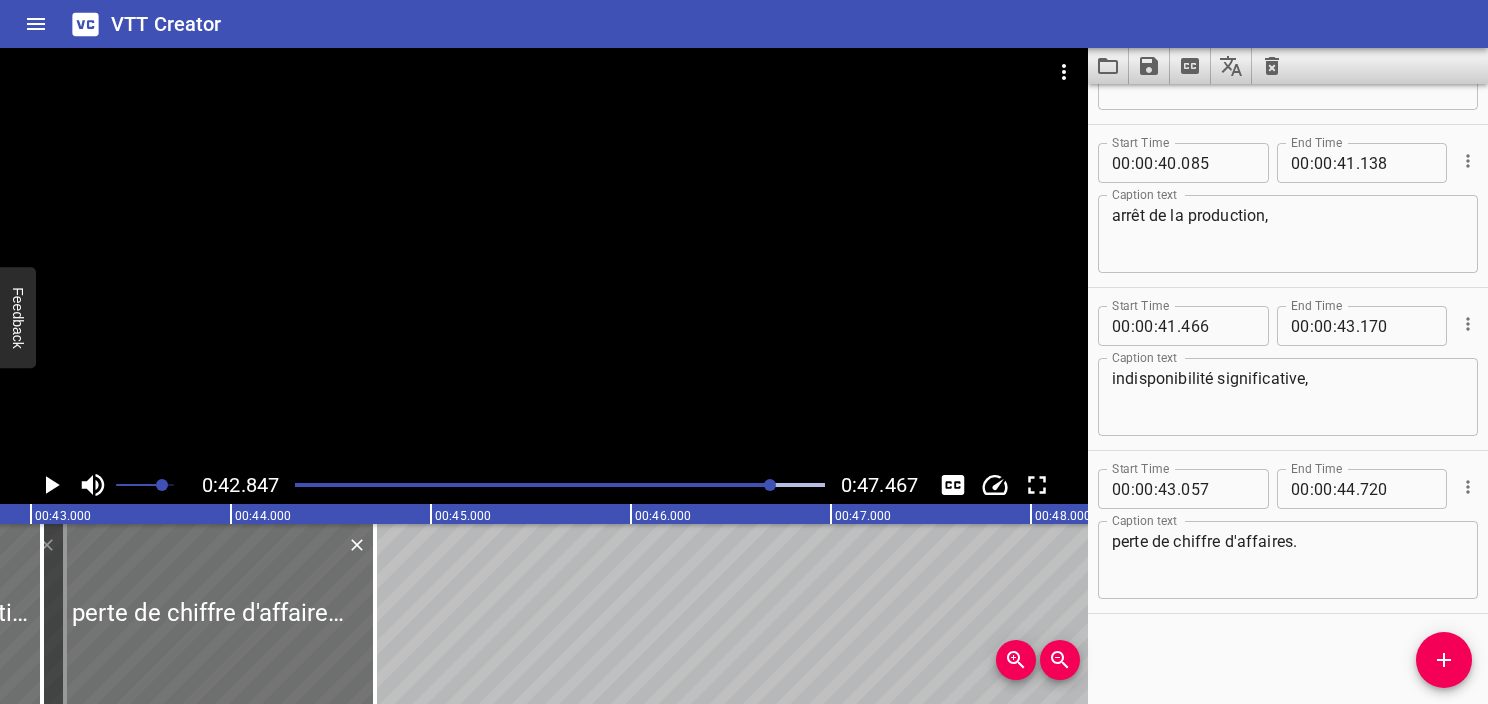 drag, startPoint x: 737, startPoint y: 486, endPoint x: 727, endPoint y: 488, distance: 10.198039 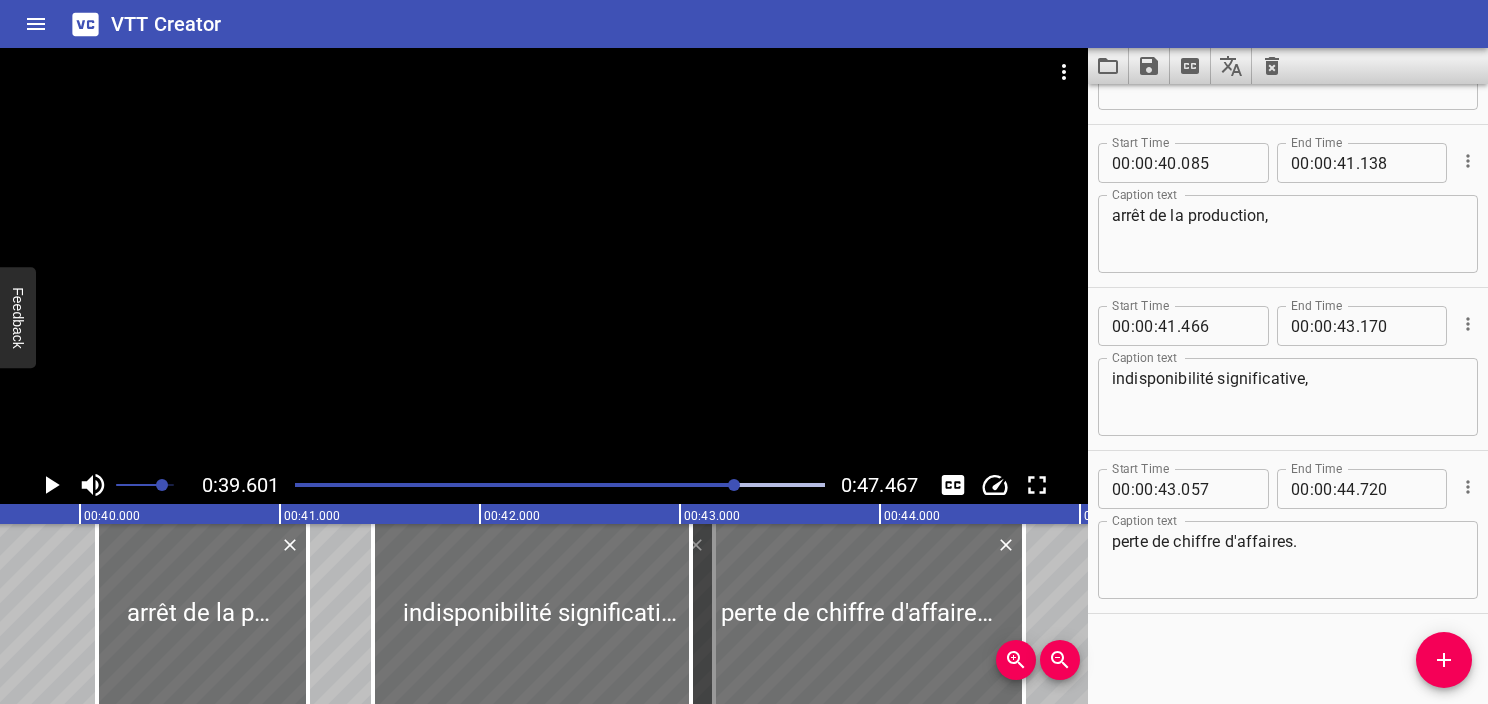 scroll, scrollTop: 0, scrollLeft: 7920, axis: horizontal 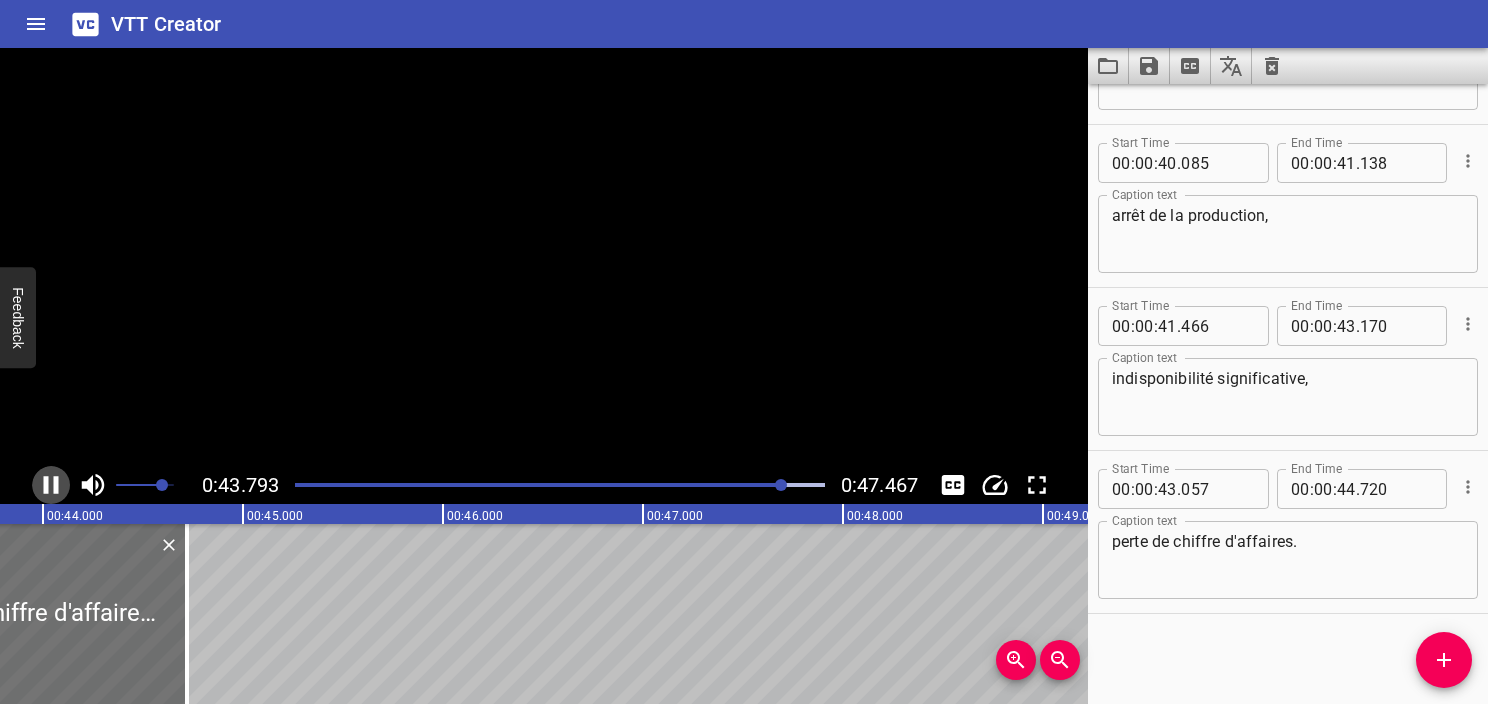 click 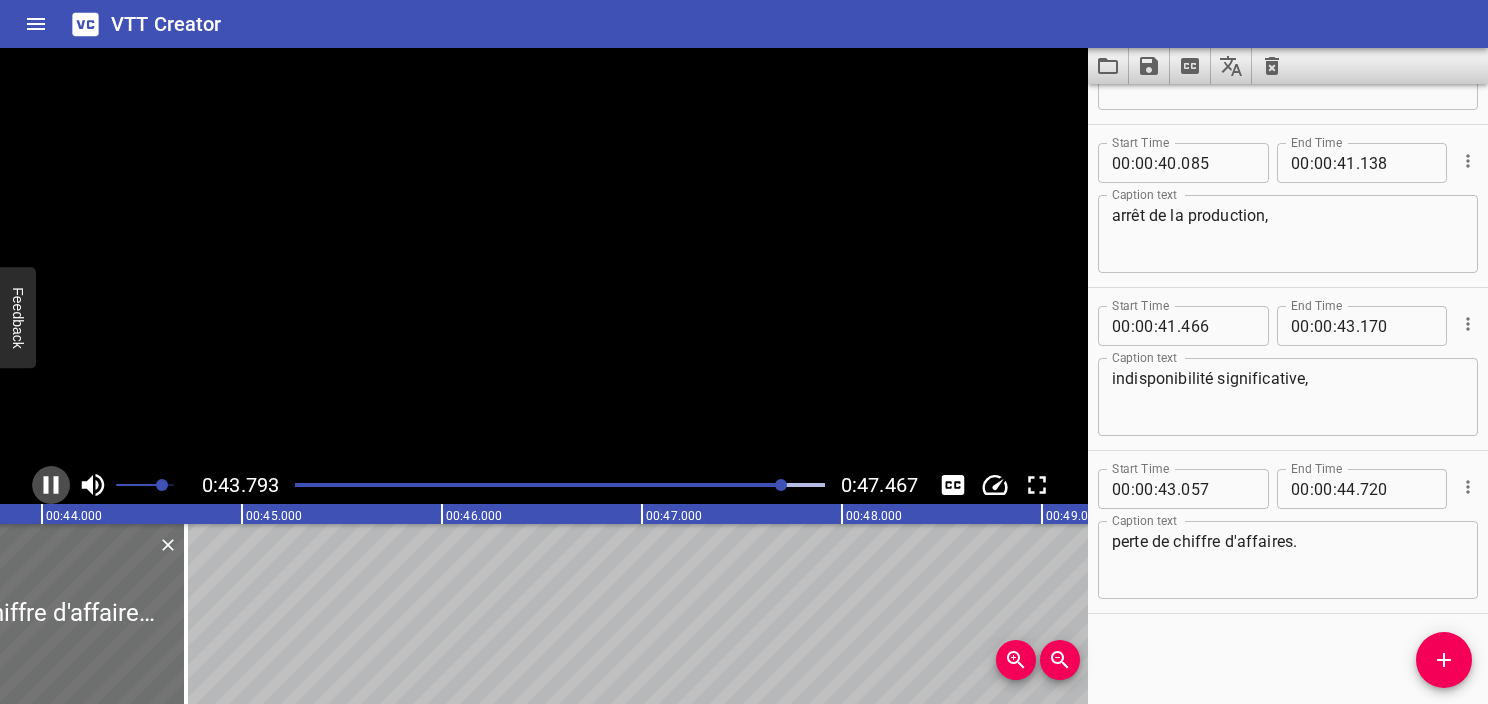 scroll, scrollTop: 0, scrollLeft: 8796, axis: horizontal 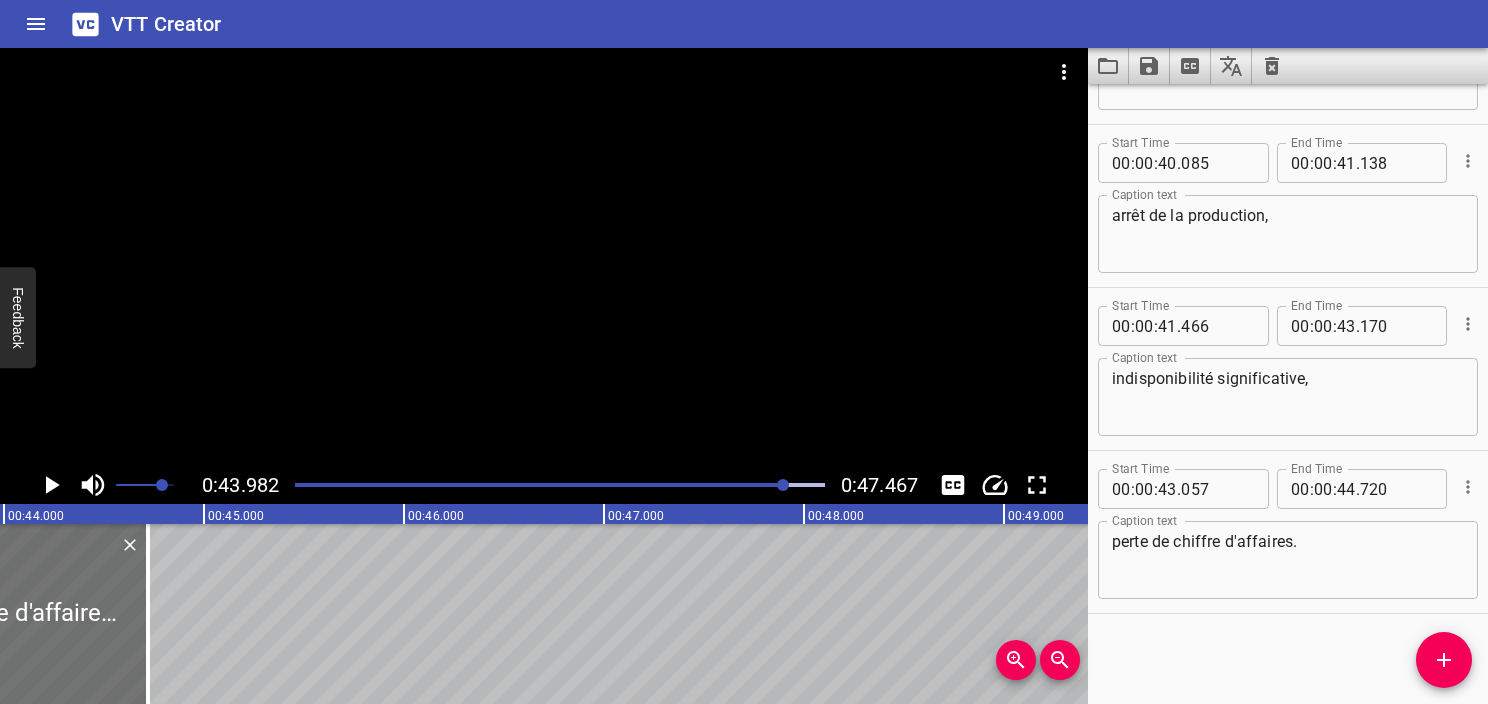 click at bounding box center [521, 485] 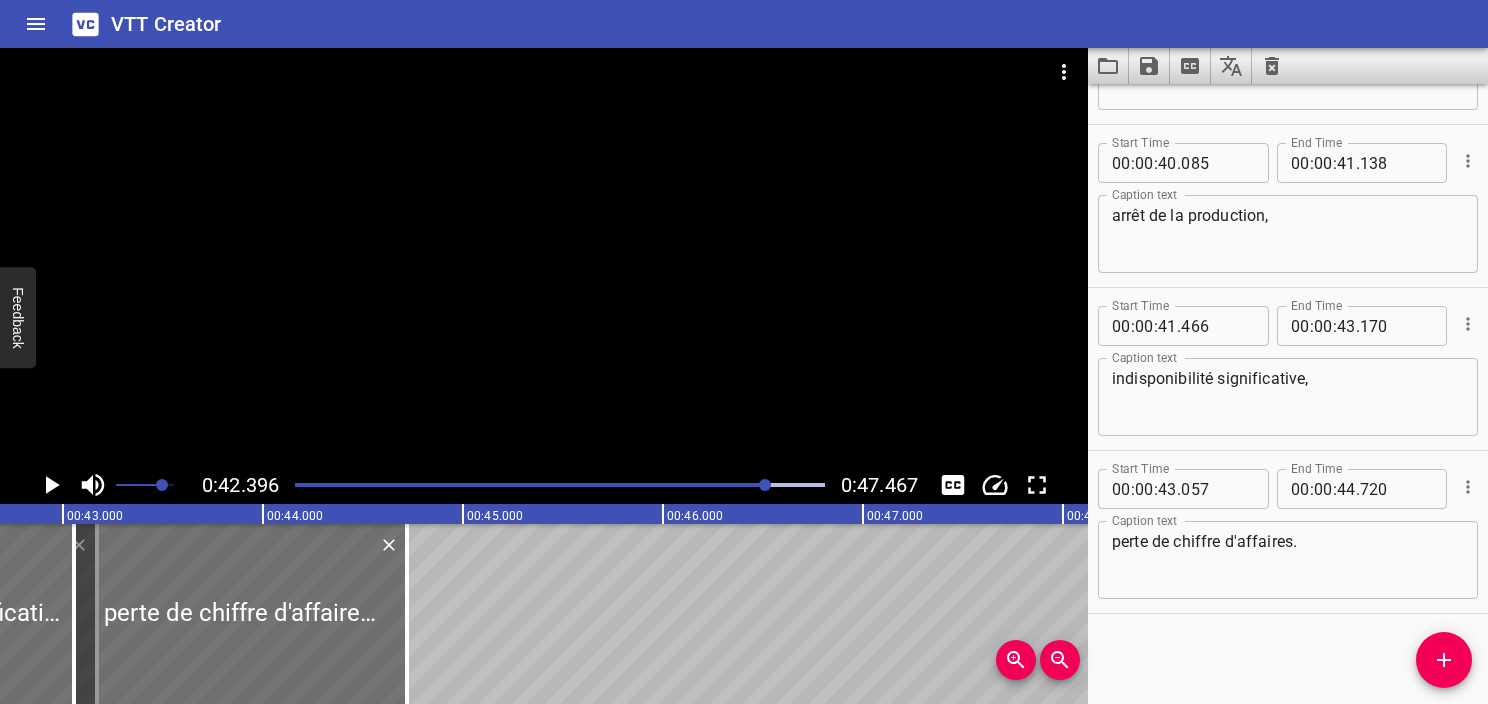 scroll, scrollTop: 0, scrollLeft: 8479, axis: horizontal 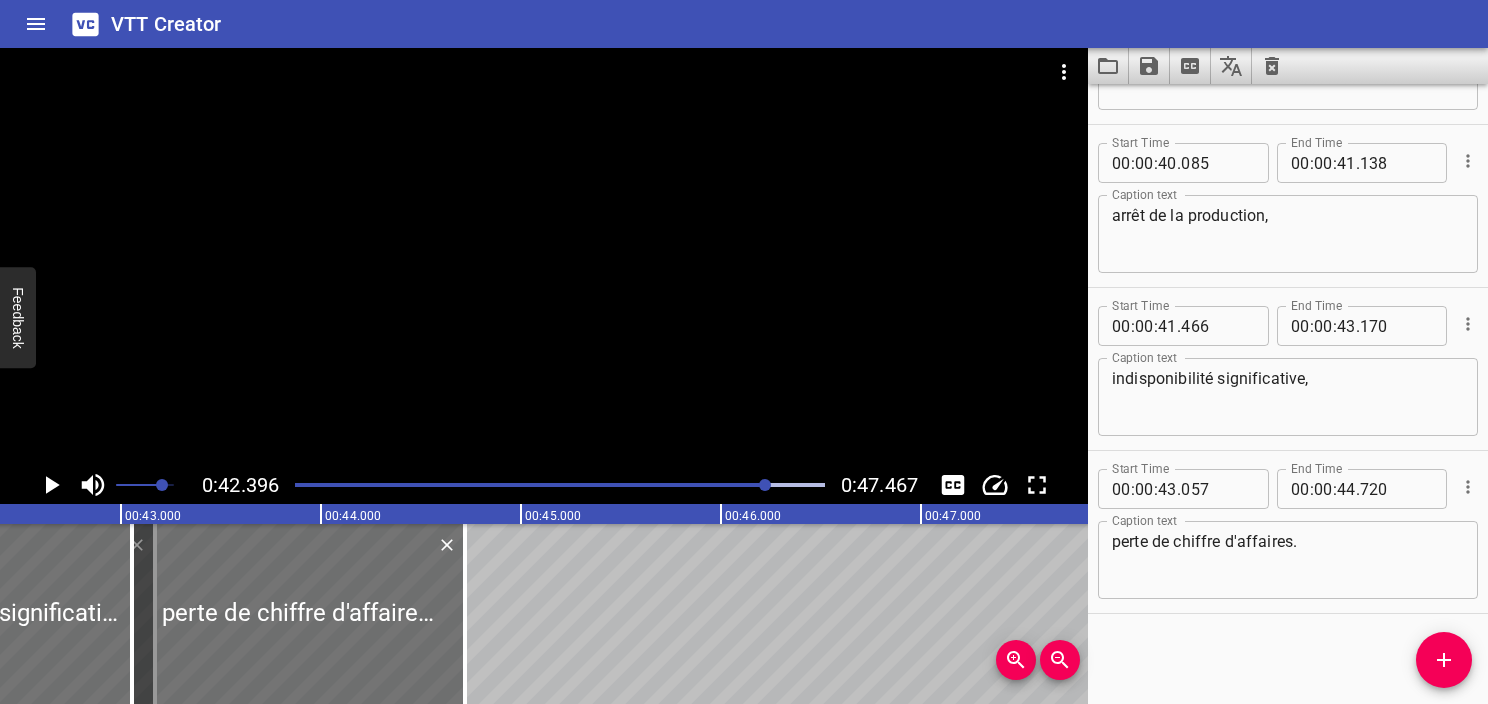 click 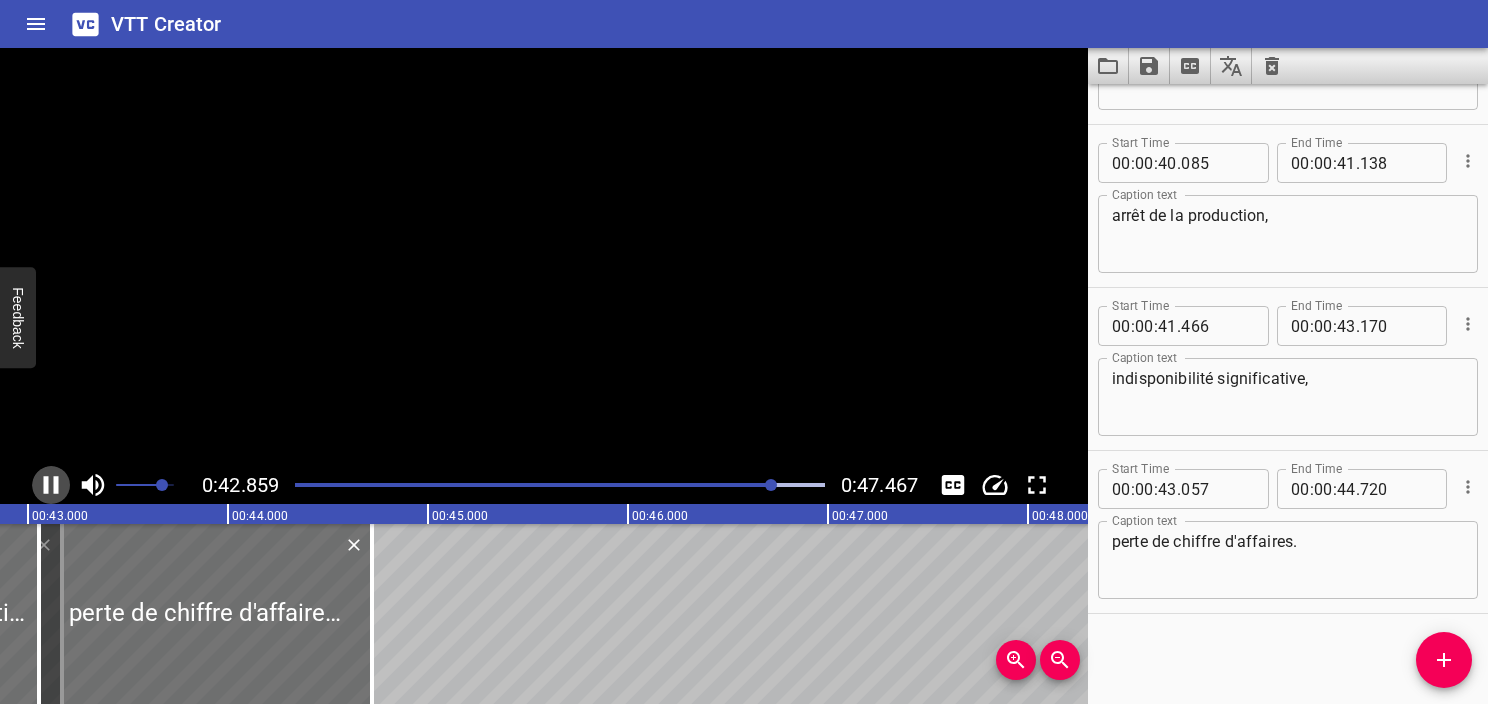 click 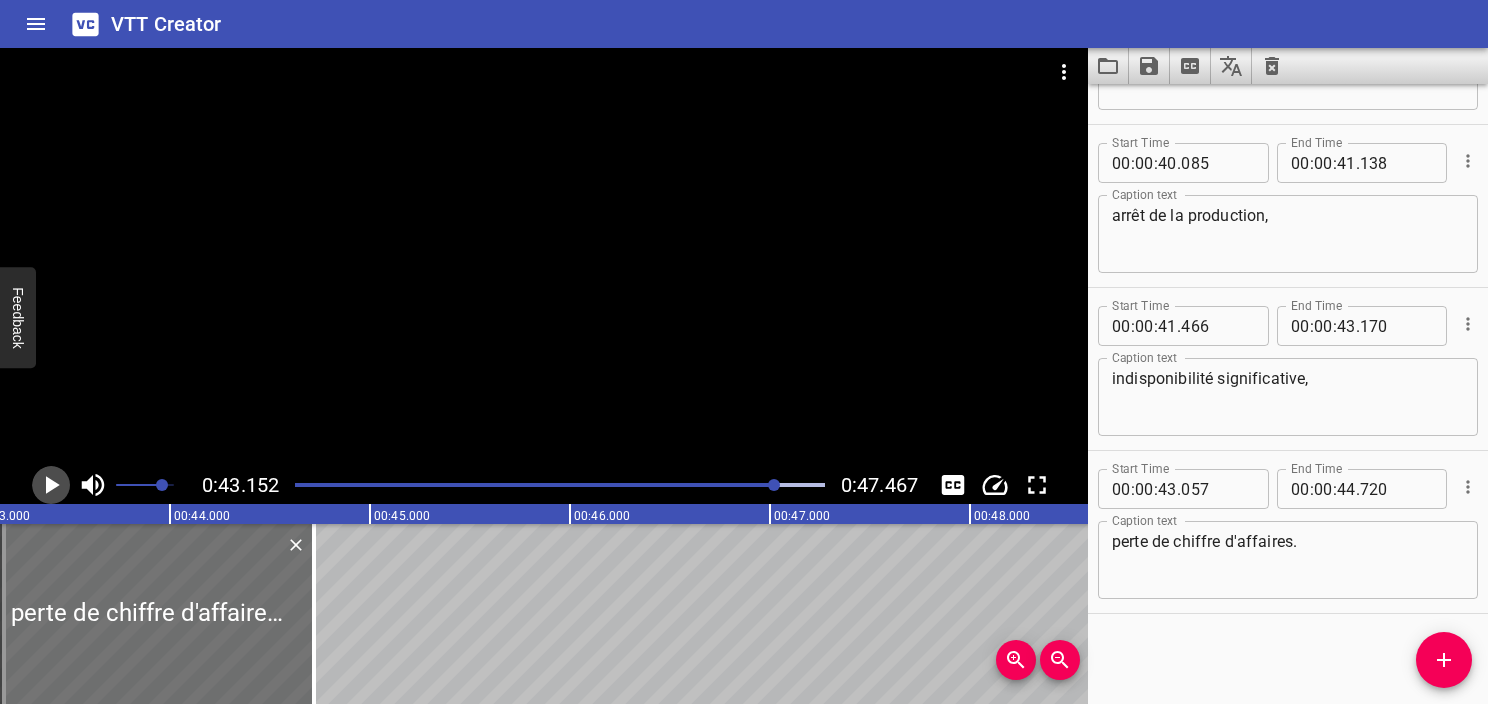 click 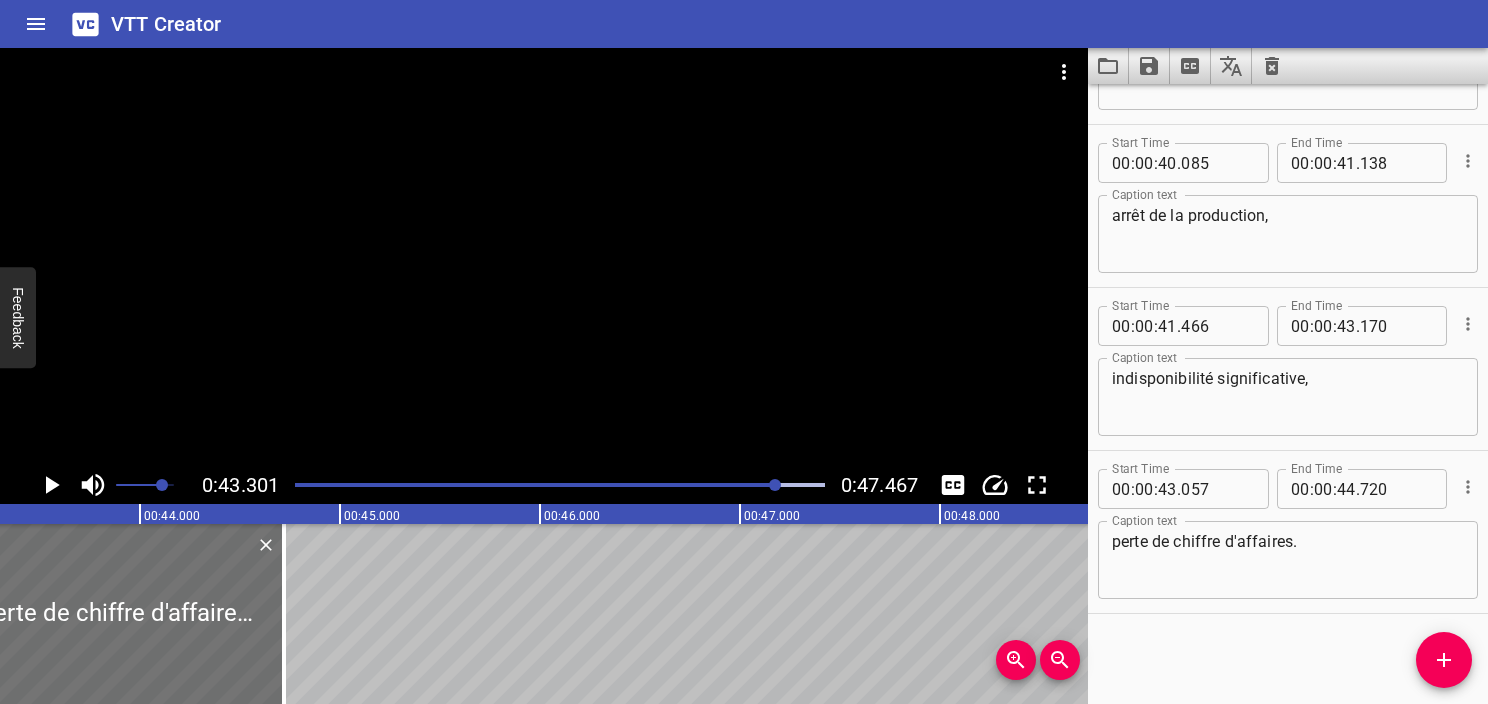 click 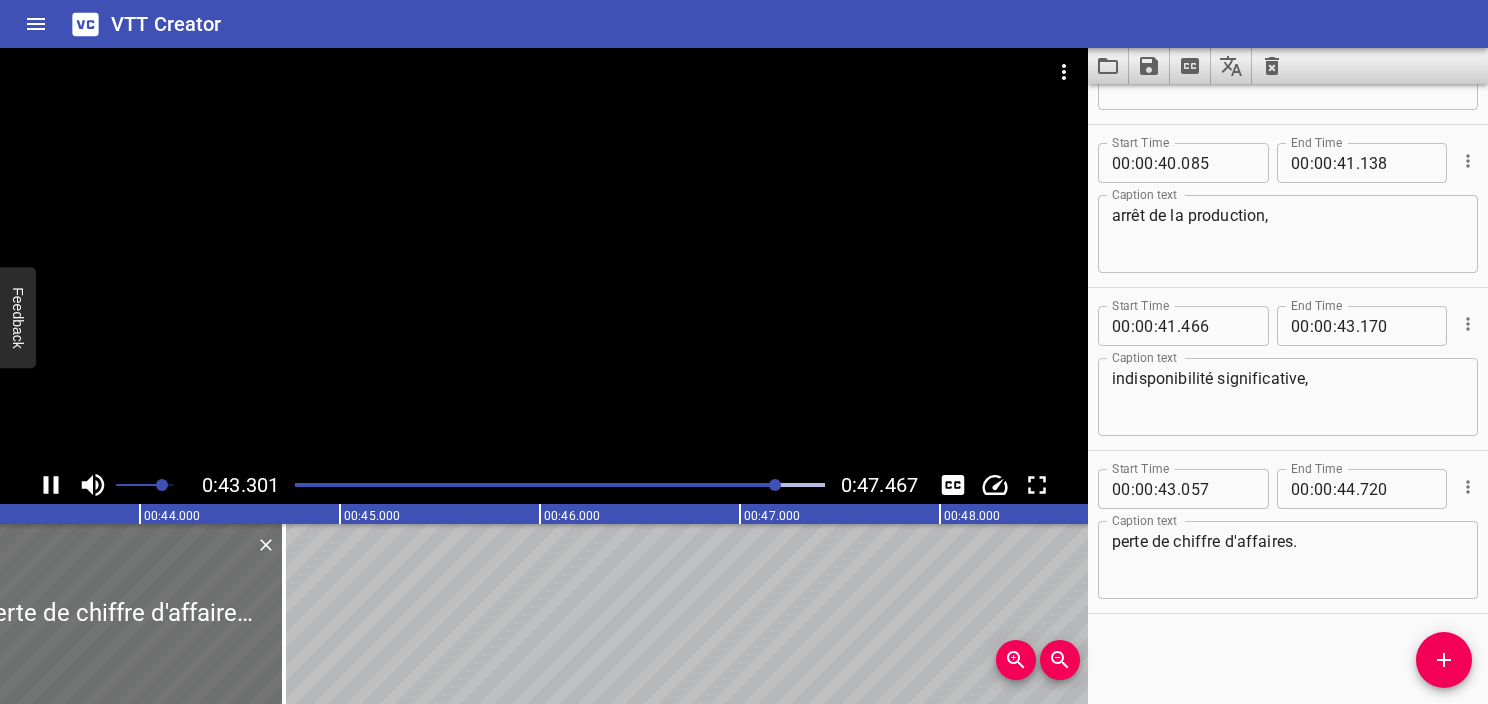 click 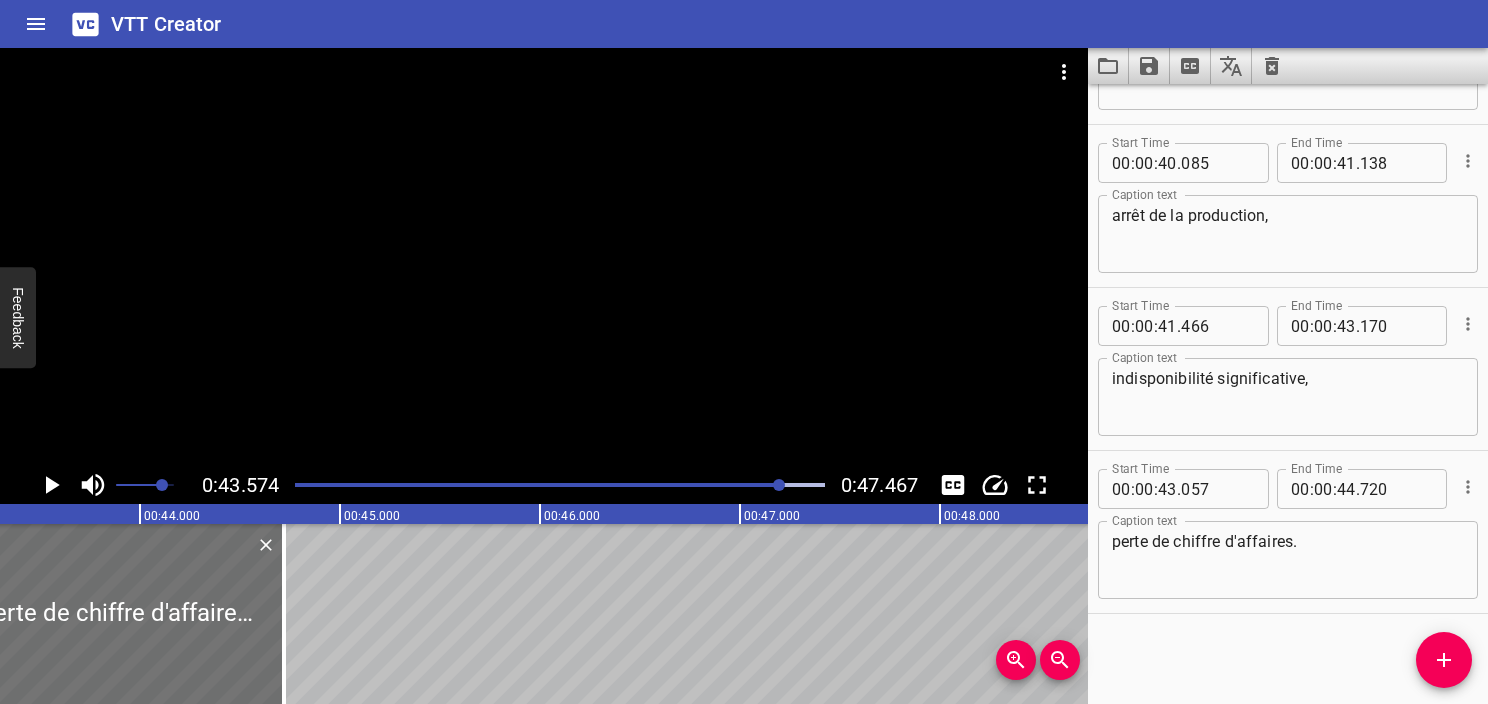 scroll, scrollTop: 0, scrollLeft: 8714, axis: horizontal 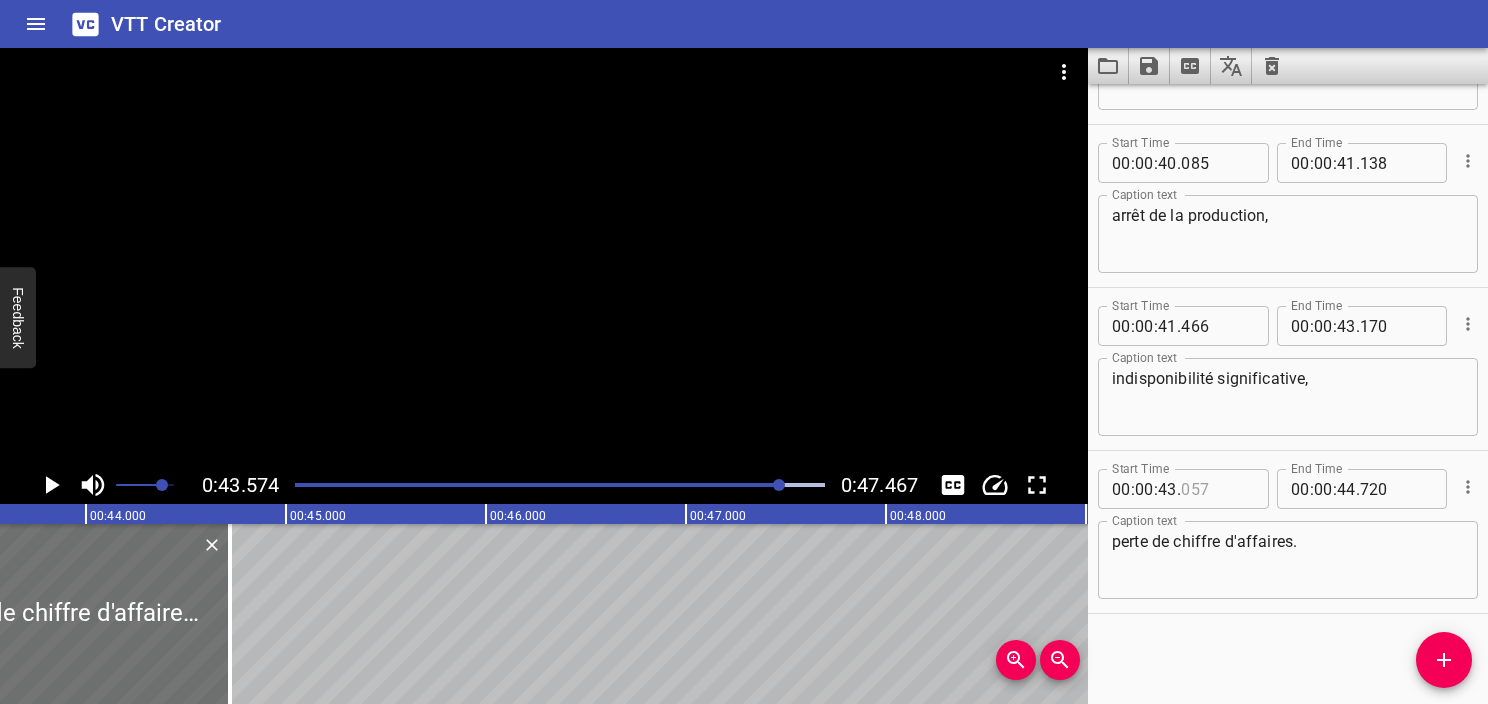 click at bounding box center (1217, 489) 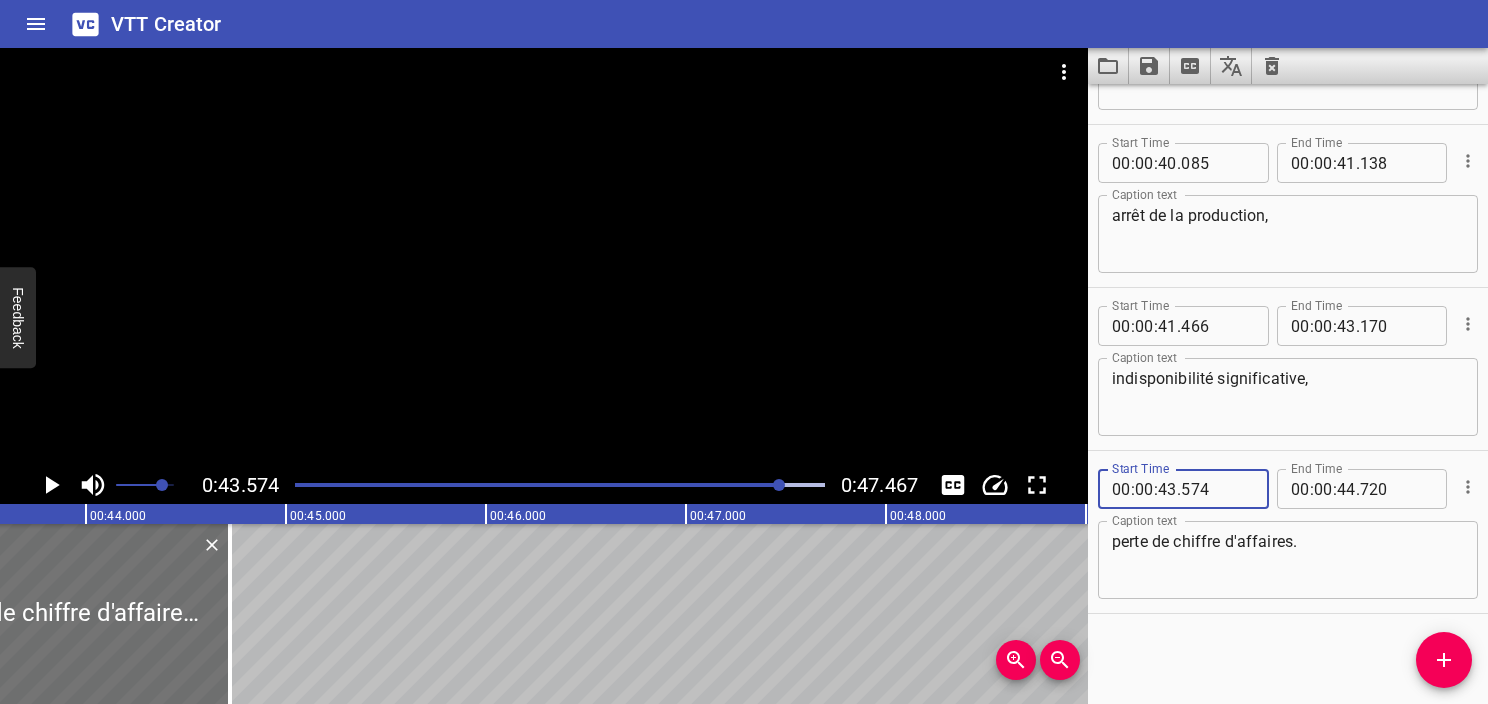 type on "574" 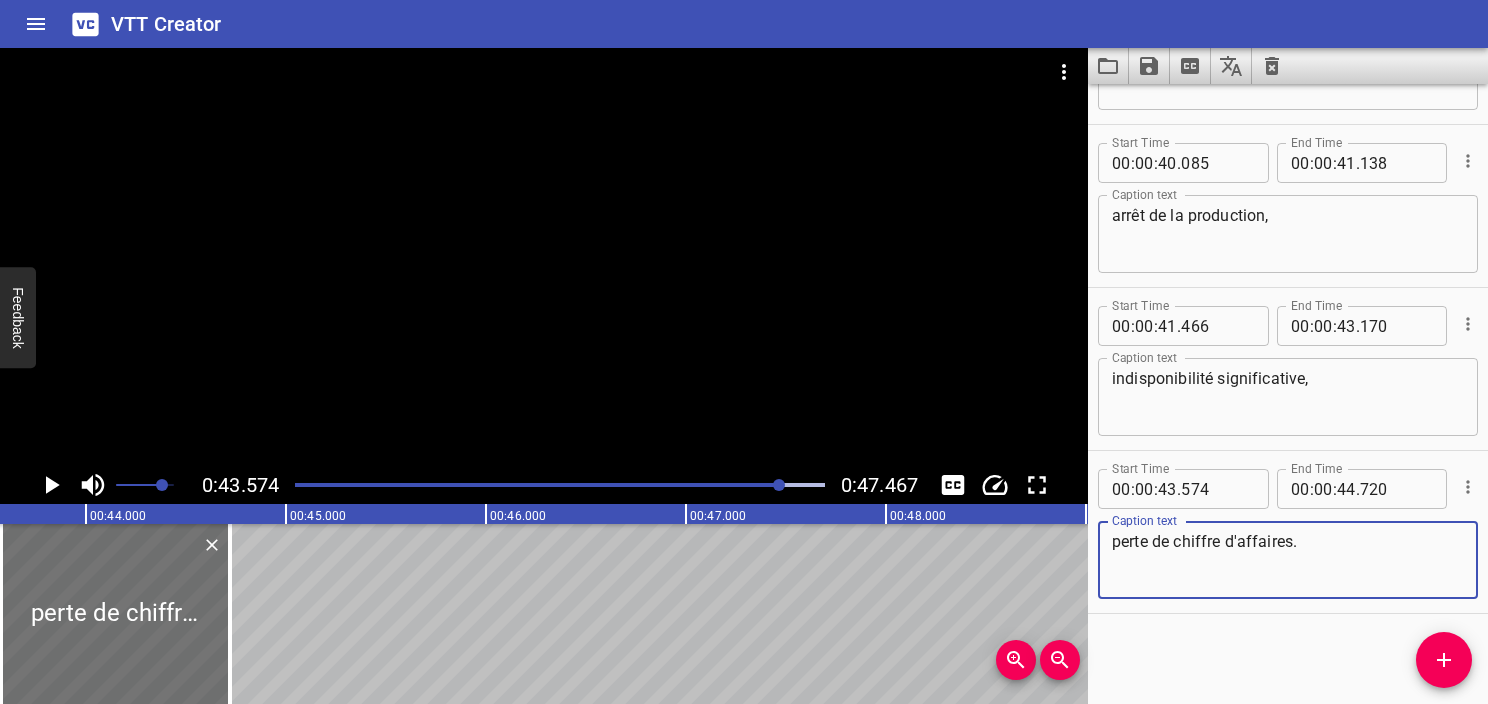 click on "perte de chiffre d'affaires." at bounding box center (1288, 560) 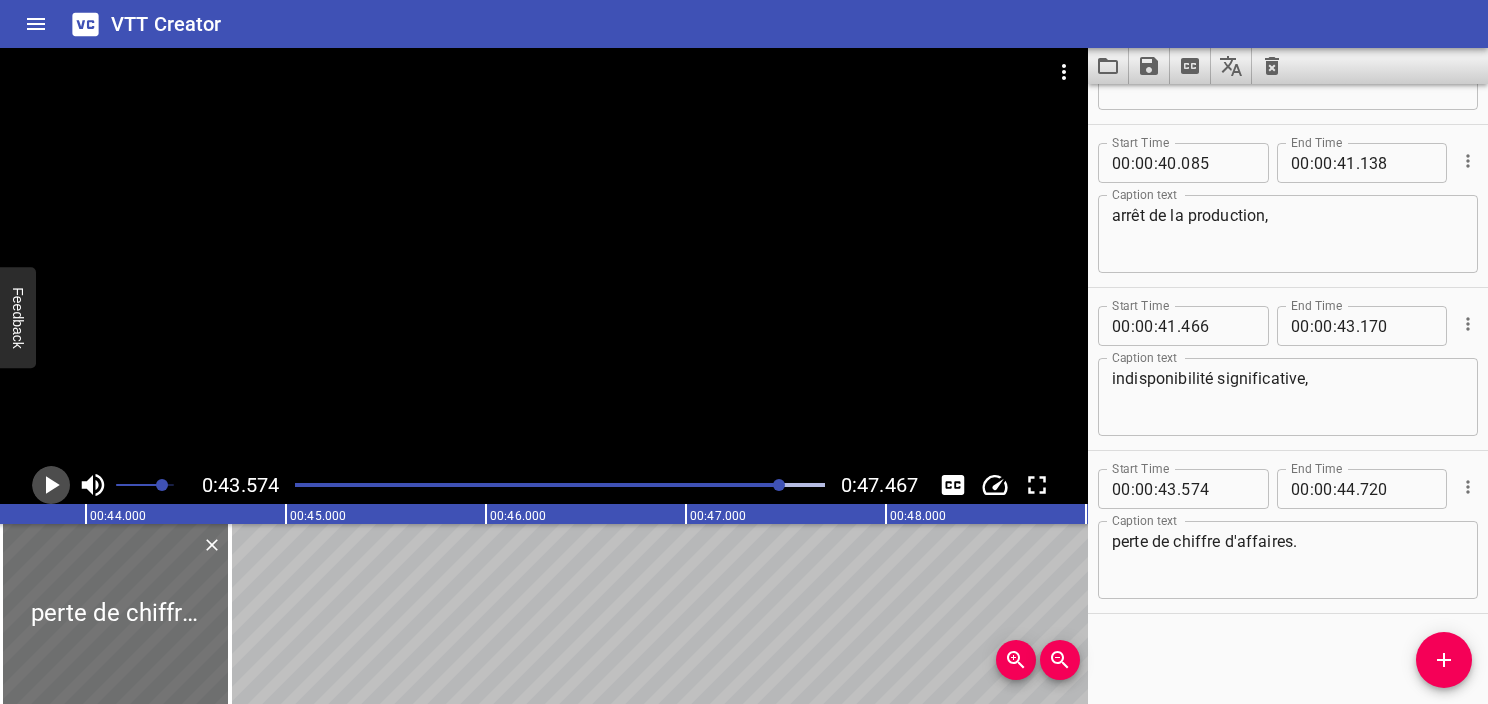 click 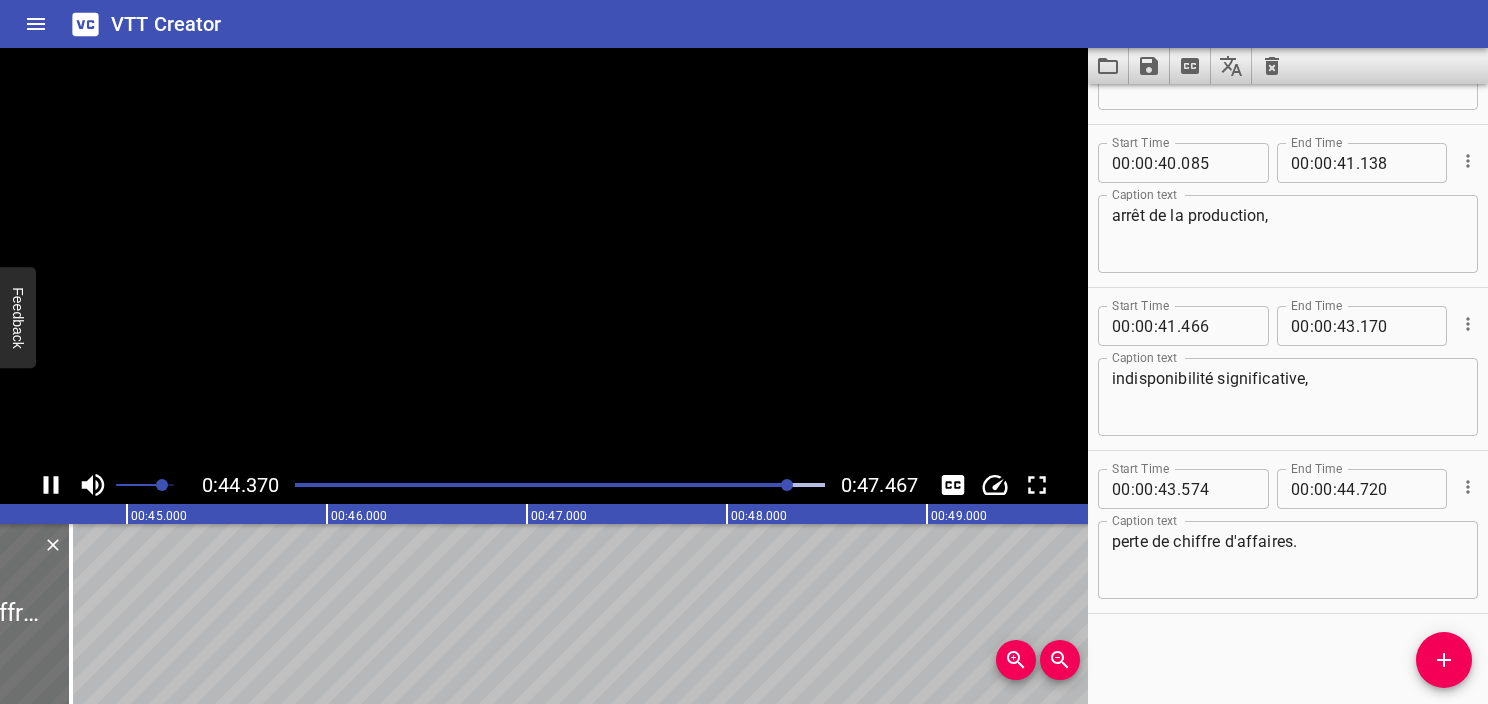 click 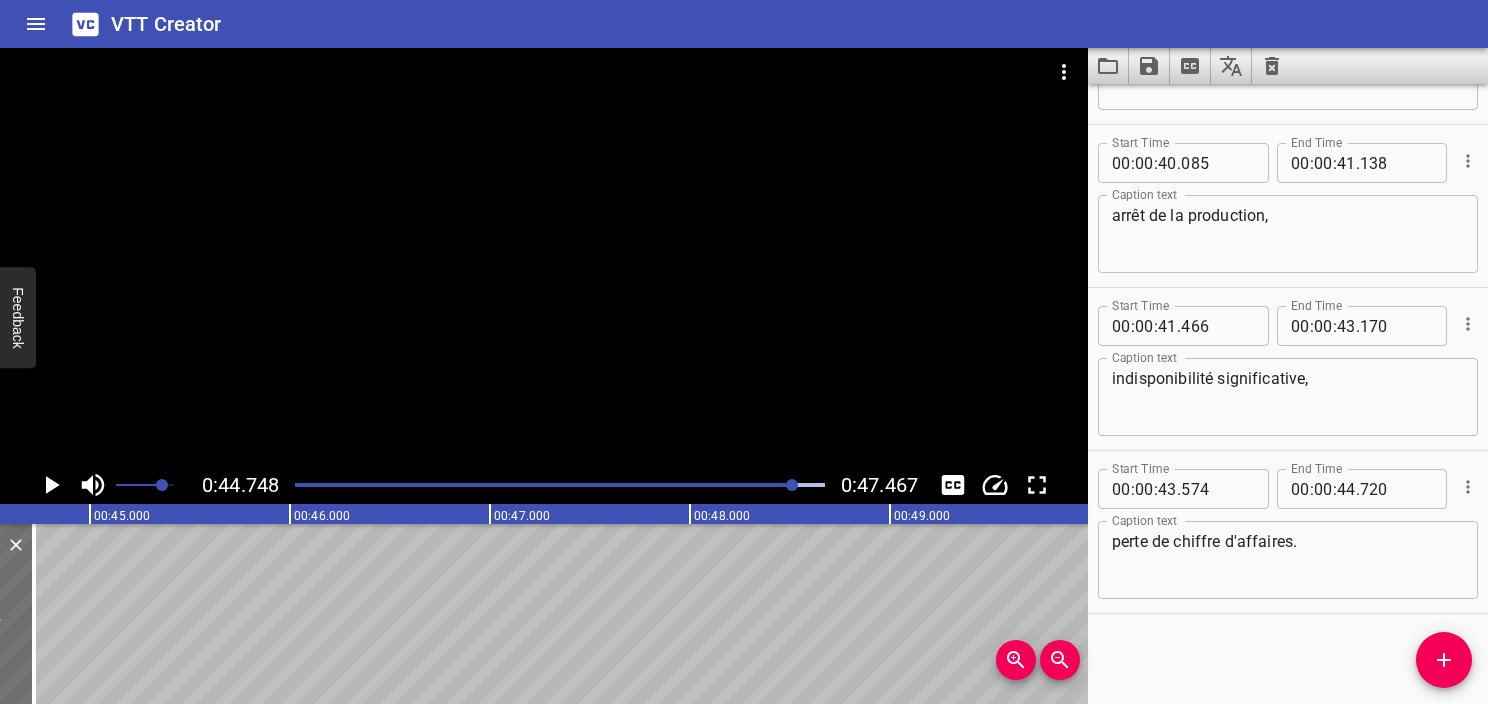 scroll, scrollTop: 0, scrollLeft: 8949, axis: horizontal 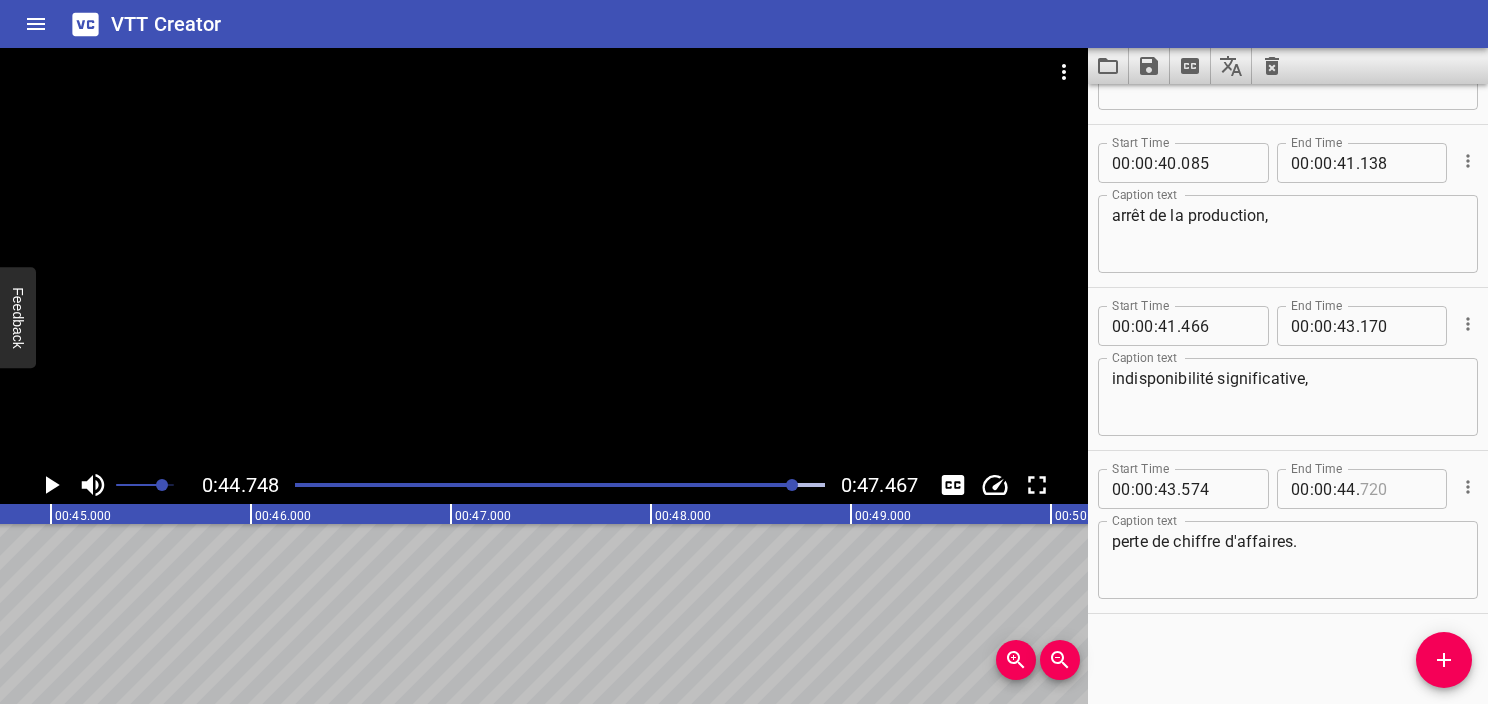 click at bounding box center [1396, 489] 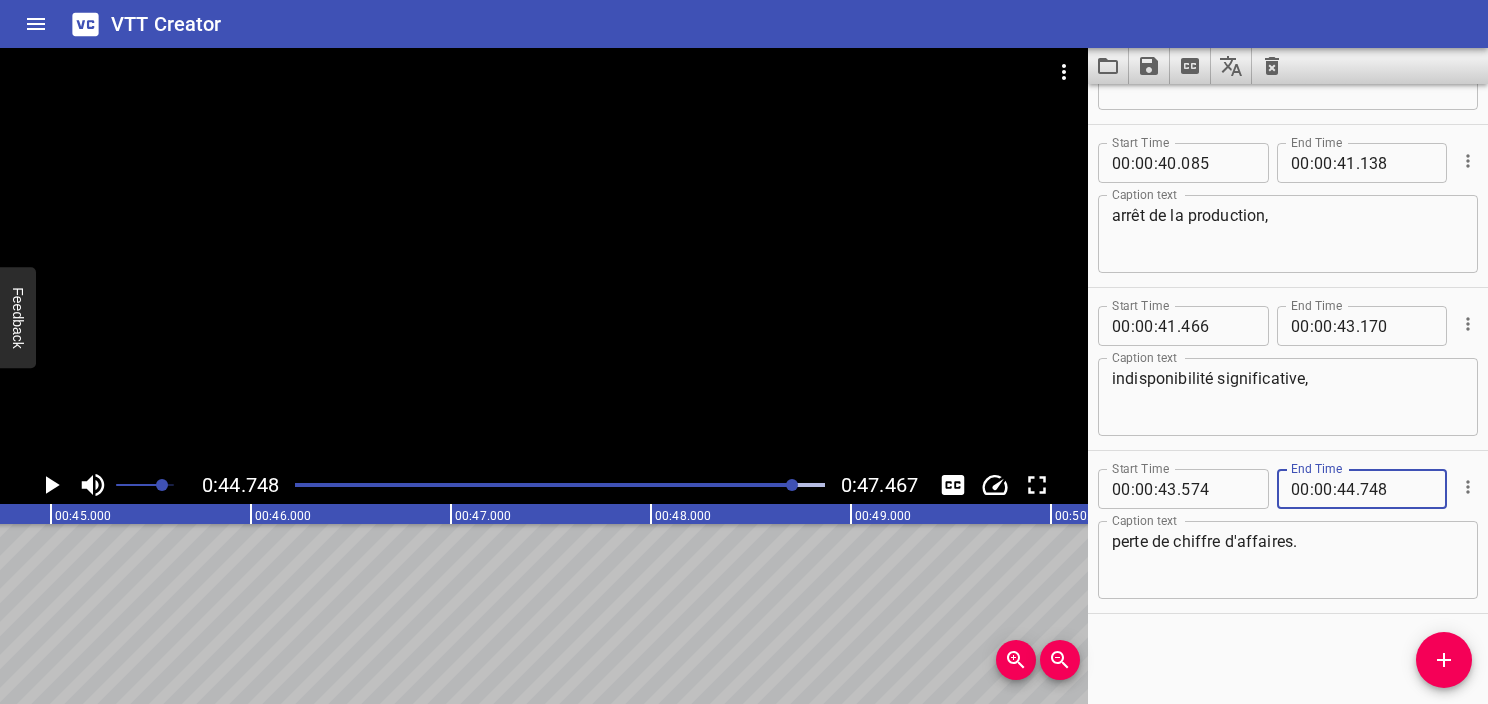 type on "748" 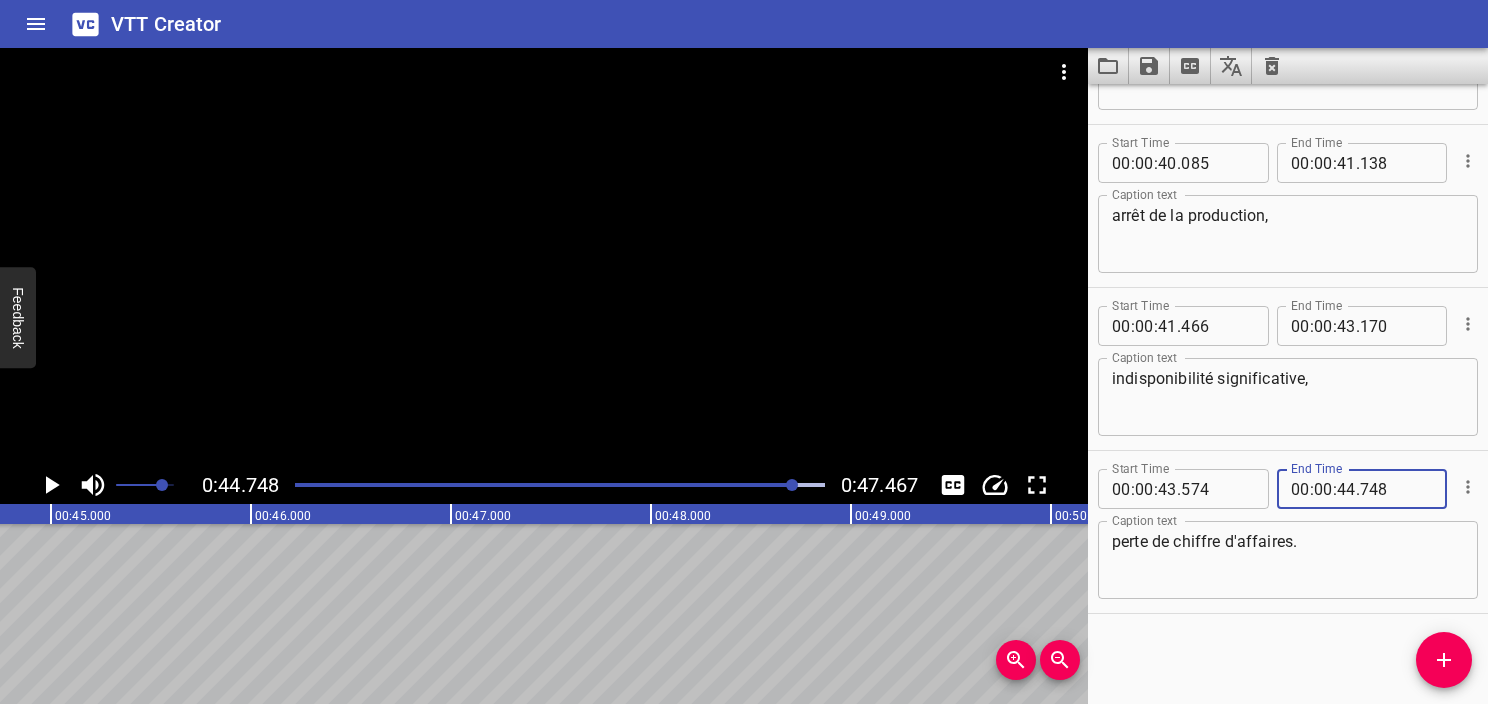 drag, startPoint x: 1304, startPoint y: 572, endPoint x: 1287, endPoint y: 592, distance: 26.24881 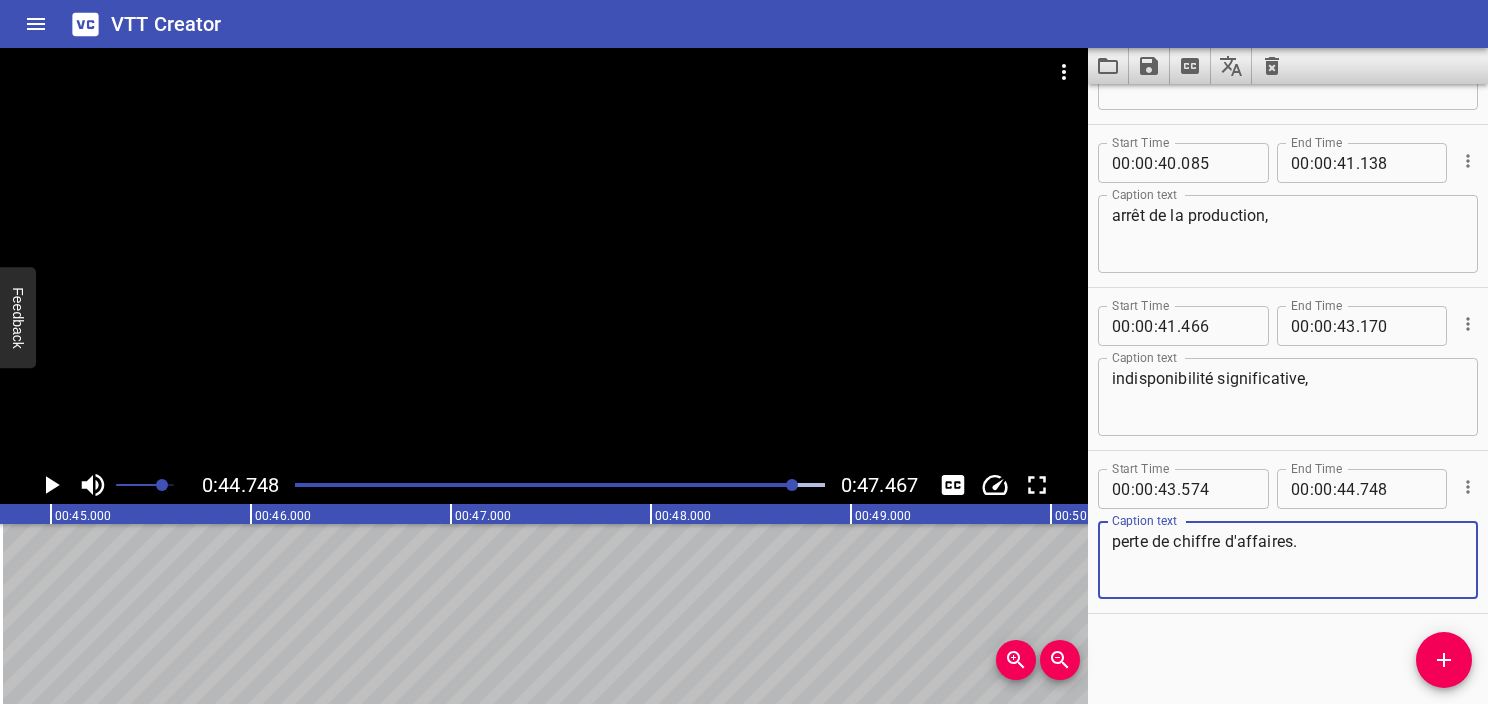 click at bounding box center [560, 485] 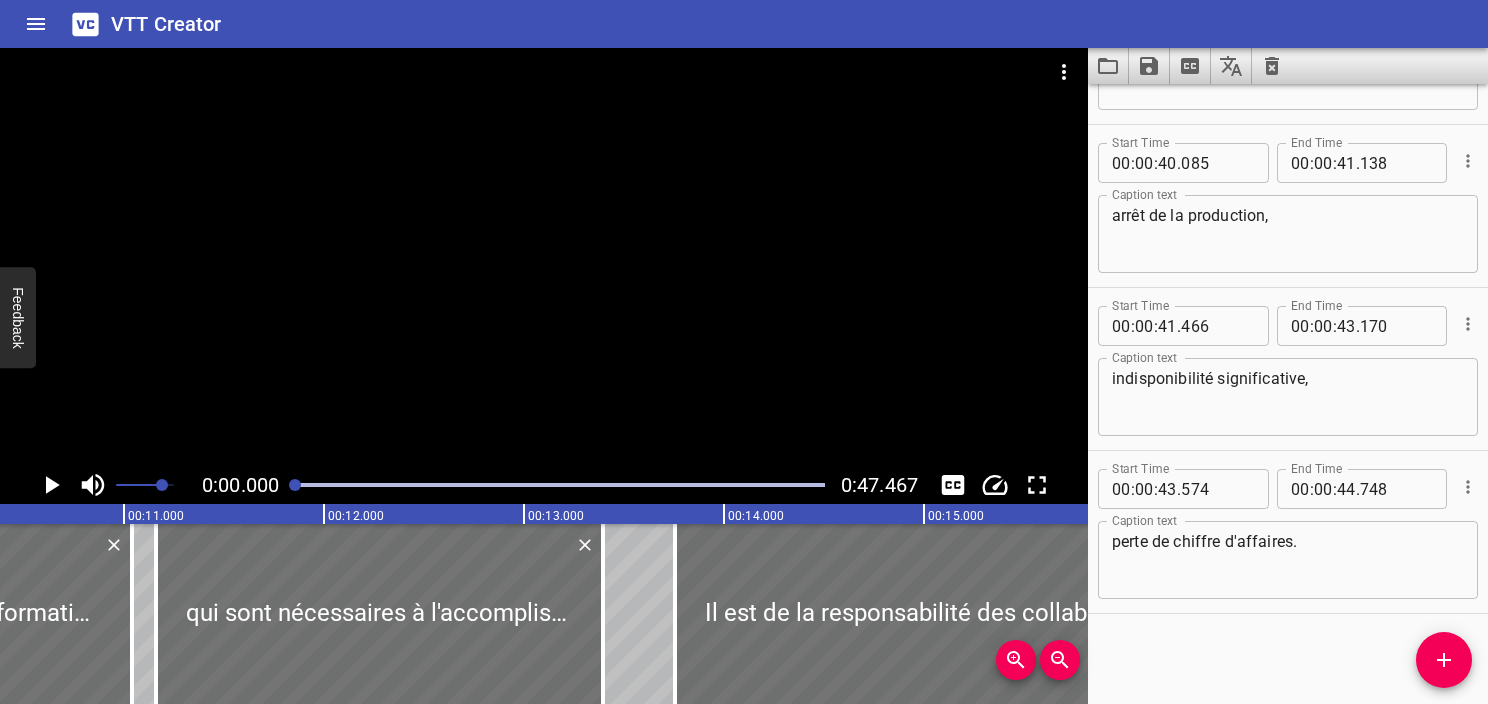 scroll, scrollTop: 0, scrollLeft: 0, axis: both 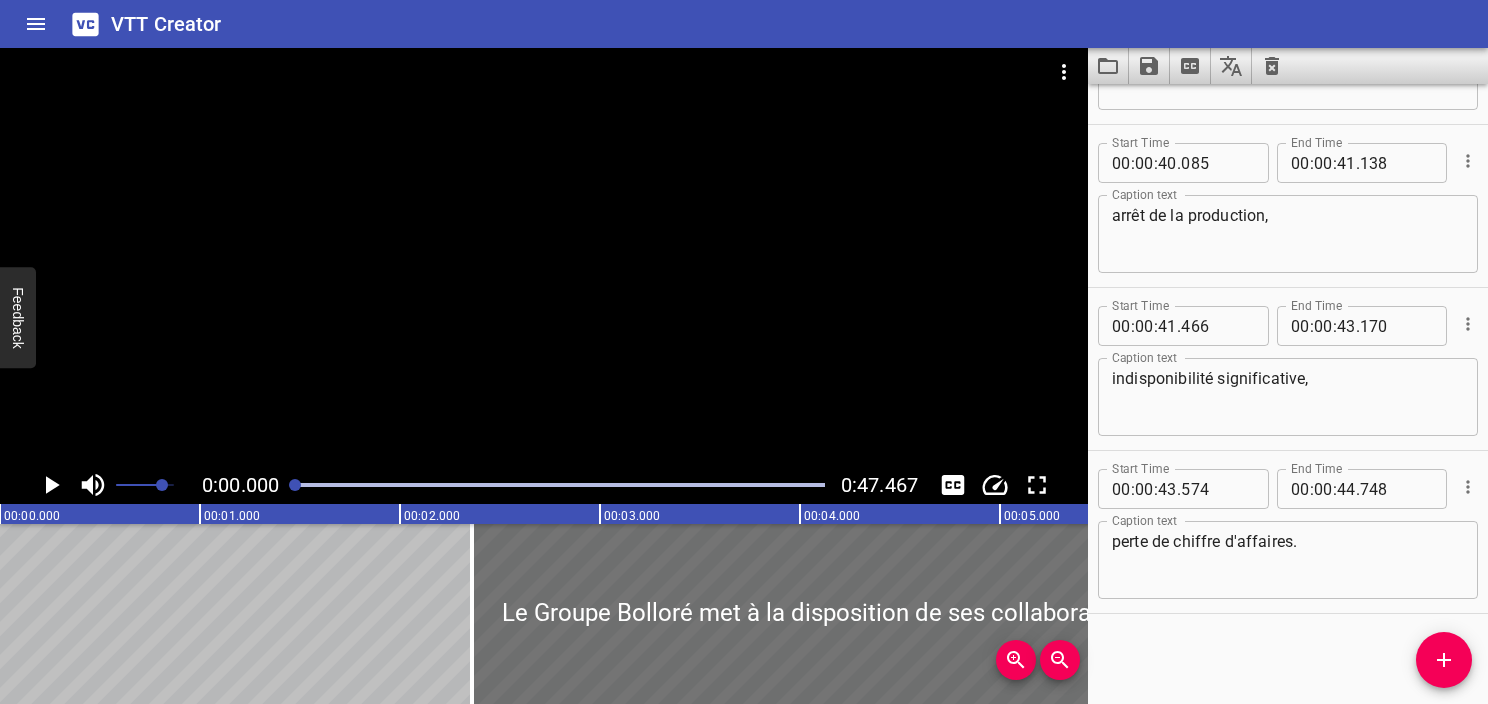 click 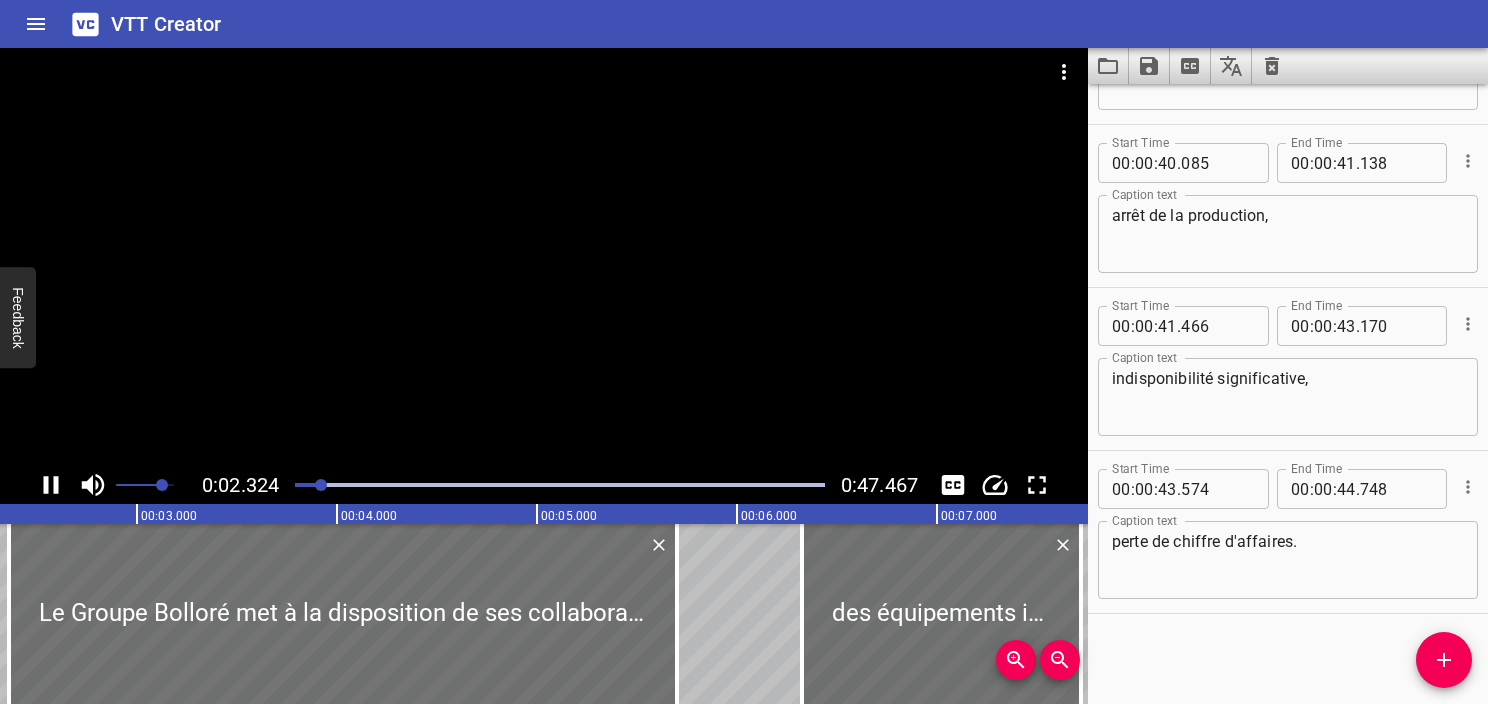 scroll, scrollTop: 0, scrollLeft: 464, axis: horizontal 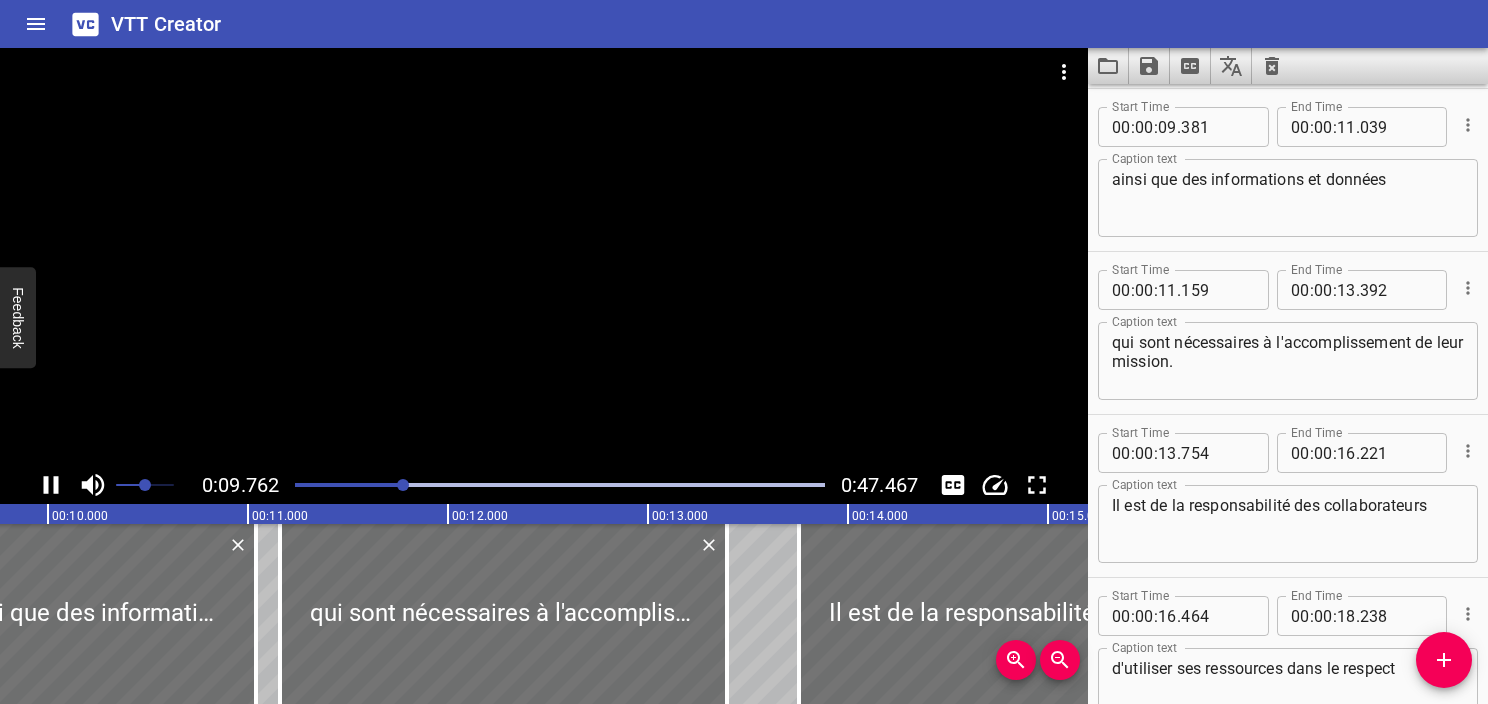 drag, startPoint x: 160, startPoint y: 490, endPoint x: 145, endPoint y: 489, distance: 15.033297 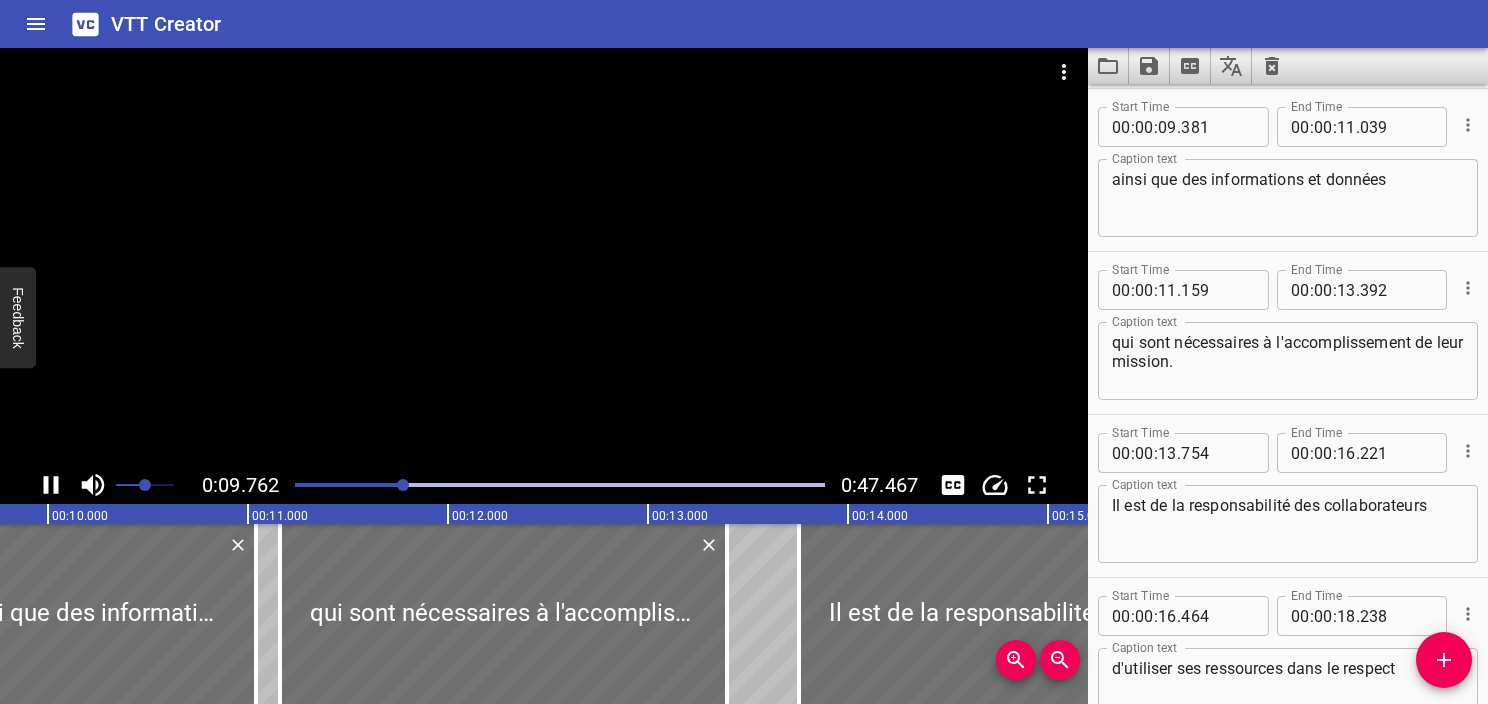 click at bounding box center (145, 485) 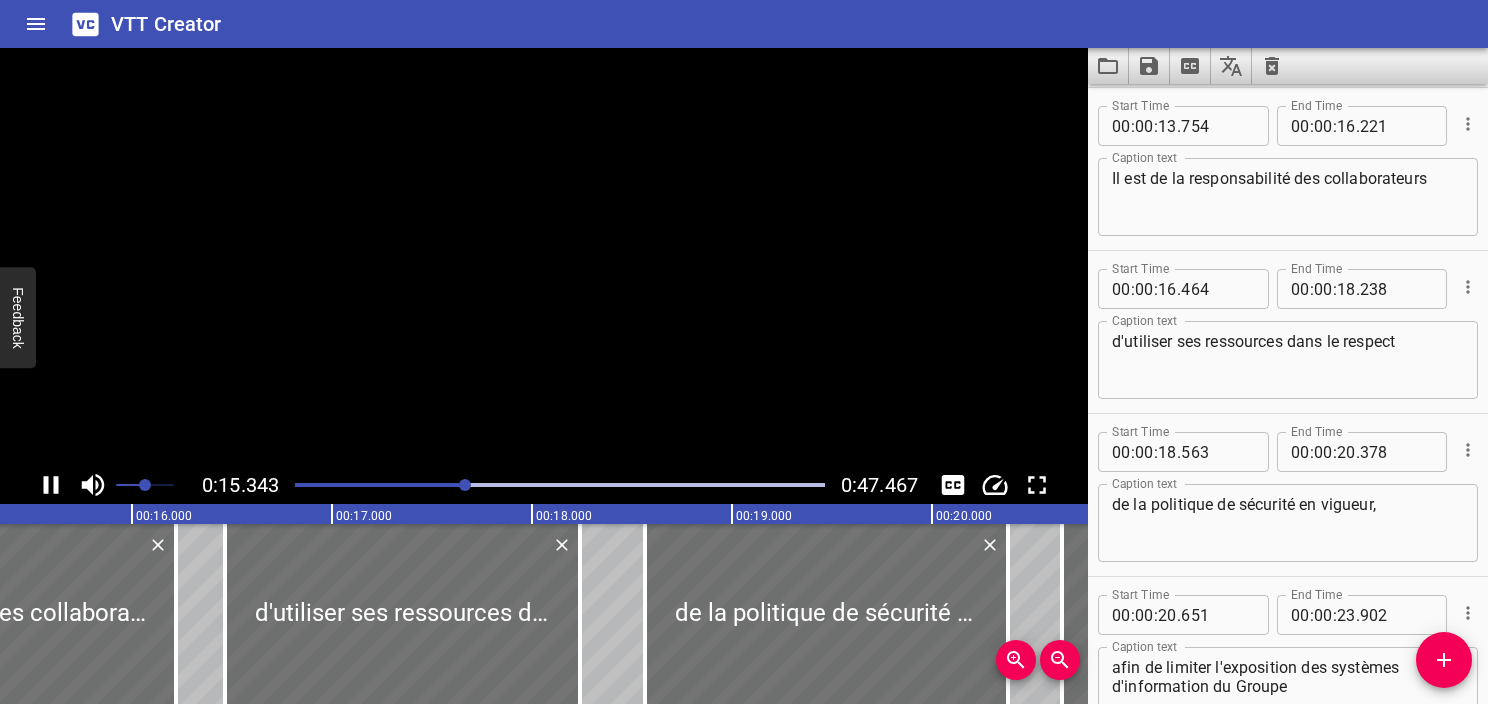 click at bounding box center [145, 485] 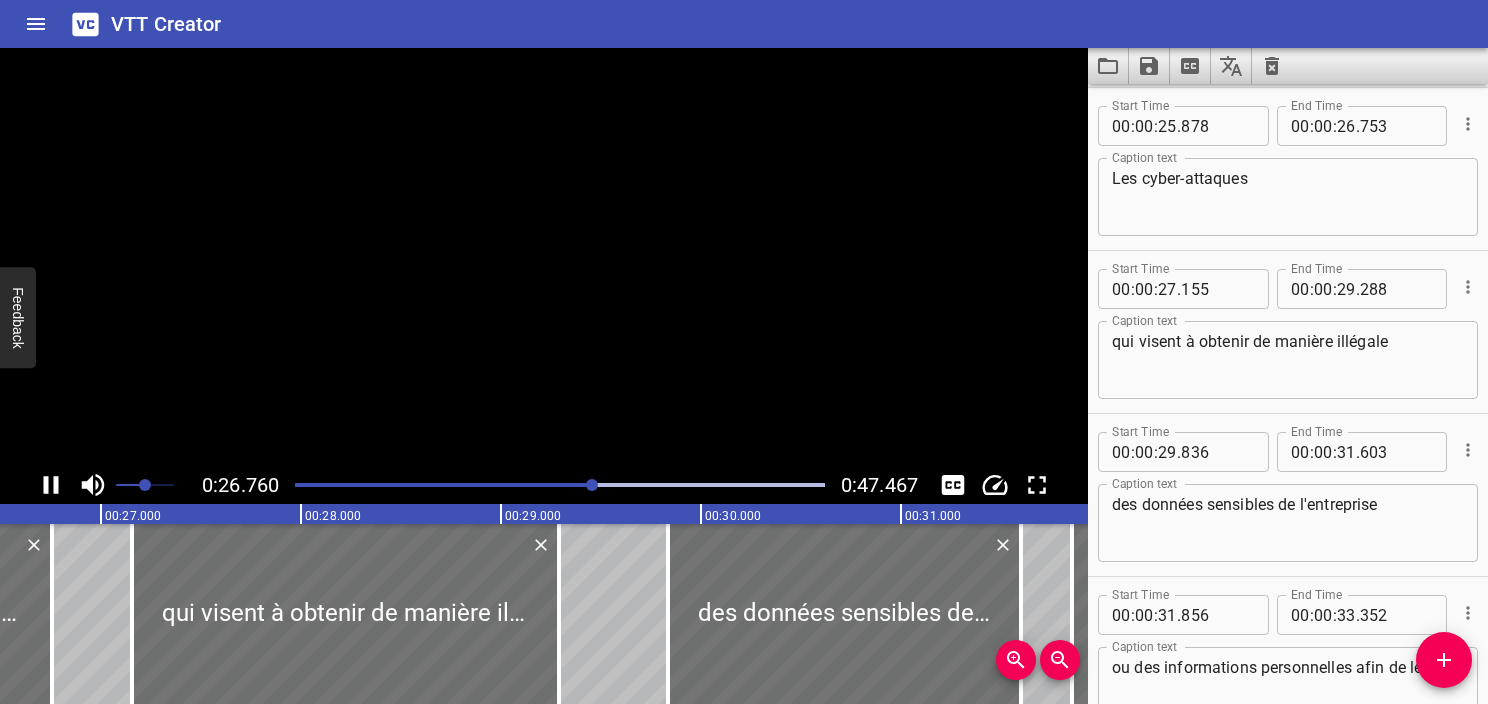 click at bounding box center (544, 257) 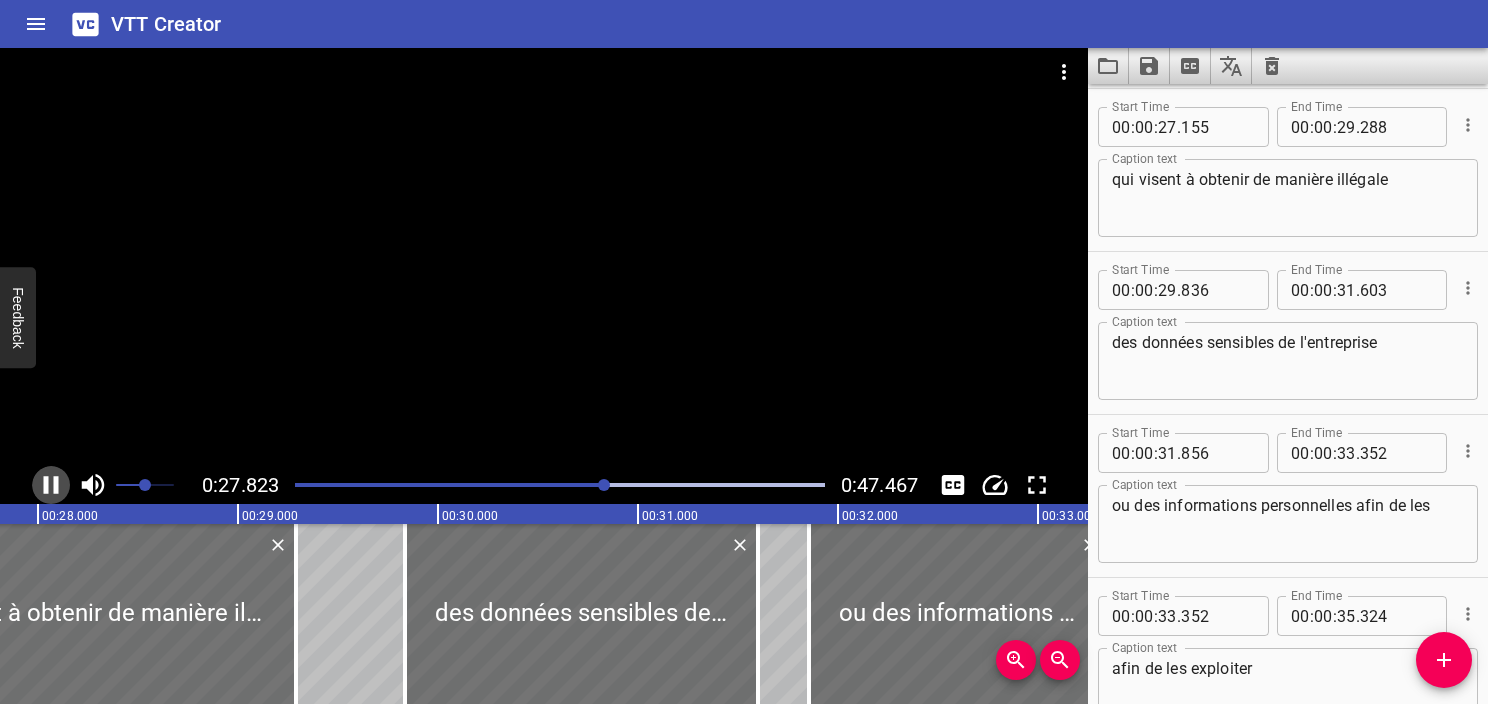 click 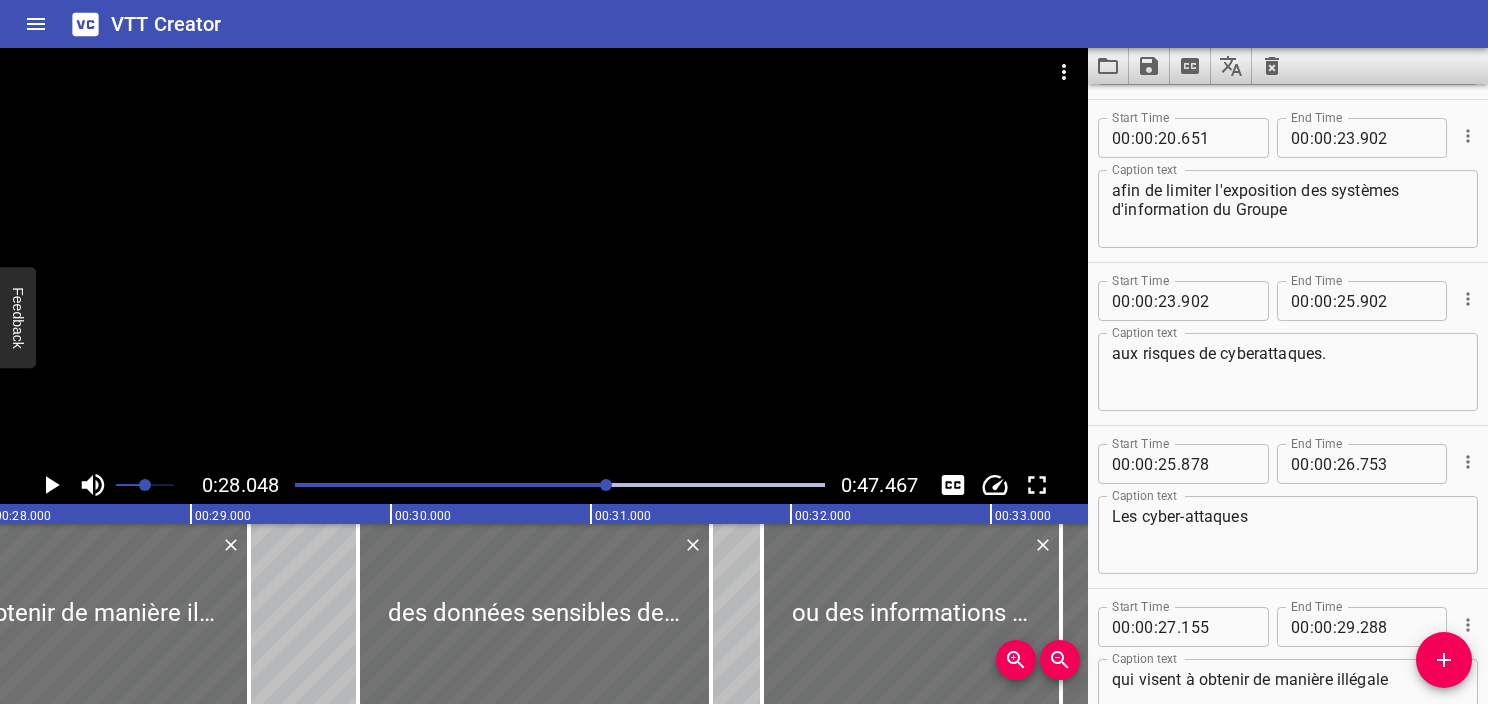 click on "aux risques de cyberattaques." at bounding box center [1288, 372] 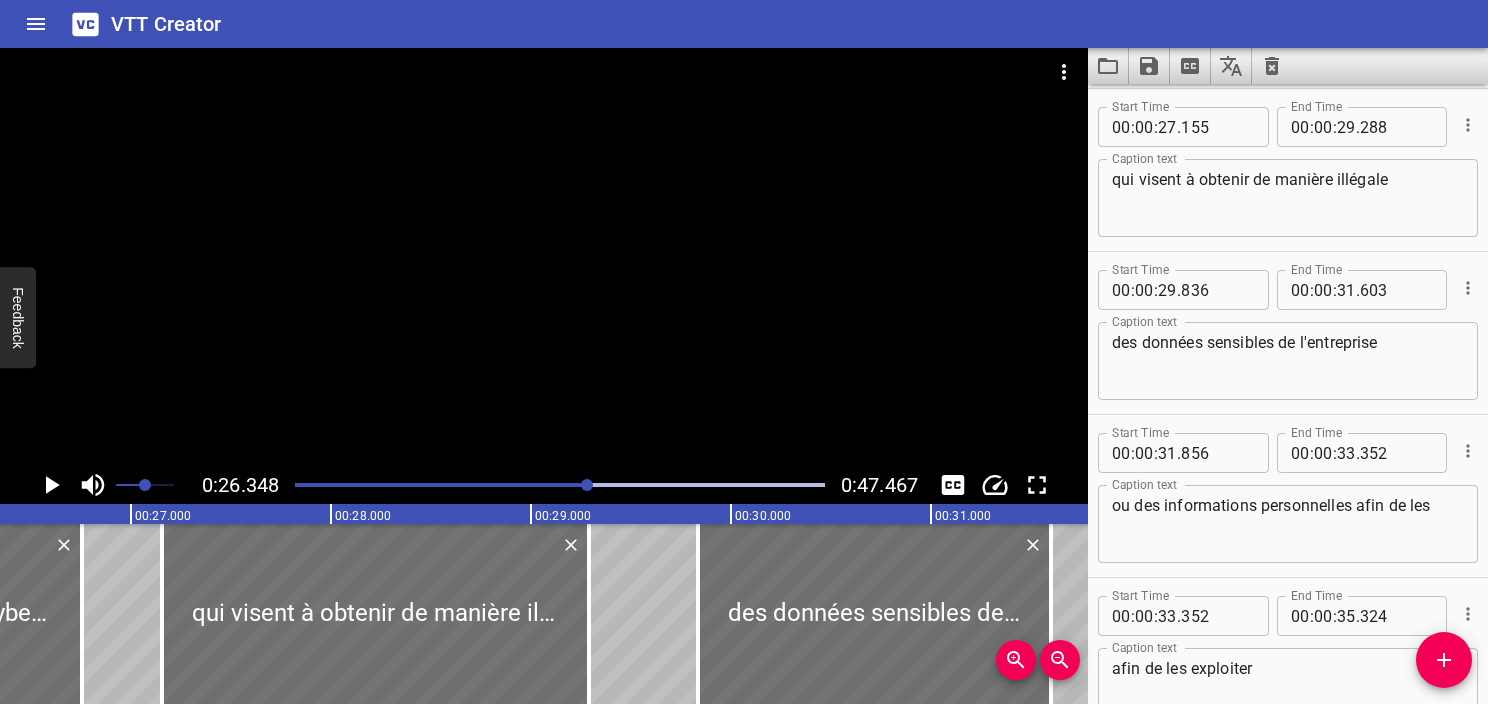click 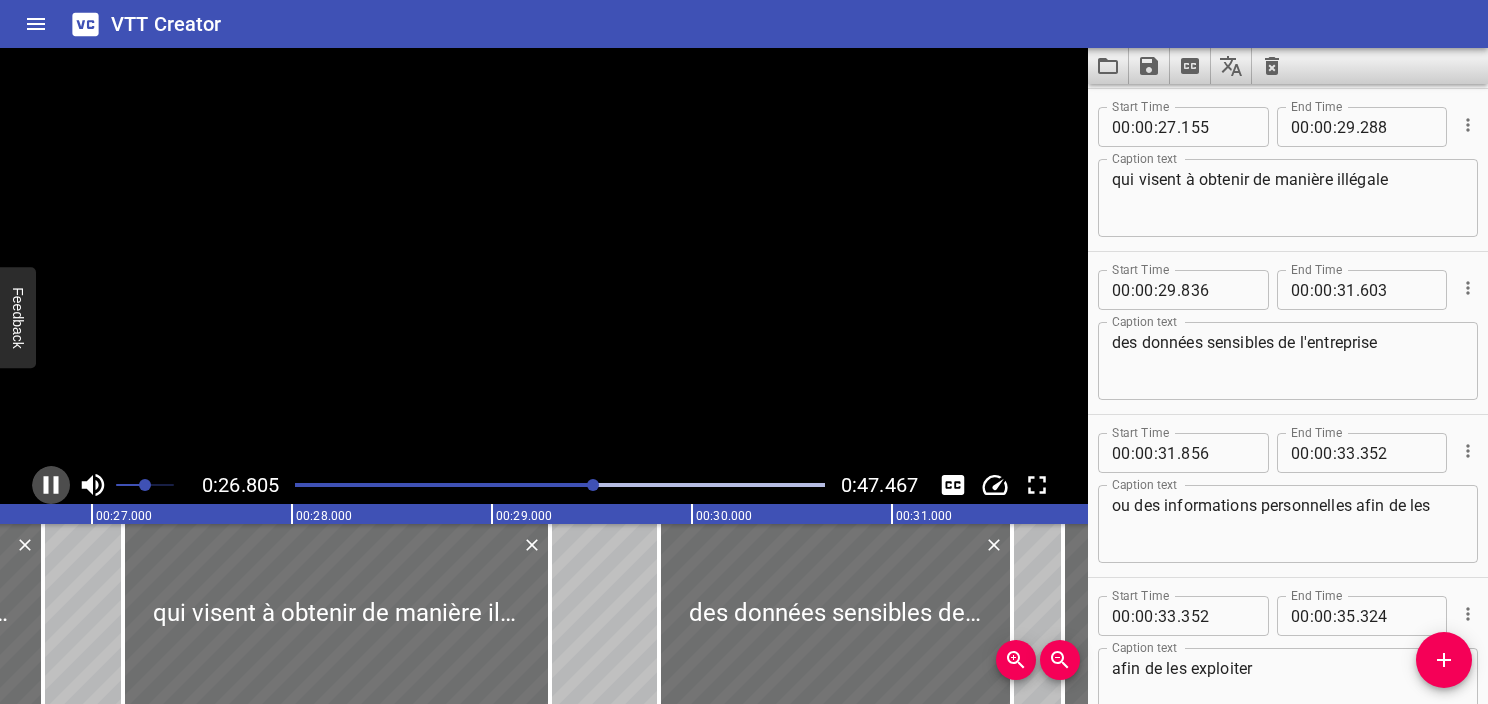 click 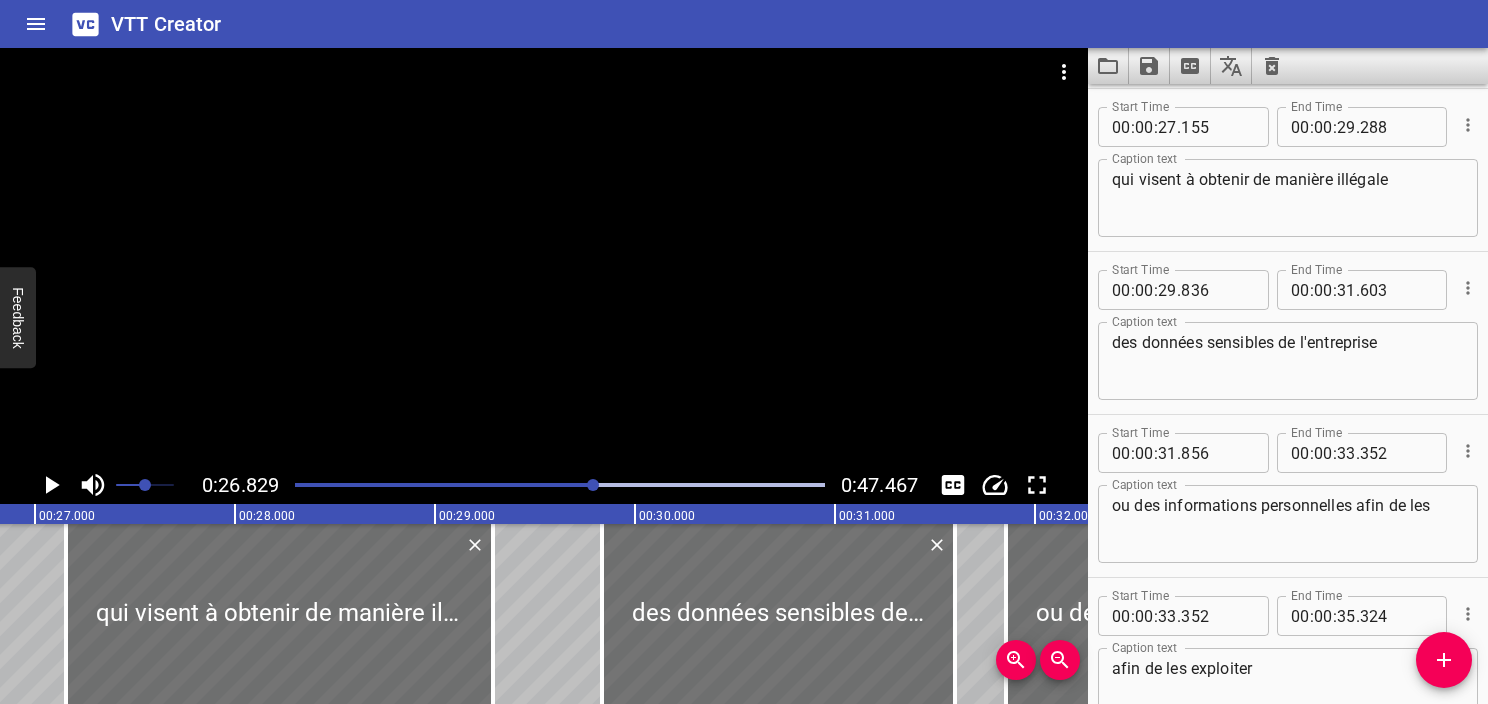 click 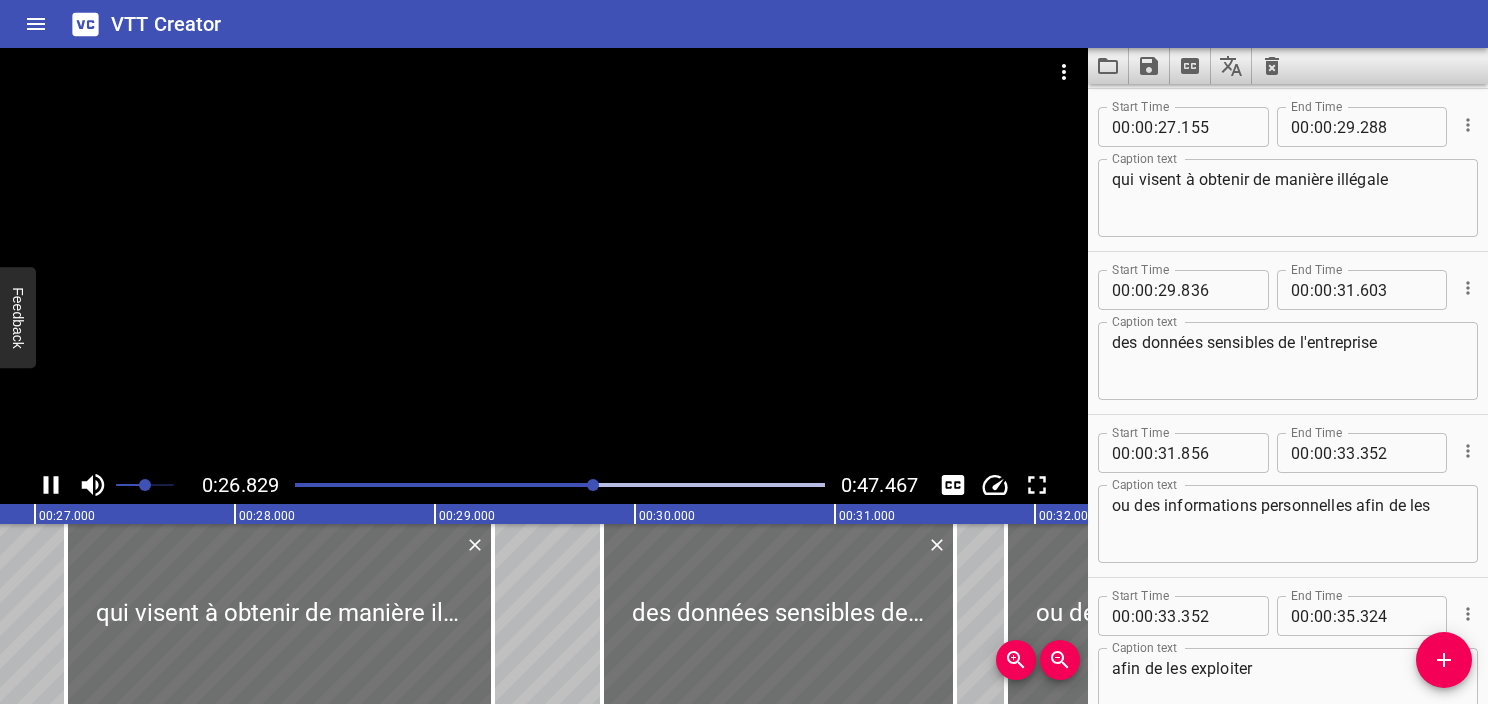 click 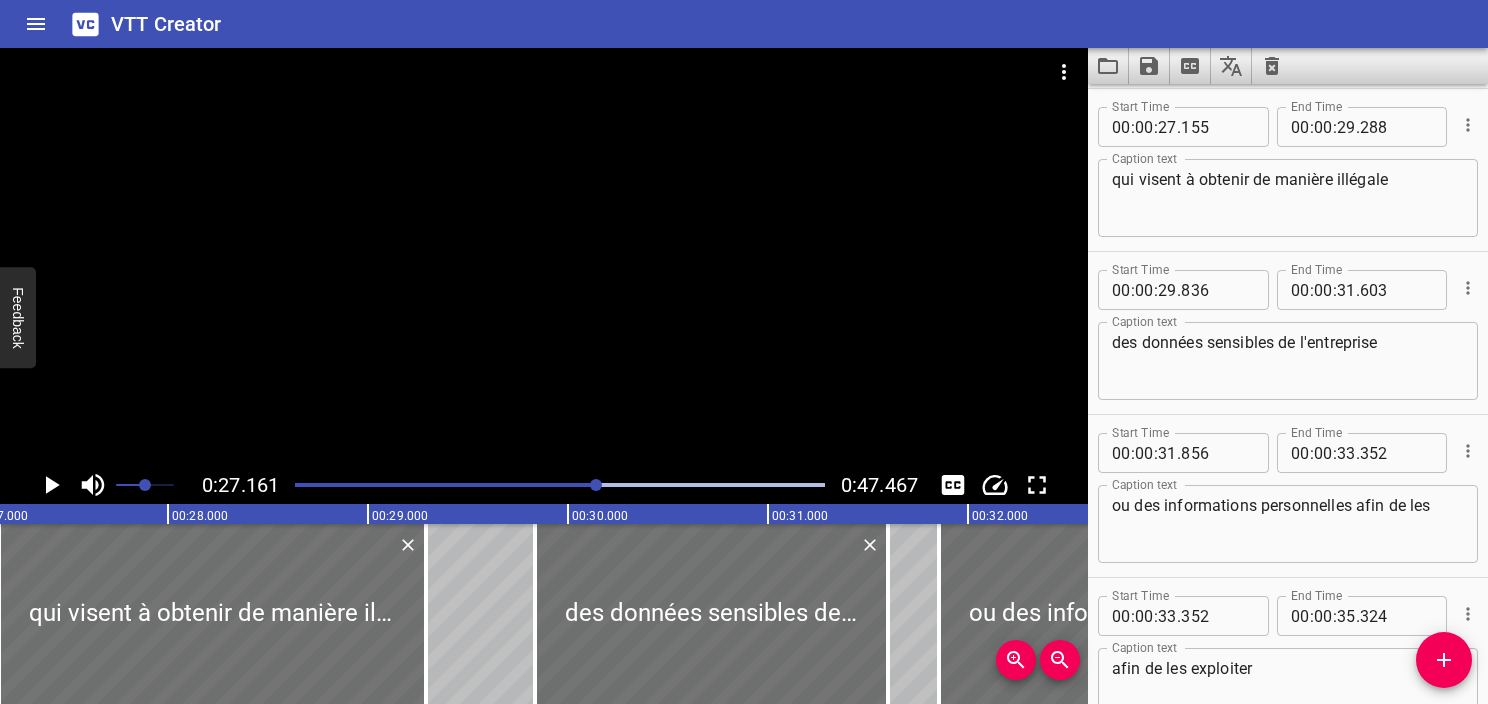 click at bounding box center (560, 485) 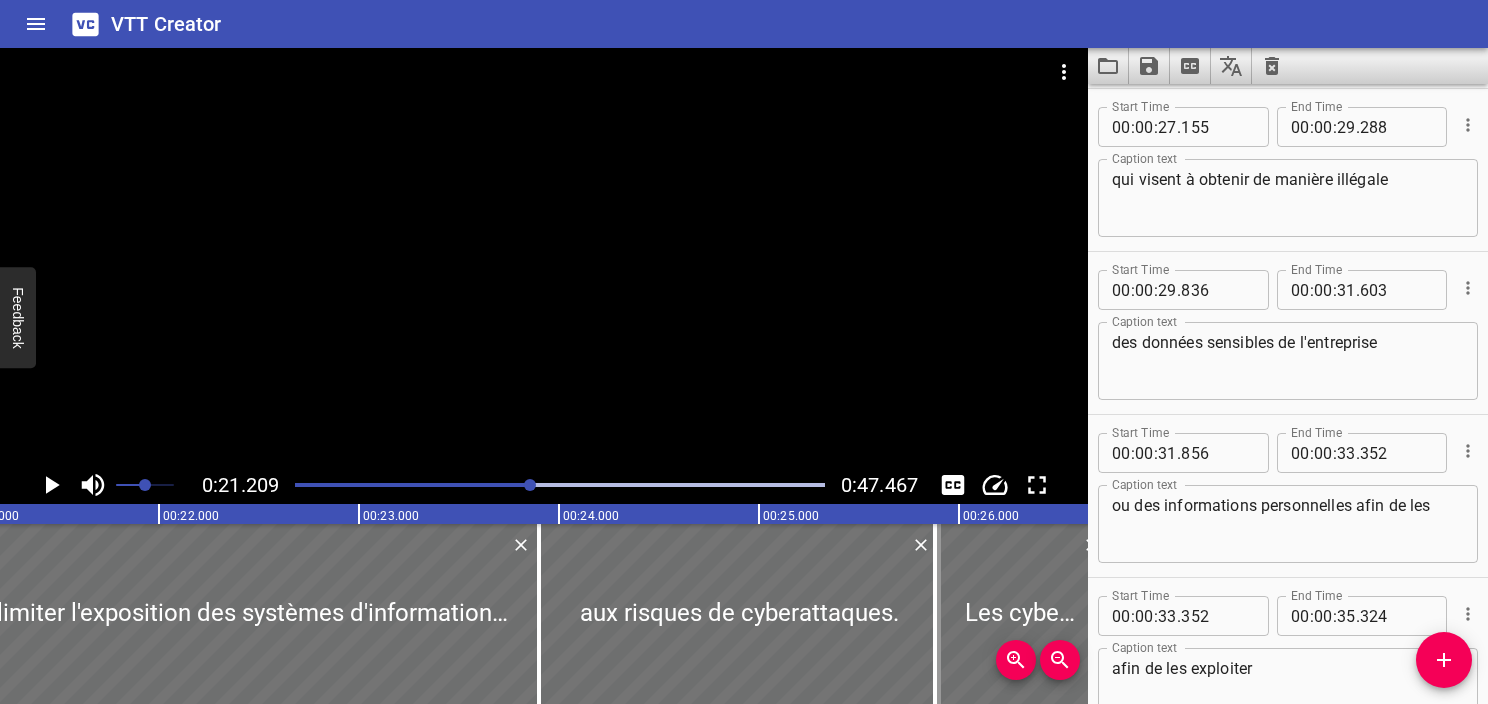 click 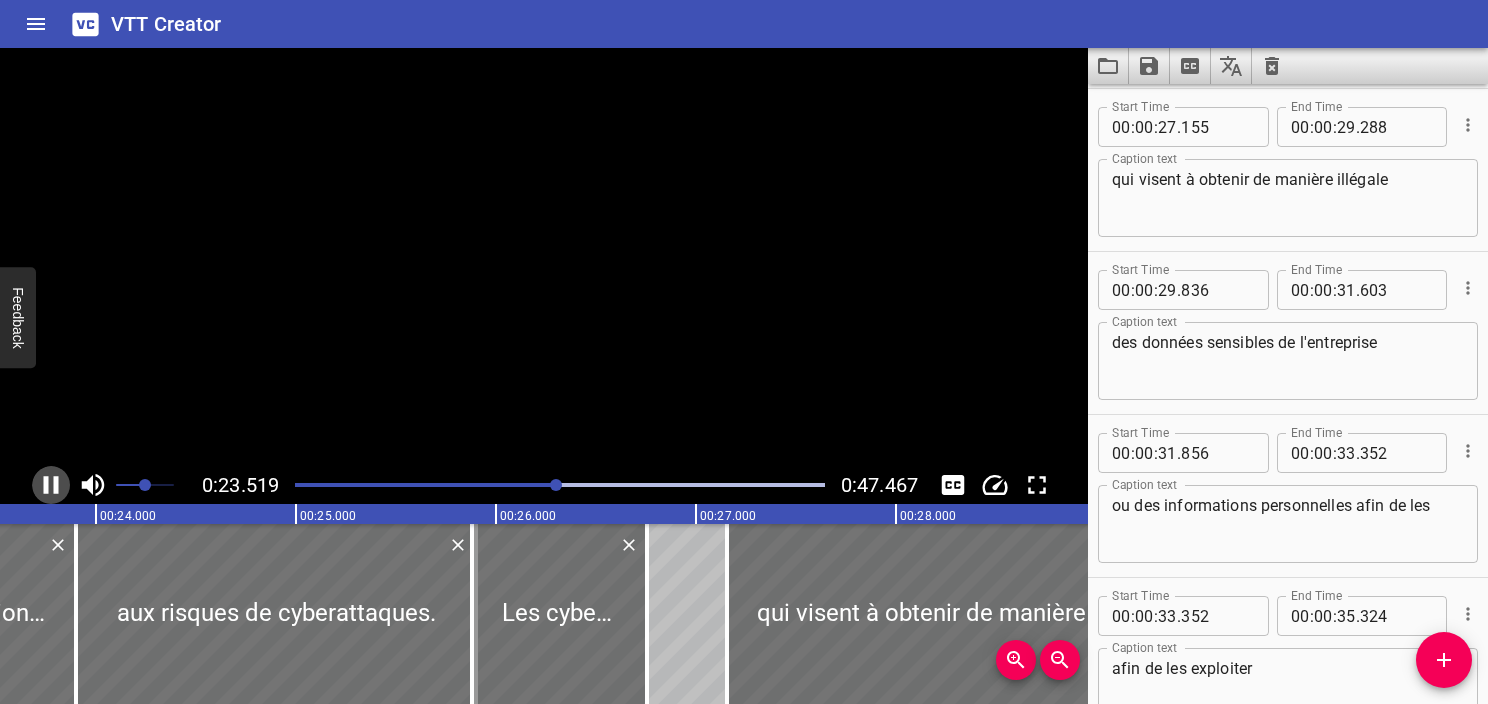 click 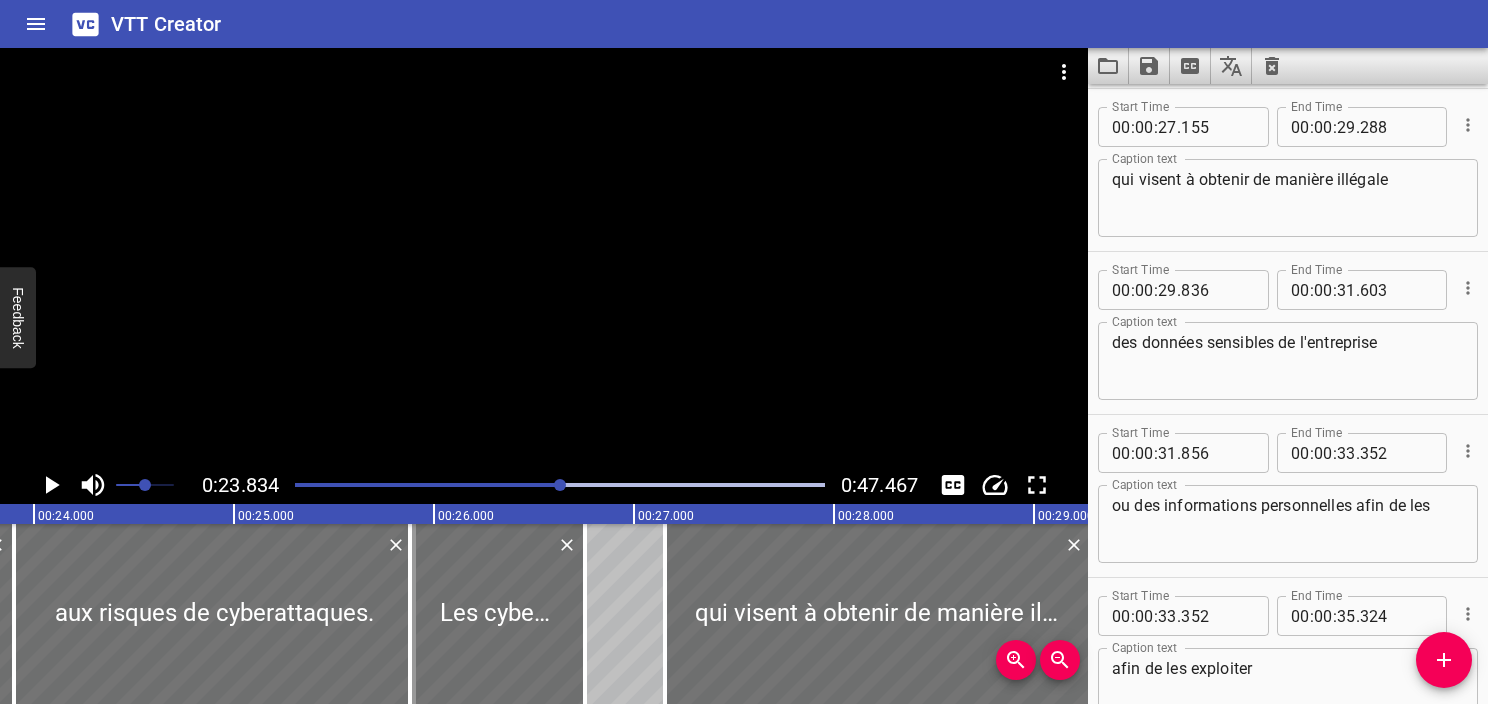 click 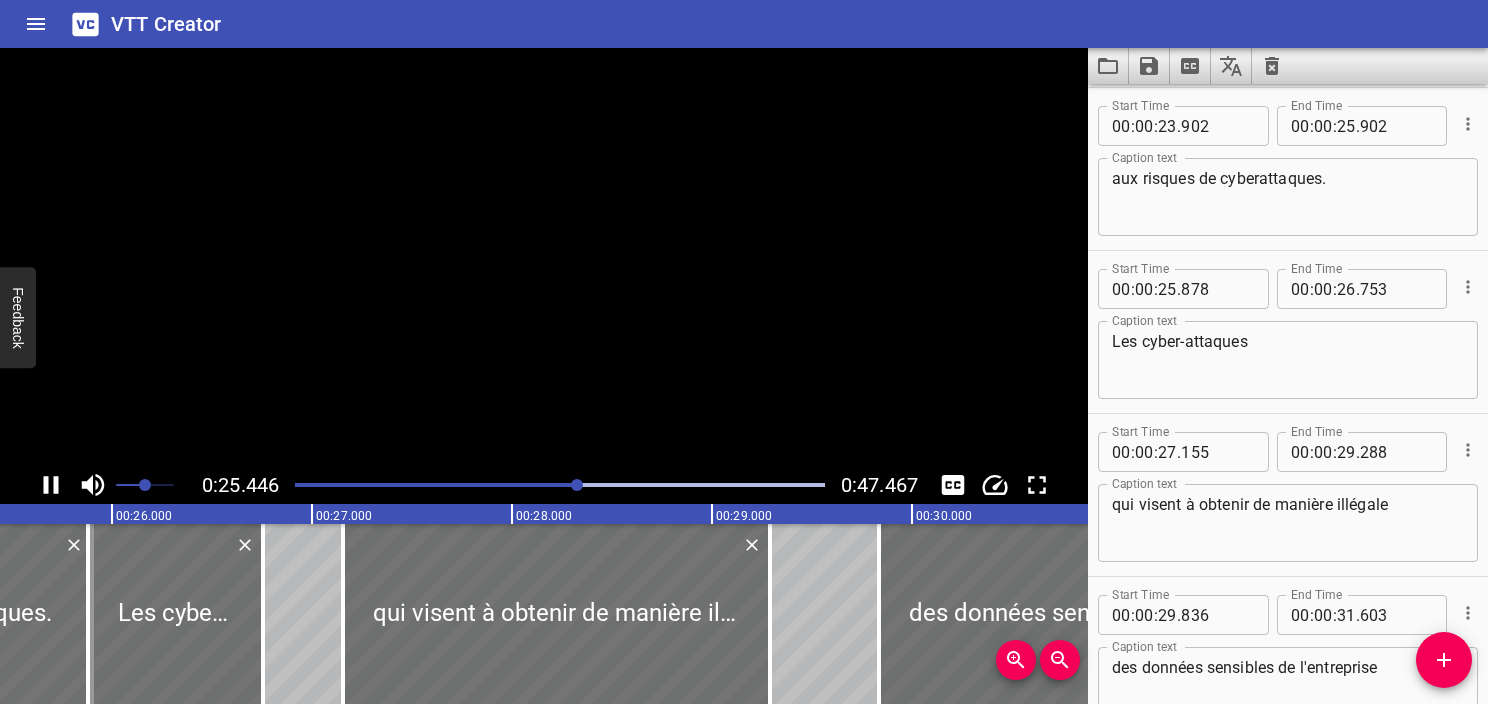 click 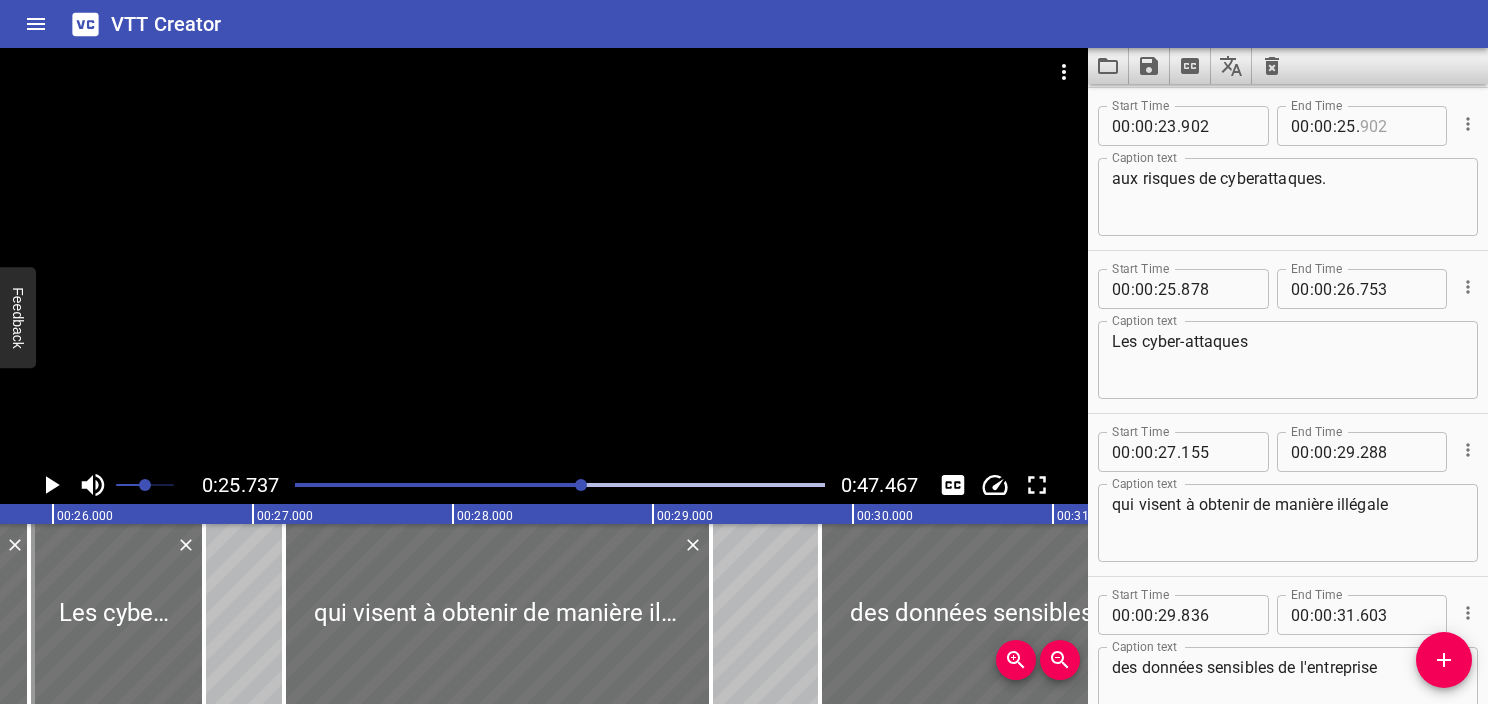 click at bounding box center [1396, 126] 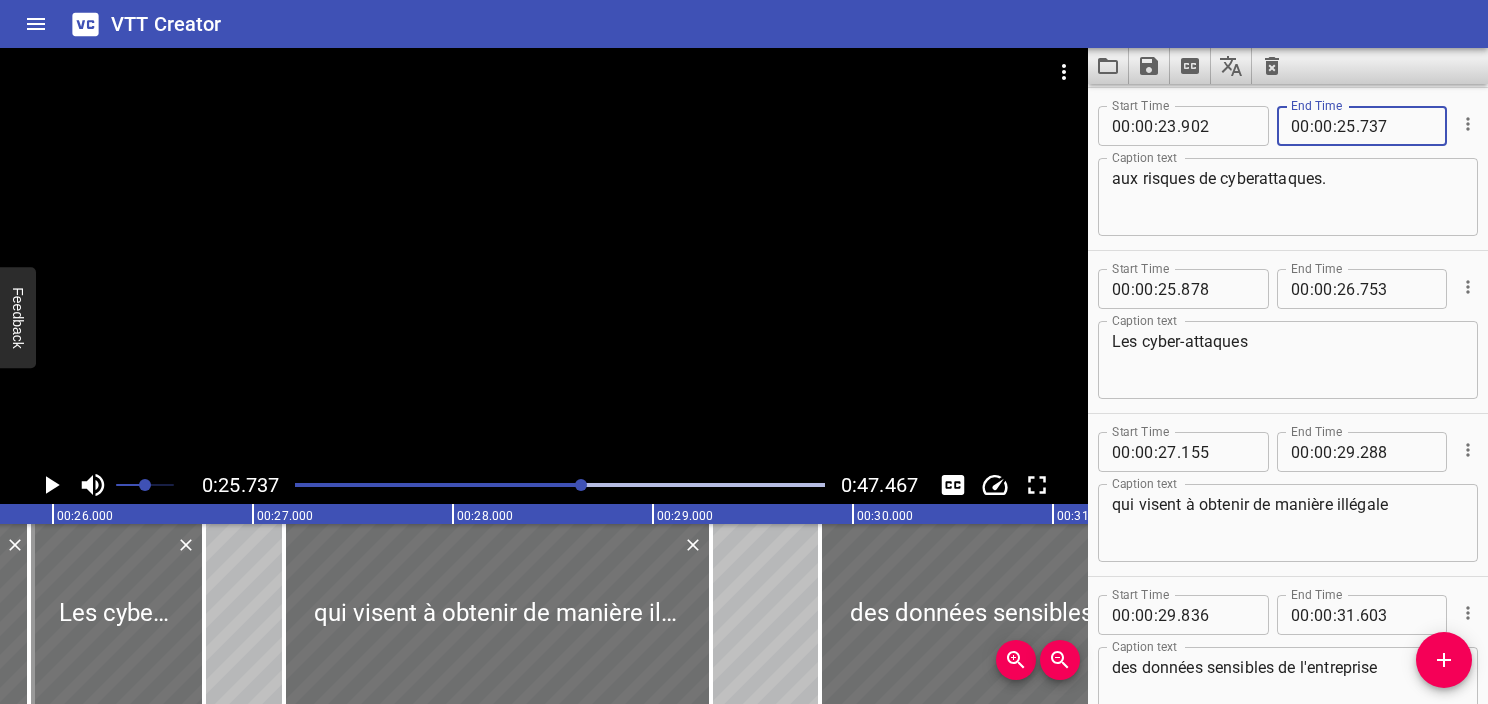 type on "737" 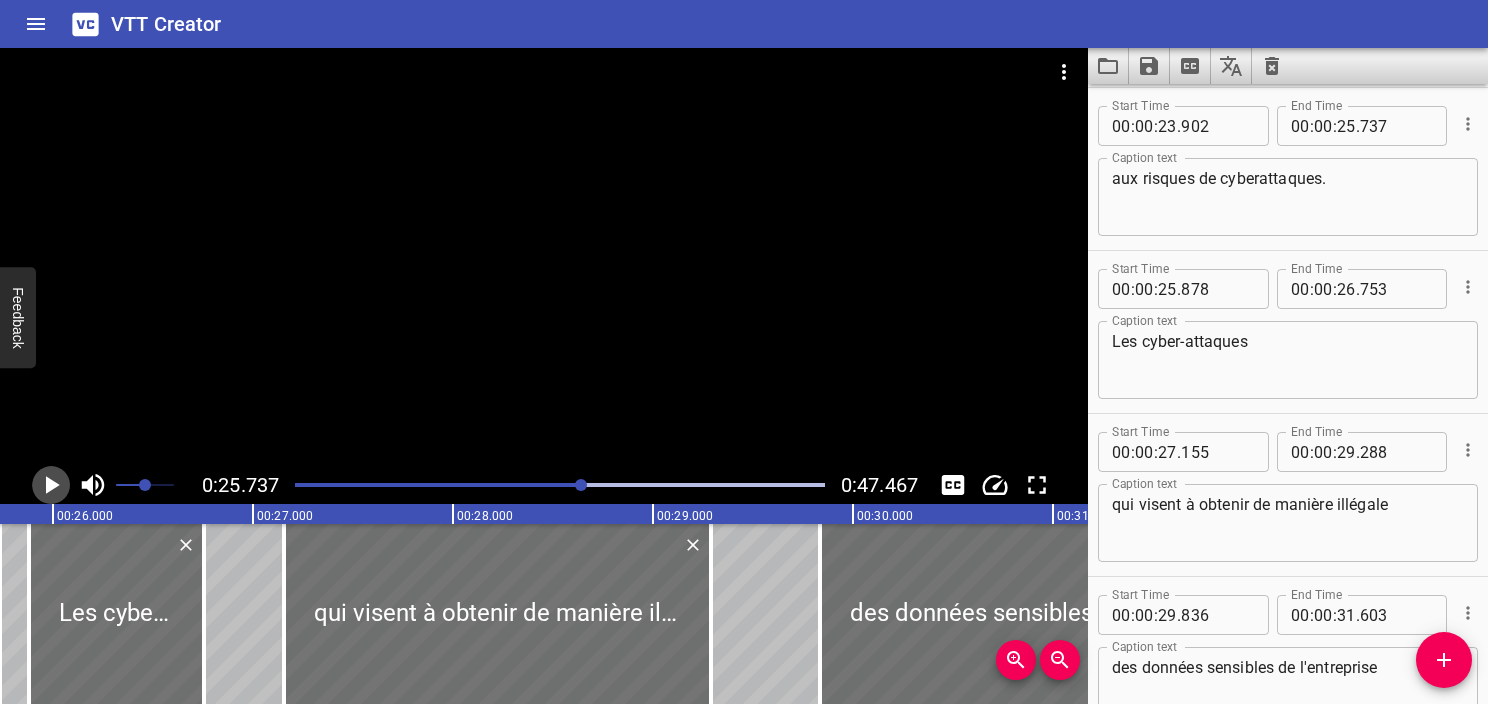 click 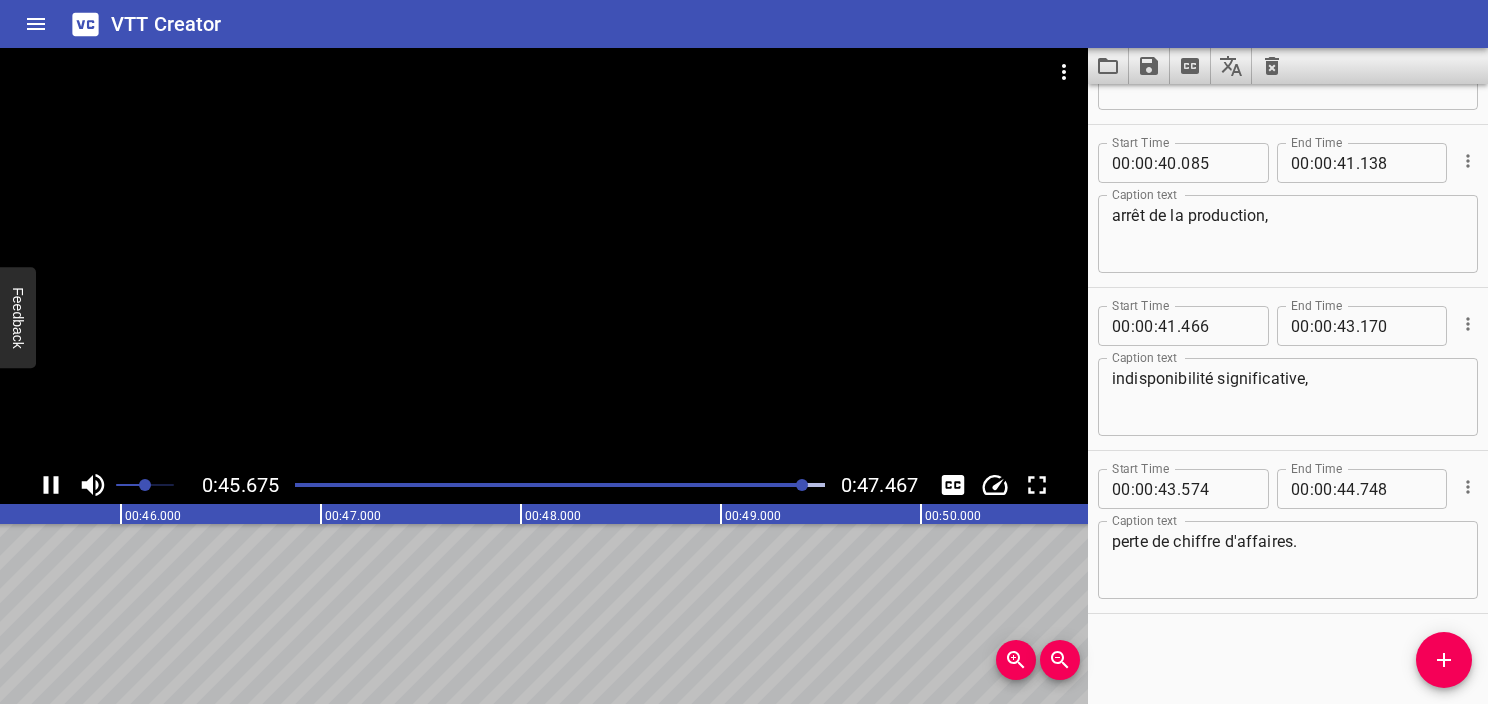 click at bounding box center [544, 257] 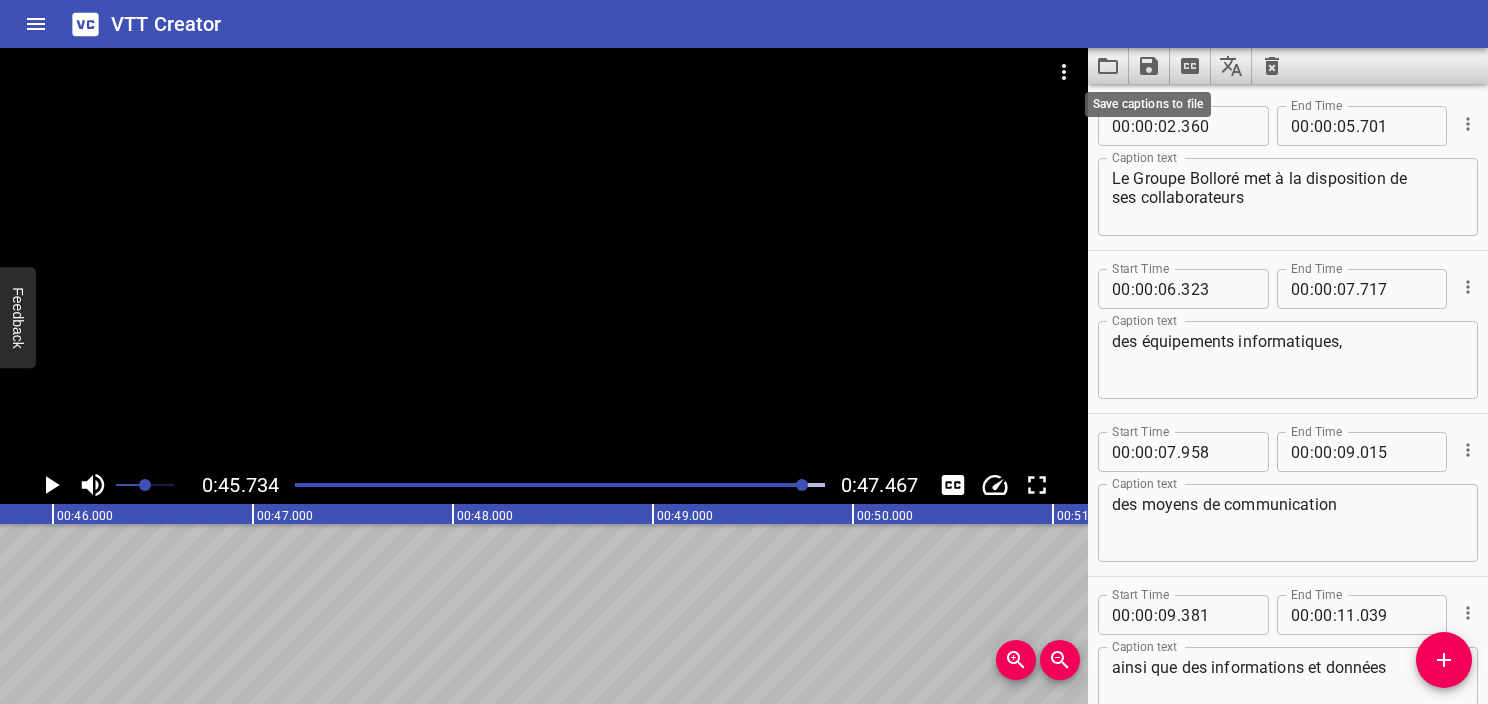 click 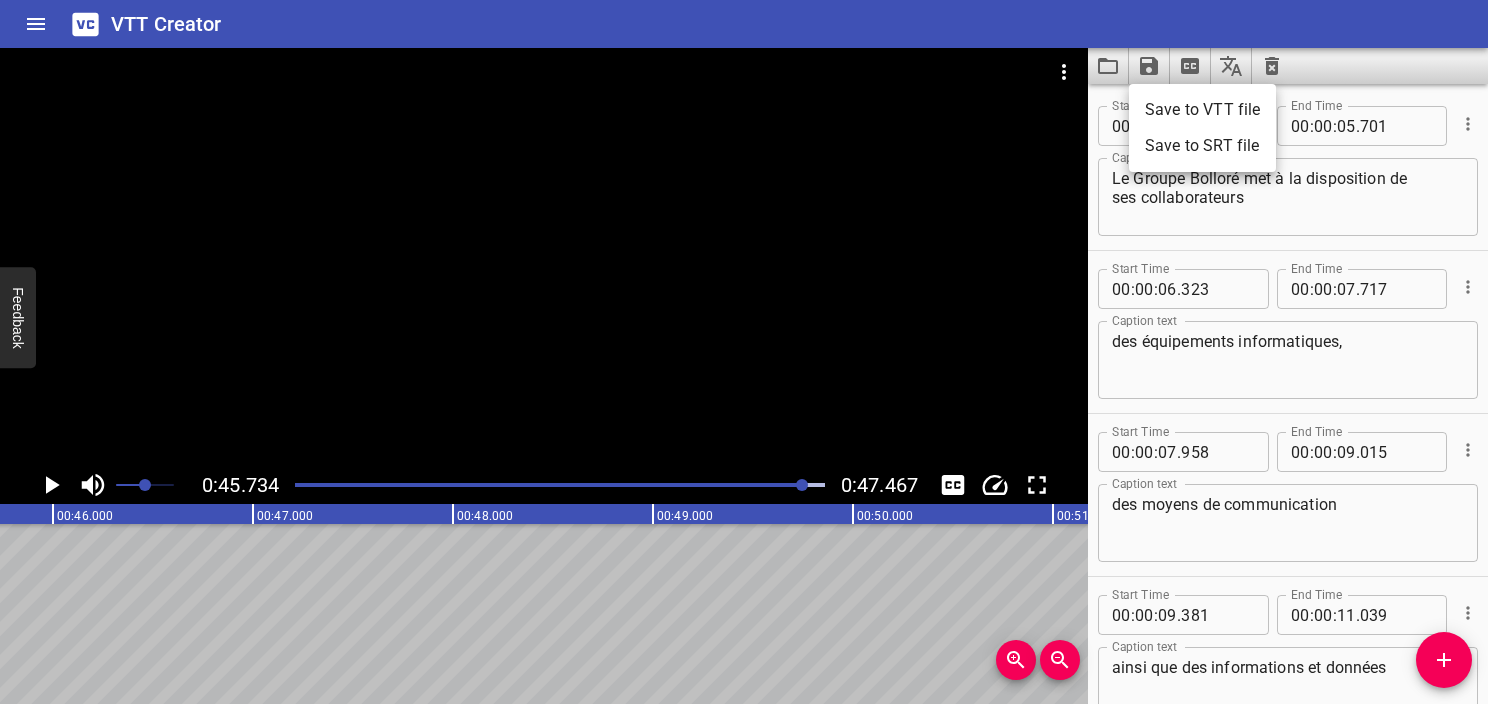click on "Save to VTT file" at bounding box center [1202, 110] 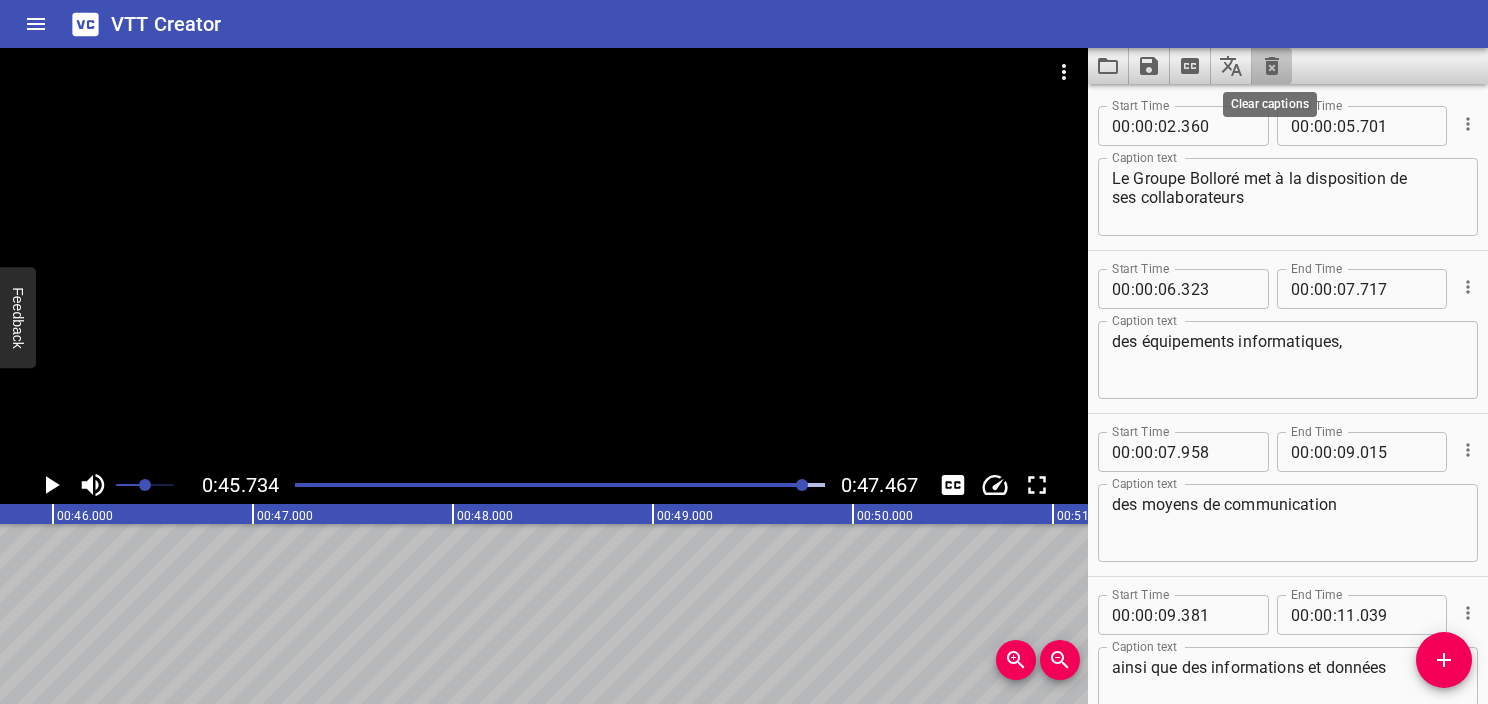 click 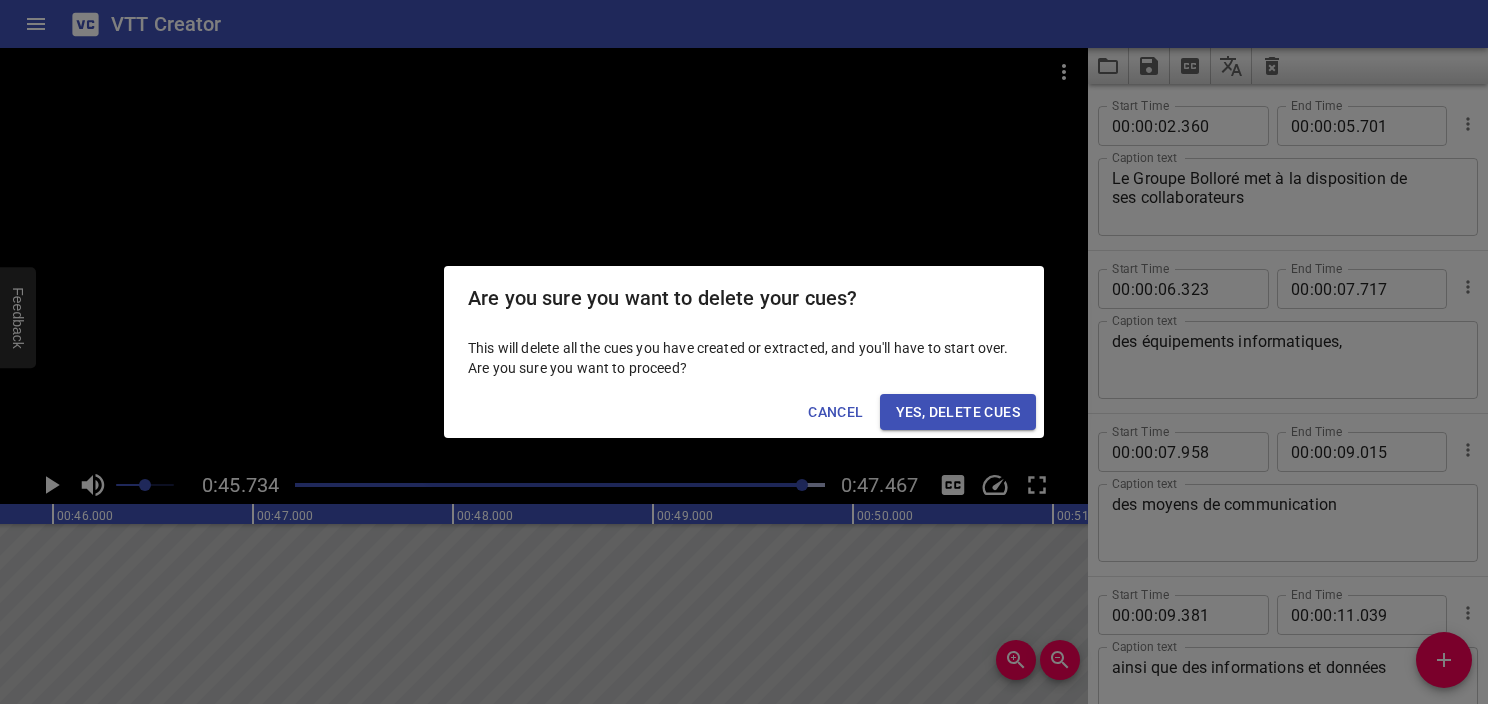 click on "Yes, Delete Cues" at bounding box center [958, 412] 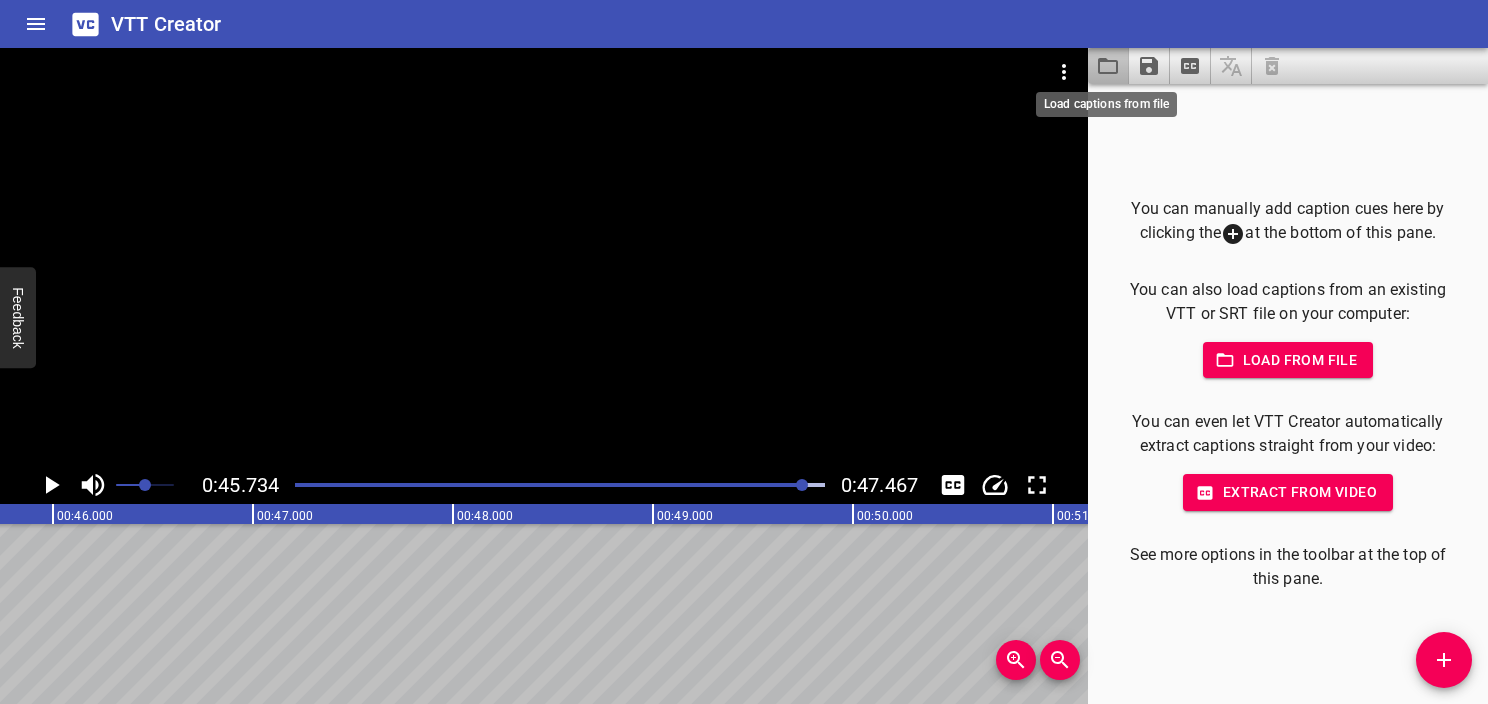 click 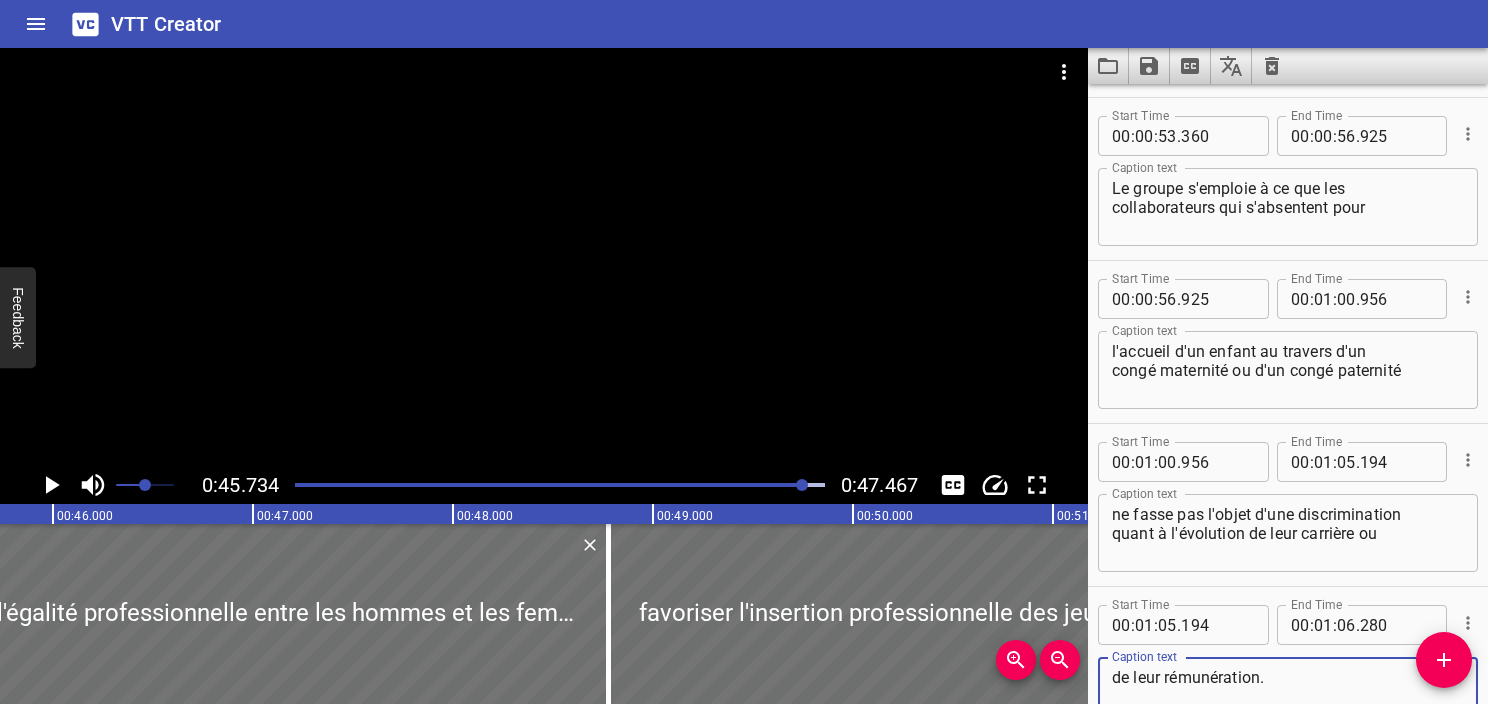 scroll, scrollTop: 2408, scrollLeft: 0, axis: vertical 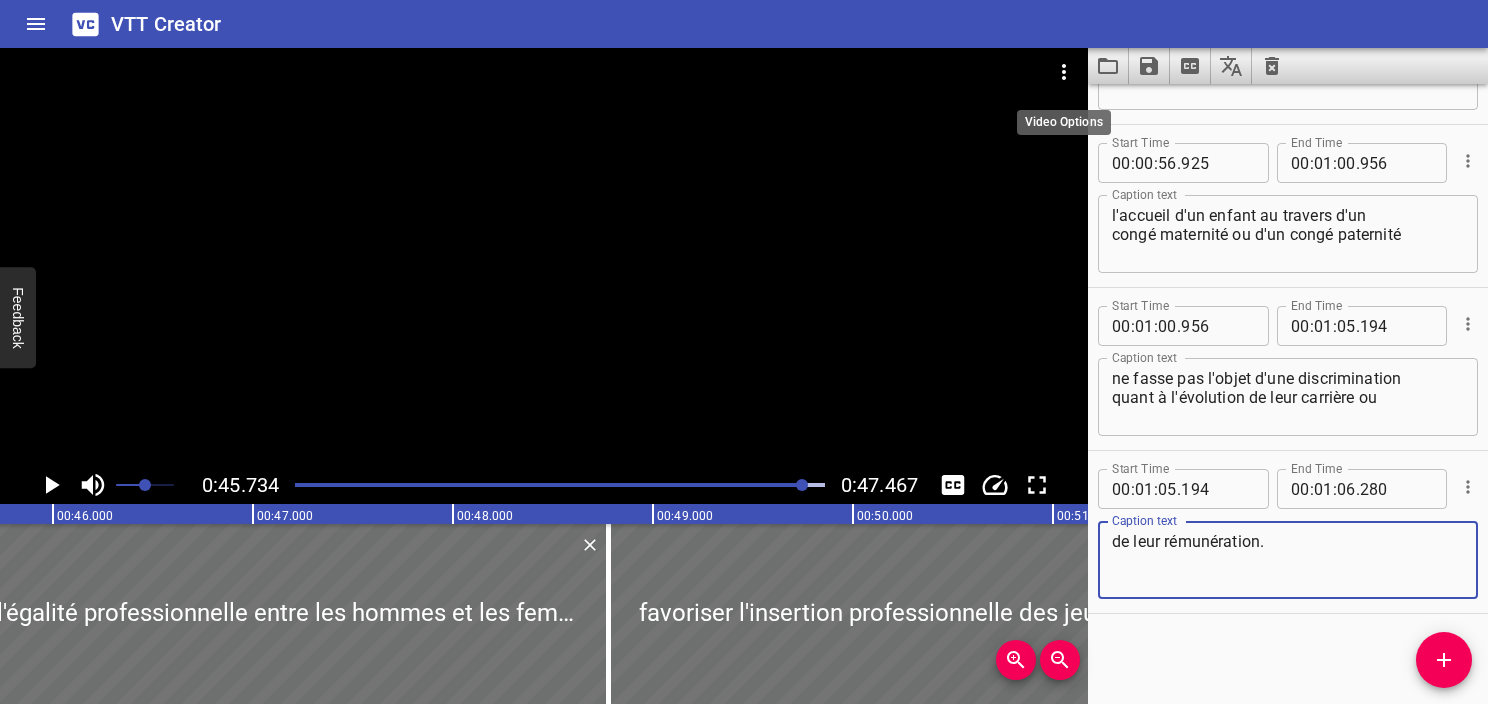 click 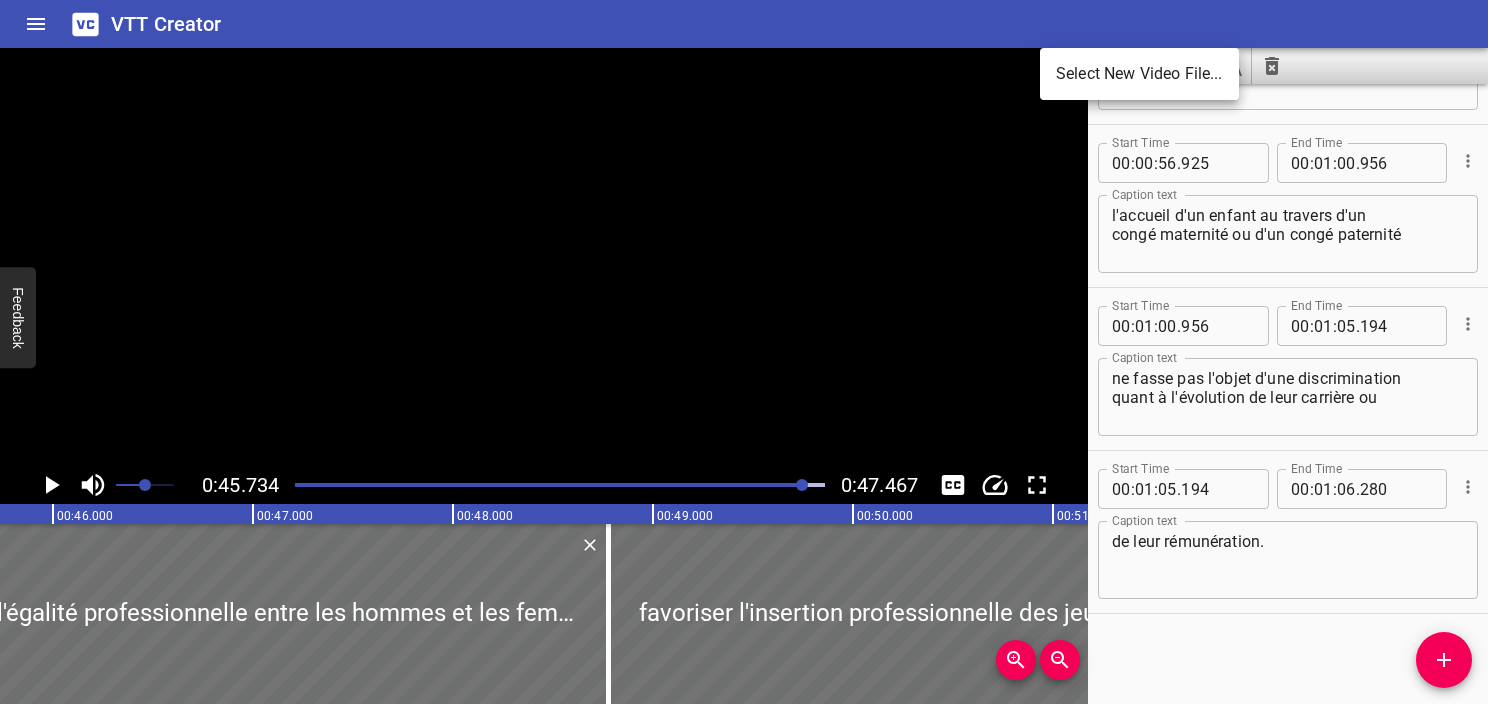click on "Select New Video File..." at bounding box center [1139, 74] 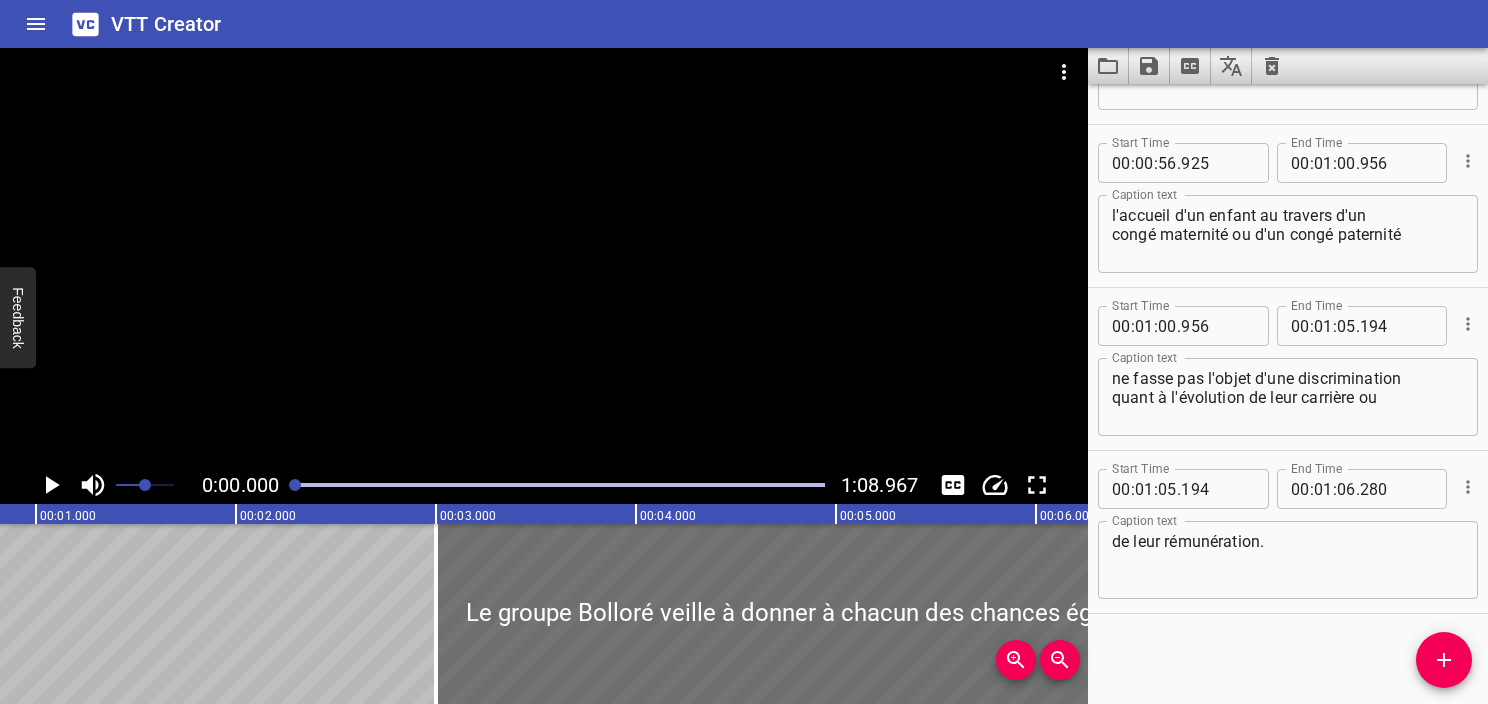 scroll, scrollTop: 0, scrollLeft: 0, axis: both 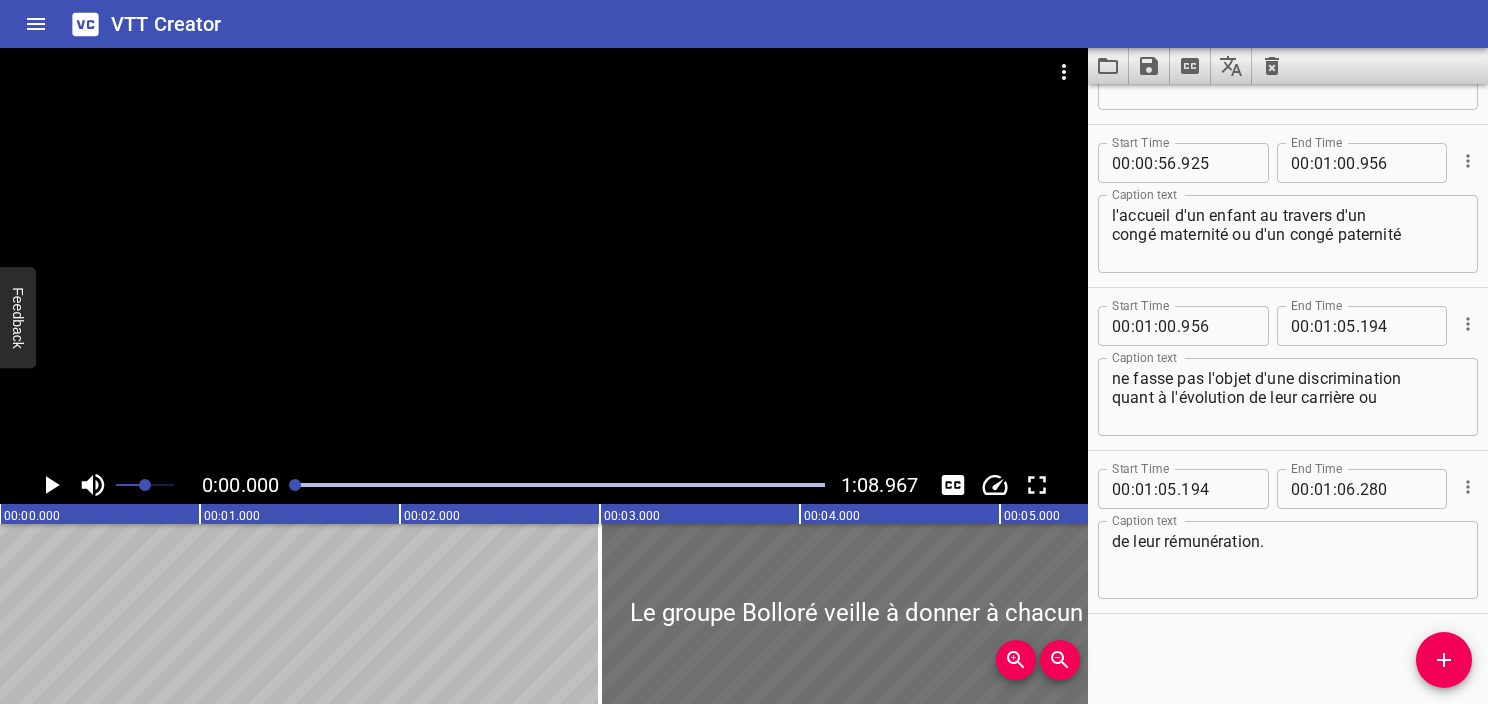 click 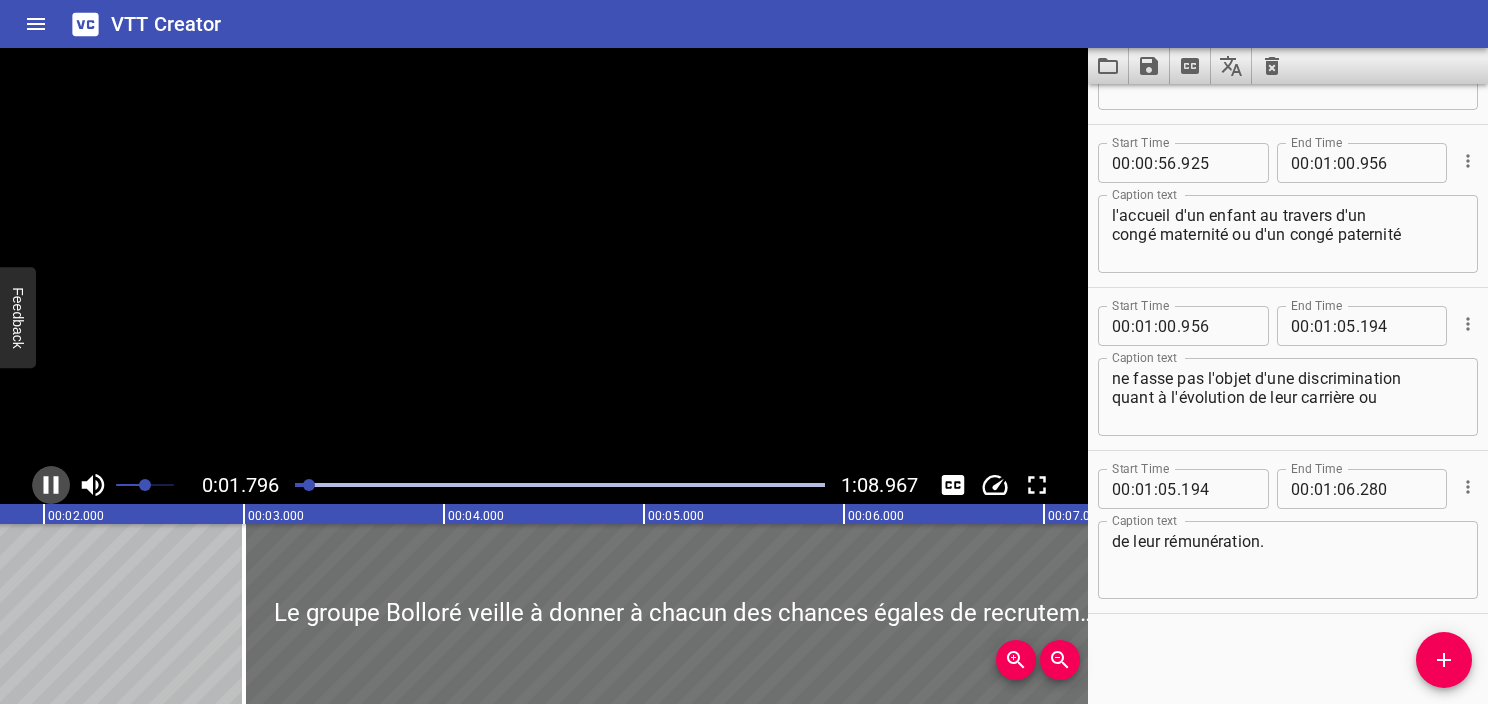 click 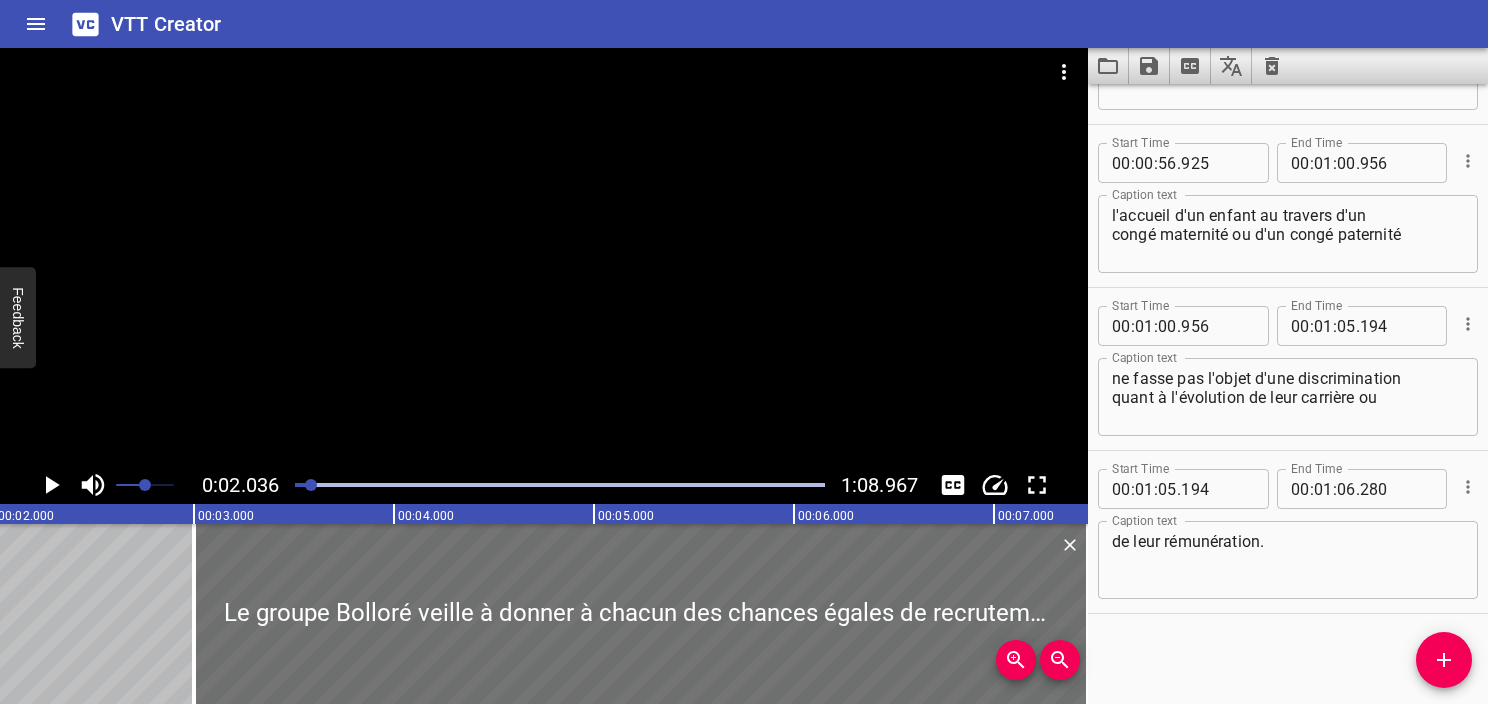 scroll, scrollTop: 0, scrollLeft: 407, axis: horizontal 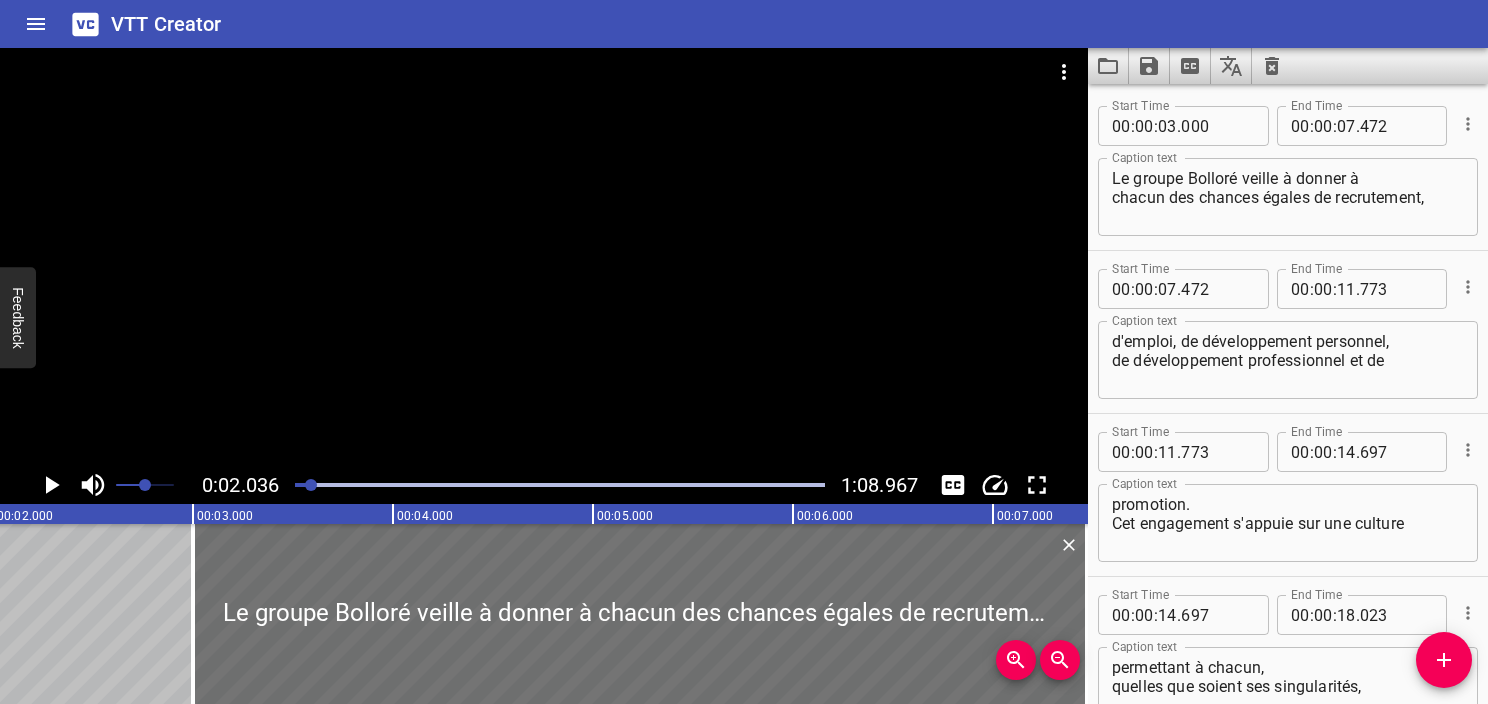 drag, startPoint x: 307, startPoint y: 492, endPoint x: 278, endPoint y: 489, distance: 29.15476 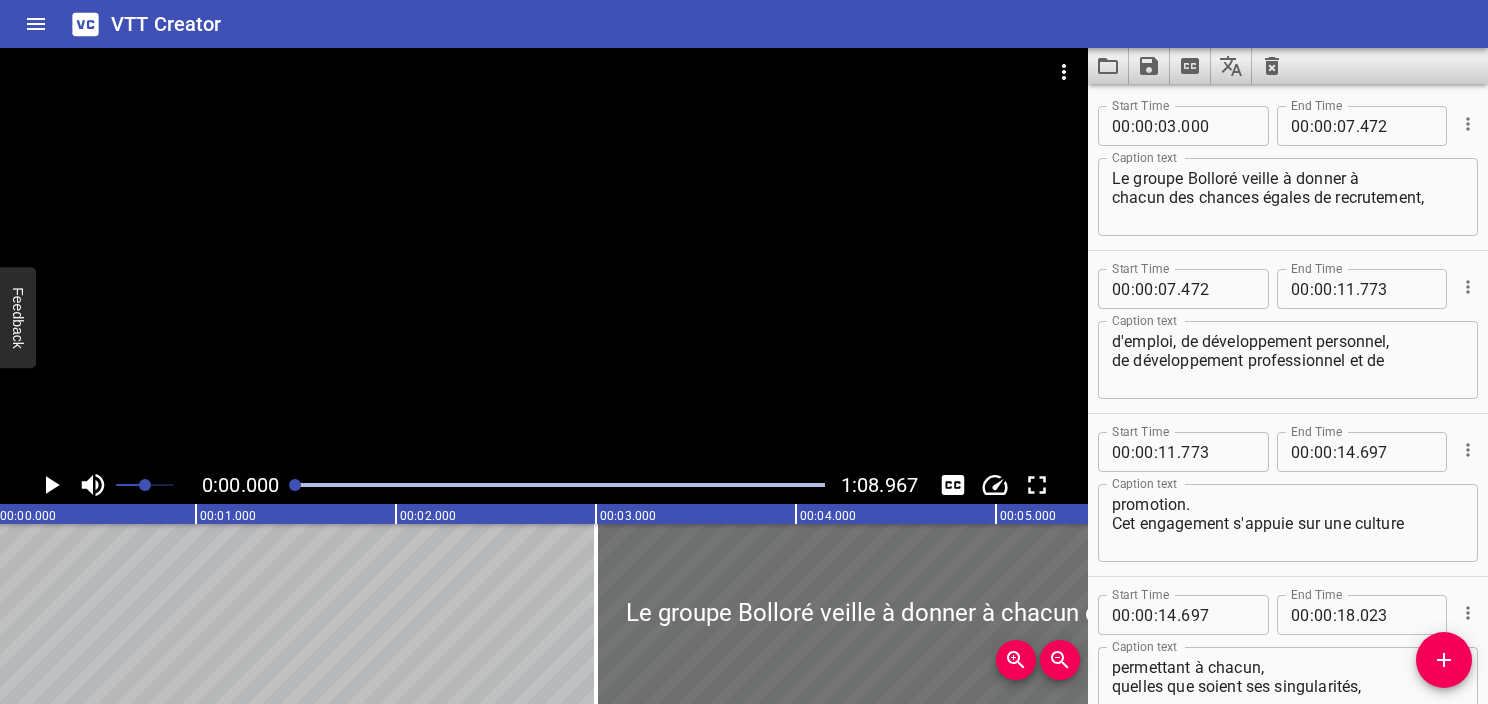 scroll, scrollTop: 0, scrollLeft: 0, axis: both 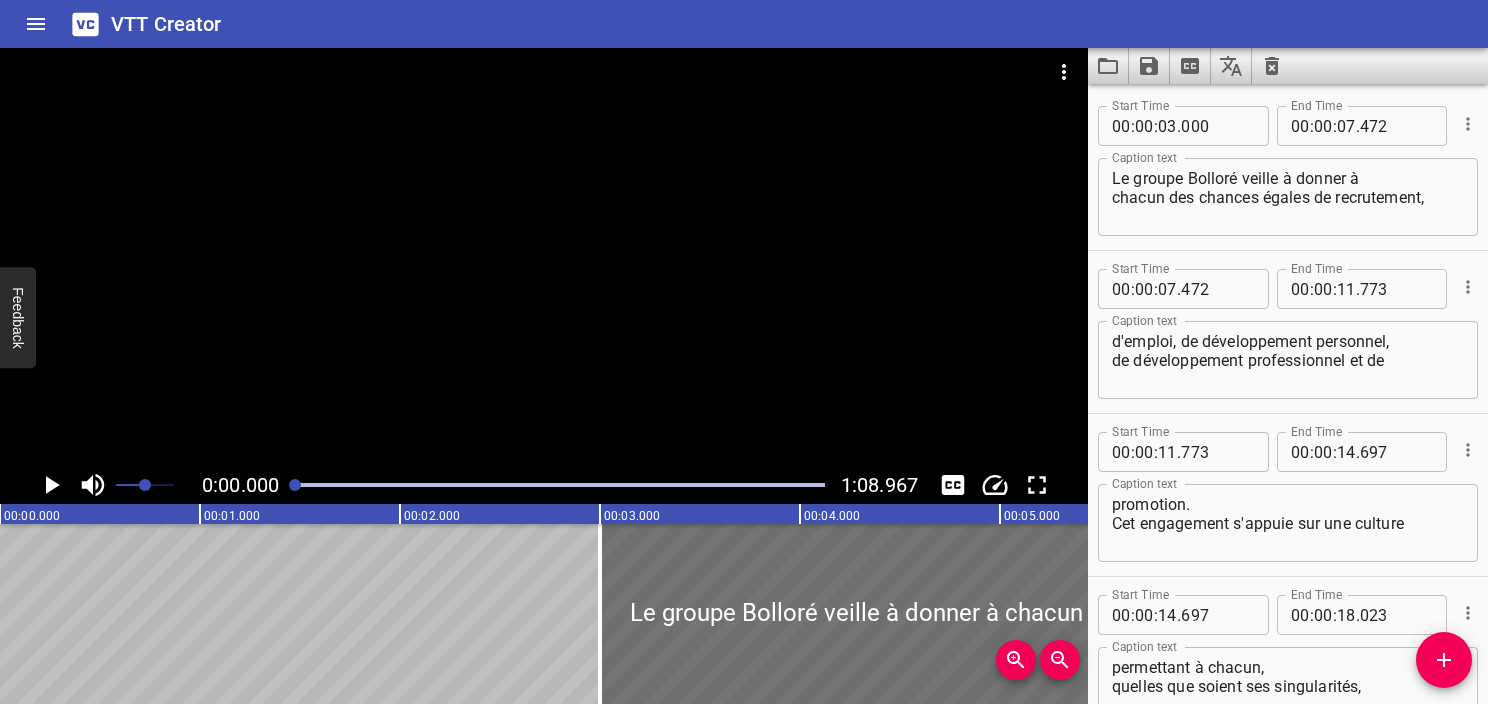 click at bounding box center (544, 257) 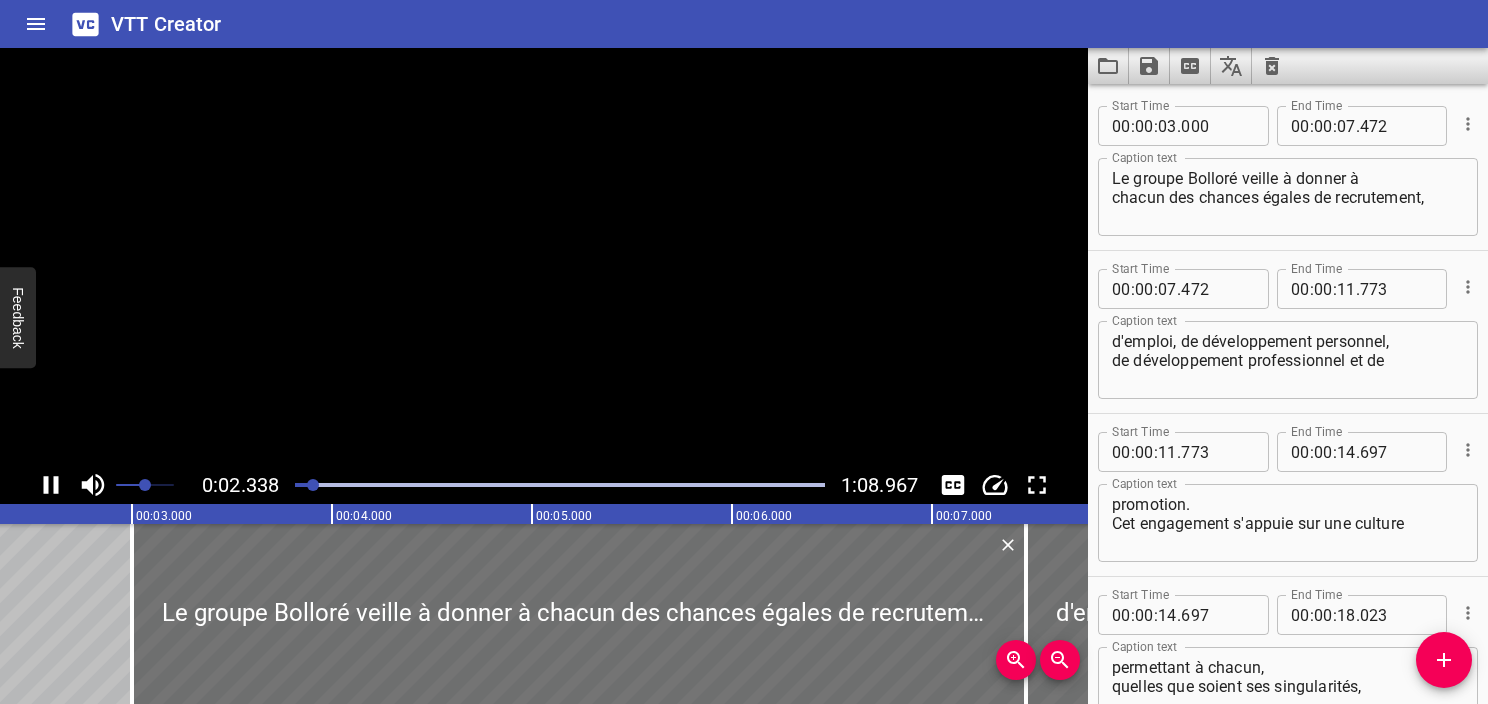 click at bounding box center [544, 257] 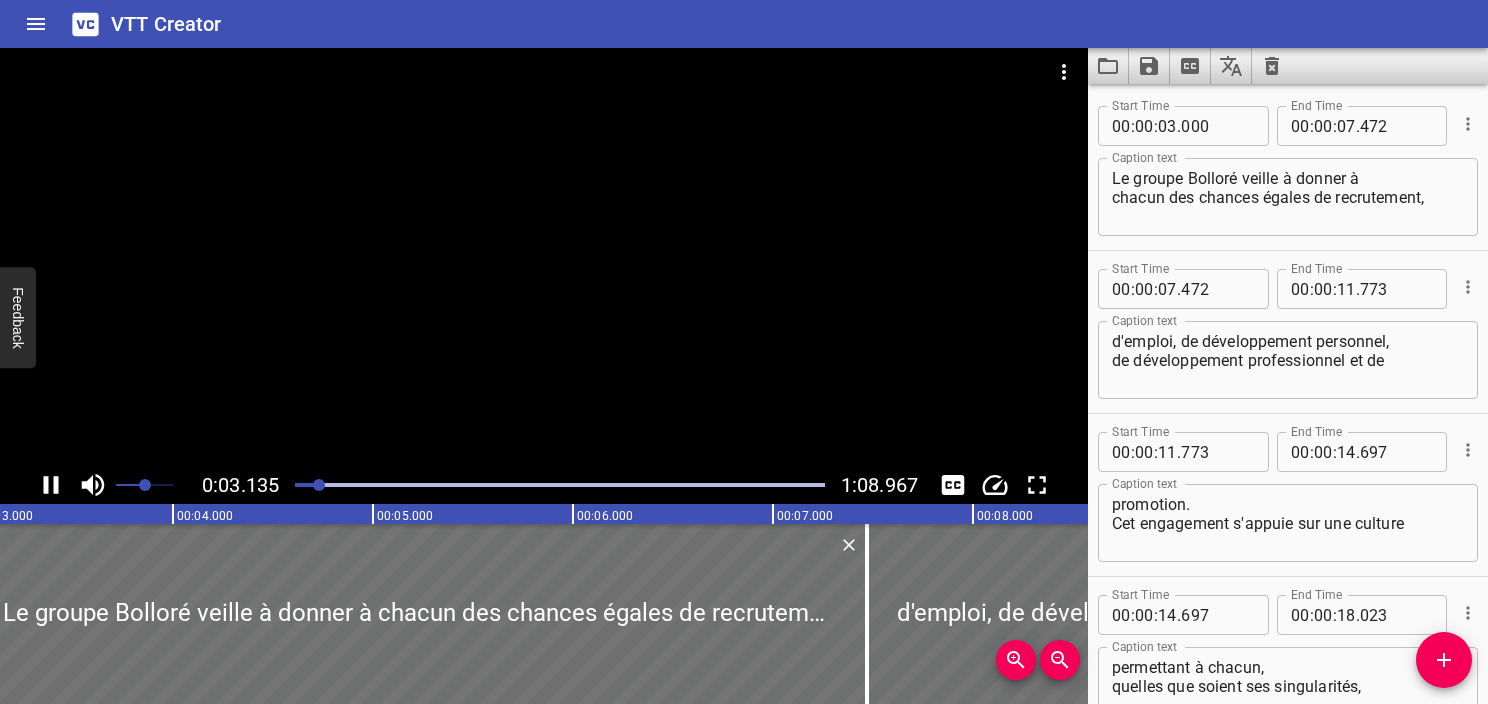 click at bounding box center [544, 257] 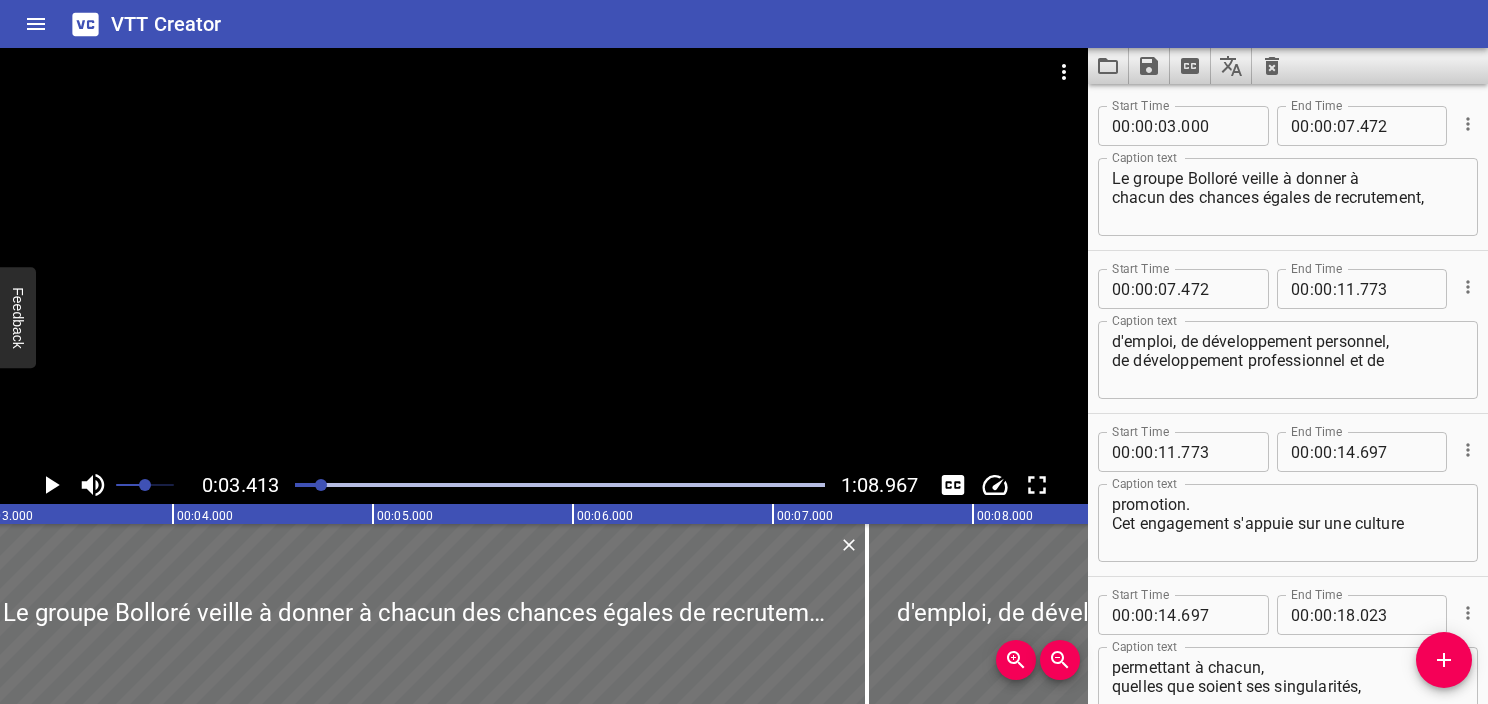 scroll, scrollTop: 0, scrollLeft: 682, axis: horizontal 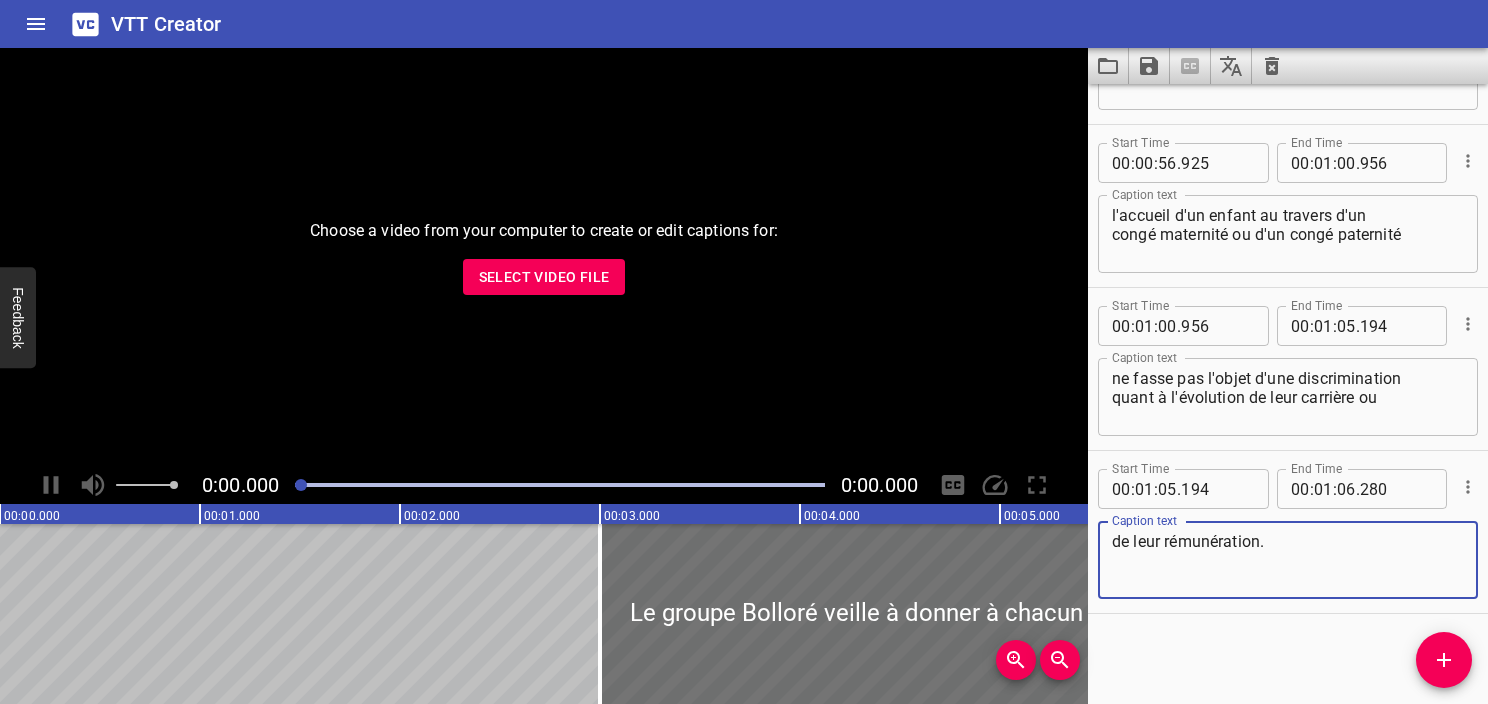 click on "Select Video File" at bounding box center [544, 277] 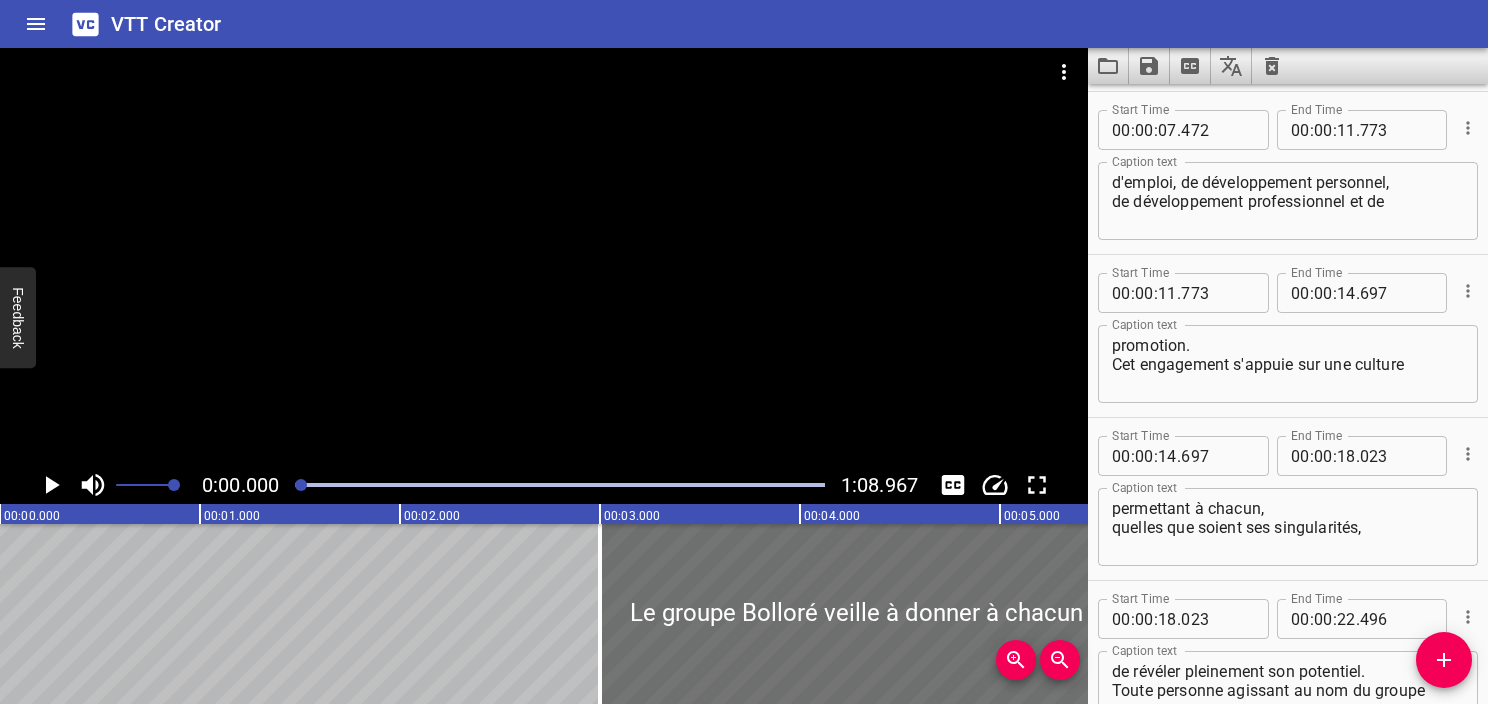 scroll, scrollTop: 0, scrollLeft: 0, axis: both 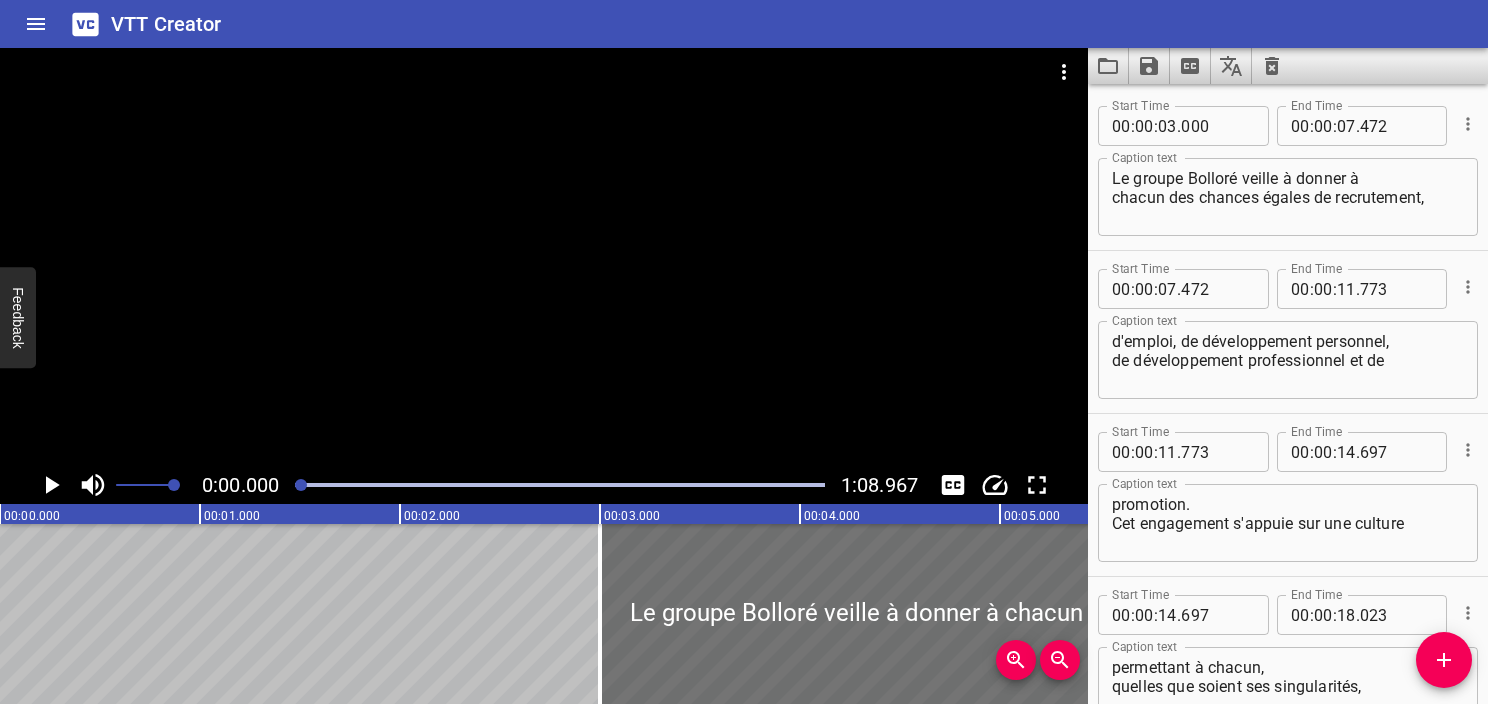 click on "Le groupe Bolloré veille à donner à
chacun des chances égales de recrutement," at bounding box center (1288, 197) 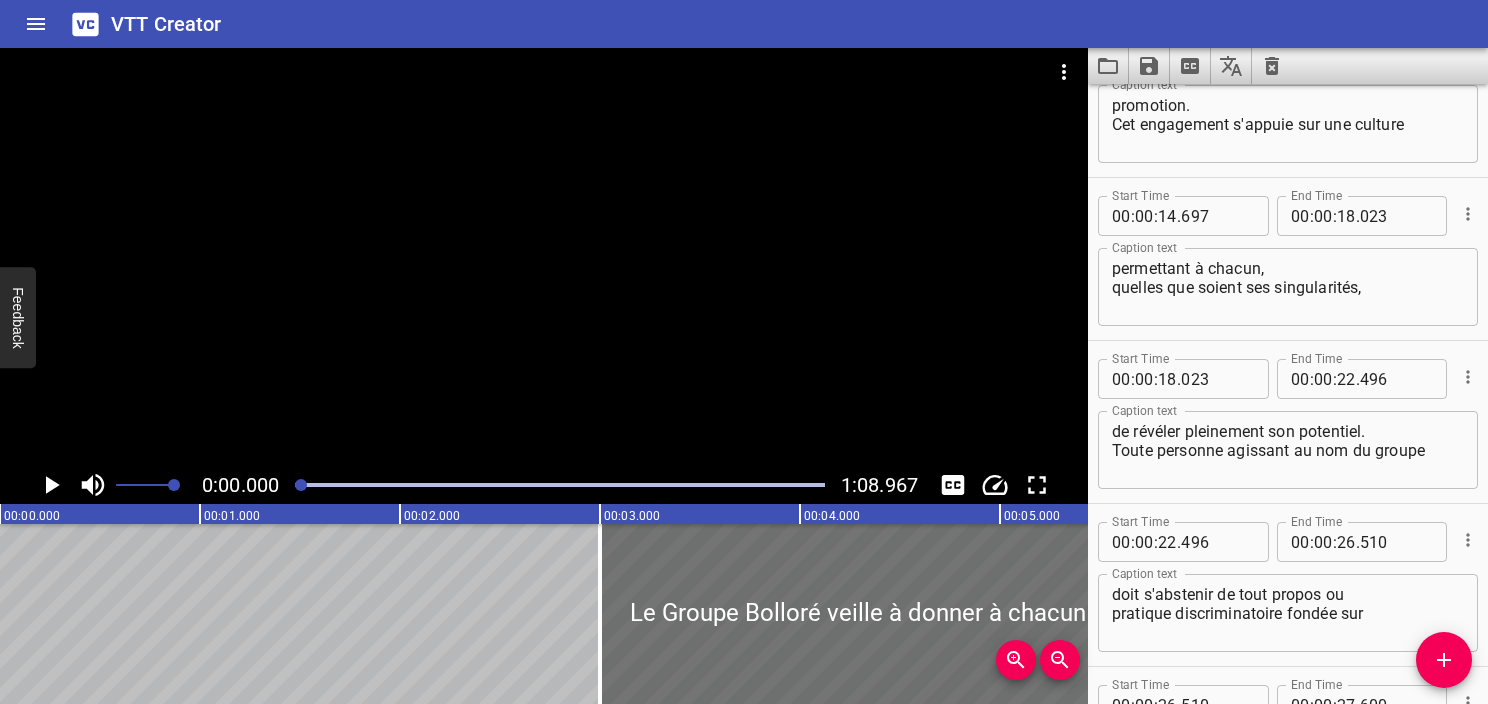 scroll, scrollTop: 400, scrollLeft: 0, axis: vertical 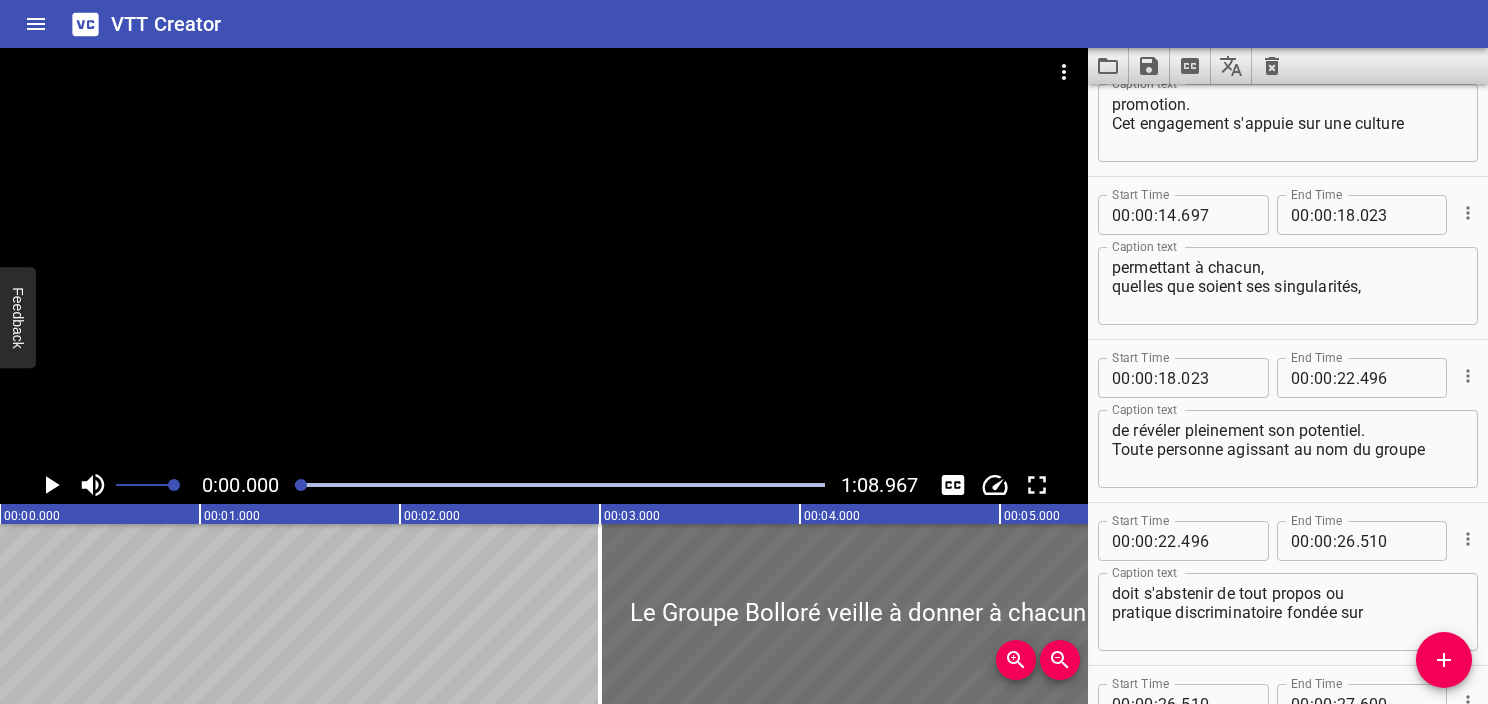 type on "Le Groupe Bolloré veille à donner à
chacun des chances égales de recrutement," 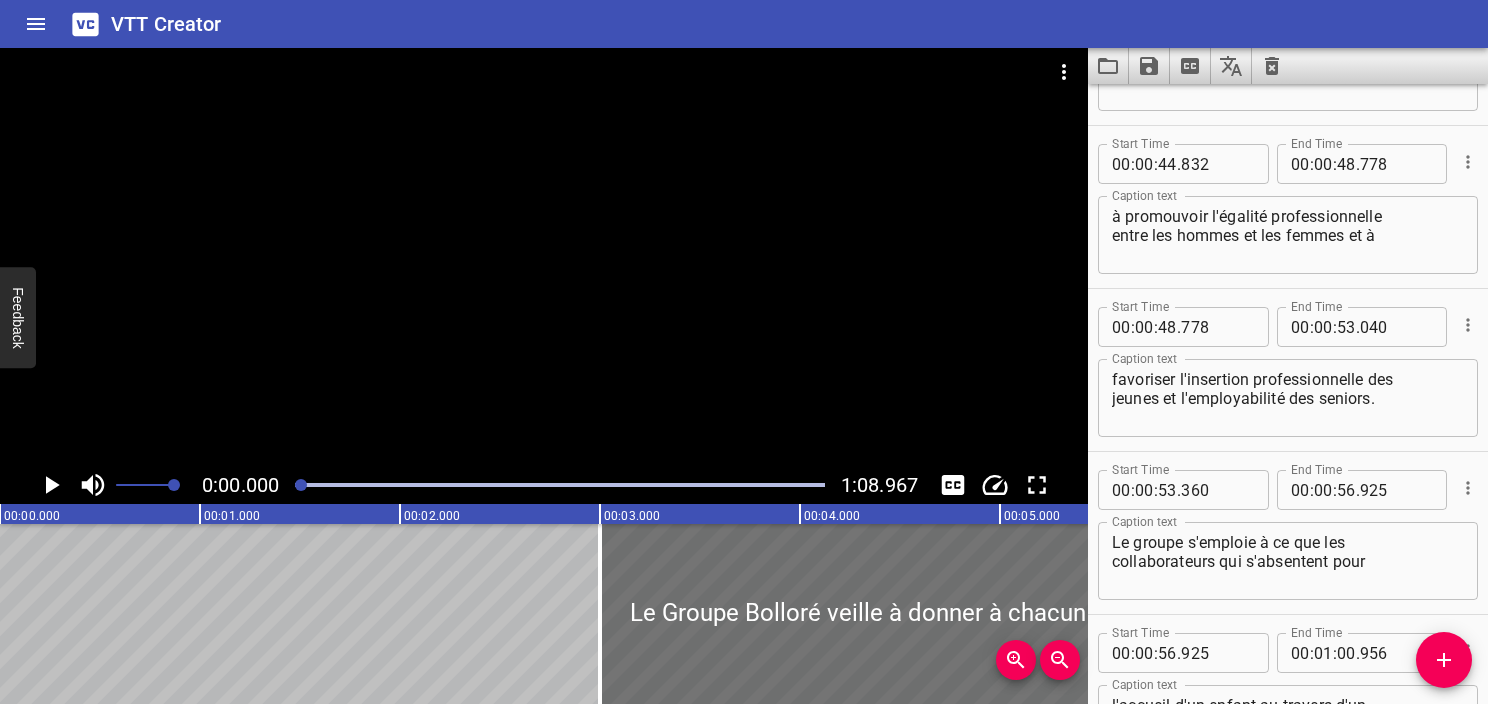 scroll, scrollTop: 2000, scrollLeft: 0, axis: vertical 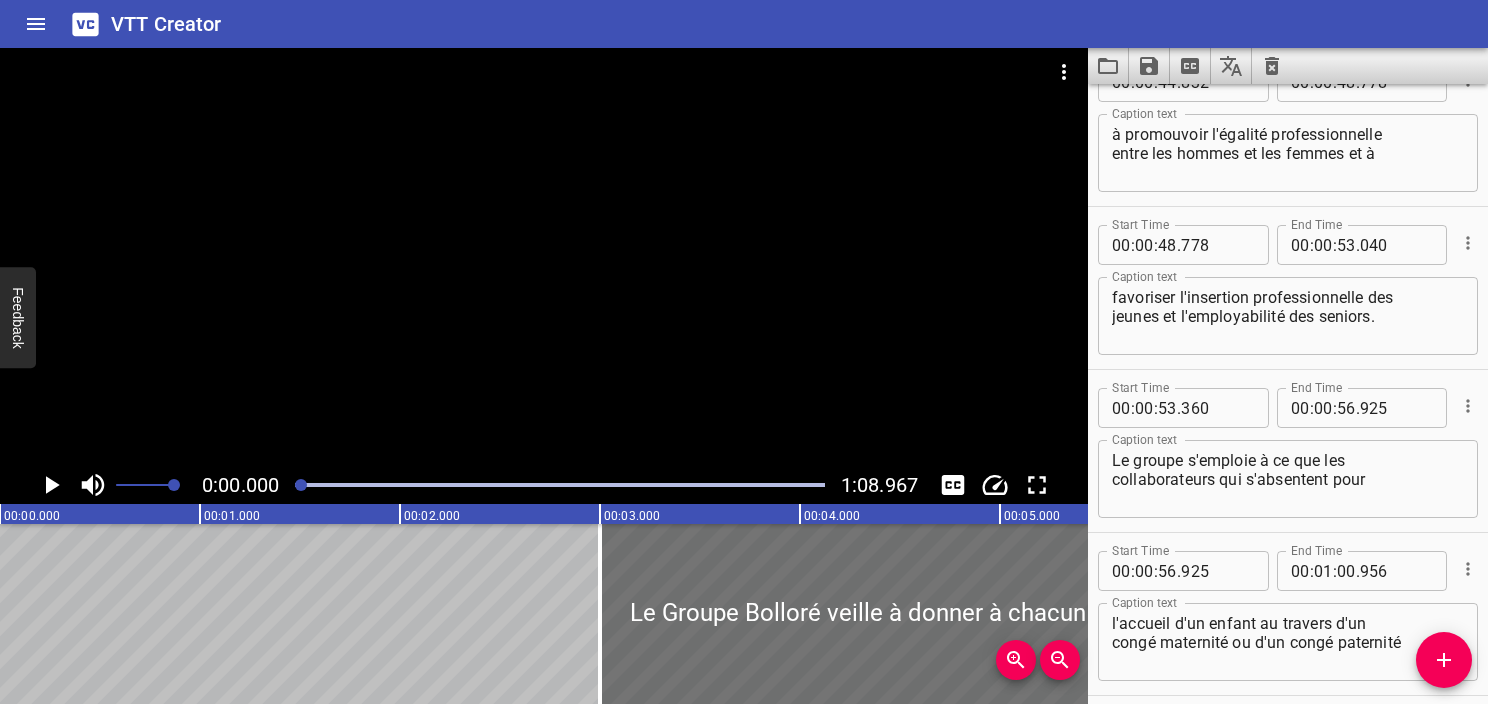 type on "de révéler pleinement son potentiel.
Toute personne agissant au nom du Groupe" 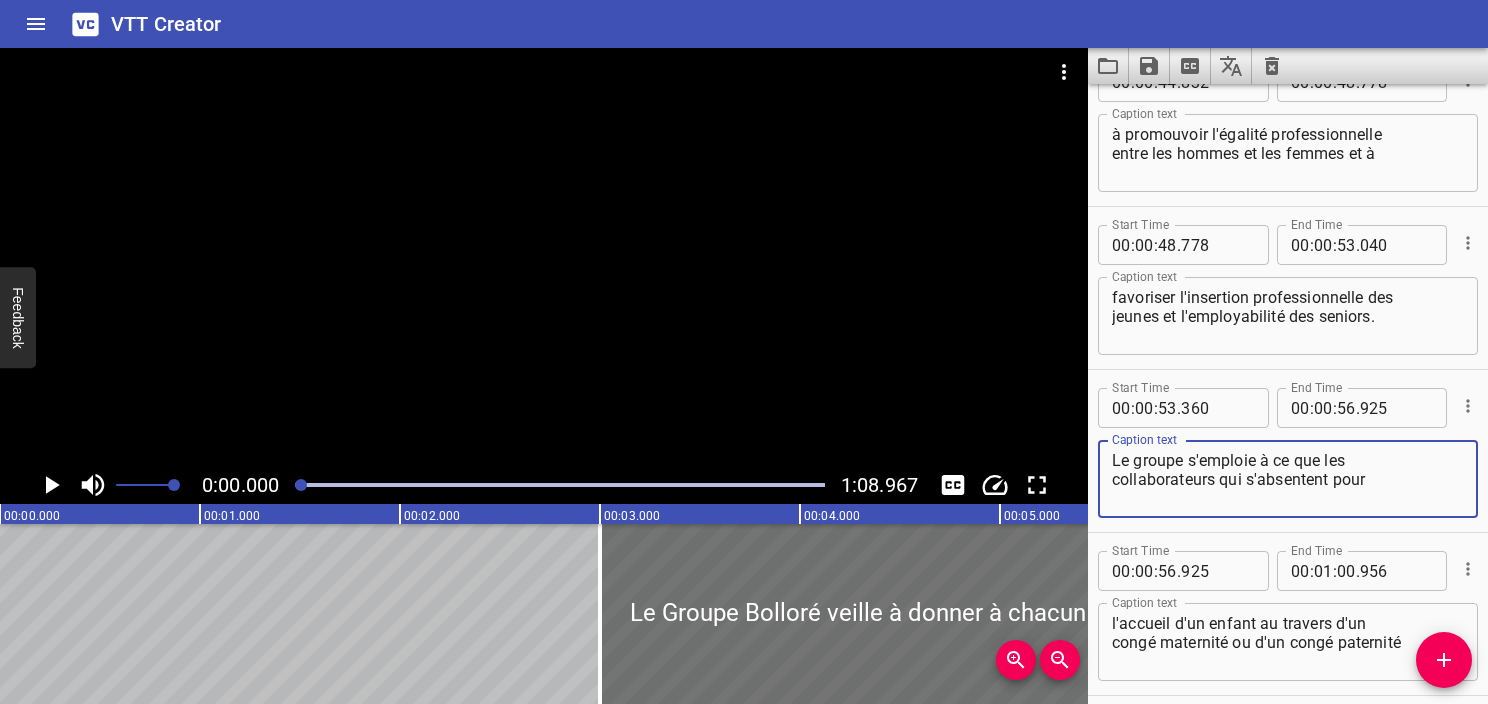 click on "Le groupe s'emploie à ce que les
collaborateurs qui s'absentent pour" at bounding box center [1288, 479] 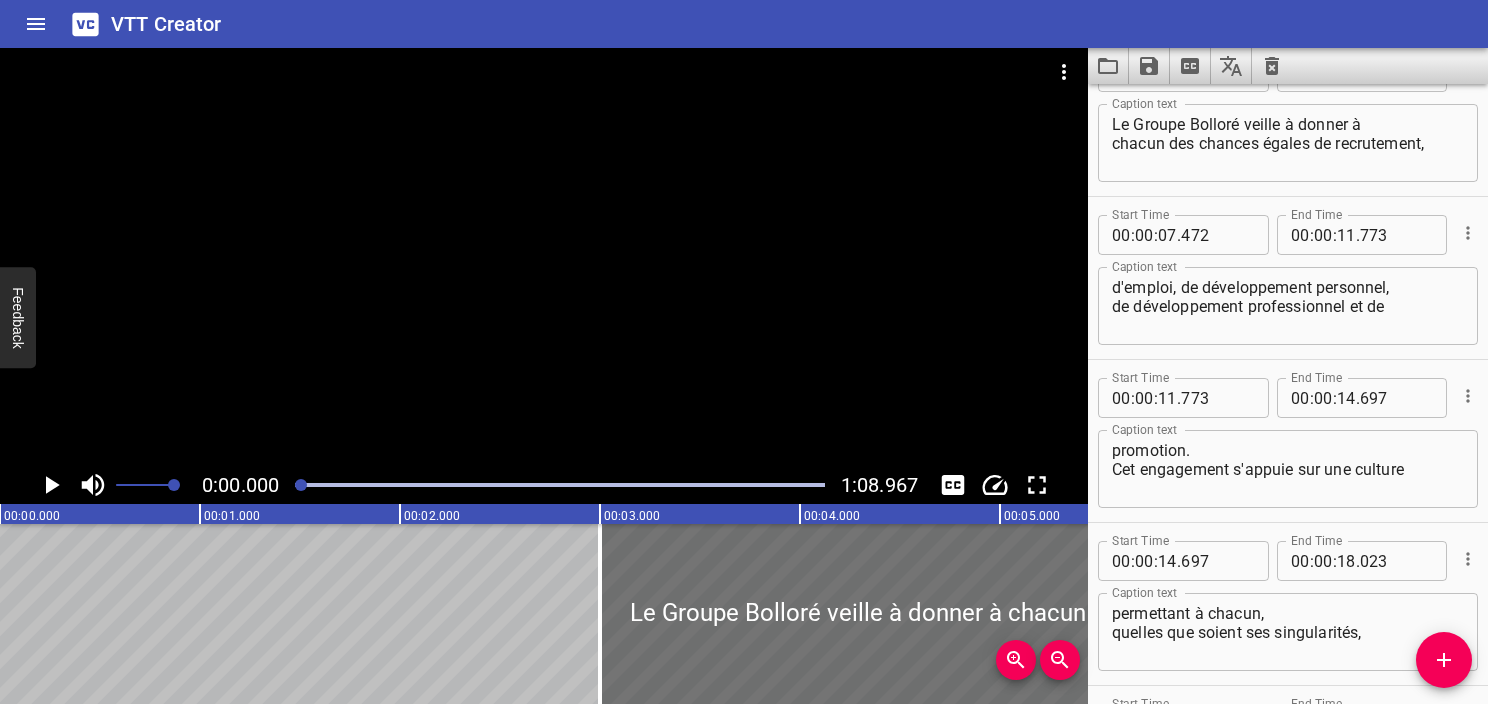 scroll, scrollTop: 0, scrollLeft: 0, axis: both 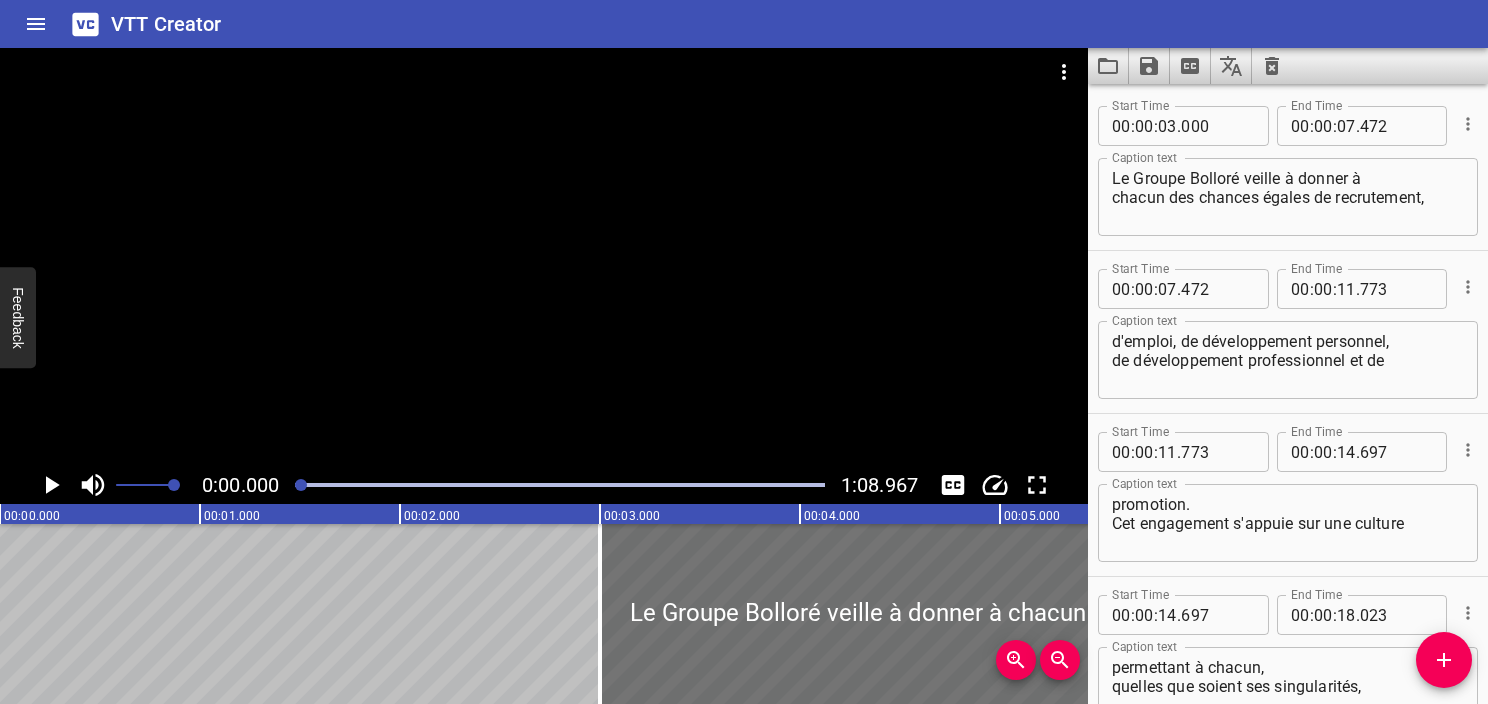 type on "Le Groupe s'emploie à ce que les
collaborateurs qui s'absentent pour" 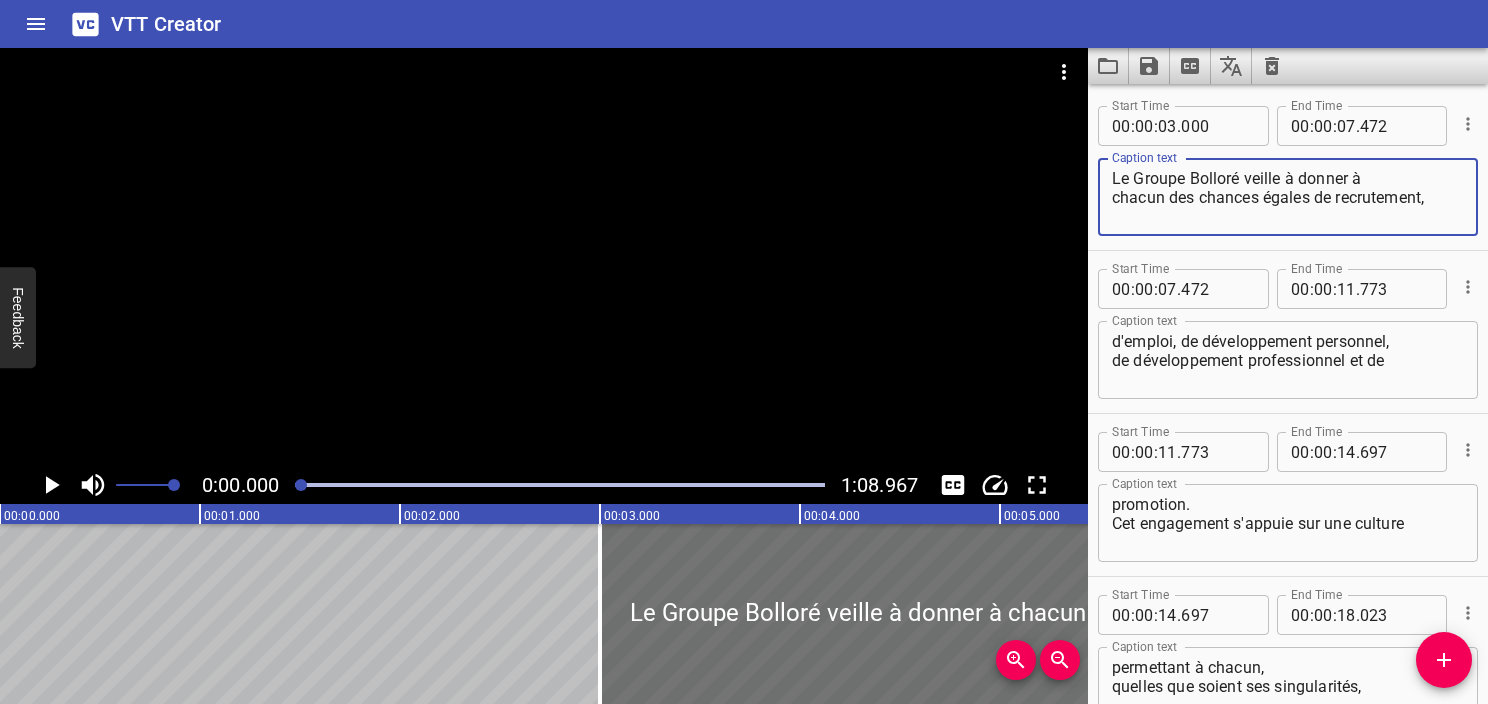 click 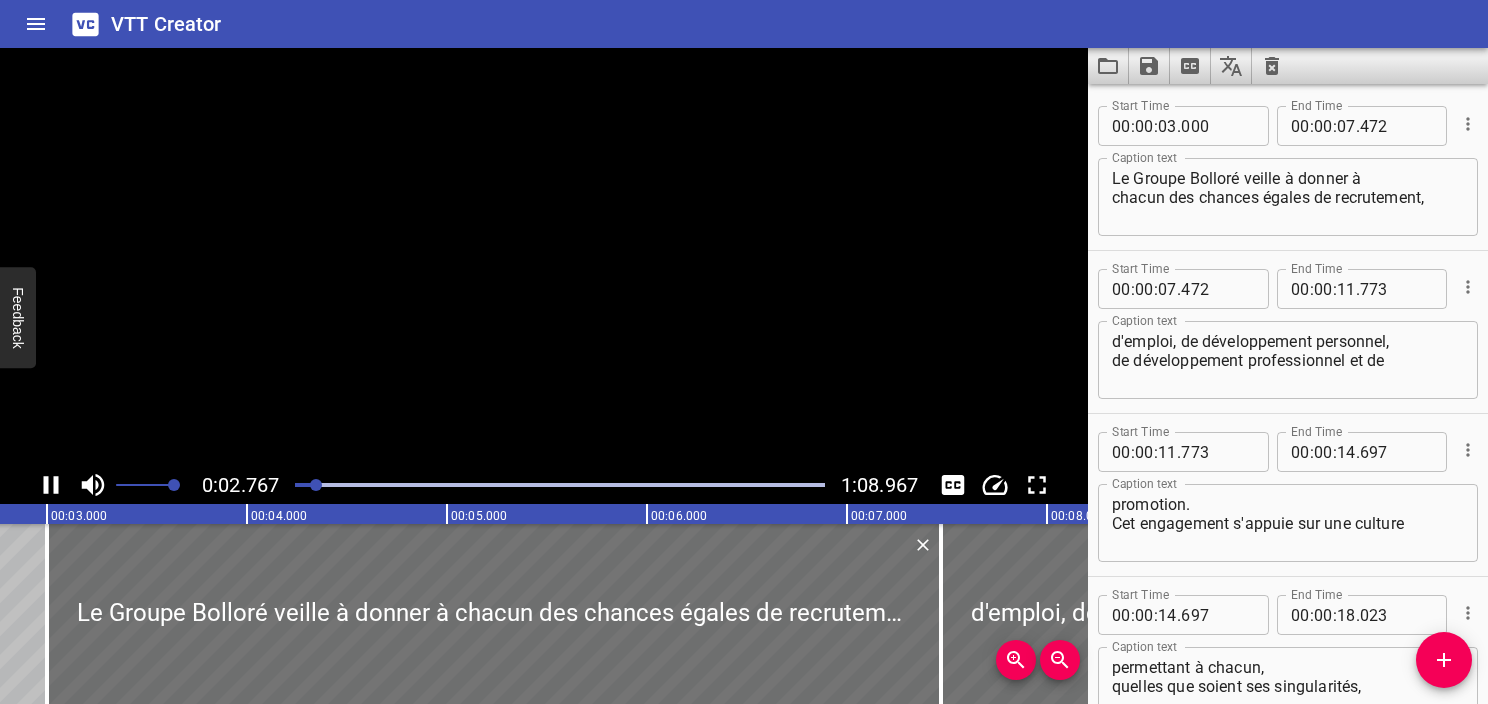 click 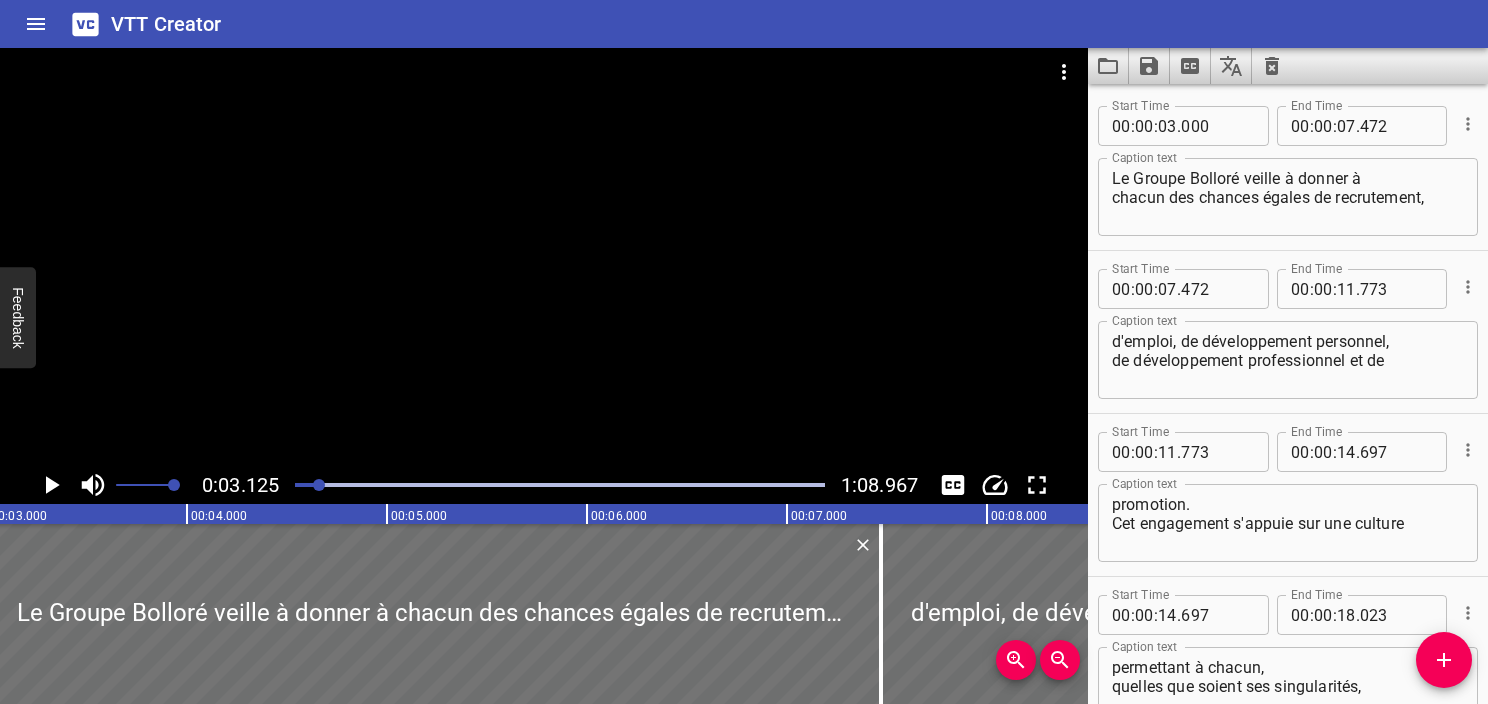 scroll, scrollTop: 0, scrollLeft: 624, axis: horizontal 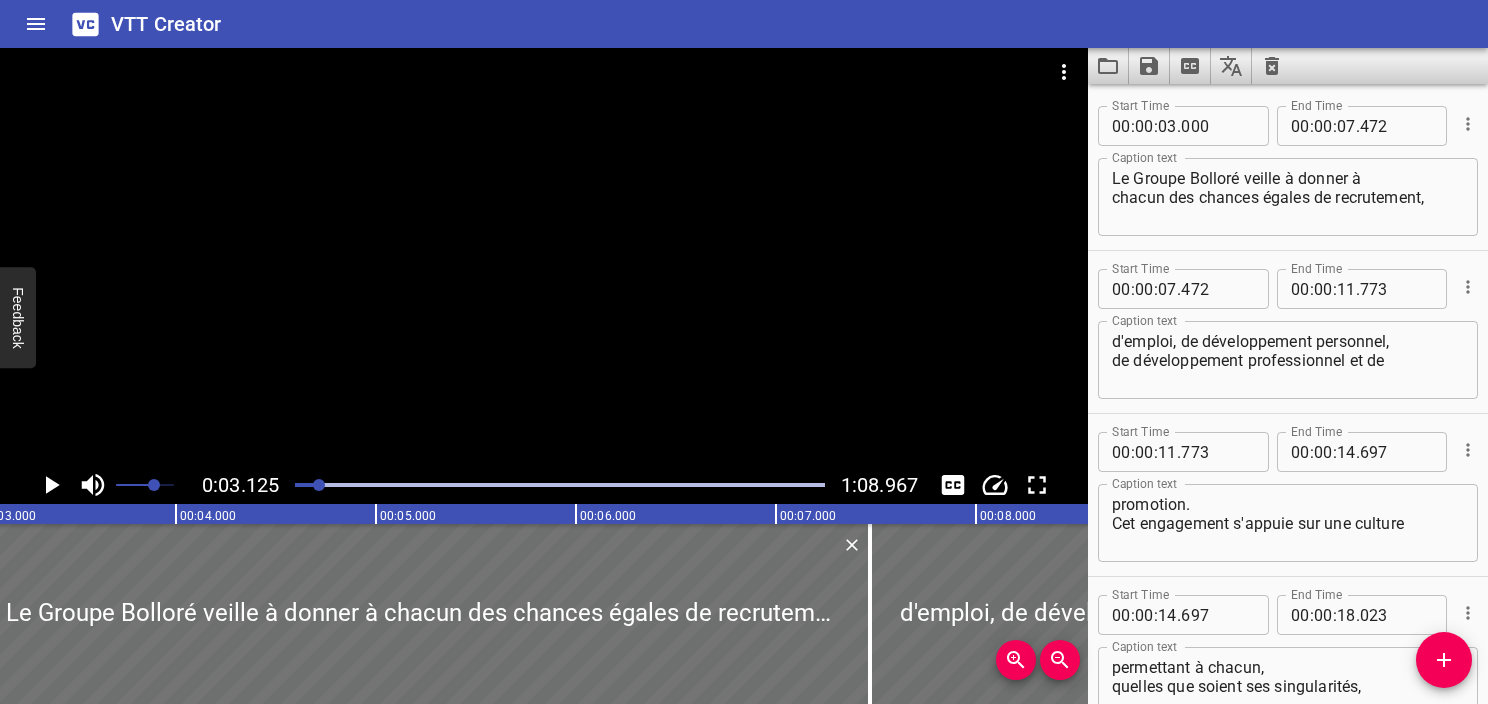 click at bounding box center (154, 485) 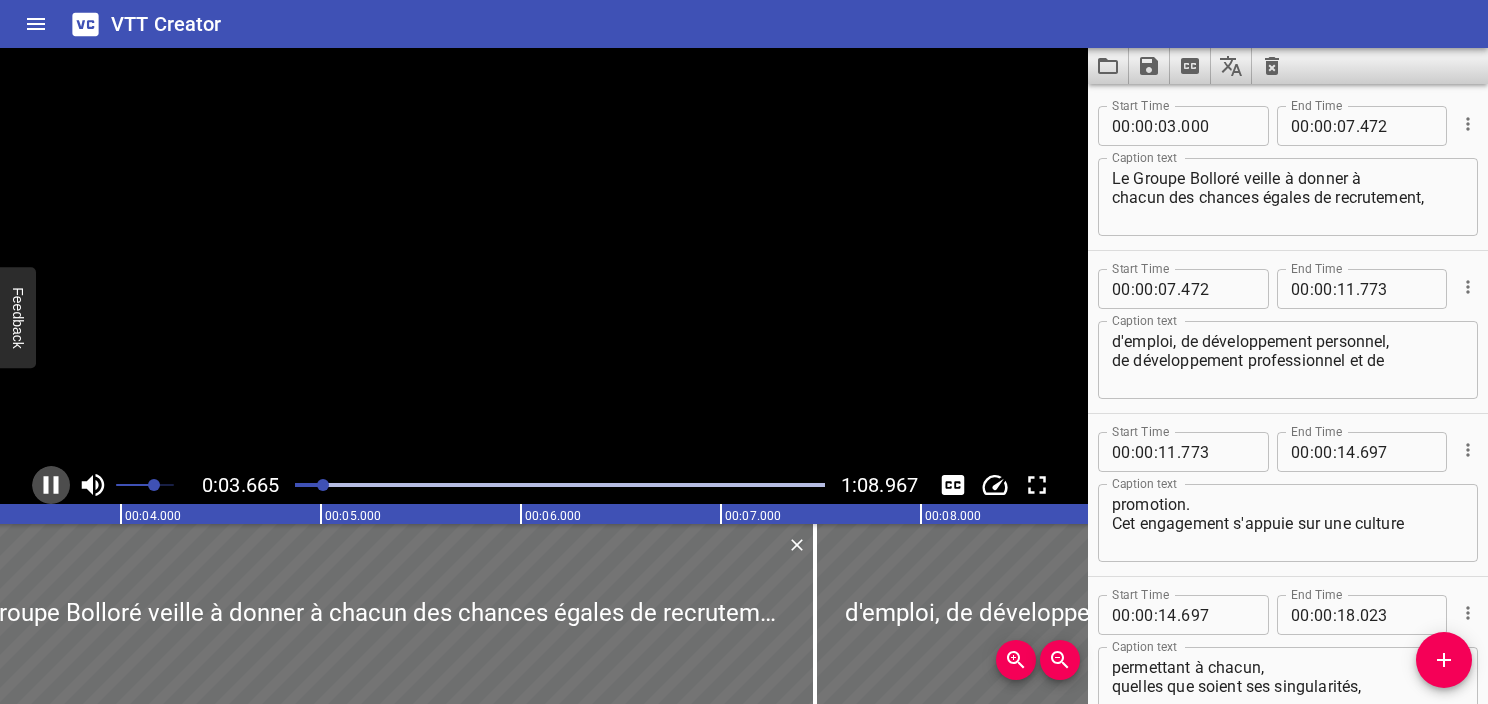 click 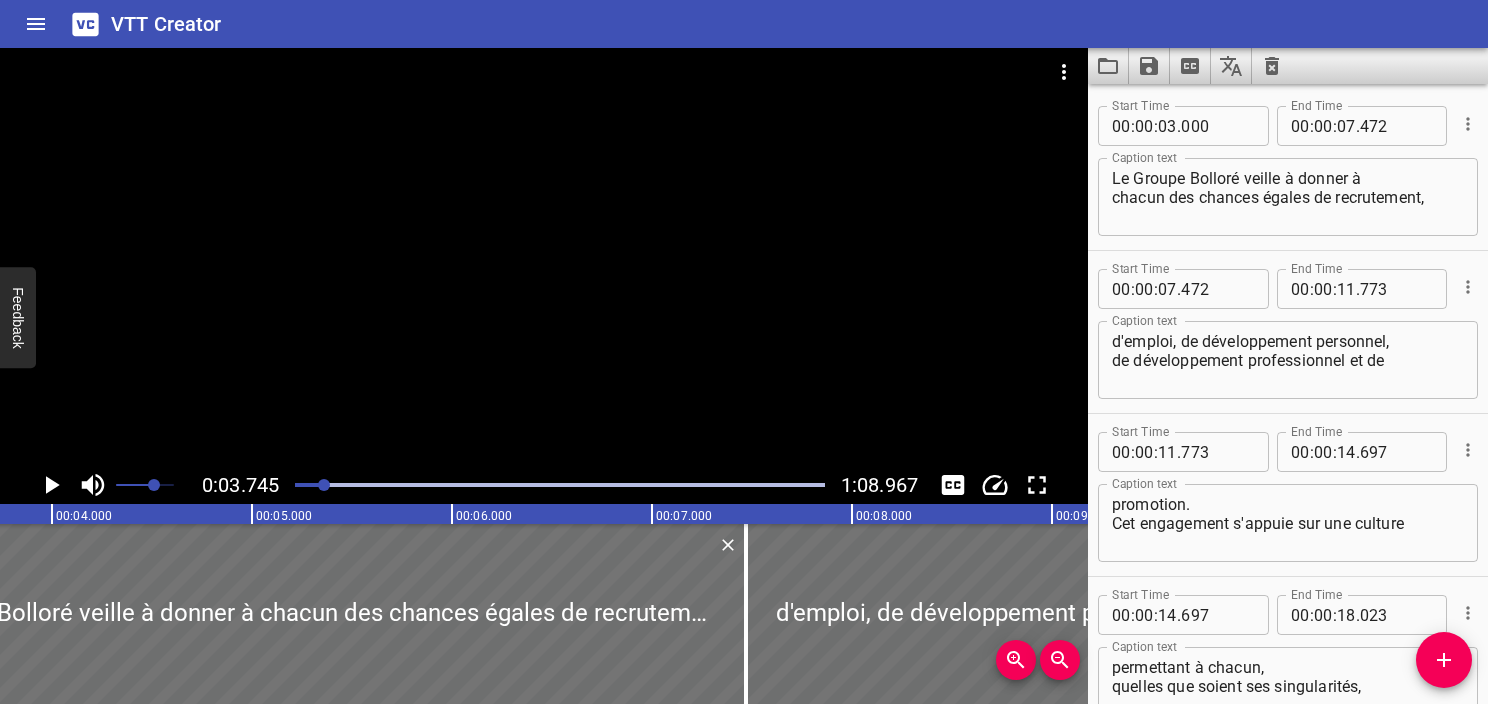 click at bounding box center [154, 485] 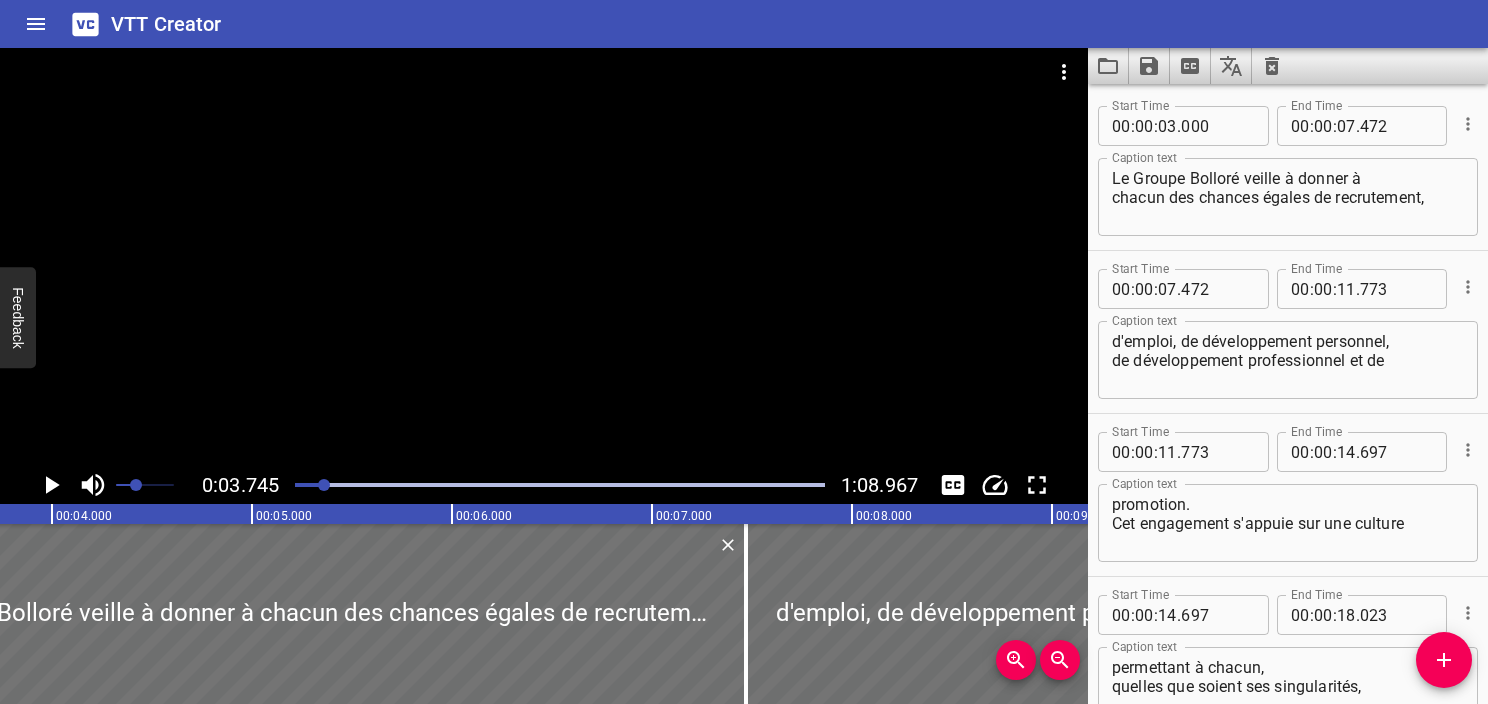 click 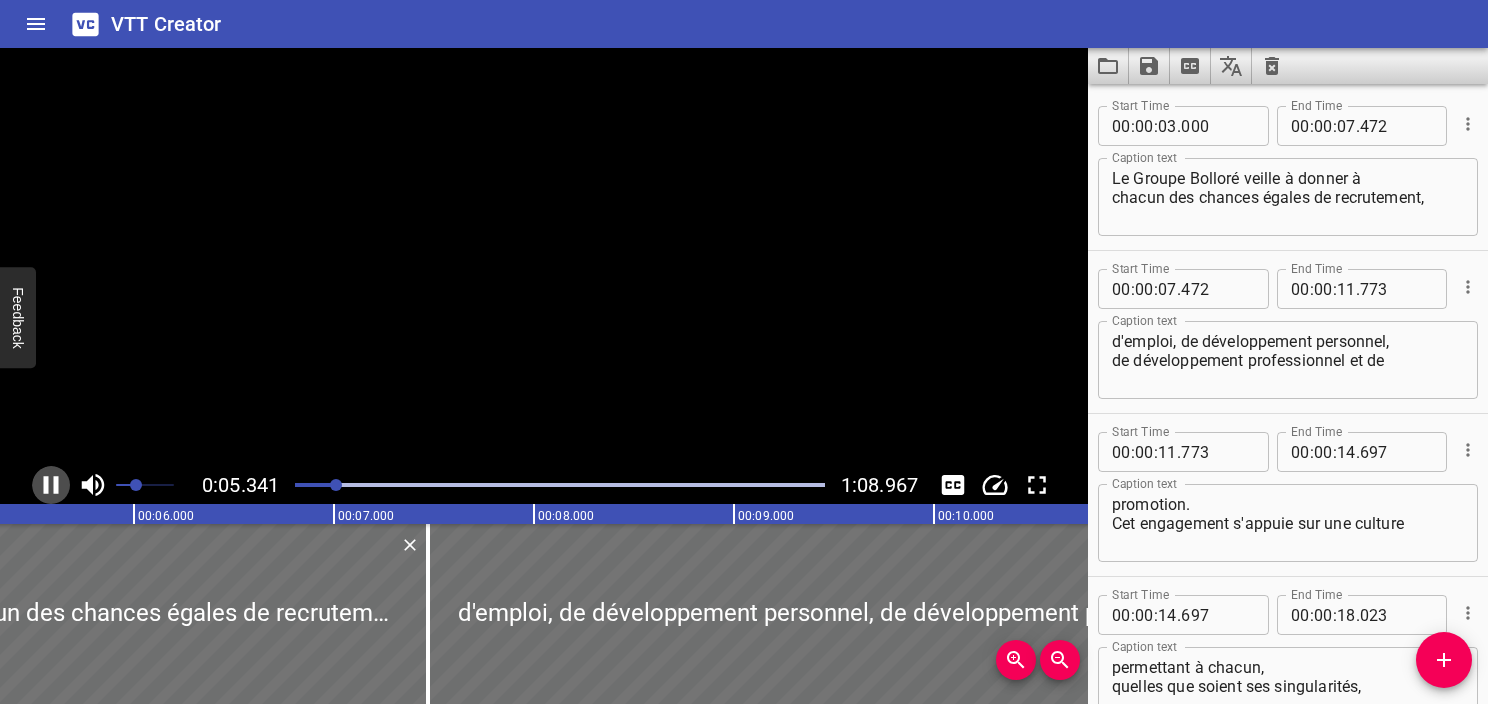 click 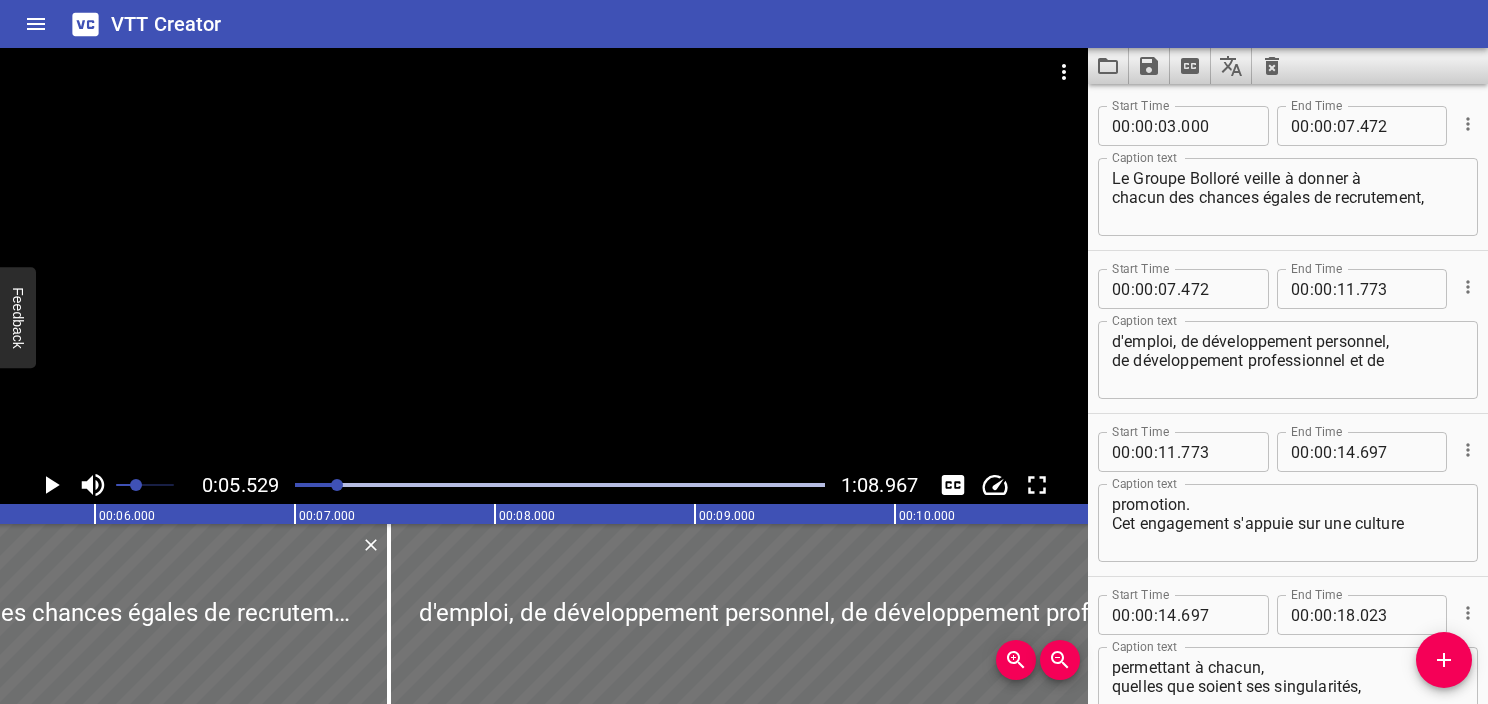 click 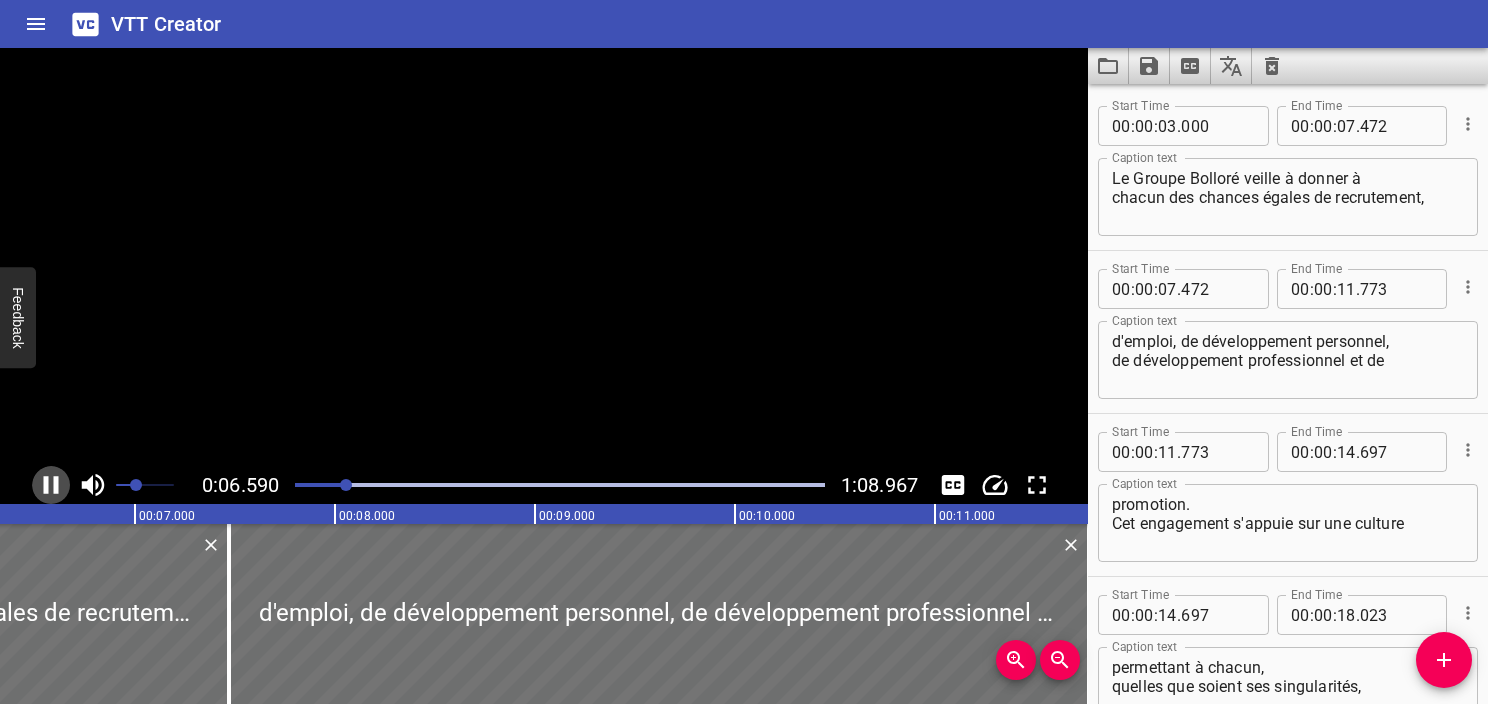 click 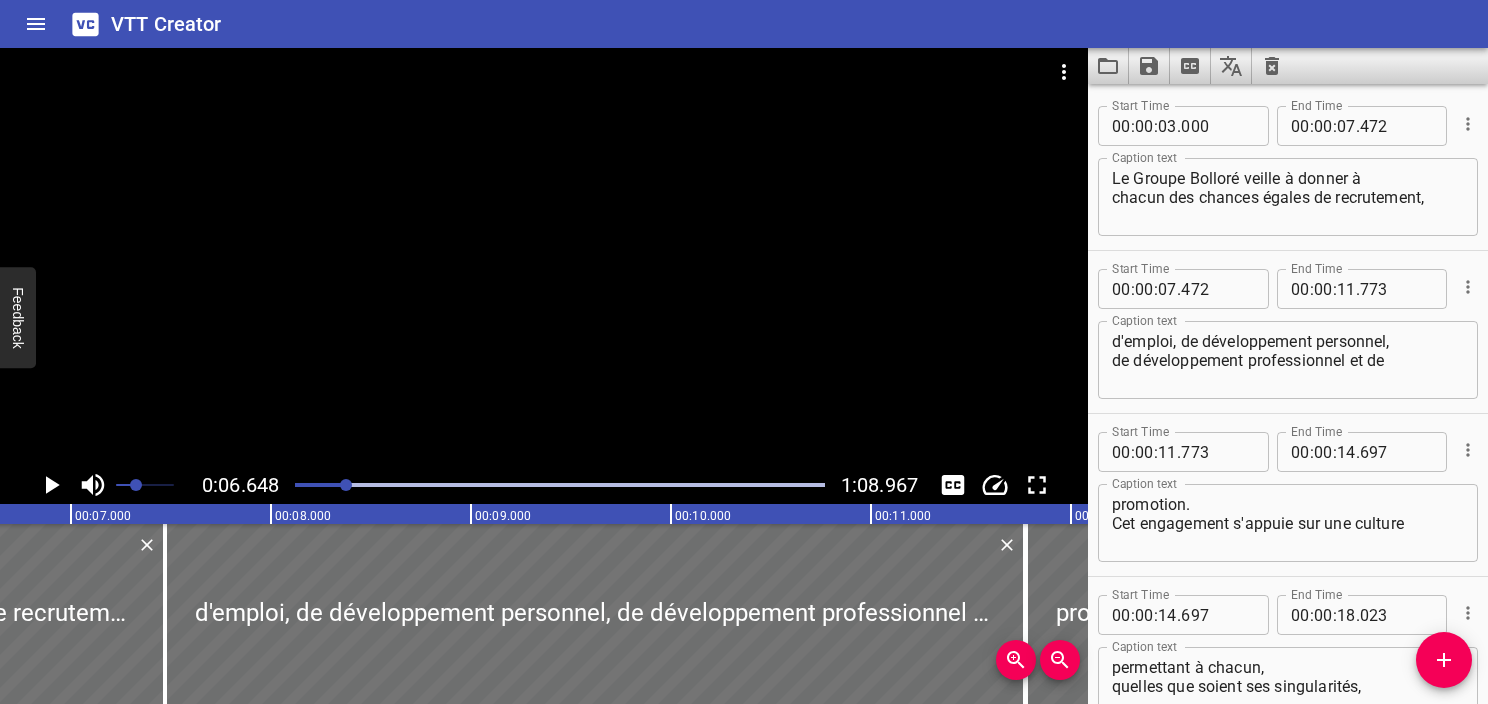 click on "Le Groupe Bolloré veille à donner à
chacun des chances égales de recrutement," at bounding box center [1288, 197] 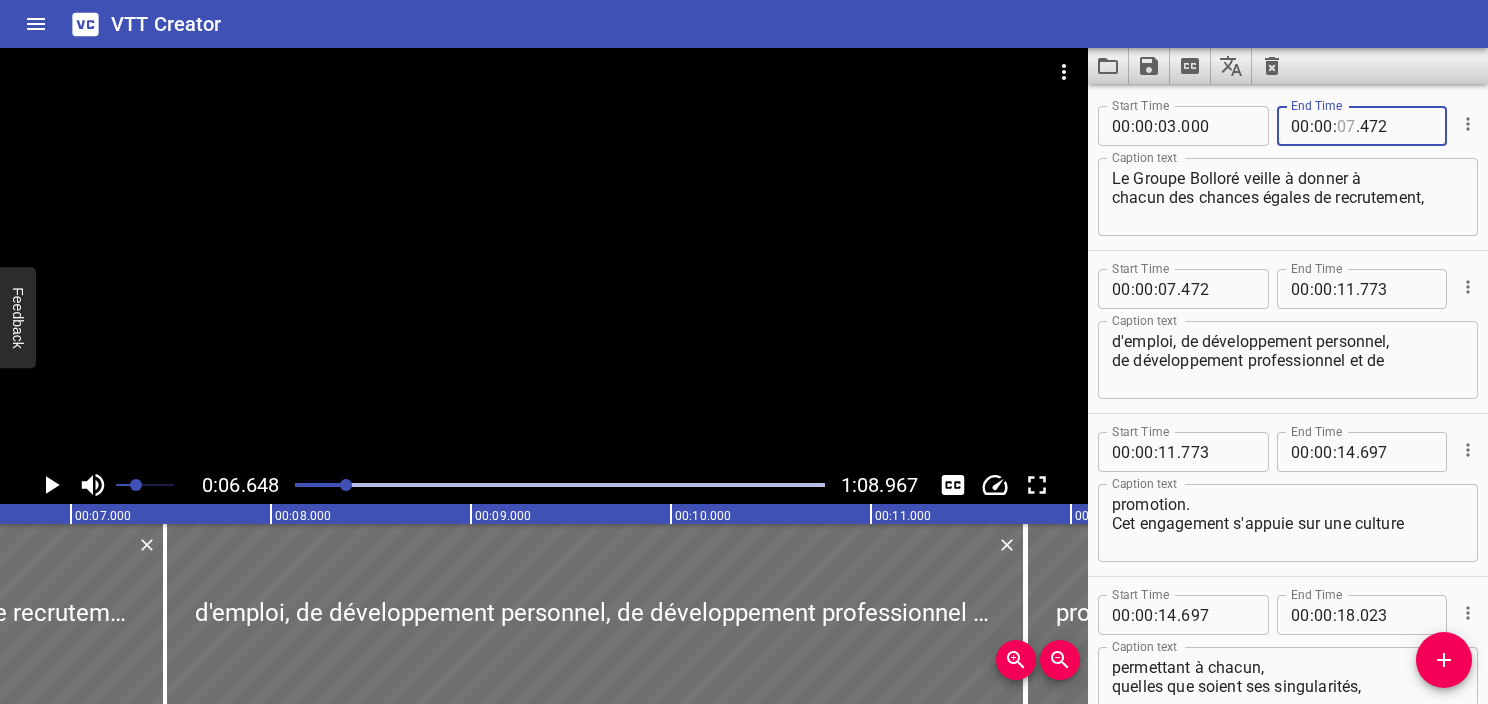 click at bounding box center (1346, 126) 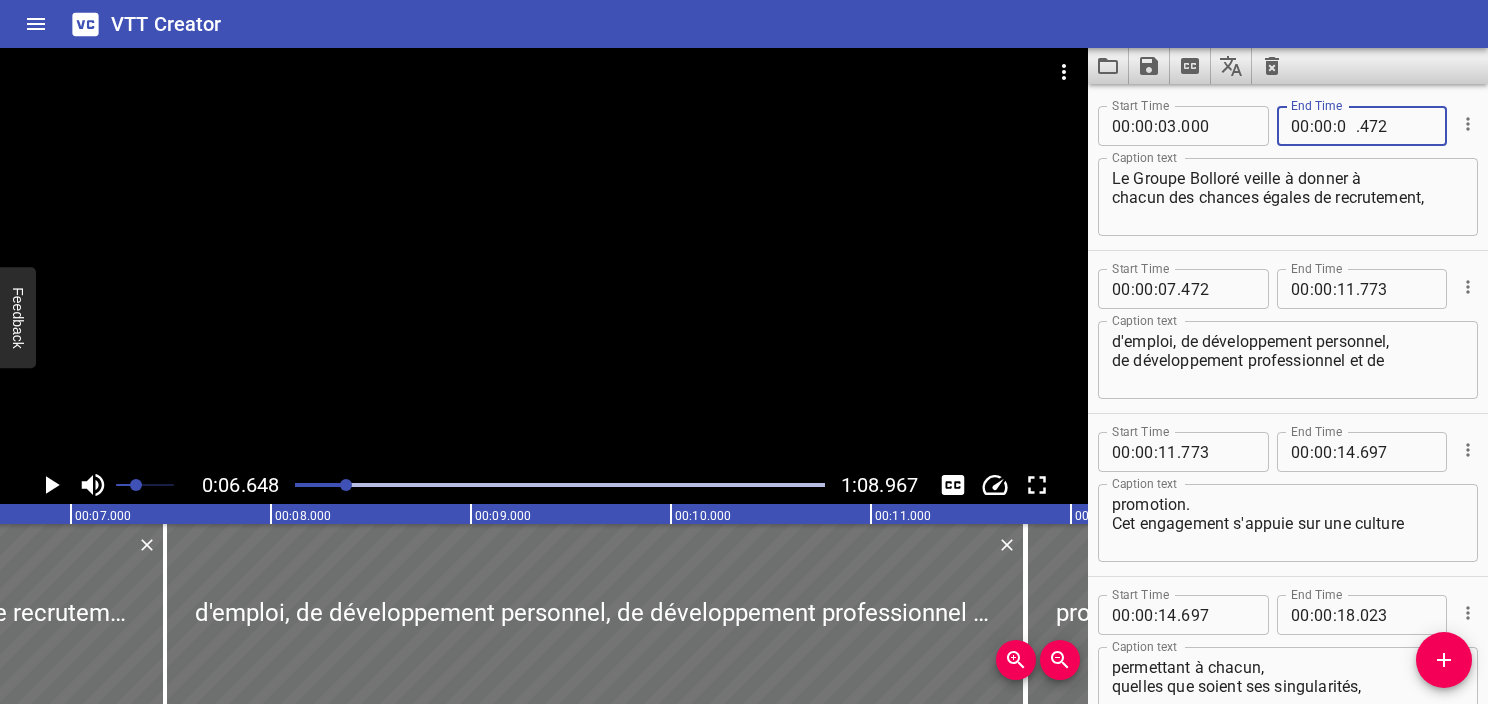 type on "06" 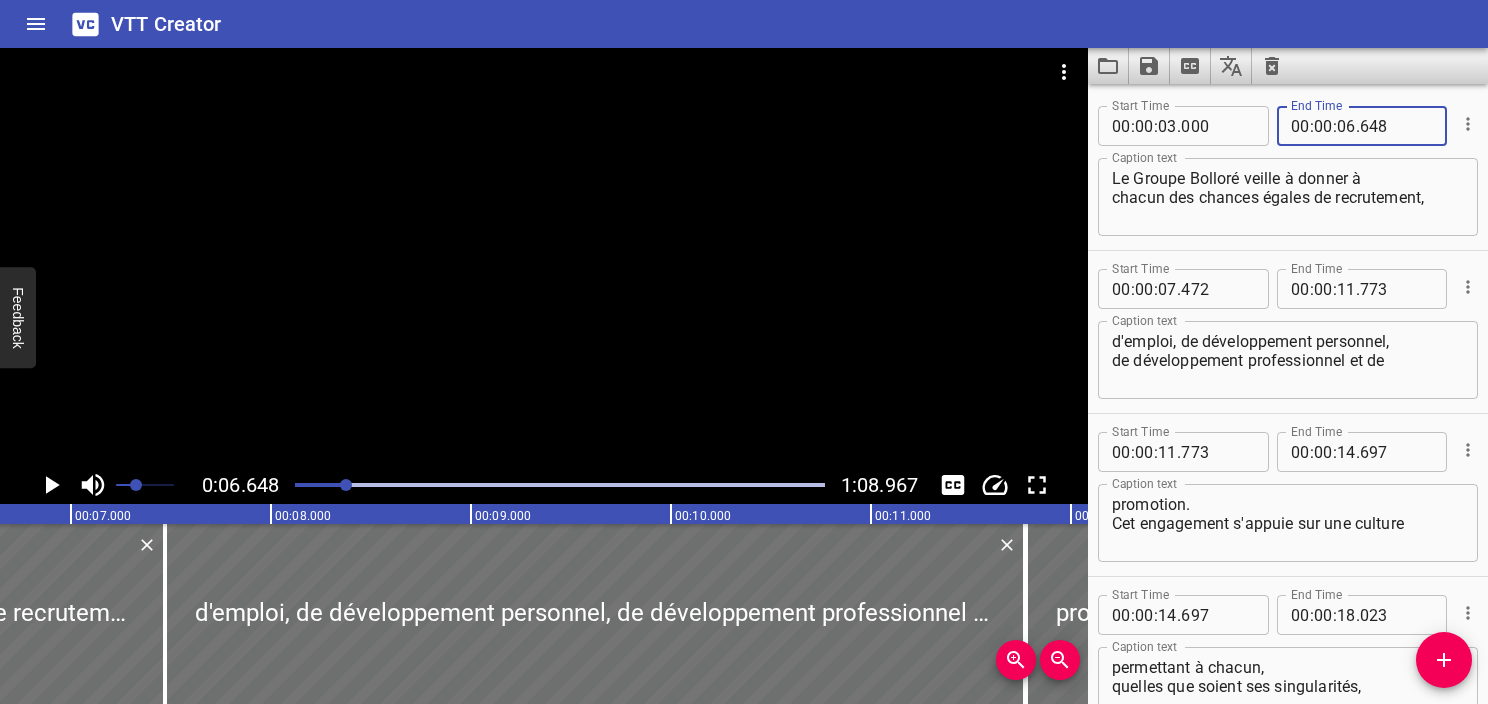 type on "648" 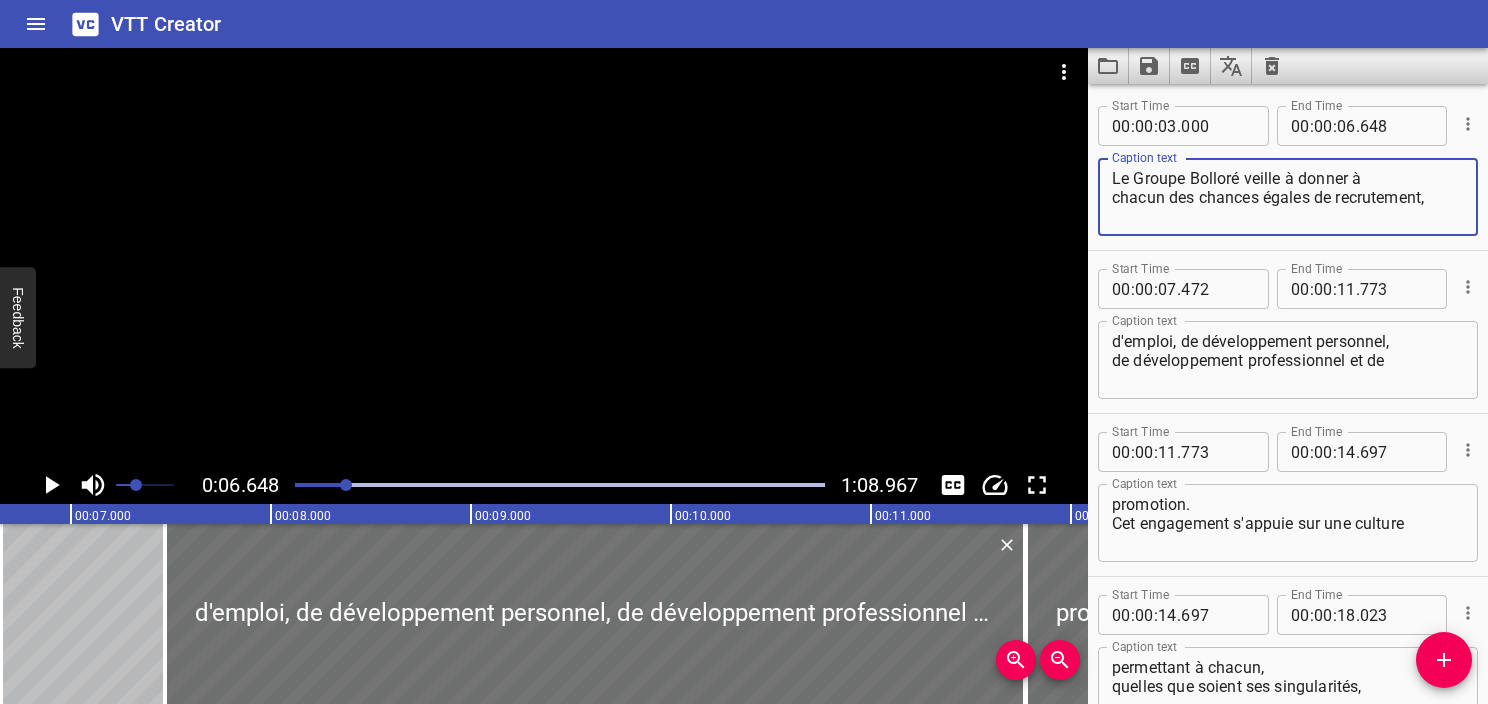 click on "Le Groupe Bolloré veille à donner à
chacun des chances égales de recrutement," at bounding box center [1288, 197] 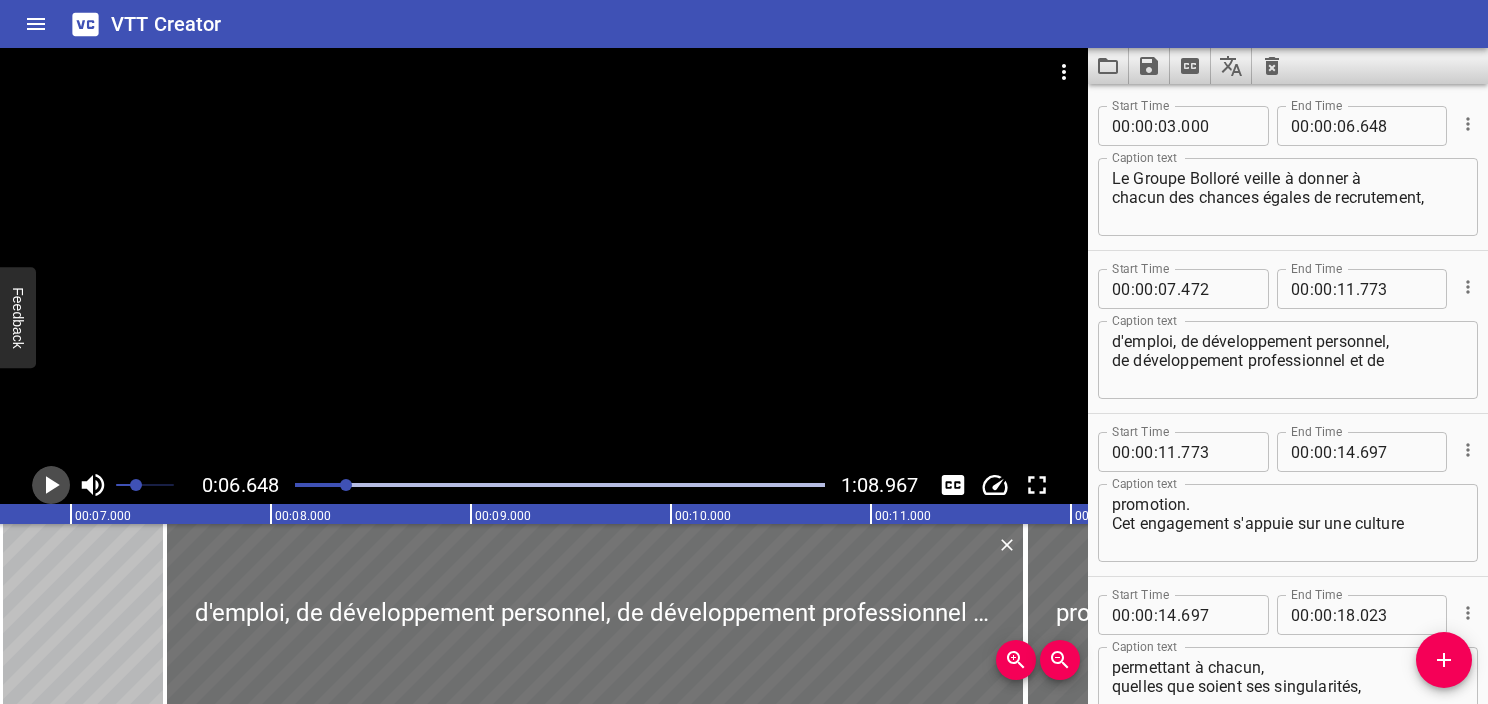 click 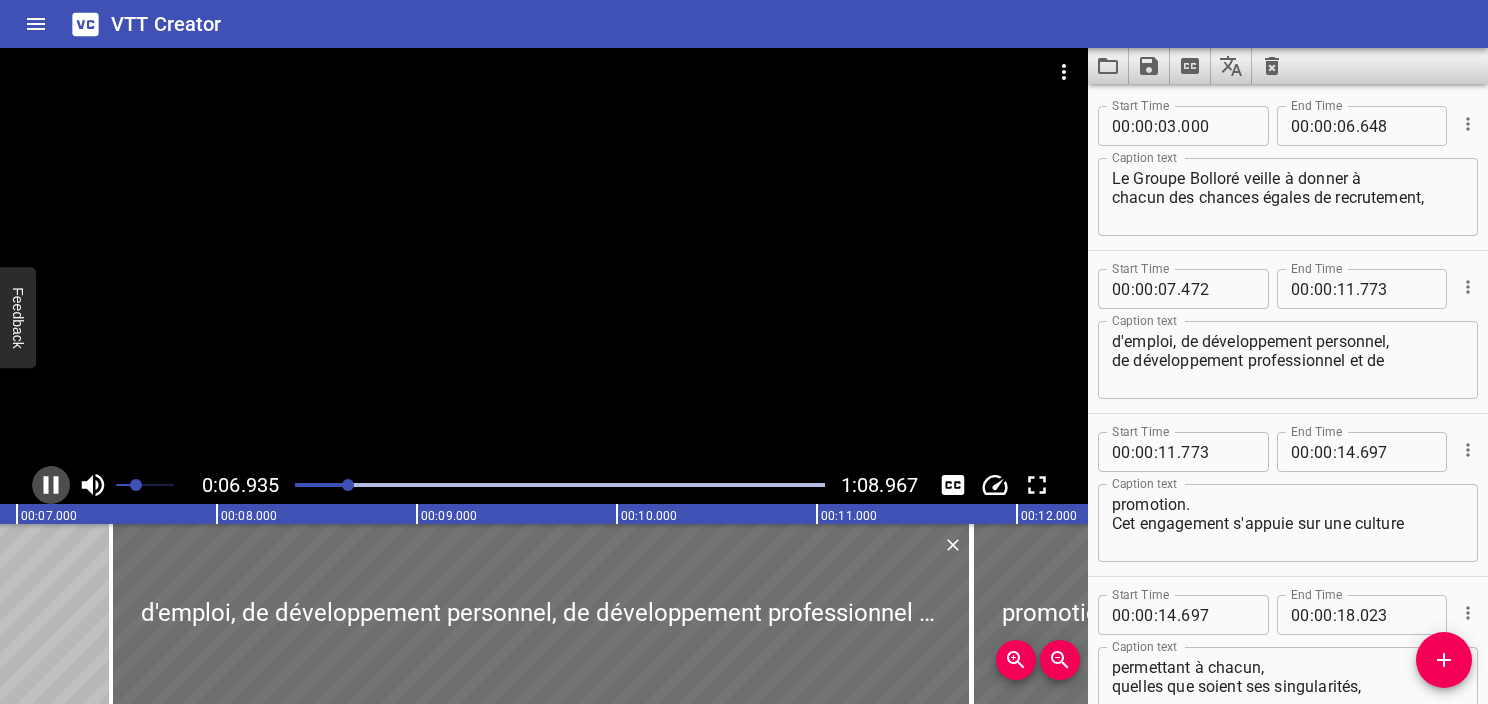 click 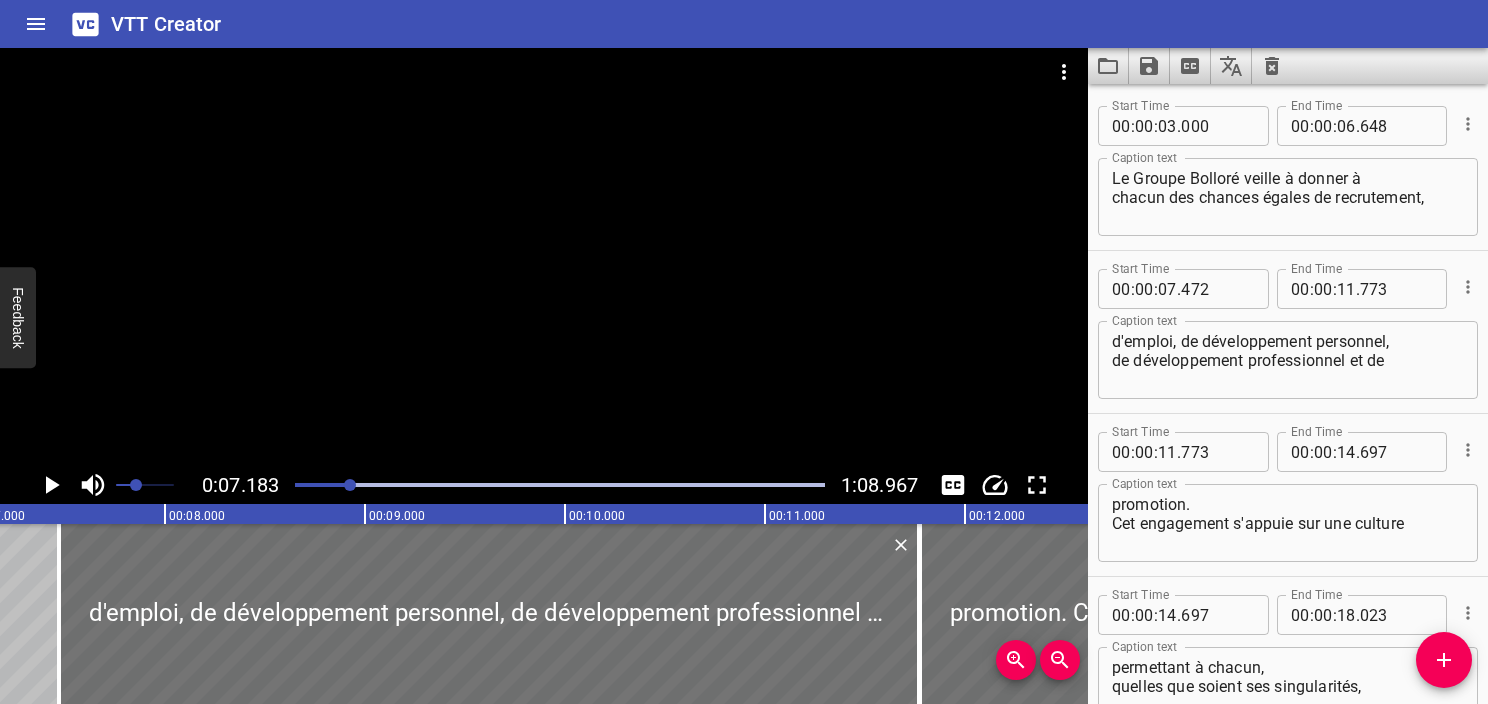 scroll, scrollTop: 0, scrollLeft: 1436, axis: horizontal 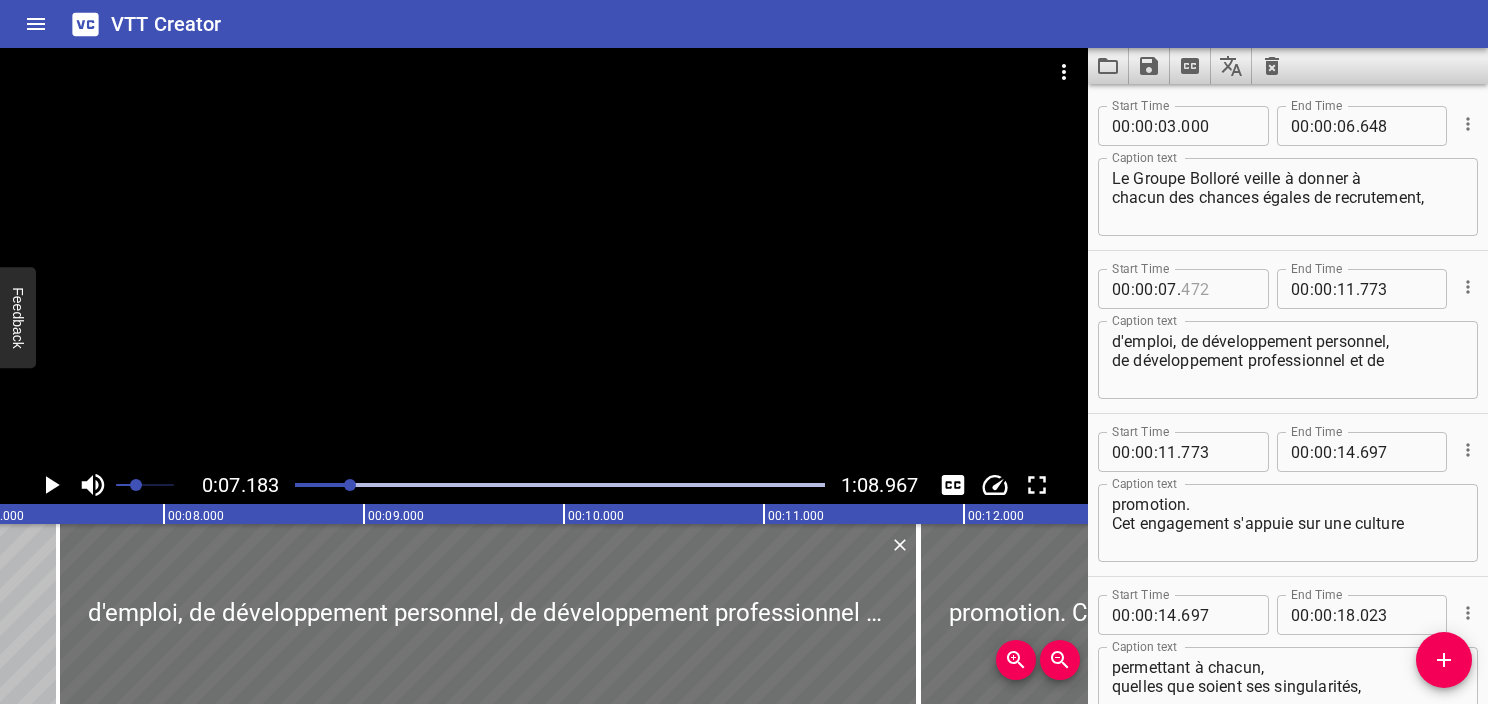 click at bounding box center [1217, 289] 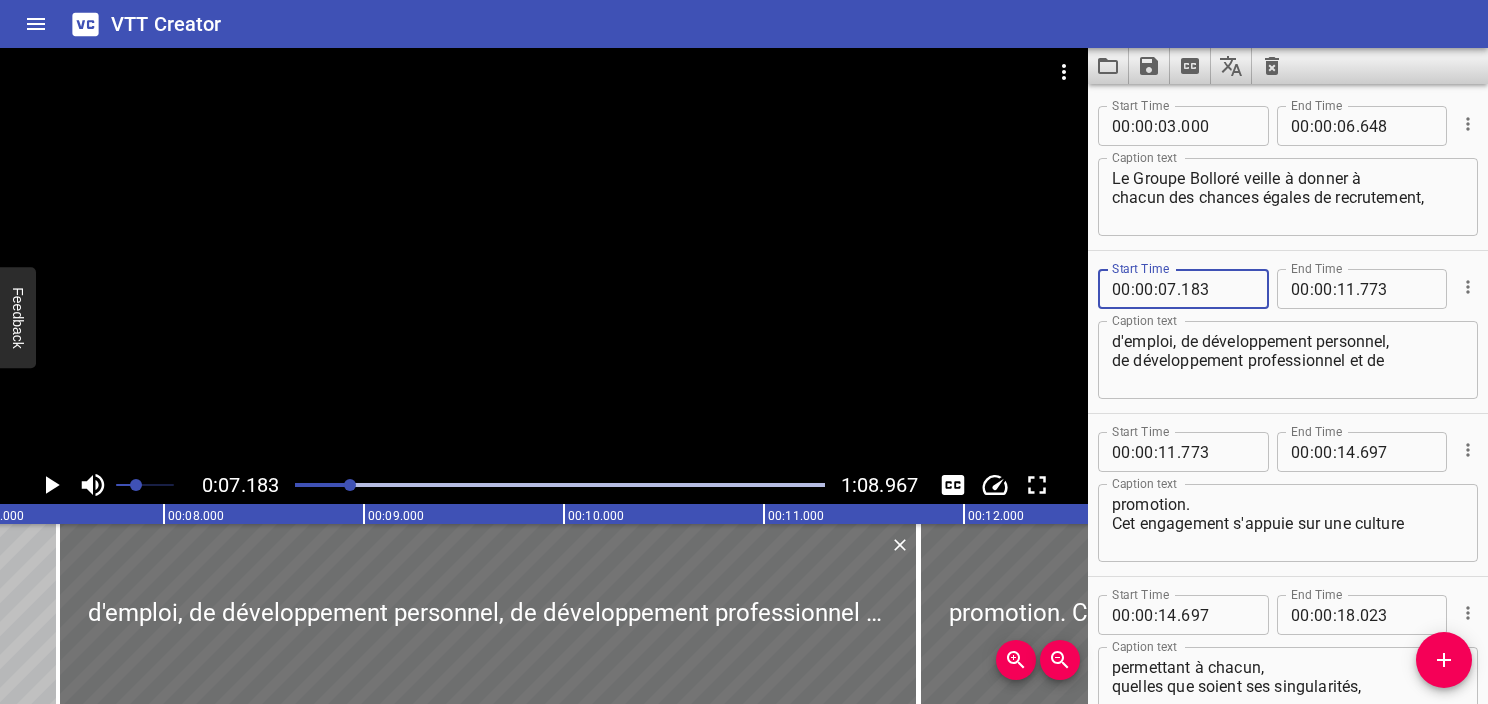 type on "183" 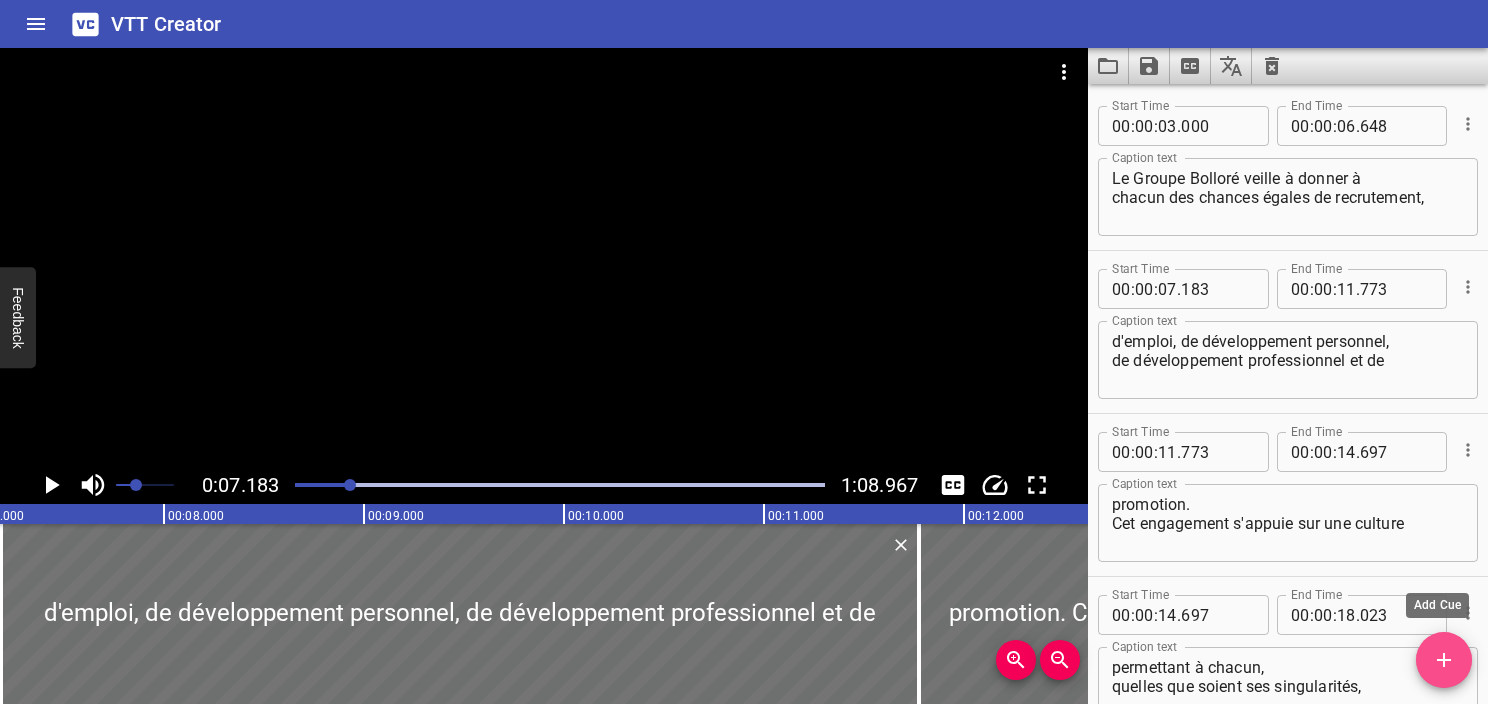 click 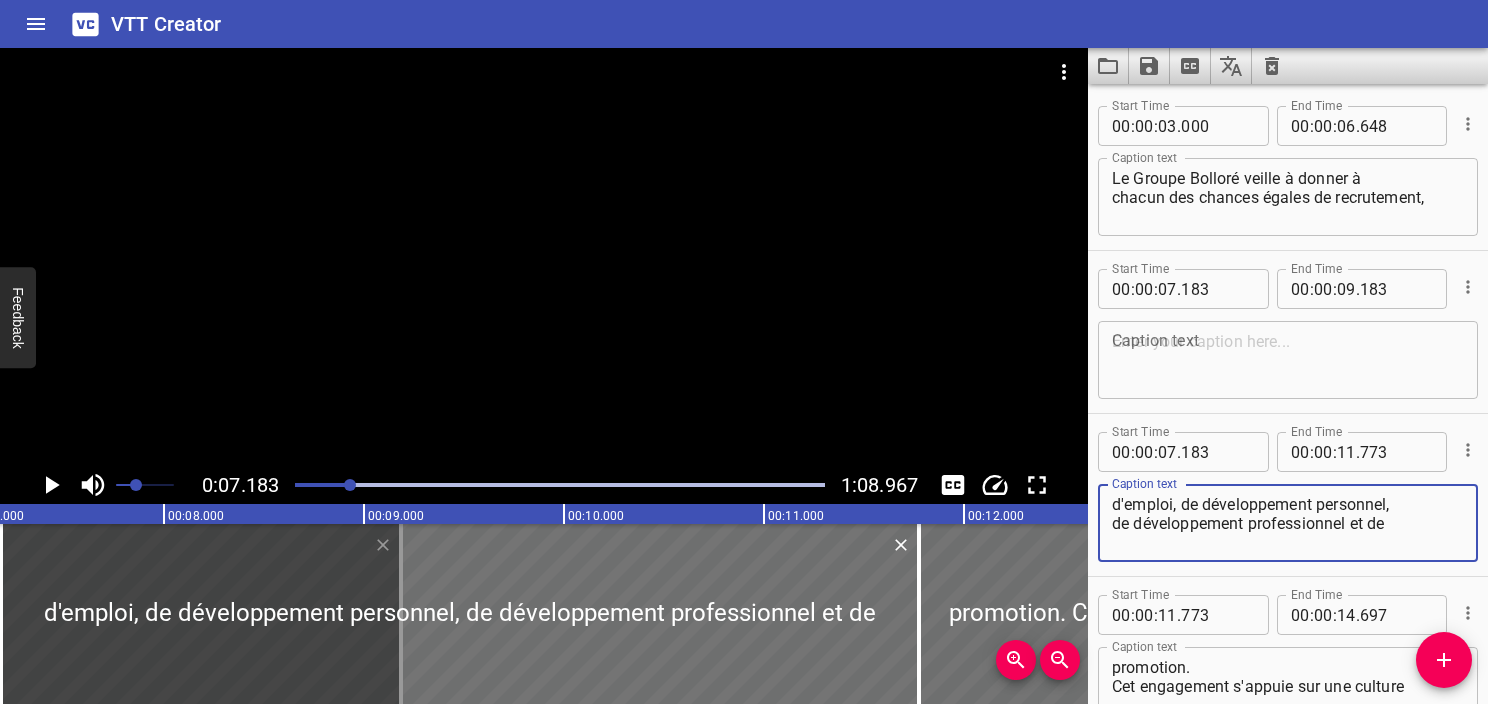 drag, startPoint x: 1176, startPoint y: 506, endPoint x: 870, endPoint y: 492, distance: 306.3201 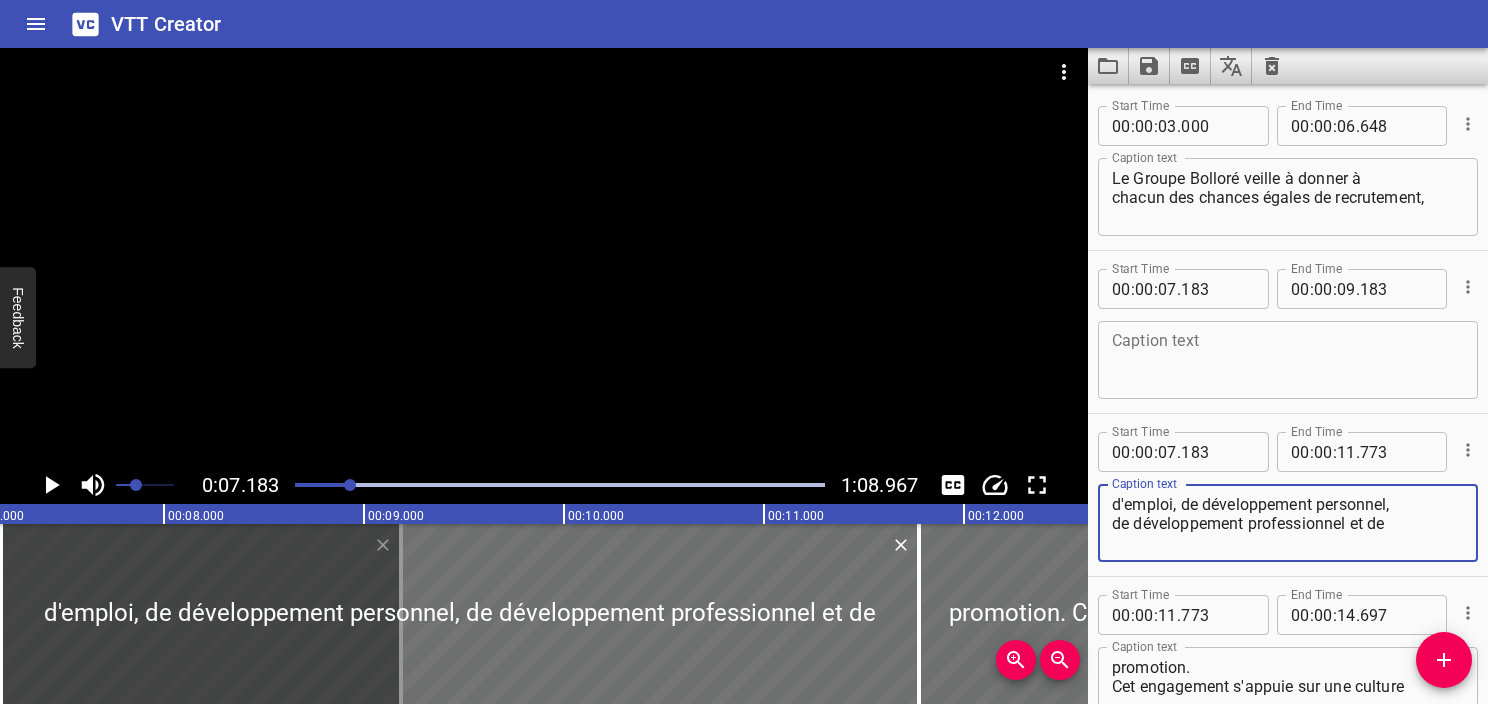 click on "0:07.183 1:08.967 00:00.000 00:01.000 00:02.000 00:03.000 00:04.000 00:05.000 00:06.000 00:07.000 00:08.000 00:09.000 00:10.000 00:11.000 00:12.000 00:13.000 00:14.000 00:15.000 00:16.000 00:17.000 00:18.000 00:19.000 00:20.000 00:21.000 00:22.000 00:23.000 00:24.000 00:25.000 00:25.000 00:26.000 00:27.000 00:28.000 00:29.000 00:30.000 00:31.000 00:32.000 00:33.000 00:34.000 00:35.000 00:36.000 00:37.000 00:38.000 00:39.000 00:40.000 00:41.000 00:42.000 00:43.000 00:44.000 00:45.000 00:46.000 00:47.000 00:48.000 00:49.000 00:50.000 00:50.000 00:51.000 00:52.000 00:53.000 00:54.000 00:55.000 00:56.000 00:57.000 00:58.000 00:59.000 01:00.000 01:01.000 01:02.000 01:03.000 01:04.000 01:05.000 01:06.000 01:07.000 01:08.000 01:09.000 01:10.000 01:11.000 01:12.000 01:13.000 01:14.000 01:15.000 01:15.000 01:16.000 01:17.000 01:18.000 01:19.000 01:20.000 01:21.000 01:22.000 01:23.000 01:24.000 01:25.000 01:26.000 01:27.000 01:28.000 01:29.000 01:30.000 01:31.000 01:32.000 01:33.000 01:34.000 01:35.000 01:36.000 00 : :" at bounding box center [744, 376] 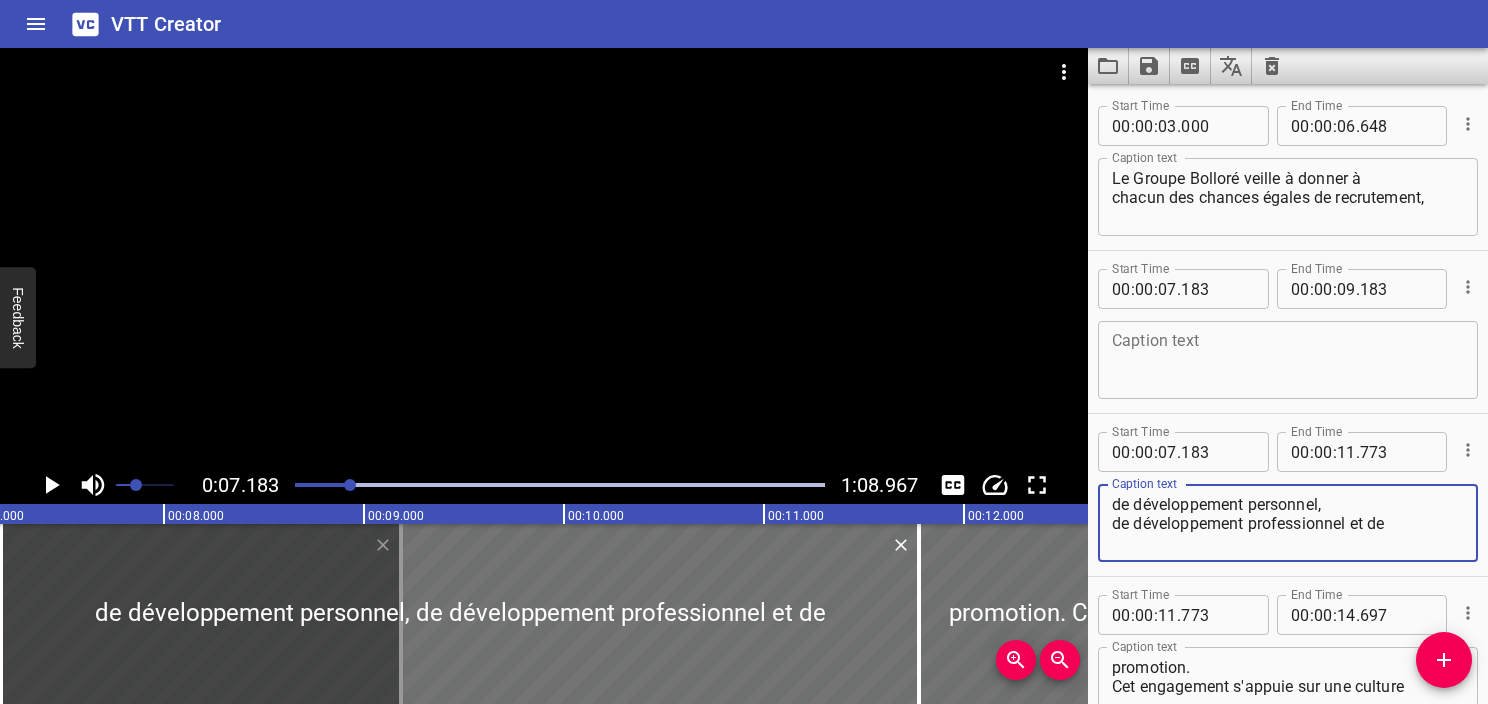 type on "de développement personnel,
de développement professionnel et de" 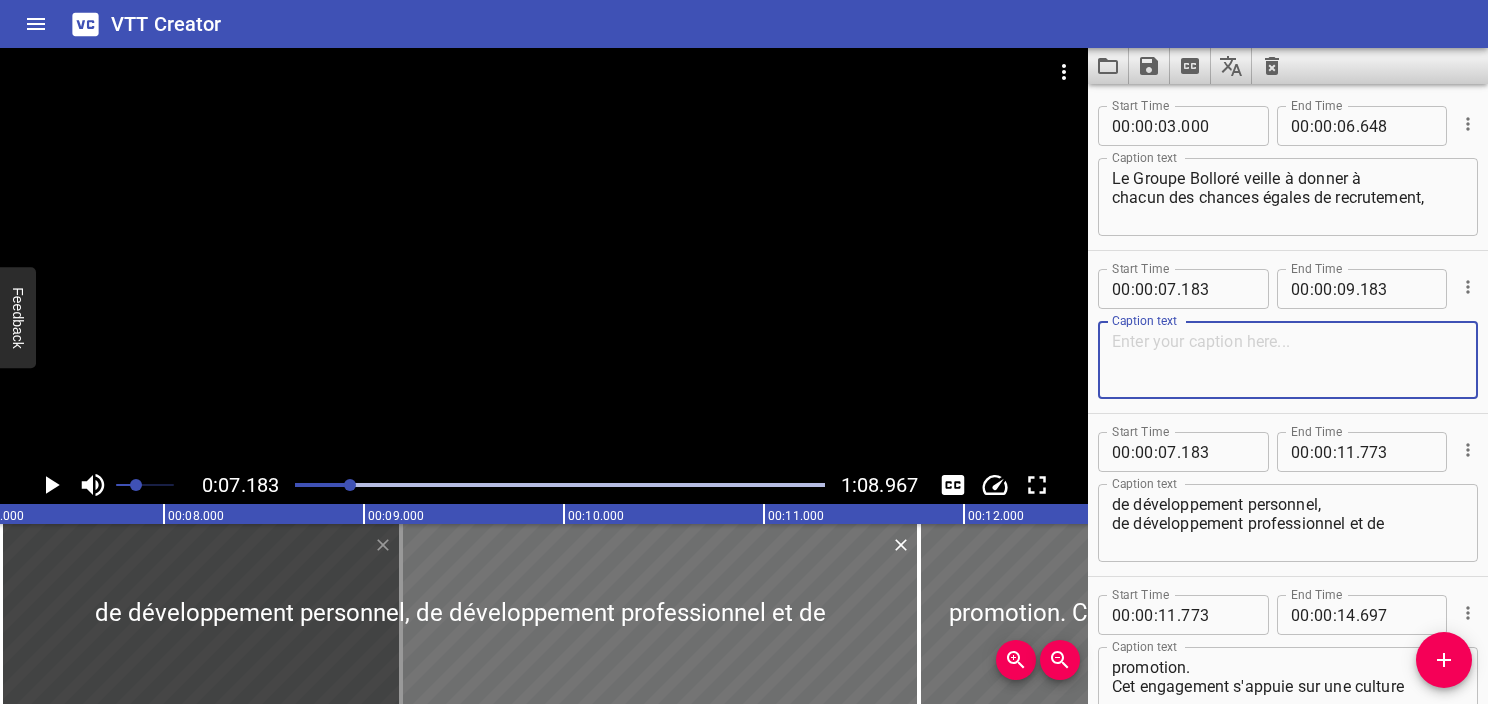 paste on "d'emploi," 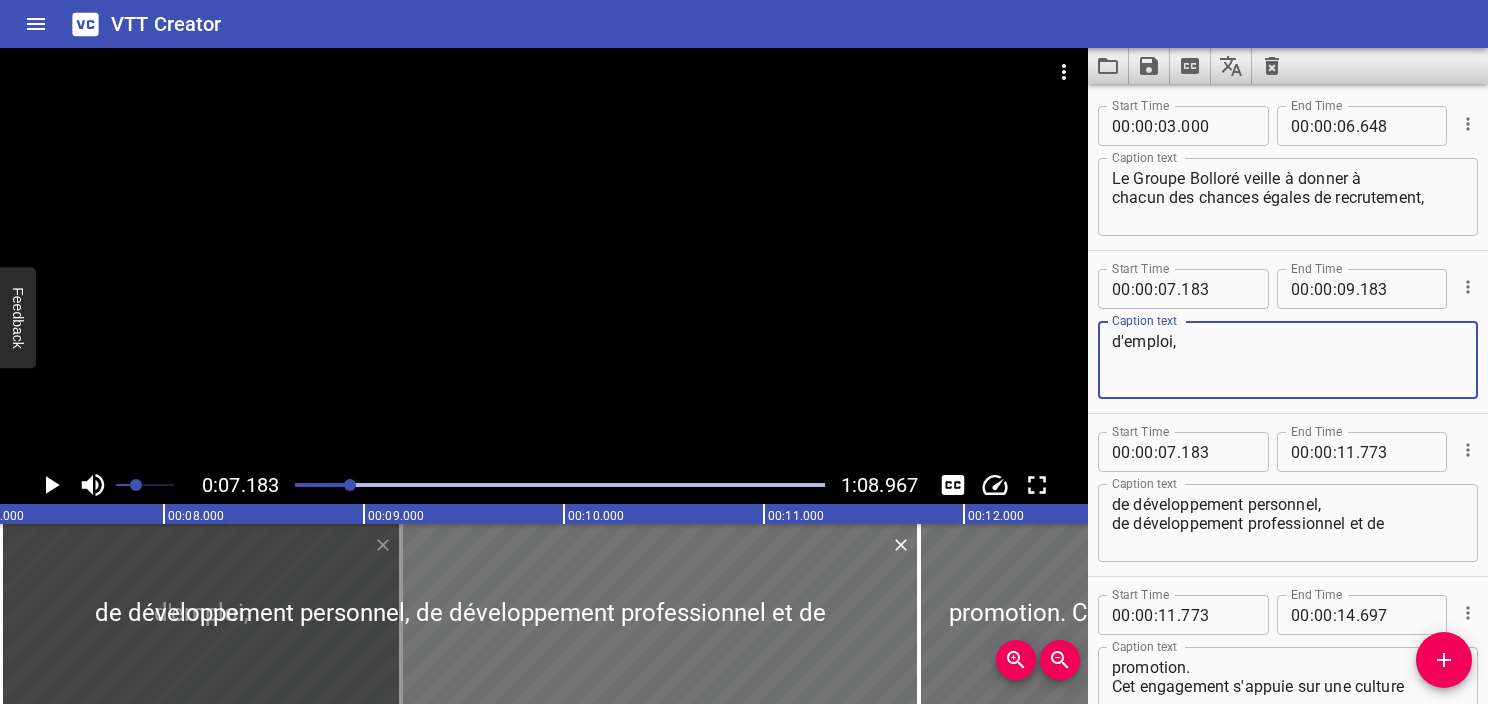 type on "d'emploi," 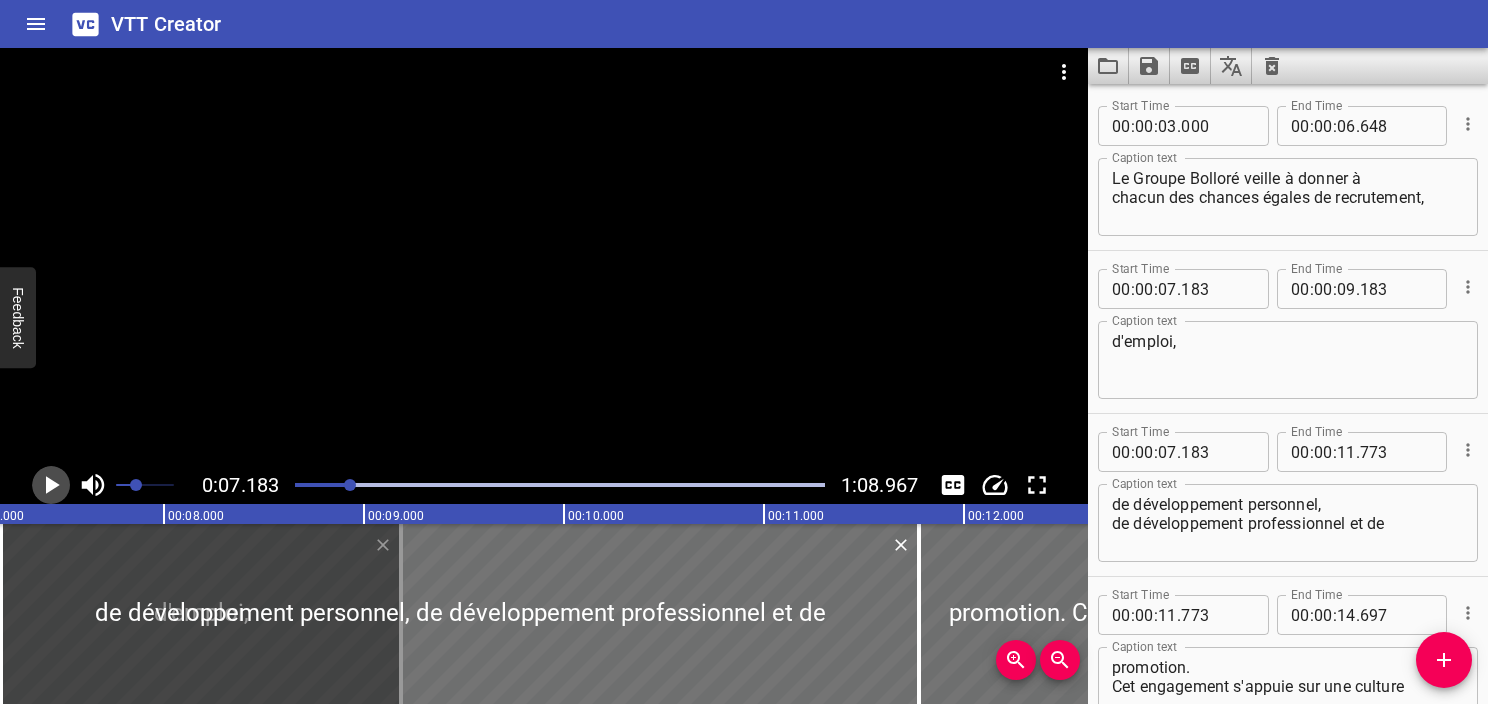click 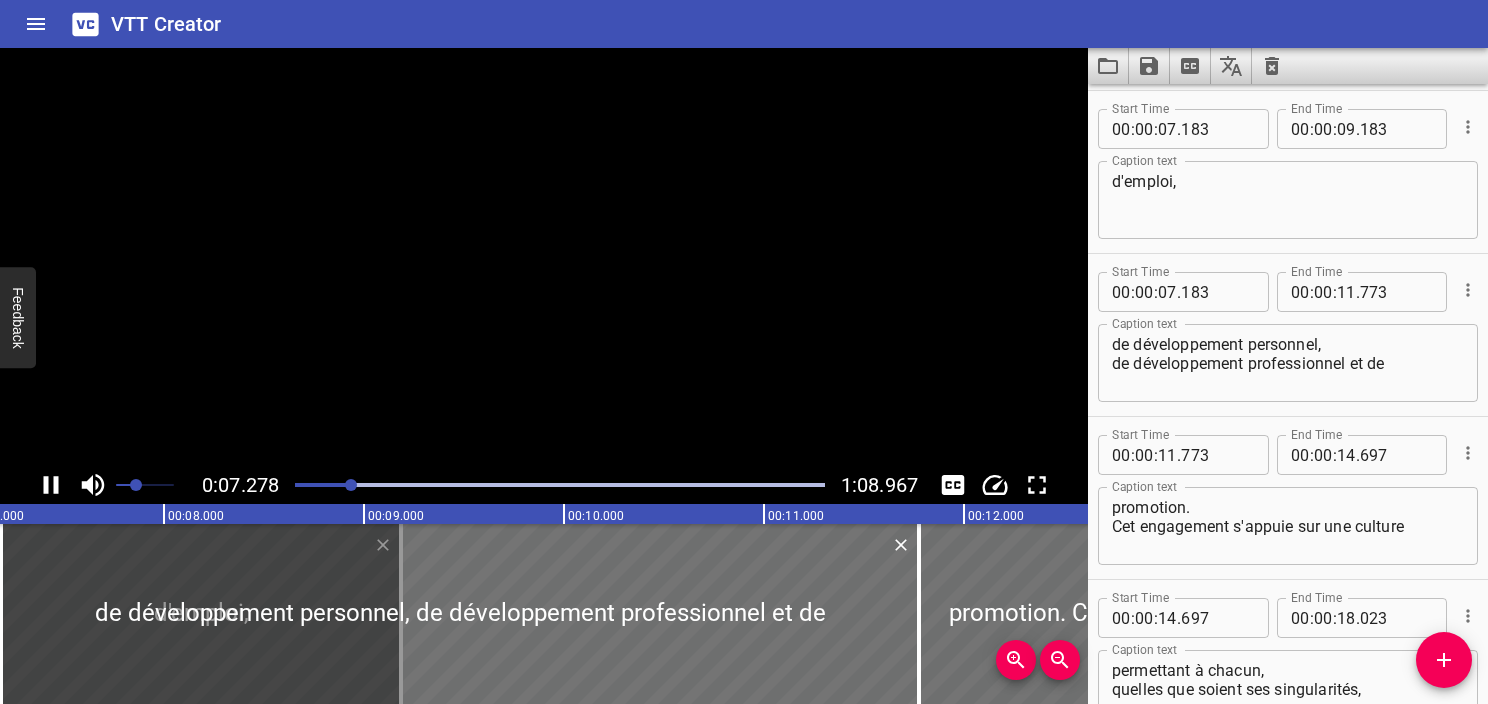 scroll, scrollTop: 308, scrollLeft: 0, axis: vertical 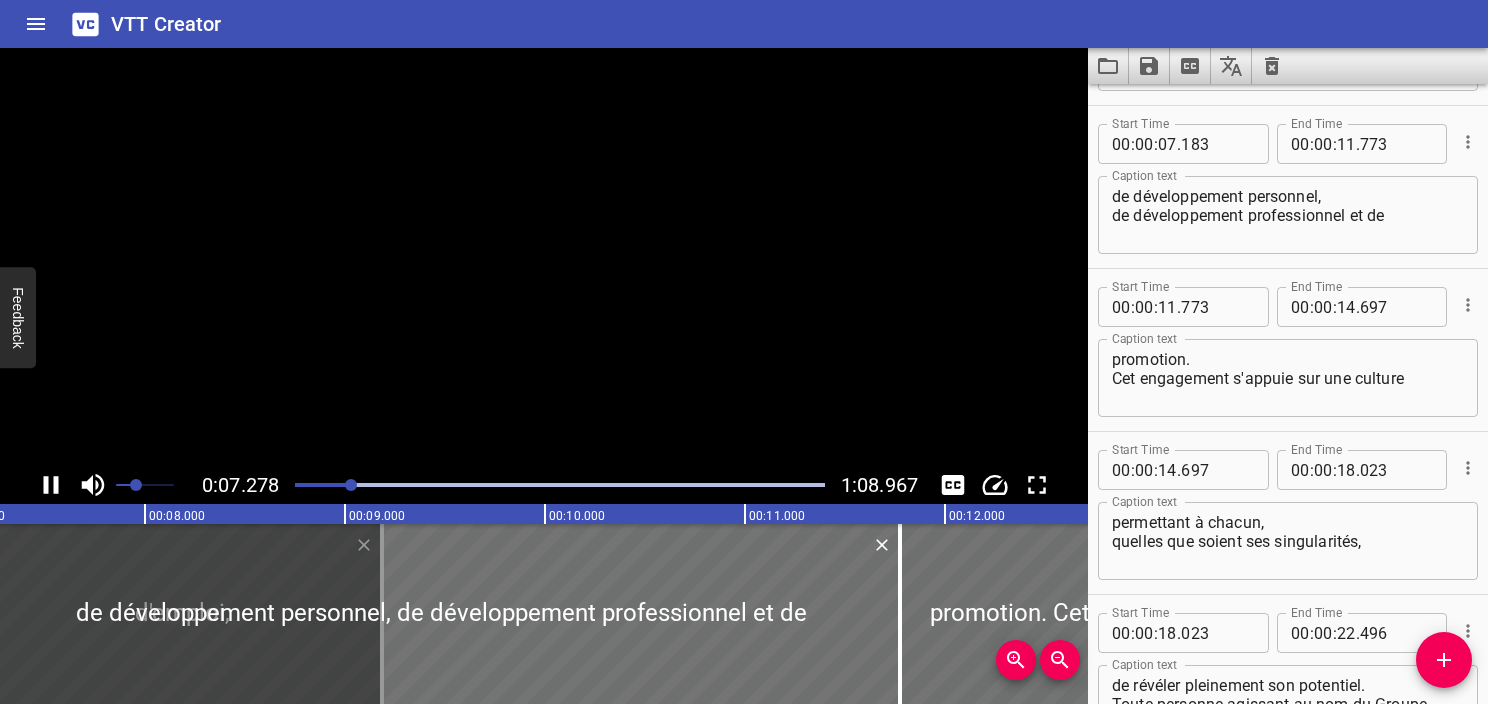 click 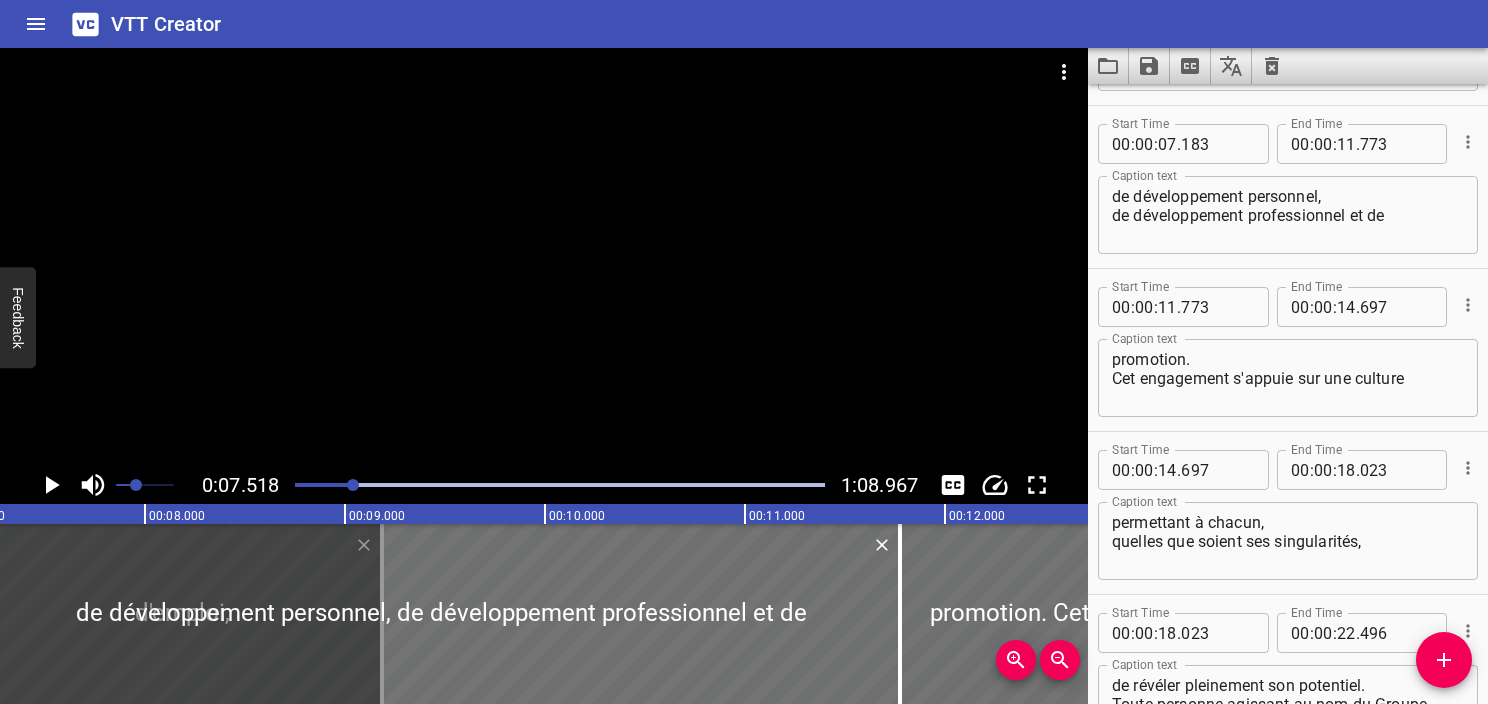scroll, scrollTop: 326, scrollLeft: 0, axis: vertical 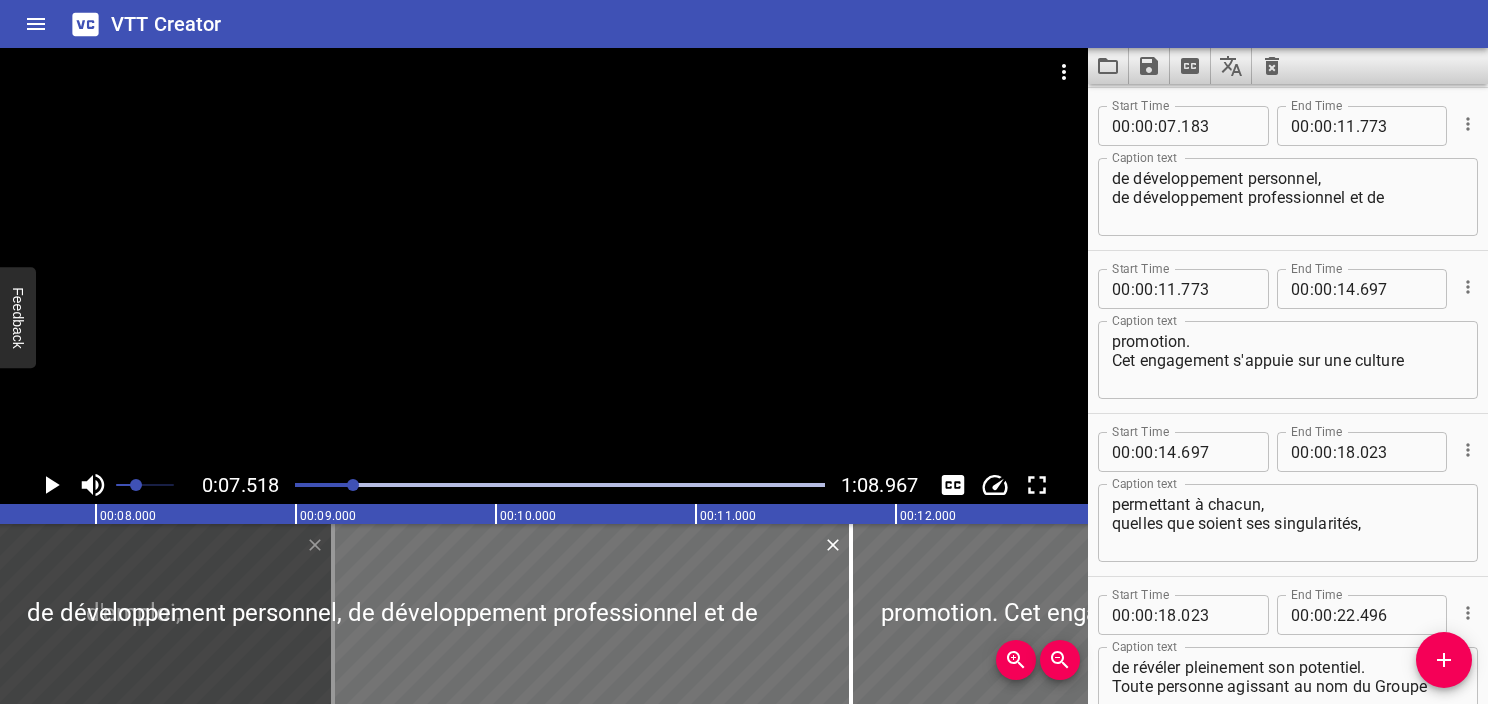 click 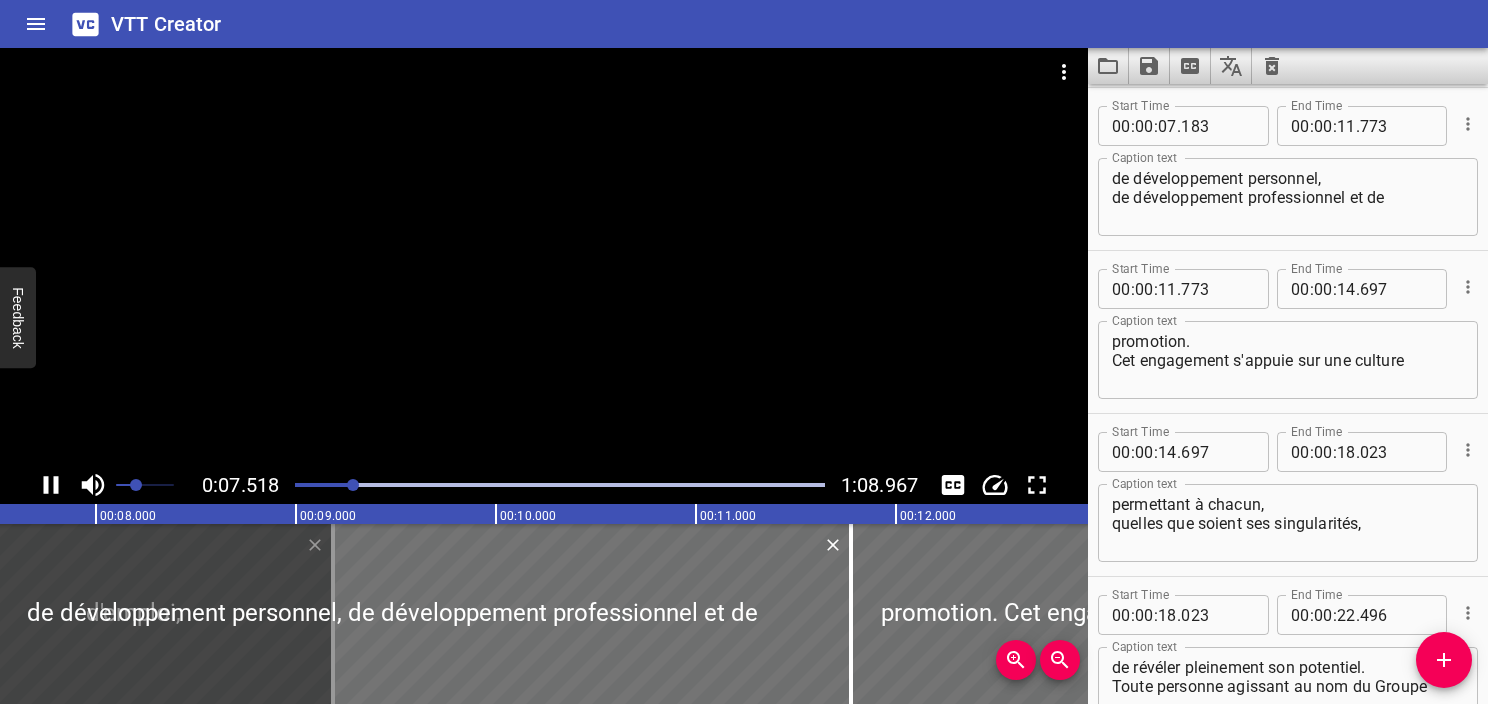 click 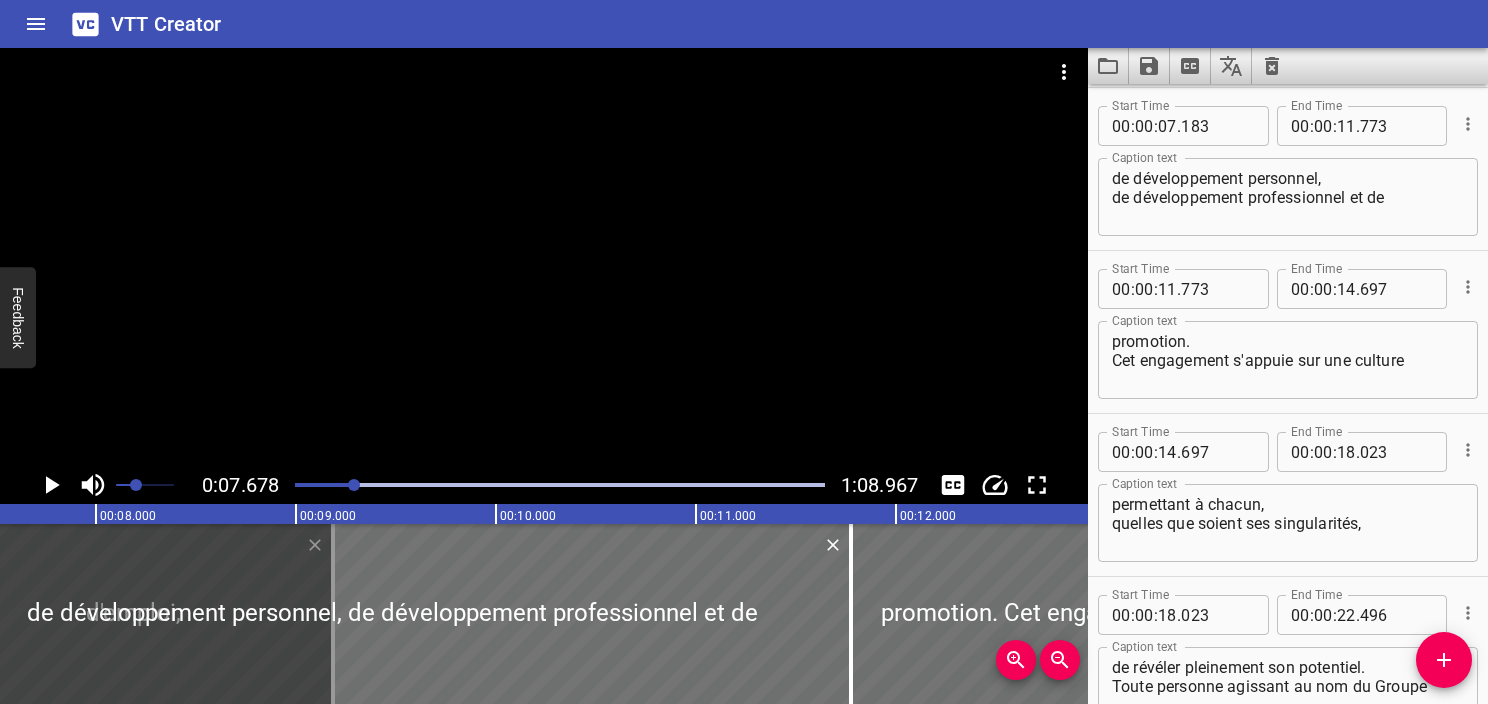 scroll, scrollTop: 0, scrollLeft: 1535, axis: horizontal 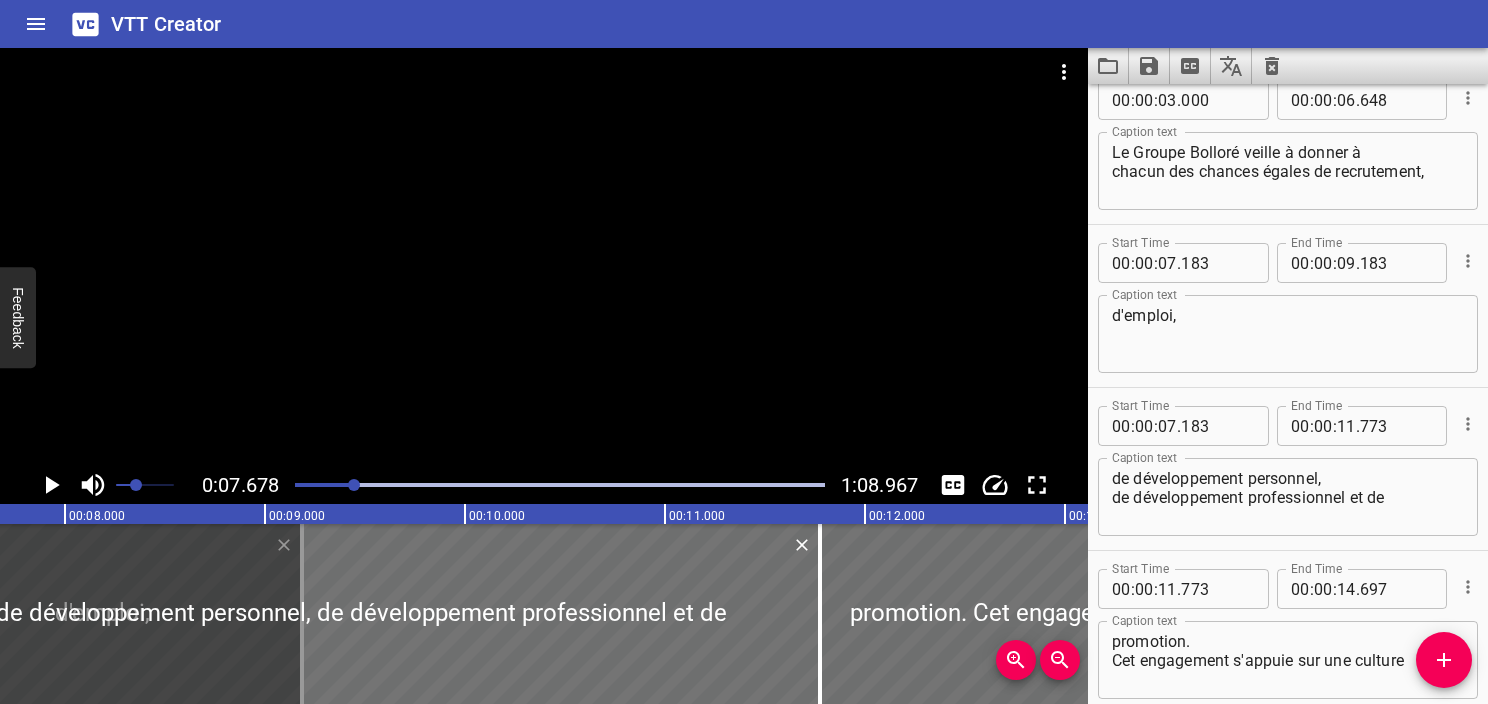 click on "d'emploi," at bounding box center [1288, 334] 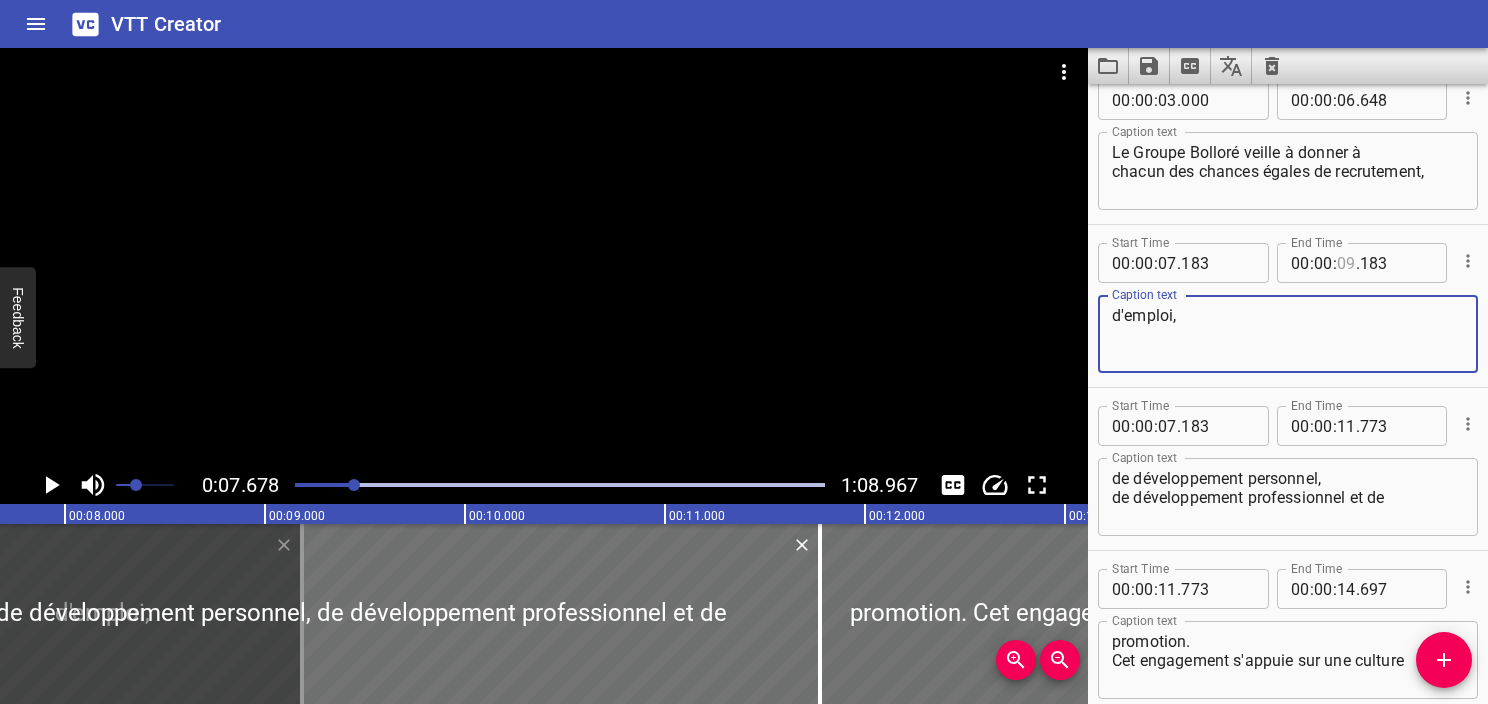 click at bounding box center [1346, 263] 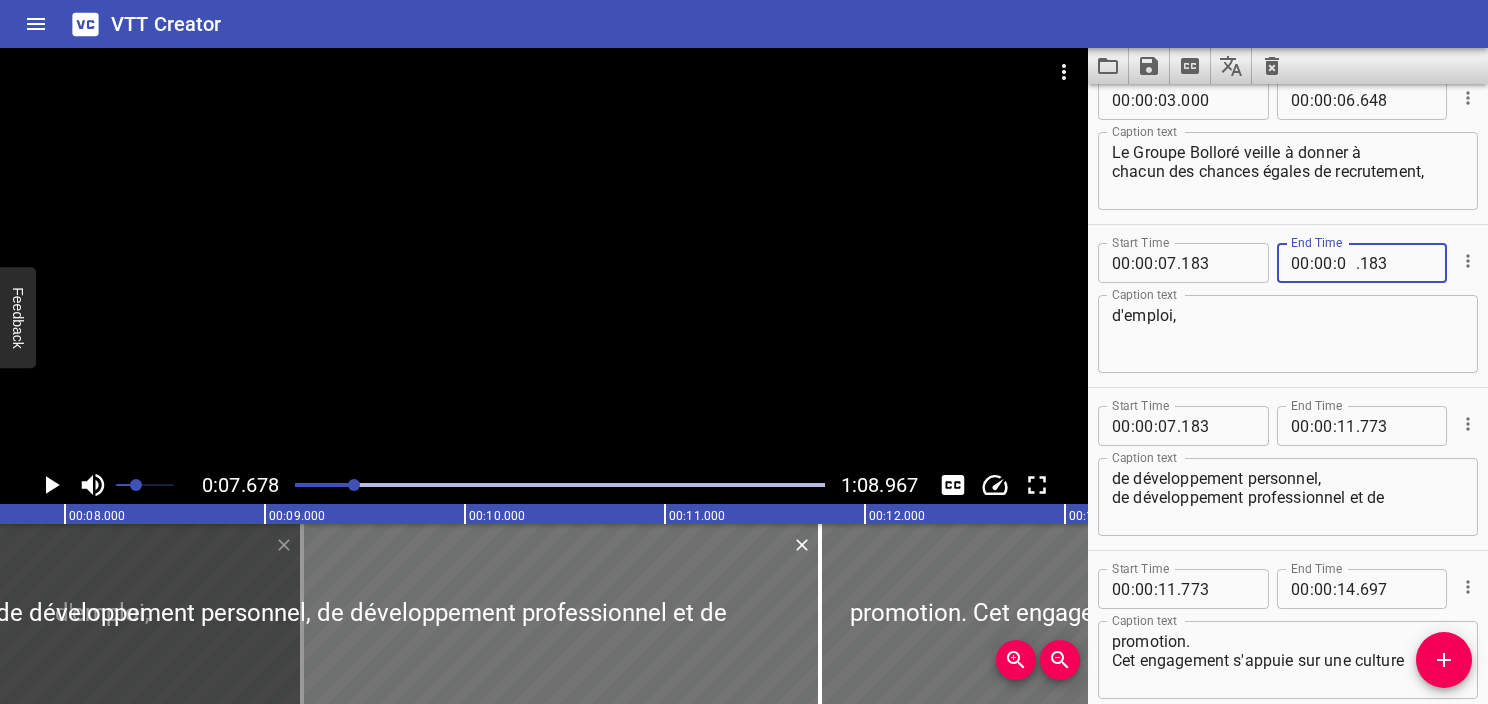 type on "07" 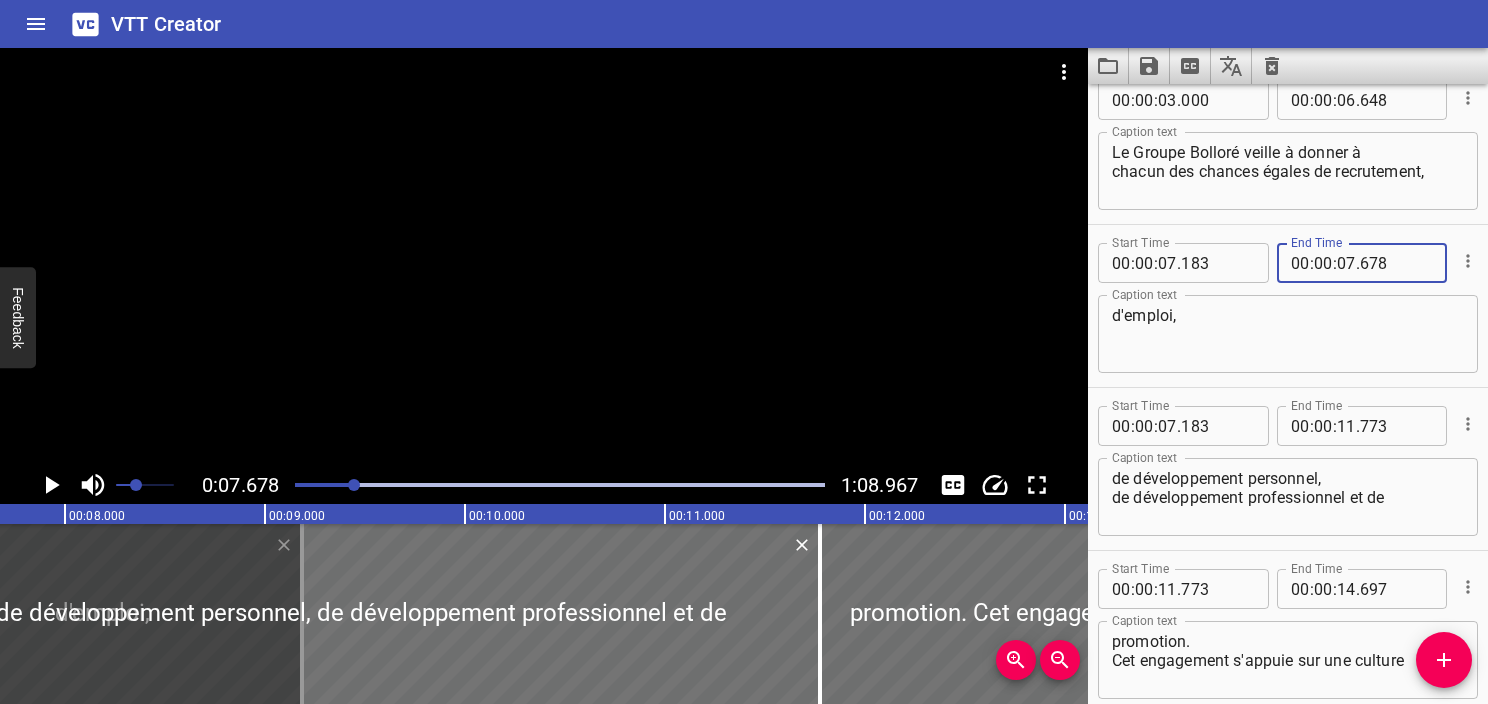 type on "678" 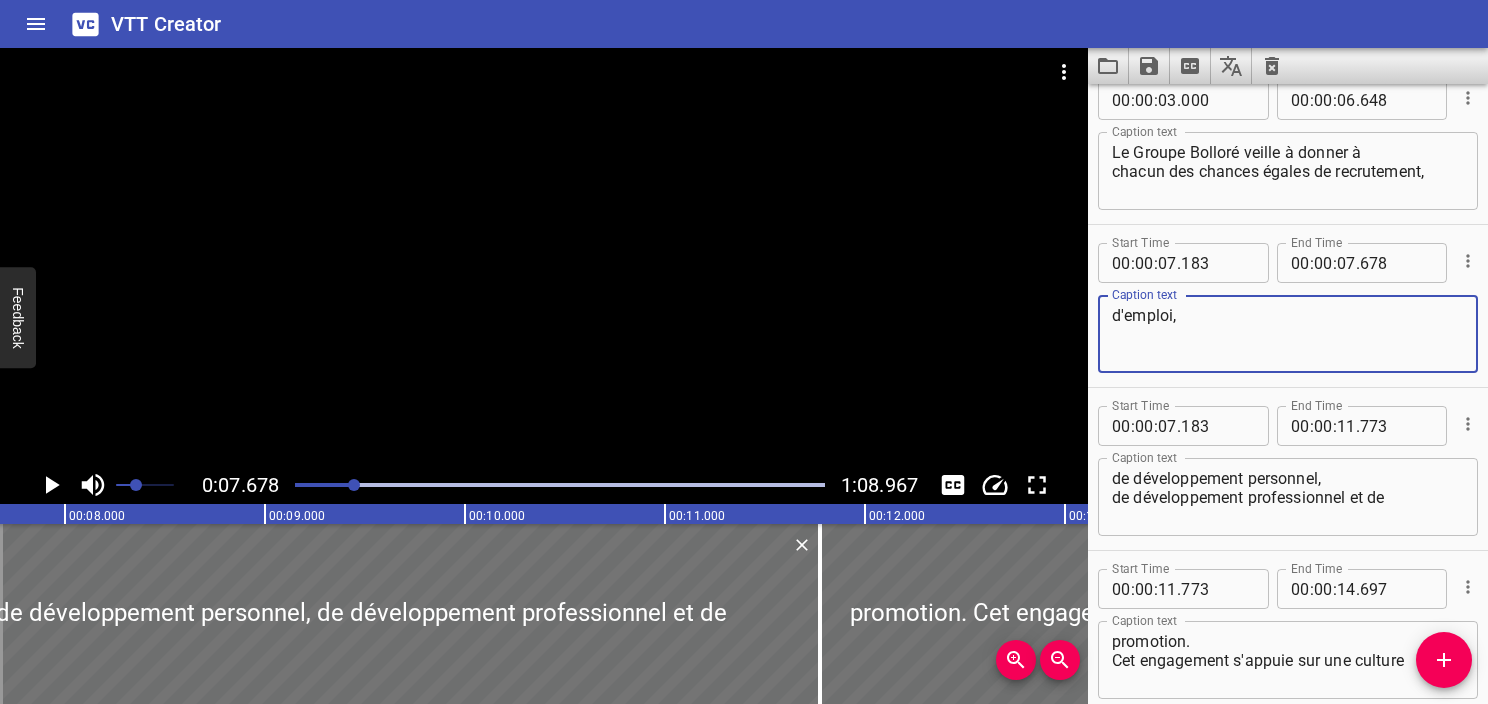 click on "d'emploi," at bounding box center (1288, 334) 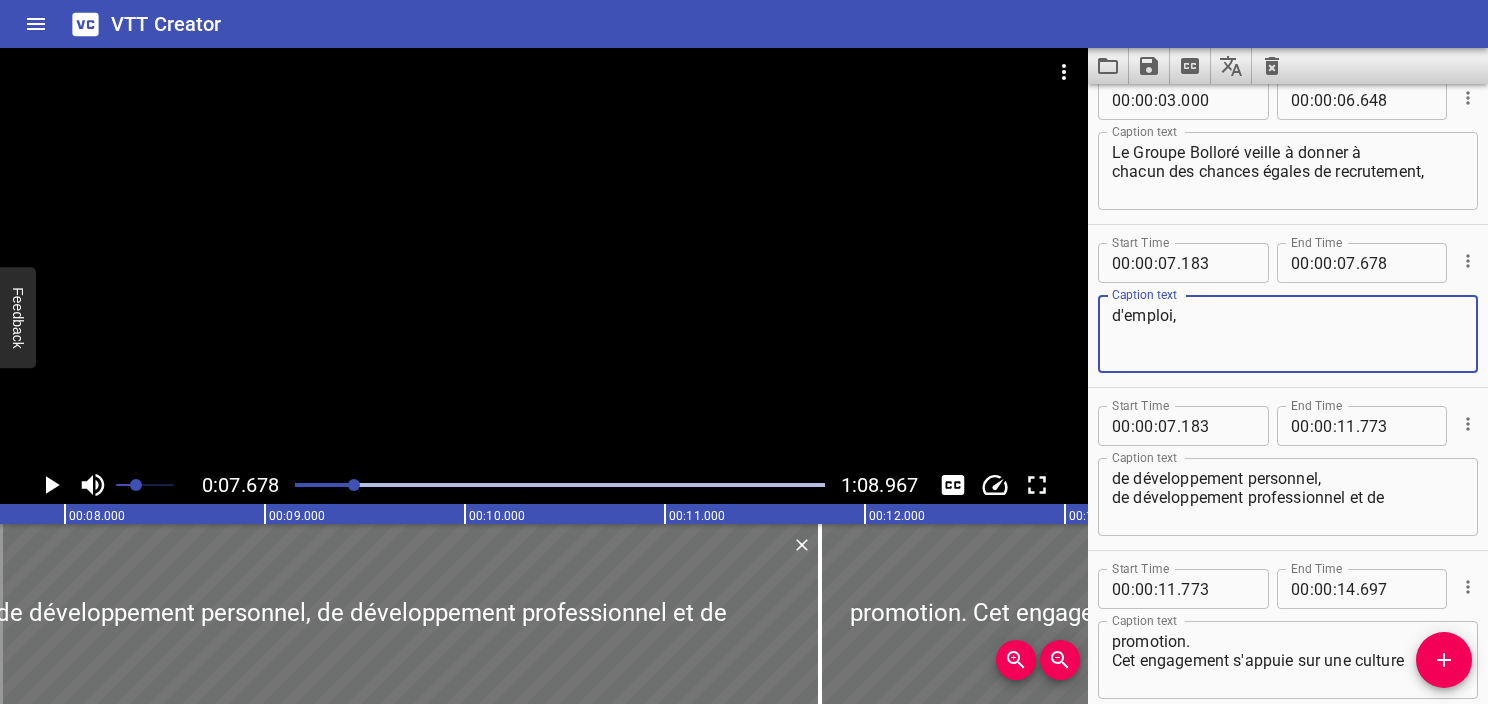 click on "de développement personnel,
de développement professionnel et de" at bounding box center [1288, 497] 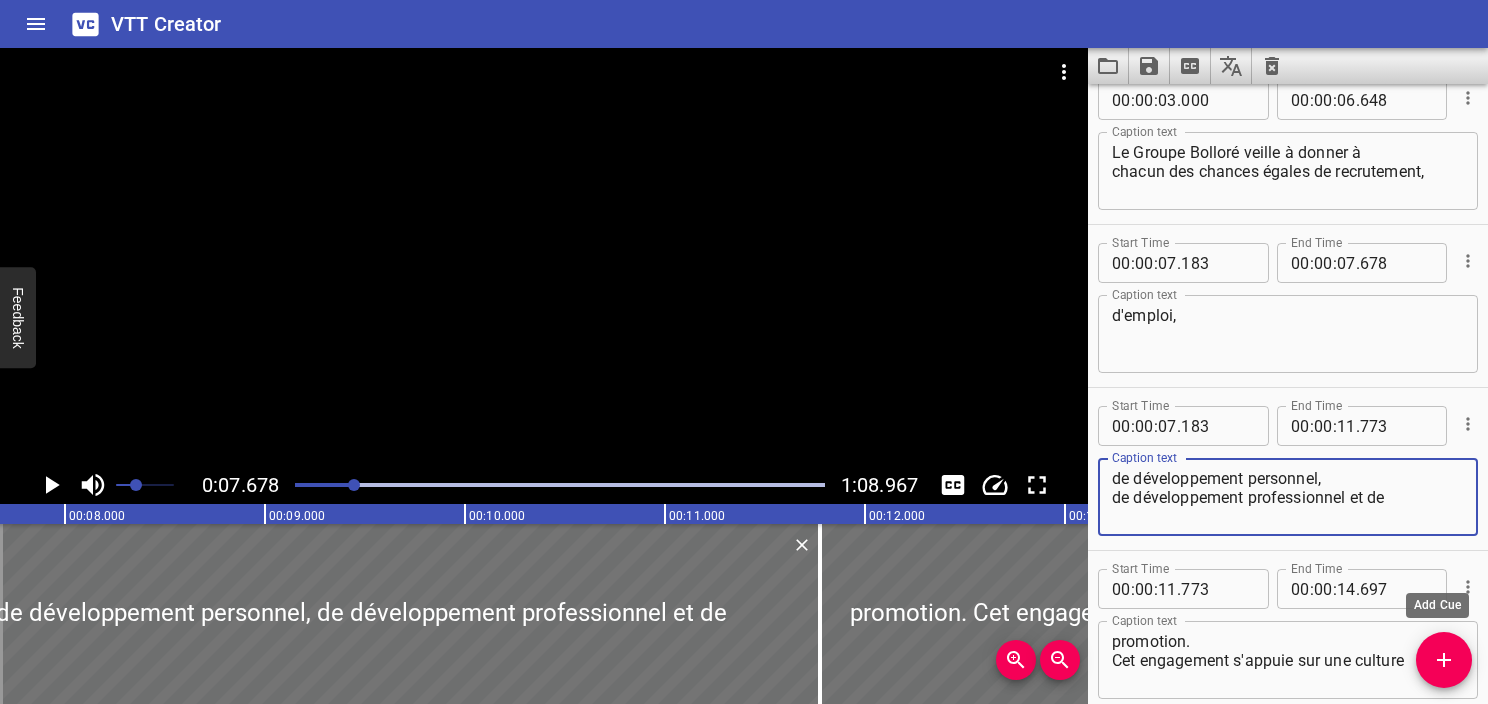 click at bounding box center (1444, 660) 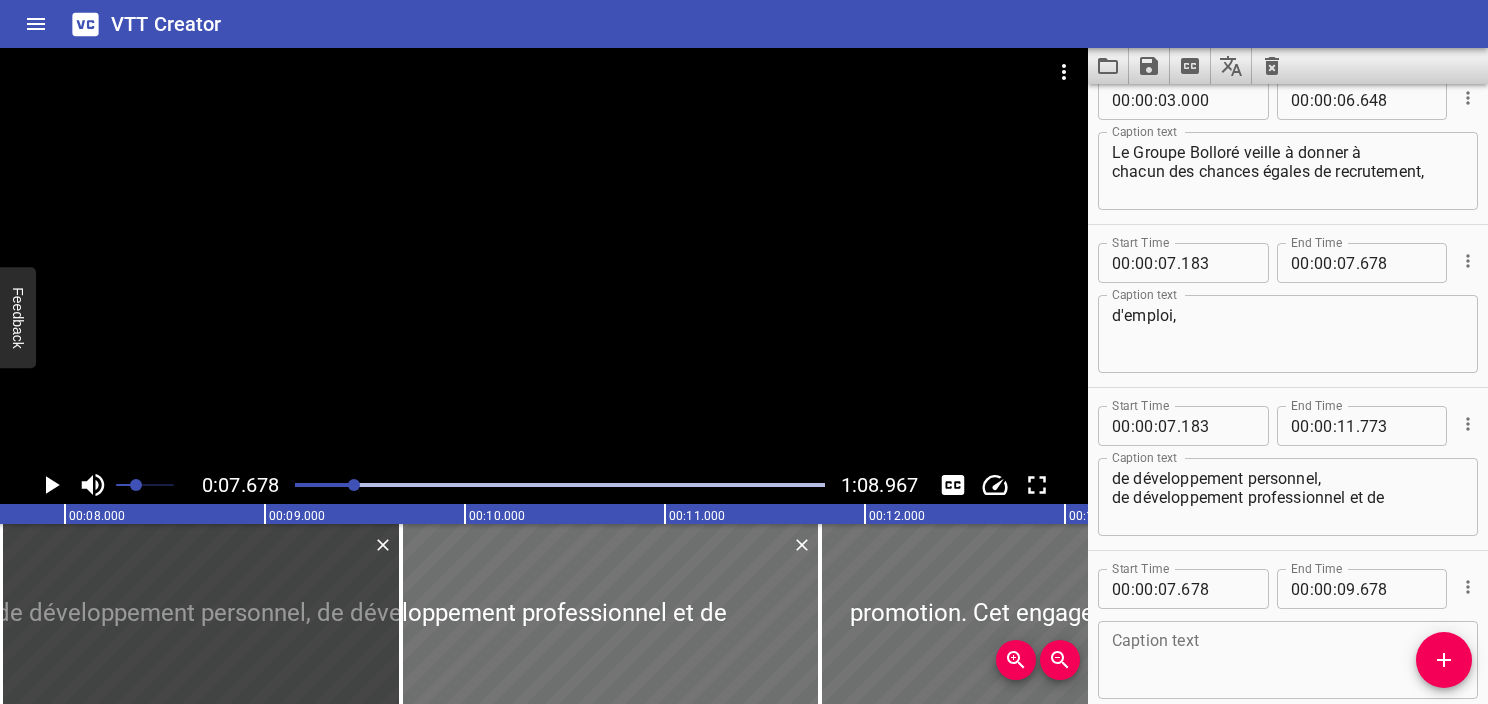 click on "de développement personnel,
de développement professionnel et de Caption text" at bounding box center (1288, 497) 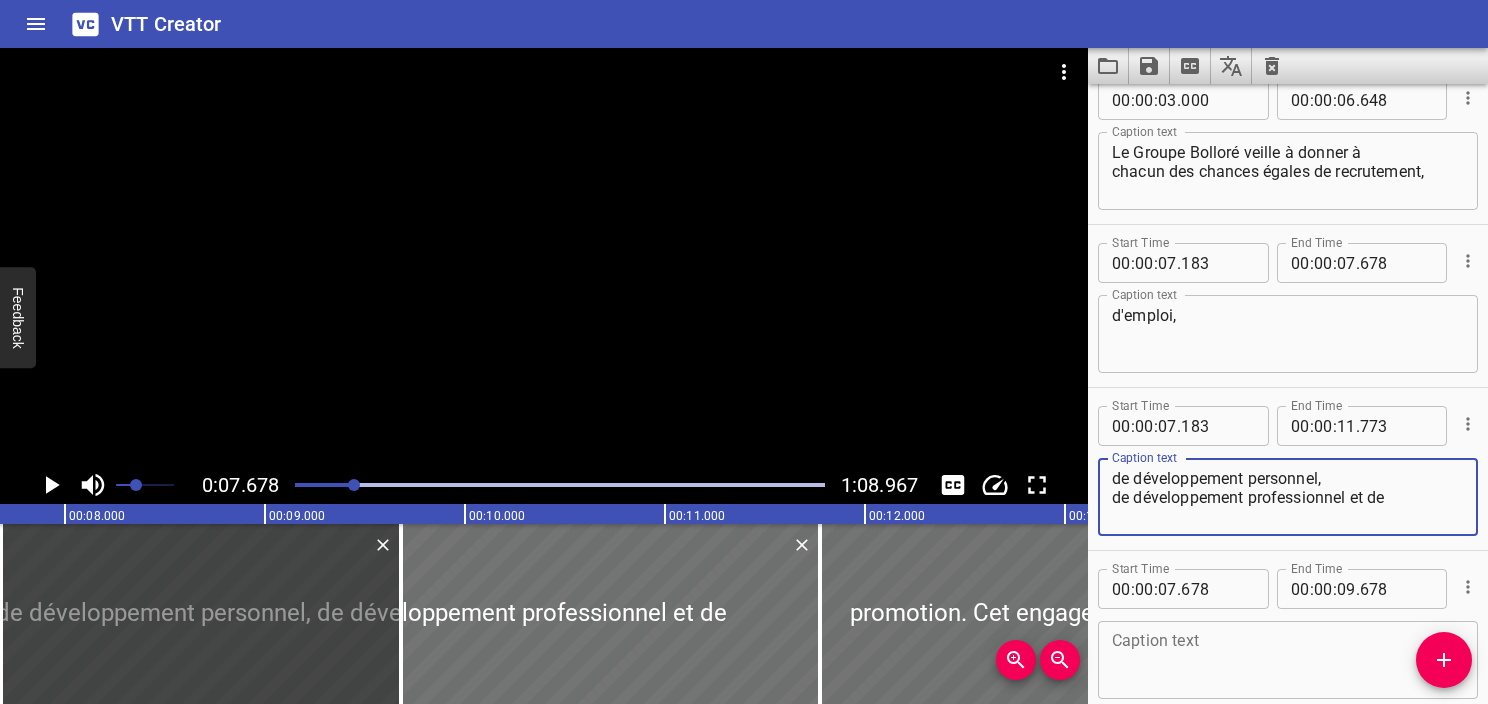 click on "de développement personnel,
de développement professionnel et de" at bounding box center [1288, 497] 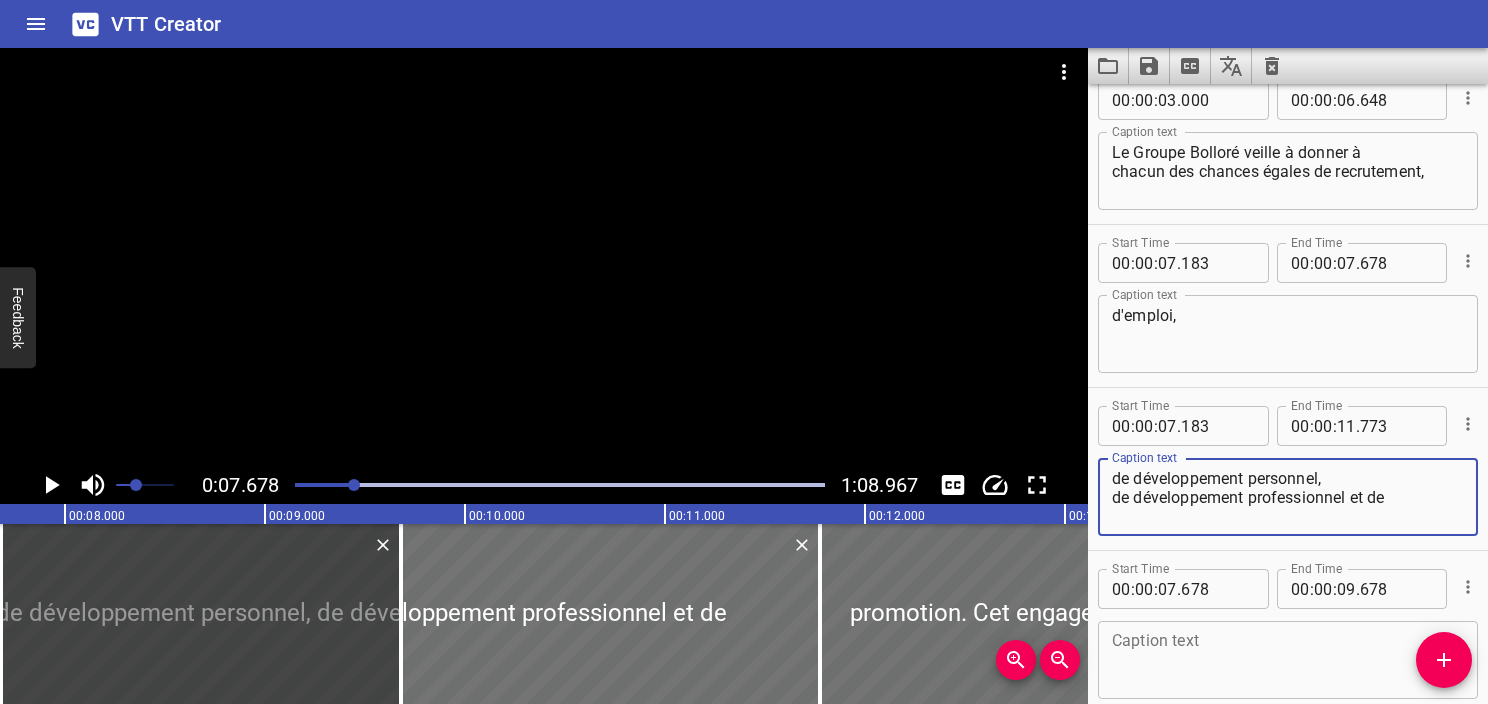 type on "de développement personnel,
de développement professionnel et de" 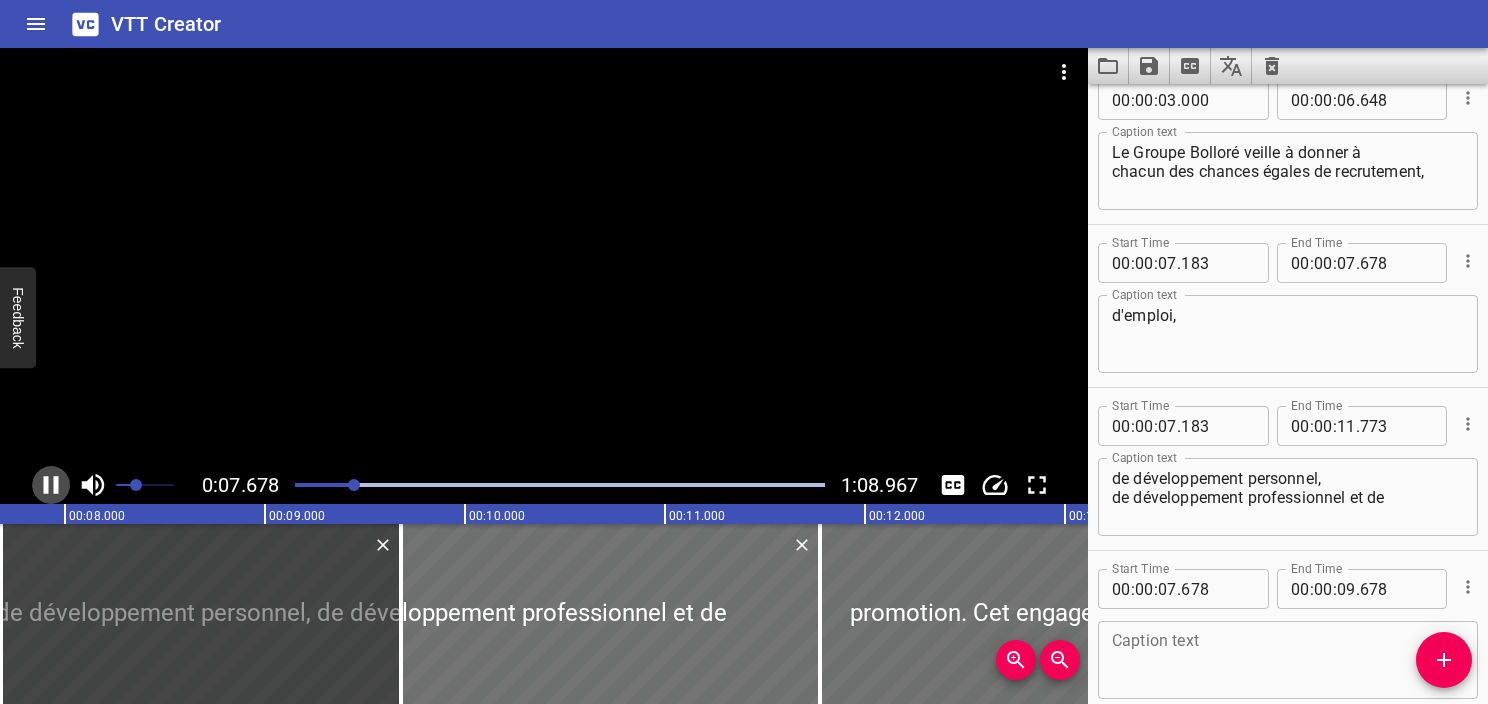 click 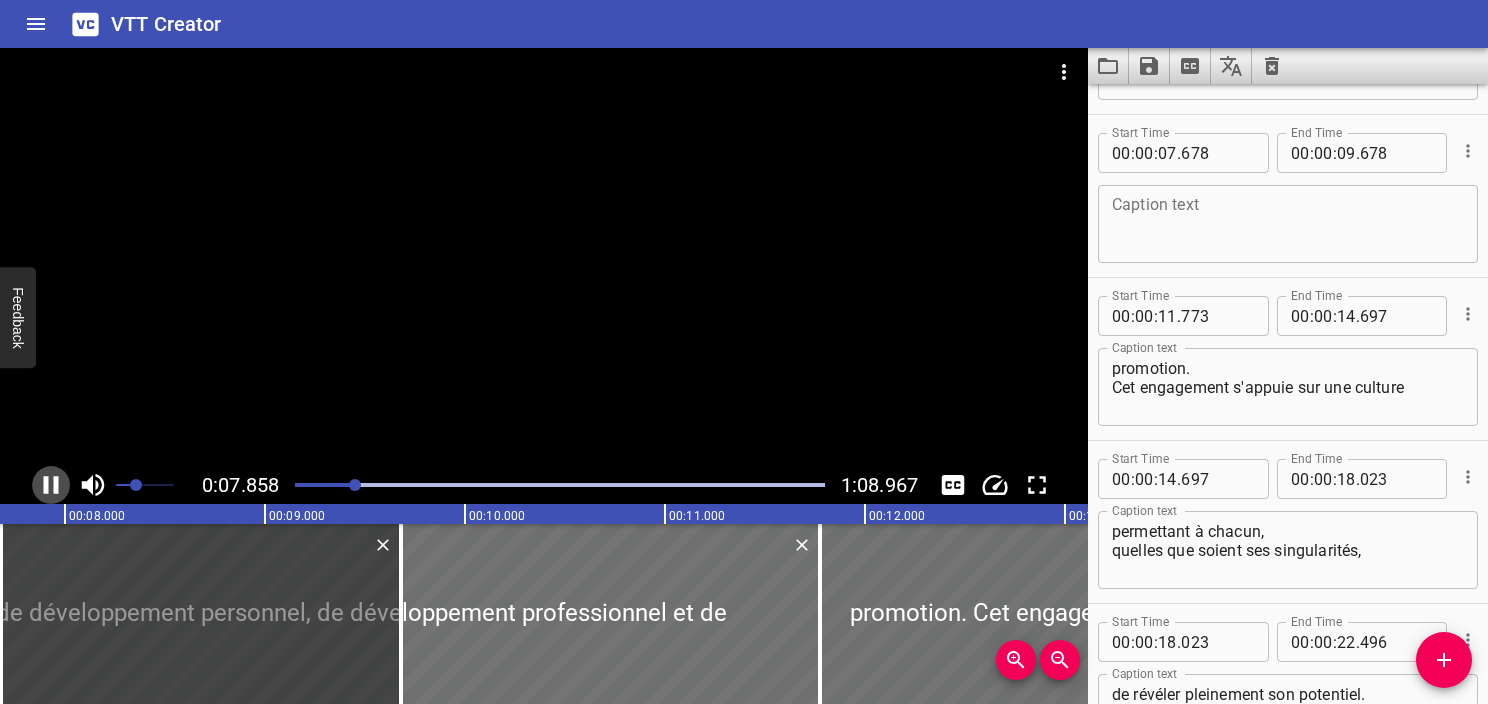click 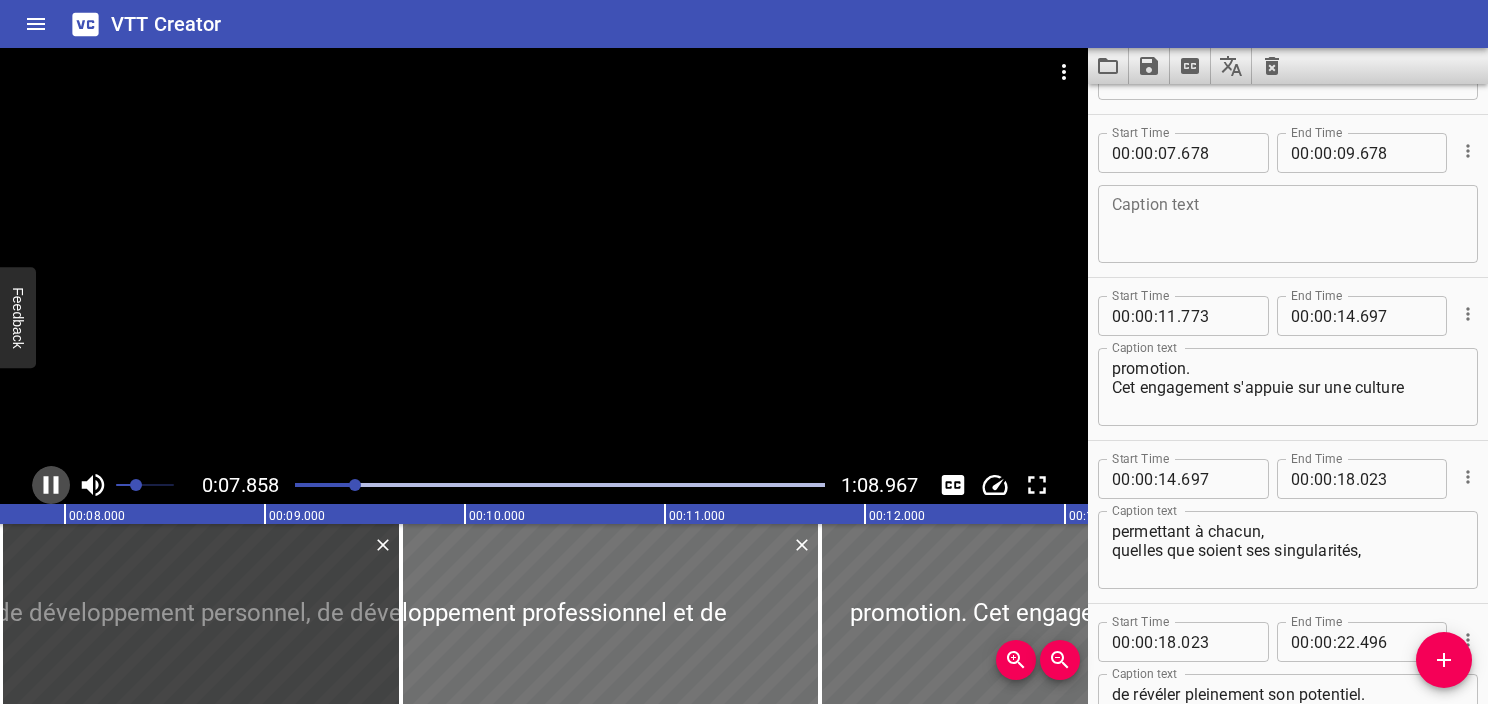 scroll, scrollTop: 488, scrollLeft: 0, axis: vertical 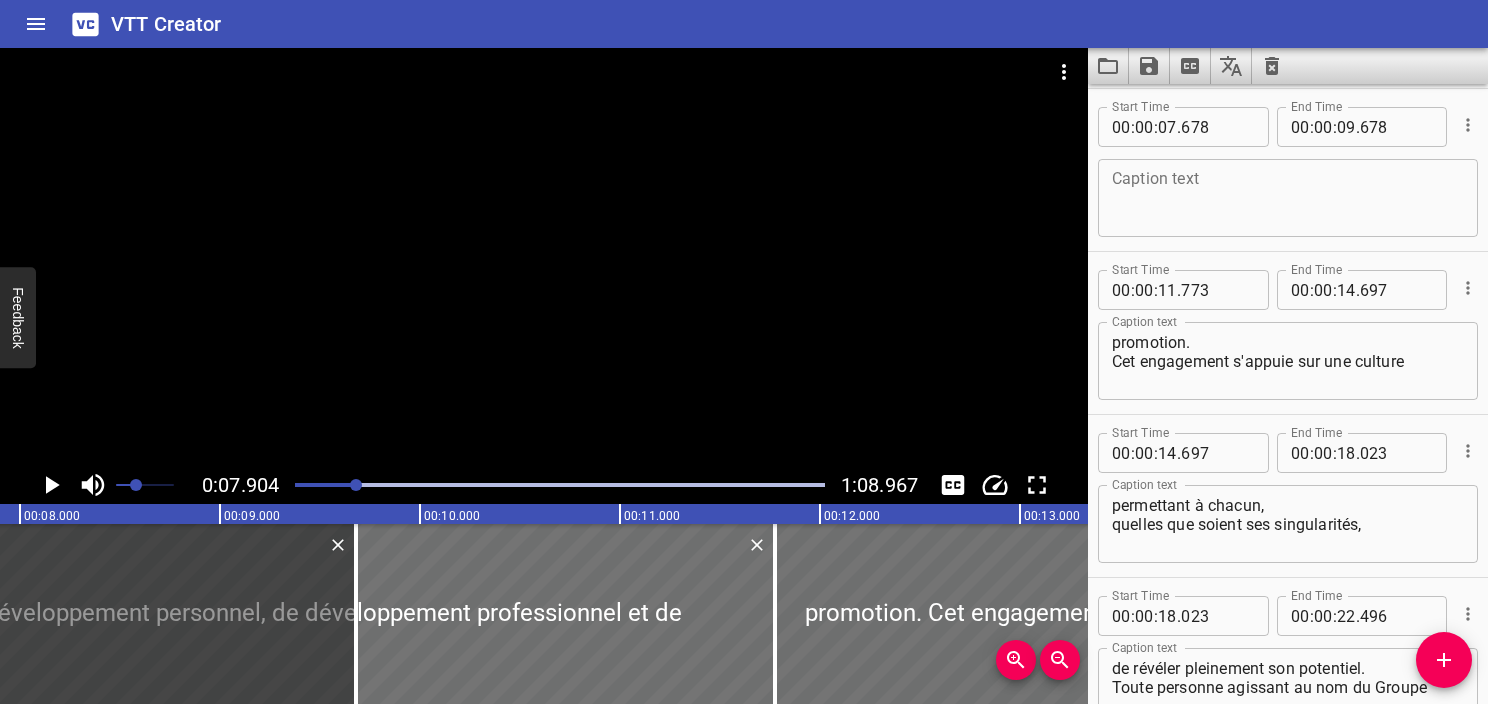 click 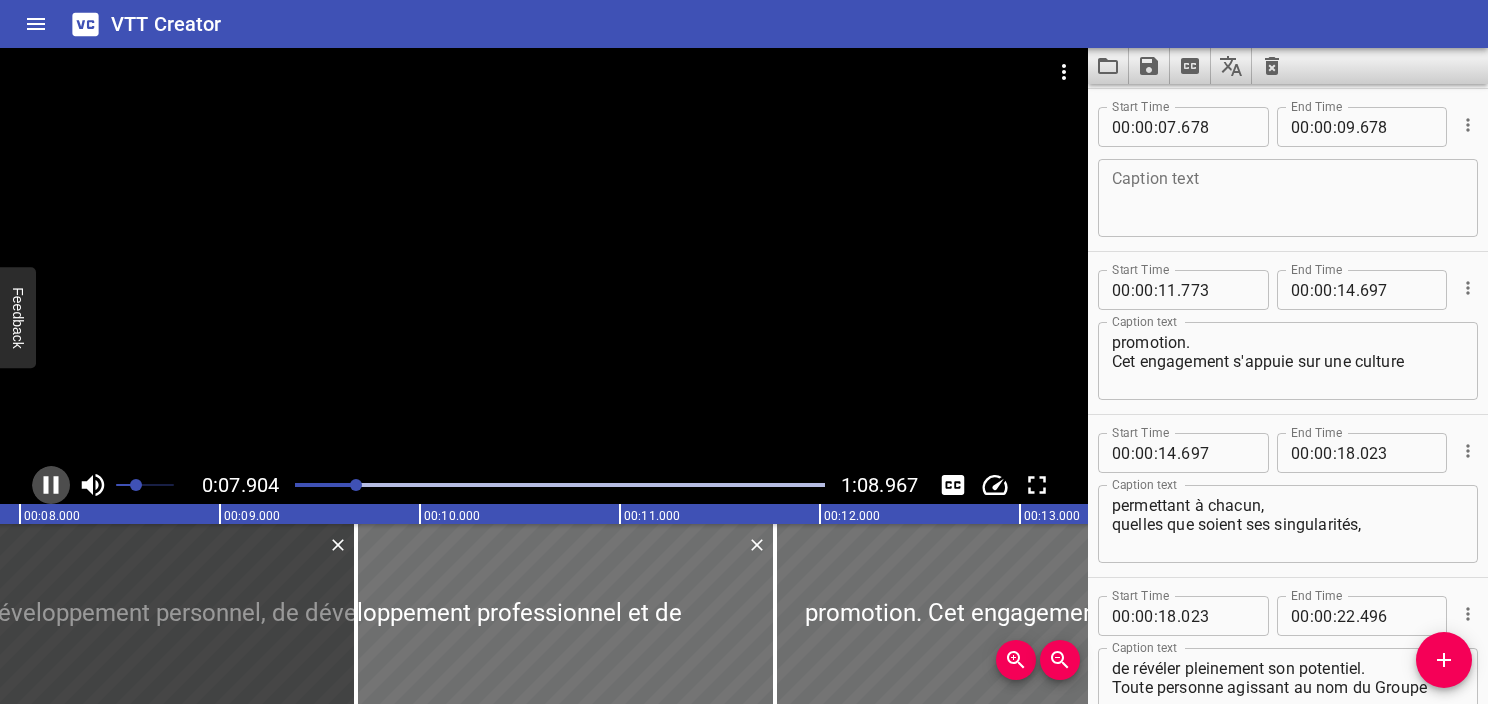 click 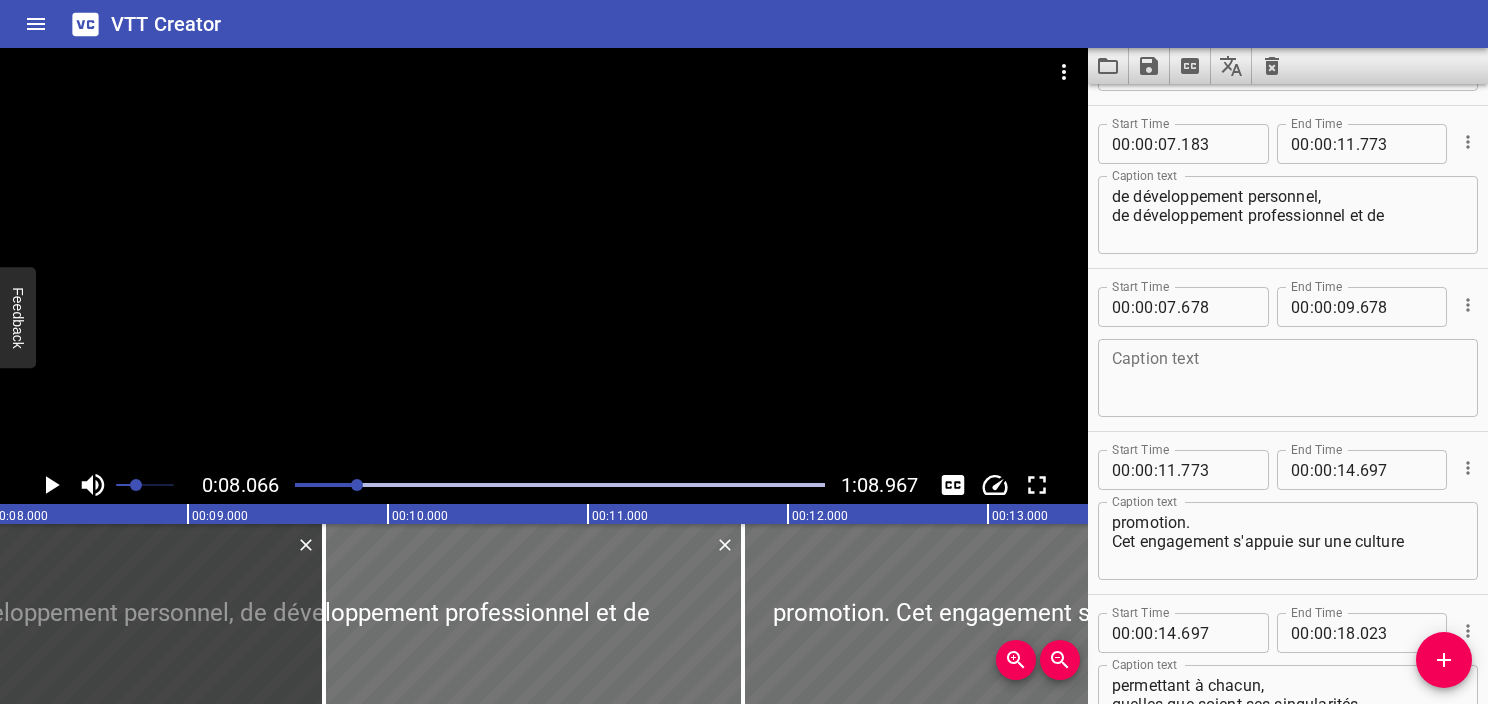 scroll, scrollTop: 288, scrollLeft: 0, axis: vertical 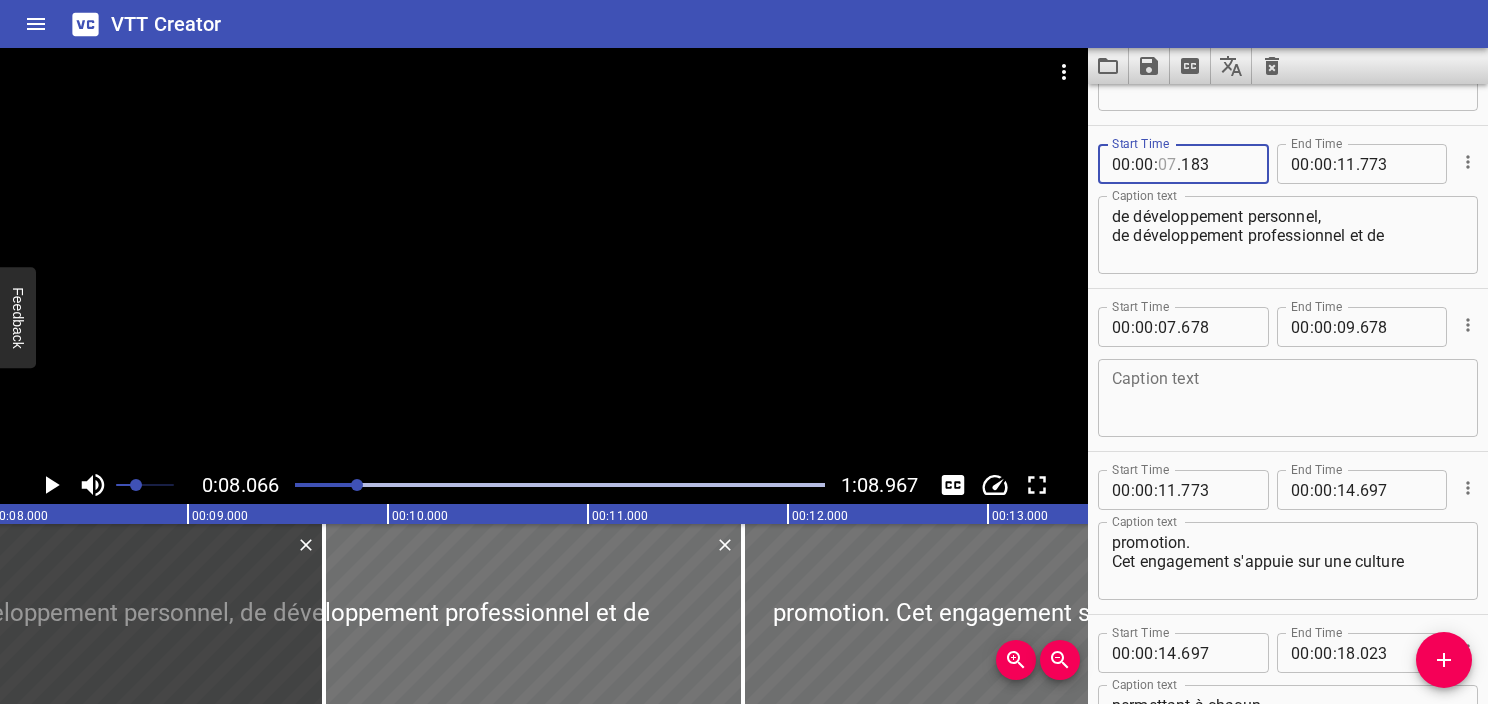 click at bounding box center (1167, 164) 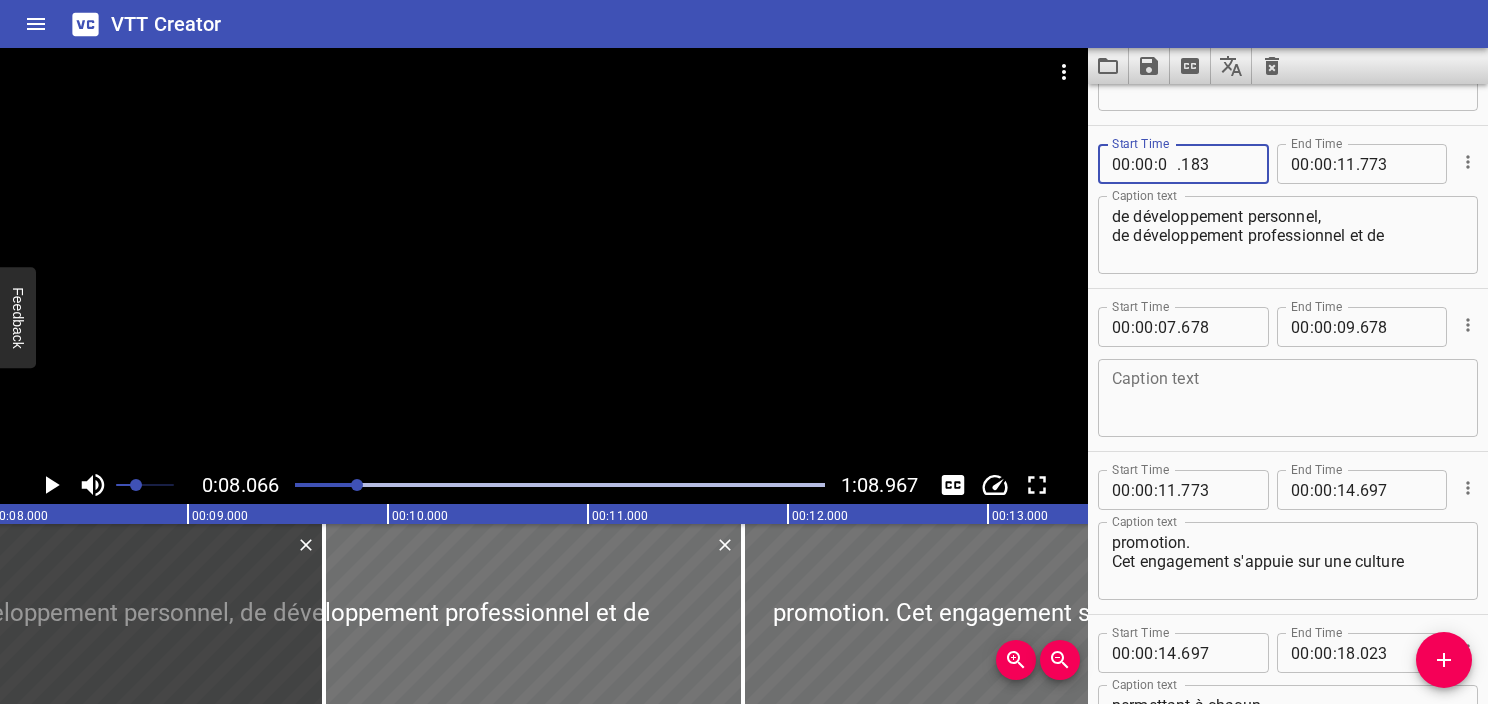 type on "08" 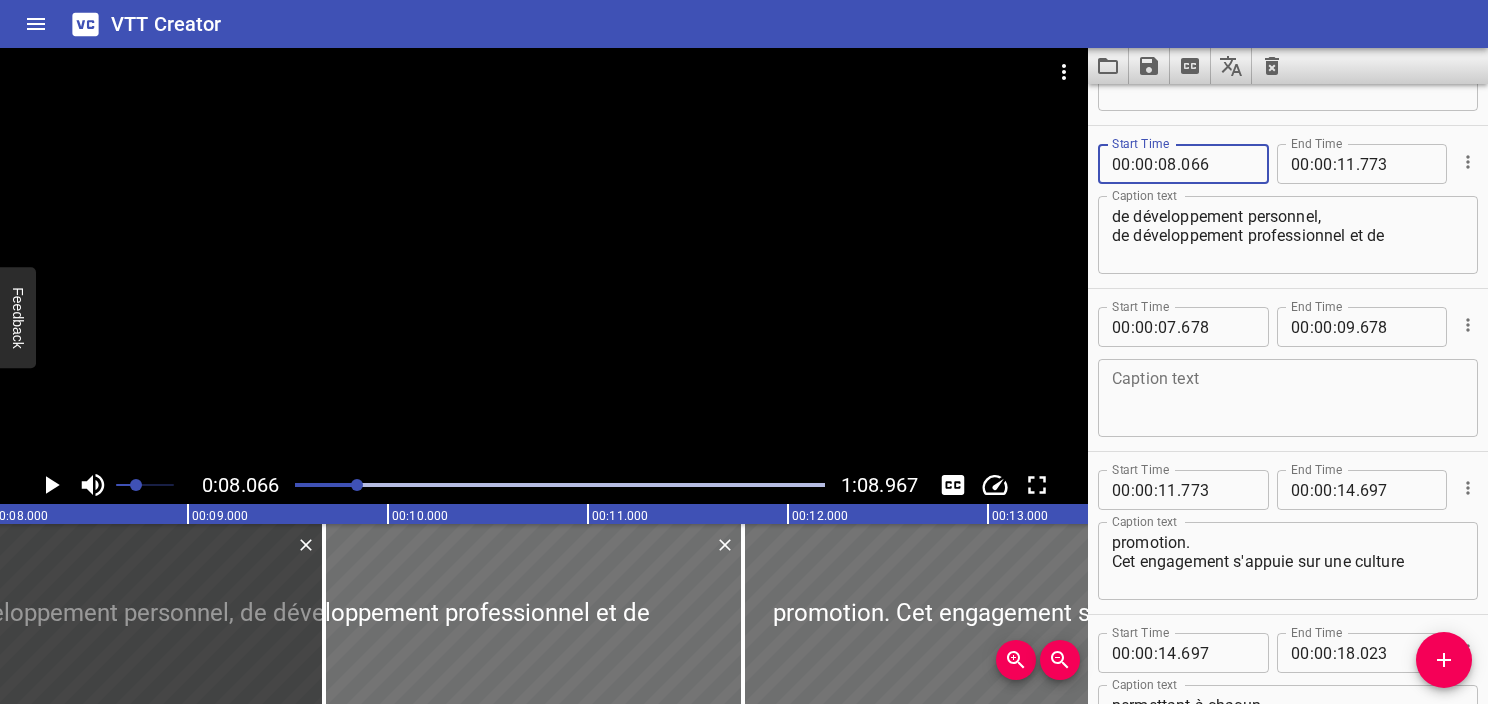type on "066" 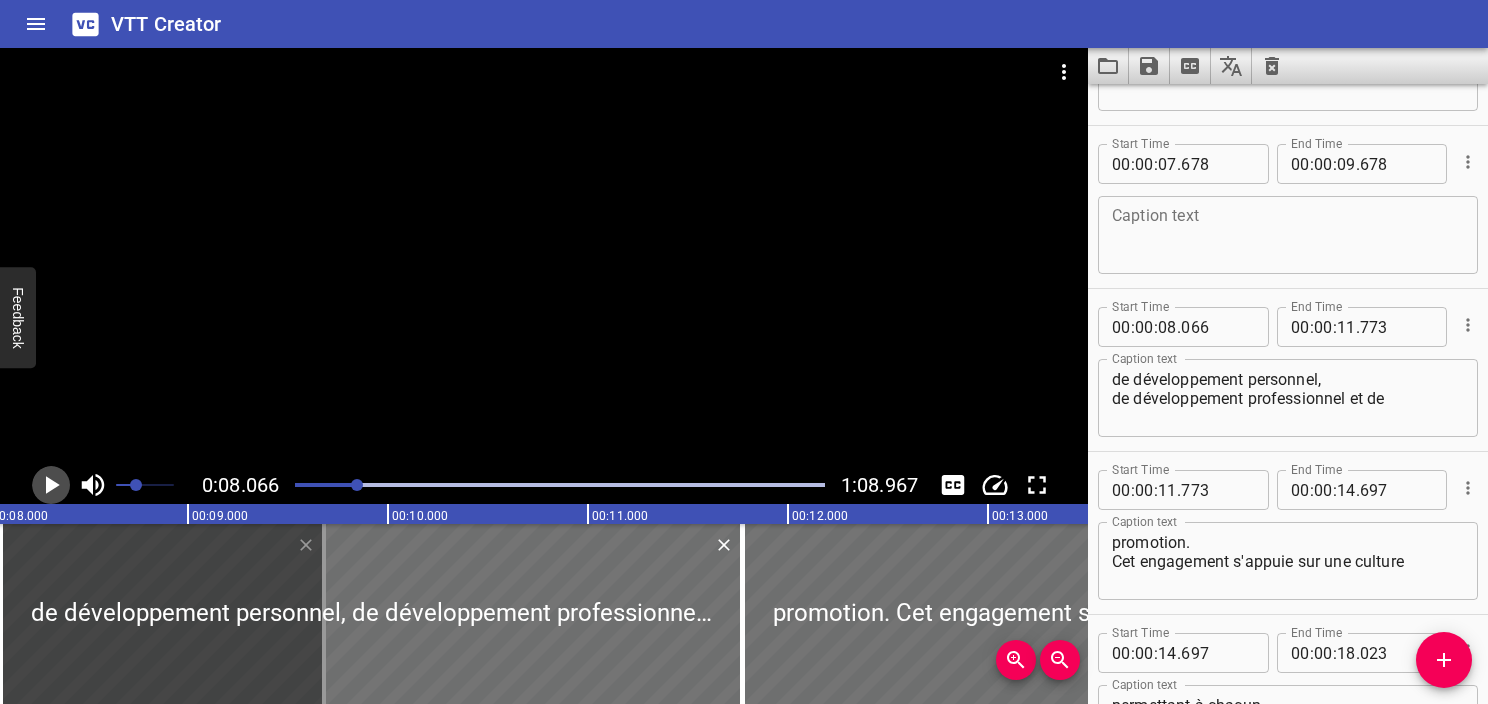 click 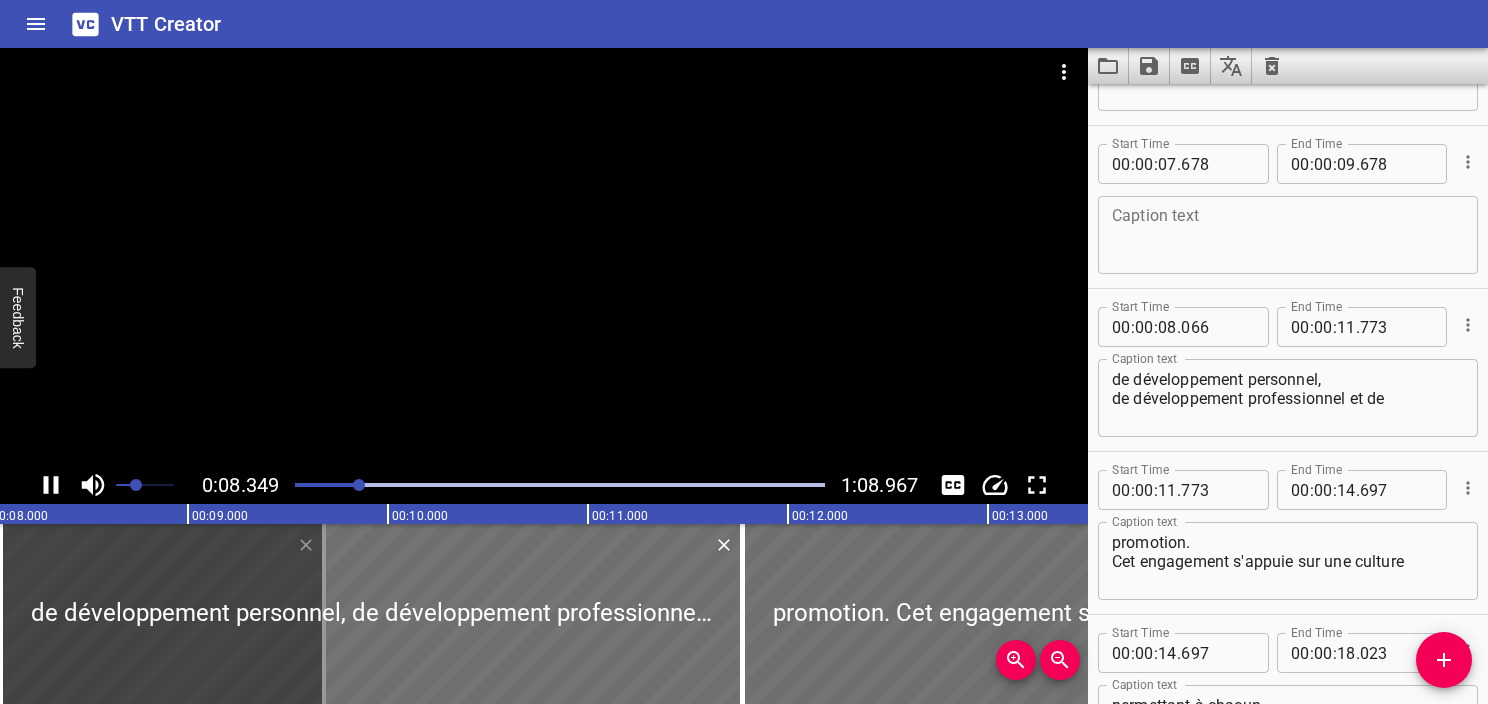 scroll, scrollTop: 476, scrollLeft: 0, axis: vertical 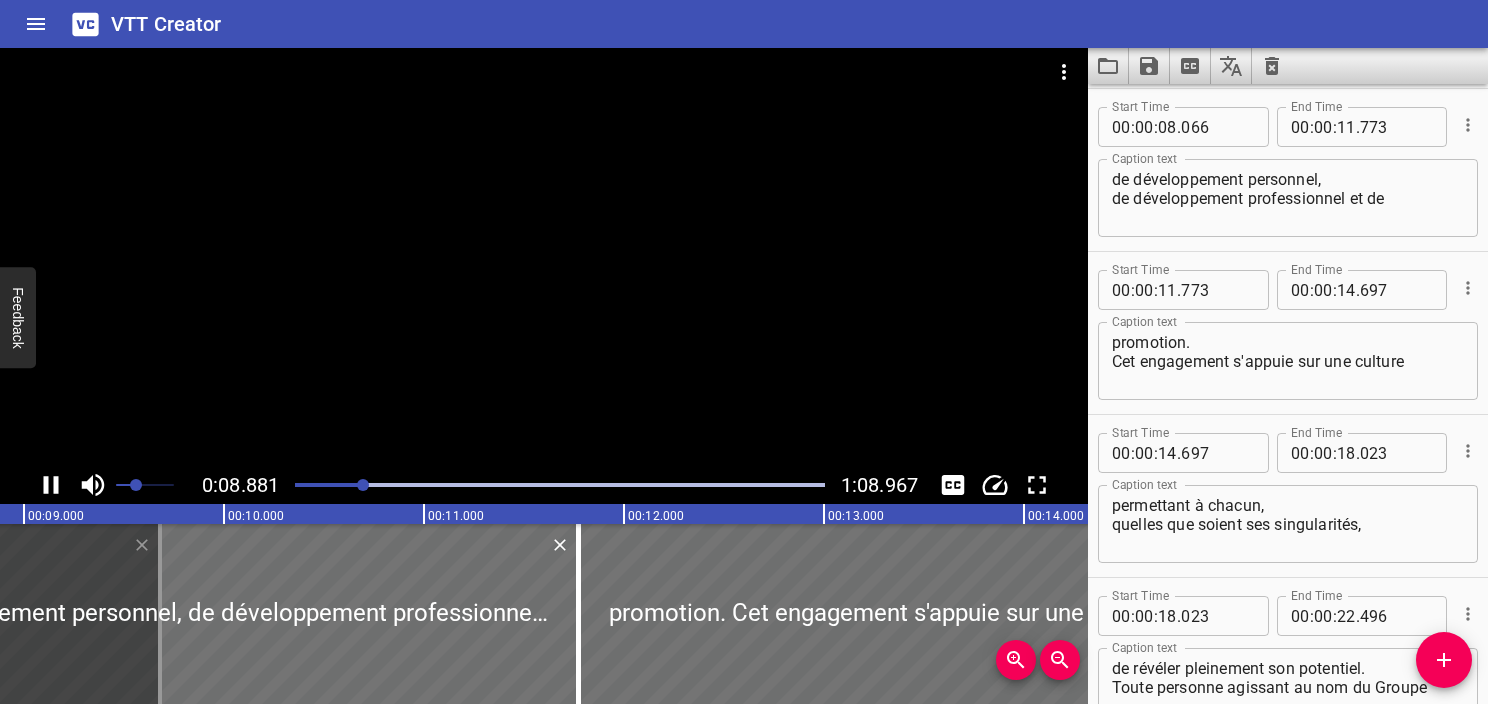 click 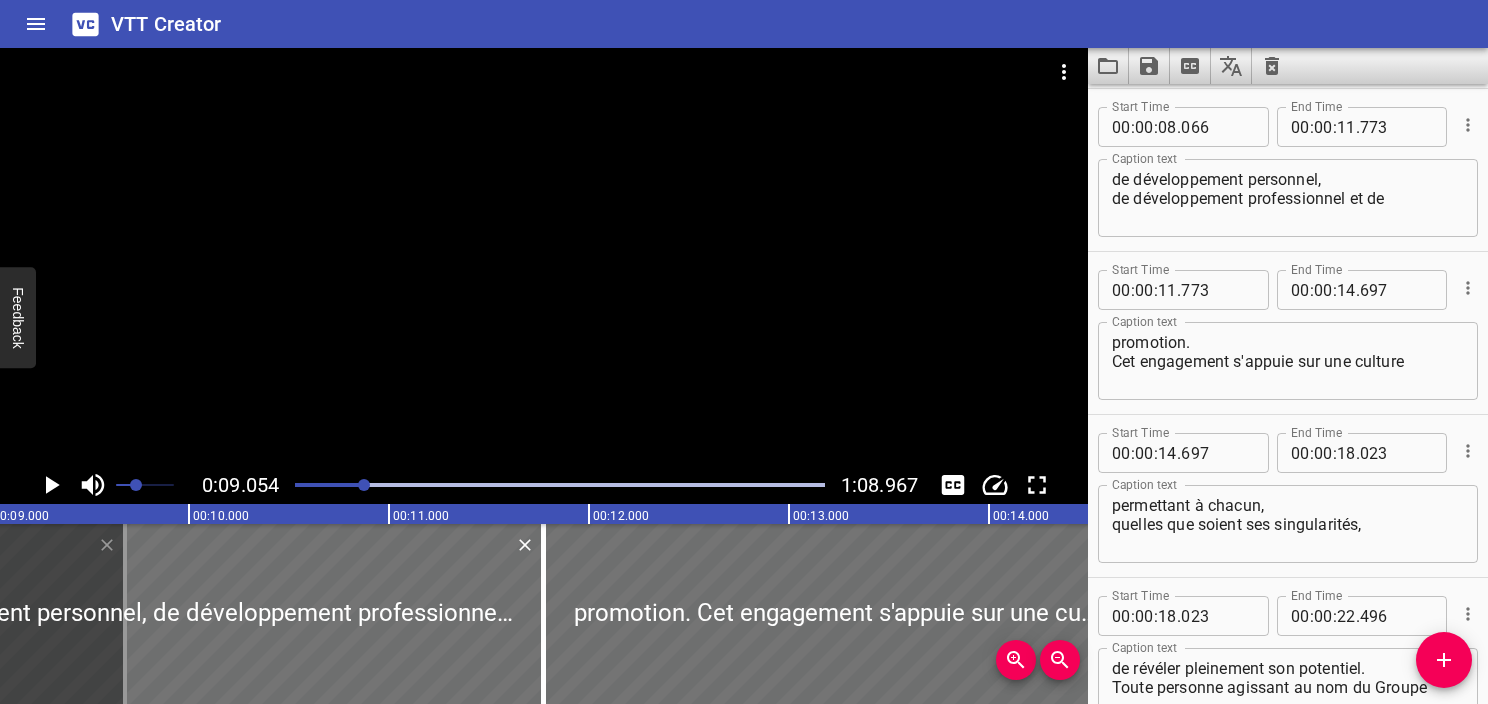 click 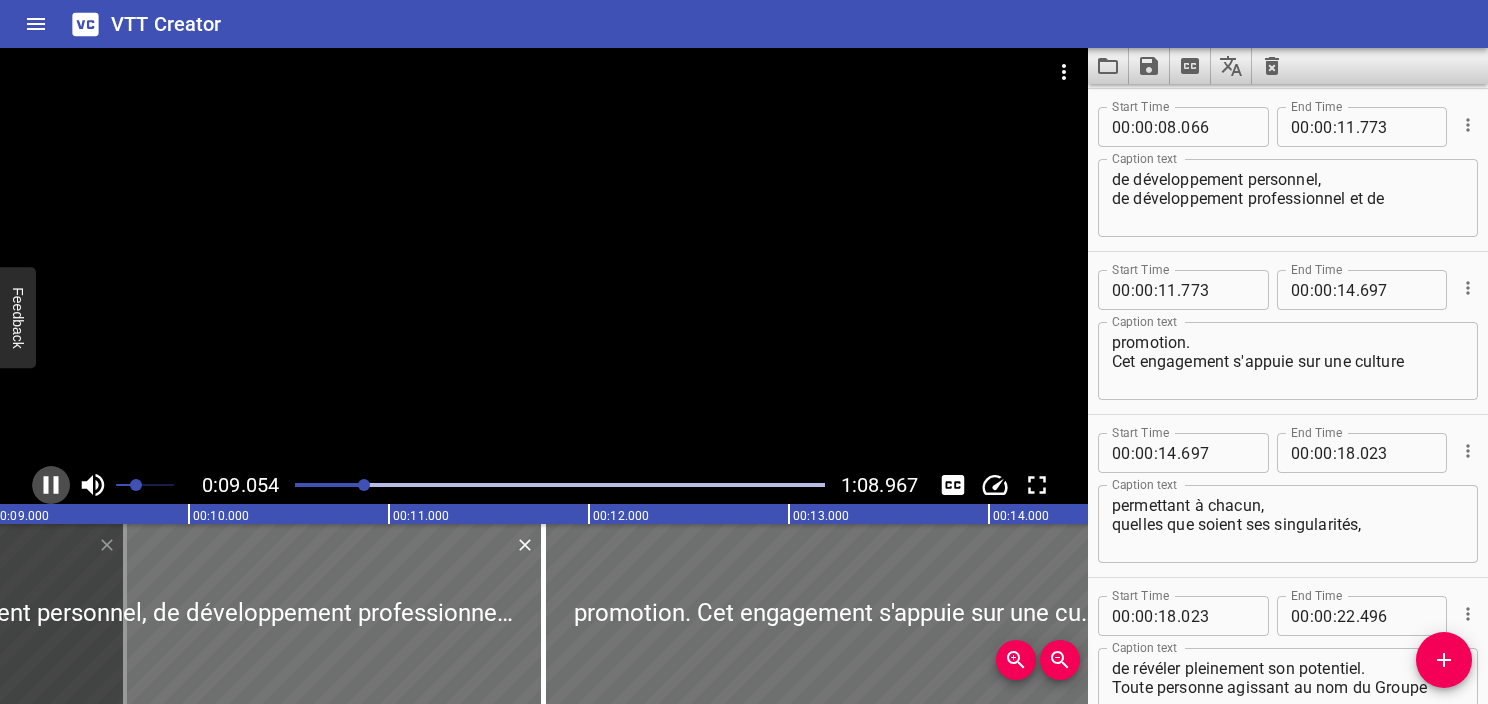 click 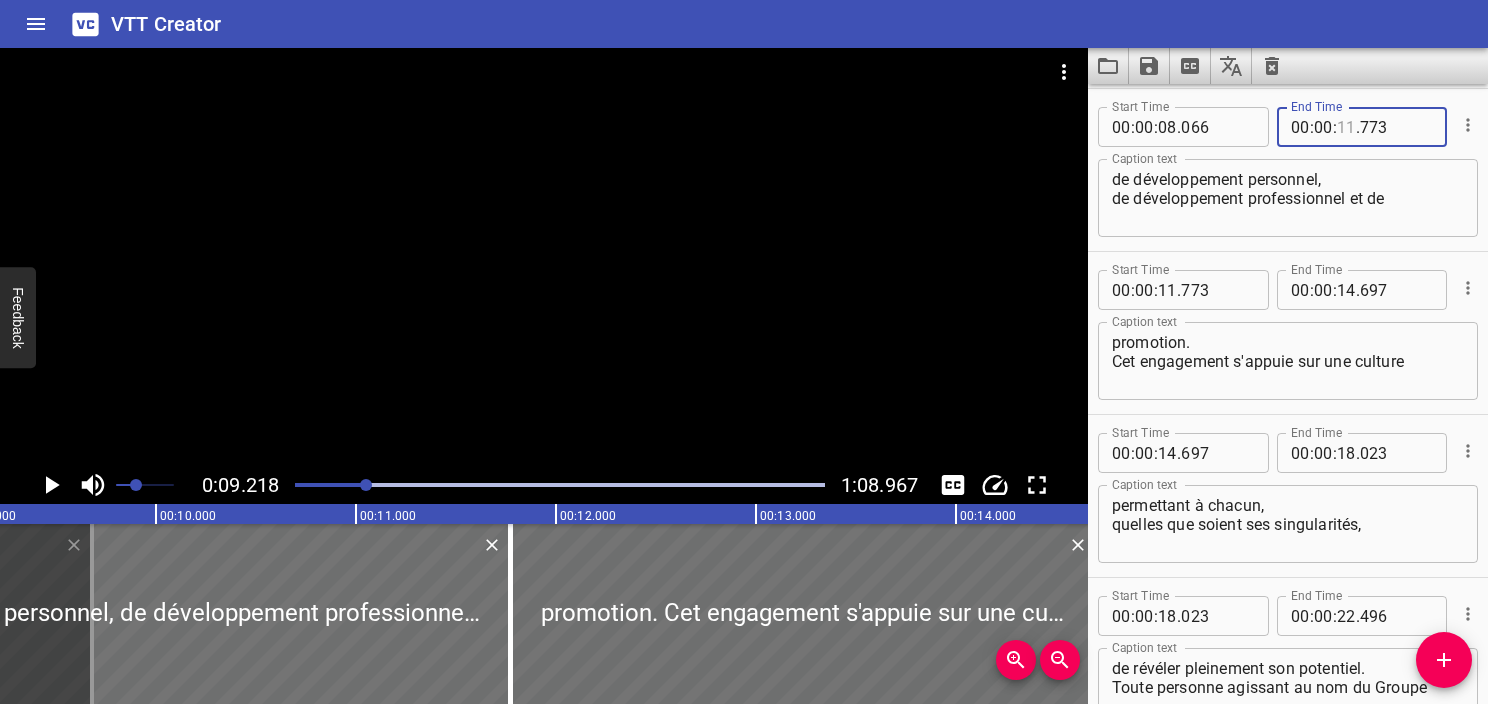 click at bounding box center (1346, 127) 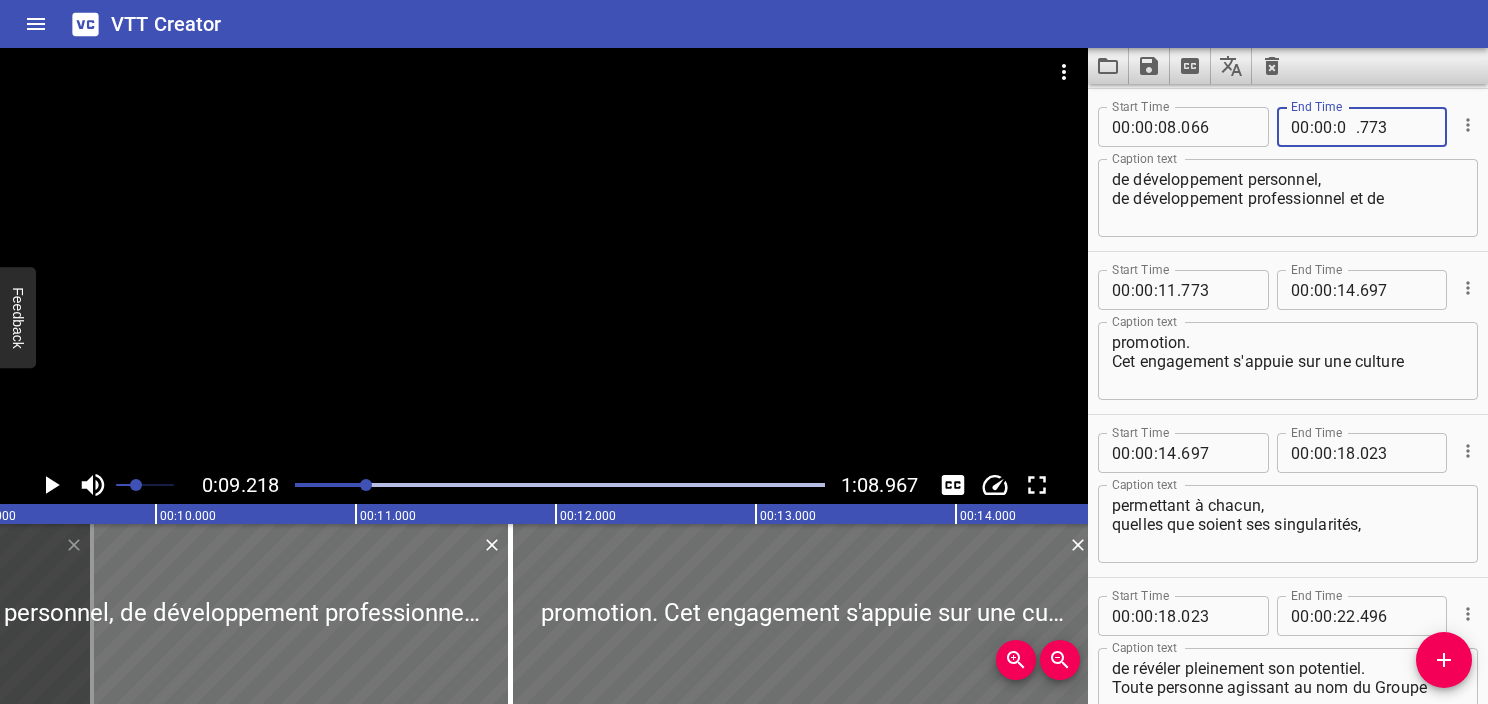 type on "09" 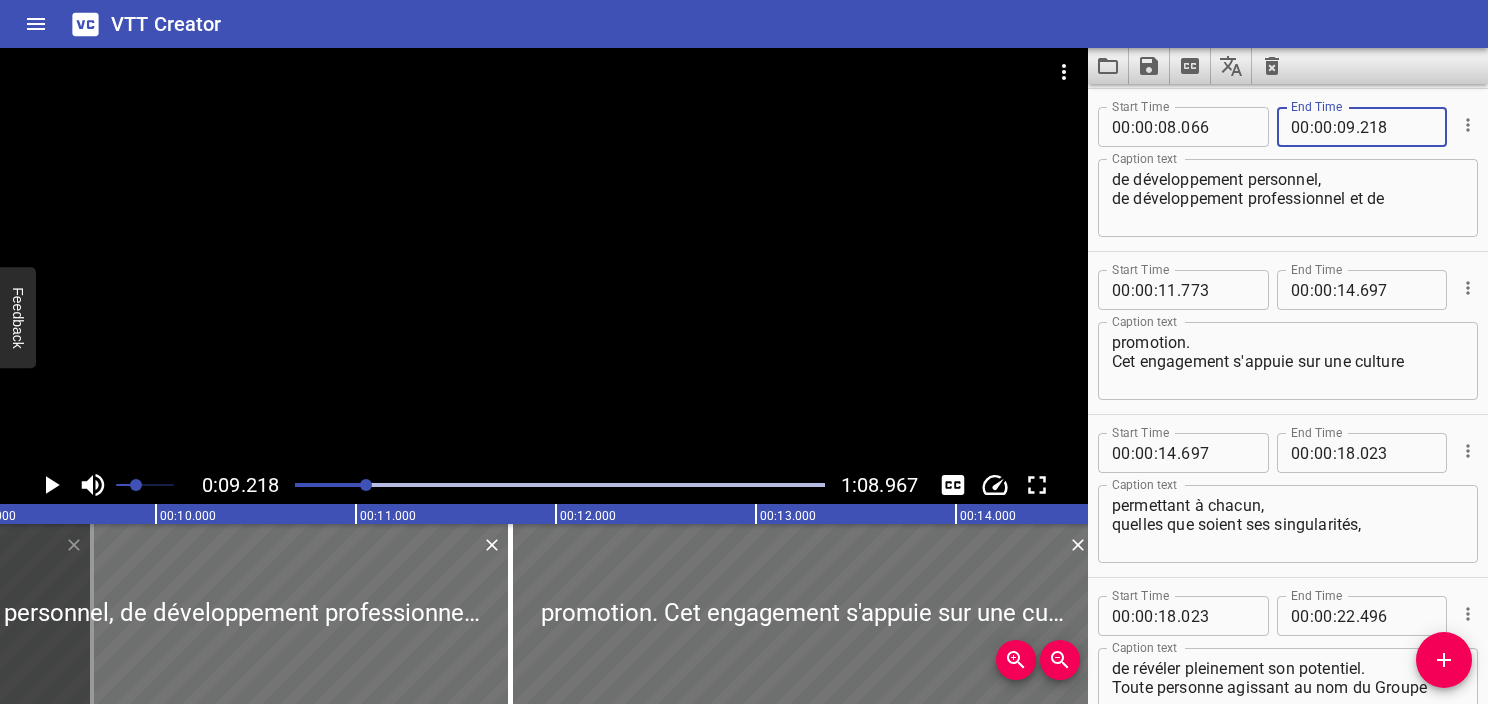 type on "218" 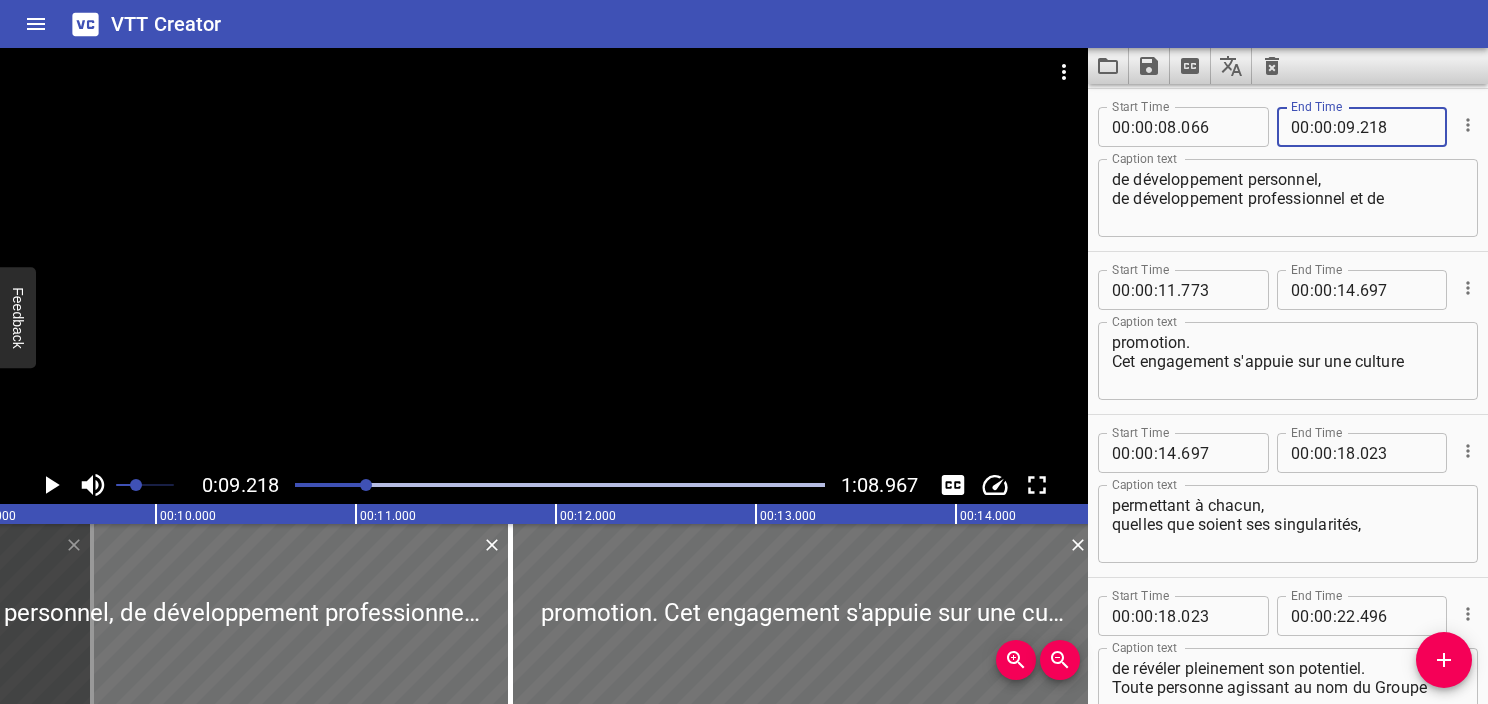 click on "de développement personnel,
de développement professionnel et de" at bounding box center (1288, 198) 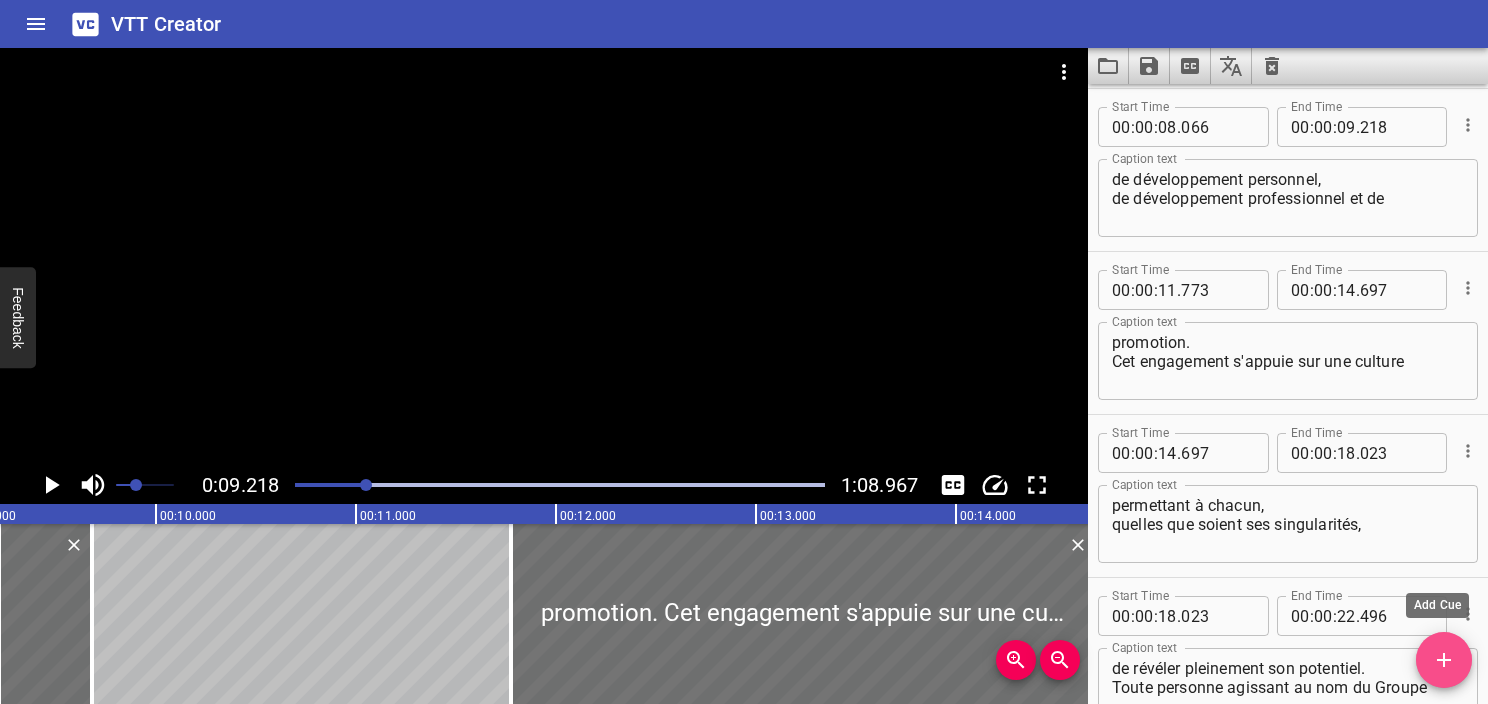 click 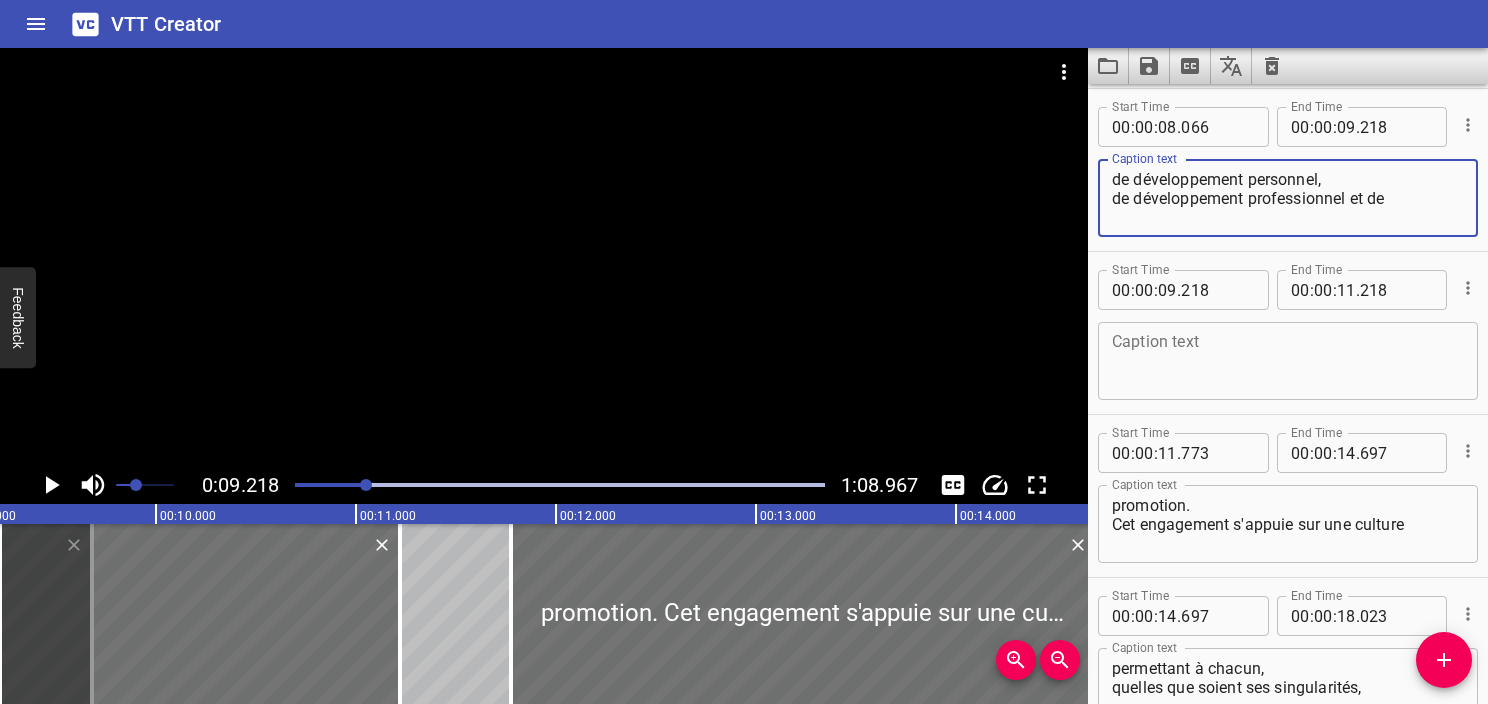 drag, startPoint x: 1432, startPoint y: 202, endPoint x: 1105, endPoint y: 227, distance: 327.95425 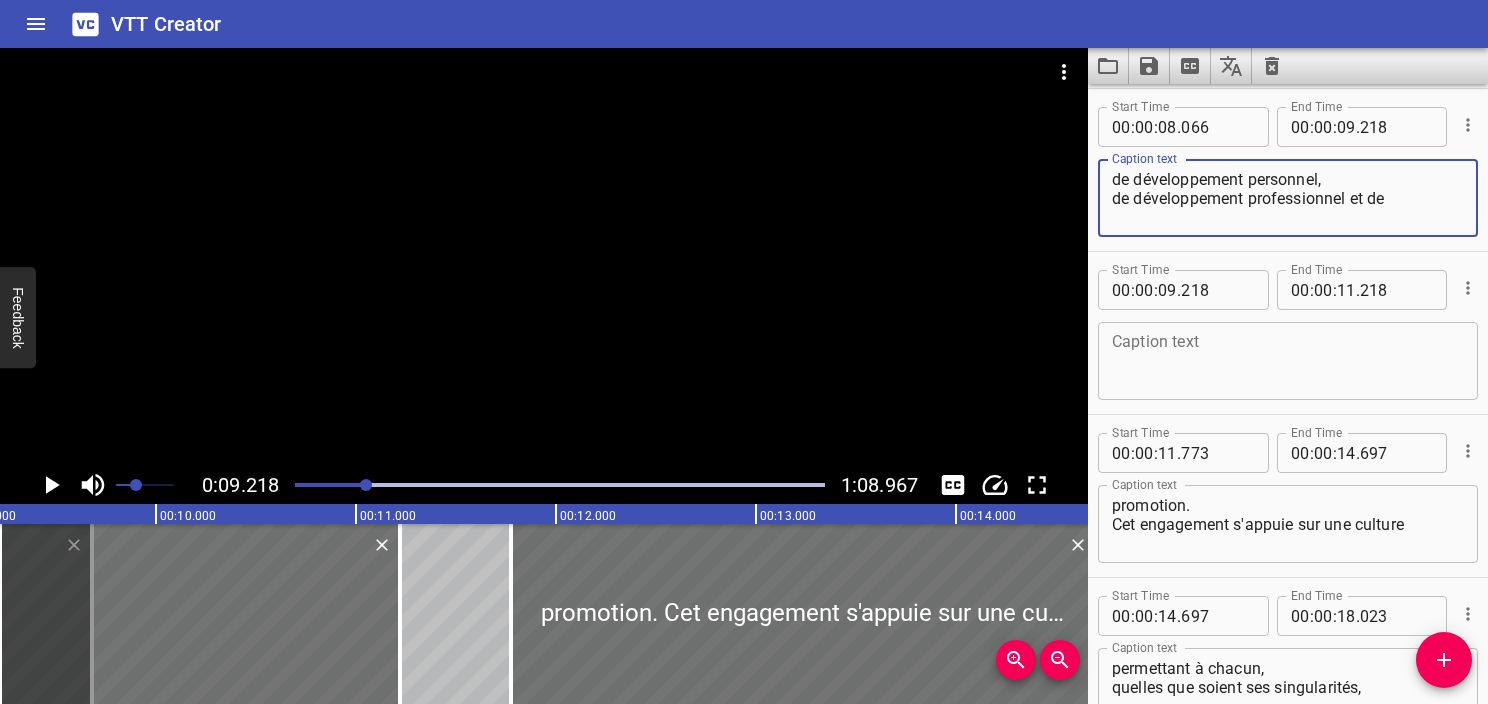 click on "de développement personnel,
de développement professionnel et de Caption text" at bounding box center [1288, 198] 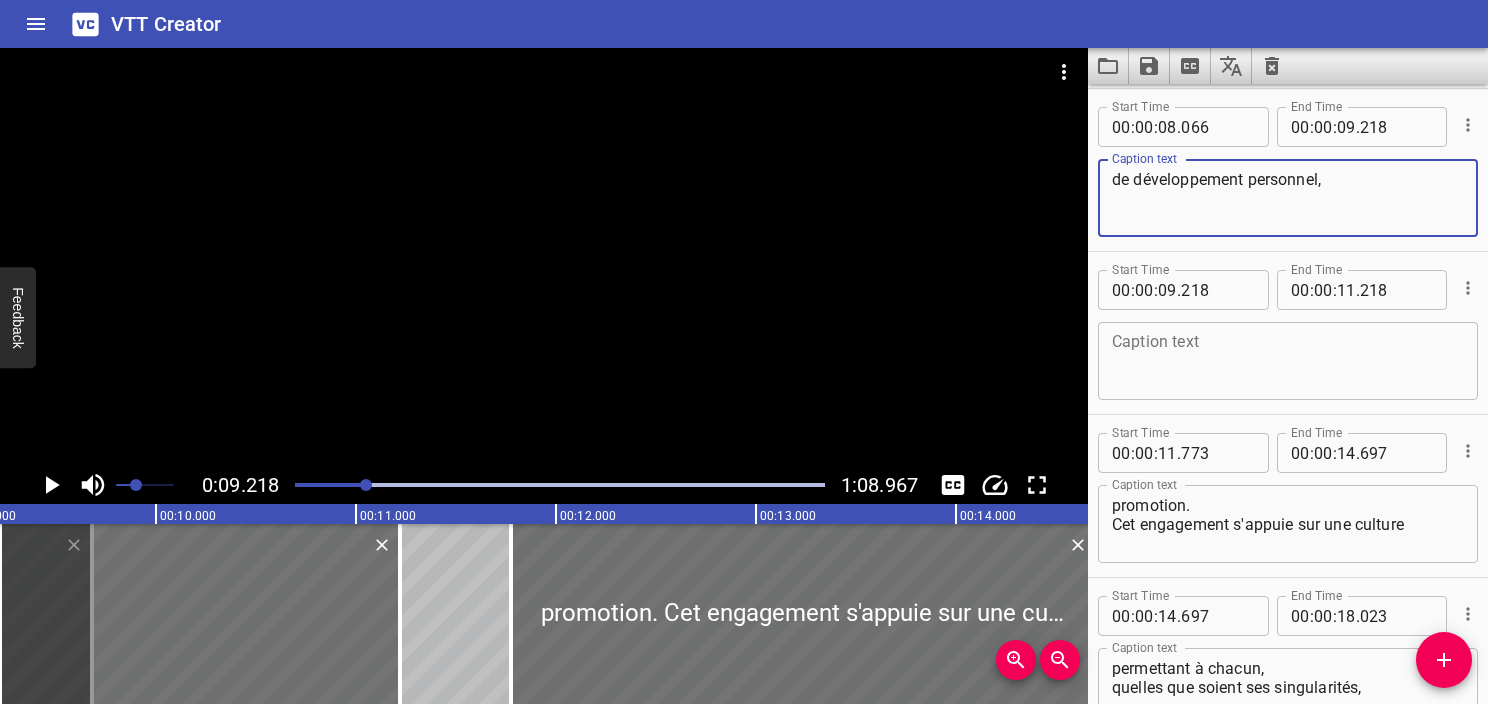 type on "de développement personnel," 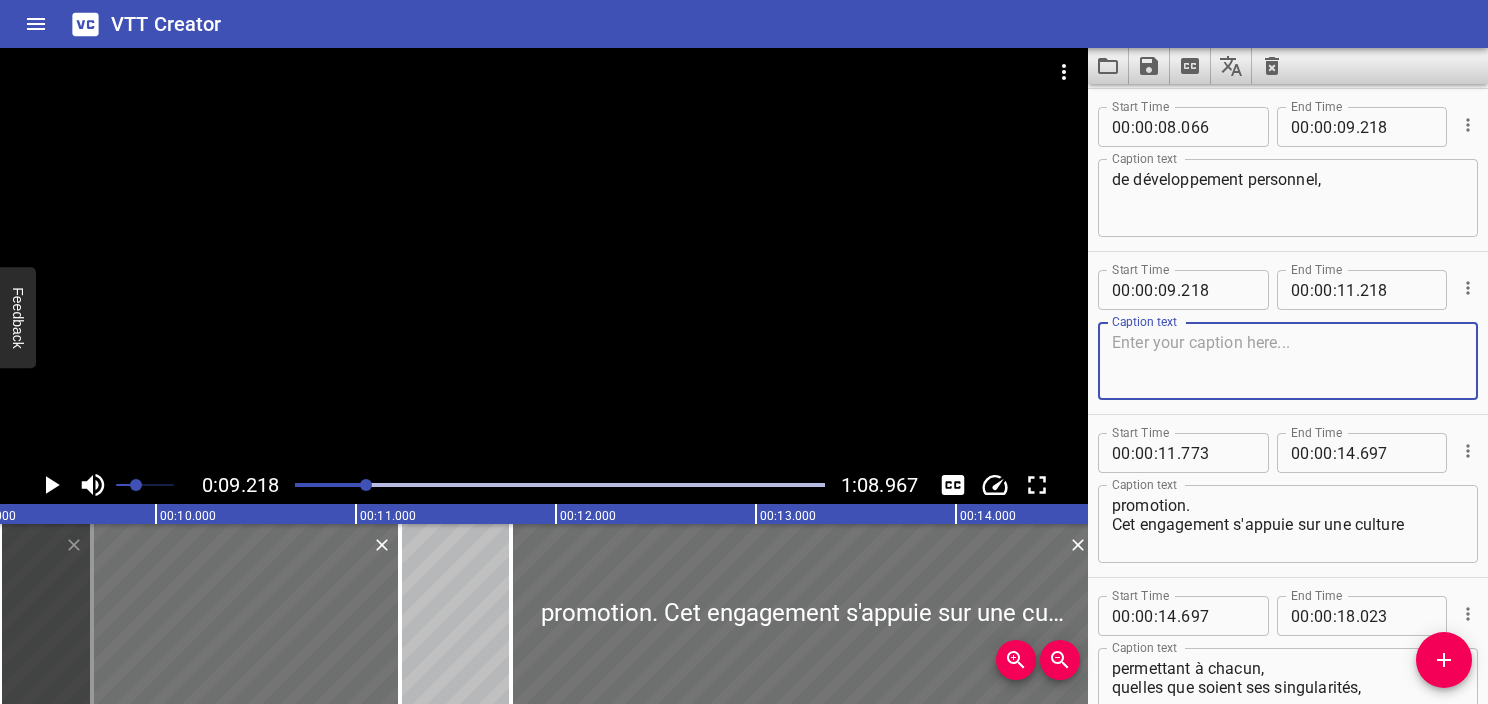 click at bounding box center [1288, 361] 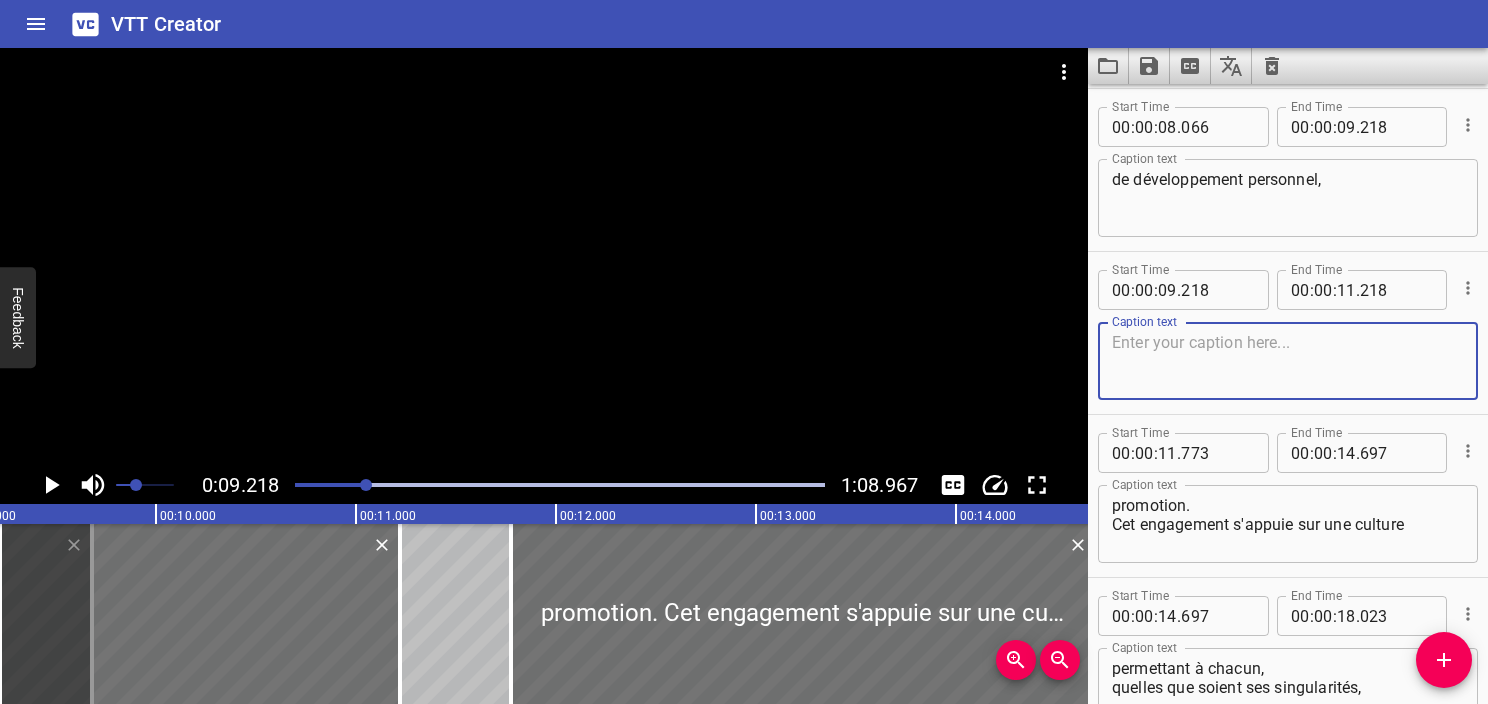 paste on "de développement professionnel et de" 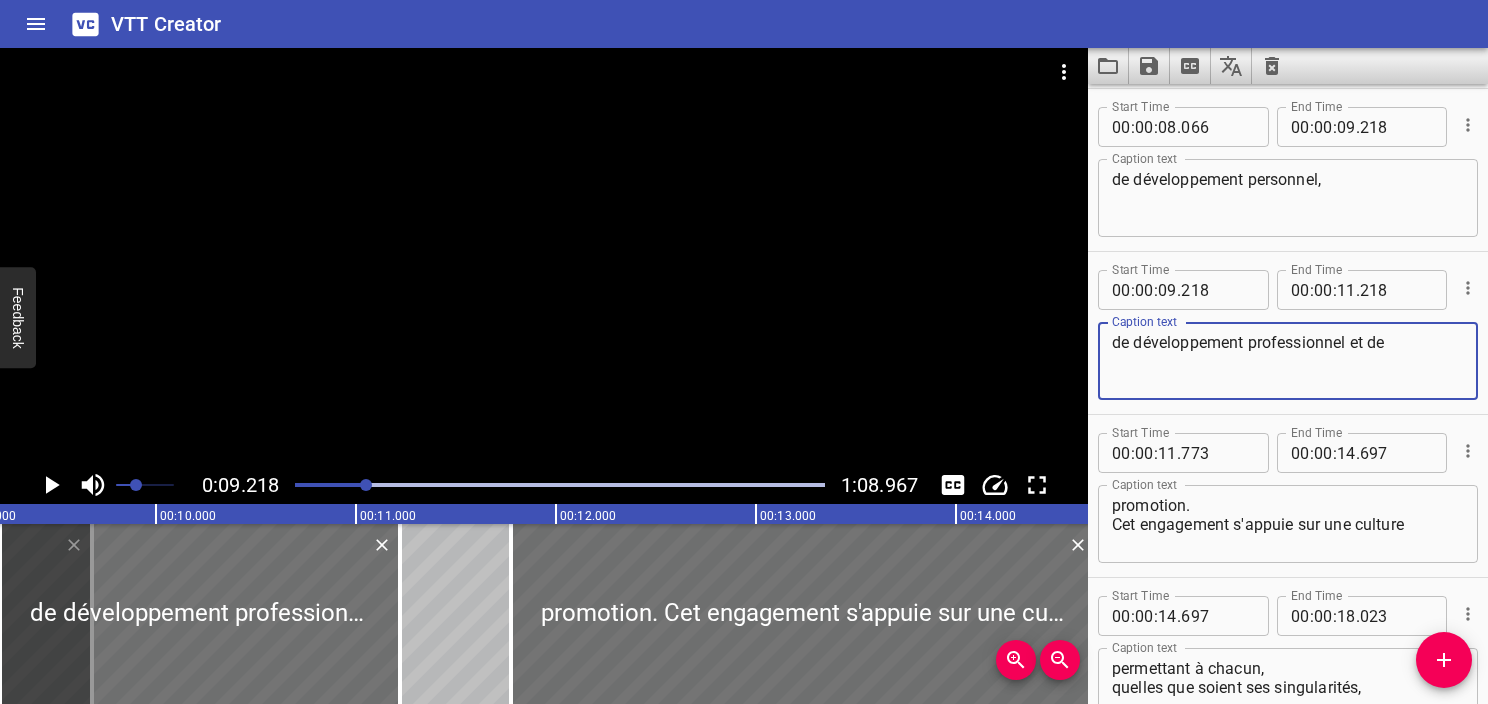 type on "de développement professionnel et de" 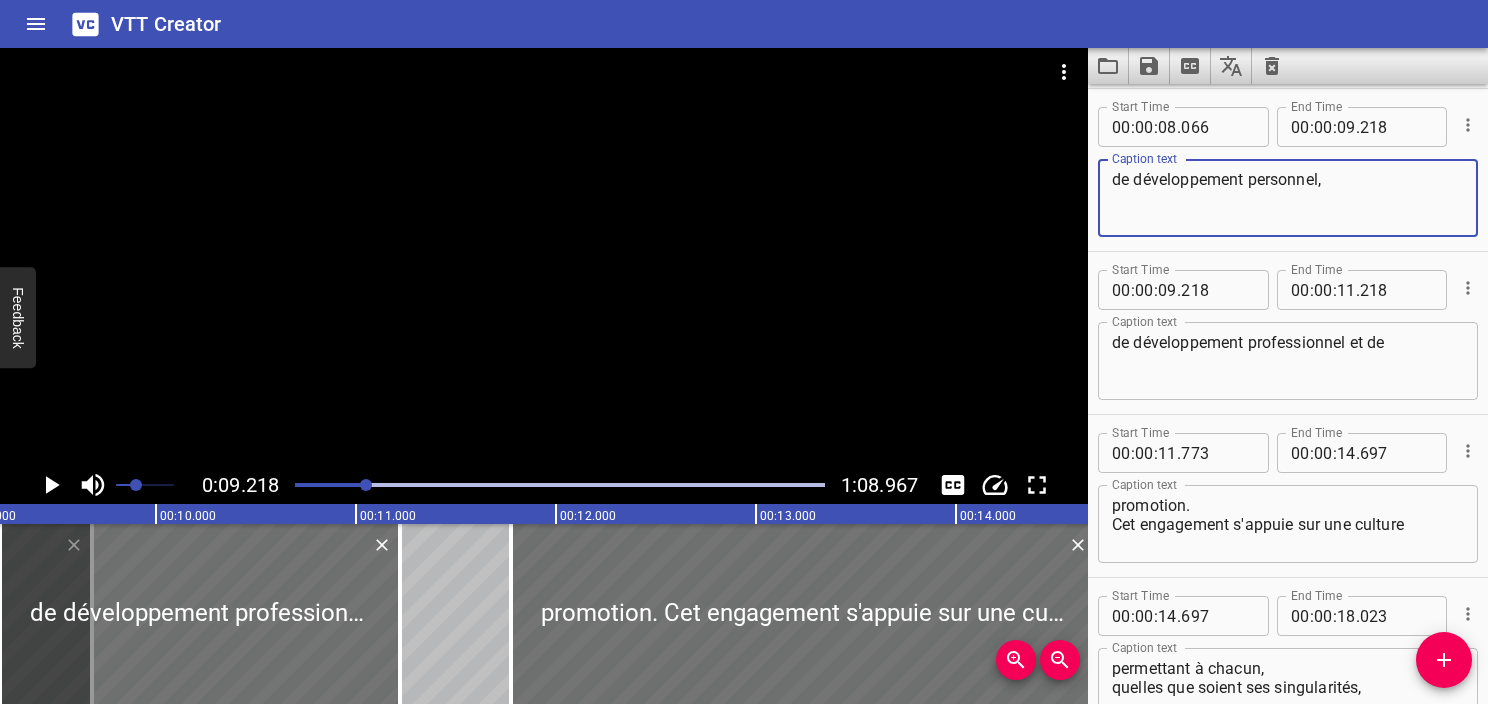 type on "de développement personnel," 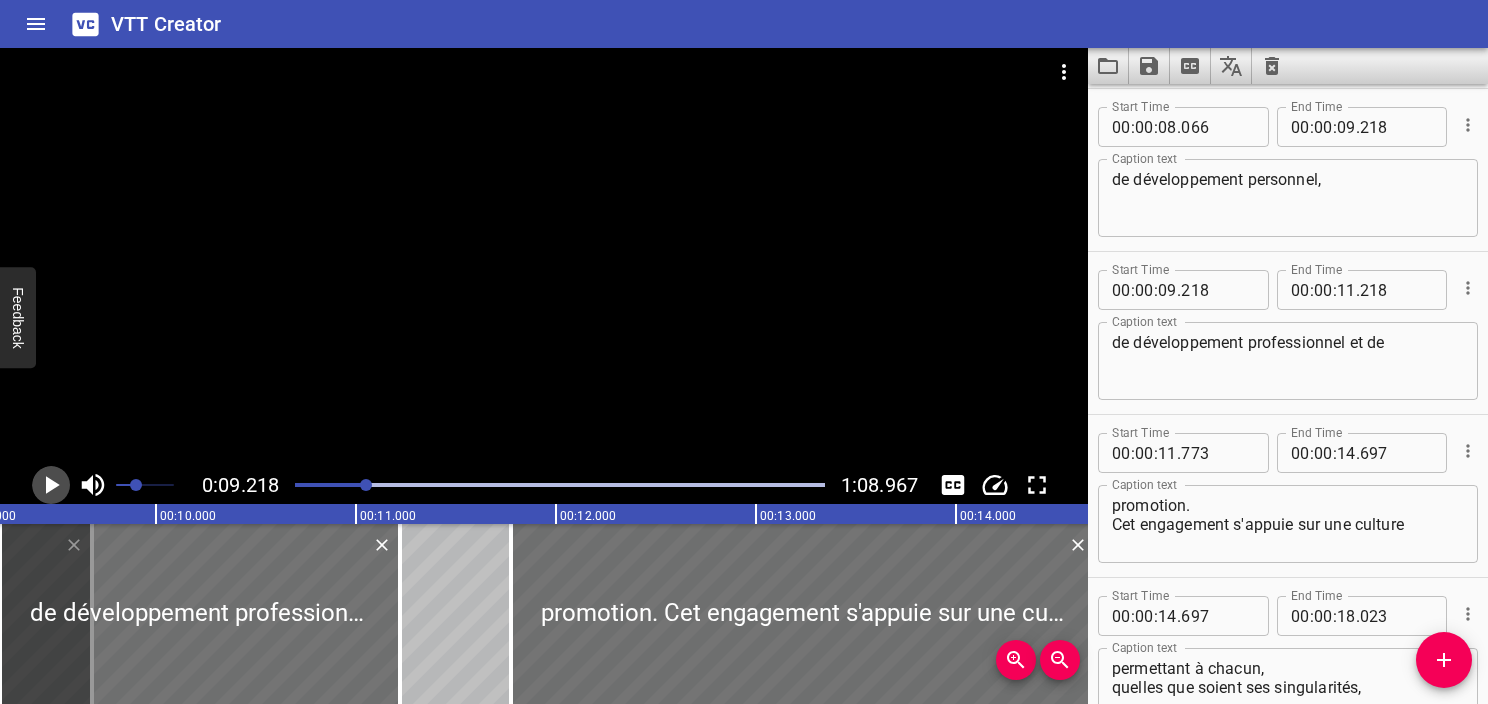click 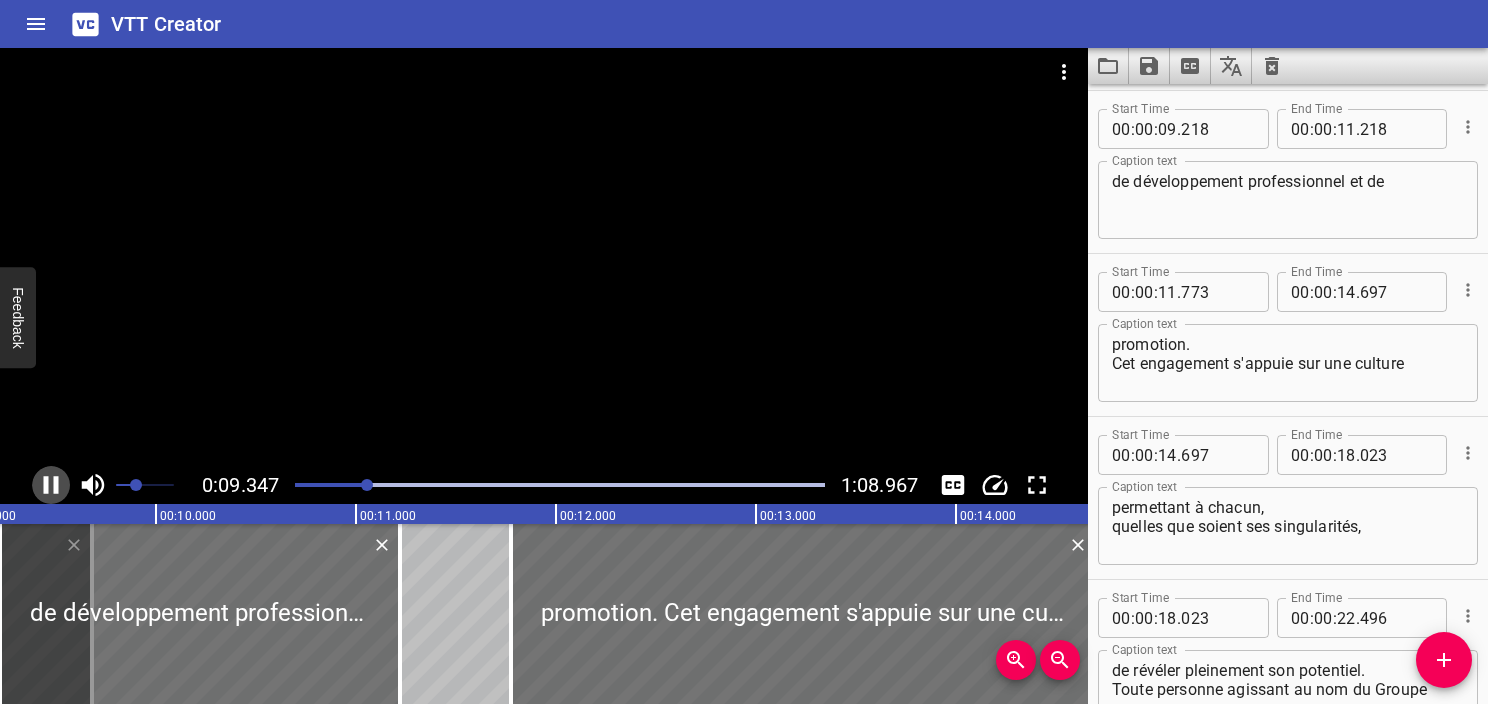 scroll, scrollTop: 652, scrollLeft: 0, axis: vertical 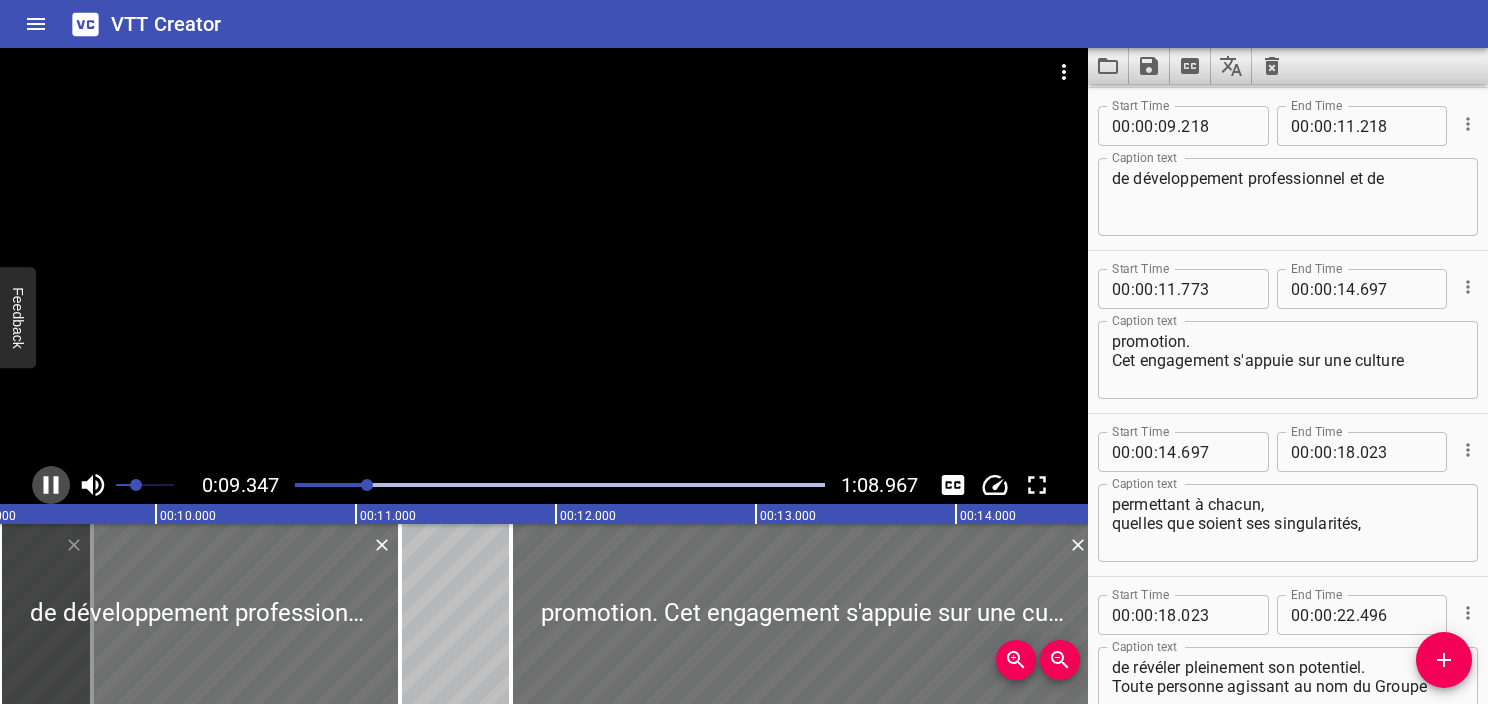 click 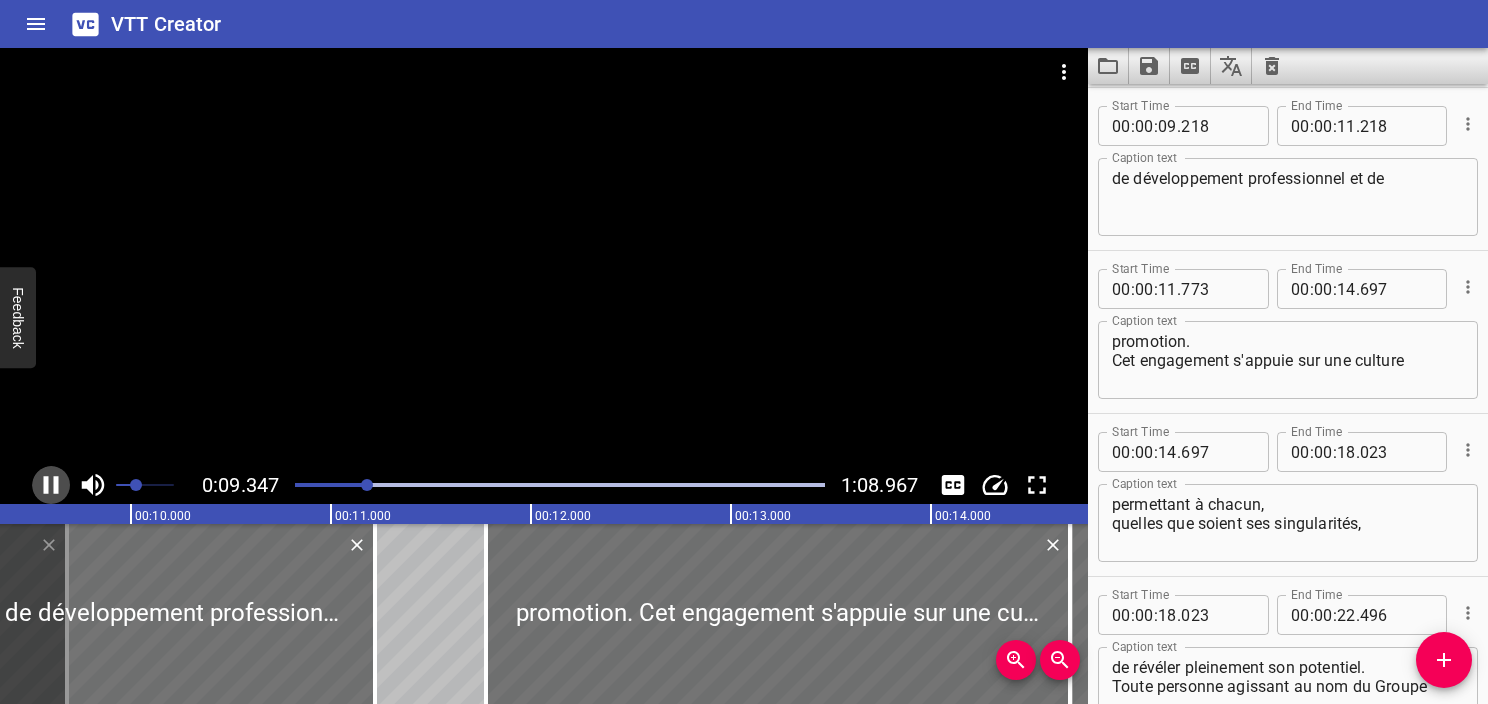 scroll, scrollTop: 0, scrollLeft: 1892, axis: horizontal 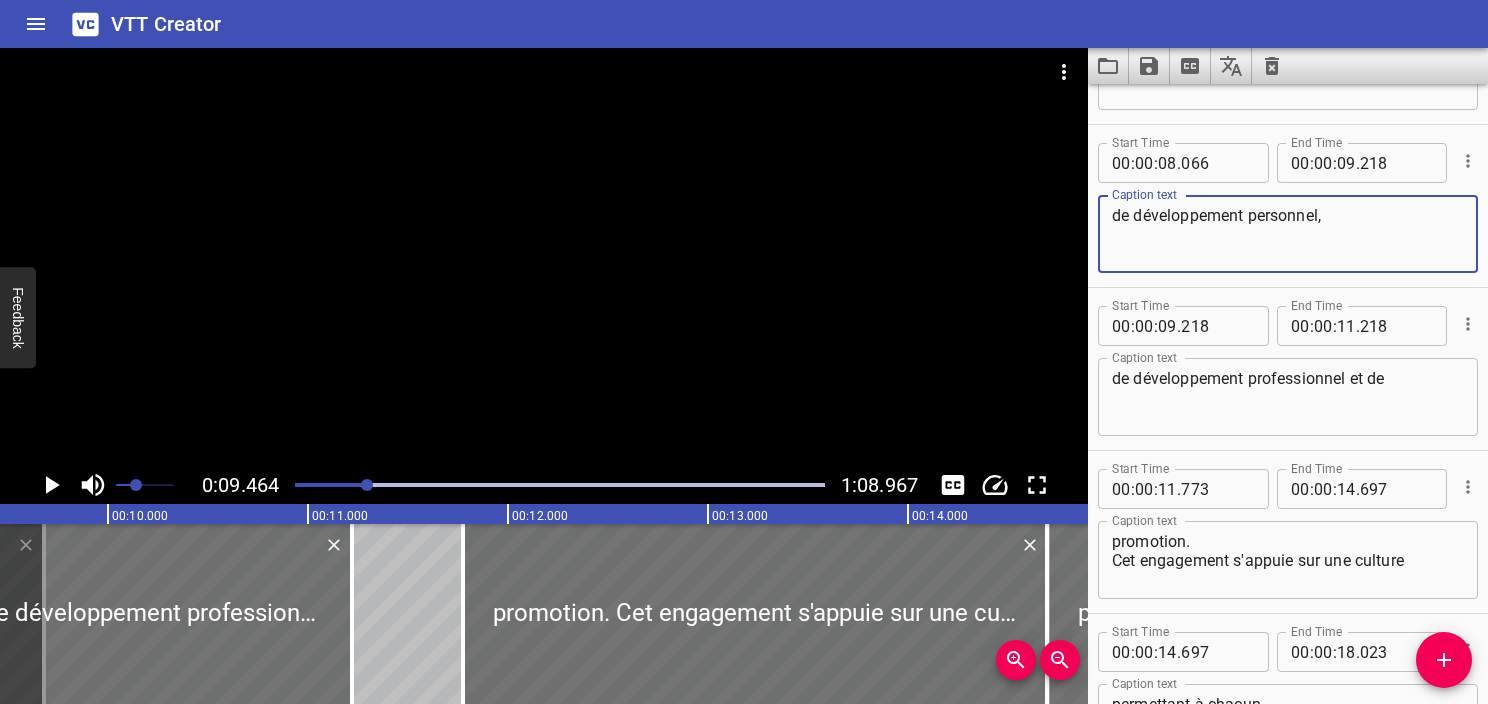 click on "de développement personnel," at bounding box center (1288, 234) 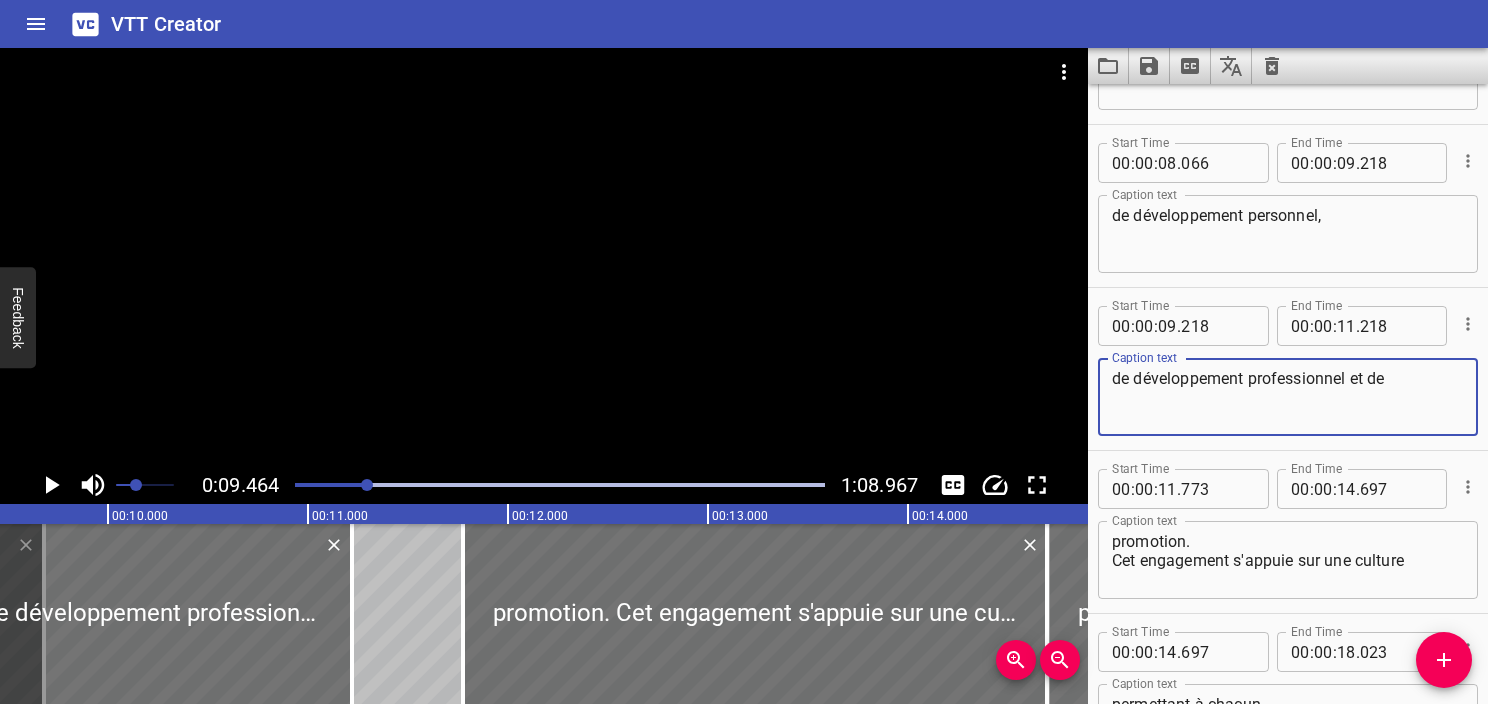 click on "de développement personnel, Caption text" at bounding box center [1288, 234] 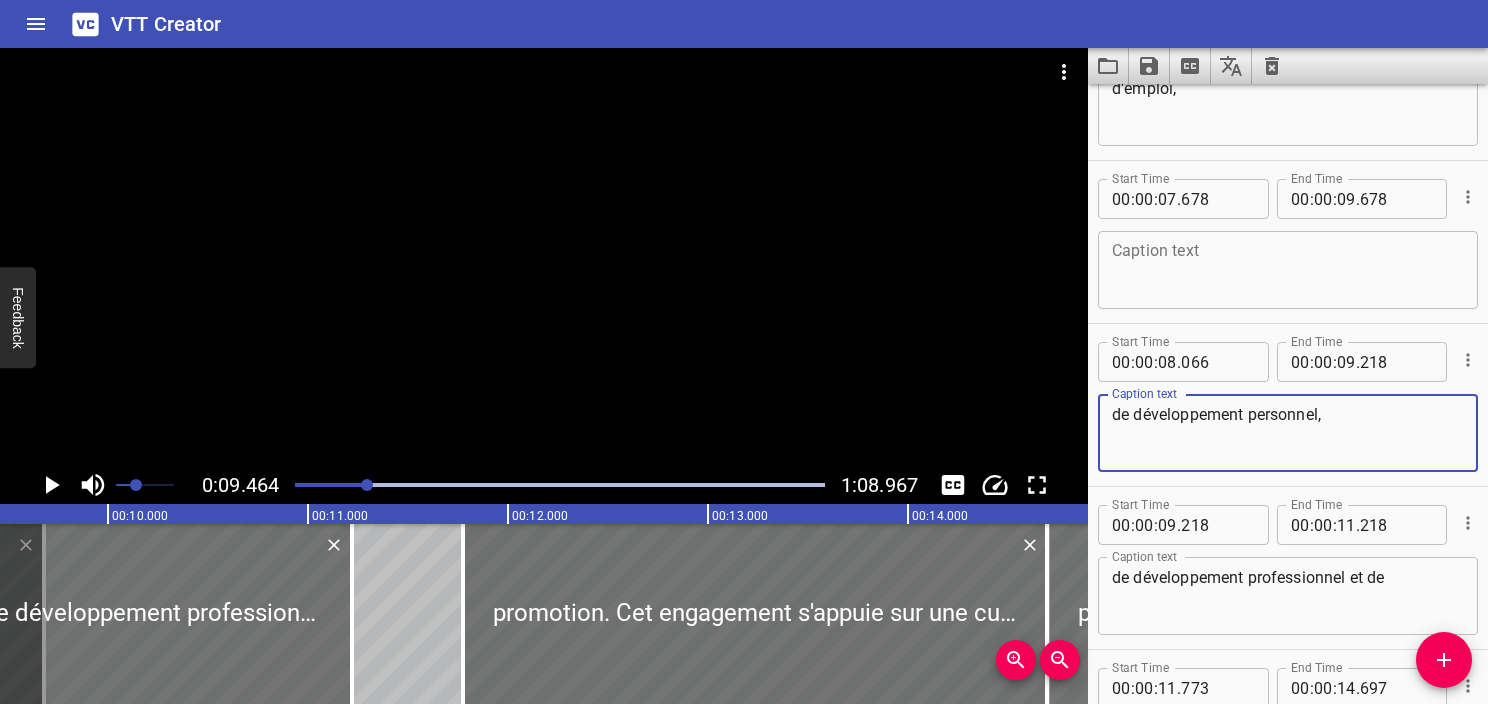 scroll, scrollTop: 252, scrollLeft: 0, axis: vertical 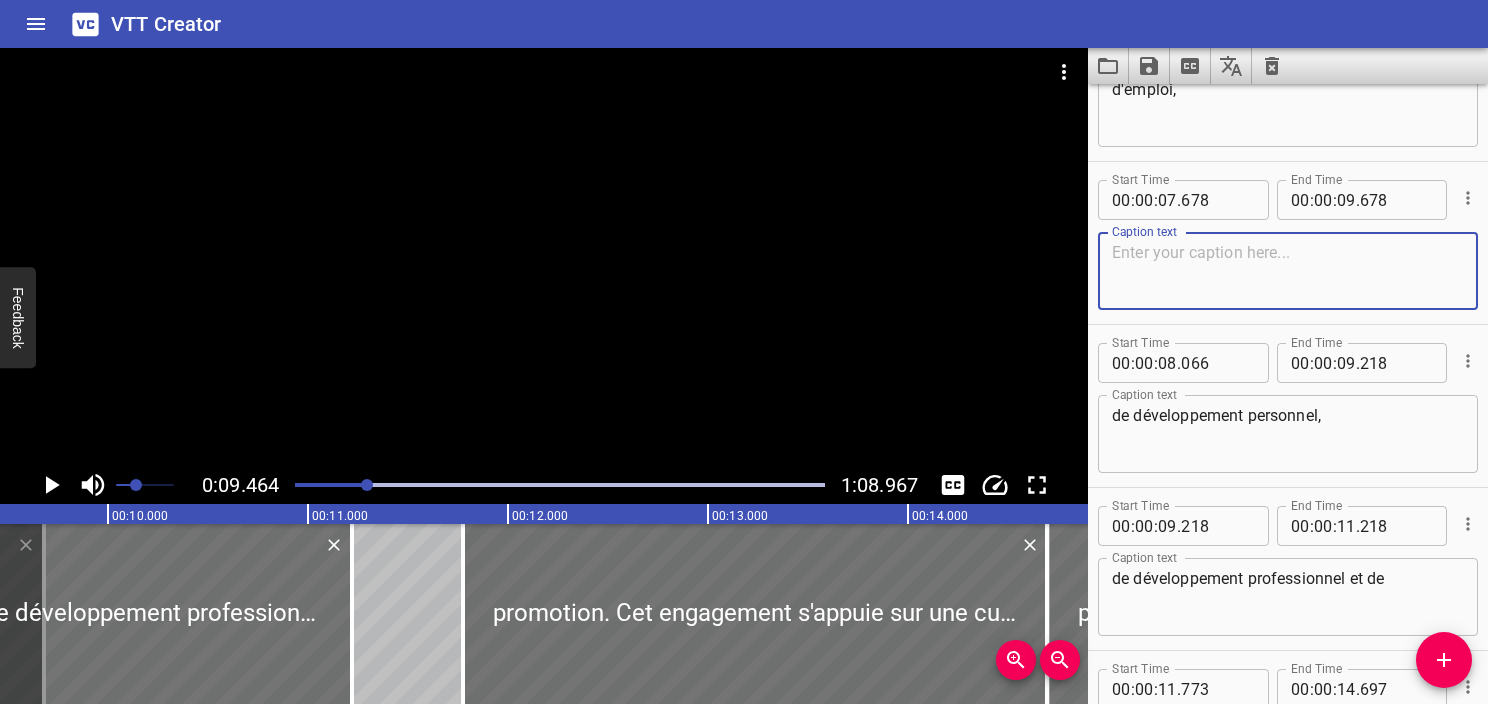 click at bounding box center [1288, 271] 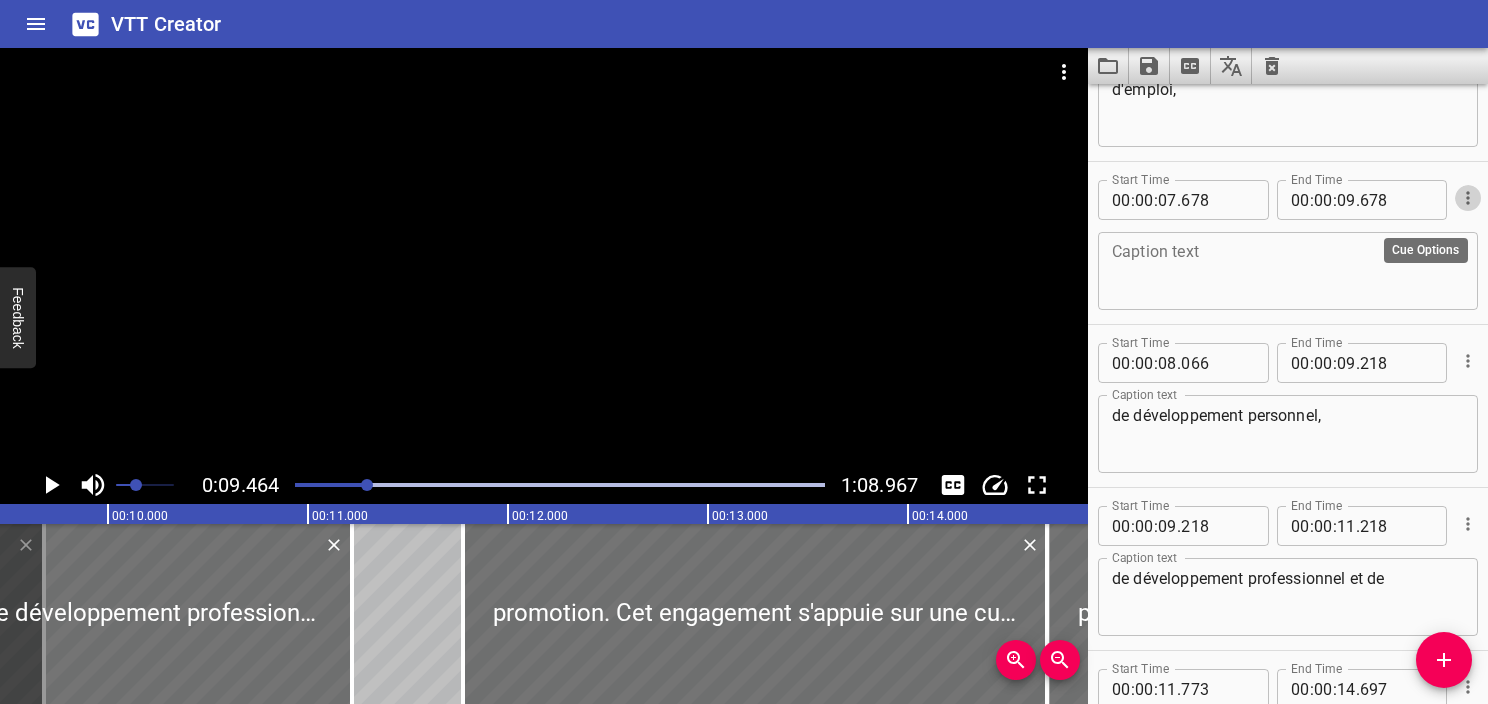 click 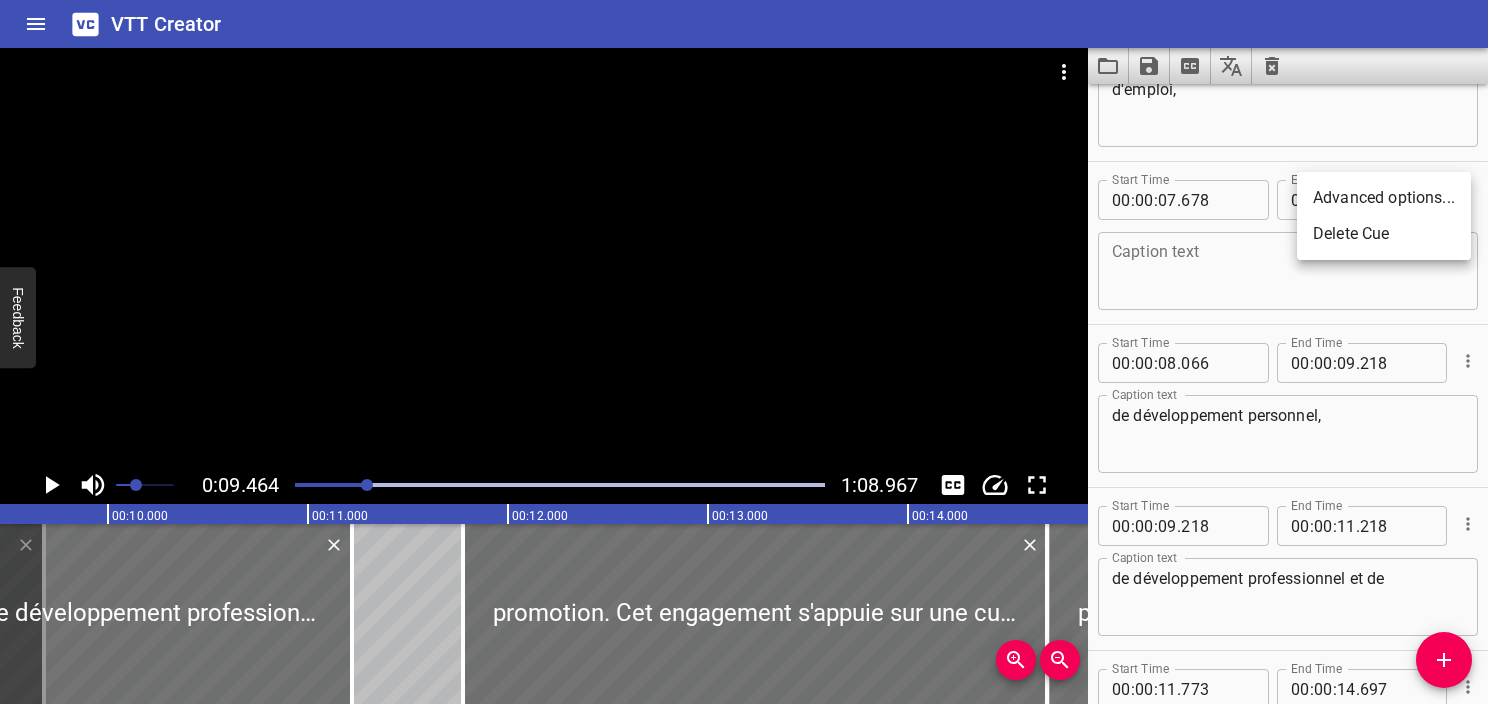 click on "Delete Cue" at bounding box center (1384, 234) 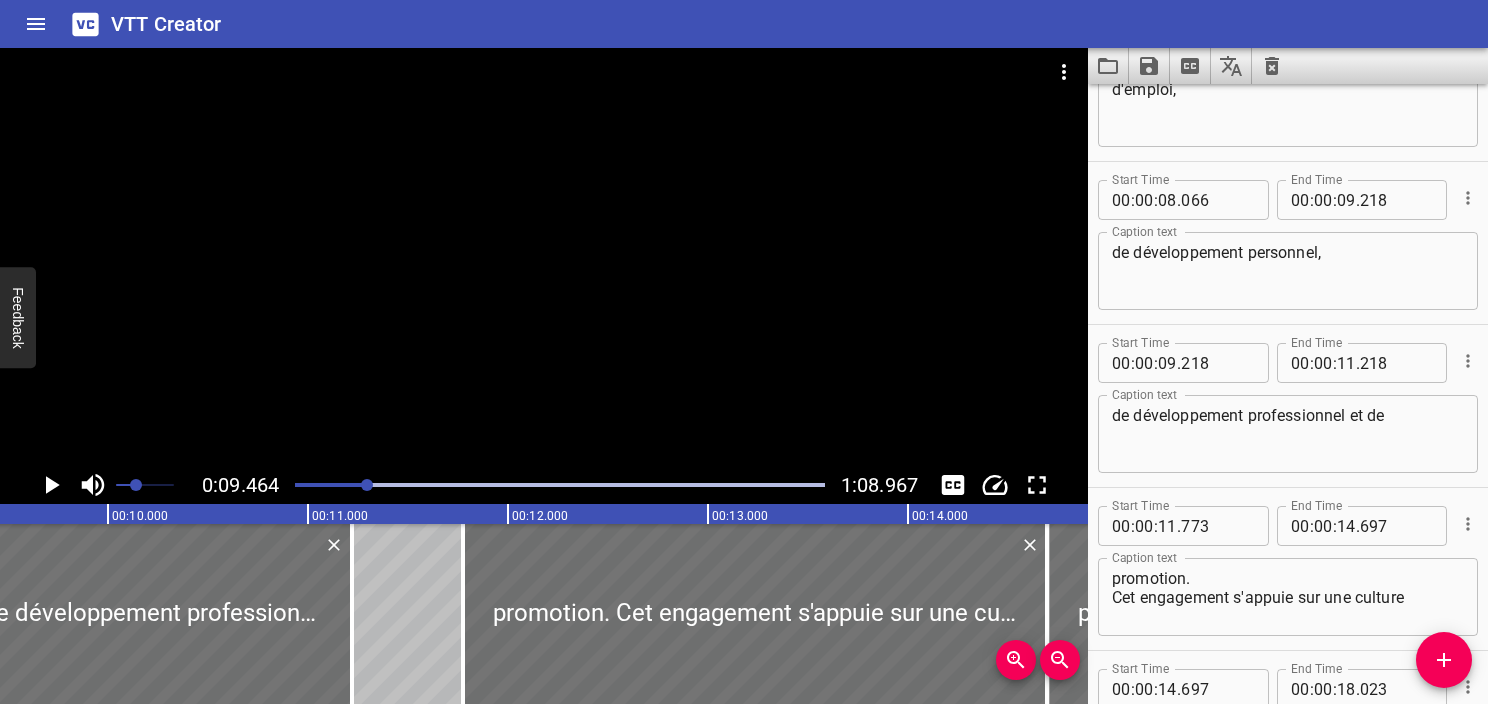 click 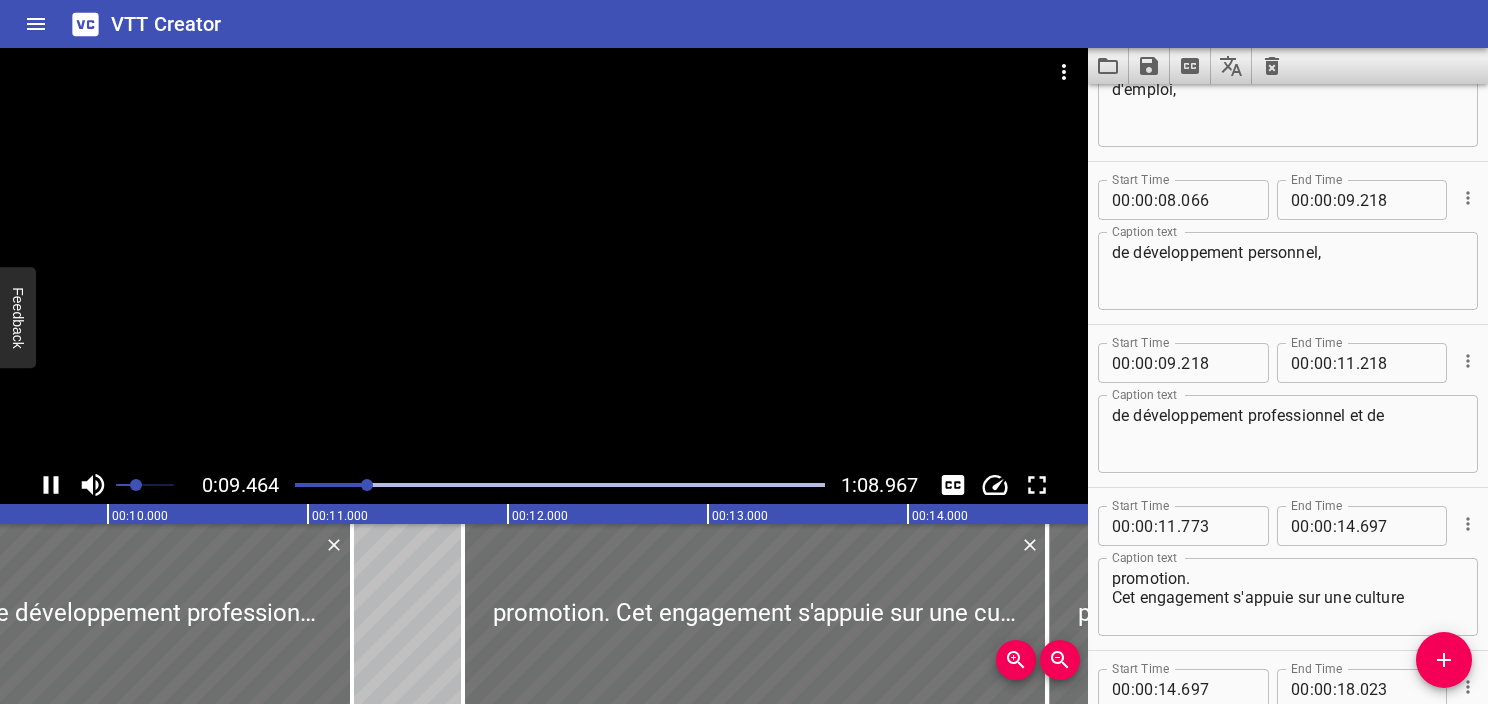 click 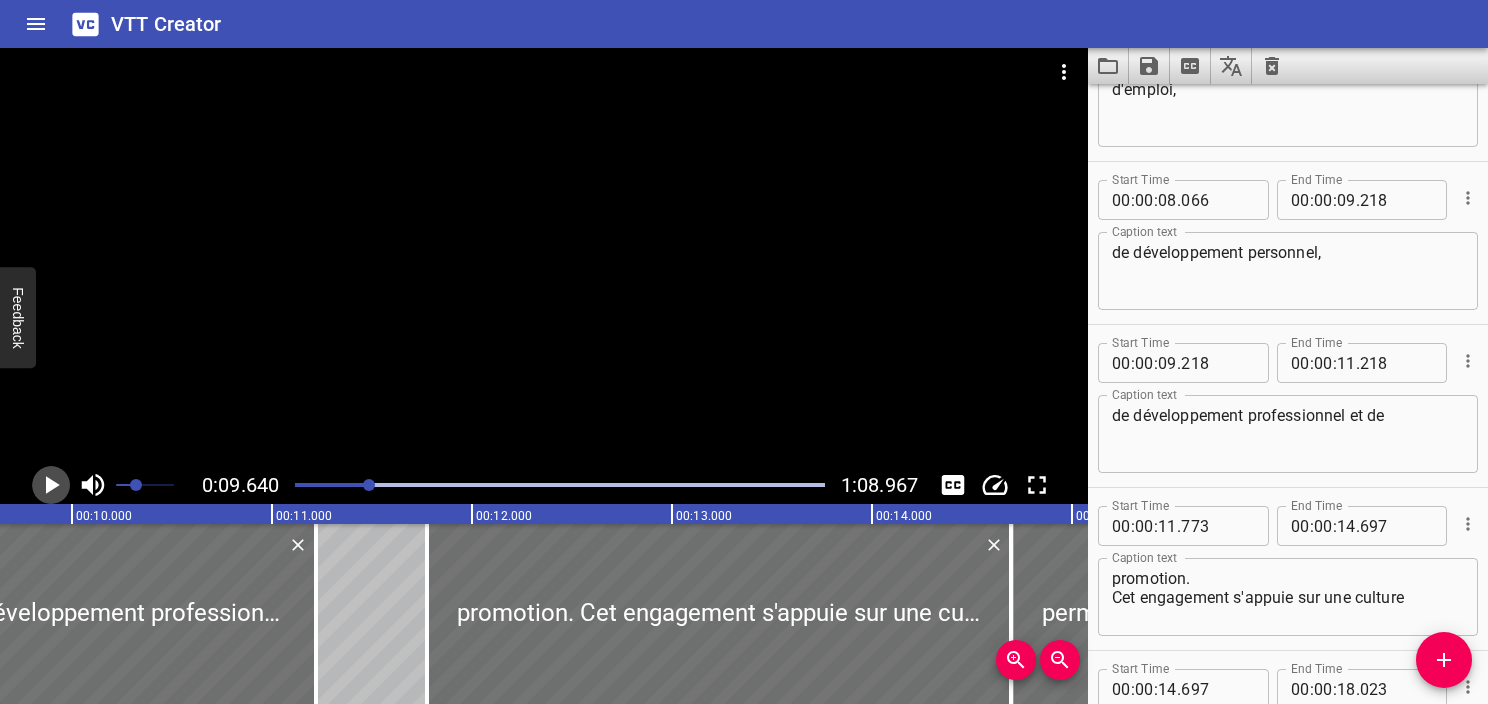 click 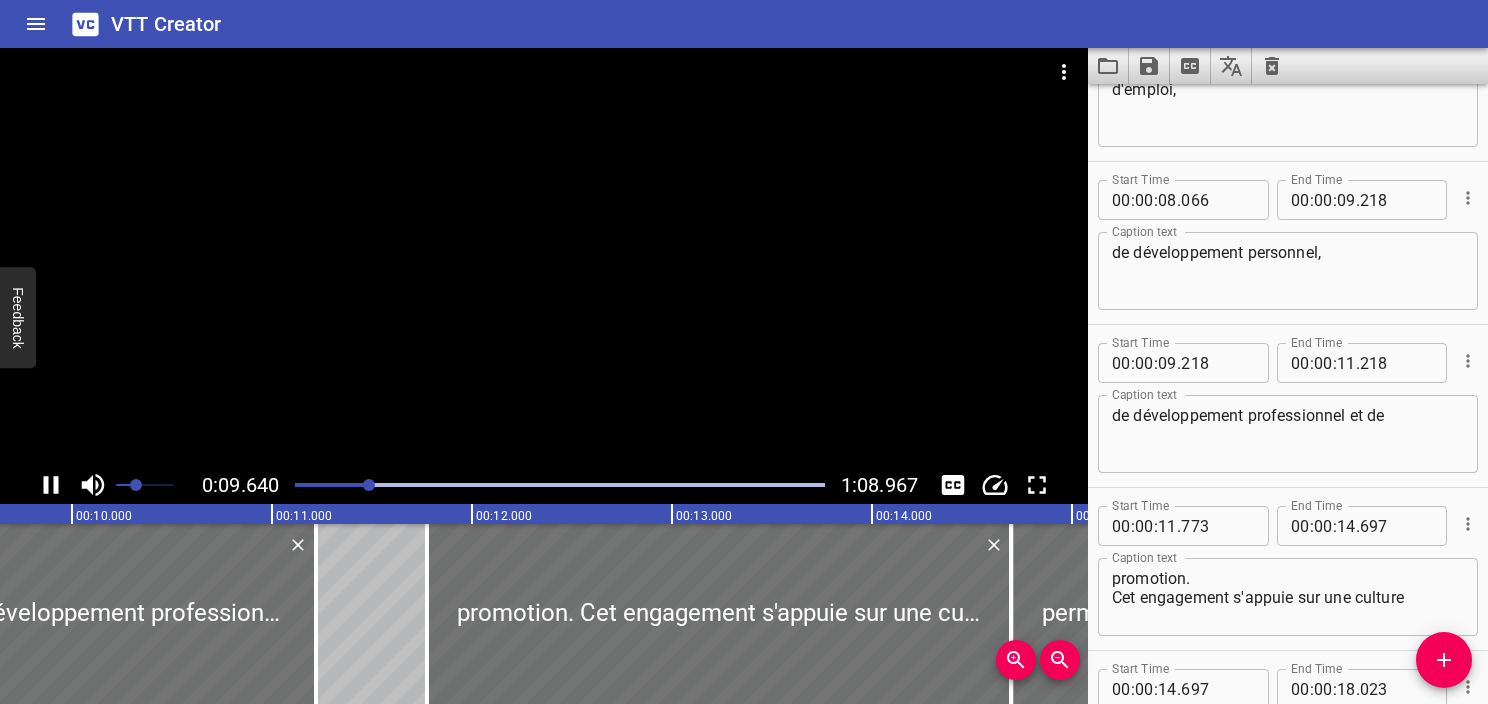 click 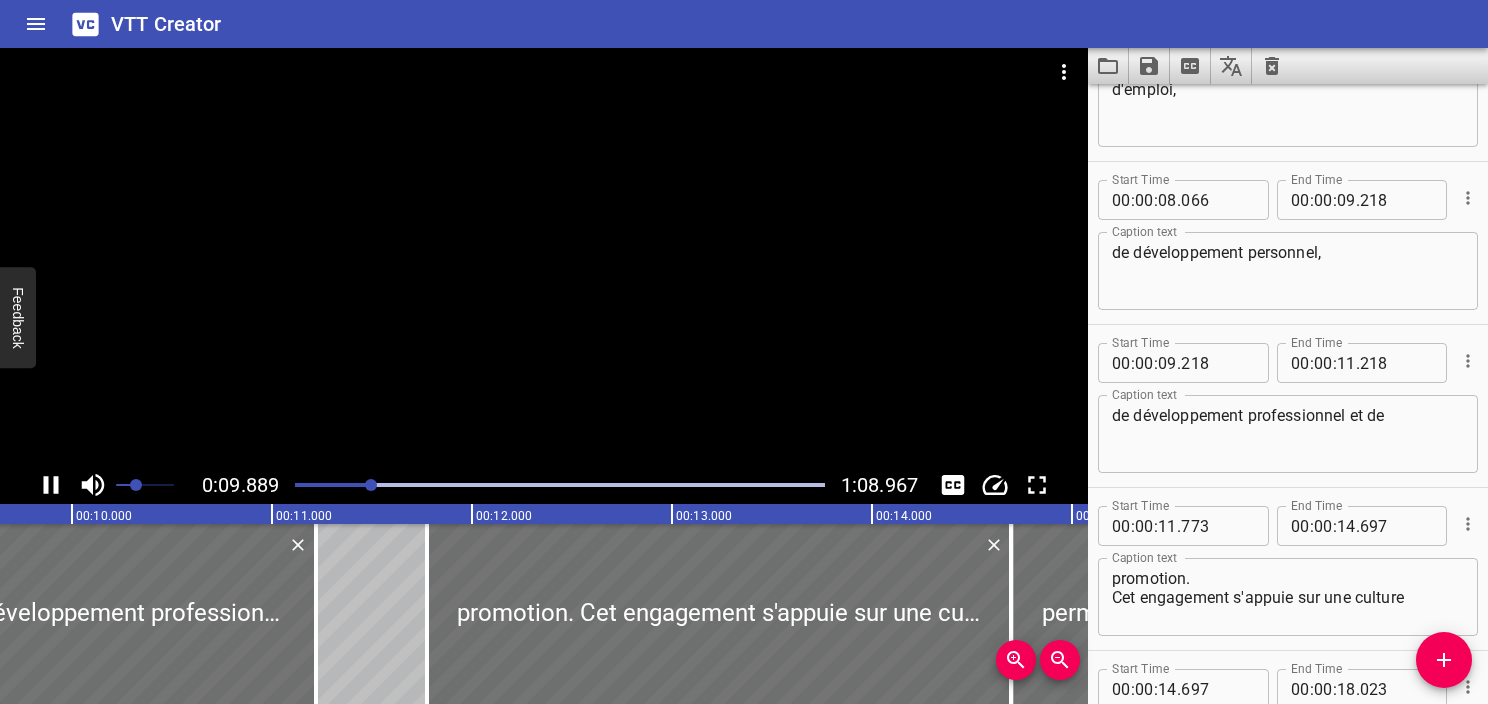 scroll, scrollTop: 0, scrollLeft: 2003, axis: horizontal 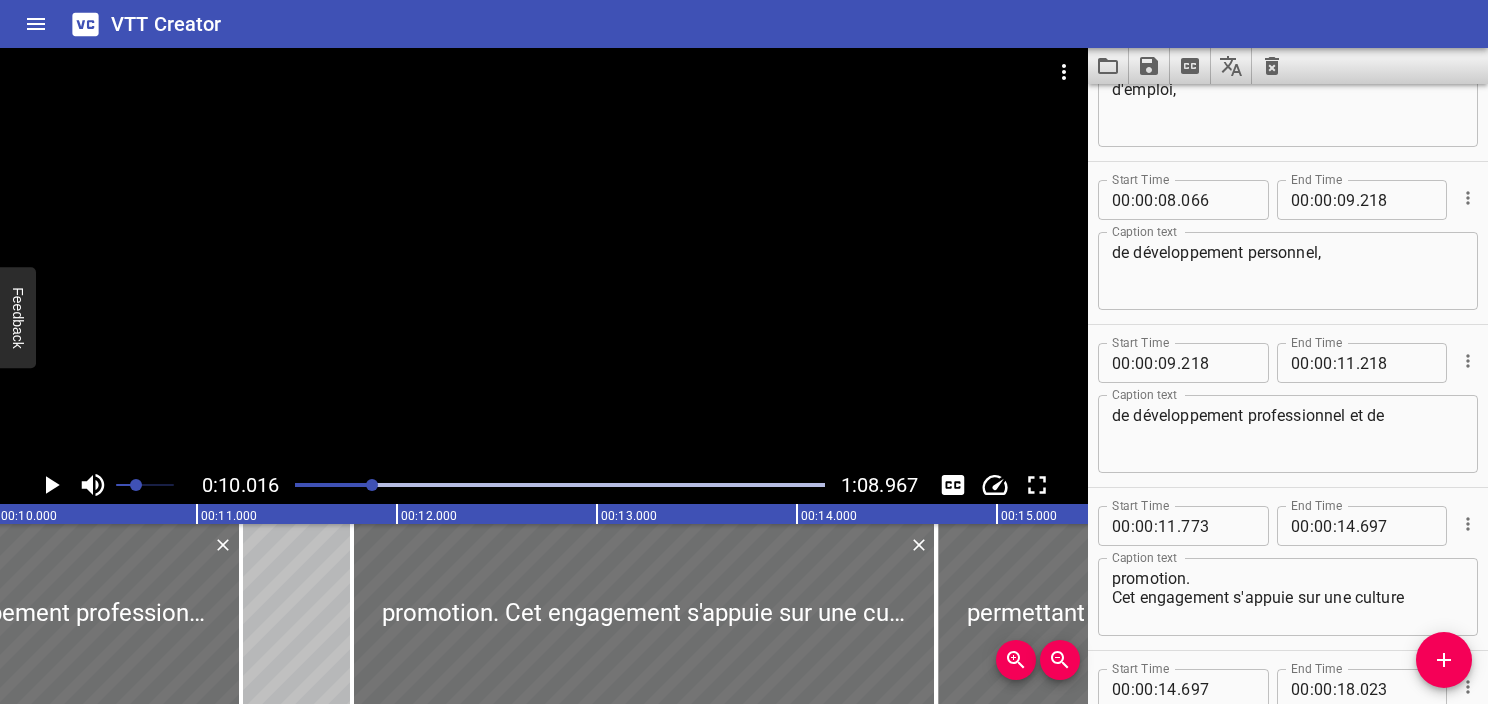 click at bounding box center [560, 485] 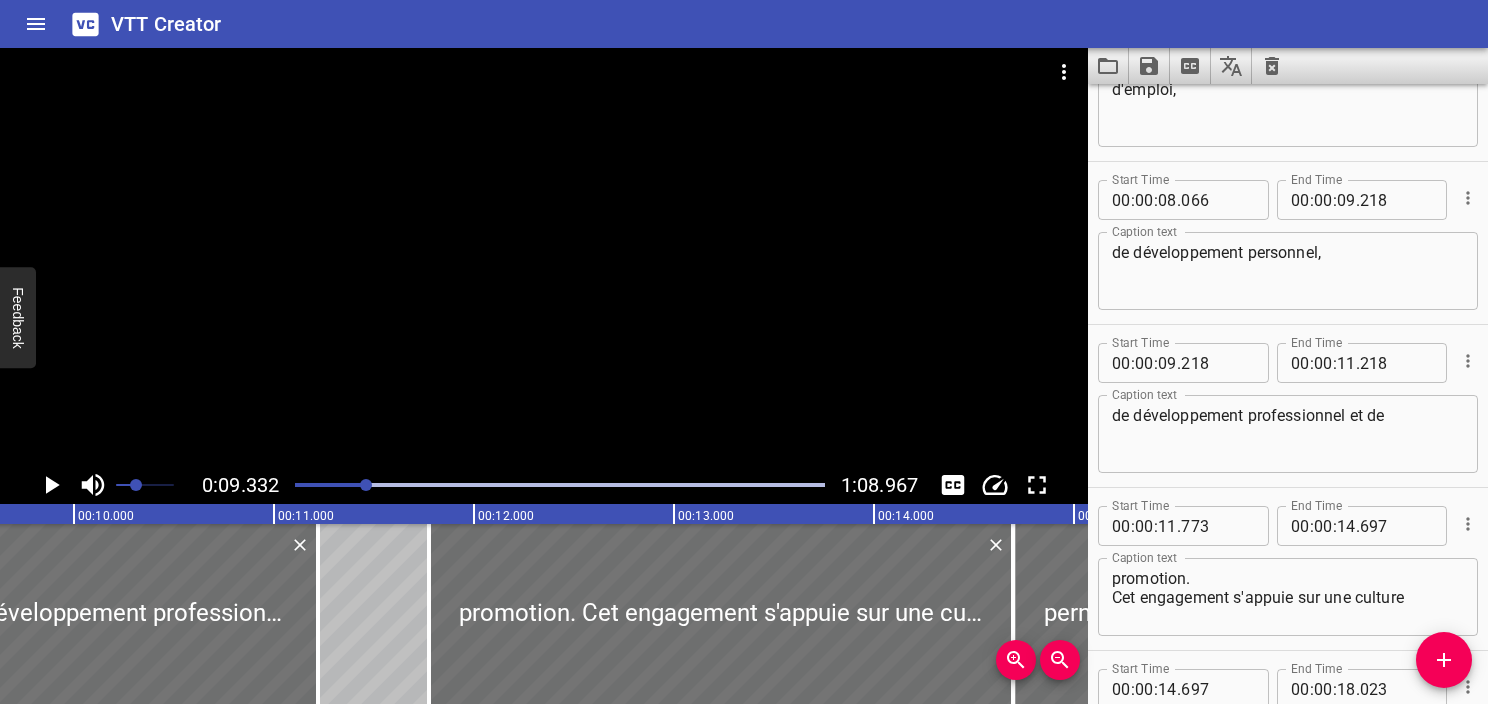 scroll, scrollTop: 0, scrollLeft: 1866, axis: horizontal 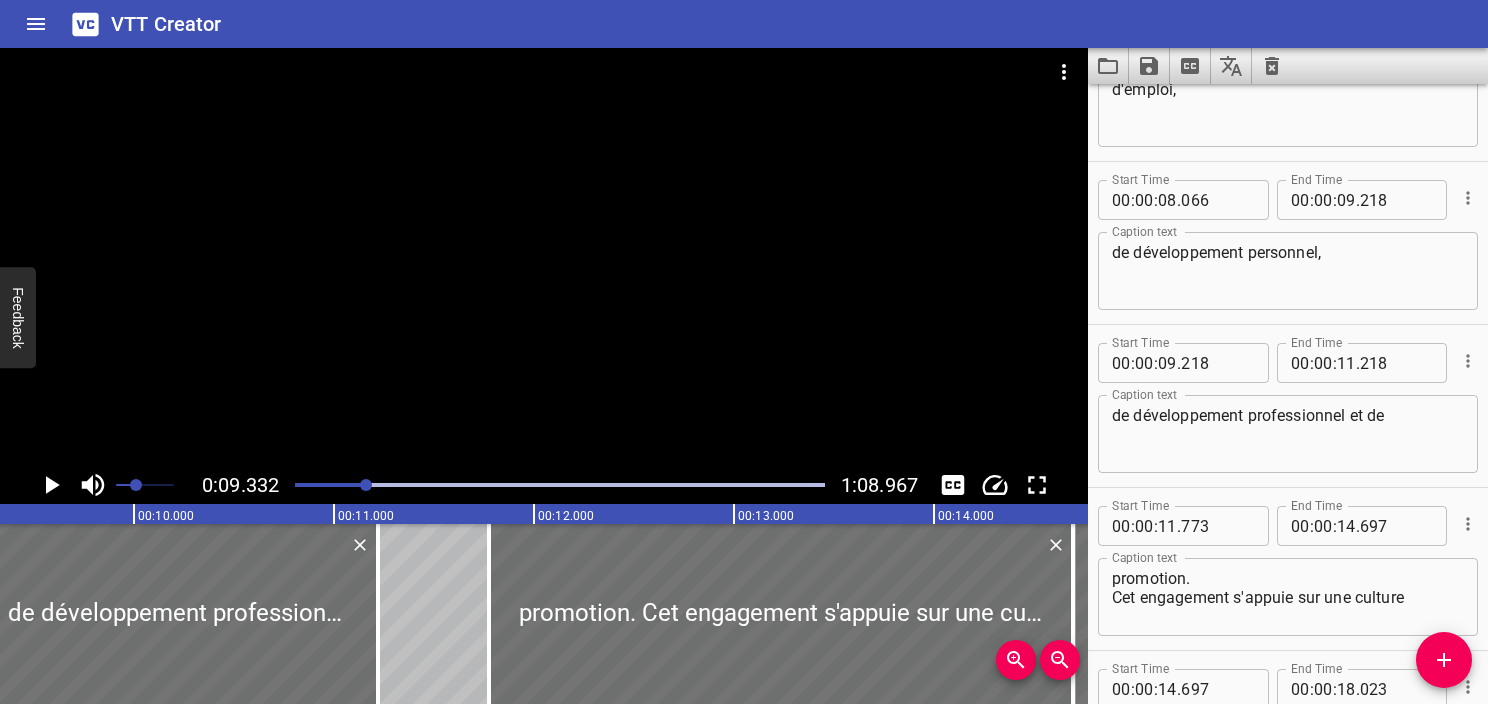 click 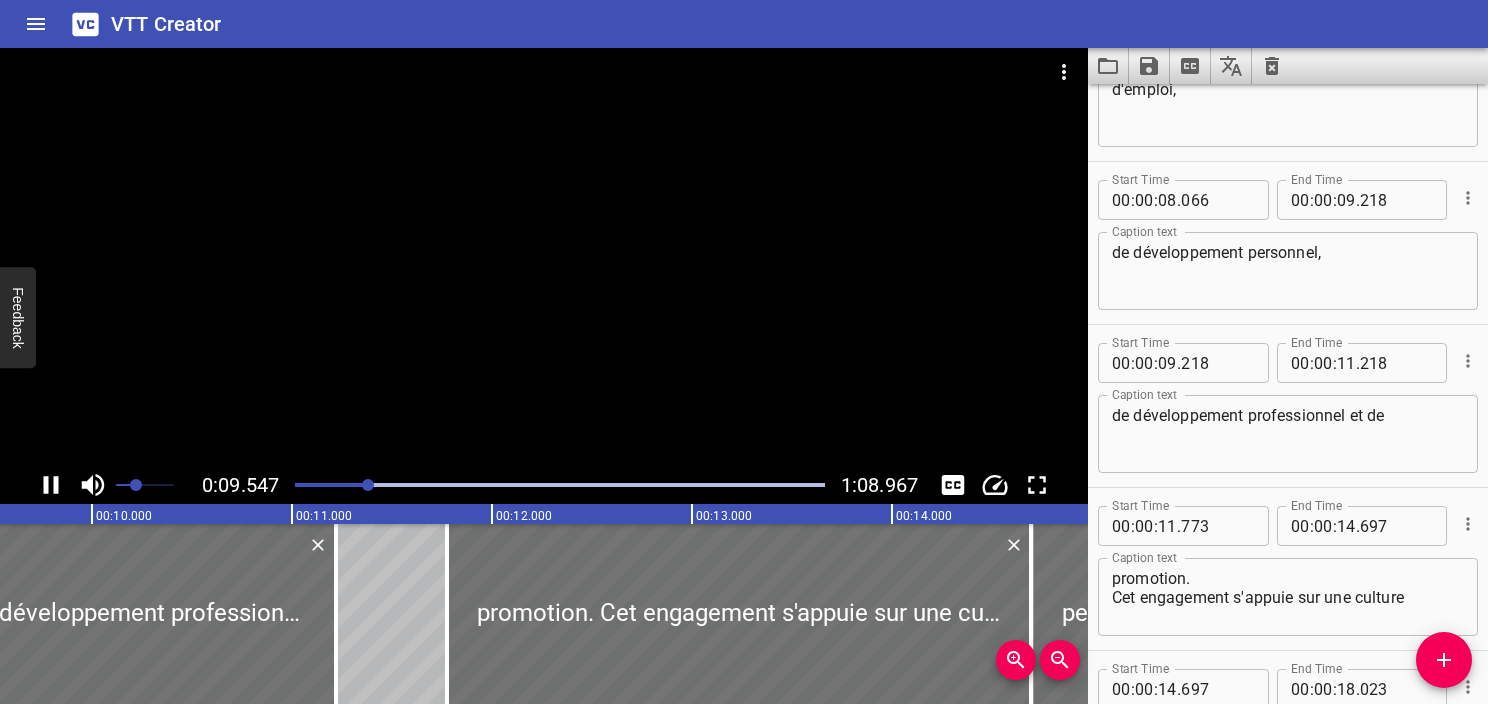 click 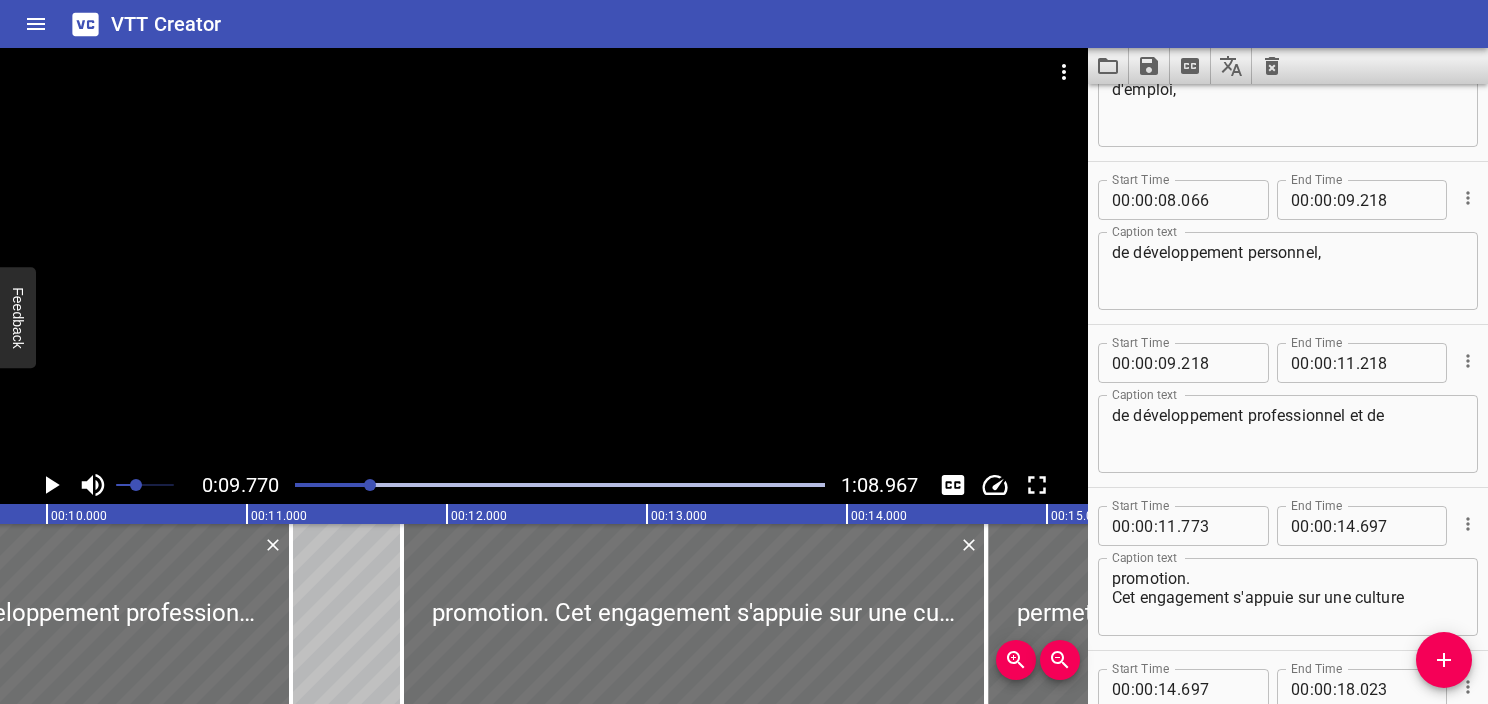 click 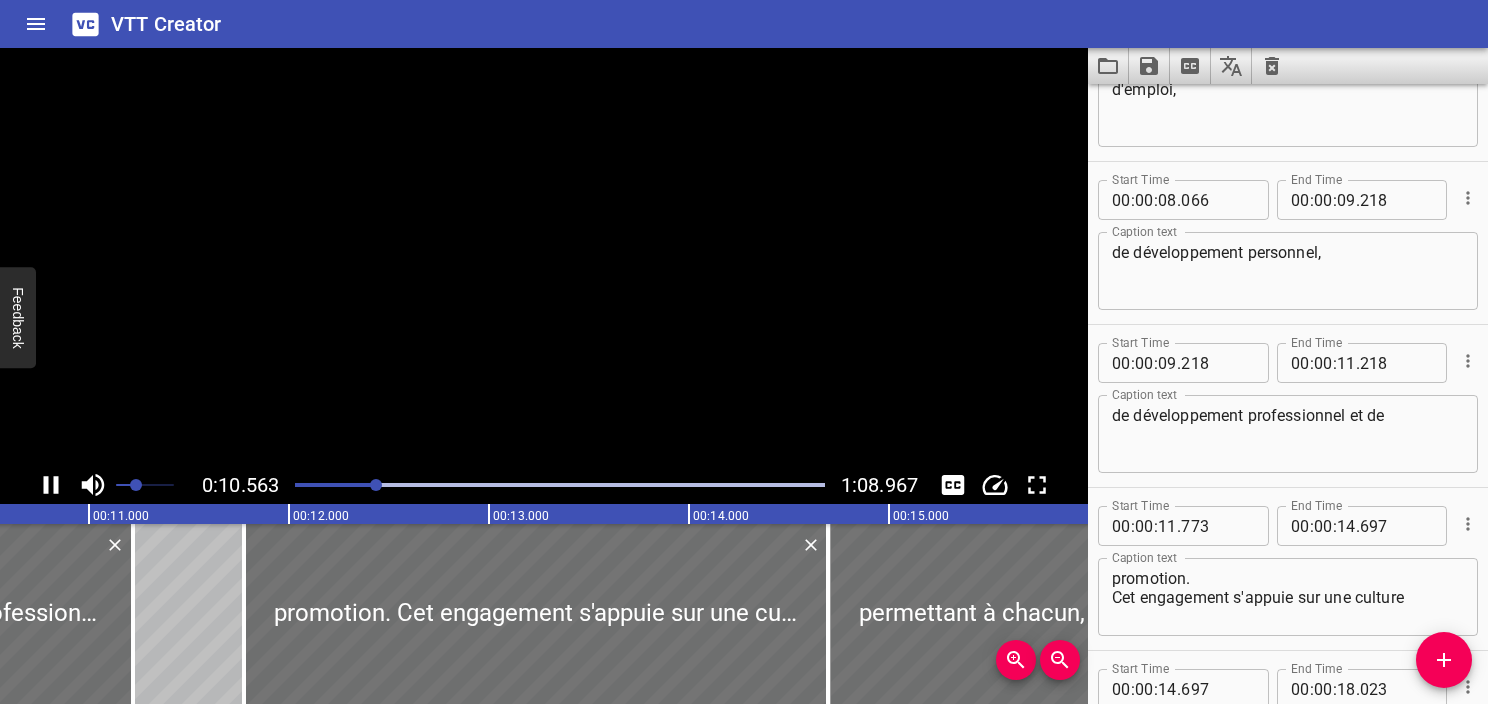 click 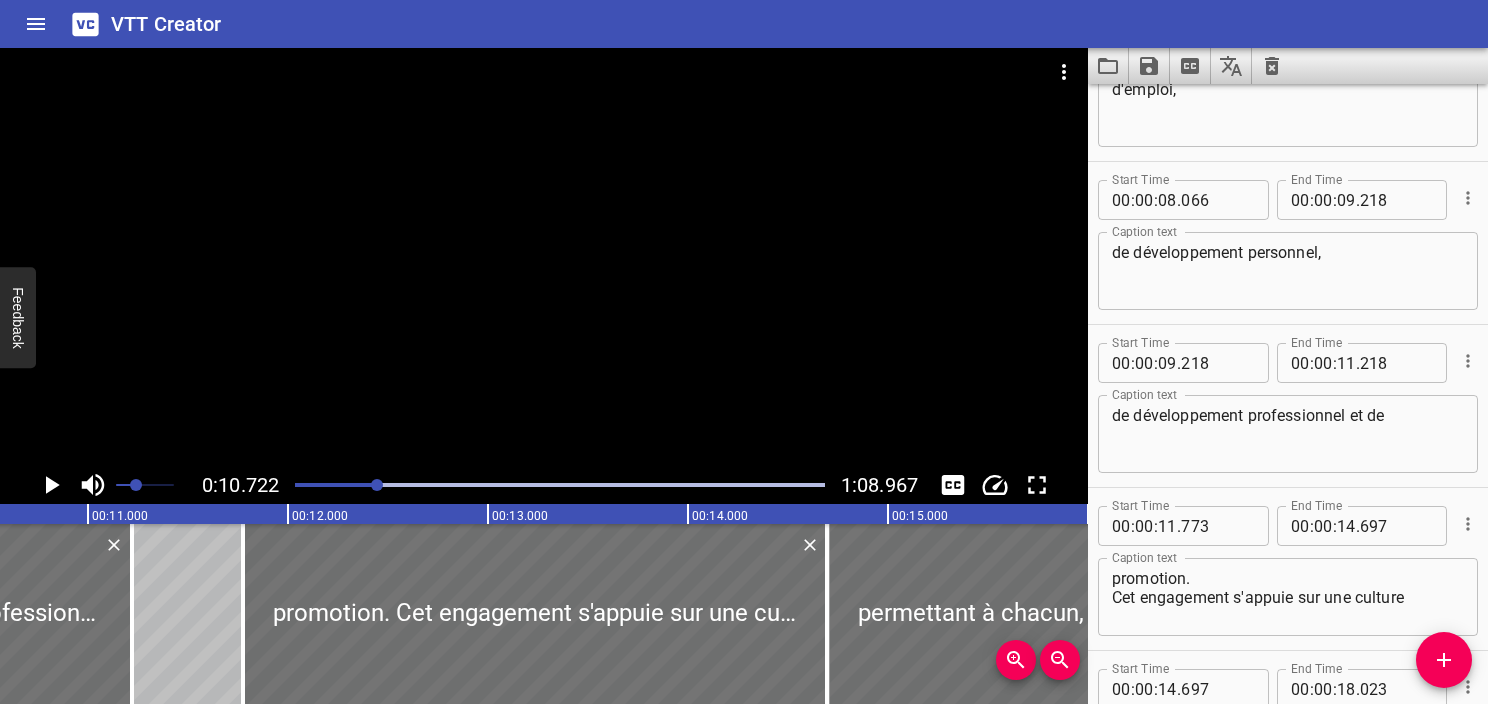 scroll, scrollTop: 0, scrollLeft: 2144, axis: horizontal 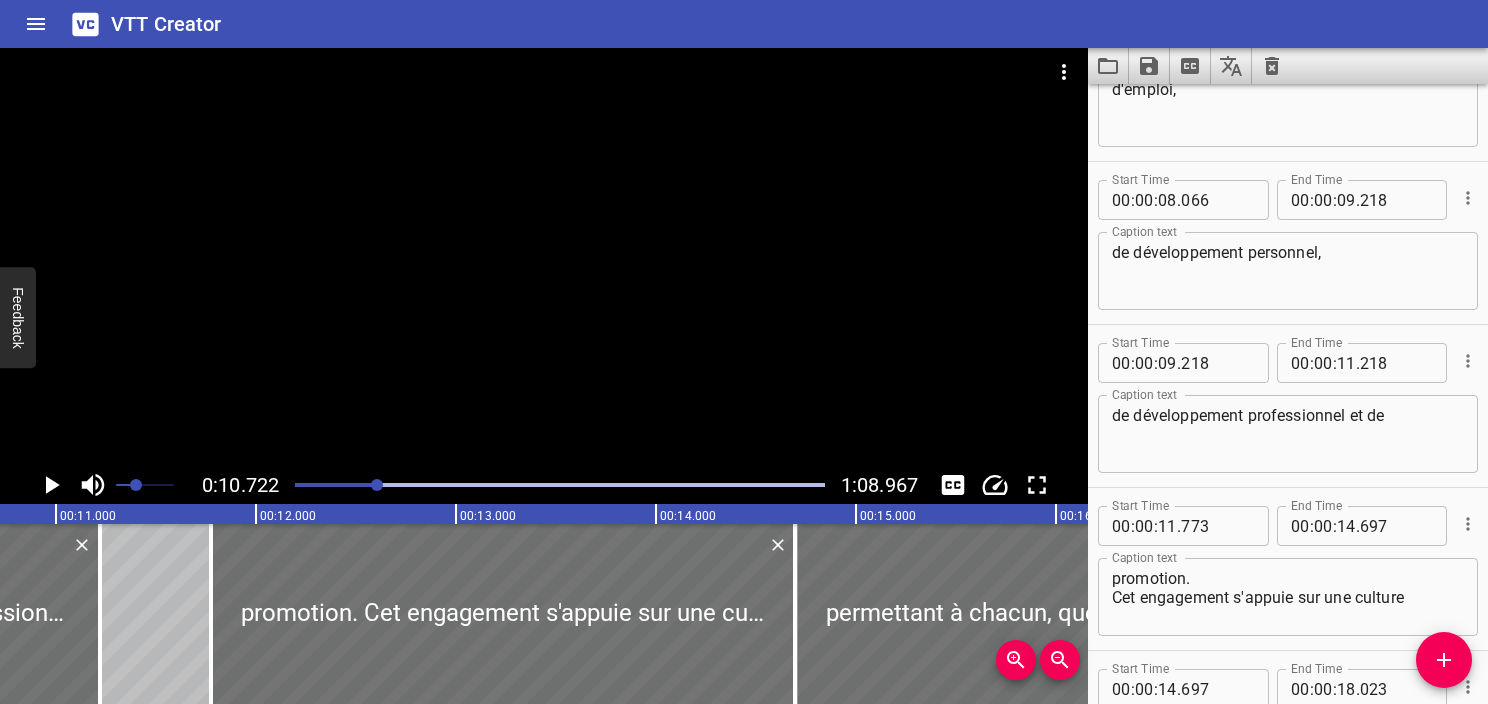 click at bounding box center [560, 485] 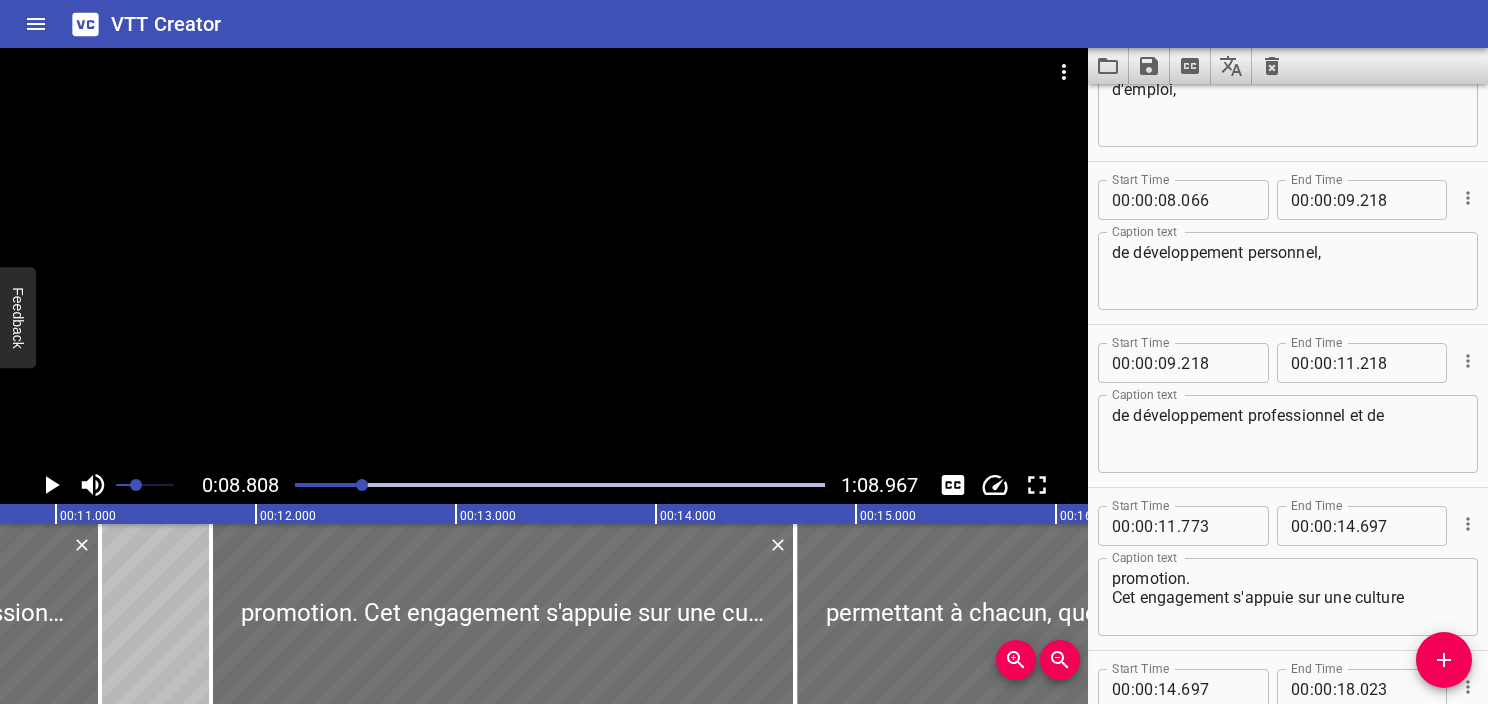 scroll, scrollTop: 333, scrollLeft: 0, axis: vertical 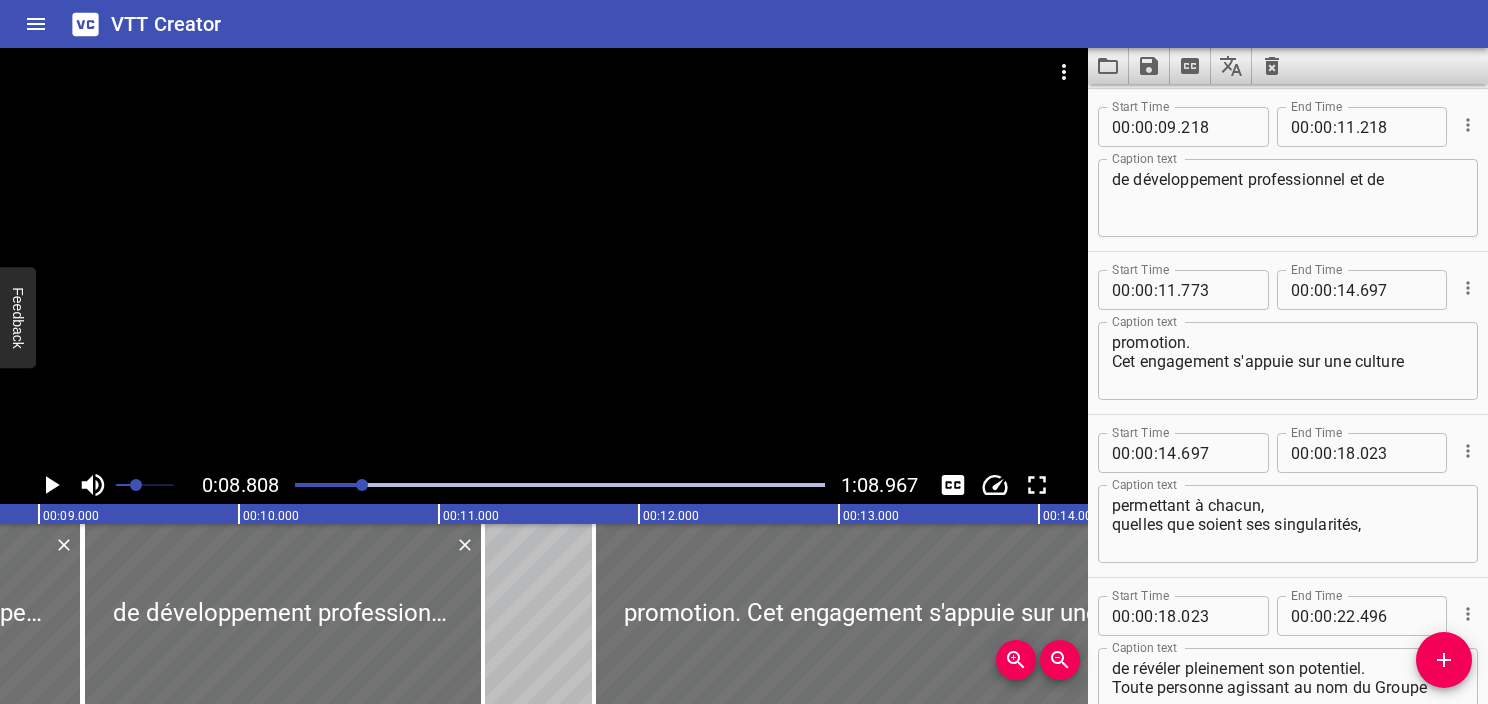 click 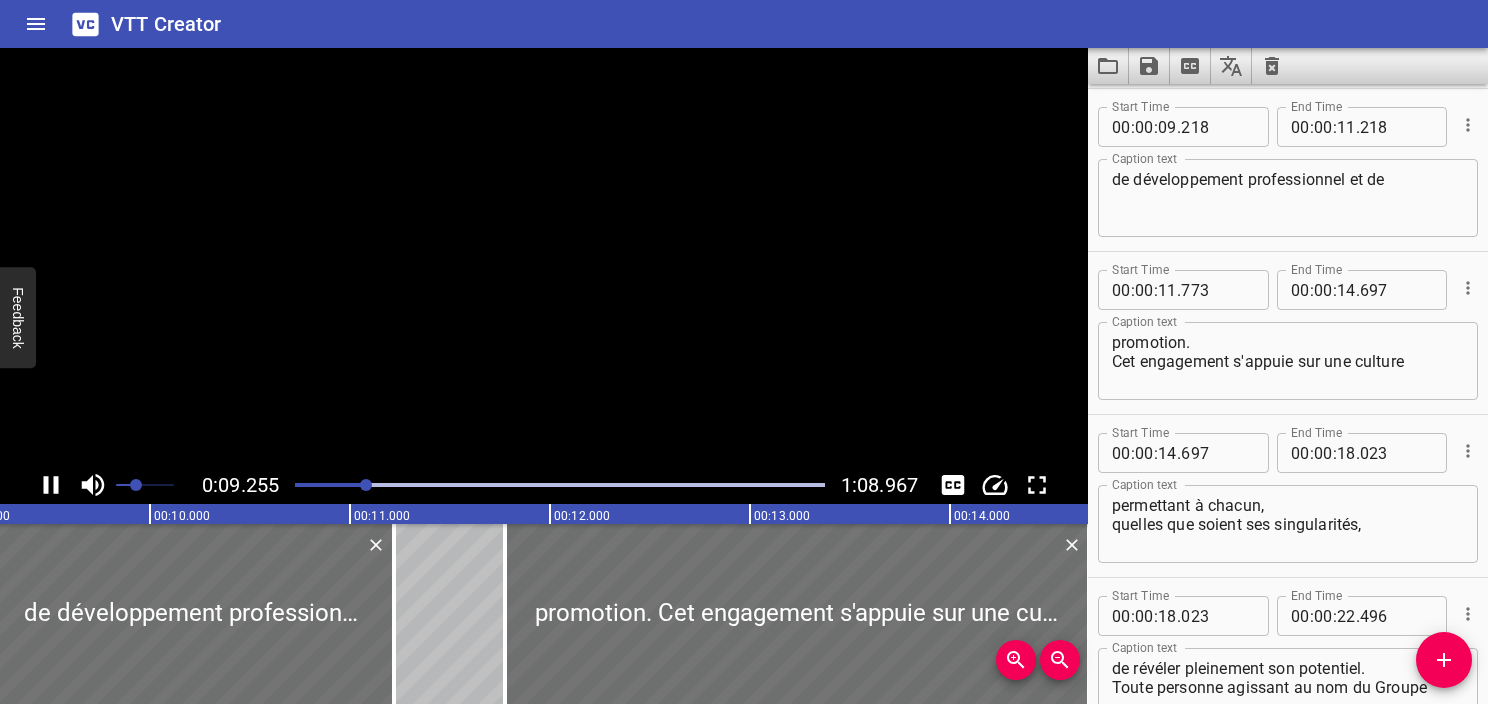 click 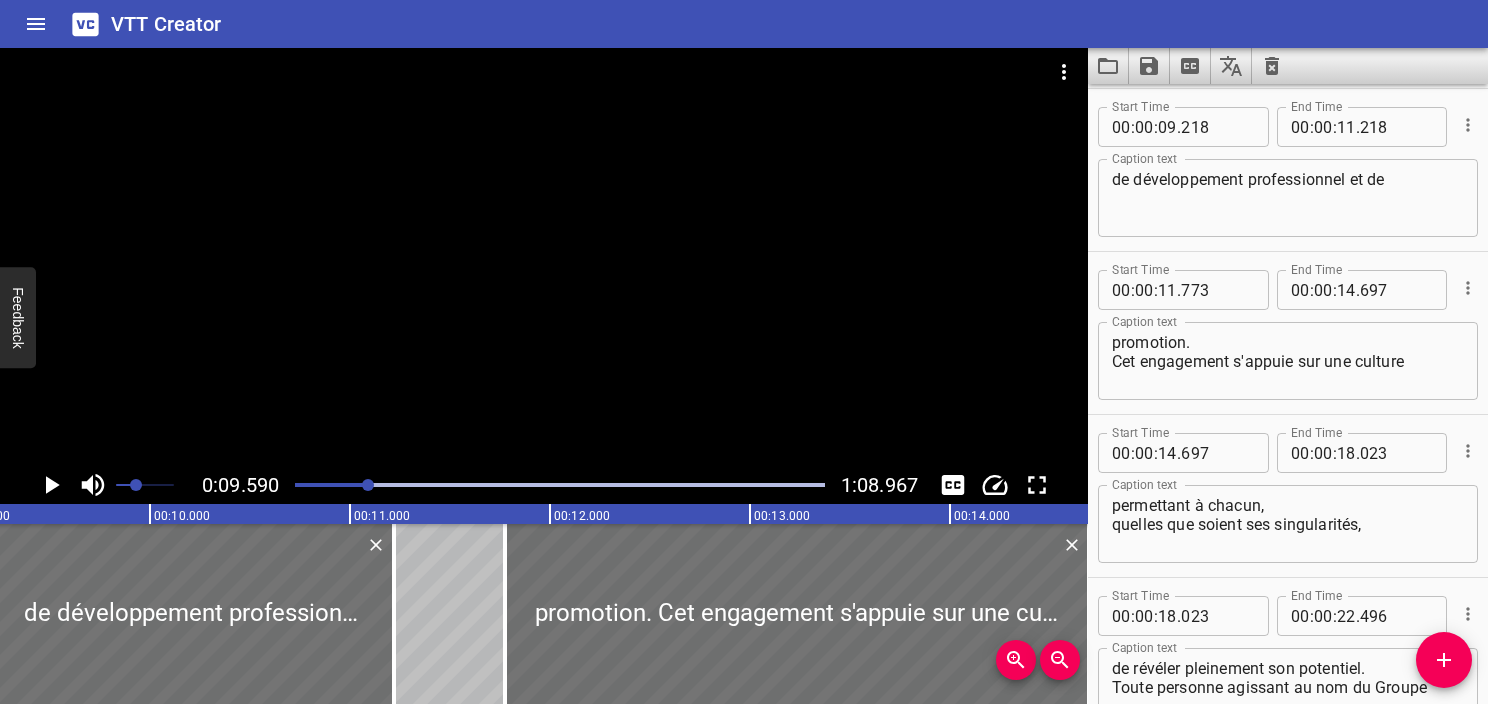 scroll, scrollTop: 0, scrollLeft: 1917, axis: horizontal 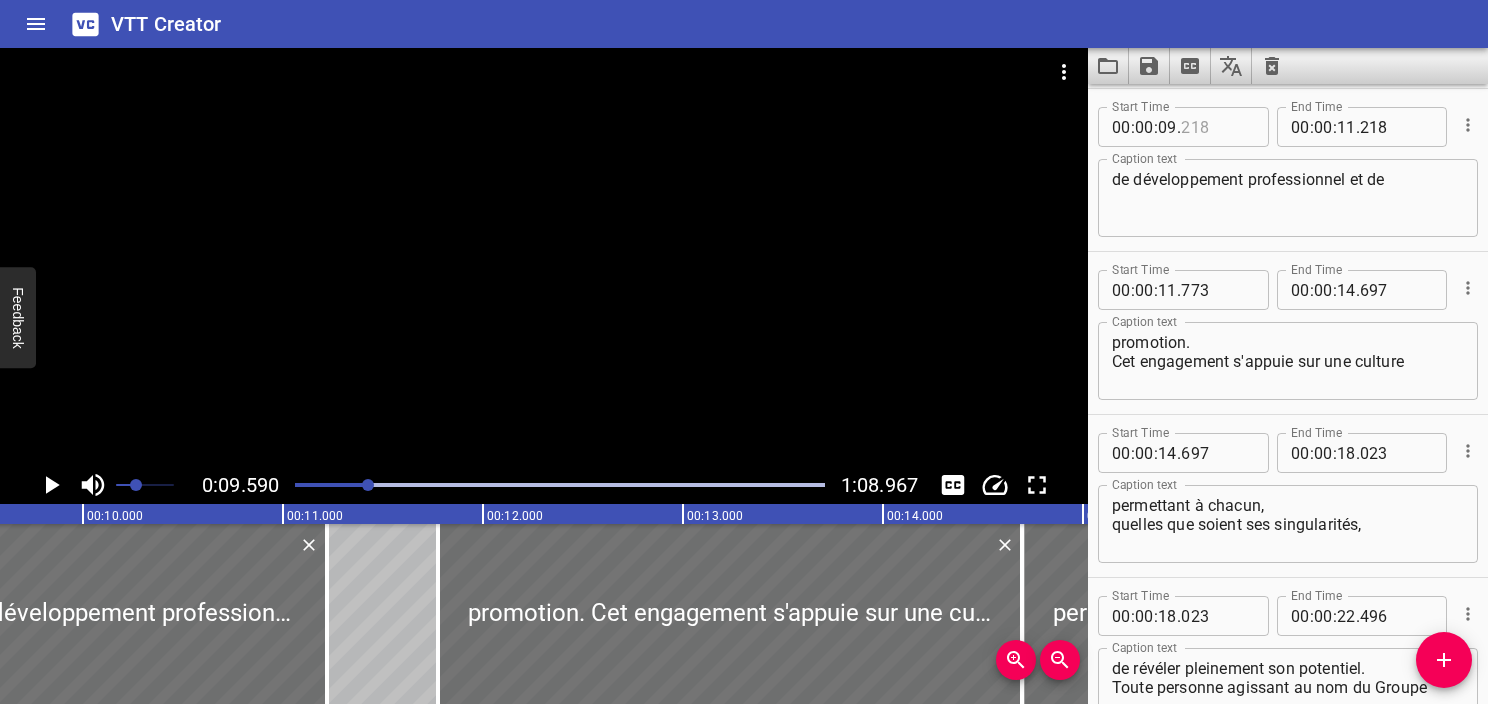 click at bounding box center (1217, 127) 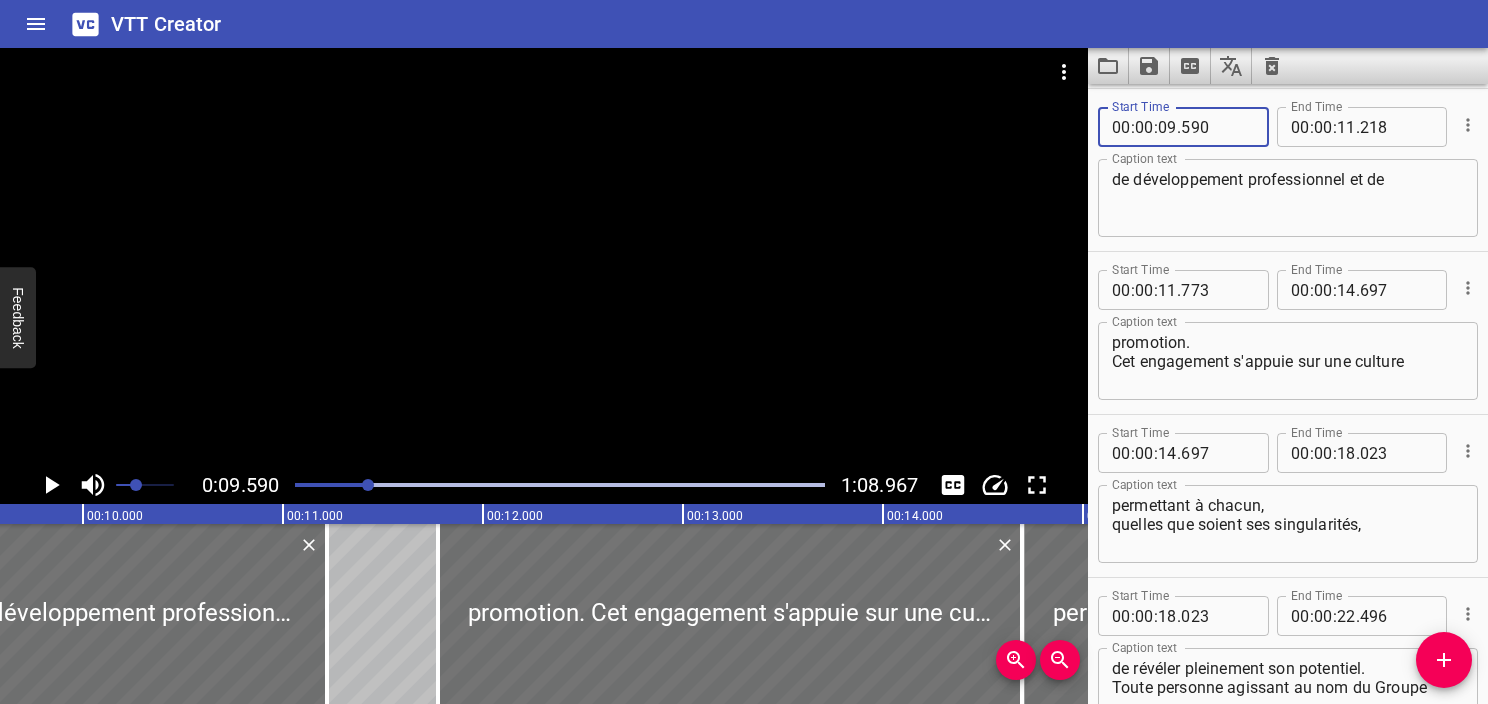 type on "590" 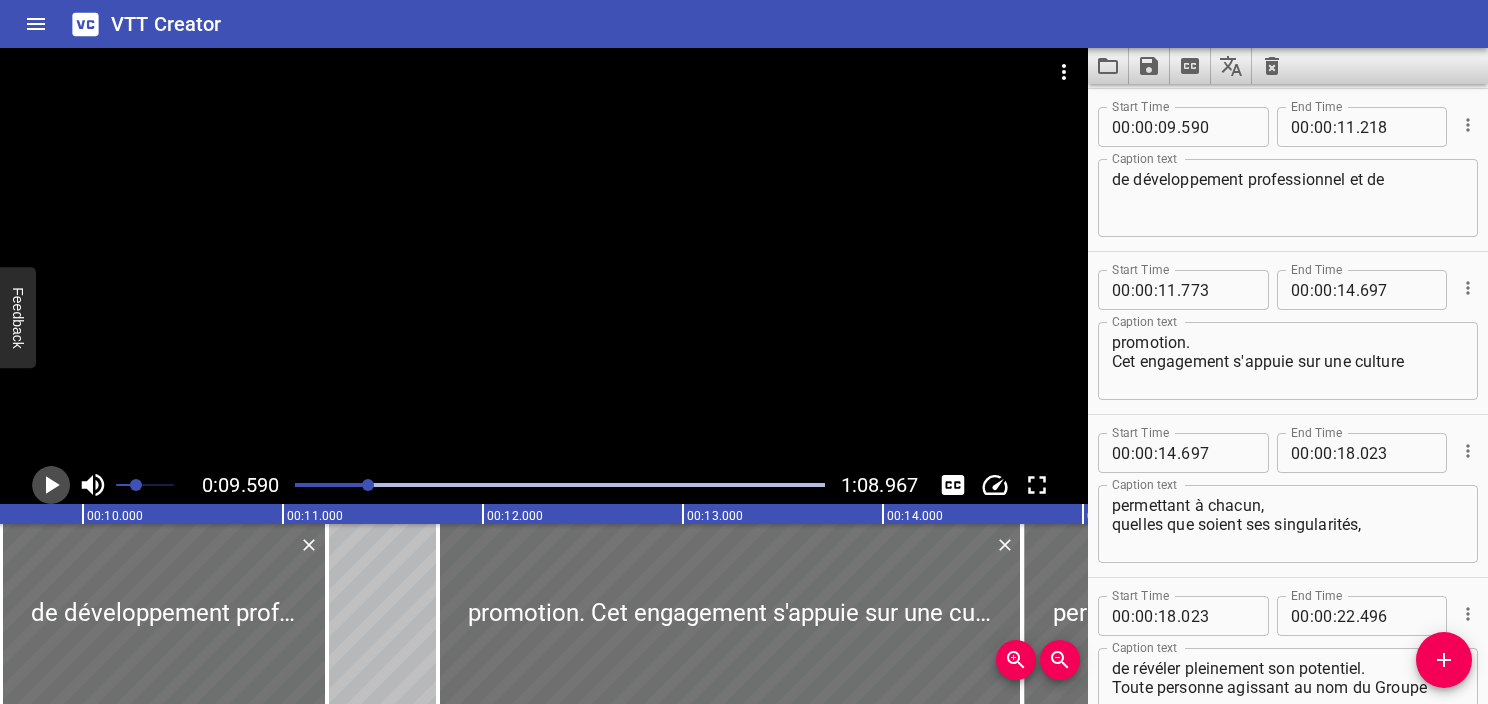 click 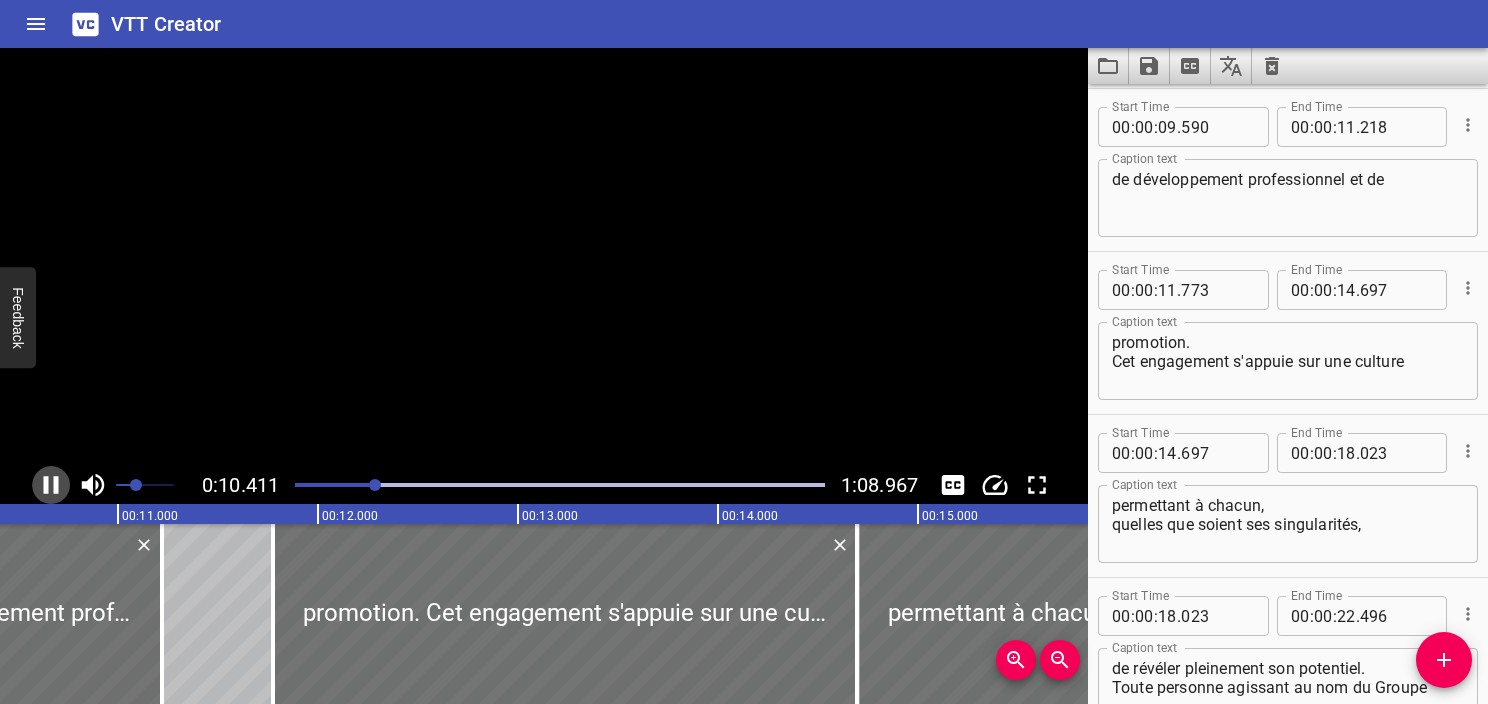 click 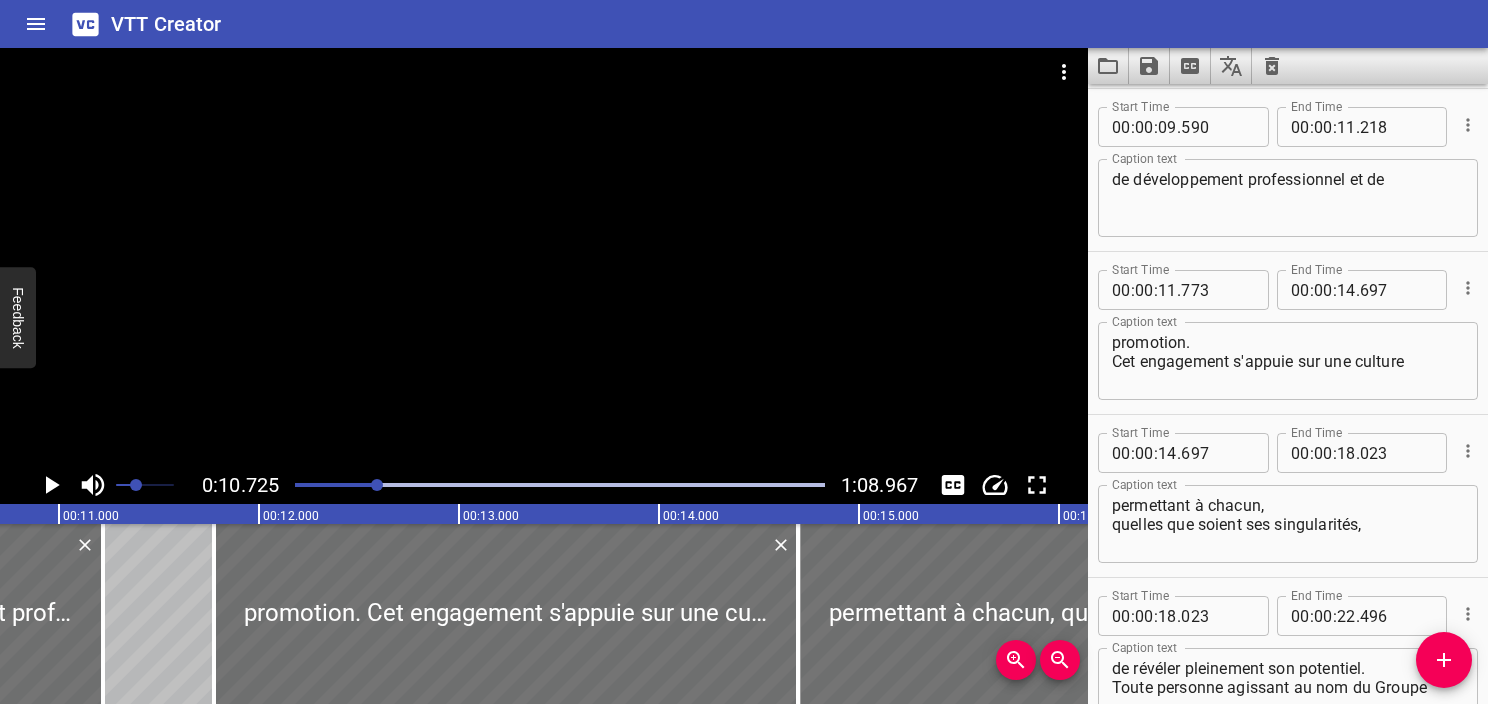 scroll, scrollTop: 0, scrollLeft: 2144, axis: horizontal 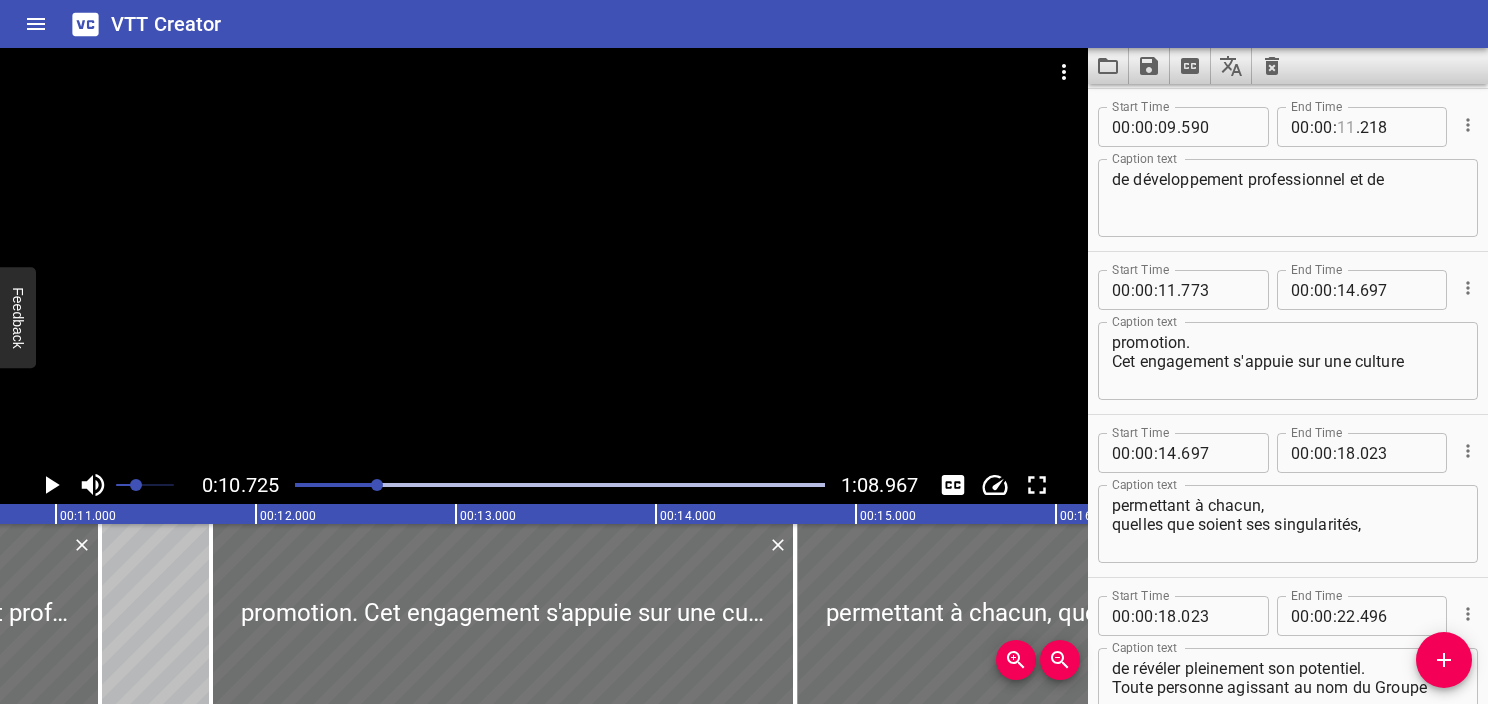 click at bounding box center (1346, 127) 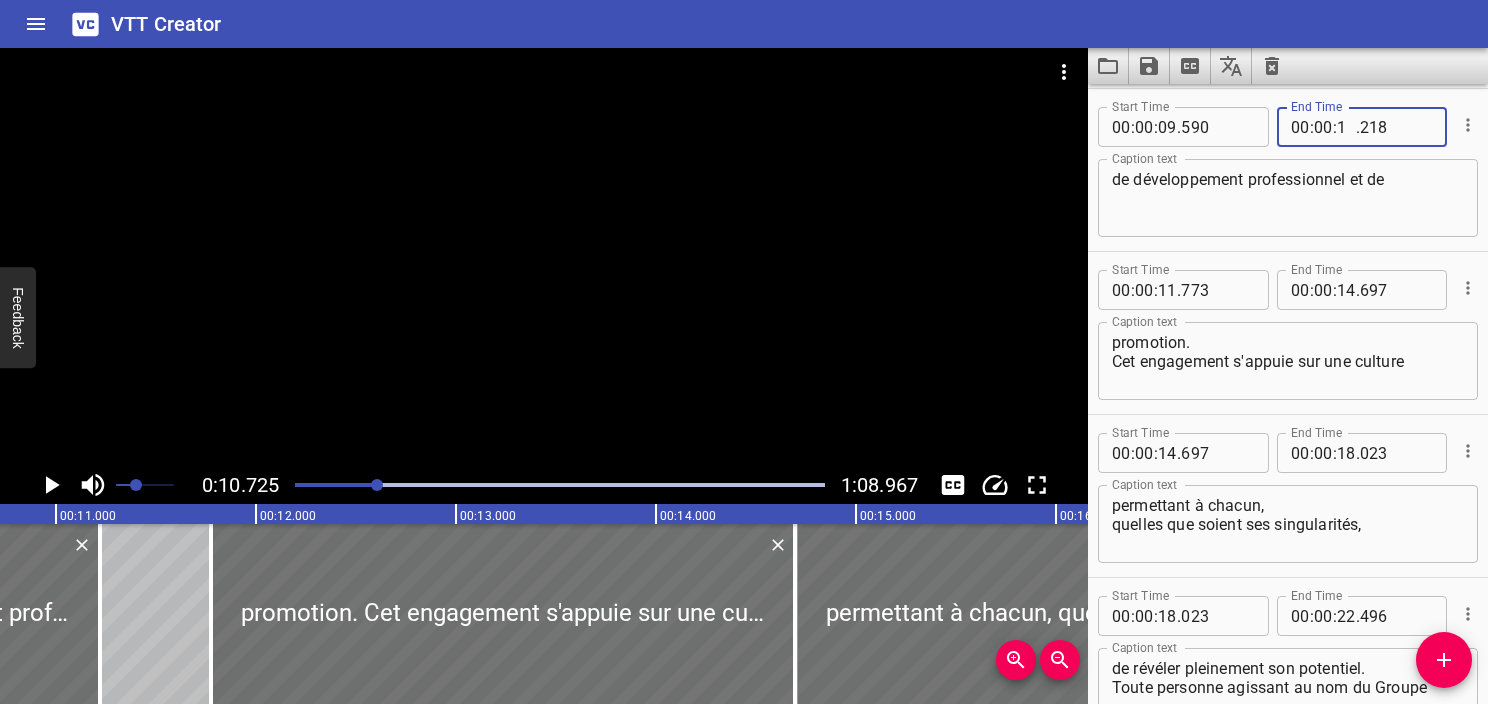 type on "10" 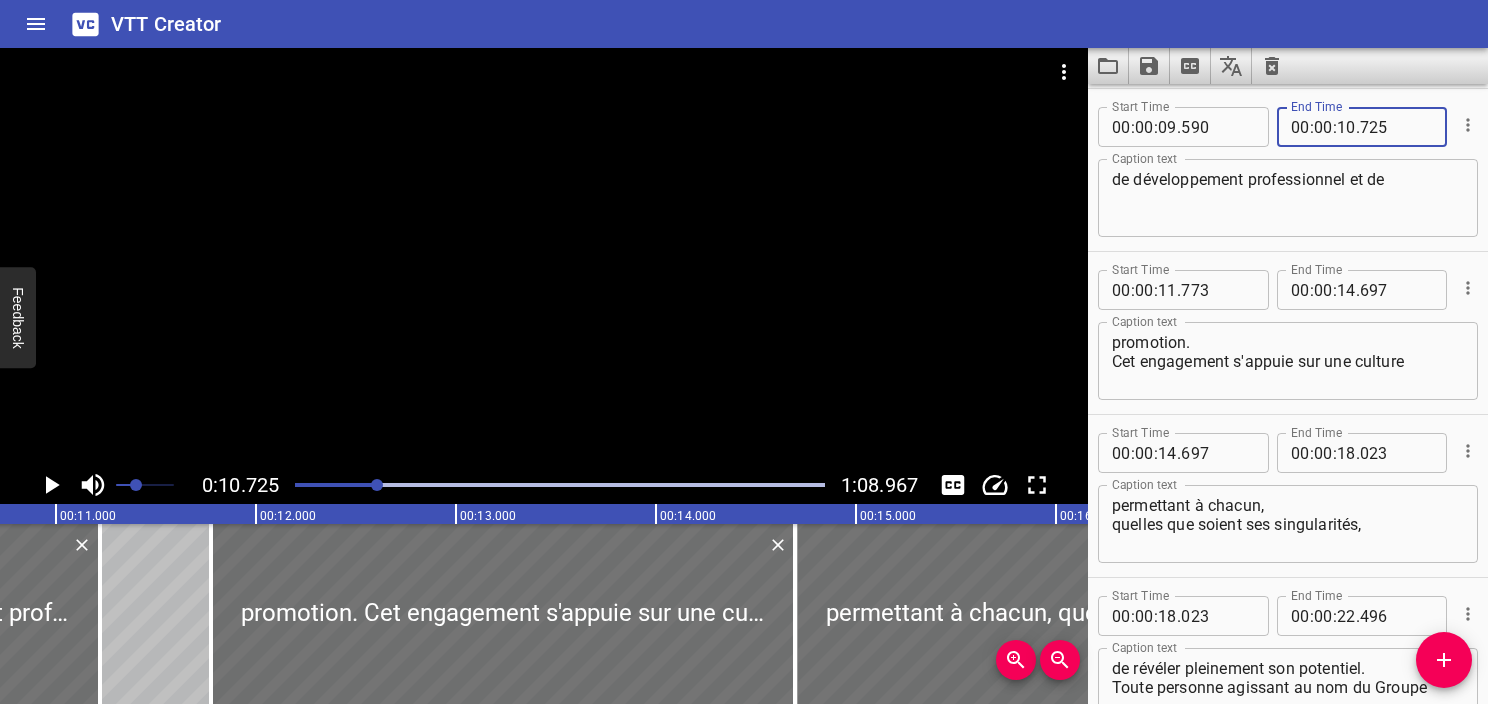 type on "725" 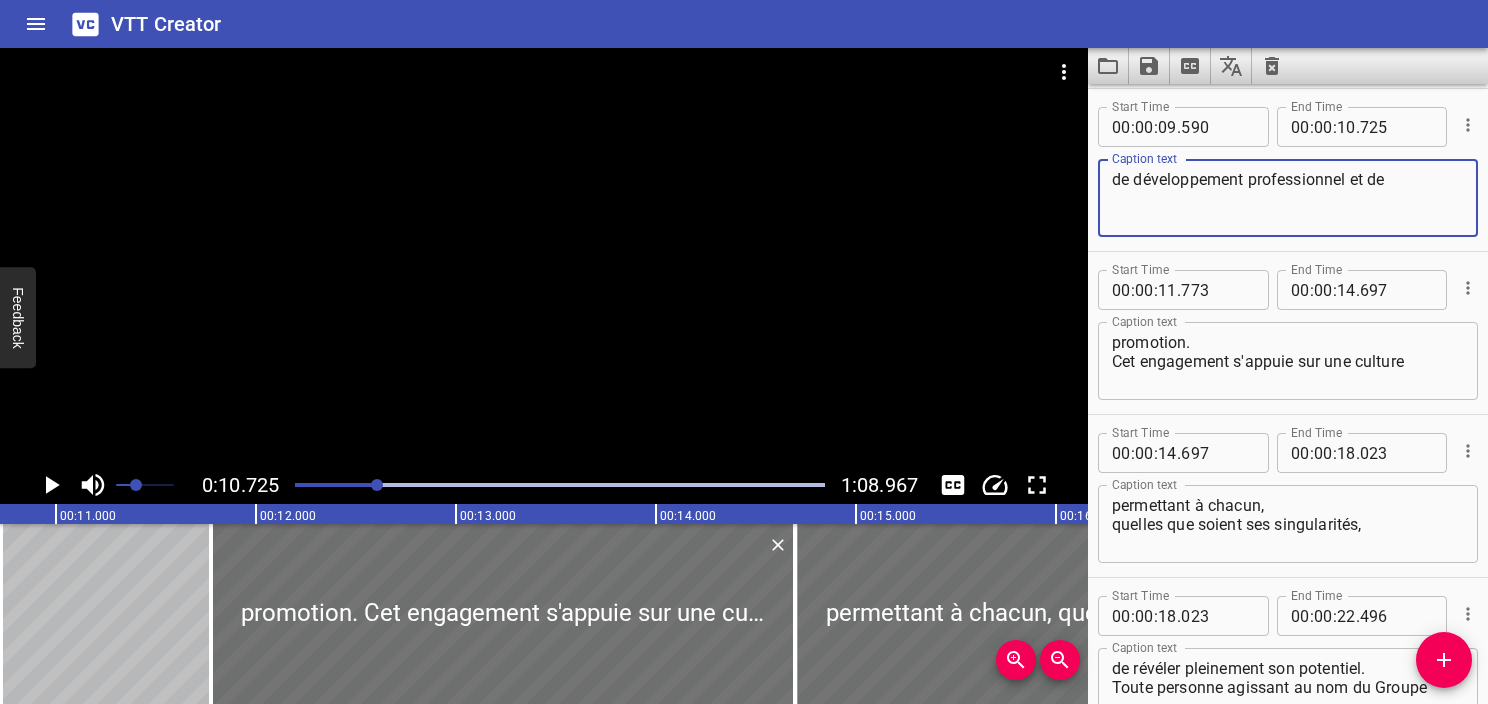 click on "de développement professionnel et de" at bounding box center [1288, 198] 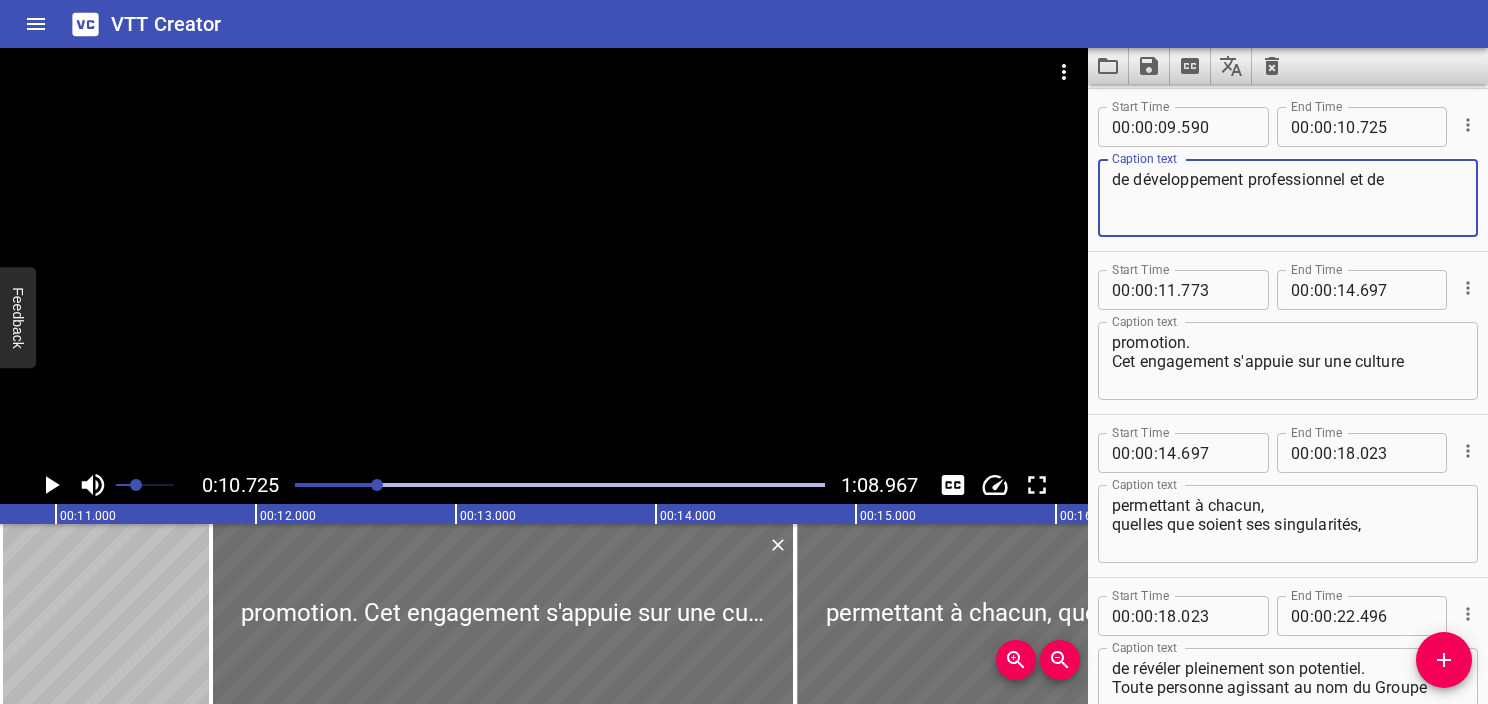 click on "de développement professionnel et de" at bounding box center [1288, 198] 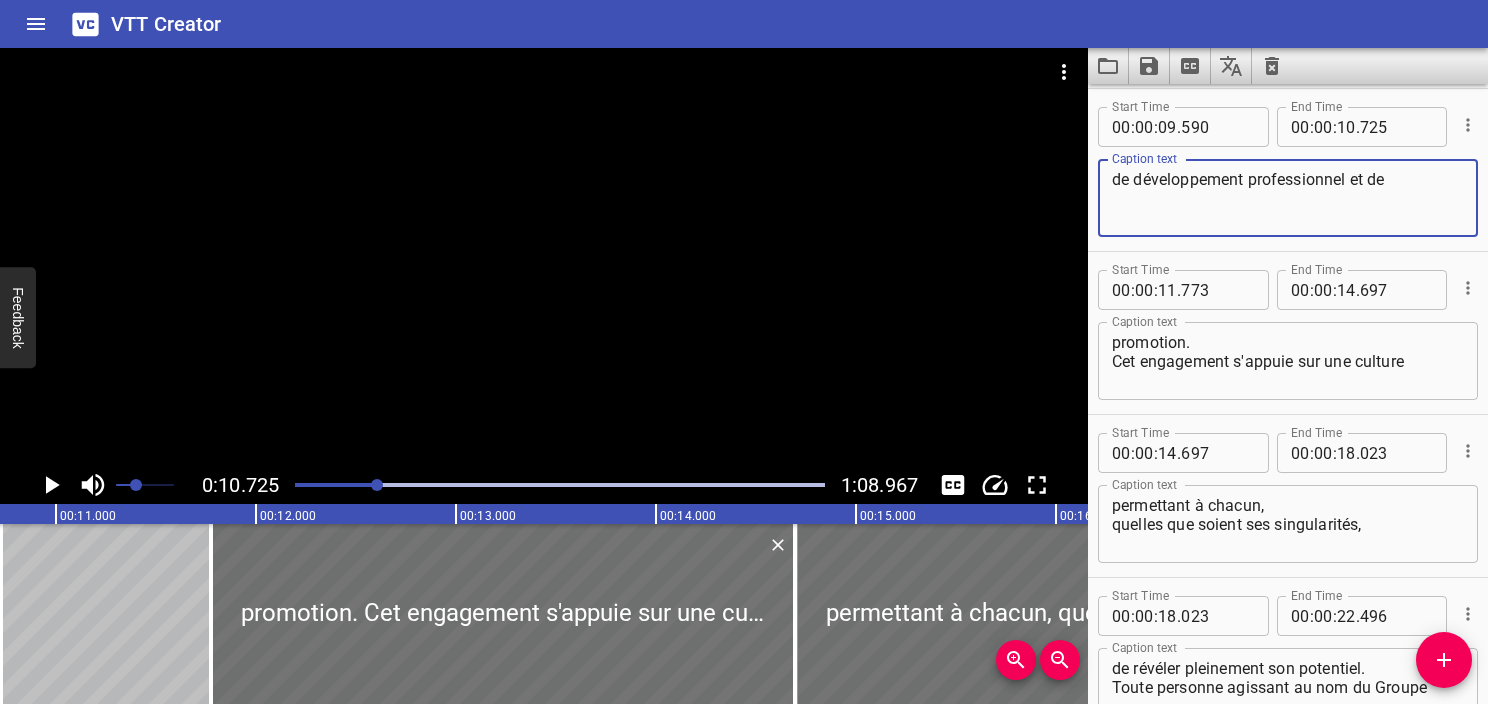click 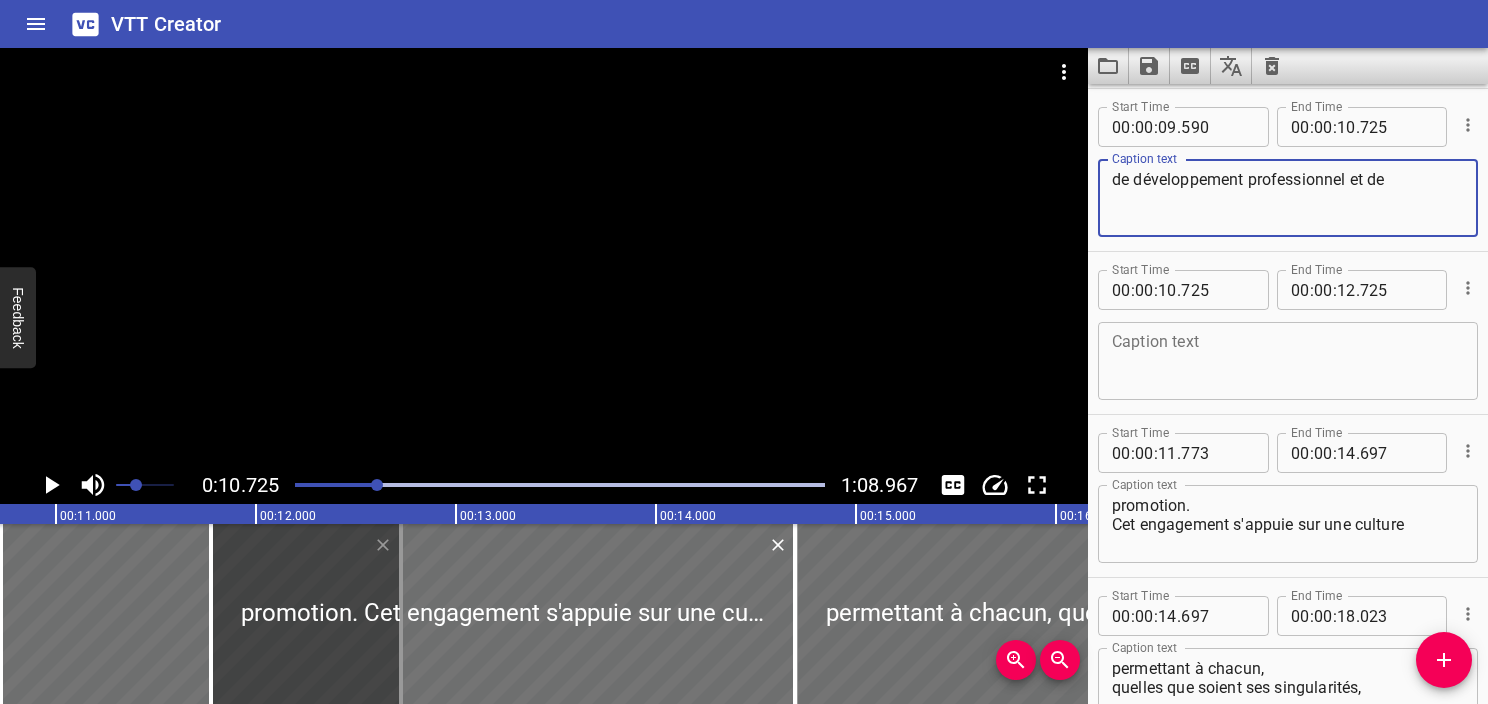click on "de développement professionnel et de" at bounding box center [1288, 198] 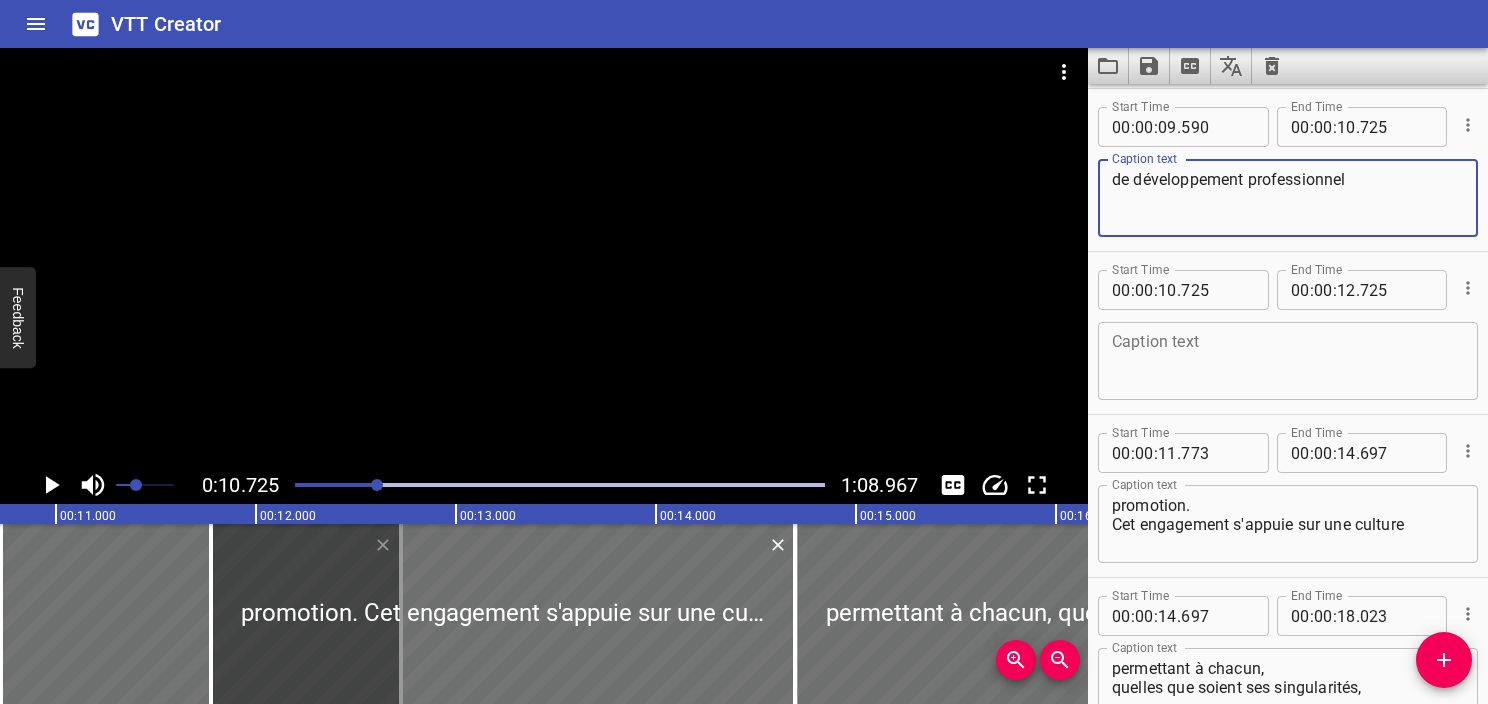 type on "de développement professionnel" 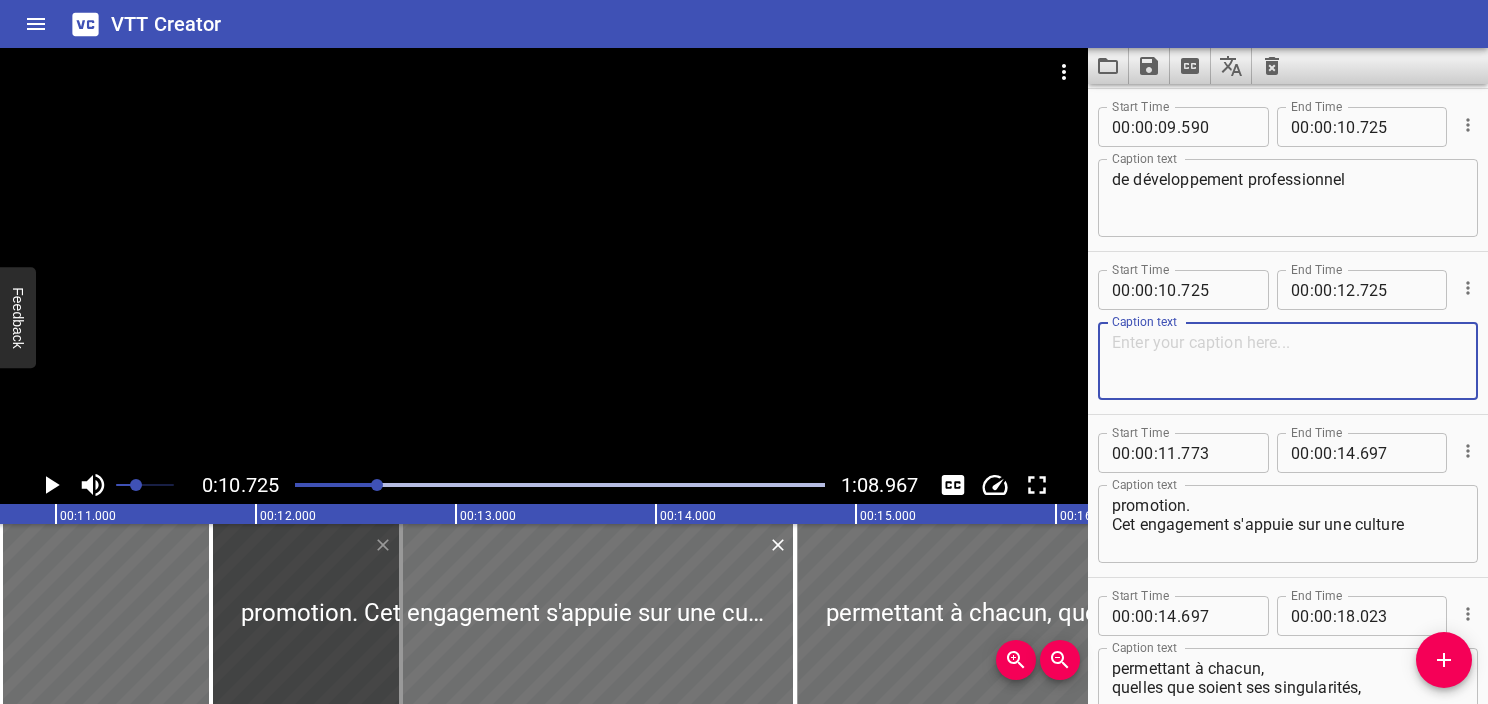 click at bounding box center (1288, 361) 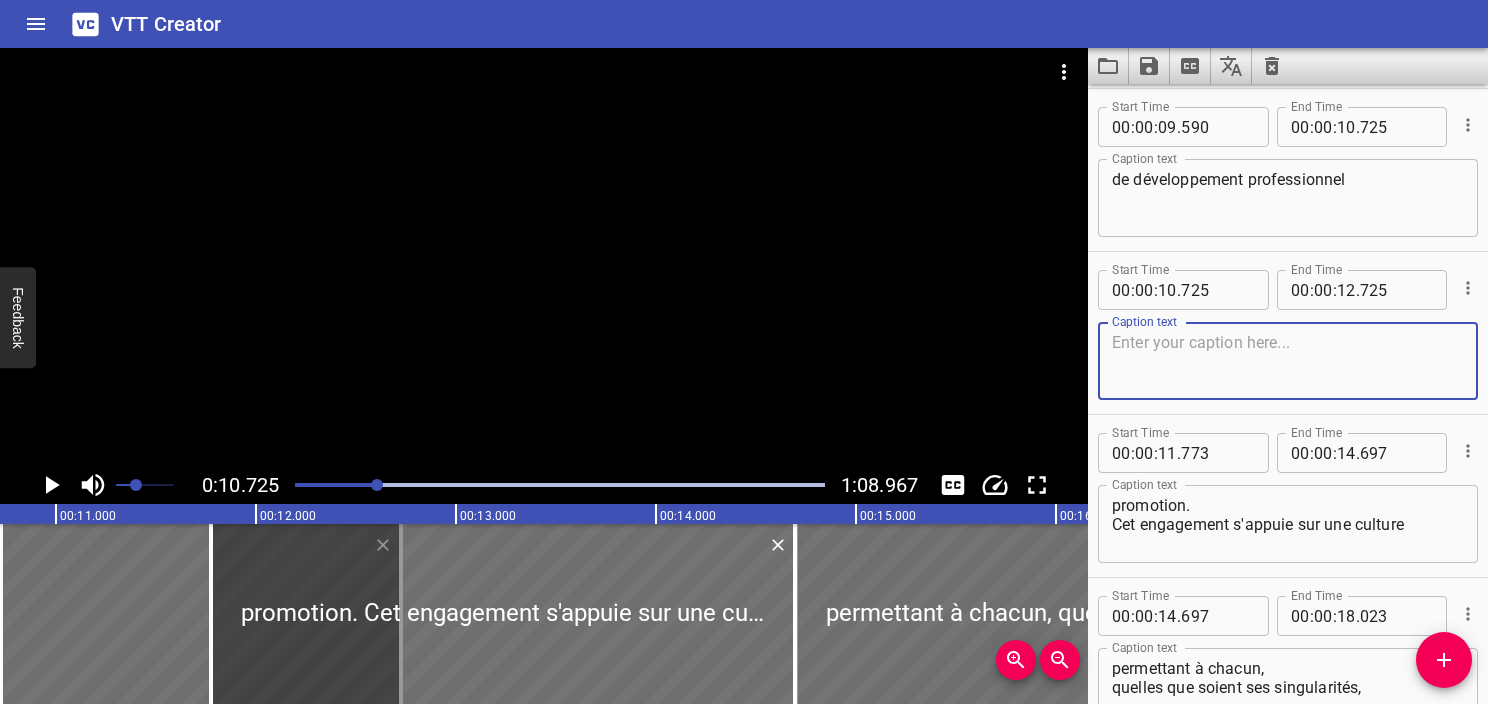 paste on "et de" 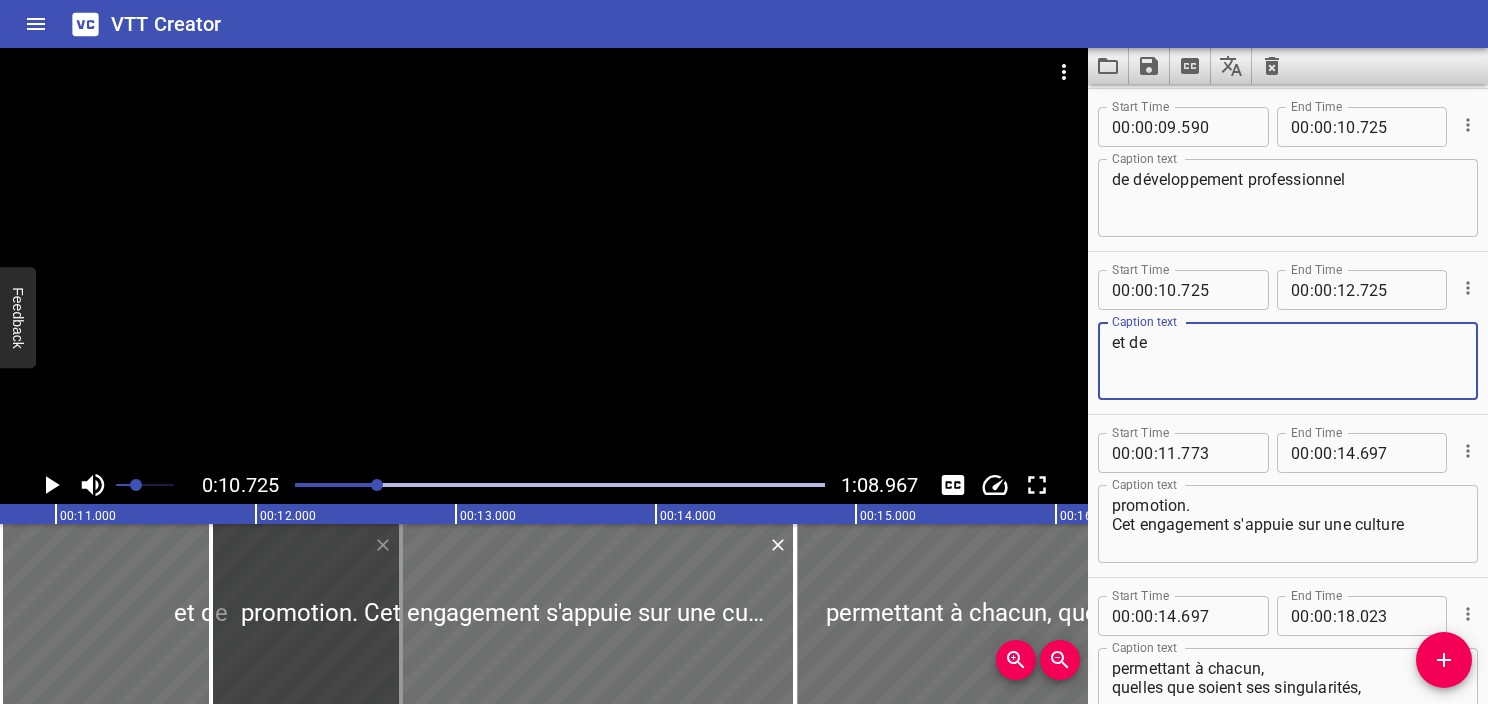 type on "et de" 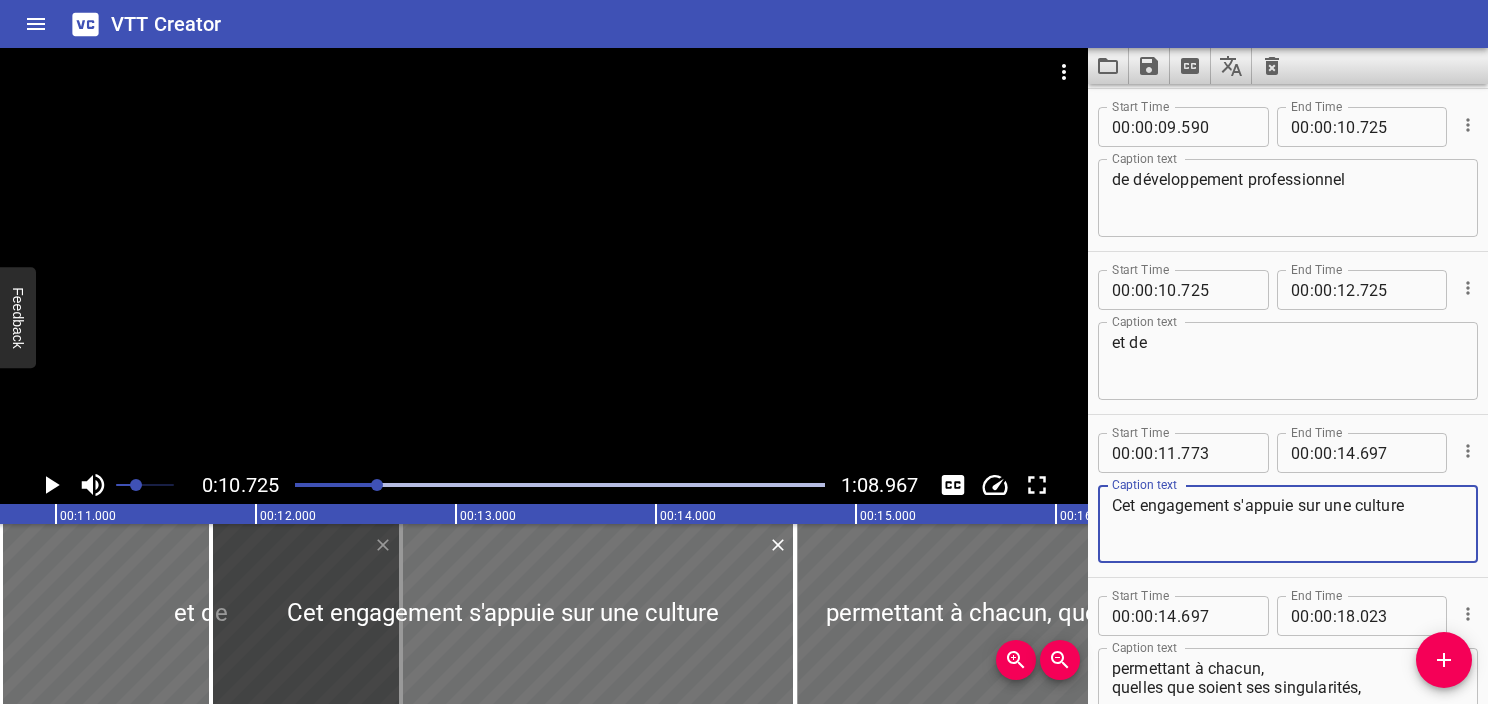 type on "Cet engagement s'appuie sur une culture" 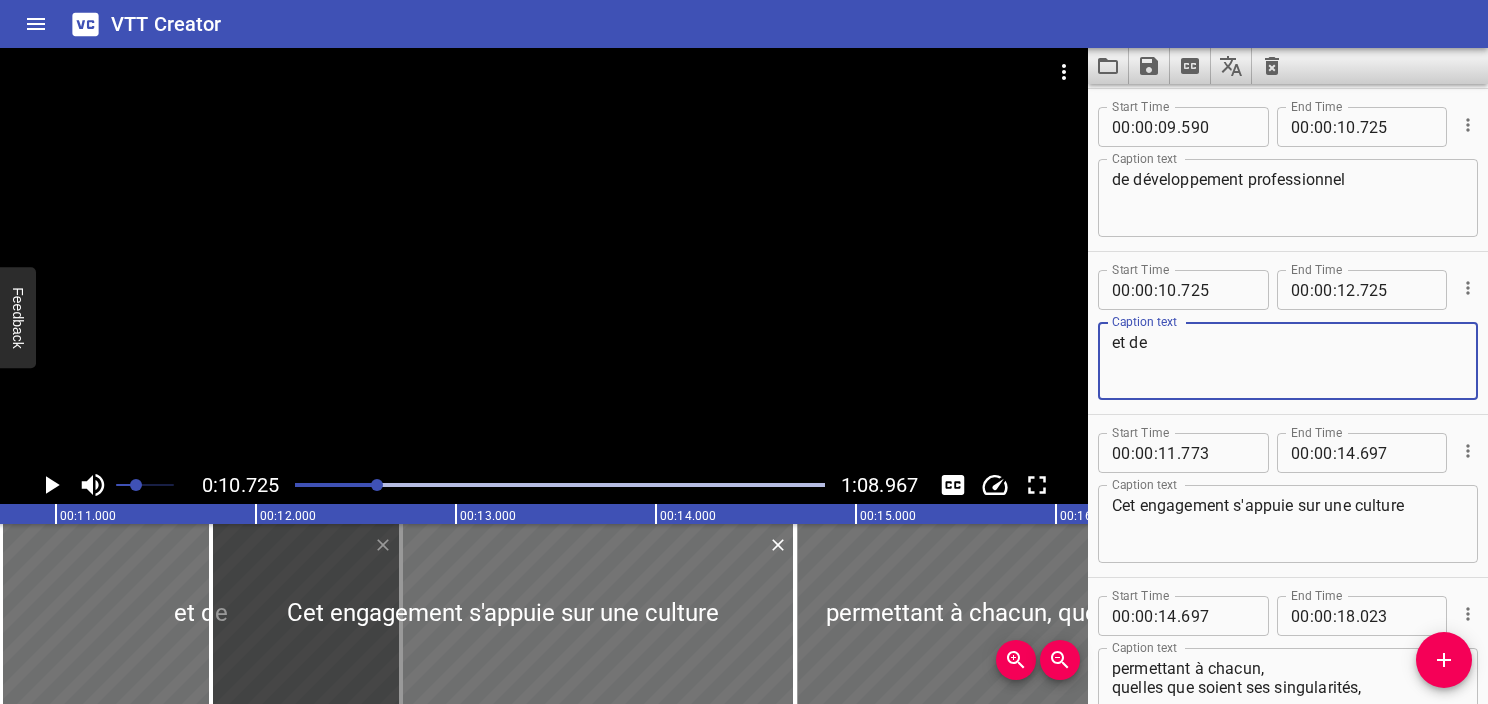 click on "et de" at bounding box center [1288, 361] 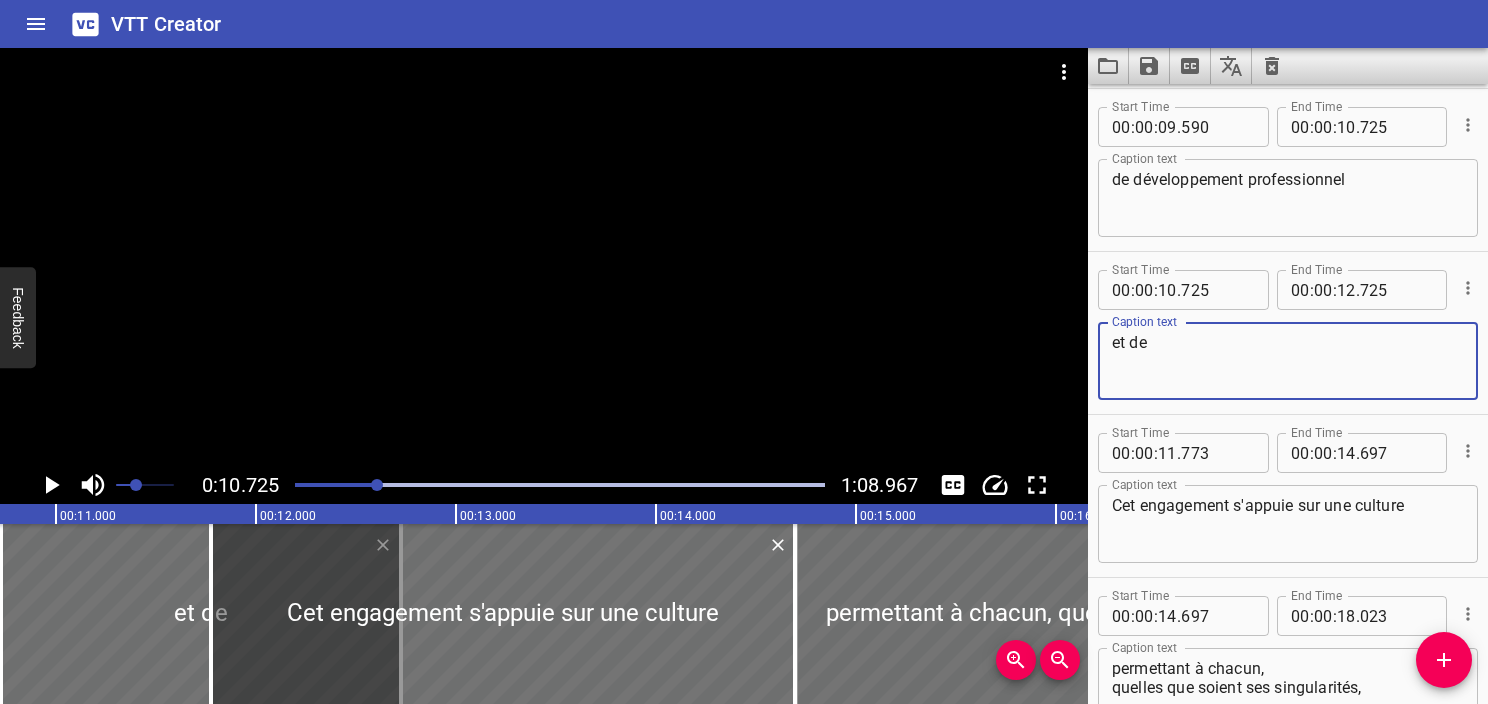 paste on "promotion." 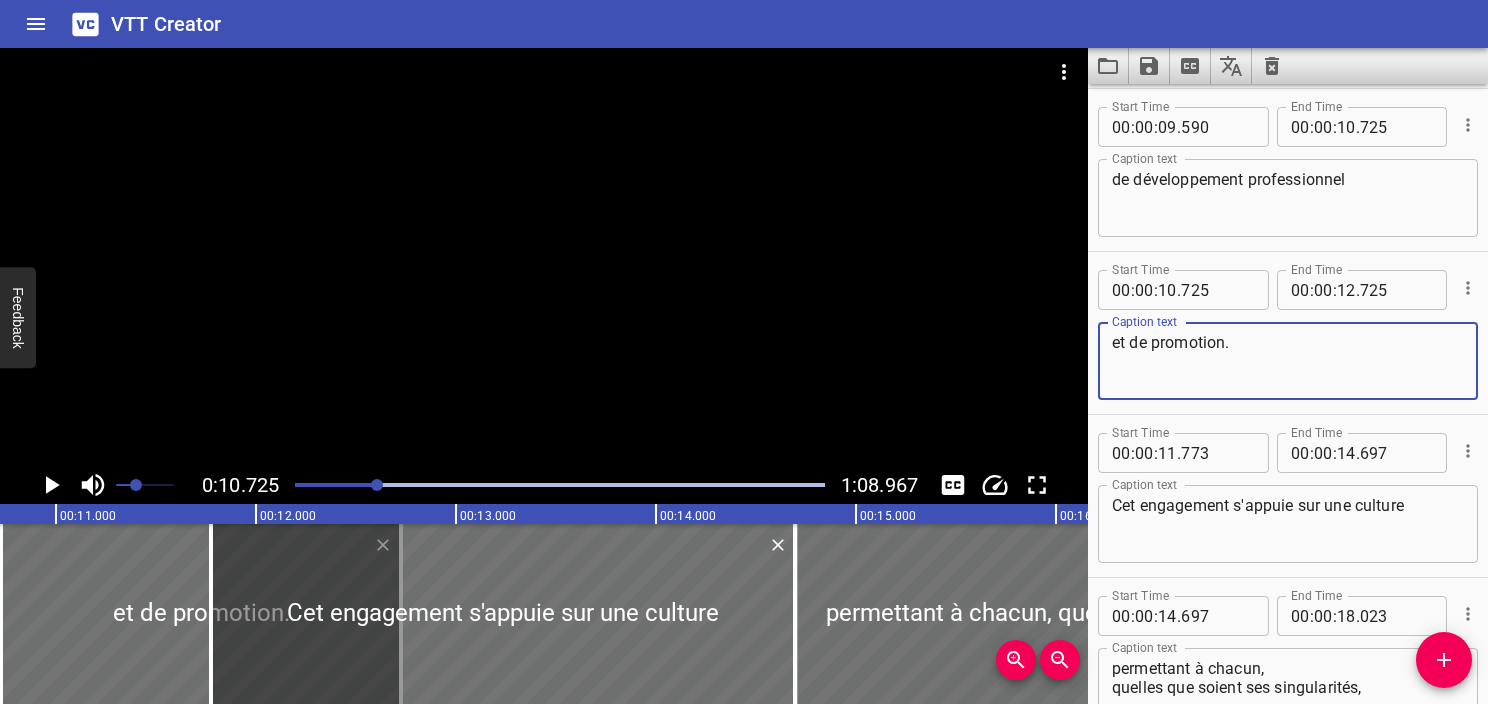 type on "et de promotion." 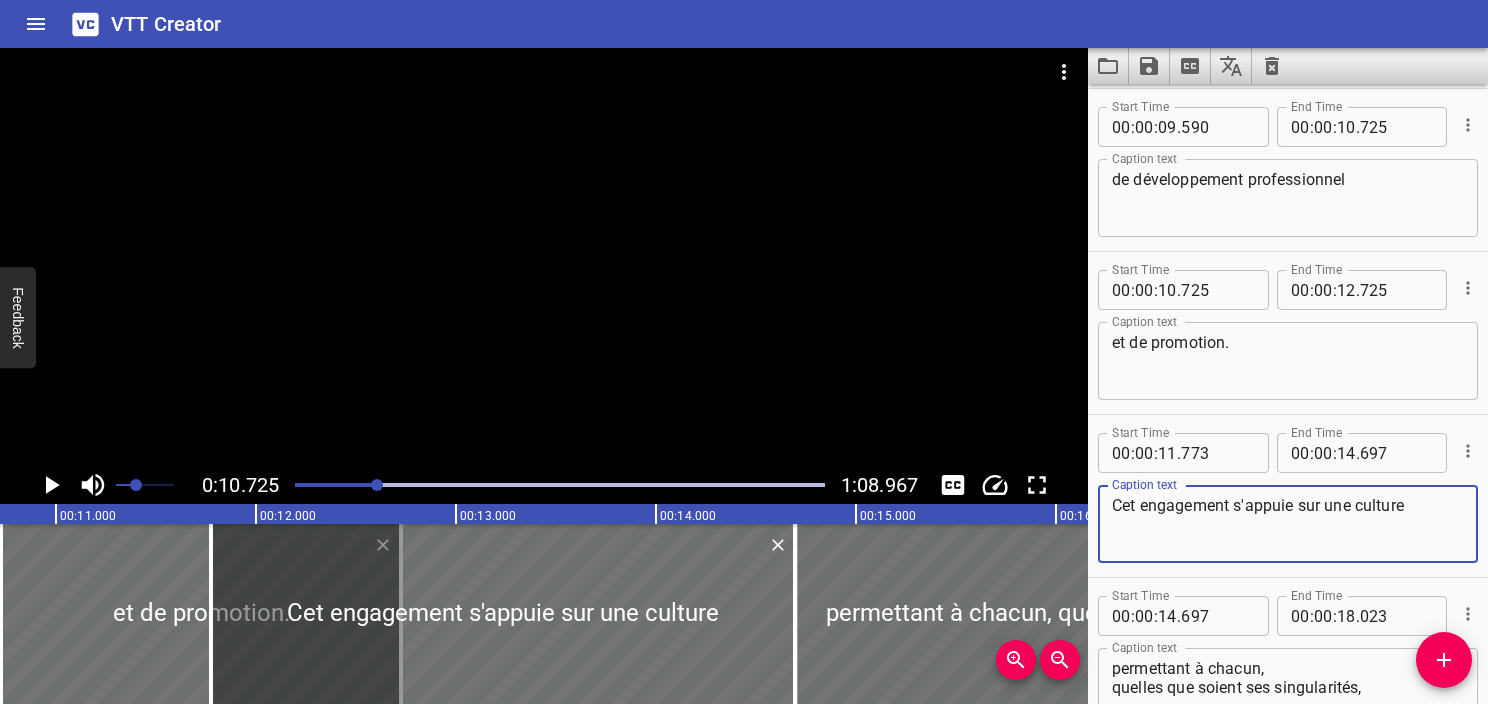 type on "Cet engagement s'appuie sur une culture" 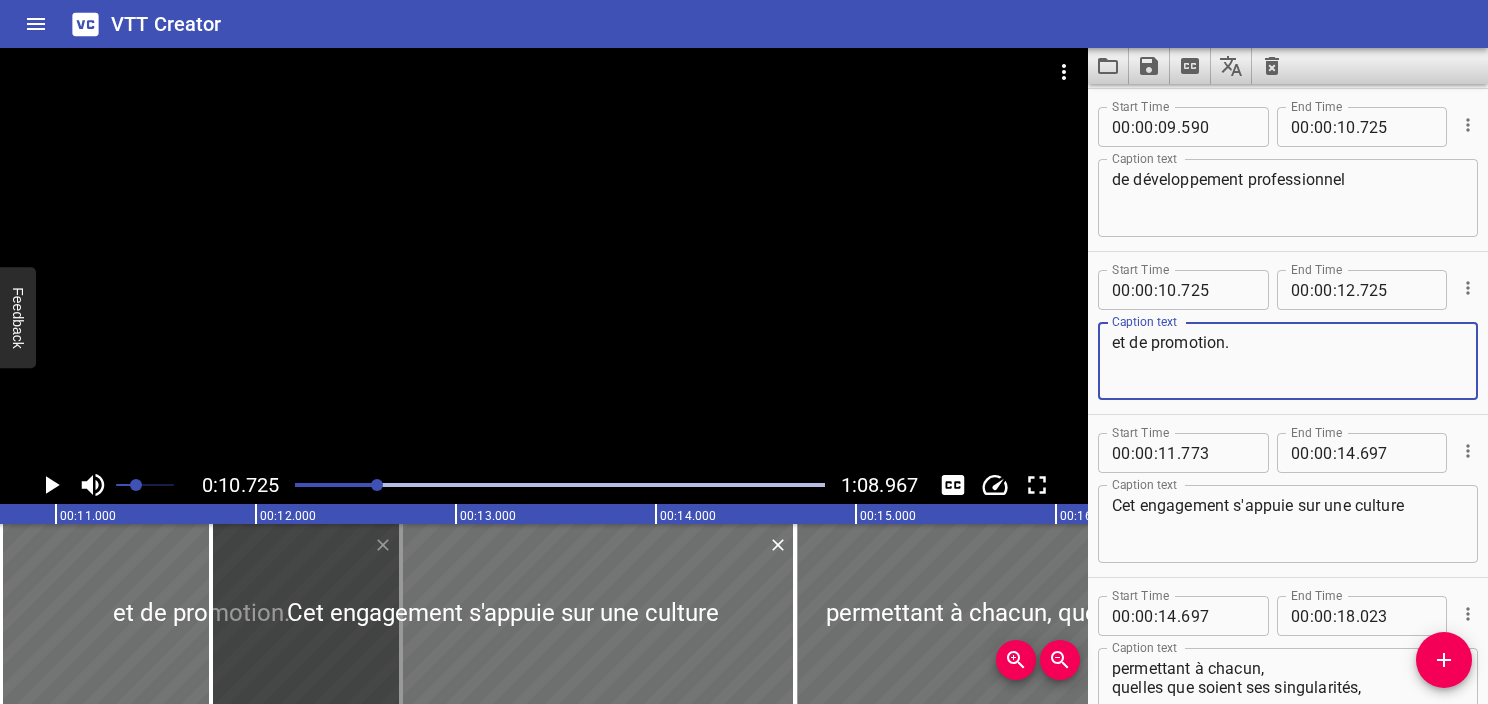 type on "et de promotion." 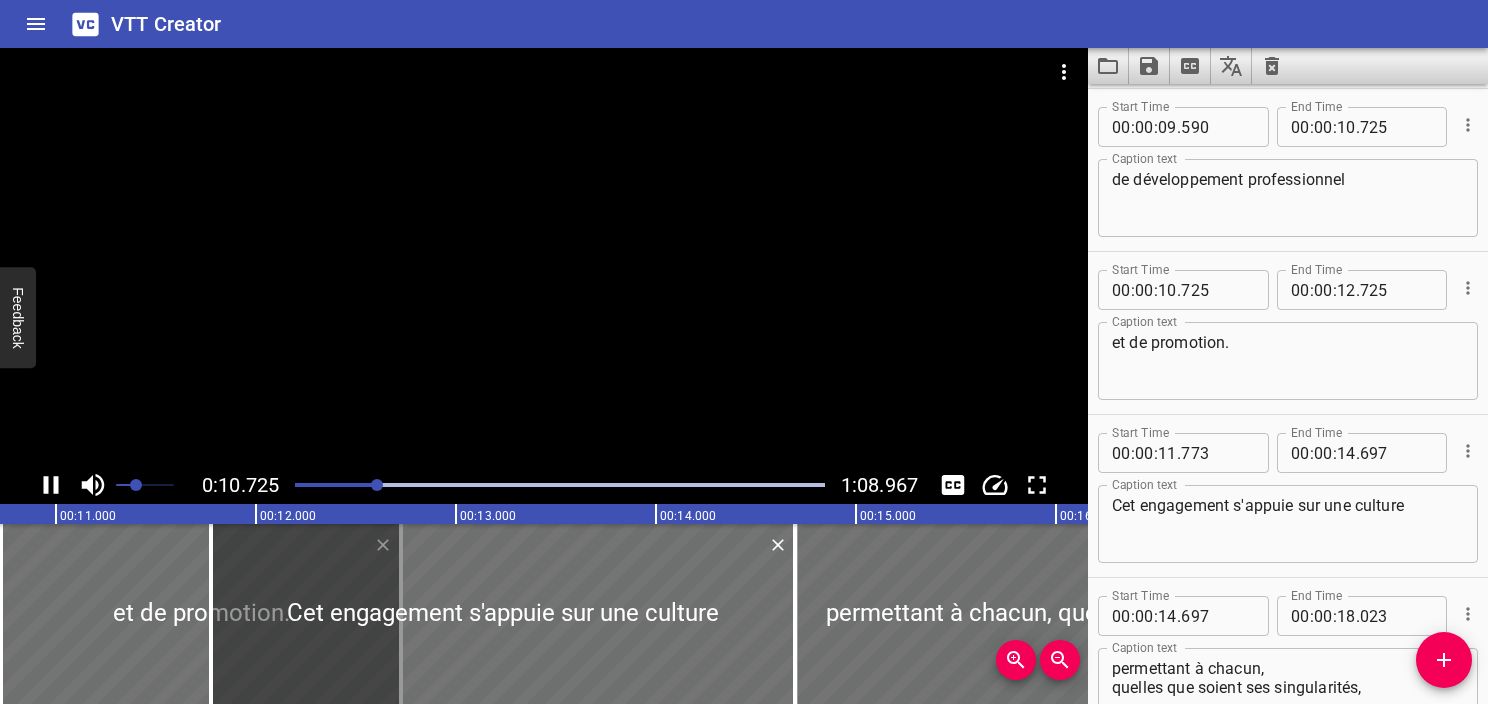 click 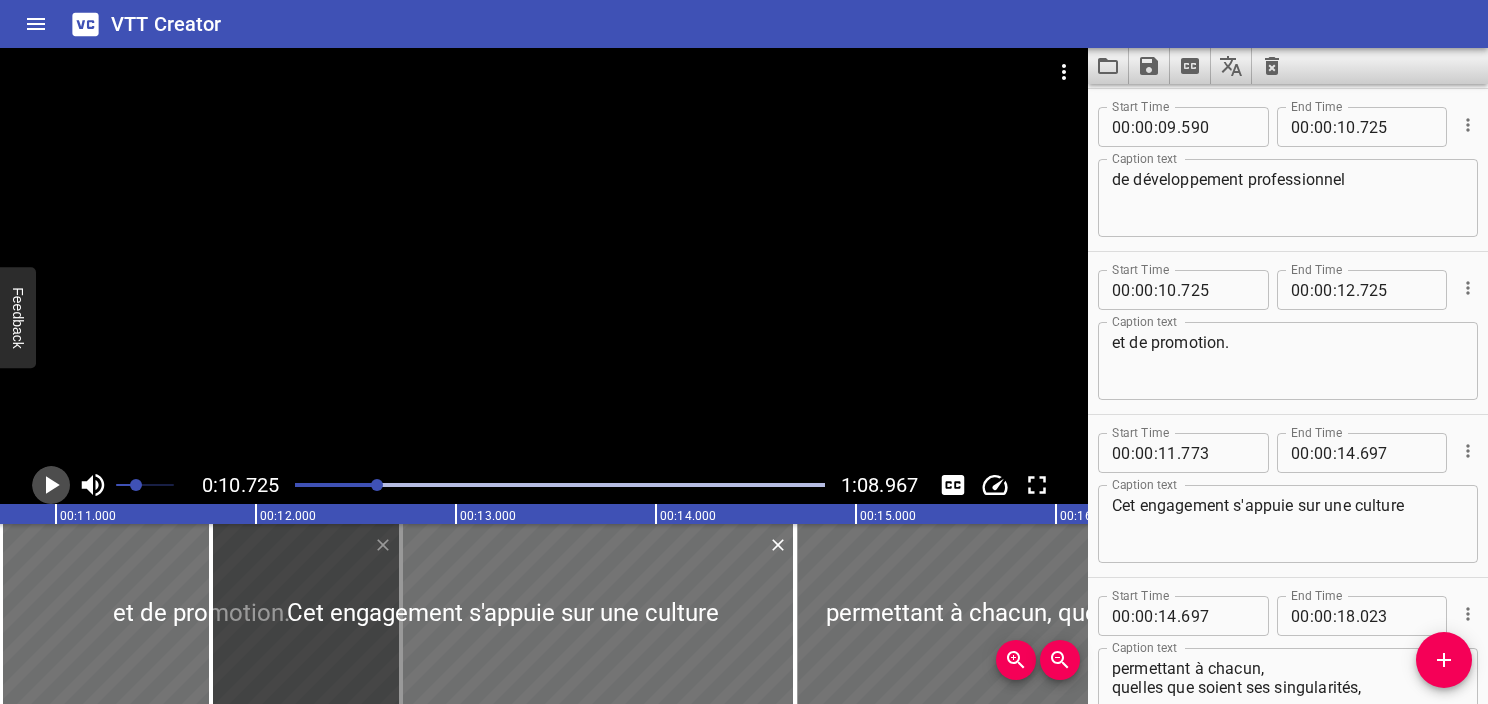 scroll, scrollTop: 652, scrollLeft: 0, axis: vertical 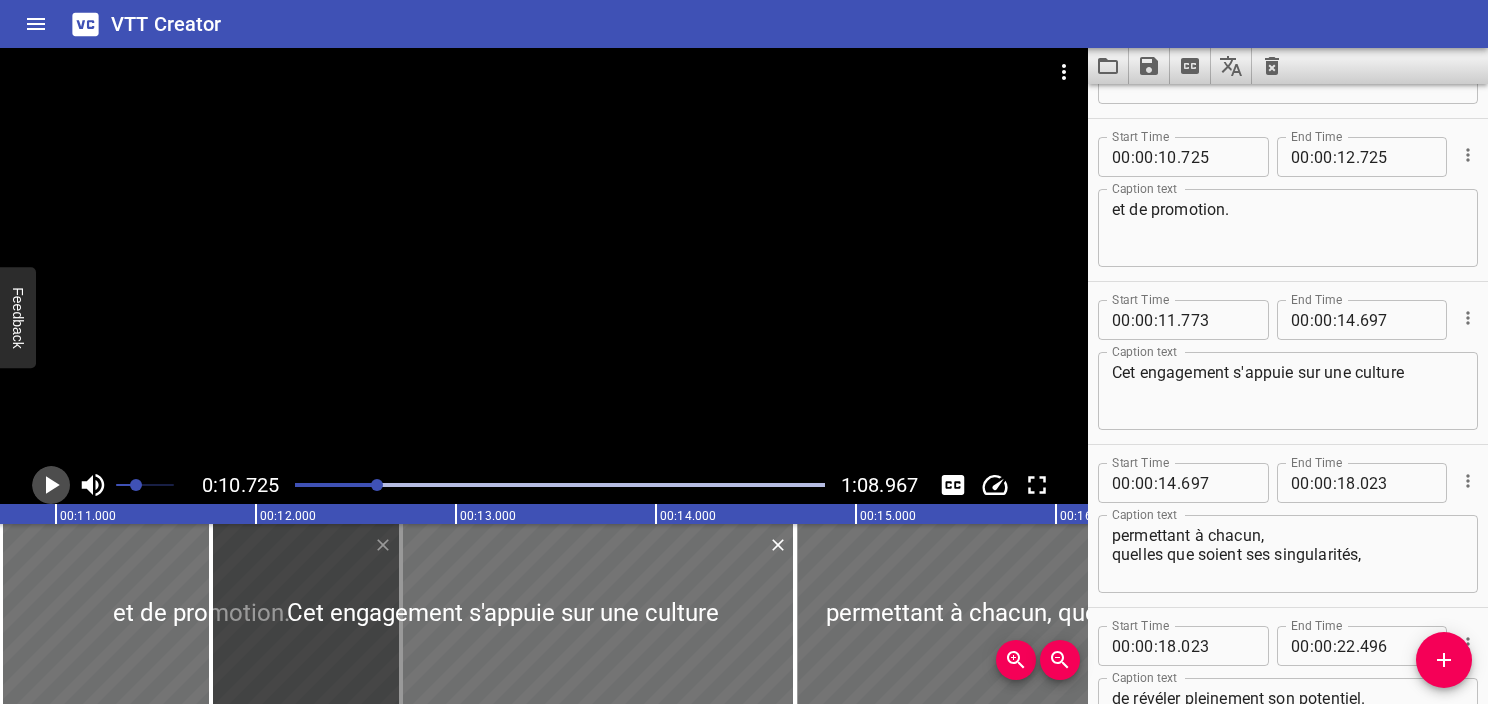 click 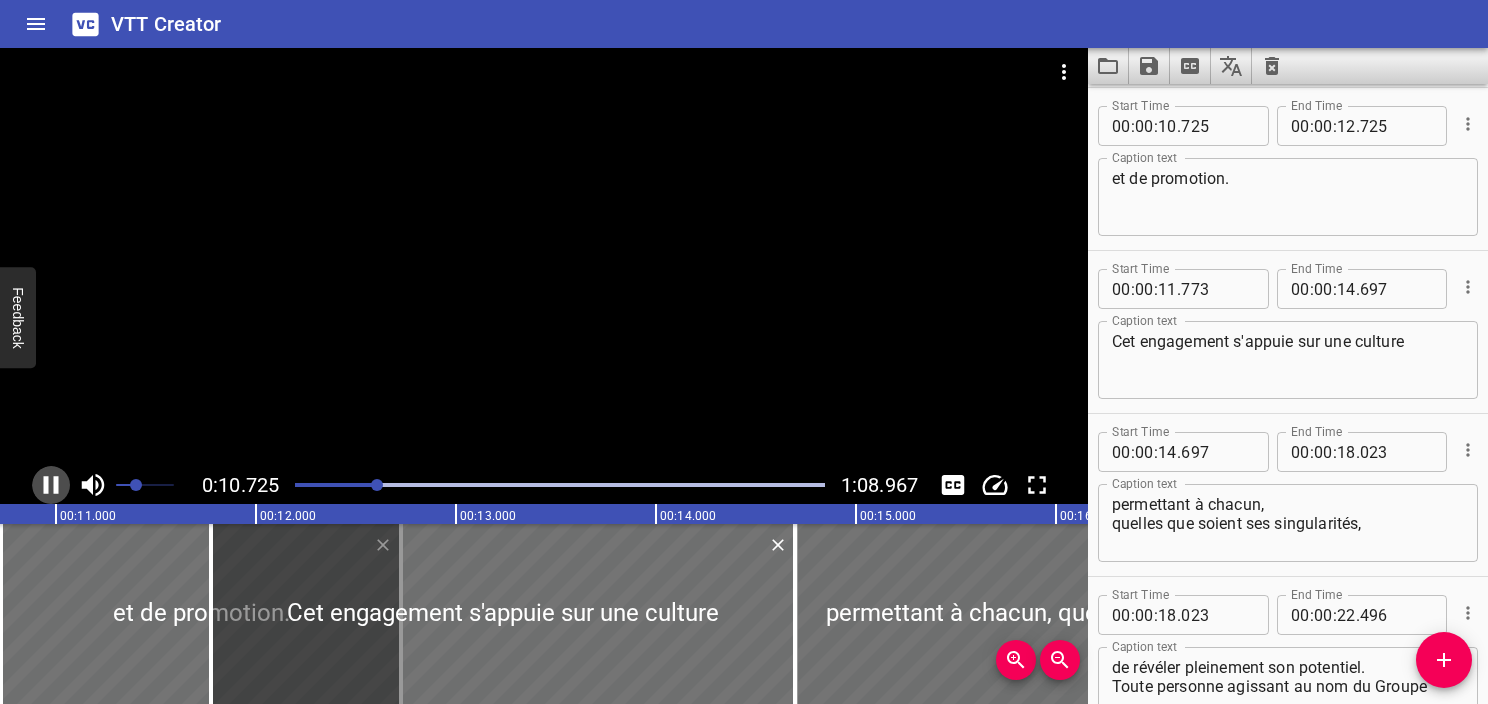 click 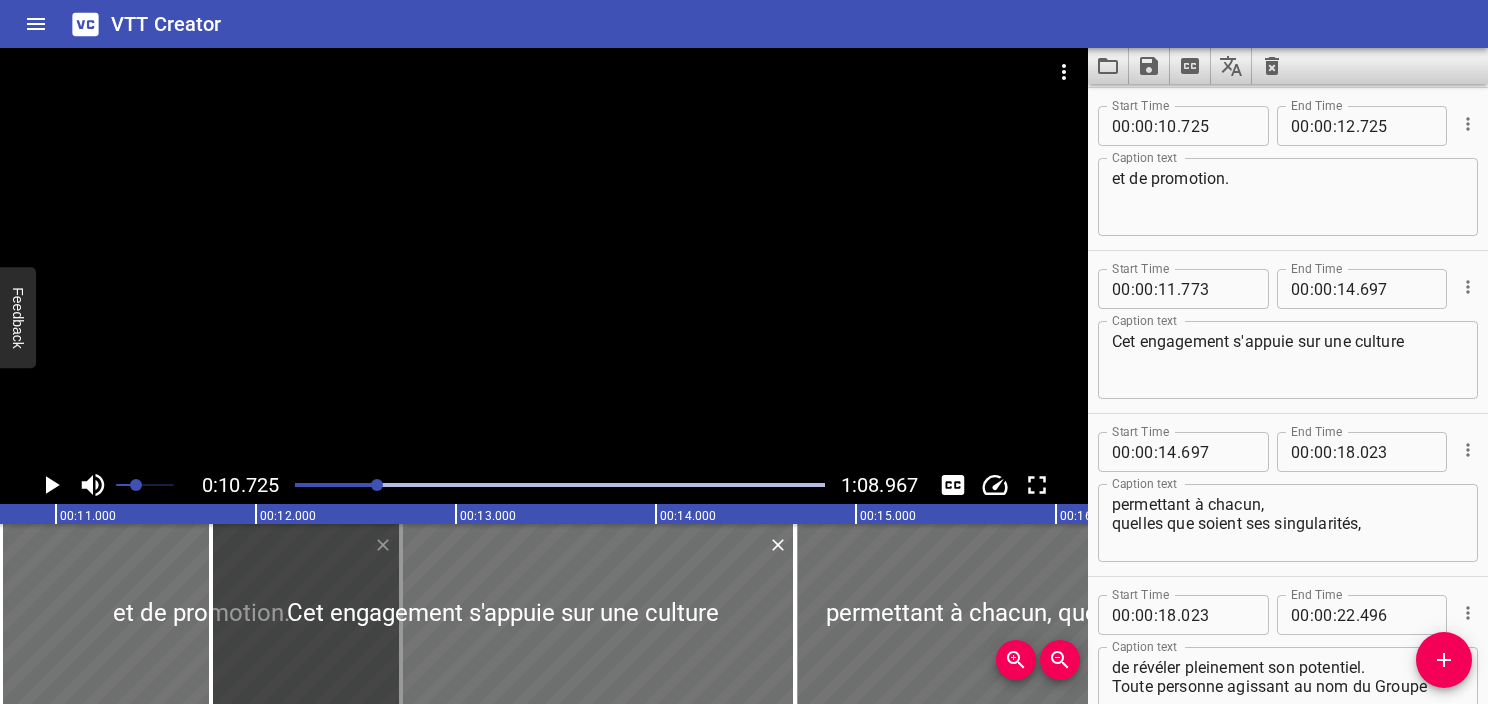 click 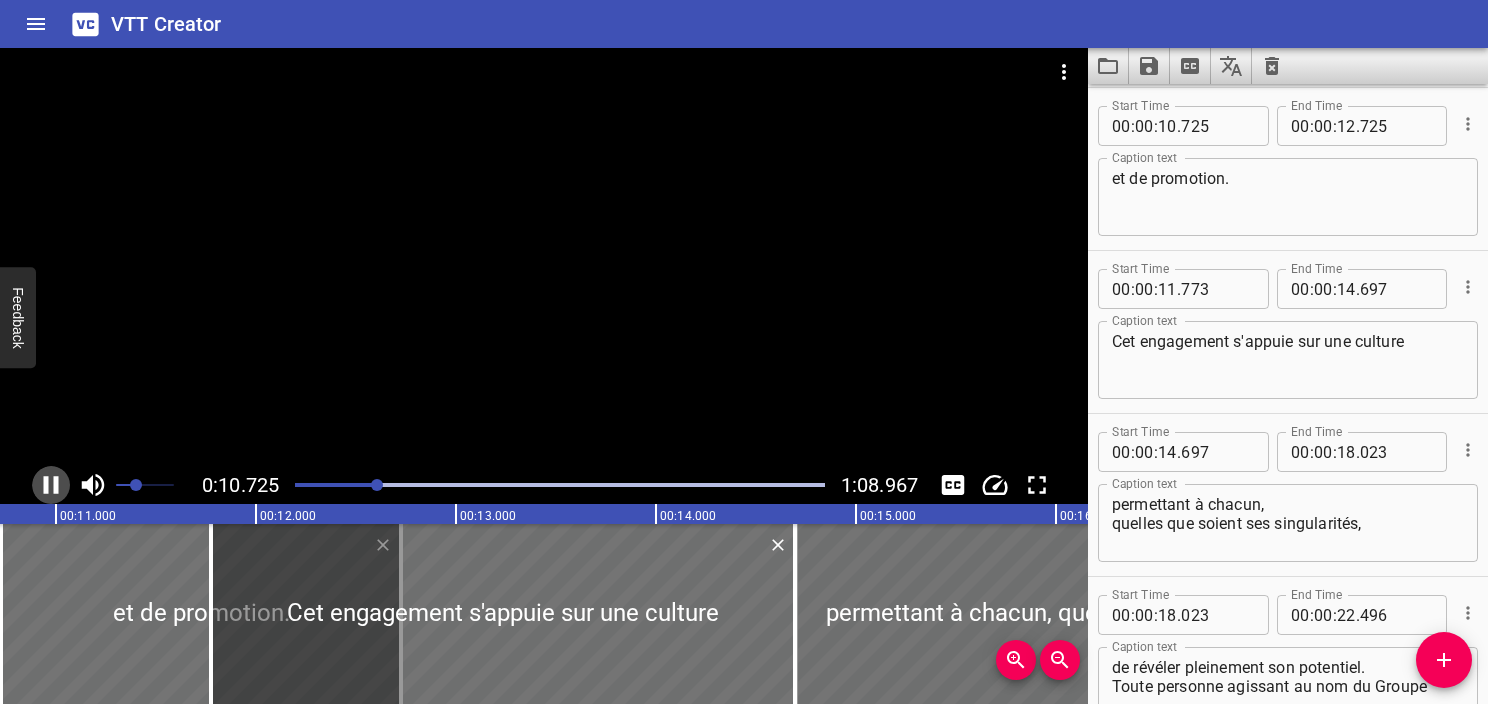 click 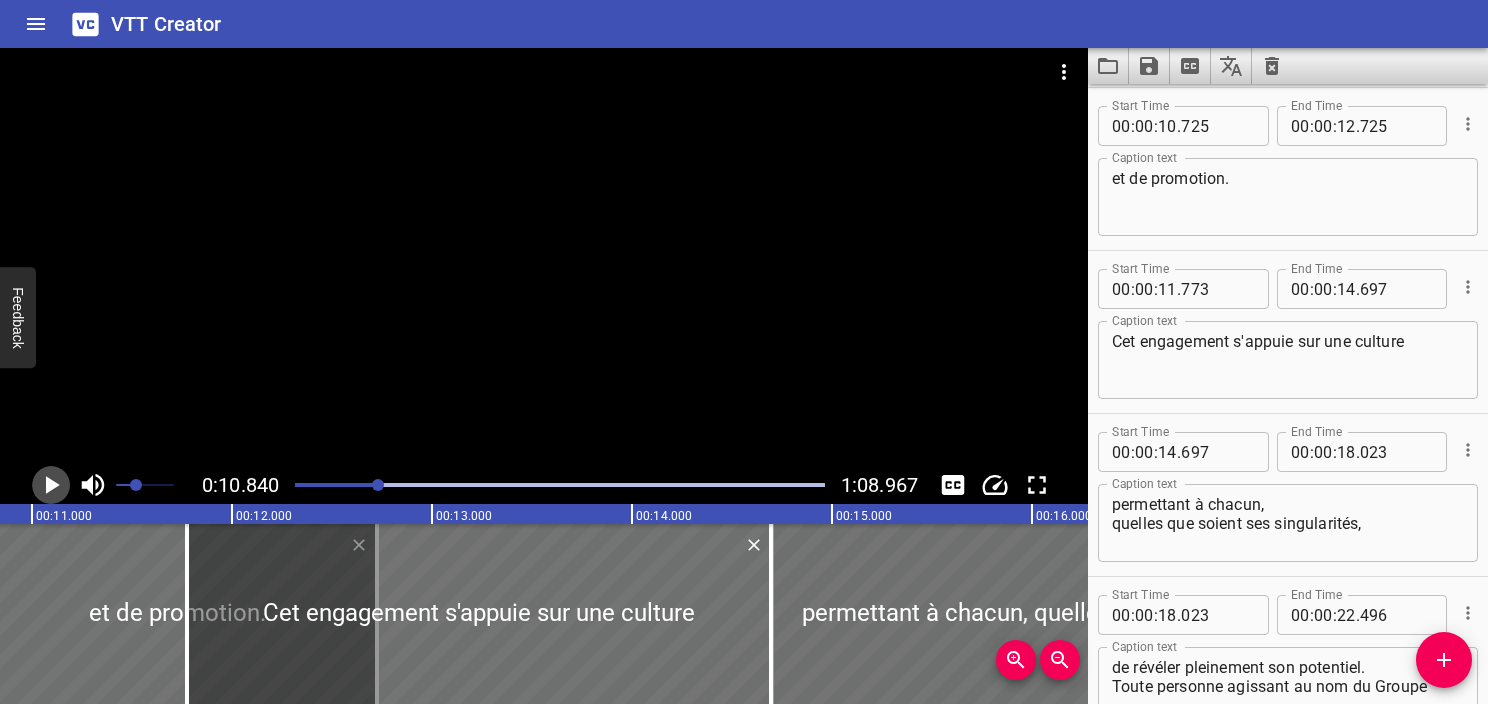 click 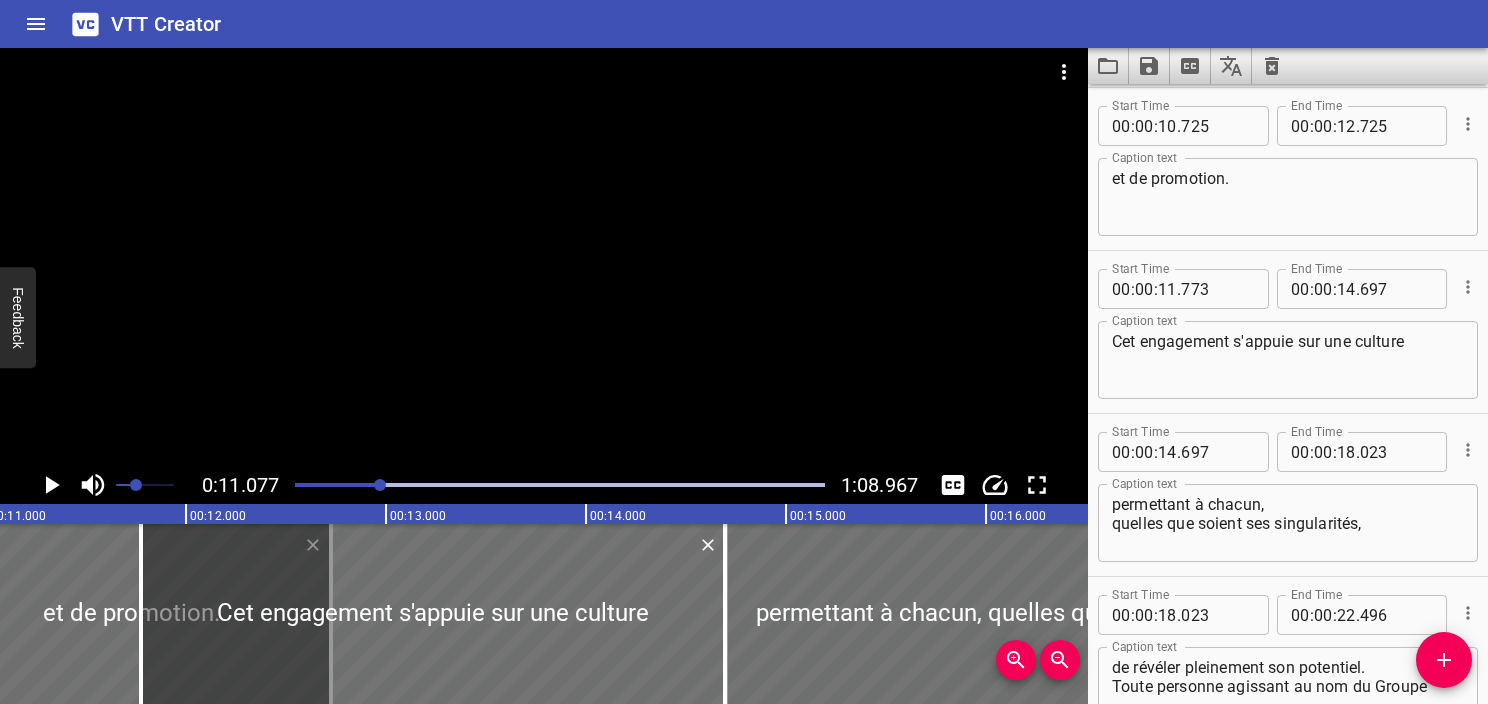 scroll, scrollTop: 0, scrollLeft: 2215, axis: horizontal 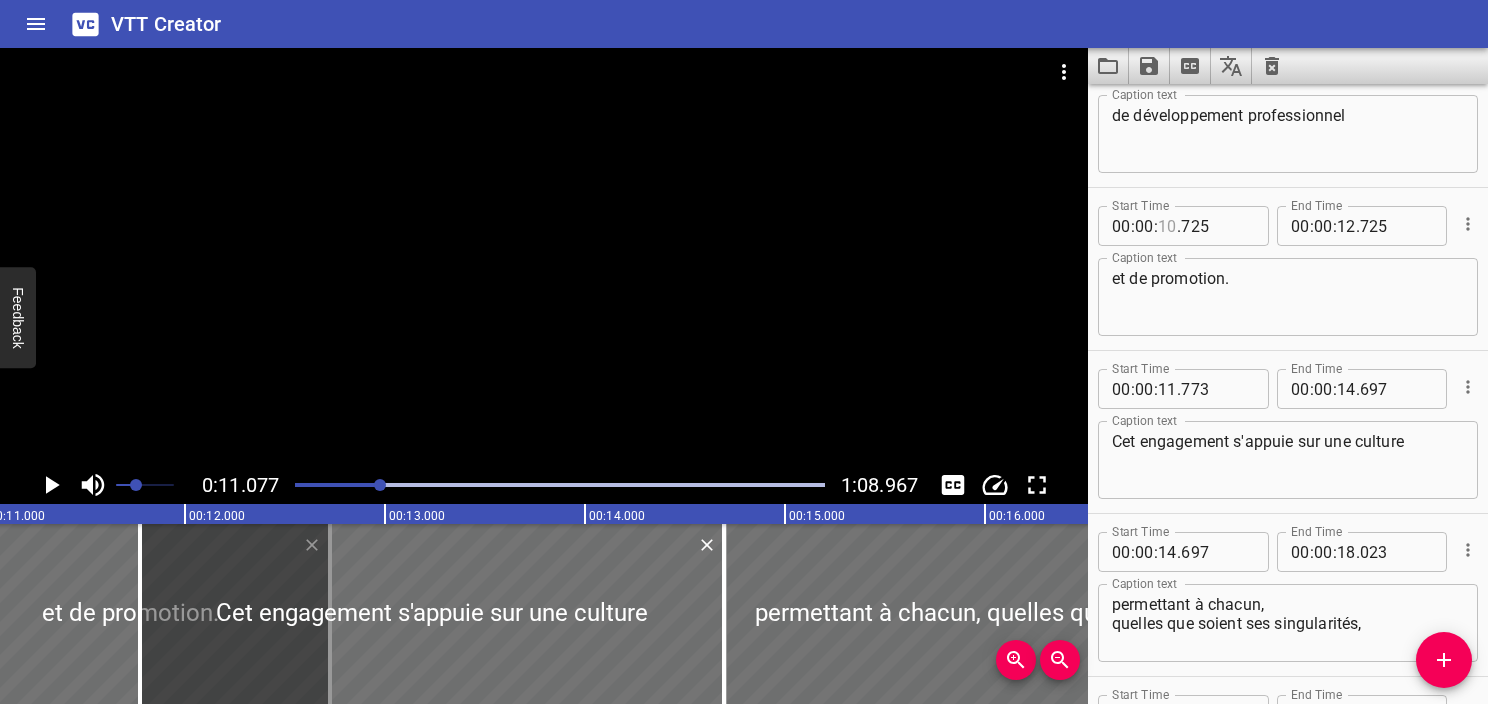 click at bounding box center (1167, 226) 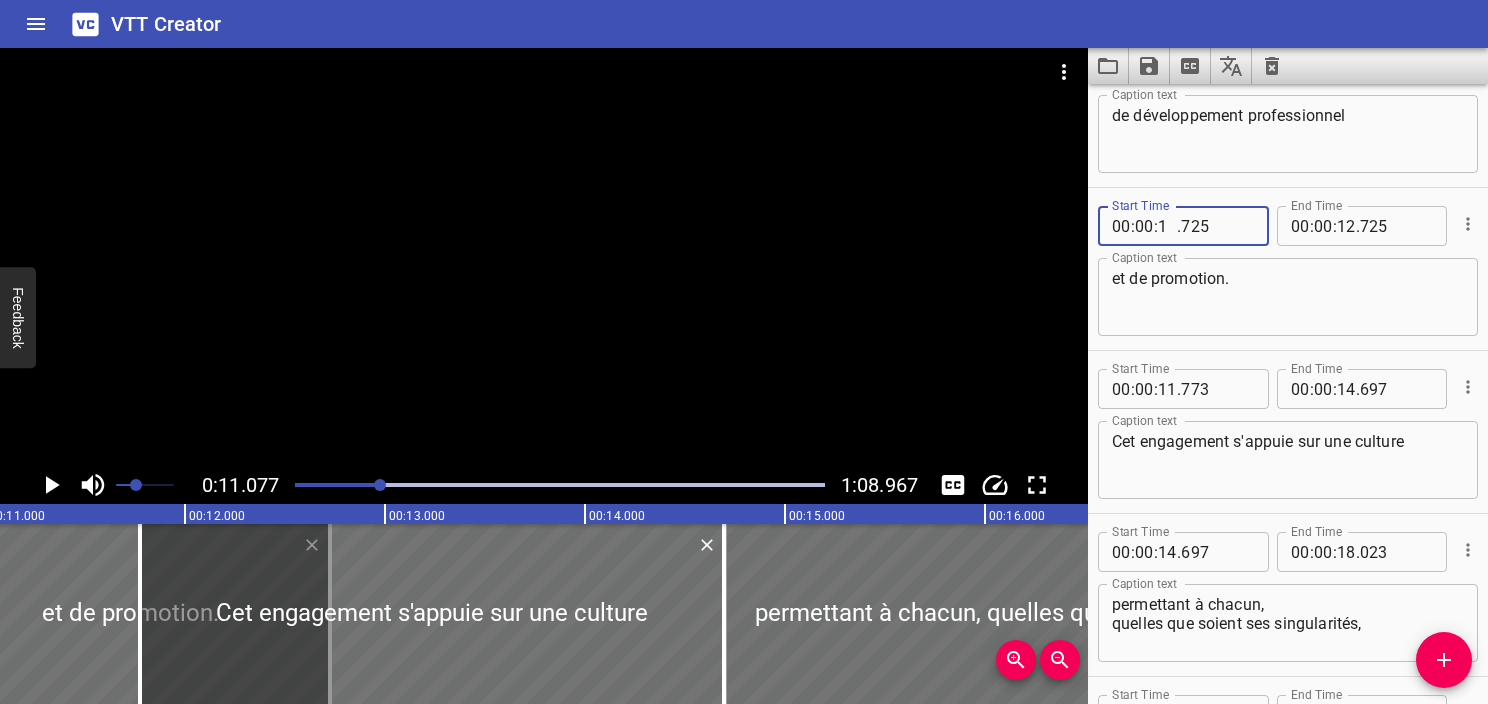 type on "11" 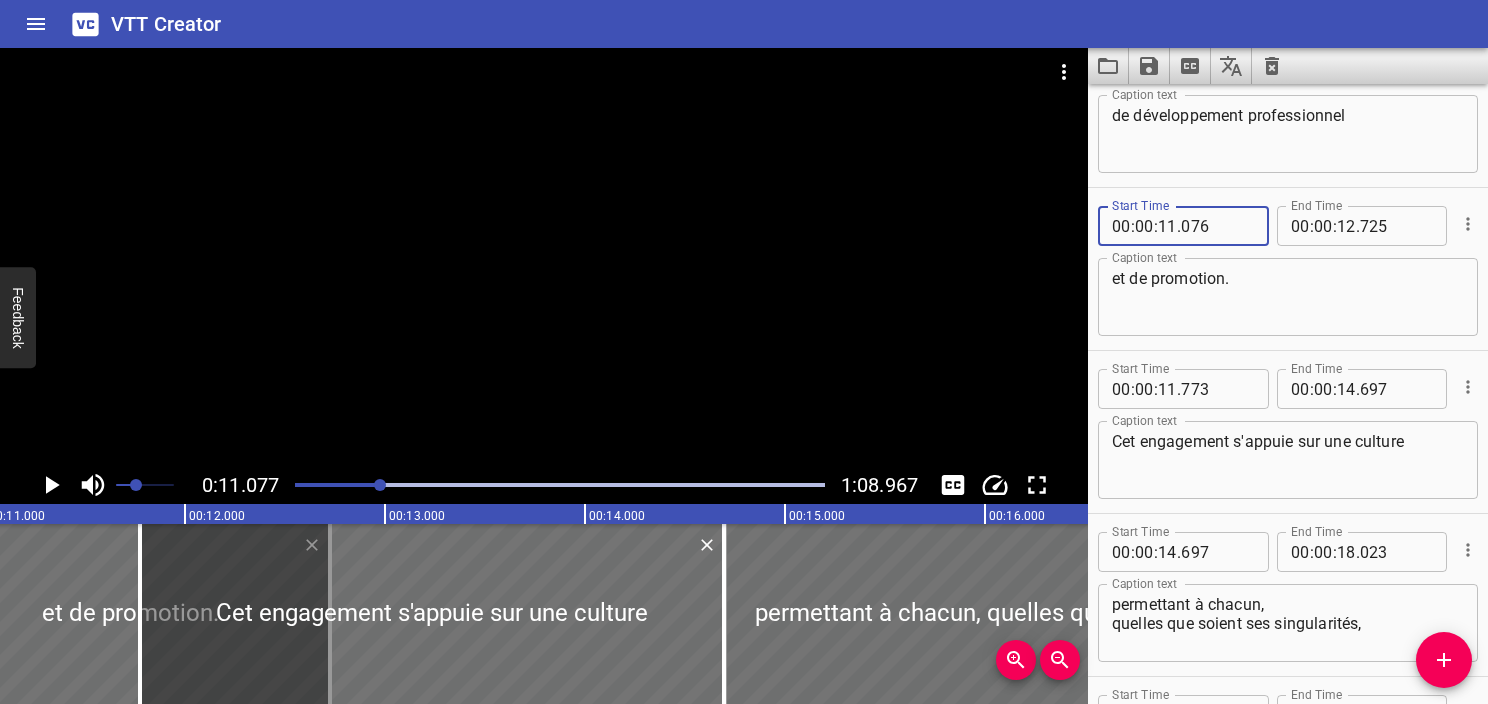 type on "076" 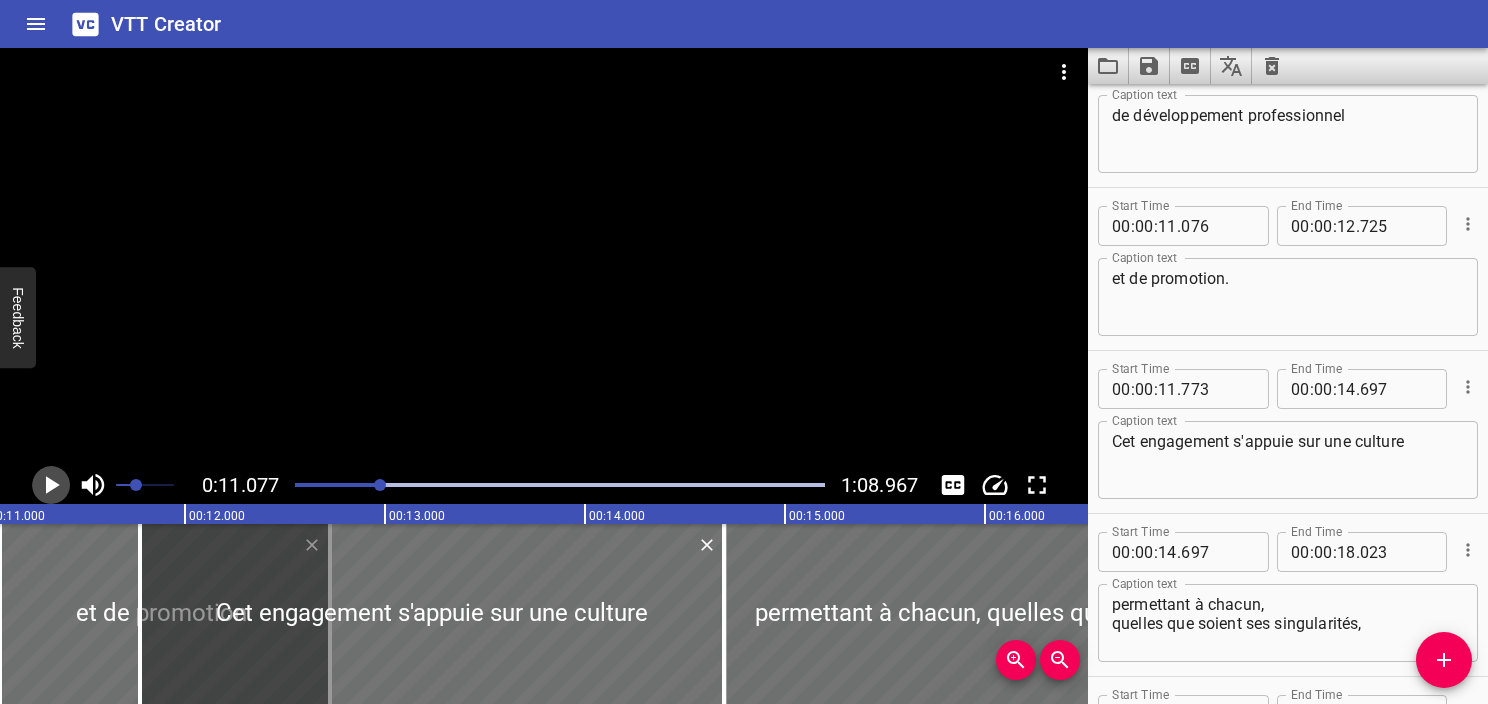 click 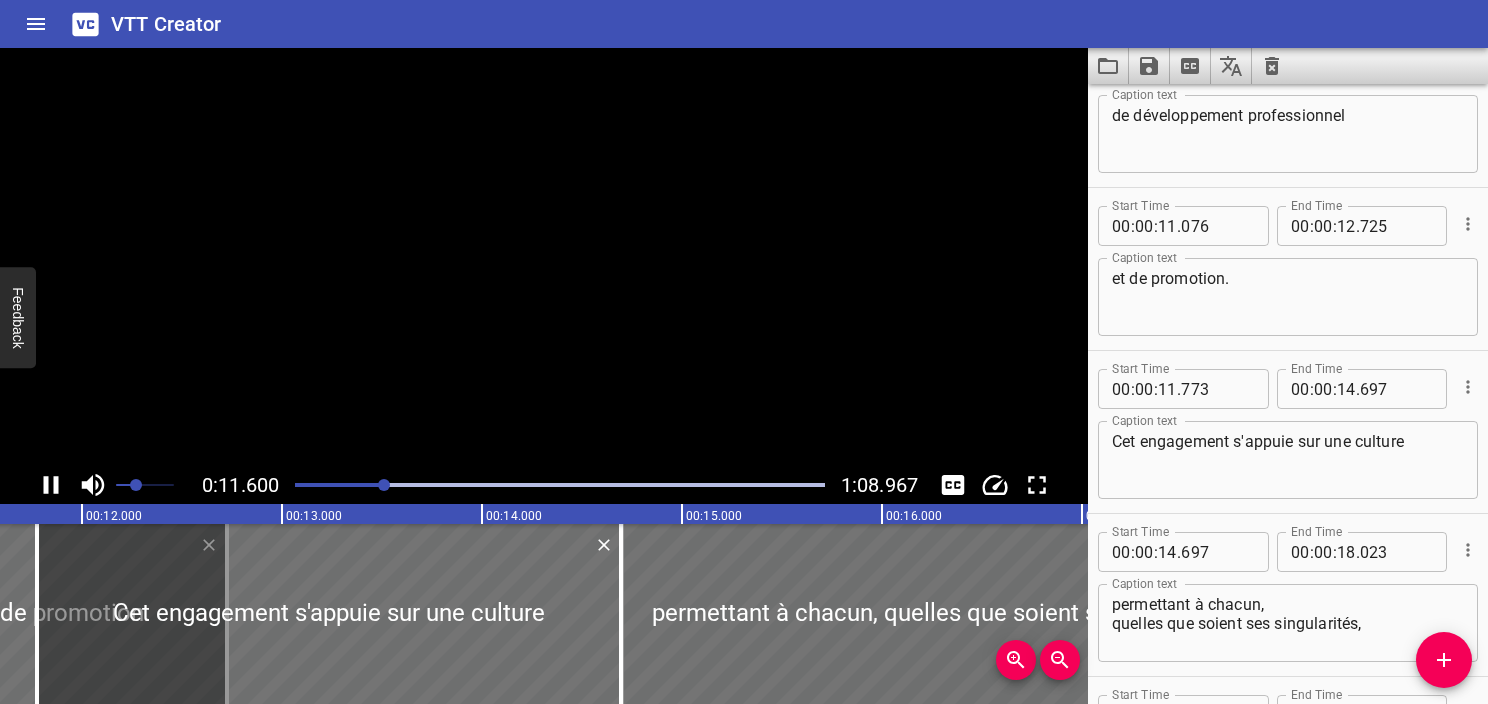 scroll, scrollTop: 0, scrollLeft: 2320, axis: horizontal 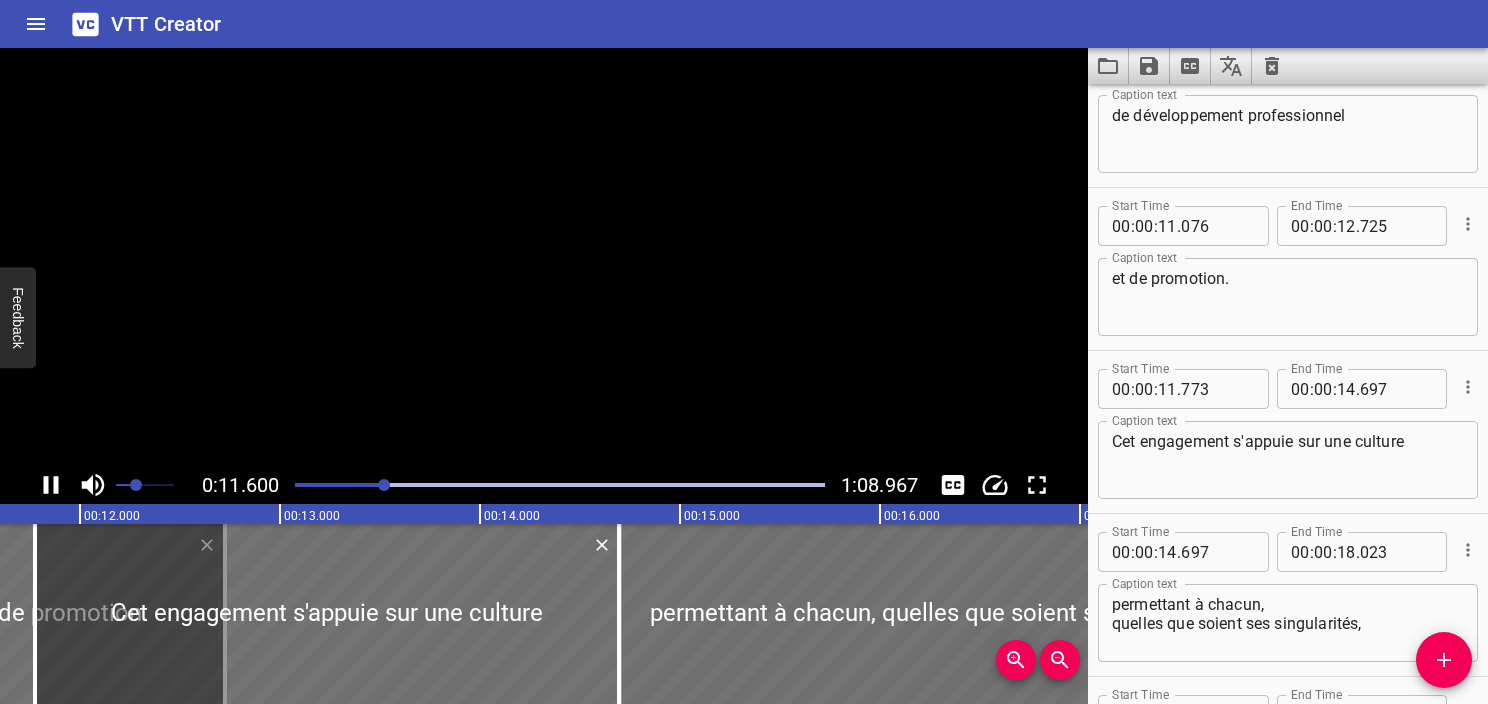 click 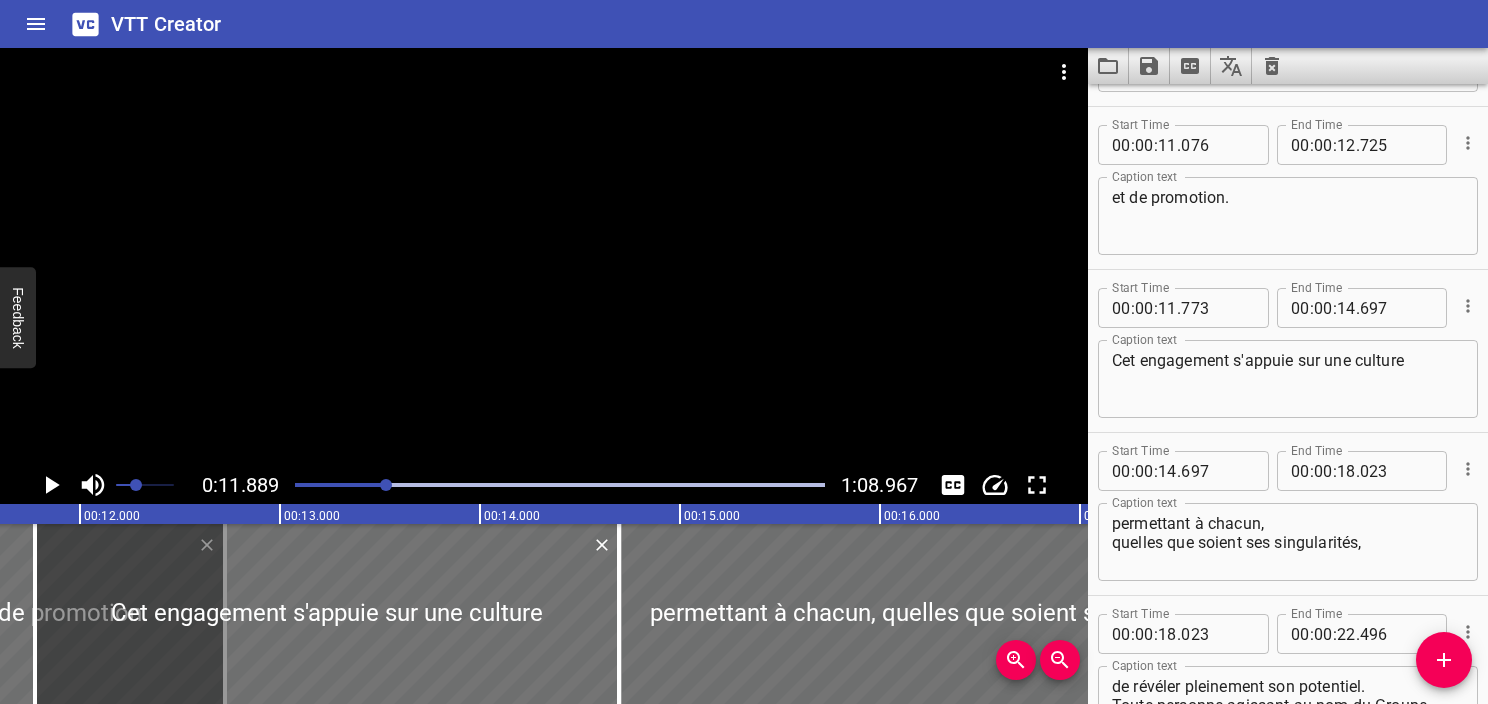 scroll, scrollTop: 0, scrollLeft: 2374, axis: horizontal 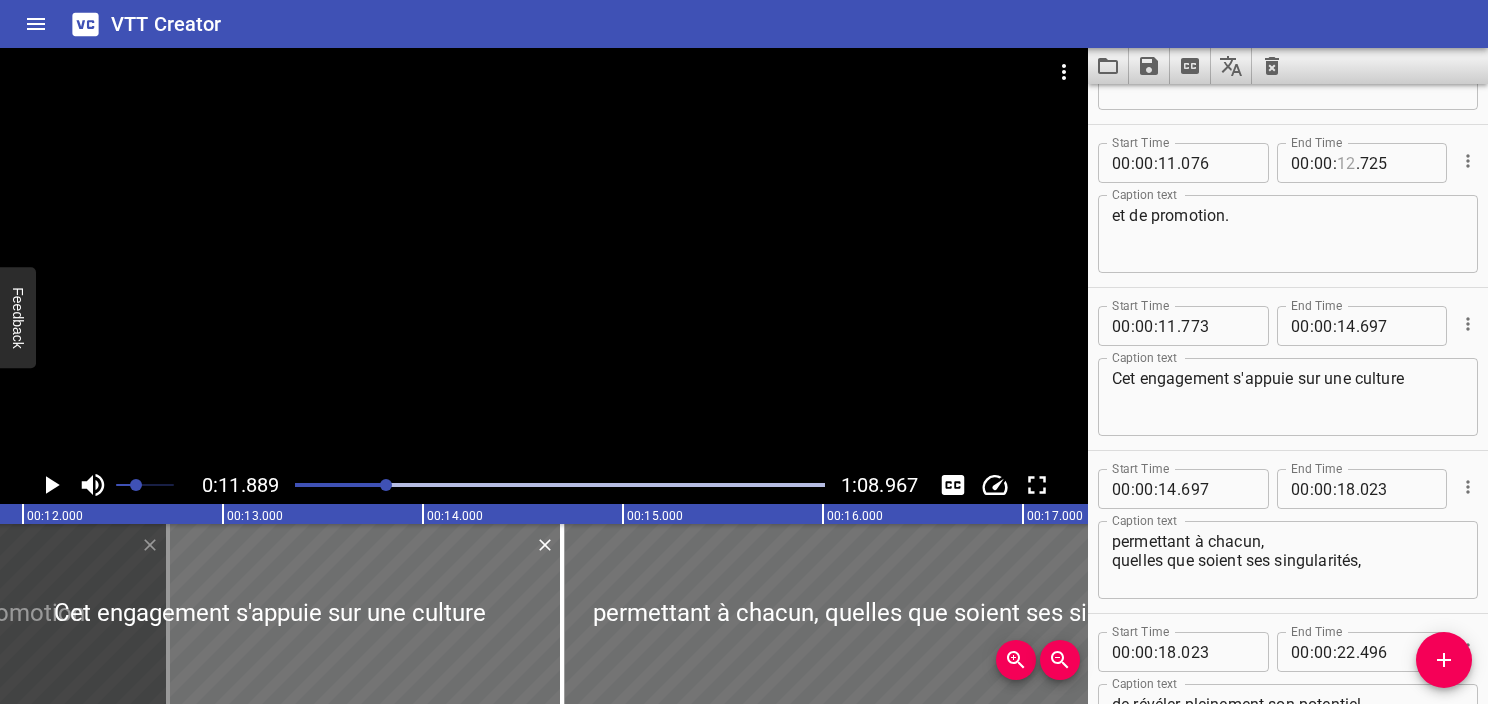 click at bounding box center [1346, 163] 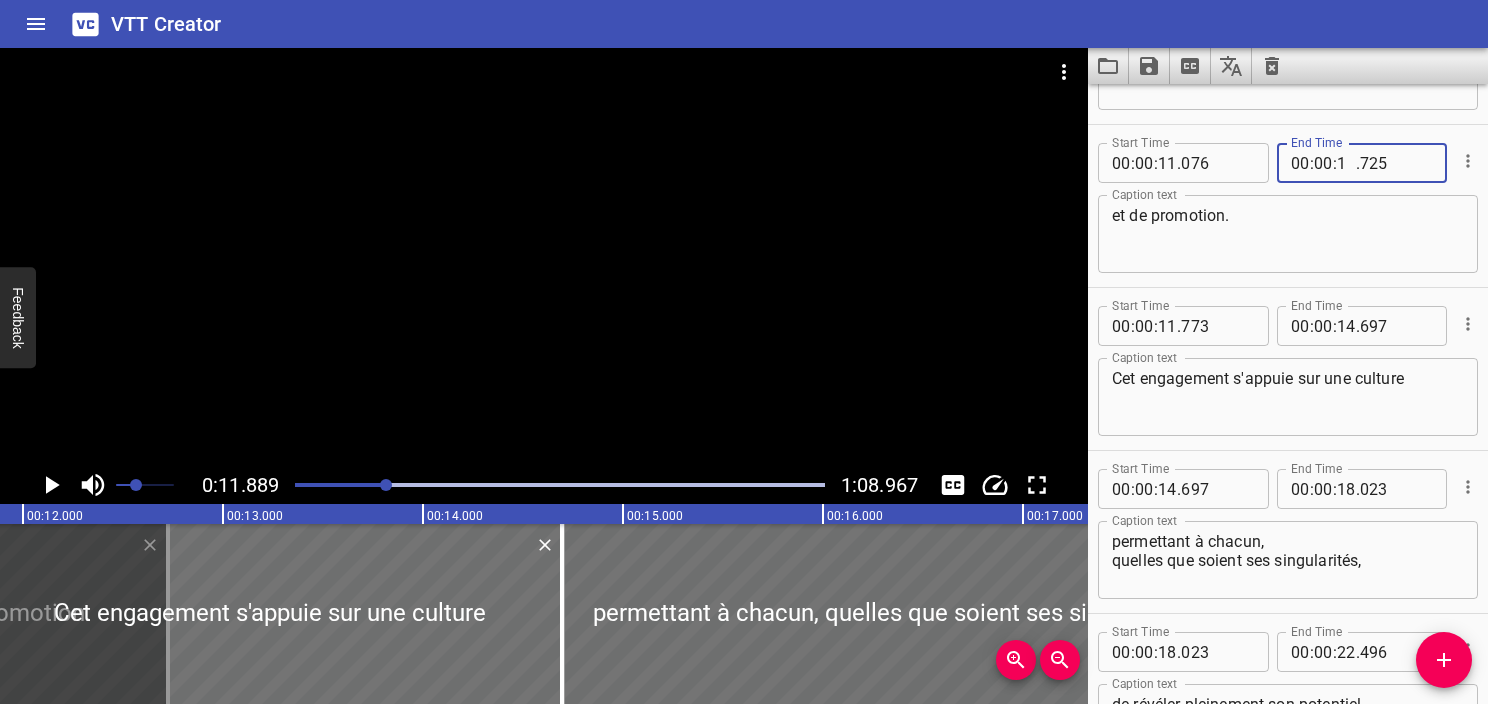 type on "11" 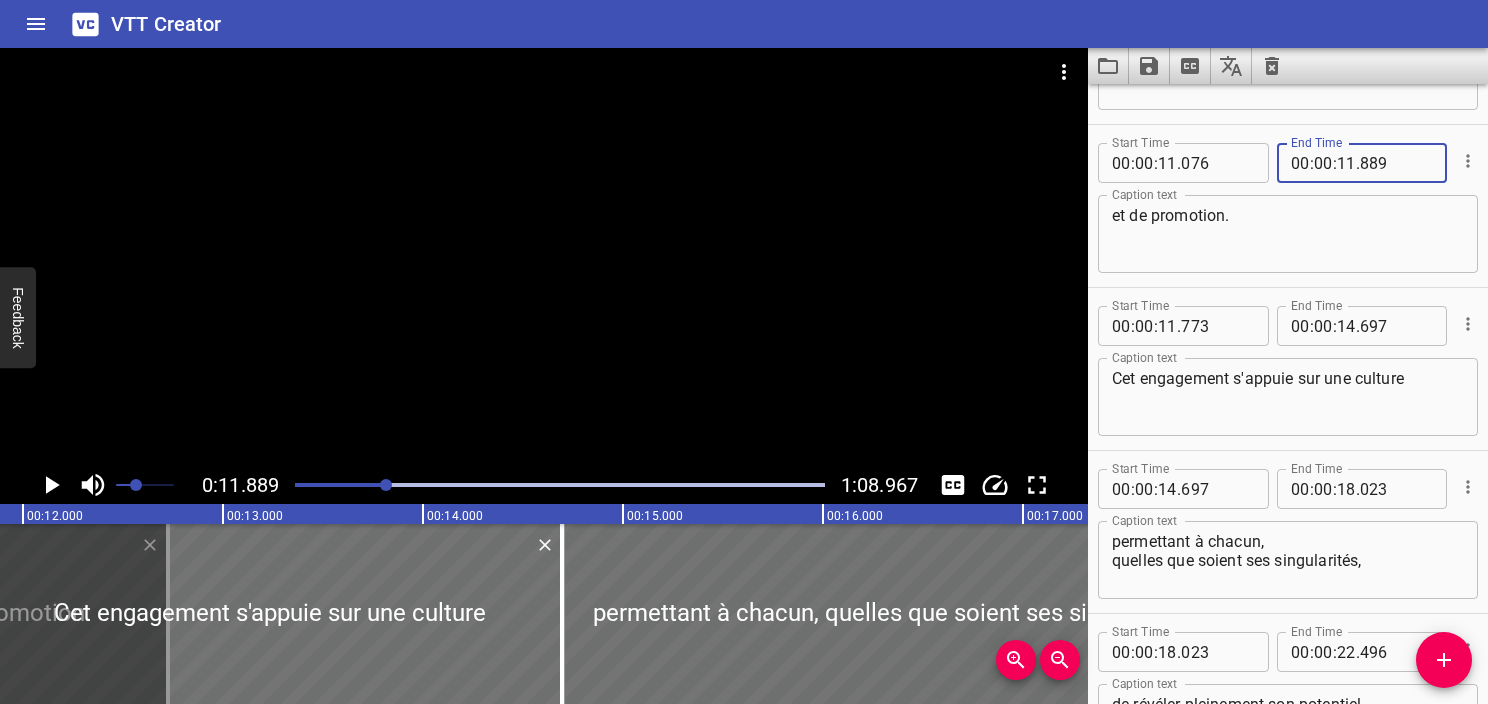 type on "889" 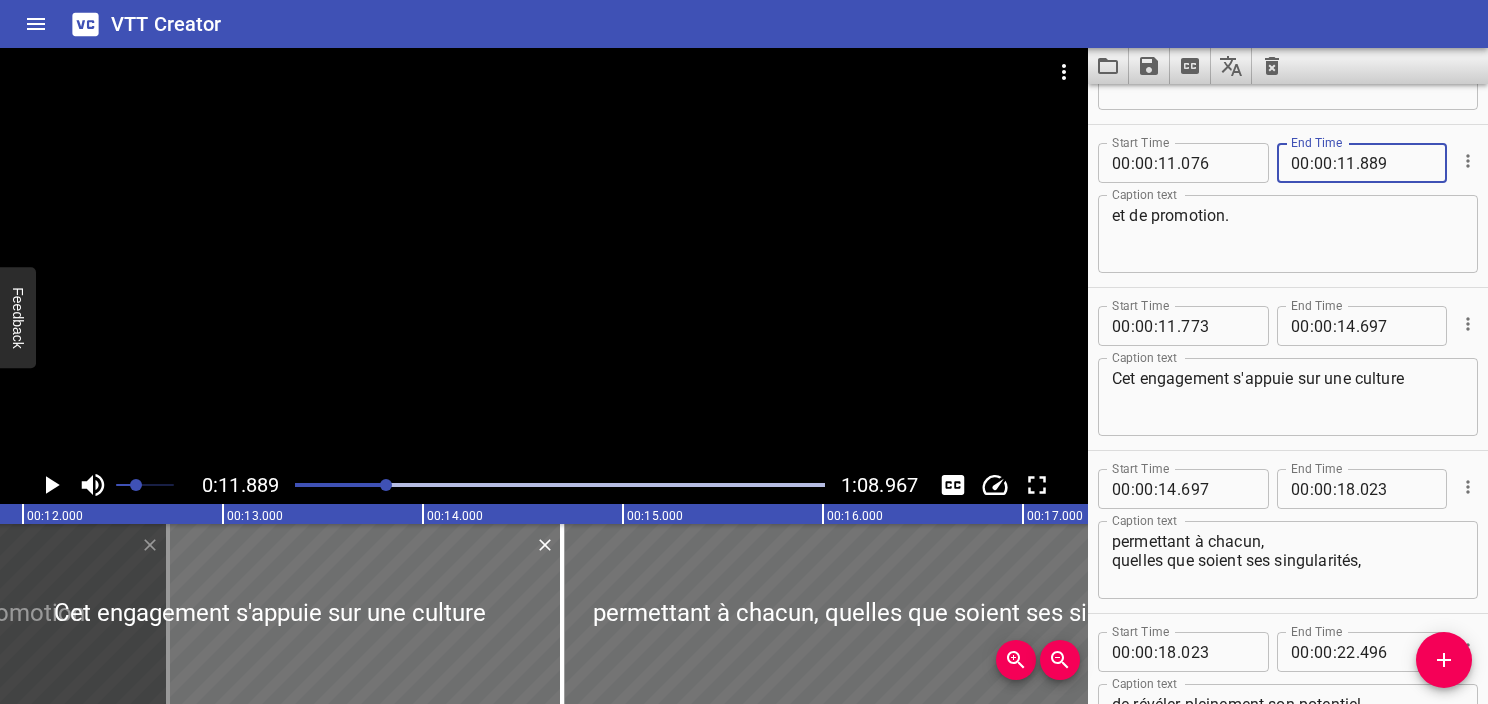 click on "et de promotion." at bounding box center (1288, 234) 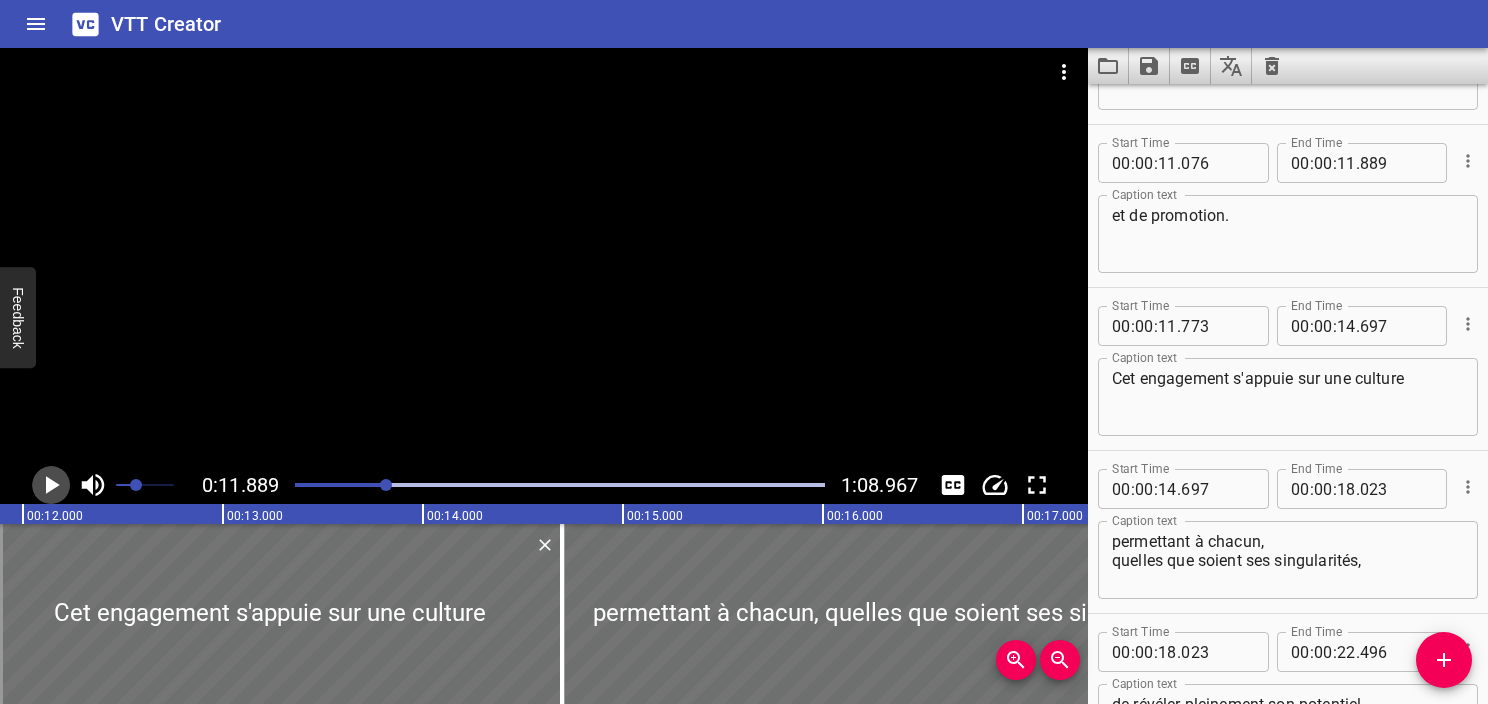 click 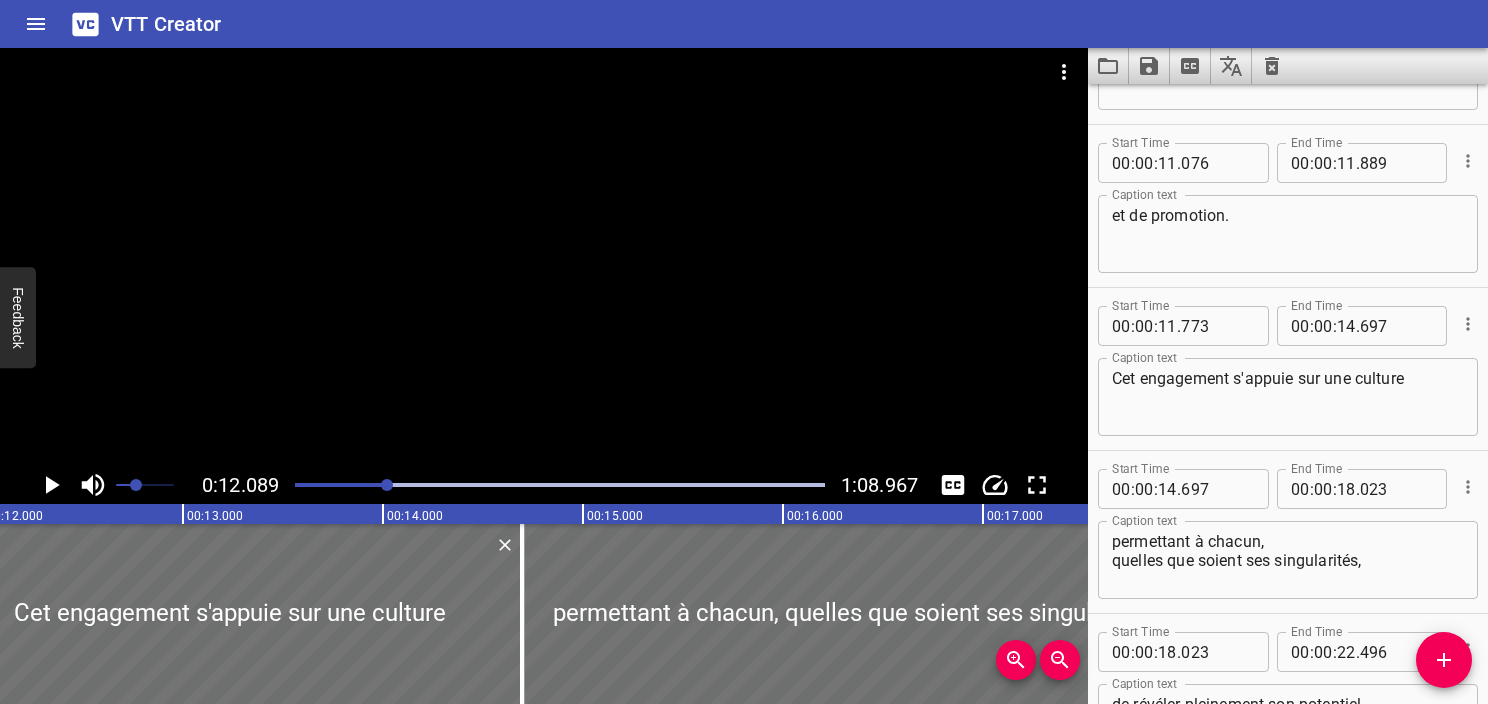 click 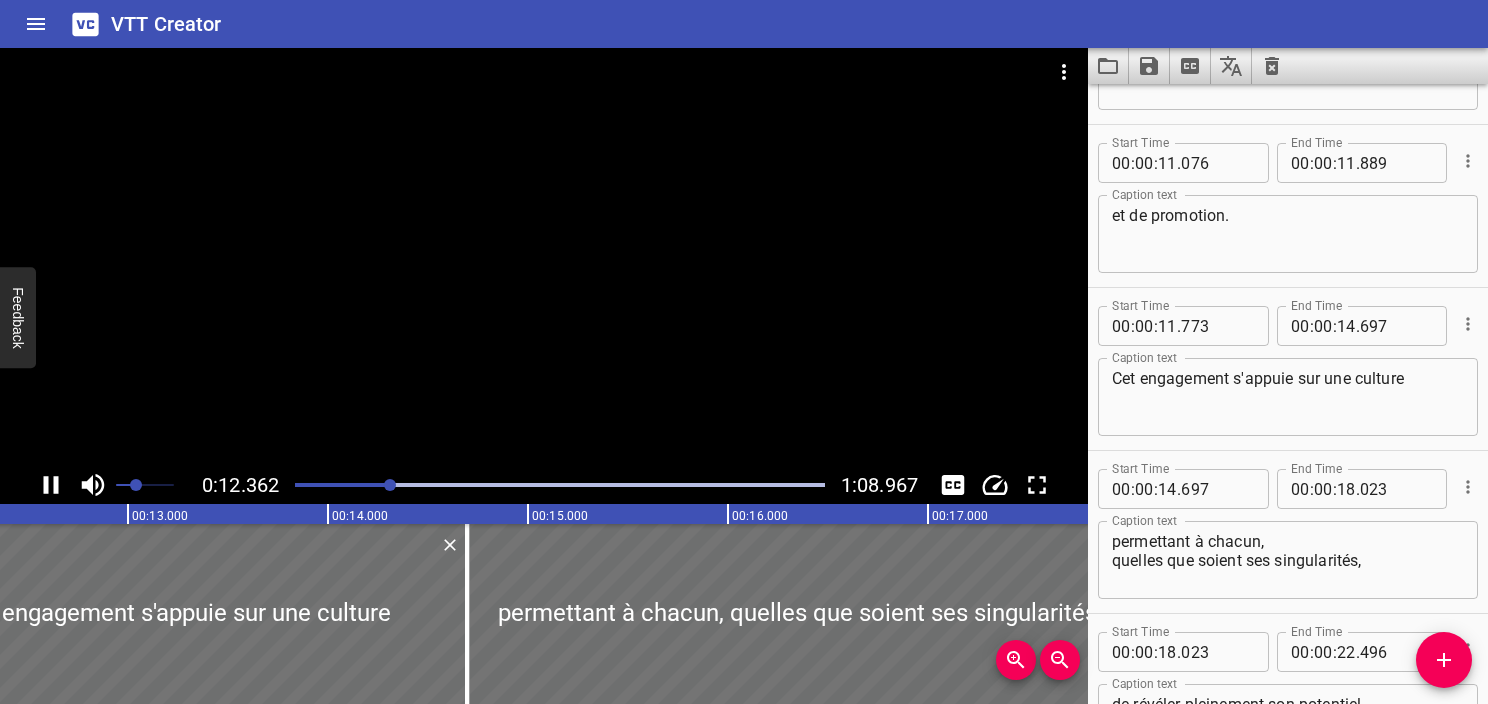 click 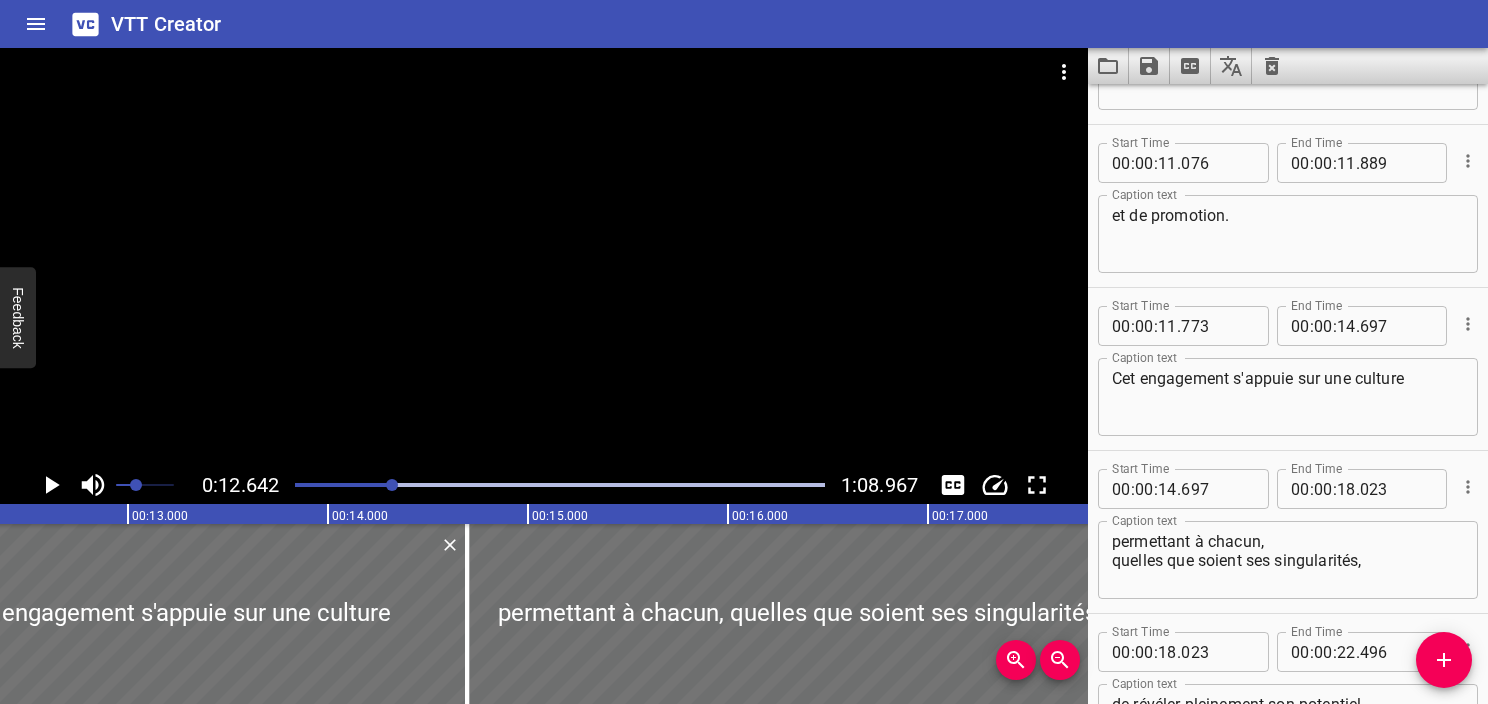 scroll, scrollTop: 0, scrollLeft: 2528, axis: horizontal 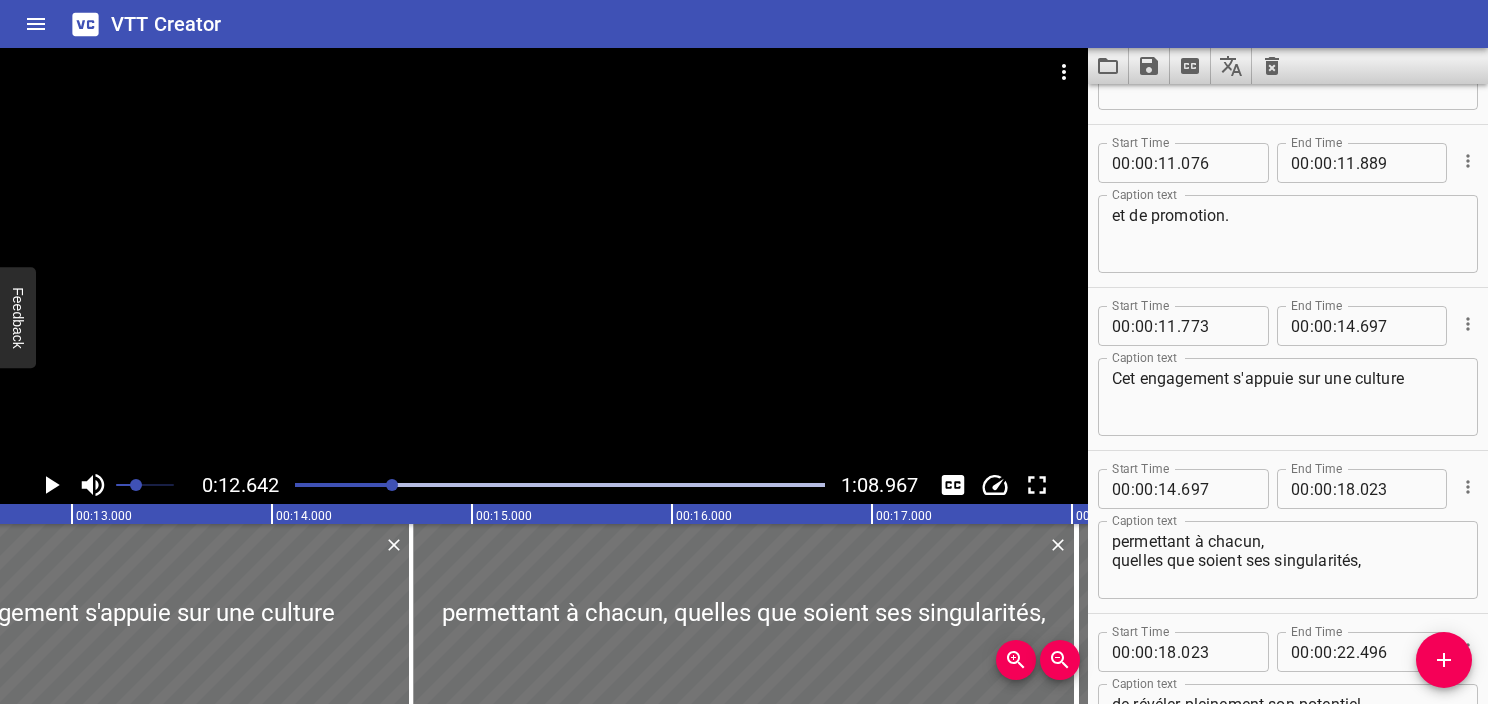 click at bounding box center (560, 485) 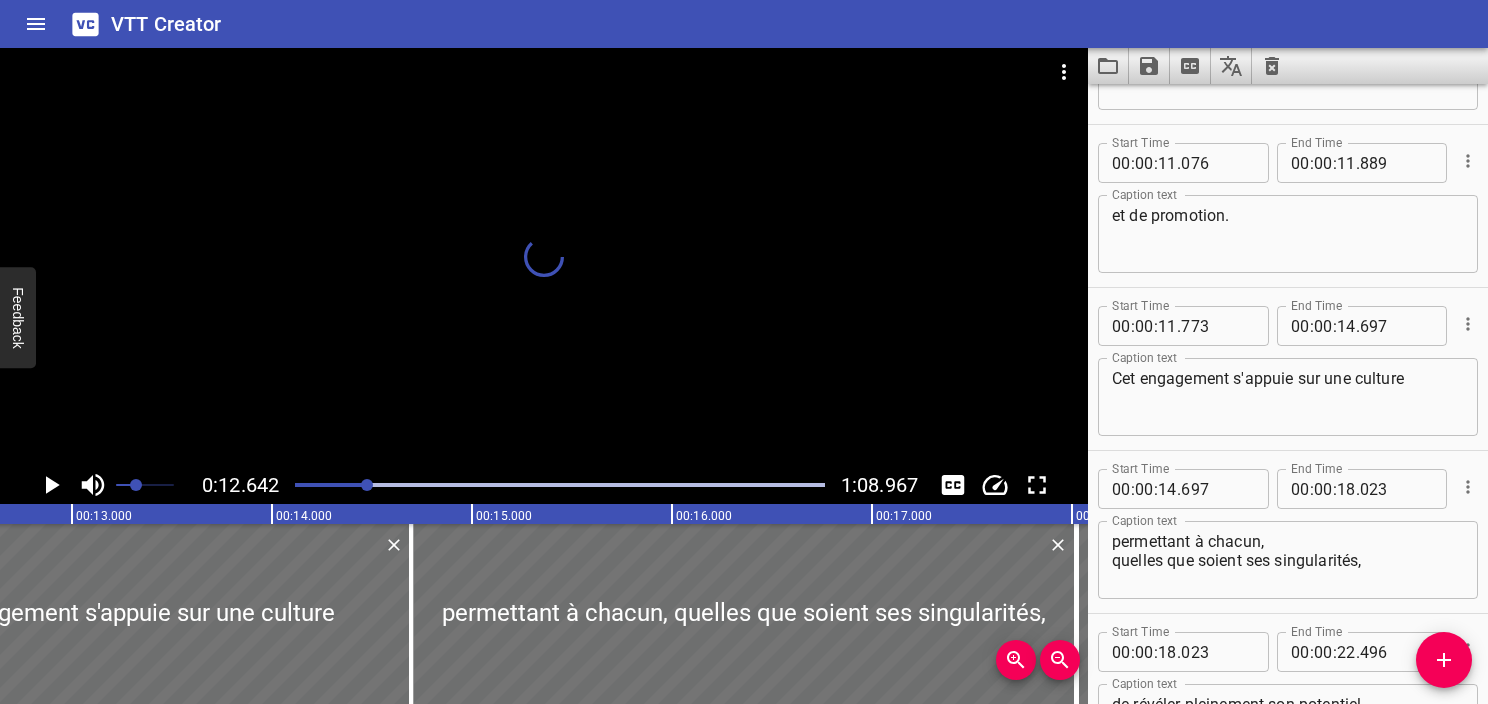 scroll, scrollTop: 652, scrollLeft: 0, axis: vertical 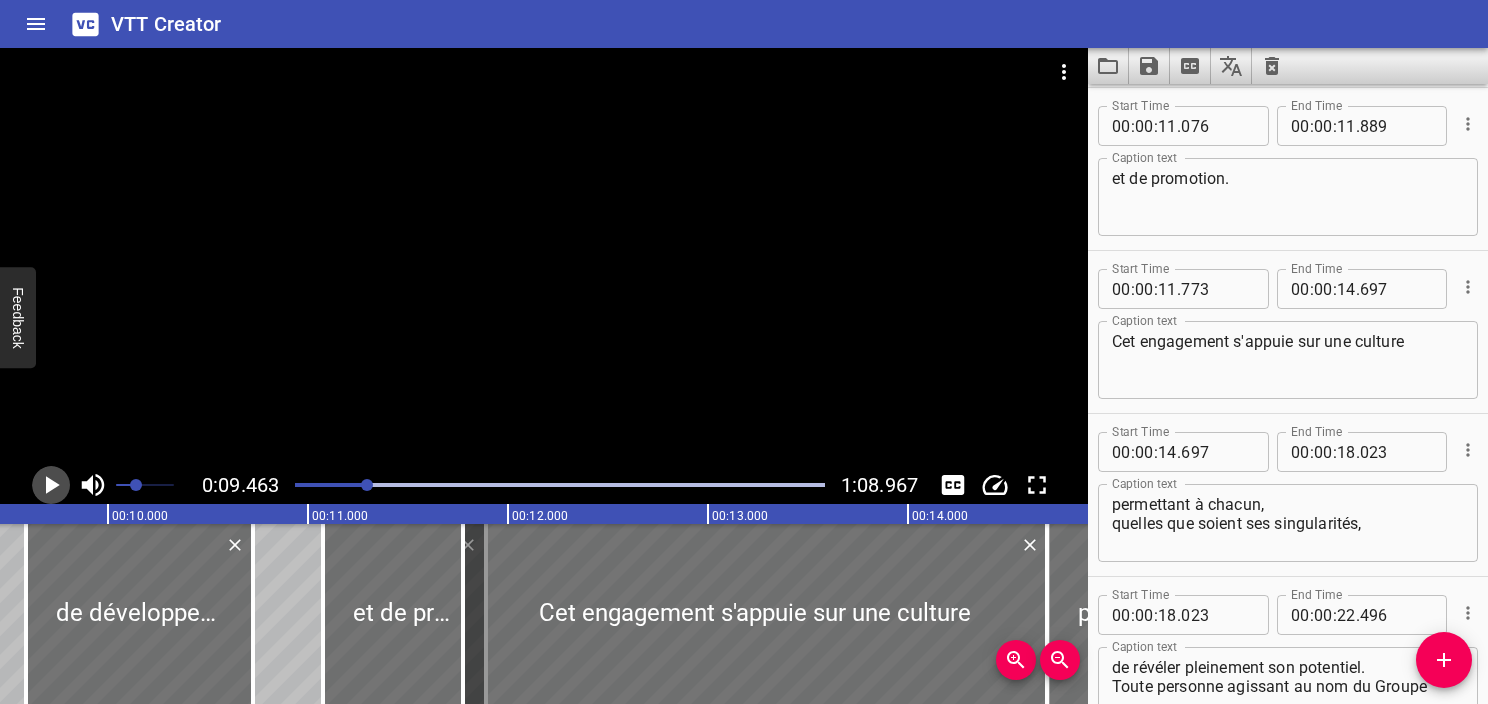 click 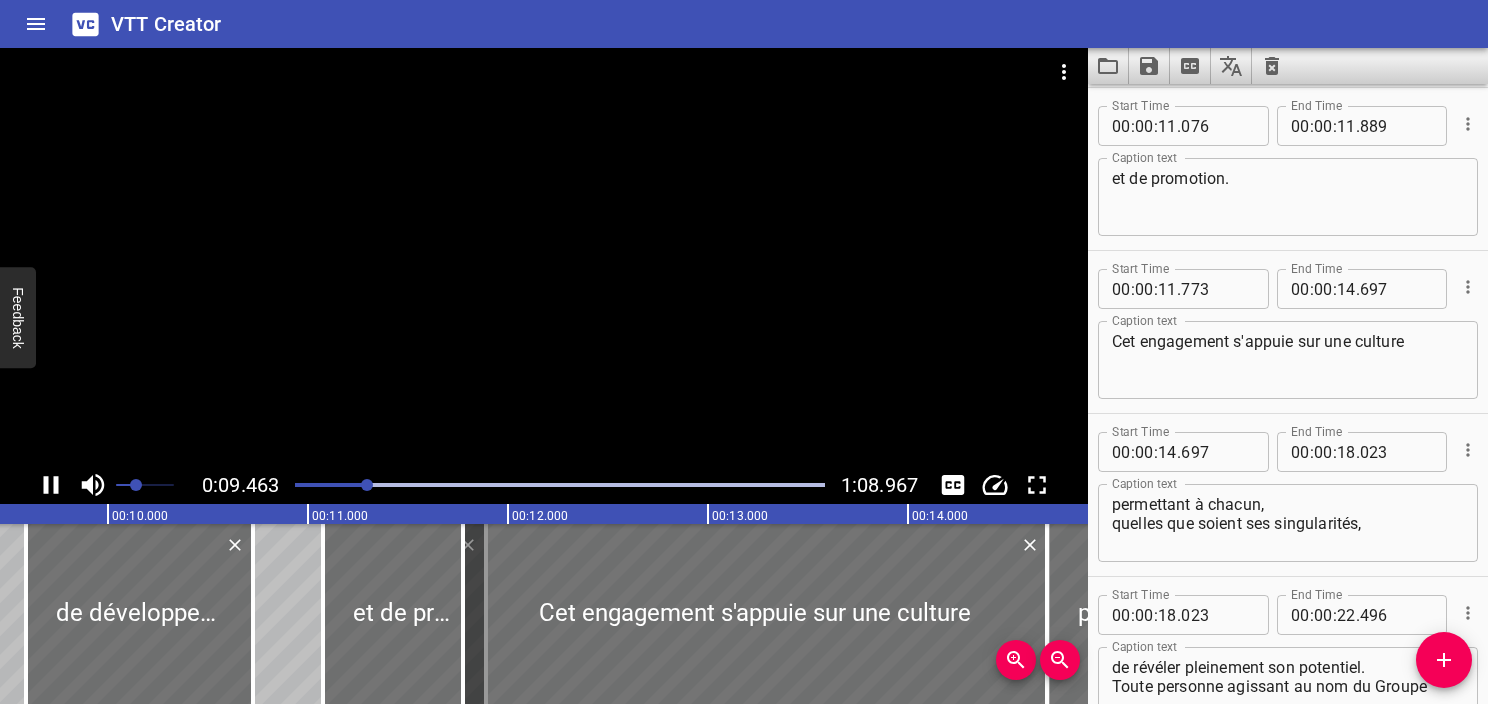 scroll, scrollTop: 572, scrollLeft: 0, axis: vertical 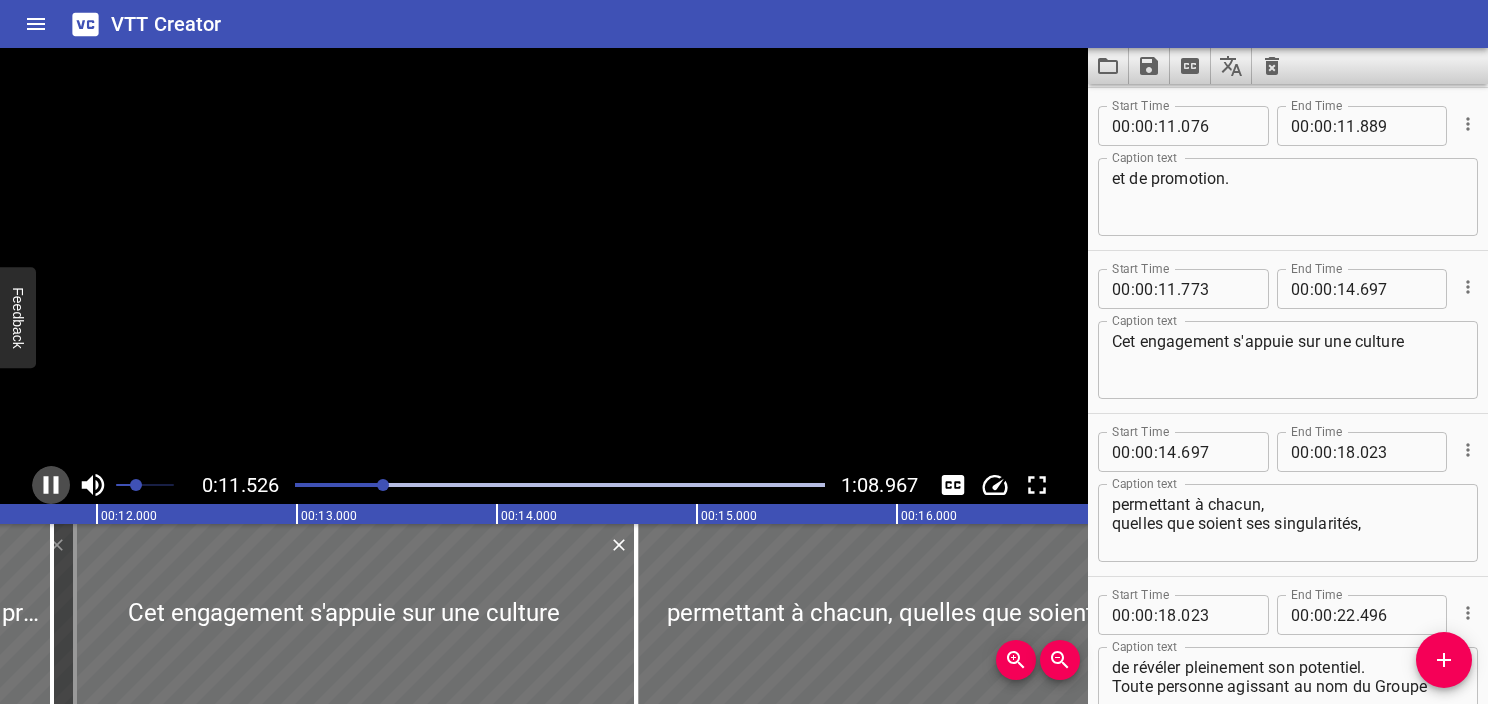 click 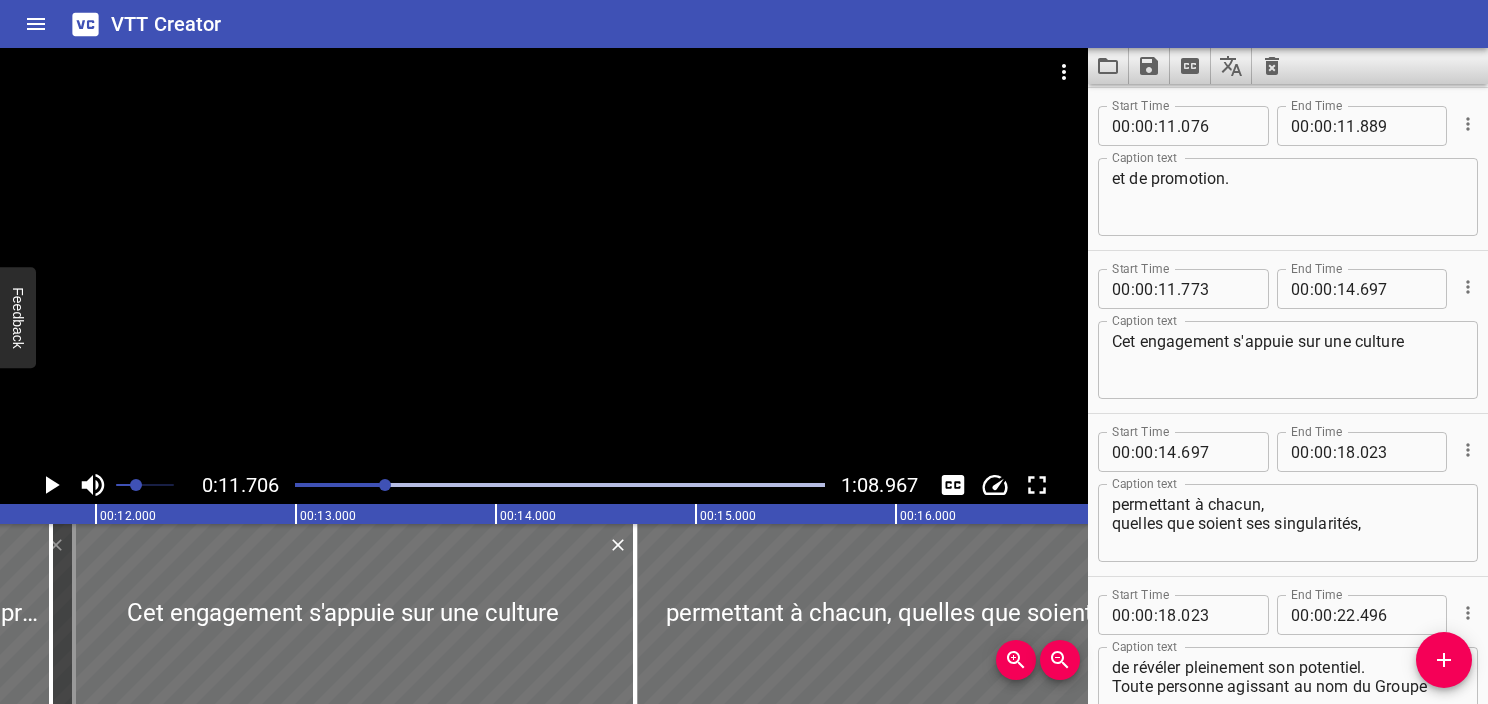 scroll, scrollTop: 0, scrollLeft: 2341, axis: horizontal 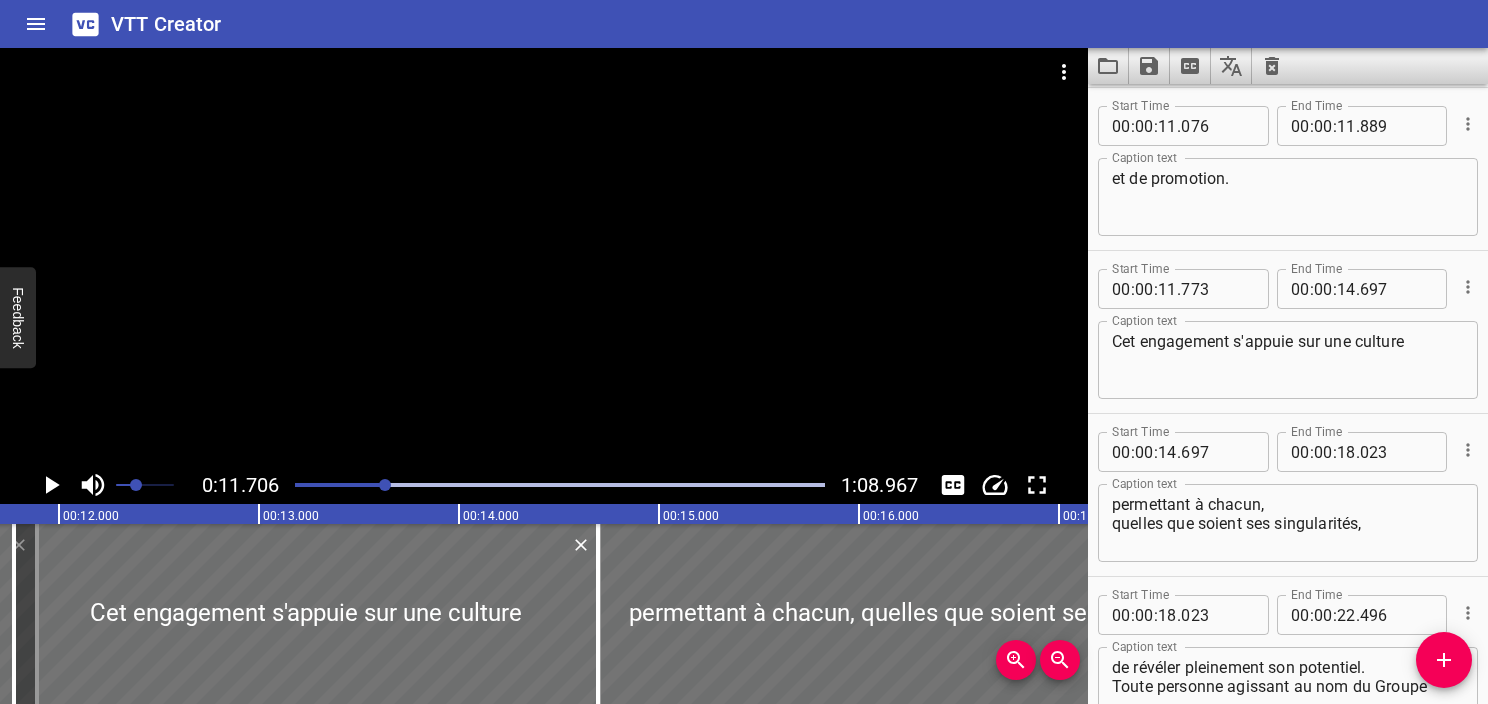 click 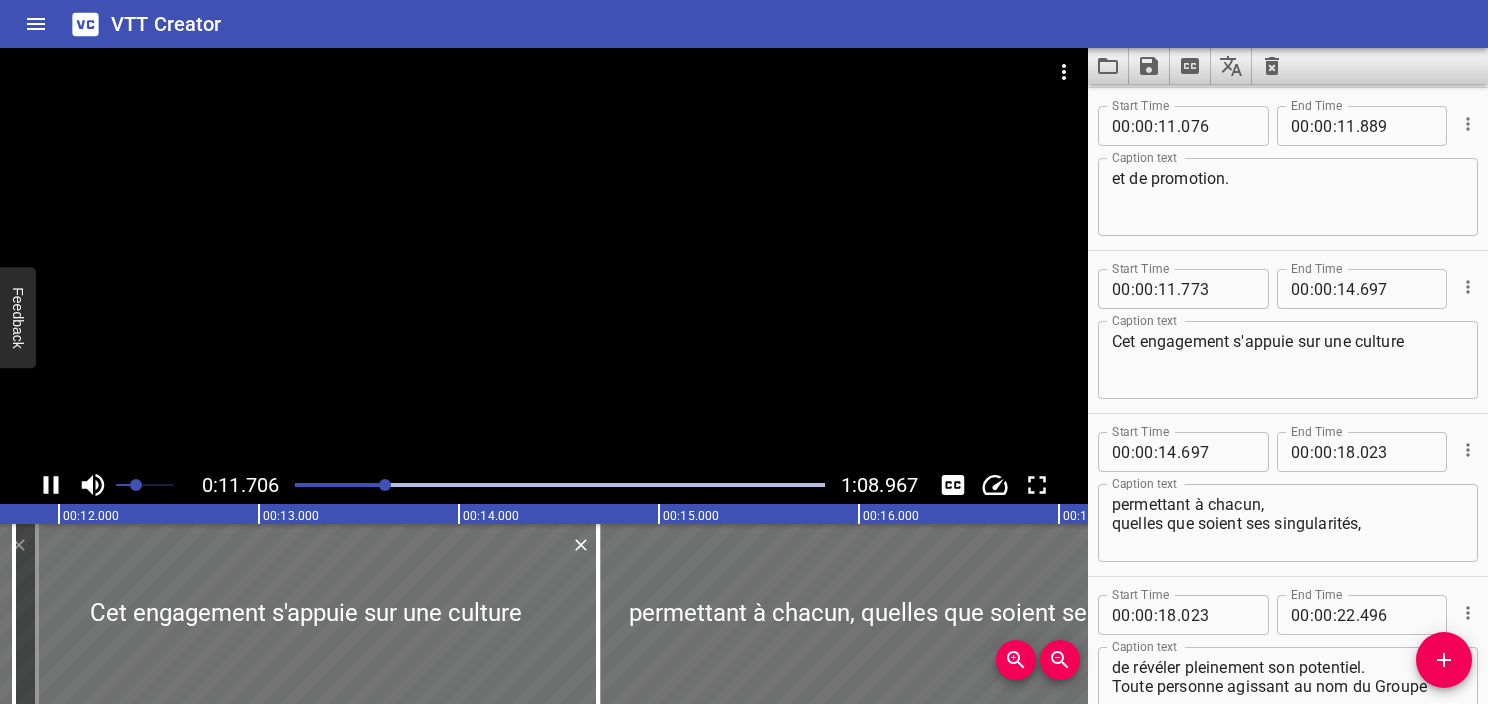 click 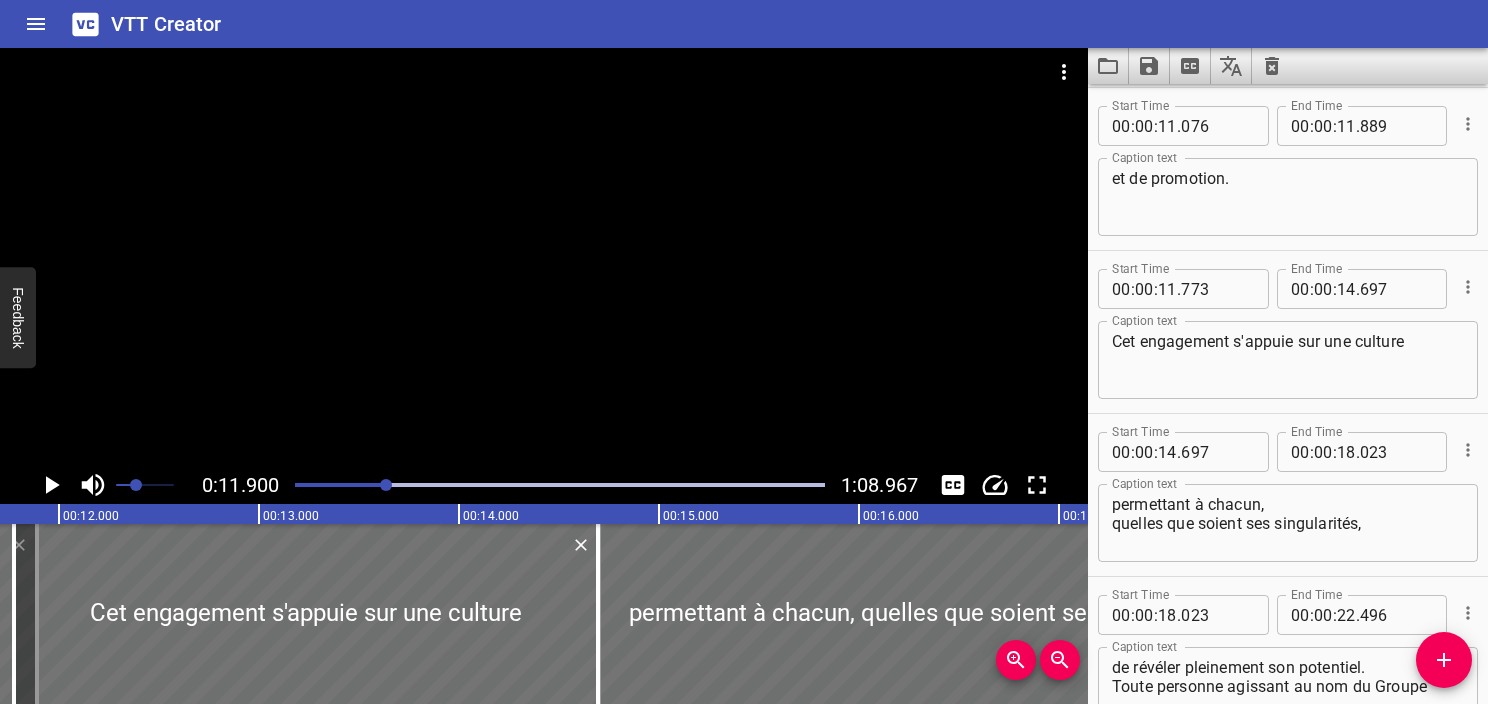 scroll, scrollTop: 815, scrollLeft: 0, axis: vertical 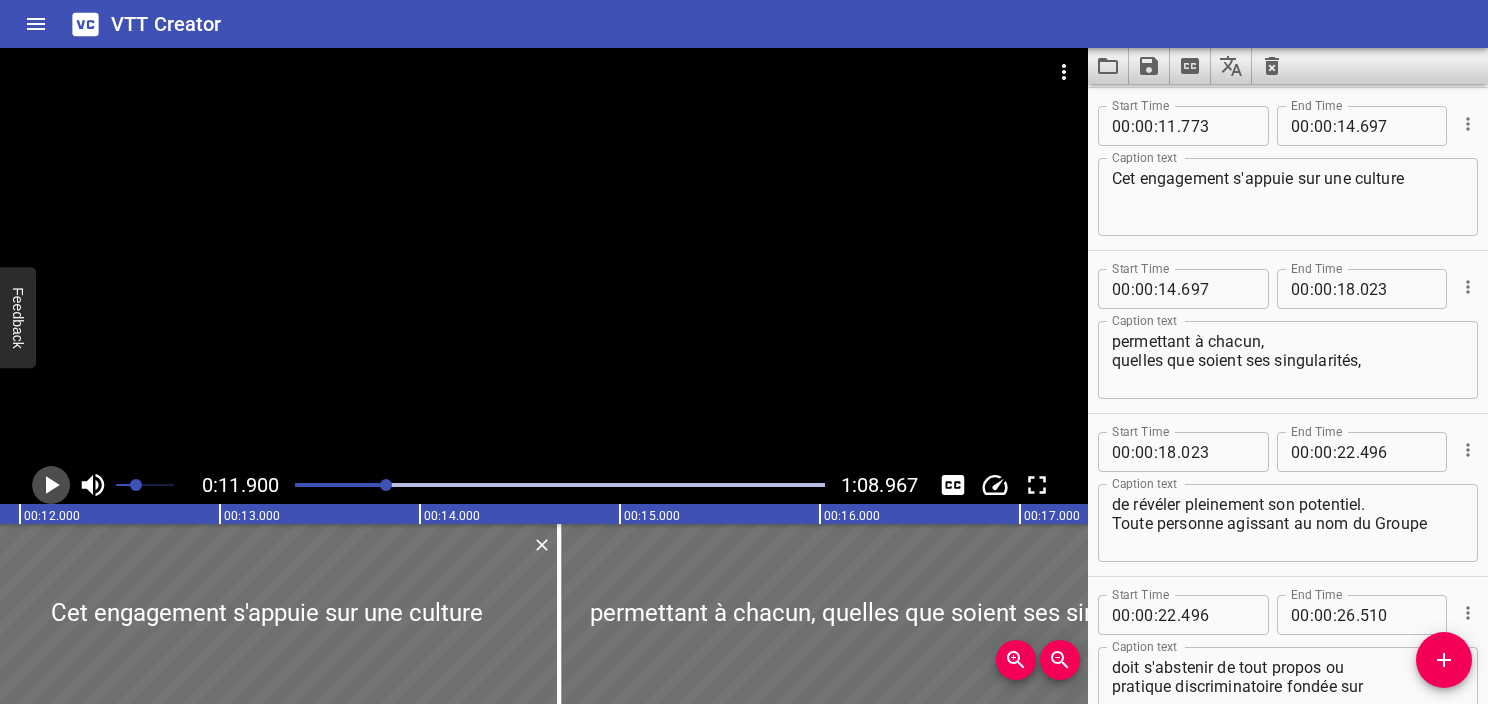 click 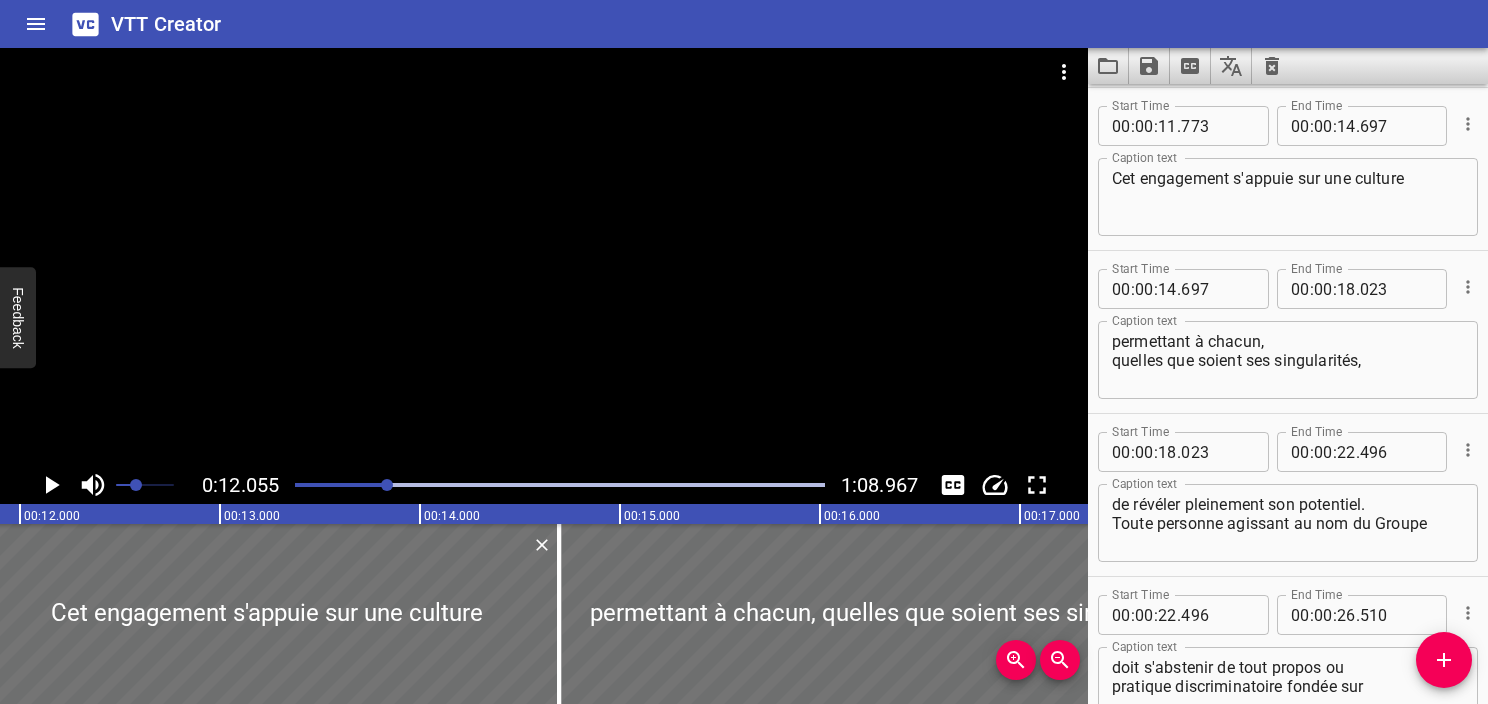 scroll, scrollTop: 0, scrollLeft: 2411, axis: horizontal 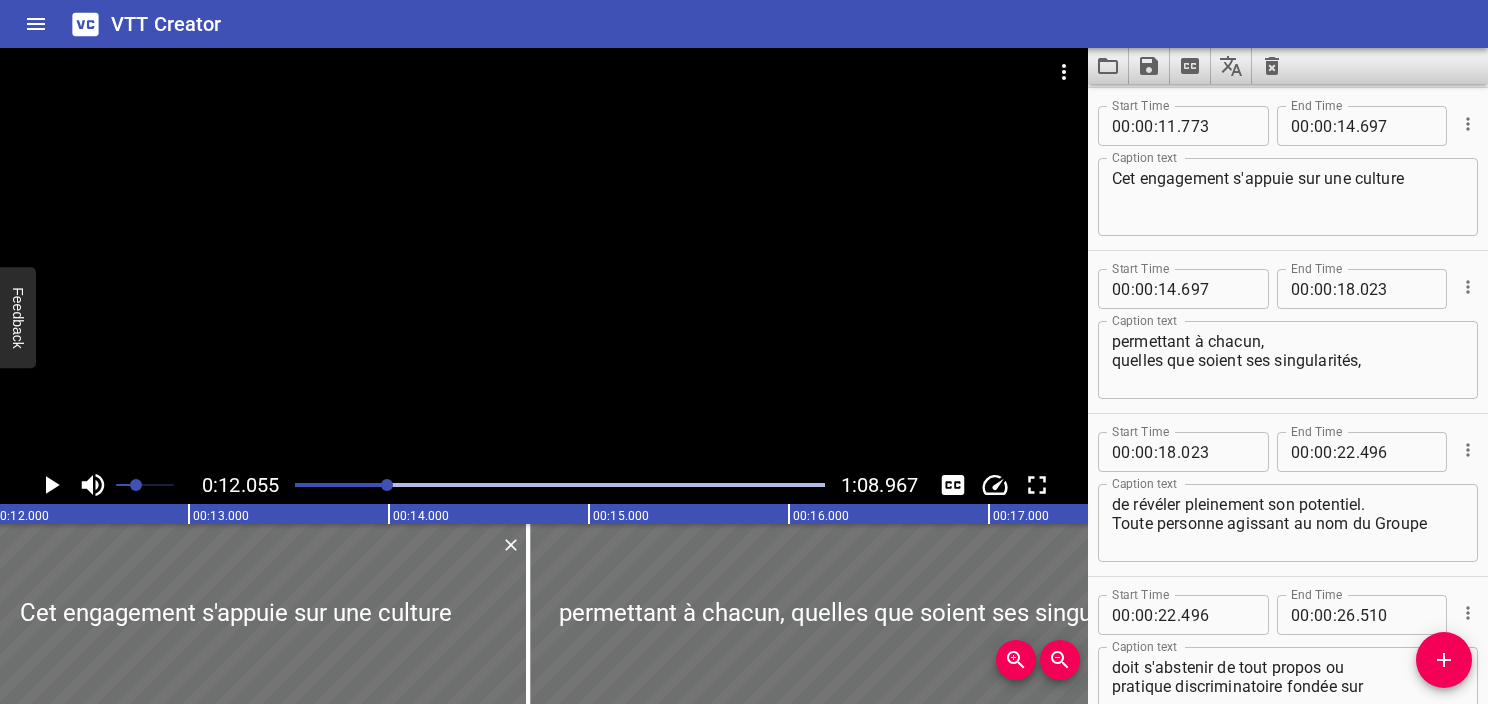 click 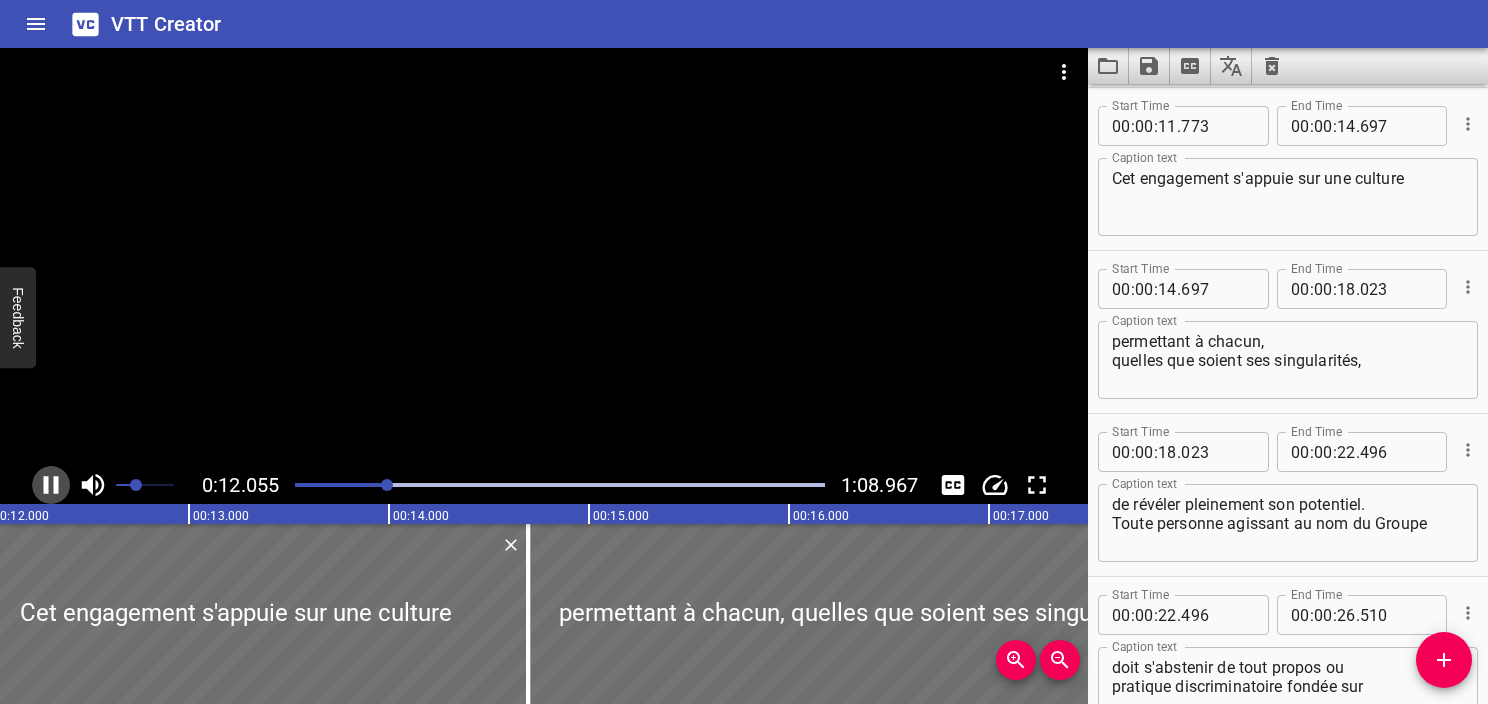click 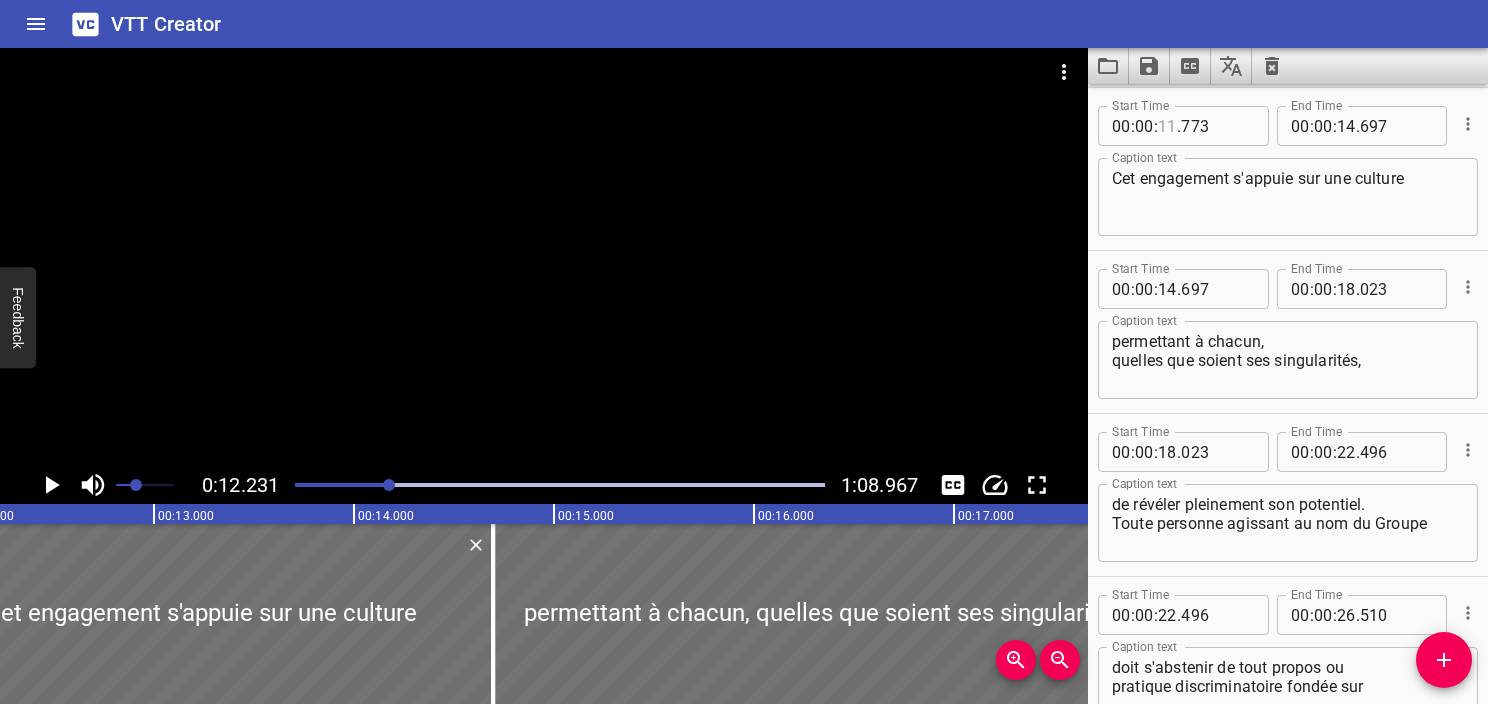 click at bounding box center (1167, 126) 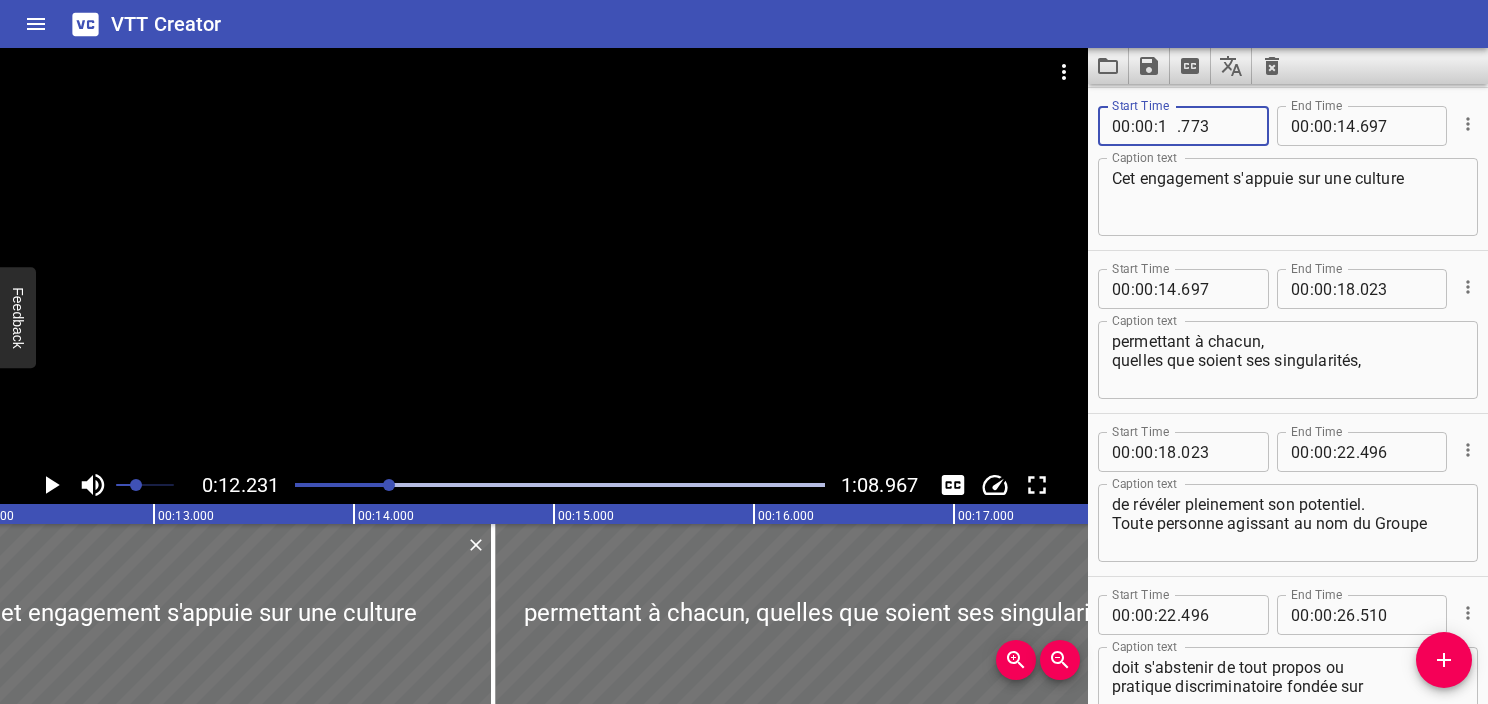 type on "12" 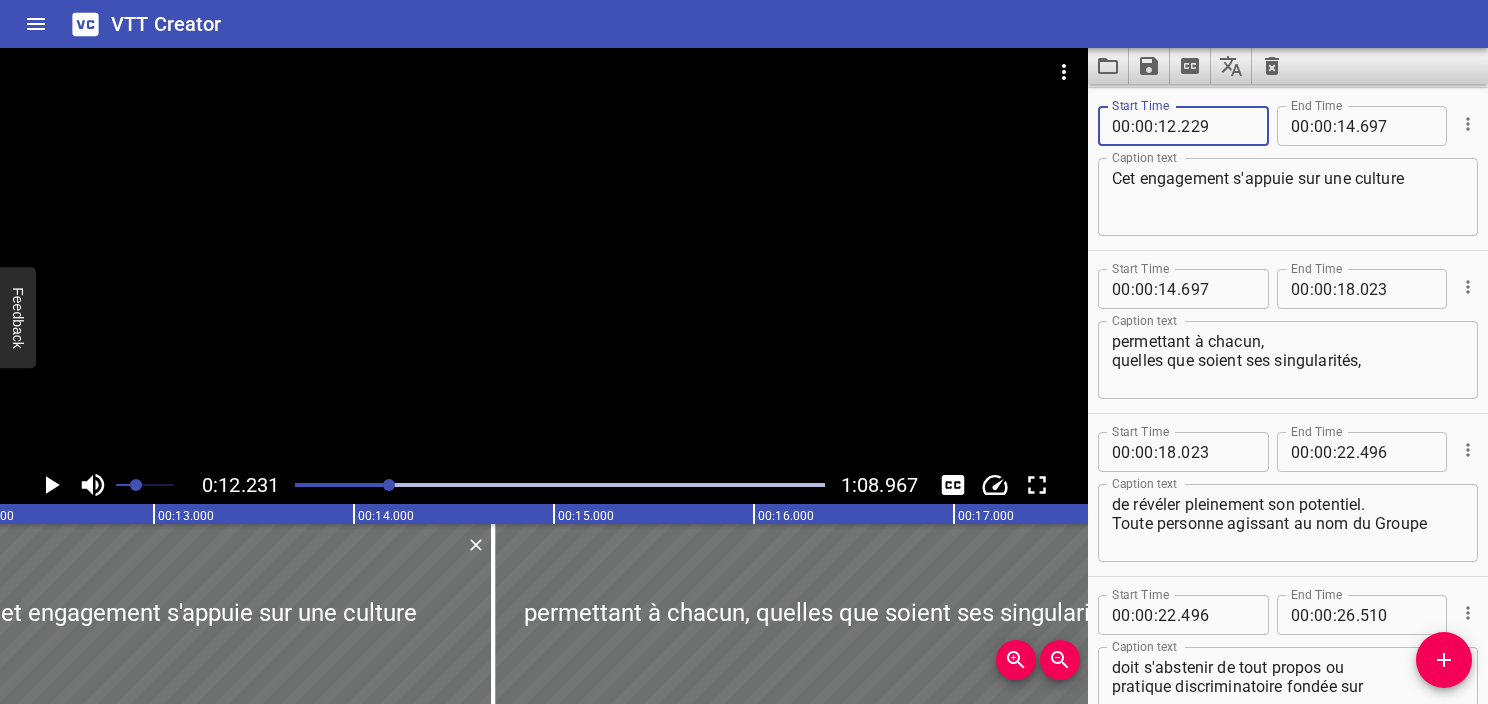 type on "229" 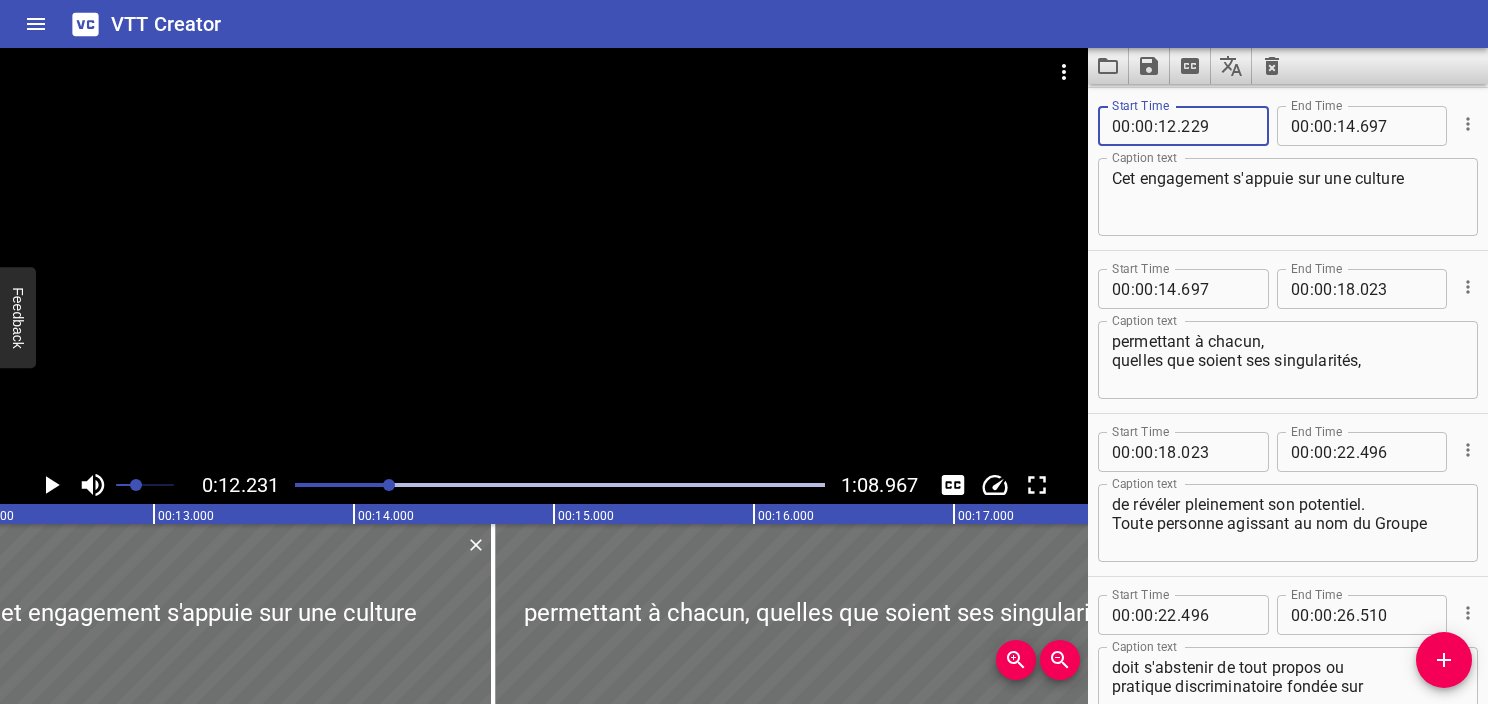 click on "Cet engagement s'appuie sur une culture" at bounding box center [1288, 197] 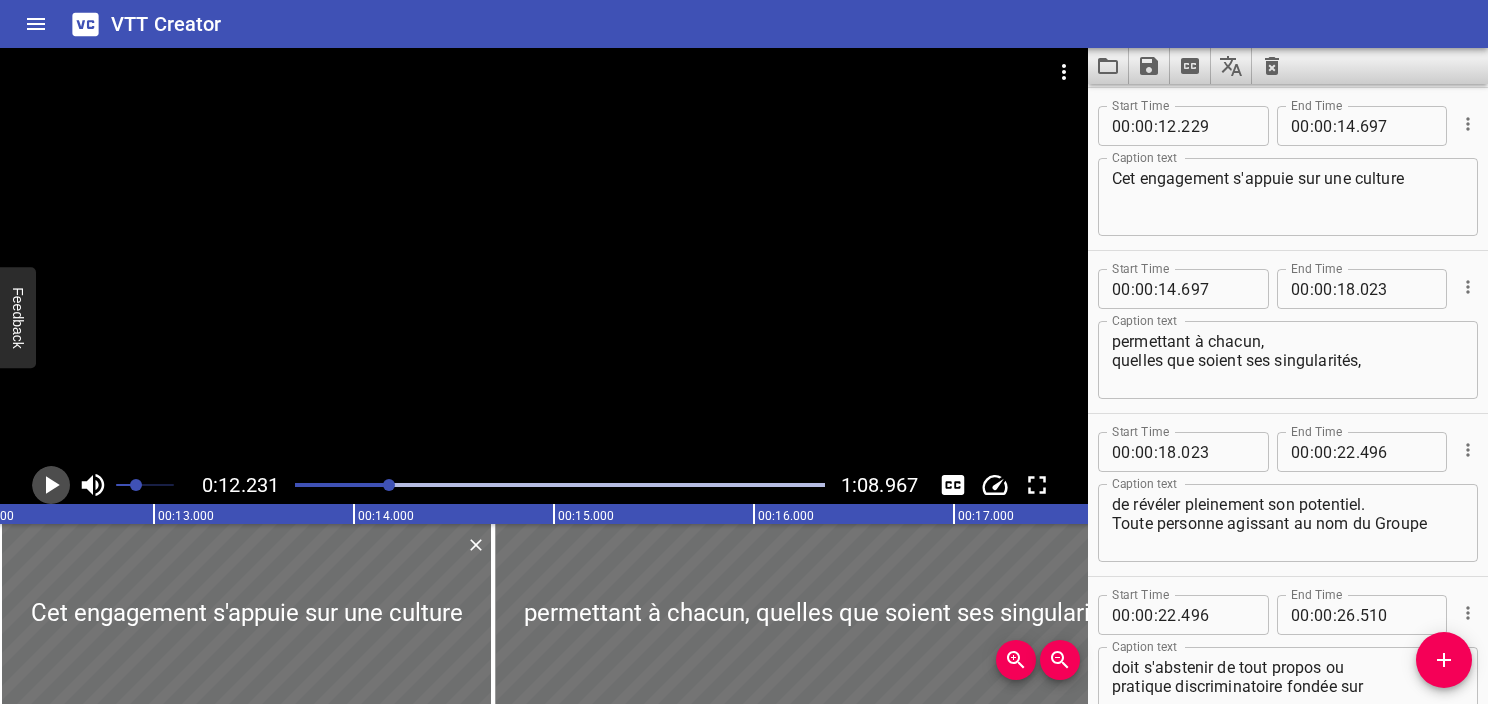 click 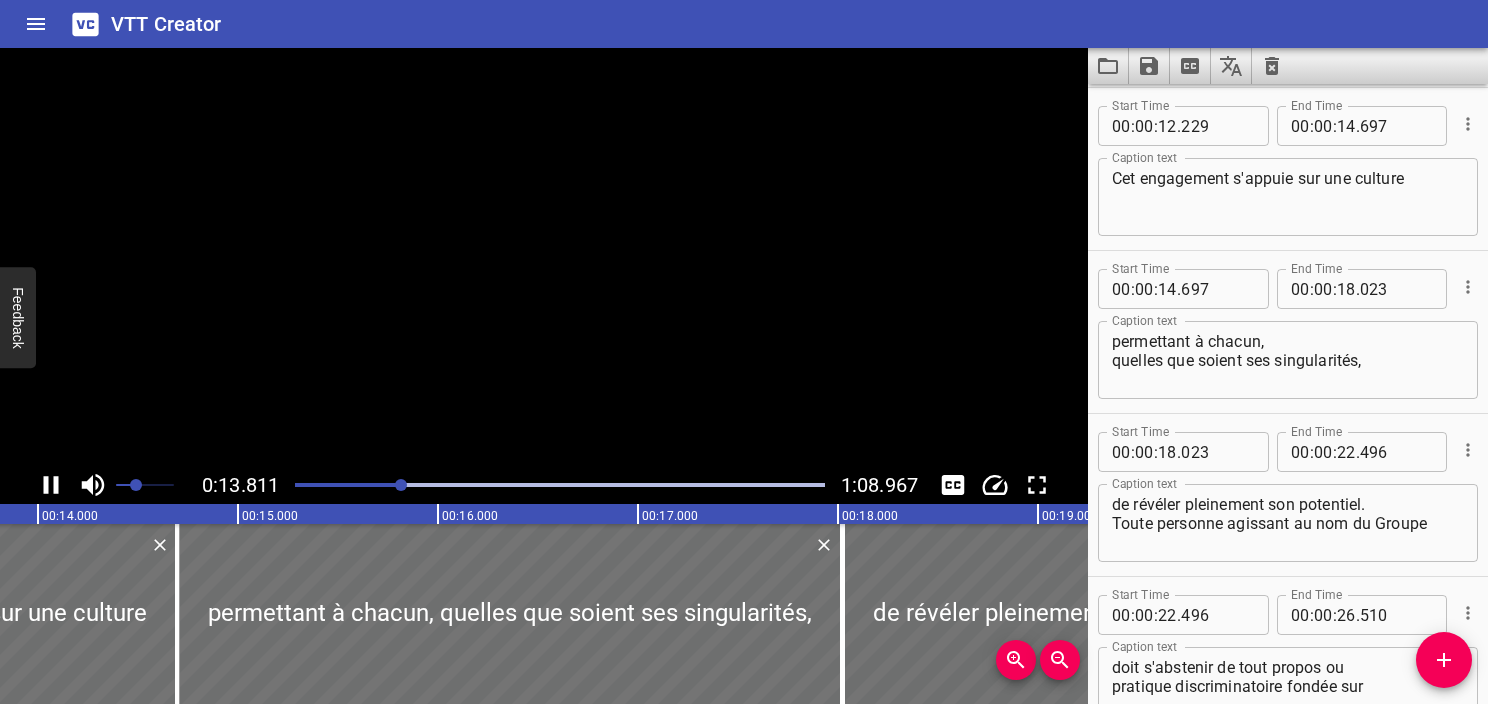 click 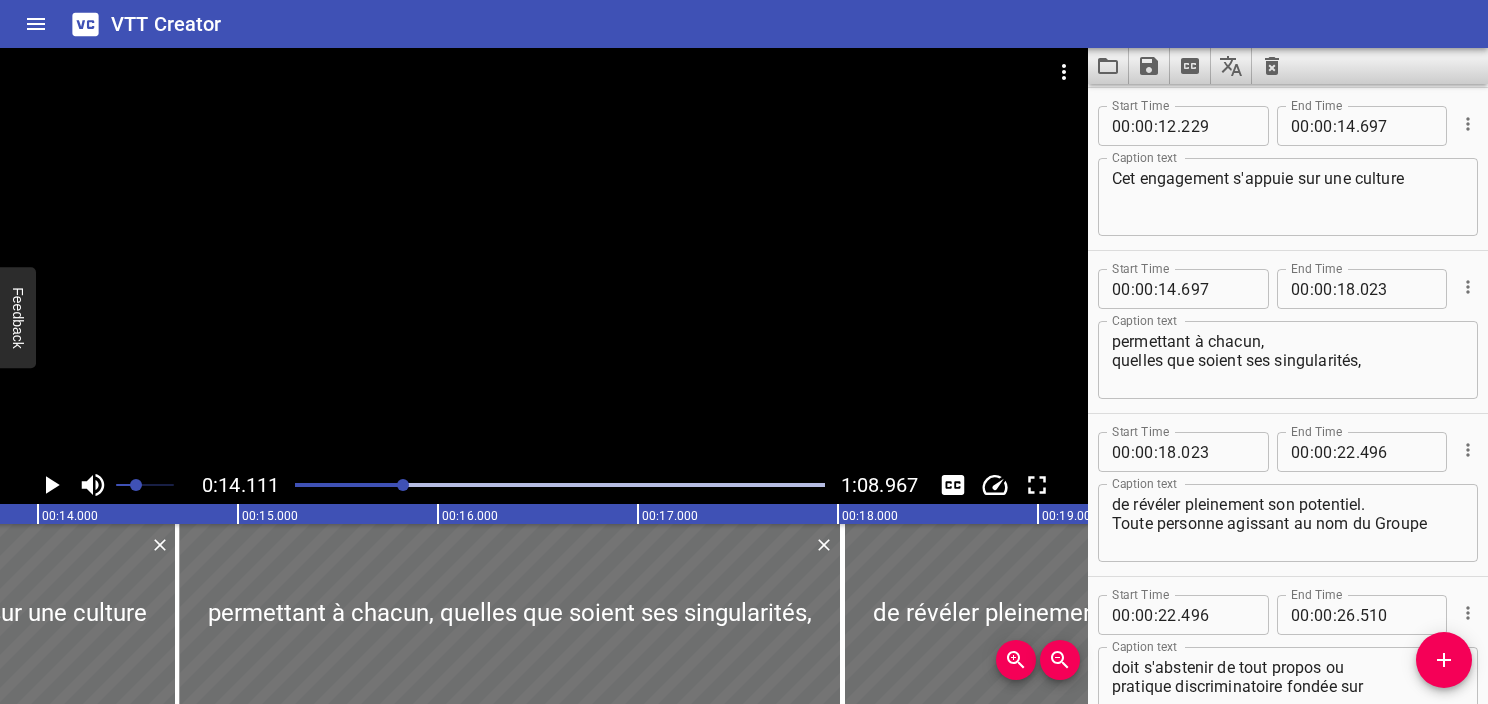 scroll, scrollTop: 0, scrollLeft: 2822, axis: horizontal 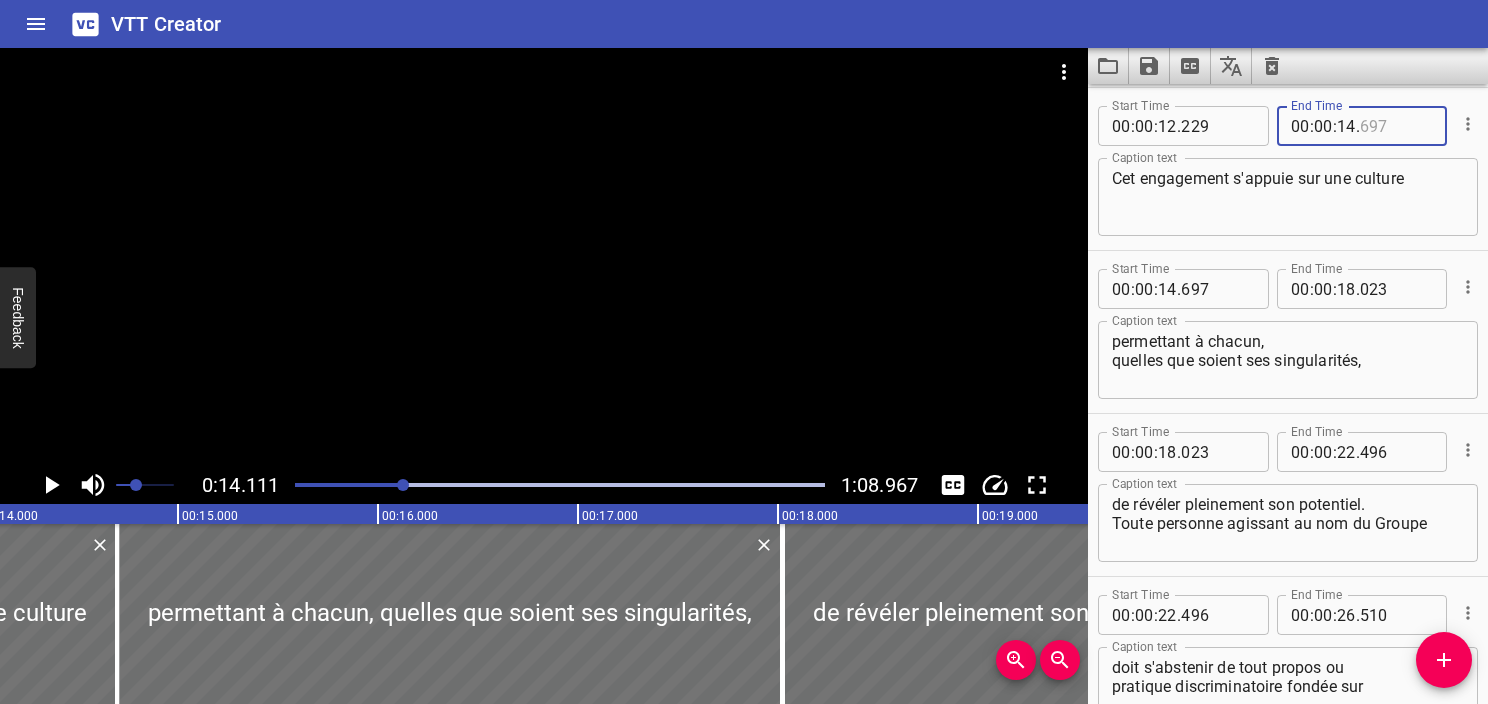 click at bounding box center (1396, 126) 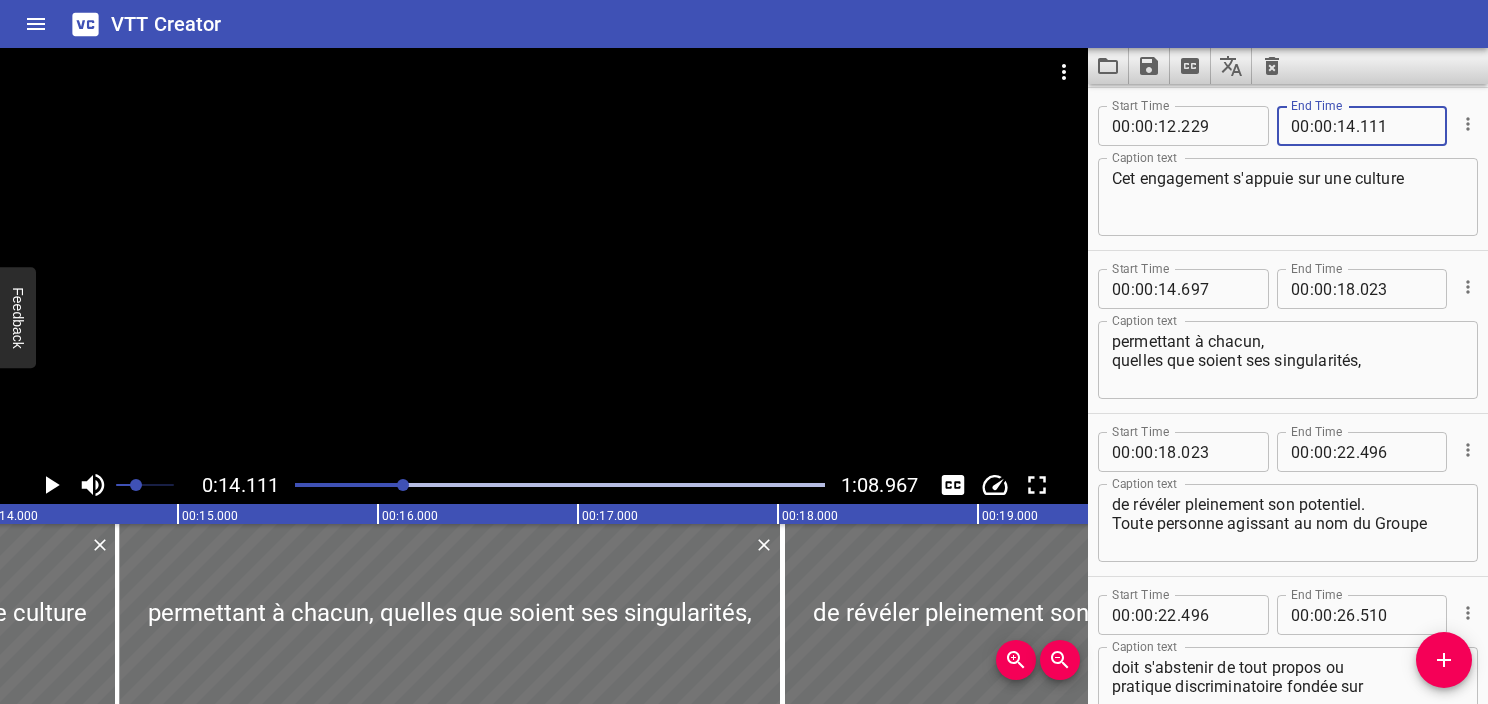 type on "111" 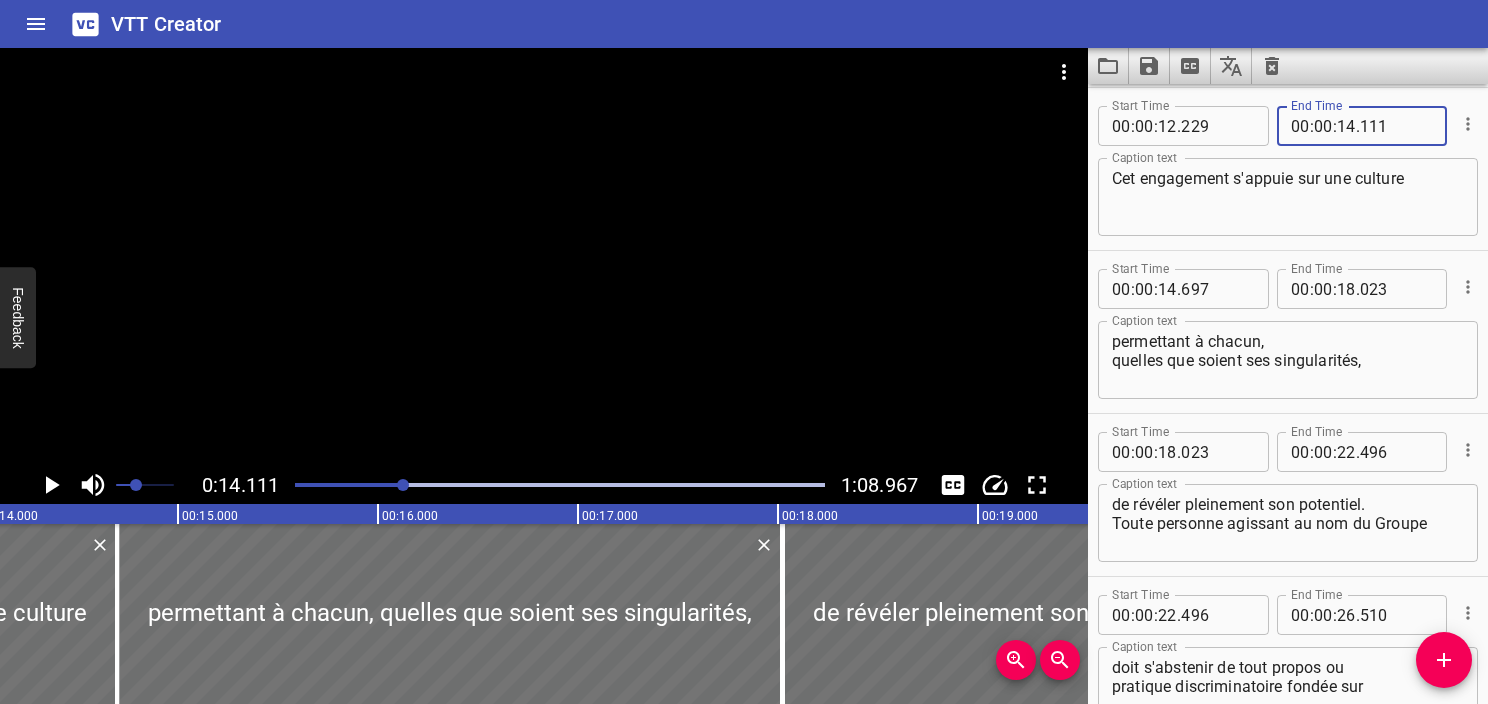 click on "Cet engagement s'appuie sur une culture" at bounding box center [1288, 197] 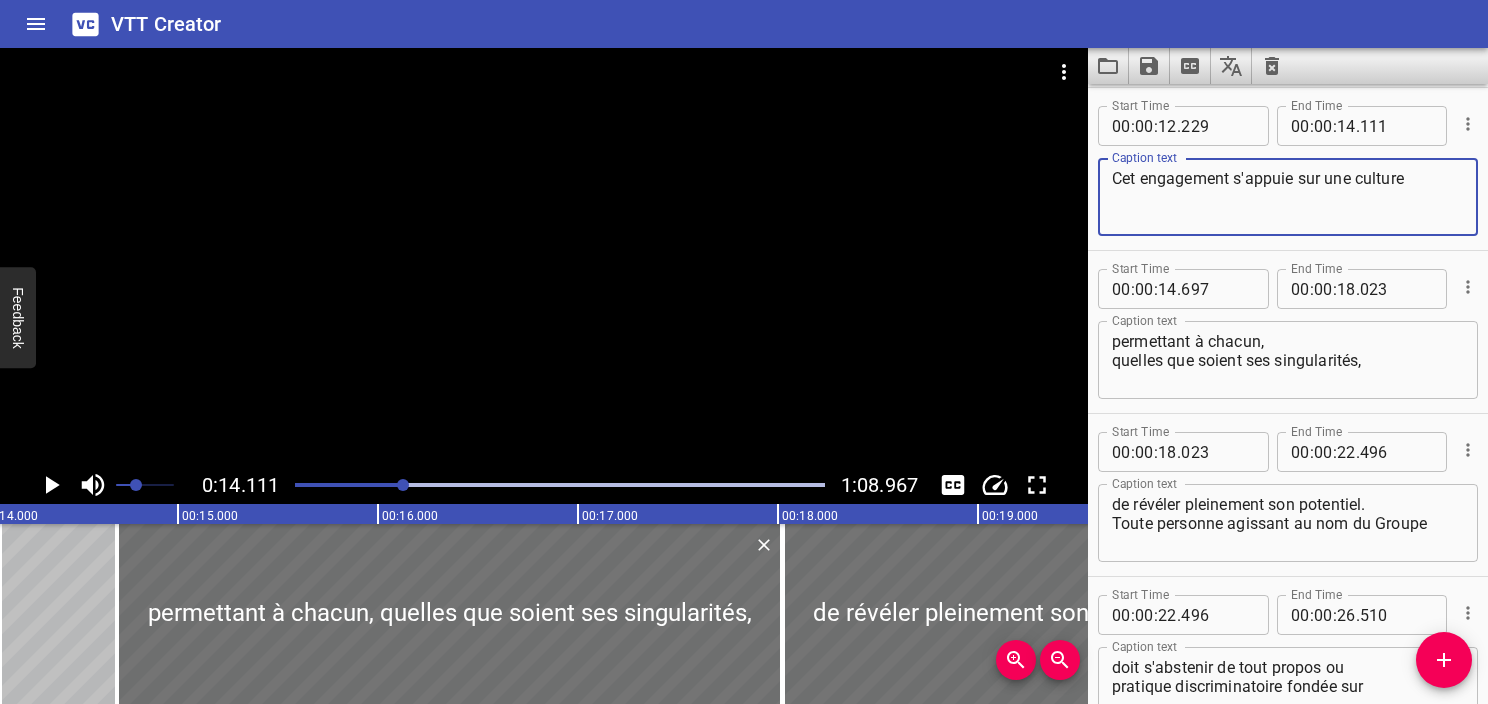 click on "permettant à chacun,
quelles que soient ses singularités," at bounding box center (1288, 360) 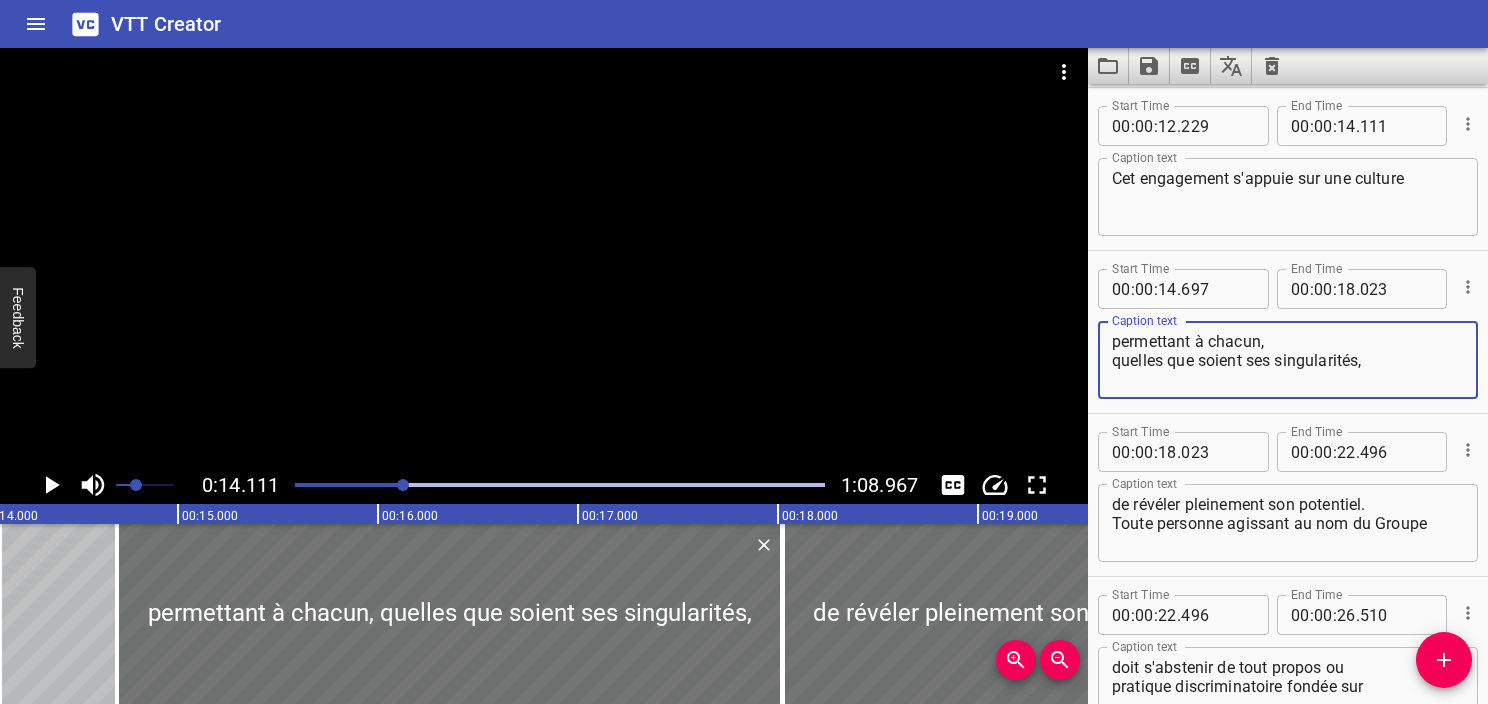 click 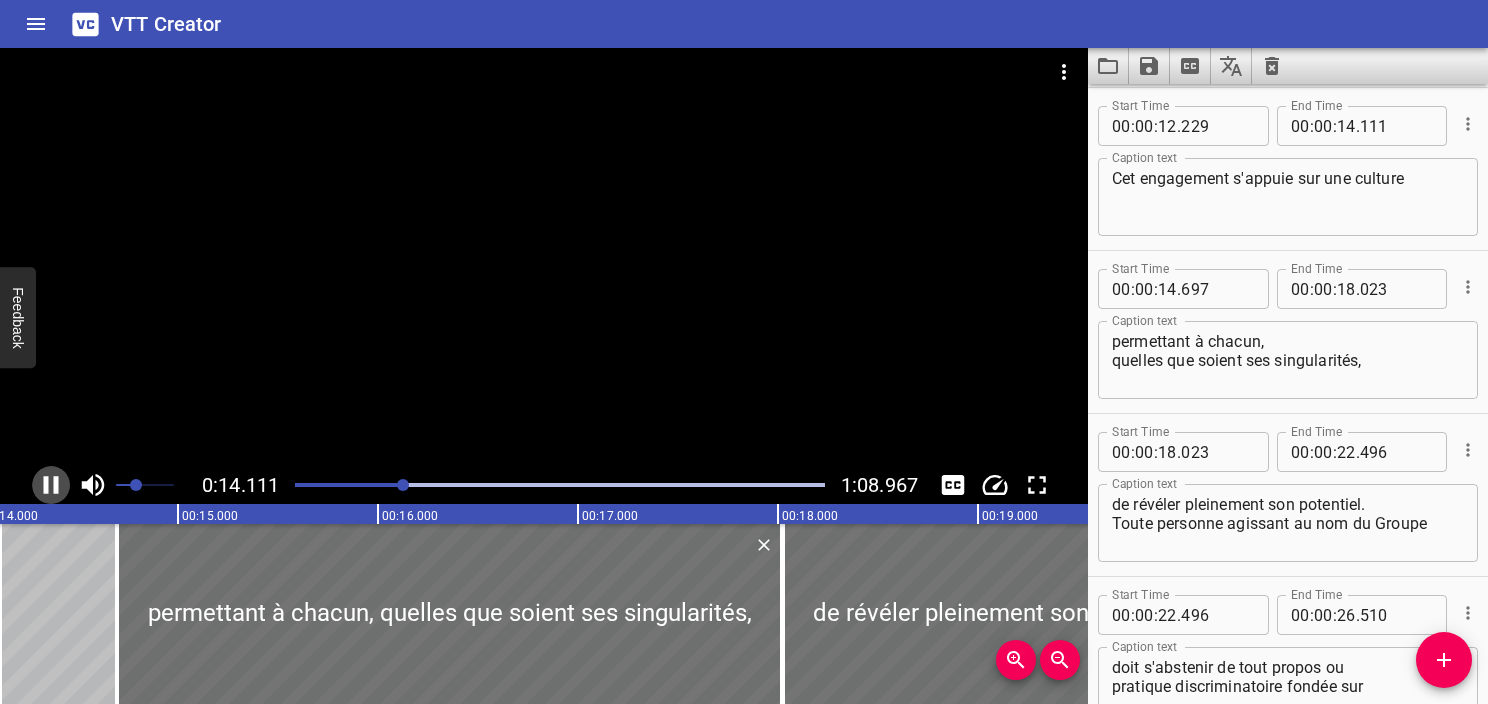 click 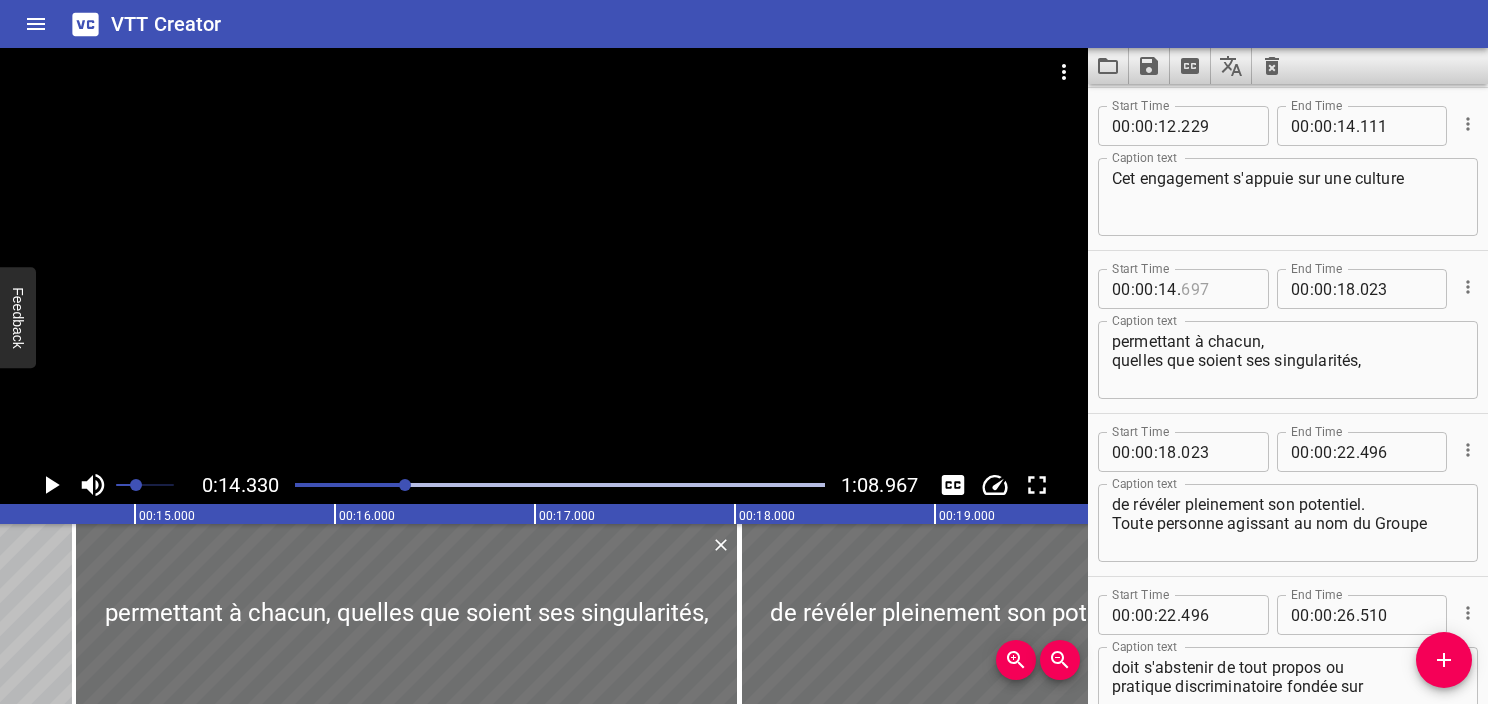 click at bounding box center (1217, 289) 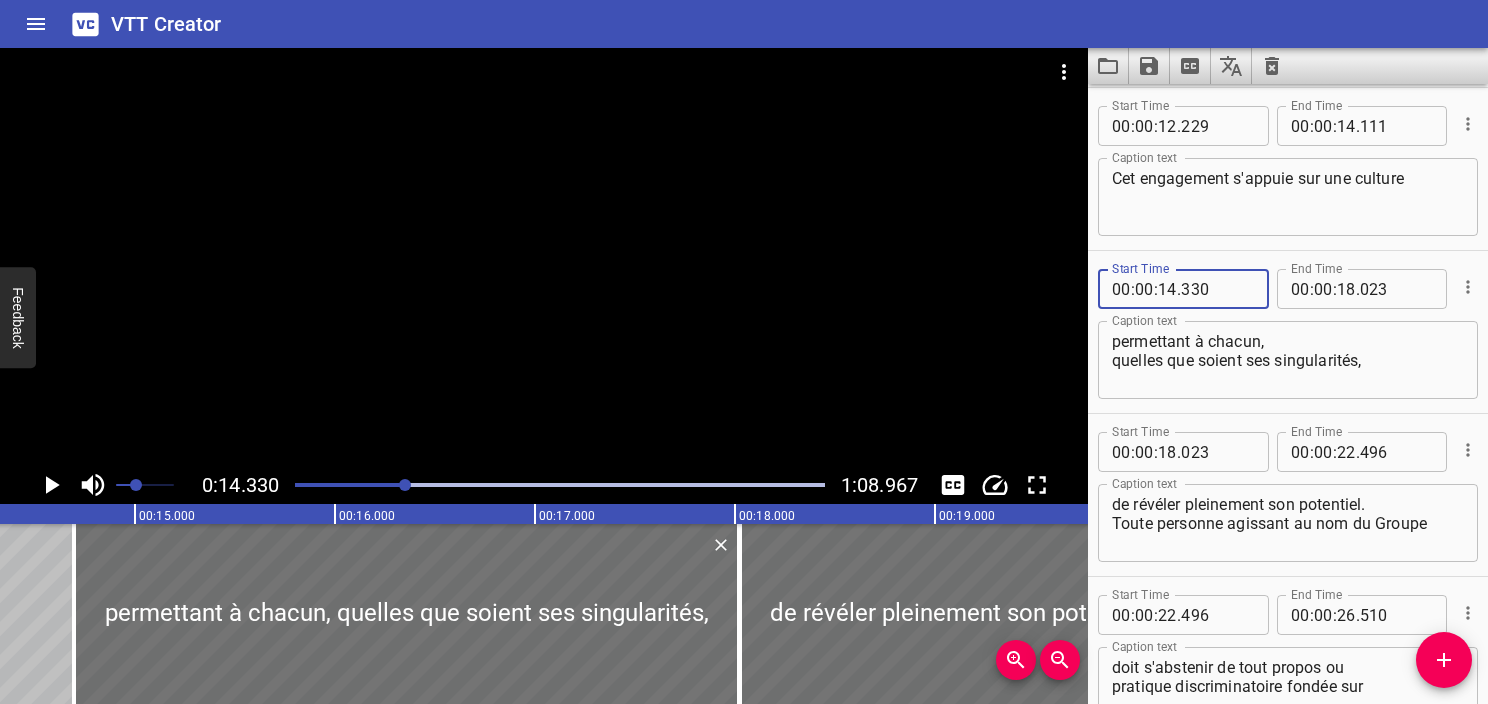 type on "330" 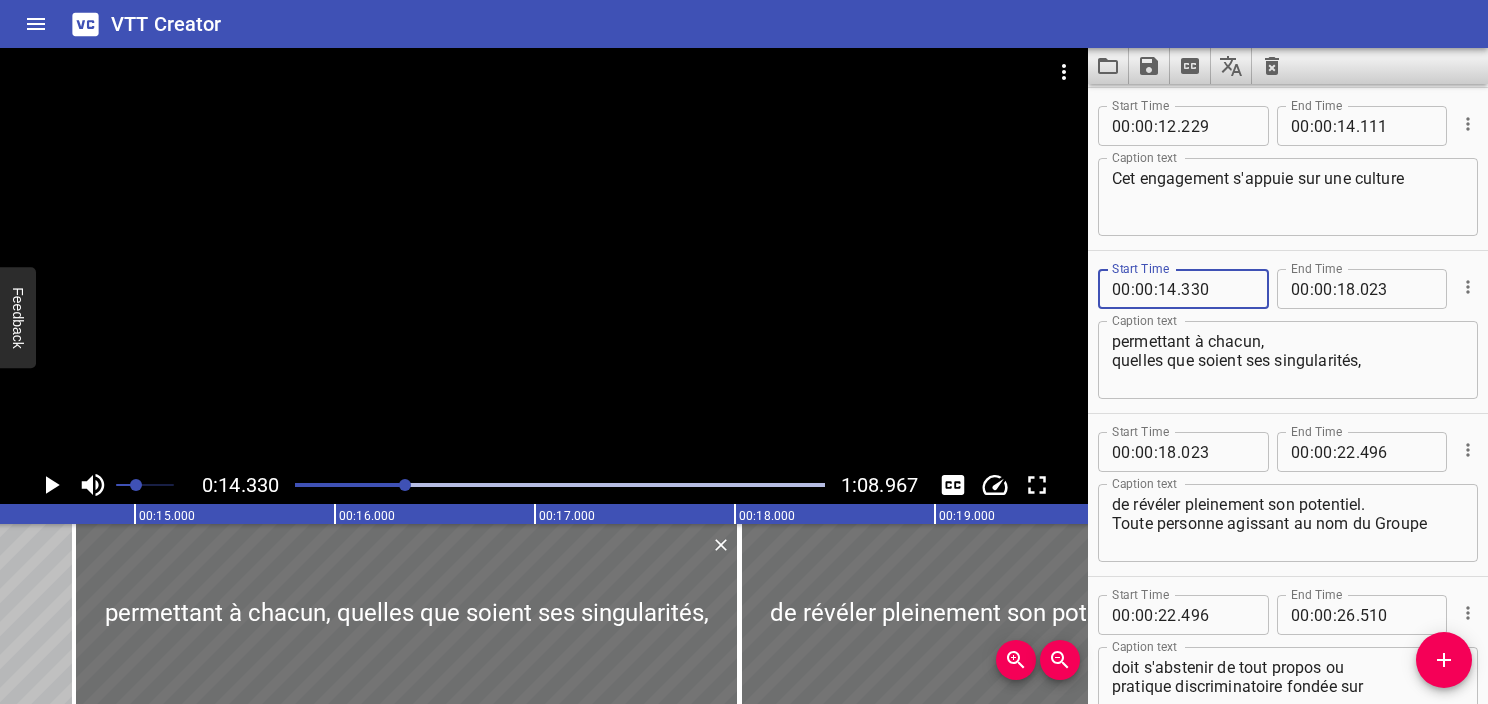 click on "permettant à chacun,
quelles que soient ses singularités," at bounding box center [1288, 360] 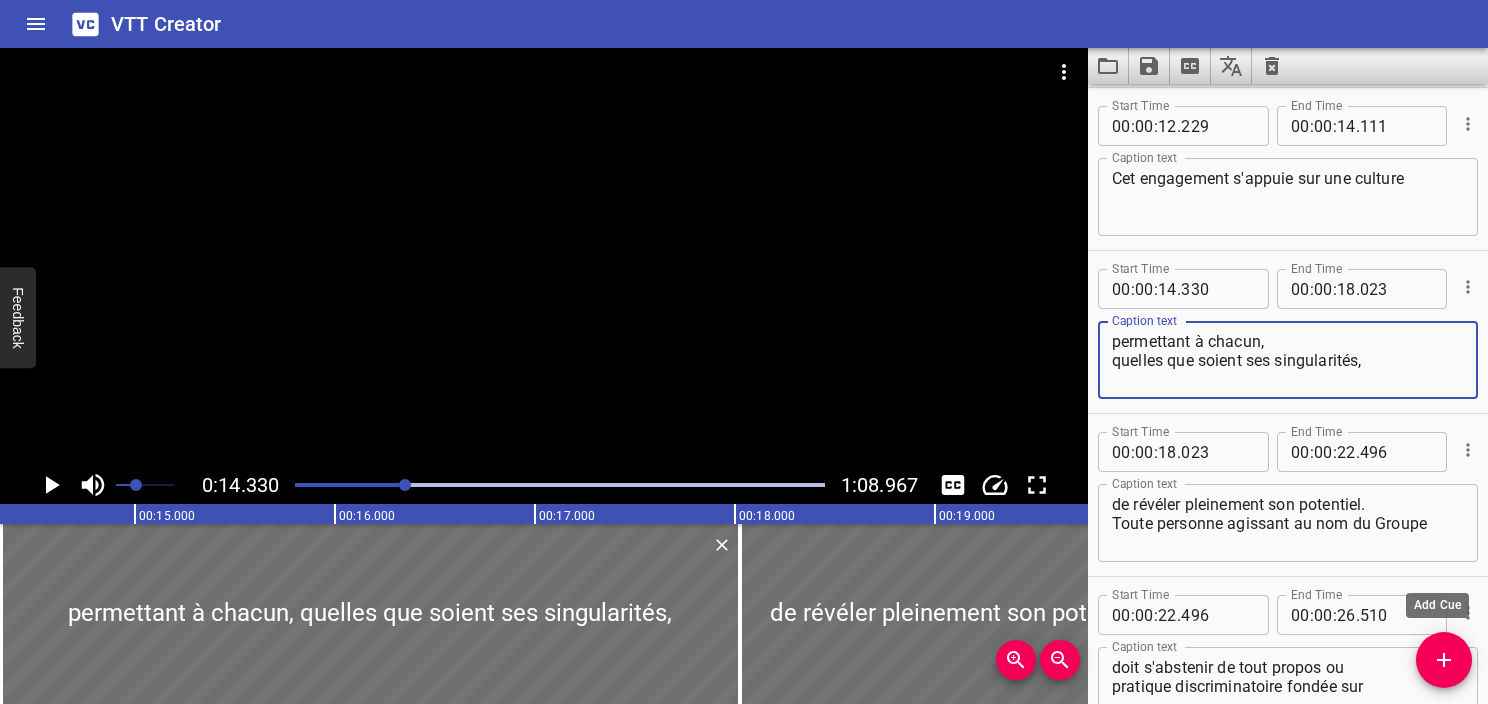 click at bounding box center [1444, 660] 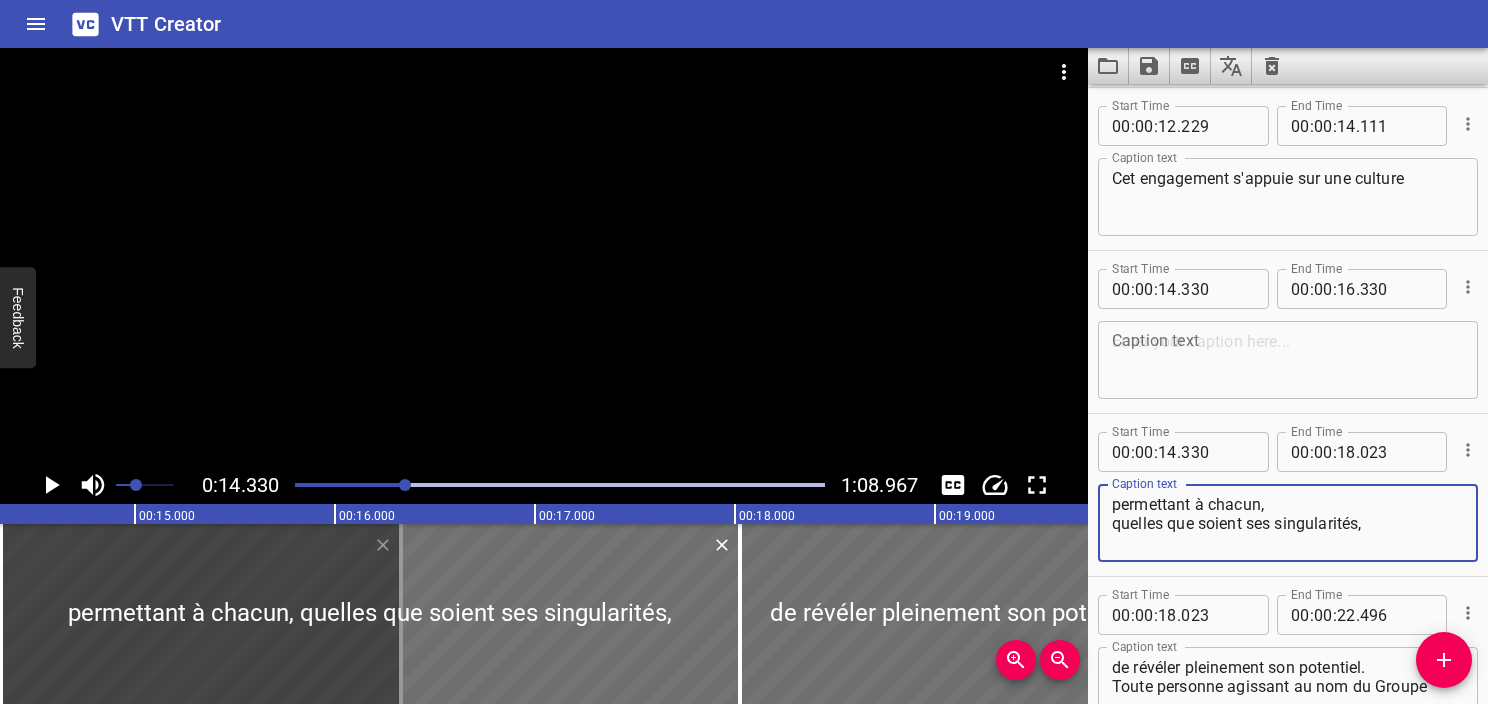 drag, startPoint x: 1331, startPoint y: 501, endPoint x: 1085, endPoint y: 505, distance: 246.03252 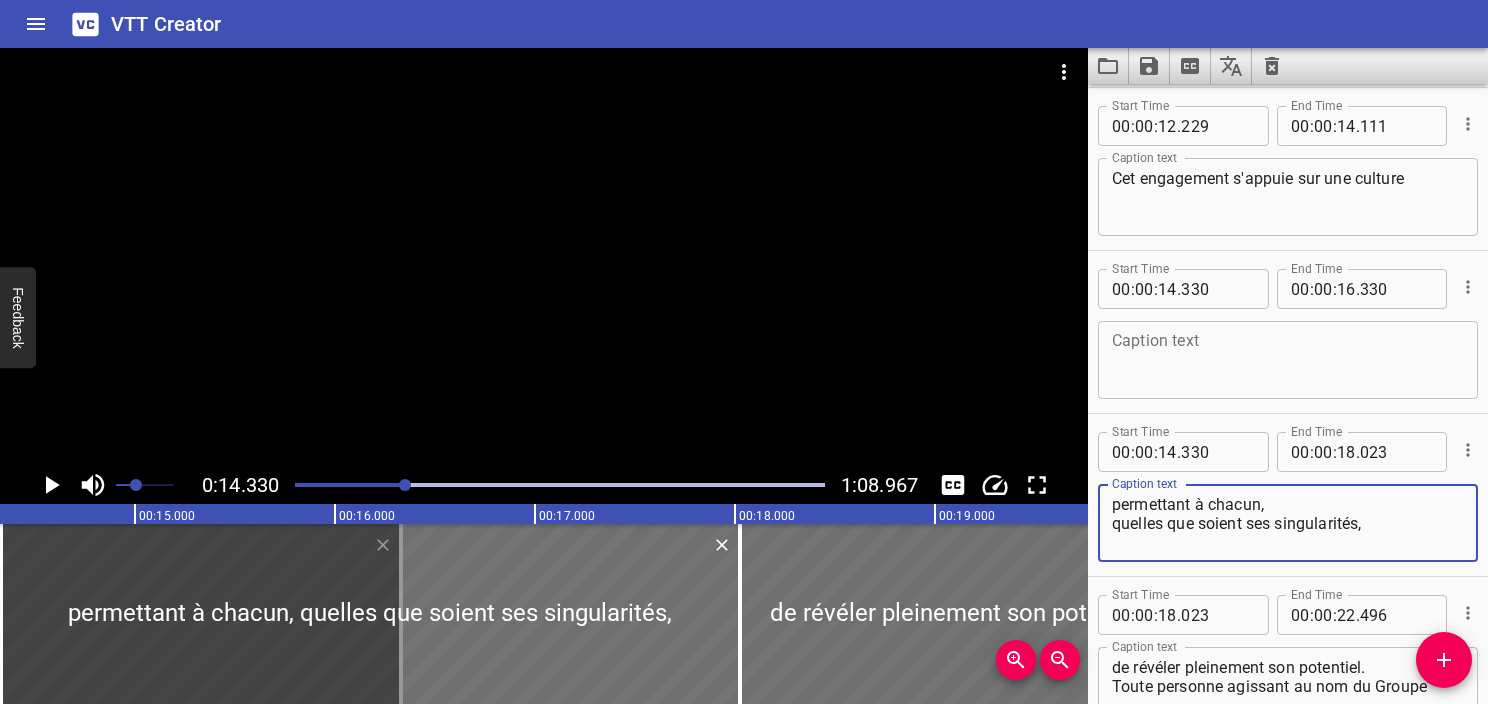 click on "0:14.330 1:08.967 00:00.000 00:01.000 00:02.000 00:03.000 00:04.000 00:05.000 00:06.000 00:07.000 00:08.000 00:09.000 00:10.000 00:11.000 00:12.000 00:13.000 00:14.000 00:15.000 00:16.000 00:17.000 00:18.000 00:19.000 00:20.000 00:21.000 00:22.000 00:23.000 00:24.000 00:25.000 00:25.000 00:26.000 00:27.000 00:28.000 00:29.000 00:30.000 00:31.000 00:32.000 00:33.000 00:34.000 00:35.000 00:36.000 00:37.000 00:38.000 00:39.000 00:40.000 00:41.000 00:42.000 00:43.000 00:44.000 00:45.000 00:46.000 00:47.000 00:48.000 00:49.000 00:50.000 00:50.000 00:51.000 00:52.000 00:53.000 00:54.000 00:55.000 00:56.000 00:57.000 00:58.000 00:59.000 01:00.000 01:01.000 01:02.000 01:03.000 01:04.000 01:05.000 01:06.000 01:07.000 01:08.000 01:09.000 01:10.000 01:11.000 01:12.000 01:13.000 01:14.000 01:15.000 01:15.000 01:16.000 01:17.000 01:18.000 01:19.000 01:20.000 01:21.000 01:22.000 01:23.000 01:24.000 01:25.000 01:26.000 01:27.000 01:28.000 01:29.000 01:30.000 01:31.000 01:32.000 01:33.000 01:34.000 01:35.000 01:36.000 00 : :" at bounding box center (744, 376) 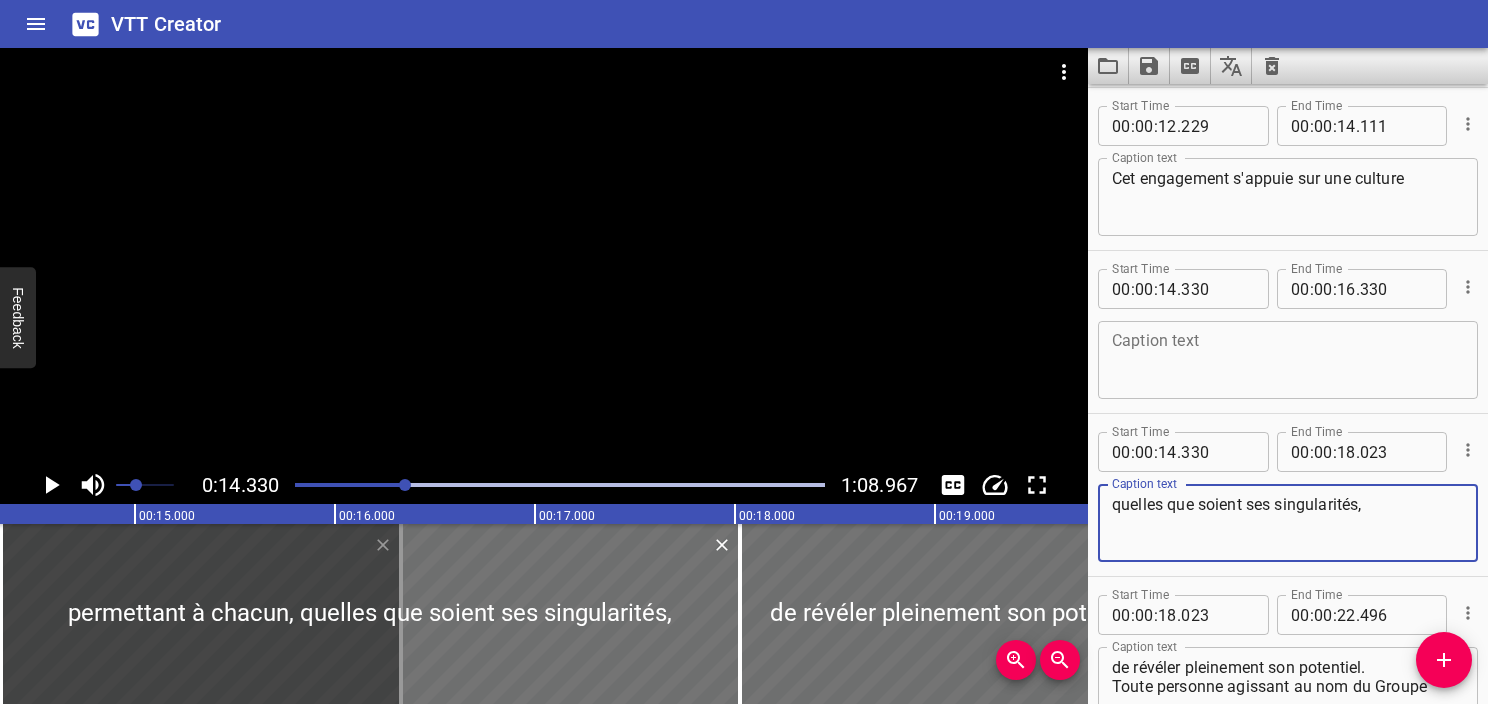 type on "quelles que soient ses singularités," 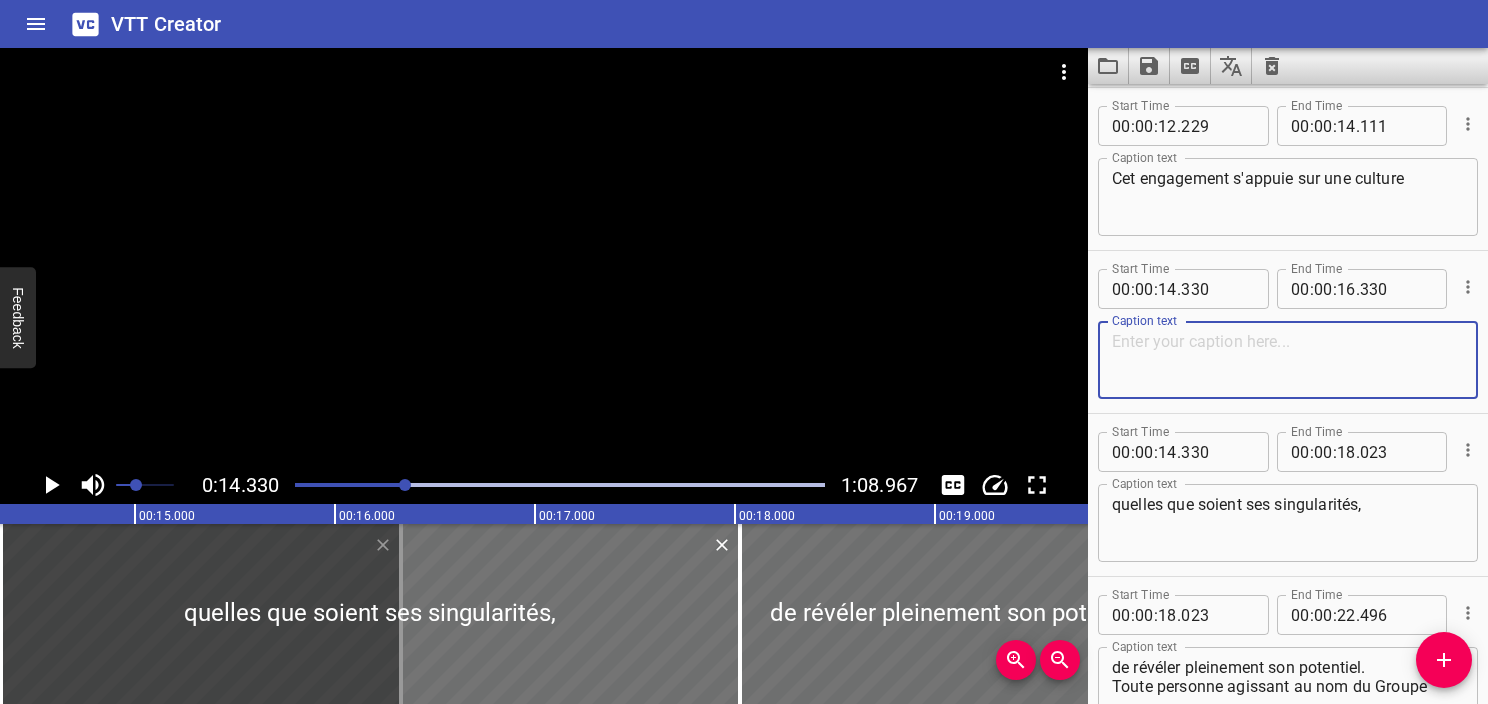 paste on "permettant à chacun," 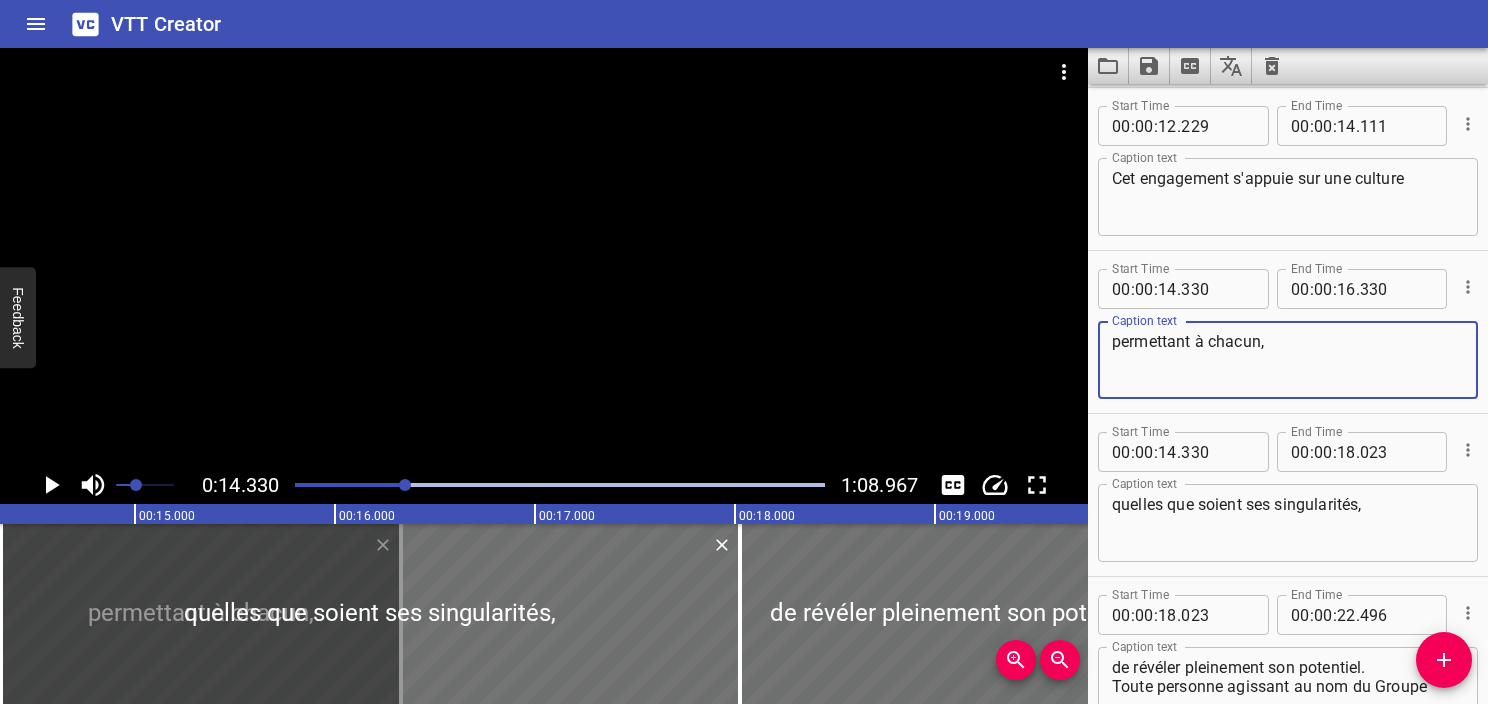 type on "permettant à chacun," 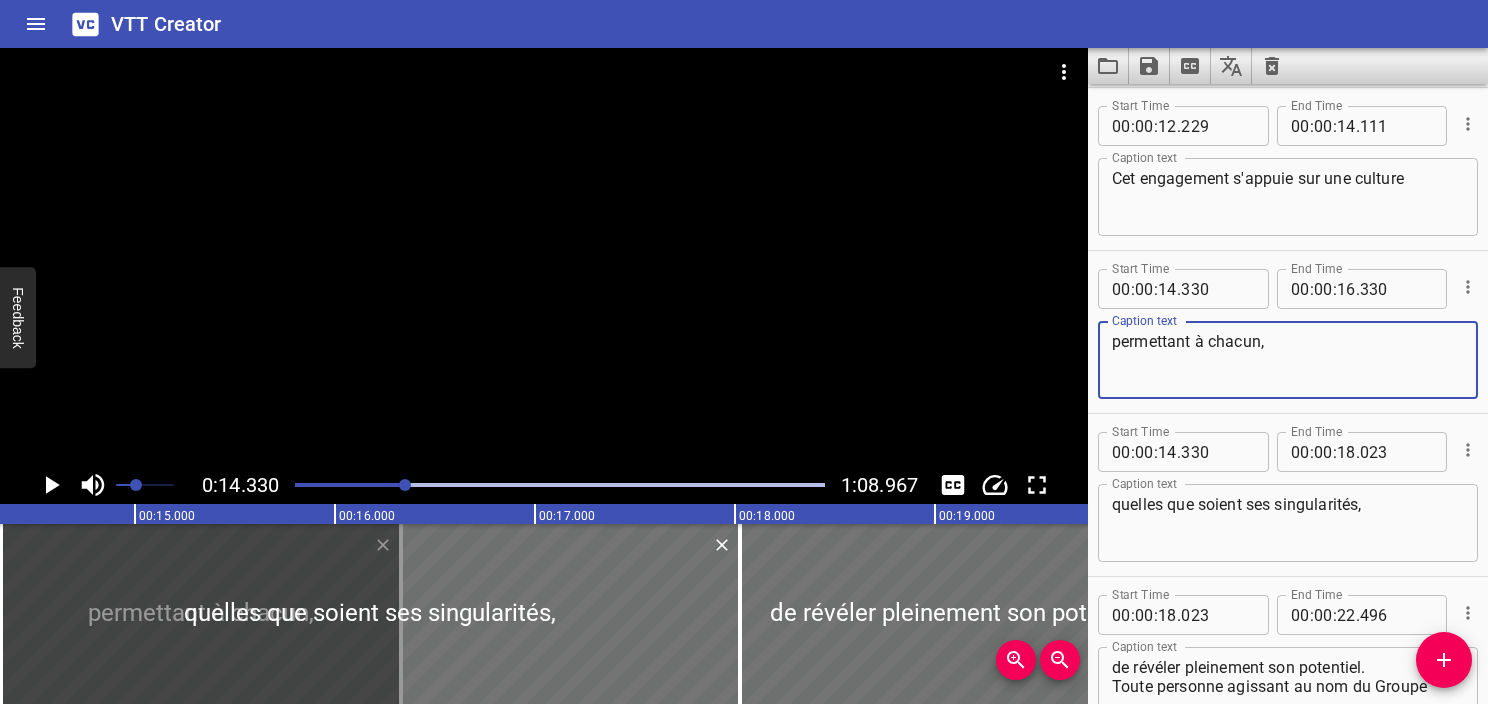 click 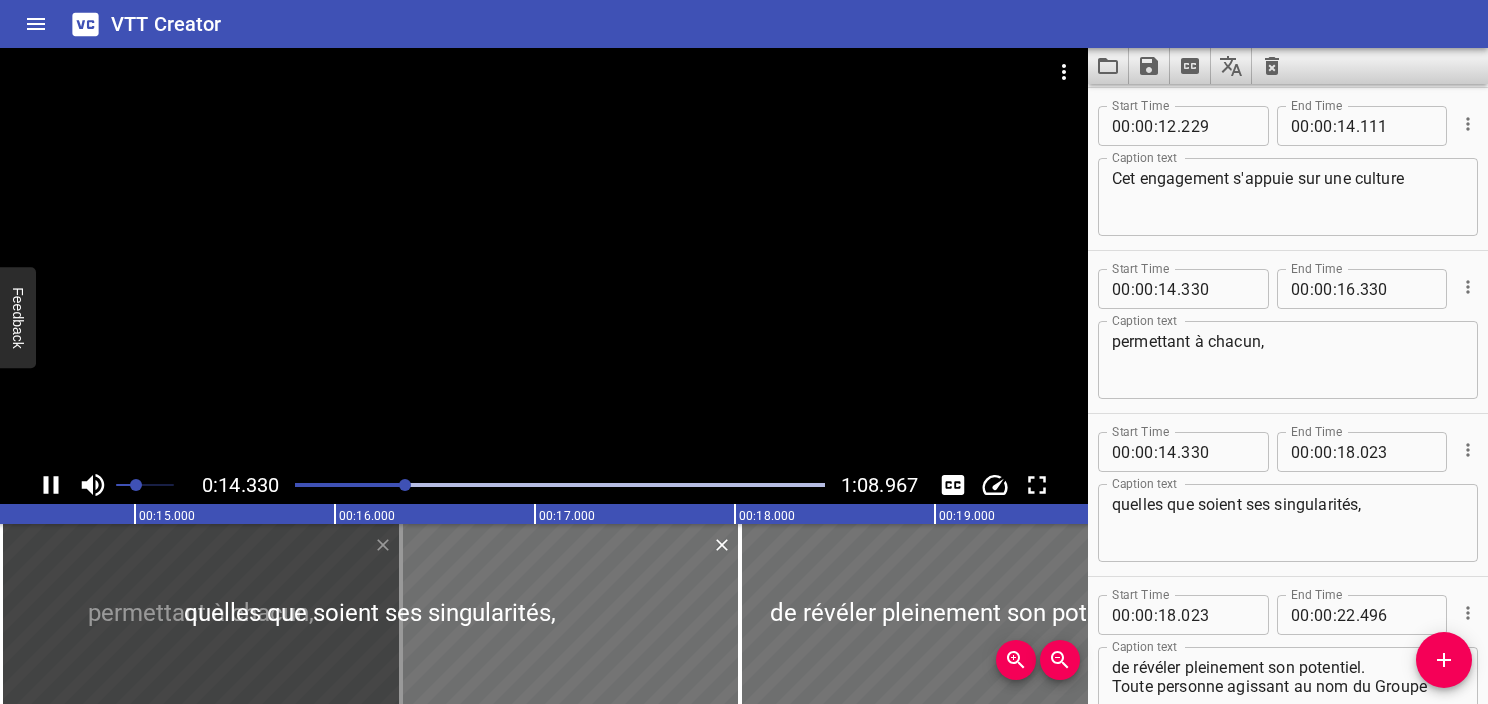 scroll, scrollTop: 893, scrollLeft: 0, axis: vertical 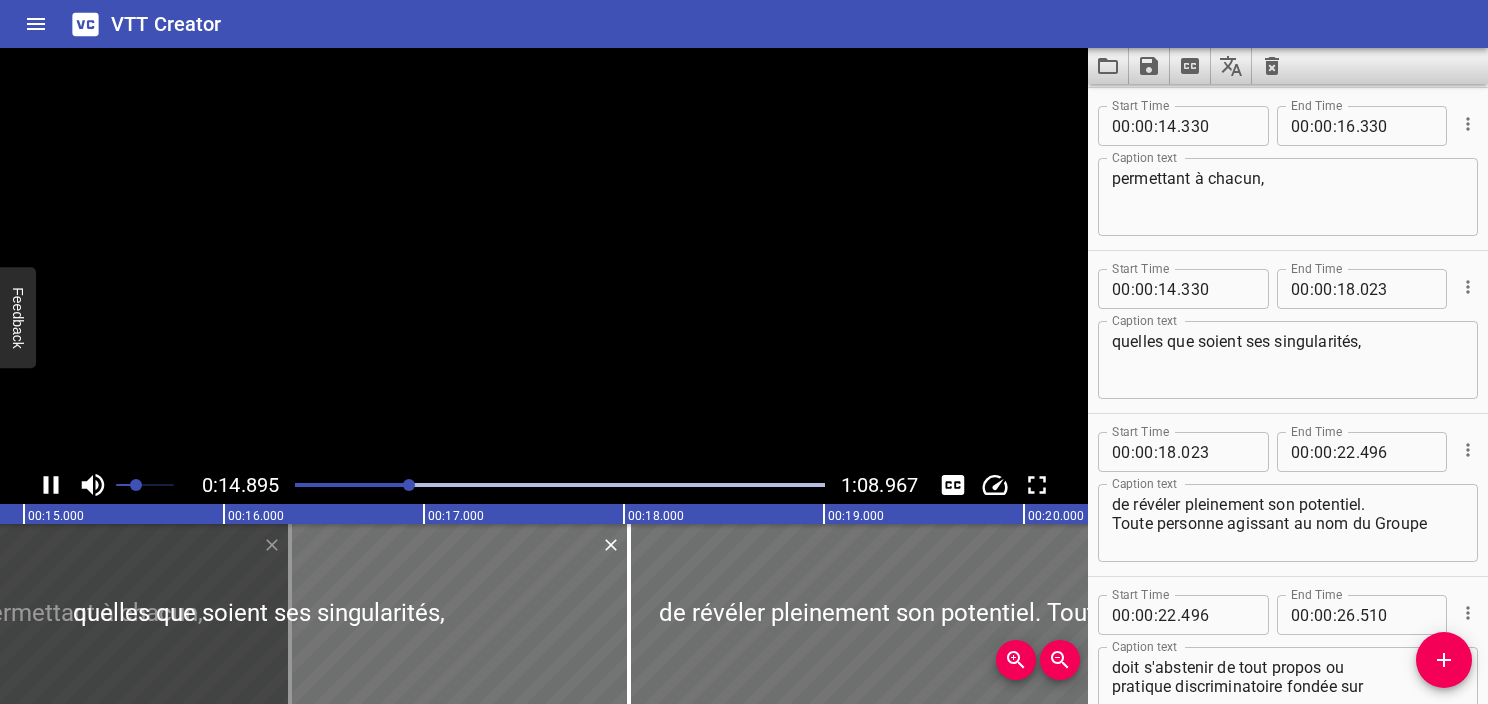 click 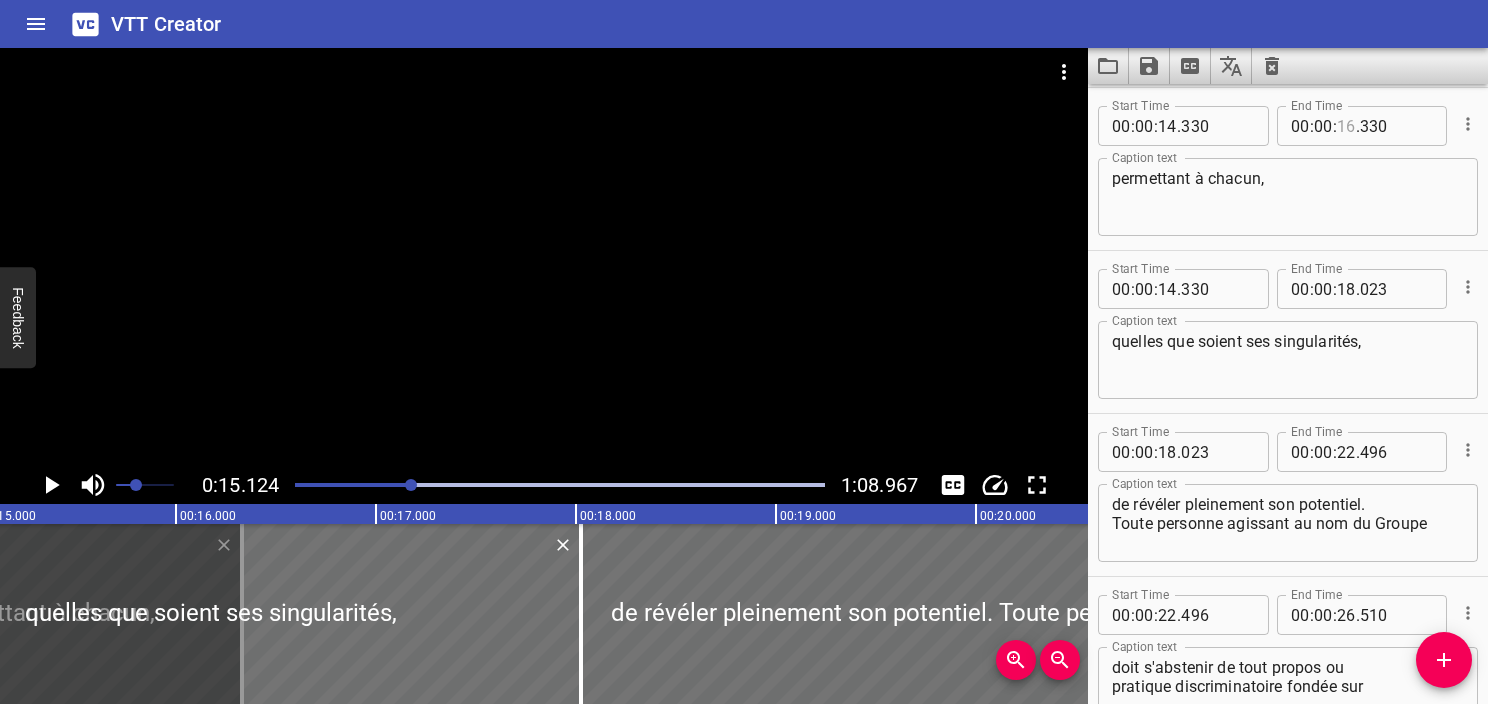 click at bounding box center (1346, 126) 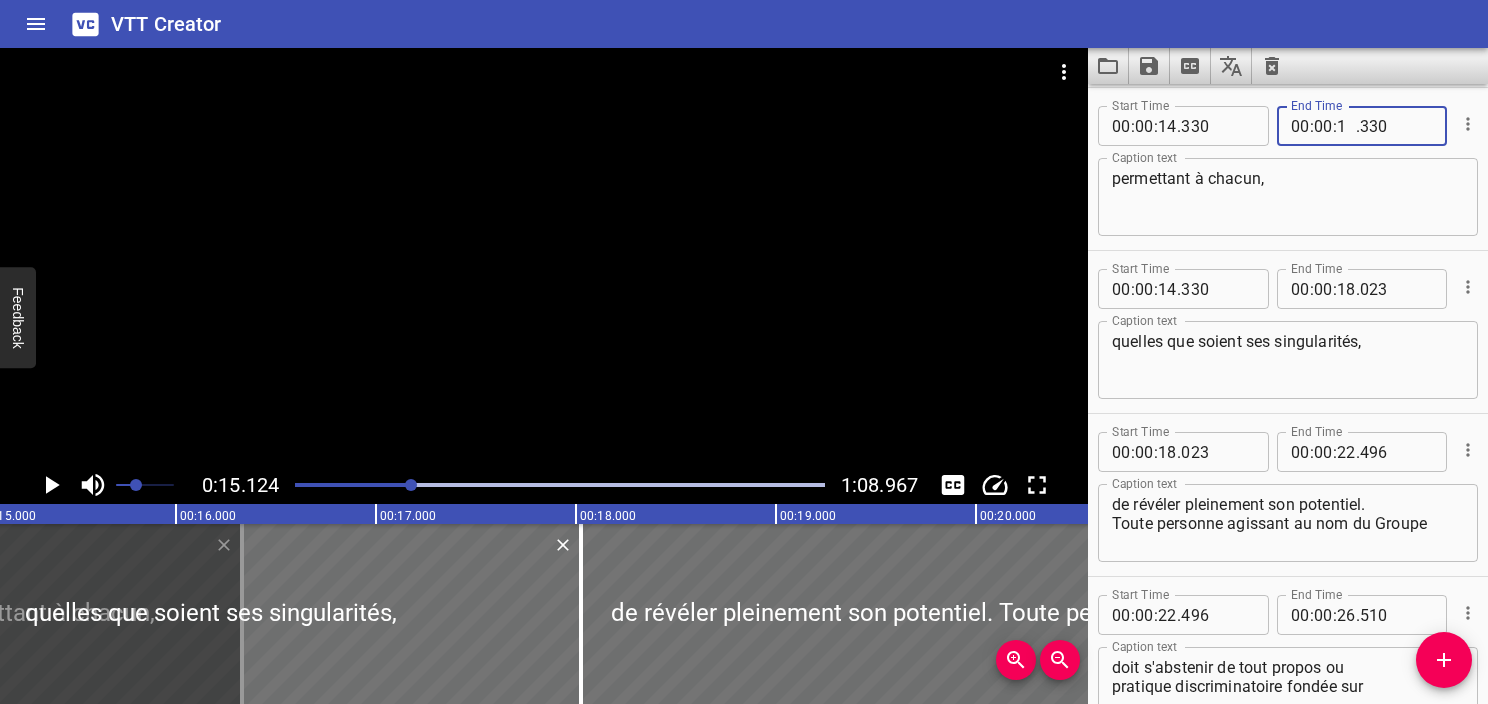 type on "15" 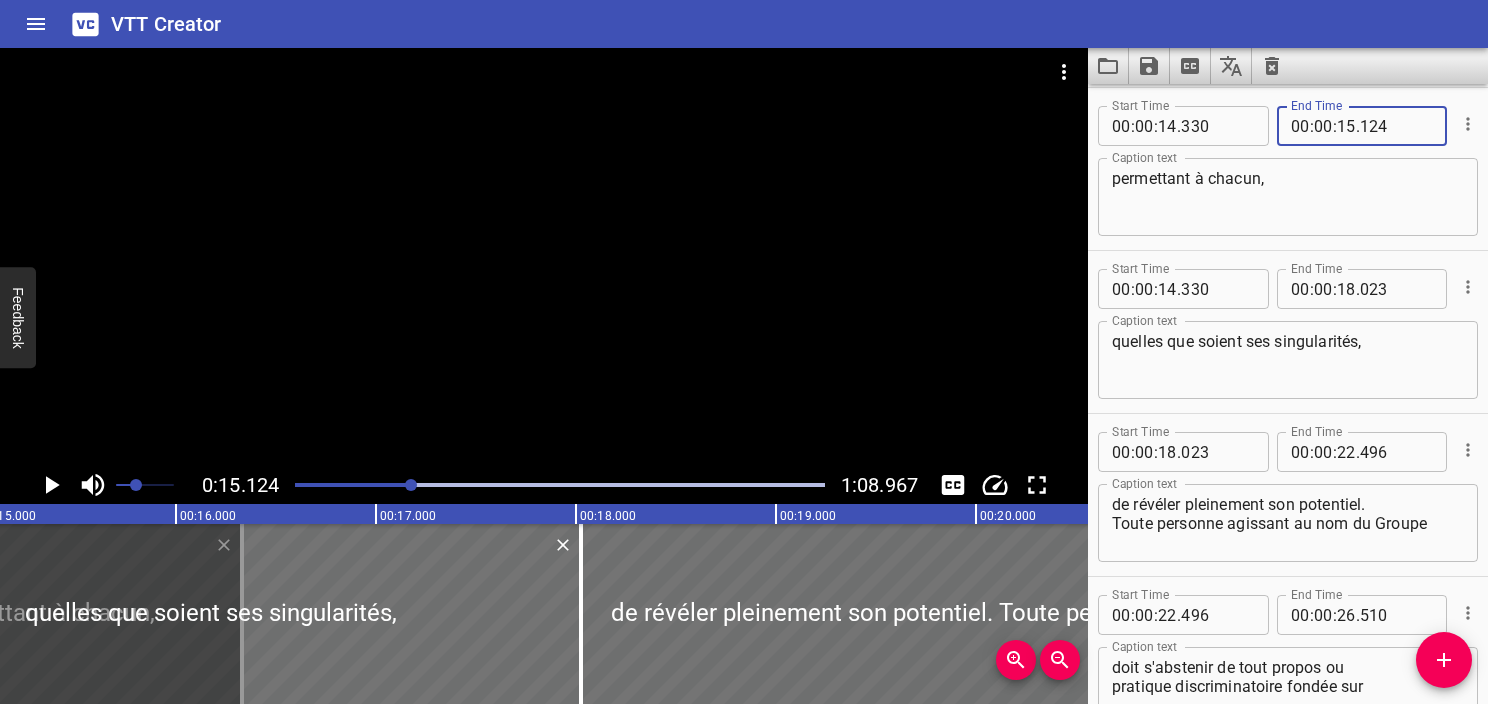 type on "124" 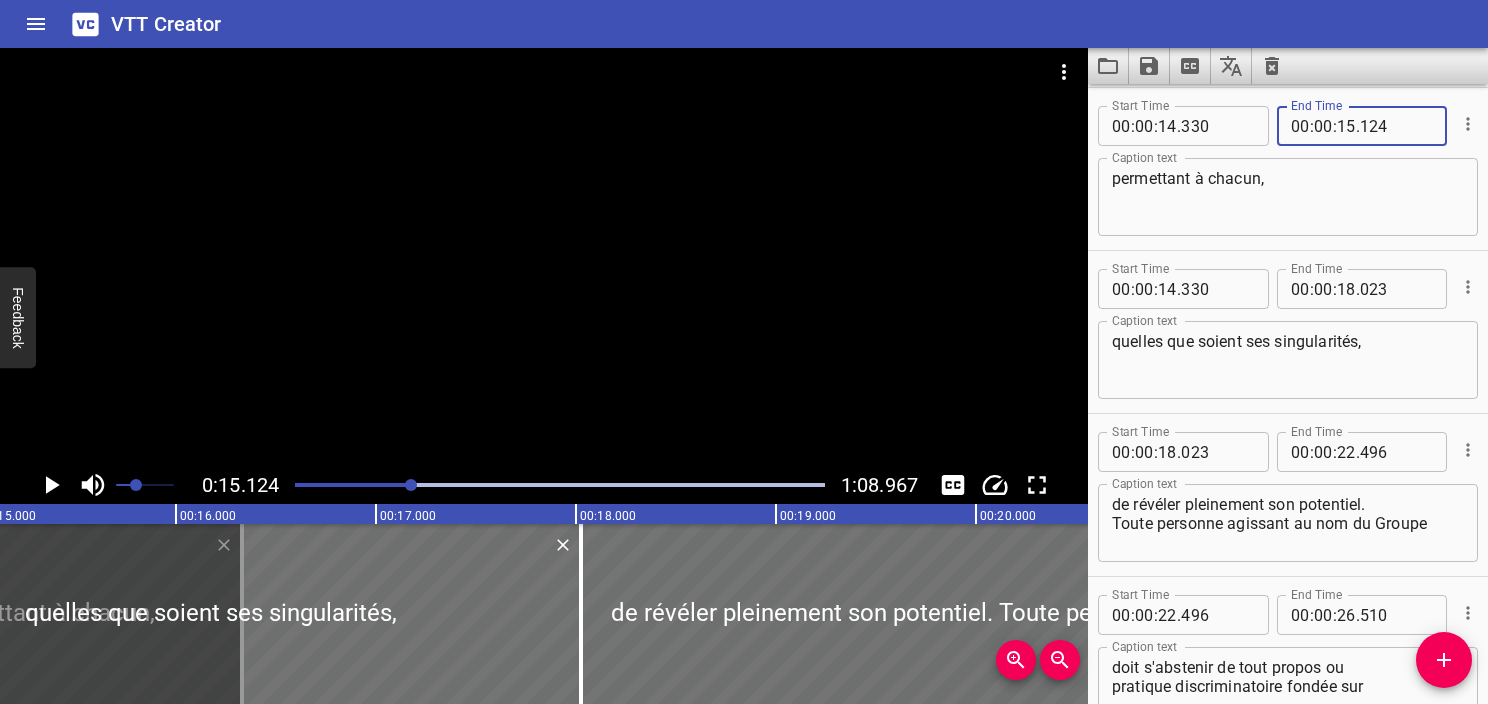 click on "permettant à chacun," at bounding box center [1288, 197] 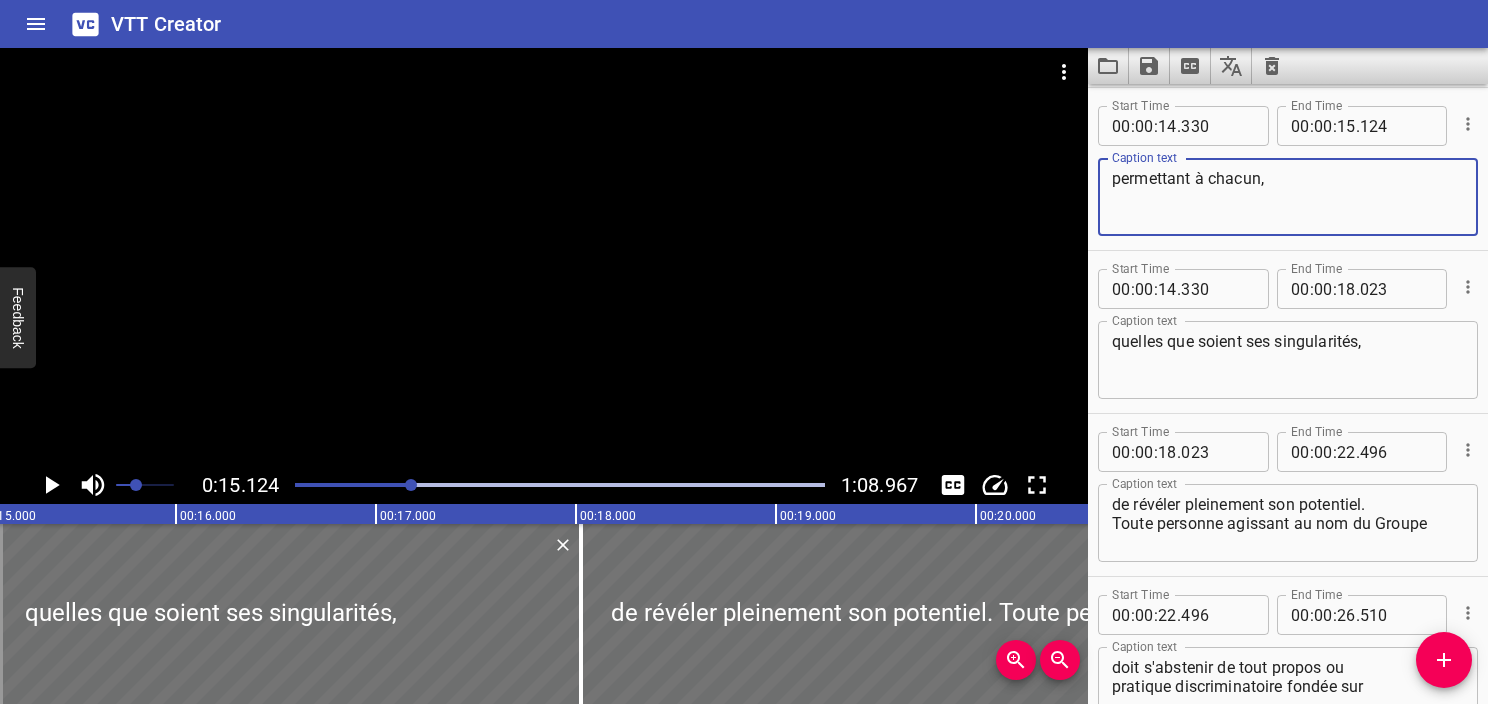 click on "quelles que soient ses singularités," at bounding box center [1288, 360] 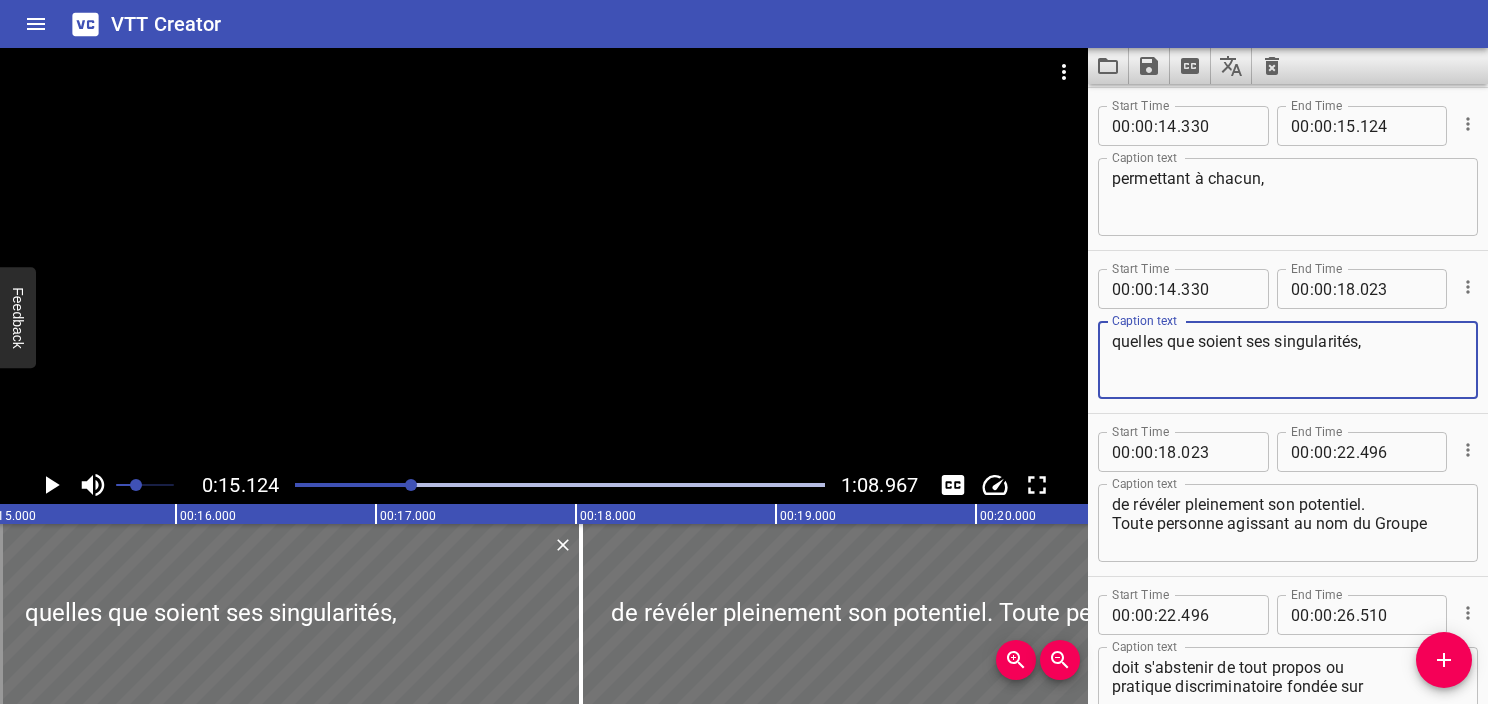 type on "quelles que soient ses singularités," 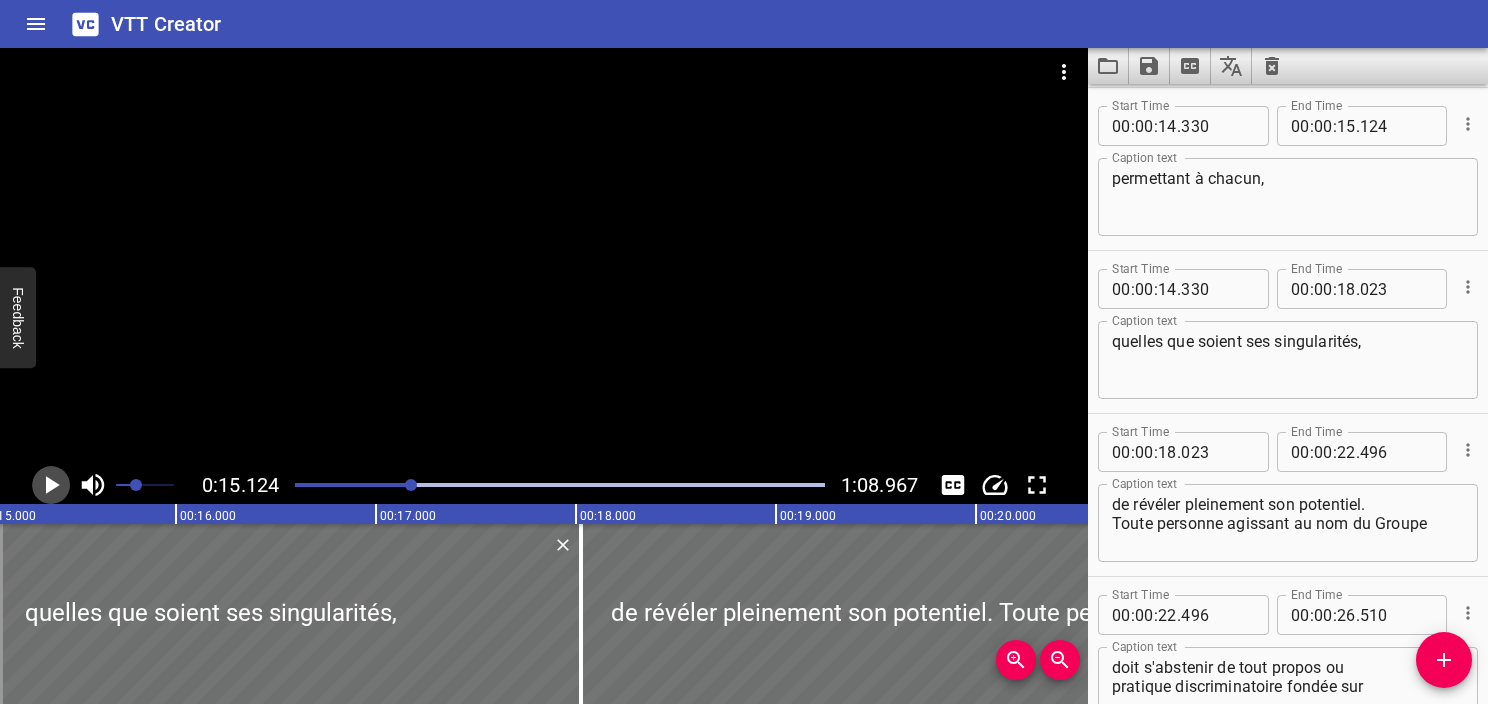 click 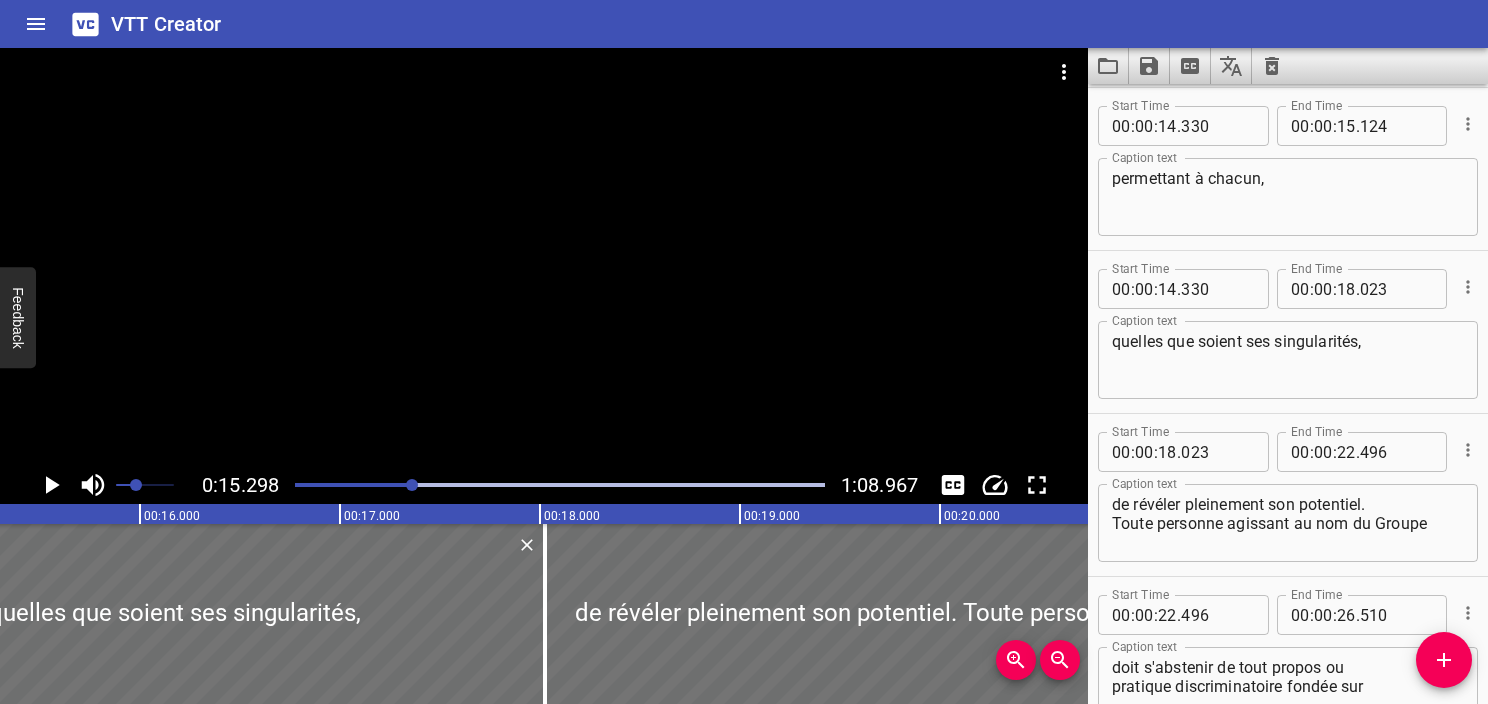 click 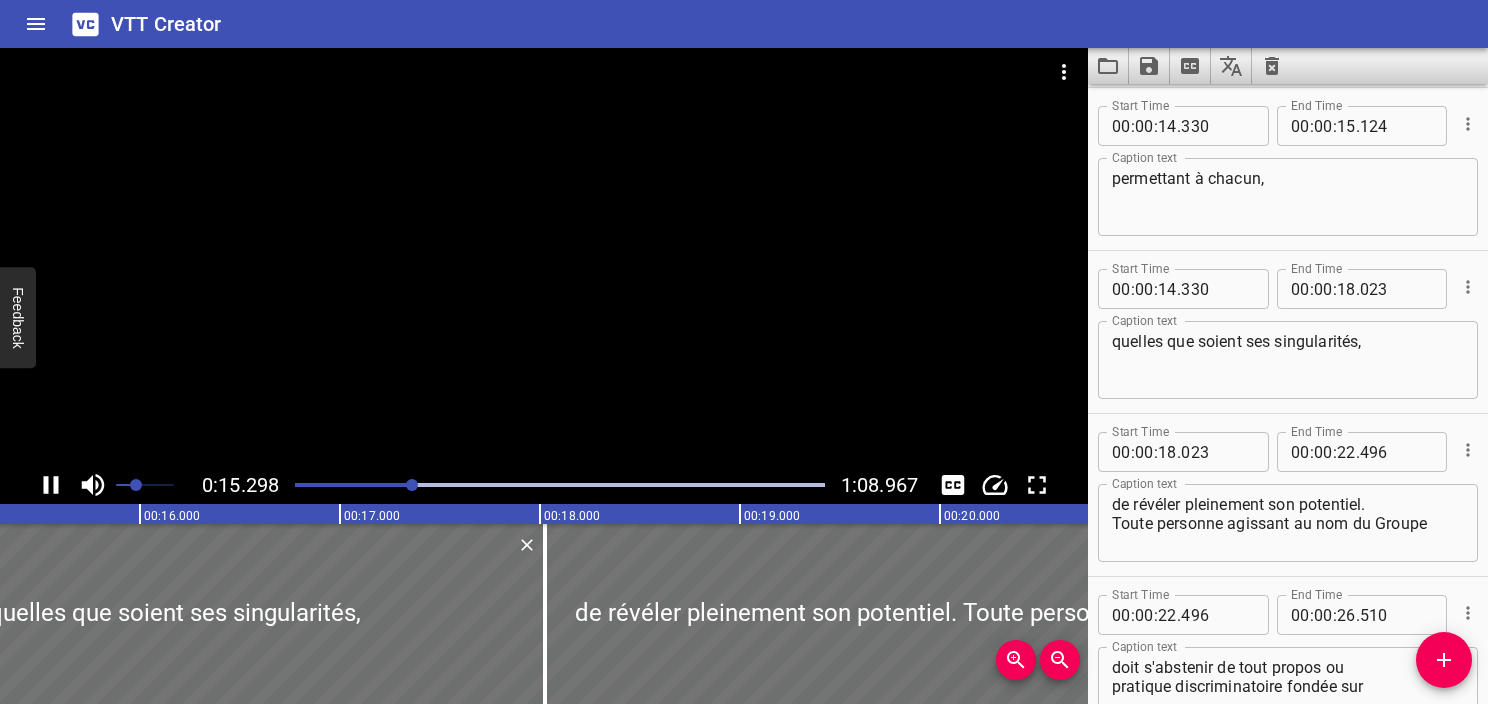 click 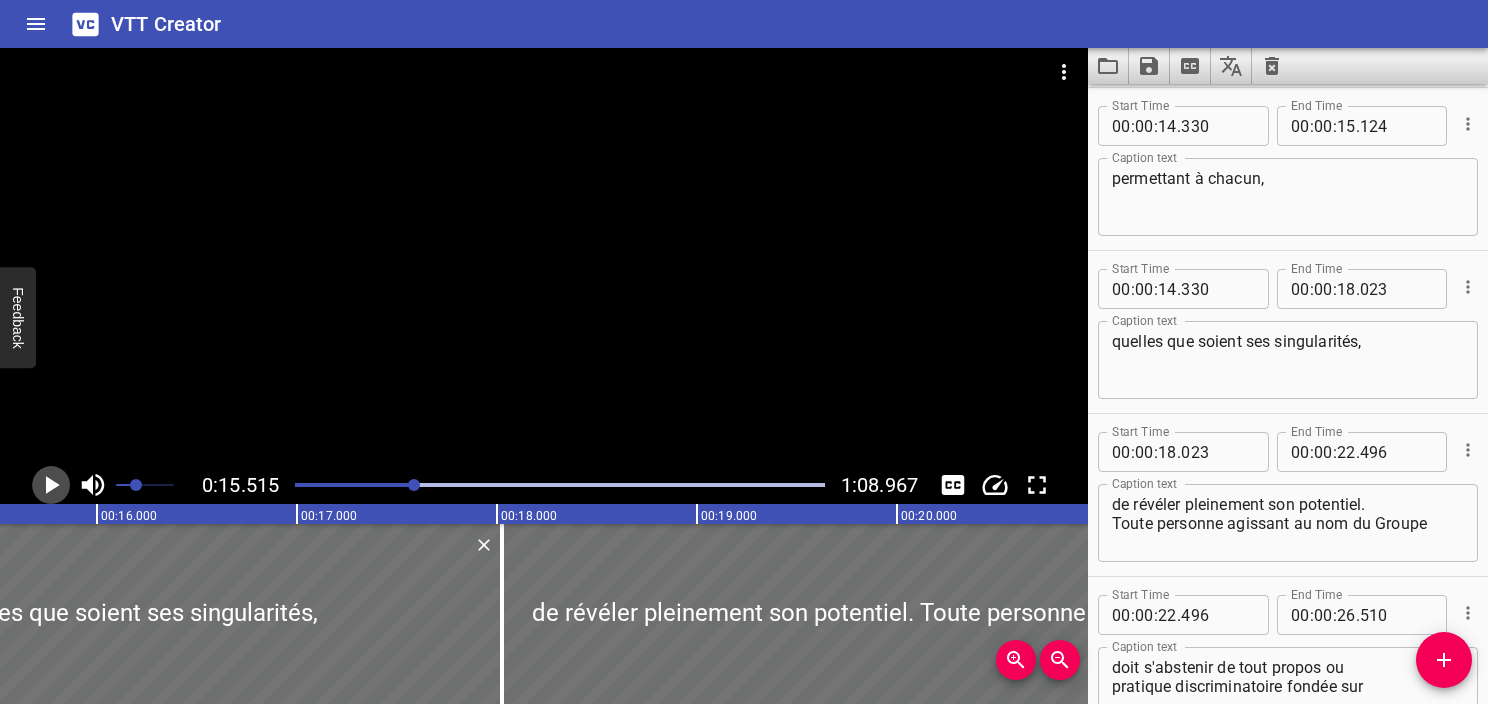 click 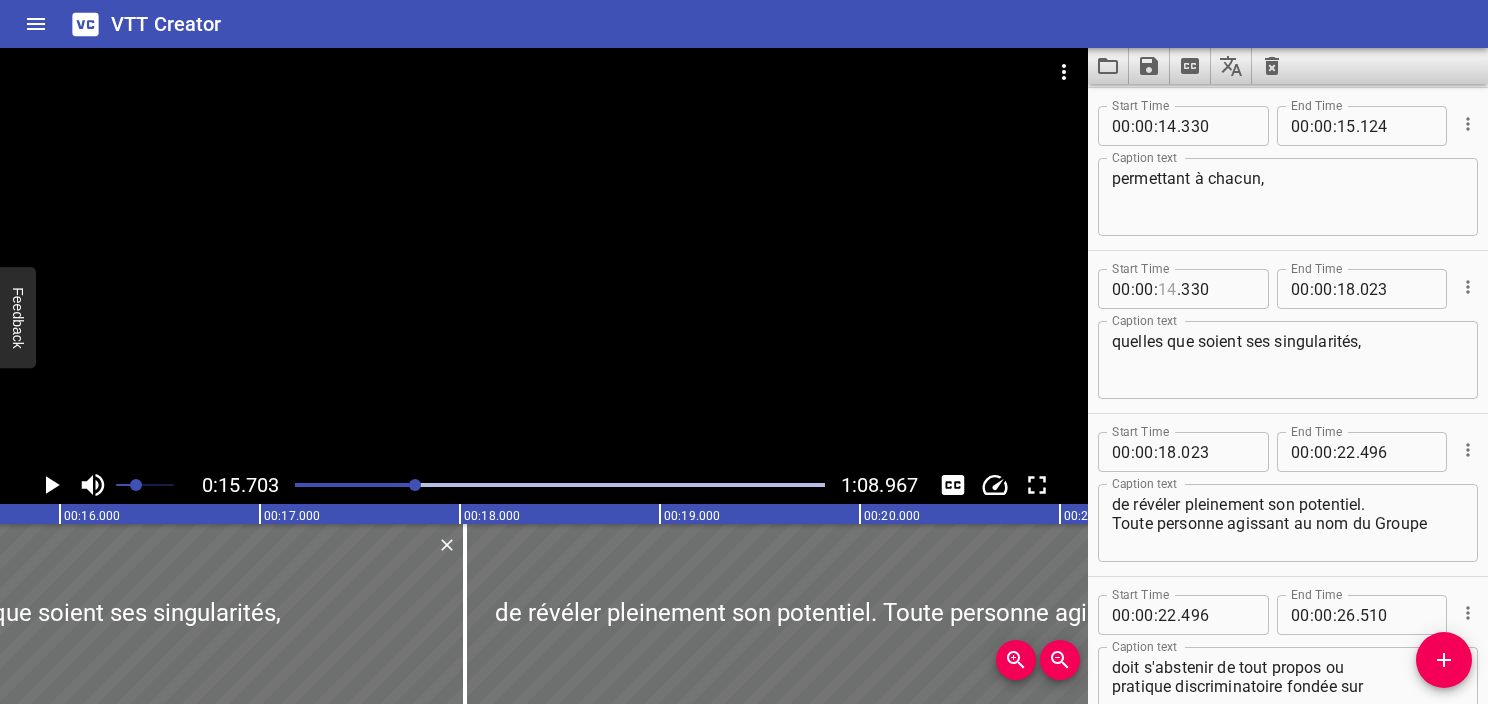 click at bounding box center [1167, 289] 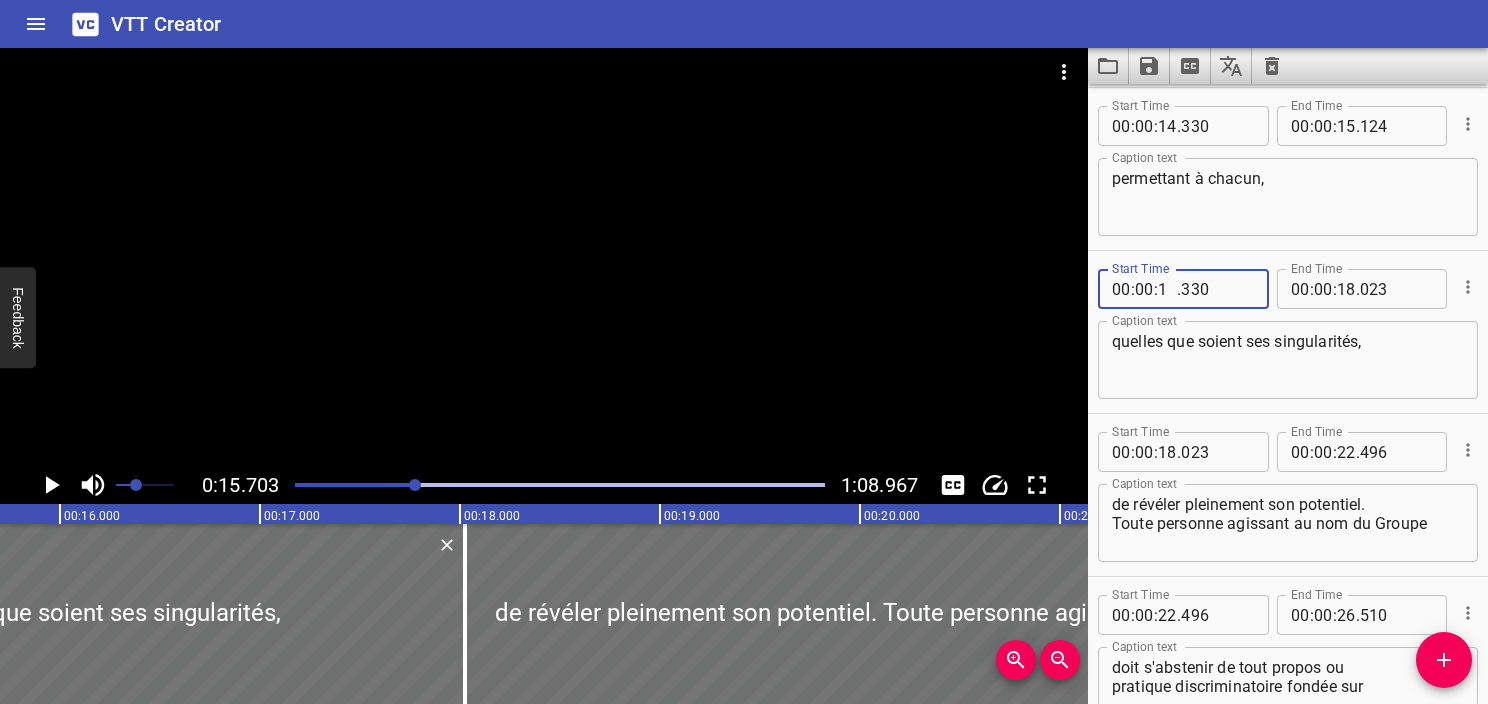 type on "15" 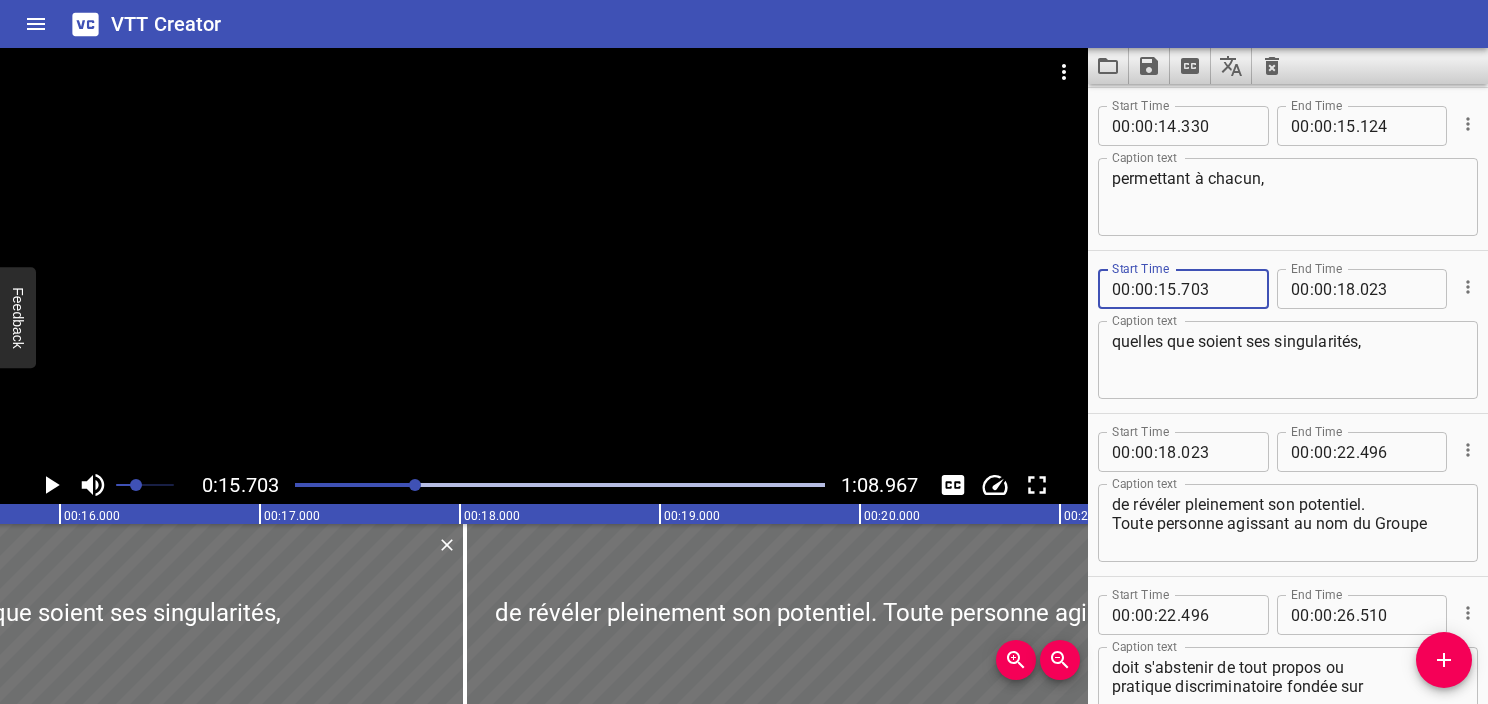 type on "703" 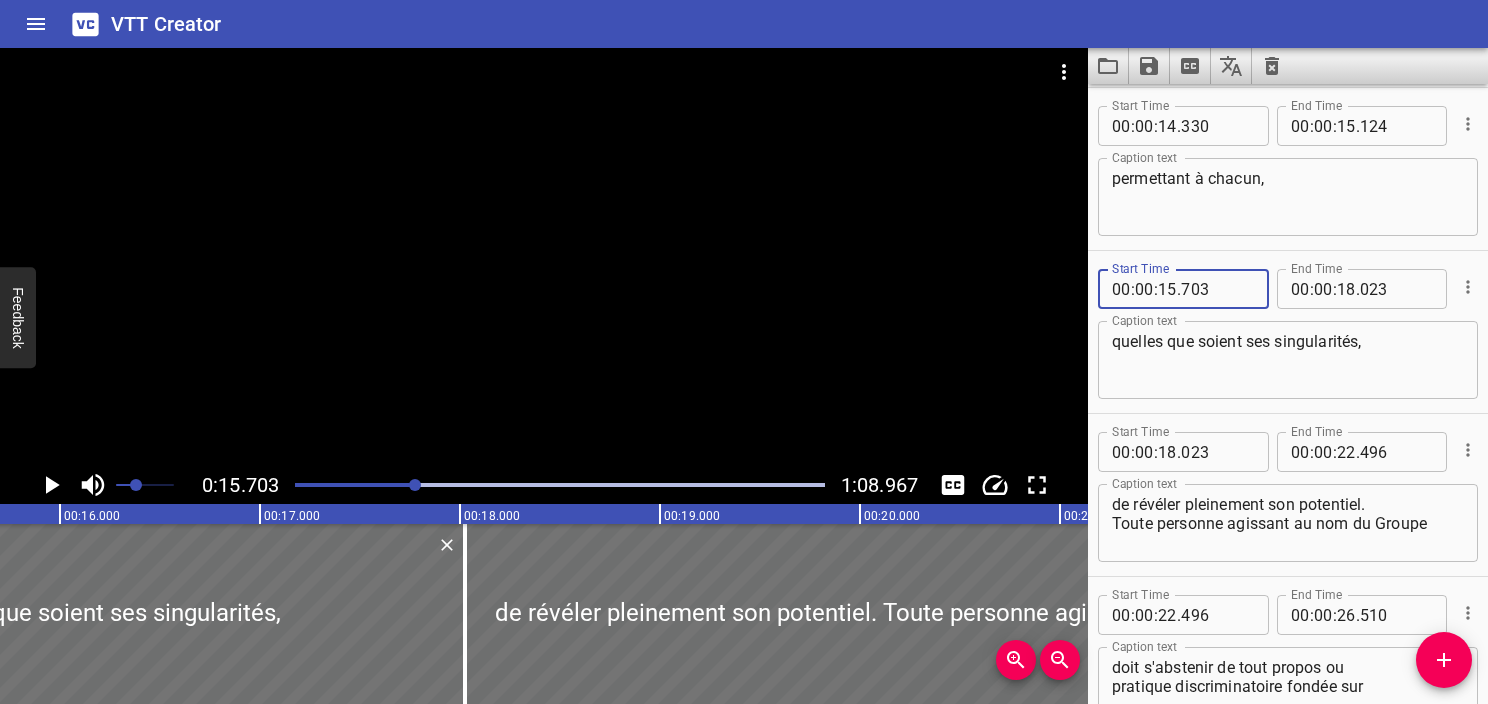 click on "quelles que soient ses singularités," at bounding box center [1288, 360] 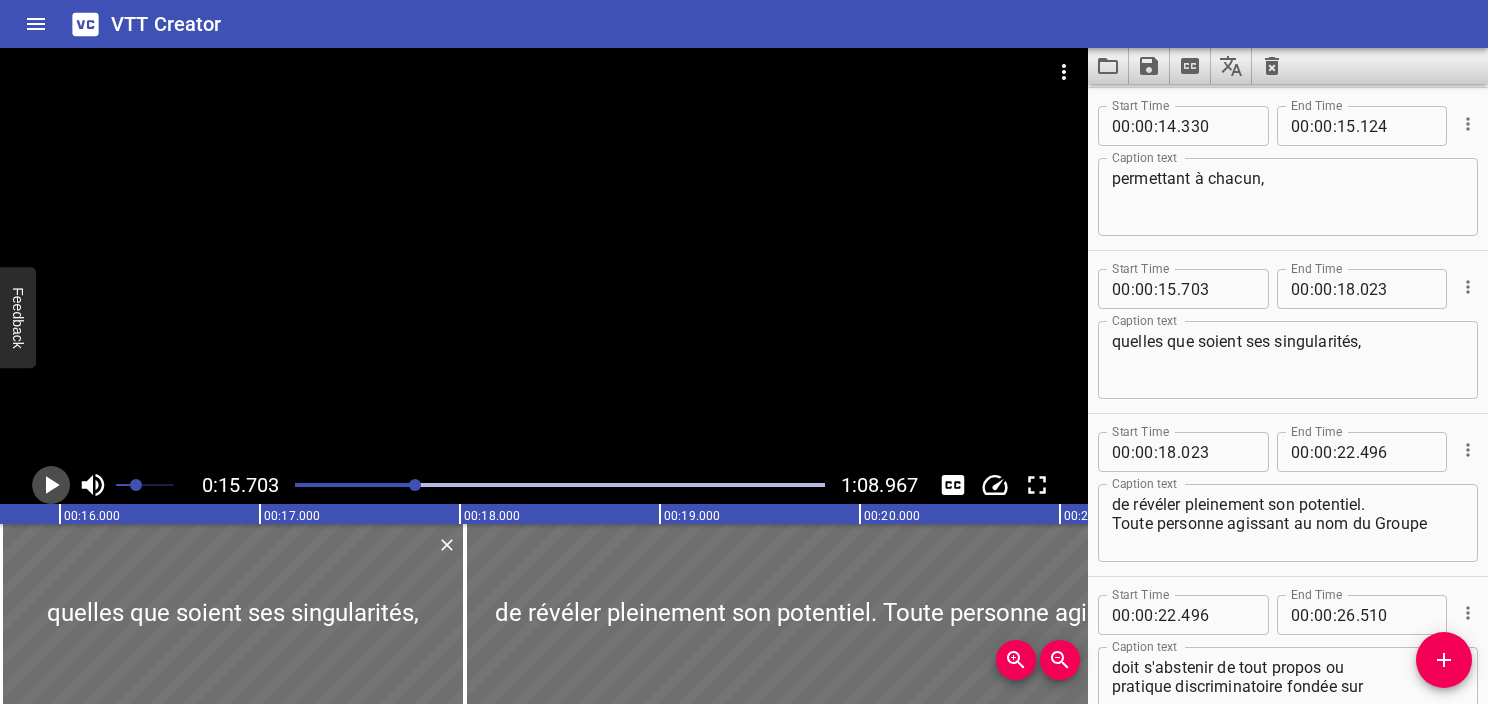click 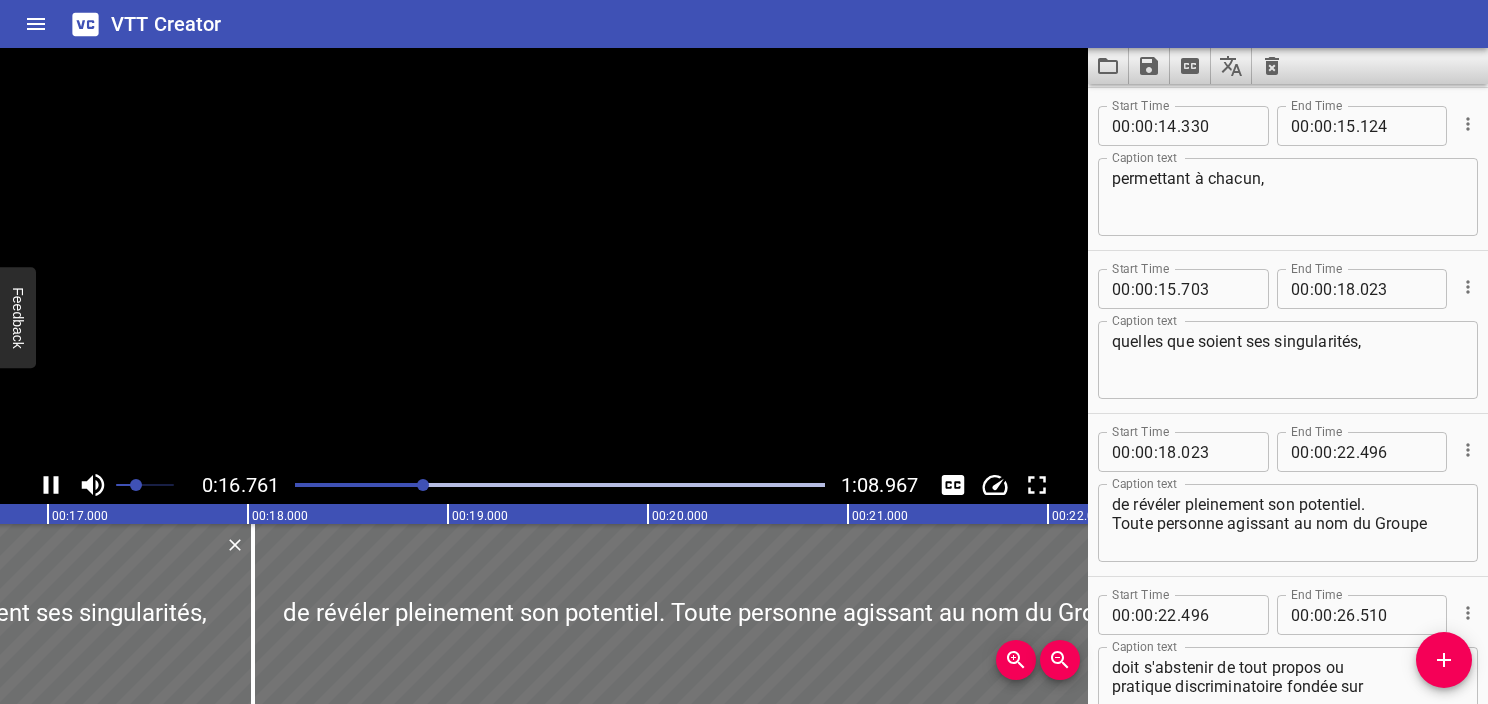 click 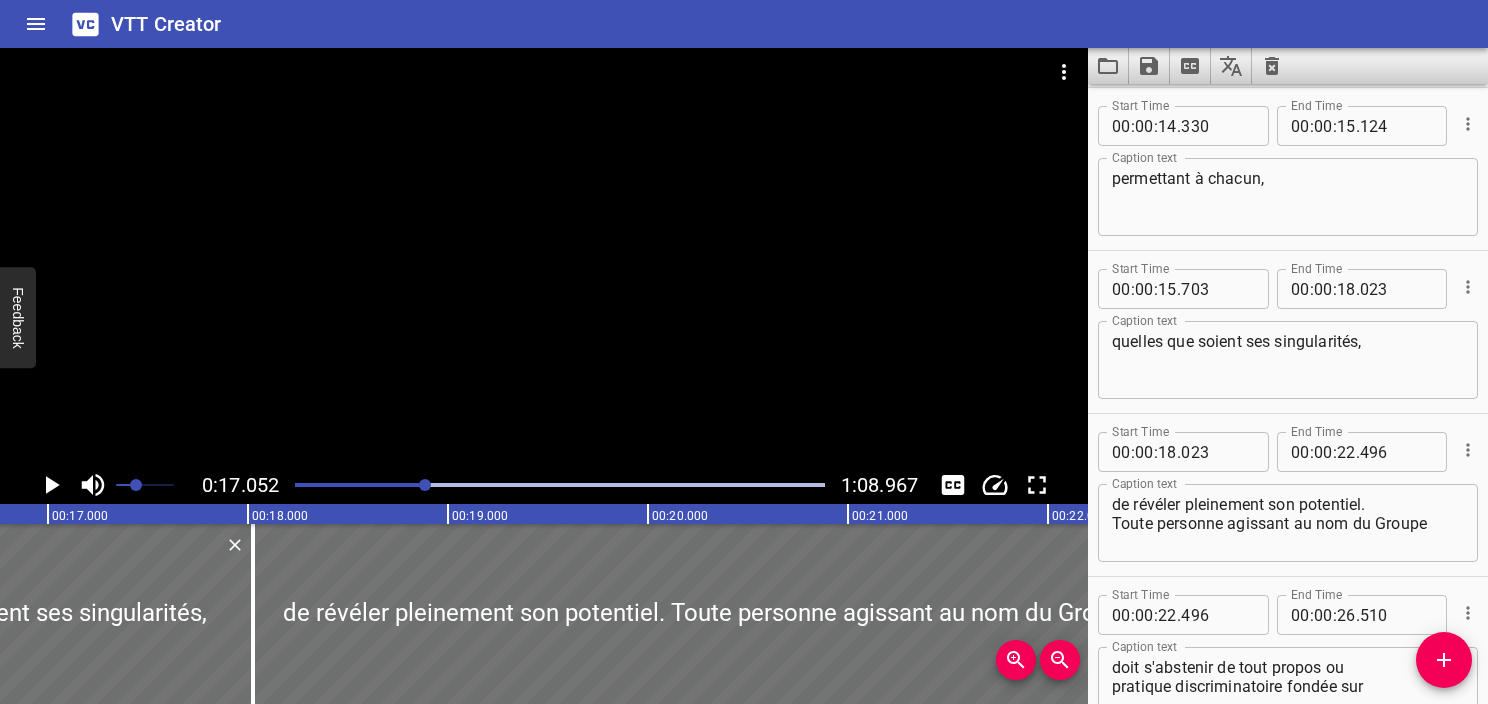 scroll, scrollTop: 0, scrollLeft: 3410, axis: horizontal 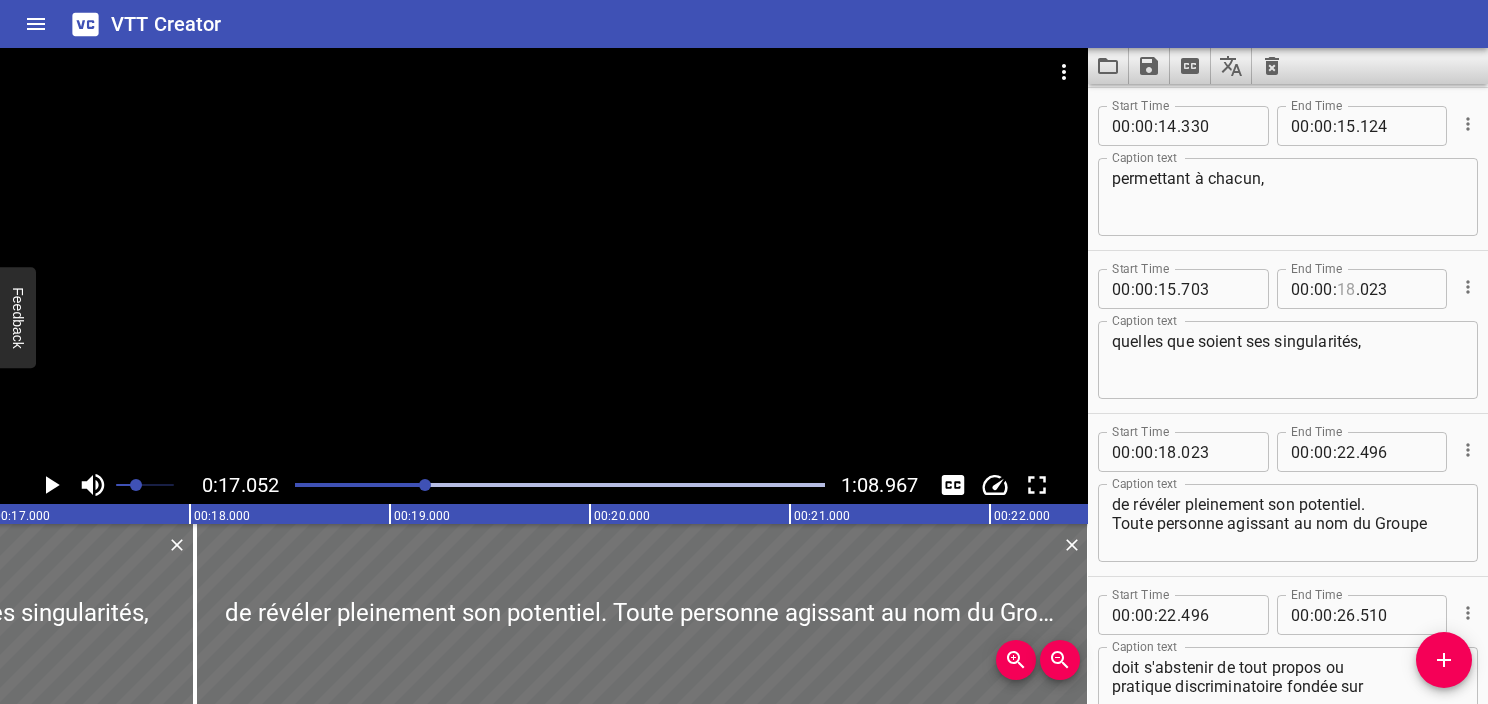 click at bounding box center (1346, 289) 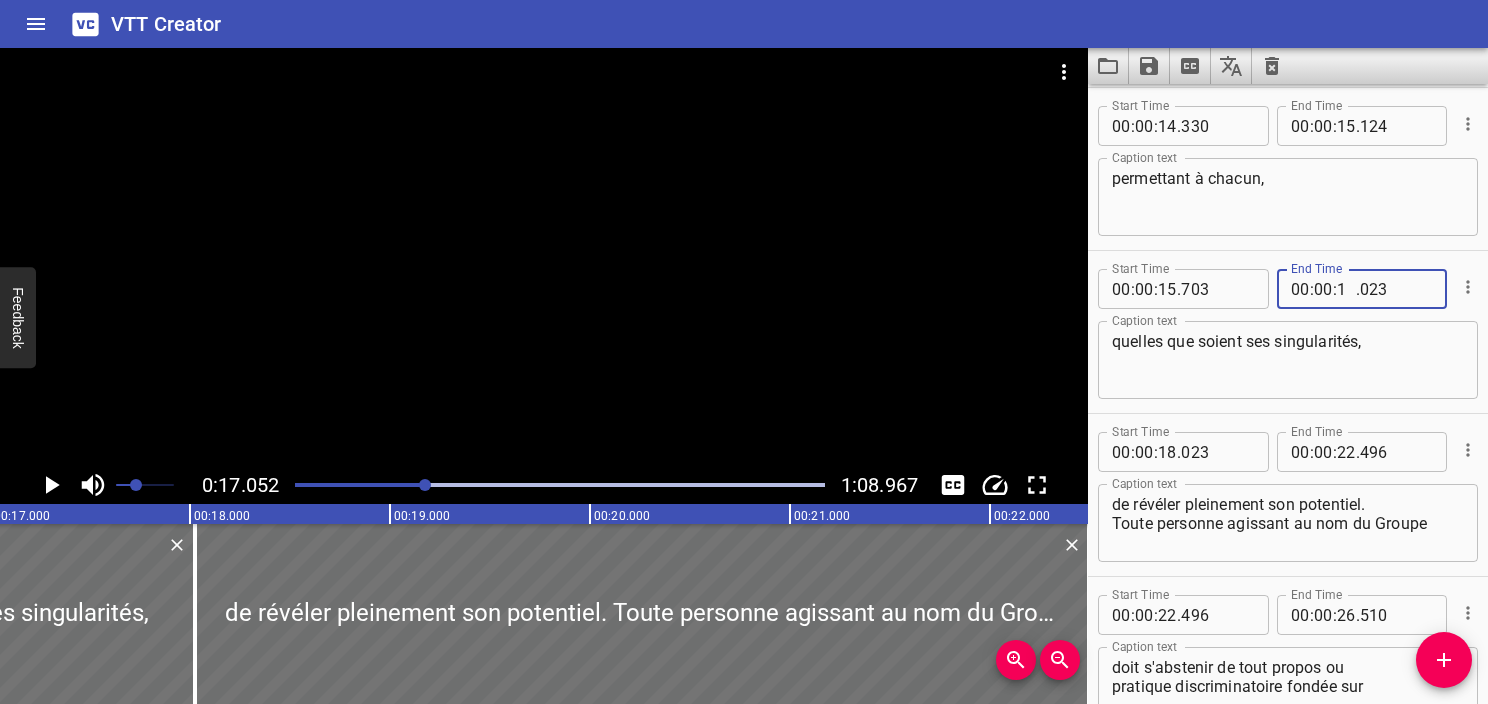 type on "17" 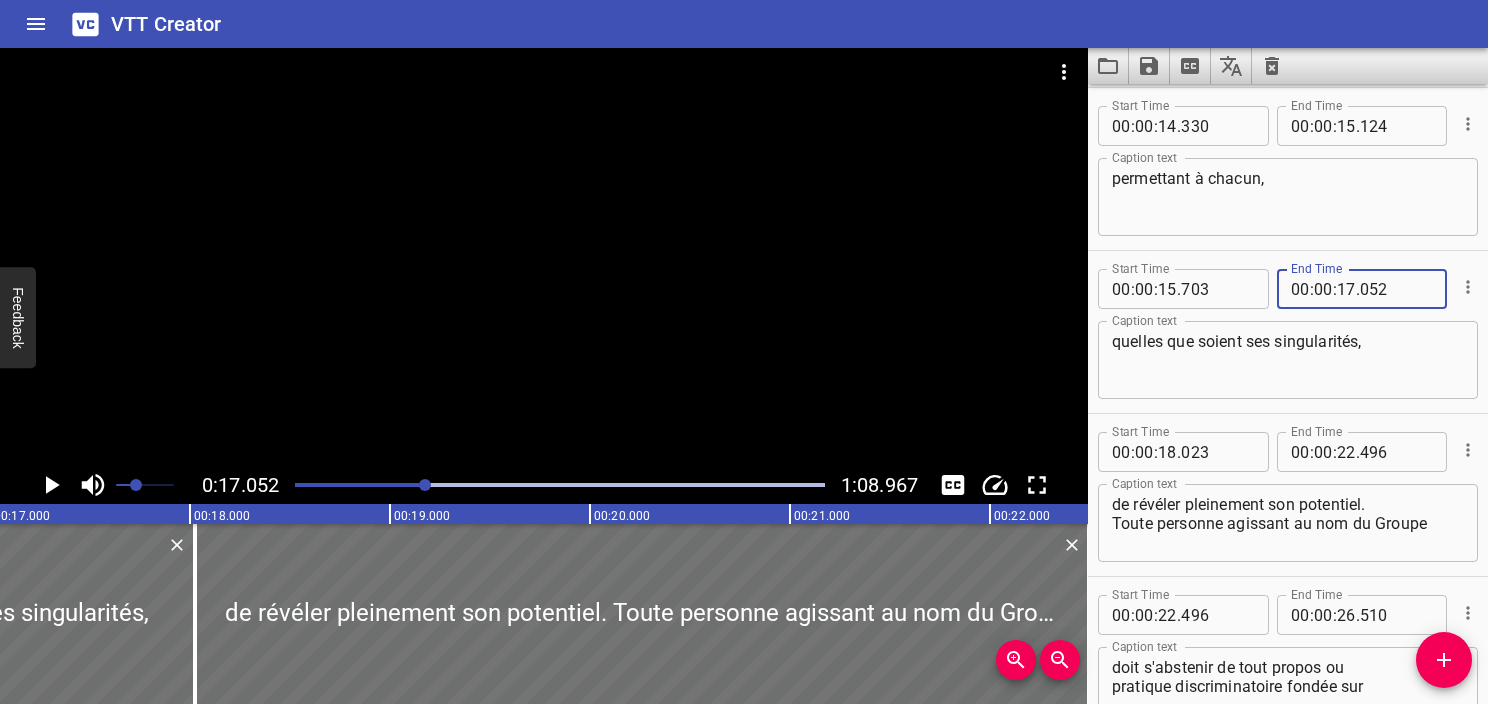 type on "052" 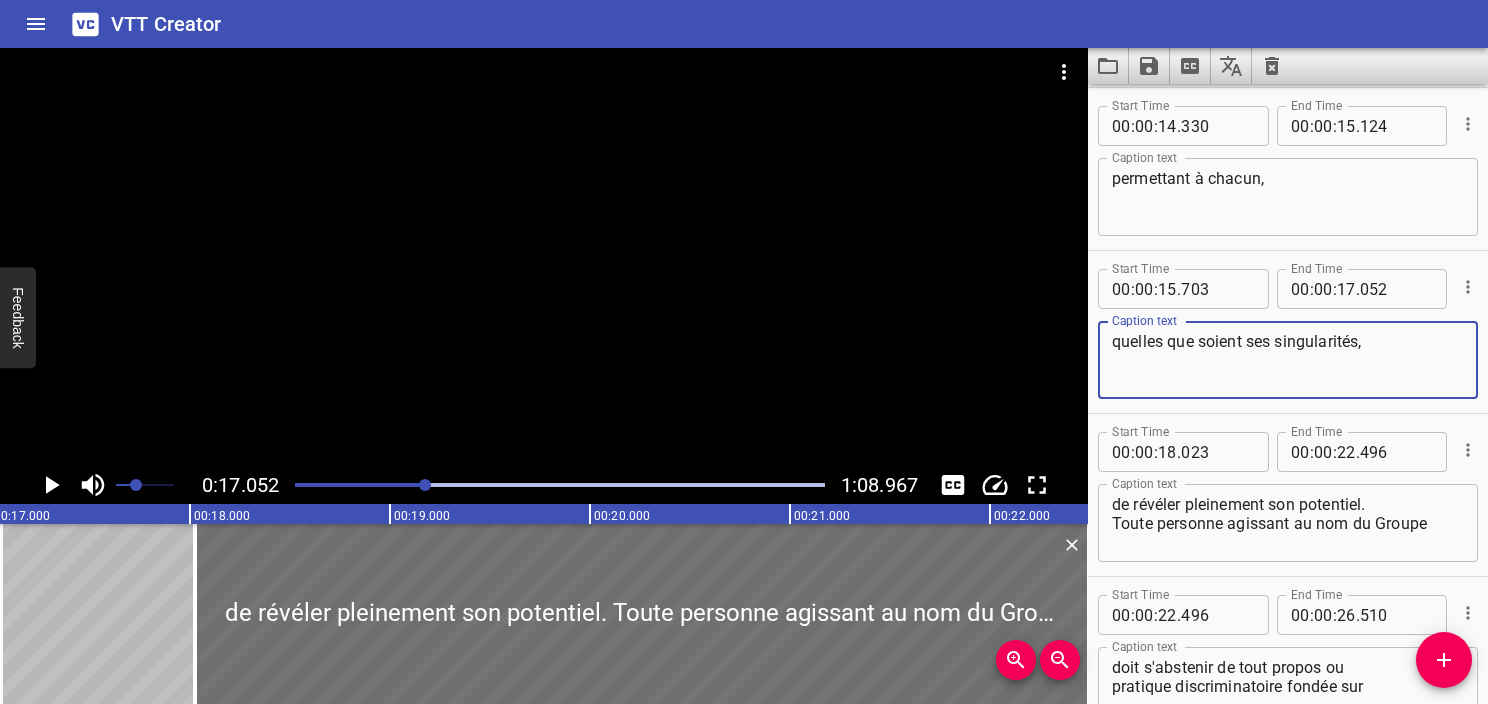 click on "quelles que soient ses singularités," at bounding box center [1288, 360] 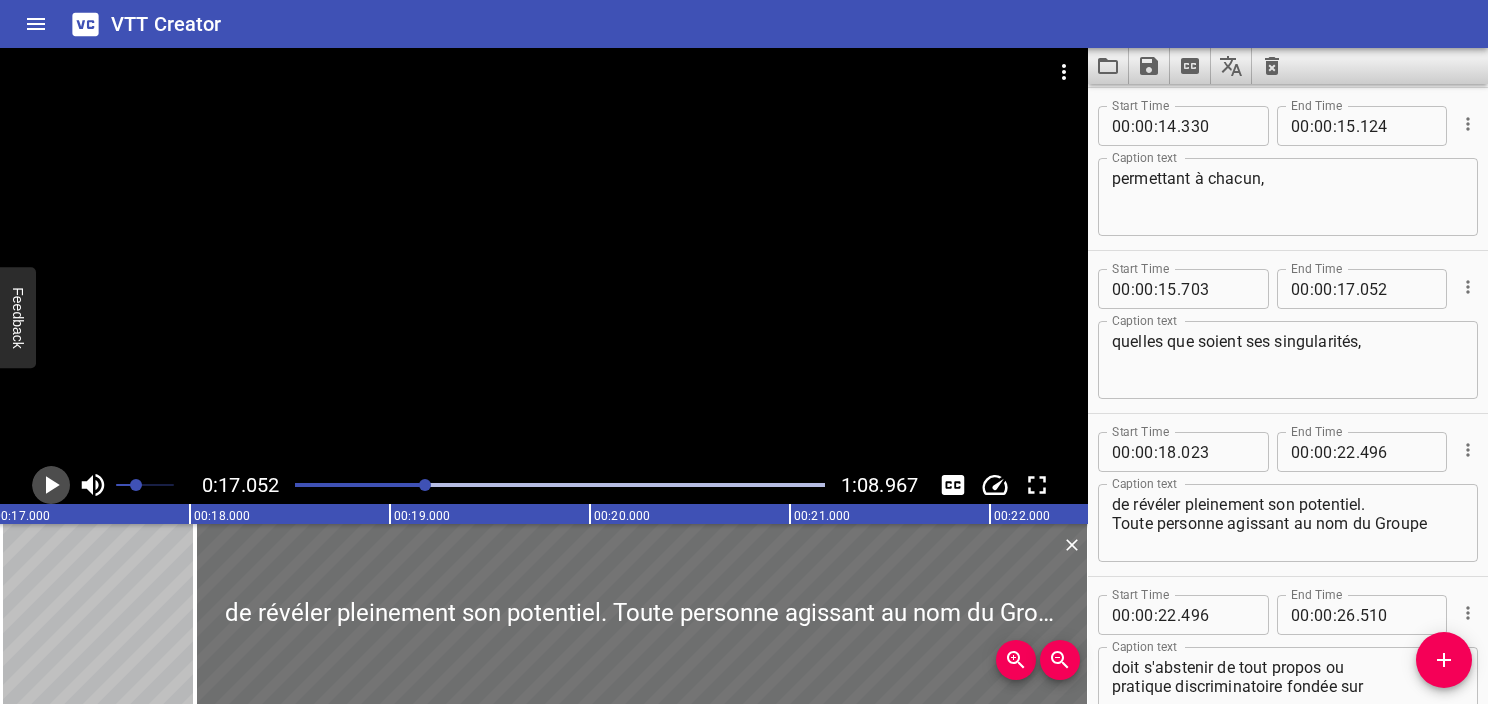 click 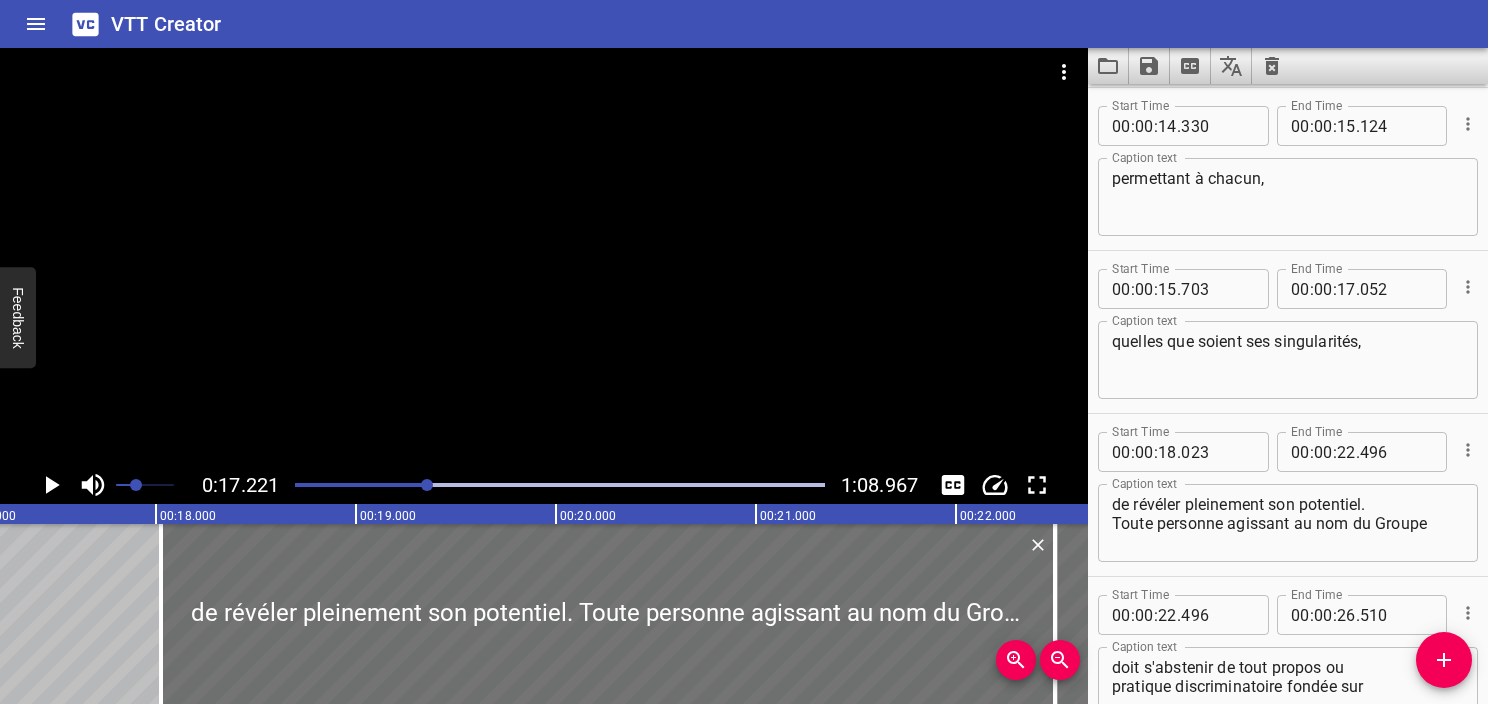 click 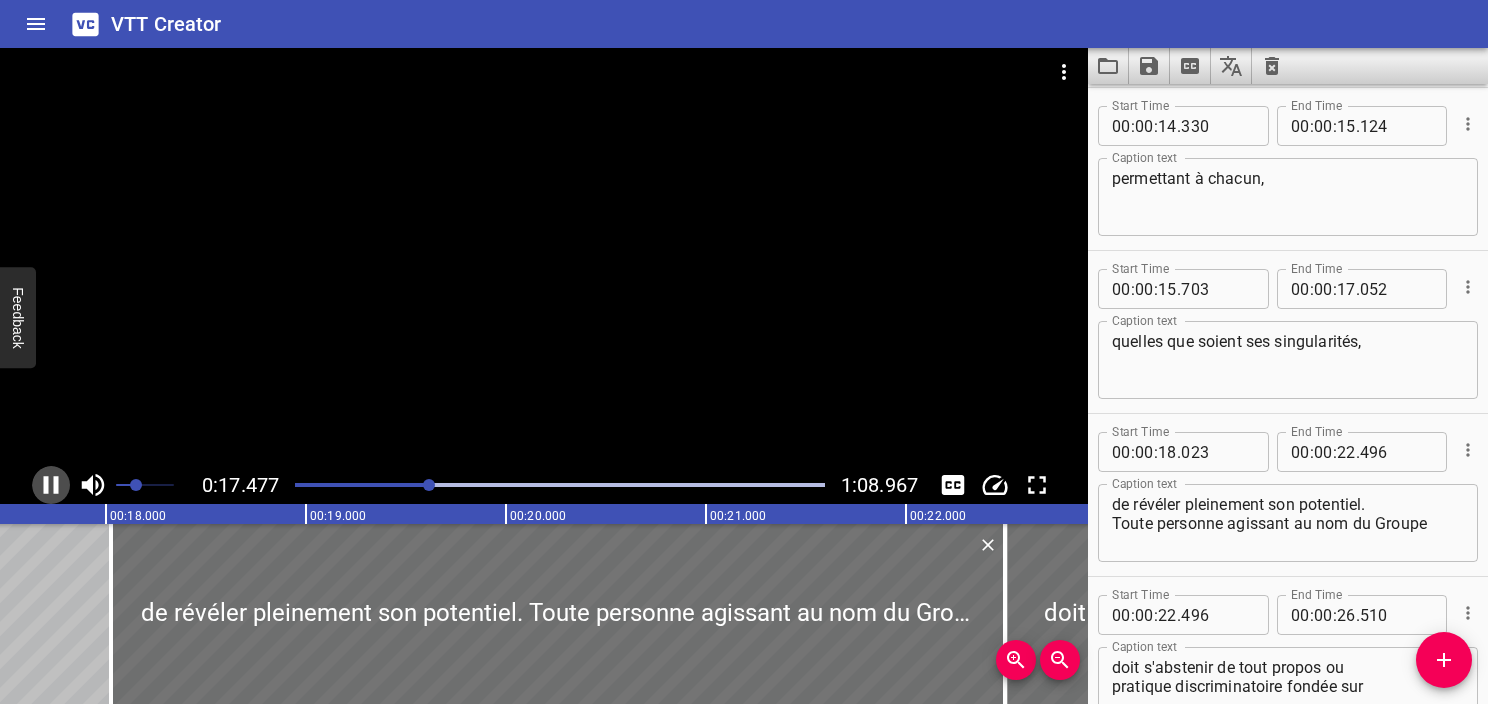 click 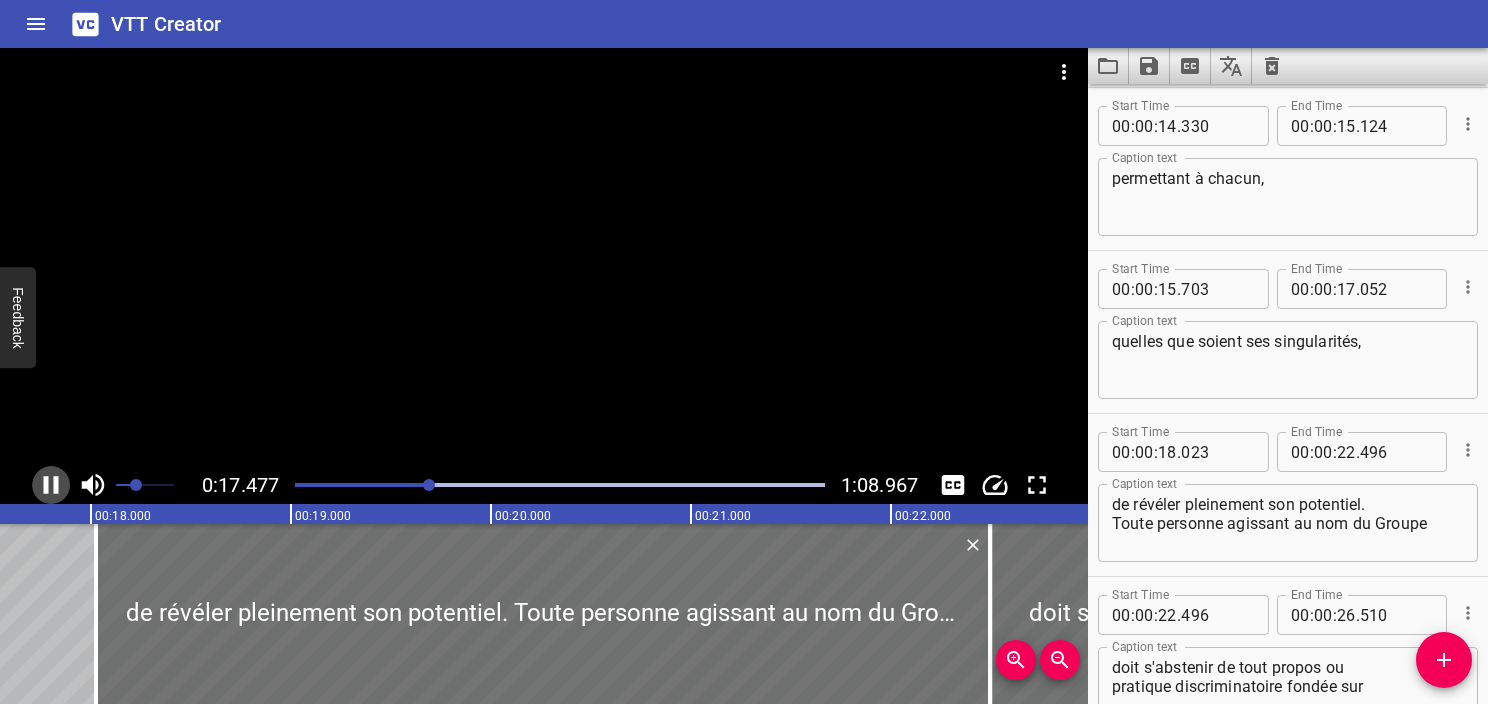 scroll, scrollTop: 0, scrollLeft: 3524, axis: horizontal 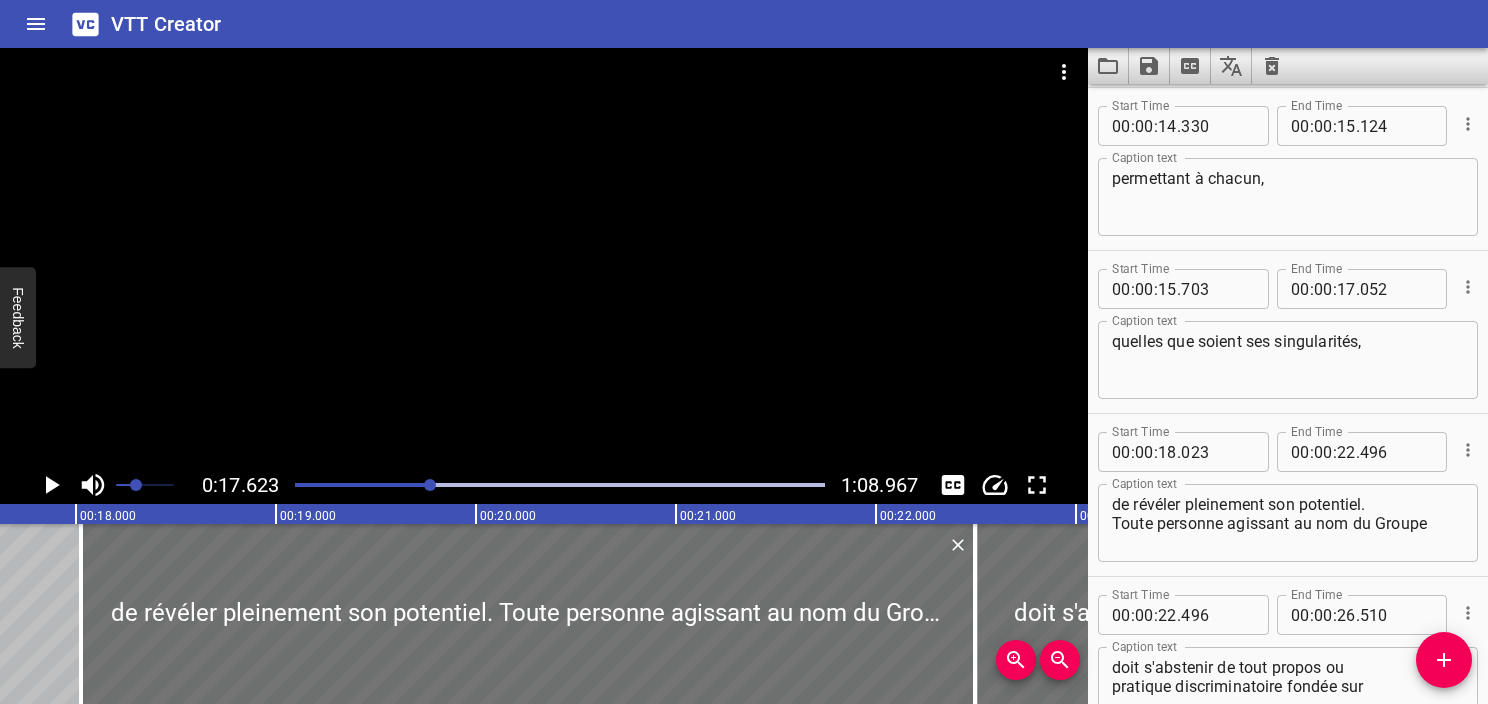 click at bounding box center [560, 485] 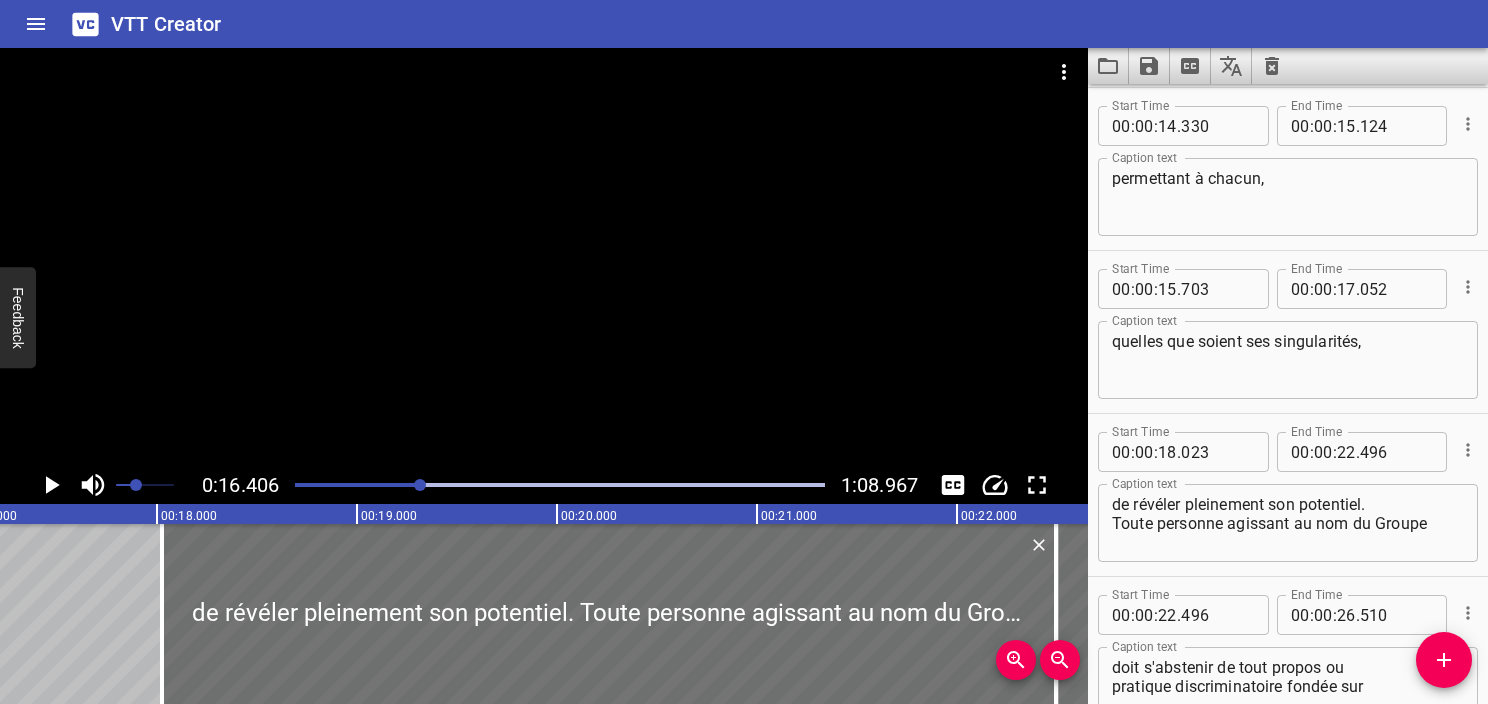 scroll, scrollTop: 0, scrollLeft: 3280, axis: horizontal 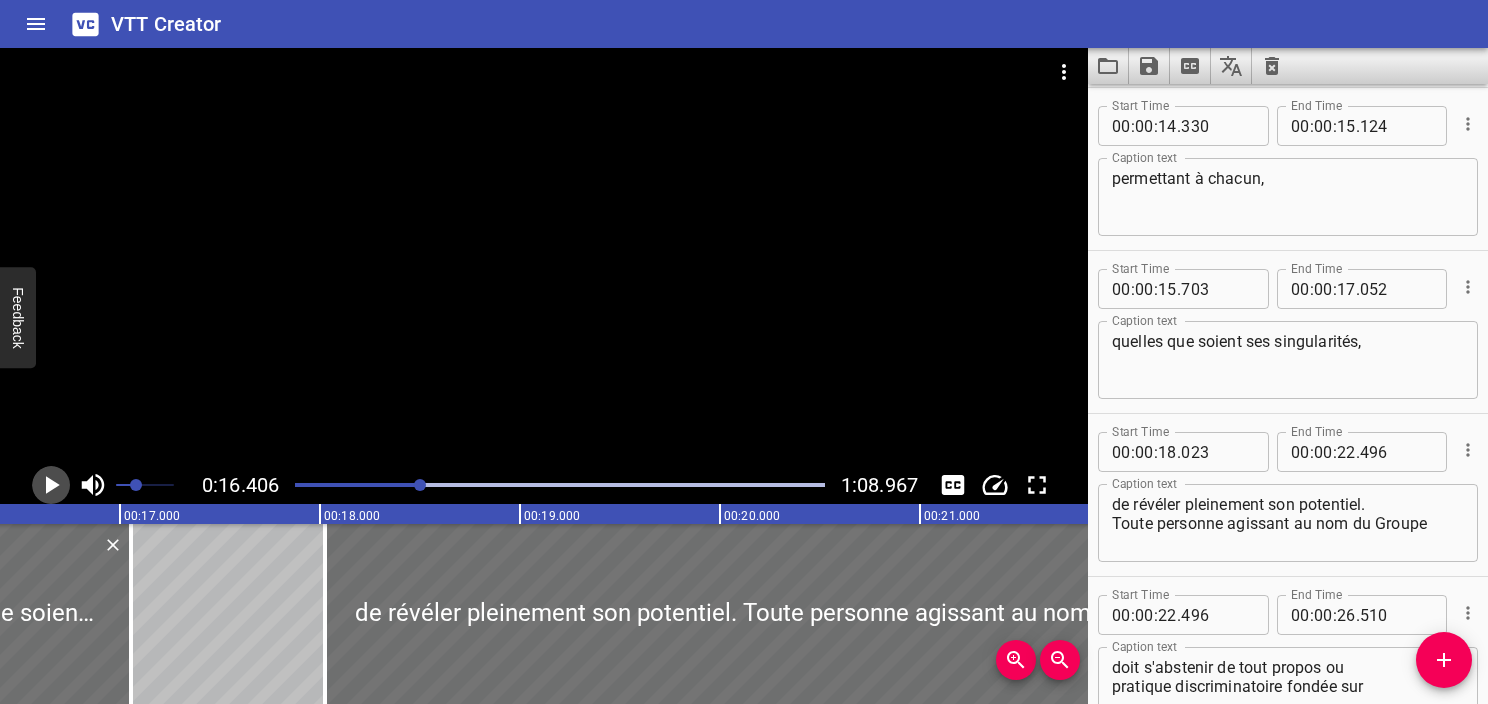 click 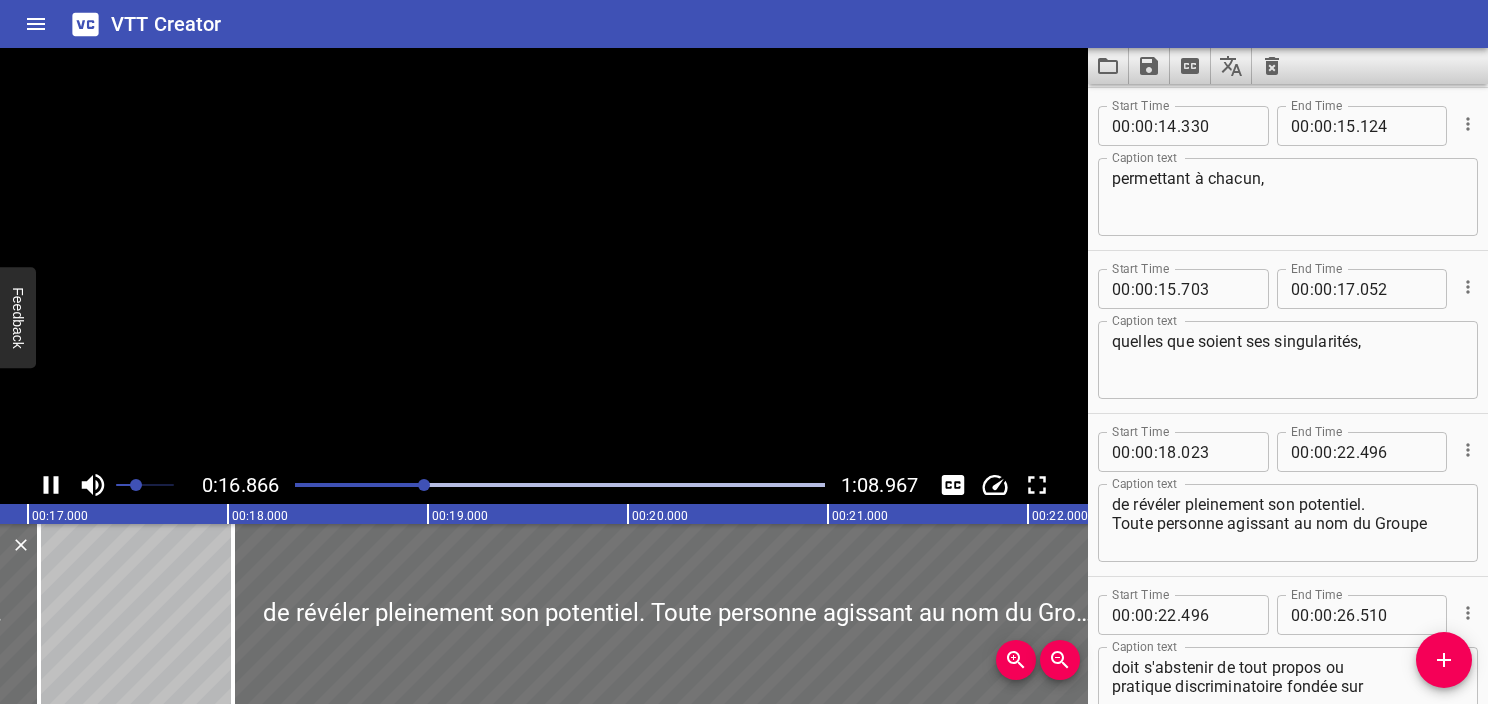 click 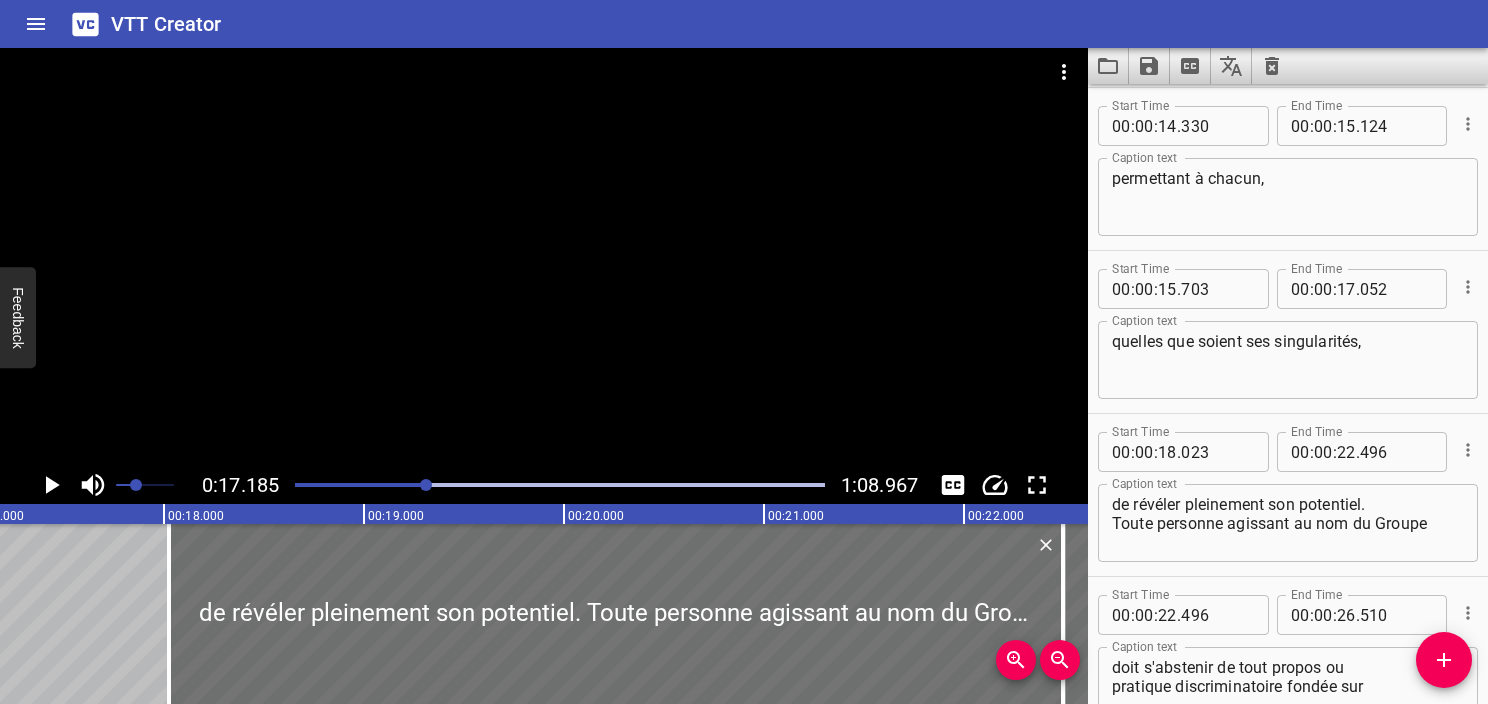 click 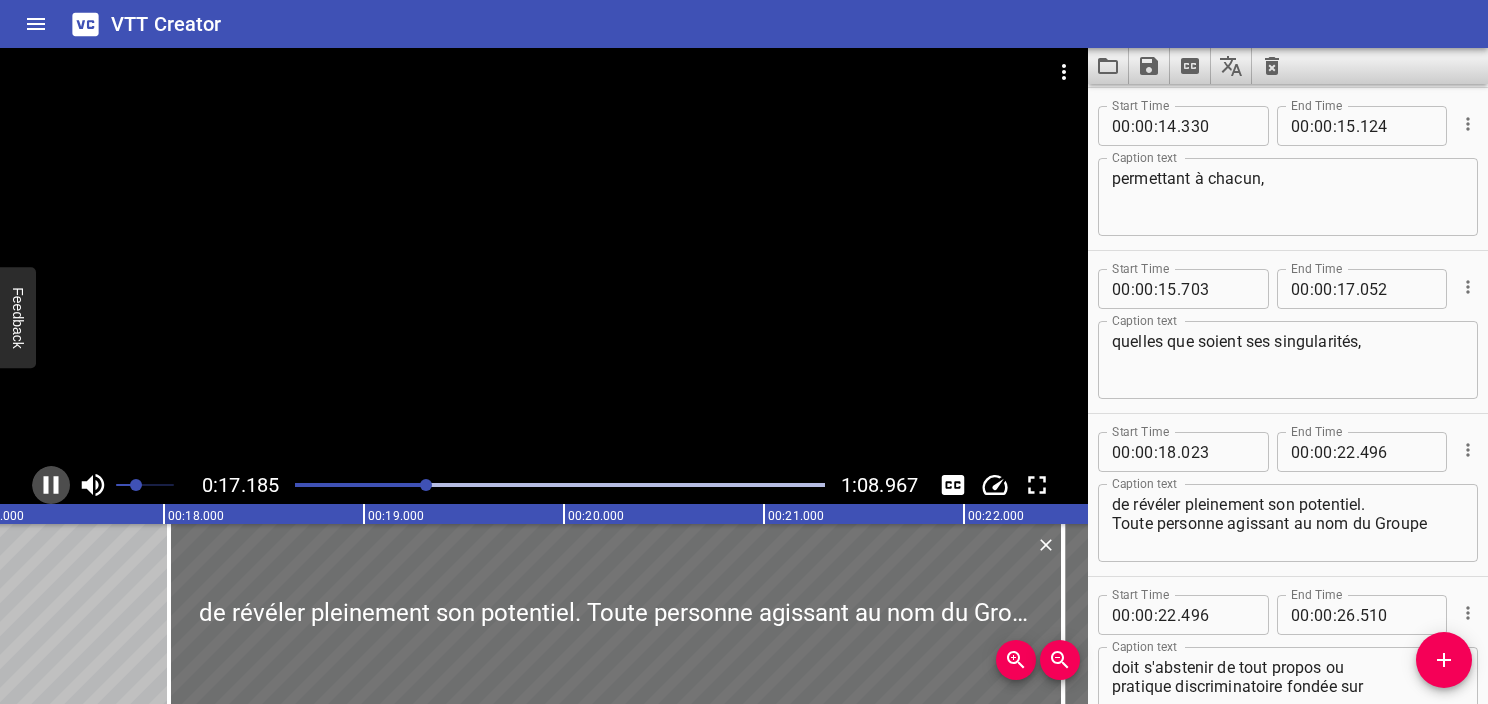 click 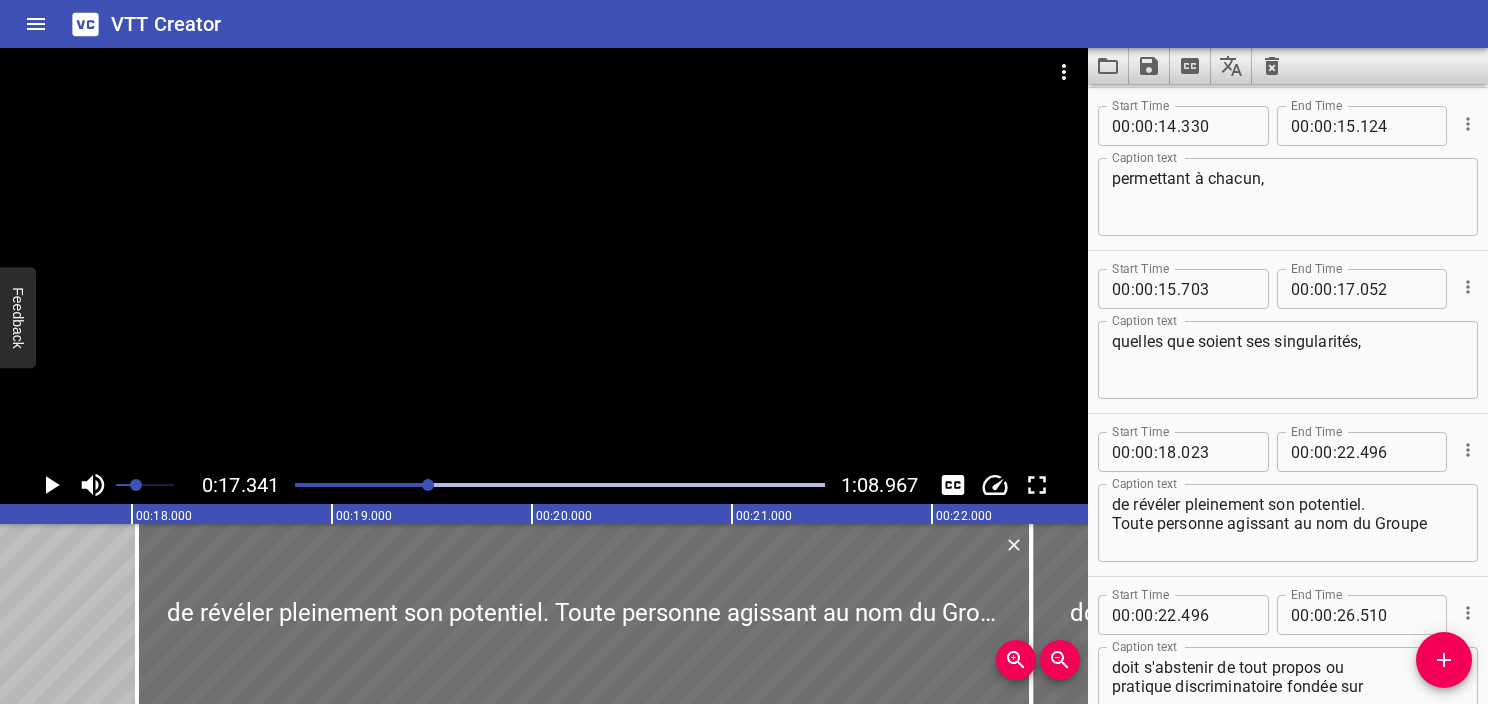 click 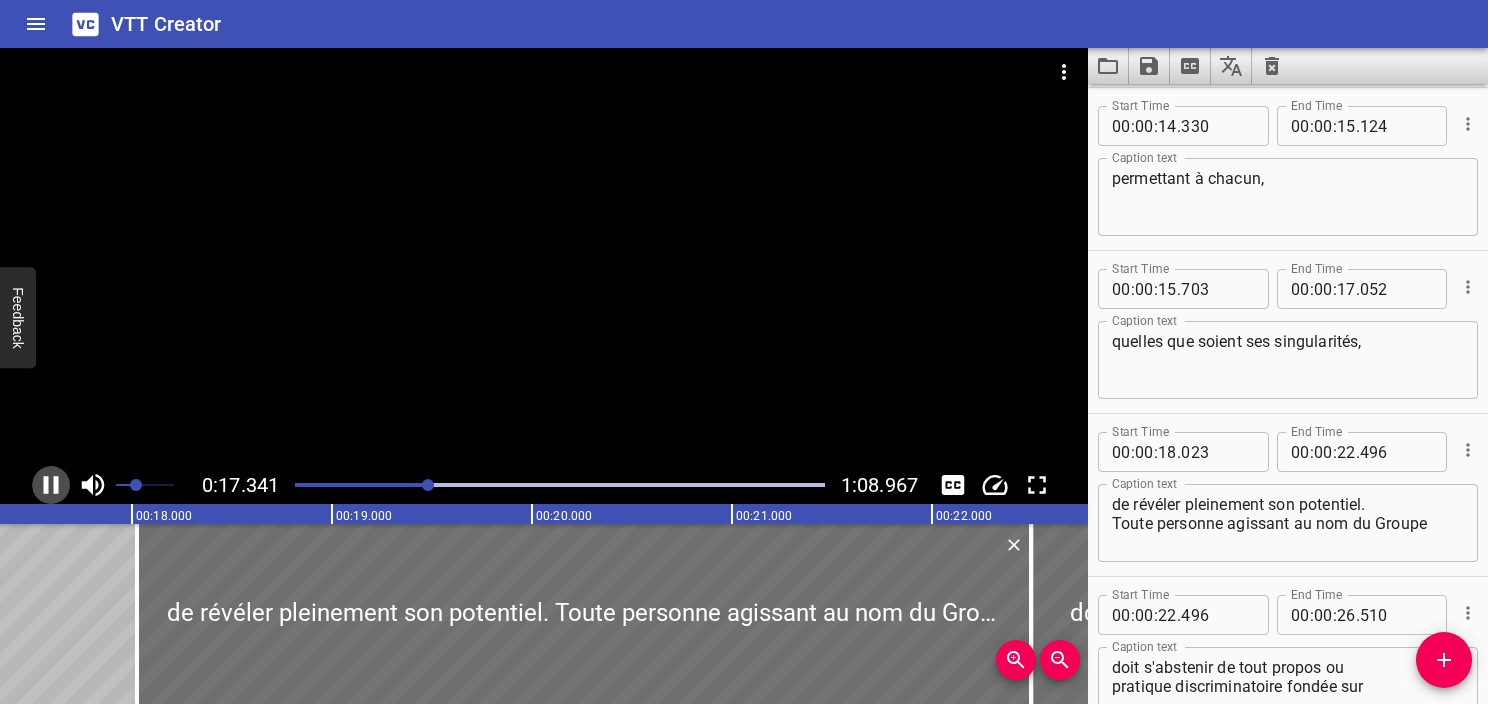 click 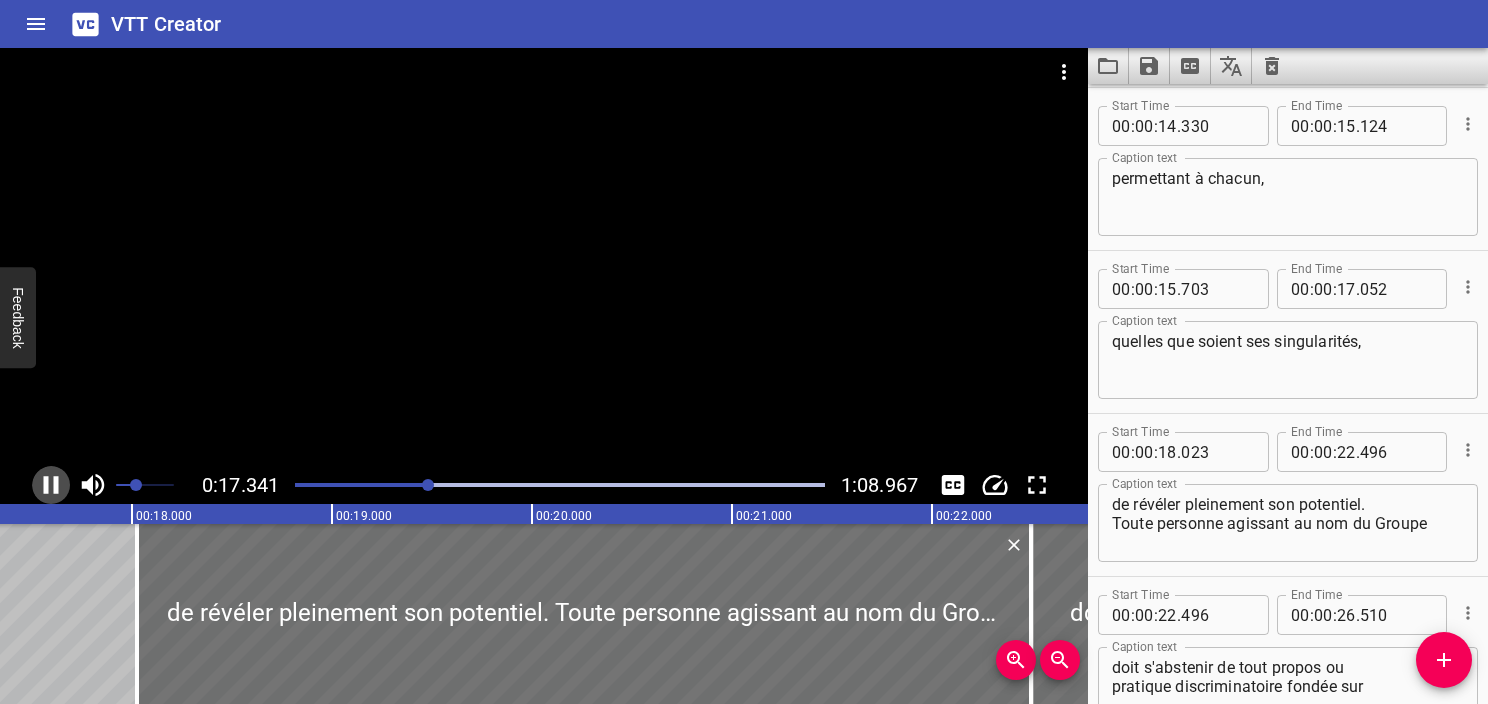 scroll, scrollTop: 0, scrollLeft: 3499, axis: horizontal 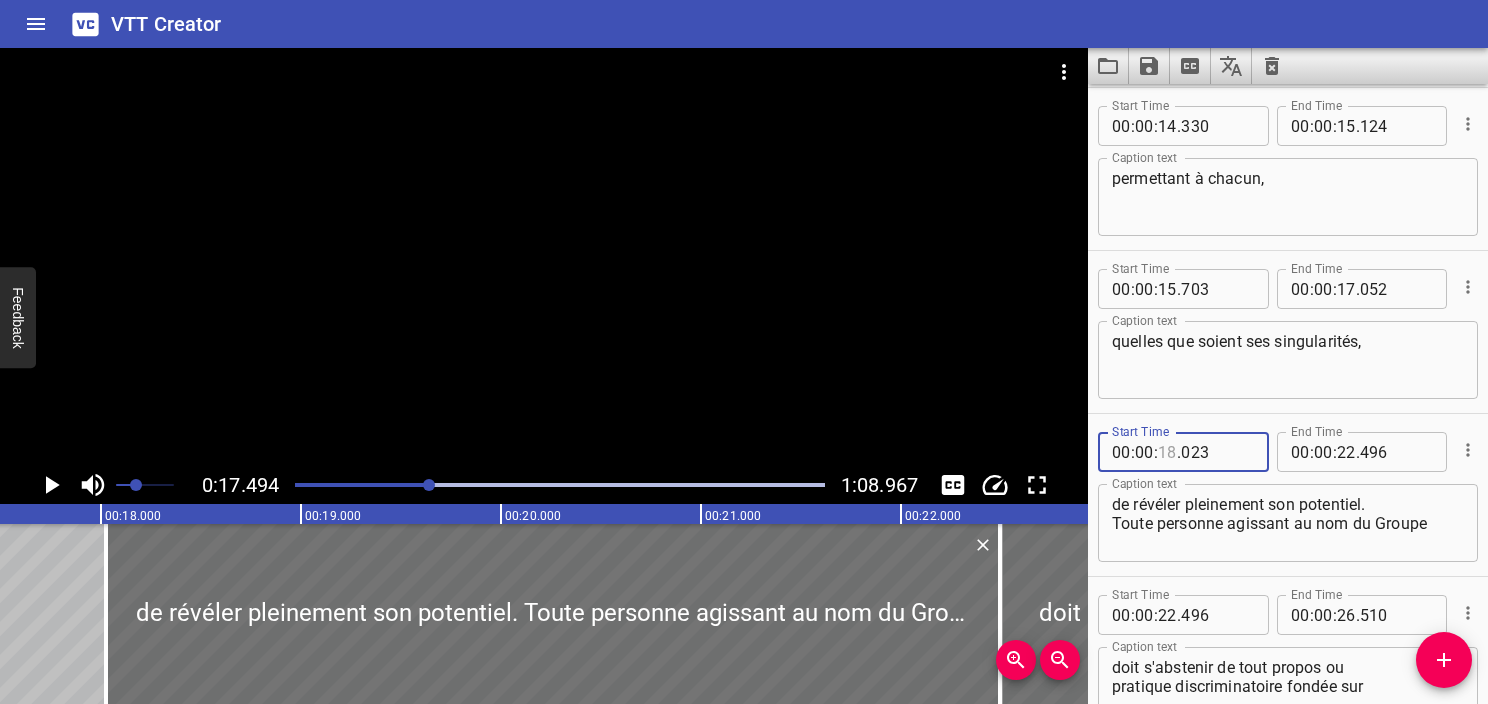 click at bounding box center [1167, 452] 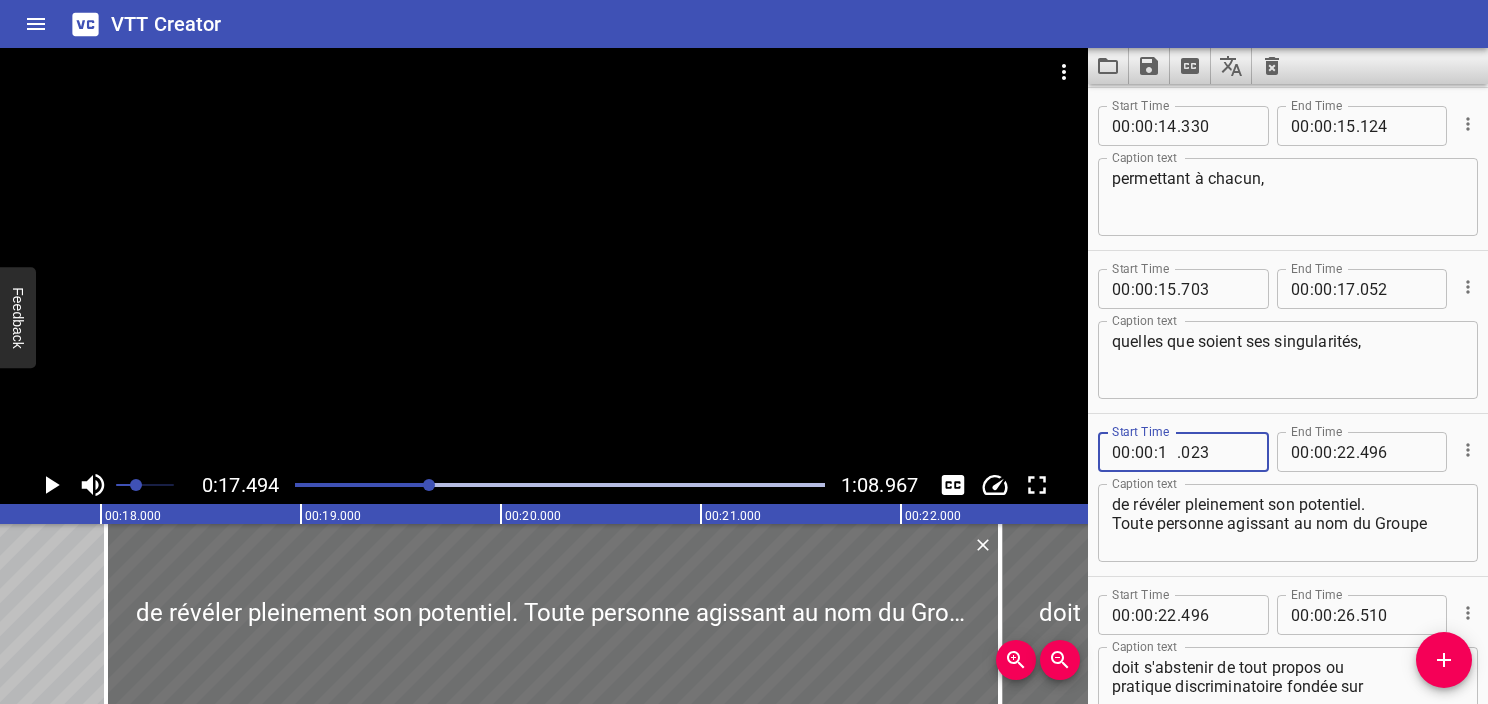 type on "17" 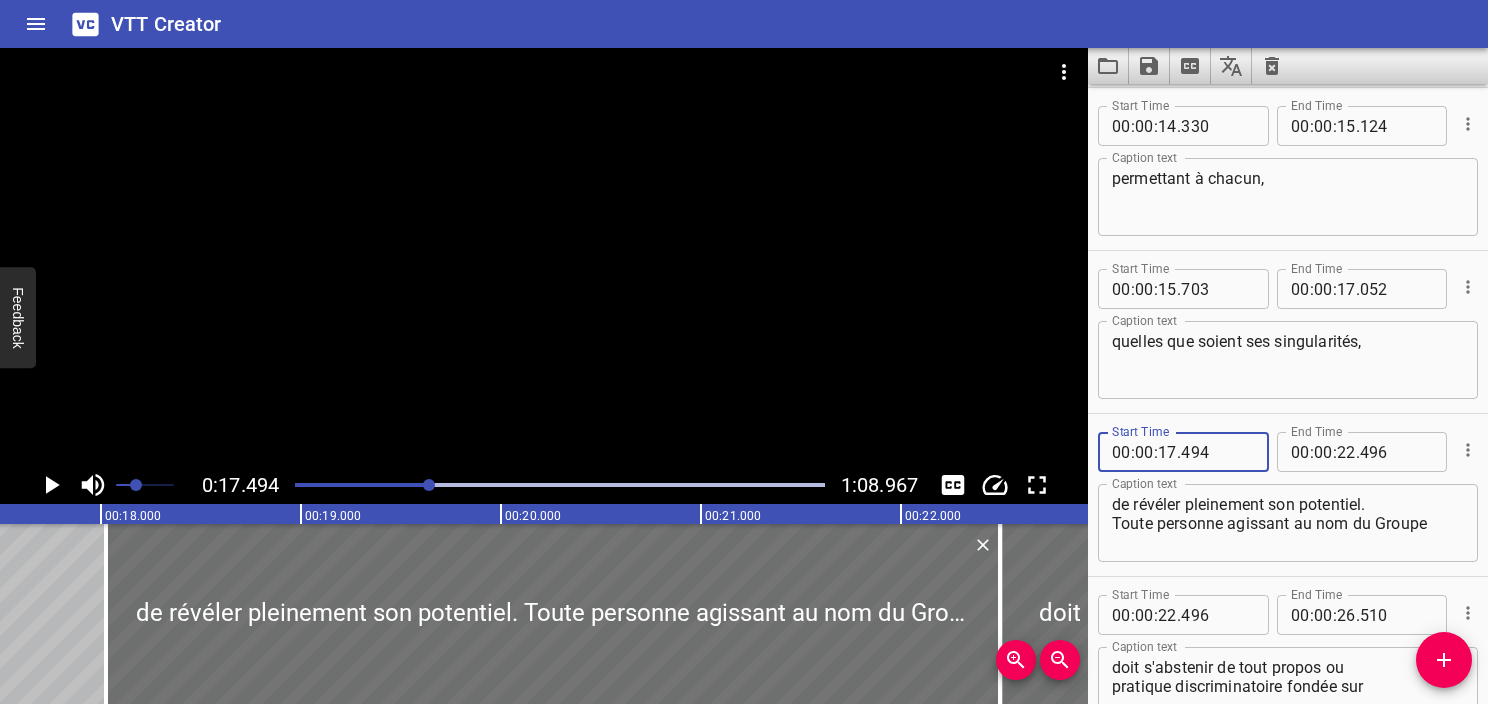 type on "494" 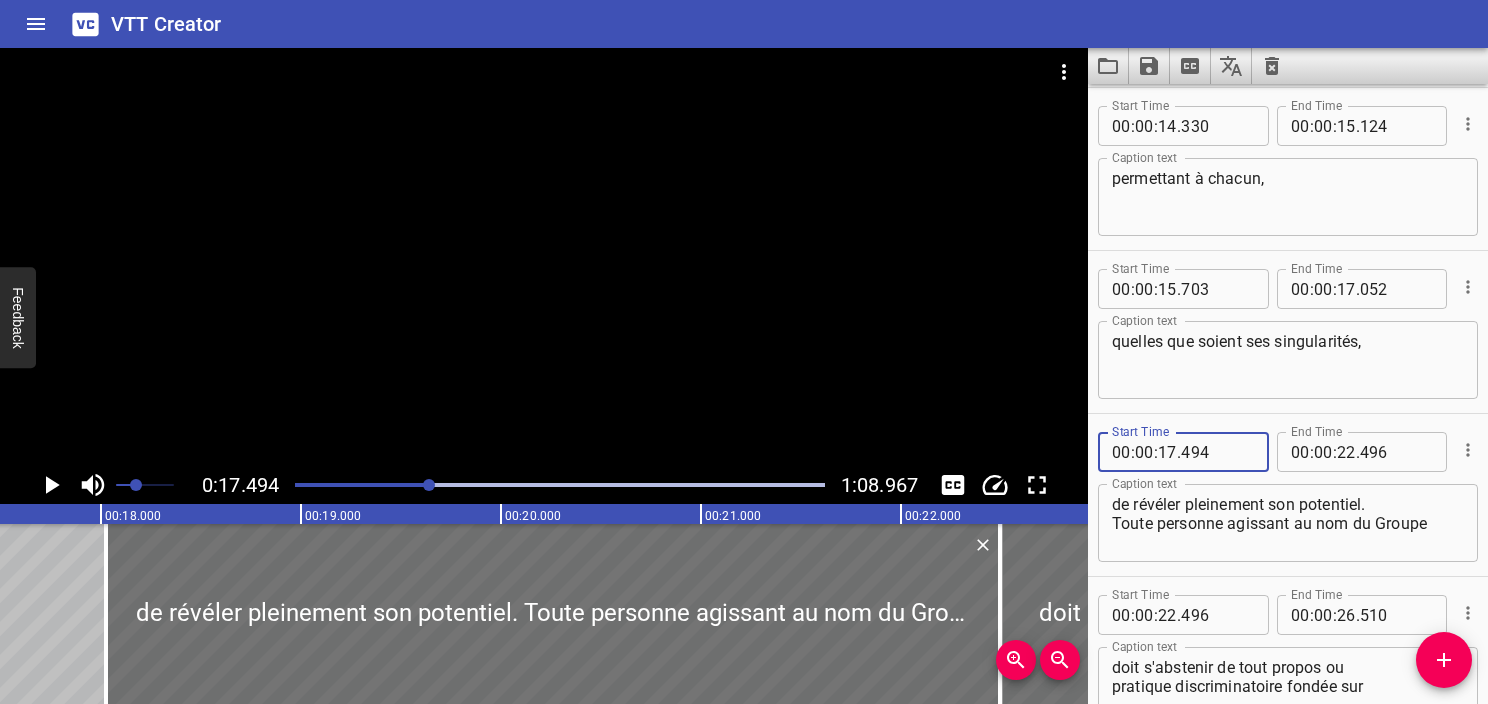 click on "de révéler pleinement son potentiel.
Toute personne agissant au nom du Groupe" at bounding box center (1288, 523) 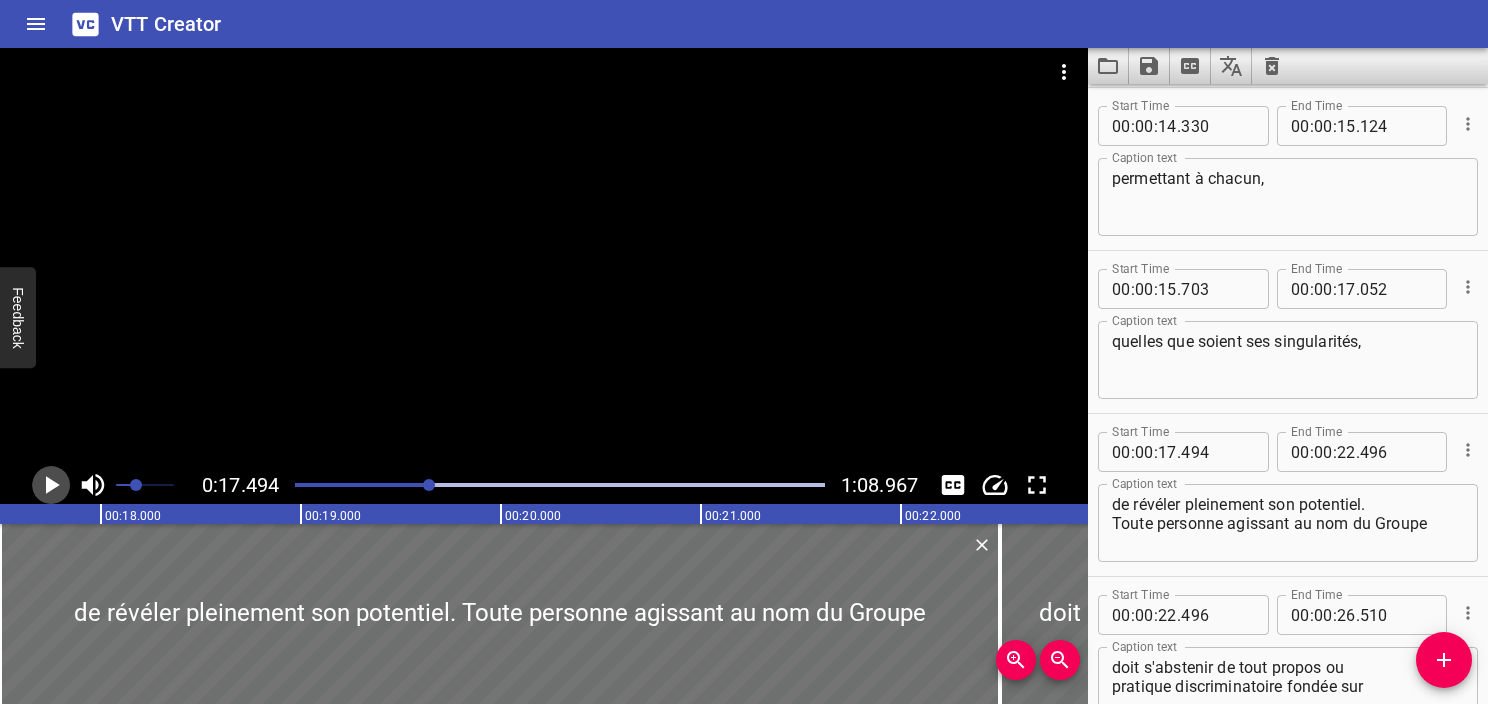 click 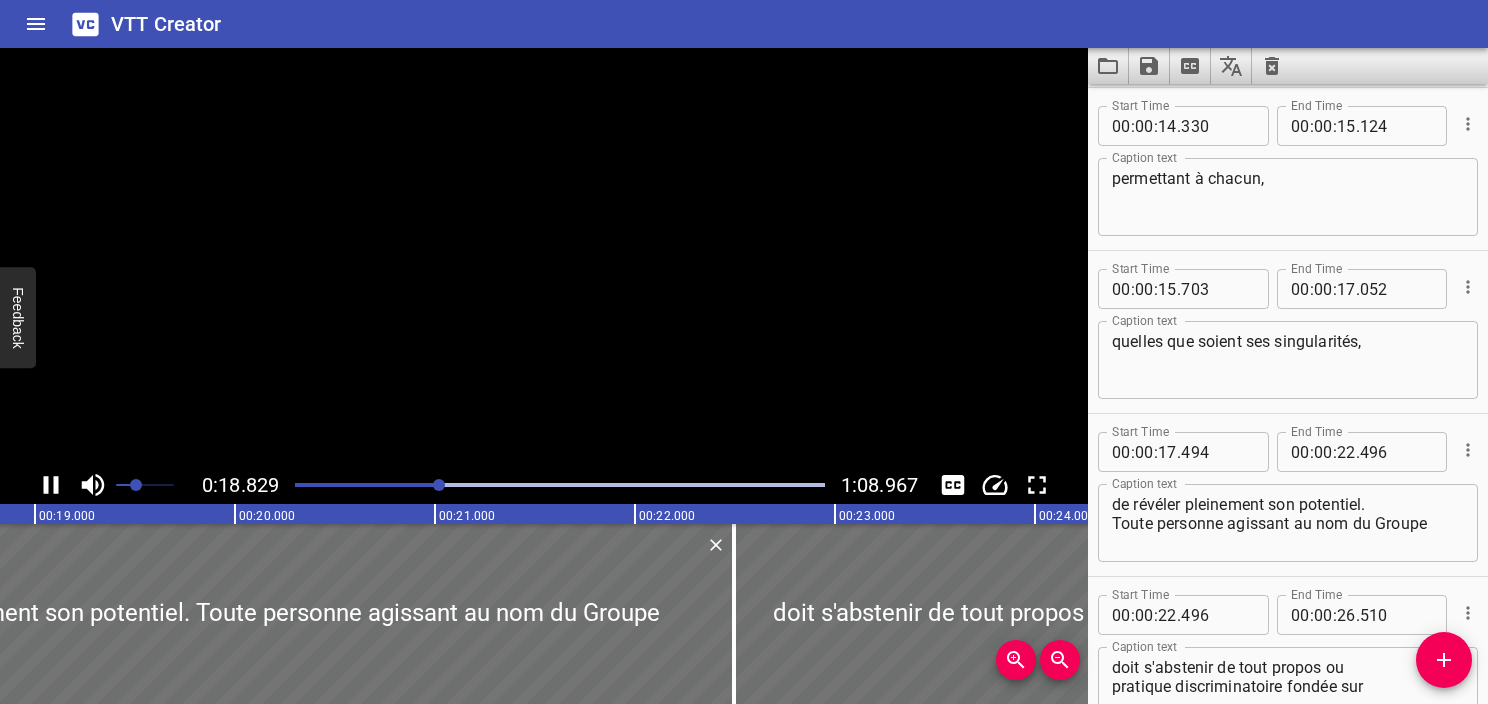 click 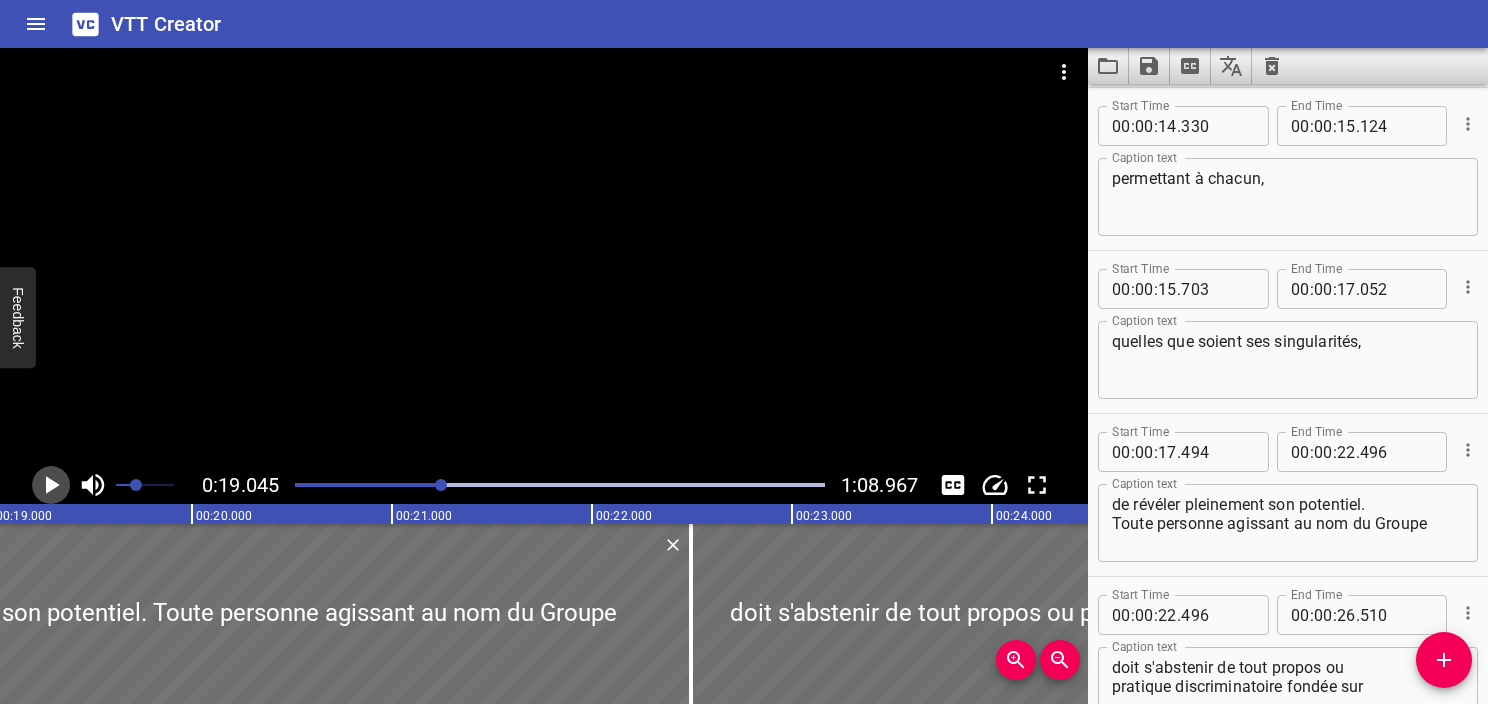click 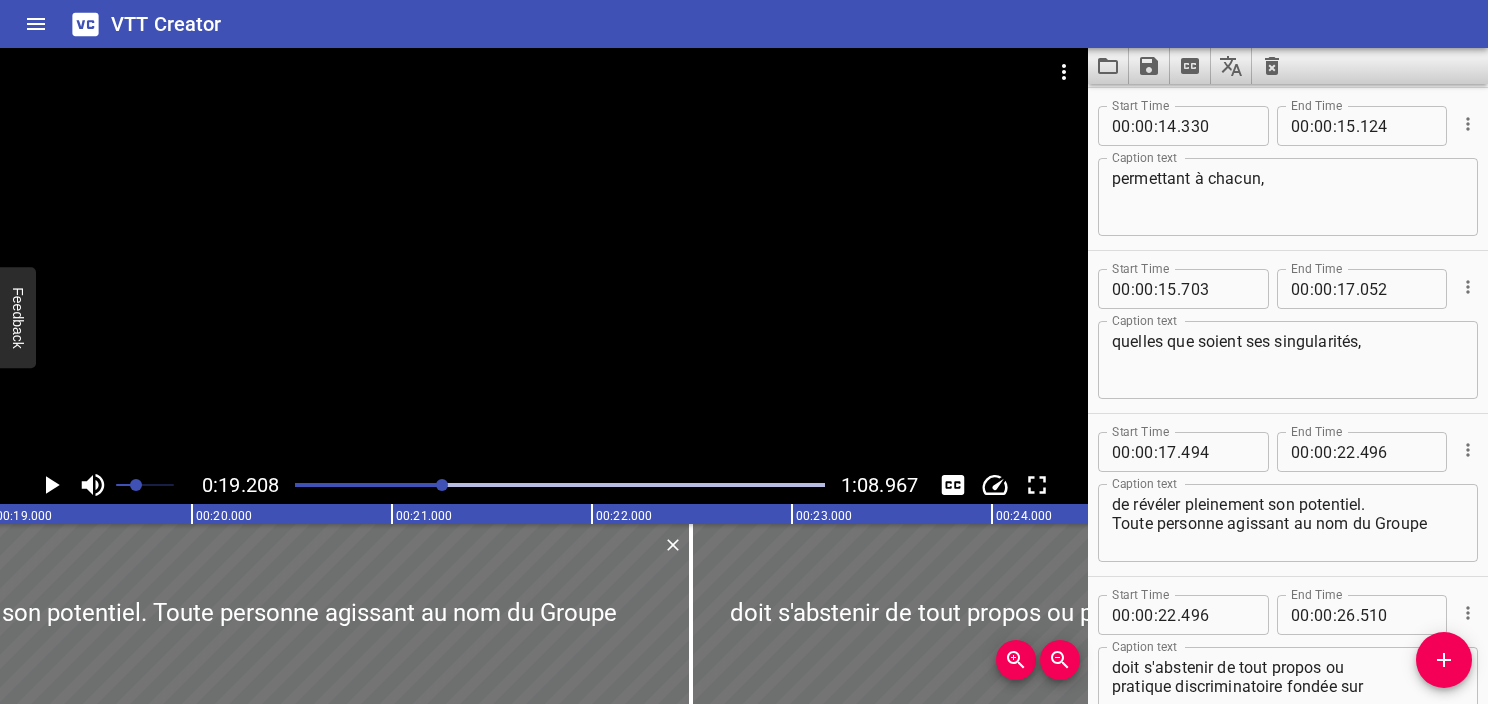 scroll, scrollTop: 0, scrollLeft: 3841, axis: horizontal 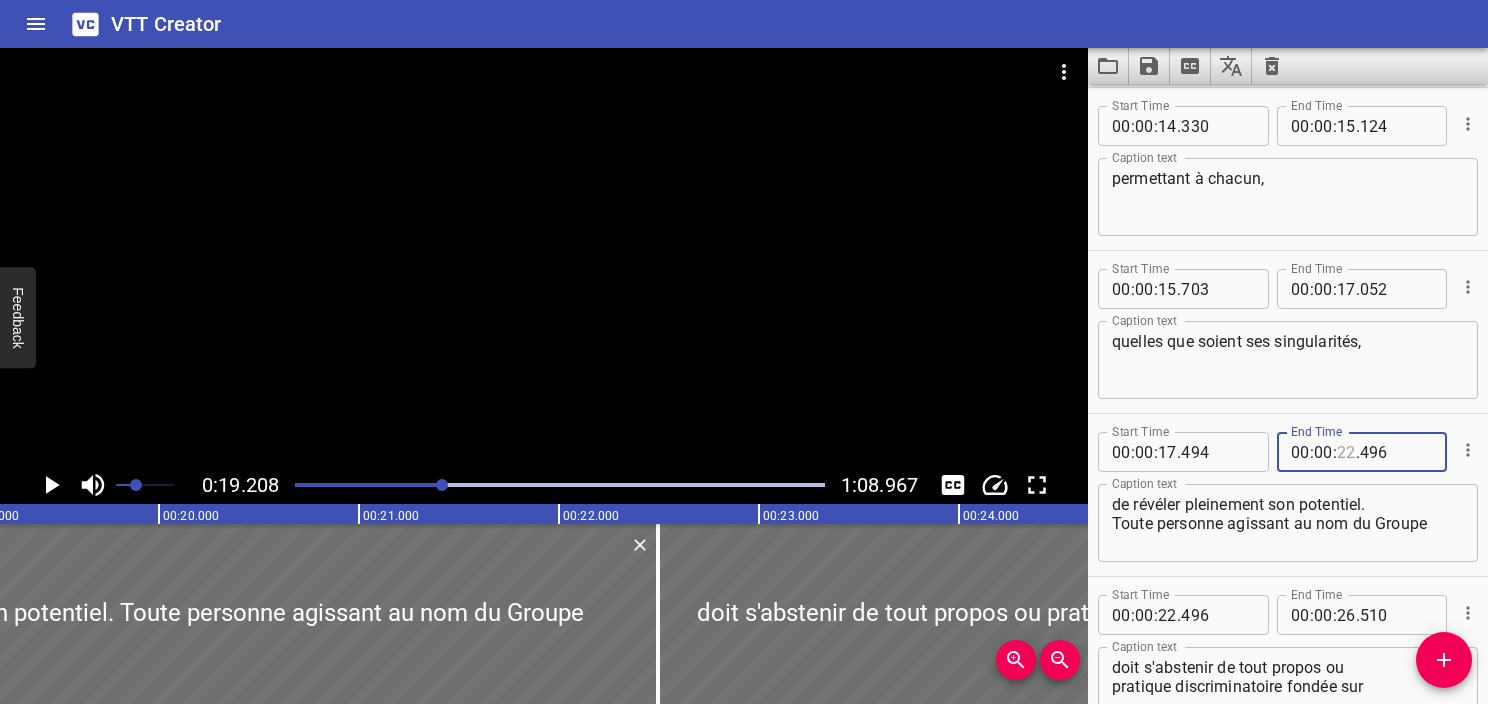 click at bounding box center (1346, 452) 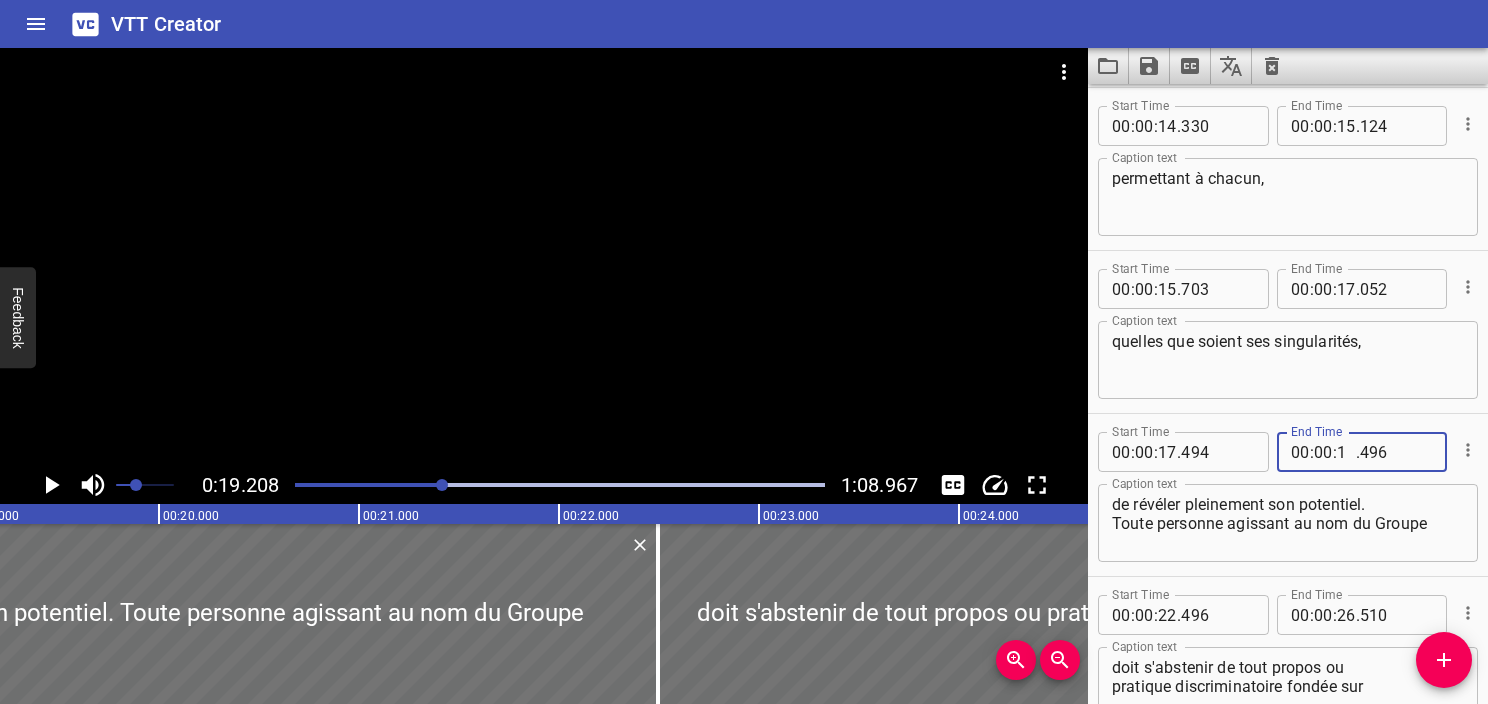 type on "19" 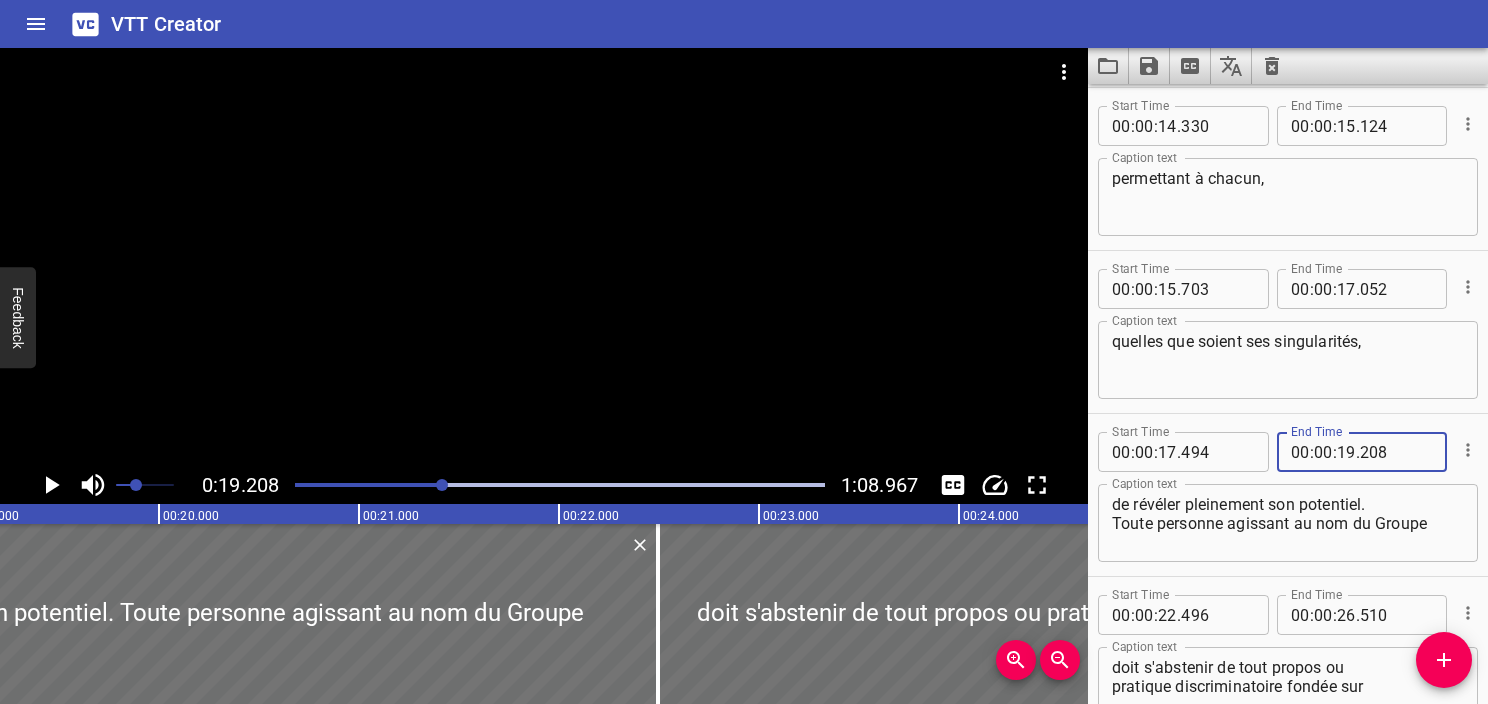 type on "208" 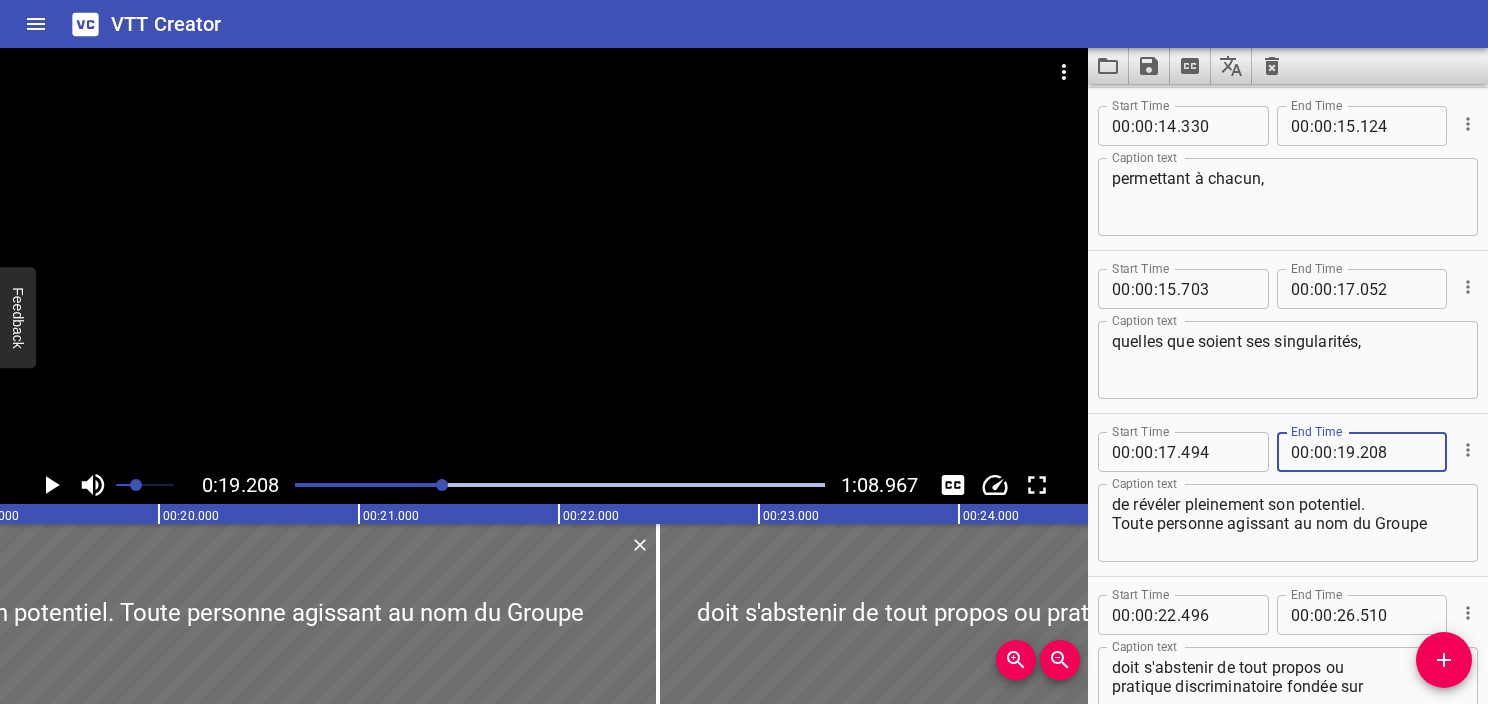 click on "de révéler pleinement son potentiel.
Toute personne agissant au nom du Groupe" at bounding box center (1288, 523) 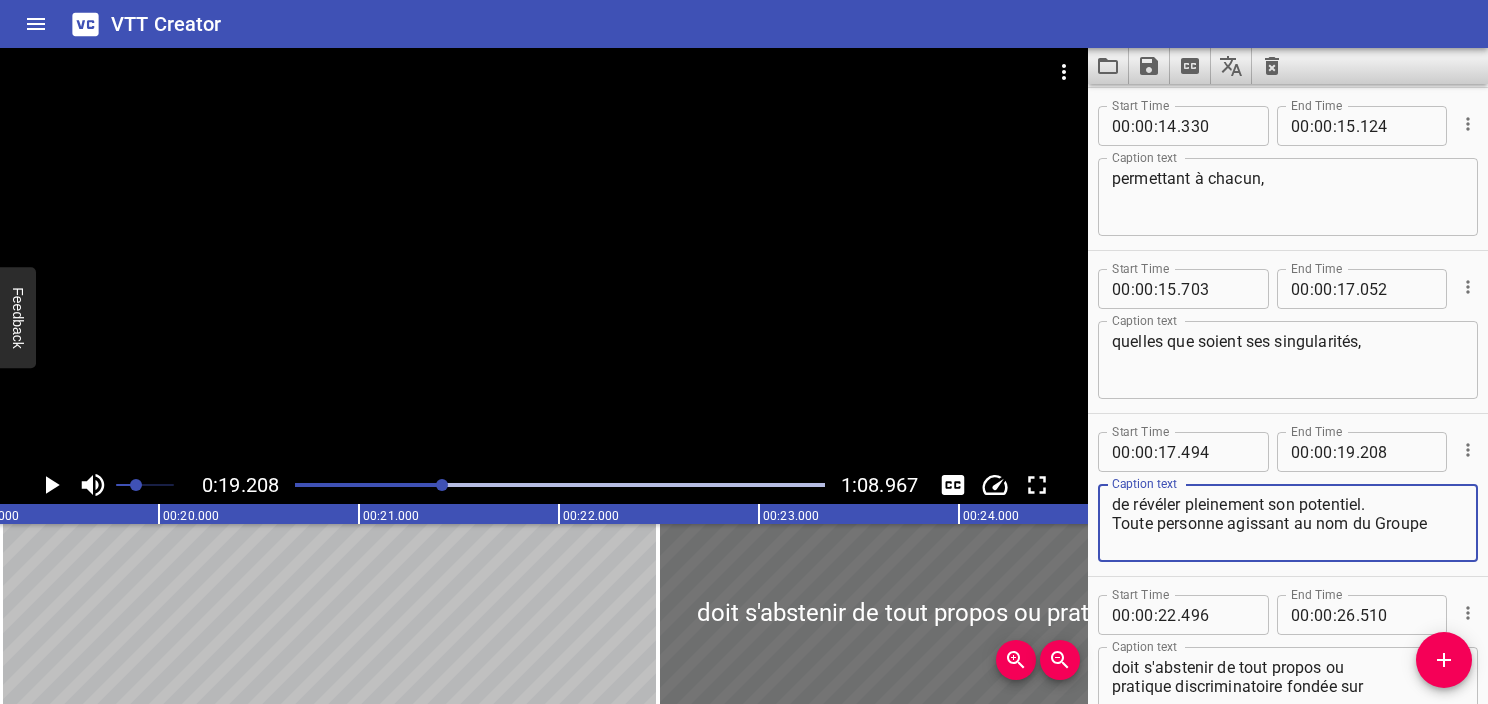 click on "de révéler pleinement son potentiel.
Toute personne agissant au nom du Groupe" at bounding box center (1288, 523) 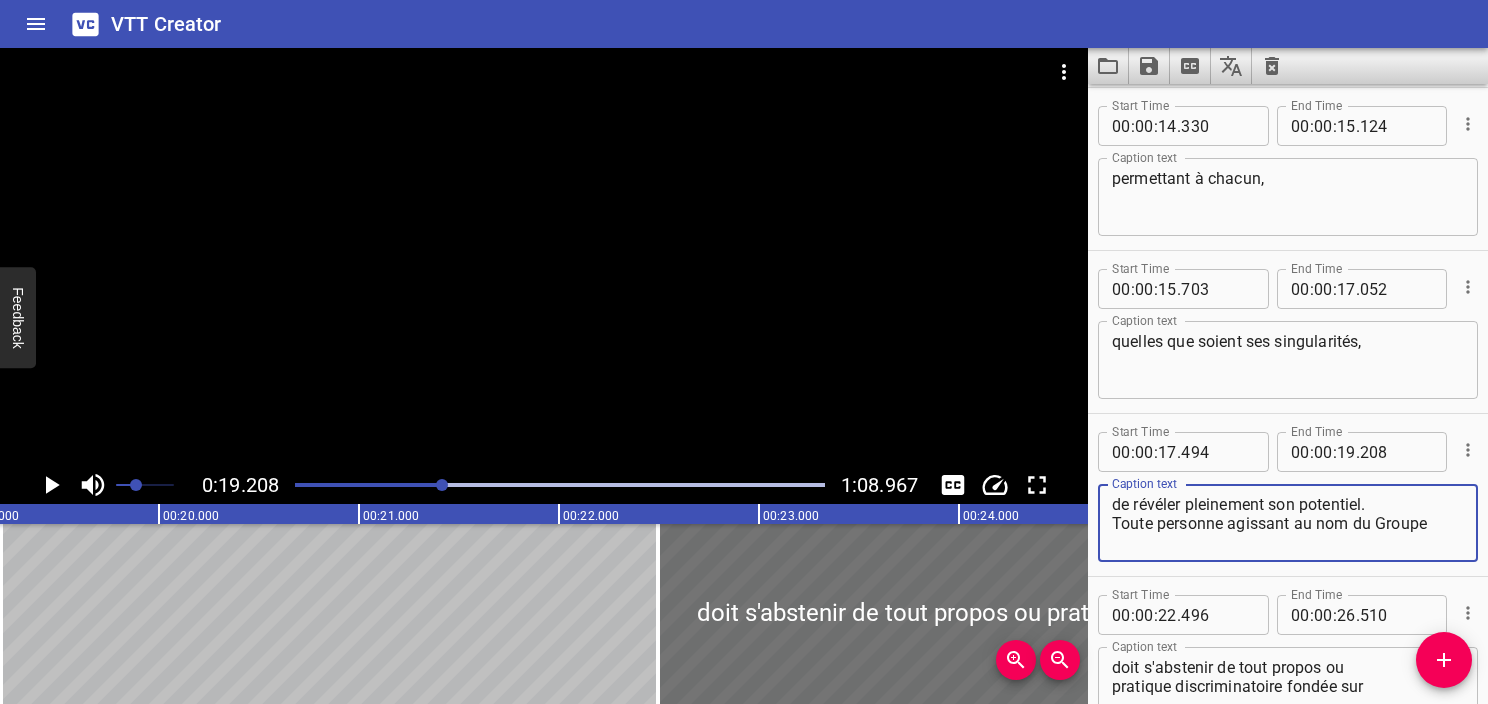 click on "de révéler pleinement son potentiel.
Toute personne agissant au nom du Groupe Caption text" at bounding box center [1288, 523] 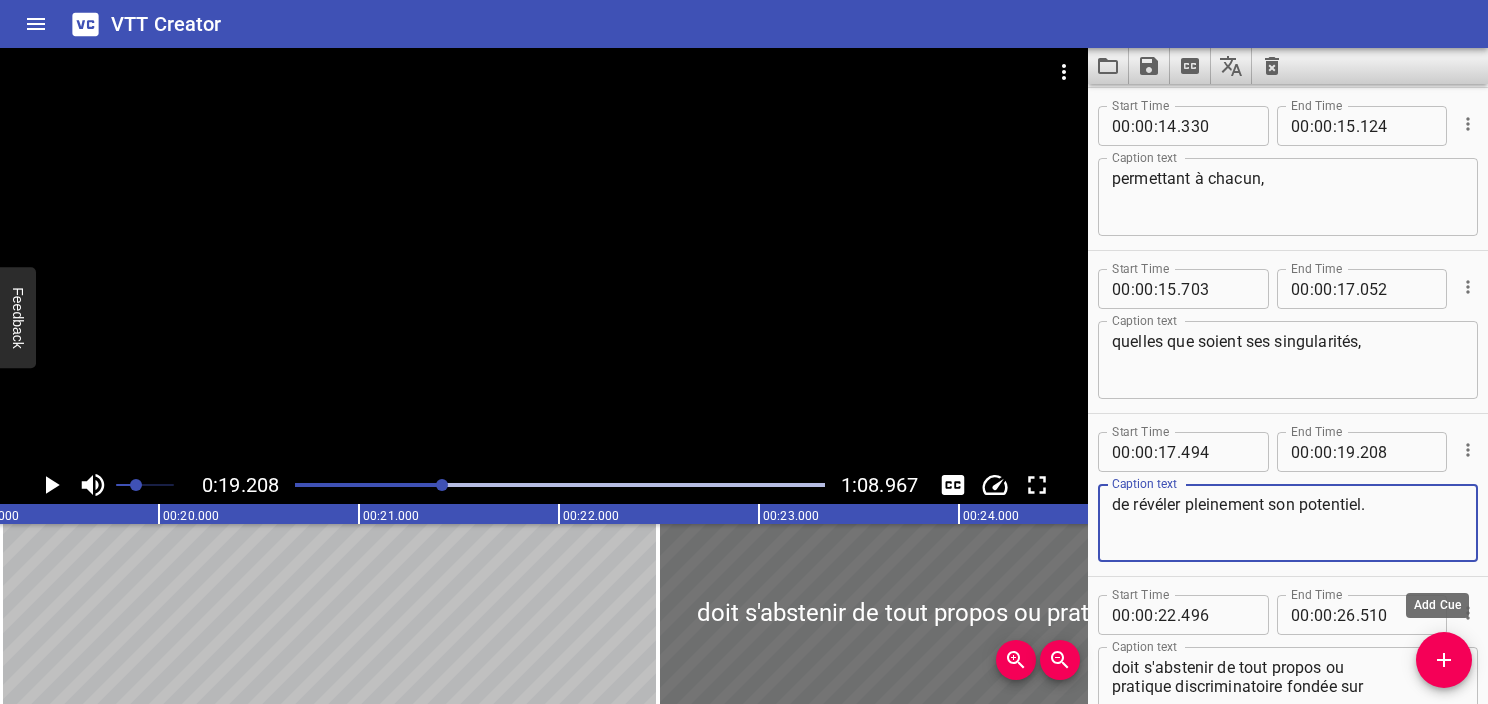 type on "de révéler pleinement son potentiel." 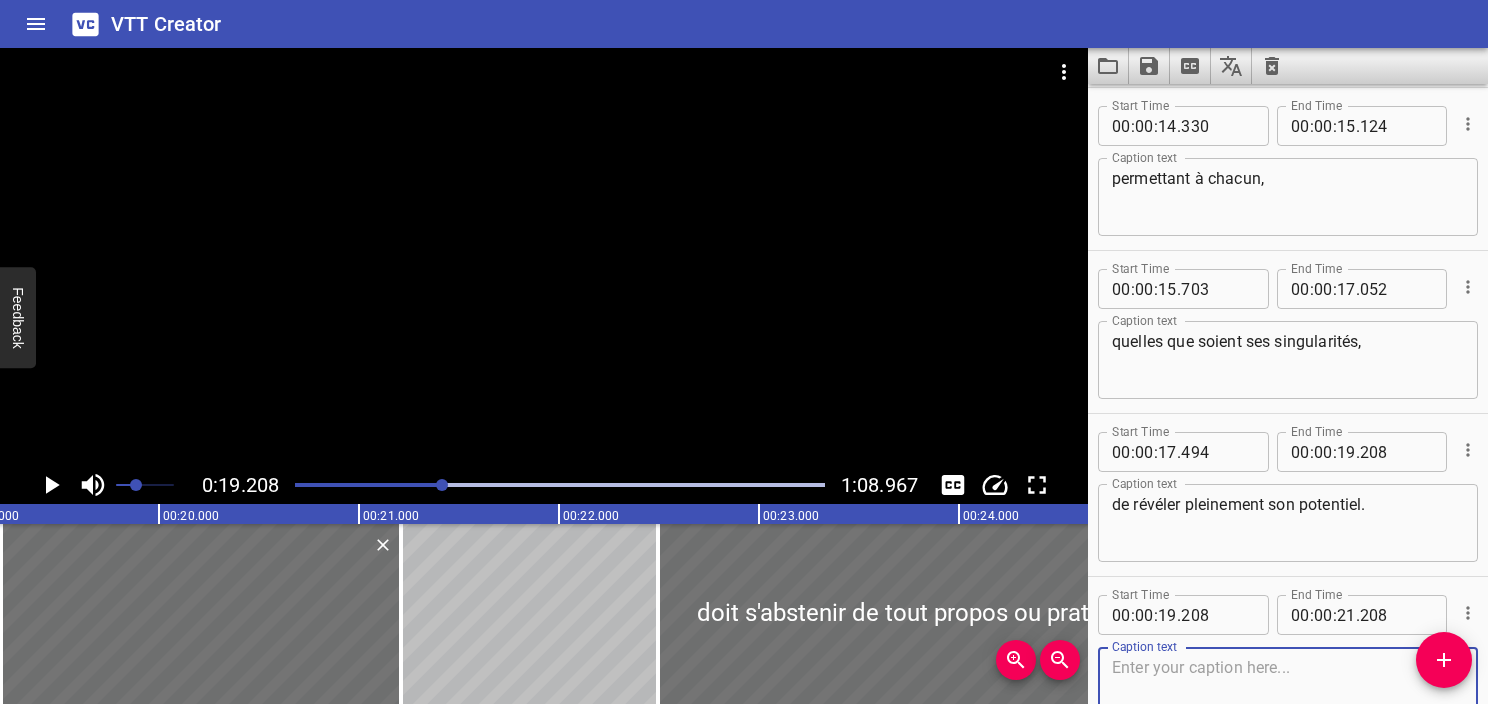 click at bounding box center [1288, 686] 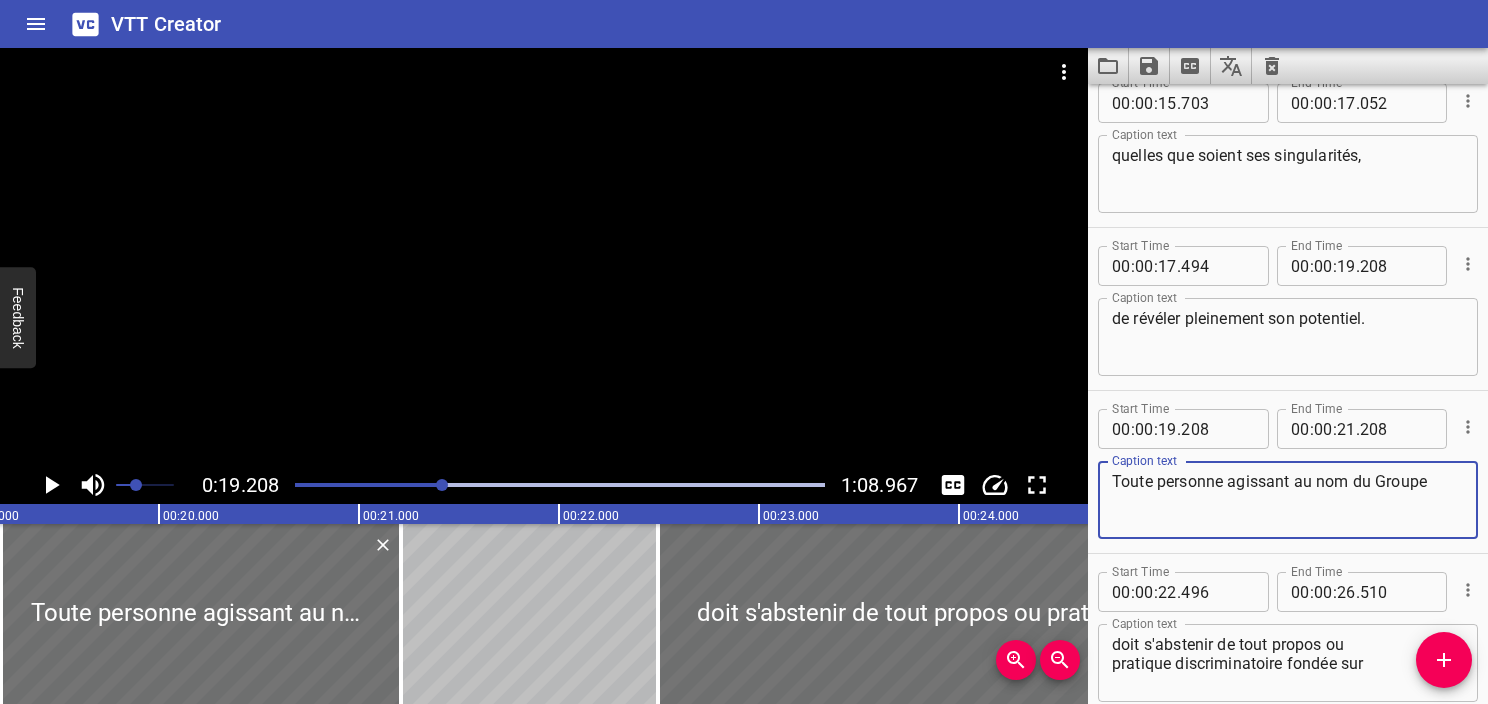 scroll, scrollTop: 1178, scrollLeft: 0, axis: vertical 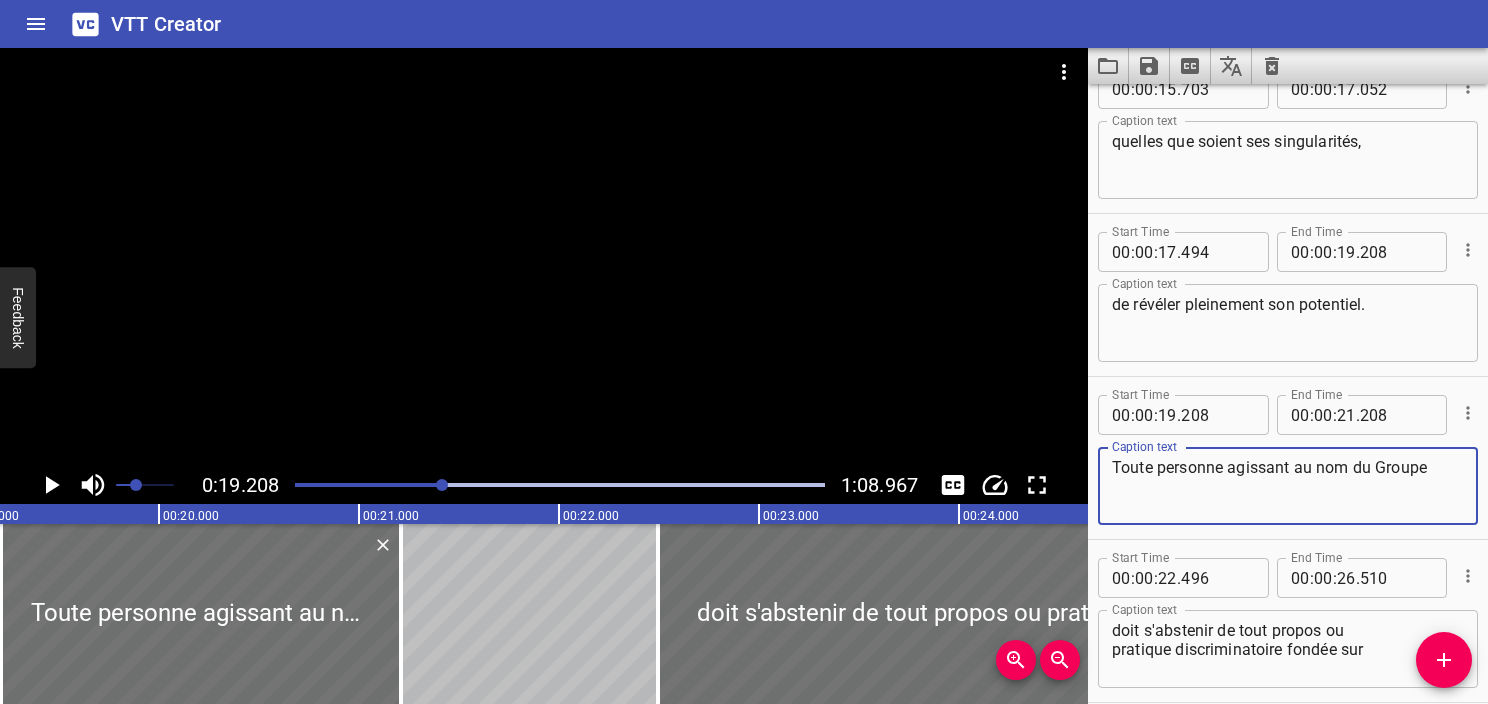 type on "Toute personne agissant au nom du Groupe" 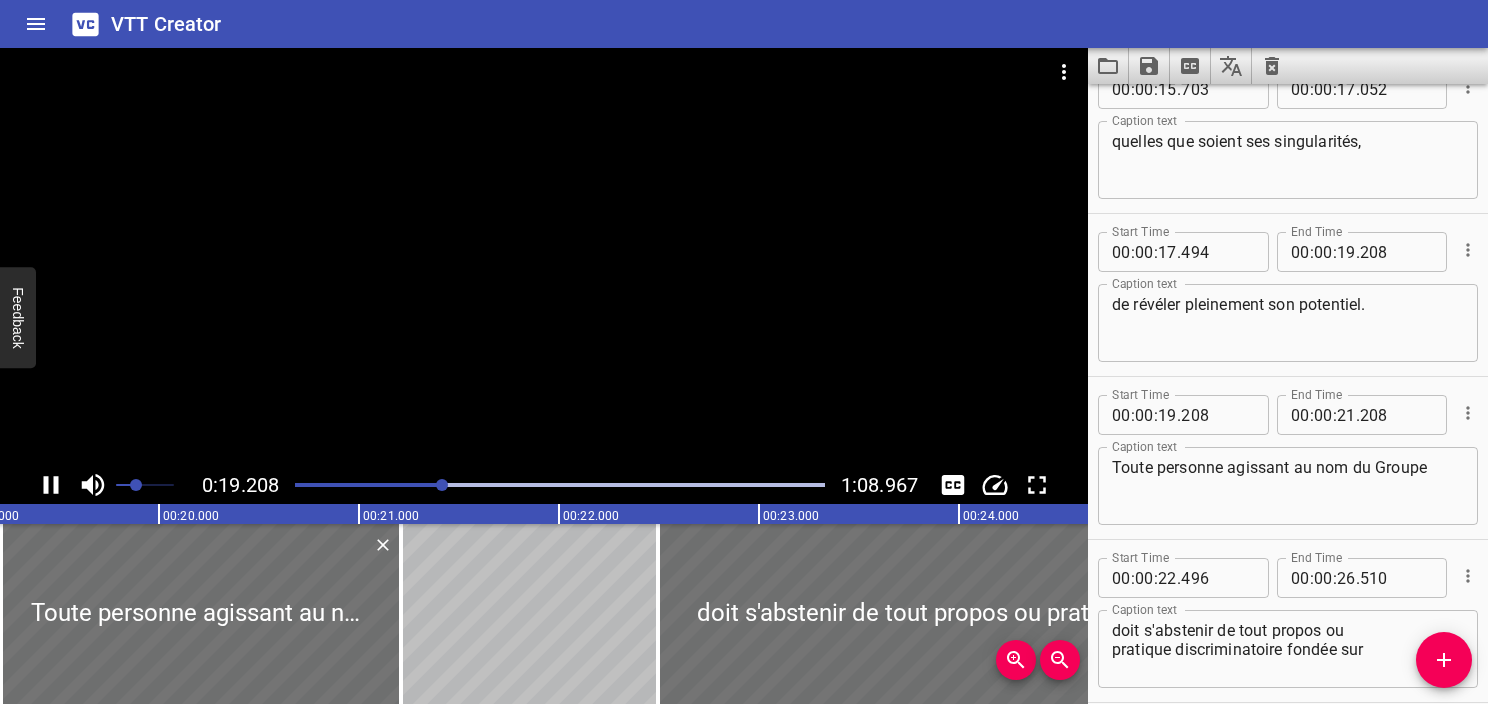 click 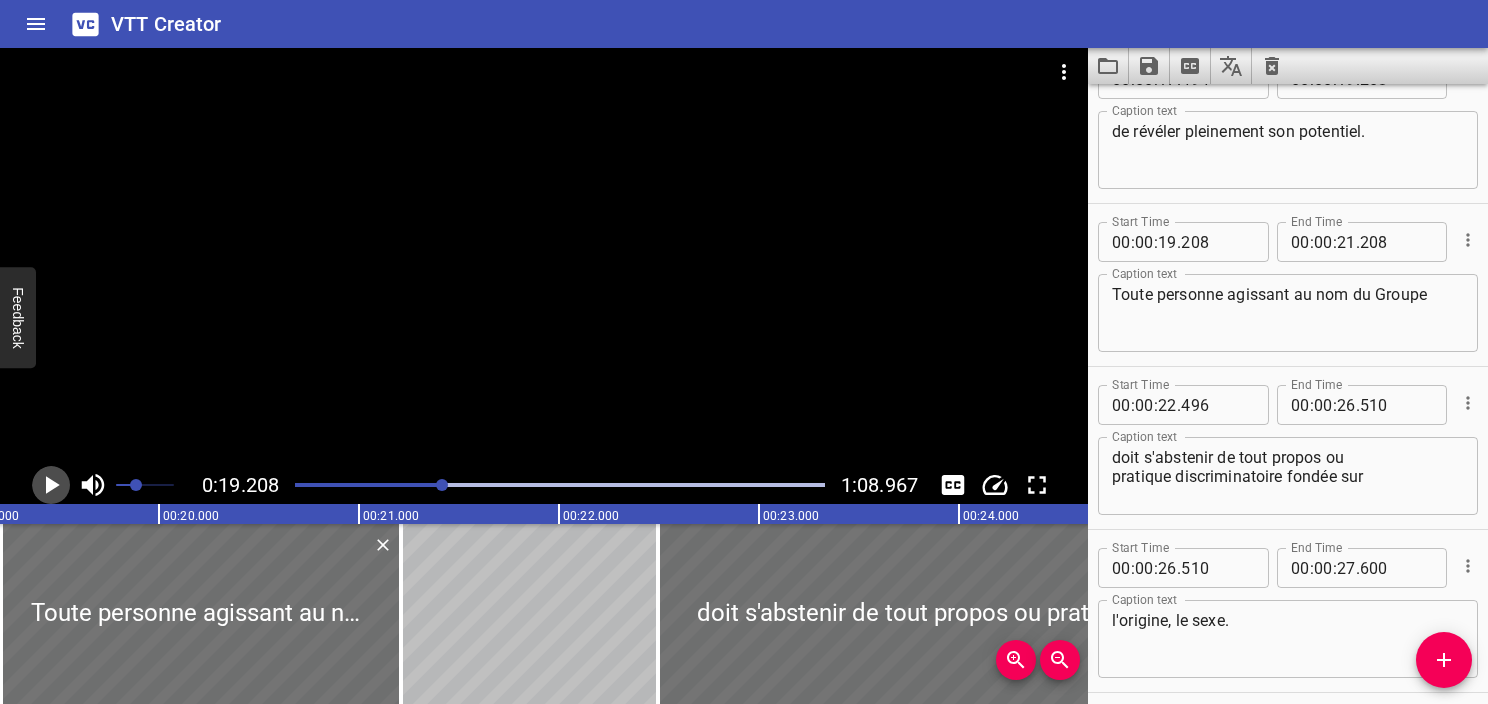 click 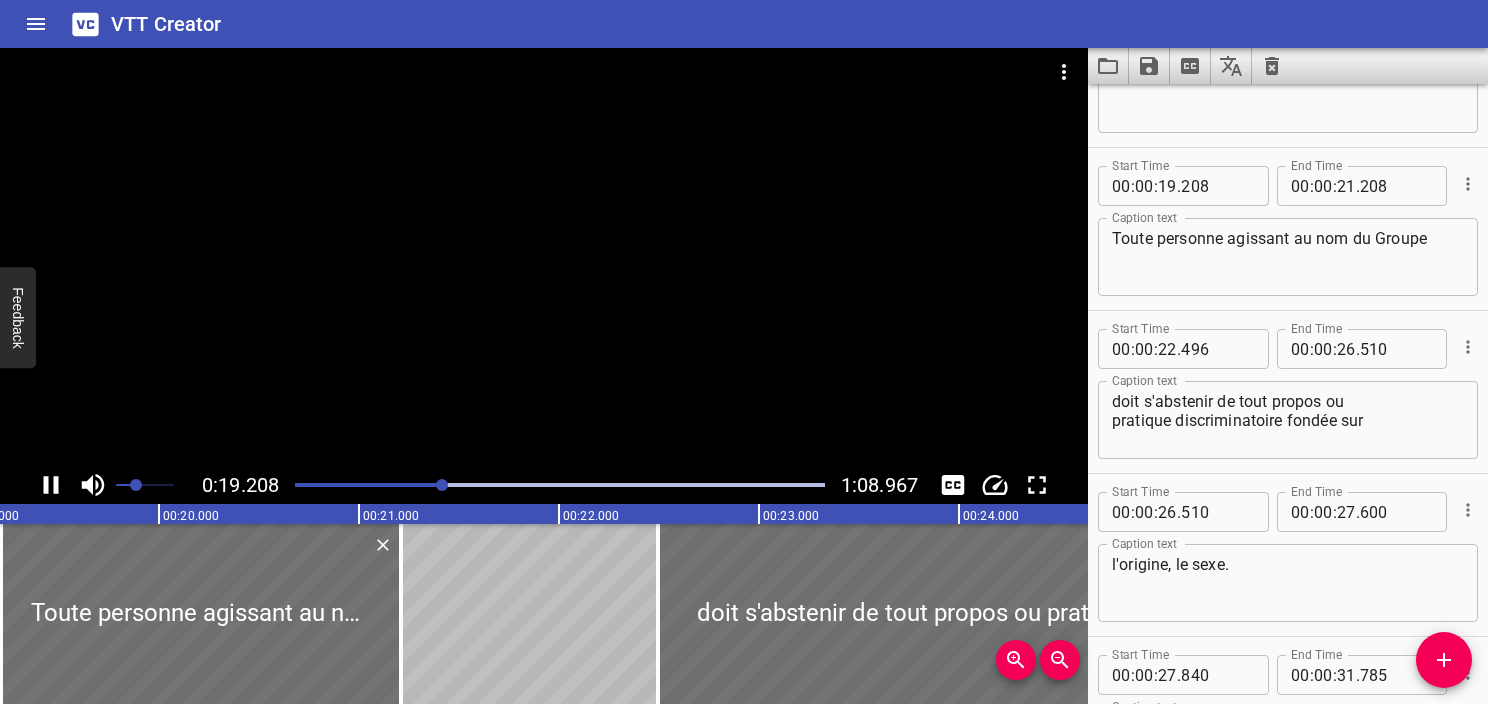 scroll, scrollTop: 1467, scrollLeft: 0, axis: vertical 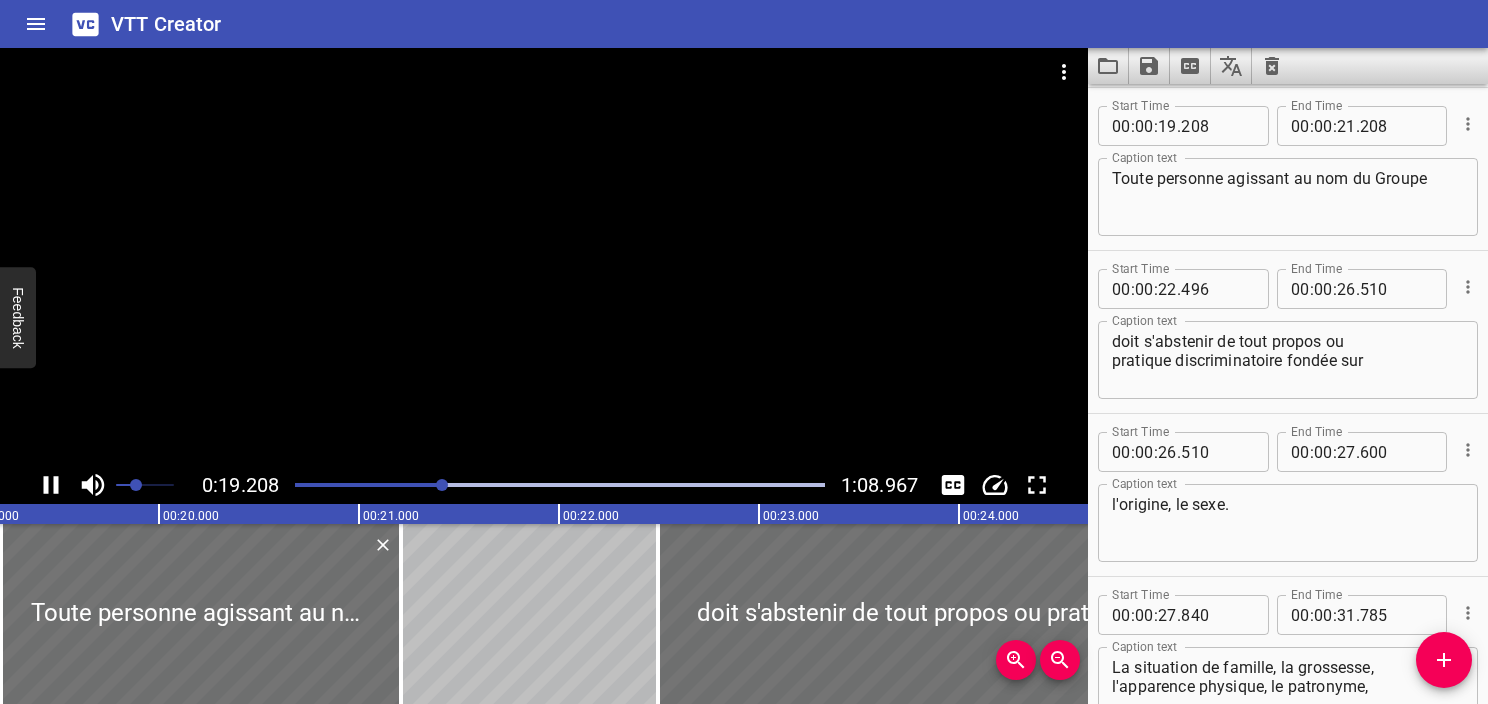 click 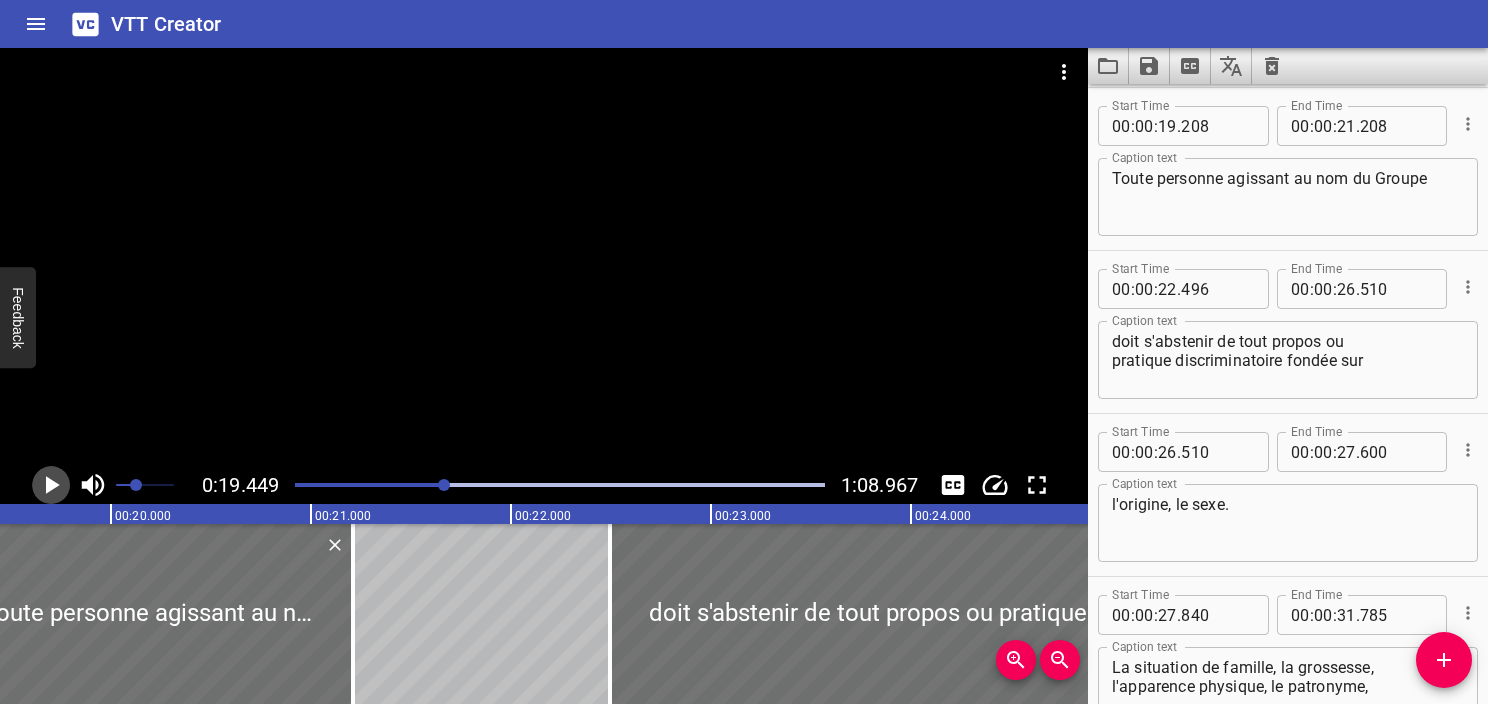 click 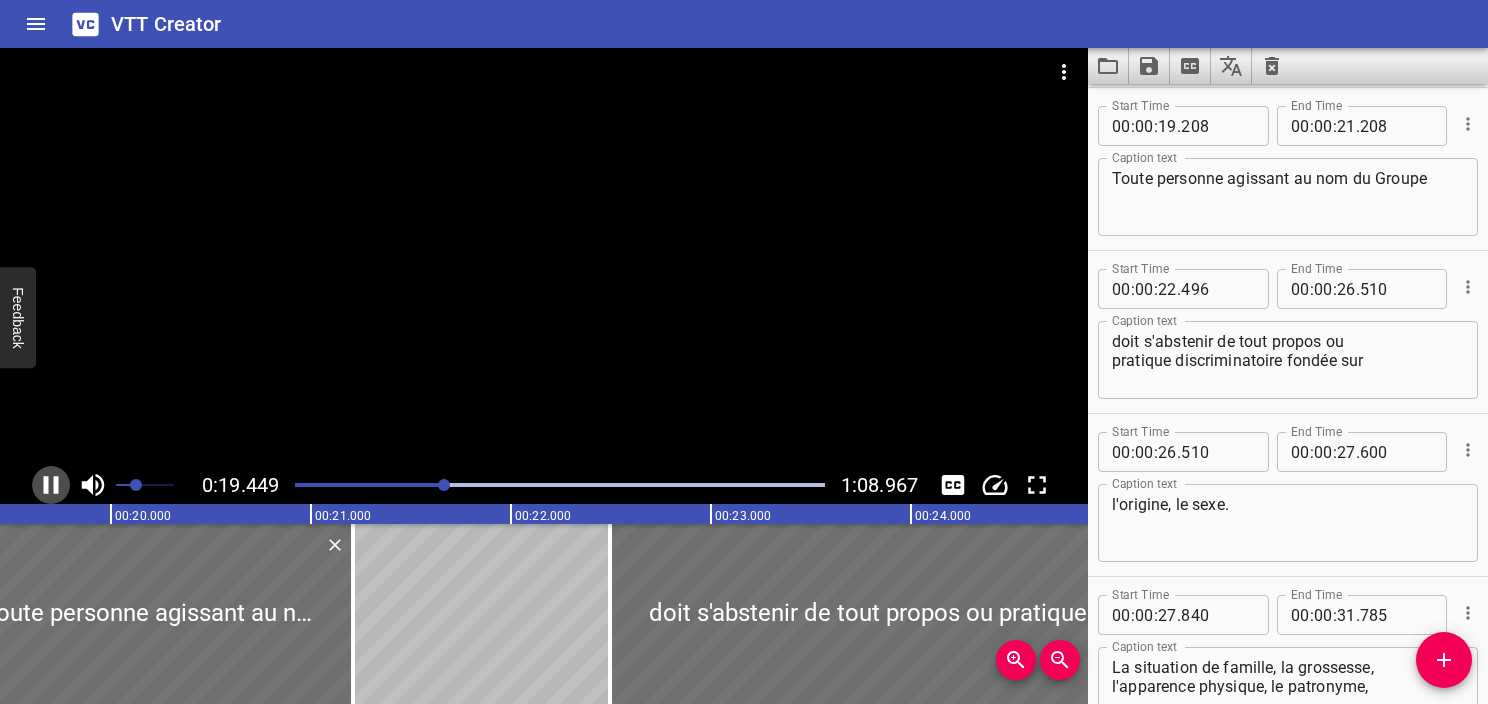 click 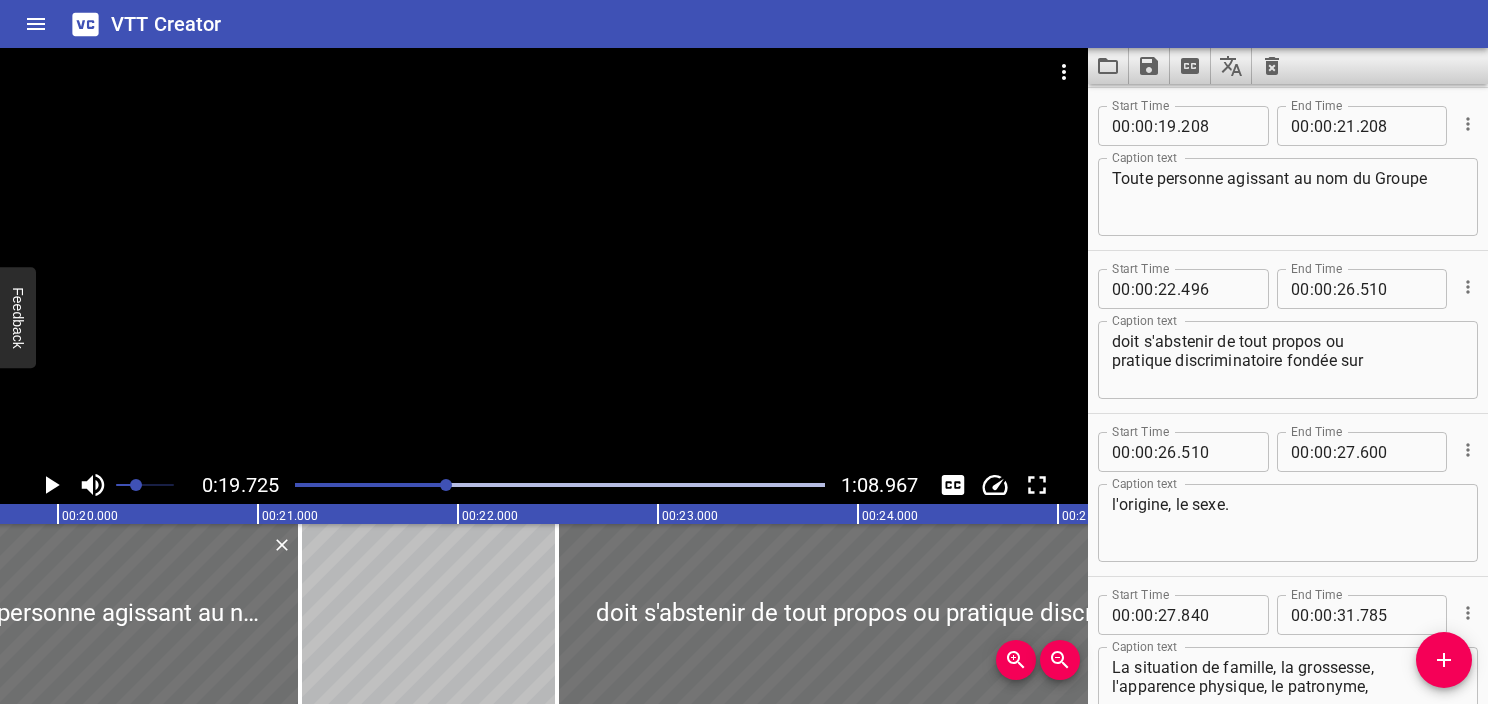 scroll, scrollTop: 0, scrollLeft: 3944, axis: horizontal 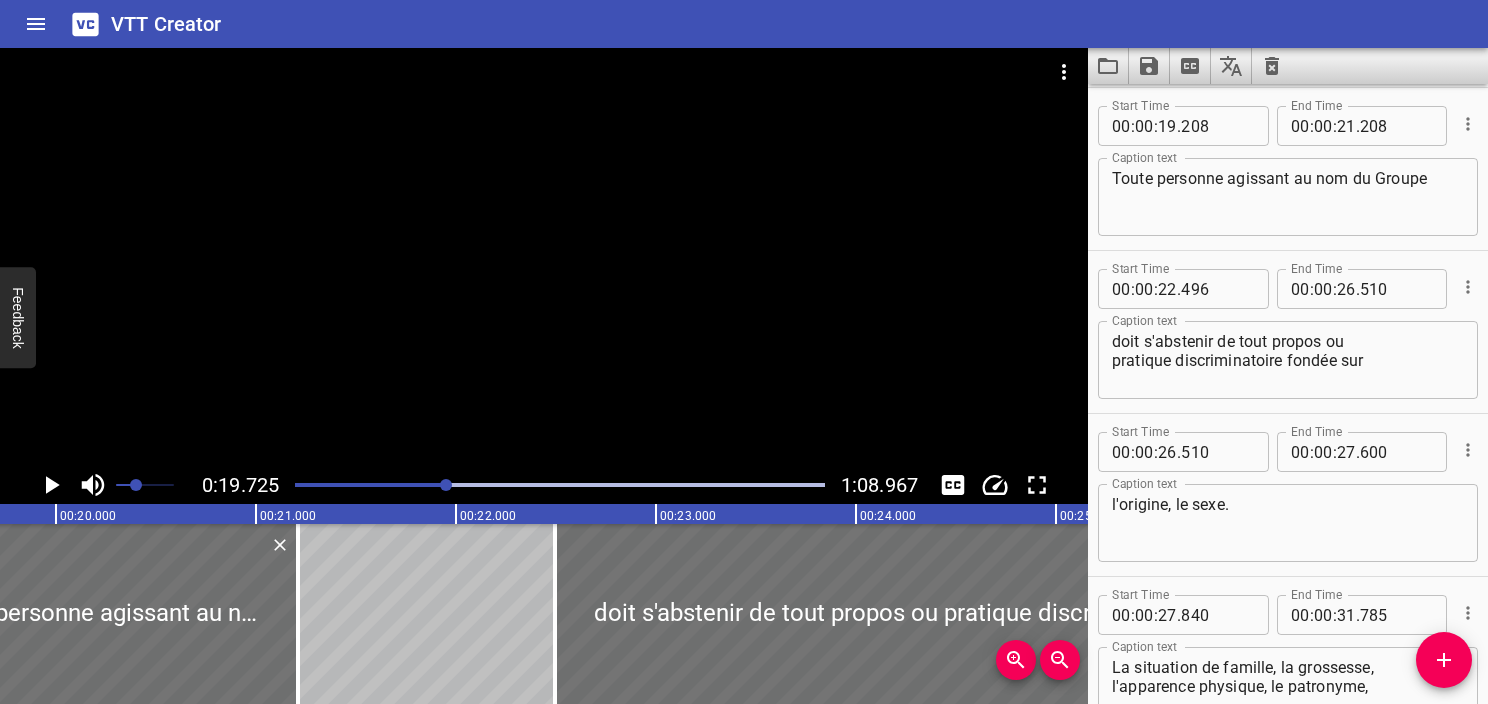 click at bounding box center (560, 485) 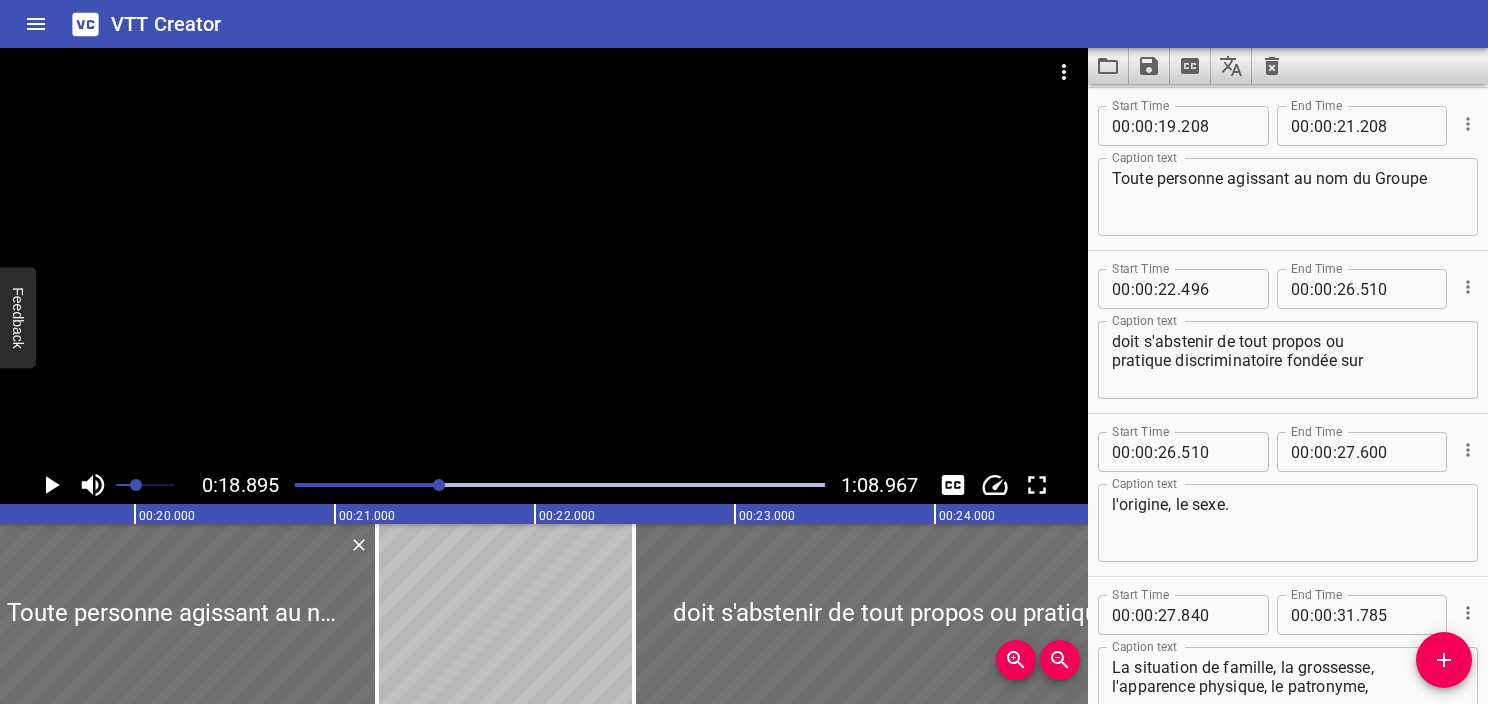 scroll, scrollTop: 0, scrollLeft: 3779, axis: horizontal 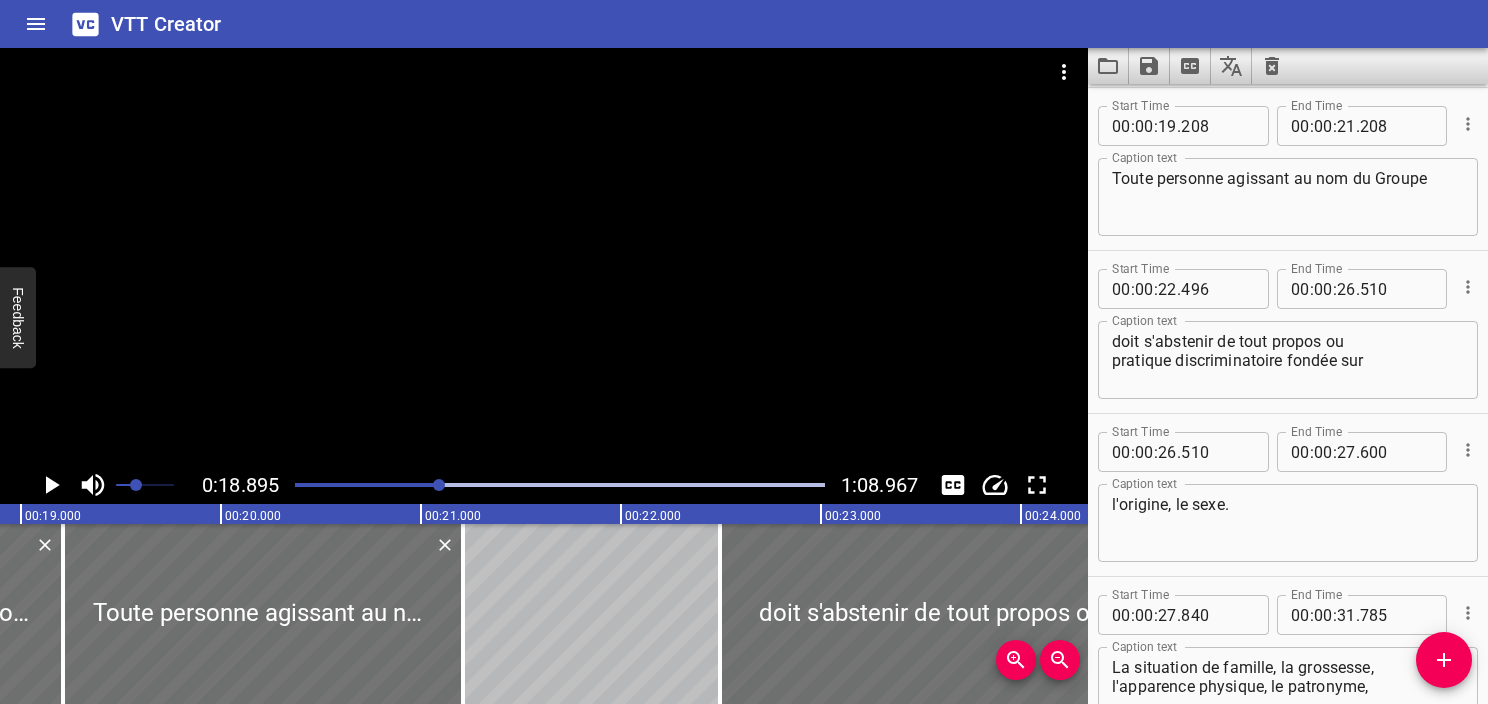 click 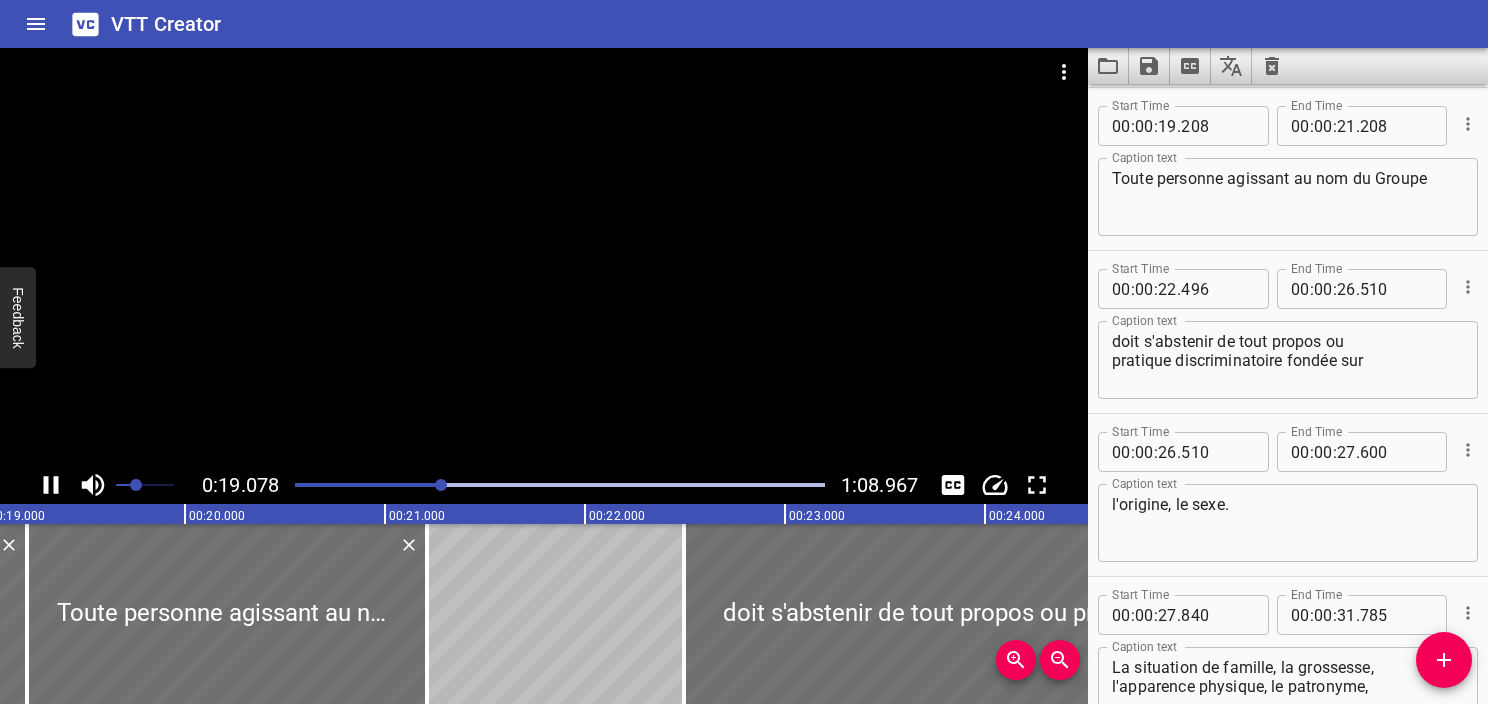 click 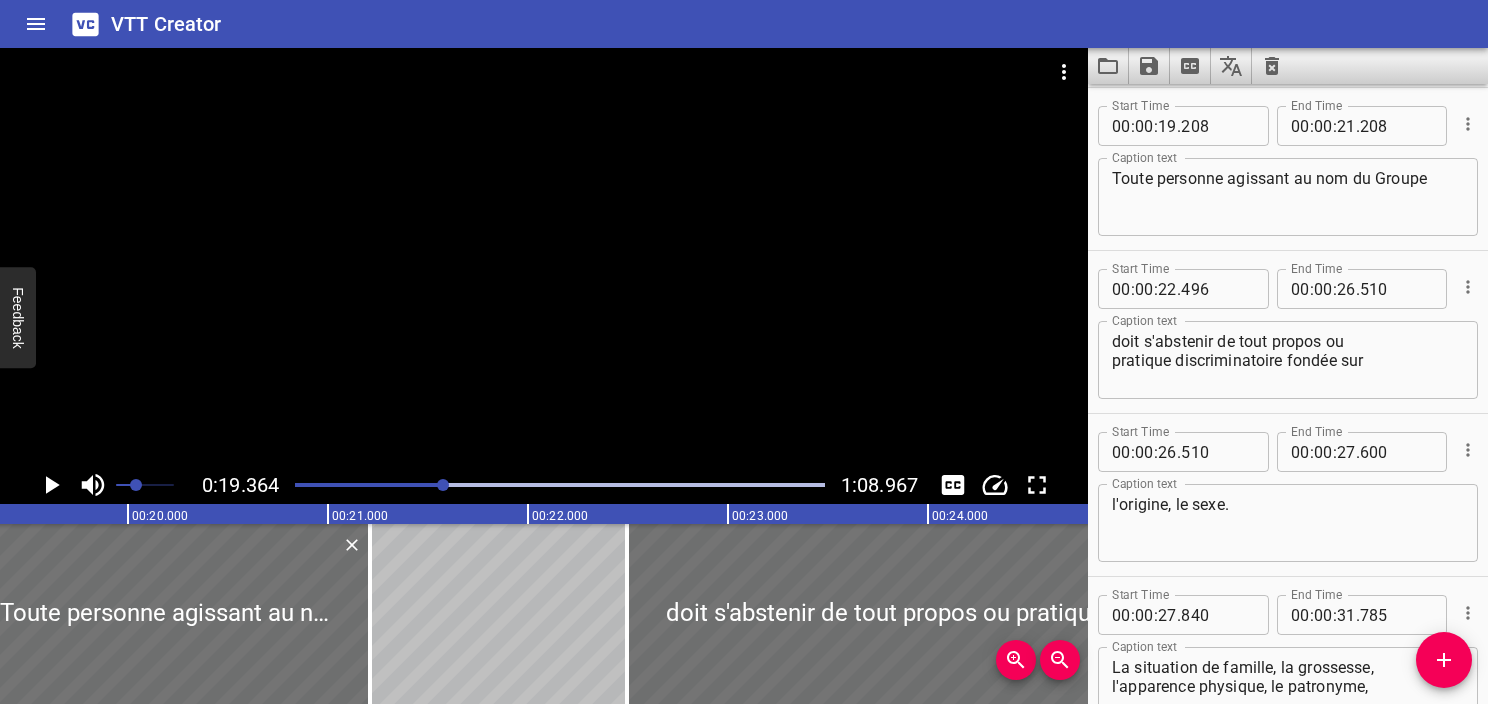 click 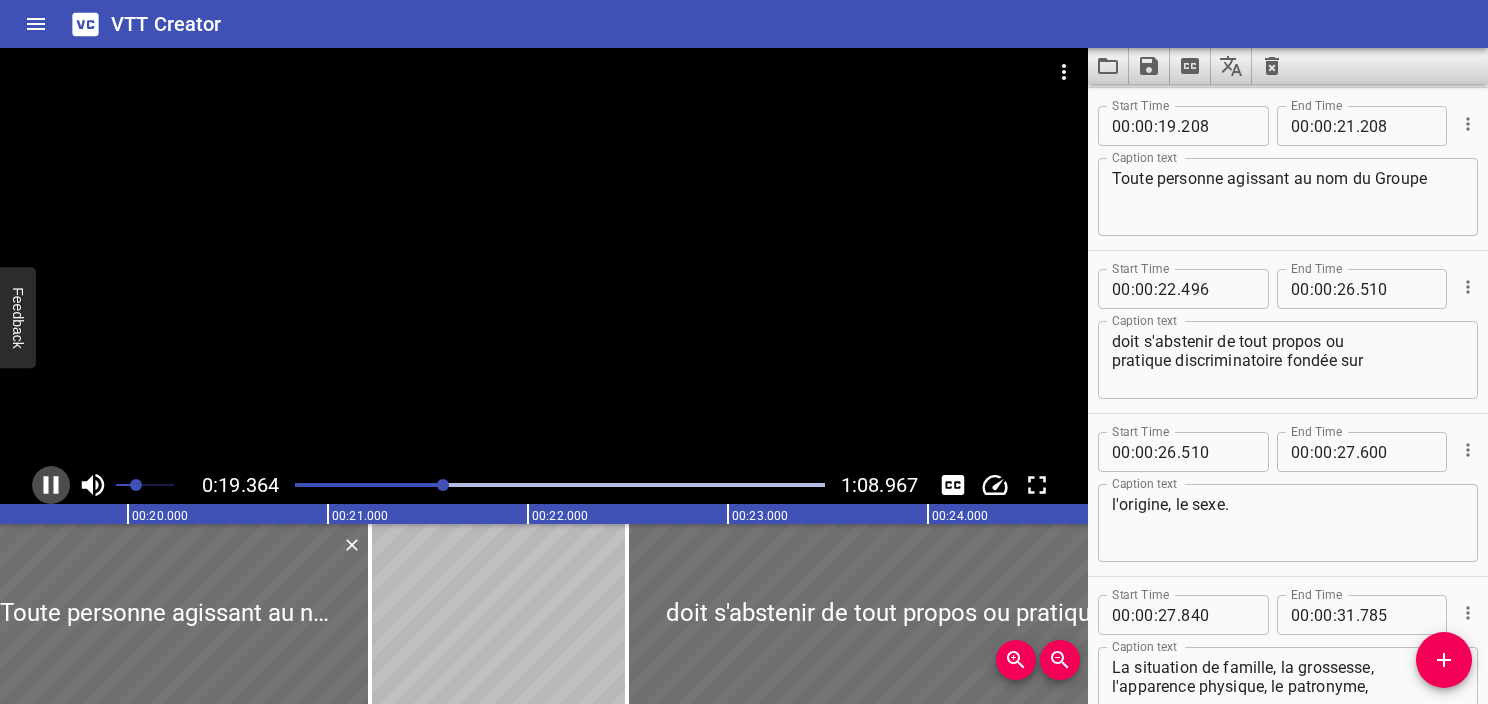 click 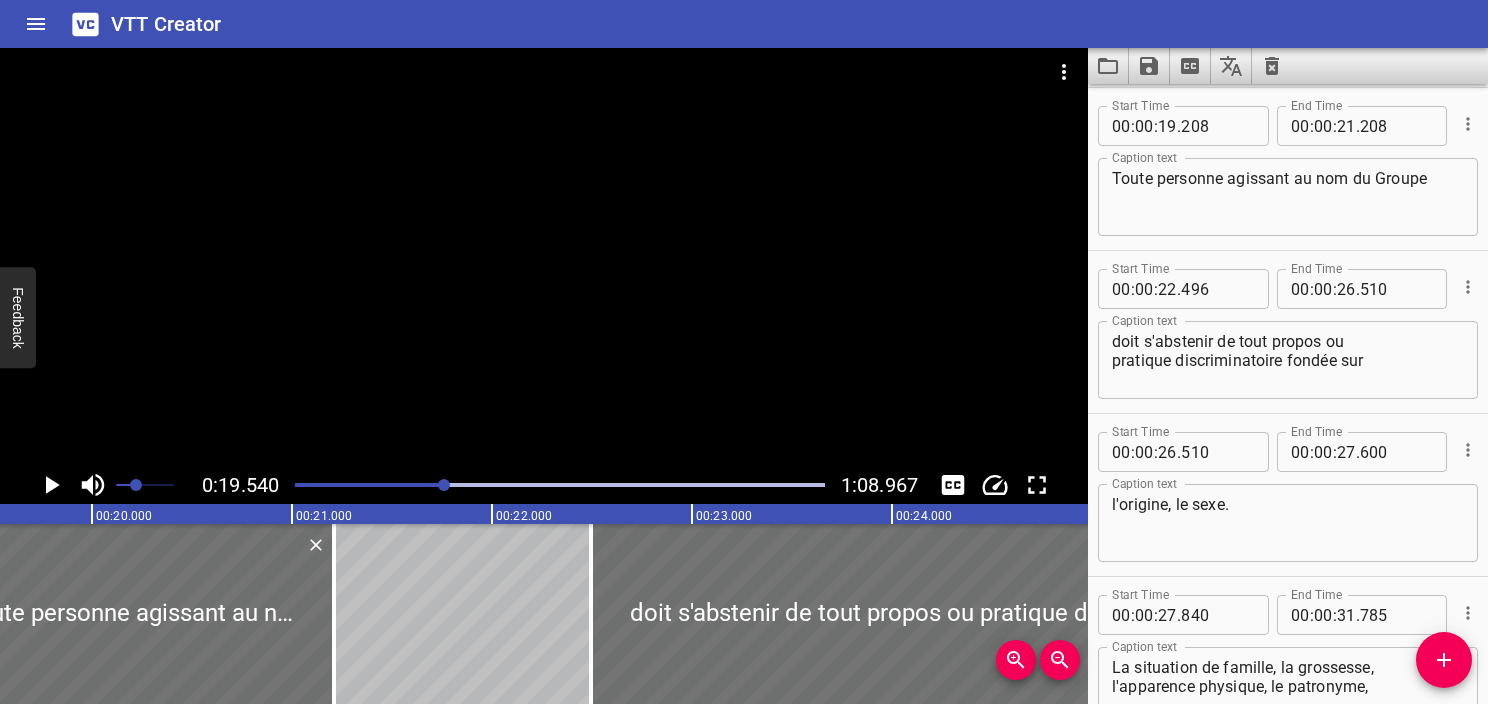click at bounding box center (560, 485) 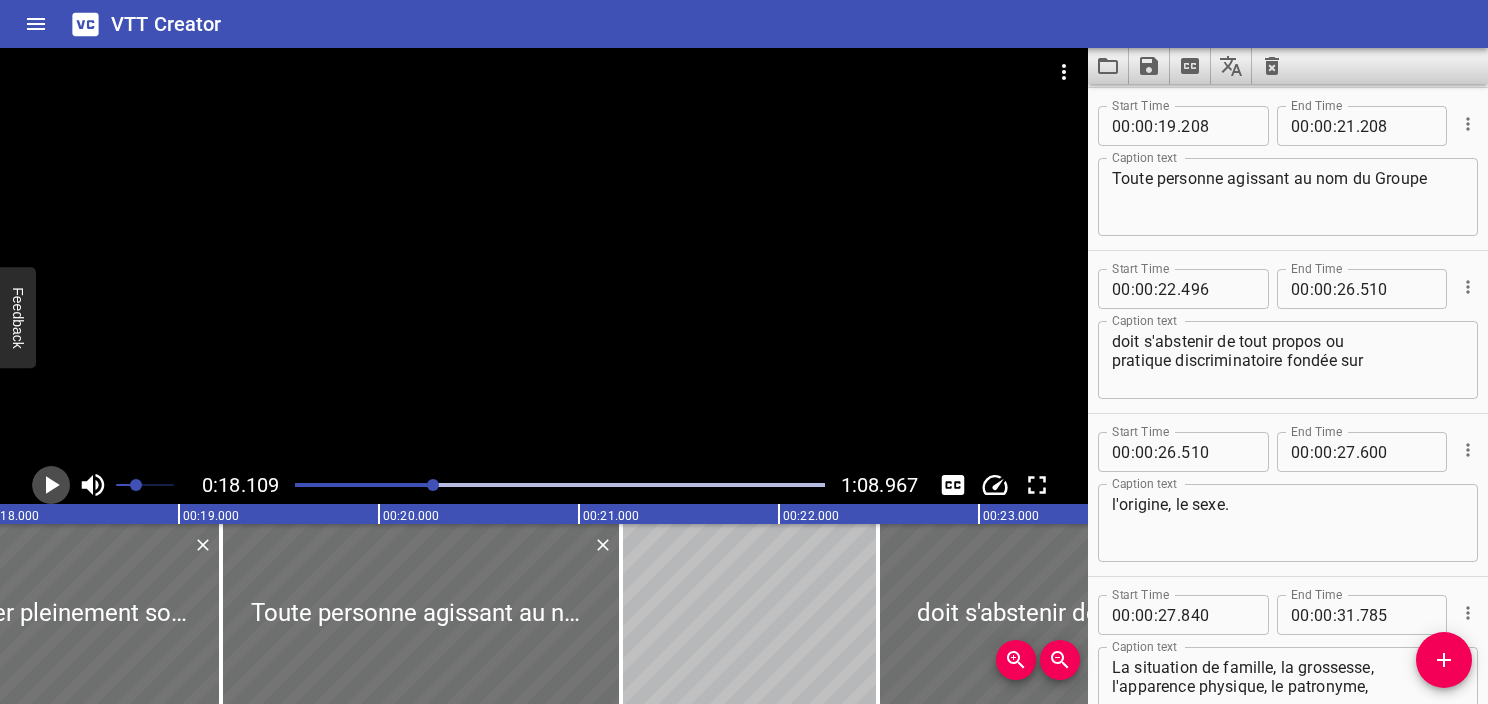 click 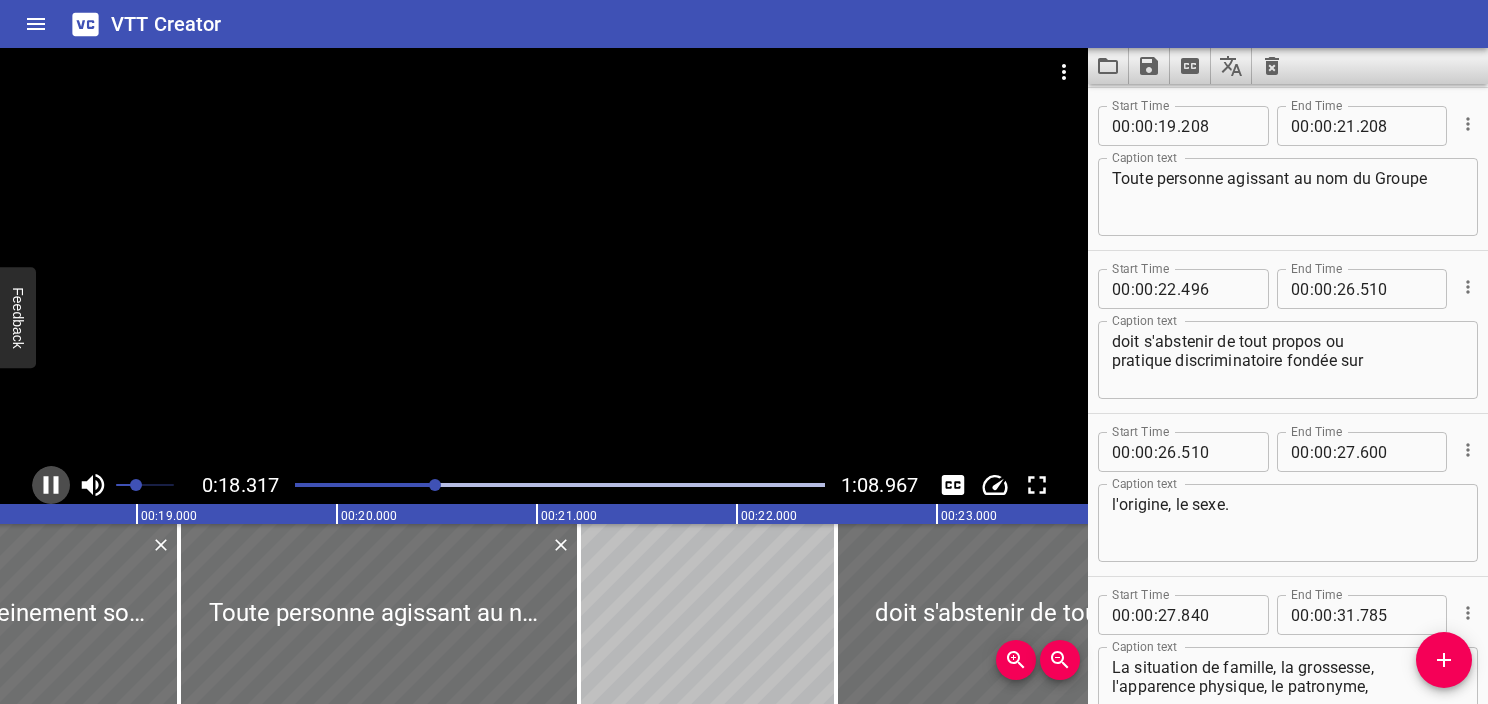 click 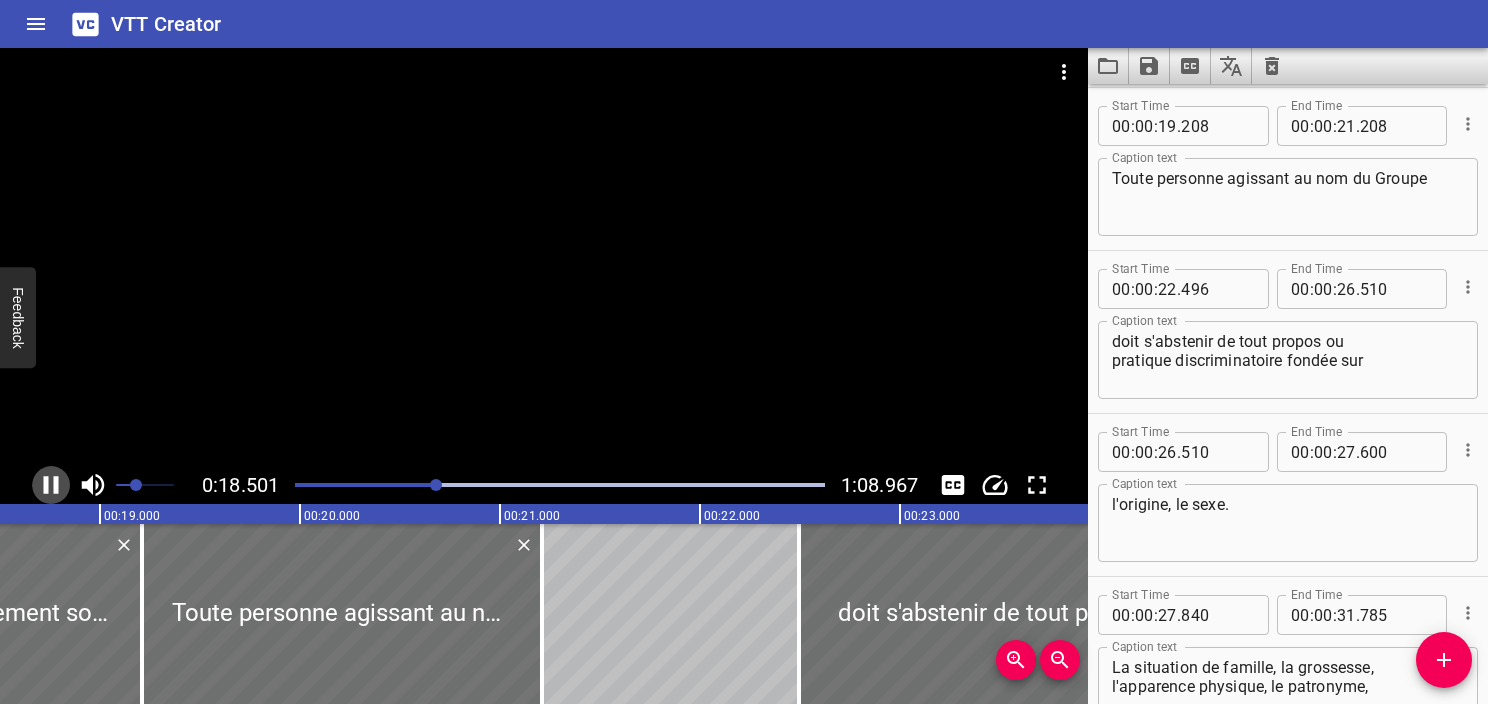 click 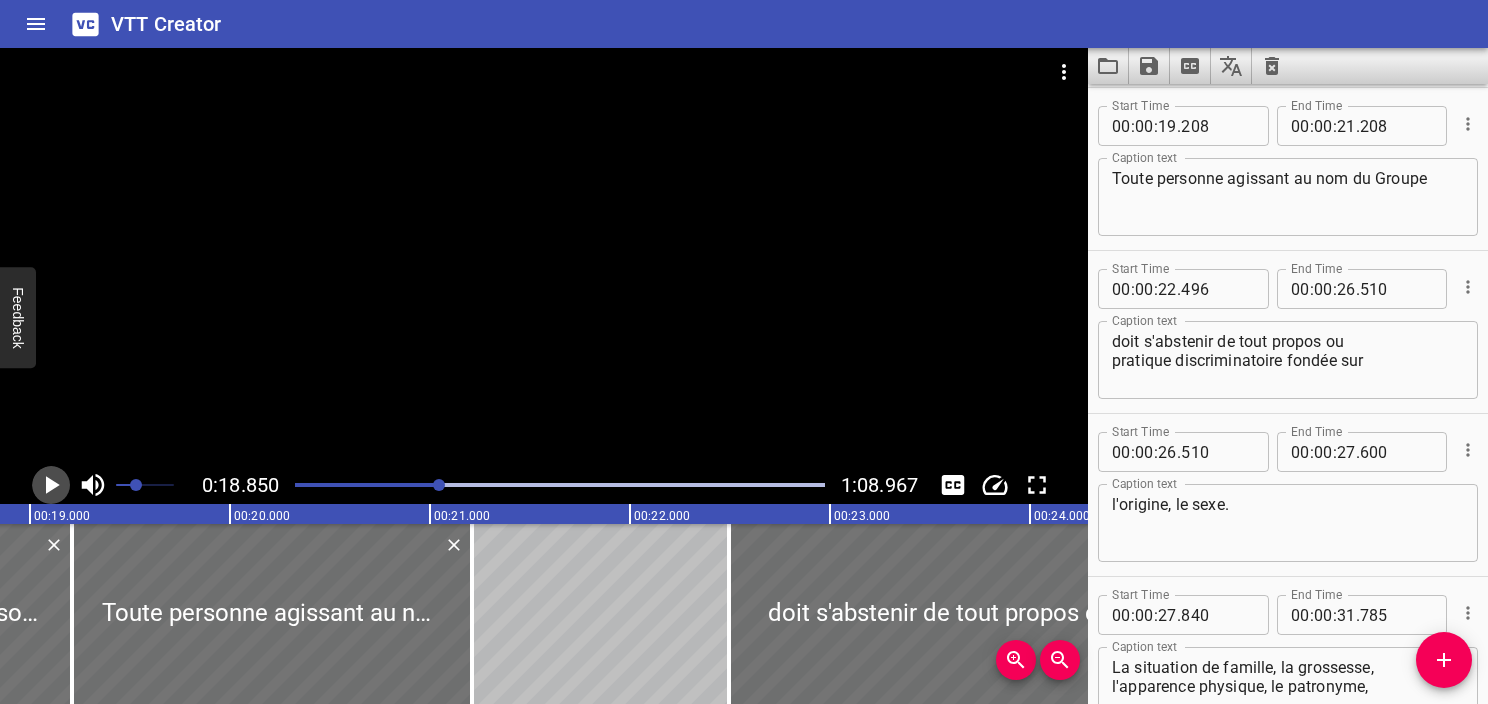 click 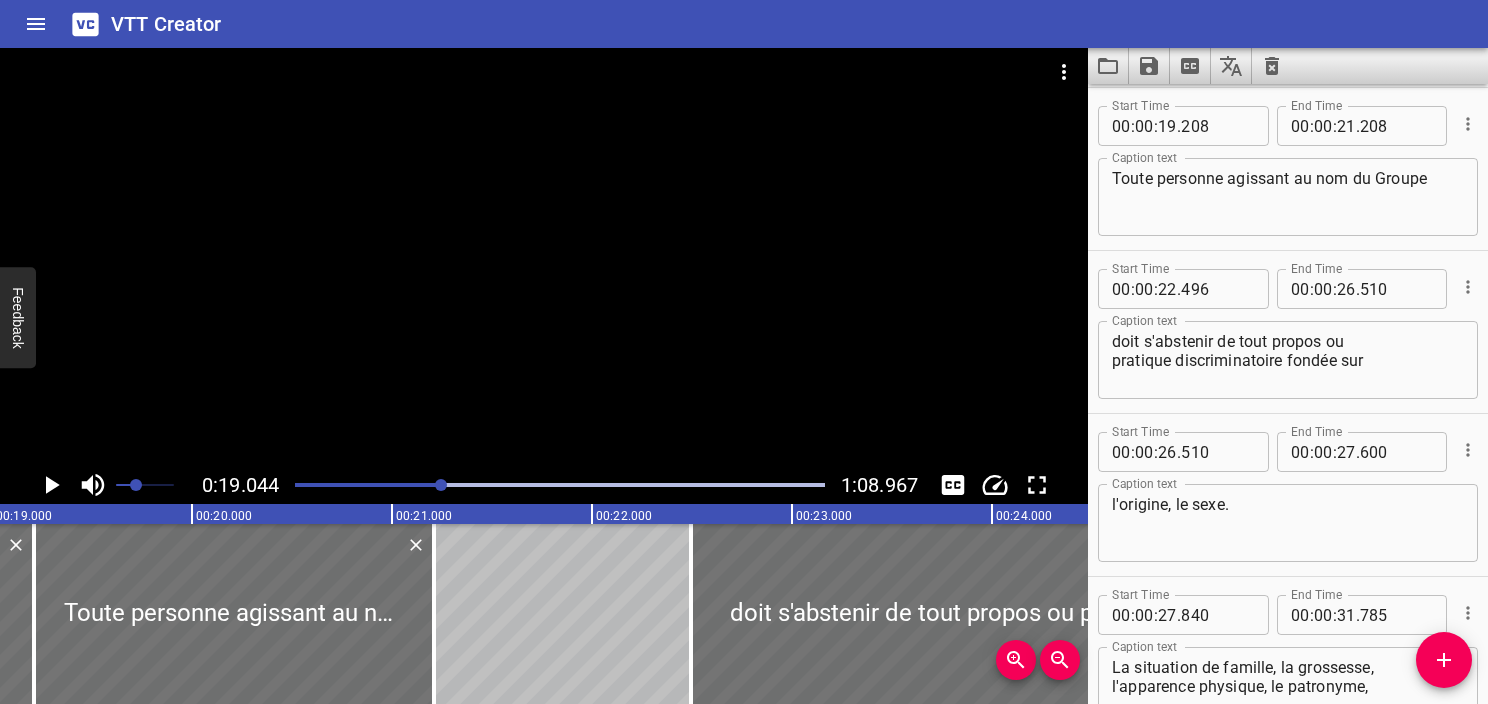 click 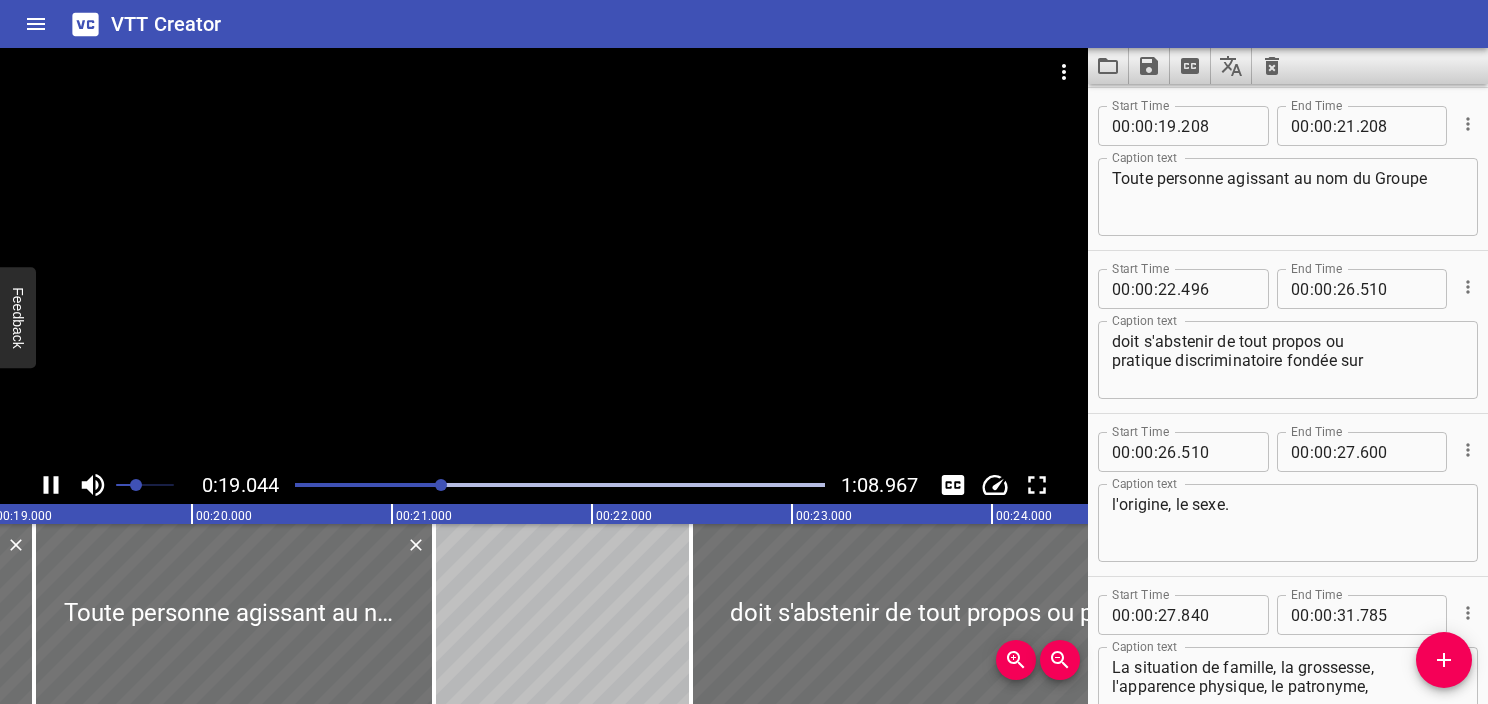 click 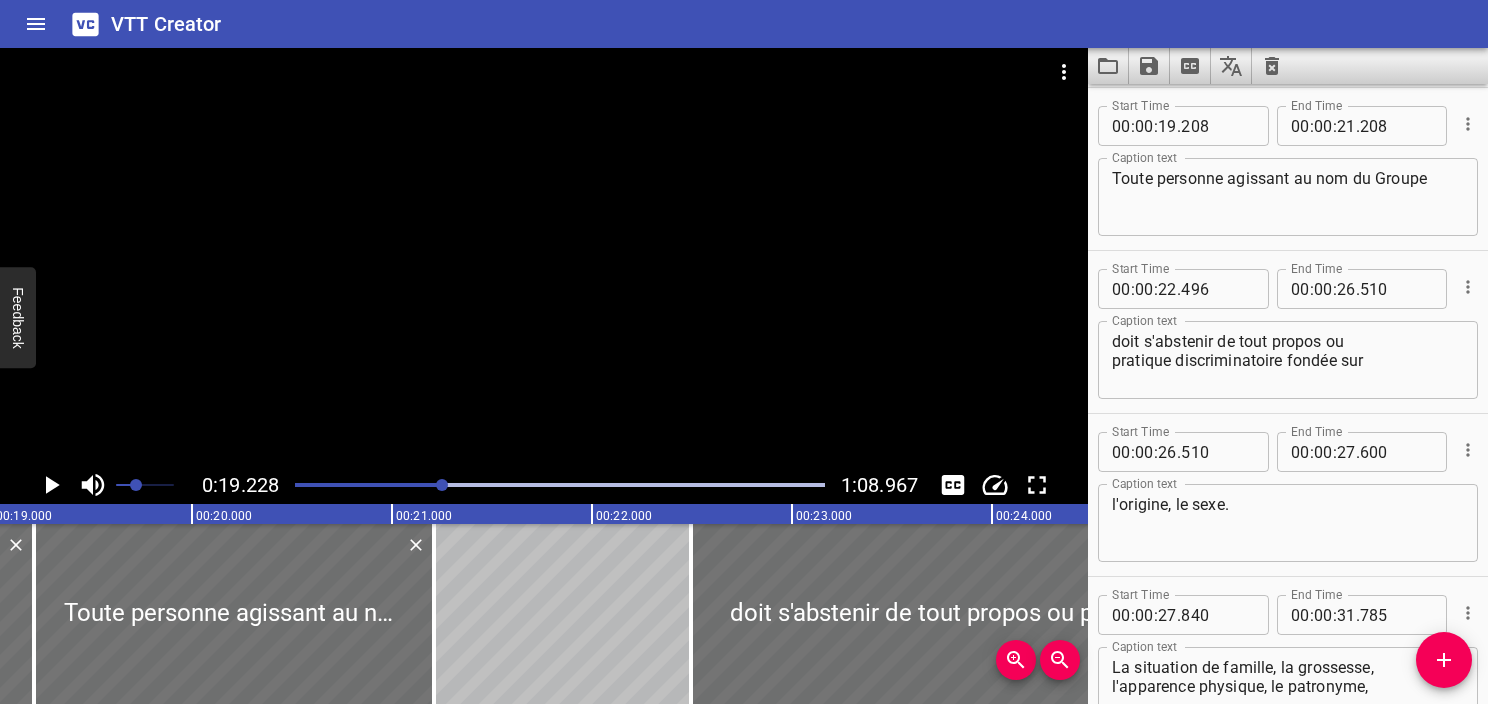 scroll, scrollTop: 0, scrollLeft: 3845, axis: horizontal 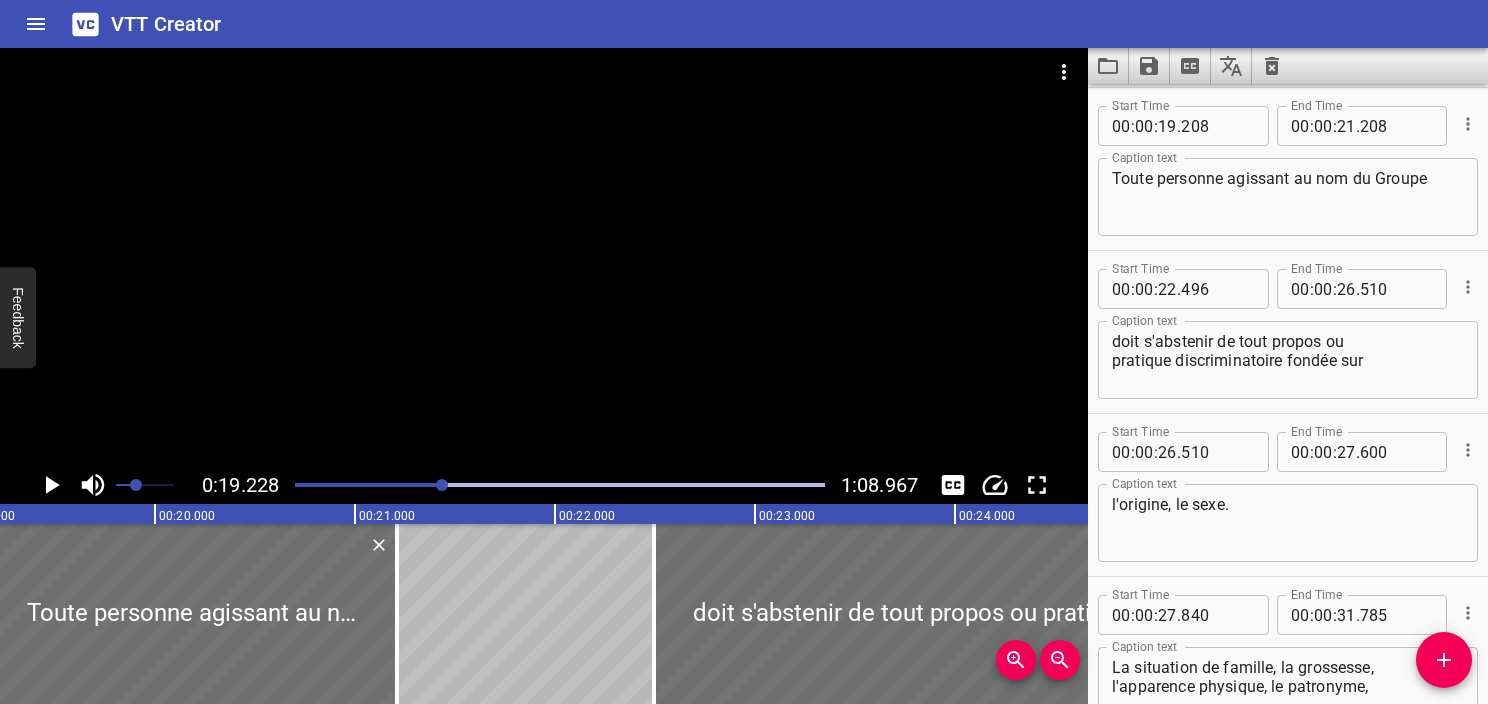 click 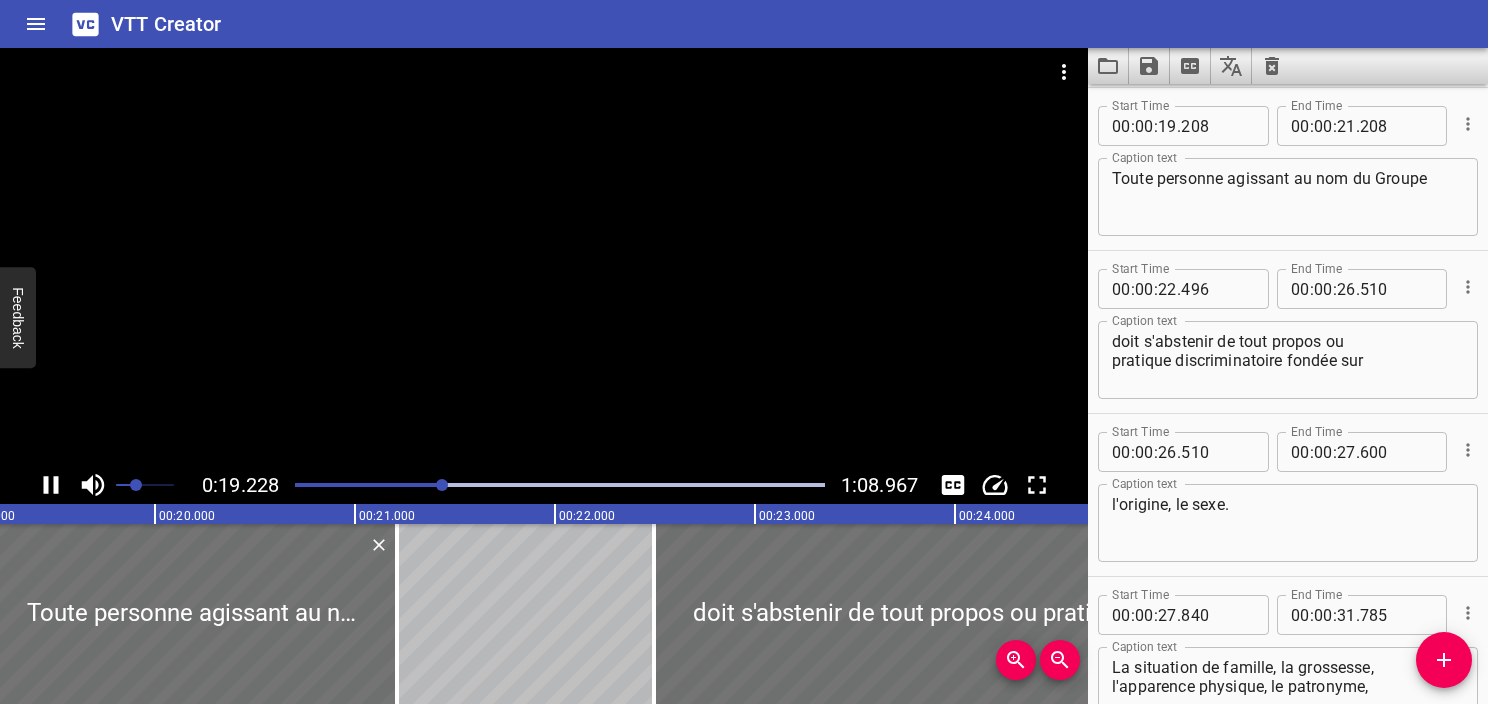 click 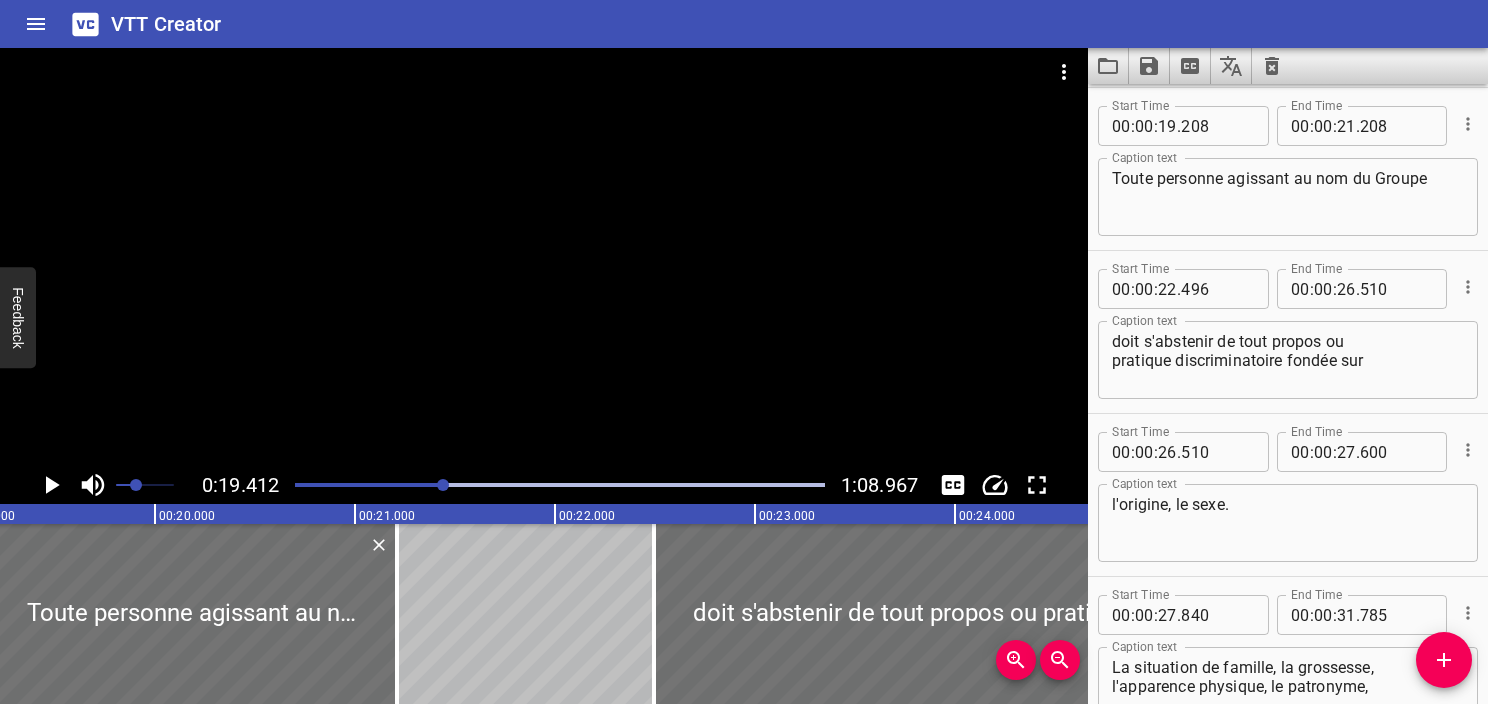 scroll, scrollTop: 0, scrollLeft: 3882, axis: horizontal 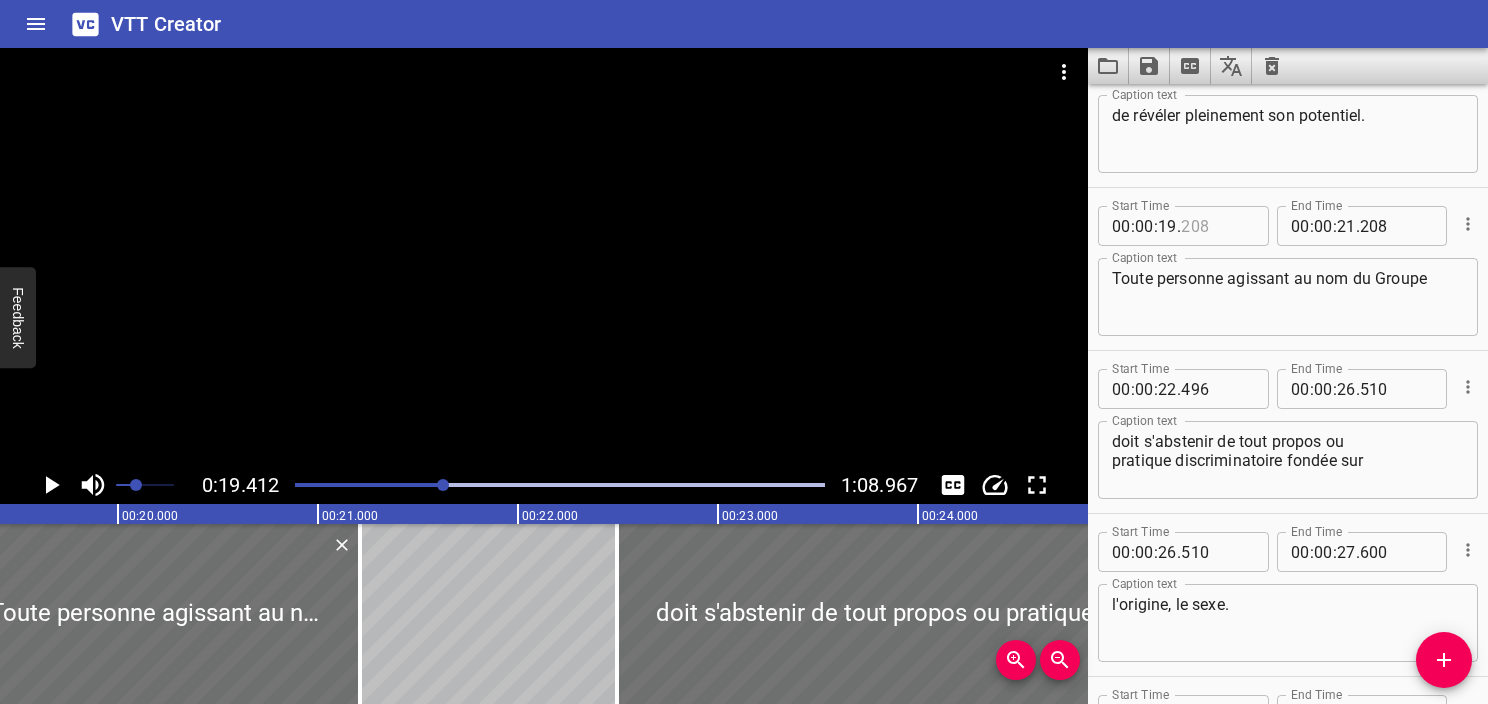 click at bounding box center (1217, 226) 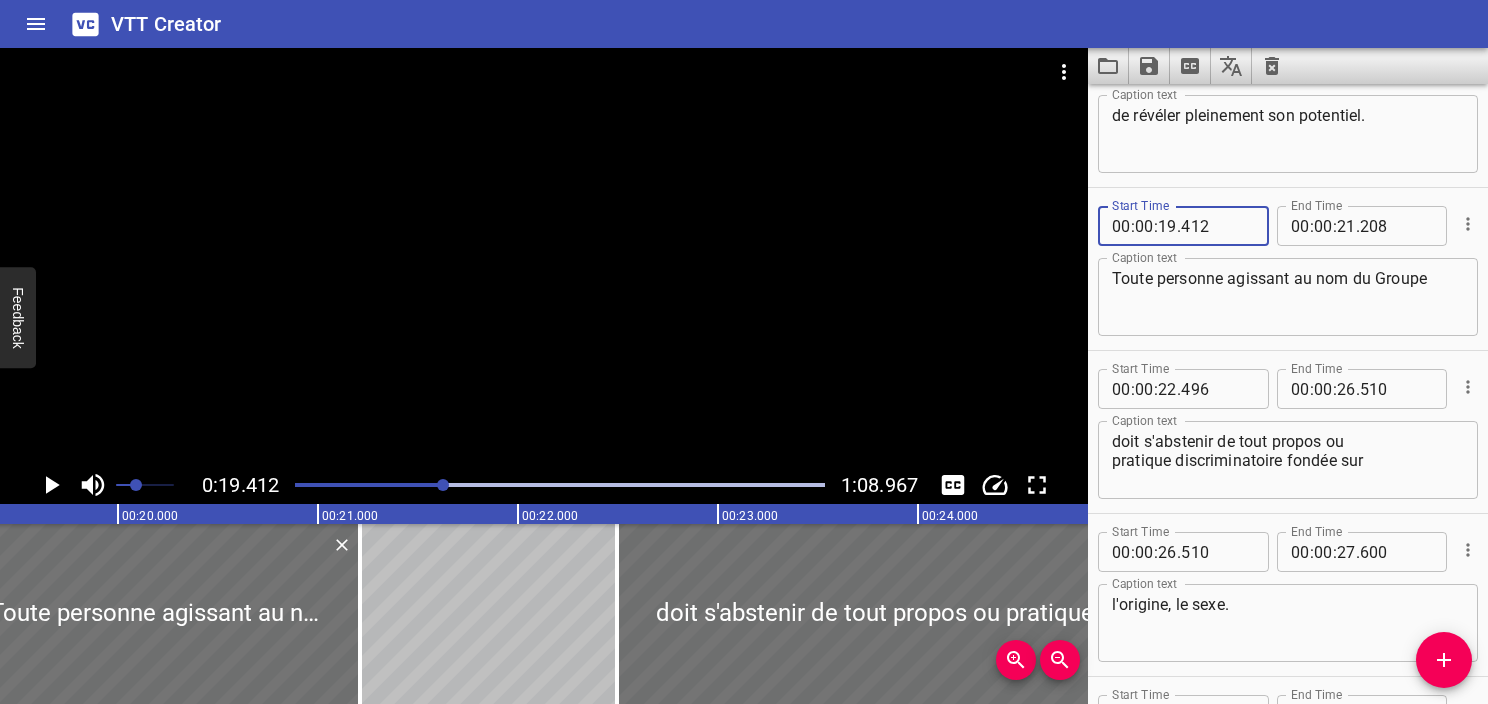 type on "412" 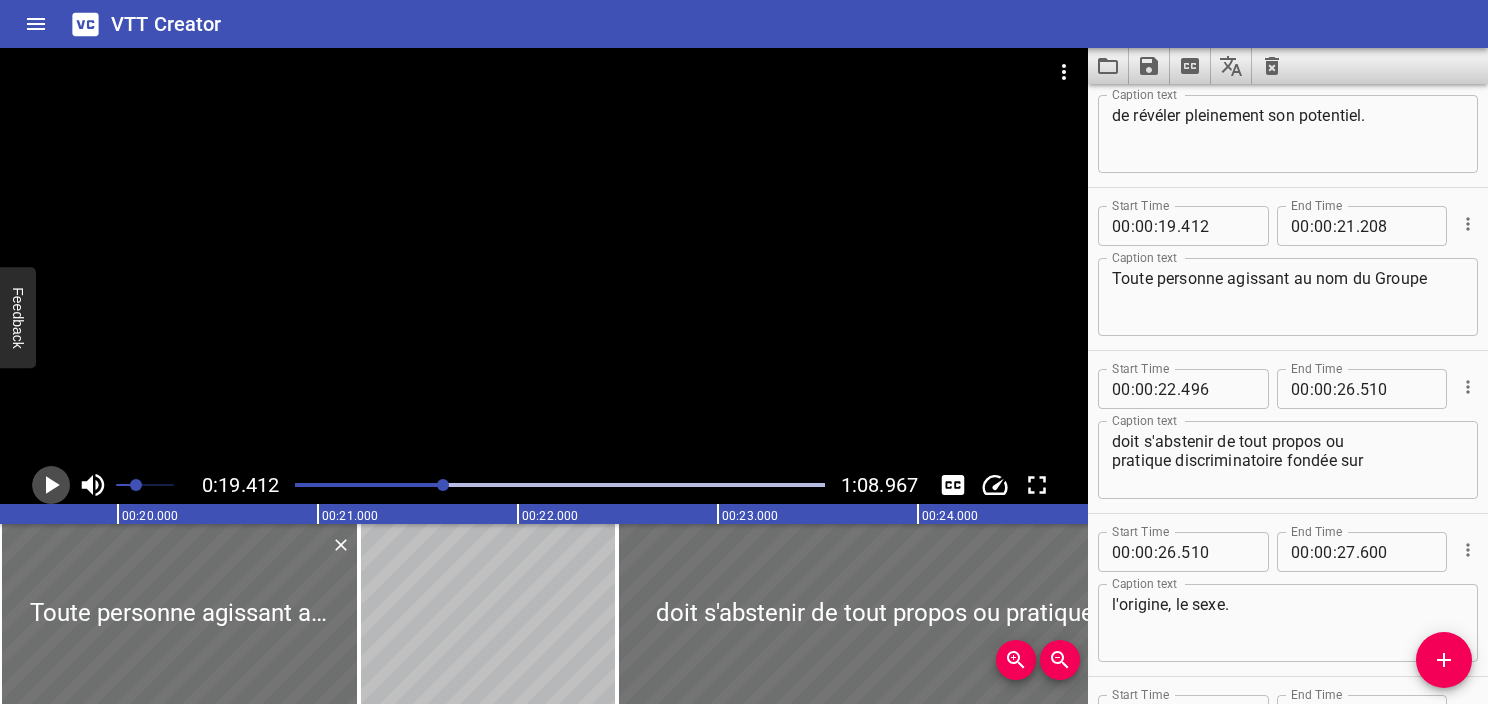 click 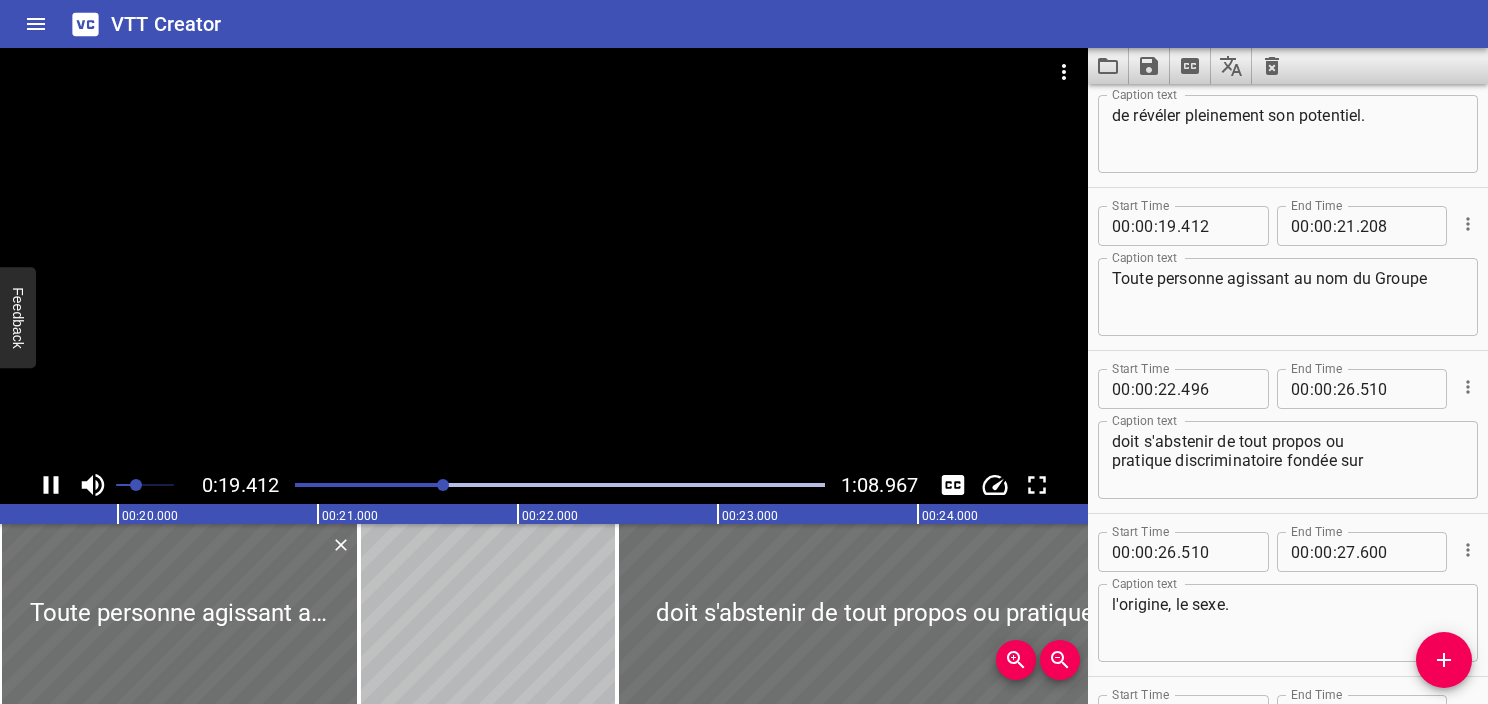 scroll, scrollTop: 1438, scrollLeft: 0, axis: vertical 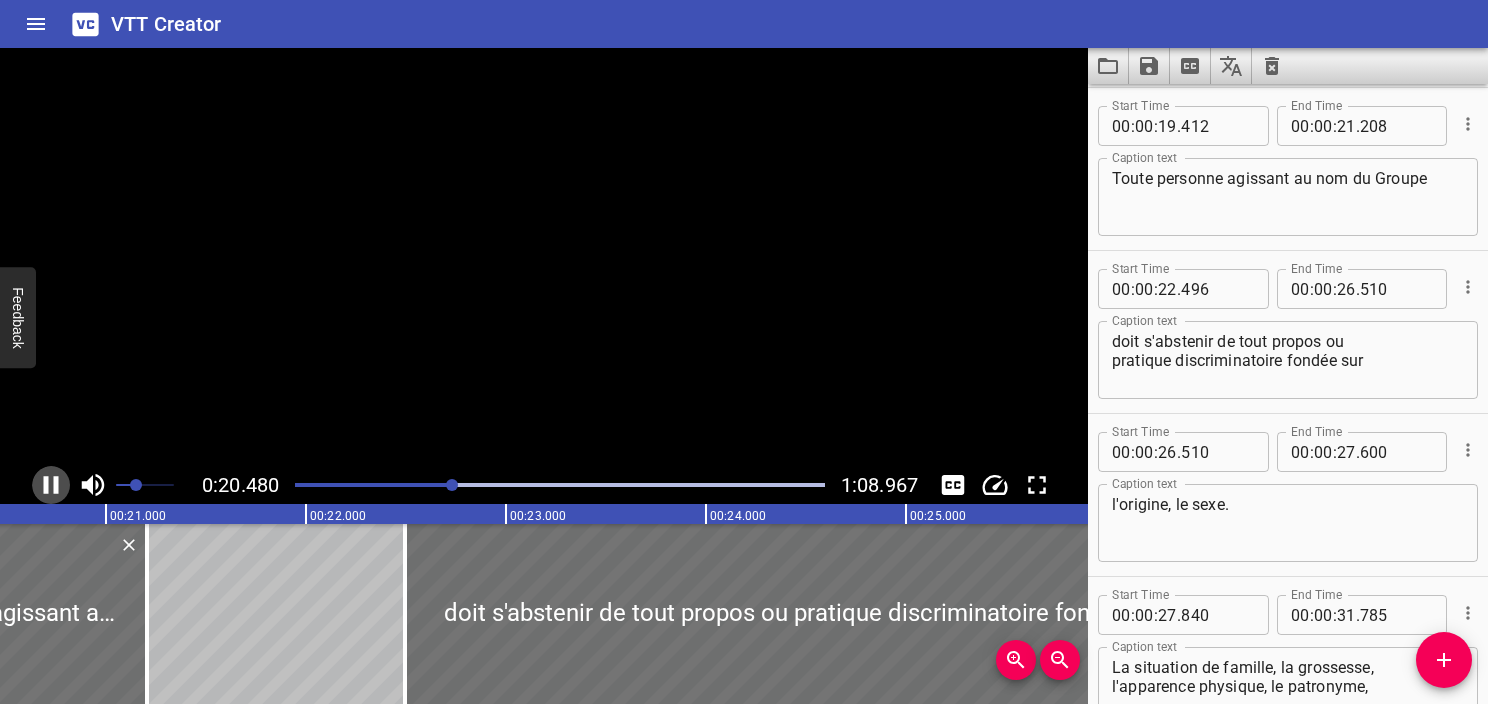 click 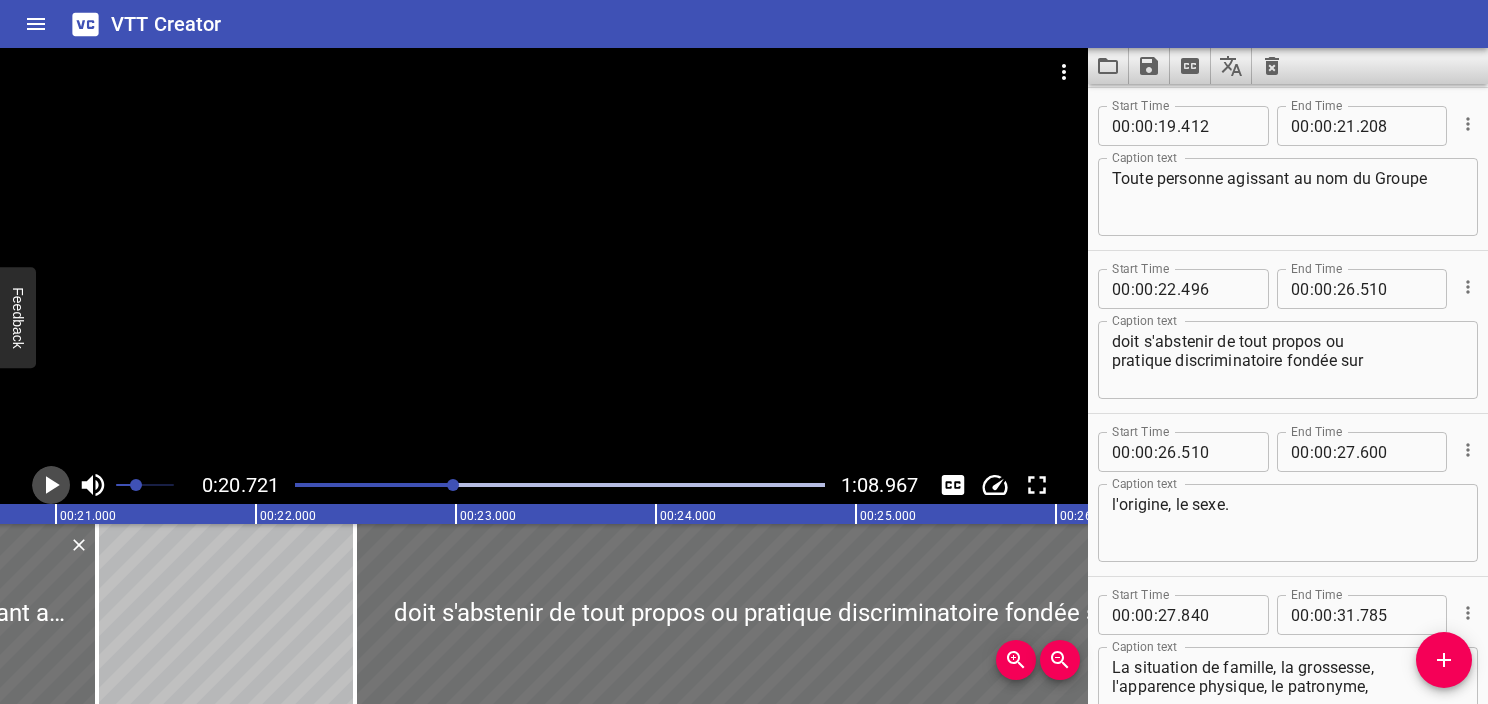 click 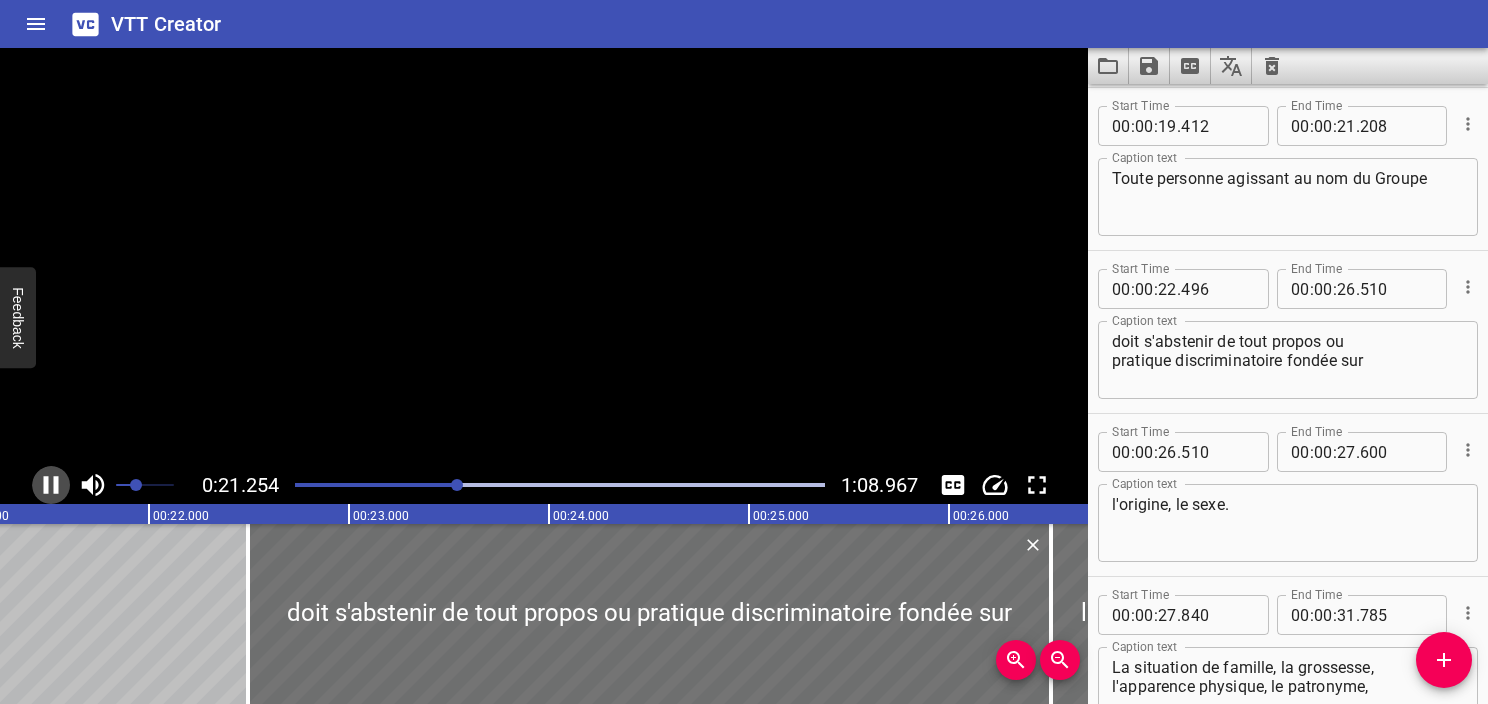 click 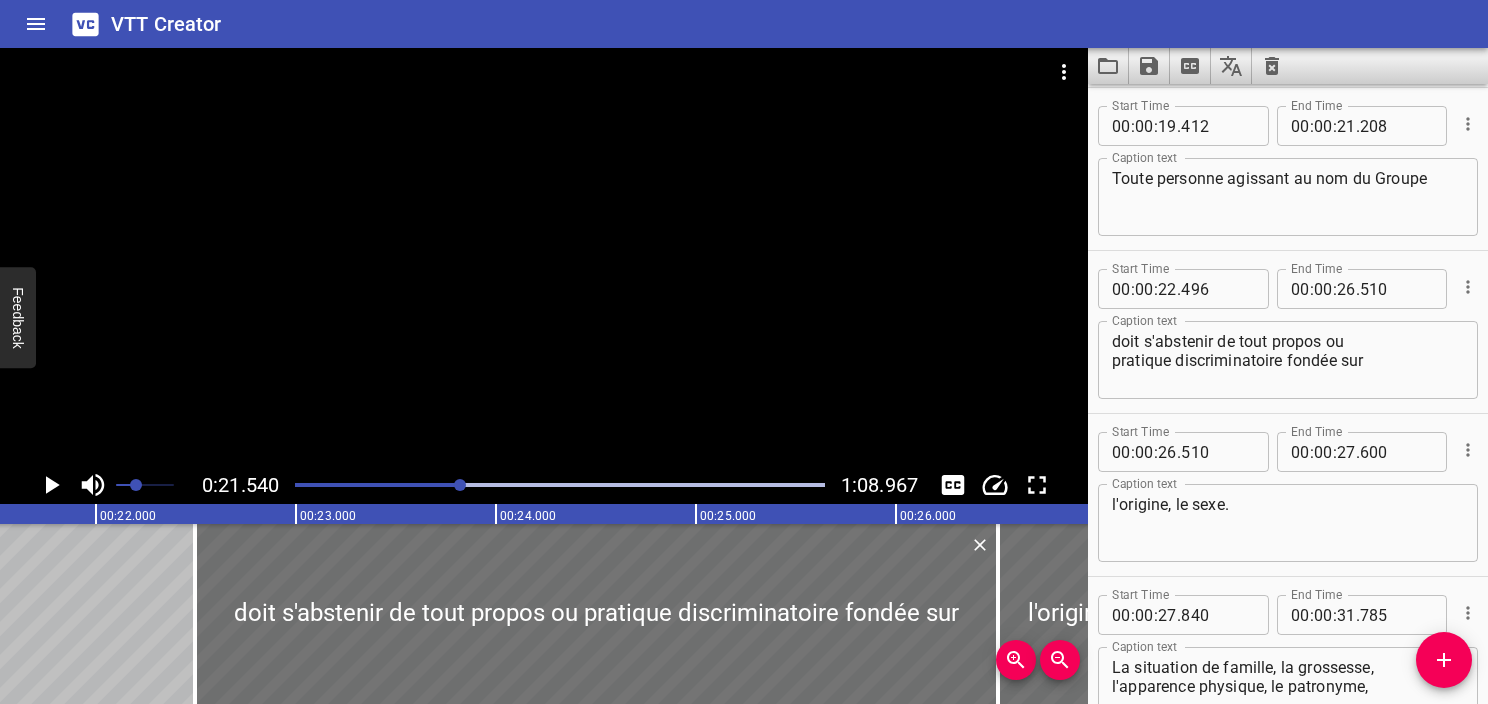 scroll, scrollTop: 0, scrollLeft: 4308, axis: horizontal 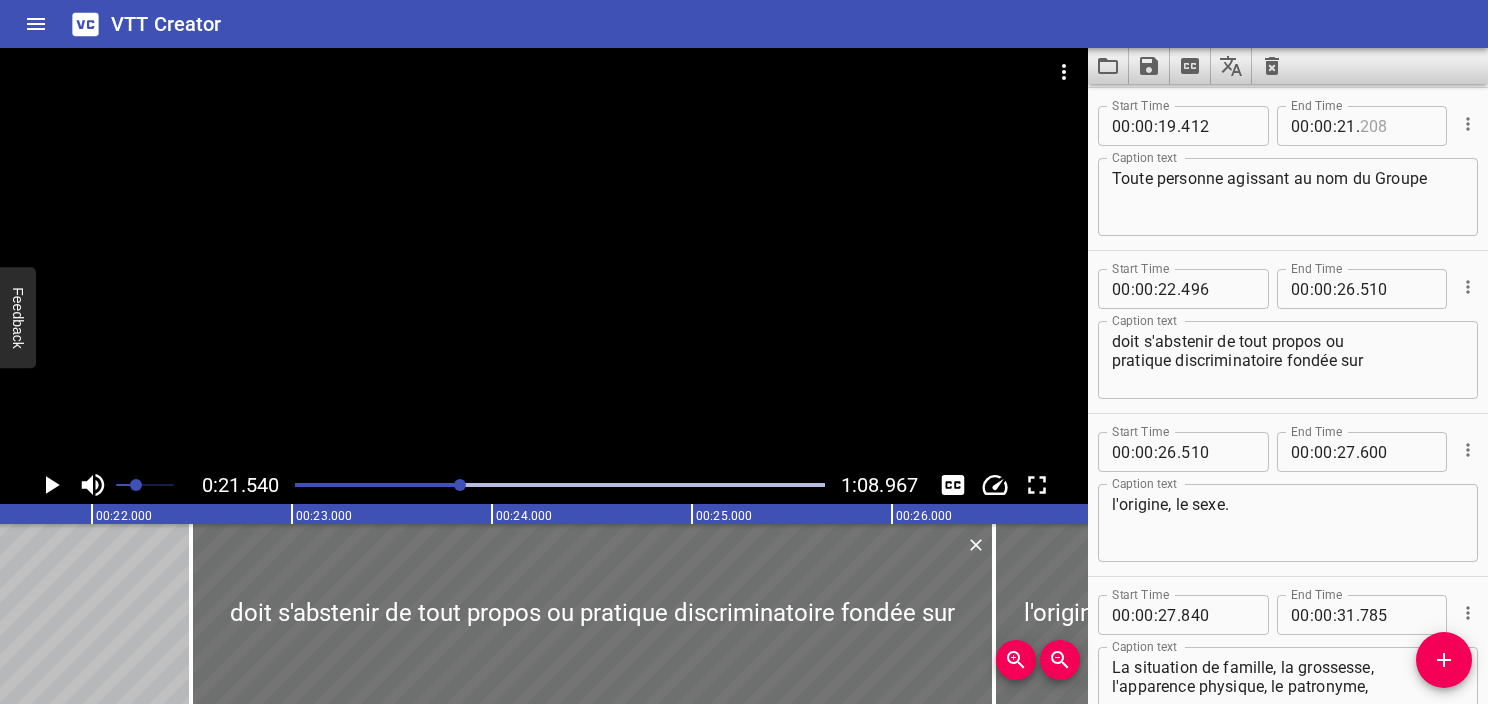 click at bounding box center [1396, 126] 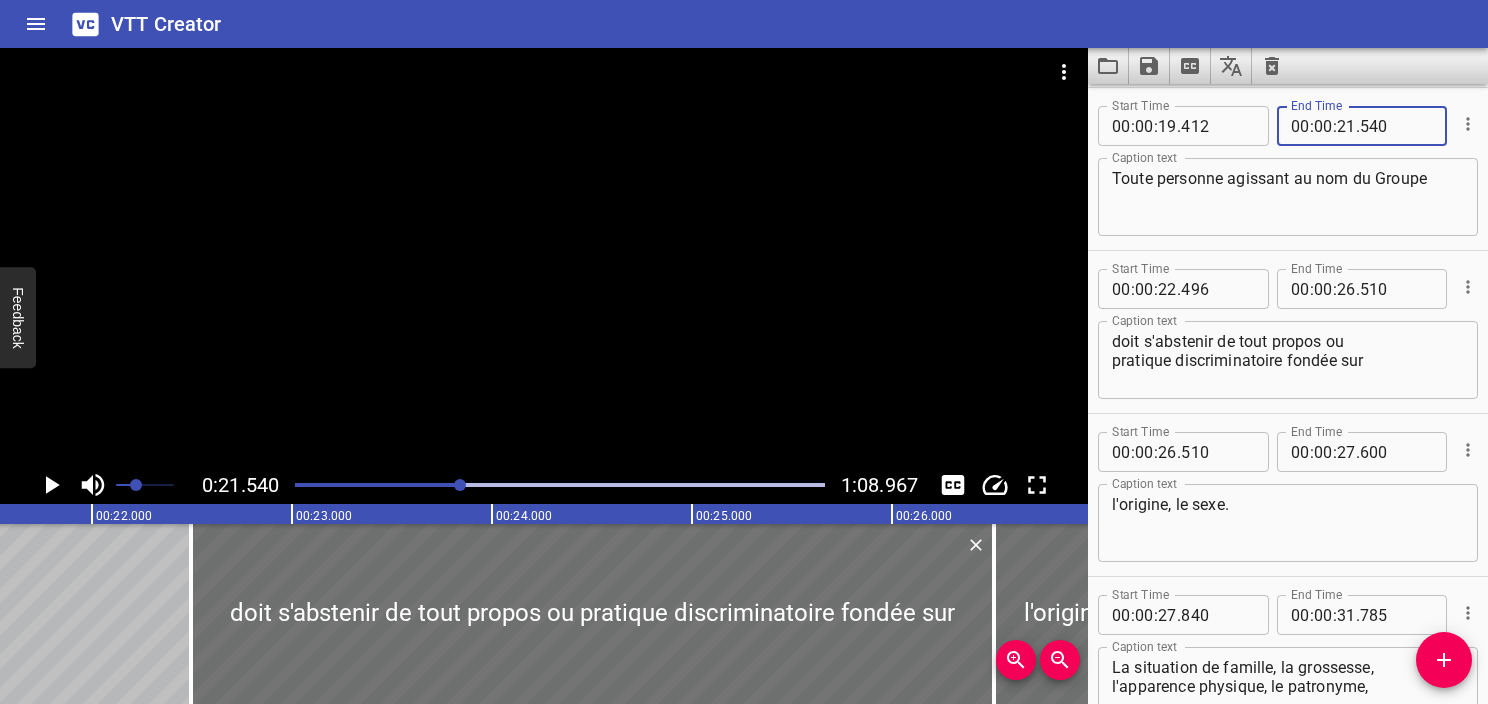 type on "540" 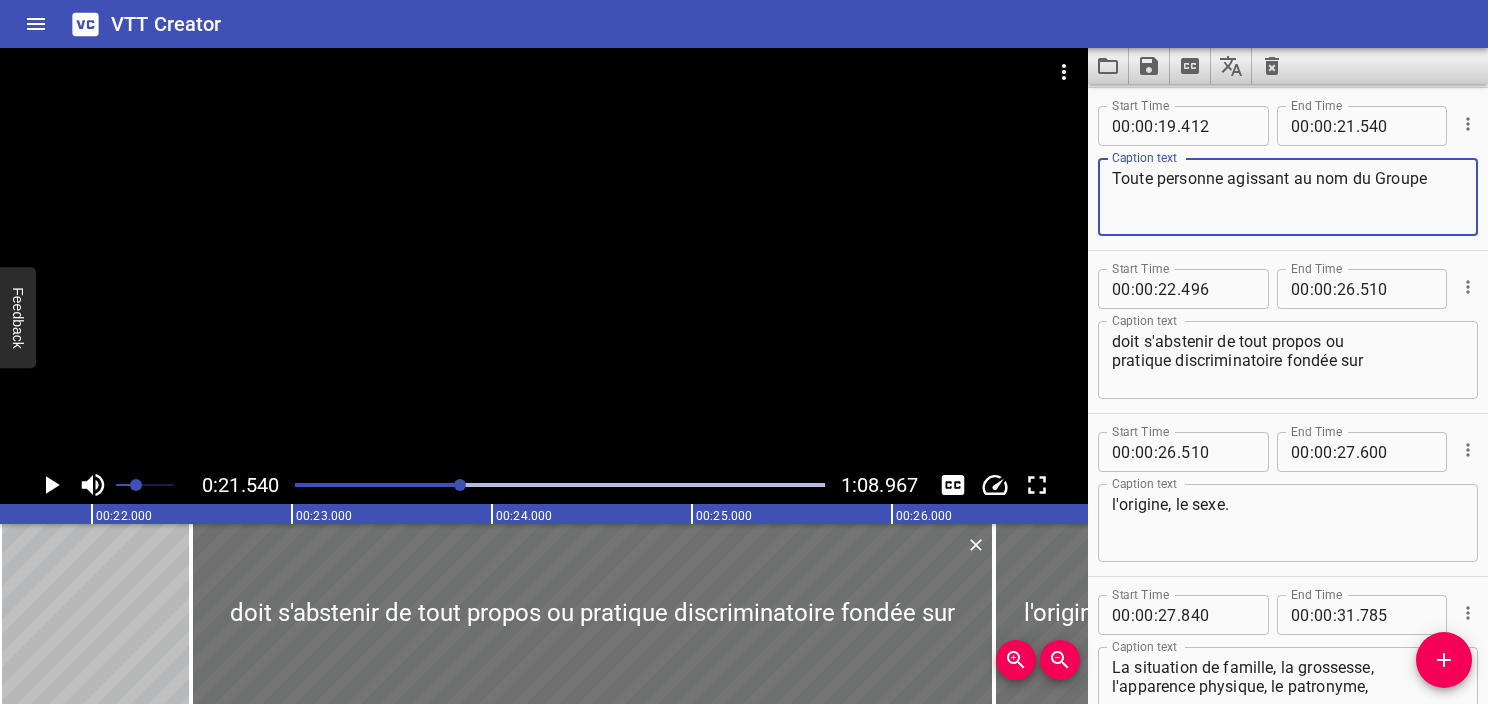 click on "Toute personne agissant au nom du Groupe" at bounding box center (1288, 197) 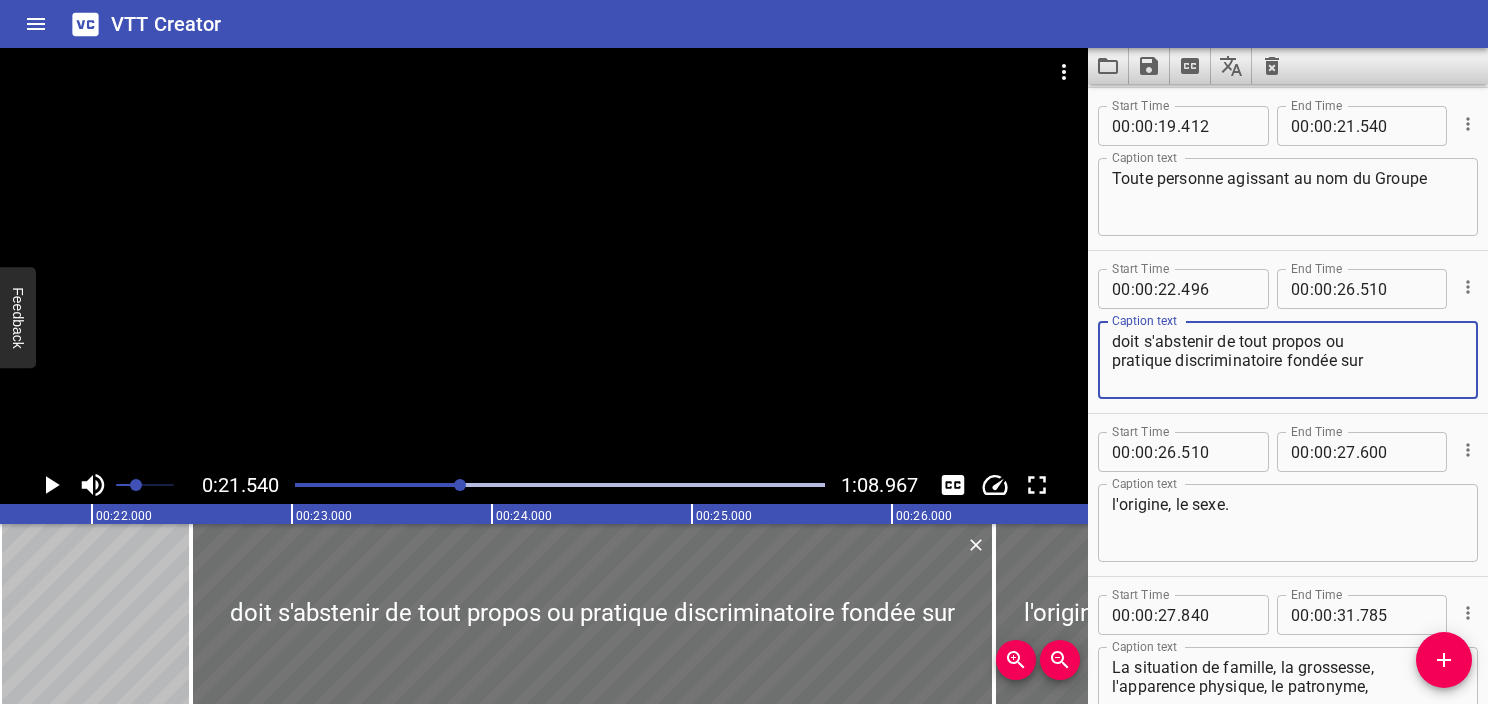 click on "doit s'abstenir de tout propos ou
pratique discriminatoire fondée sur" at bounding box center (1288, 360) 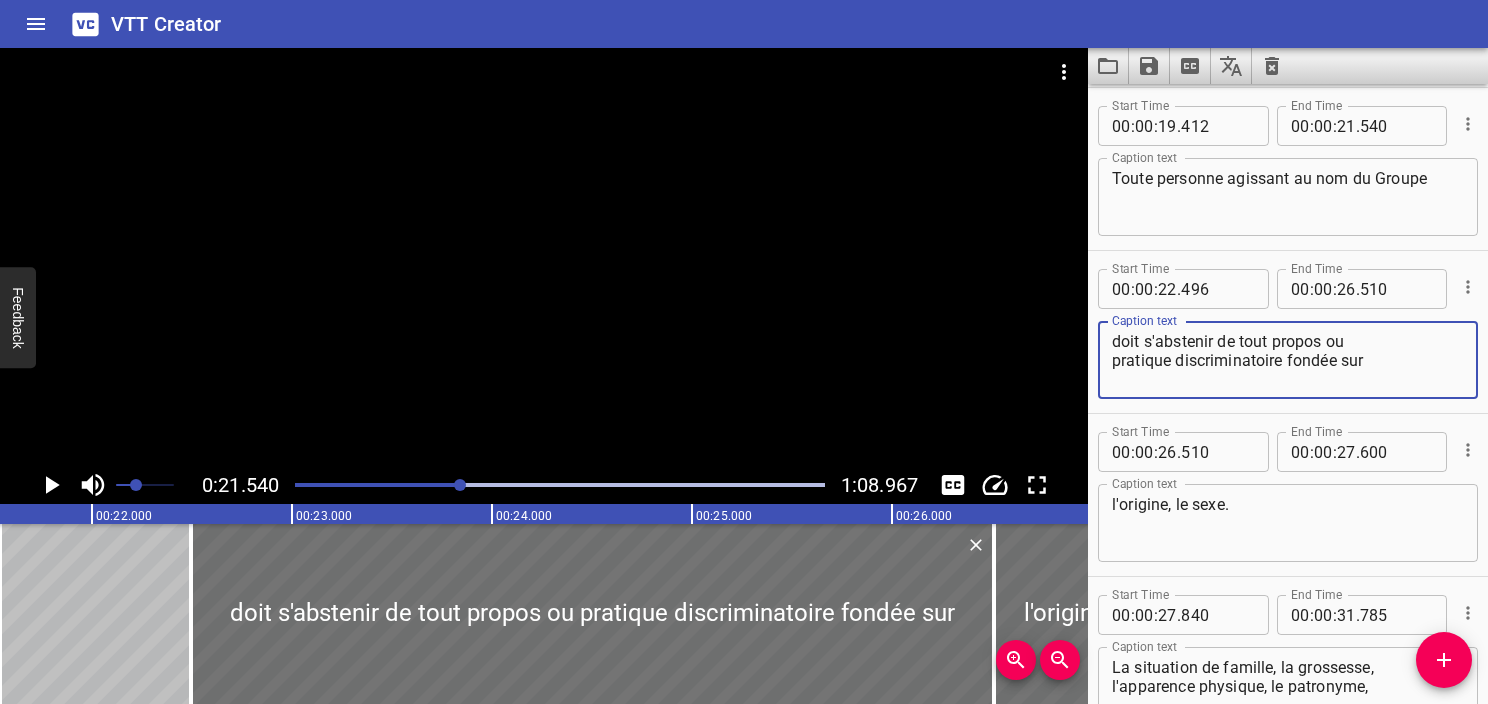 click 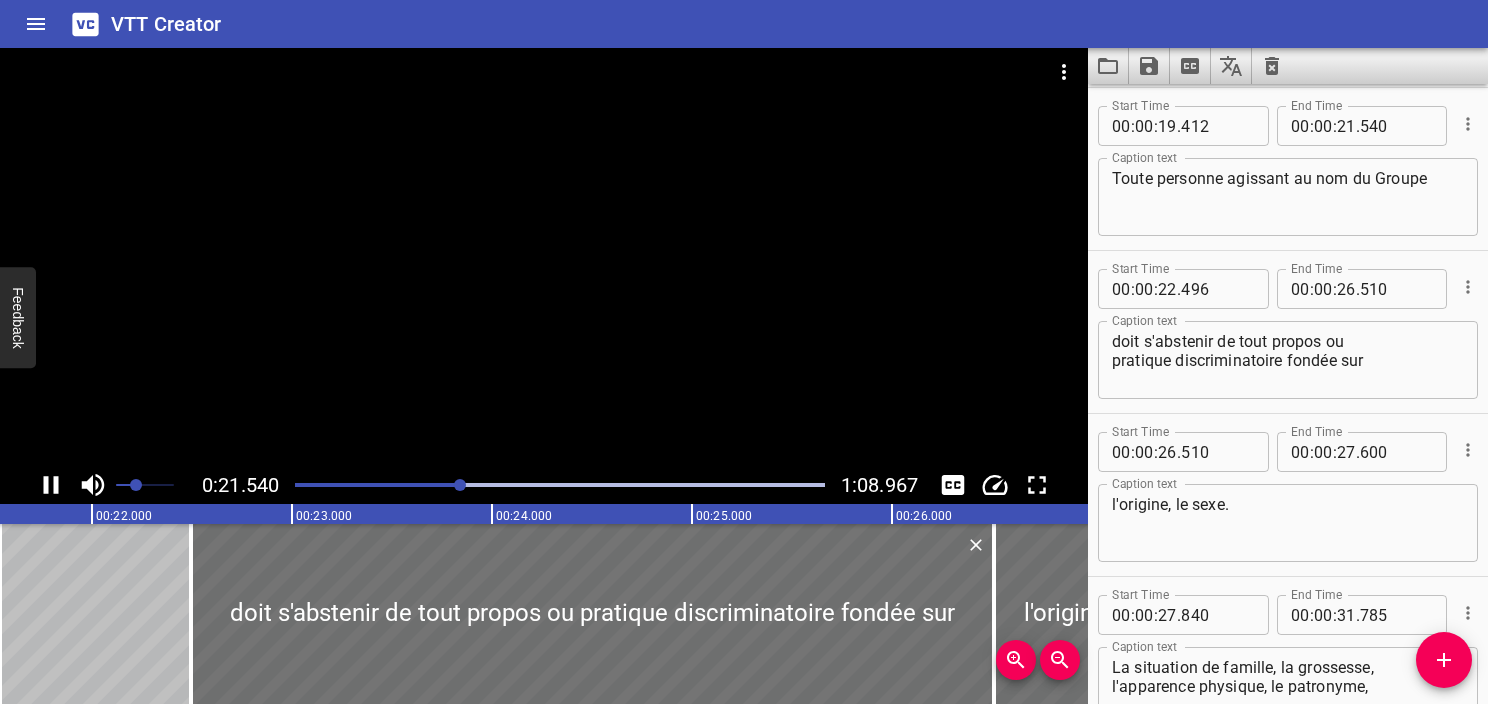 click 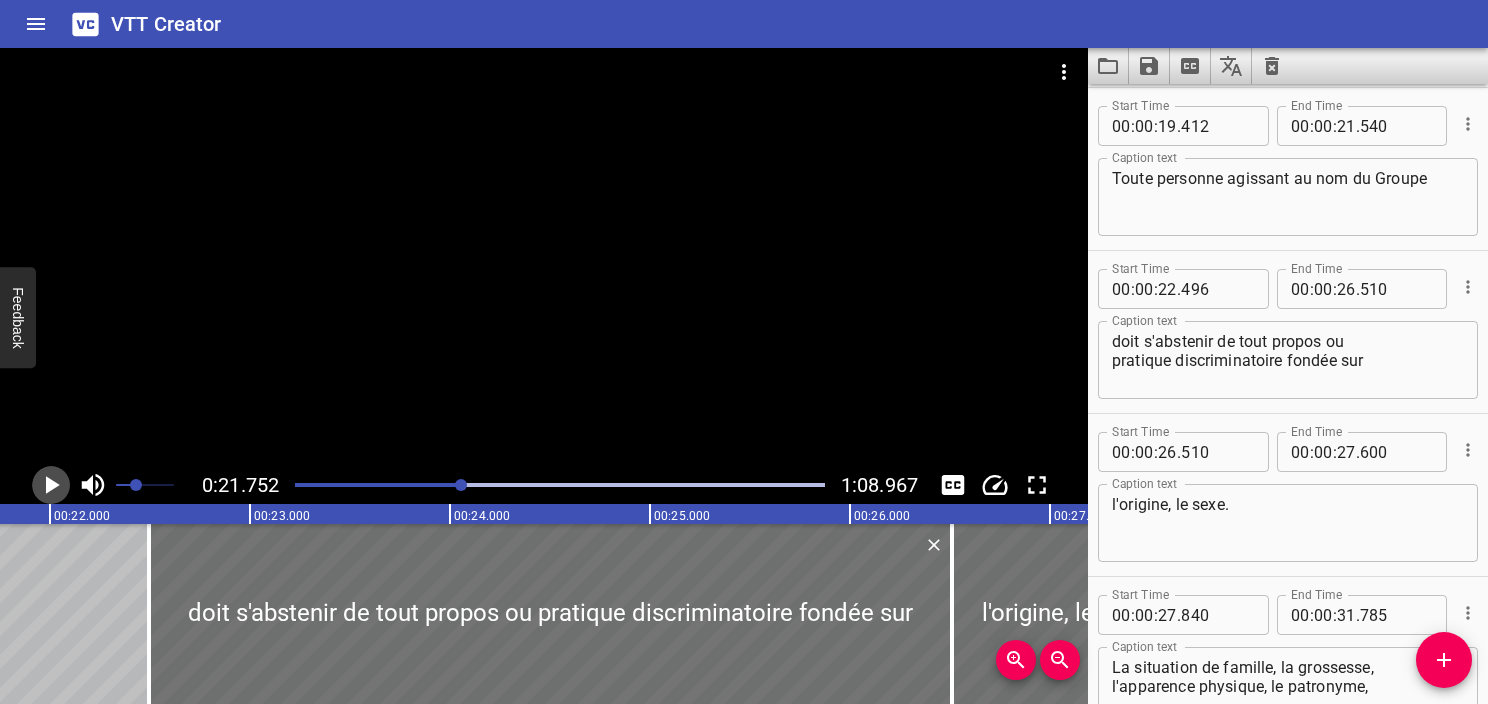 click 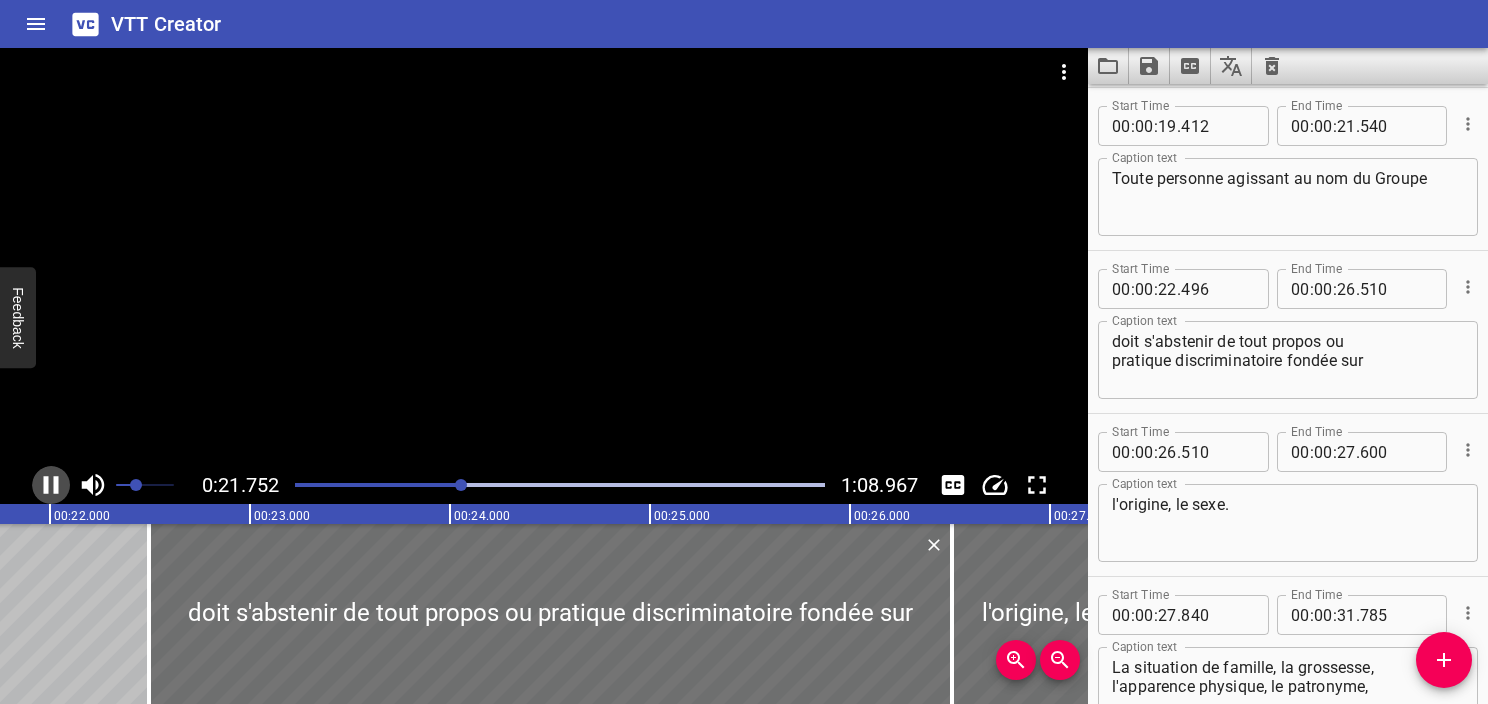 click 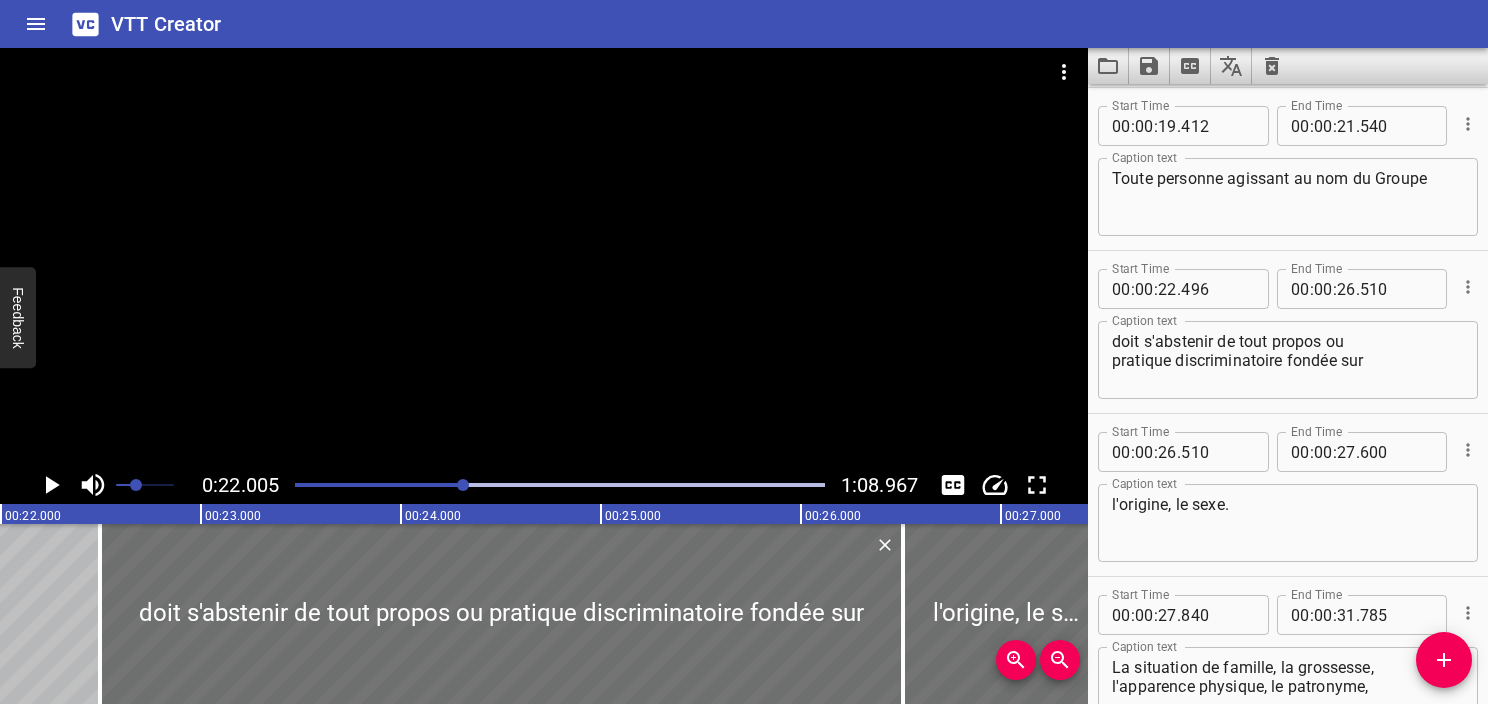 scroll, scrollTop: 0, scrollLeft: 4400, axis: horizontal 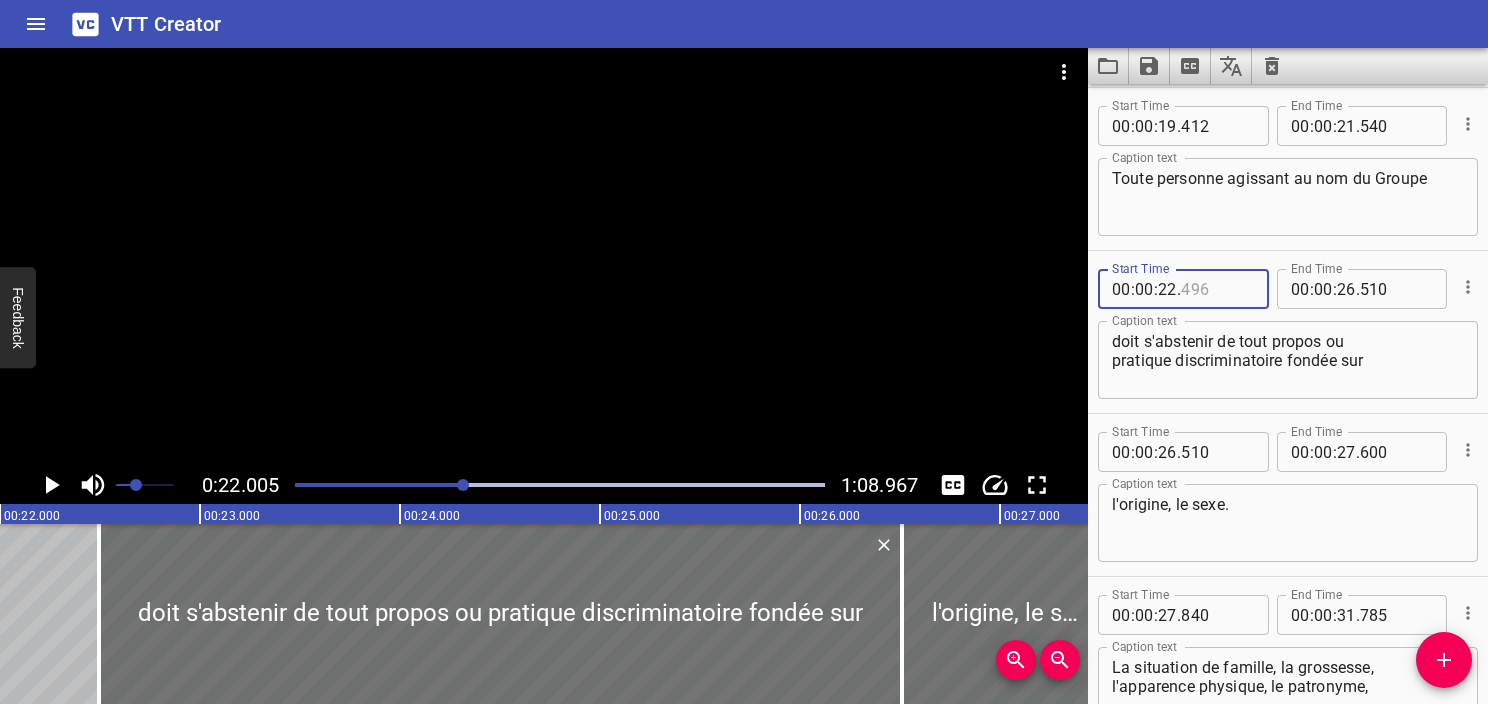 click at bounding box center [1217, 289] 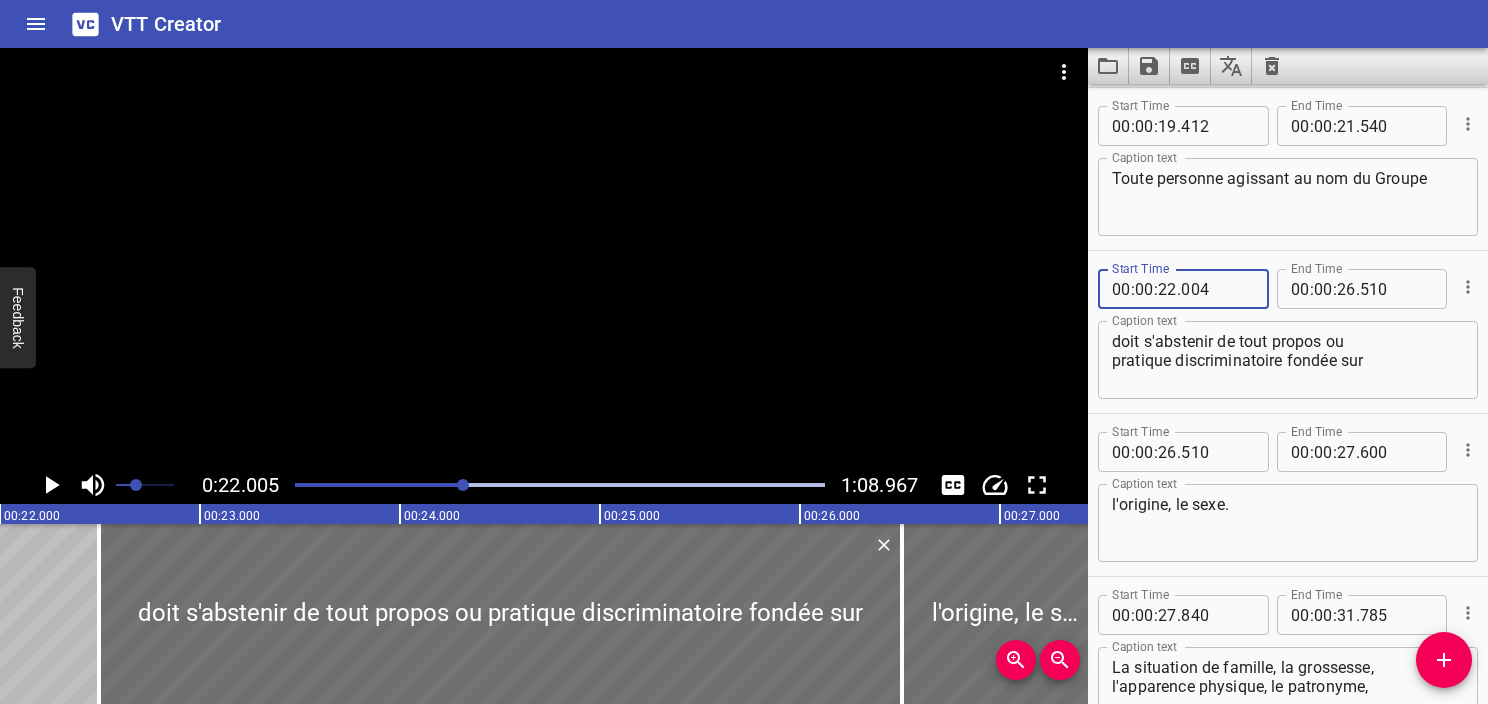 type on "004" 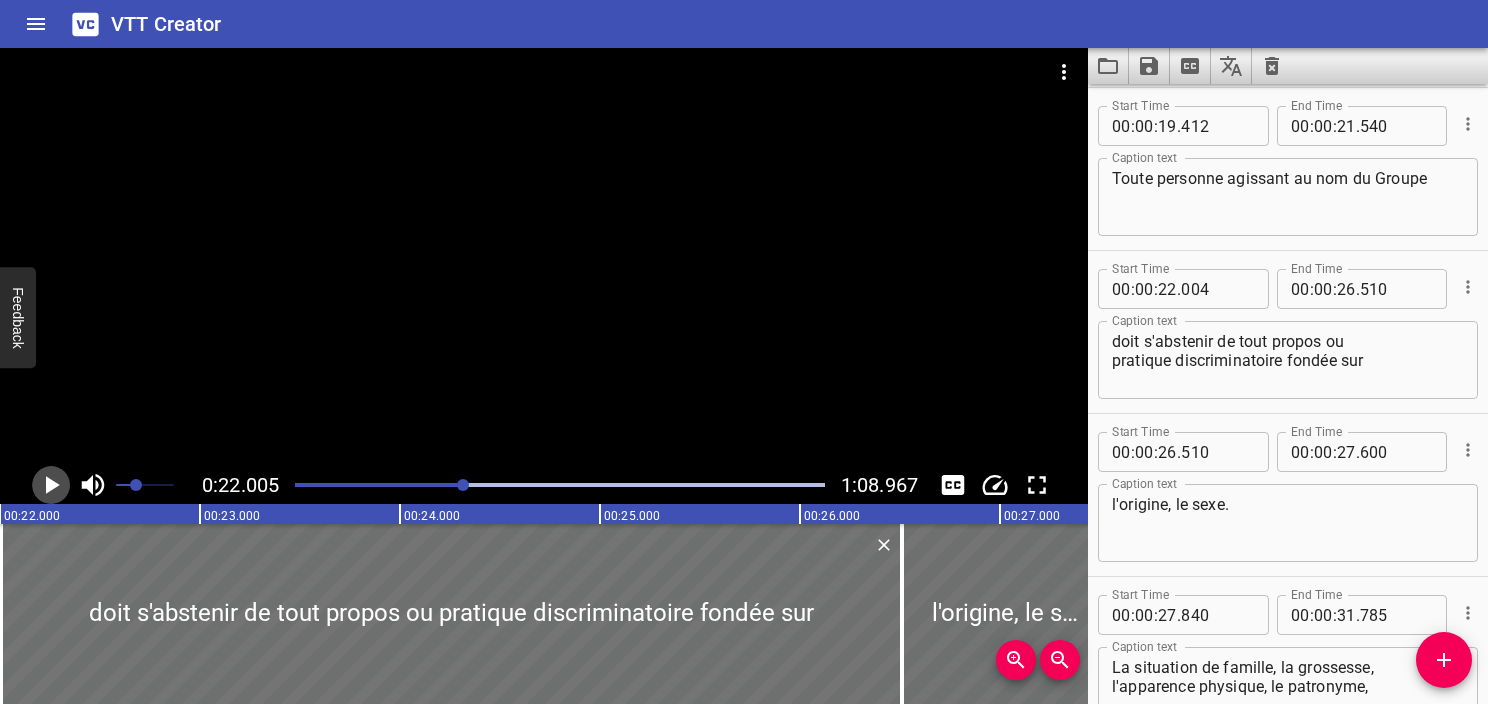 click 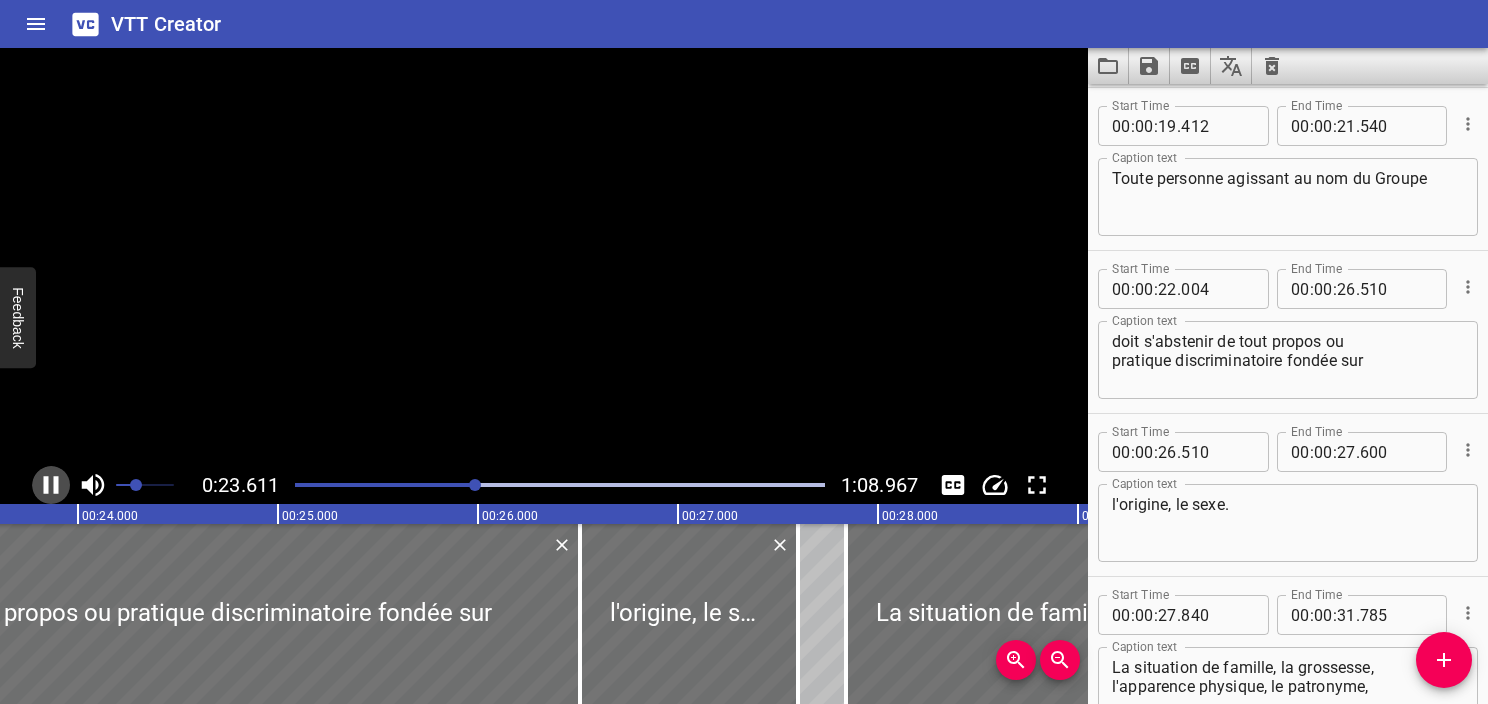 click 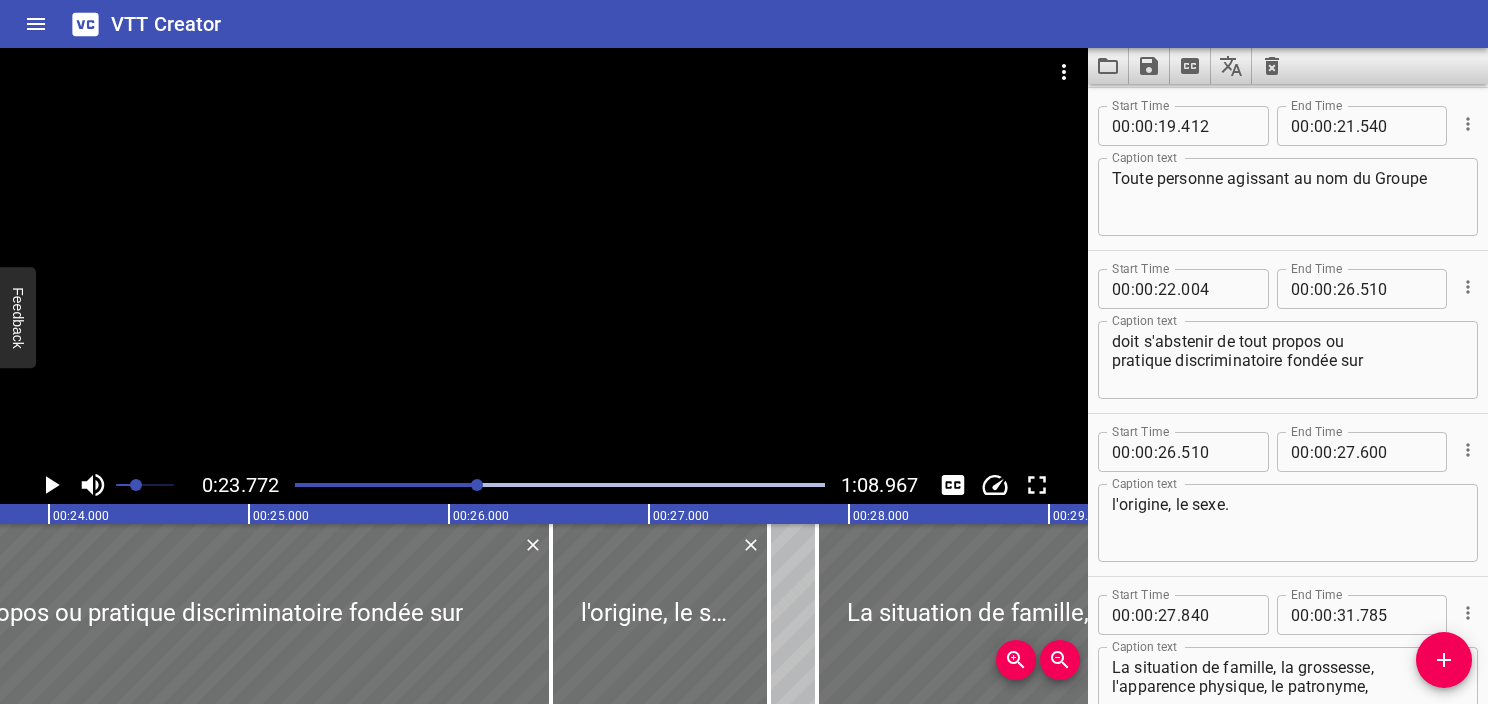 scroll, scrollTop: 0, scrollLeft: 4754, axis: horizontal 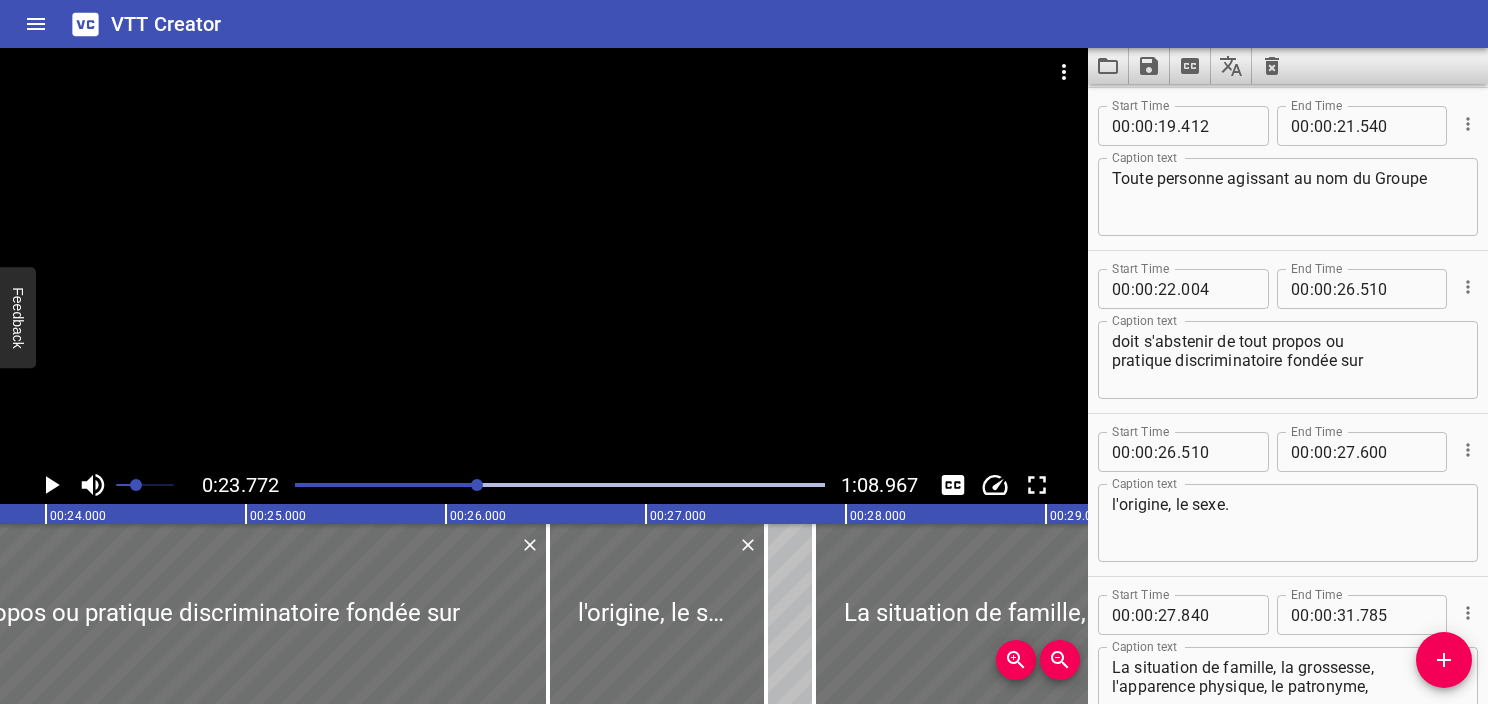 click on "doit s'abstenir de tout propos ou
pratique discriminatoire fondée sur" at bounding box center (1288, 360) 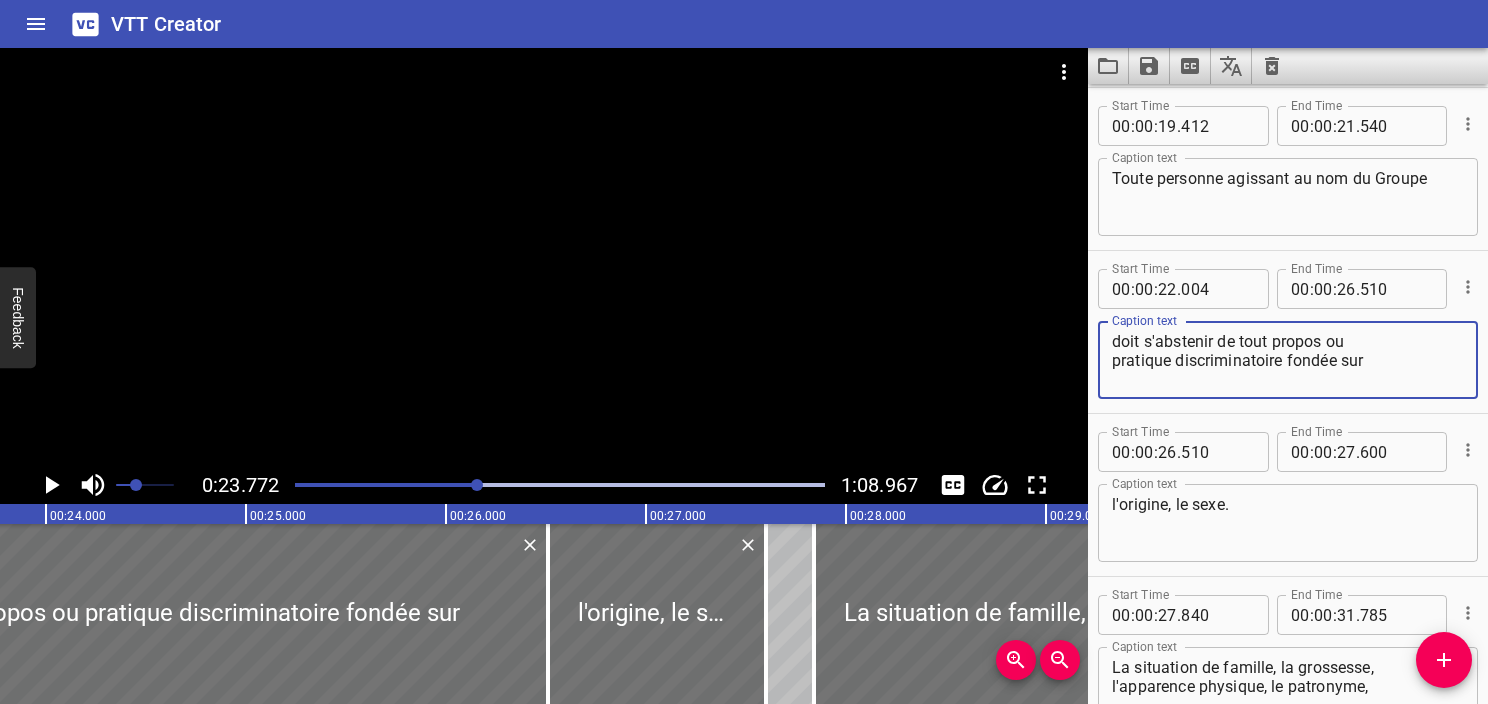 click on "doit s'abstenir de tout propos ou
pratique discriminatoire fondée sur" at bounding box center (1288, 360) 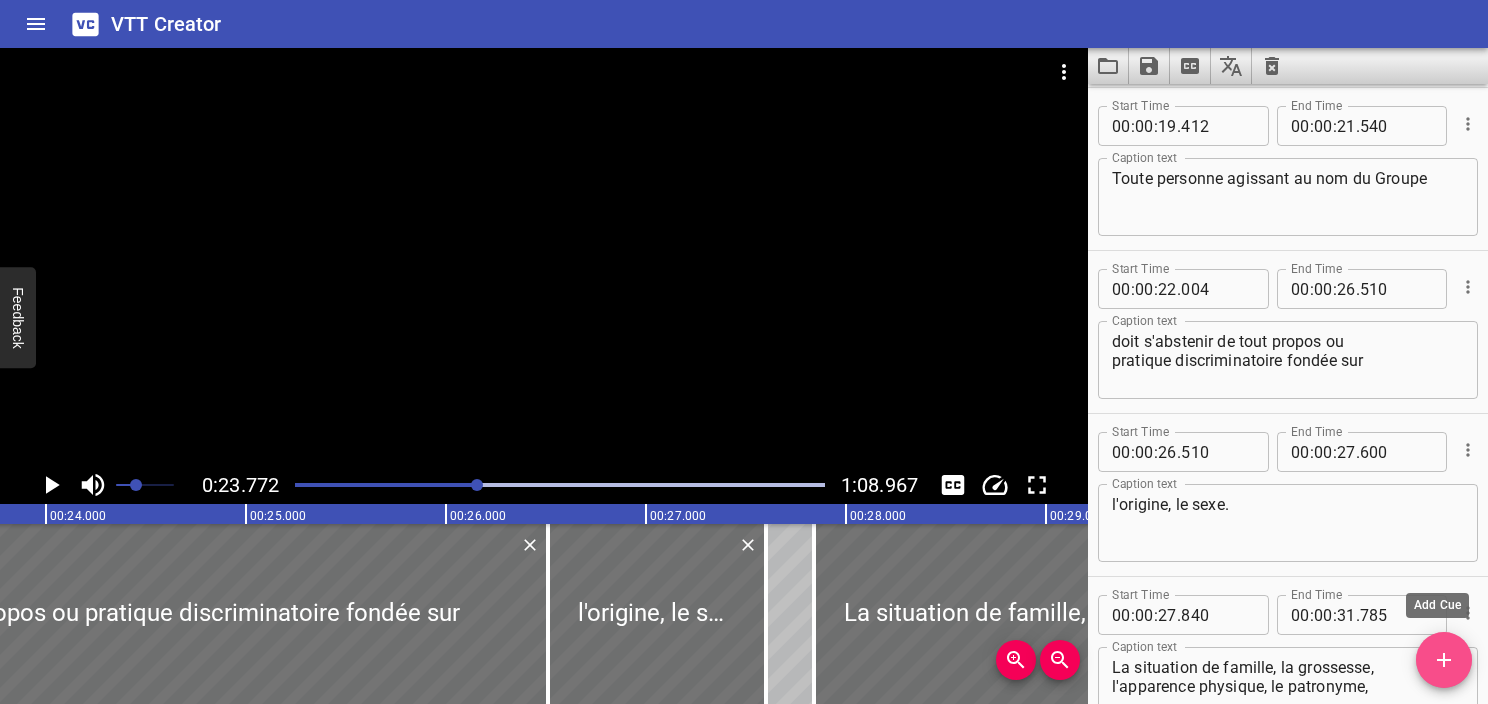click at bounding box center [1444, 660] 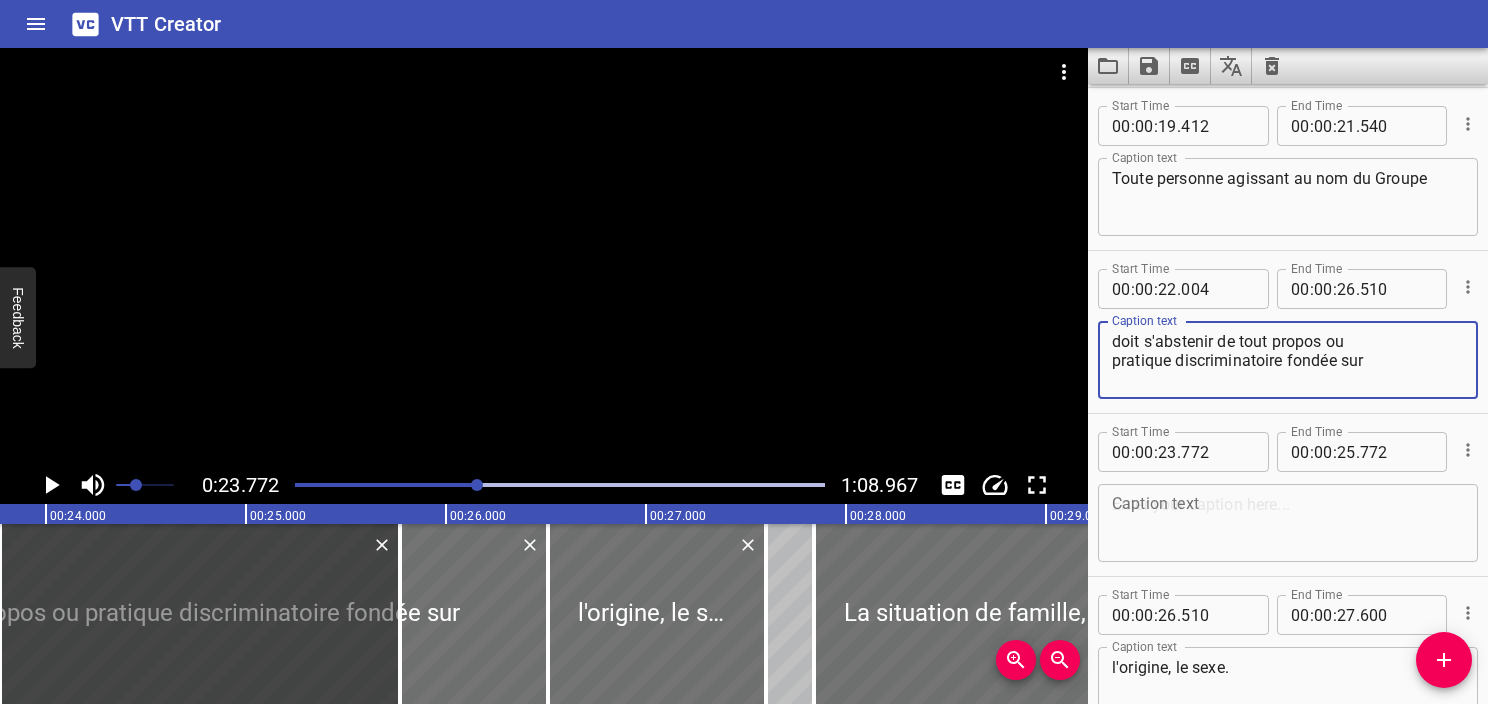 drag, startPoint x: 1330, startPoint y: 344, endPoint x: 1378, endPoint y: 394, distance: 69.31089 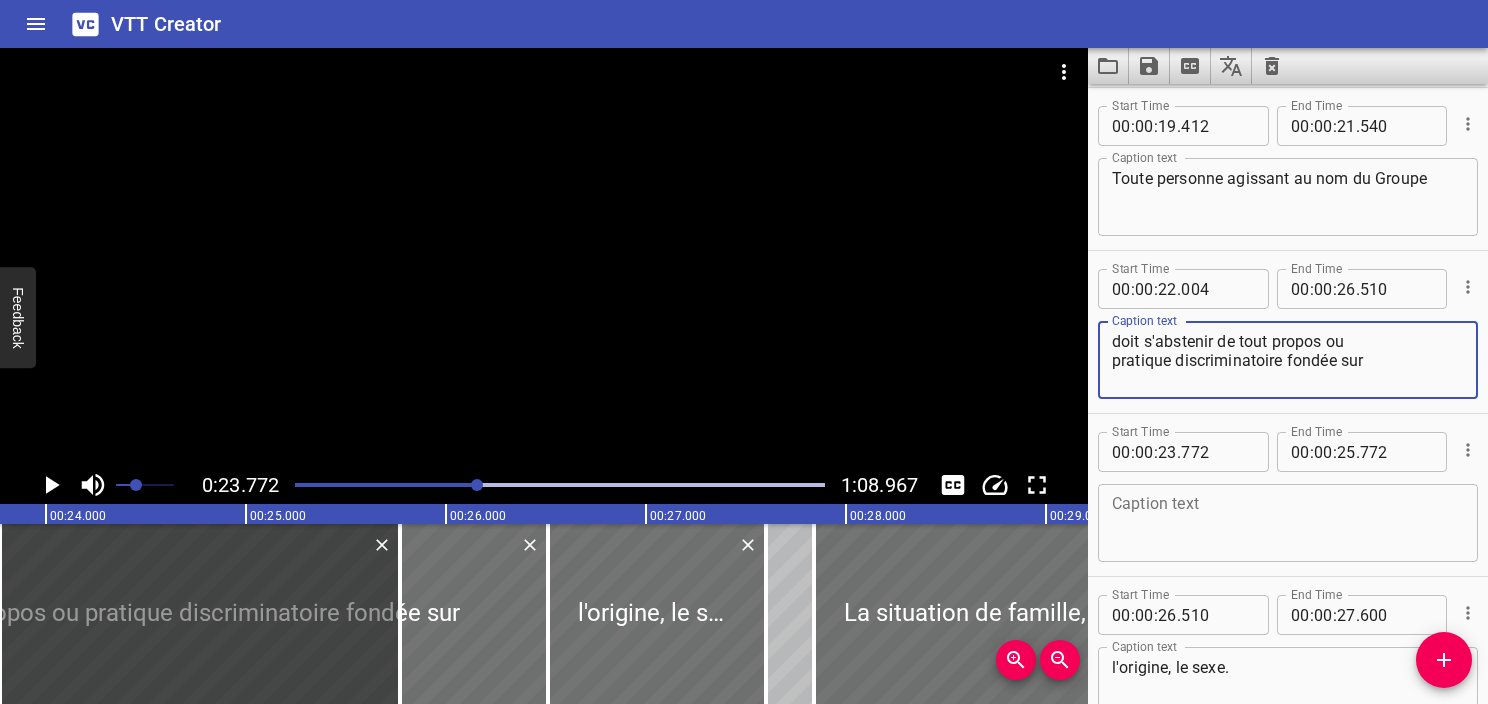 click on "doit s'abstenir de tout propos ou
pratique discriminatoire fondée sur Caption text" at bounding box center [1288, 360] 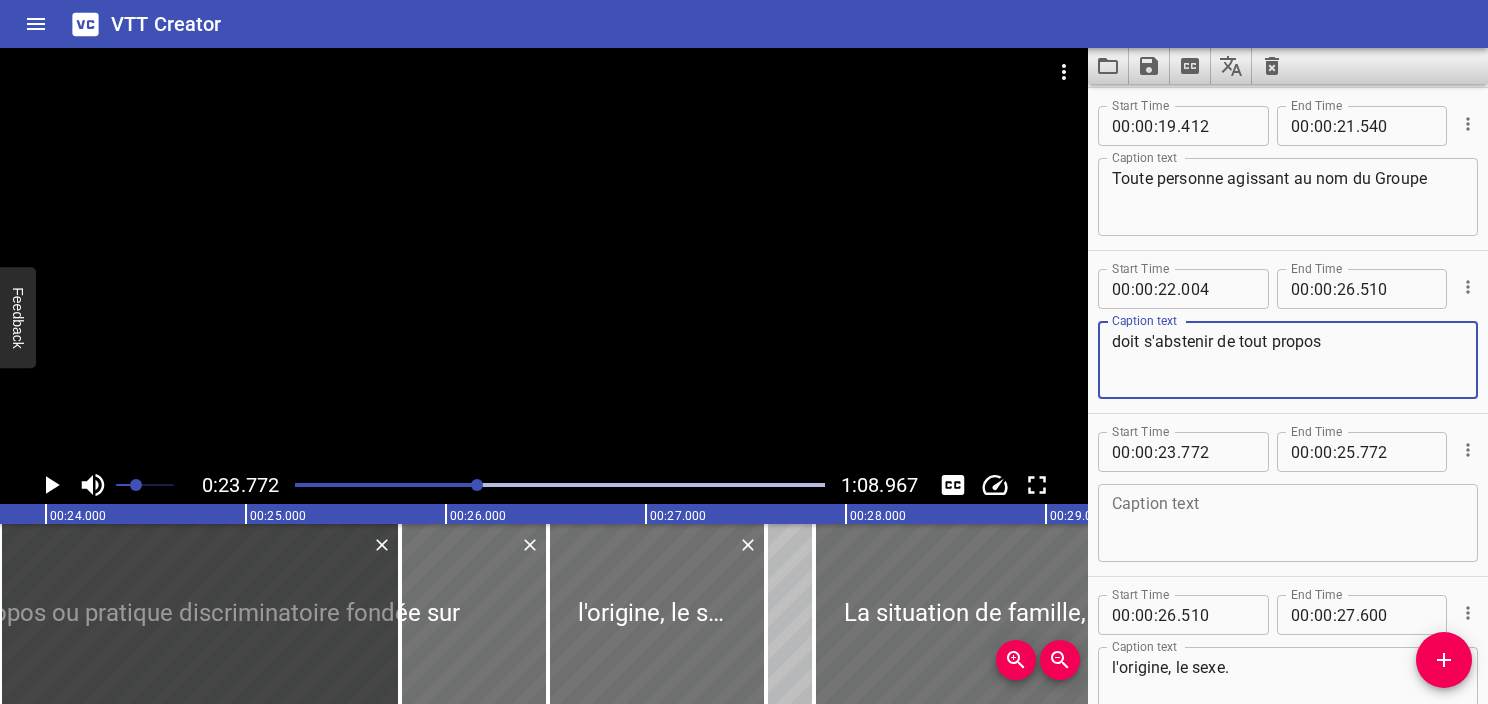 type on "doit s'abstenir de tout propos" 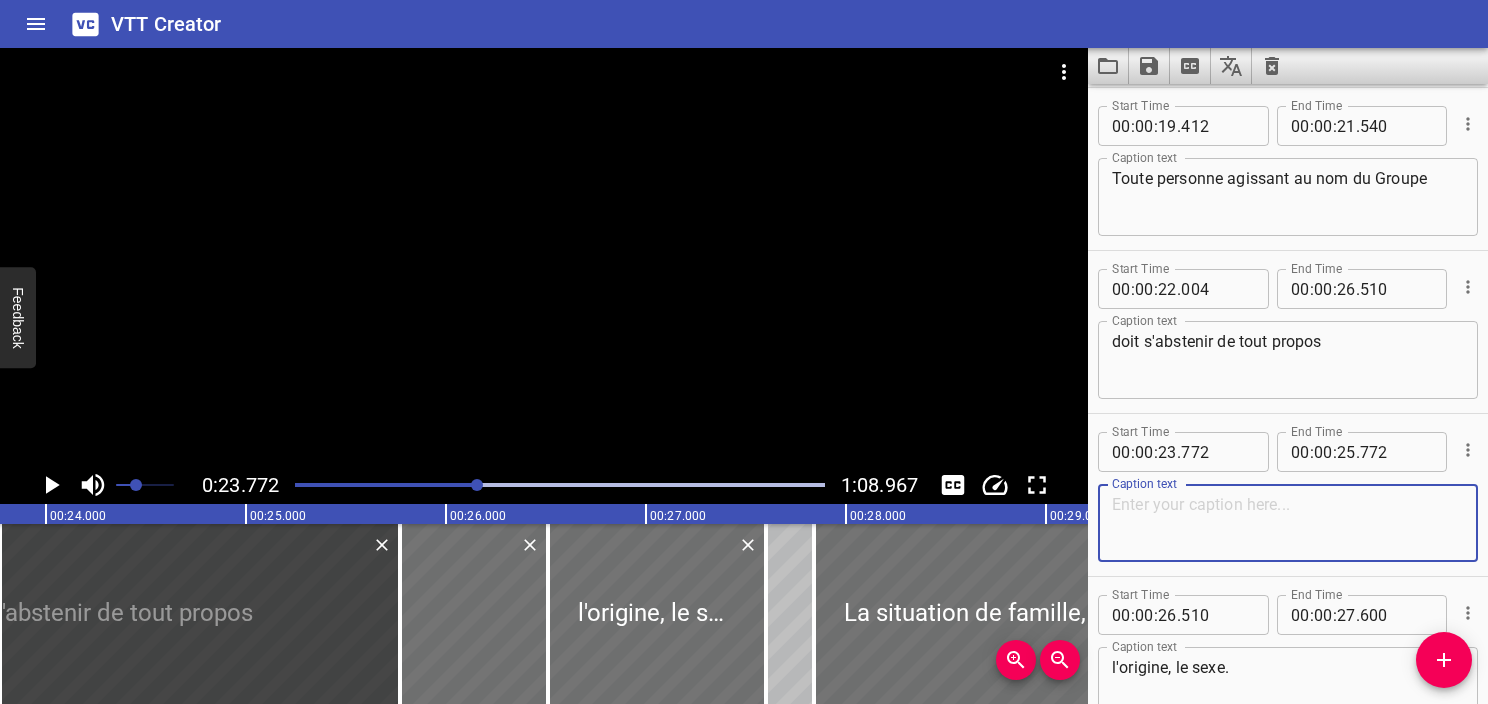 paste on "ou
pratique discriminatoire fondée sur" 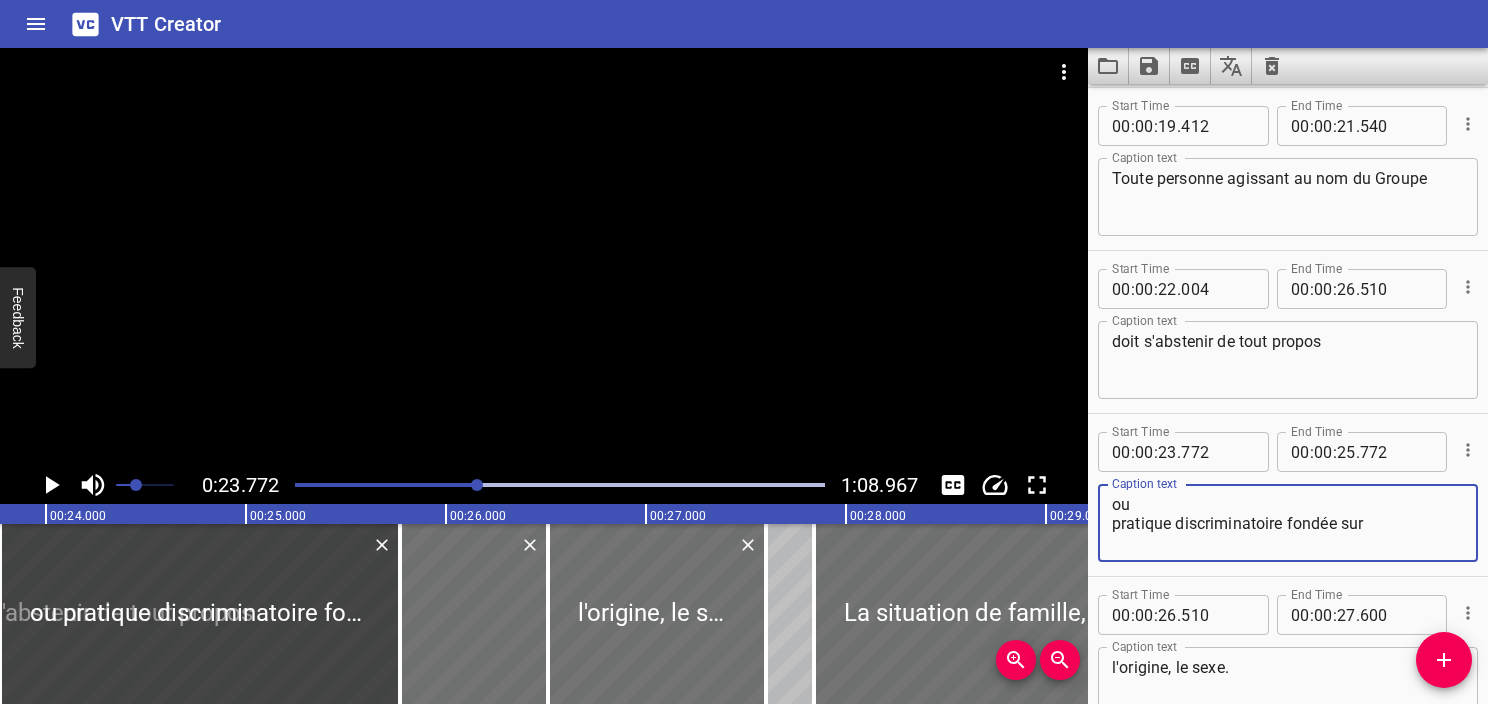 type on "ou
pratique discriminatoire fondée sur" 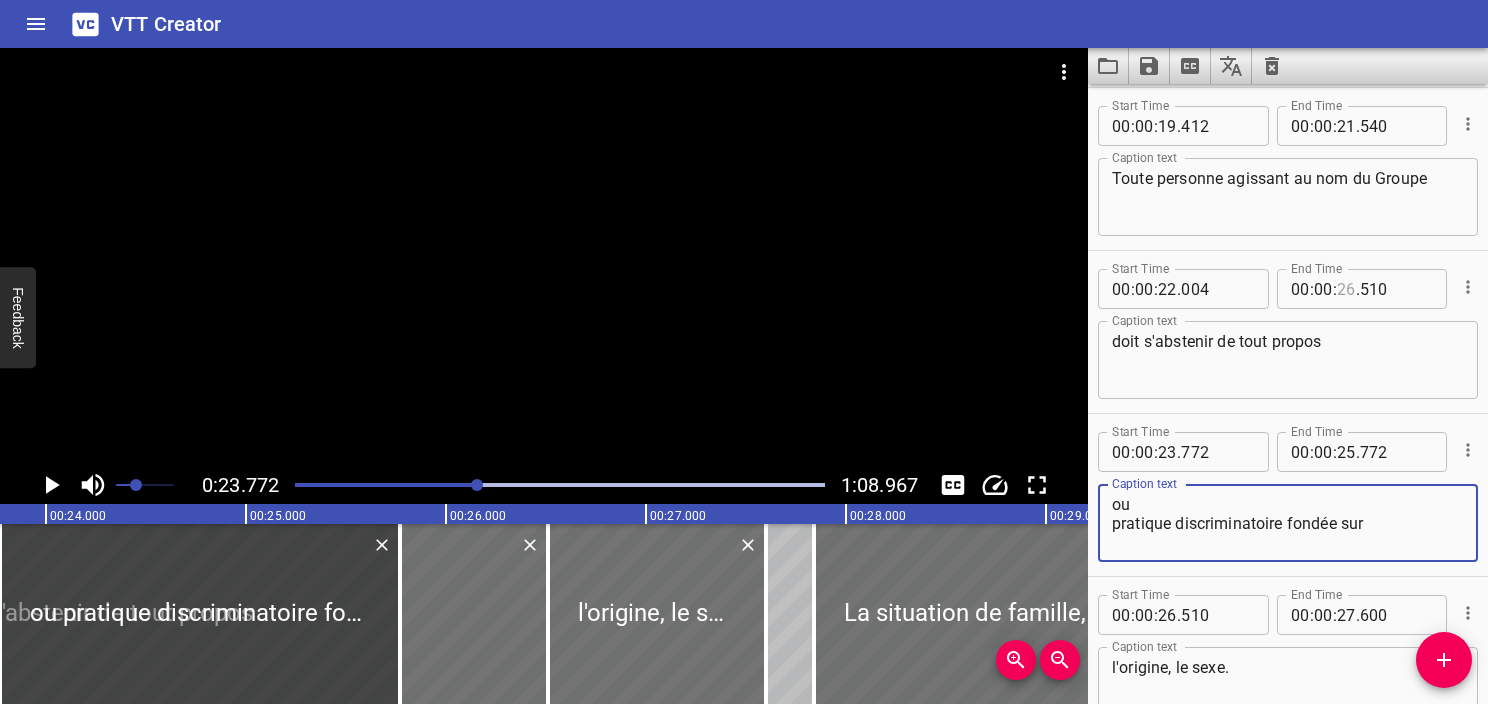 click at bounding box center (1346, 289) 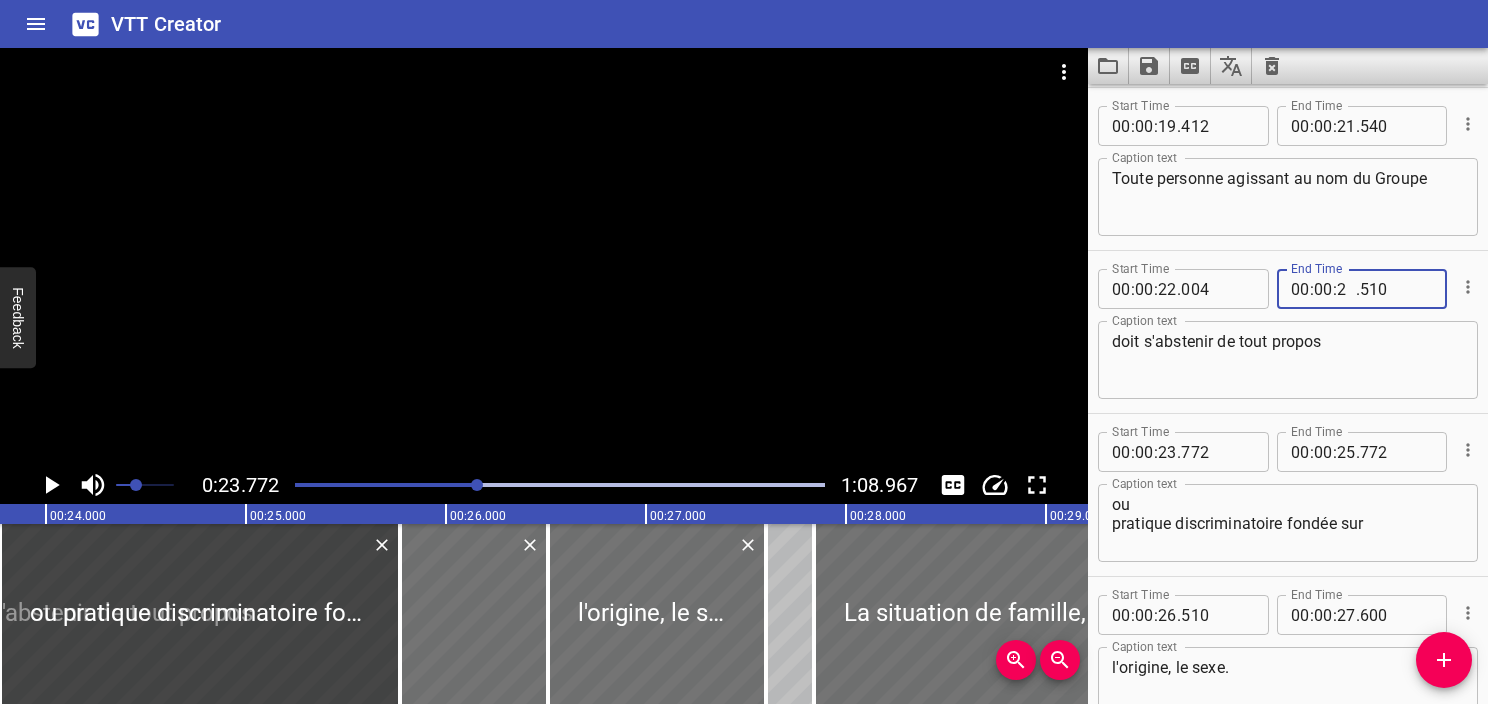 type on "23" 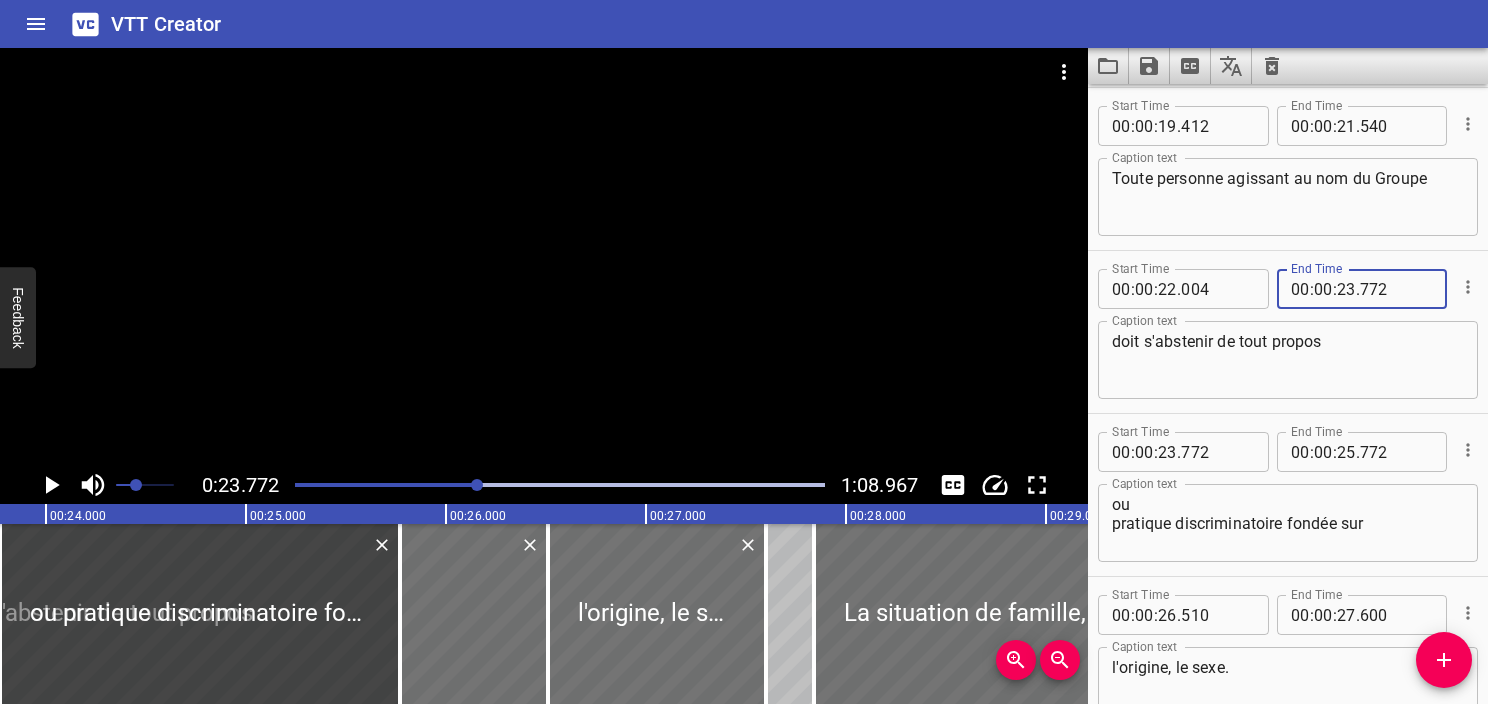 type on "772" 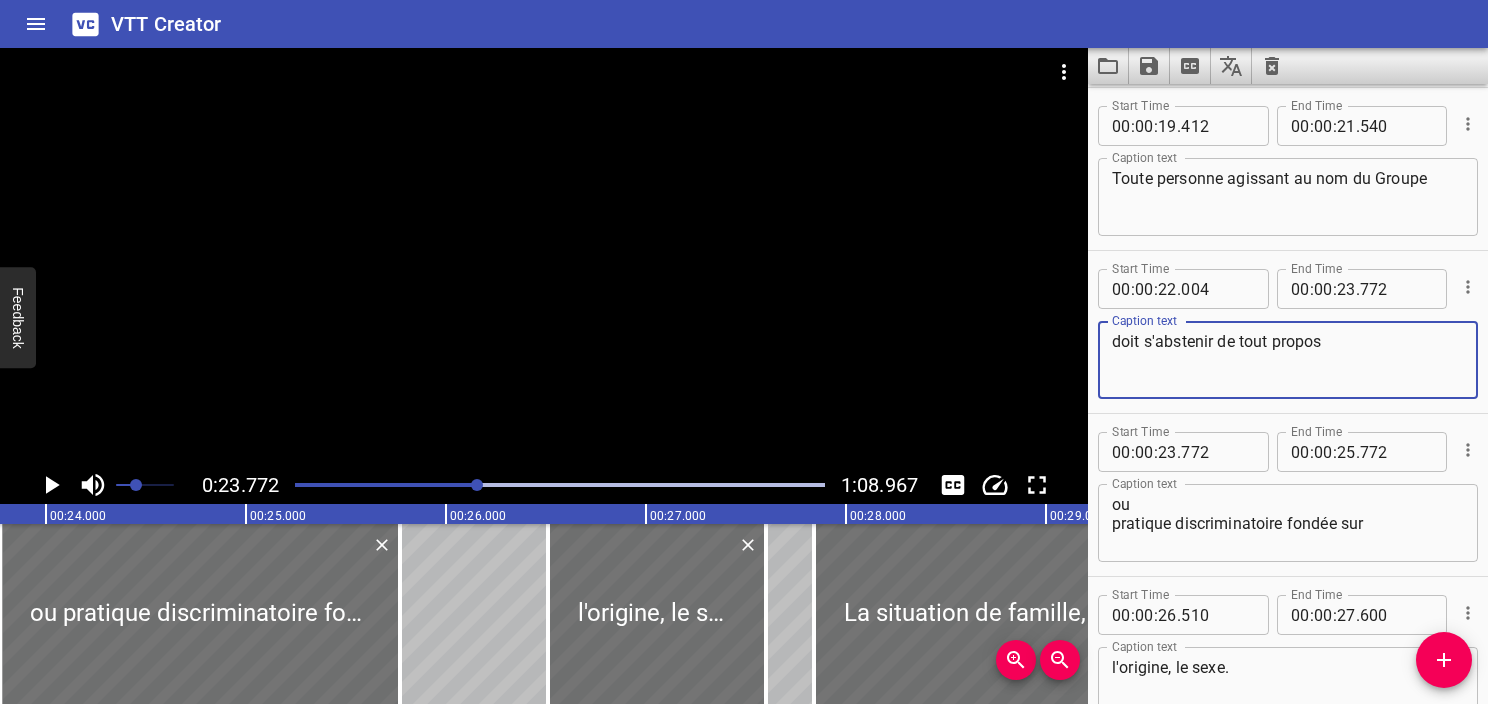 type on "doit s'abstenir de tout propos" 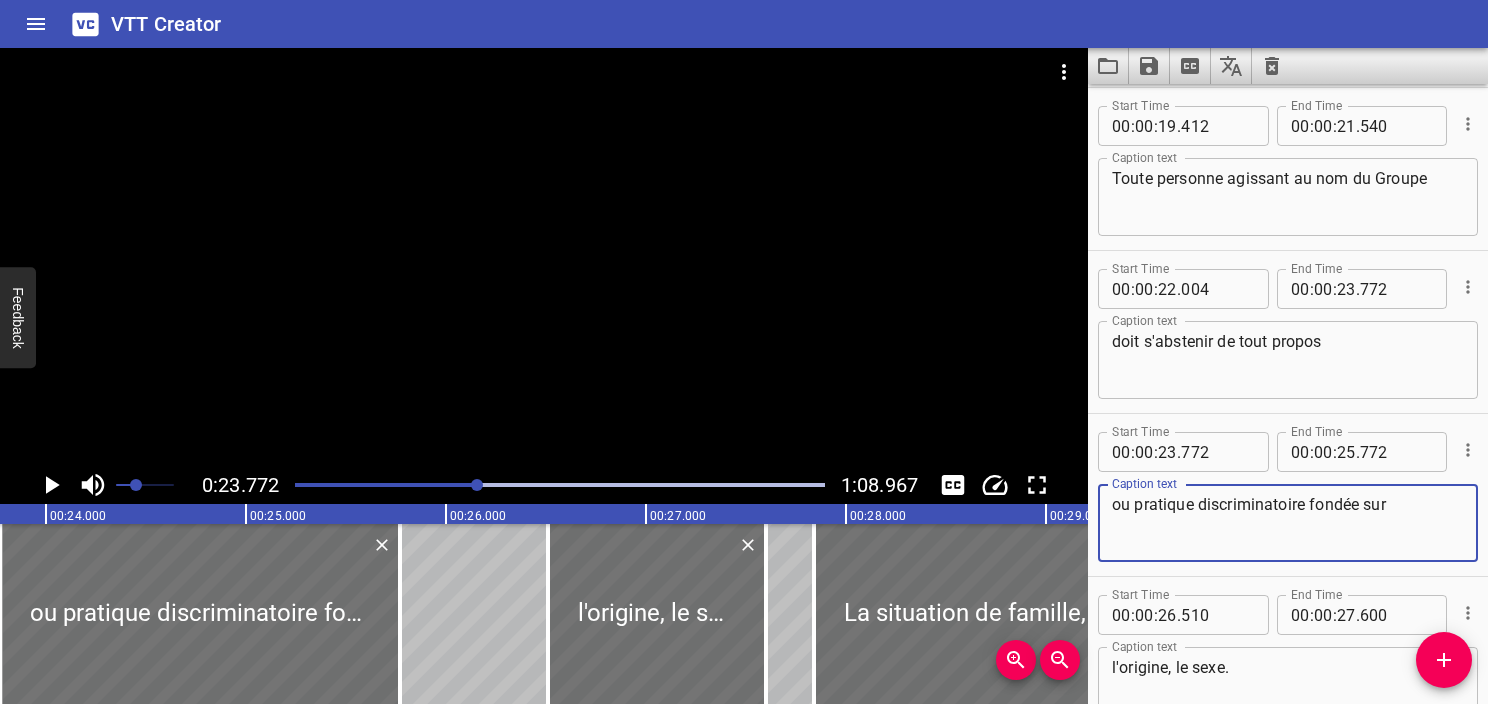 type on "ou pratique discriminatoire fondée sur" 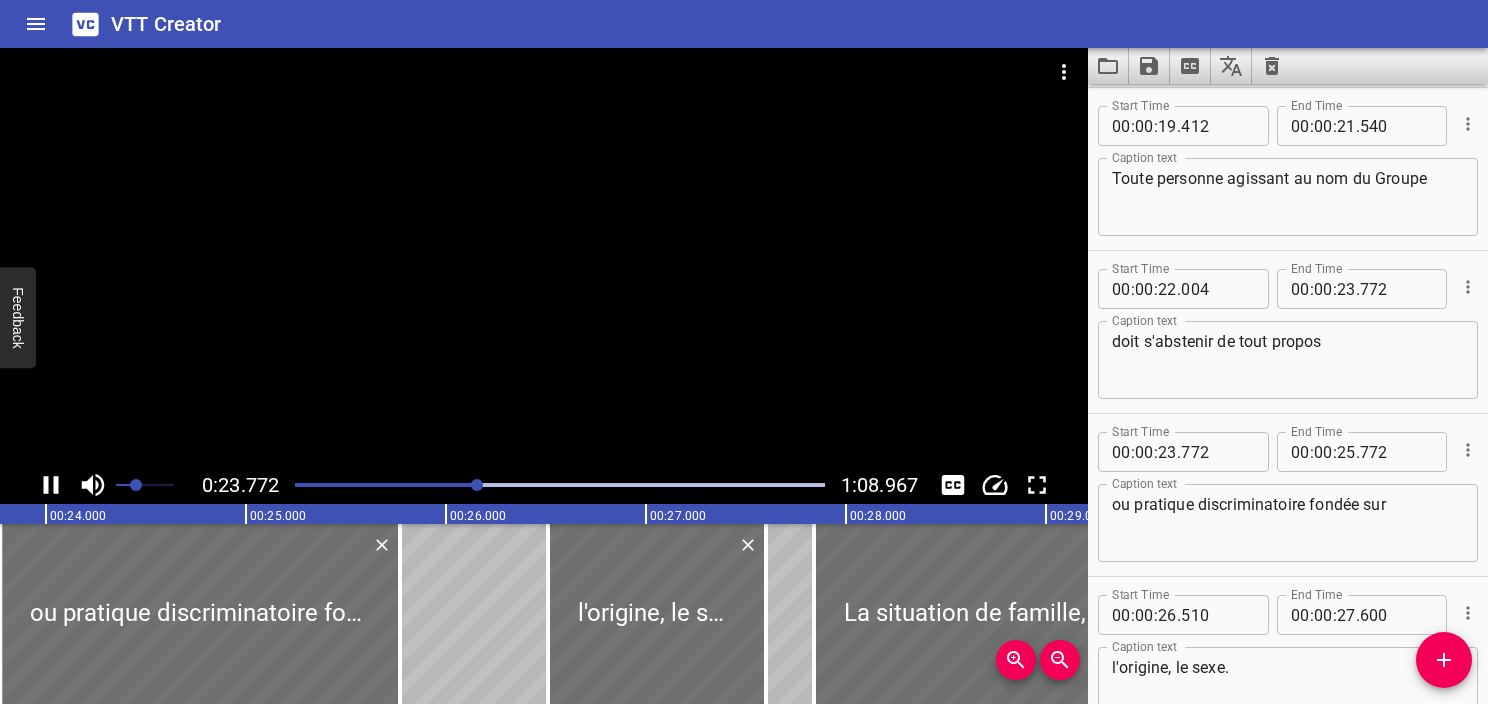 click 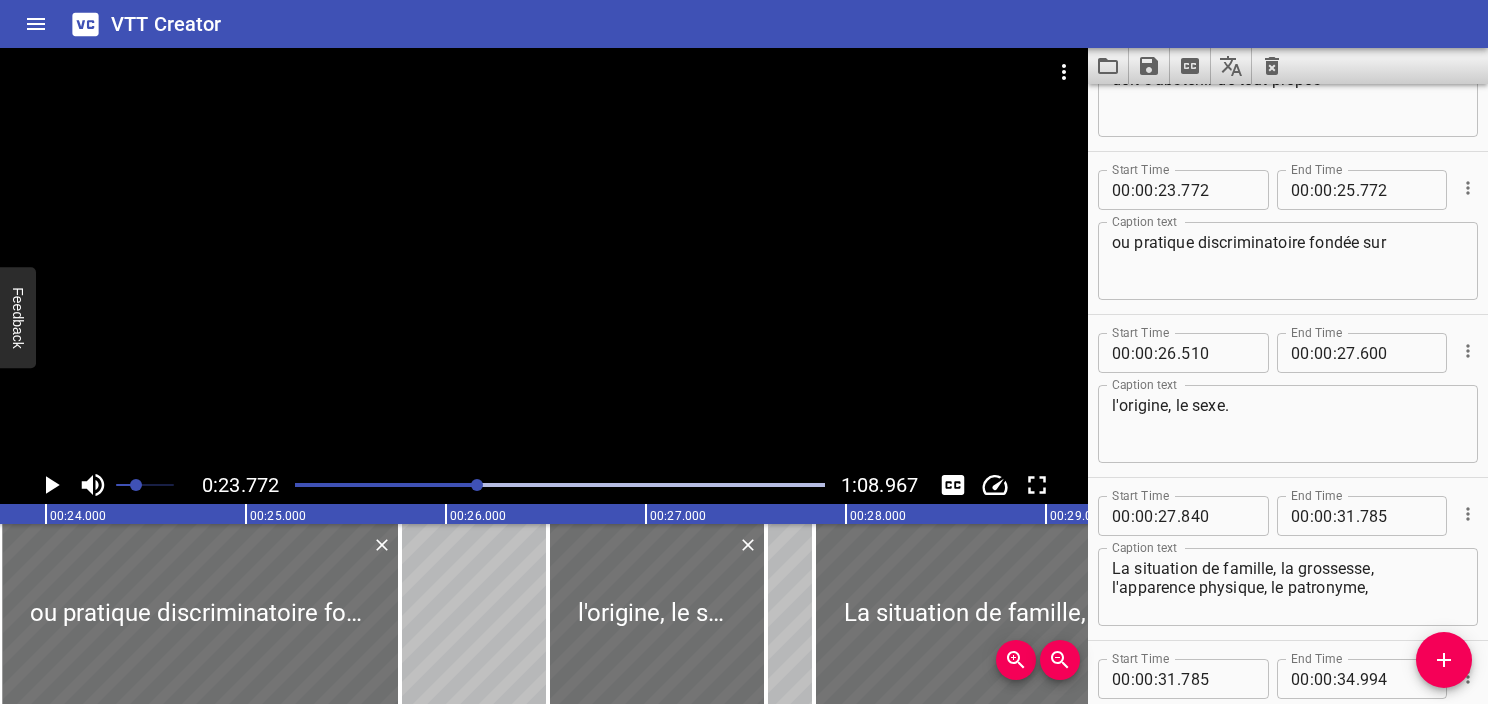 click 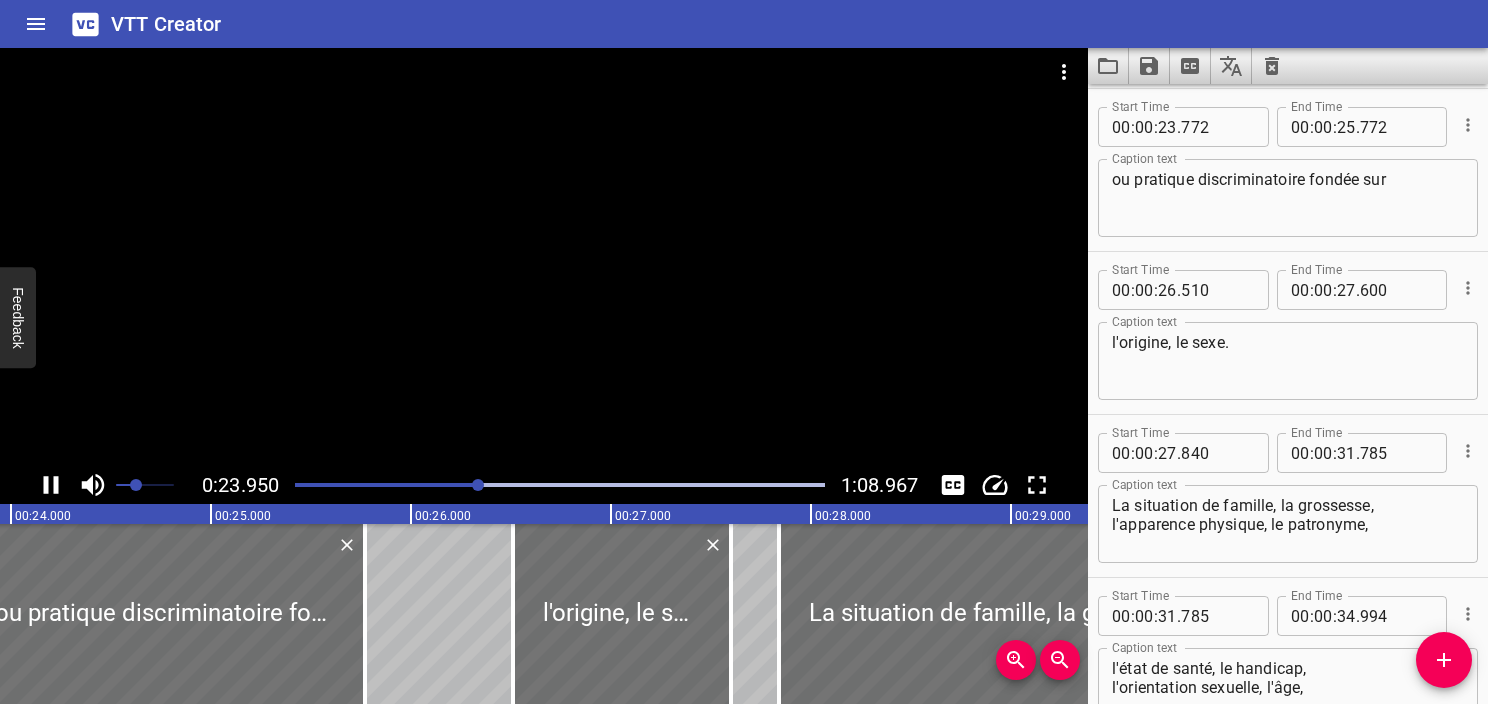 click 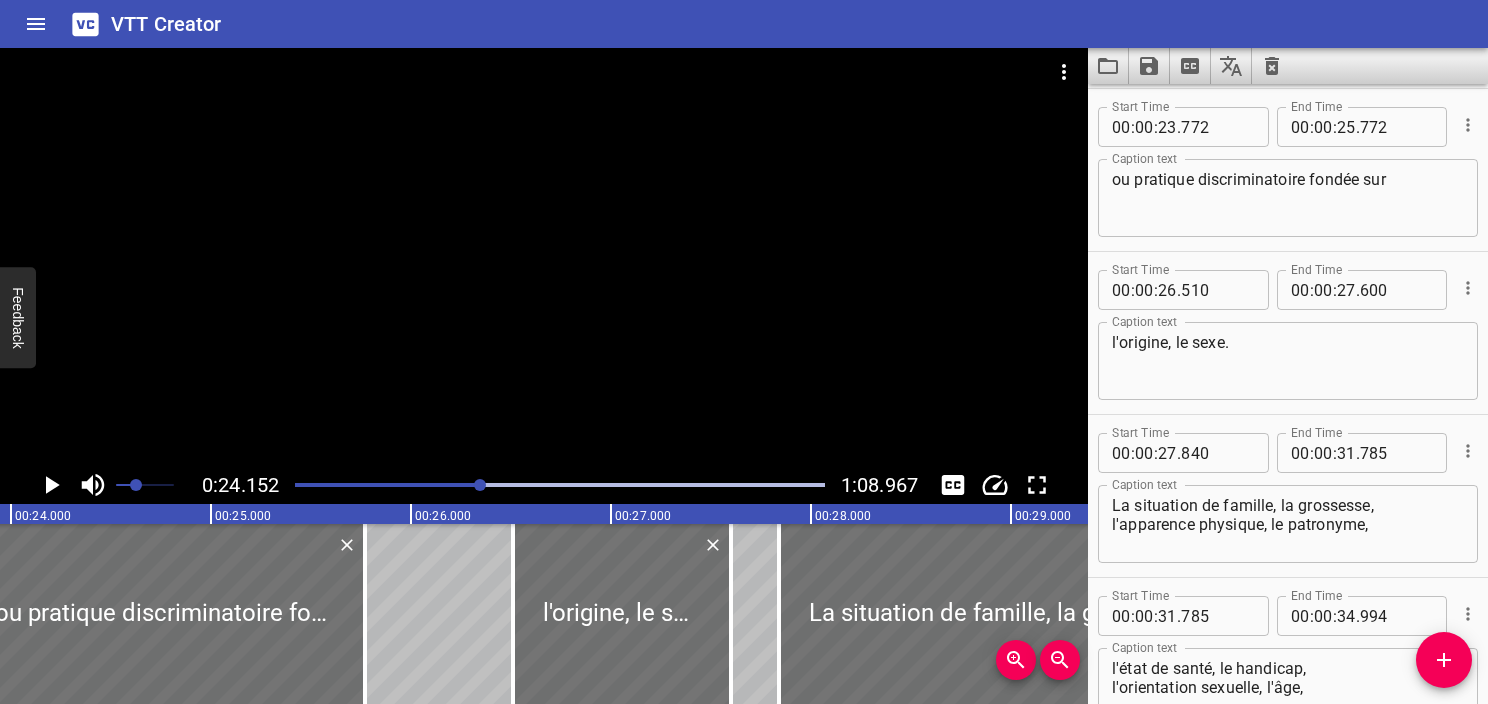 scroll, scrollTop: 0, scrollLeft: 4830, axis: horizontal 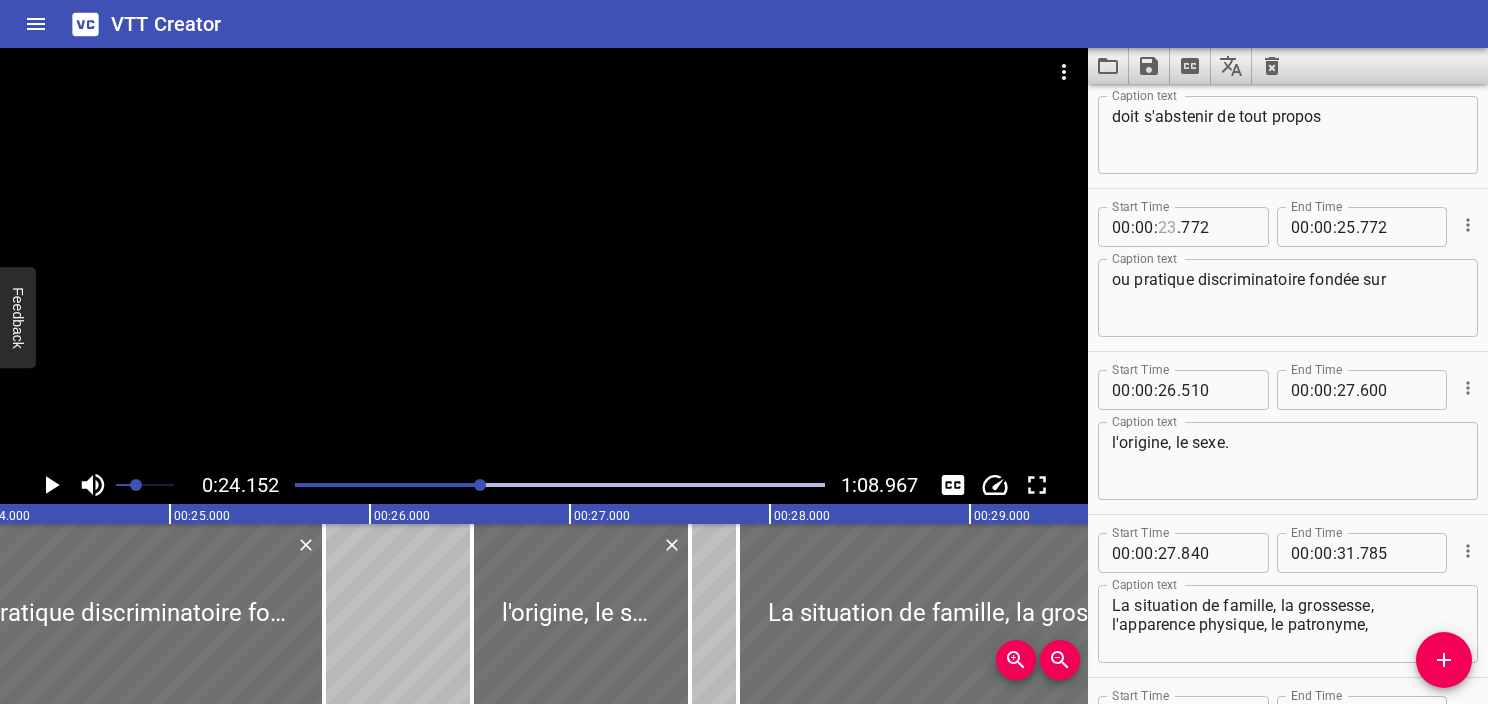 click at bounding box center [1167, 227] 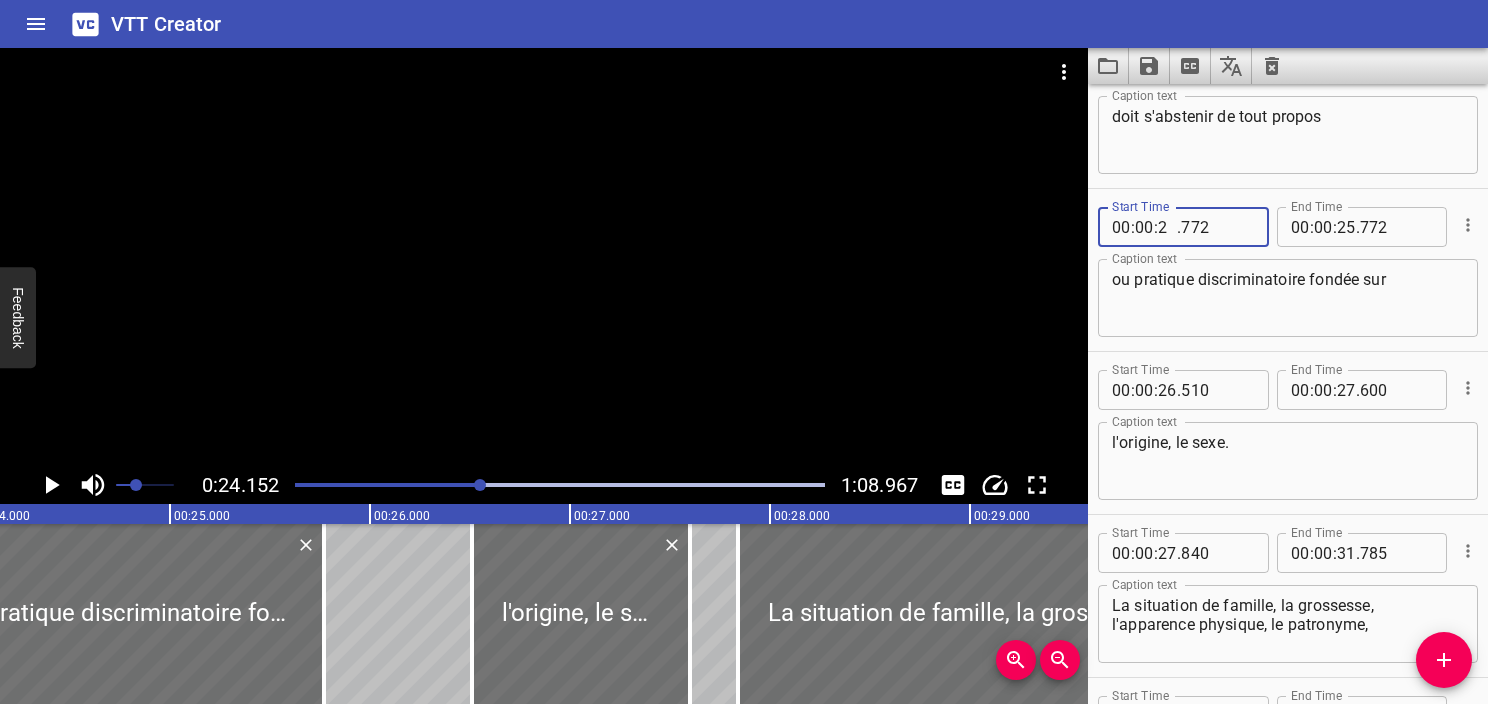 type on "24" 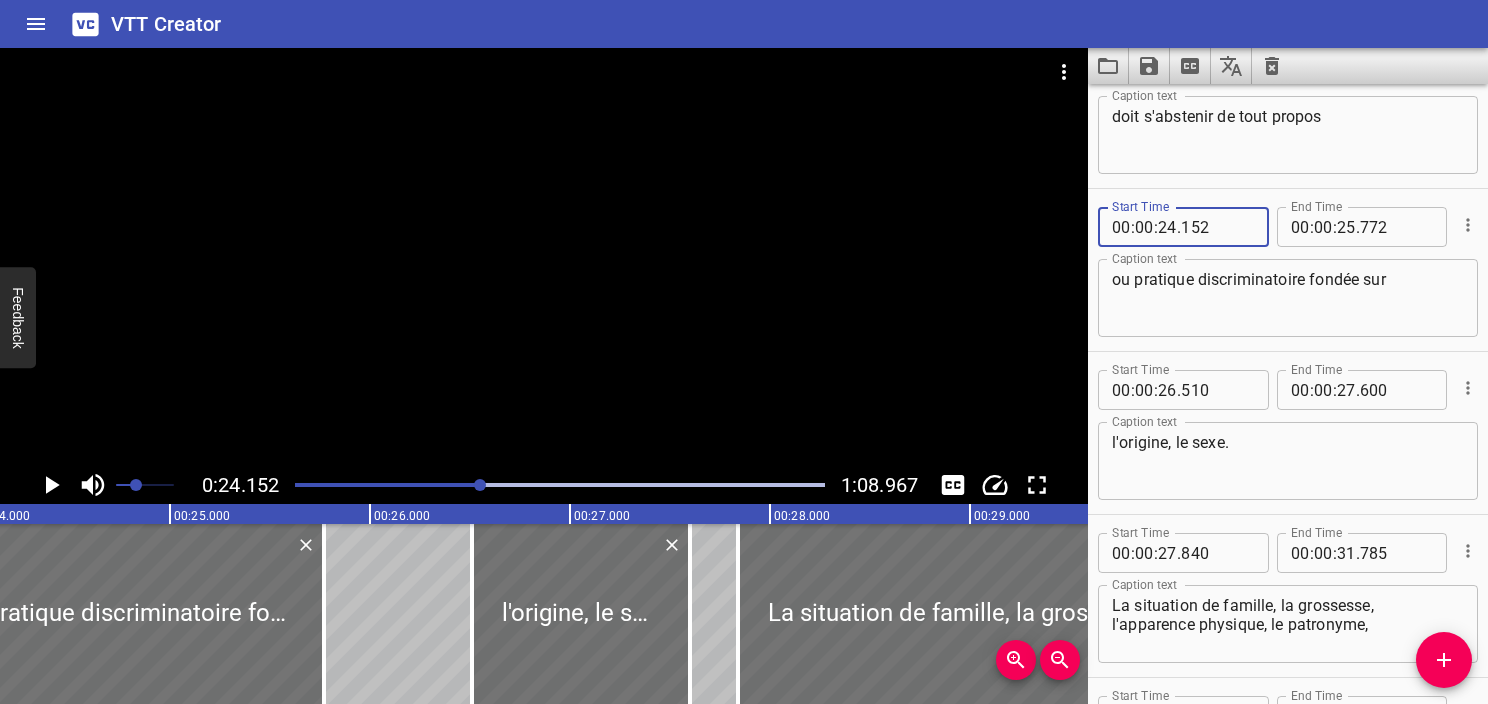 type on "152" 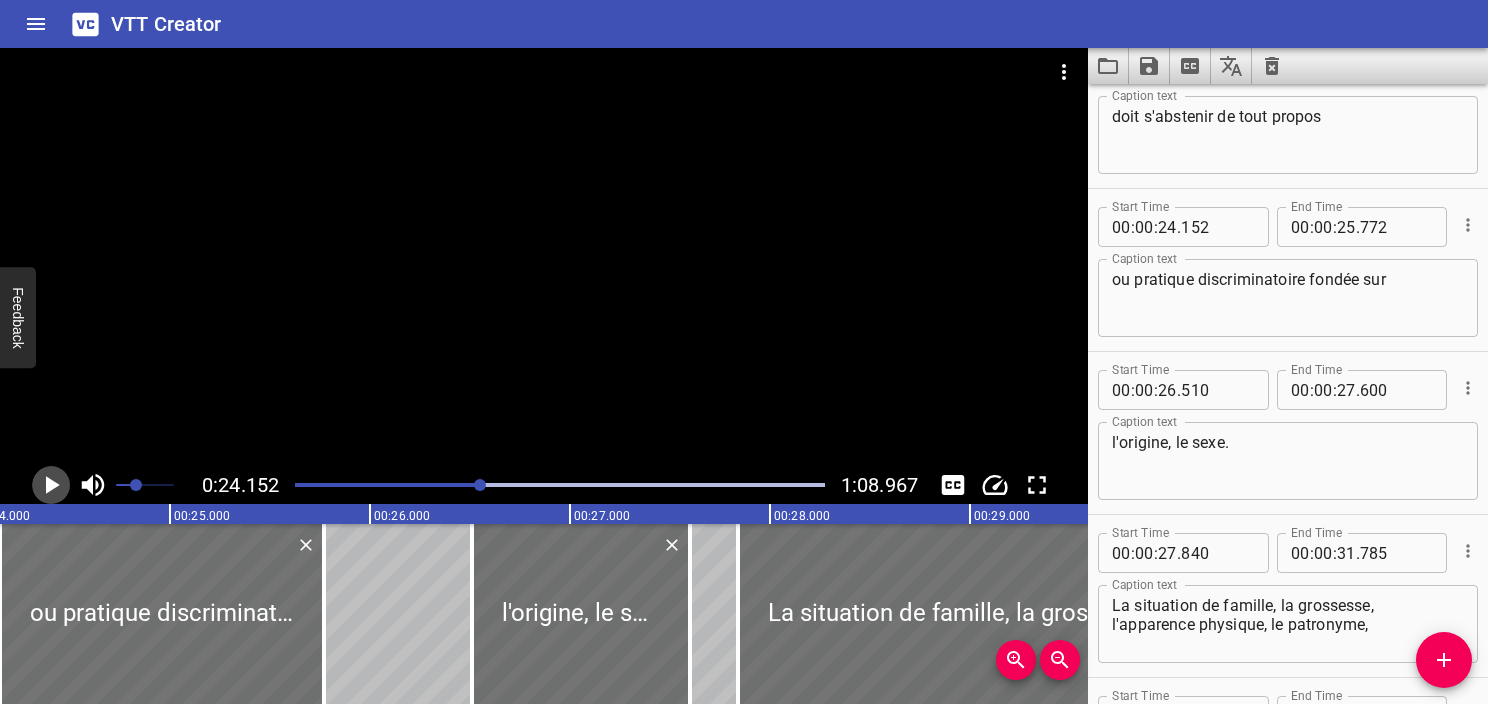 click 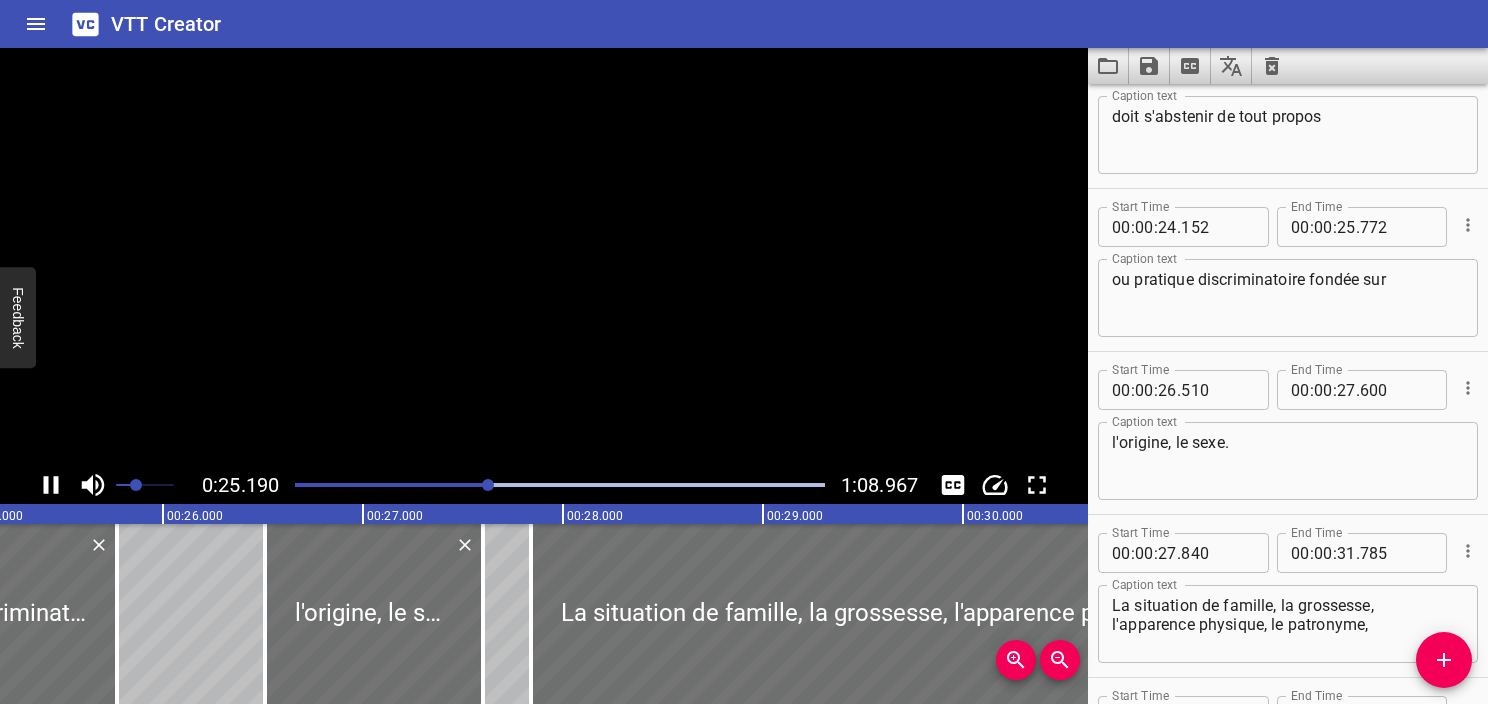 click 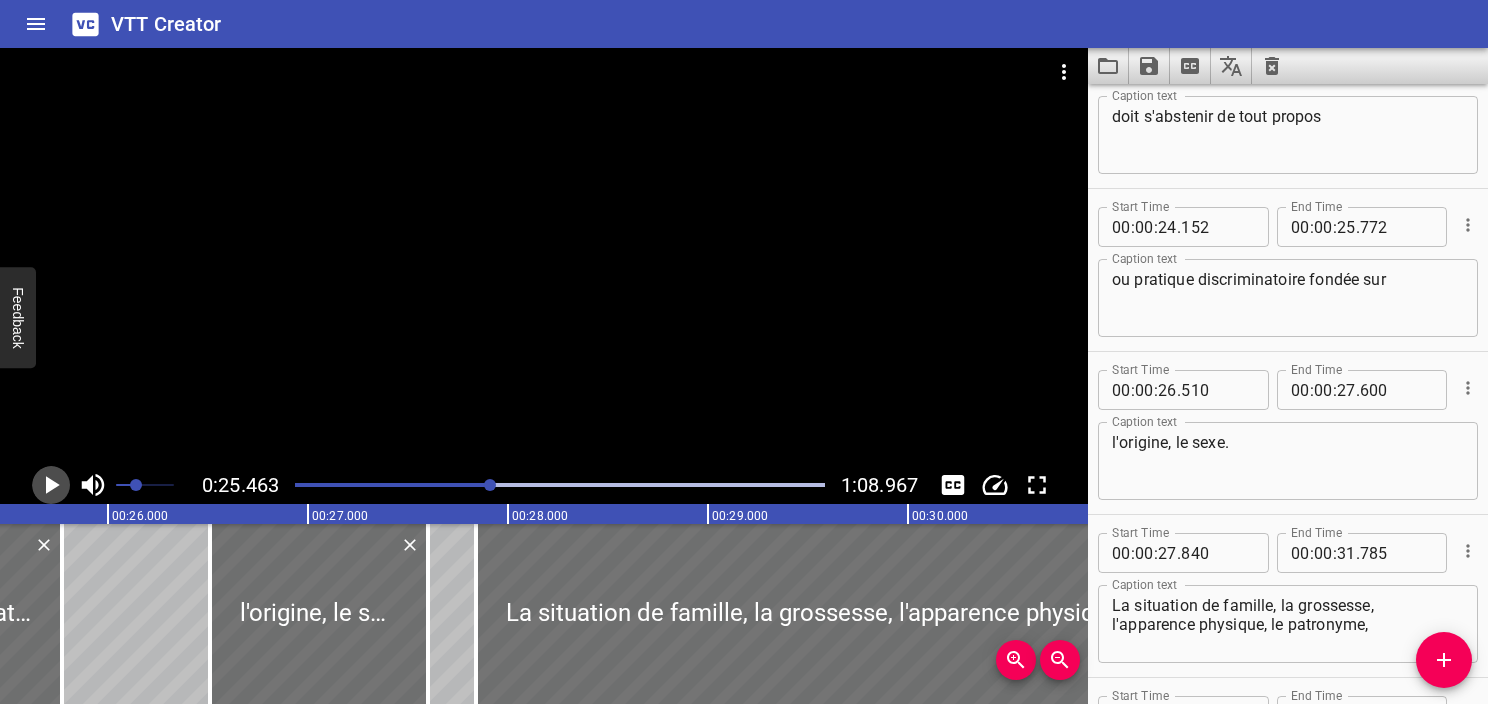 click 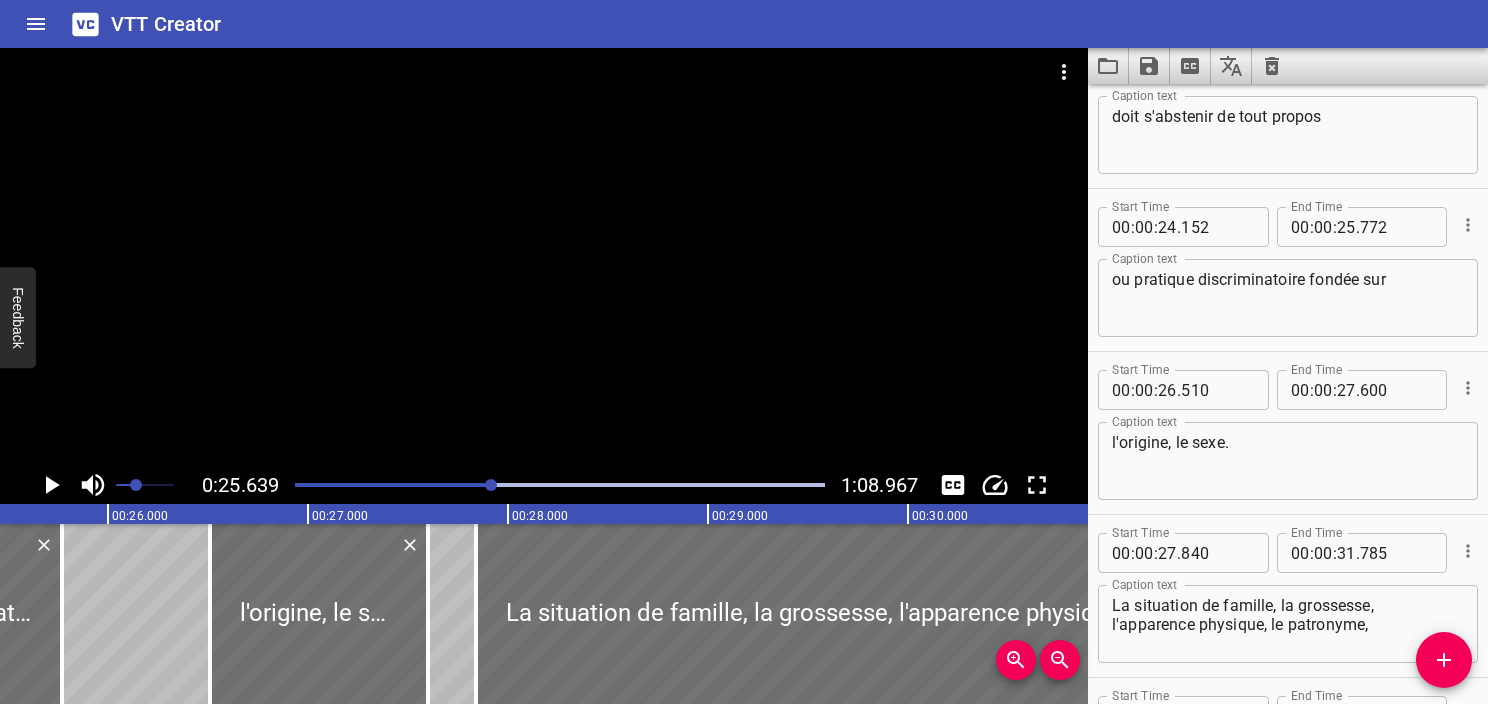 scroll, scrollTop: 0, scrollLeft: 5128, axis: horizontal 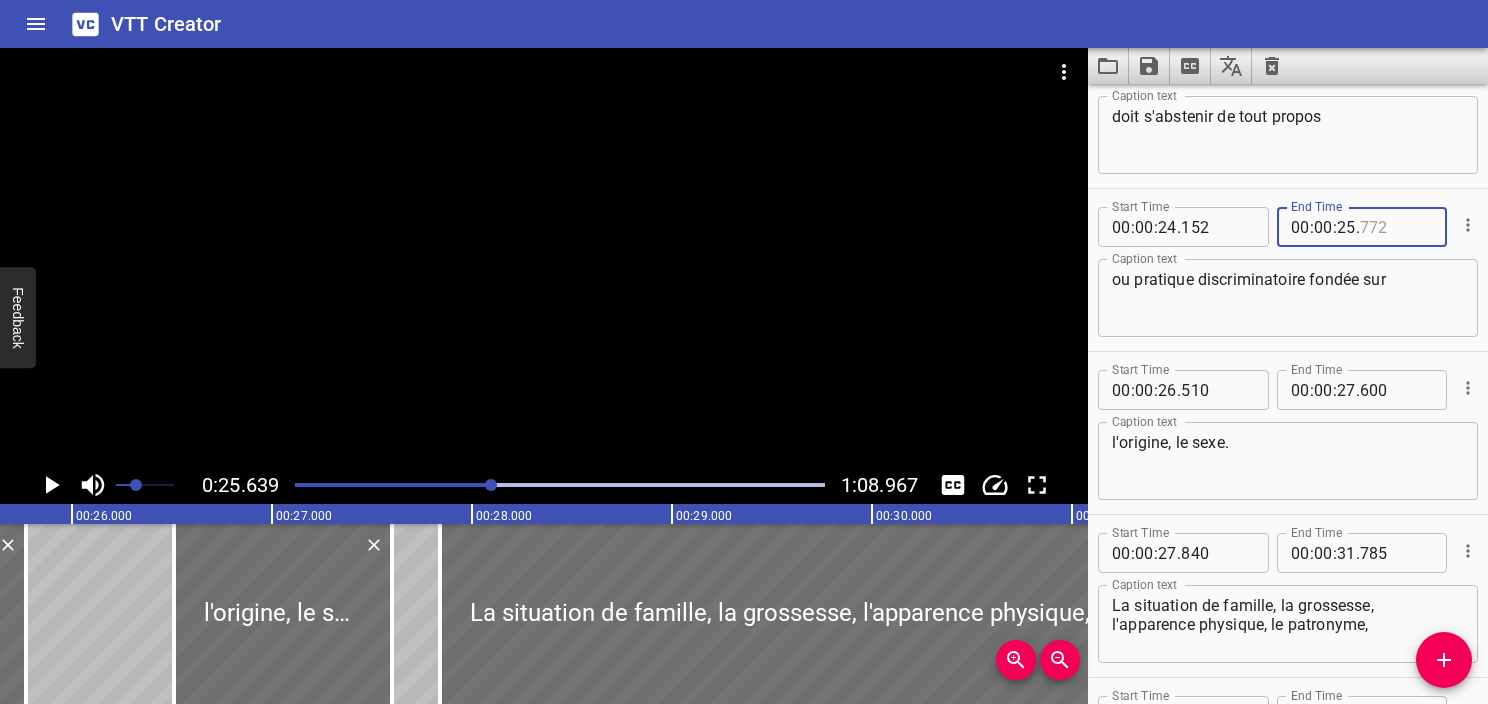 click at bounding box center (1396, 227) 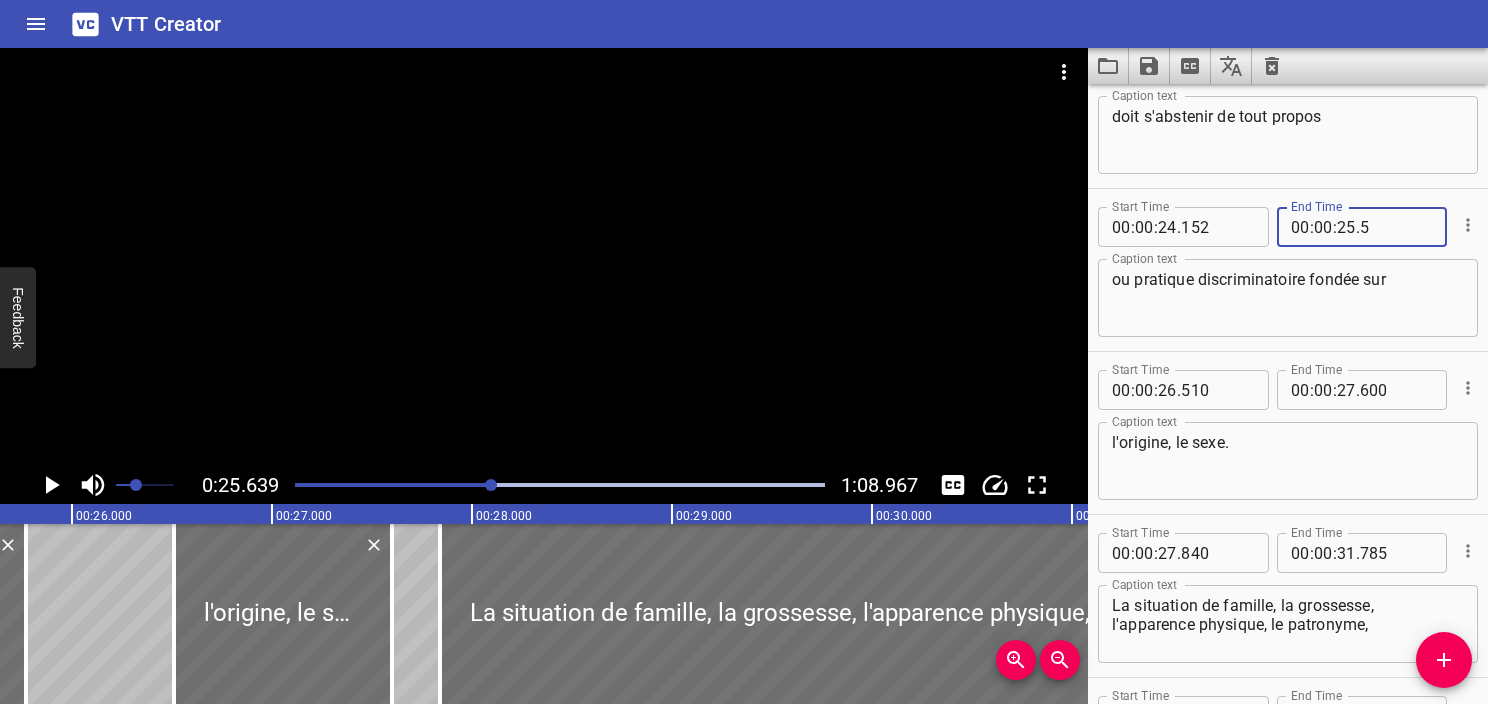 type 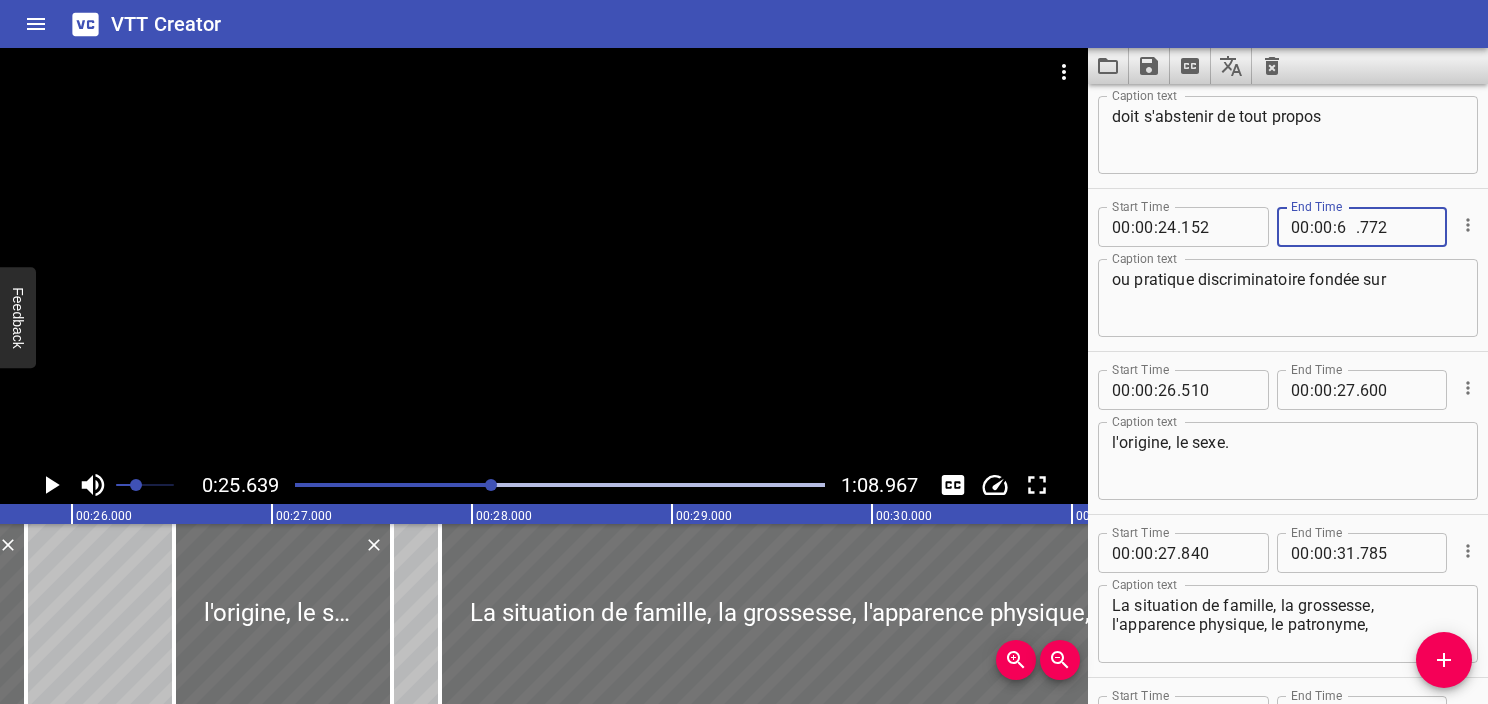 type on "63" 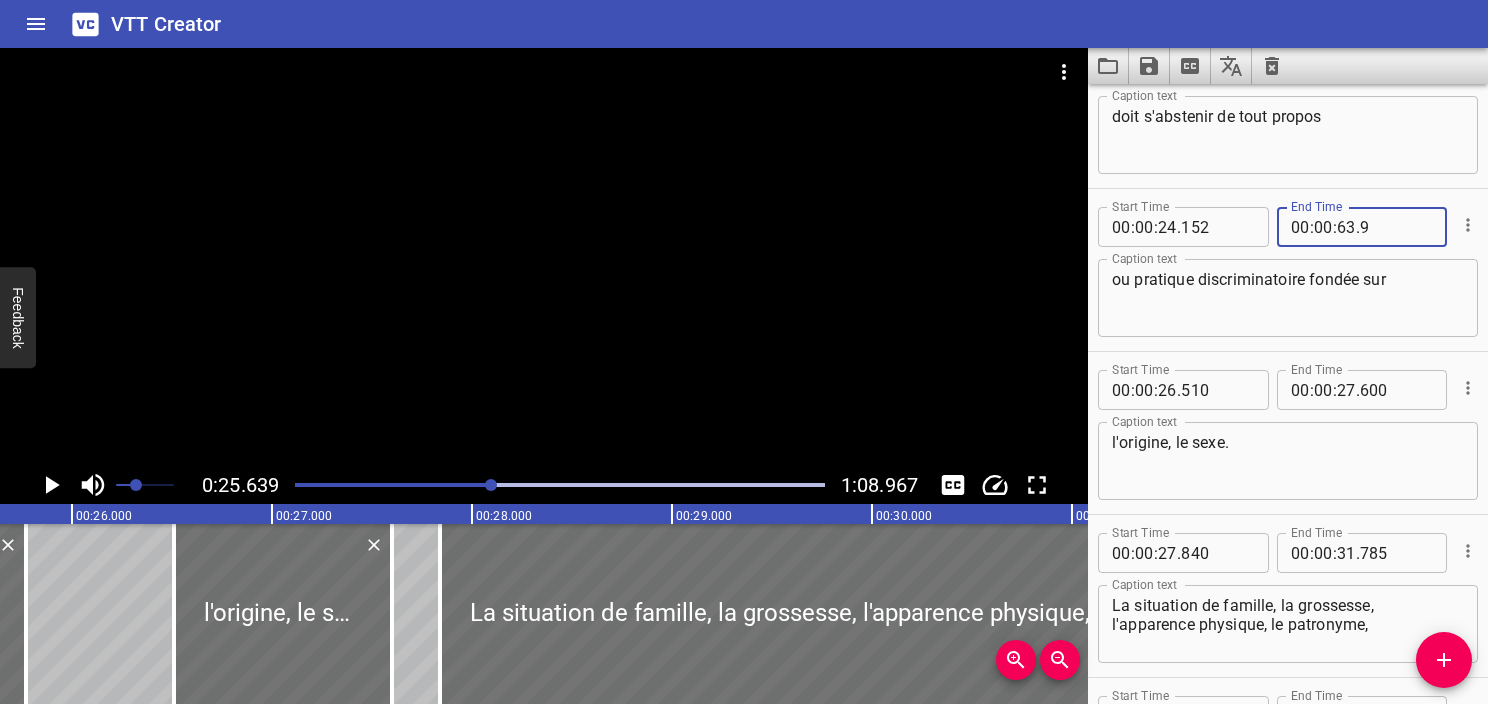 type on "9" 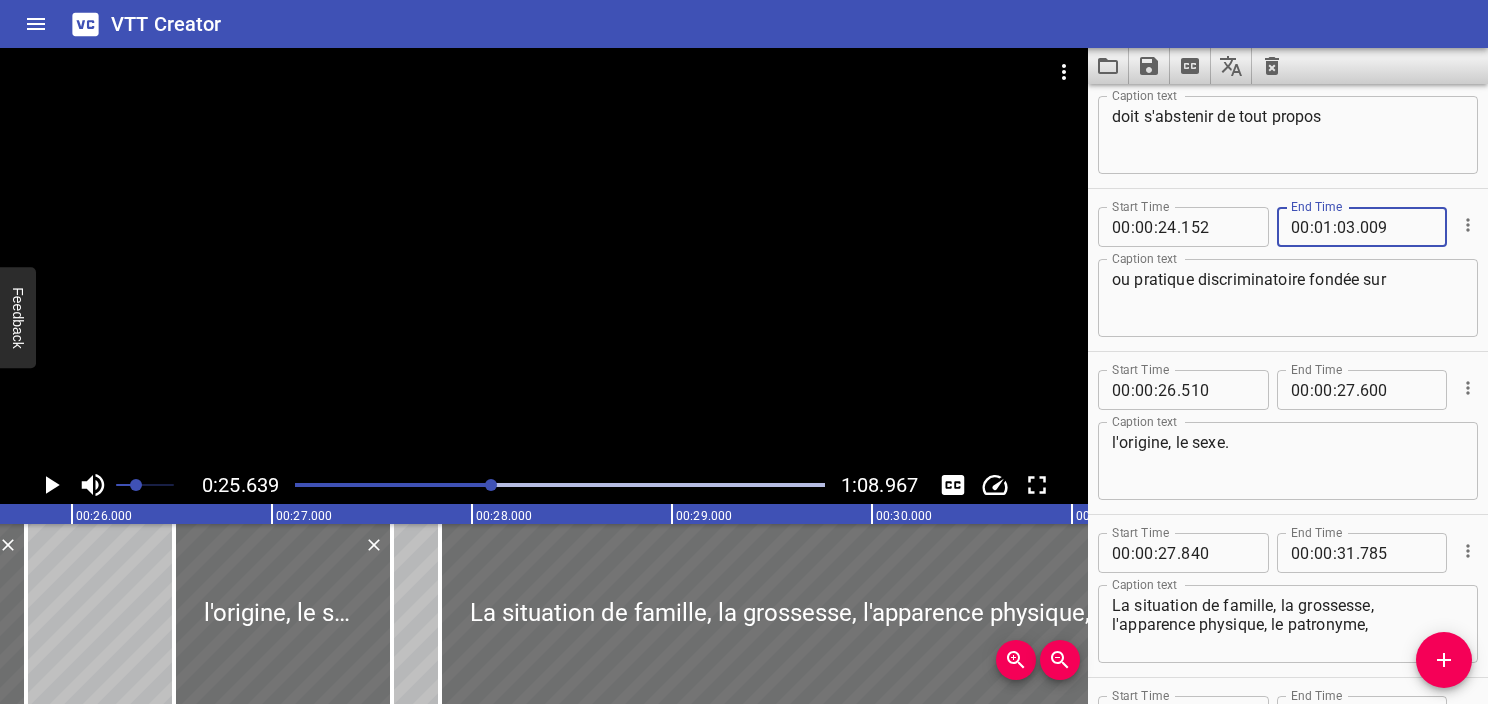 click on "ou pratique discriminatoire fondée sur" at bounding box center (1288, 298) 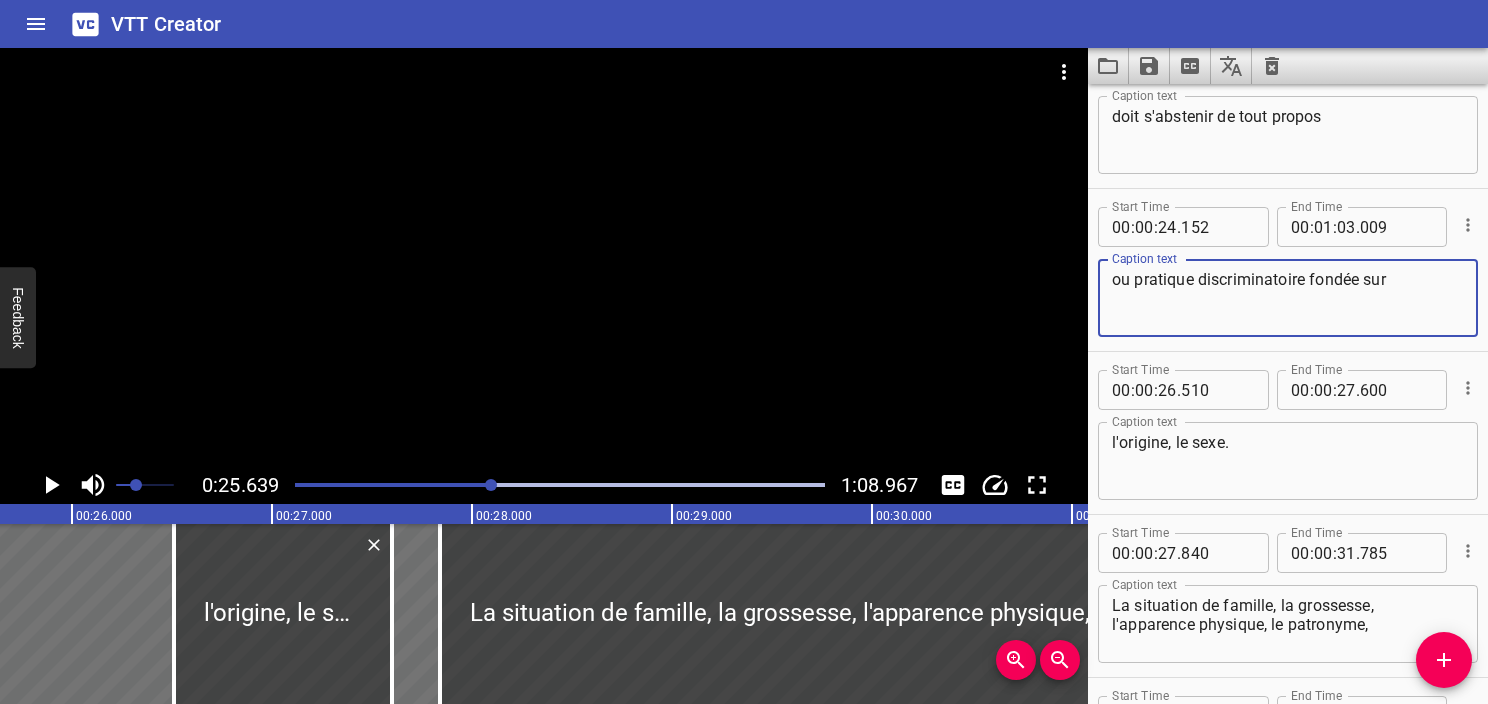 type 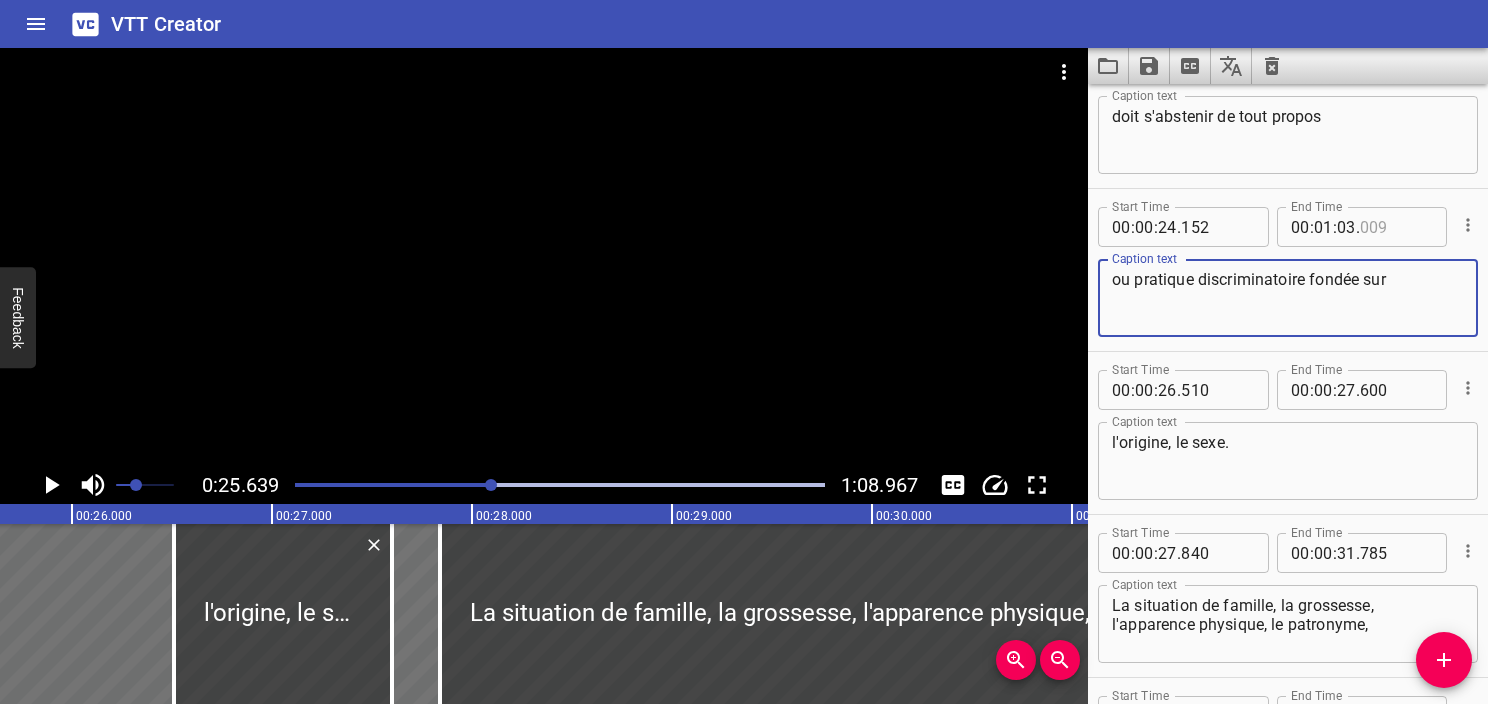 click at bounding box center [1396, 227] 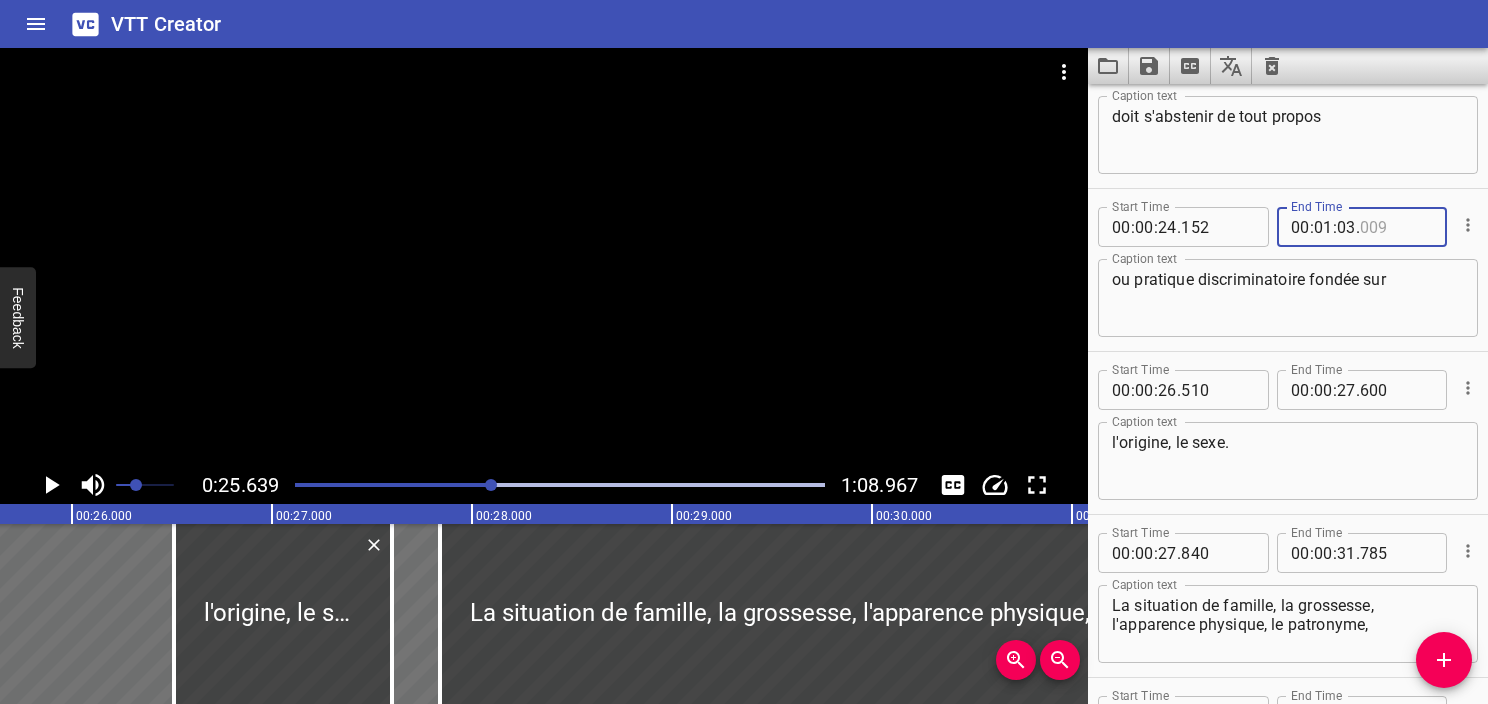 type 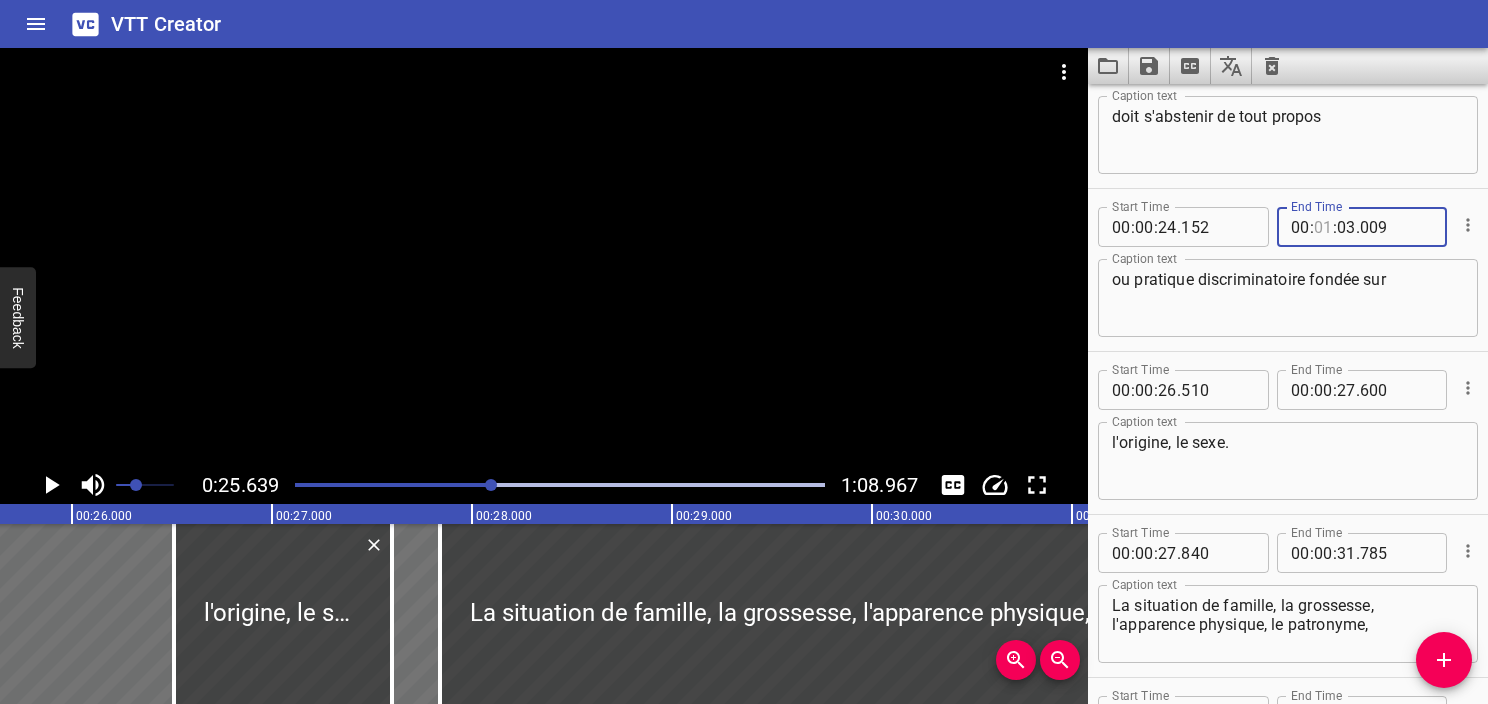 click at bounding box center (1323, 227) 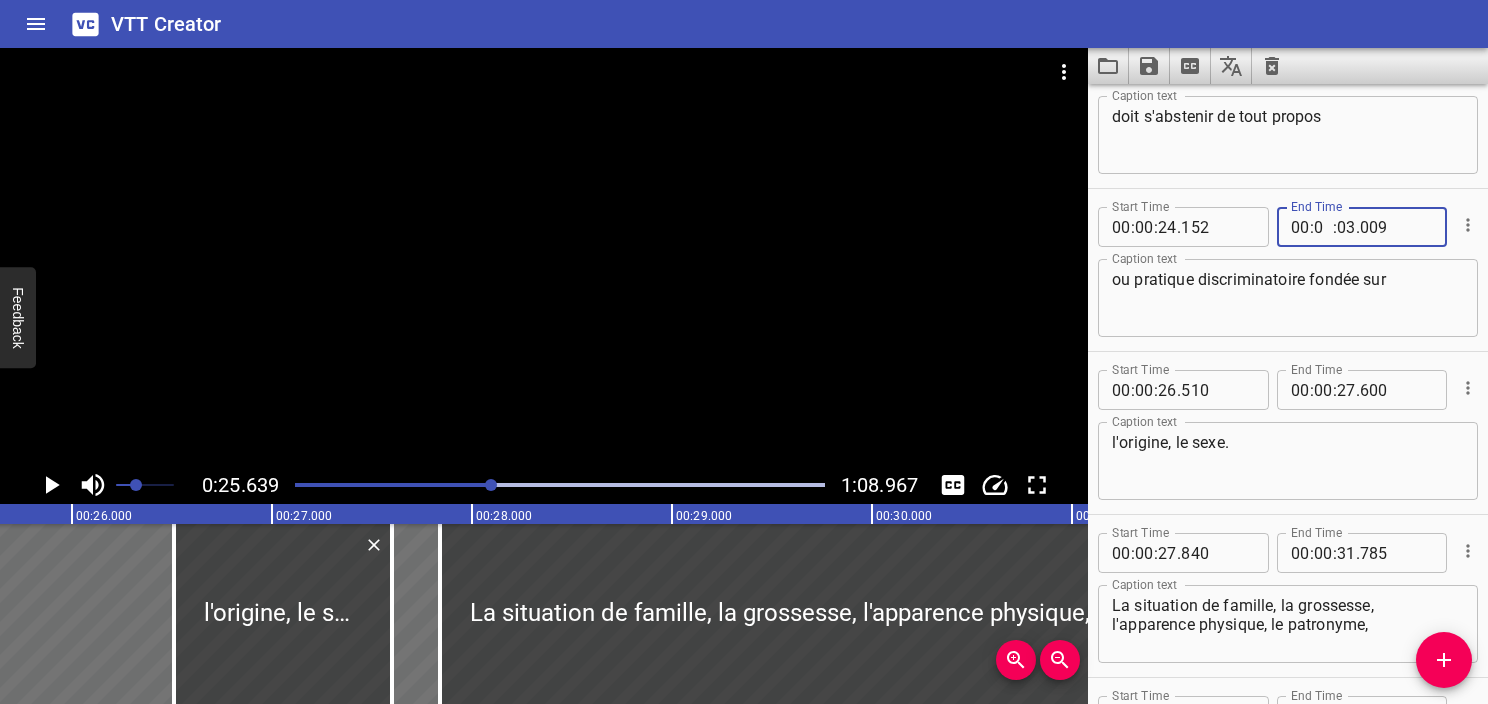 type on "00" 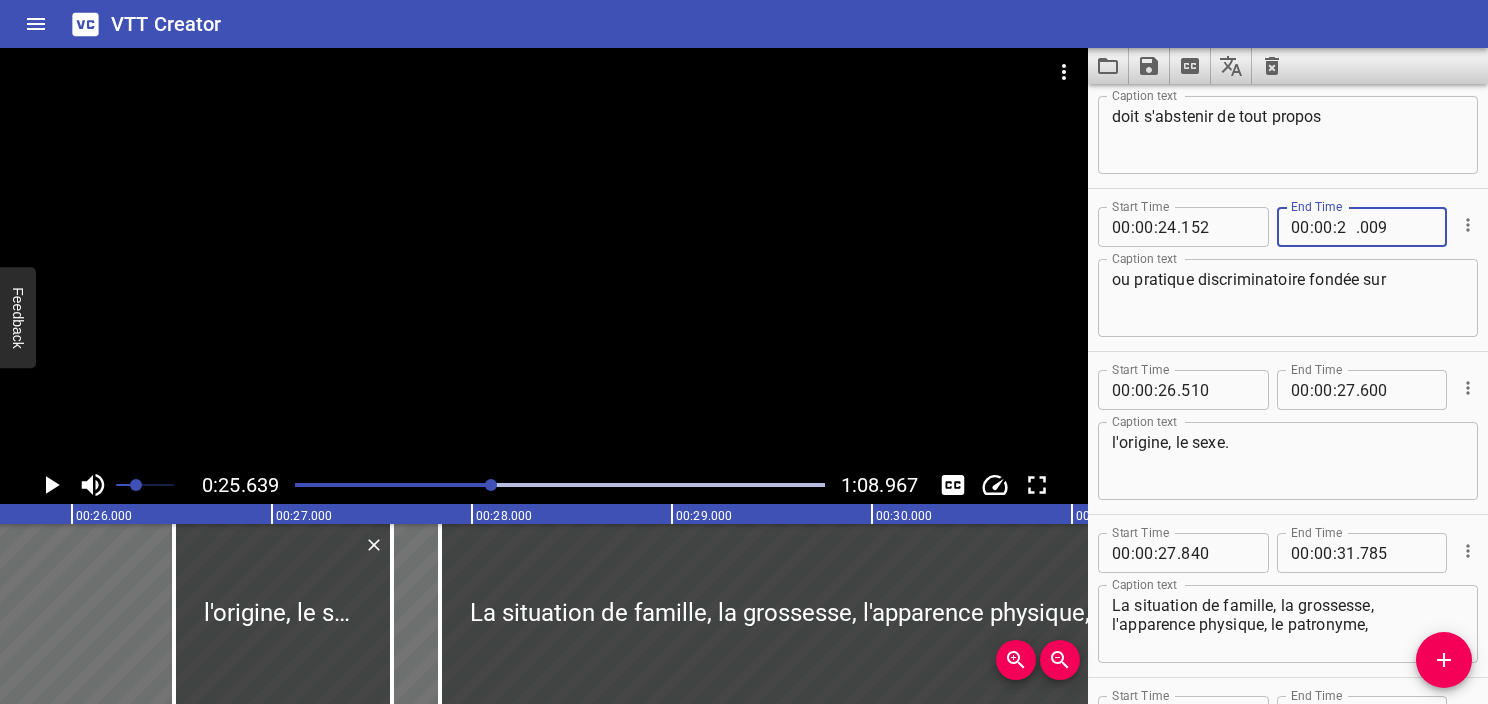 type on "26" 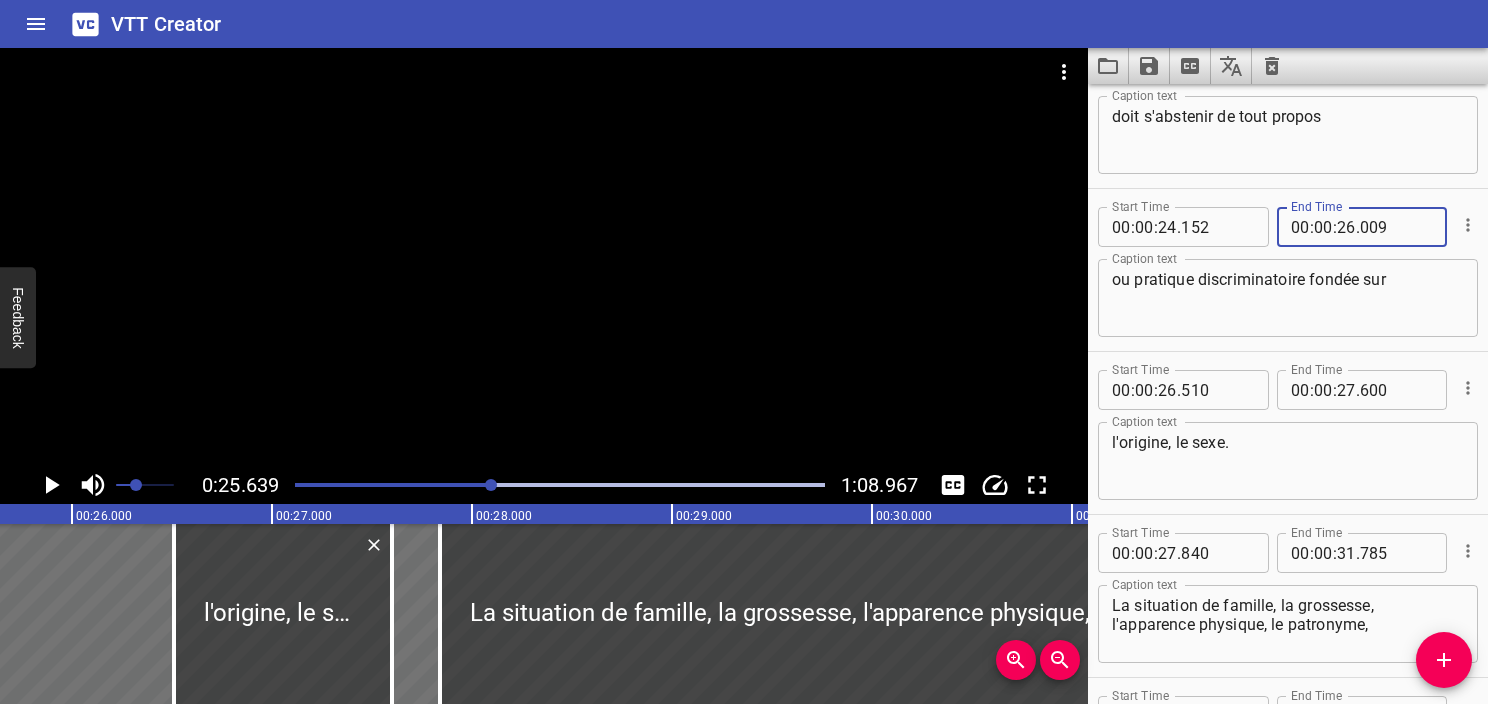 type 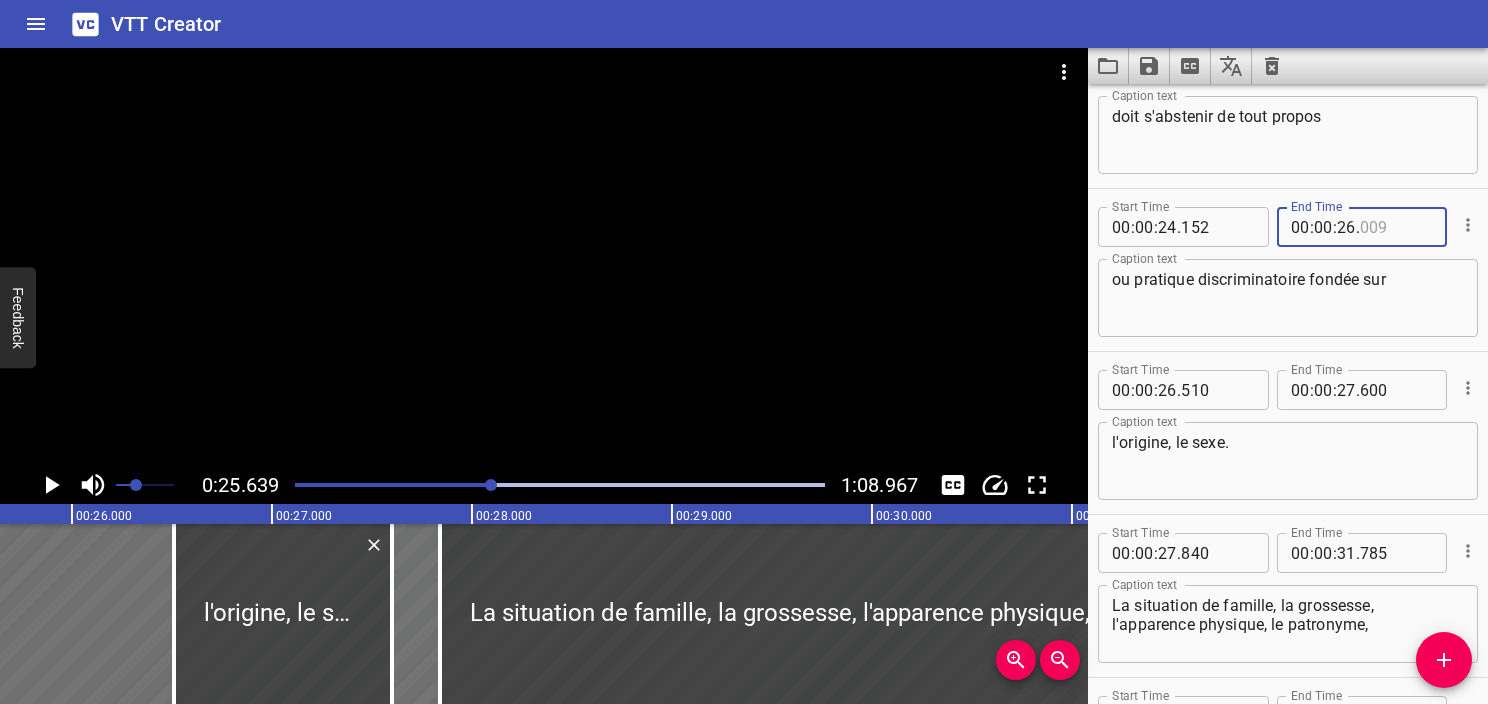 type 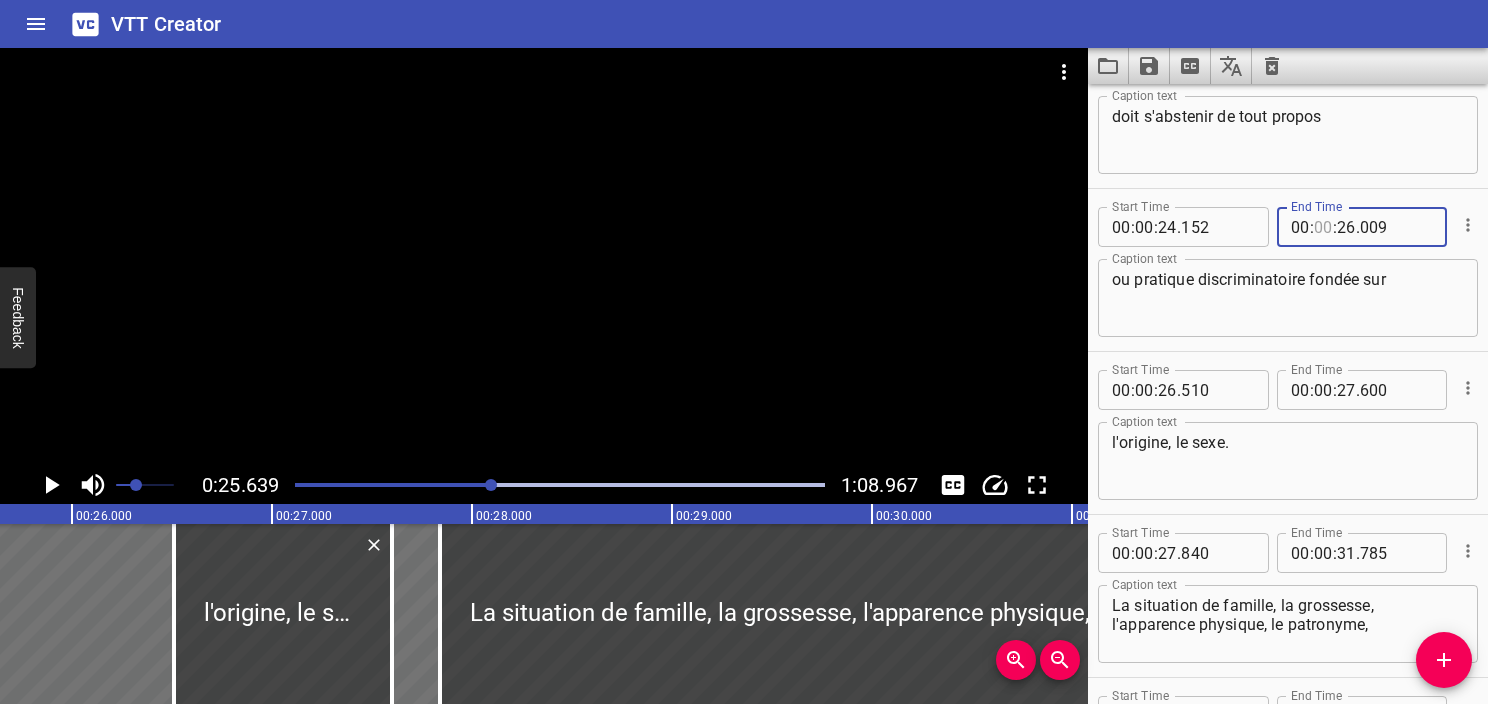 click at bounding box center (1323, 227) 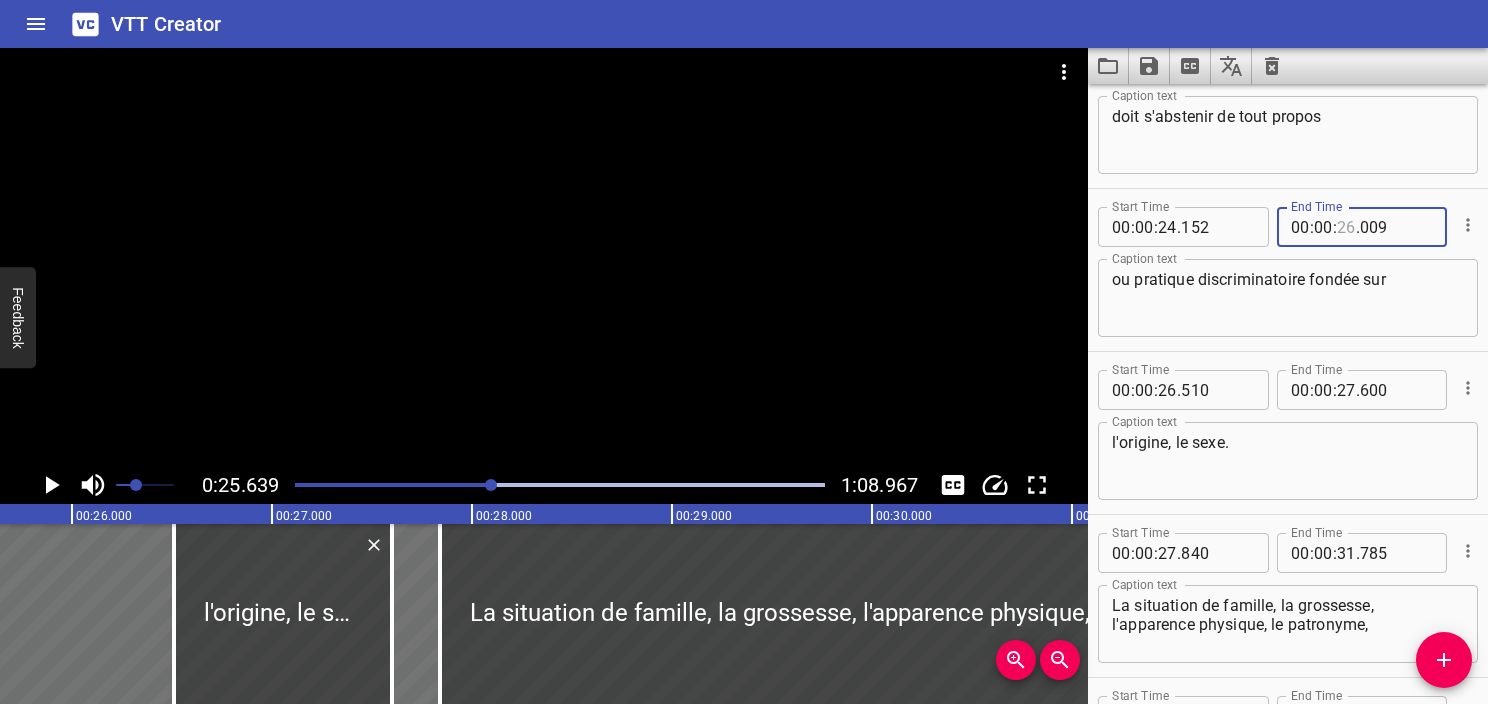 click at bounding box center [1346, 227] 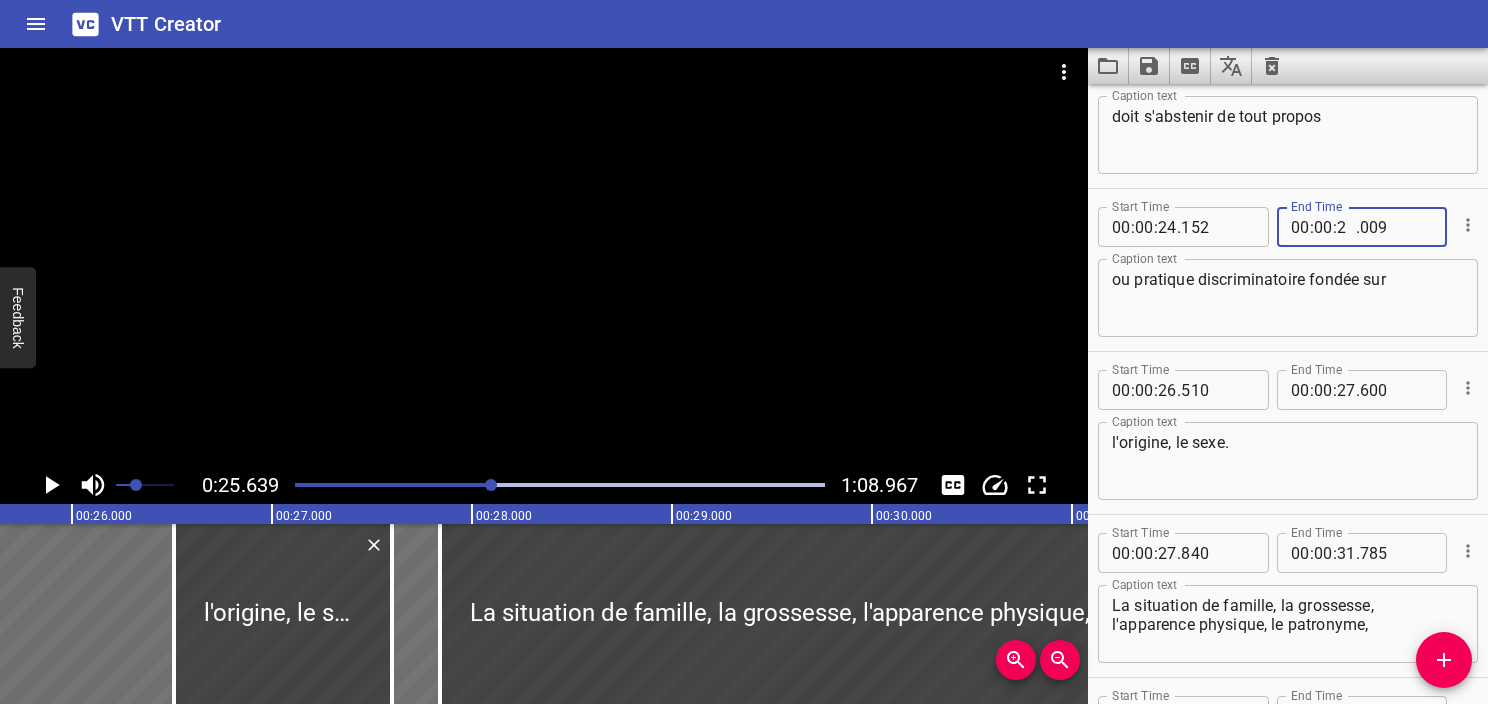 type on "25" 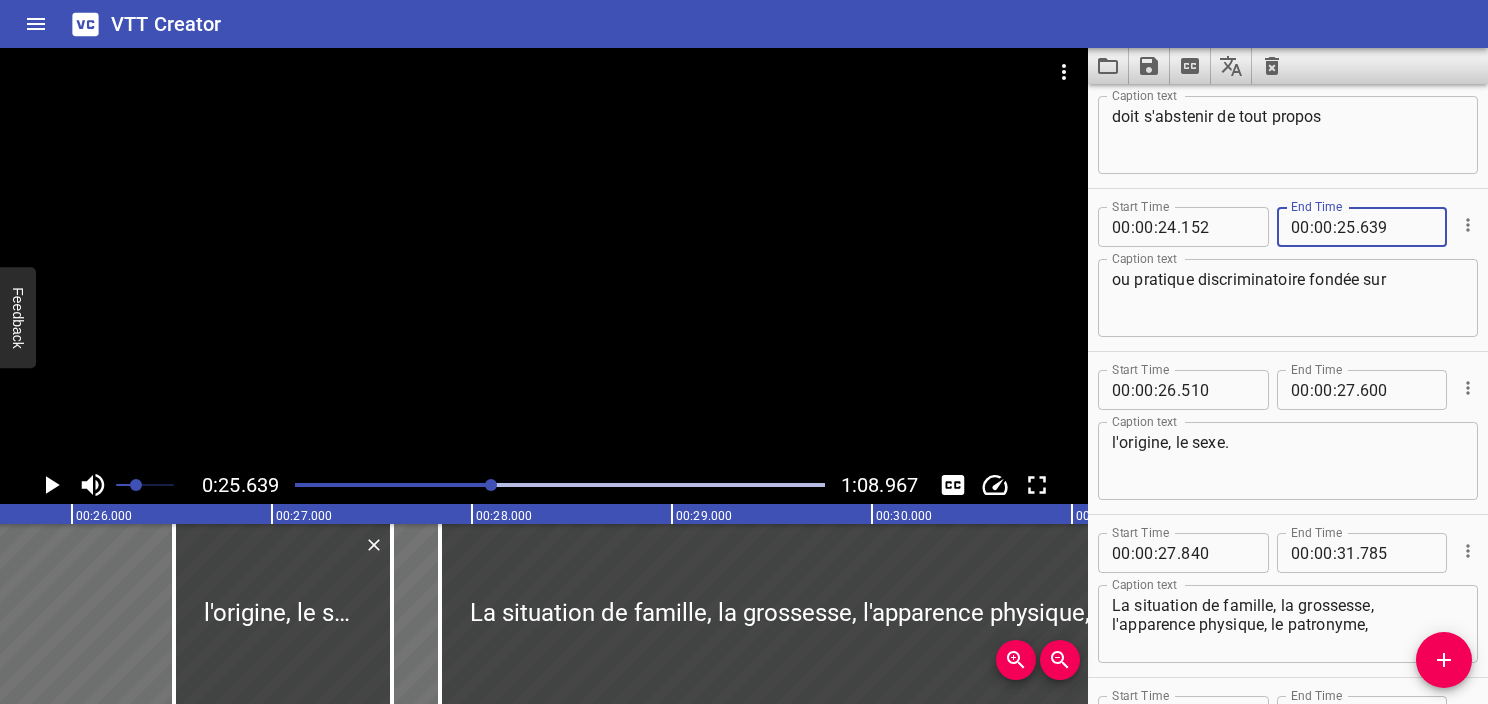 type on "639" 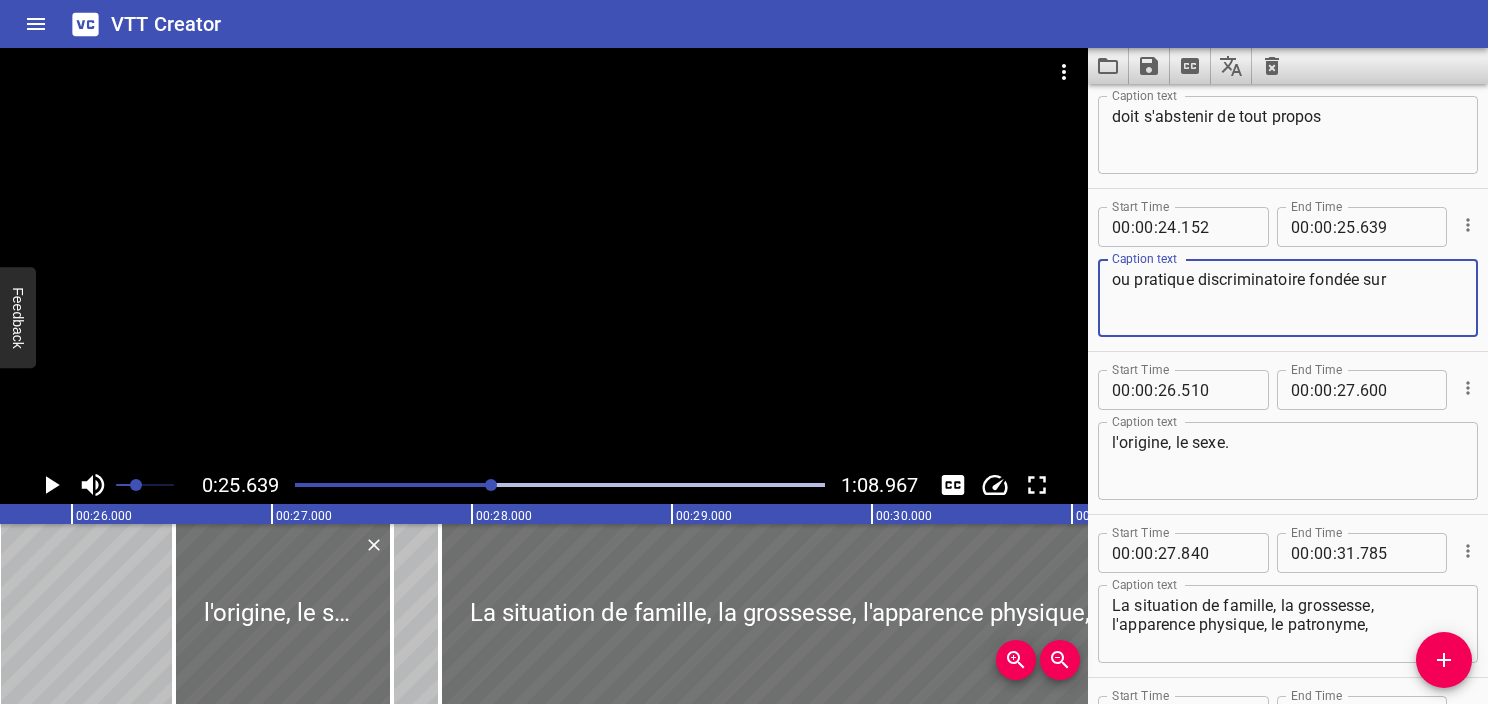 click on "ou pratique discriminatoire fondée sur" at bounding box center [1288, 298] 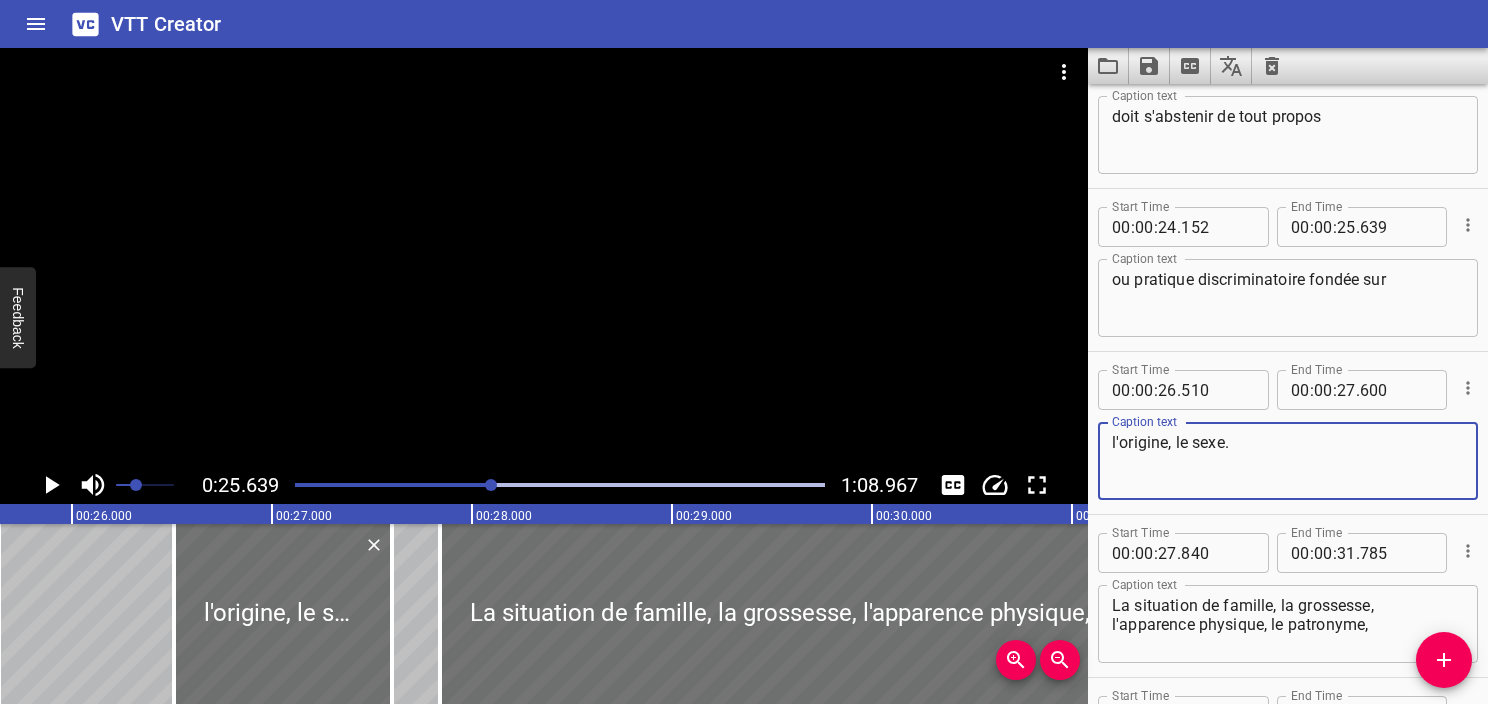 click on "l'origine, le sexe." at bounding box center (1288, 461) 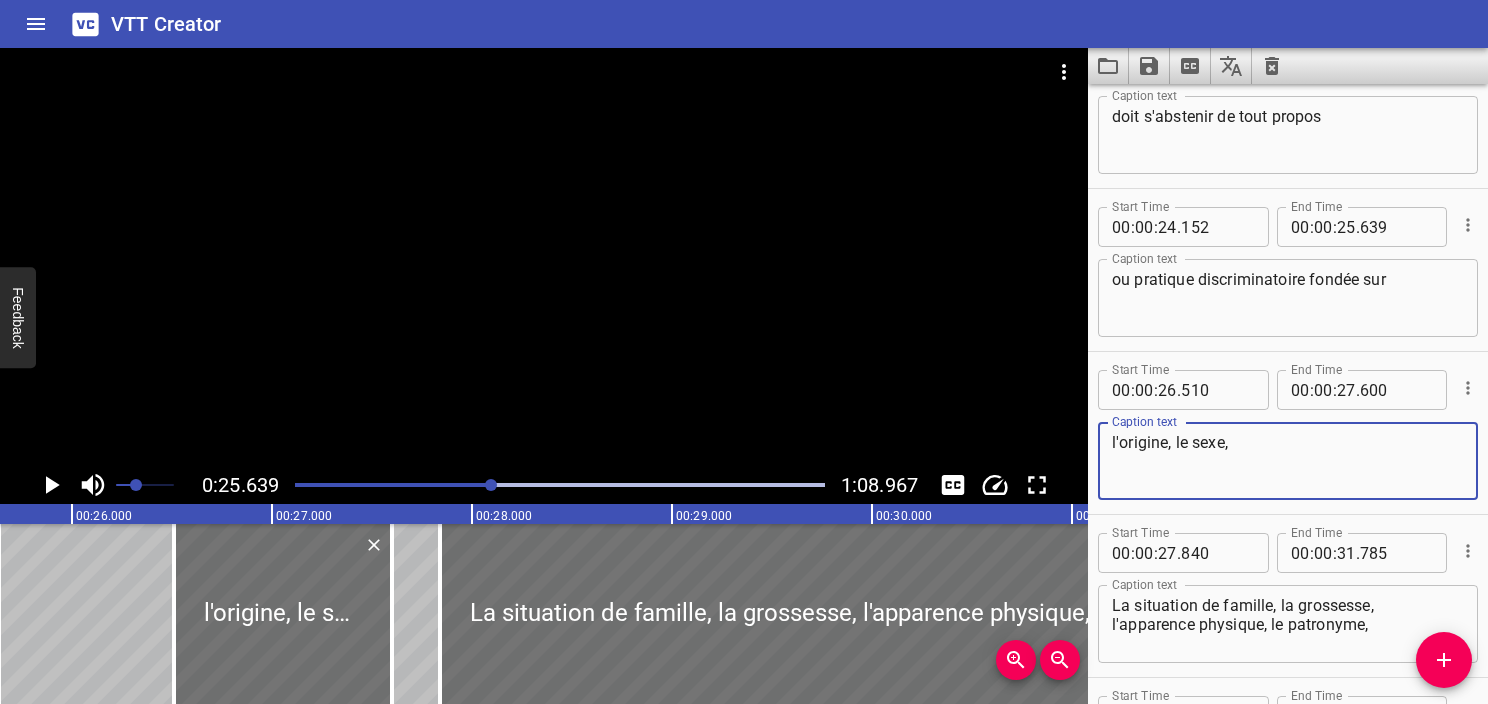 type on "l'origine, le sexe," 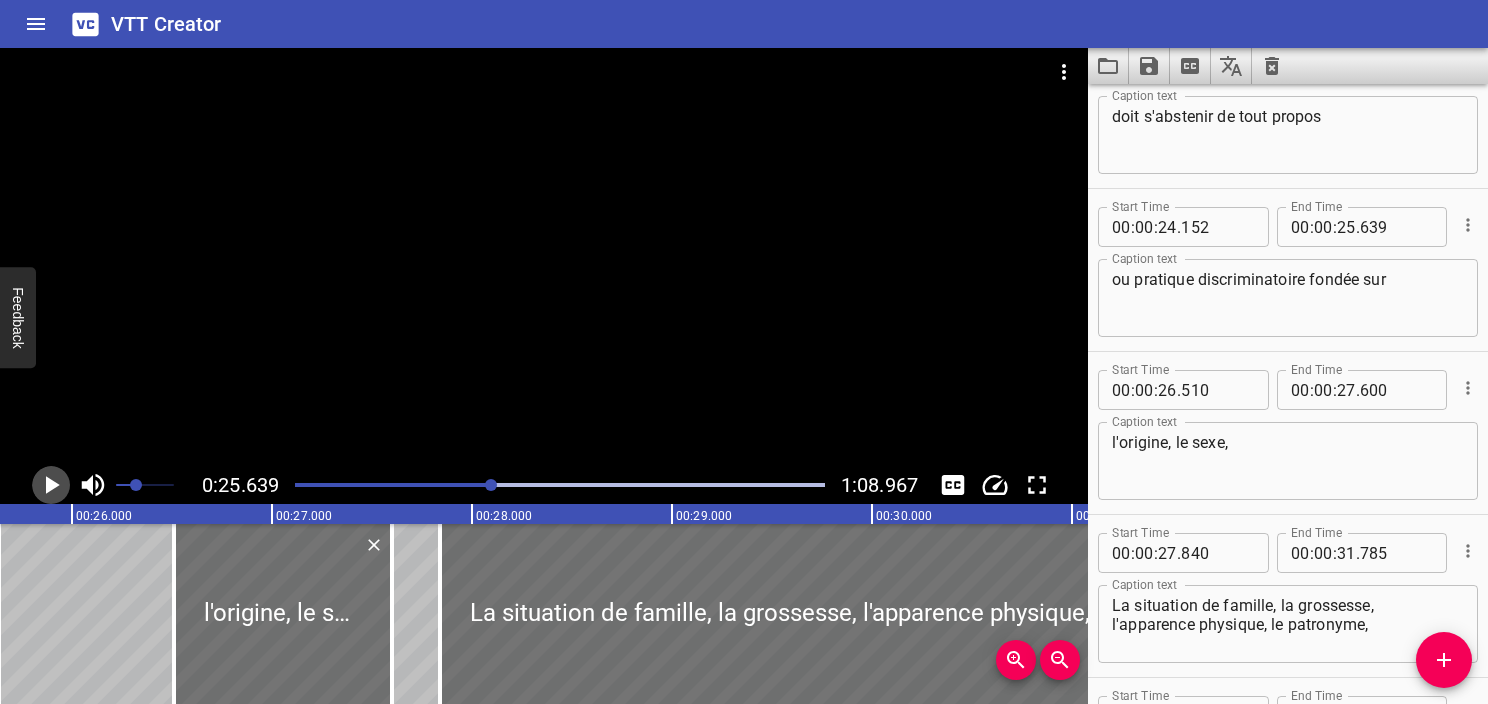 click 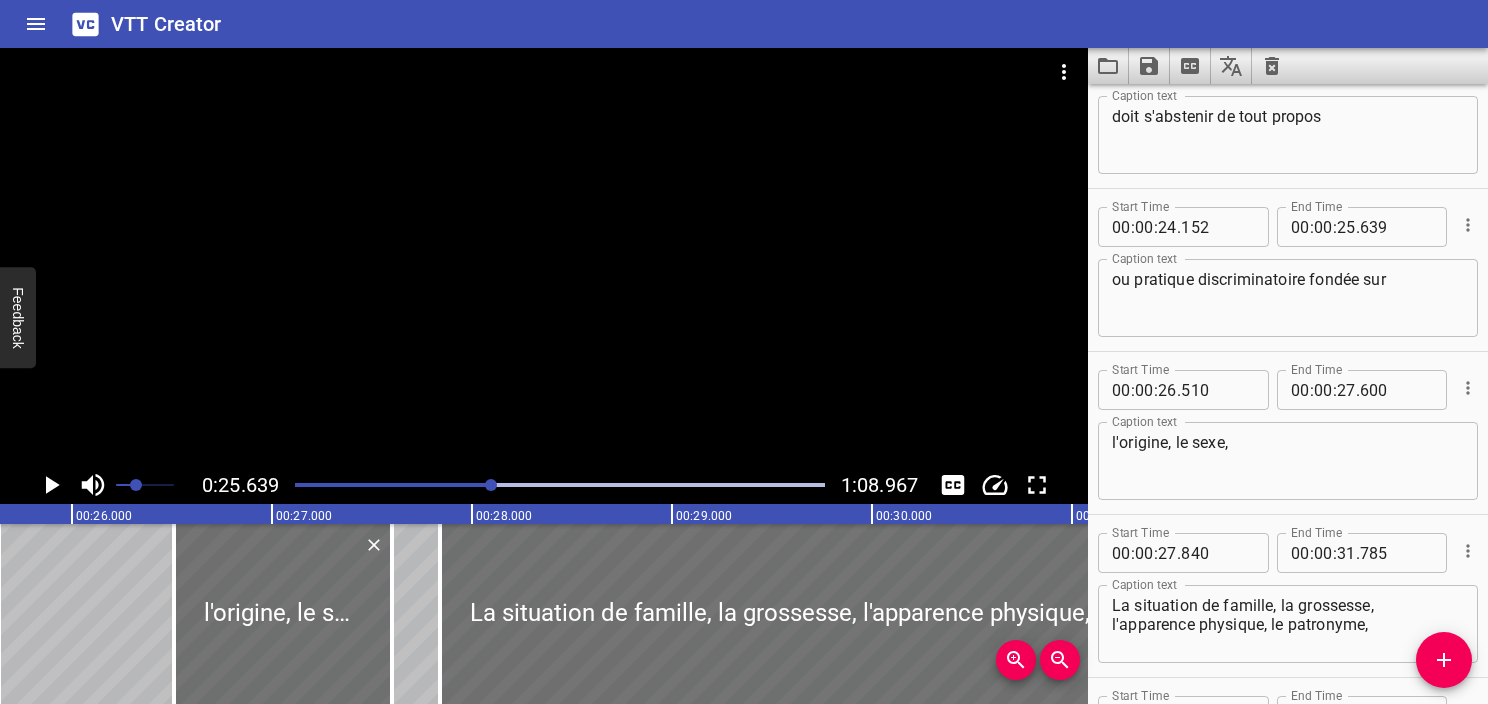 click 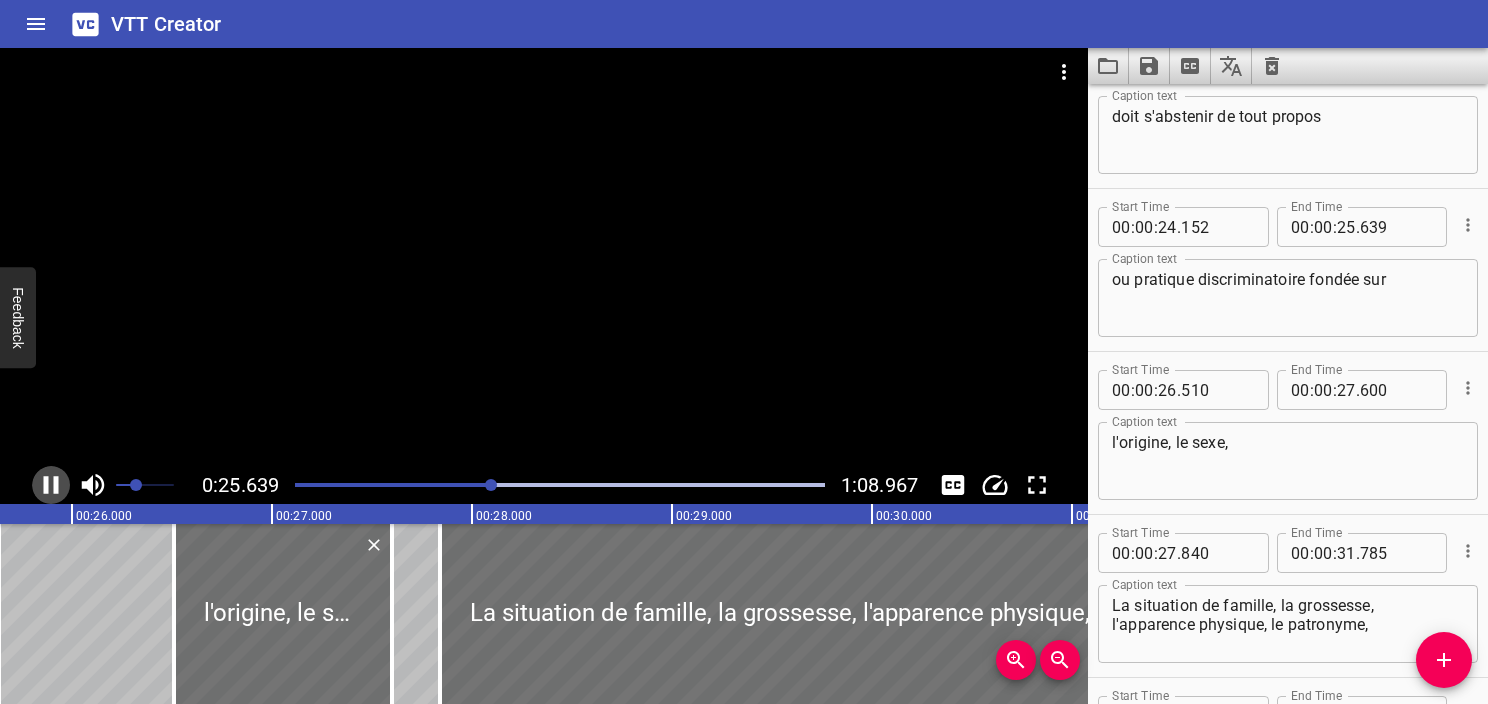 click 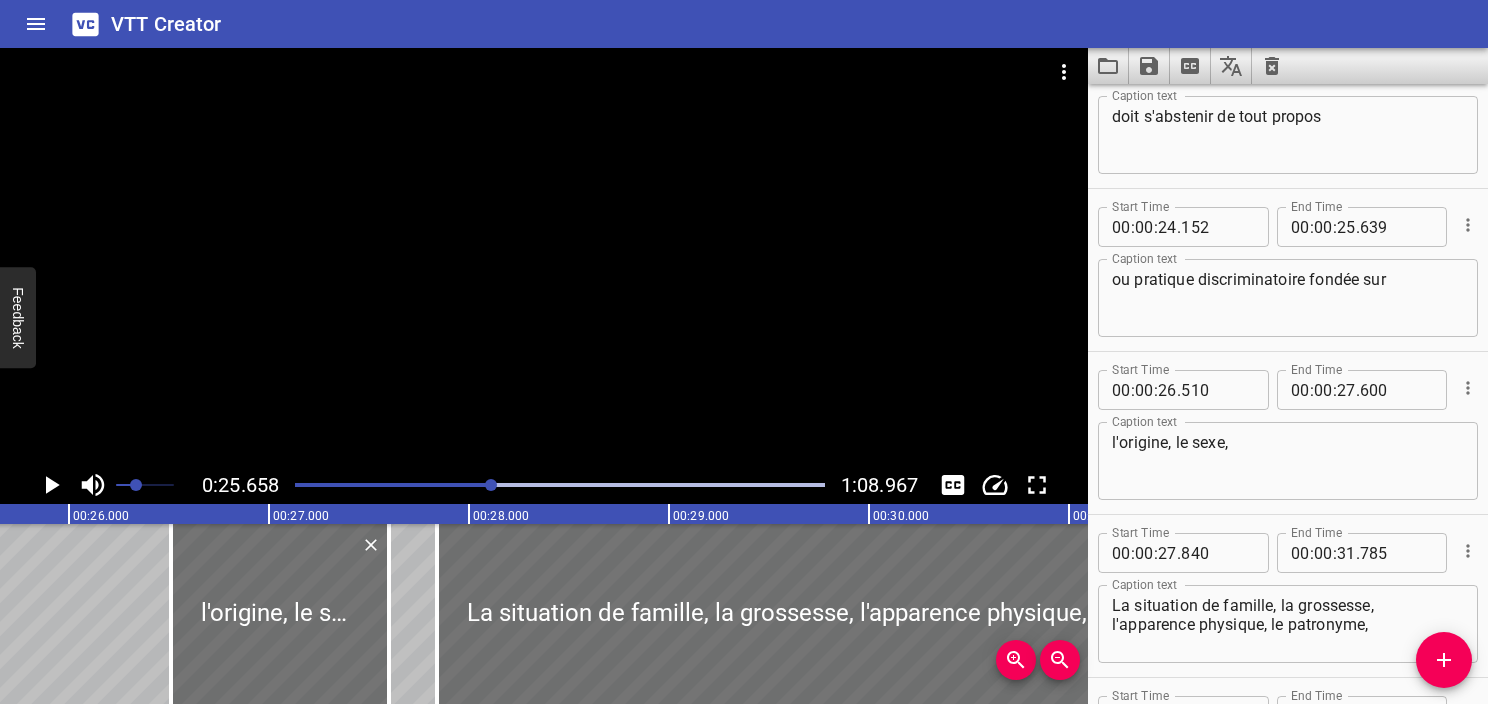 click 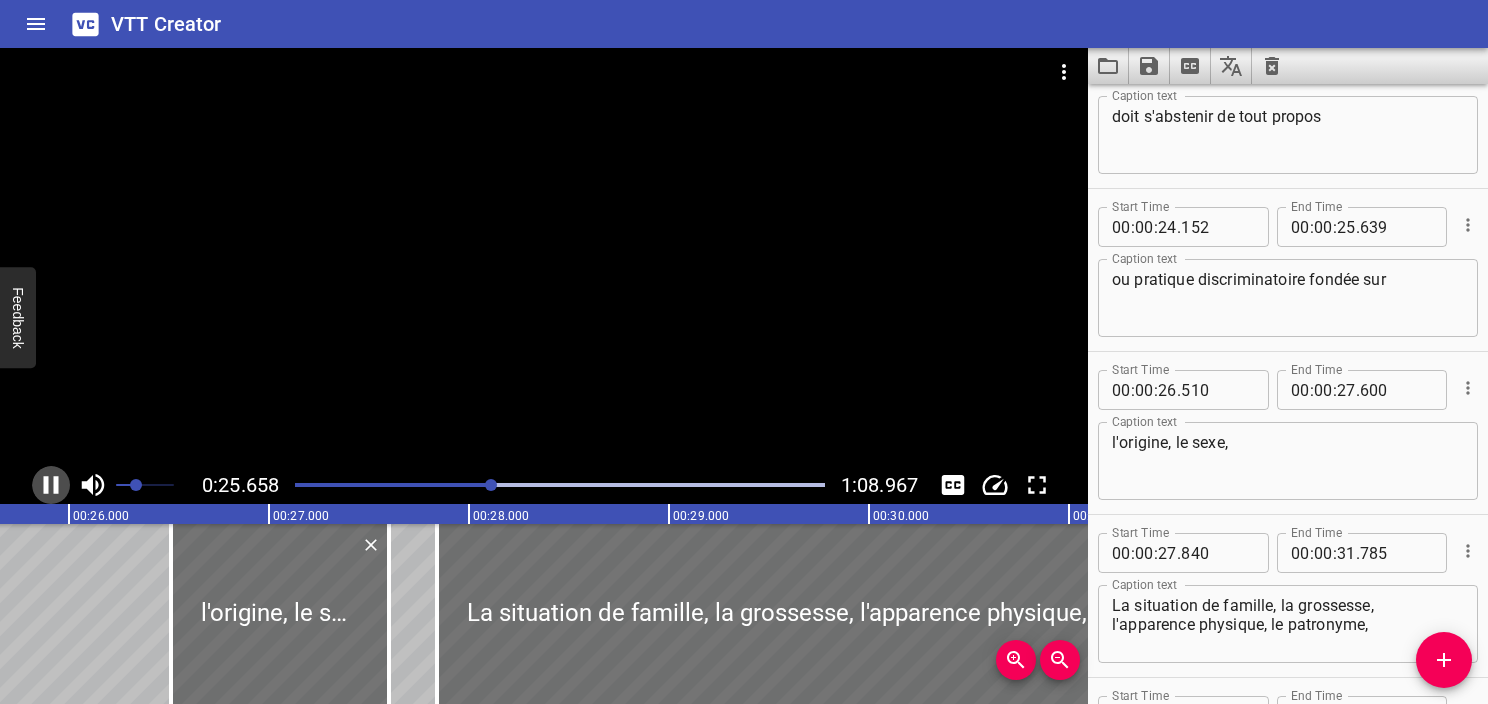 click 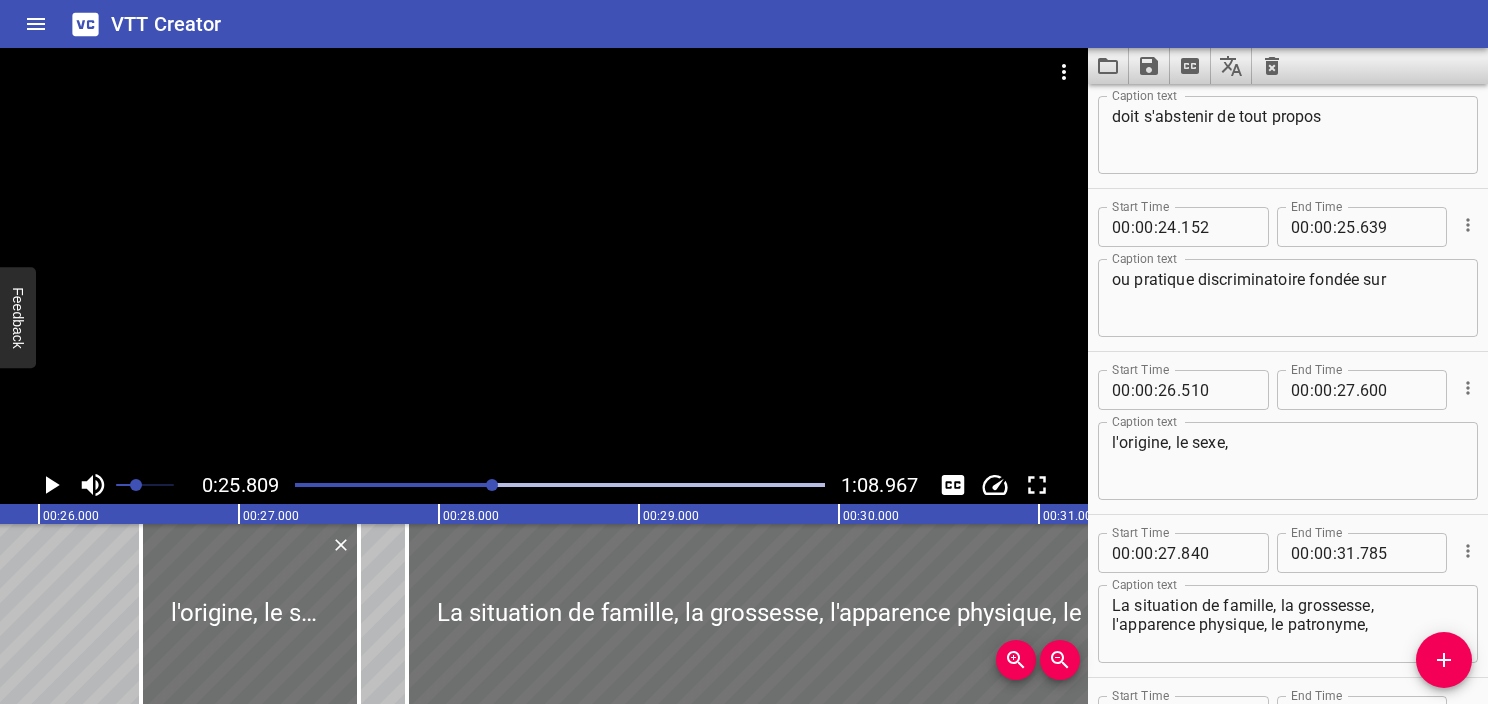 click 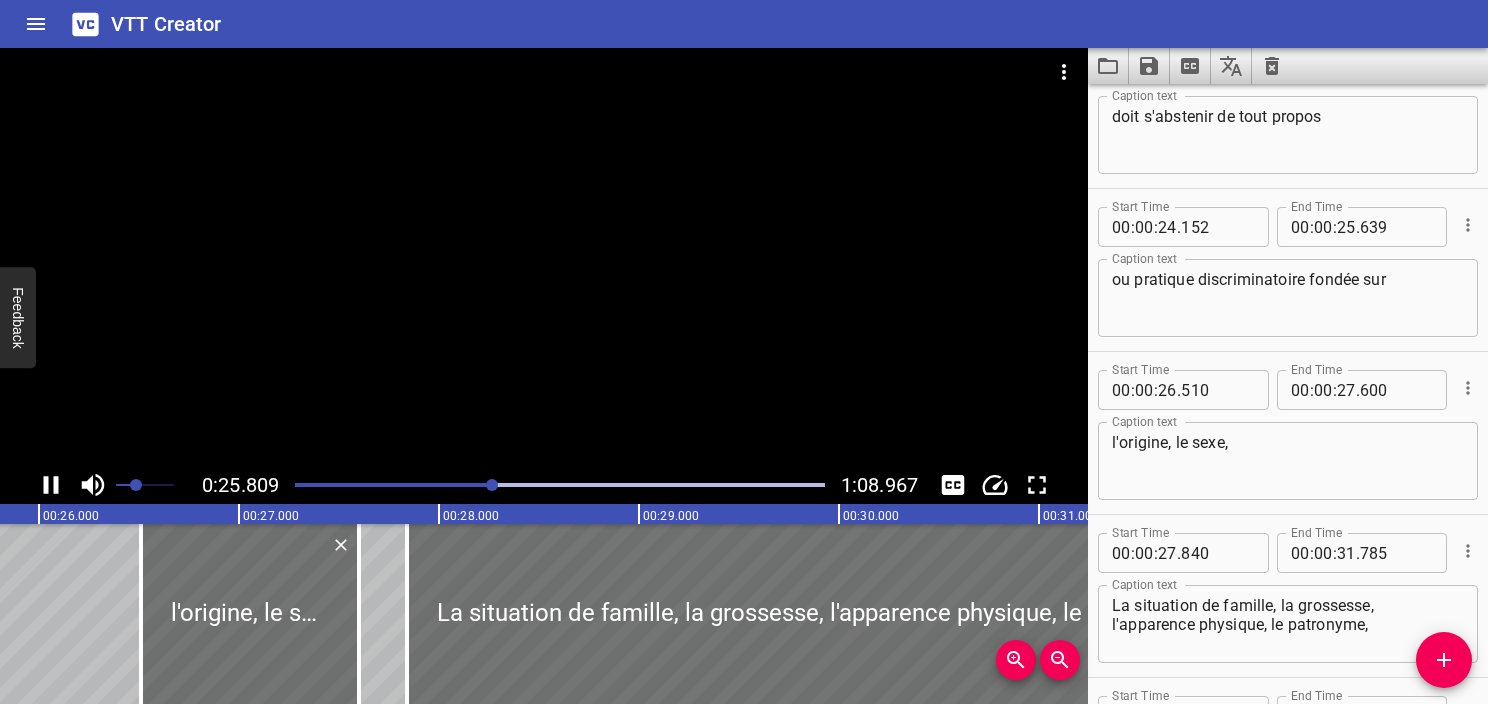 click 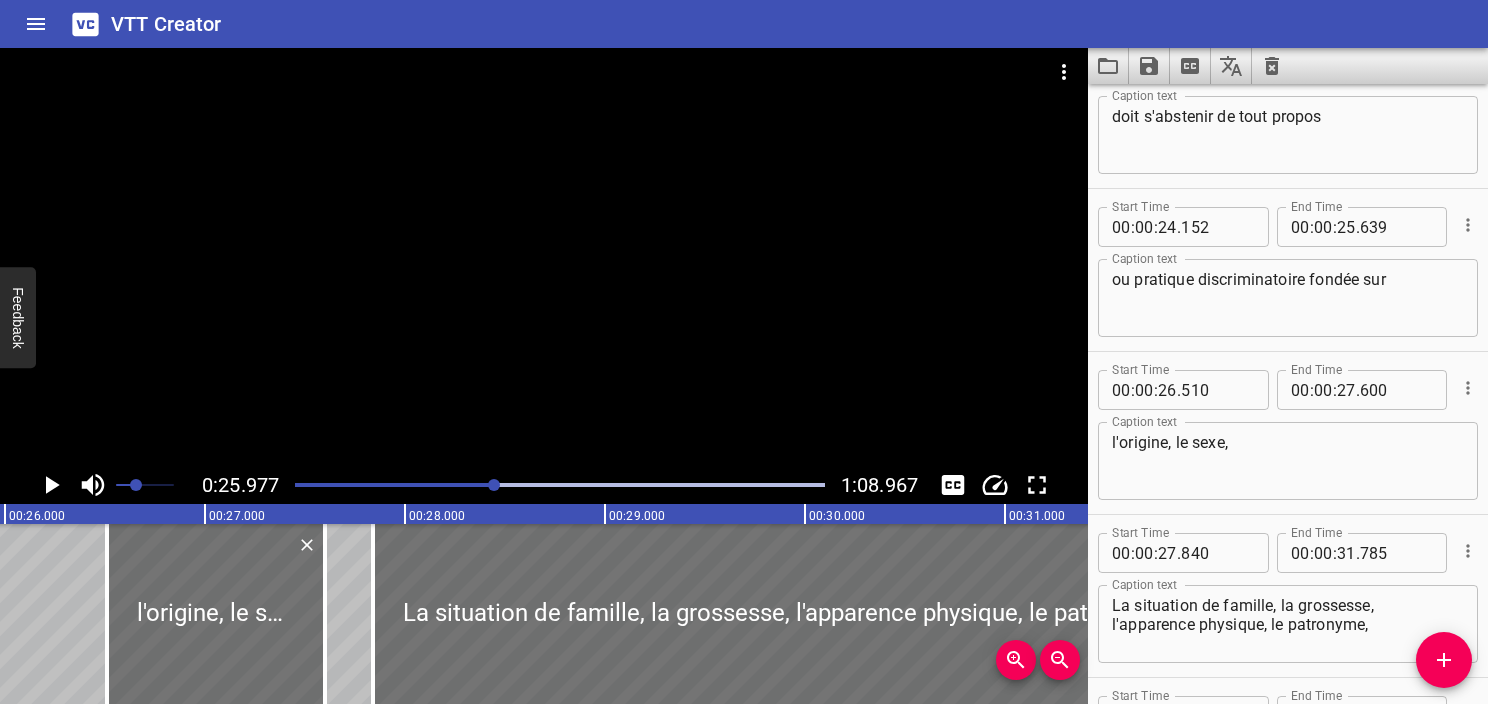 click 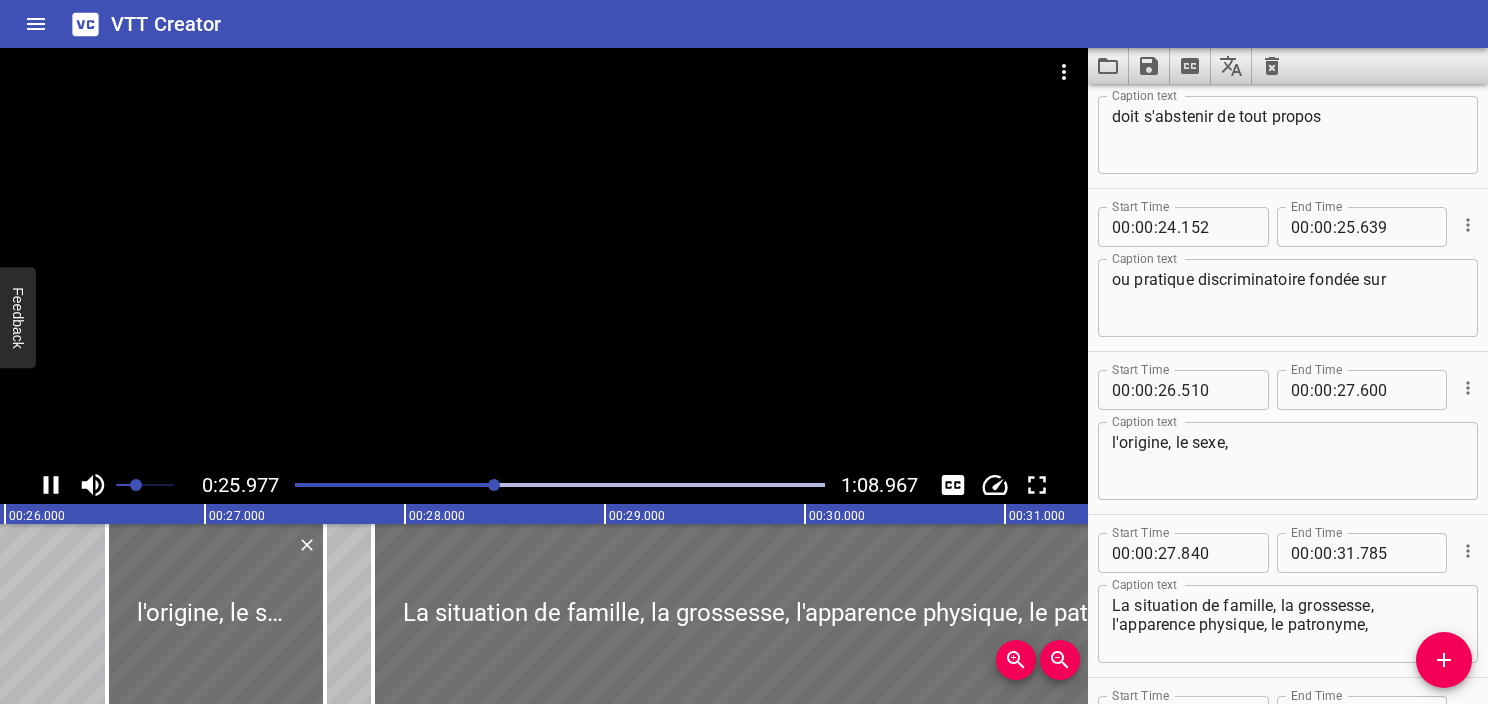 click 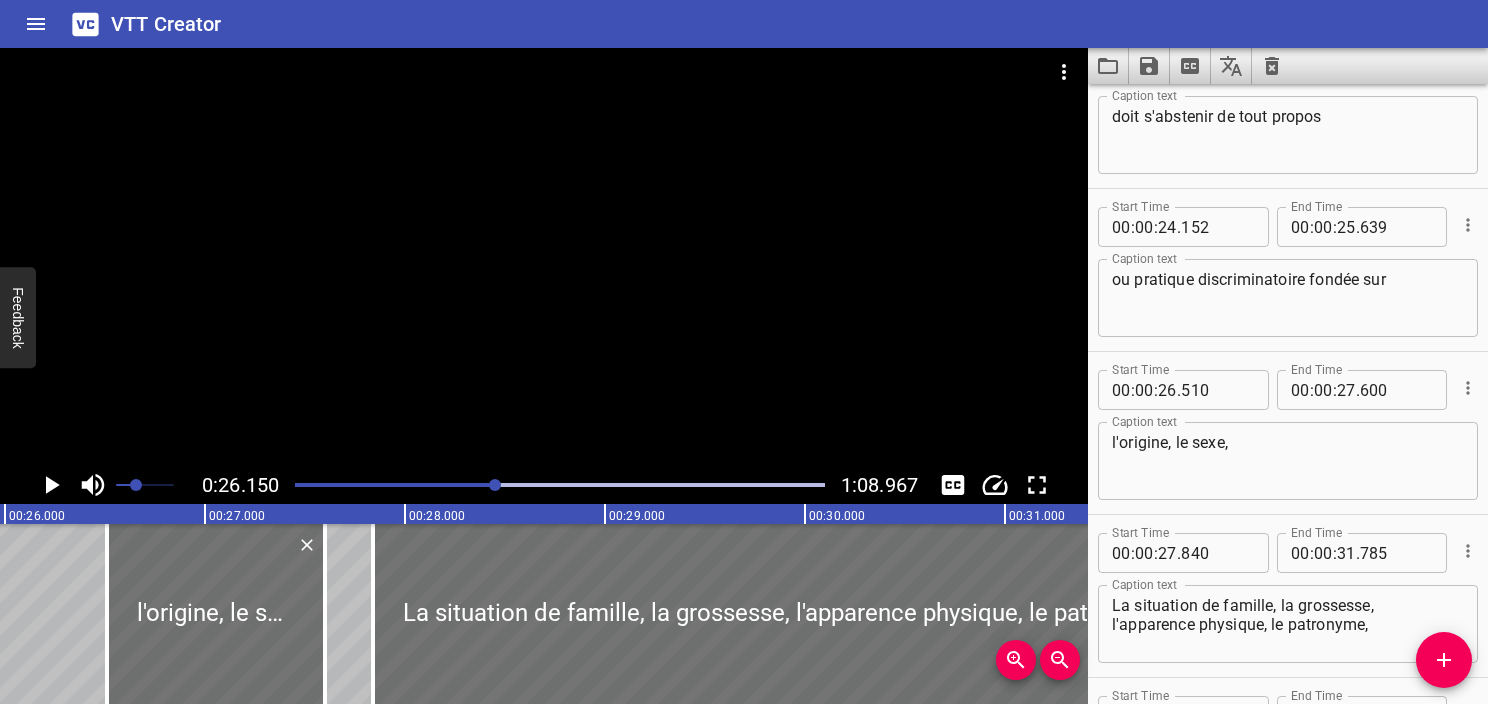 scroll, scrollTop: 0, scrollLeft: 5229, axis: horizontal 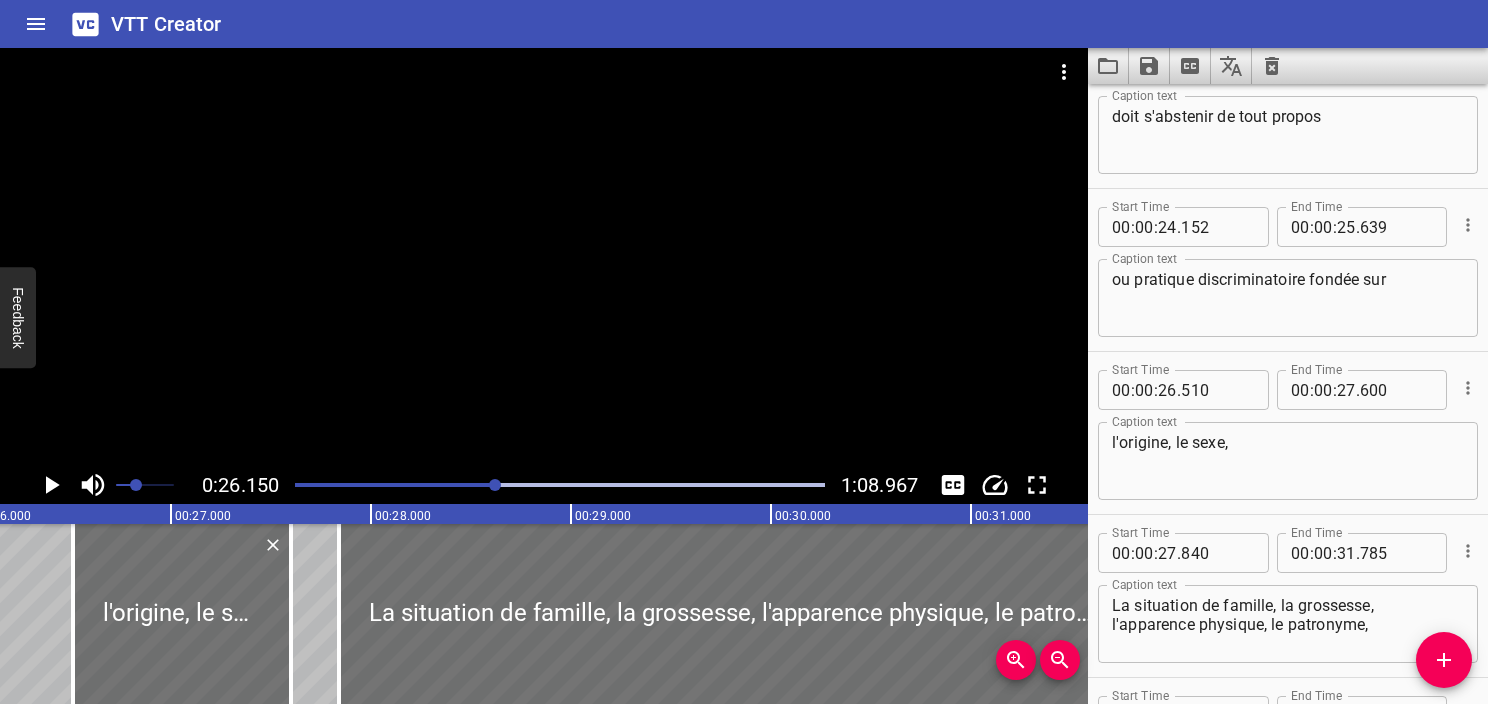 click 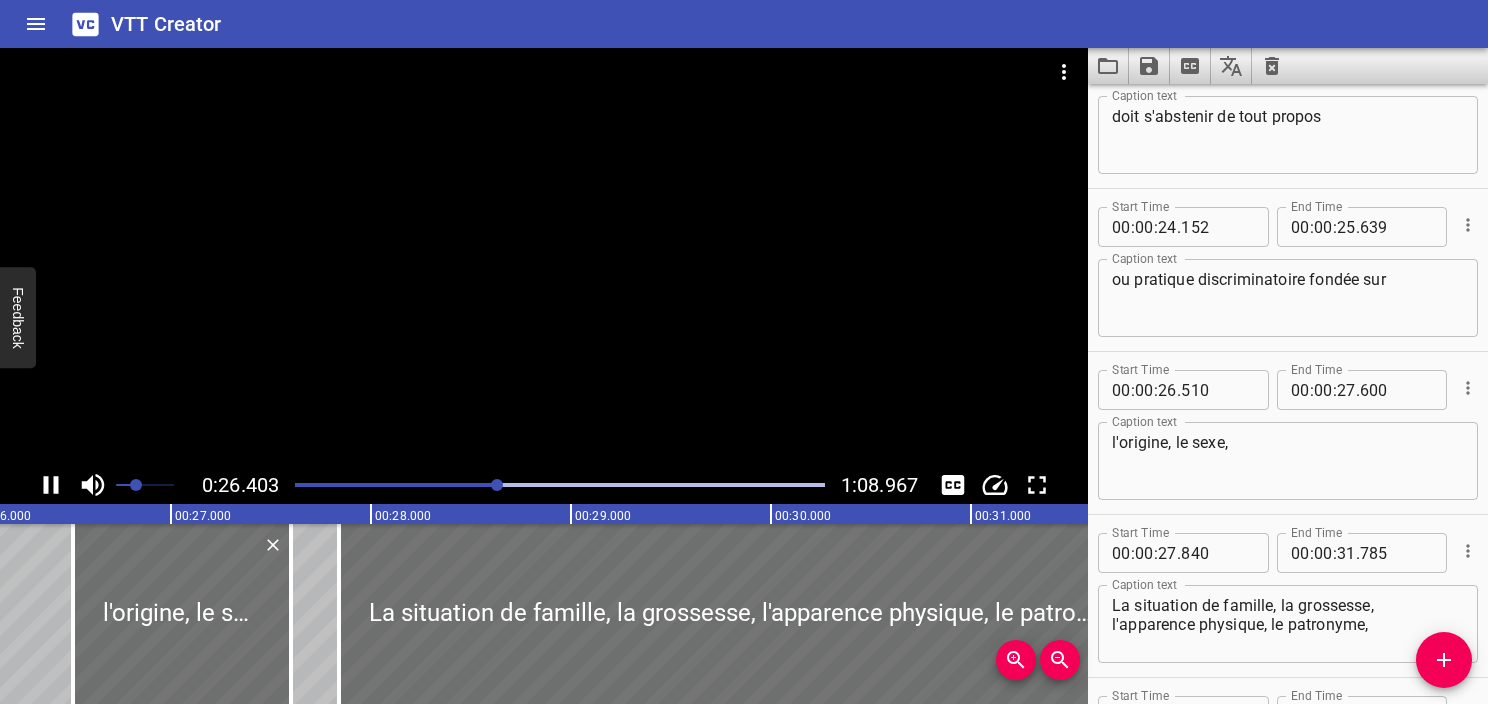click 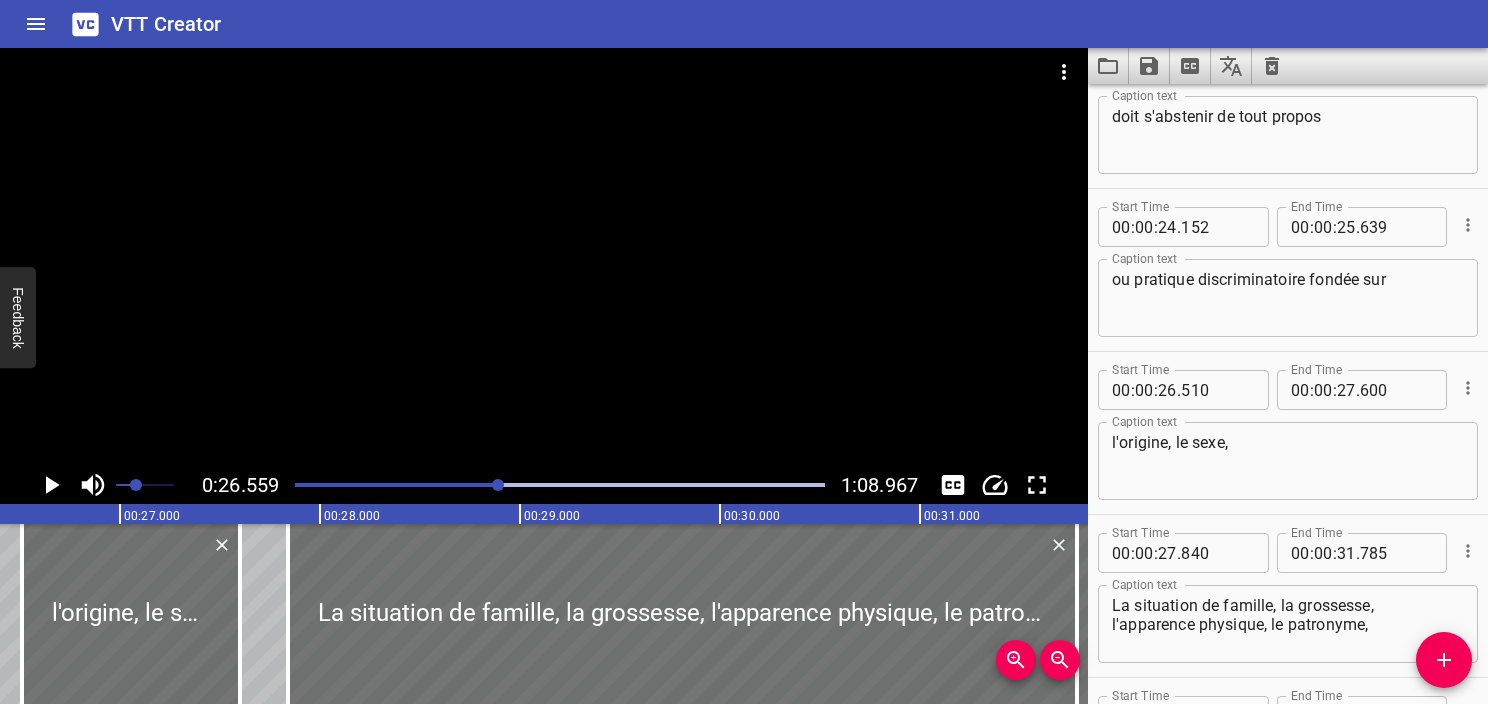 scroll, scrollTop: 1774, scrollLeft: 0, axis: vertical 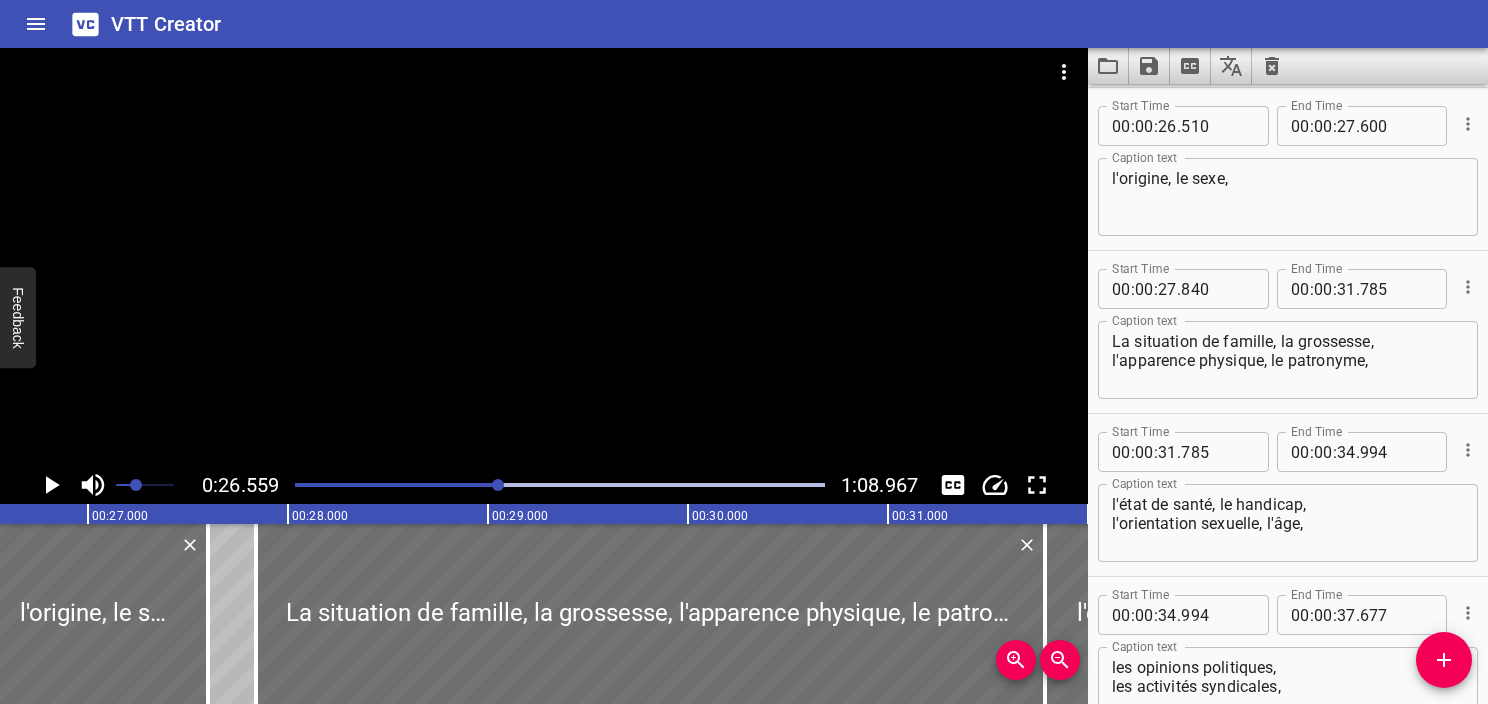 click at bounding box center [560, 485] 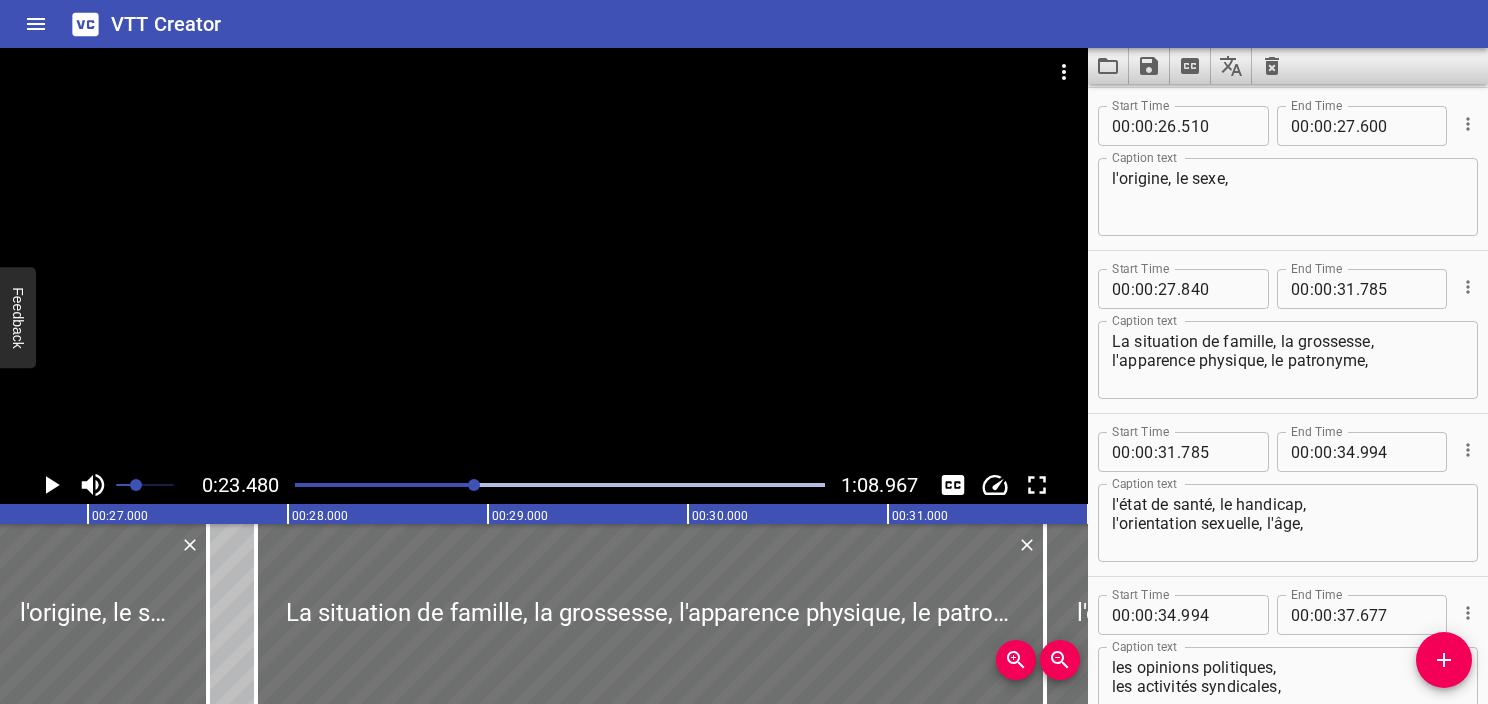 scroll, scrollTop: 1876, scrollLeft: 0, axis: vertical 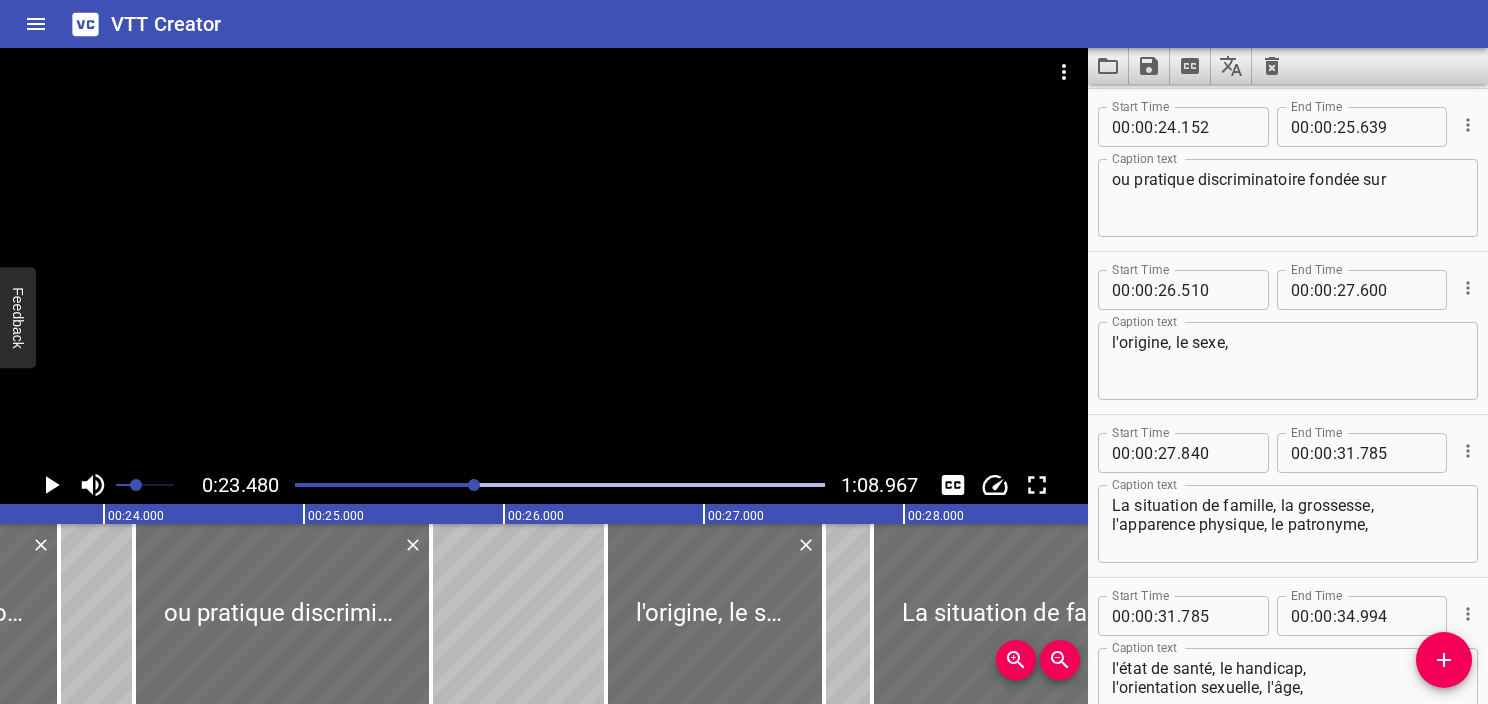 click 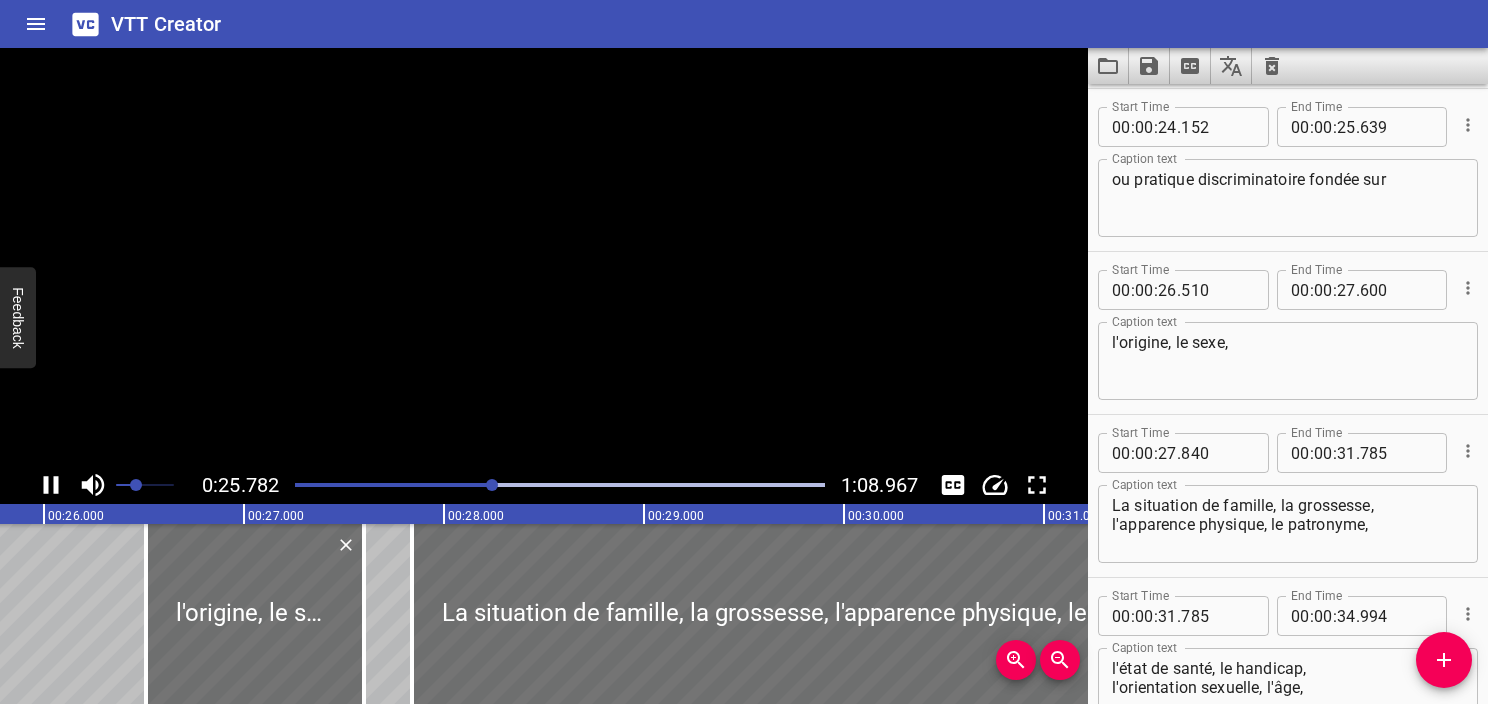 click 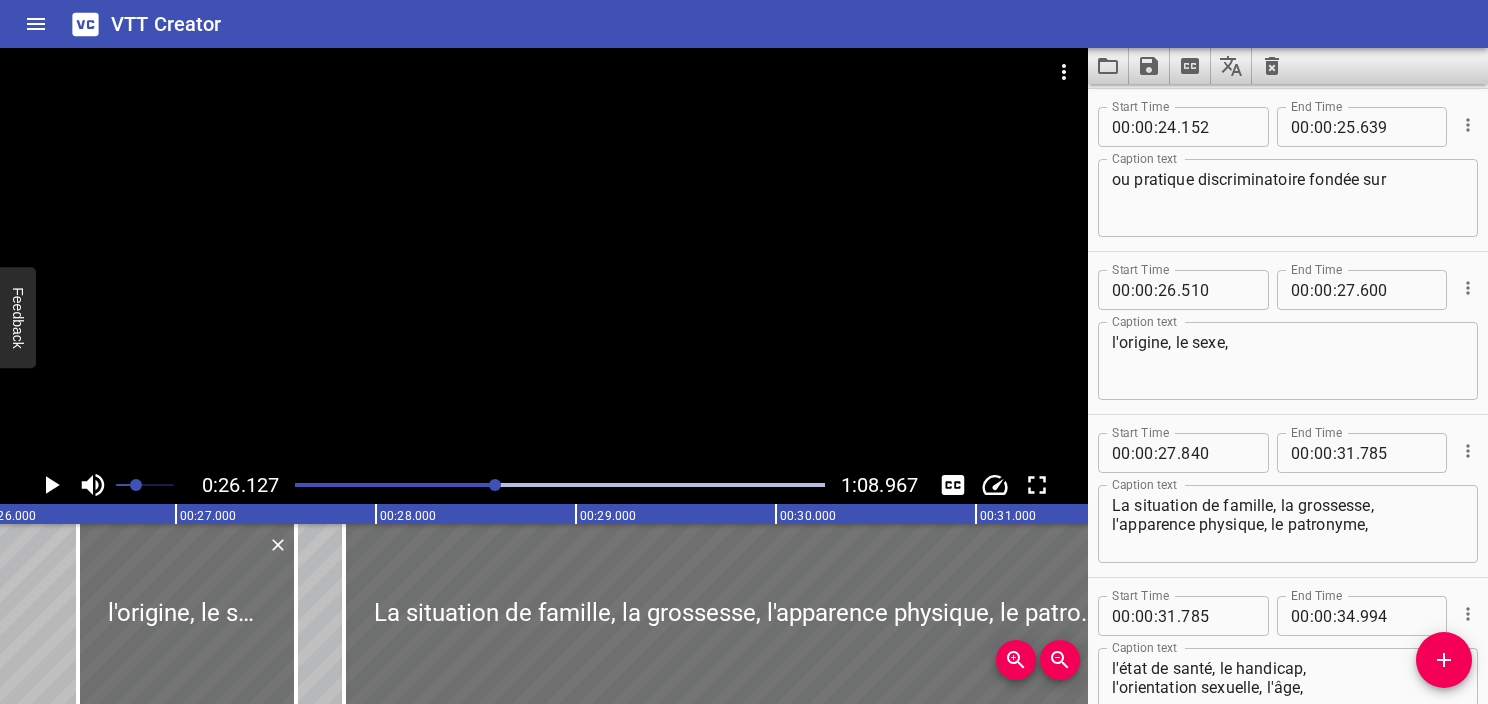 scroll, scrollTop: 0, scrollLeft: 5225, axis: horizontal 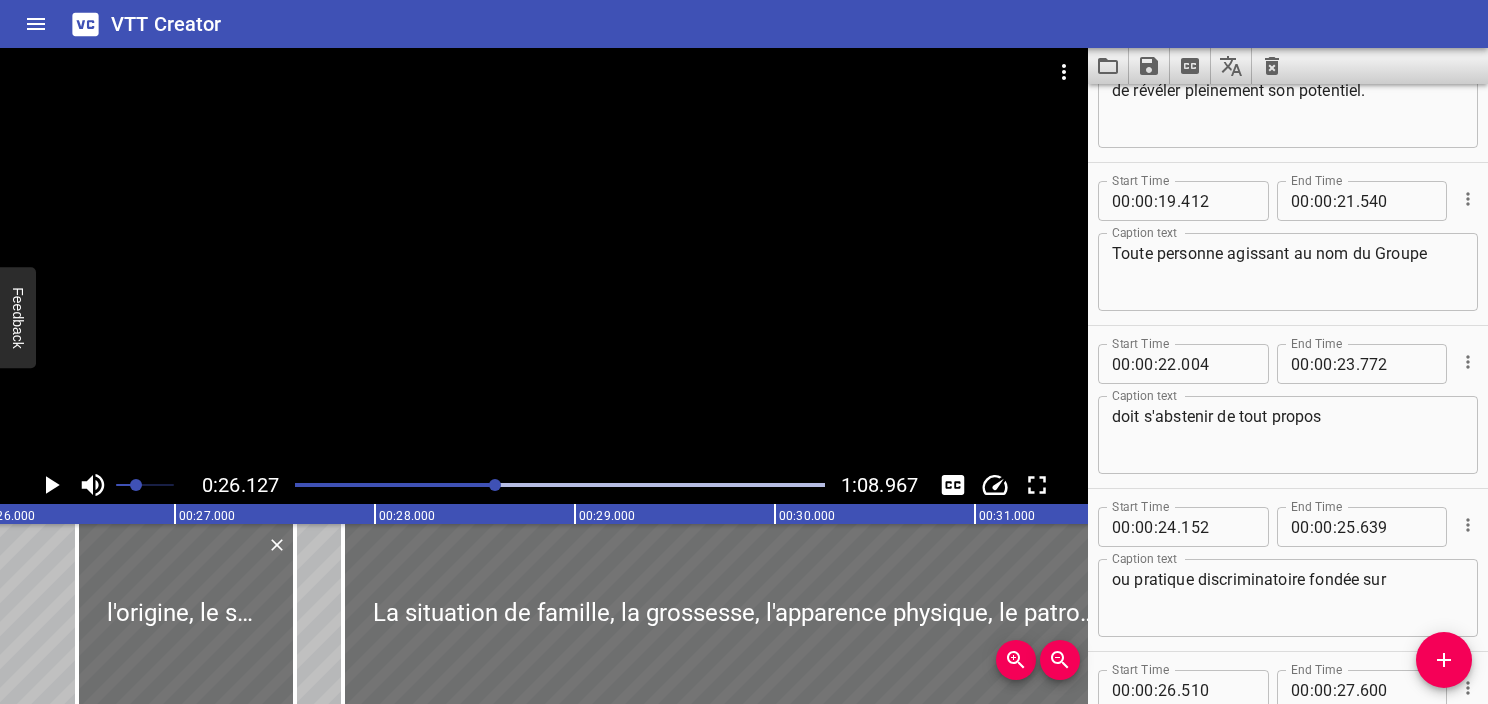 click at bounding box center [231, 485] 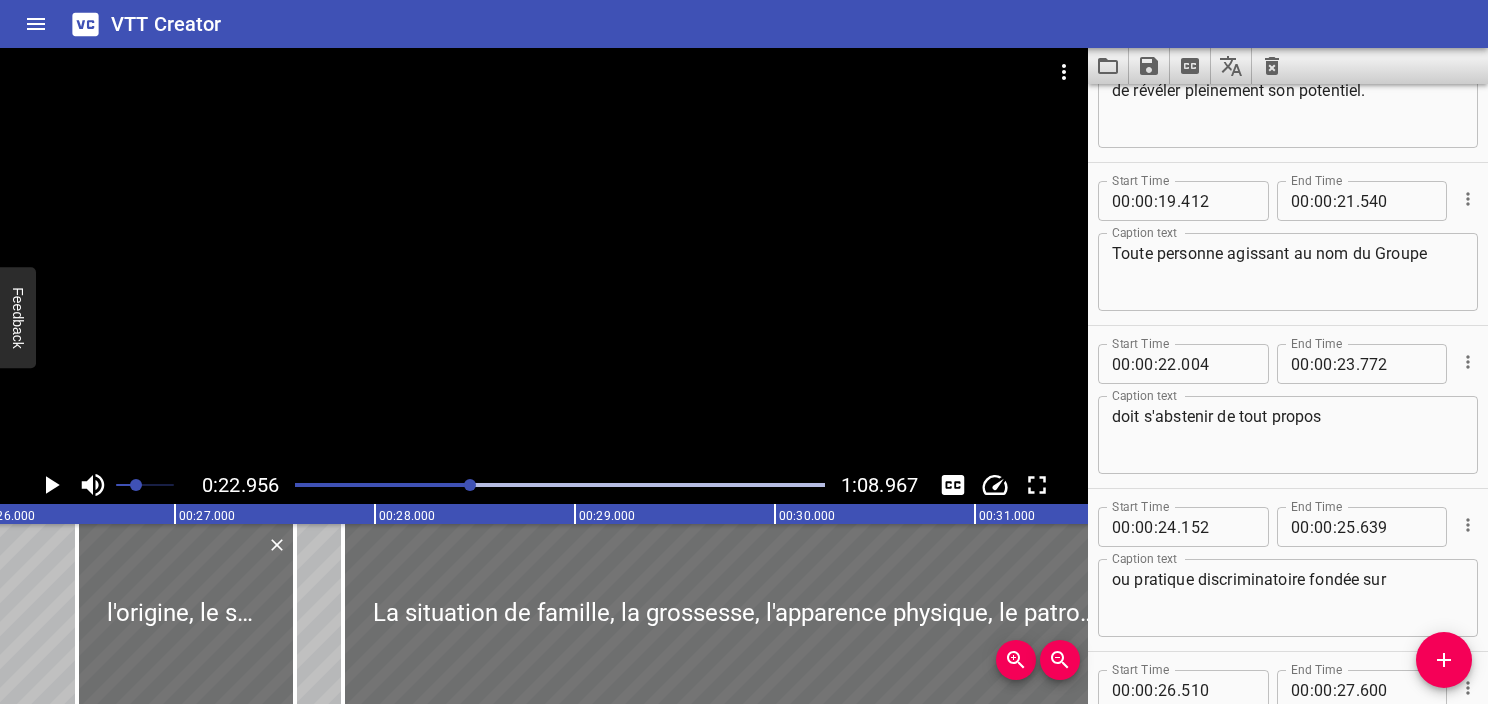 scroll, scrollTop: 1474, scrollLeft: 0, axis: vertical 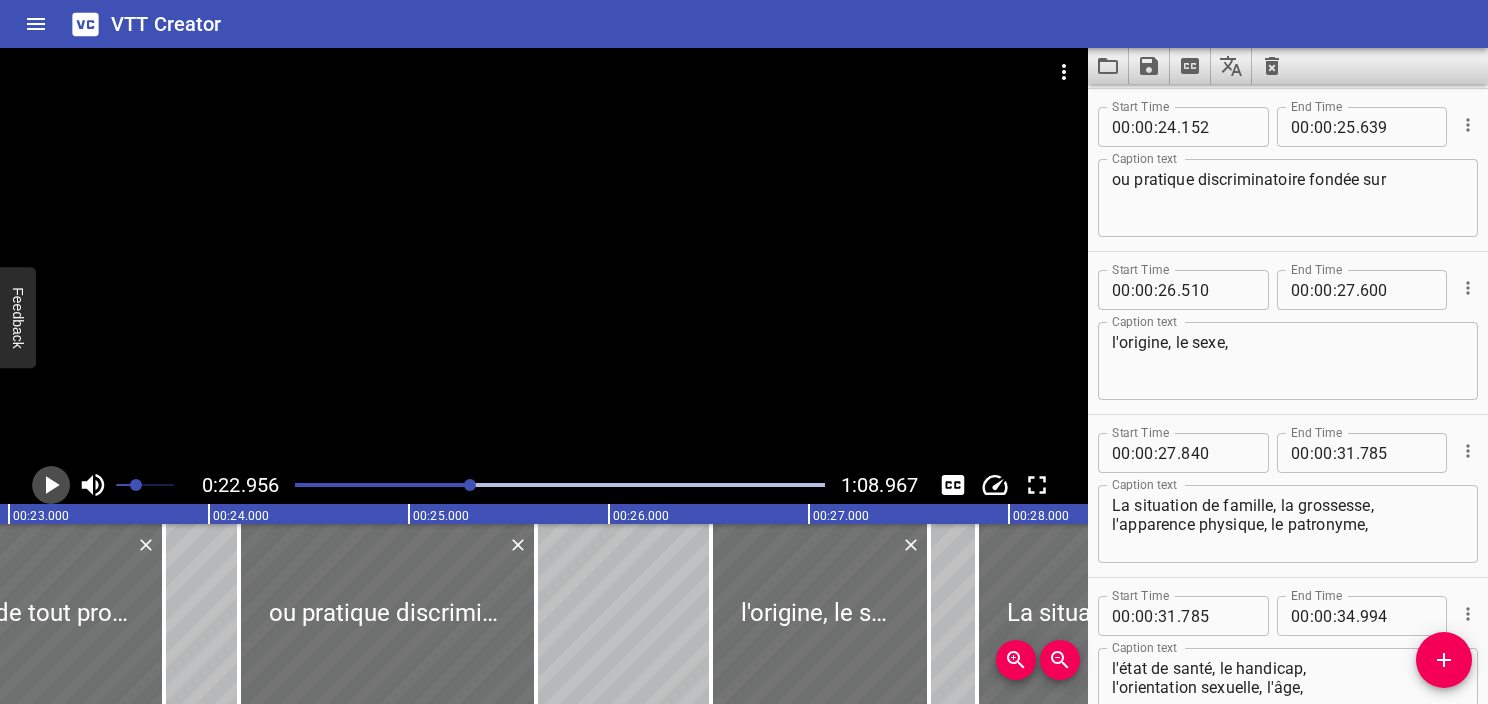 click 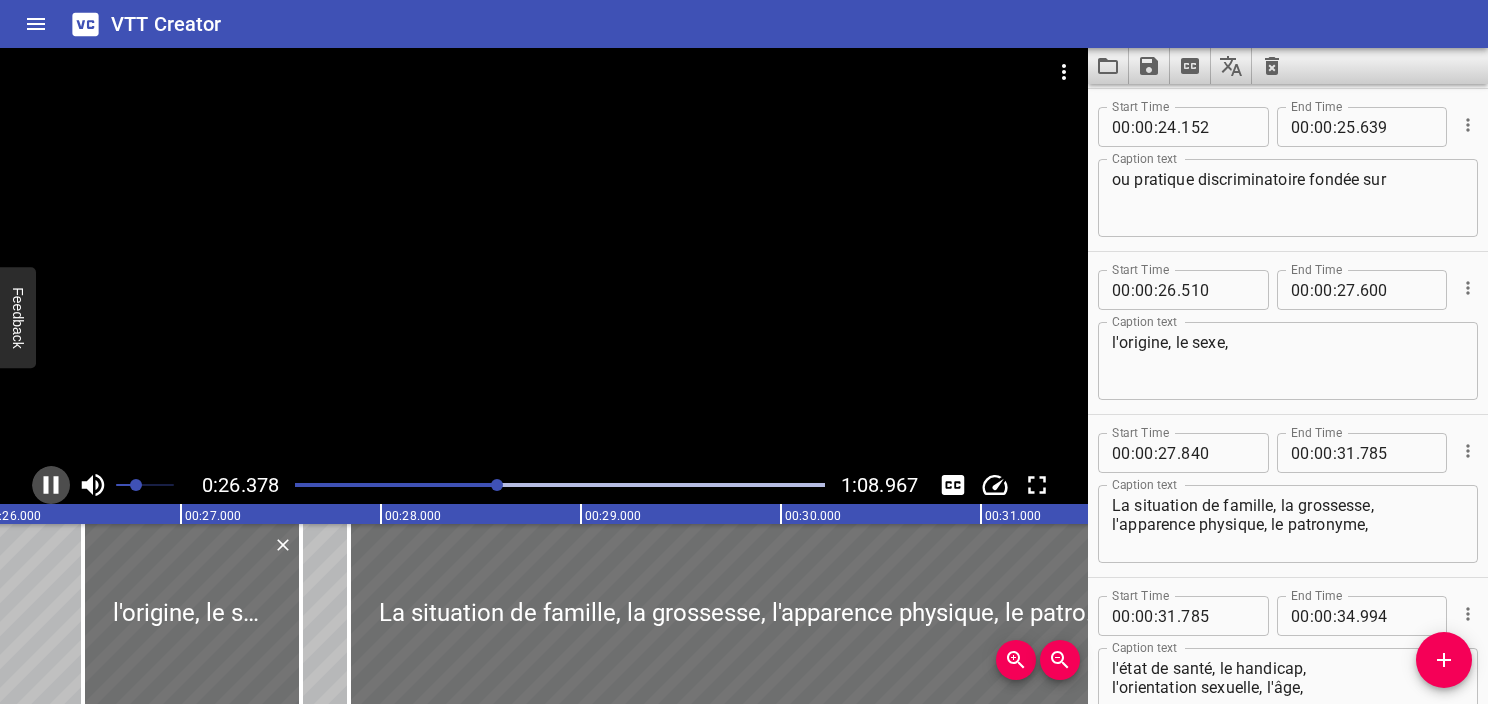 click 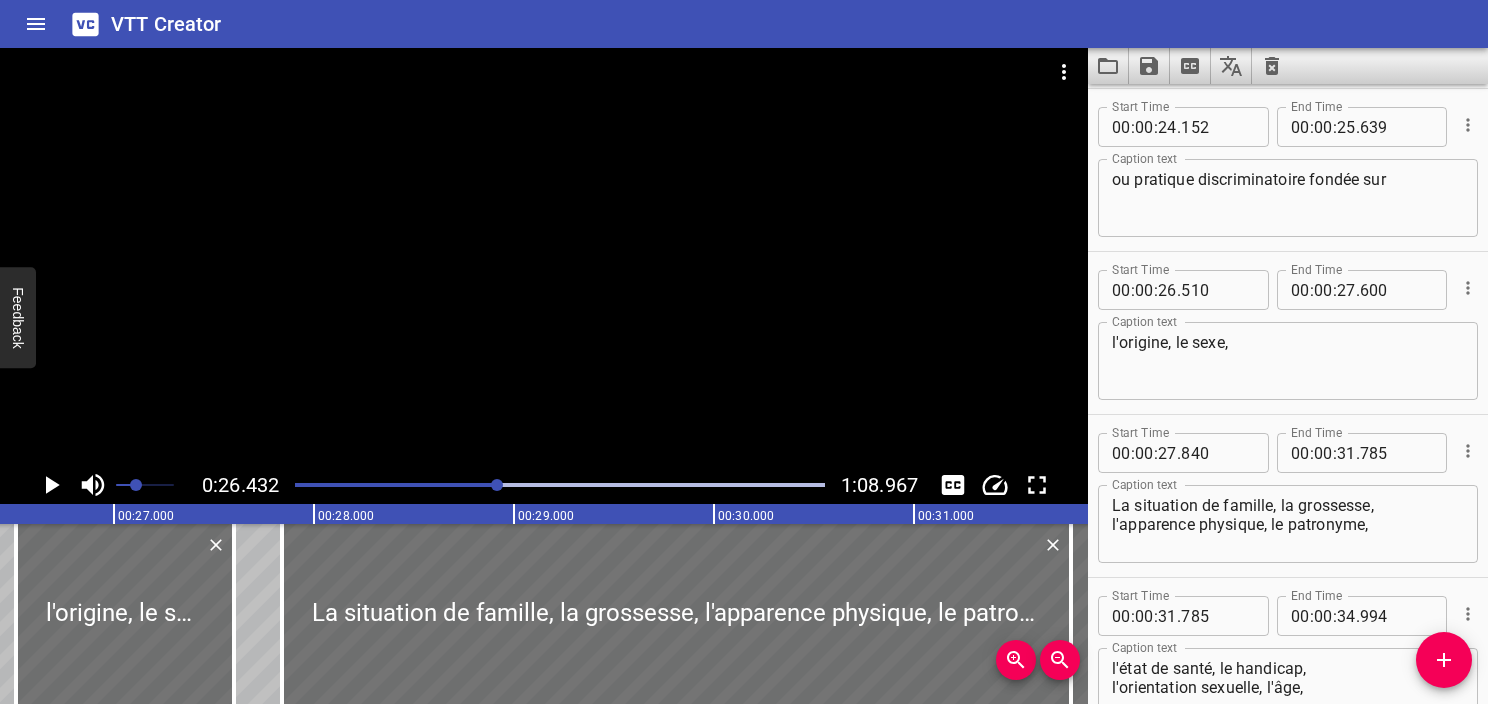 click at bounding box center [234, 485] 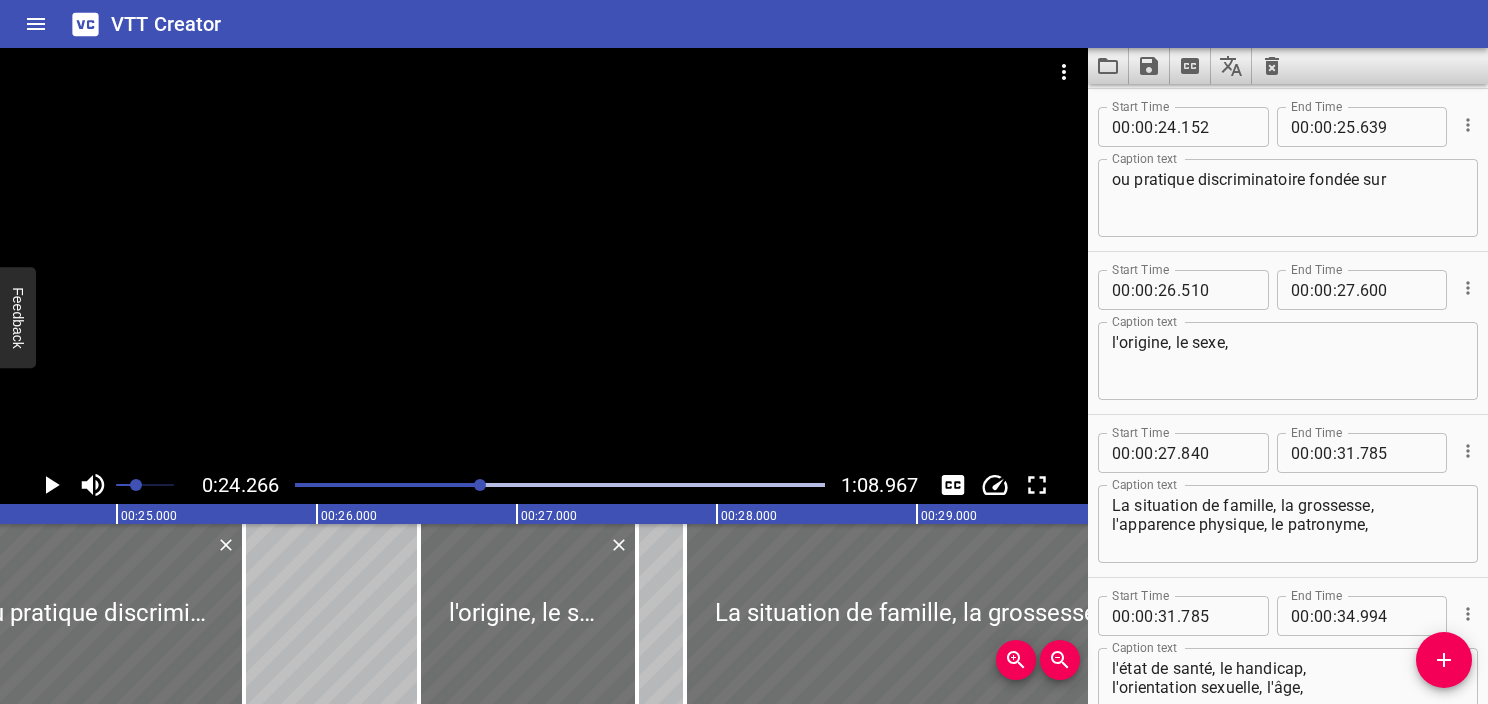 scroll, scrollTop: 0, scrollLeft: 4852, axis: horizontal 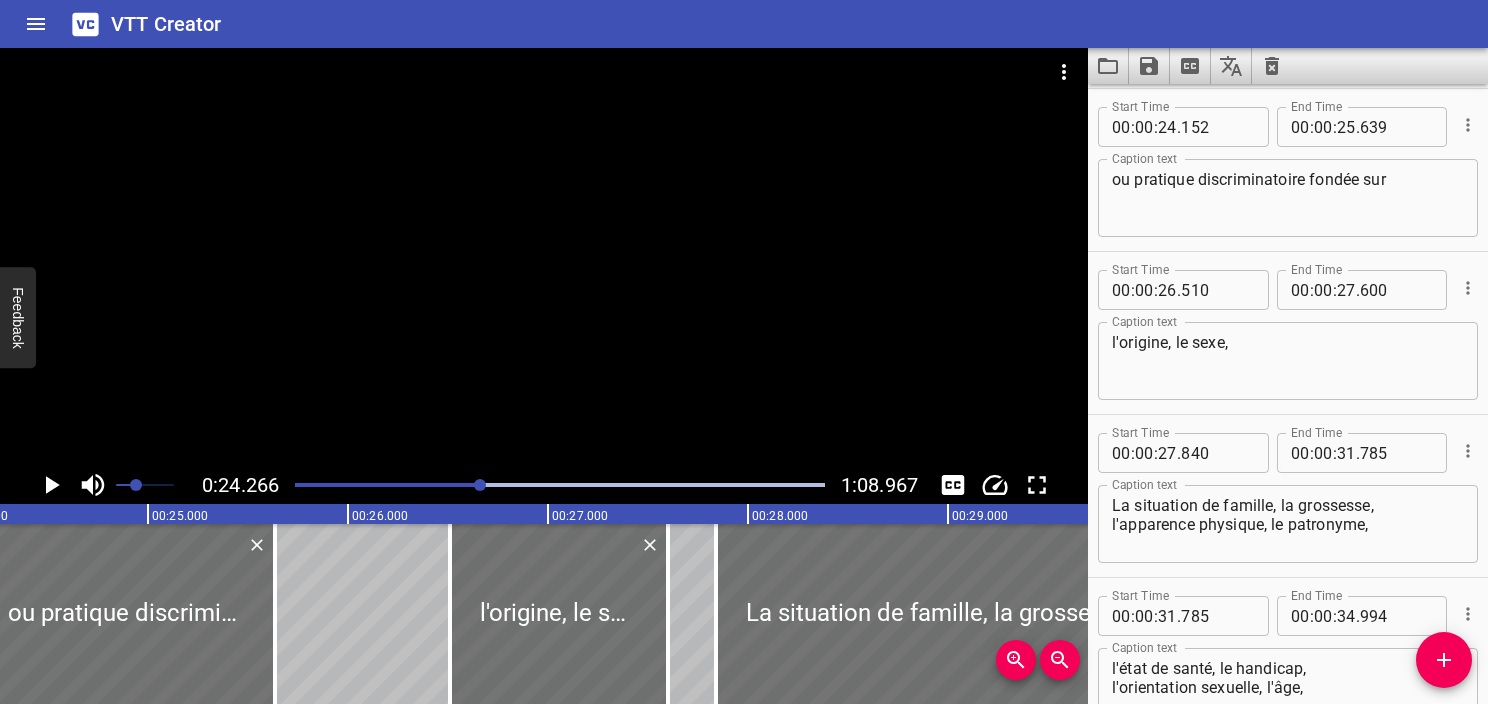 click on "ou pratique discriminatoire fondée sur" at bounding box center [1288, 198] 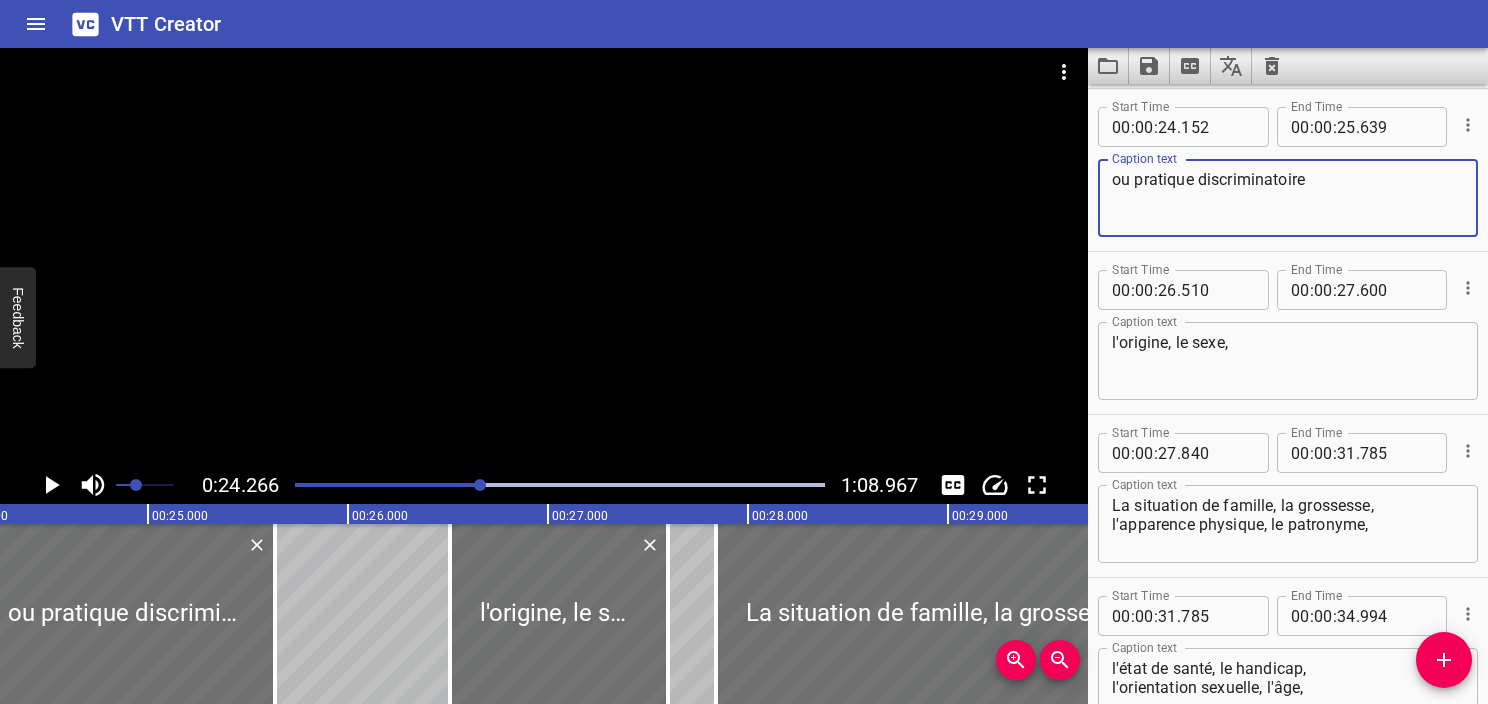type on "ou pratique discriminatoire" 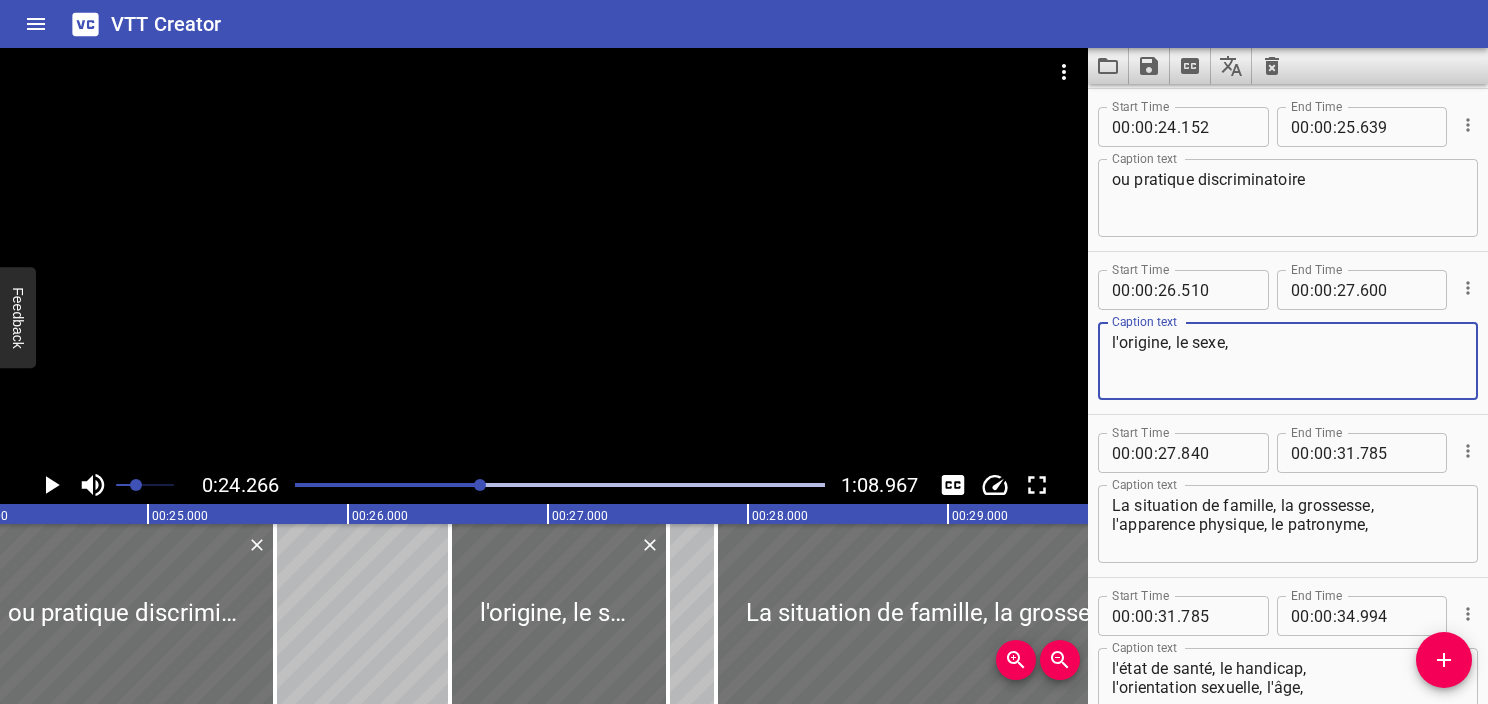 paste on "fondée sur" 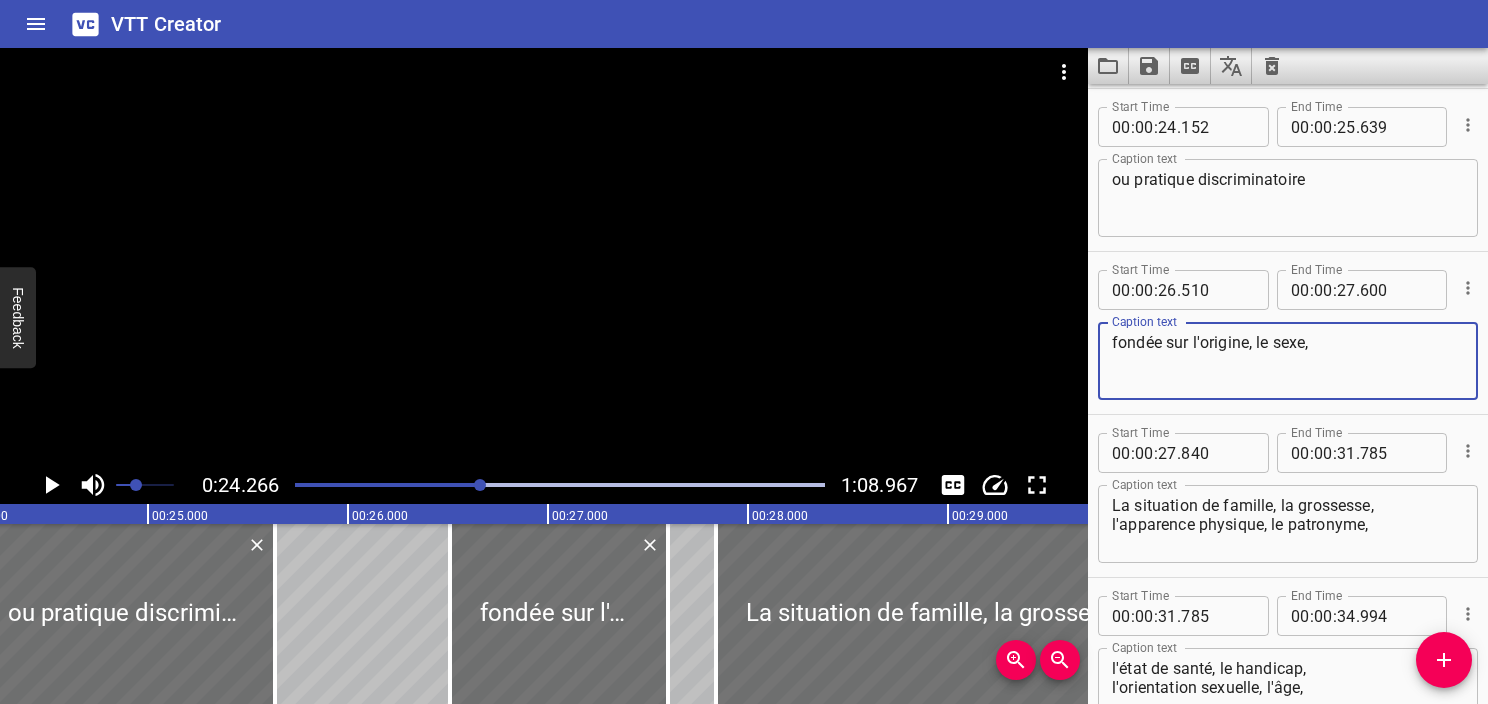 type on "fondée sur l'origine, le sexe," 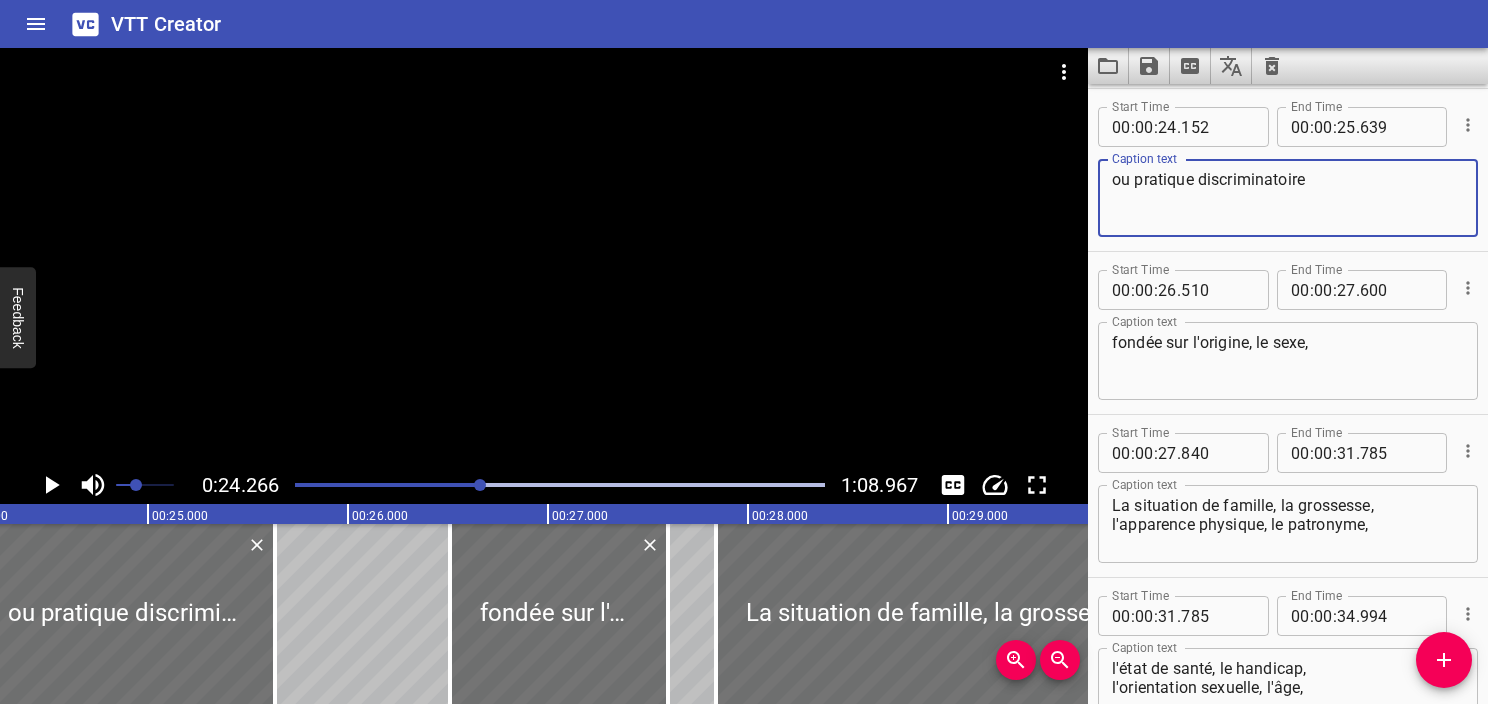 click at bounding box center (560, 485) 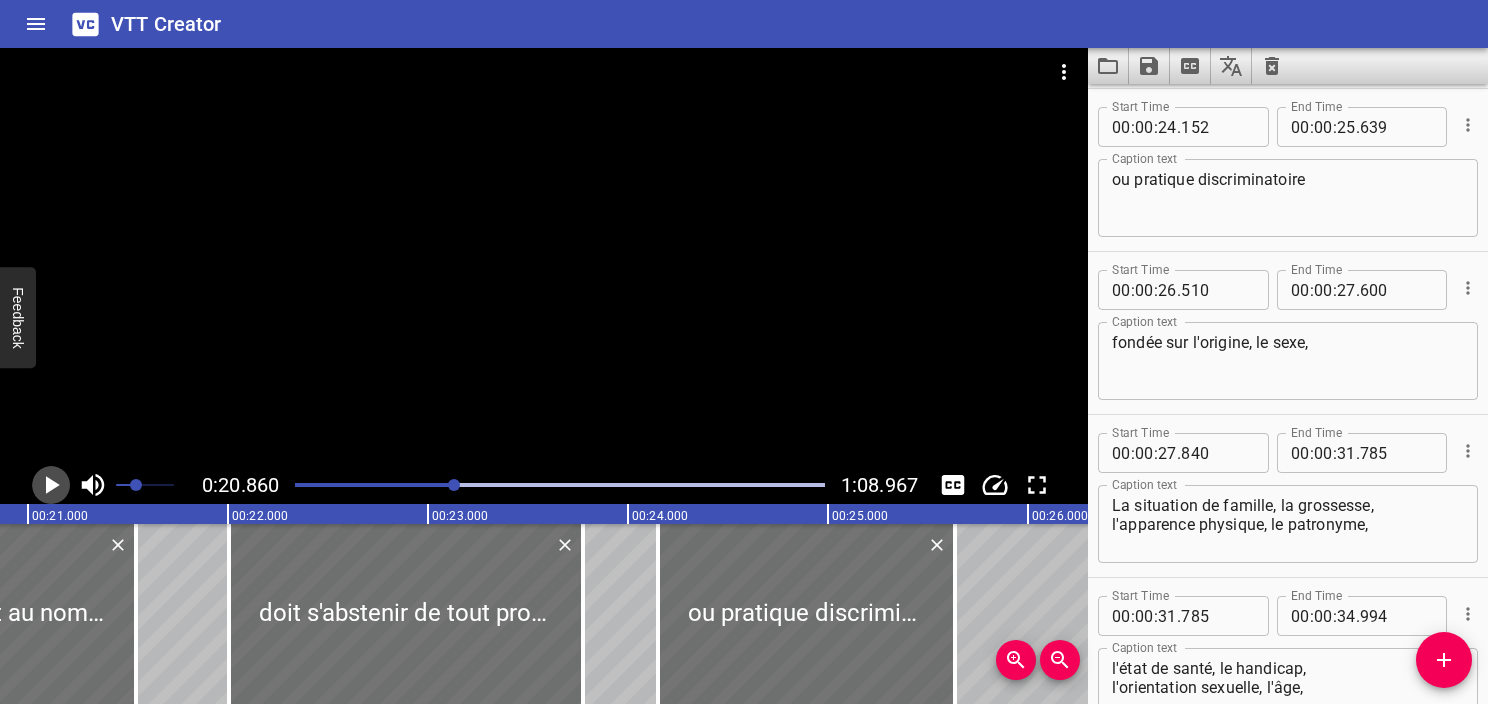 click 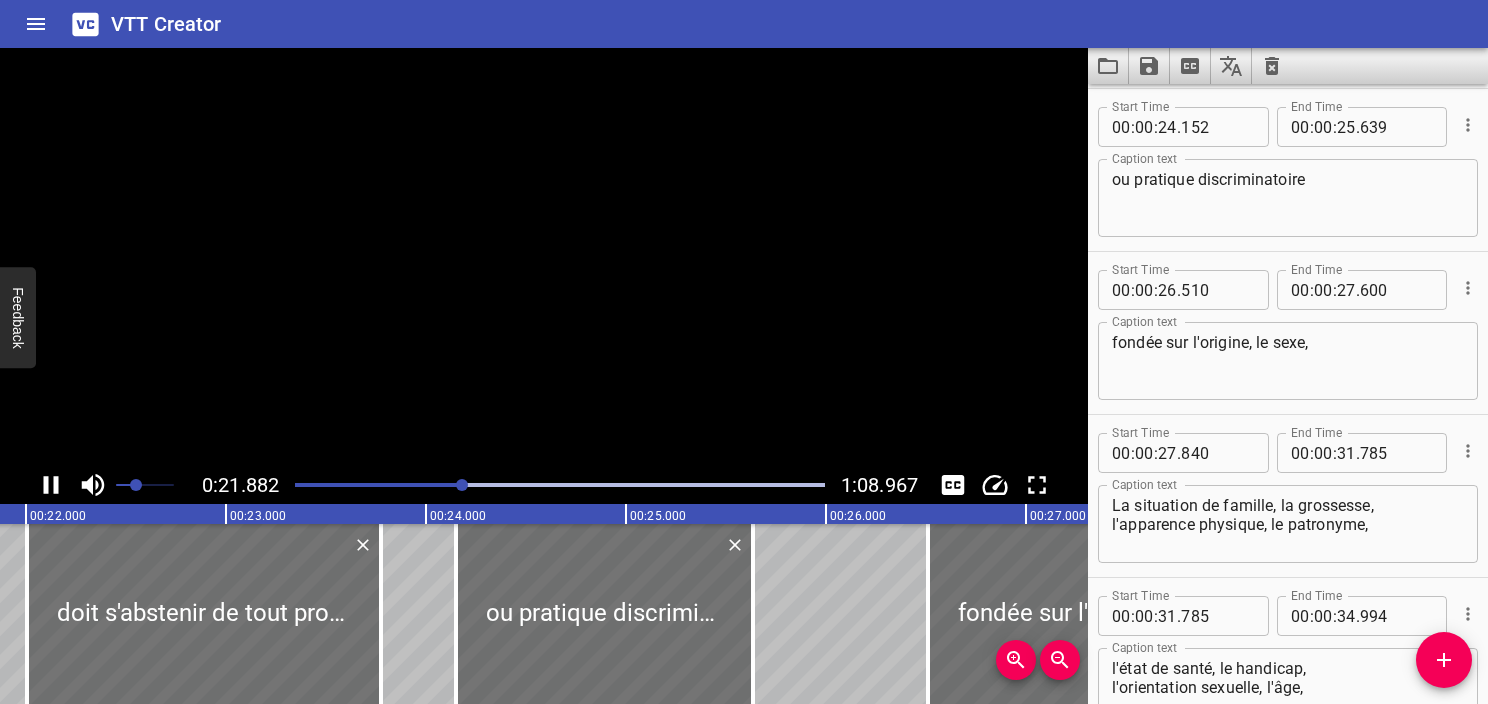 scroll, scrollTop: 0, scrollLeft: 4376, axis: horizontal 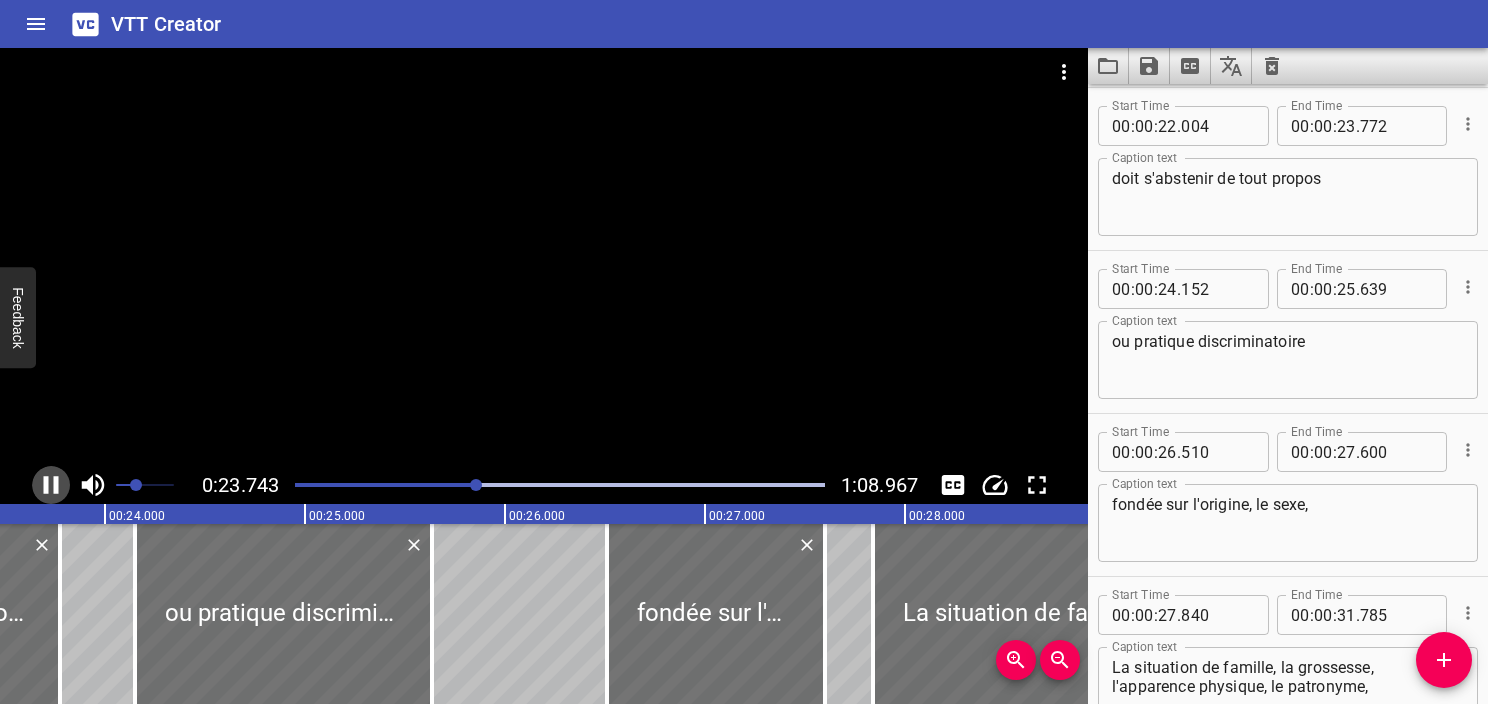 click 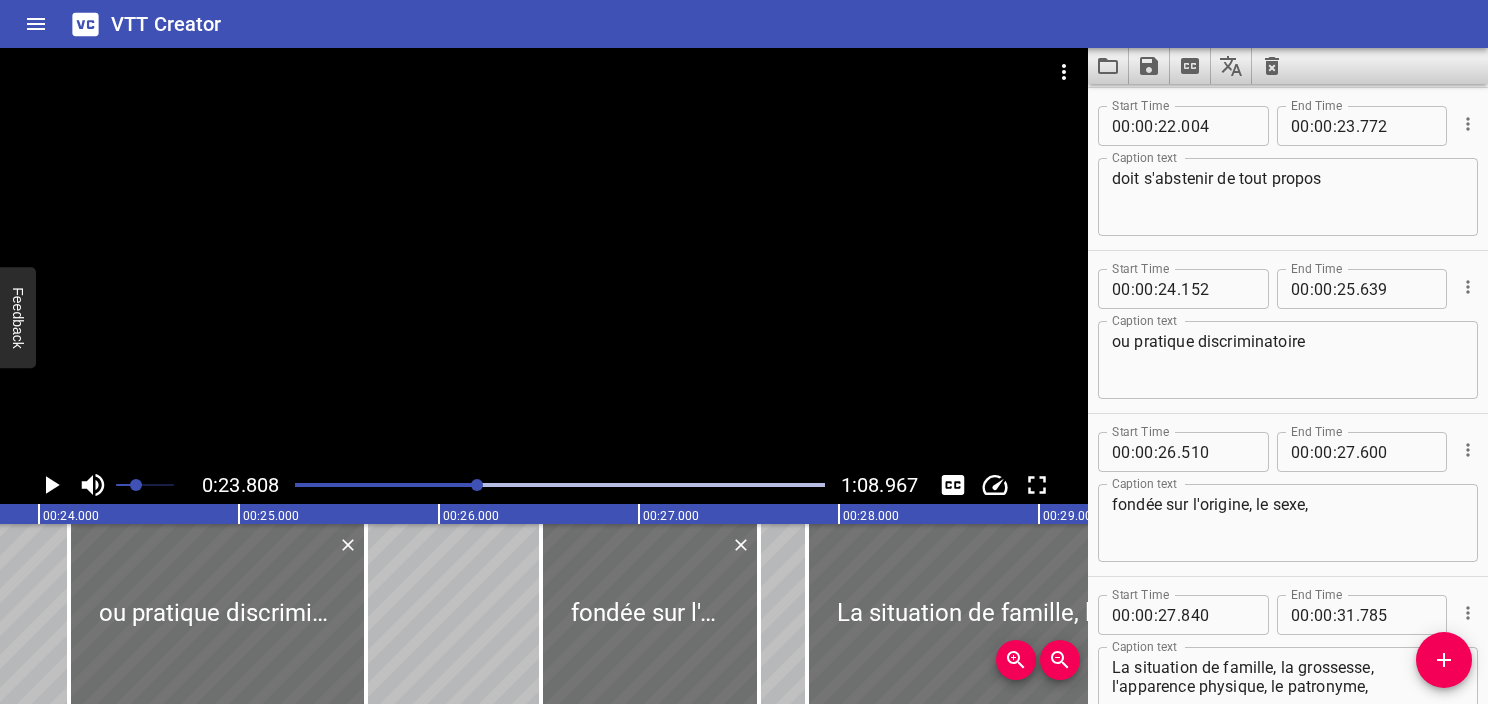 click 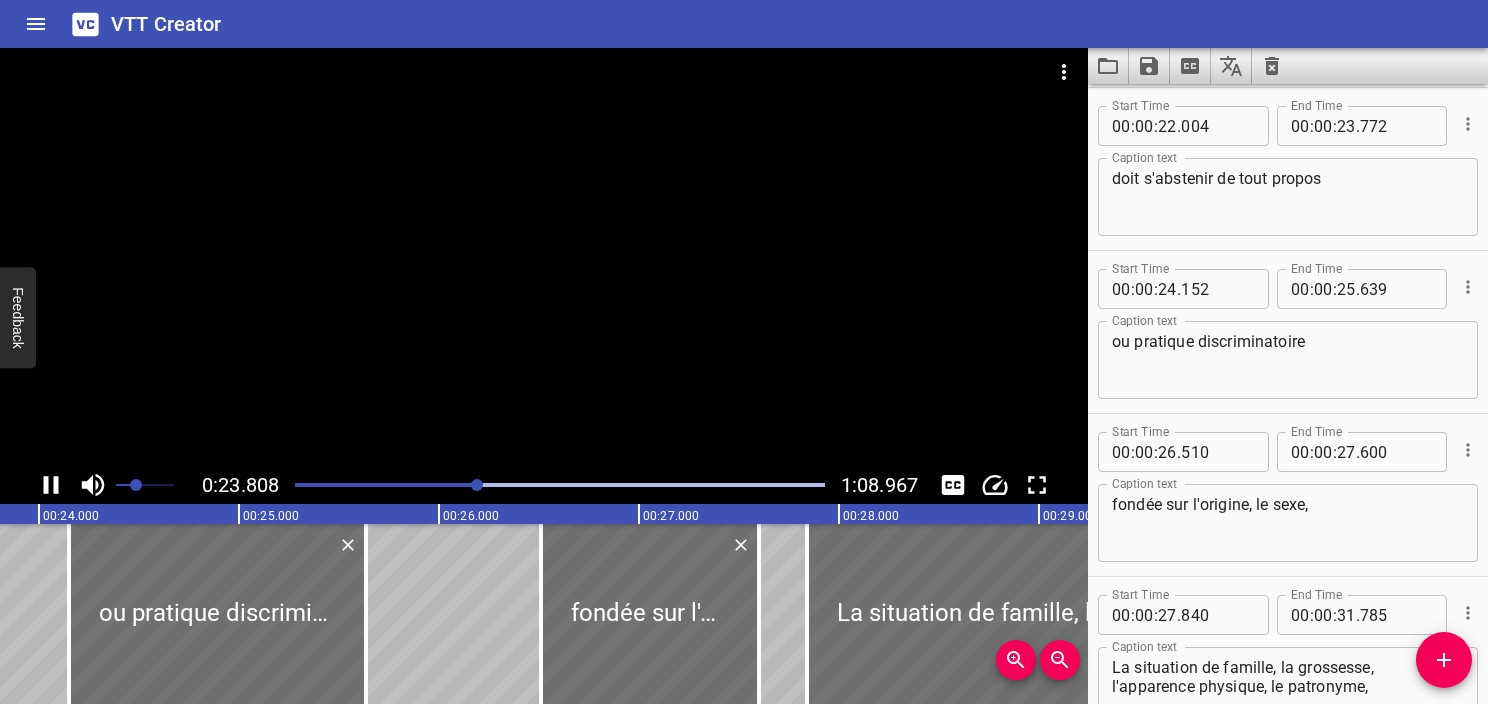 click 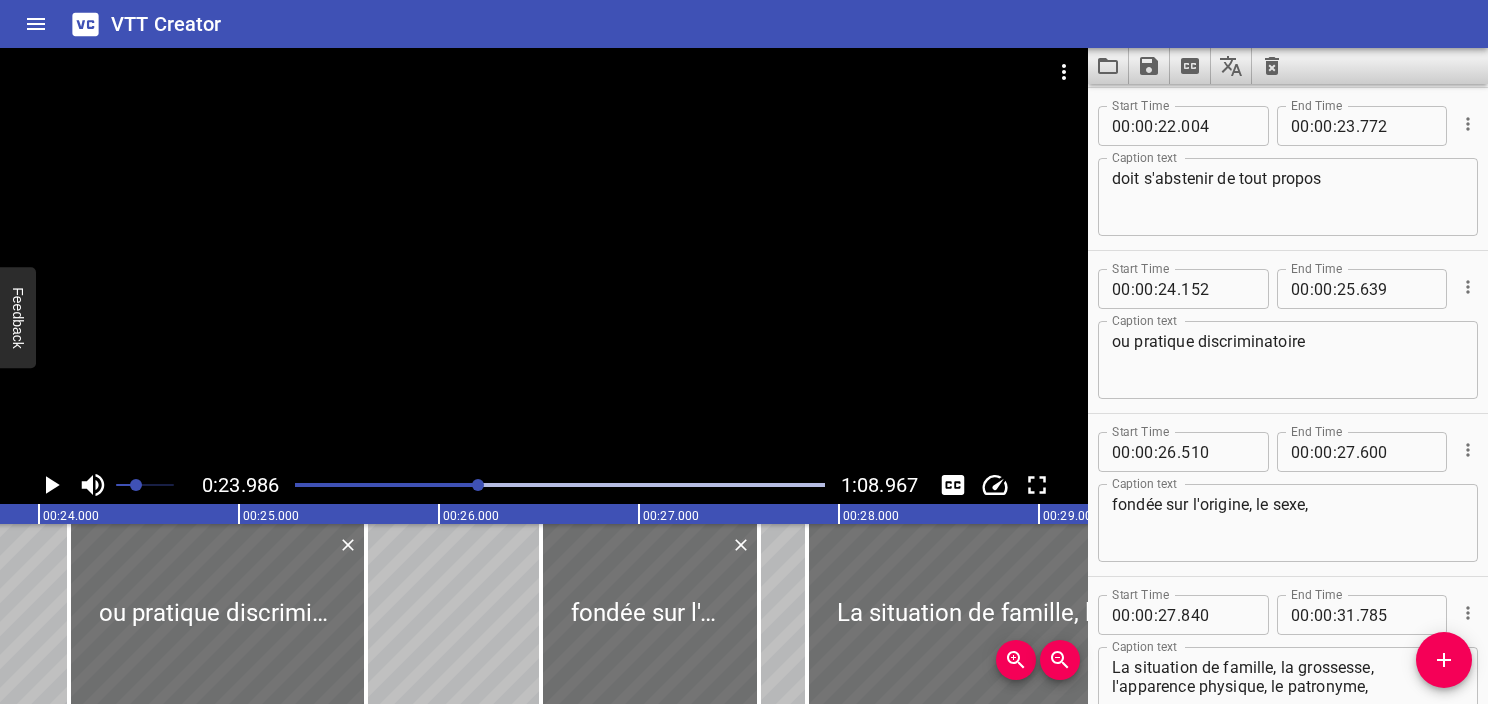 scroll, scrollTop: 0, scrollLeft: 4796, axis: horizontal 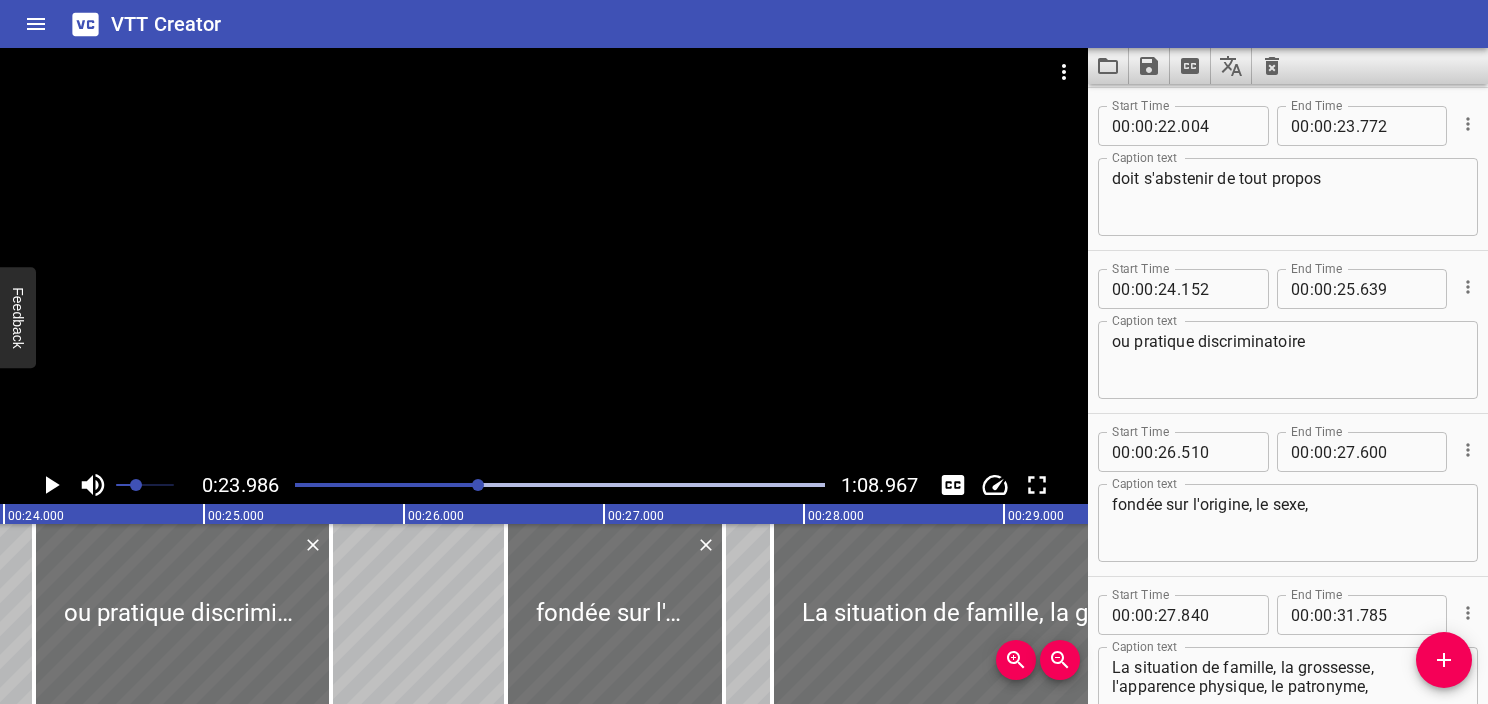 click 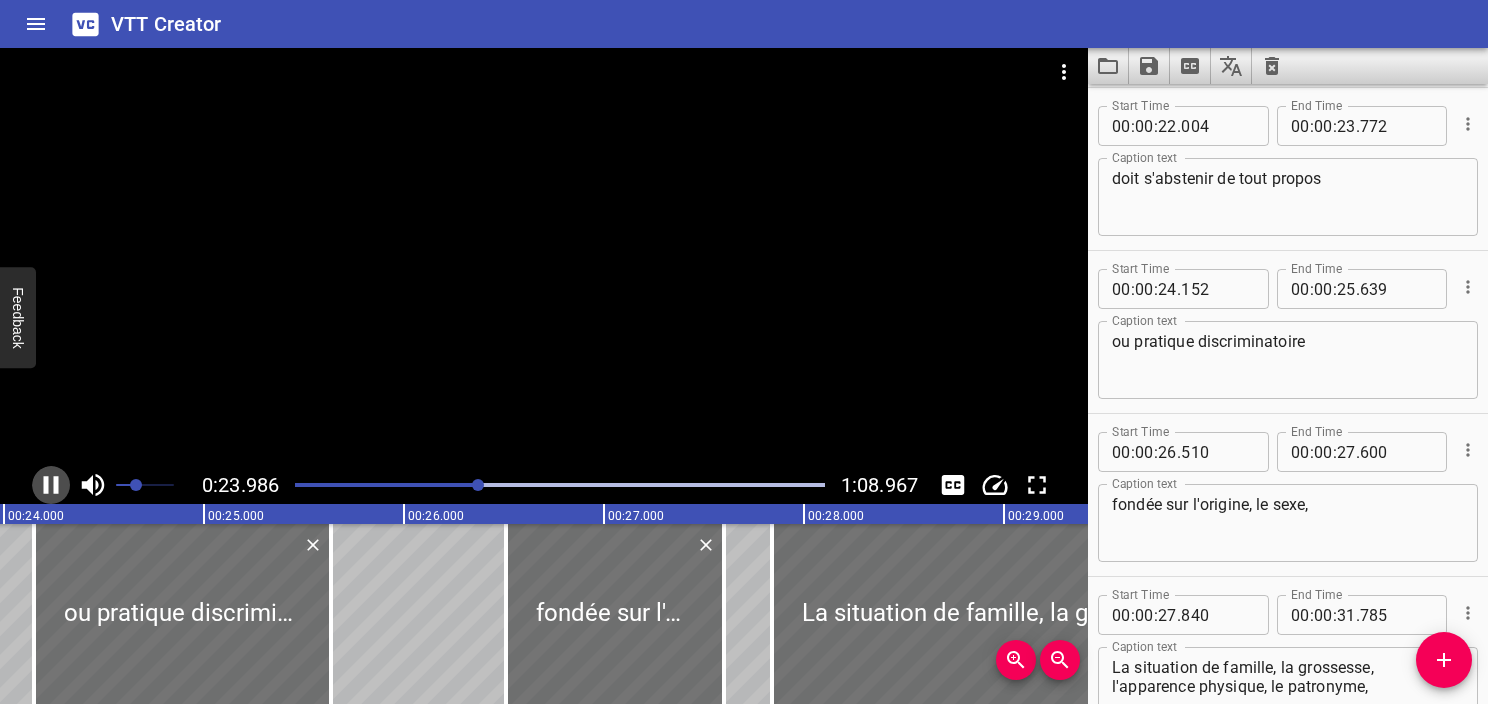 click 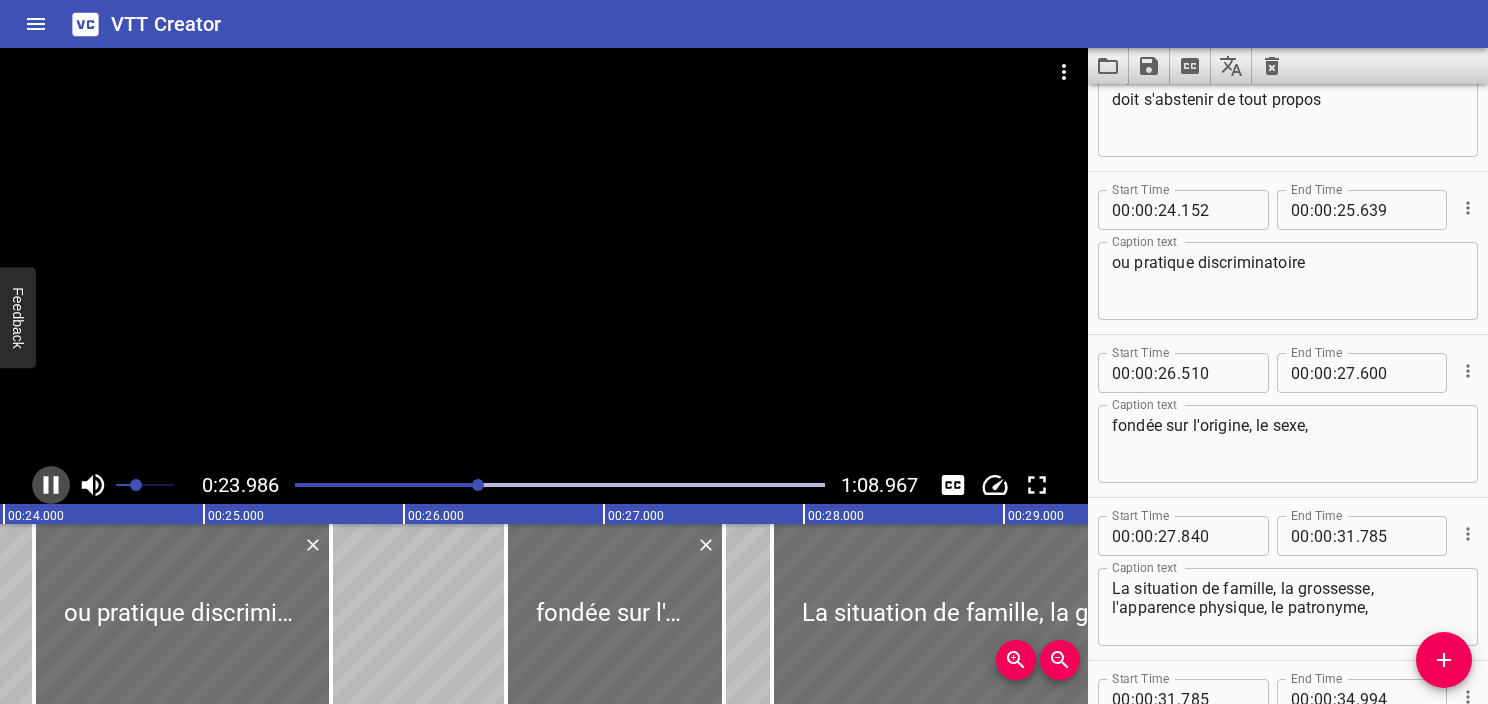 scroll, scrollTop: 0, scrollLeft: 4831, axis: horizontal 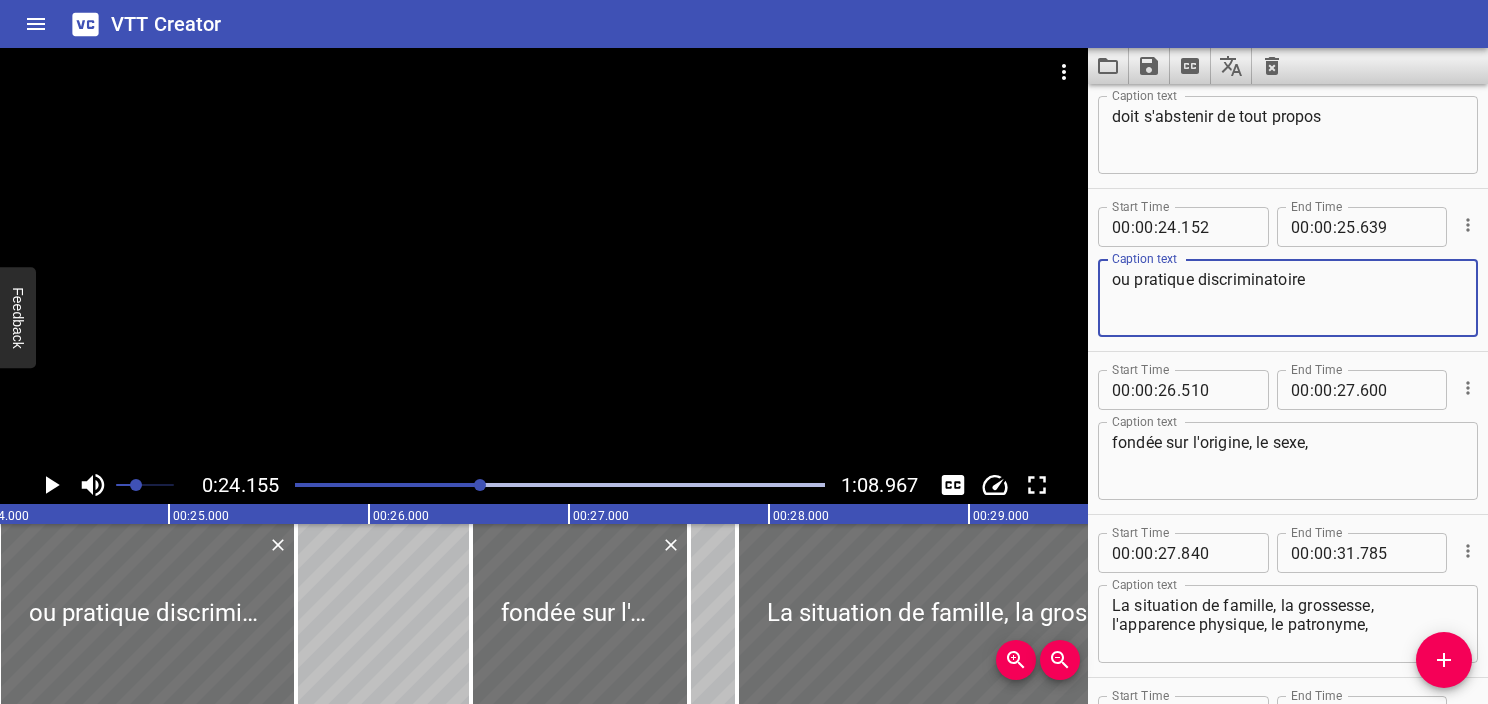 click on "ou pratique discriminatoire" at bounding box center (1288, 298) 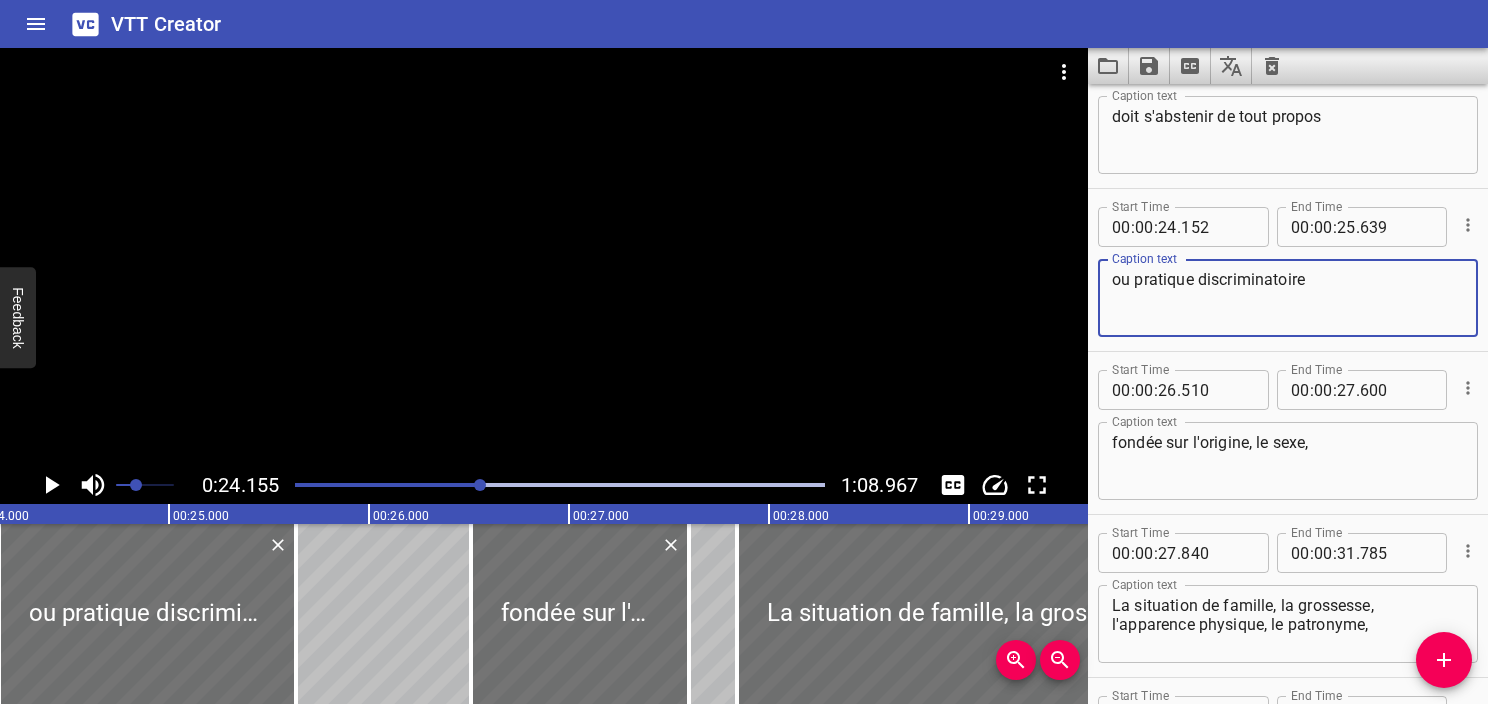 click on "ou pratique discriminatoire" at bounding box center (1288, 298) 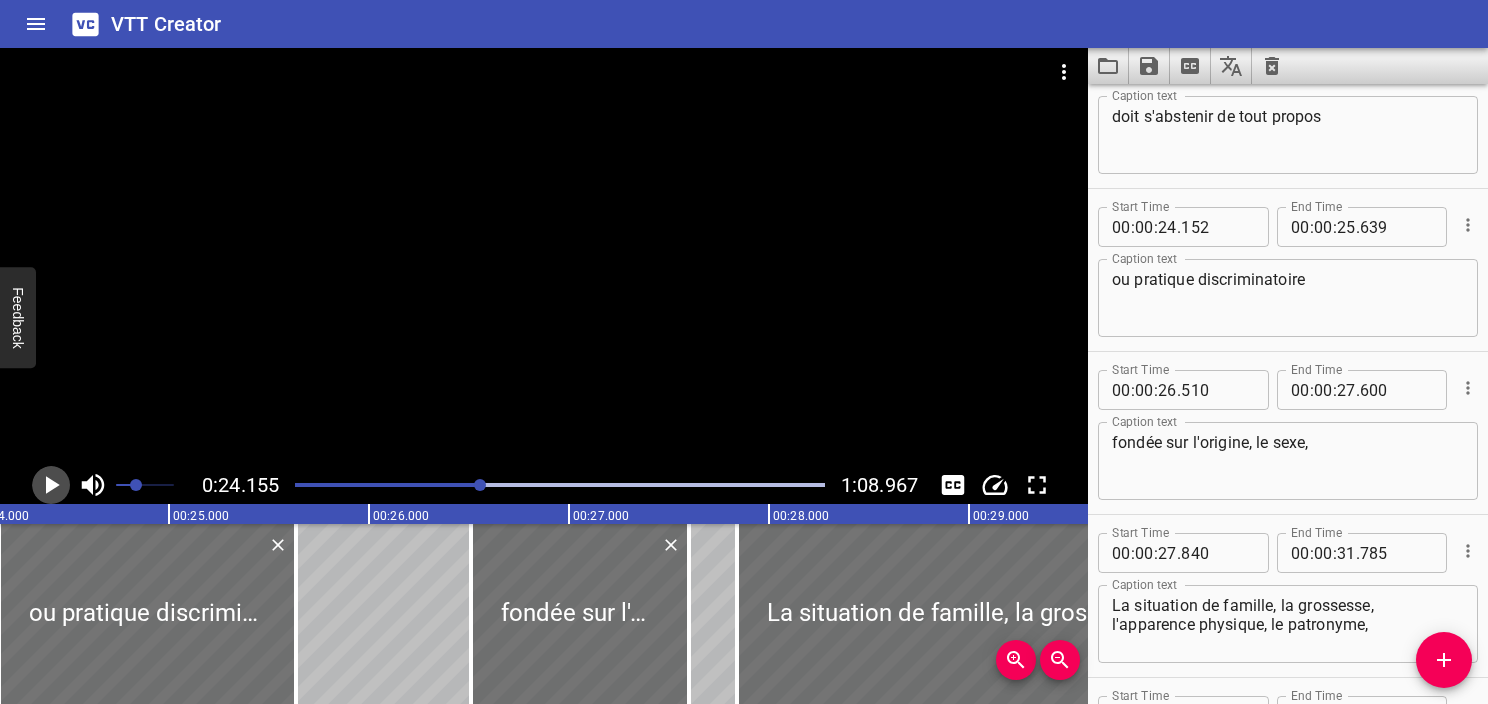 click 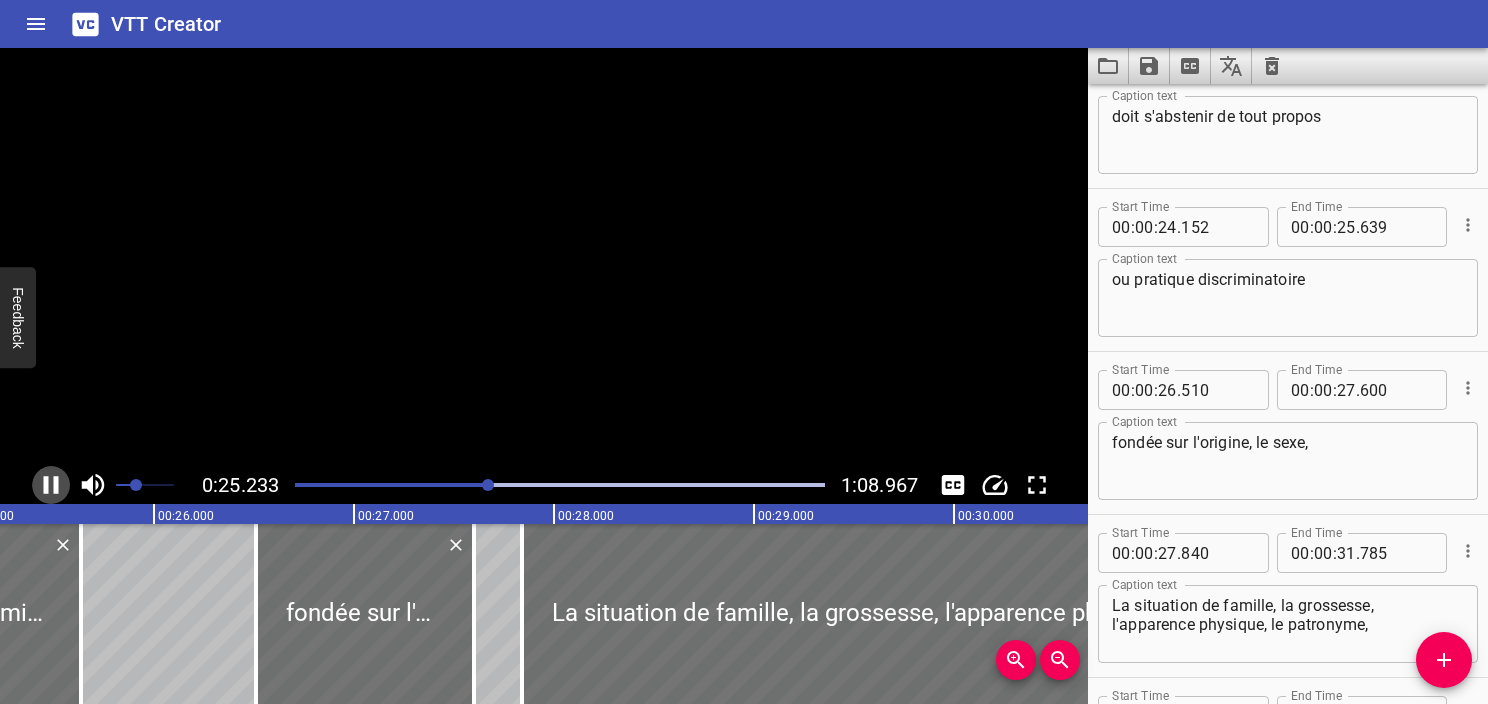 click 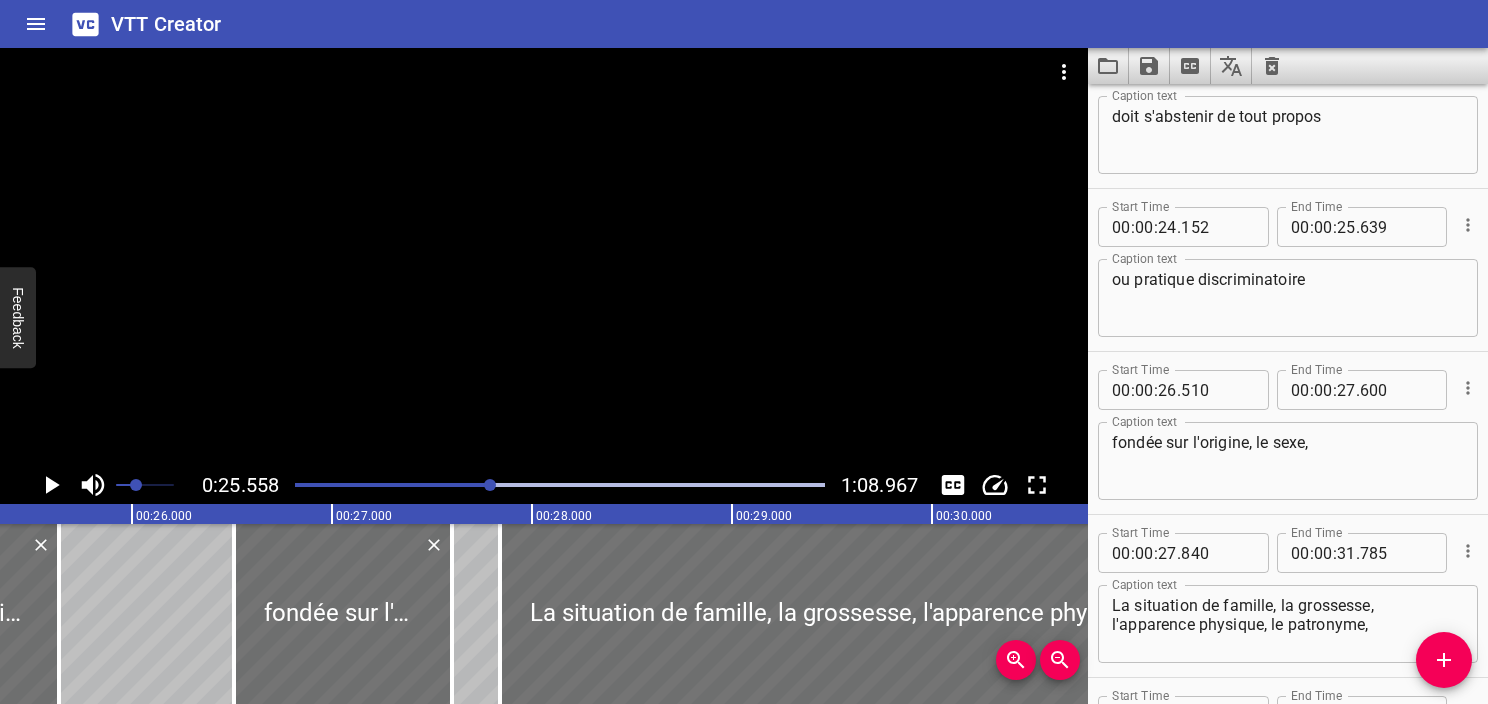 scroll, scrollTop: 0, scrollLeft: 5112, axis: horizontal 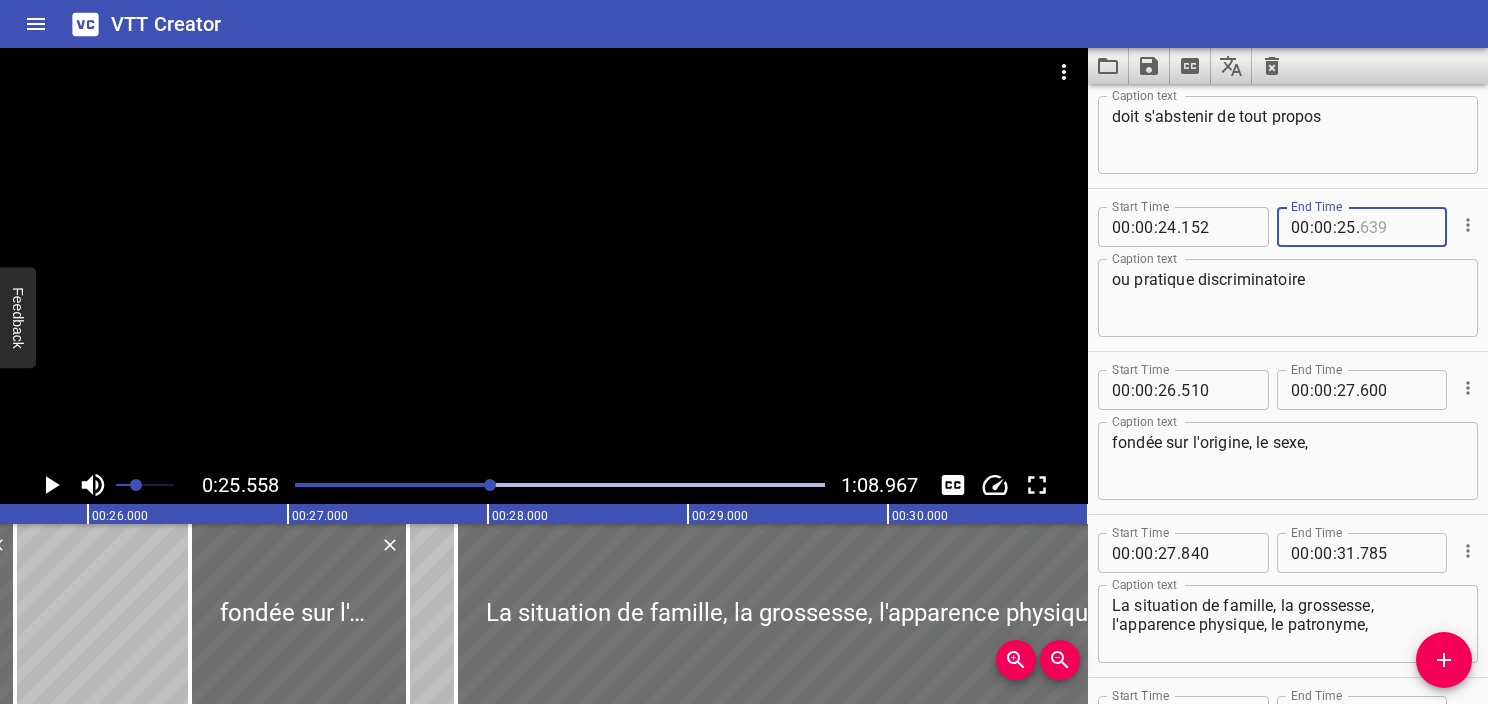 click at bounding box center (1396, 227) 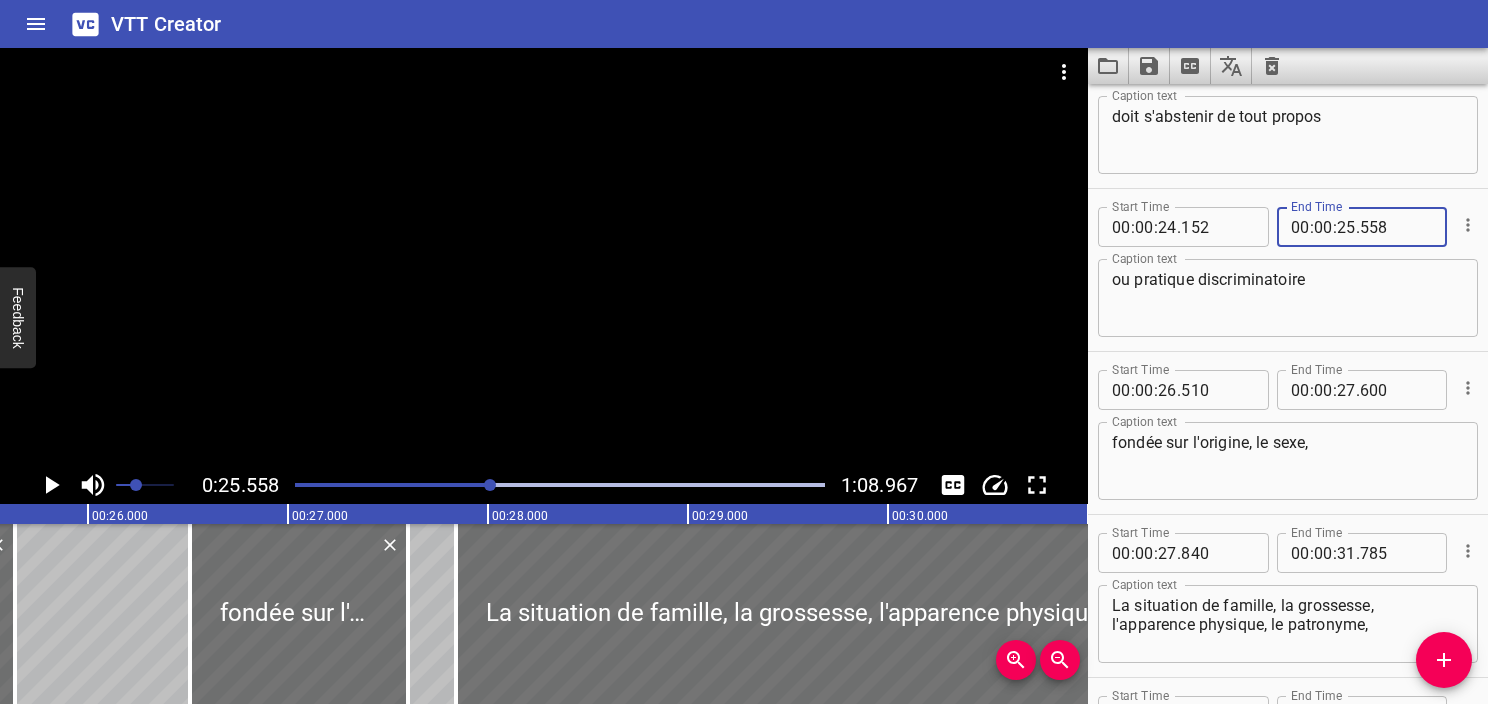 type on "558" 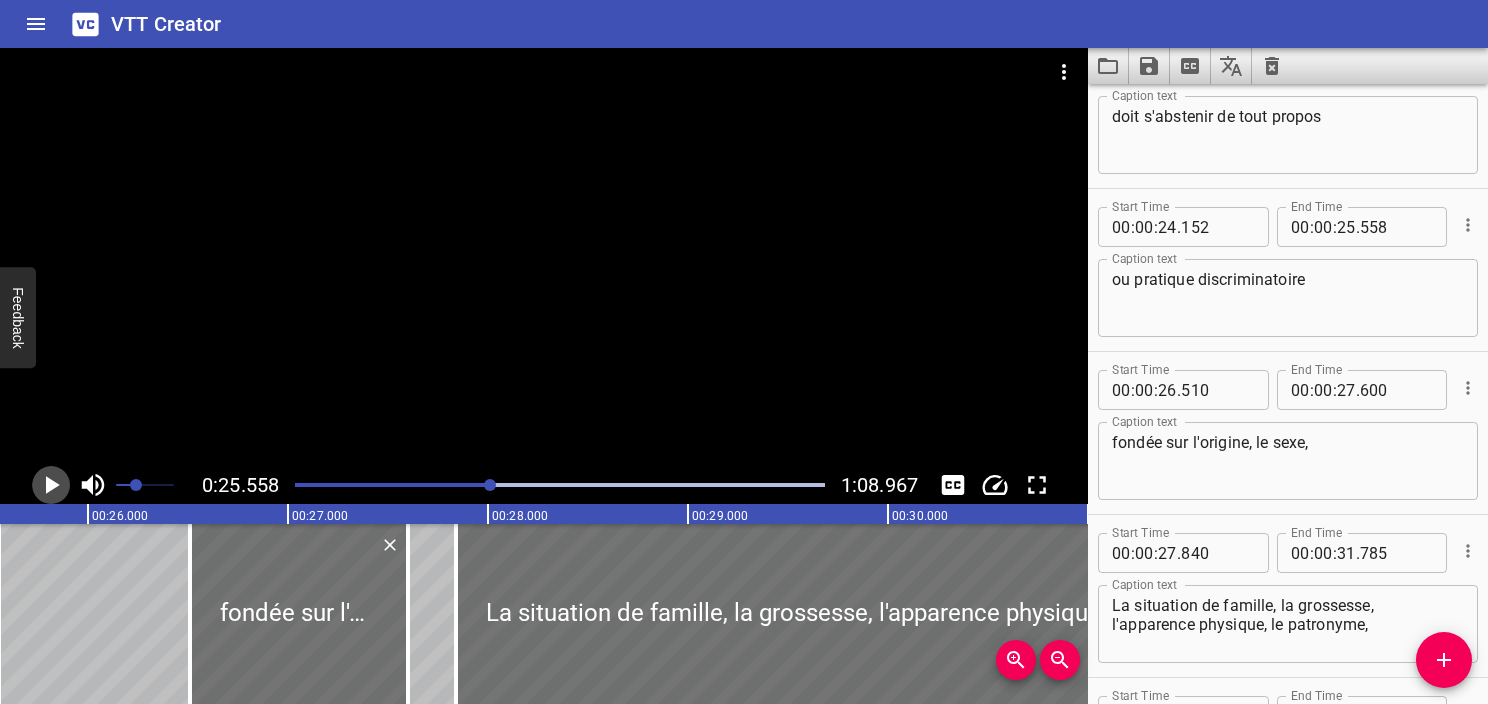 click 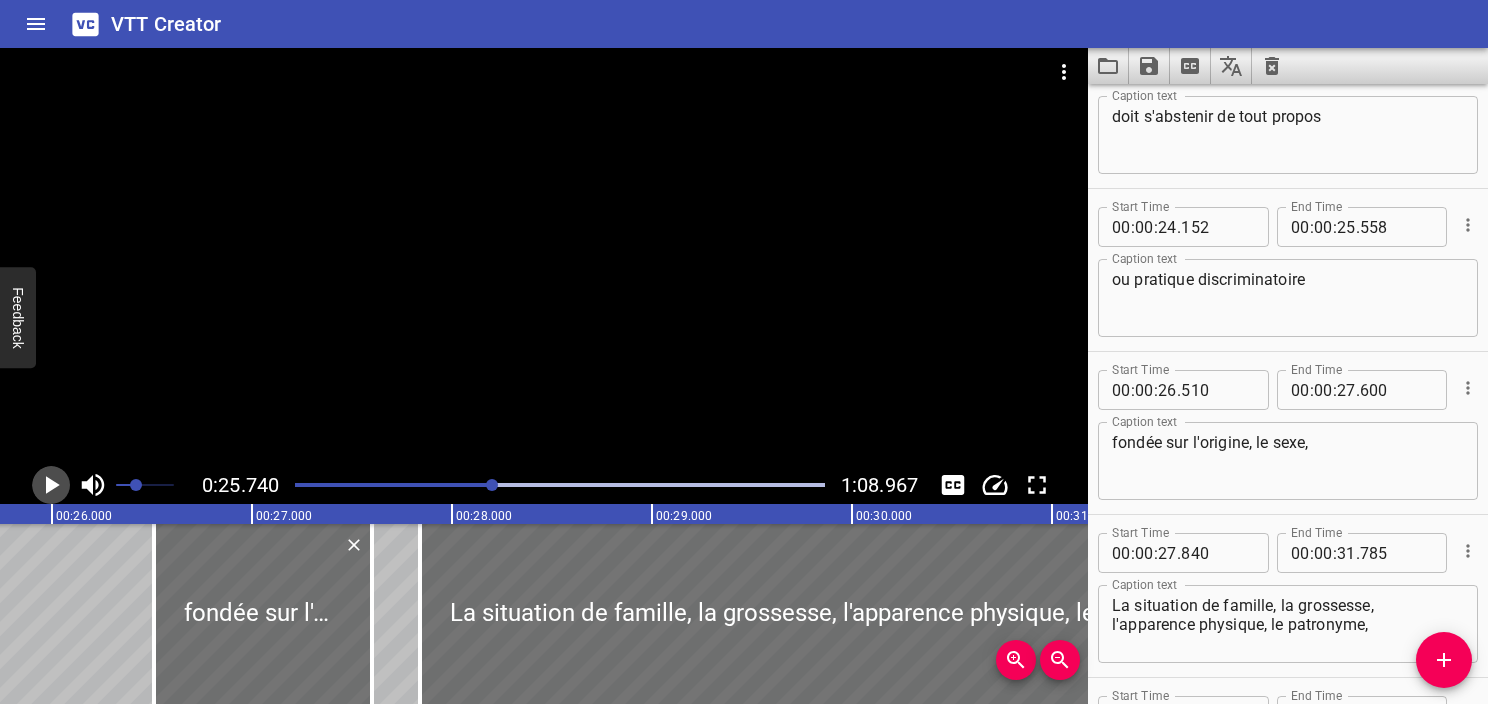 click 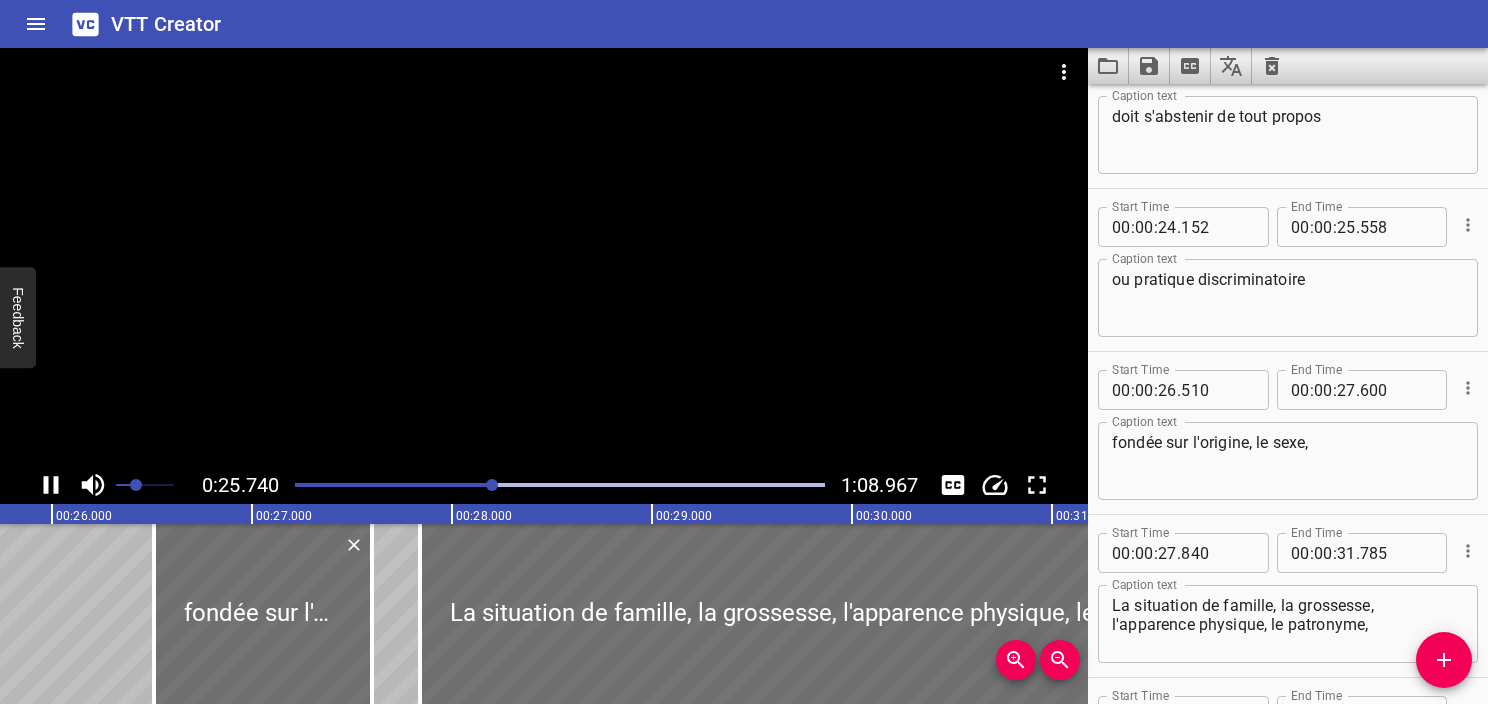 click 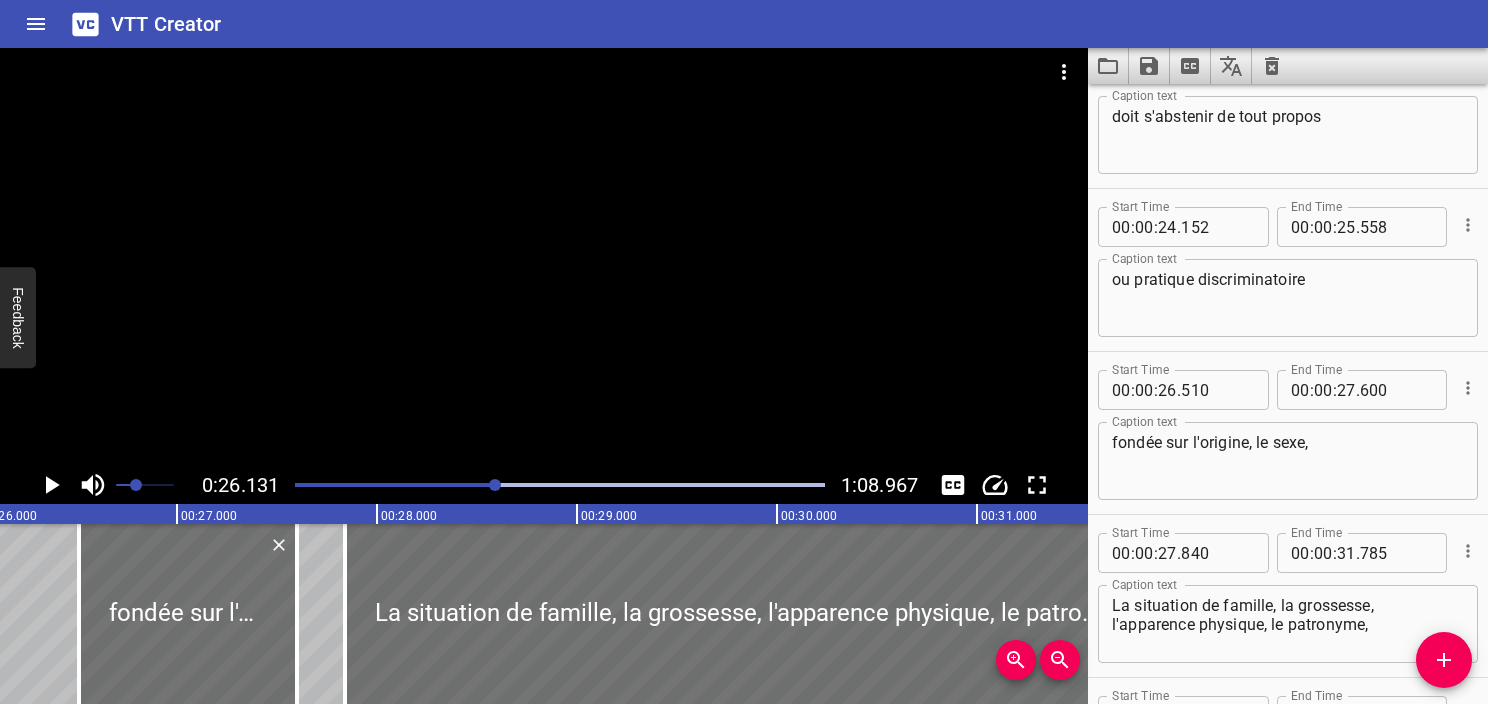 scroll, scrollTop: 0, scrollLeft: 5226, axis: horizontal 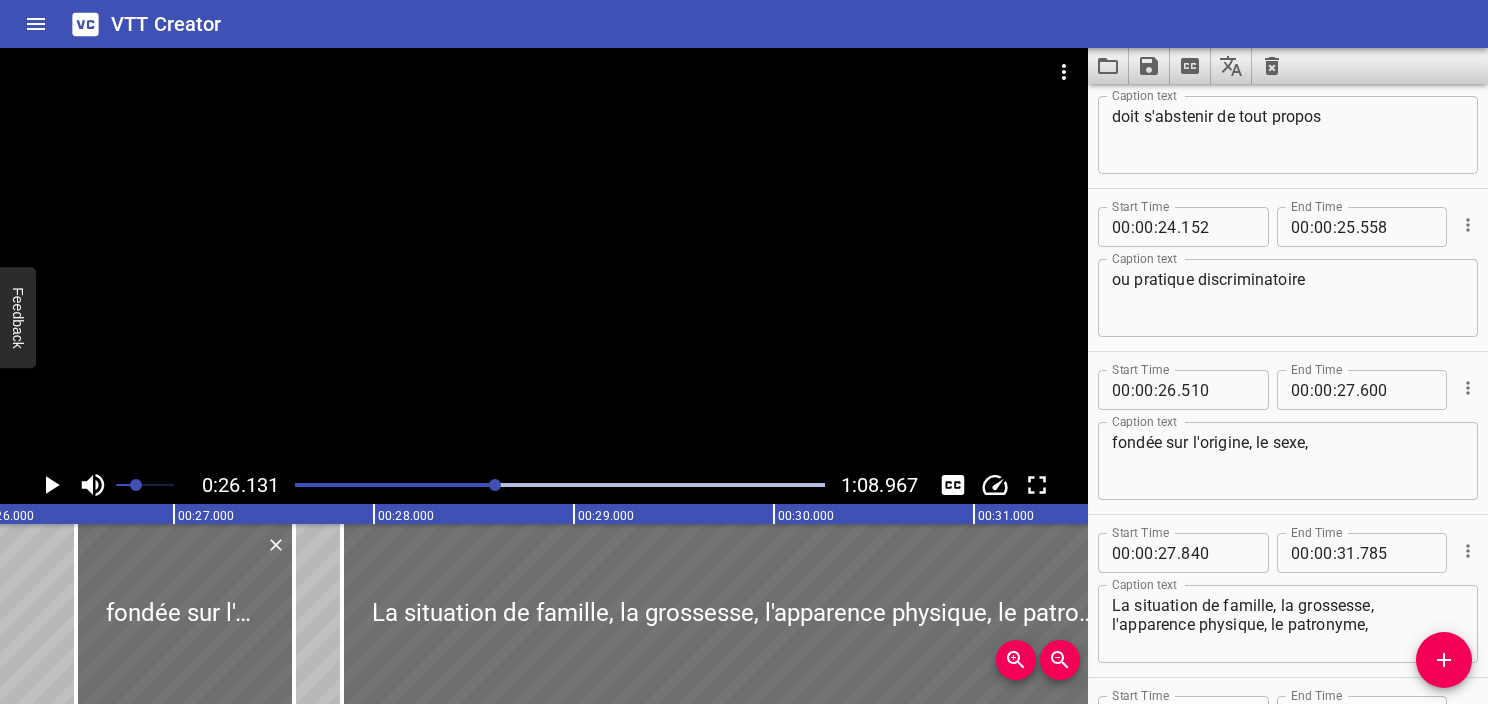 click at bounding box center [231, 485] 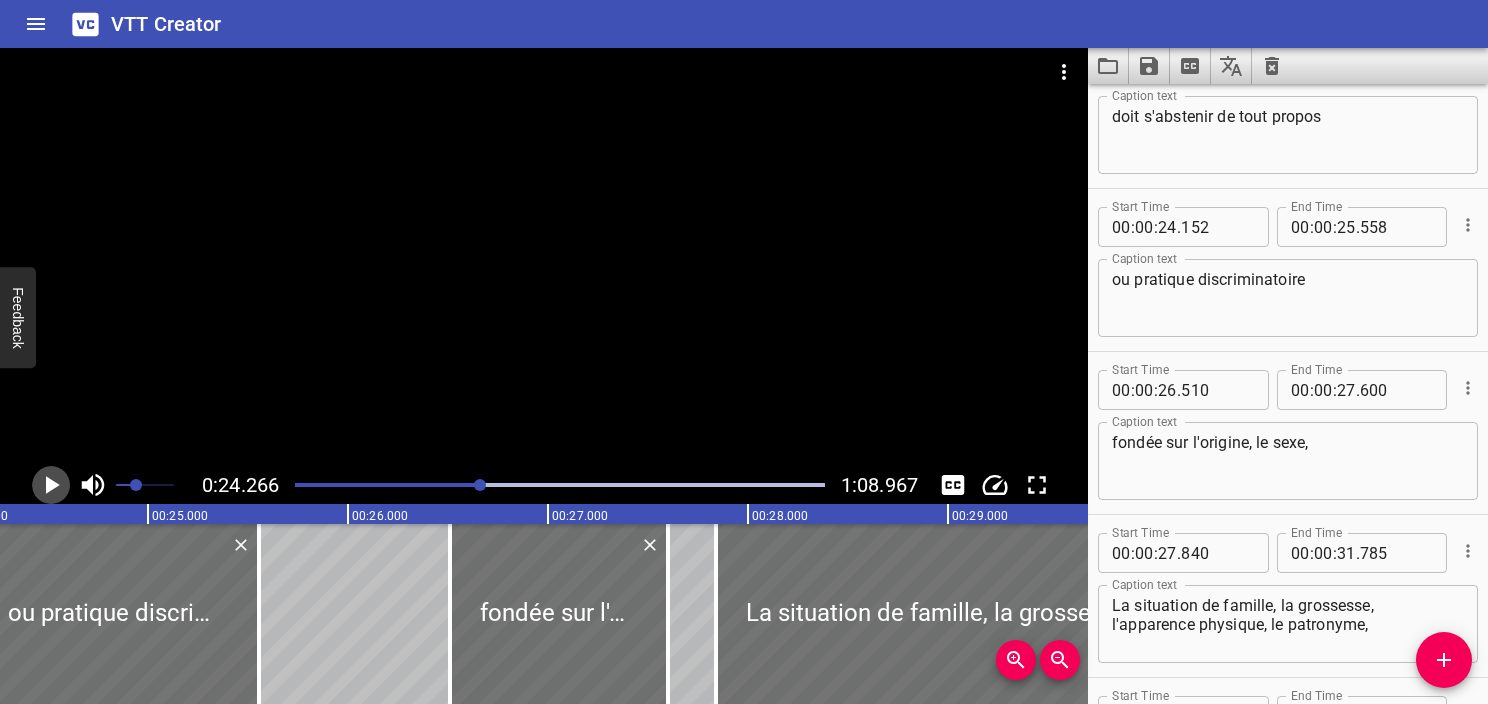 click 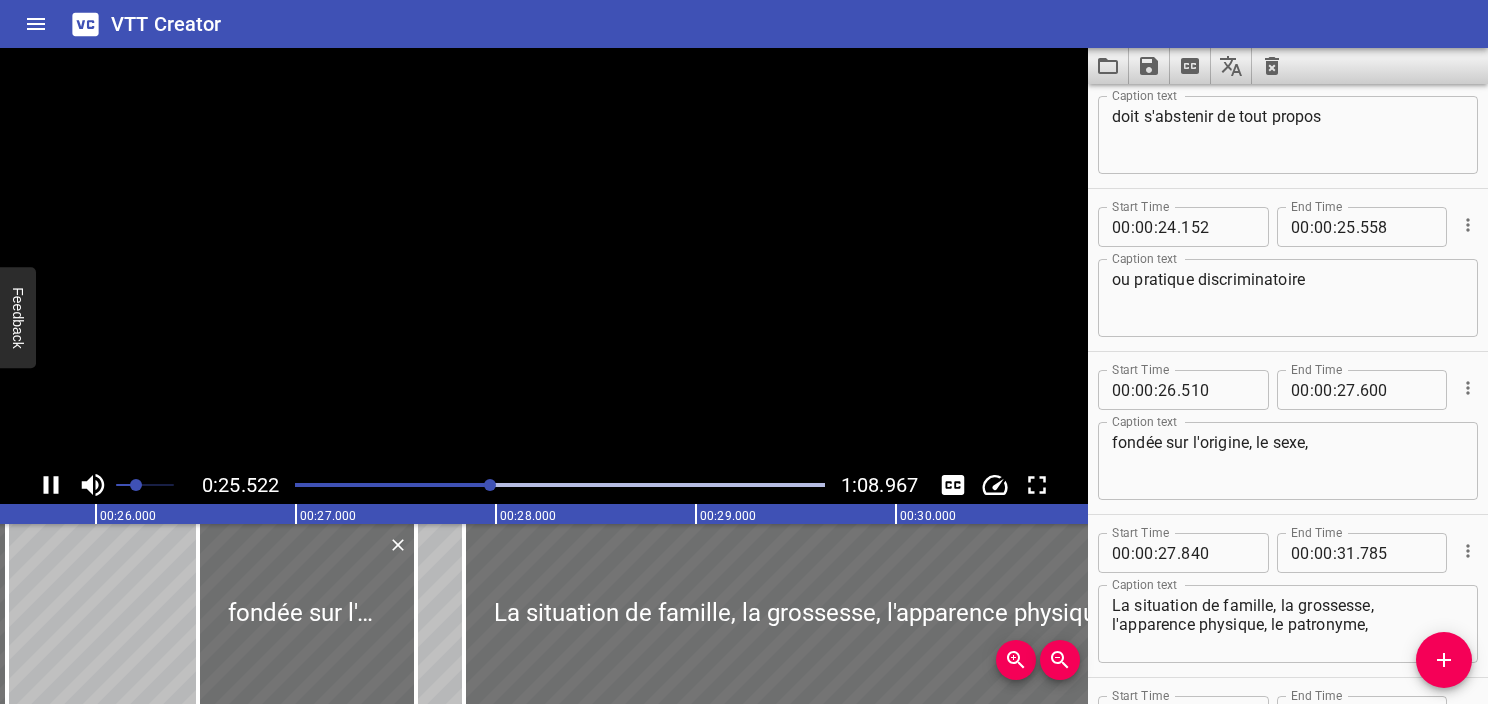 click 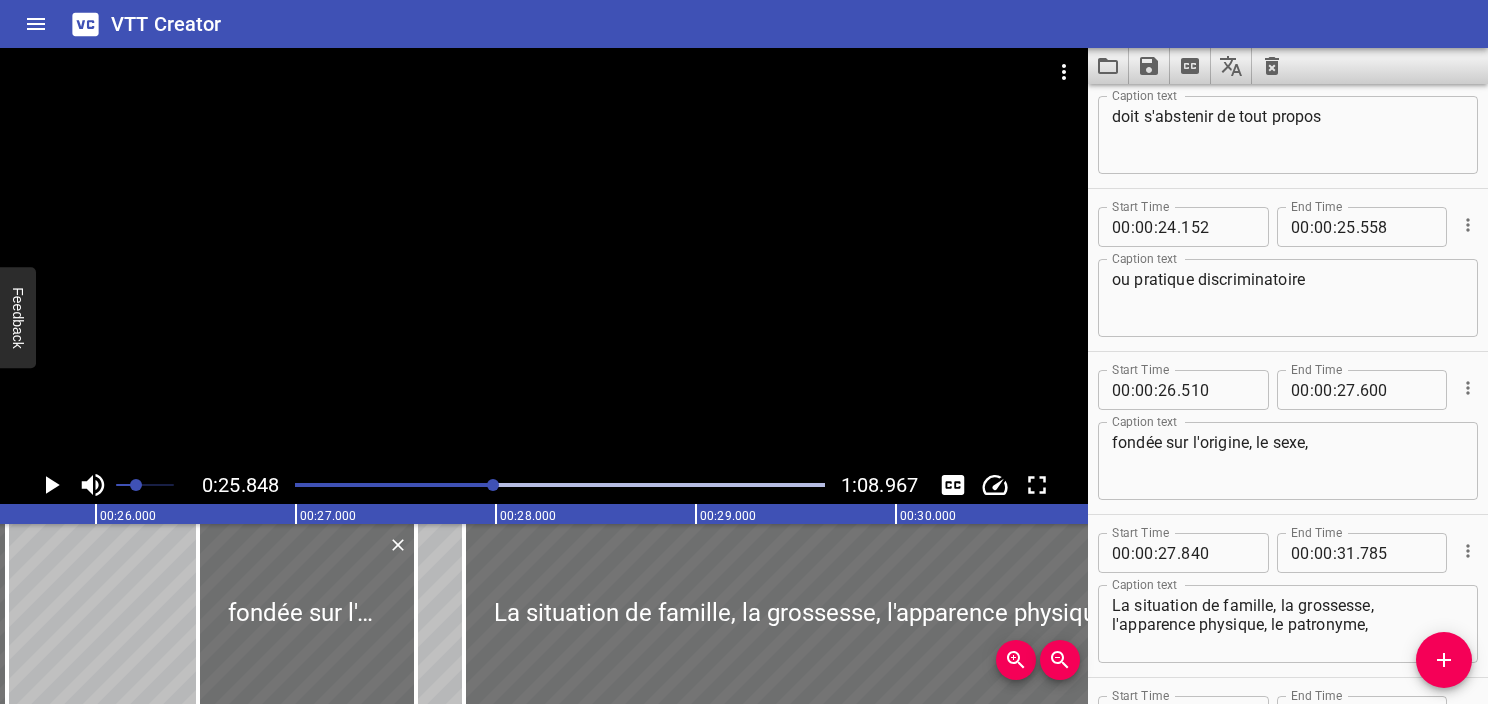 scroll, scrollTop: 0, scrollLeft: 5169, axis: horizontal 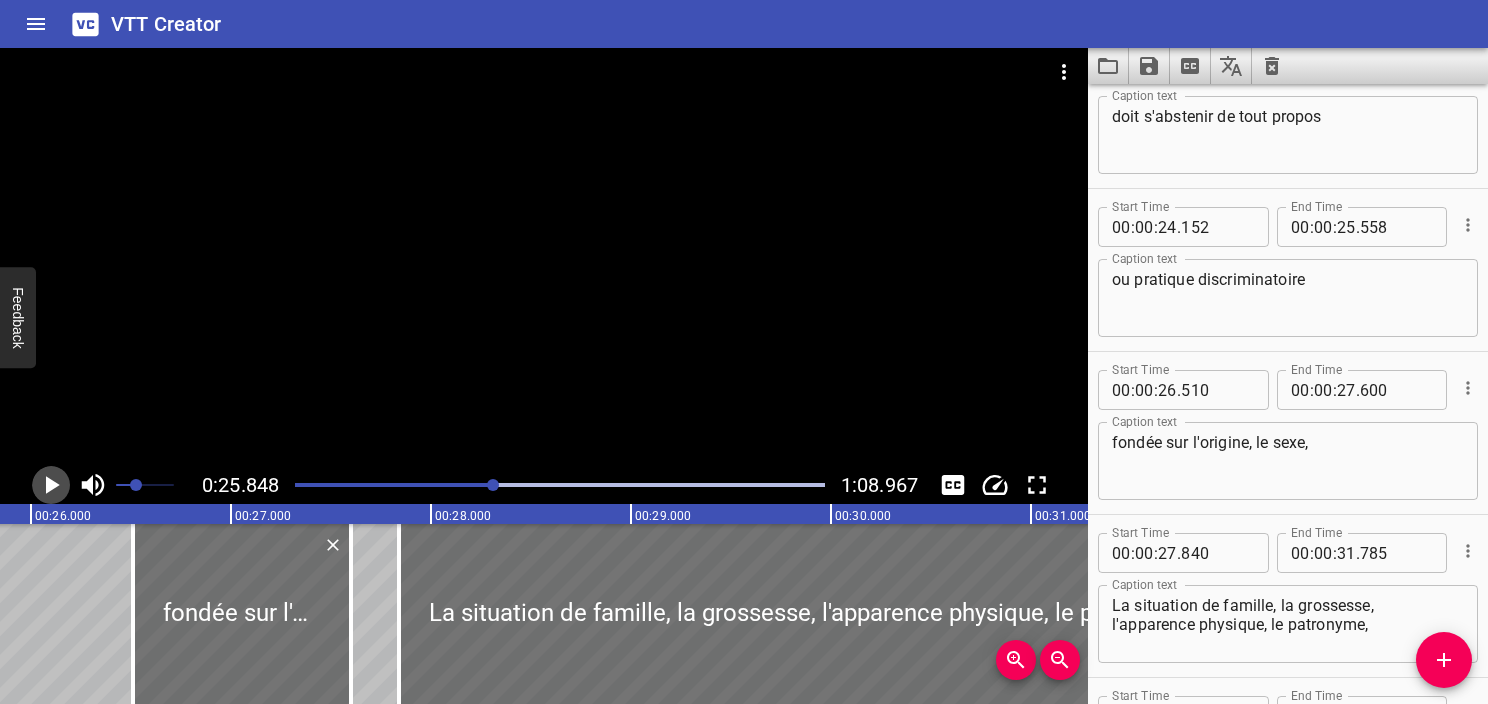 click 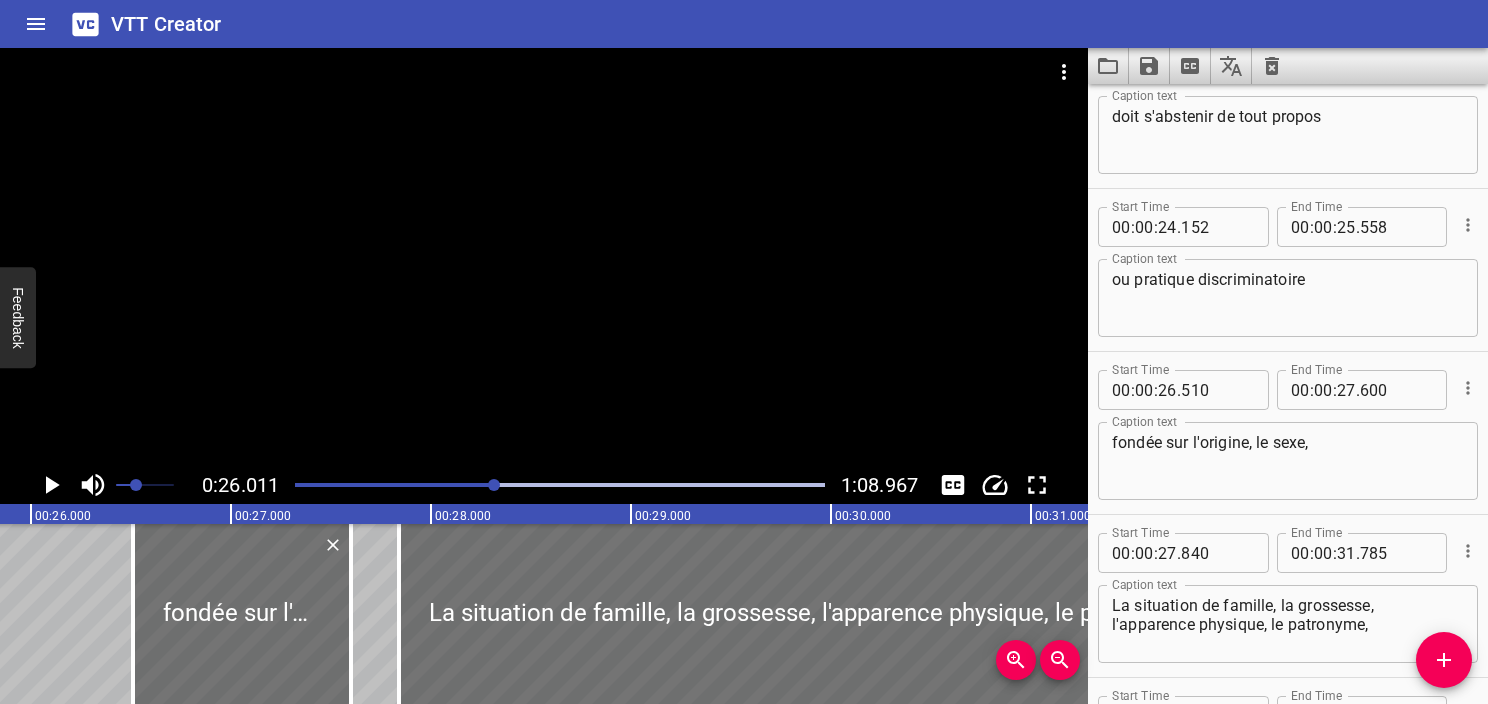 scroll, scrollTop: 0, scrollLeft: 5202, axis: horizontal 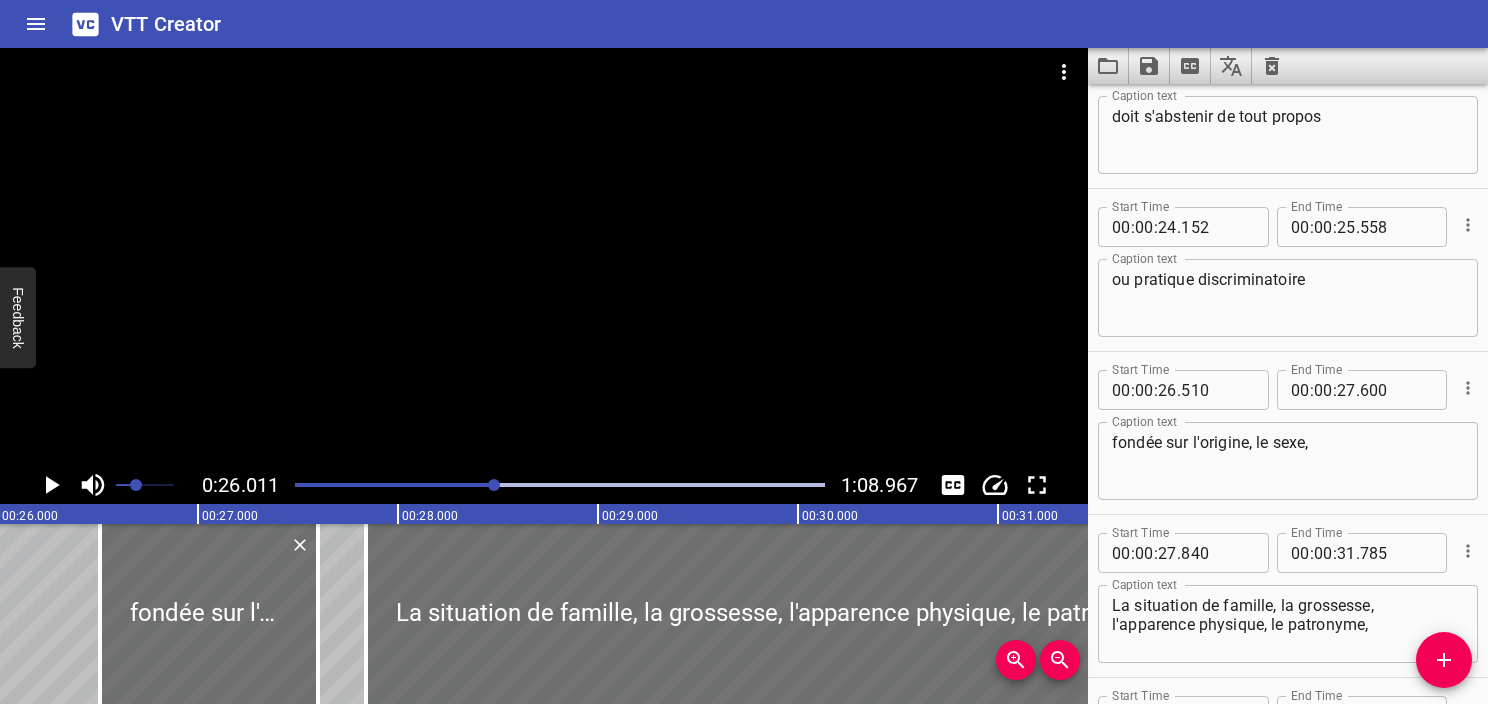 click at bounding box center [230, 485] 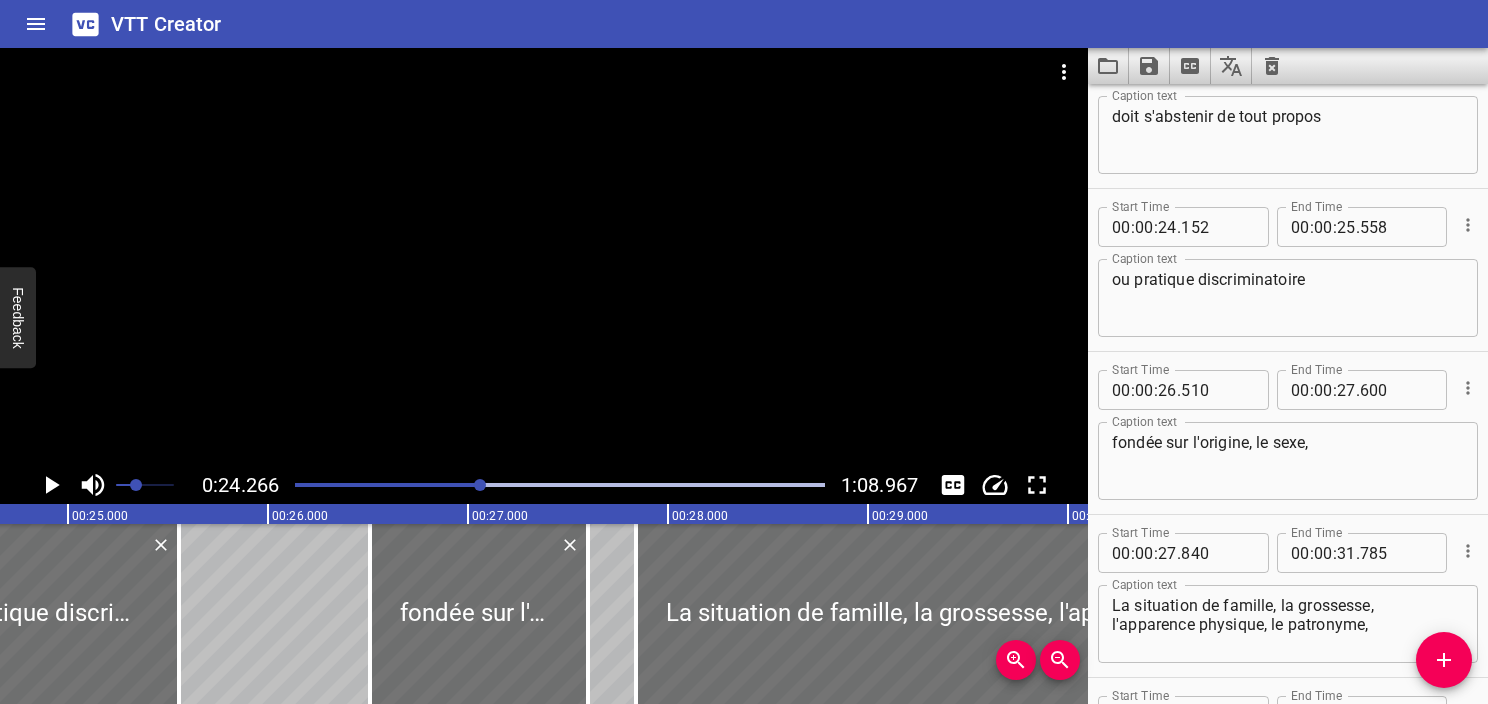 scroll, scrollTop: 0, scrollLeft: 4852, axis: horizontal 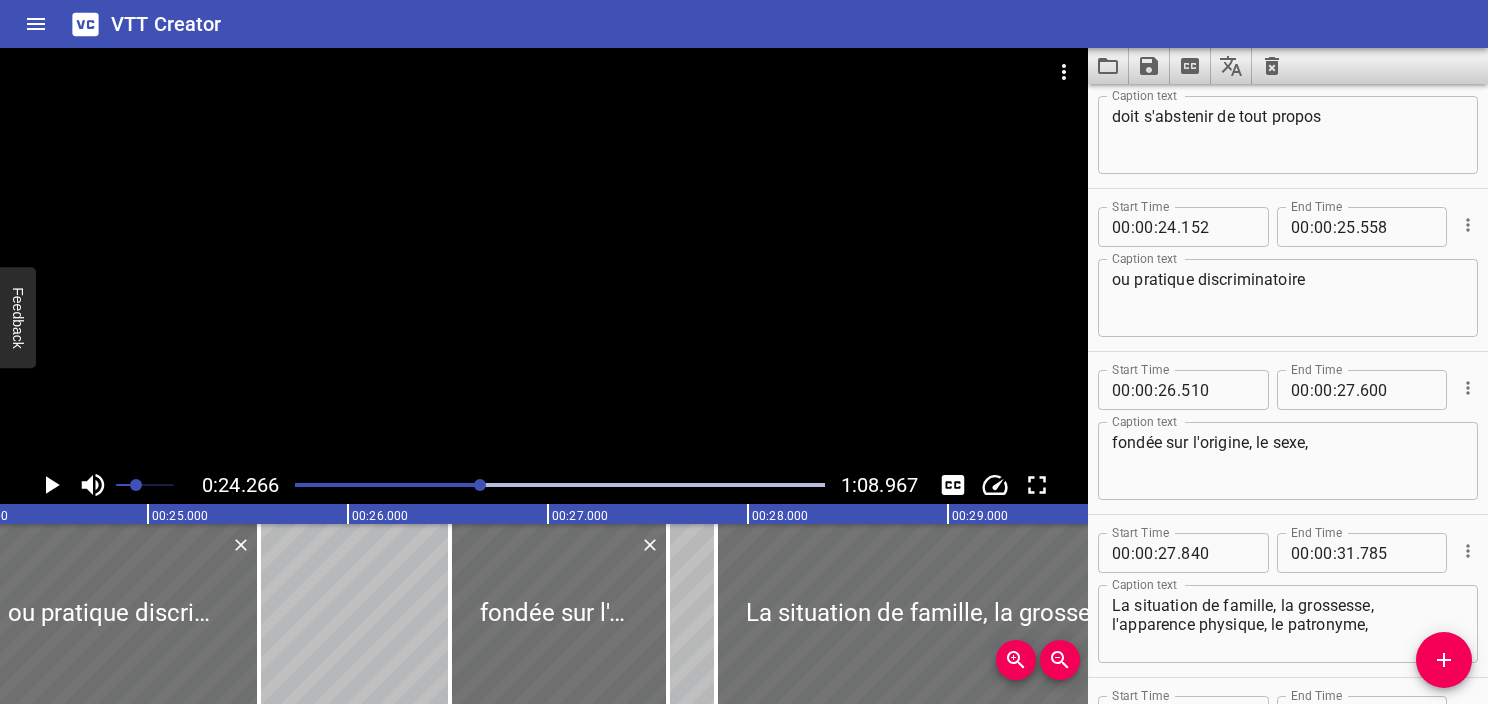 click 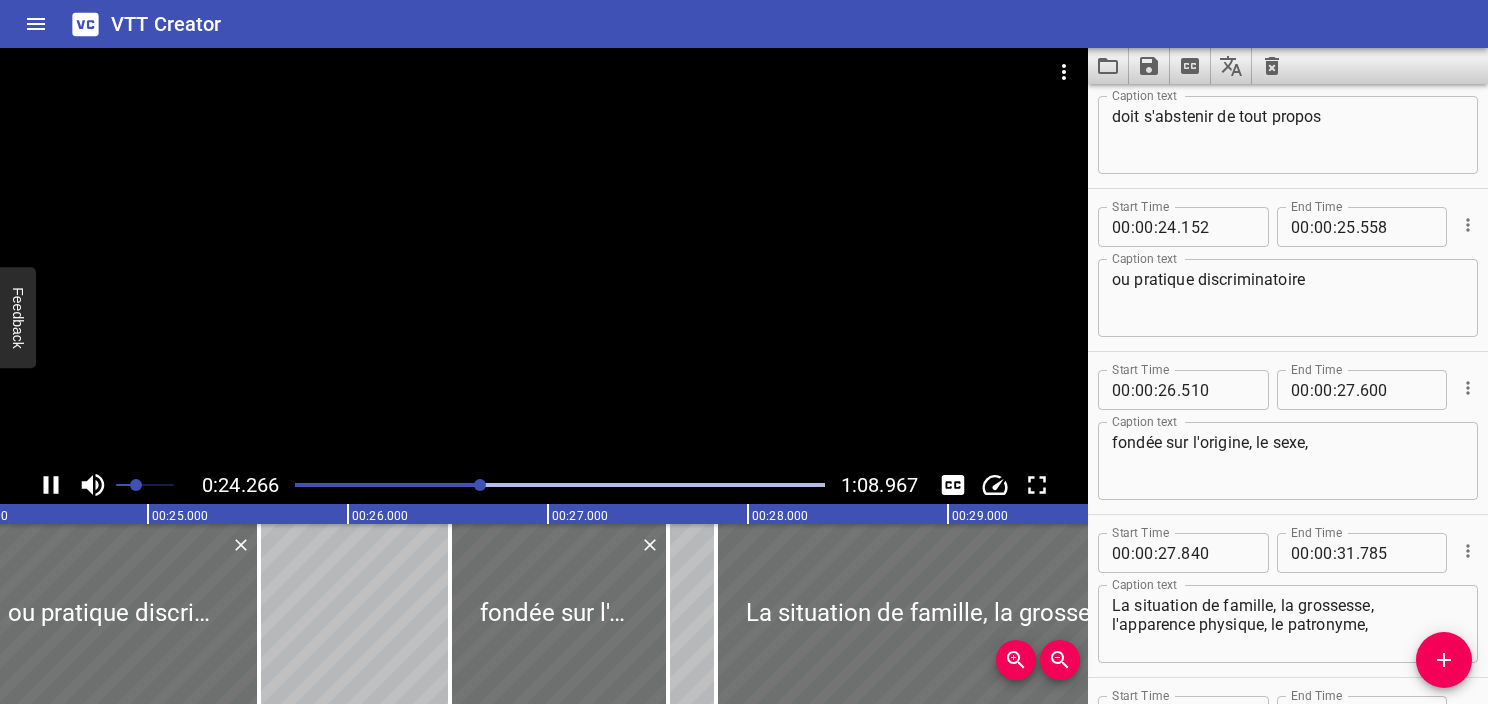 click 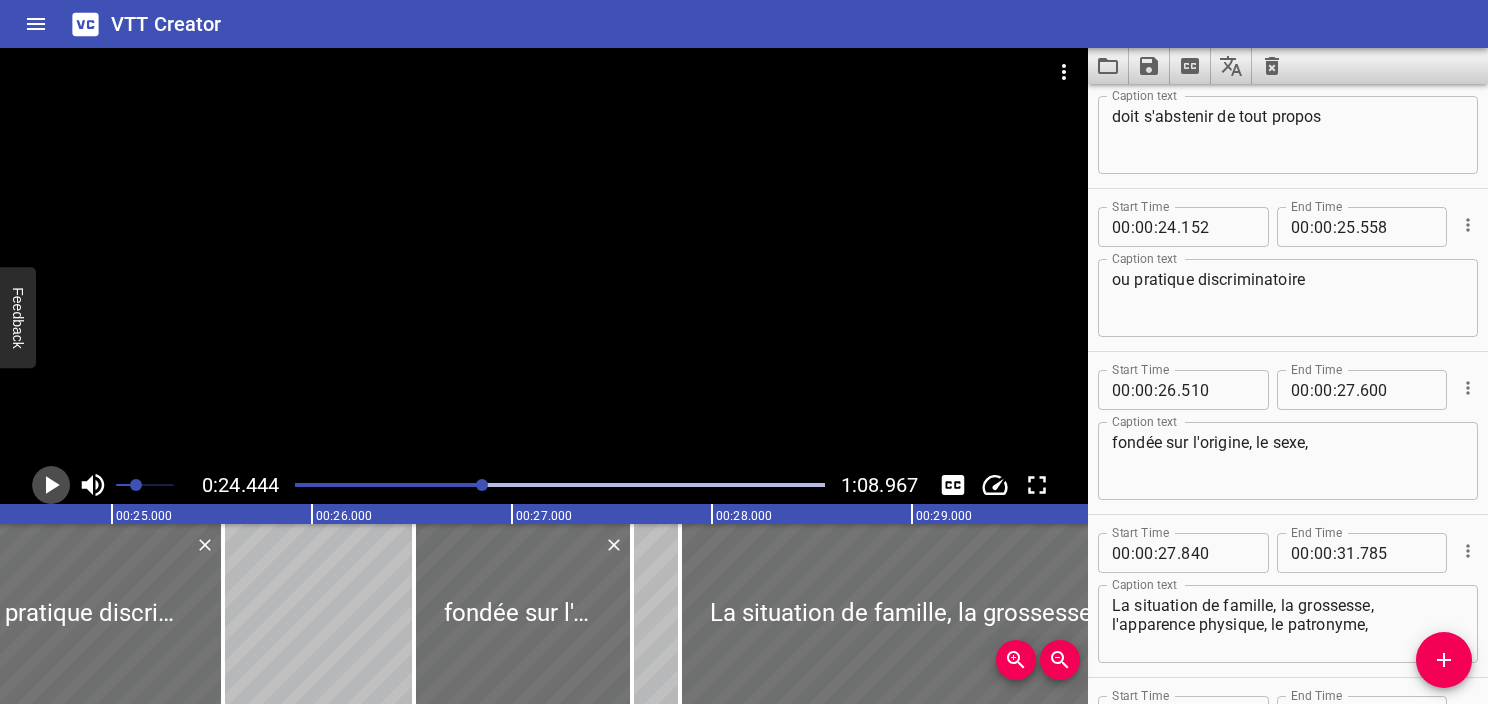 click 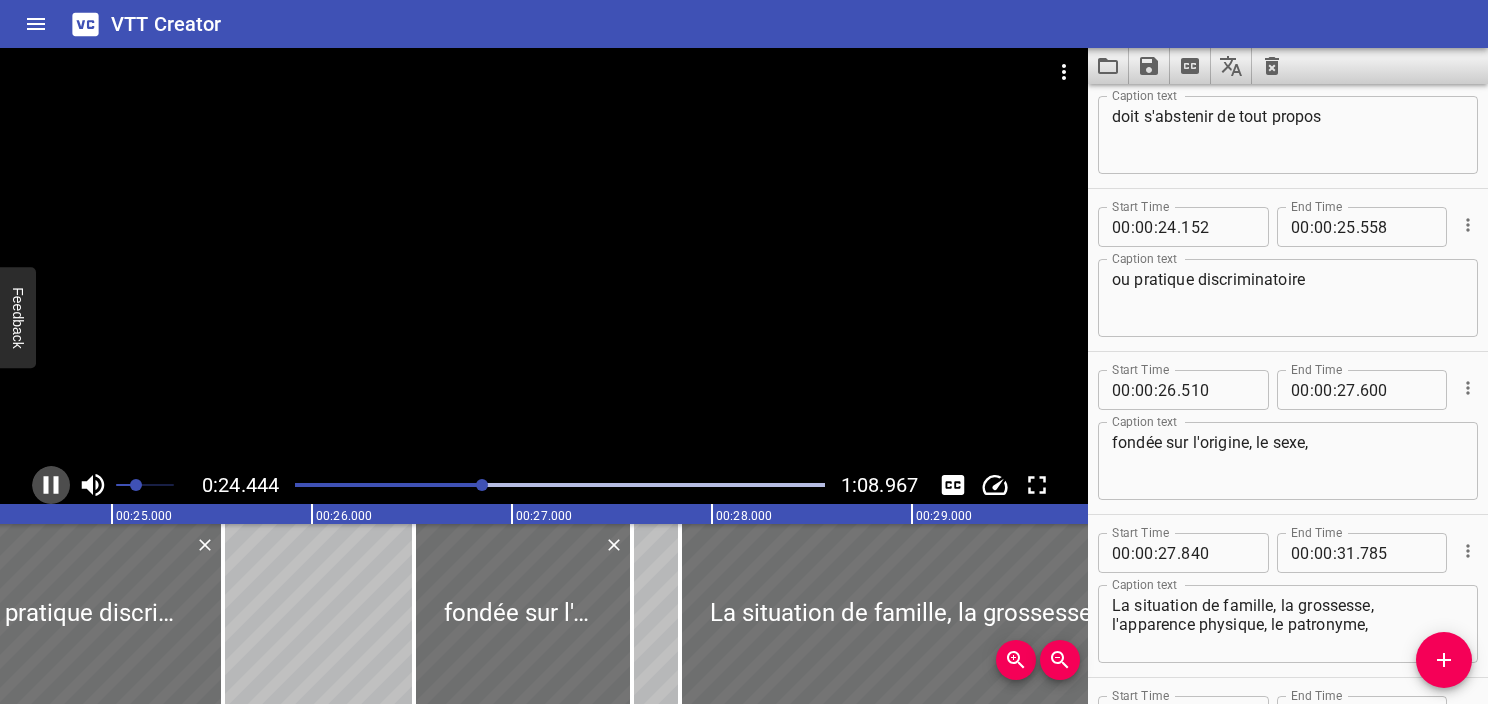 click 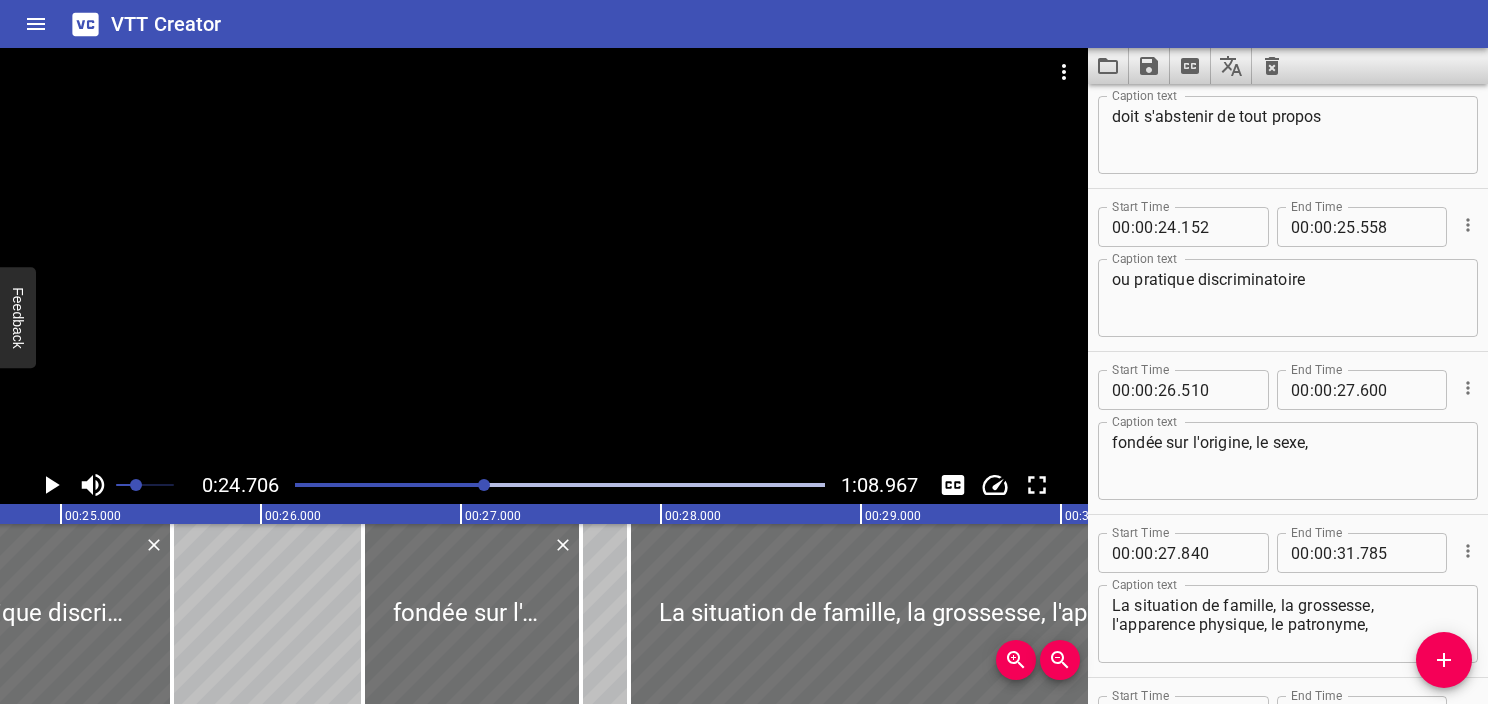 scroll, scrollTop: 0, scrollLeft: 4940, axis: horizontal 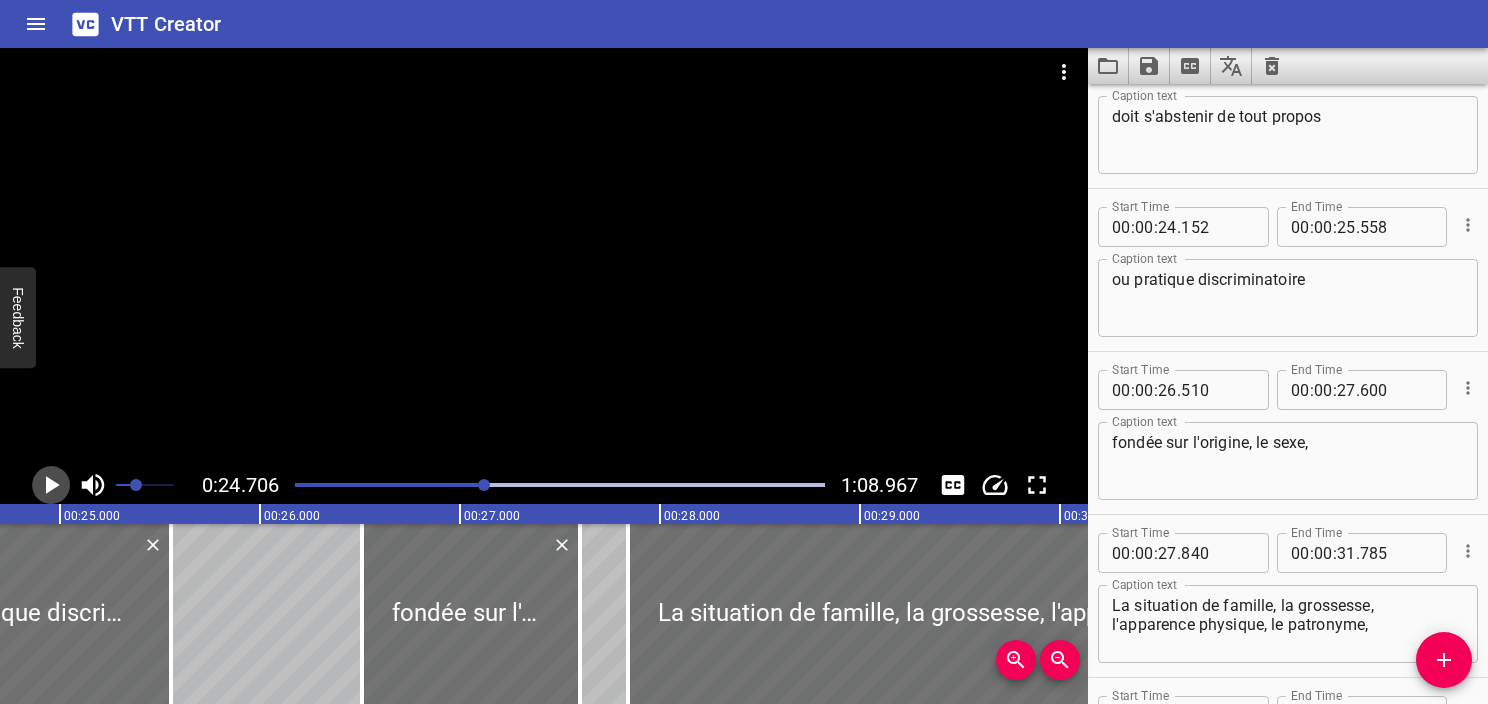 click 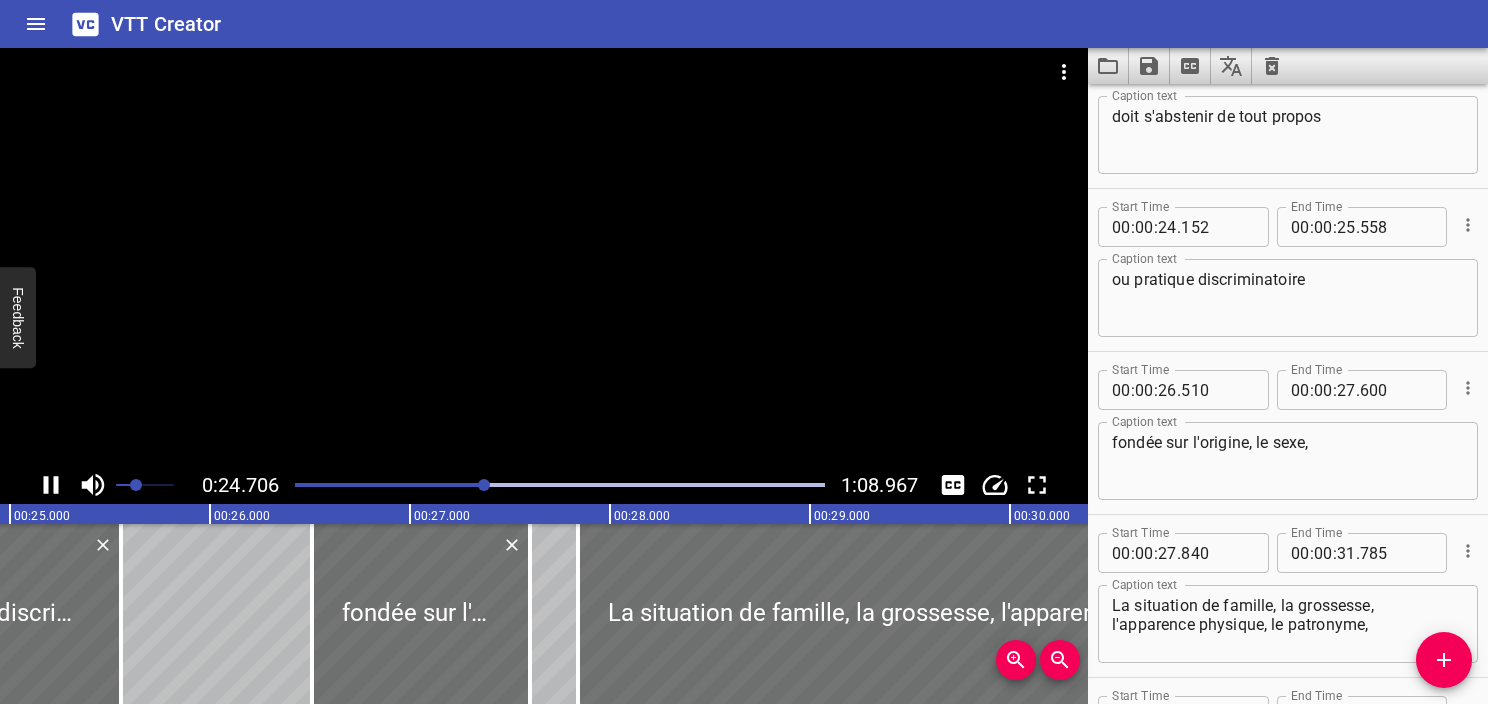 click 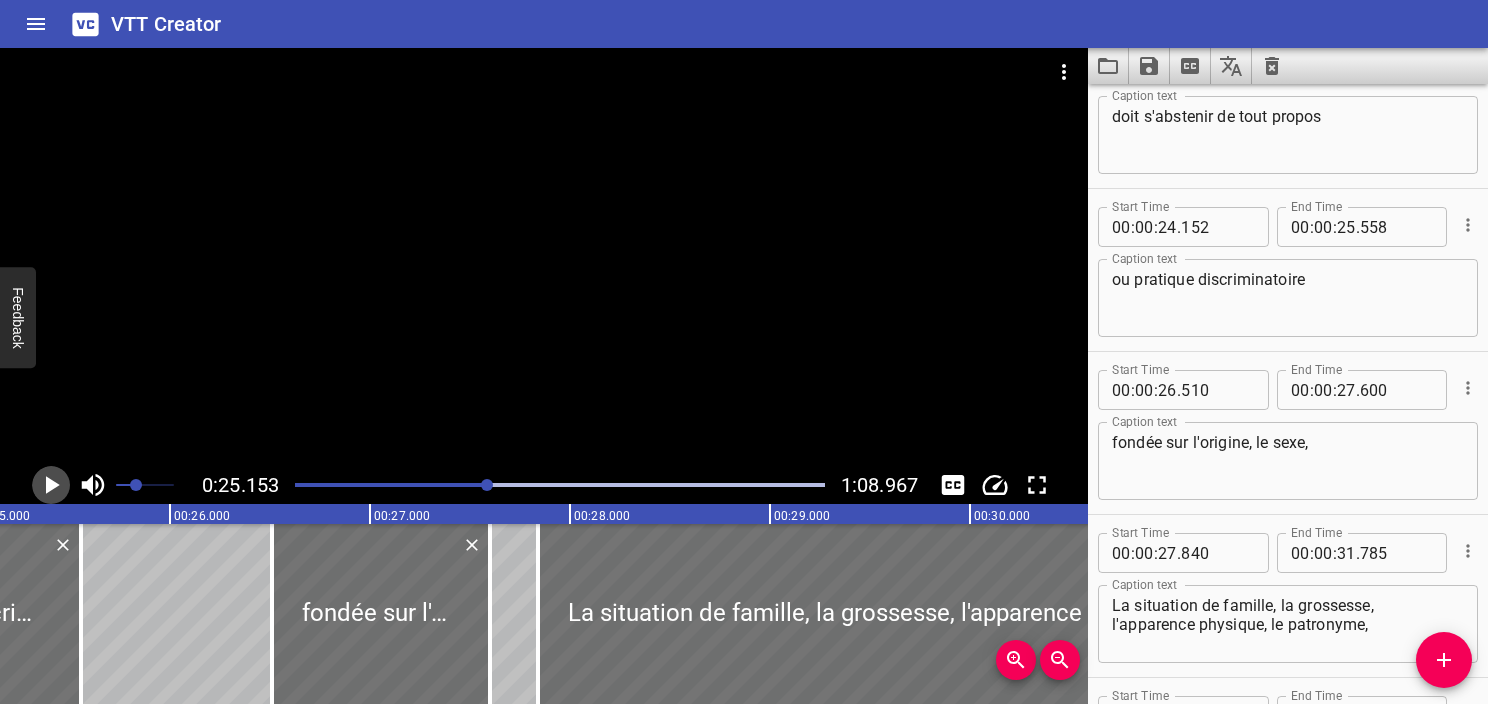 click 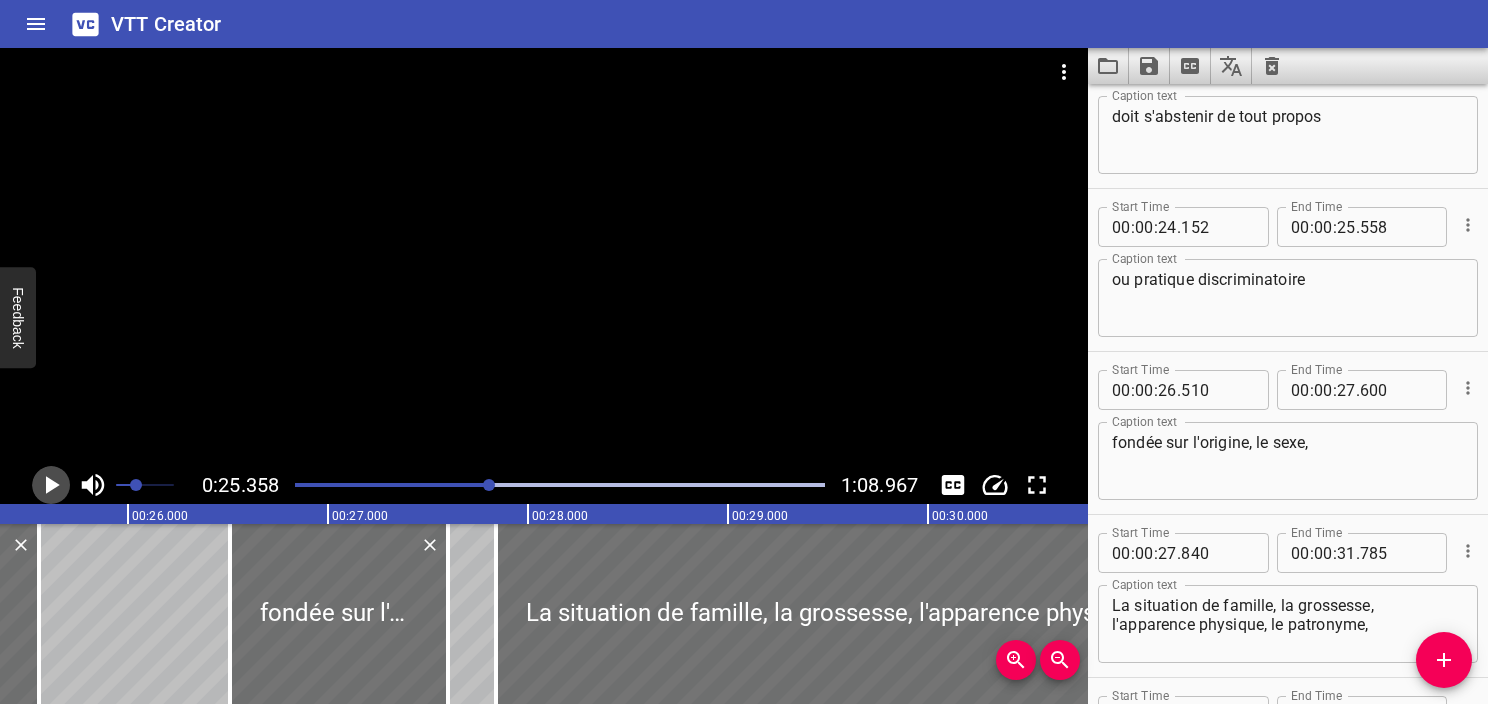 click 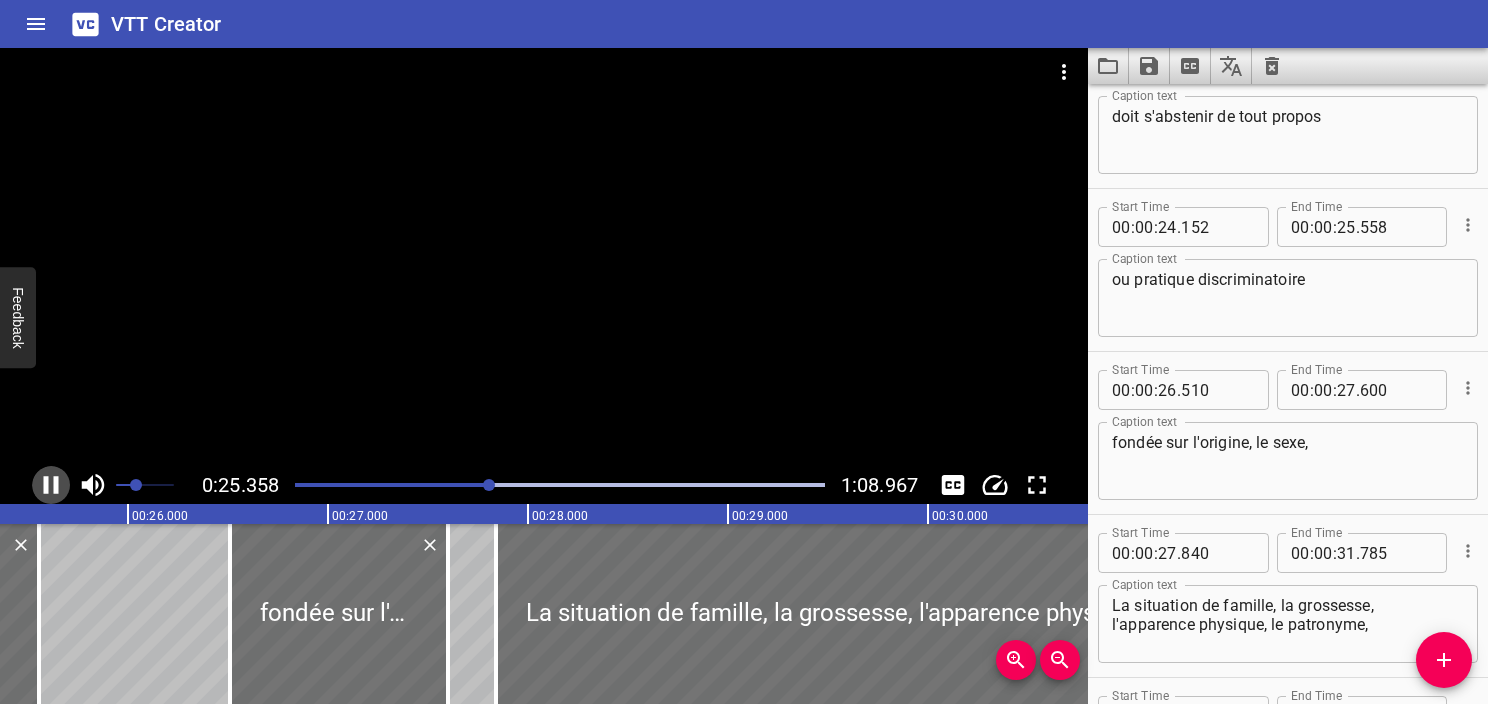 click 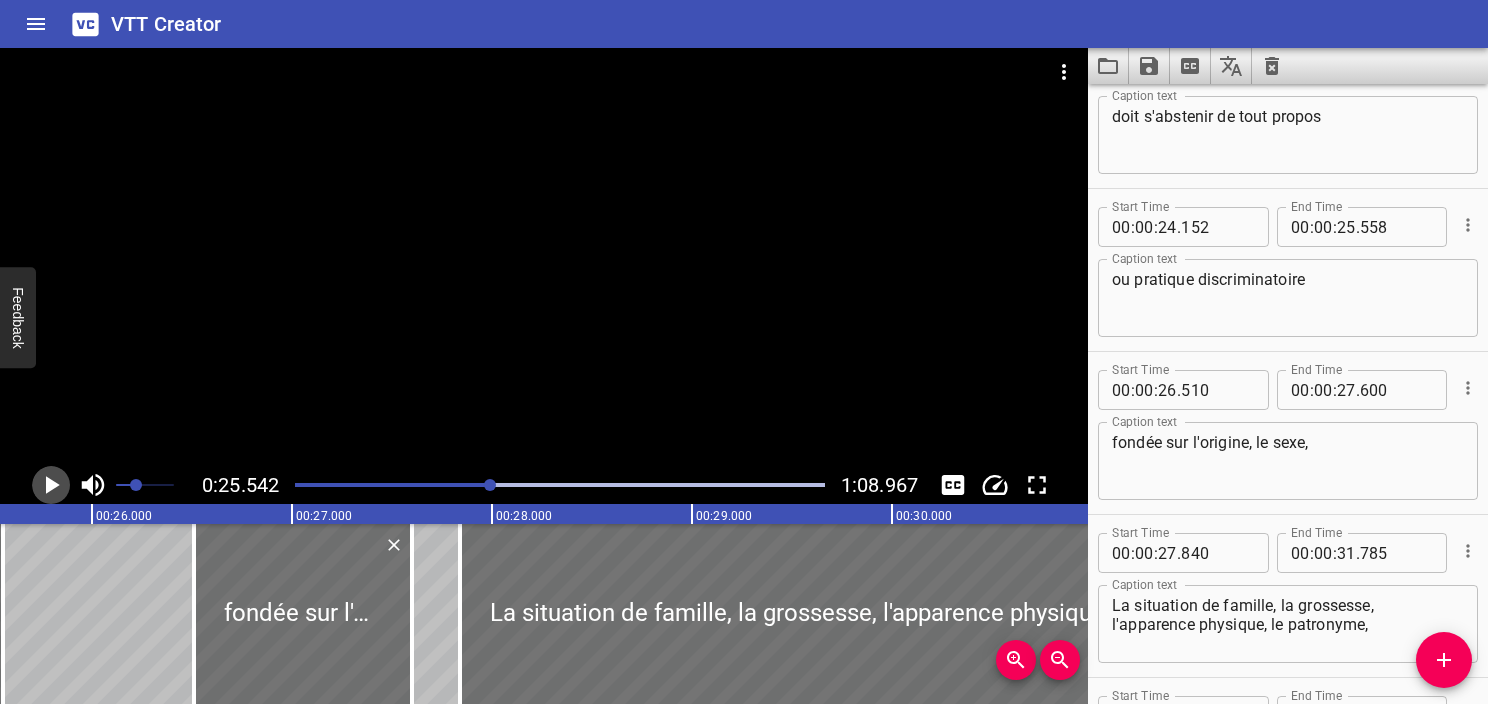 click 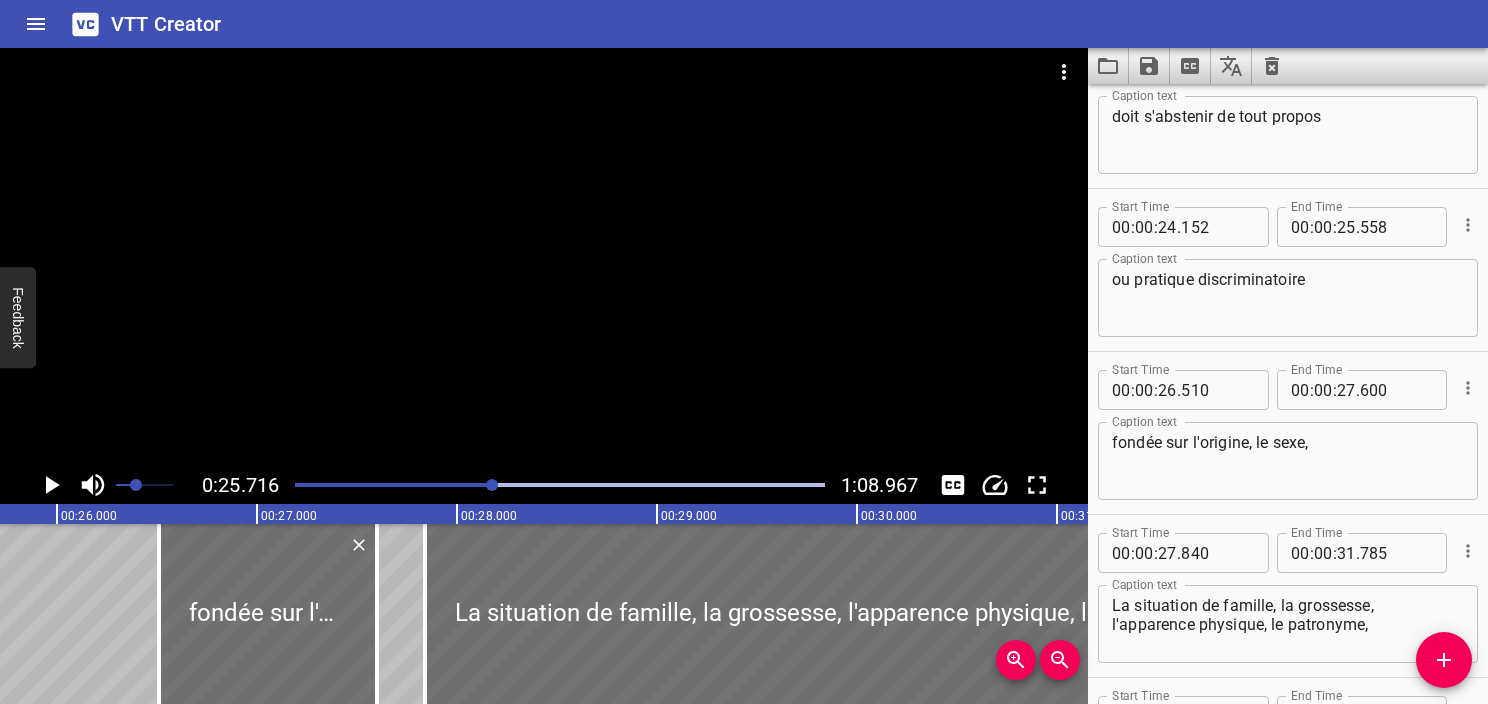 click 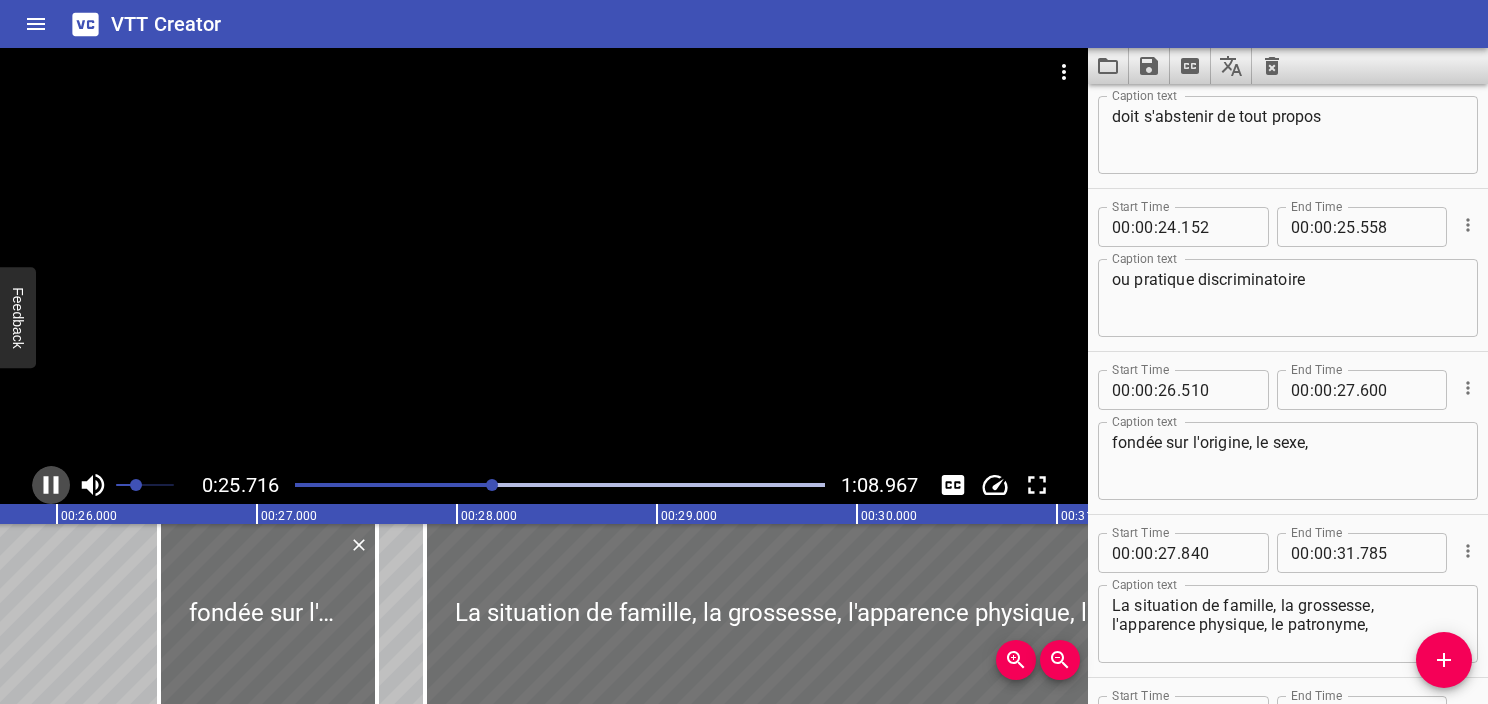 click 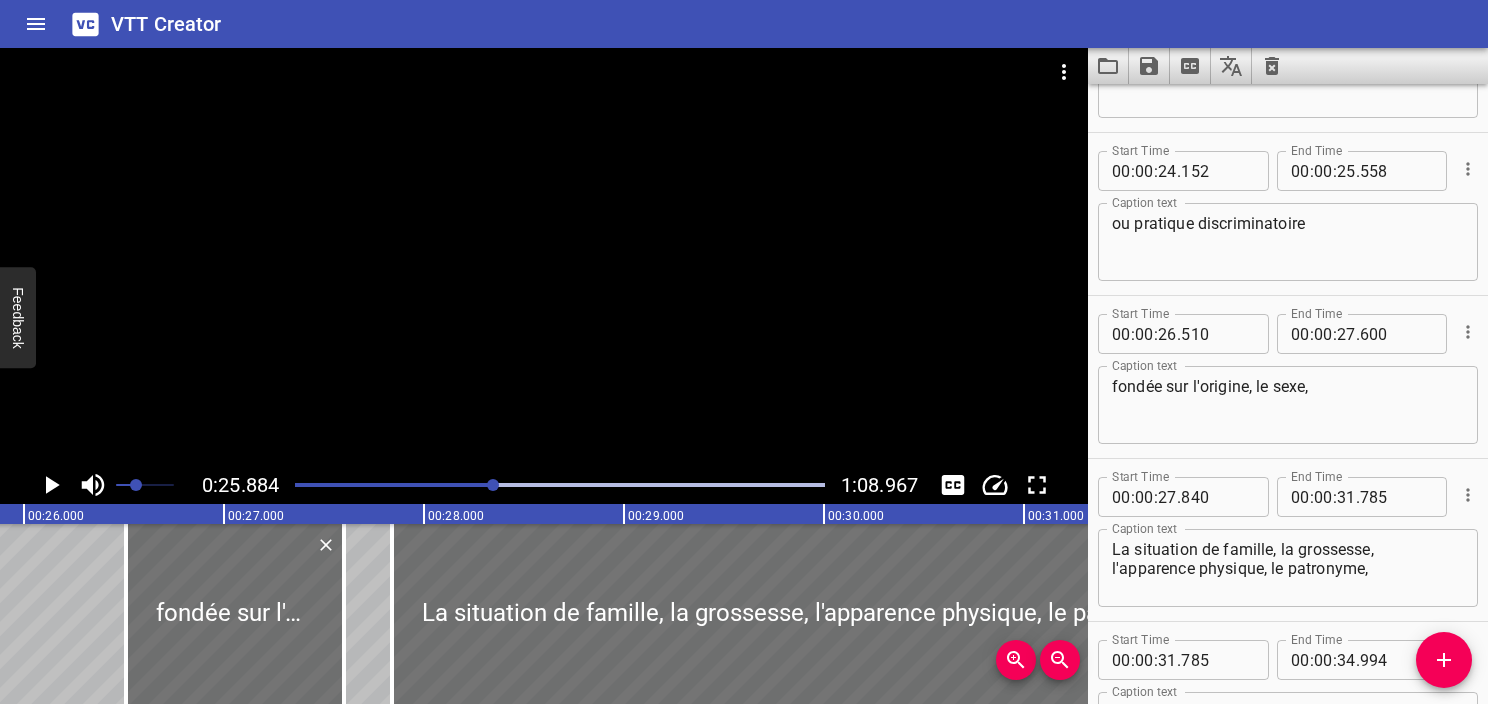 scroll, scrollTop: 1792, scrollLeft: 0, axis: vertical 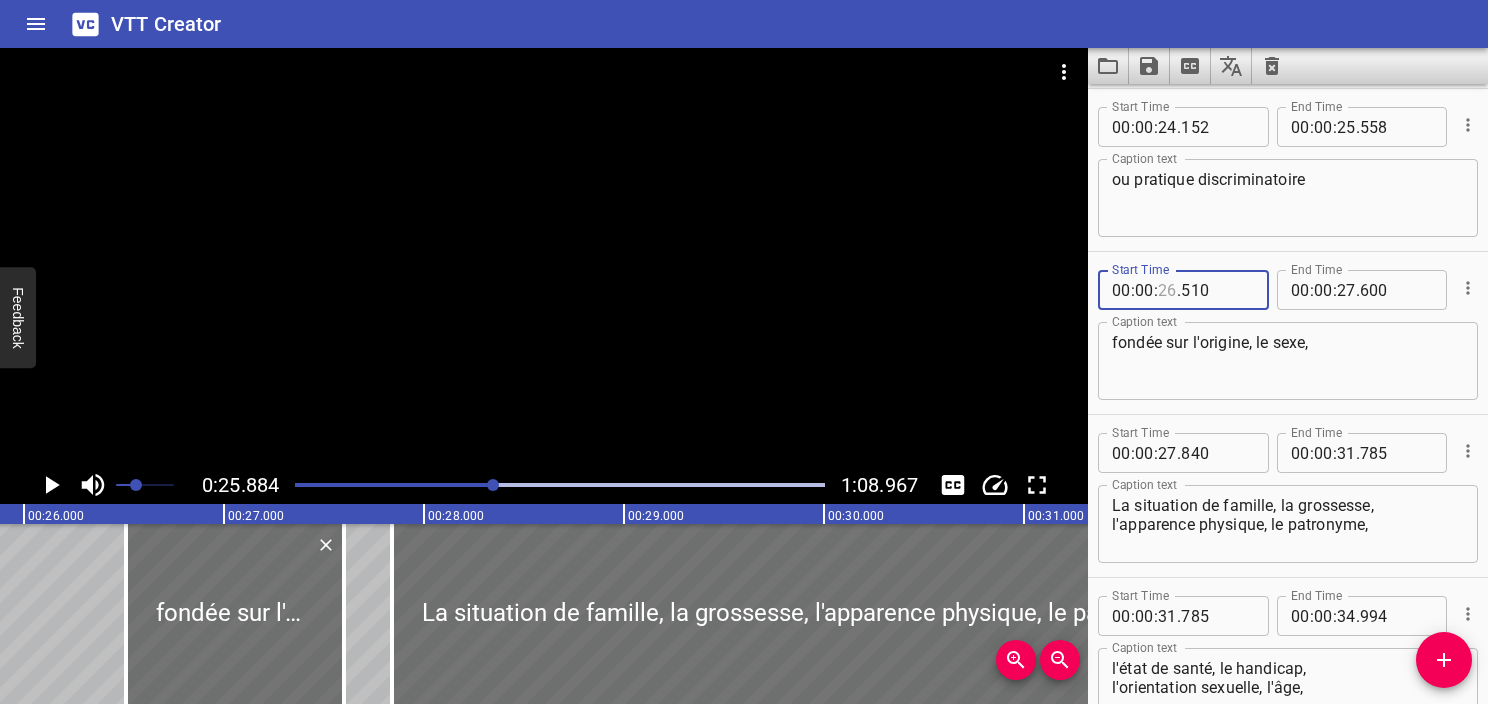 click at bounding box center (1167, 290) 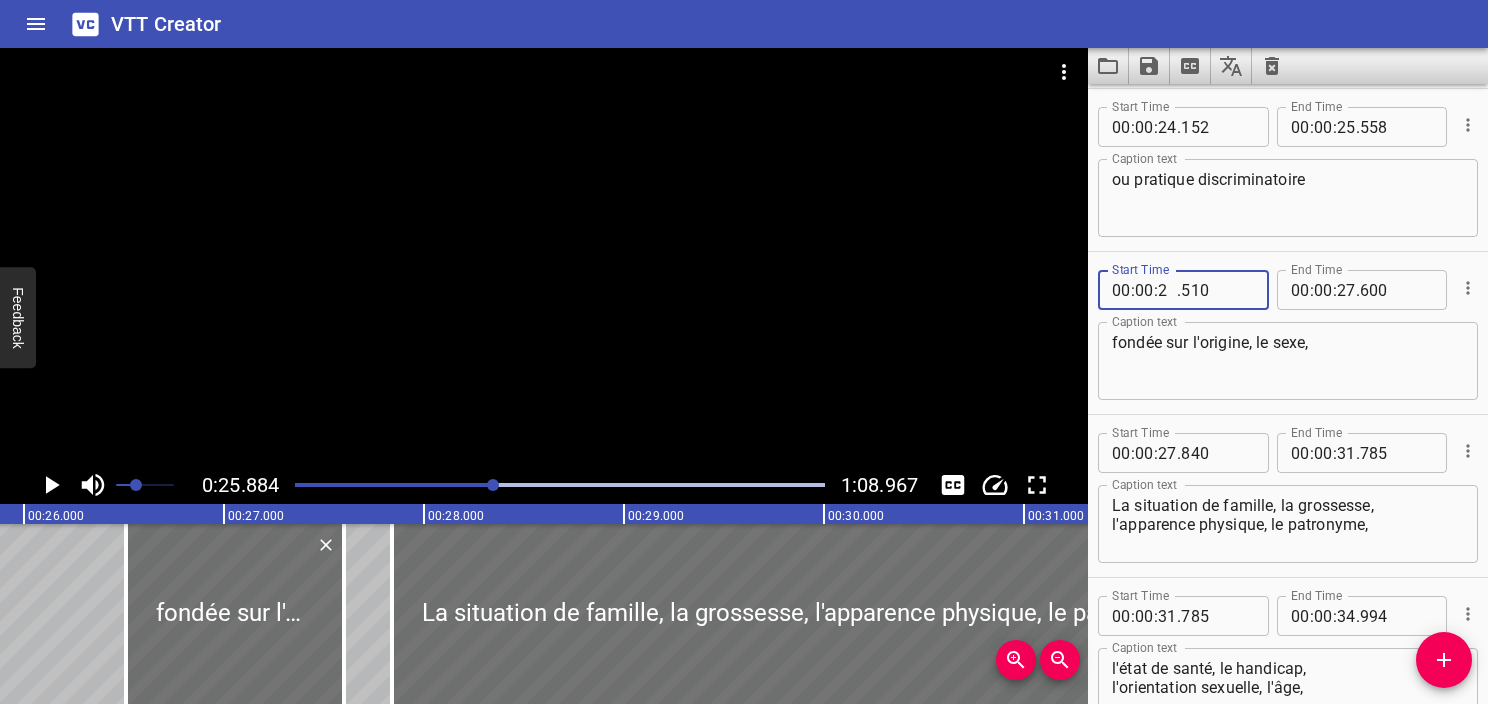 type on "25" 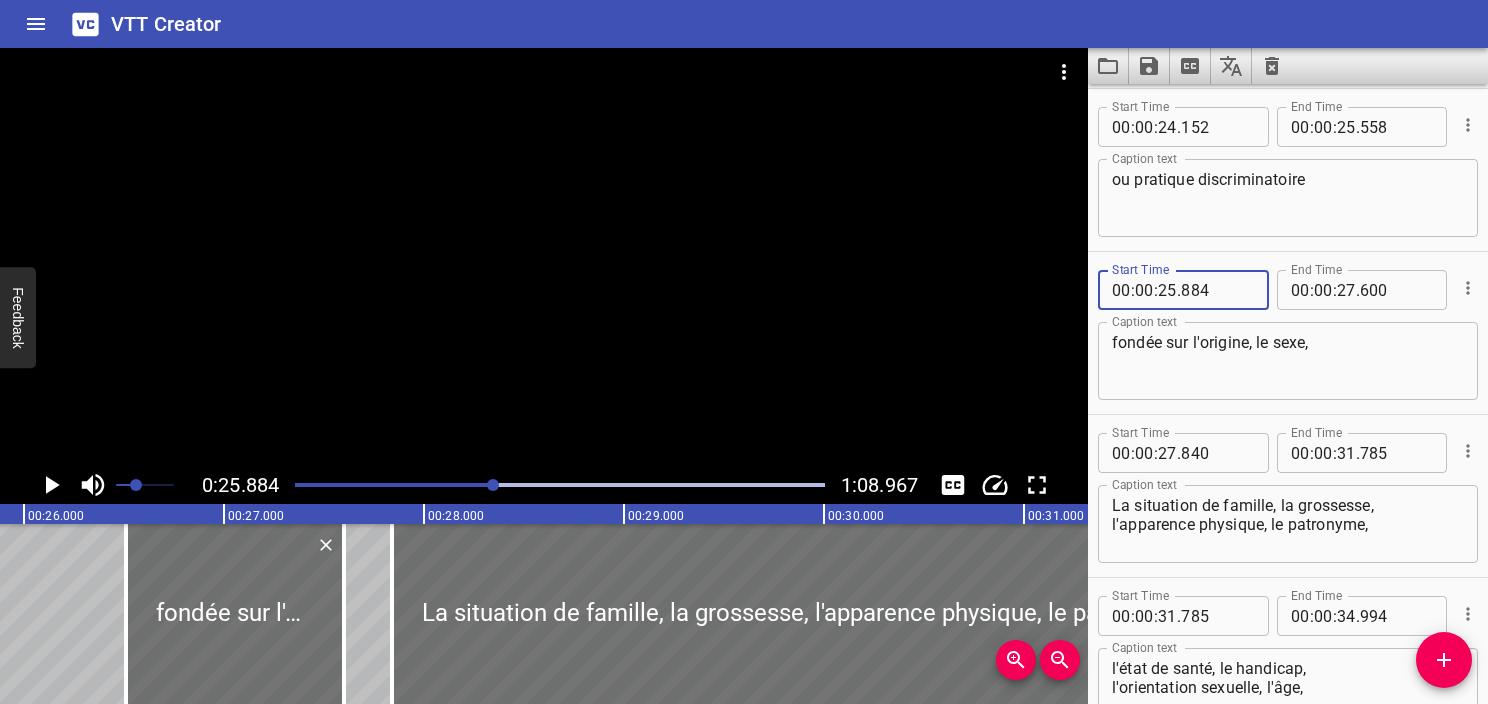 type on "884" 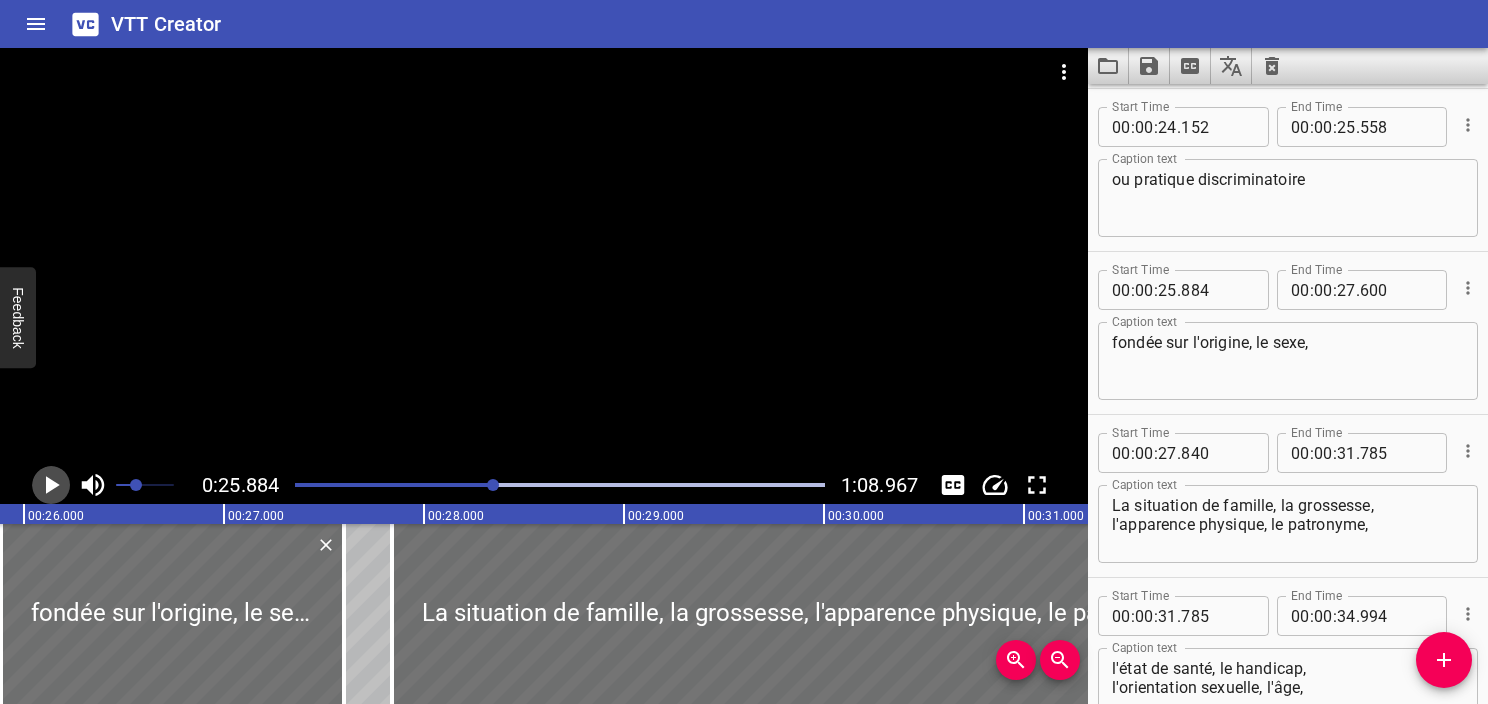 click 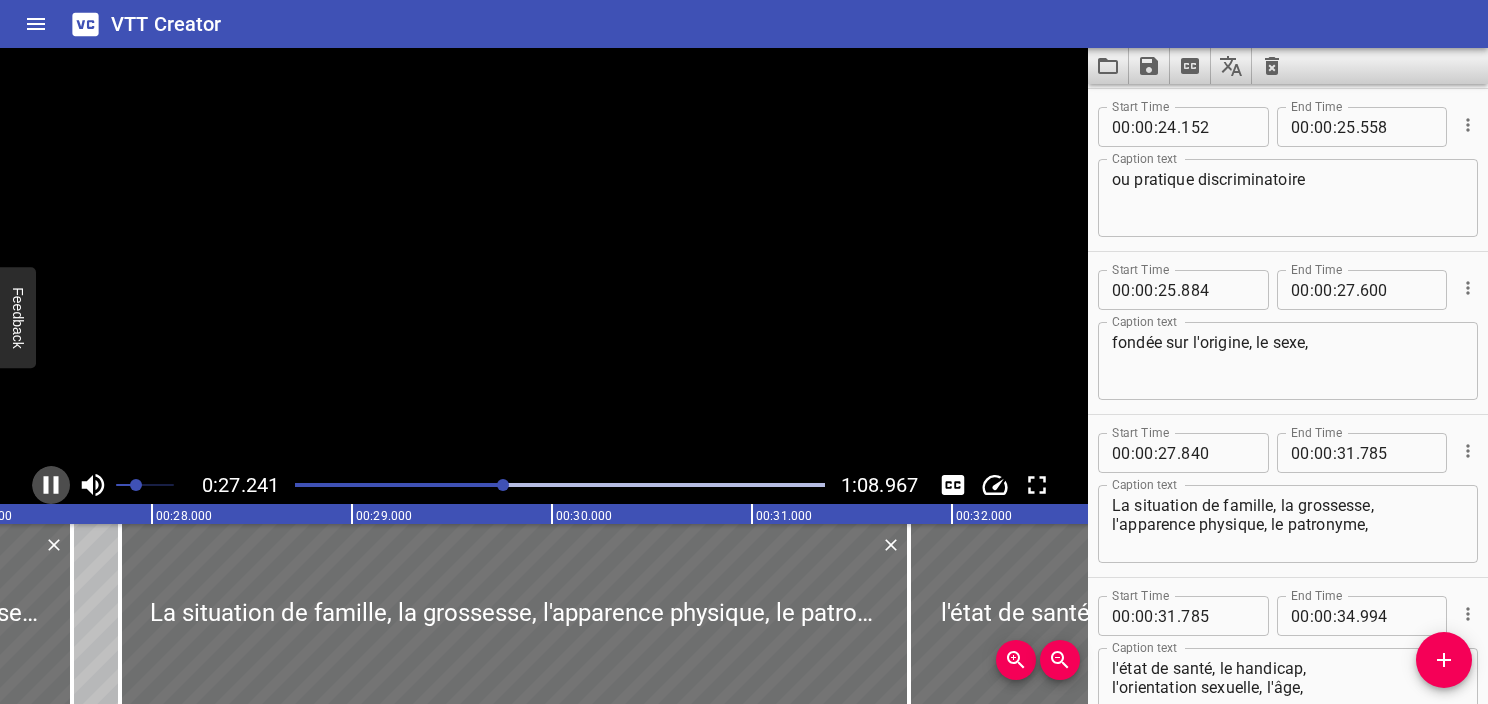 click 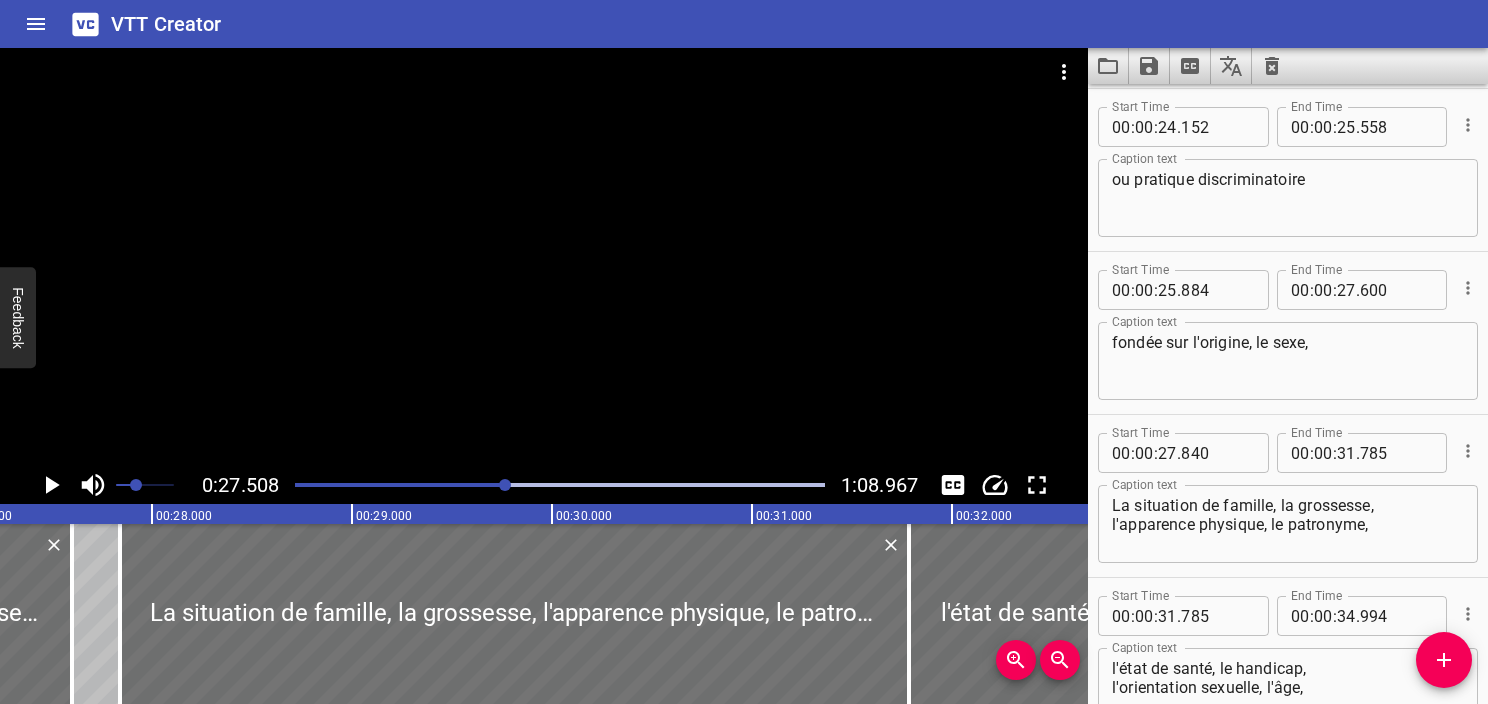 scroll, scrollTop: 0, scrollLeft: 5501, axis: horizontal 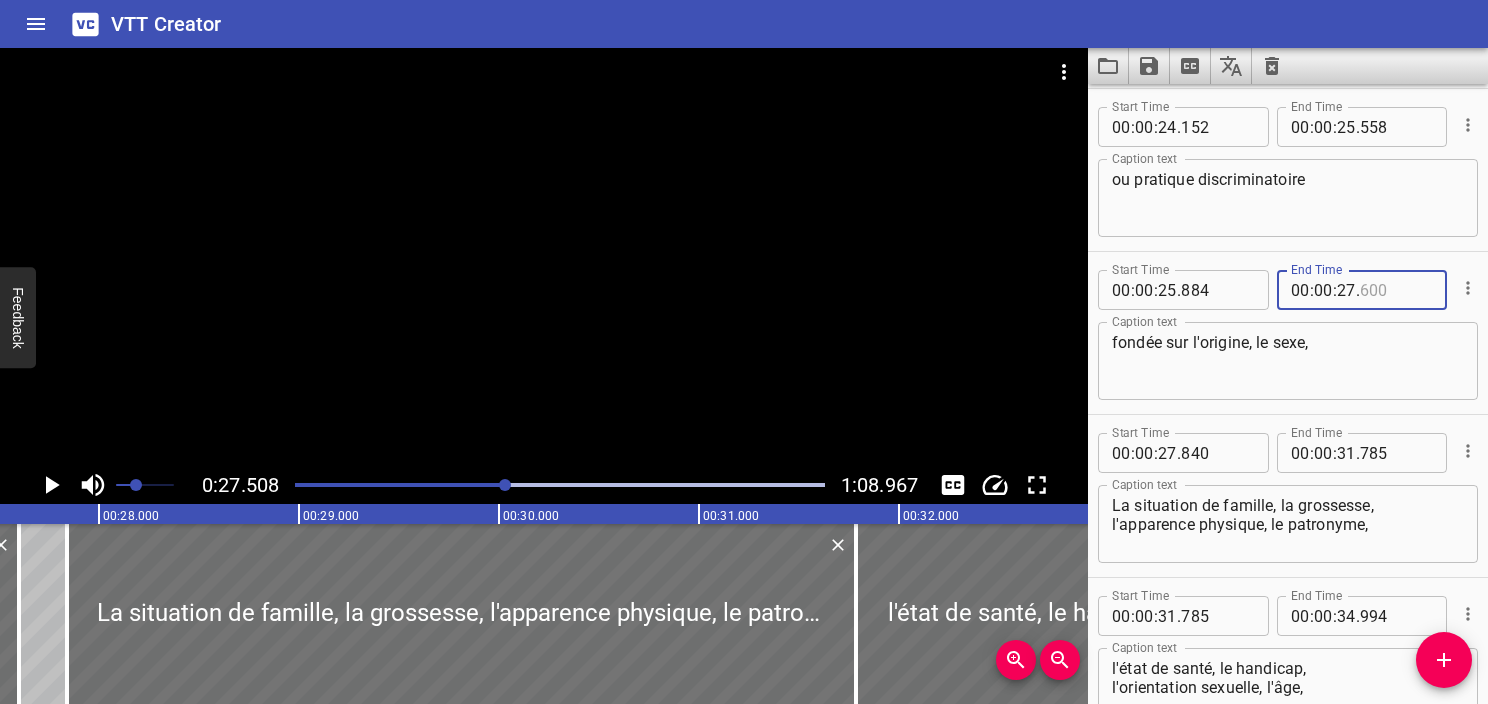 click at bounding box center [1396, 290] 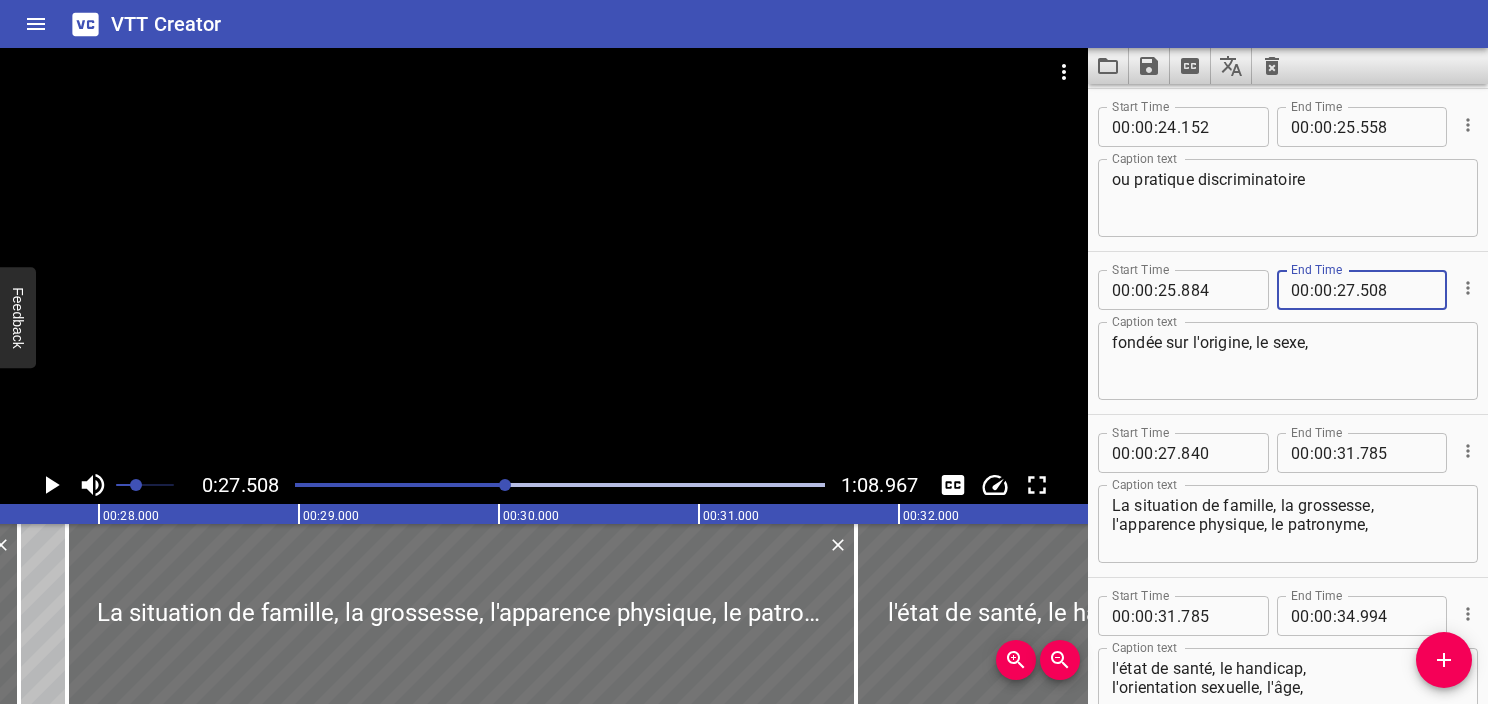 type on "508" 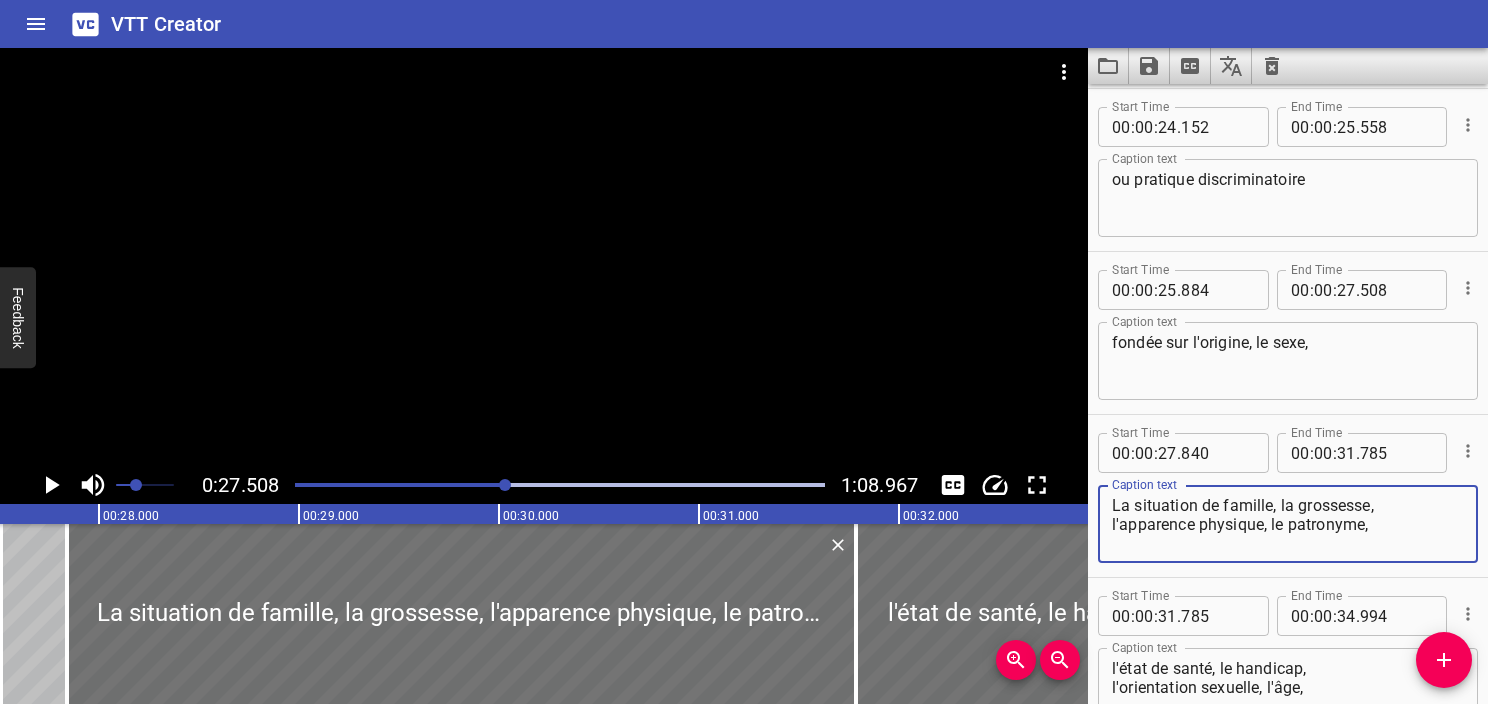 click on "La situation de famille, la grossesse,
l'apparence physique, le patronyme," at bounding box center [1288, 524] 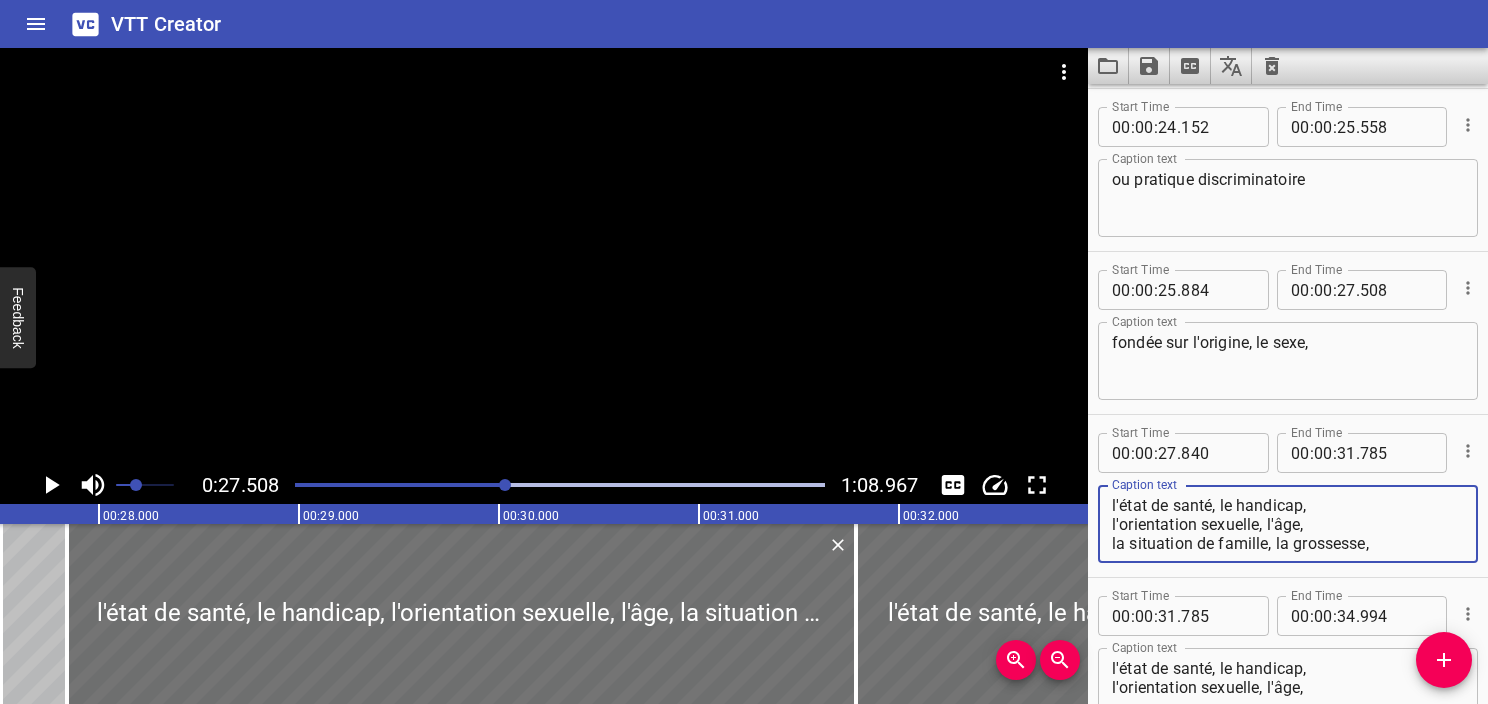 click on "la situation de famille, la grossesse,
l'apparence physique, le patronyme," at bounding box center (1288, 524) 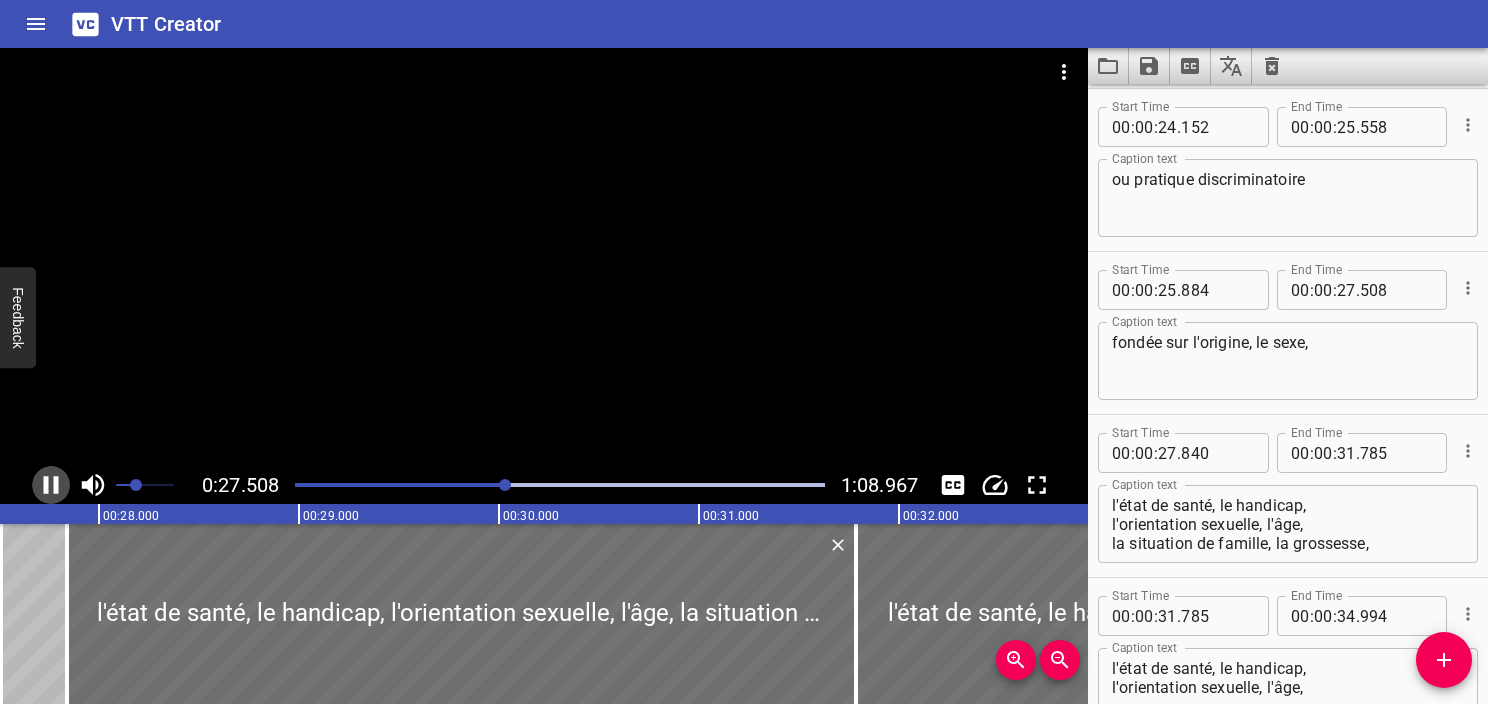 click 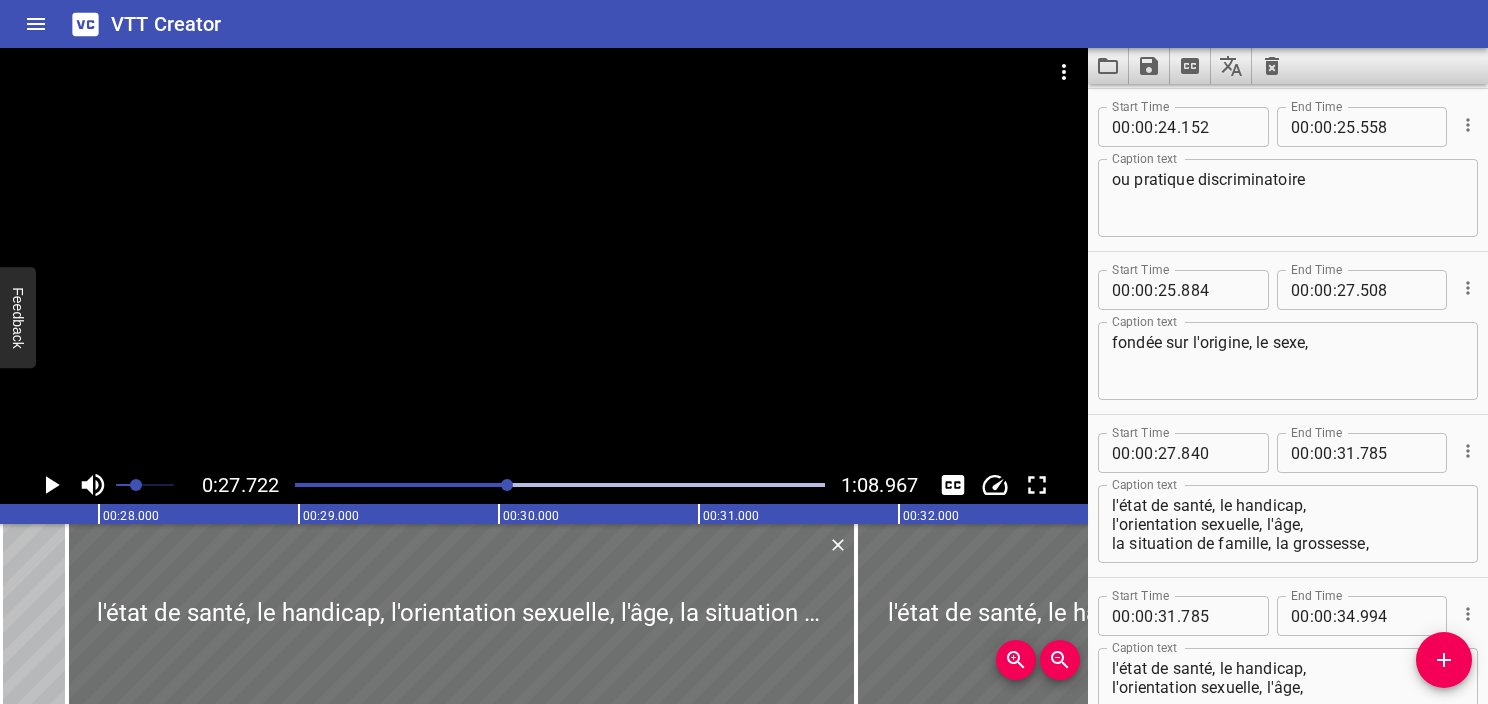 scroll, scrollTop: 0, scrollLeft: 5544, axis: horizontal 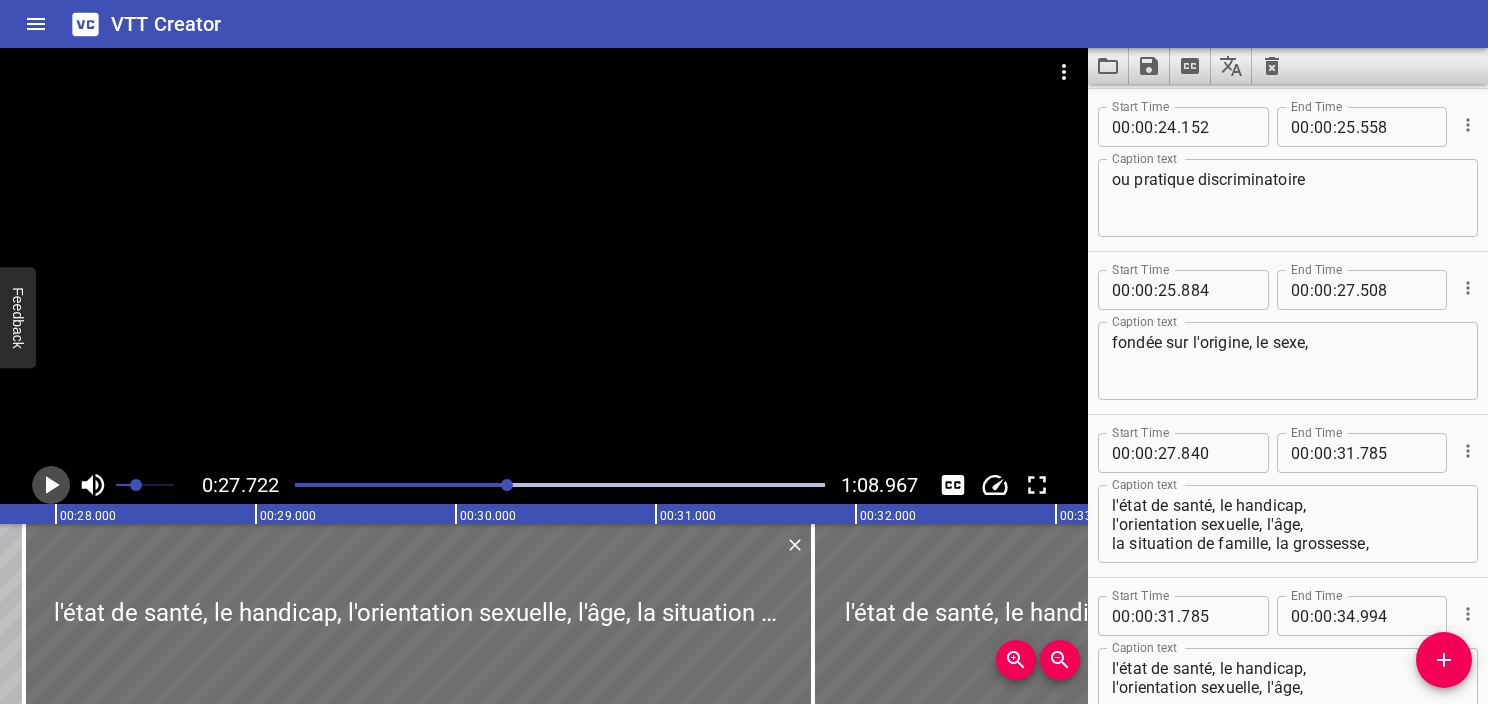 click 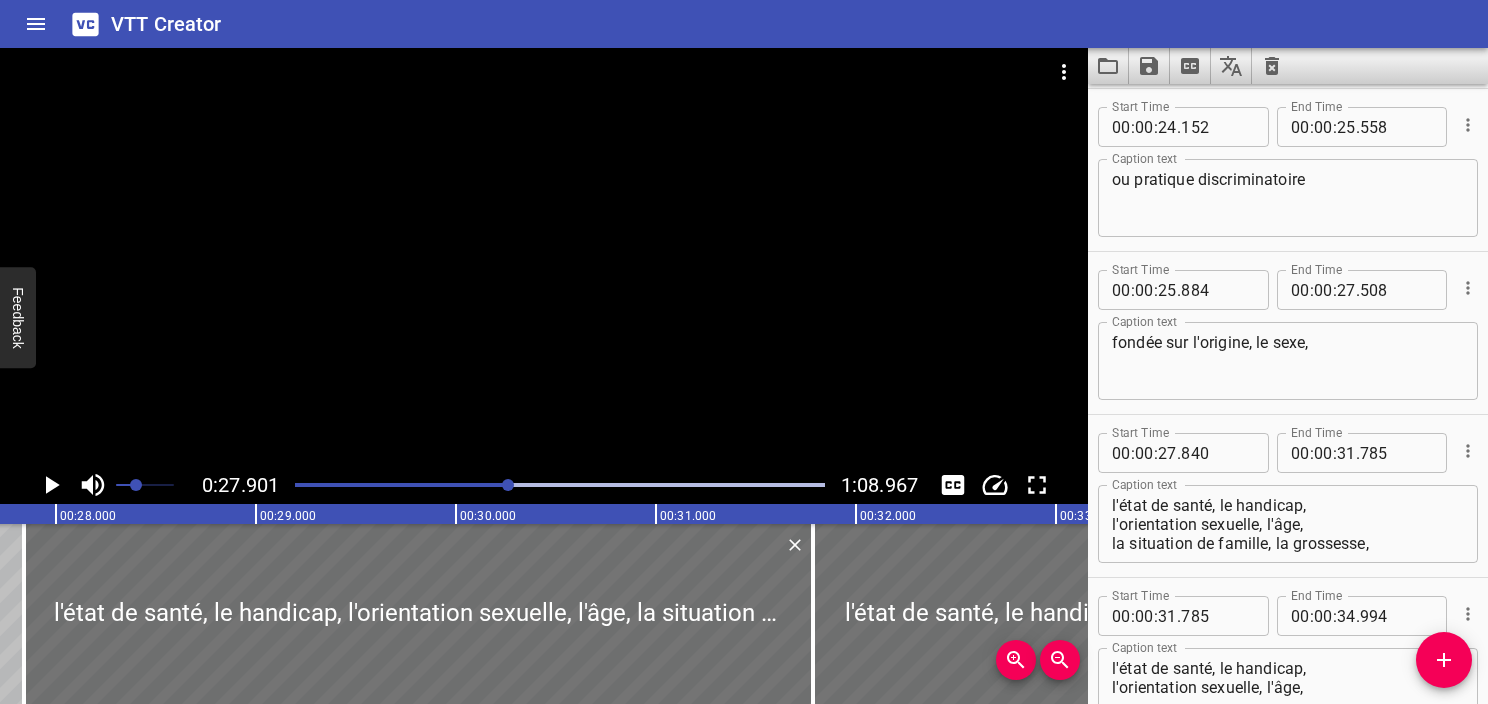 scroll, scrollTop: 2055, scrollLeft: 0, axis: vertical 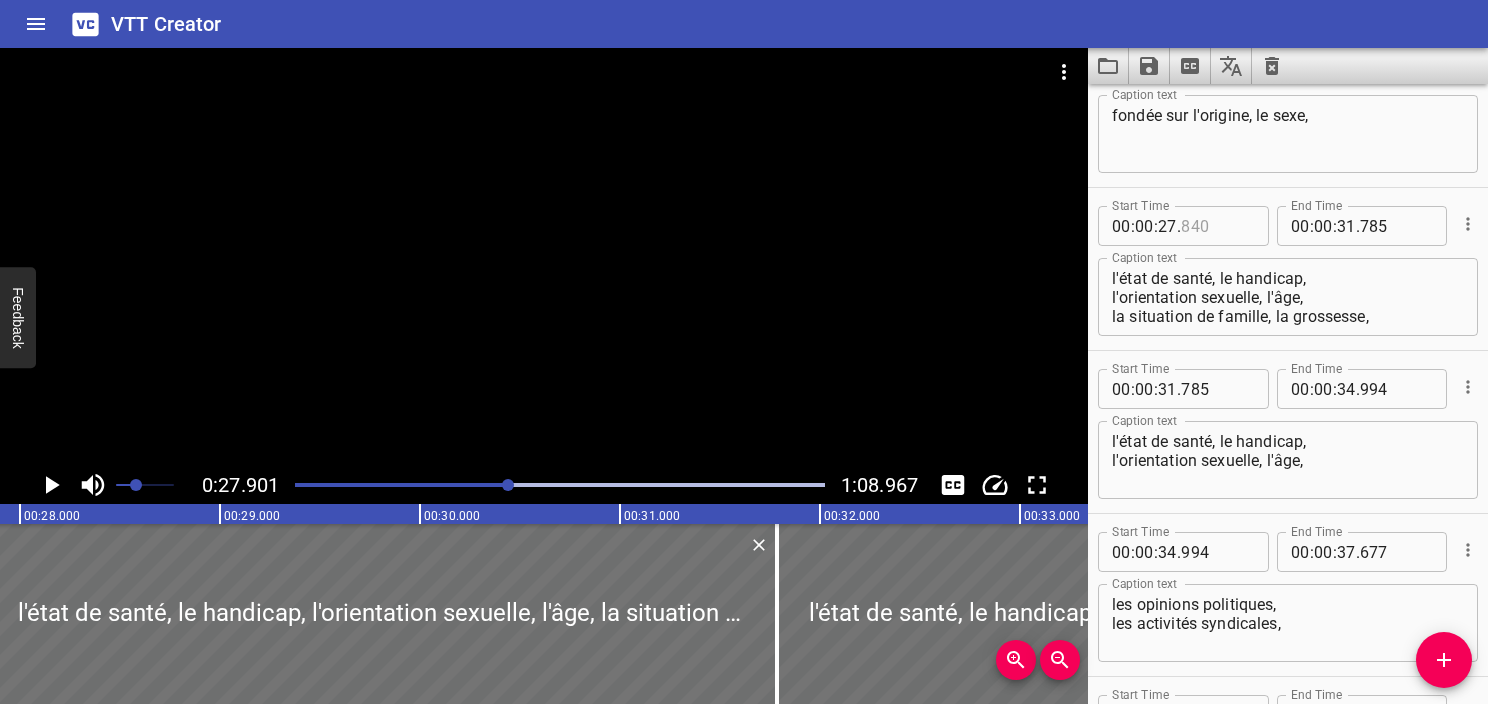 click at bounding box center (1217, 226) 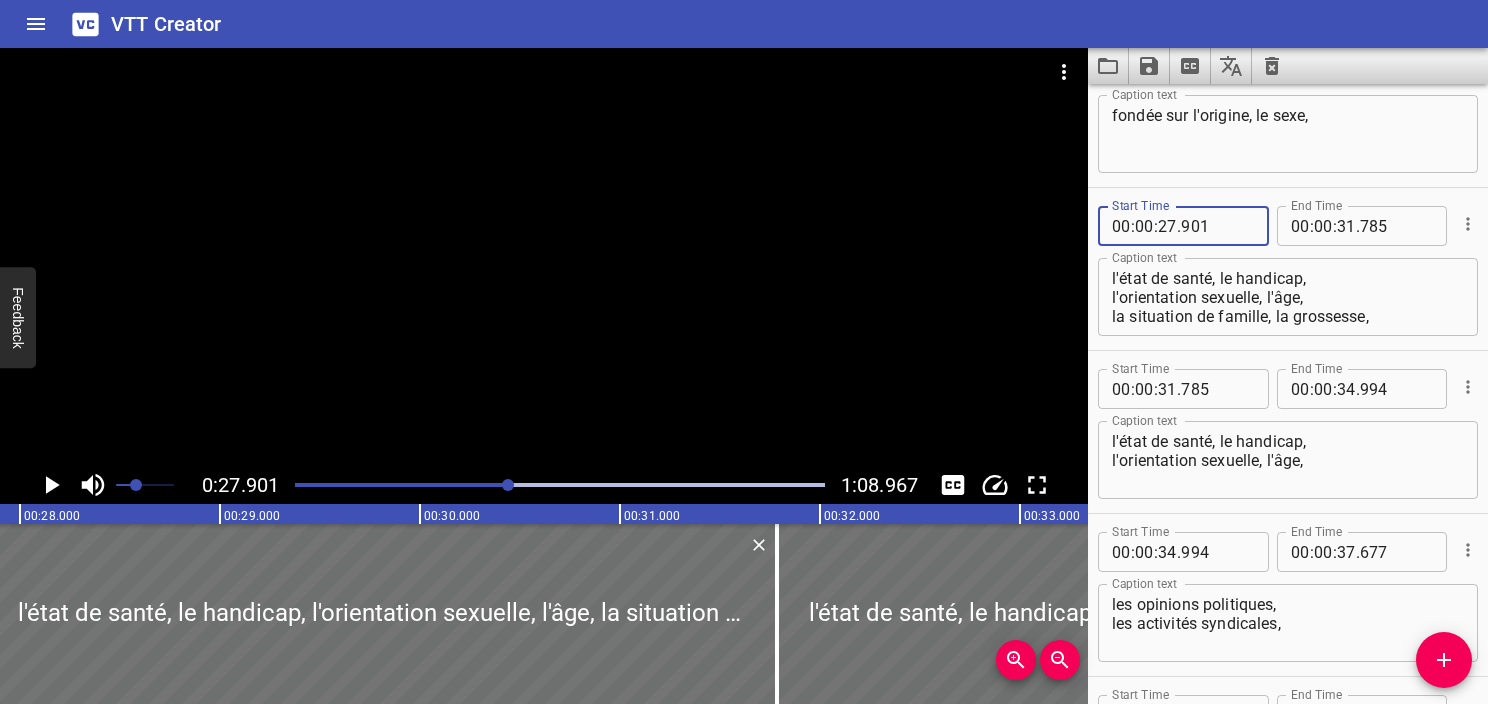 type on "901" 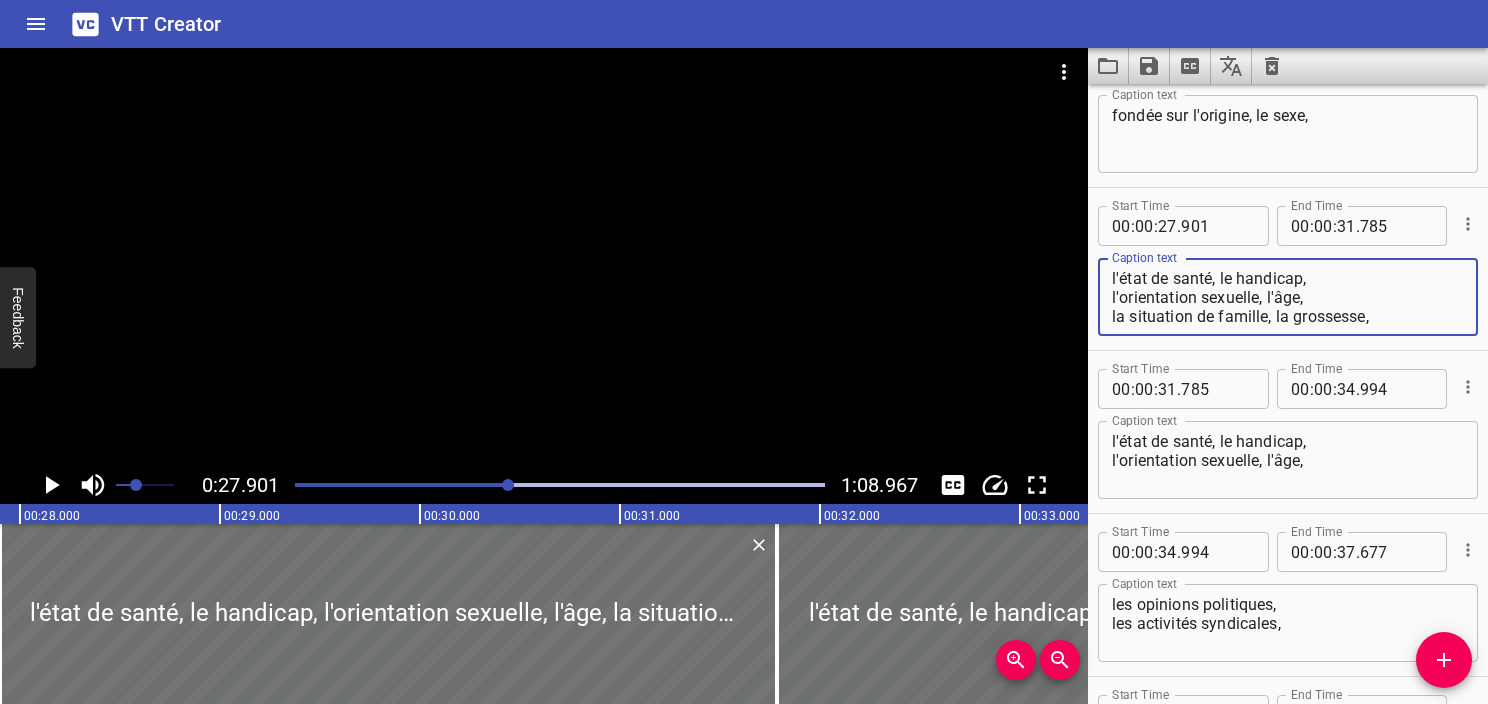 click 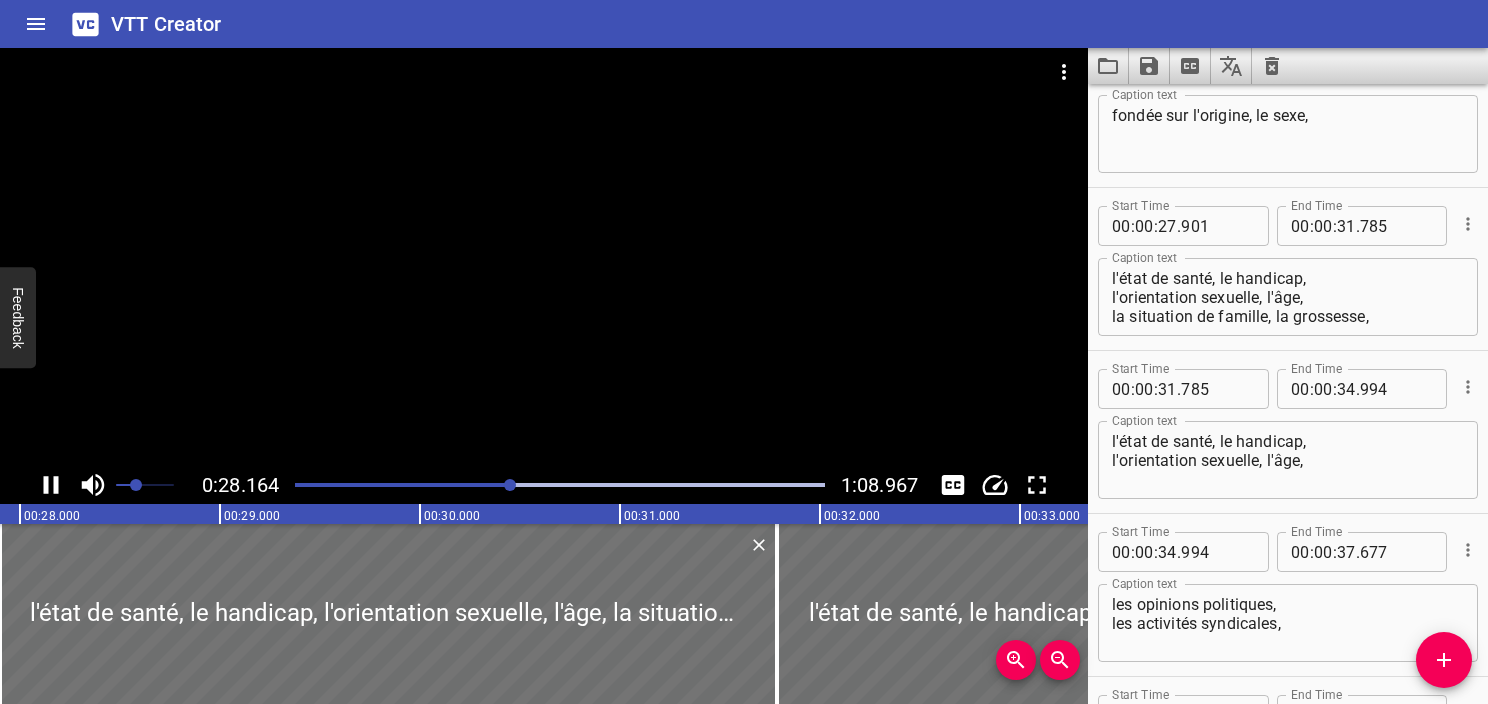 scroll, scrollTop: 2090, scrollLeft: 0, axis: vertical 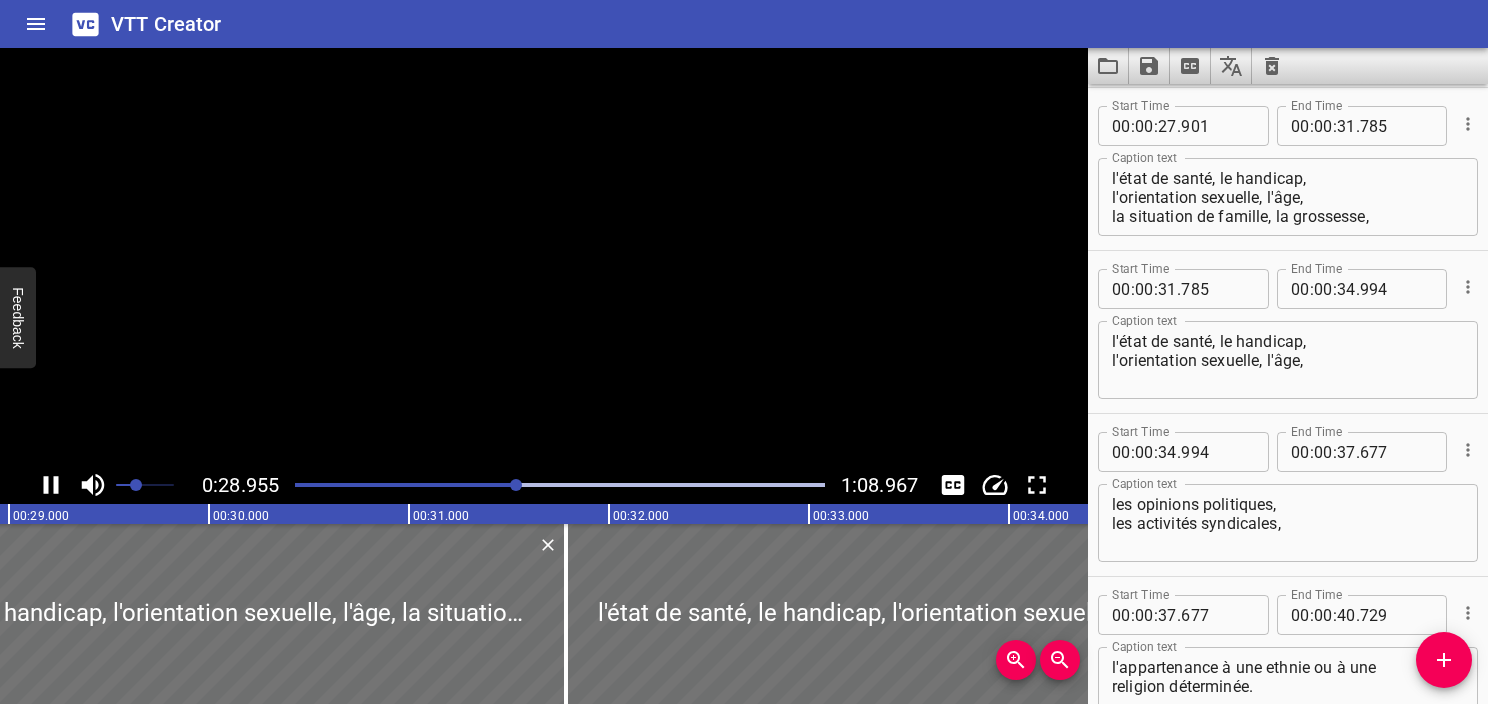 click 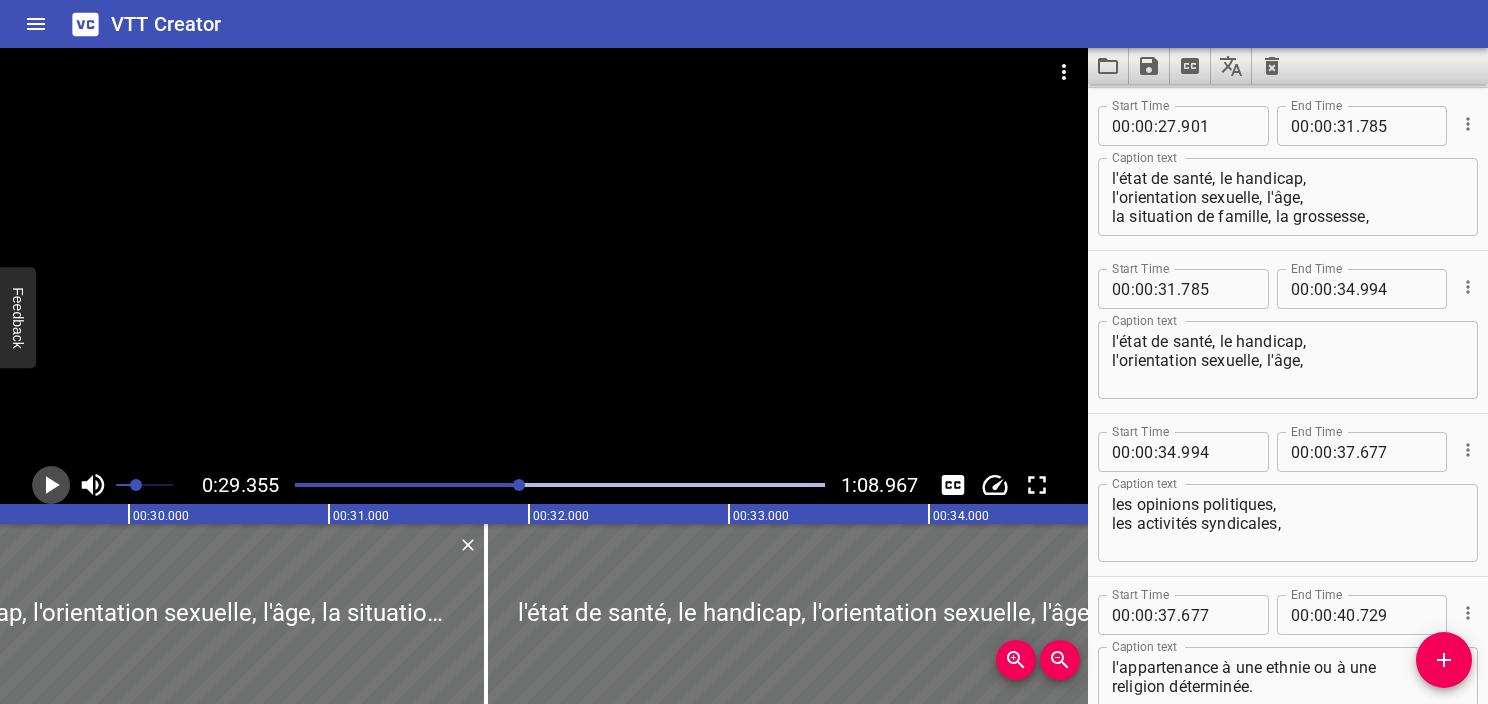 click 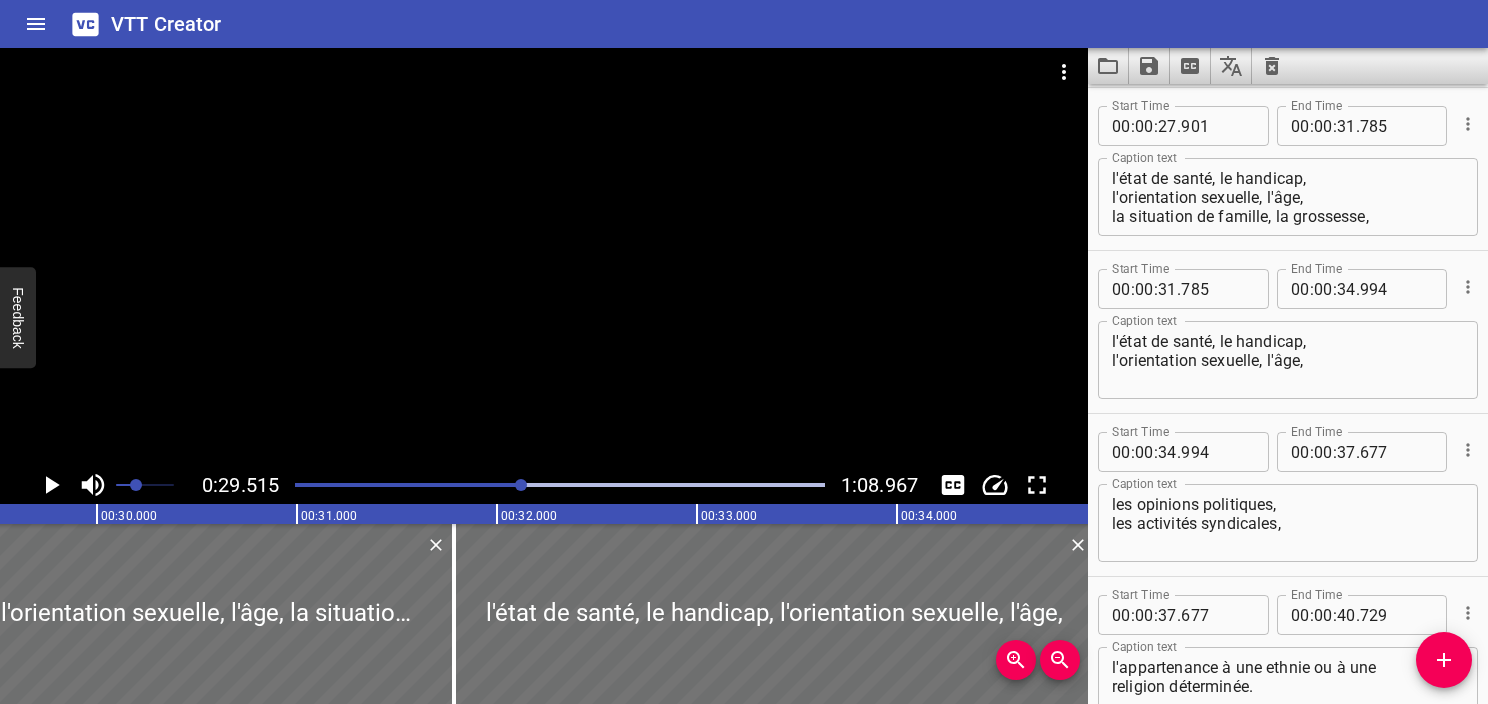 click 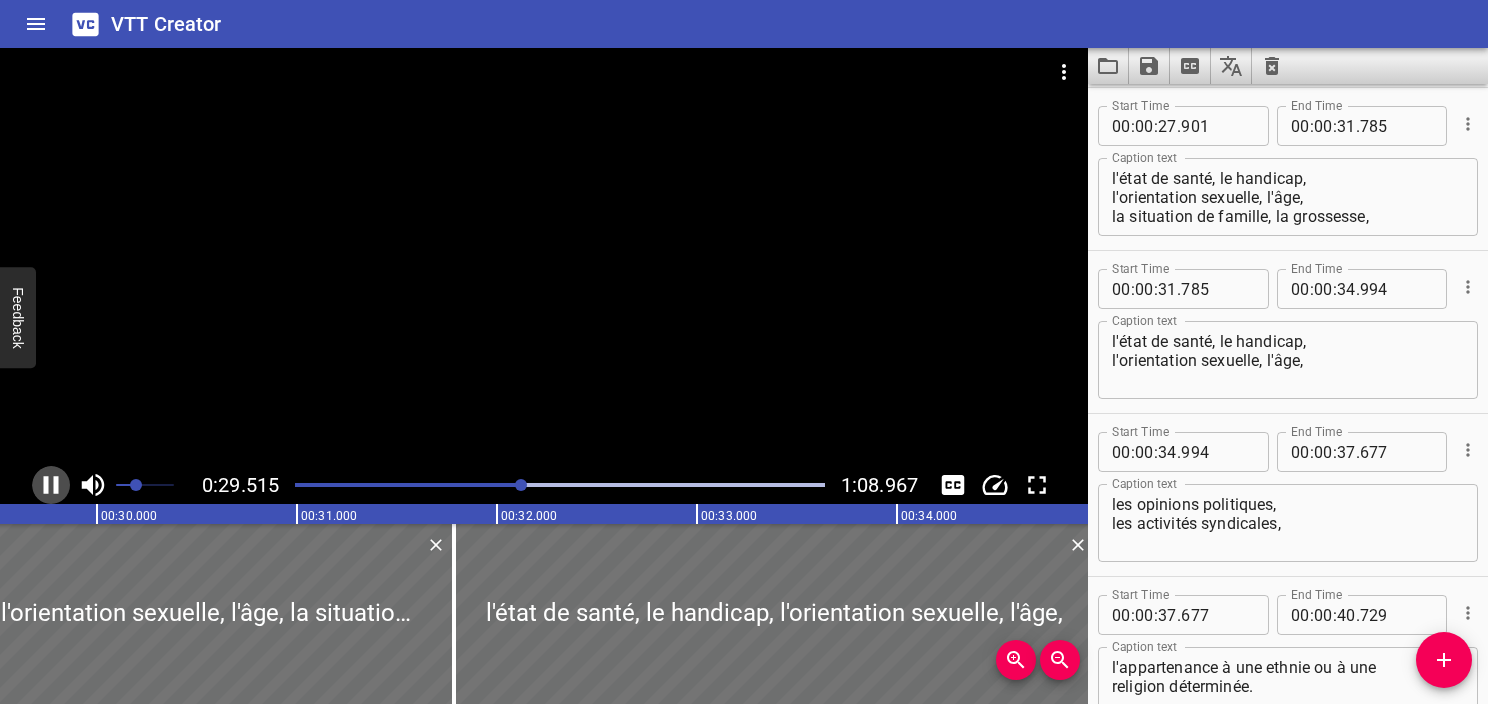 click 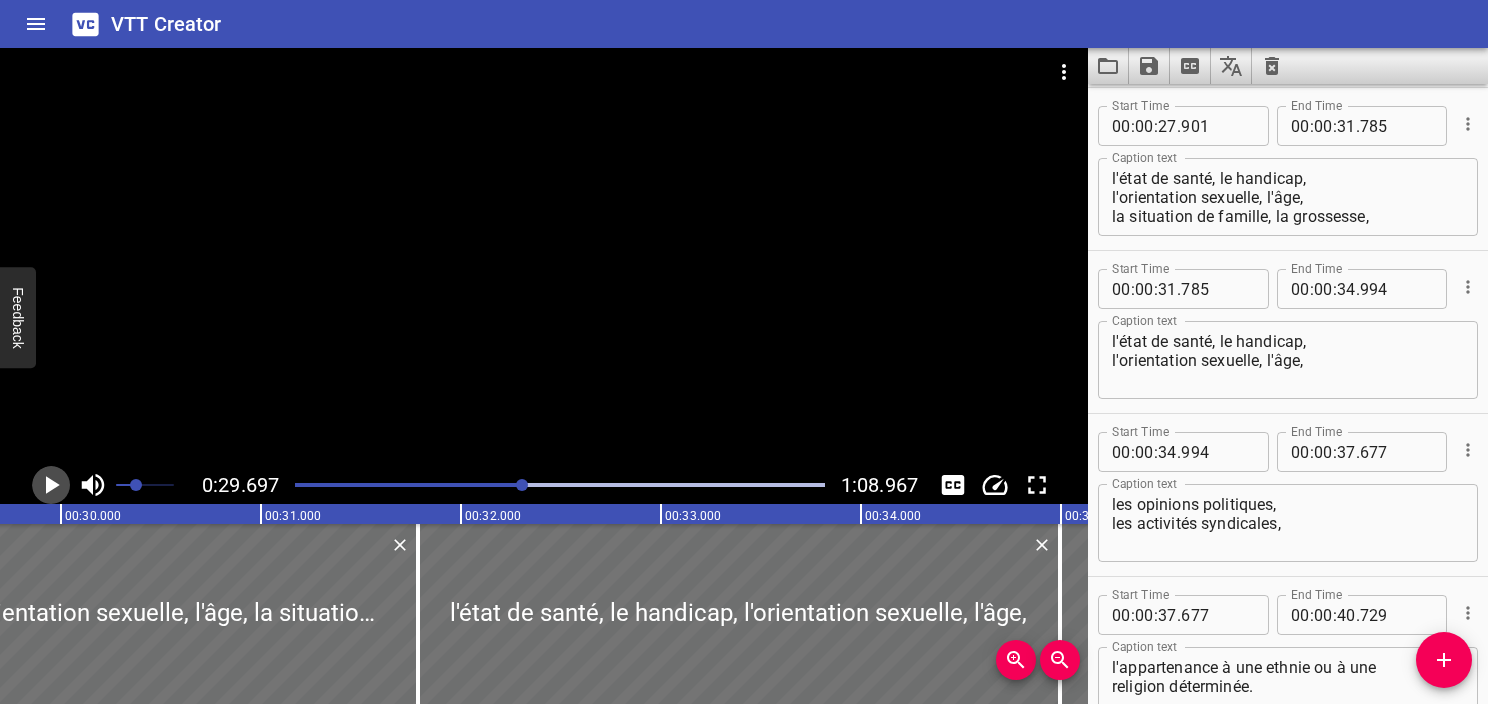 click 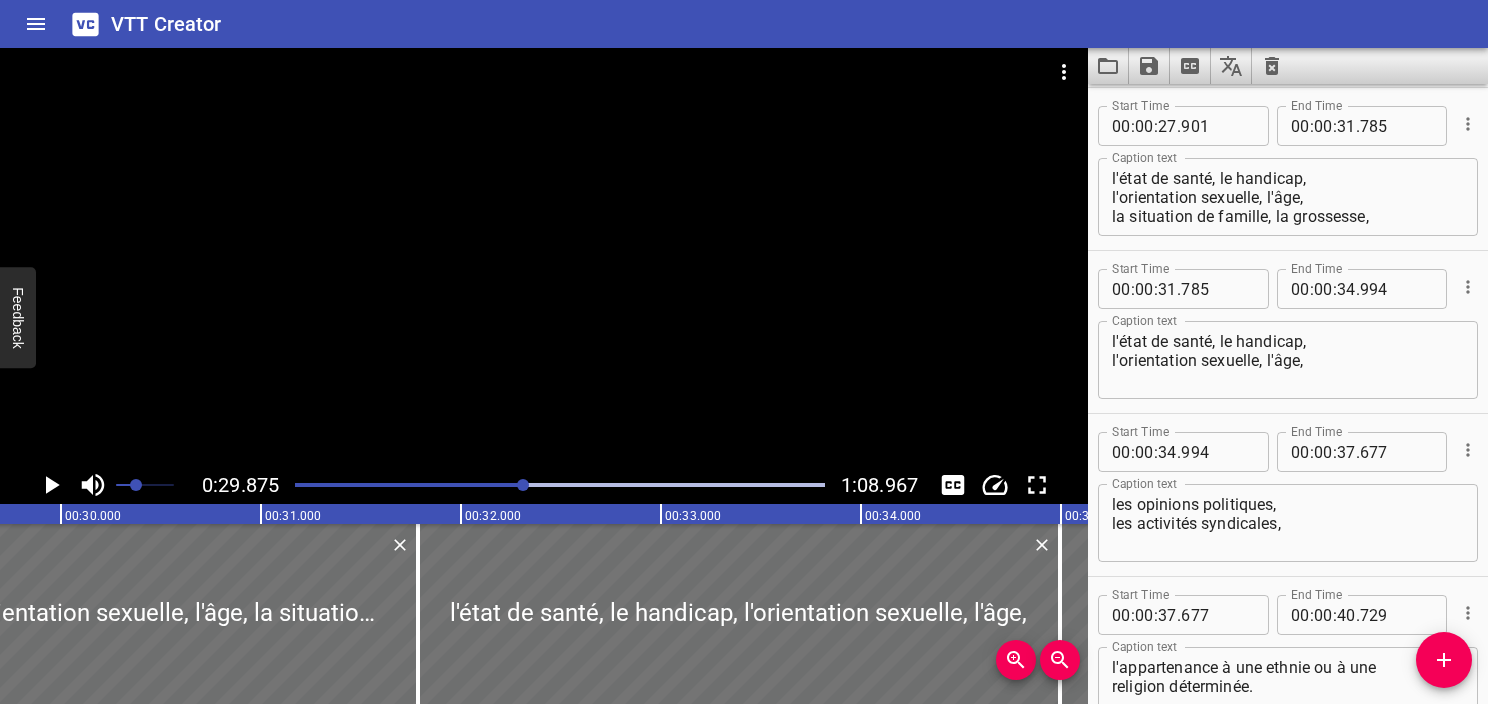 scroll, scrollTop: 0, scrollLeft: 5975, axis: horizontal 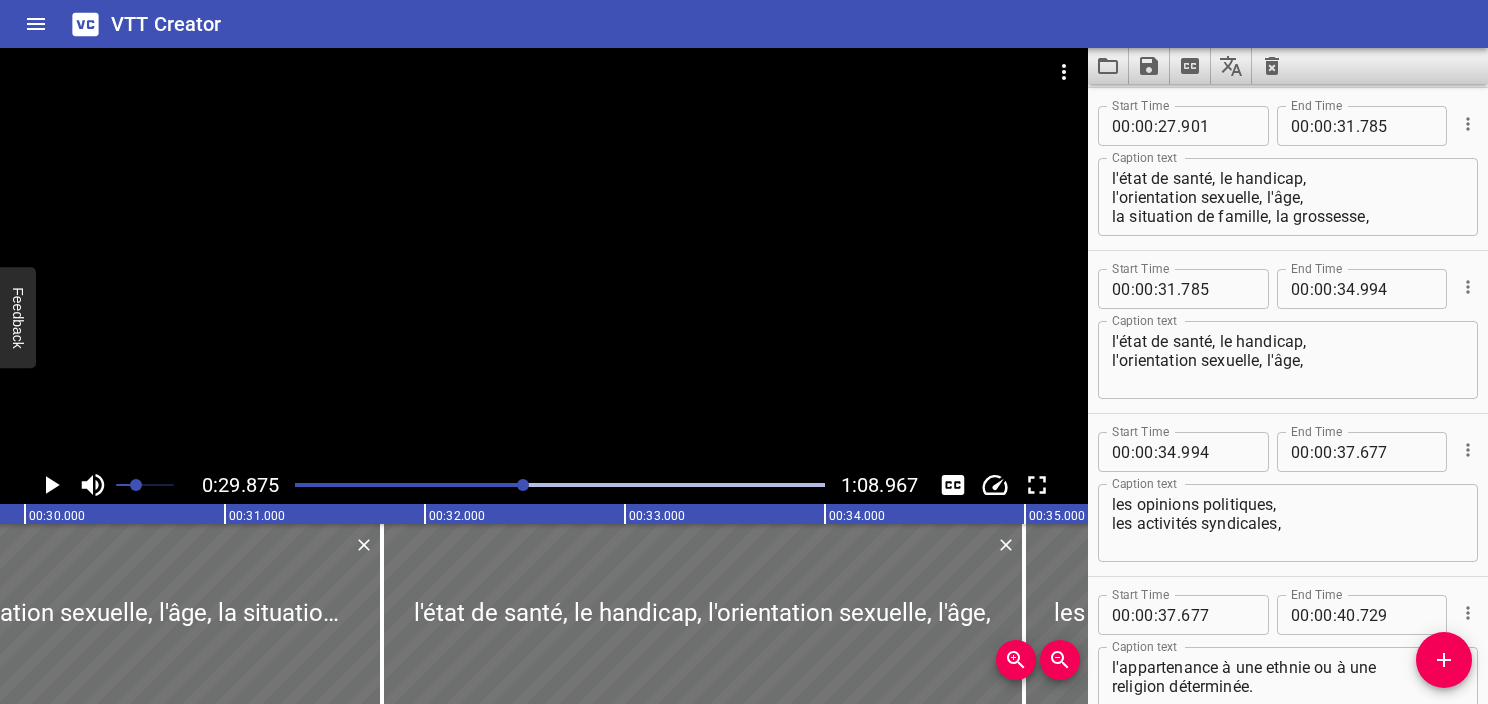 click on "la situation de famille, la grossesse,
l'apparence physique, le patronyme," at bounding box center [1288, 197] 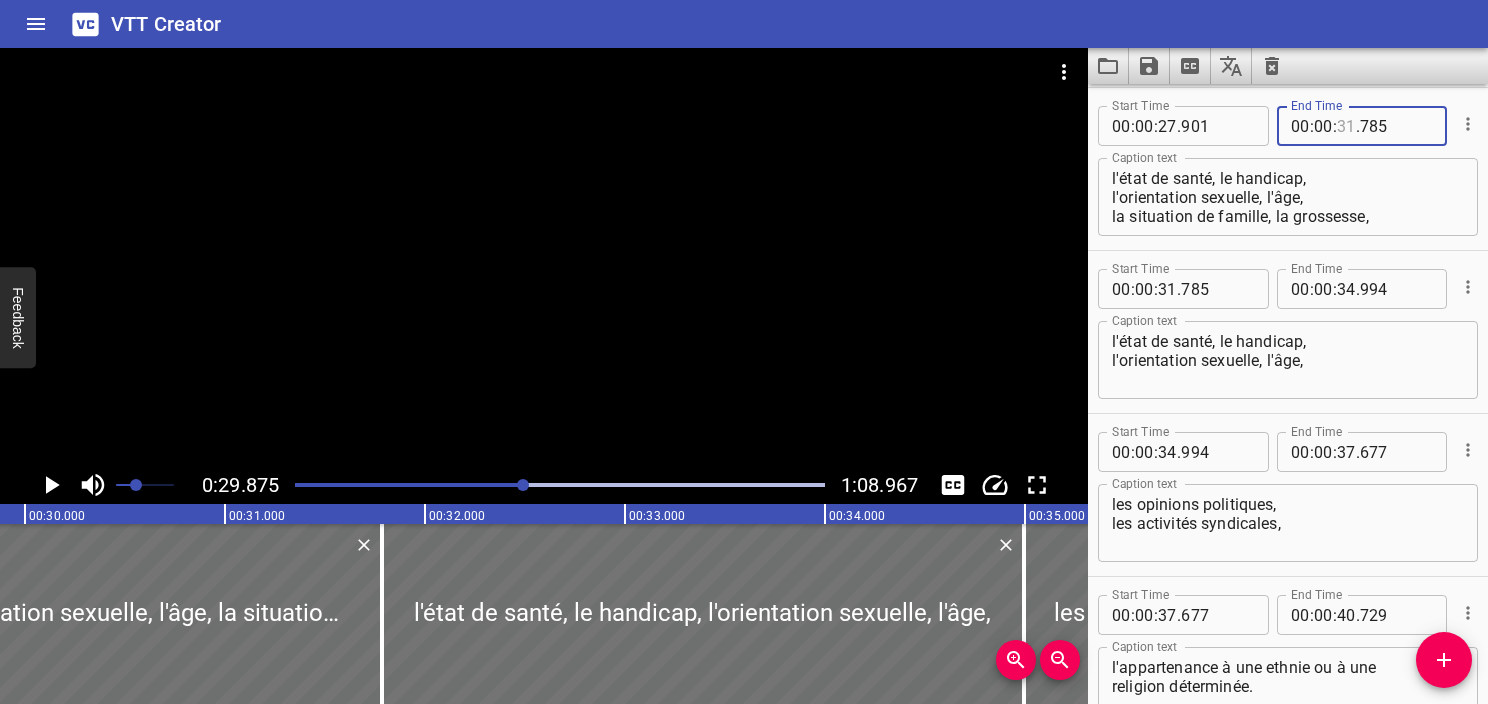 click at bounding box center [1346, 126] 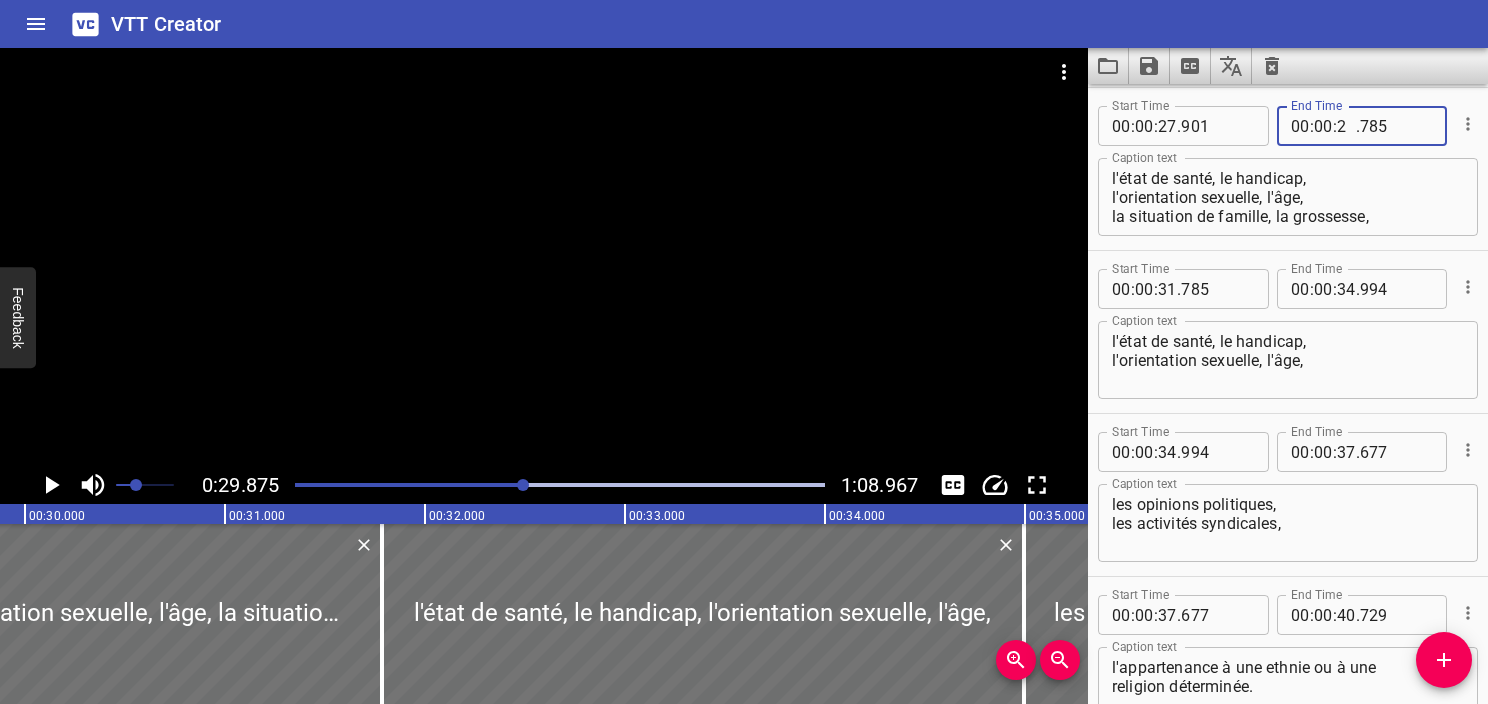 type on "29" 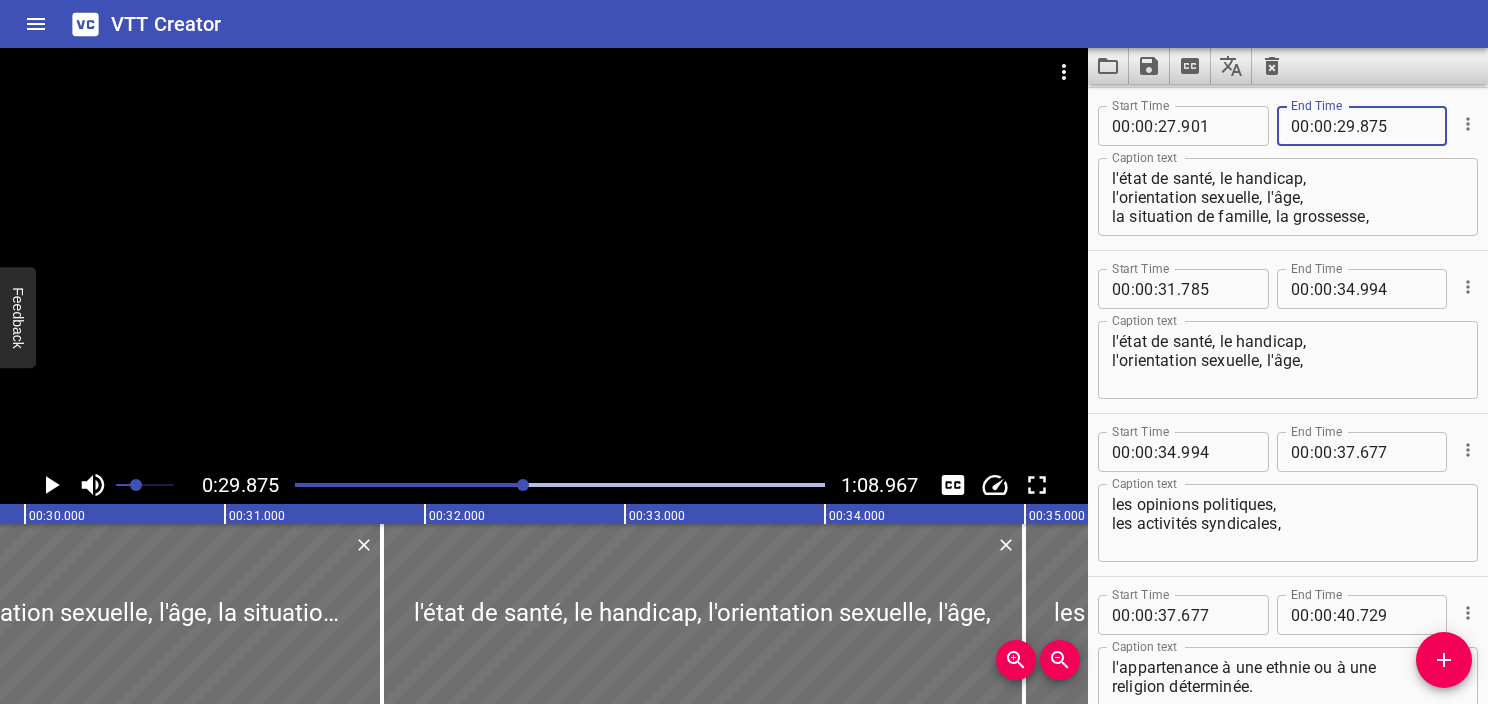 type on "875" 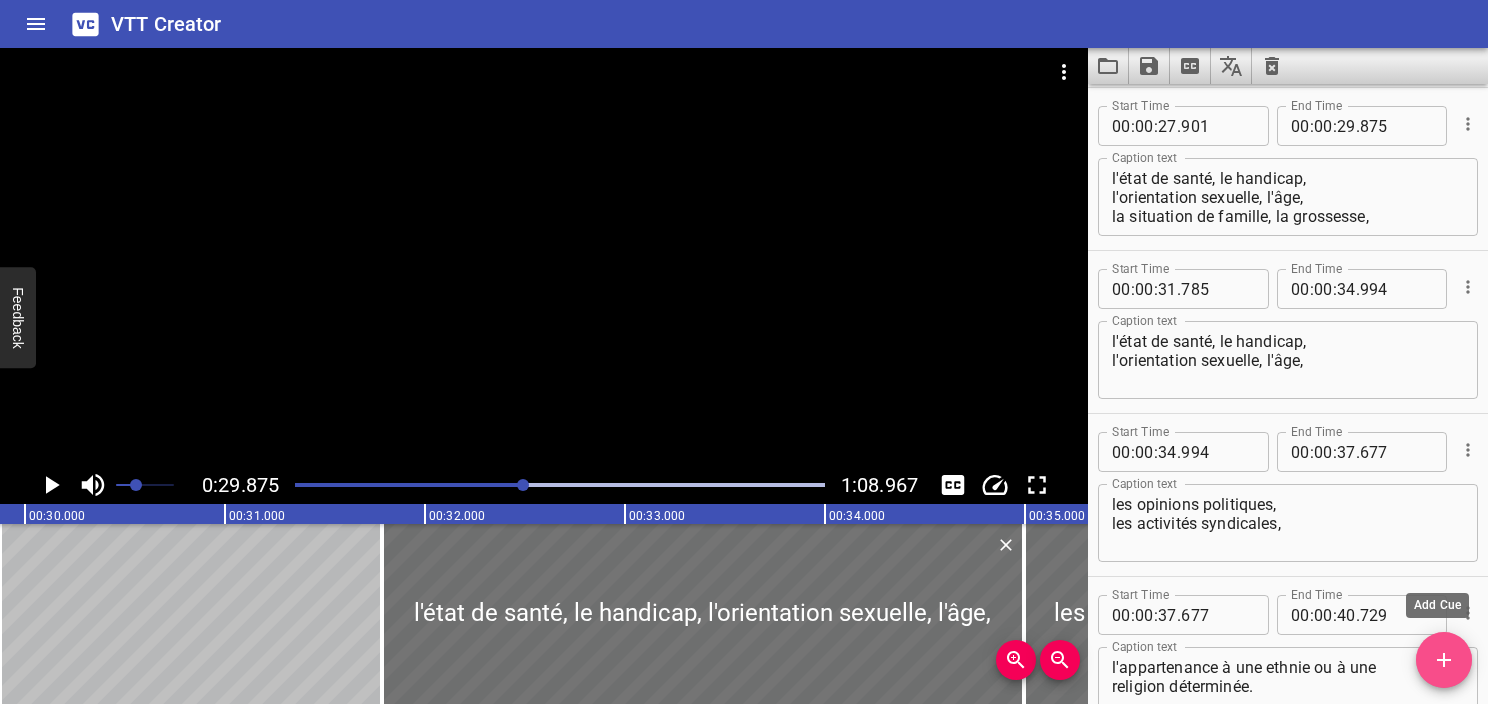 click 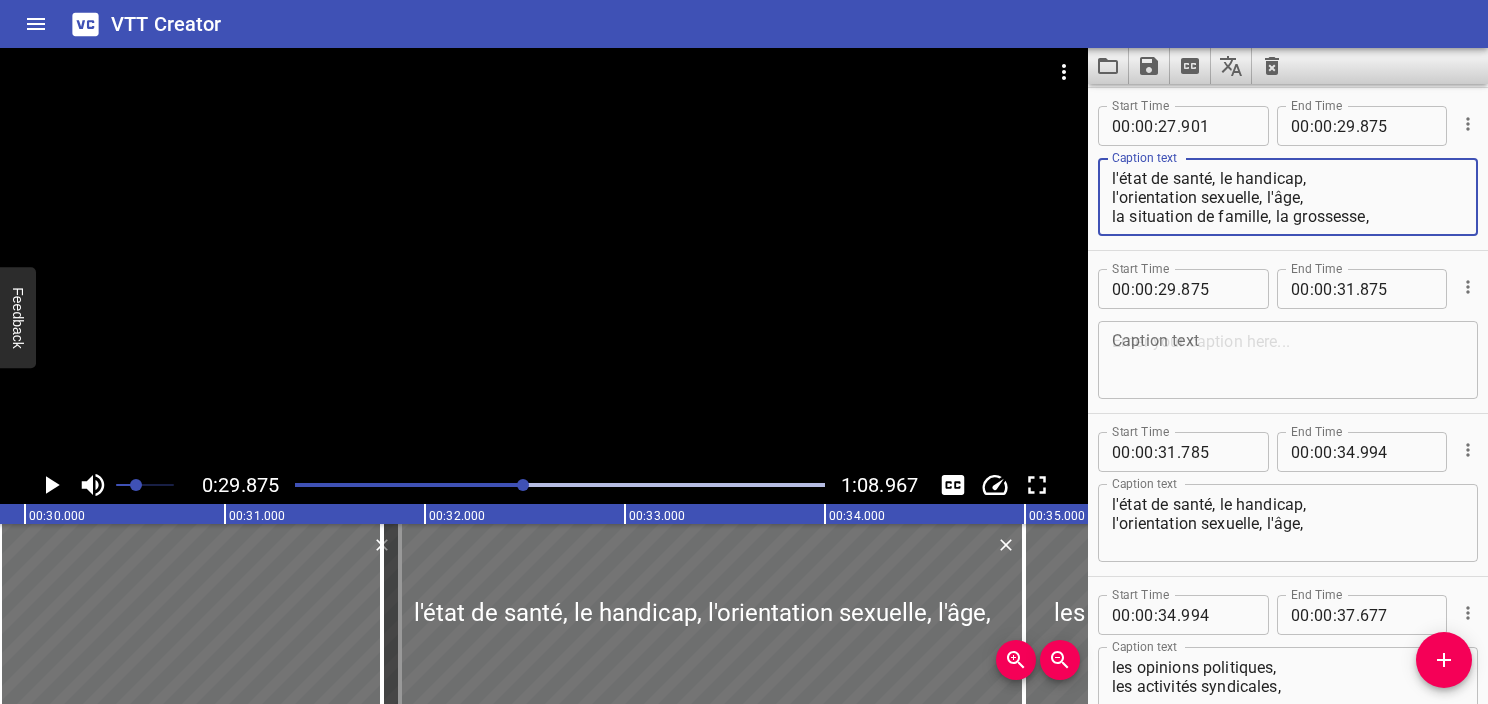 drag, startPoint x: 1390, startPoint y: 212, endPoint x: 1103, endPoint y: 194, distance: 287.5639 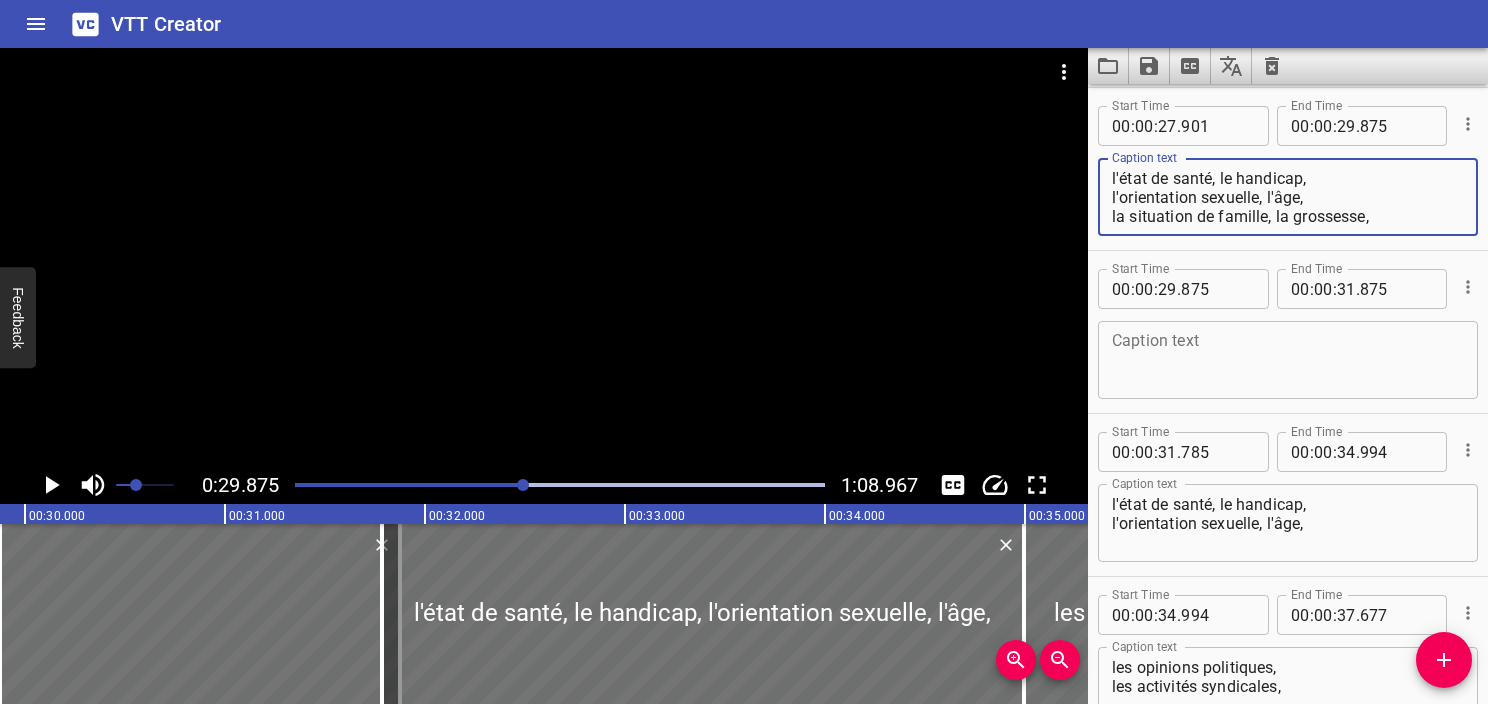 click on "la situation de famille, la grossesse,
l'apparence physique, le patronyme, Caption text" at bounding box center [1288, 197] 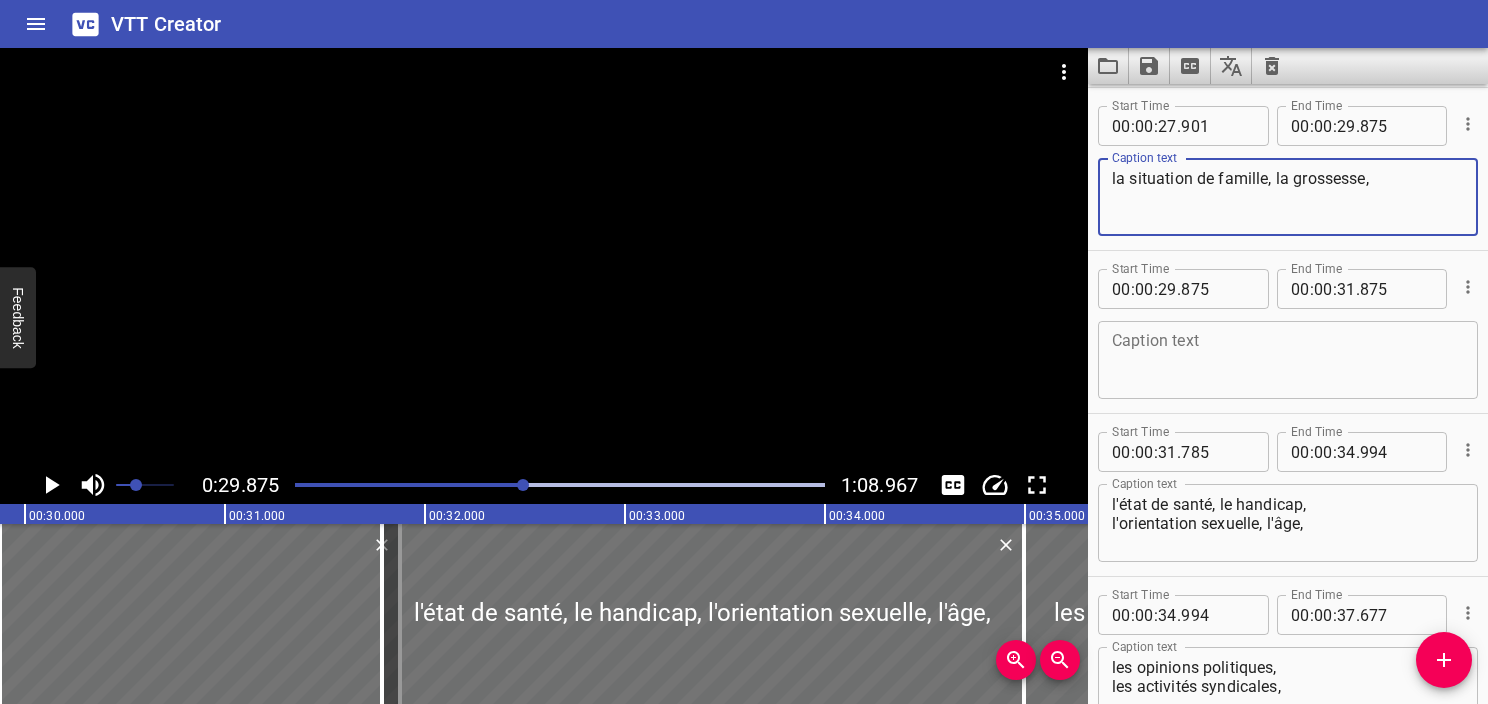 type on "la situation de famille, la grossesse," 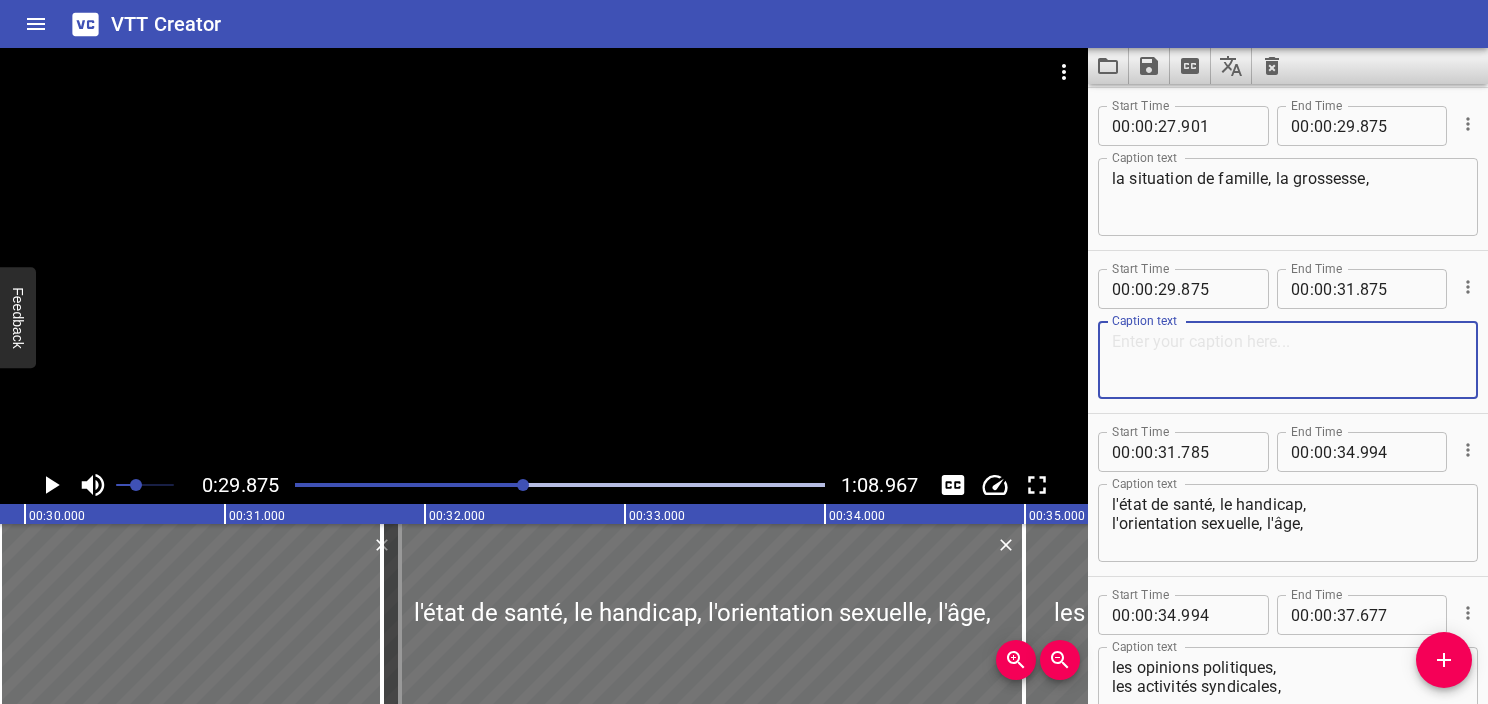 click at bounding box center (1288, 360) 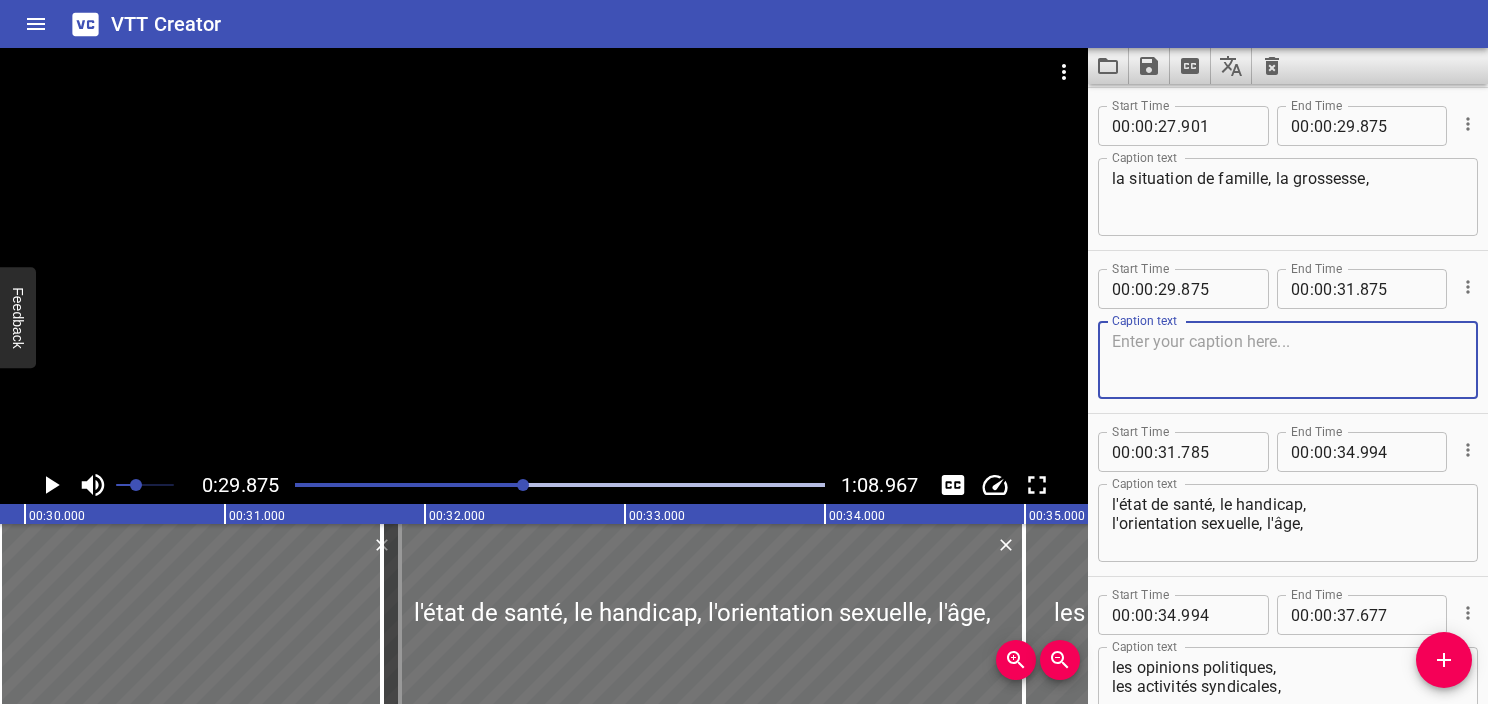 paste on "l'apparence physique, le patronyme," 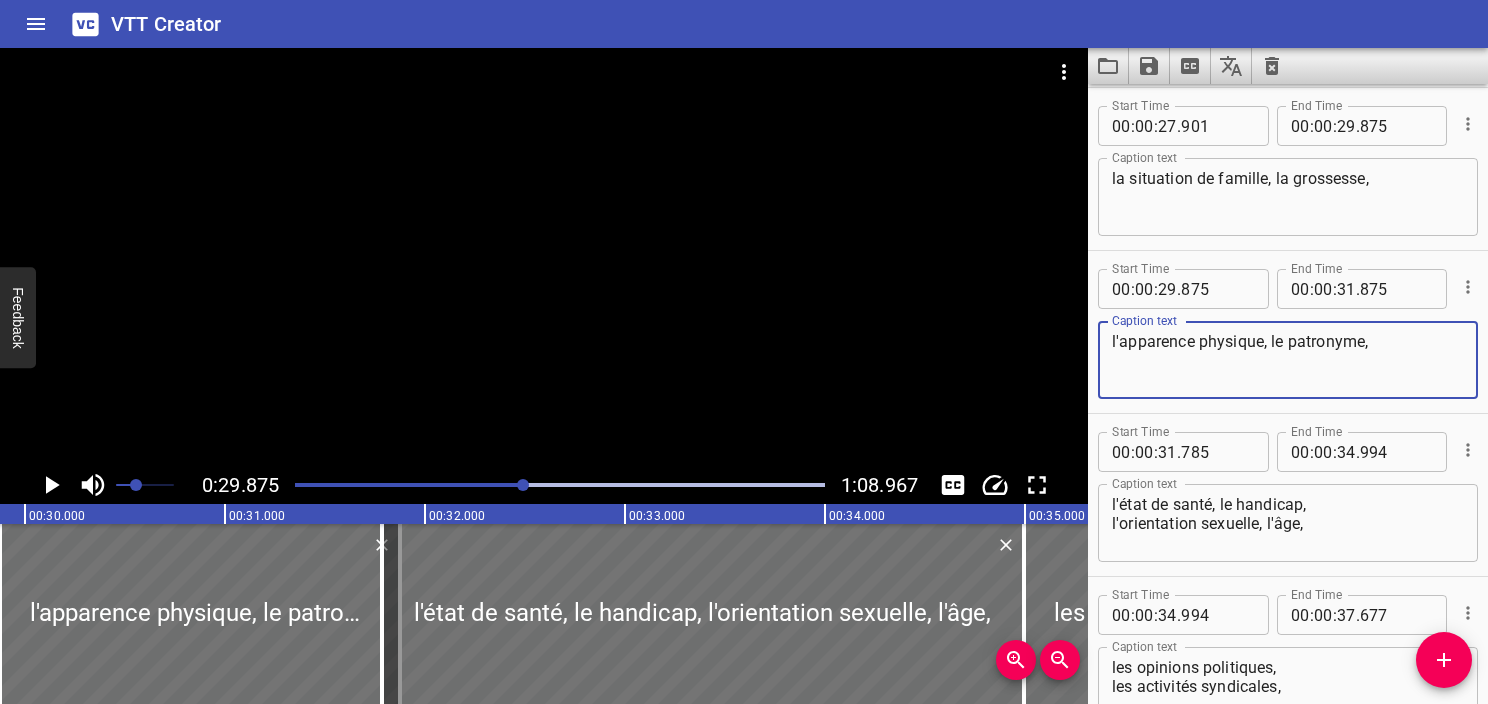 type on "l'apparence physique, le patronyme," 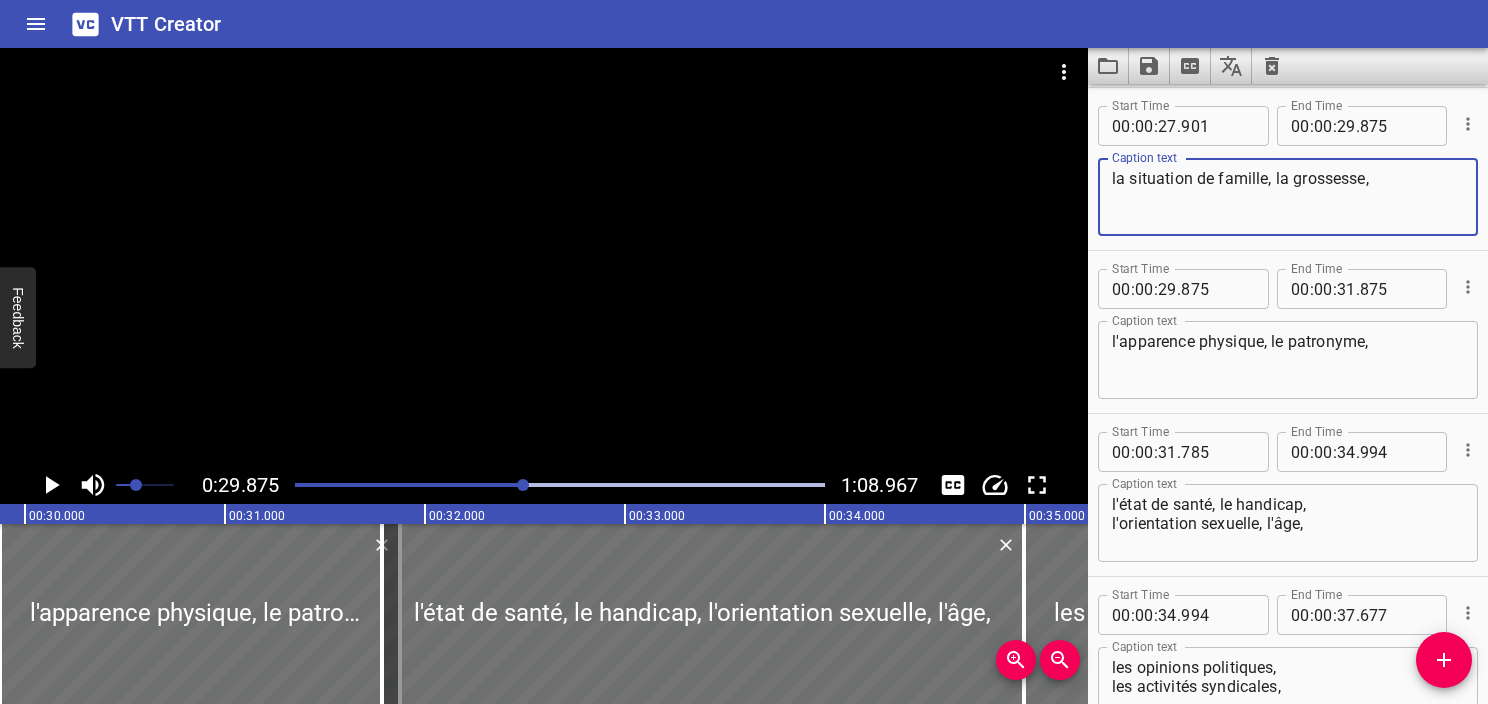 type on "la situation de famille, la grossesse," 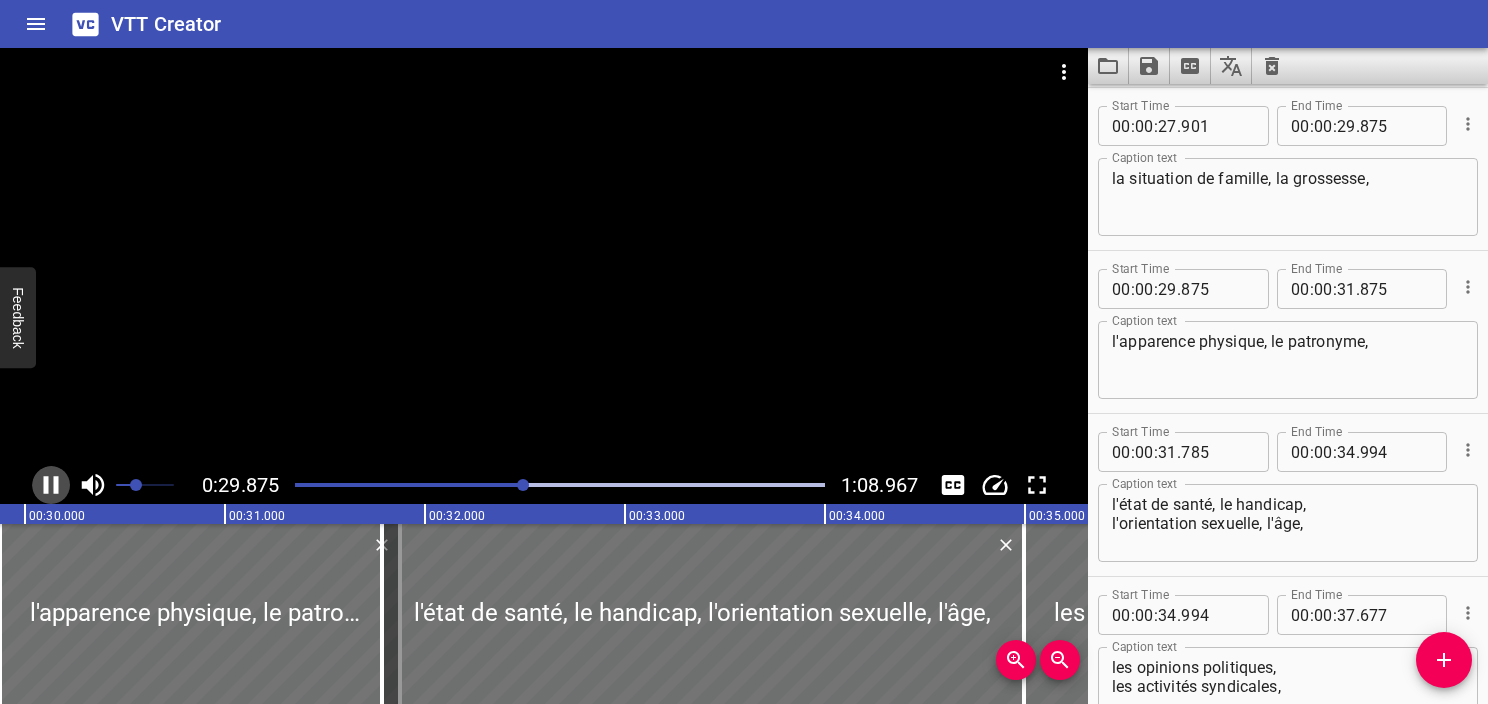 click 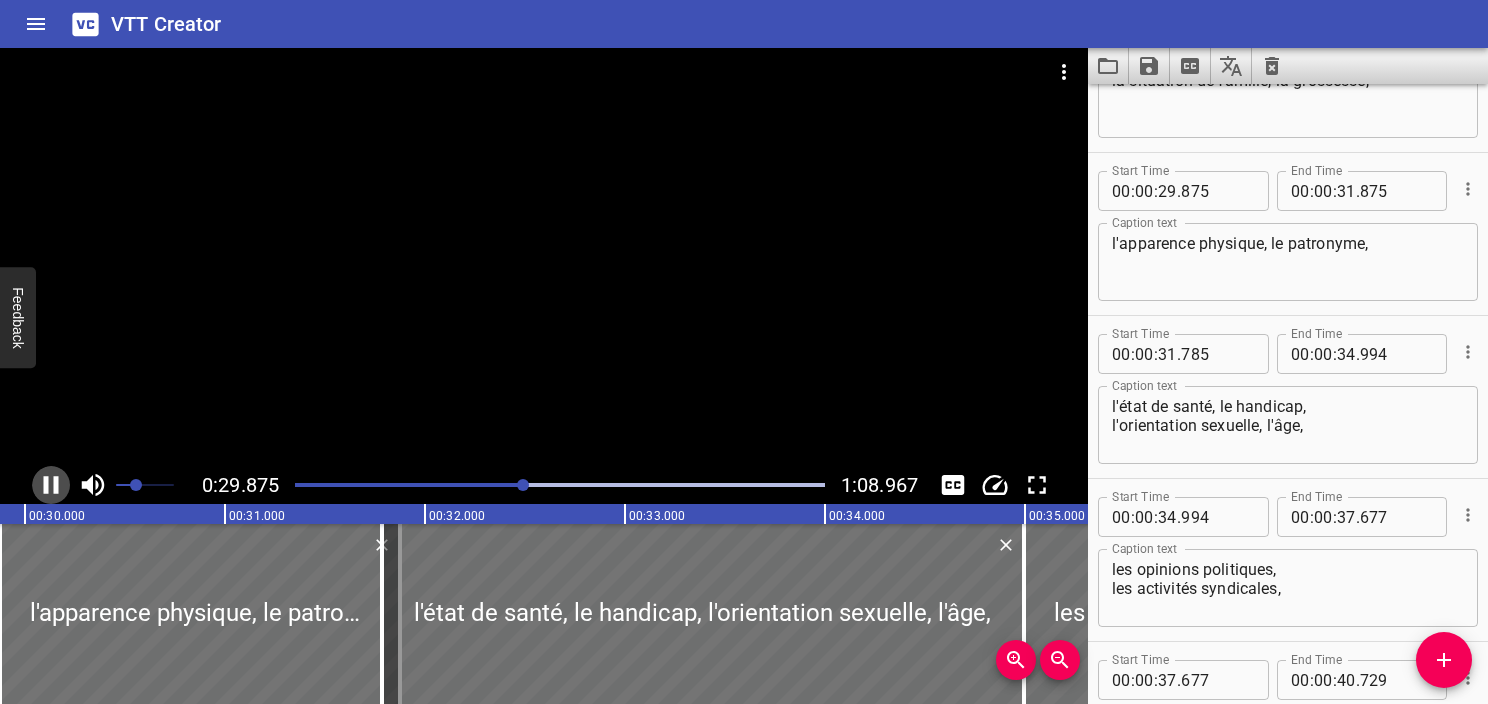 scroll, scrollTop: 2282, scrollLeft: 0, axis: vertical 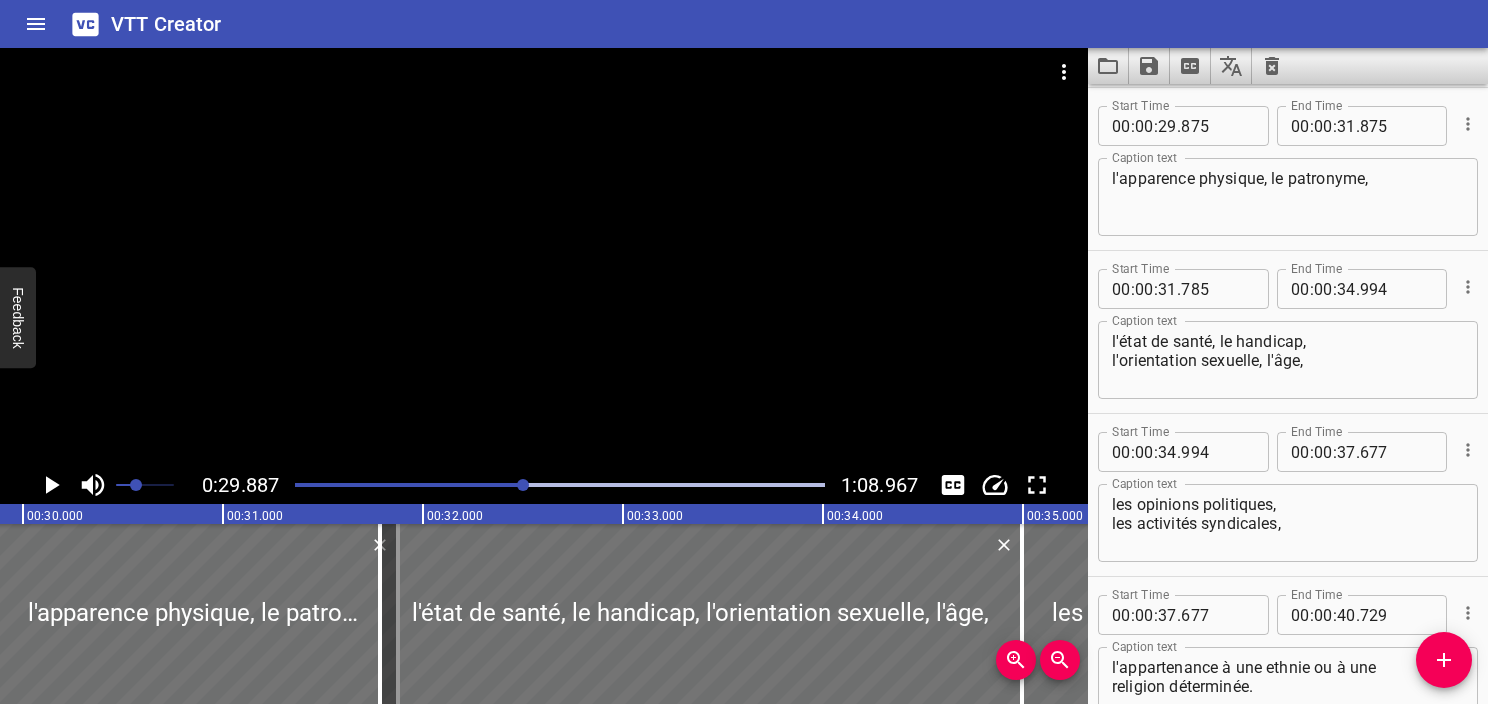 click 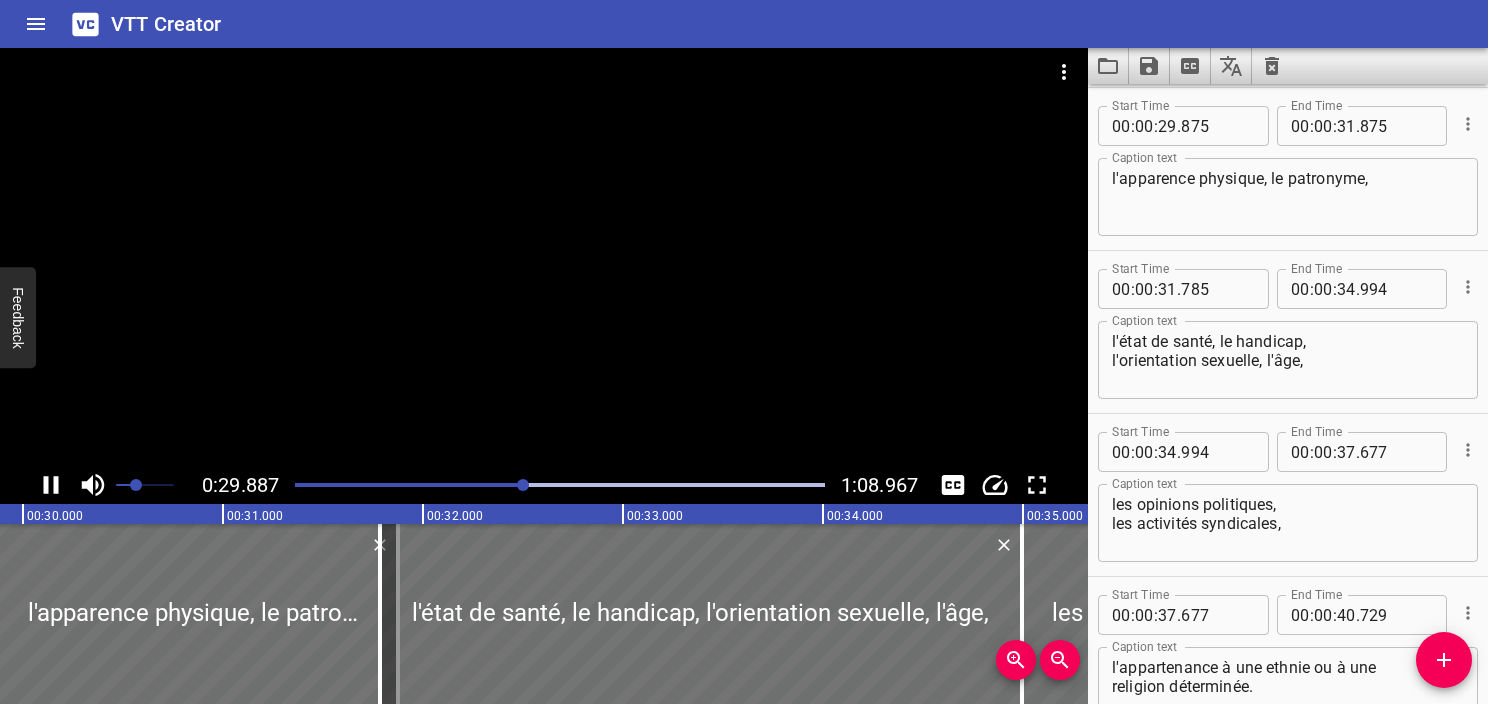click 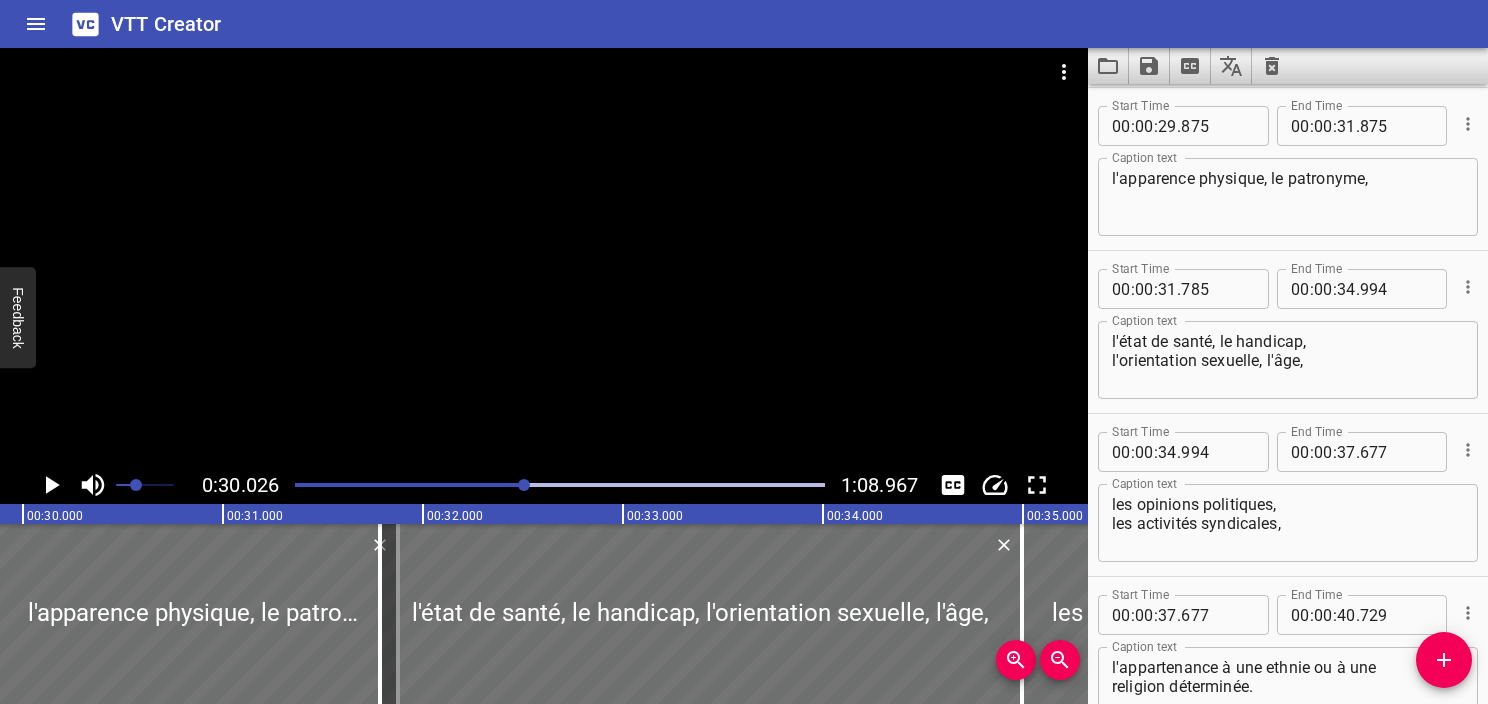 scroll, scrollTop: 0, scrollLeft: 6004, axis: horizontal 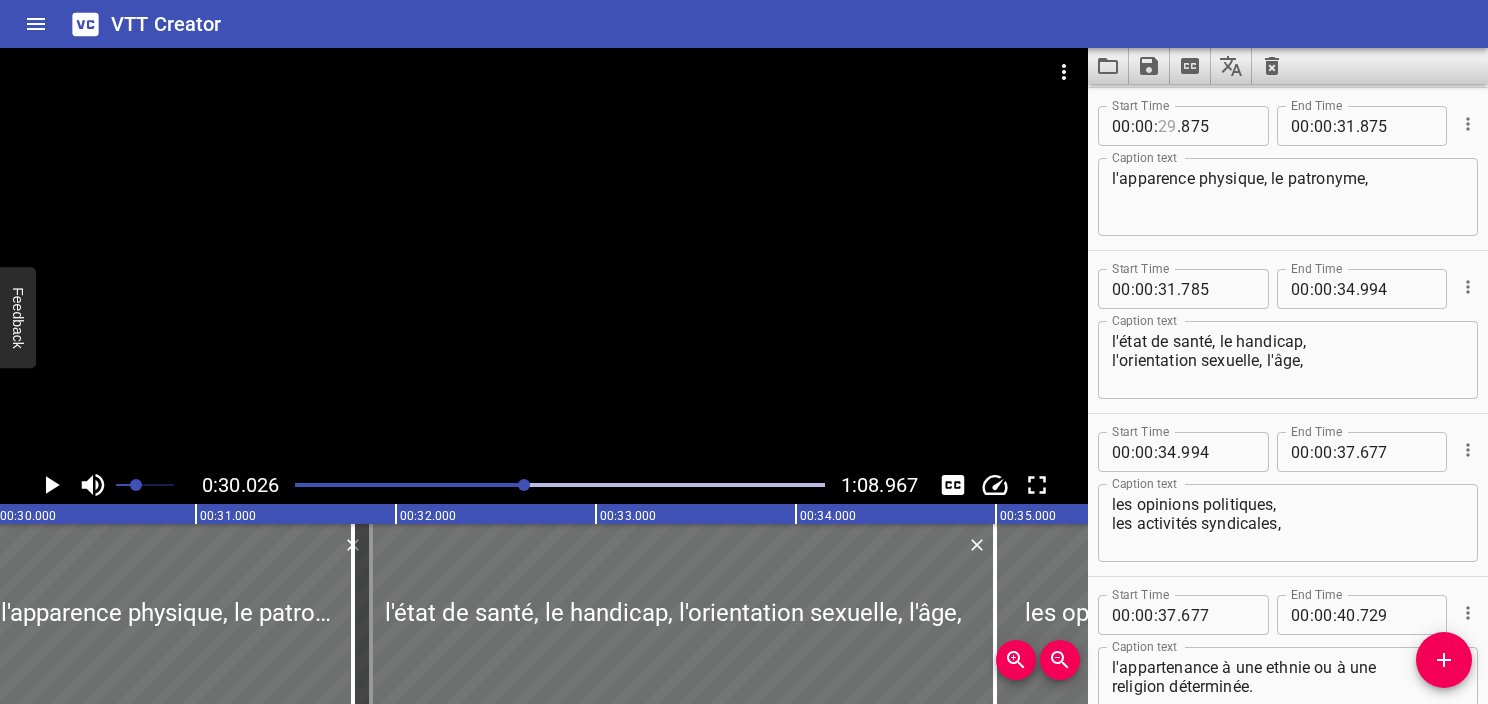 click at bounding box center [1167, 126] 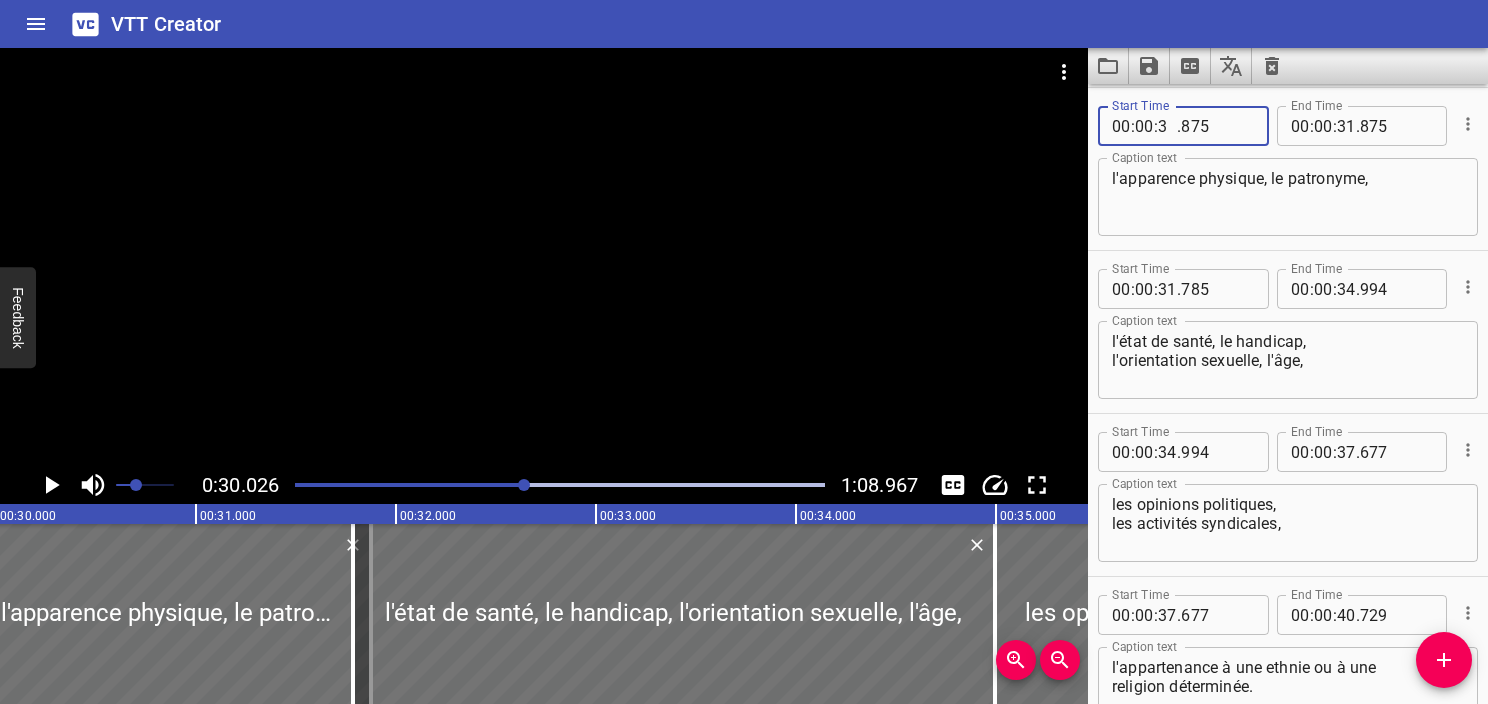 type on "30" 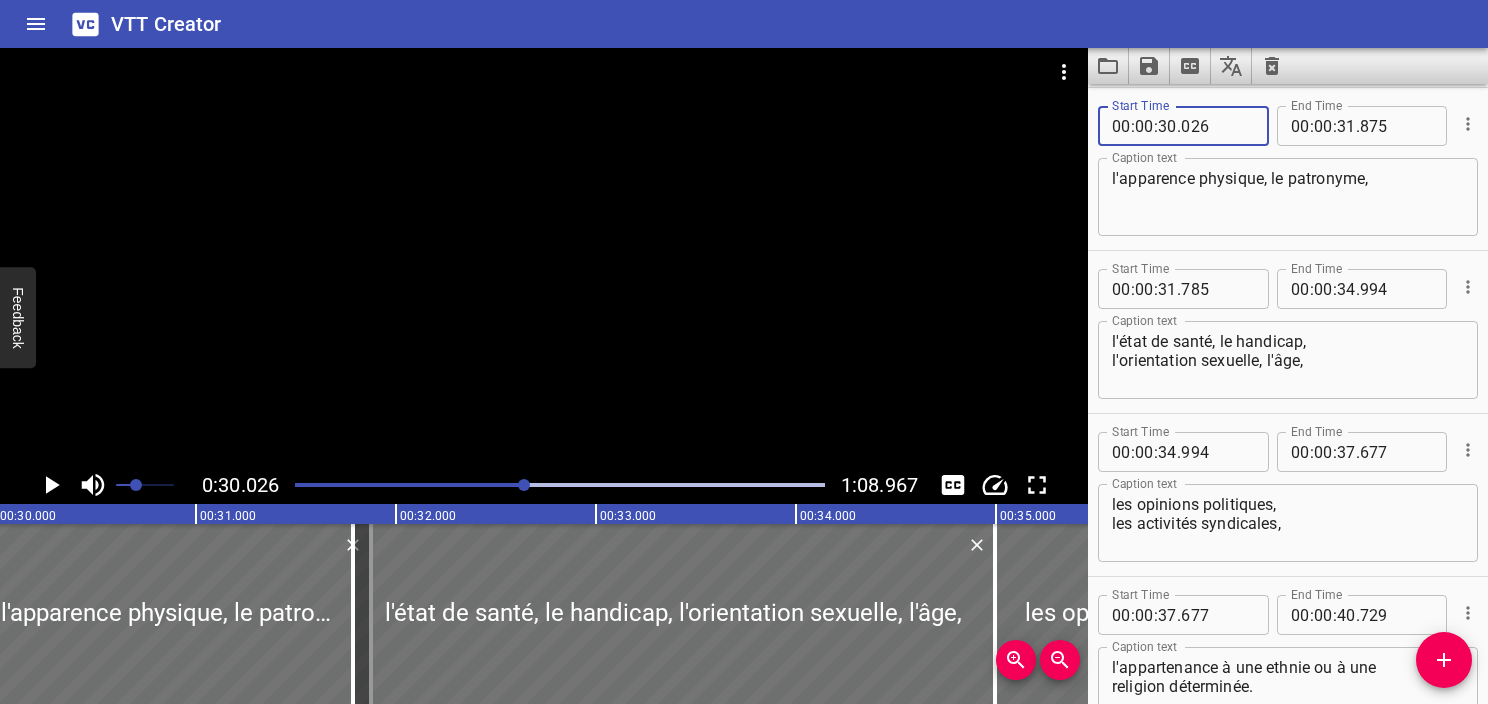 type on "026" 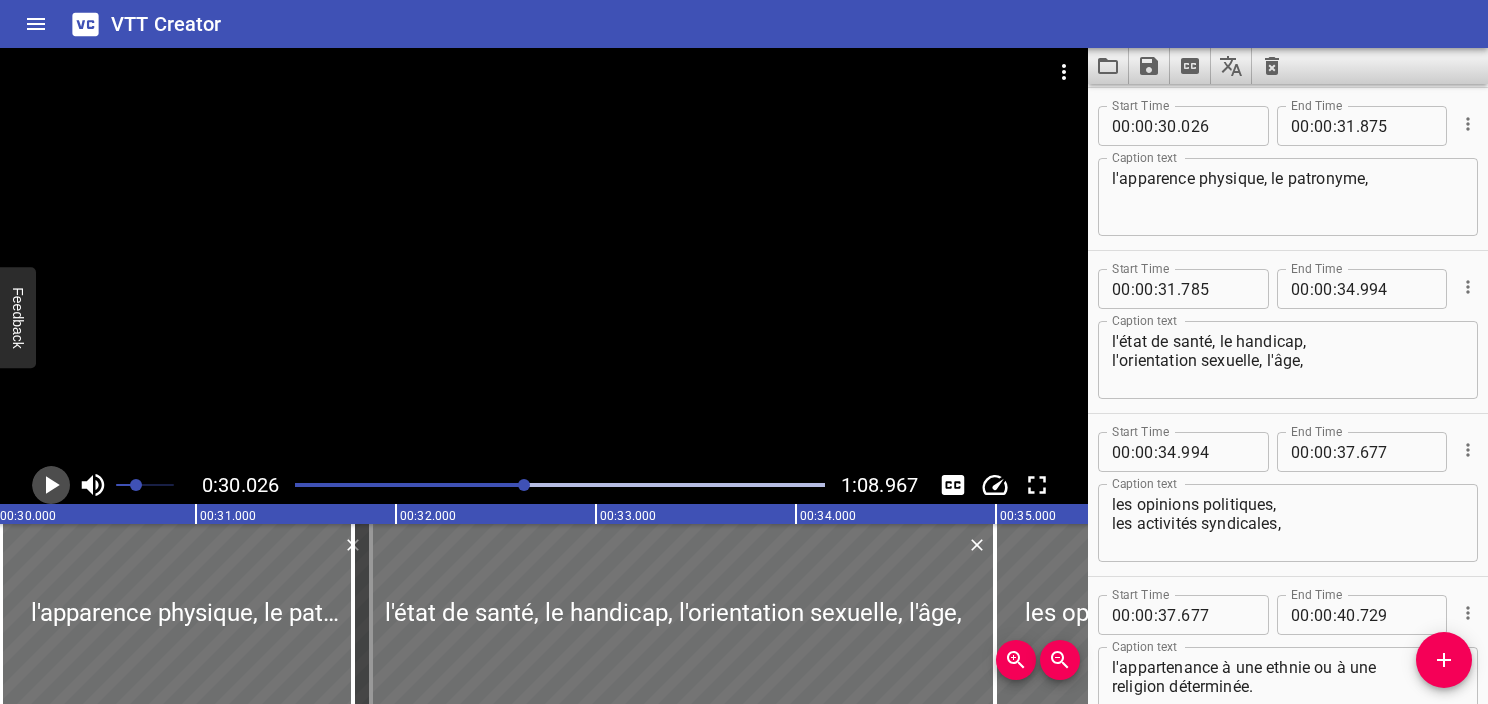 click 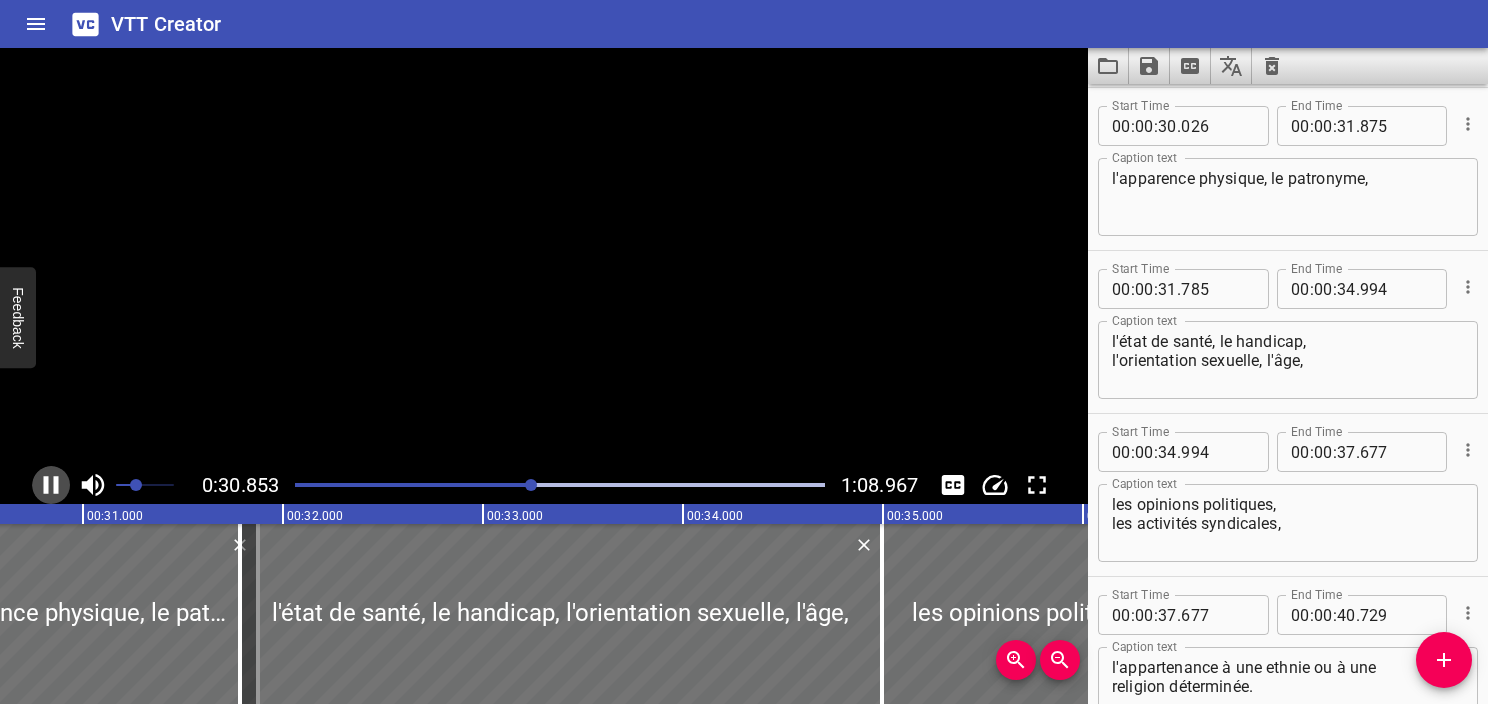 click 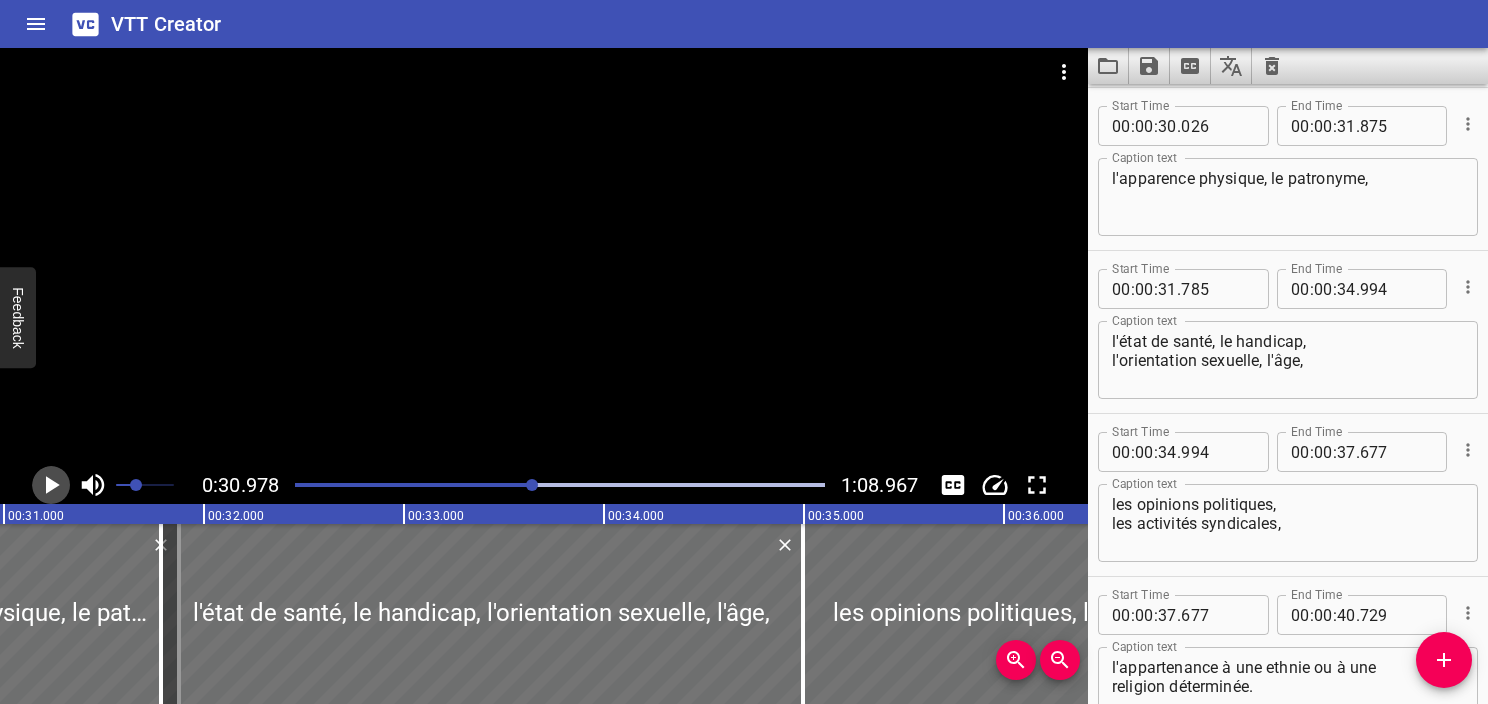 click 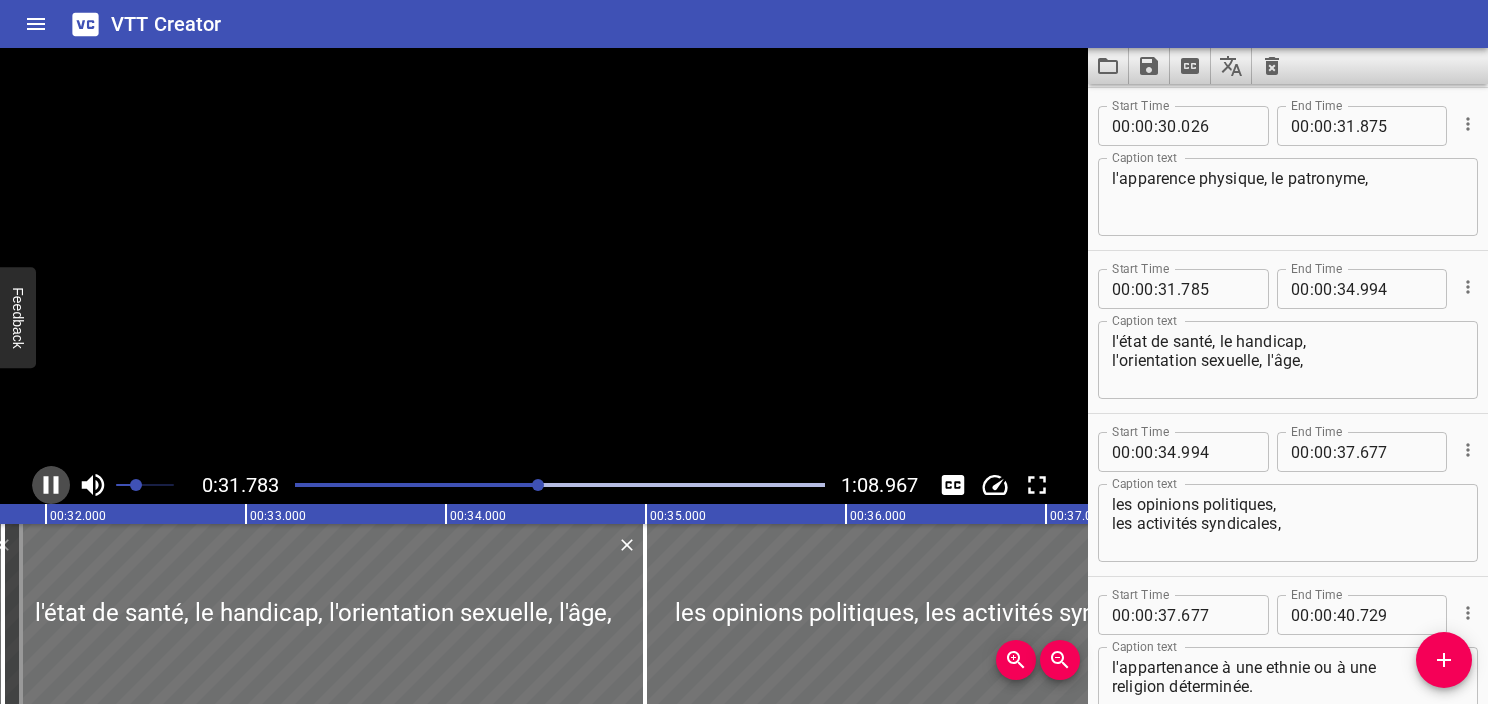 click 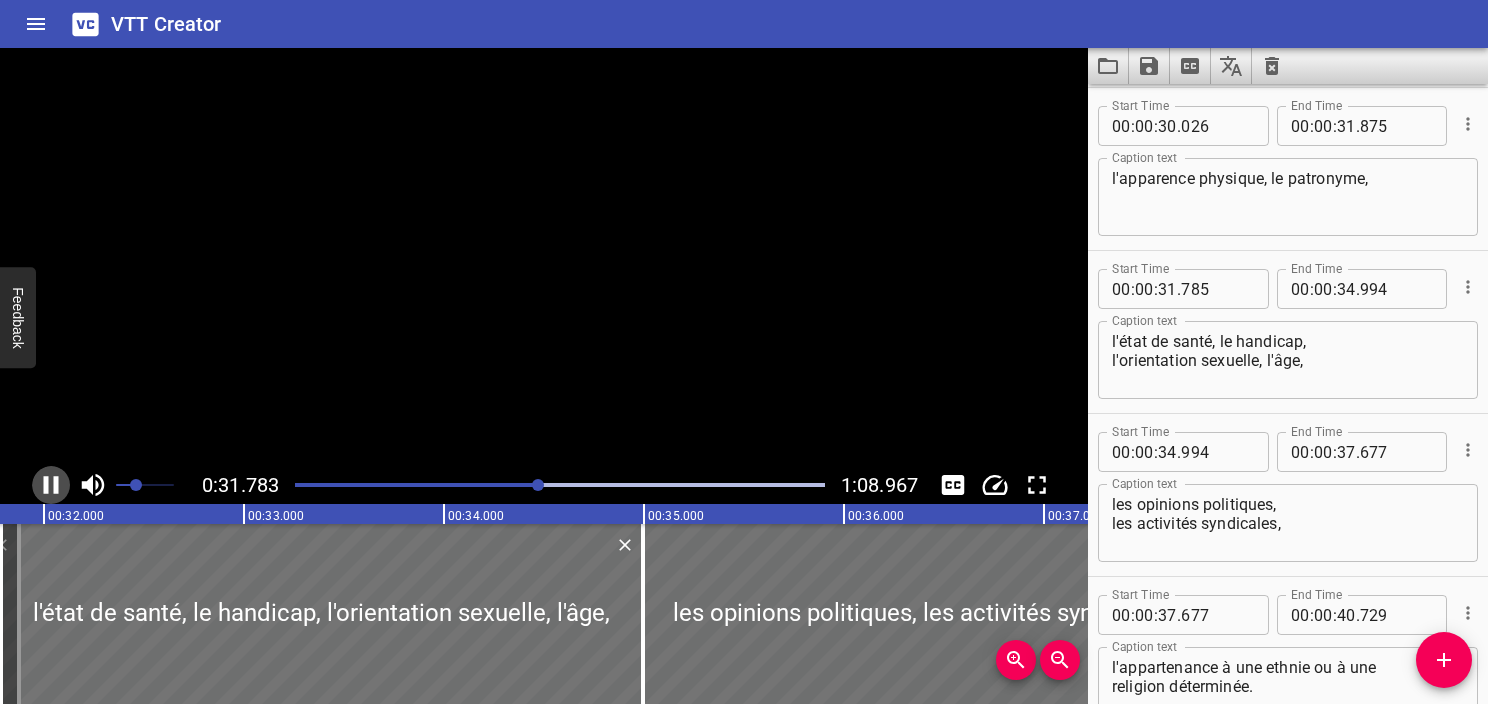 scroll, scrollTop: 2360, scrollLeft: 0, axis: vertical 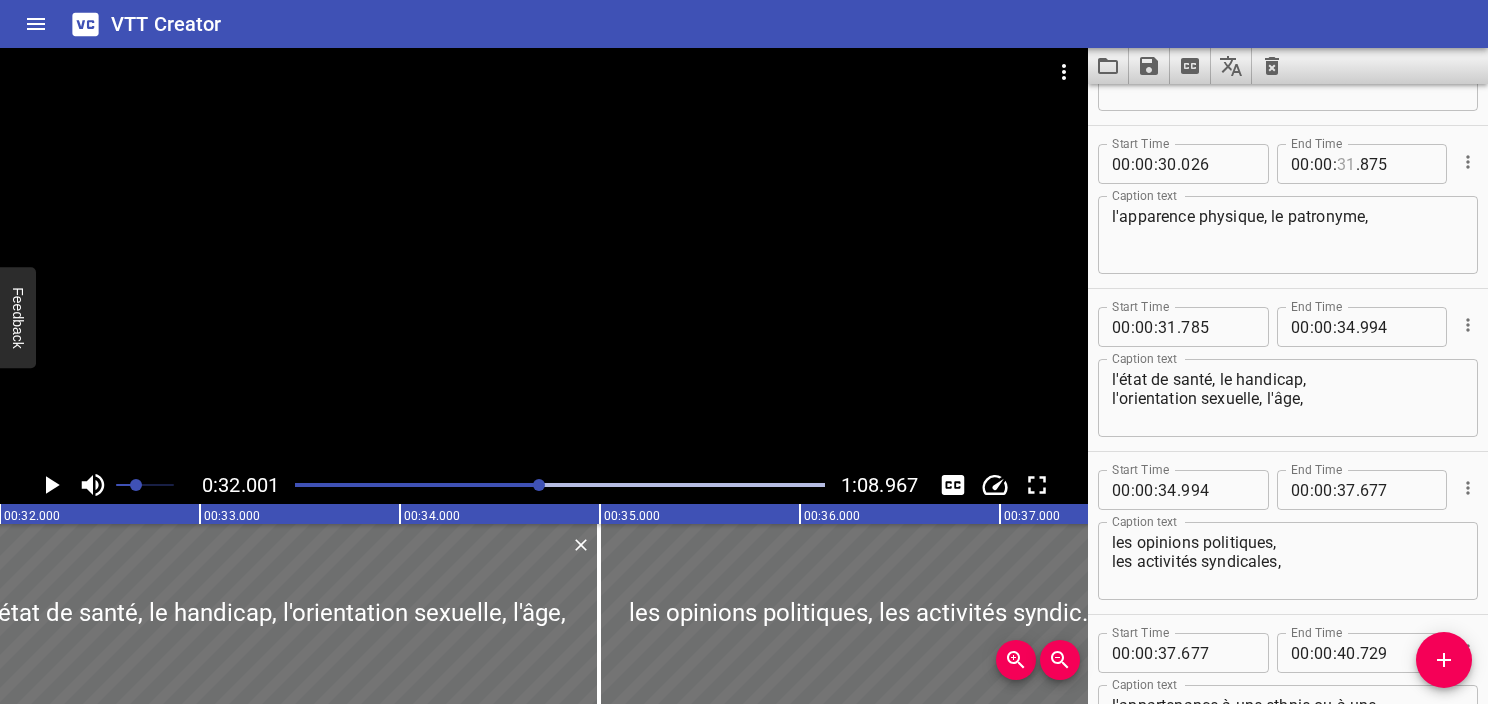 click at bounding box center (1346, 164) 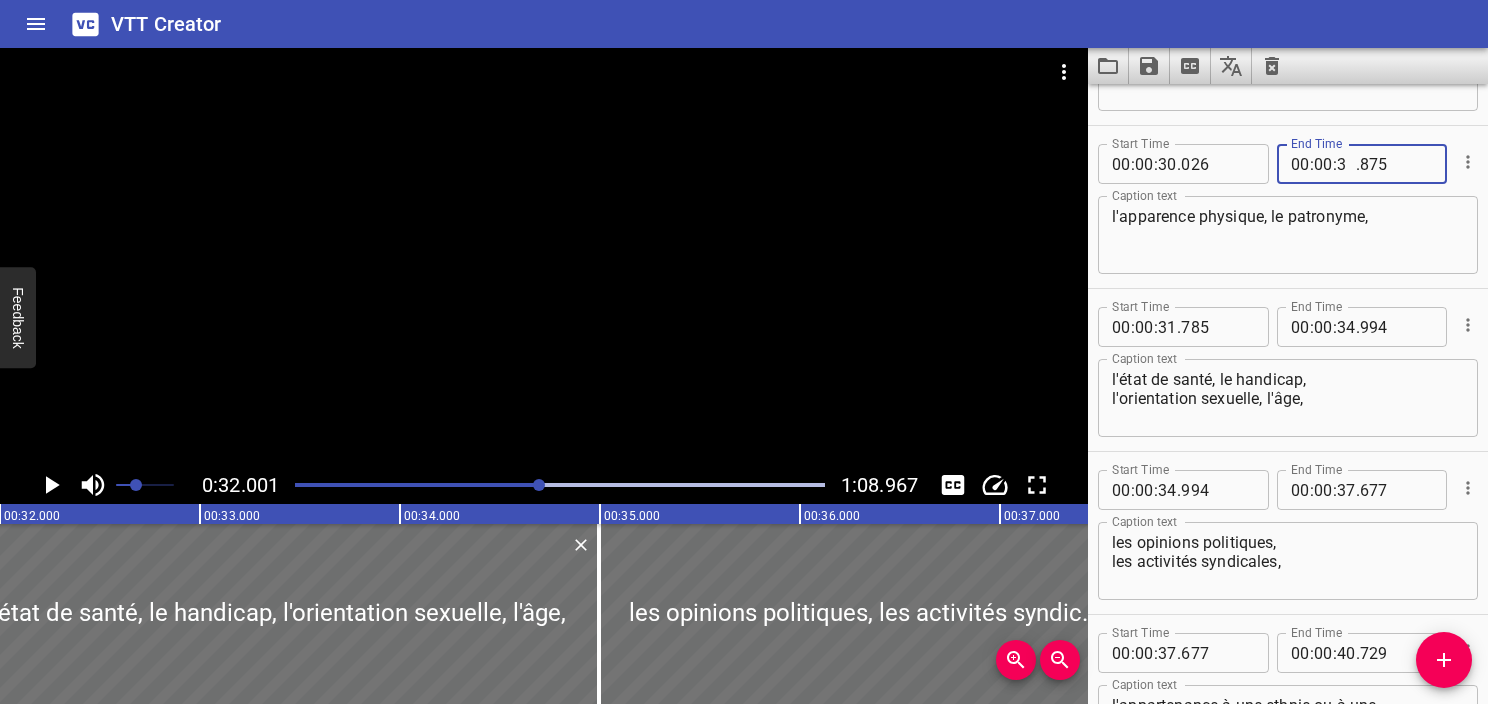 type on "32" 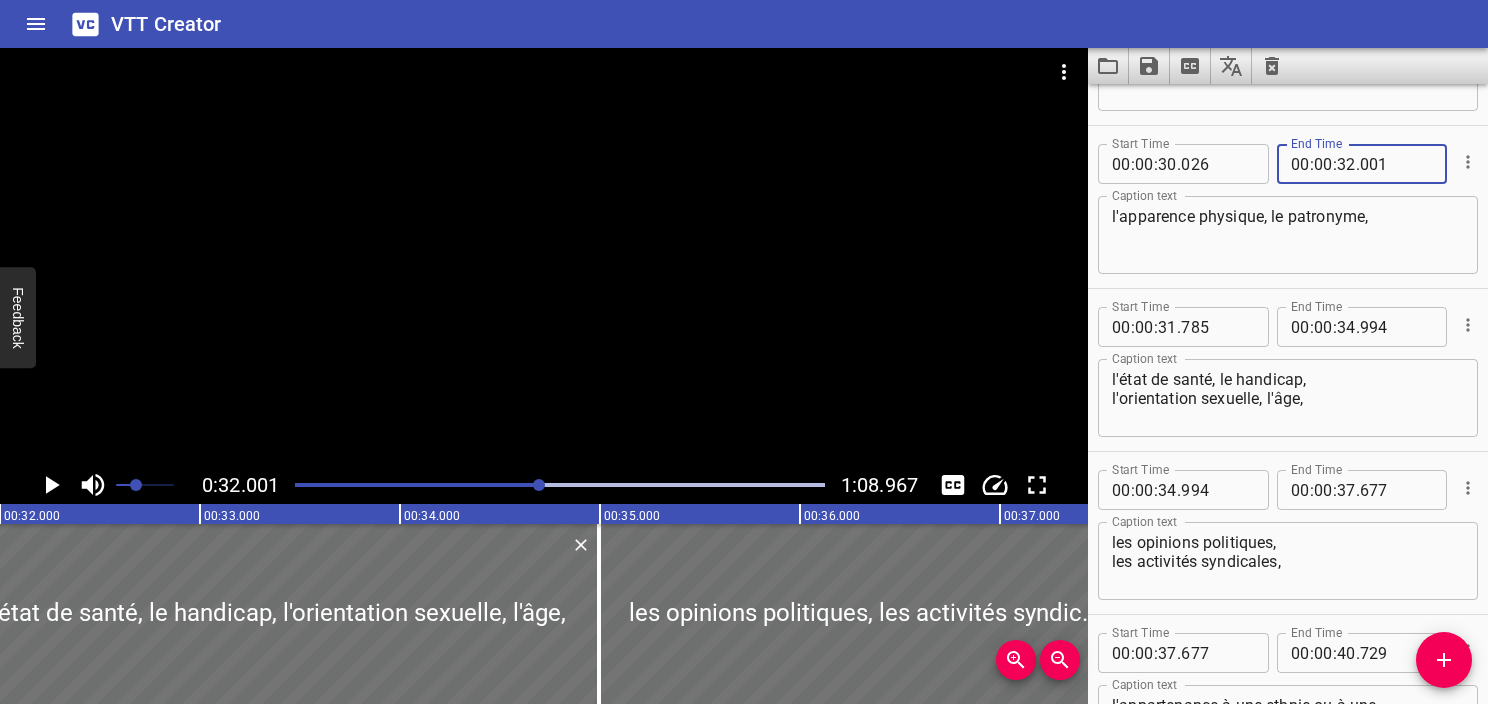 type on "001" 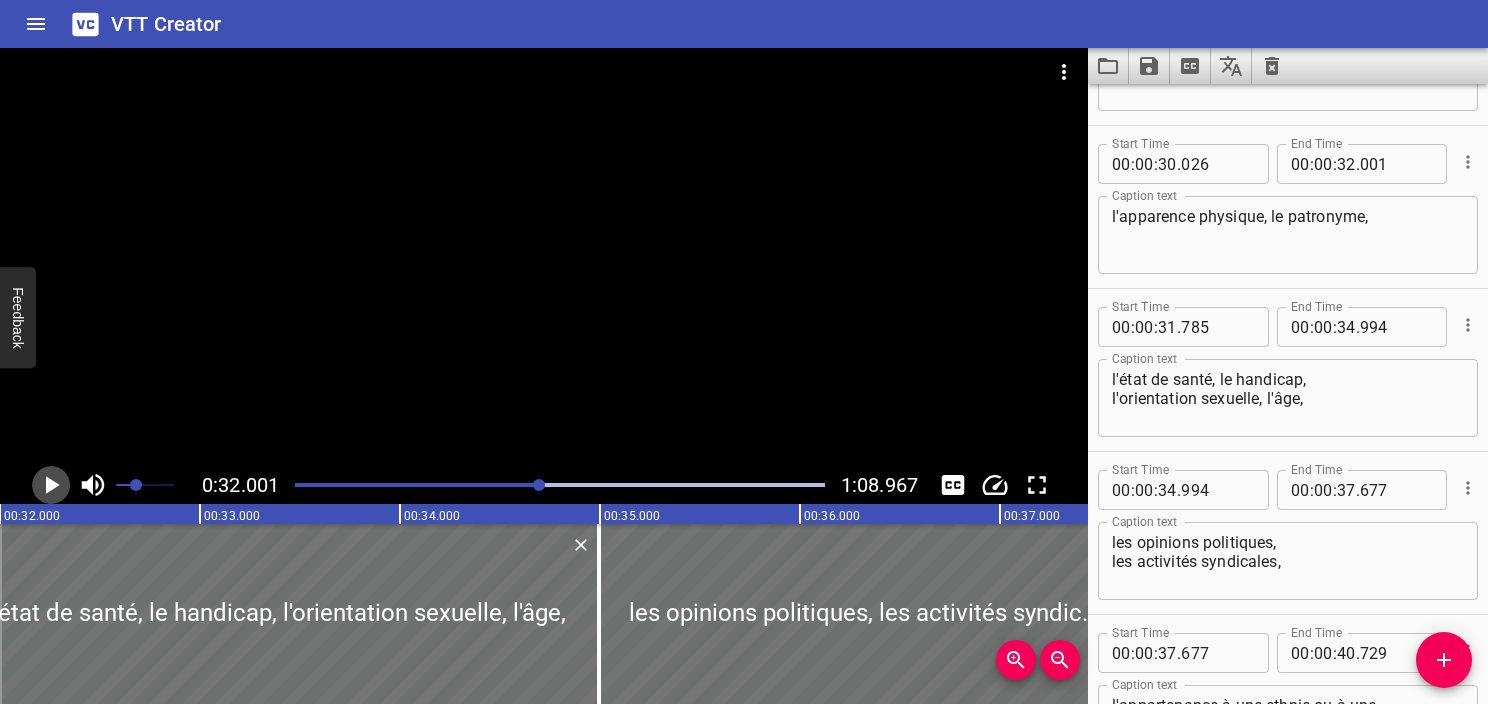 click 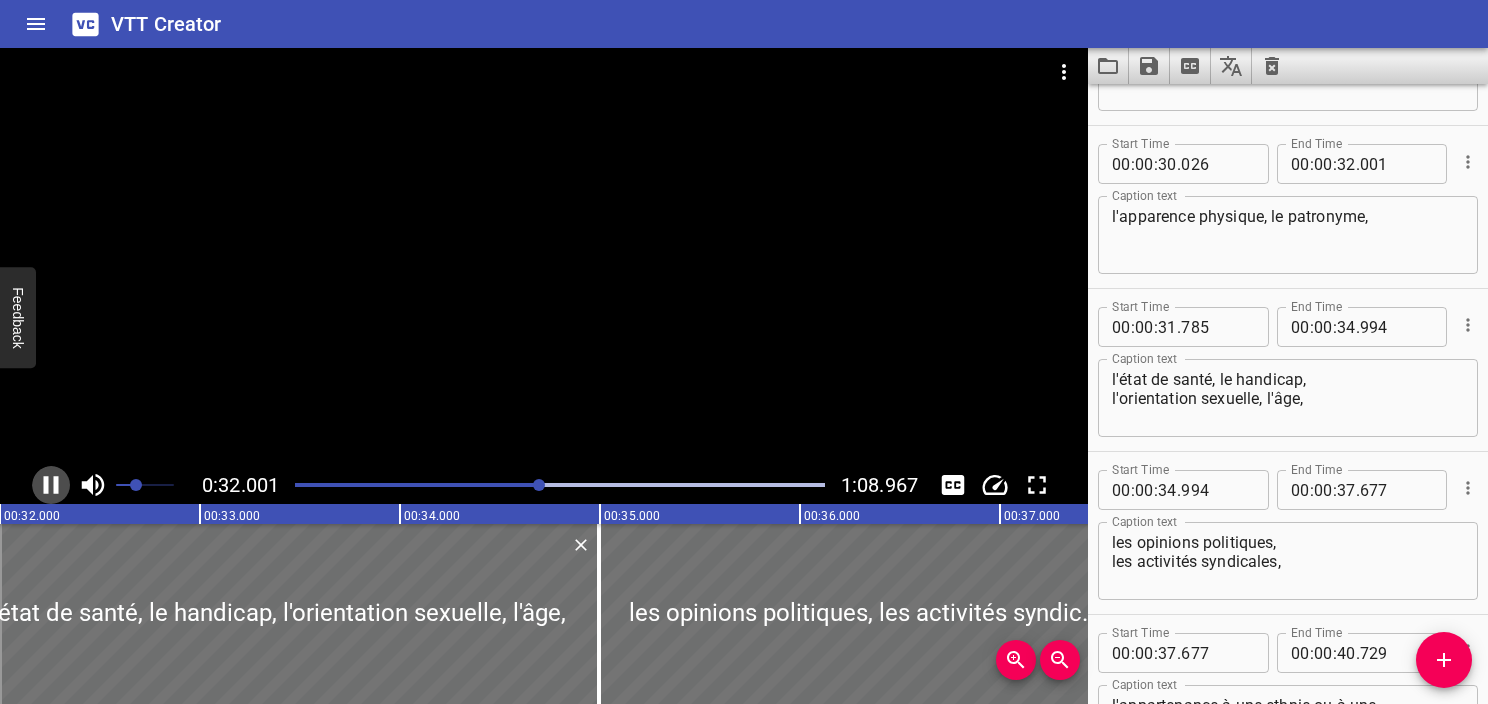 click 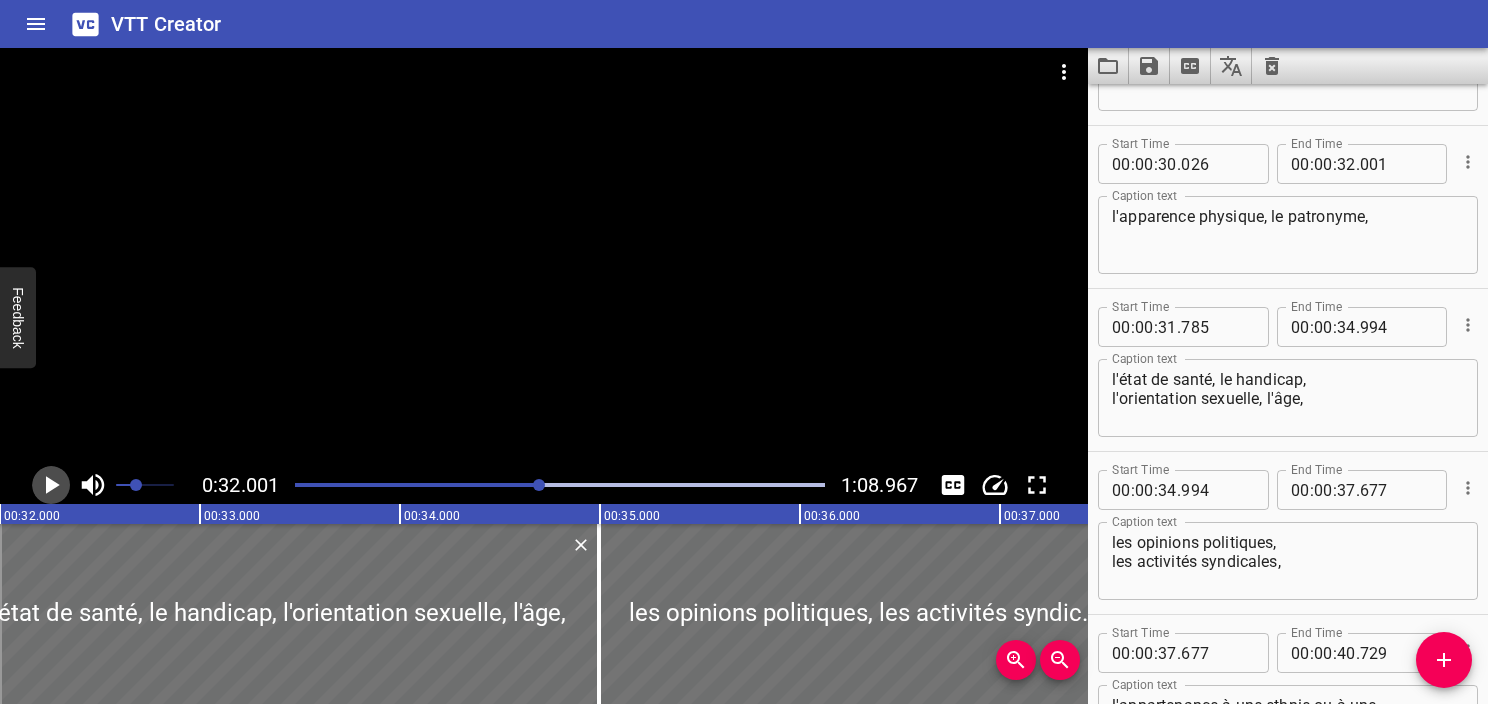 click 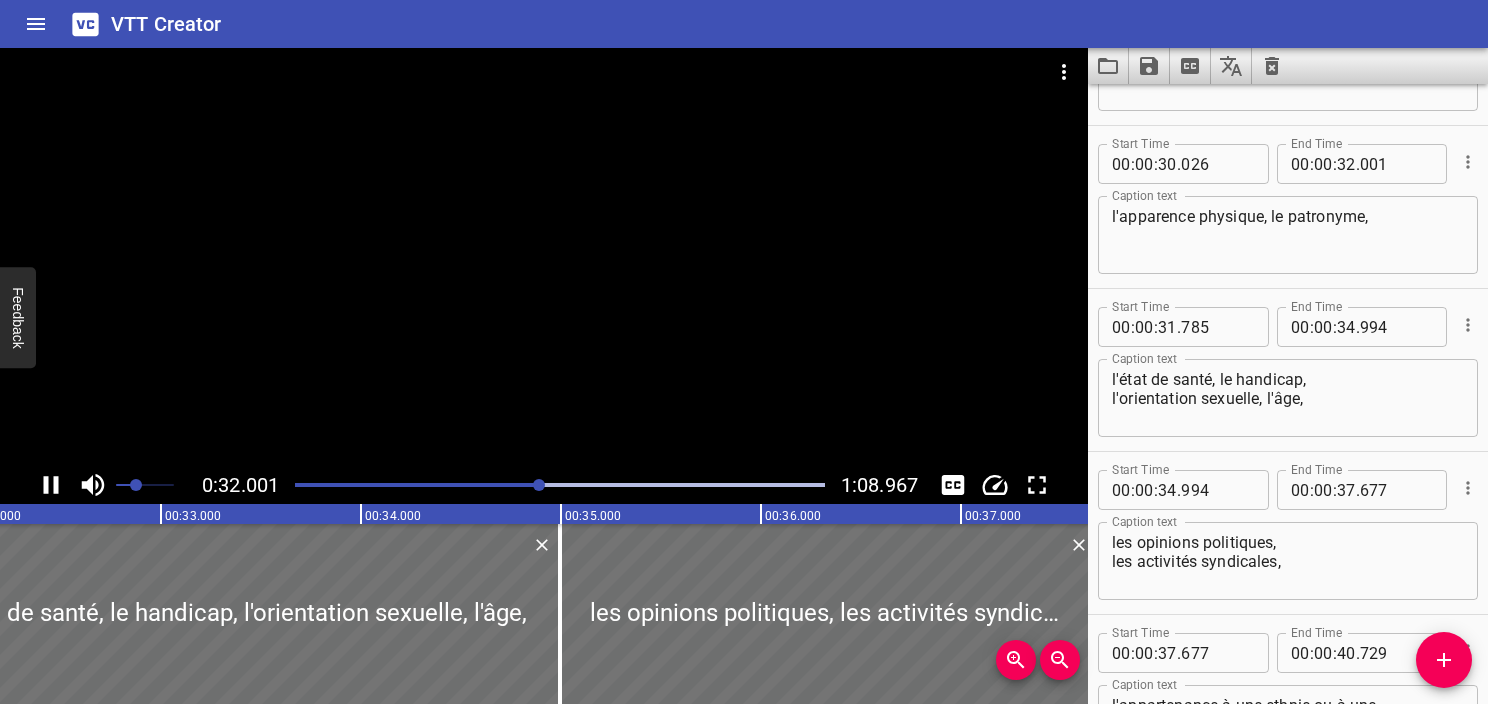 click 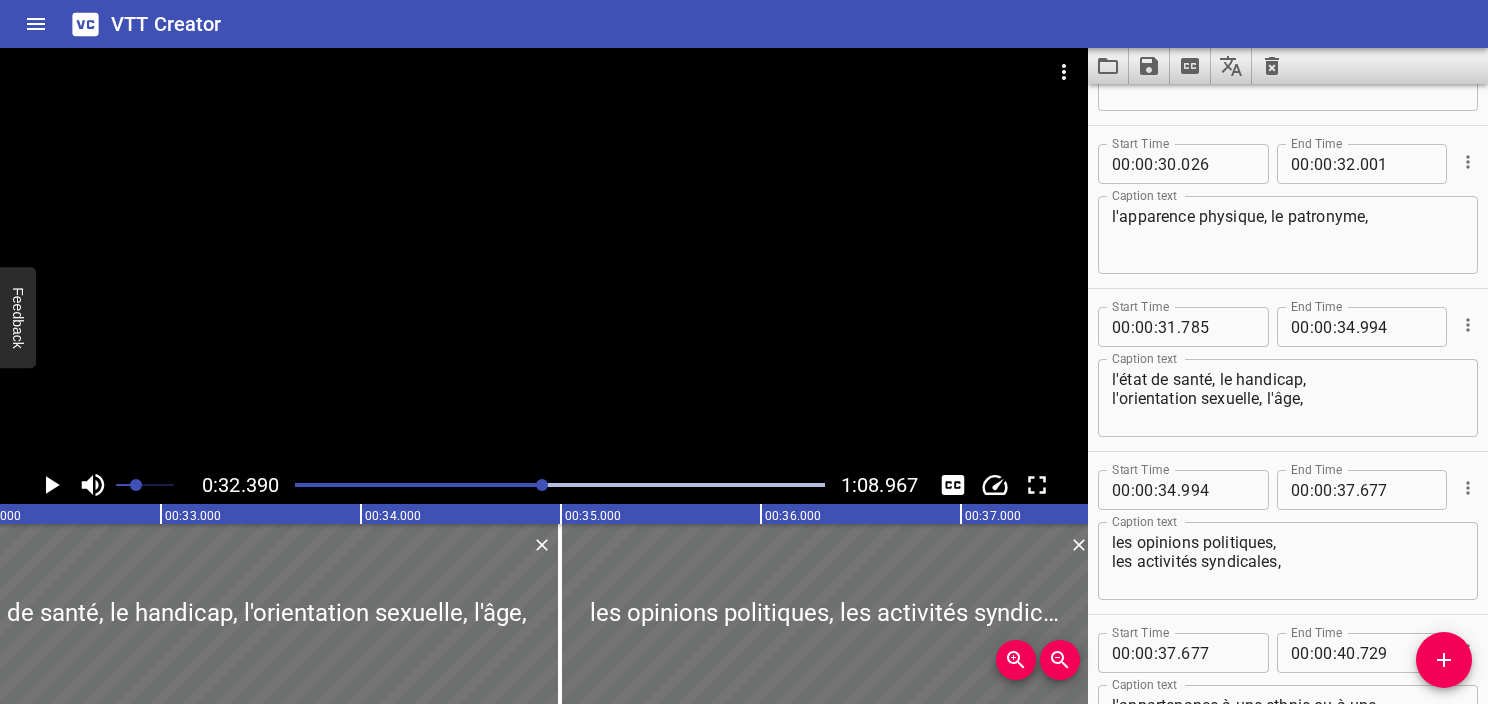 scroll, scrollTop: 0, scrollLeft: 6477, axis: horizontal 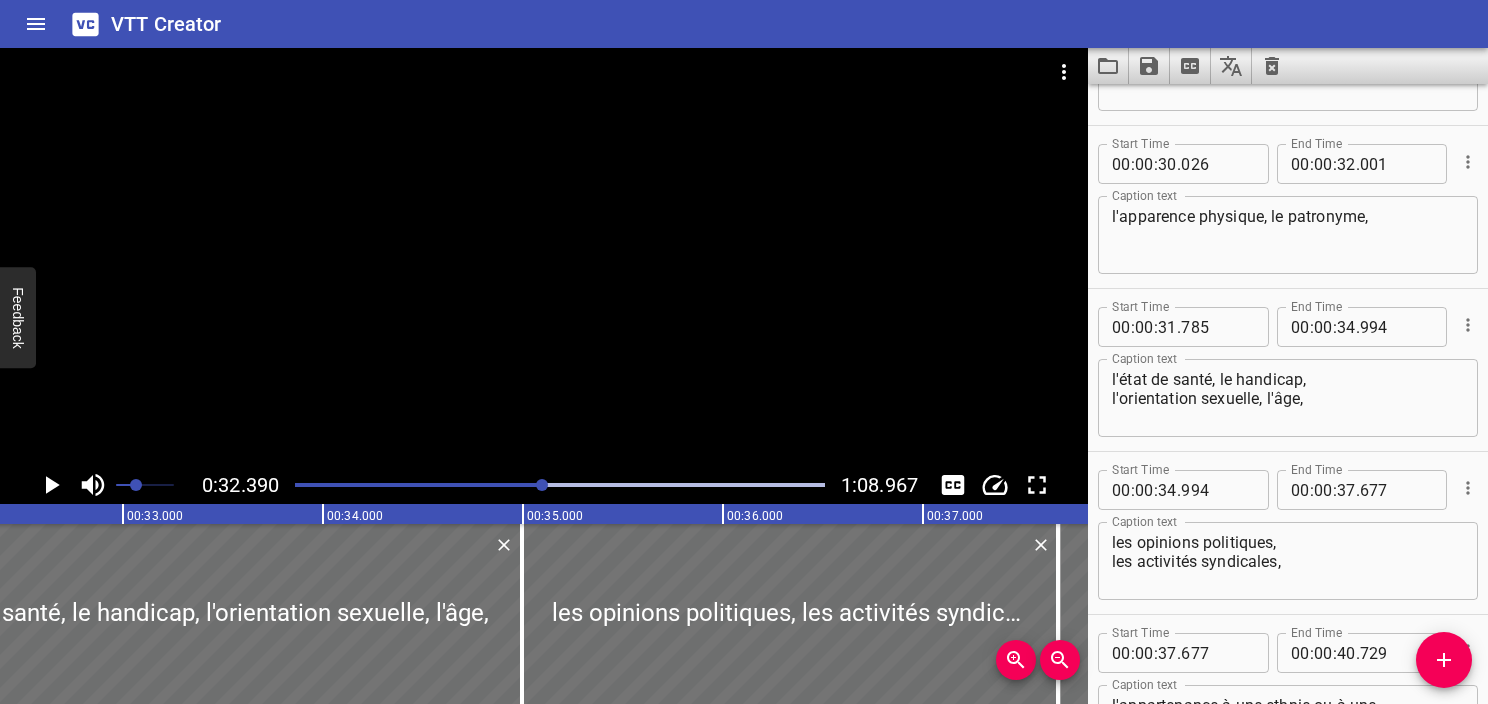 click on "." at bounding box center (1179, 327) 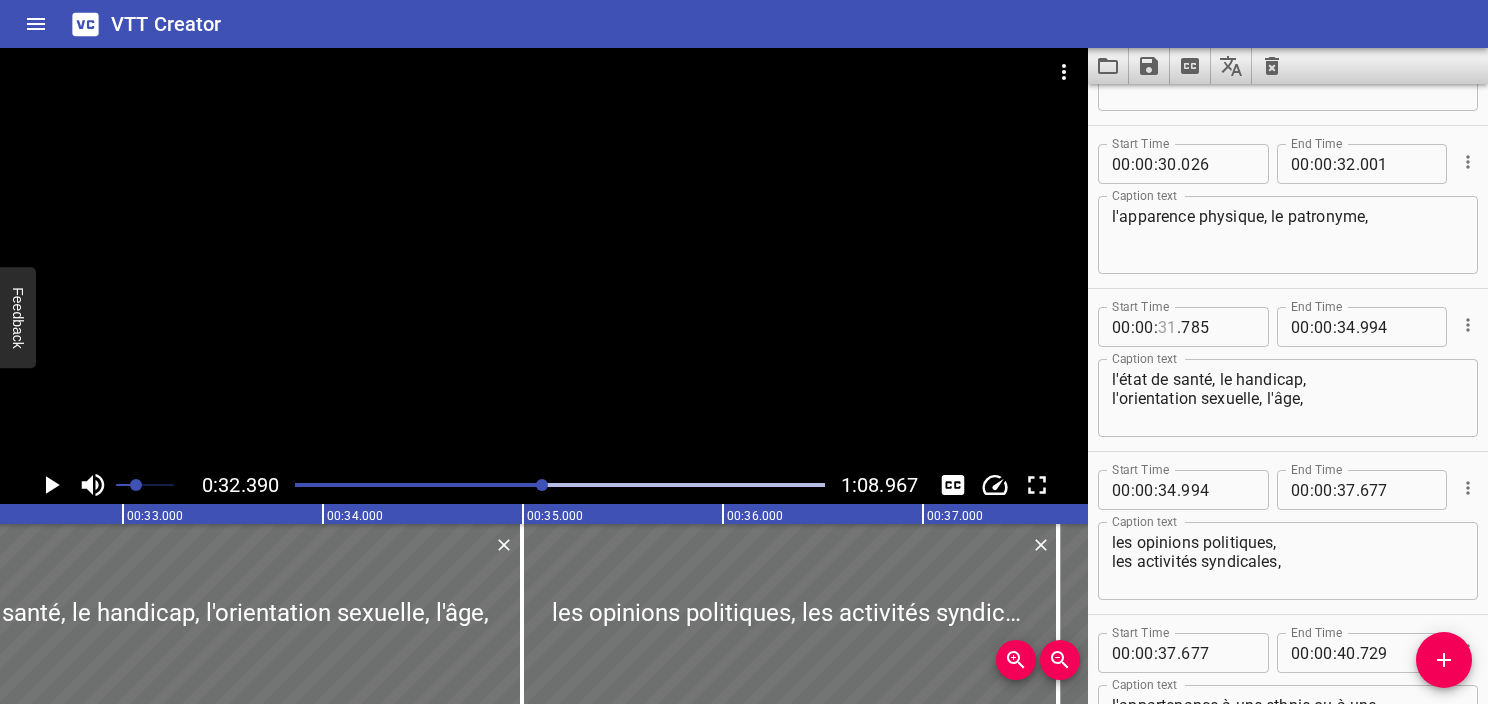 click at bounding box center (1167, 327) 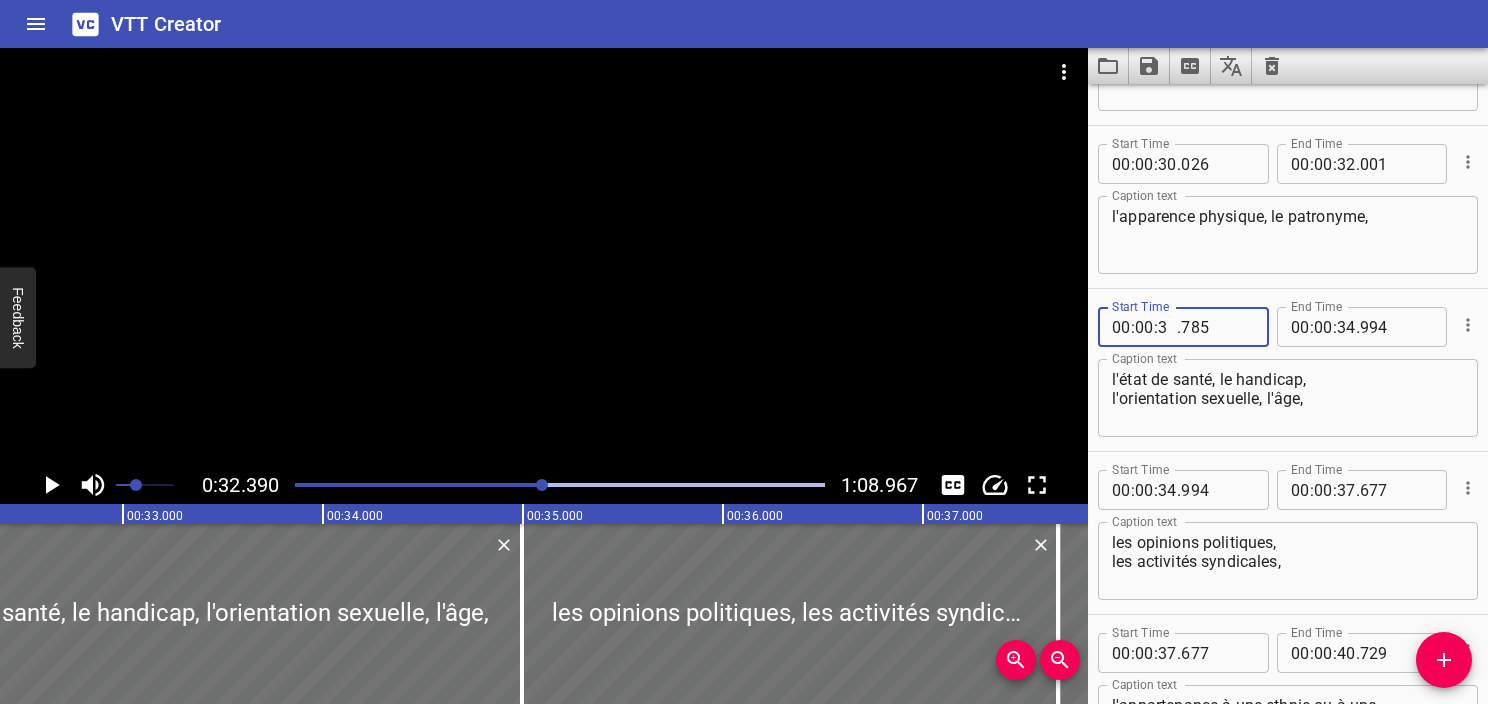 type on "32" 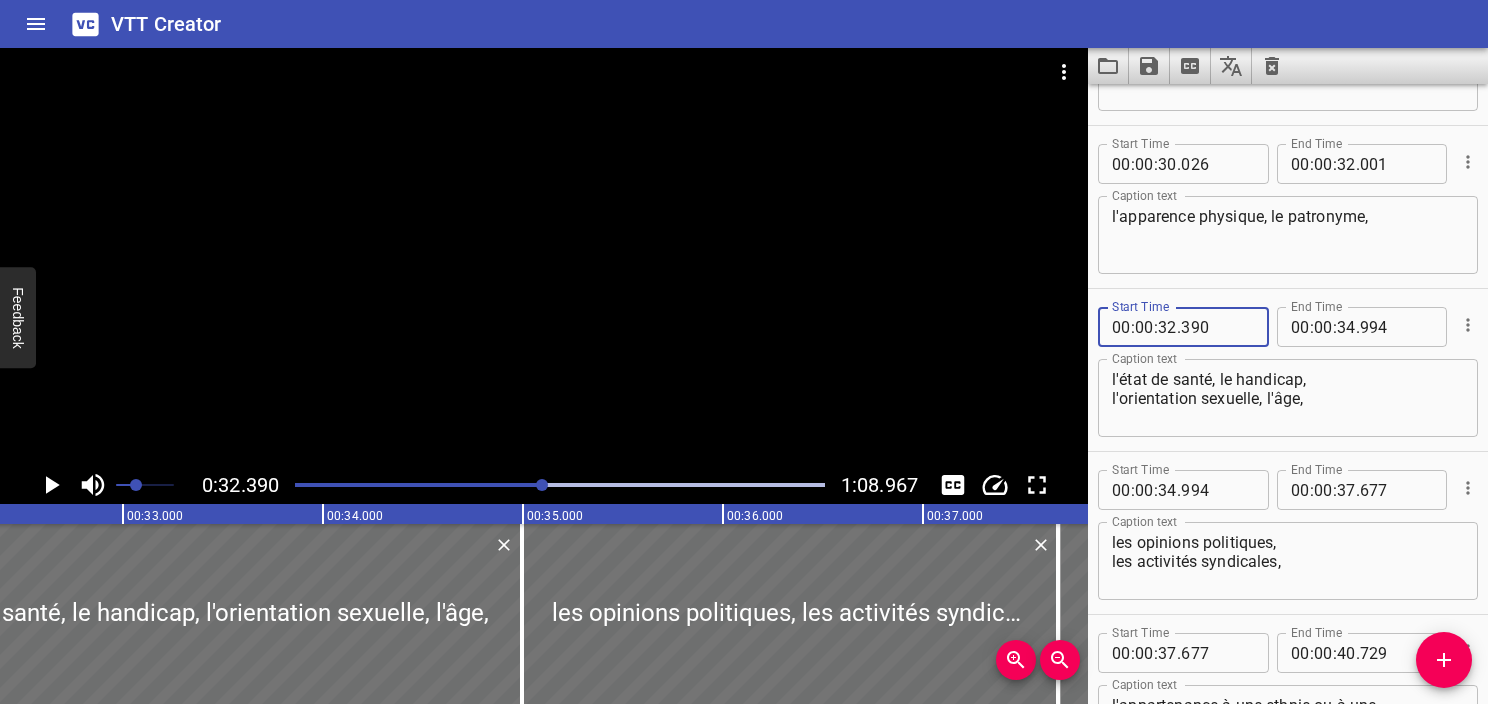 type on "390" 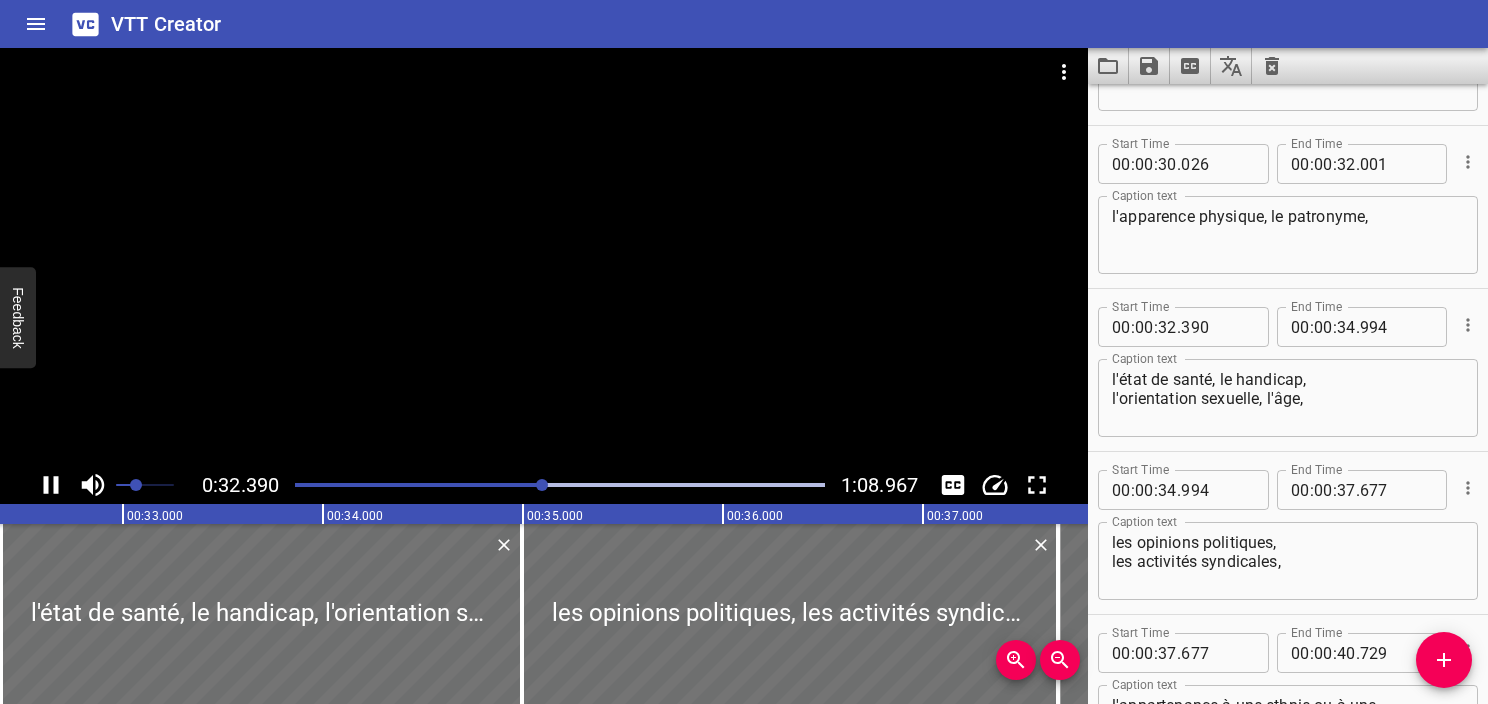 scroll, scrollTop: 2325, scrollLeft: 0, axis: vertical 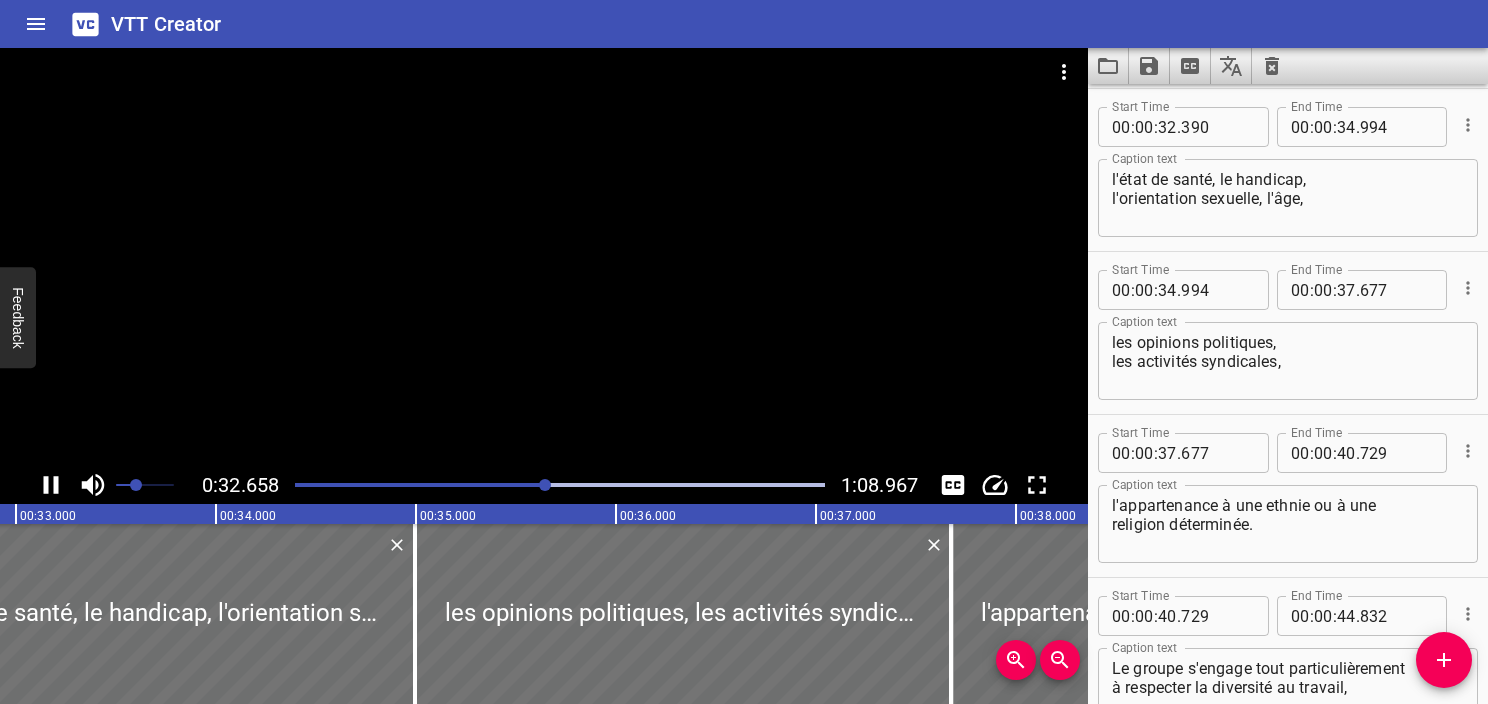 click 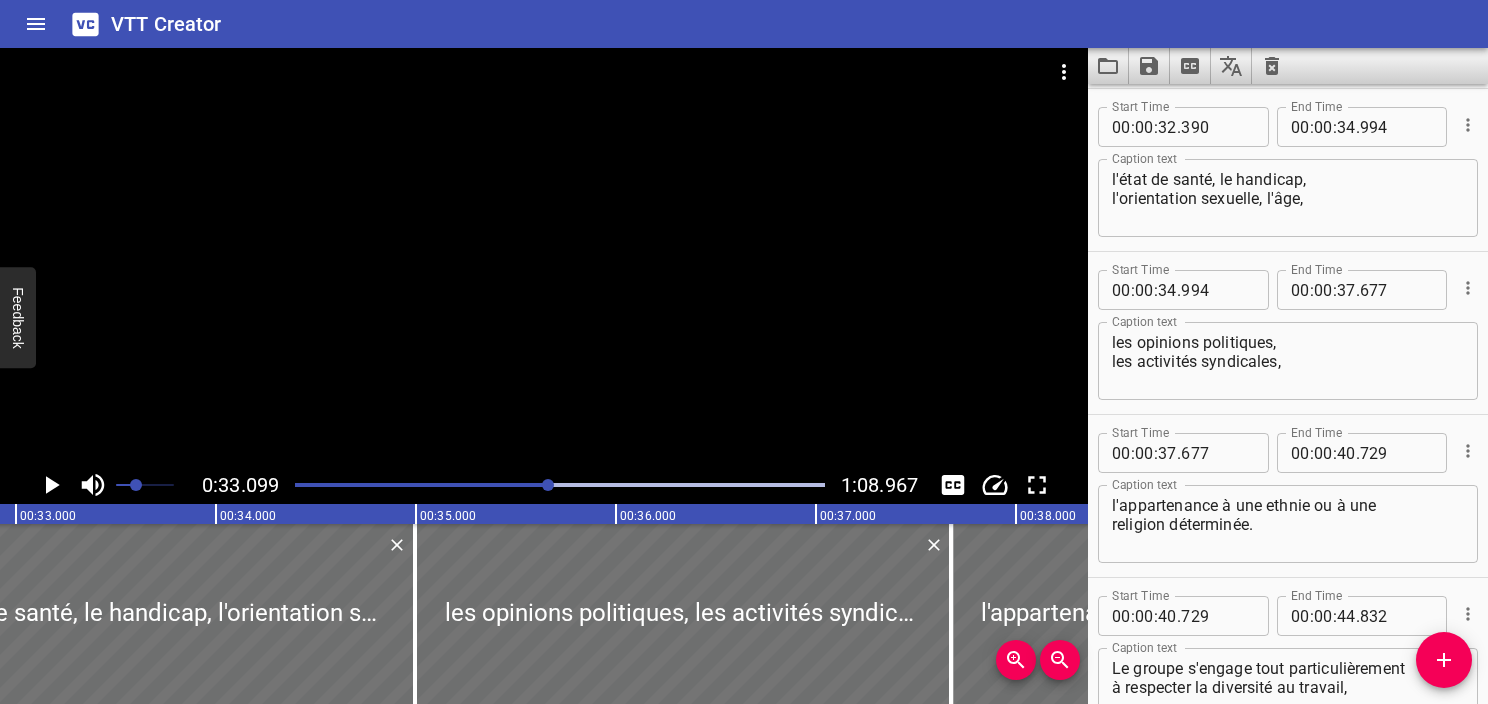 scroll, scrollTop: 0, scrollLeft: 6620, axis: horizontal 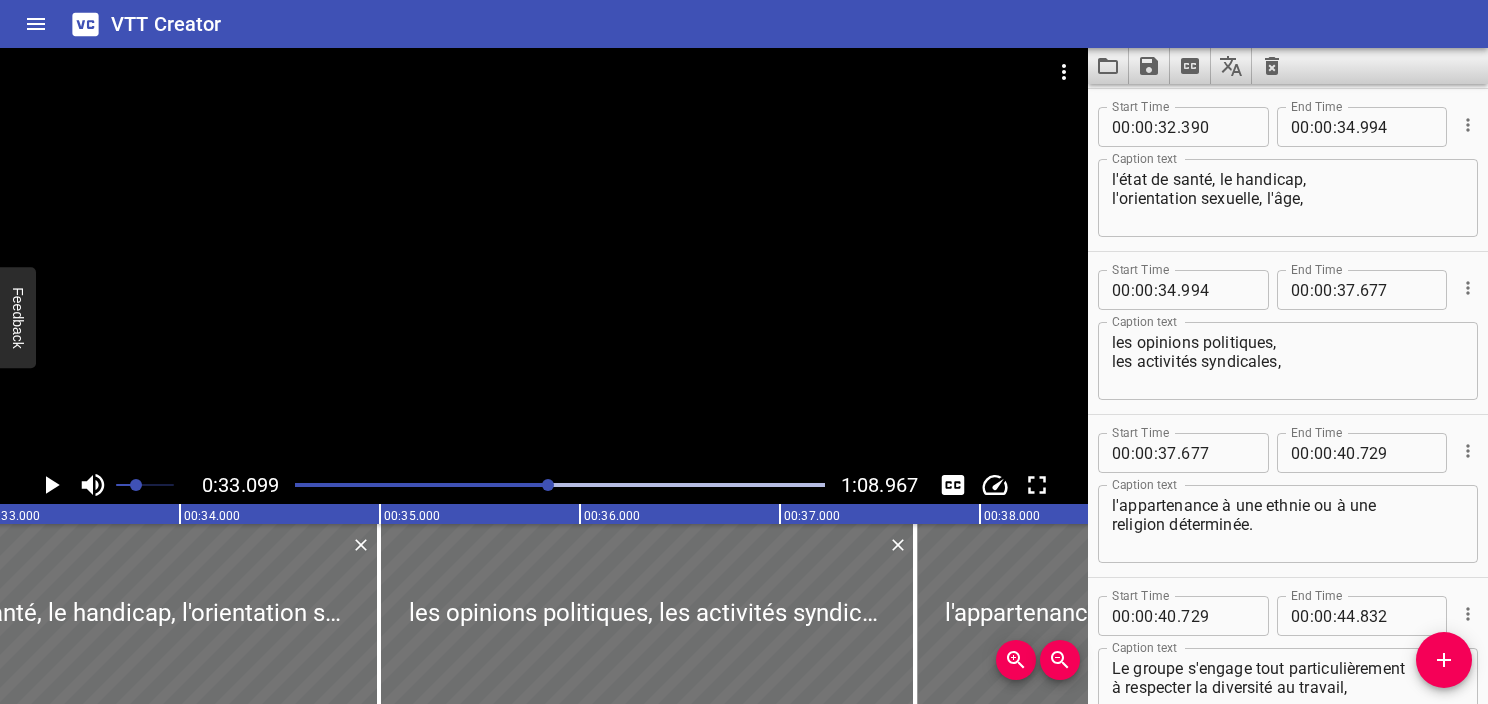 click 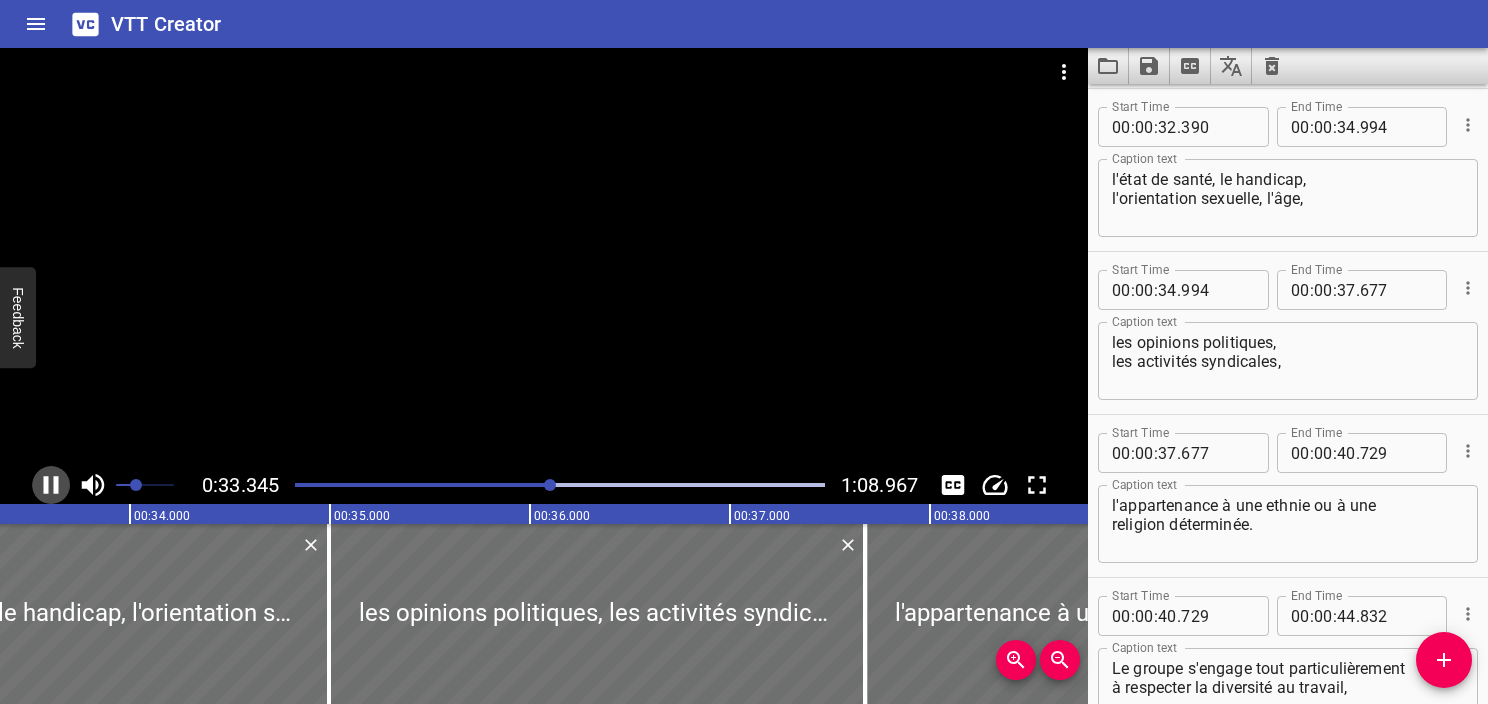 click 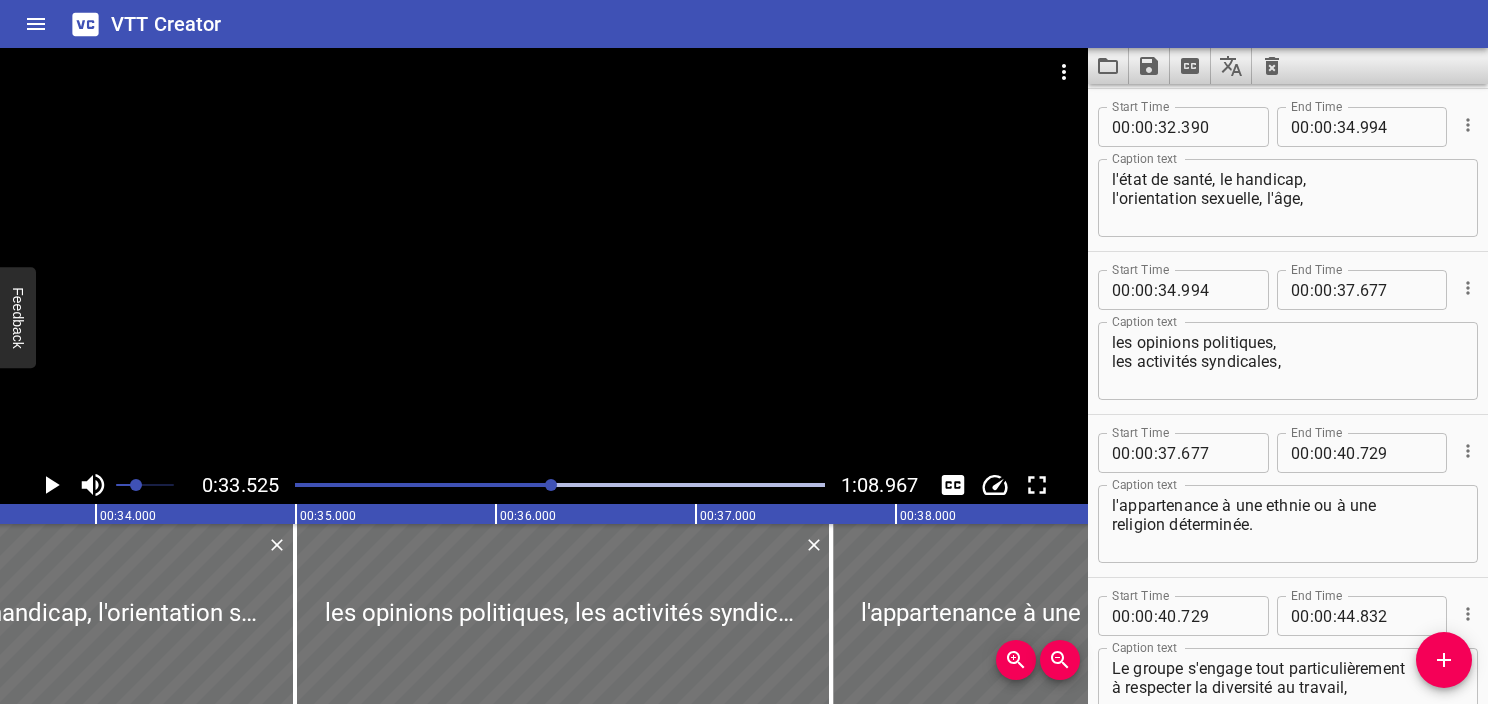click 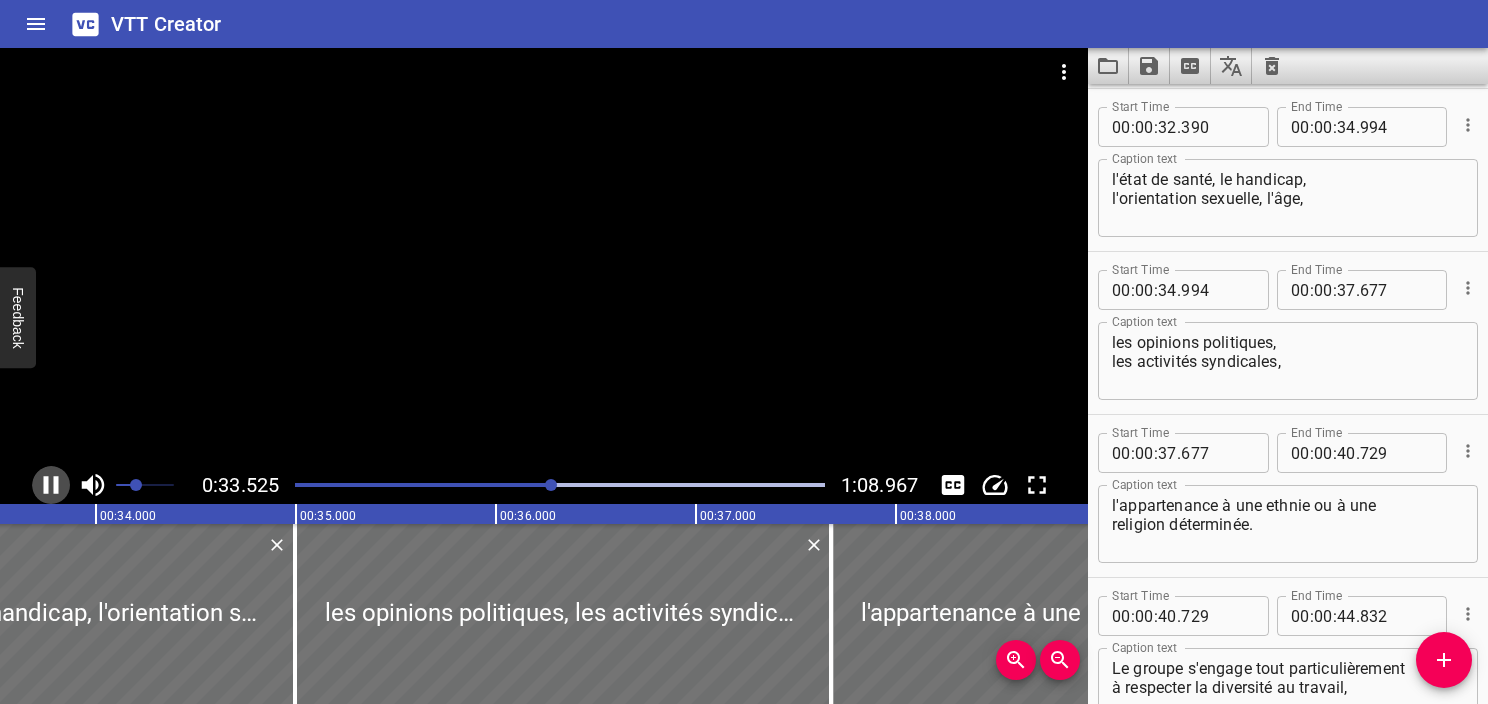 click 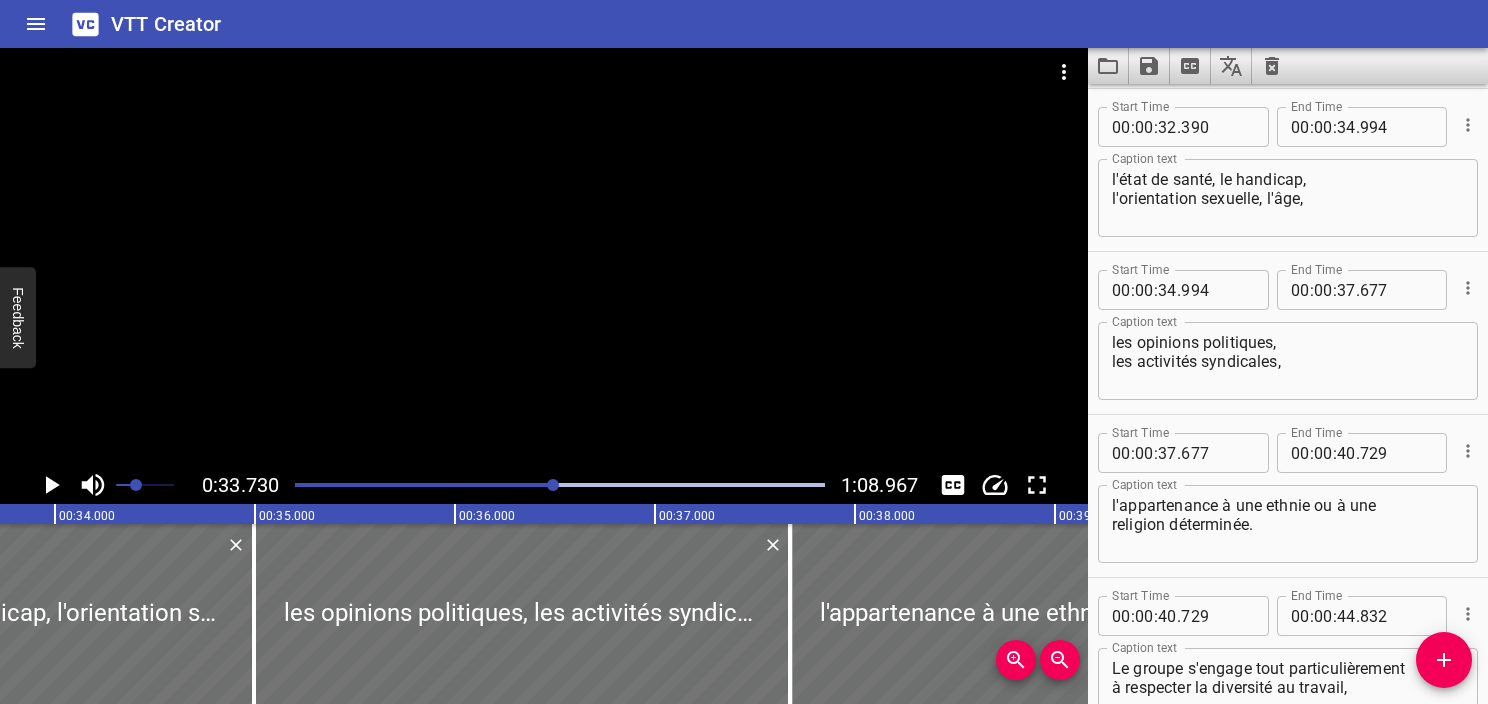 click 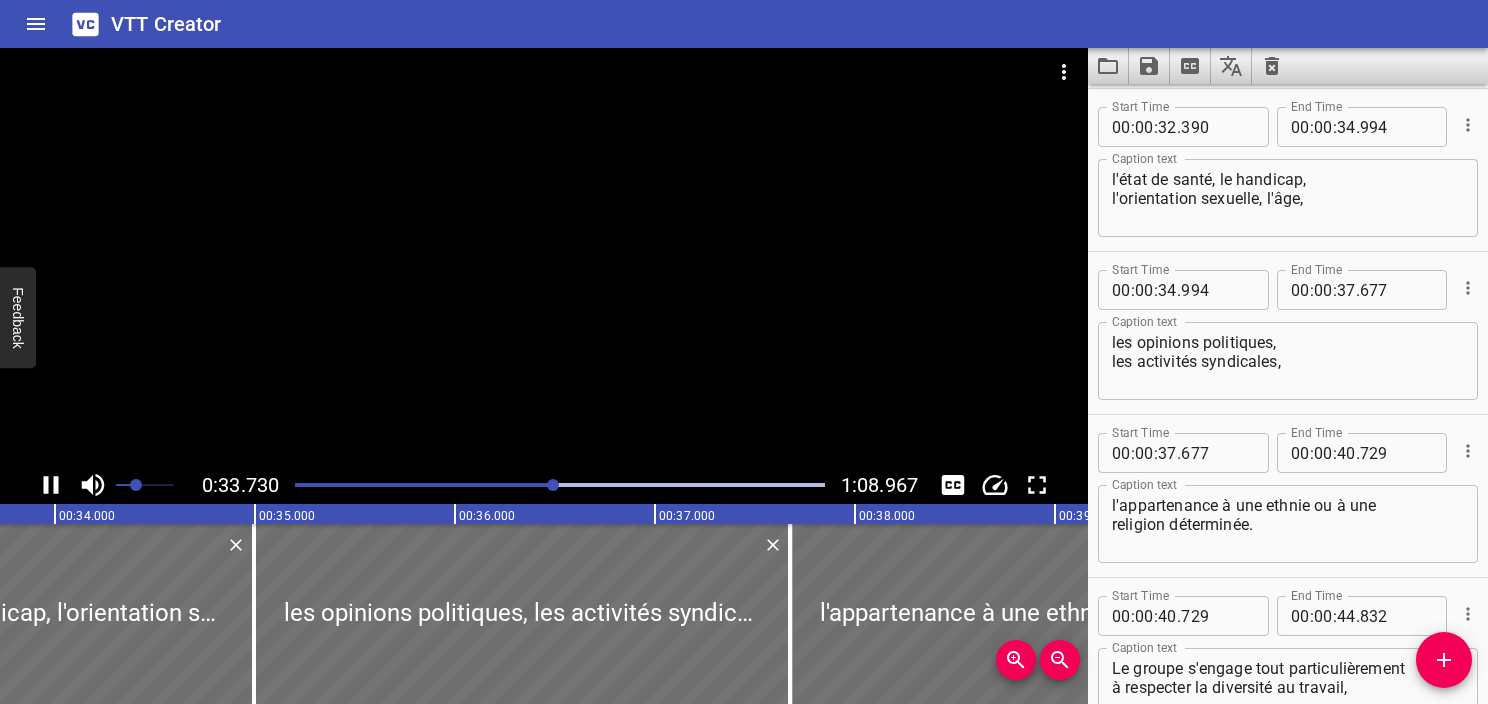 click 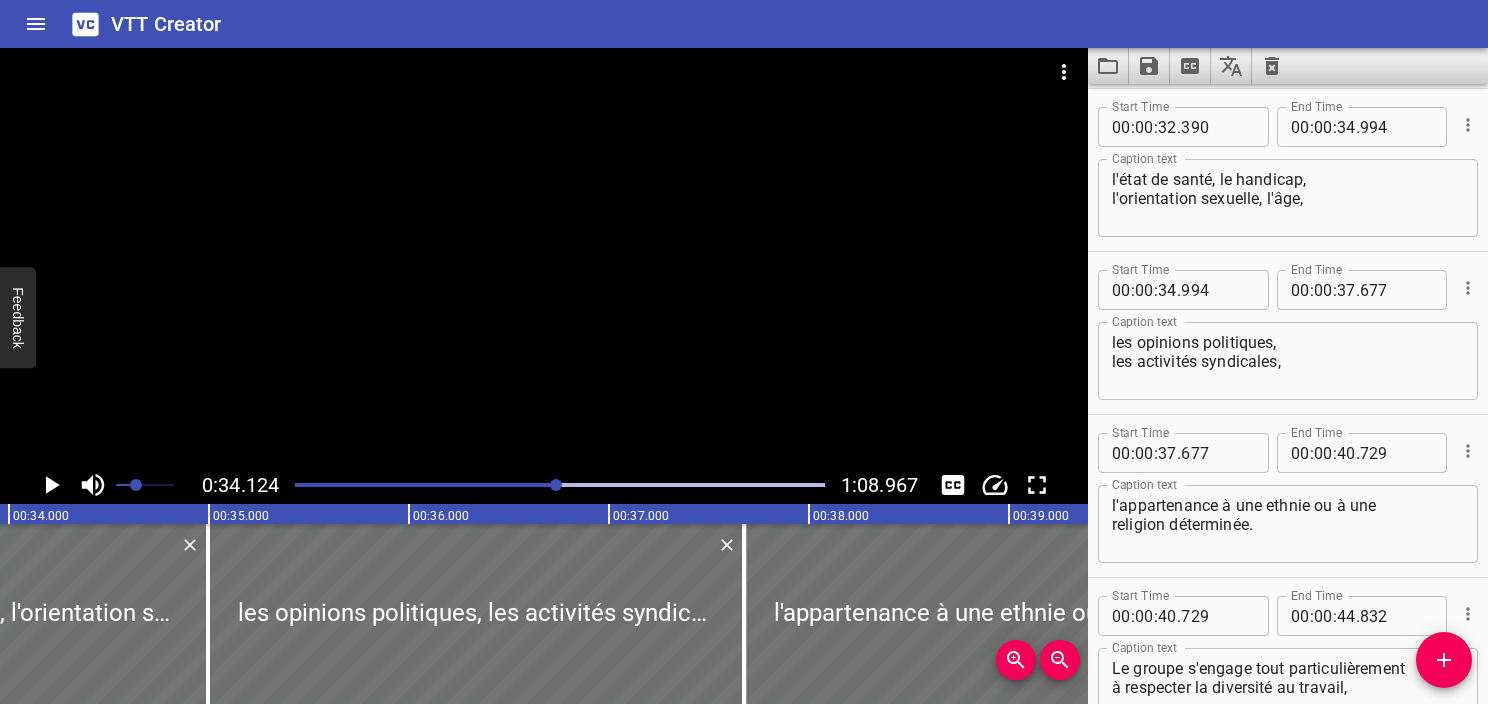 scroll, scrollTop: 0, scrollLeft: 6824, axis: horizontal 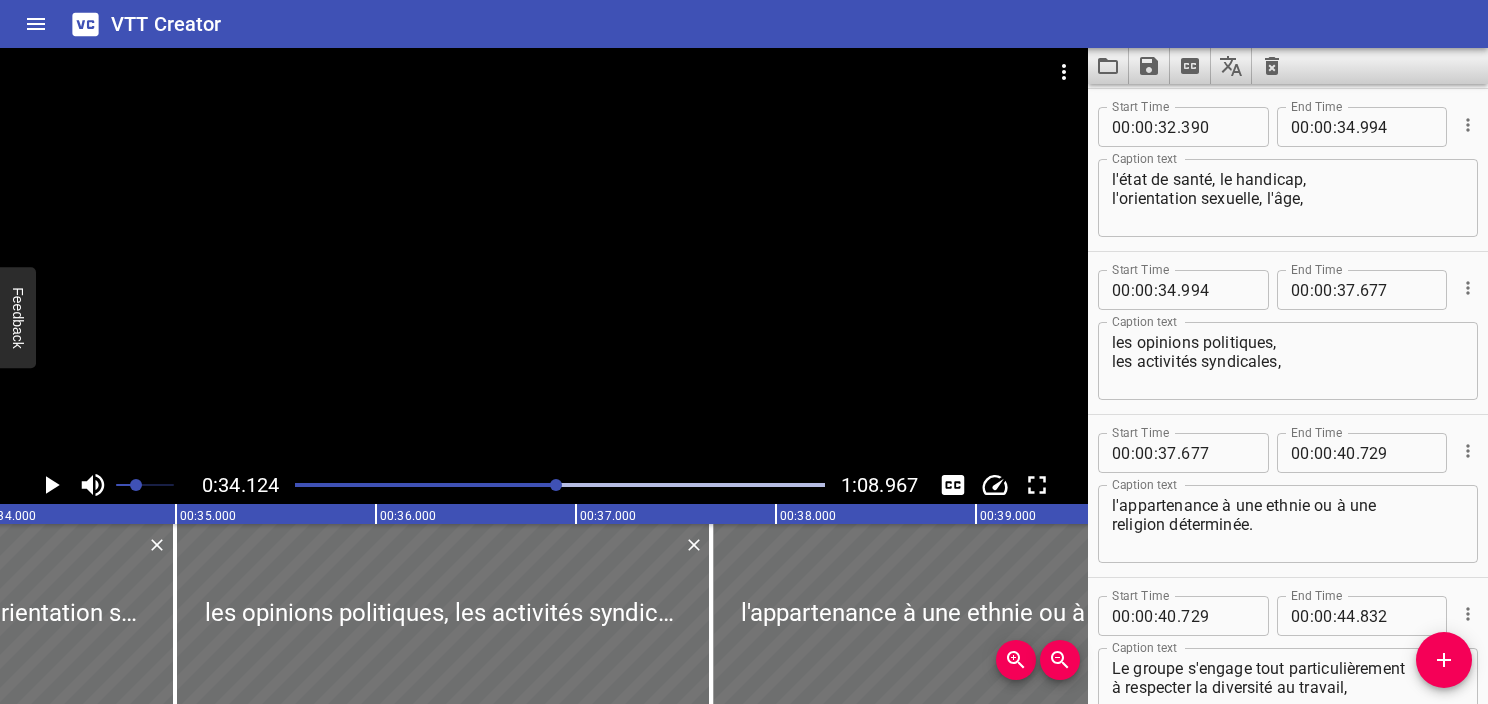 click on "l'état de santé, le handicap,
l'orientation sexuelle, l'âge, Caption text" at bounding box center (1288, 198) 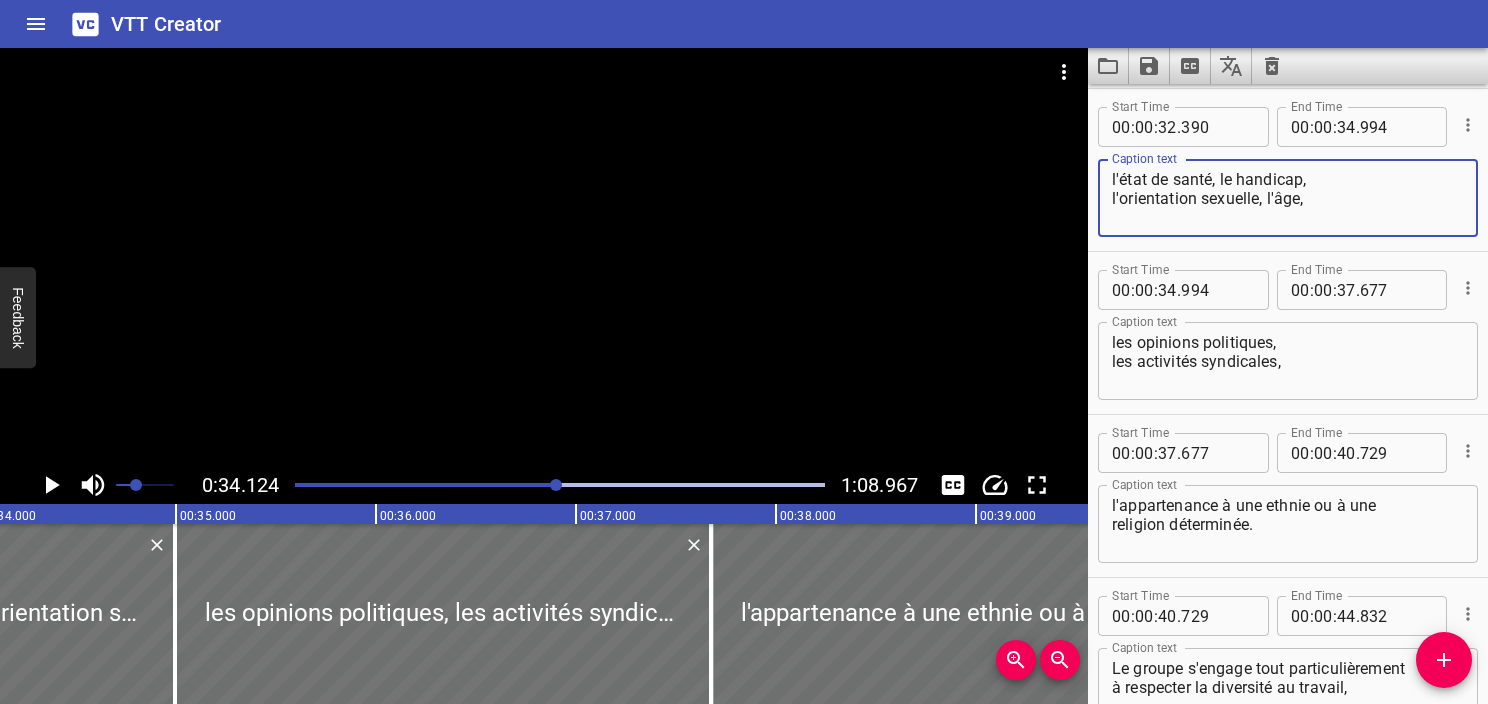 click on "l'état de santé, le handicap,
l'orientation sexuelle, l'âge," at bounding box center [1288, 198] 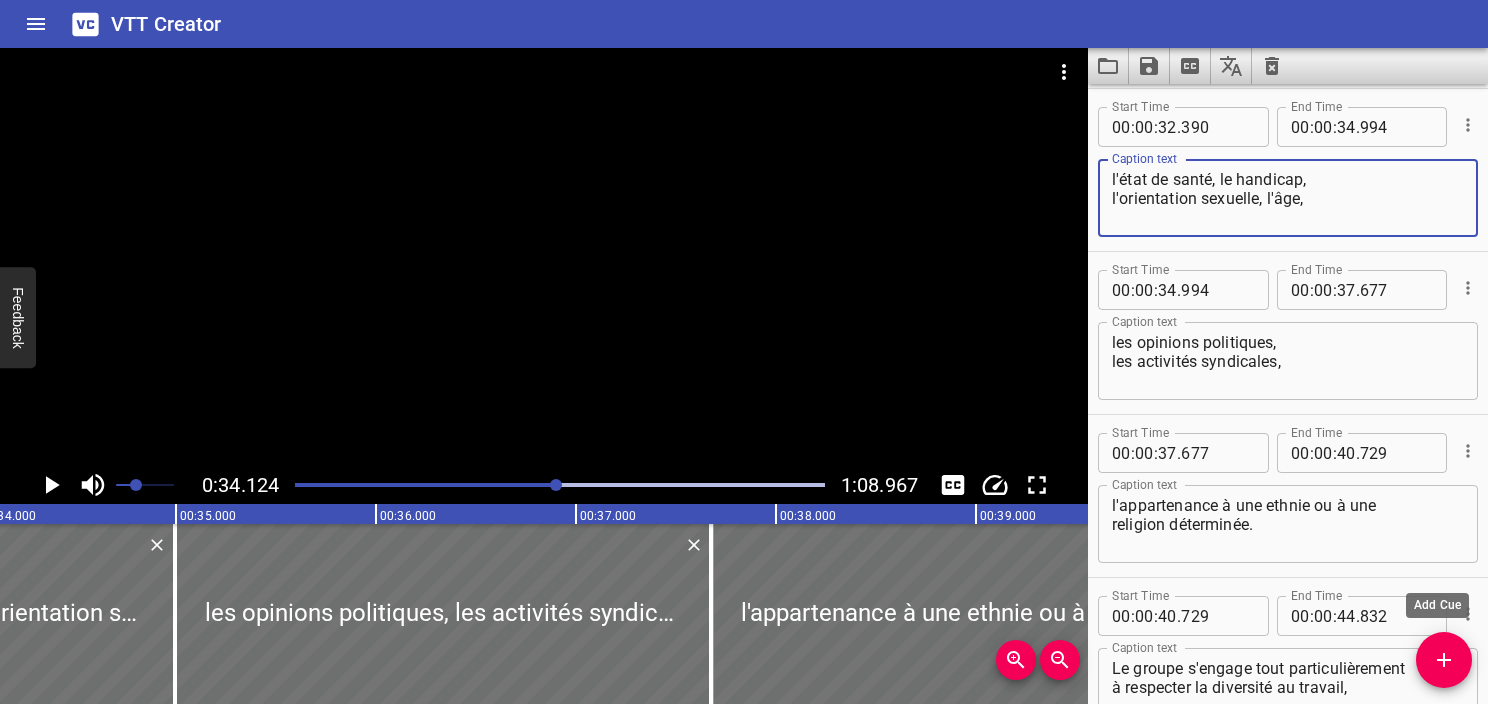 click at bounding box center (1444, 660) 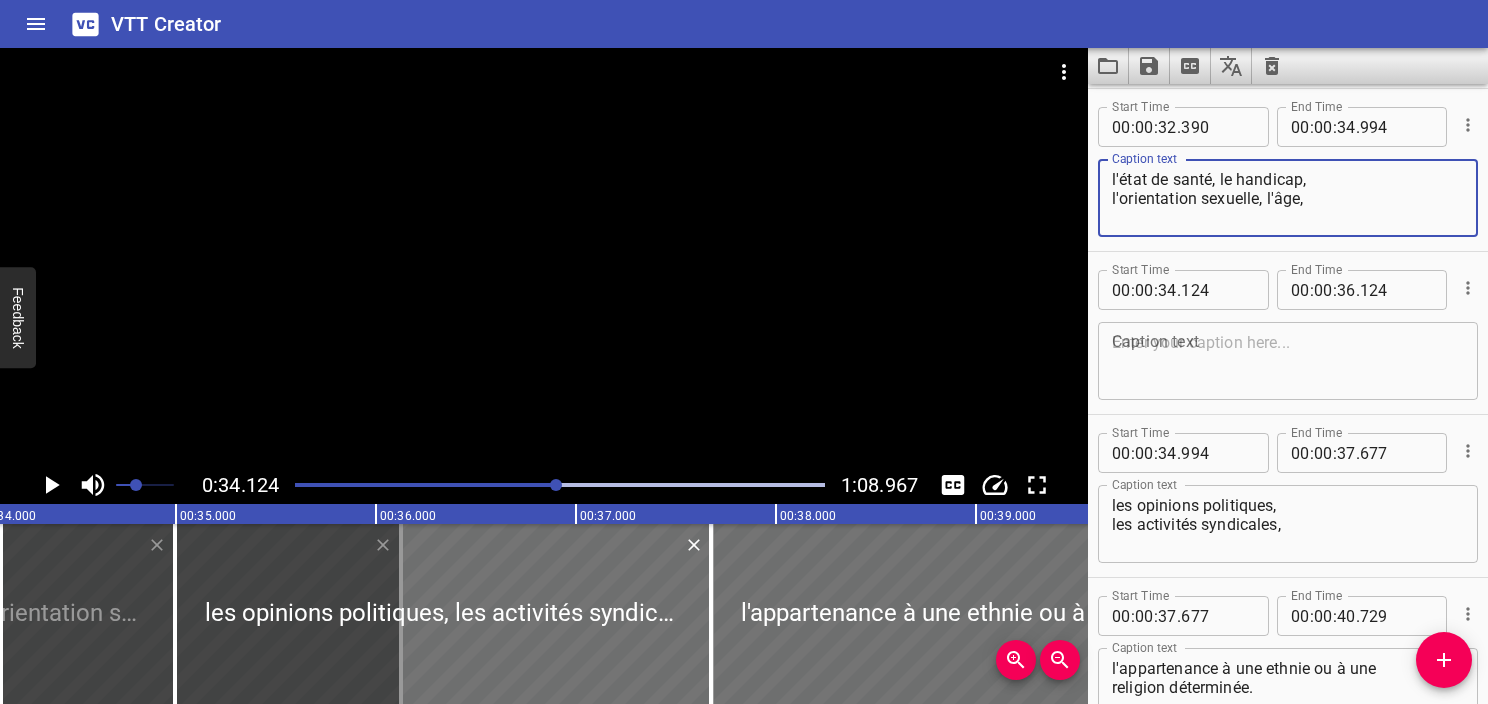 drag, startPoint x: 1363, startPoint y: 216, endPoint x: 1096, endPoint y: 211, distance: 267.0468 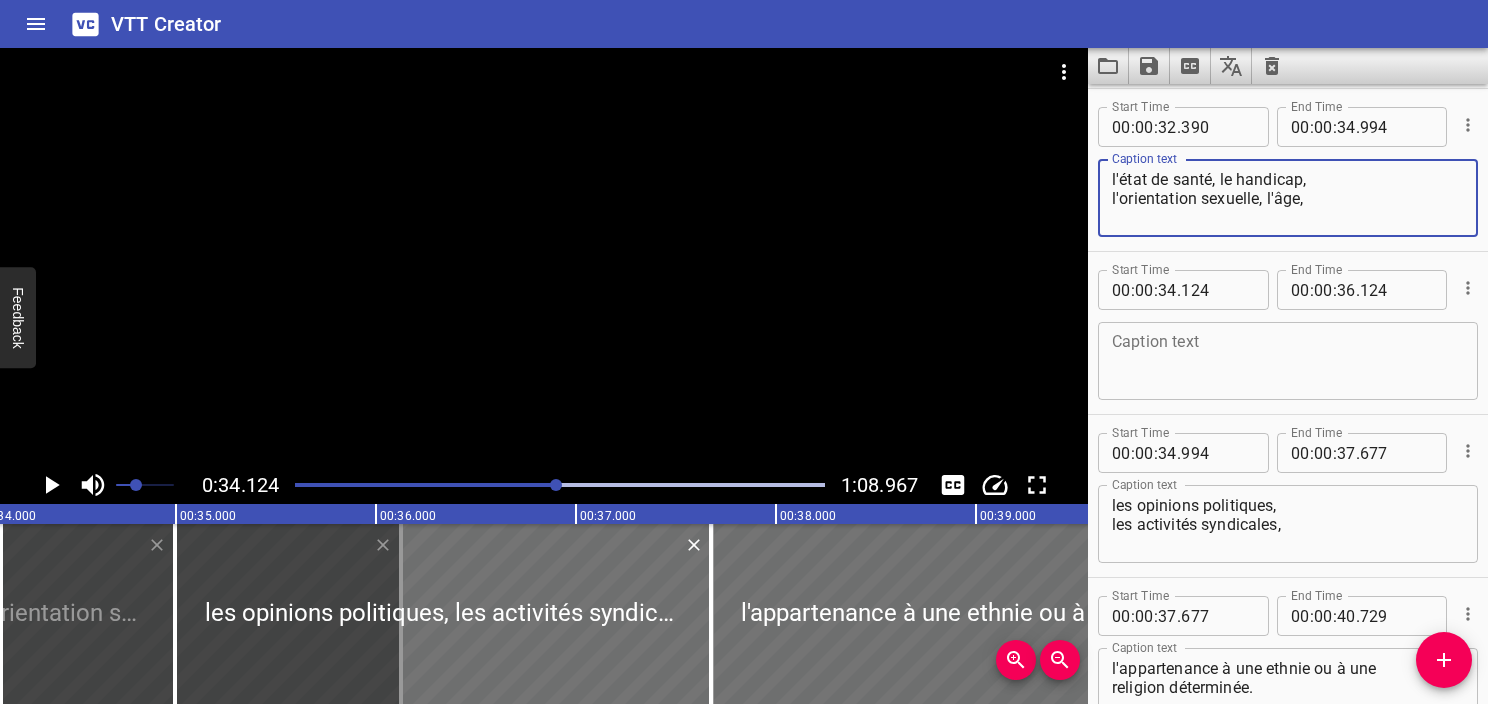click on "Start Time 00 : 00 : 32 . 390 Start Time End Time 00 : 00 : 34 . 994 End Time Caption text l'état de santé, le handicap,
l'orientation sexuelle, l'âge, Caption text" at bounding box center [1288, 170] 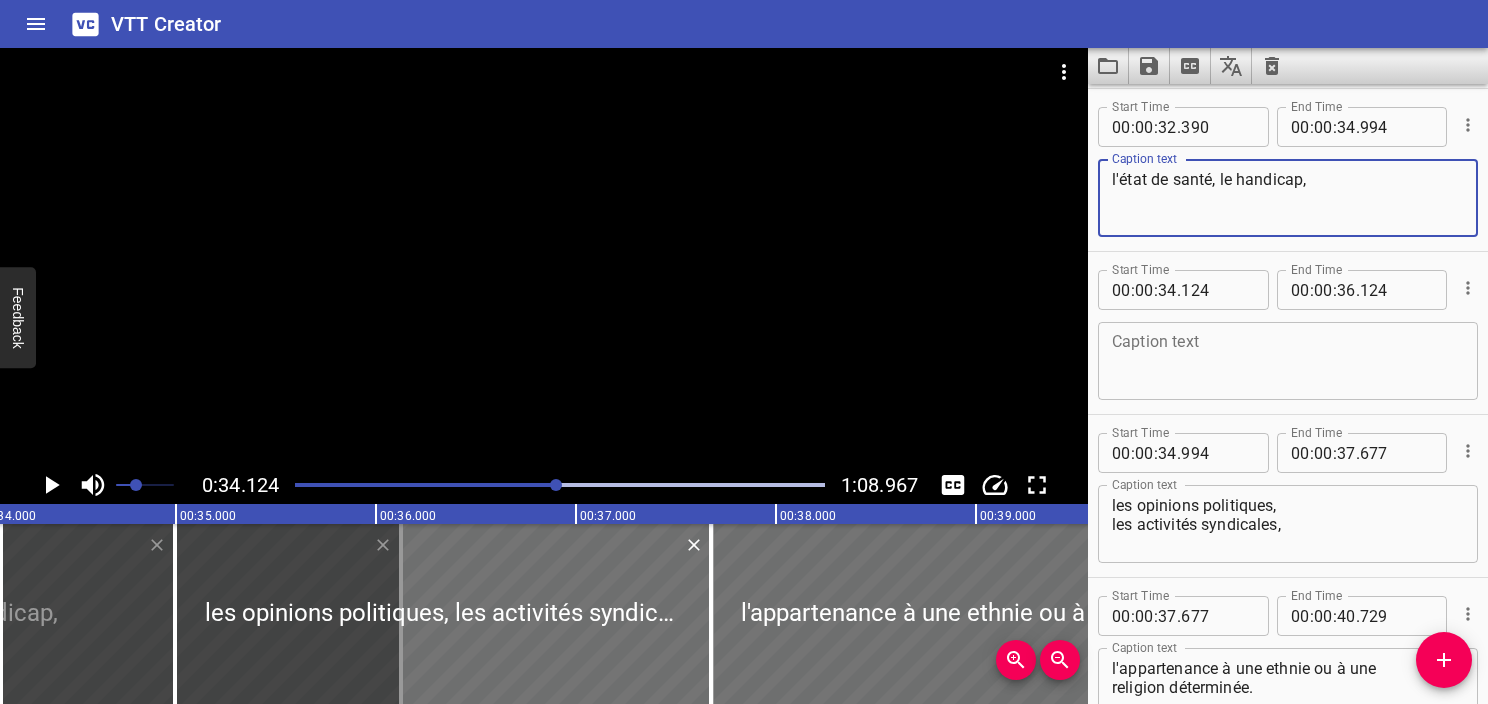 type on "l'état de santé, le handicap," 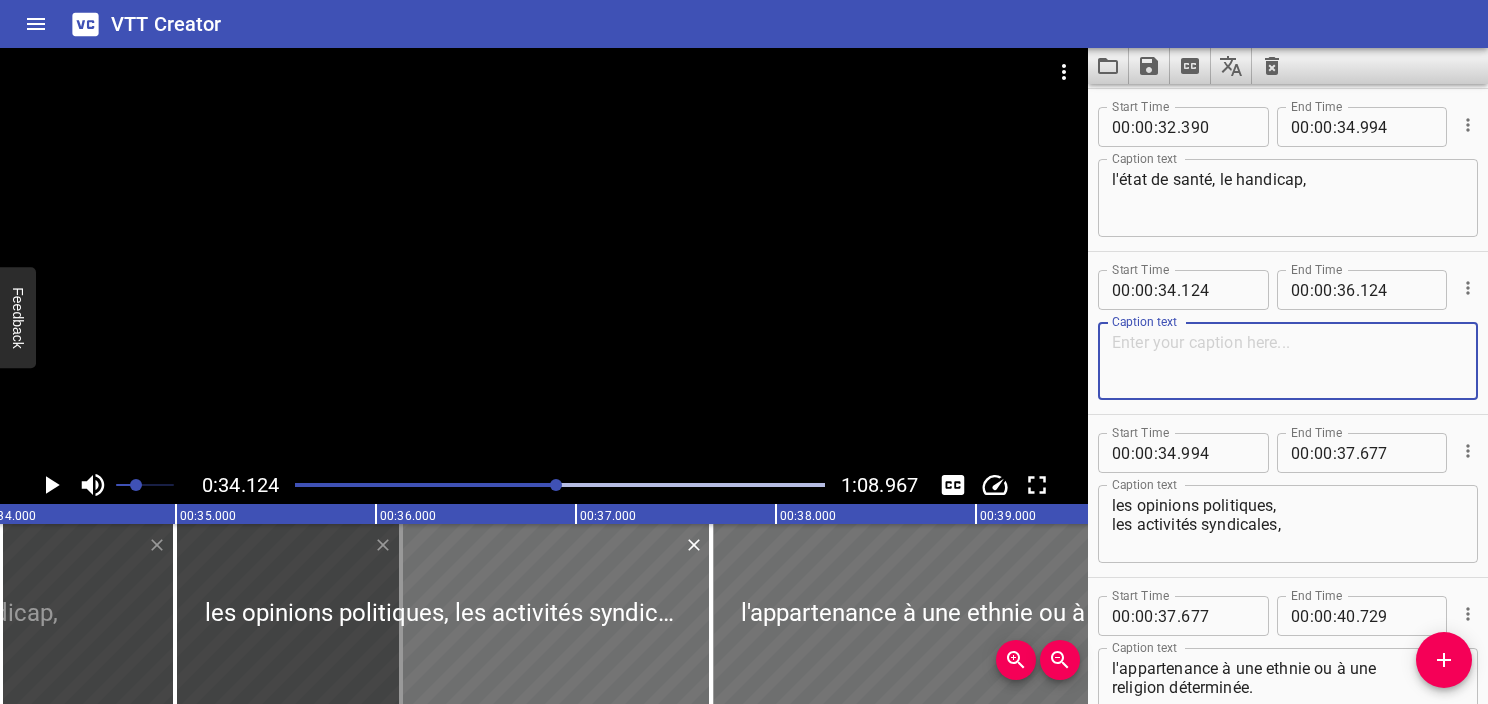 paste on "l'orientation sexuelle, l'âge," 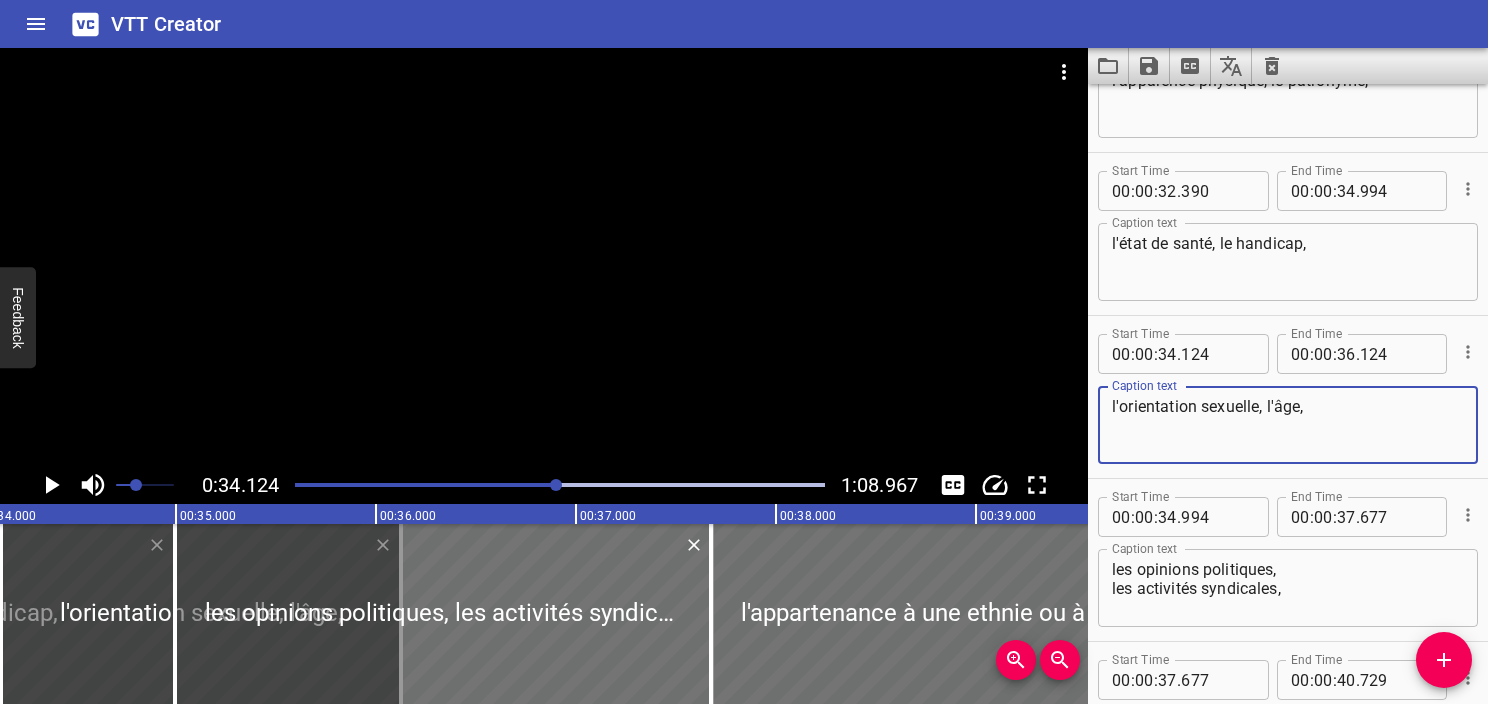 scroll, scrollTop: 2344, scrollLeft: 0, axis: vertical 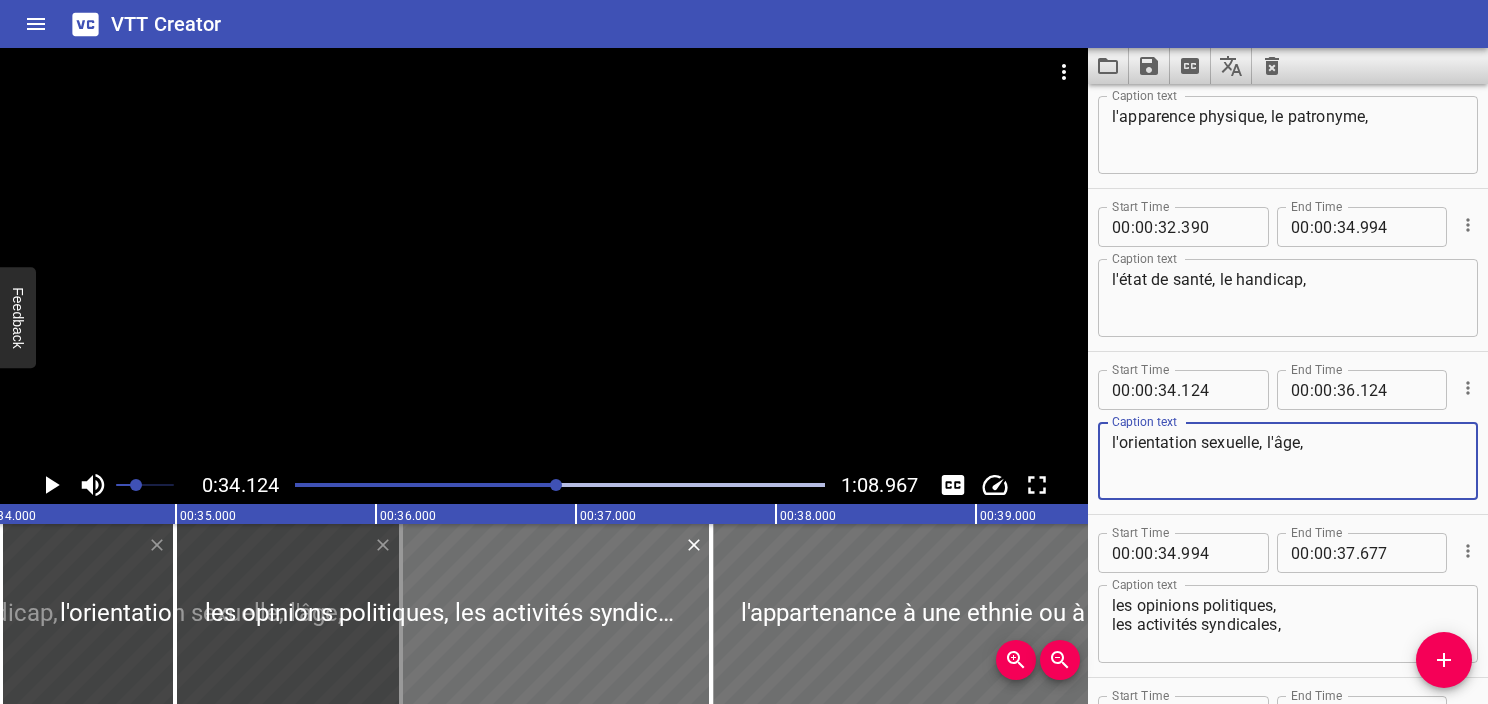 type on "l'orientation sexuelle, l'âge," 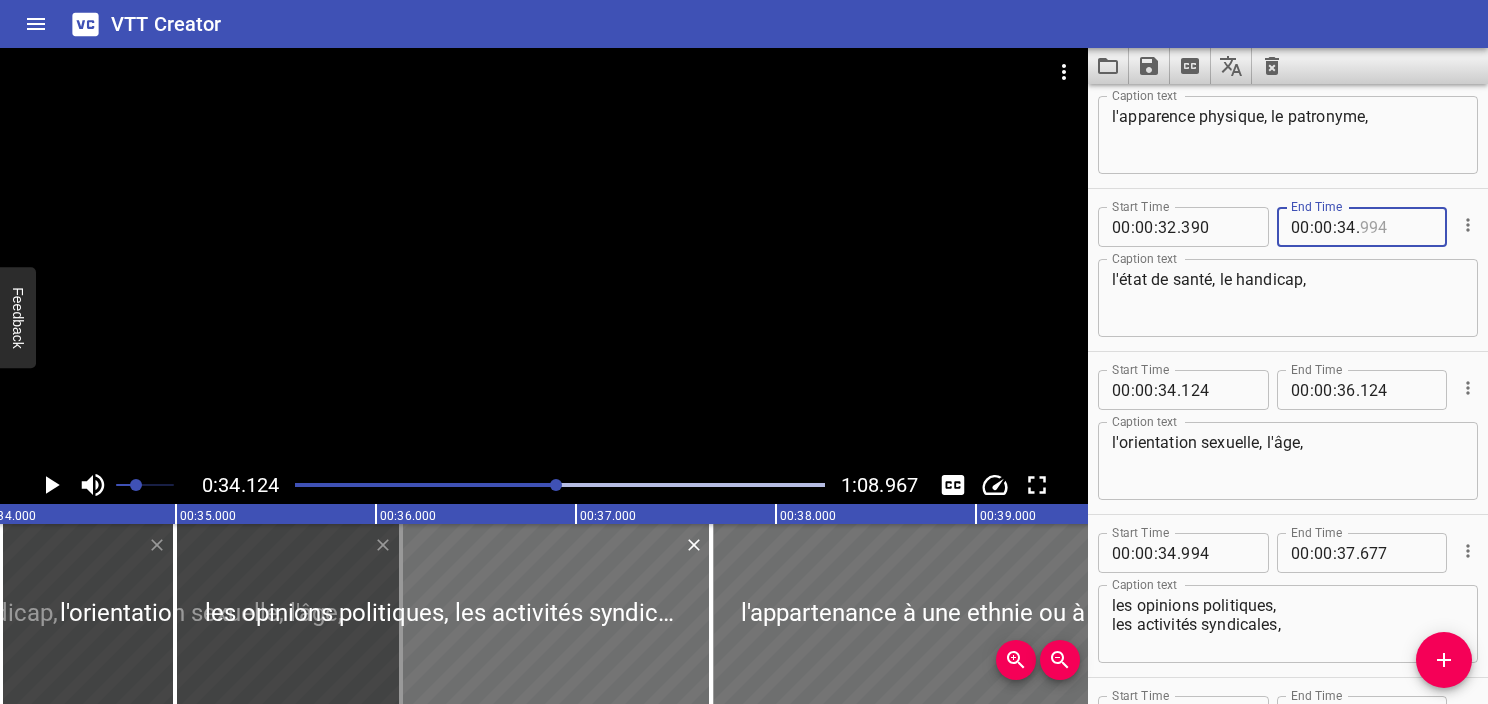 click at bounding box center [1396, 227] 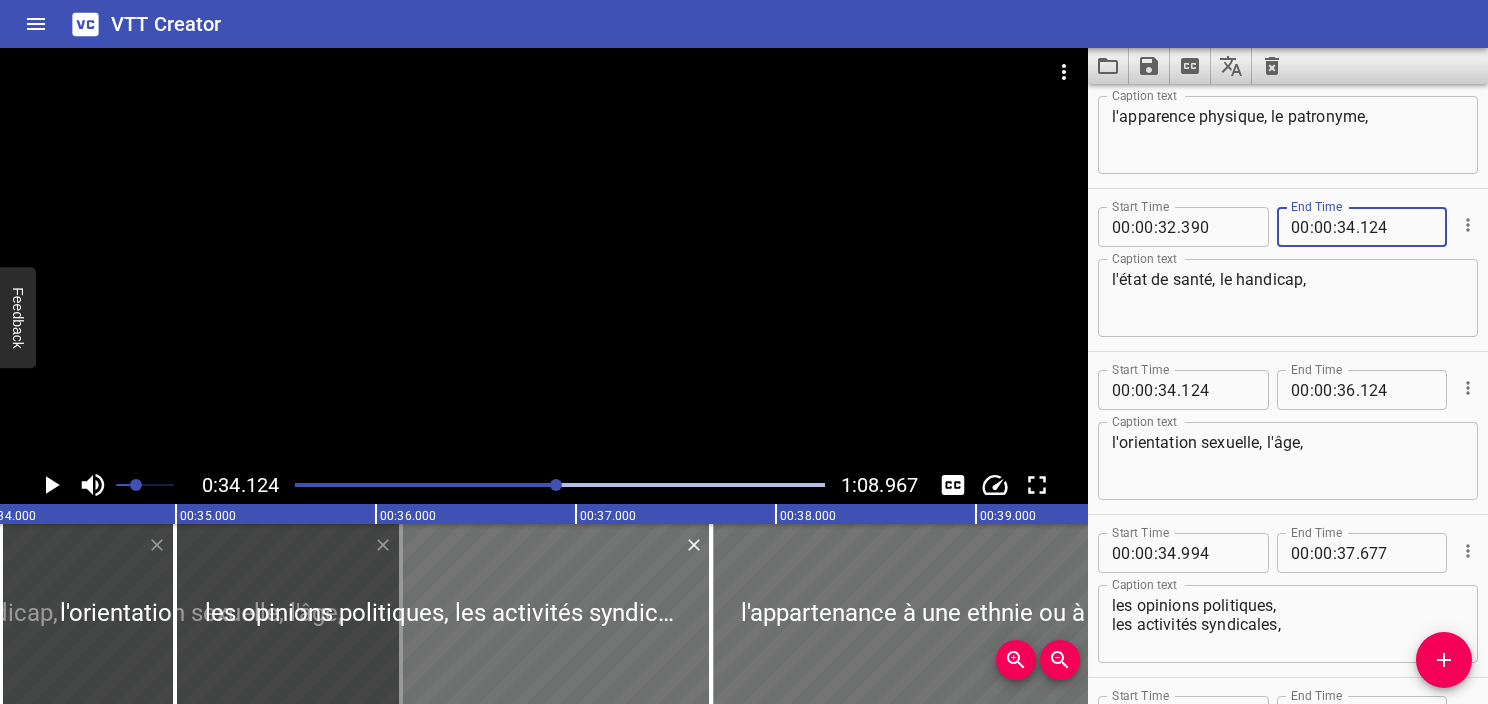 type on "124" 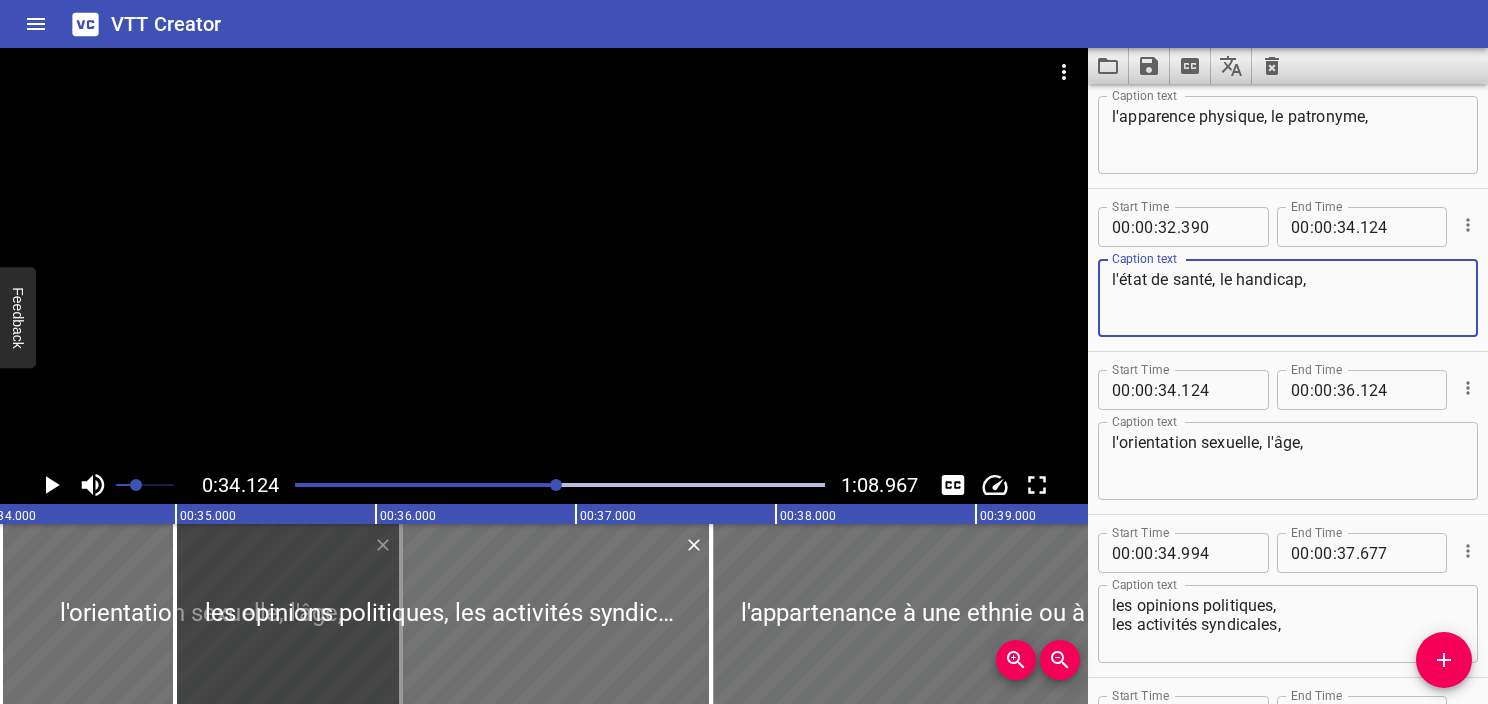 type on "l'état de santé, le handicap," 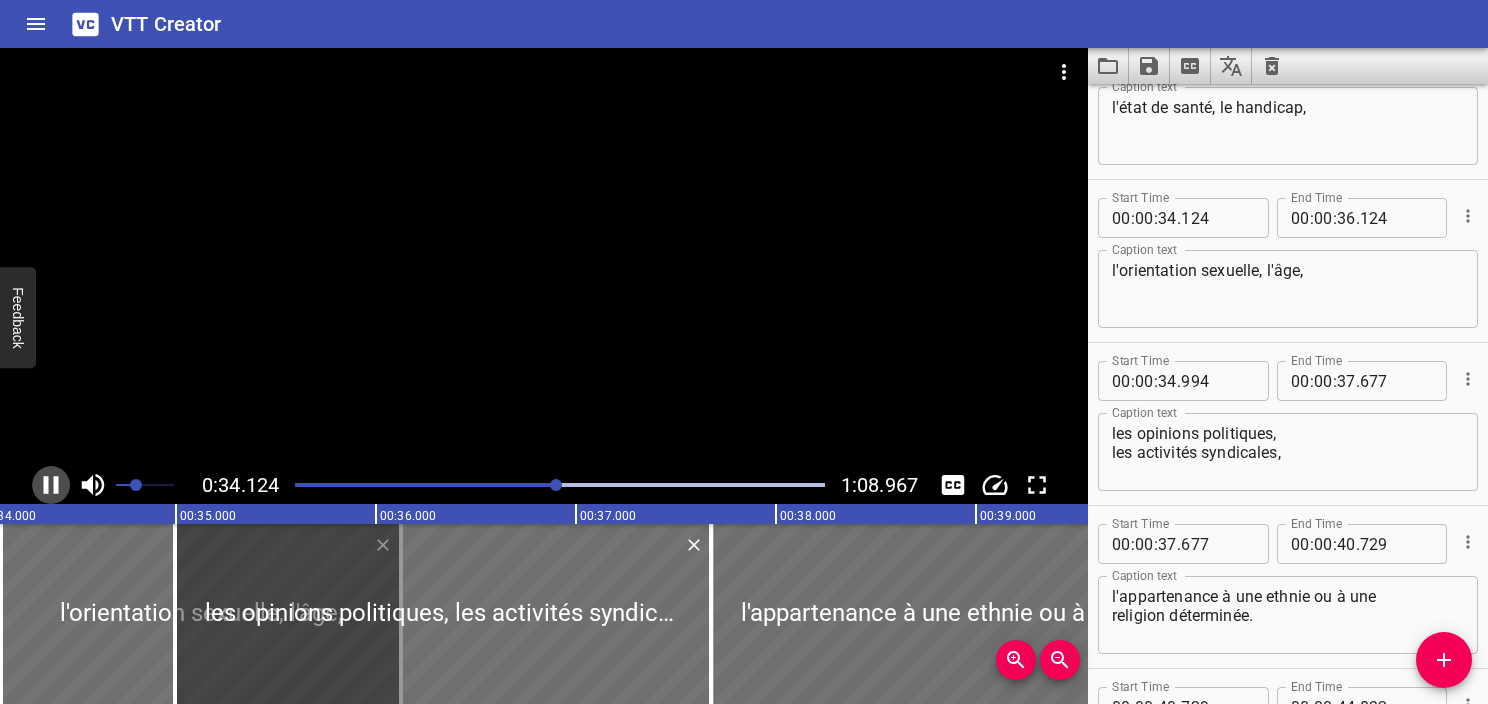 click 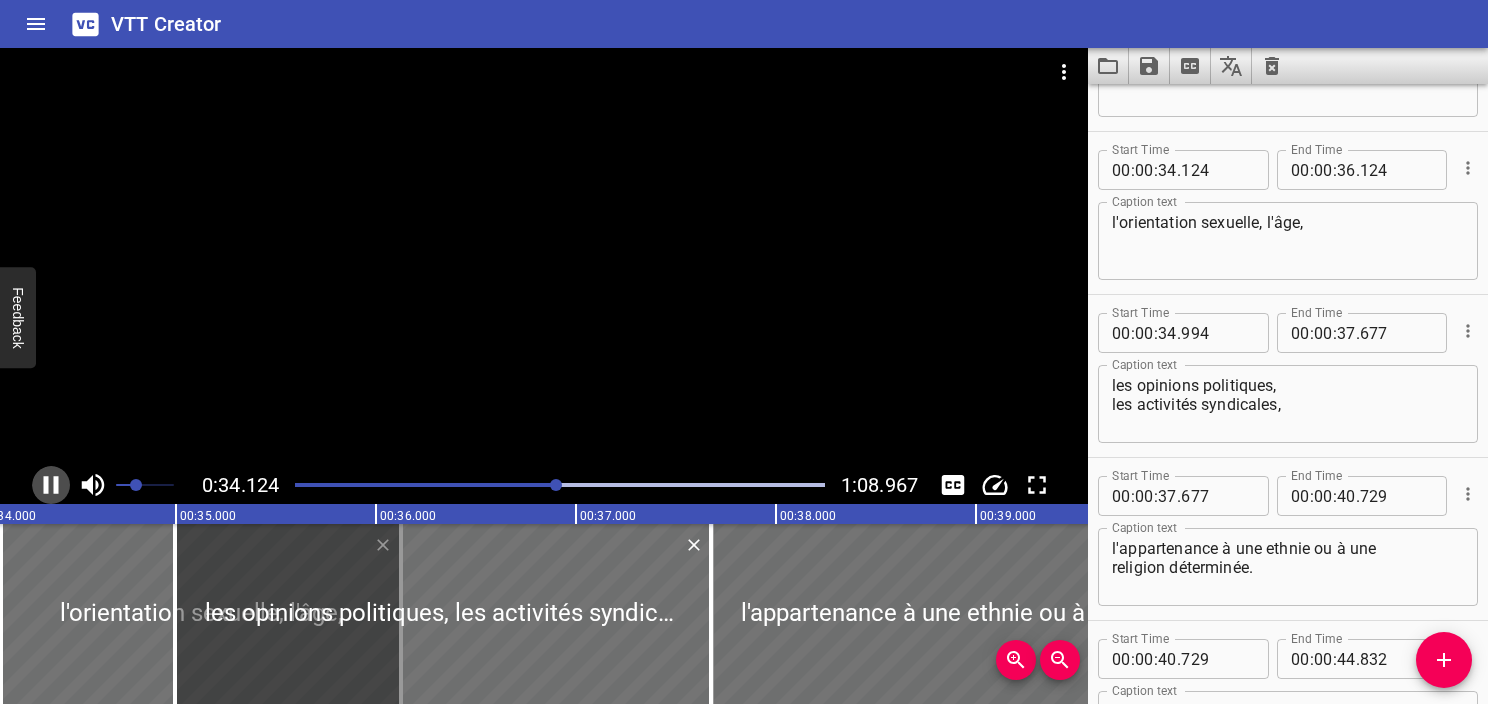 scroll, scrollTop: 2608, scrollLeft: 0, axis: vertical 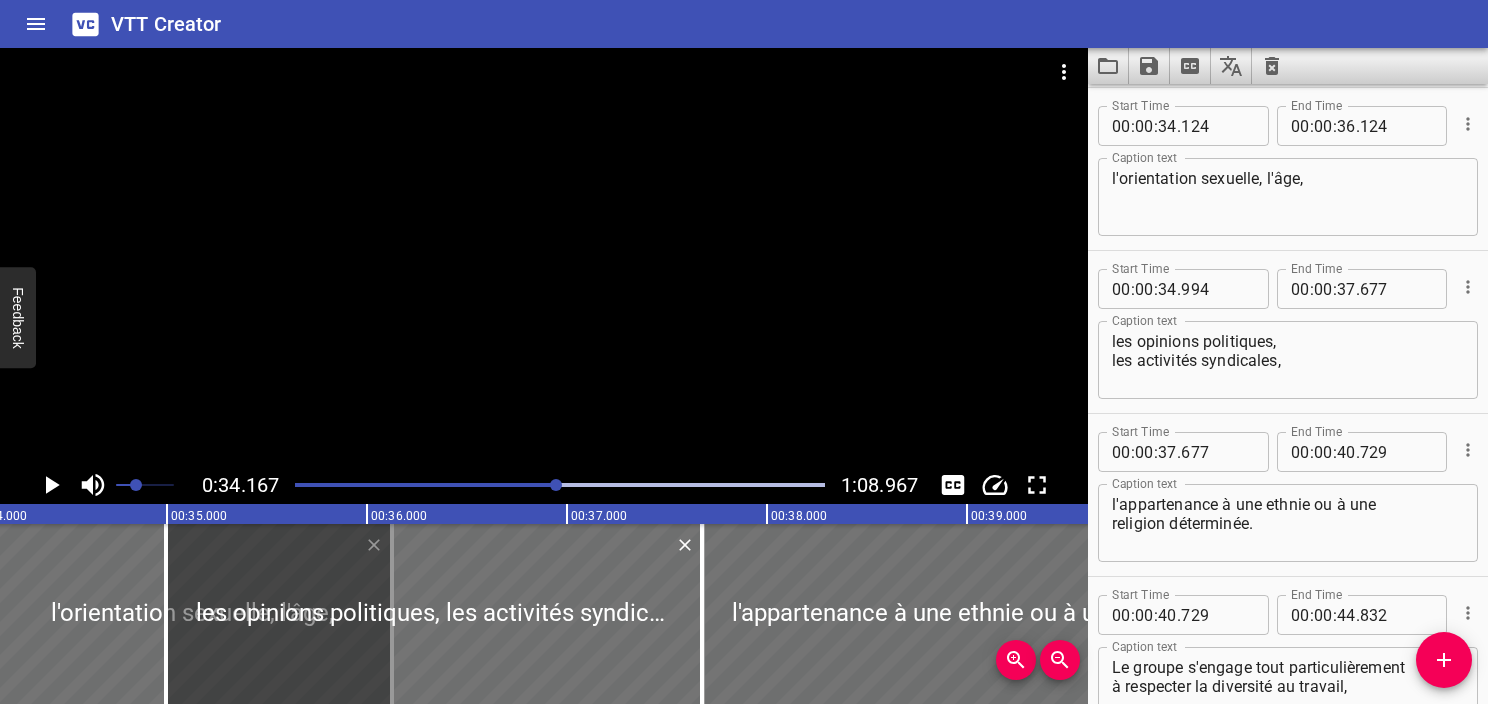 click 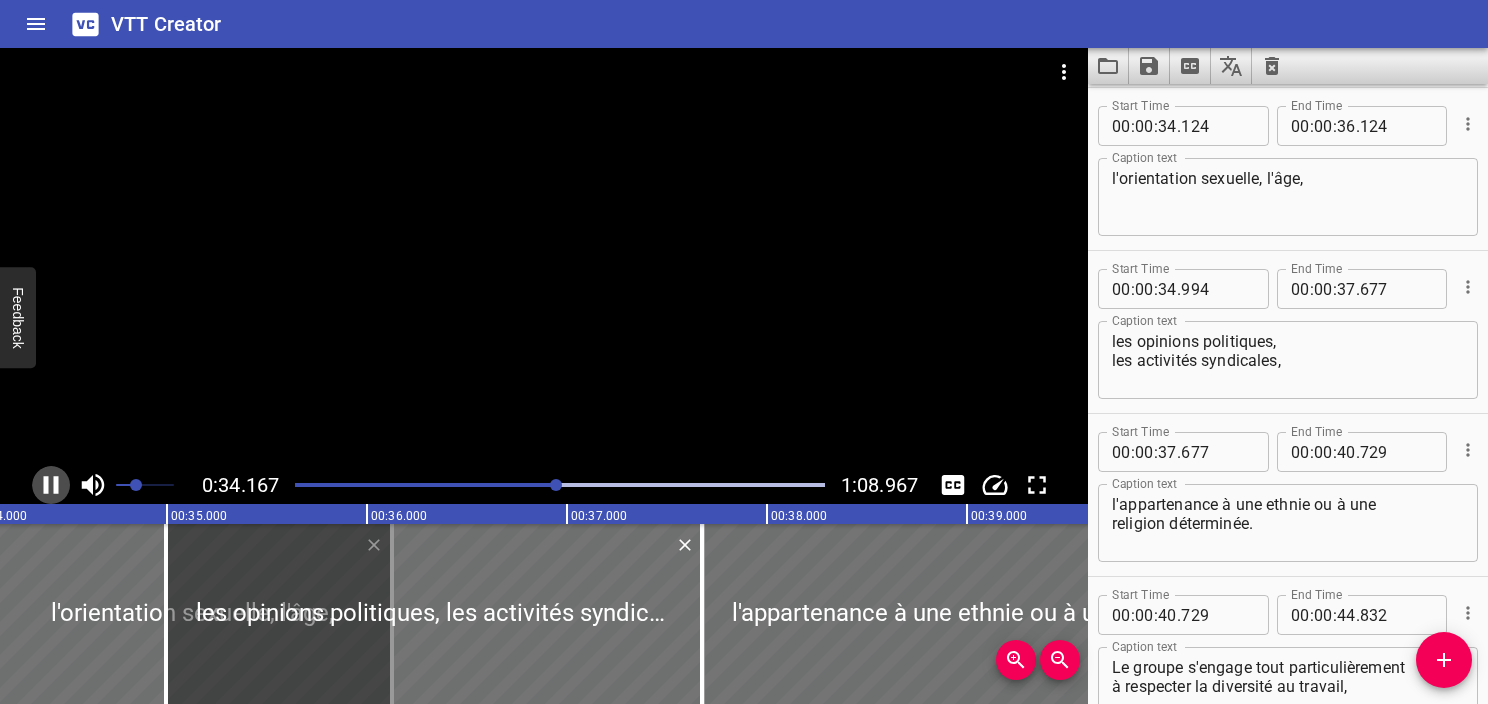 click 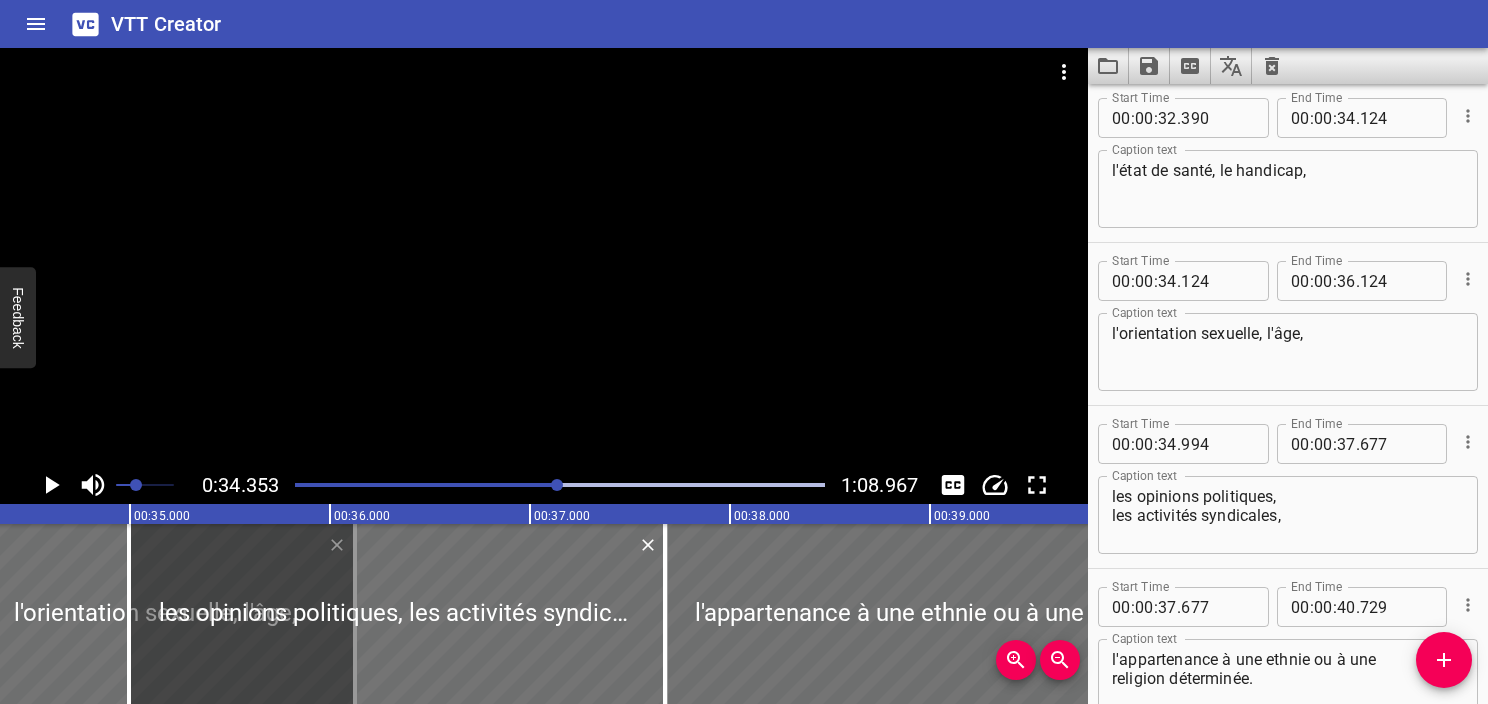 scroll, scrollTop: 2408, scrollLeft: 0, axis: vertical 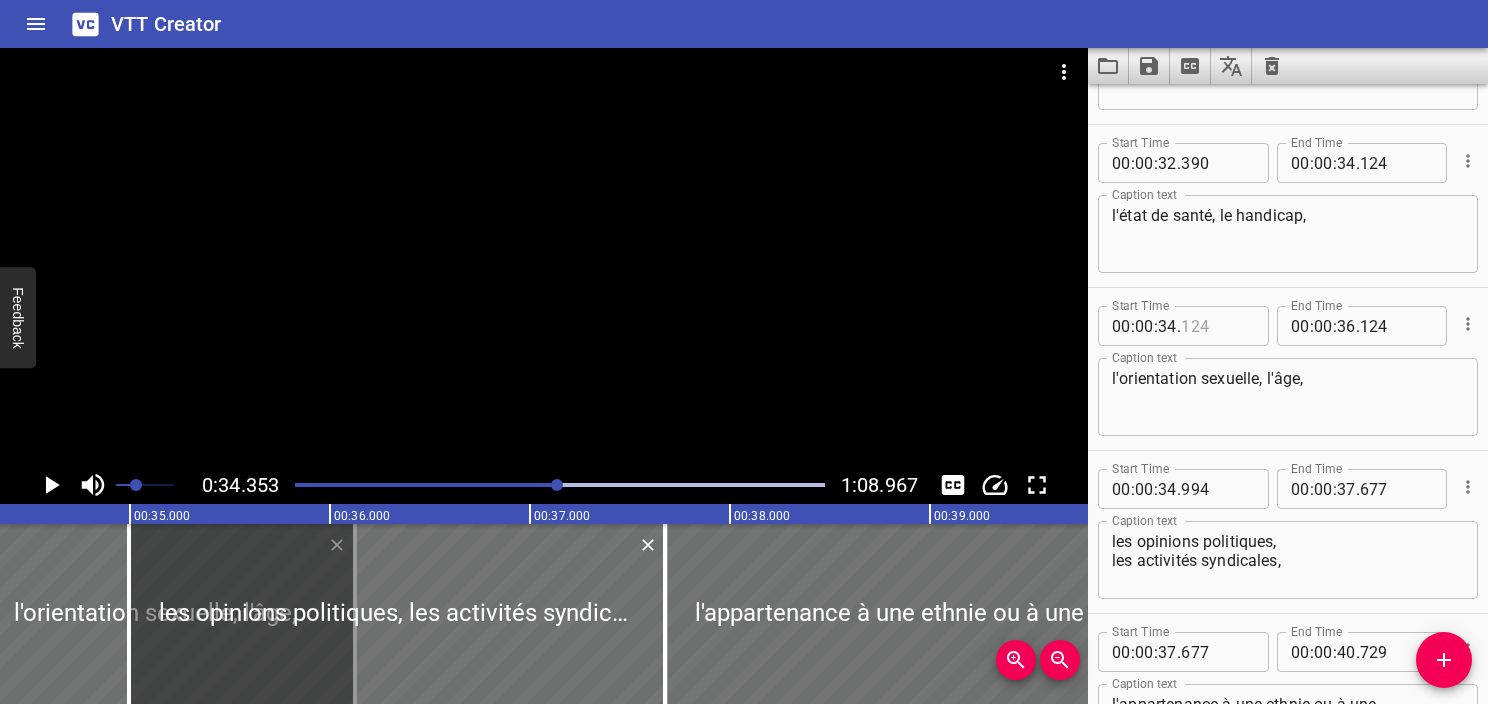click at bounding box center (1217, 326) 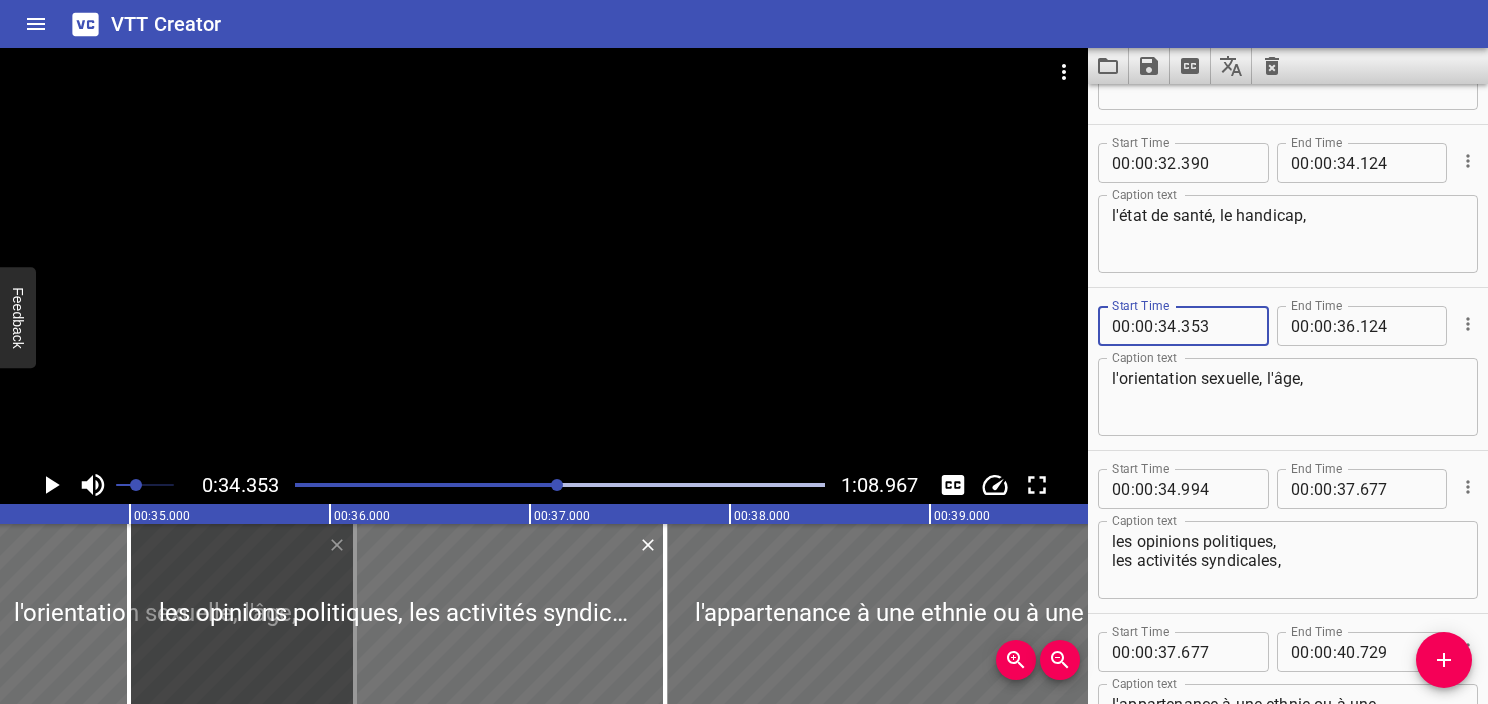 type on "353" 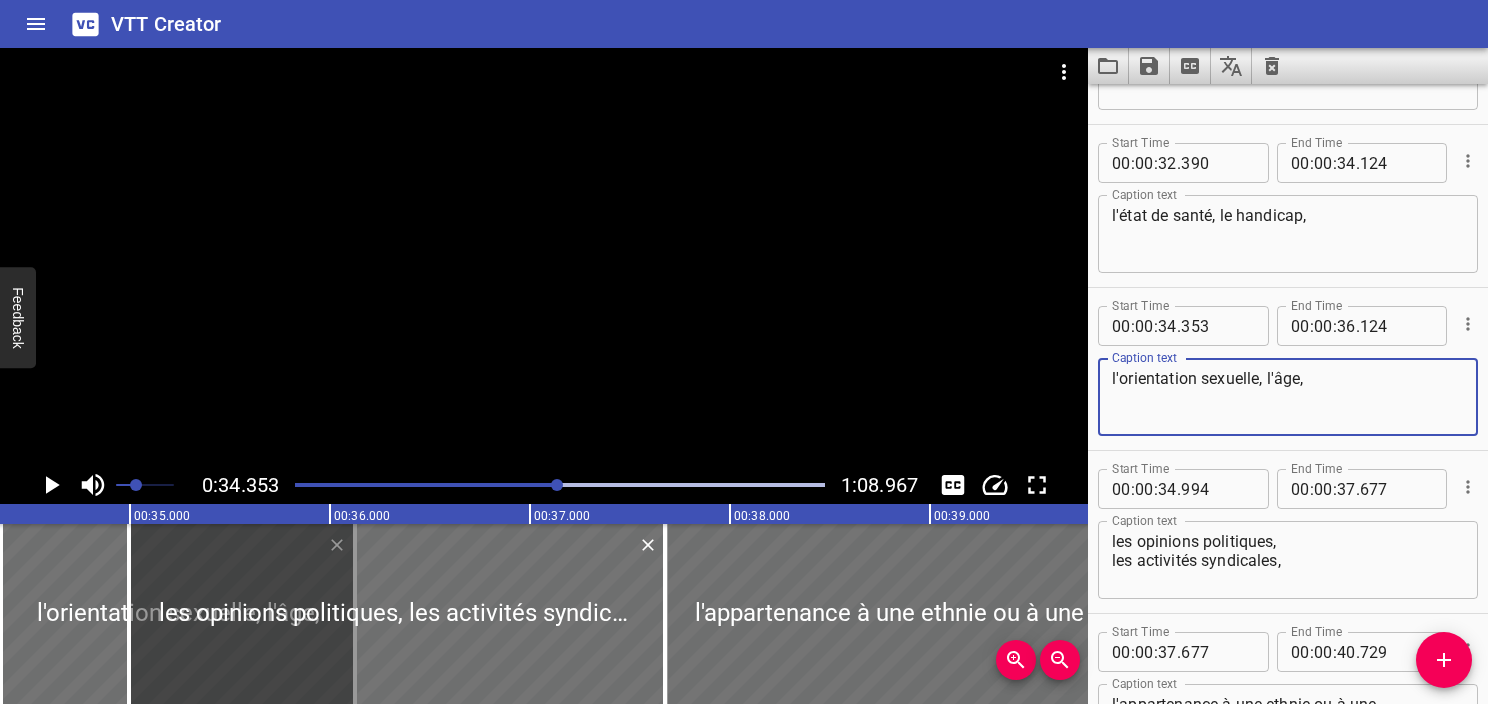 click on "l'orientation sexuelle, l'âge," at bounding box center (1288, 397) 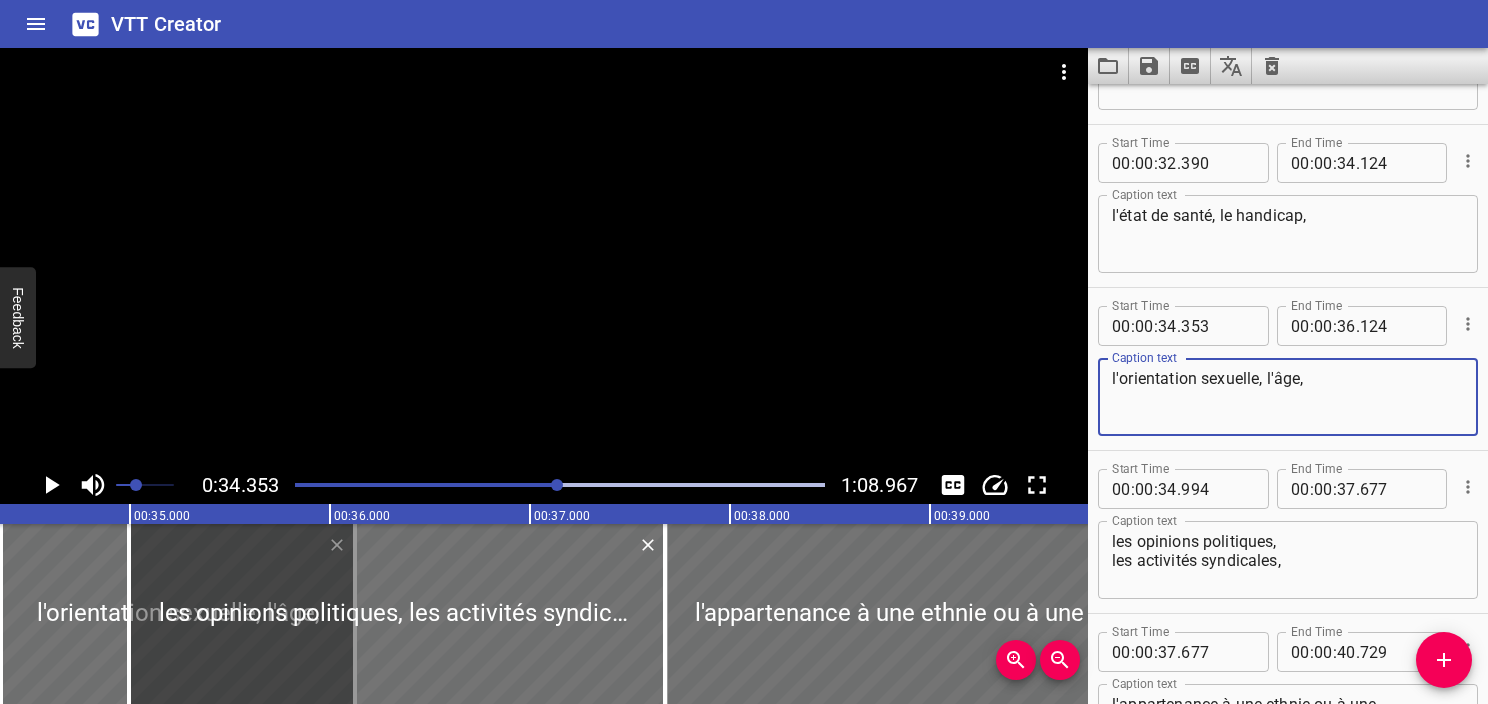 click 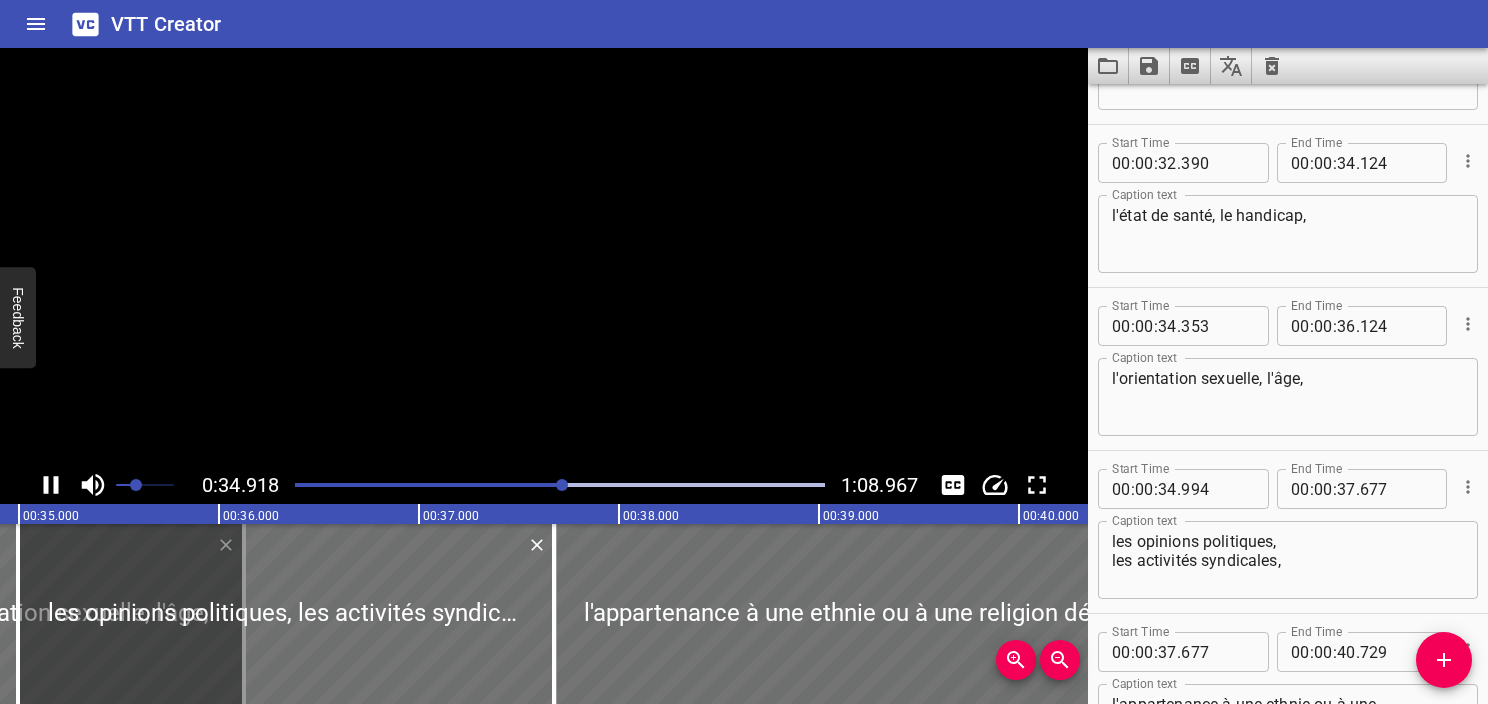 scroll, scrollTop: 0, scrollLeft: 6983, axis: horizontal 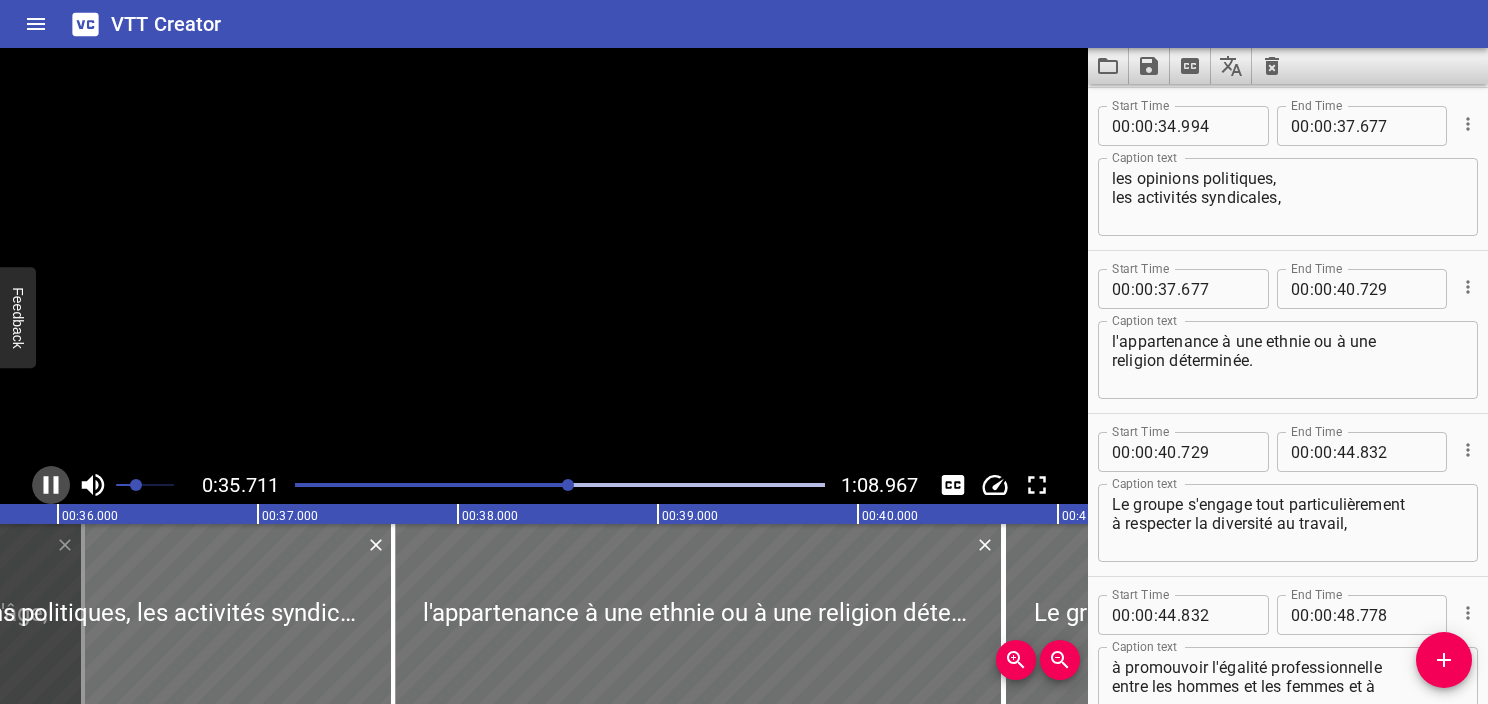 click 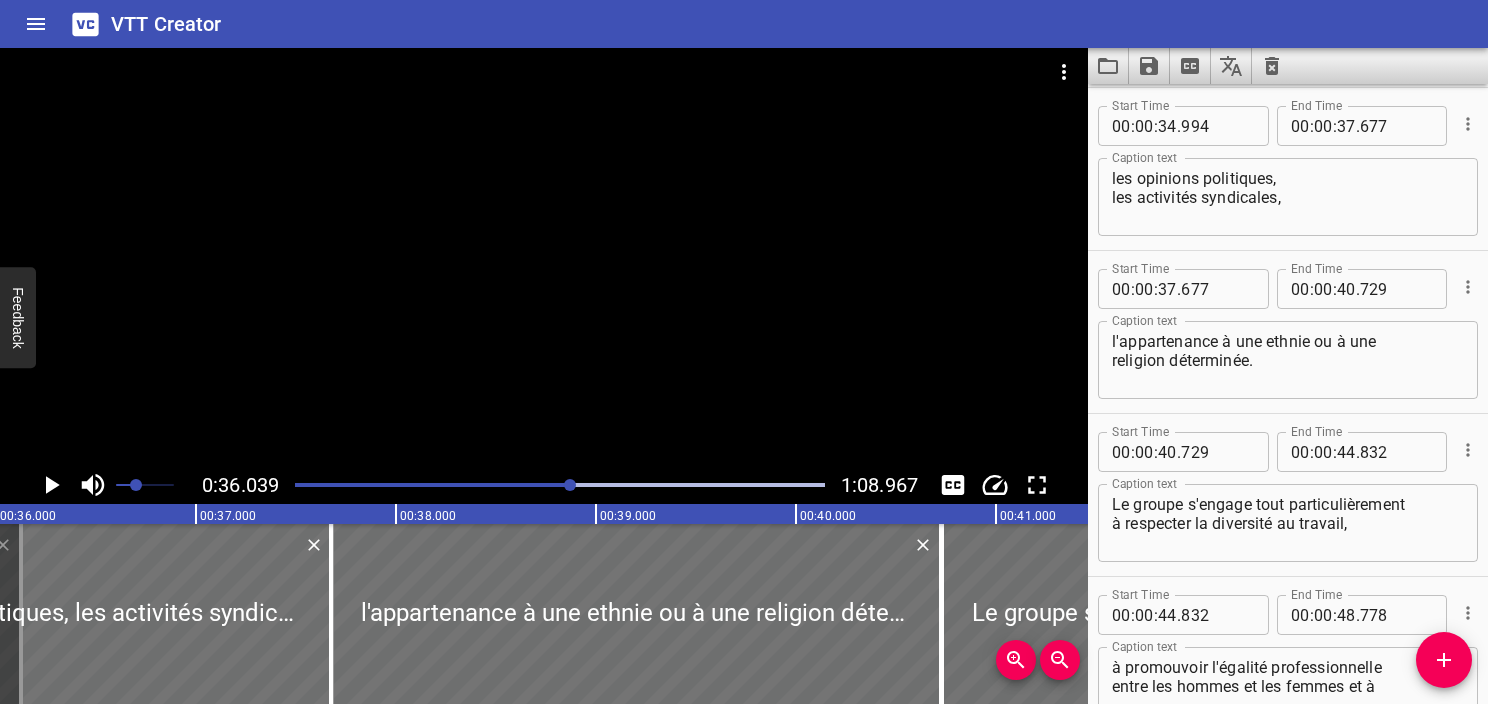 scroll, scrollTop: 0, scrollLeft: 7208, axis: horizontal 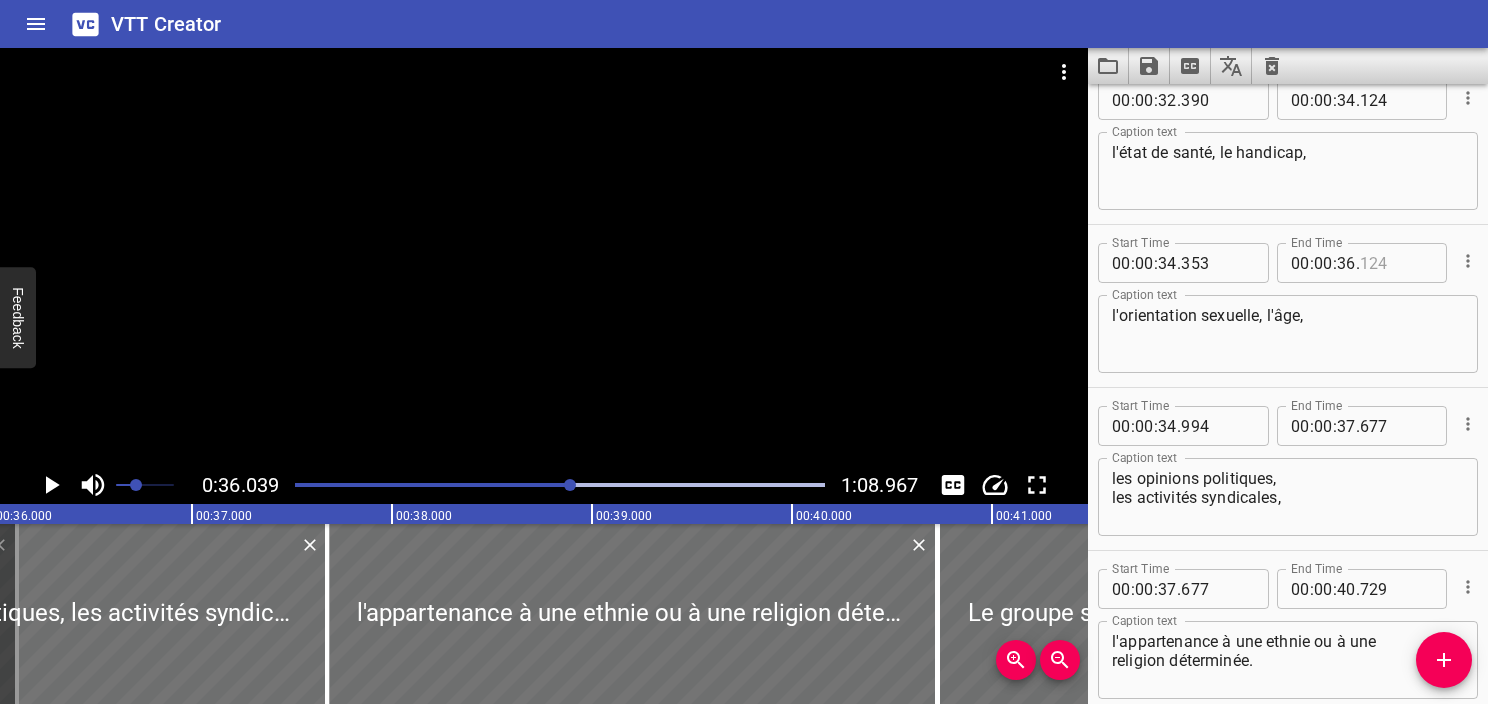 click at bounding box center [1396, 263] 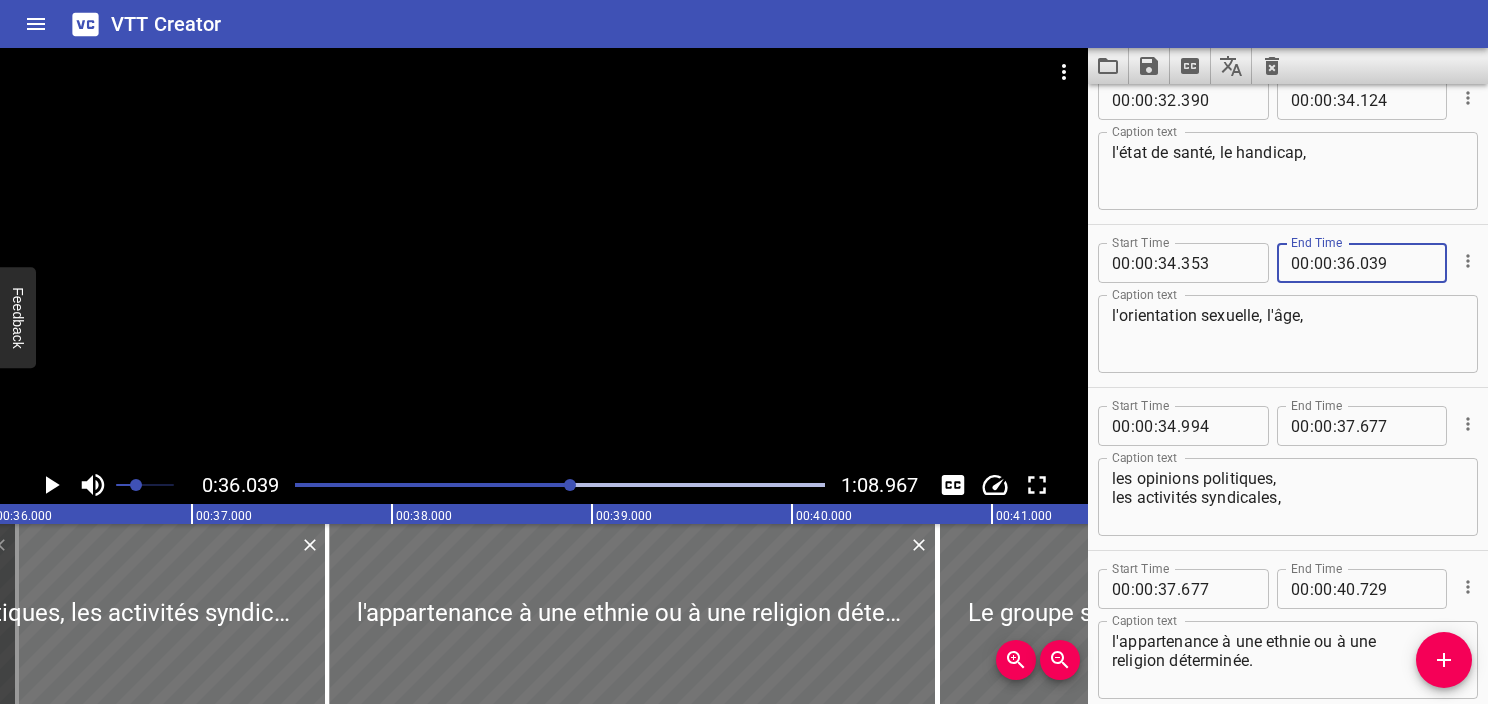 type on "039" 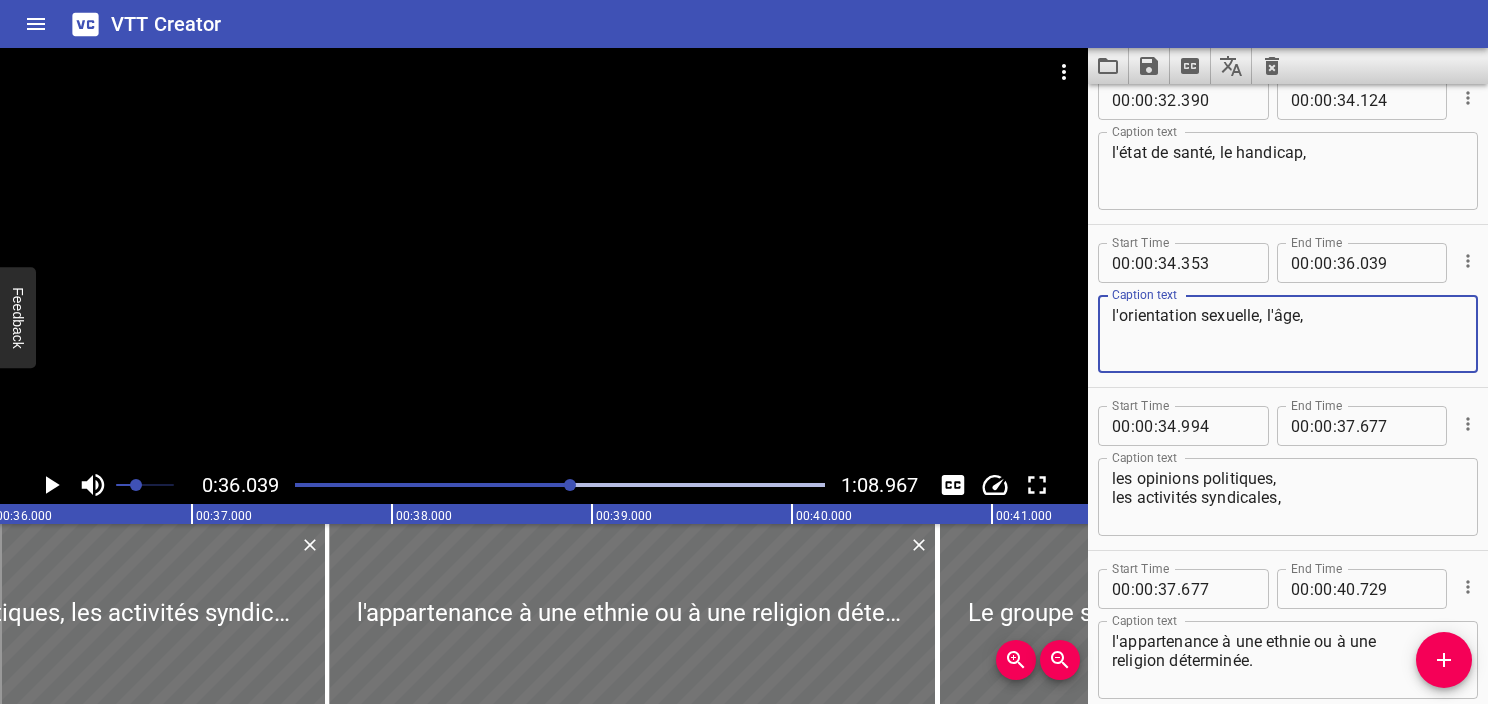 click on "les opinions politiques,
les activités syndicales," at bounding box center (1288, 497) 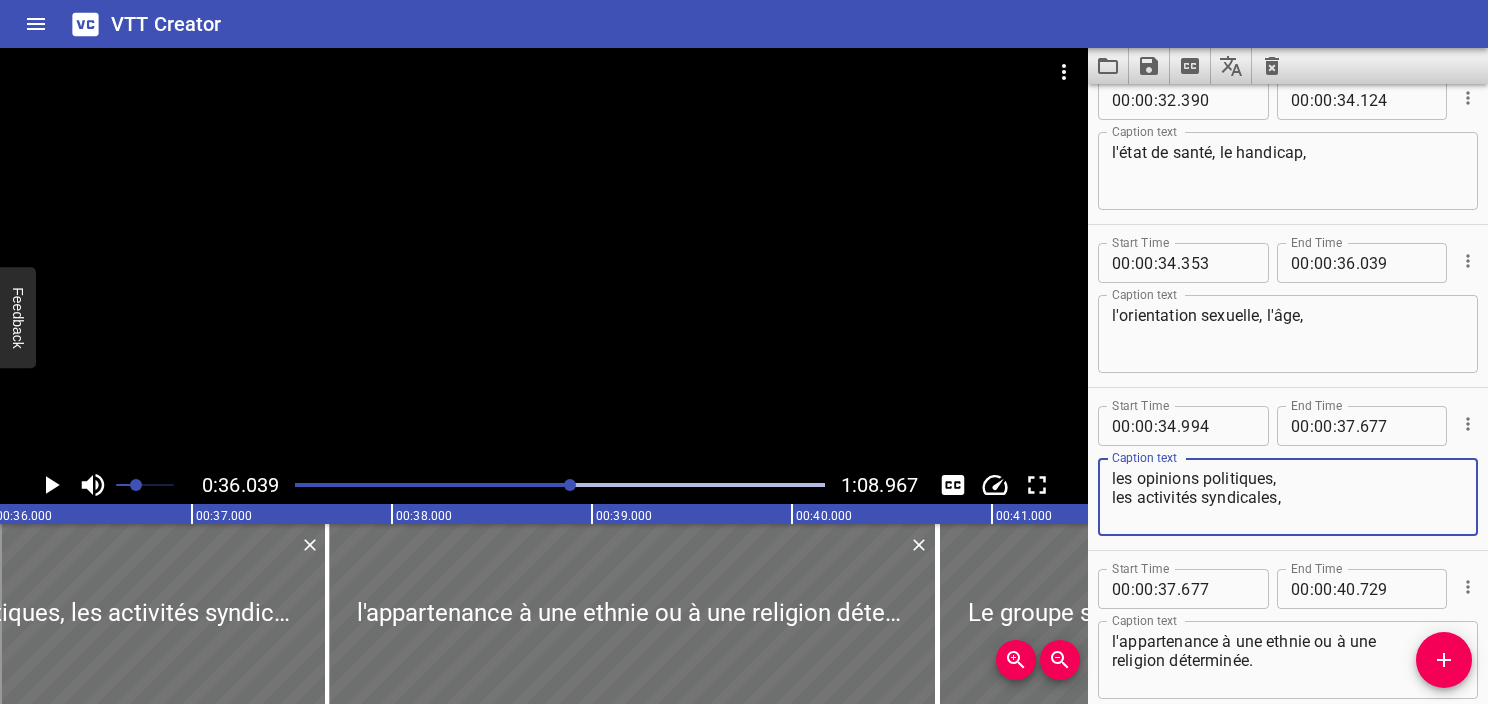 click on "les opinions politiques,
les activités syndicales, Caption text" at bounding box center (1288, 497) 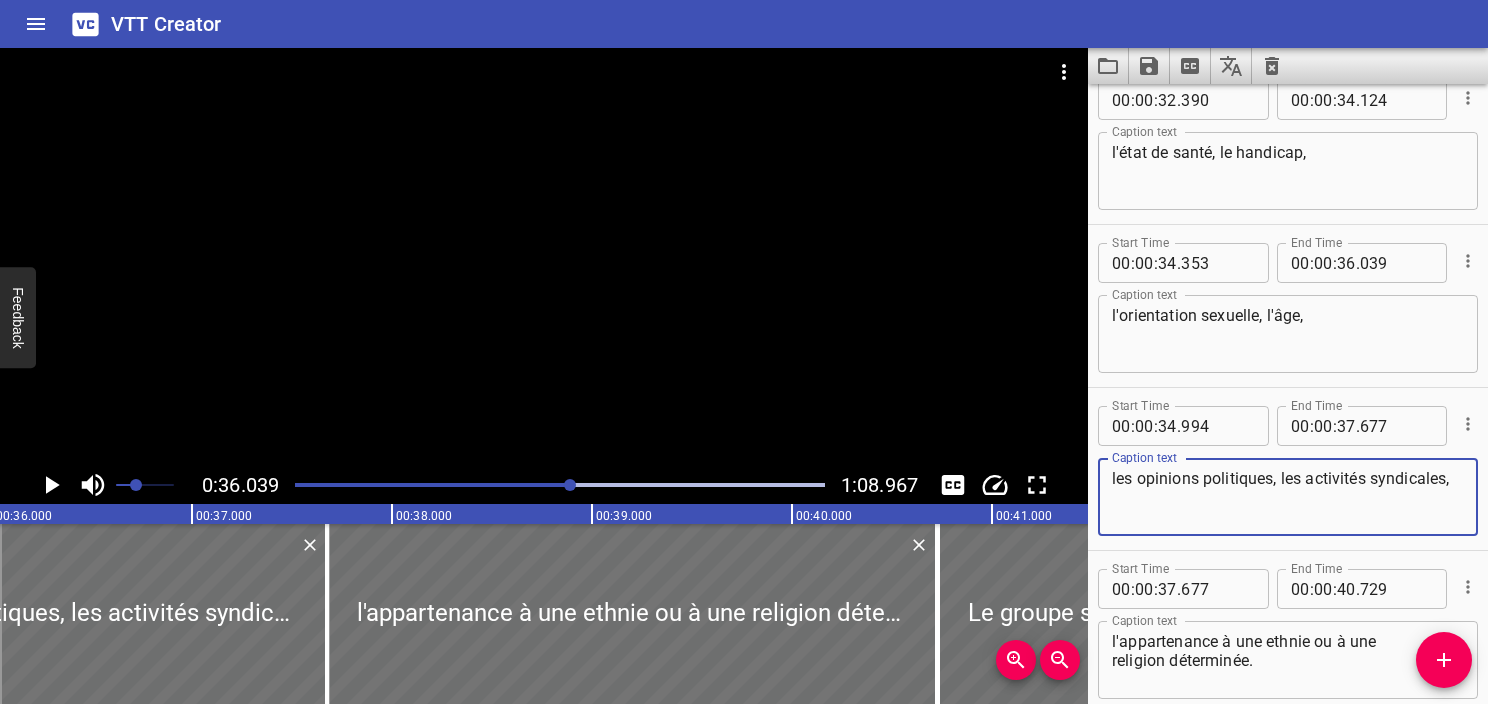 type on "les opinions politiques, les activités syndicales," 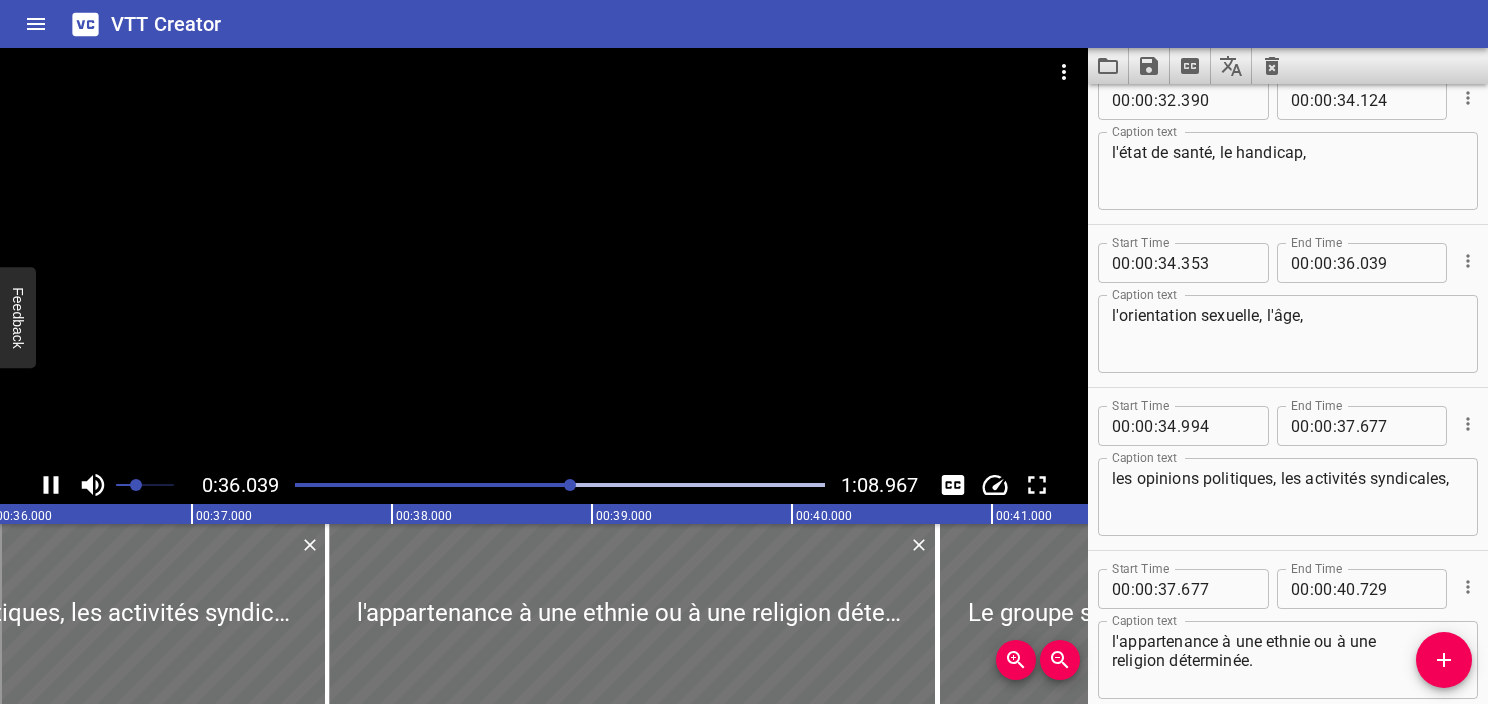 click 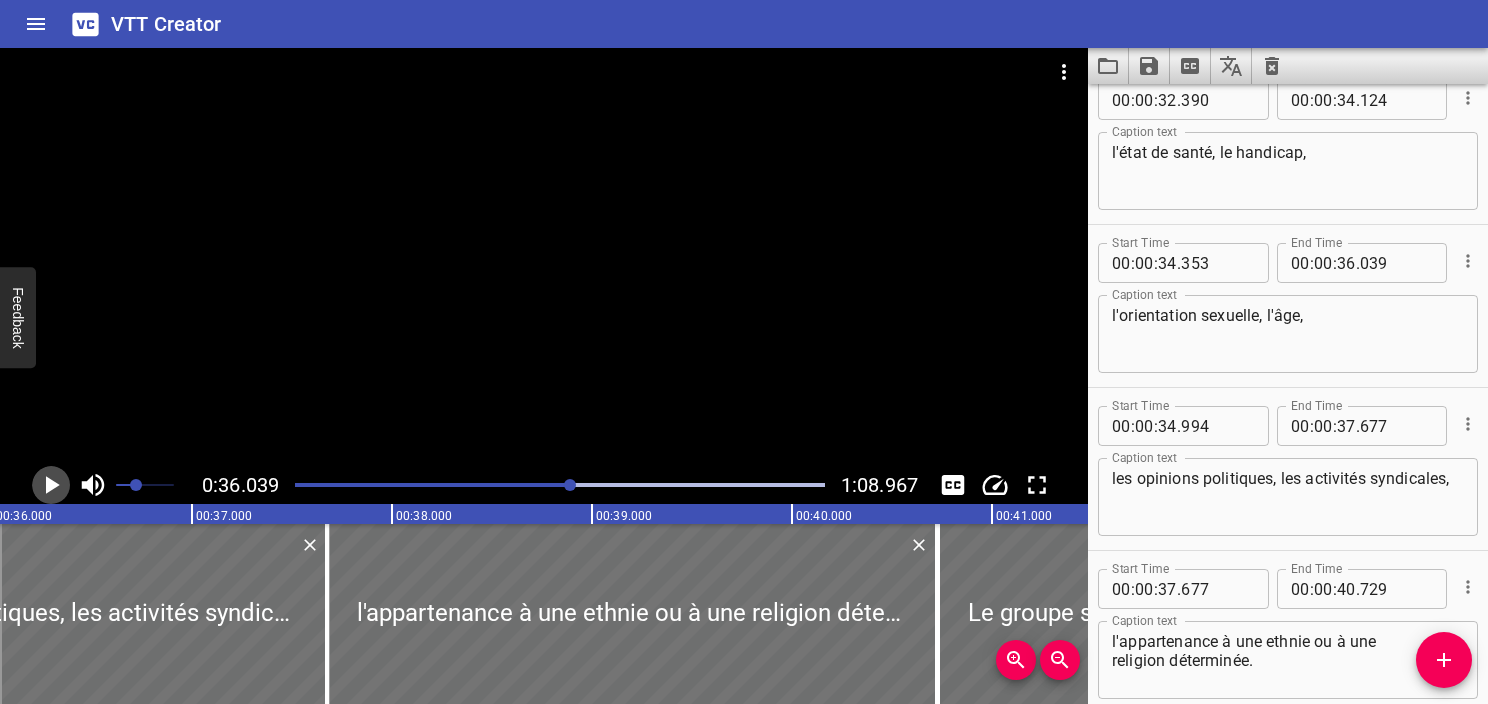 click 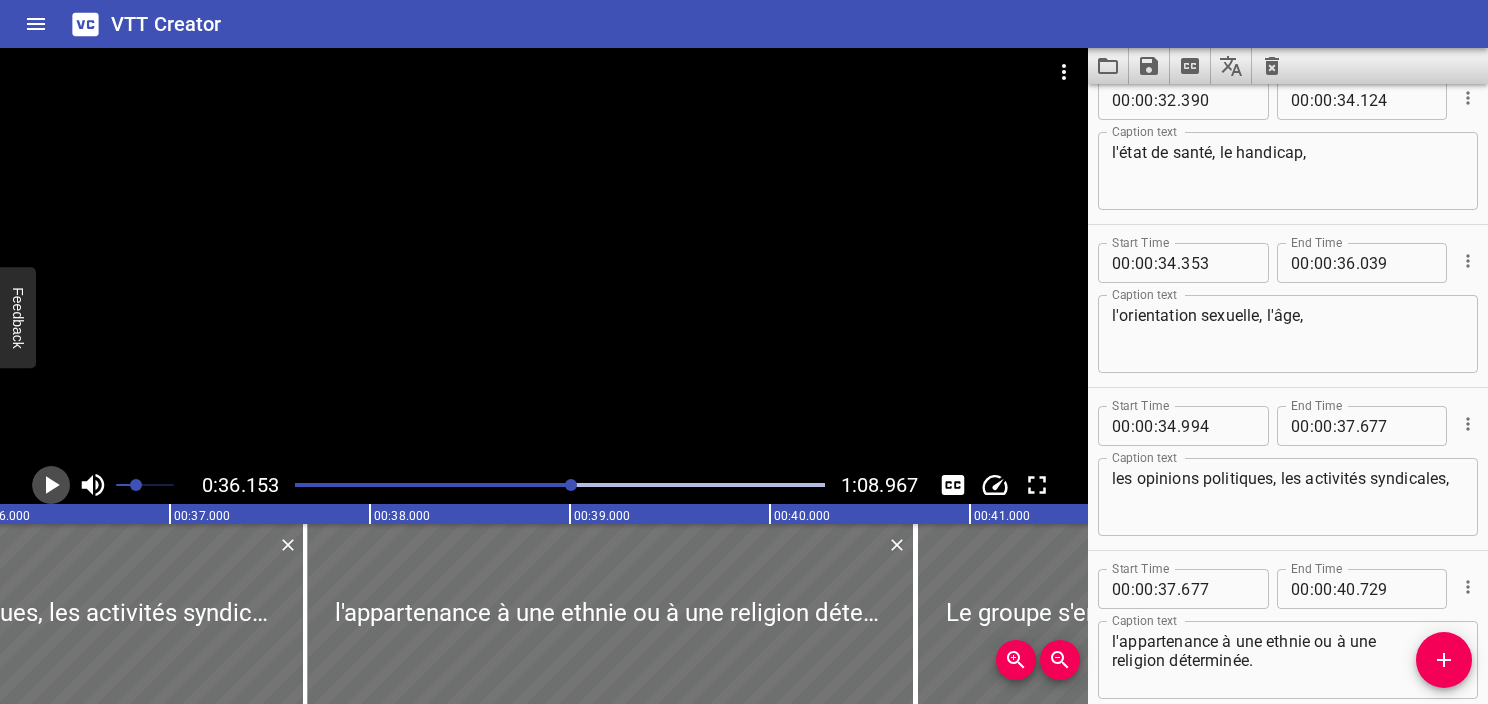 click 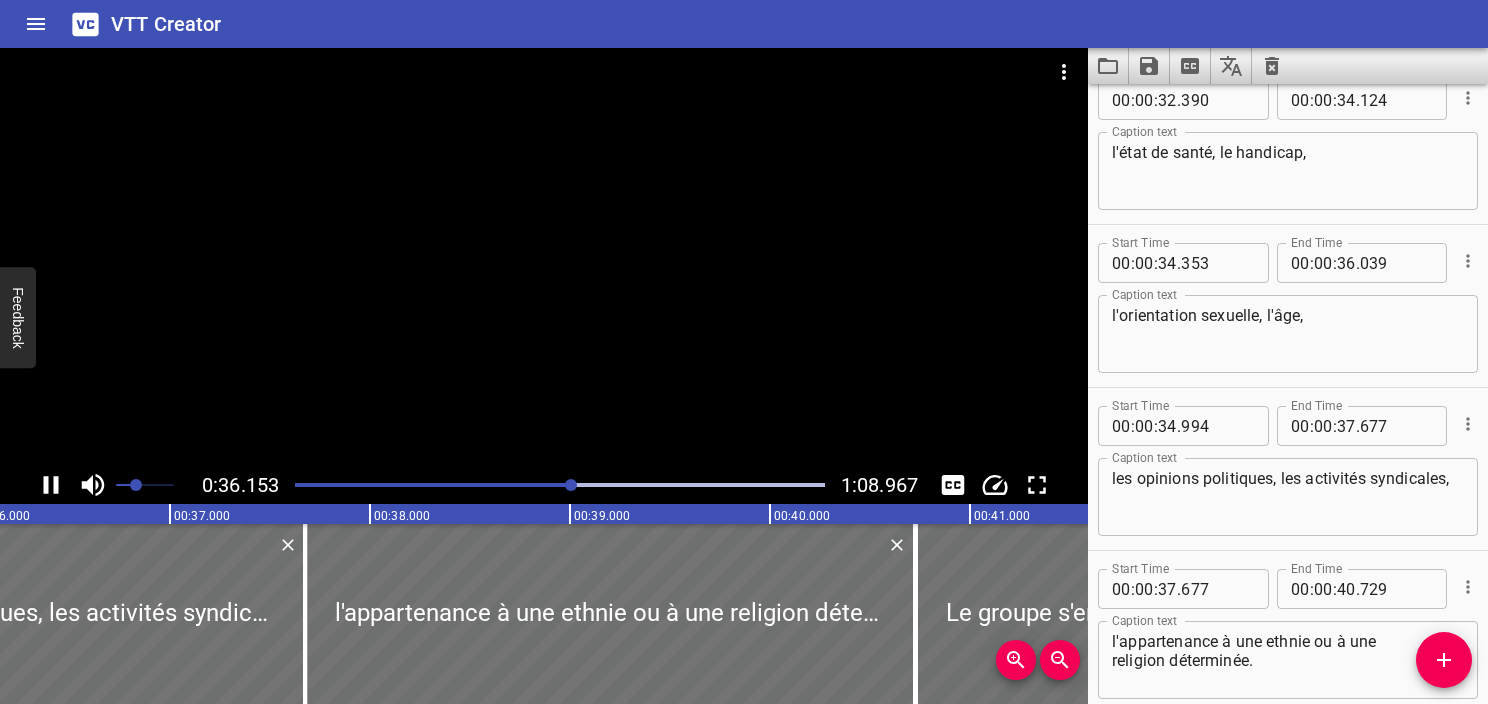 click 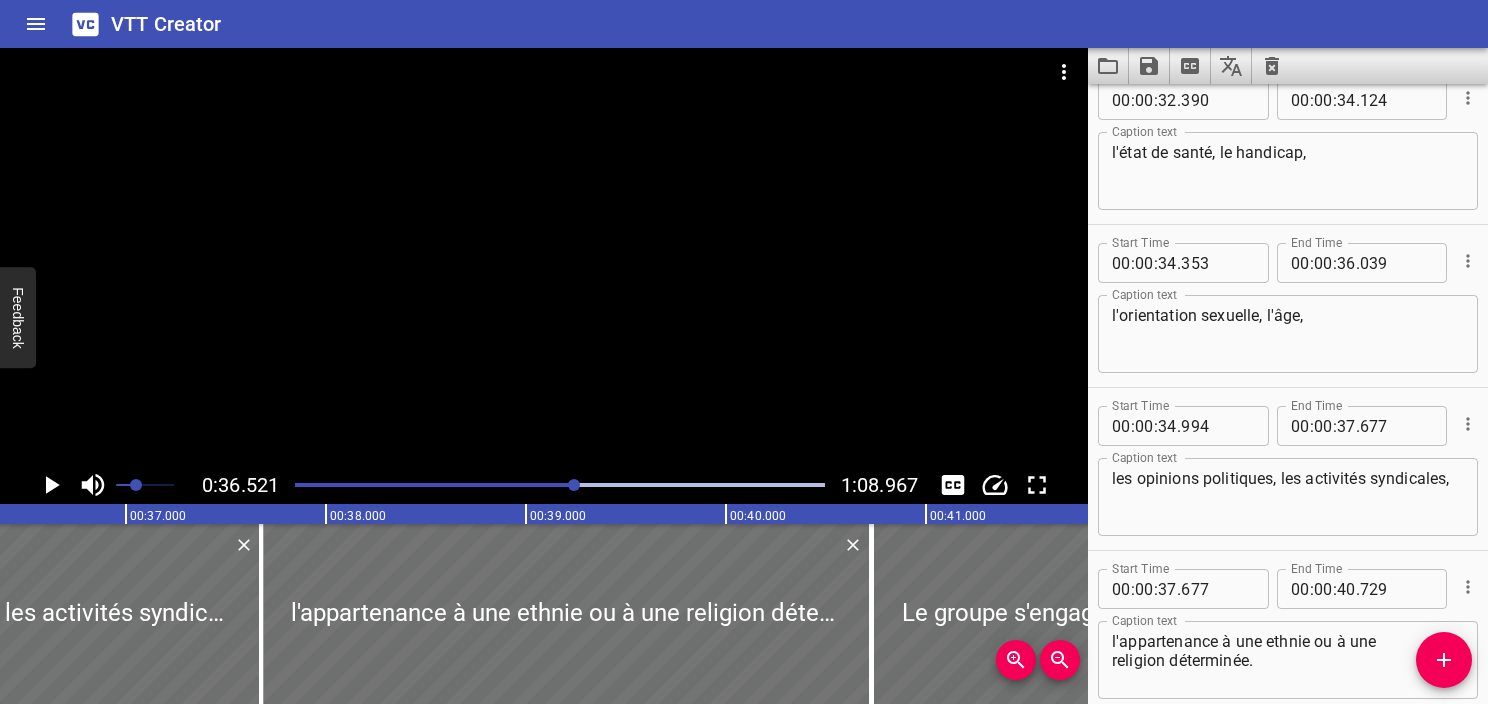 scroll, scrollTop: 0, scrollLeft: 7304, axis: horizontal 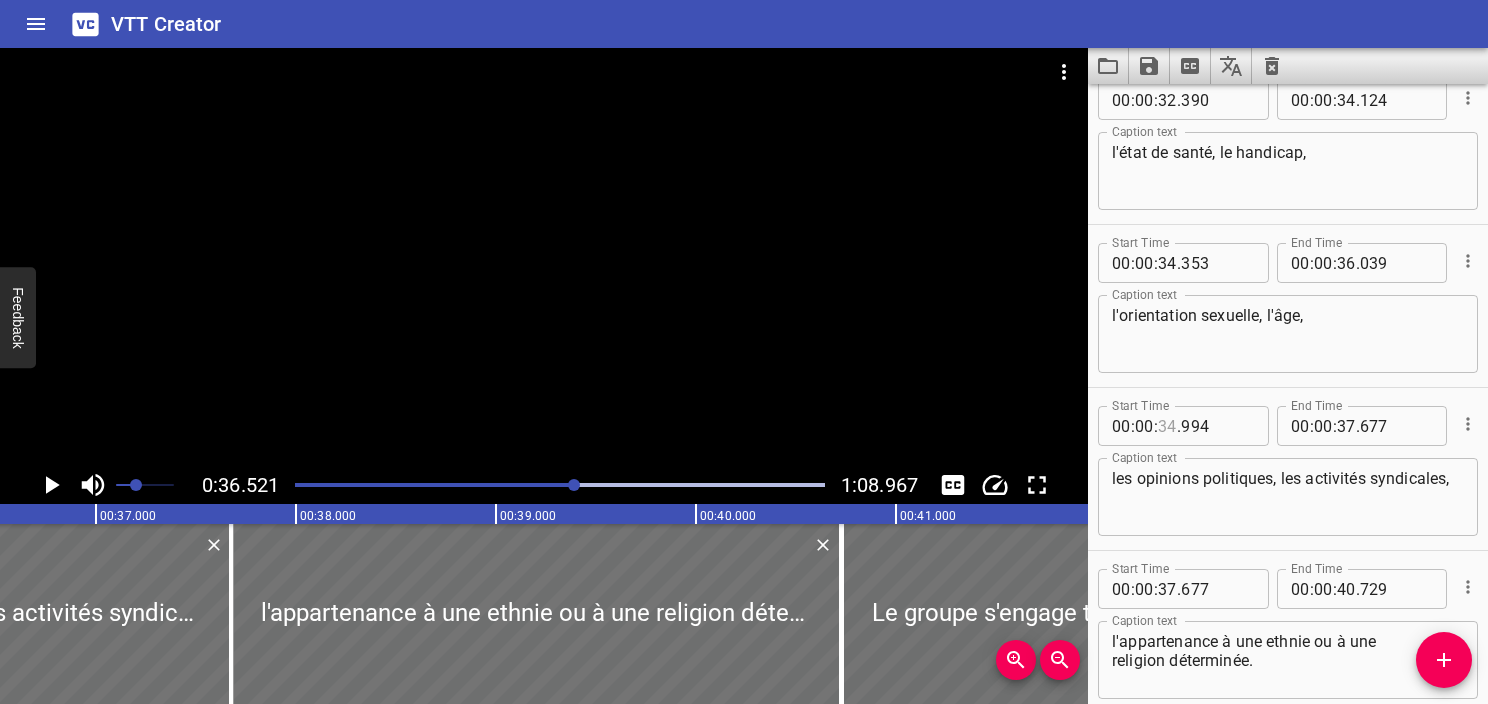 click at bounding box center [1167, 426] 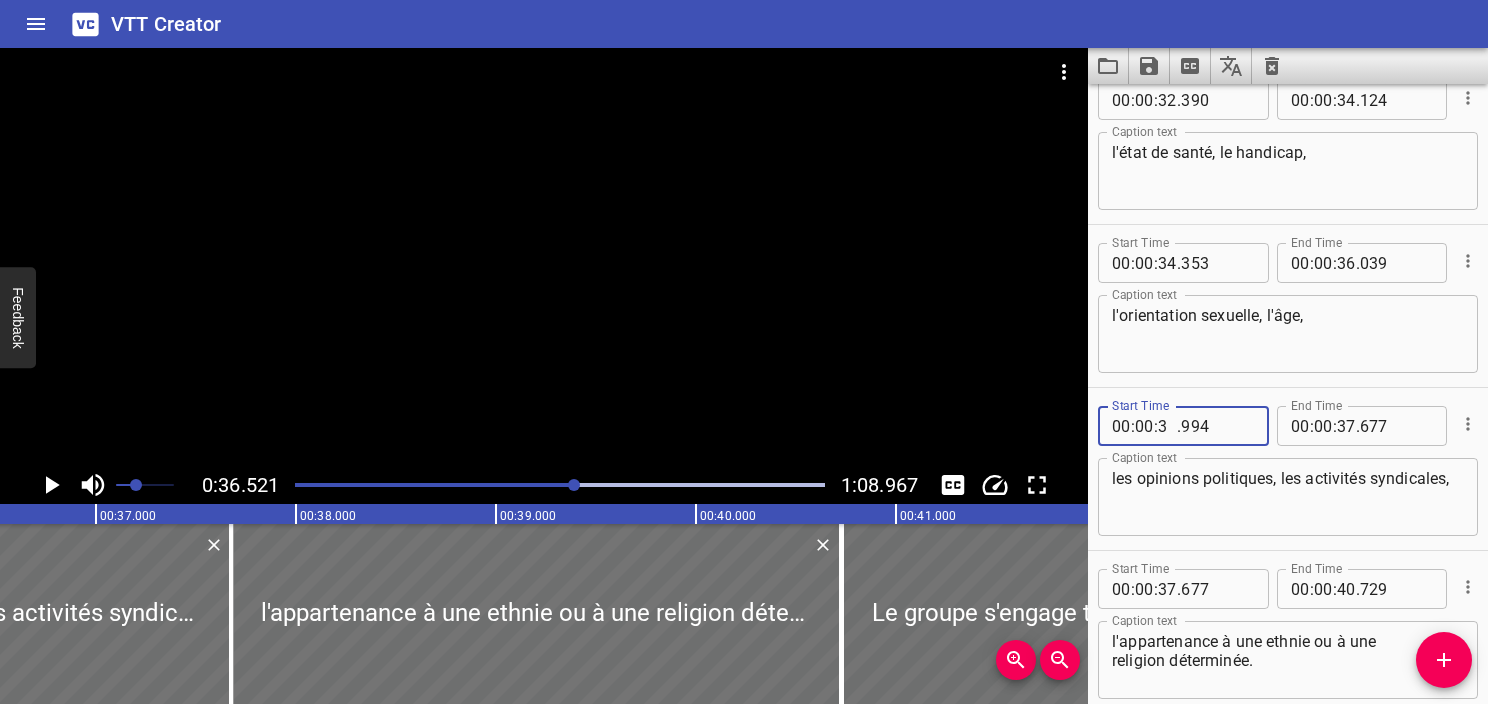 type on "36" 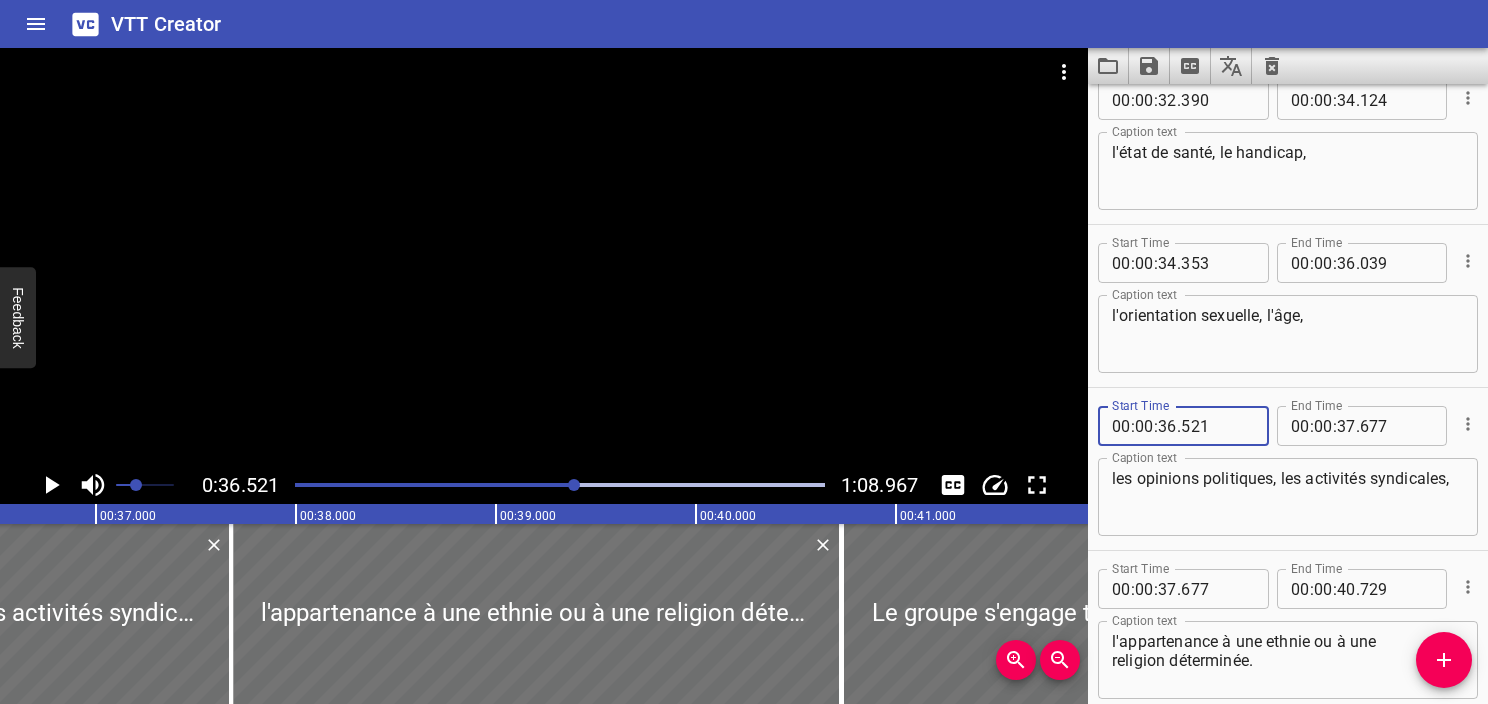 type on "521" 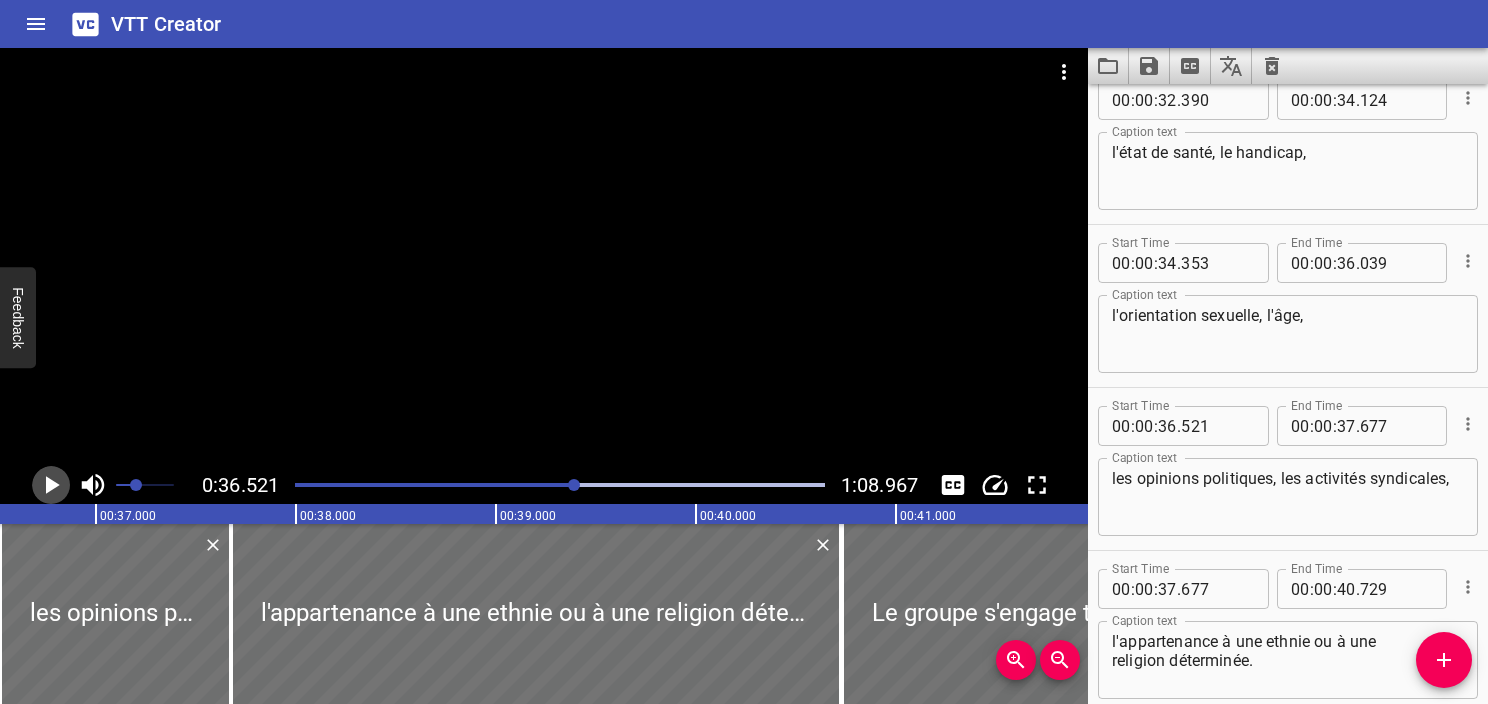 click 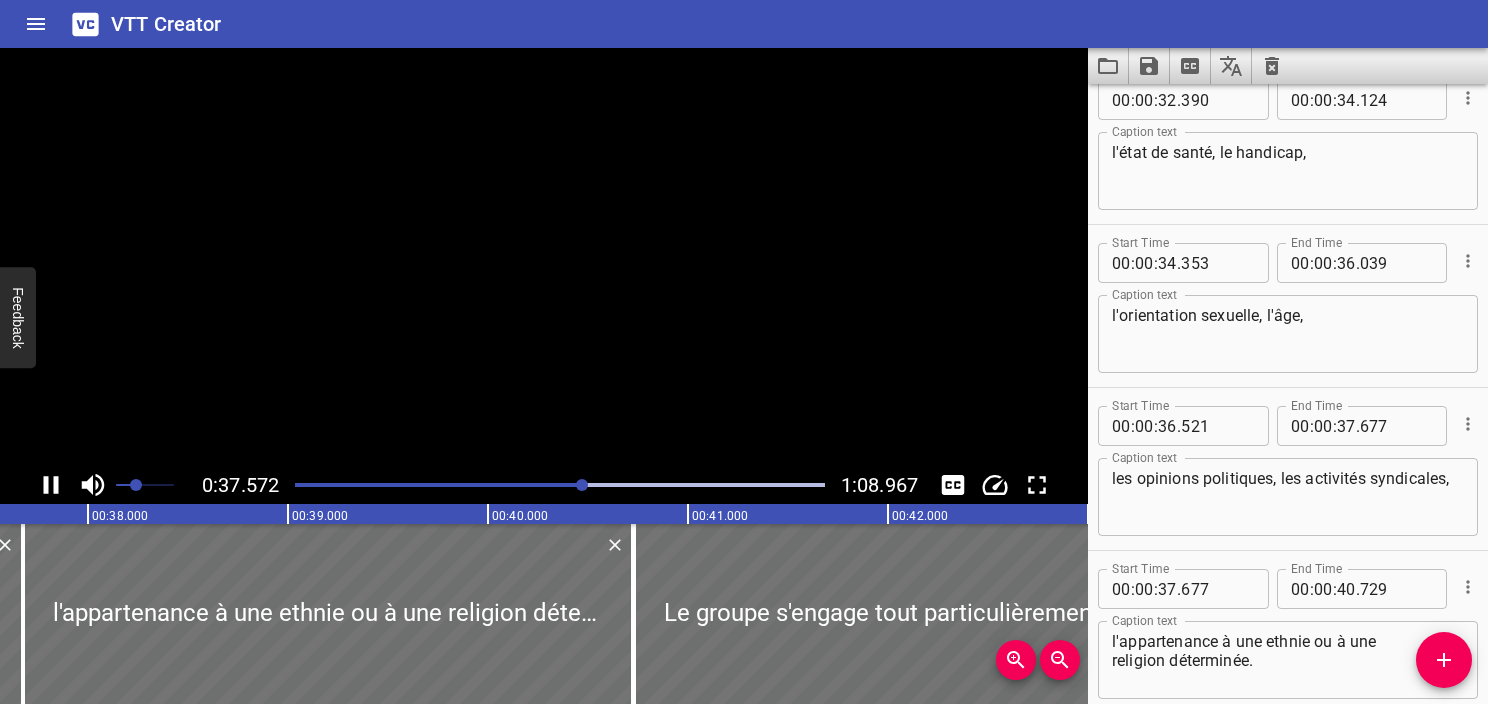 scroll, scrollTop: 0, scrollLeft: 7514, axis: horizontal 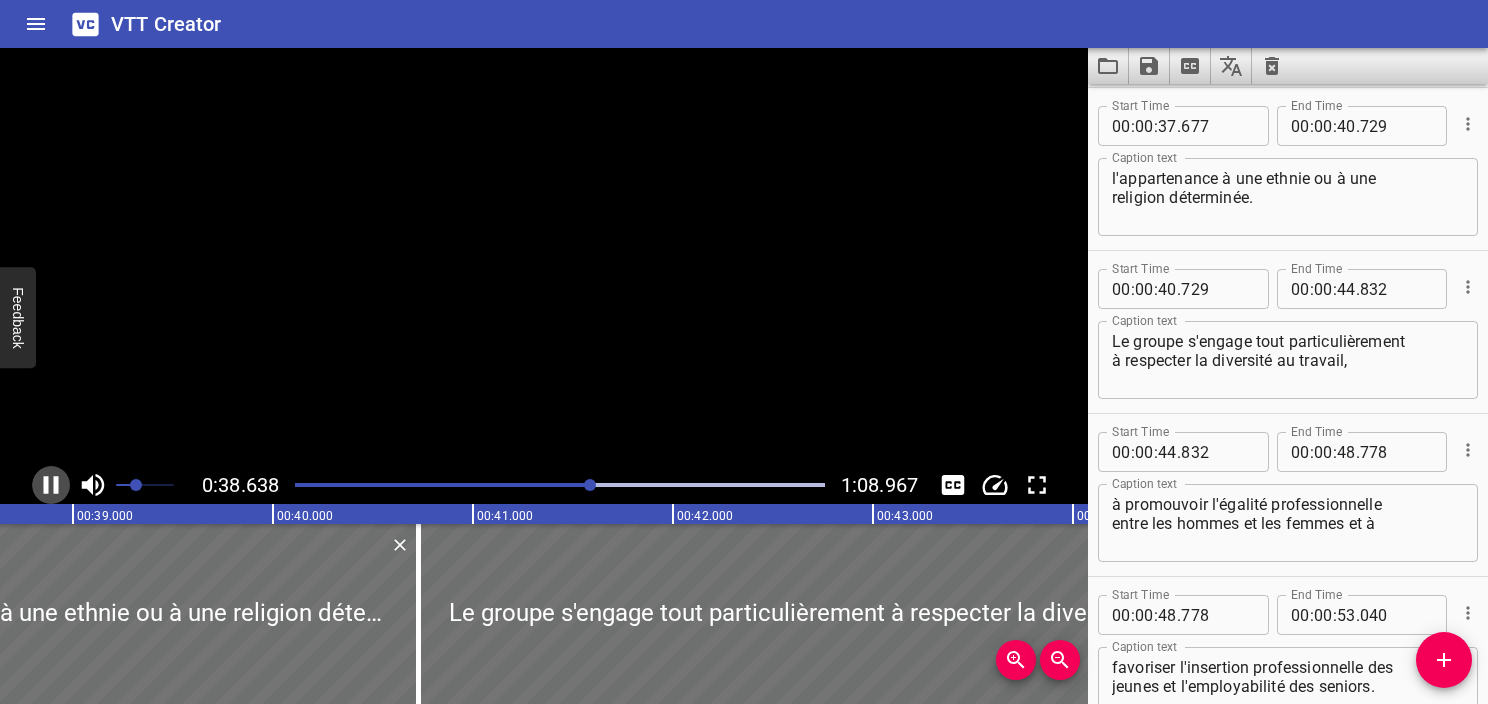 click 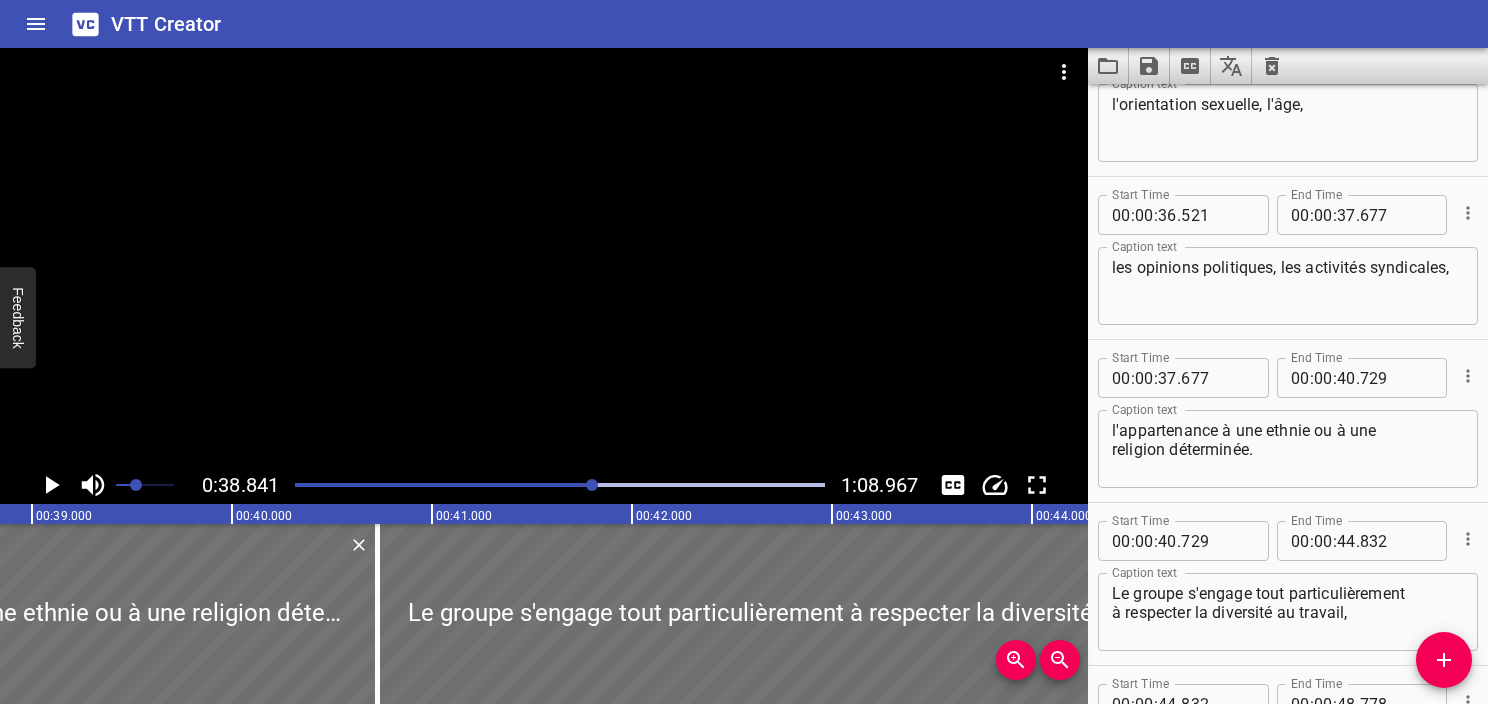 scroll, scrollTop: 2634, scrollLeft: 0, axis: vertical 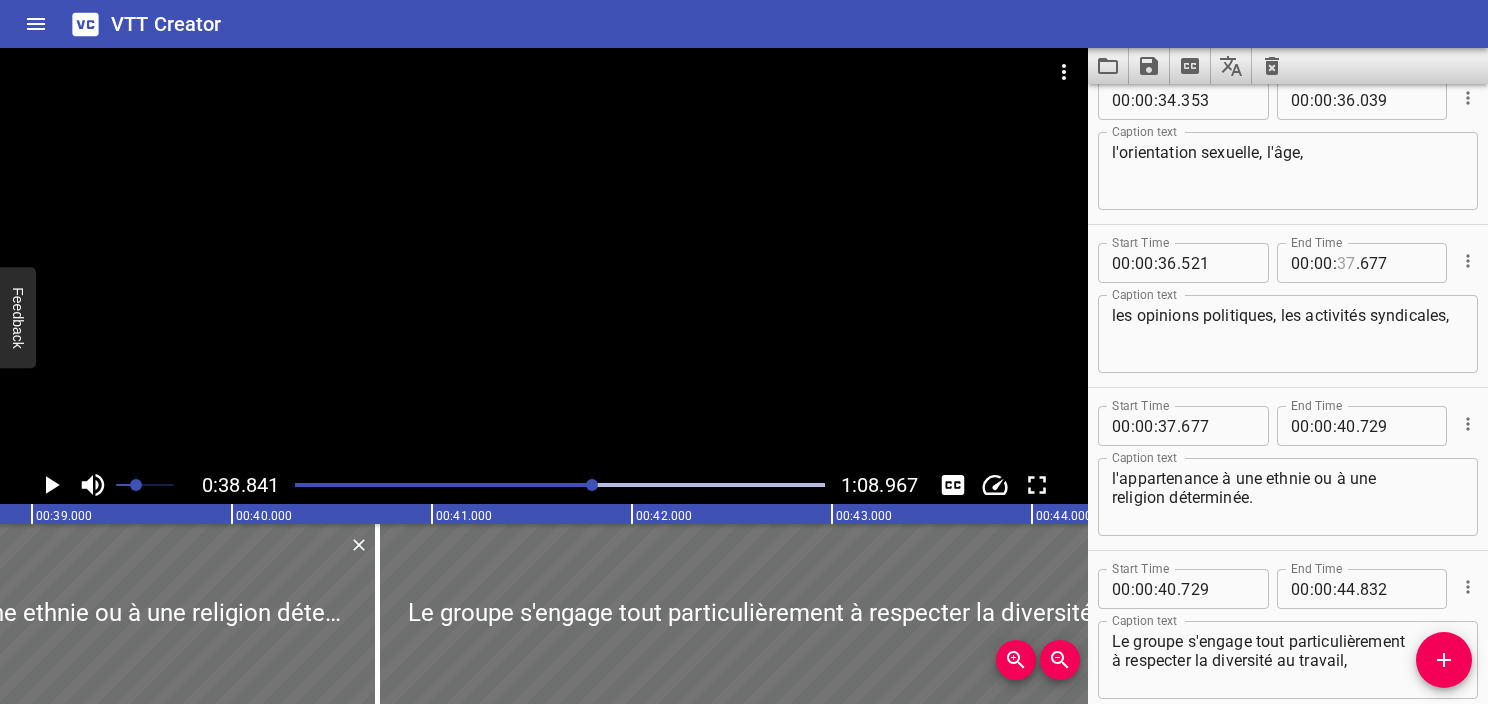 click at bounding box center [1346, 263] 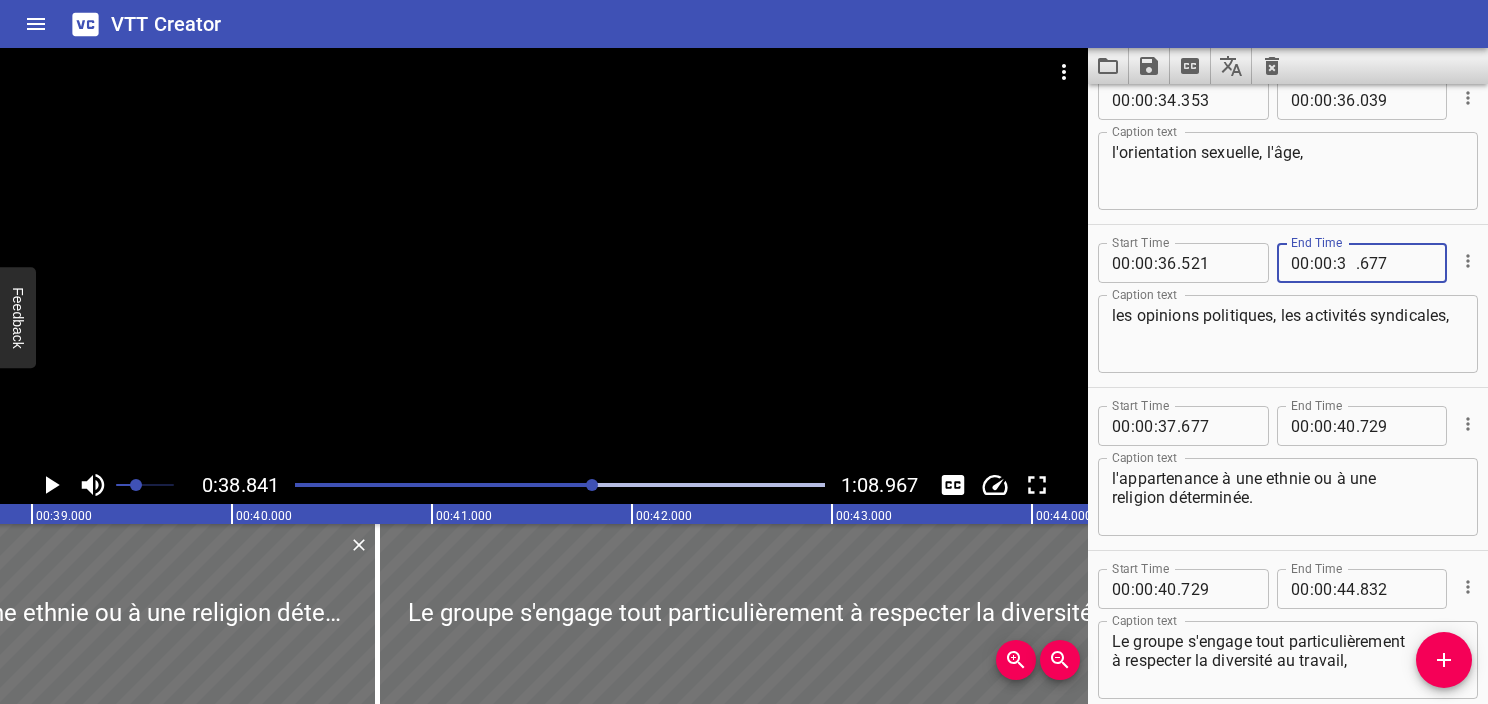 type on "38" 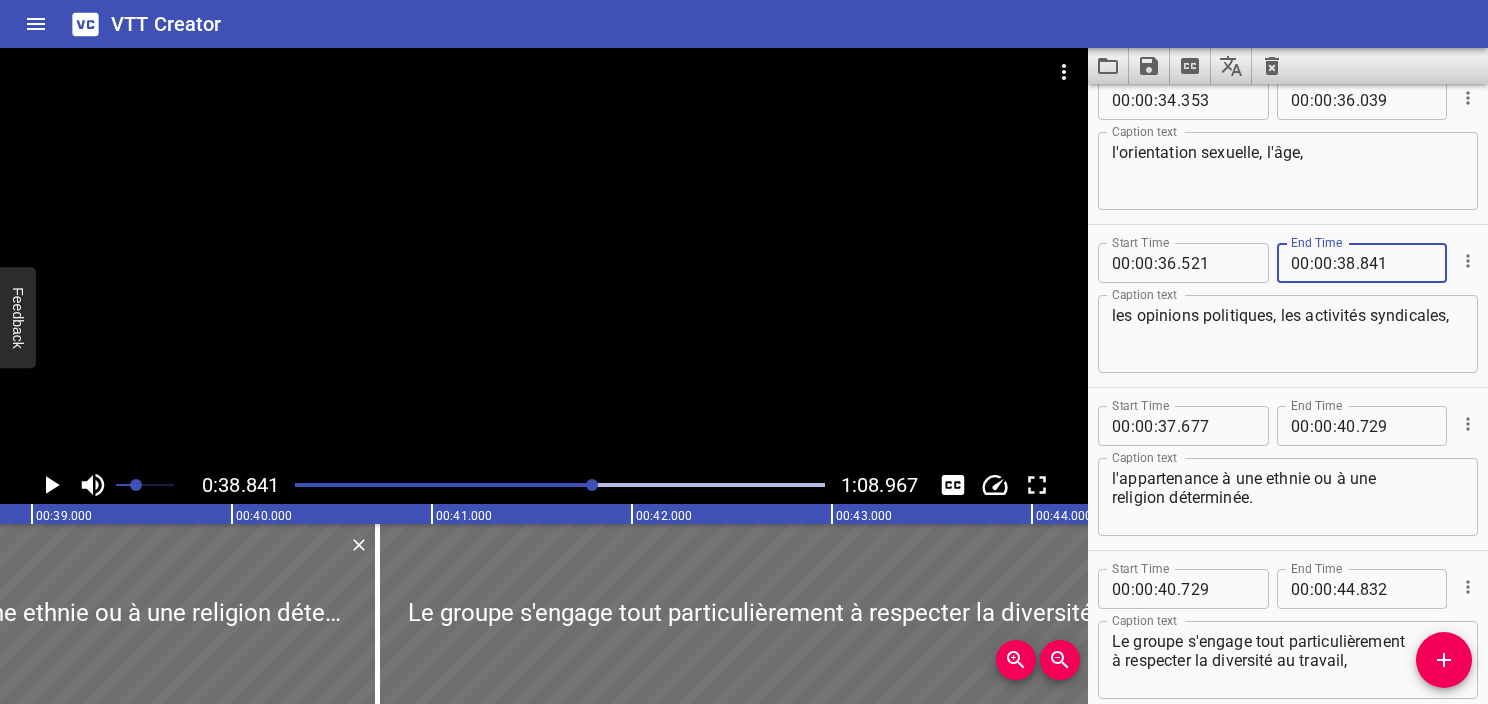 type on "841" 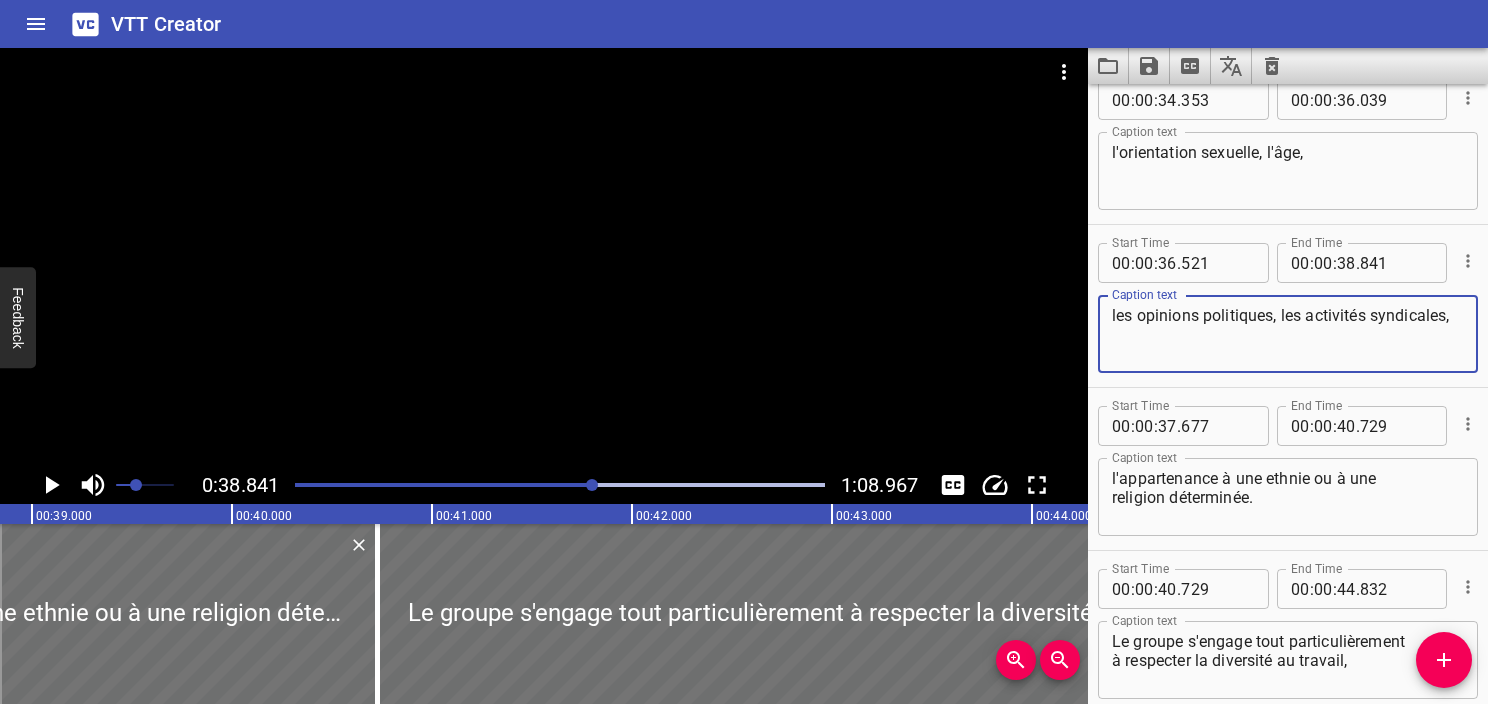 click on "les opinions politiques, les activités syndicales," at bounding box center (1288, 334) 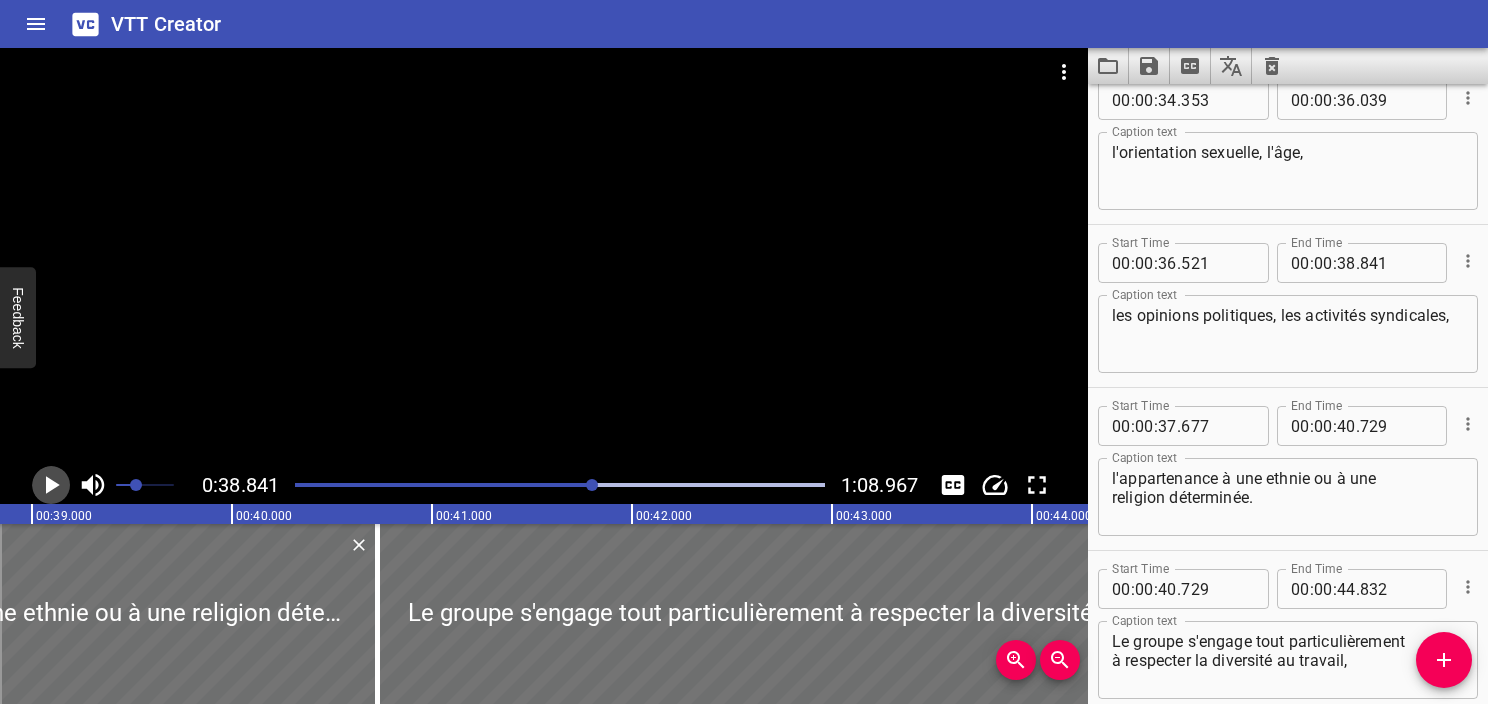 click 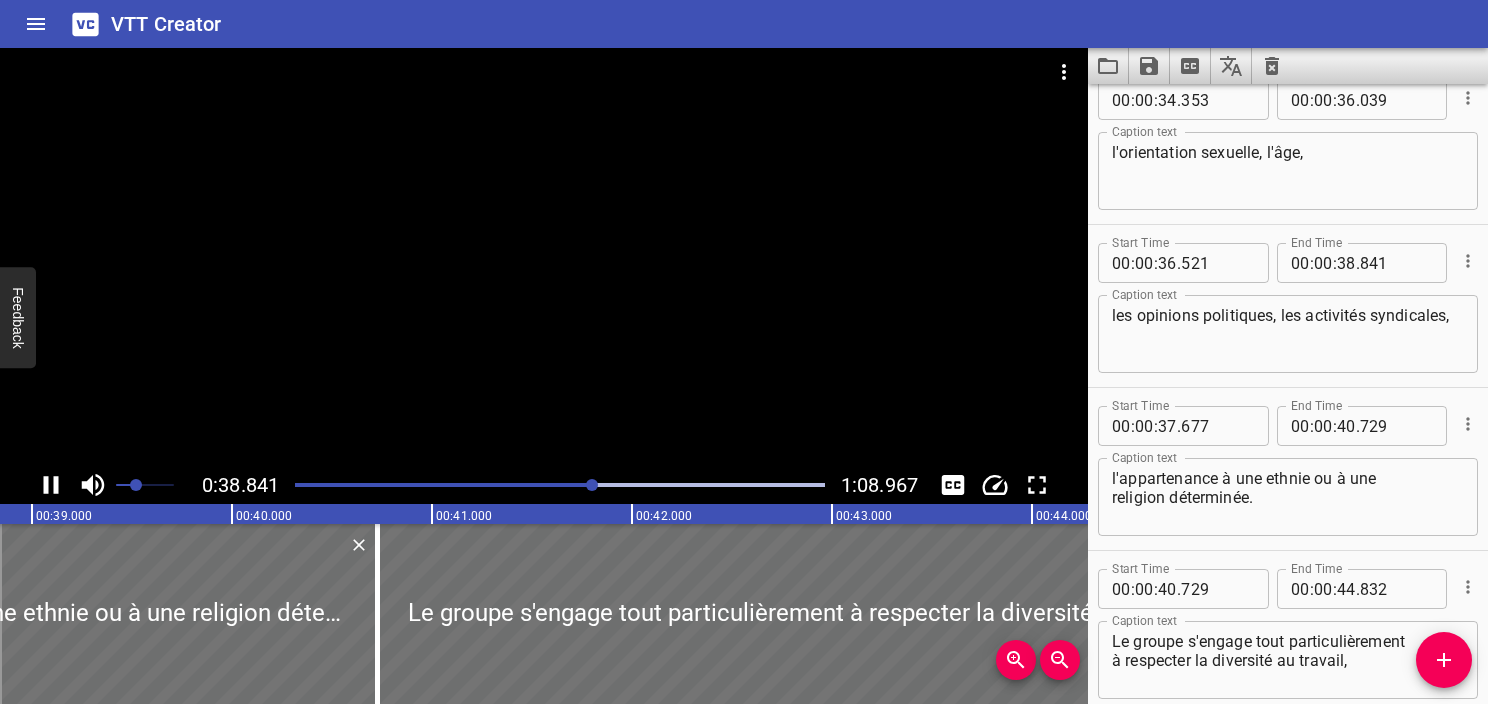click 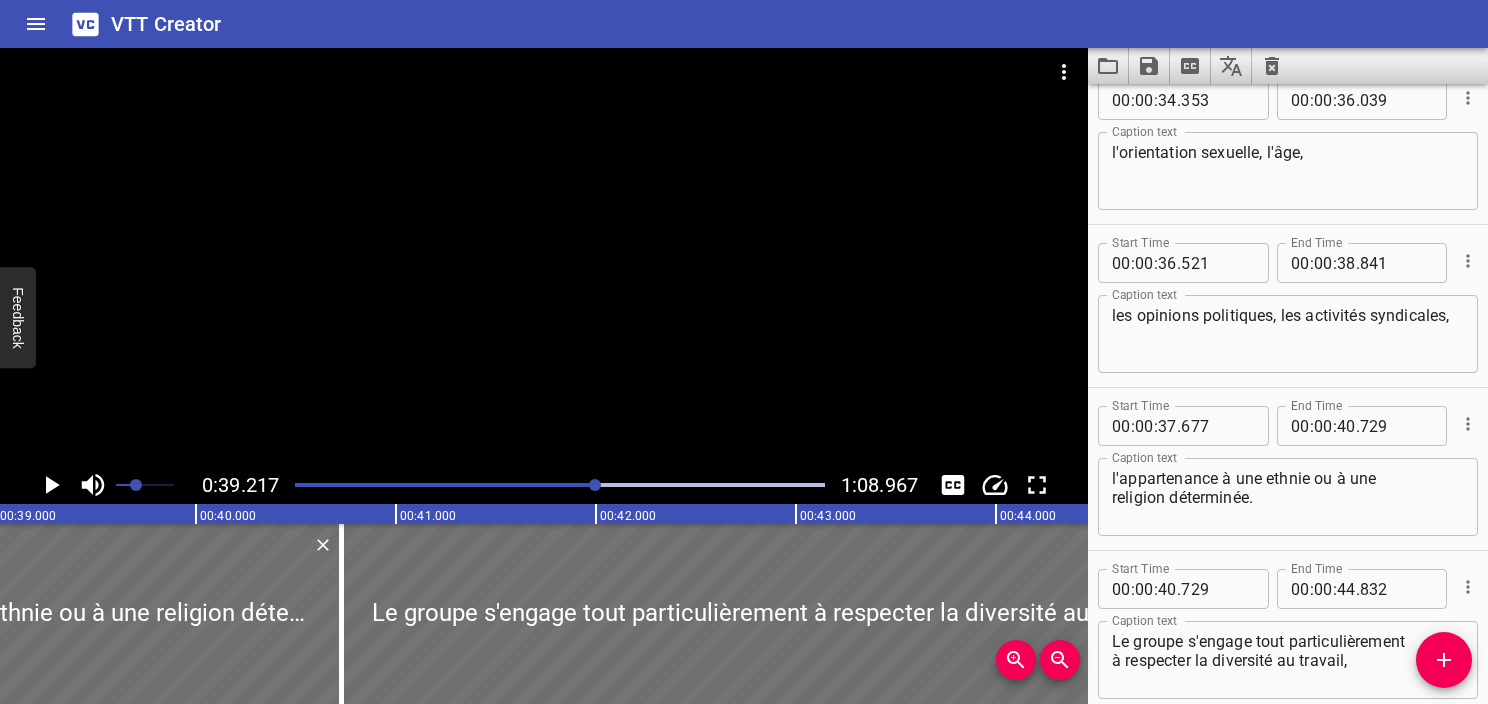 scroll, scrollTop: 0, scrollLeft: 7843, axis: horizontal 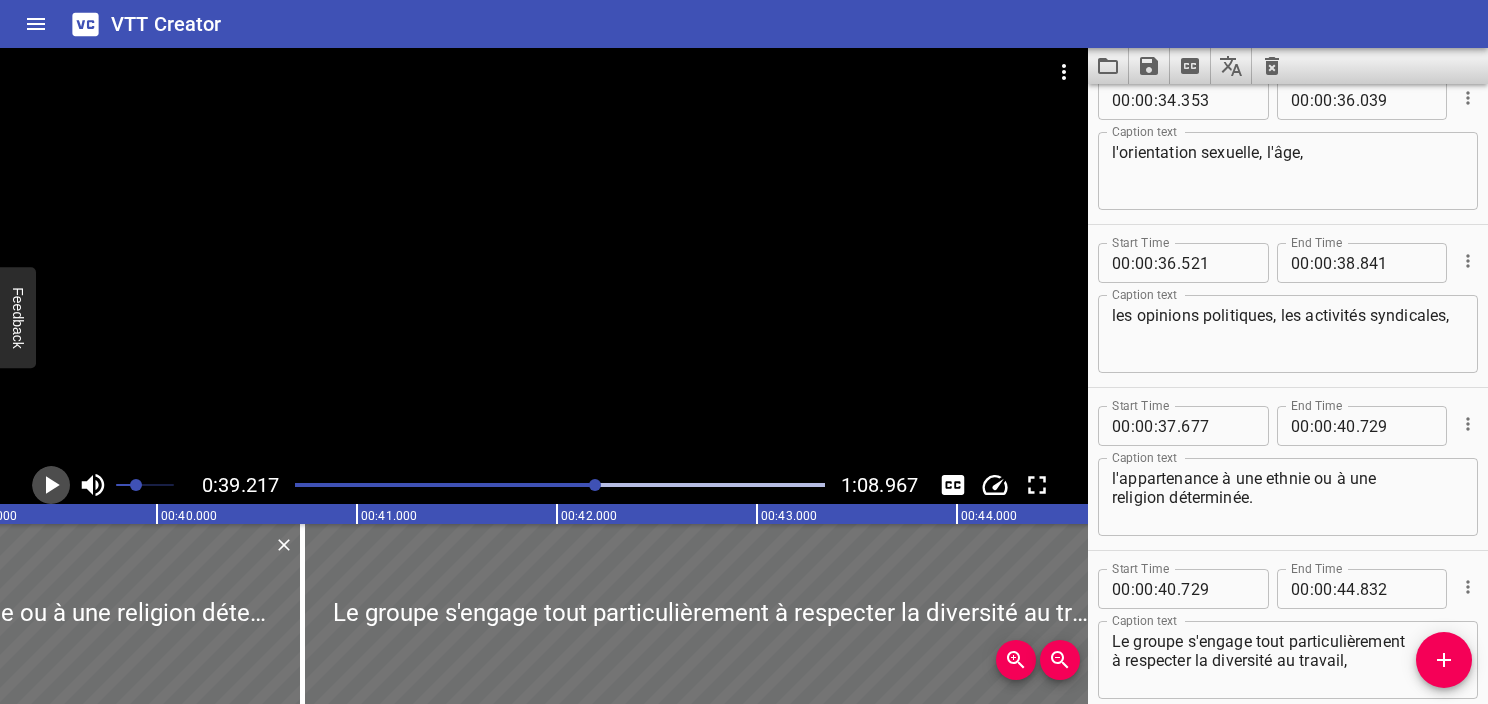 click 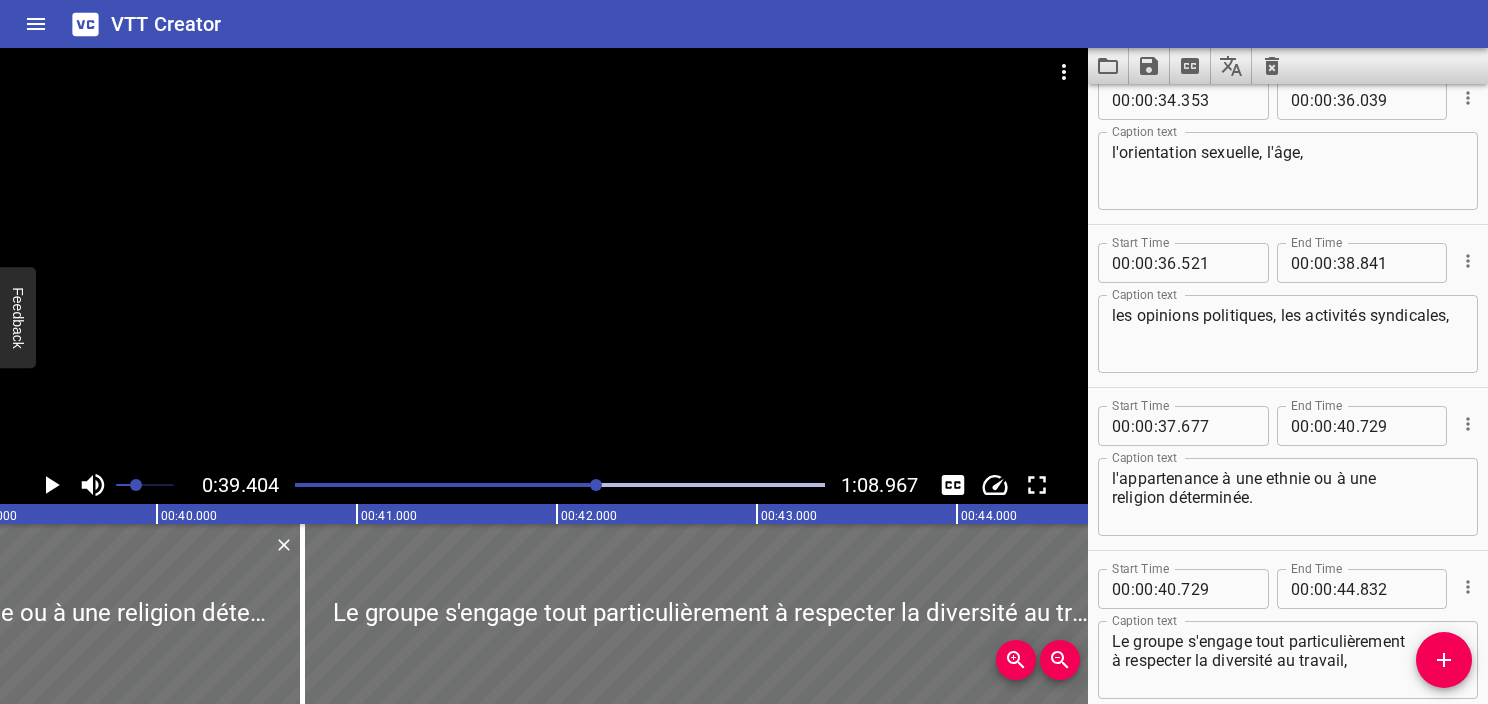 scroll, scrollTop: 0, scrollLeft: 7880, axis: horizontal 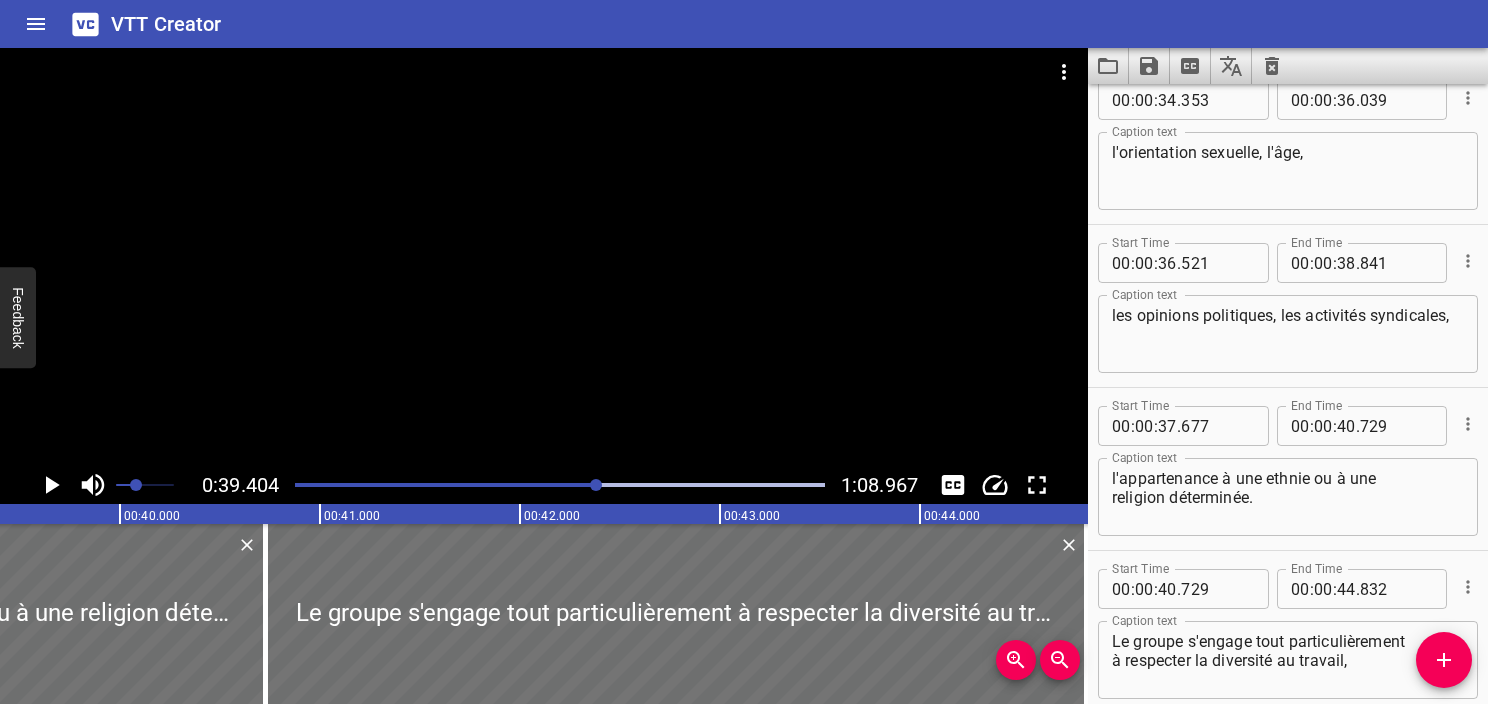 click at bounding box center (596, 485) 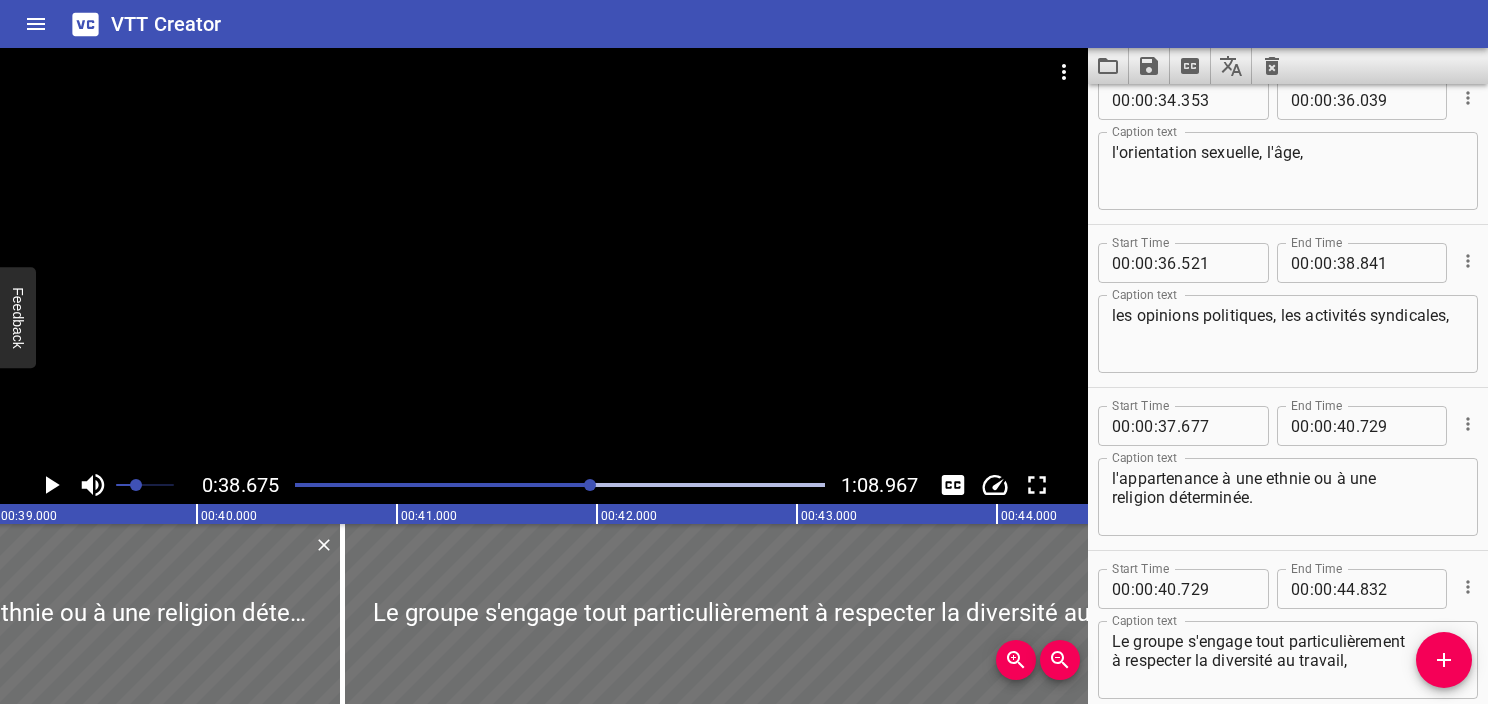 scroll, scrollTop: 0, scrollLeft: 7735, axis: horizontal 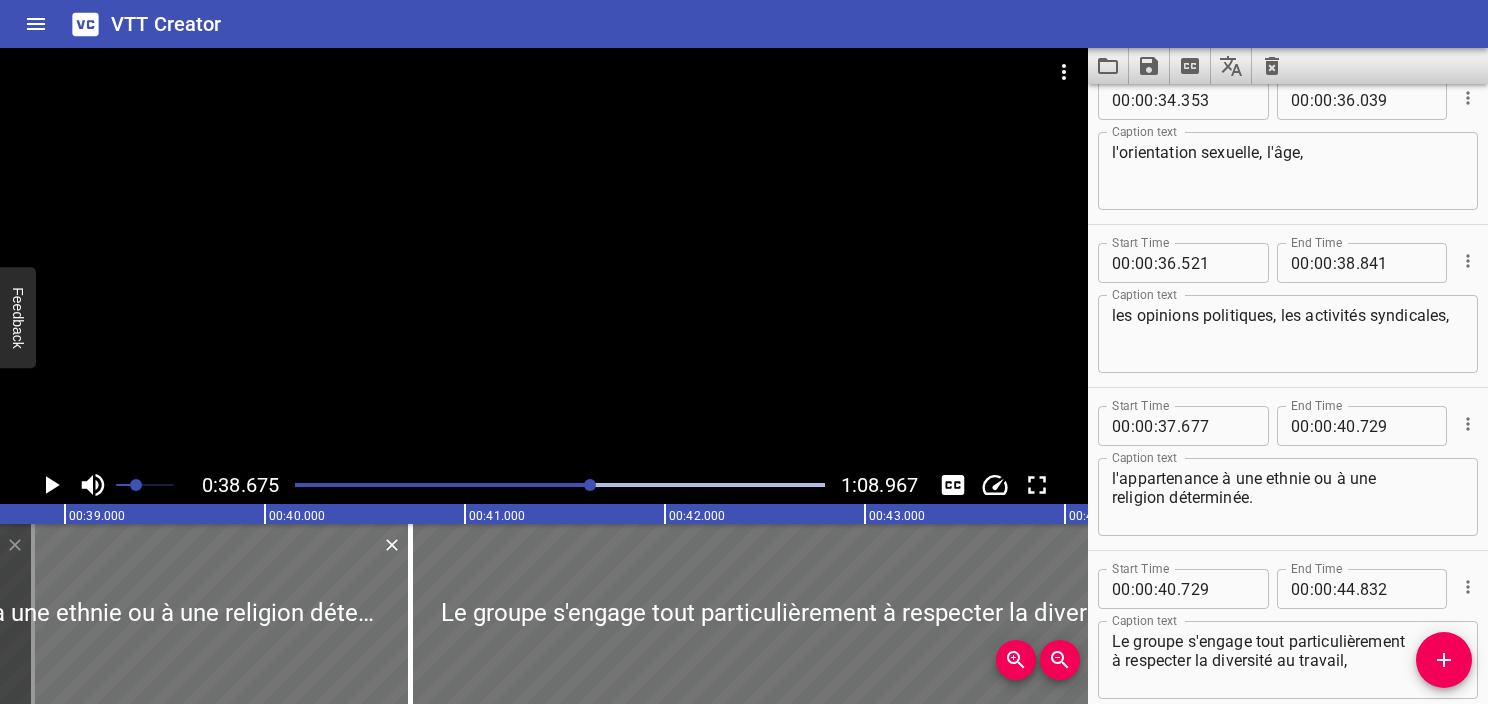 click on "0:38.675 1:08.967" at bounding box center (544, 485) 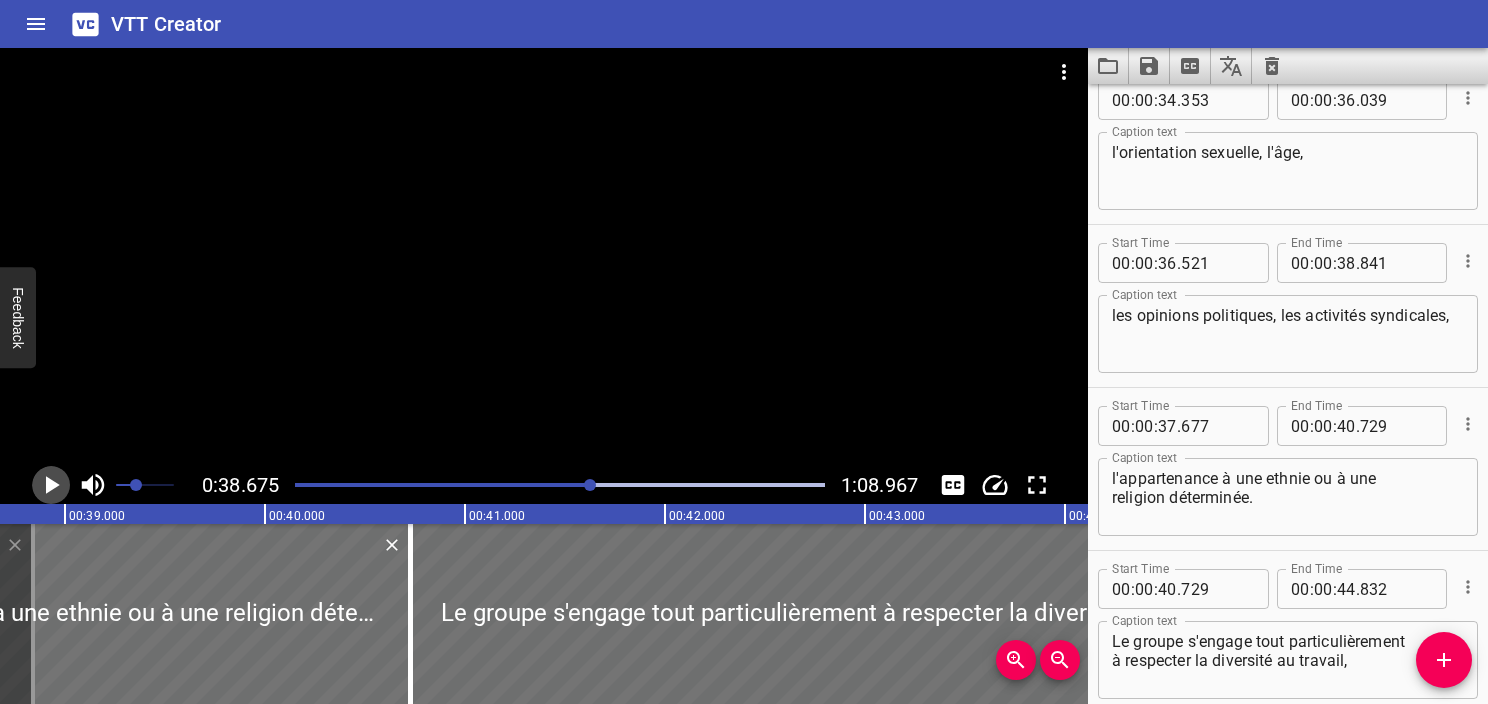 click 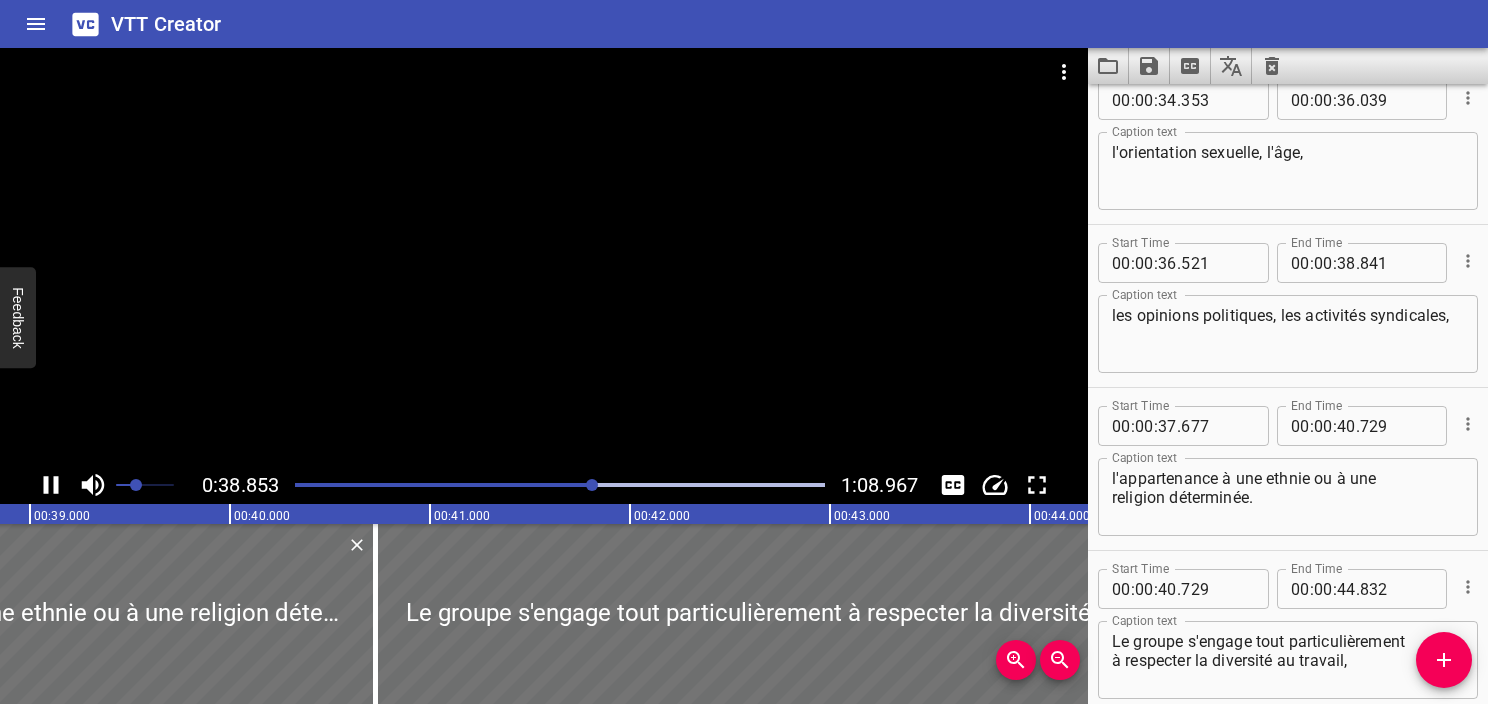 click 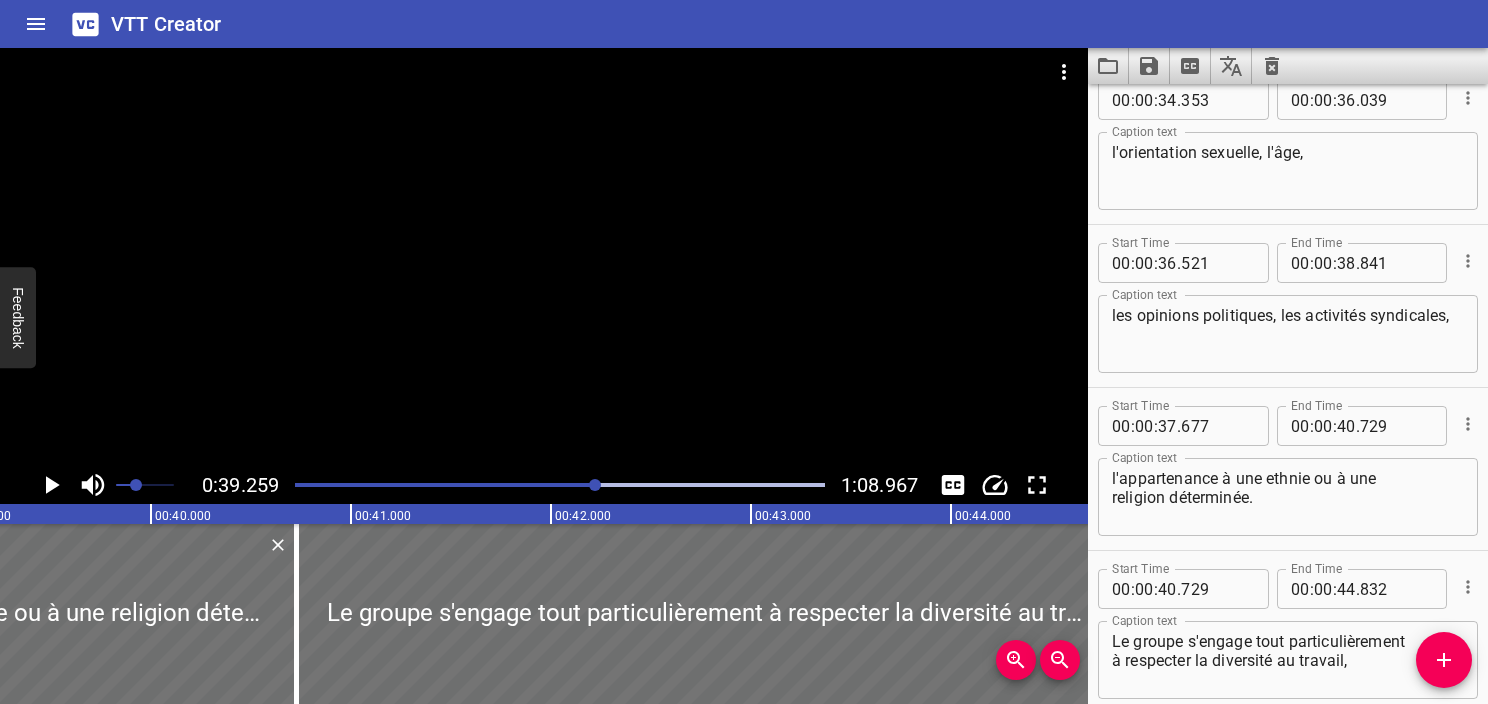 scroll, scrollTop: 0, scrollLeft: 7852, axis: horizontal 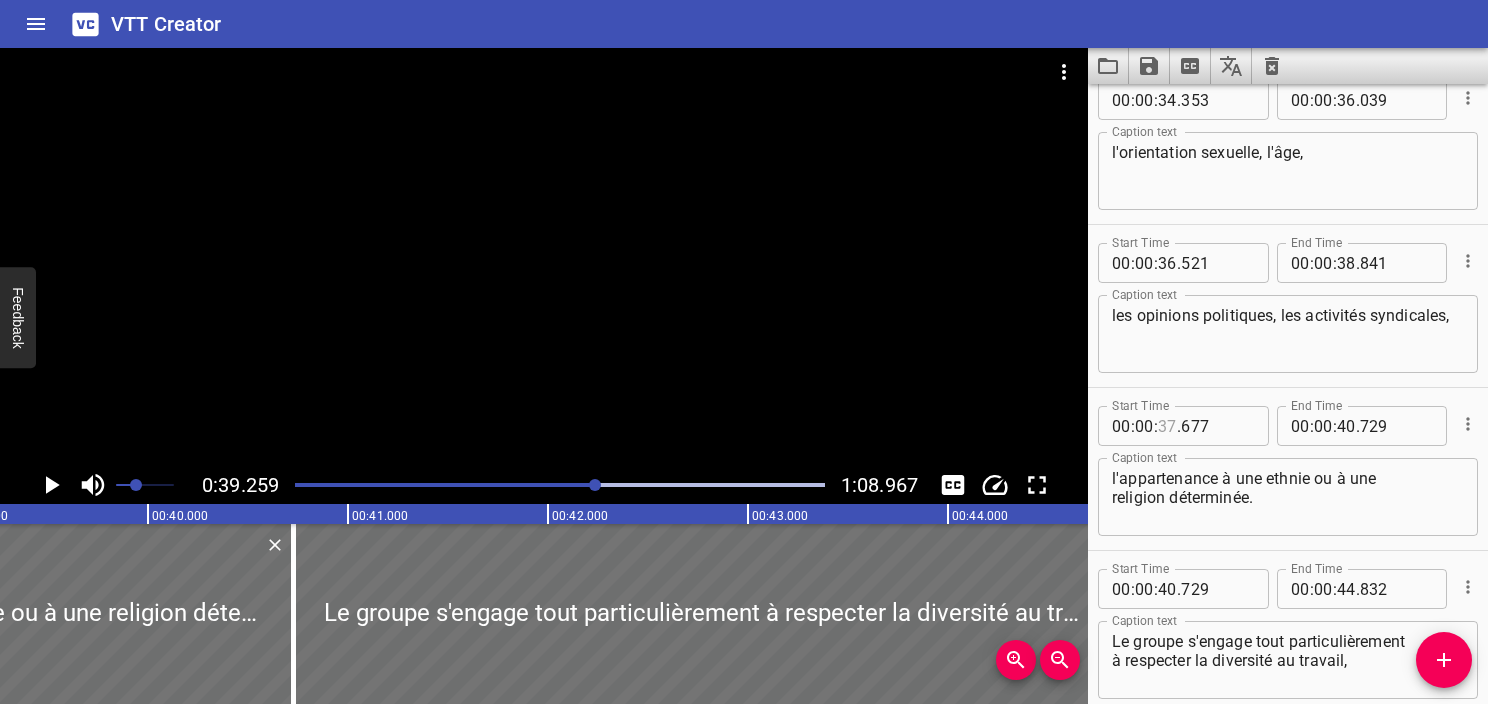 click at bounding box center (1167, 426) 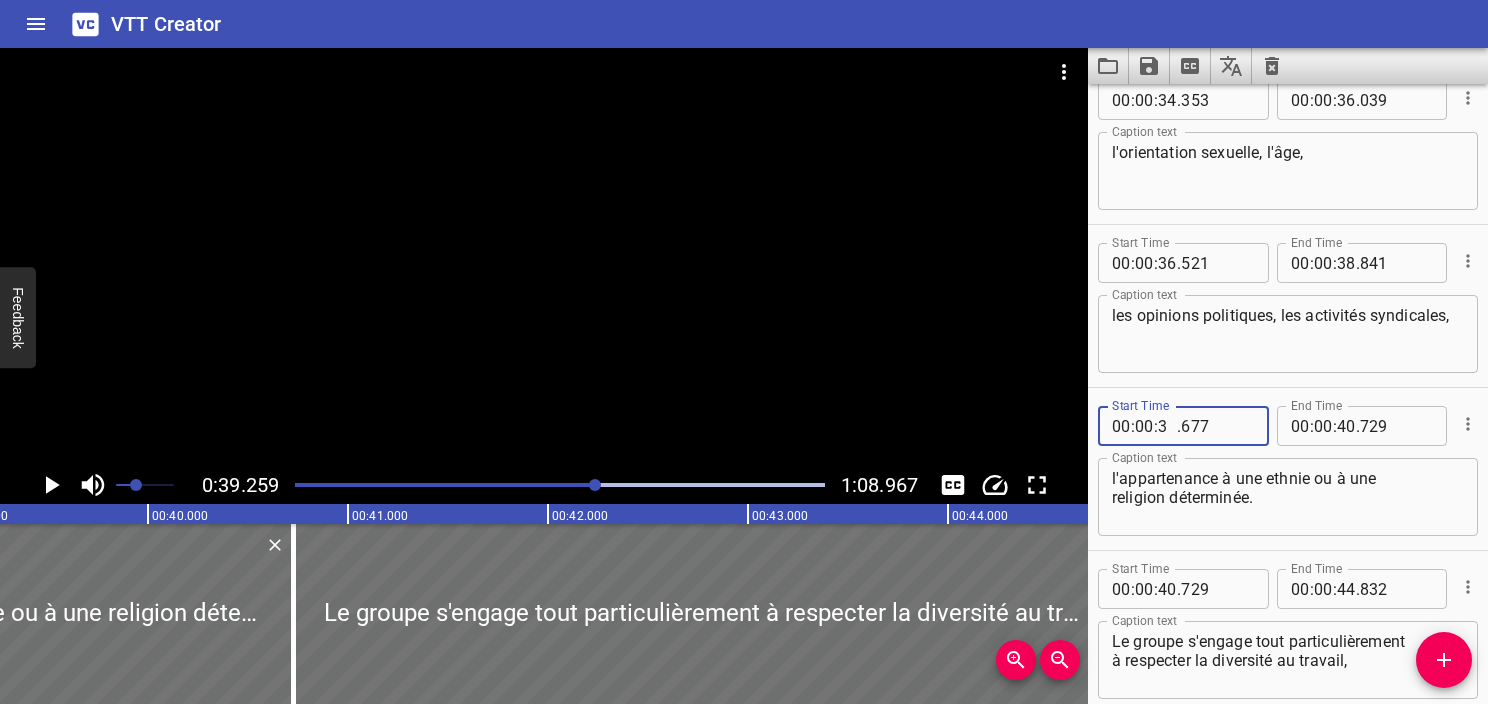 type on "39" 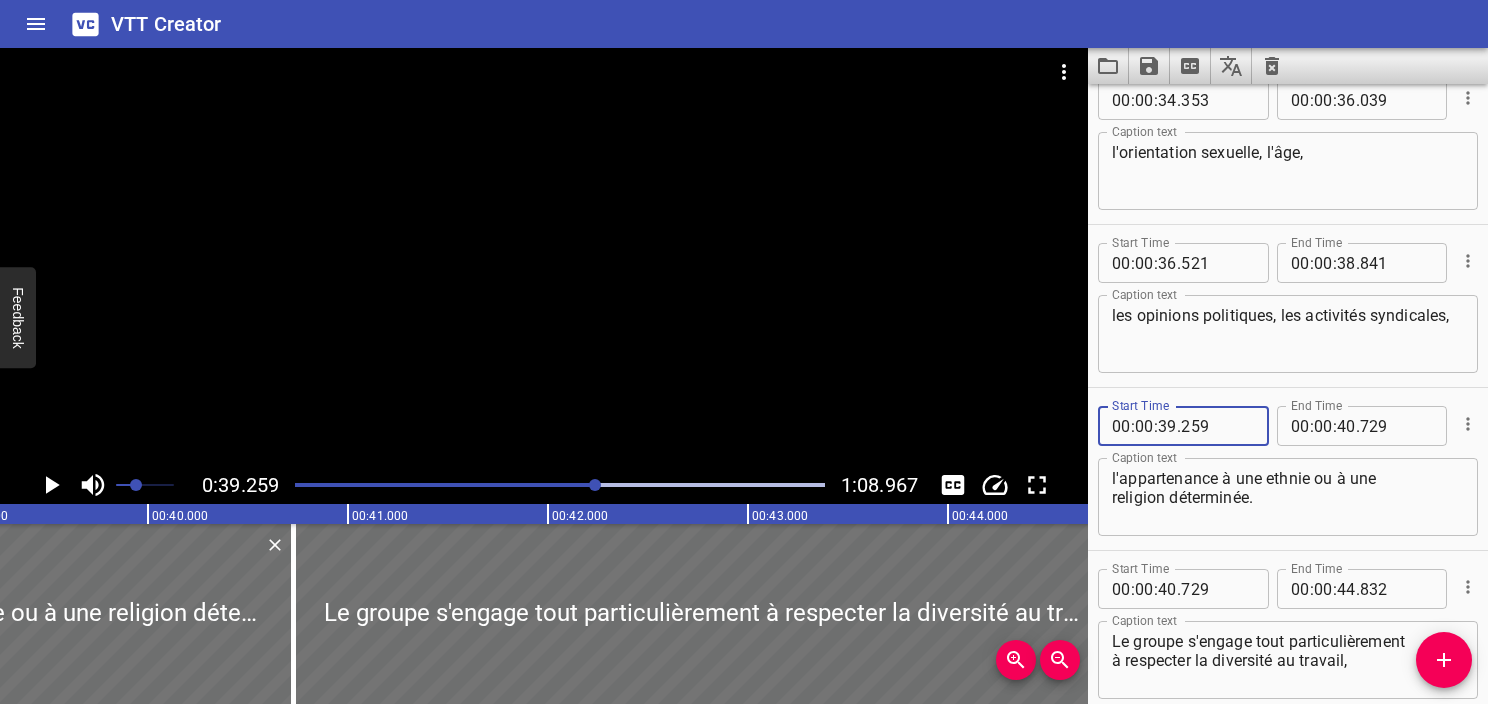 type on "259" 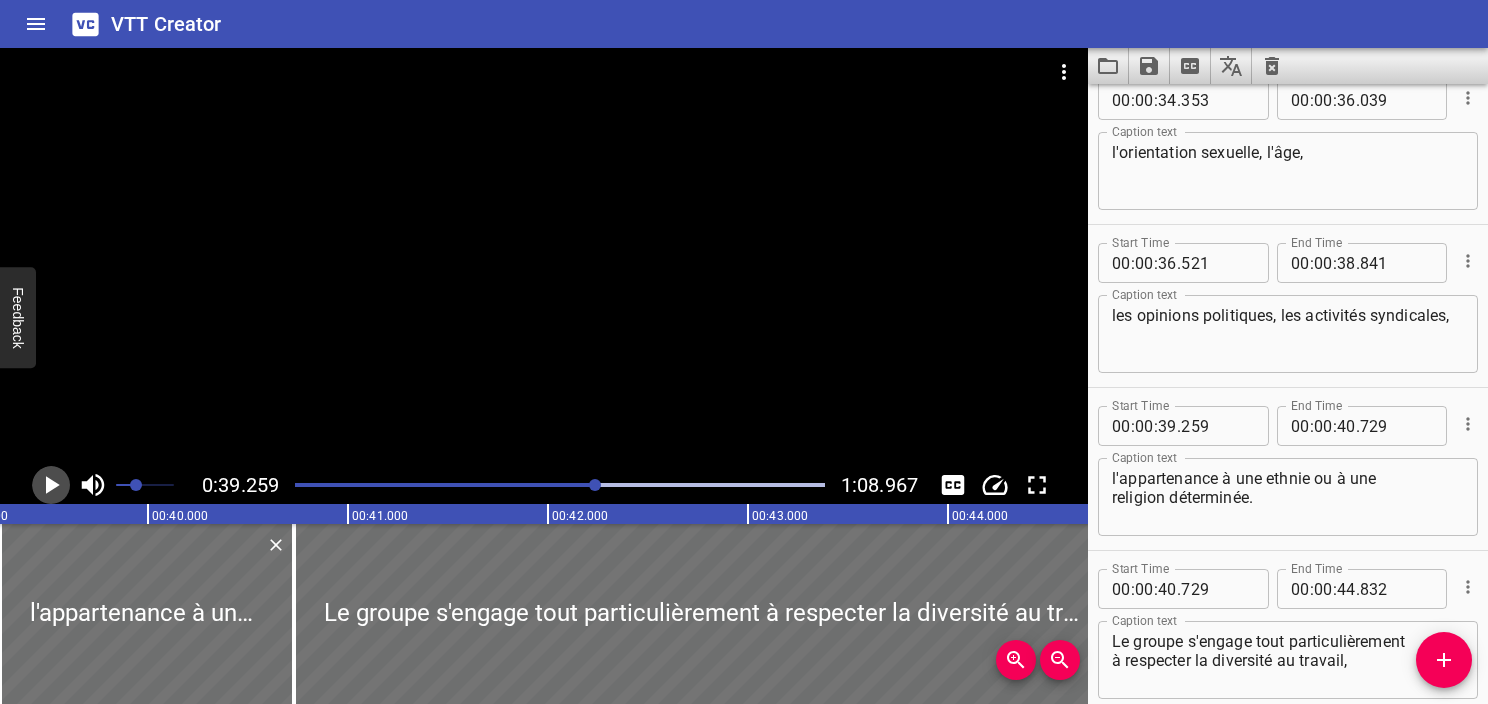 click 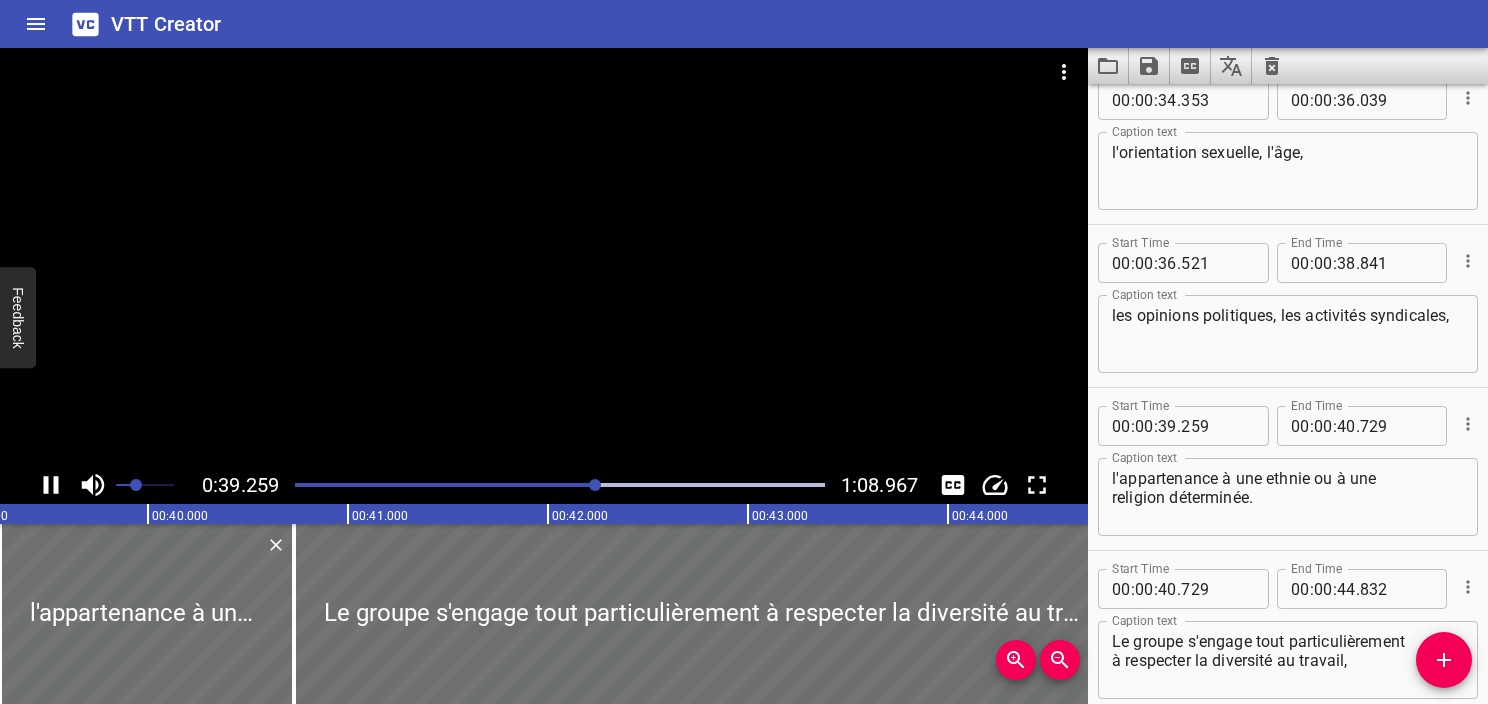 scroll, scrollTop: 2716, scrollLeft: 0, axis: vertical 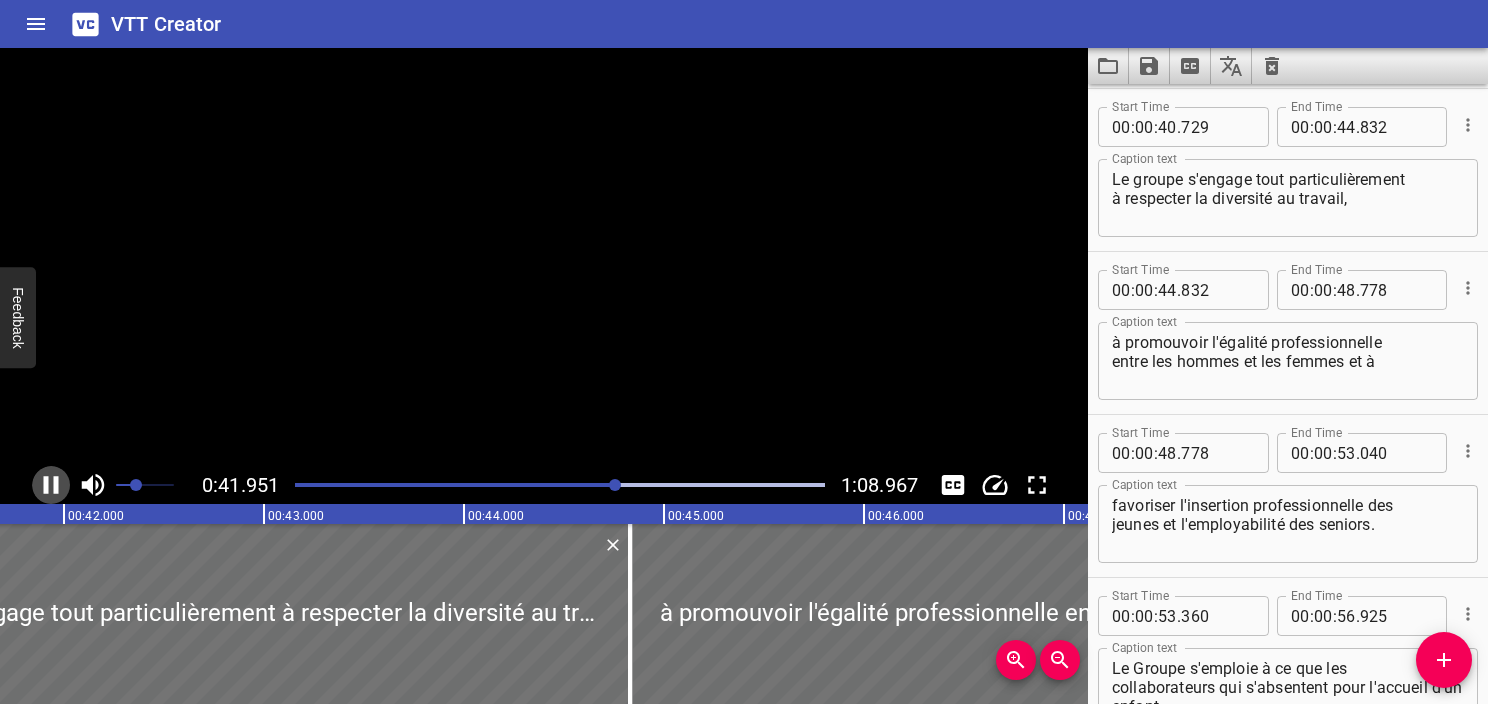 click 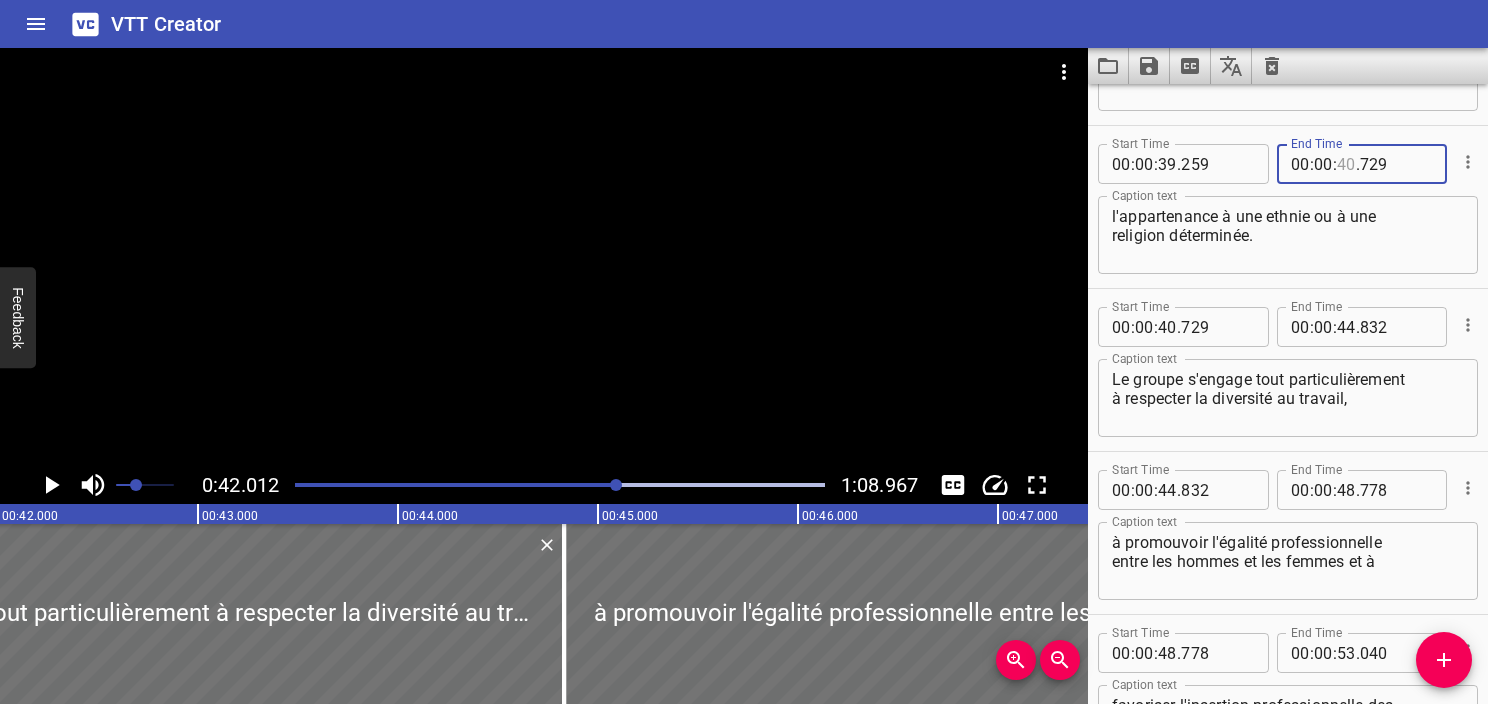 click at bounding box center [1346, 164] 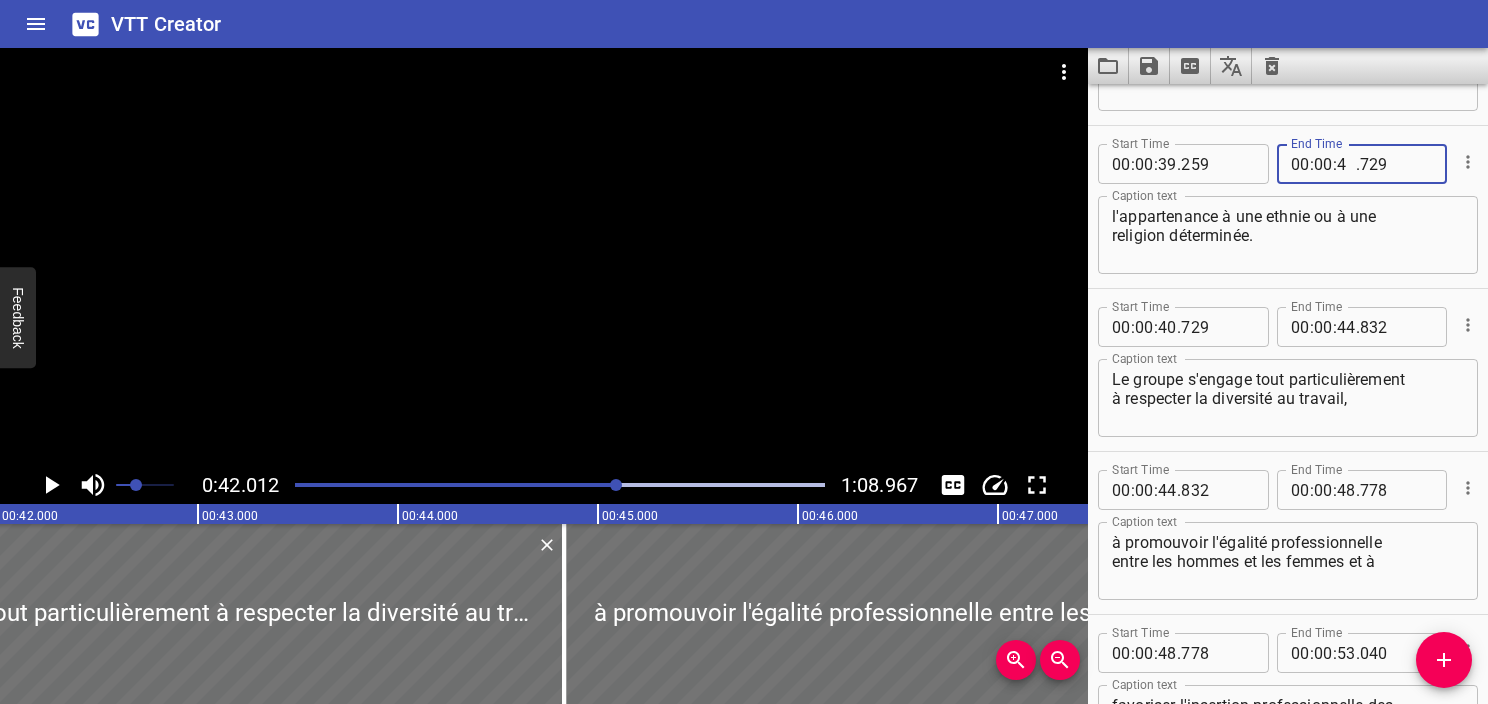 type on "42" 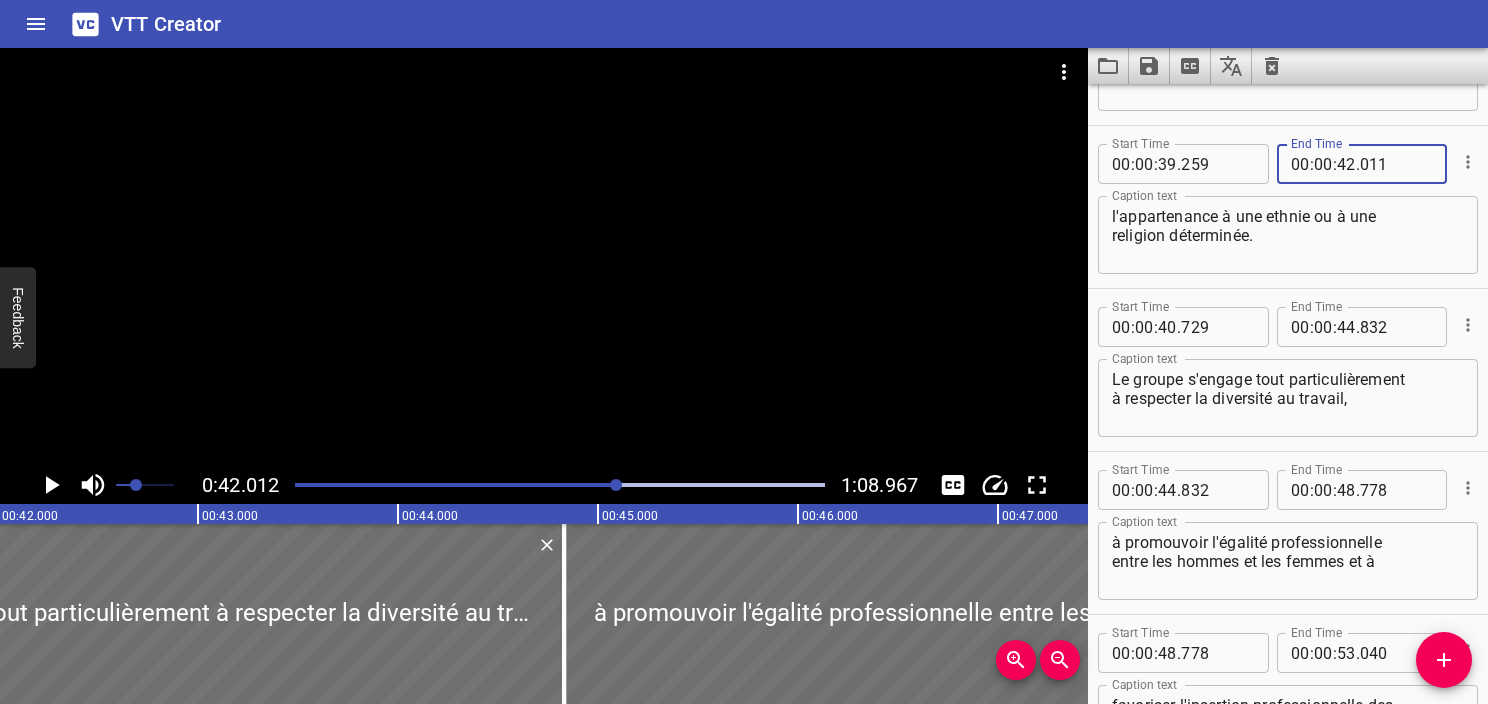 type on "011" 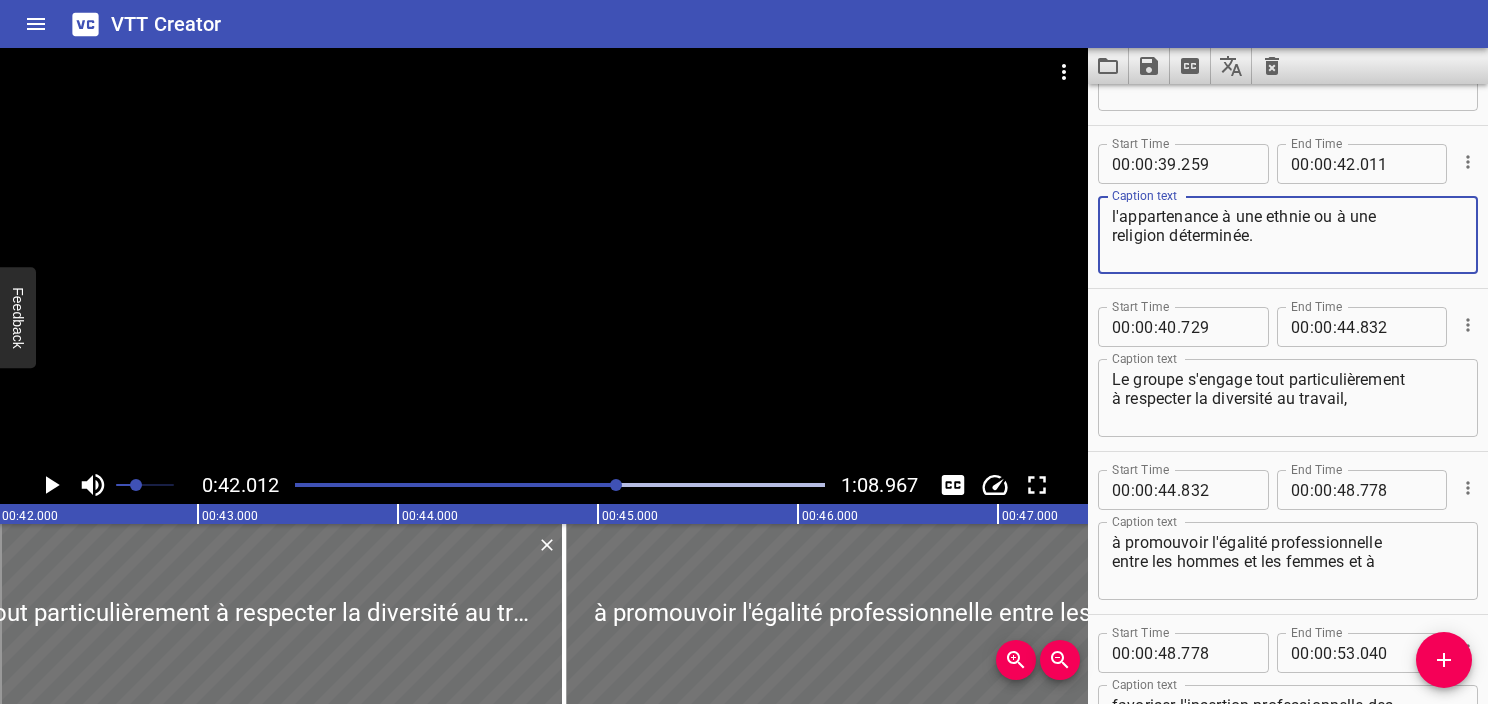 click on "l'appartenance à une ethnie ou à une
religion déterminée." at bounding box center [1288, 235] 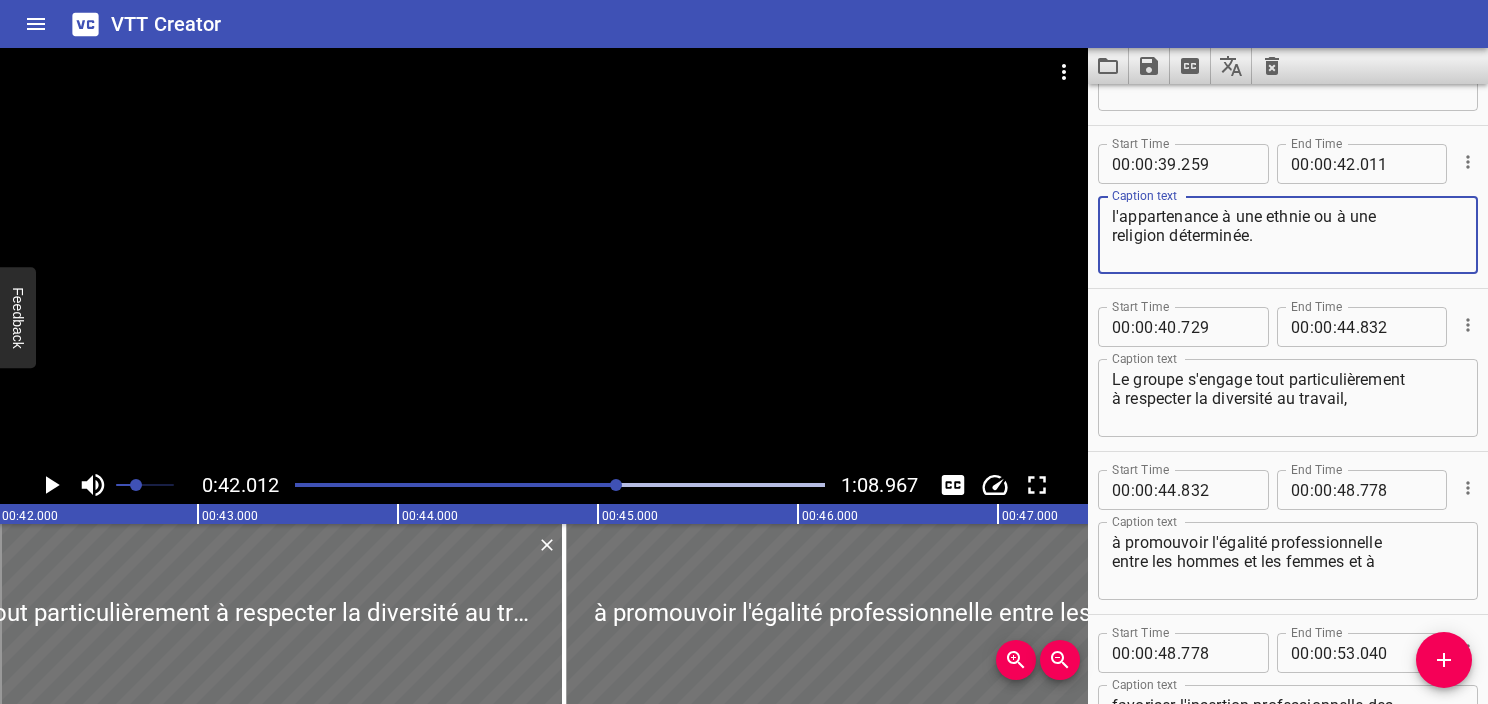 click on "Le groupe s'engage tout particulièrement
à respecter la diversité au travail," at bounding box center (1288, 398) 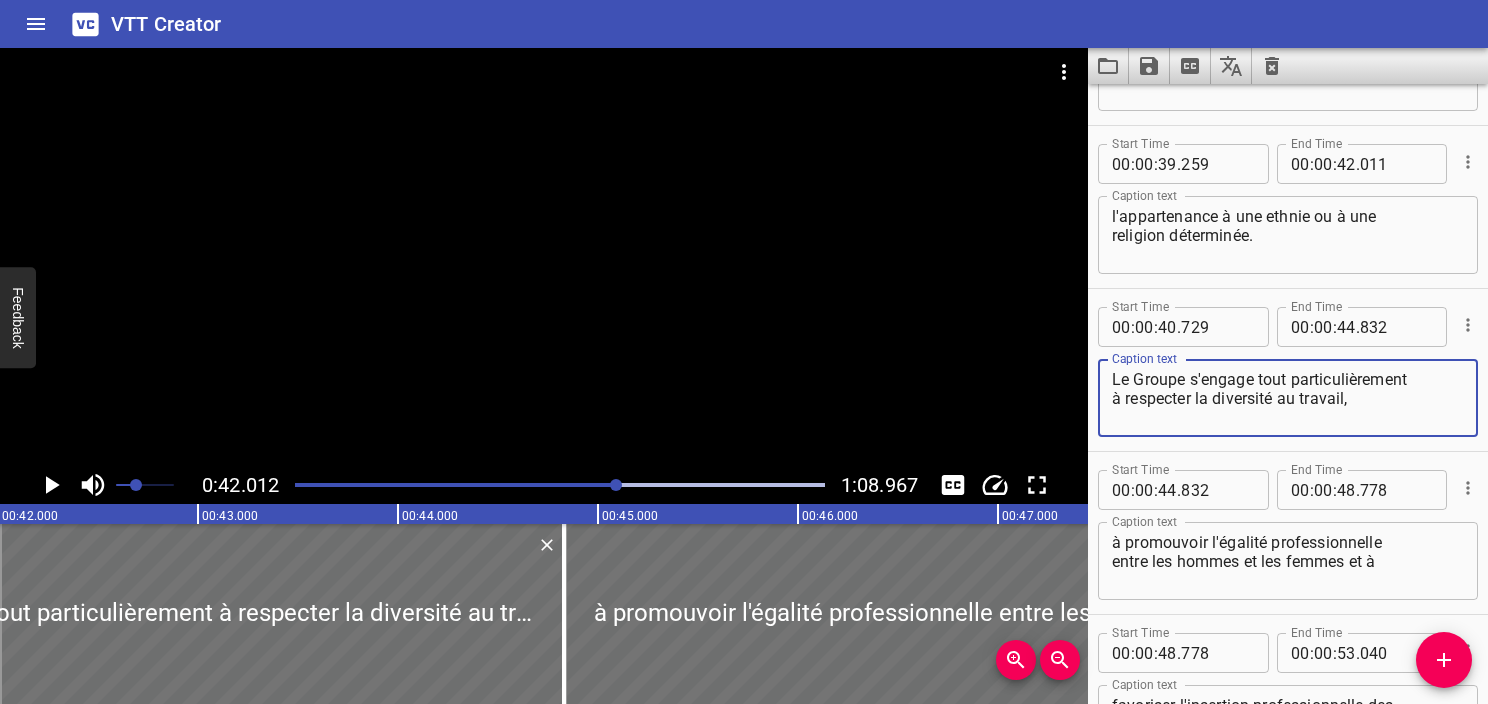 type on "Le Groupe s'engage tout particulièrement
à respecter la diversité au travail," 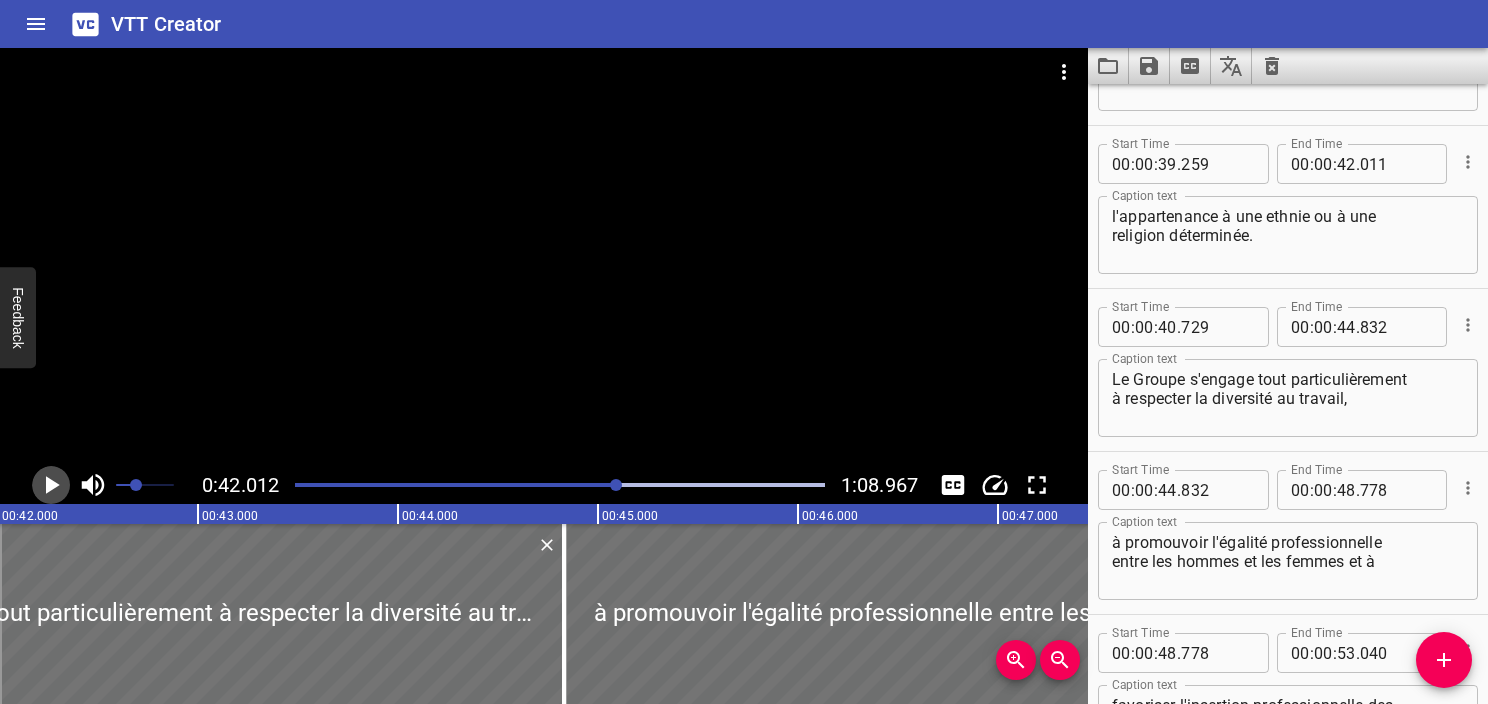 click 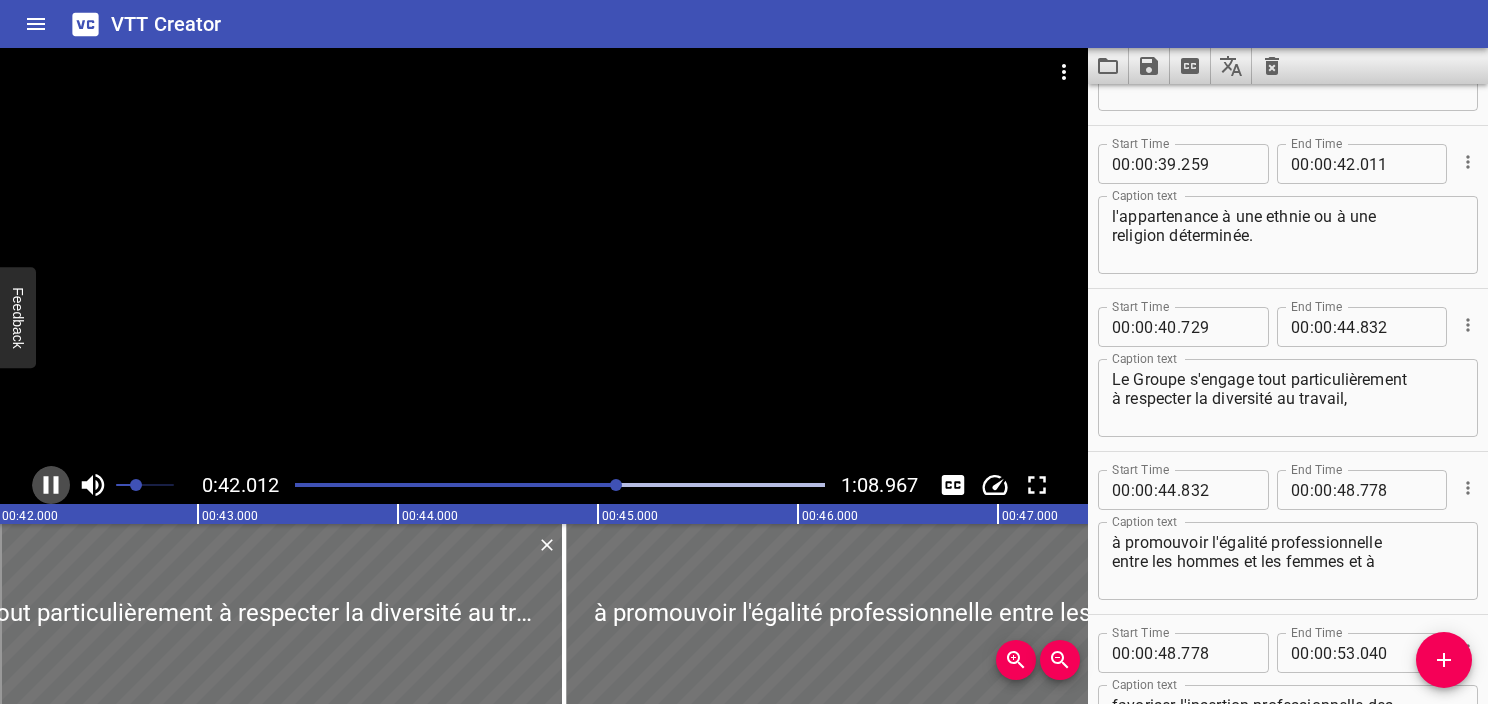 click 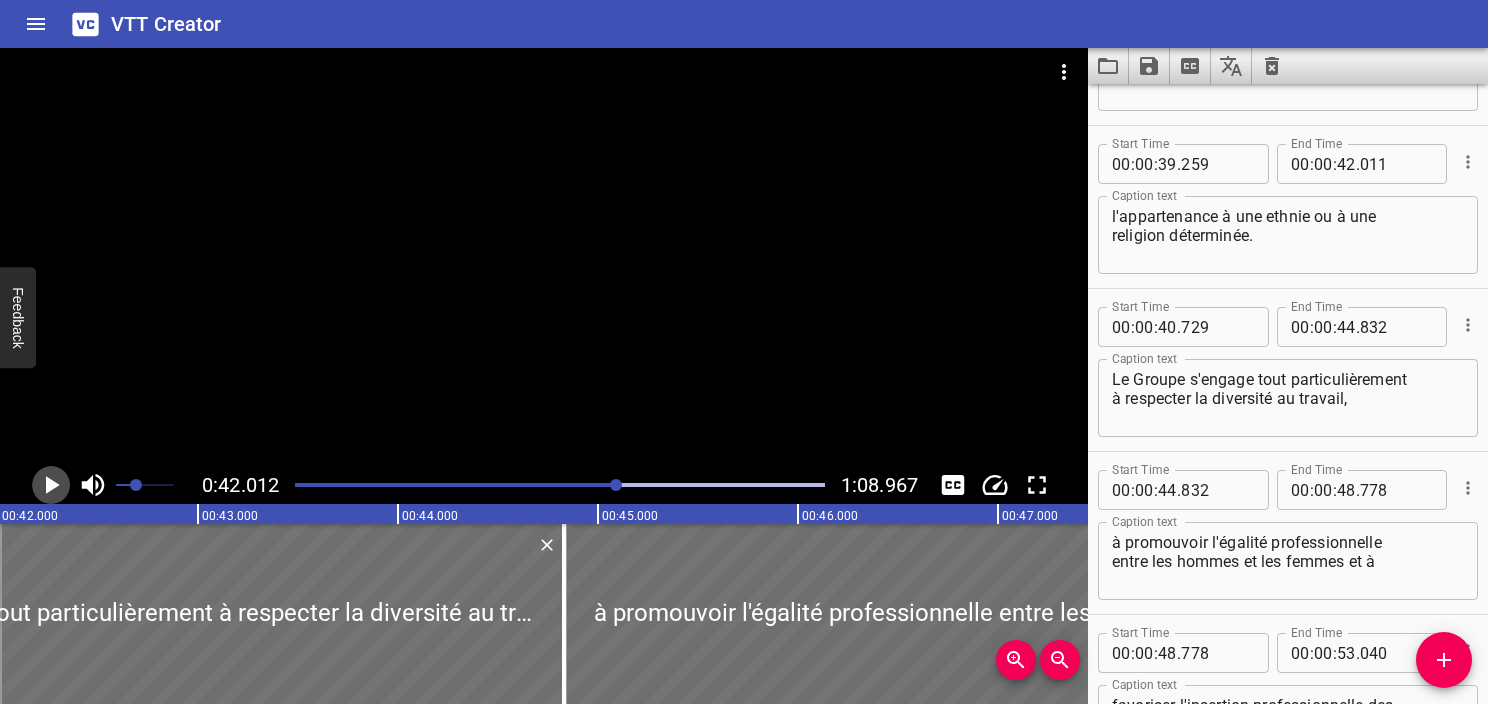 click 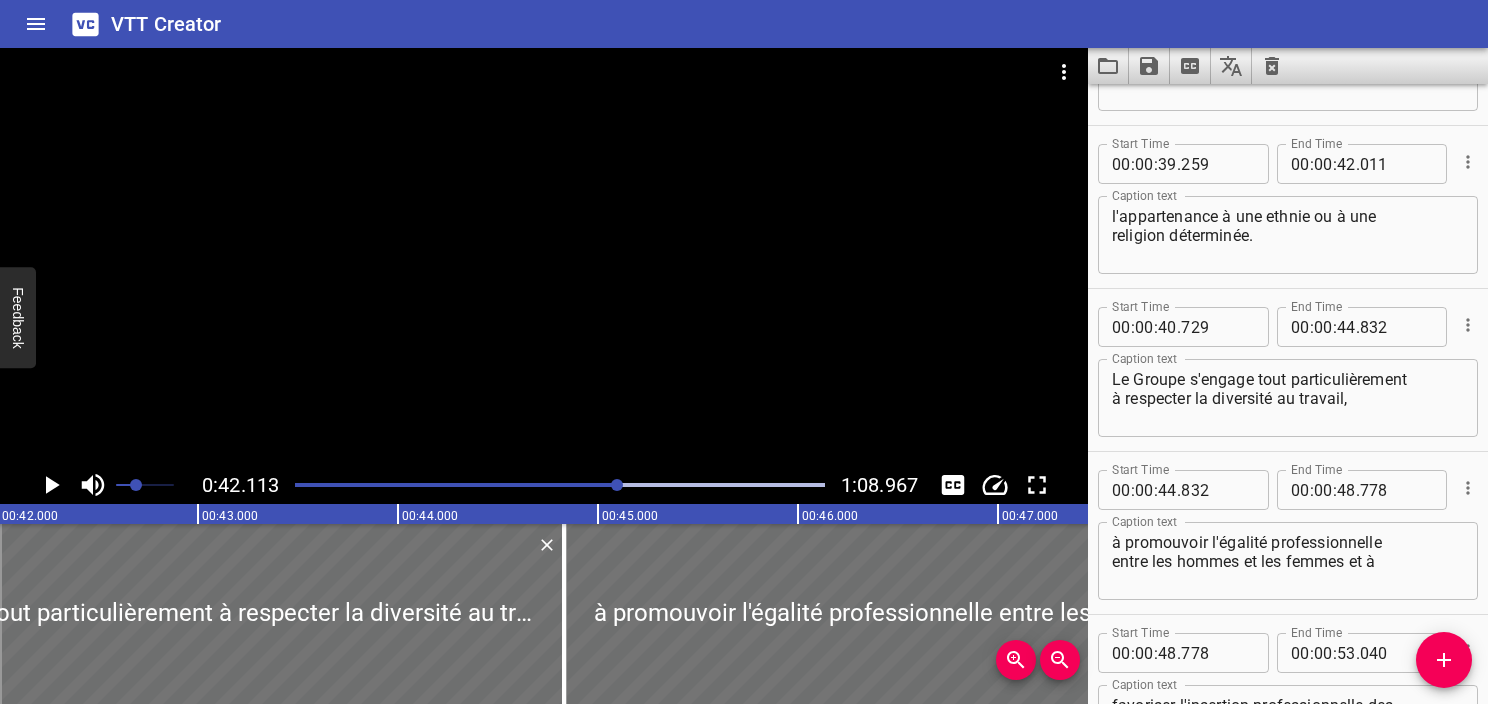 scroll, scrollTop: 0, scrollLeft: 8422, axis: horizontal 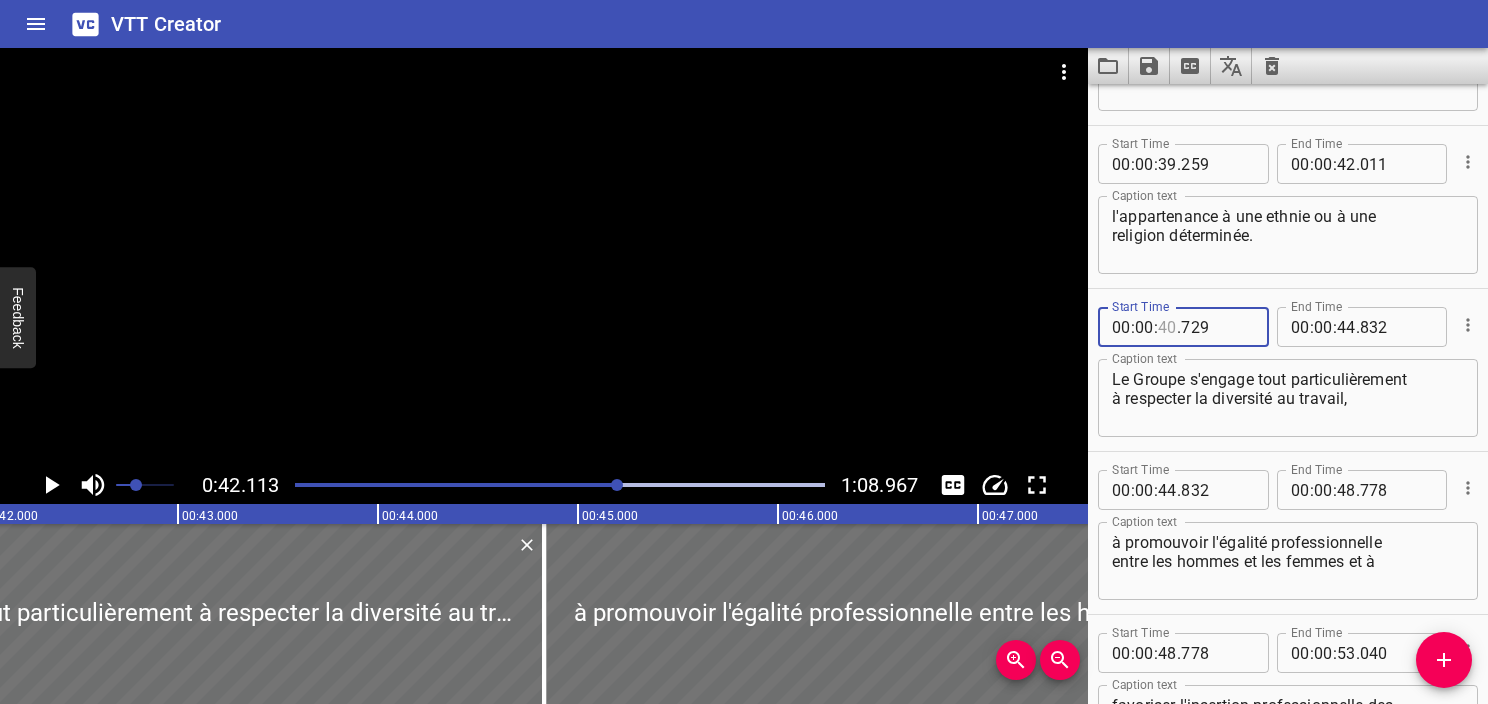 click at bounding box center (1167, 327) 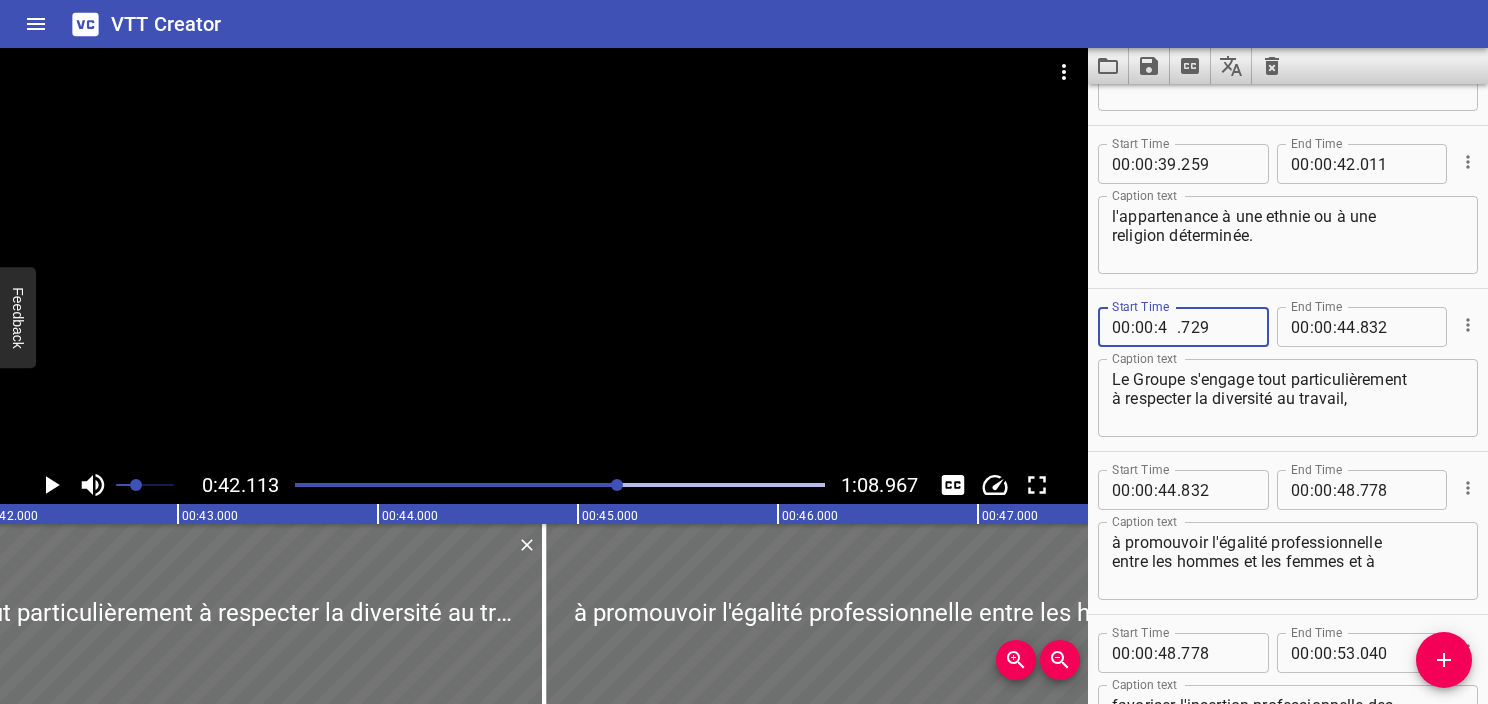 type on "42" 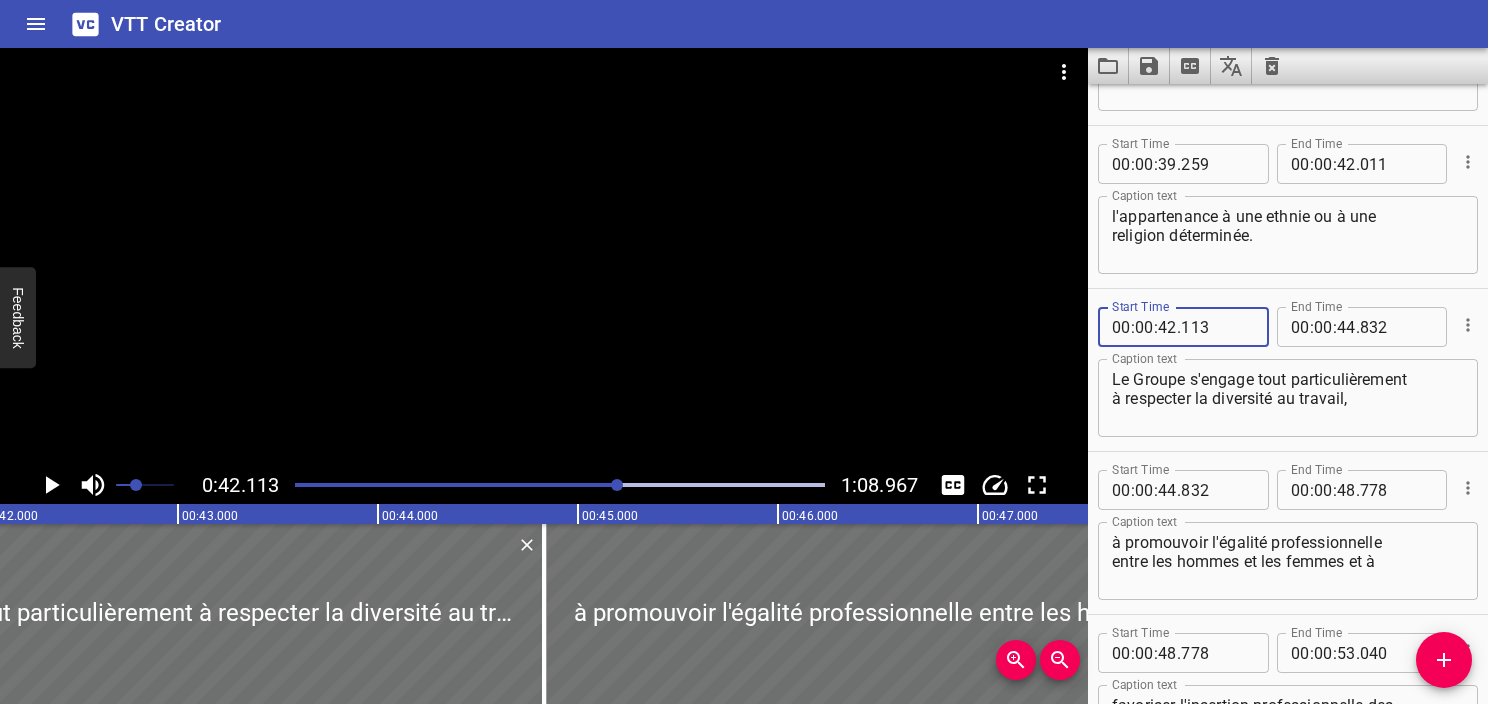 type on "113" 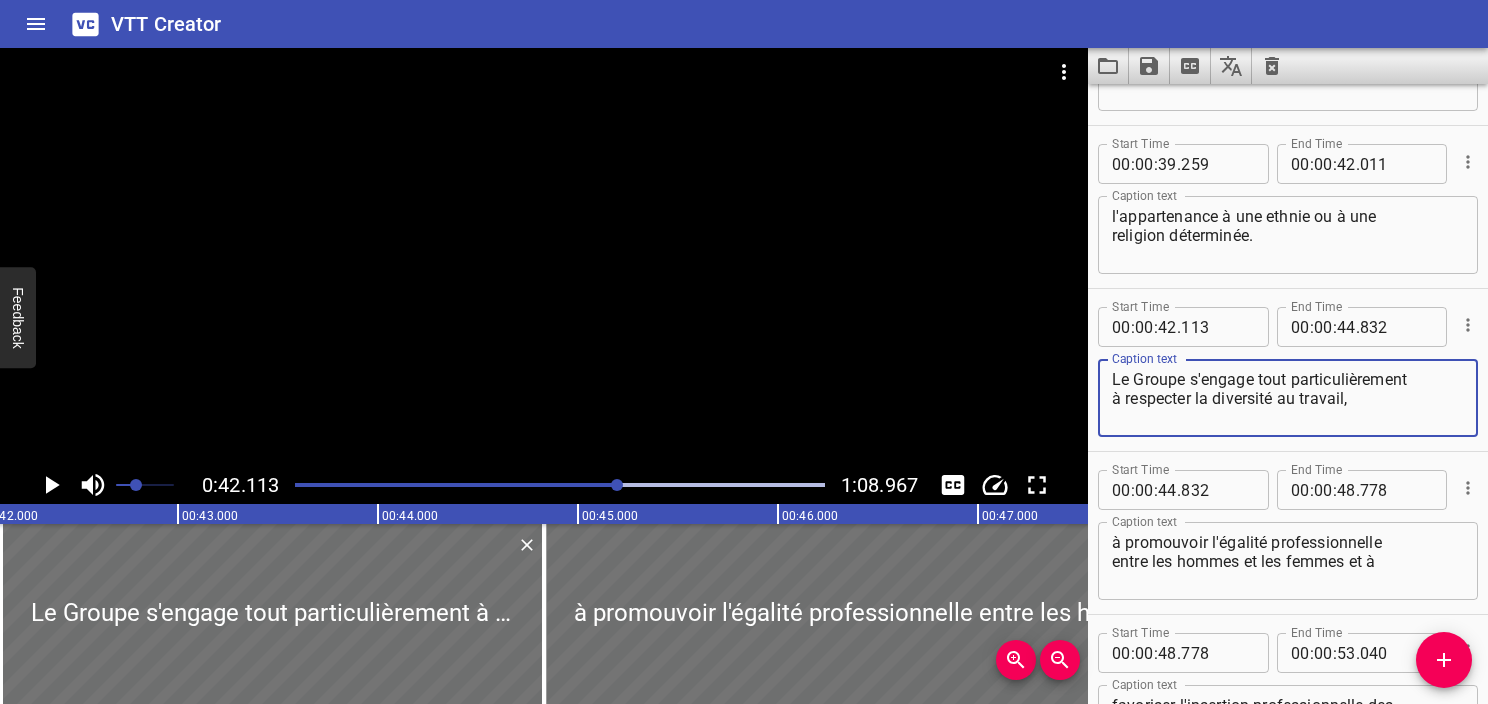 click on "Le Groupe s'engage tout particulièrement
à respecter la diversité au travail," at bounding box center (1288, 398) 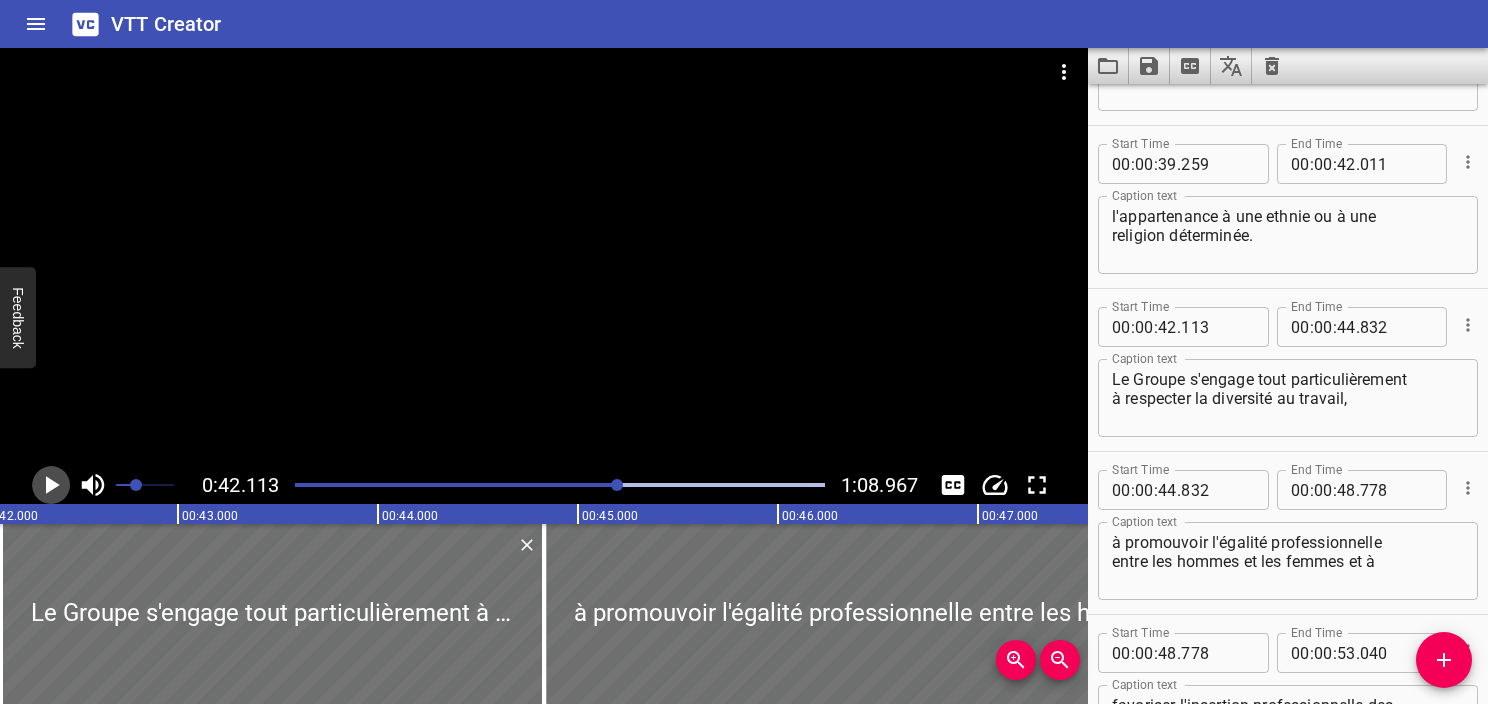 click 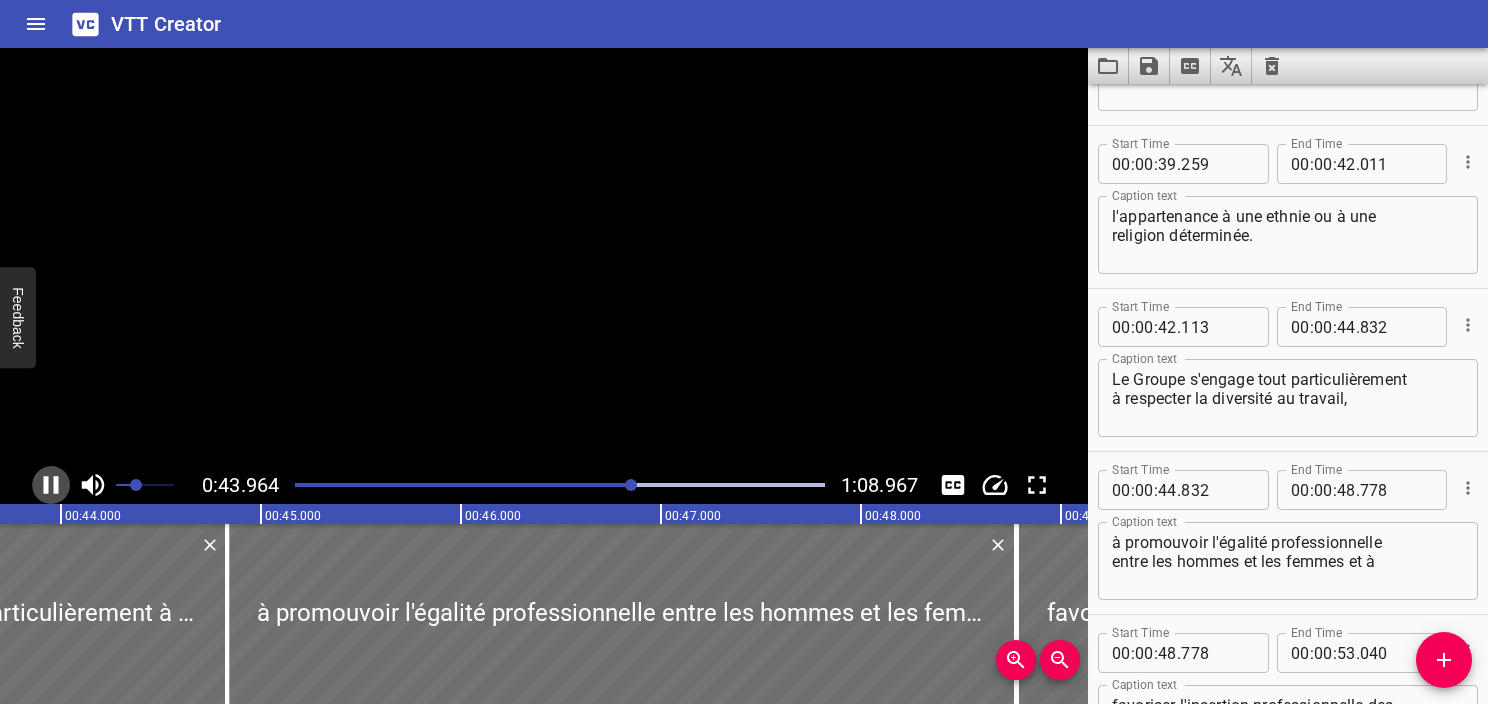 click 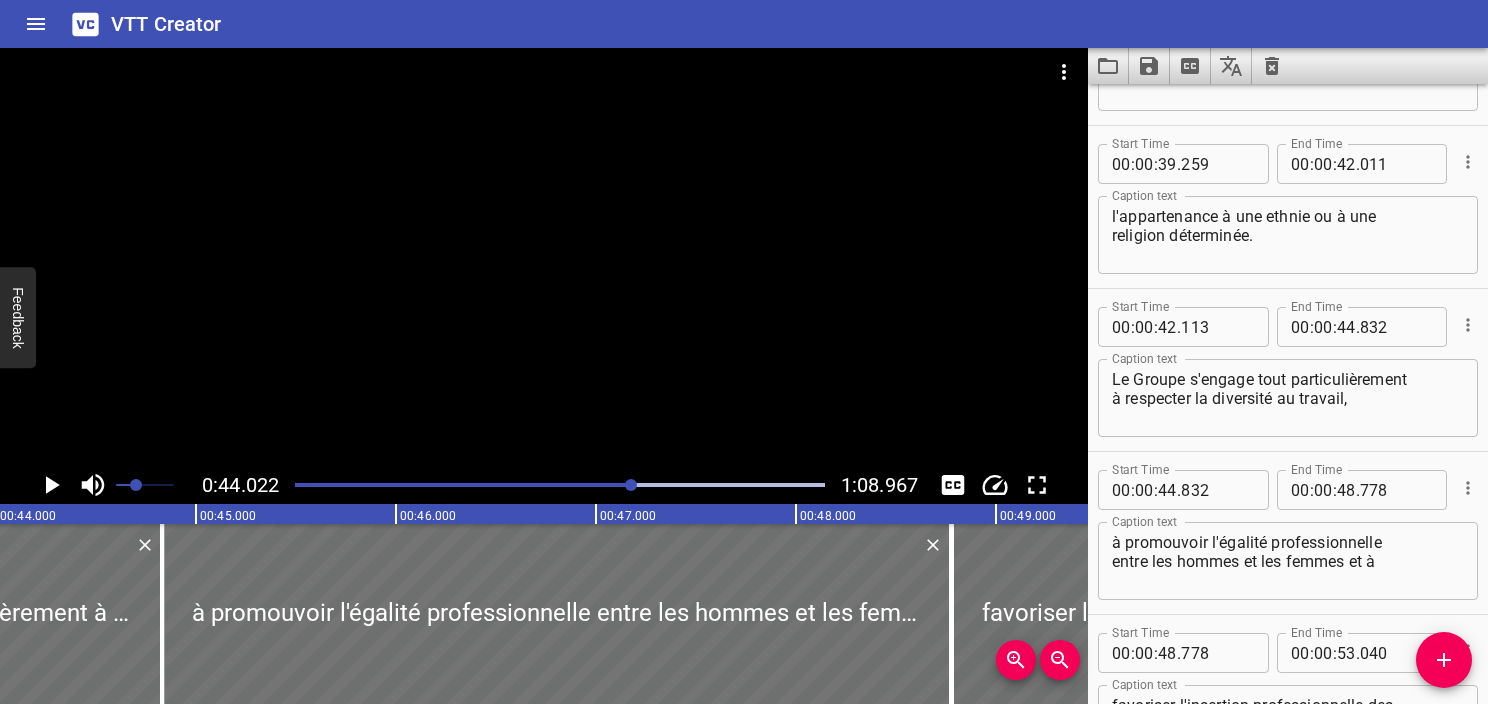click at bounding box center [369, 485] 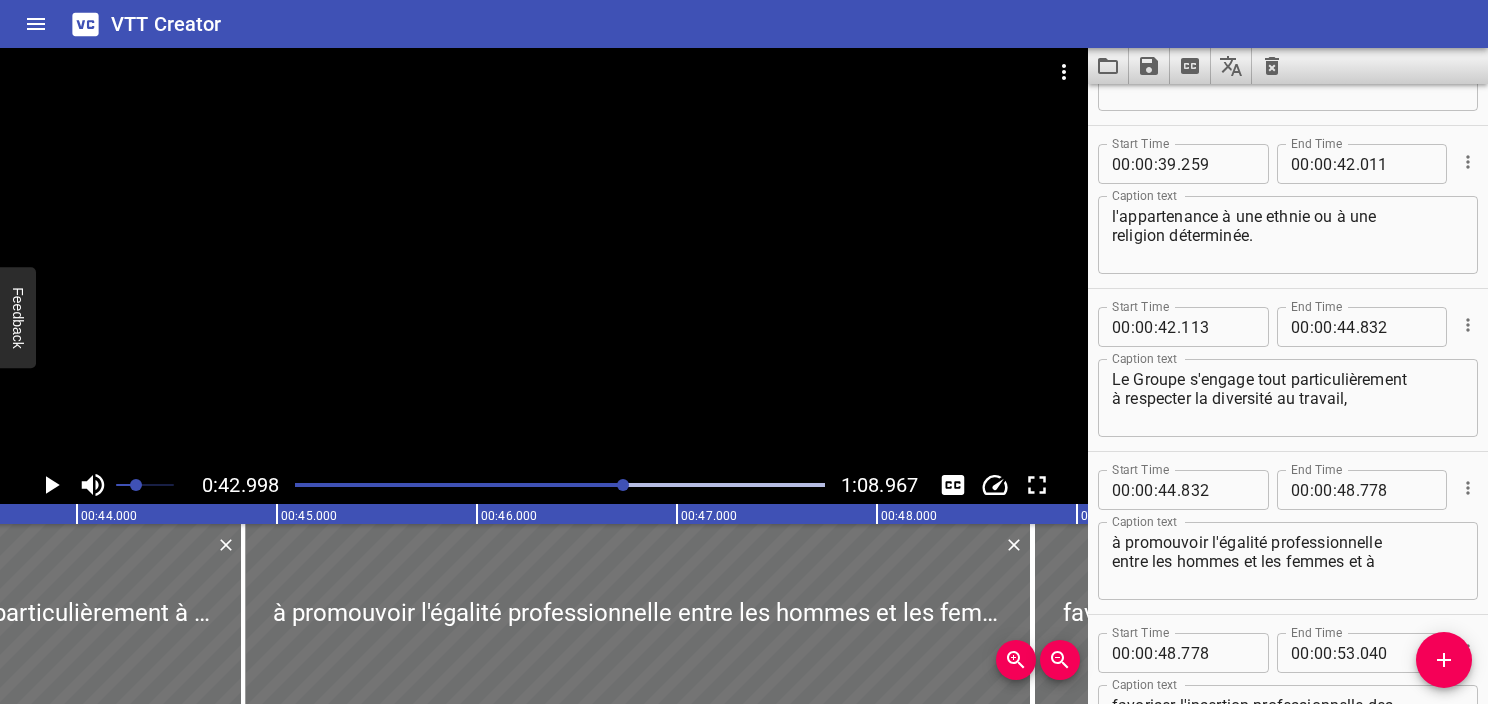 scroll, scrollTop: 0, scrollLeft: 8600, axis: horizontal 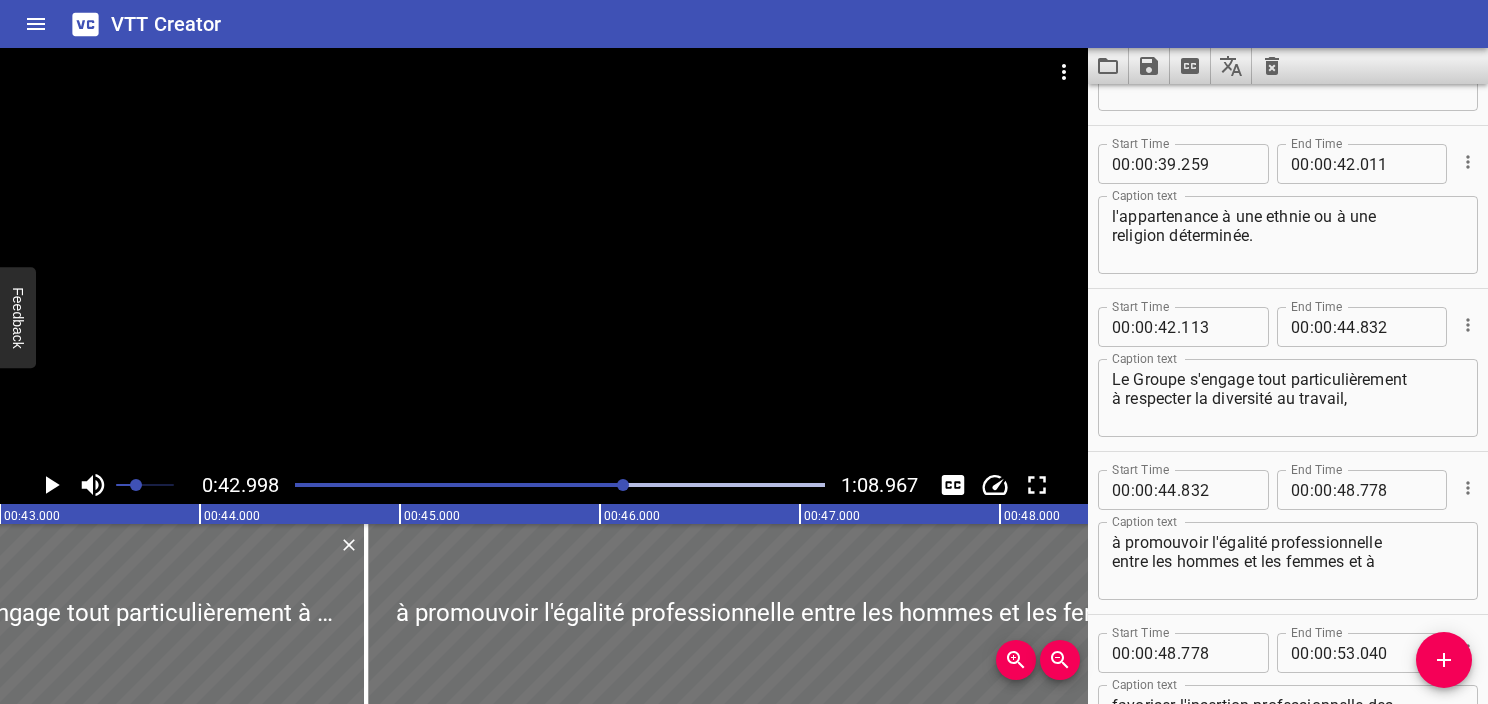 click on "Le Groupe s'engage tout particulièrement
à respecter la diversité au travail," at bounding box center [1288, 398] 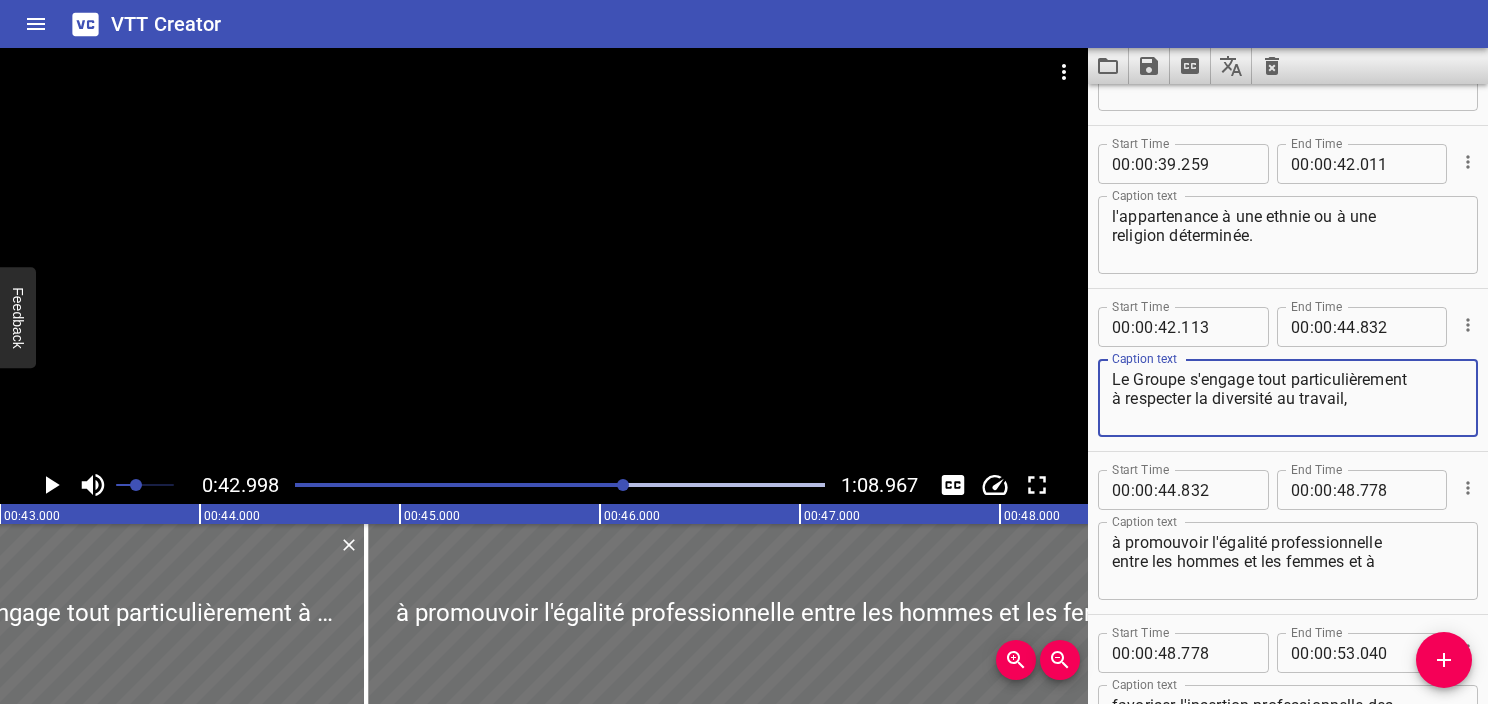 click 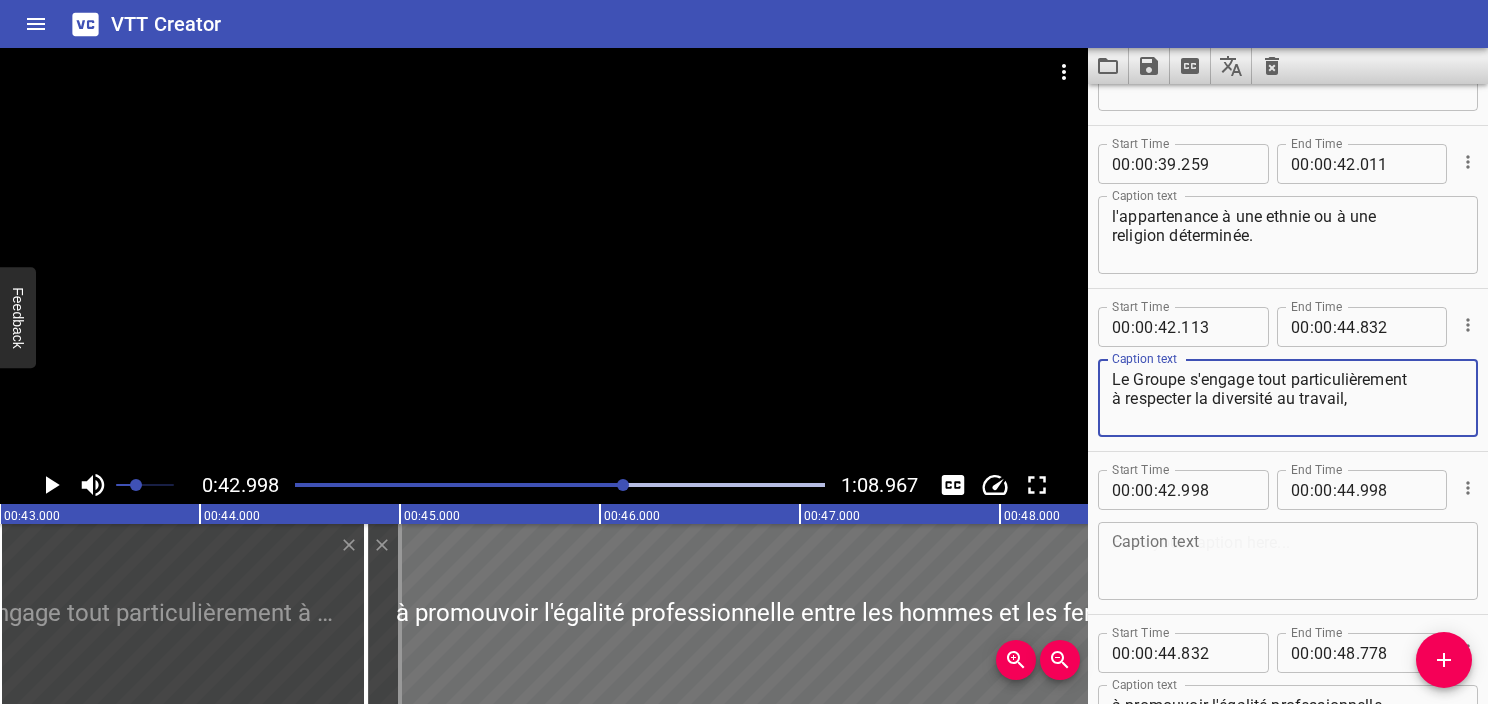 drag, startPoint x: 1355, startPoint y: 398, endPoint x: 1260, endPoint y: 370, distance: 99.0404 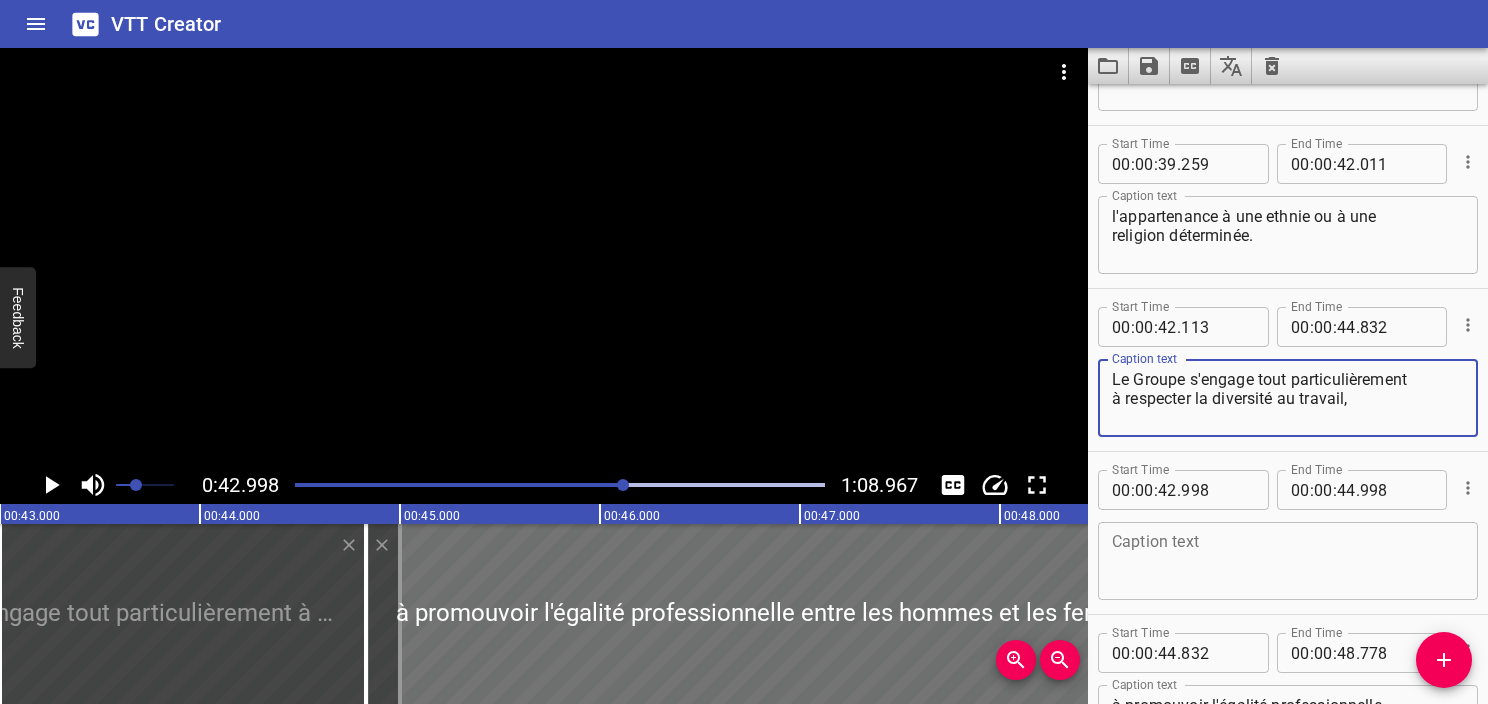 click on "Le Groupe s'engage tout particulièrement
à respecter la diversité au travail," at bounding box center (1288, 398) 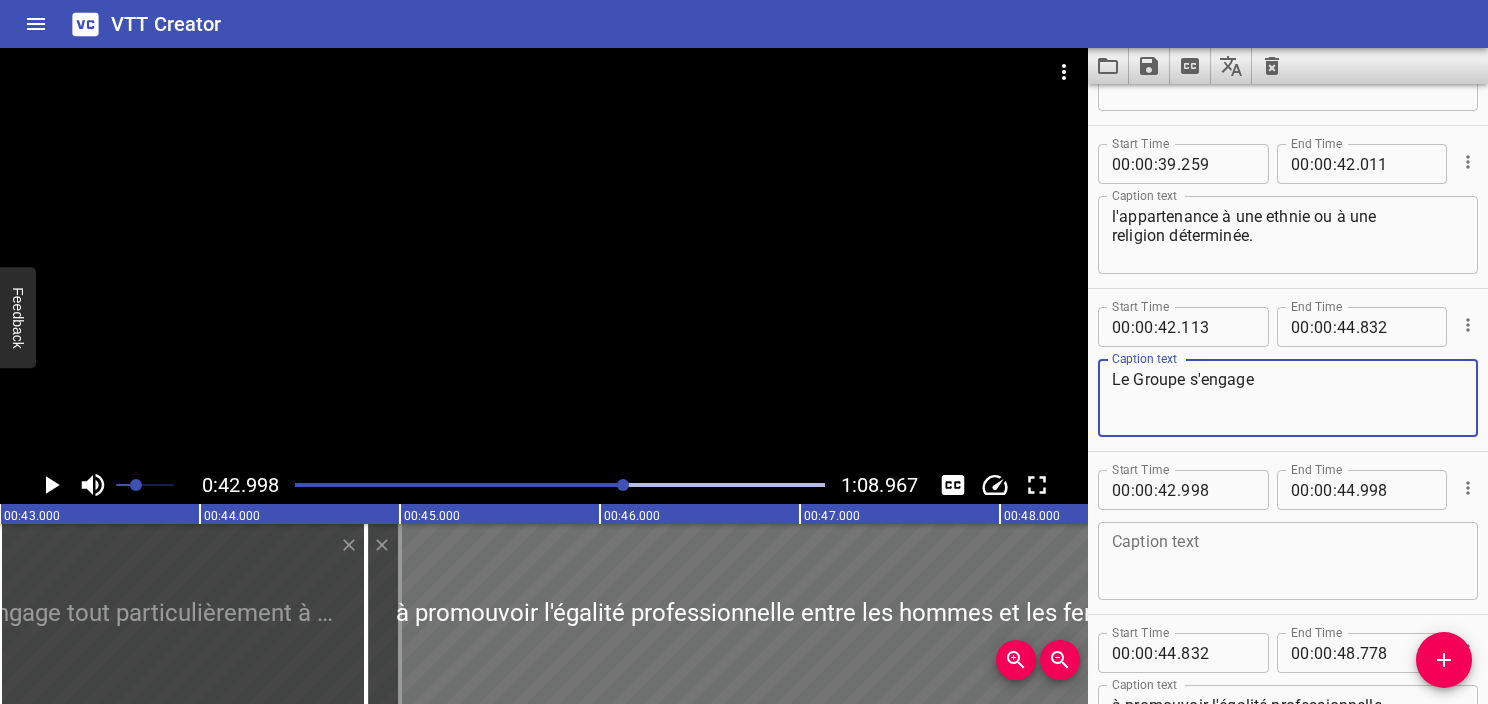 type on "Le Groupe s'engage" 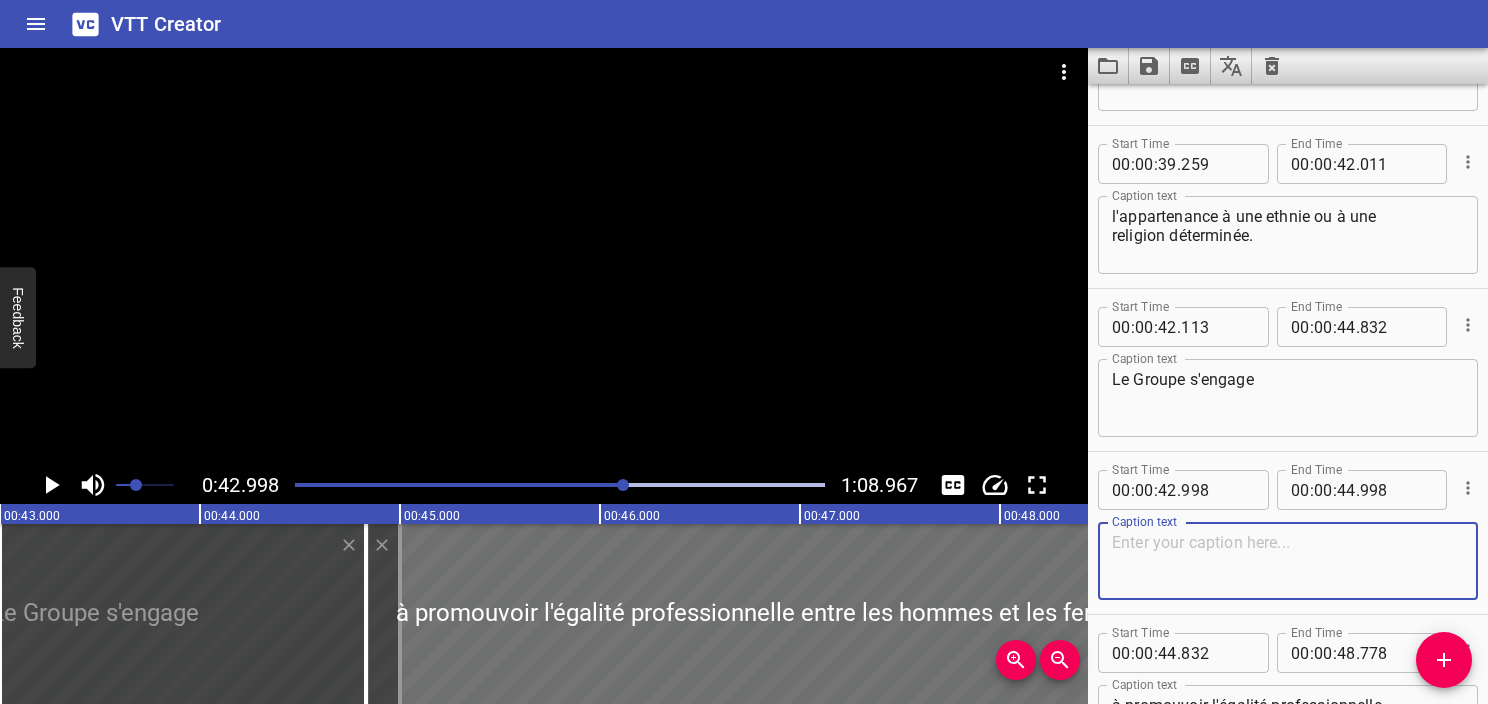 click at bounding box center [1288, 561] 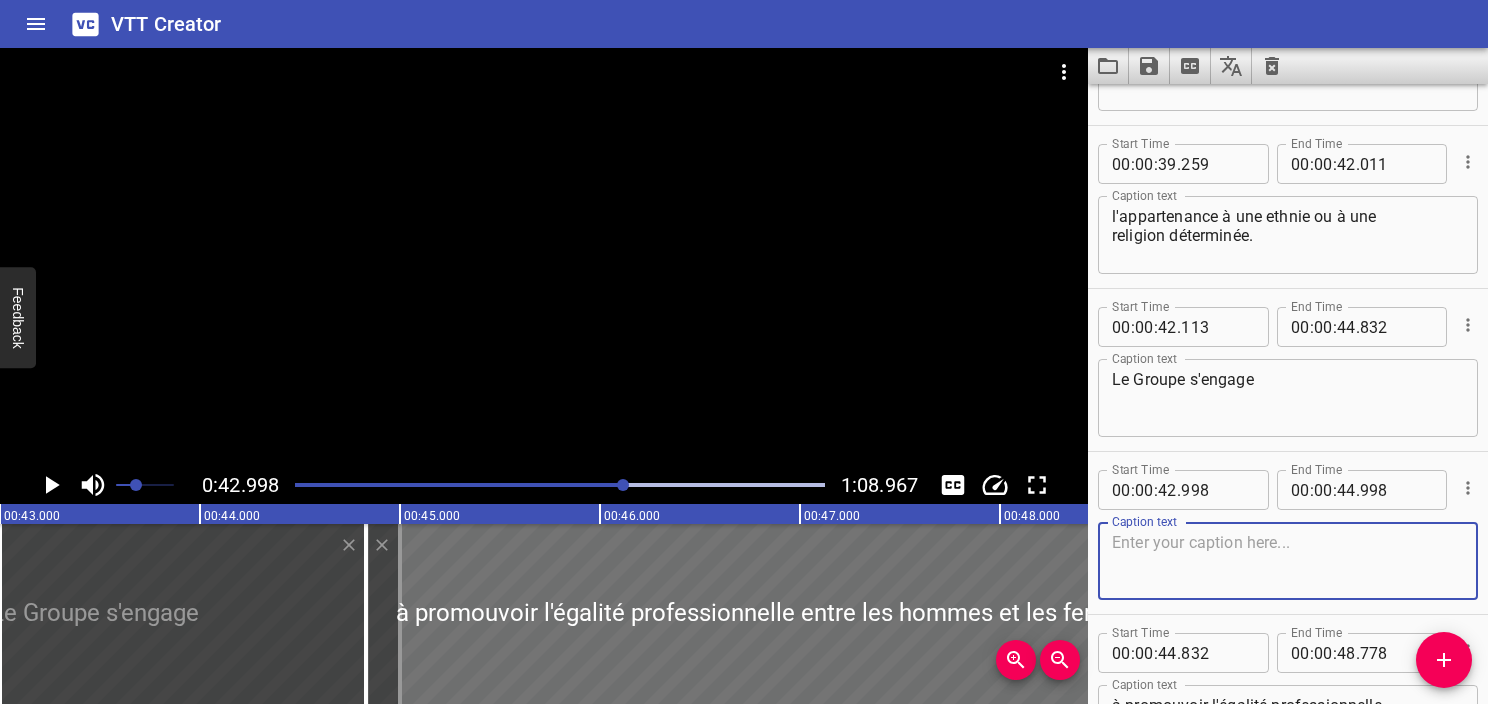 paste on "tout particulièrement
à respecter la diversité au travail," 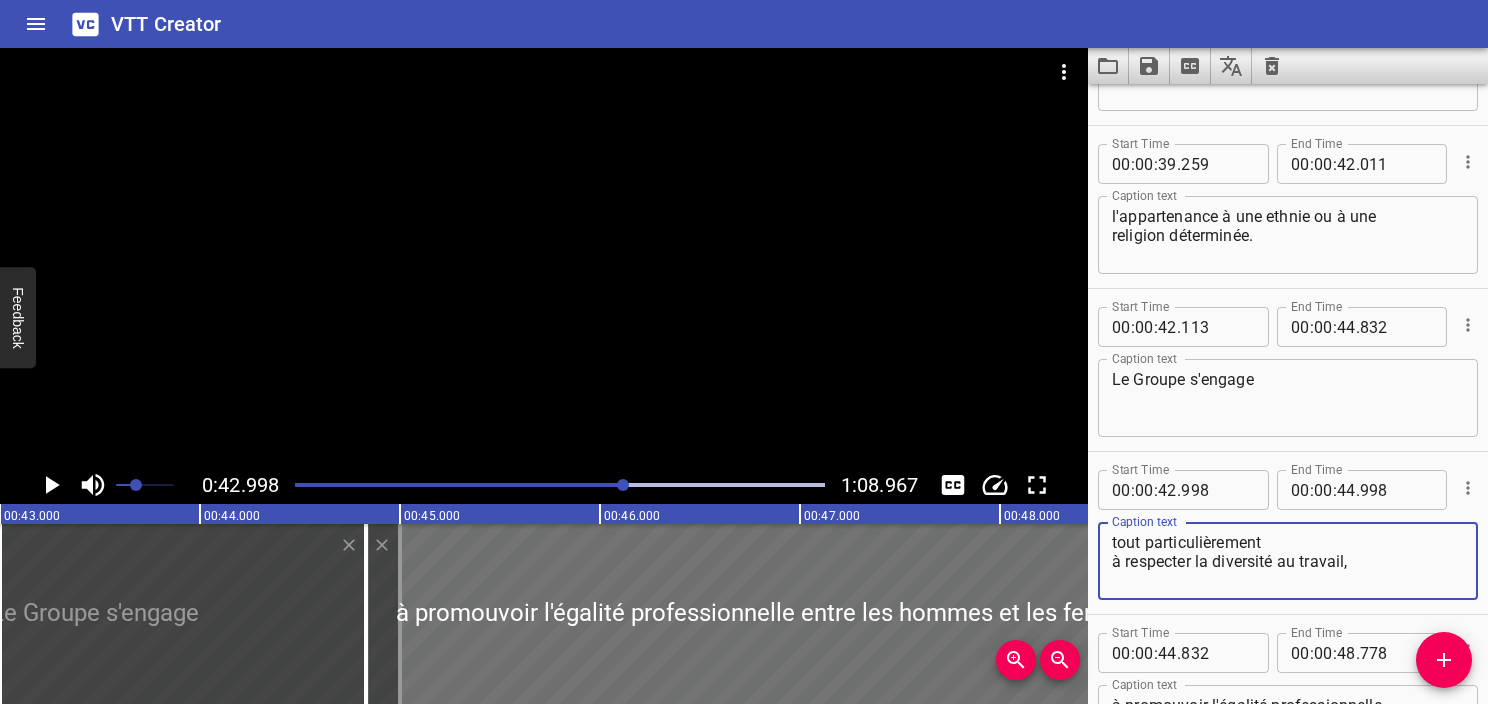 type on "tout particulièrement
à respecter la diversité au travail," 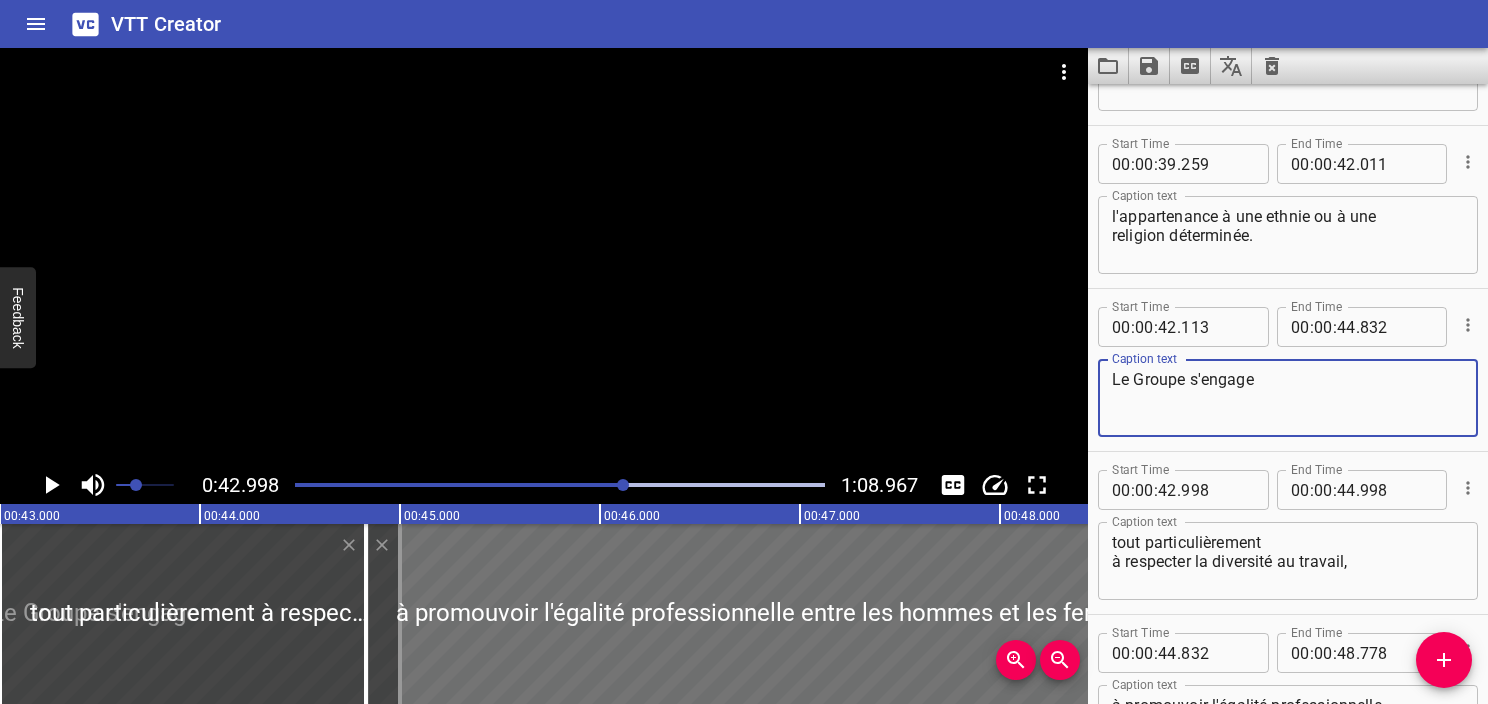 click on "Le Groupe s'engage" at bounding box center [1288, 398] 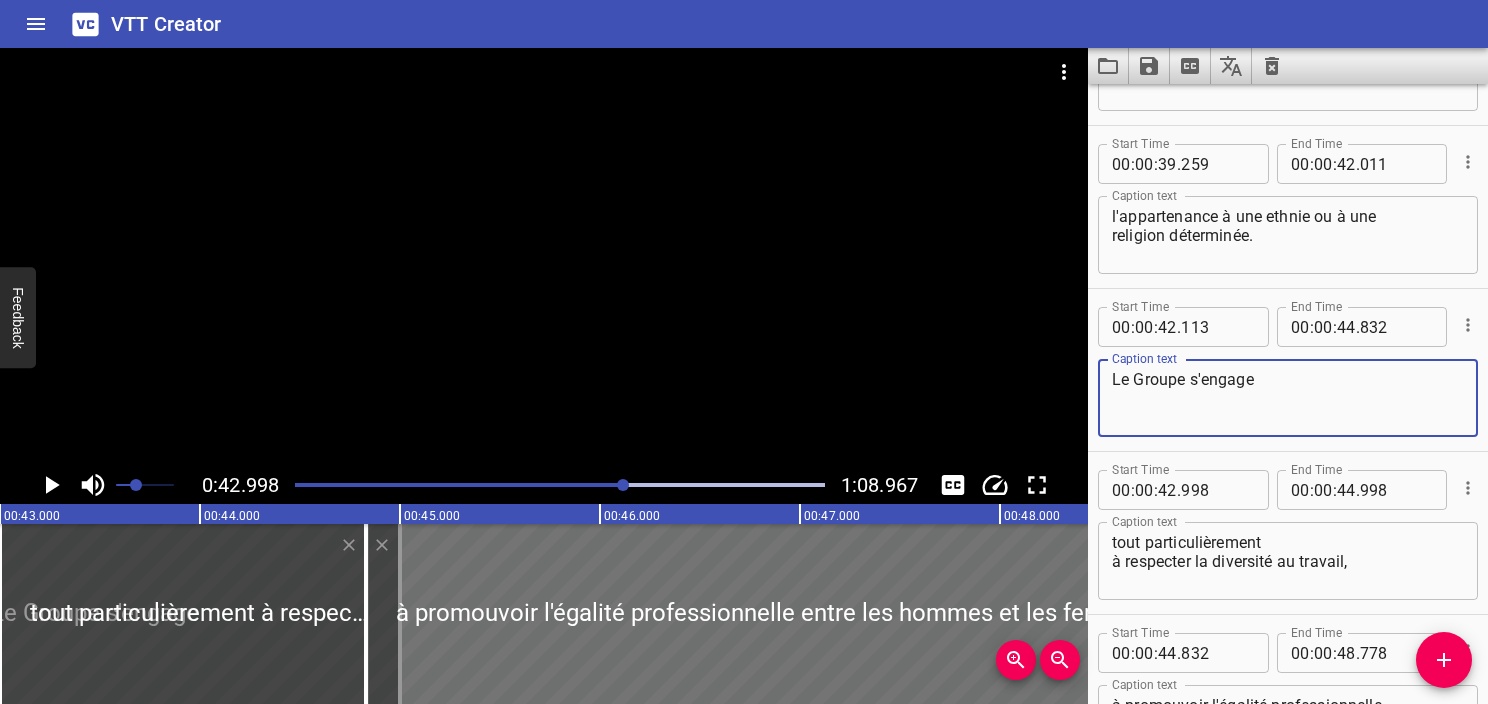 type on "Le Groupe s'engage" 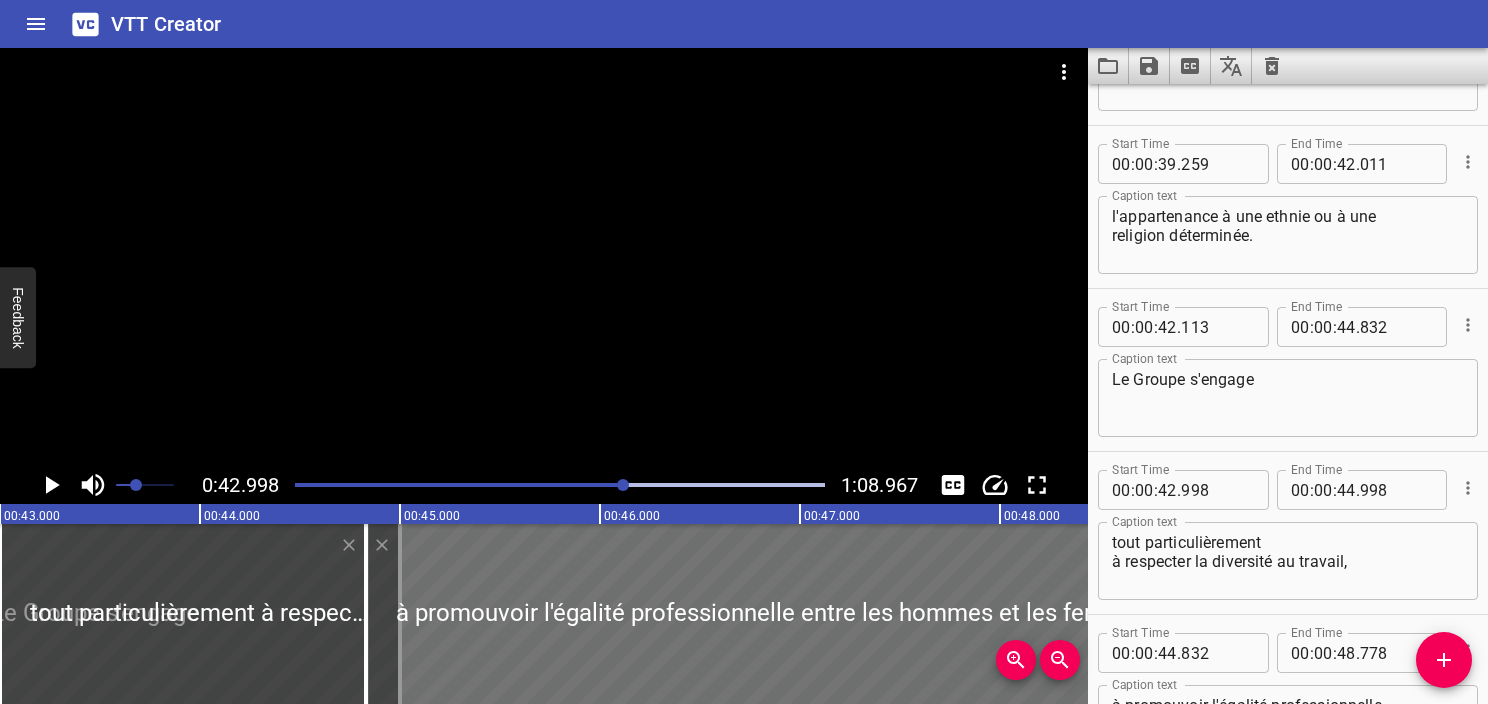 click at bounding box center (361, 485) 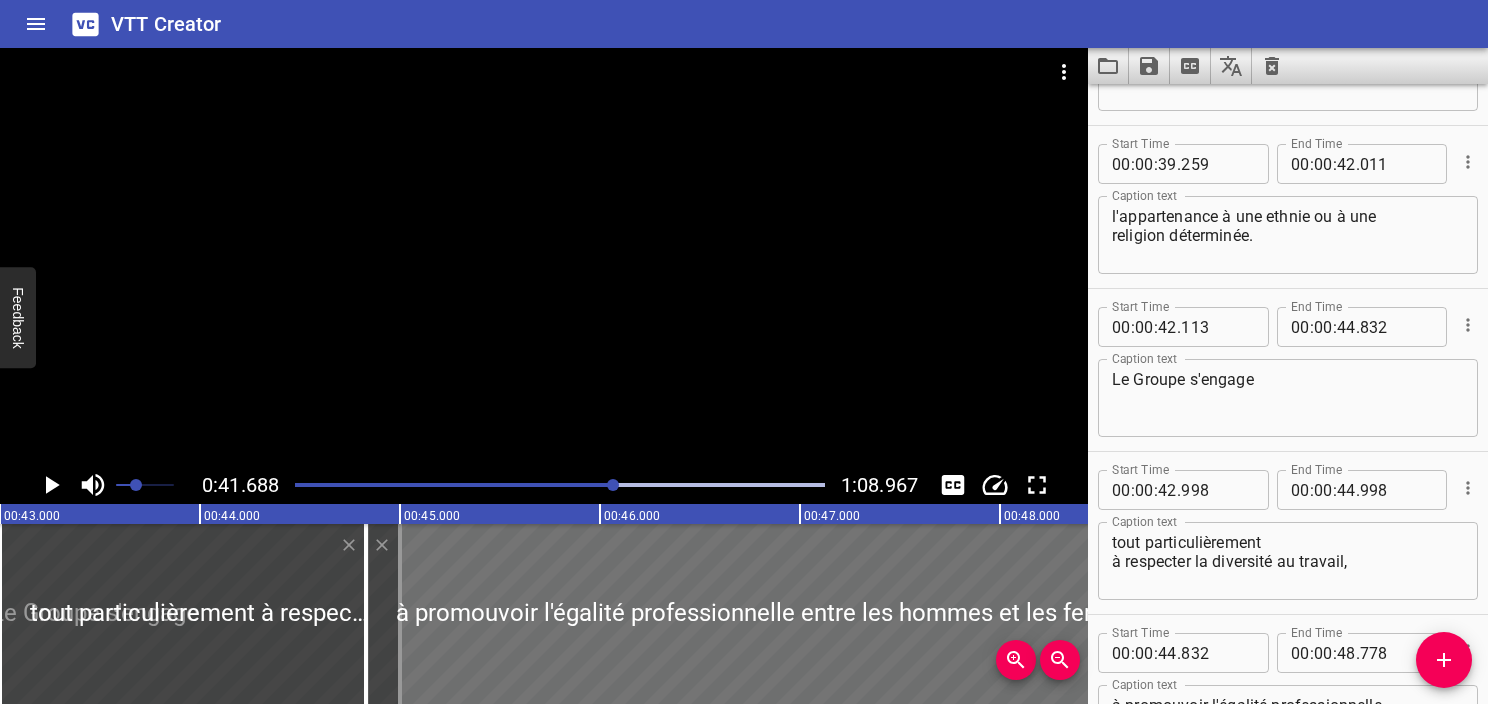 scroll, scrollTop: 2976, scrollLeft: 0, axis: vertical 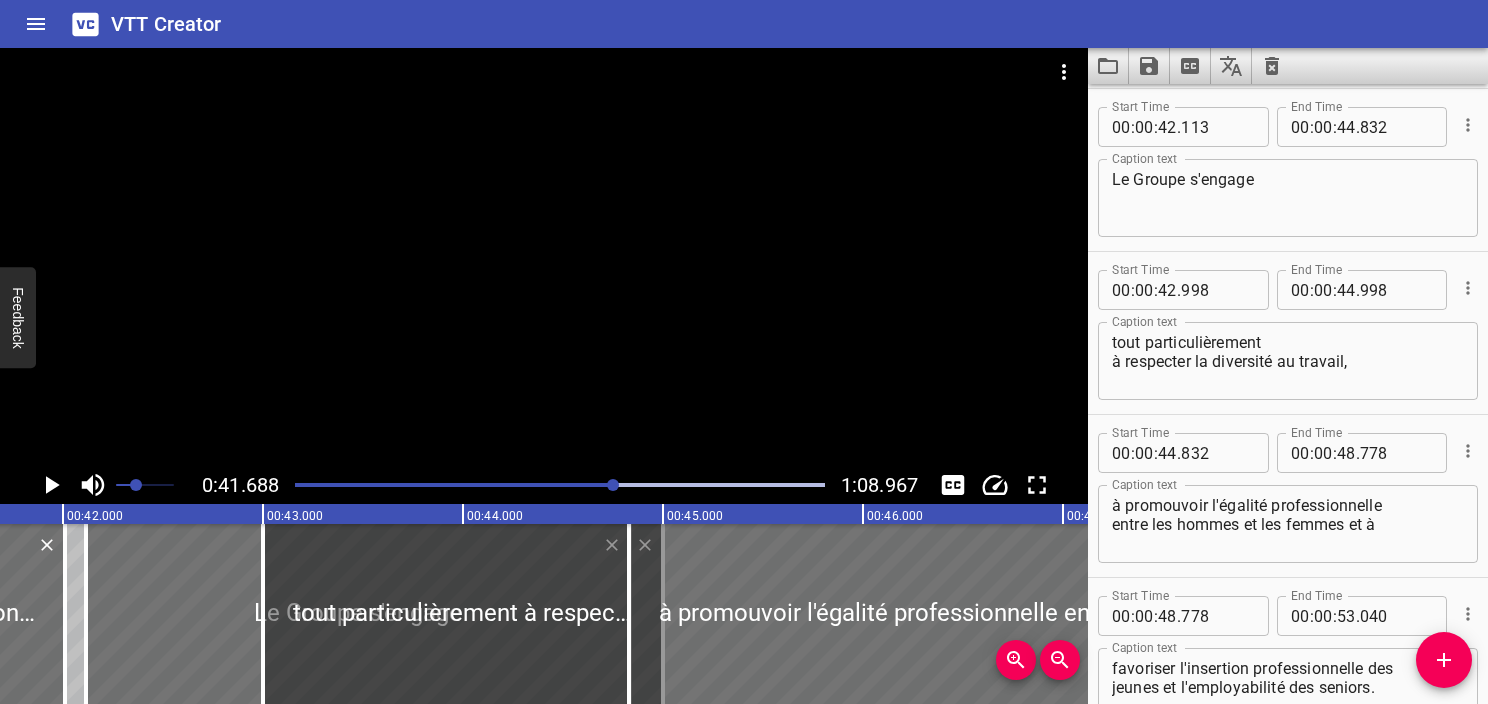 click 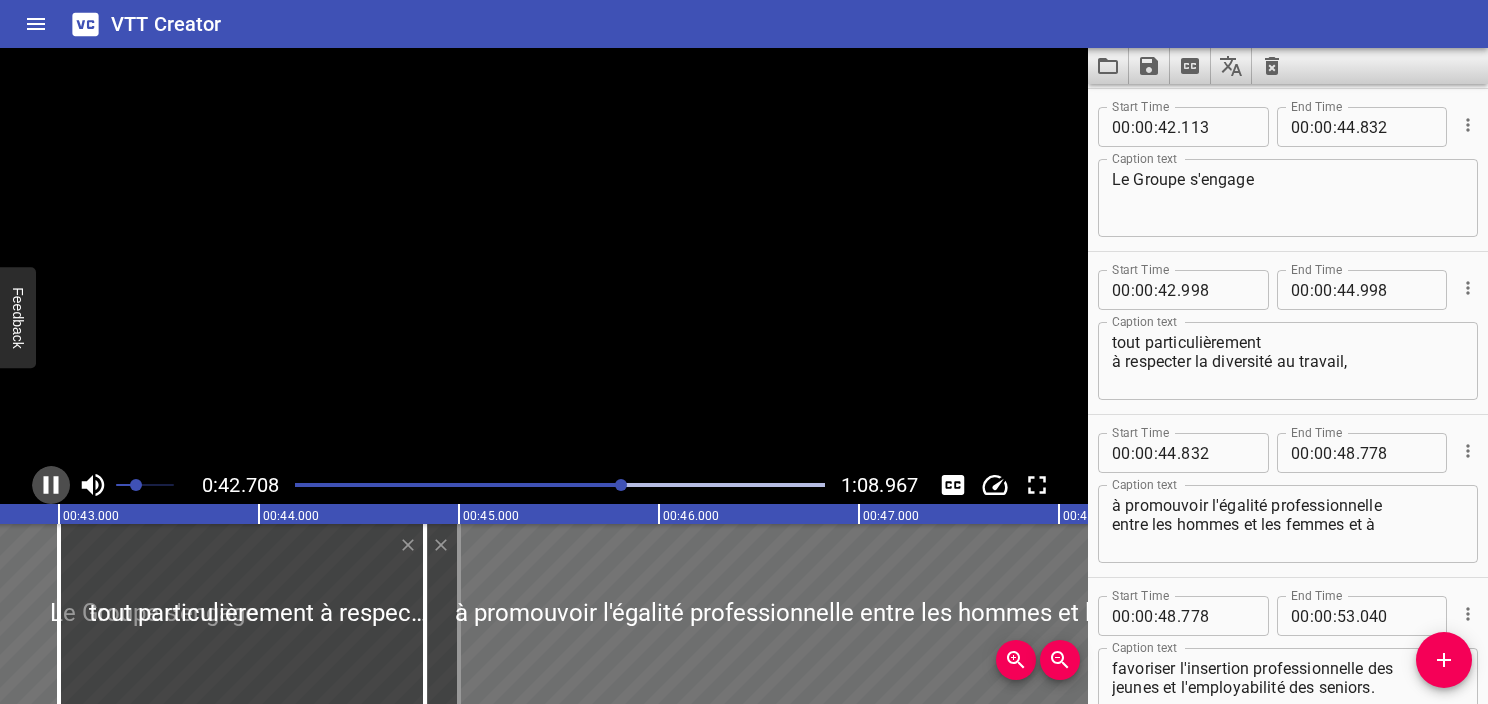 click 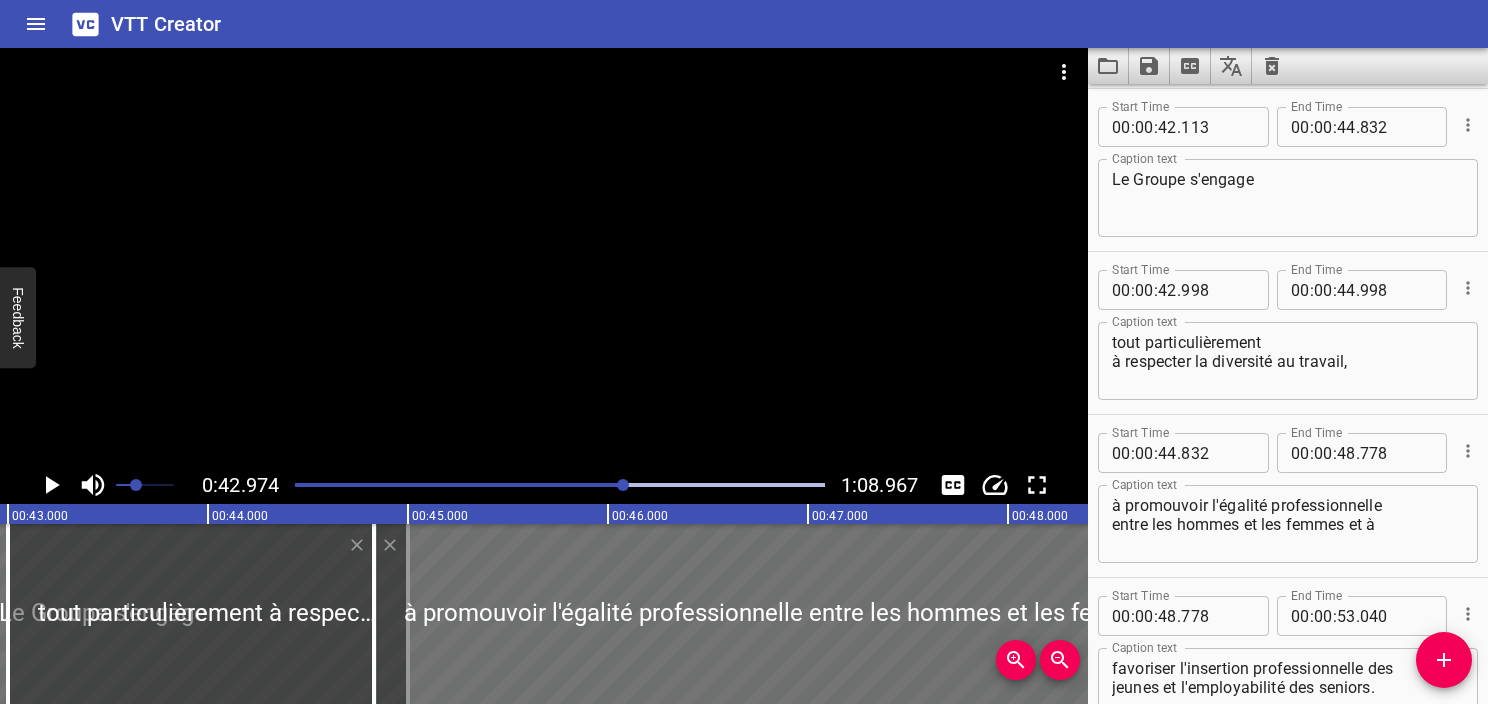 scroll, scrollTop: 0, scrollLeft: 8594, axis: horizontal 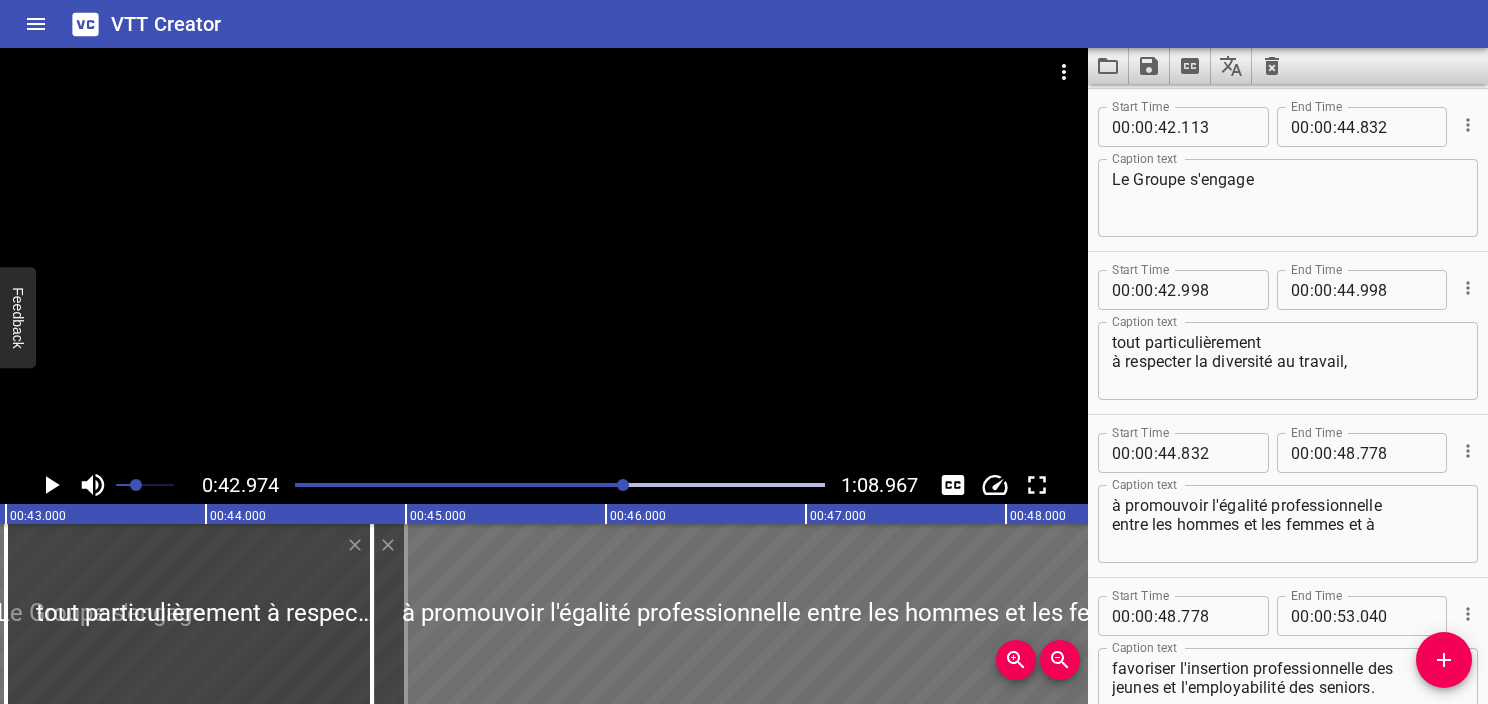 click at bounding box center [560, 485] 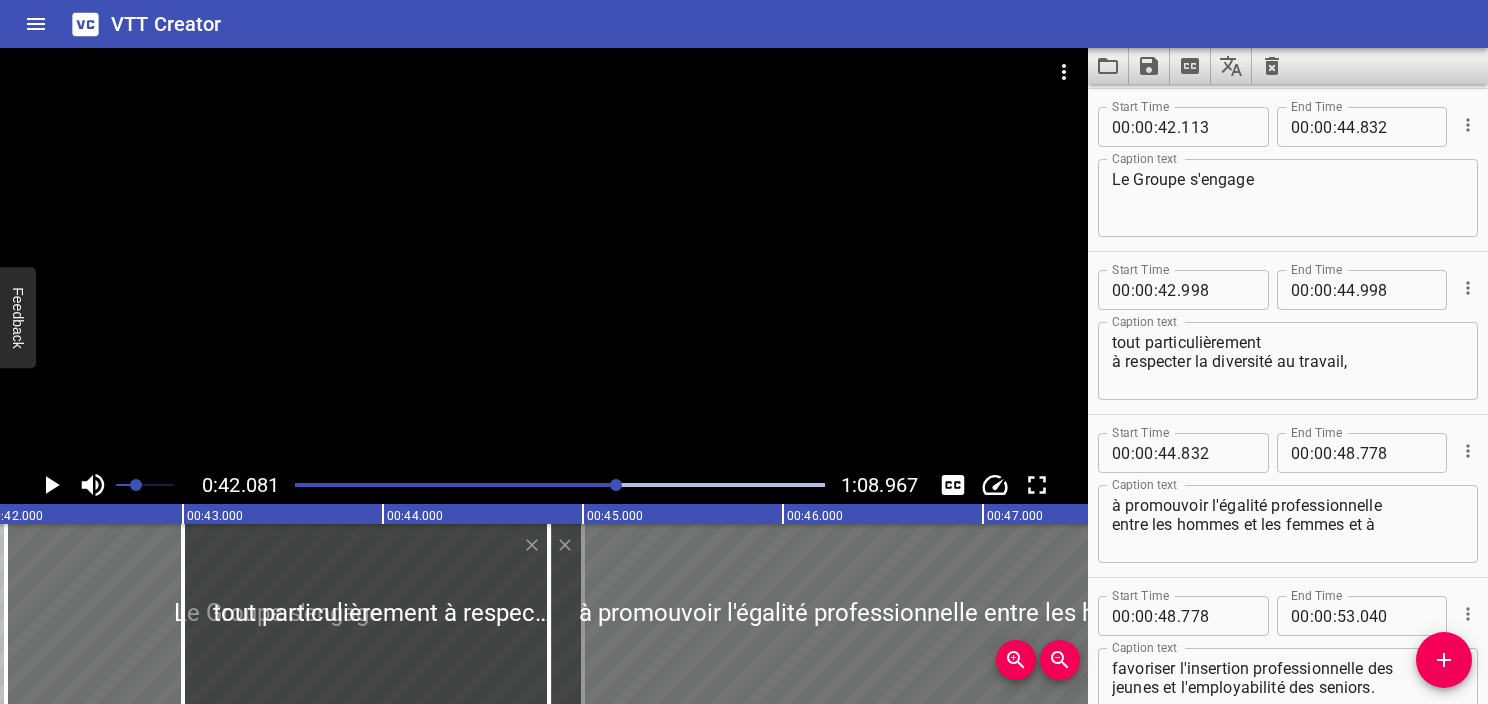 scroll, scrollTop: 0, scrollLeft: 8416, axis: horizontal 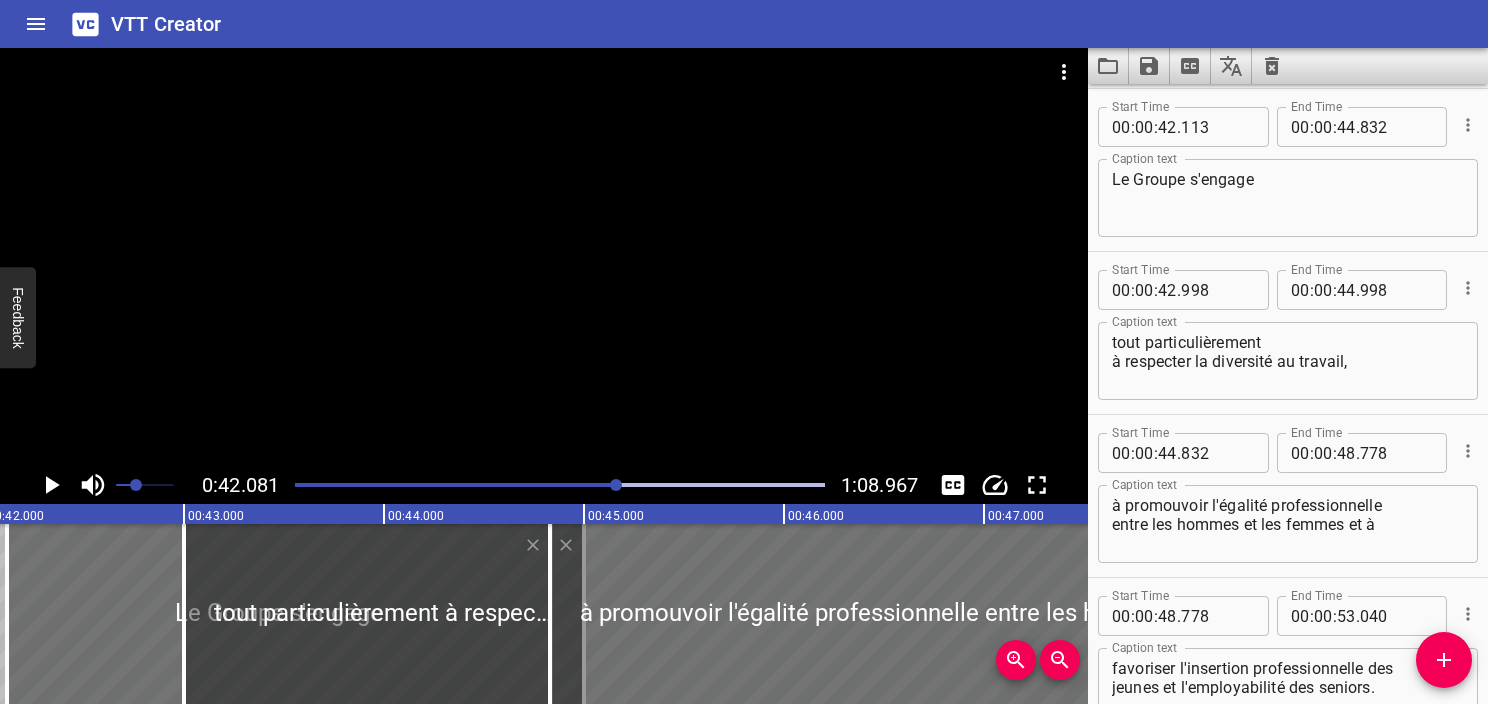click 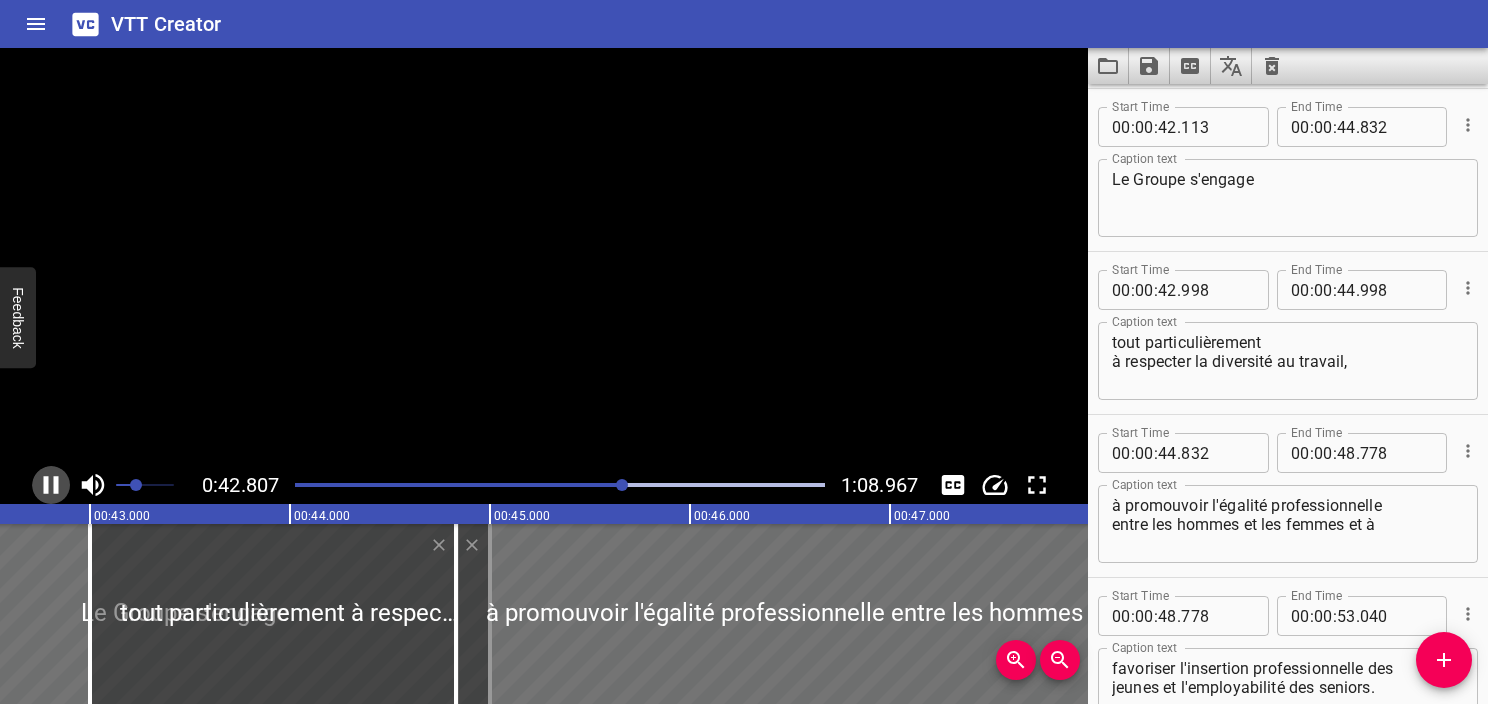 click 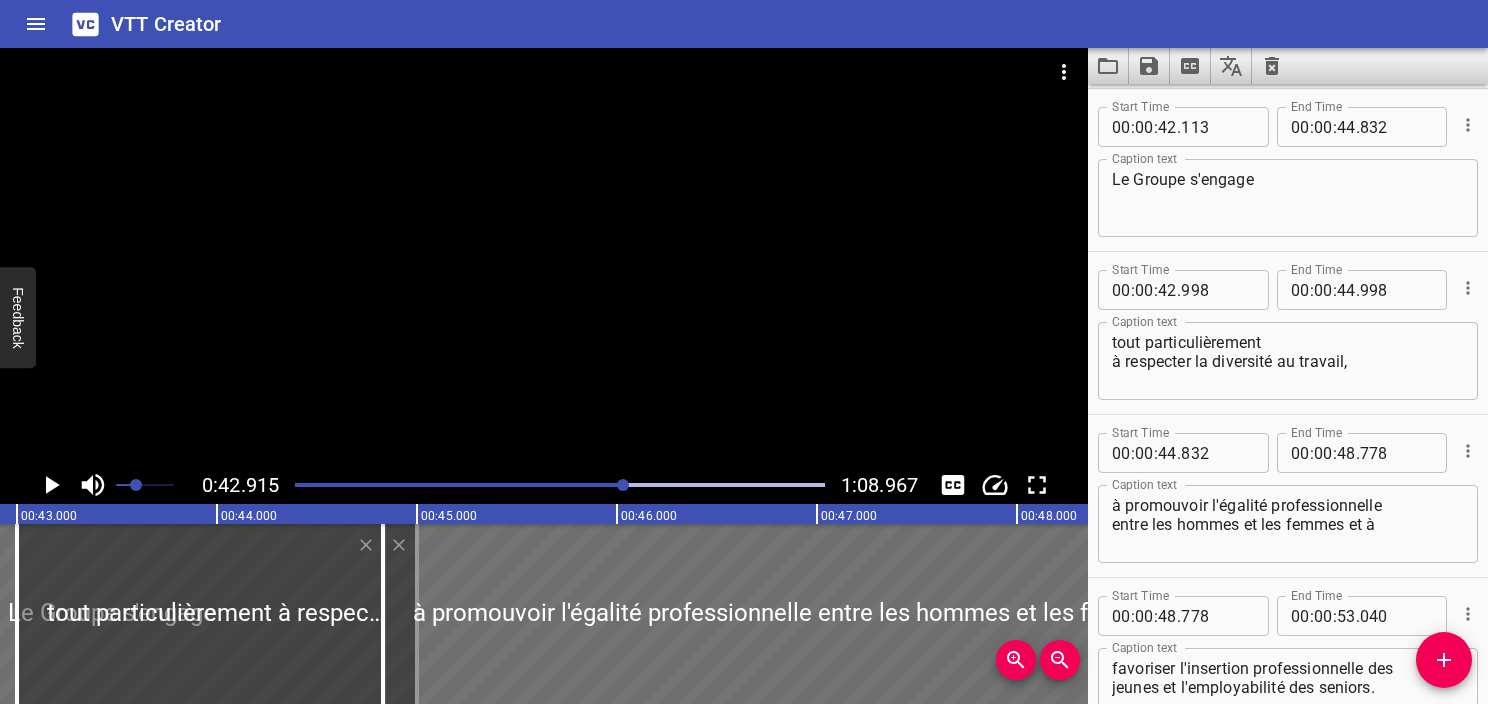 scroll, scrollTop: 2996, scrollLeft: 0, axis: vertical 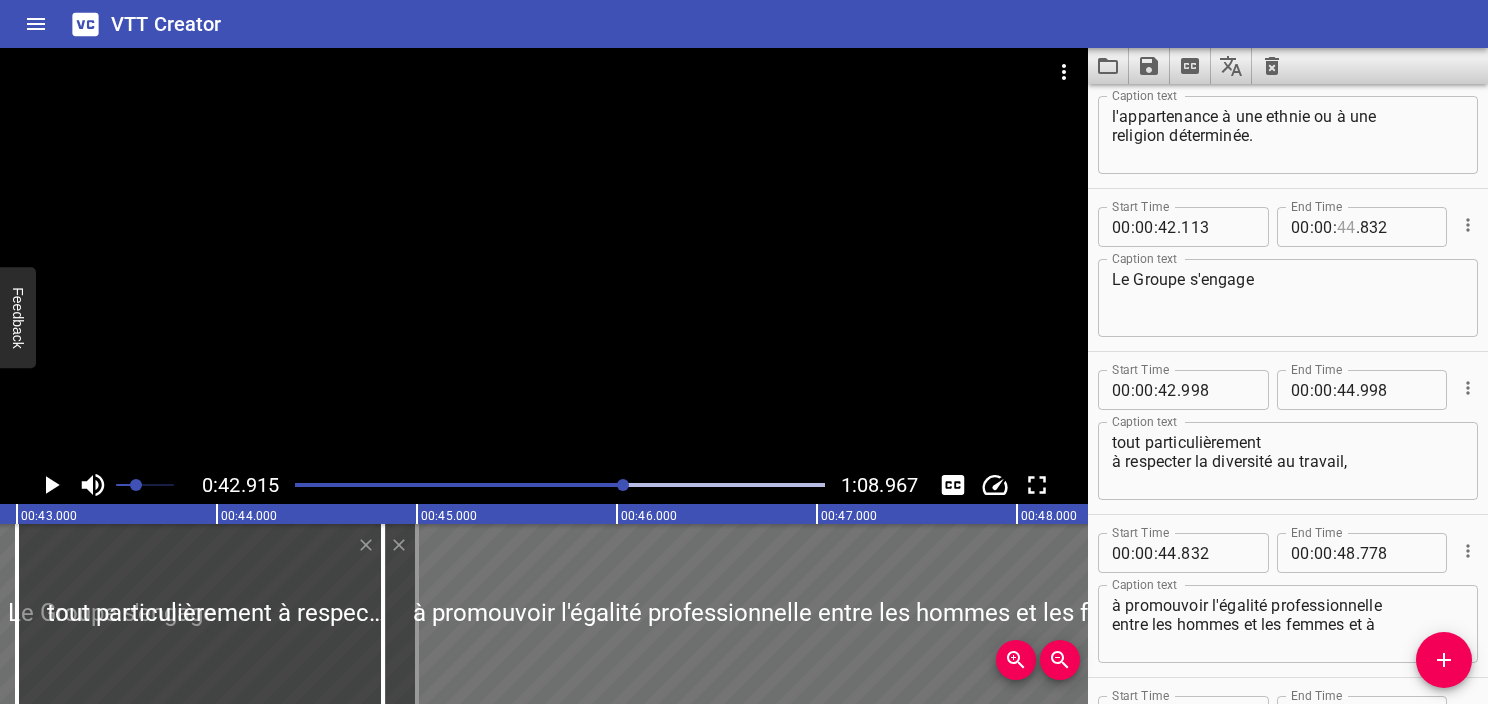 click at bounding box center (1346, 227) 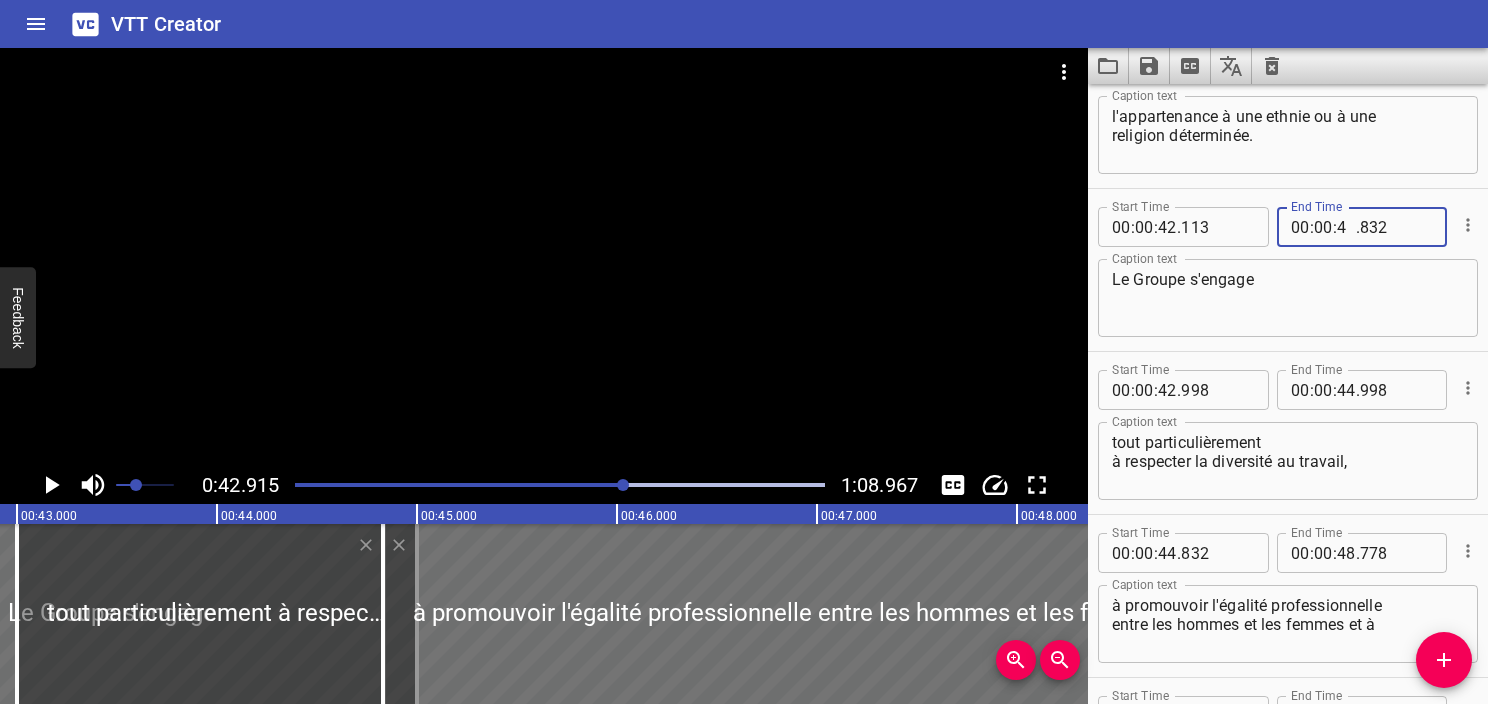 type on "42" 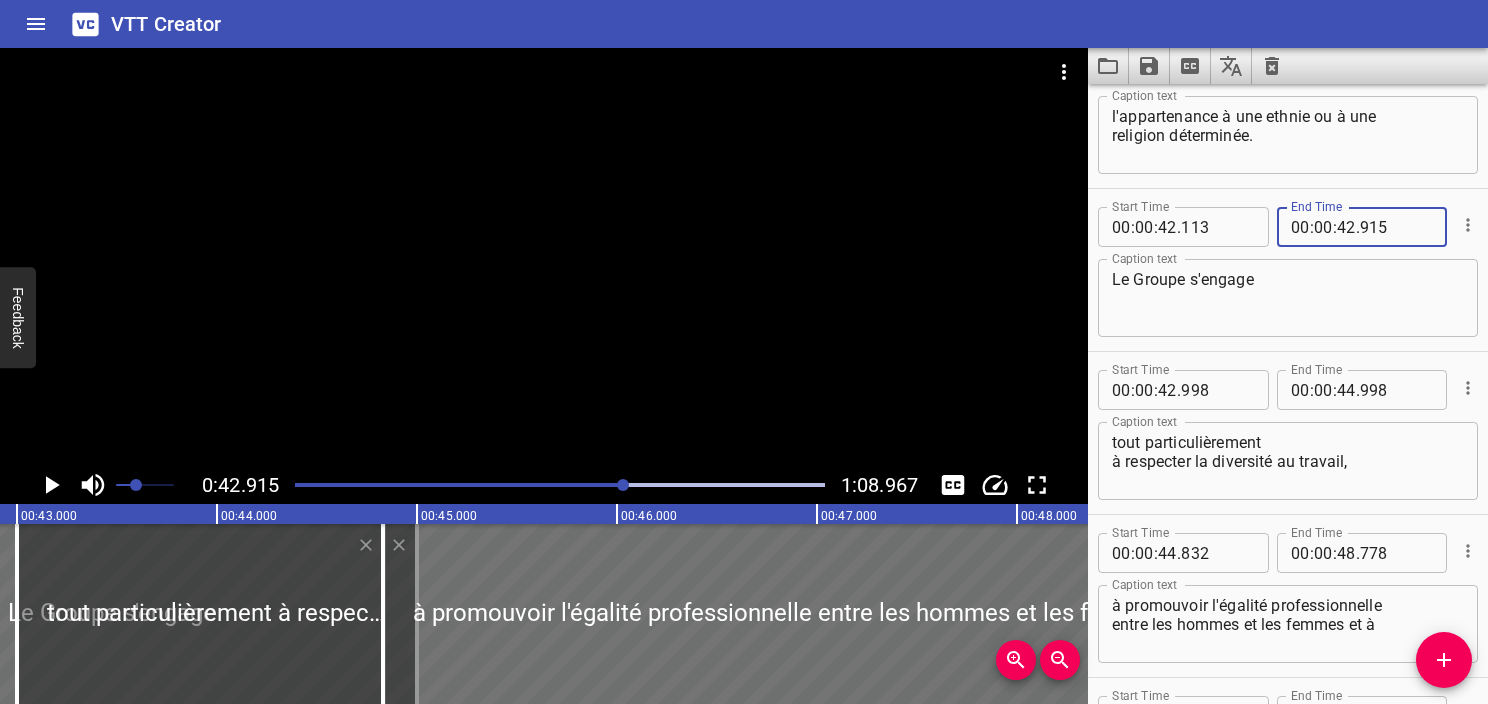 type on "915" 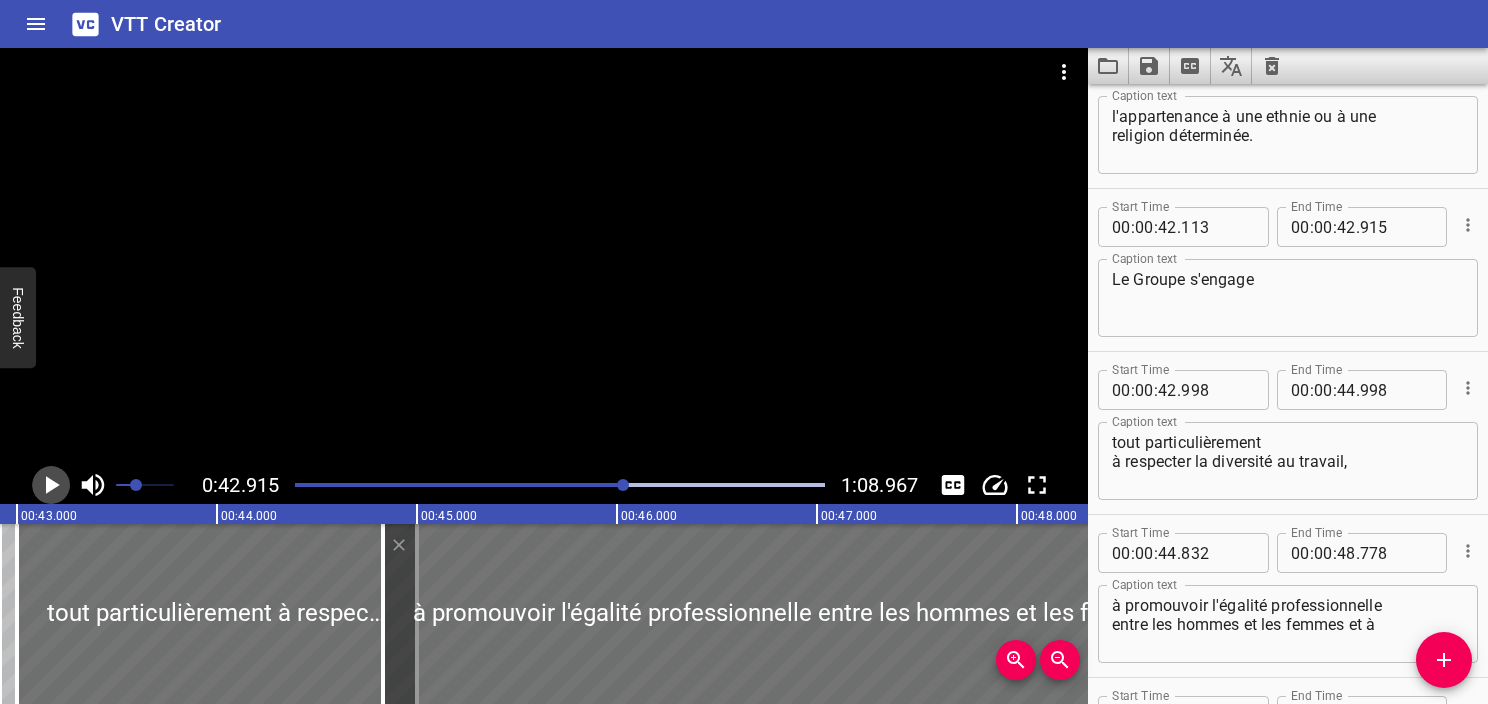click 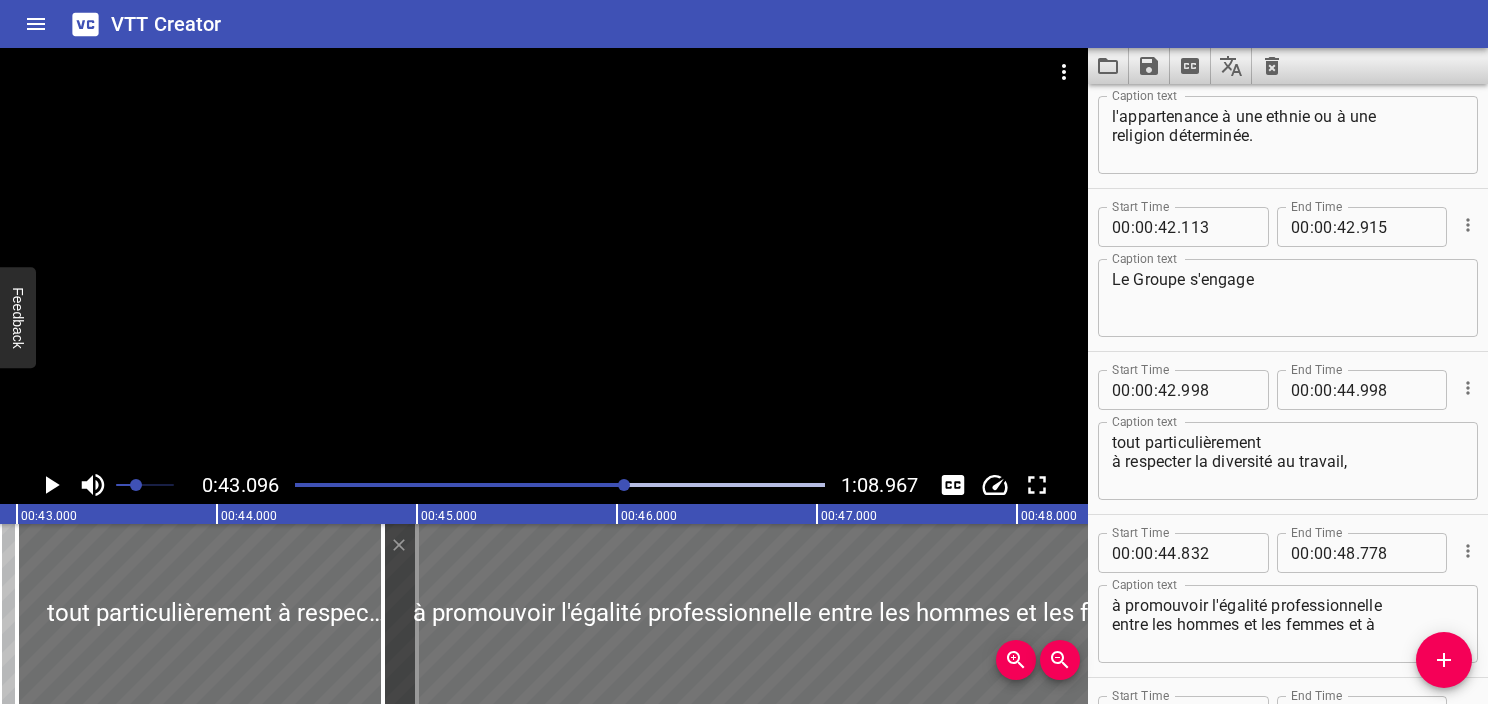 scroll, scrollTop: 3078, scrollLeft: 0, axis: vertical 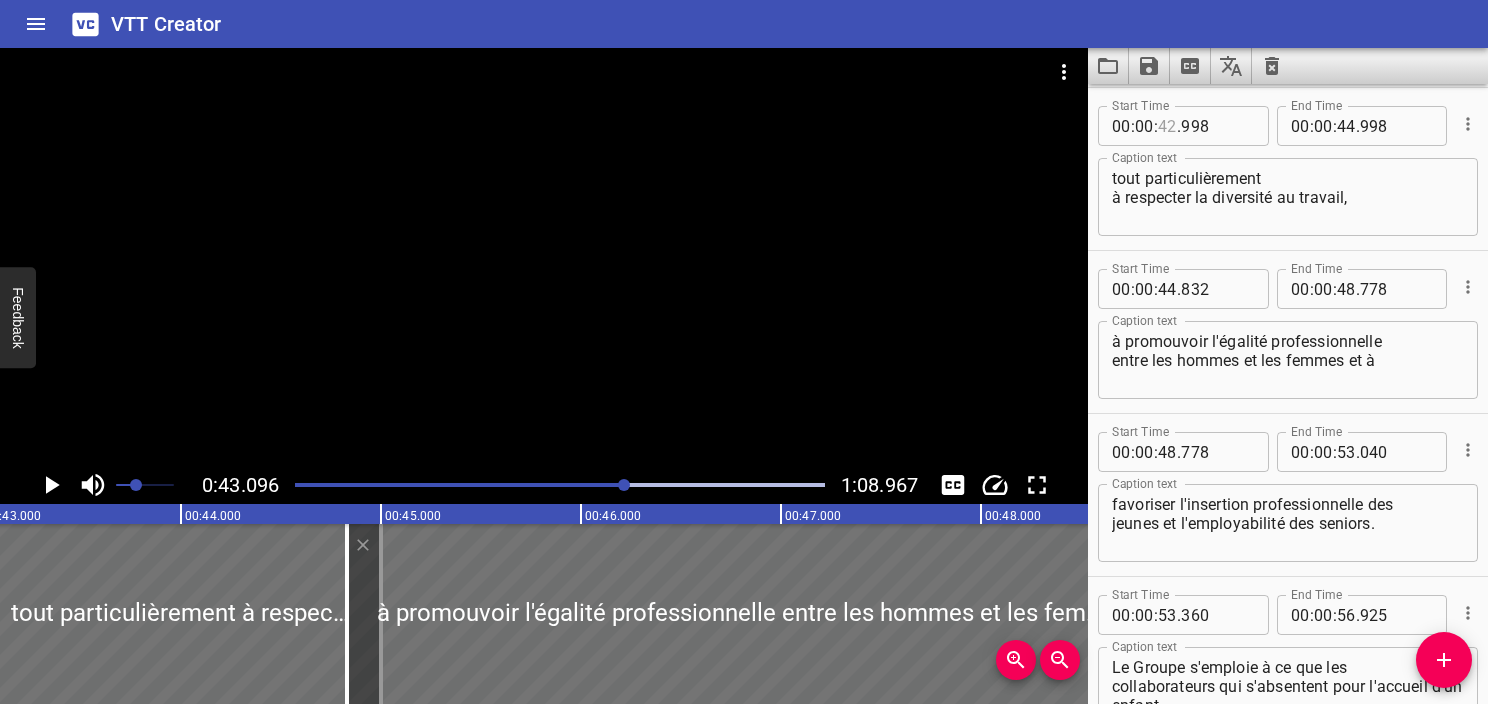 click at bounding box center (1167, 126) 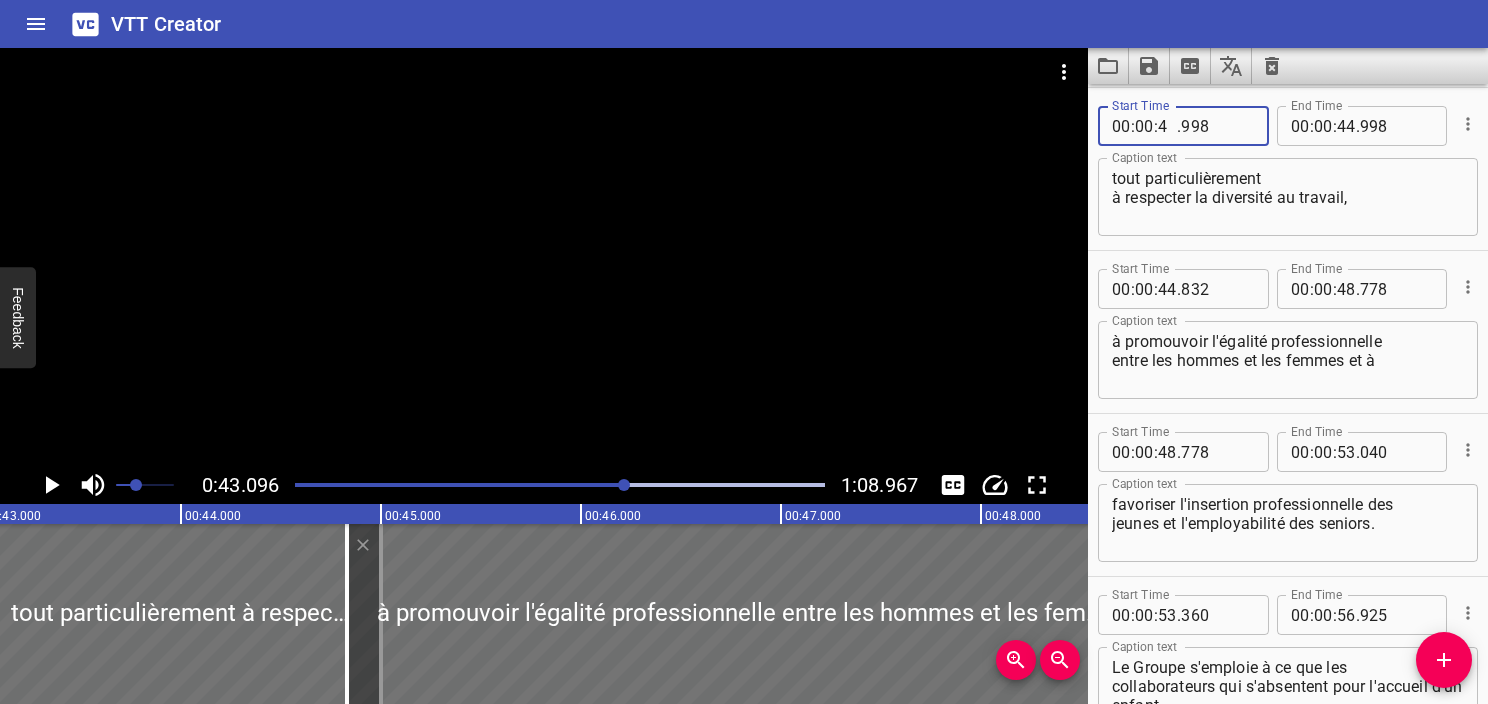type on "43" 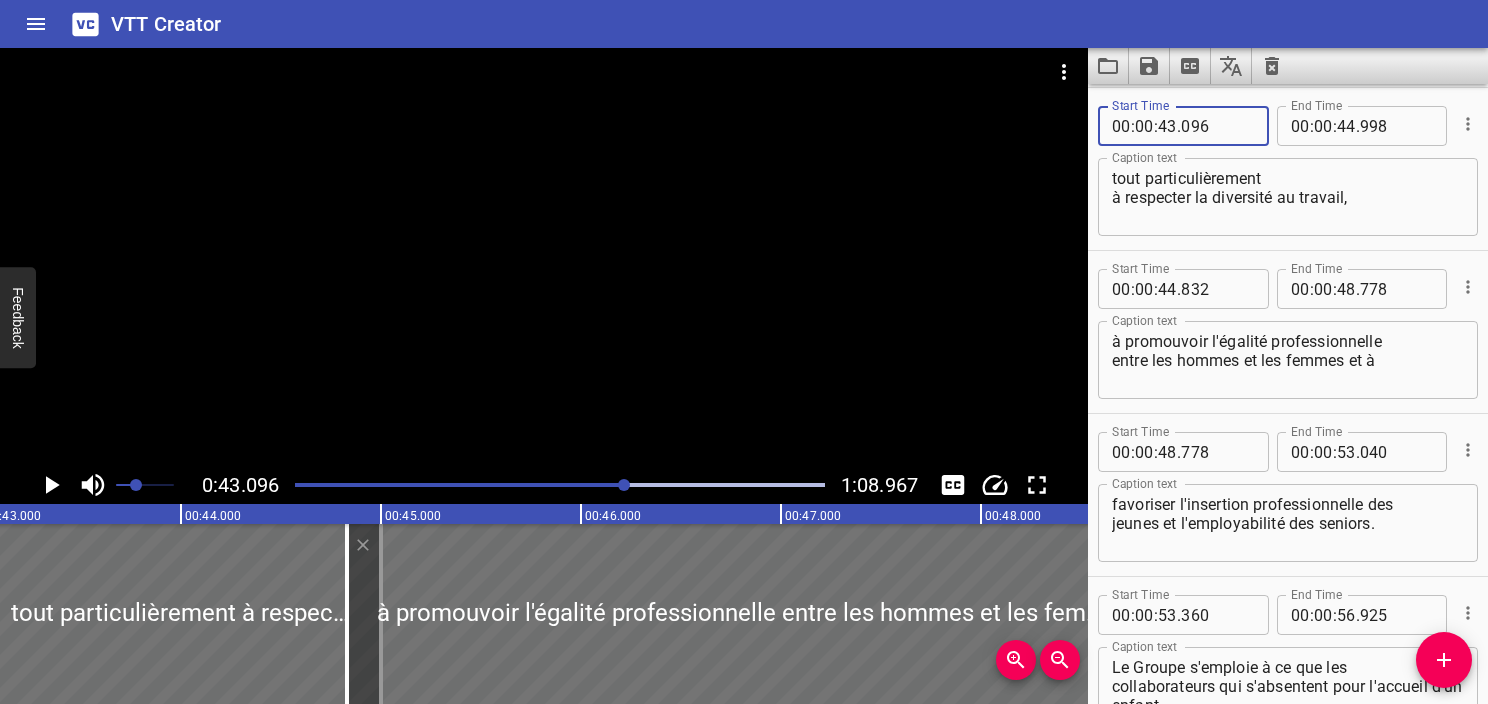 type on "096" 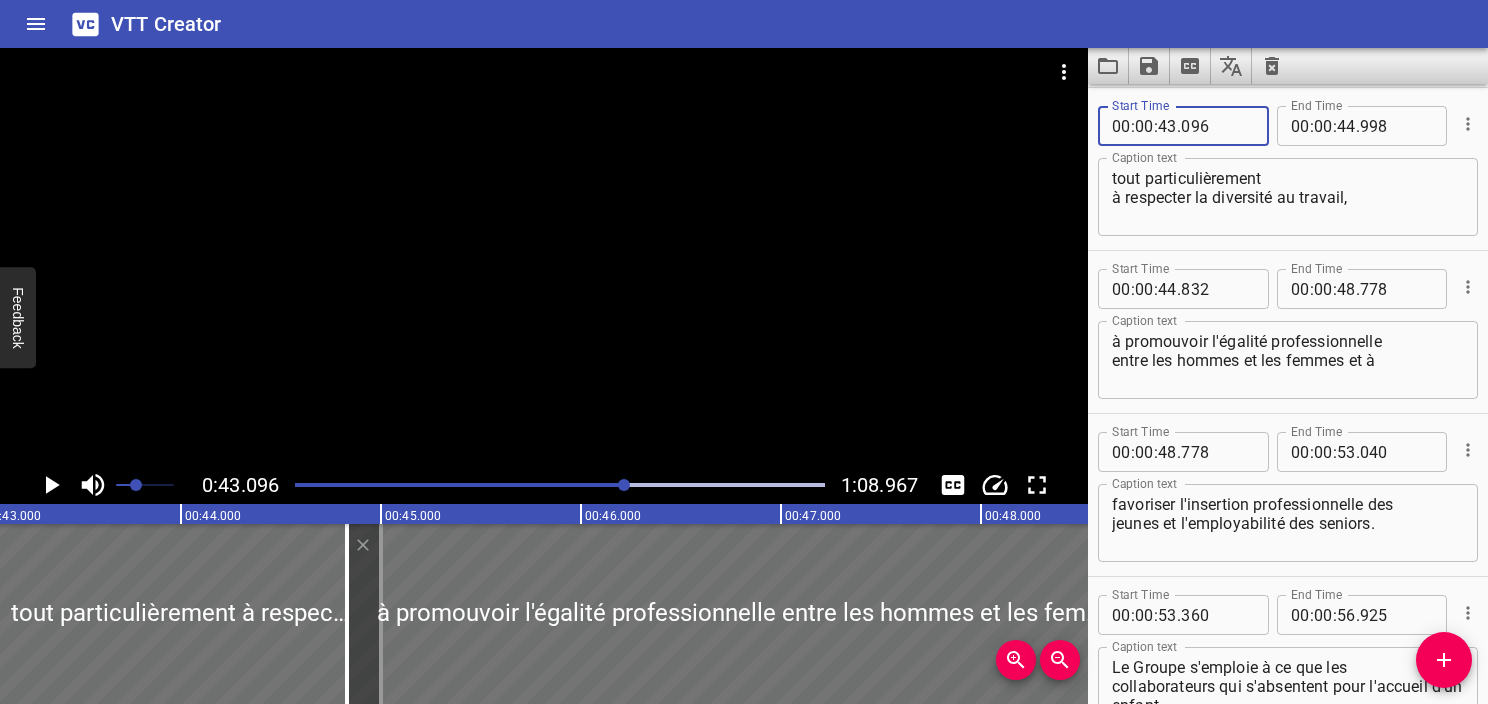 click on "tout particulièrement
à respecter la diversité au travail," at bounding box center (1288, 197) 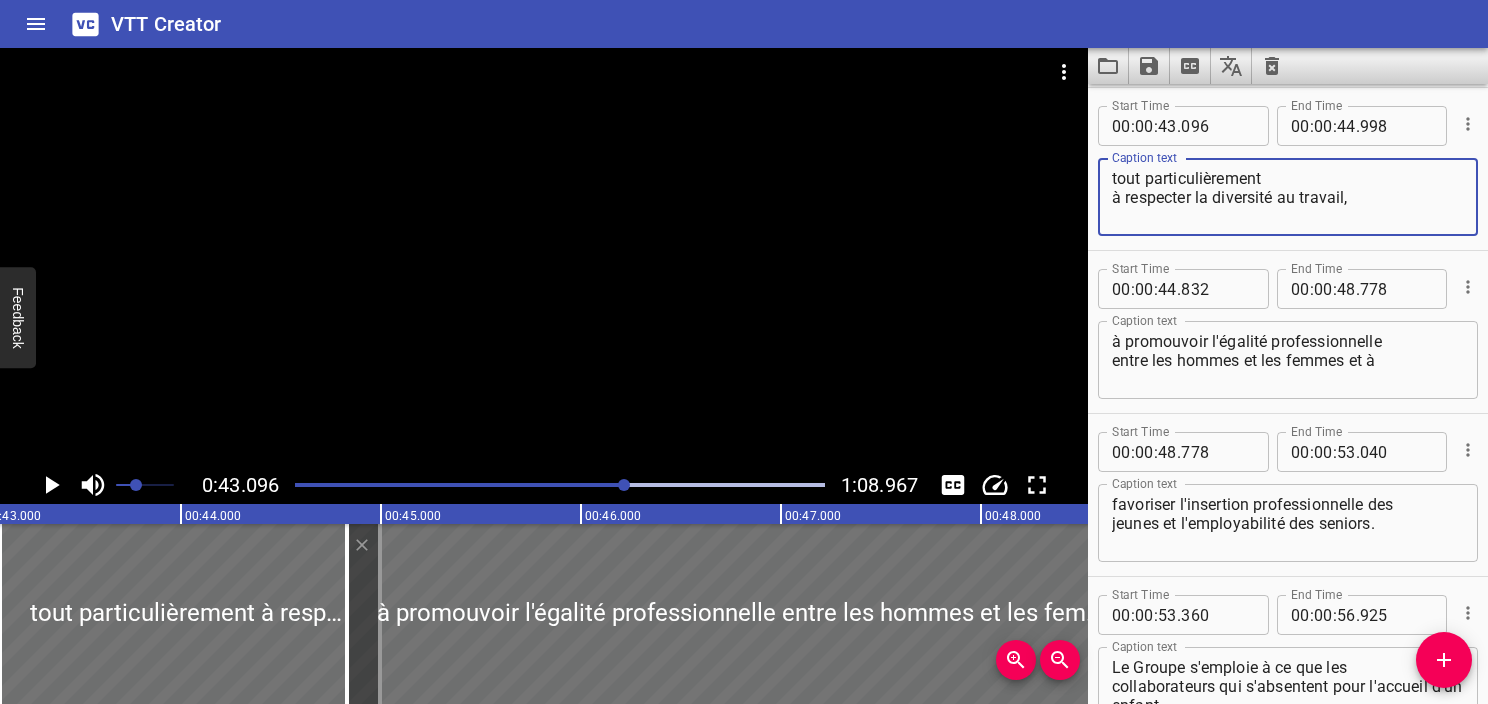 click on "tout particulièrement
à respecter la diversité au travail," at bounding box center [1288, 197] 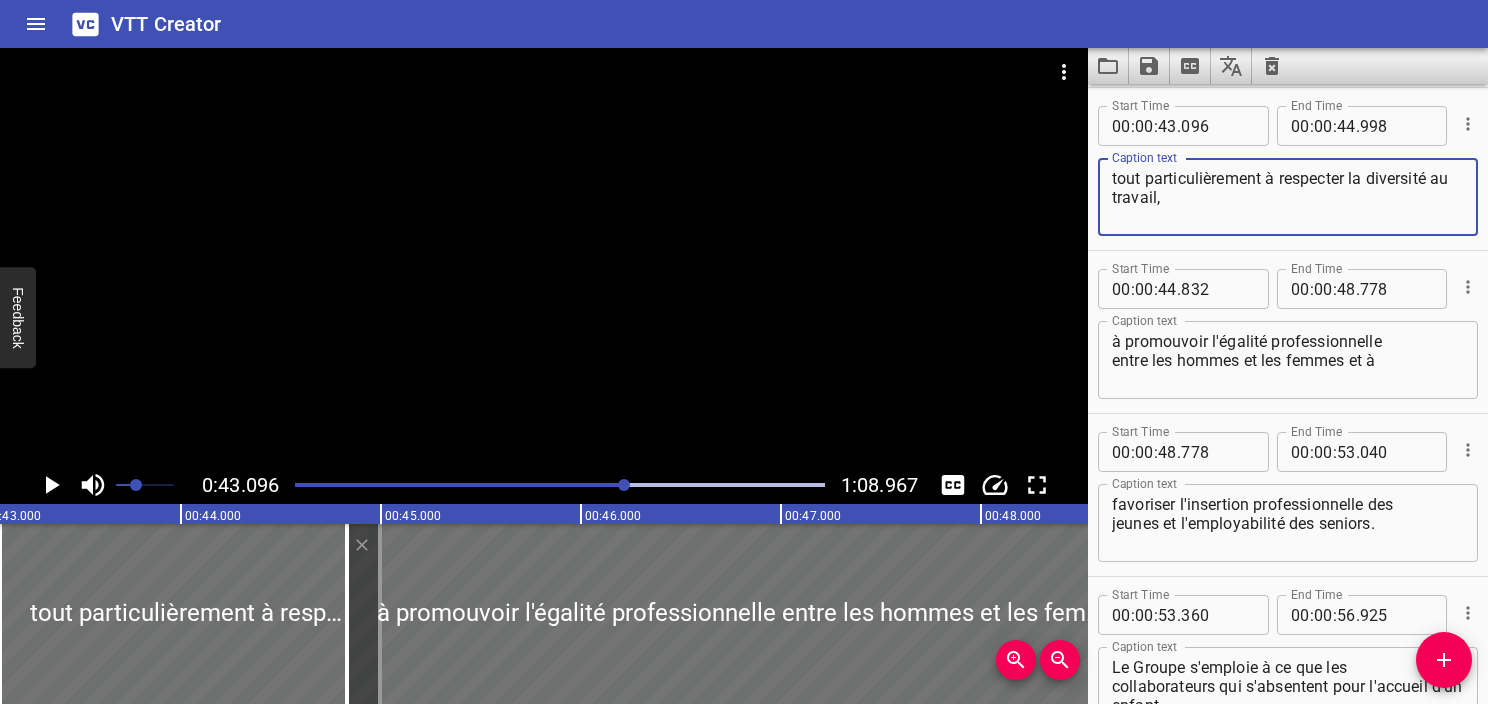 type on "tout particulièrement à respecter la diversité au travail," 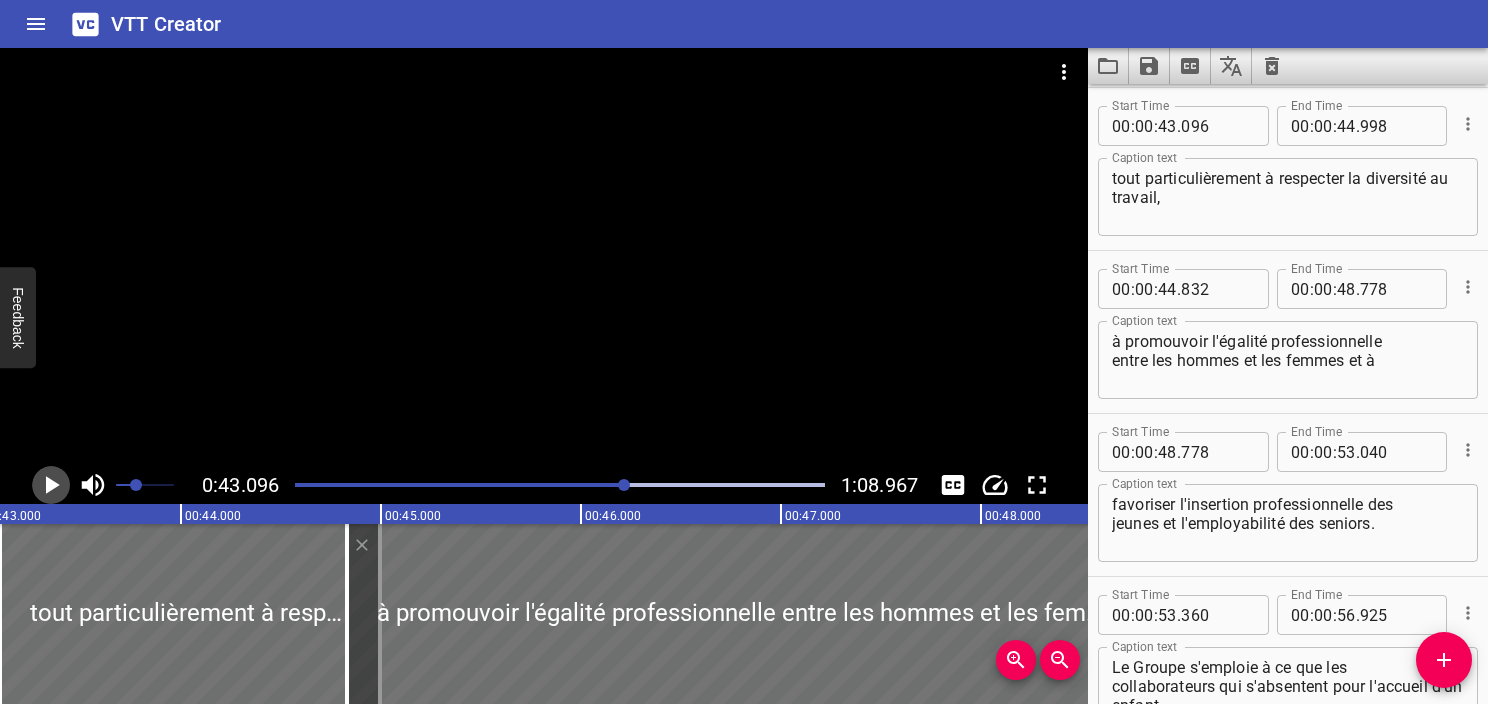 click 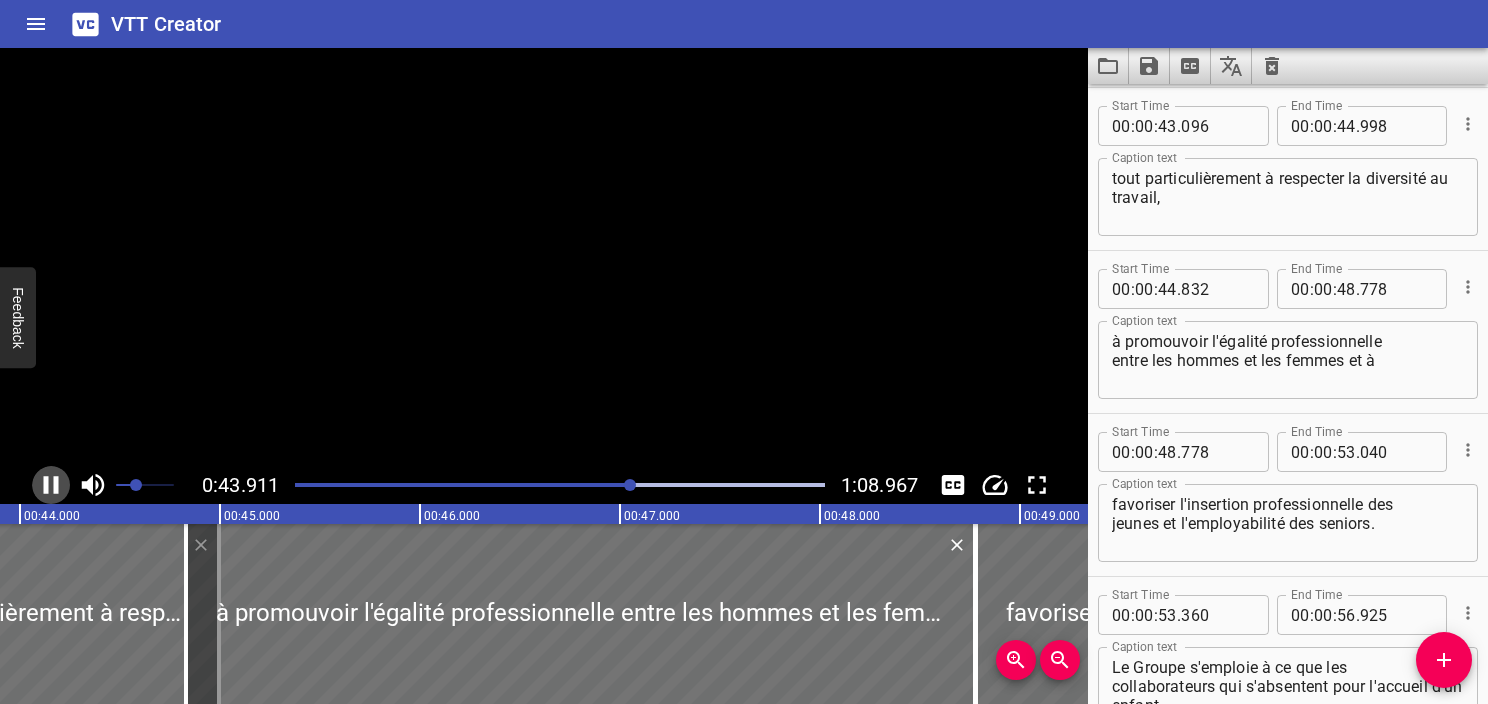 click 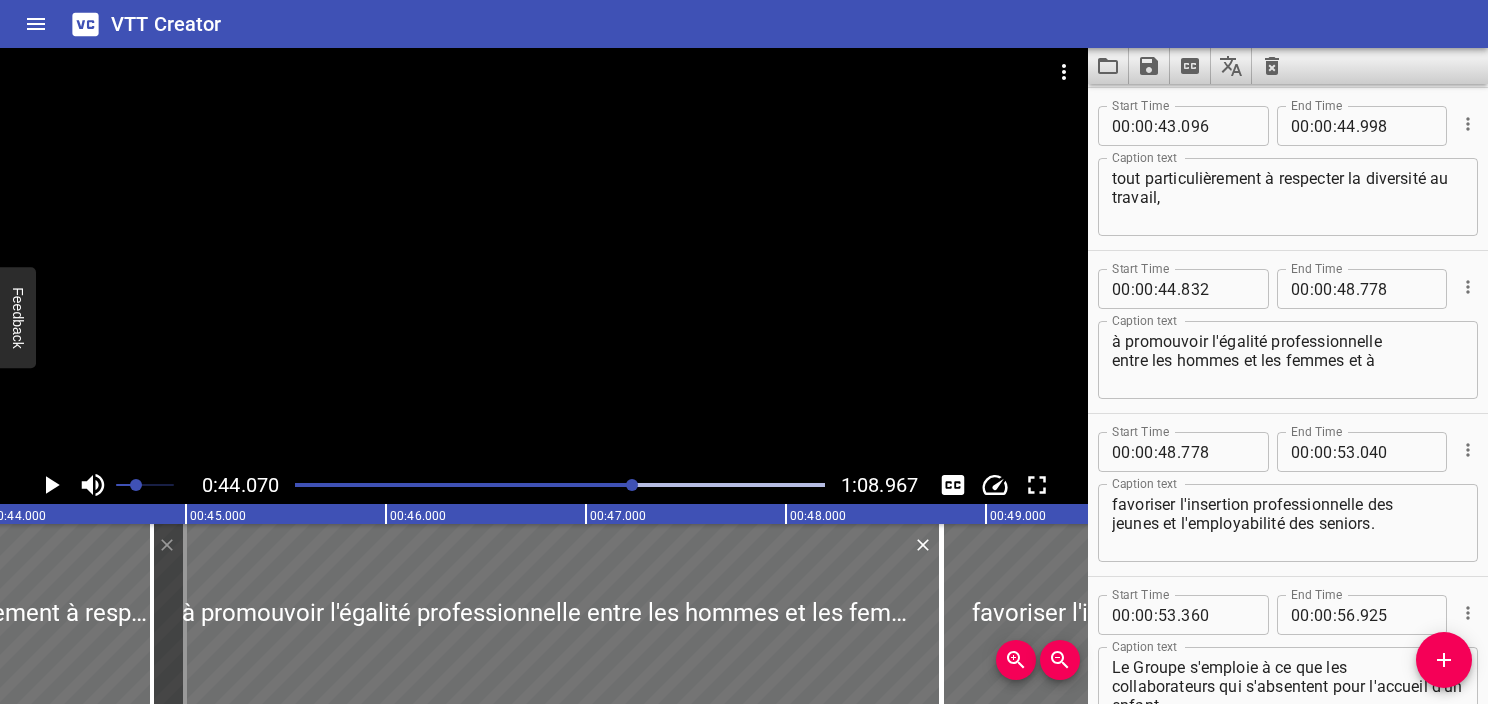 click 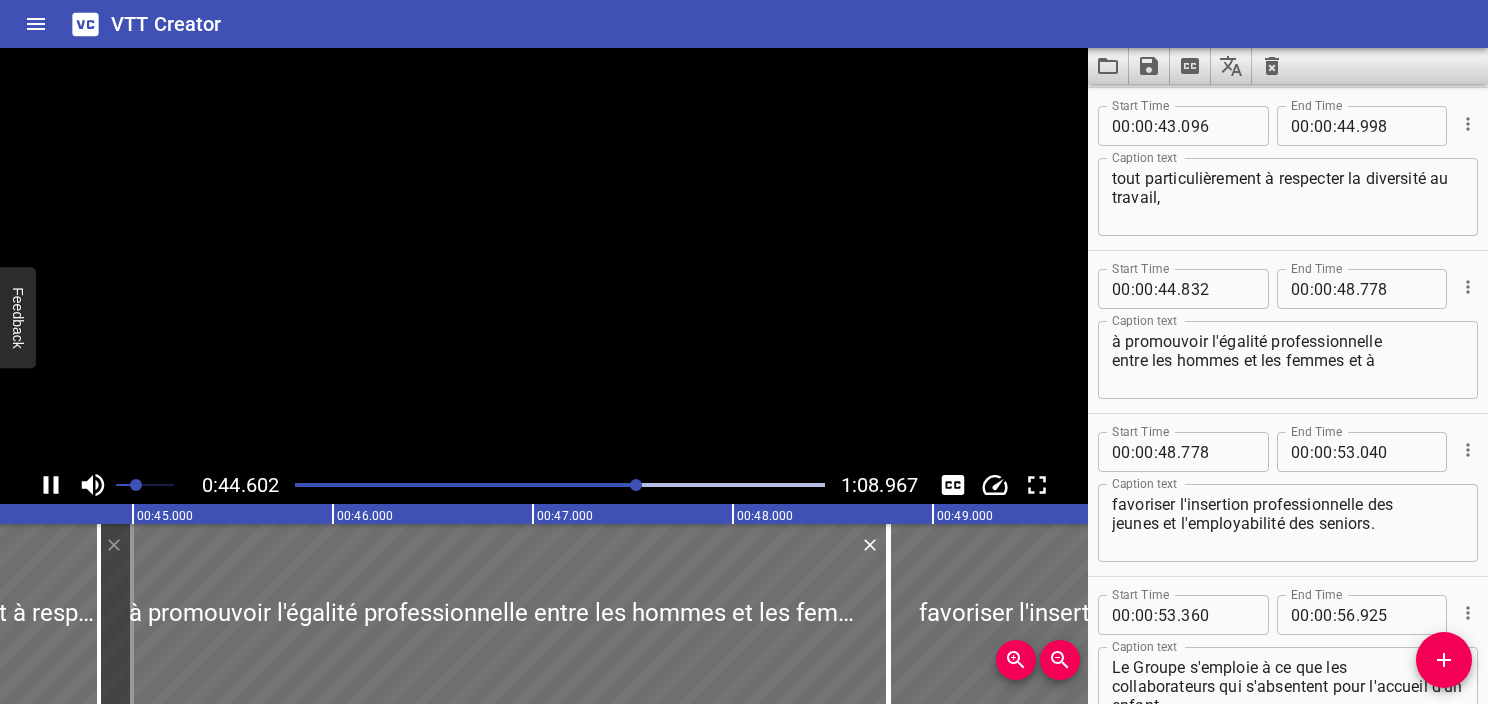 scroll, scrollTop: 0, scrollLeft: 8920, axis: horizontal 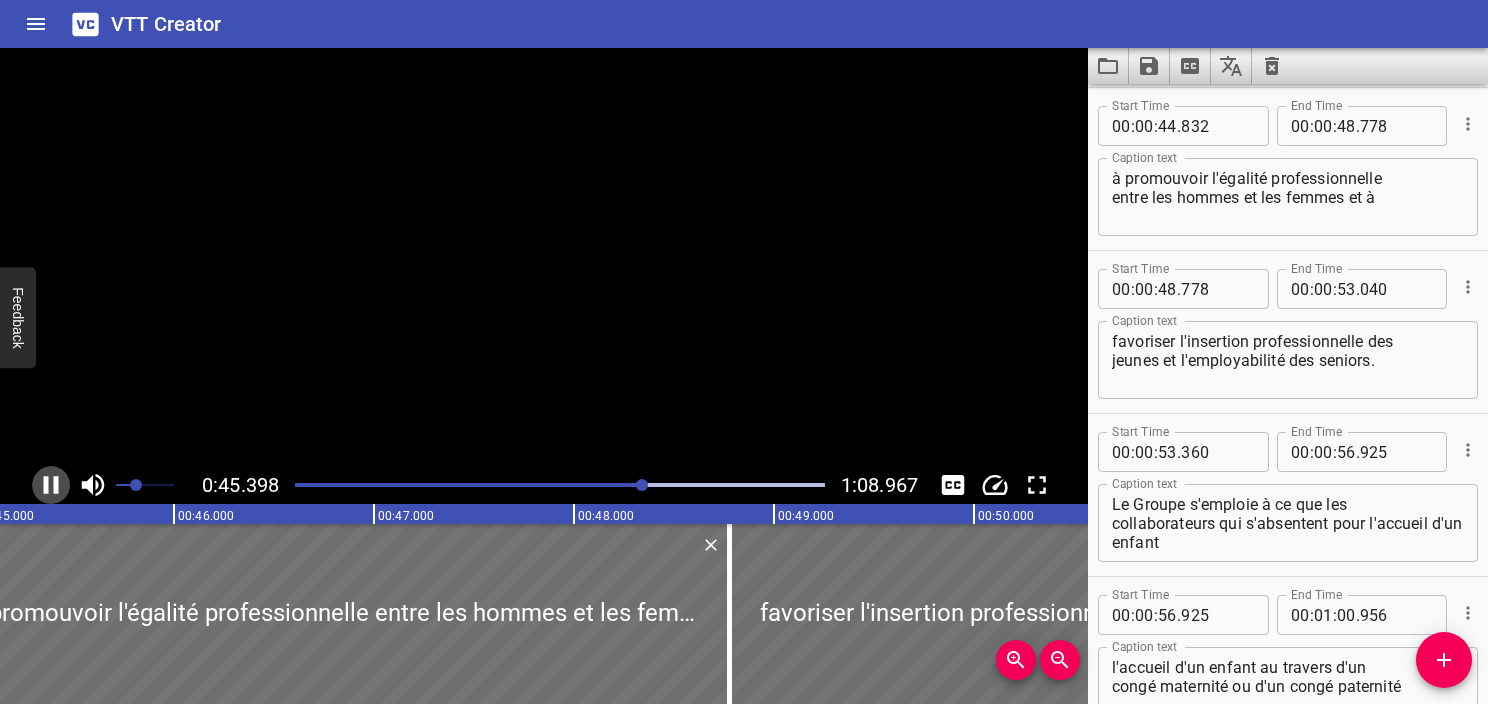 click 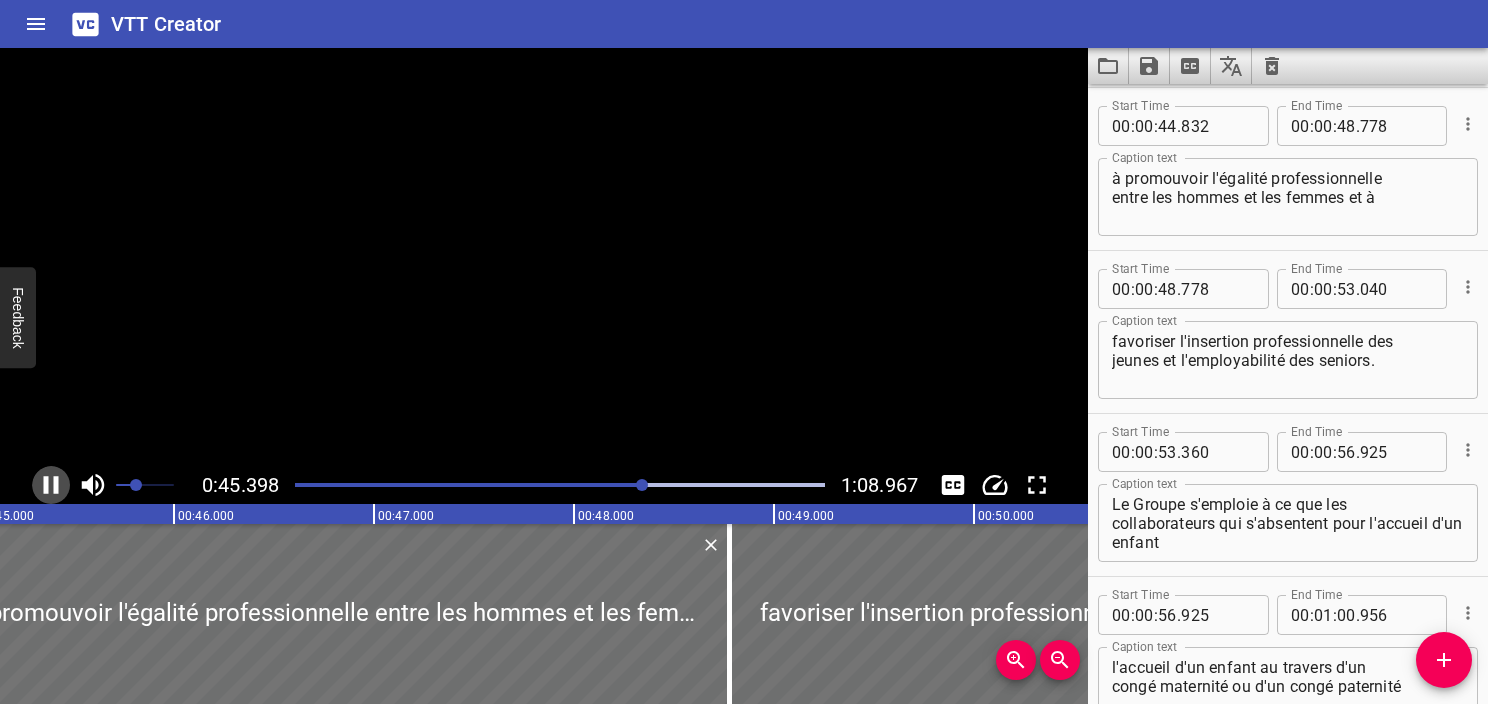 scroll, scrollTop: 0, scrollLeft: 9090, axis: horizontal 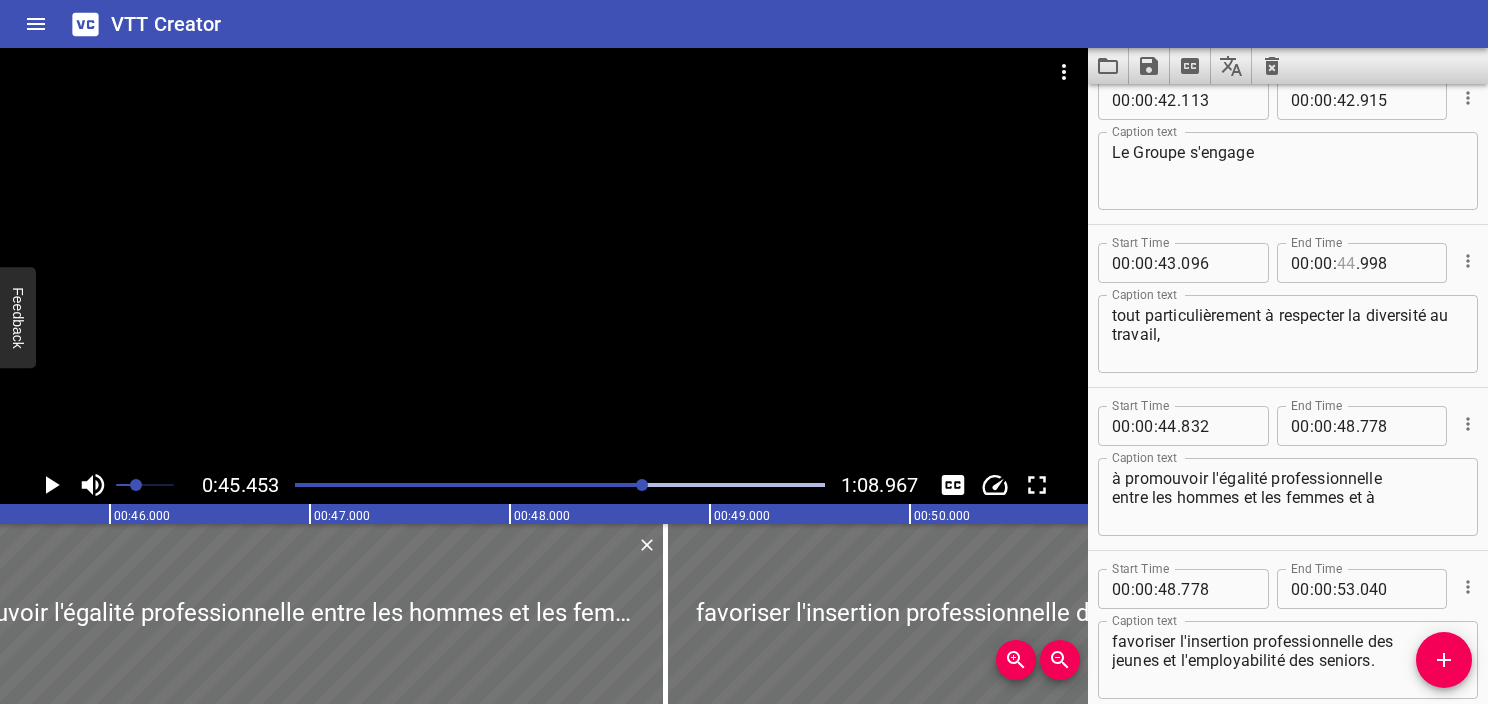 click at bounding box center [1346, 263] 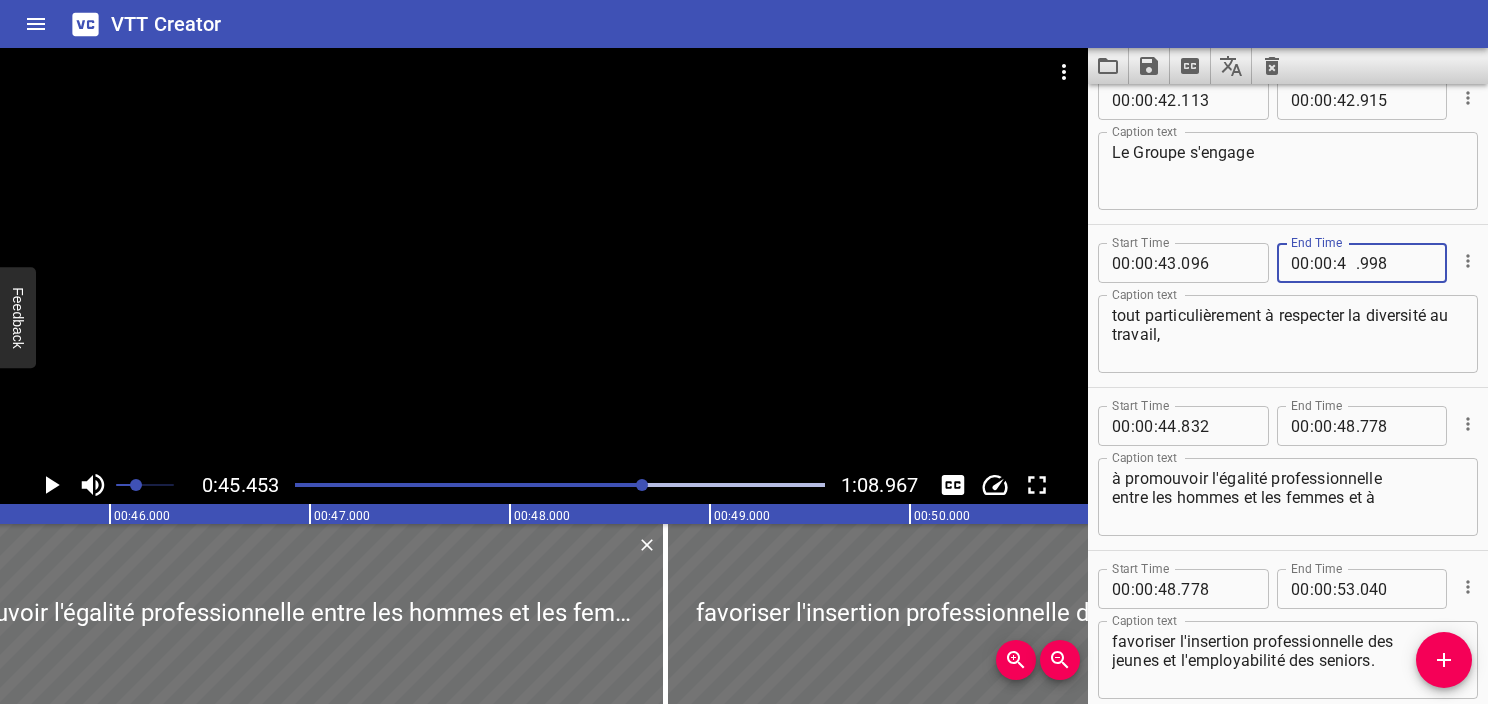 type on "45" 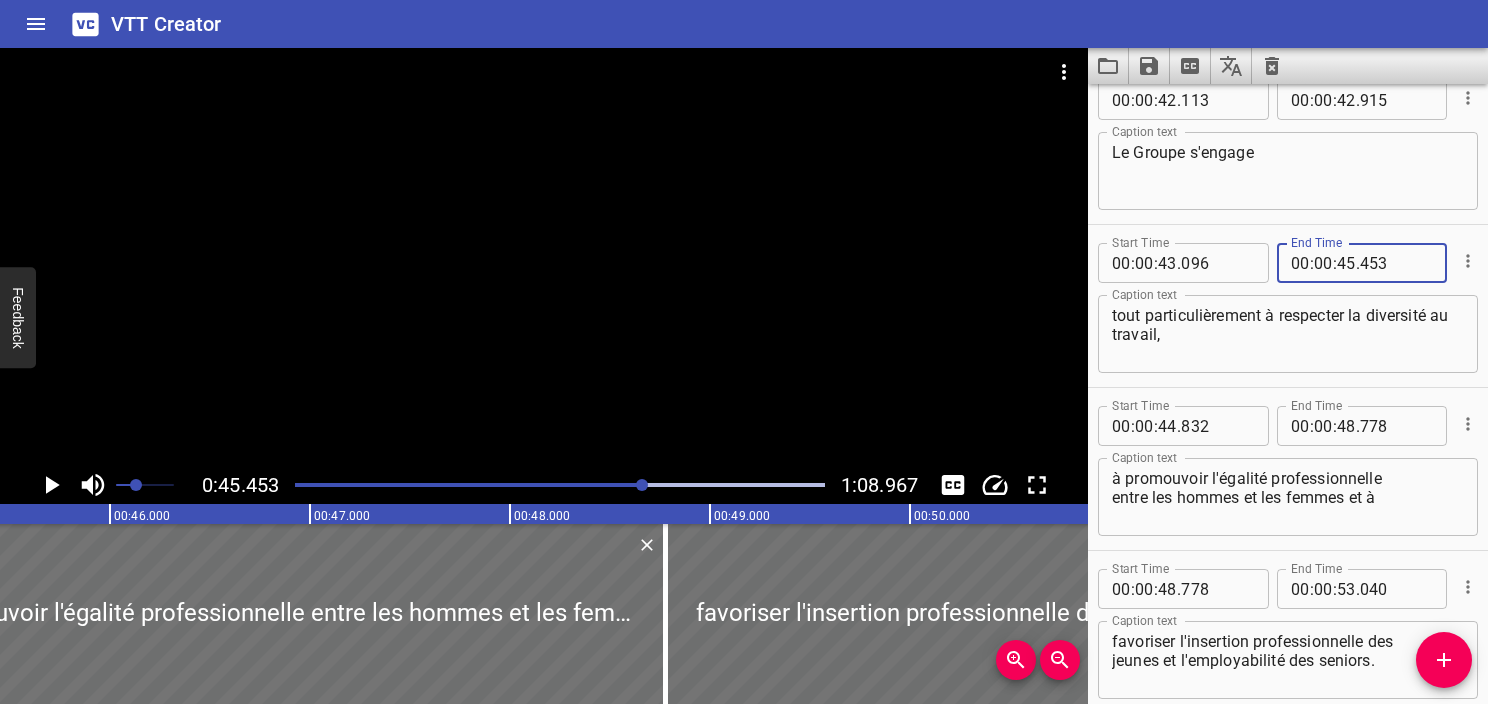 type on "453" 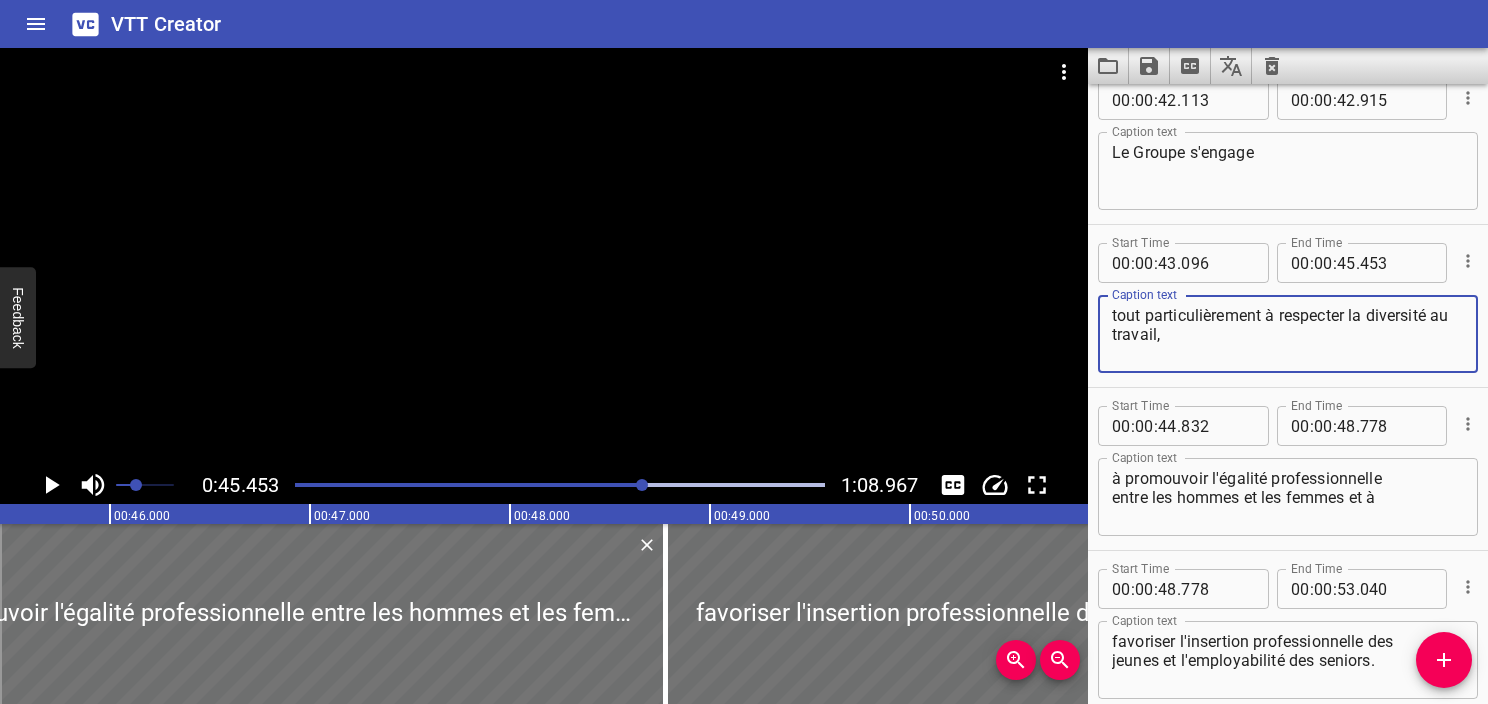 click on "tout particulièrement à respecter la diversité au travail," at bounding box center (1288, 334) 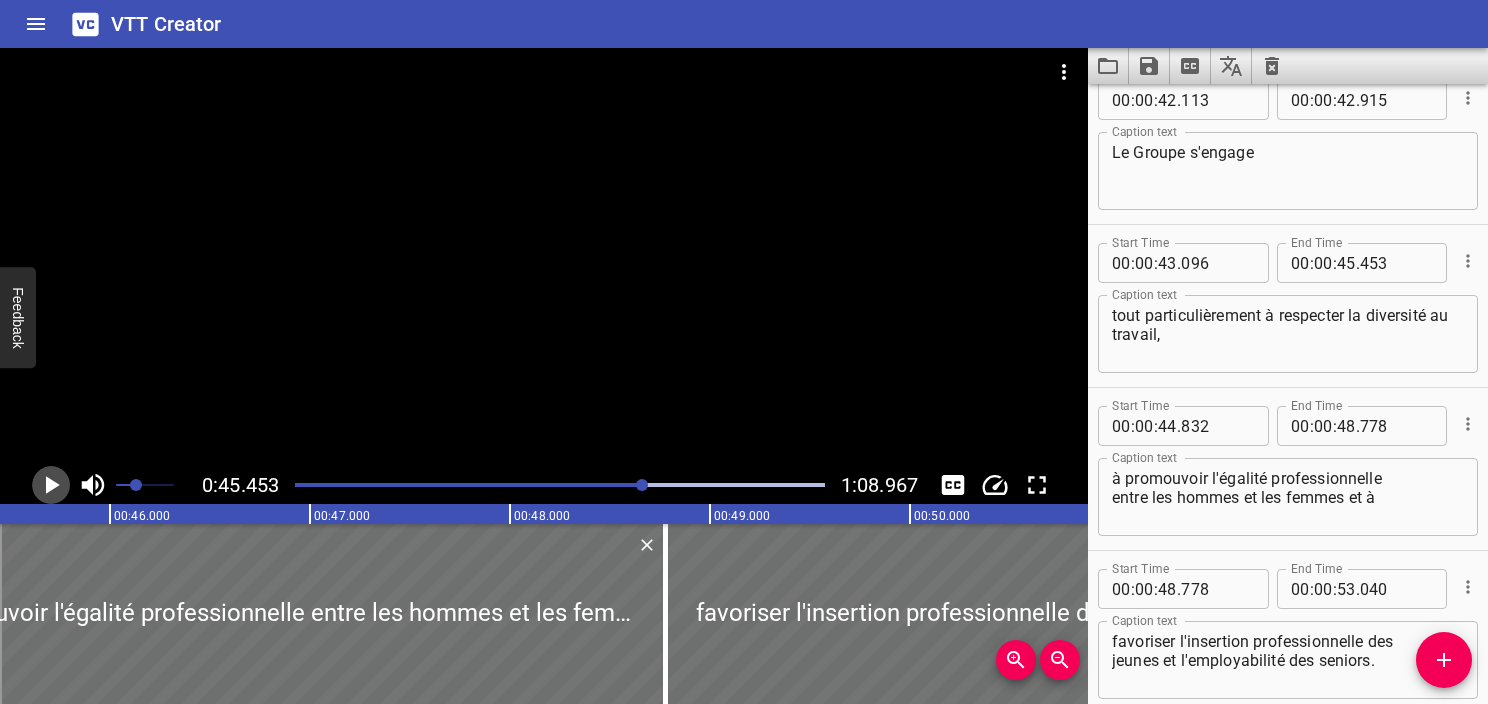 click 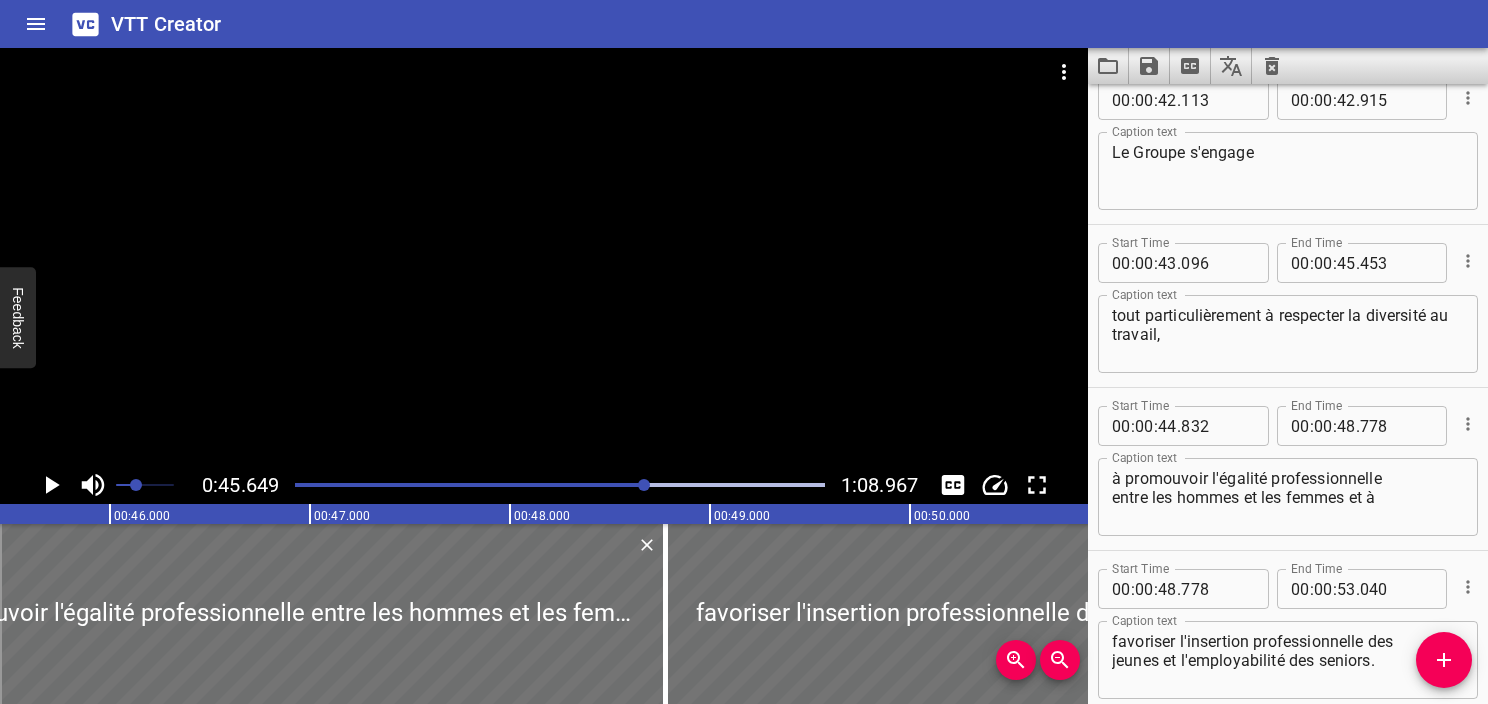 scroll, scrollTop: 0, scrollLeft: 9129, axis: horizontal 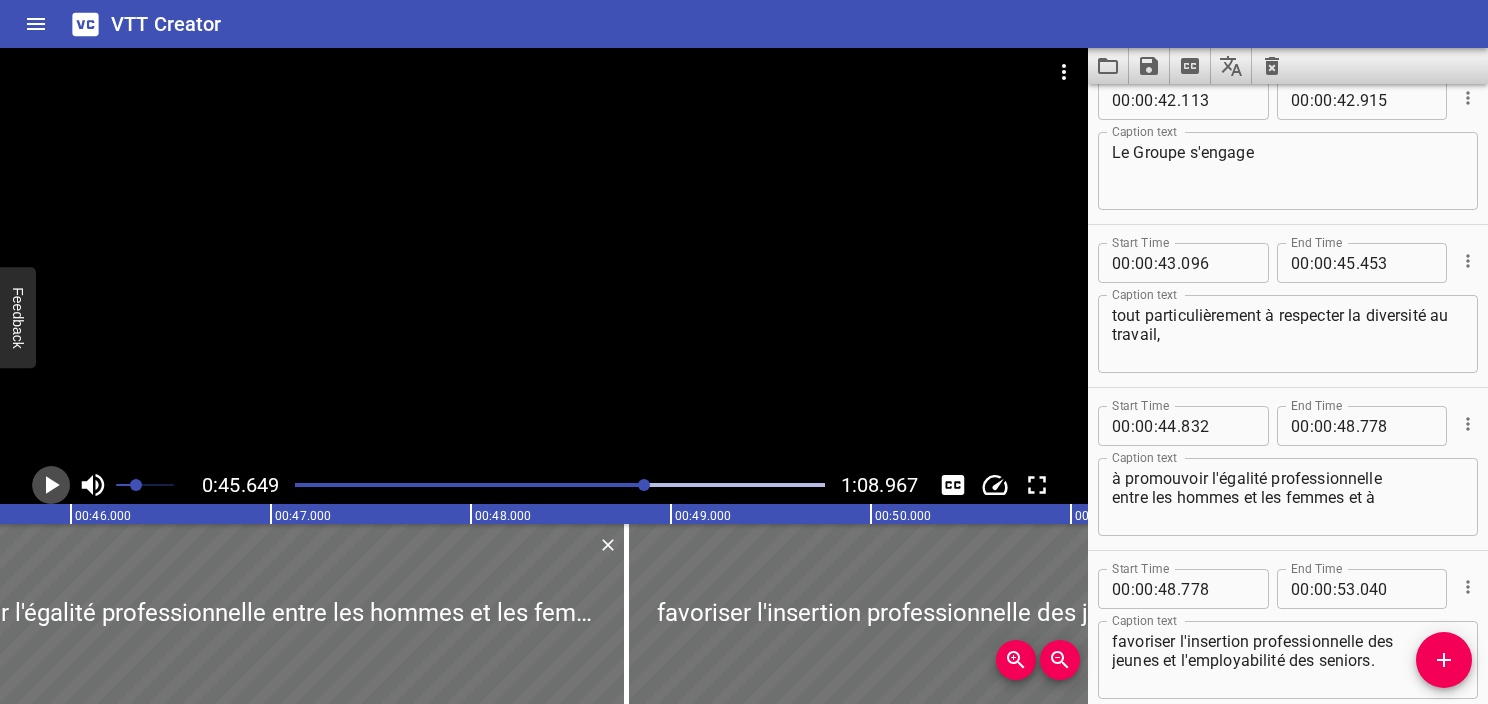 click 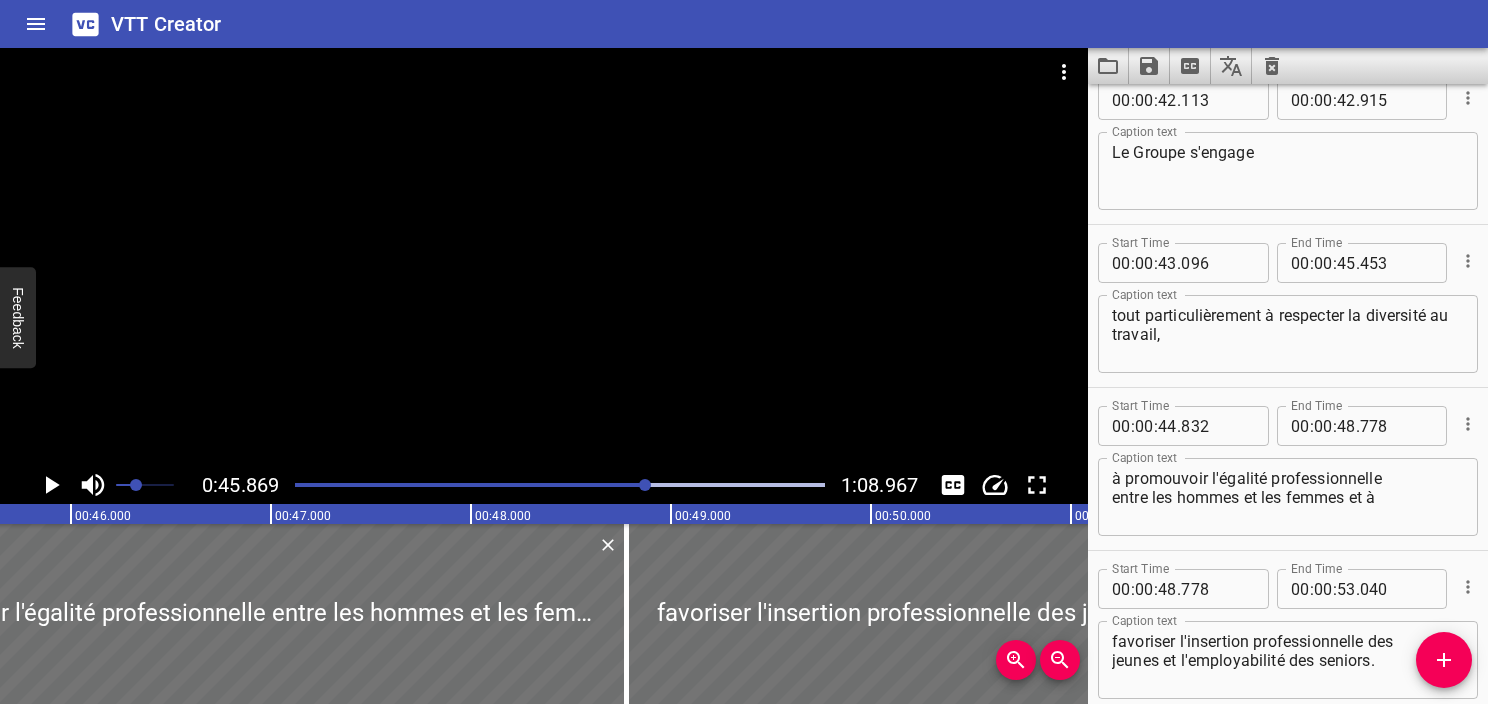 scroll, scrollTop: 0, scrollLeft: 9173, axis: horizontal 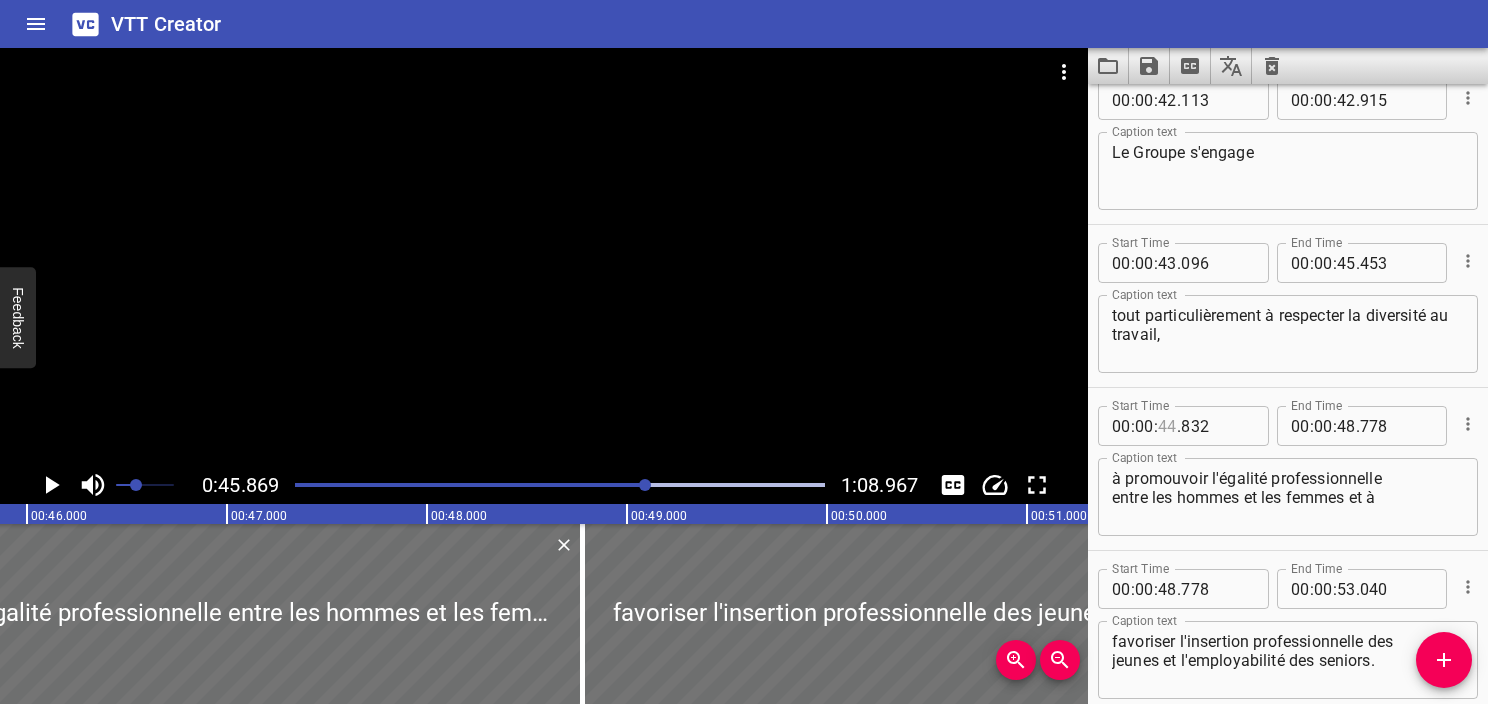 click at bounding box center [1167, 426] 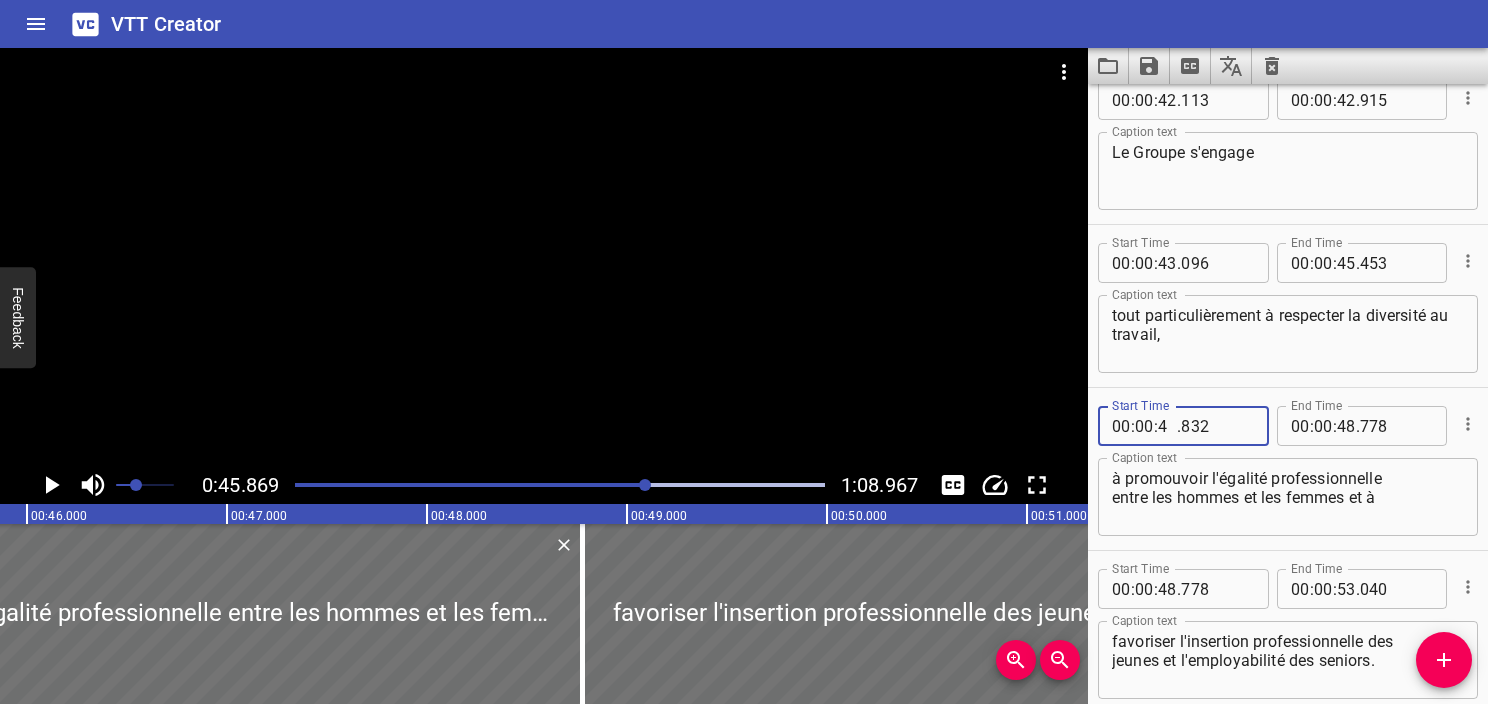 type on "45" 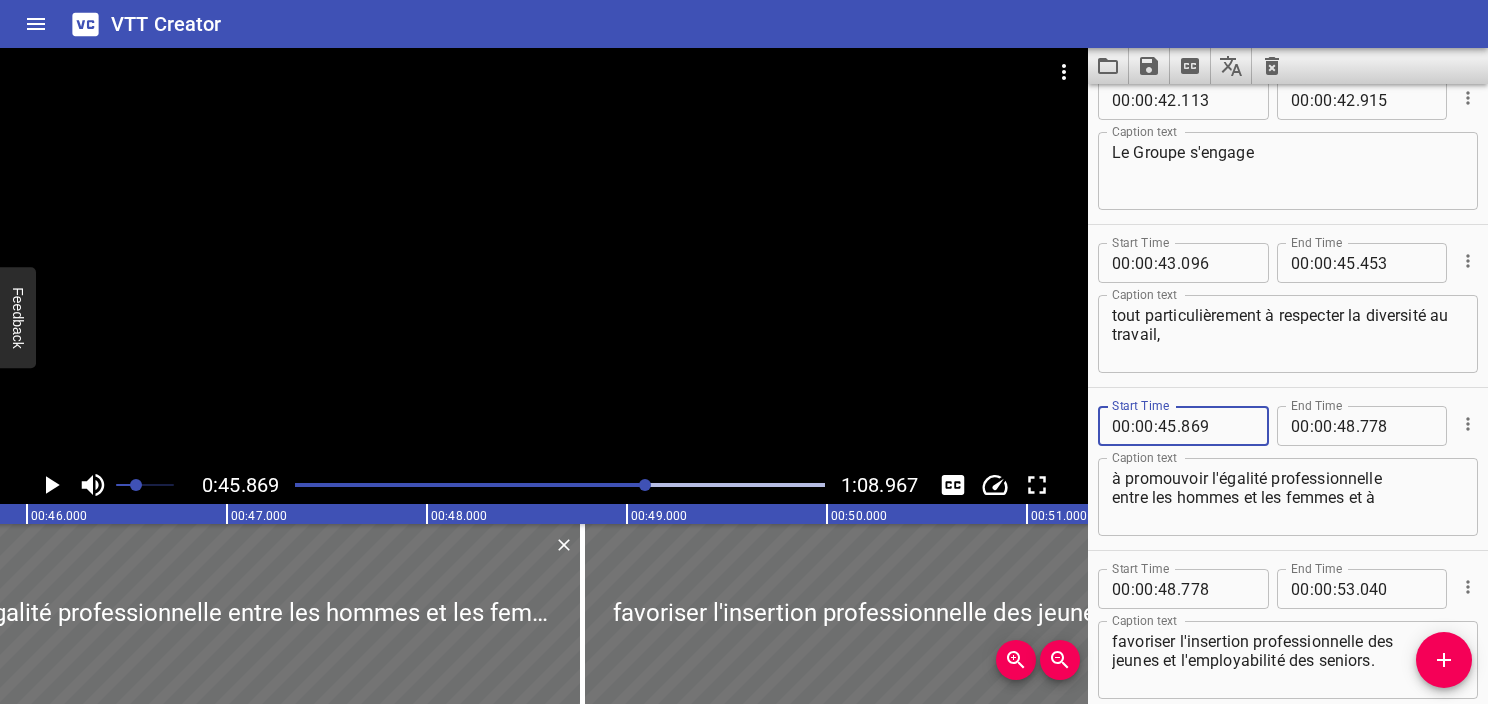 type on "869" 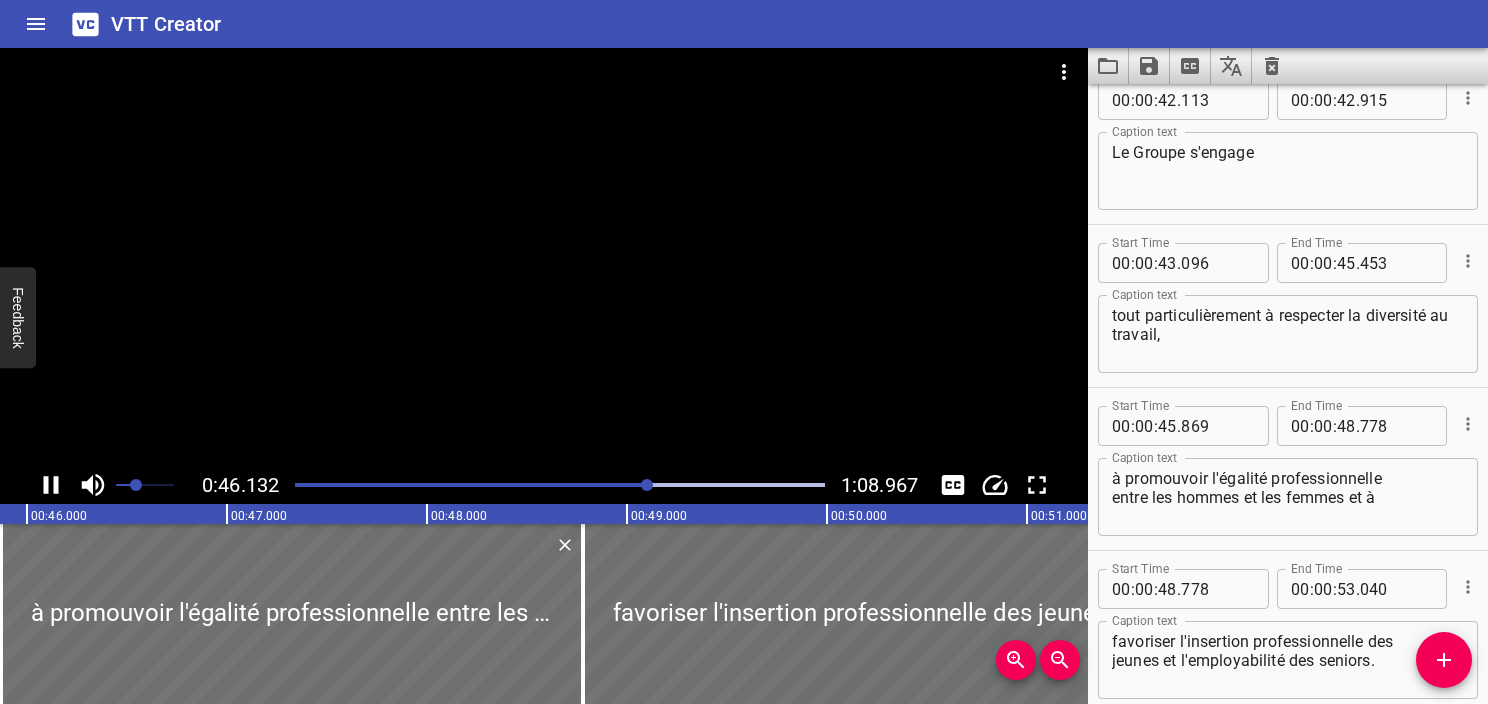 scroll, scrollTop: 3375, scrollLeft: 0, axis: vertical 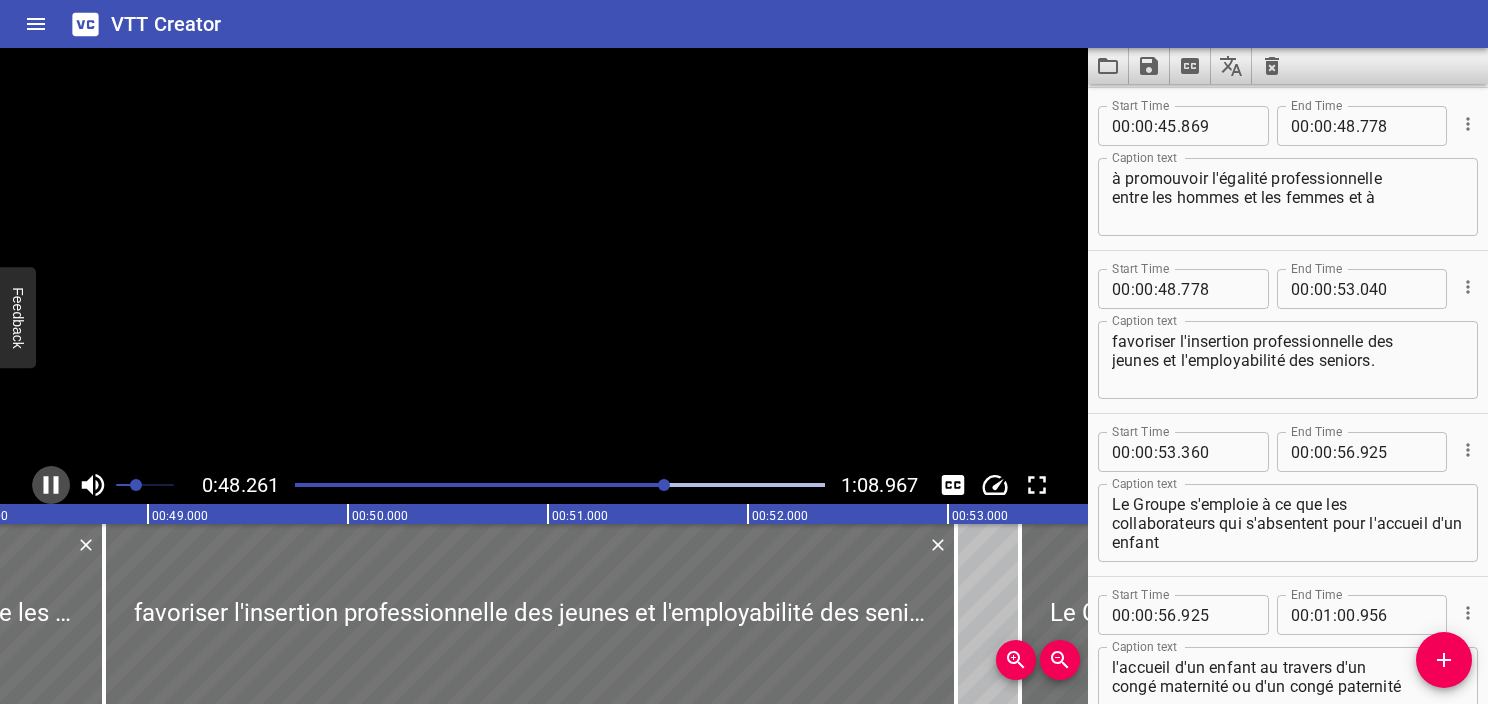 click 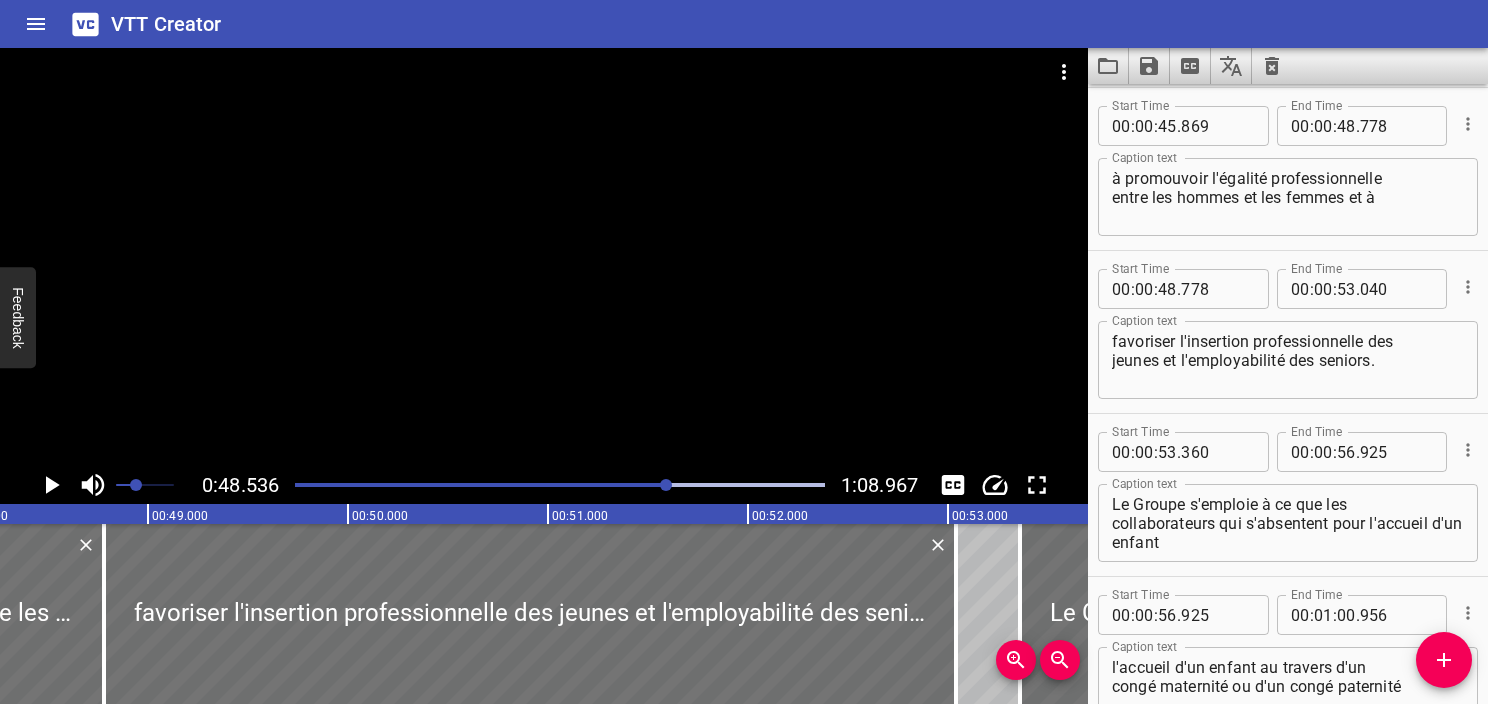 scroll, scrollTop: 0, scrollLeft: 9707, axis: horizontal 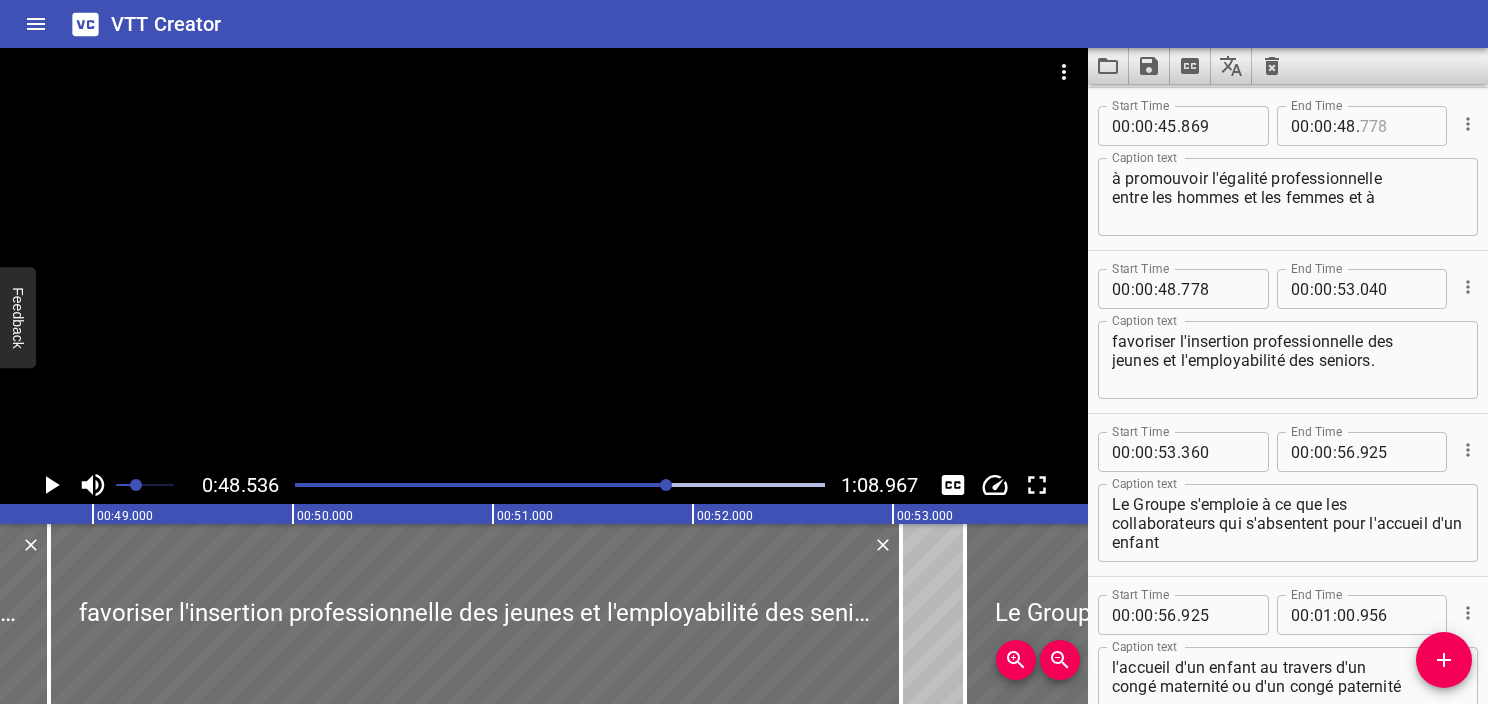 click at bounding box center [1396, 126] 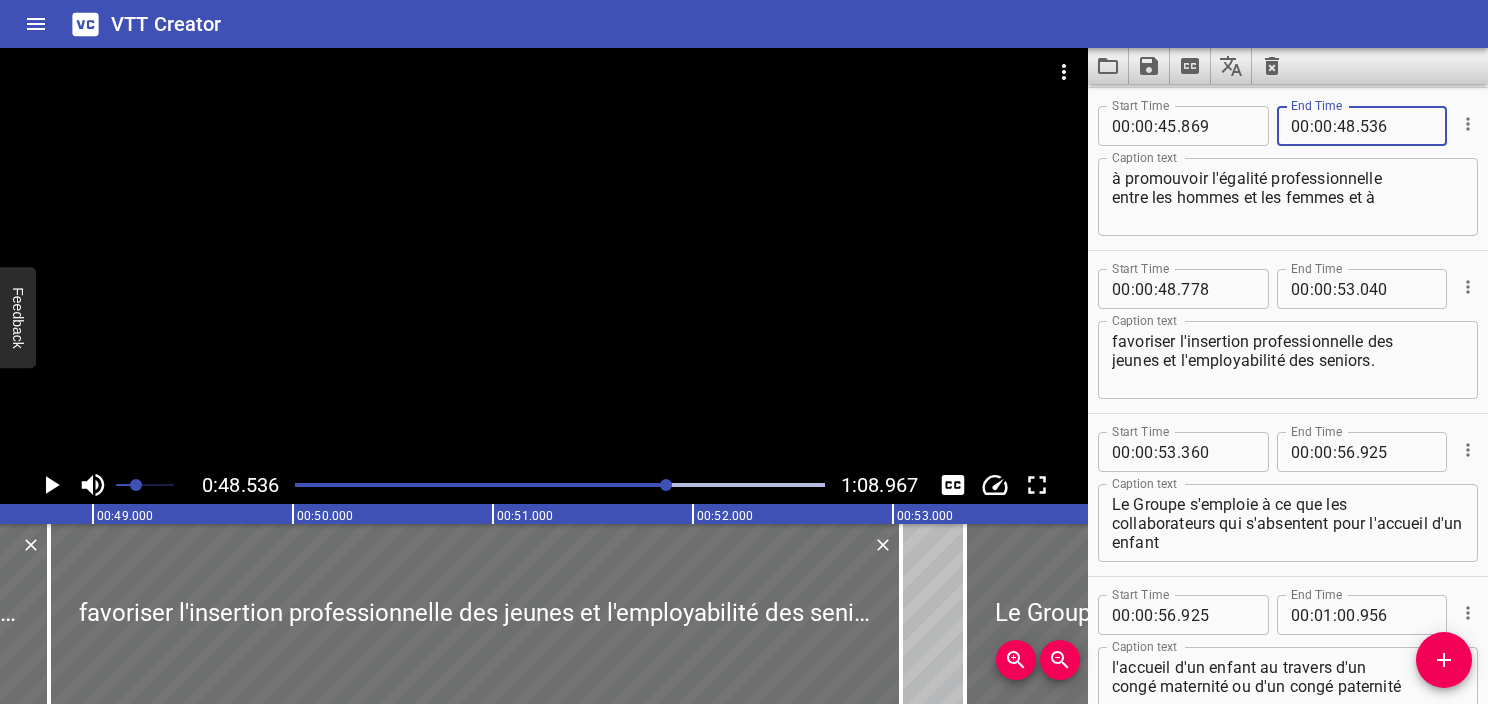 type on "536" 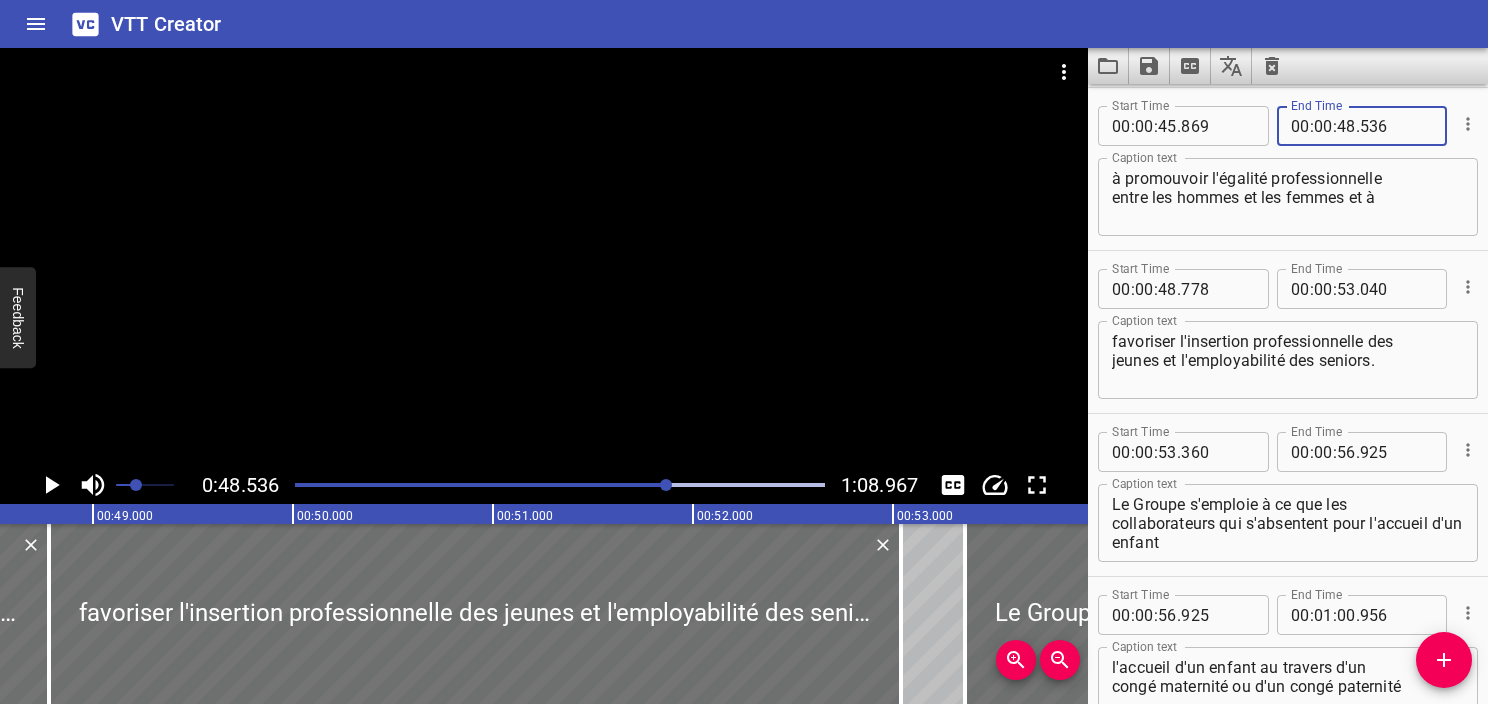 click on "à promouvoir l'égalité professionnelle
entre les hommes et les femmes et à" at bounding box center (1288, 197) 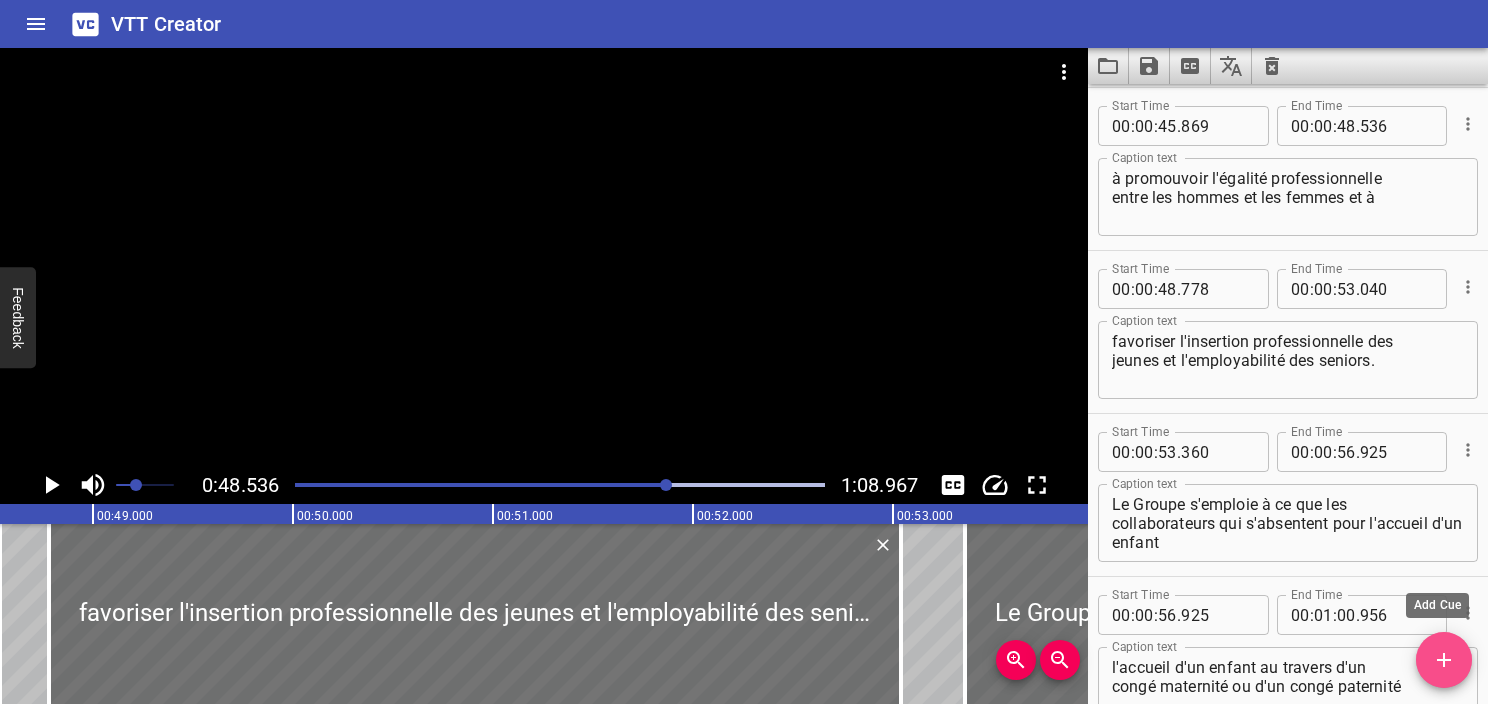 click at bounding box center [1444, 660] 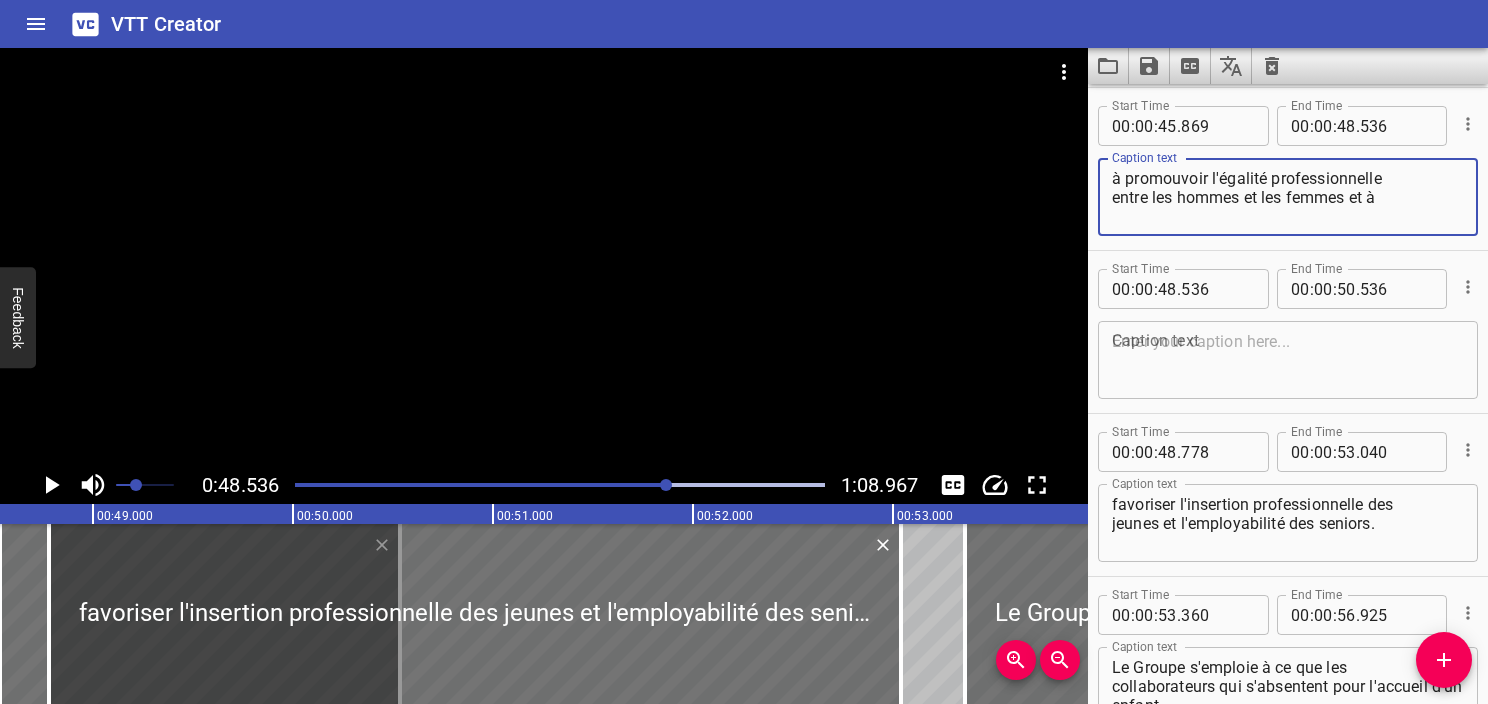 drag, startPoint x: 1355, startPoint y: 192, endPoint x: 1408, endPoint y: 224, distance: 61.91123 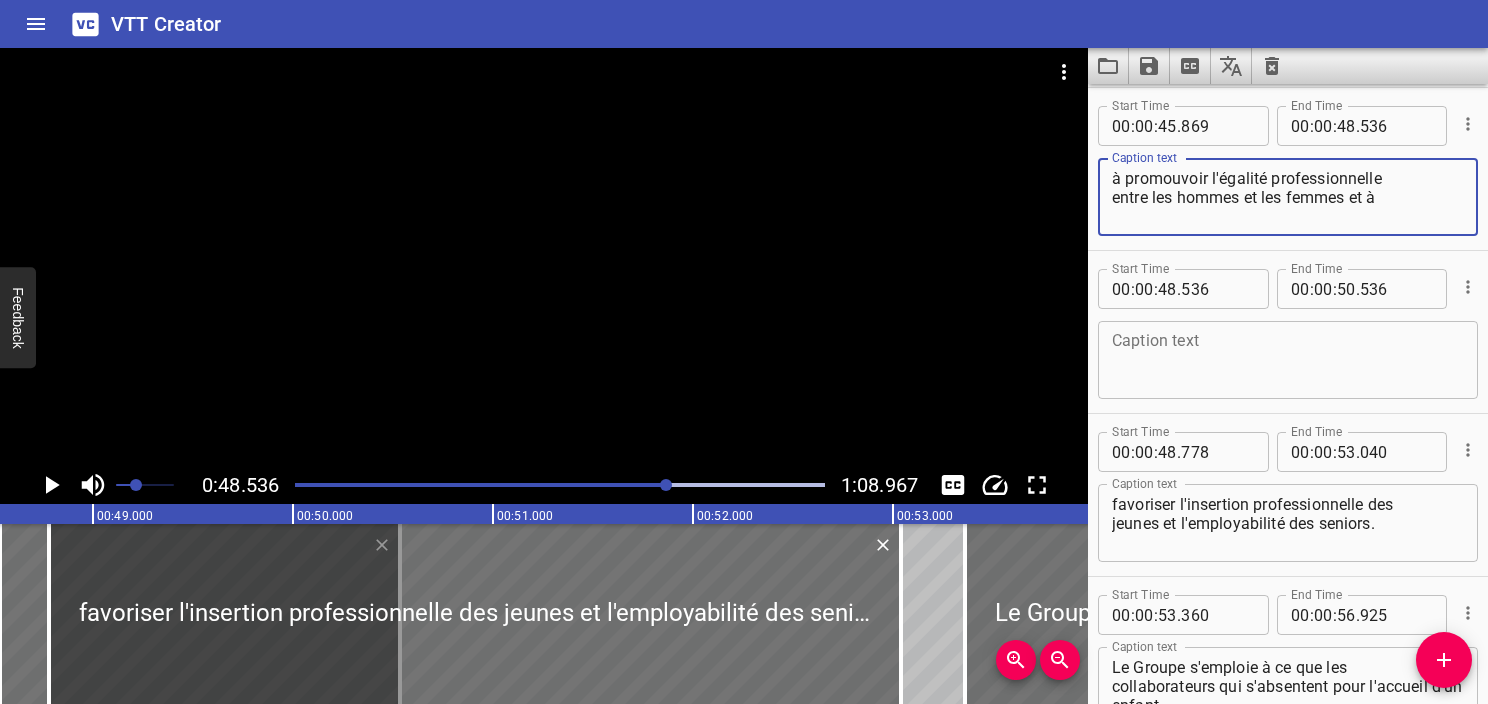 click on "à promouvoir l'égalité professionnelle
entre les hommes et les femmes et à" at bounding box center (1288, 197) 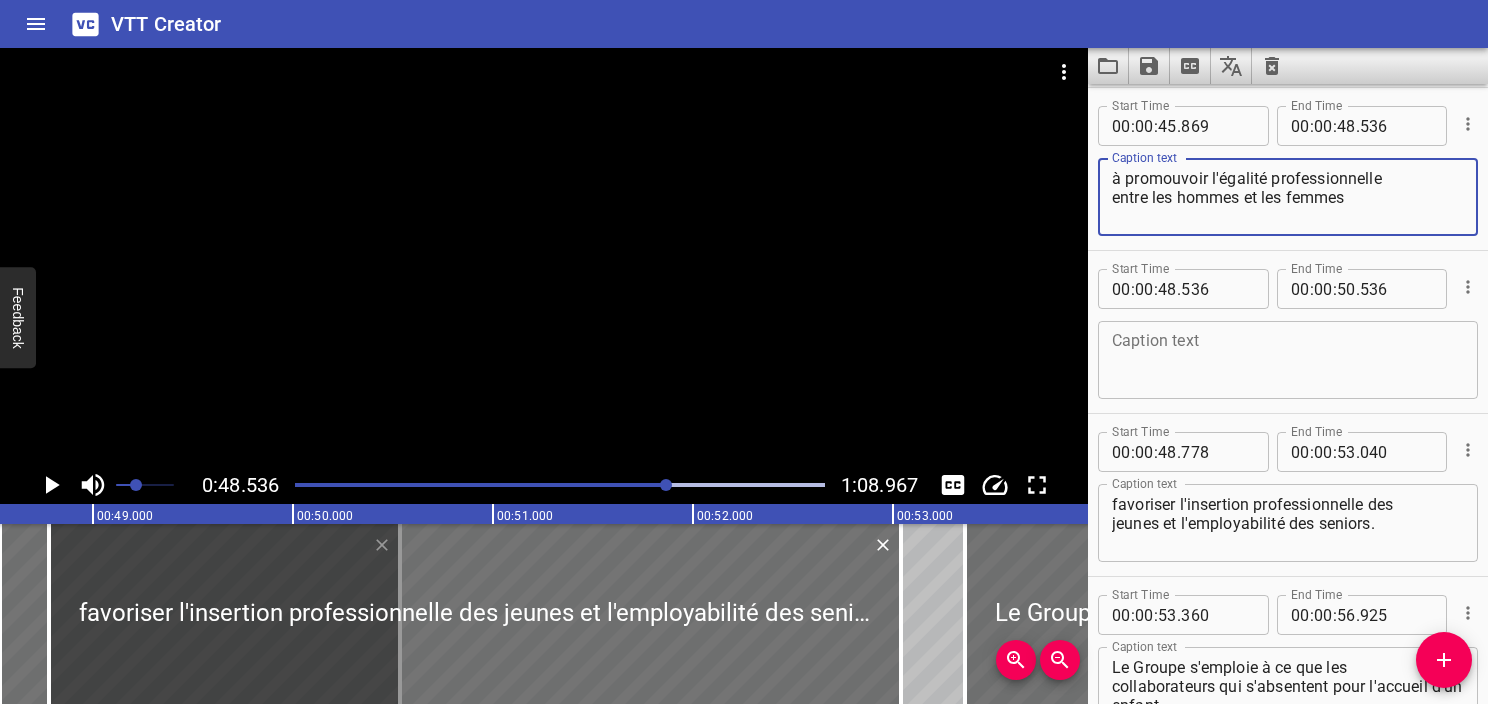 type on "à promouvoir l'égalité professionnelle
entre les hommes et les femmes" 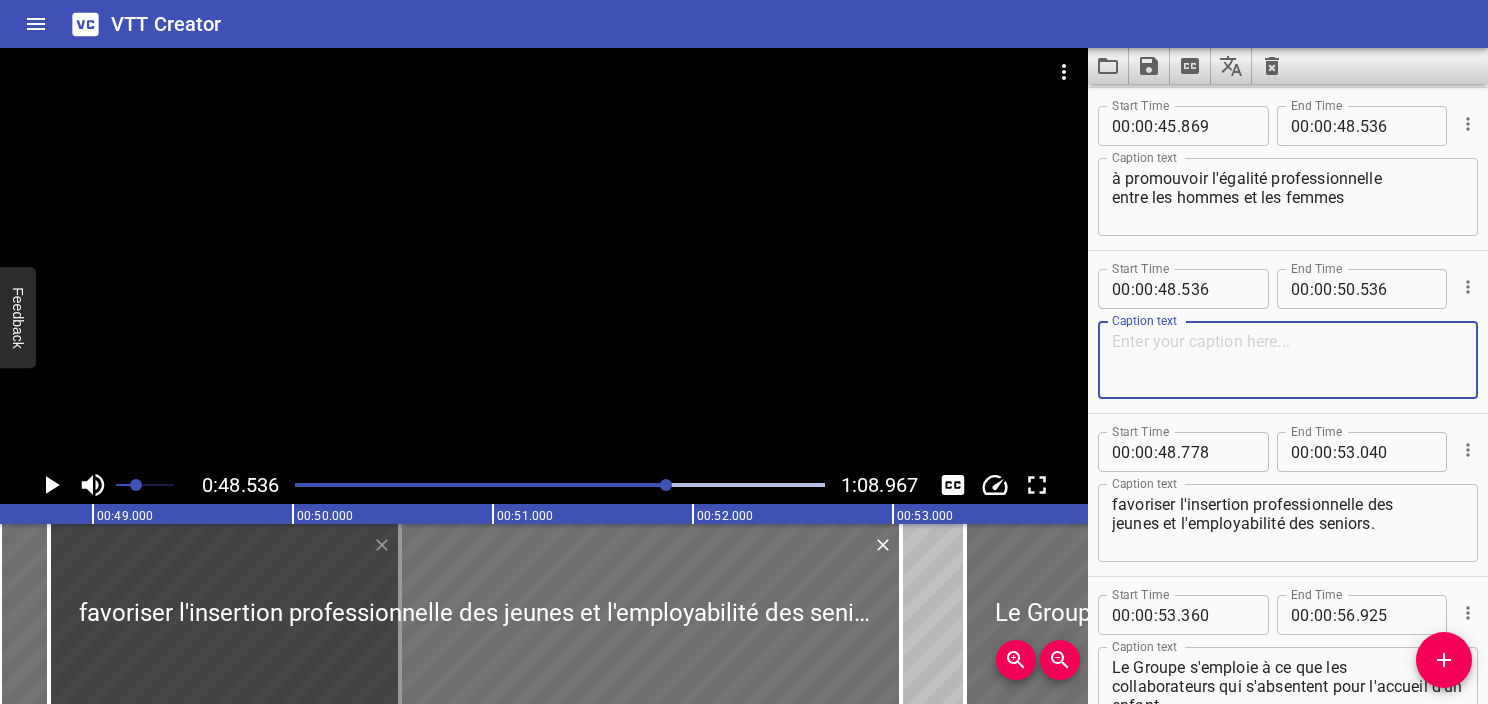 click at bounding box center [1288, 360] 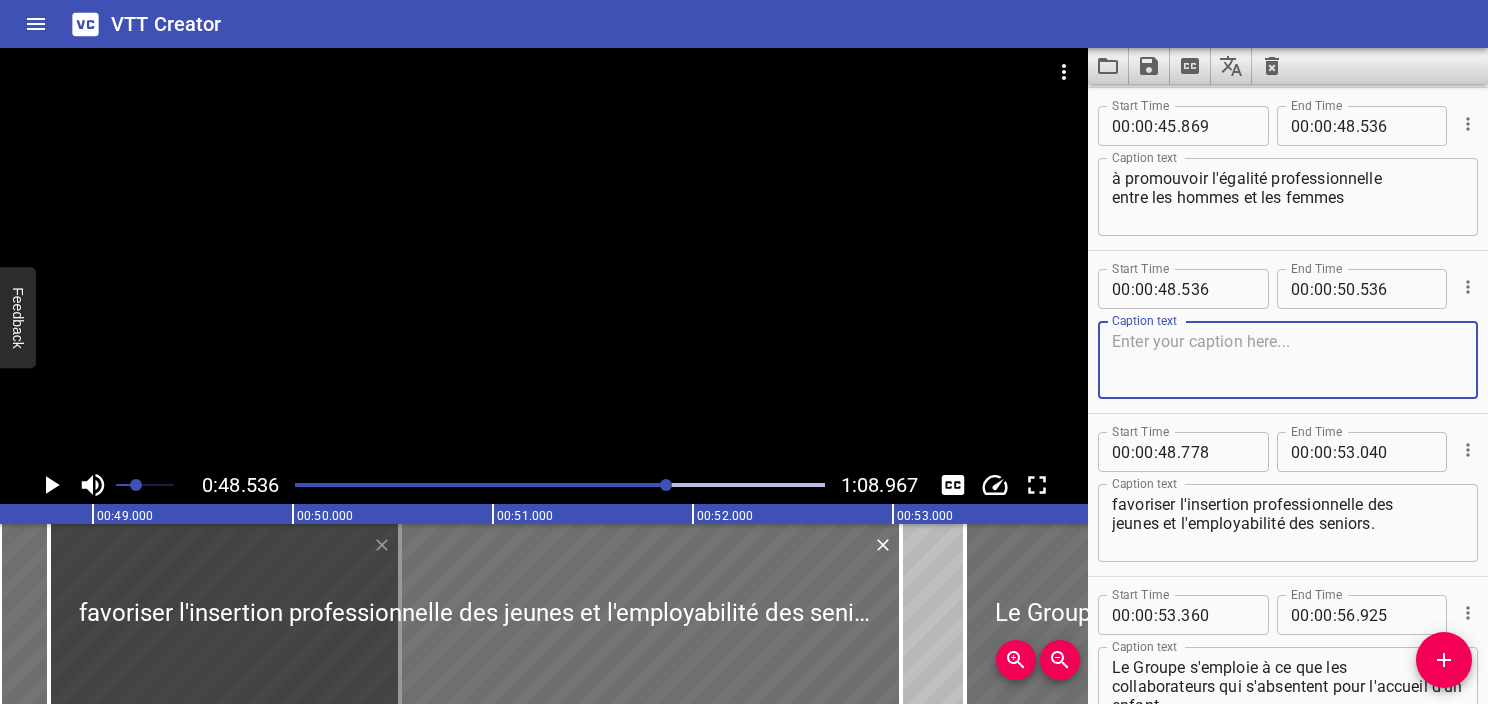 paste on "et à" 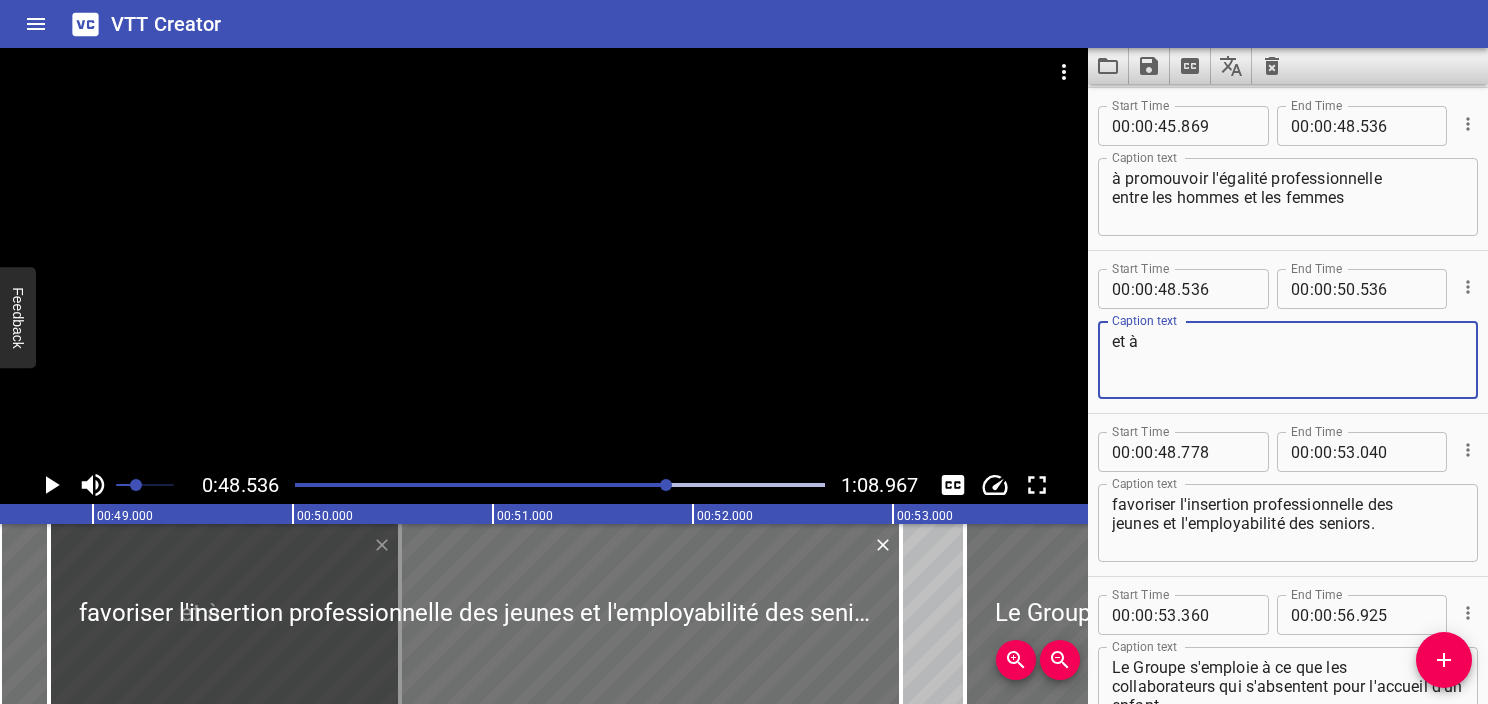 type on "et à" 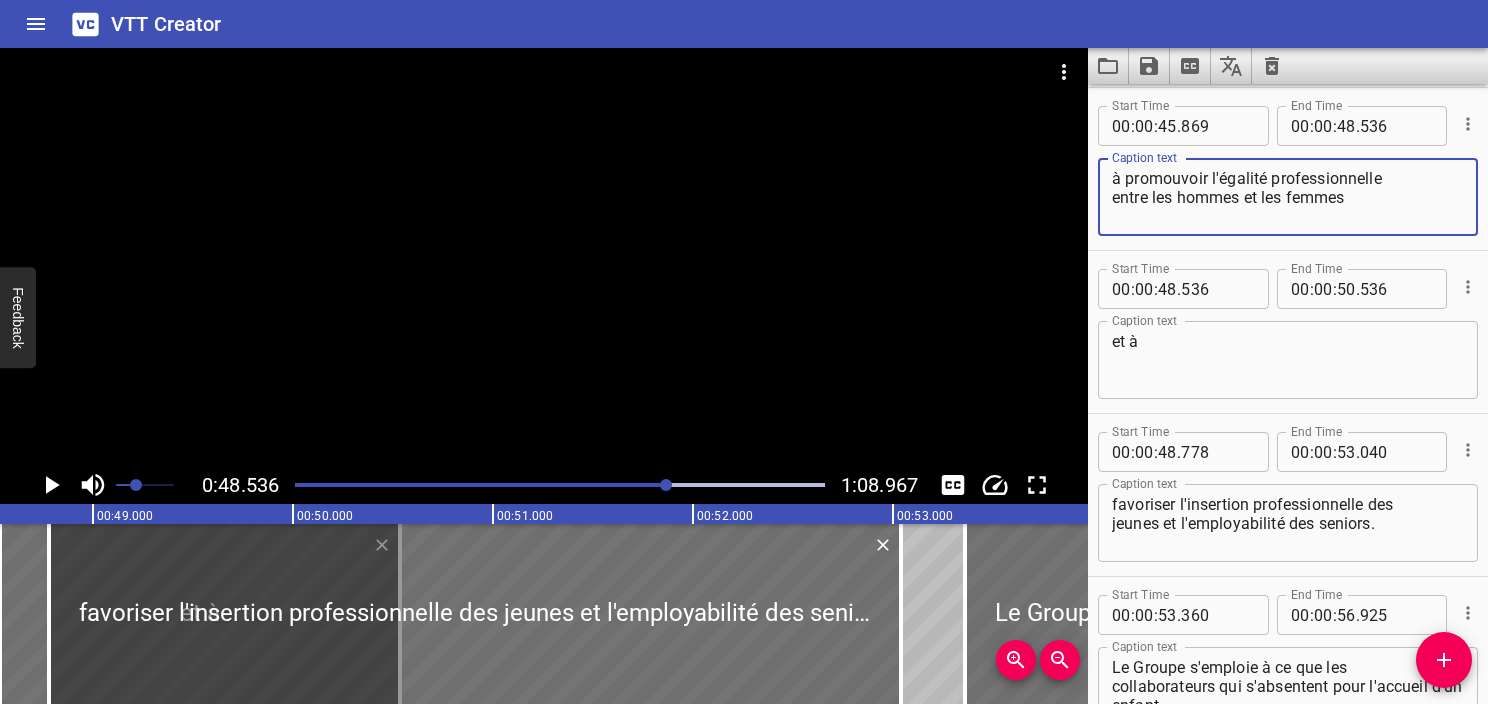 click on "à promouvoir l'égalité professionnelle
entre les hommes et les femmes" at bounding box center [1288, 197] 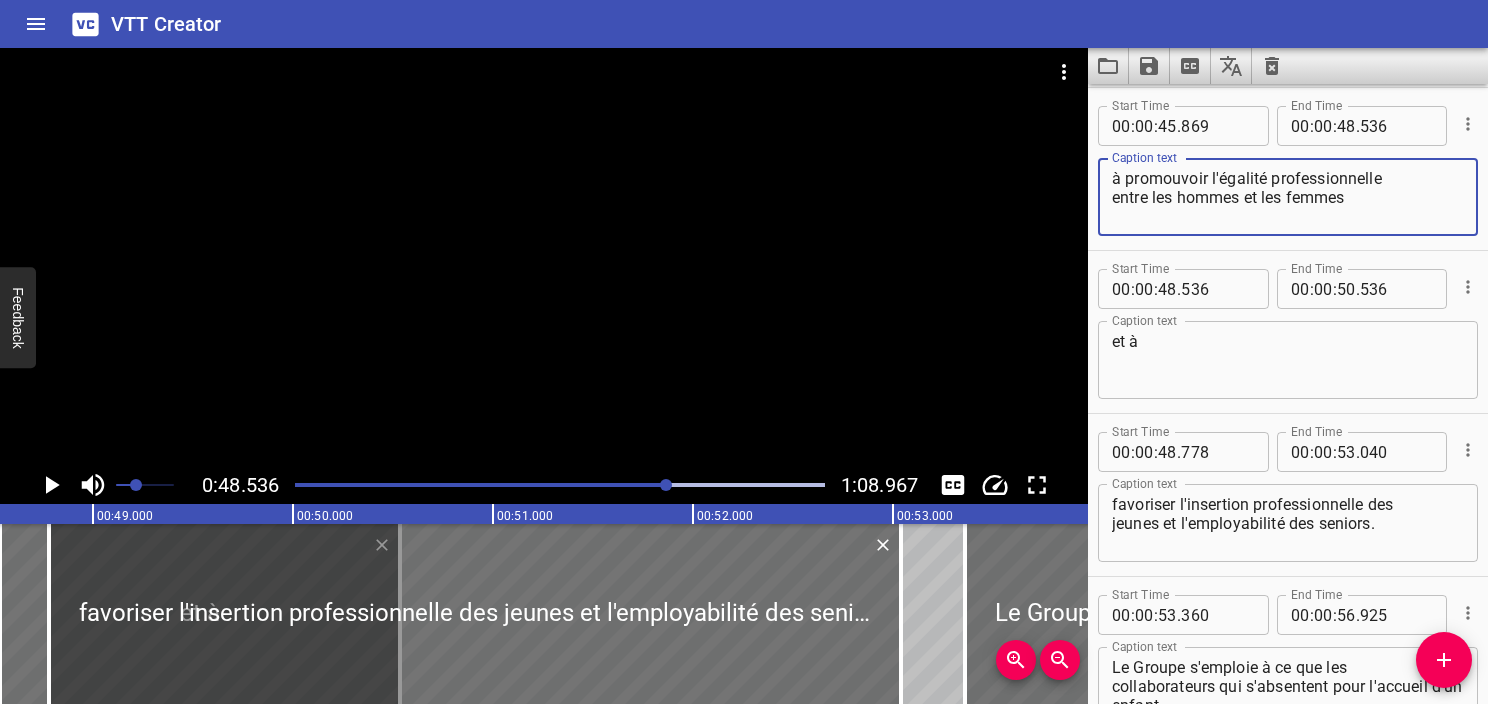 type on "à promouvoir l'égalité professionnelle
entre les hommes et les femmes" 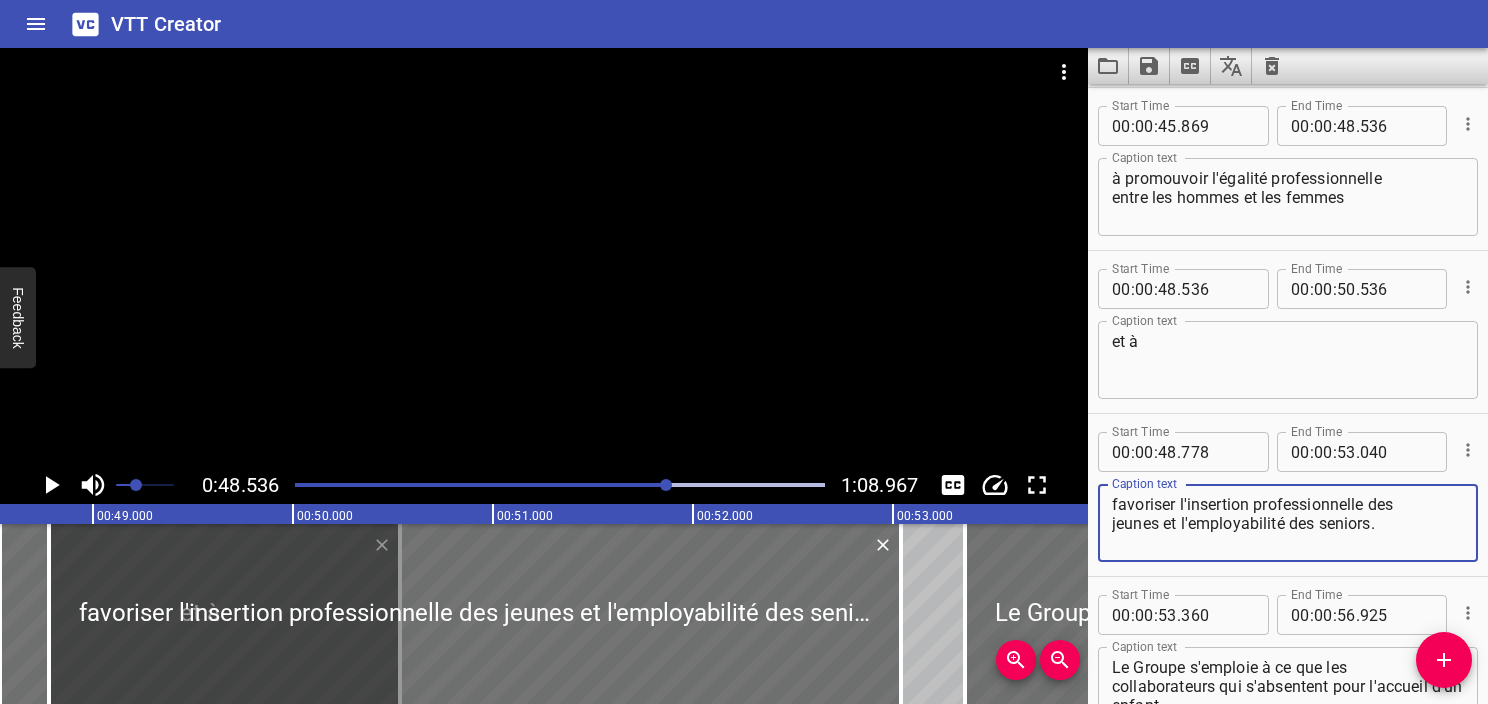 drag, startPoint x: 1113, startPoint y: 501, endPoint x: 1405, endPoint y: 513, distance: 292.24646 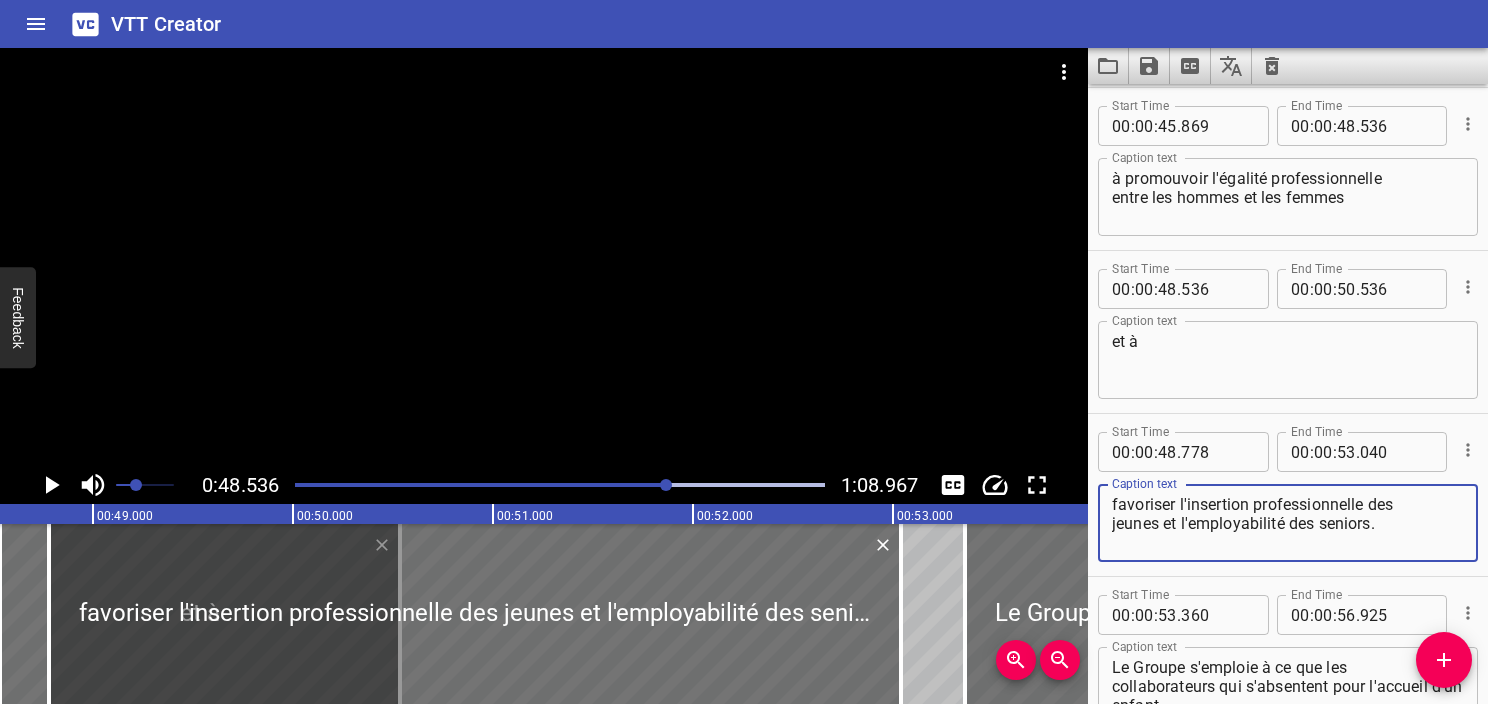 click on "favoriser l'insertion professionnelle des
jeunes et l'employabilité des seniors." at bounding box center [1288, 523] 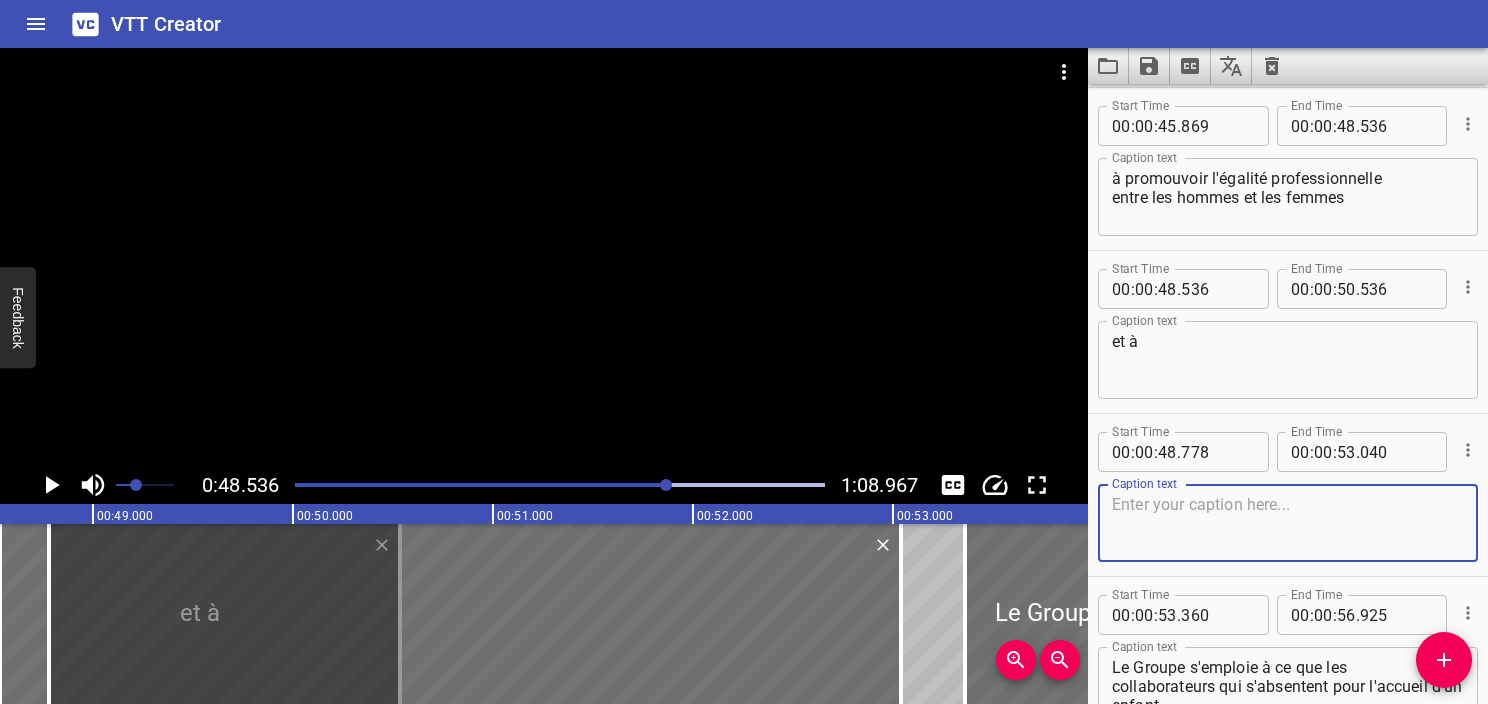 type 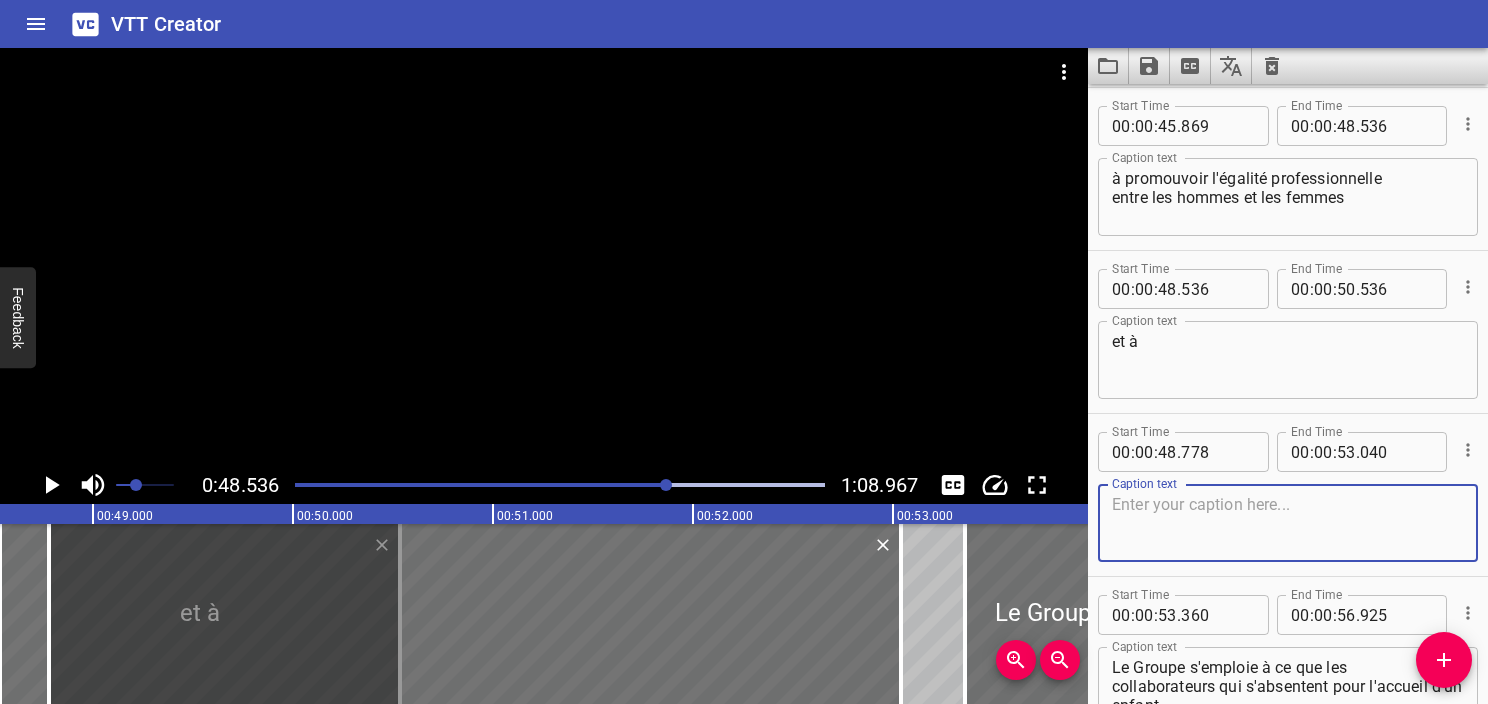 click on "et à" at bounding box center (1288, 360) 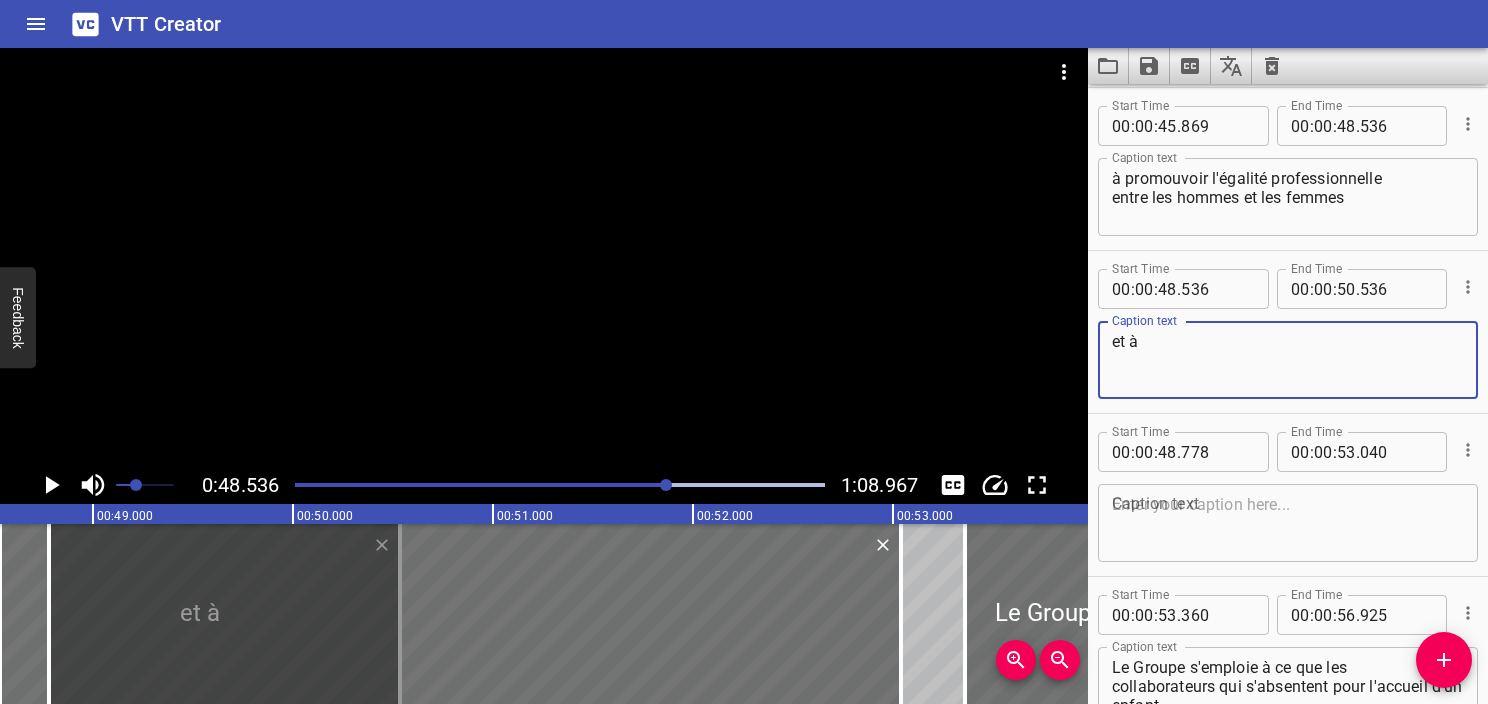 paste on "favoriser l'insertion professionnelle des
jeunes et l'employabilité des seniors." 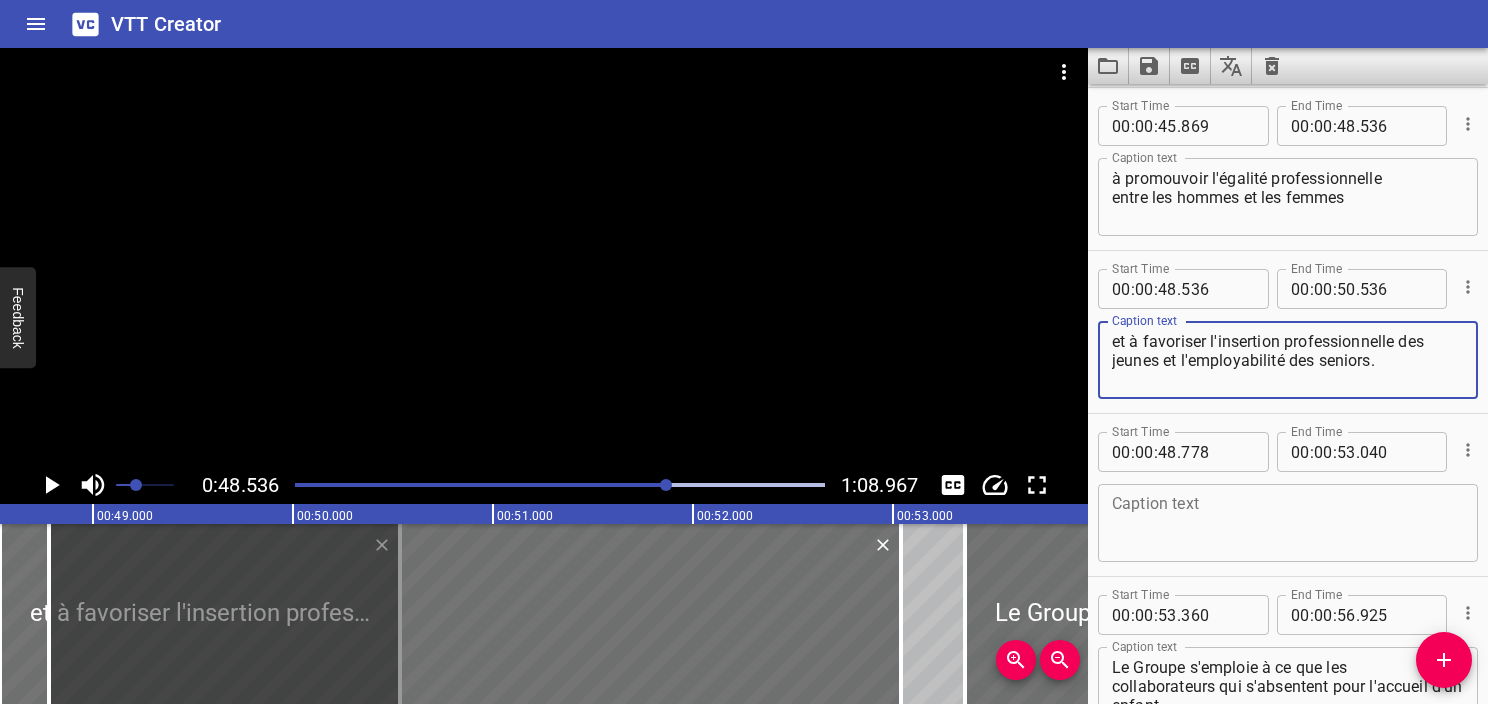 click at bounding box center (544, 257) 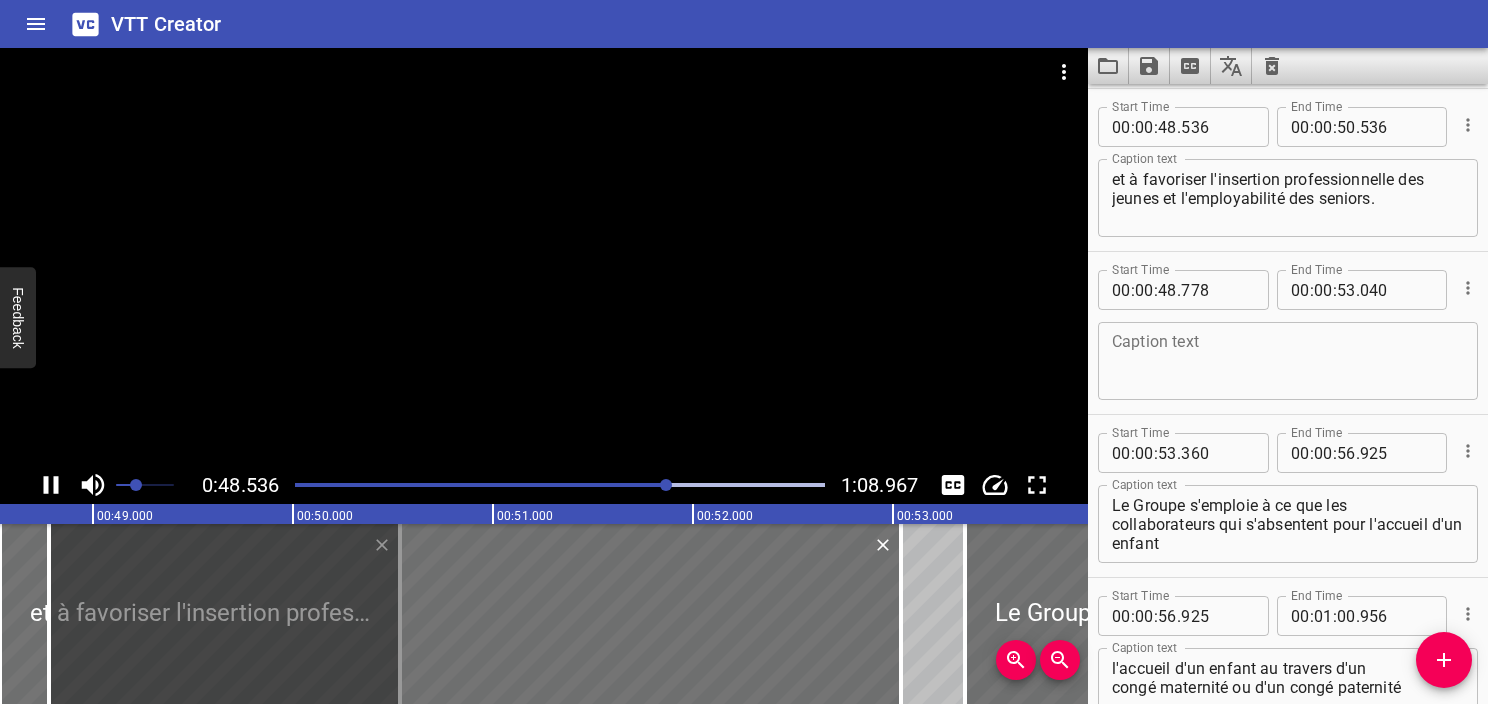 scroll, scrollTop: 3586, scrollLeft: 0, axis: vertical 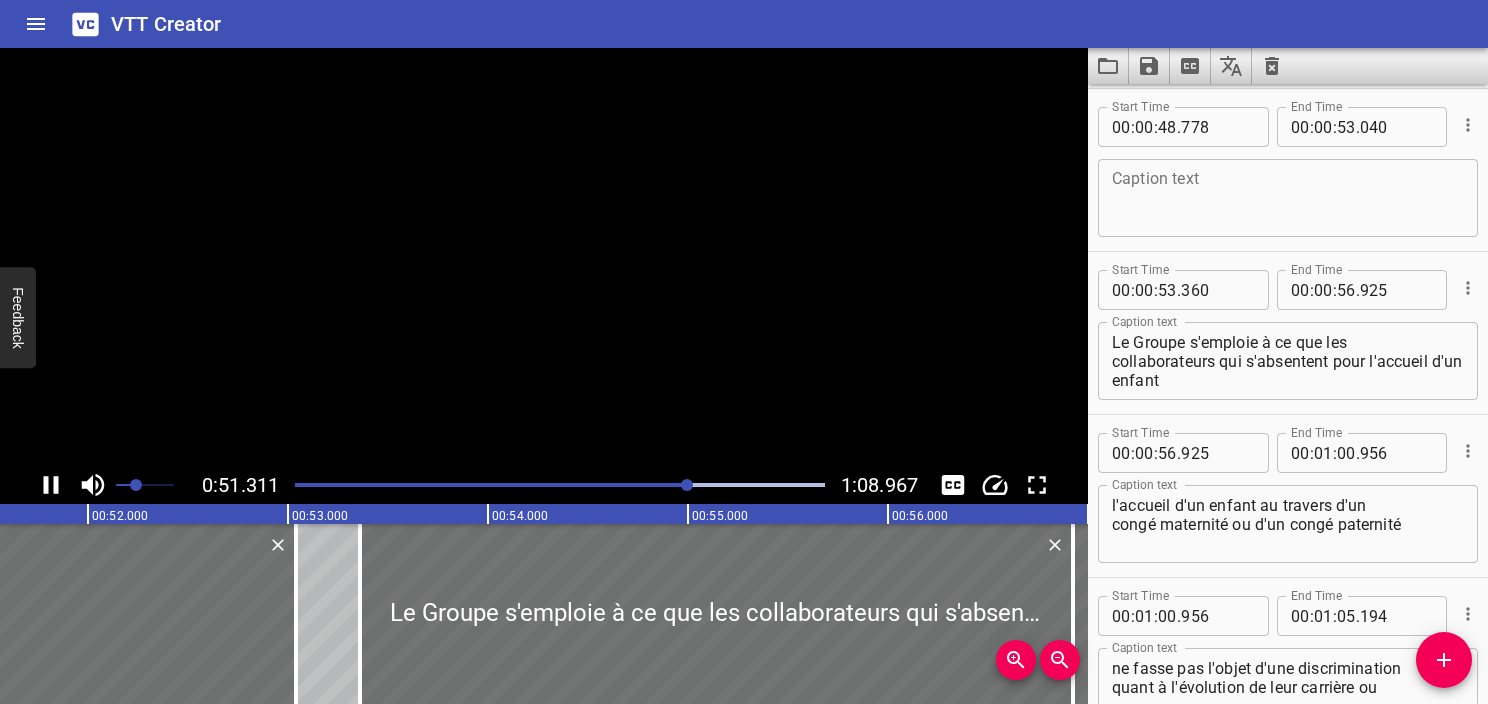 click 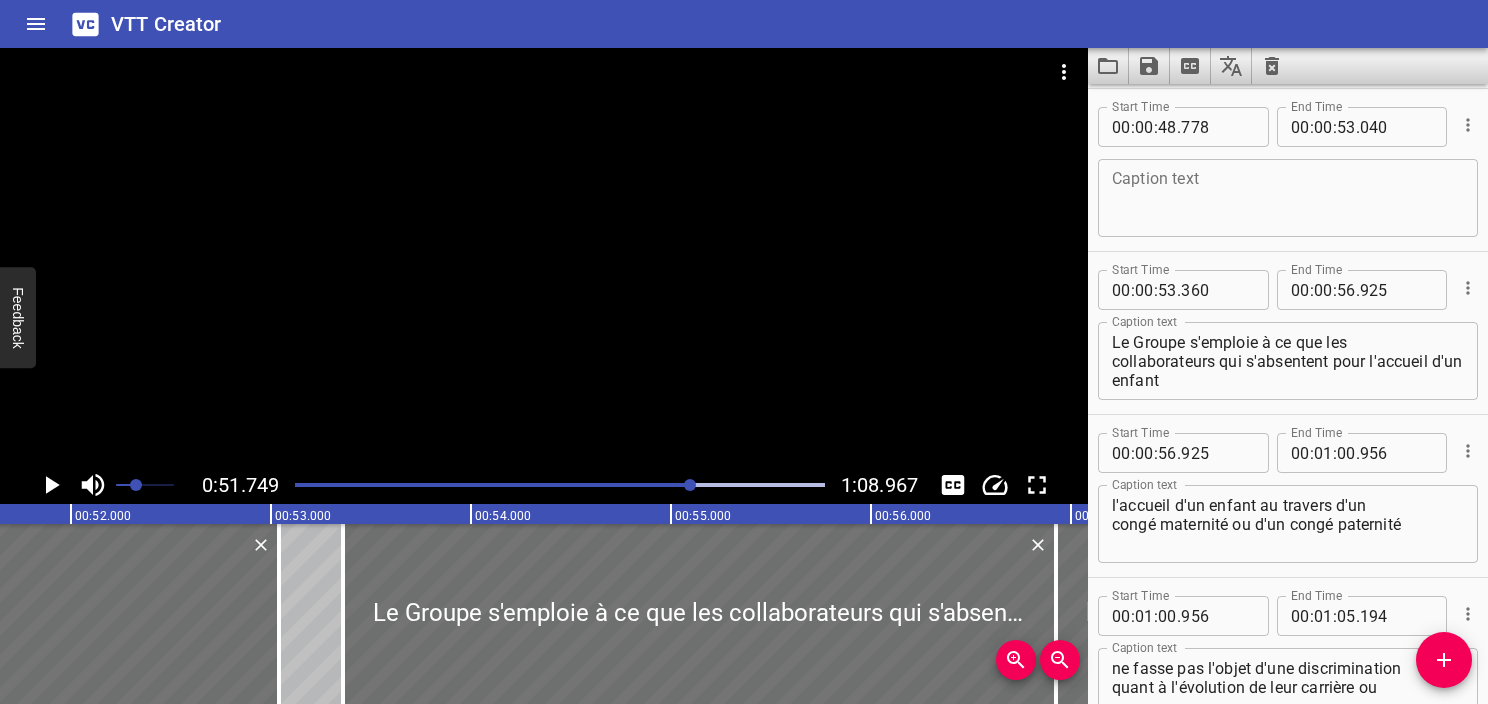 scroll, scrollTop: 0, scrollLeft: 10349, axis: horizontal 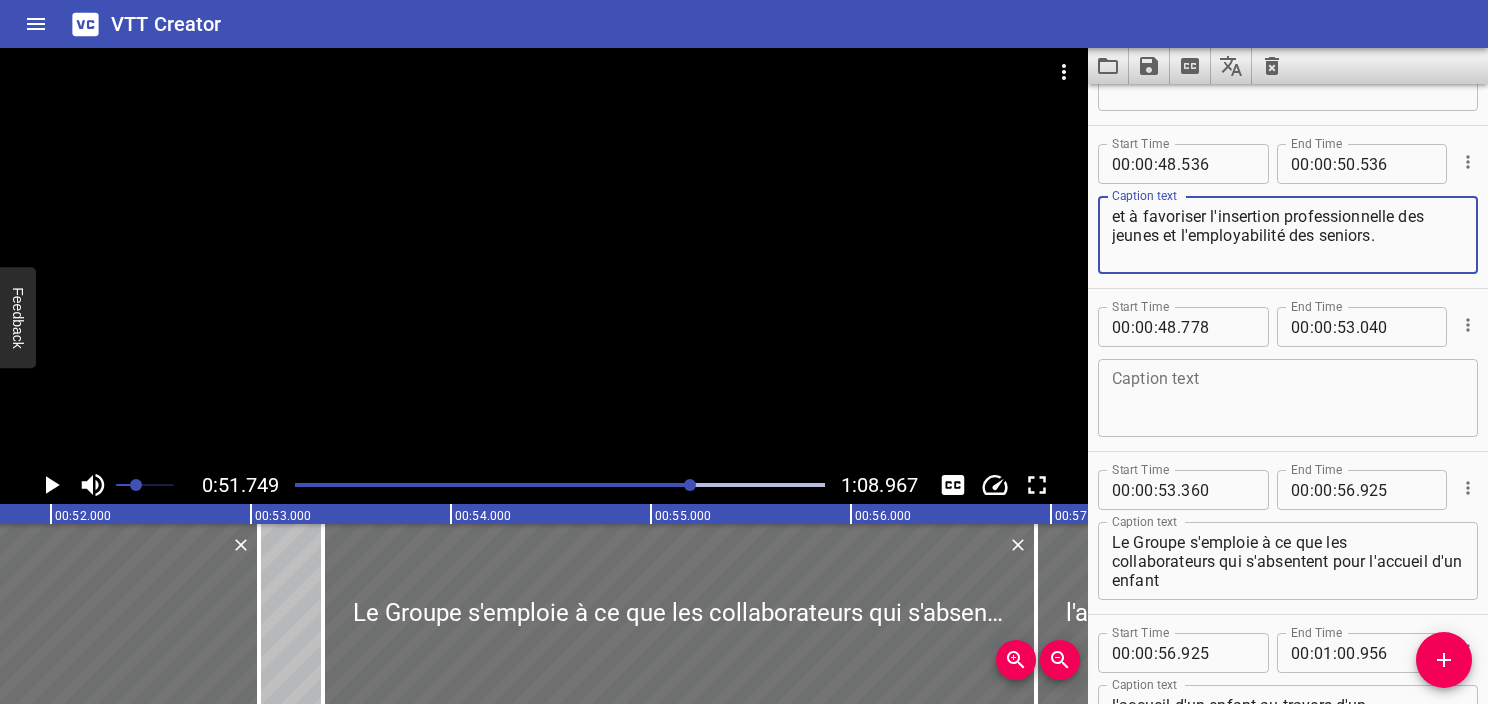 click on "et à favoriser l'insertion professionnelle des
jeunes et l'employabilité des seniors." at bounding box center (1288, 235) 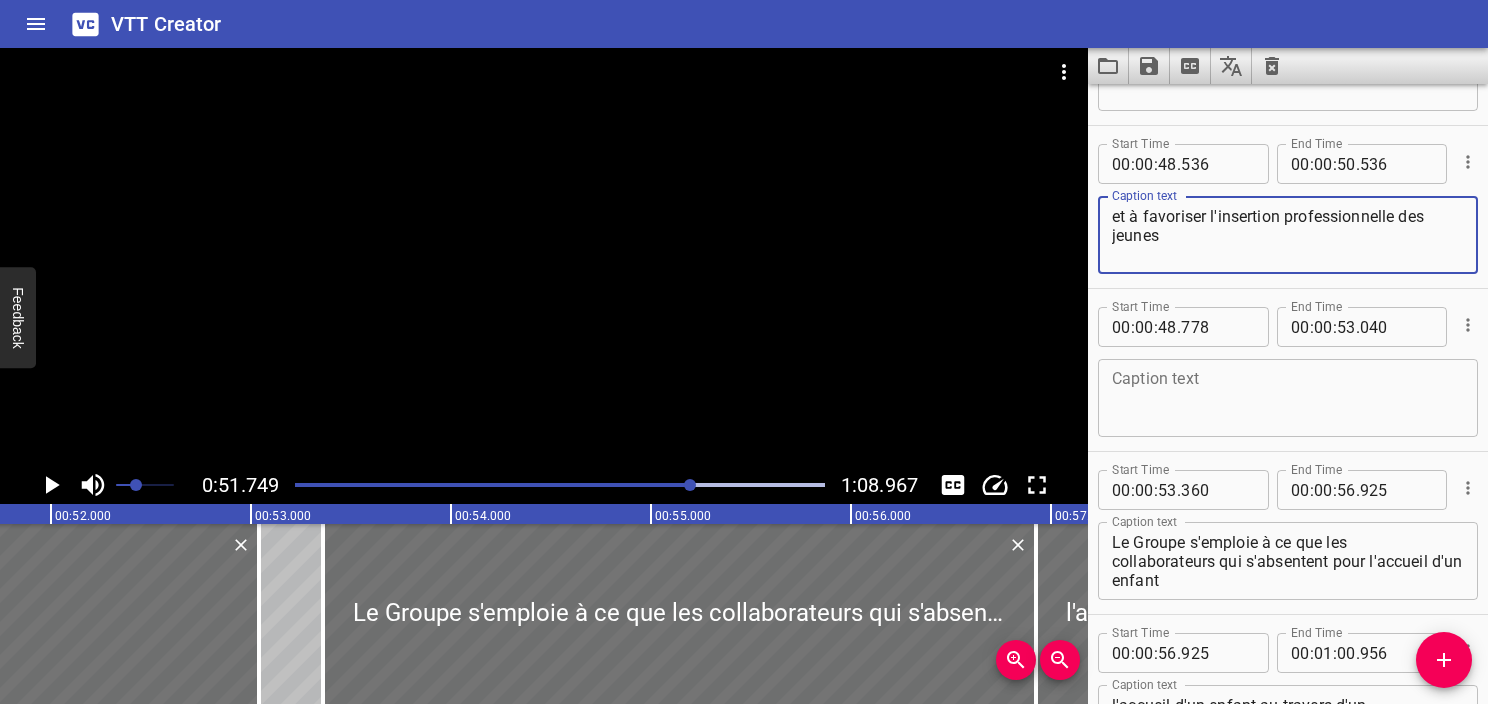 type on "et à favoriser l'insertion professionnelle des
jeunes" 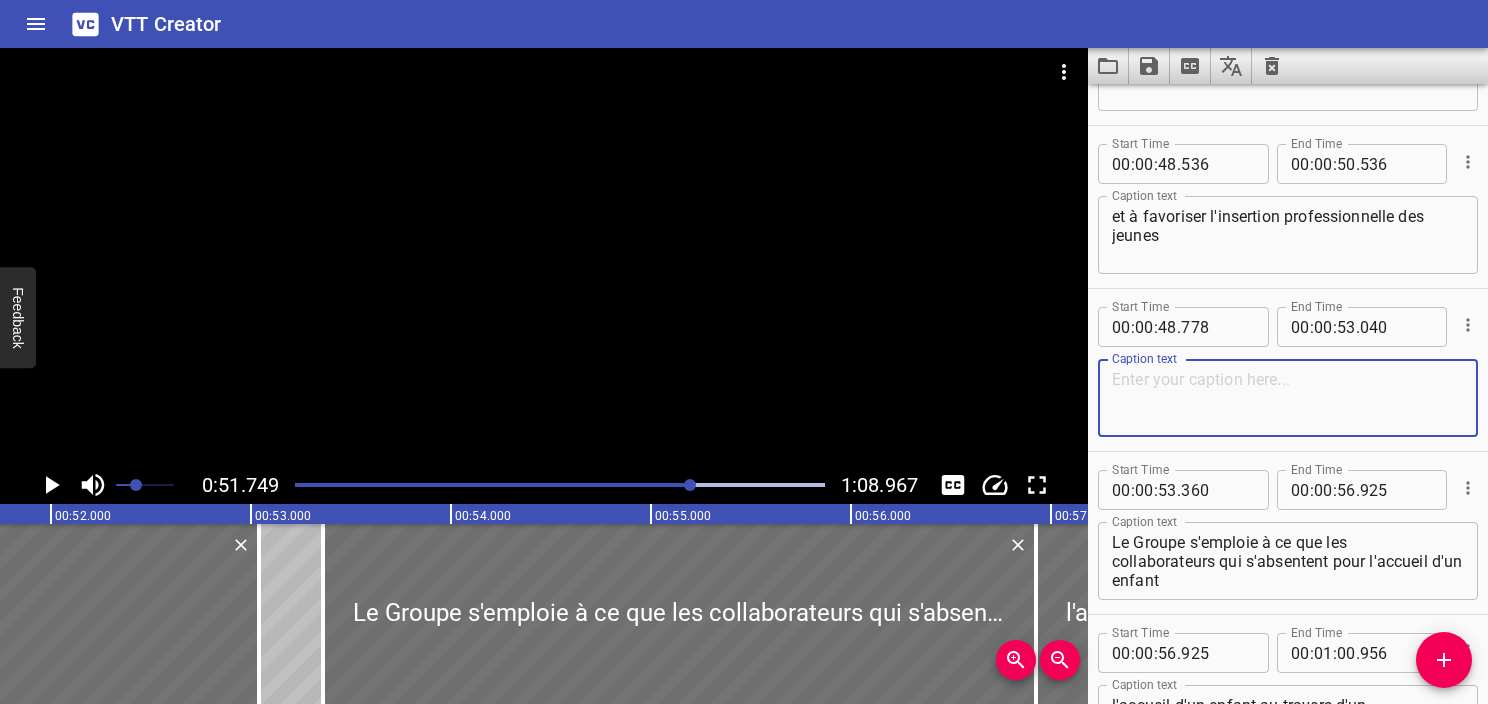 click at bounding box center [1288, 398] 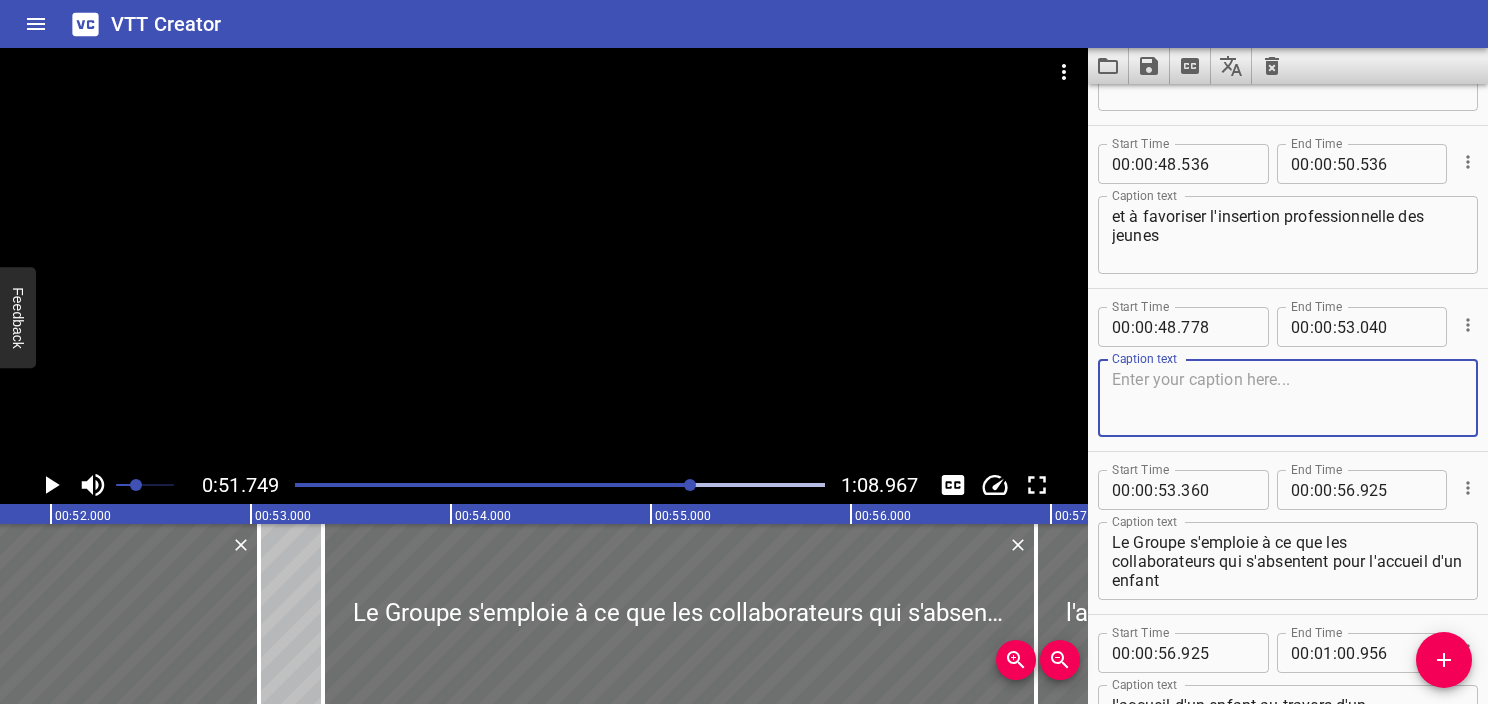 paste on "et l'employabilité des seniors." 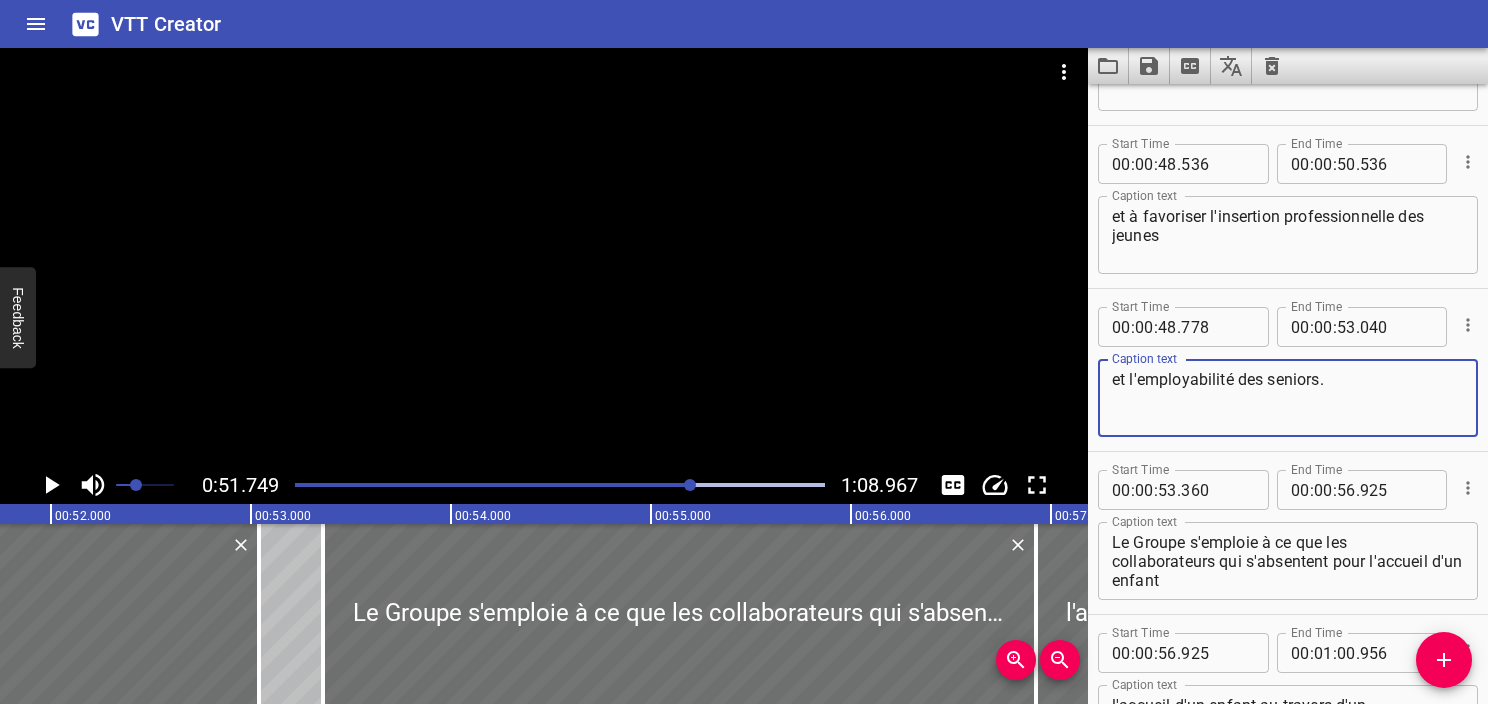 type on "et l'employabilité des seniors." 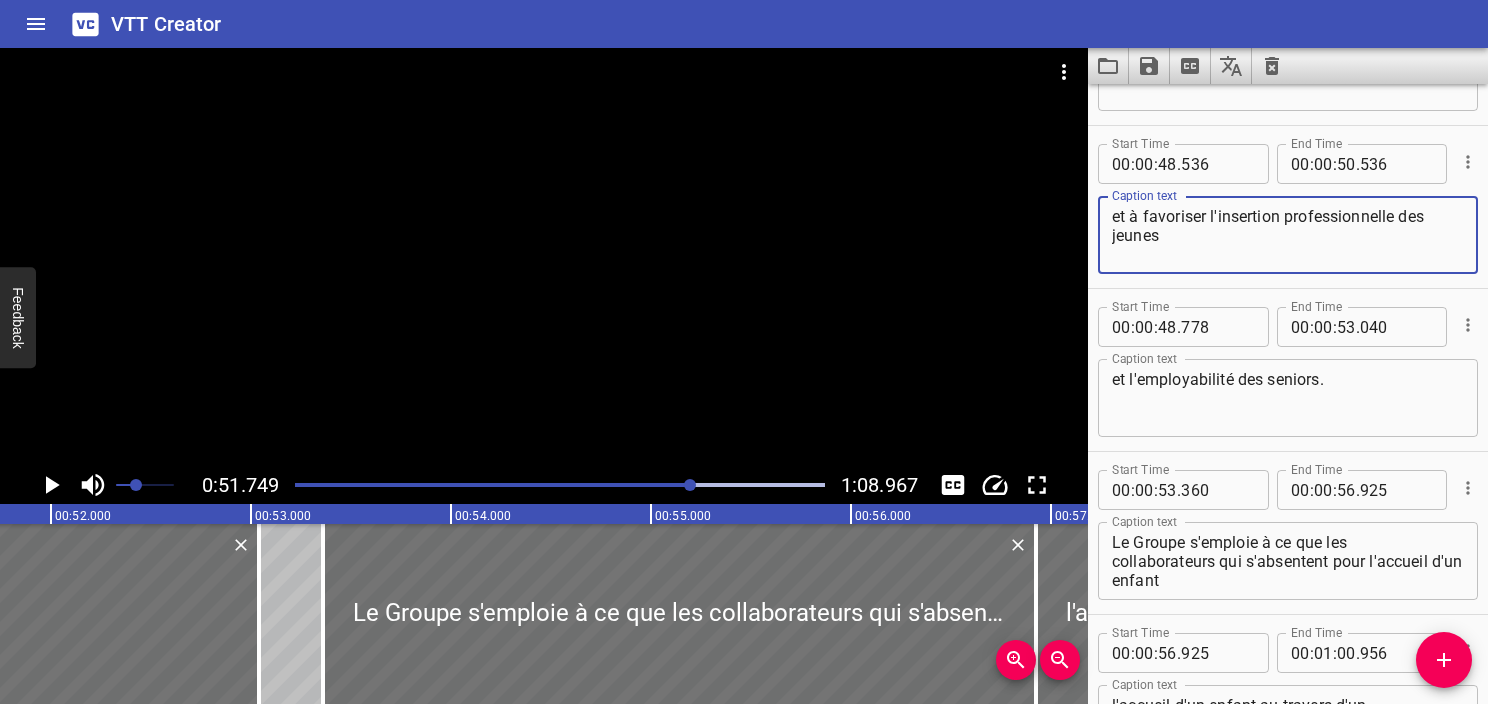 click on "et à favoriser l'insertion professionnelle des
jeunes" at bounding box center [1288, 235] 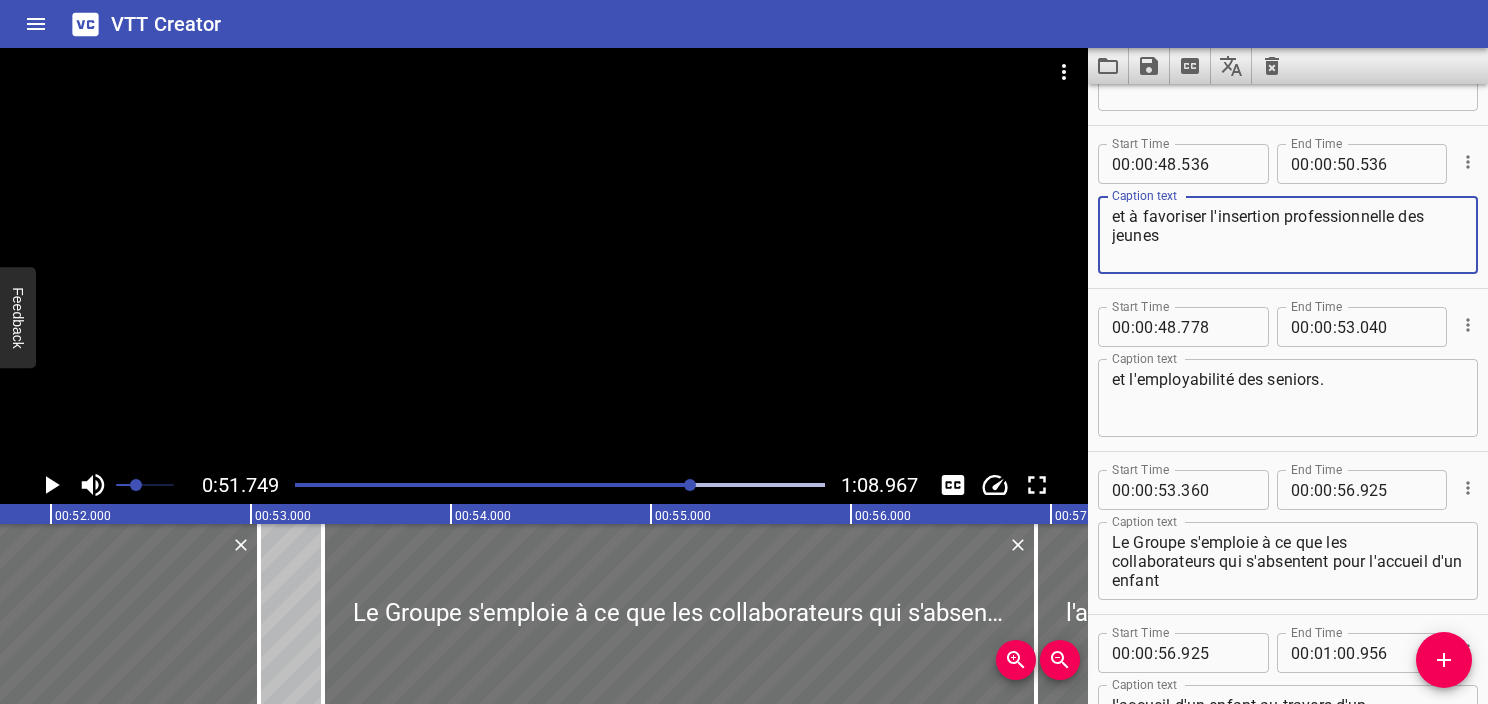type on "et à favoriser l'insertion professionnelle des
jeunes" 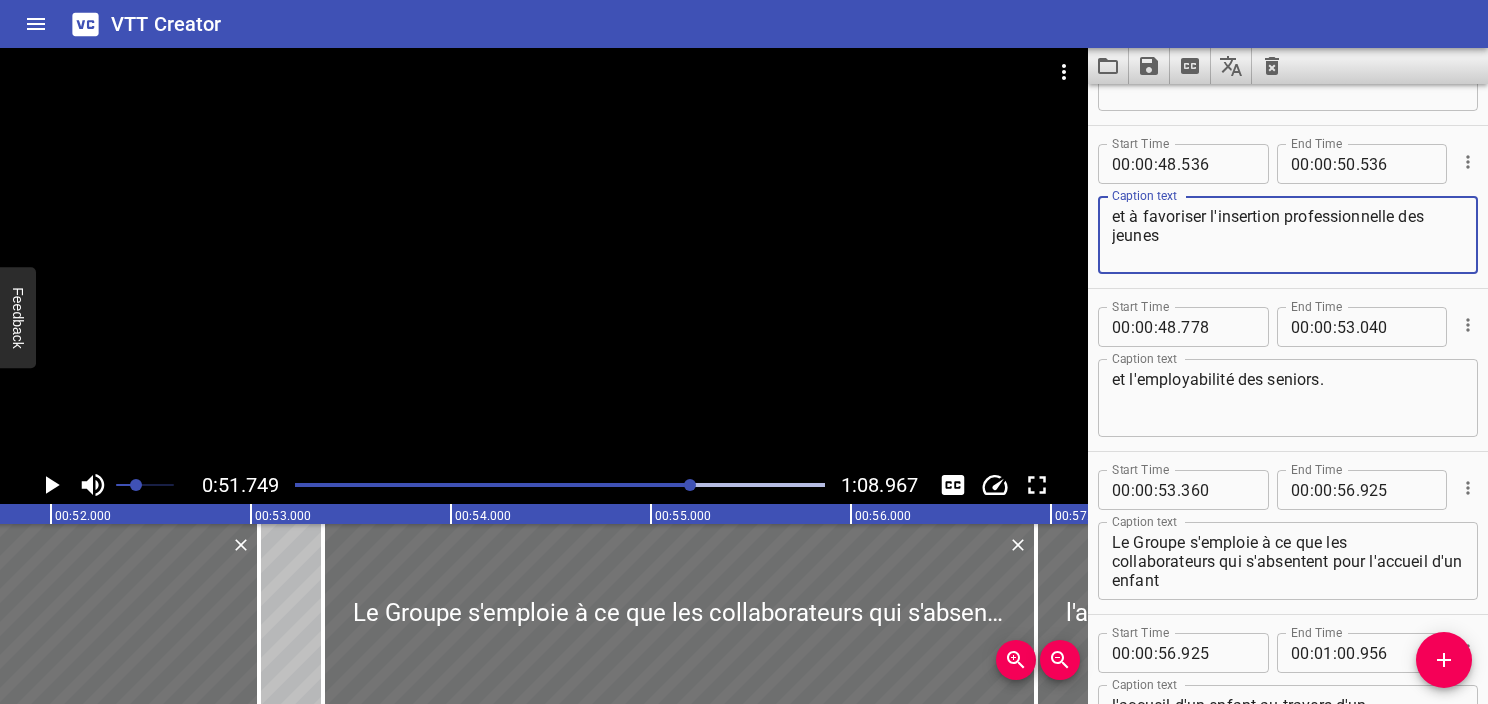 click at bounding box center [560, 485] 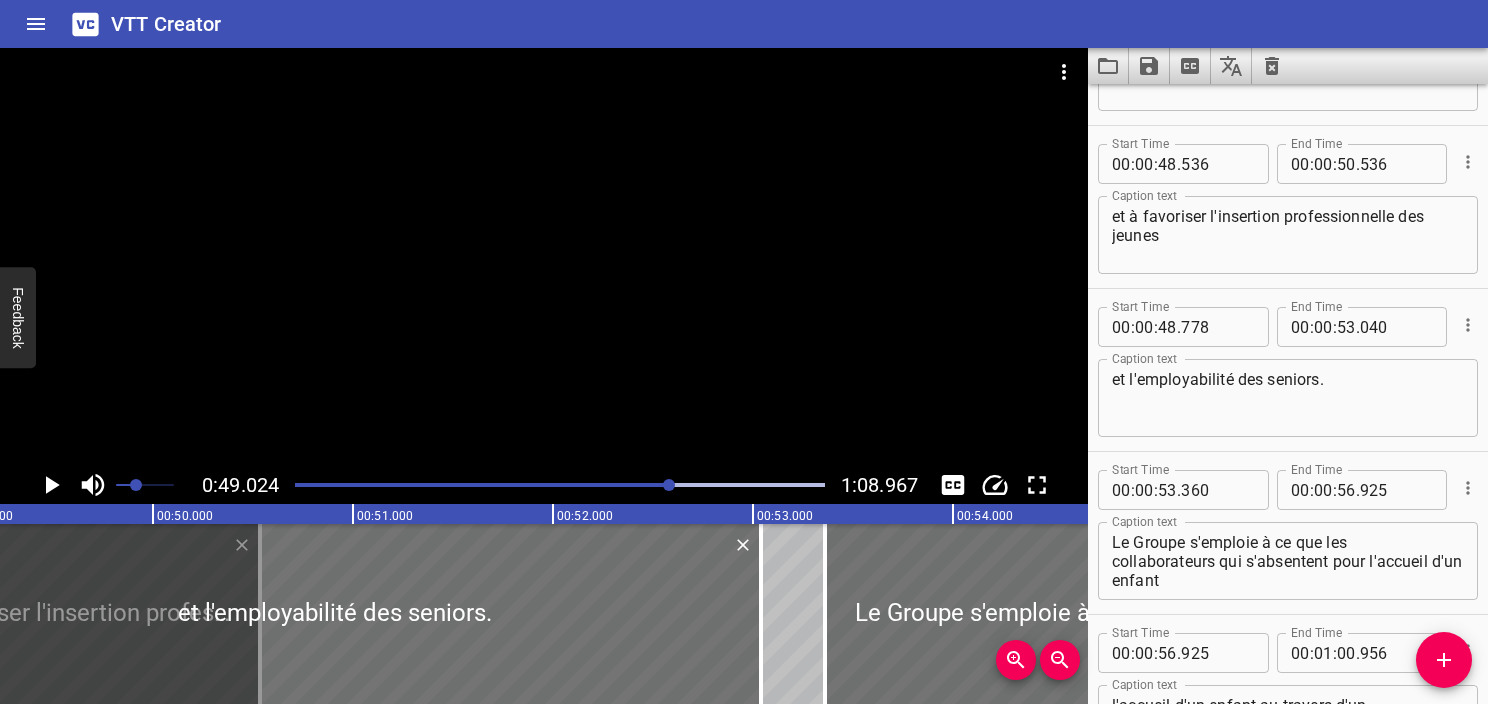 scroll, scrollTop: 0, scrollLeft: 9804, axis: horizontal 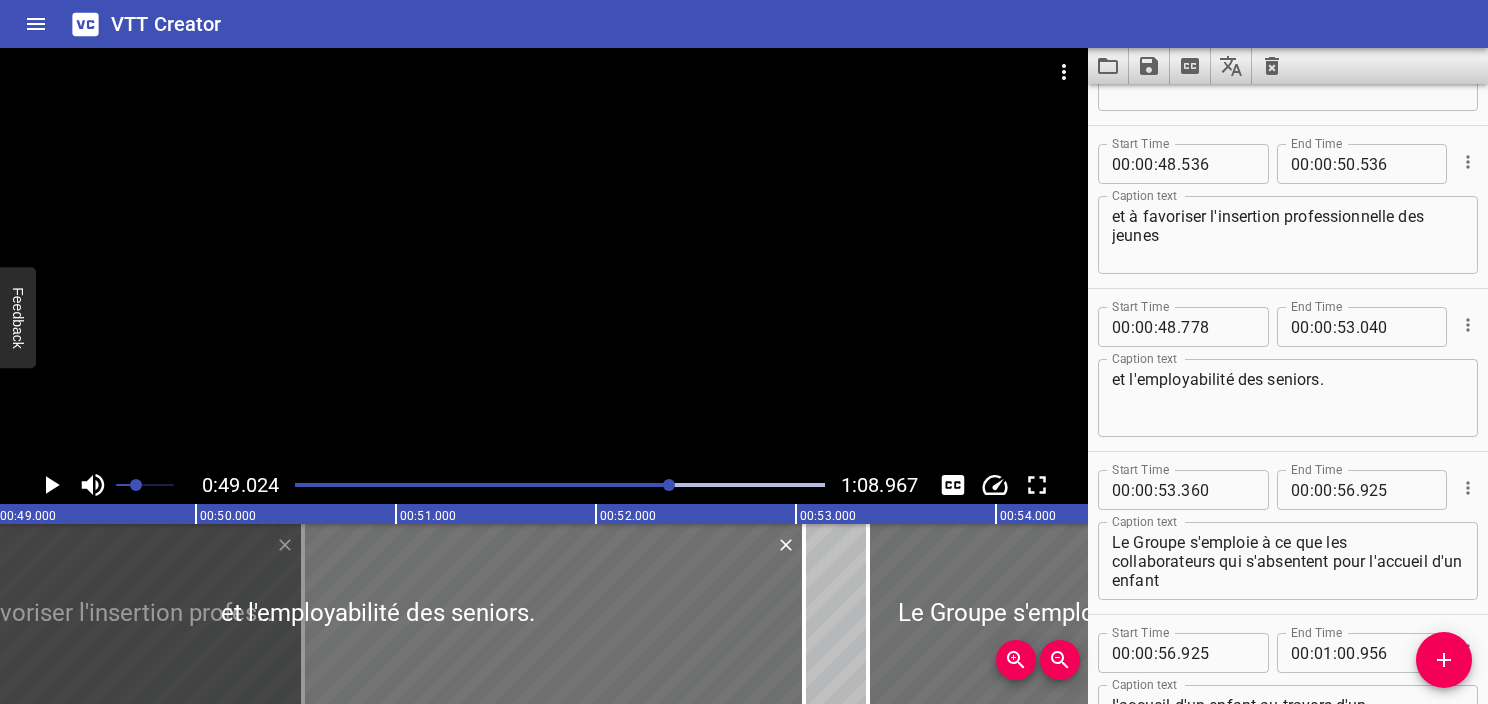 click 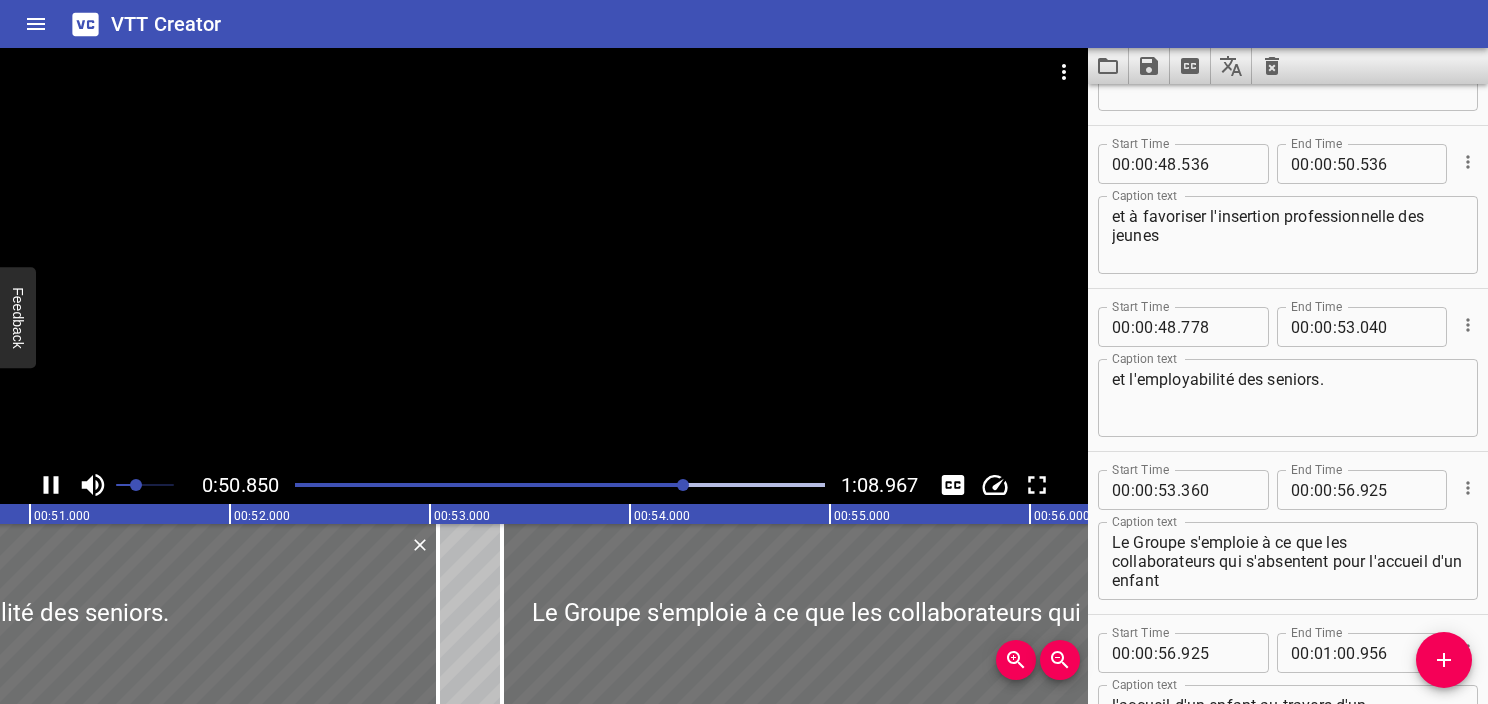 click 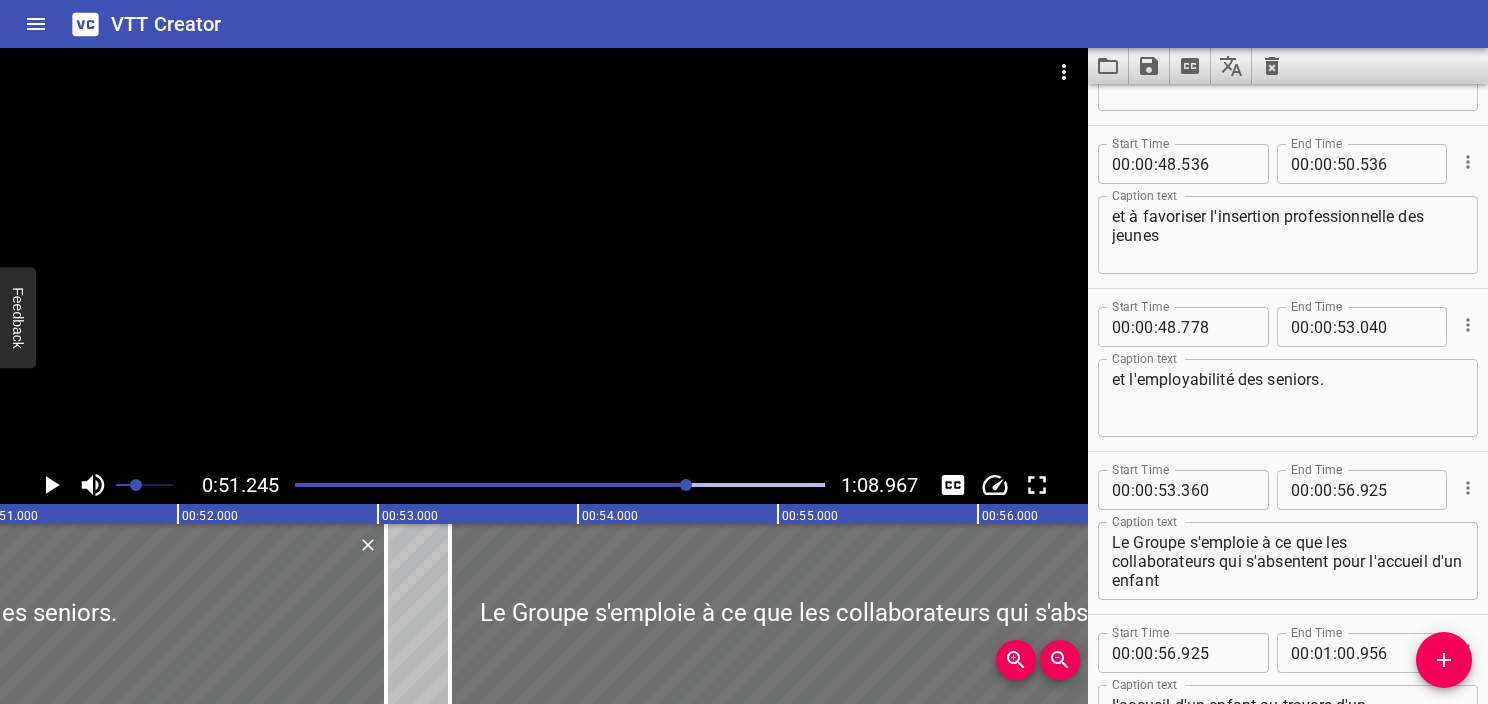 scroll, scrollTop: 0, scrollLeft: 10248, axis: horizontal 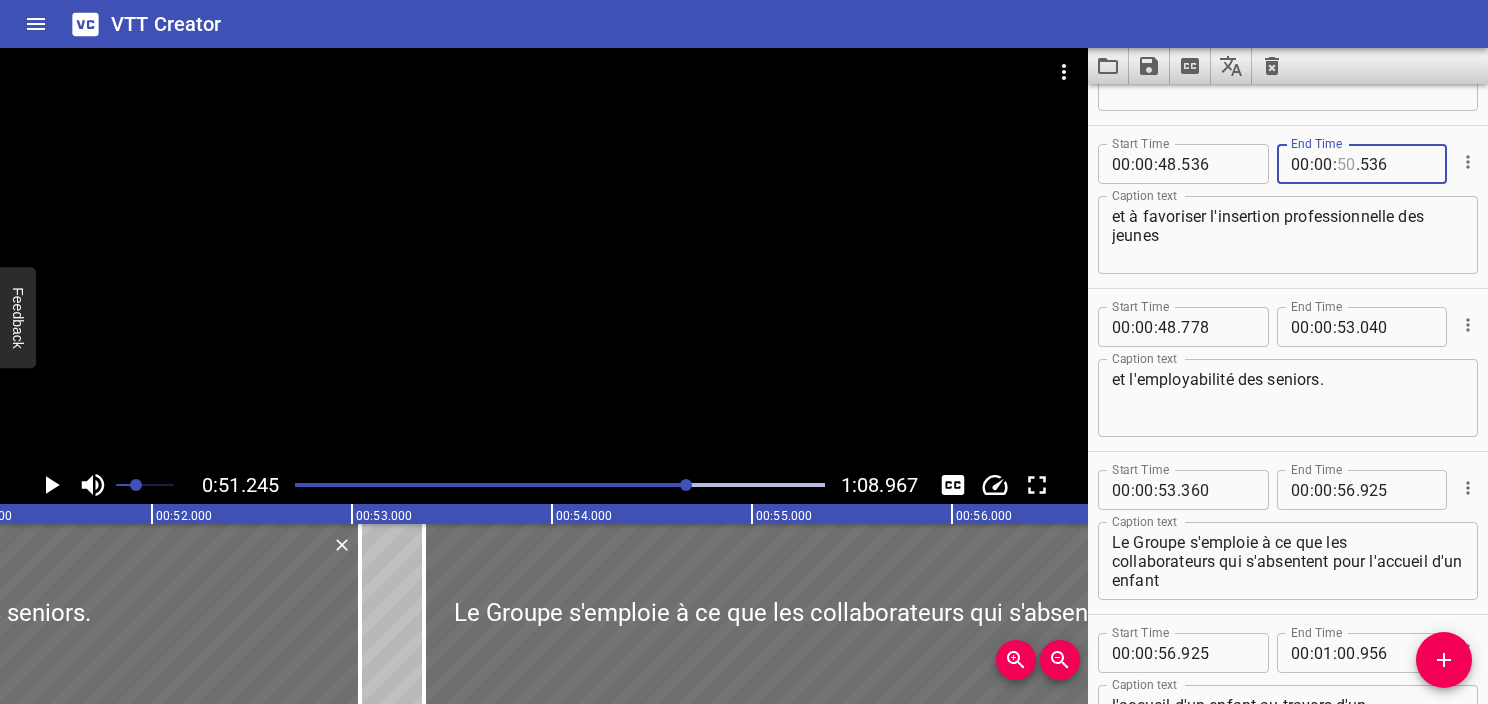 click at bounding box center (1346, 164) 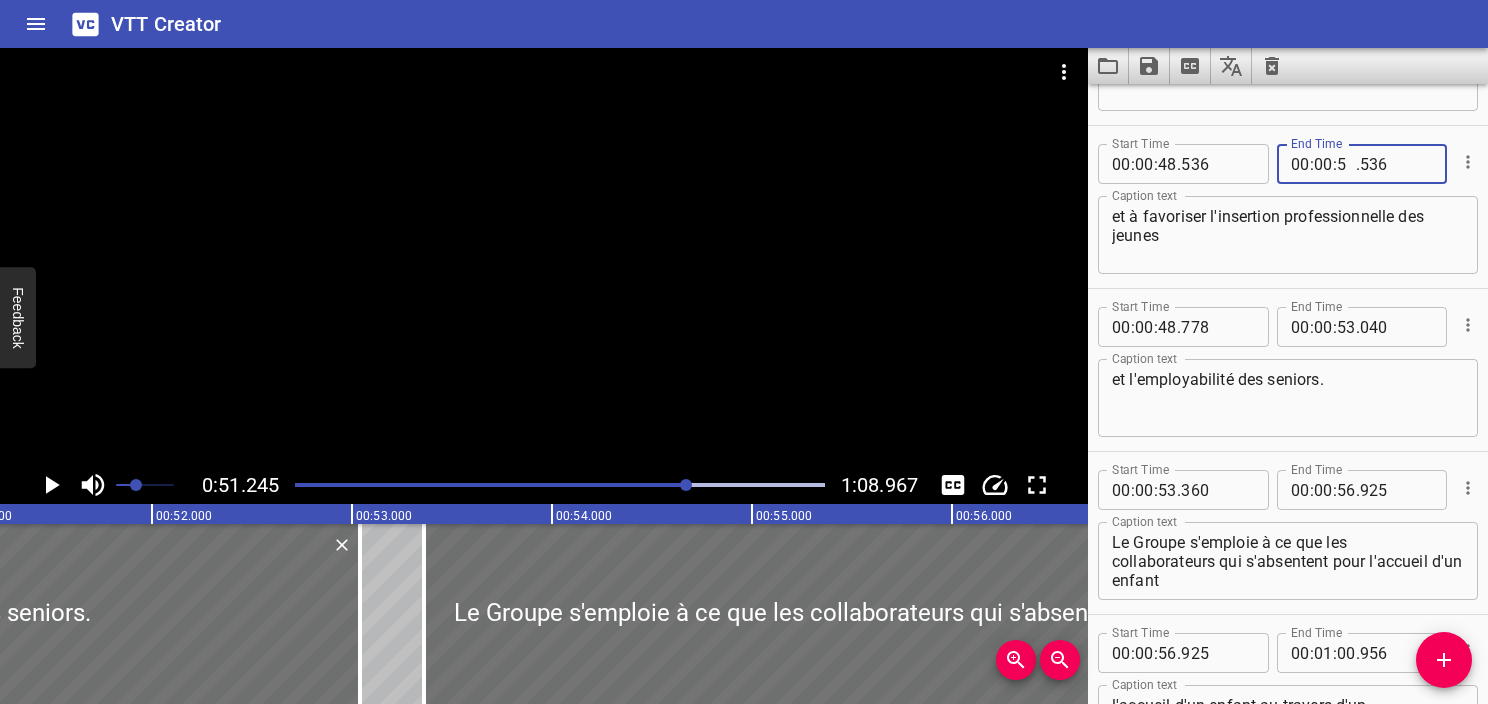 type on "51" 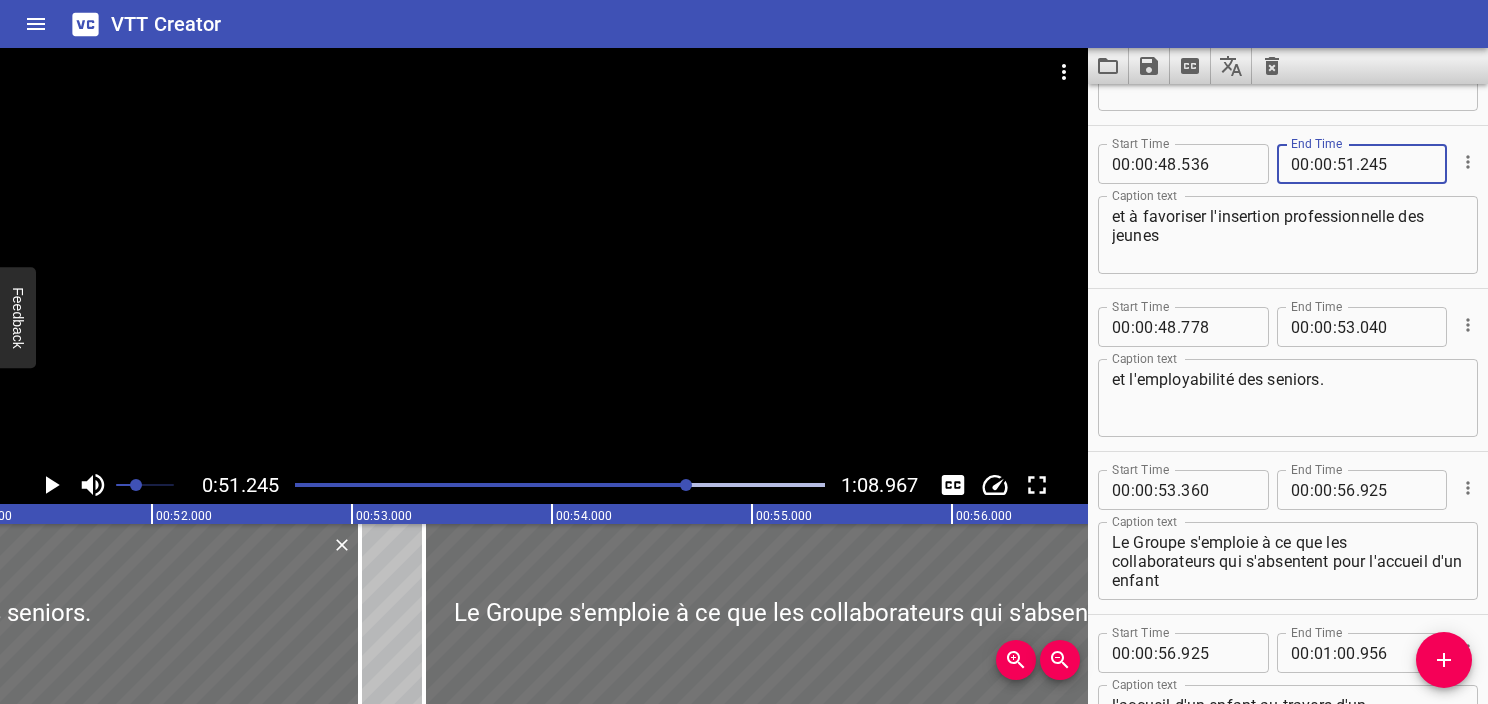 type on "245" 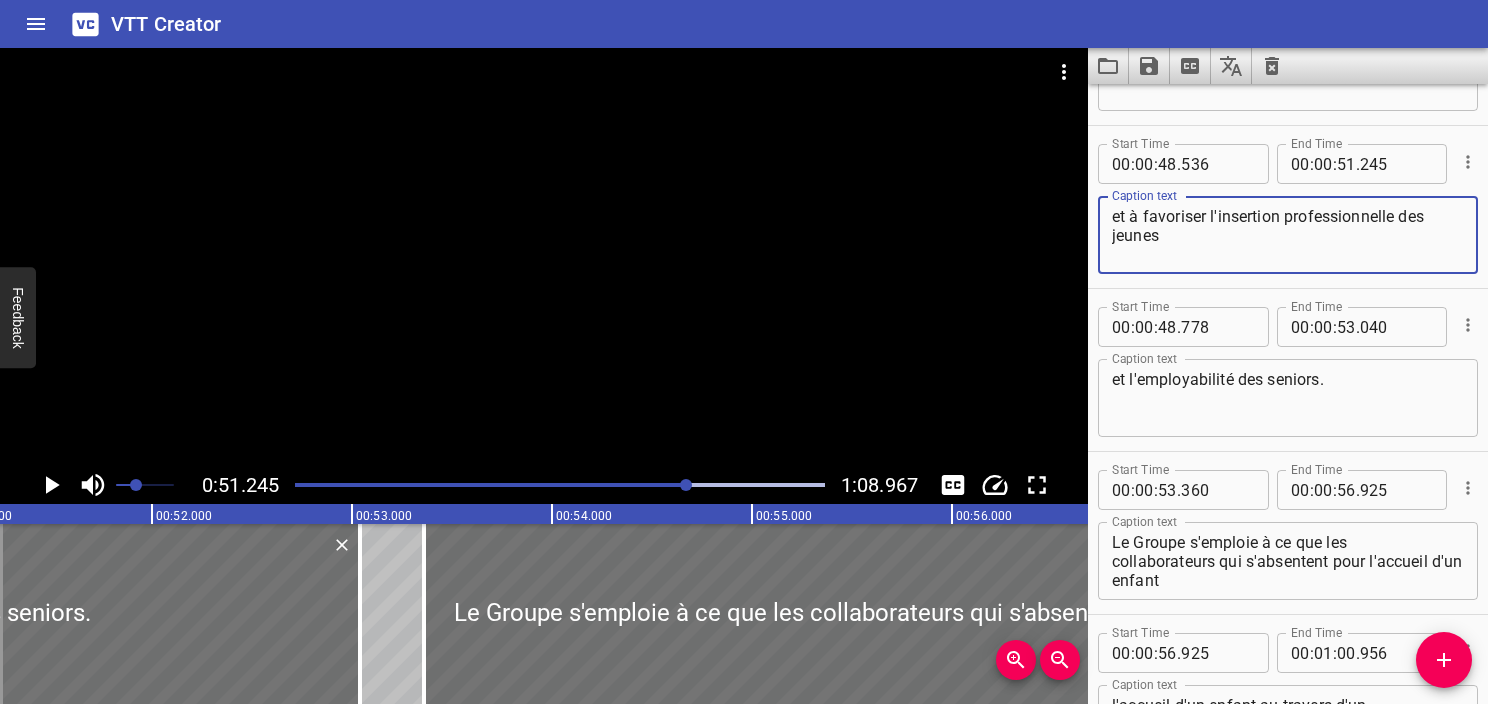 click on "et à favoriser l'insertion professionnelle des
jeunes" at bounding box center [1288, 235] 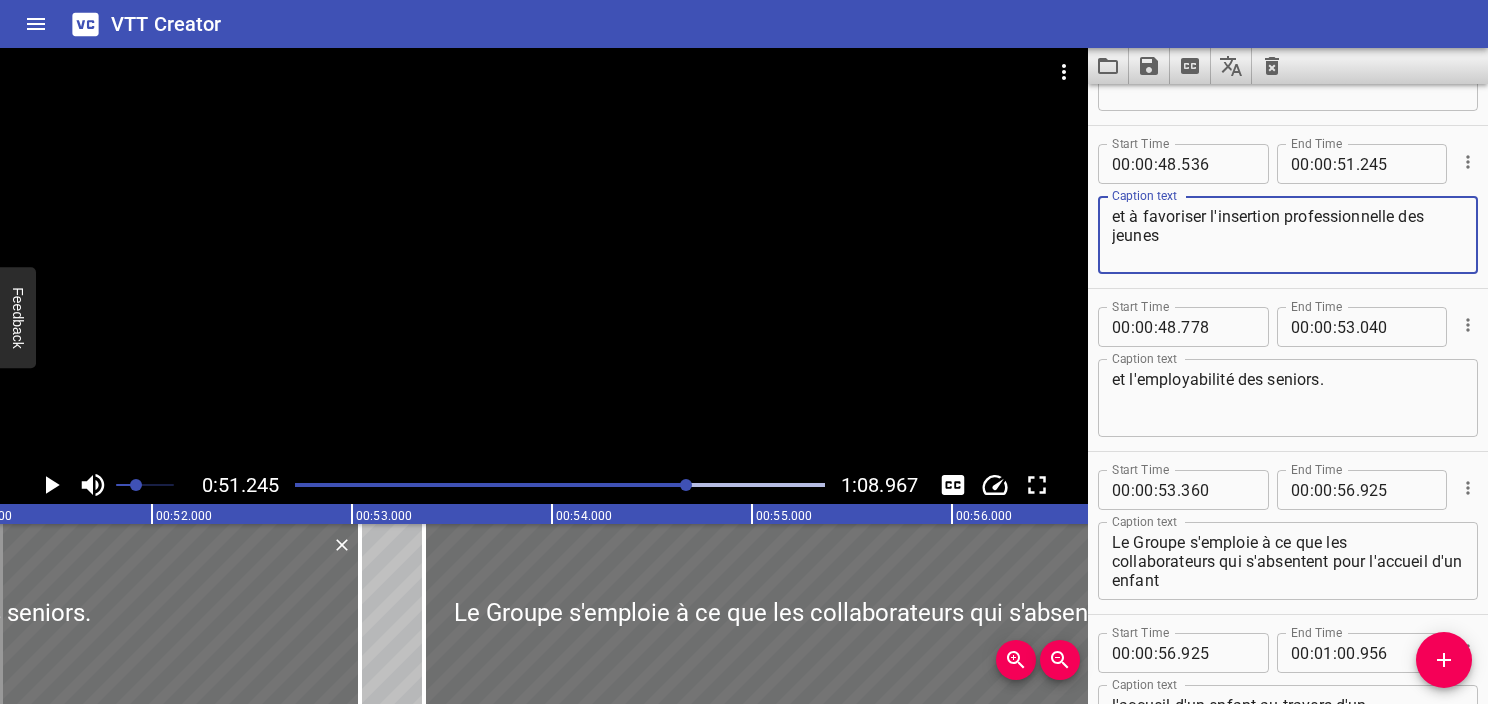 click 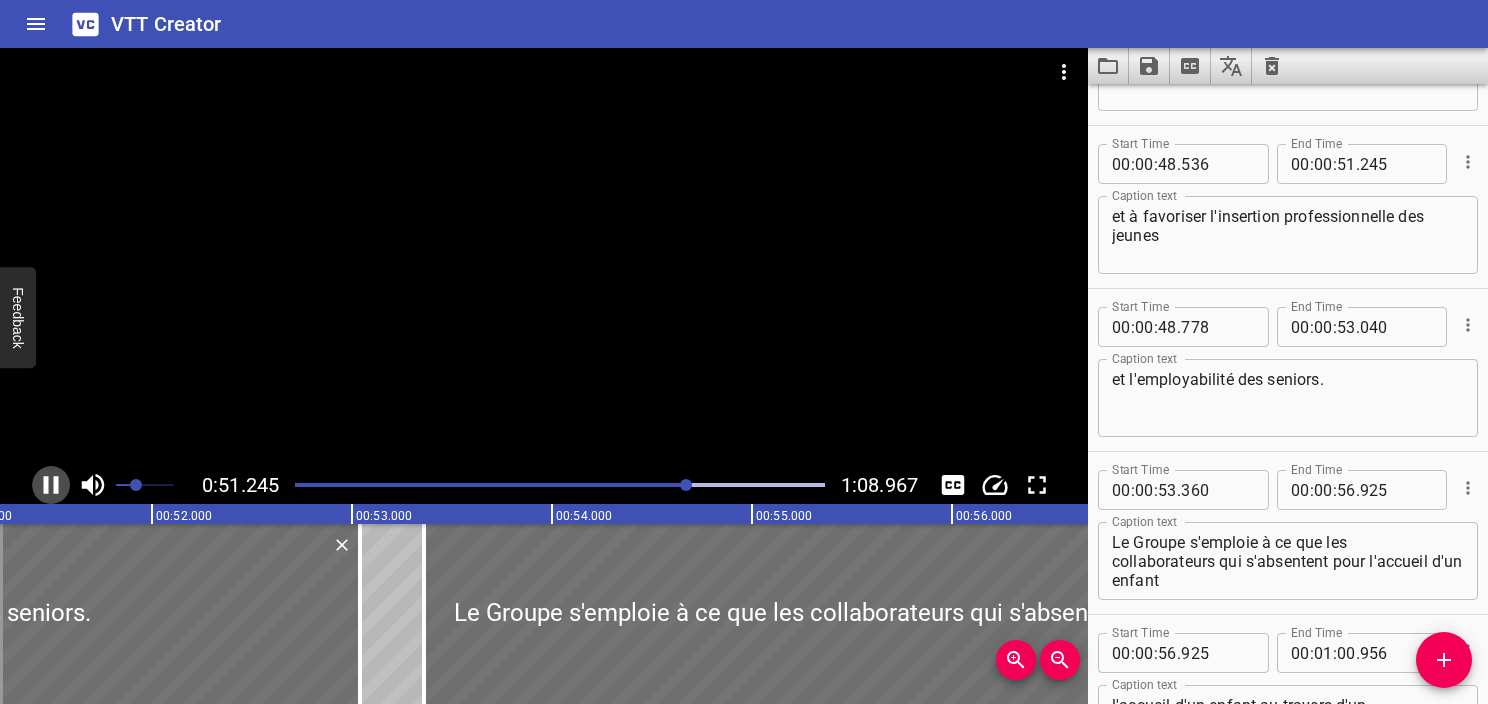 click 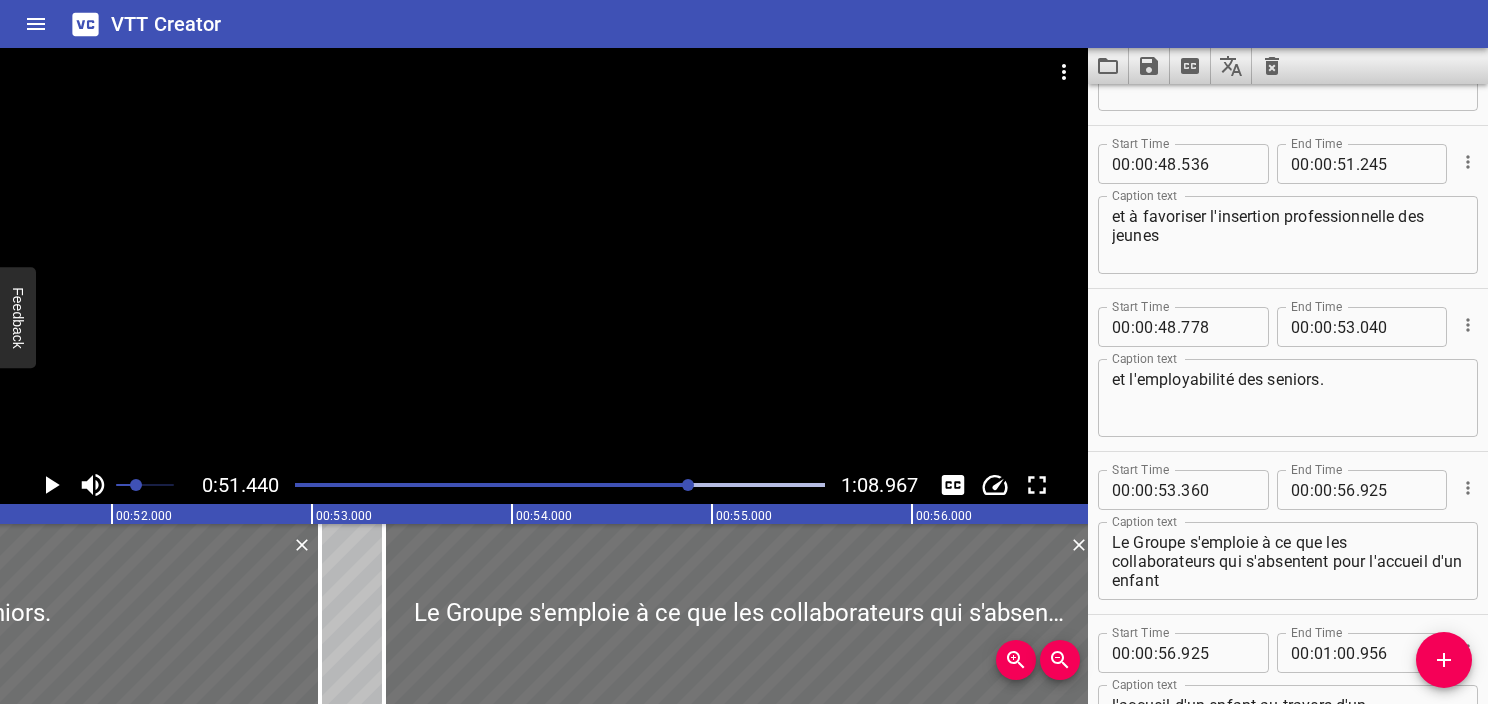 click 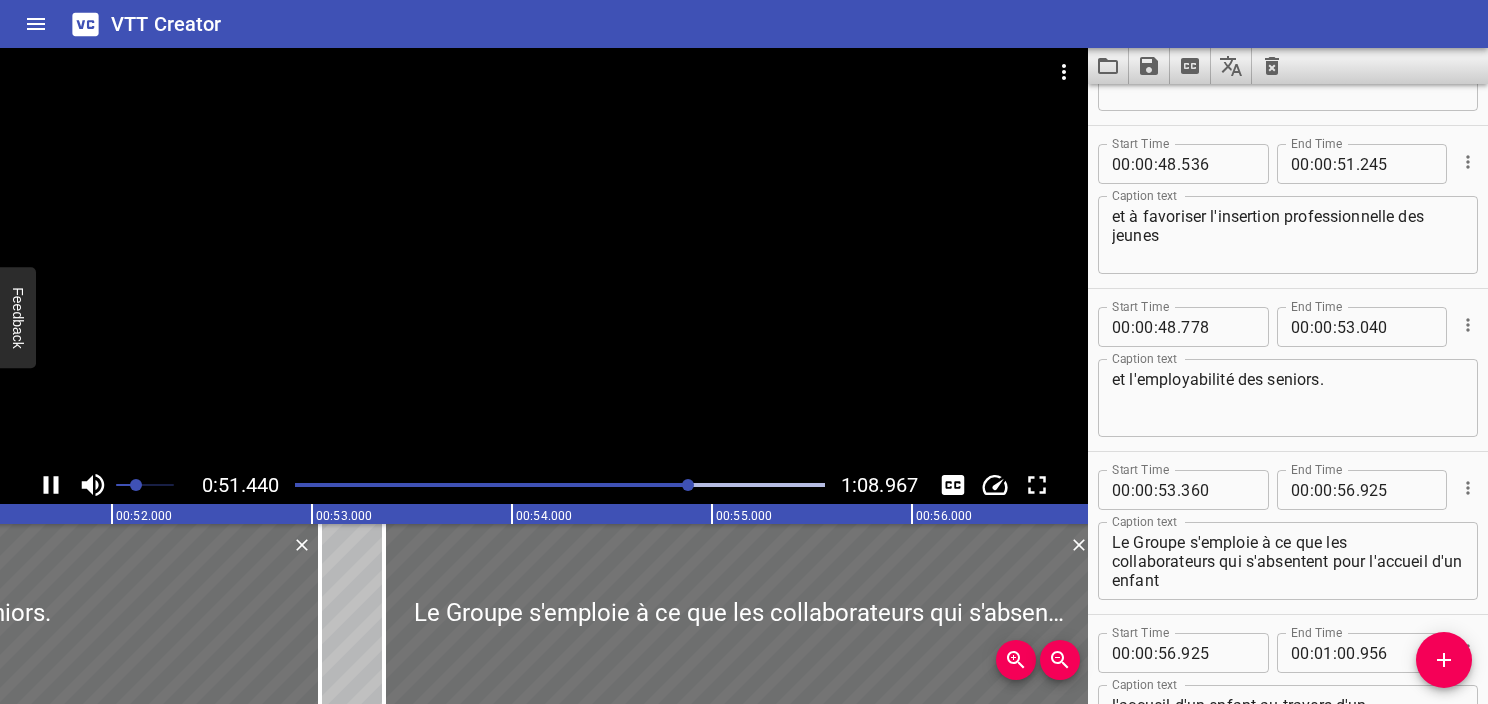 click 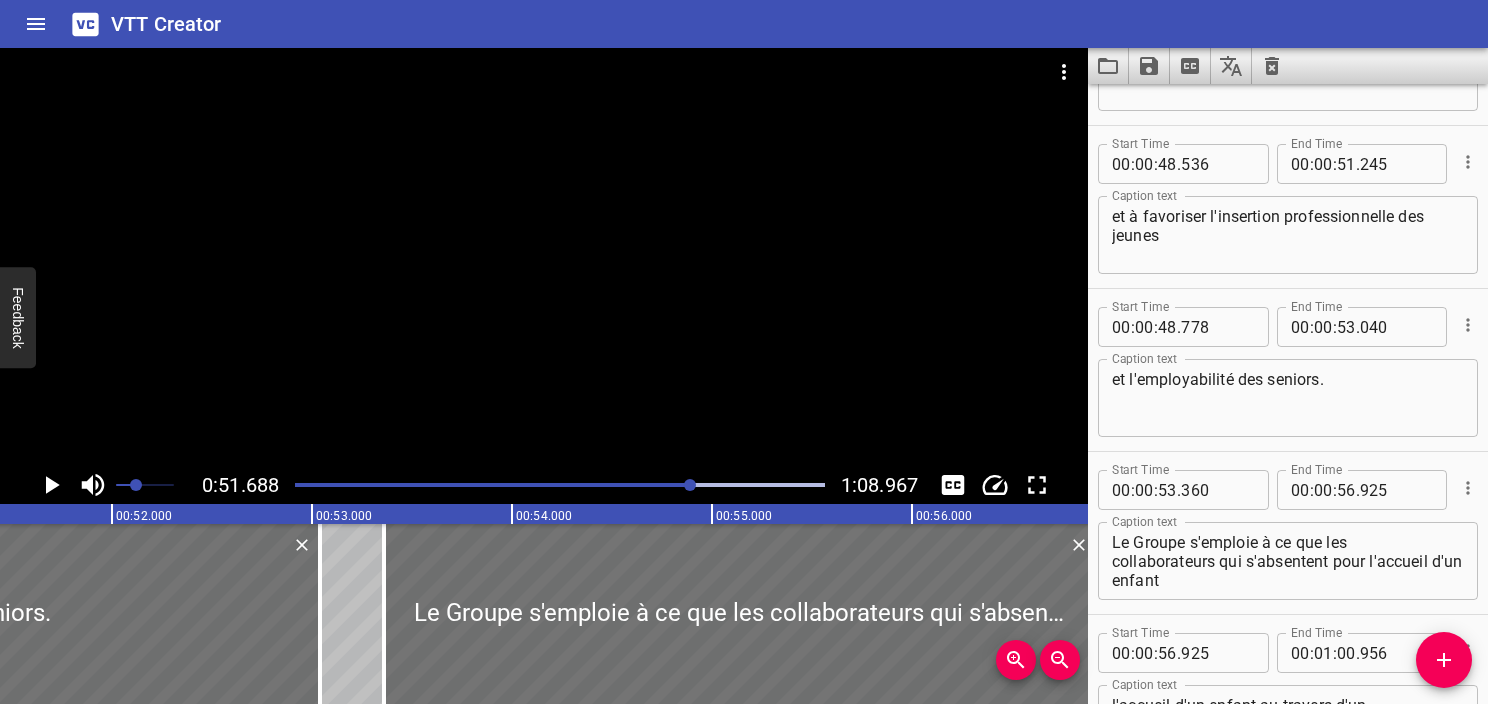 scroll, scrollTop: 0, scrollLeft: 10337, axis: horizontal 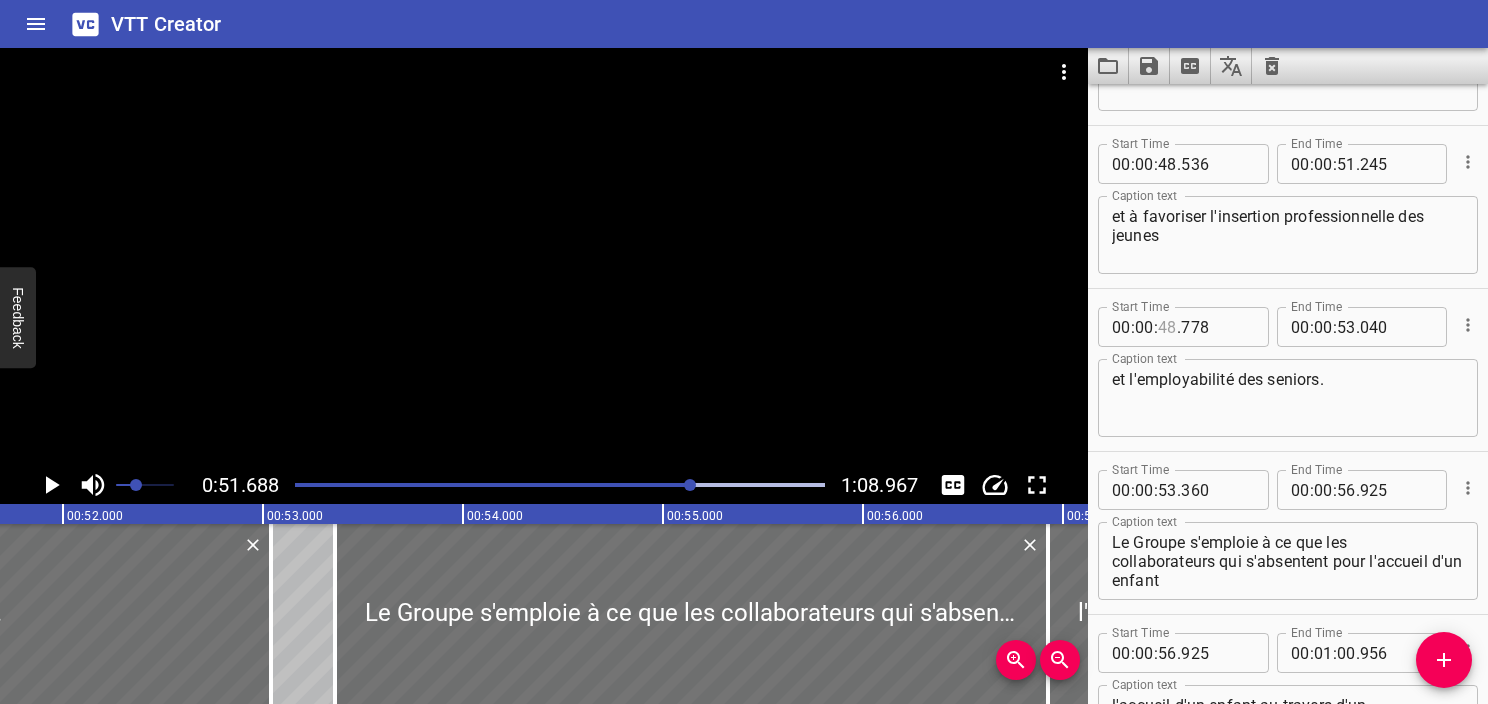 click at bounding box center [1167, 327] 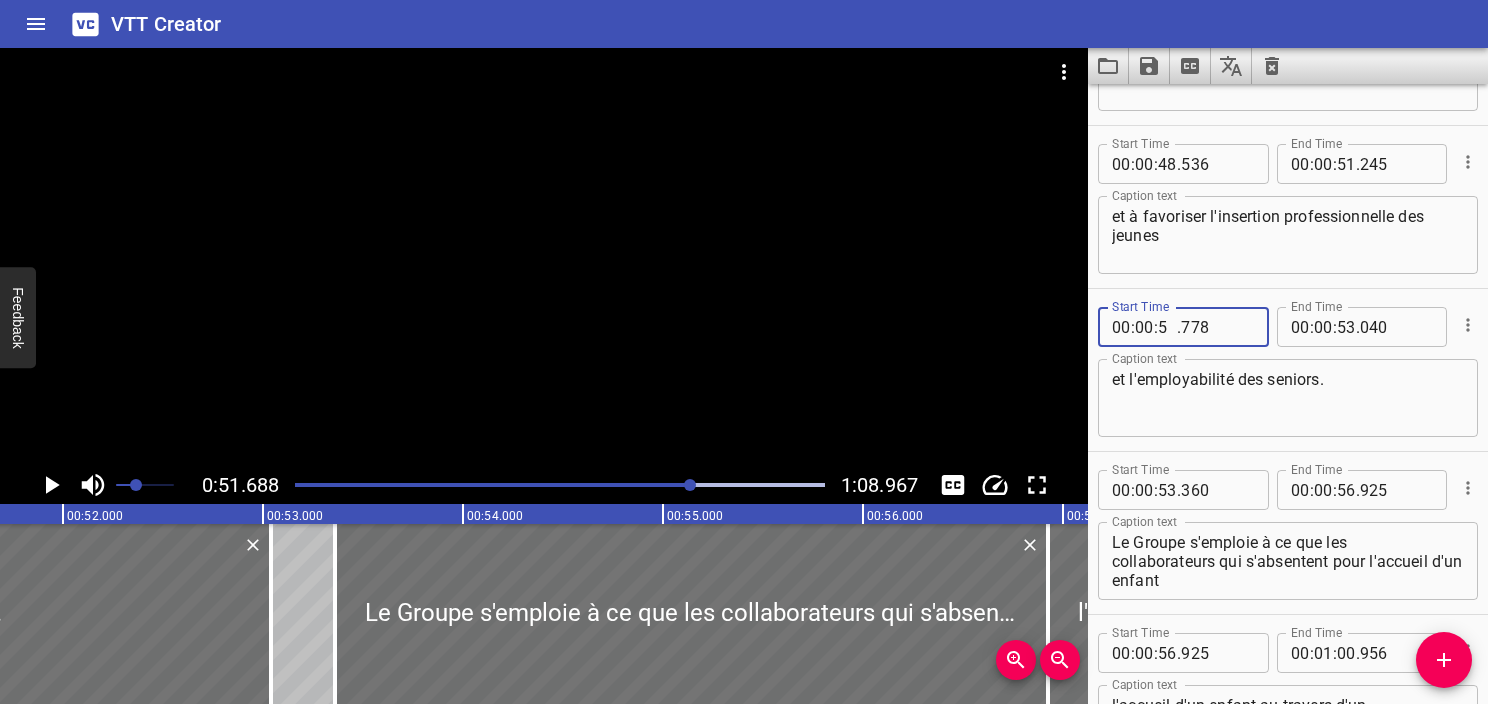 type on "51" 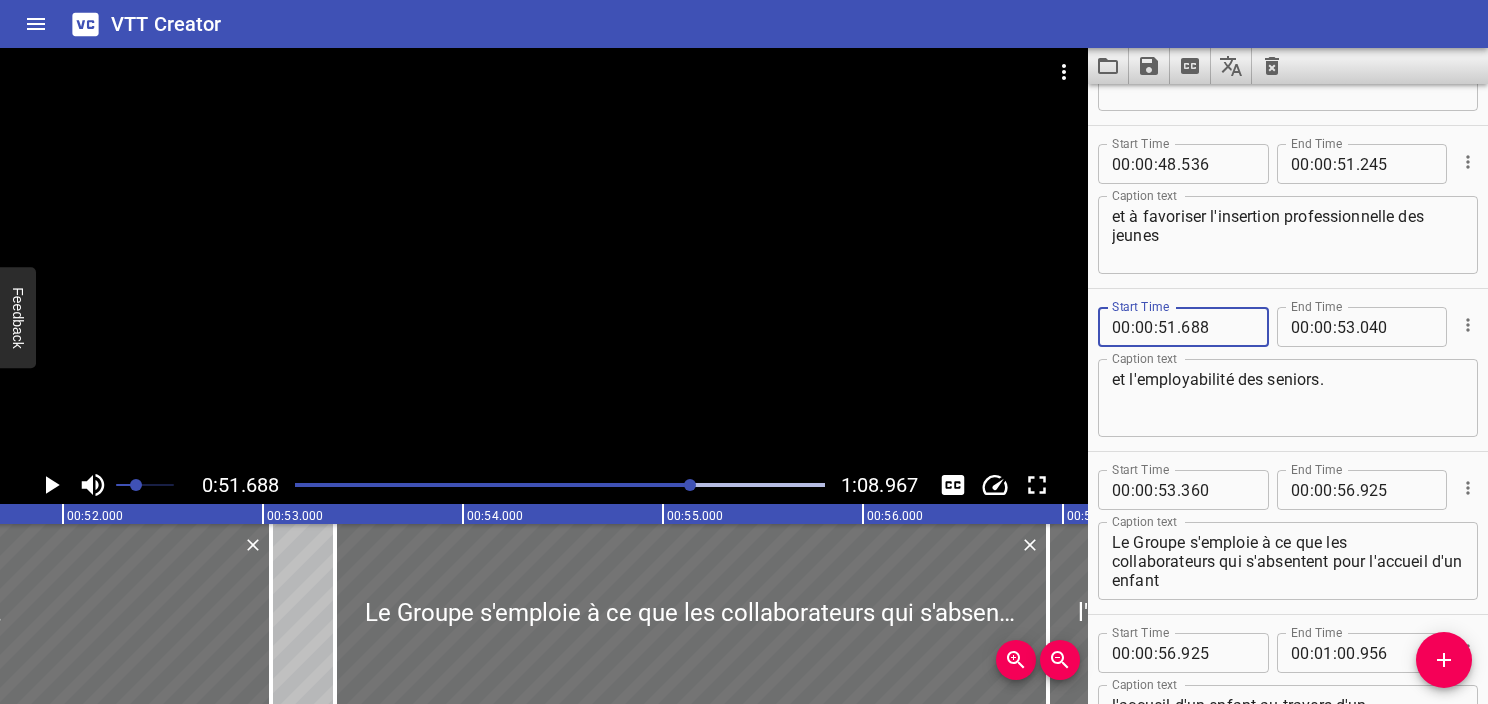 type on "688" 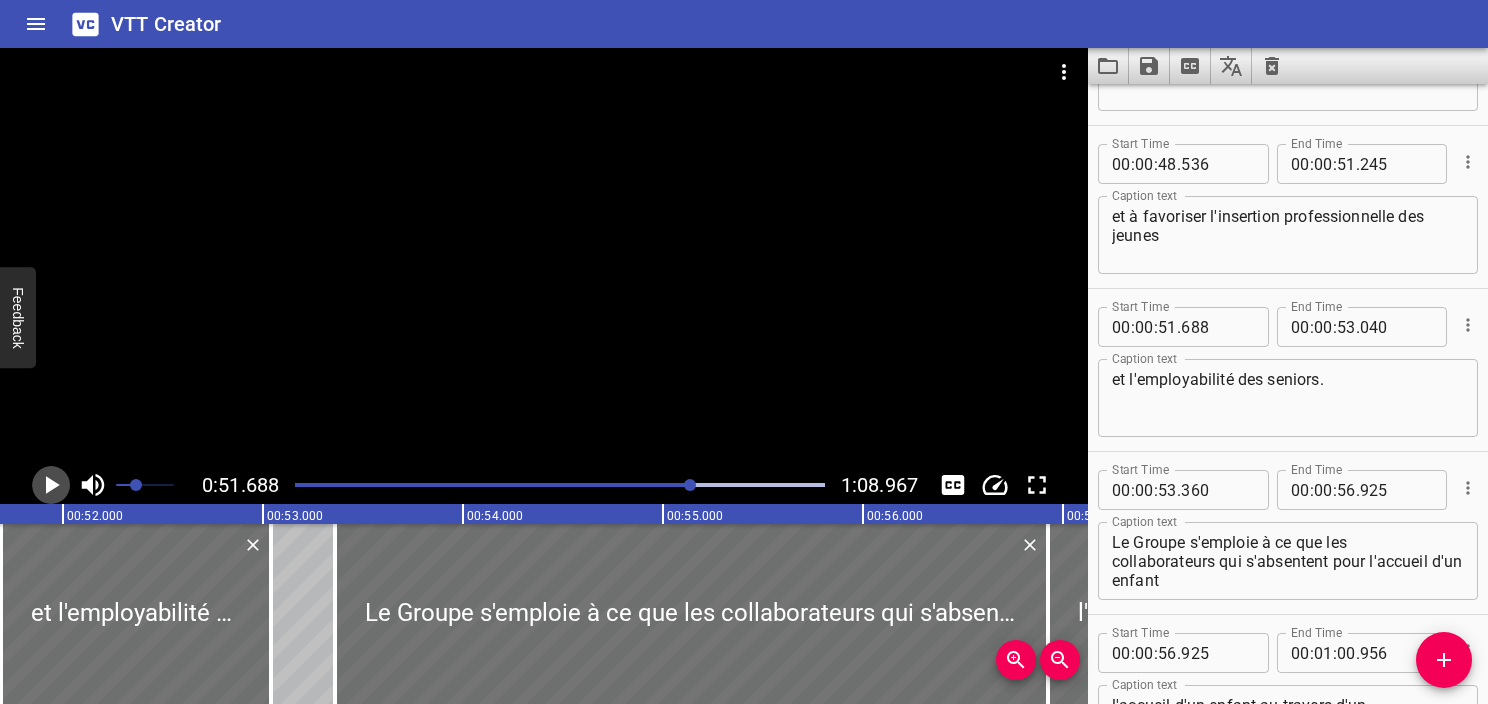 click 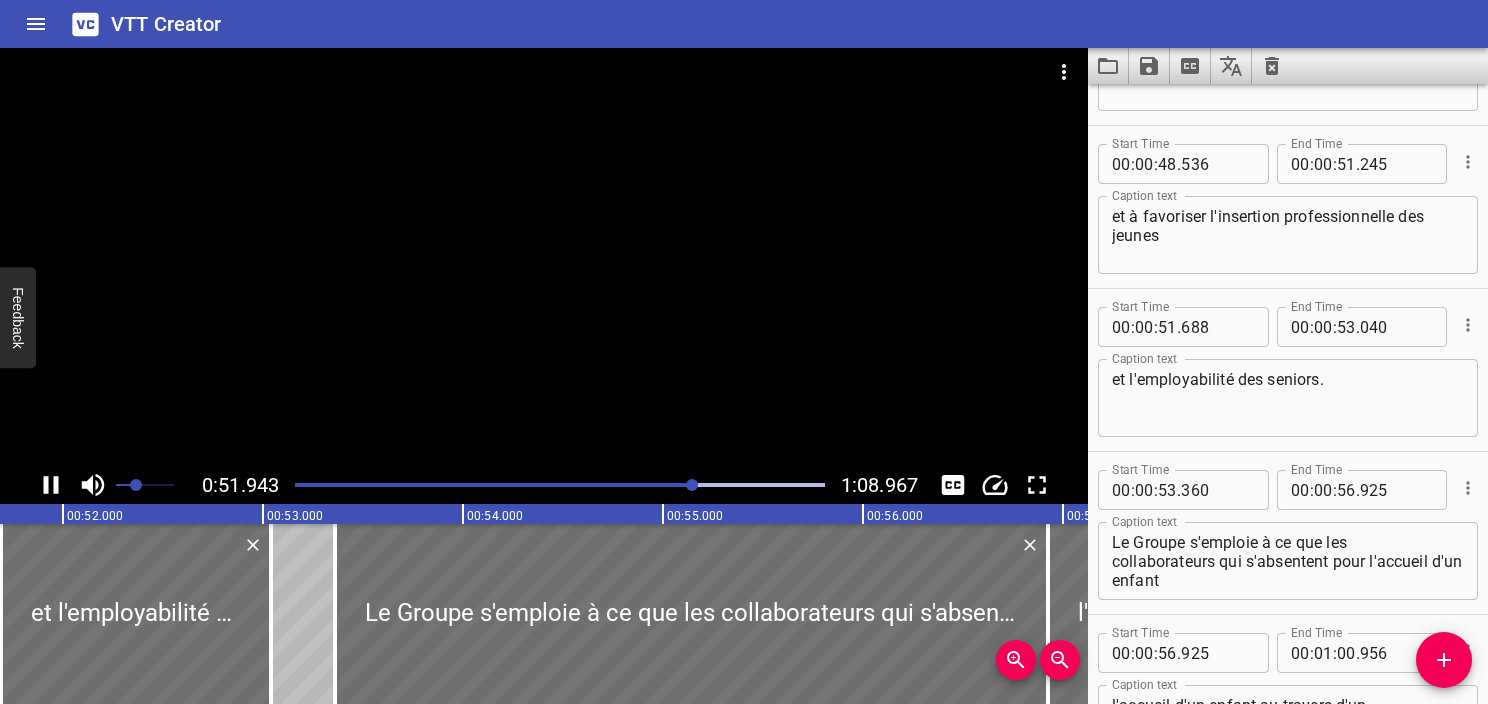 scroll, scrollTop: 3724, scrollLeft: 0, axis: vertical 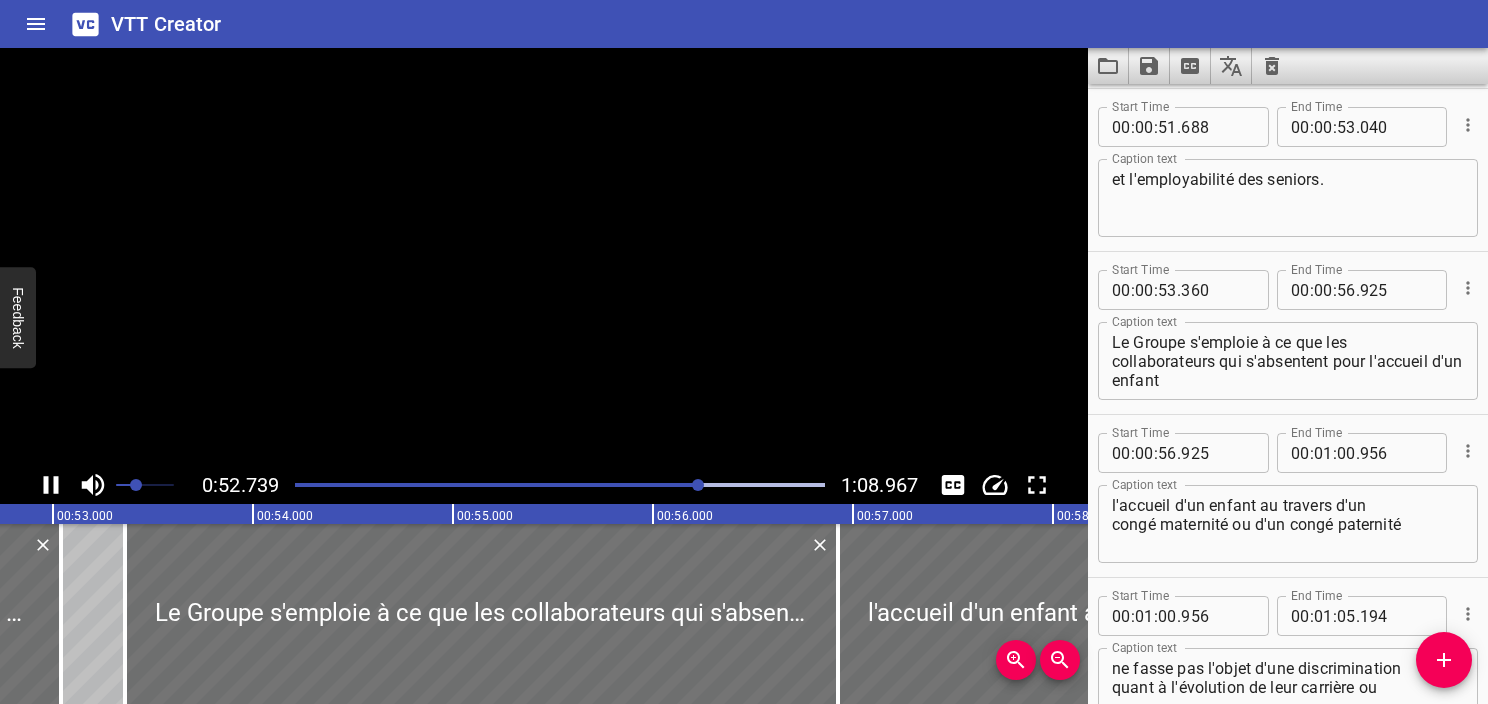 click 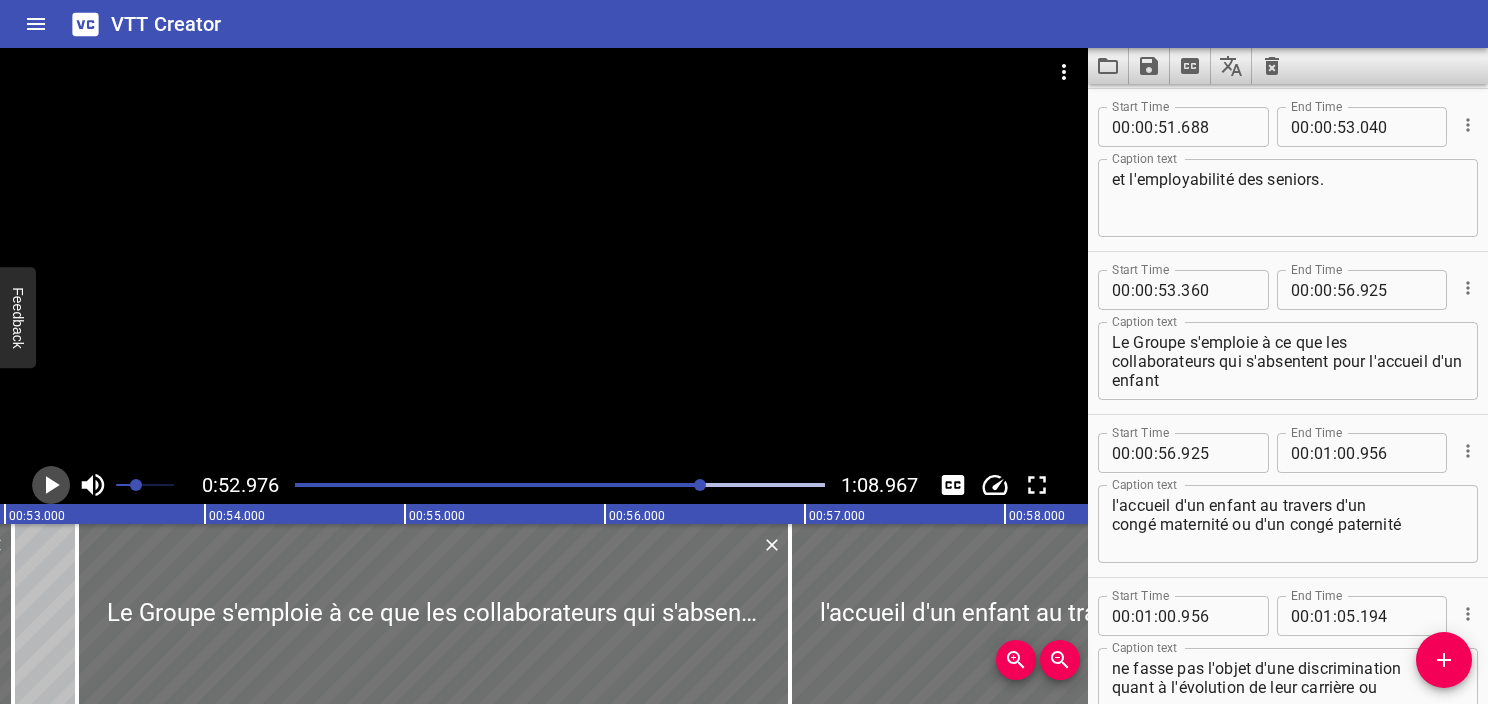 click 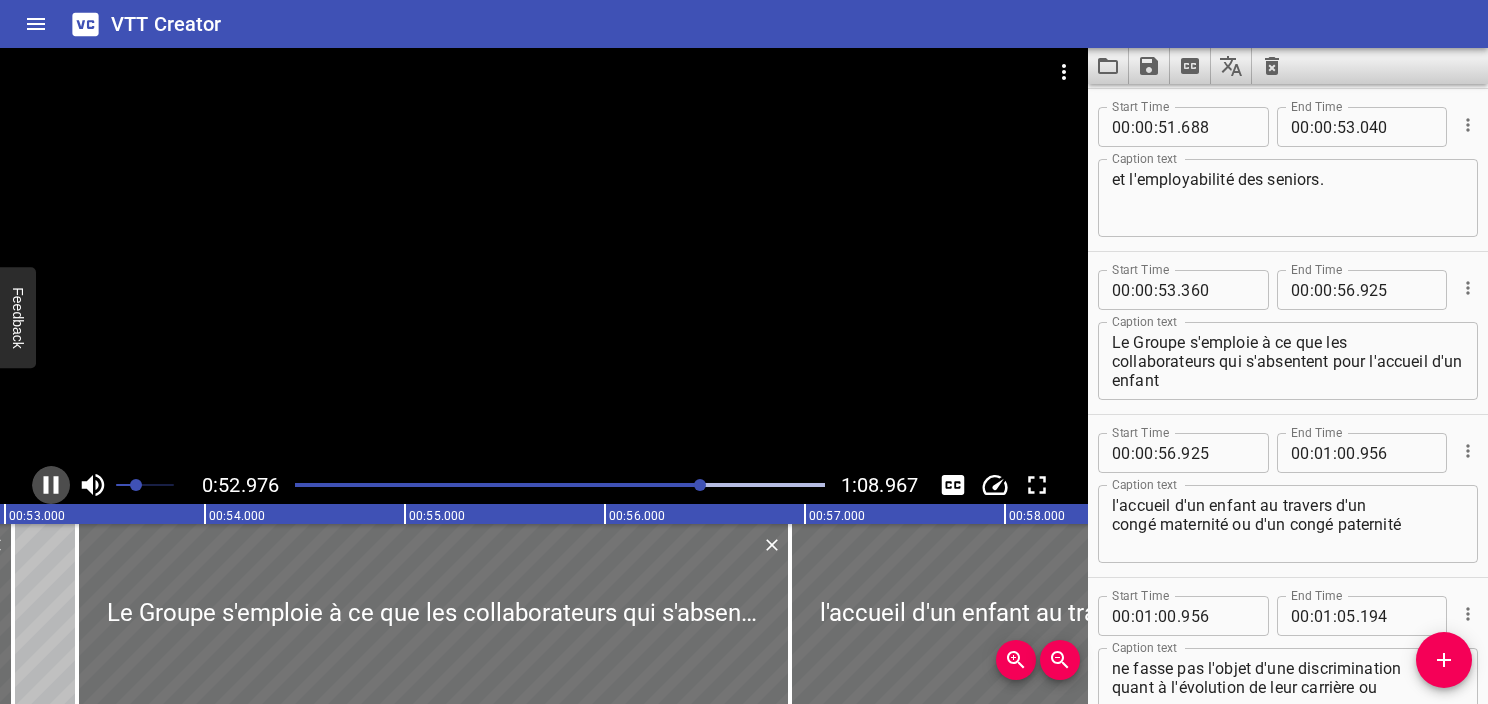 click 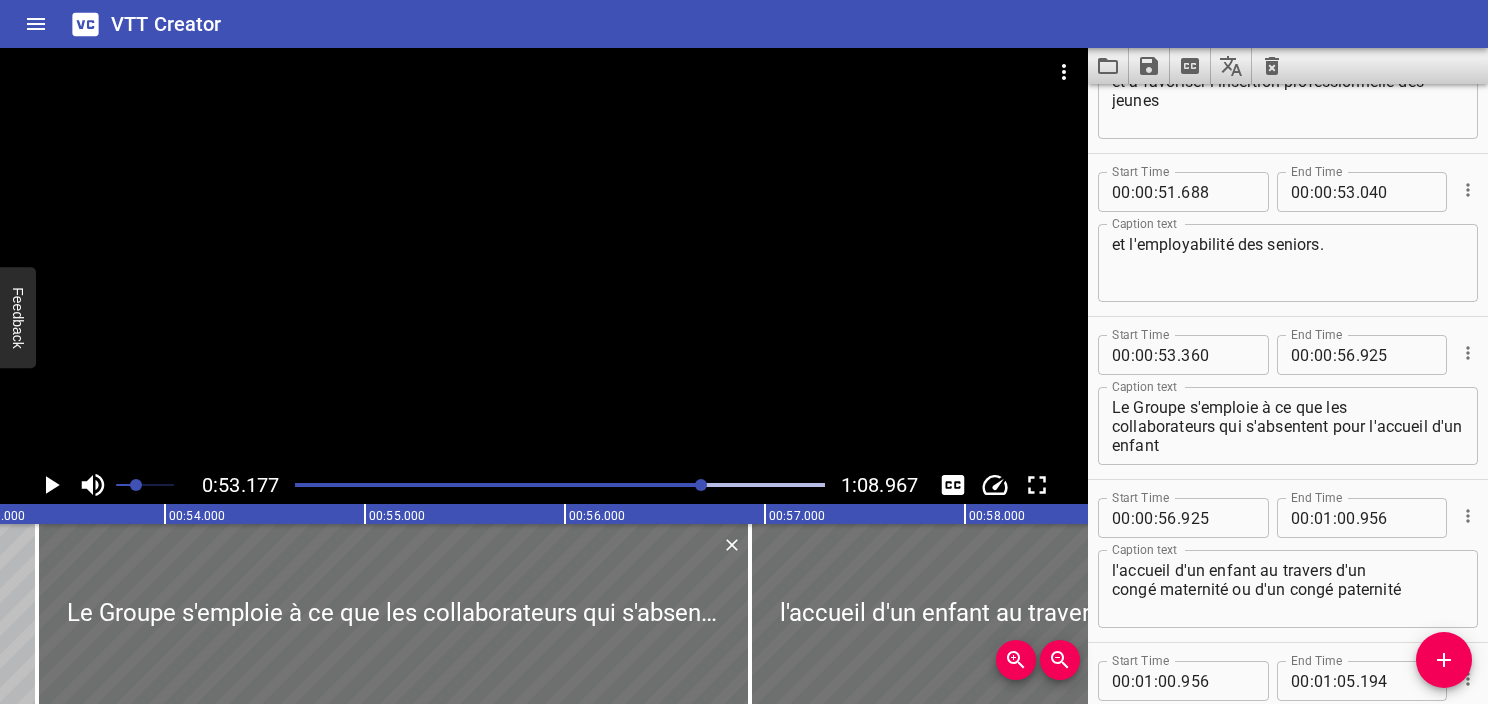 scroll, scrollTop: 3648, scrollLeft: 0, axis: vertical 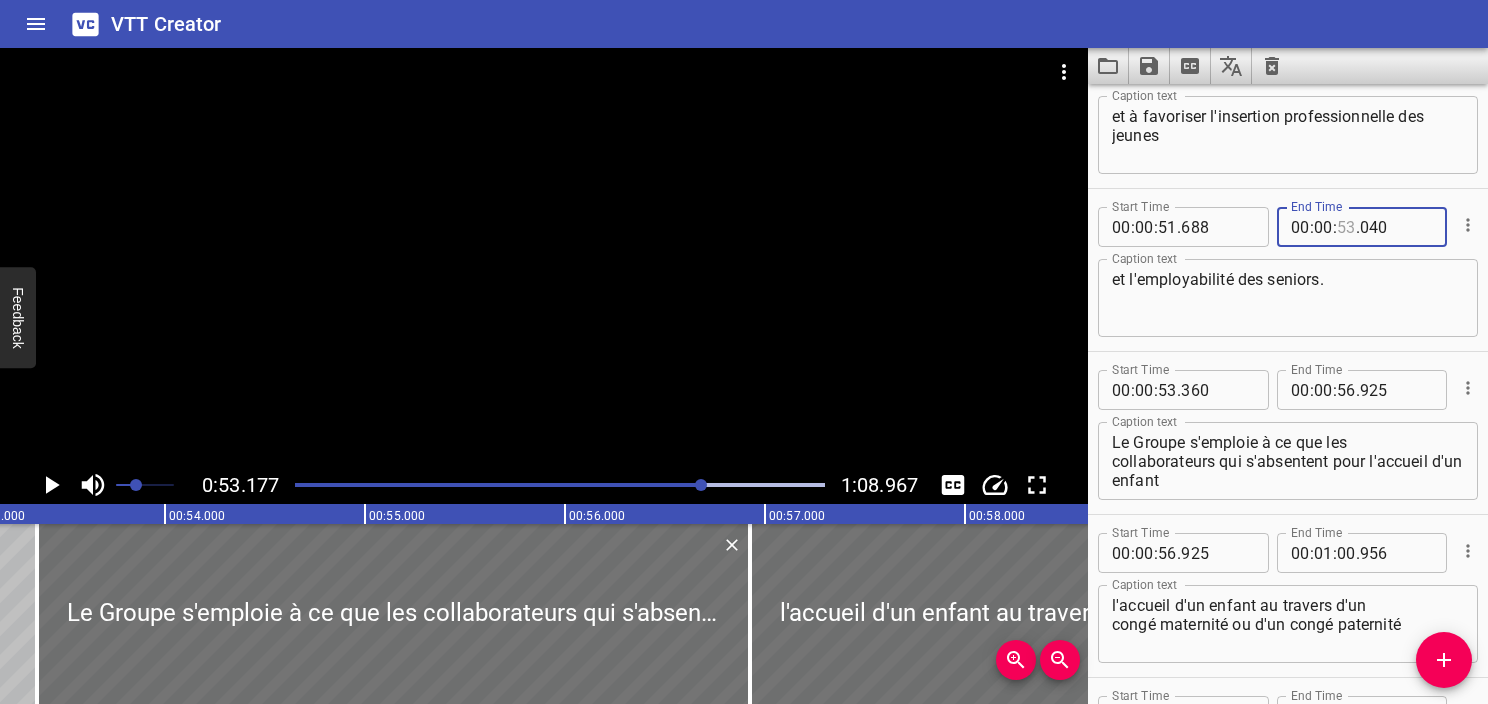 click at bounding box center [1346, 227] 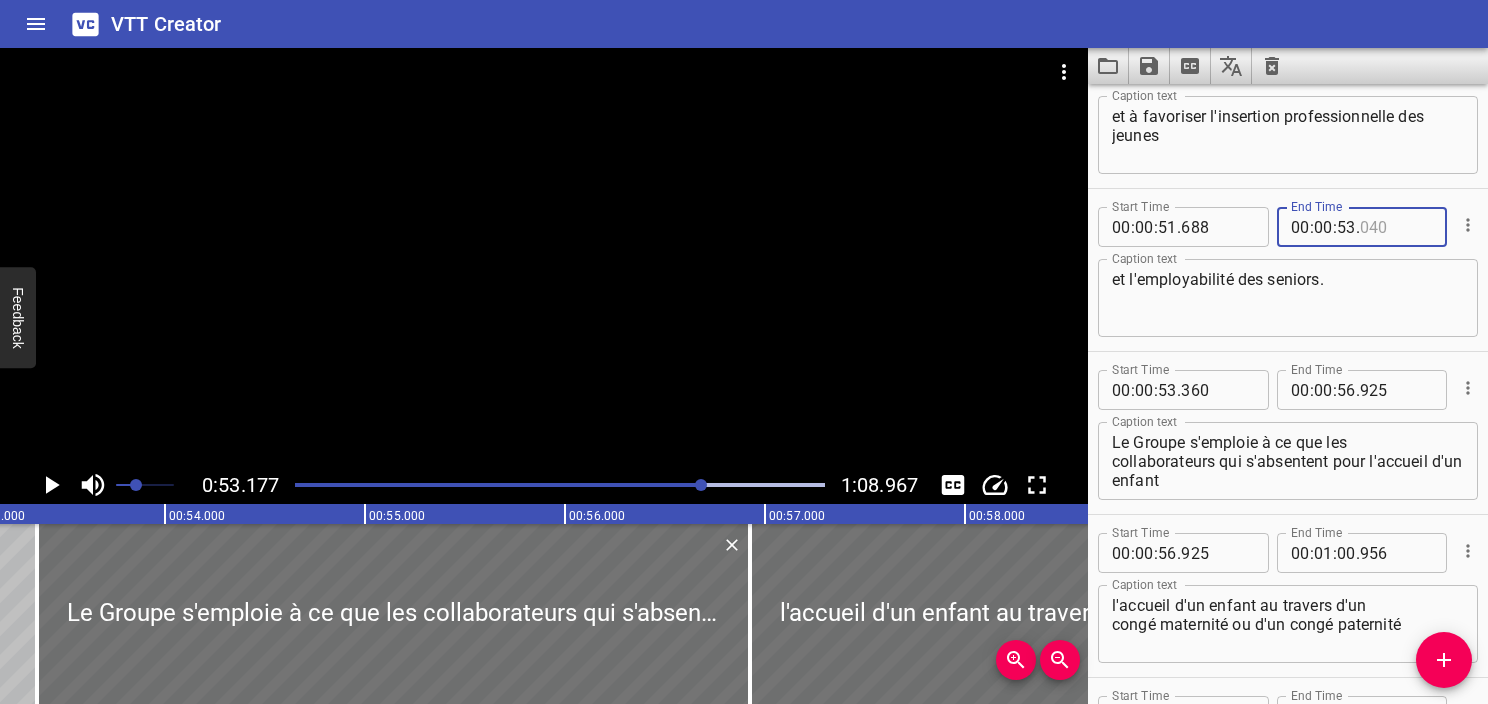 click at bounding box center (1396, 227) 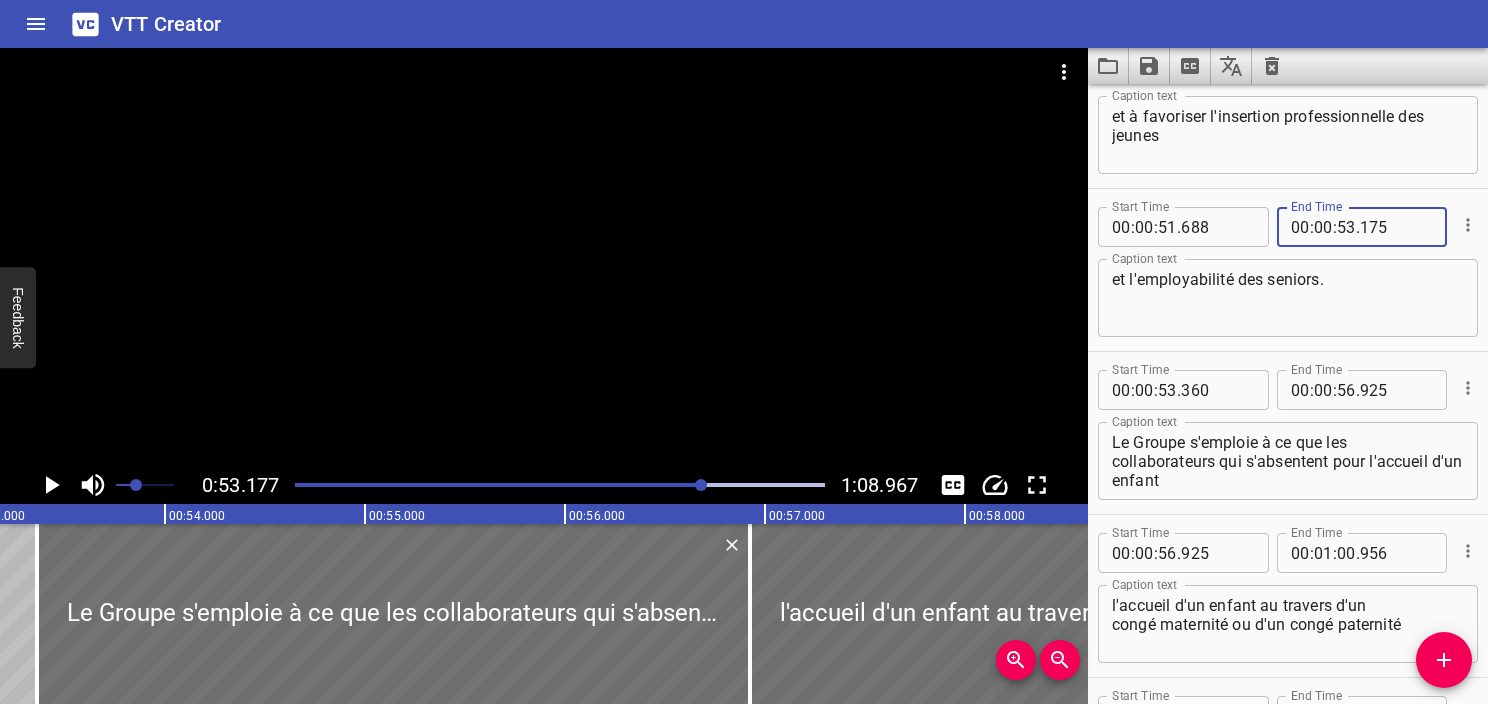 type on "175" 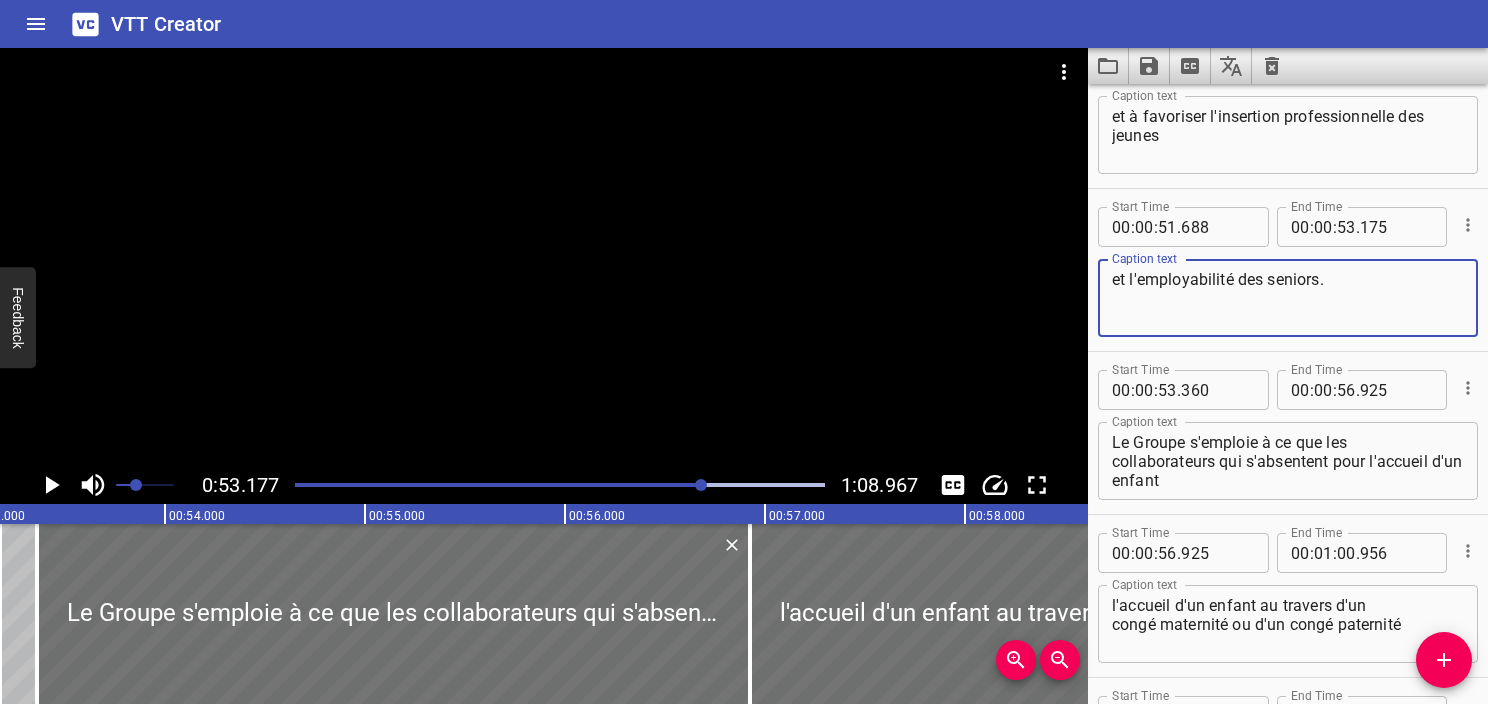 click on "Le Groupe s'emploie à ce que les
collaborateurs qui s'absentent pour" at bounding box center [1288, 461] 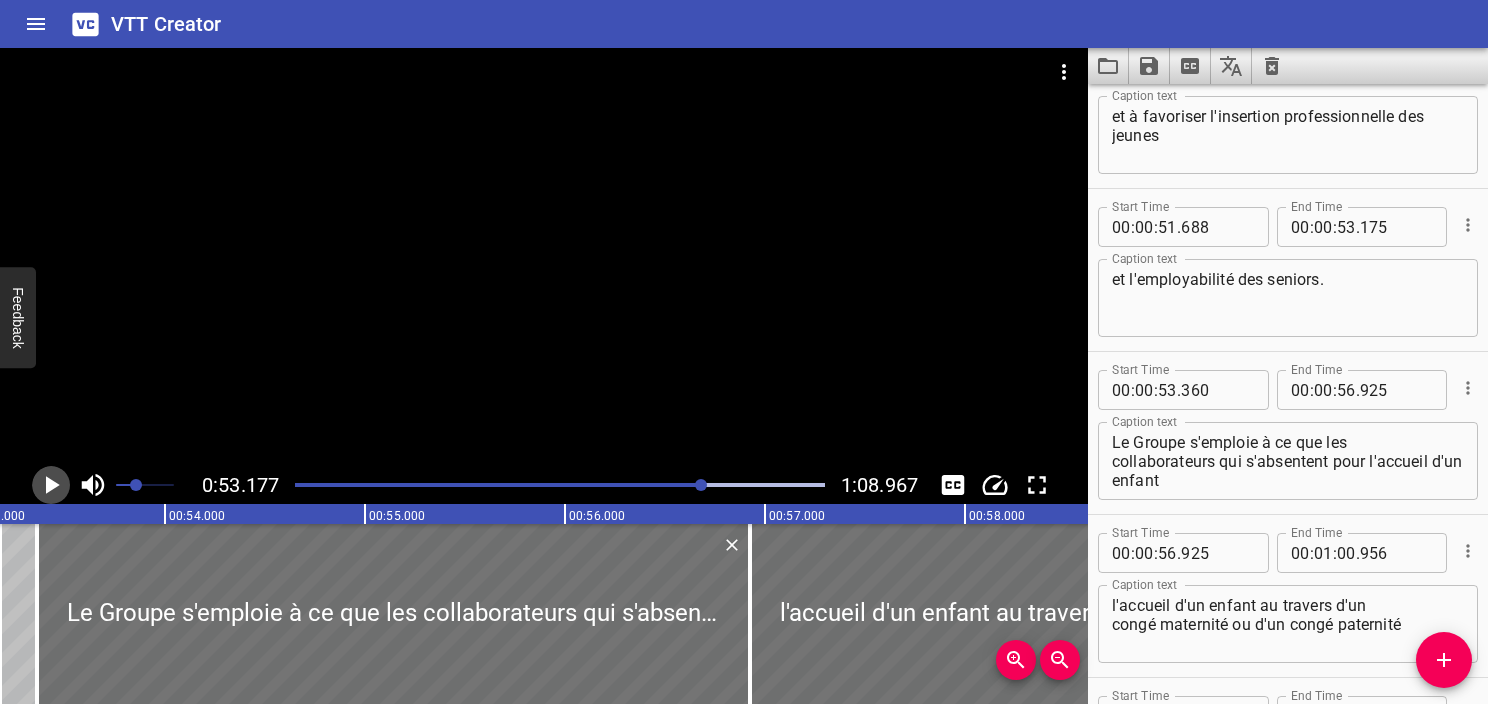 click 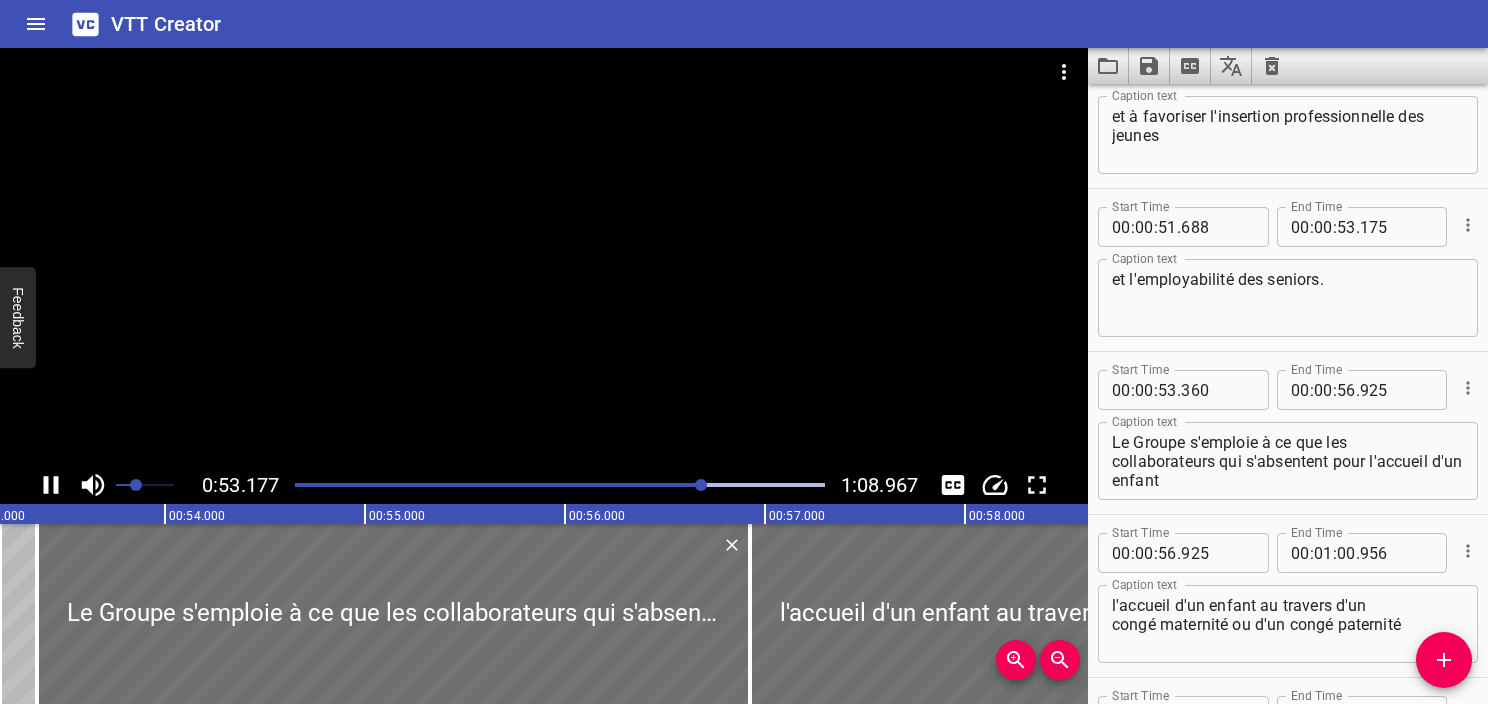 click 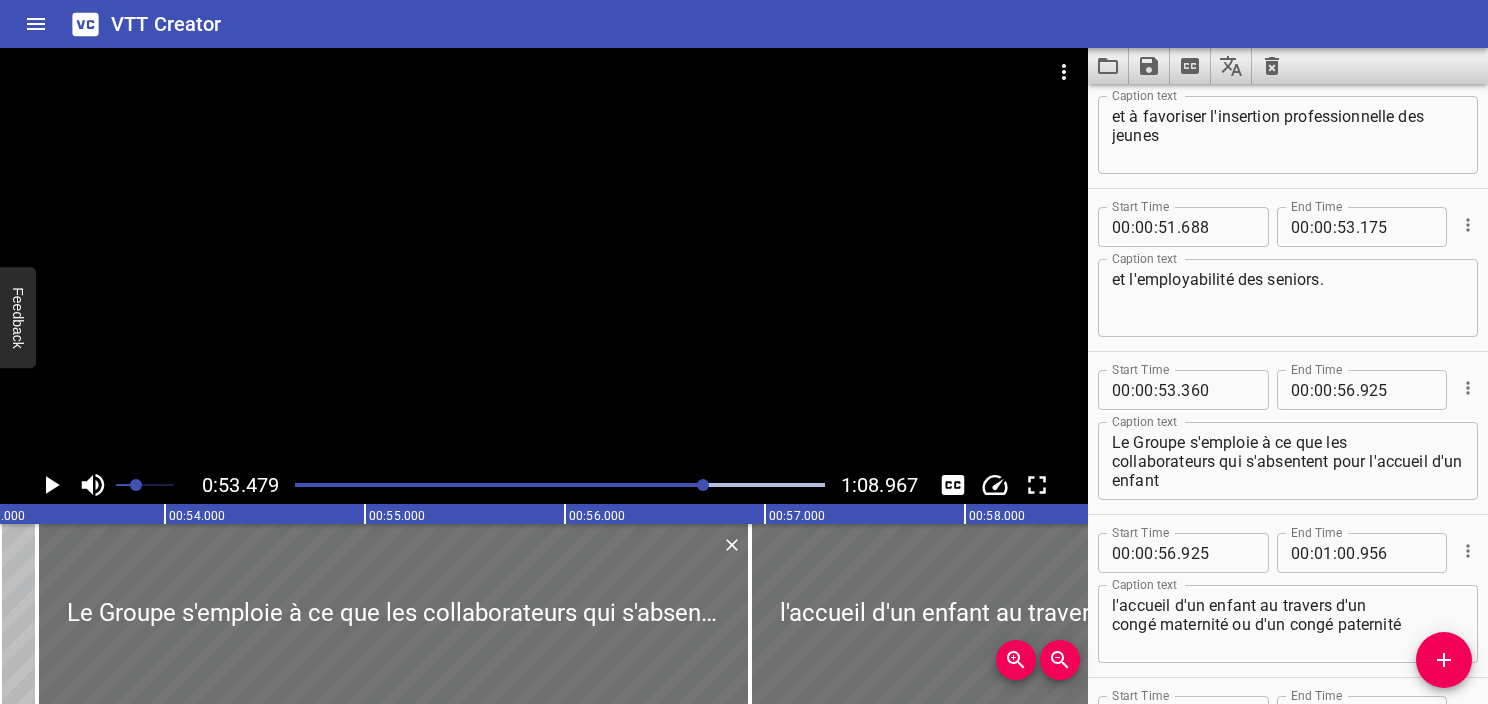 scroll, scrollTop: 3884, scrollLeft: 0, axis: vertical 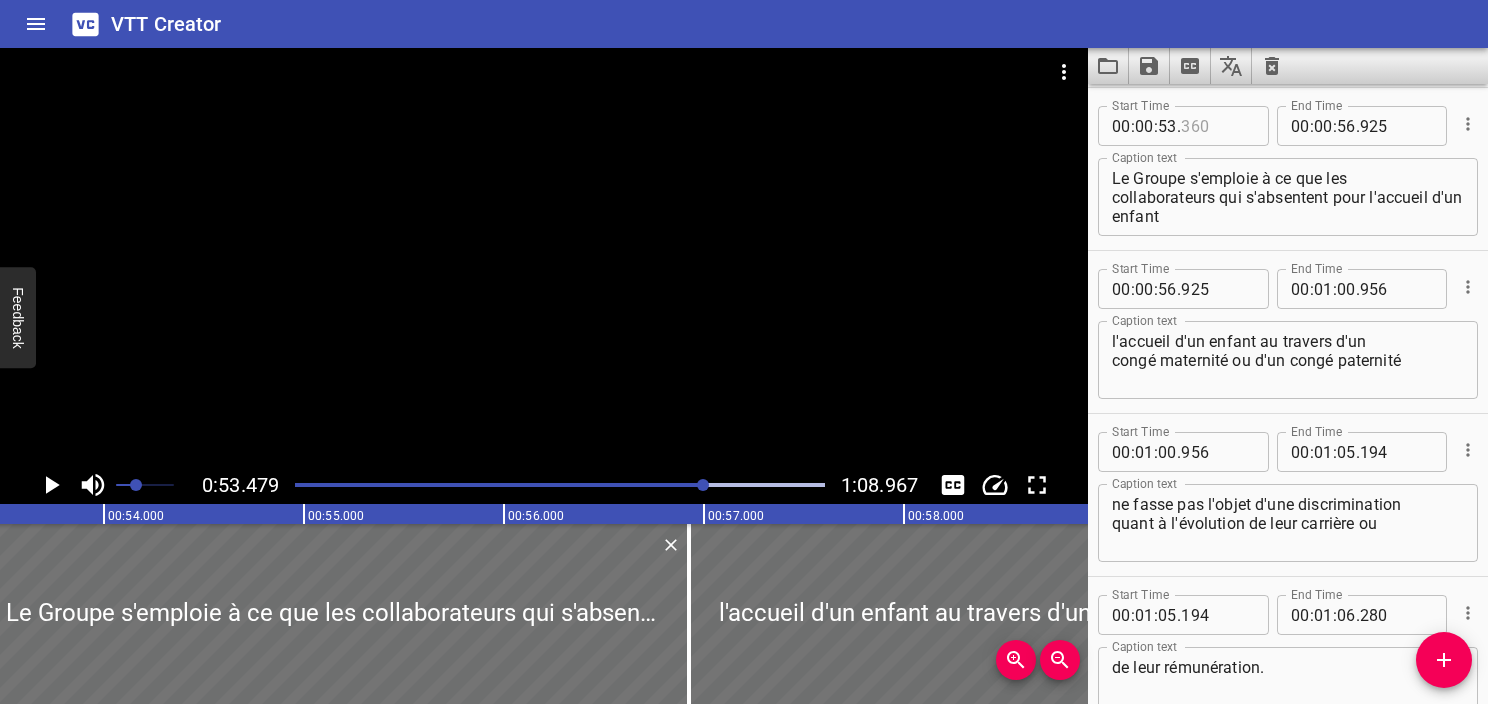 click at bounding box center [1217, 126] 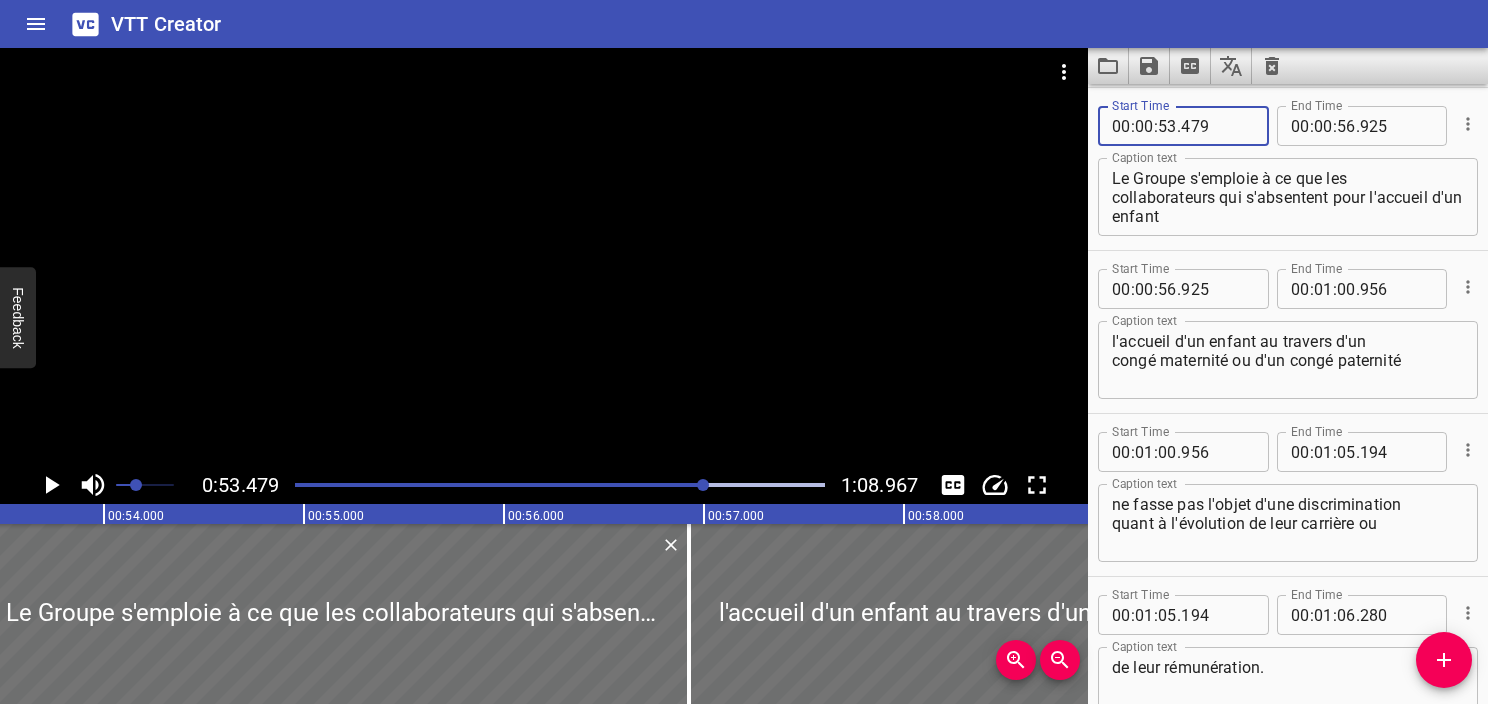 type on "479" 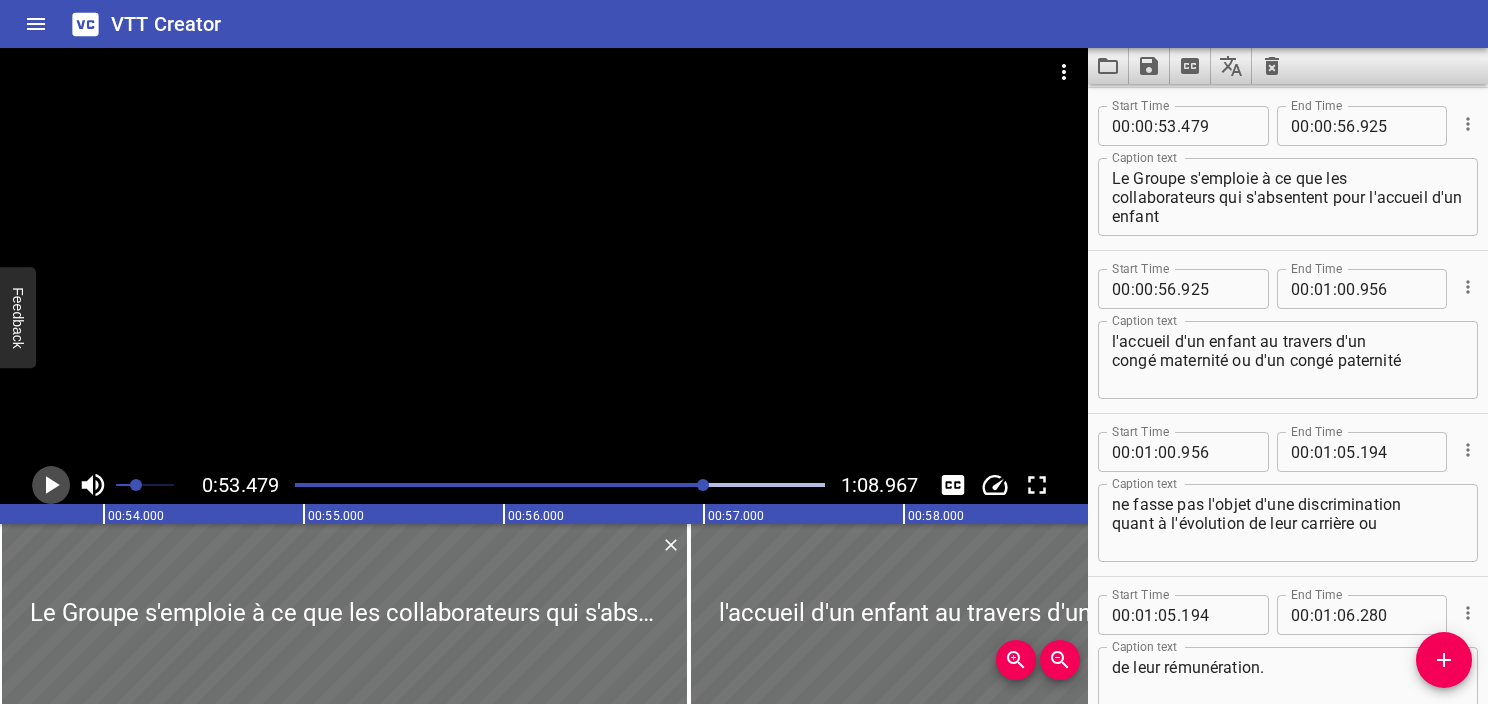 click 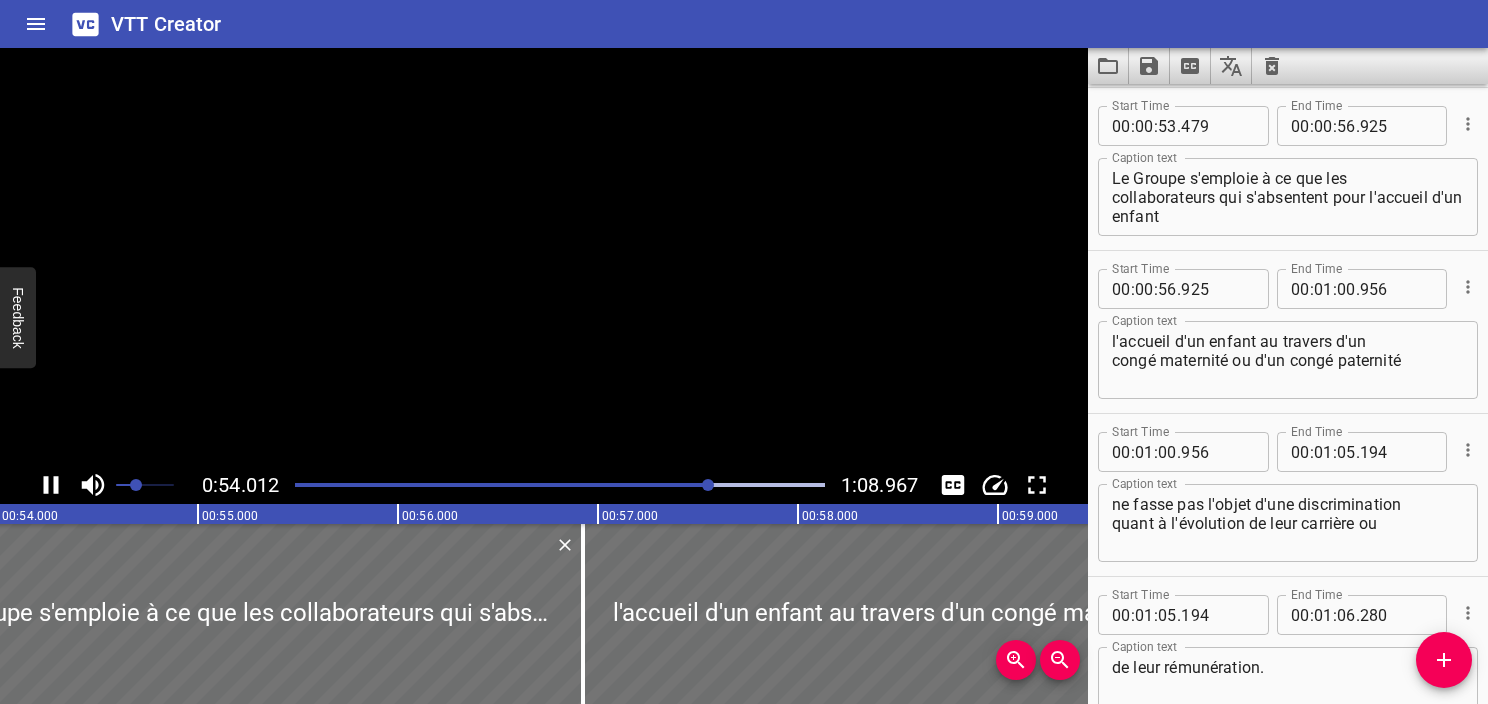 click 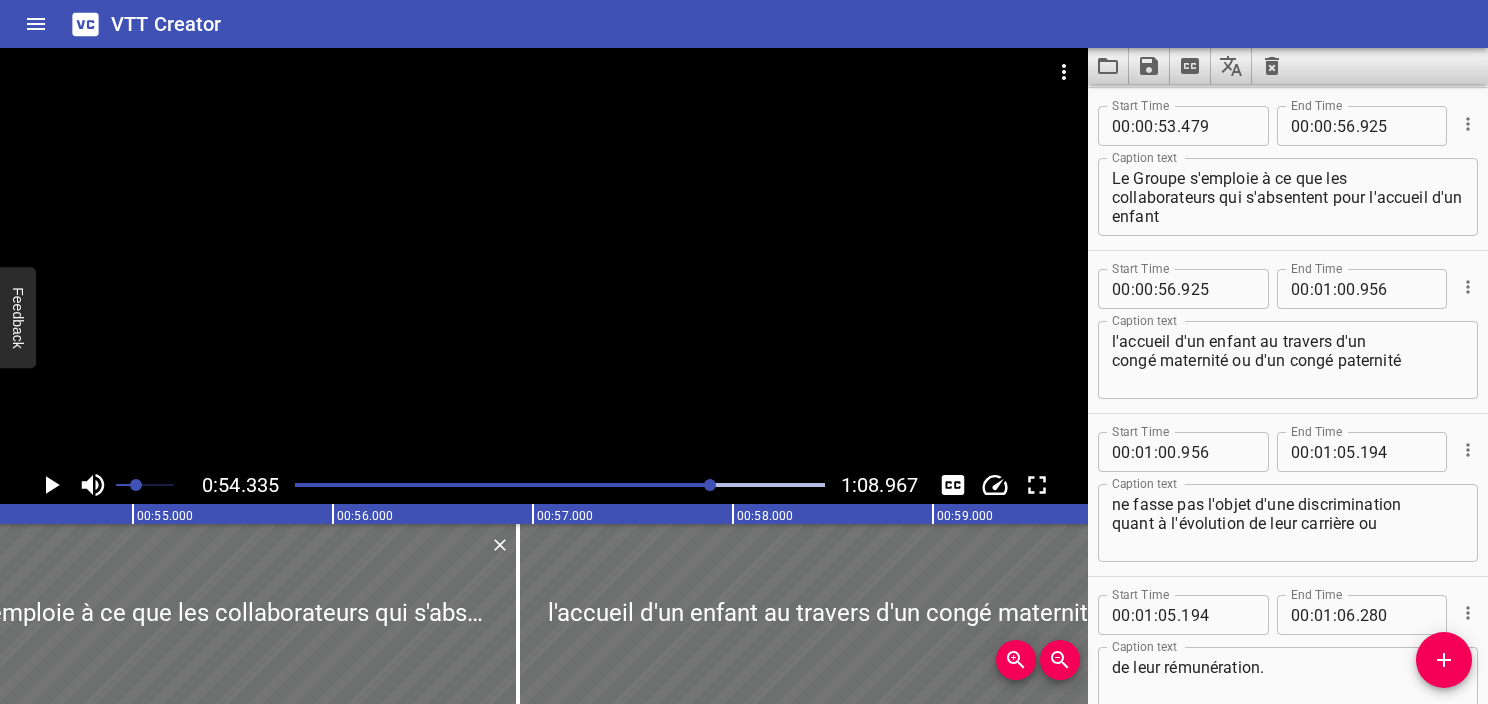 click 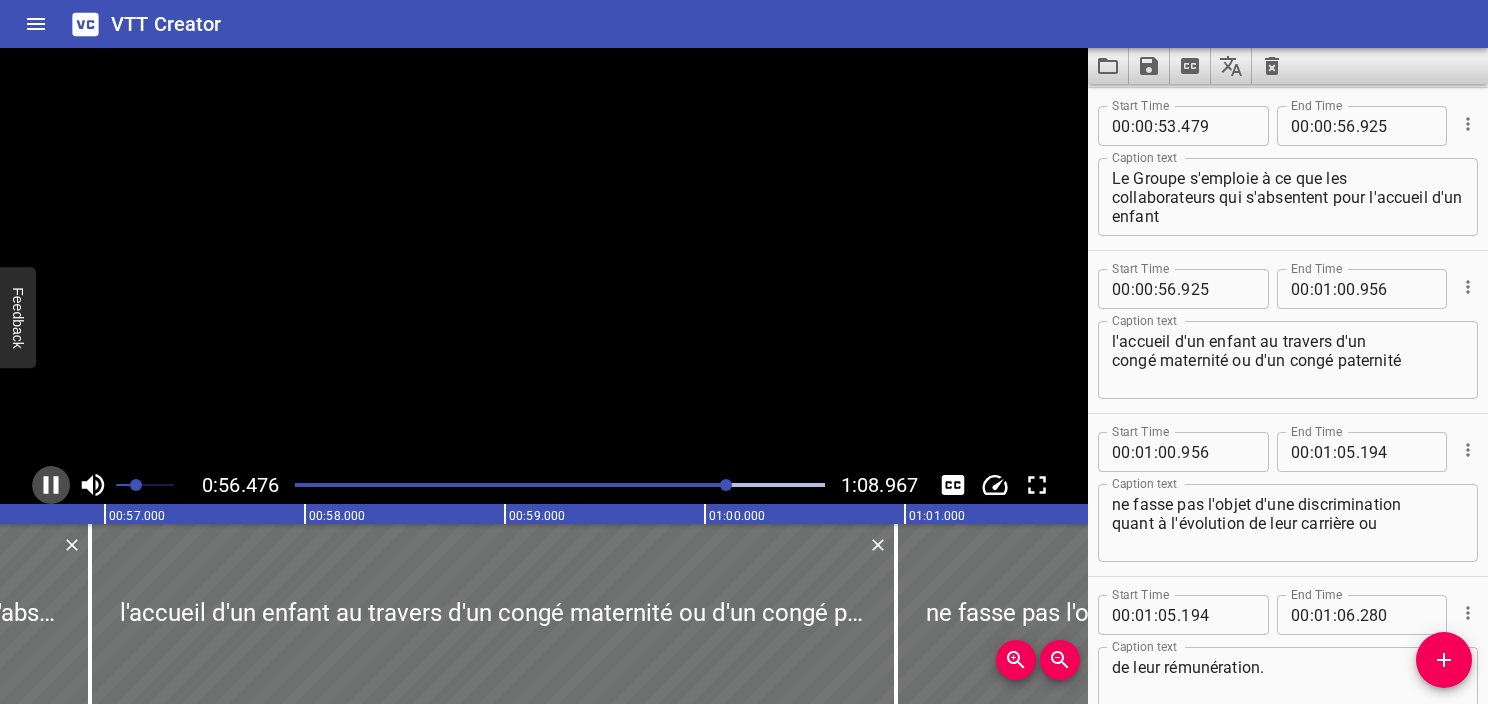 click 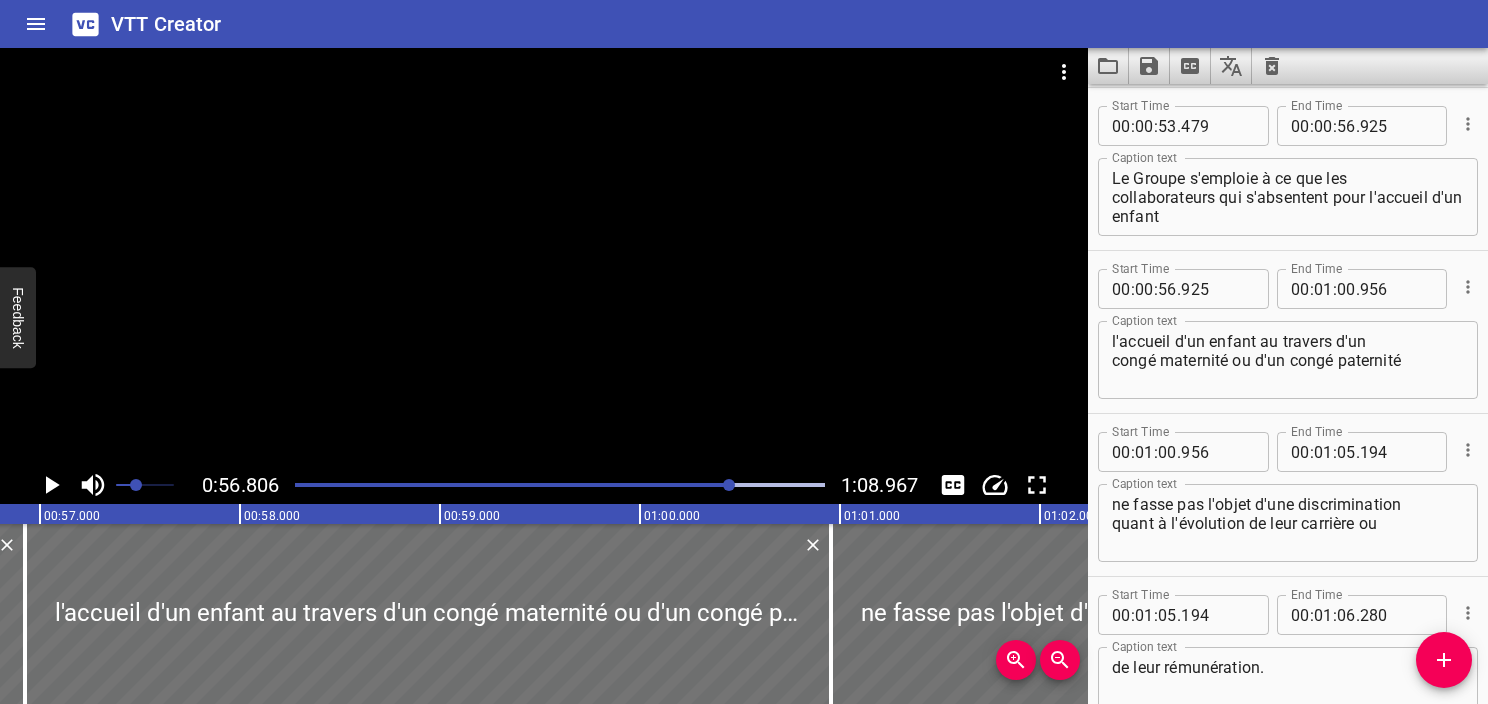 scroll, scrollTop: 0, scrollLeft: 11360, axis: horizontal 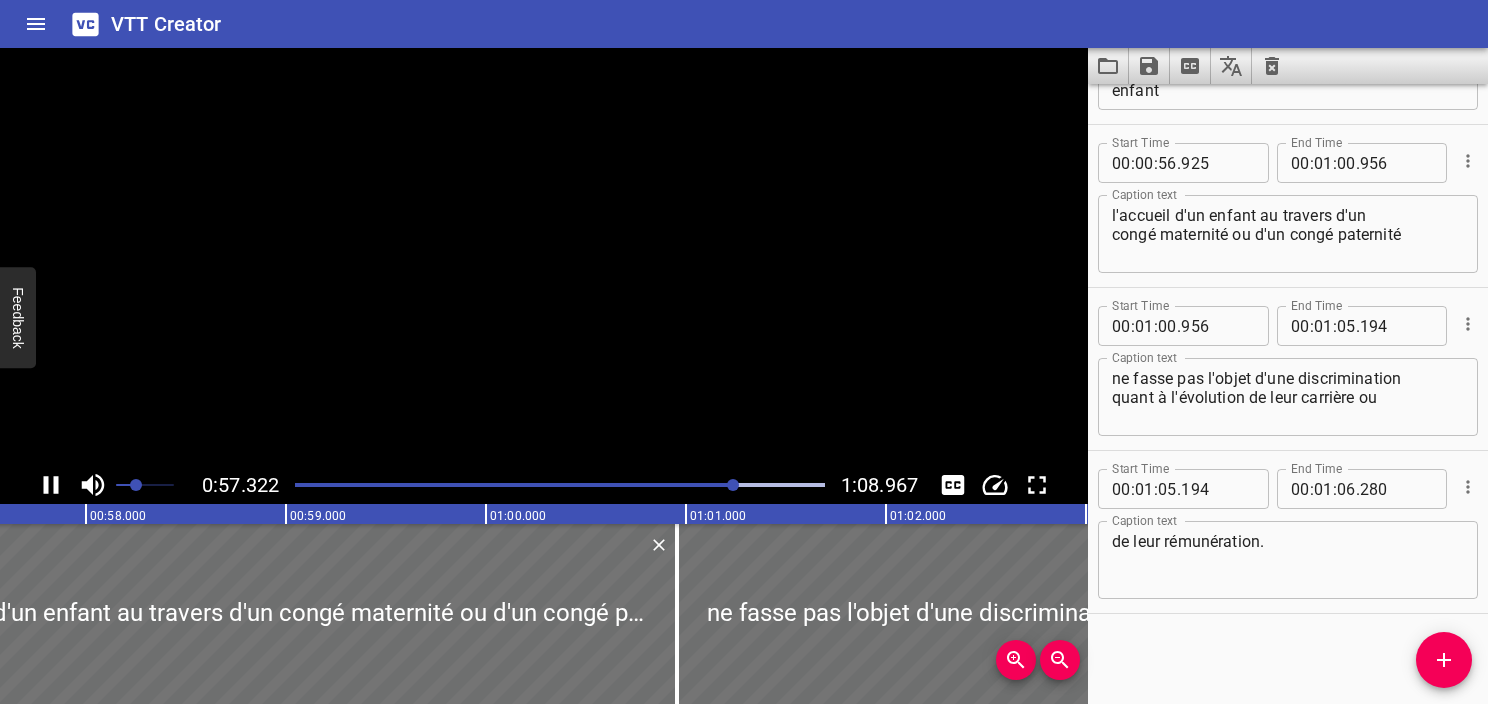 click 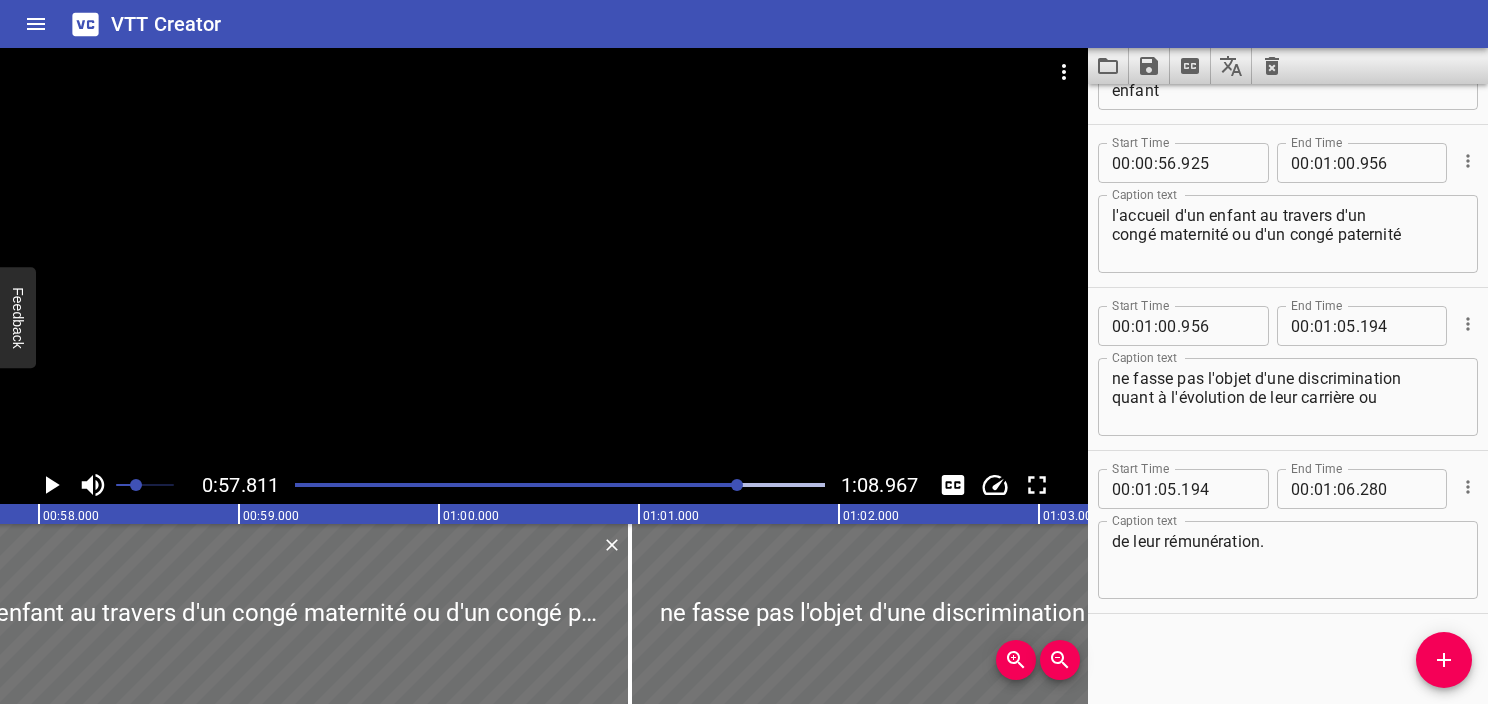 scroll, scrollTop: 0, scrollLeft: 11562, axis: horizontal 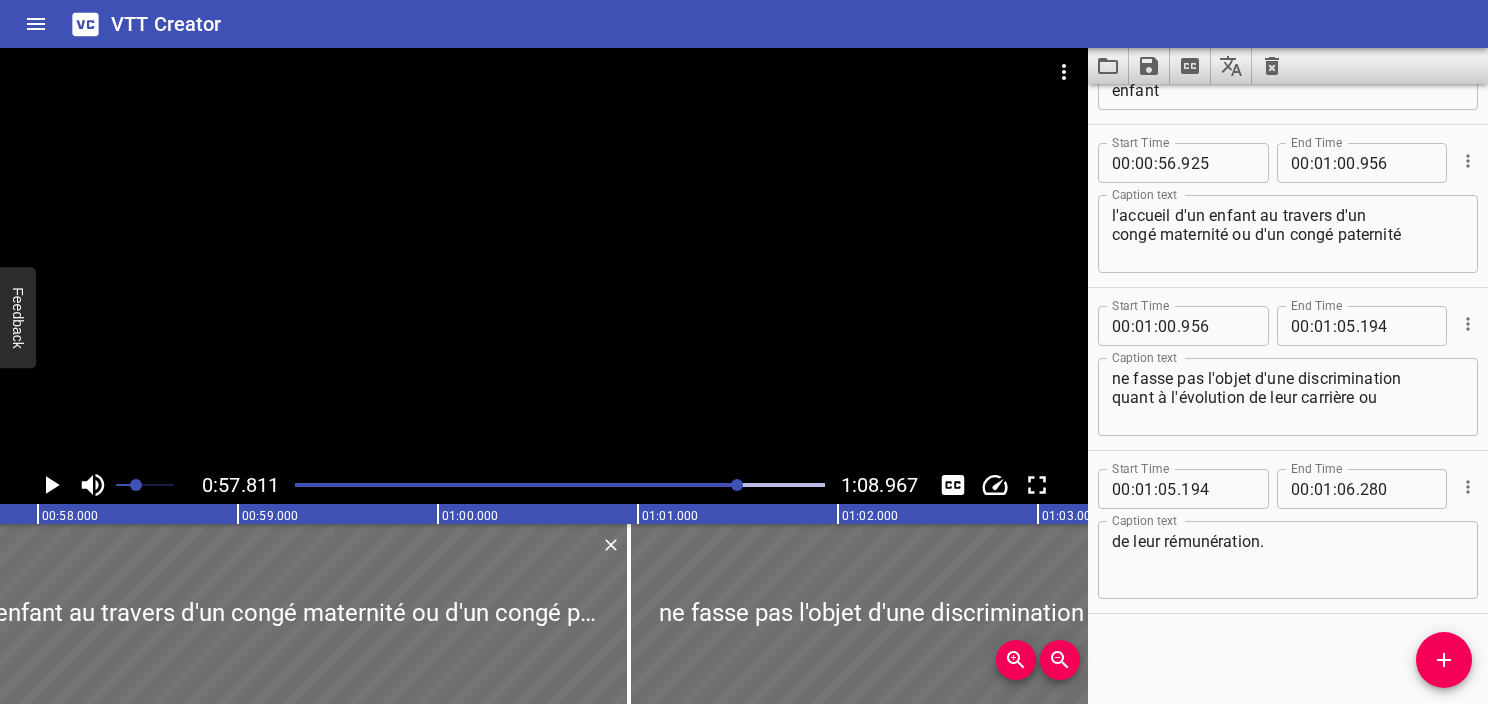 click at bounding box center [475, 485] 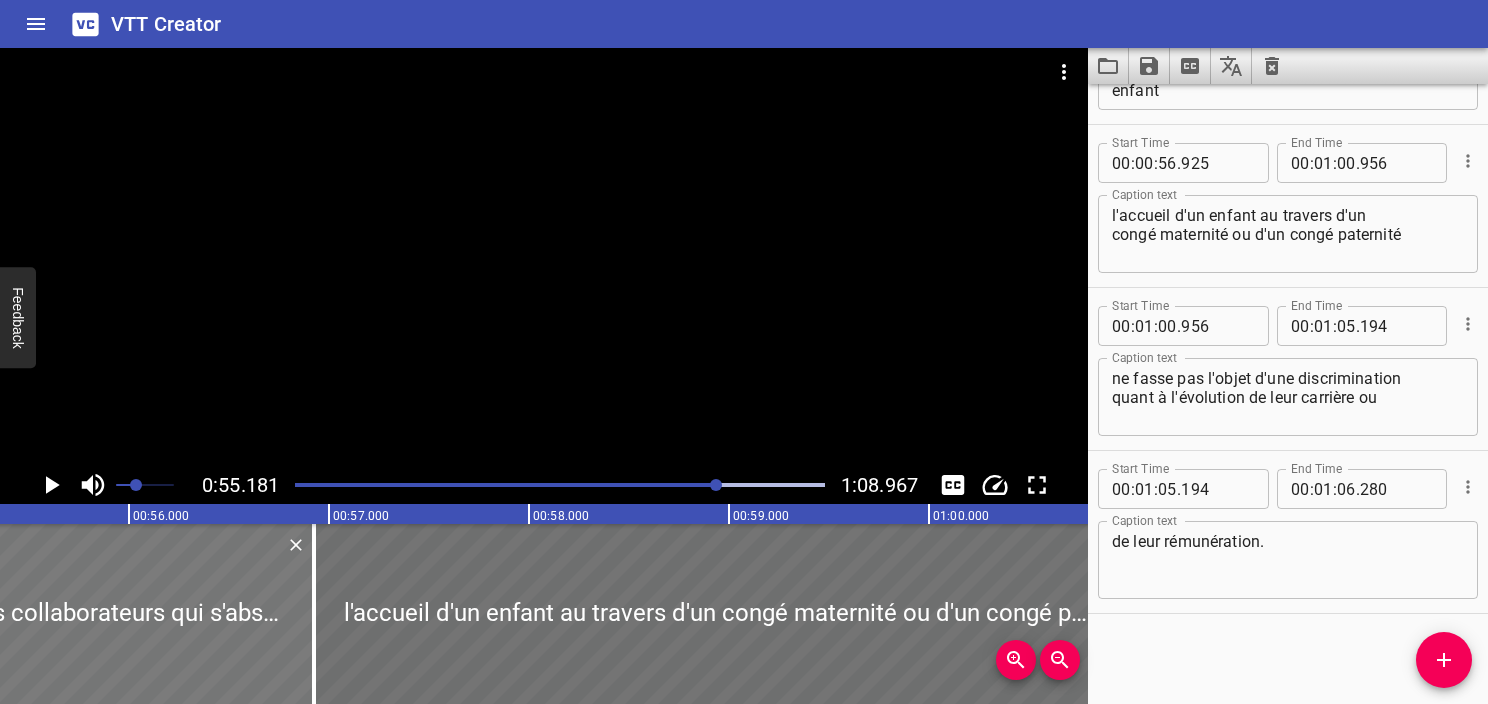 scroll, scrollTop: 0, scrollLeft: 11036, axis: horizontal 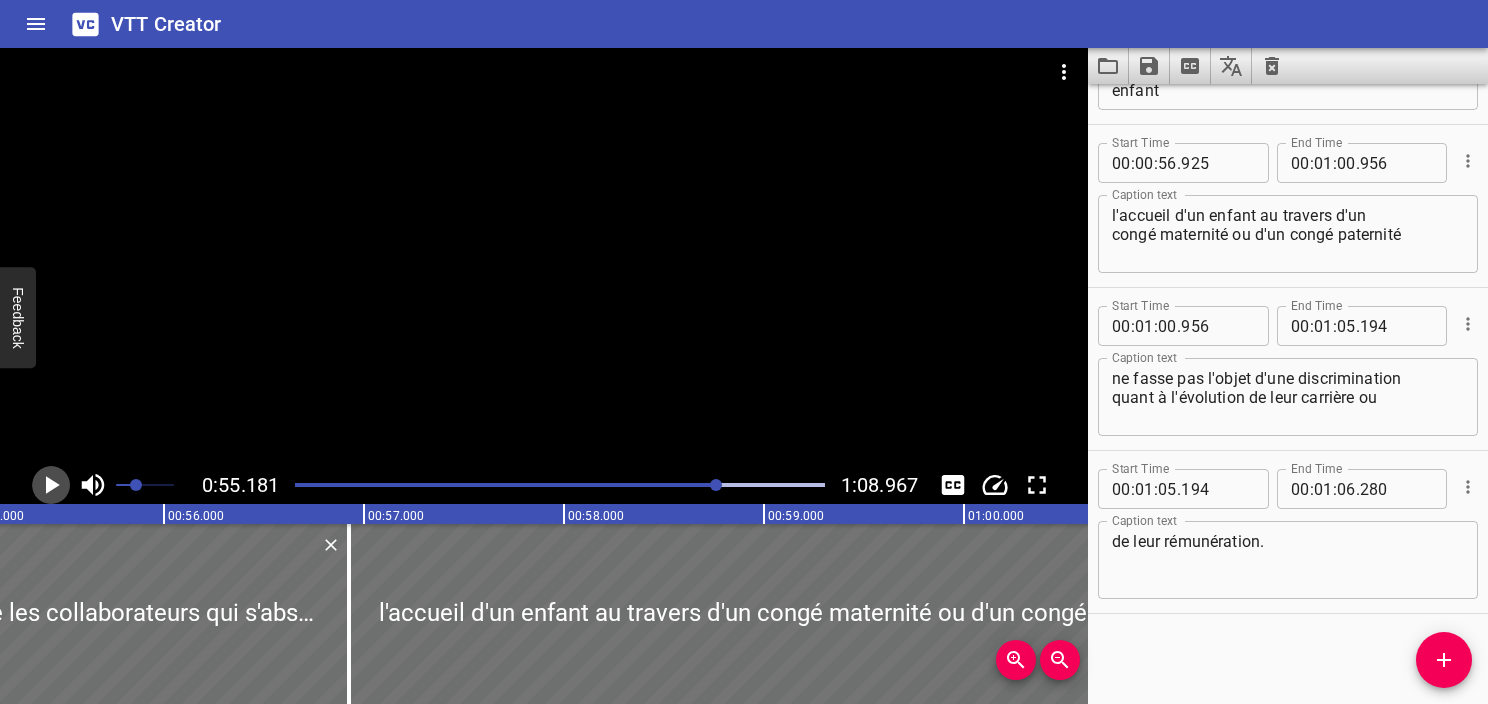 click 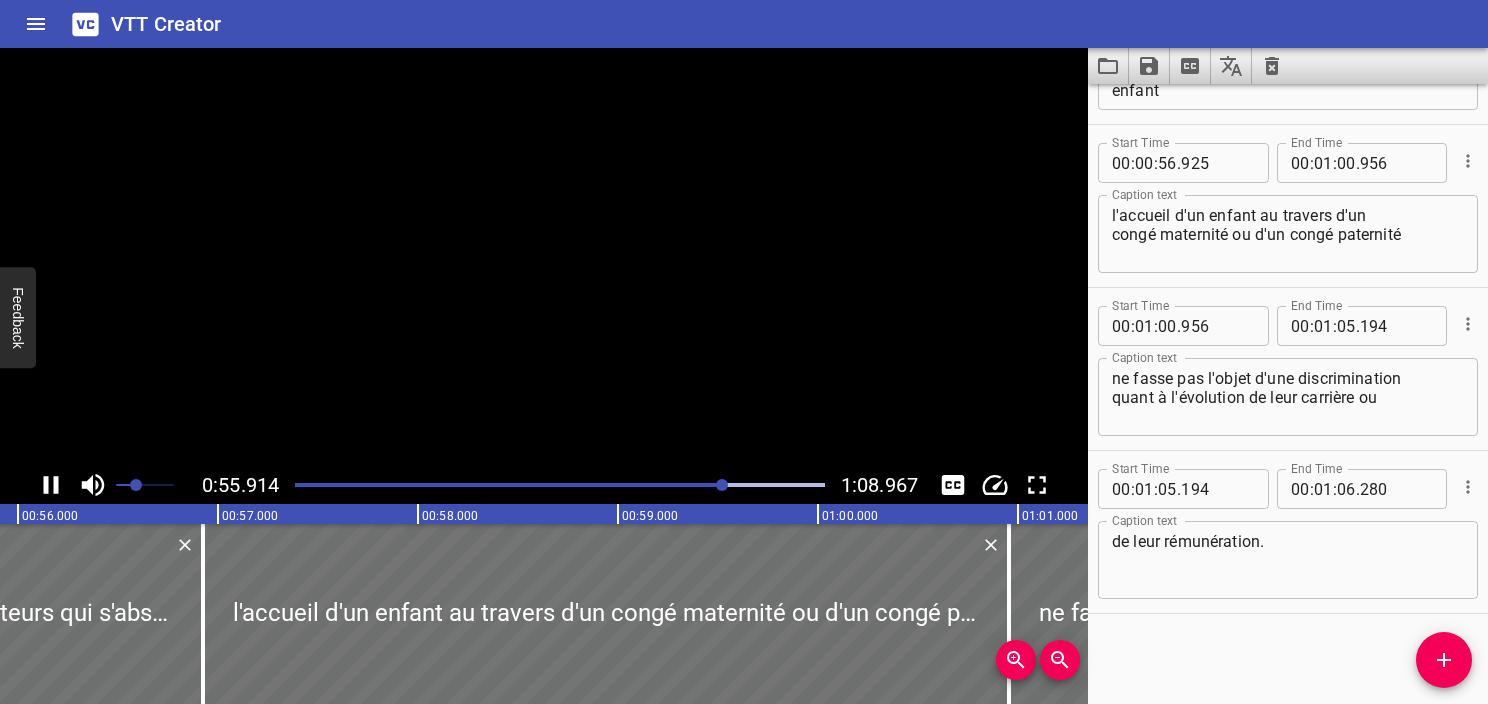click 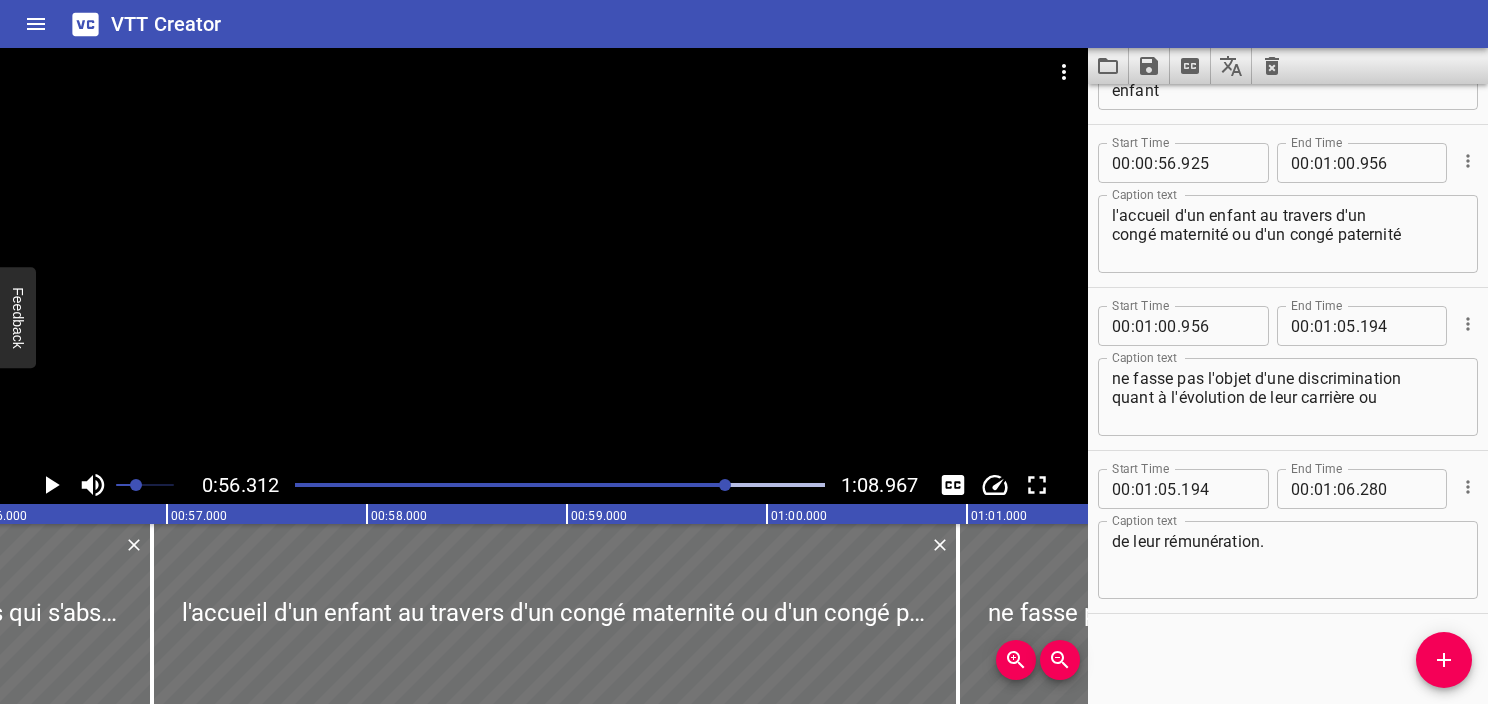 scroll, scrollTop: 0, scrollLeft: 11262, axis: horizontal 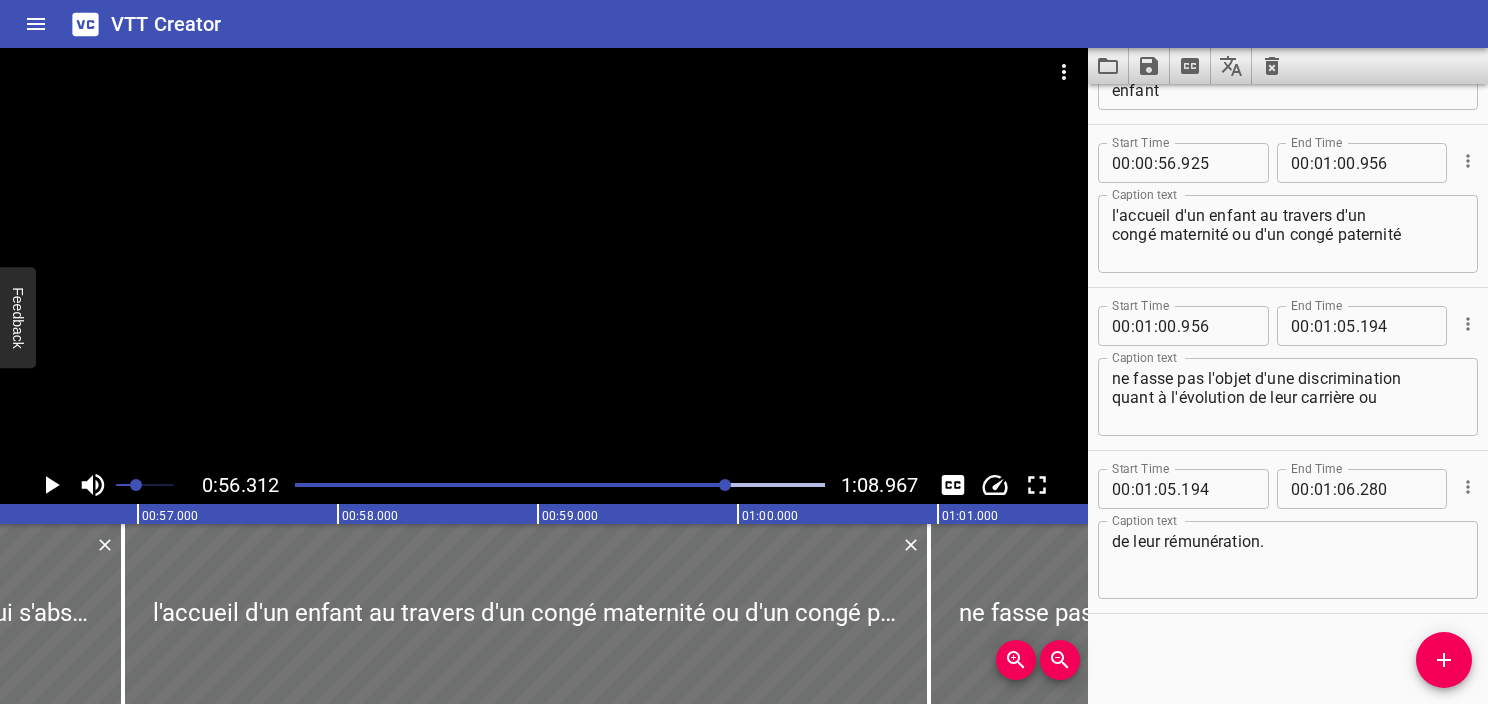 click at bounding box center (560, 485) 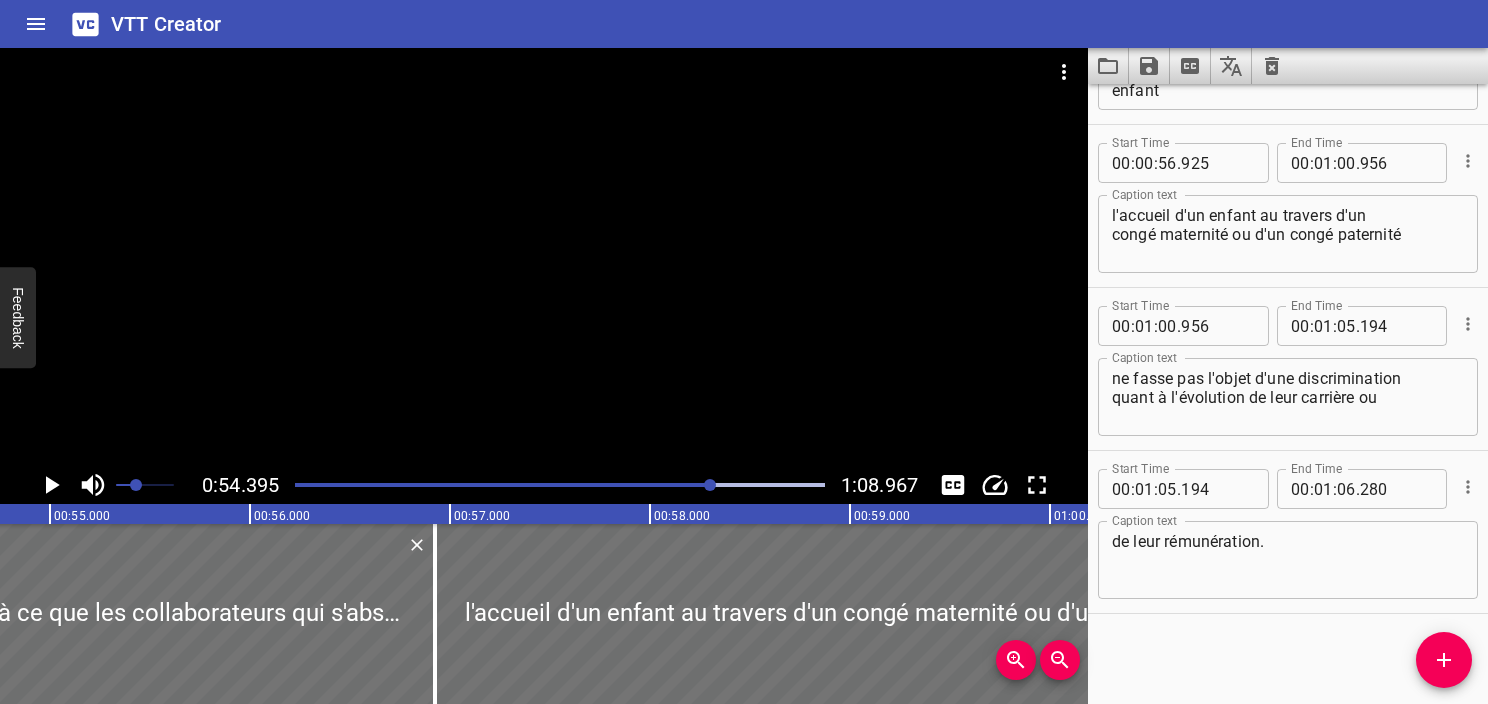 click at bounding box center [448, 485] 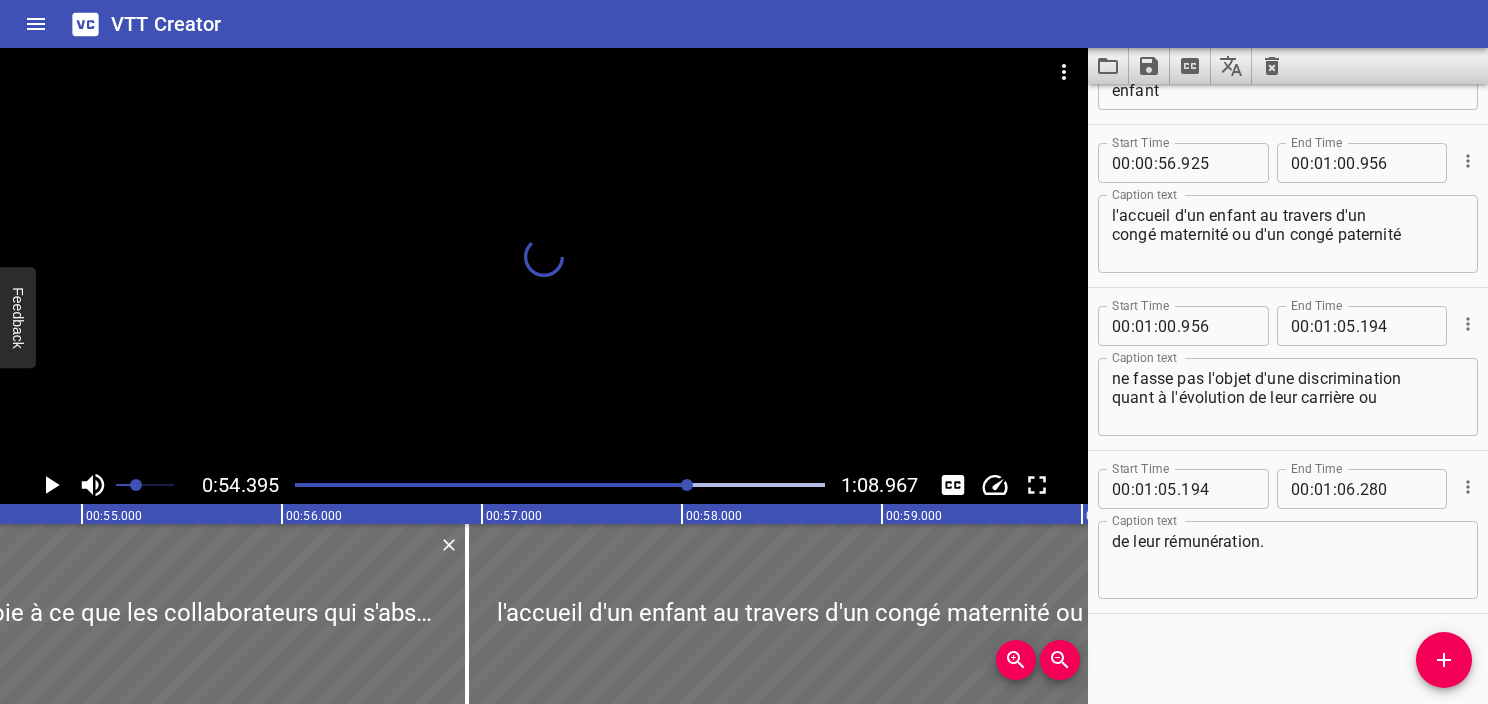 scroll, scrollTop: 0, scrollLeft: 10725, axis: horizontal 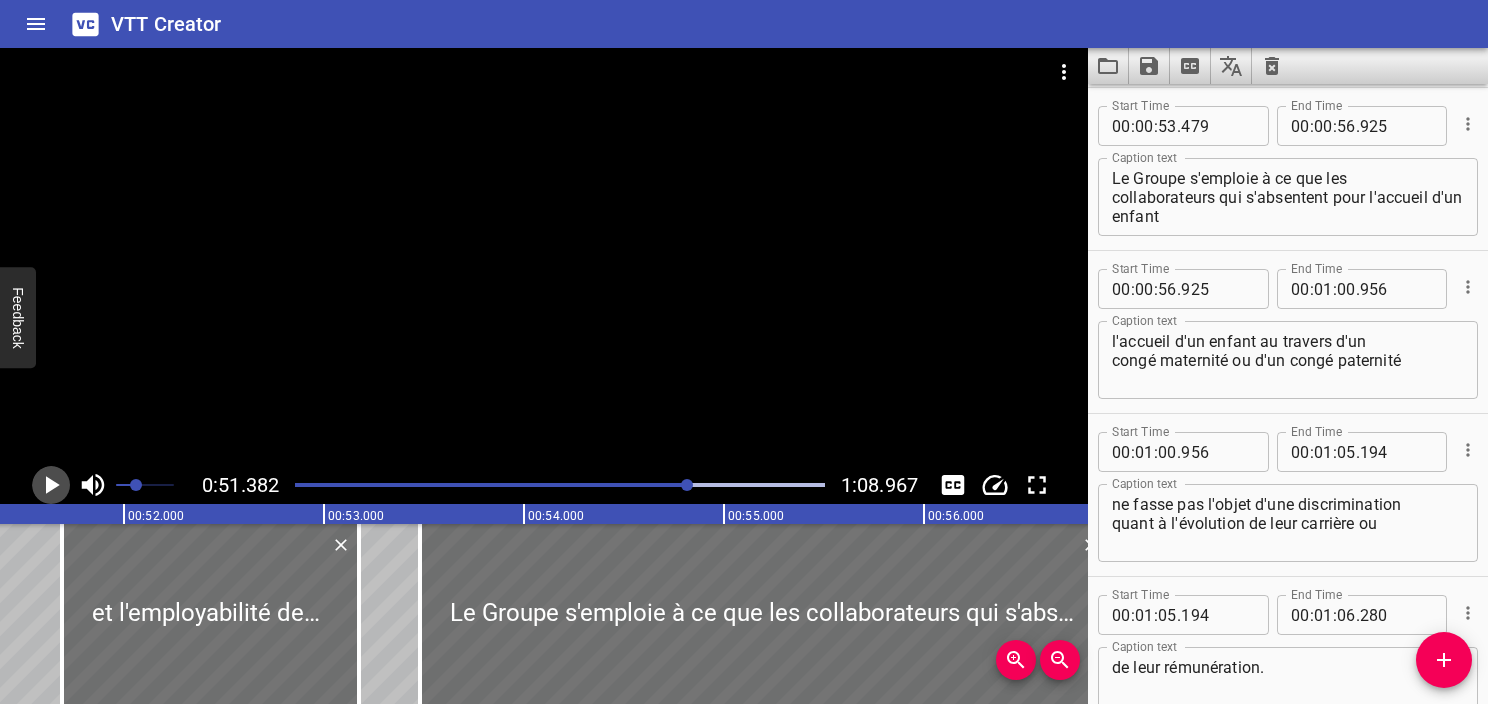 click 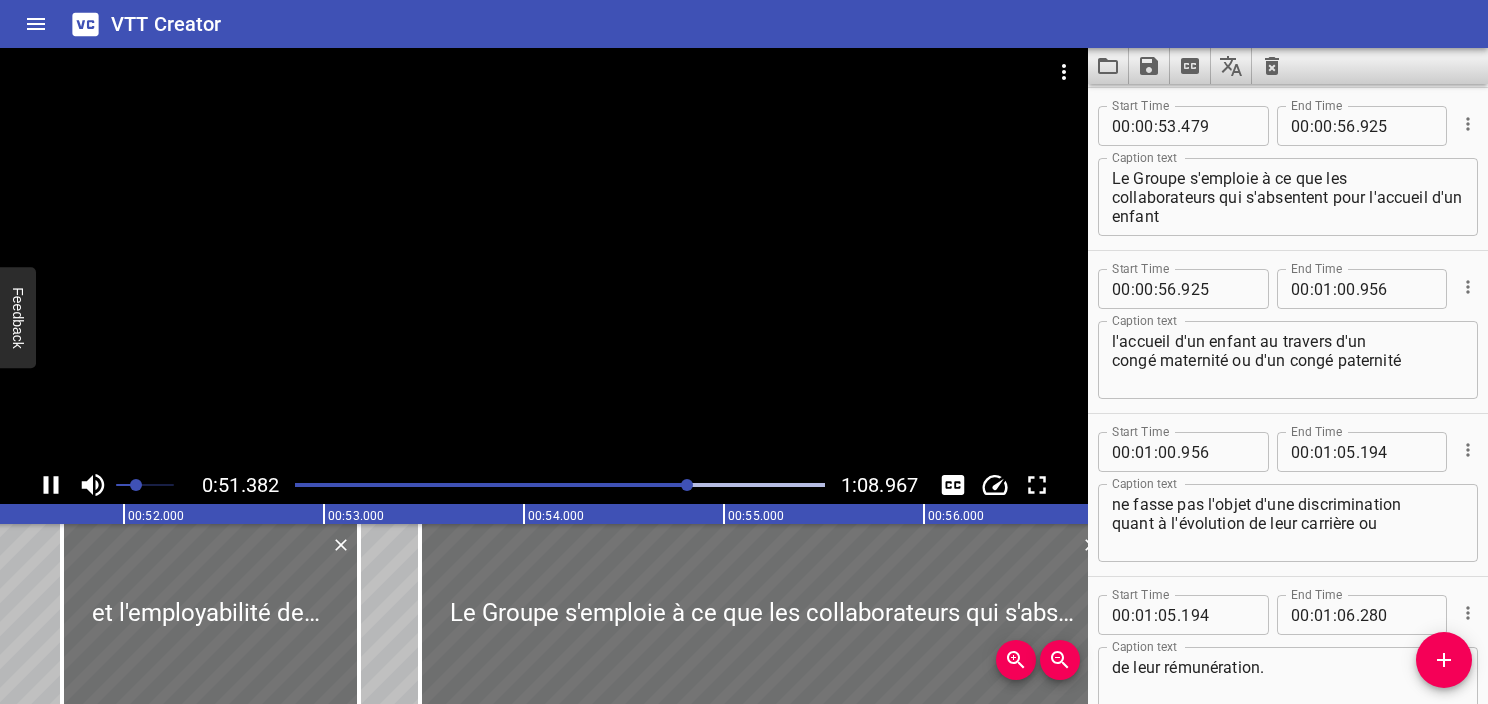 scroll, scrollTop: 0, scrollLeft: 10316, axis: horizontal 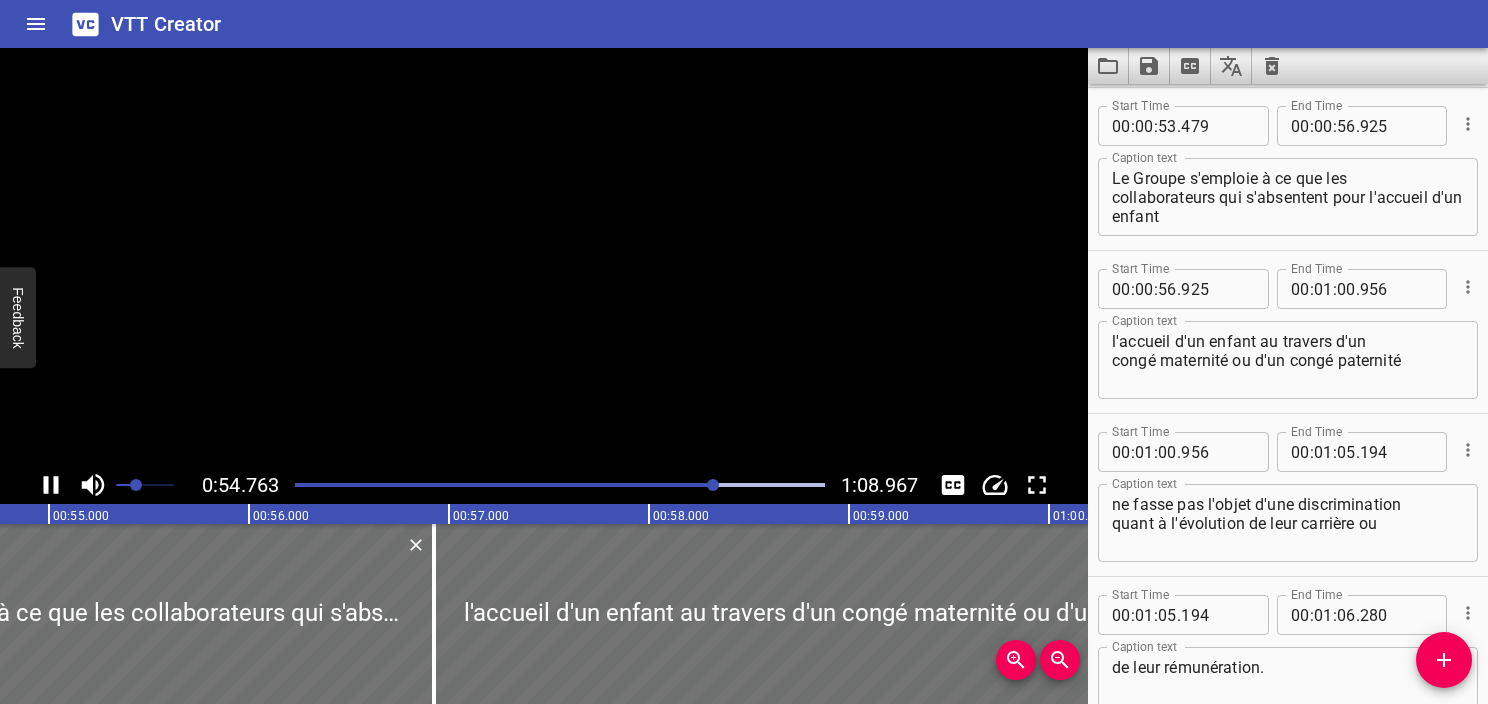 click 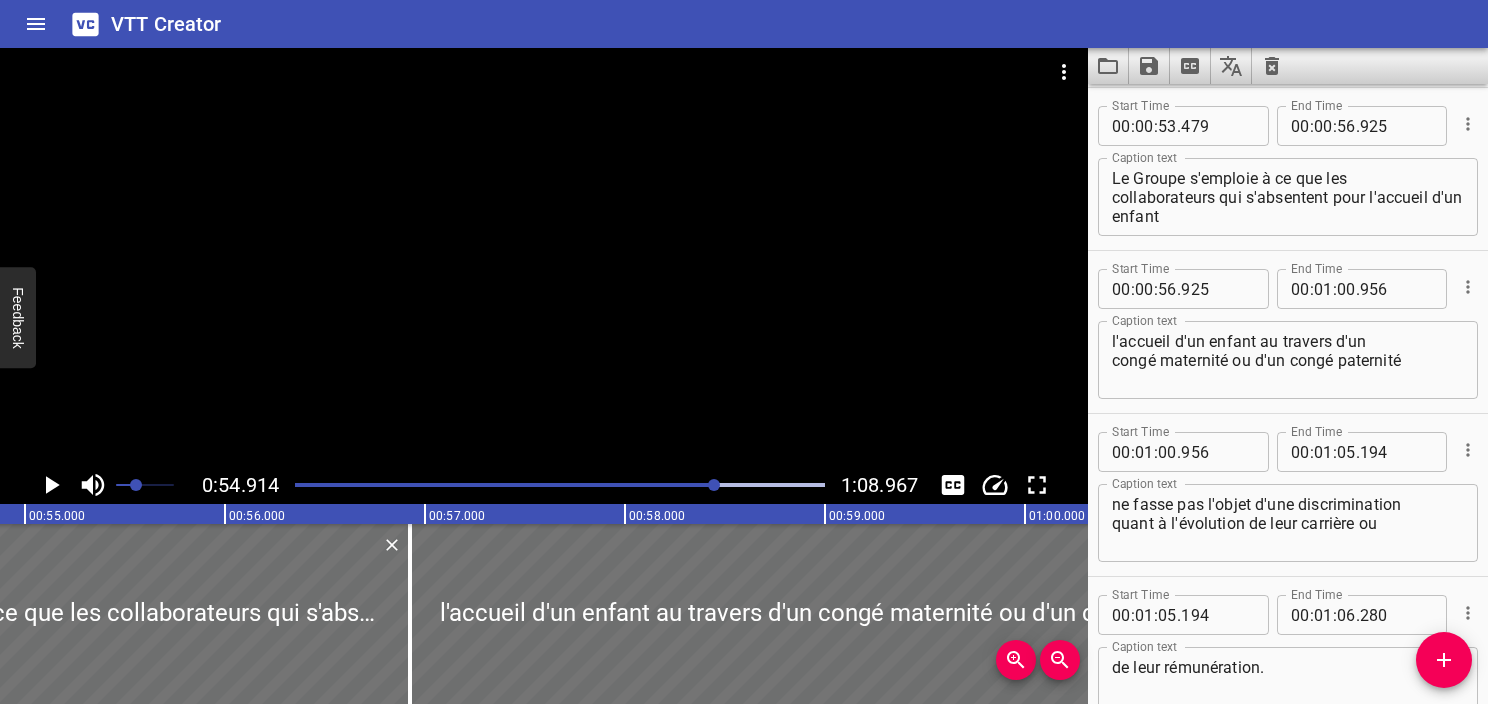 scroll, scrollTop: 0, scrollLeft: 10982, axis: horizontal 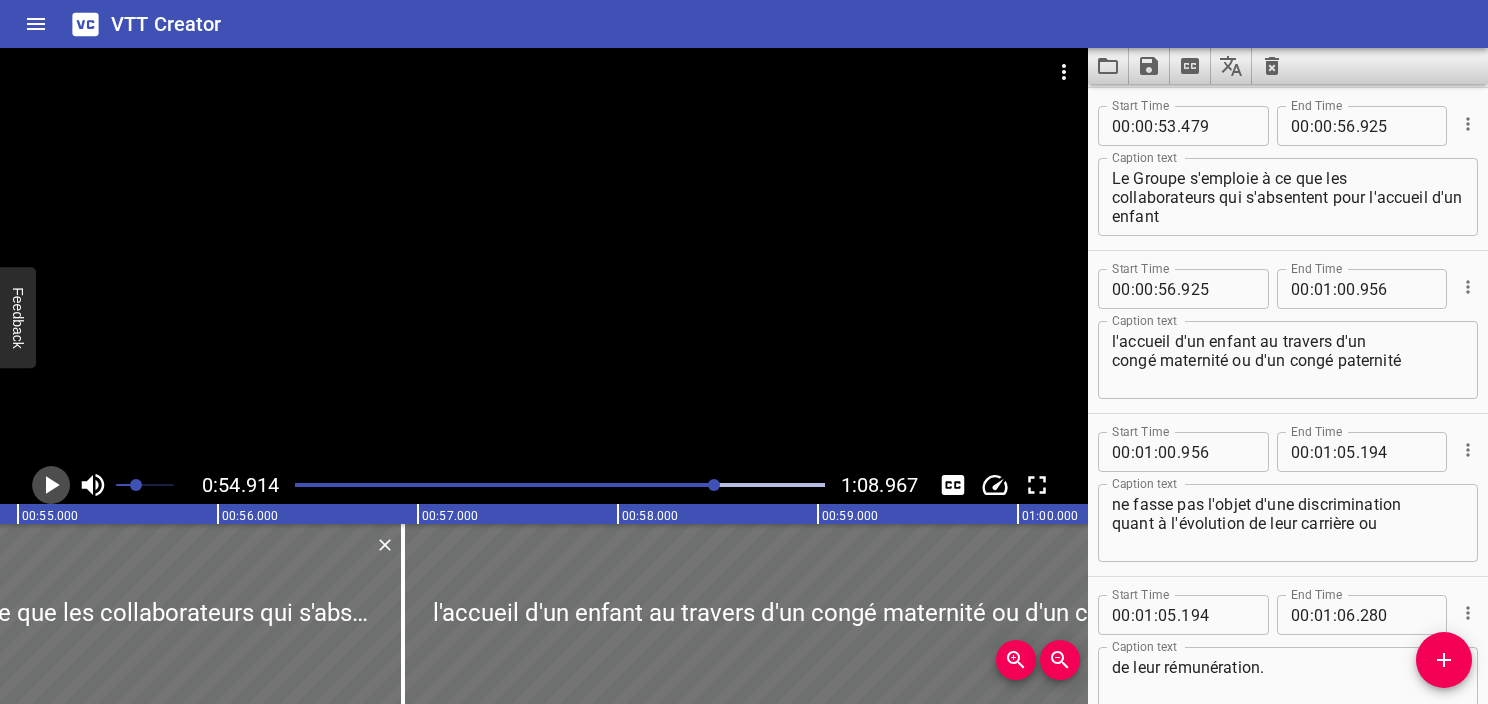 click 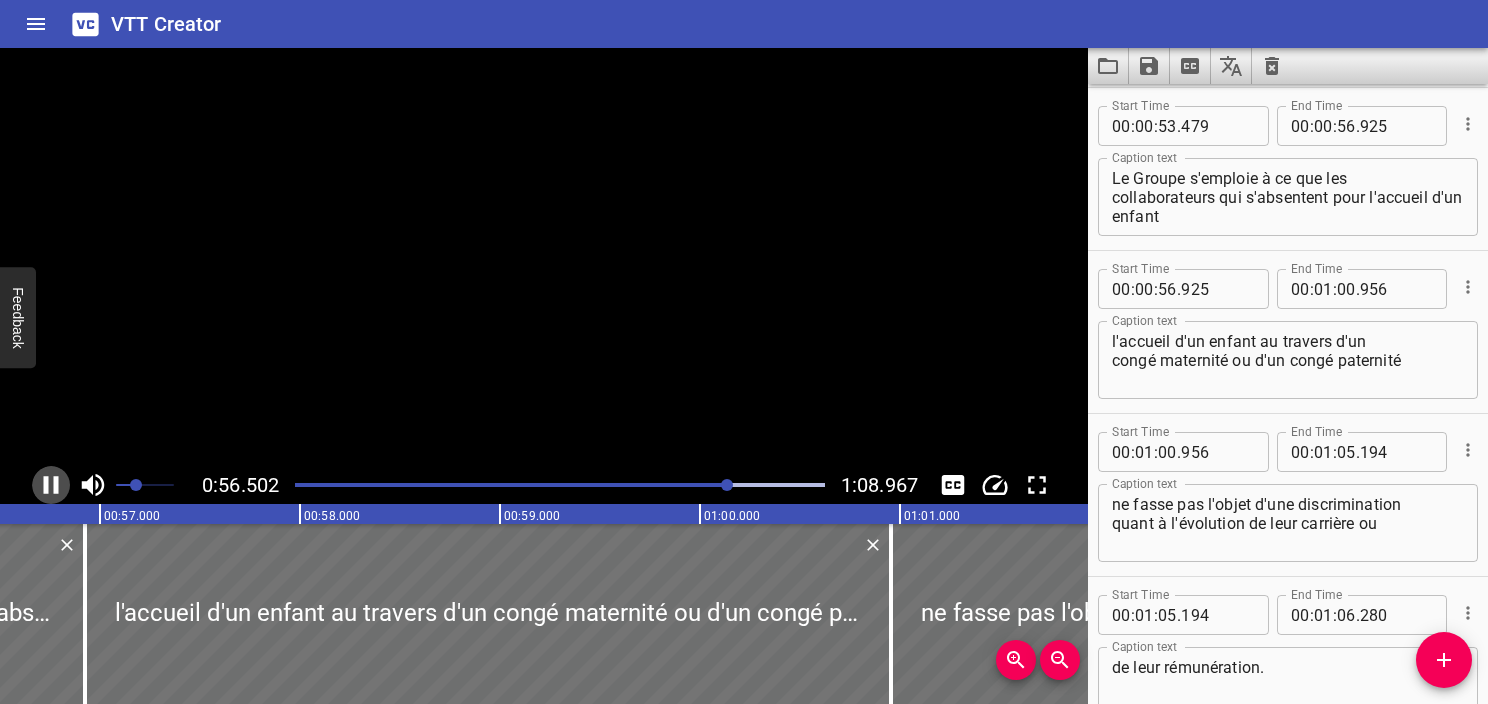 click 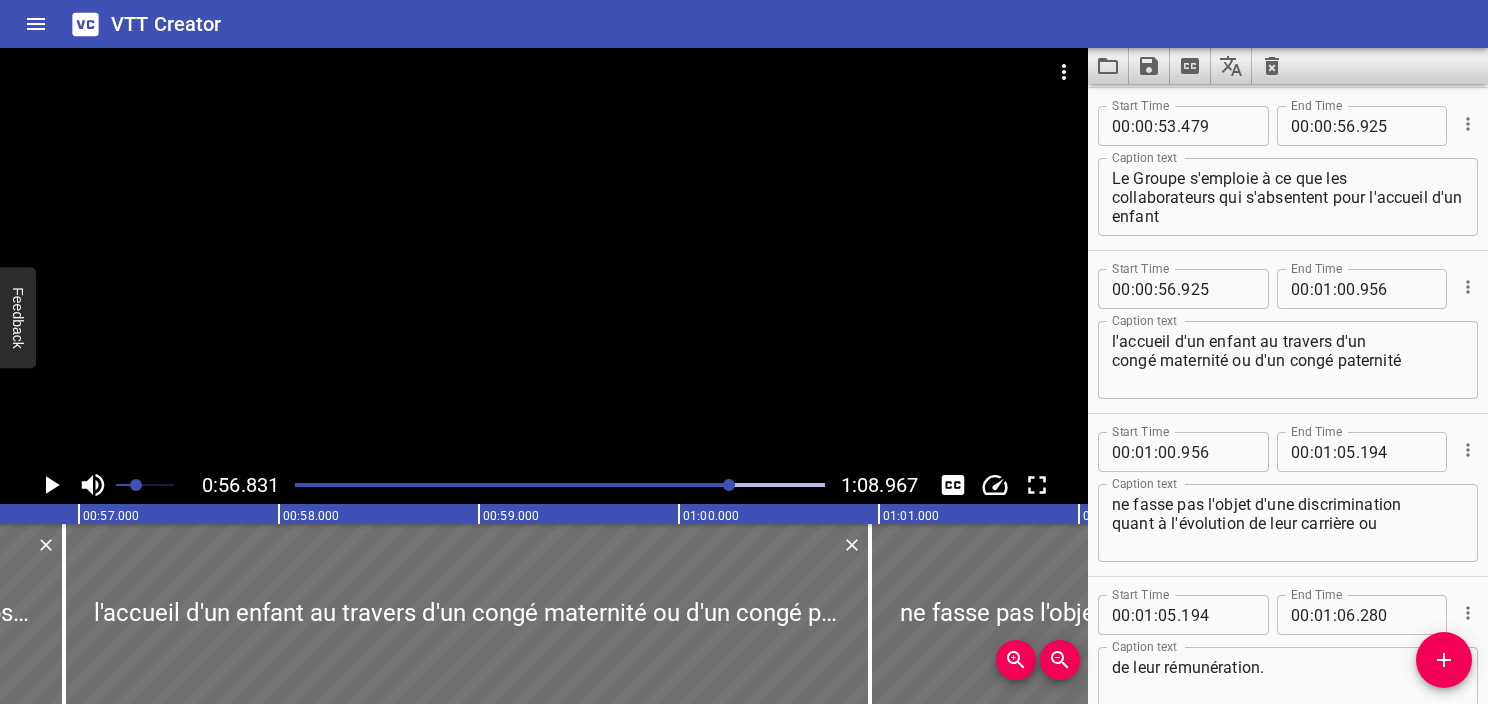 scroll, scrollTop: 0, scrollLeft: 11366, axis: horizontal 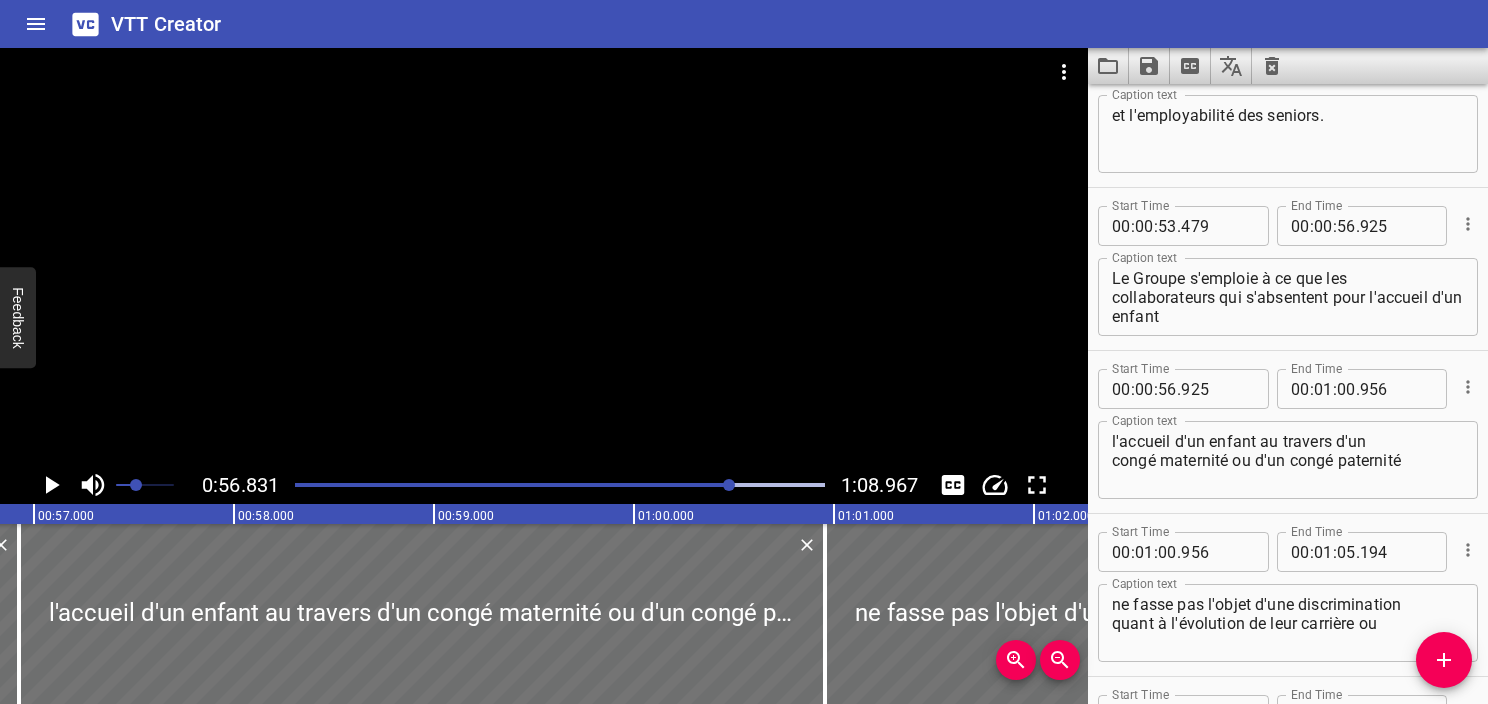 click at bounding box center [560, 485] 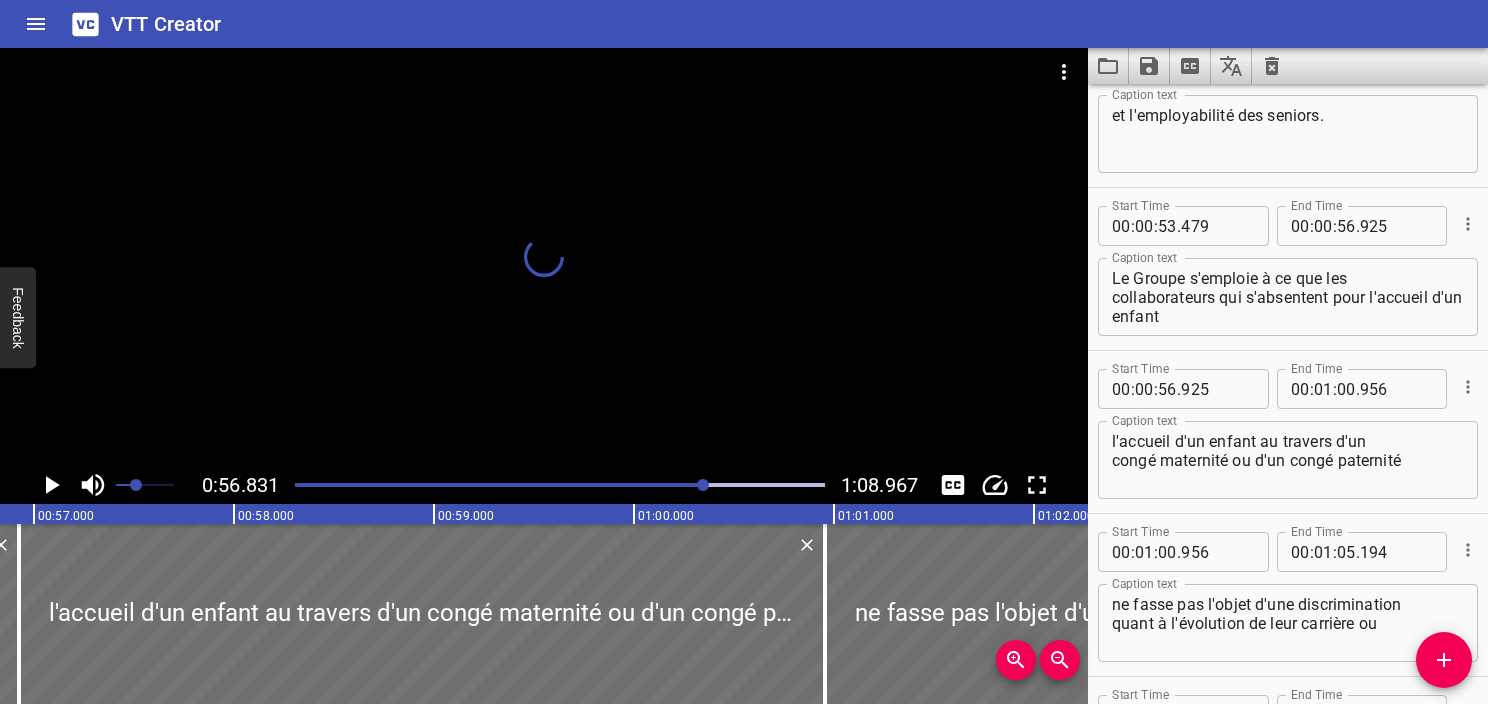 scroll, scrollTop: 3883, scrollLeft: 0, axis: vertical 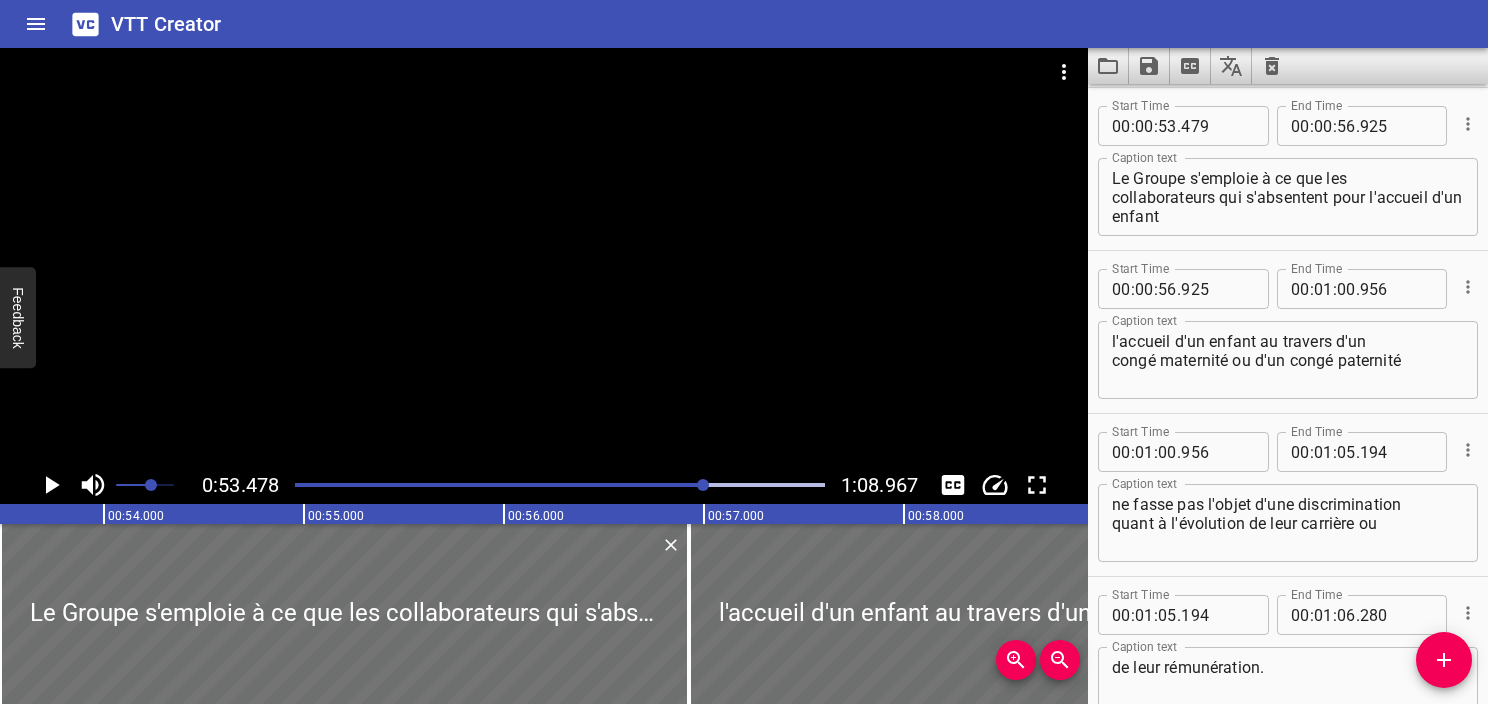 drag, startPoint x: 152, startPoint y: 485, endPoint x: 137, endPoint y: 488, distance: 15.297058 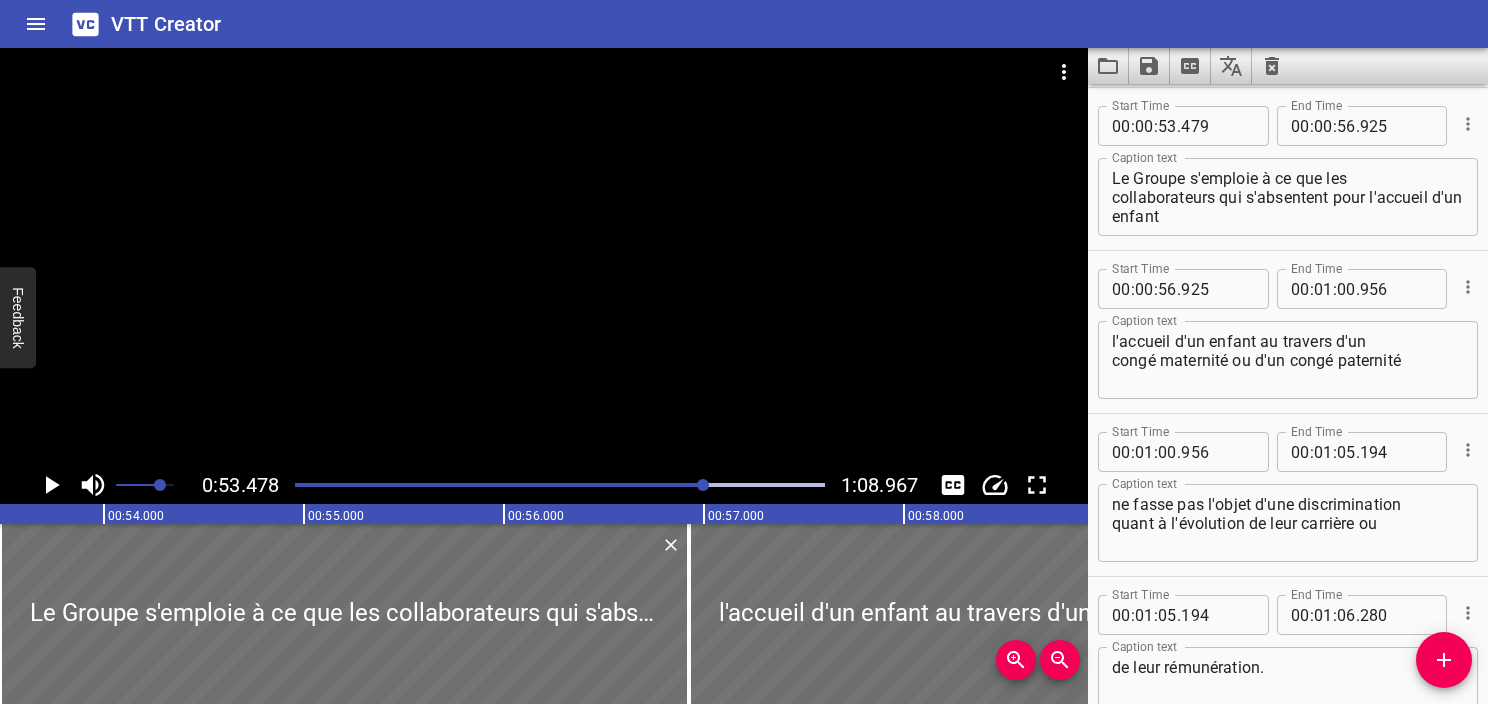 drag, startPoint x: 155, startPoint y: 486, endPoint x: 166, endPoint y: 488, distance: 11.18034 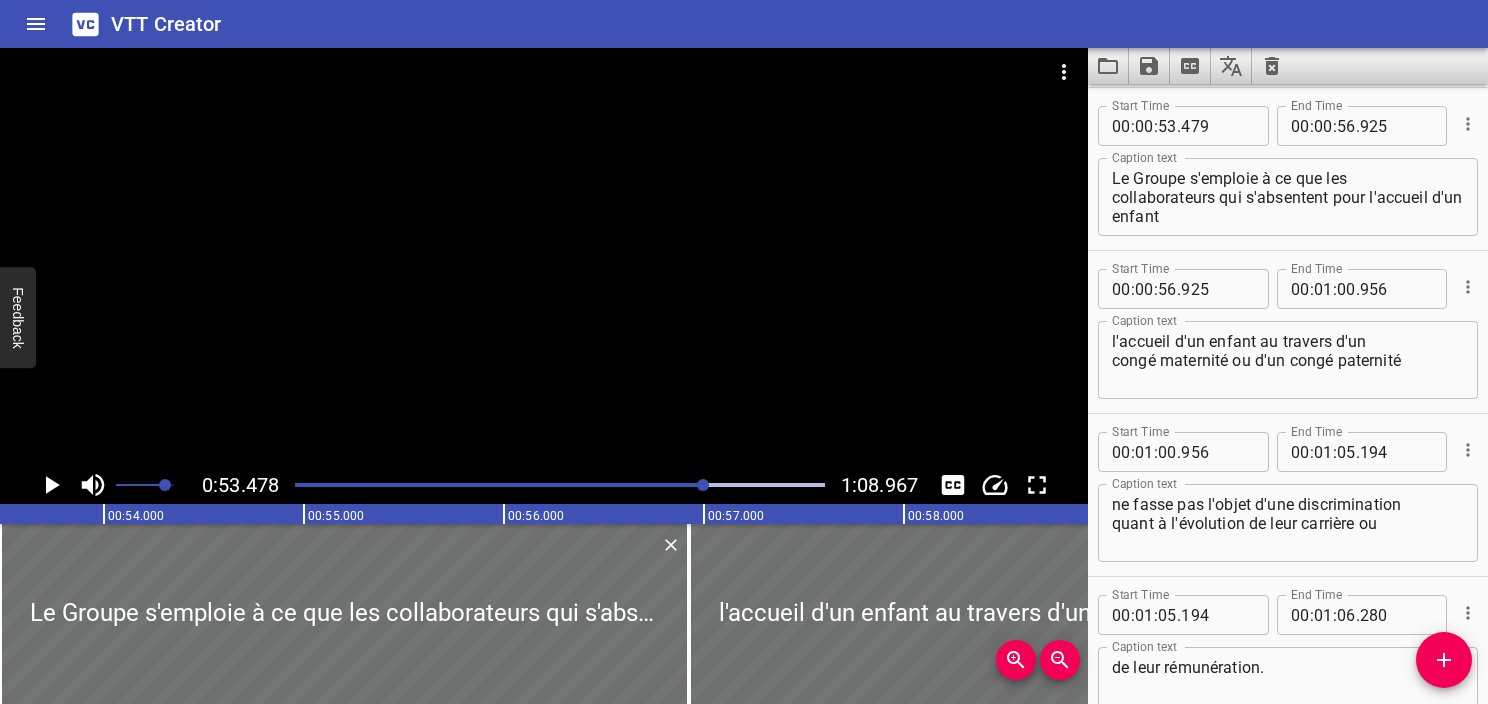 click 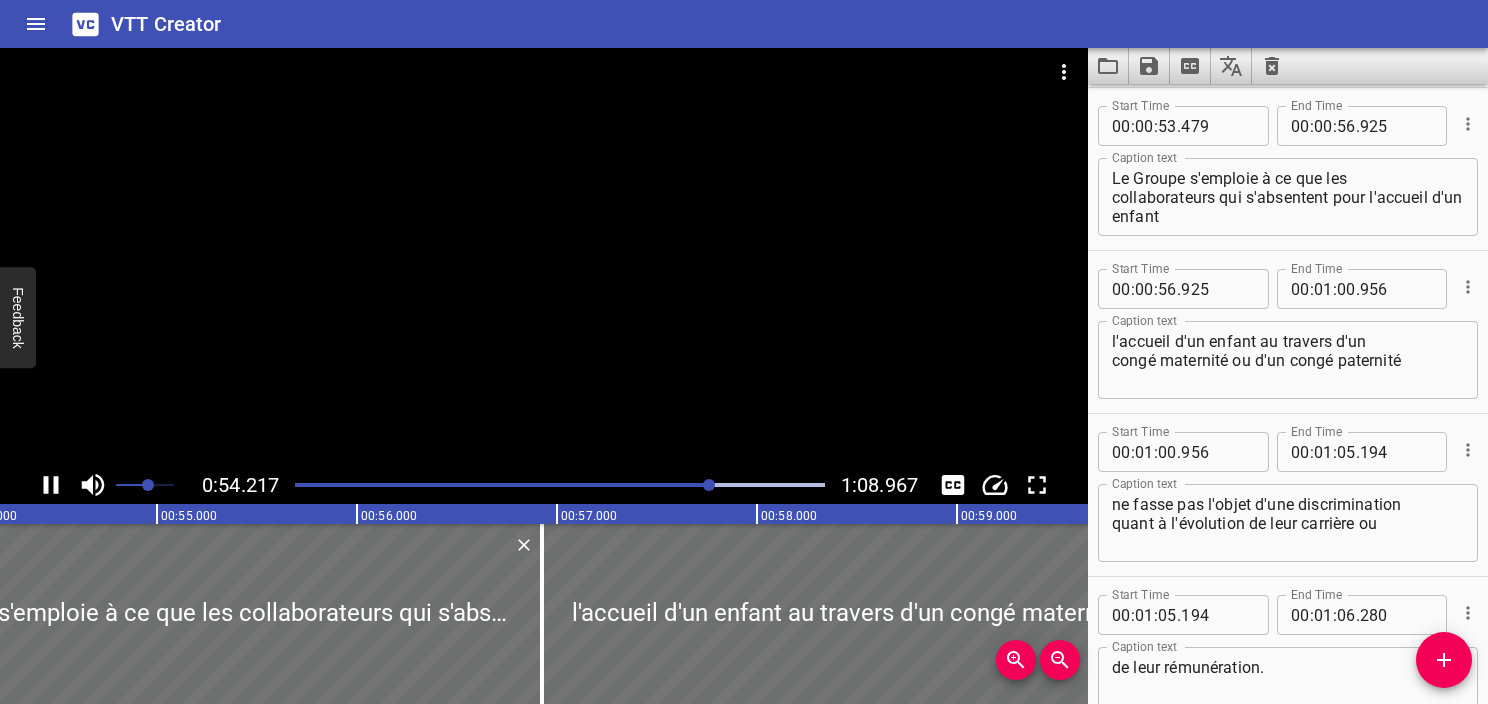 click at bounding box center (148, 485) 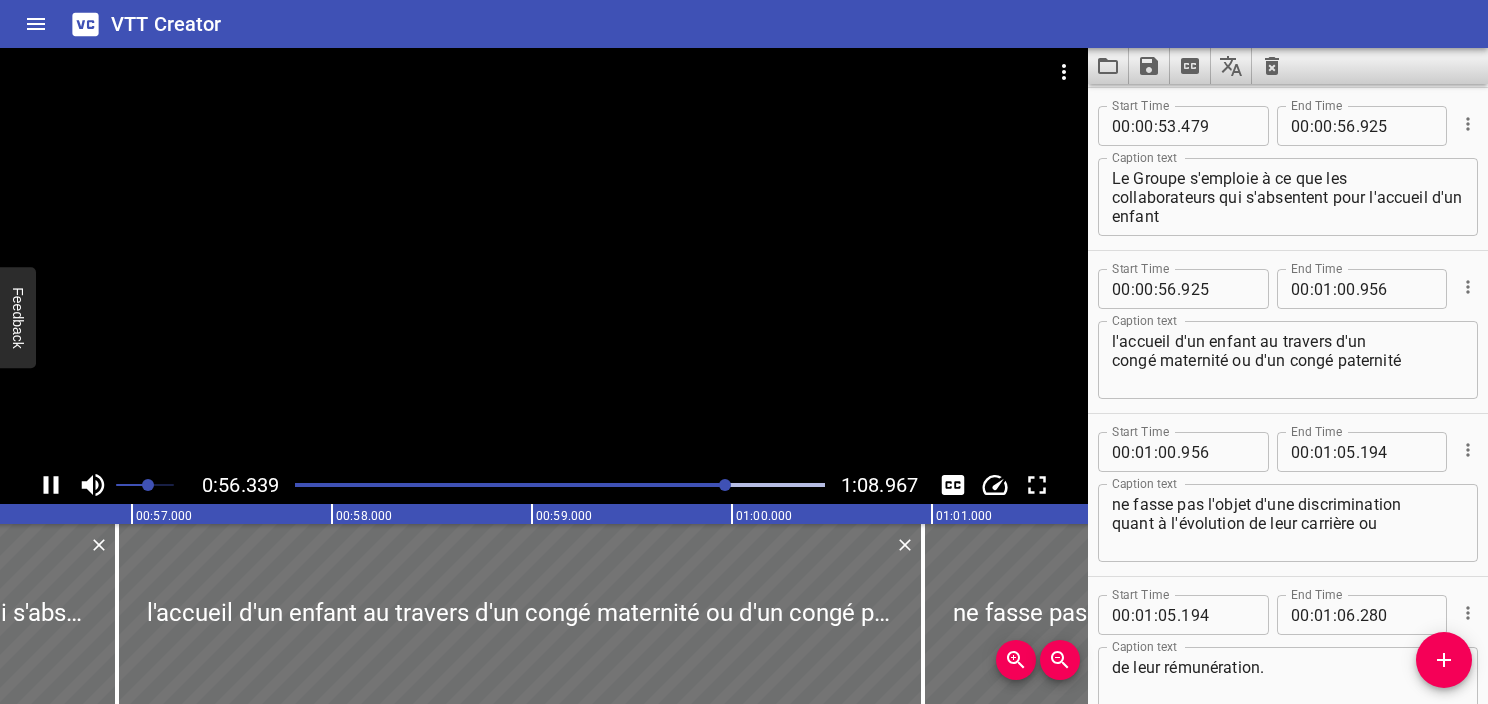 click 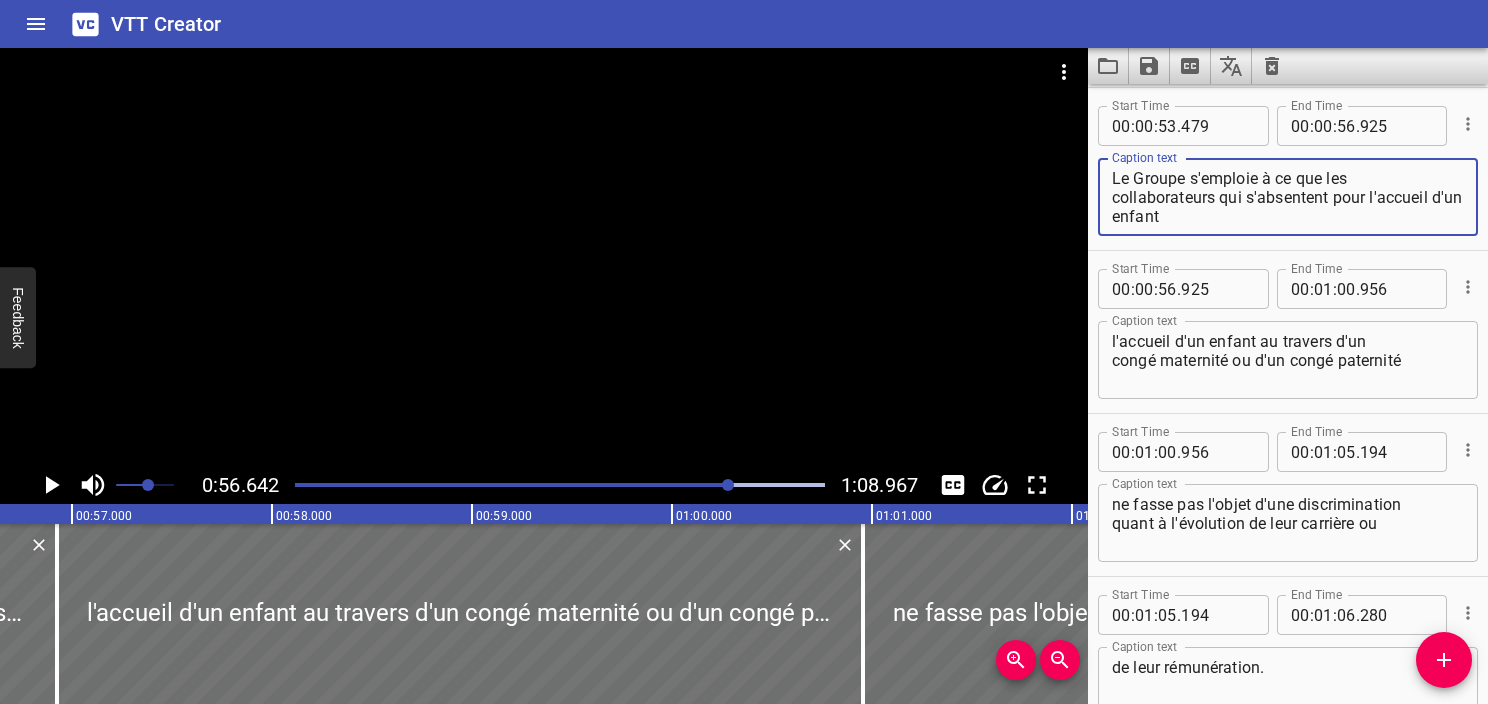 drag, startPoint x: 1328, startPoint y: 204, endPoint x: 1393, endPoint y: 242, distance: 75.29276 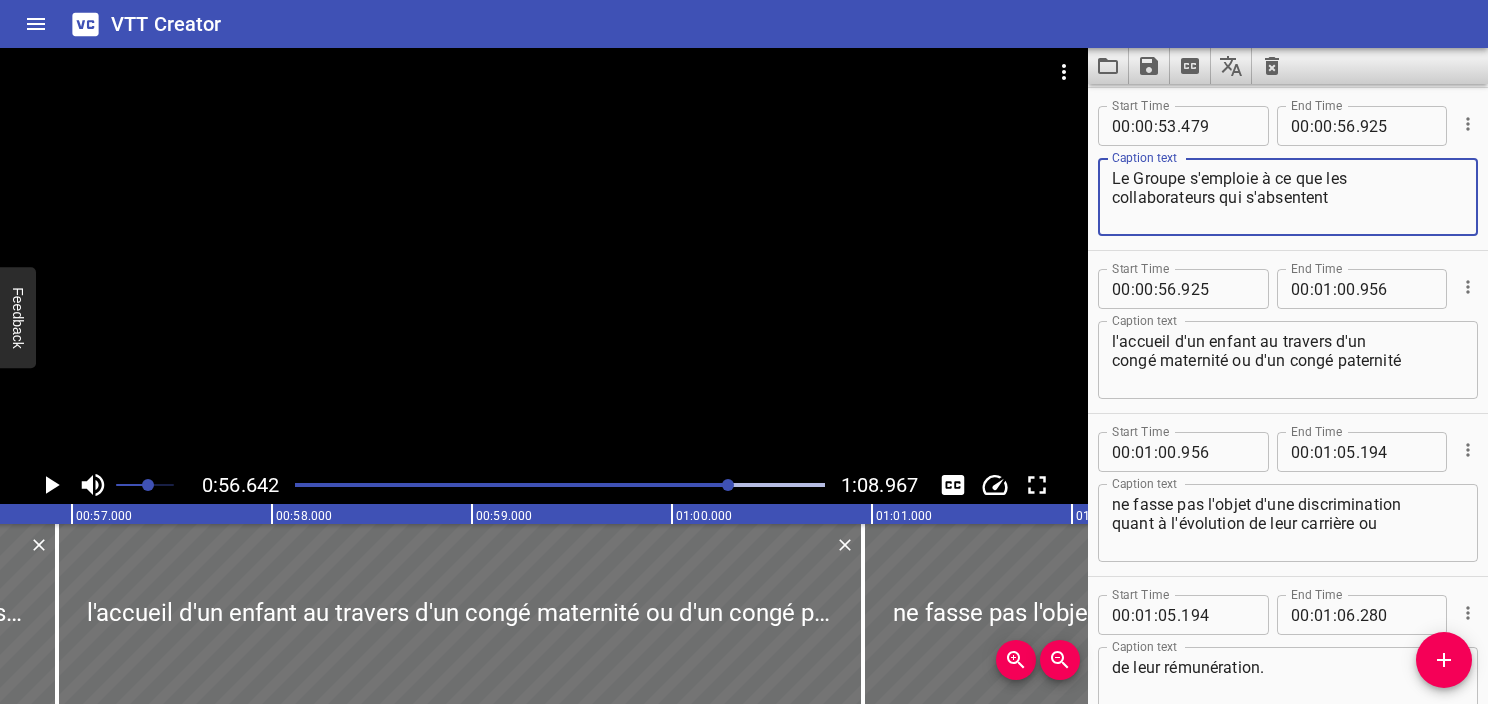 type on "Le Groupe s'emploie à ce que les
collaborateurs qui s'absentent" 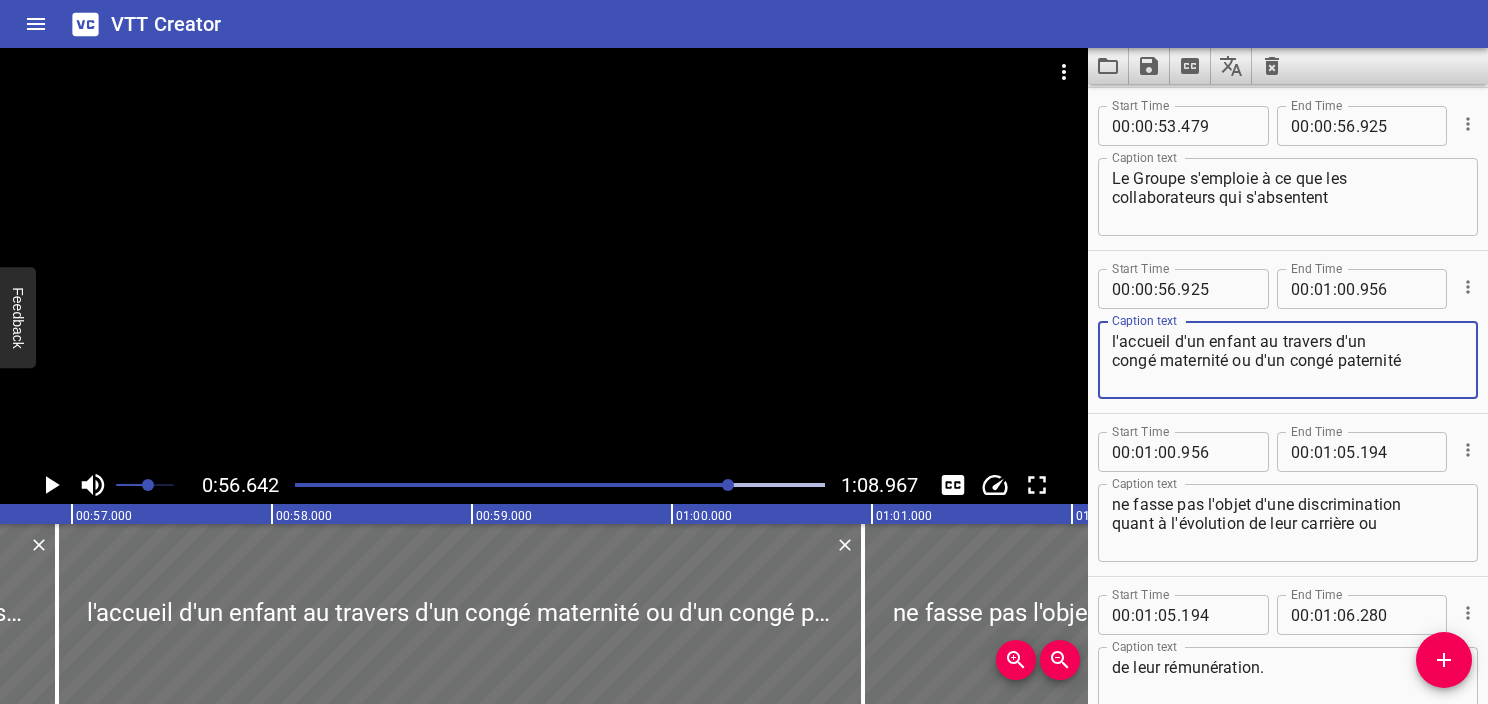 click on "l'accueil d'un enfant au travers d'un
congé maternité ou d'un congé paternité" at bounding box center [1288, 360] 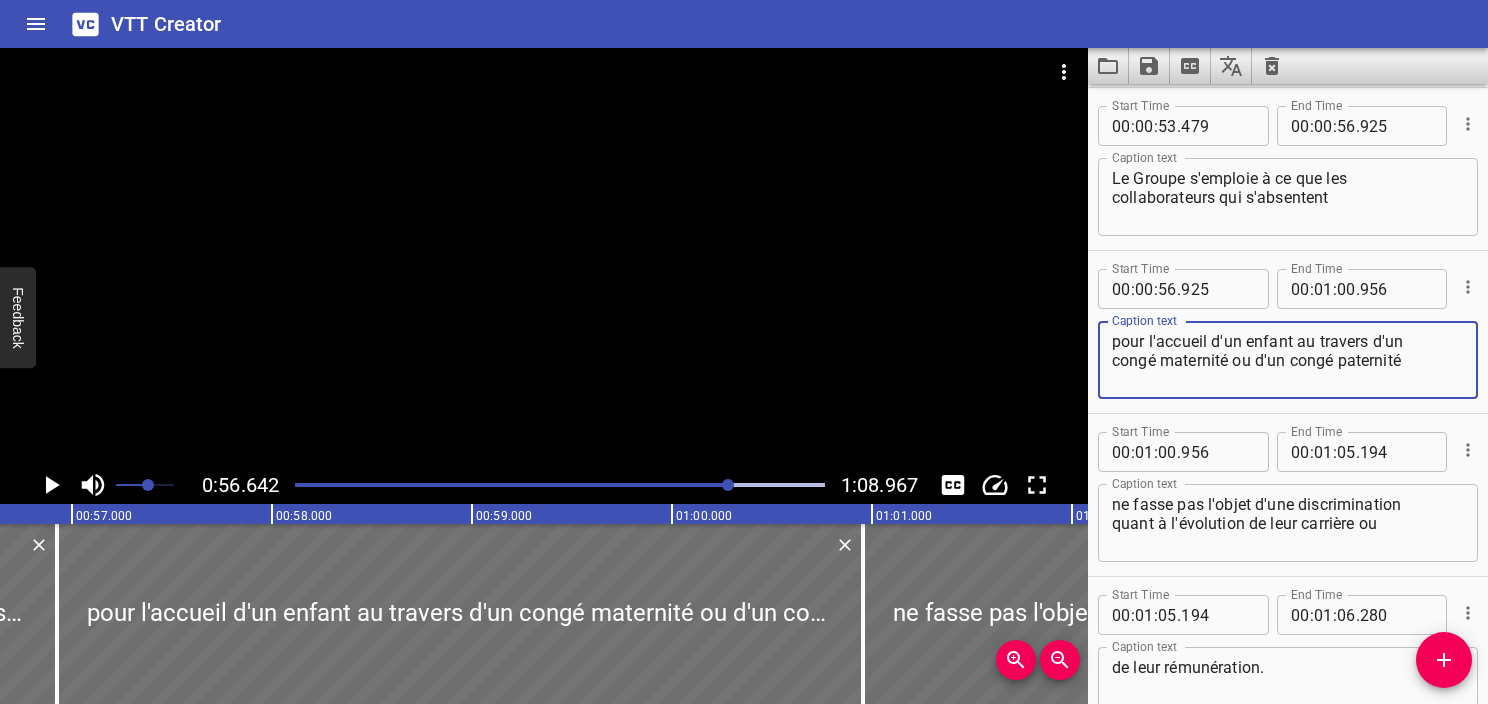 type on "pour l'accueil d'un enfant au travers d'un
congé maternité ou d'un congé paternité" 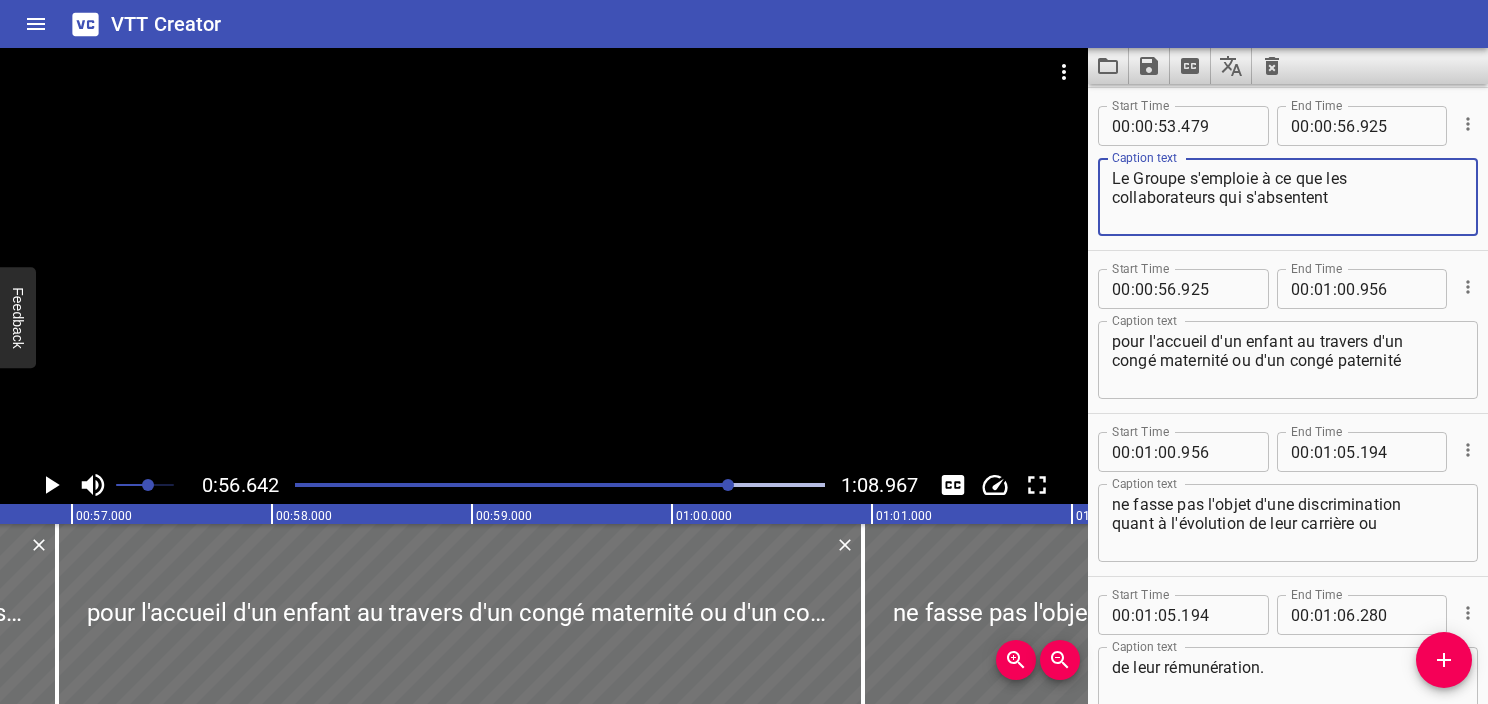 click on "Le Groupe s'emploie à ce que les
collaborateurs qui s'absentent" at bounding box center (1288, 197) 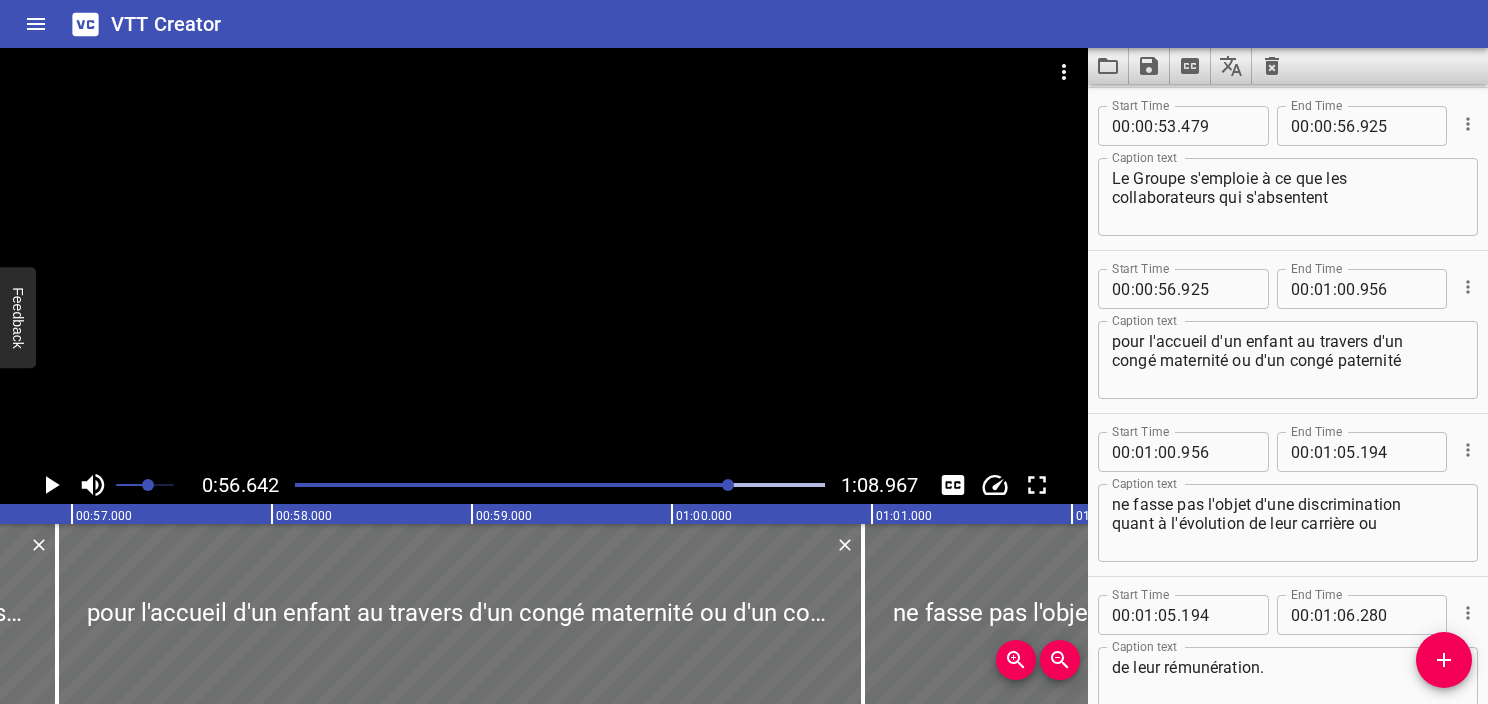 drag, startPoint x: 705, startPoint y: 482, endPoint x: 658, endPoint y: 484, distance: 47.042534 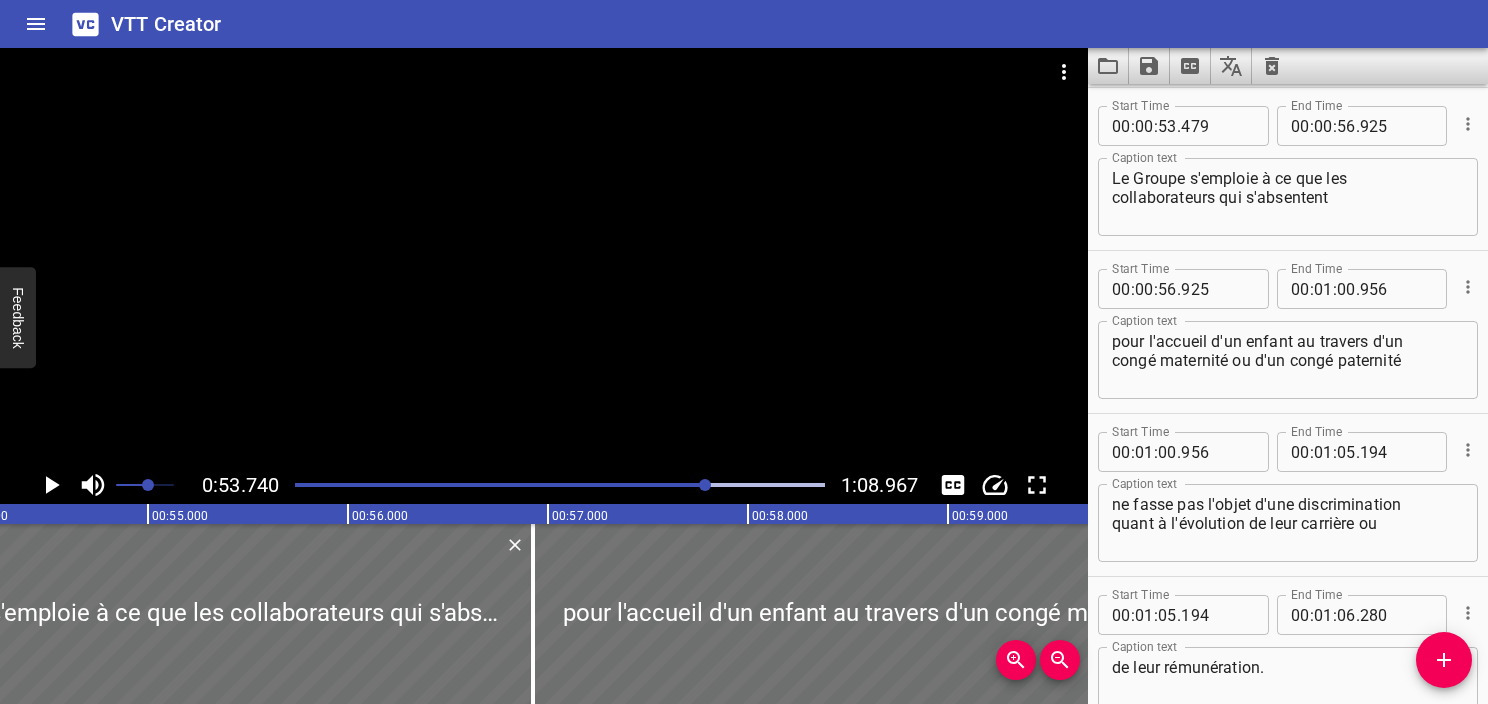scroll, scrollTop: 0, scrollLeft: 10748, axis: horizontal 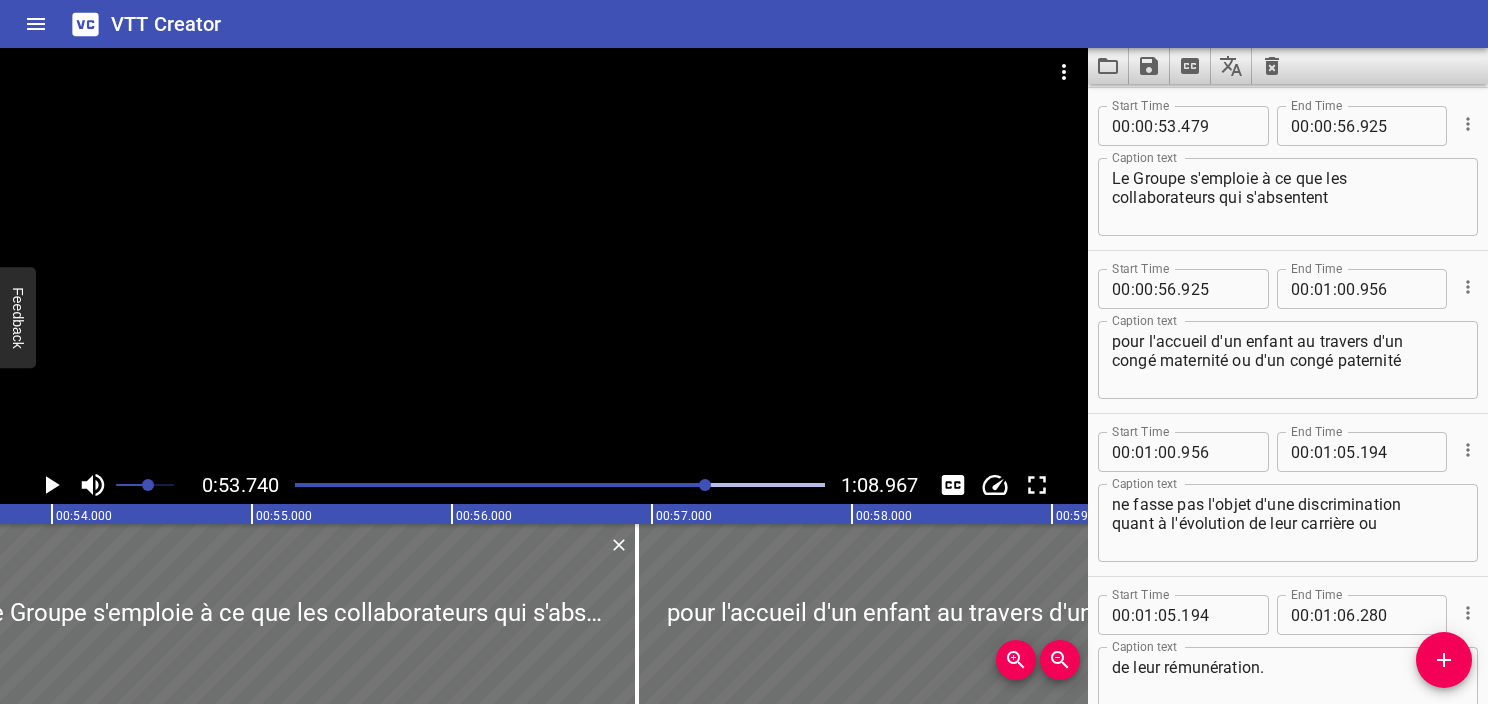click 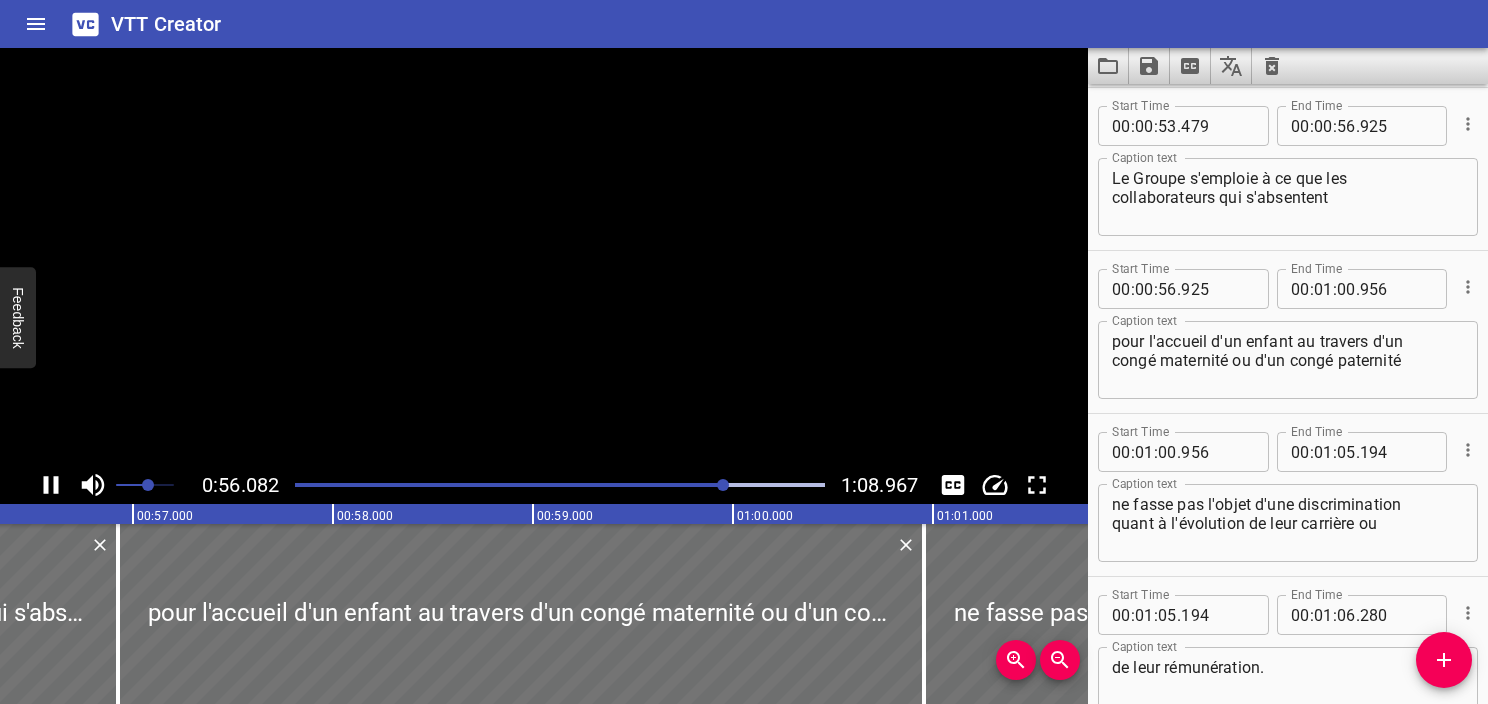 click 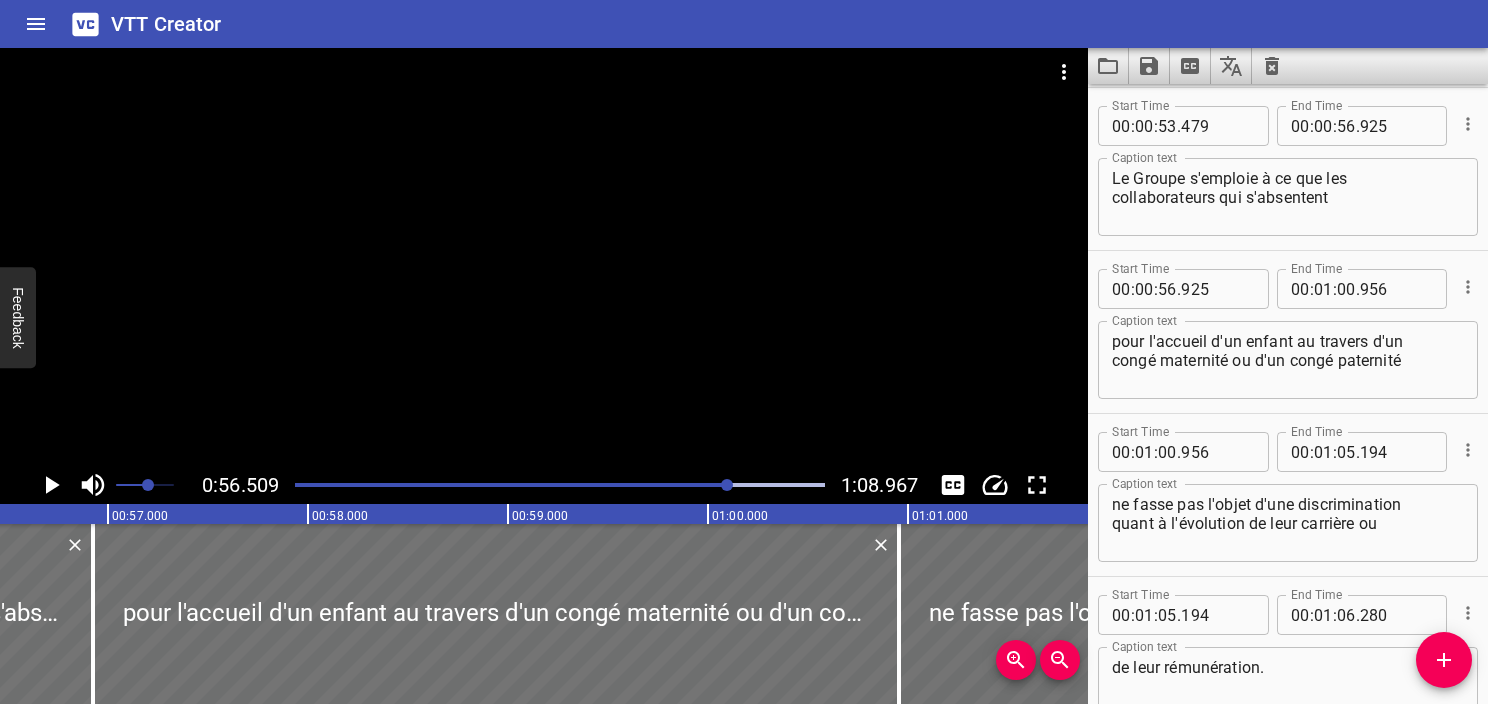 scroll, scrollTop: 0, scrollLeft: 11301, axis: horizontal 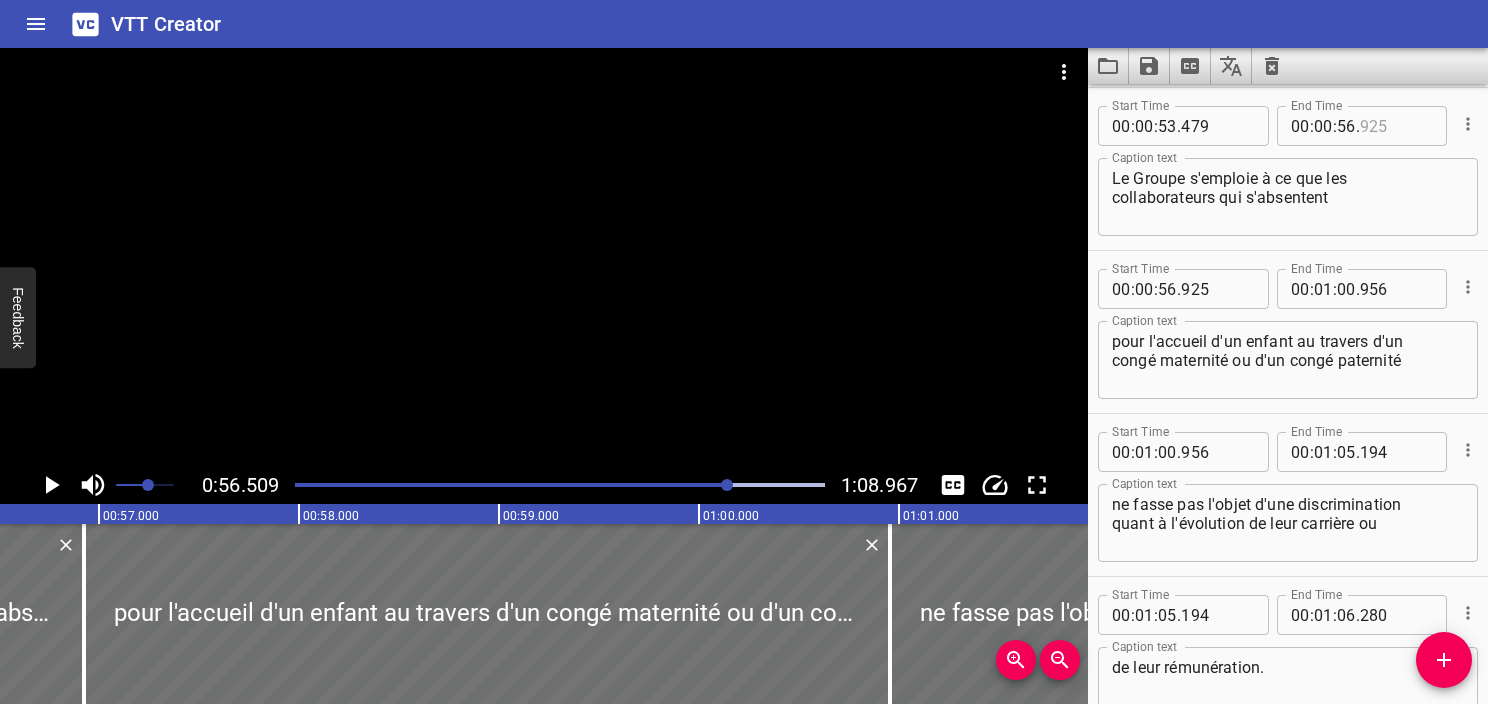 click at bounding box center (1396, 126) 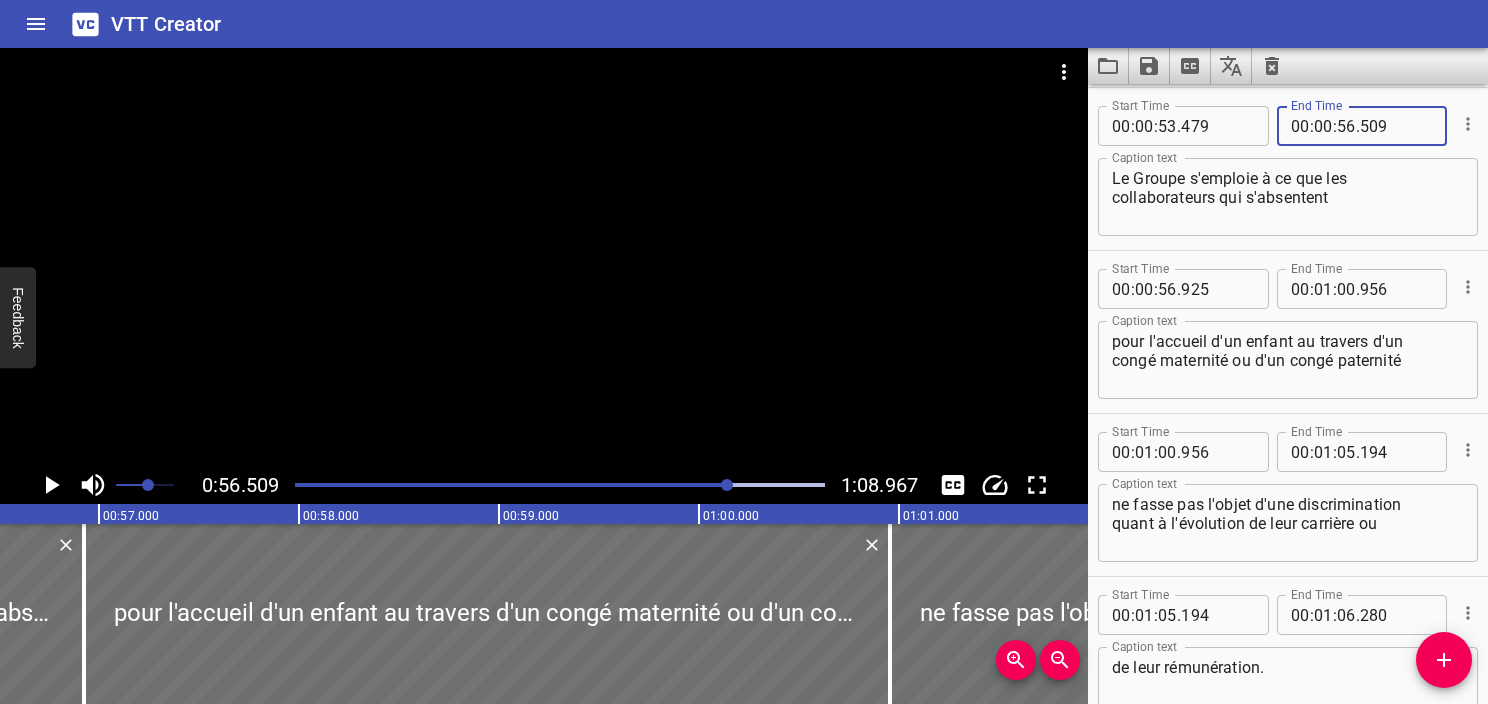 type on "509" 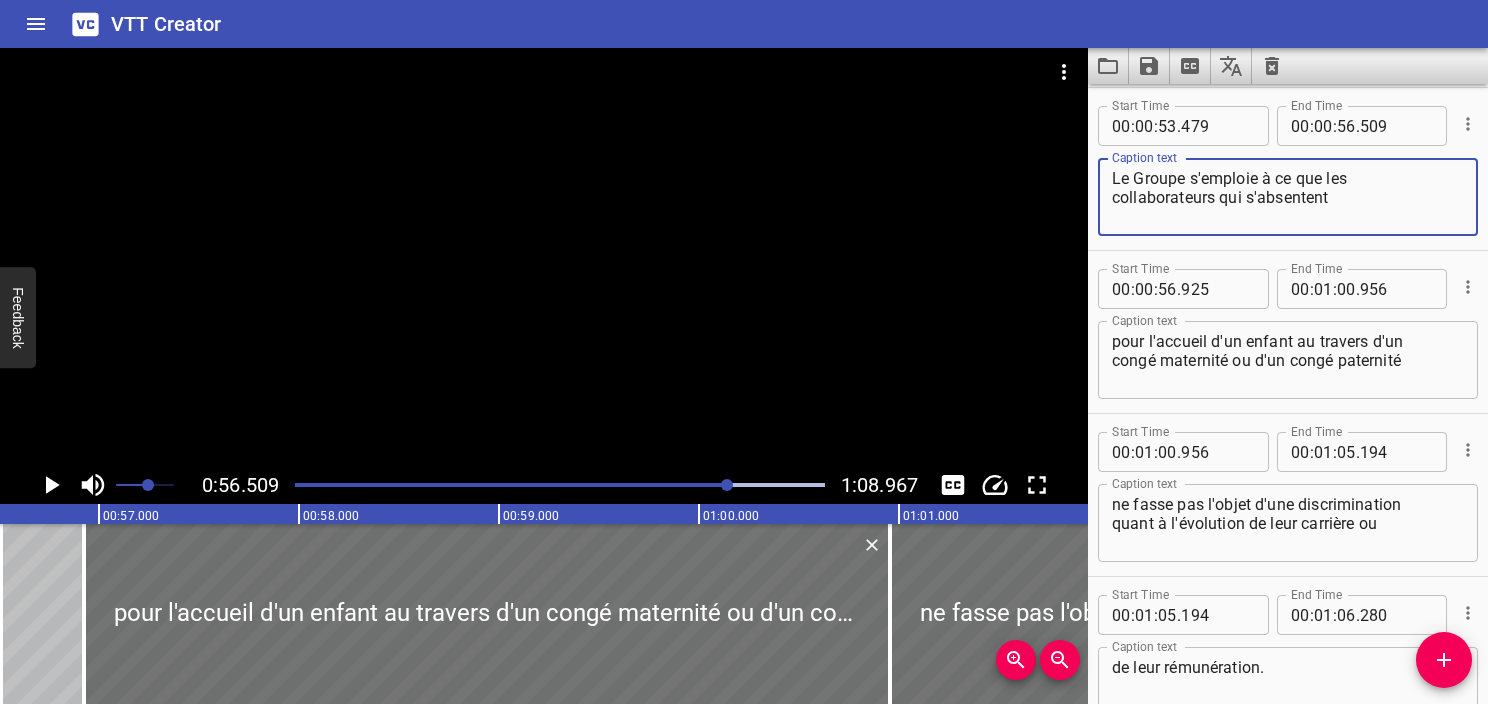 click 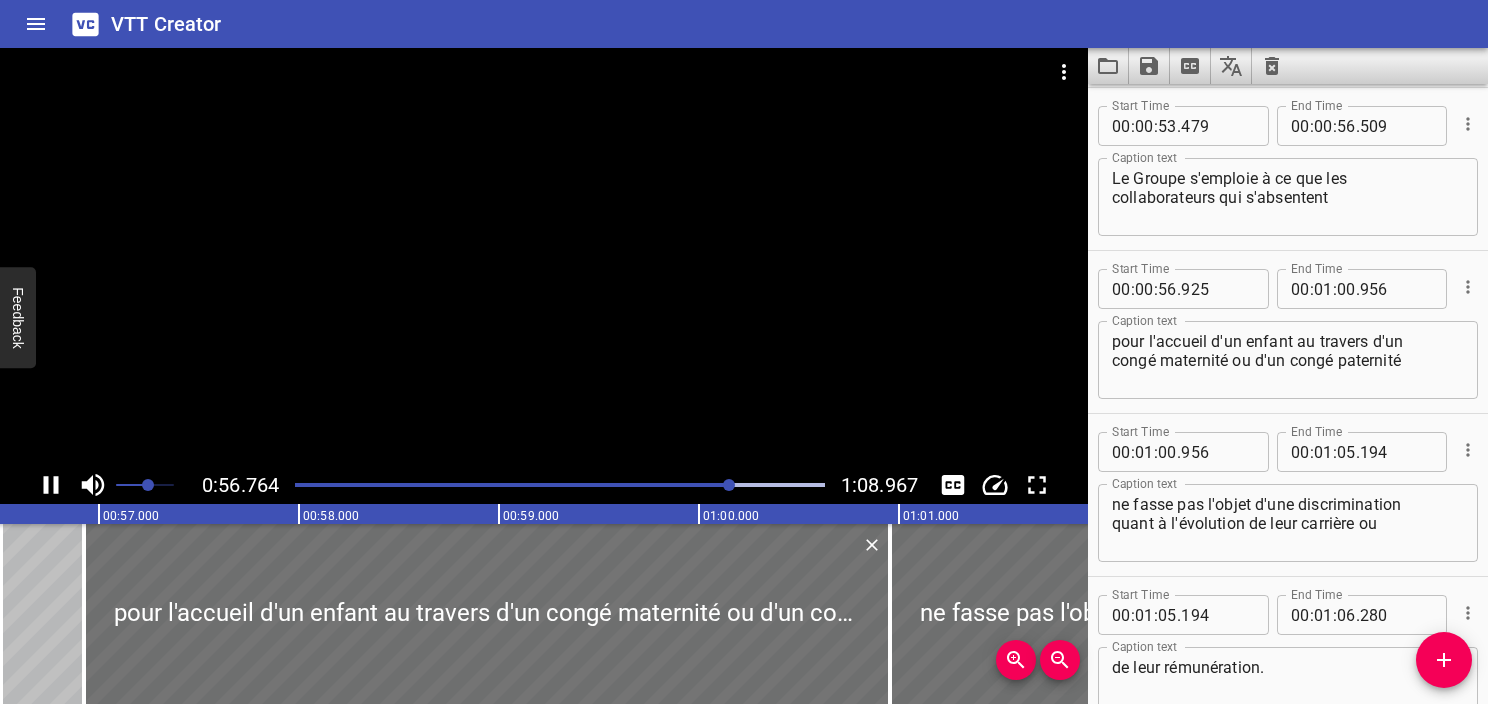 scroll, scrollTop: 0, scrollLeft: 11352, axis: horizontal 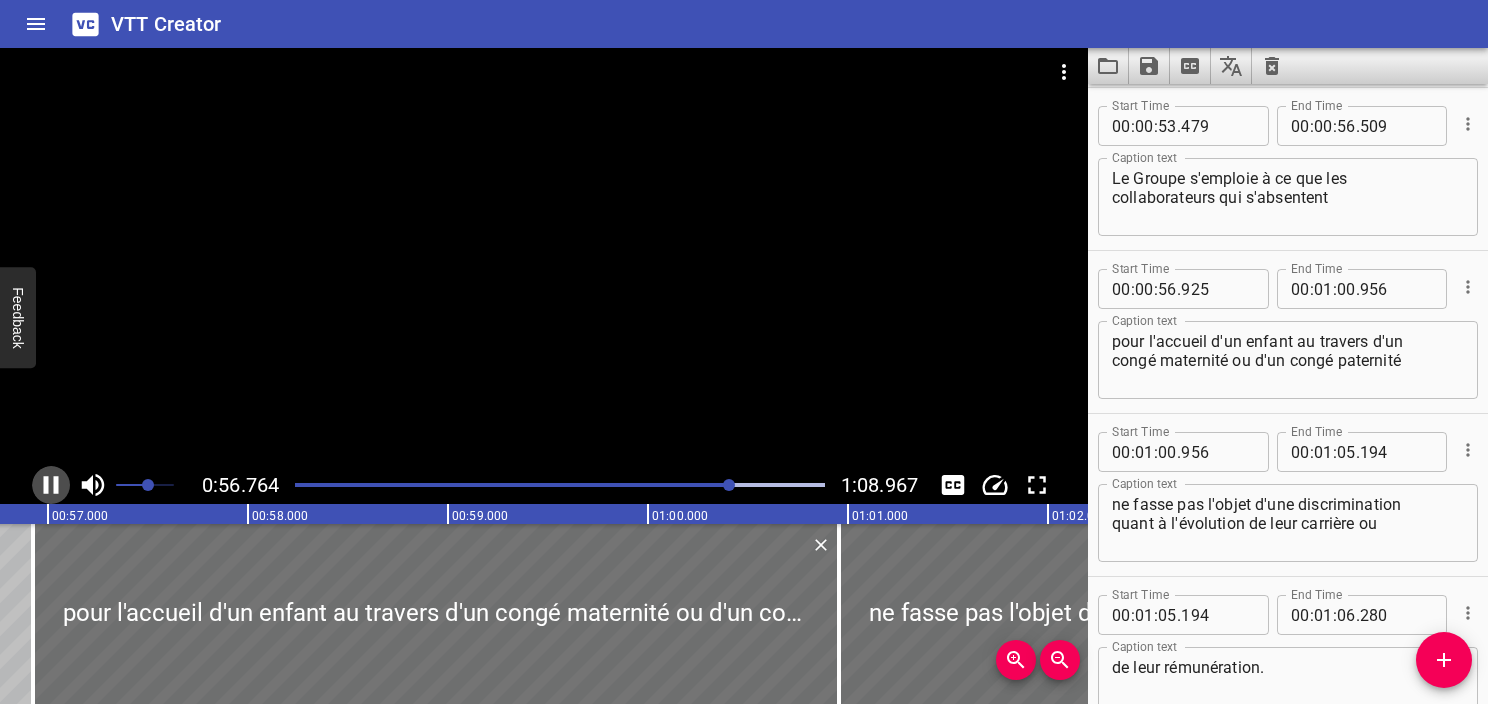 click 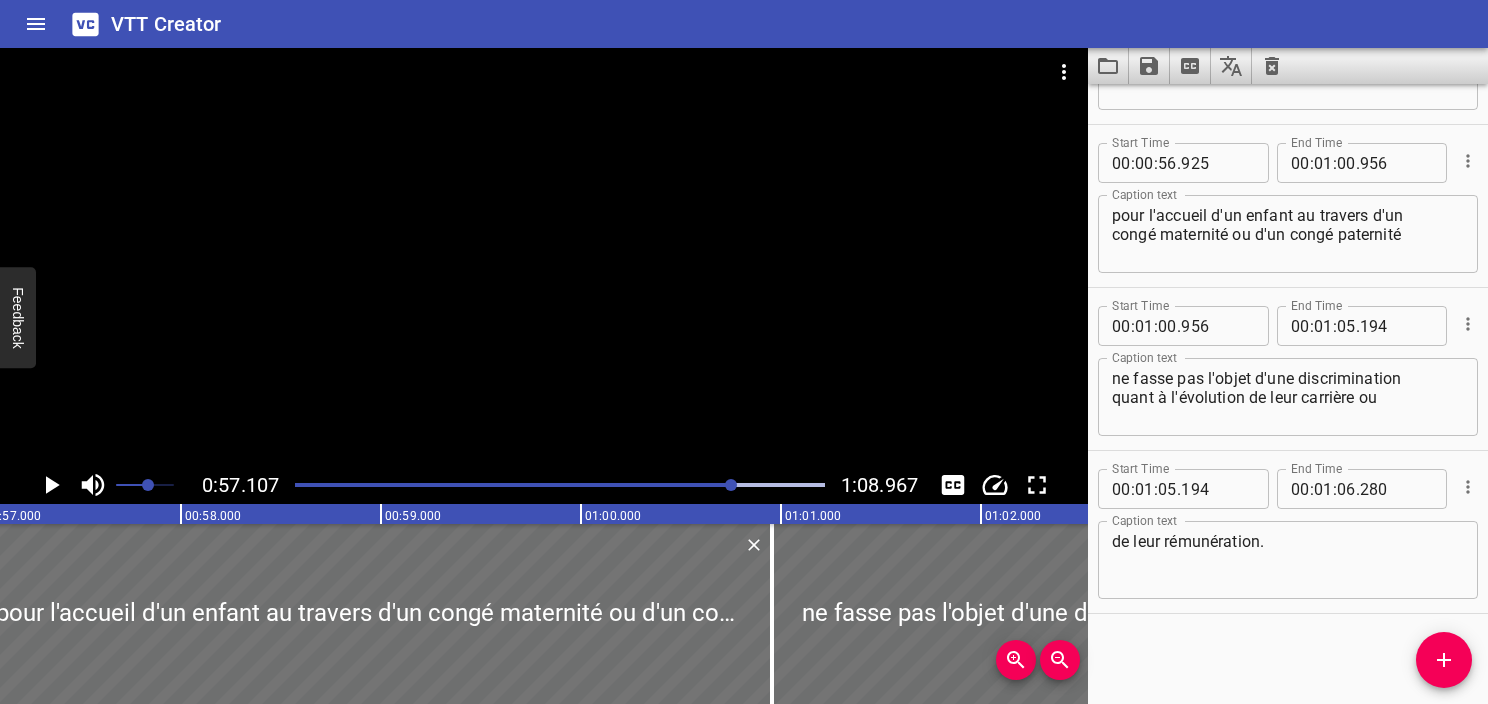 scroll, scrollTop: 0, scrollLeft: 11421, axis: horizontal 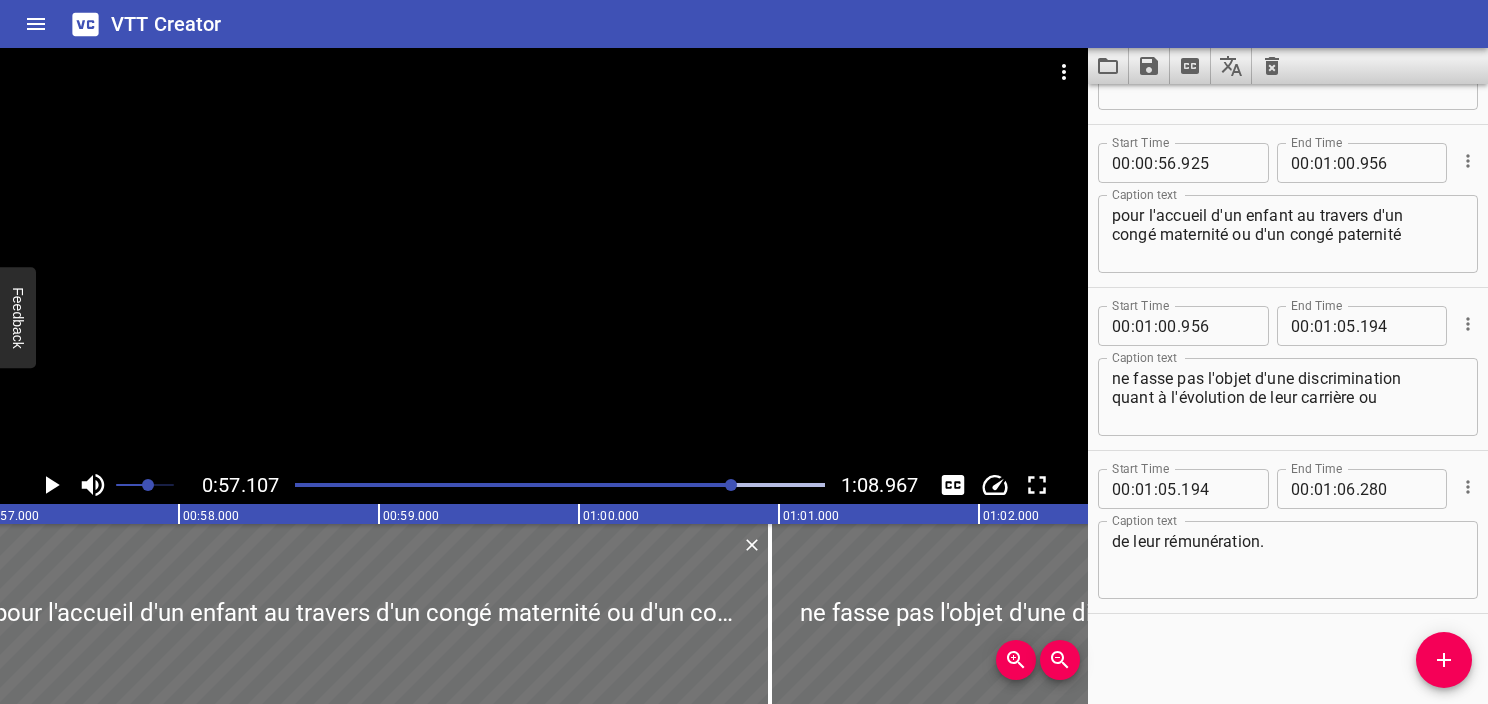 click at bounding box center [560, 485] 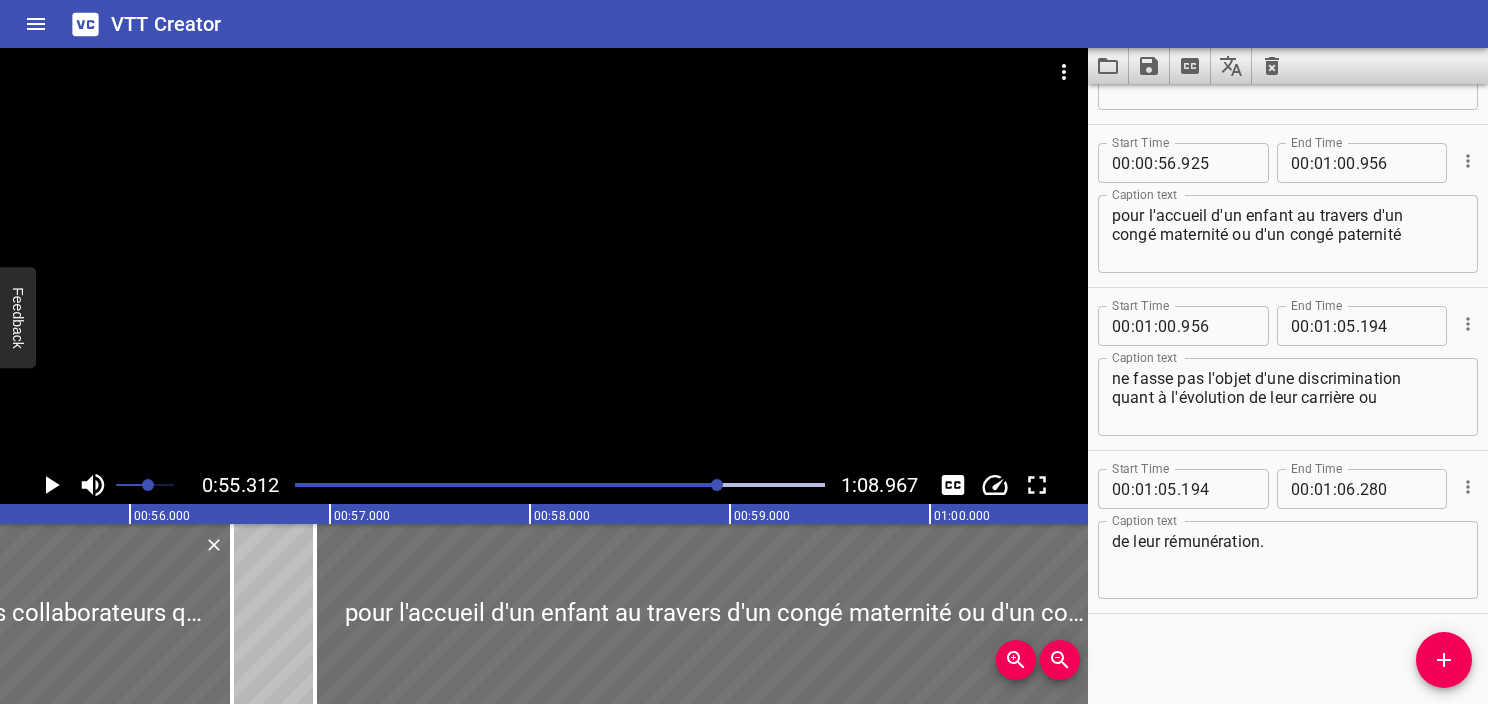 scroll, scrollTop: 0, scrollLeft: 11062, axis: horizontal 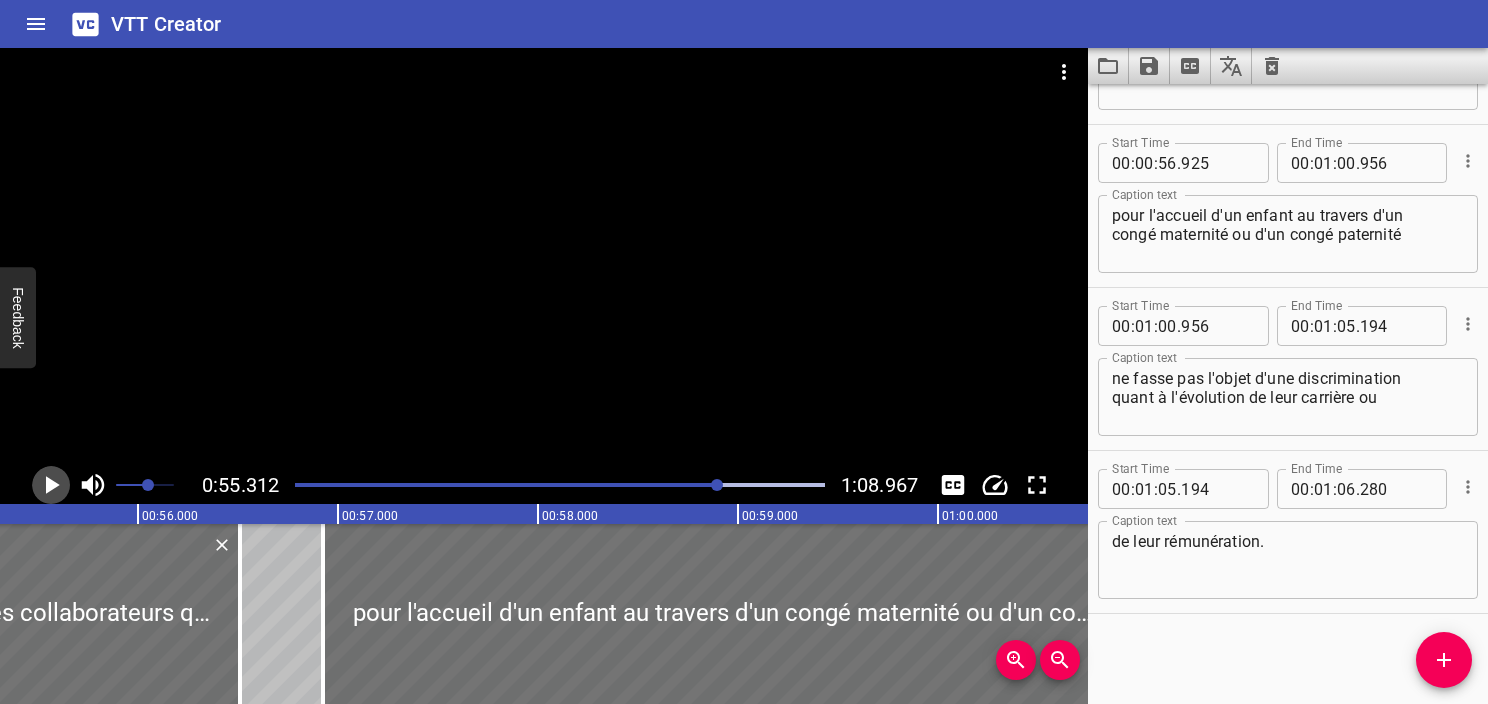 click 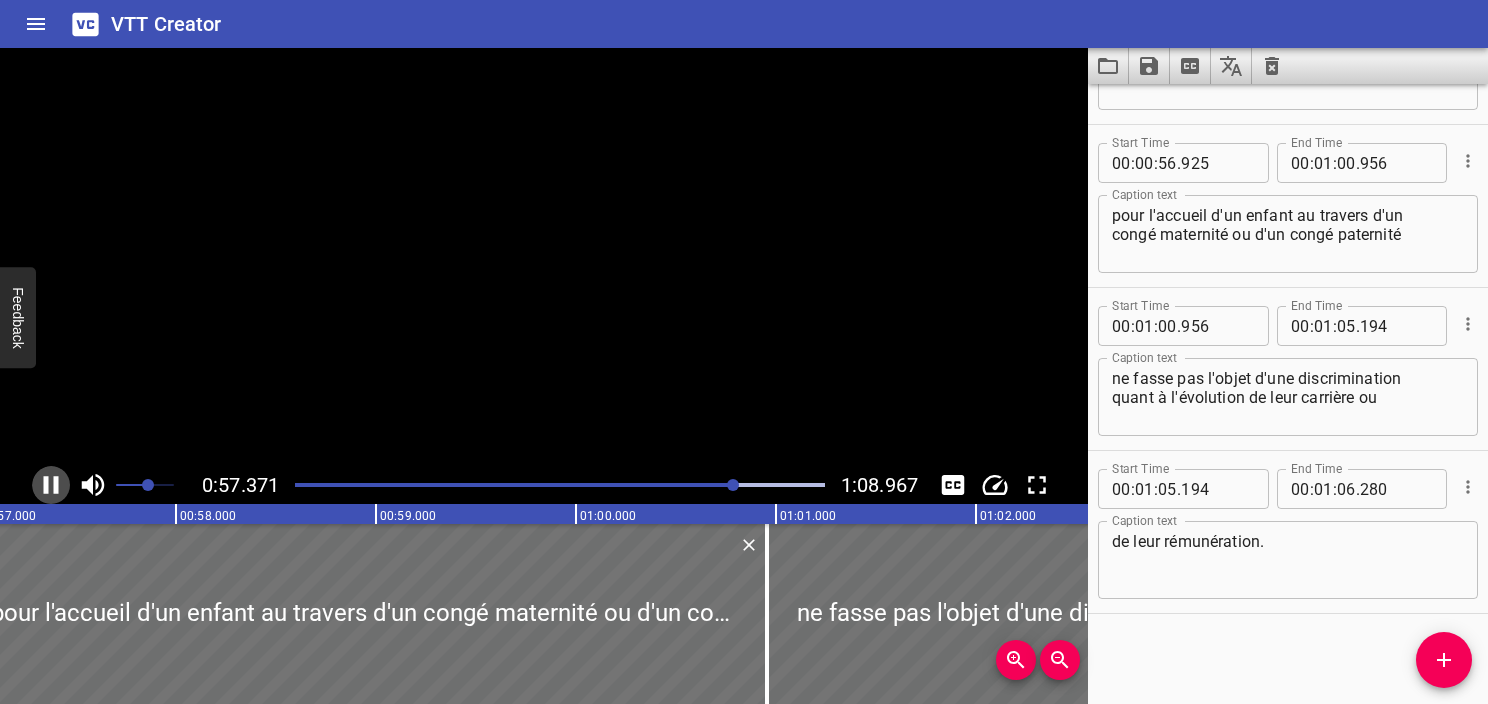 click 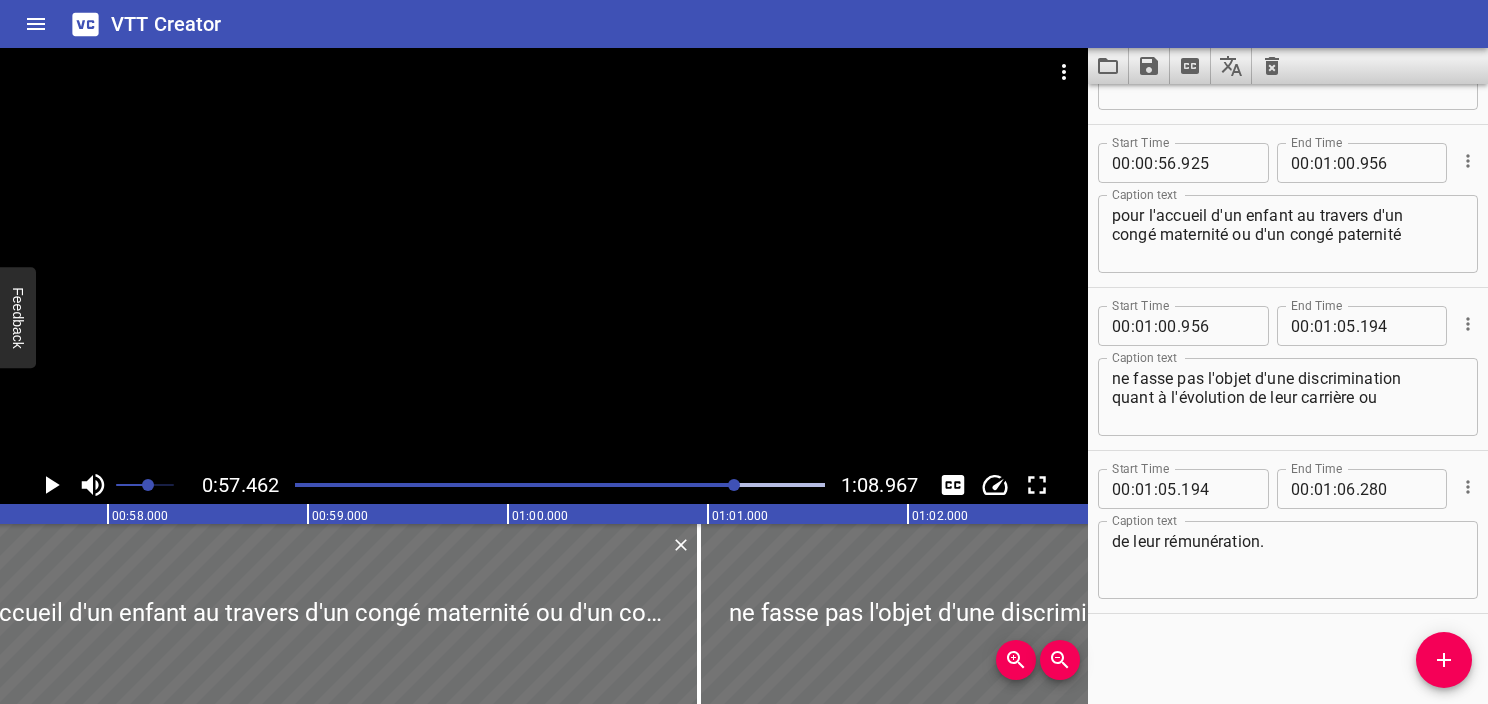 click at bounding box center (560, 485) 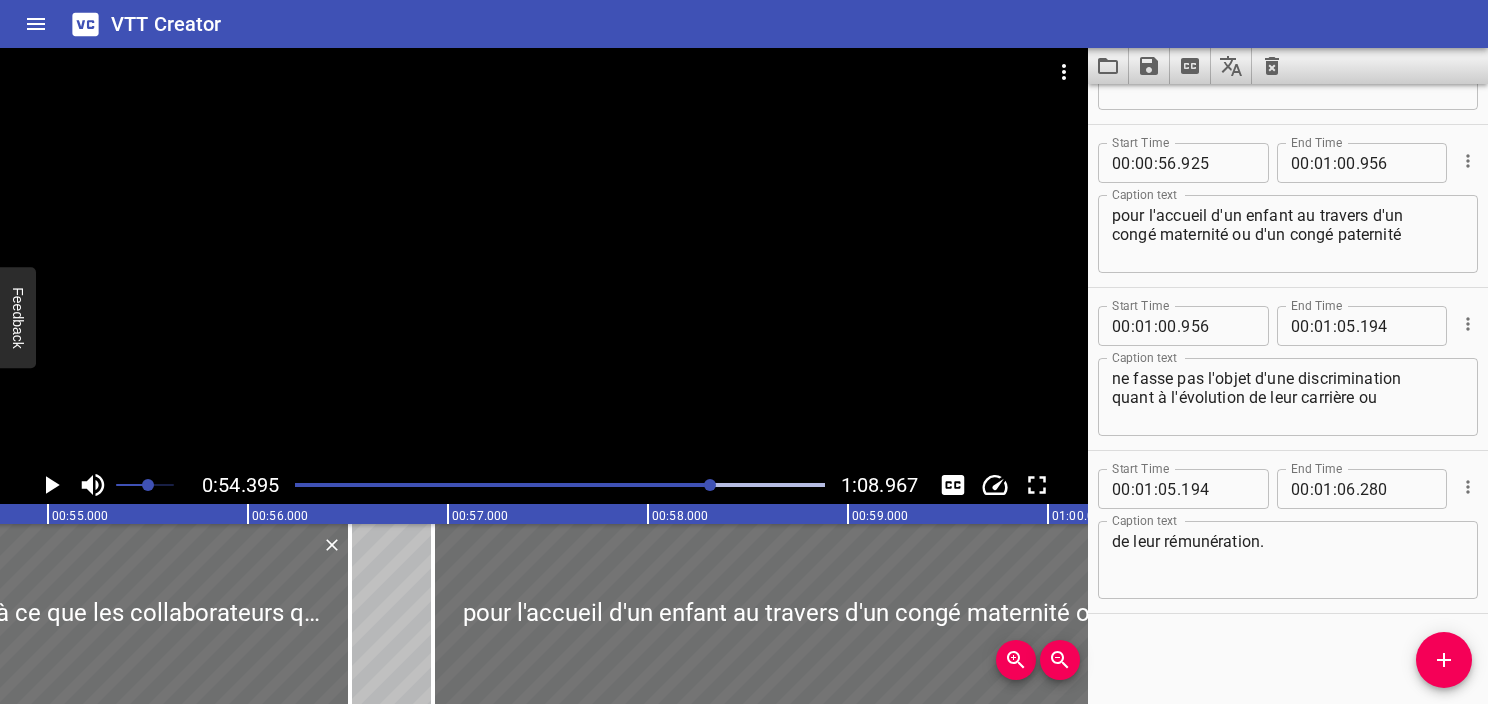 scroll, scrollTop: 0, scrollLeft: 10879, axis: horizontal 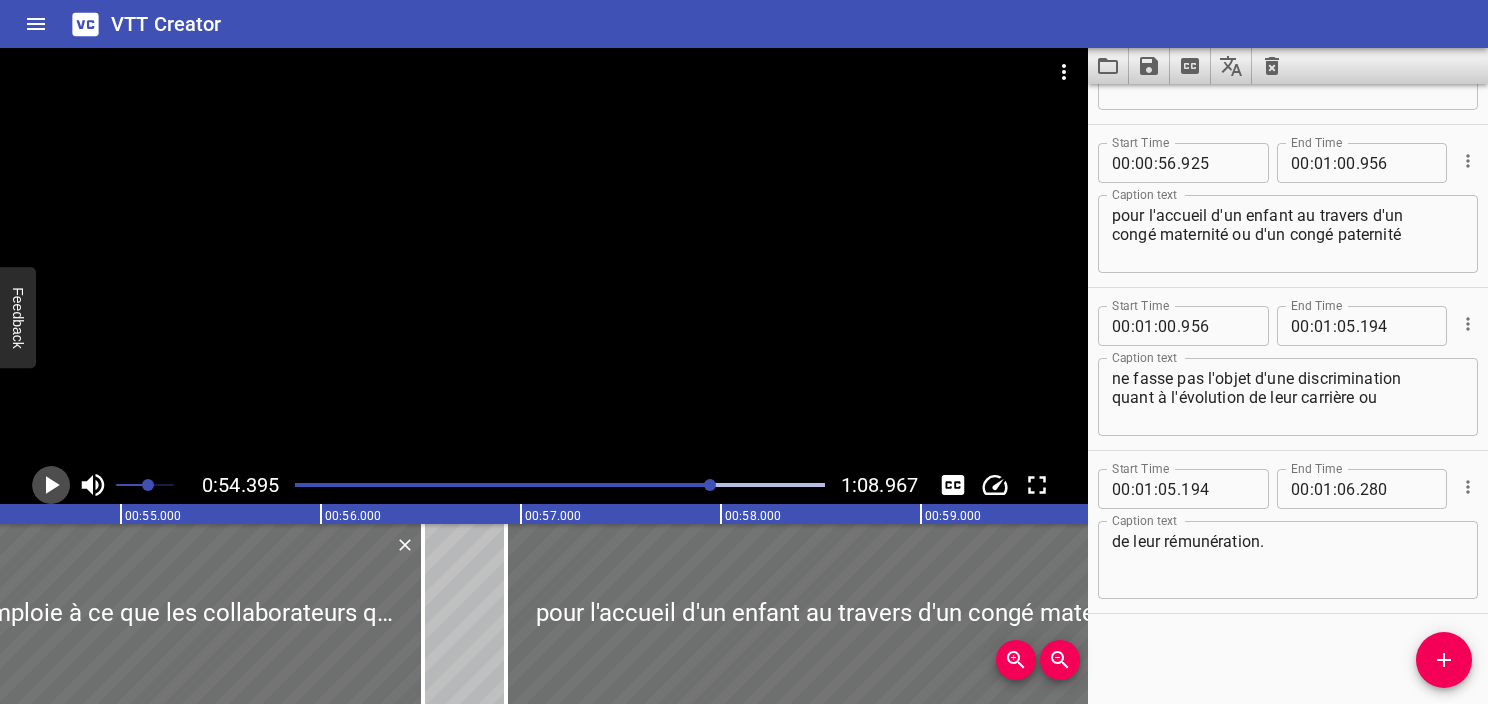 click 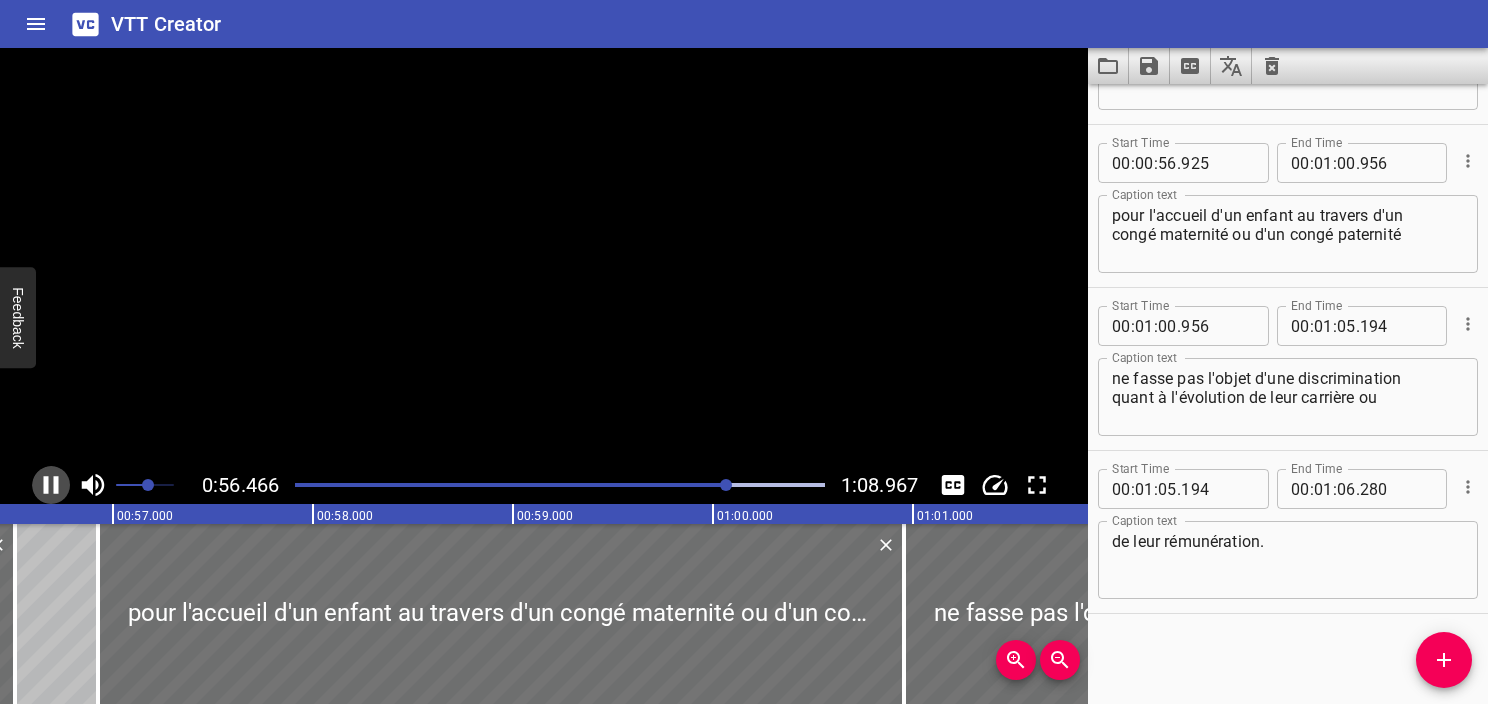 click 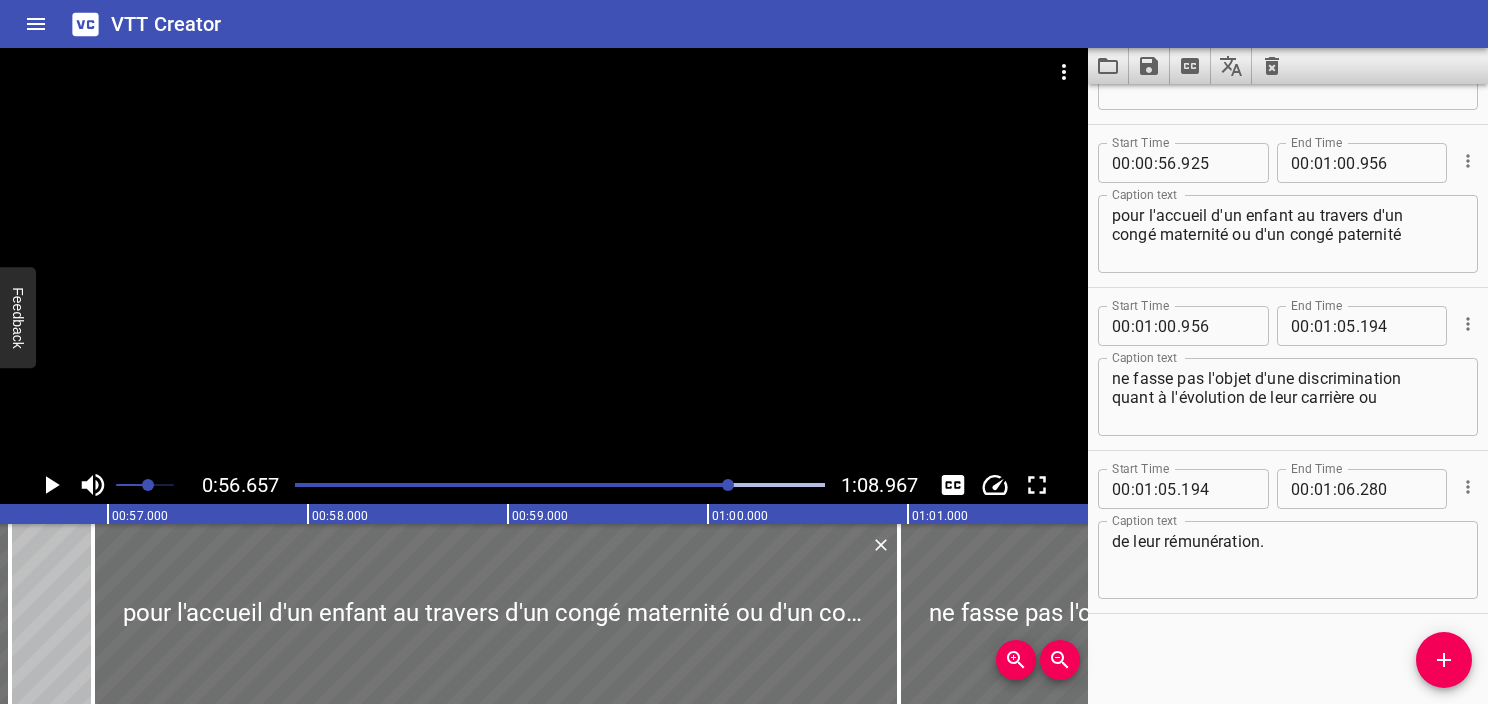 scroll, scrollTop: 0, scrollLeft: 11331, axis: horizontal 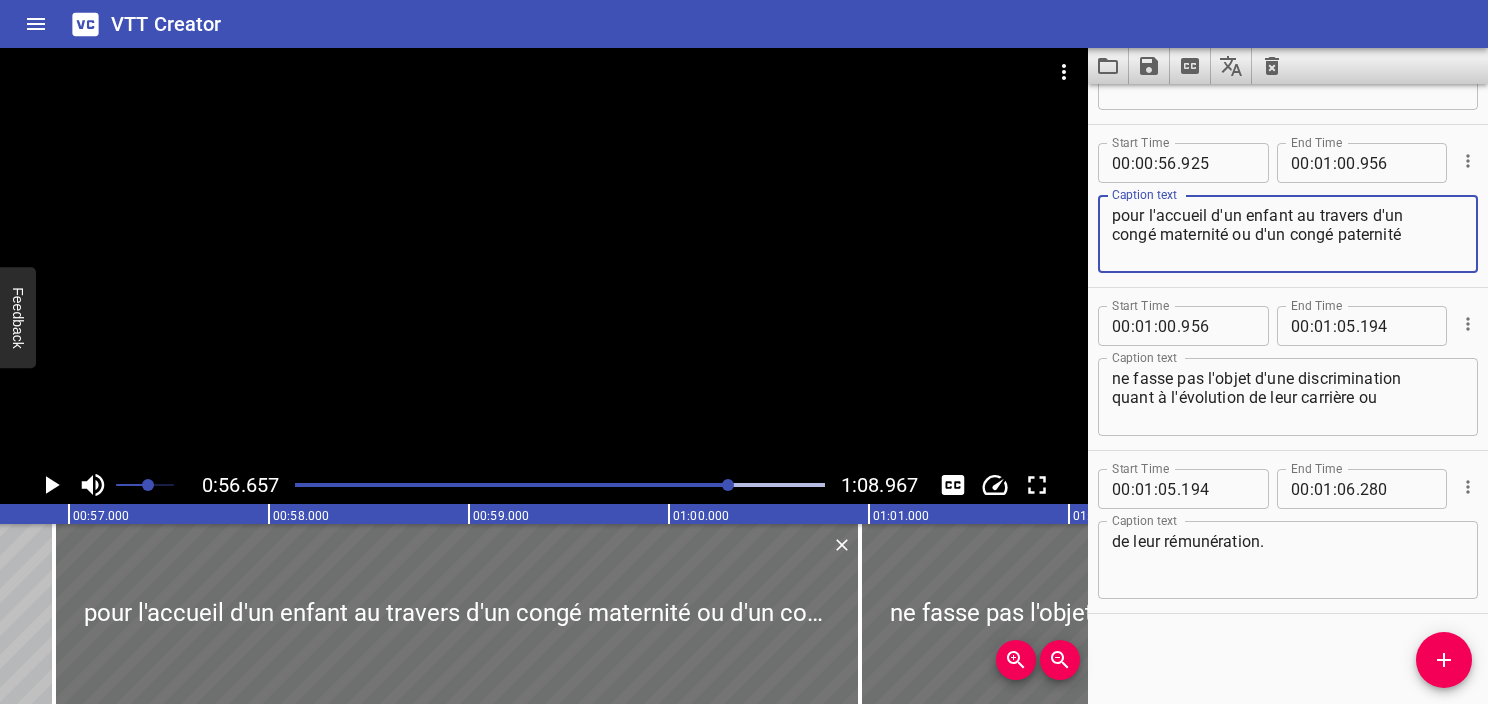 click on "pour l'accueil d'un enfant au travers d'un
congé maternité ou d'un congé paternité" at bounding box center (1288, 234) 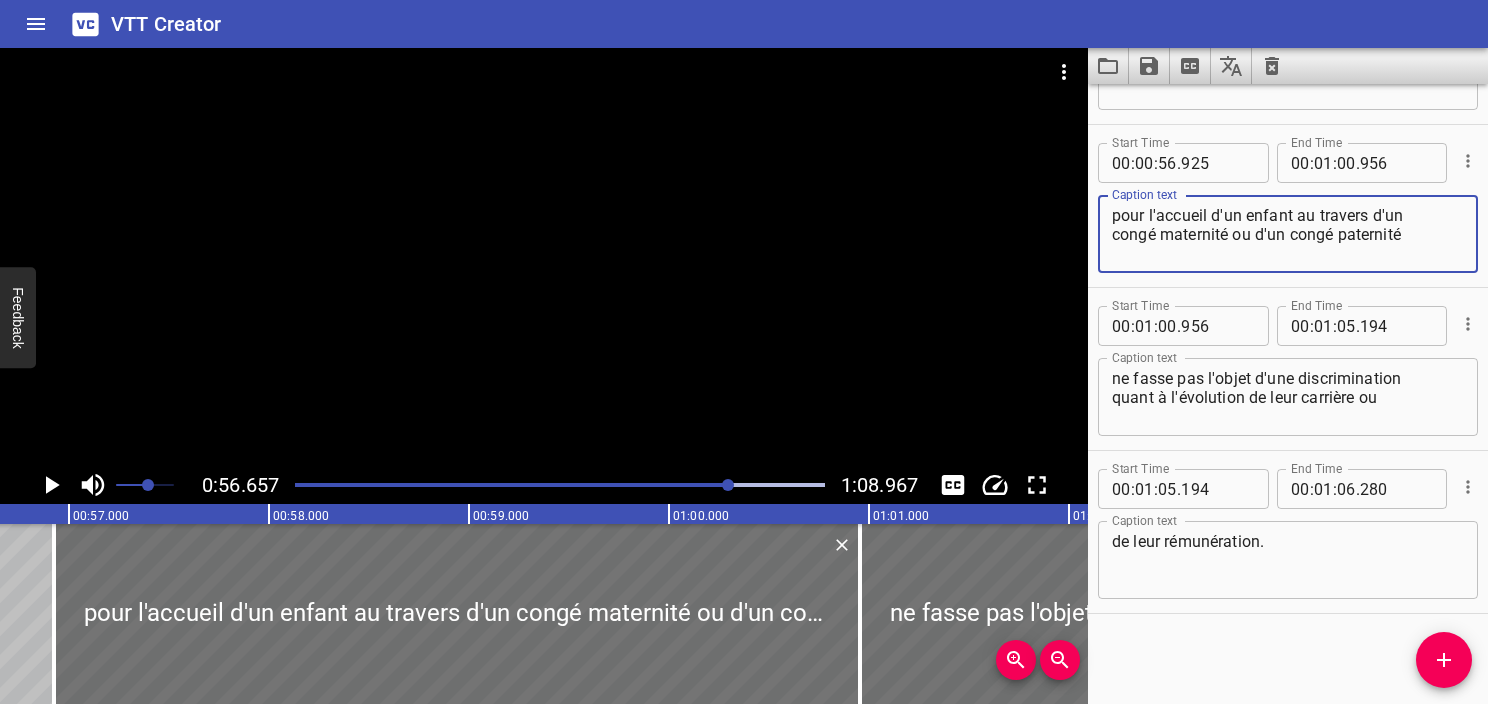 type on "pour l'accueil d'un enfant au travers d'un
congé maternité ou d'un congé paternité" 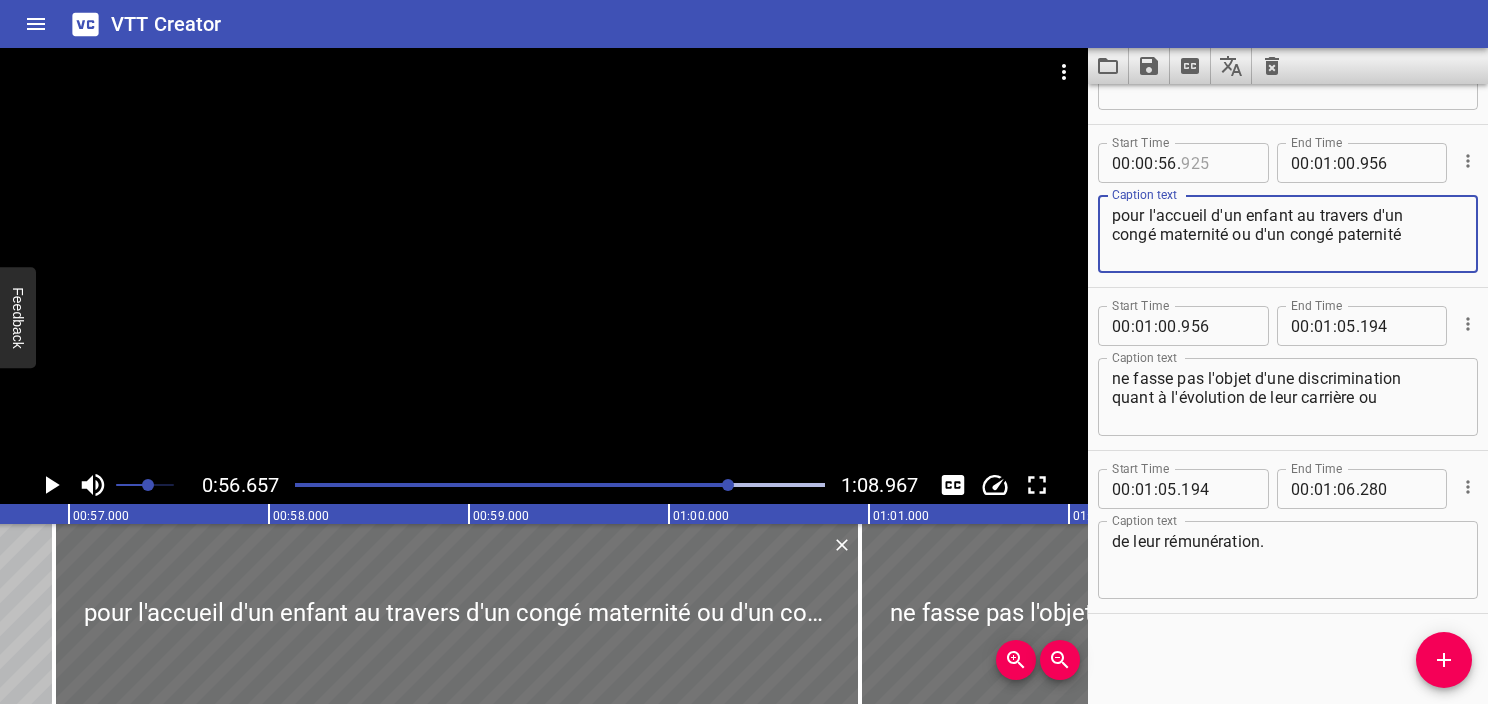 click at bounding box center (1217, 163) 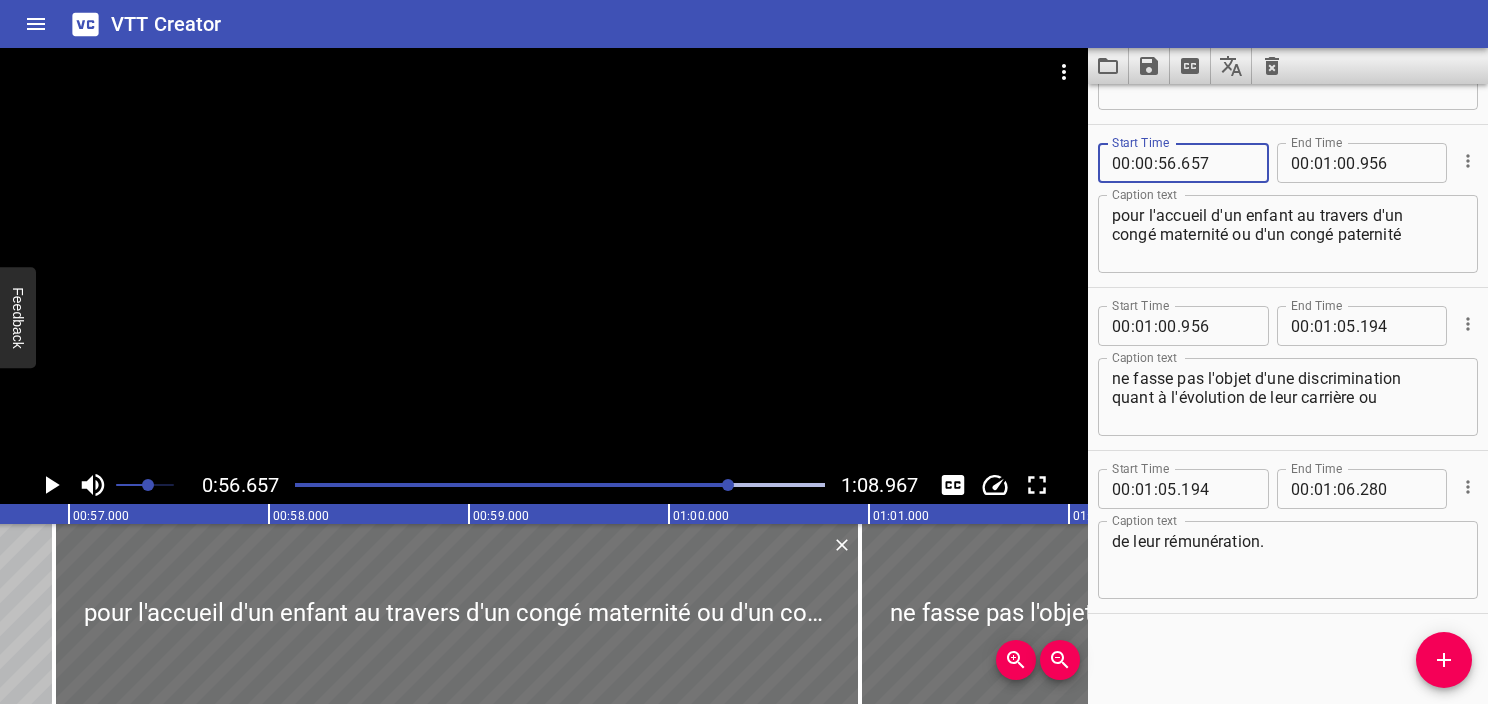 type on "657" 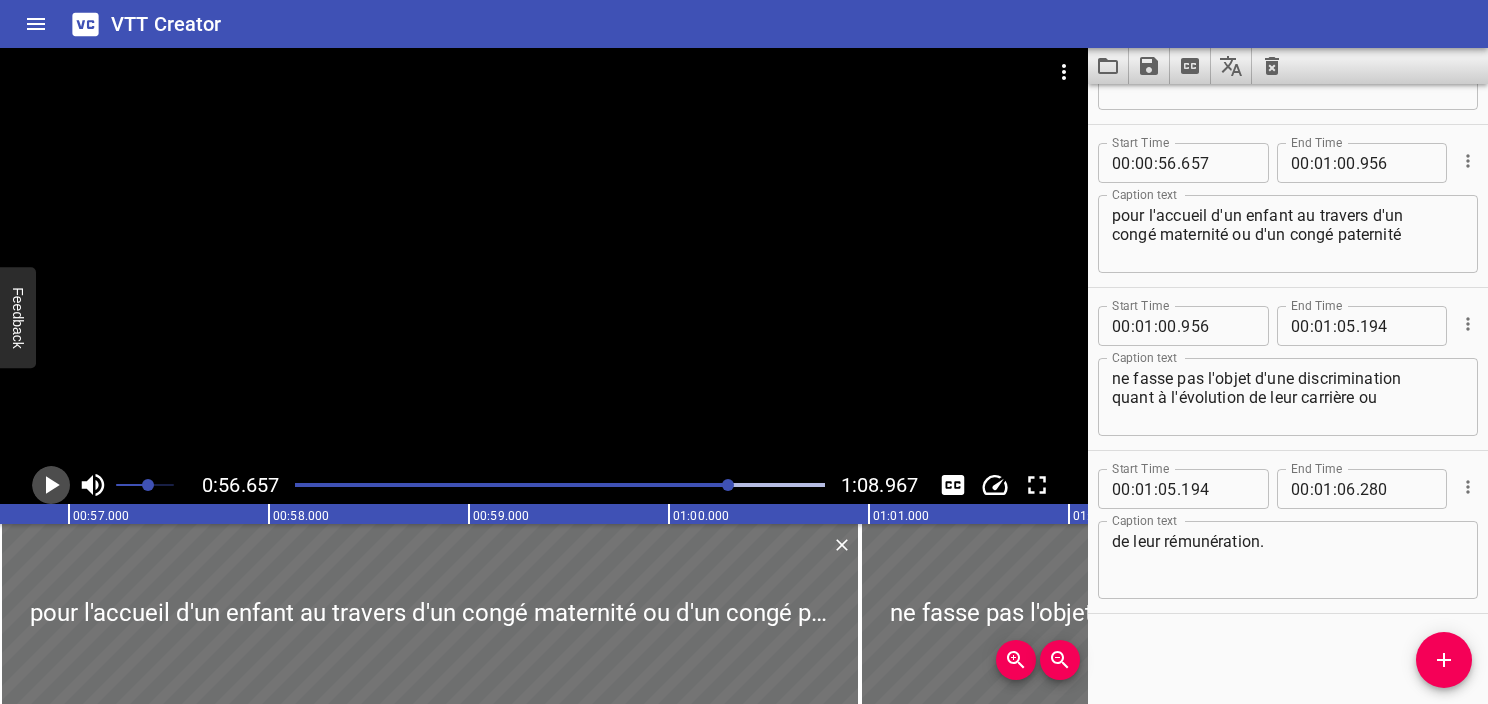 click 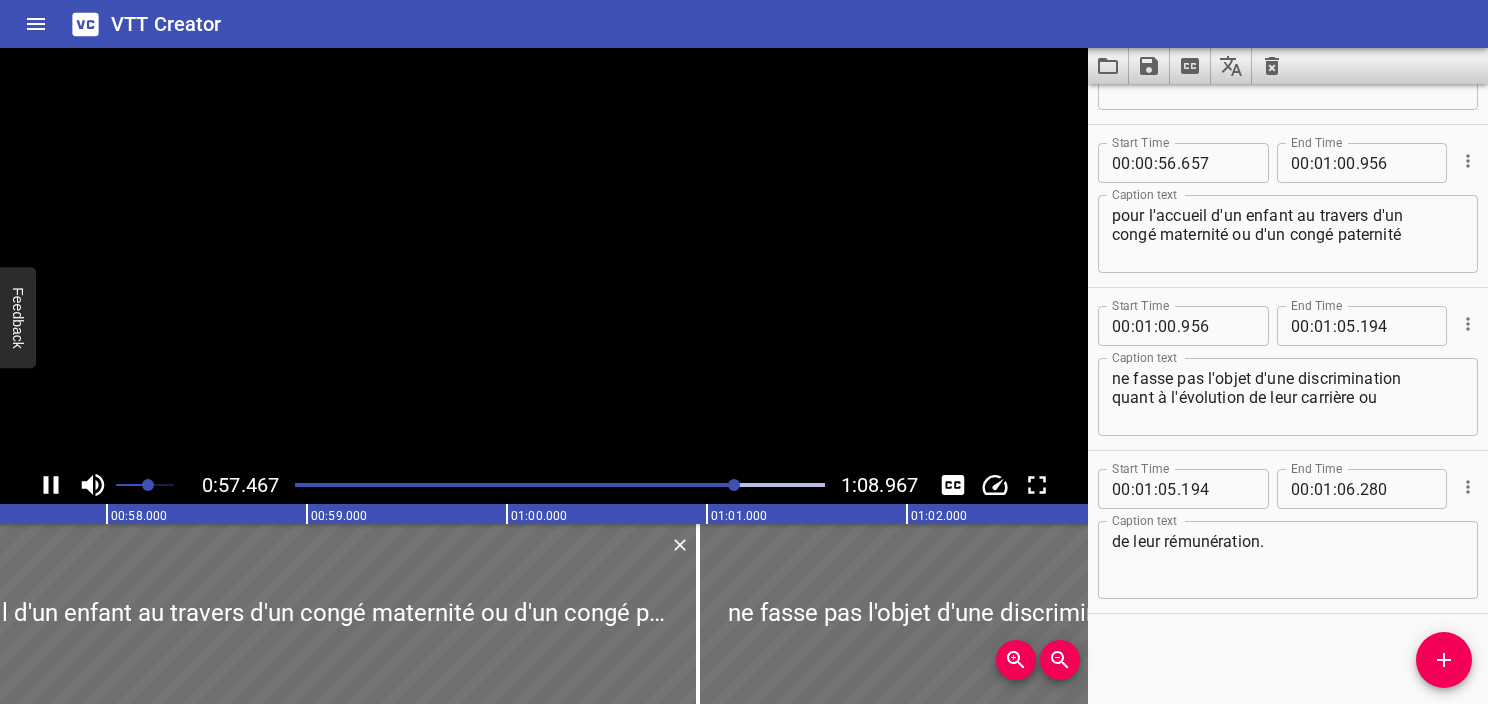 click 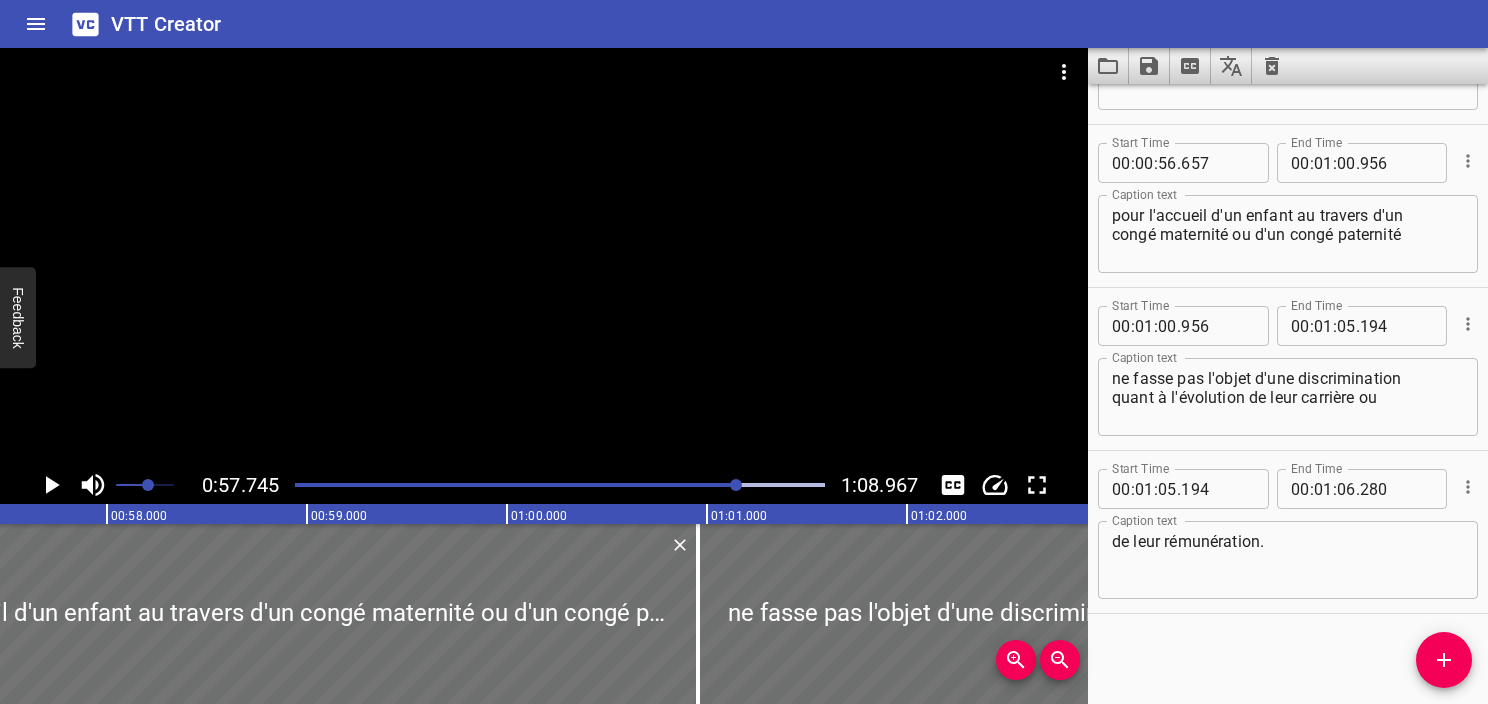 scroll, scrollTop: 0, scrollLeft: 11548, axis: horizontal 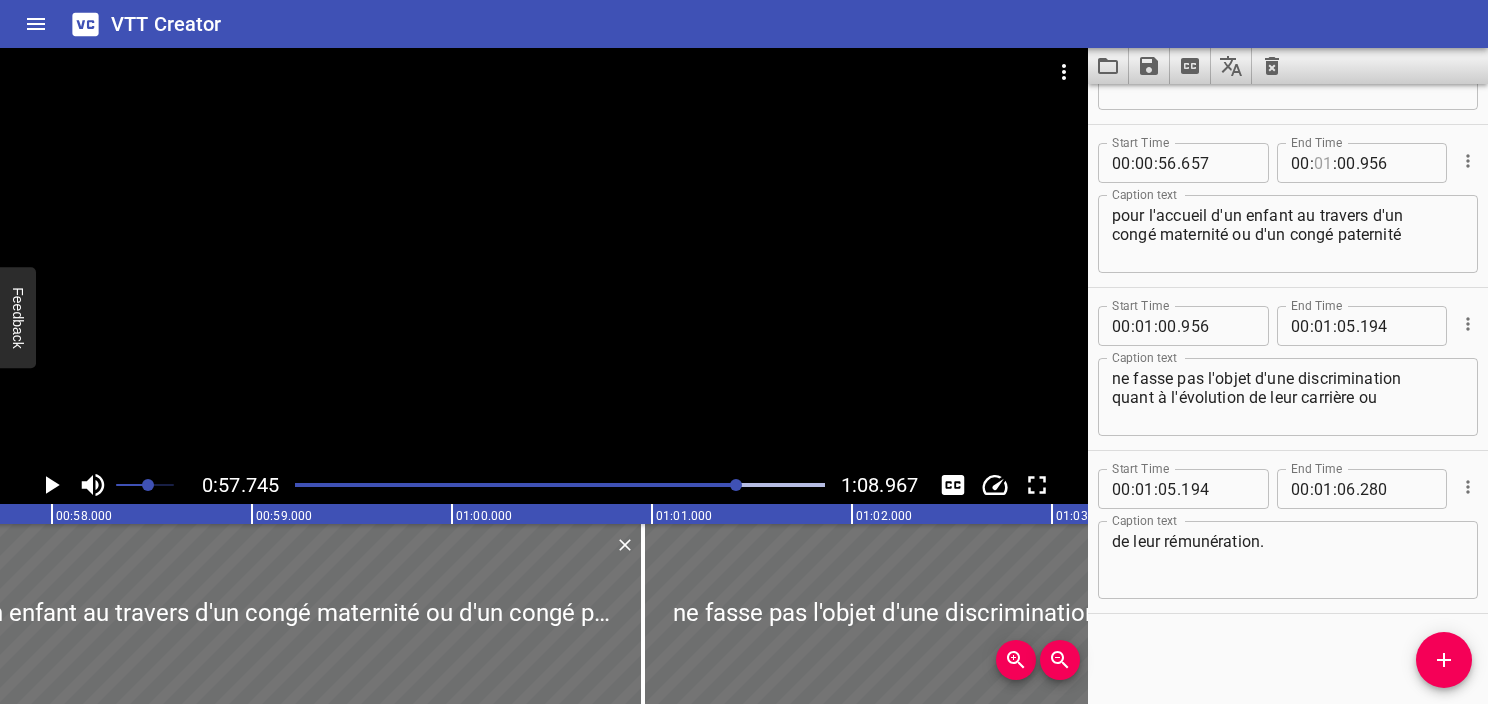 click at bounding box center [1323, 163] 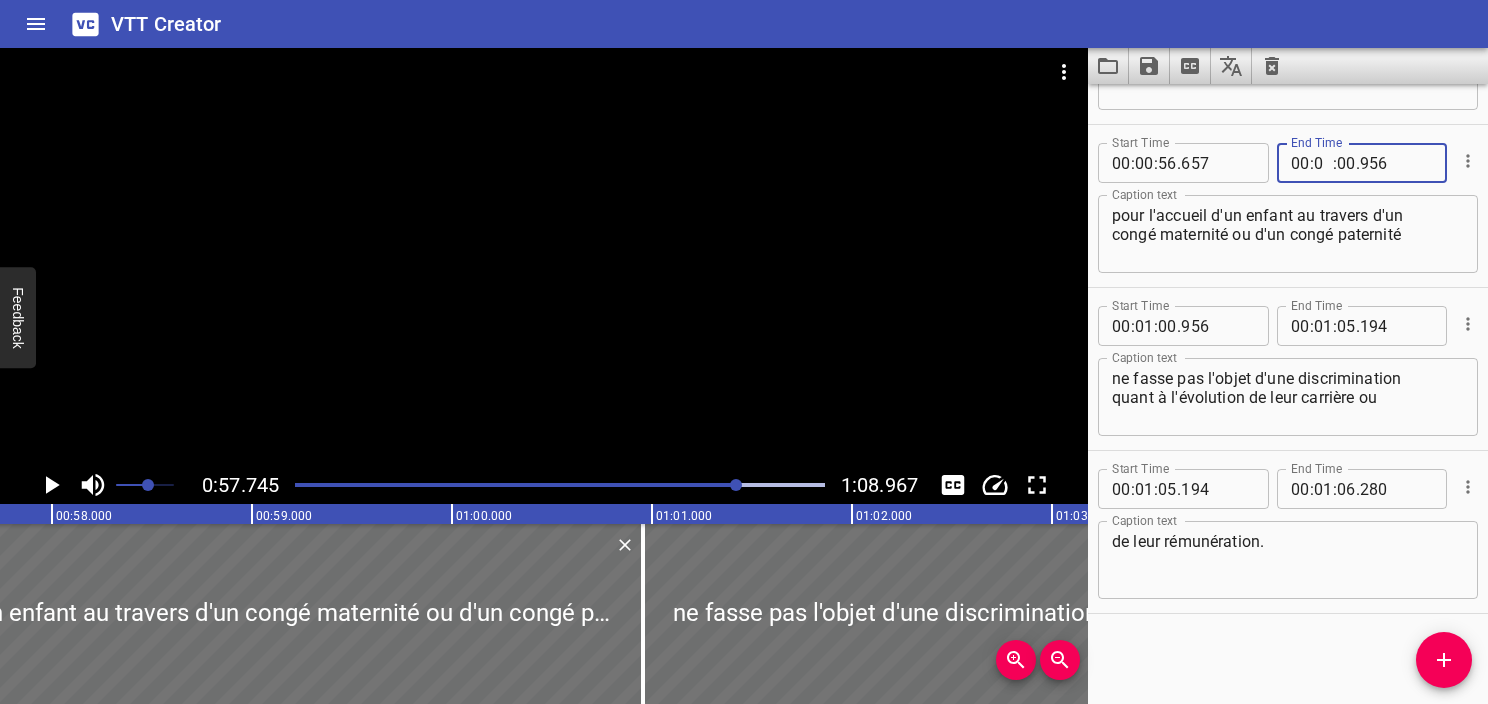 type on "00" 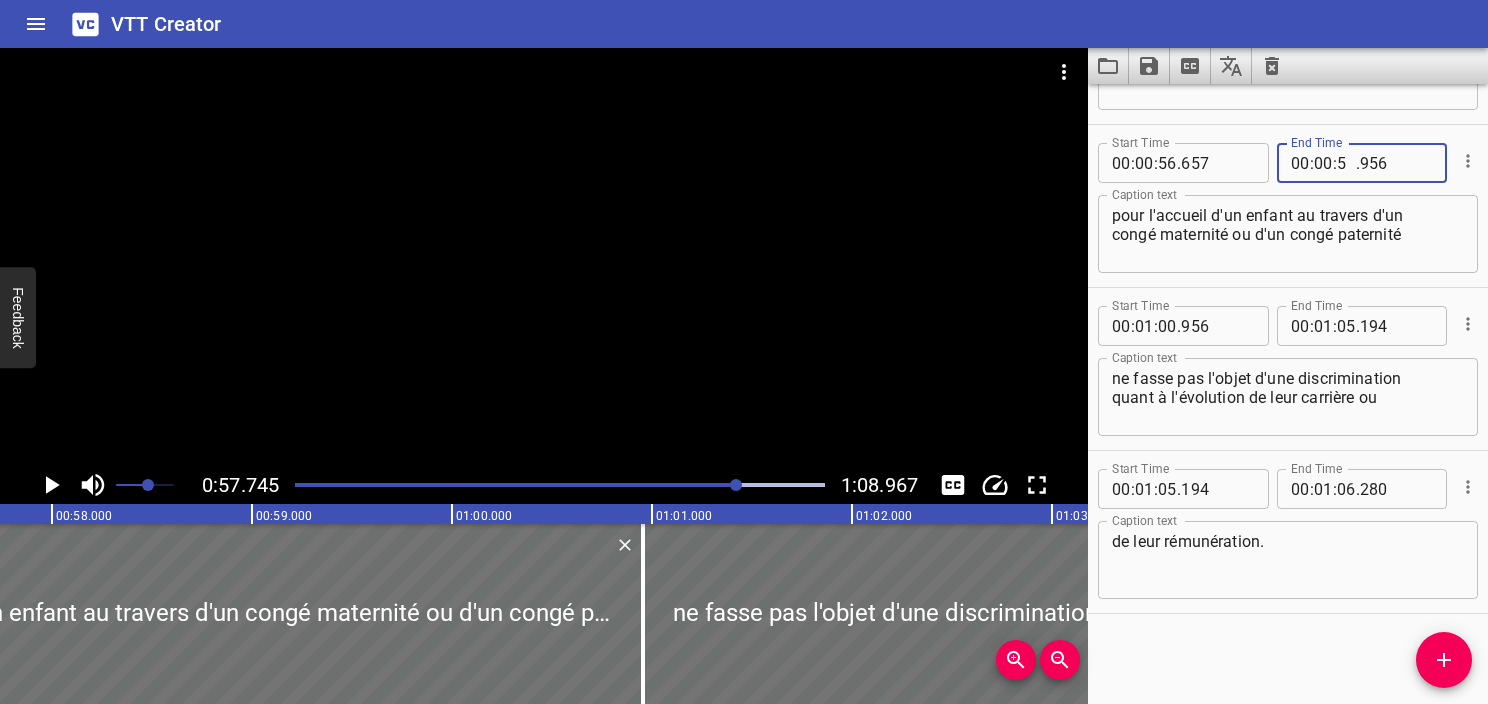 type on "57" 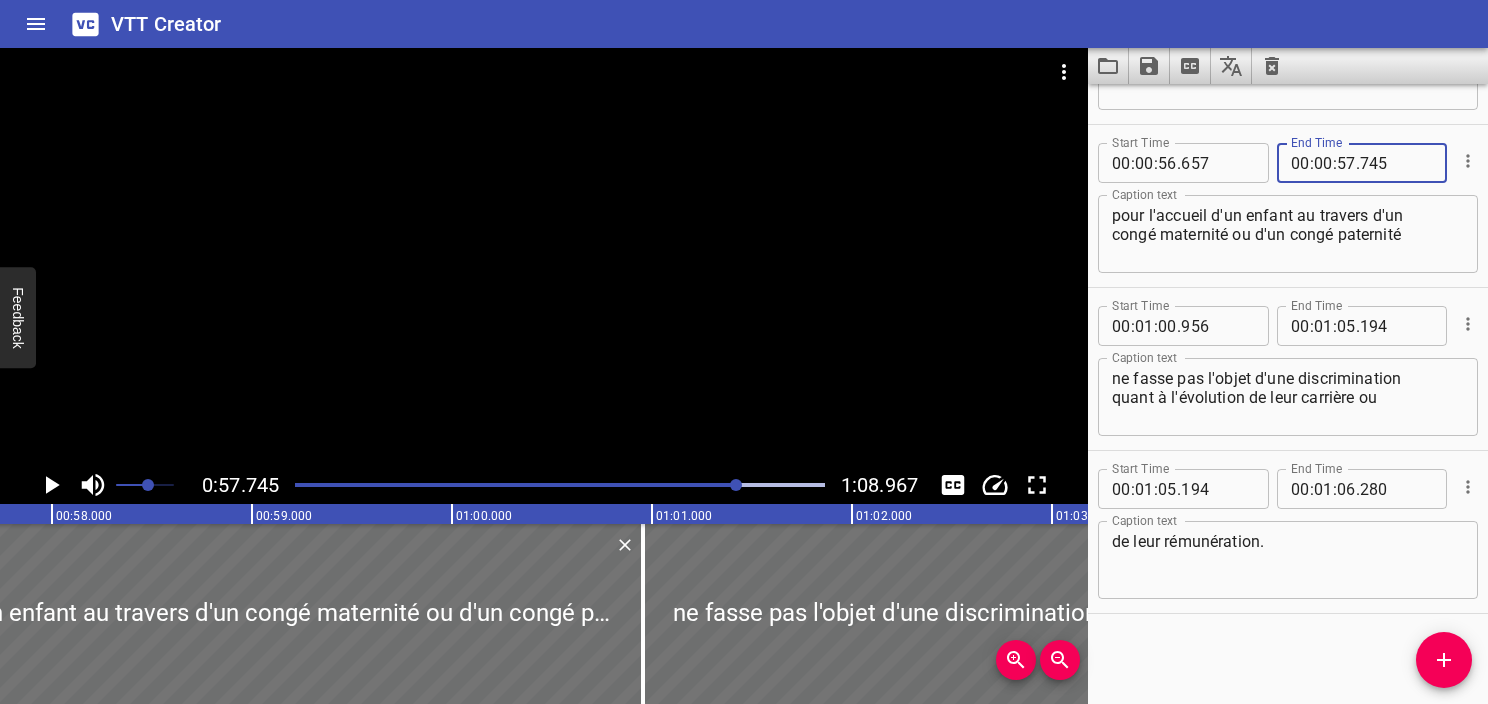 type on "745" 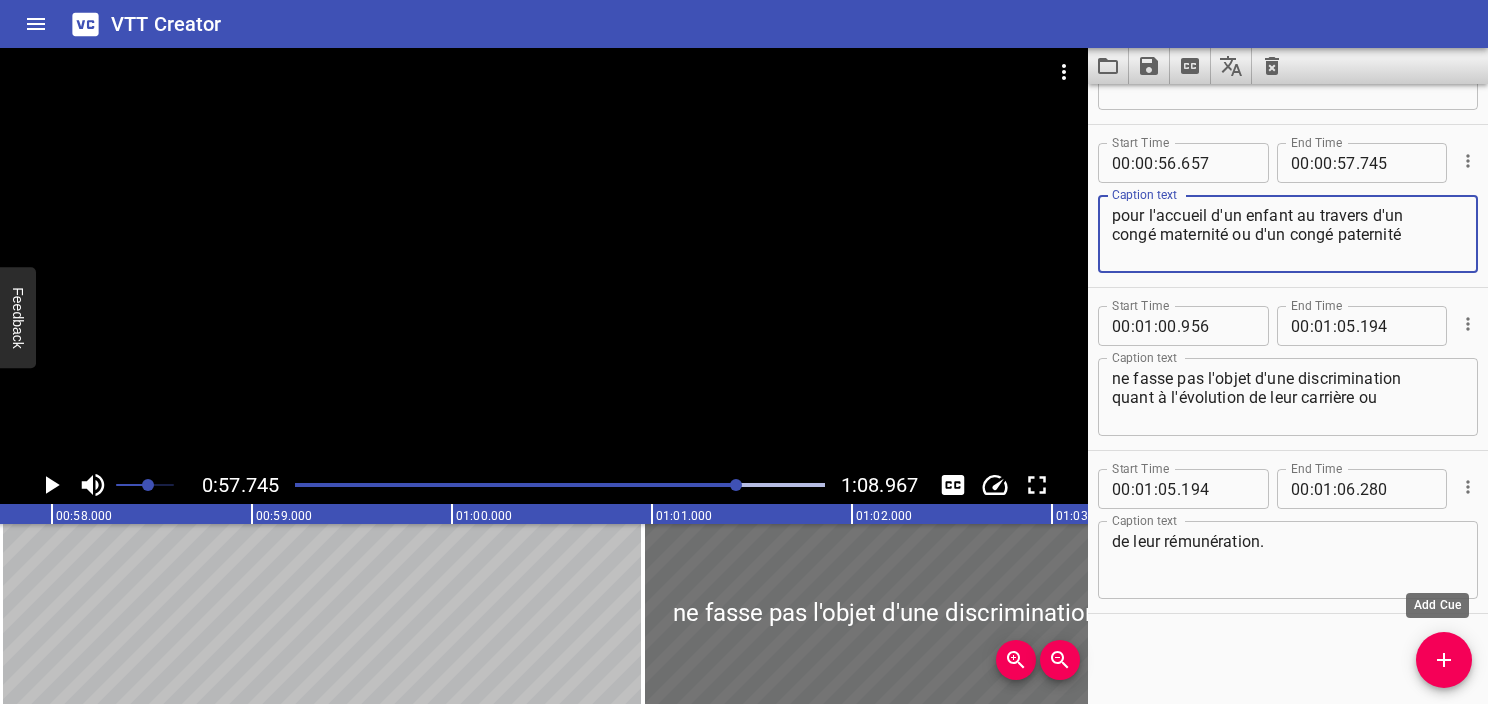 click 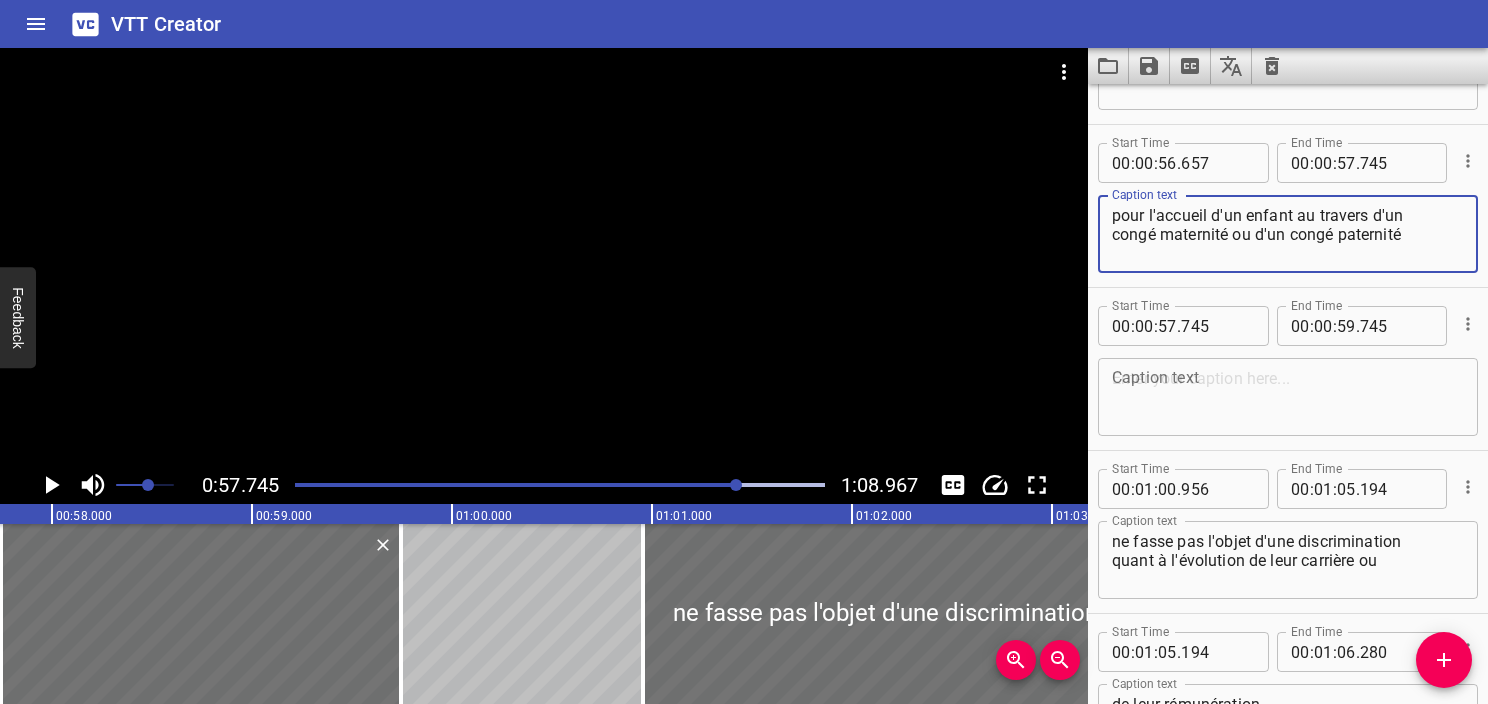 drag, startPoint x: 1404, startPoint y: 243, endPoint x: 1296, endPoint y: 214, distance: 111.82576 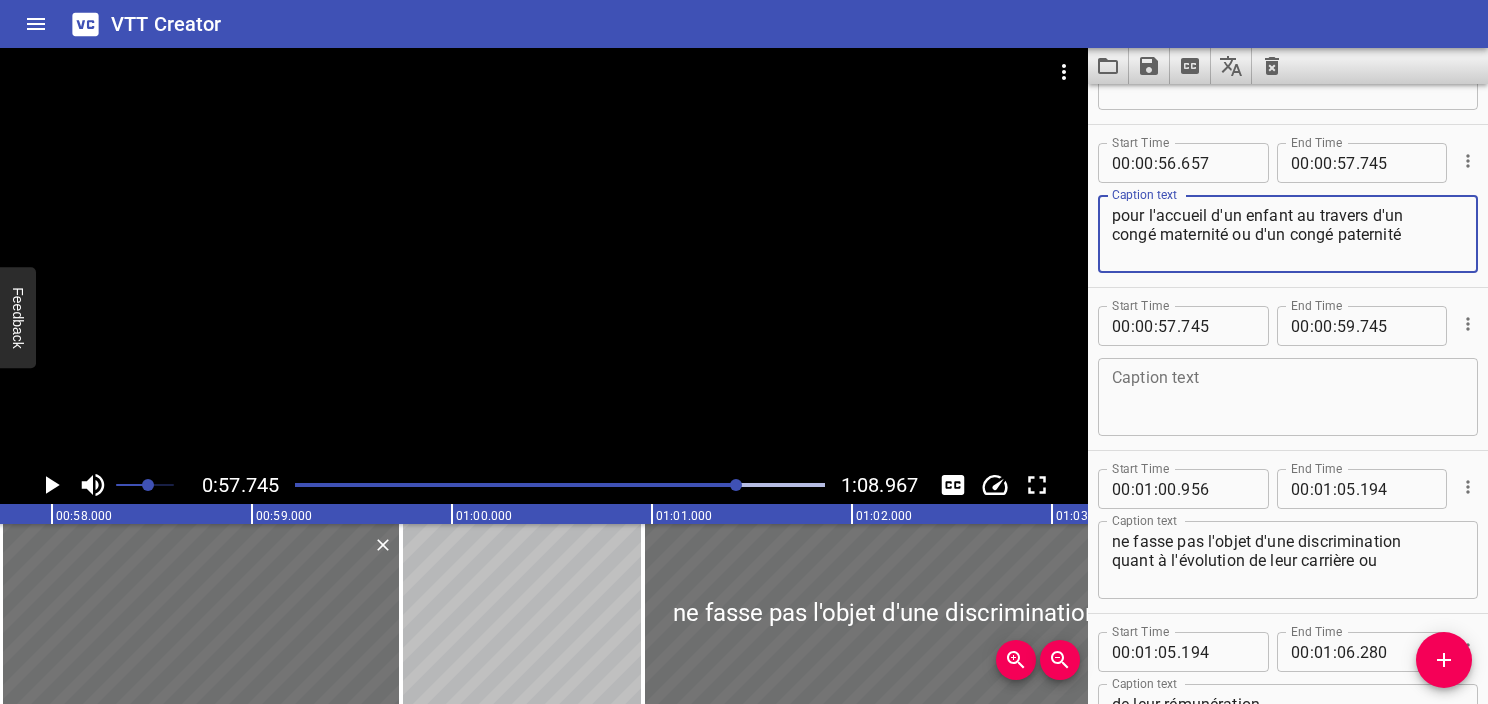 click on "pour l'accueil d'un enfant au travers d'un
congé maternité ou d'un congé paternité" at bounding box center [1288, 234] 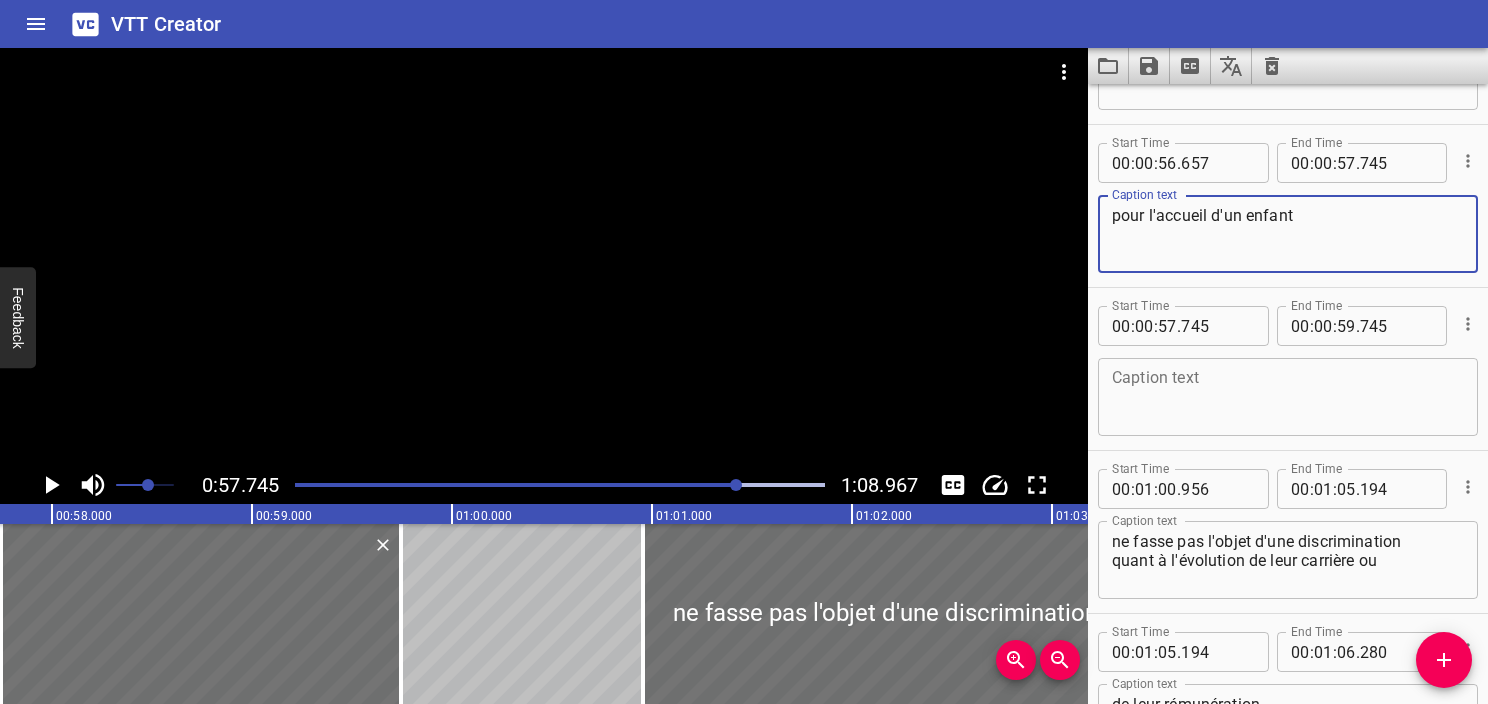 type on "pour l'accueil d'un enfant" 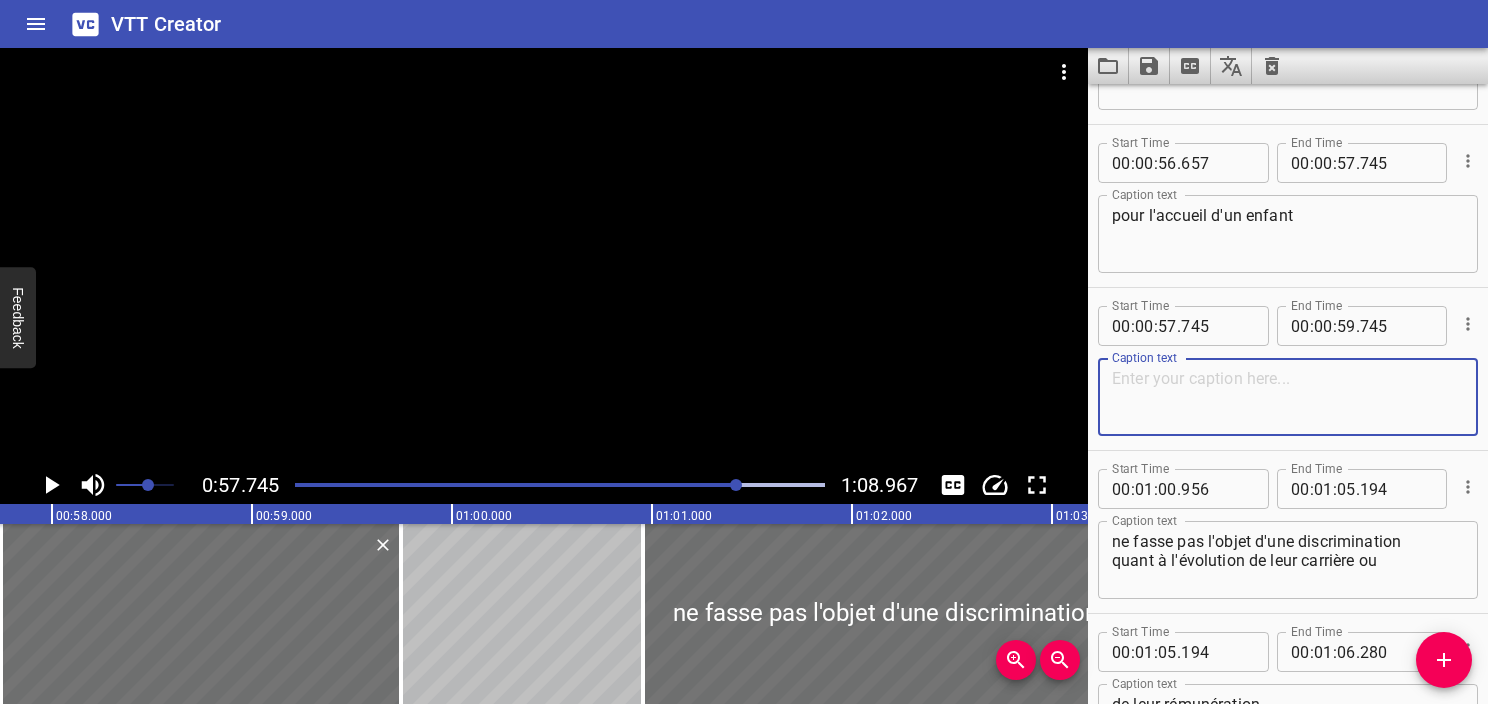 paste on "au travers d'un
congé maternité ou d'un congé paternité" 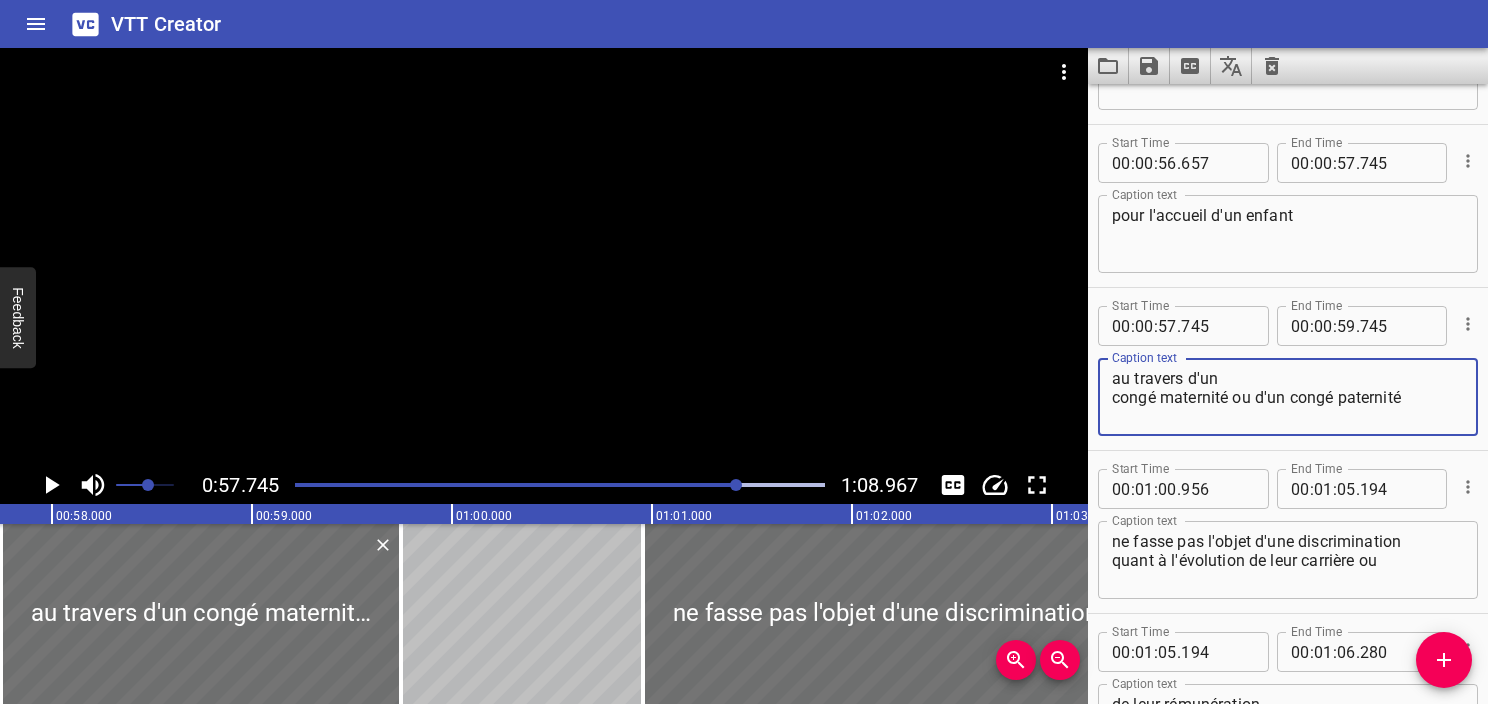 click on "au travers d'un
congé maternité ou d'un congé paternité" at bounding box center (1288, 397) 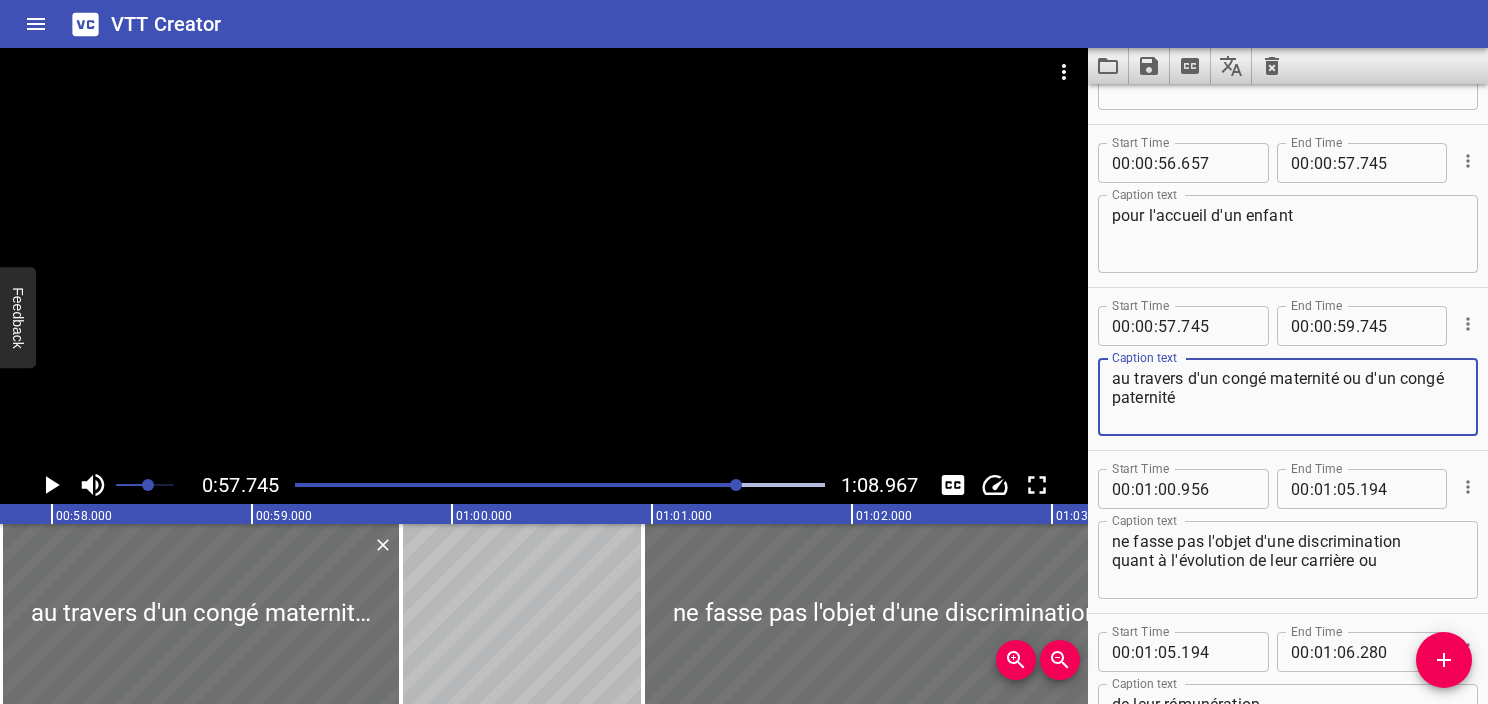 type on "au travers d'un congé maternité ou d'un congé paternité" 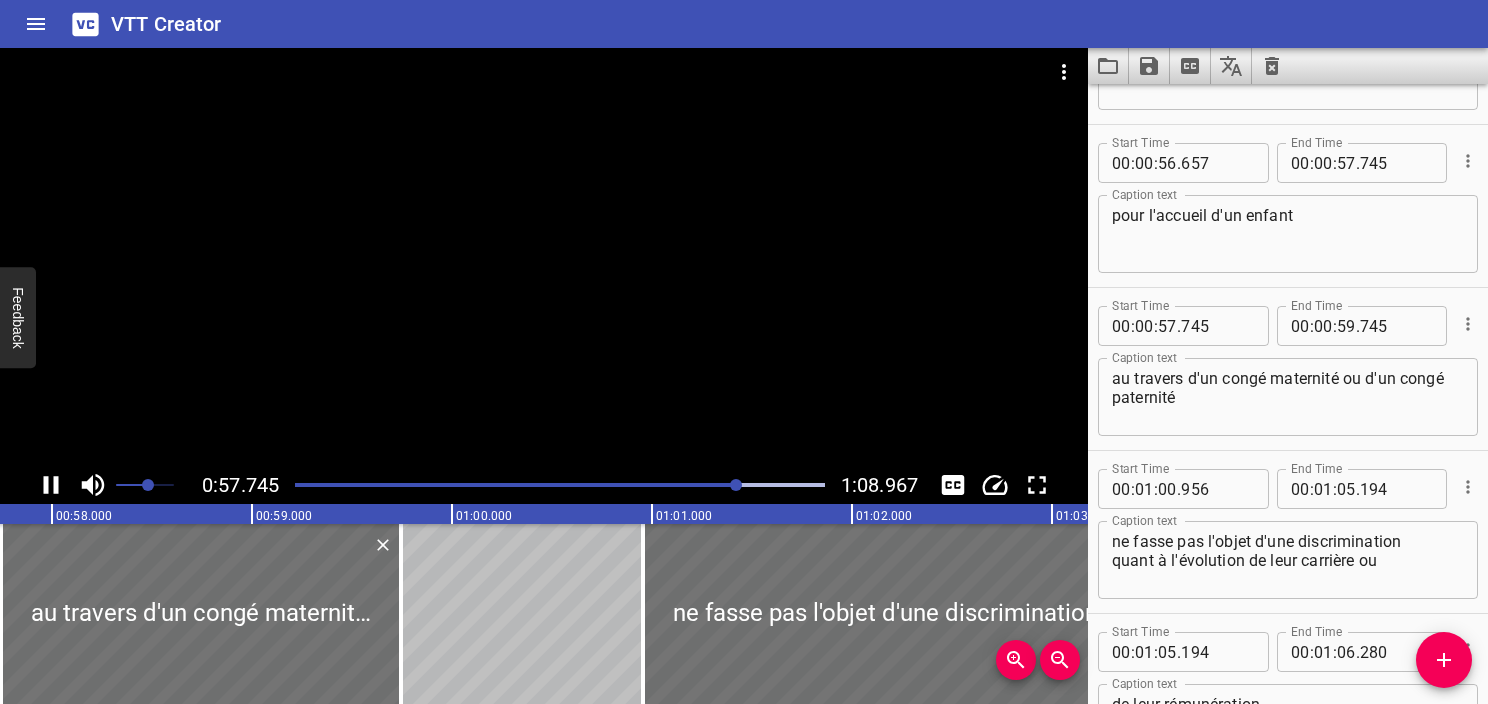 scroll, scrollTop: 4200, scrollLeft: 0, axis: vertical 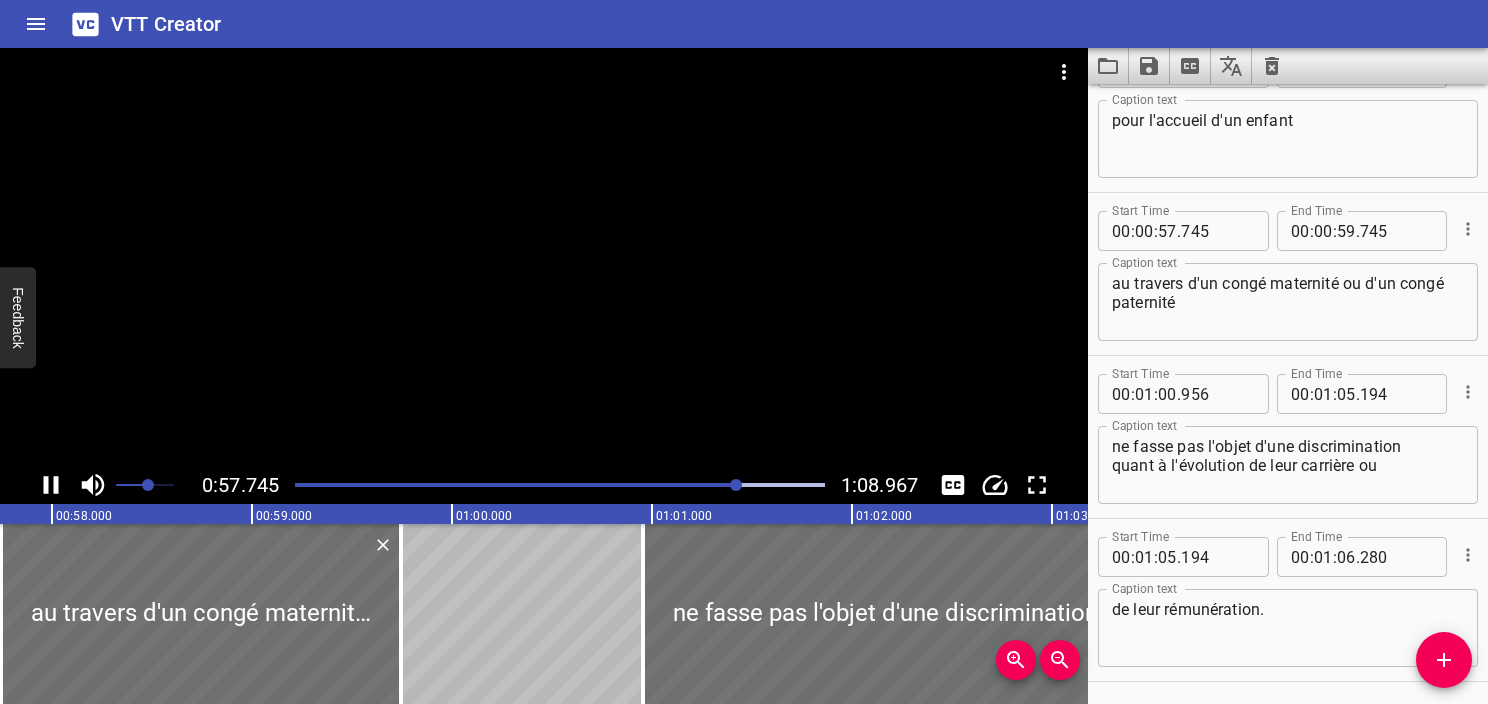 click 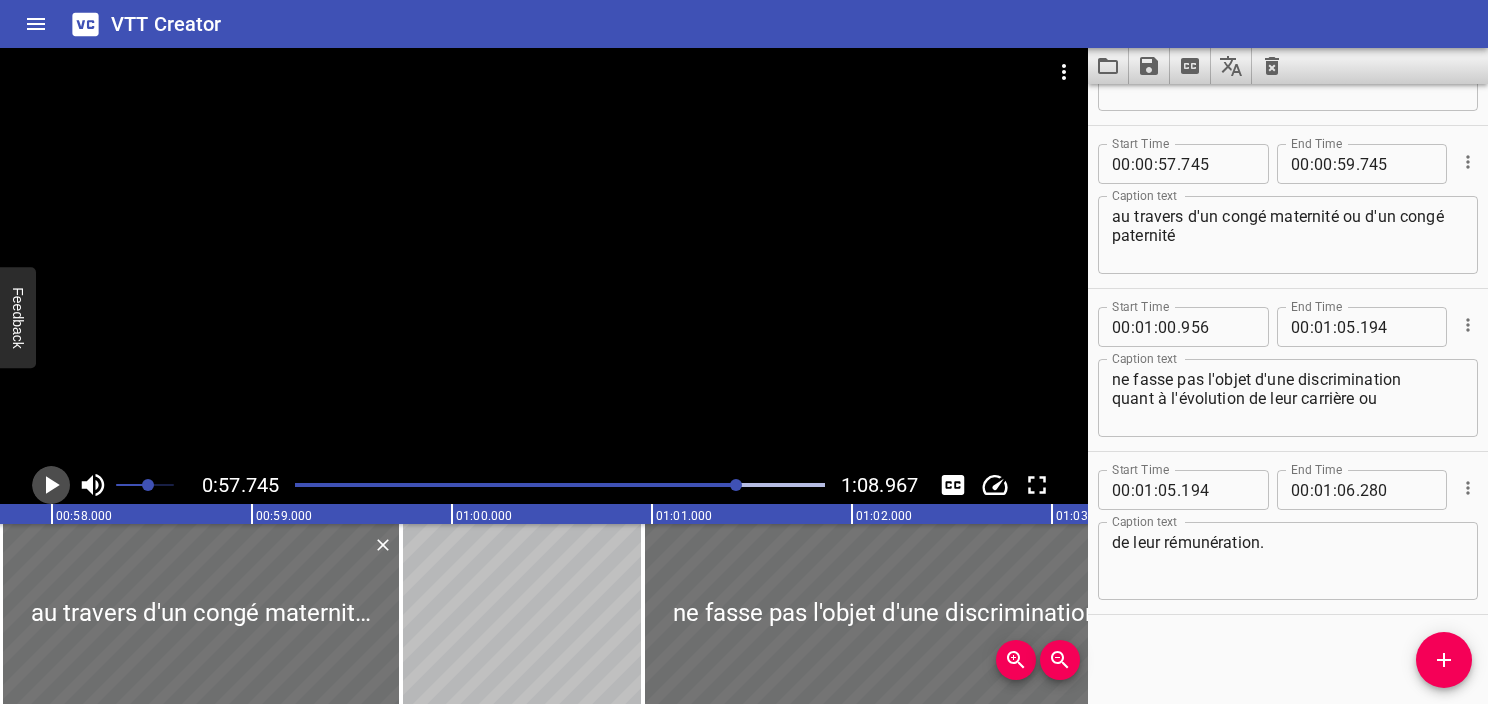 click 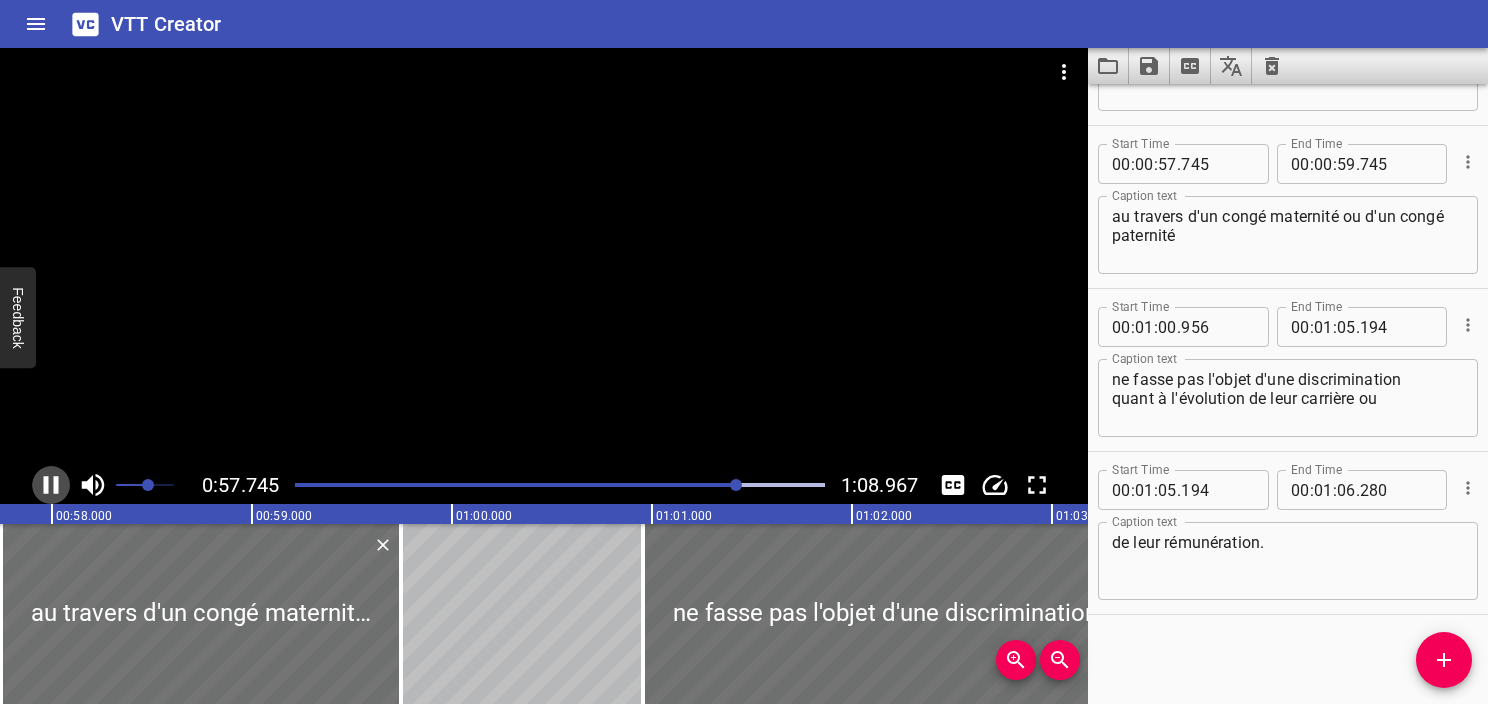 click 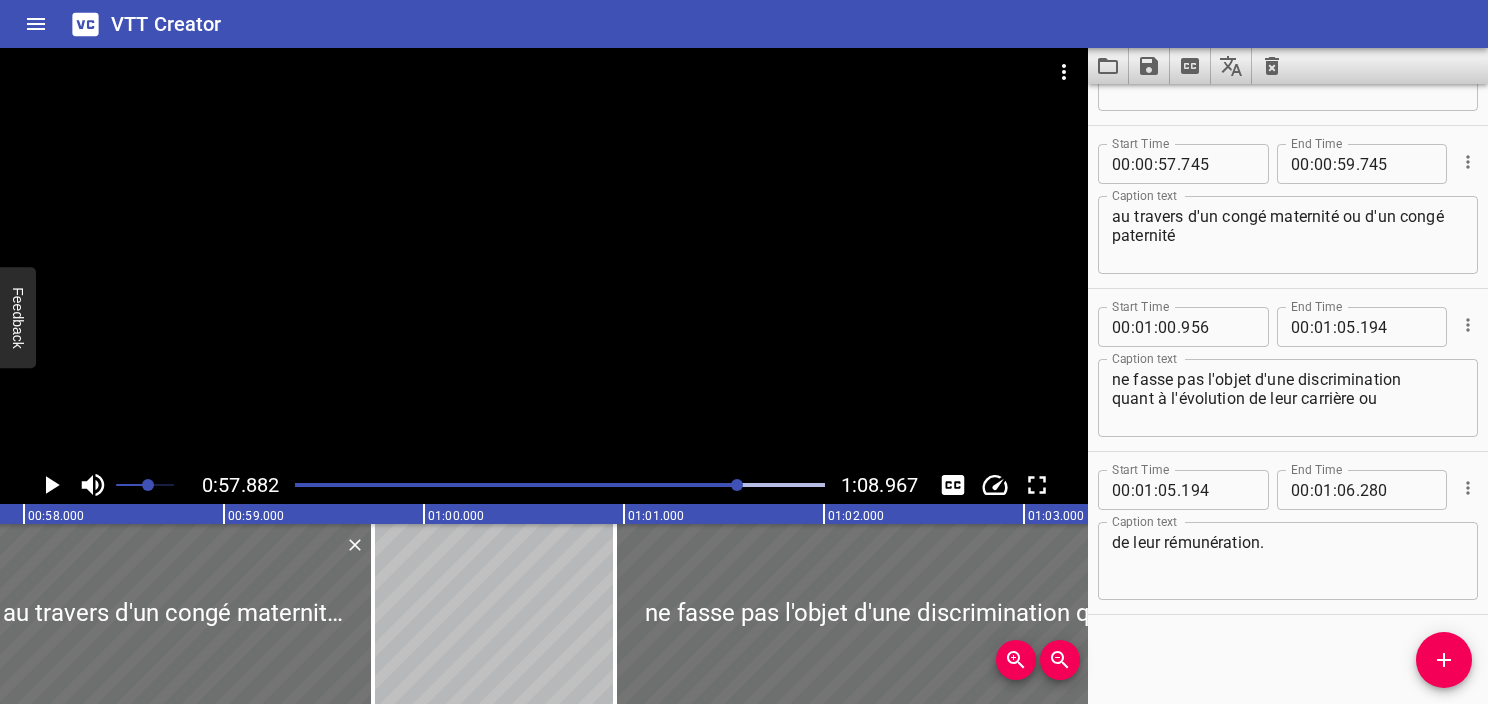 click 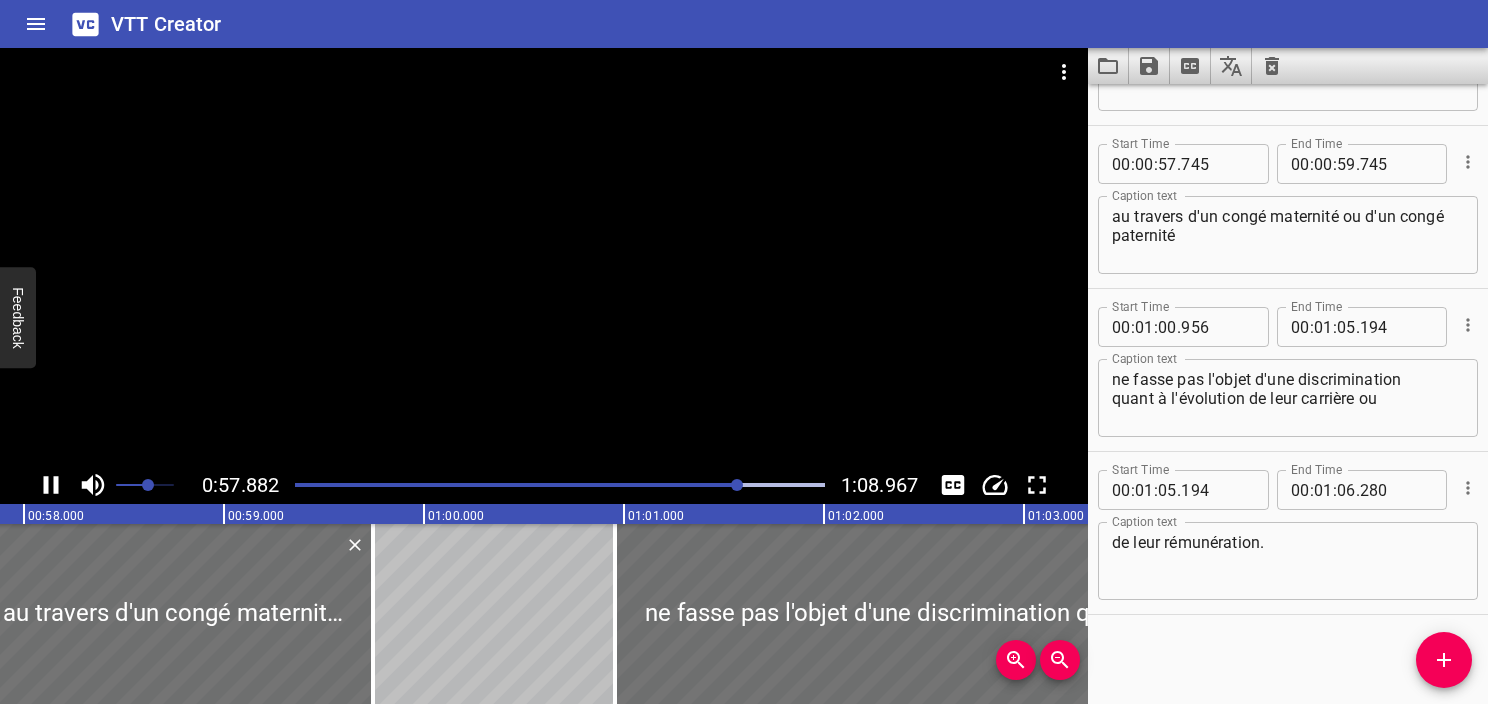 click 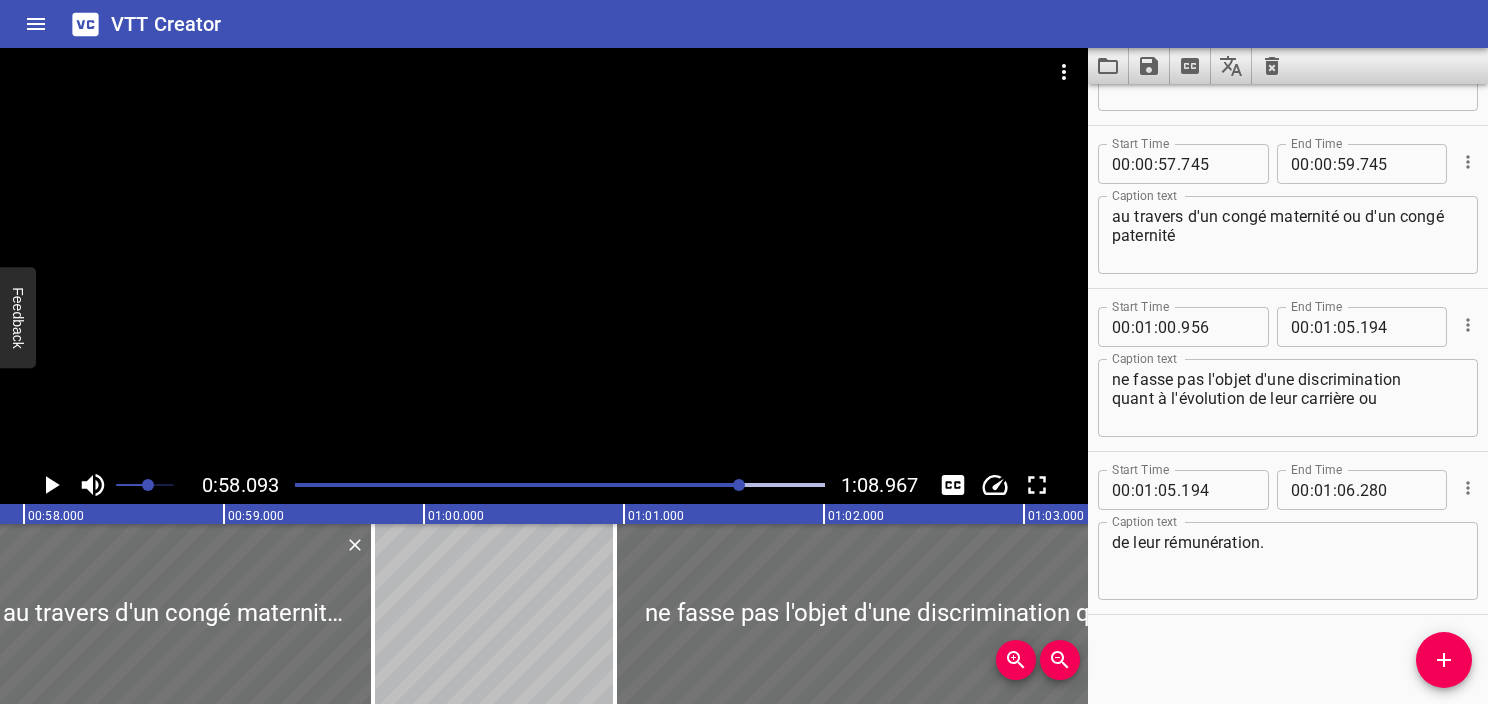 scroll, scrollTop: 0, scrollLeft: 11618, axis: horizontal 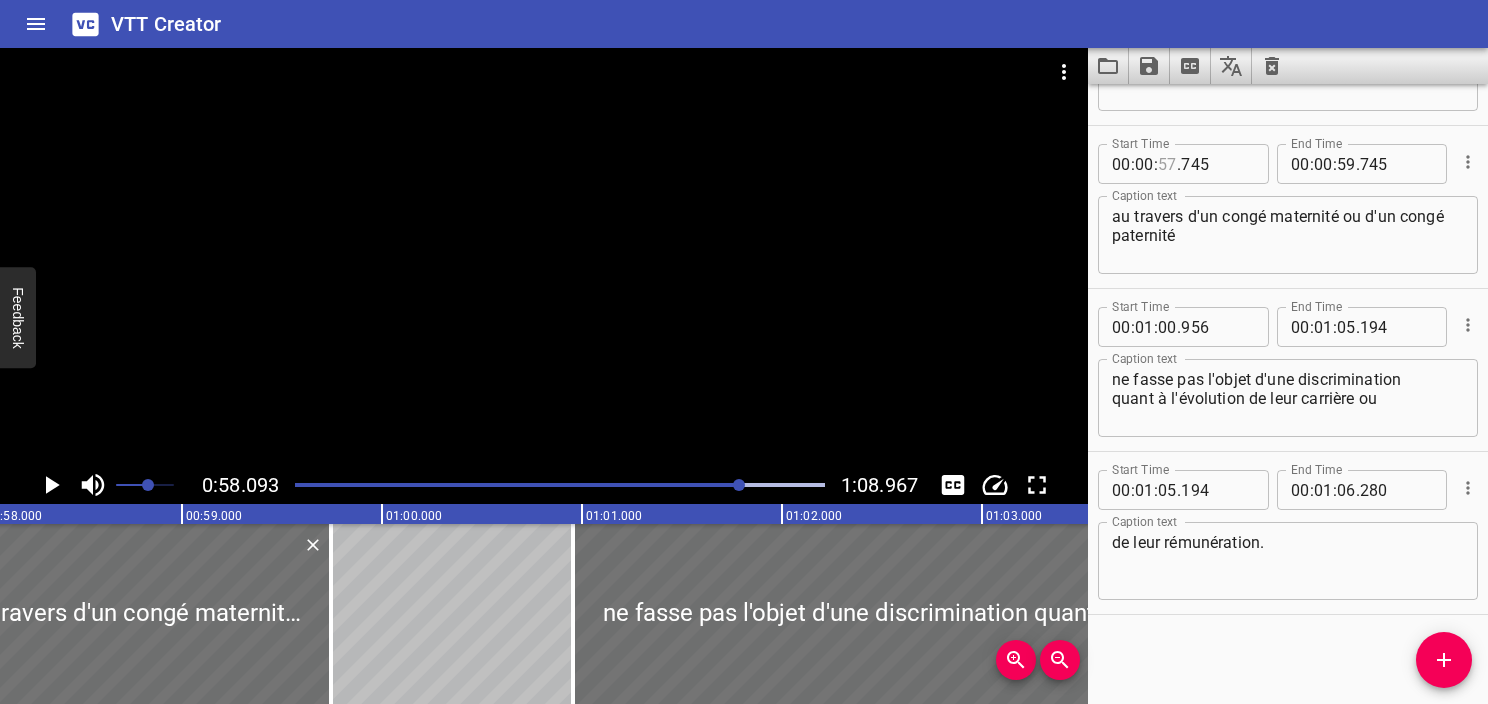 click at bounding box center [1167, 164] 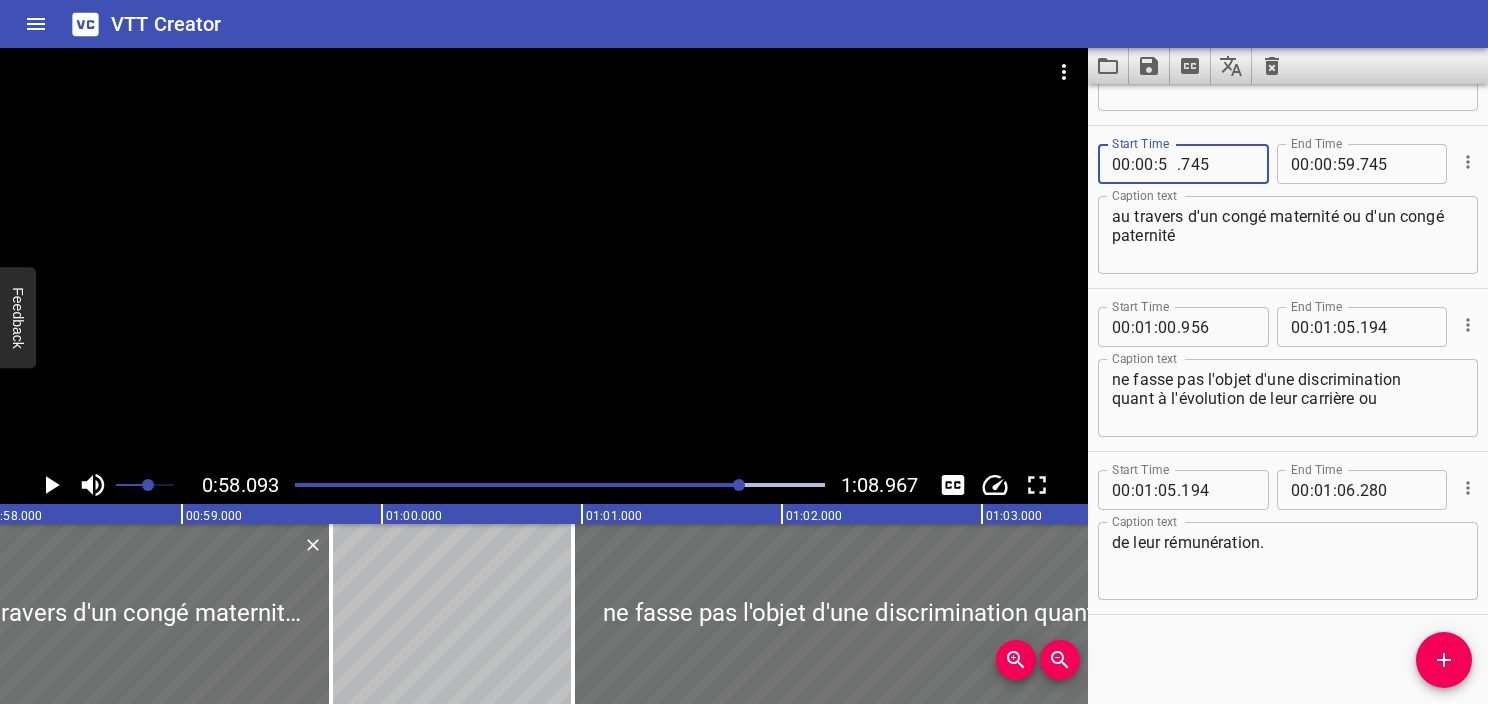 type on "58" 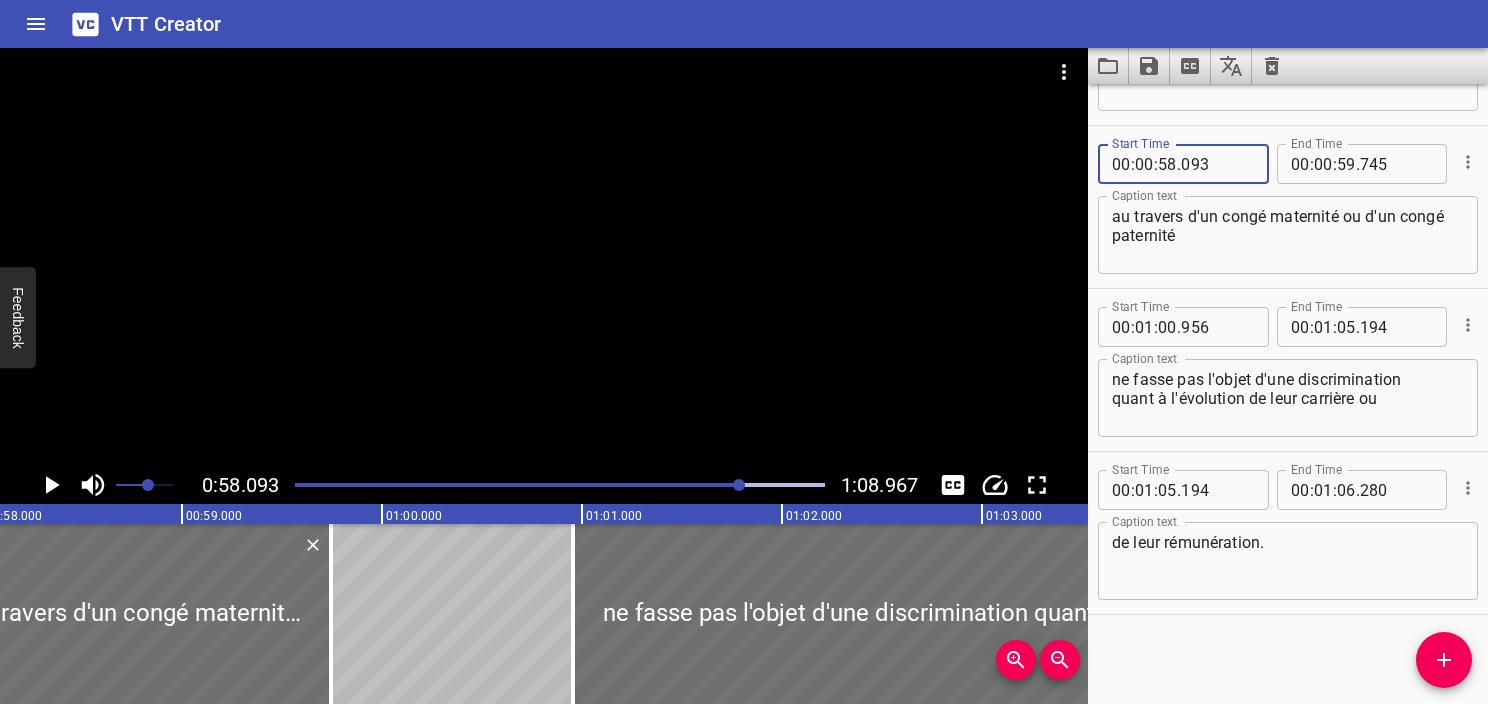 type on "093" 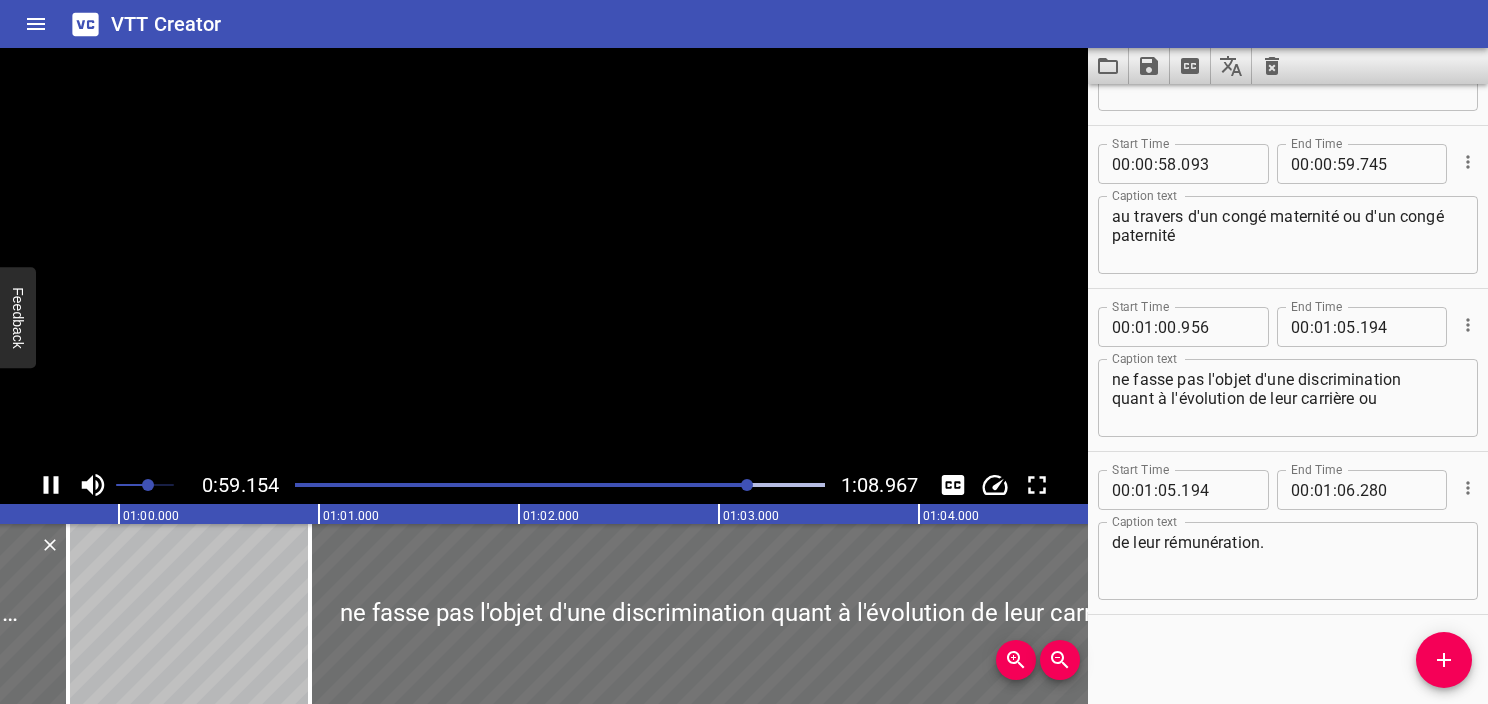 click 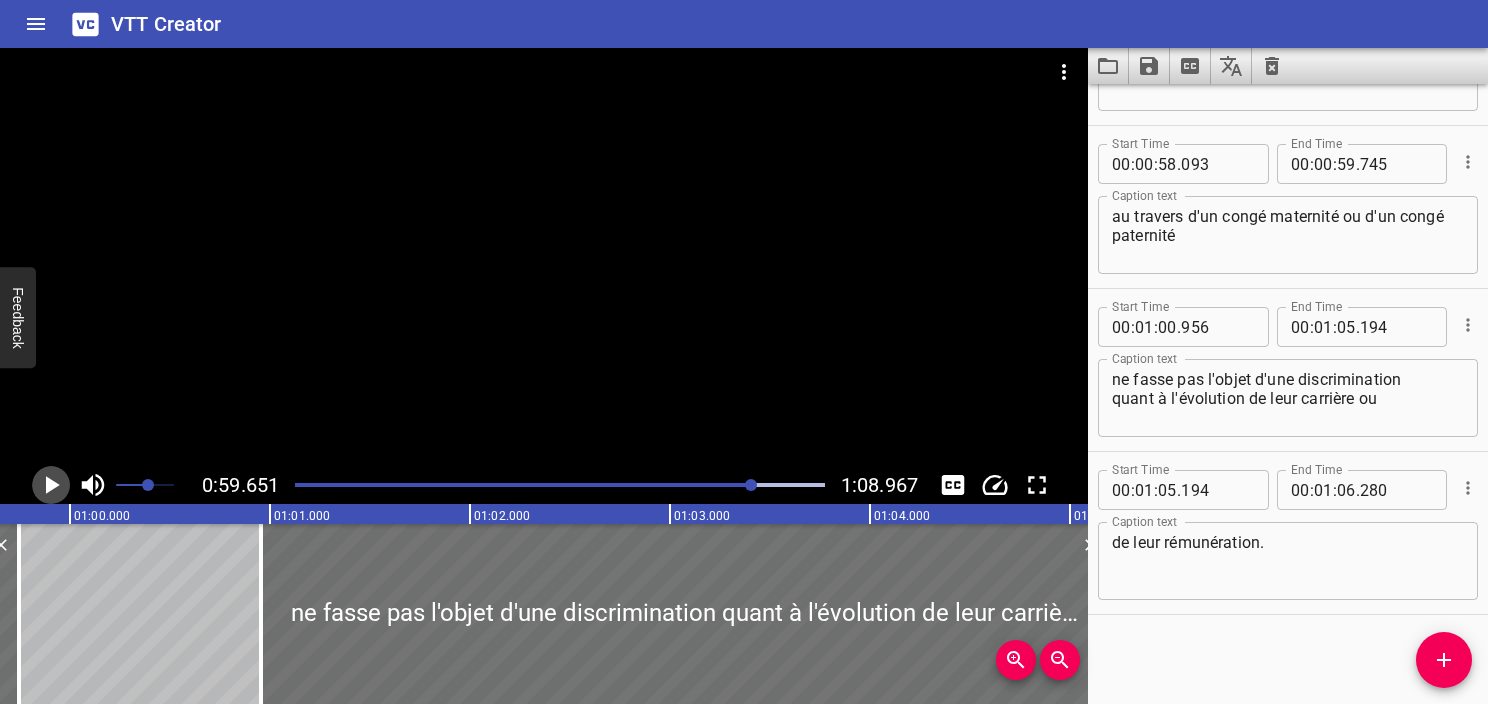 click 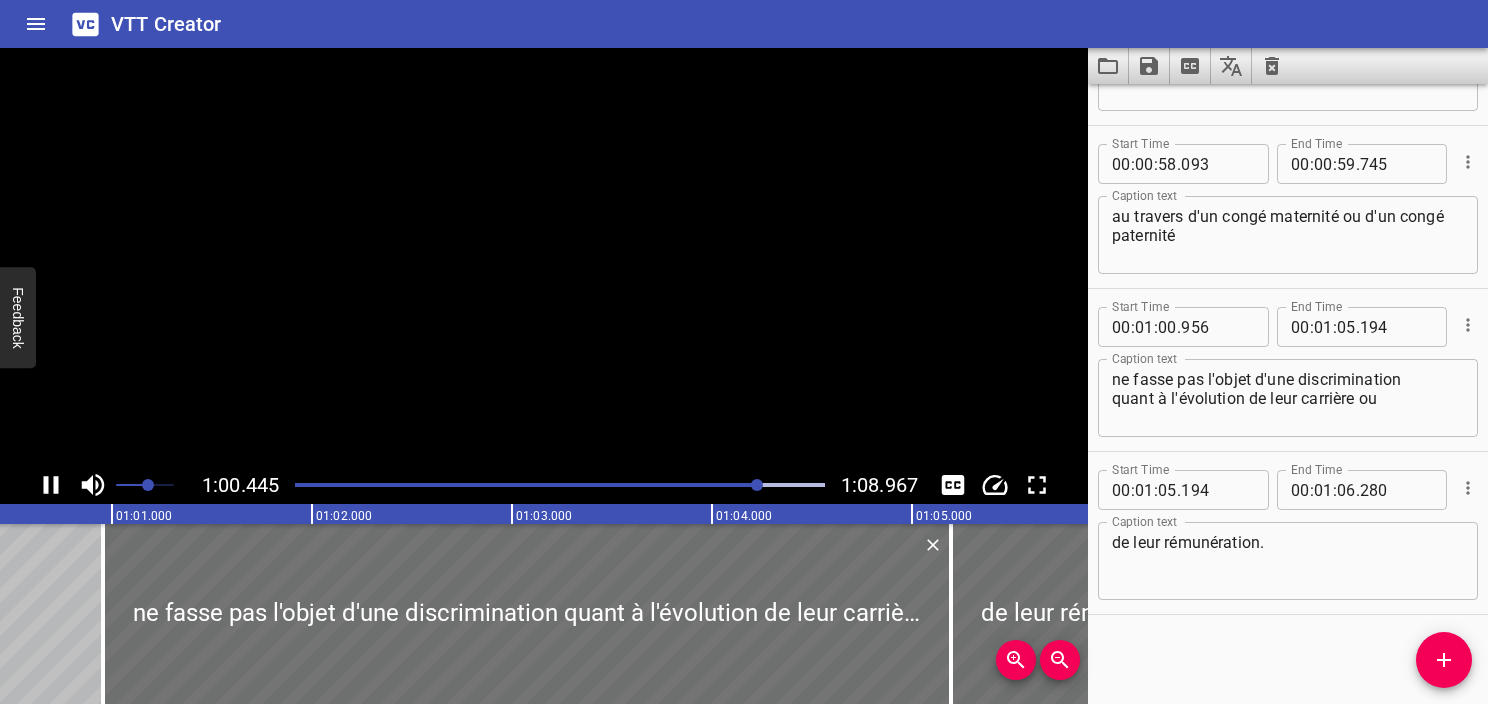click 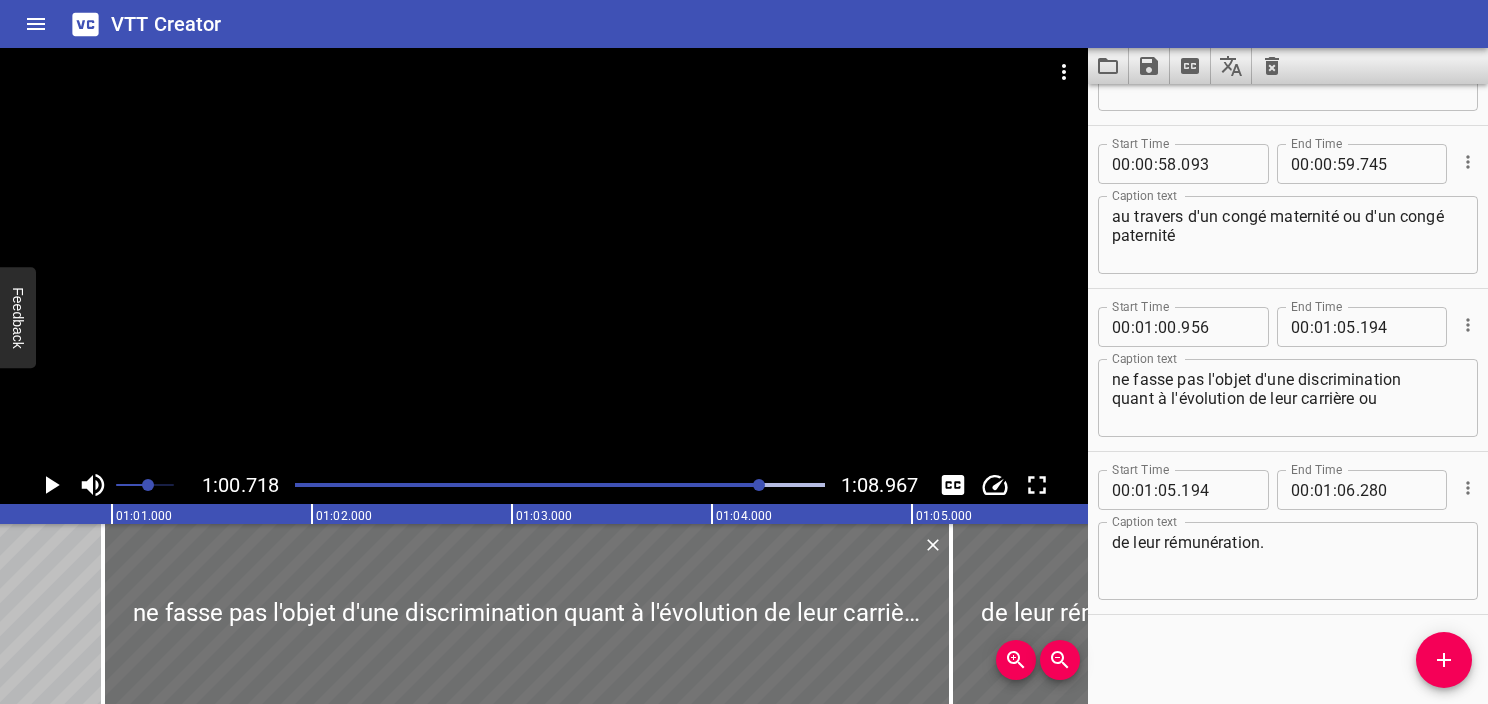 scroll, scrollTop: 0, scrollLeft: 12143, axis: horizontal 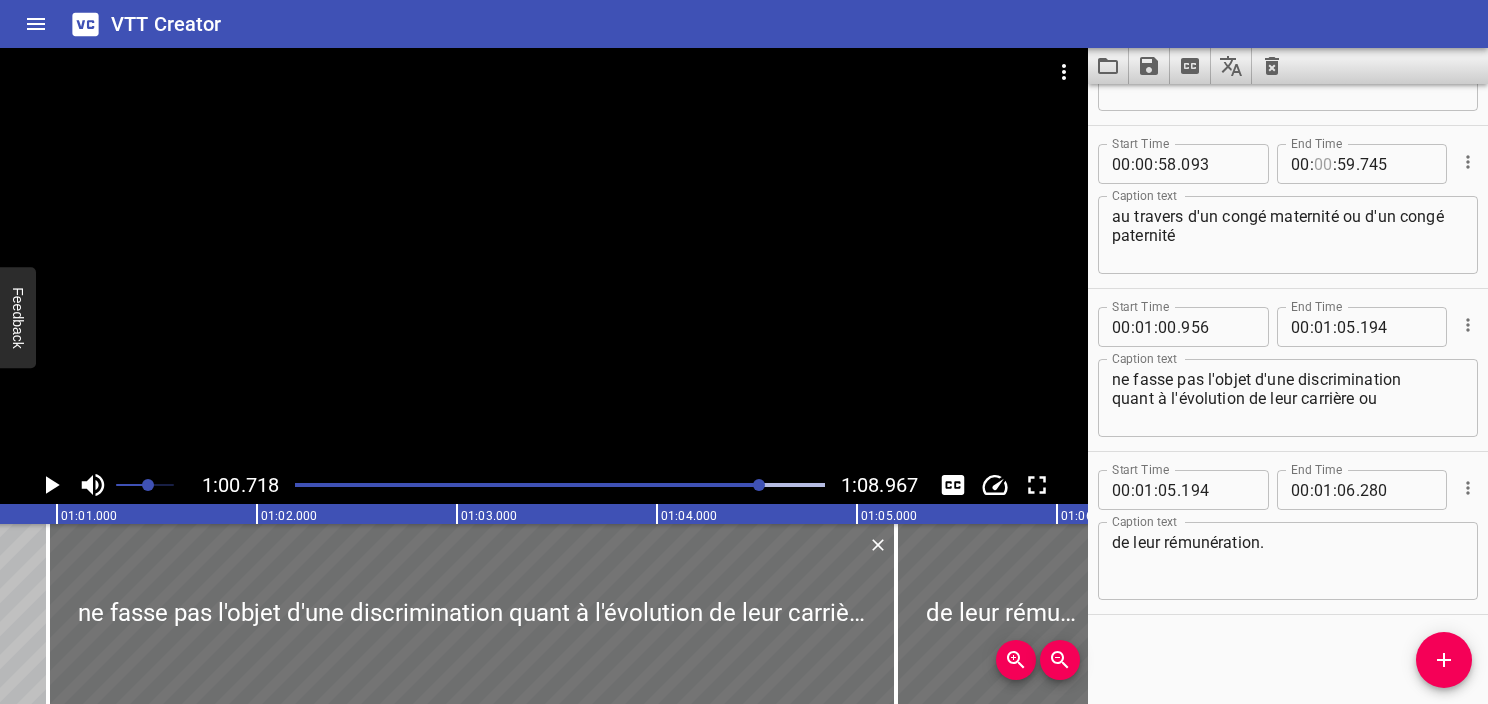 click at bounding box center (1323, 164) 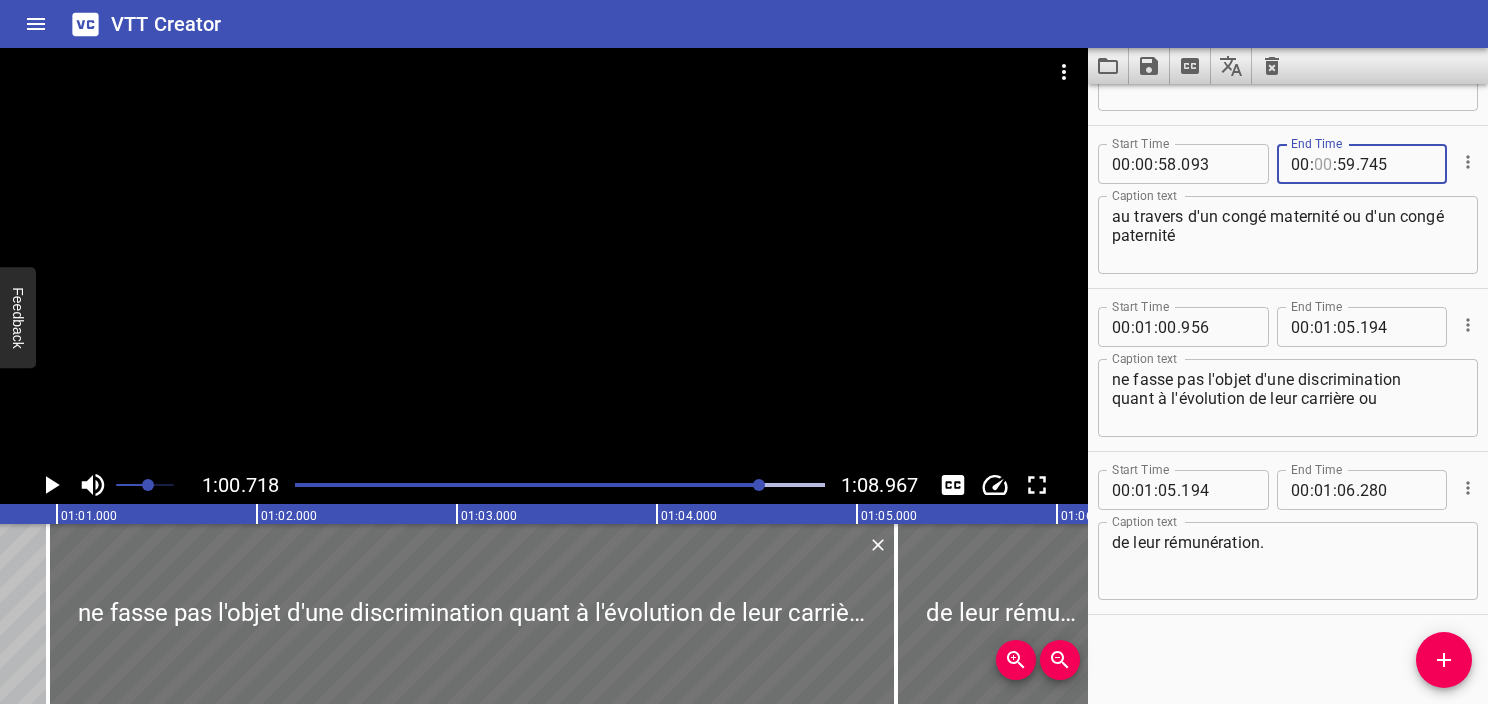 type on "1" 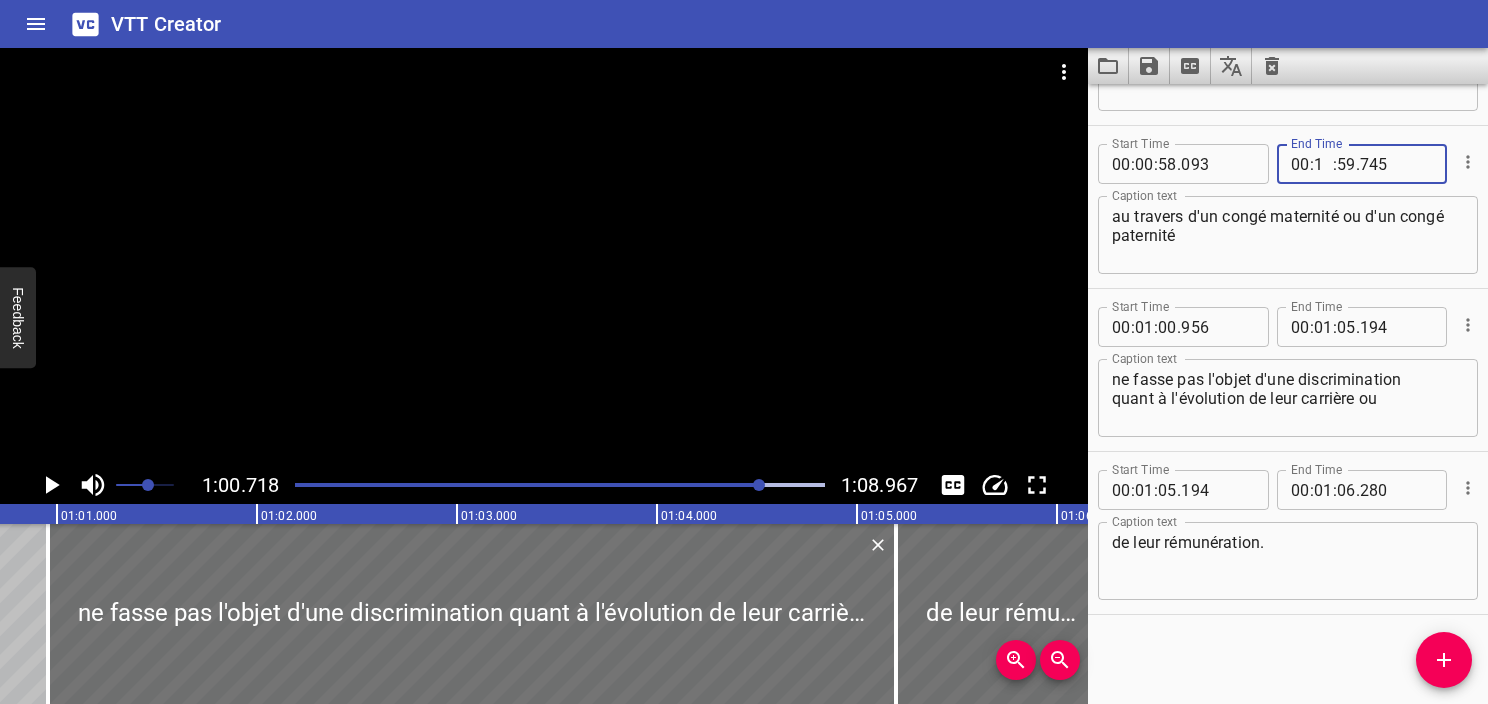 type 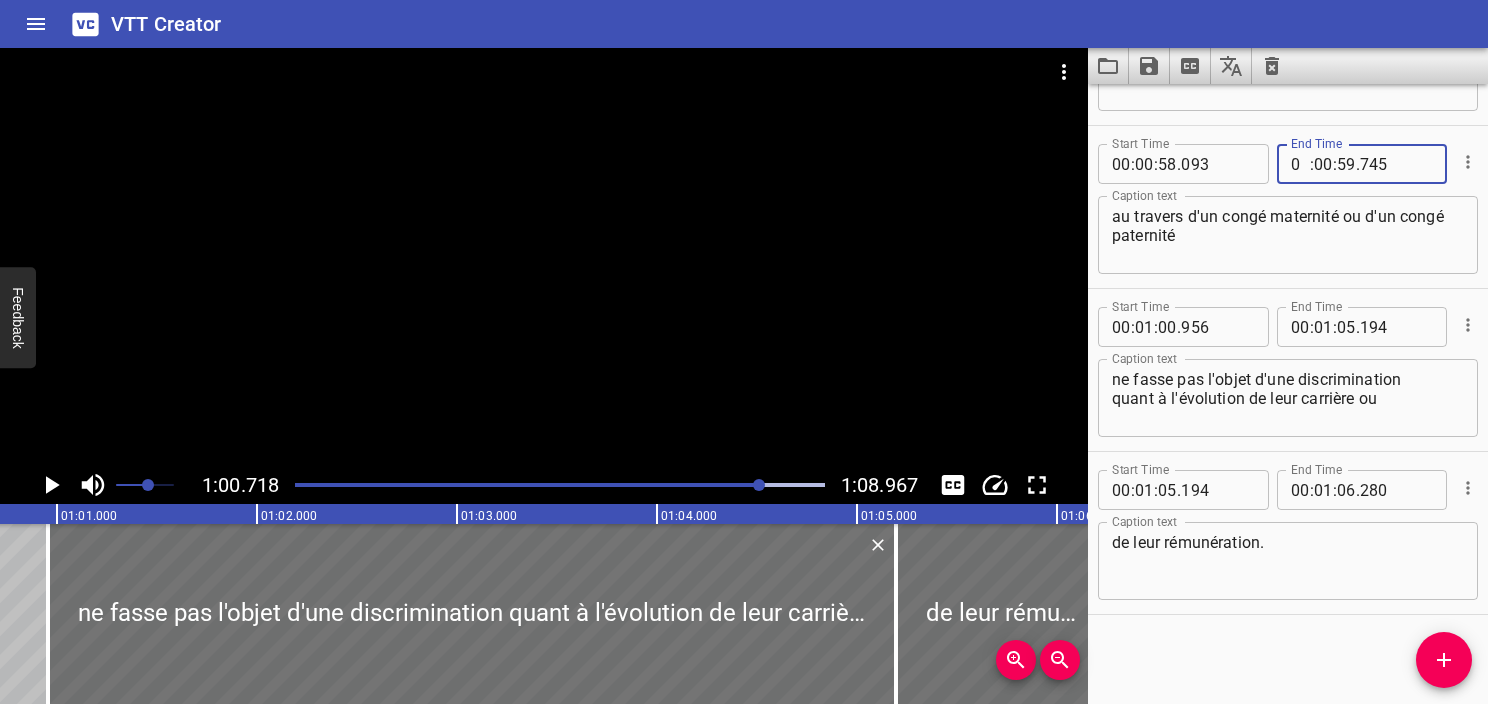 type on "00" 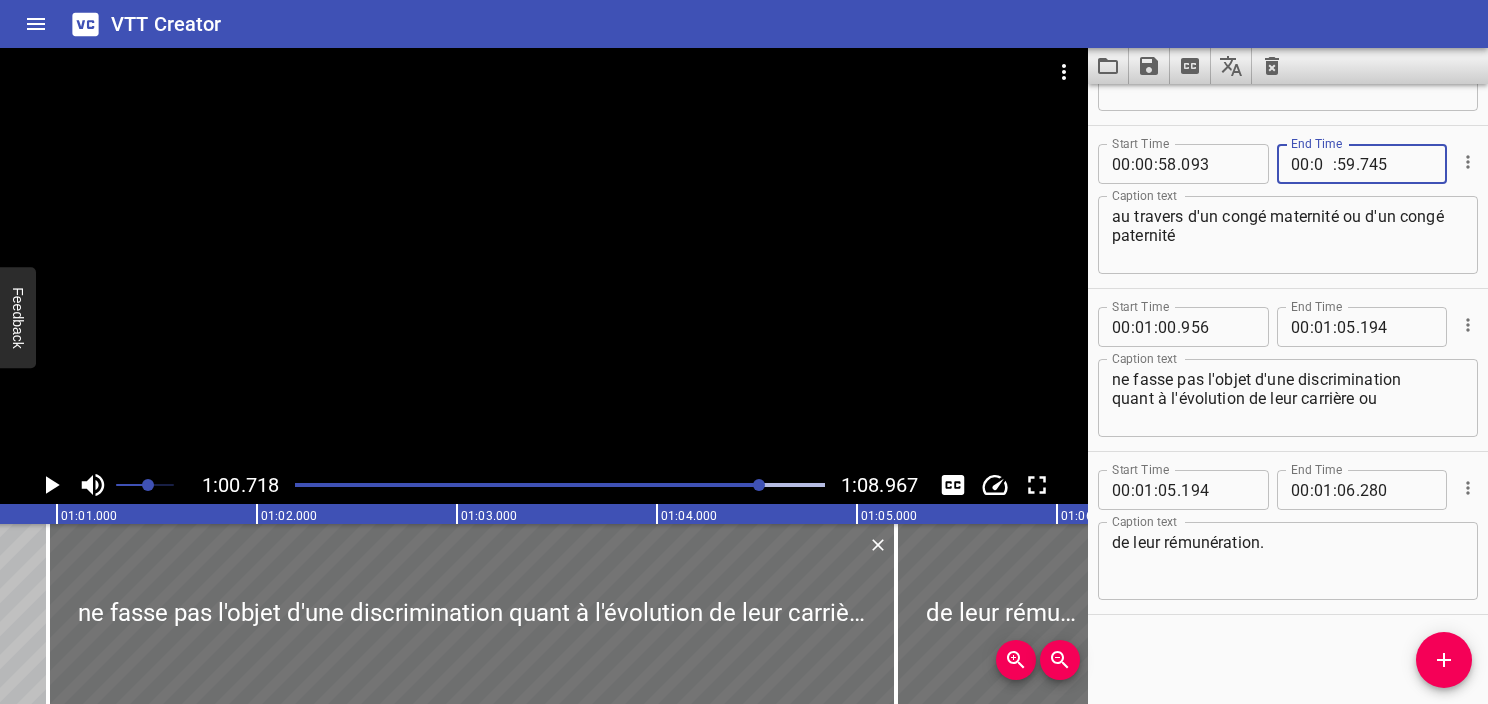 type on "01" 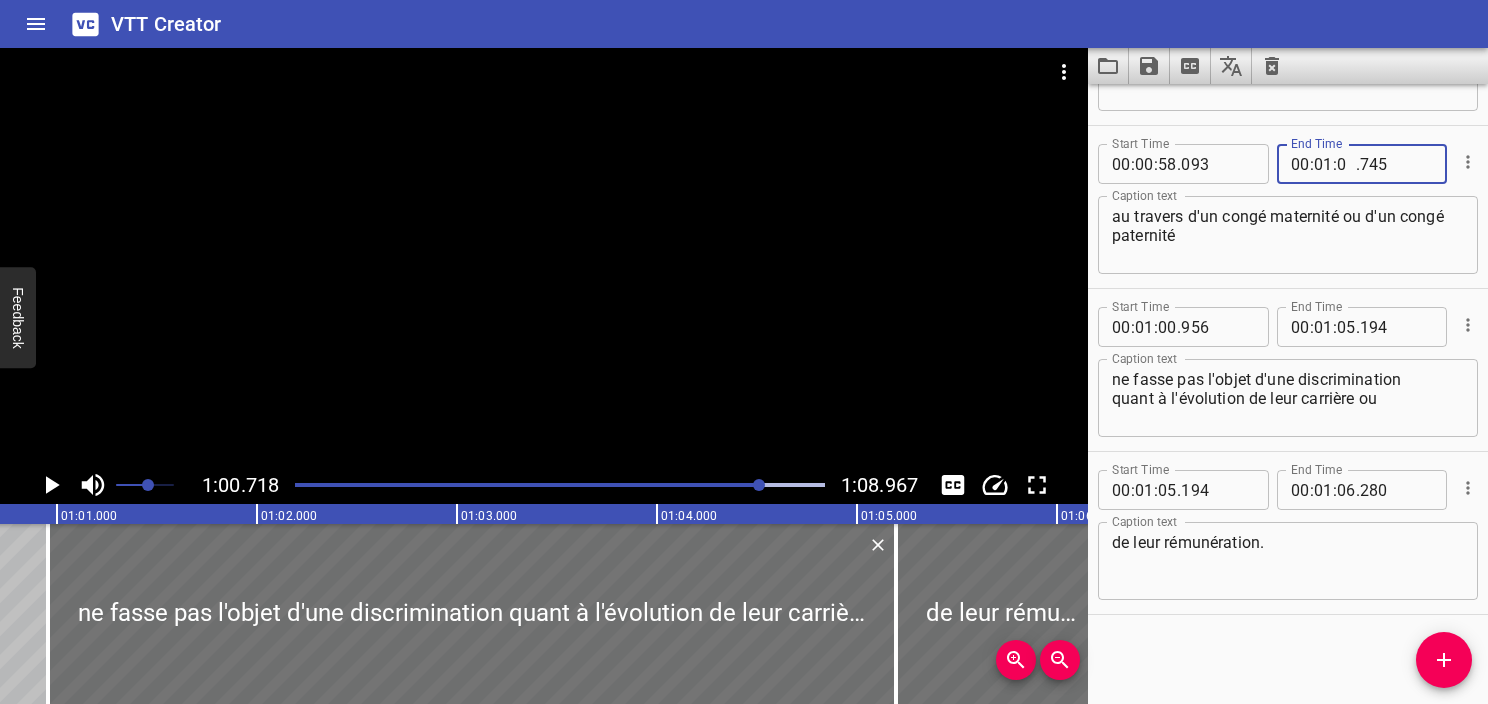type on "00" 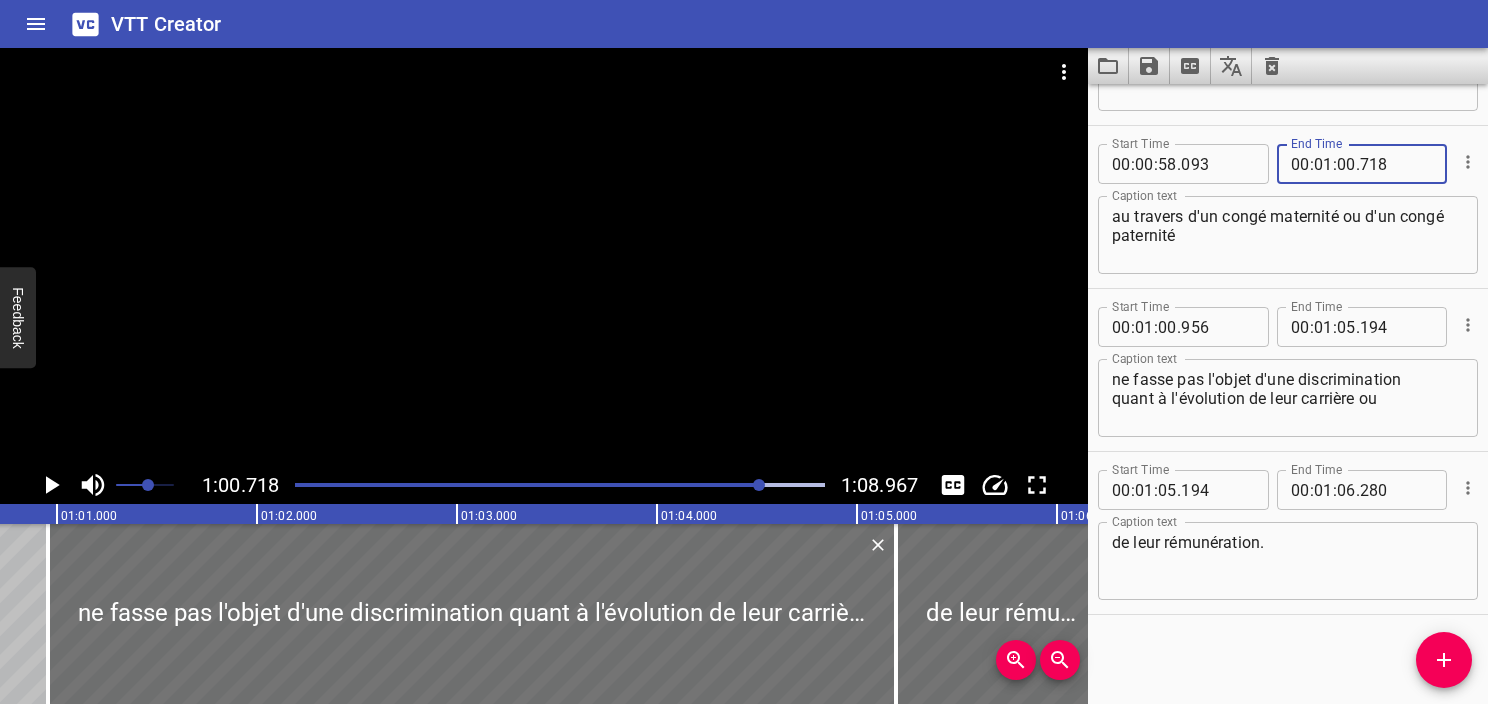 type on "718" 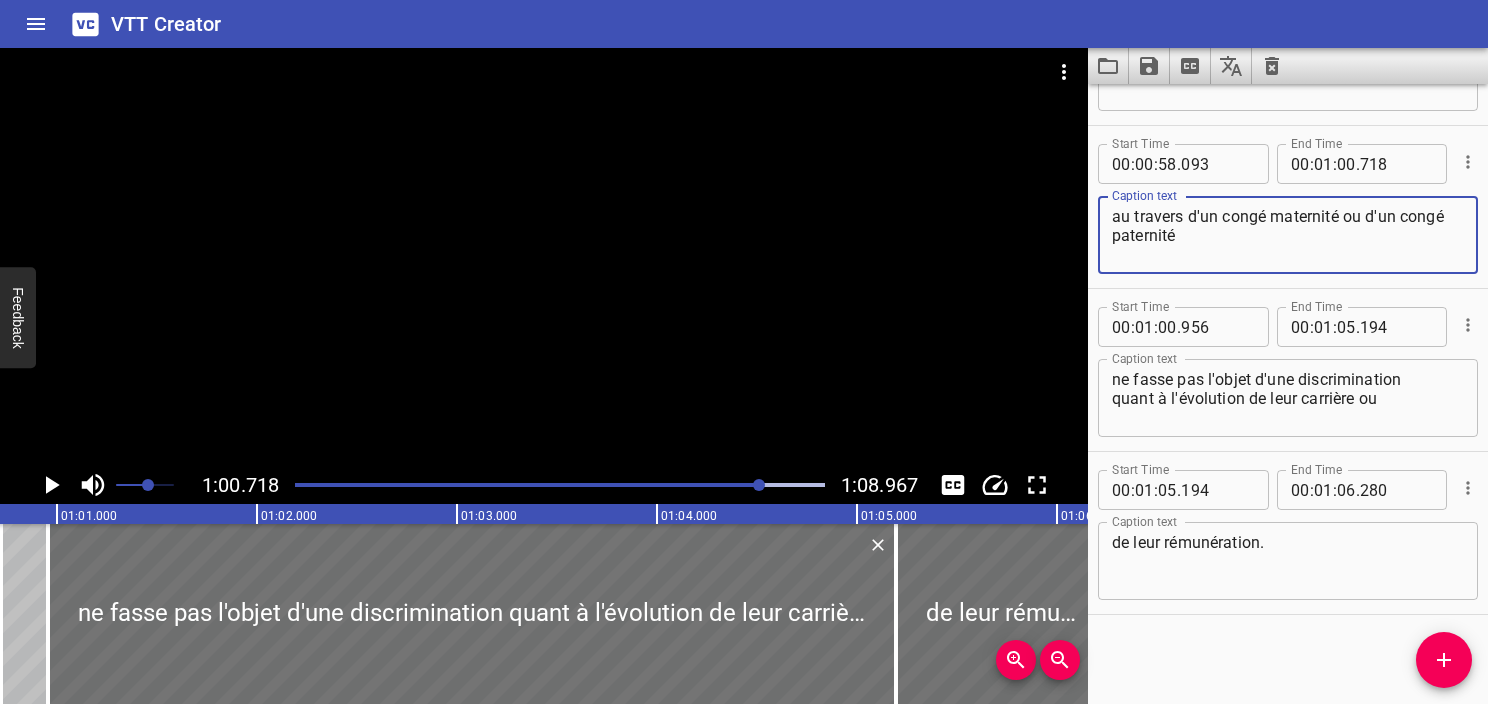 click on "au travers d'un congé maternité ou d'un congé paternité" at bounding box center [1288, 235] 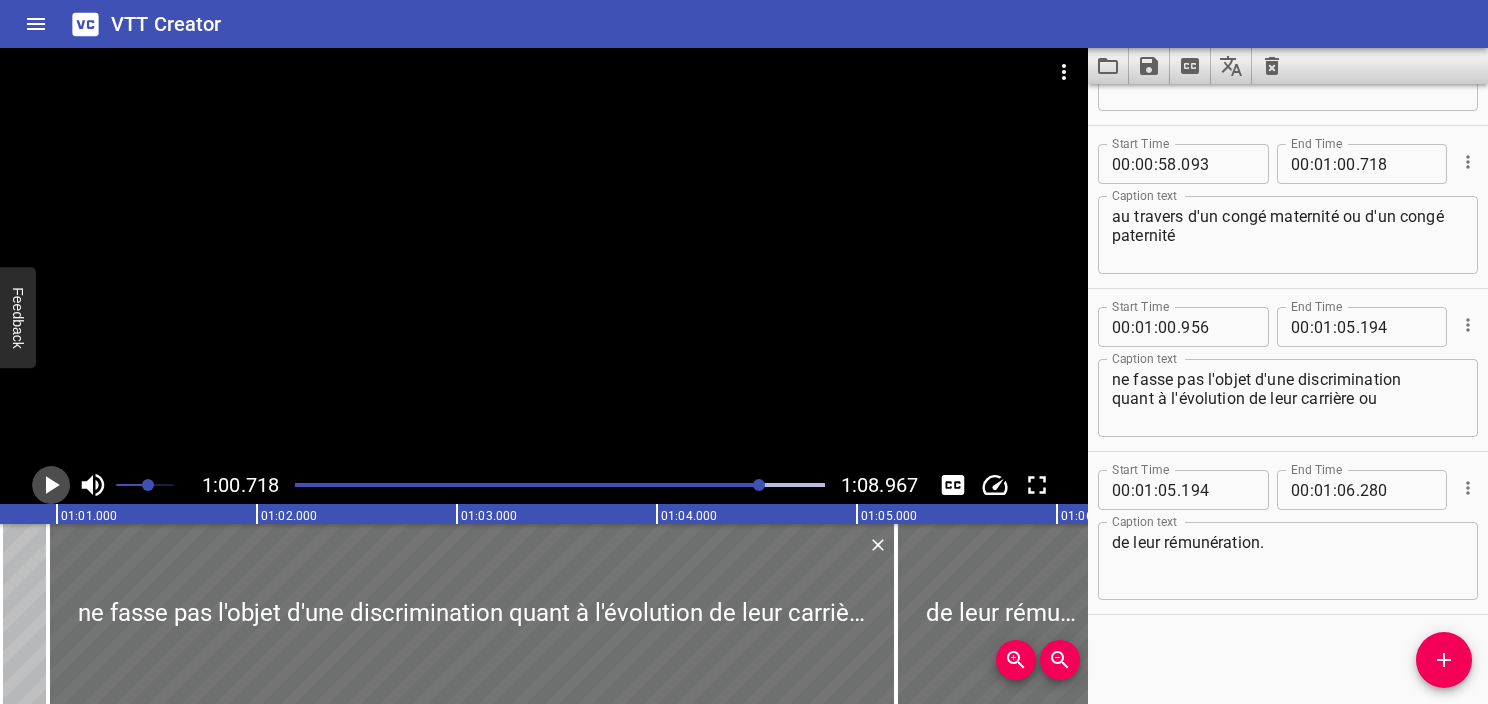 click 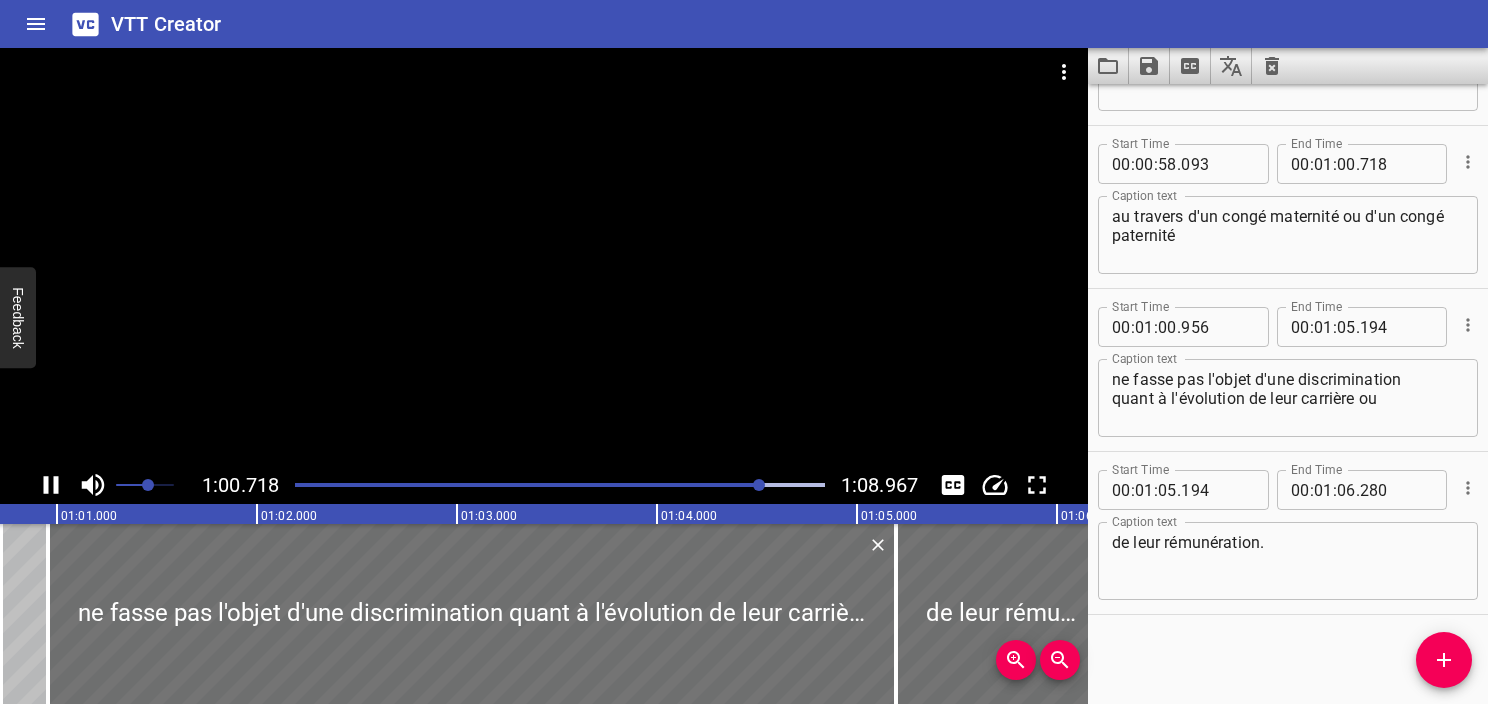 click 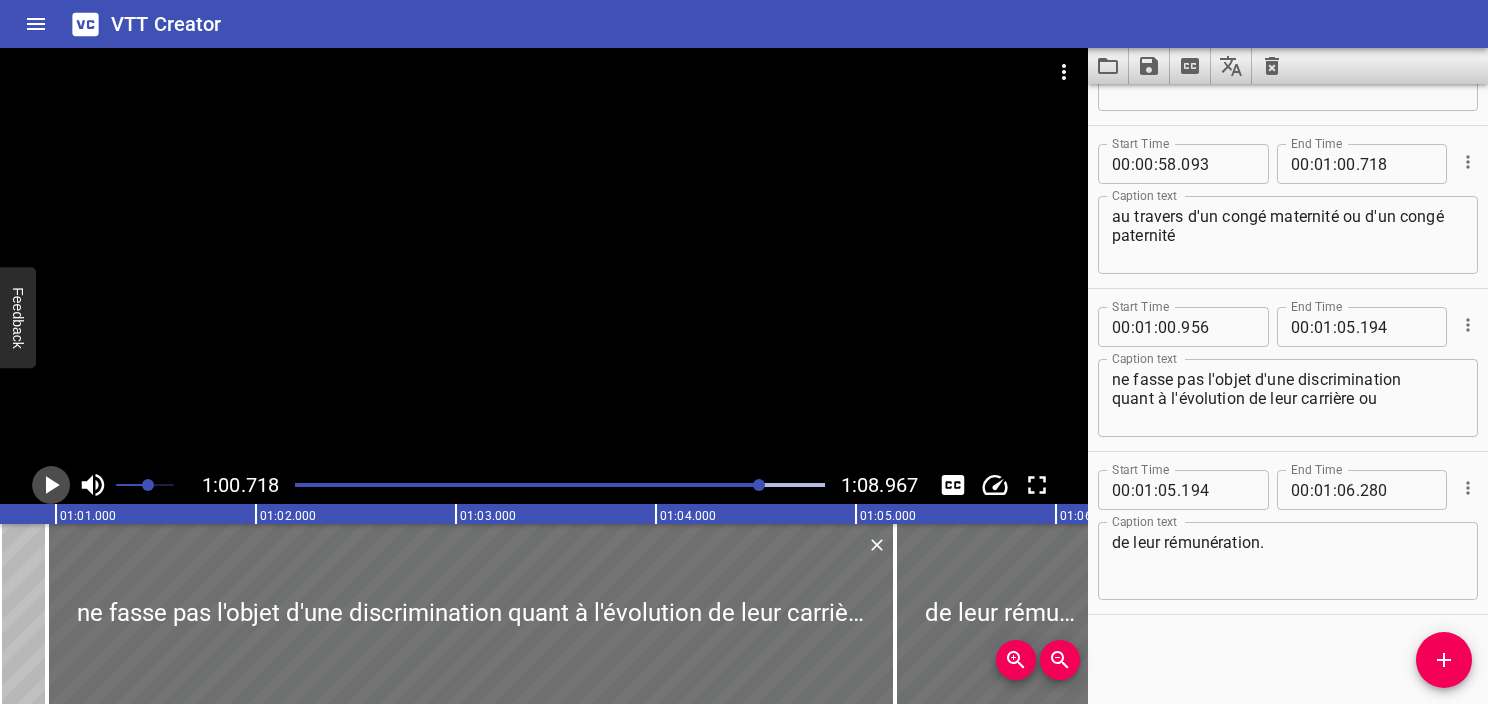 click 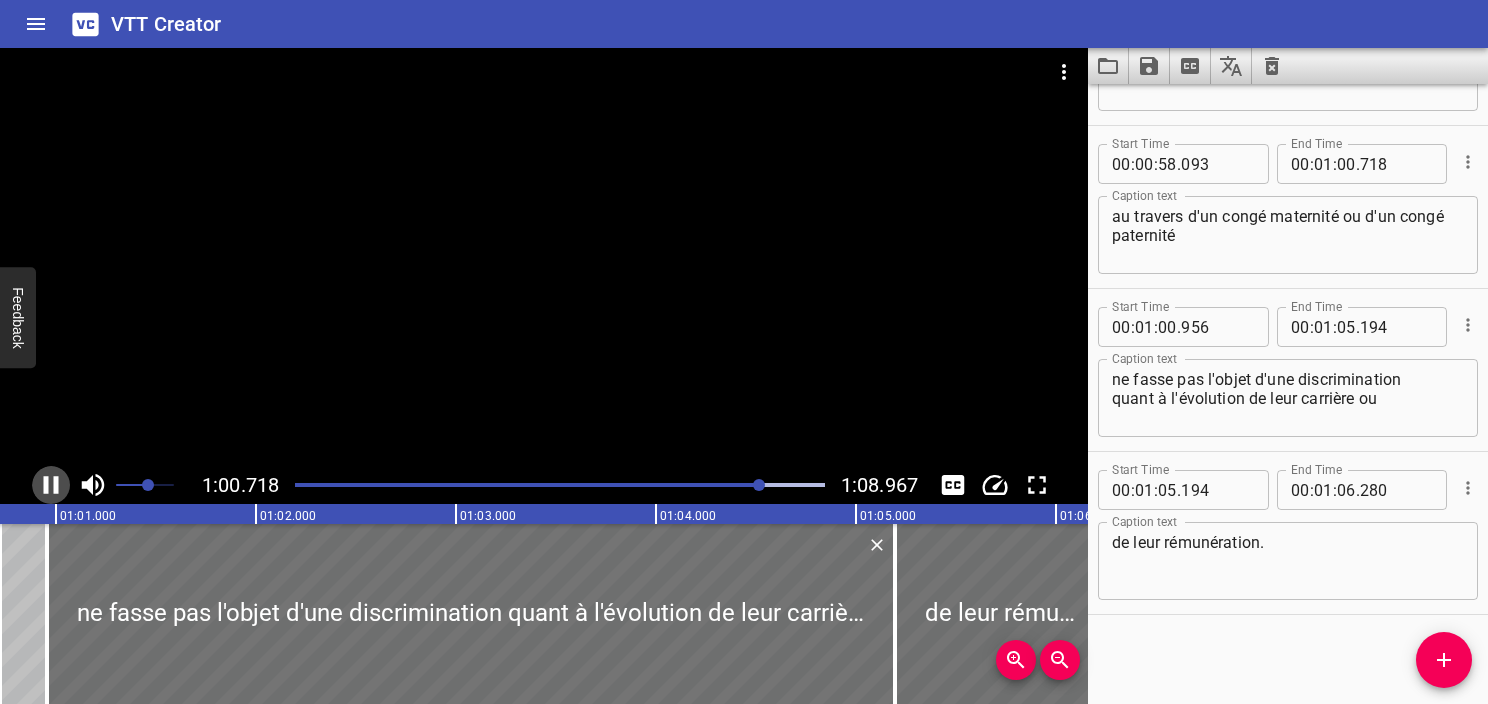 click 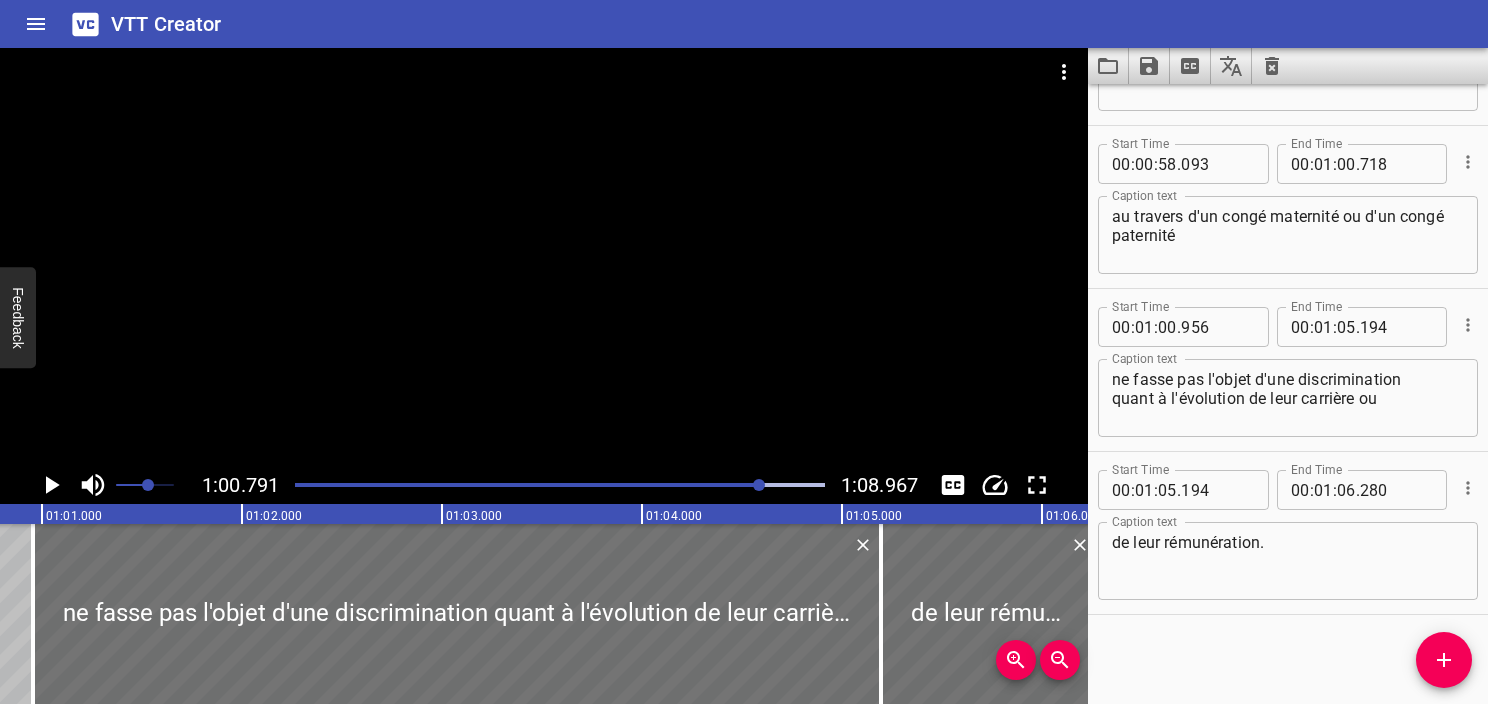 click 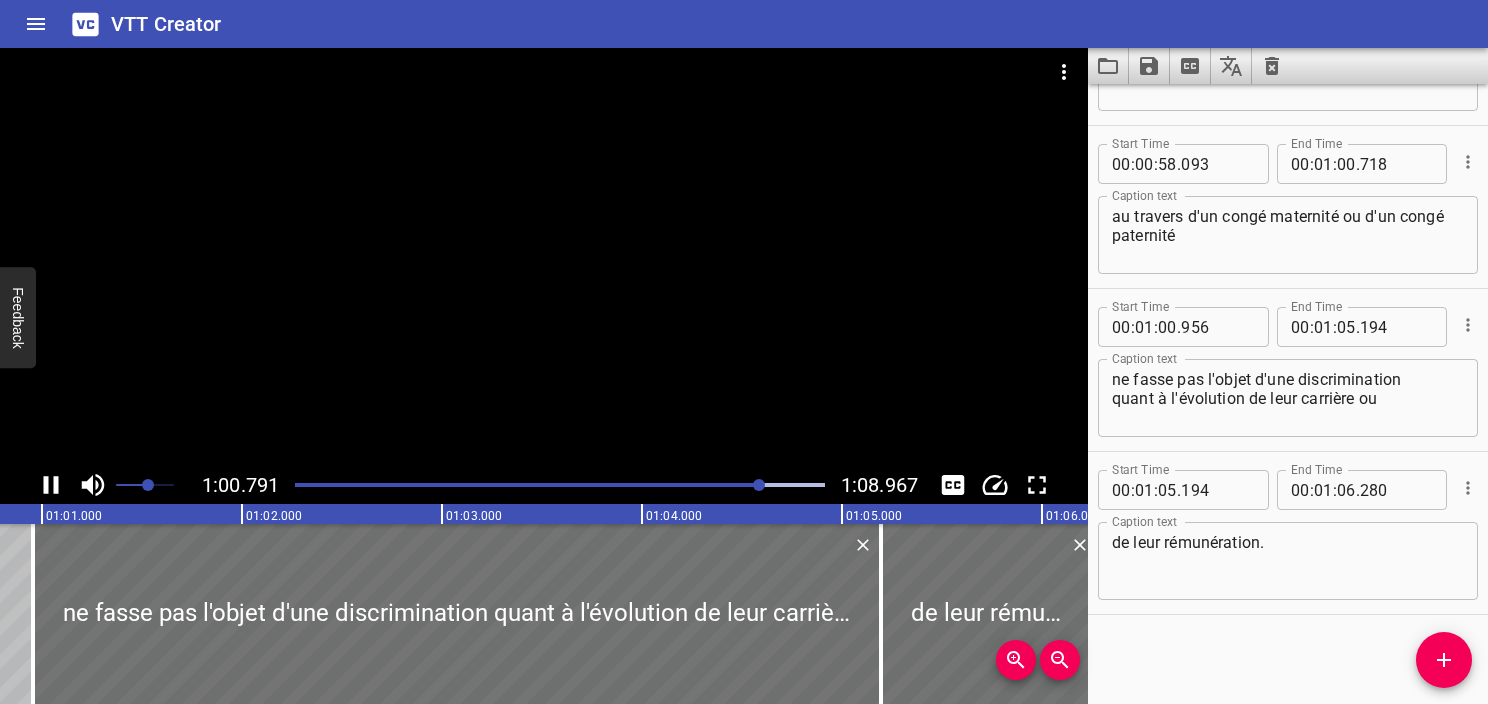 click 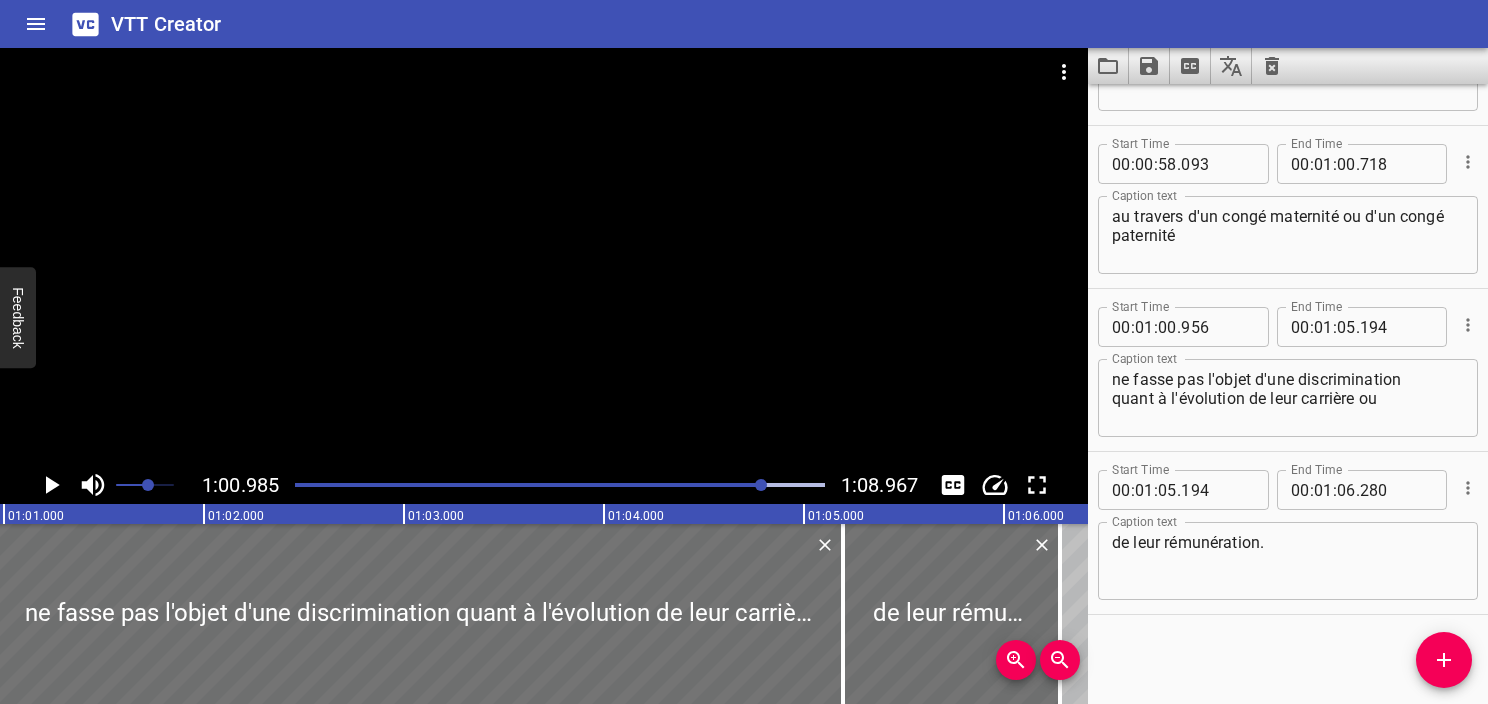 click 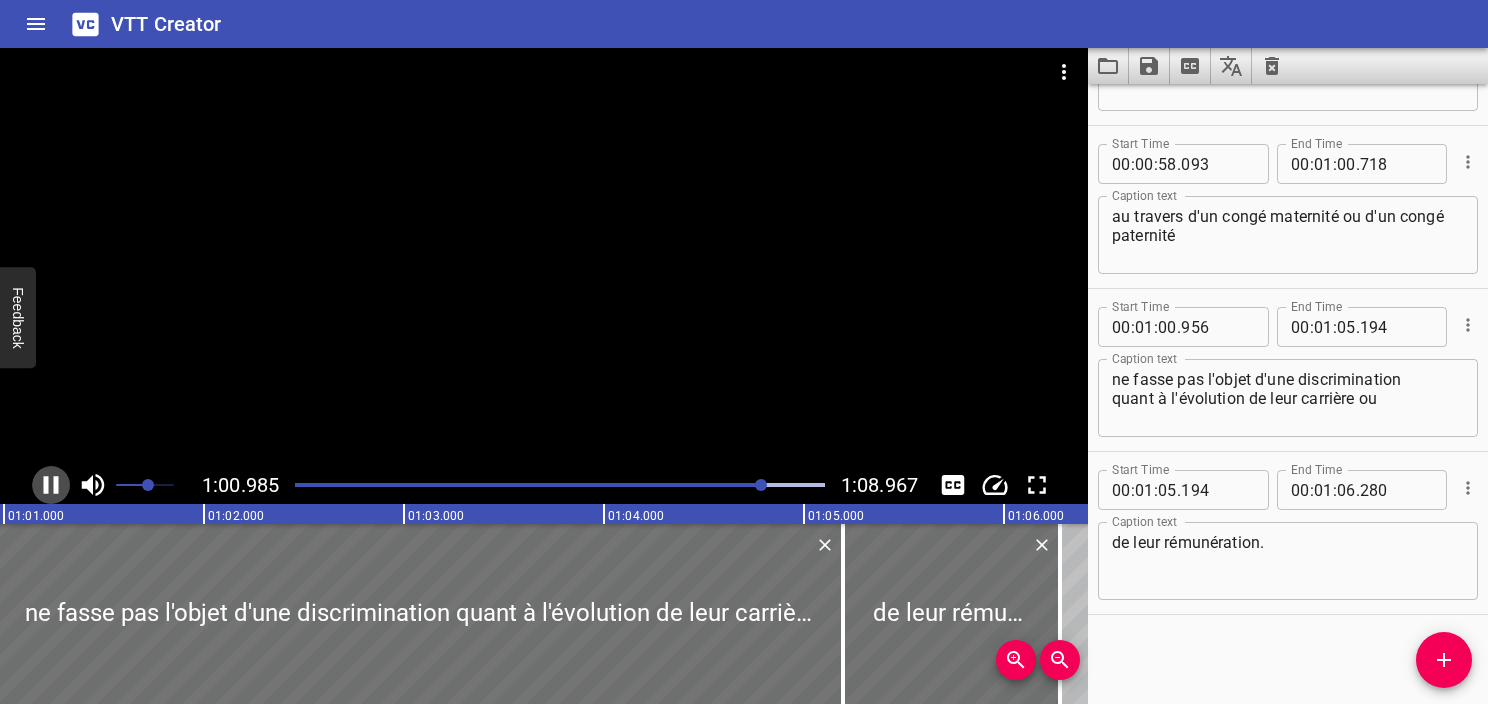 click 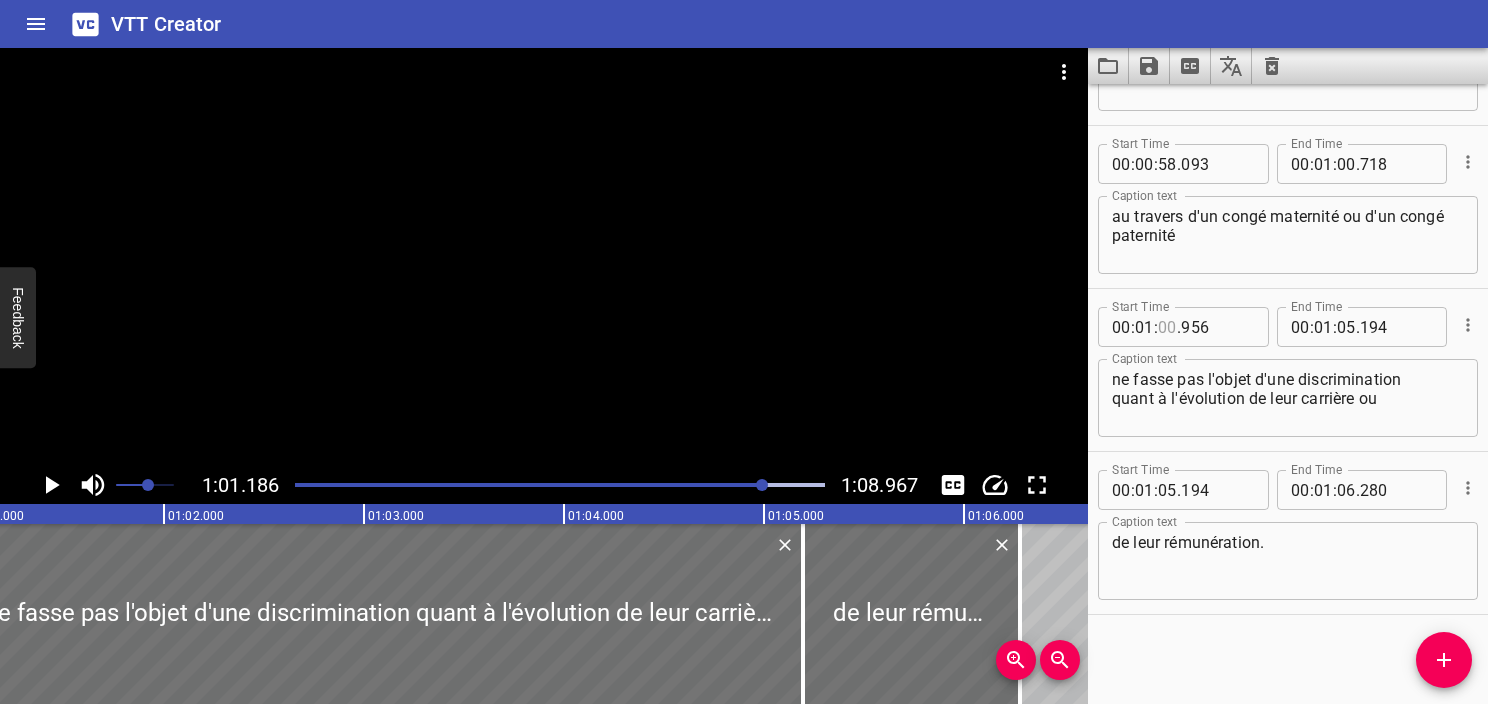 click at bounding box center (1167, 327) 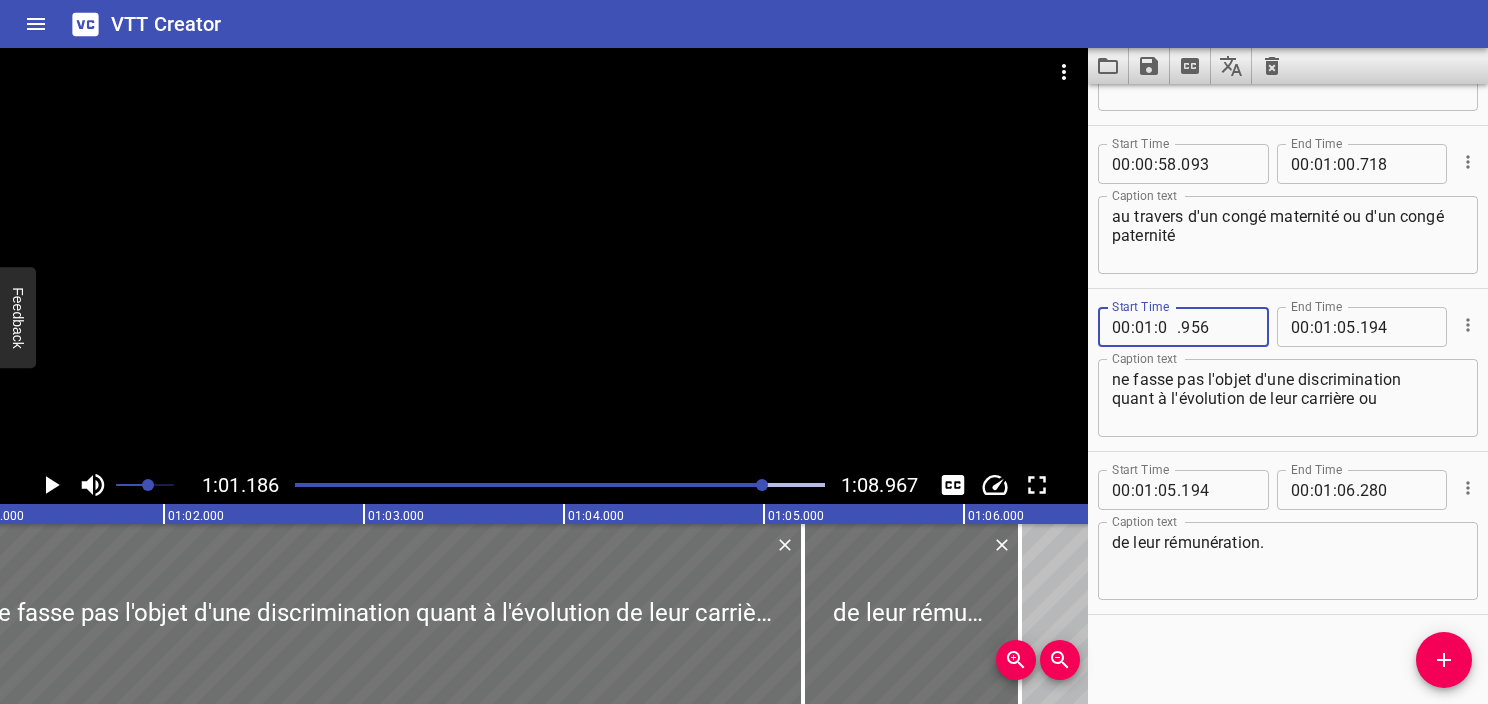 type on "01" 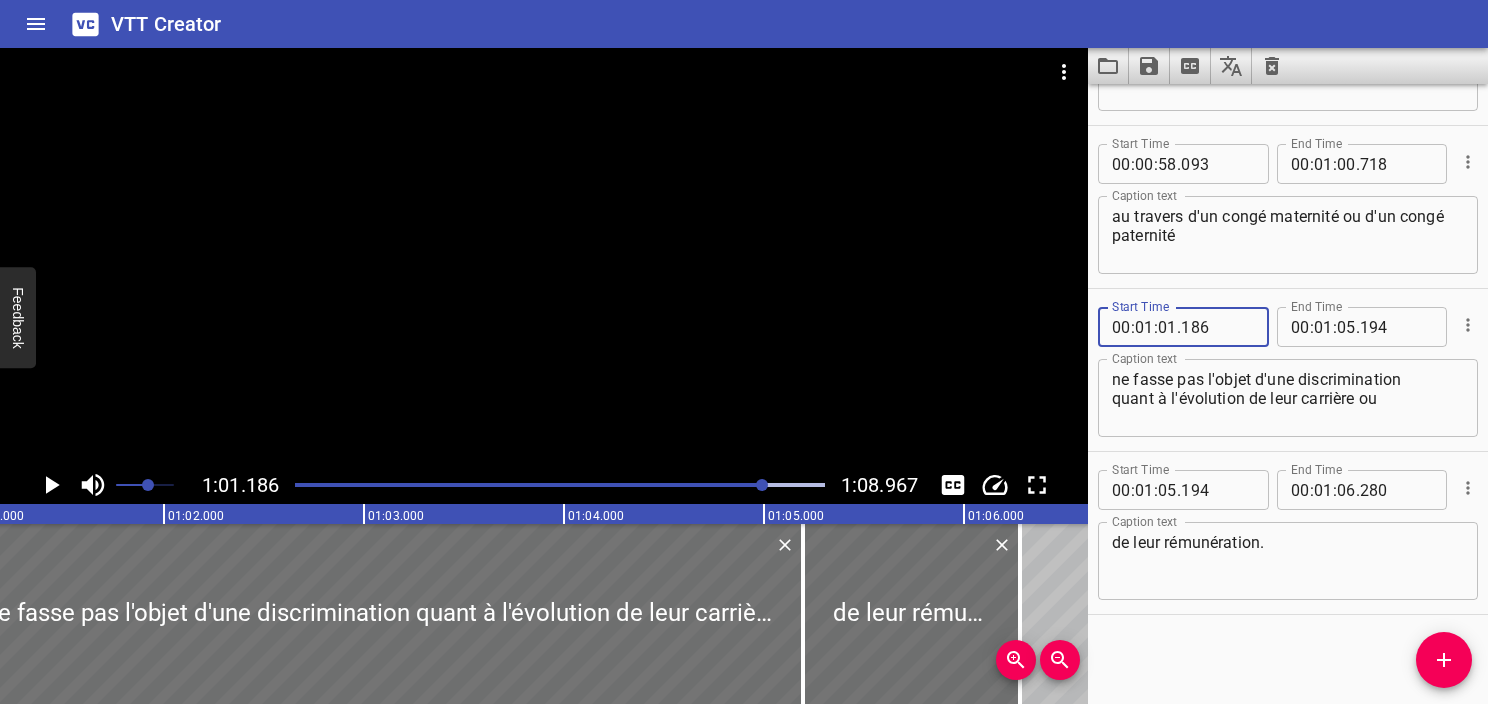 type on "186" 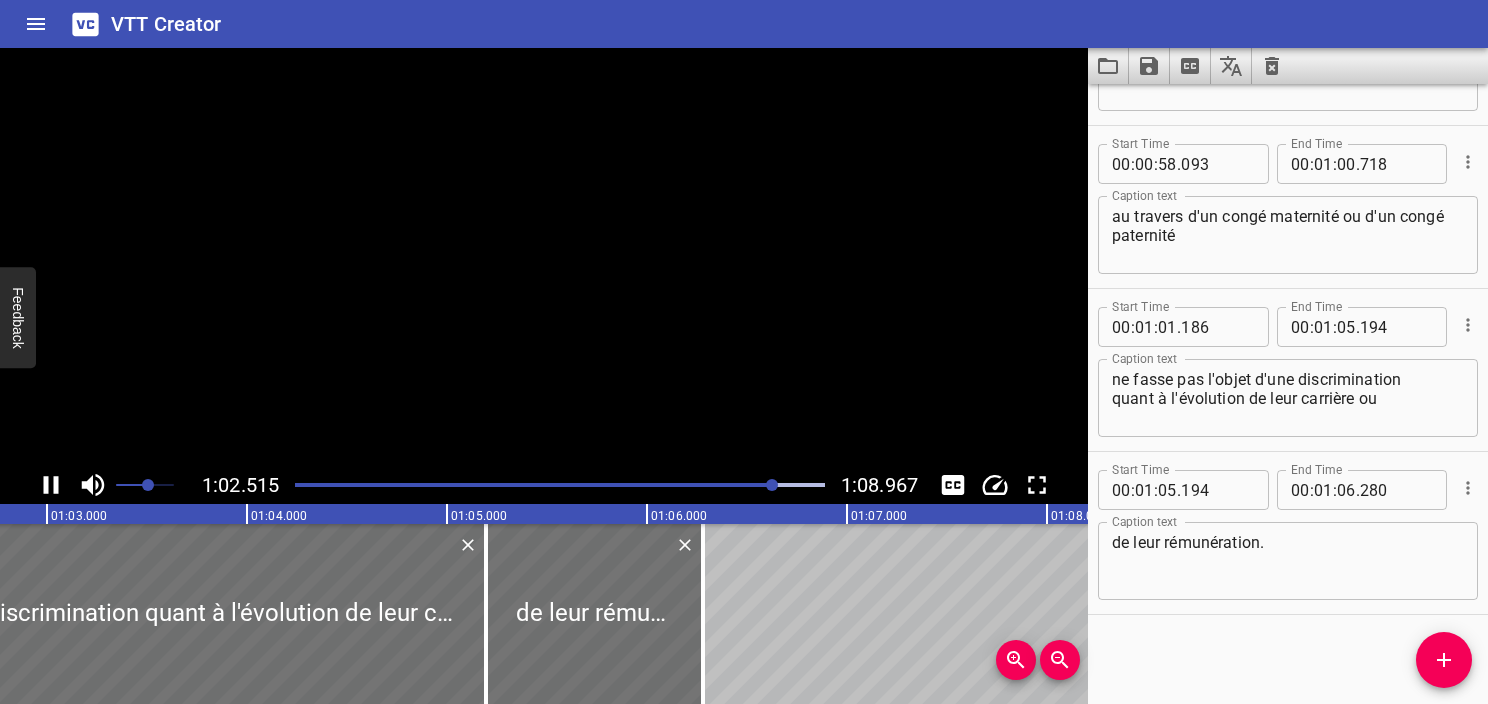 click 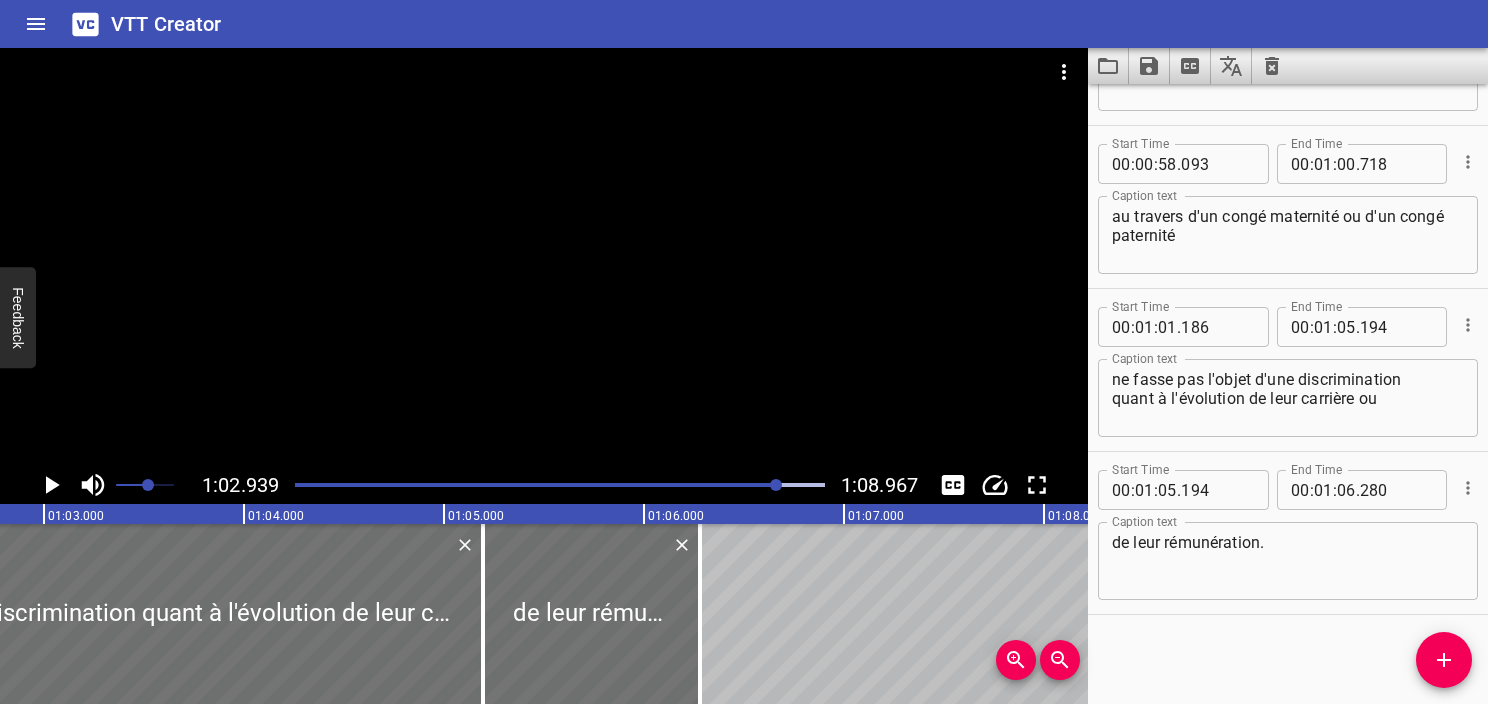 scroll, scrollTop: 0, scrollLeft: 12588, axis: horizontal 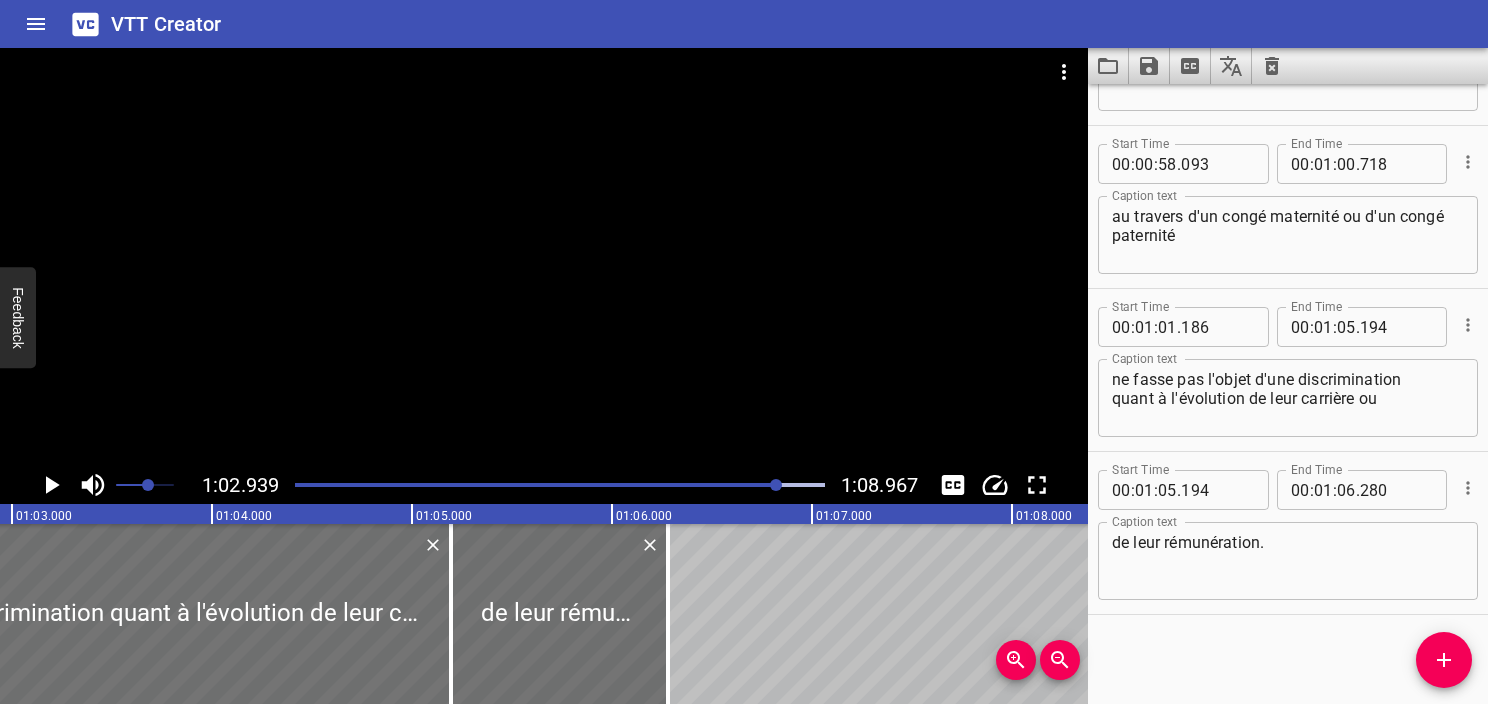 click on "ne fasse pas l'objet d'une discrimination
quant à l'évolution de leur carrière ou" at bounding box center [1288, 398] 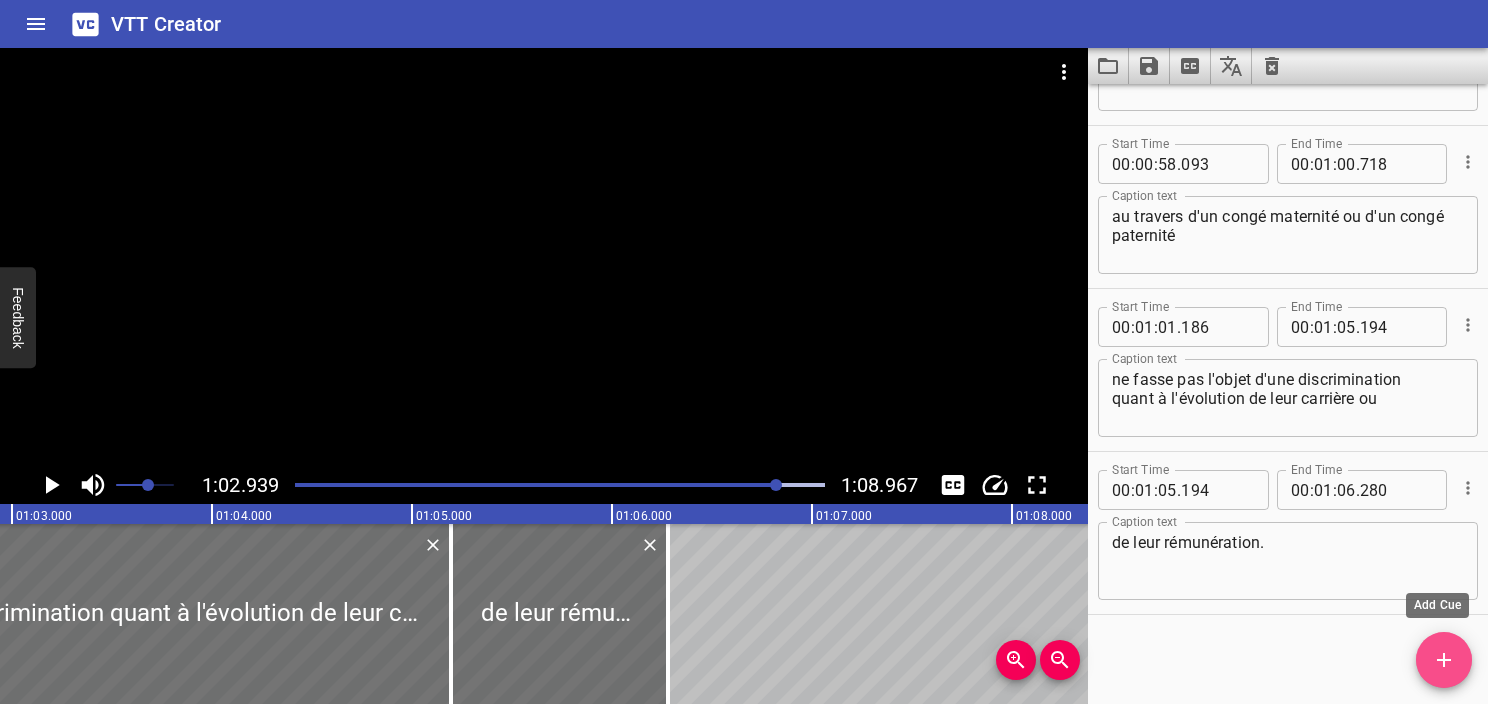 click 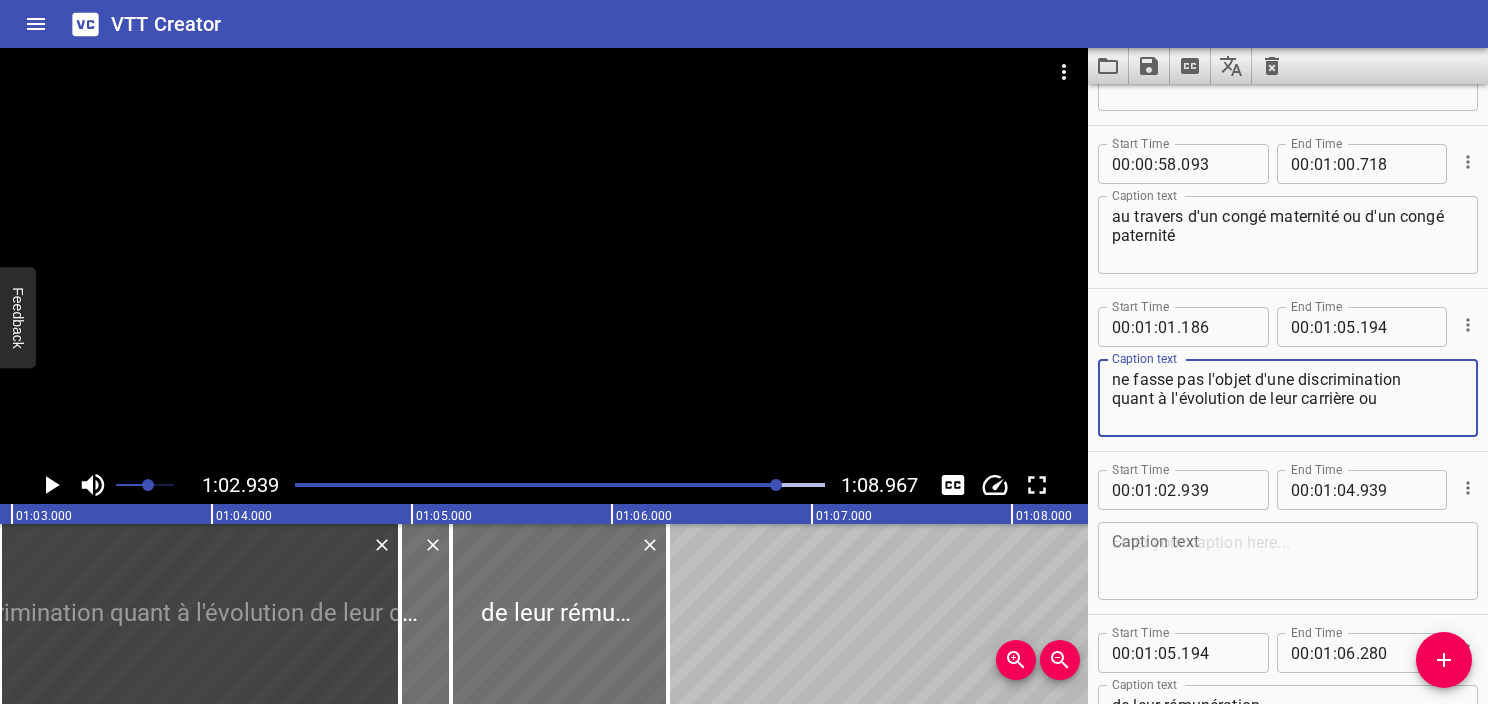 drag, startPoint x: 1260, startPoint y: 376, endPoint x: 1391, endPoint y: 445, distance: 148.06079 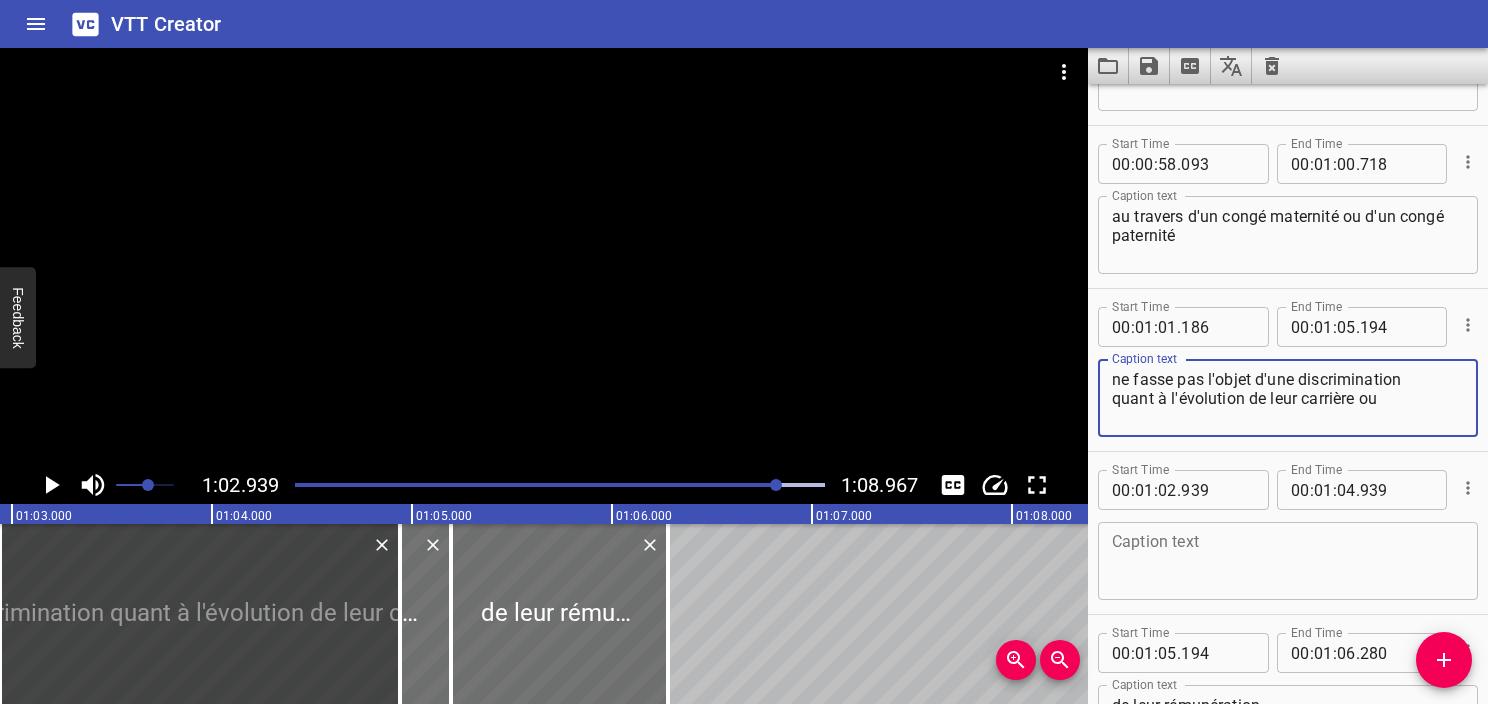 click on "Start Time 00 : 01 : 01 . 186 Start Time End Time 00 : 01 : 05 . 194 End Time Caption text ne fasse pas l'objet d'une discrimination
quant à l'évolution de leur carrière ou Caption text" at bounding box center (1288, 370) 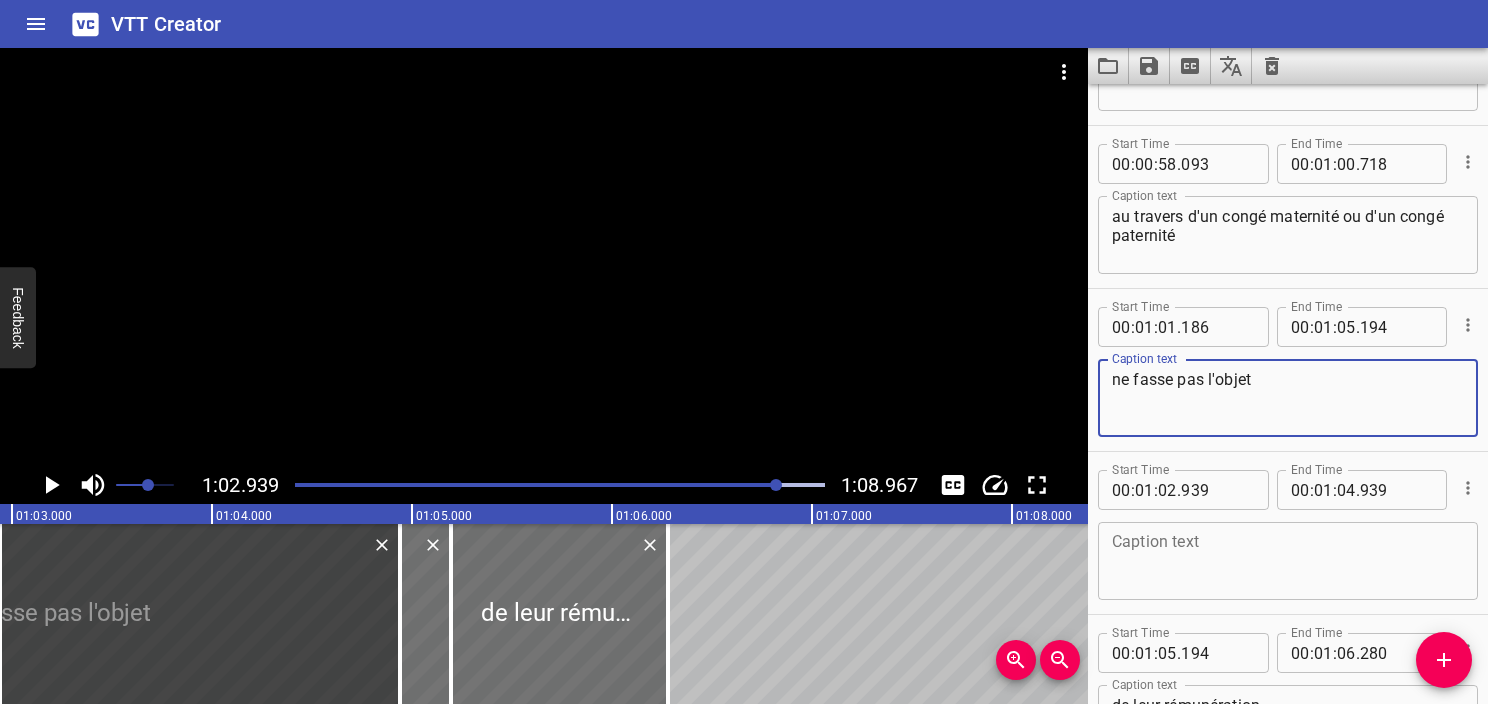 type on "ne fasse pas l'objet" 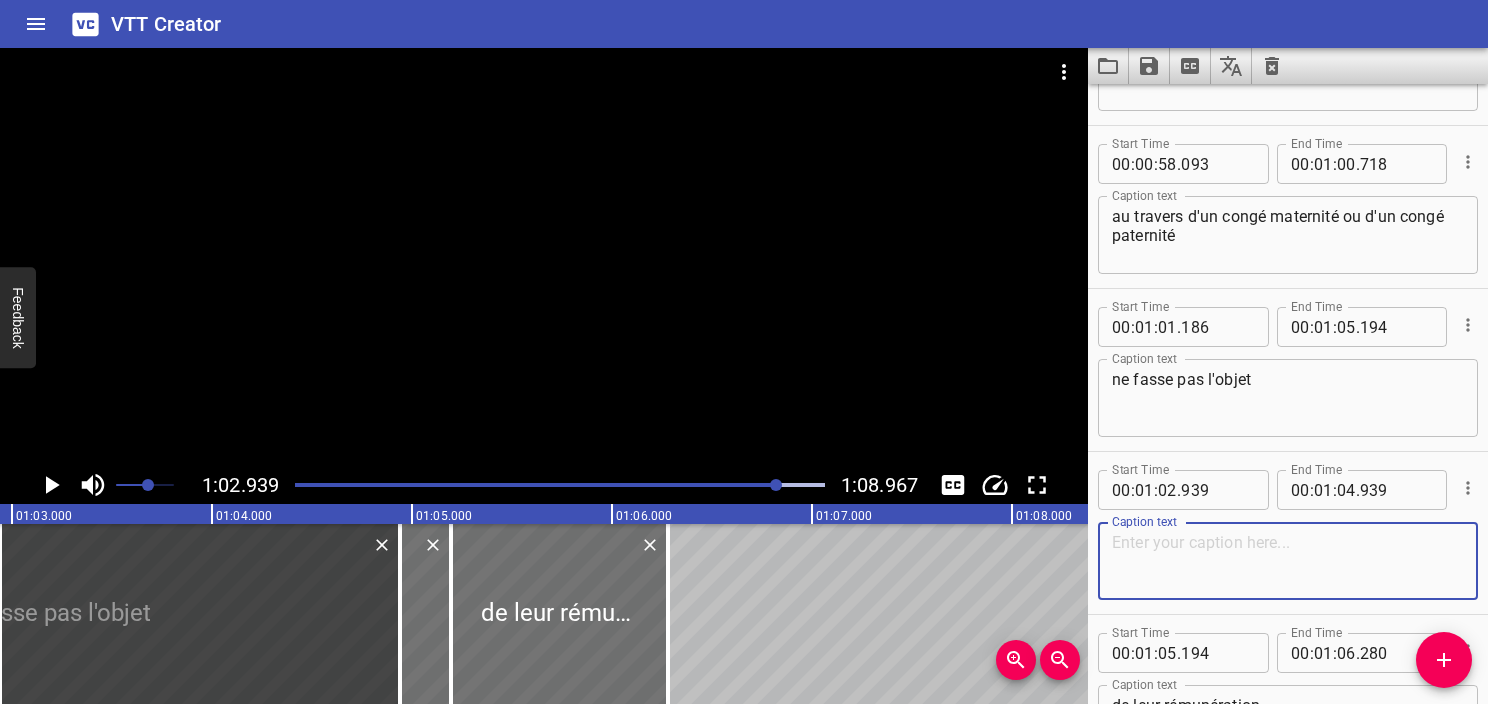 paste on "d'une discrimination
quant à l'évolution de leur carrière ou" 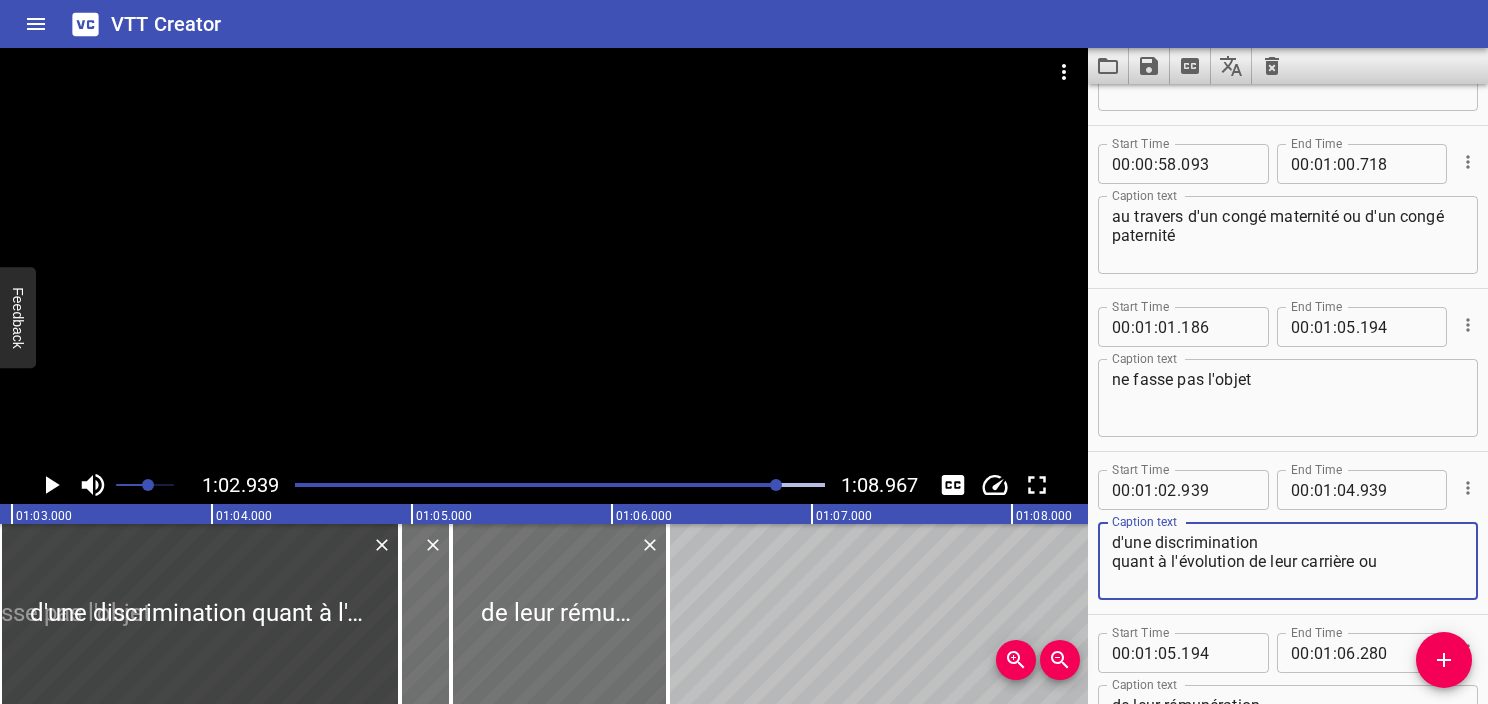 click on "d'une discrimination
quant à l'évolution de leur carrière ou" at bounding box center [1288, 561] 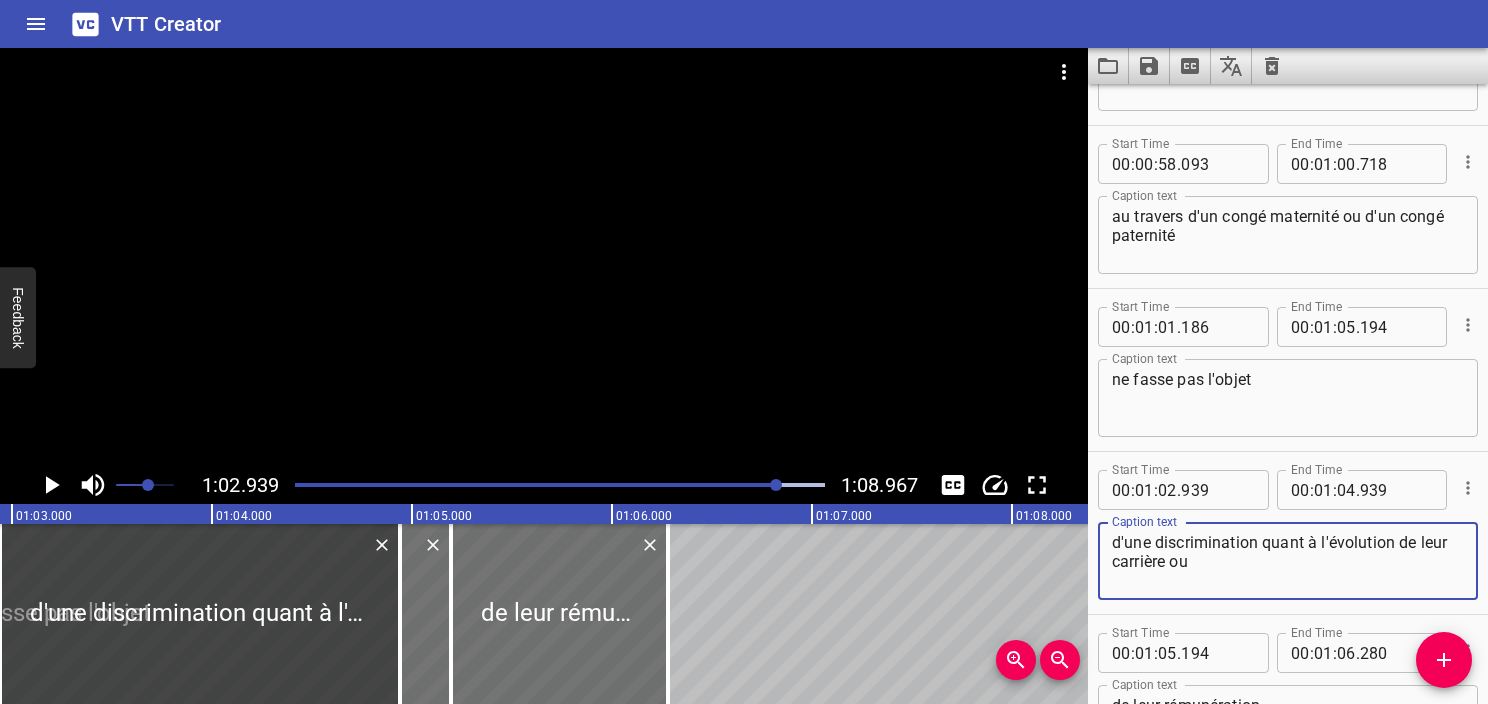 type on "d'une discrimination quant à l'évolution de leur carrière ou" 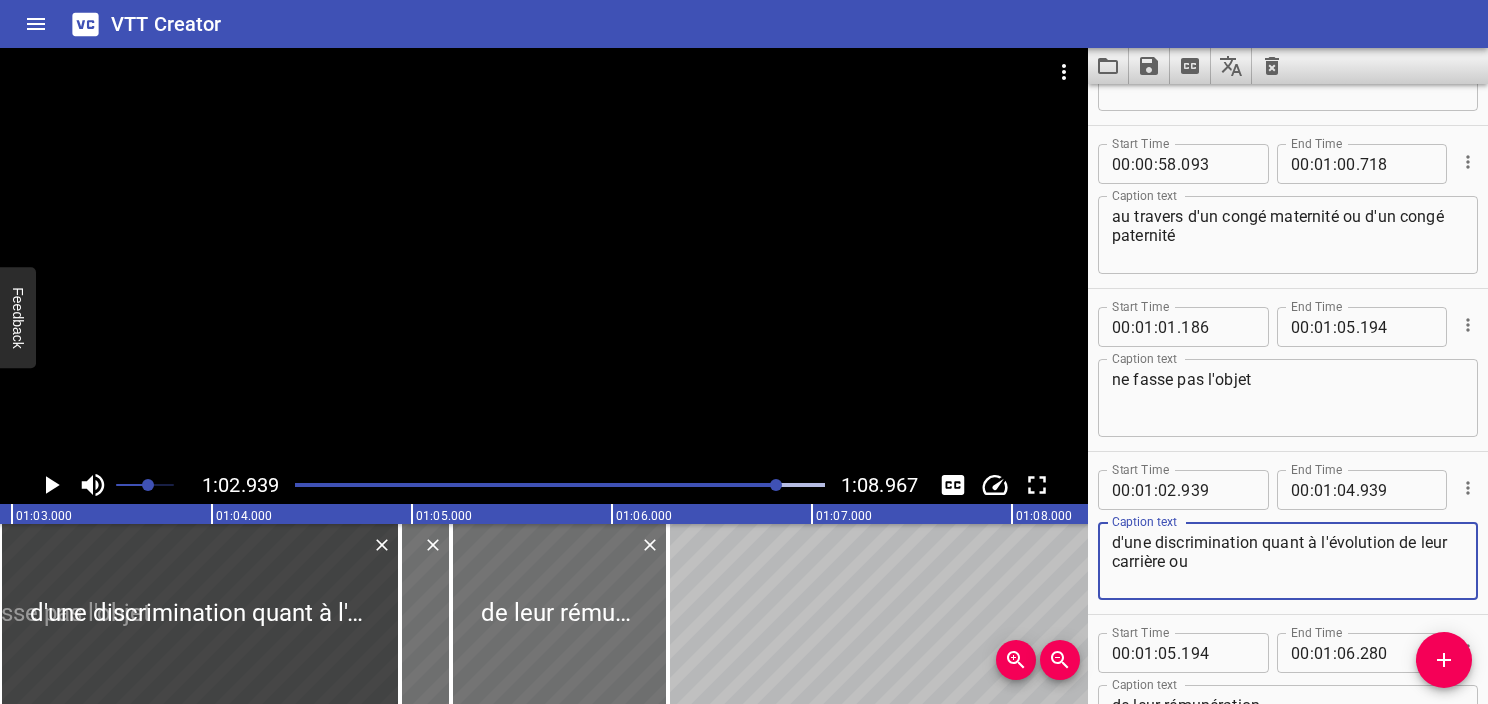 click on "ne fasse pas l'objet" at bounding box center [1288, 398] 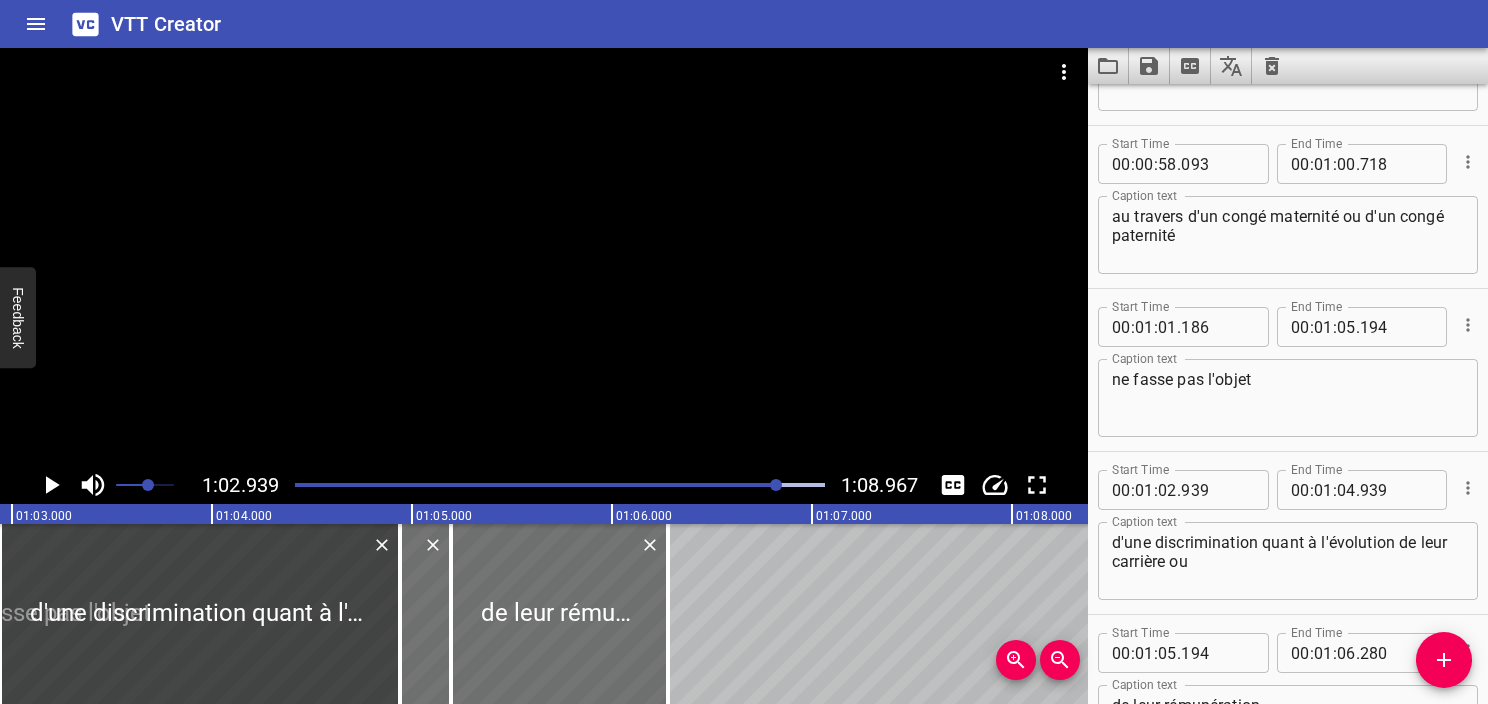 drag, startPoint x: 1332, startPoint y: 361, endPoint x: 1308, endPoint y: 374, distance: 27.294687 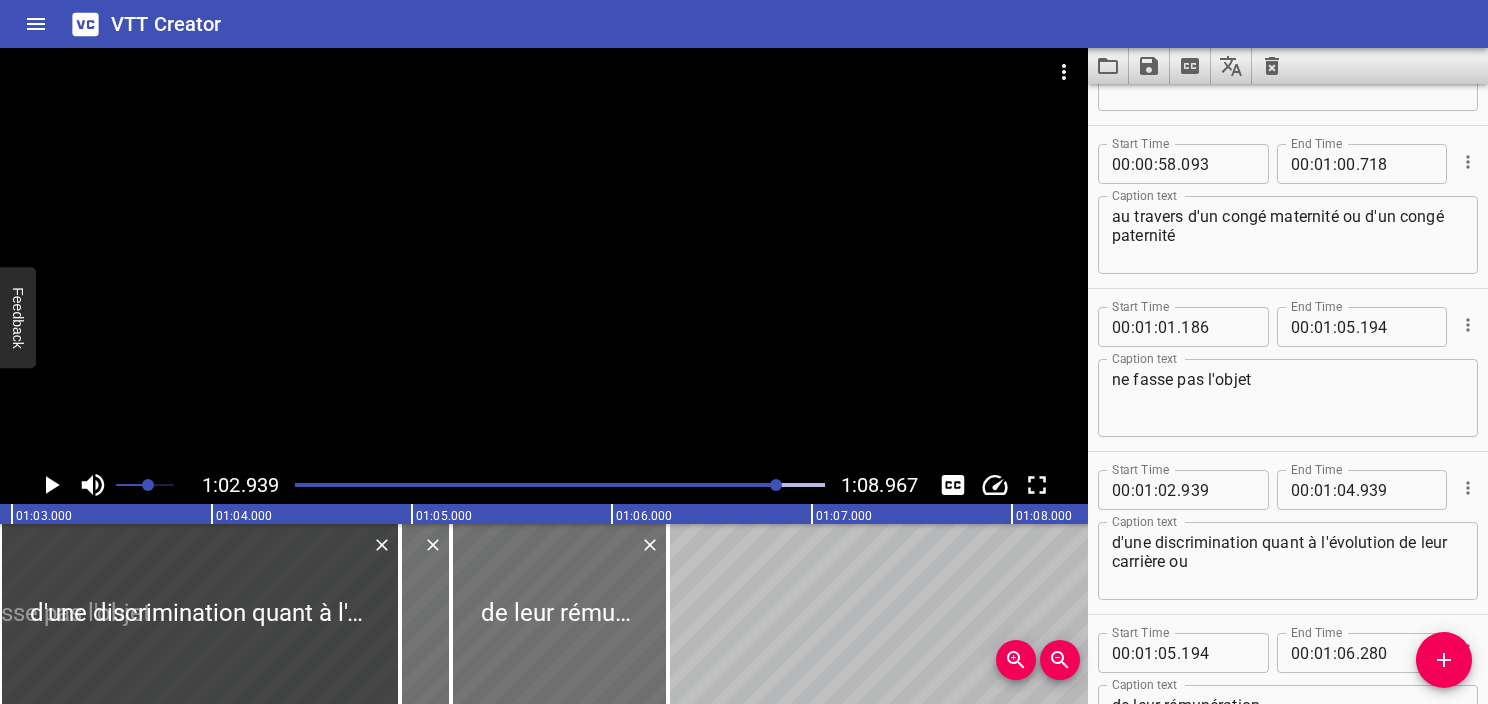 click on "ne fasse pas l'objet  Caption text" at bounding box center [1288, 398] 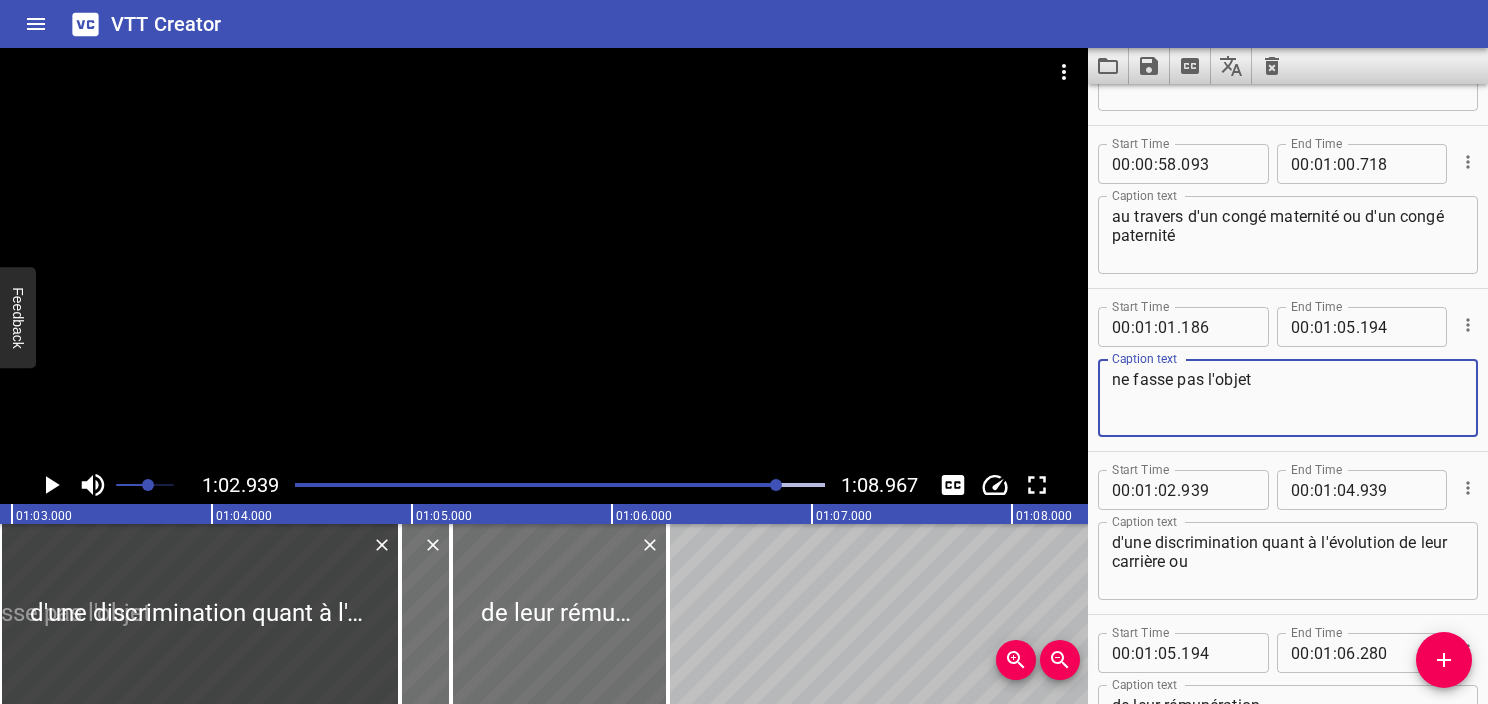 click on "ne fasse pas l'objet" at bounding box center [1288, 398] 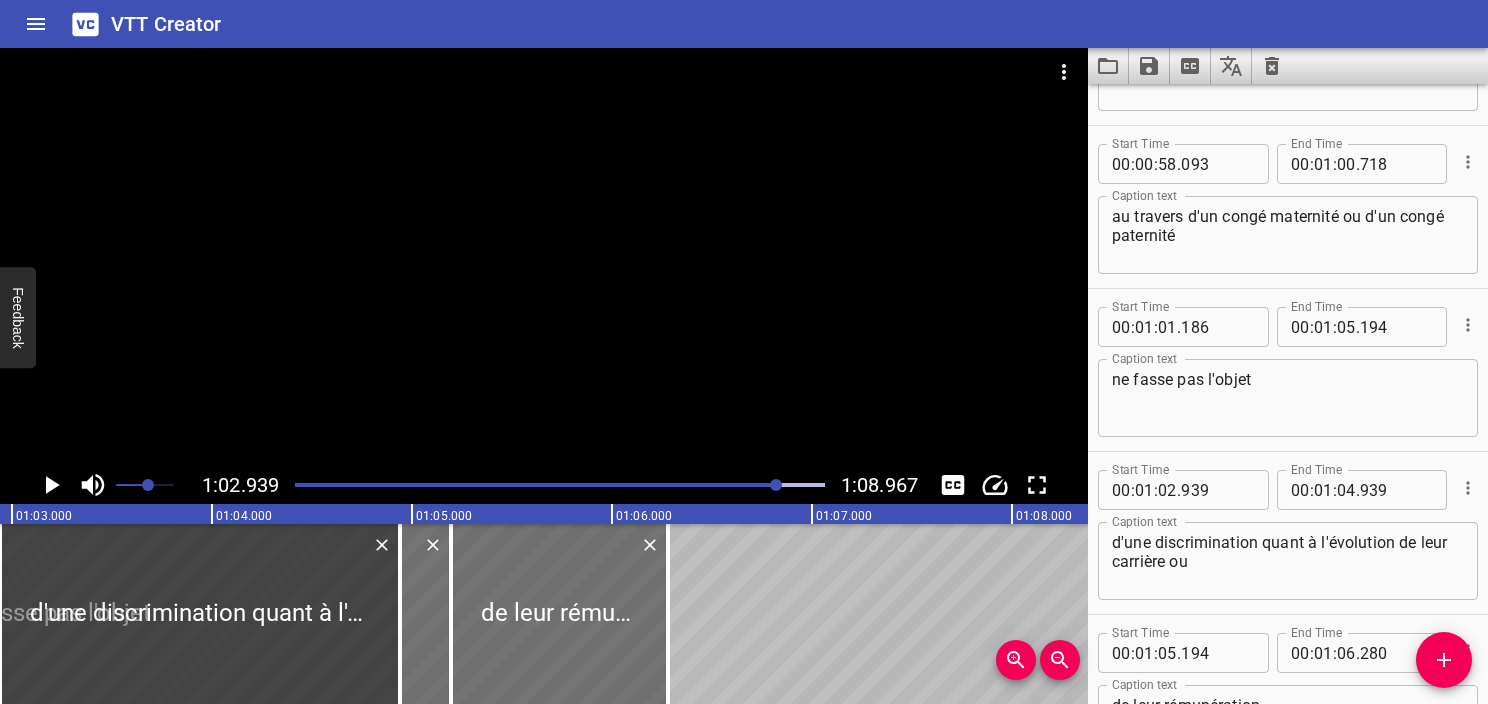 click at bounding box center [514, 485] 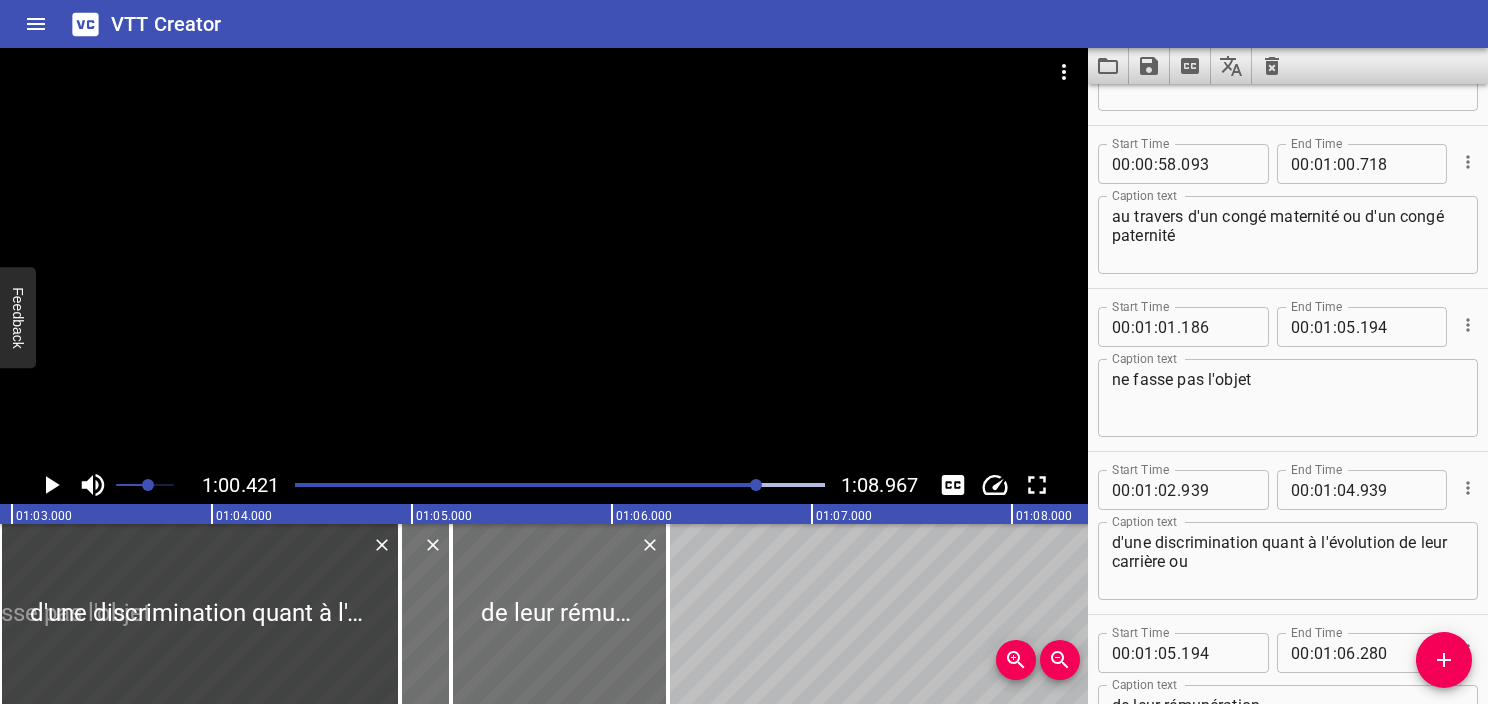 scroll, scrollTop: 4280, scrollLeft: 0, axis: vertical 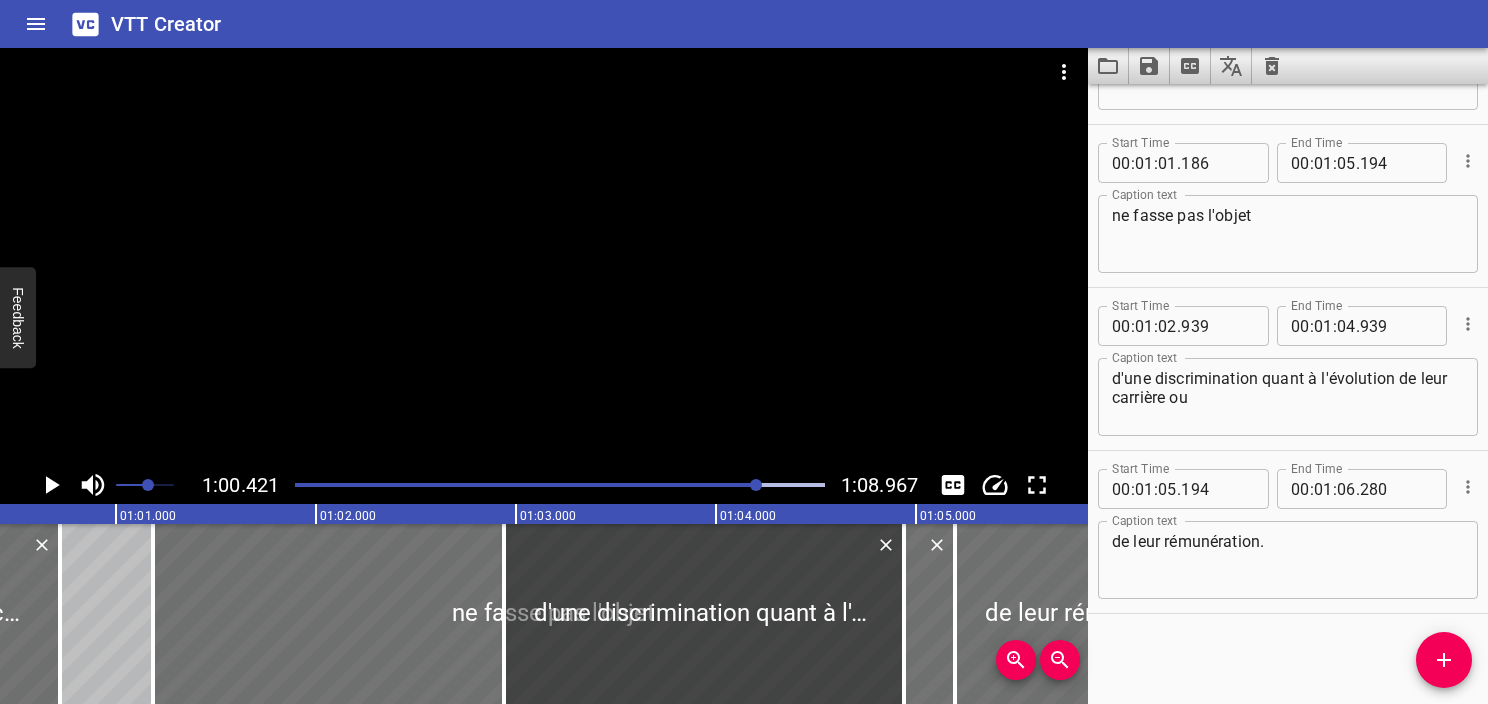 click 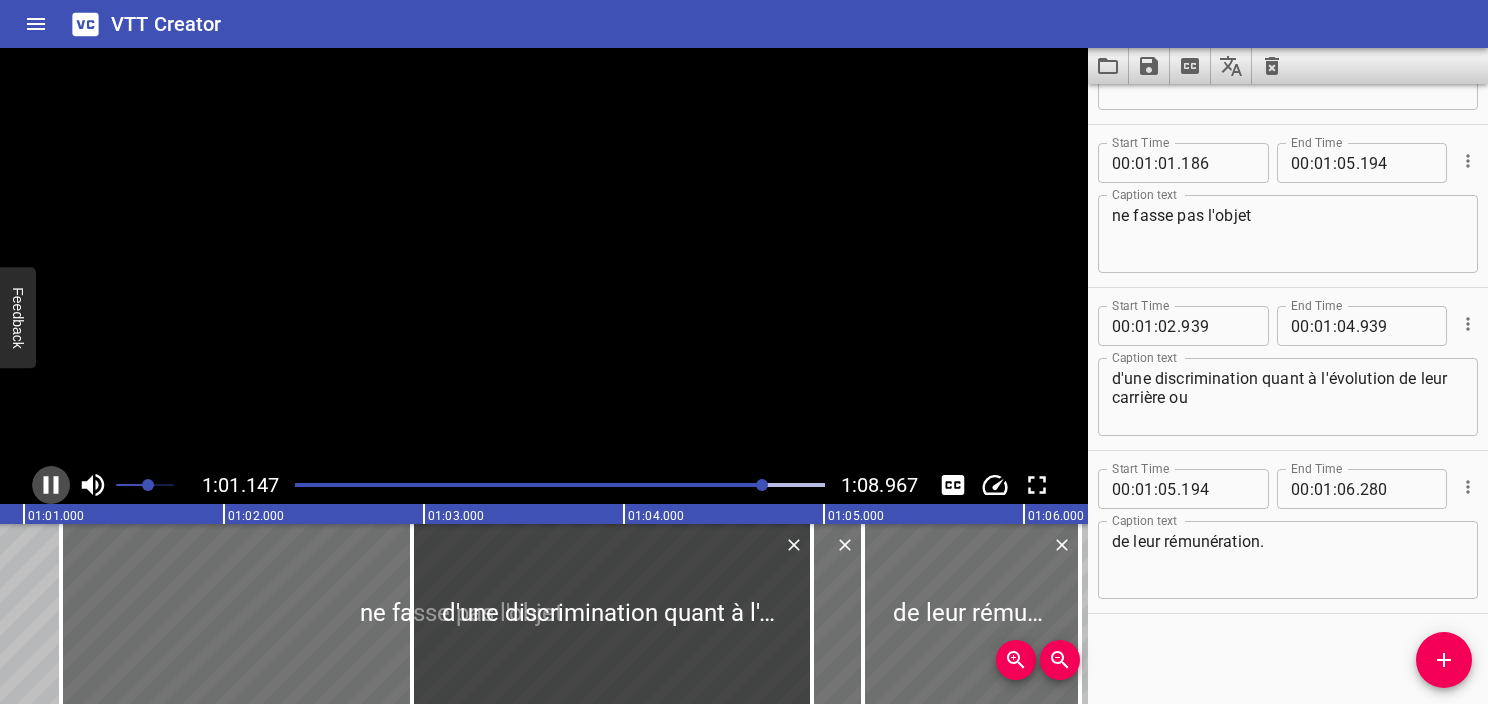 click 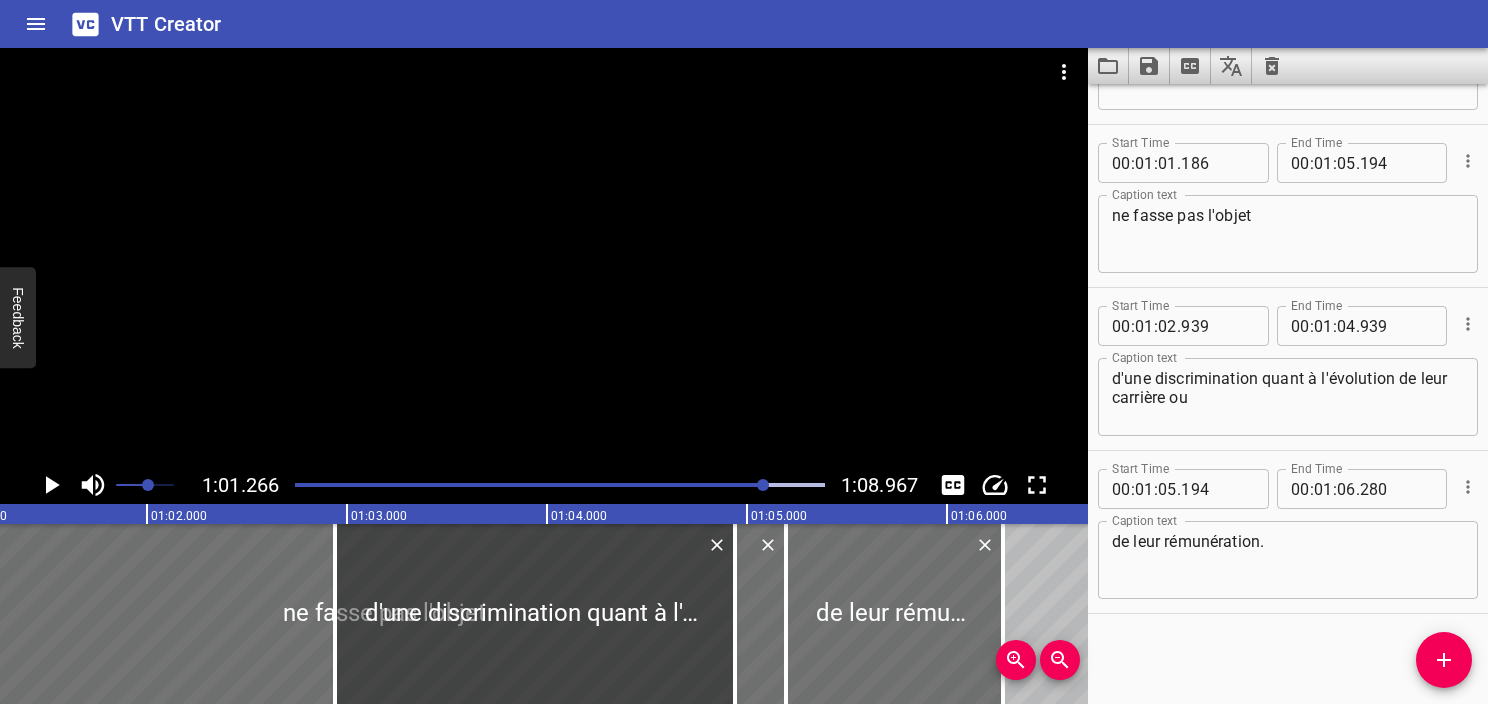 click 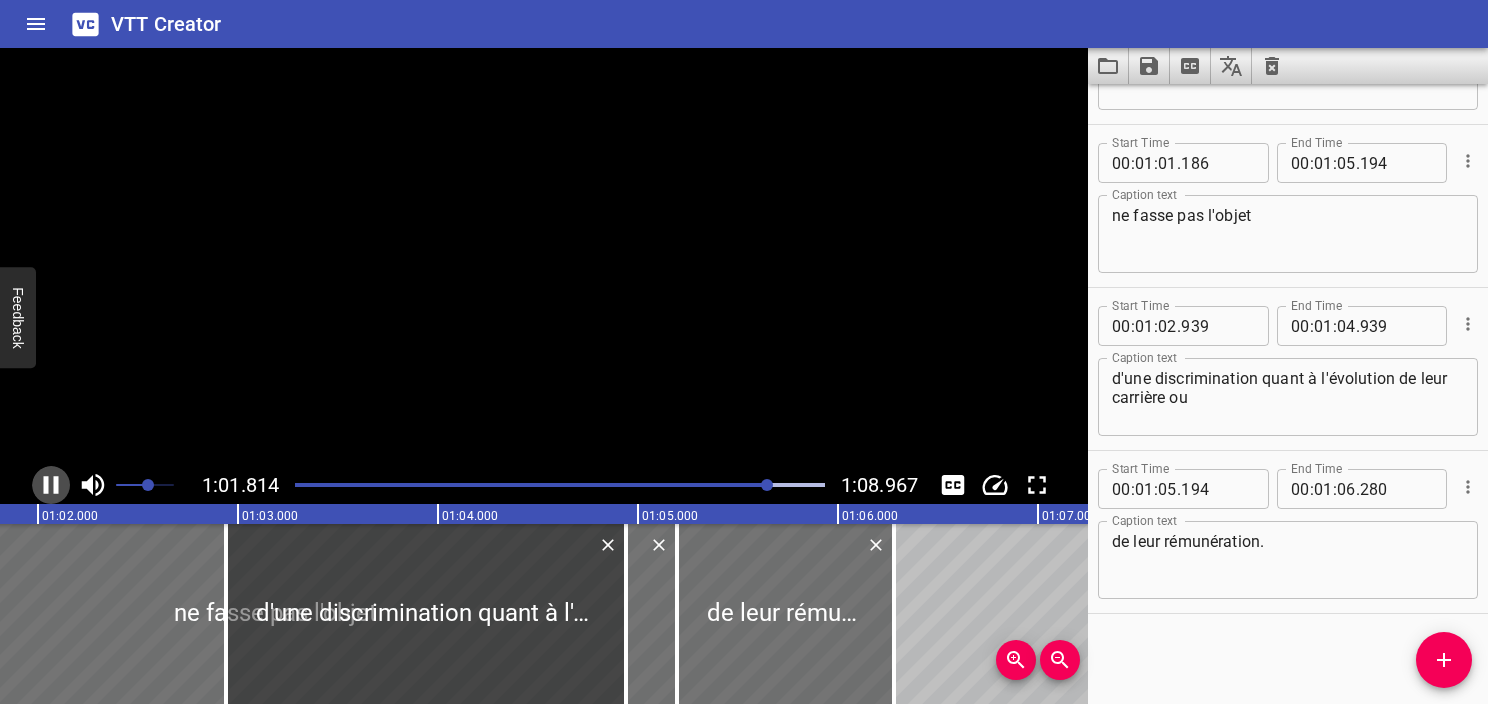 click 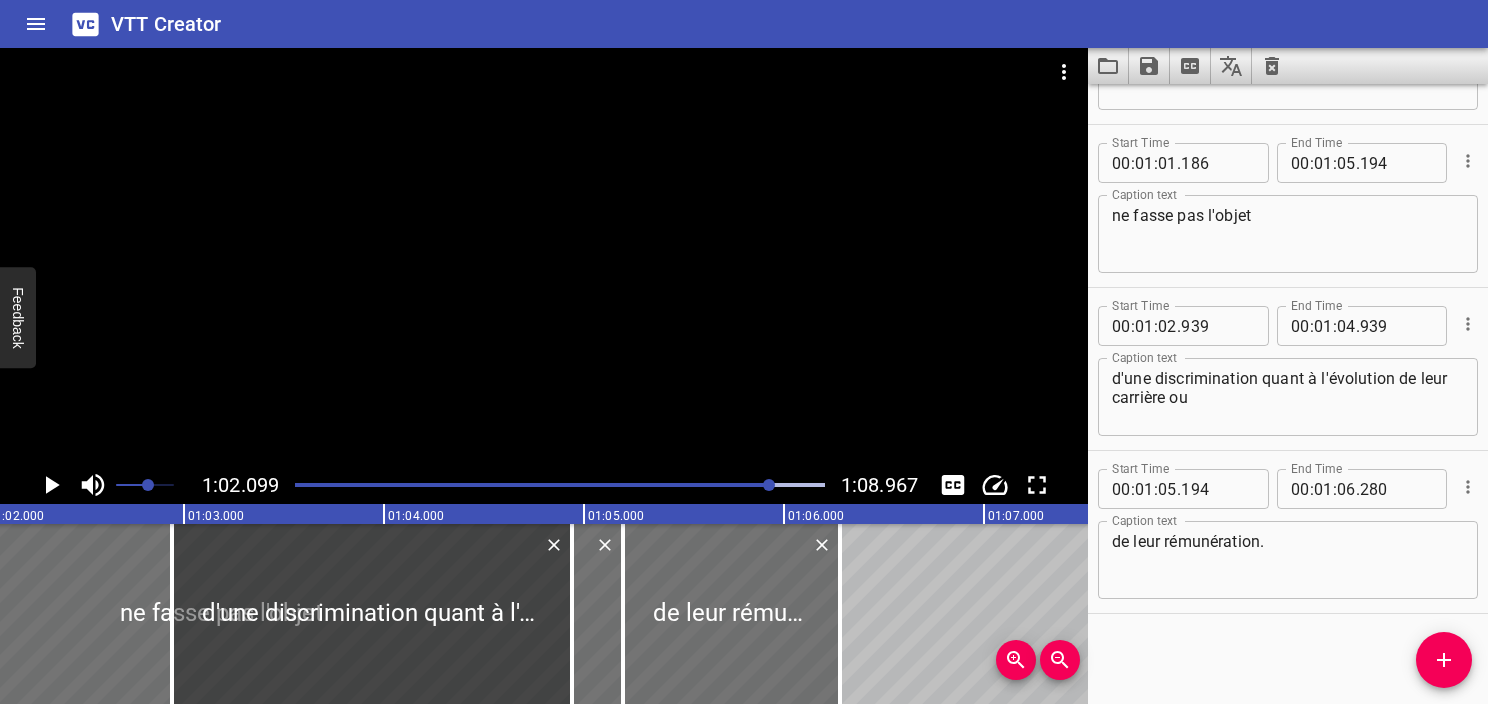 scroll, scrollTop: 0, scrollLeft: 12420, axis: horizontal 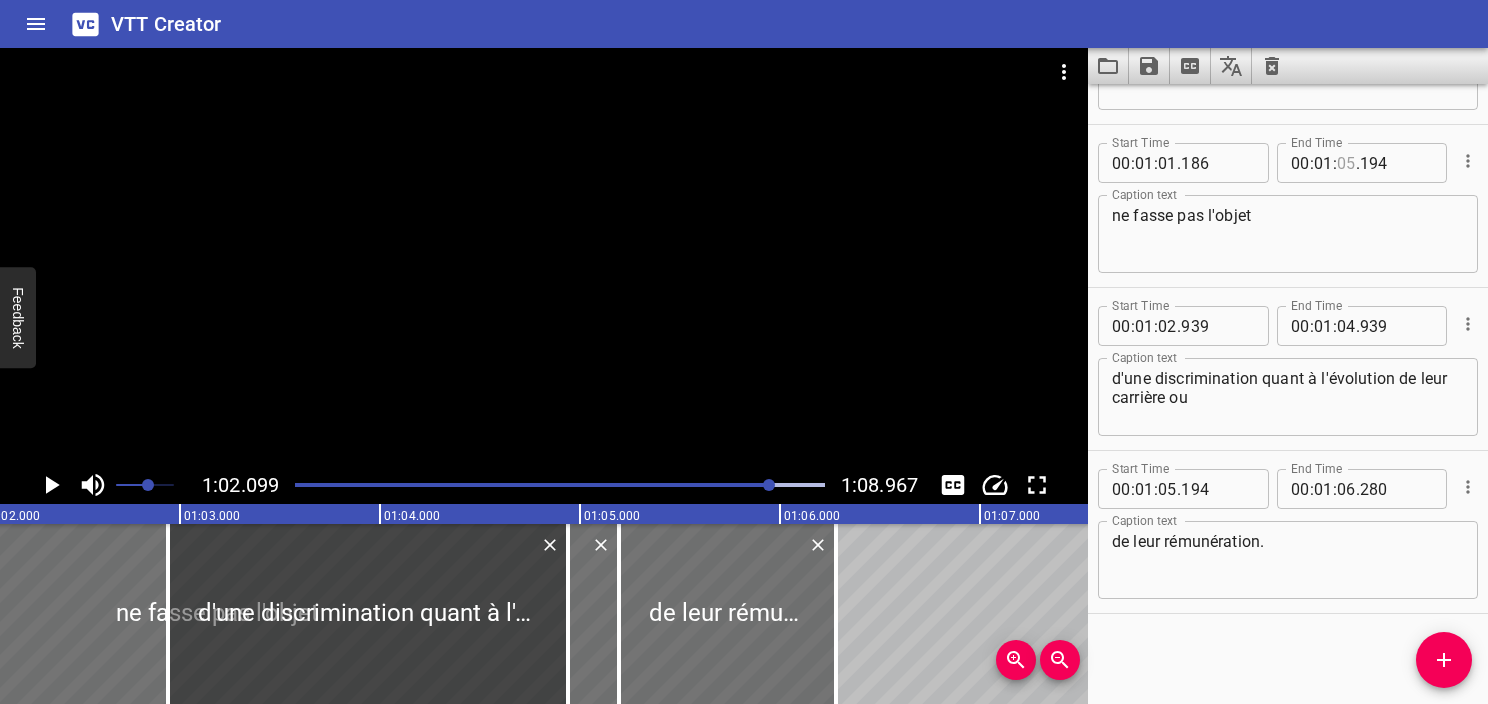 click at bounding box center (1346, 163) 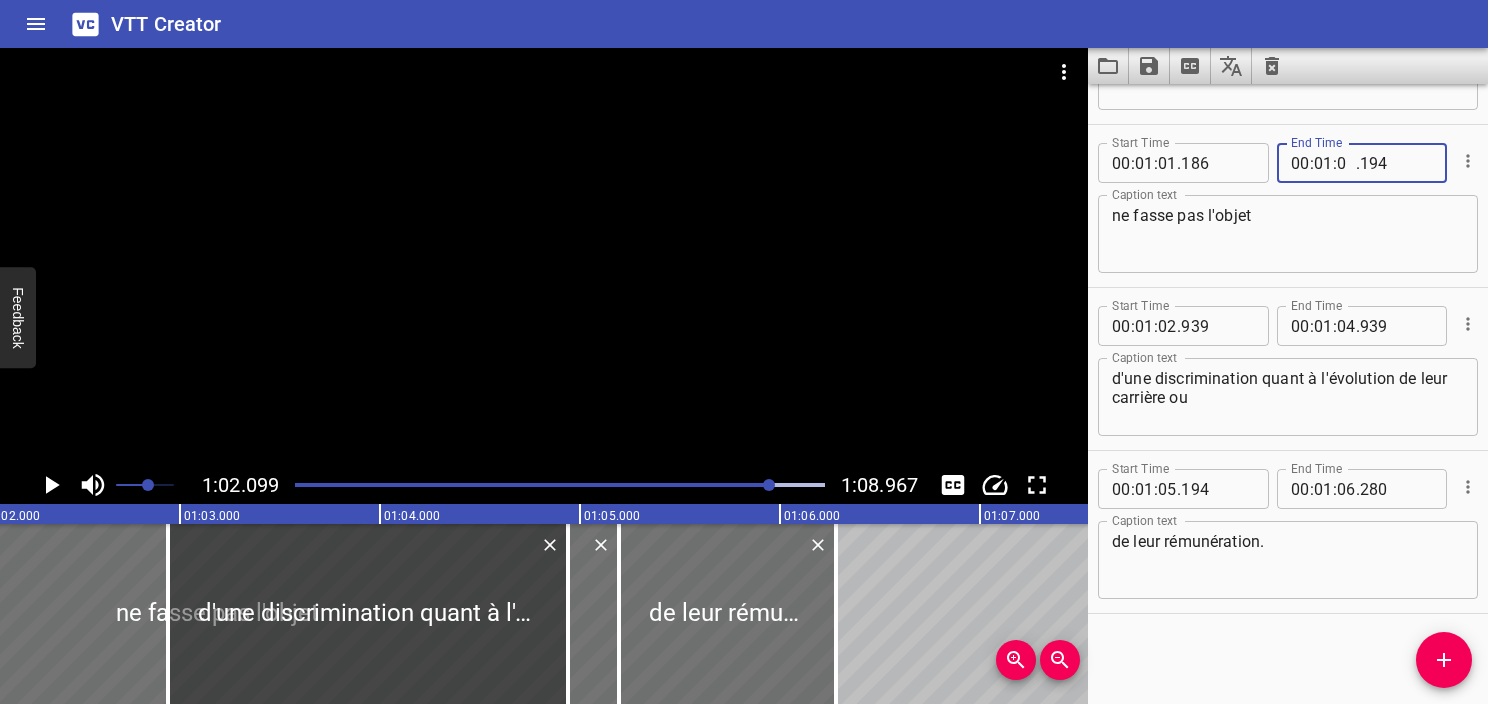 type on "02" 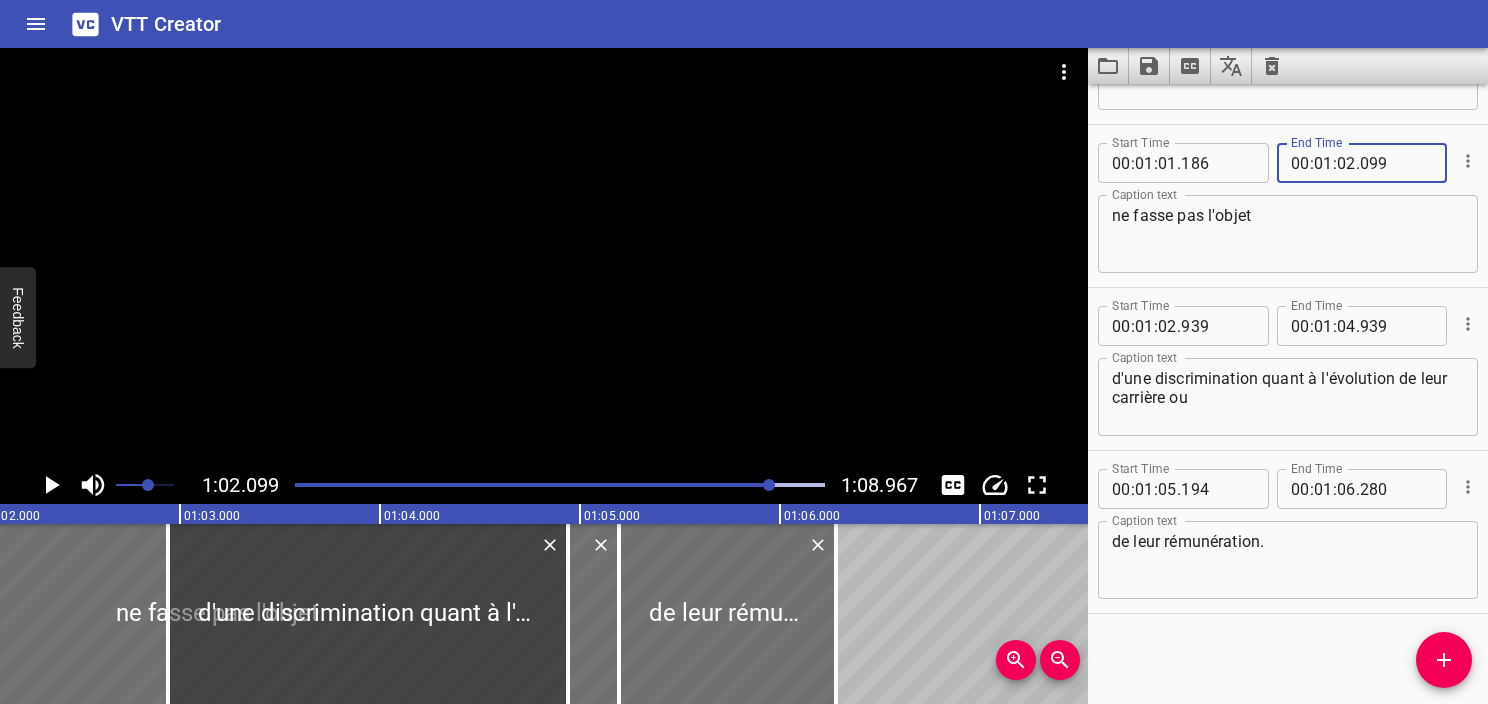 type on "099" 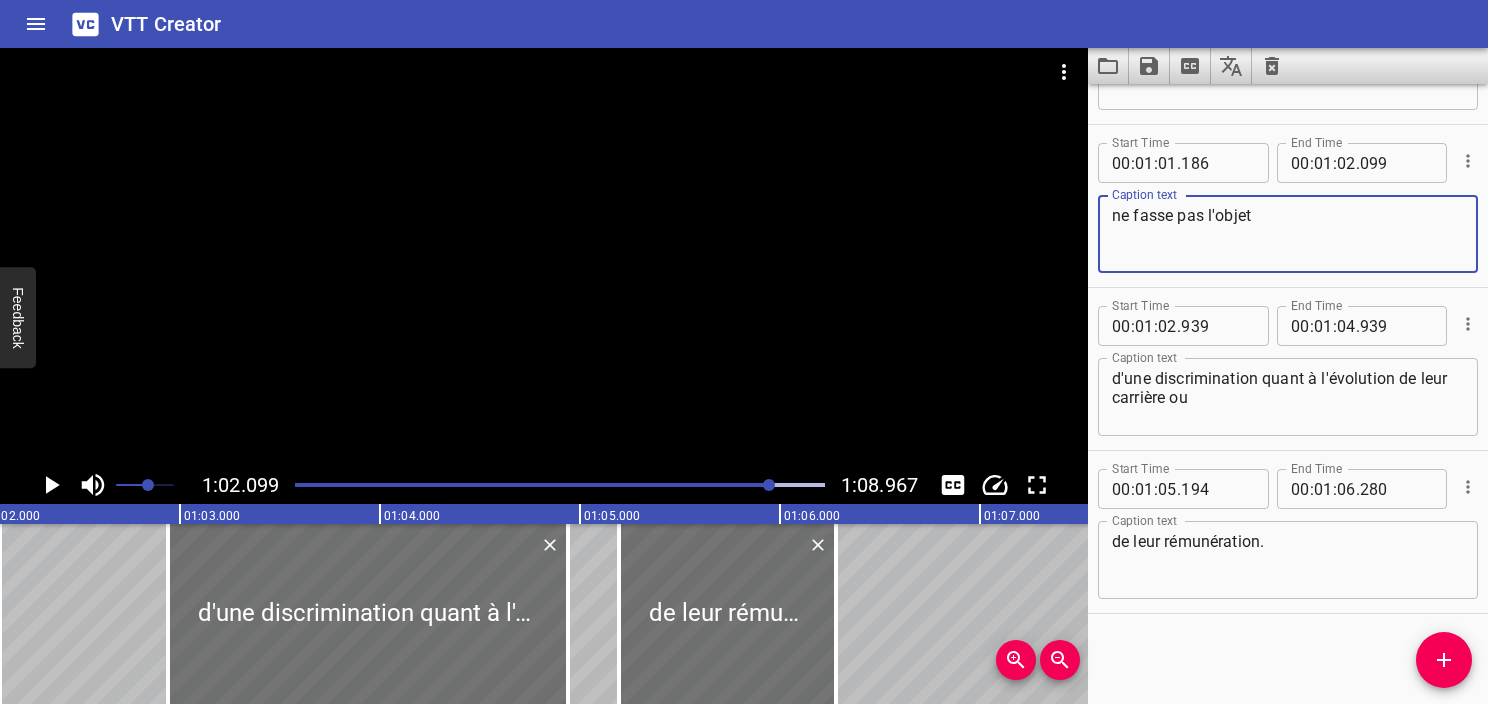 type on "ne fasse pas l'objet" 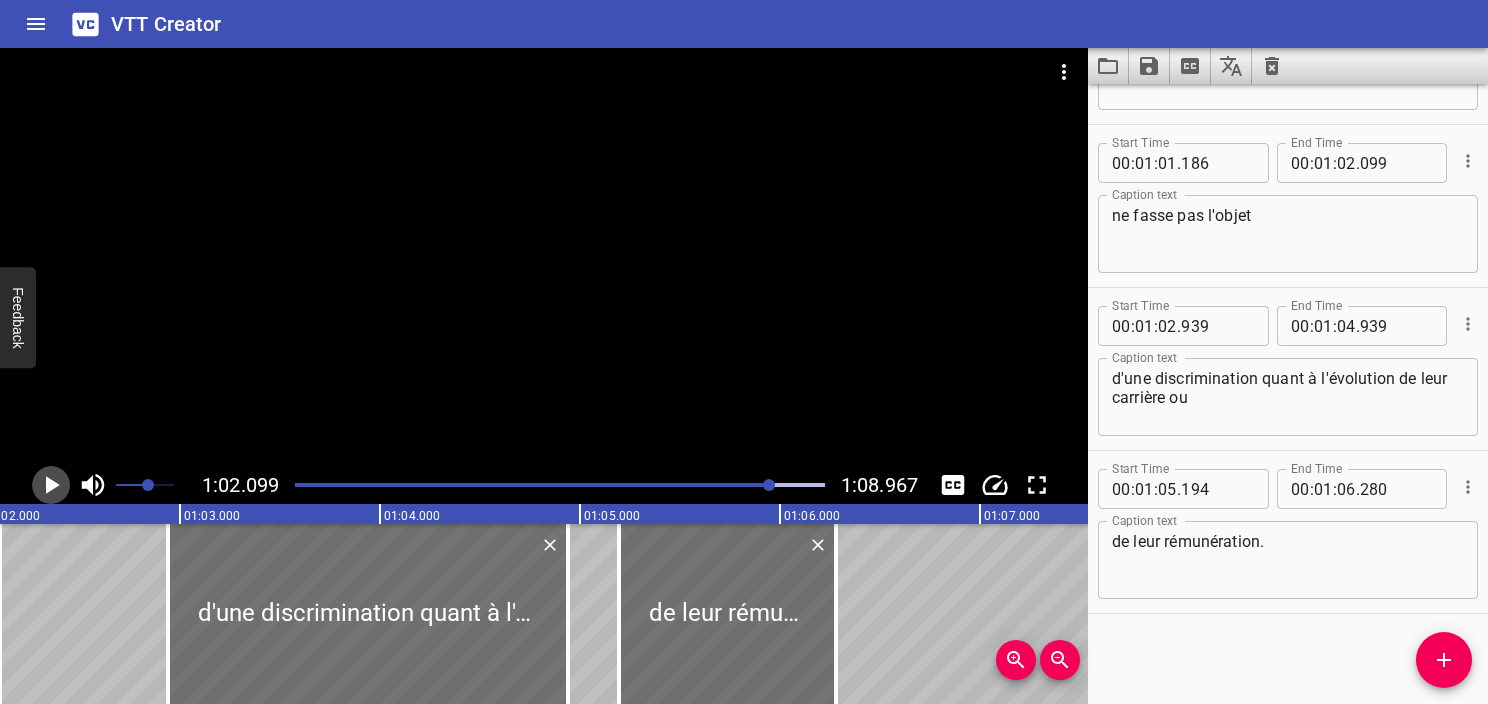 click 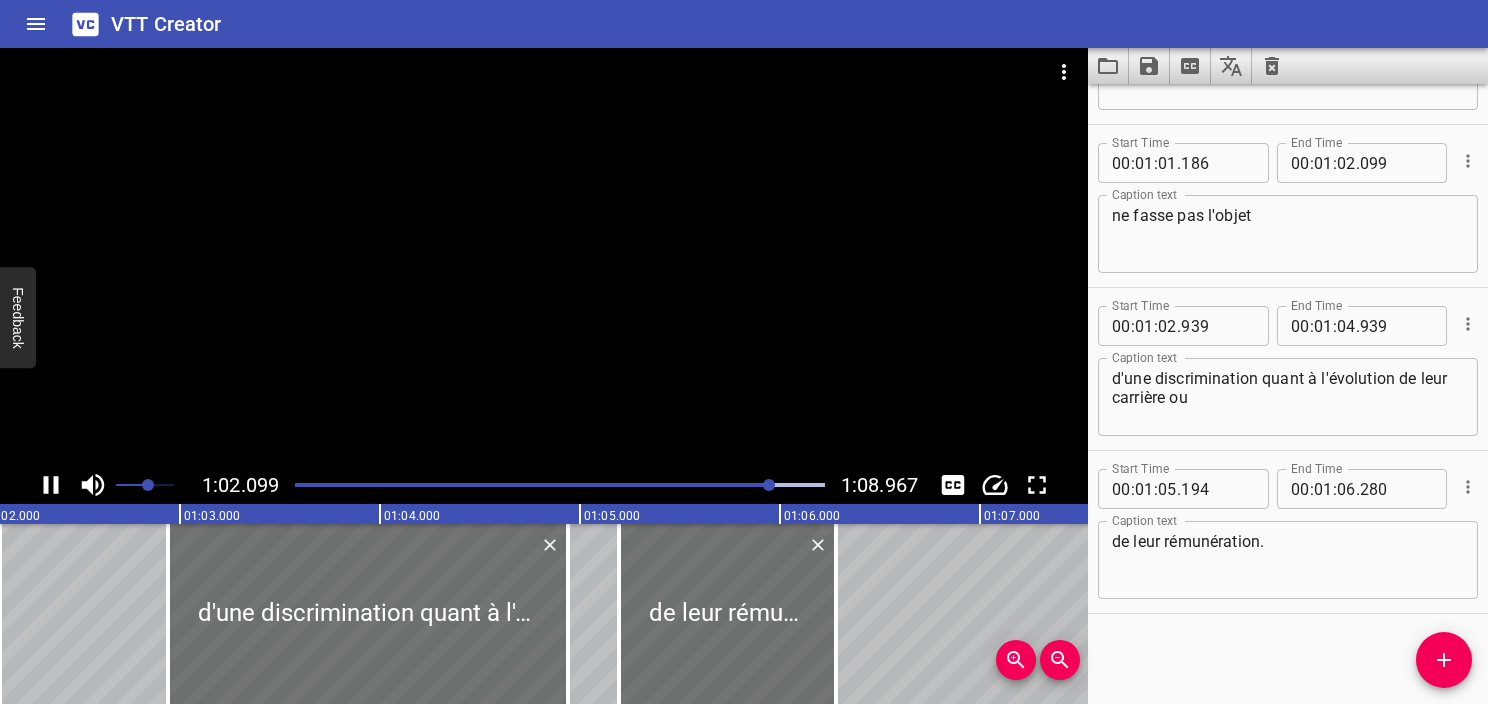click 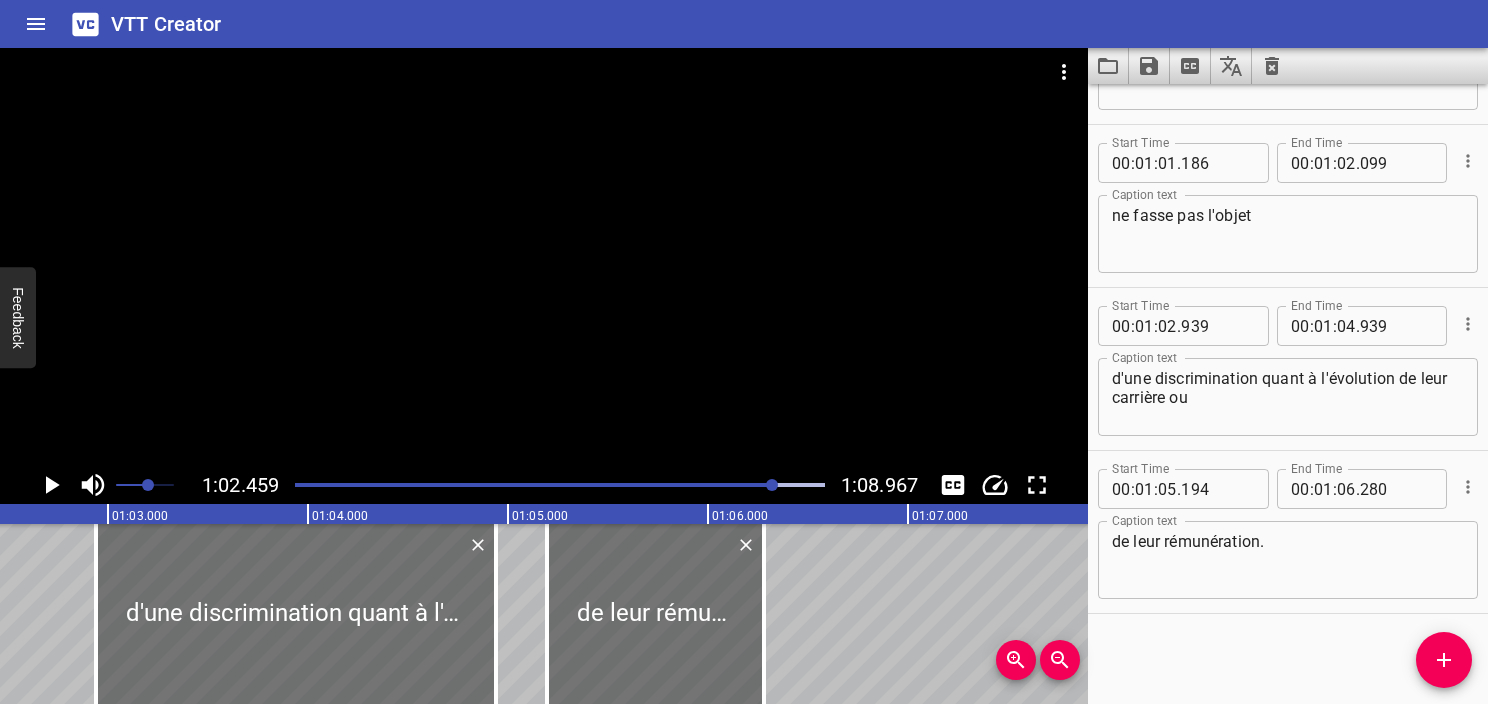 click 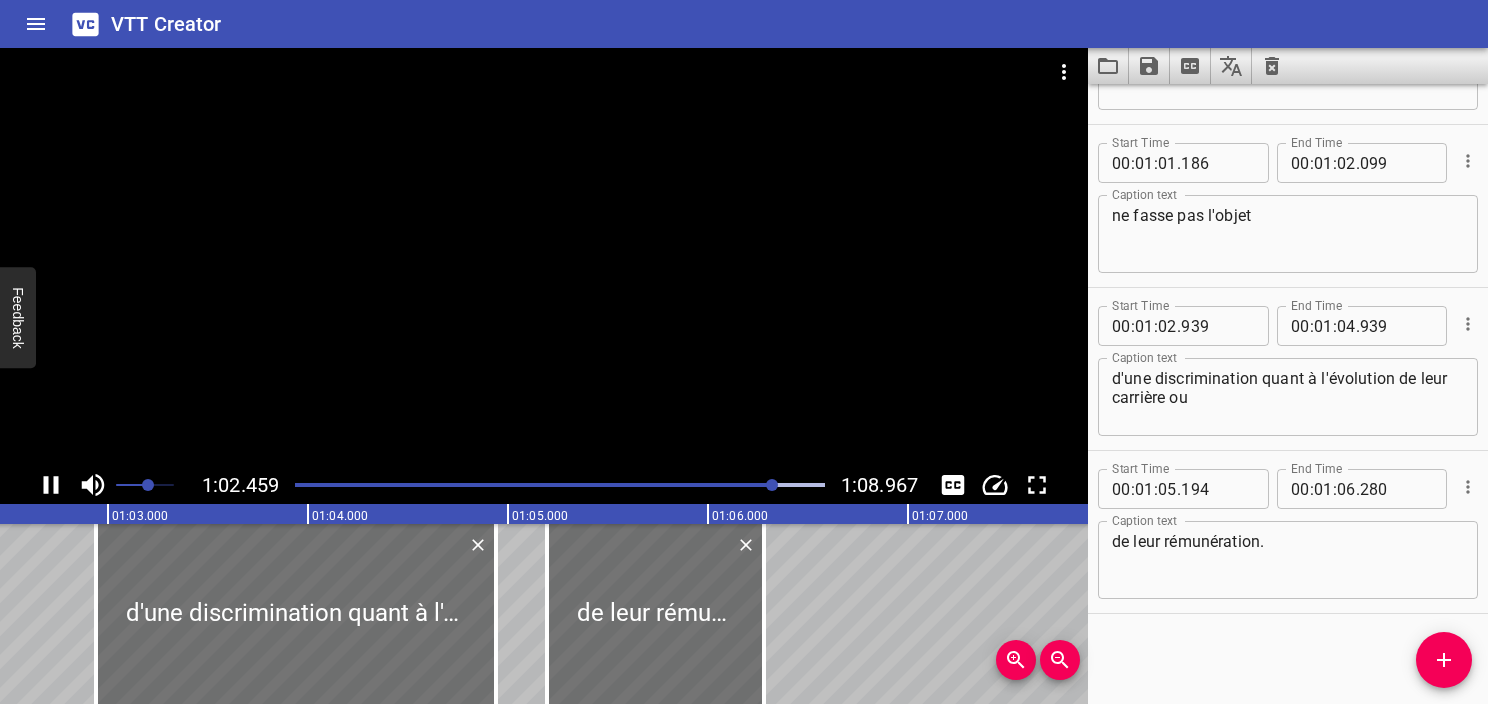 click 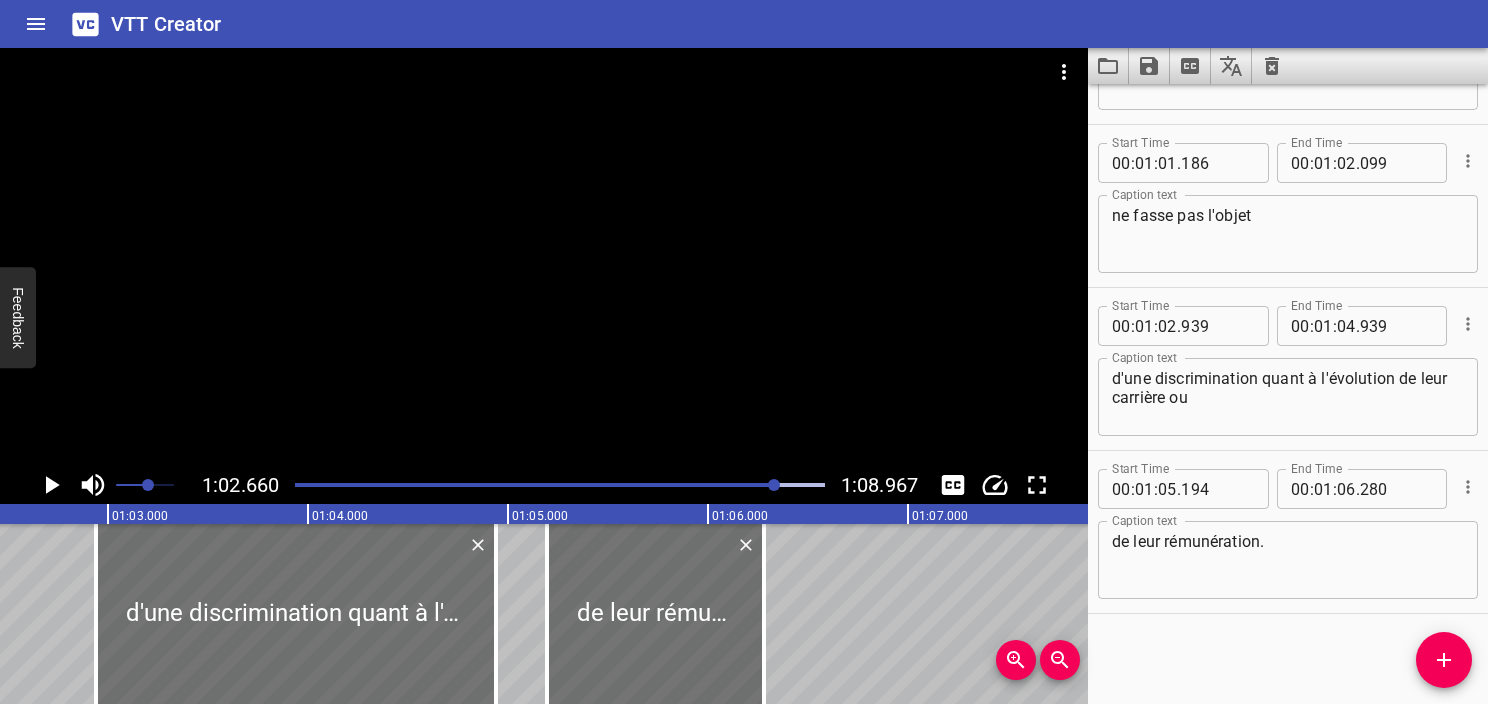 scroll, scrollTop: 0, scrollLeft: 12532, axis: horizontal 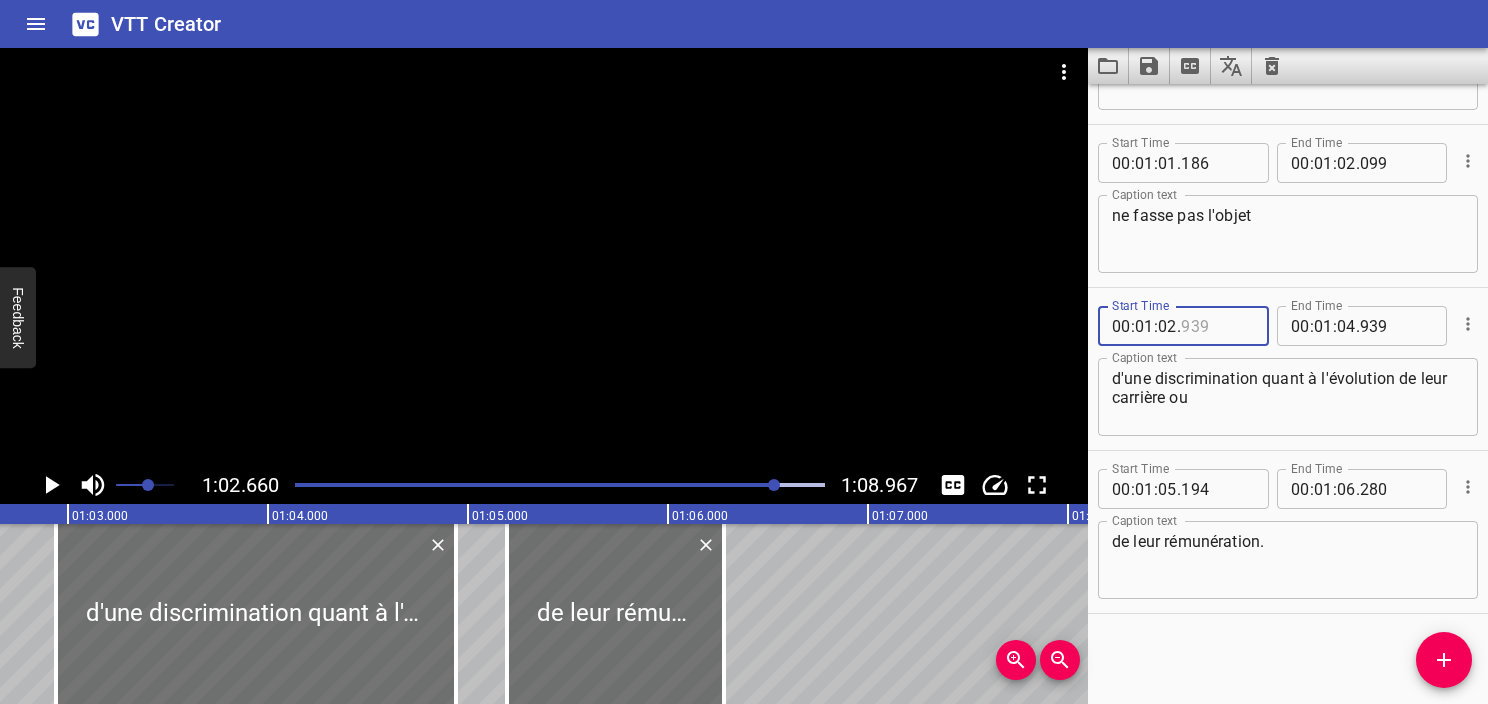 click at bounding box center [1217, 326] 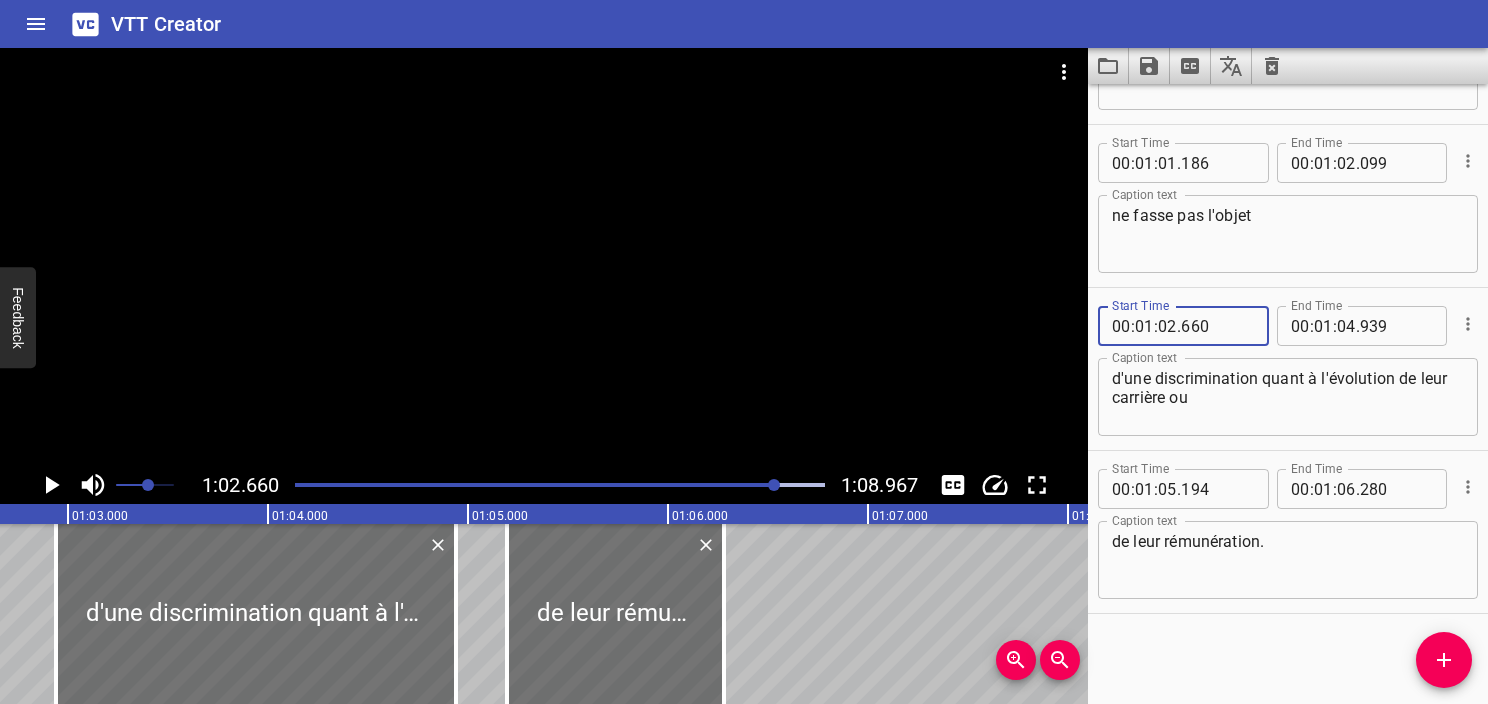 type on "660" 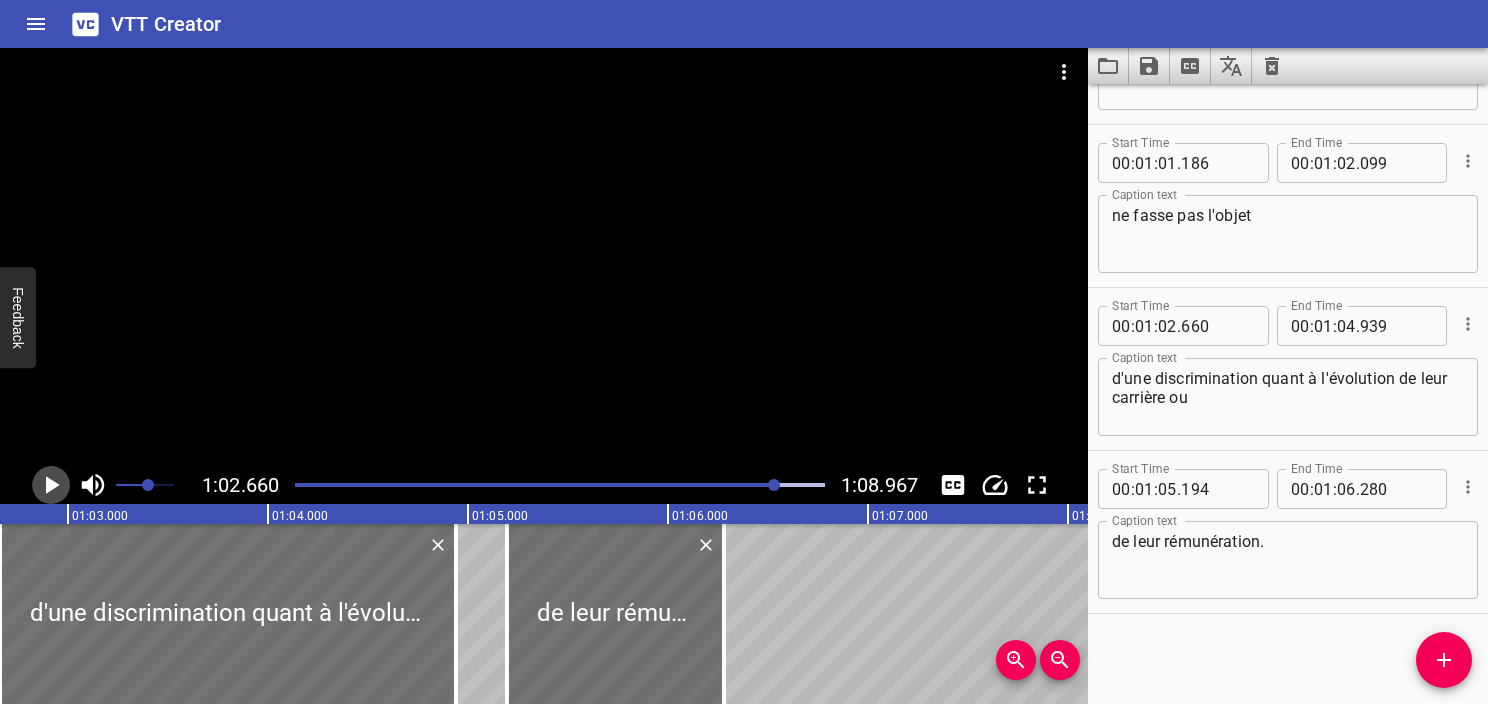 click 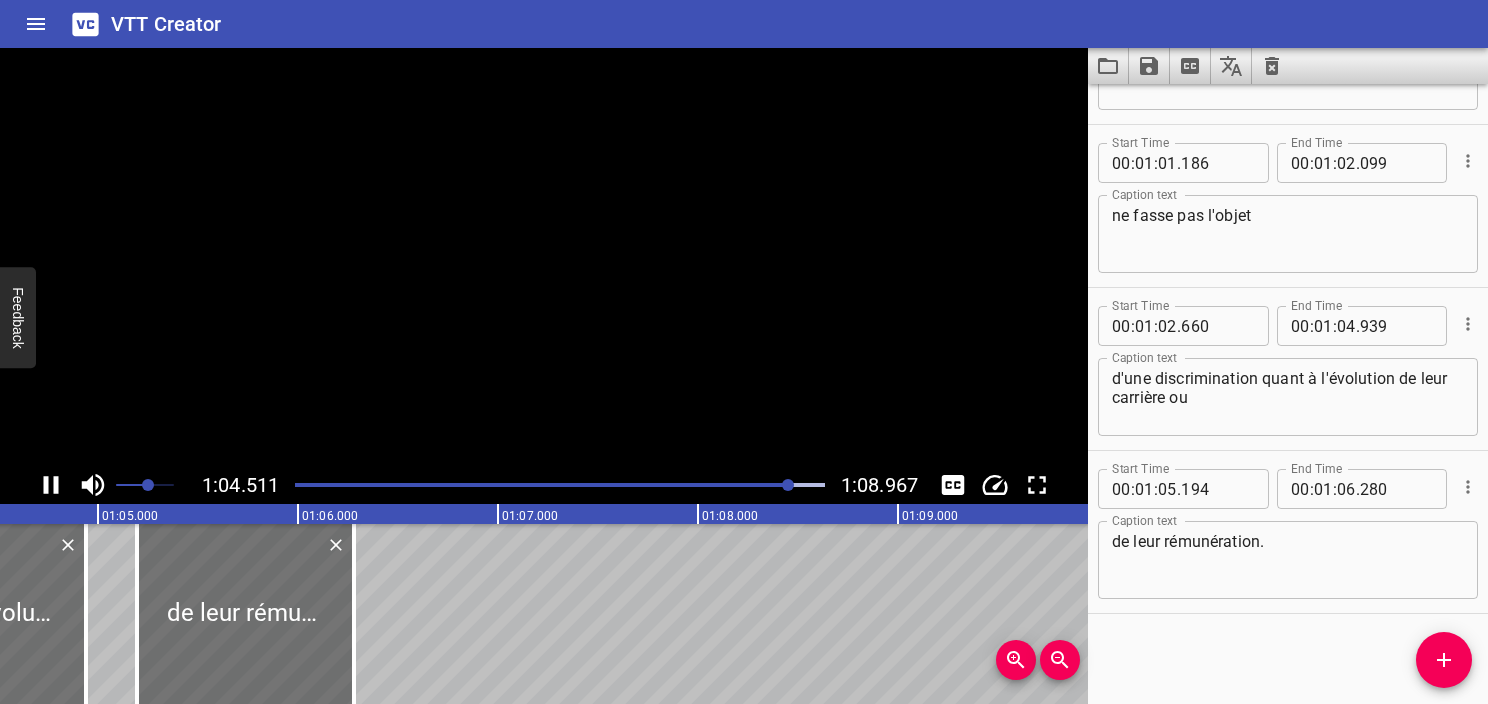 click 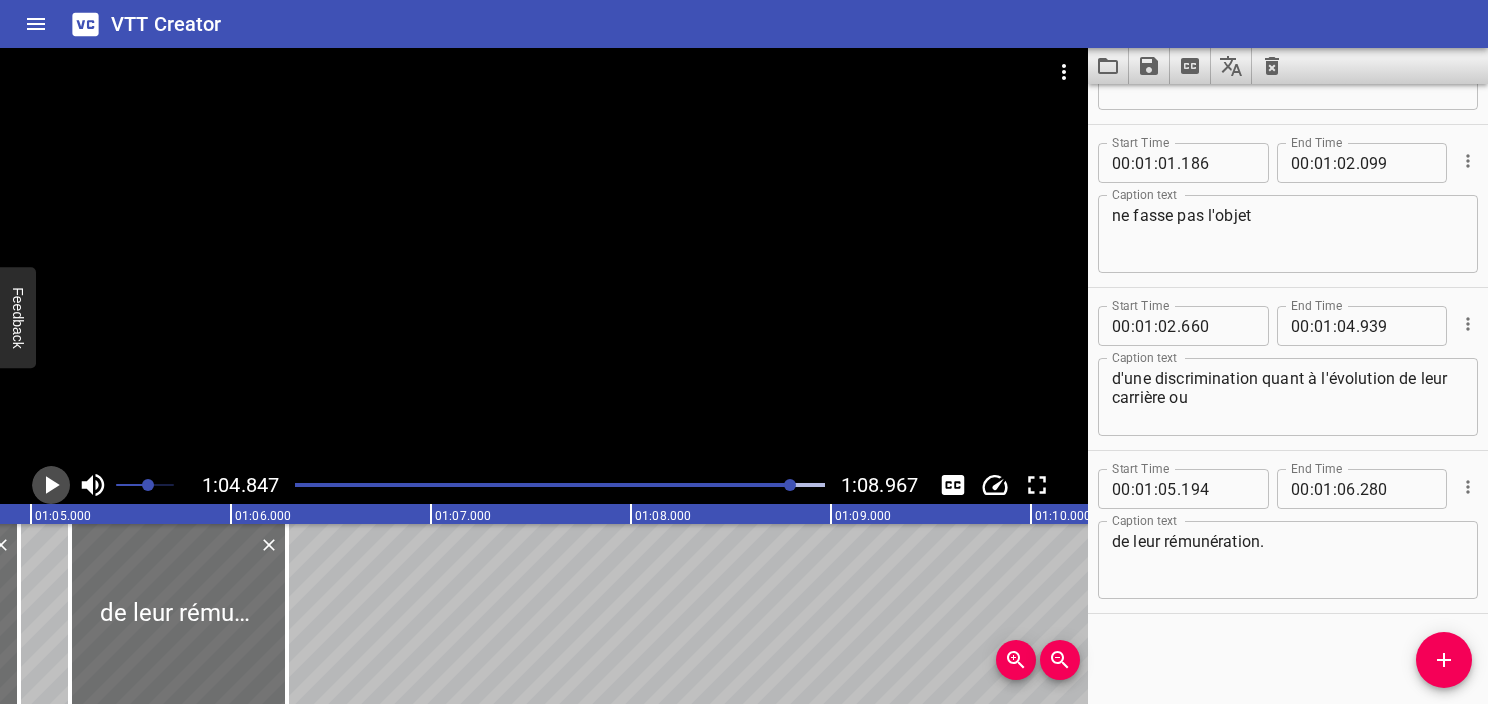 click 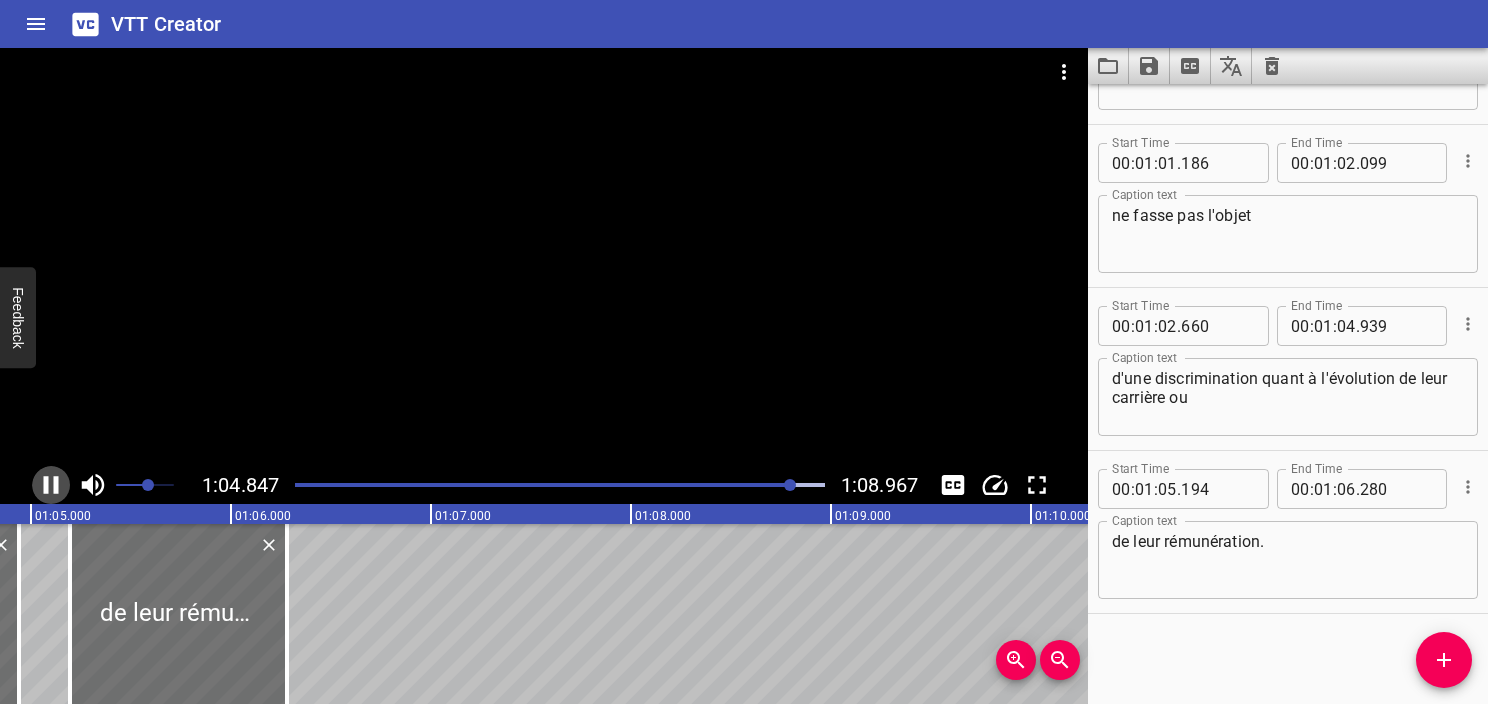 click 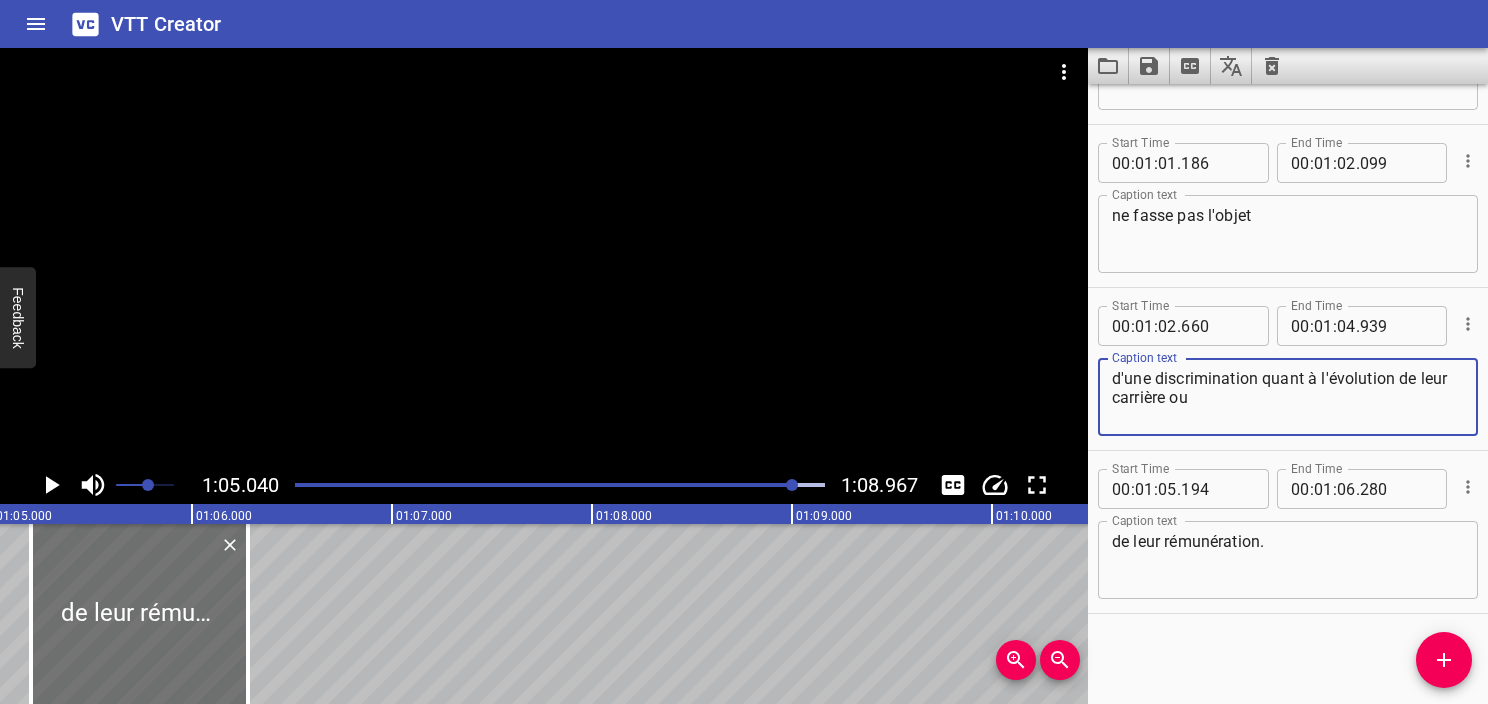 drag, startPoint x: 1176, startPoint y: 392, endPoint x: 1232, endPoint y: 415, distance: 60.53924 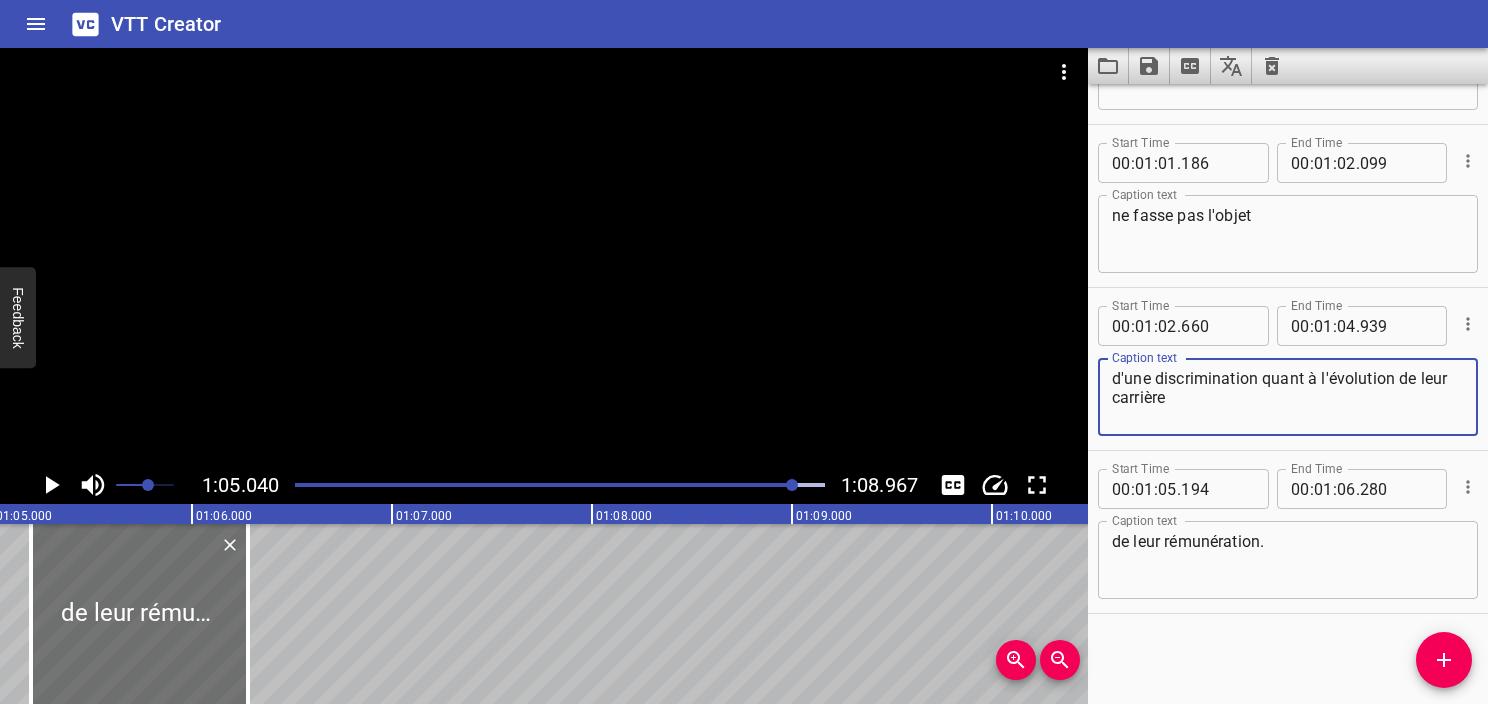 type on "d'une discrimination quant à l'évolution de leur carrière" 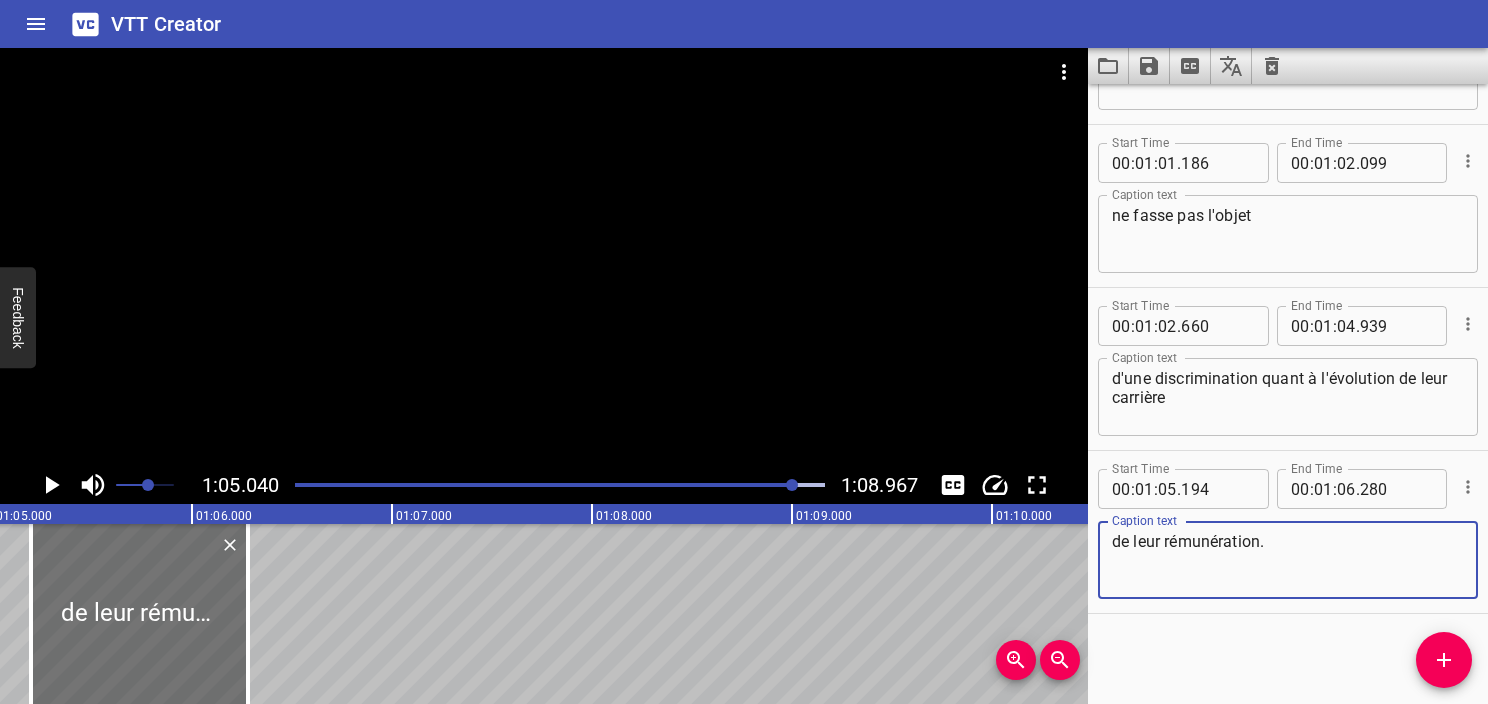 click on "de leur rémunération." at bounding box center [1288, 560] 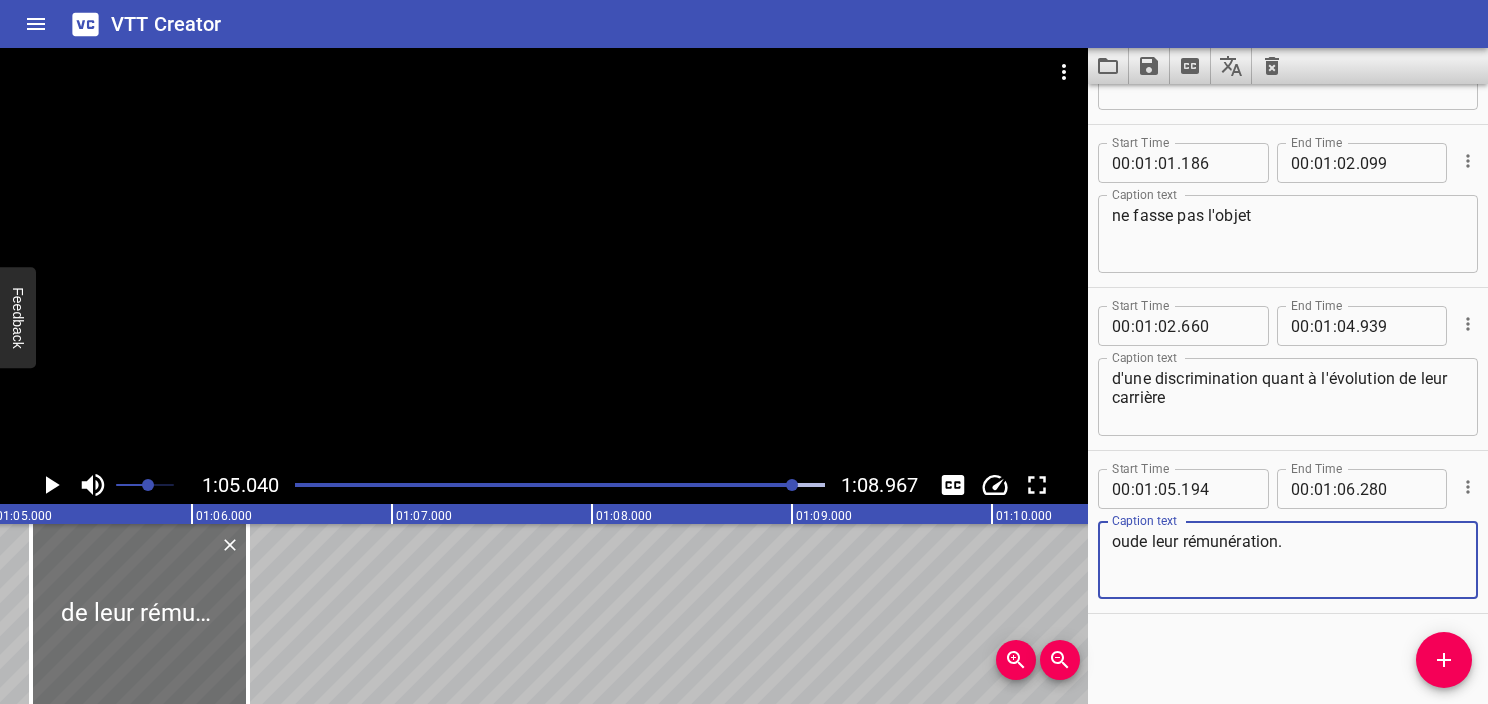 type on "oude leur rémunération." 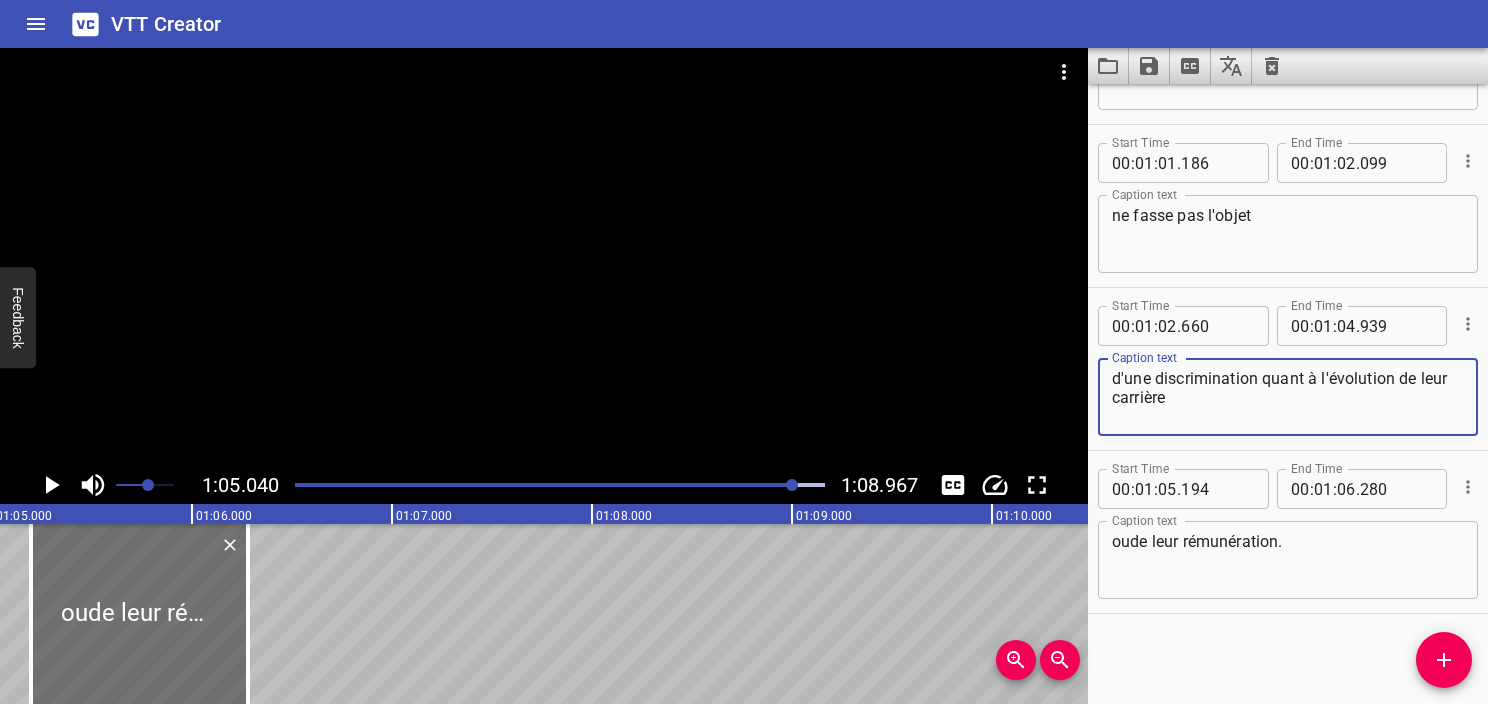 click on "d'une discrimination quant à l'évolution de leur carrière" at bounding box center [1288, 397] 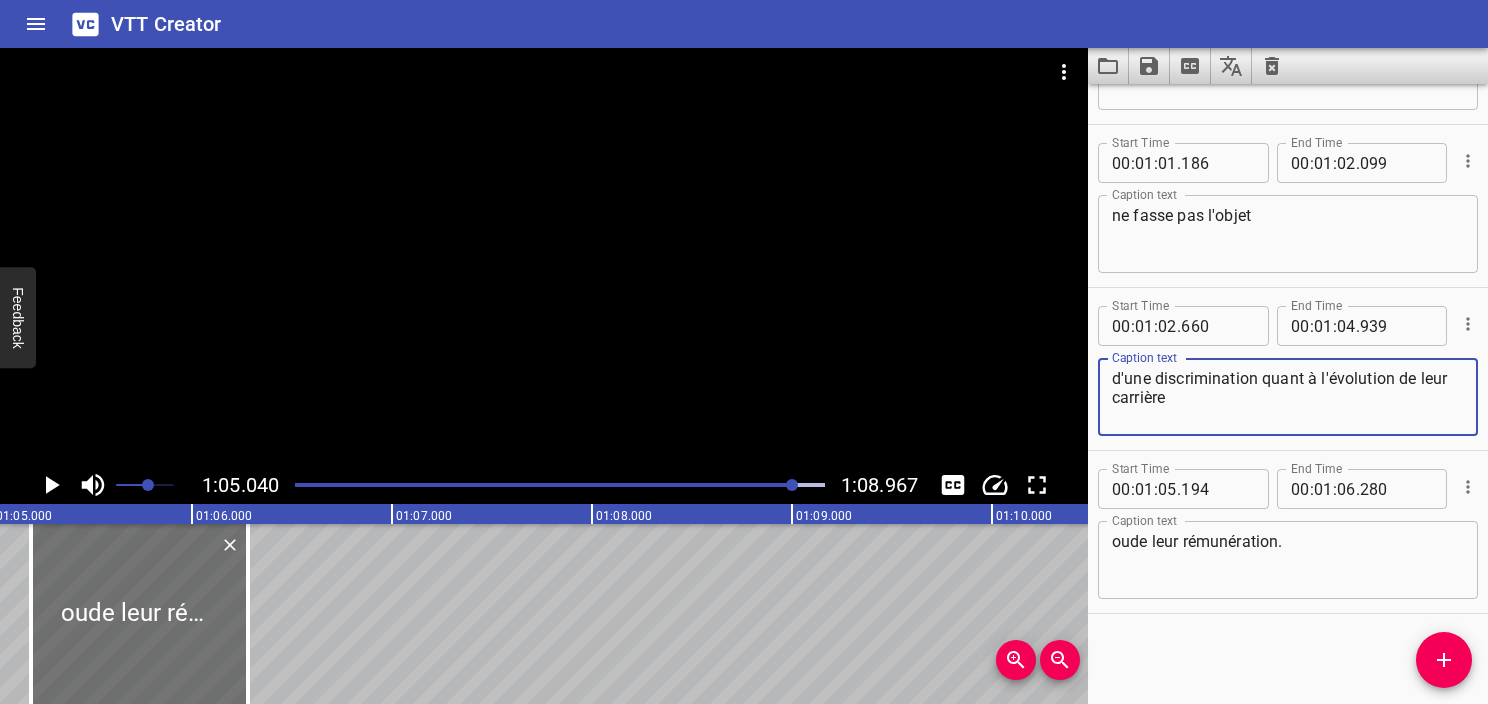 type on "d'une discrimination quant à l'évolution de leur carrière" 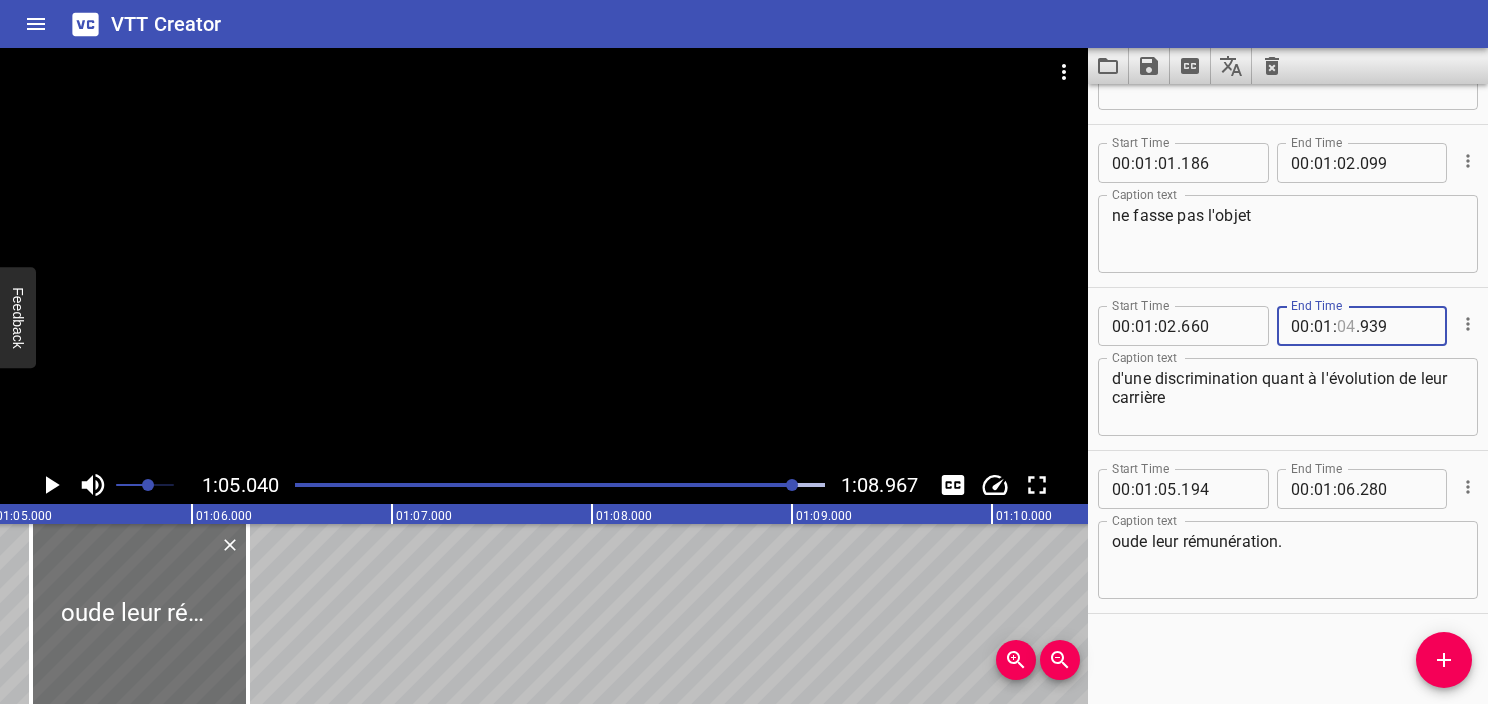 click at bounding box center [1346, 326] 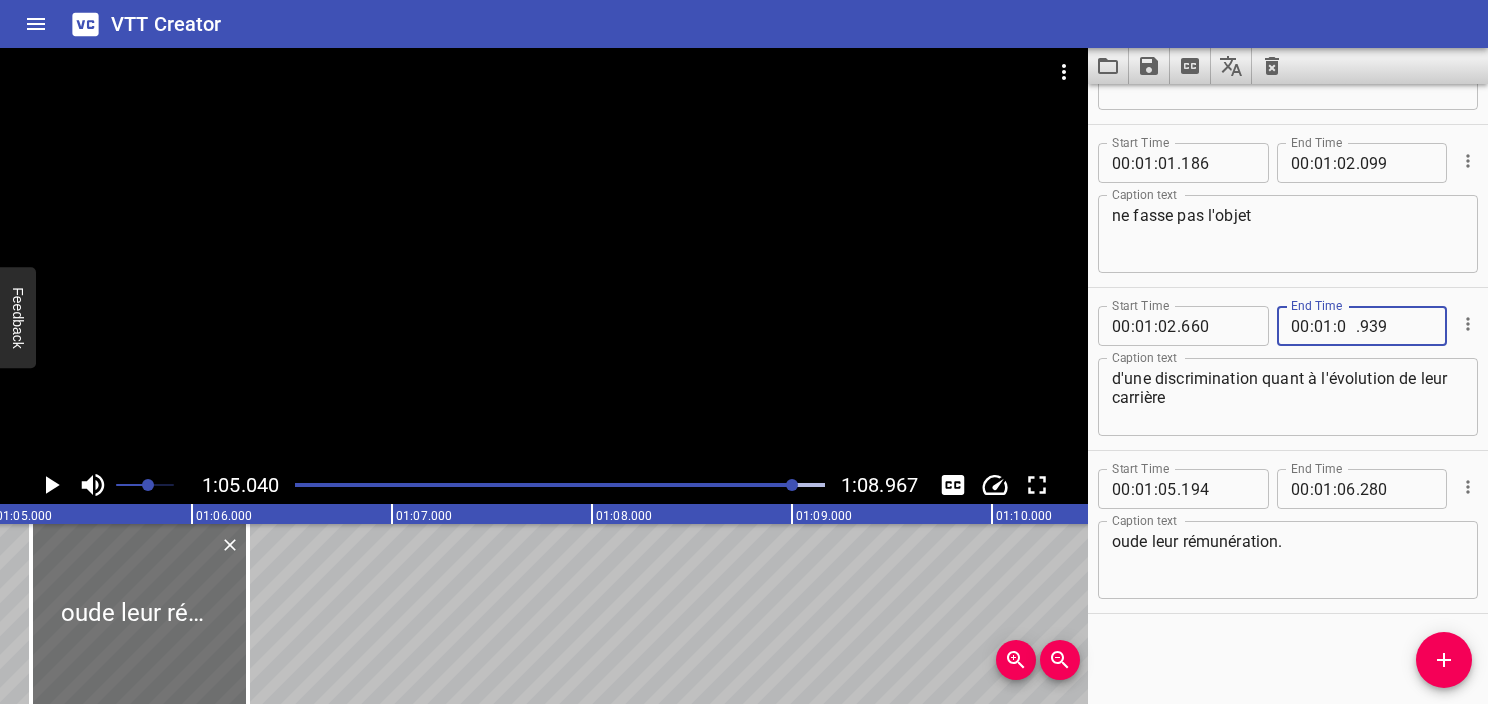 type on "05" 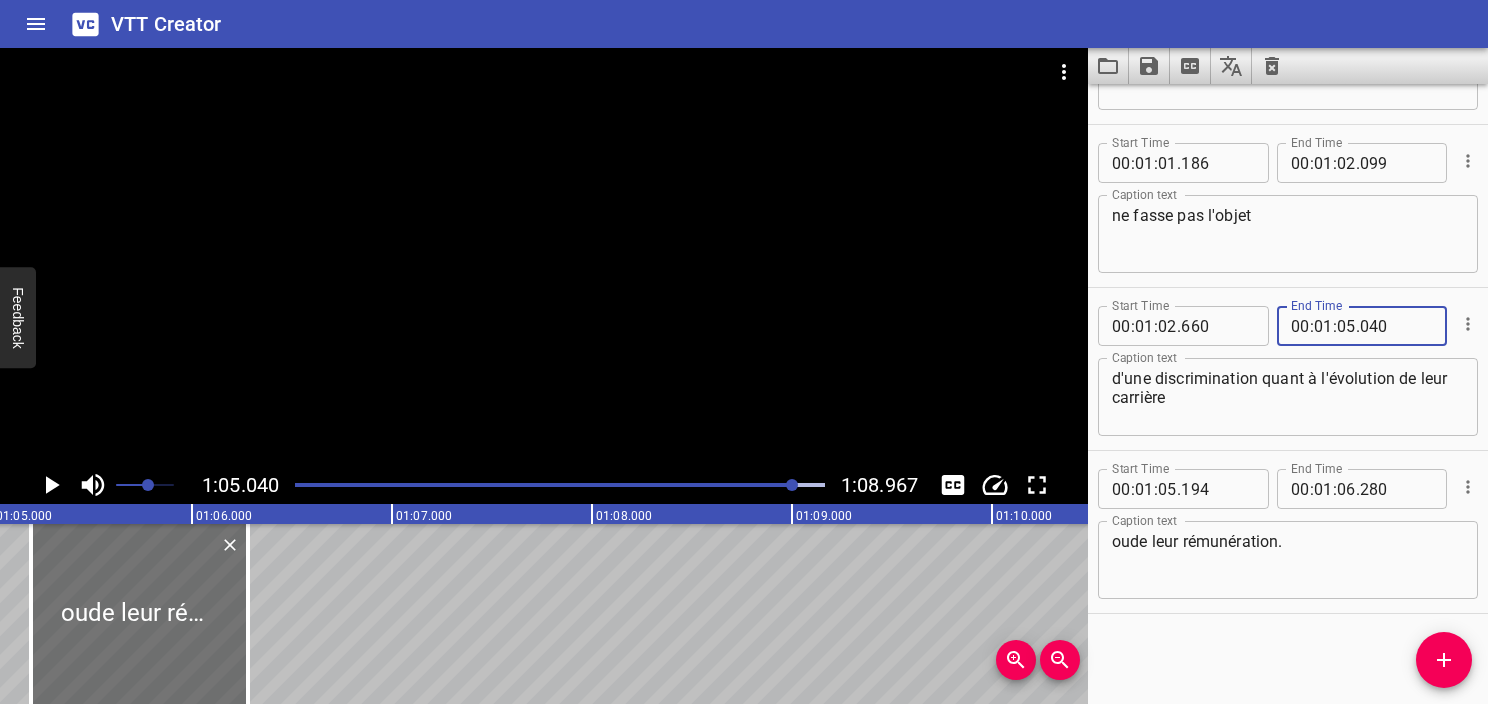 type on "040" 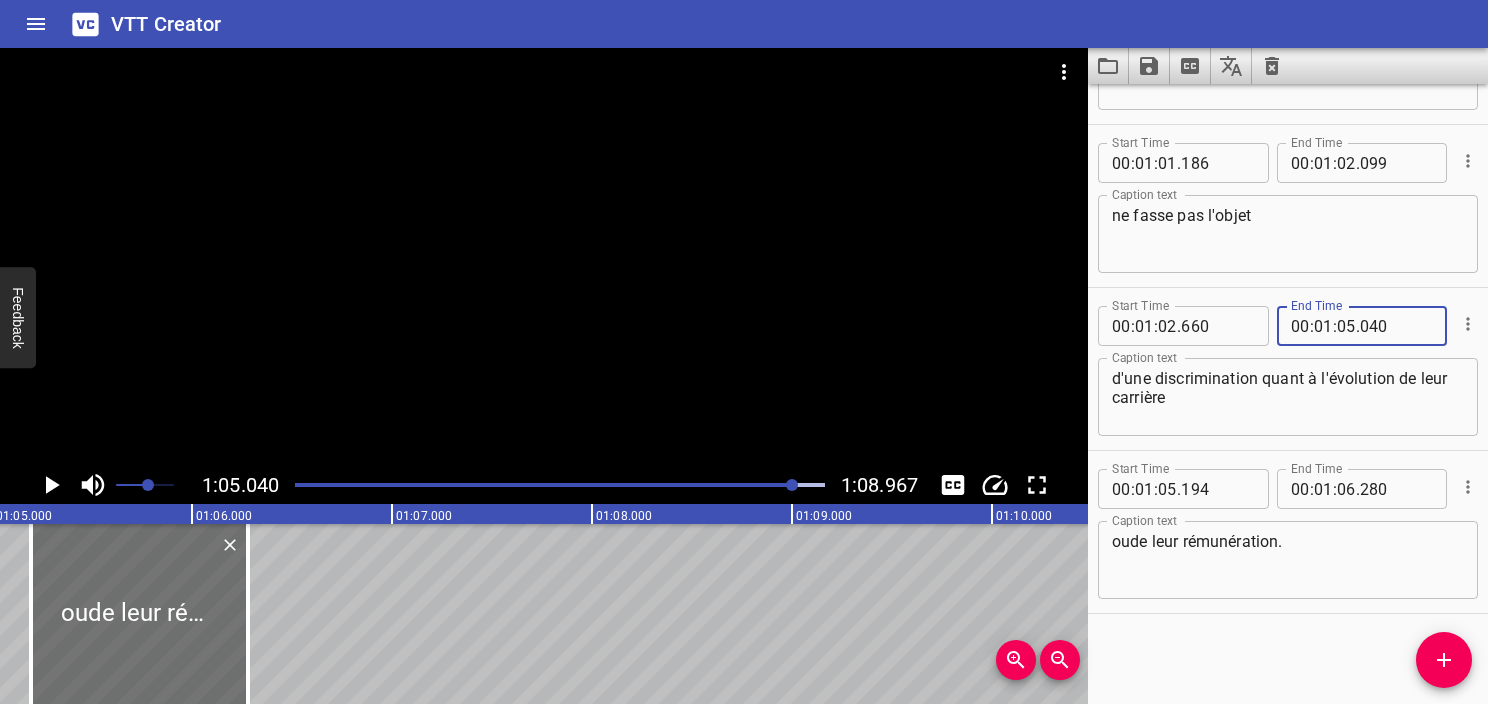 click on "d'une discrimination quant à l'évolution de leur carrière" at bounding box center (1288, 397) 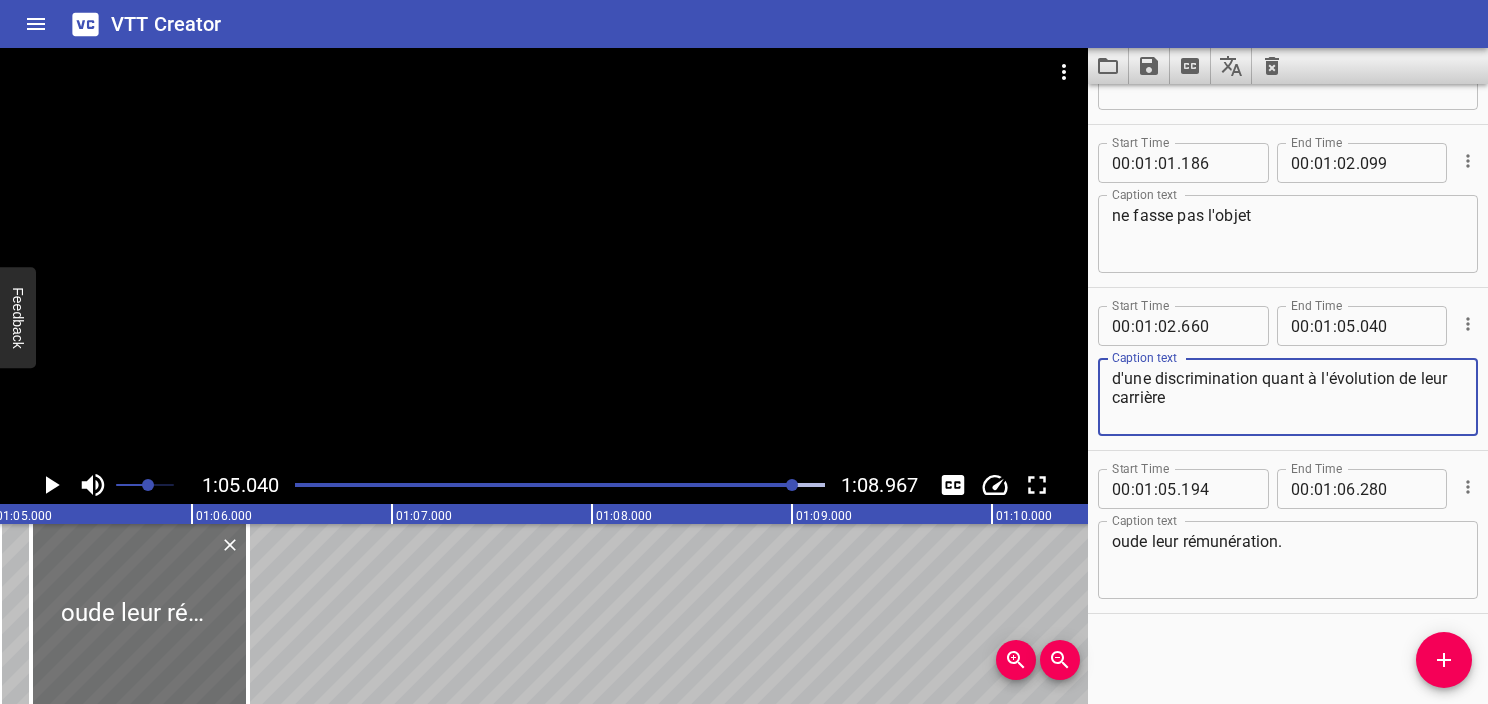 click on "oude leur rémunération." at bounding box center (1288, 560) 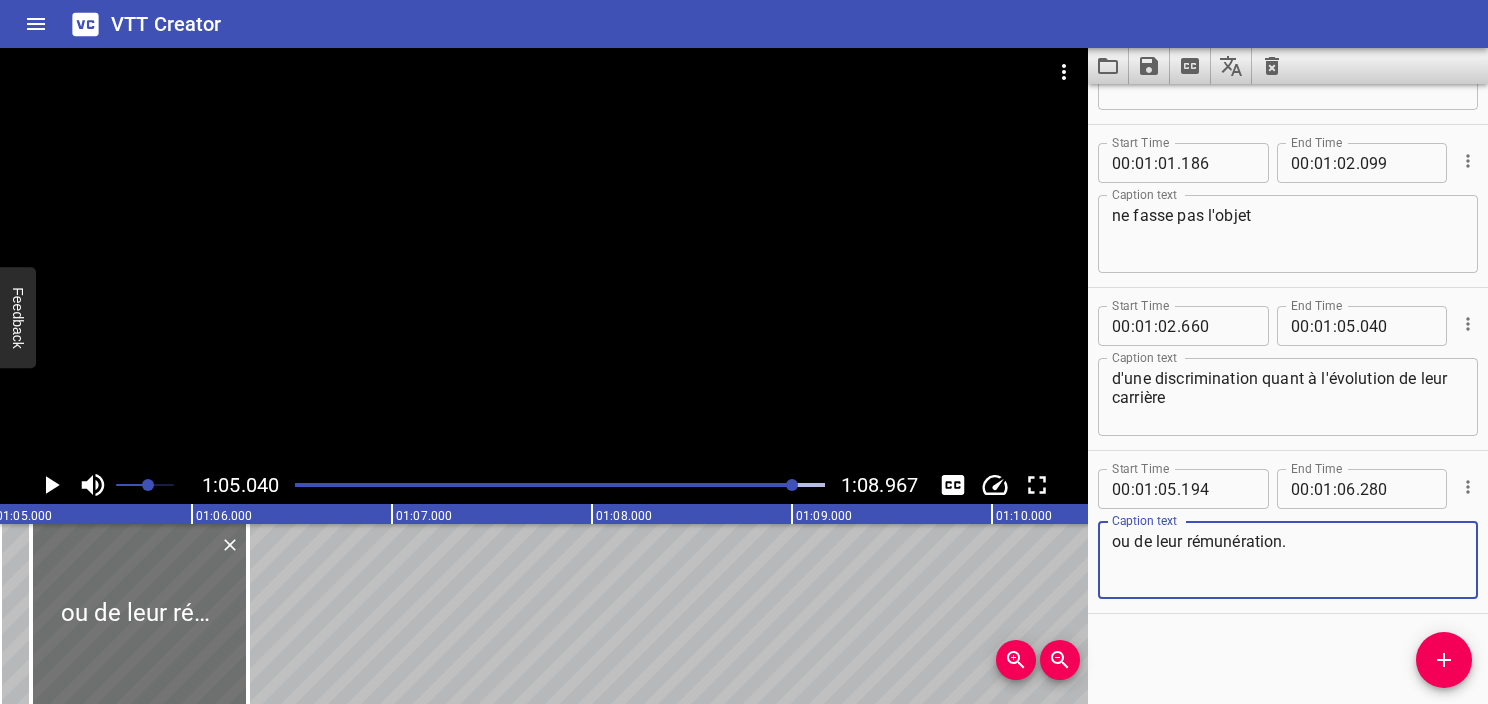 type on "ou de leur rémunération." 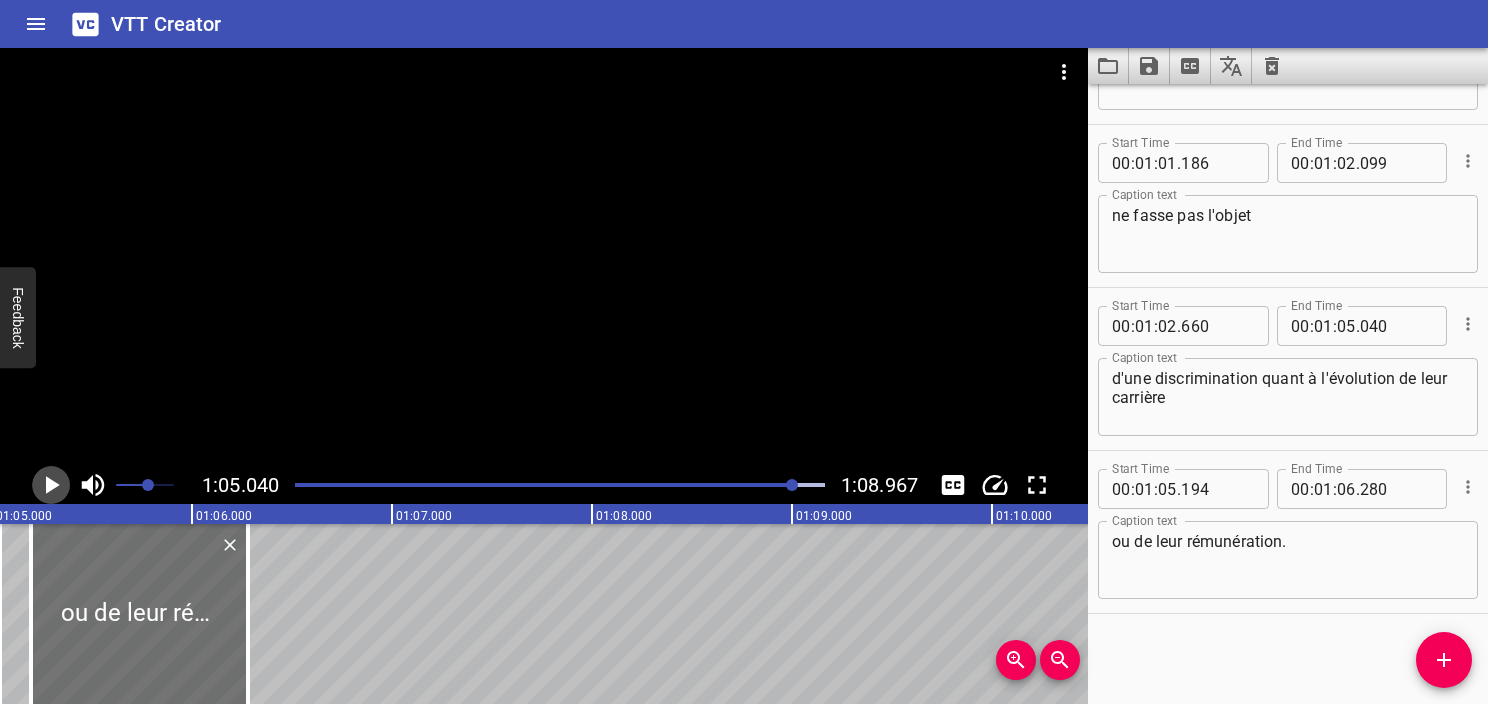 click 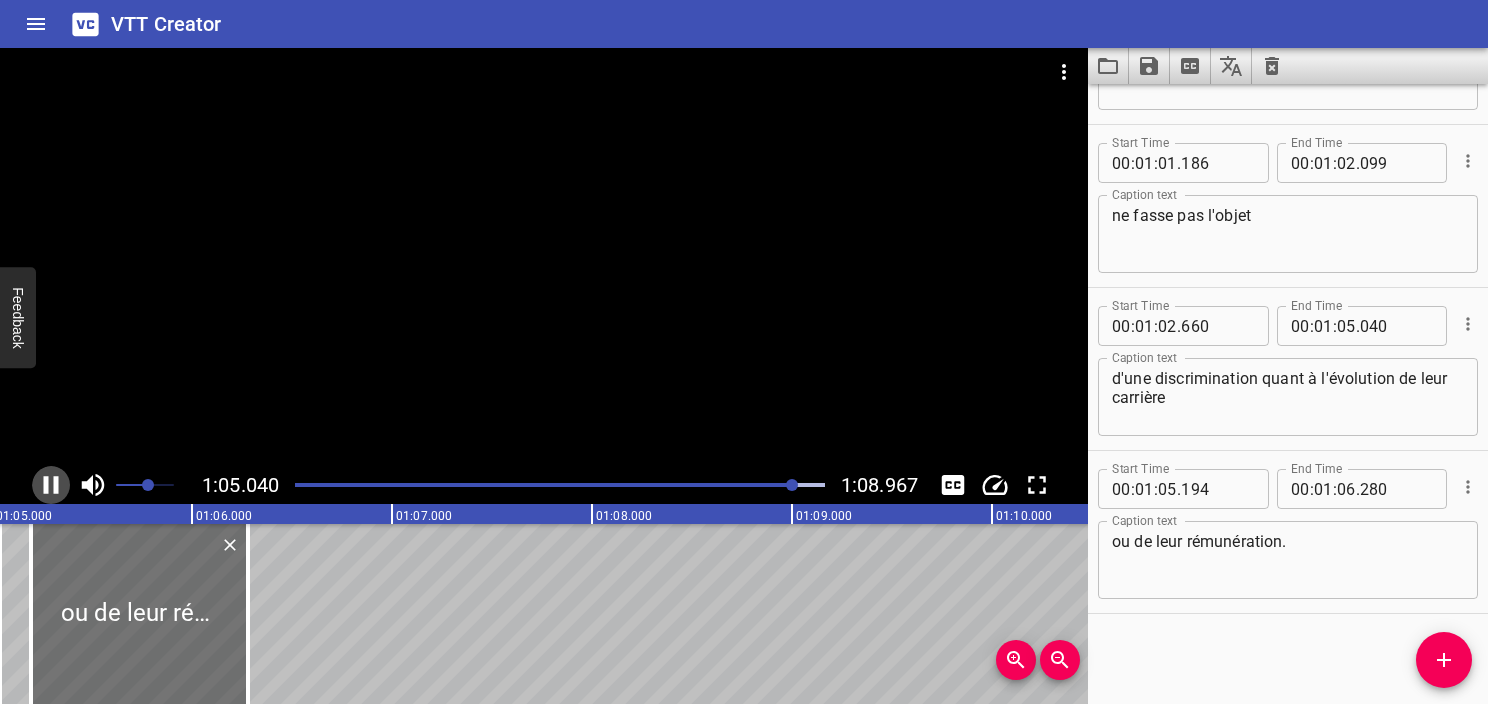 click 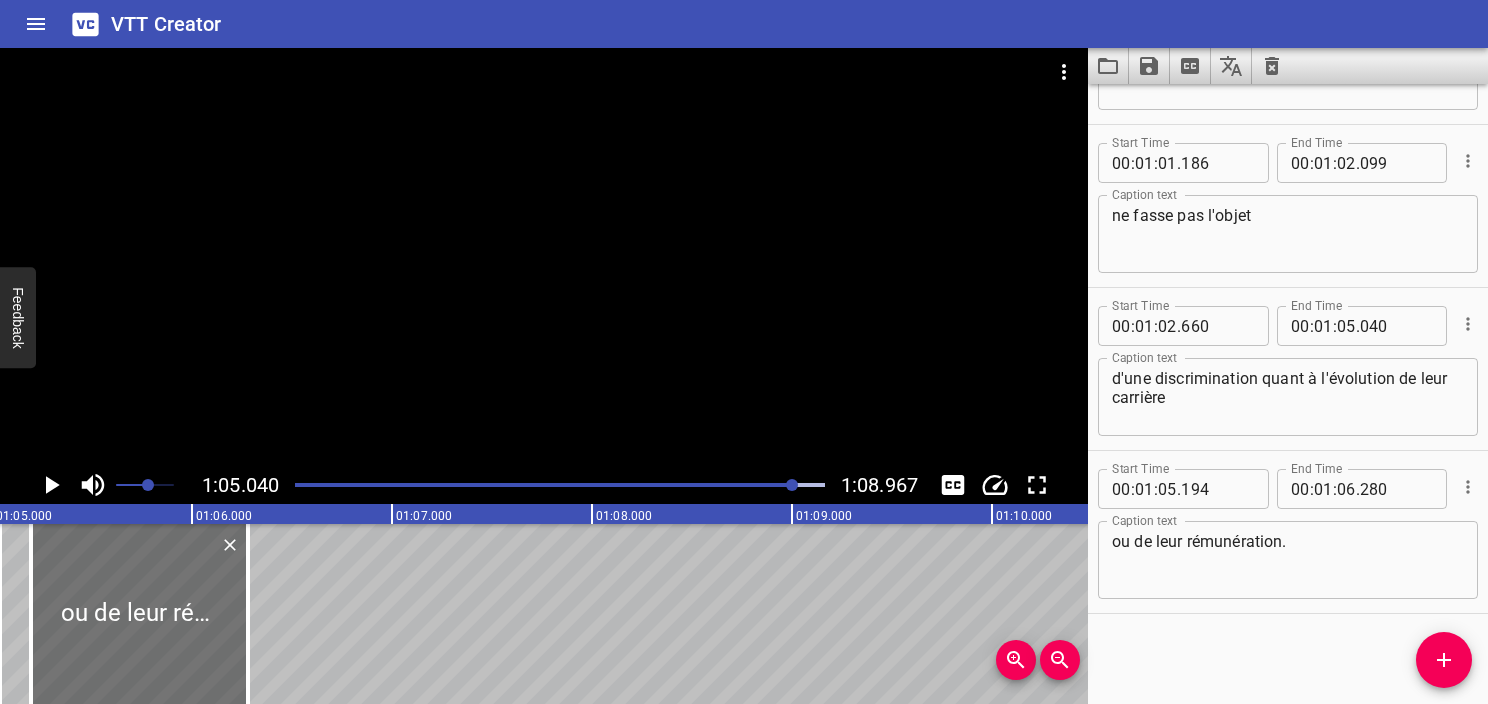 click 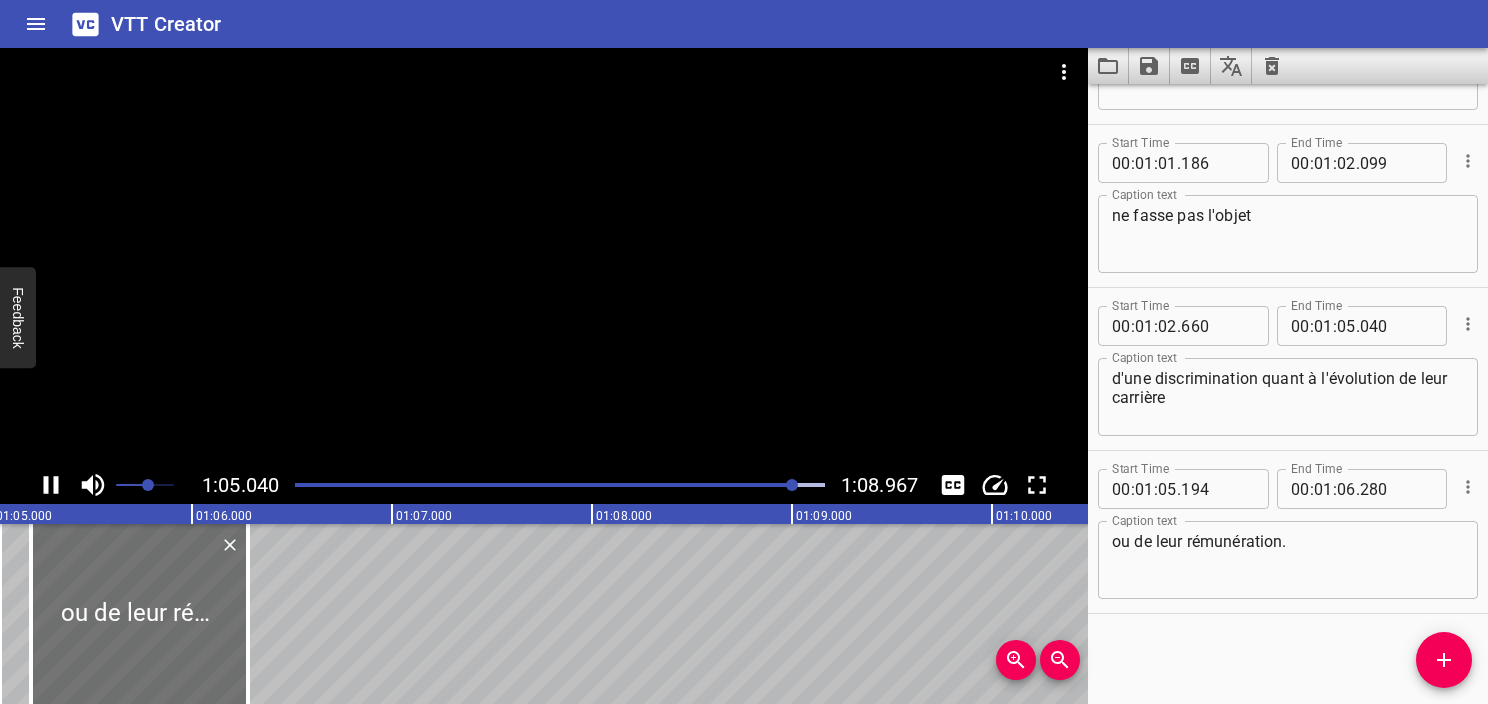 click 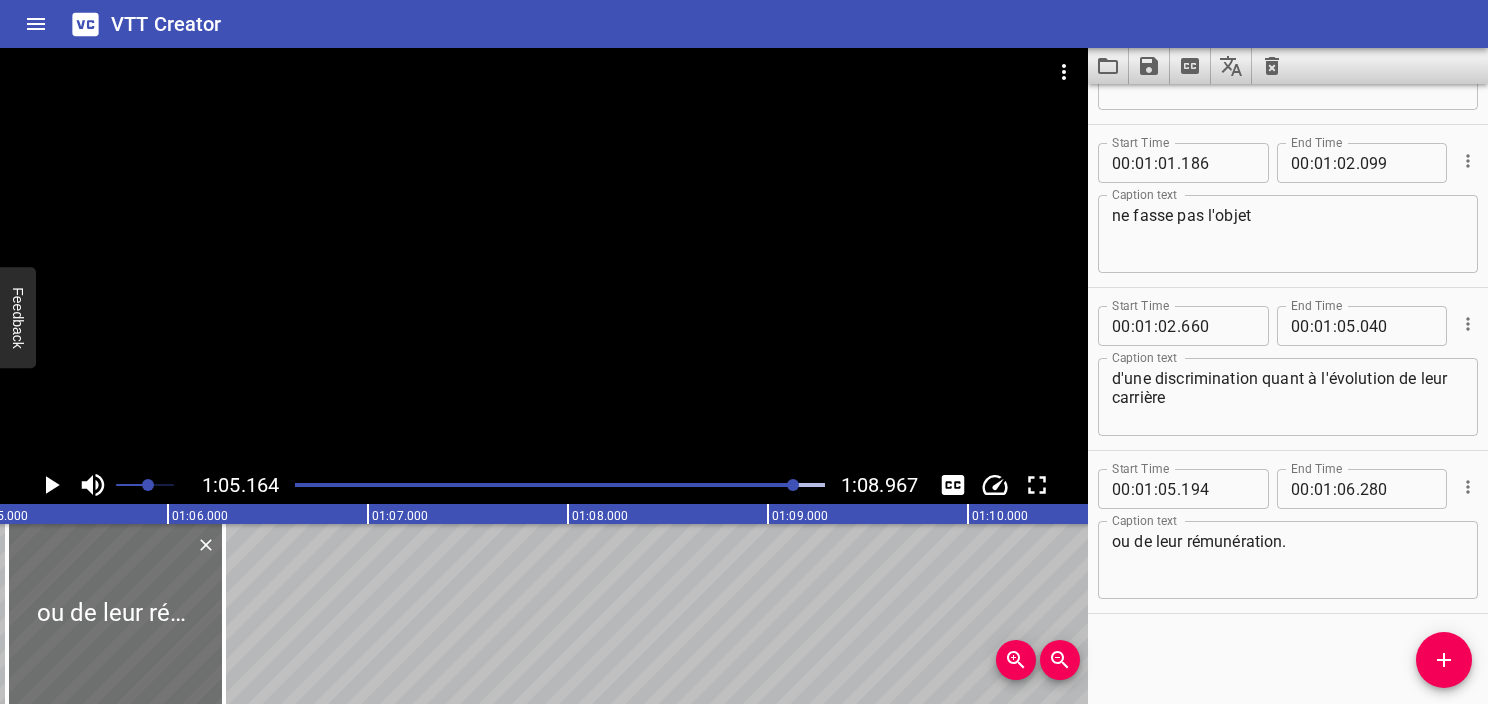 click 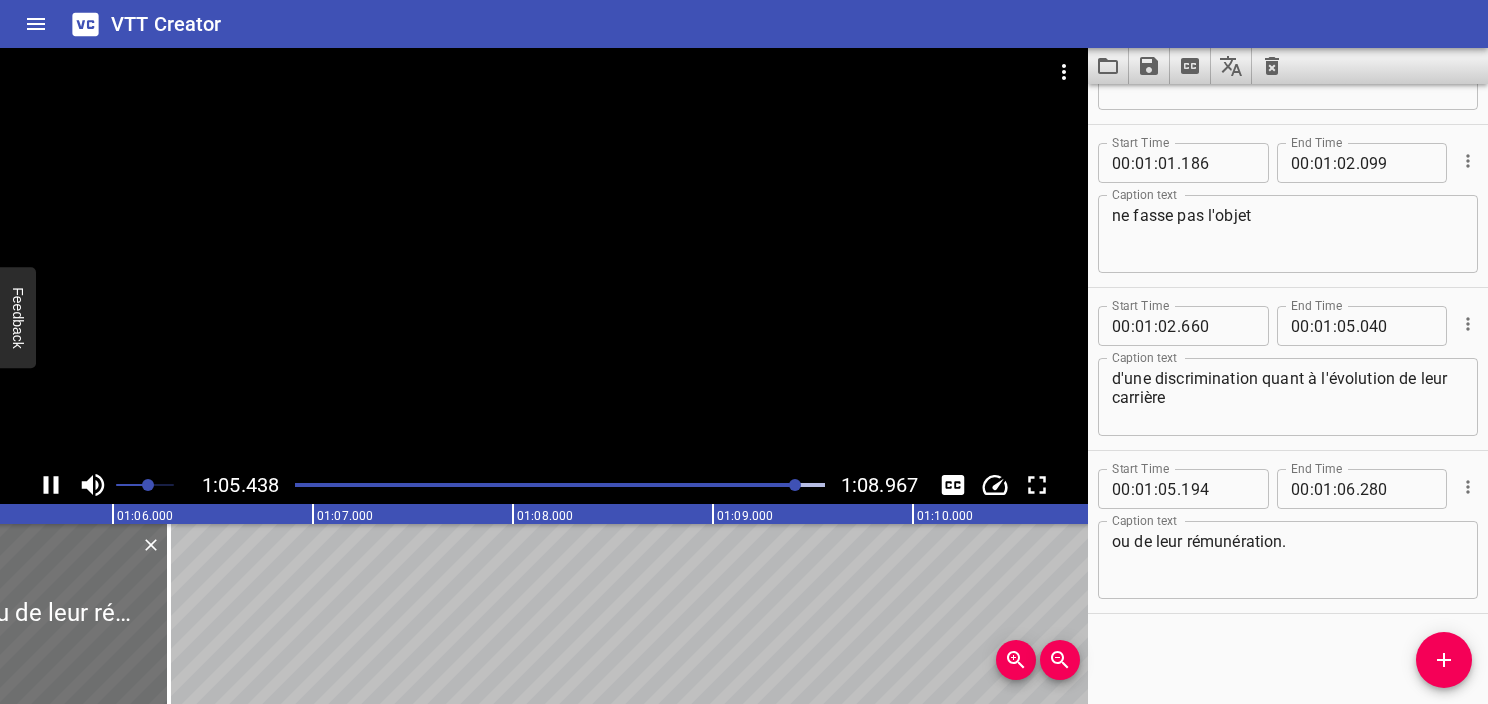 click 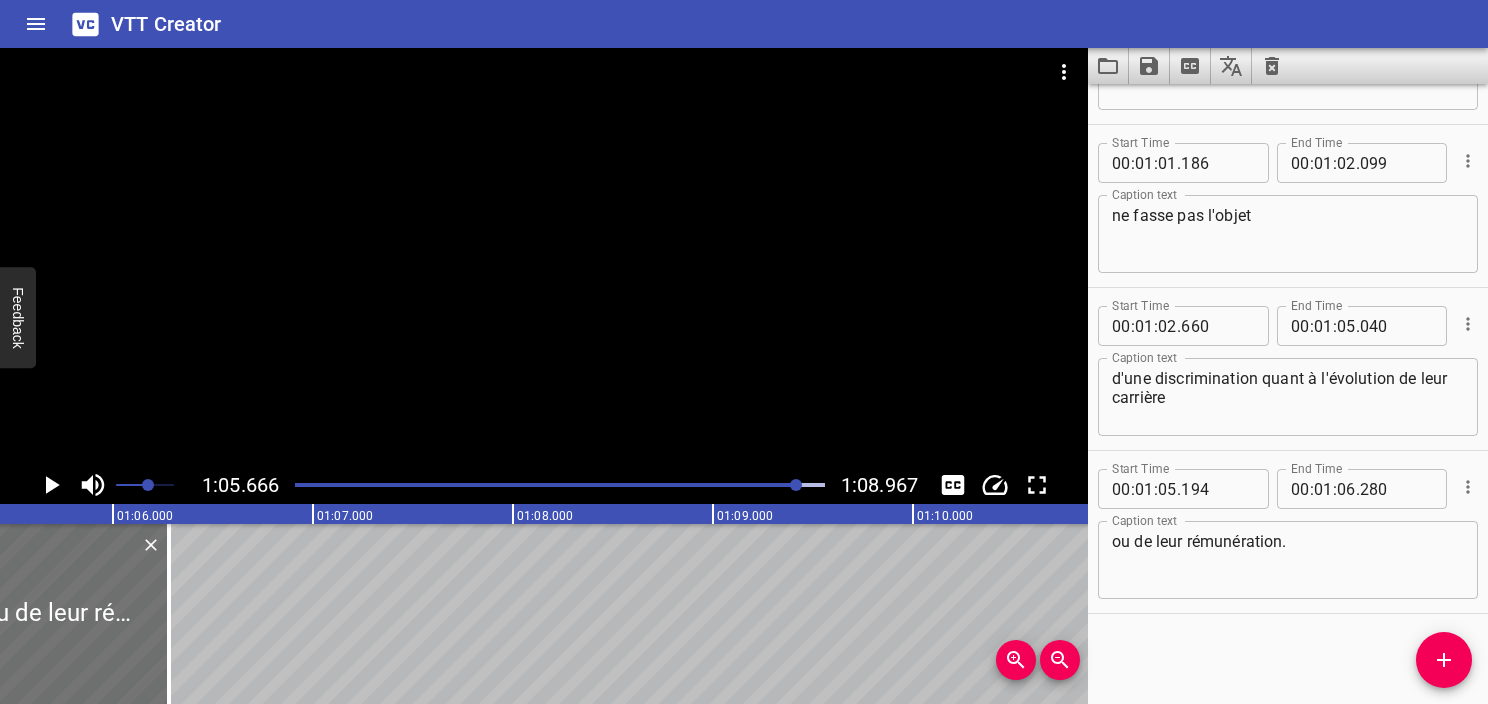 scroll, scrollTop: 0, scrollLeft: 13133, axis: horizontal 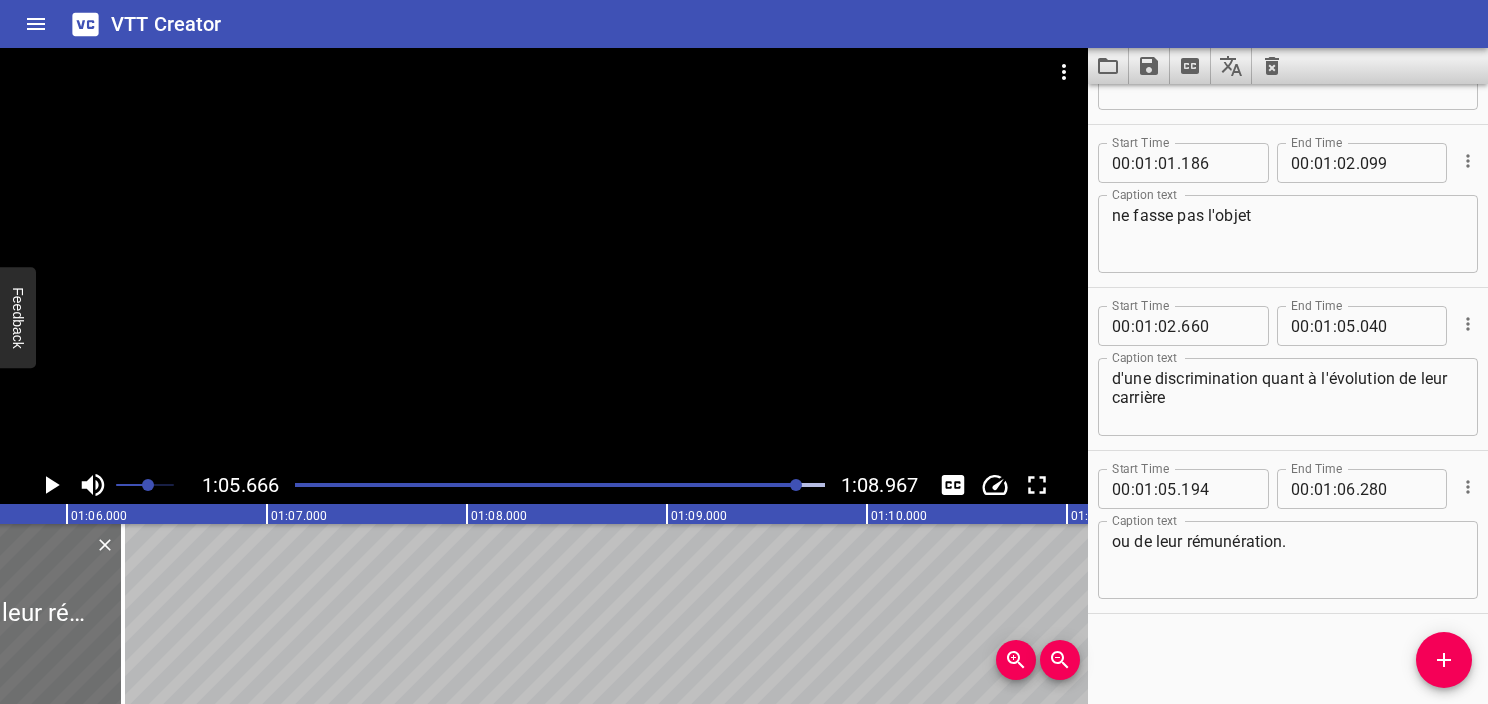 click at bounding box center [535, 485] 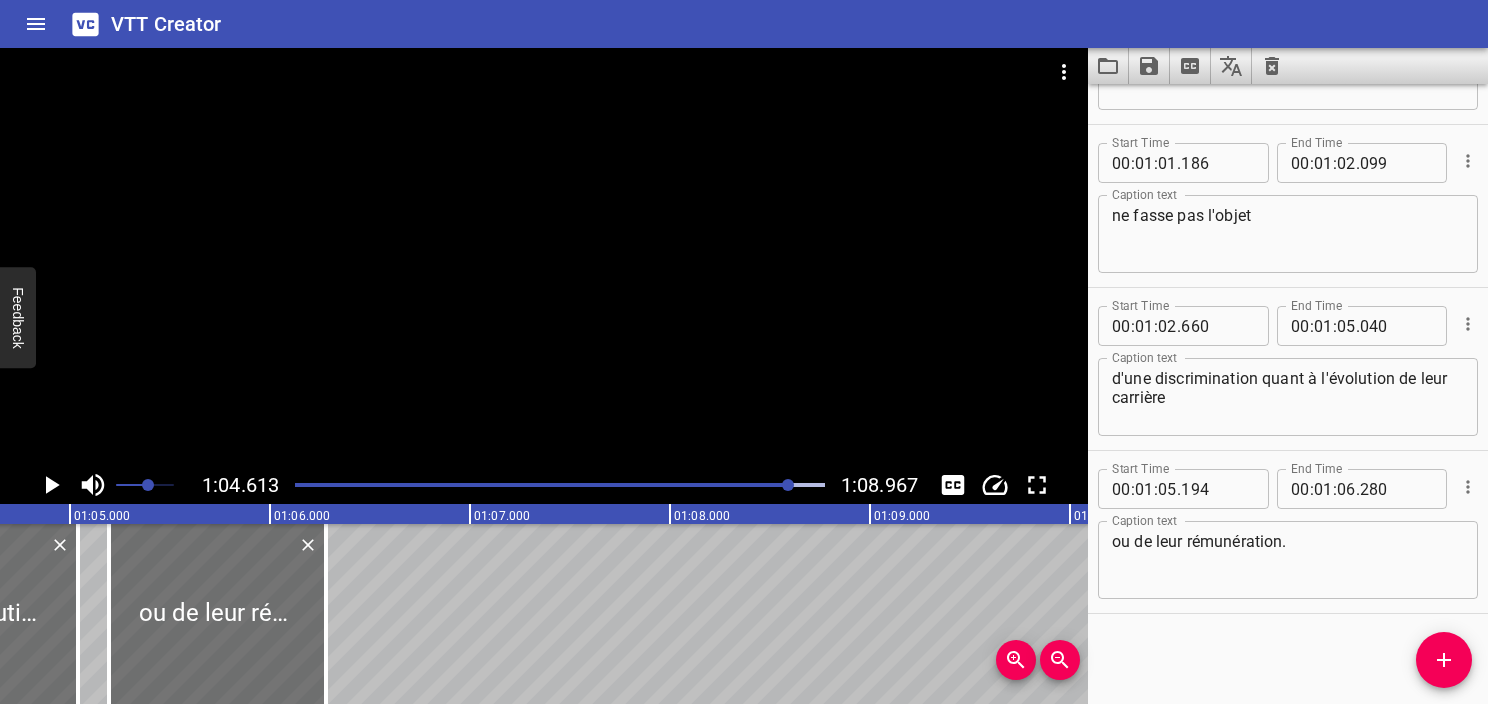 scroll, scrollTop: 0, scrollLeft: 12922, axis: horizontal 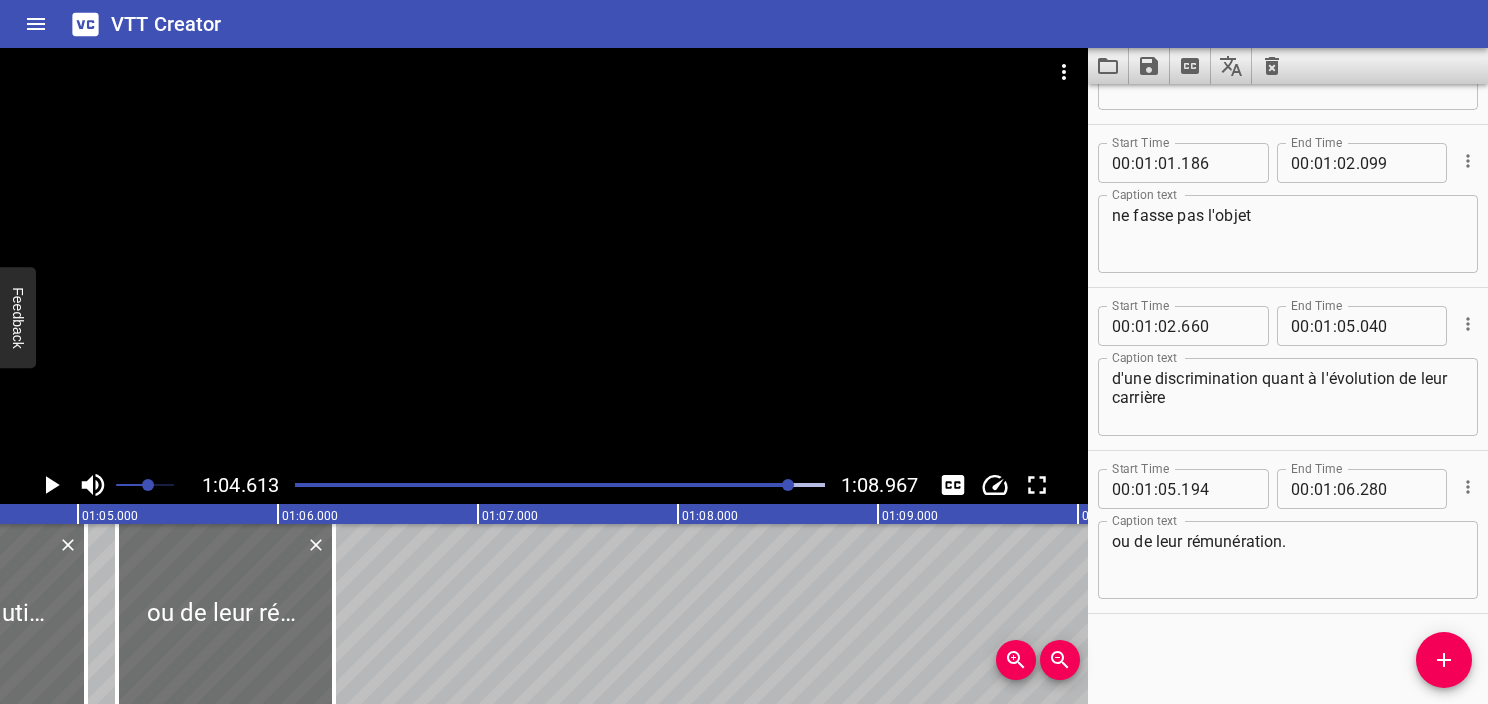 click 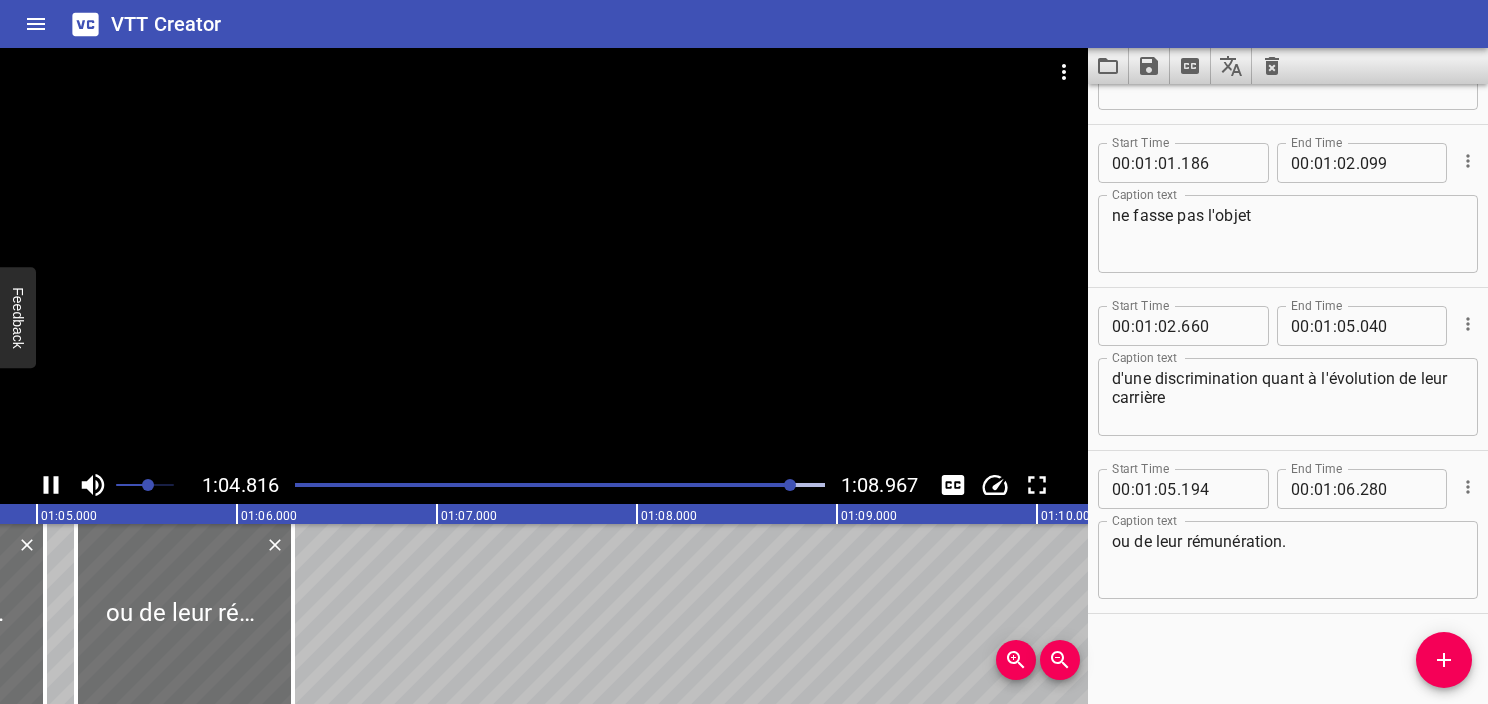 click 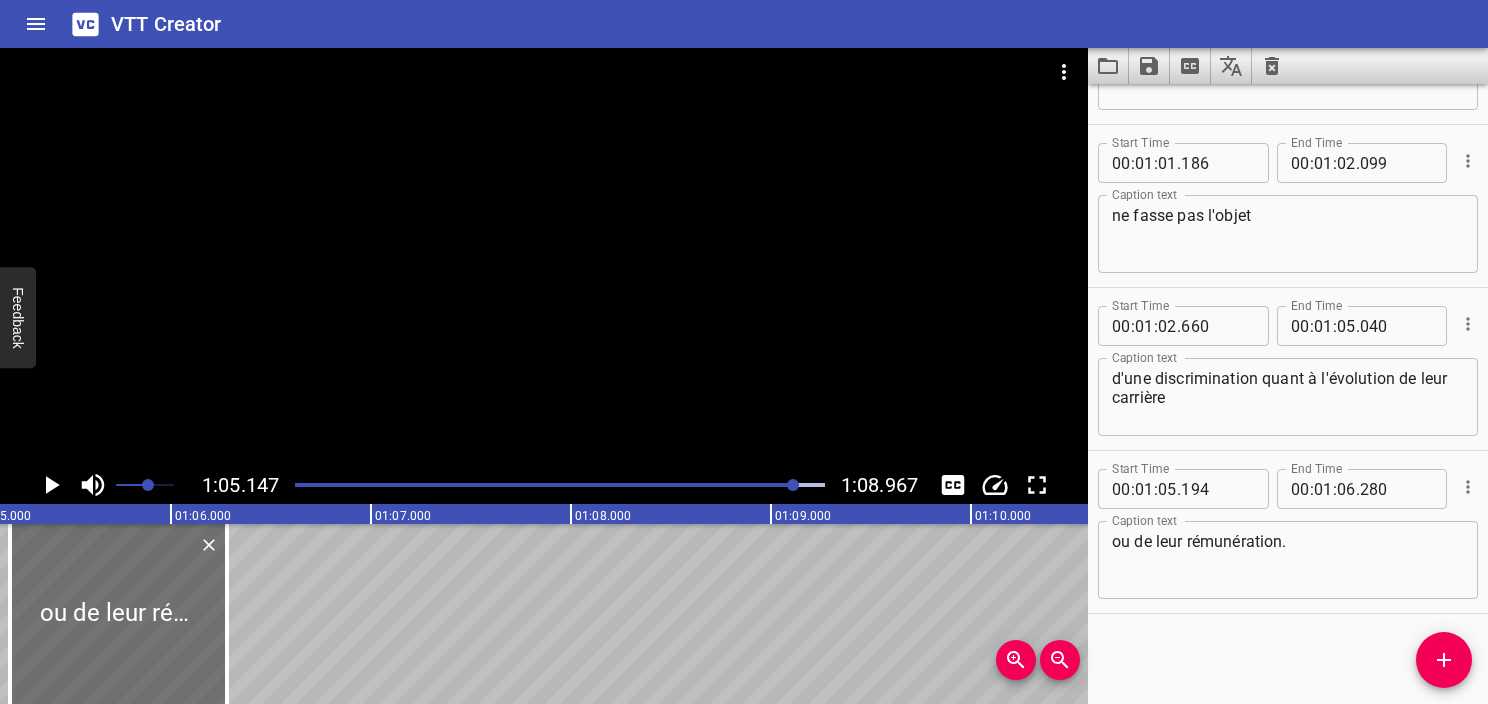 click 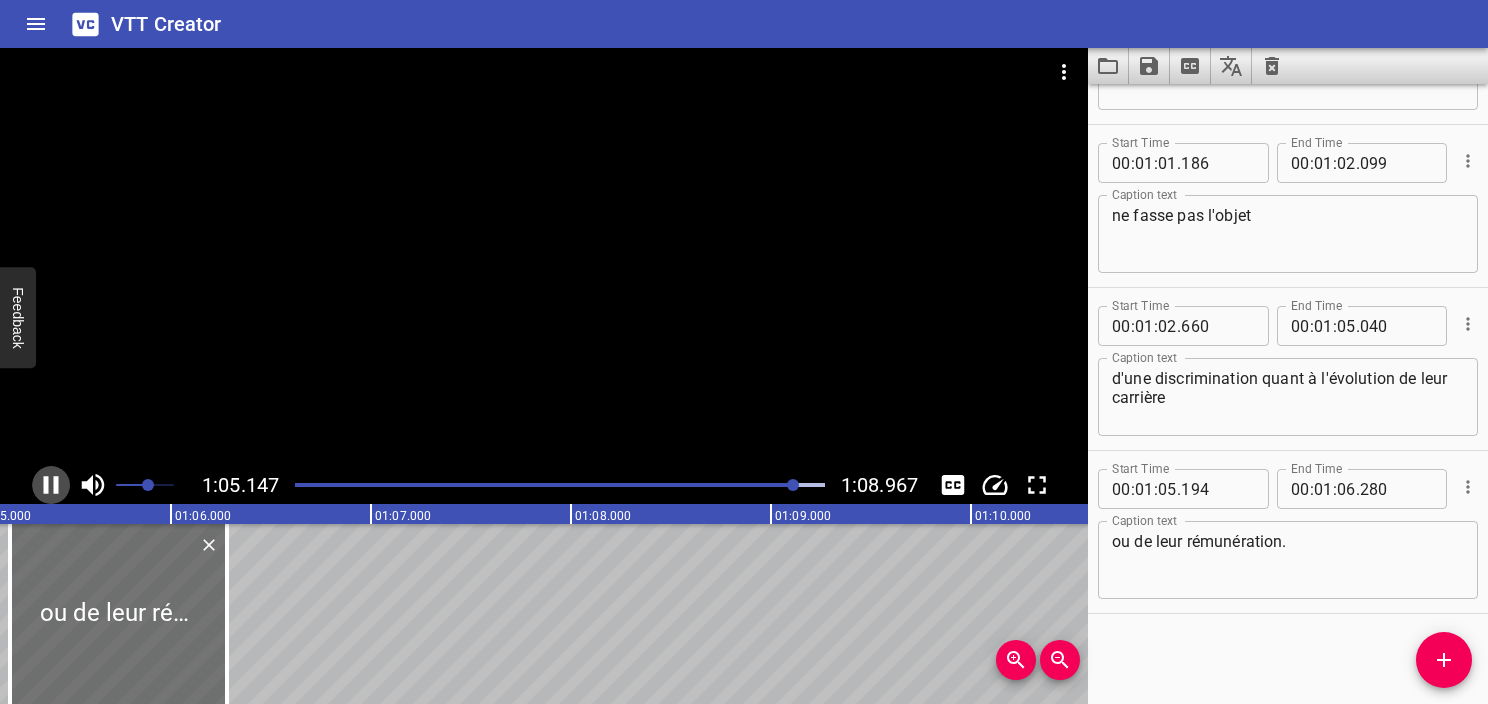 click 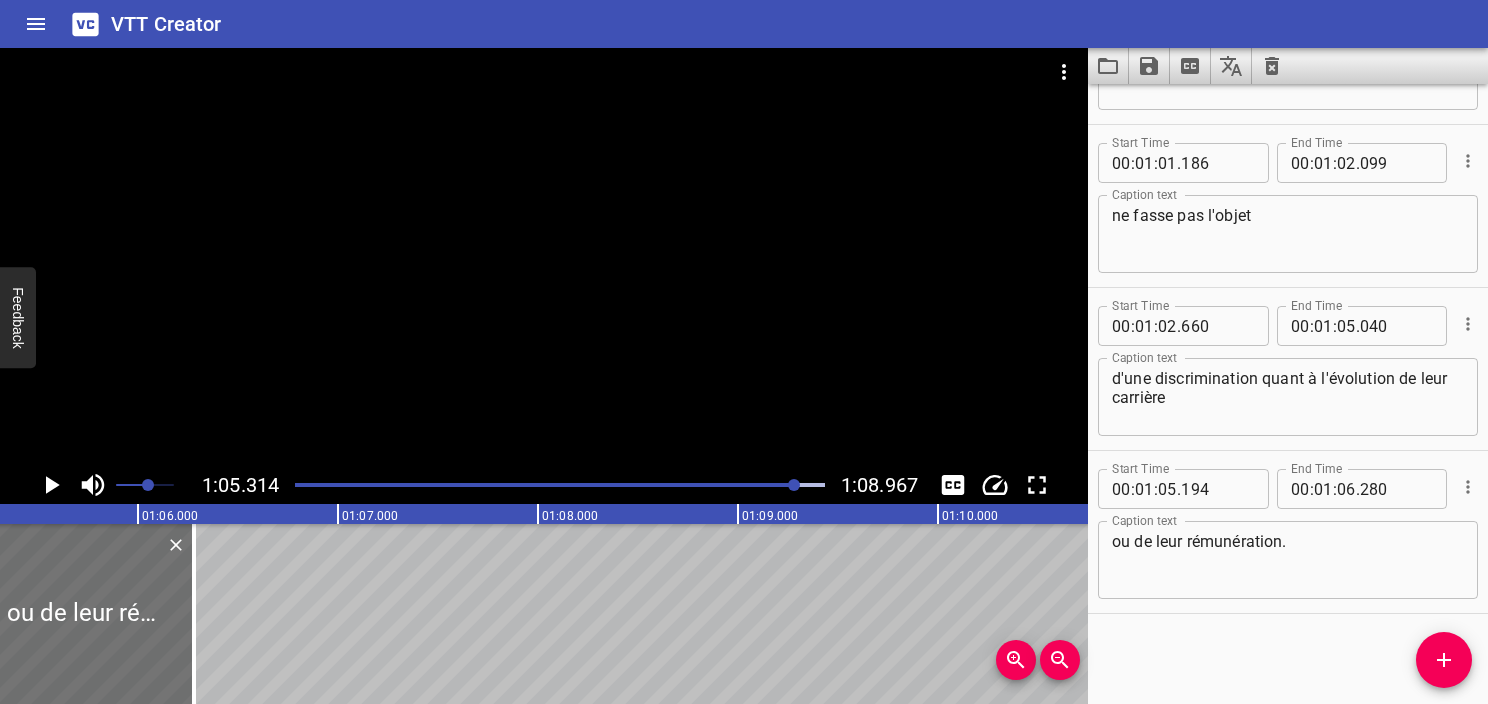 click 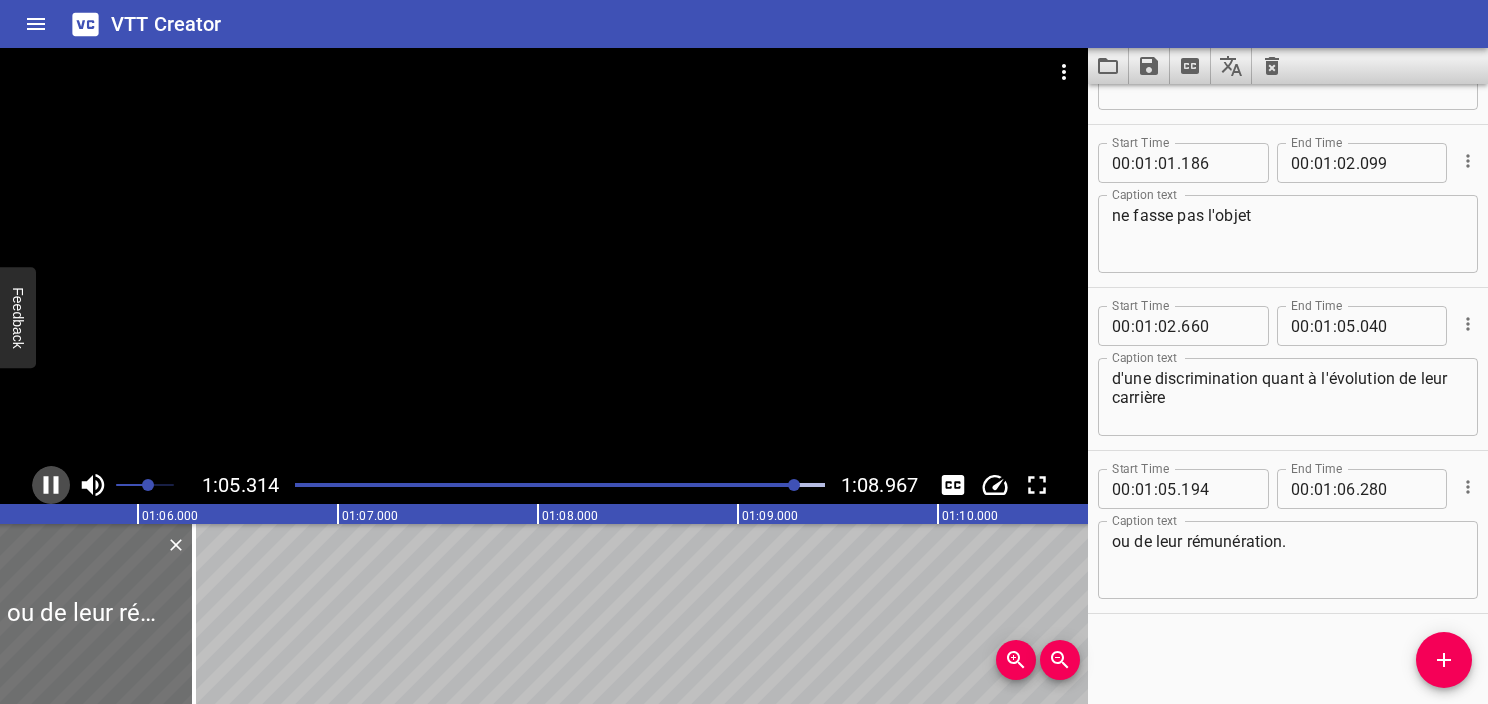 click 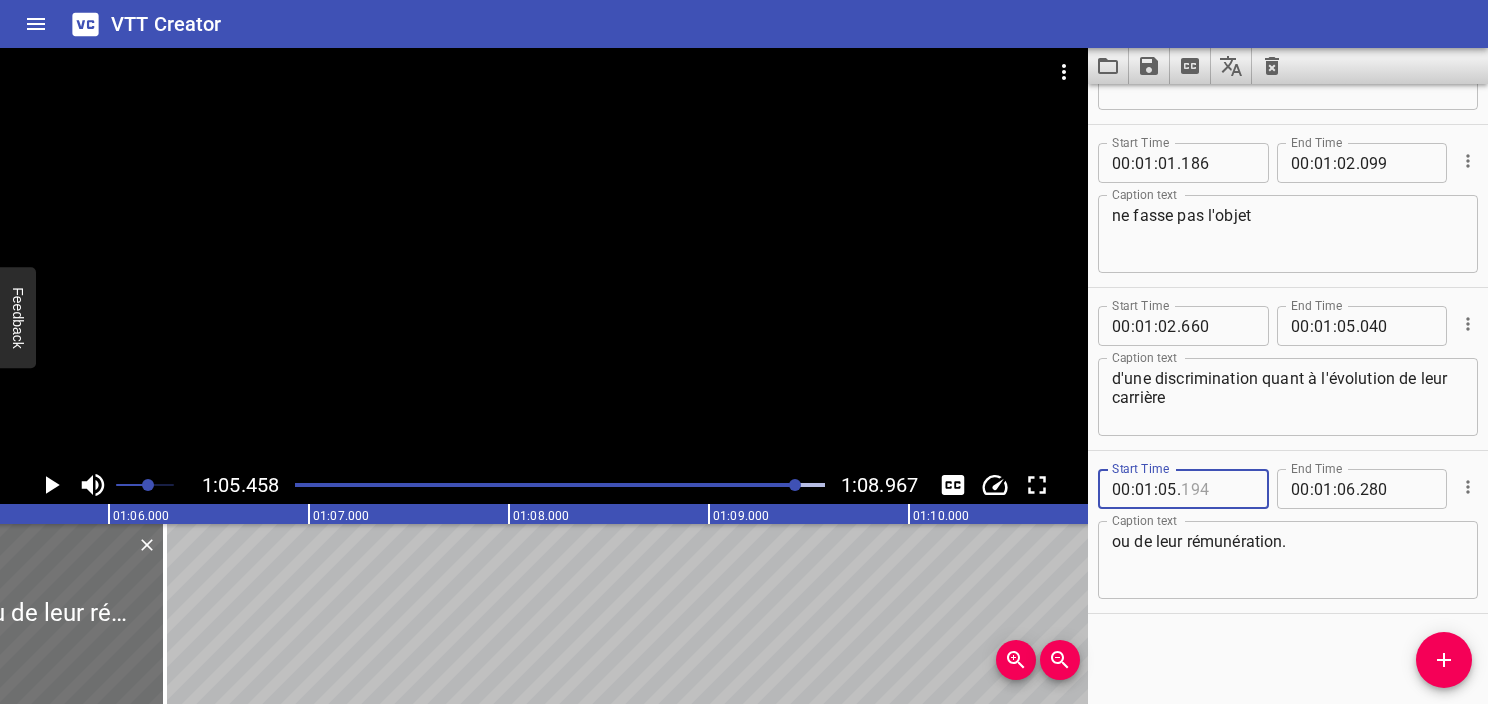 click at bounding box center (1217, 489) 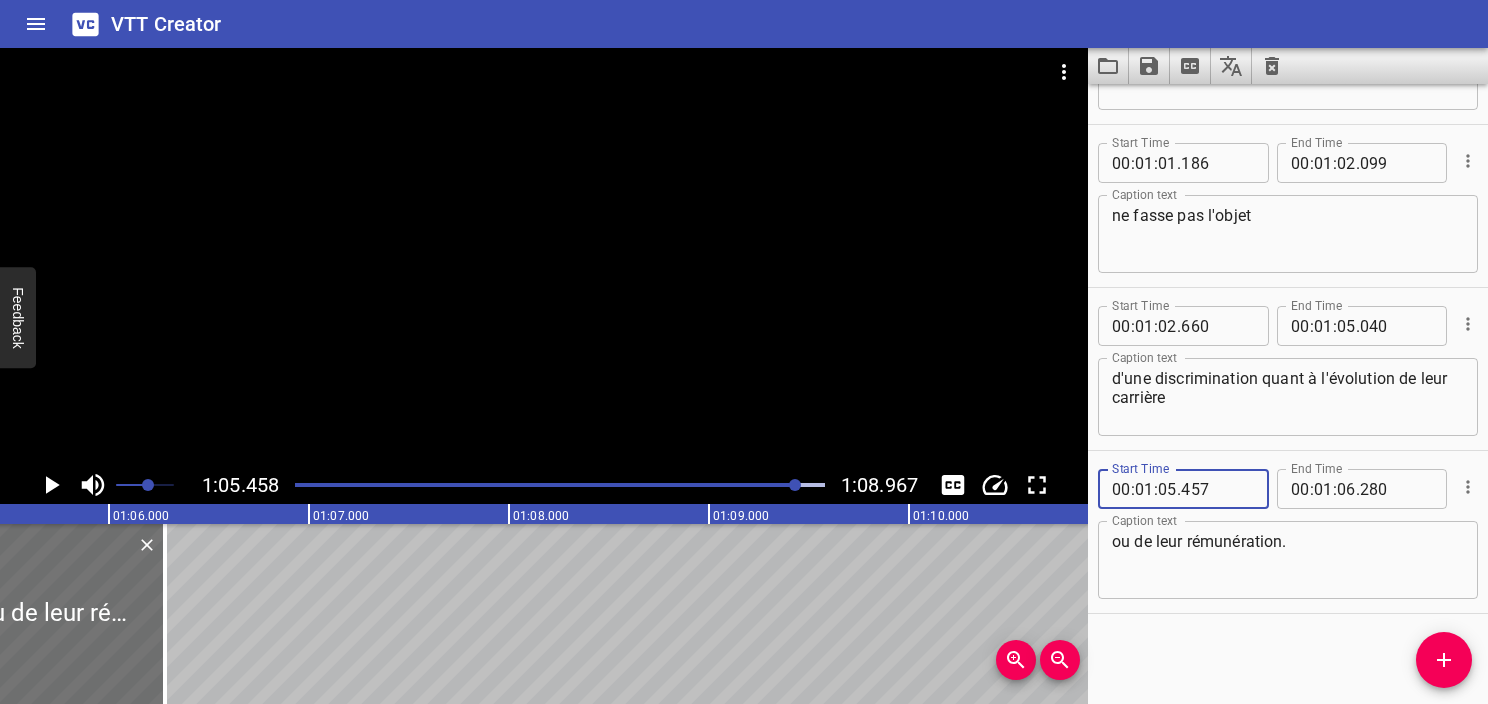 type on "457" 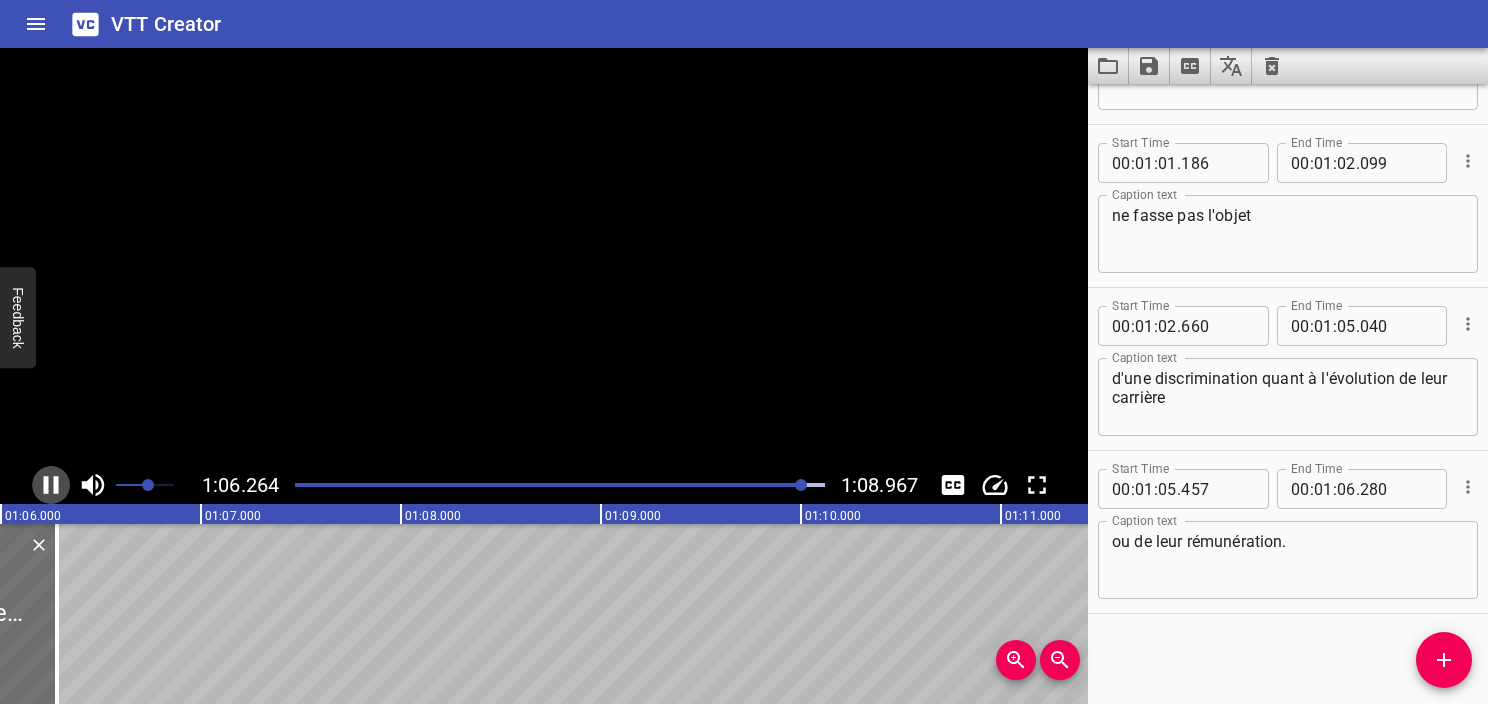 click 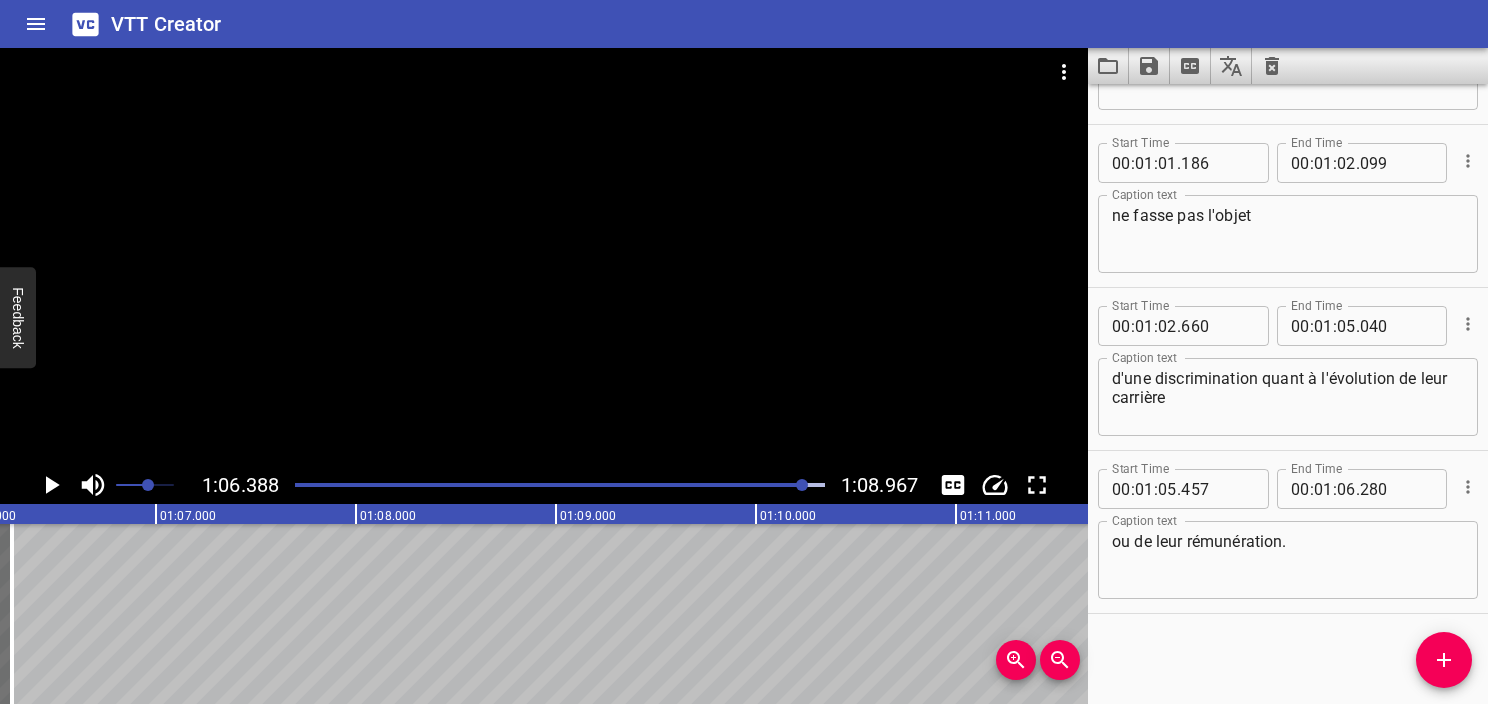 scroll, scrollTop: 0, scrollLeft: 13277, axis: horizontal 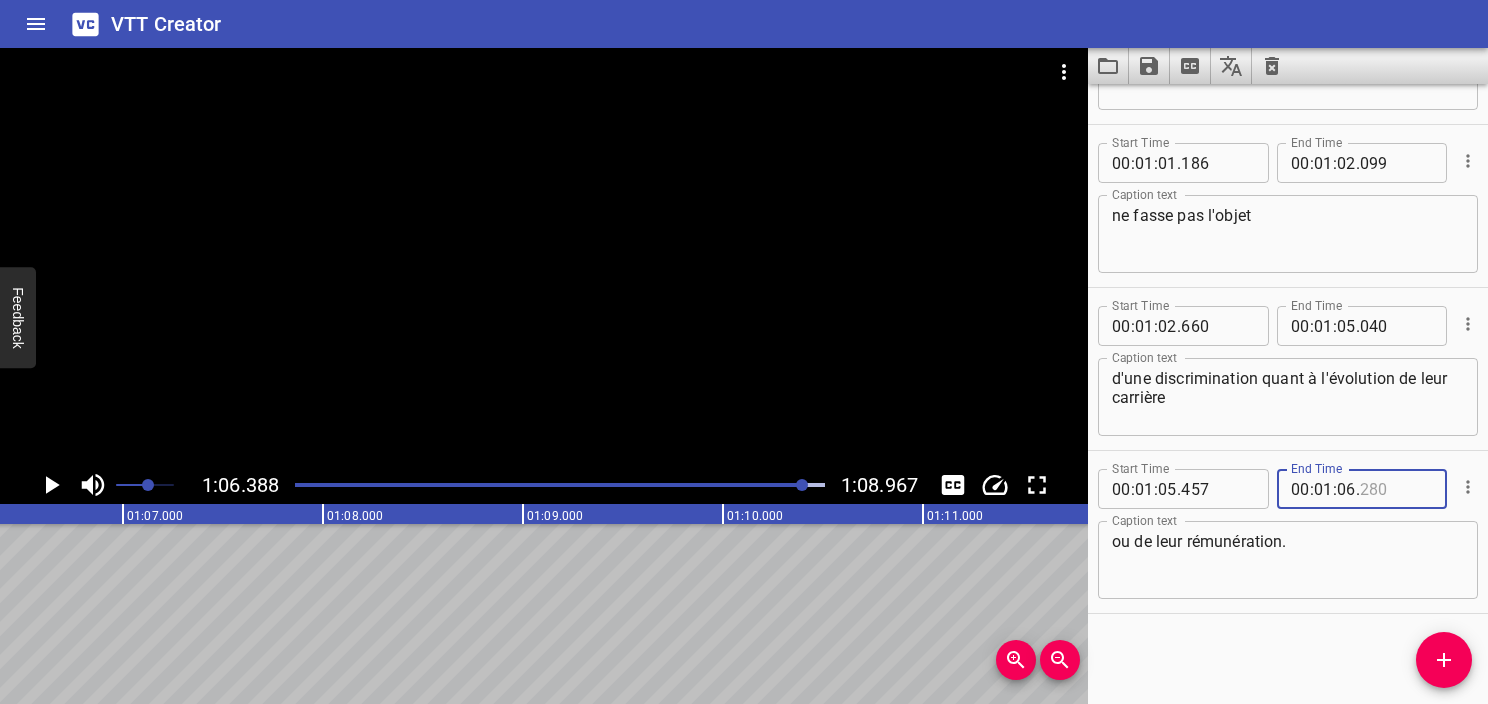 click at bounding box center [1396, 489] 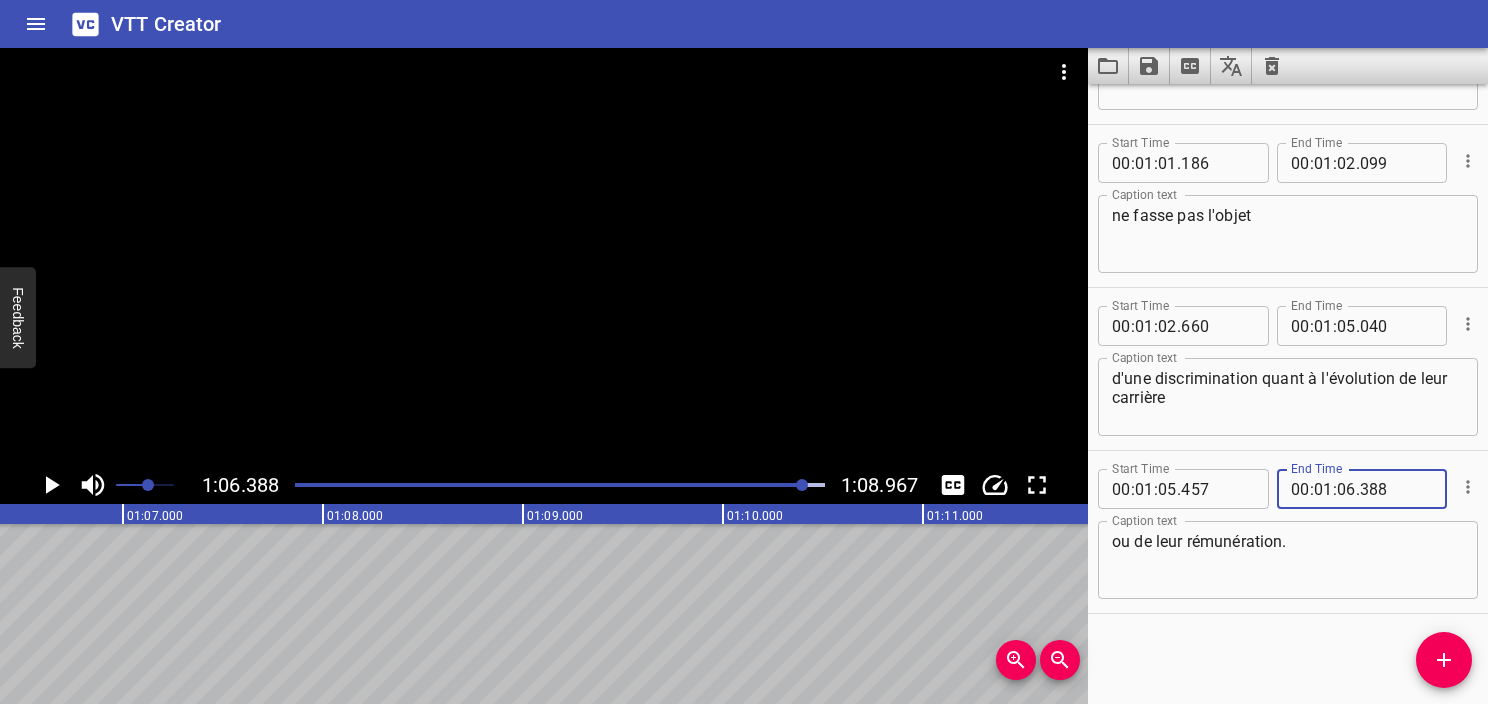 type on "388" 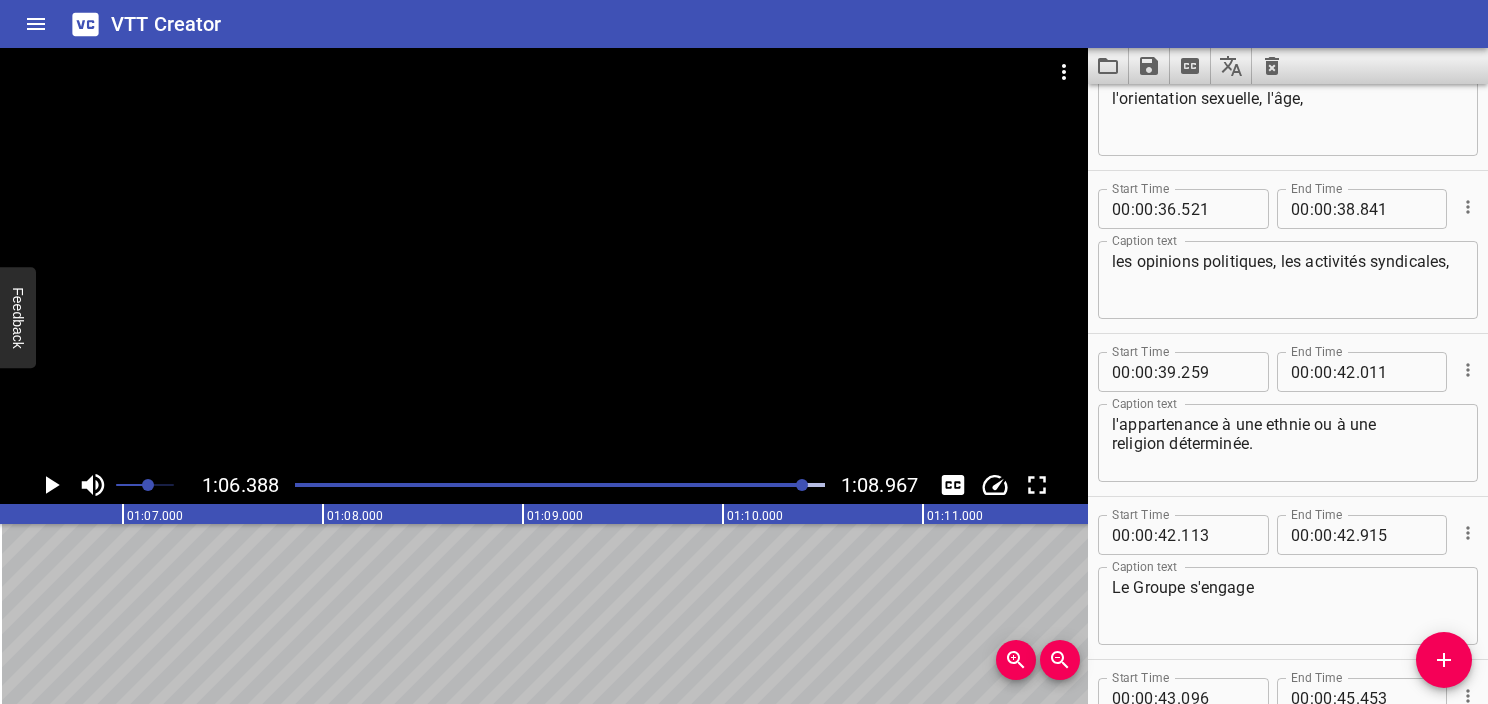 scroll, scrollTop: 2564, scrollLeft: 0, axis: vertical 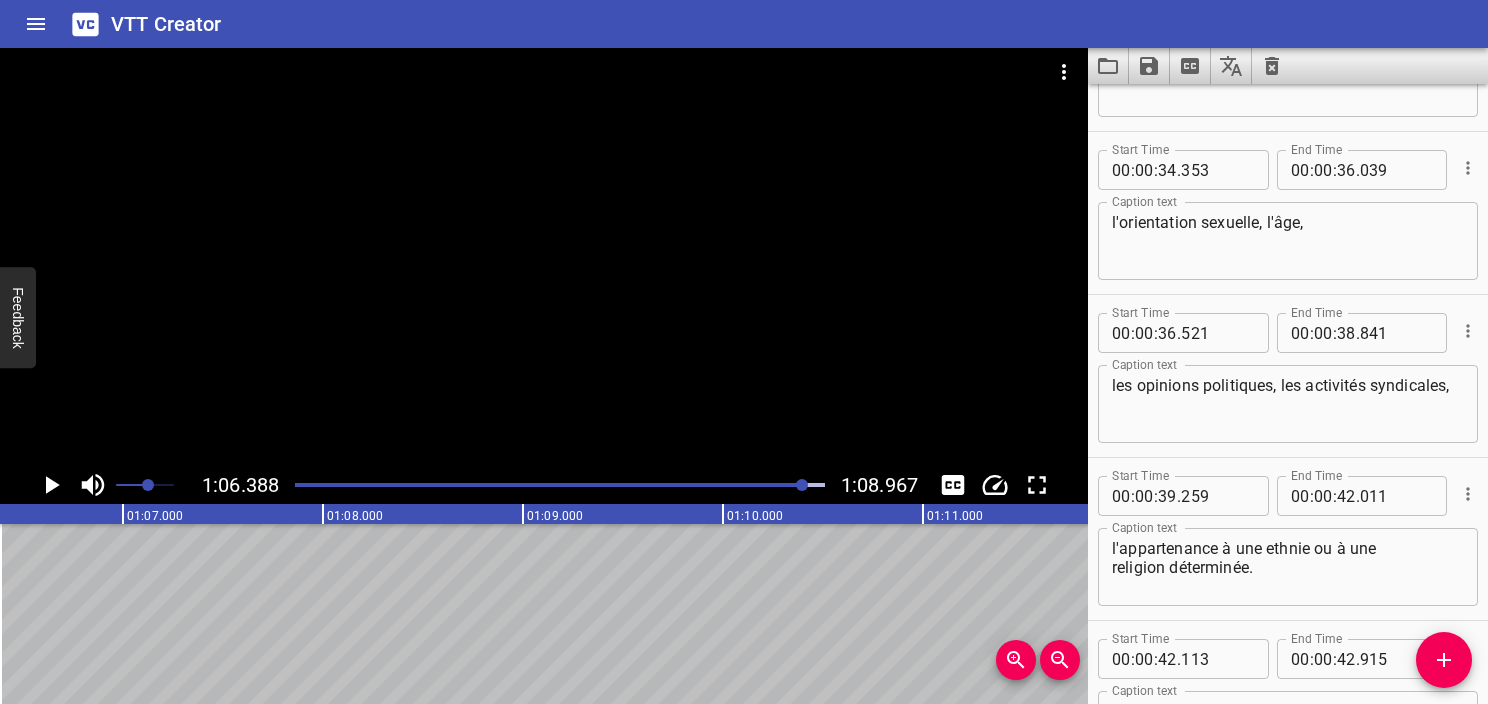 click at bounding box center (560, 485) 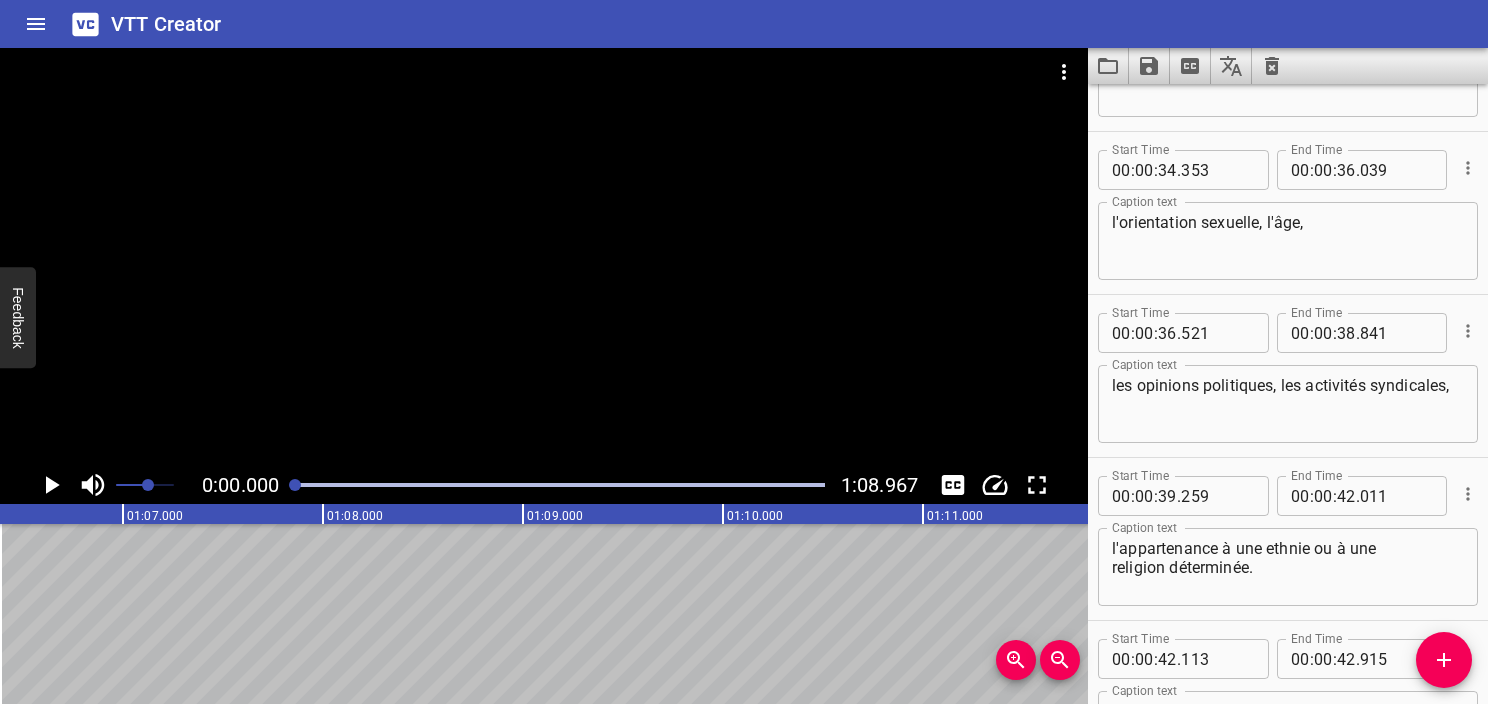 scroll, scrollTop: 2924, scrollLeft: 0, axis: vertical 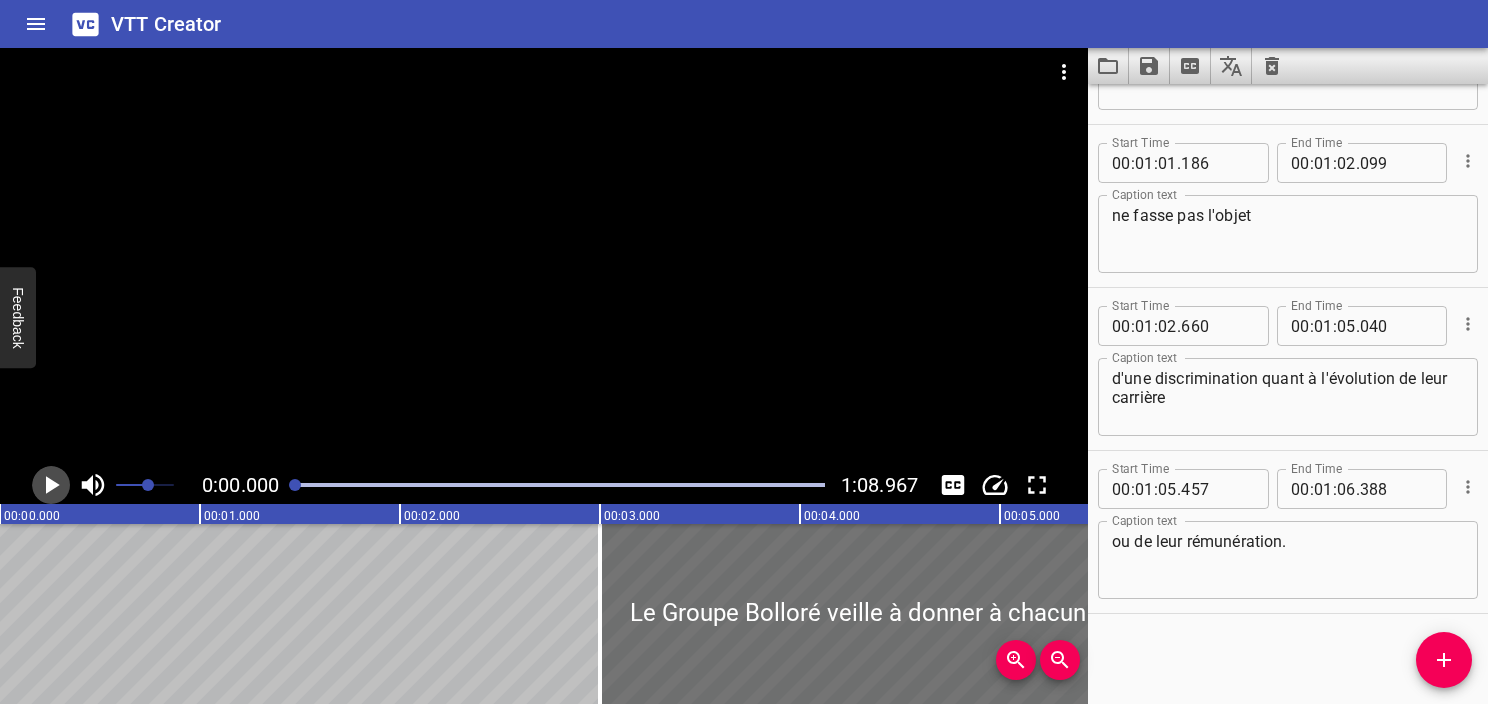 click 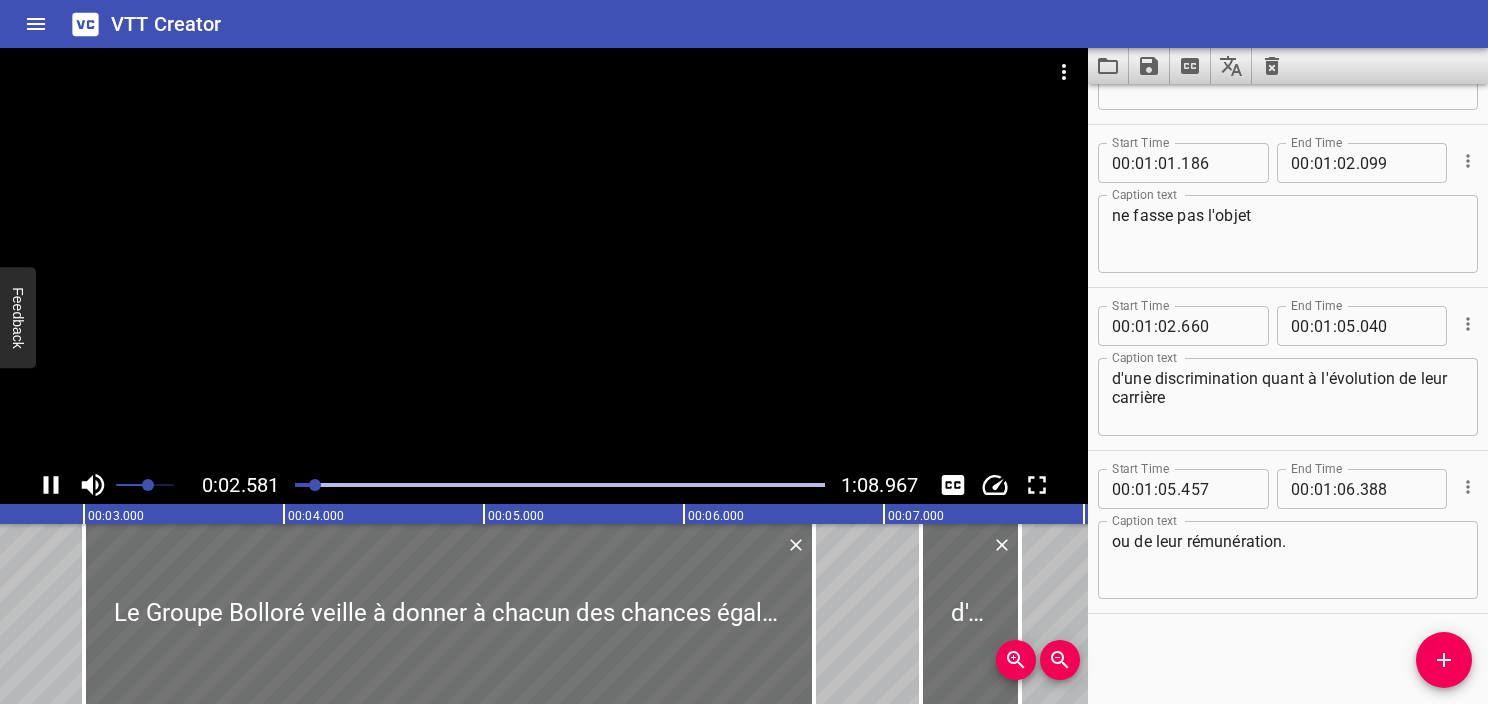 scroll, scrollTop: 0, scrollLeft: 569, axis: horizontal 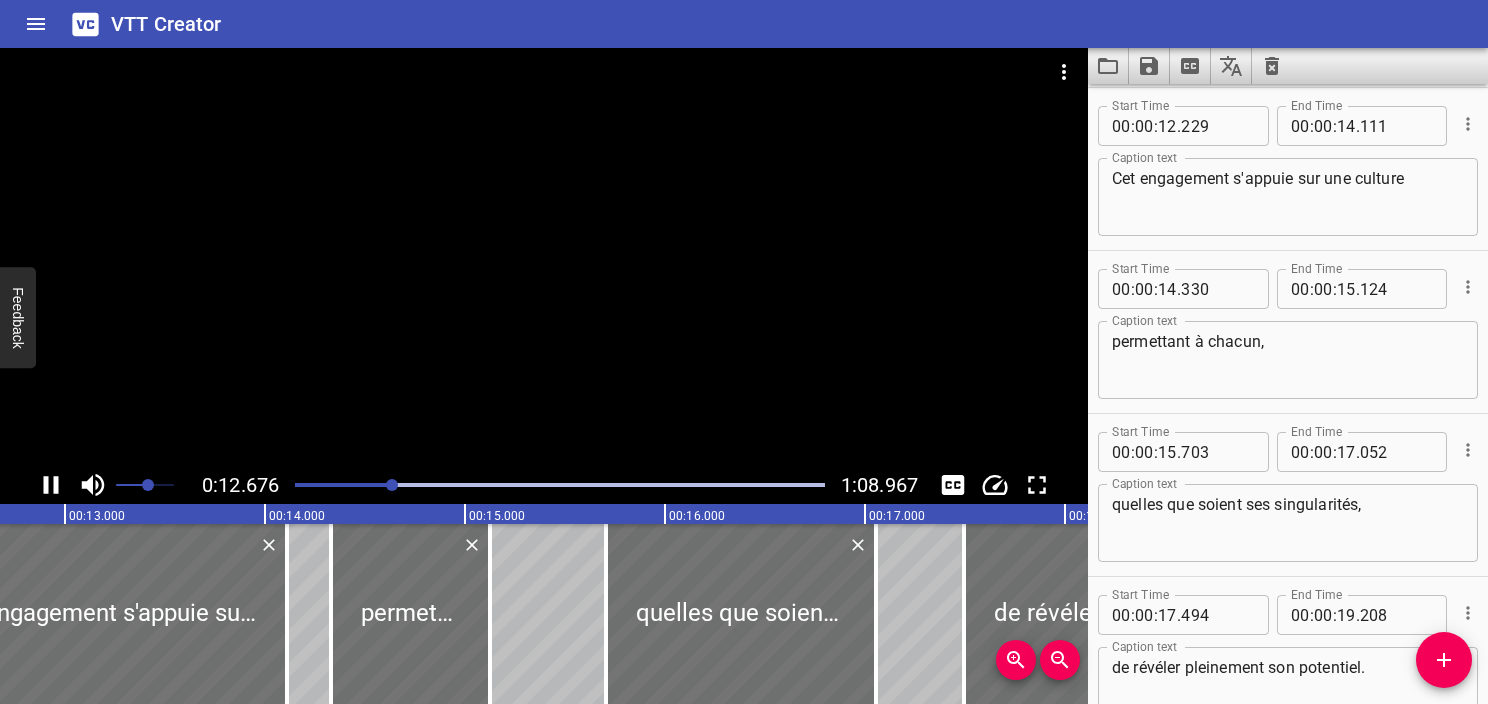 click at bounding box center (544, 257) 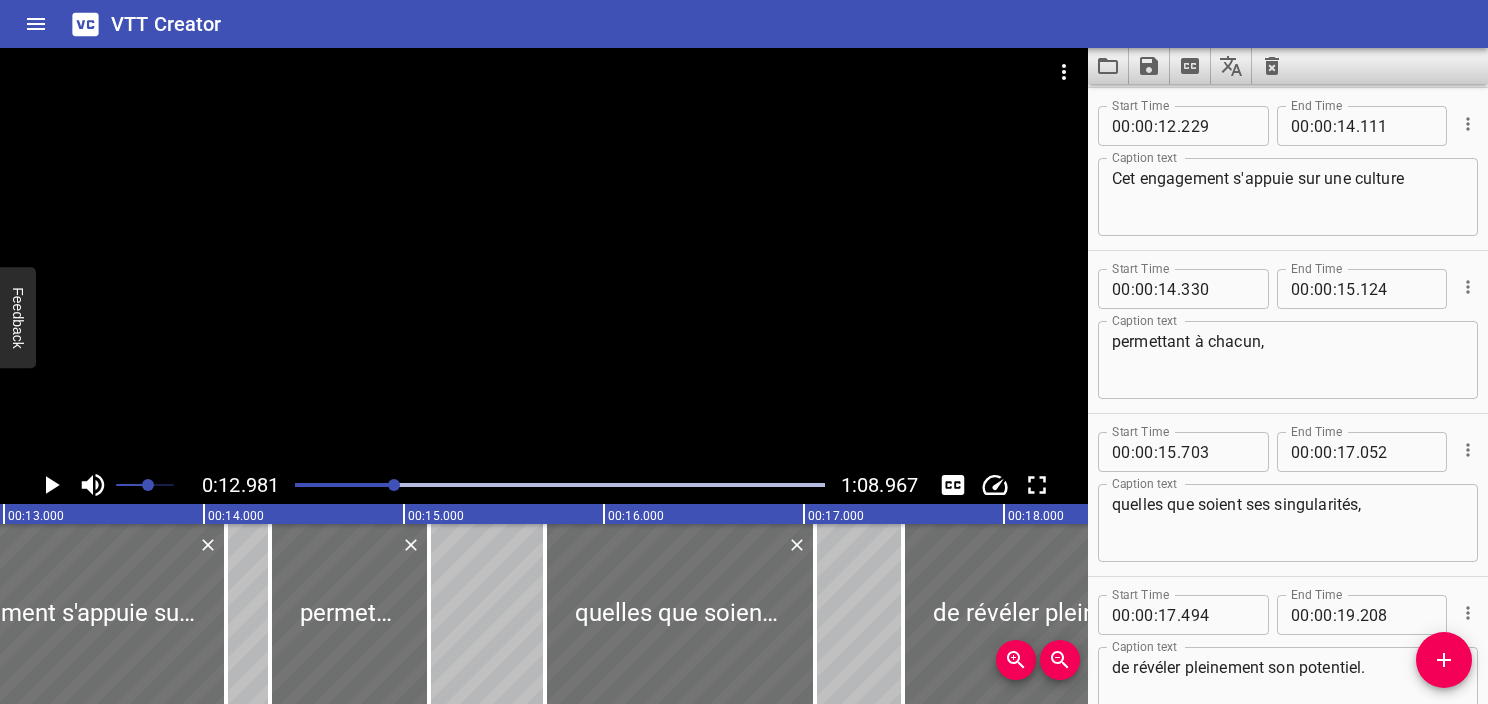 click at bounding box center (560, 485) 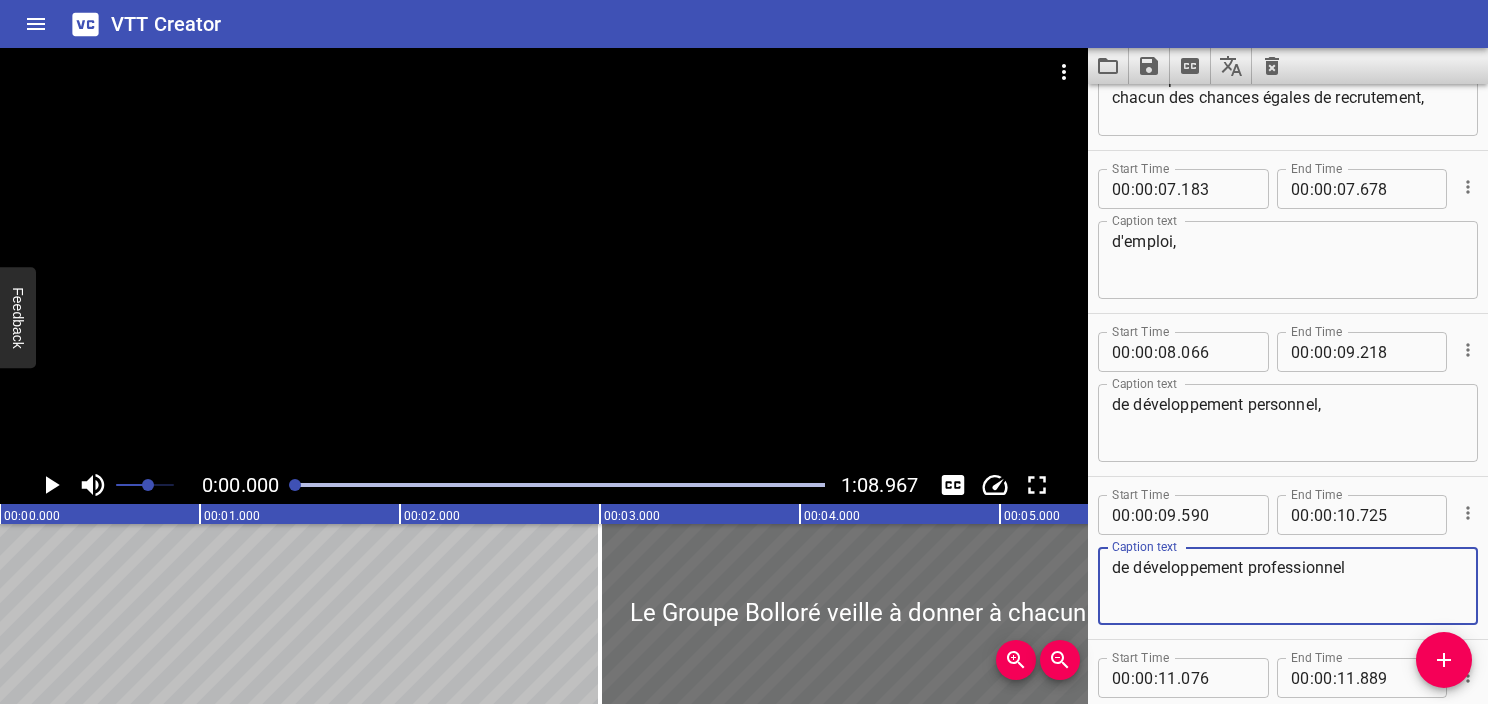 click on "de développement professionnel" at bounding box center [1288, 586] 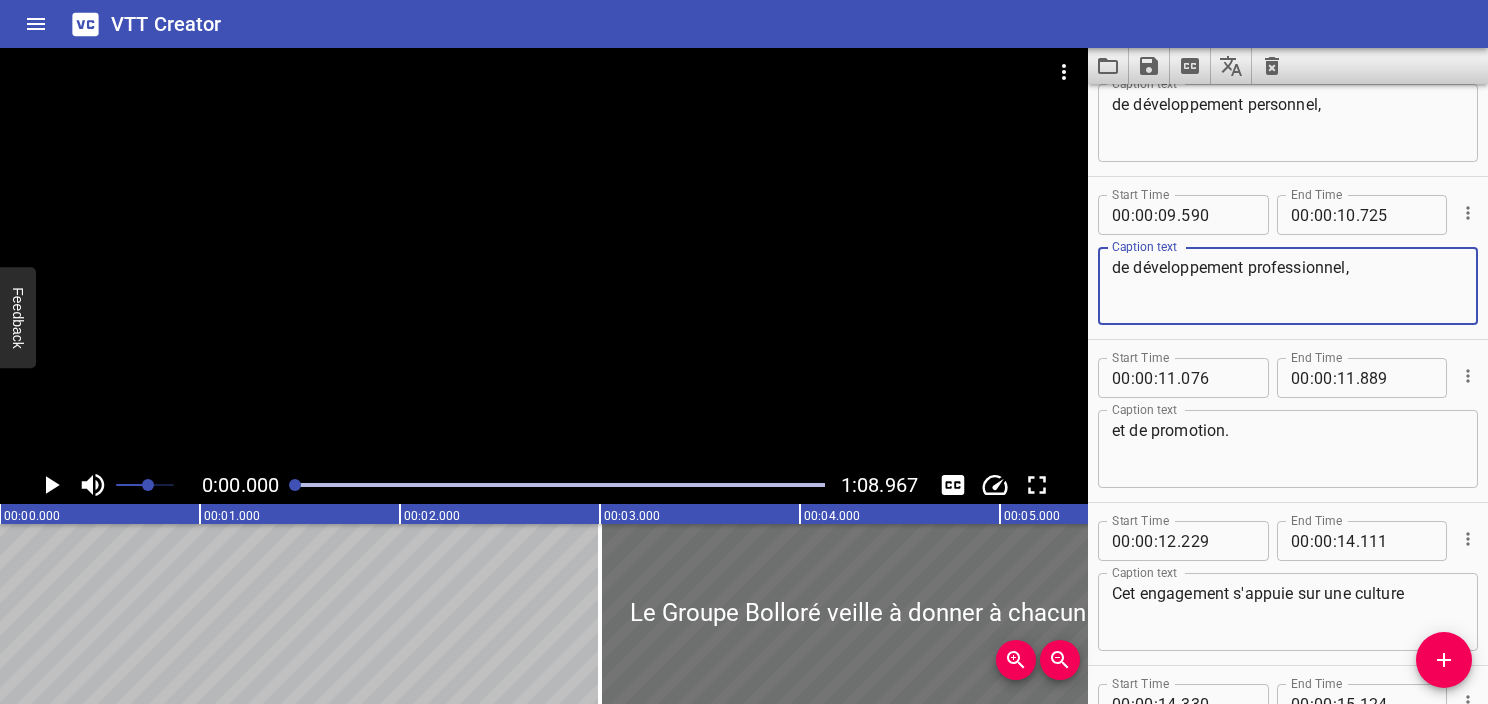 click at bounding box center (544, 257) 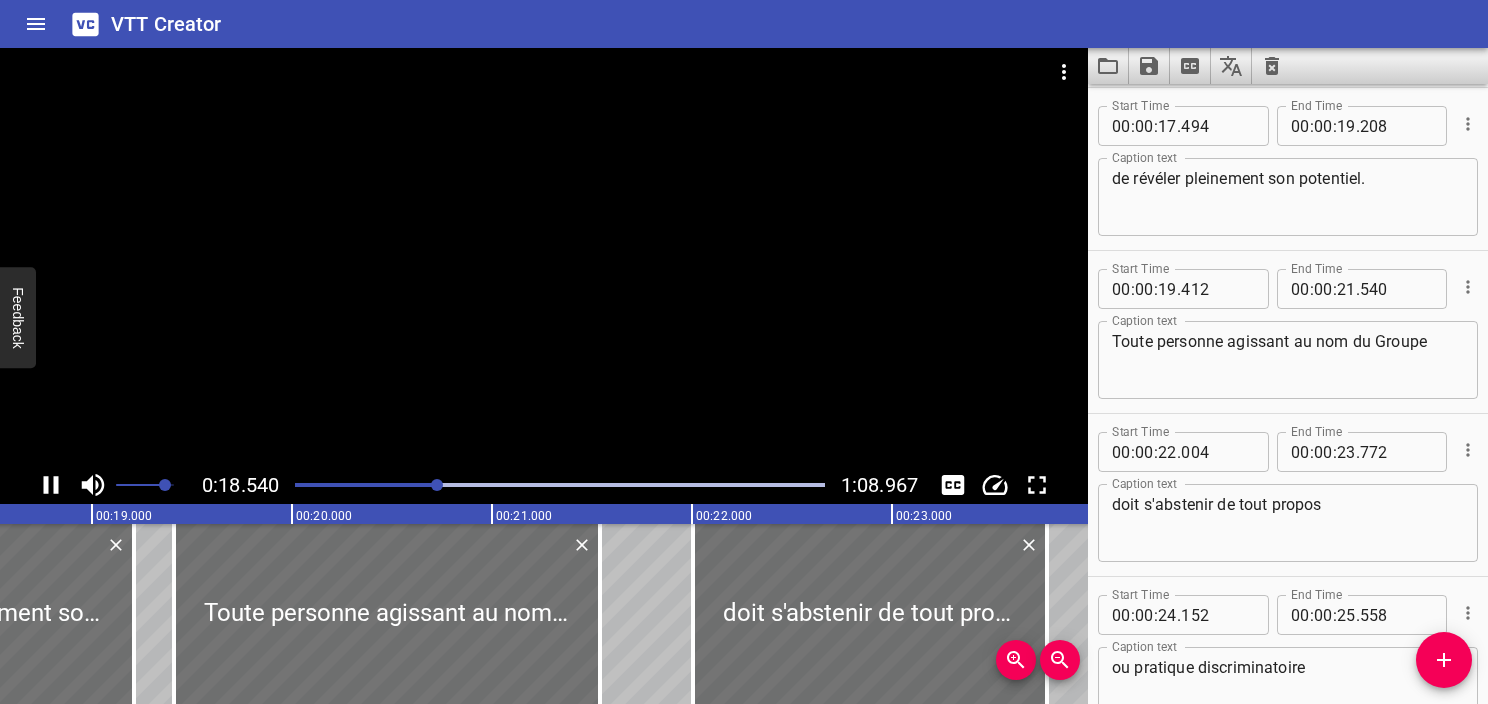 click at bounding box center (165, 485) 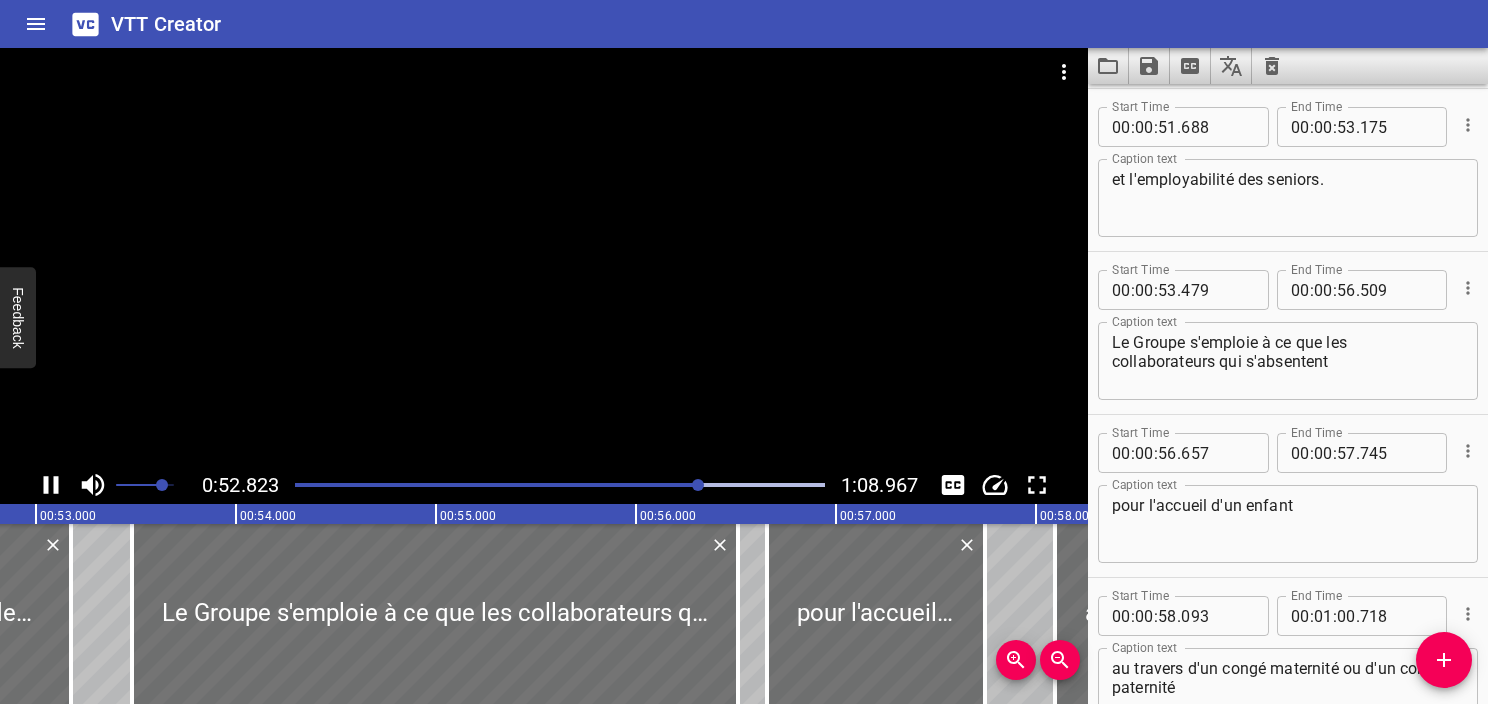 click at bounding box center (544, 257) 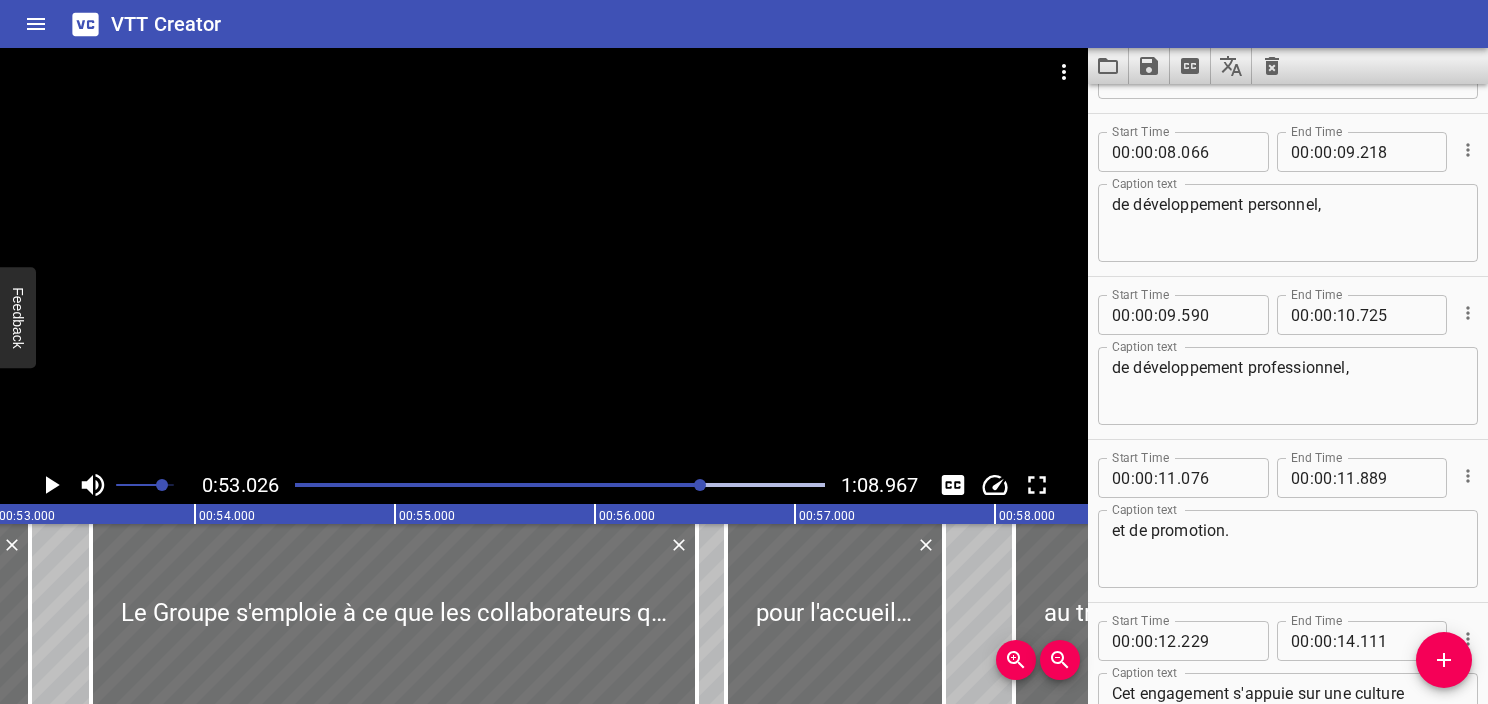 click on "de développement professionnel," at bounding box center [1288, 386] 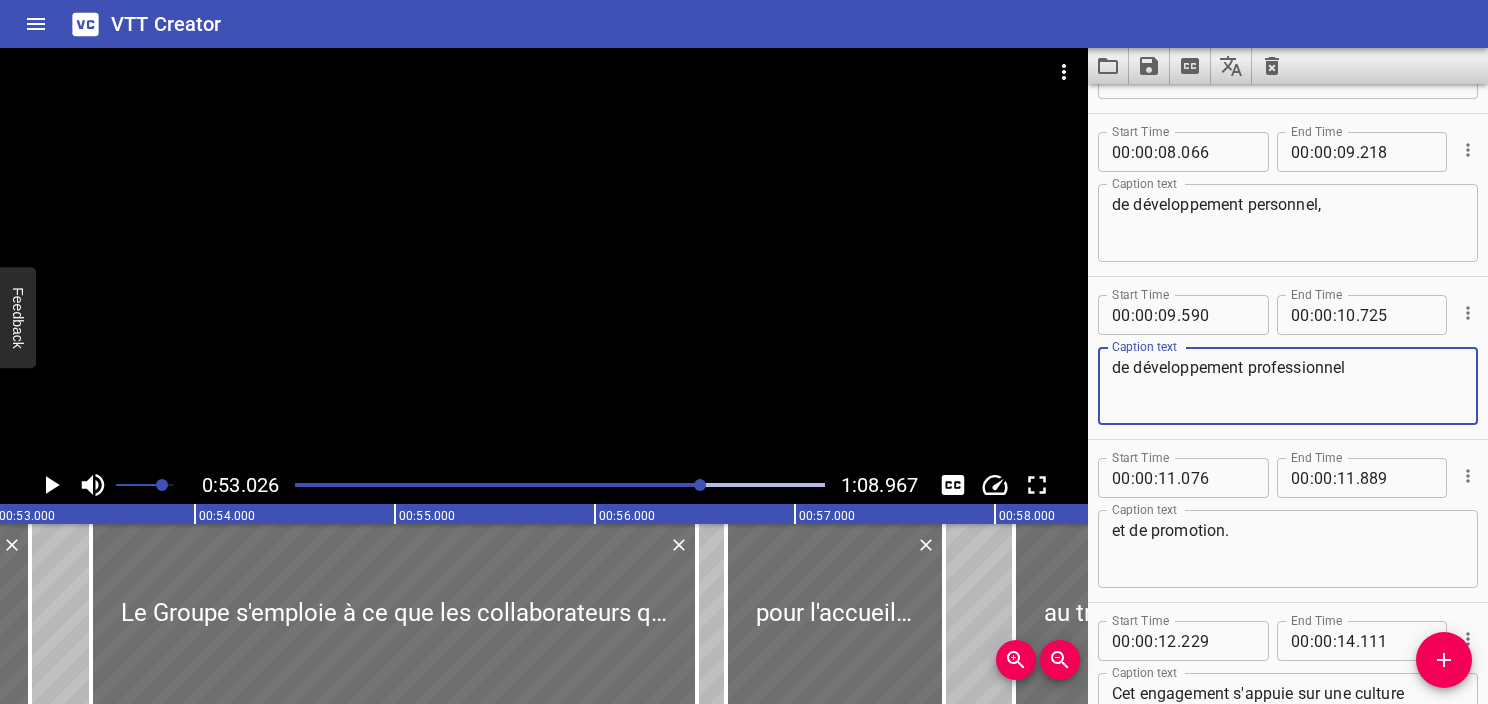 type on "de développement professionnel" 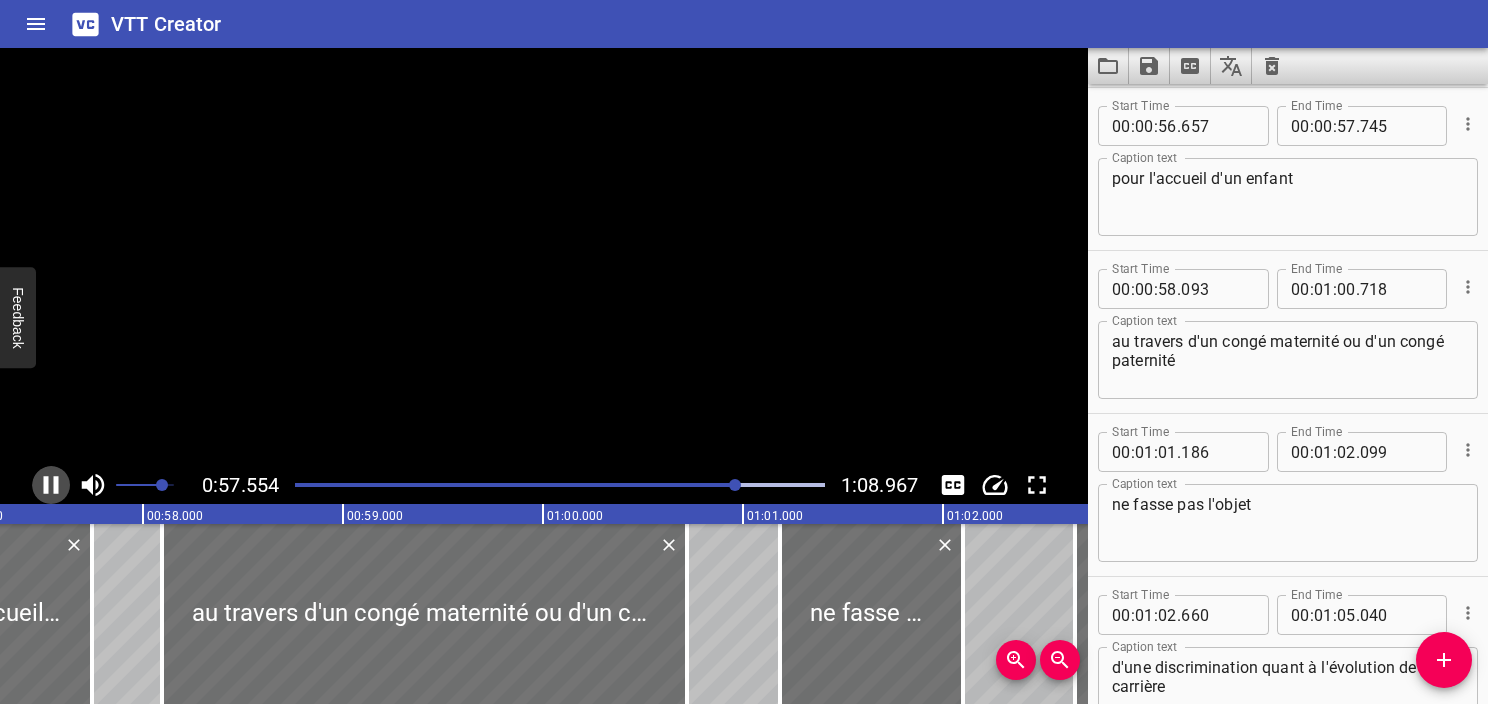 click 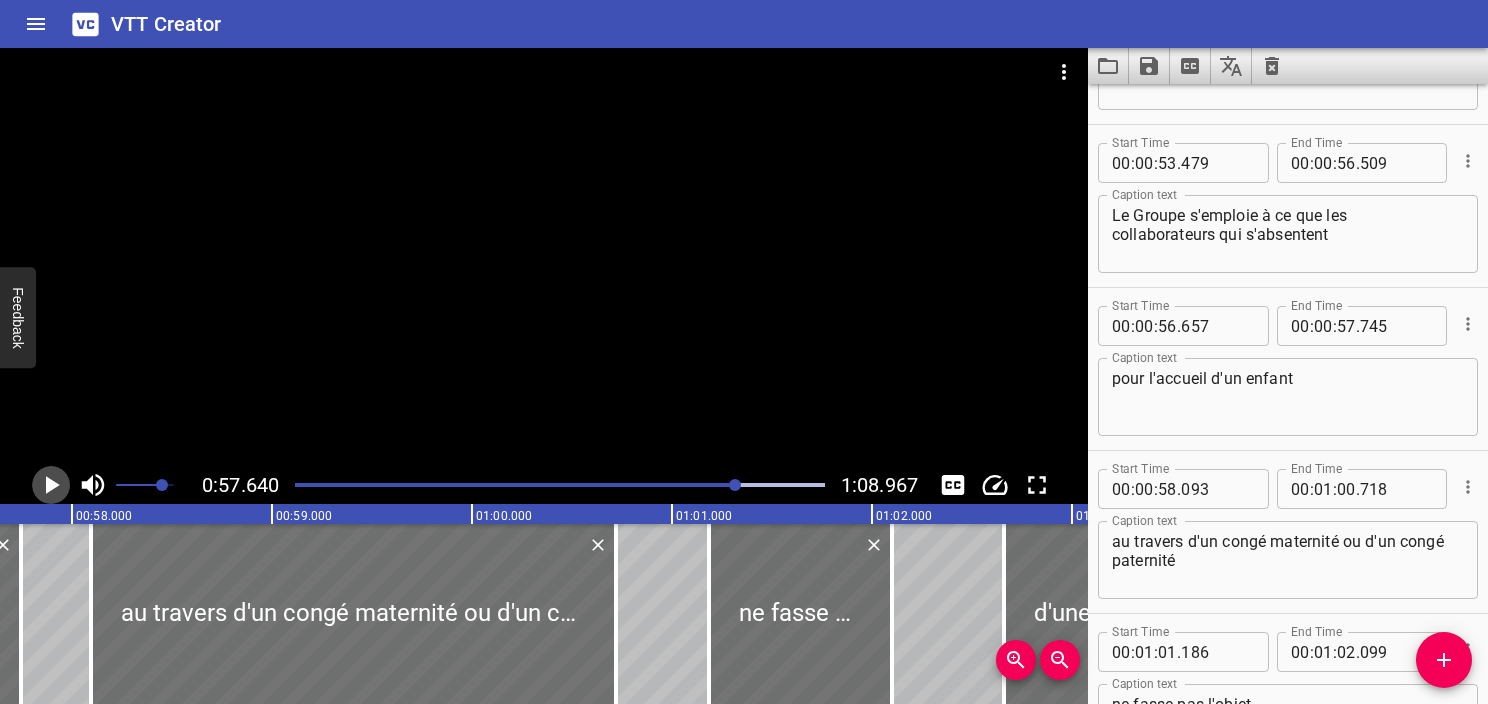 click at bounding box center (51, 485) 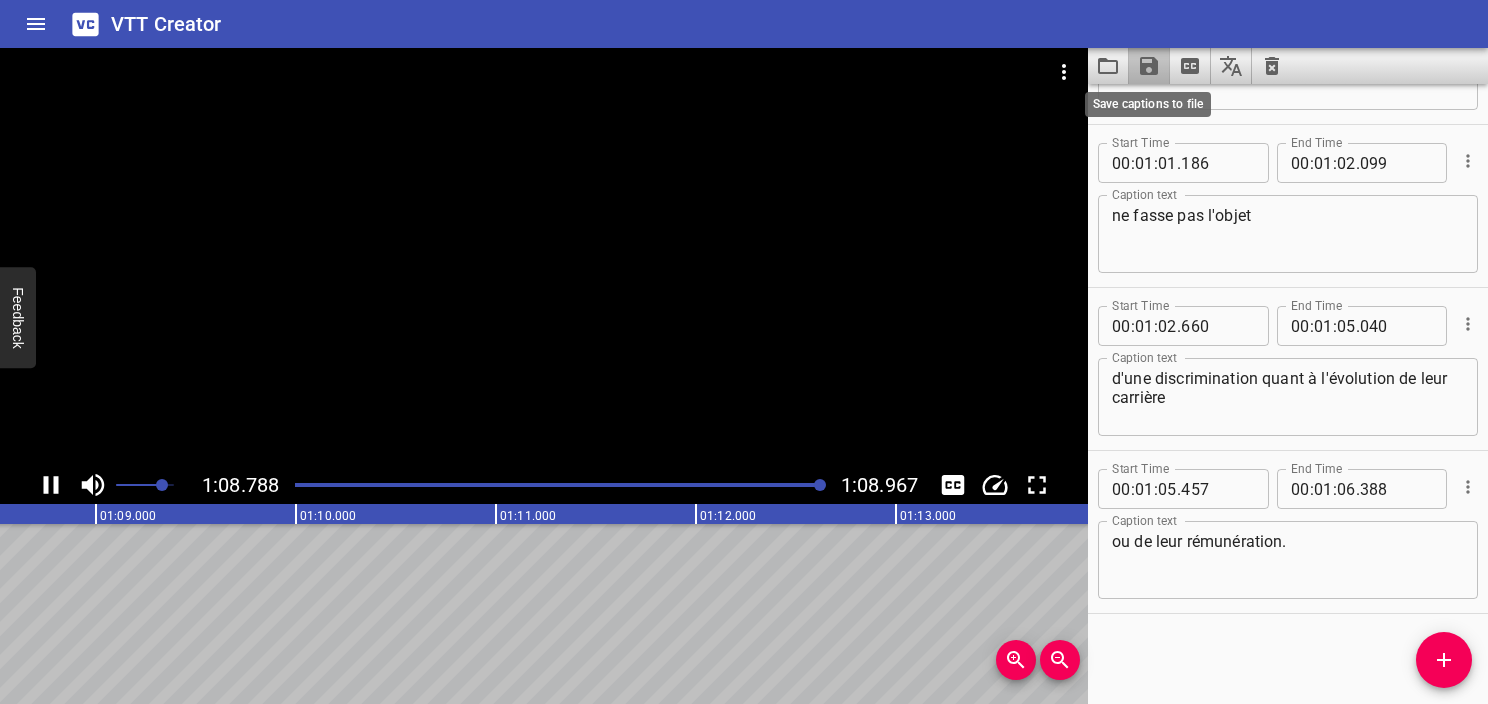 click 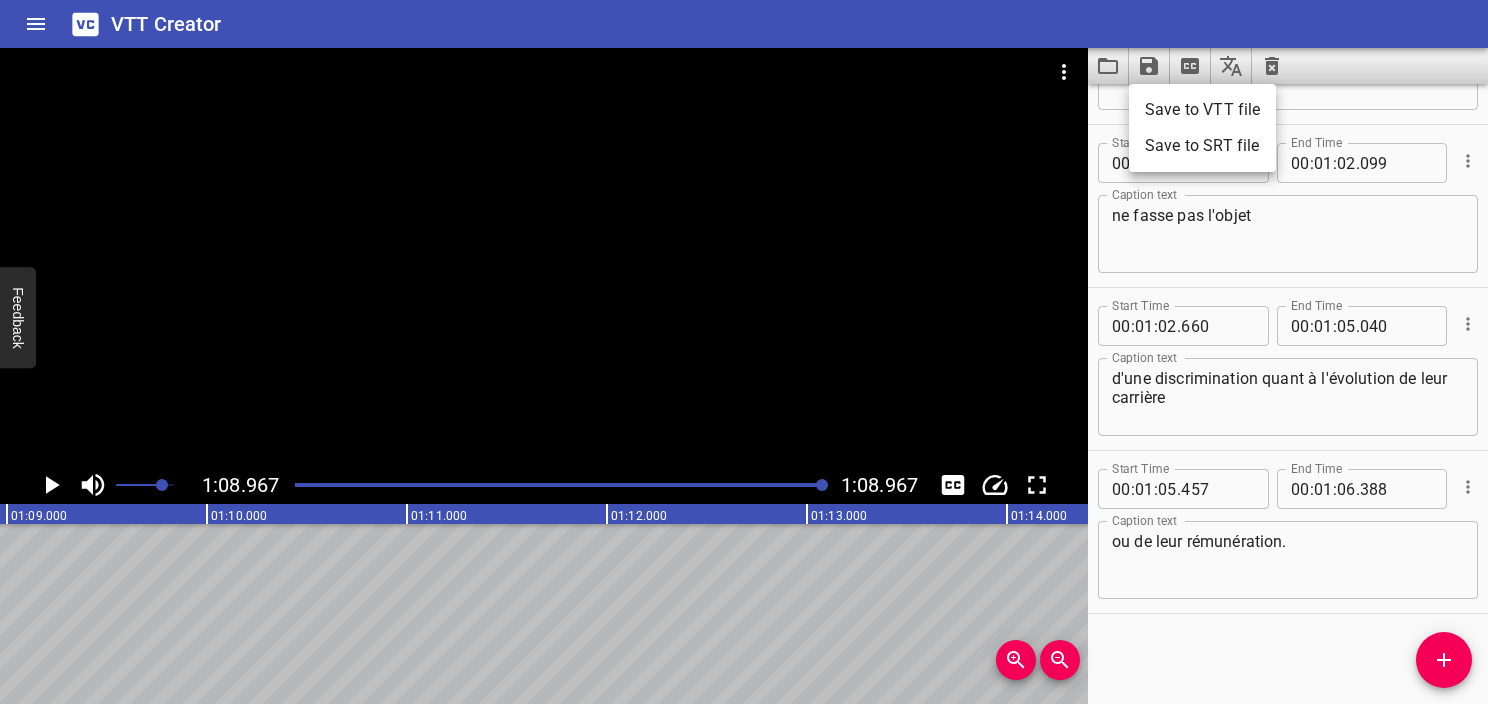 click on "Save to VTT file" at bounding box center [1202, 110] 